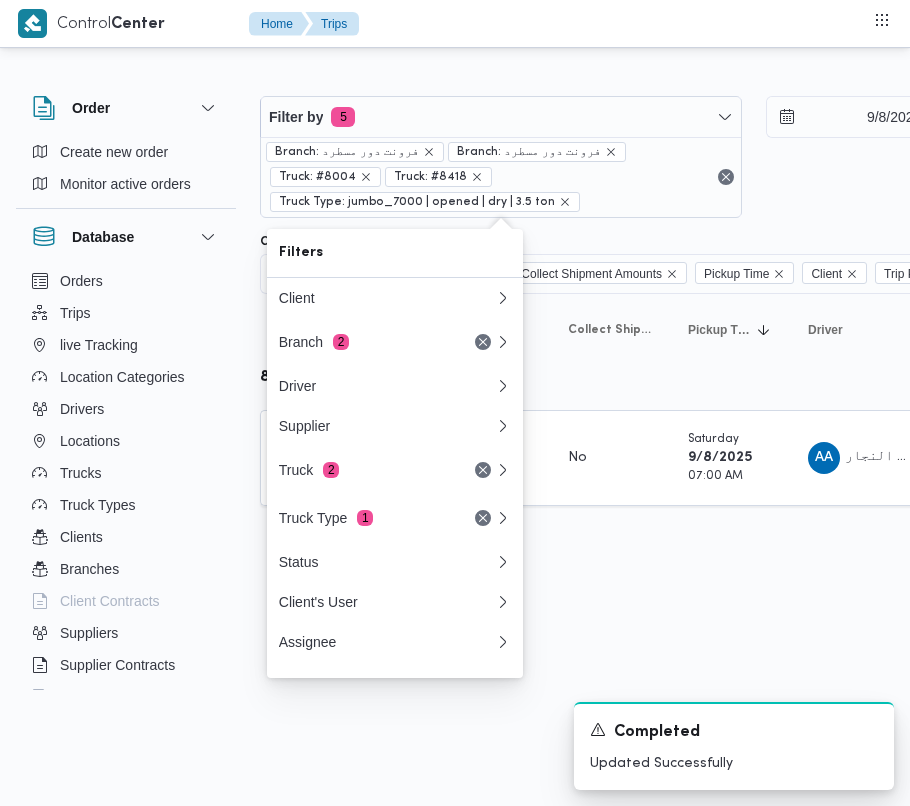 scroll, scrollTop: 0, scrollLeft: 0, axis: both 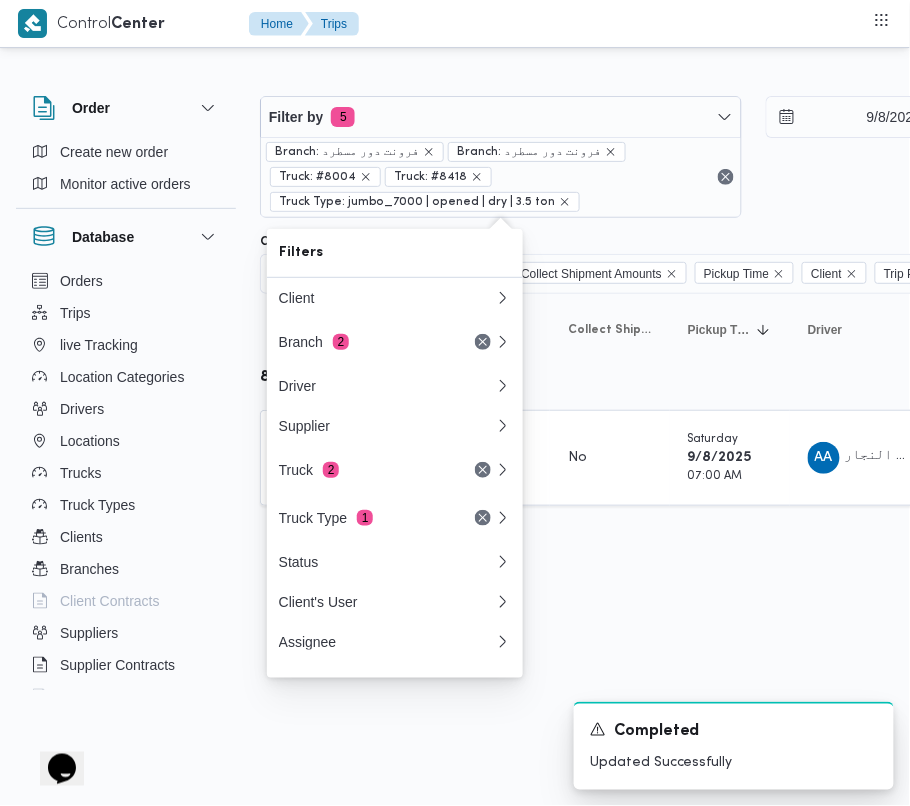 click on "Truck 2" at bounding box center [363, 470] 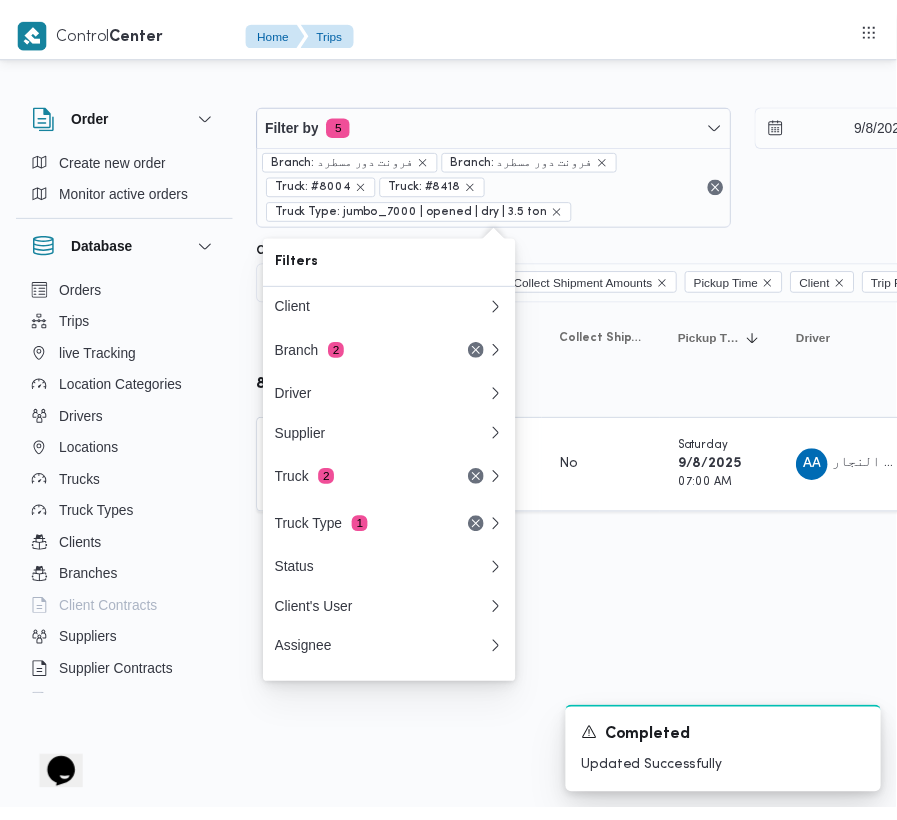 scroll, scrollTop: 0, scrollLeft: 0, axis: both 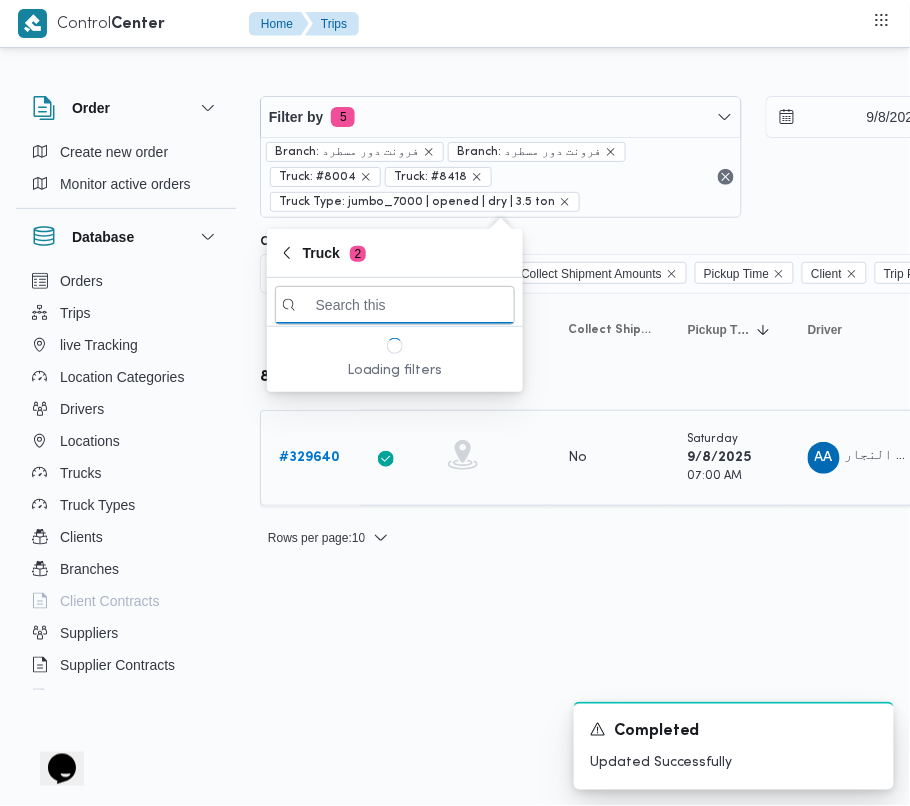 paste on "8418" 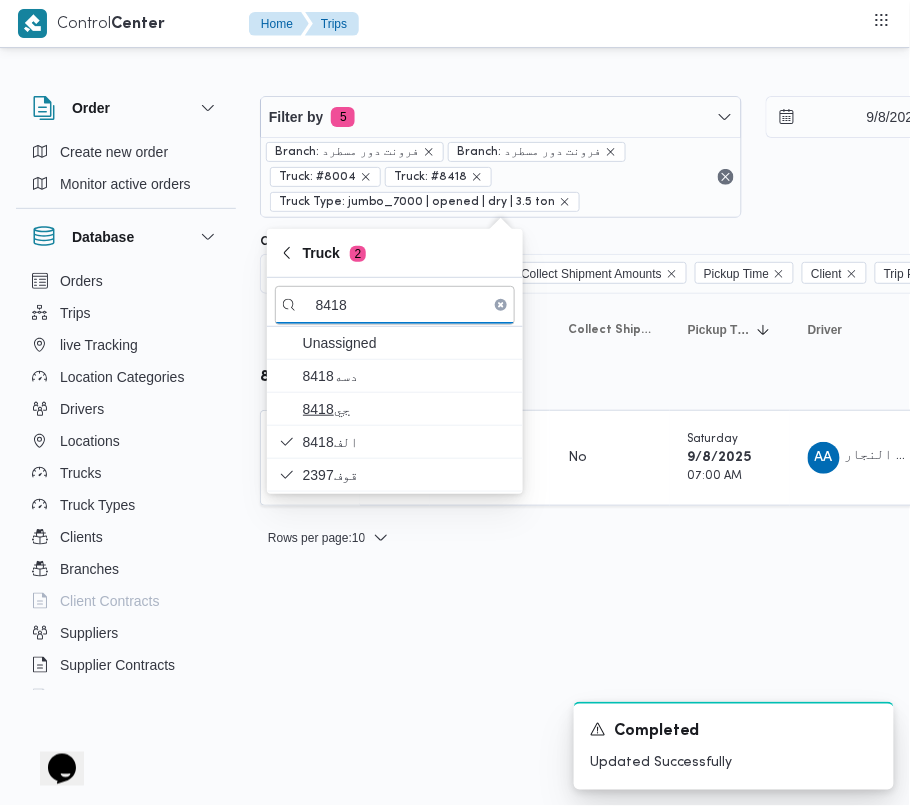 type on "8418" 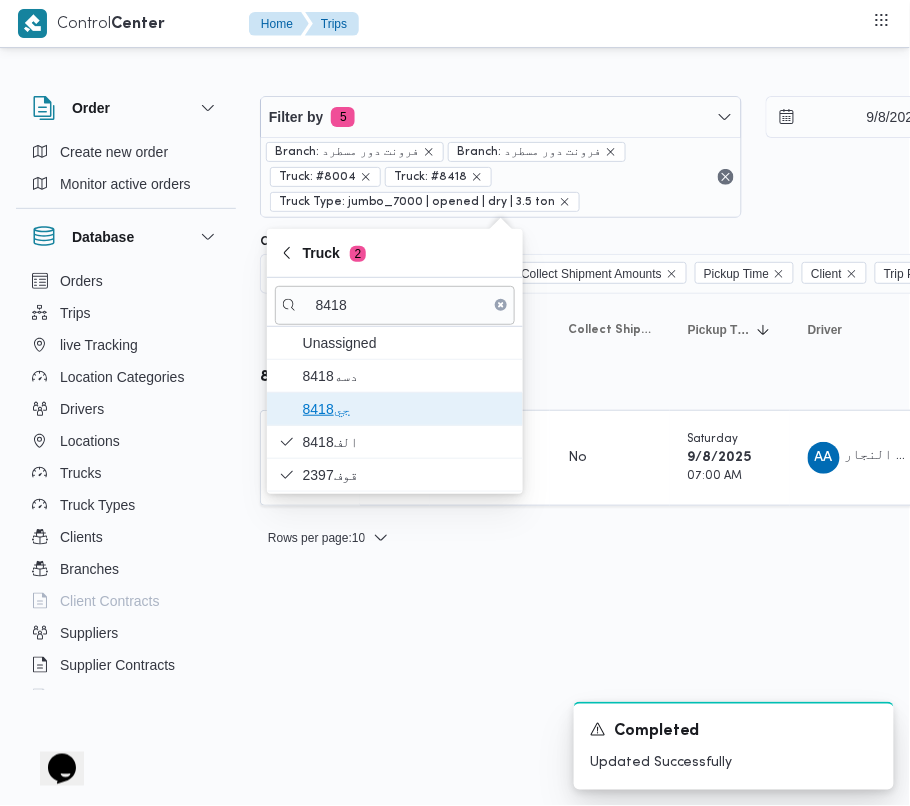 click on "جي8418" at bounding box center (407, 409) 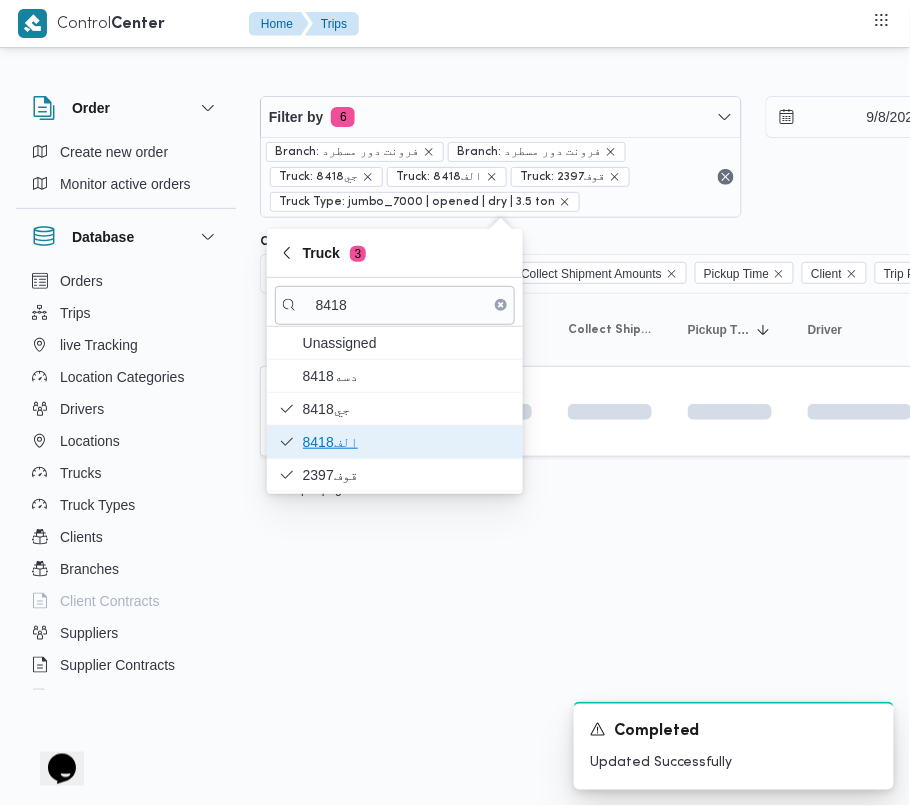 click on "الف8418" at bounding box center [407, 442] 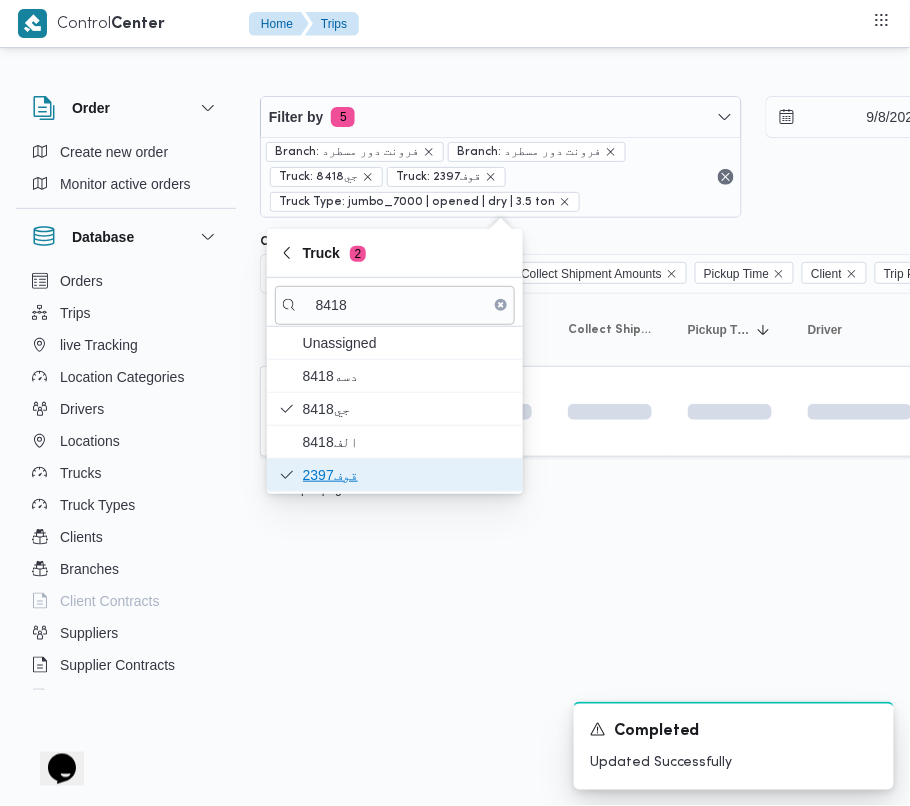 click on "قوف2397" at bounding box center (407, 475) 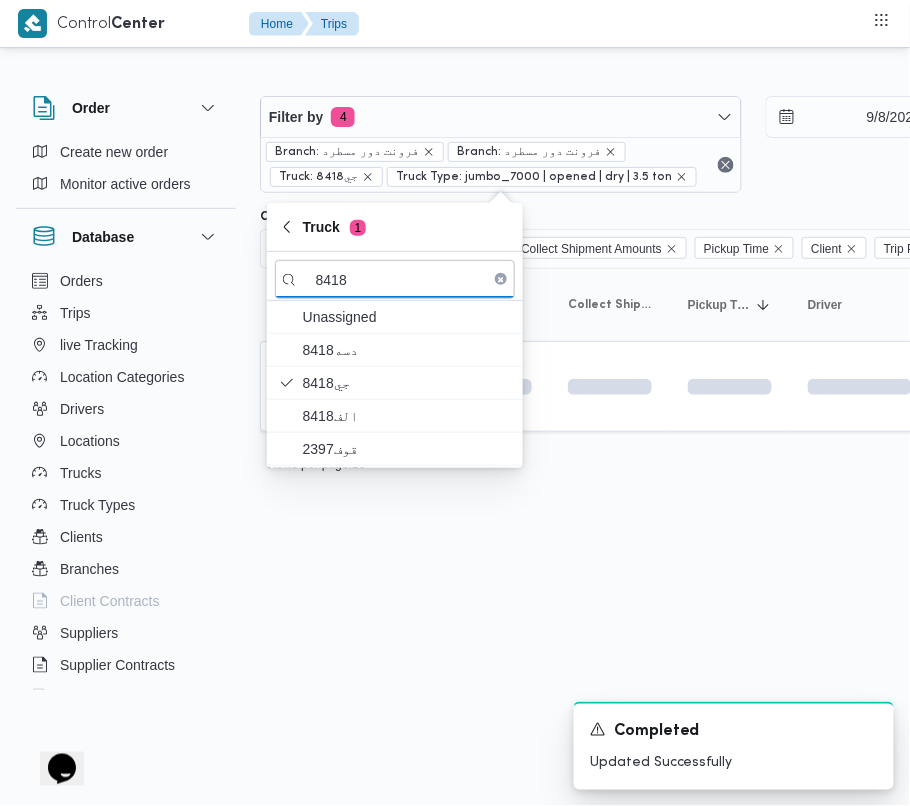 click on "Control  Center Home Trips Order Create new order Monitor active orders Database Orders Trips live Tracking Location Categories Drivers Locations Trucks Truck Types Clients Branches Client Contracts Suppliers Supplier Contracts Devices Users Projects SP Projects Admins organization assignees Tags Filter by 4 Branch: فرونت دور مسطرد Branch: فرونت دور مسطرد  Truck: جي8418 Truck Type: jumbo_7000 | opened | dry | 3.5 ton 9/8/2025 → 9/8/2025 Group By Truck Columns Trip ID App Geofencing Collect Shipment Amounts Pickup Time Client Trip Points Driver Supplier Truck Status Platform Sorting Trip ID Click to sort in ascending order App Click to sort in ascending order Geofencing Click to sort in ascending order Collect Shipment Amounts Pickup Time Click to sort in ascending order Client Click to sort in ascending order Trip Points Driver Click to sort in ascending order Supplier Click to sort in ascending order Truck Click to sort in ascending order Status Click to sort in ascending order" at bounding box center [455, 403] 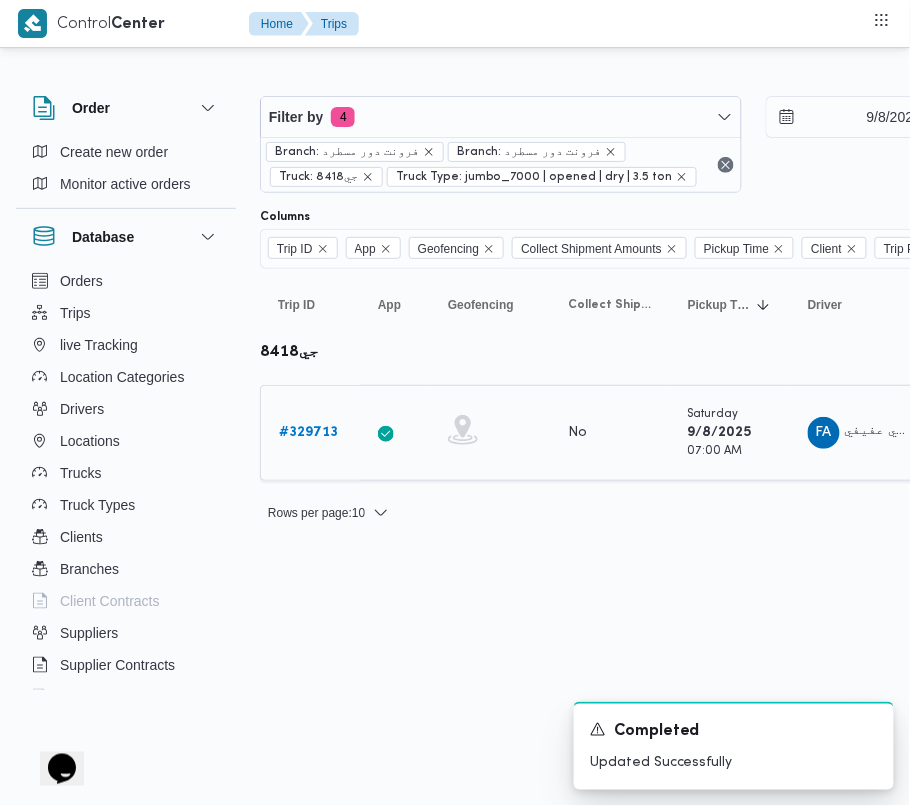 click on "# 329713" at bounding box center (308, 432) 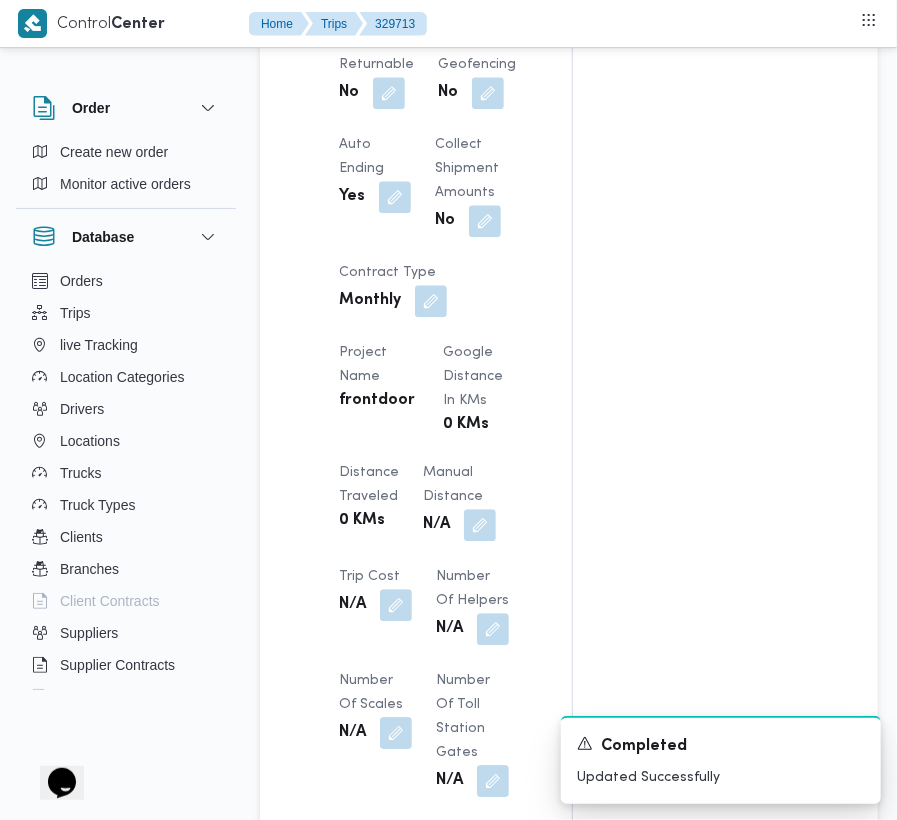 scroll, scrollTop: 2533, scrollLeft: 0, axis: vertical 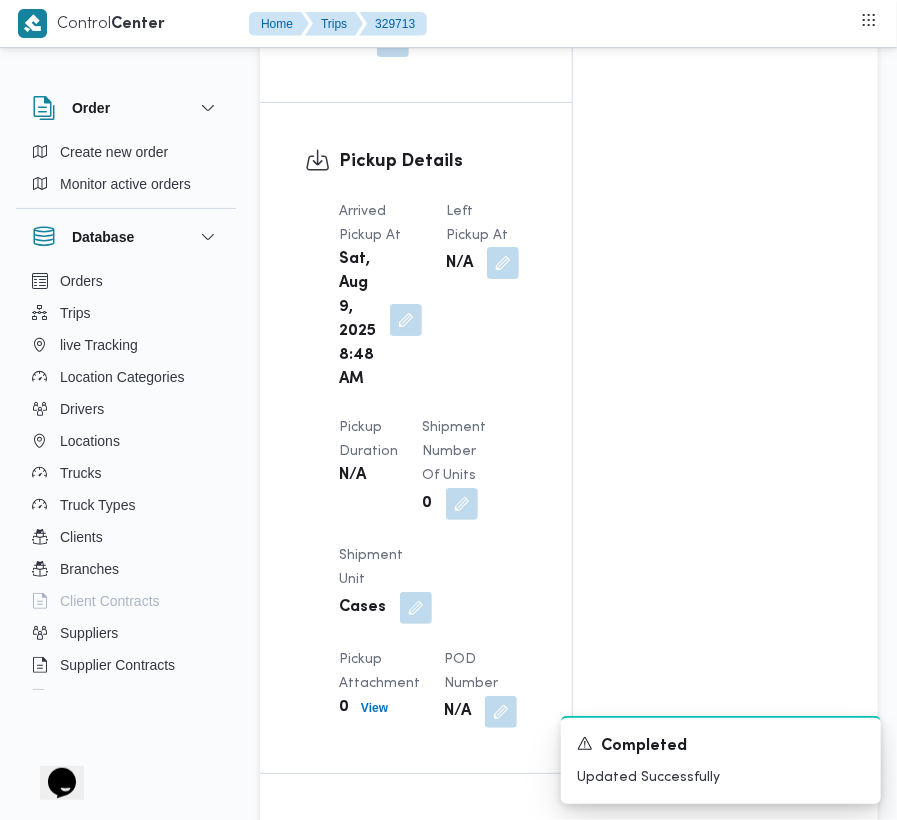 click at bounding box center (503, 263) 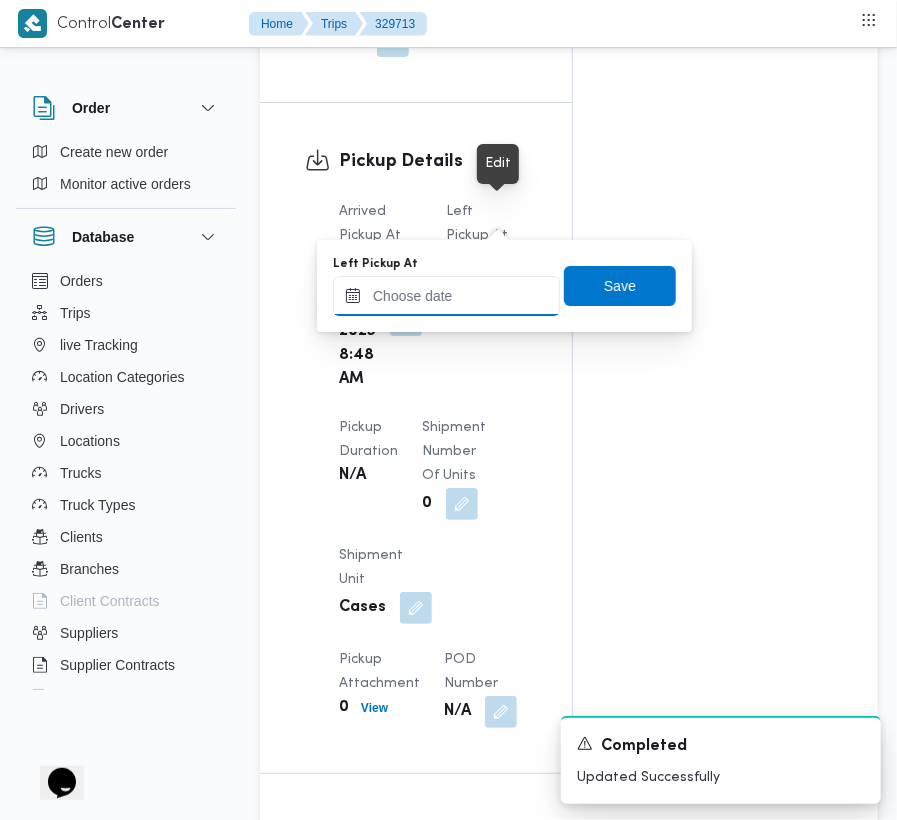 click on "Left Pickup At" at bounding box center (446, 296) 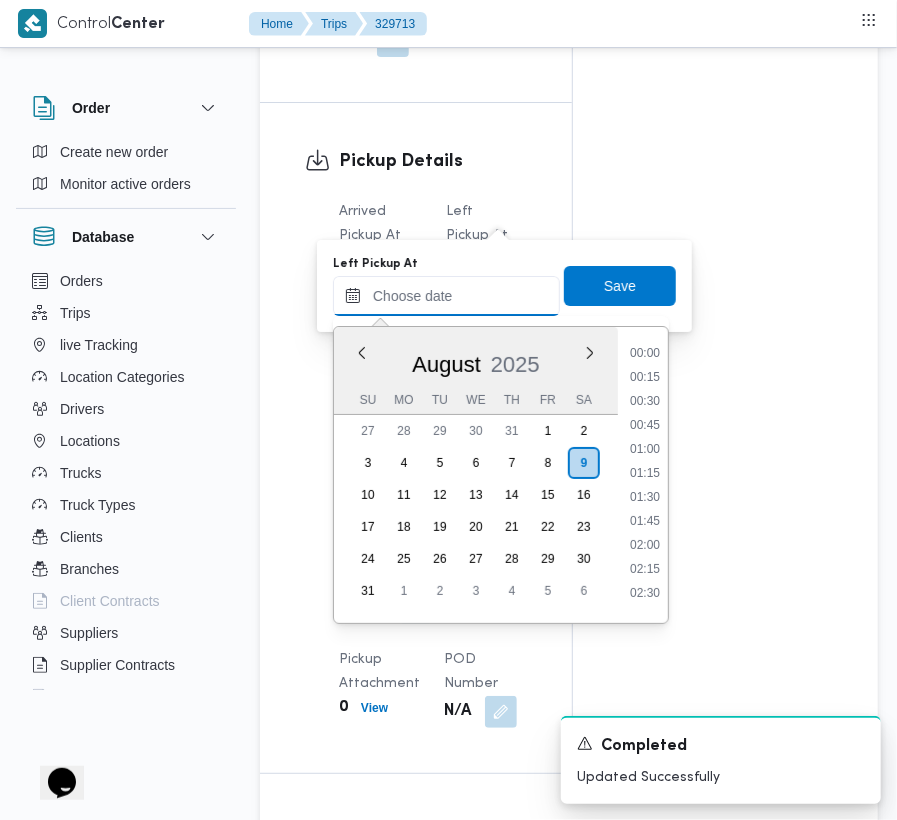 scroll, scrollTop: 945, scrollLeft: 0, axis: vertical 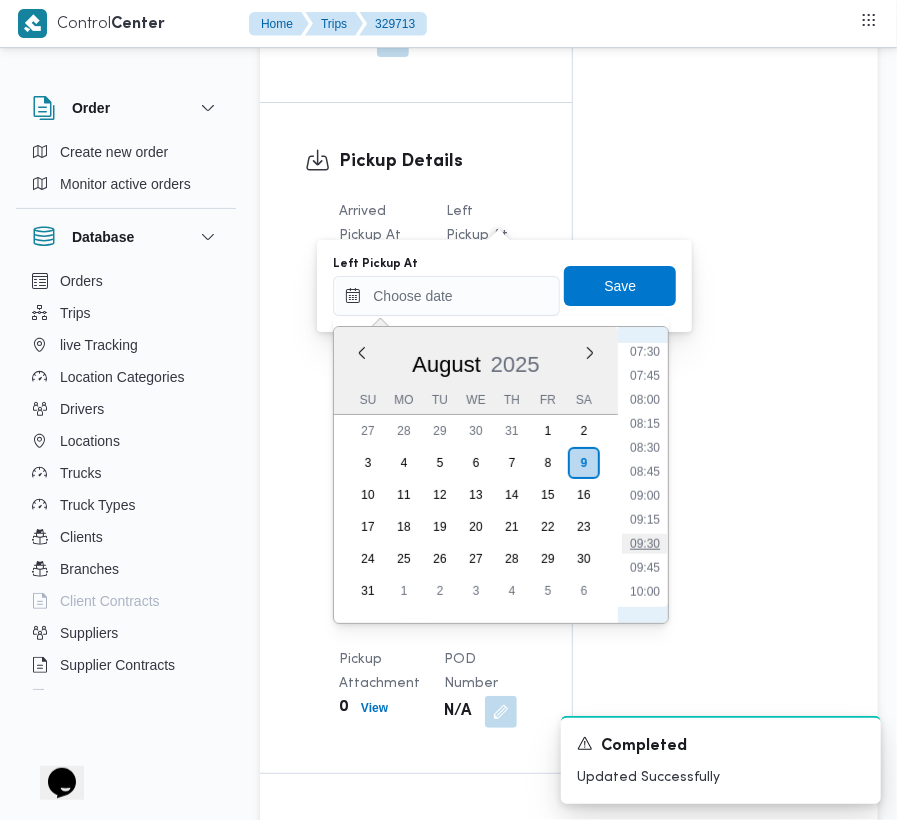 click on "09:30" at bounding box center [645, 544] 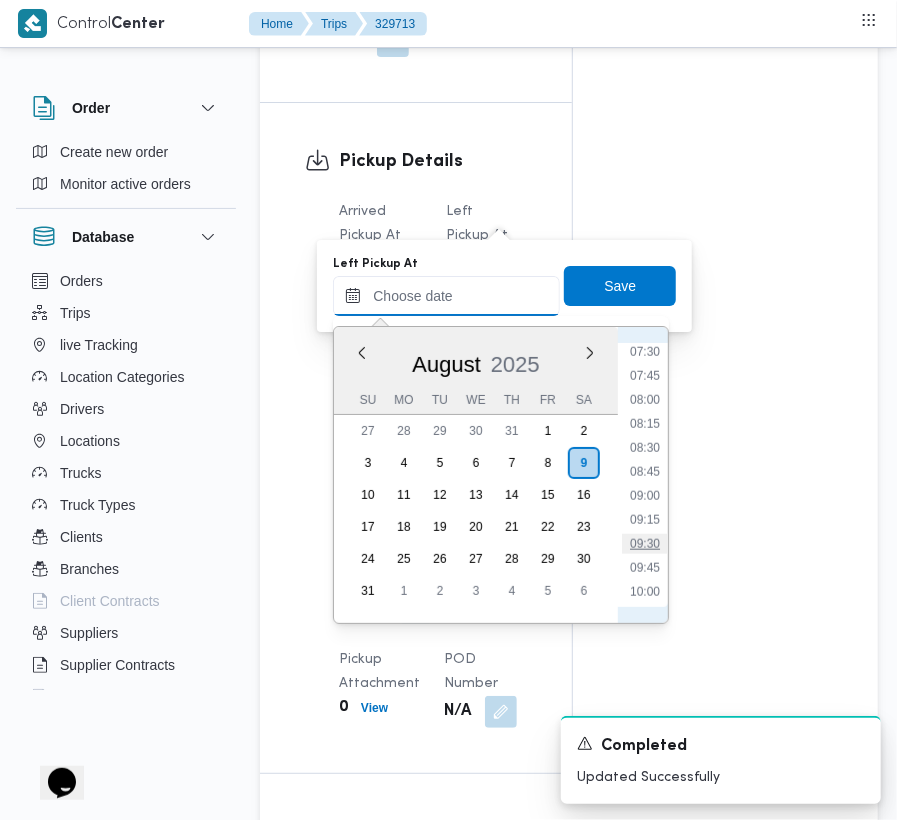 type on "09/08/2025 09:30" 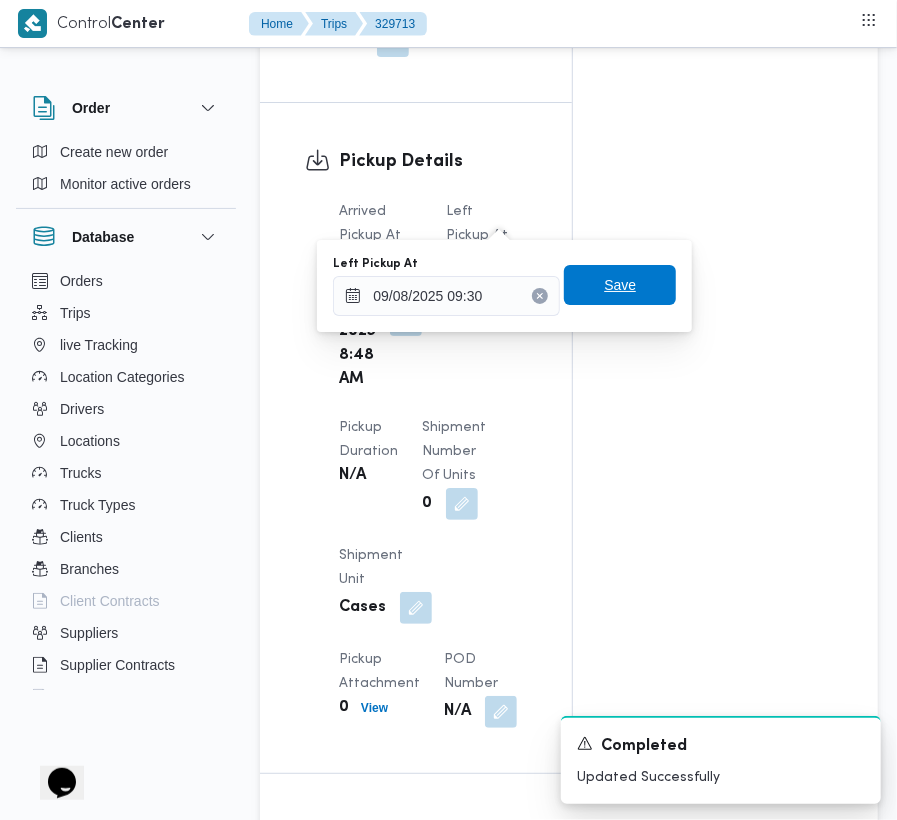 drag, startPoint x: 608, startPoint y: 285, endPoint x: 620, endPoint y: 286, distance: 12.0415945 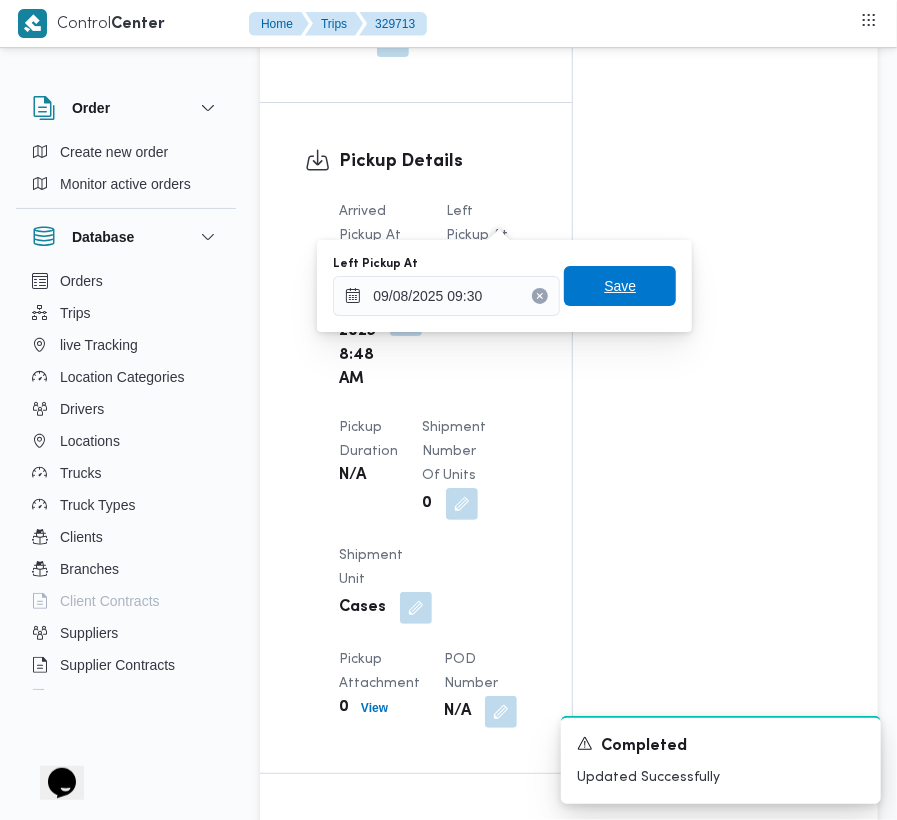 click on "Save" at bounding box center (620, 286) 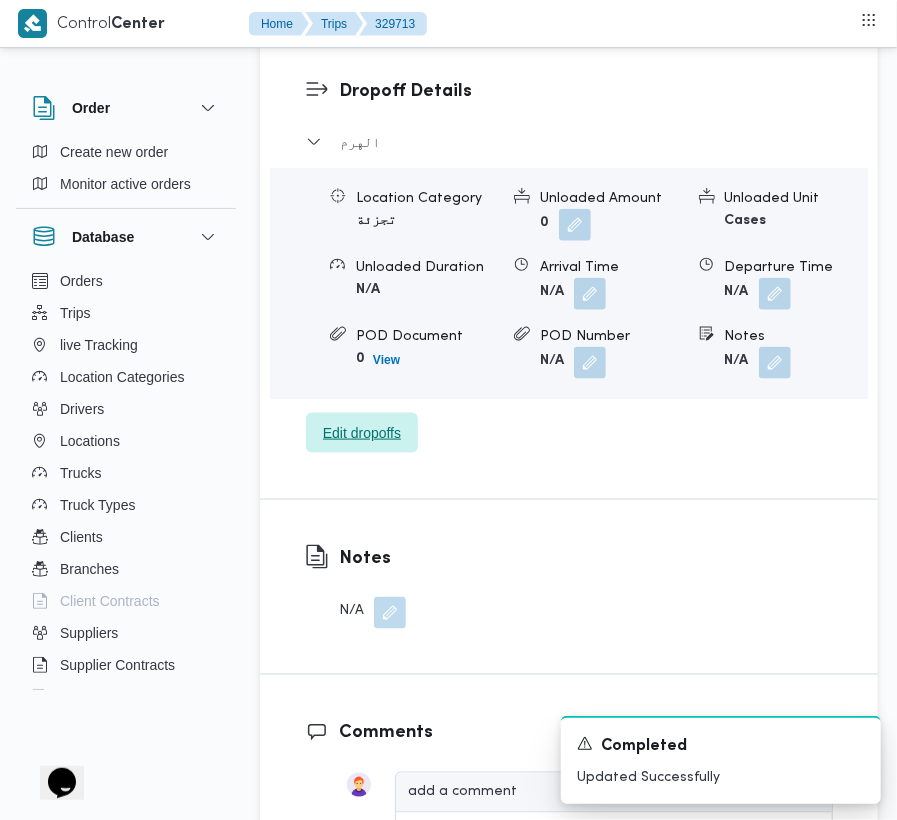 click on "Edit dropoffs" at bounding box center [362, 433] 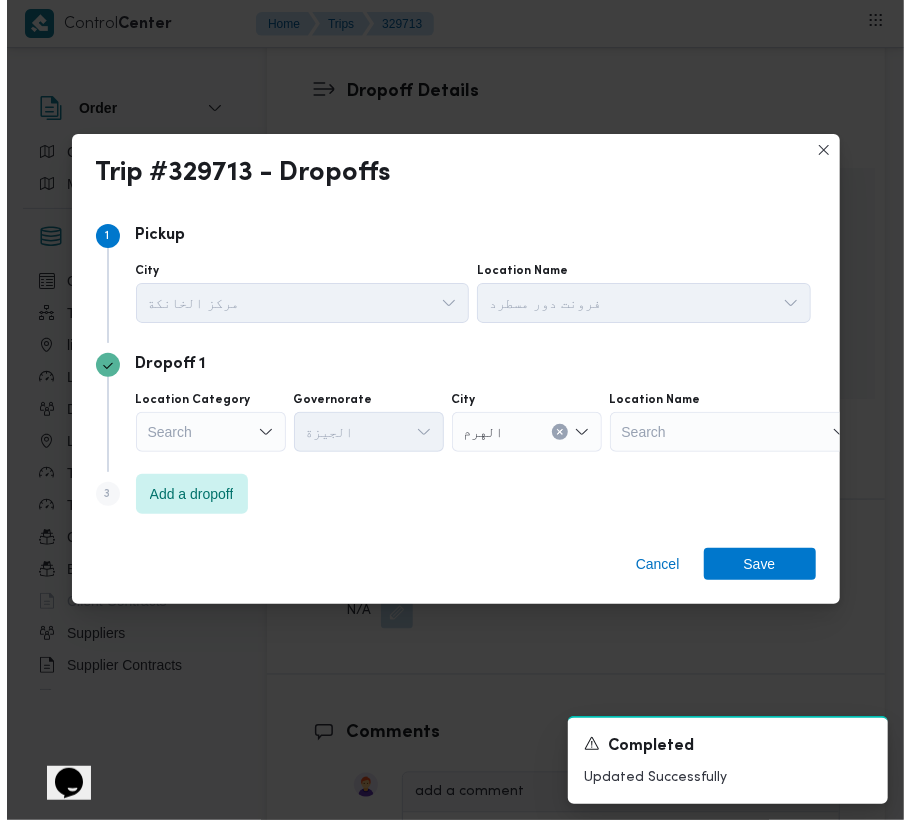 scroll, scrollTop: 3154, scrollLeft: 0, axis: vertical 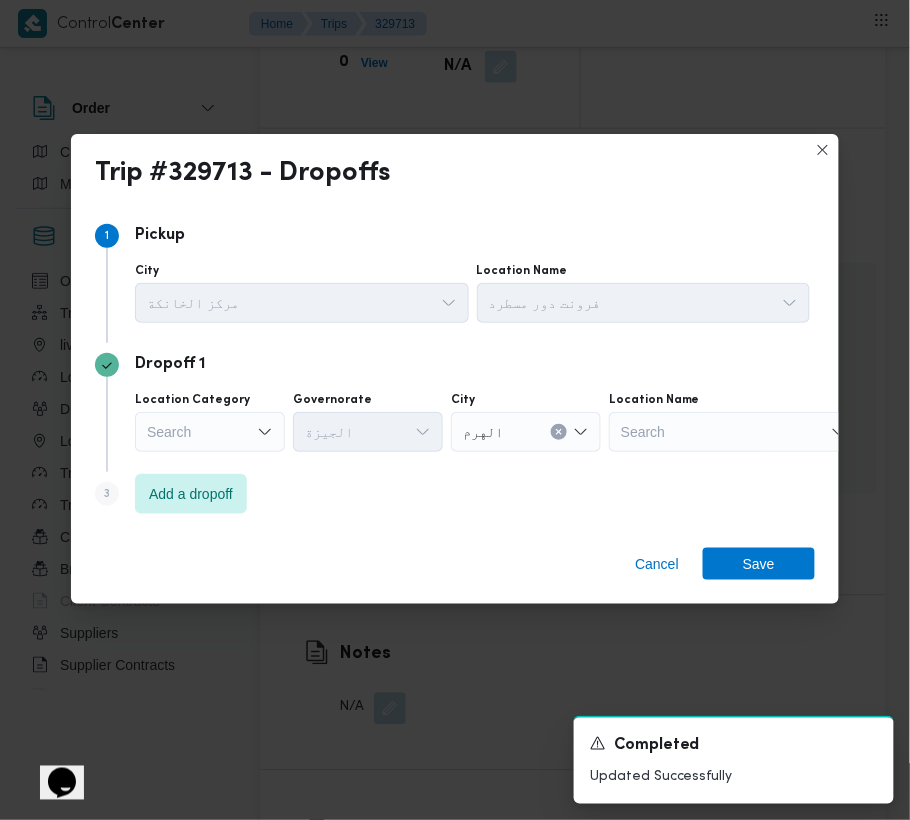 click on "Search" at bounding box center (210, 432) 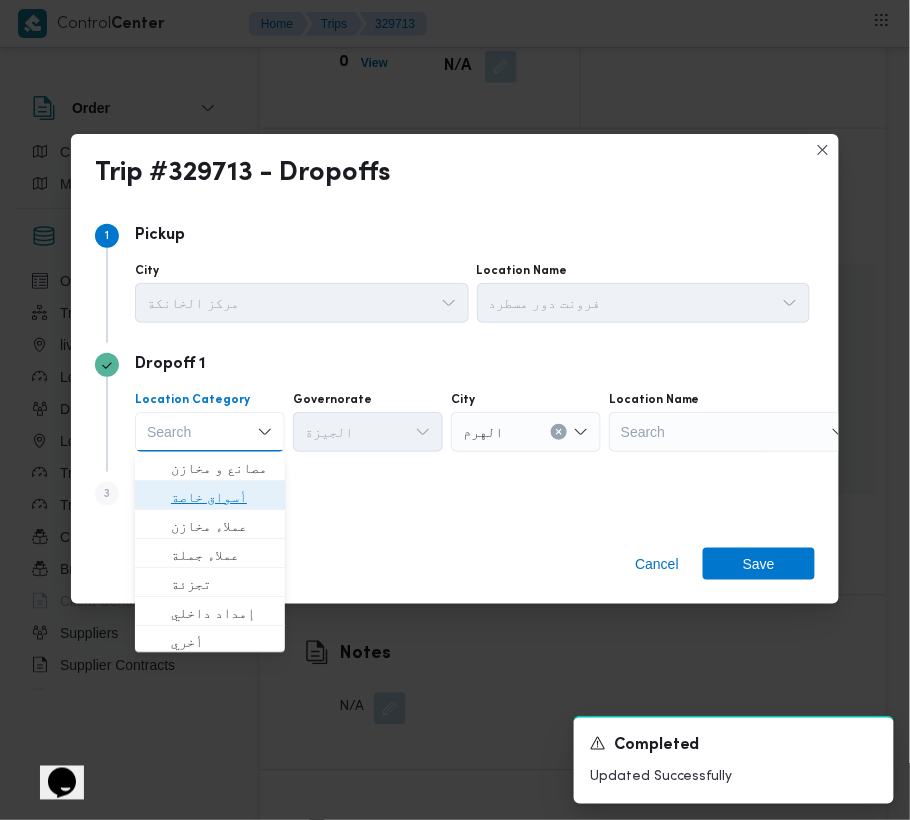 click on "أسواق خاصة" at bounding box center (222, 498) 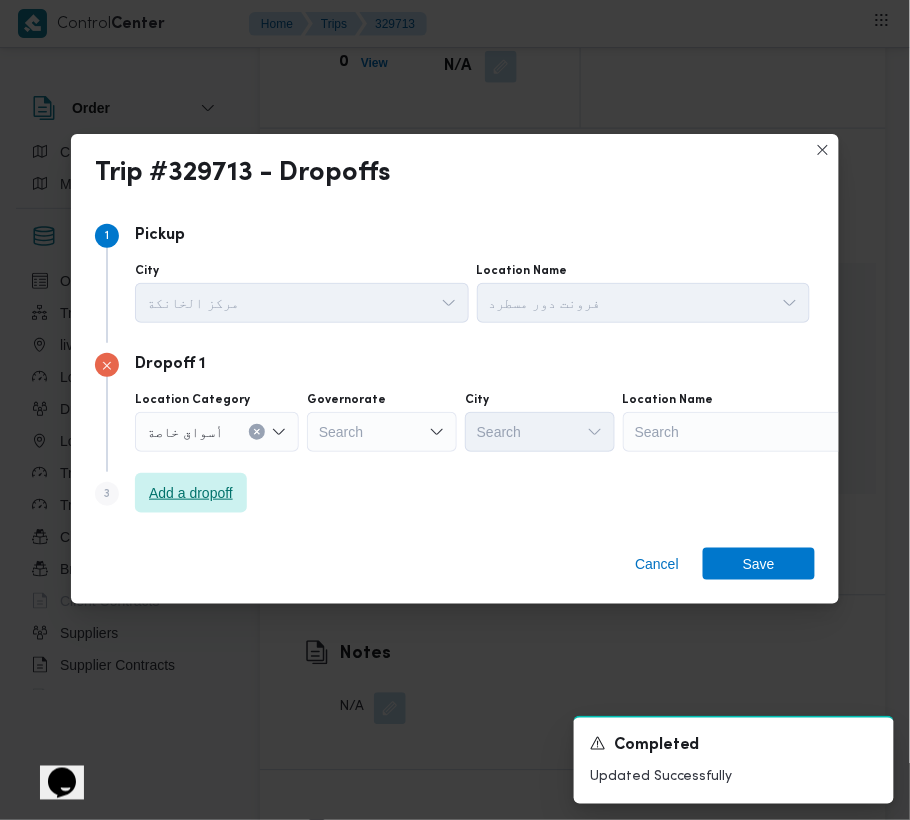 click on "Add a dropoff" at bounding box center [191, 493] 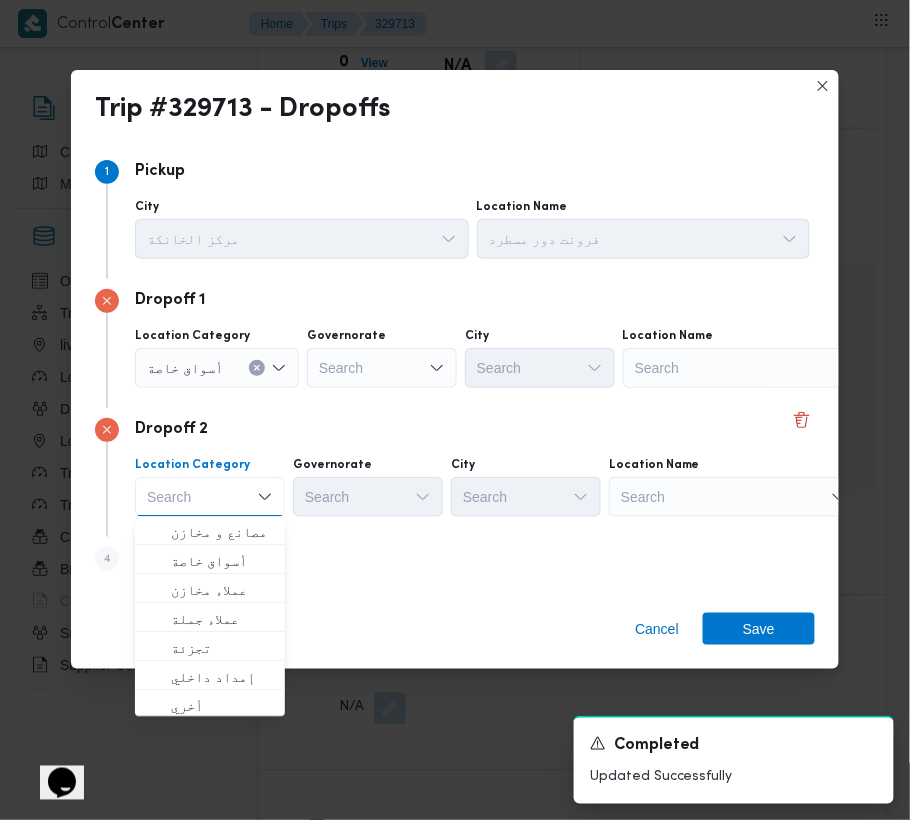 click on "Search" at bounding box center (748, 368) 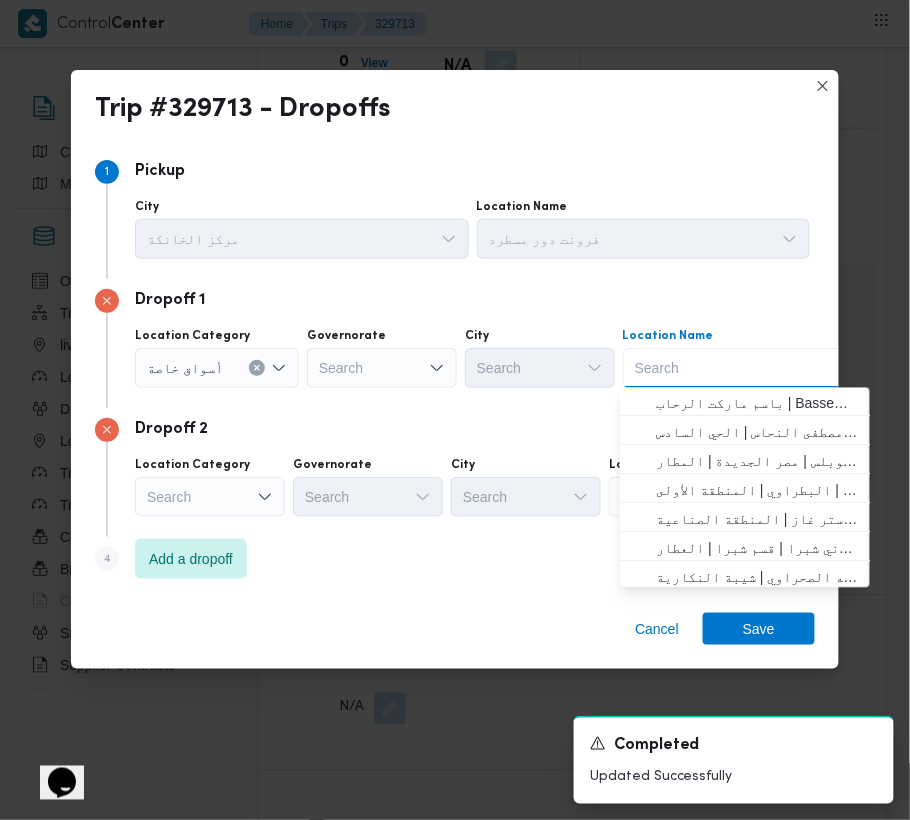 paste on "Hyper One" 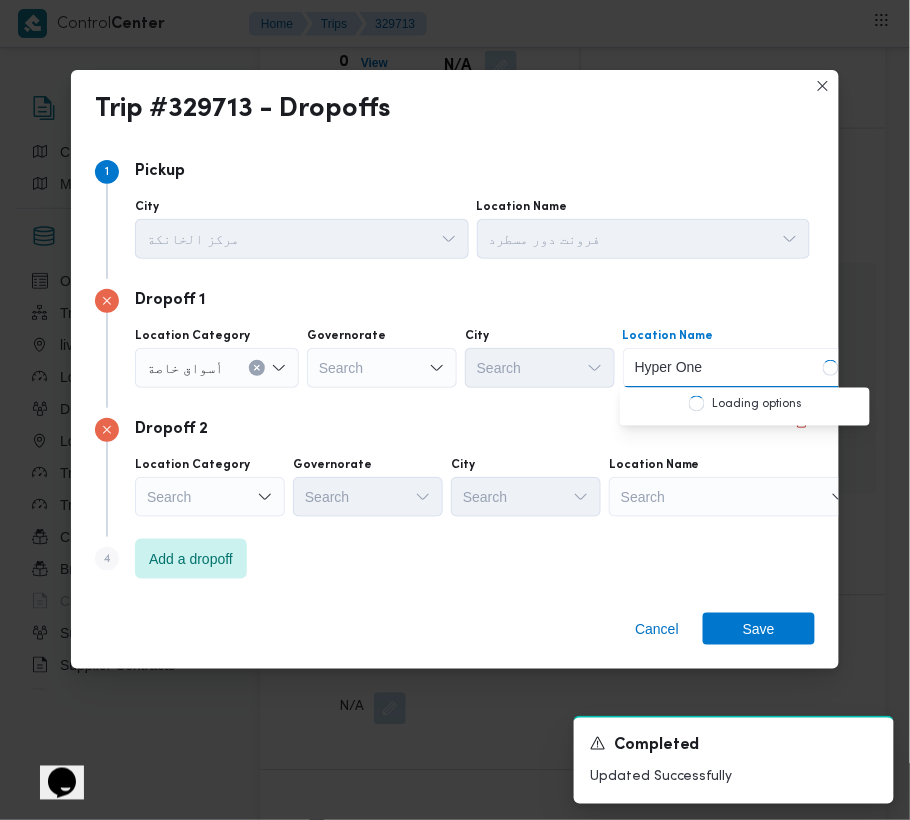 type on "Hyper One" 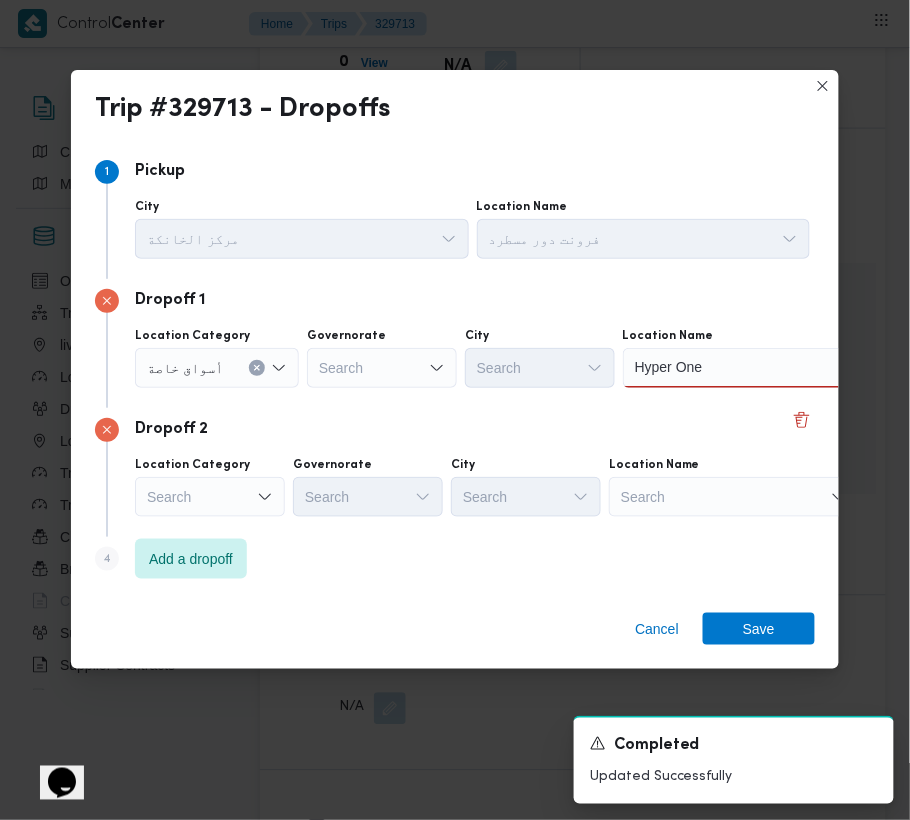 click on "Search" at bounding box center [748, 368] 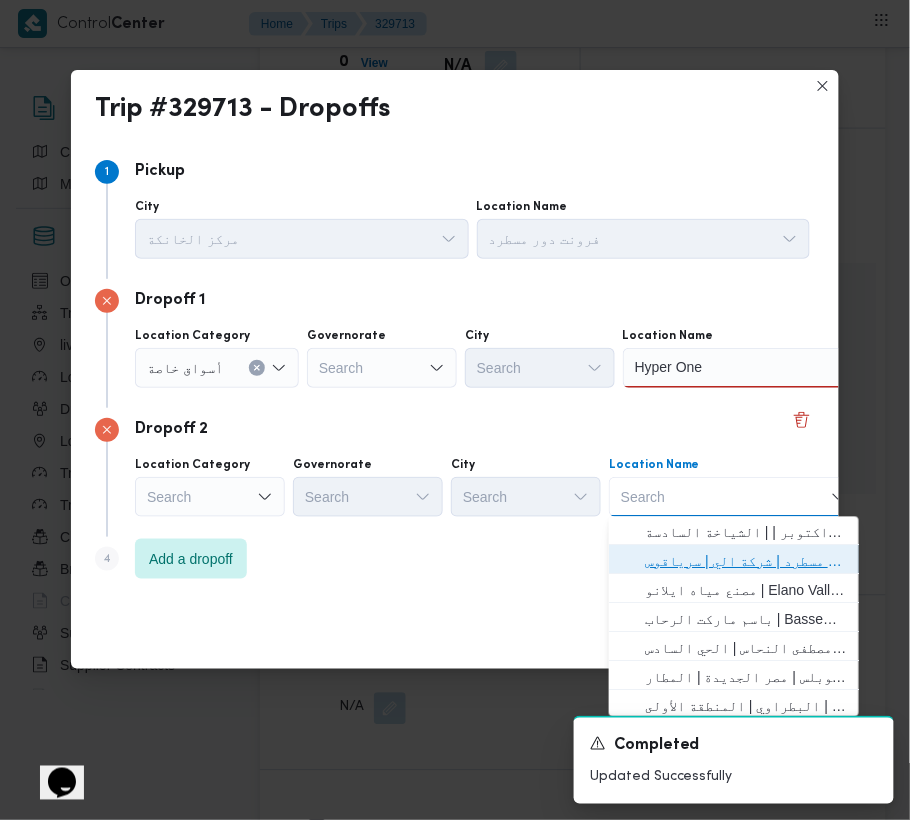 click on "فرونت دور مسطرد | شركة الي | سرياقوس" at bounding box center [746, 562] 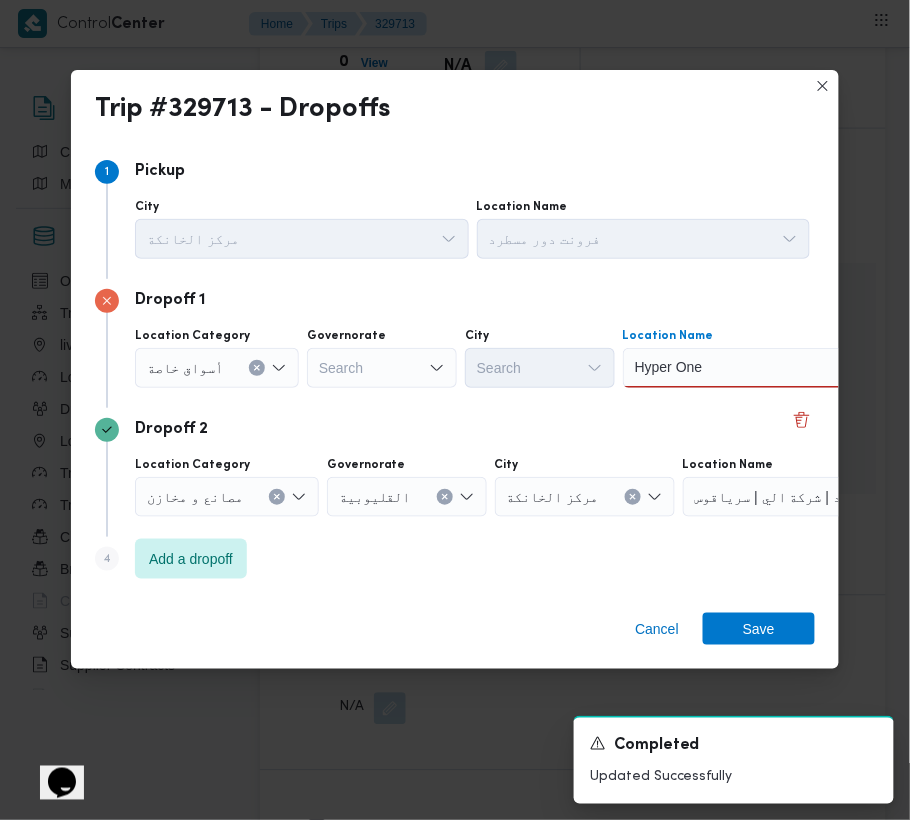 click on "Hyper One  Hyper One" at bounding box center [748, 368] 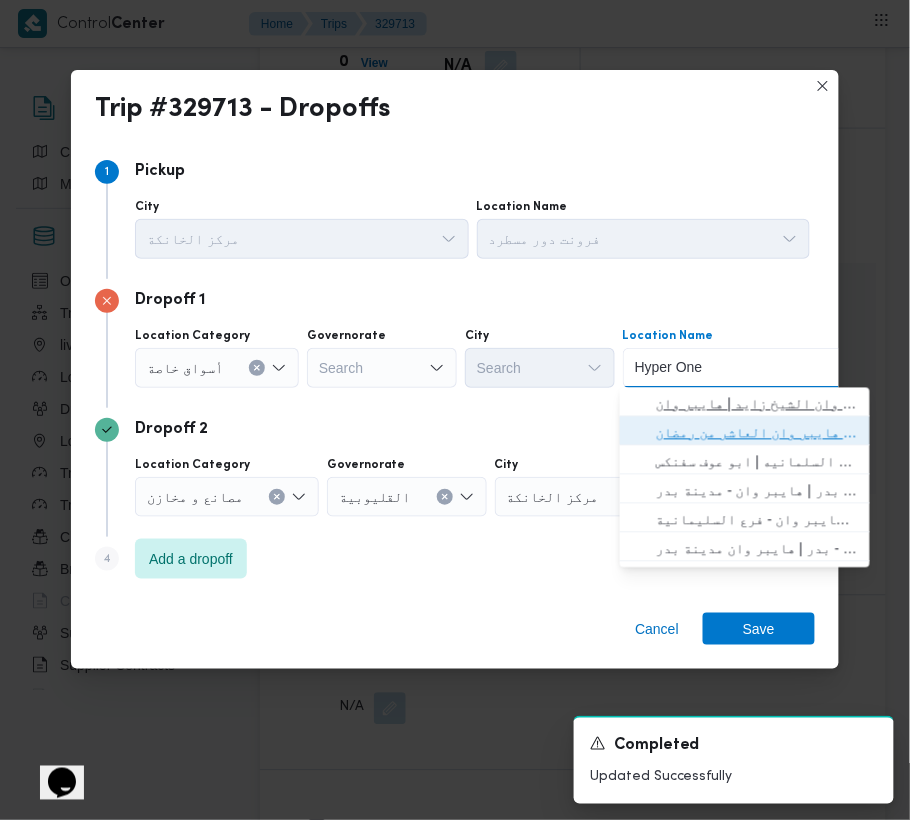 drag, startPoint x: 746, startPoint y: 429, endPoint x: 742, endPoint y: 400, distance: 29.274563 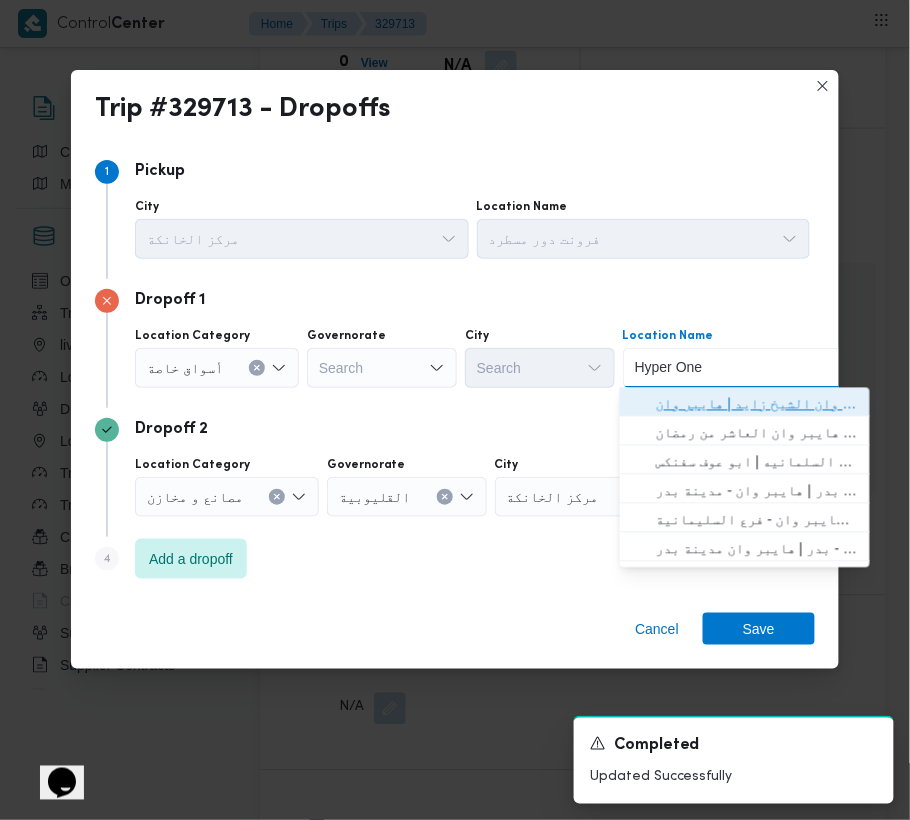 click on "هايبر وان الشيخ زايد | هايبر وان | null" at bounding box center (757, 404) 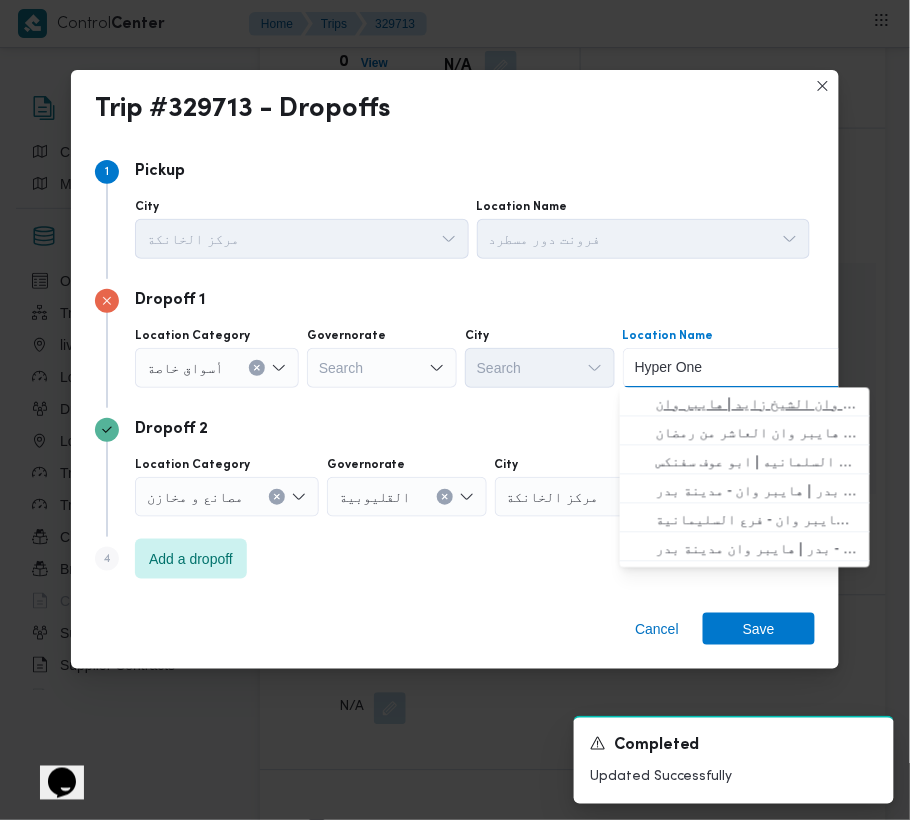 type 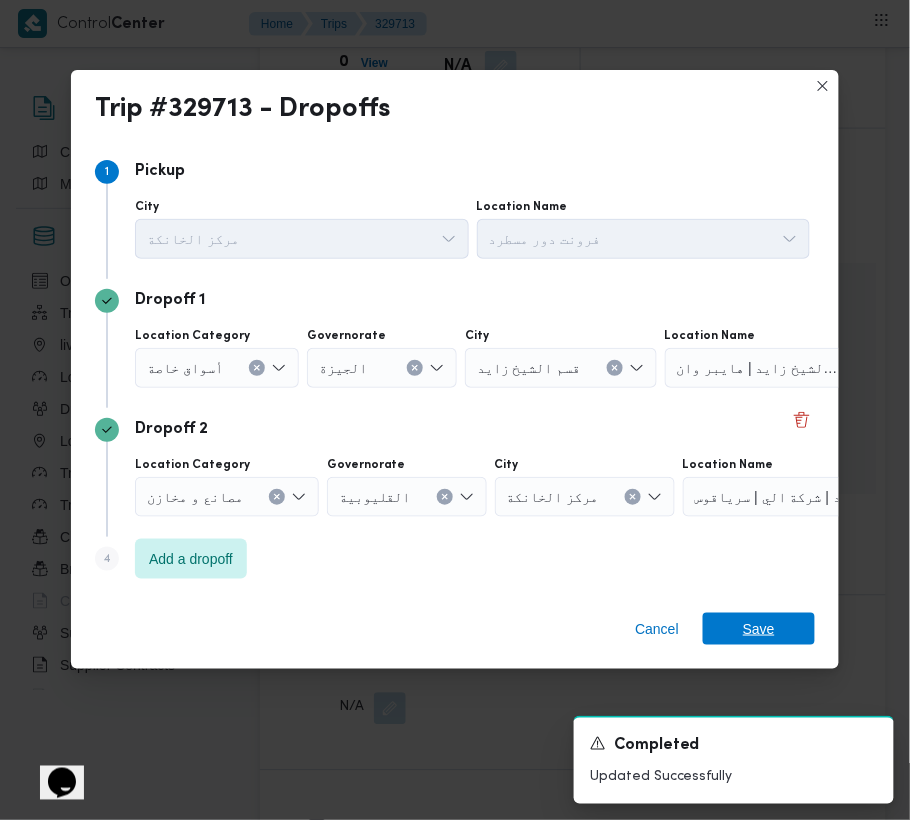 click on "Save" at bounding box center [759, 629] 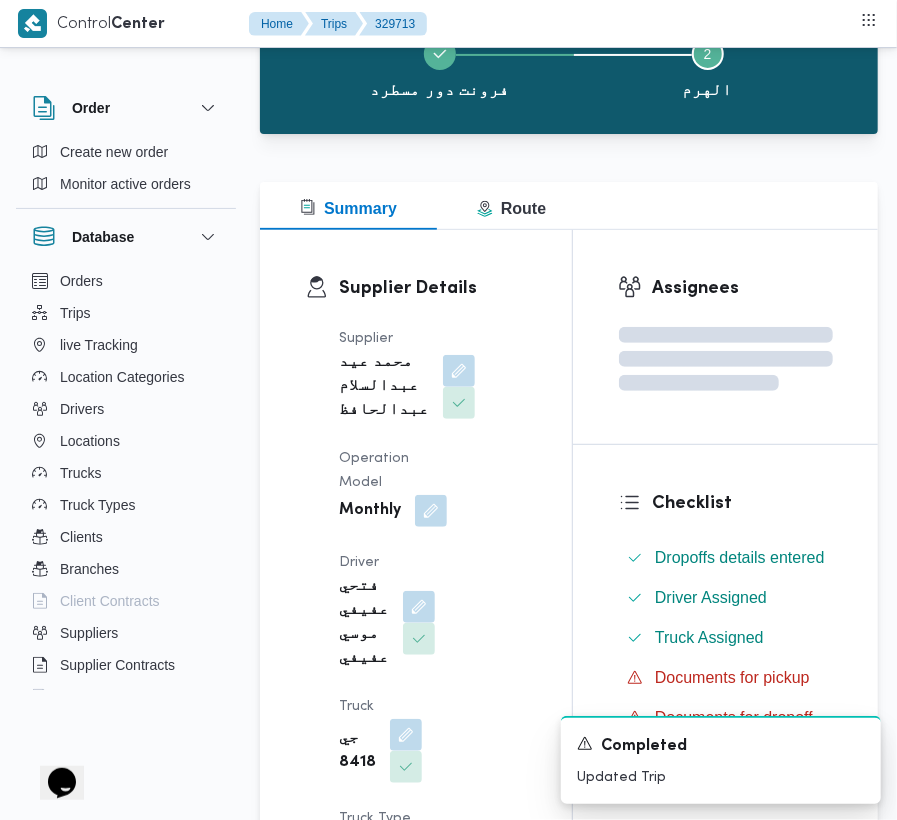 scroll, scrollTop: 0, scrollLeft: 0, axis: both 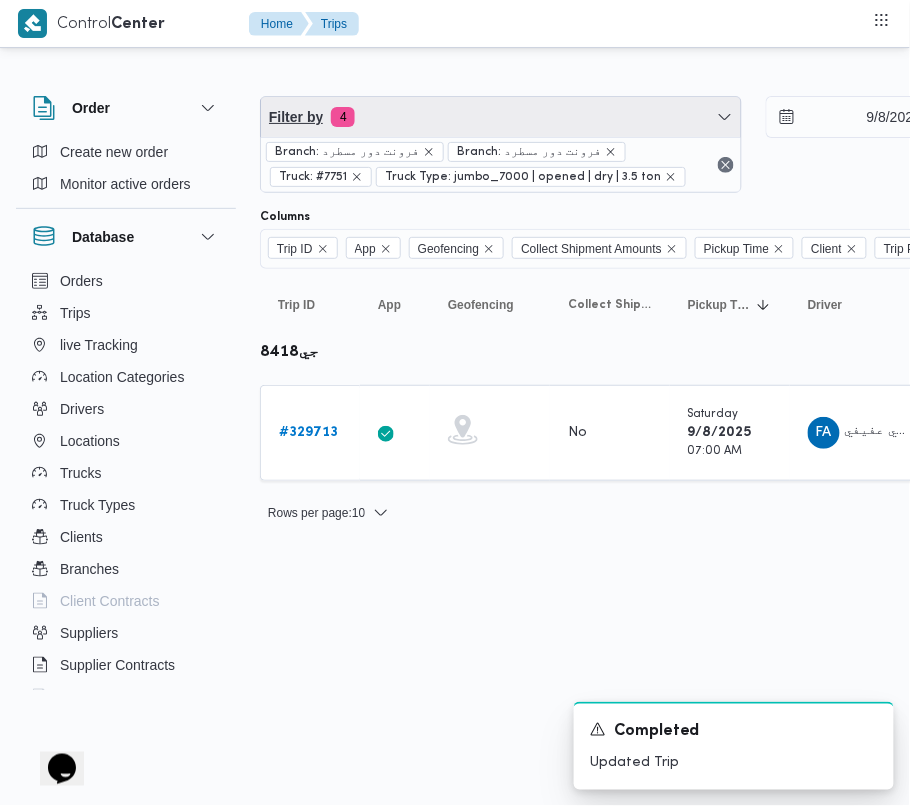 click on "Filter by 4" at bounding box center (501, 117) 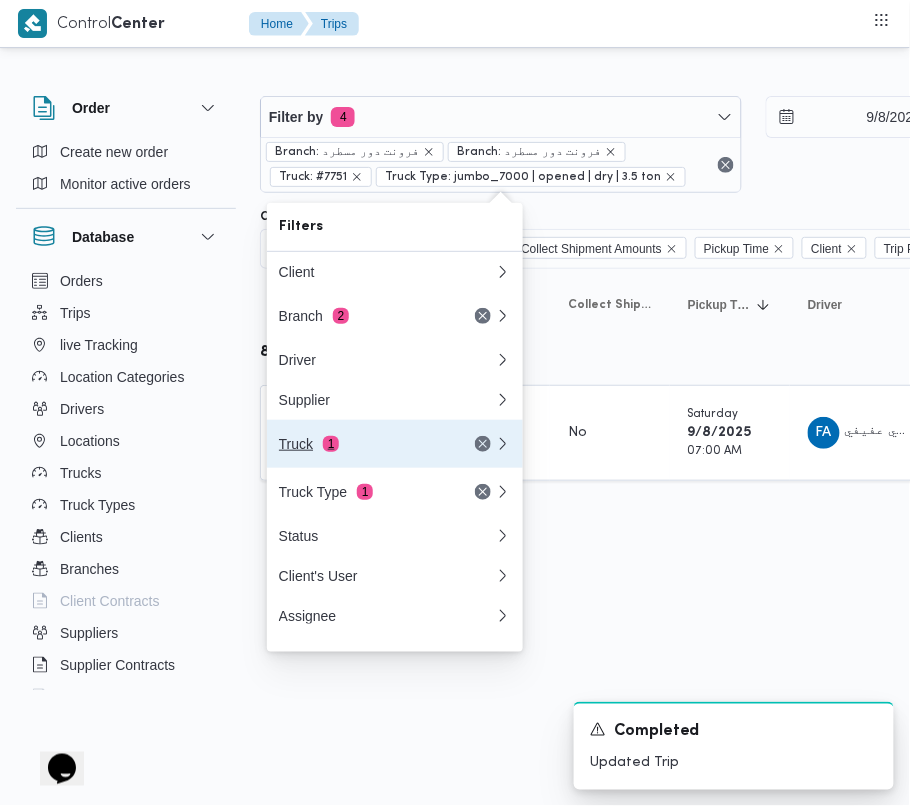 click on "Truck 1" at bounding box center [395, 444] 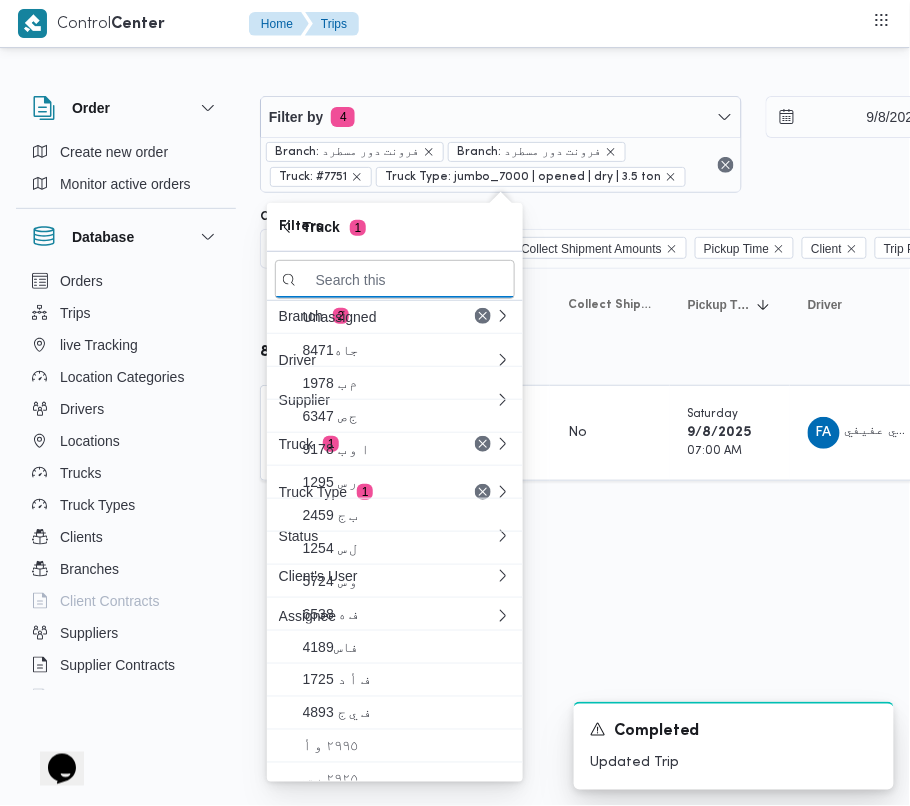 paste on "9879" 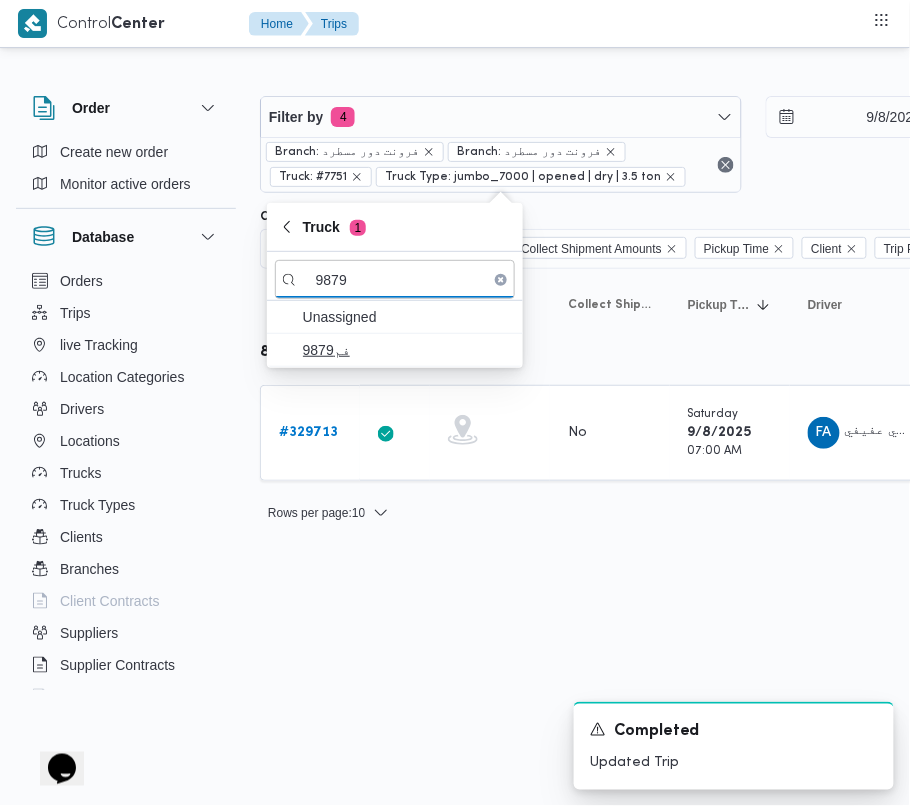 type on "9879" 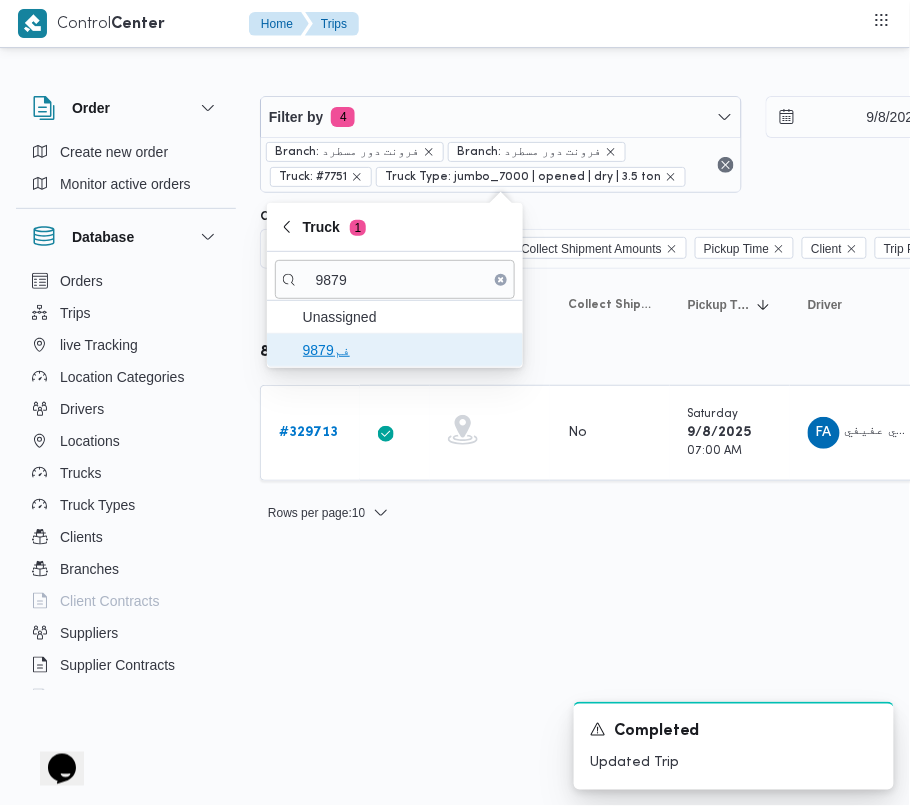 click on "فم9879" at bounding box center (407, 350) 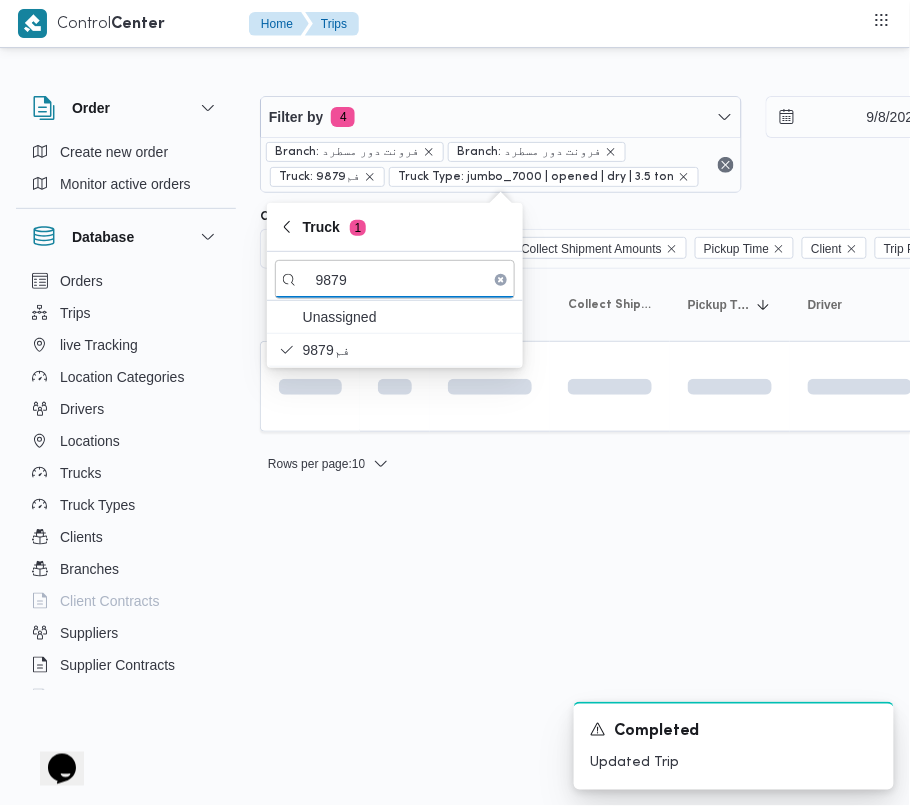 click on "Control  Center Home Trips Order Create new order Monitor active orders Database Orders Trips live Tracking Location Categories Drivers Locations Trucks Truck Types Clients Branches Client Contracts Suppliers Supplier Contracts Devices Users Projects SP Projects Admins organization assignees Tags Filter by 4 Branch: فرونت دور مسطرد Branch: فرونت دور مسطرد  Truck: فم9879 Truck Type: jumbo_7000 | opened | dry | 3.5 ton 9/8/2025 → 9/8/2025 Group By Truck Columns Trip ID App Geofencing Collect Shipment Amounts Pickup Time Client Trip Points Driver Supplier Truck Status Platform Sorting Trip ID Click to sort in ascending order App Click to sort in ascending order Geofencing Click to sort in ascending order Collect Shipment Amounts Pickup Time Click to sort in ascending order Client Click to sort in ascending order Trip Points Driver Click to sort in ascending order Supplier Click to sort in ascending order Truck Click to sort in ascending order Status Click to sort in ascending order" at bounding box center (455, 403) 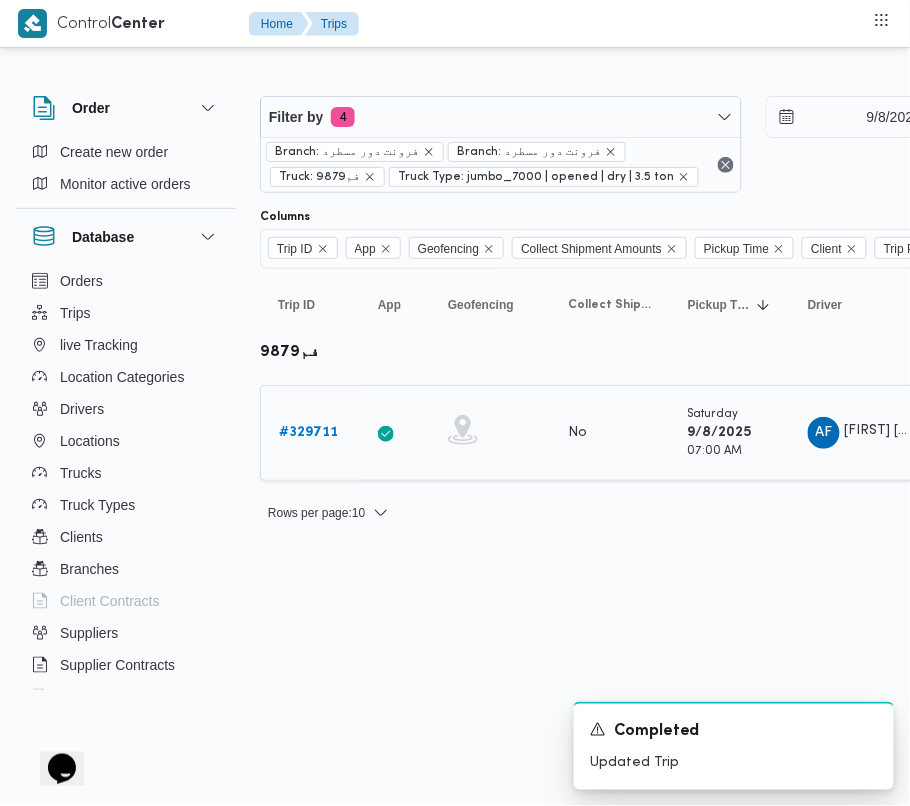 click on "# 329711" at bounding box center [308, 432] 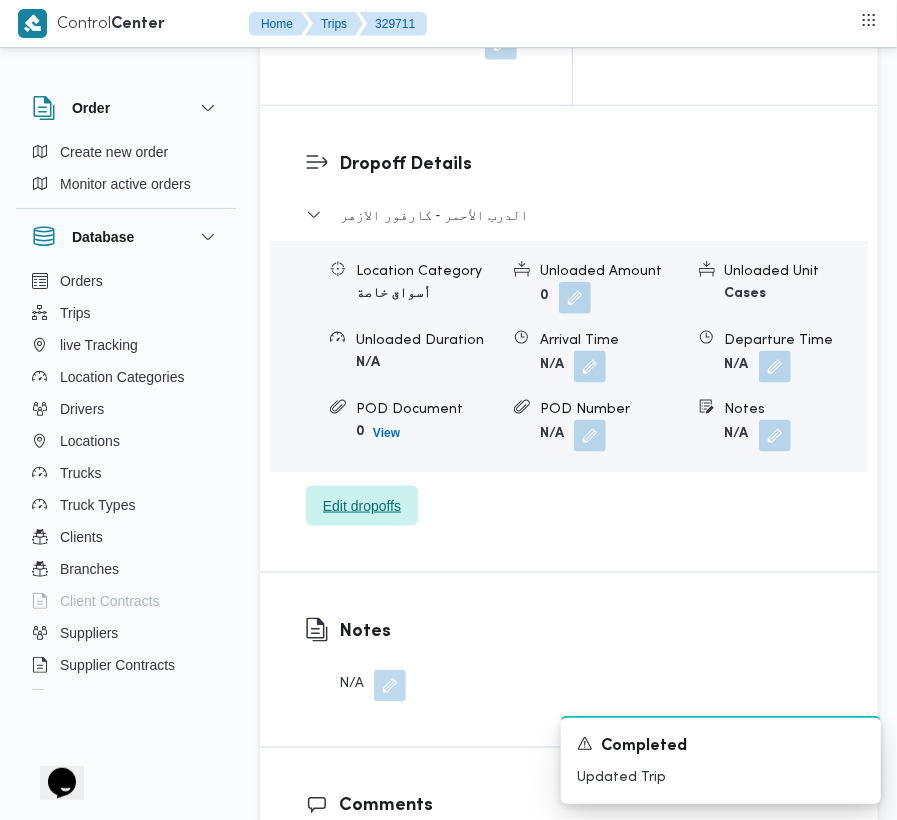 click on "Edit dropoffs" at bounding box center [362, 506] 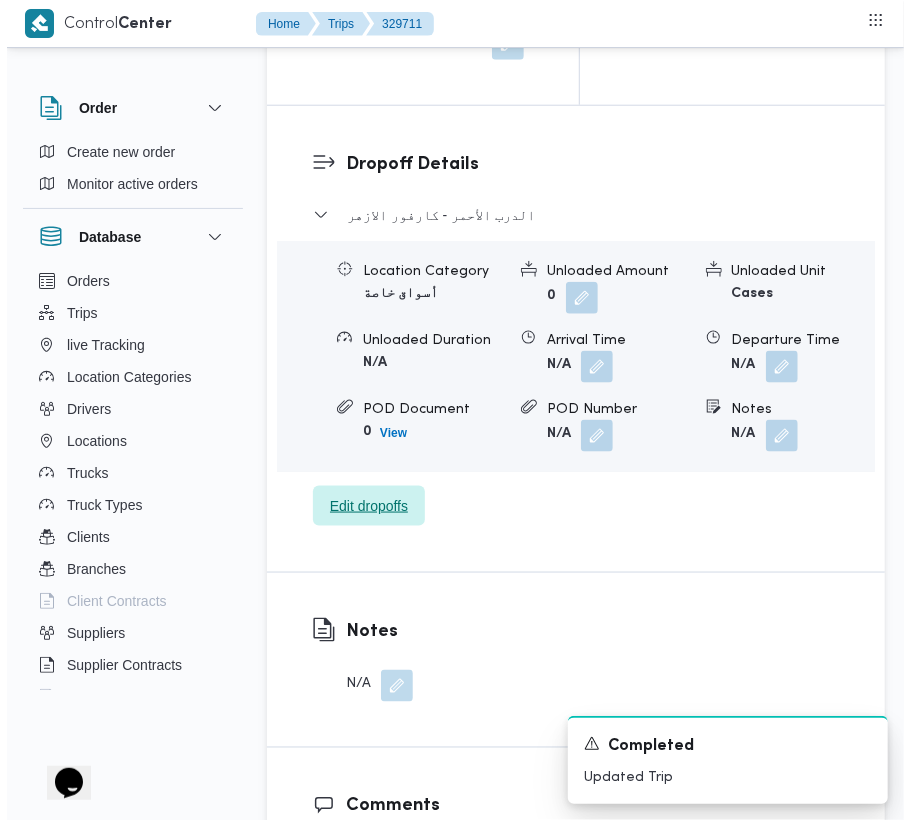 scroll, scrollTop: 3265, scrollLeft: 0, axis: vertical 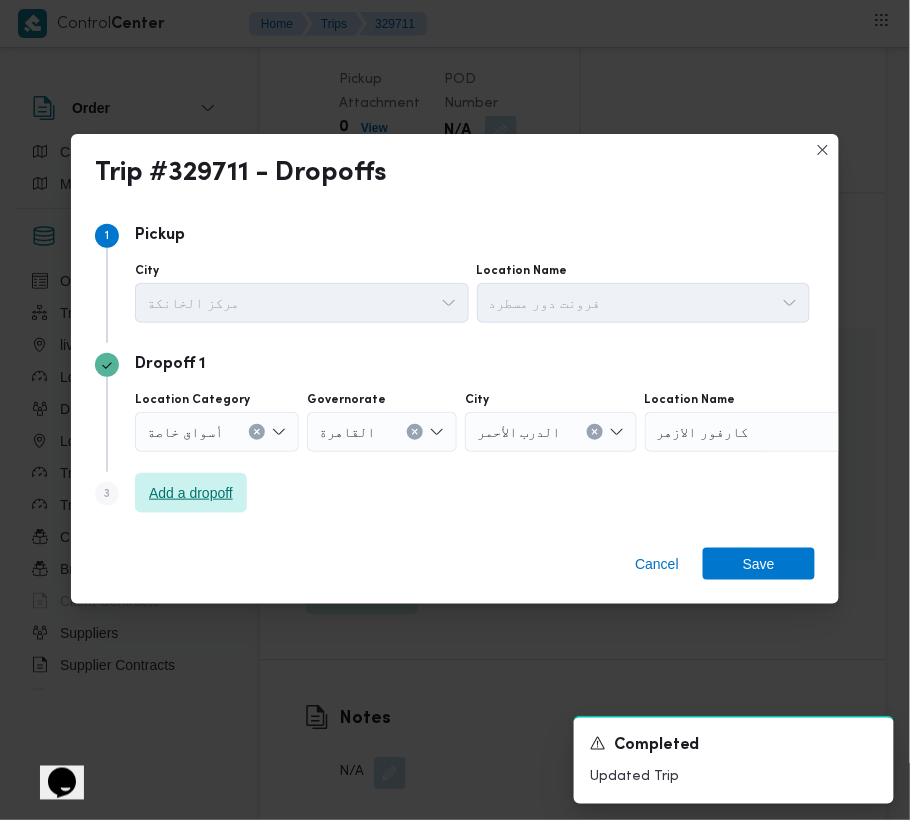click on "Add a dropoff" at bounding box center [191, 493] 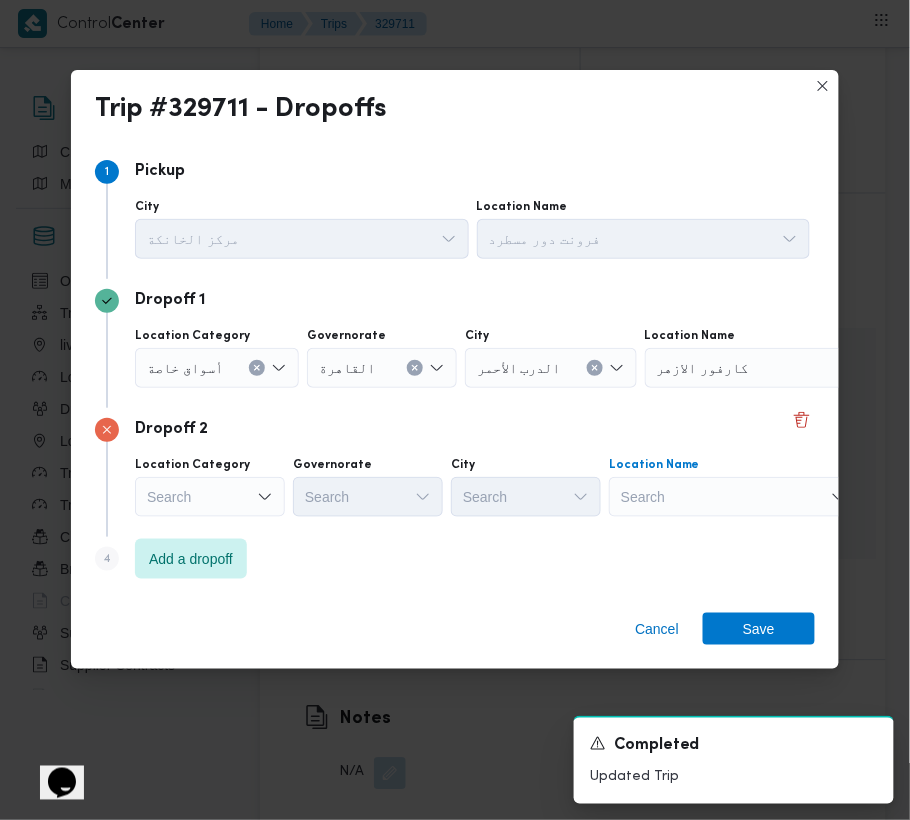 click on "Search" at bounding box center (770, 368) 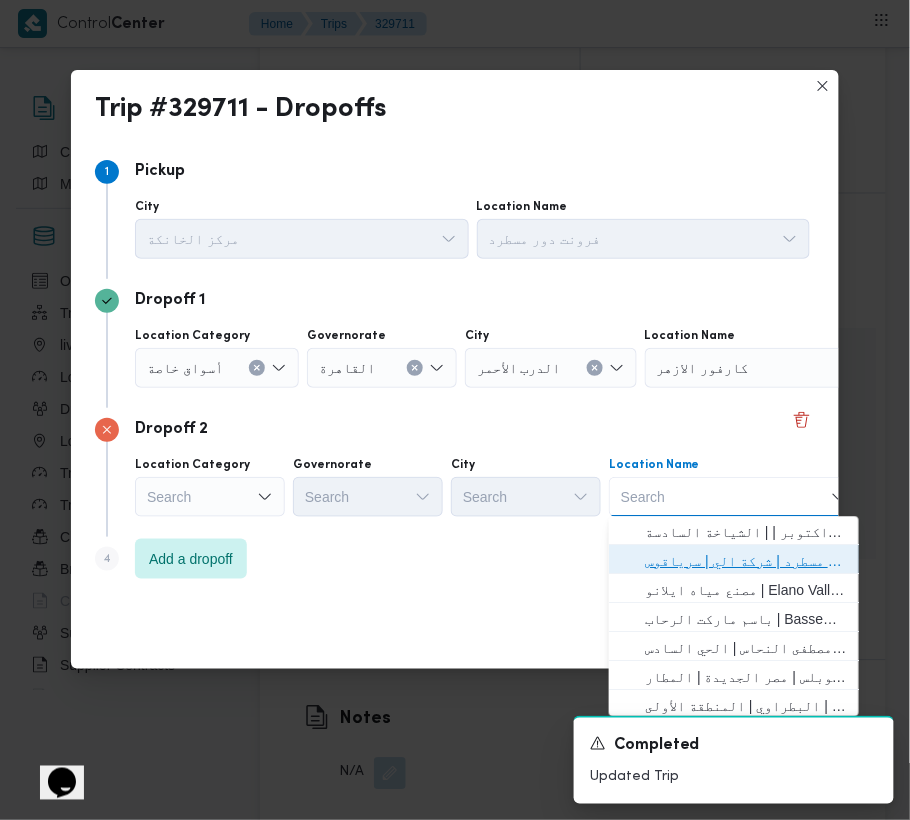 click on "فرونت دور مسطرد | شركة الي | سرياقوس" at bounding box center (746, 562) 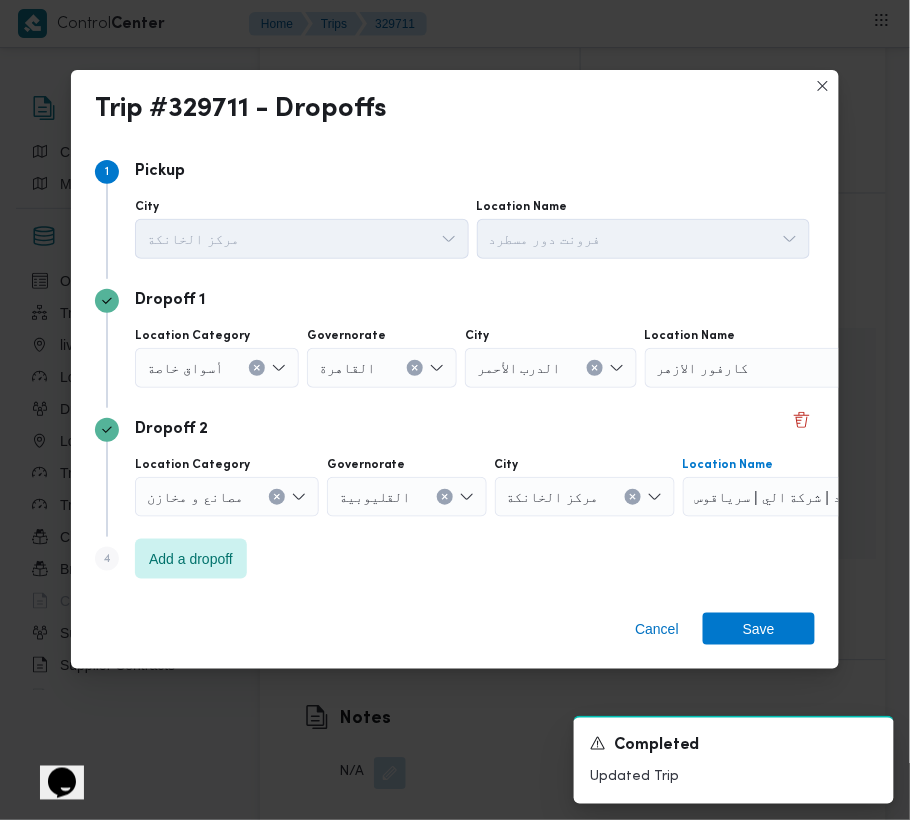 click 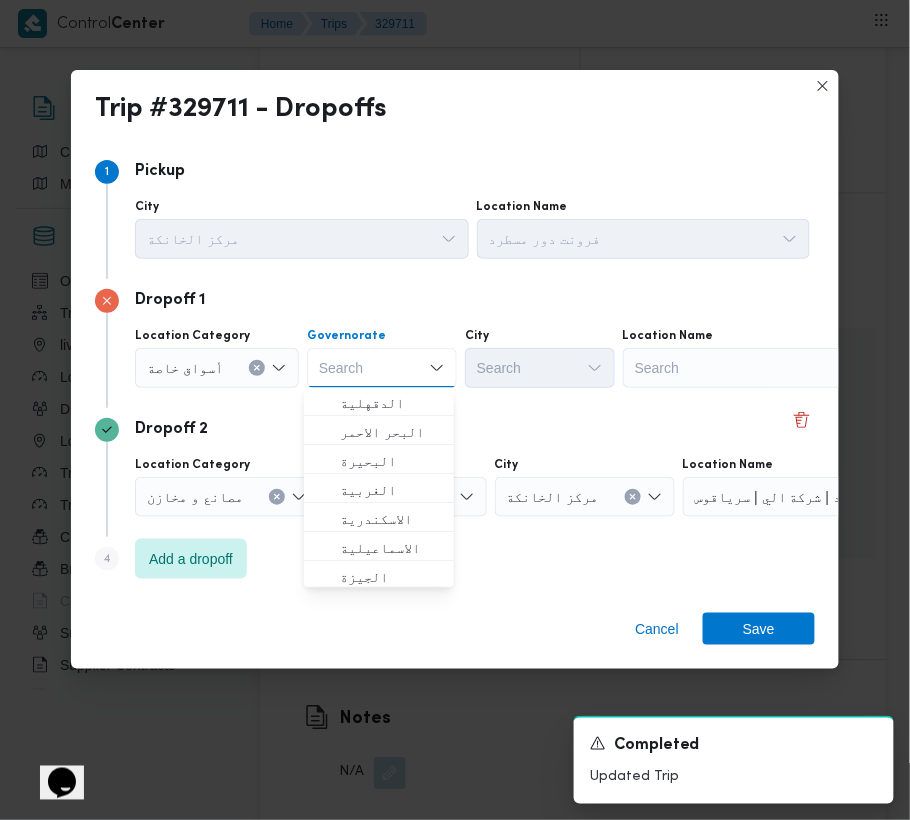 click on "Search" at bounding box center (748, 368) 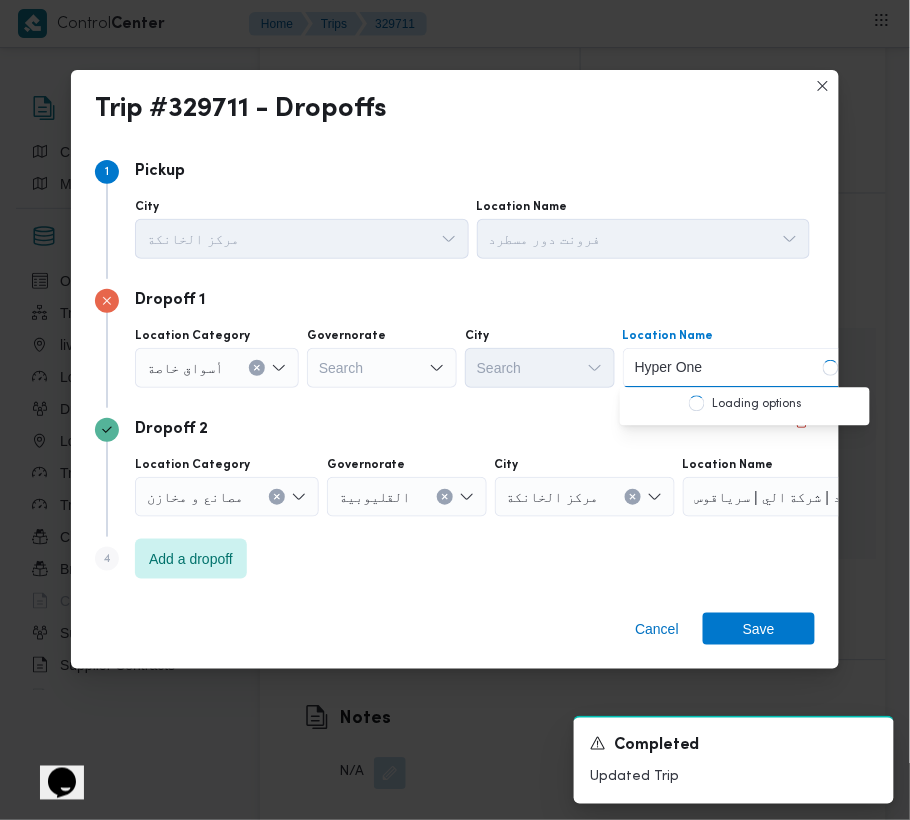 type on "Hyper One" 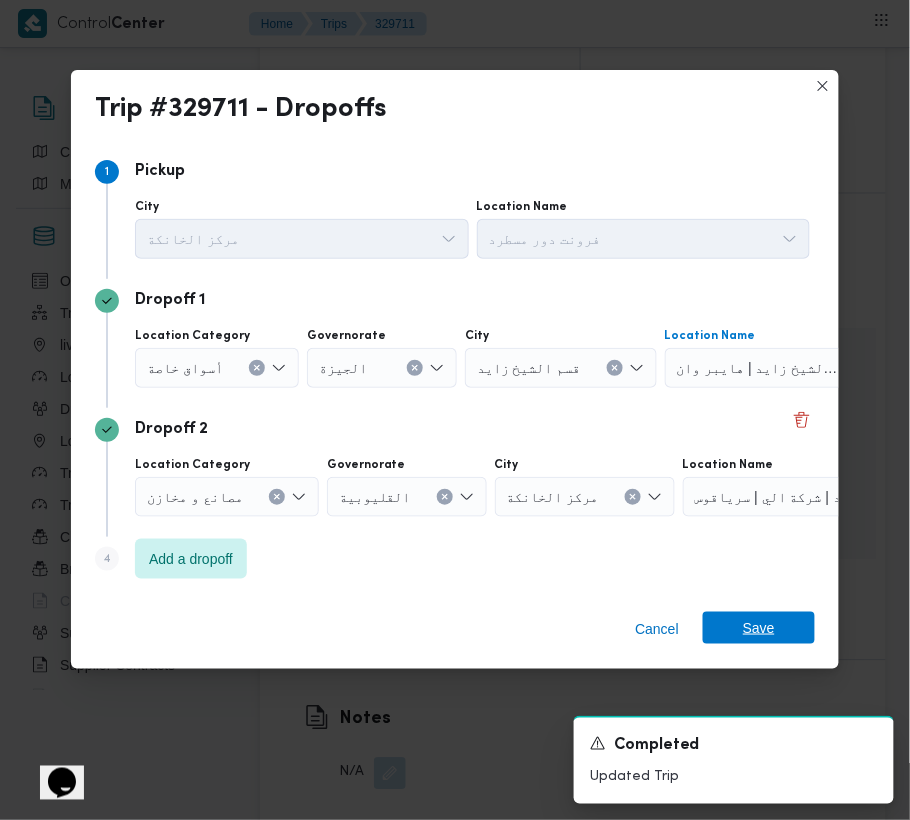 click on "Save" at bounding box center (759, 628) 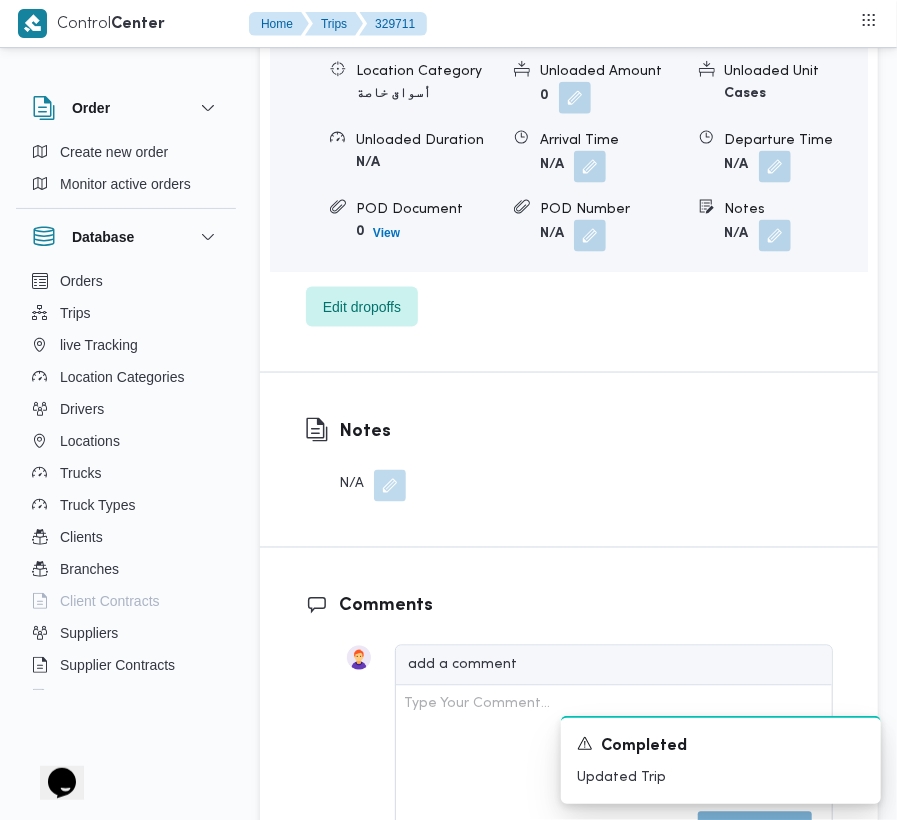 click on "Order Create new order Monitor active orders Database Orders Trips live Tracking Location Categories Drivers Locations Trucks Truck Types Clients Branches Client Contracts Suppliers Supplier Contracts Devices Users Projects SP Projects Admins organization assignees Tags Trip# 329711 In Progress Duplicate Trip   فرونت دور مسطرد Step 2 is incomplete 2 كارفور الازهر  Summary Route Supplier Details Supplier محمد عيد عبدالسلام عبدالحافظ Operation Model Monthly Driver عمرو فتحي عفيفي موسي Truck فم 9879 Truck Type jumbo_7000 | opened | dry | 3.5 ton Trip Details Client Frontdoor Branch فرونت دور مسطرد Trip Type أسواق خاصة Pickup date & time Sat, Aug 9, 2025 7:00 AM Source System App Version 3.8.6.production.driver-release (166) Returnable No Geofencing No Auto Ending Yes Collect Shipment Amounts No Contract Type Monthly Project Name frontdoor Google distance in KMs 5.12 KMs Distance Traveled 2.18 KMs Manual Distance N/A N/A 0" at bounding box center (448, -817) 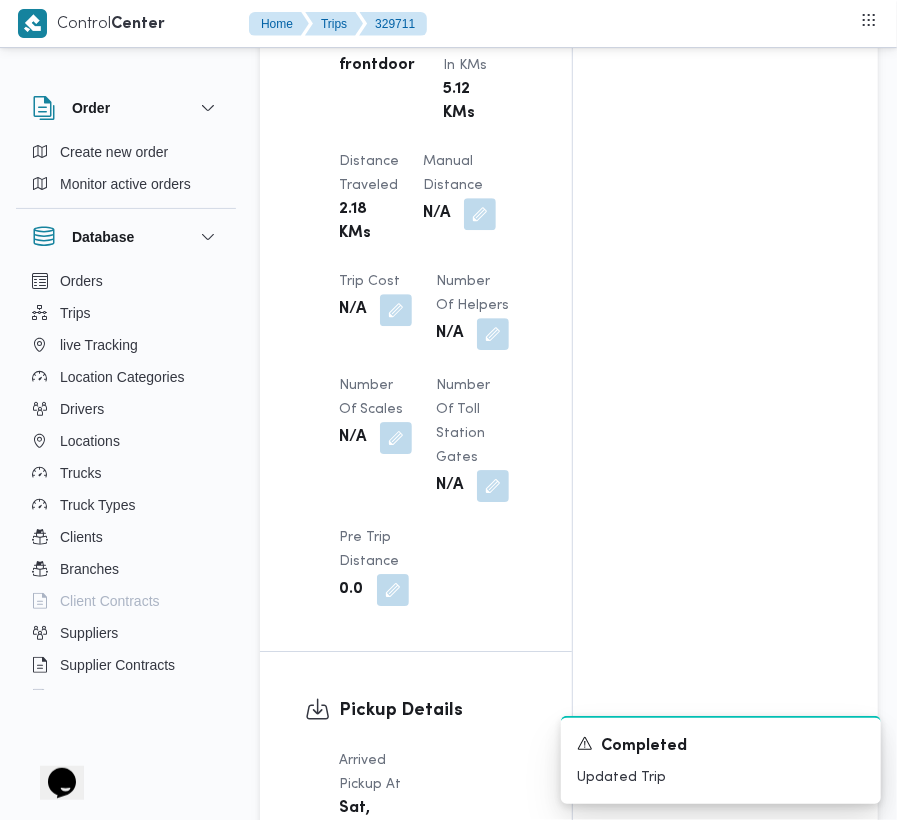 scroll, scrollTop: 0, scrollLeft: 0, axis: both 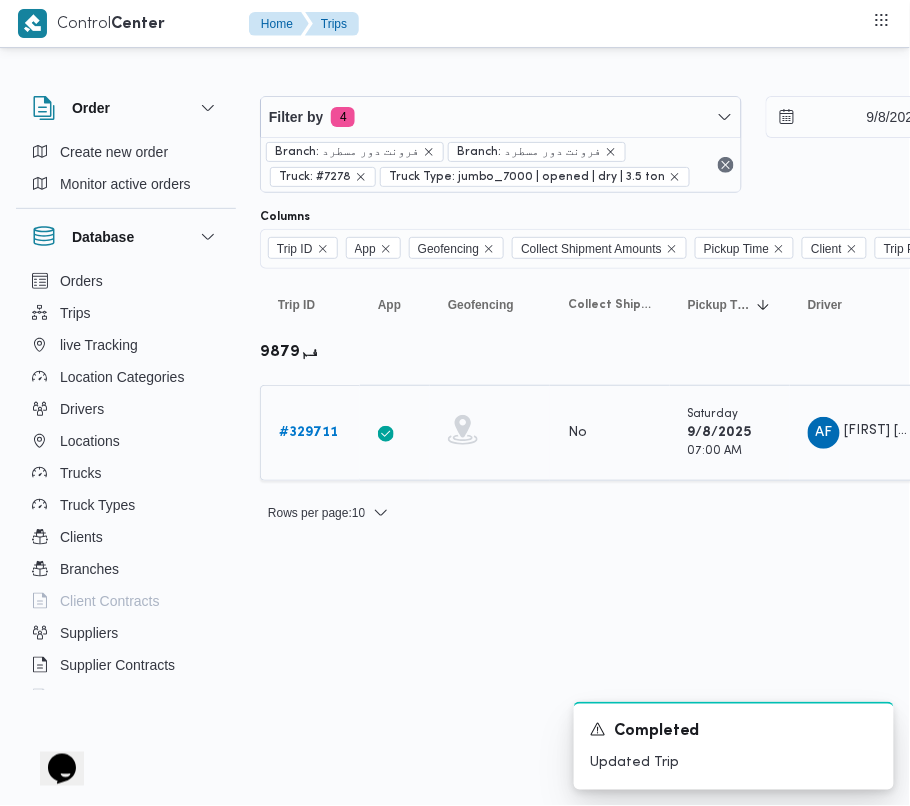 click on "# 329711" at bounding box center [308, 432] 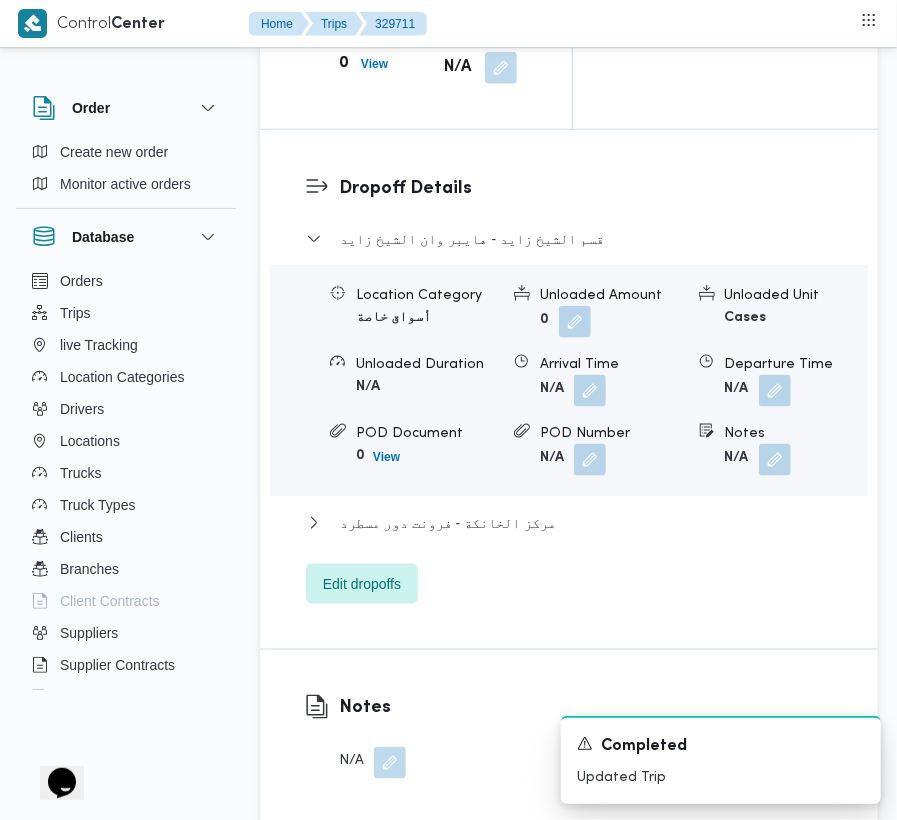 scroll, scrollTop: 2533, scrollLeft: 0, axis: vertical 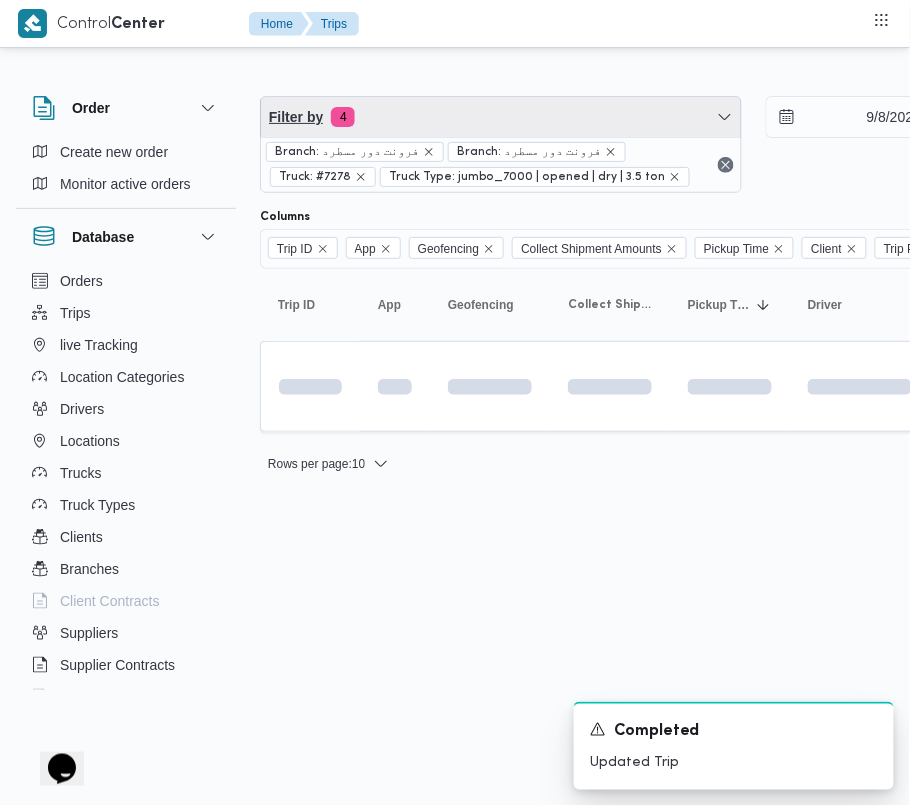 click on "Filter by 4" at bounding box center [501, 117] 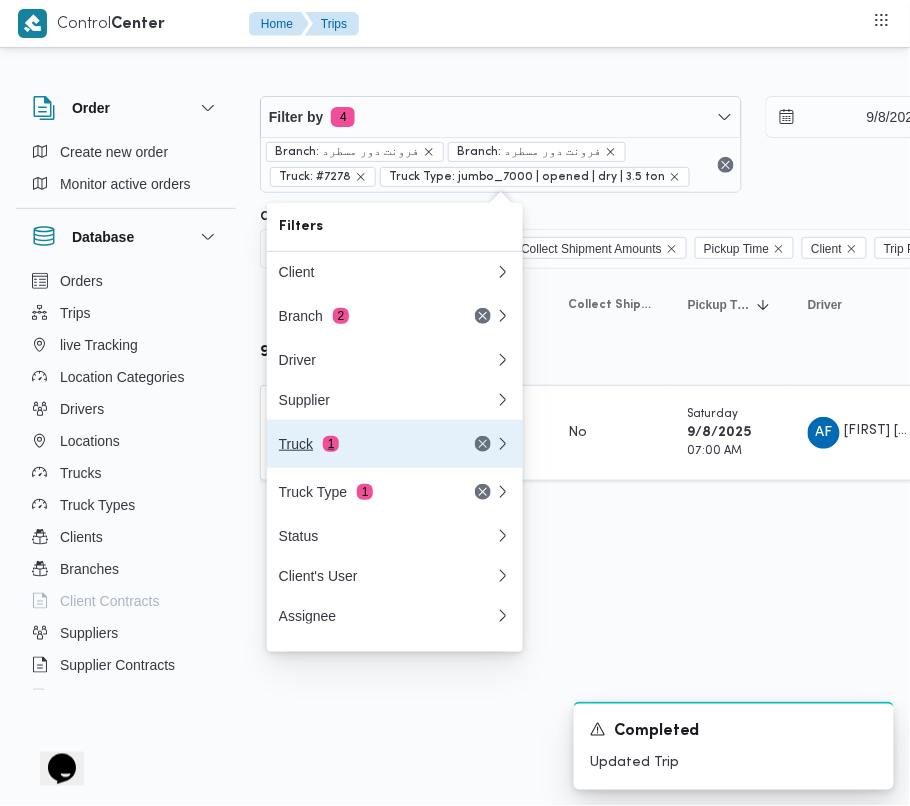 click on "Truck 1" at bounding box center (395, 444) 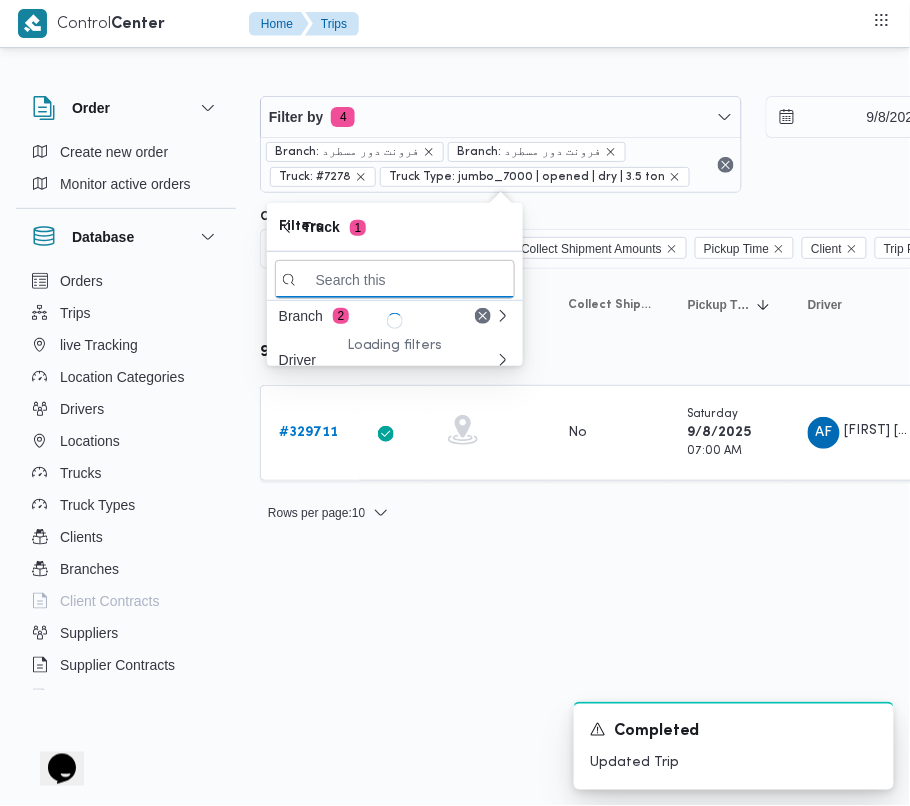 paste on "4158" 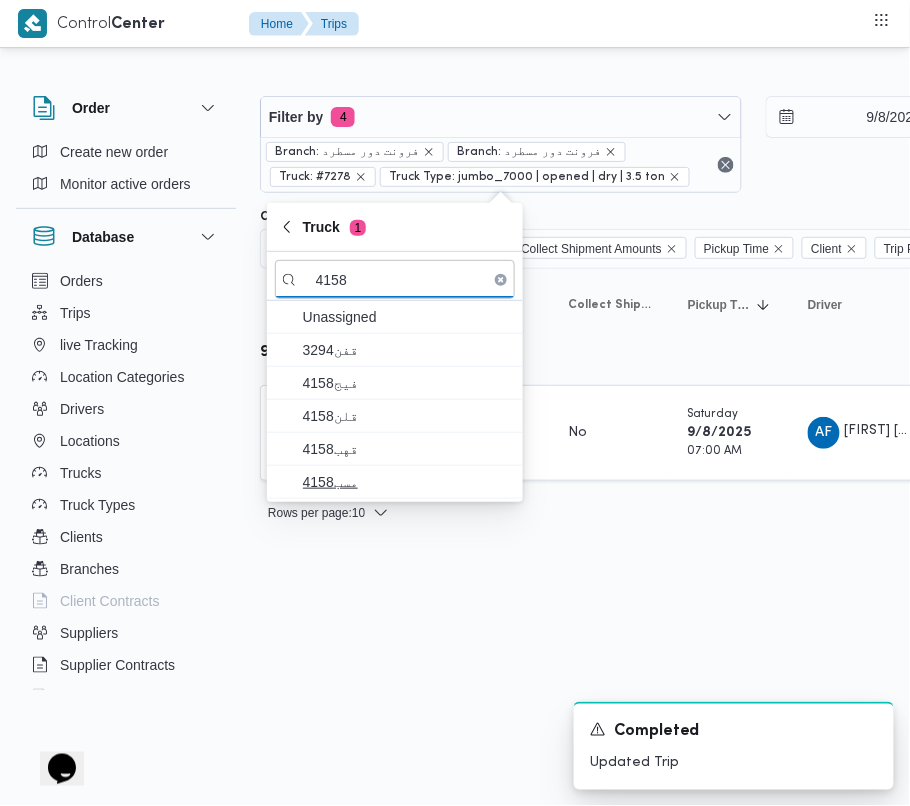 type on "4158" 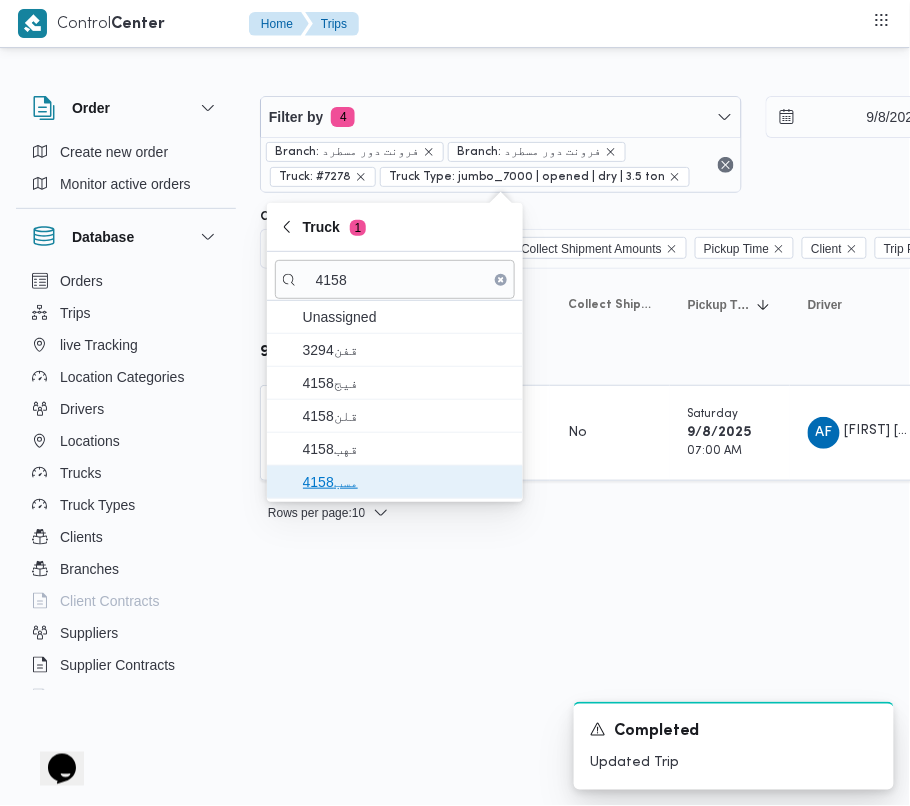 click on "مسب4158" at bounding box center [407, 482] 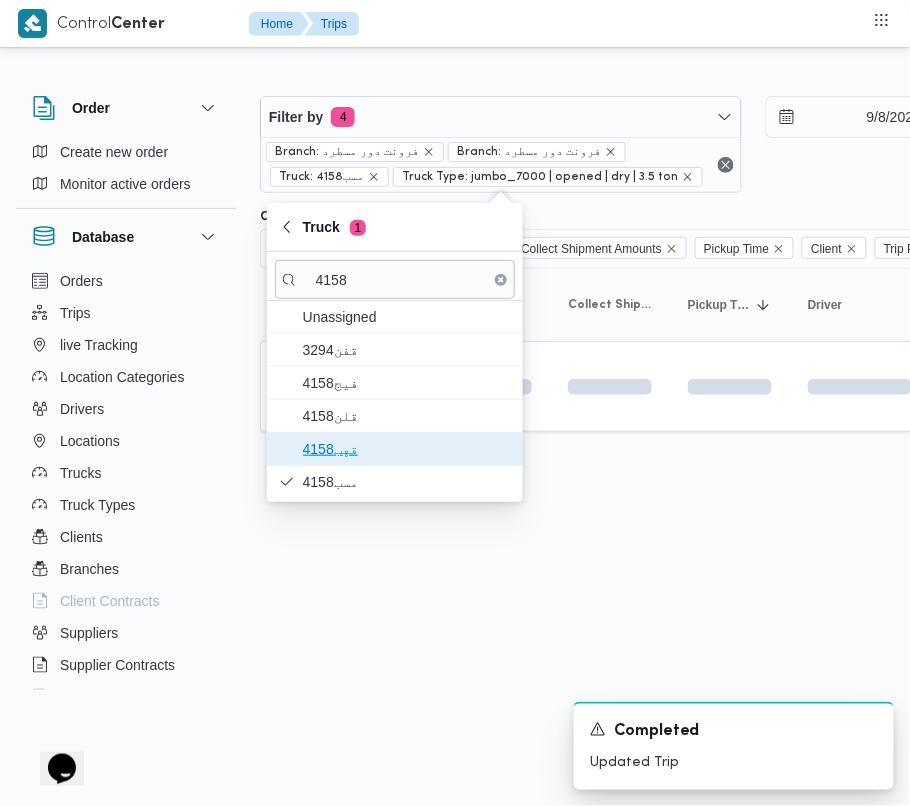 click on "قهب4158" at bounding box center [407, 449] 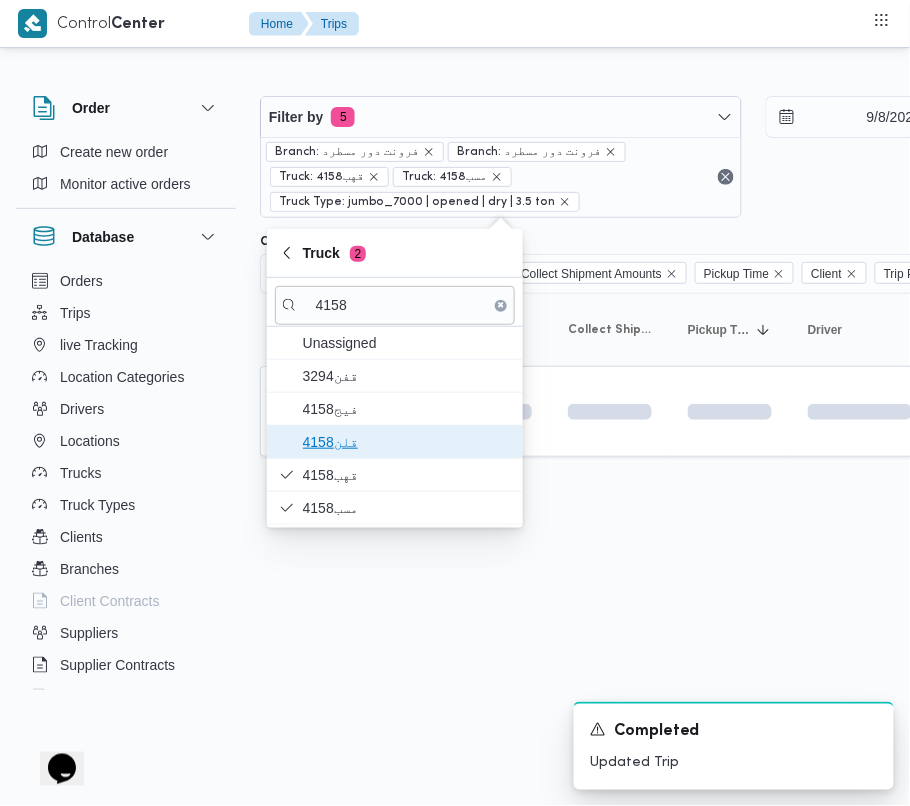 click on "قلن4158" at bounding box center [407, 442] 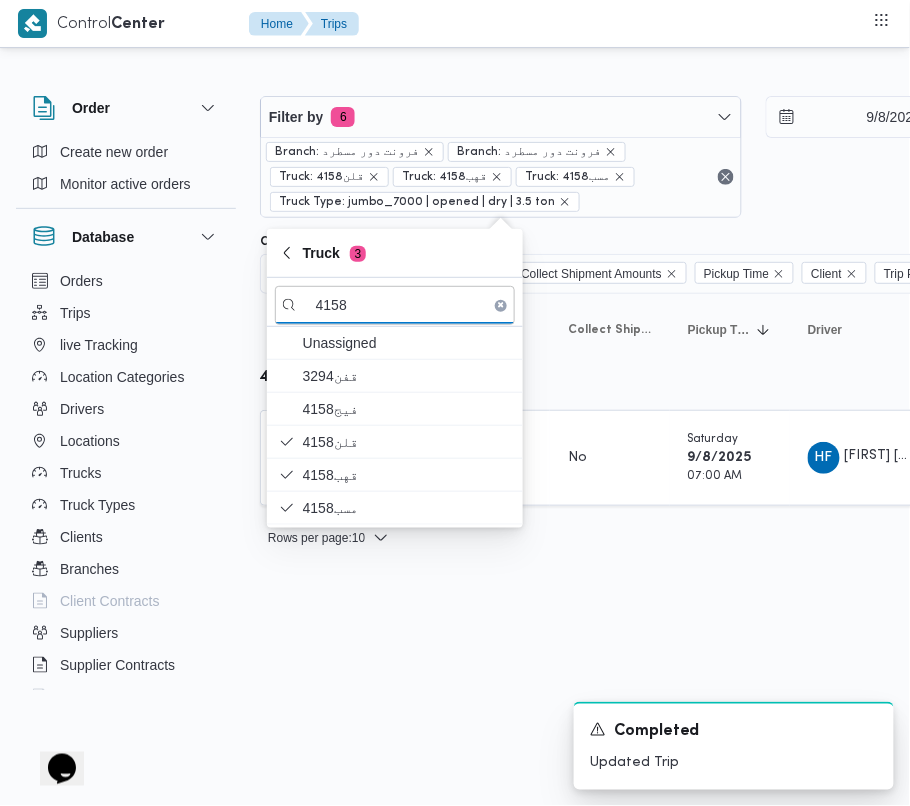 click on "Control  Center Home Trips Order Create new order Monitor active orders Database Orders Trips live Tracking Location Categories Drivers Locations Trucks Truck Types Clients Branches Client Contracts Suppliers Supplier Contracts Devices Users Projects SP Projects Admins organization assignees Tags Filter by 6 Branch: فرونت دور مسطرد Branch: فرونت دور مسطرد  Truck: قلن4158 Truck: قهب4158 Truck: مسب4158 Truck Type: jumbo_7000 | opened | dry | 3.5 ton 9/8/2025 → 9/8/2025 Group By Truck Columns Trip ID App Geofencing Collect Shipment Amounts Pickup Time Client Trip Points Driver Supplier Truck Status Platform Sorting Trip ID Click to sort in ascending order App Click to sort in ascending order Geofencing Click to sort in ascending order Collect Shipment Amounts Pickup Time Click to sort in ascending order Client Click to sort in ascending order Trip Points Driver Click to sort in ascending order Supplier Click to sort in ascending order Truck Click to sort in ascending order #" at bounding box center [455, 403] 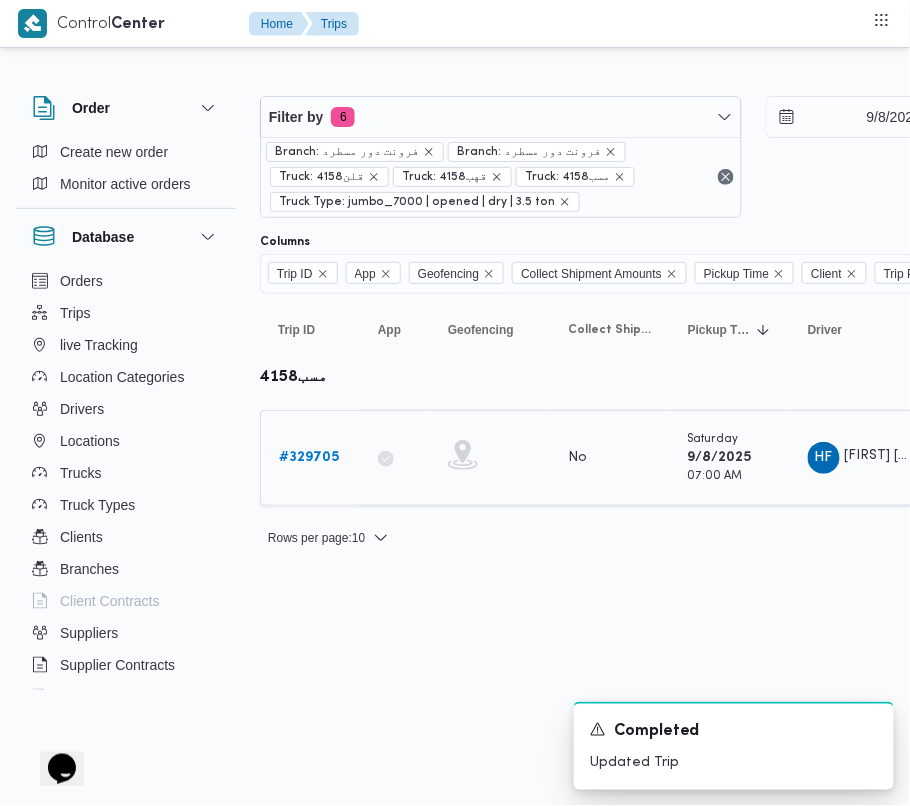 click on "# 329705" at bounding box center (309, 458) 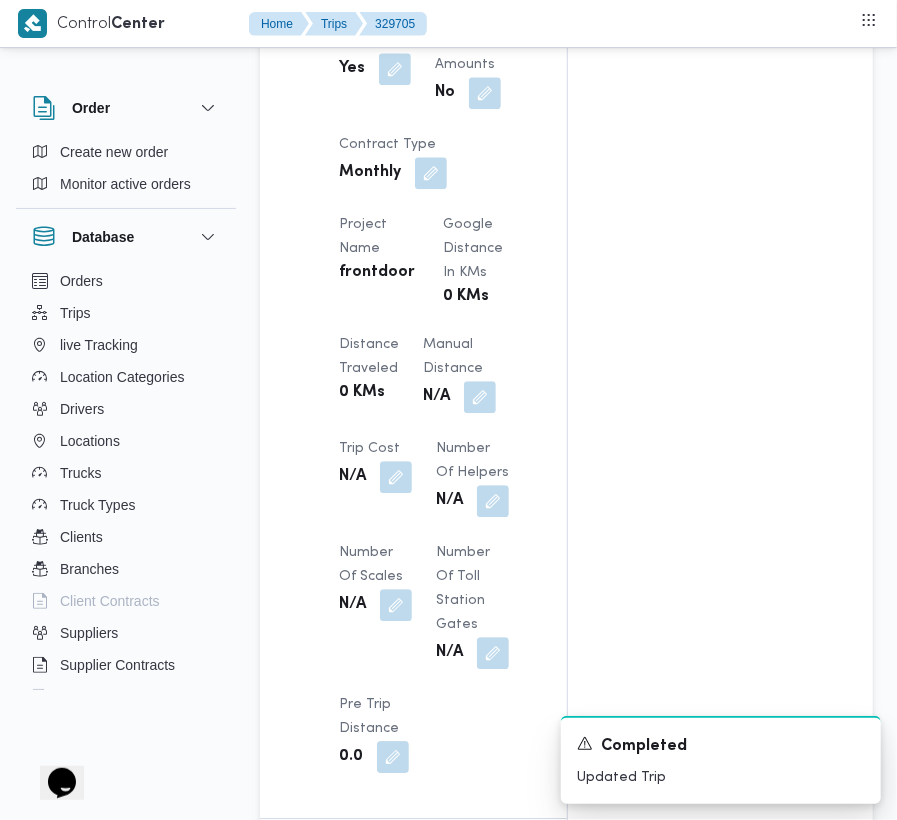 scroll, scrollTop: 2533, scrollLeft: 0, axis: vertical 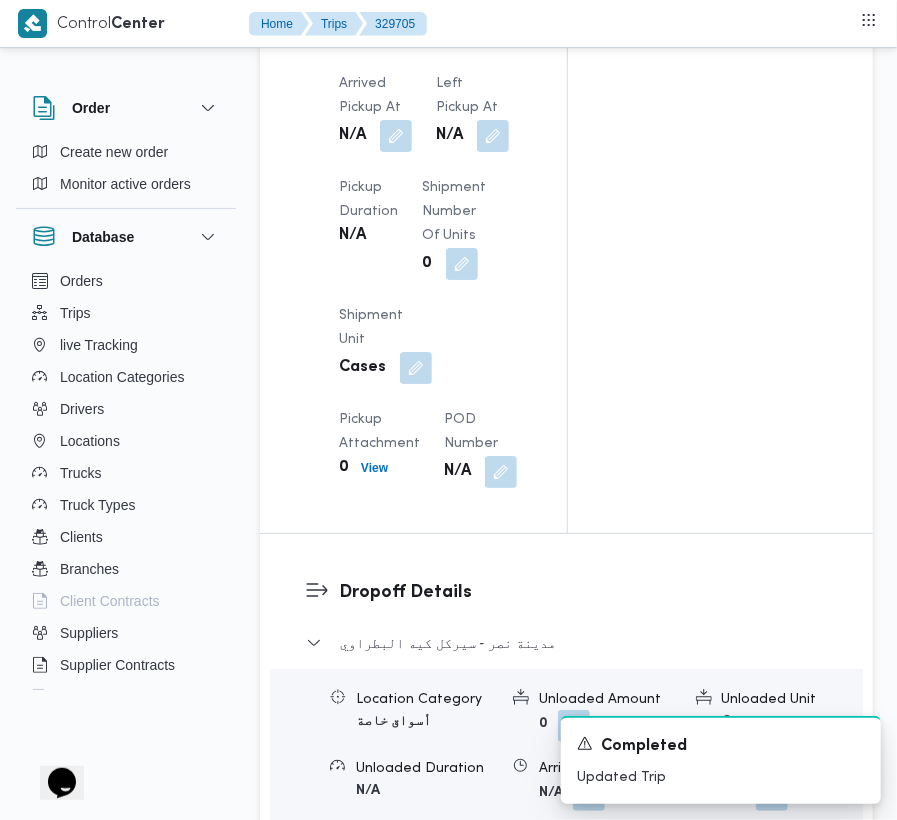 click on "Edit dropoffs" at bounding box center (362, 934) 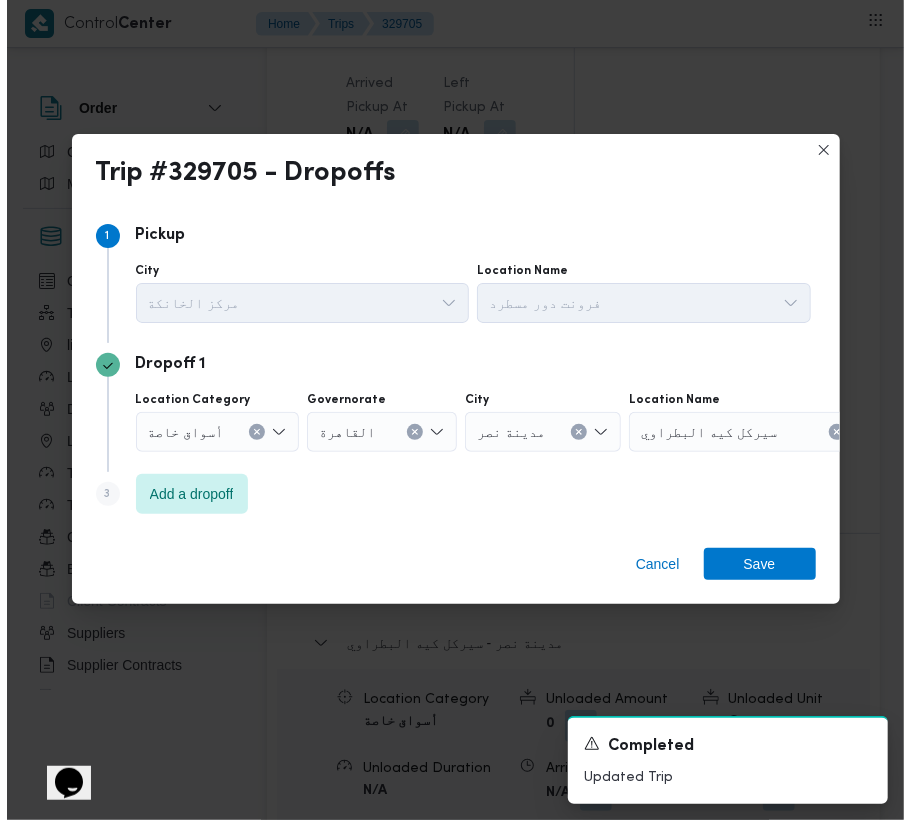 scroll, scrollTop: 2541, scrollLeft: 0, axis: vertical 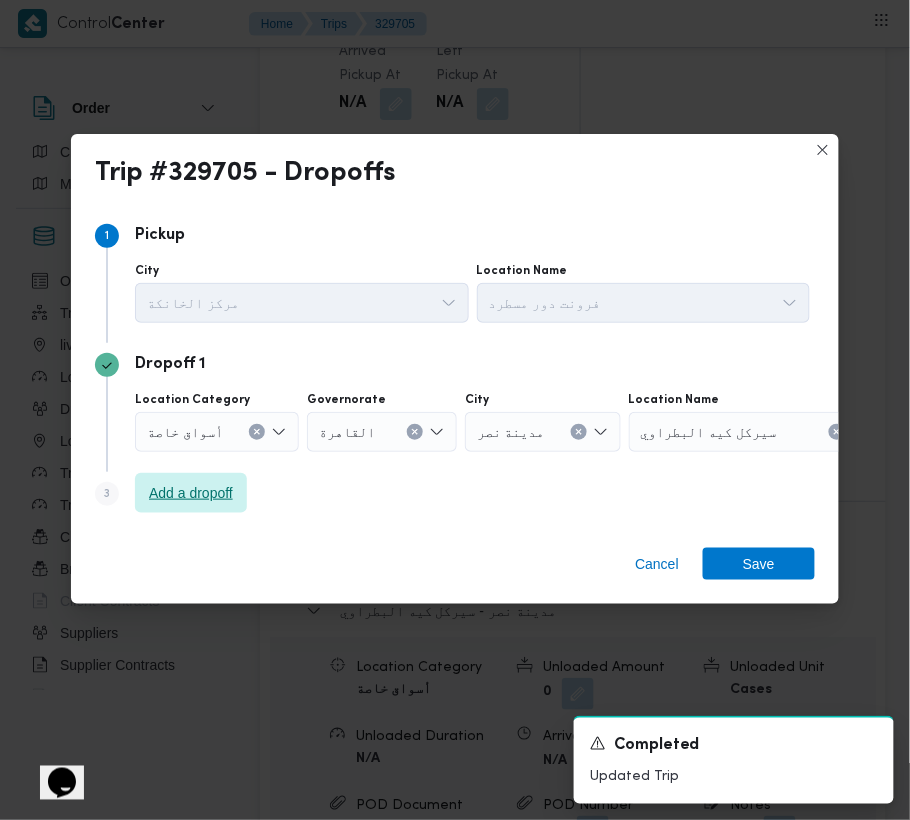 click on "Add a dropoff" at bounding box center [191, 493] 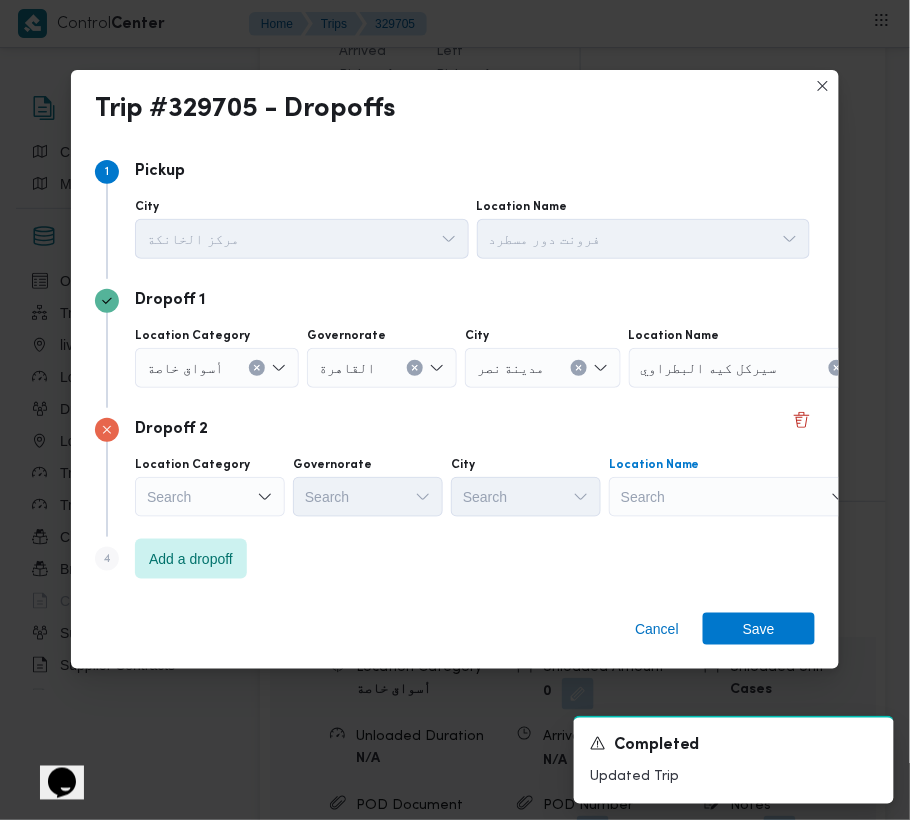 click on "Search" at bounding box center [754, 368] 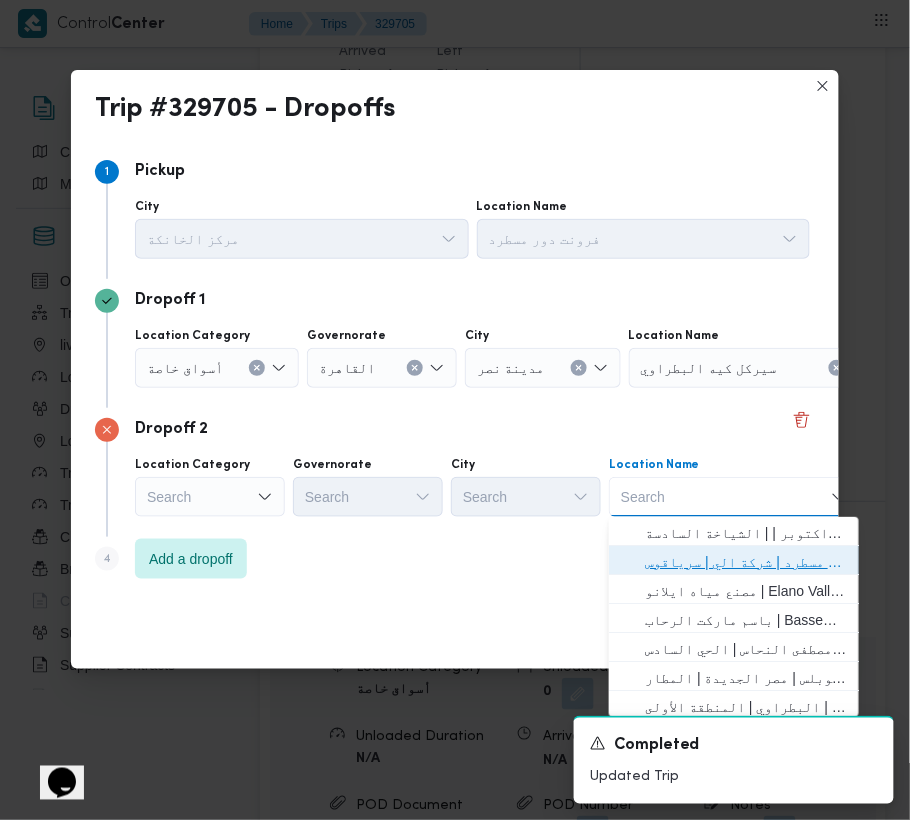 click on "فرونت دور مسطرد | شركة الي | سرياقوس" at bounding box center [746, 562] 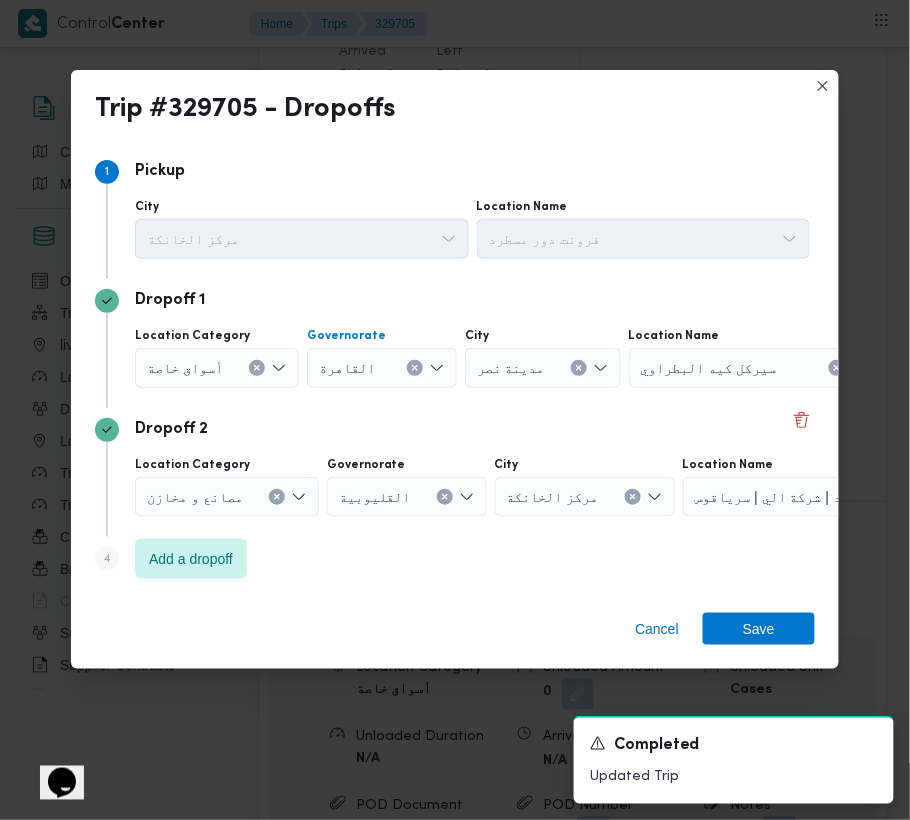 click at bounding box center [415, 368] 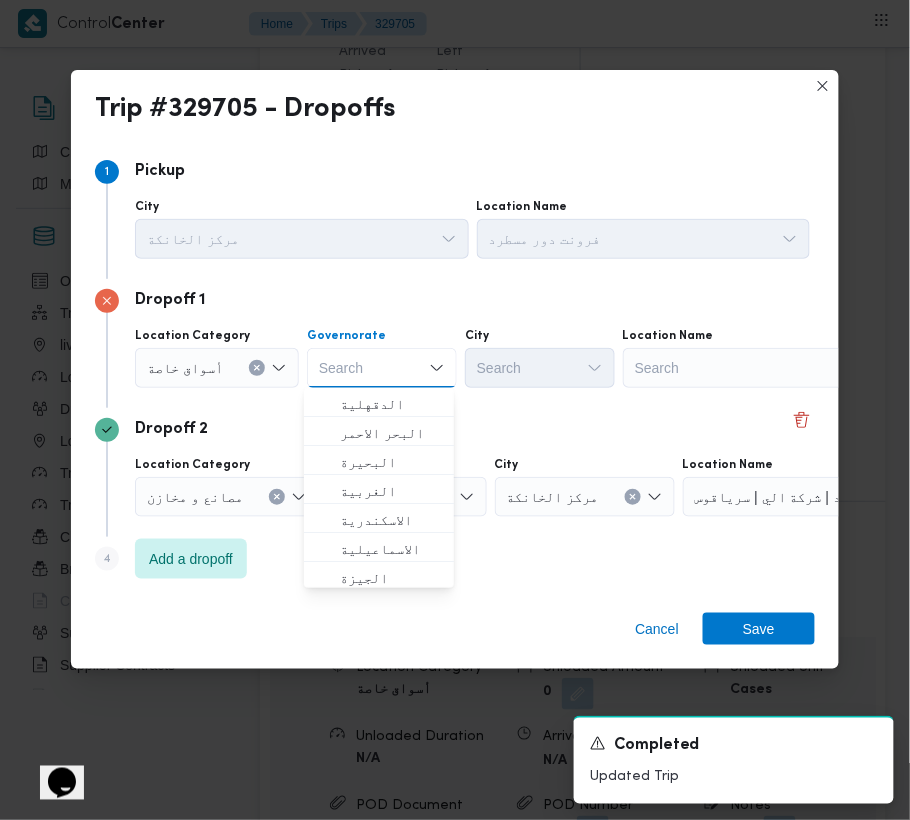 click on "Search" at bounding box center (748, 368) 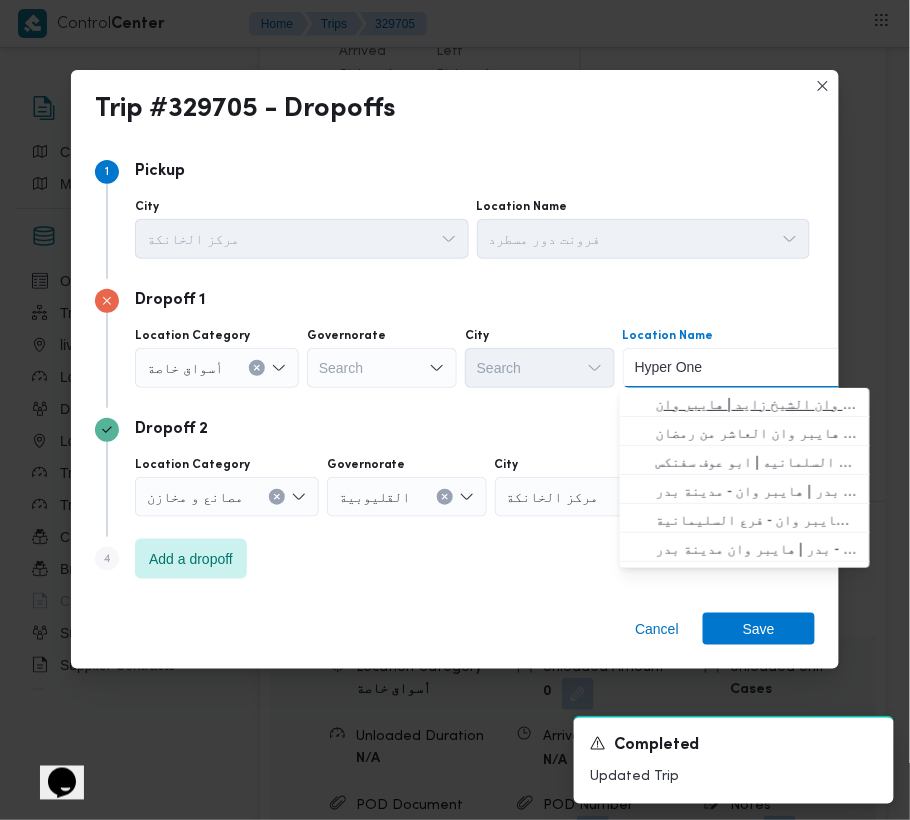 type on "Hyper One" 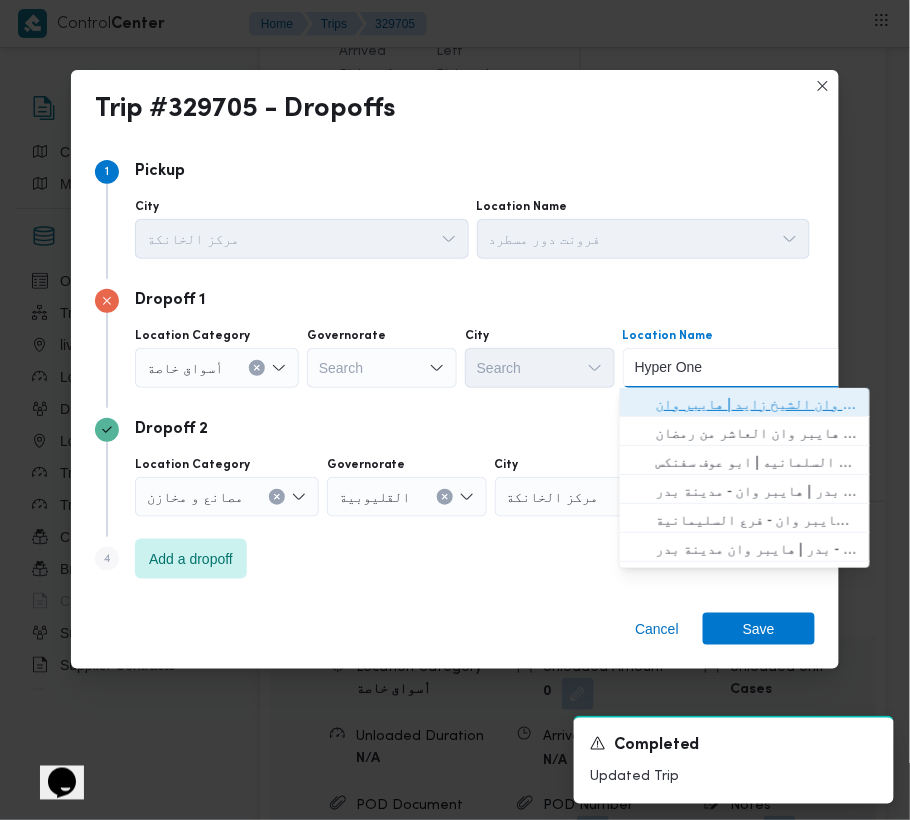 click on "هايبر وان الشيخ زايد | هايبر وان | null" at bounding box center [757, 404] 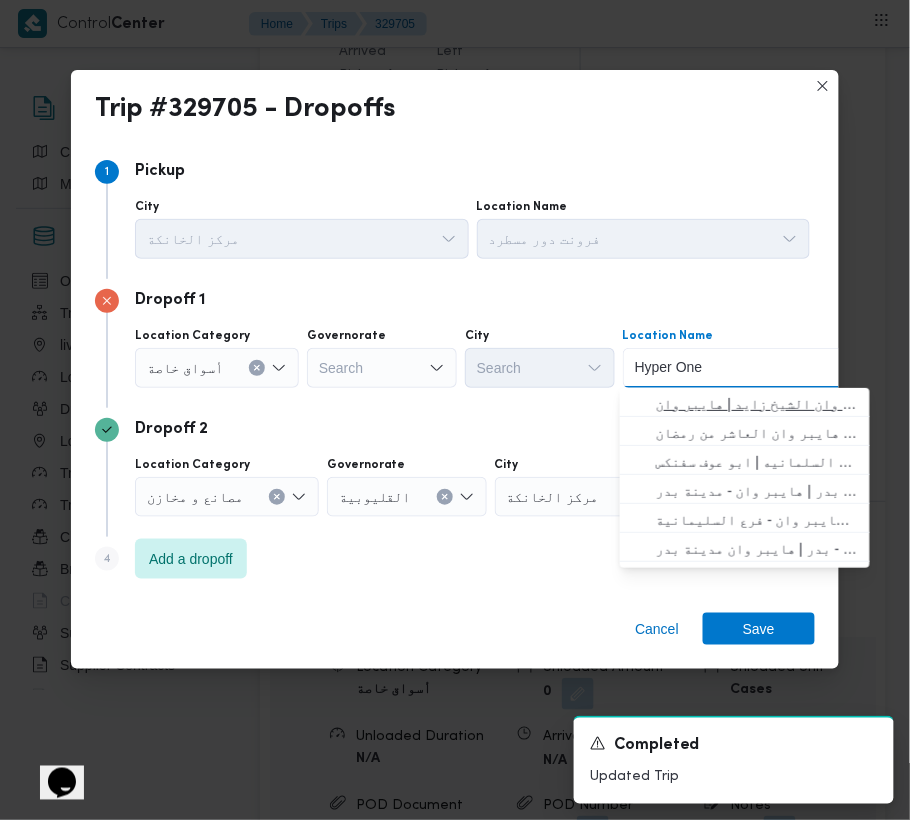 type 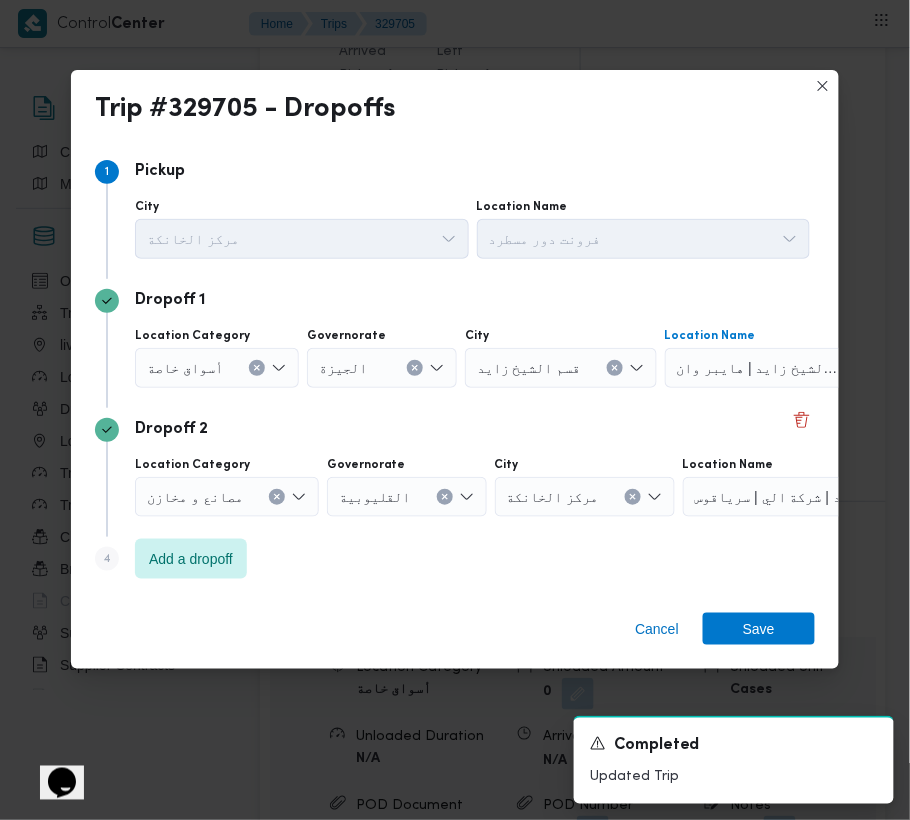 click on "Cancel Save" at bounding box center [455, 633] 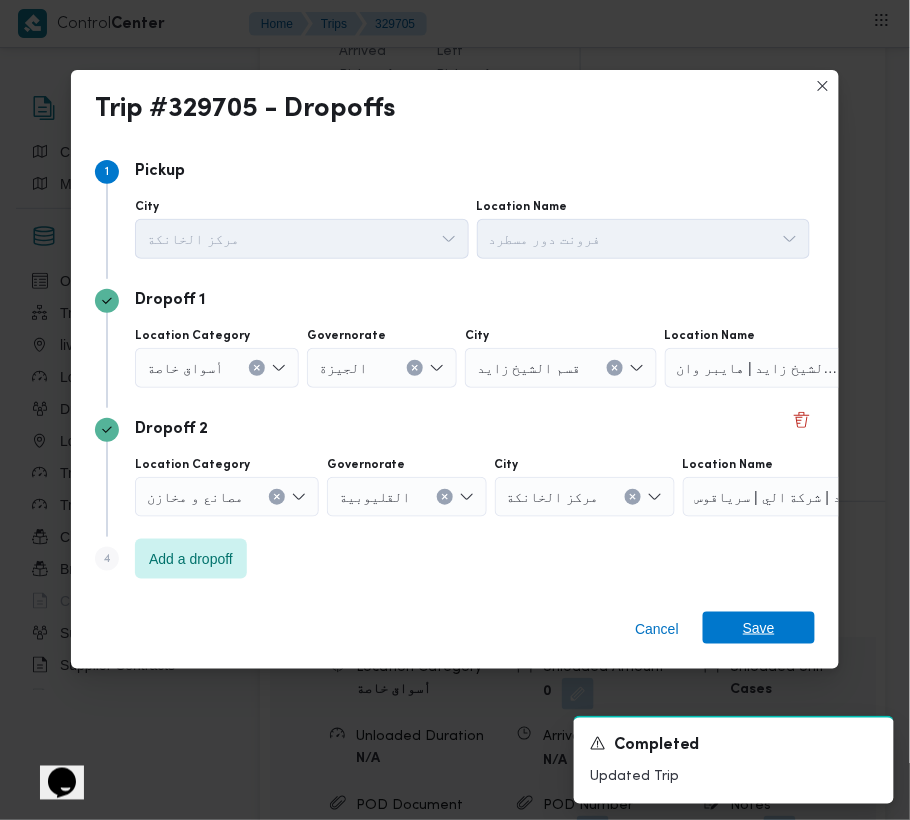 click on "Save" at bounding box center (759, 628) 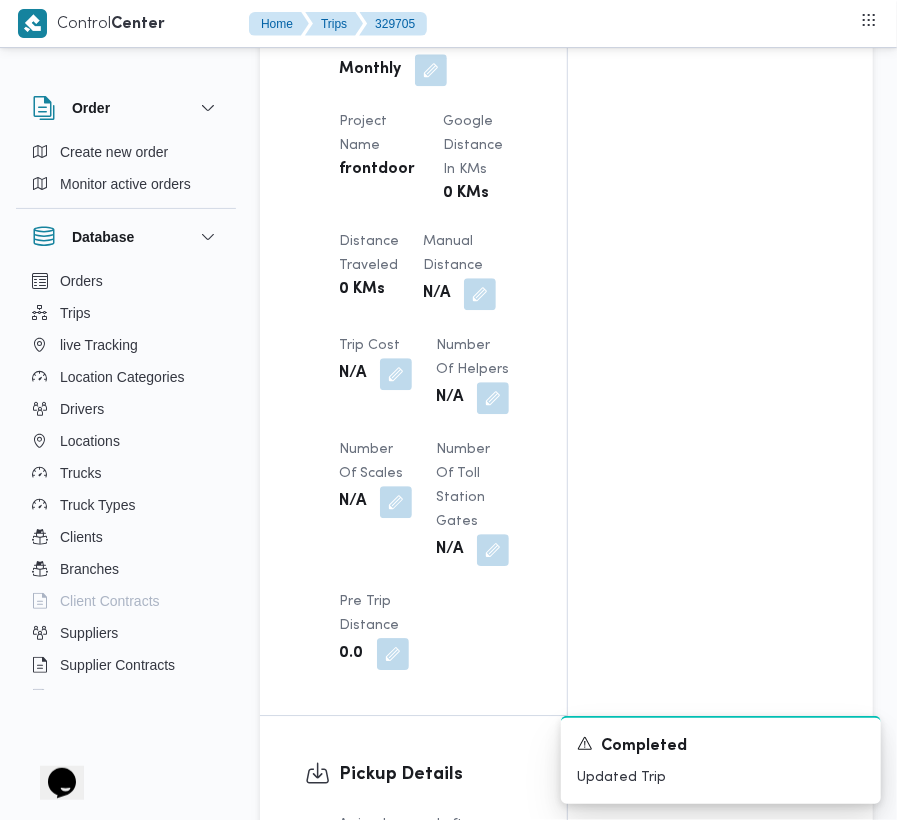 scroll, scrollTop: 2065, scrollLeft: 0, axis: vertical 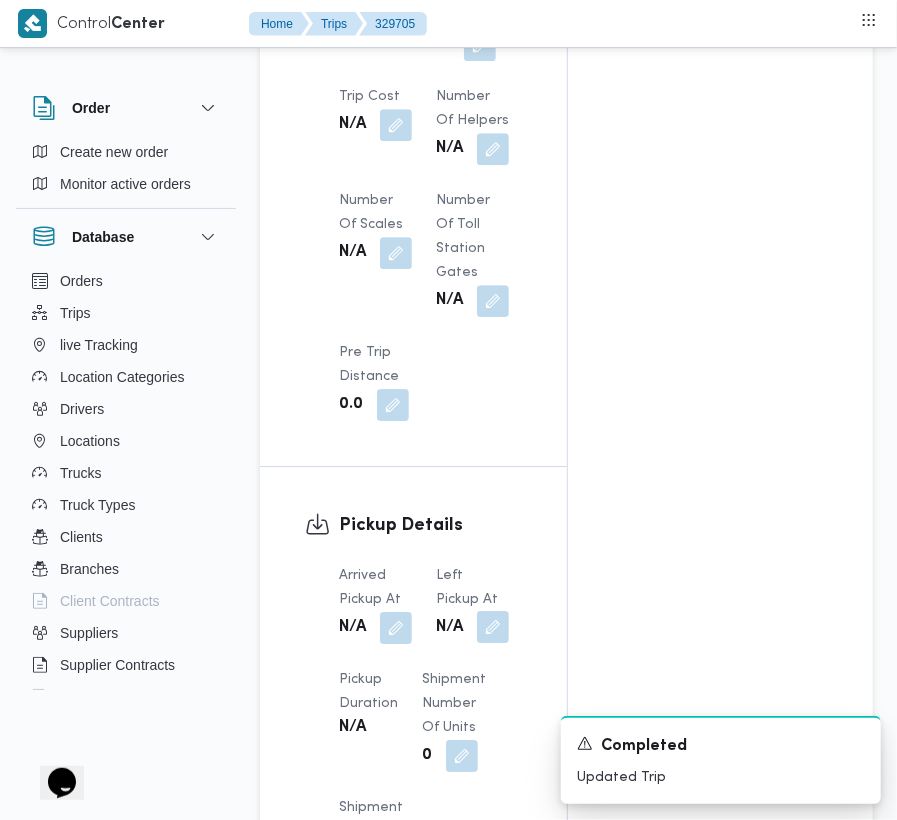click at bounding box center [493, 627] 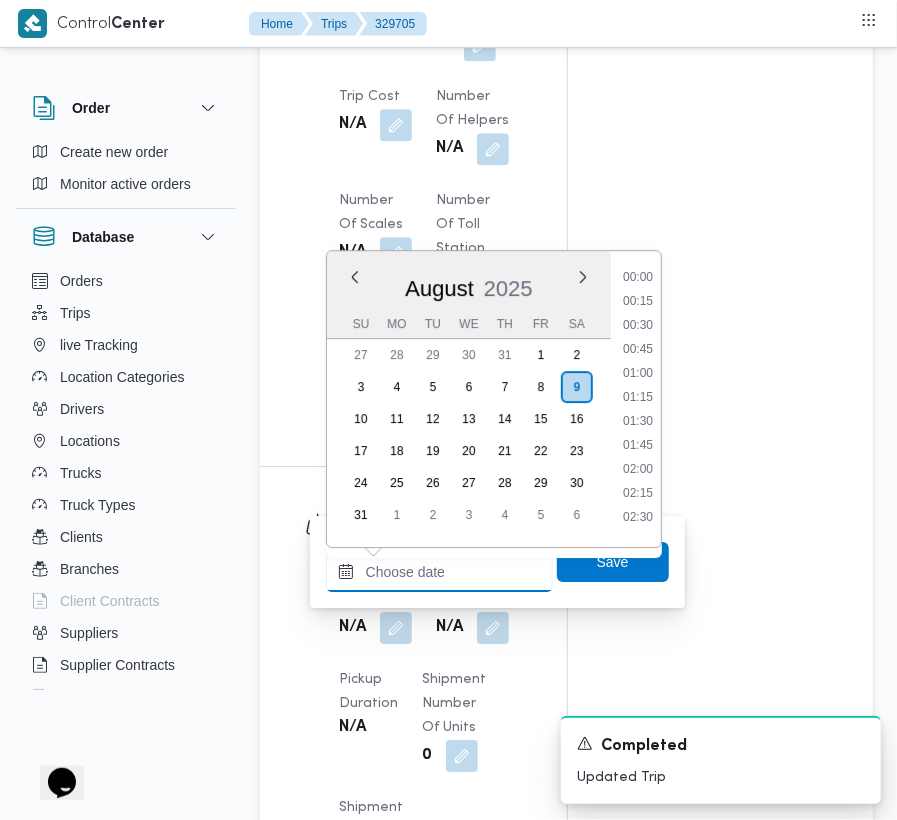 click on "Left Pickup At" at bounding box center [439, 572] 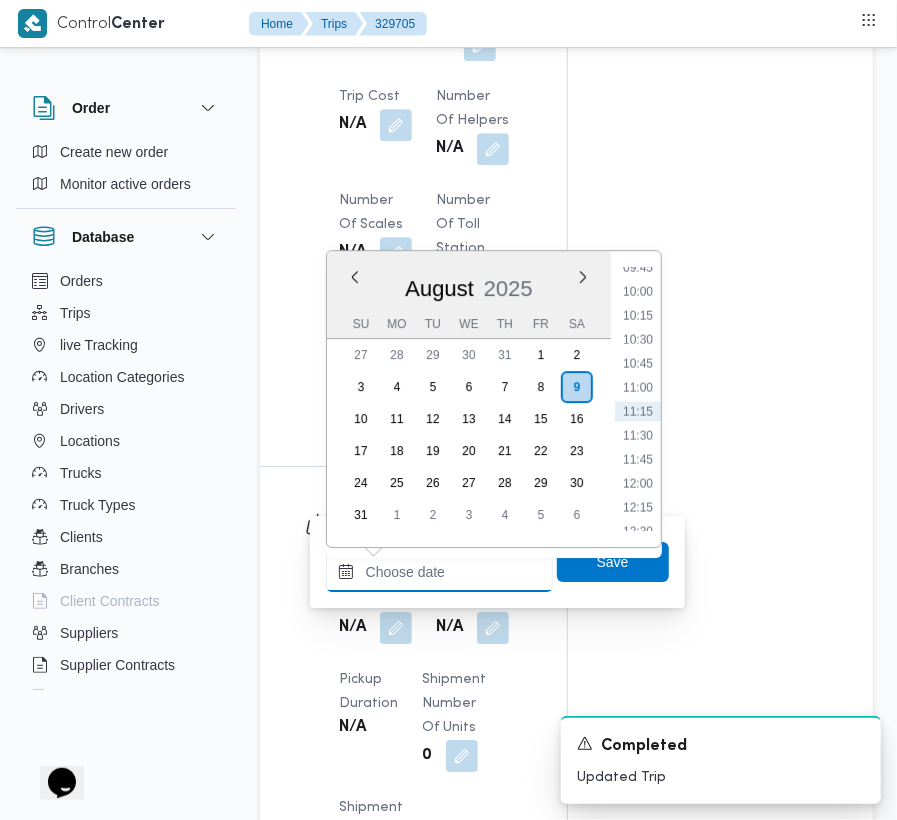 paste on "9/8/2025 9:00" 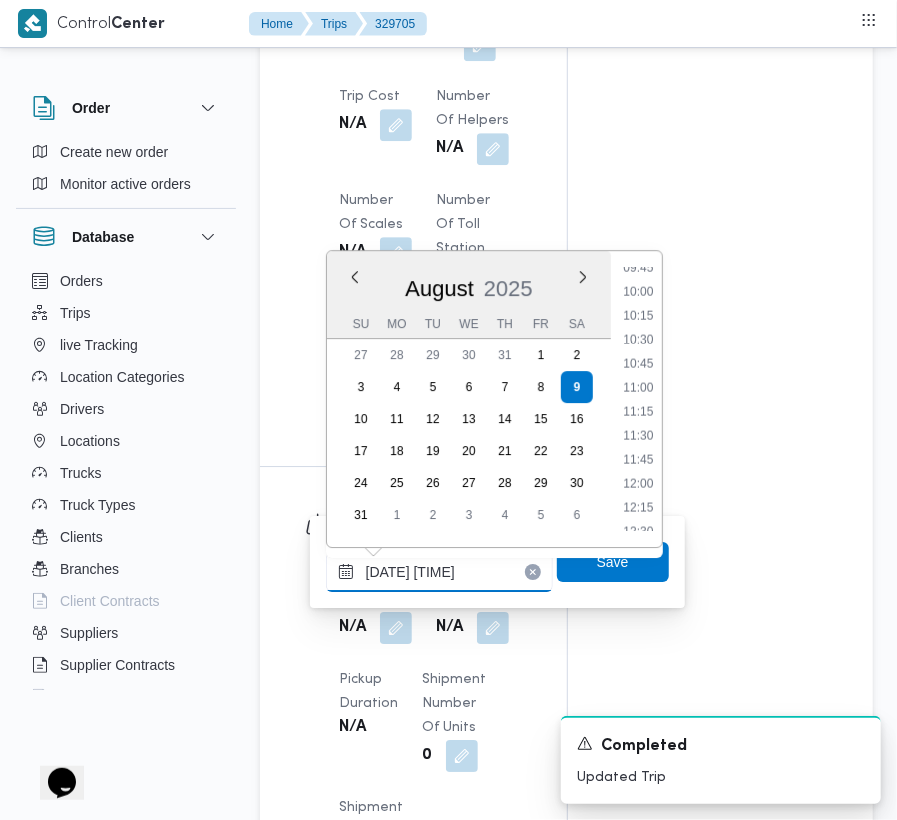 scroll, scrollTop: 864, scrollLeft: 0, axis: vertical 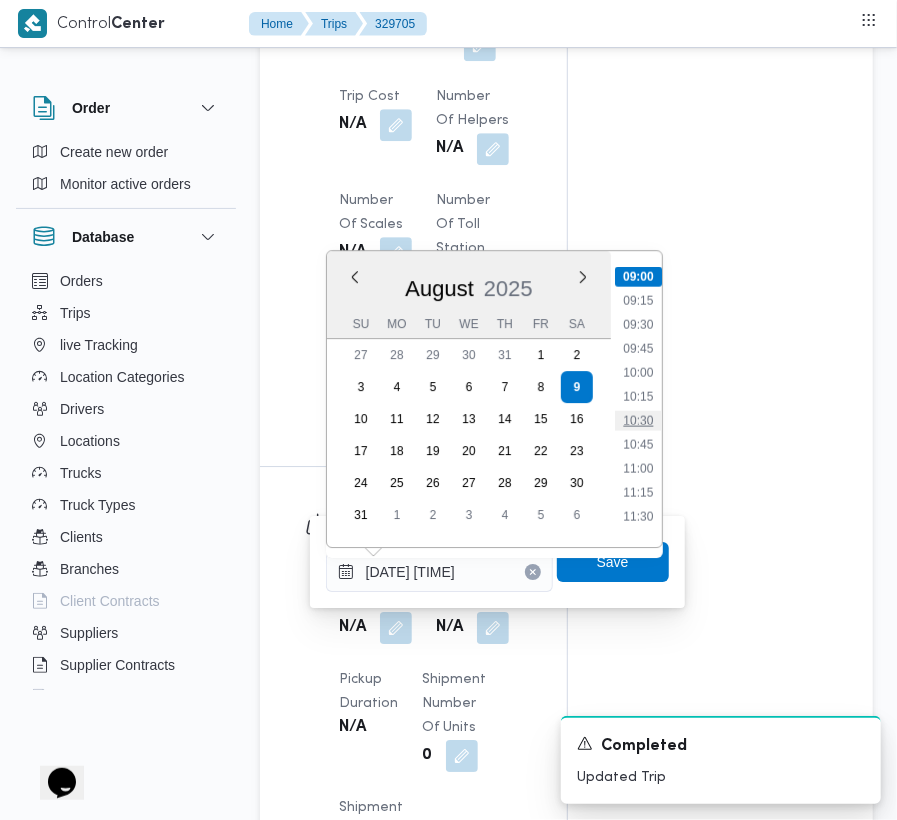click on "10:30" at bounding box center (638, 421) 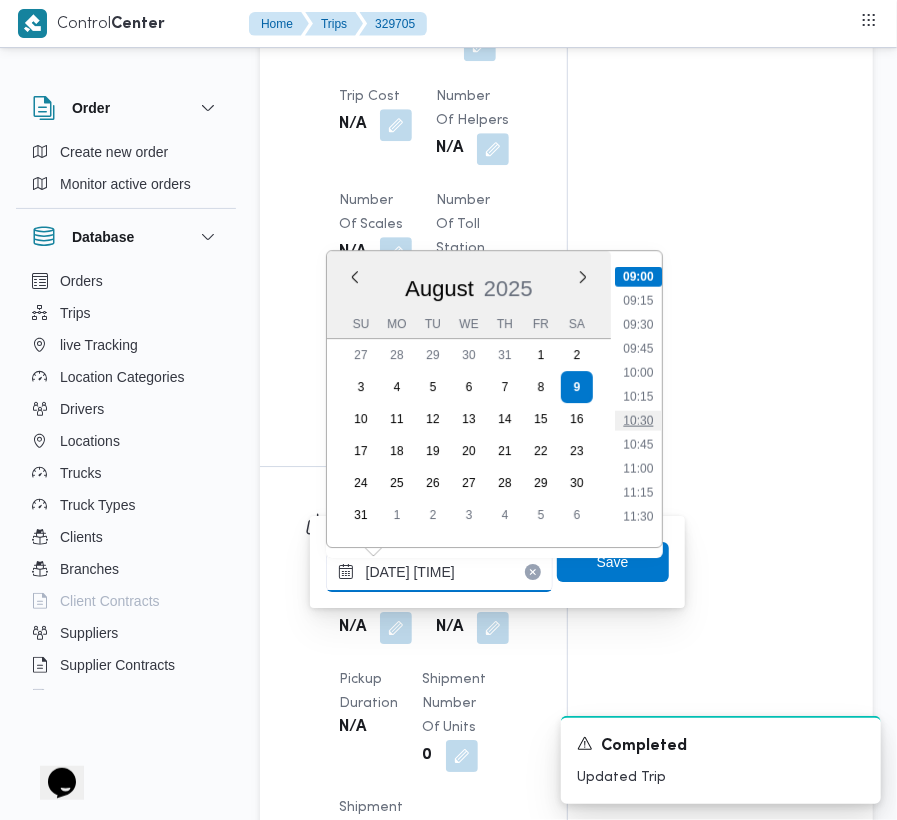 type on "09/08/2025 10:30" 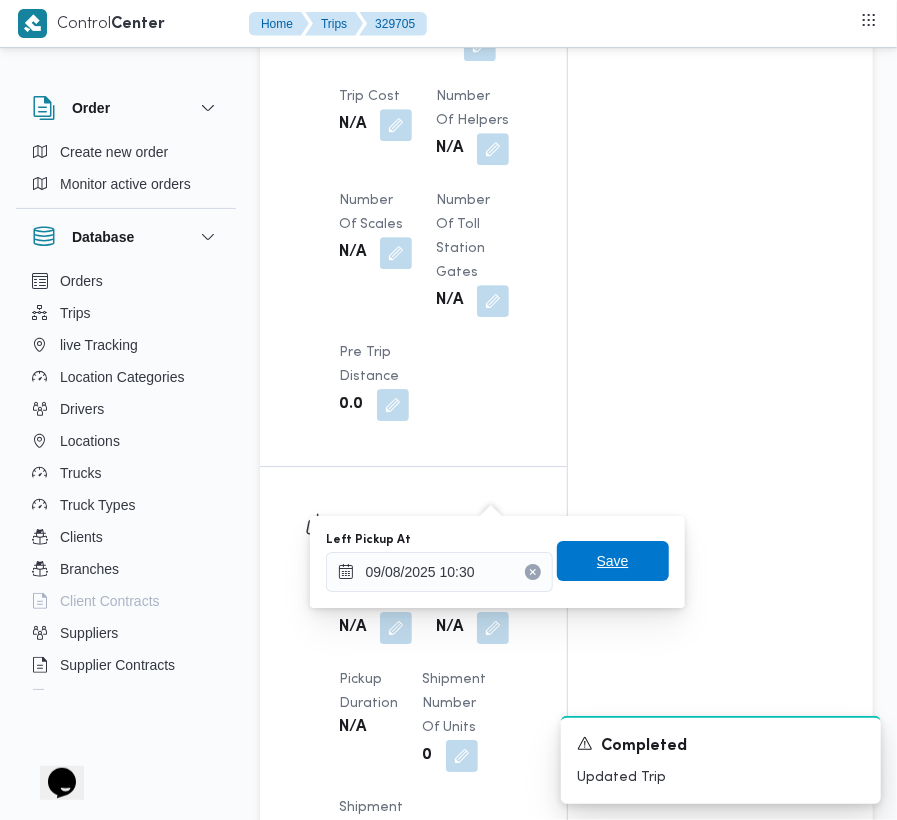 click on "Save" at bounding box center [613, 561] 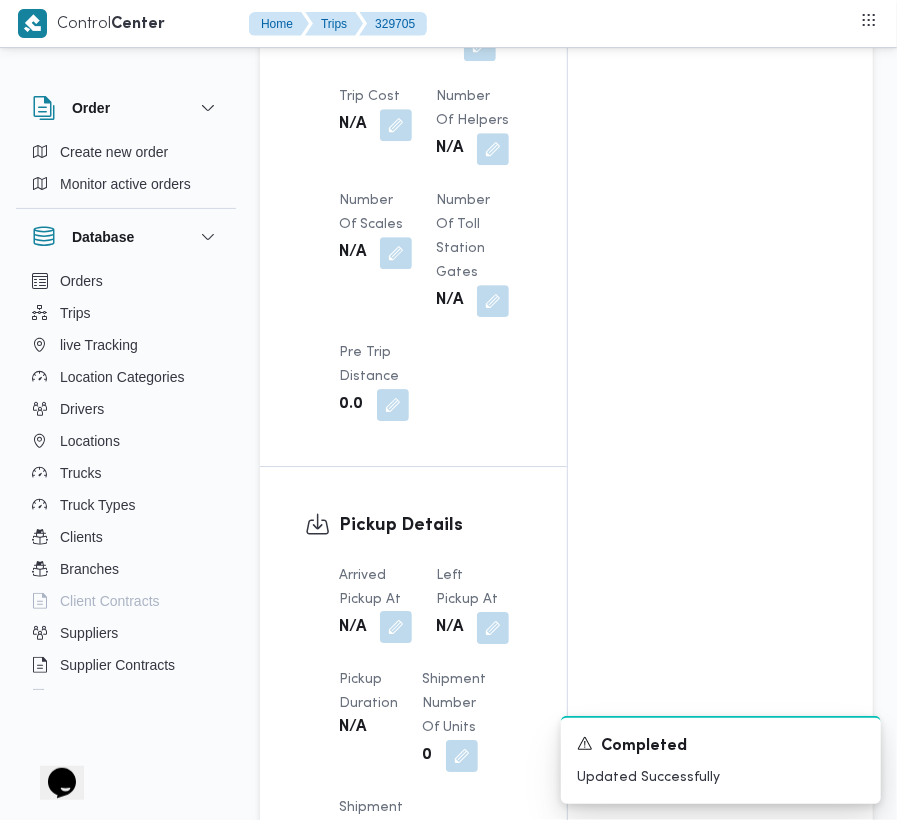 click at bounding box center [396, 627] 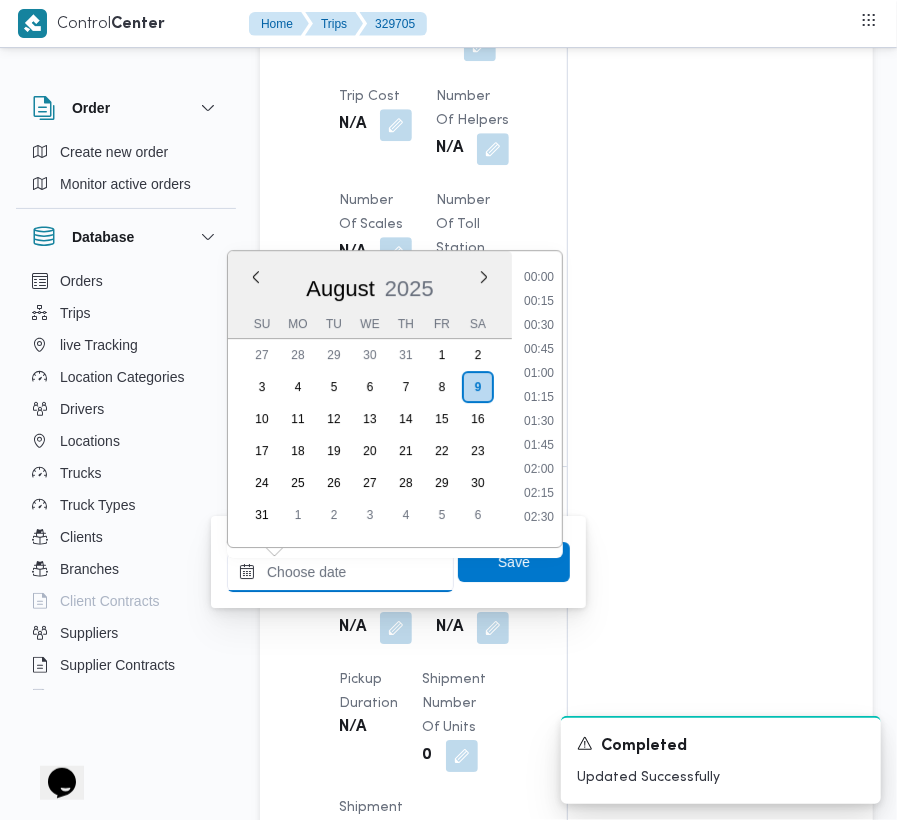 click on "Arrived Pickup At" at bounding box center (340, 572) 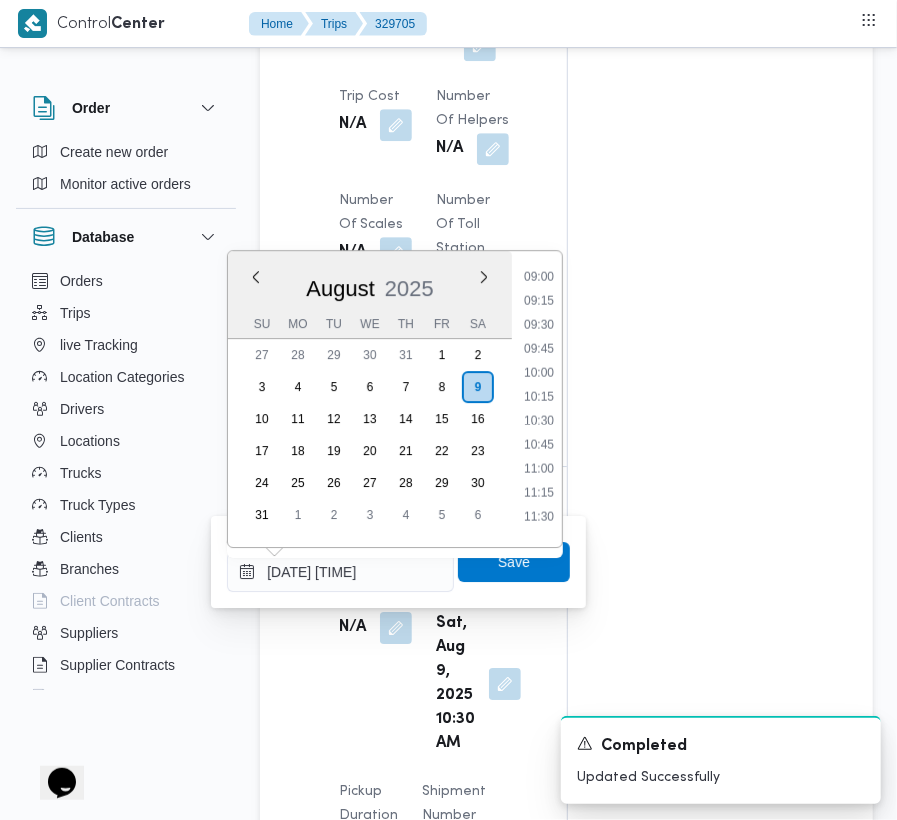 scroll, scrollTop: 640, scrollLeft: 0, axis: vertical 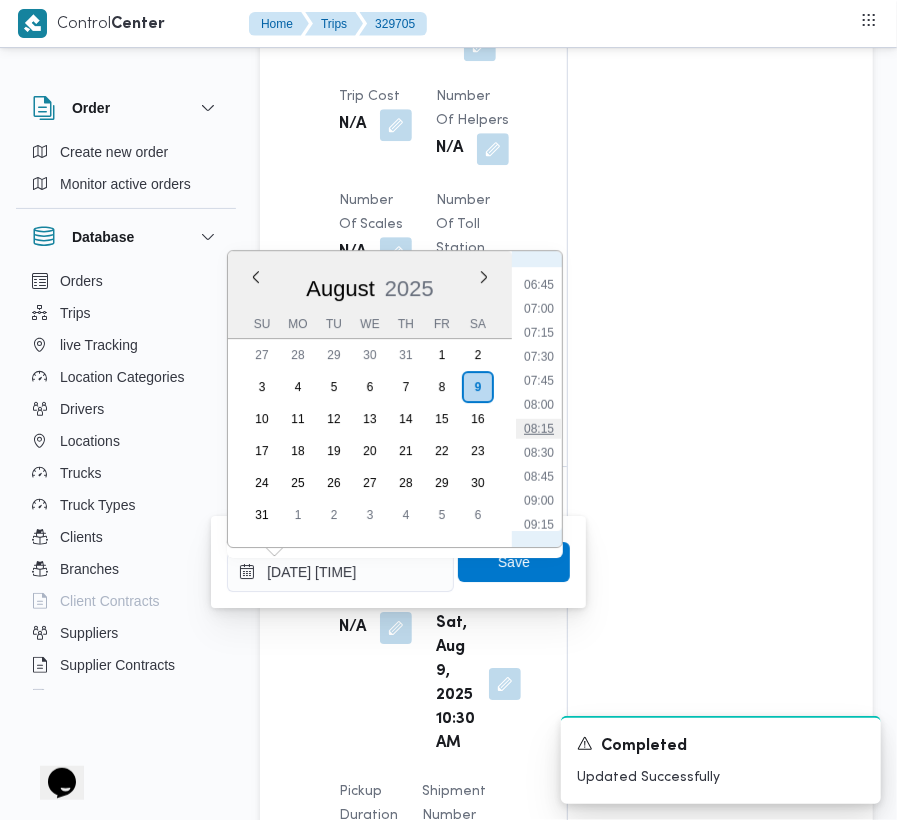 click on "08:15" at bounding box center [539, 429] 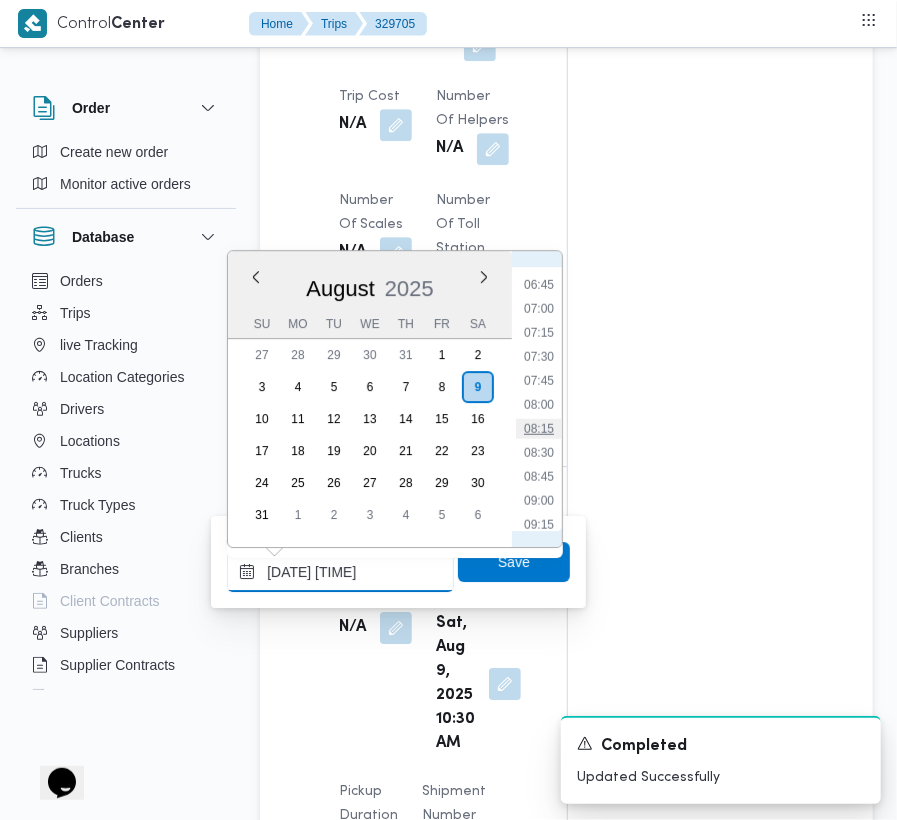 type on "09/08/2025 08:15" 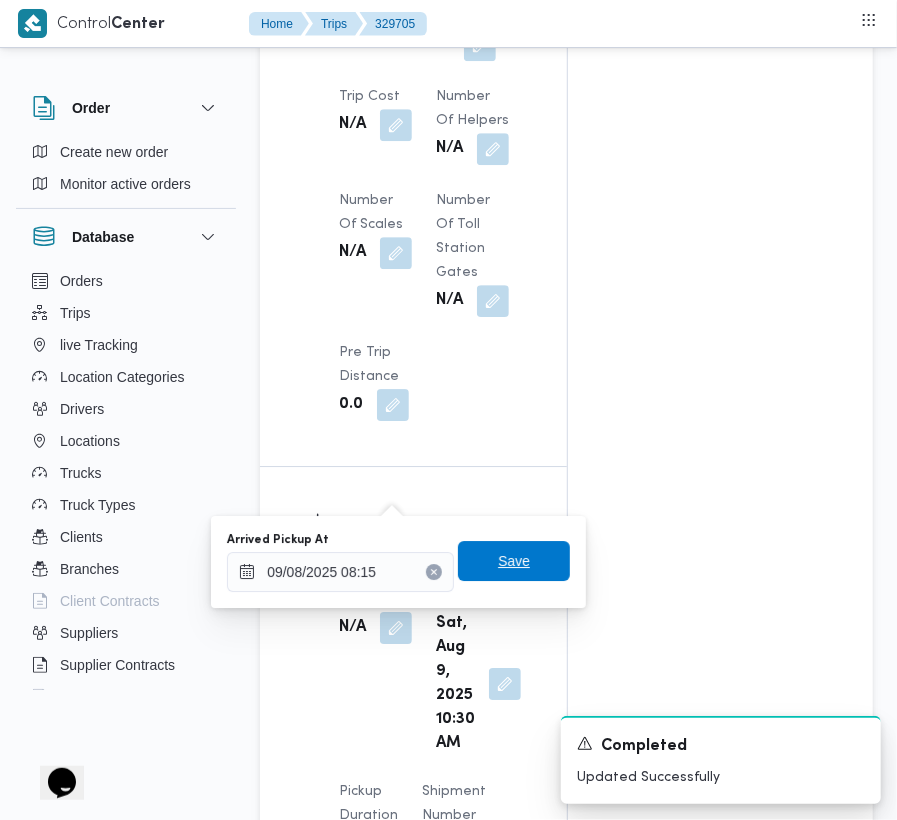click on "Save" at bounding box center (514, 561) 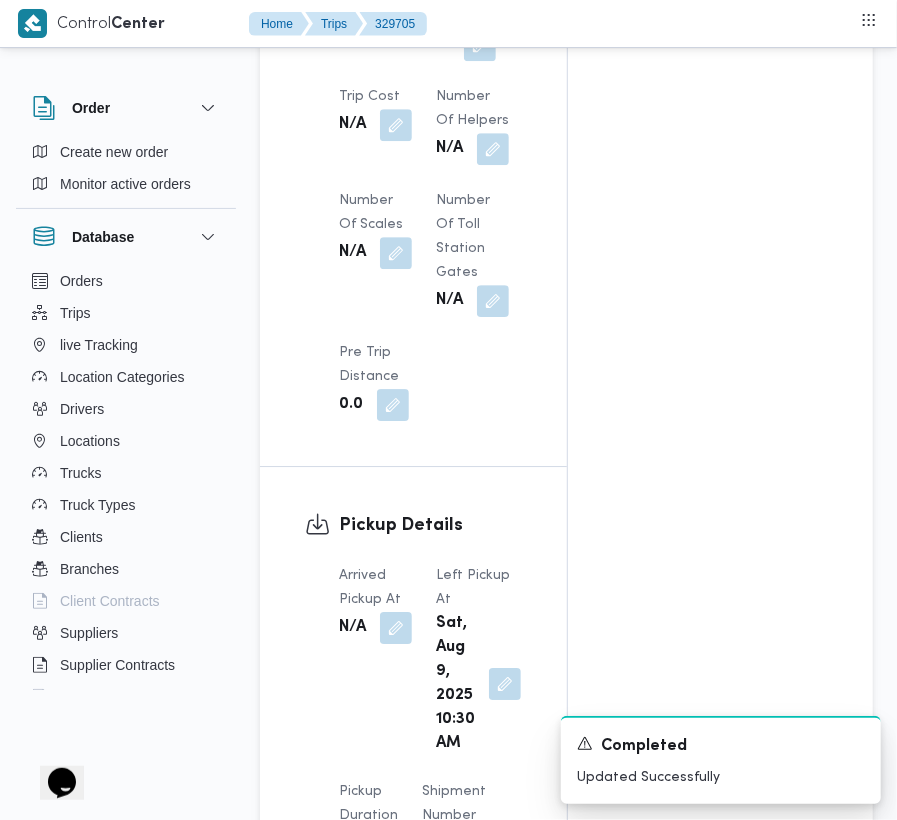 scroll, scrollTop: 376, scrollLeft: 0, axis: vertical 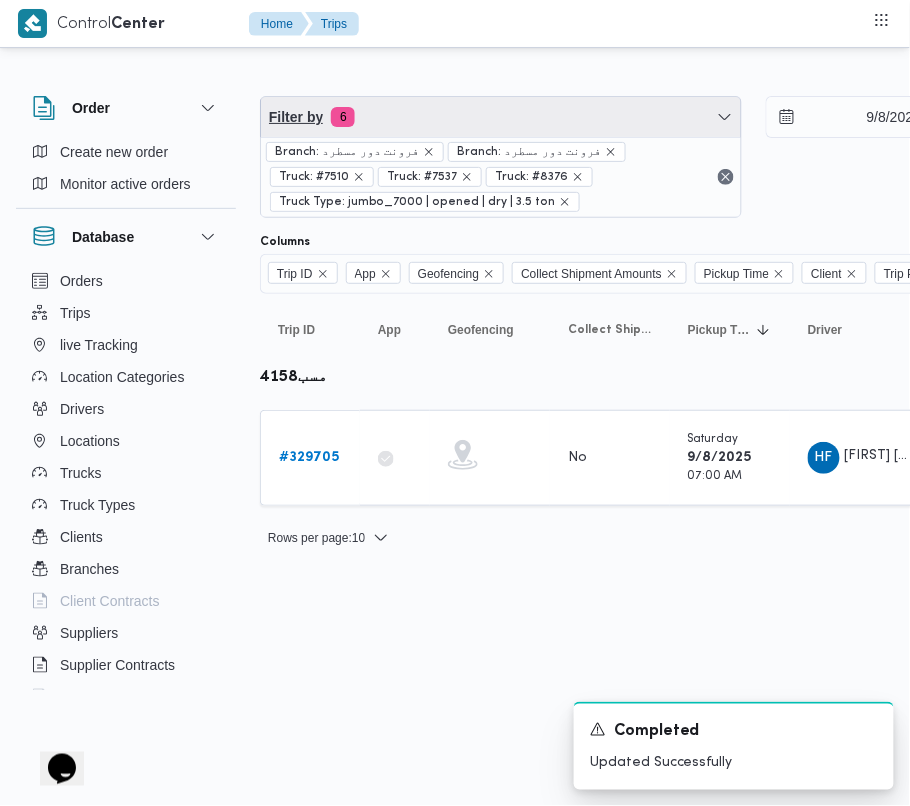 click on "Filter by 6" at bounding box center (501, 117) 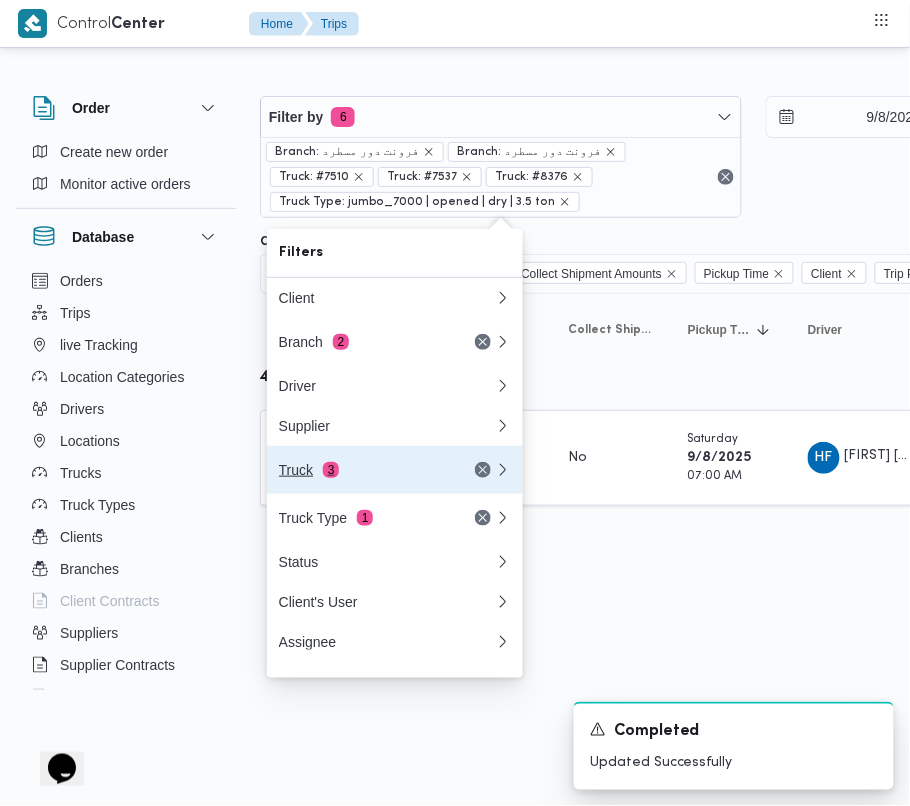 click on "3" at bounding box center (331, 470) 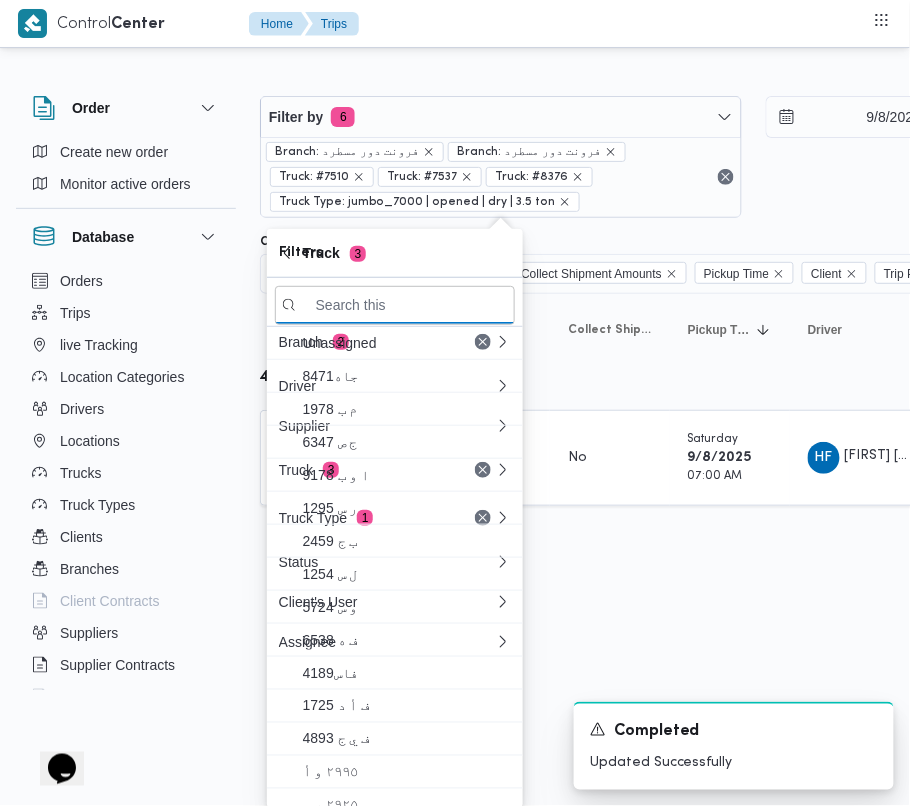 paste on "5481" 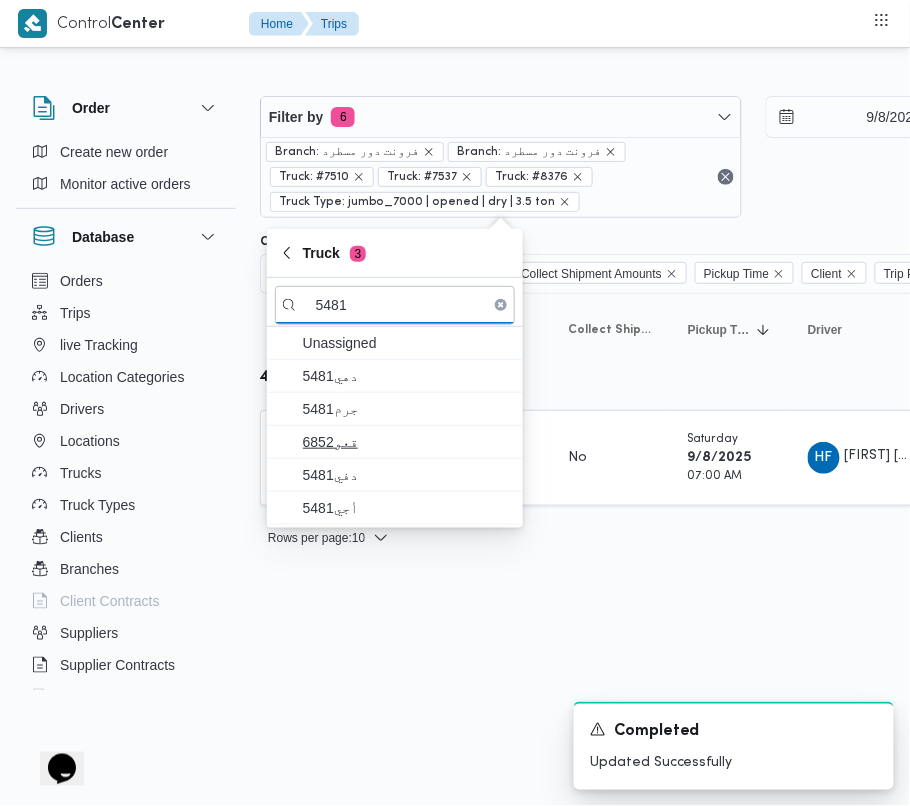 type on "5481" 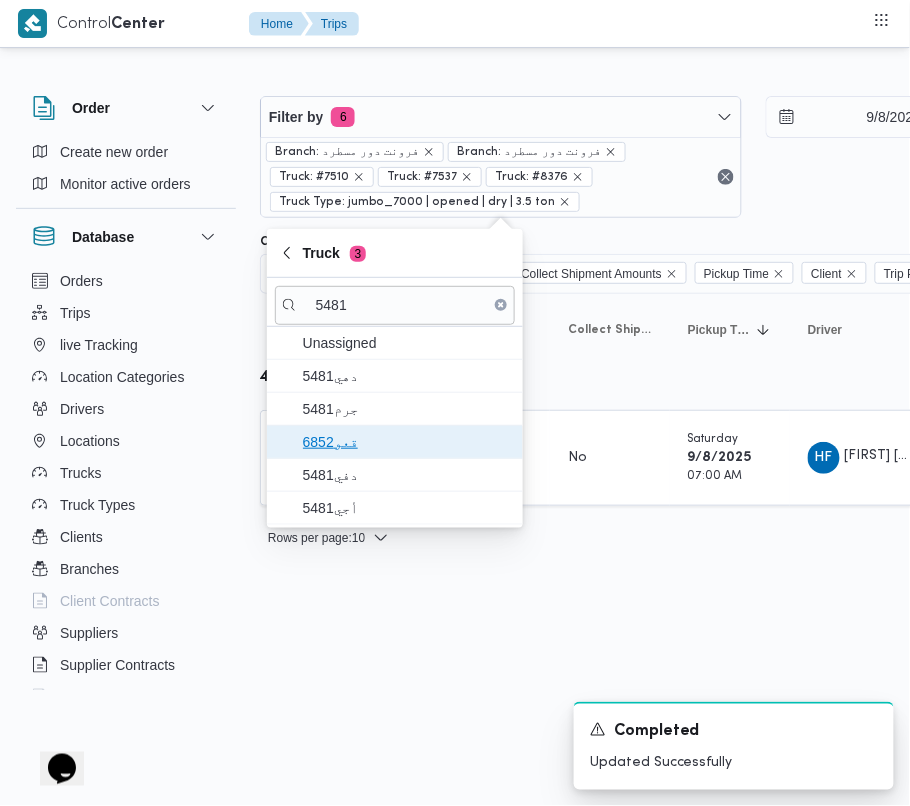 click on "قعو6852" at bounding box center [407, 442] 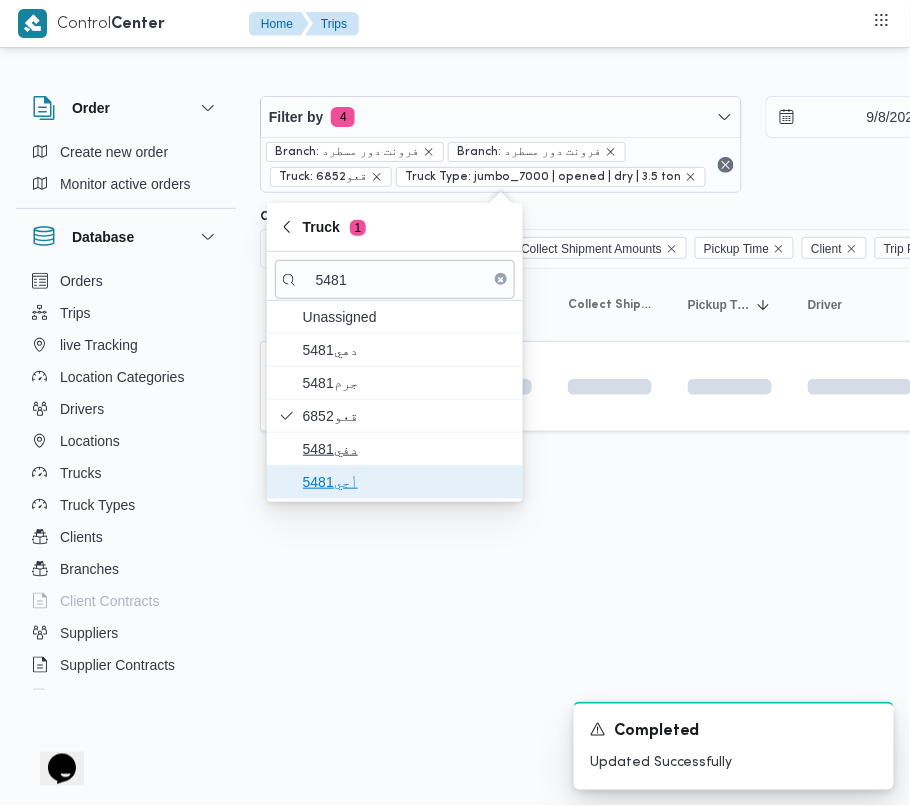 drag, startPoint x: 360, startPoint y: 484, endPoint x: 344, endPoint y: 470, distance: 21.260292 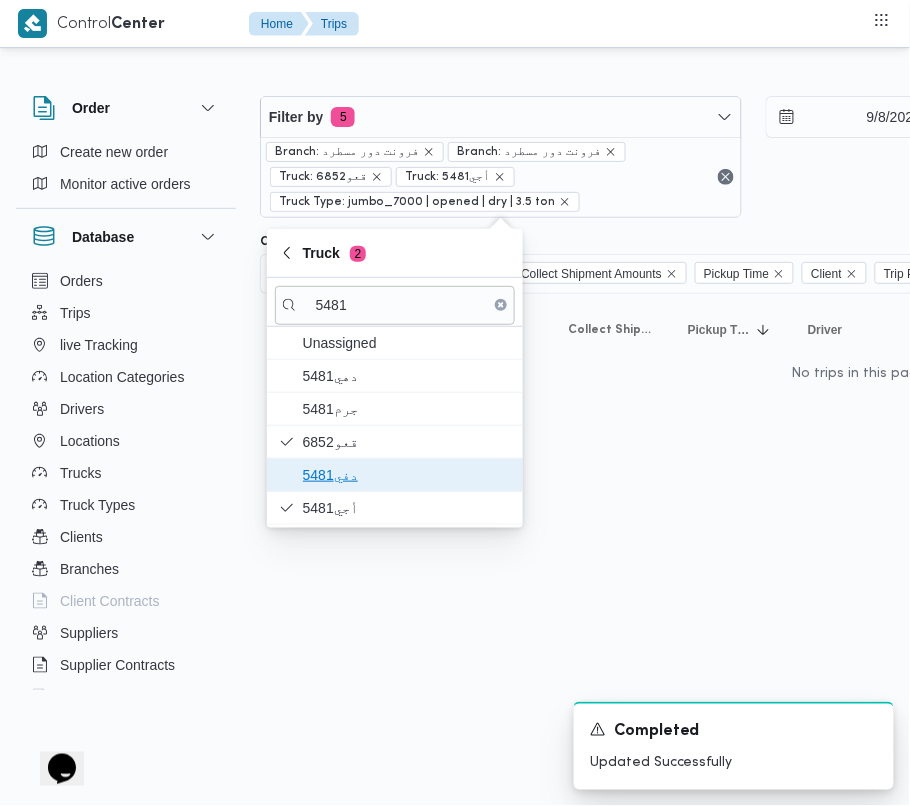 click on "دفي5481" at bounding box center (407, 475) 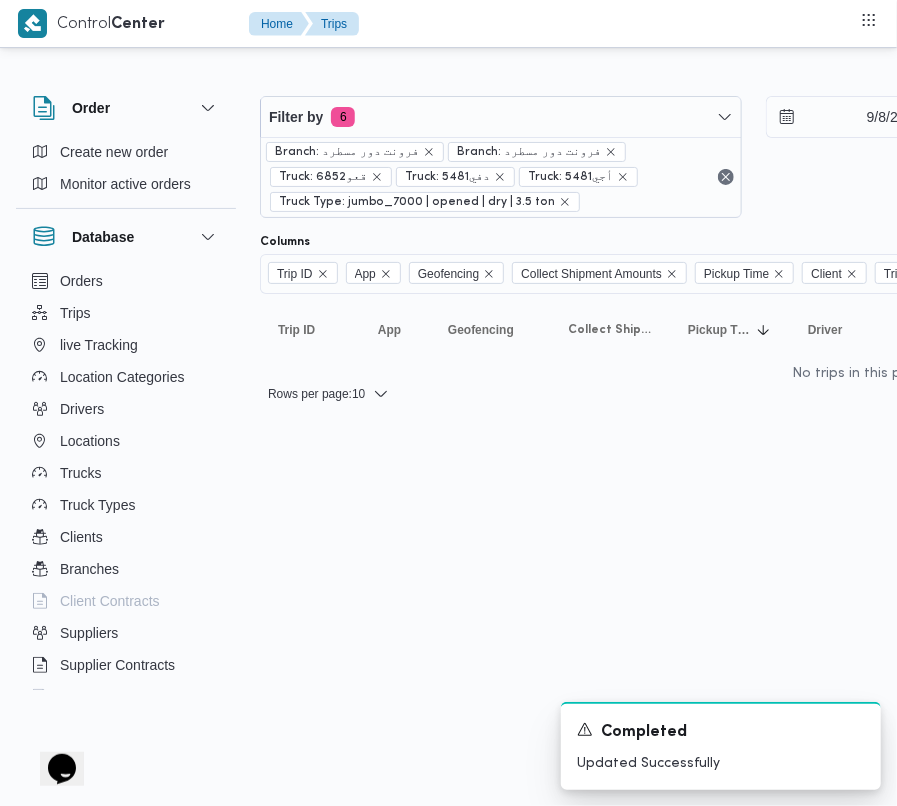 drag, startPoint x: 385, startPoint y: 673, endPoint x: 372, endPoint y: 666, distance: 14.764823 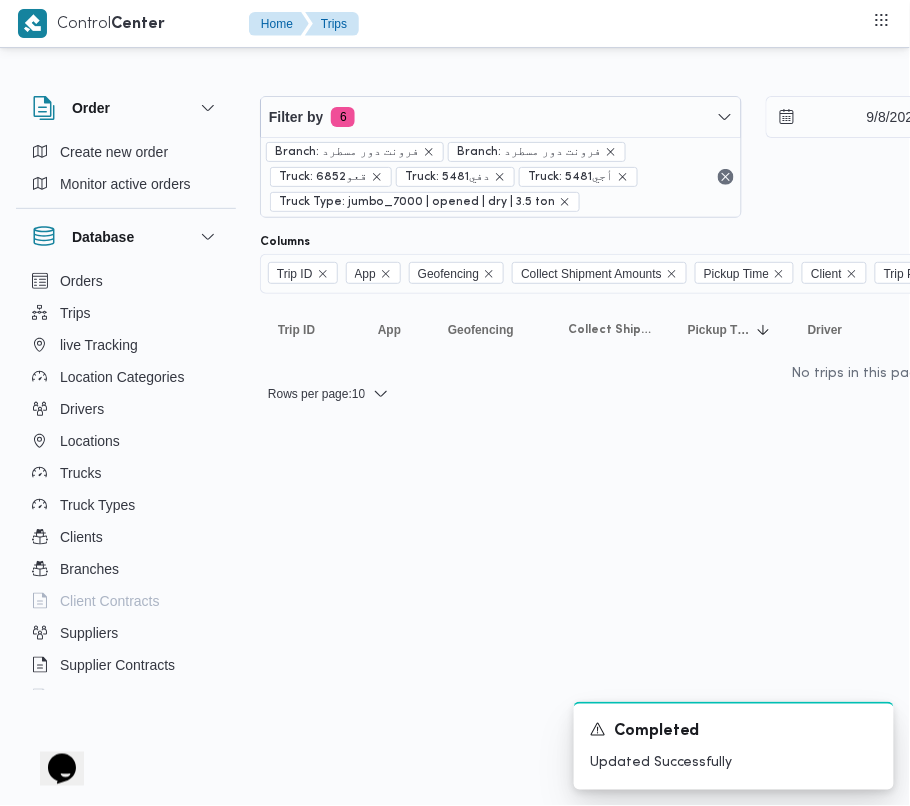 click at bounding box center [860, 80] 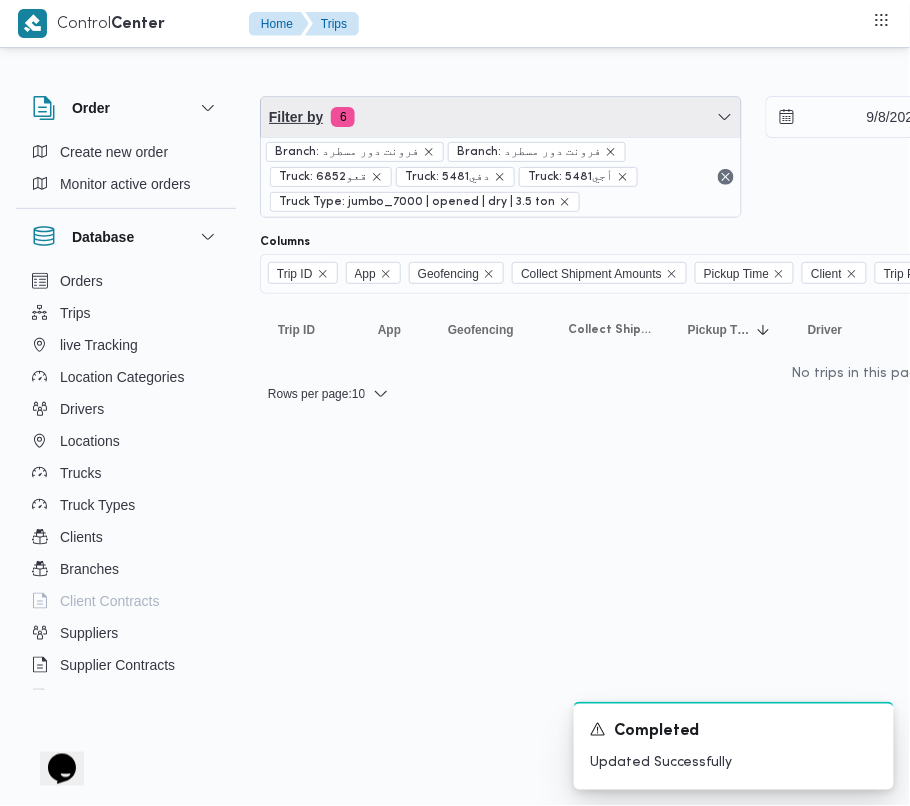 click on "Filter by 6" at bounding box center [501, 117] 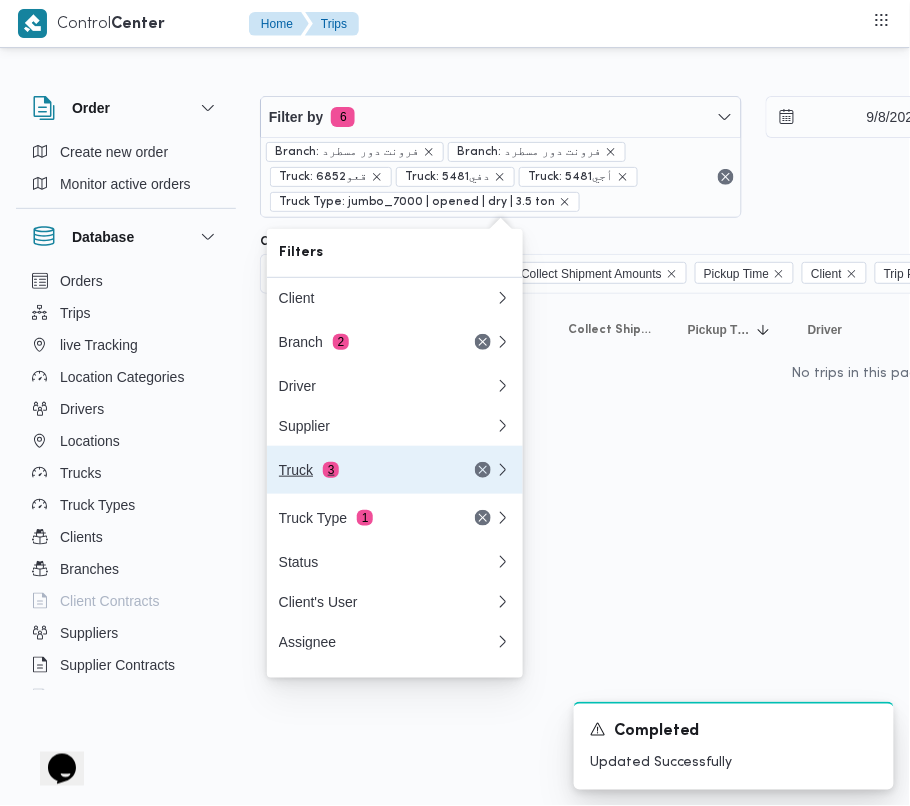 click on "Truck 3" at bounding box center [395, 470] 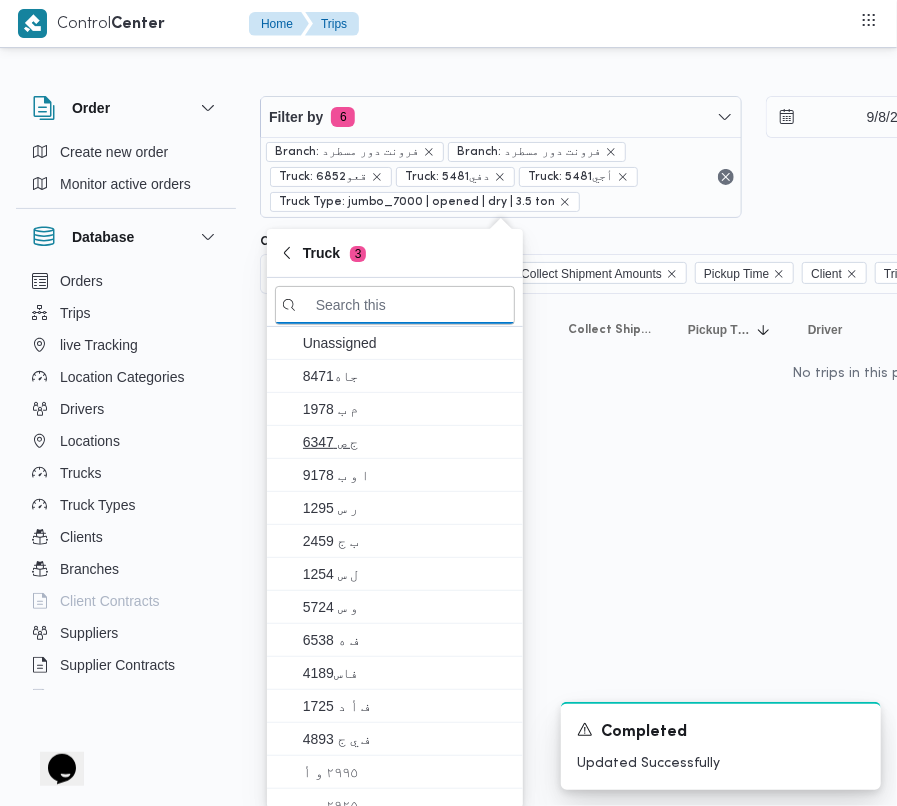 paste on "3691" 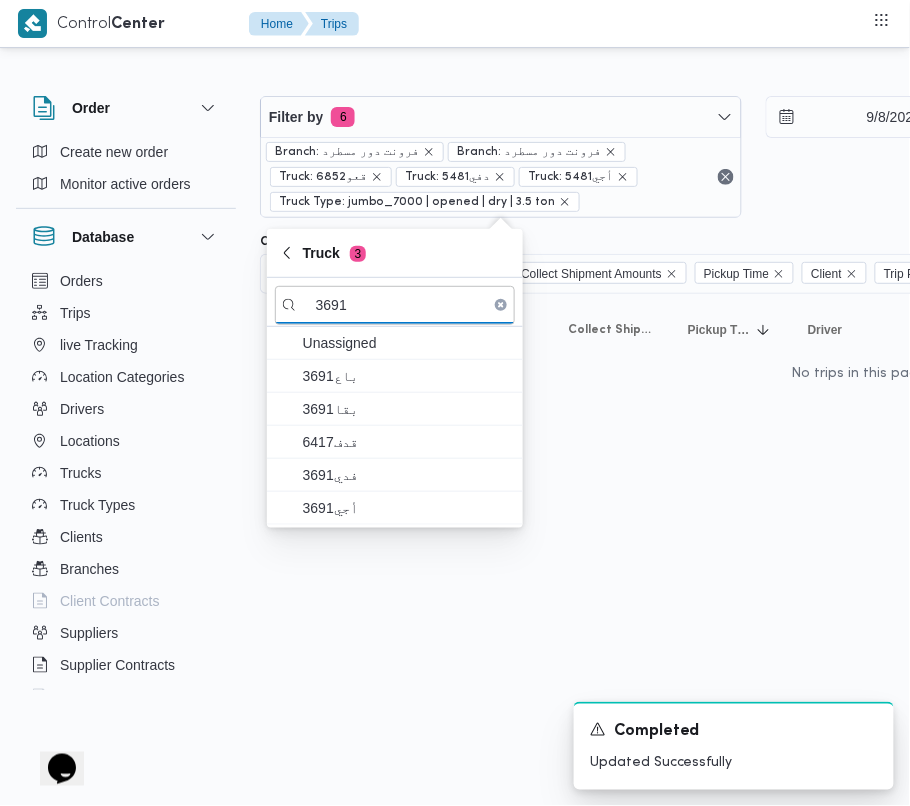 type on "3691" 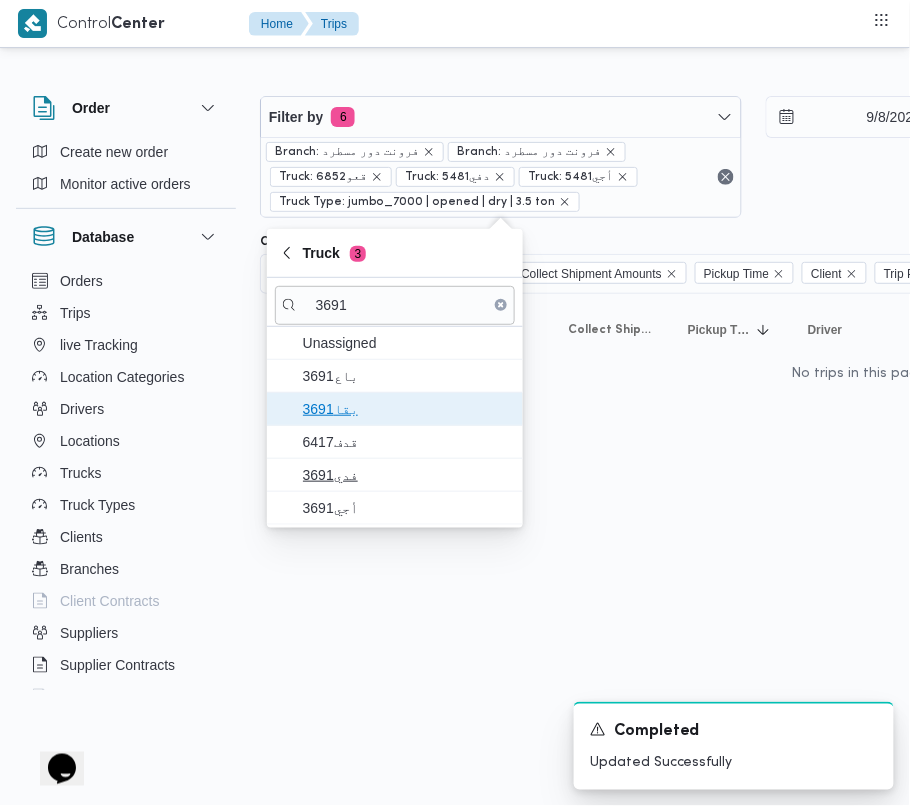 drag, startPoint x: 378, startPoint y: 420, endPoint x: 368, endPoint y: 449, distance: 30.675724 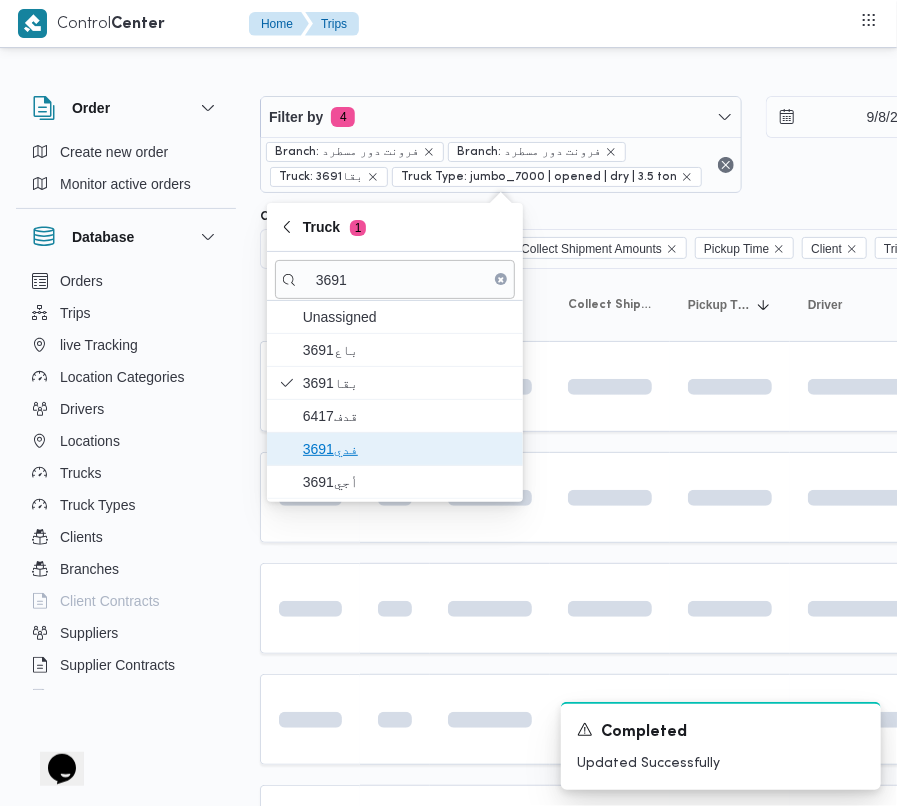 click on "3691فدي" at bounding box center [407, 449] 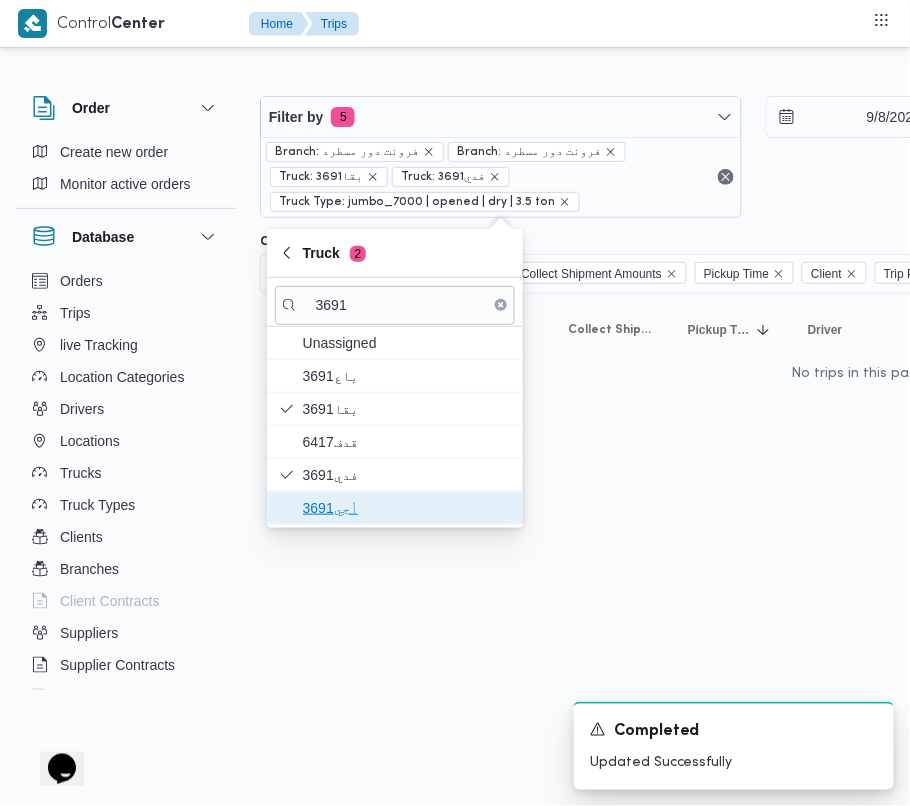 click on "أجي3691" at bounding box center (395, 508) 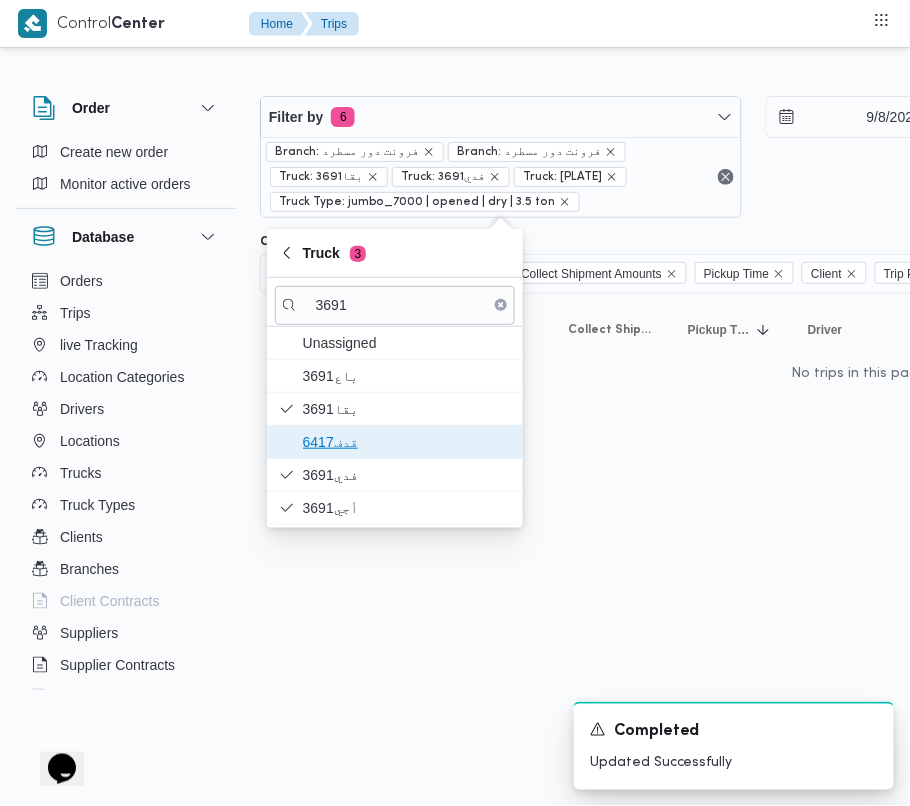 click on "6417قدف" at bounding box center [395, 442] 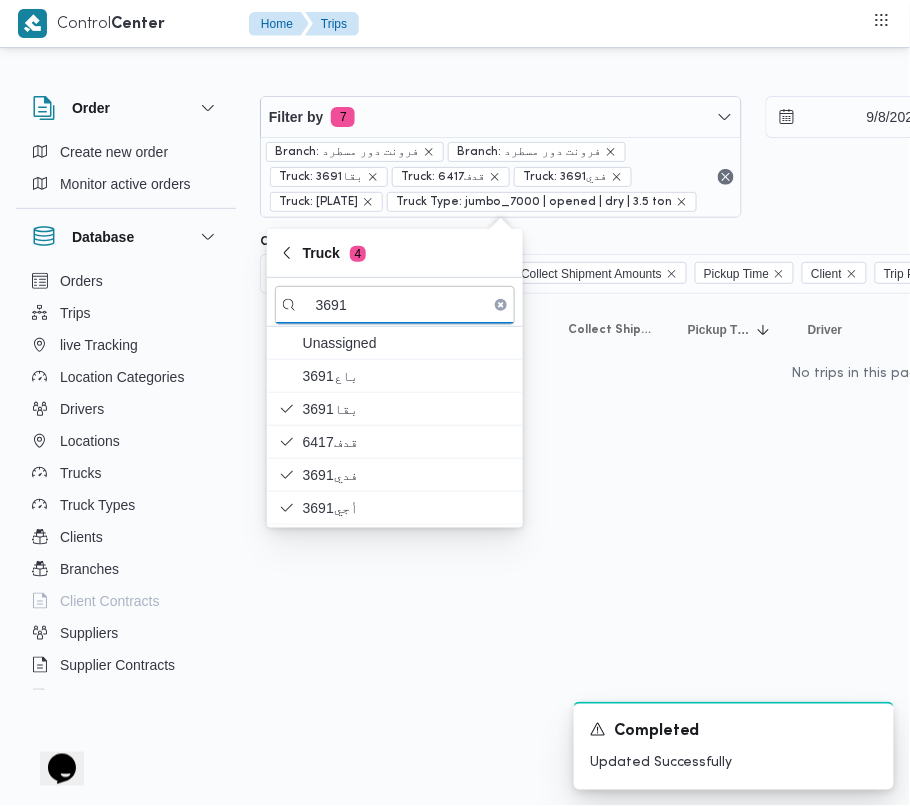click on "Control  Center Home Trips Order Create new order Monitor active orders Database Orders Trips live Tracking Location Categories Drivers Locations Trucks Truck Types Clients Branches Client Contracts Suppliers Supplier Contracts Devices Users Projects SP Projects Admins organization assignees Tags Filter by 7 Branch: فرونت دور مسطرد Branch: فرونت دور مسطرد  Truck: 3691بقا Truck: 6417قدف Truck: 3691فدي Truck: أجي3691 Truck Type: jumbo_7000 | opened | dry | 3.5 ton 9/8/2025 → 9/8/2025 Group By Truck Columns Trip ID App Geofencing Collect Shipment Amounts Pickup Time Client Trip Points Driver Supplier Truck Status Platform Sorting Trip ID Click to sort in ascending order App Click to sort in ascending order Geofencing Click to sort in ascending order Collect Shipment Amounts Pickup Time Click to sort in ascending order Client Click to sort in ascending order Trip Points Driver Click to sort in ascending order Supplier Click to sort in ascending order Truck Status Platform 4" at bounding box center (455, 403) 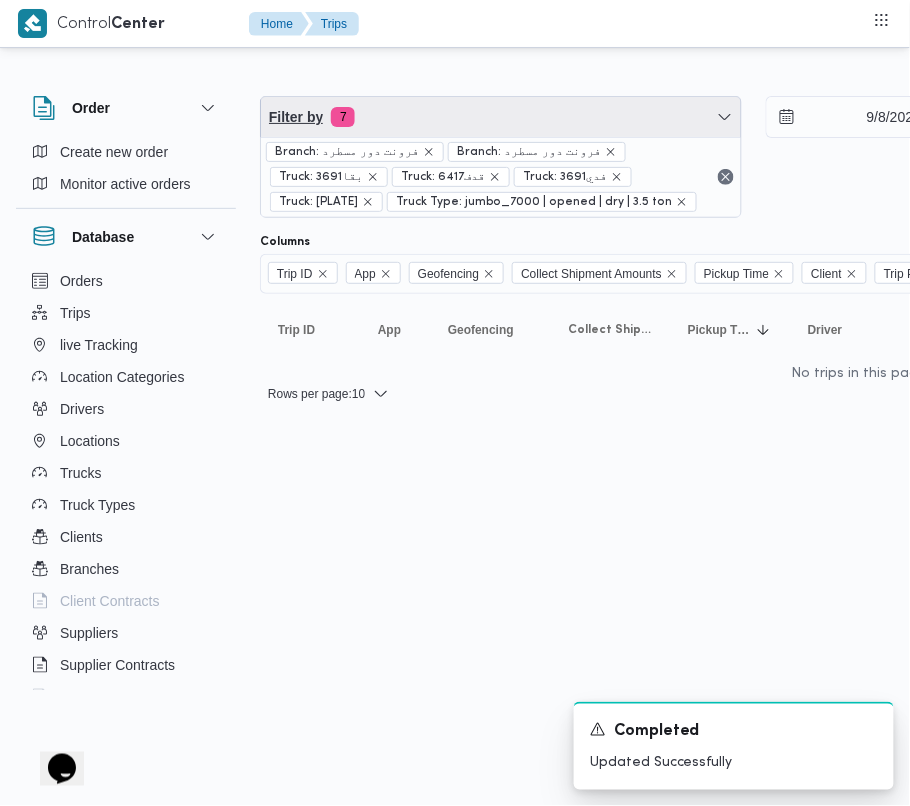 click on "Filter by 7" at bounding box center [501, 117] 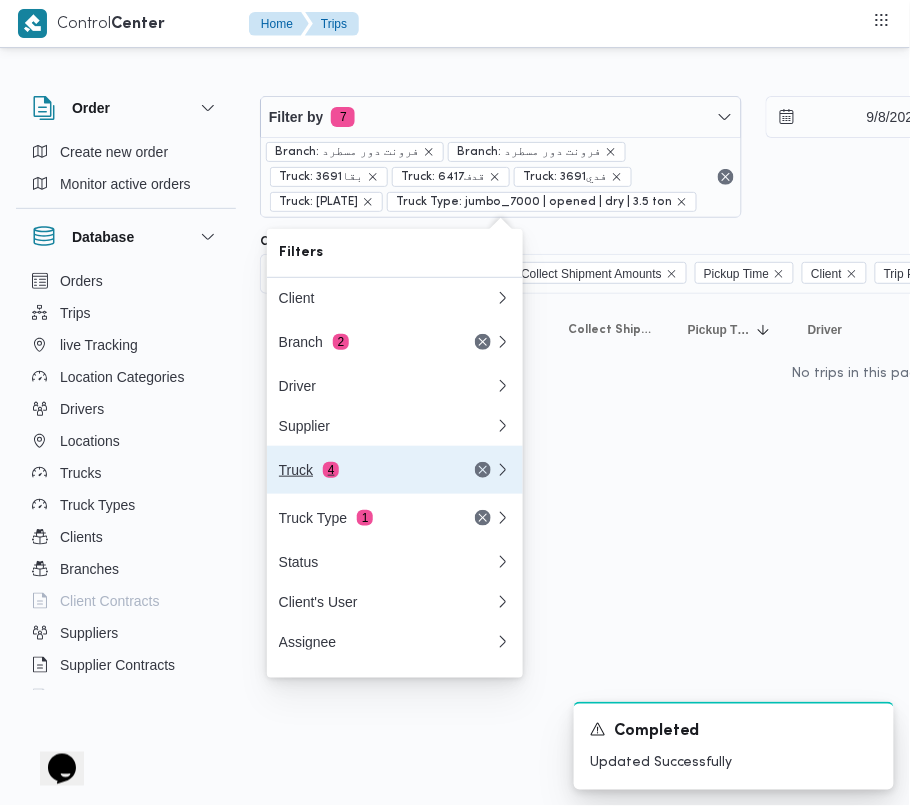 click on "Truck 4" at bounding box center (363, 470) 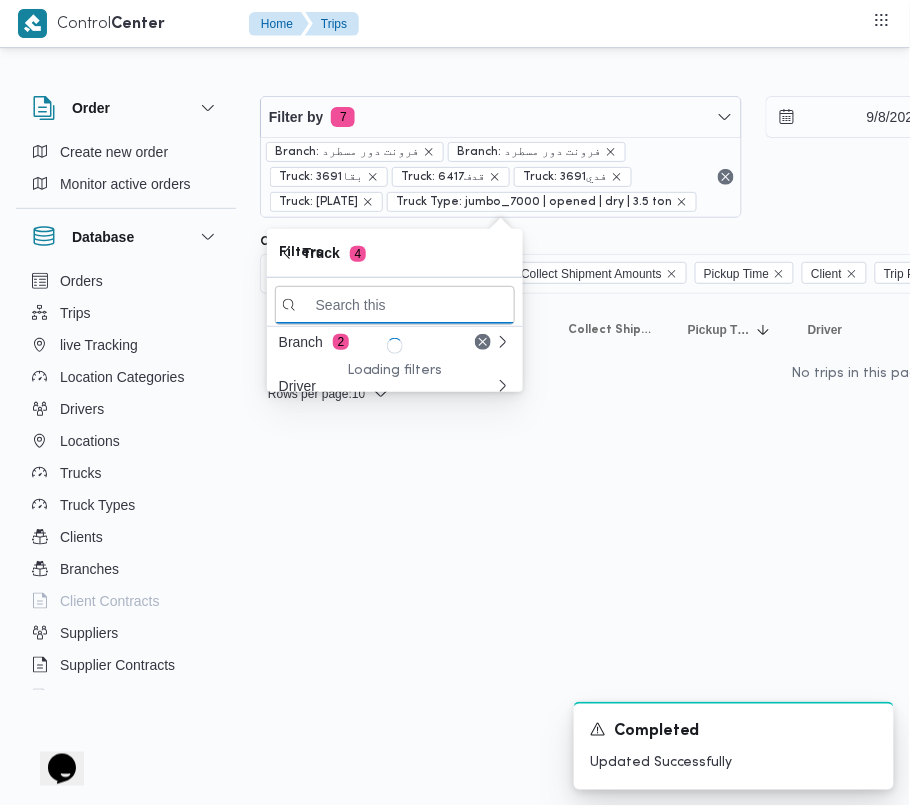 paste on "1676" 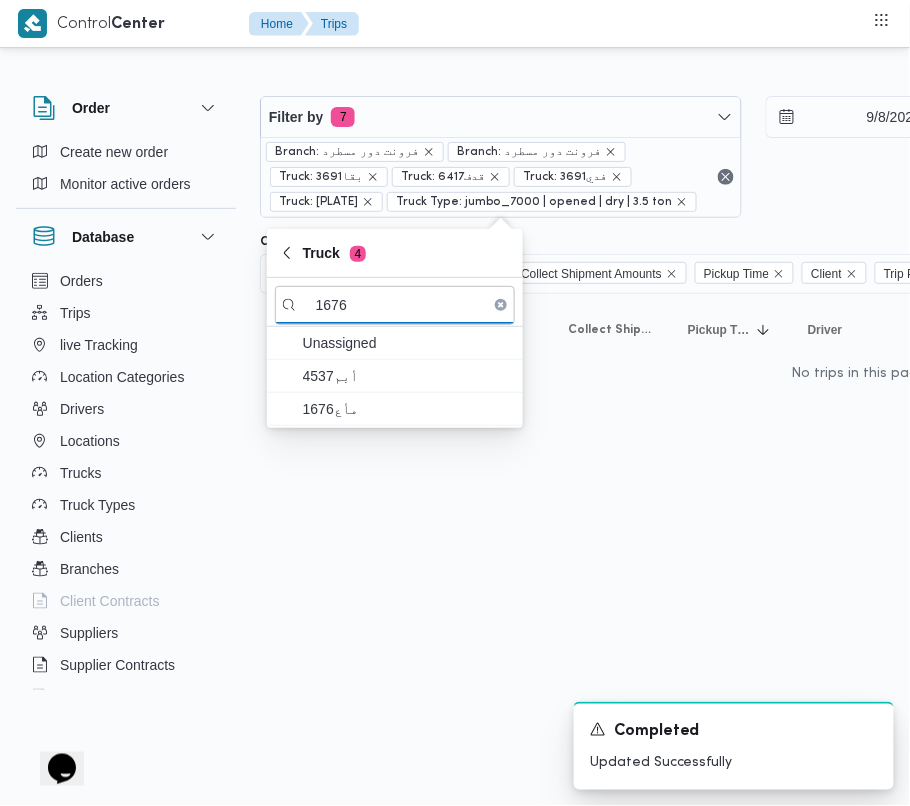 type on "1676" 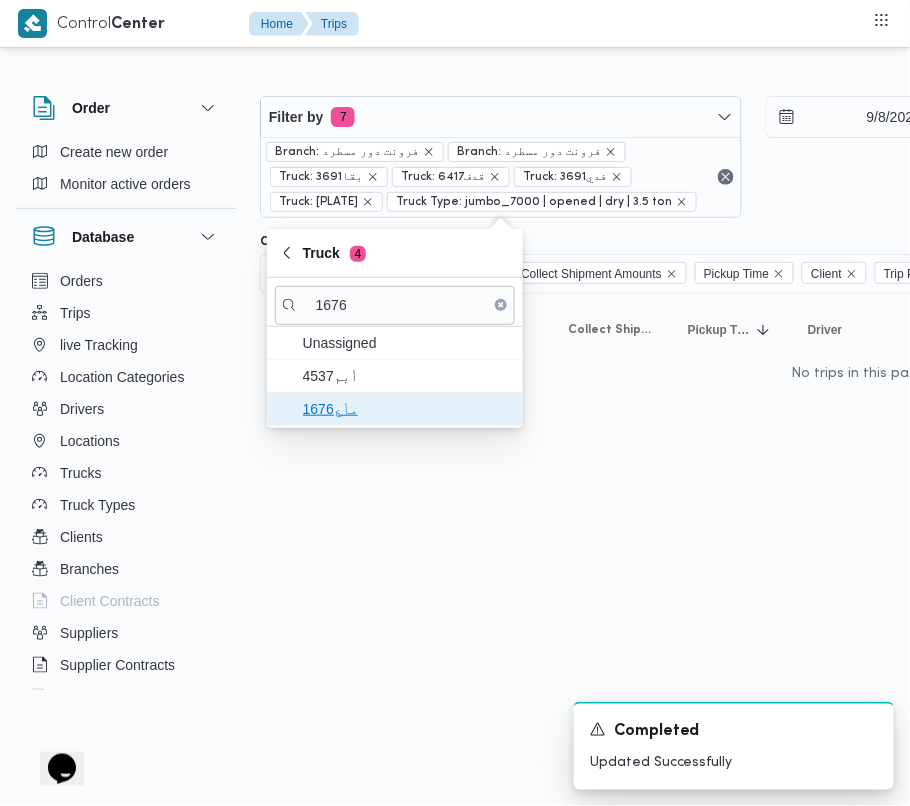 click on "مأع1676" at bounding box center [407, 409] 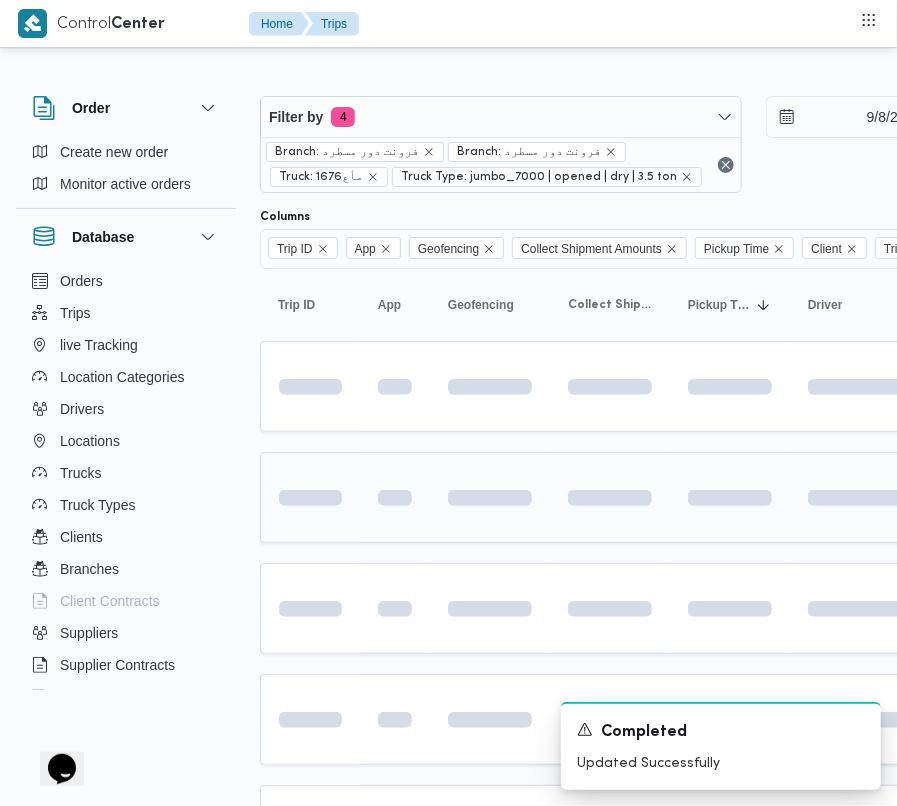 drag, startPoint x: 325, startPoint y: 554, endPoint x: 322, endPoint y: 504, distance: 50.08992 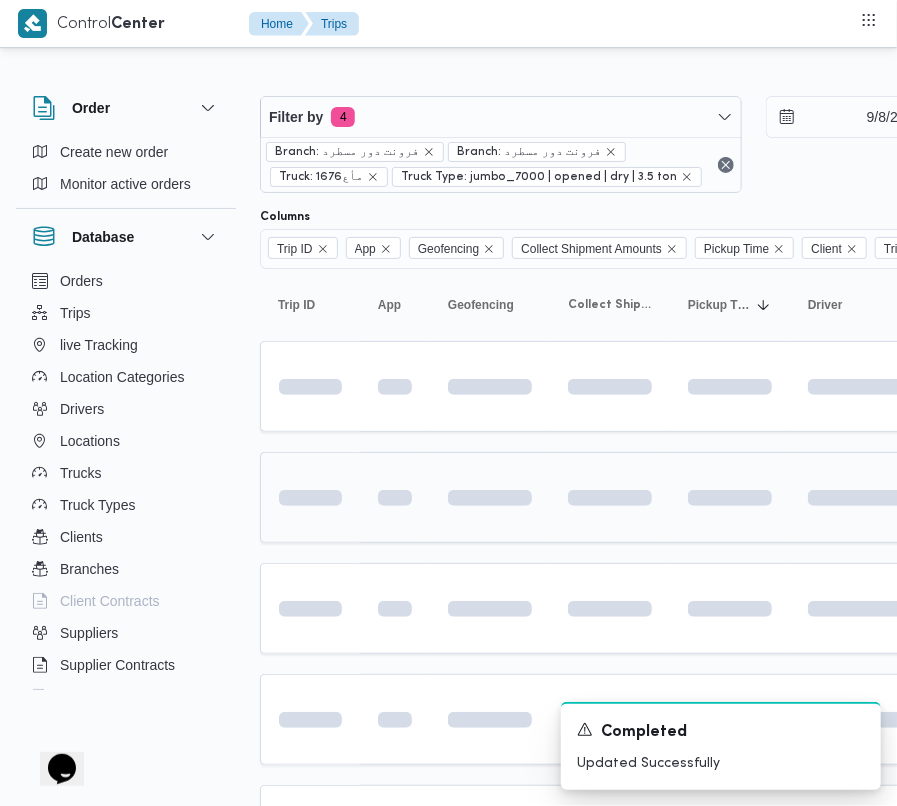click on "Trip ID Click to sort in ascending order App Click to sort in ascending order Geofencing Click to sort in ascending order Collect Shipment Amounts Pickup Time Click to sort in ascending order Client Click to sort in ascending order Trip Points Driver Click to sort in ascending order Supplier Click to sort in ascending order Truck Click to sort in ascending order Status Click to sort in ascending order Platform Click to sort in ascending order Actions" at bounding box center (860, 860) 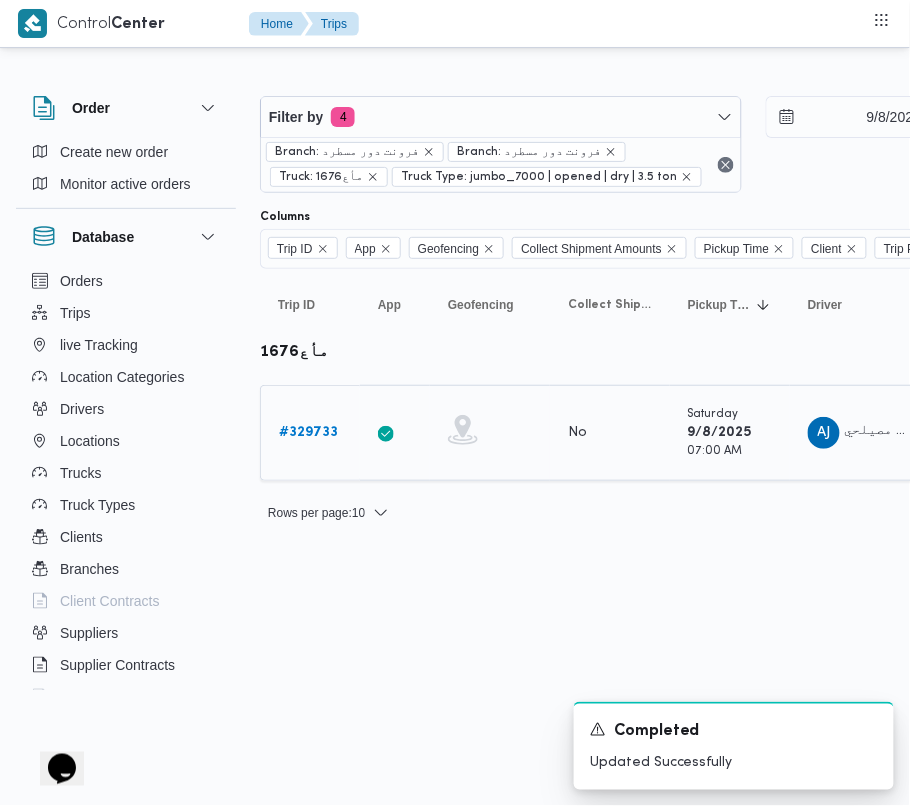 click on "# 329733" at bounding box center (310, 433) 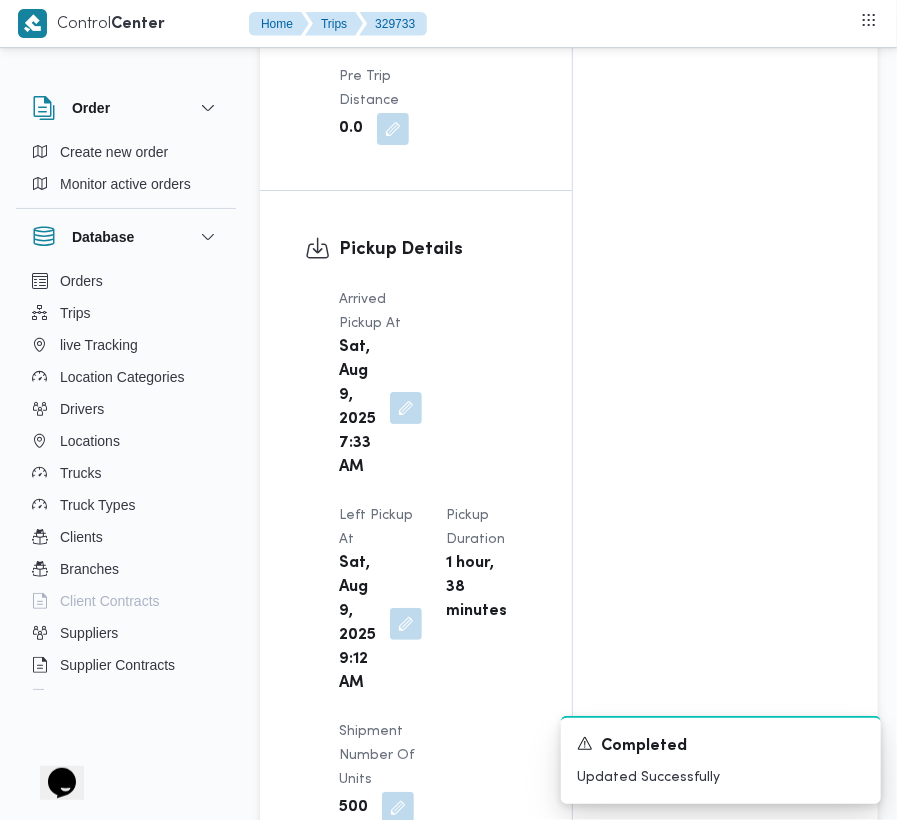scroll, scrollTop: 3377, scrollLeft: 0, axis: vertical 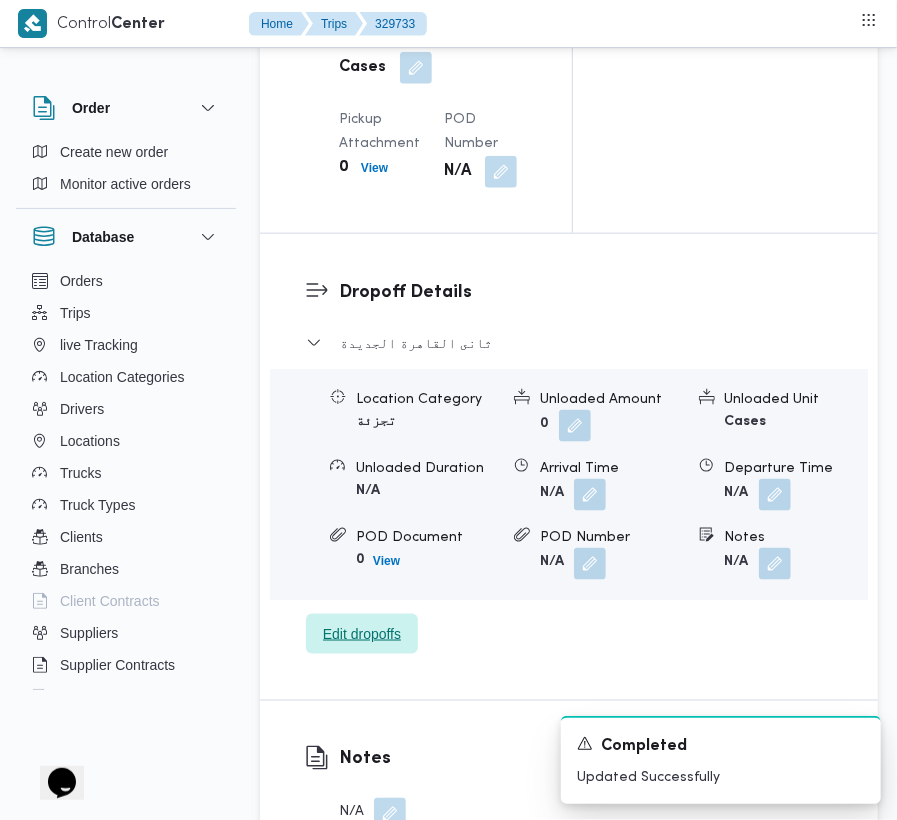 click on "Edit dropoffs" at bounding box center (362, 634) 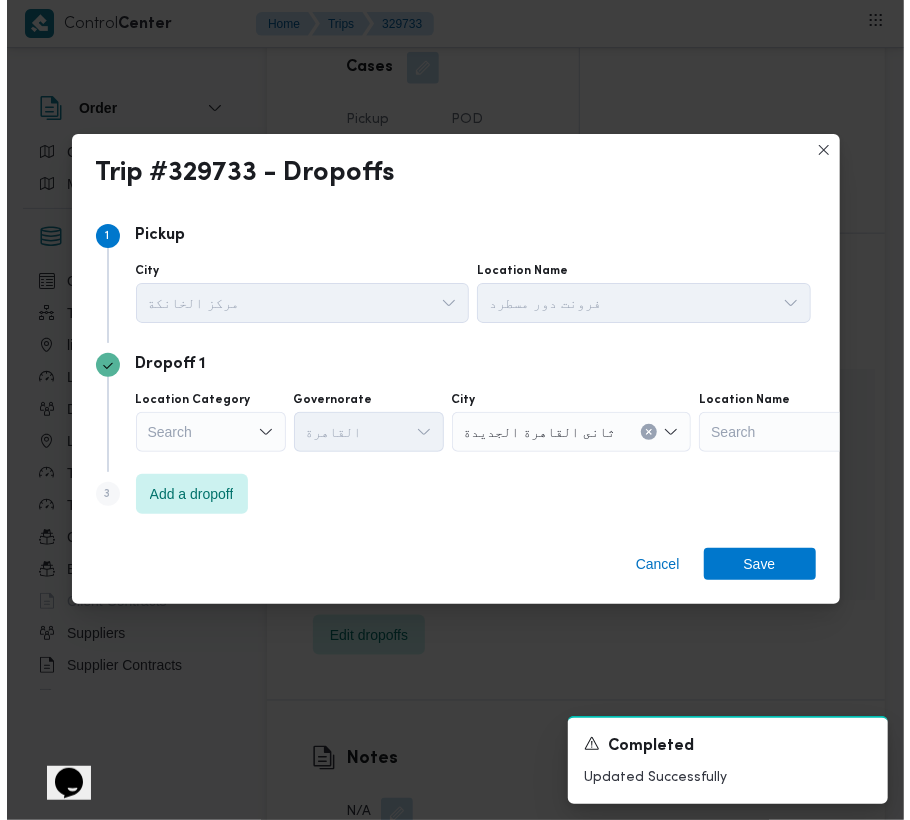 scroll, scrollTop: 3265, scrollLeft: 0, axis: vertical 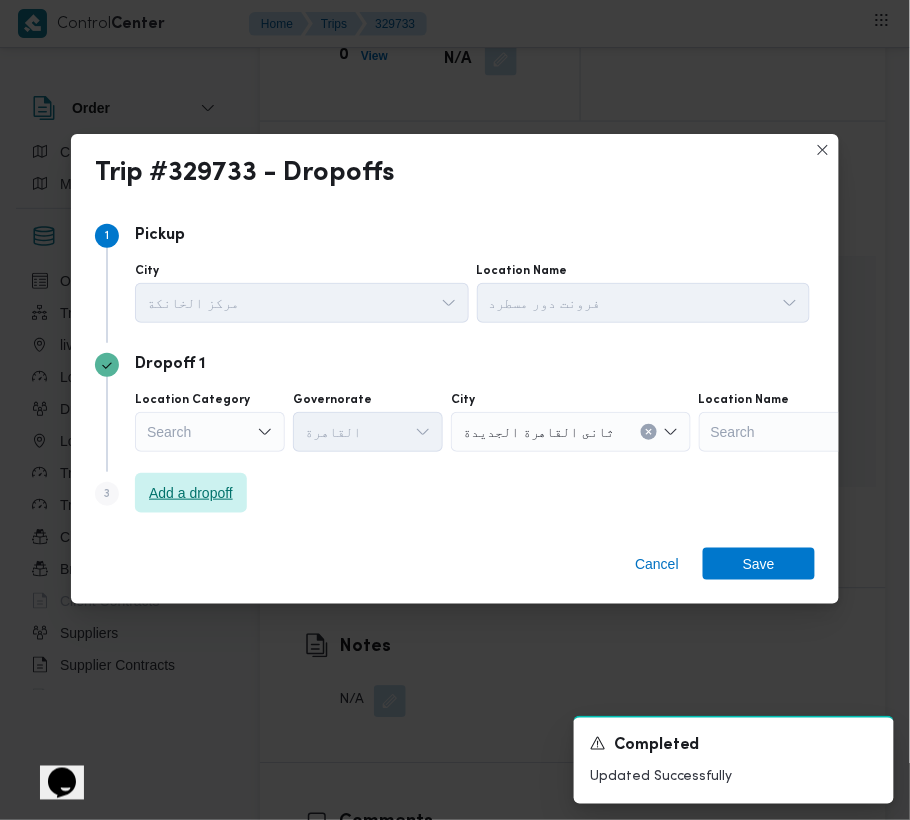 click on "Add a dropoff" at bounding box center [191, 493] 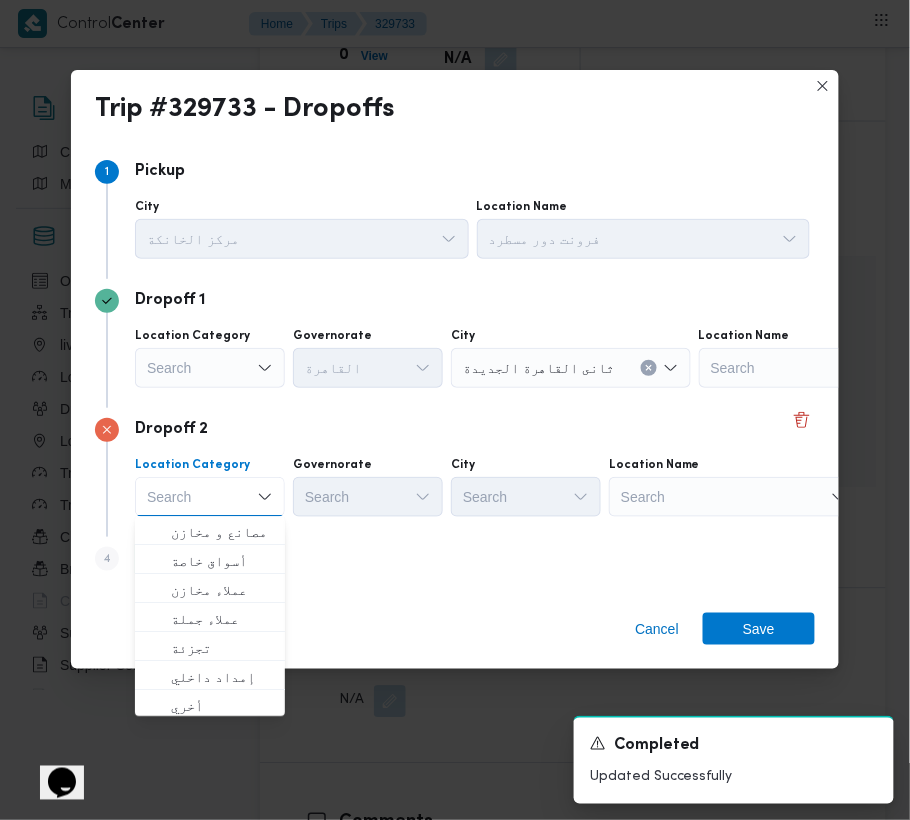 click on "Search" at bounding box center (824, 368) 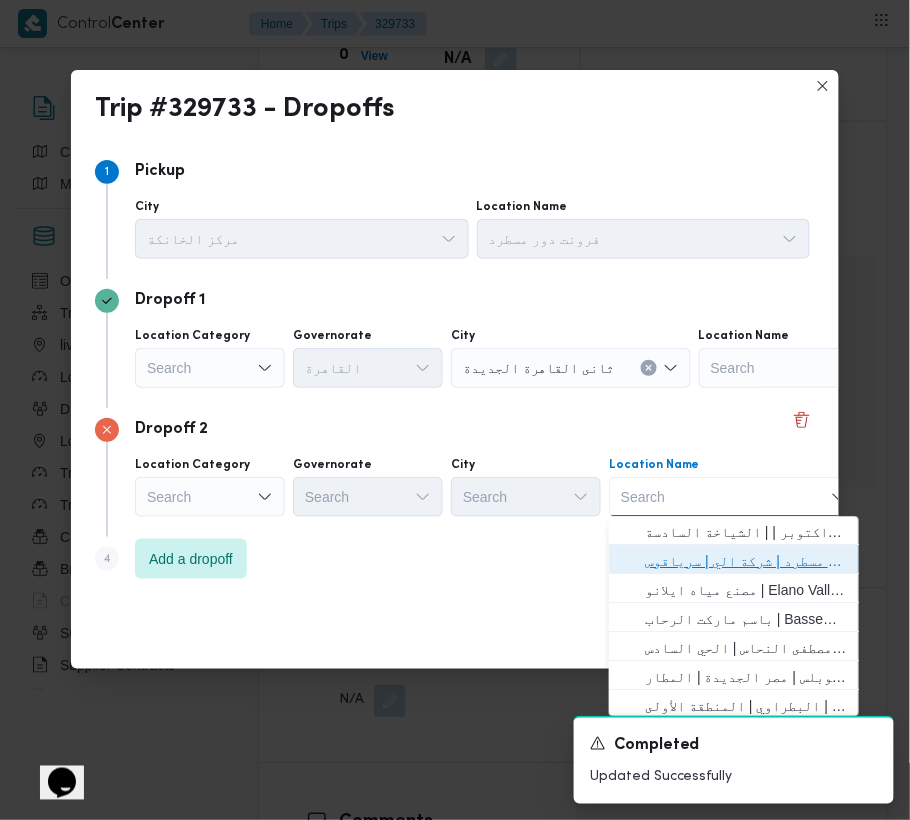 click on "فرونت دور مسطرد | شركة الي | سرياقوس" at bounding box center (746, 562) 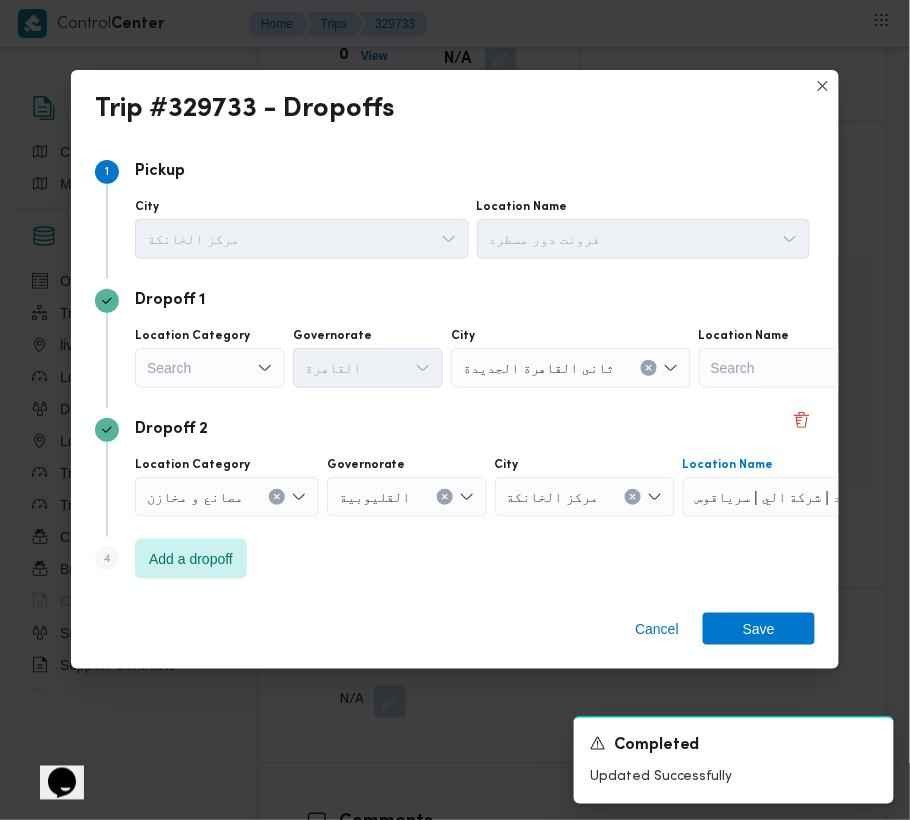 click on "Search" at bounding box center [210, 368] 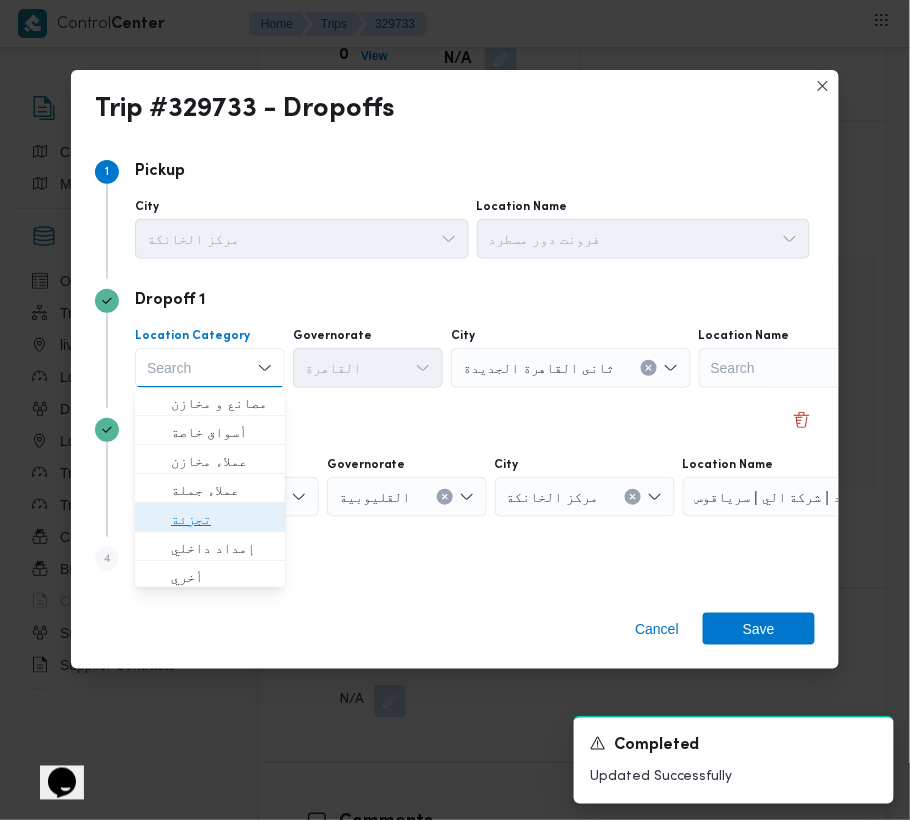 click on "تجزئة" at bounding box center (222, 520) 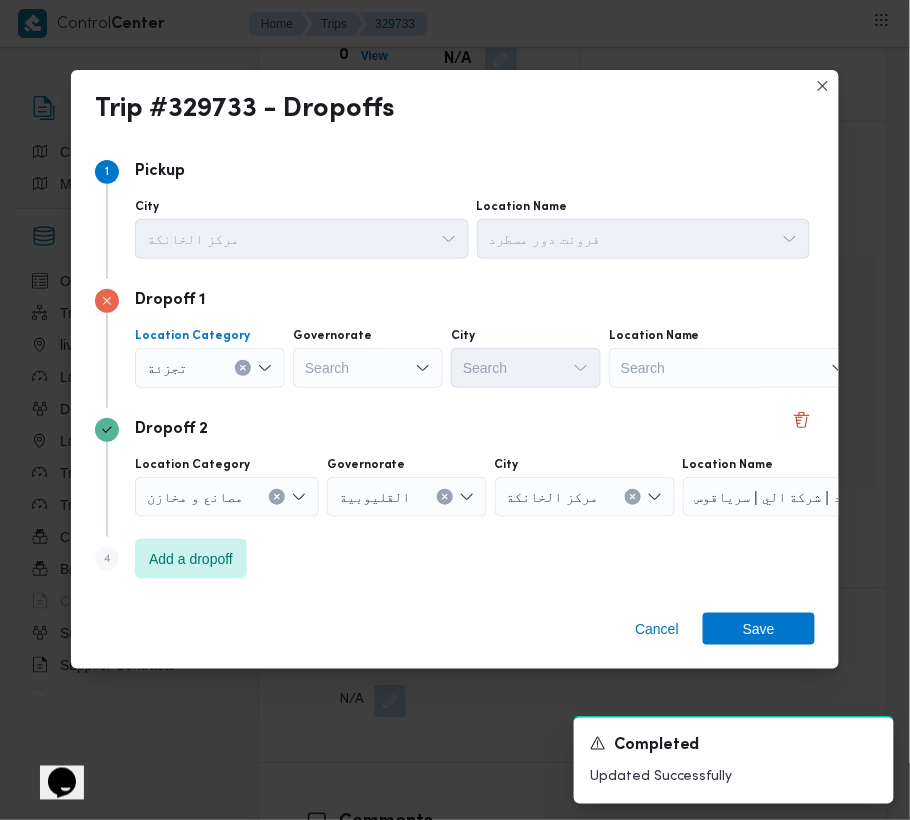click on "Search" at bounding box center (368, 368) 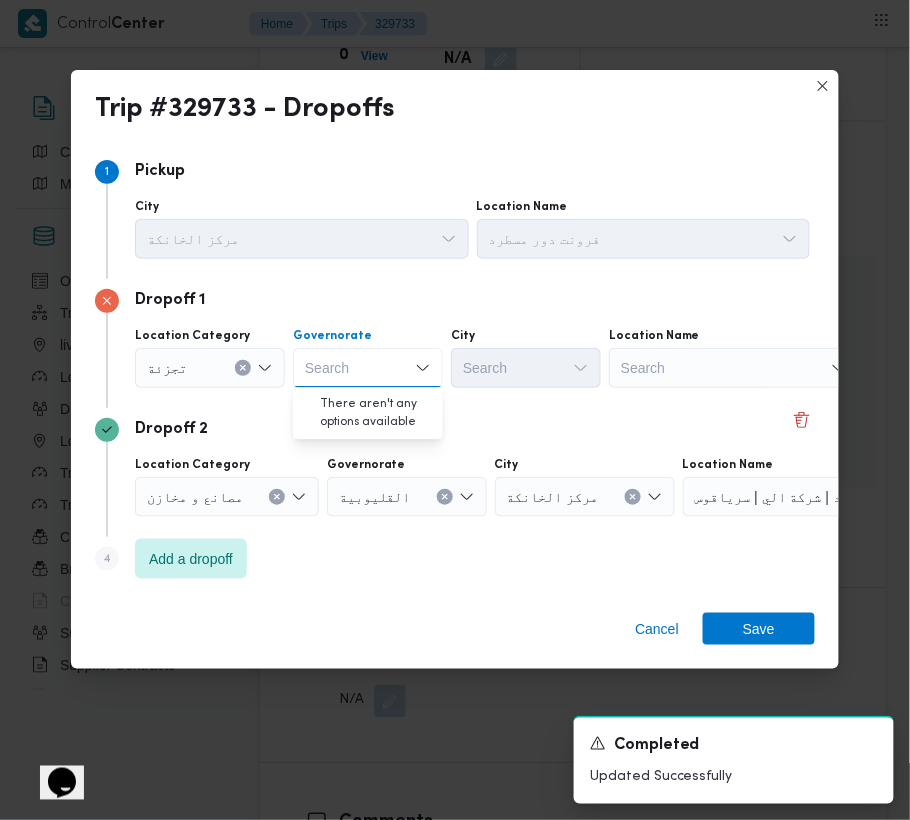 paste on "جيزة" 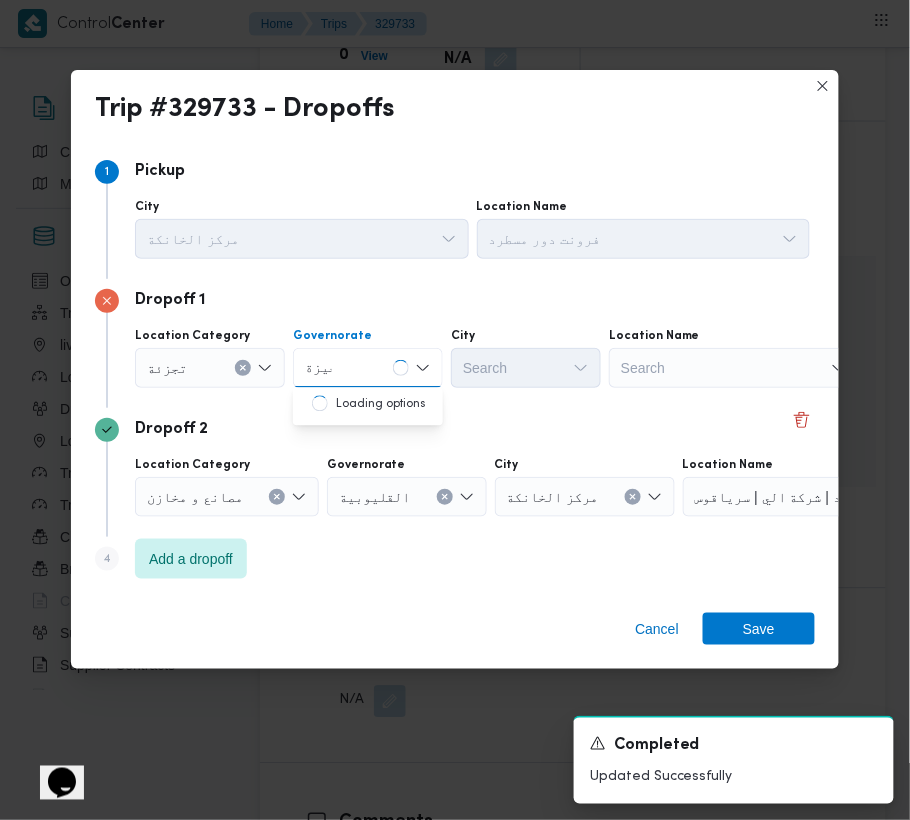 type on "جيزة" 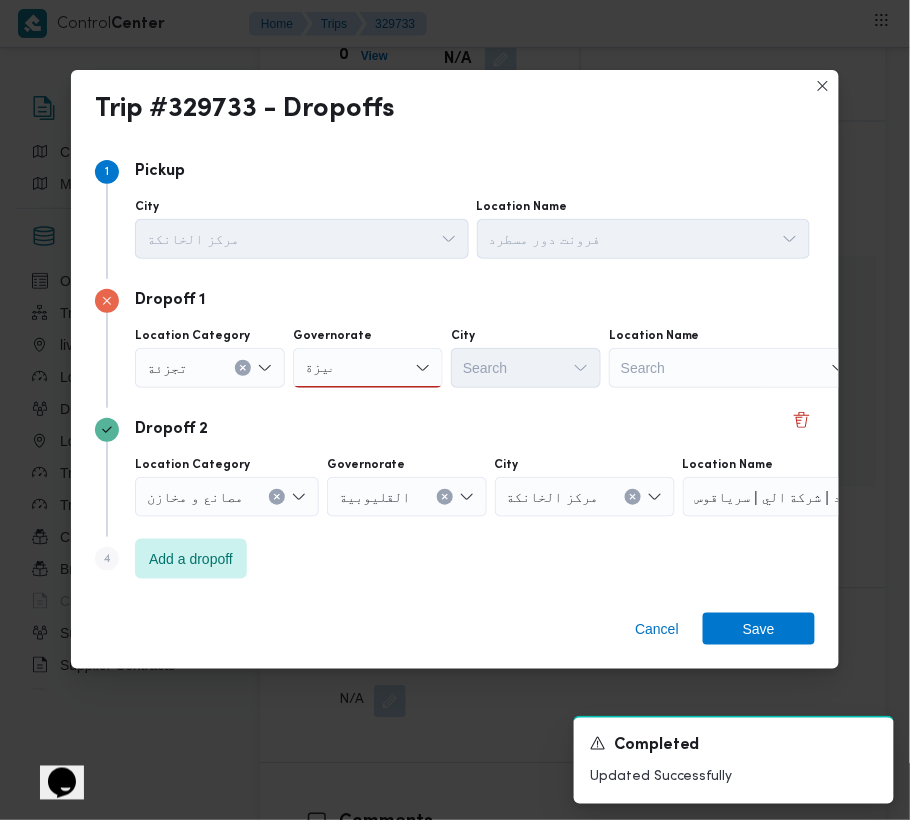 click on "جيزة جيزة" at bounding box center (368, 368) 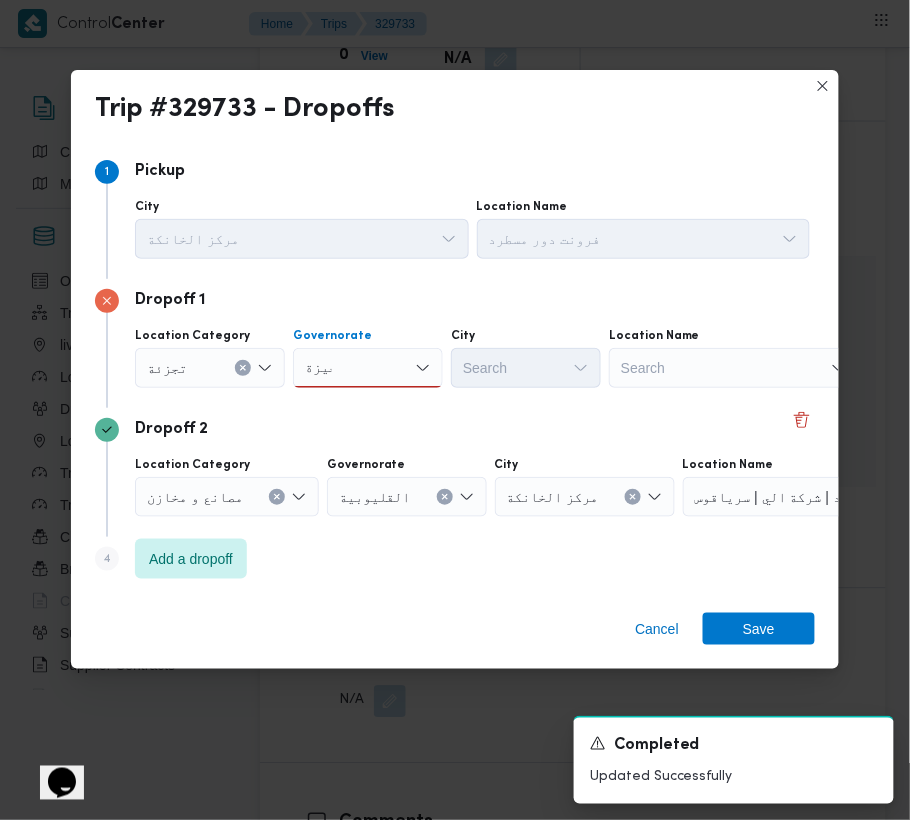 click on "جيزة جيزة" at bounding box center (368, 368) 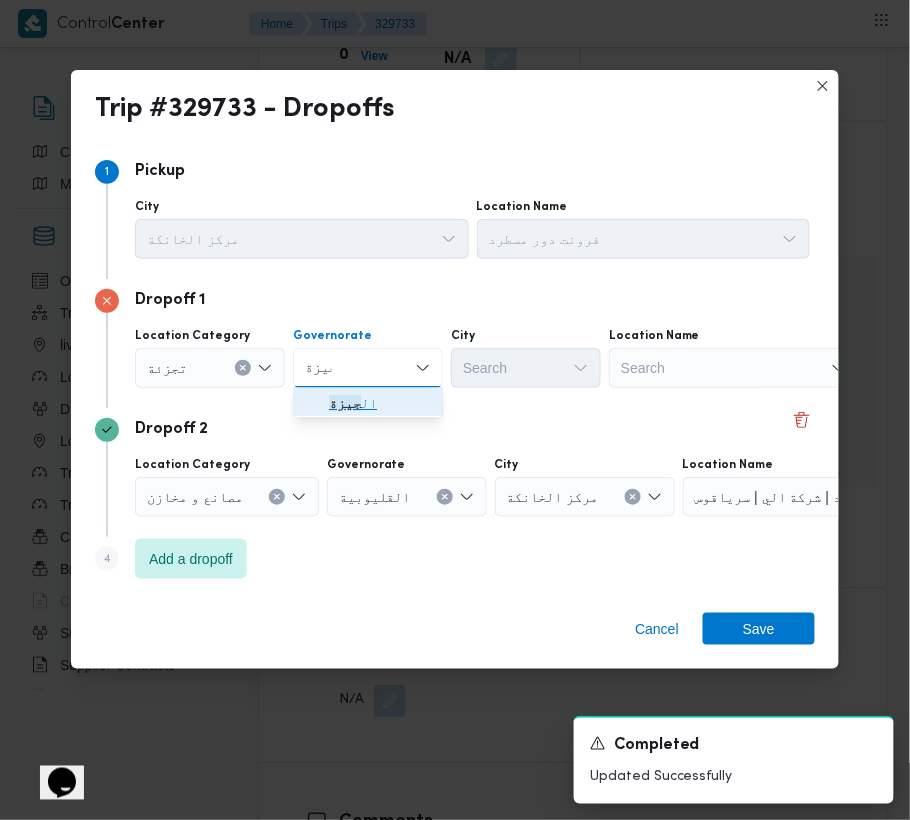 click on "ال جيزة" at bounding box center [380, 404] 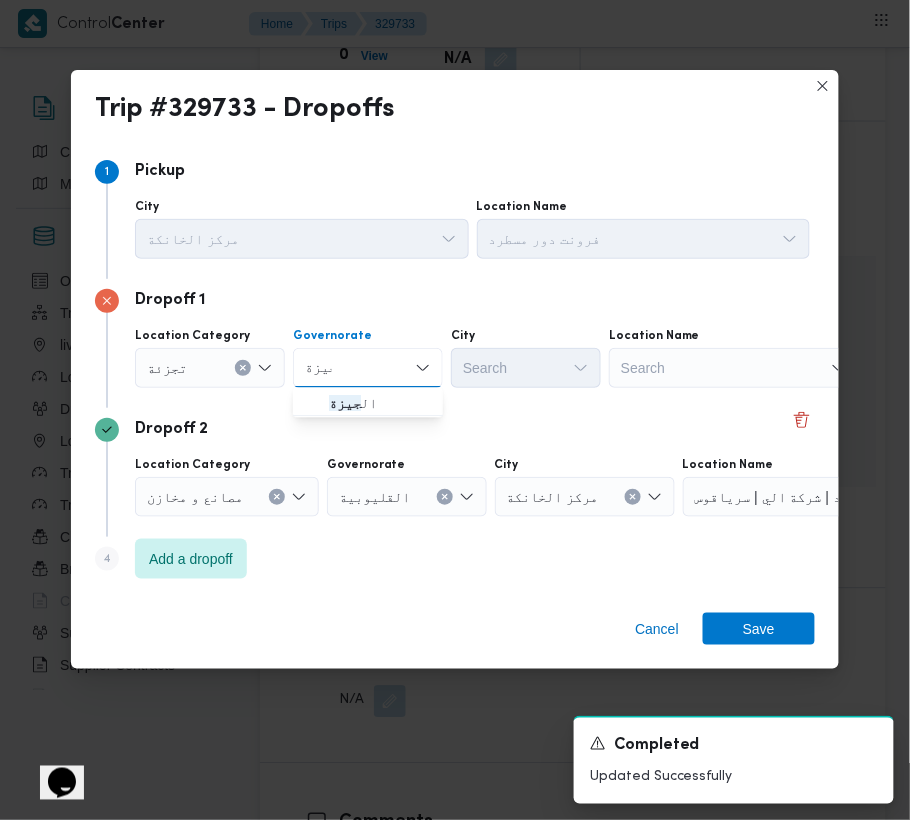 type 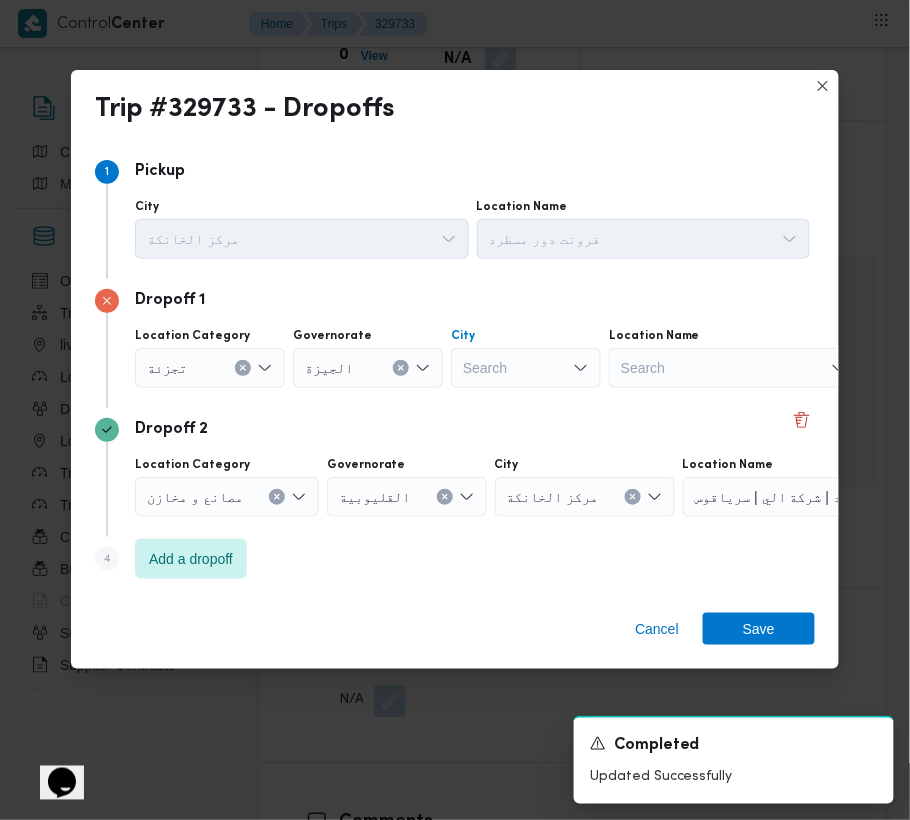 click on "Search" at bounding box center [526, 368] 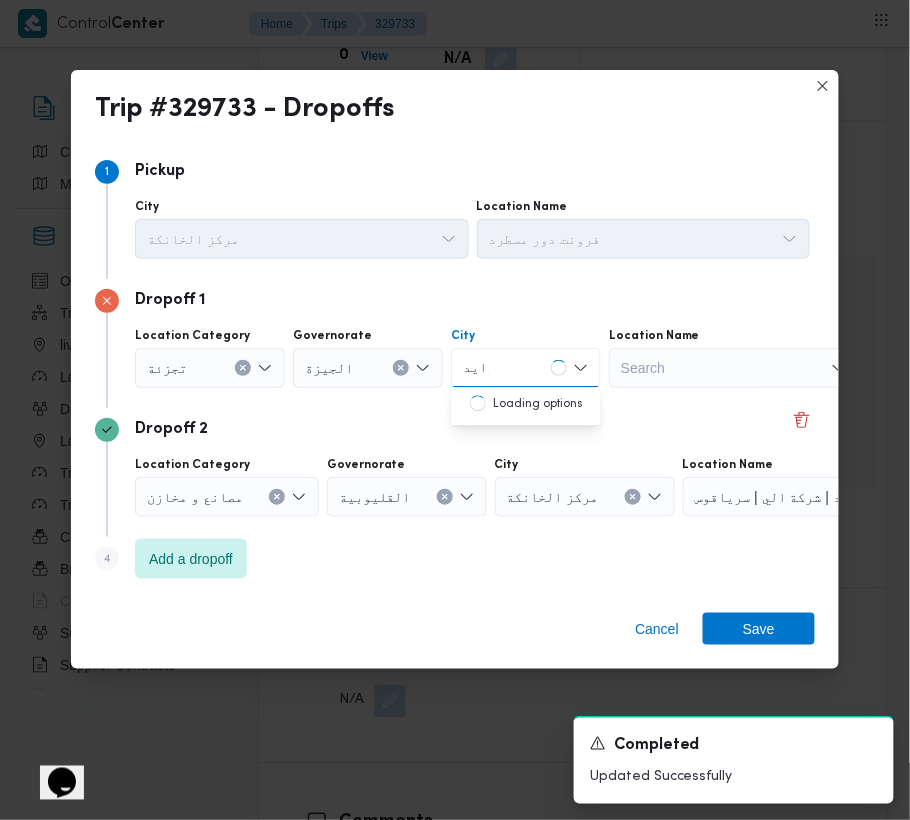 type on "زايد" 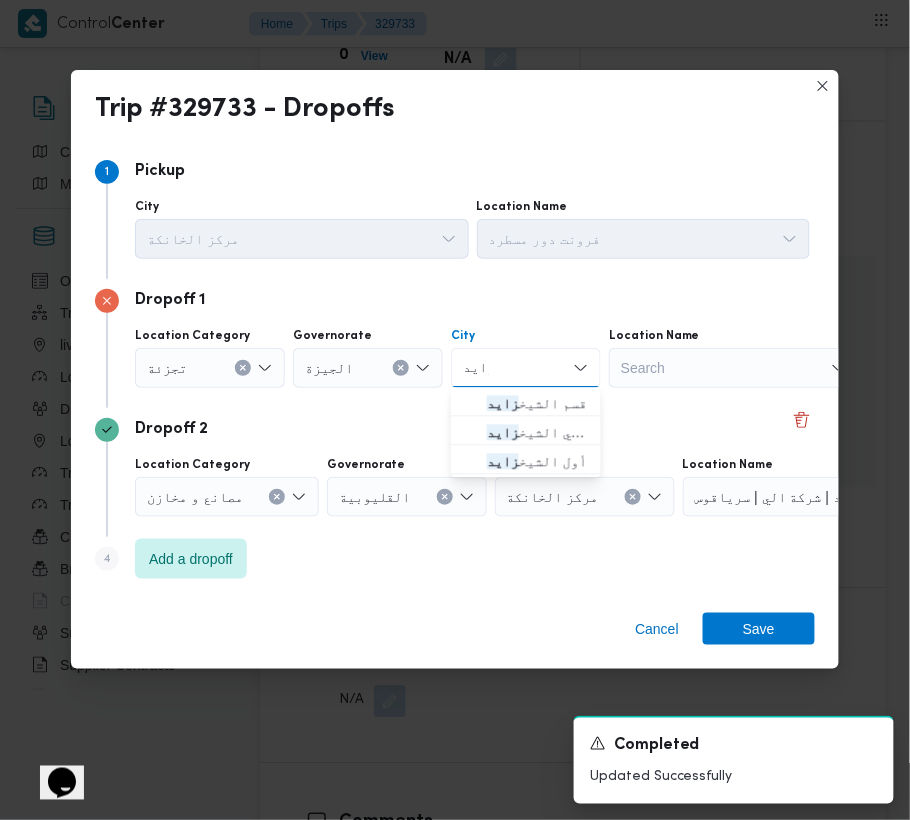 click on "قسم الشيخ  زايد" at bounding box center [526, 404] 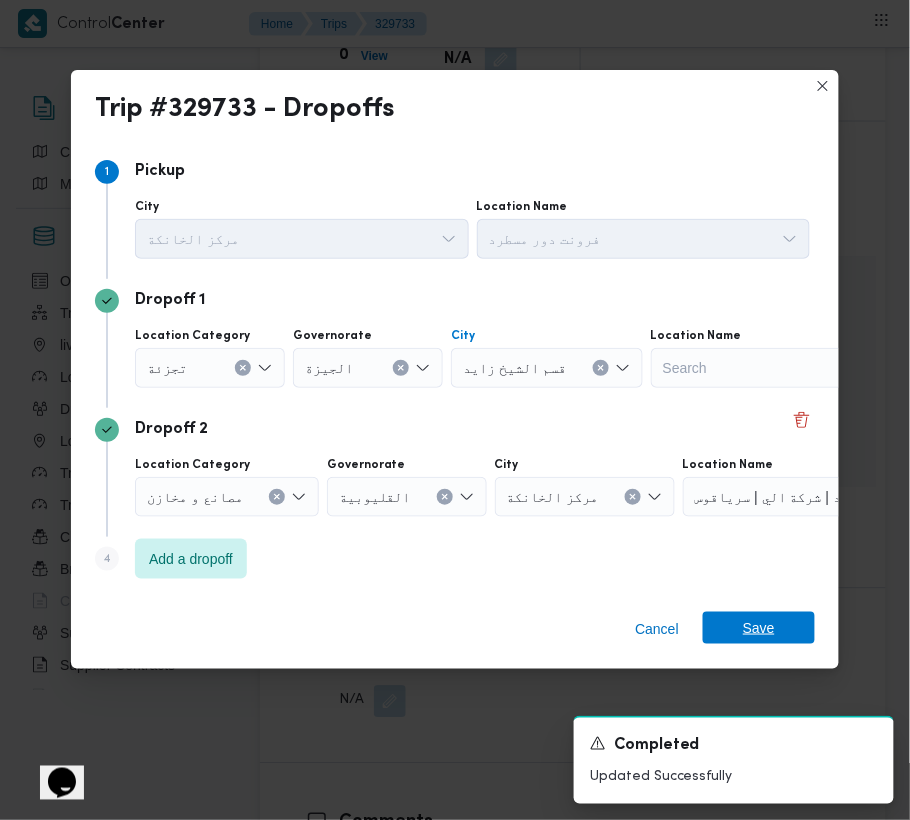 click on "Save" at bounding box center (759, 628) 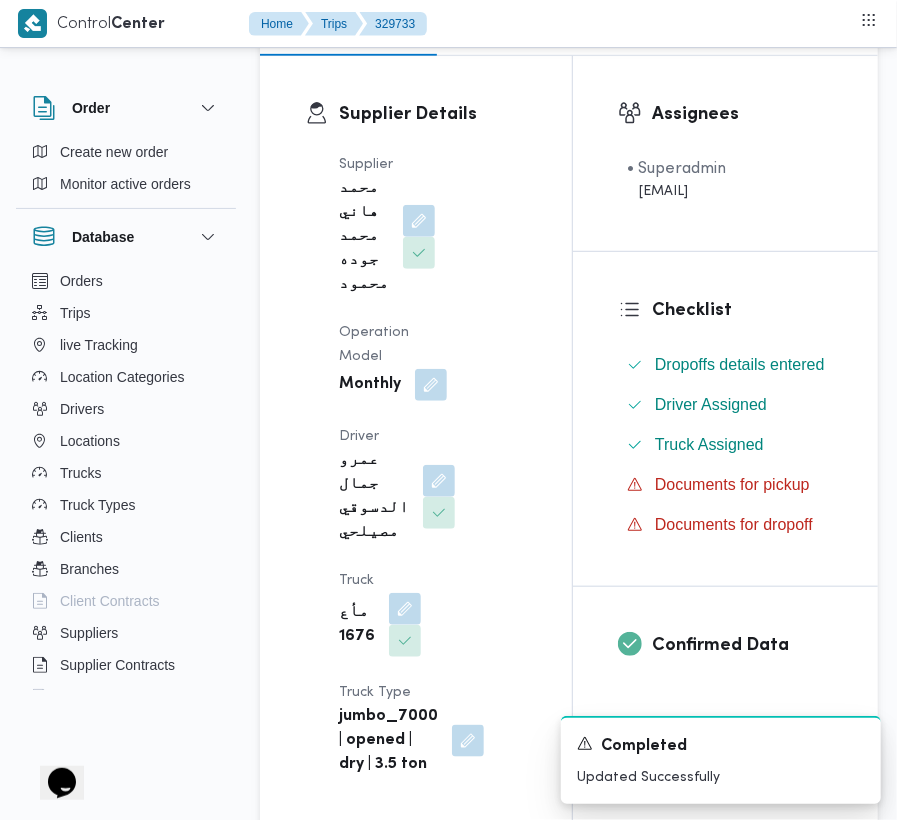 scroll, scrollTop: 0, scrollLeft: 0, axis: both 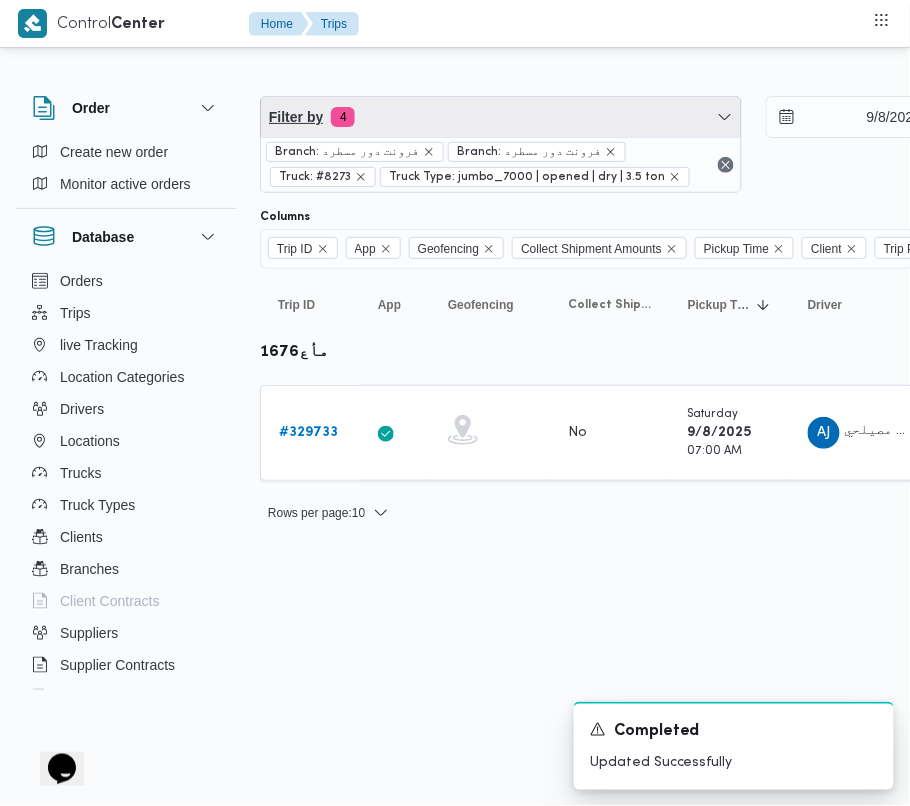 click on "Filter by 4" at bounding box center [501, 117] 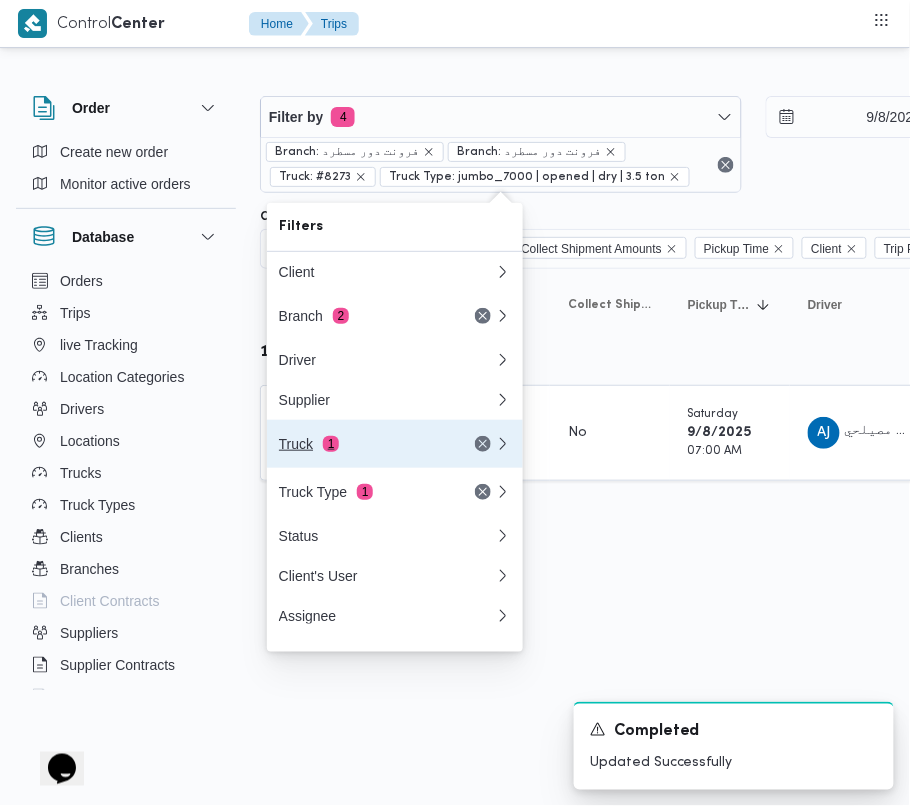 click on "Truck 1" at bounding box center [363, 444] 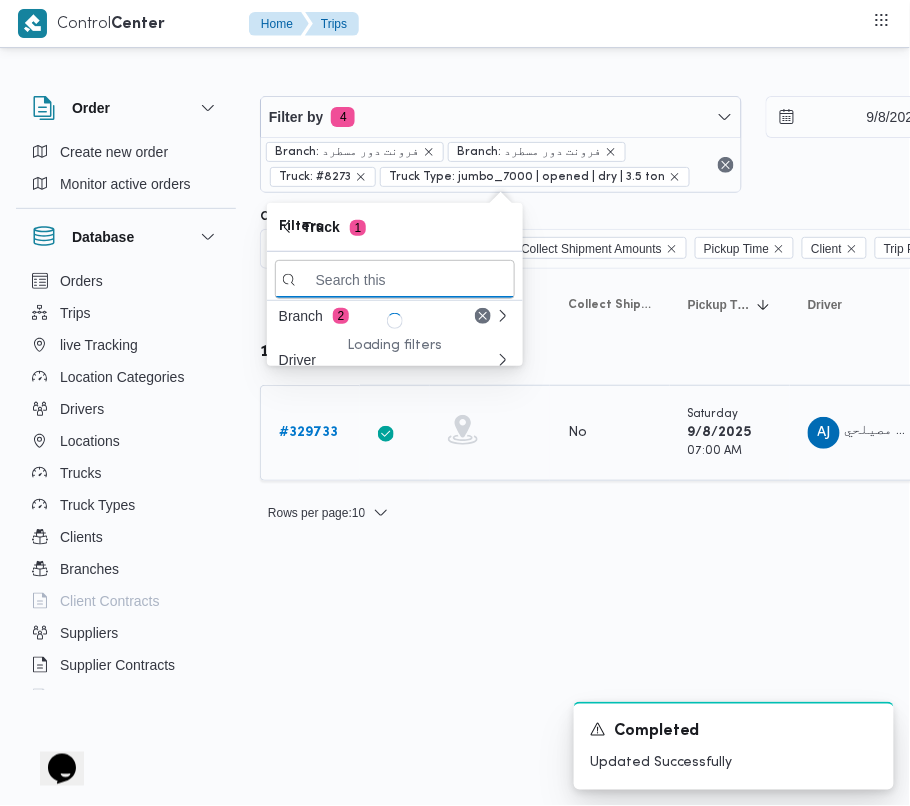 paste on "3287" 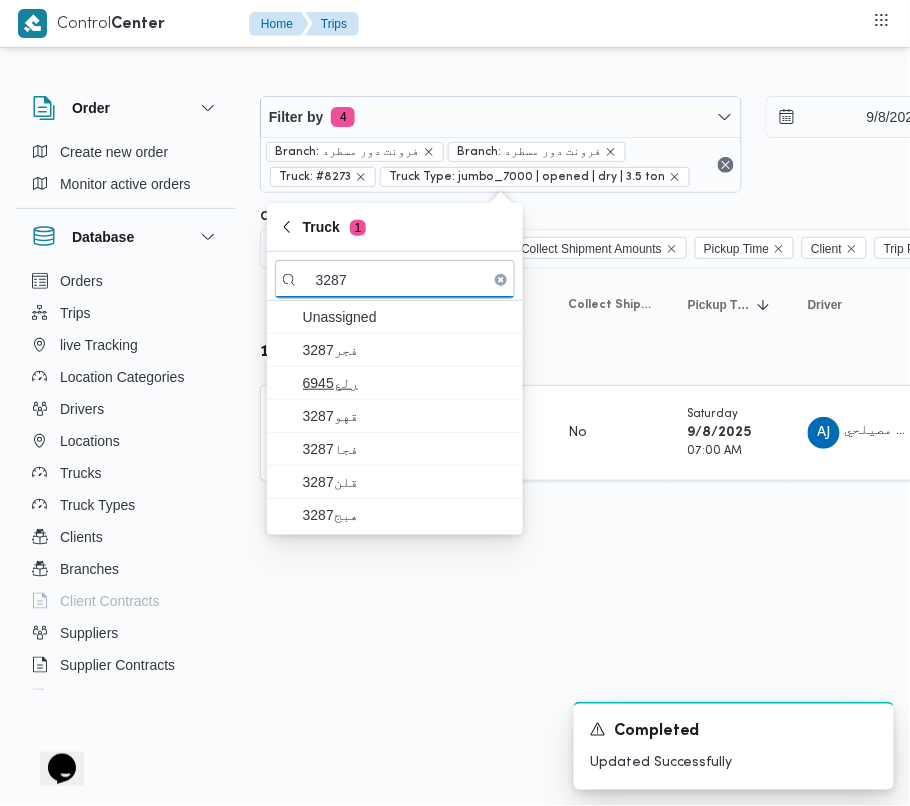 type on "3287" 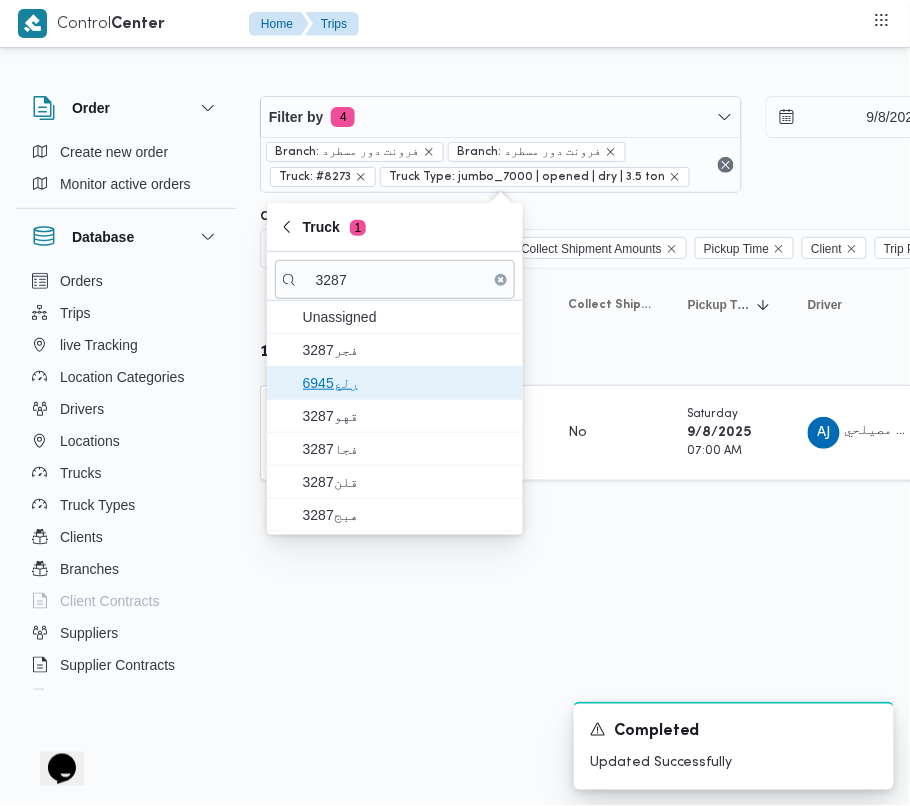 click on "6945رلع" at bounding box center (407, 383) 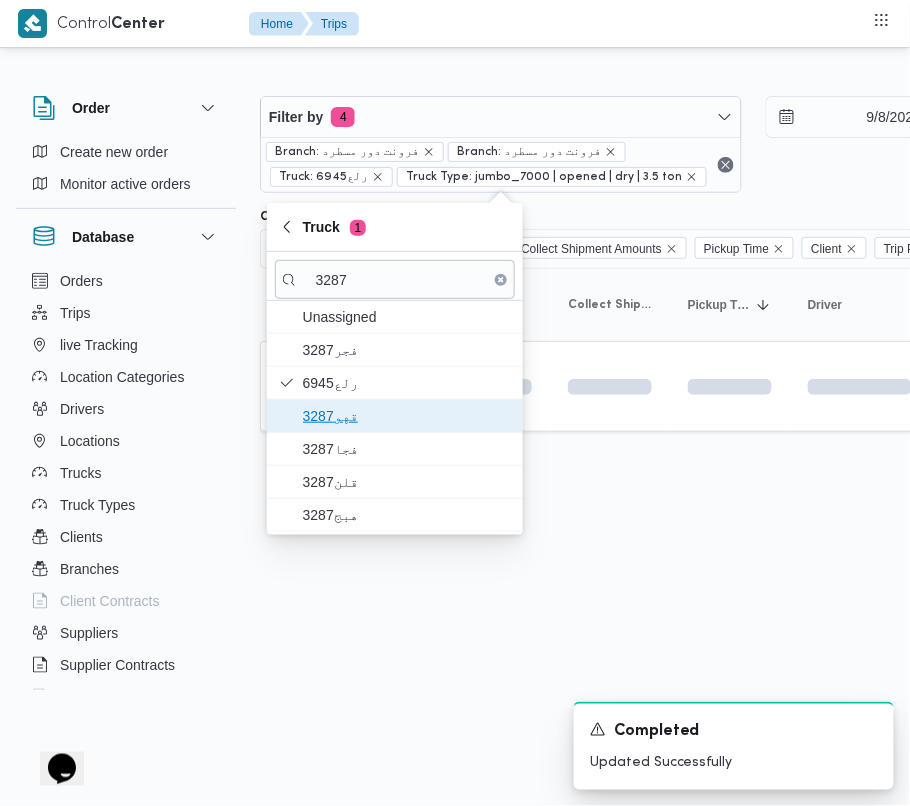 click on "3287قهو" at bounding box center [395, 416] 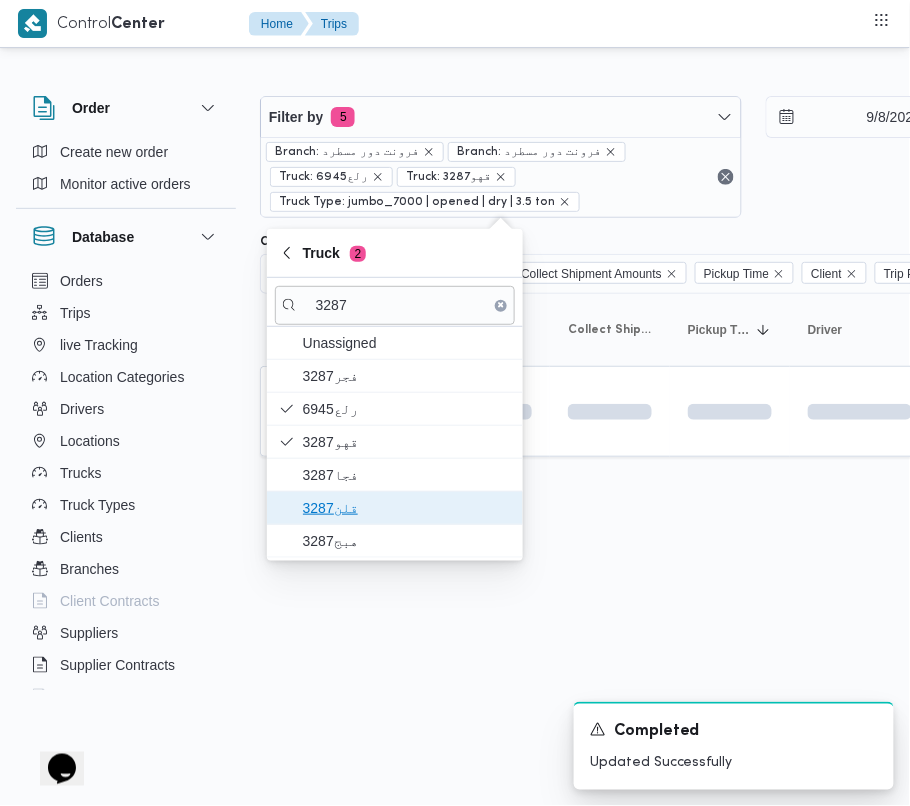 click on "قلن3287" at bounding box center (407, 508) 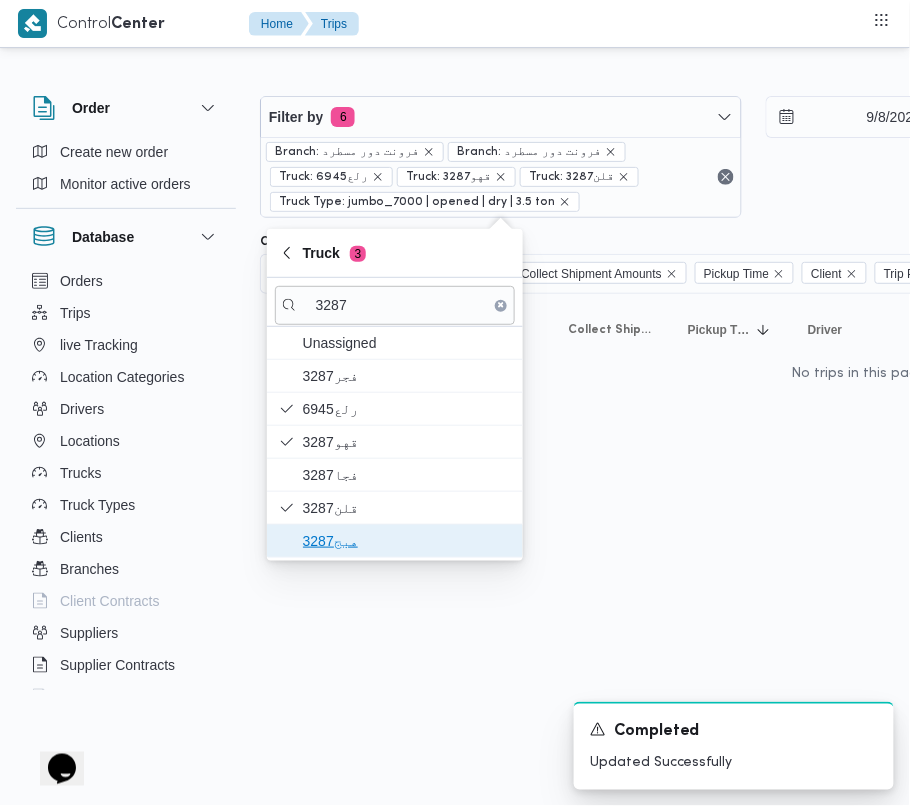 click on "هبج3287" at bounding box center [407, 541] 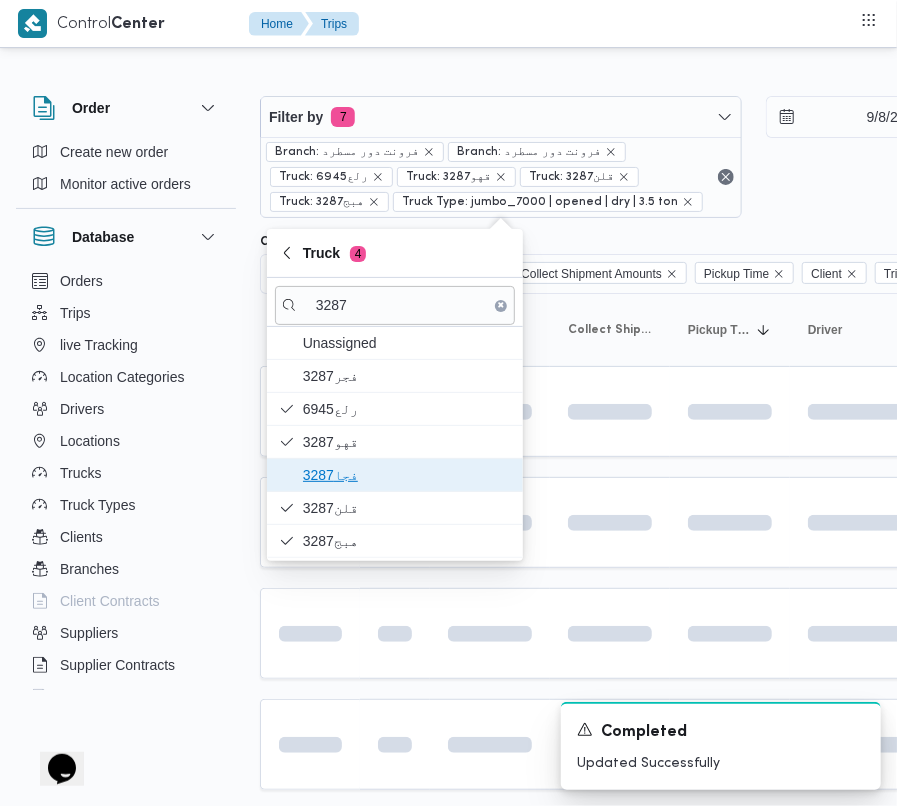 click on "فجا3287" at bounding box center [407, 475] 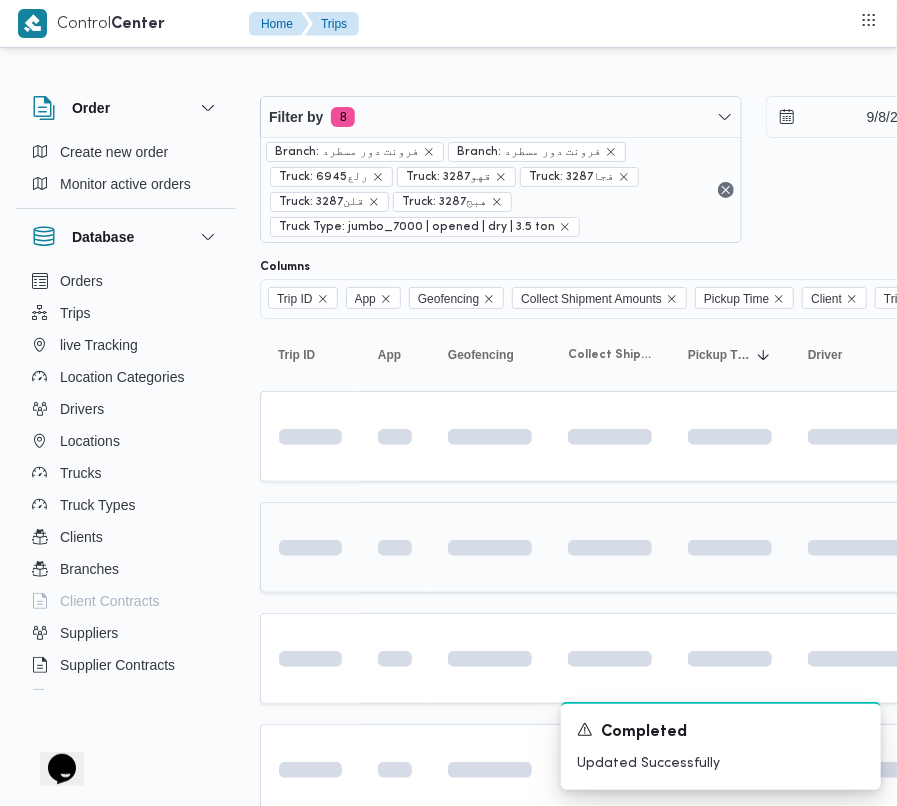 drag, startPoint x: 344, startPoint y: 610, endPoint x: 325, endPoint y: 570, distance: 44.28318 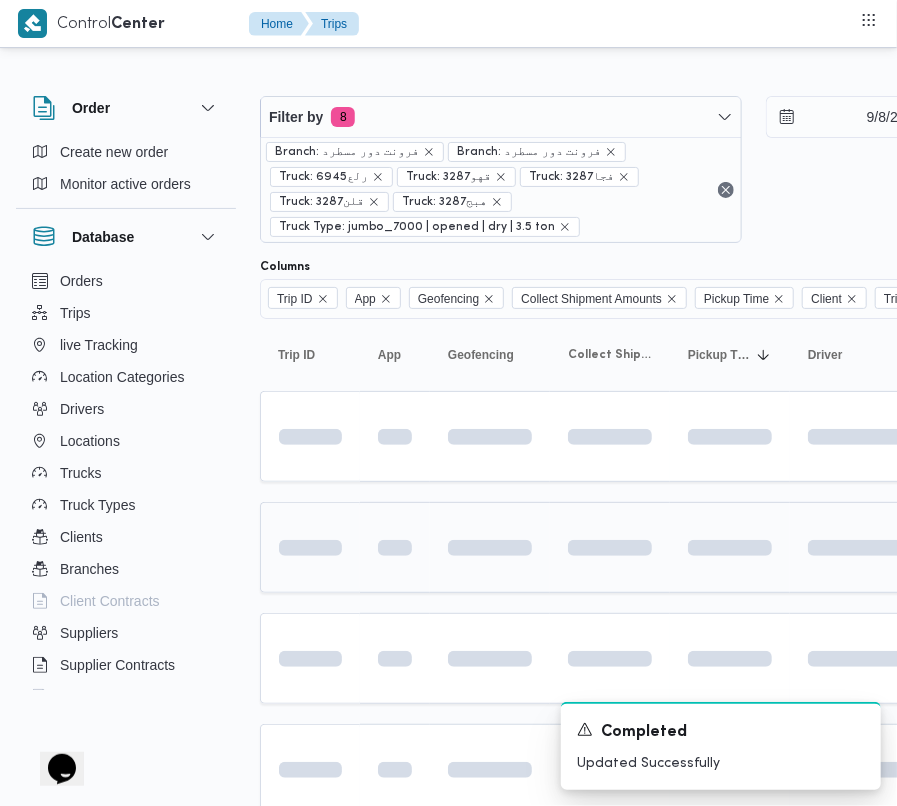 click on "Trip ID Click to sort in ascending order App Click to sort in ascending order Geofencing Click to sort in ascending order Collect Shipment Amounts Pickup Time Click to sort in ascending order Client Click to sort in ascending order Trip Points Driver Click to sort in ascending order Supplier Click to sort in ascending order Truck Click to sort in ascending order Status Click to sort in ascending order Platform Click to sort in ascending order Actions" at bounding box center (860, 910) 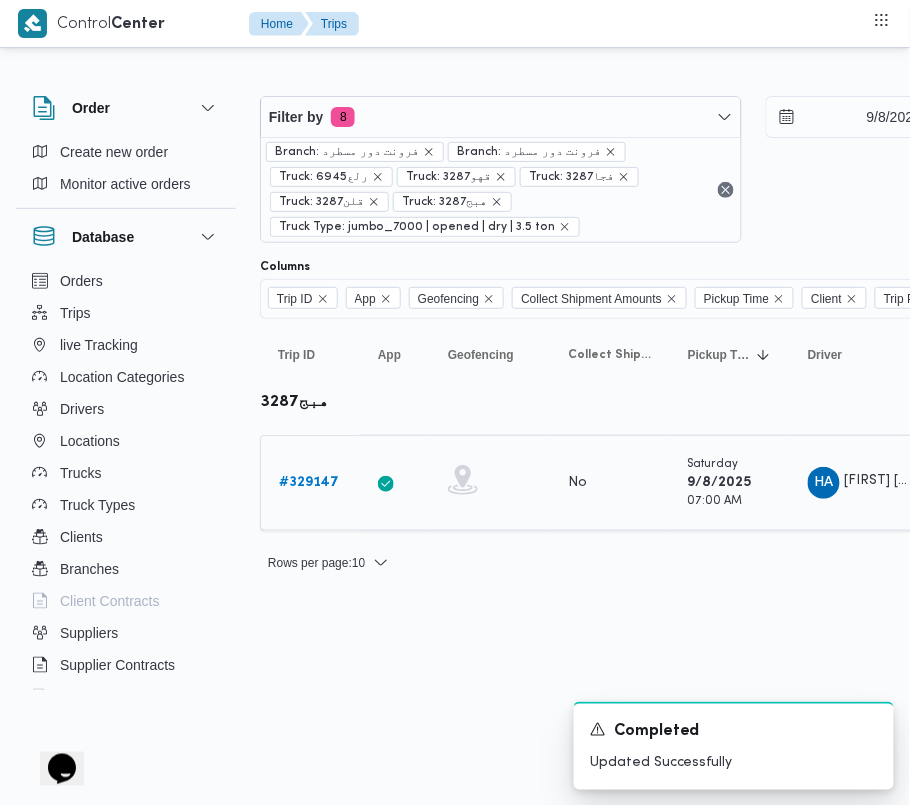 click on "# 329147" at bounding box center (309, 483) 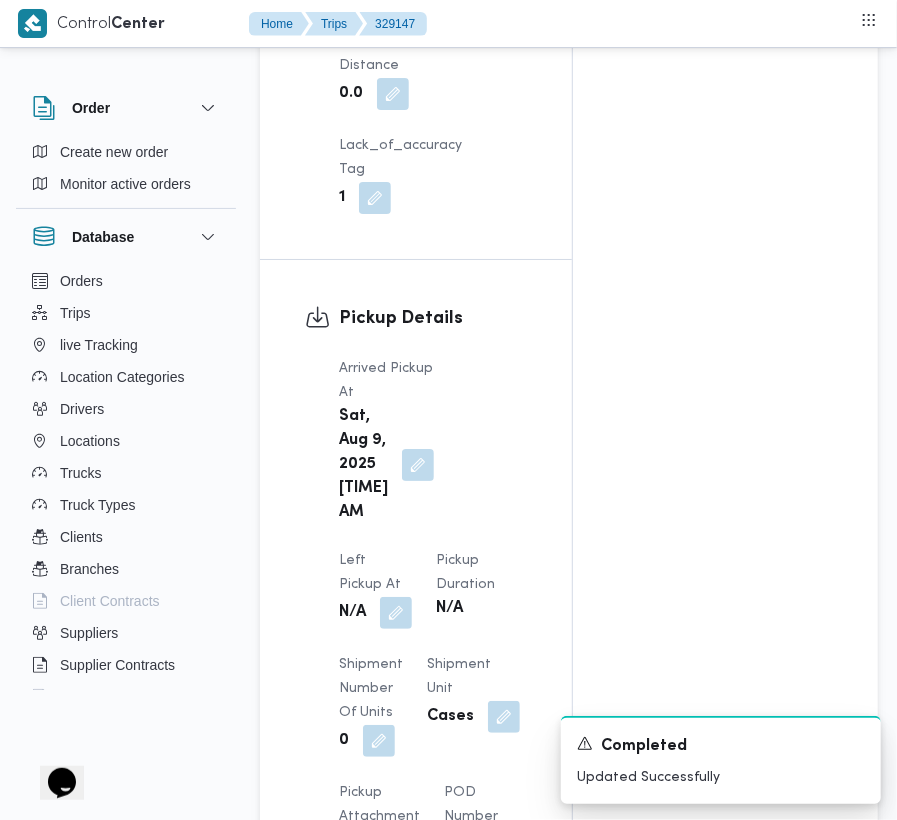 scroll, scrollTop: 3377, scrollLeft: 0, axis: vertical 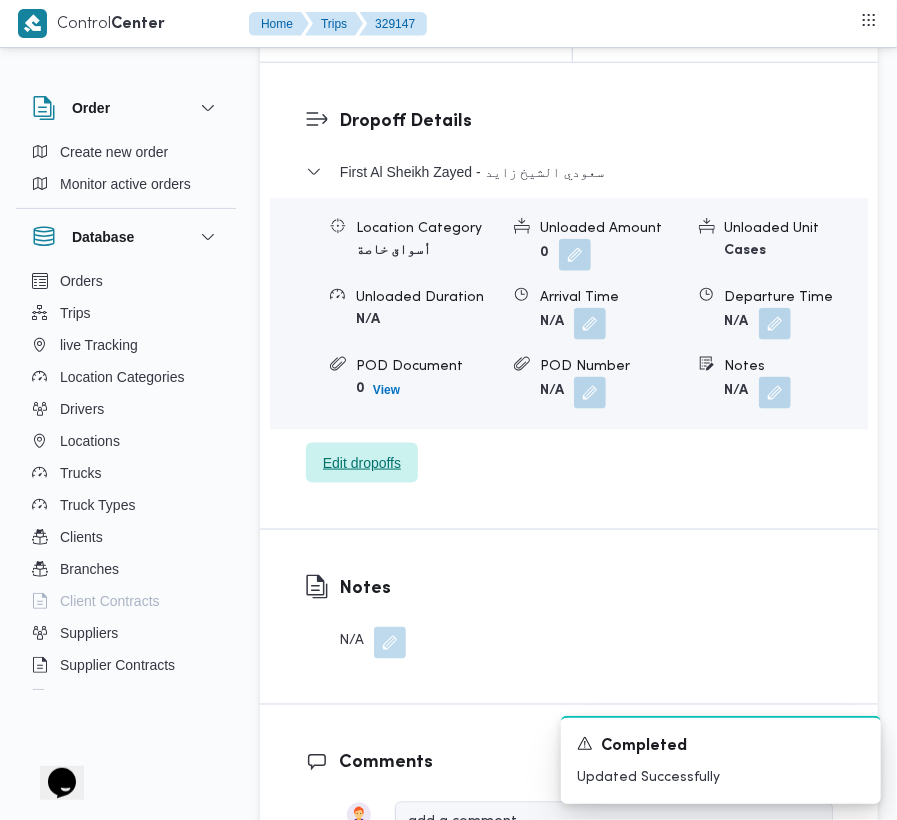 click on "Edit dropoffs" at bounding box center (362, 463) 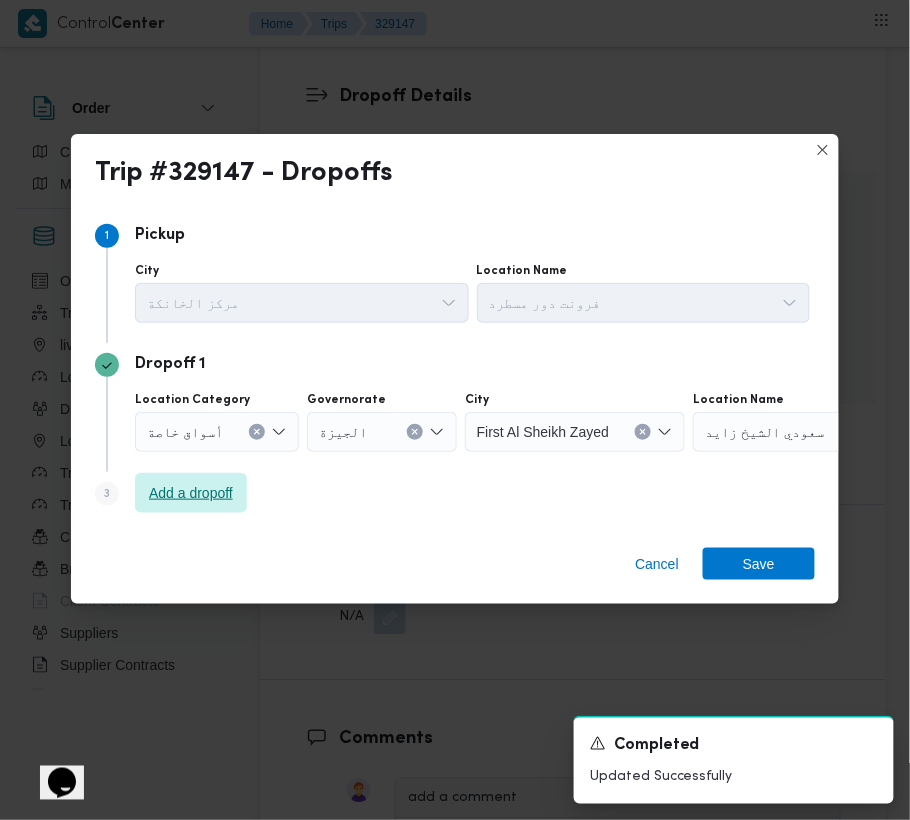 click on "Add a dropoff" at bounding box center [191, 493] 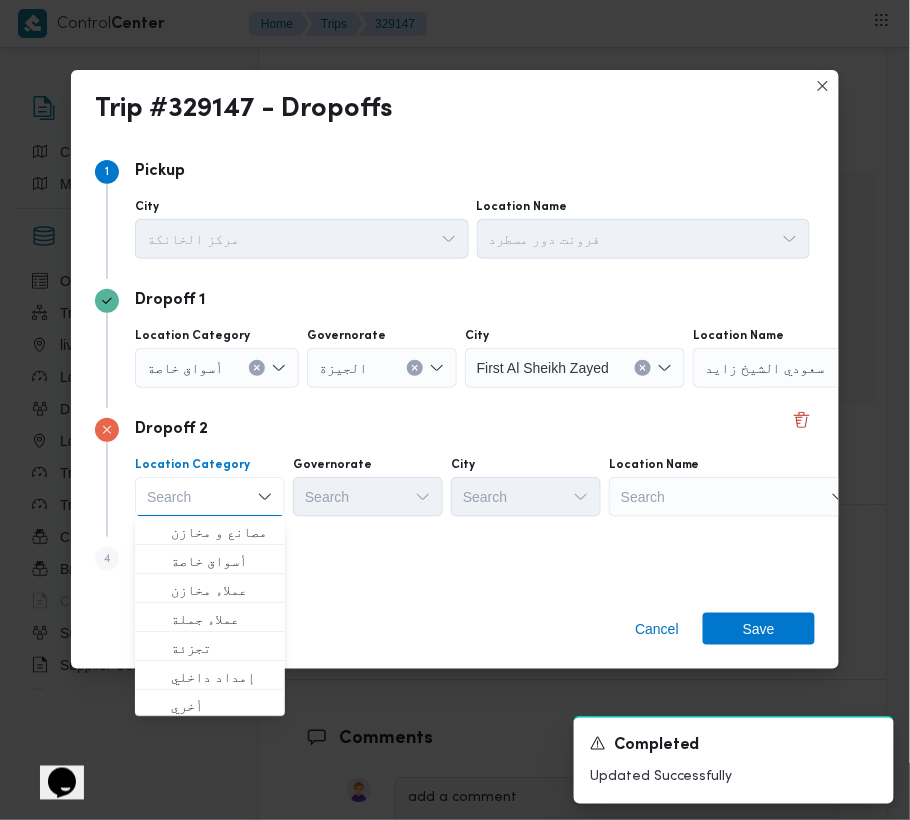 click on "Search" at bounding box center [818, 368] 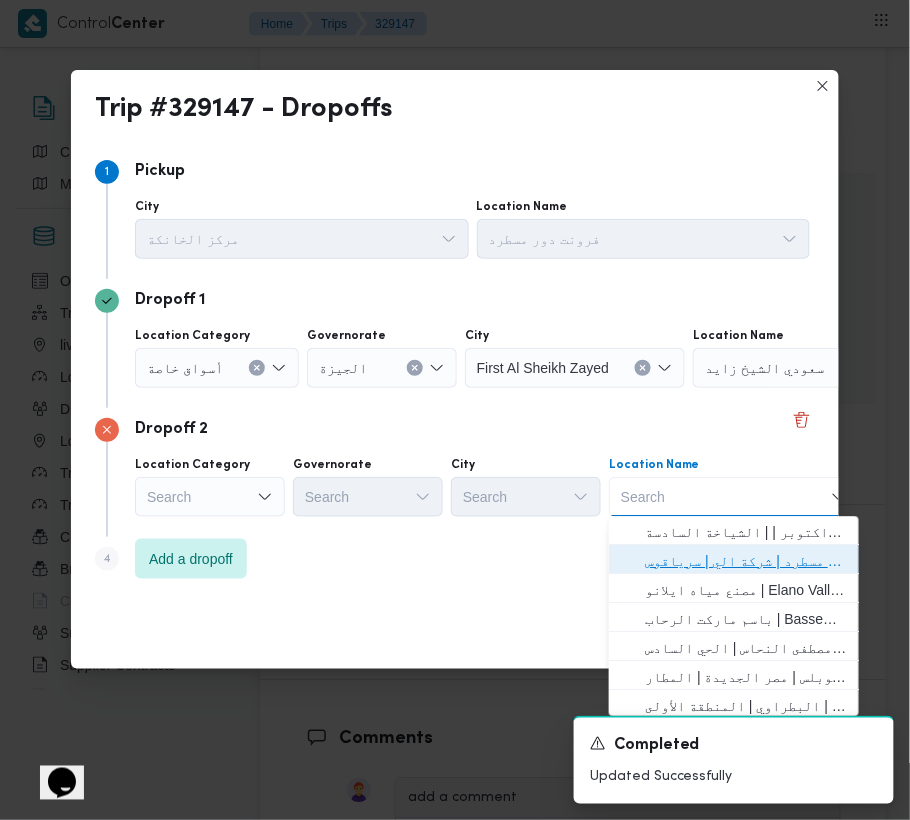 click on "فرونت دور مسطرد | شركة الي | سرياقوس" at bounding box center [746, 562] 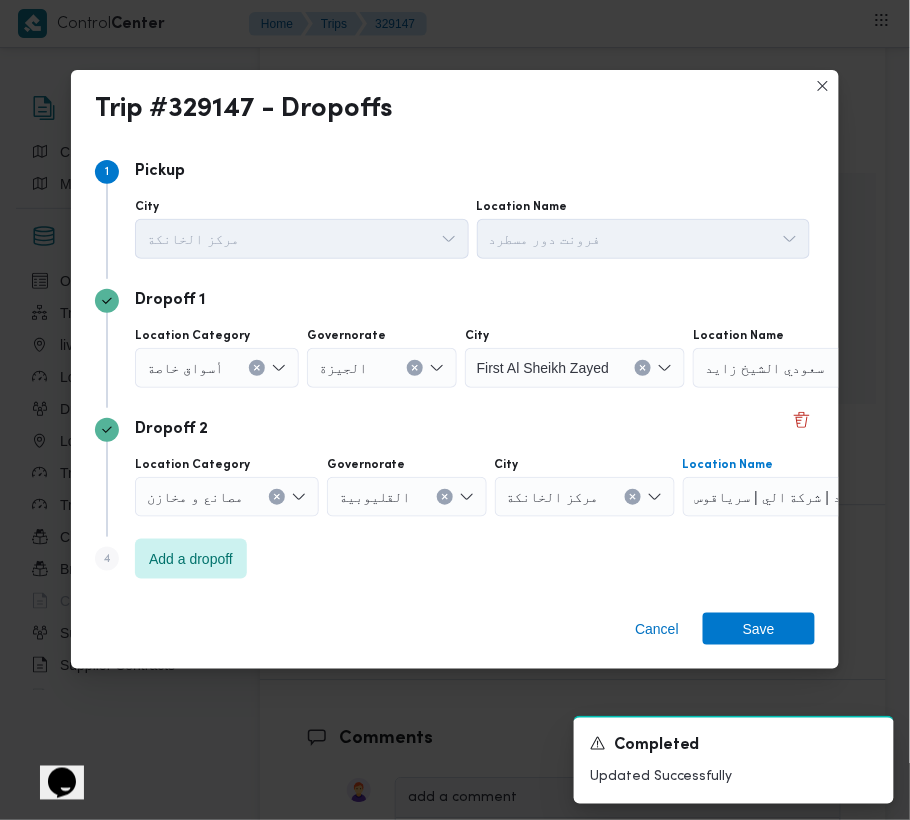 click 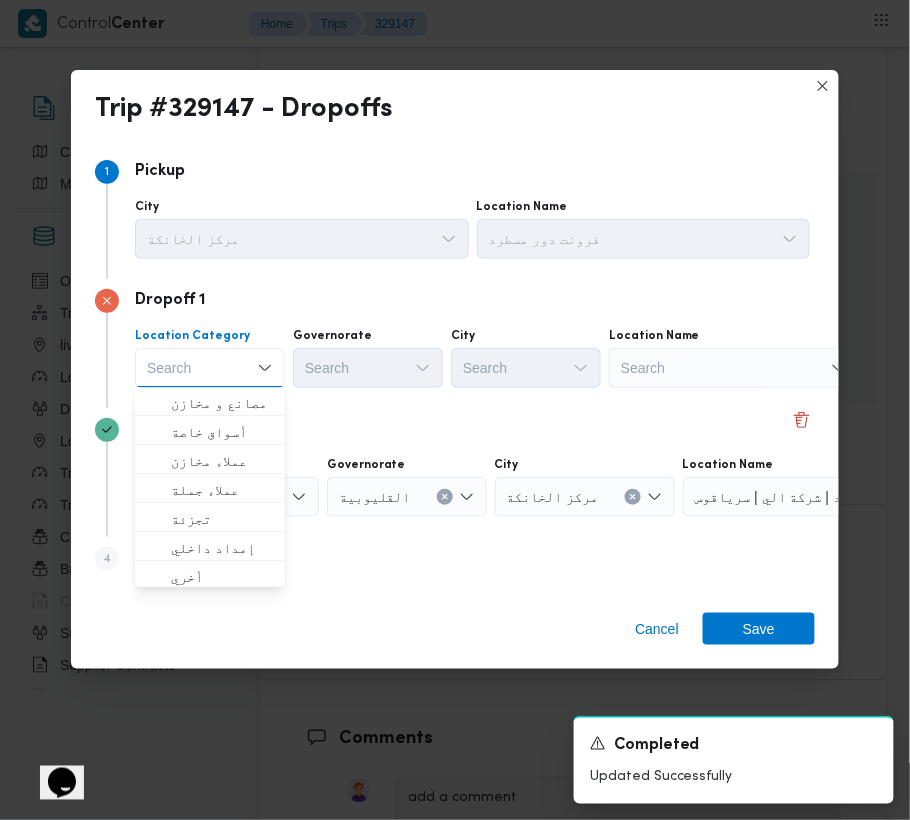 click on "Search" at bounding box center (734, 368) 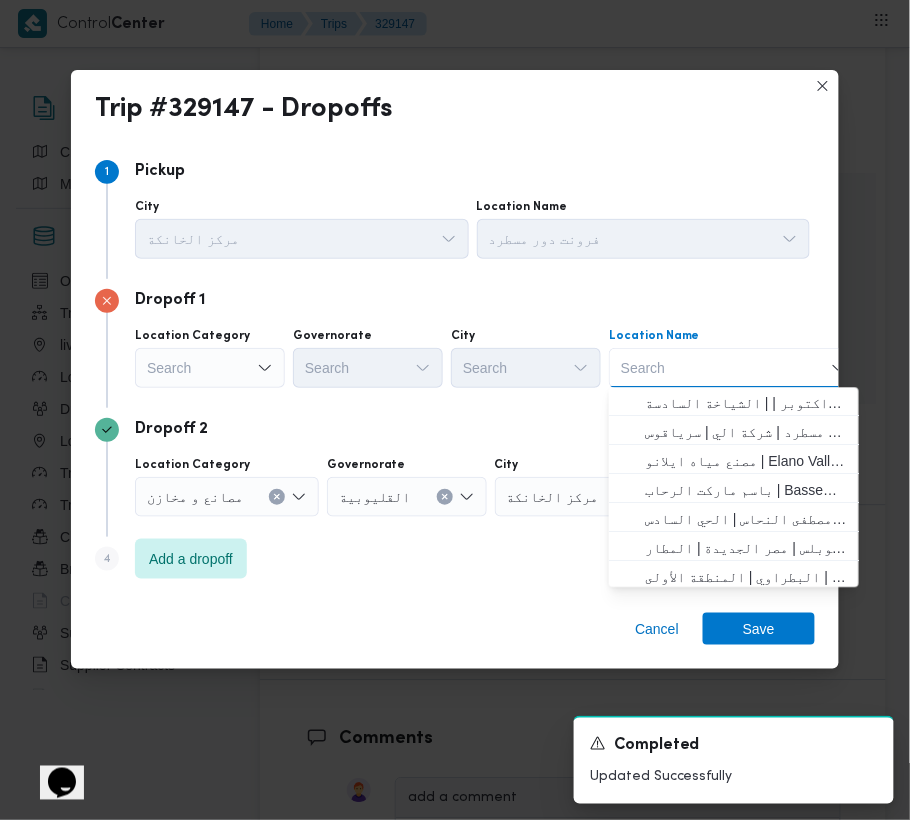 paste on "فكتوريا" 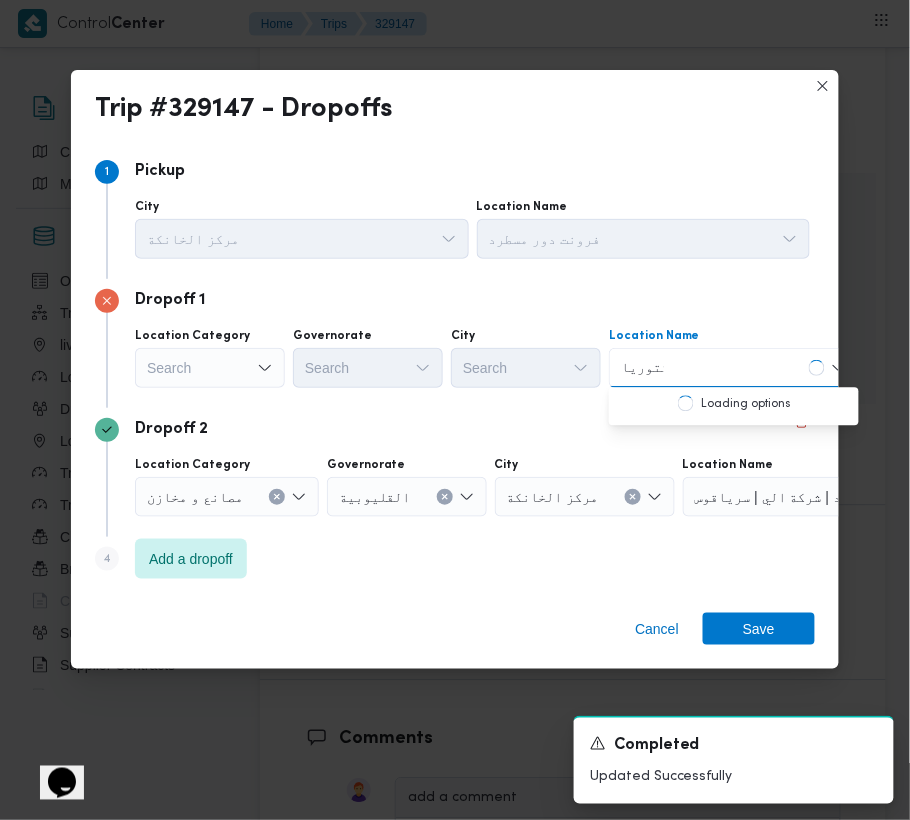 type on "فكتوريا" 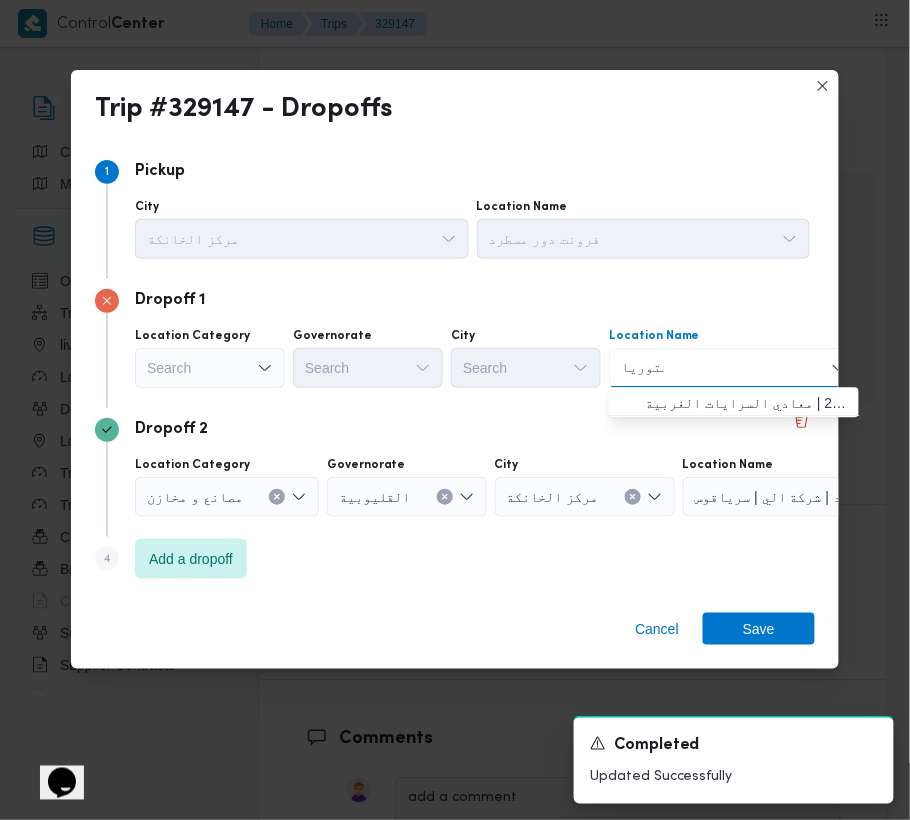 click on "معادي  فكتوريا  | 253 | معادي السرايات الغربية" at bounding box center (746, 404) 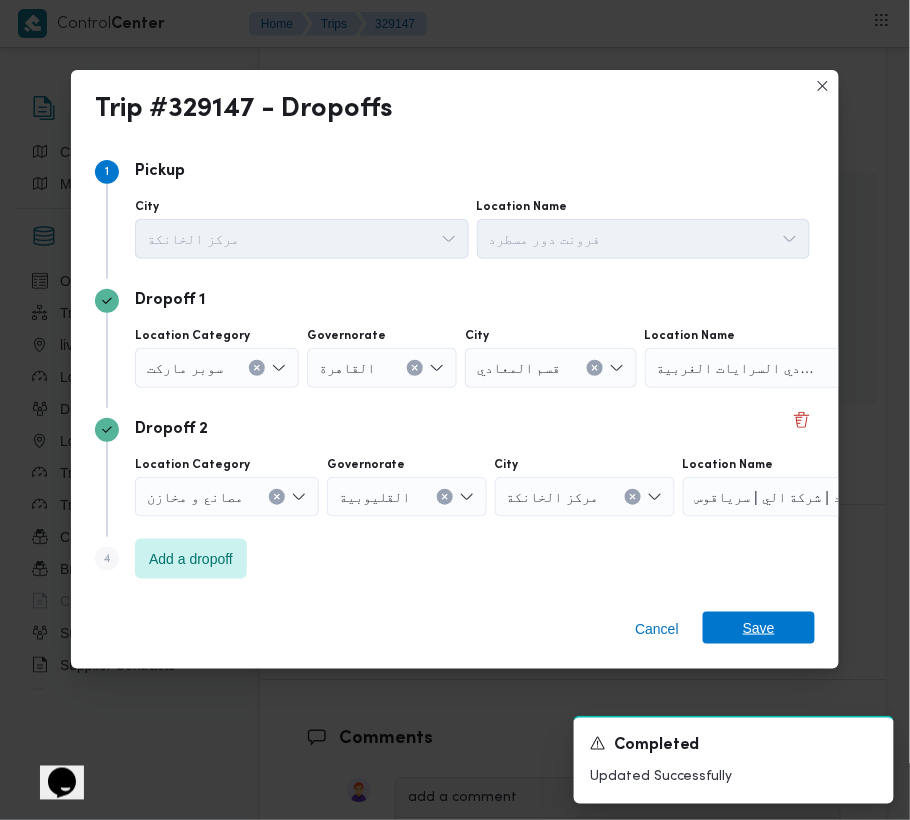 drag, startPoint x: 813, startPoint y: 638, endPoint x: 809, endPoint y: 628, distance: 10.770329 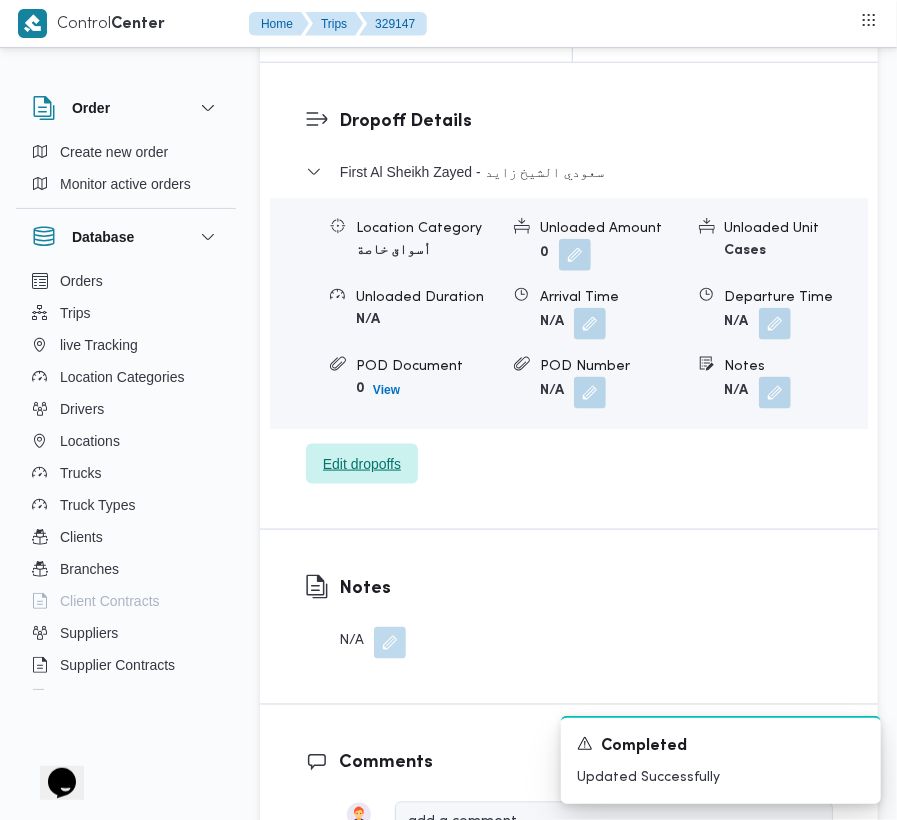scroll, scrollTop: 2660, scrollLeft: 0, axis: vertical 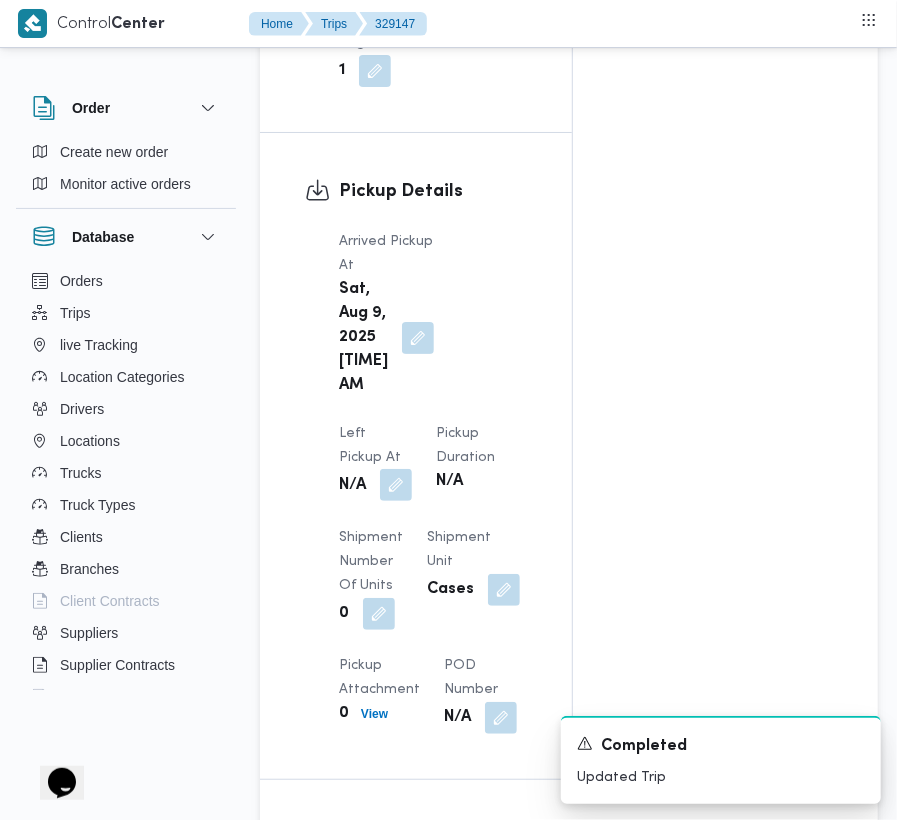 click at bounding box center (396, 485) 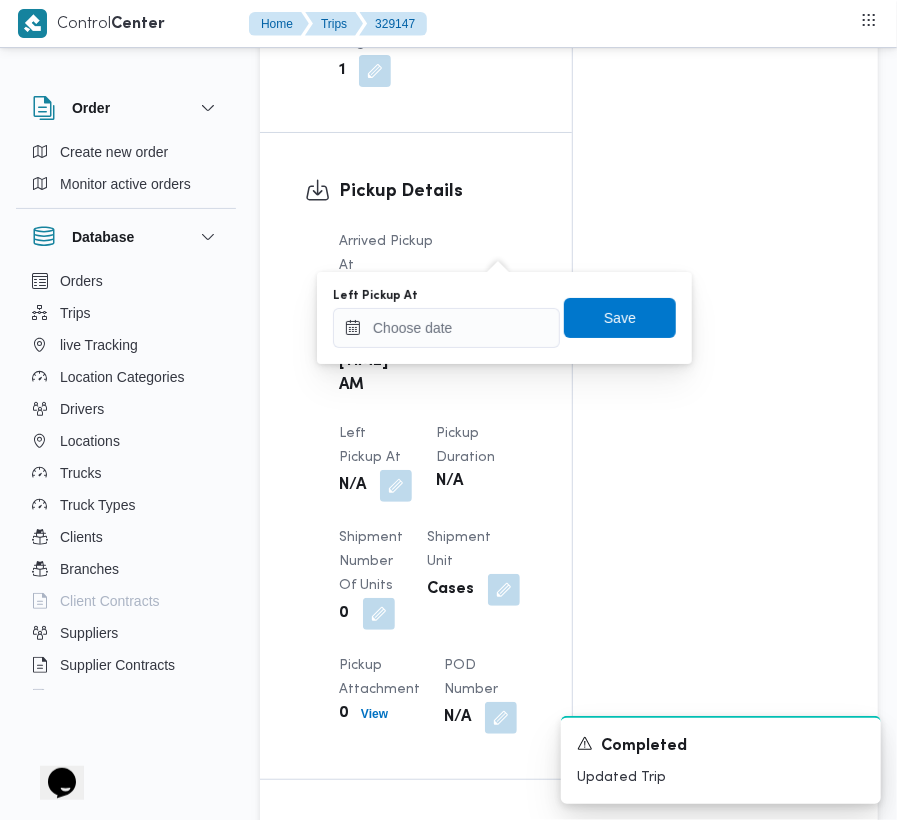 drag, startPoint x: 504, startPoint y: 257, endPoint x: 492, endPoint y: 310, distance: 54.34151 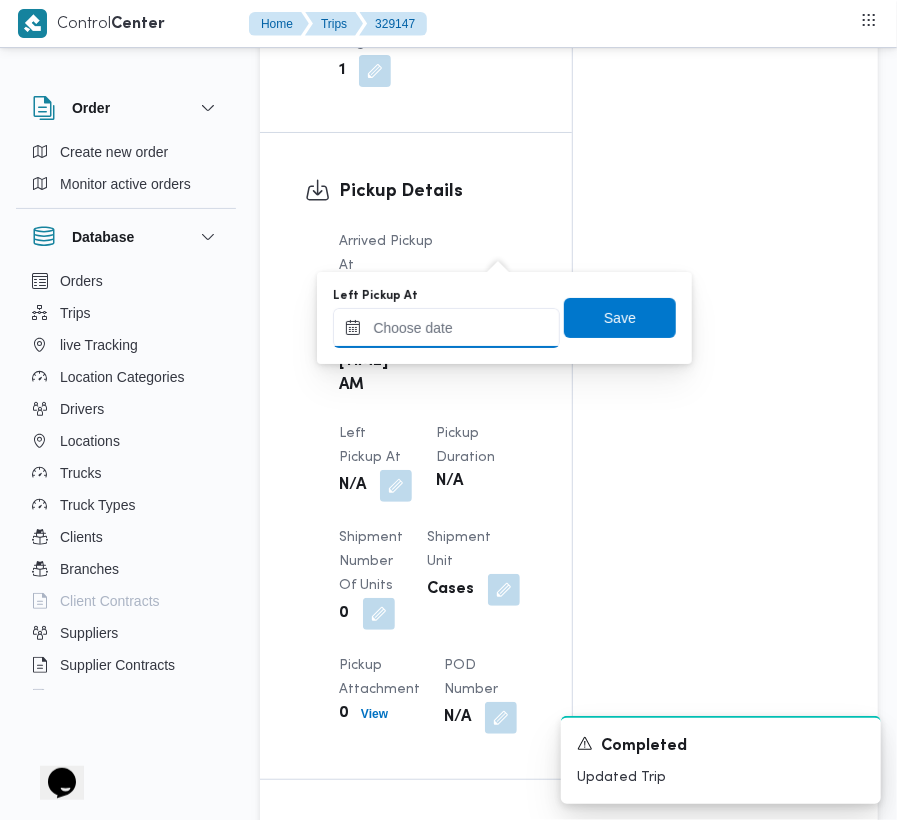 click on "Left Pickup At" at bounding box center [446, 328] 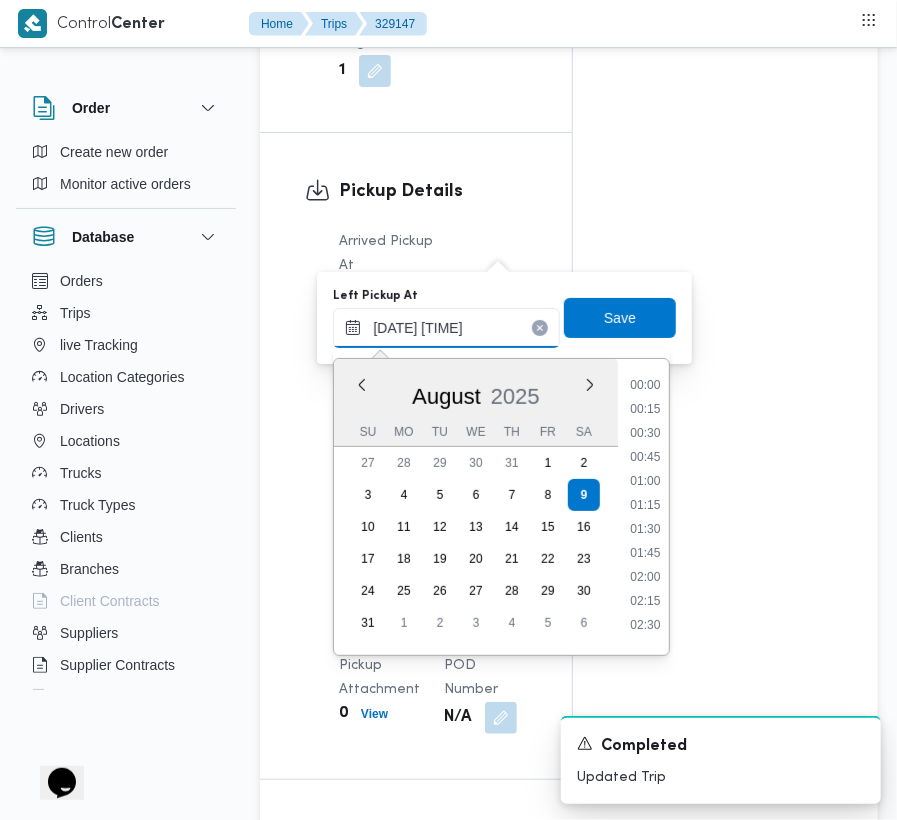 scroll, scrollTop: 720, scrollLeft: 0, axis: vertical 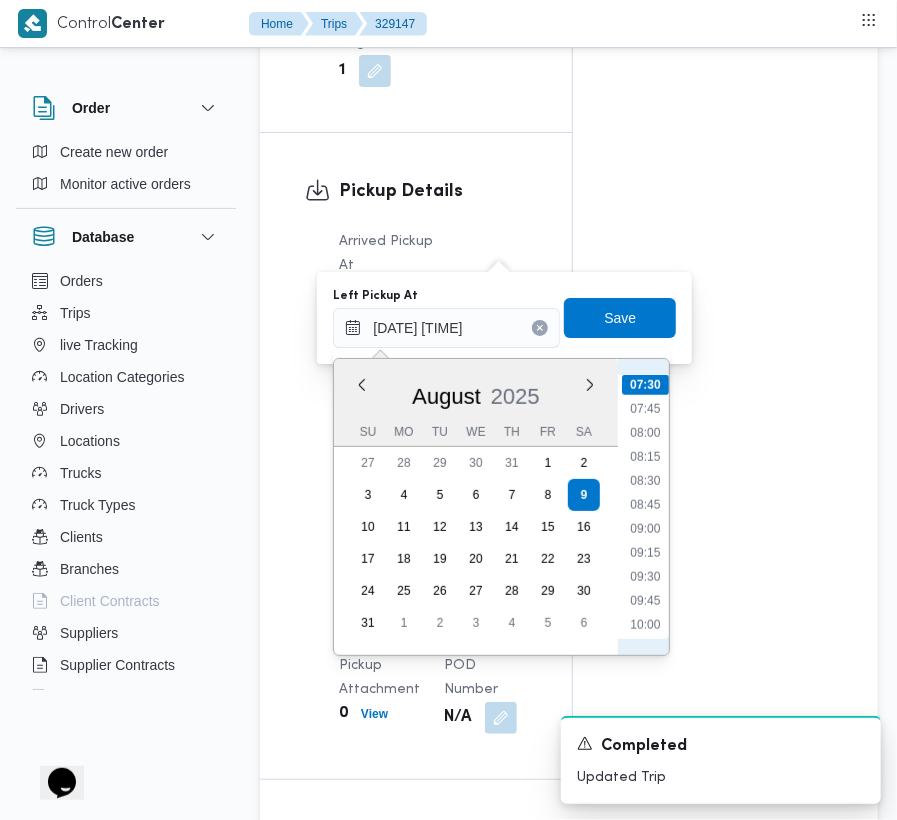 click on "00:00 00:15 00:30 00:45 01:00 01:15 01:30 01:45 02:00 02:15 02:30 02:45 03:00 03:15 03:30 03:45 04:00 04:15 04:30 04:45 05:00 05:15 05:30 05:45 06:00 06:15 06:30 06:45 07:00 07:15 07:30 07:45 08:00 08:15 08:30 08:45 09:00 09:15 09:30 09:45 10:00 10:15 10:30 10:45 11:00 11:15 11:30 11:45 12:00 12:15 12:30 12:45 13:00 13:15 13:30 13:45 14:00 14:15 14:30 14:45 15:00 15:15 15:30 15:45 16:00 16:15 16:30 16:45 17:00 17:15 17:30 17:45 18:00 18:15 18:30 18:45 19:00 19:15 19:30 19:45 20:00 20:15 20:30 20:45 21:00 21:15 21:30 21:45 22:00 22:15 22:30 22:45 23:00 23:15 23:30 23:45" at bounding box center (645, 507) 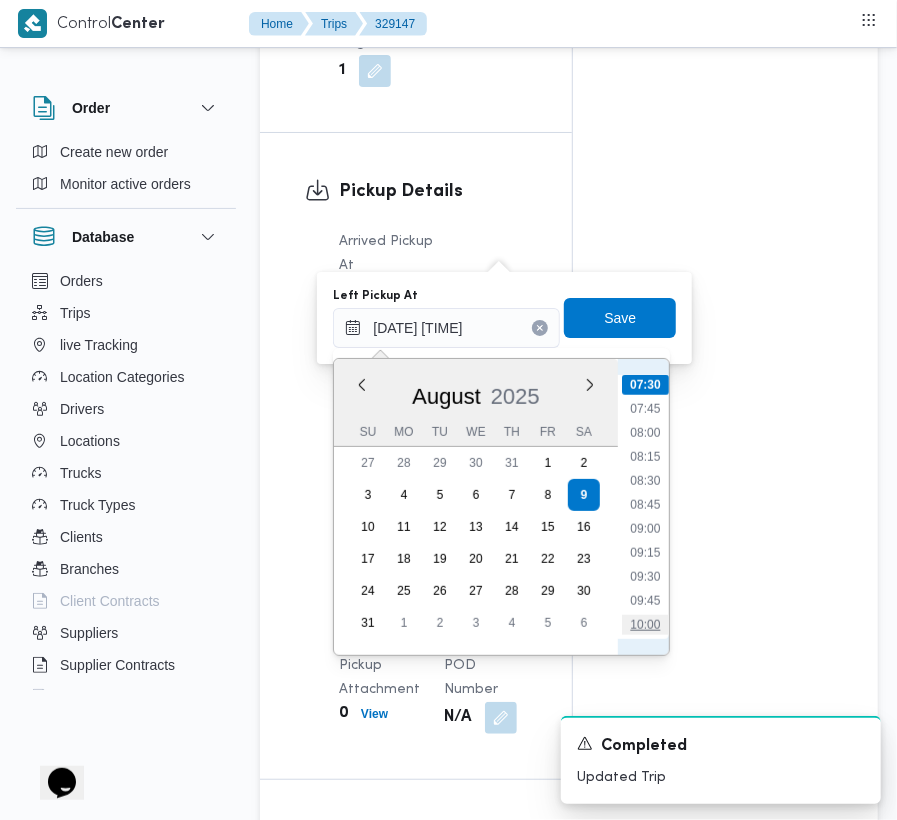 click on "10:00" at bounding box center [646, 625] 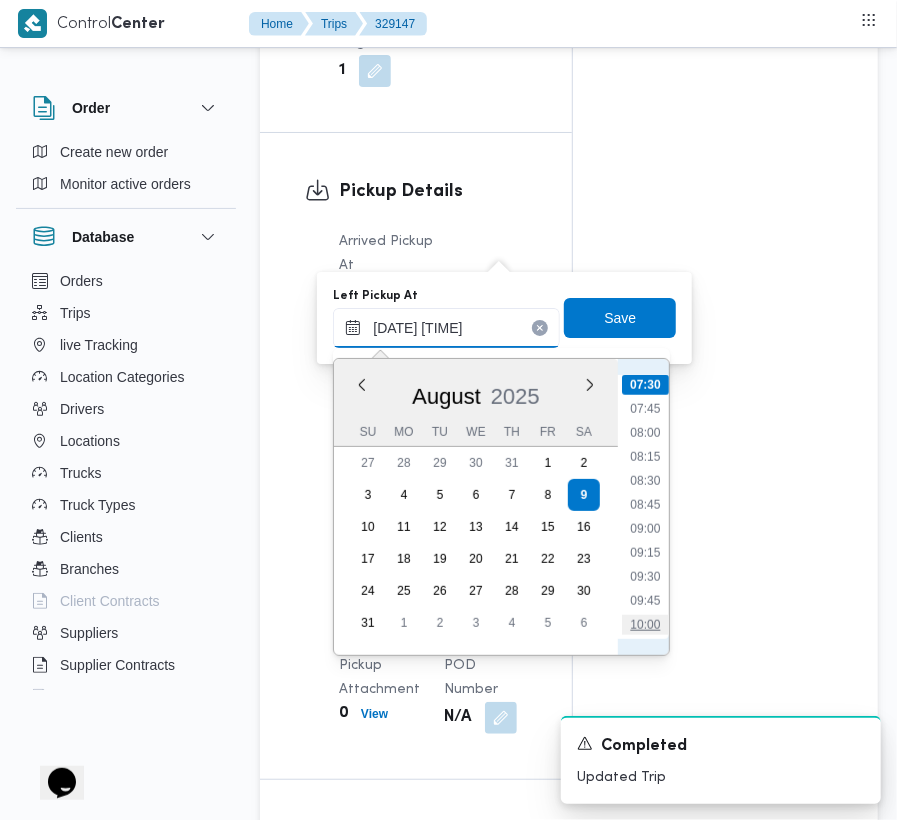 type on "09/08/2025 10:00" 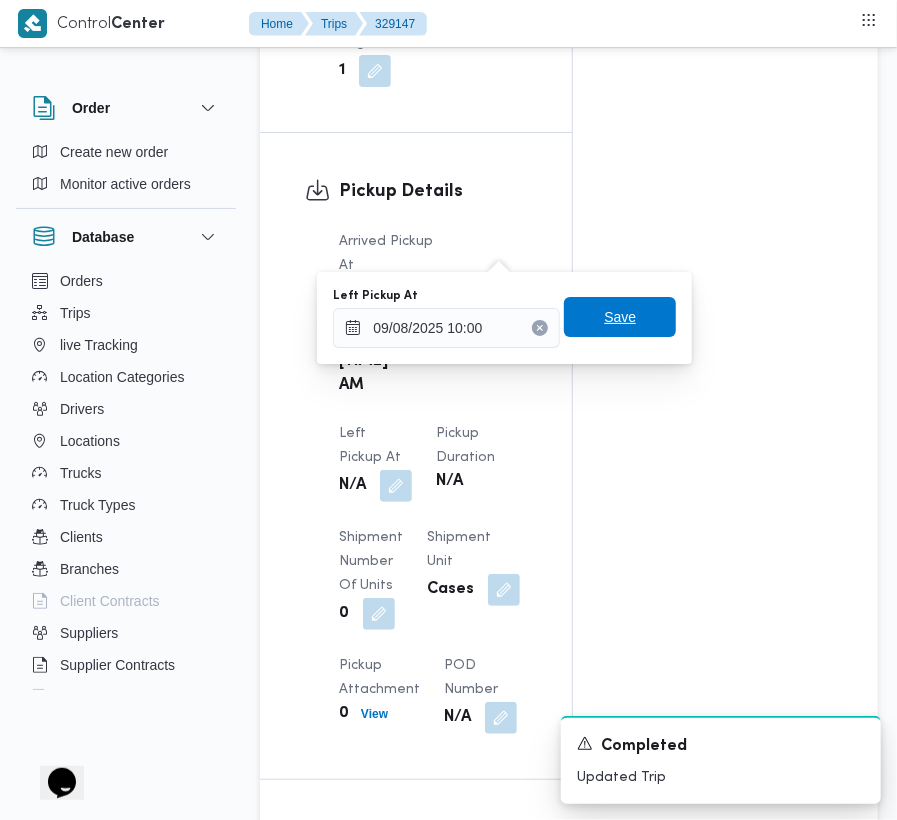 click on "Save" at bounding box center [620, 317] 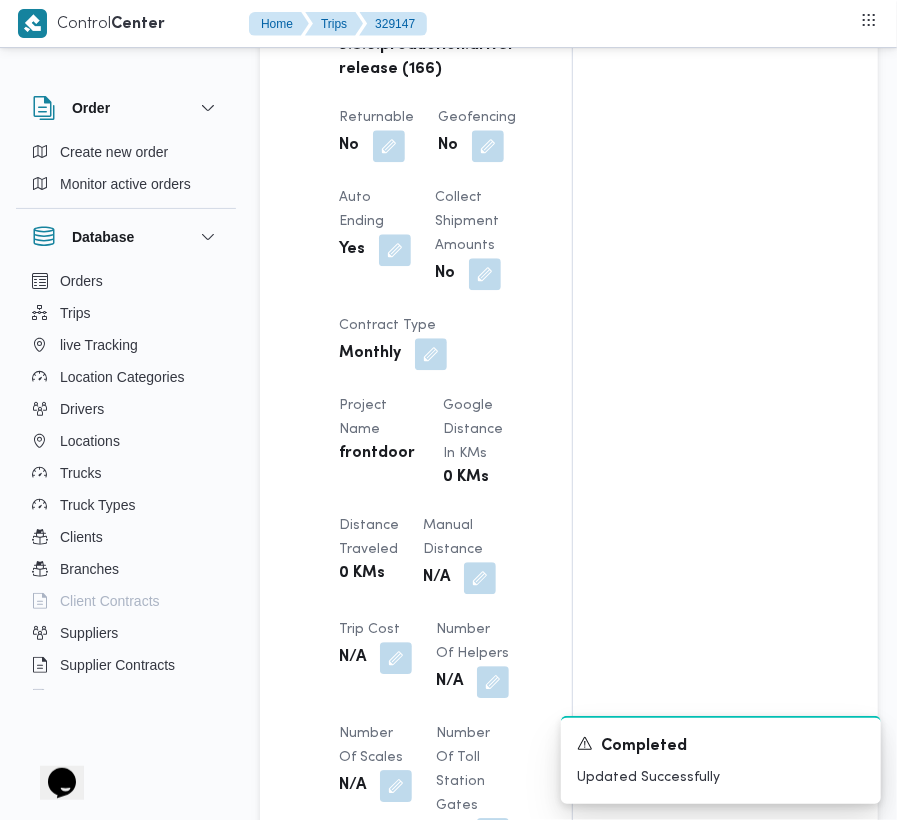 scroll, scrollTop: 2533, scrollLeft: 0, axis: vertical 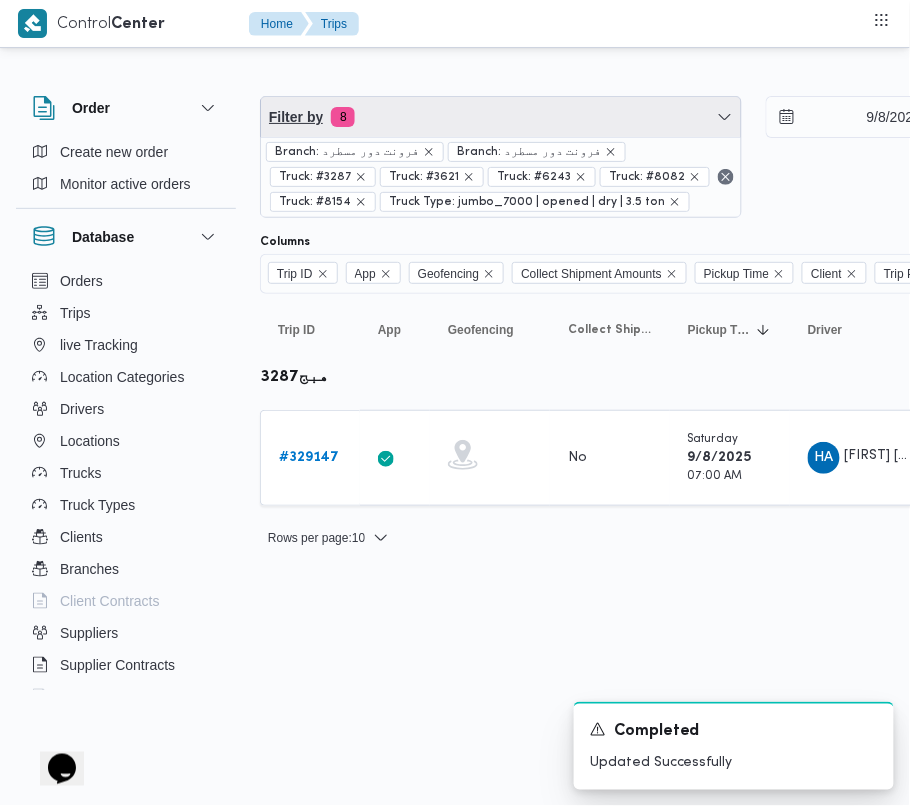 click on "Filter by 8" at bounding box center [501, 117] 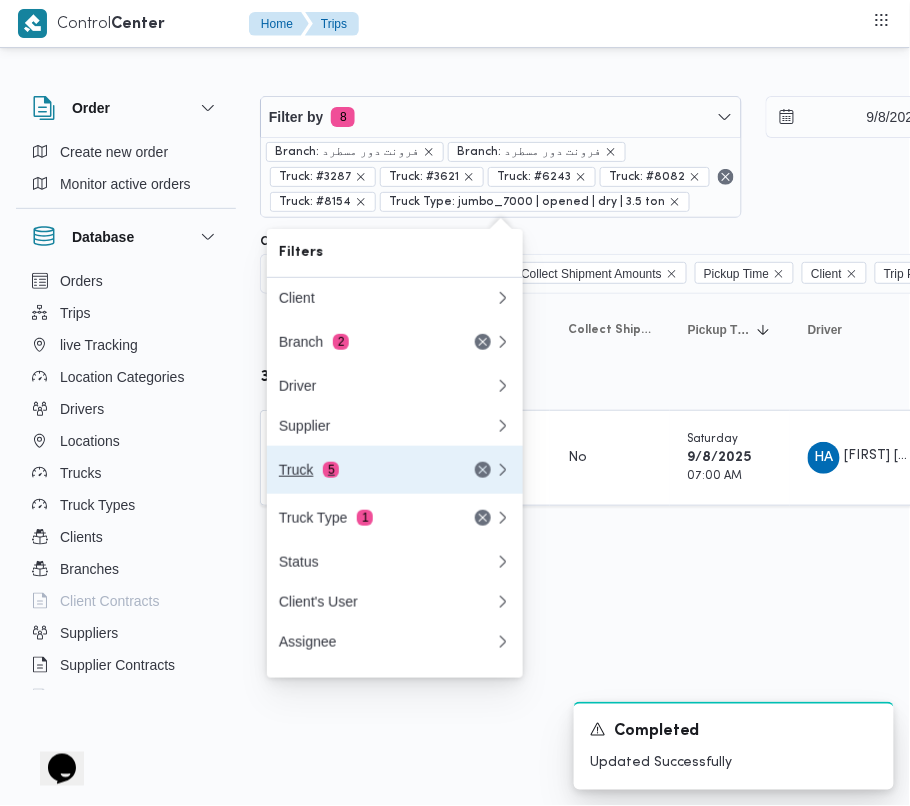 click on "Truck 5" at bounding box center (395, 470) 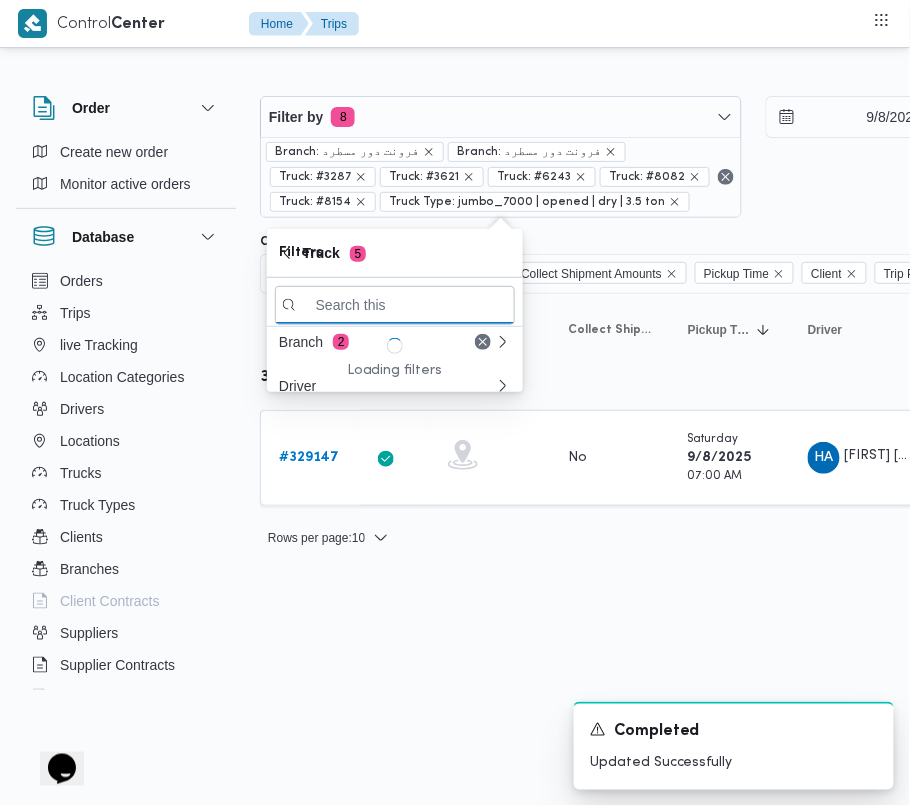 paste on "7121" 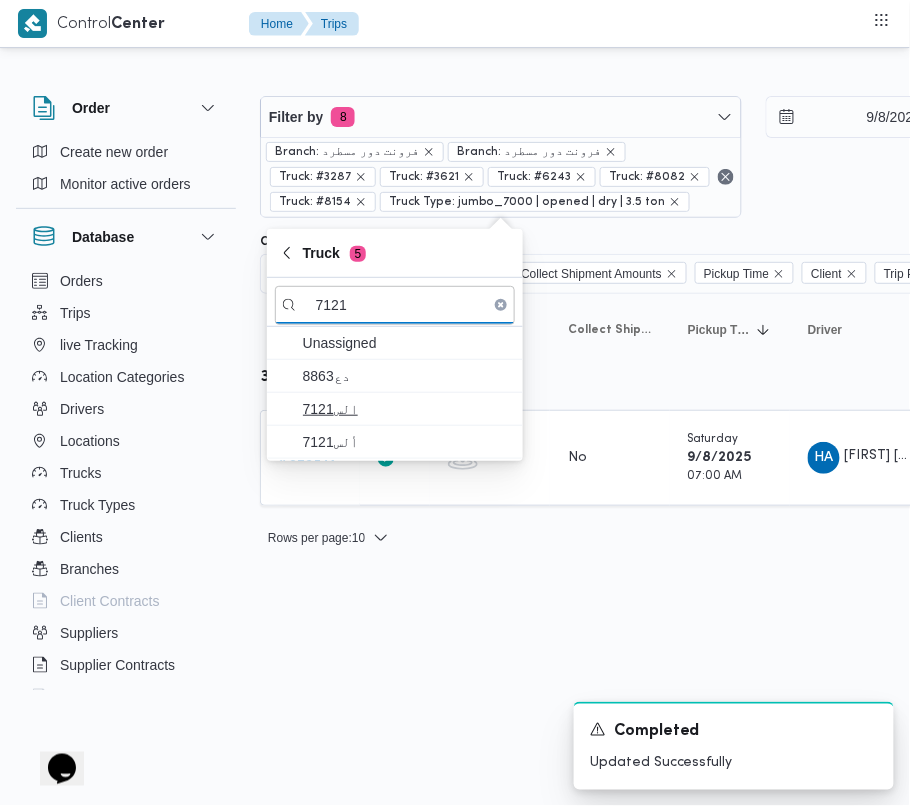 type on "7121" 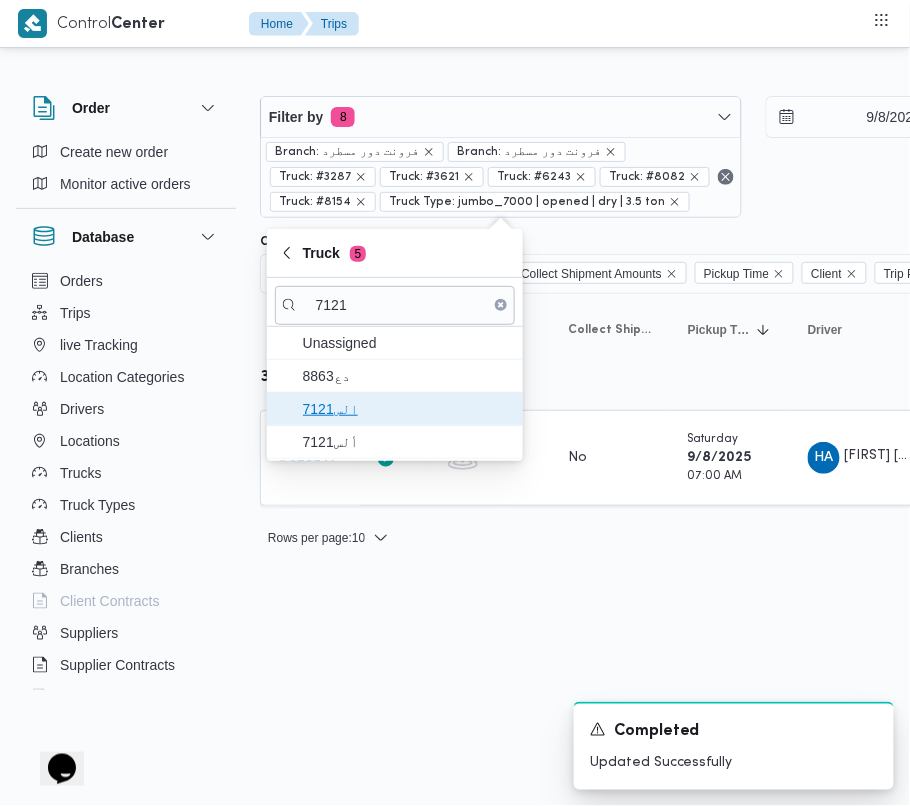 click on "الس7121" at bounding box center [407, 409] 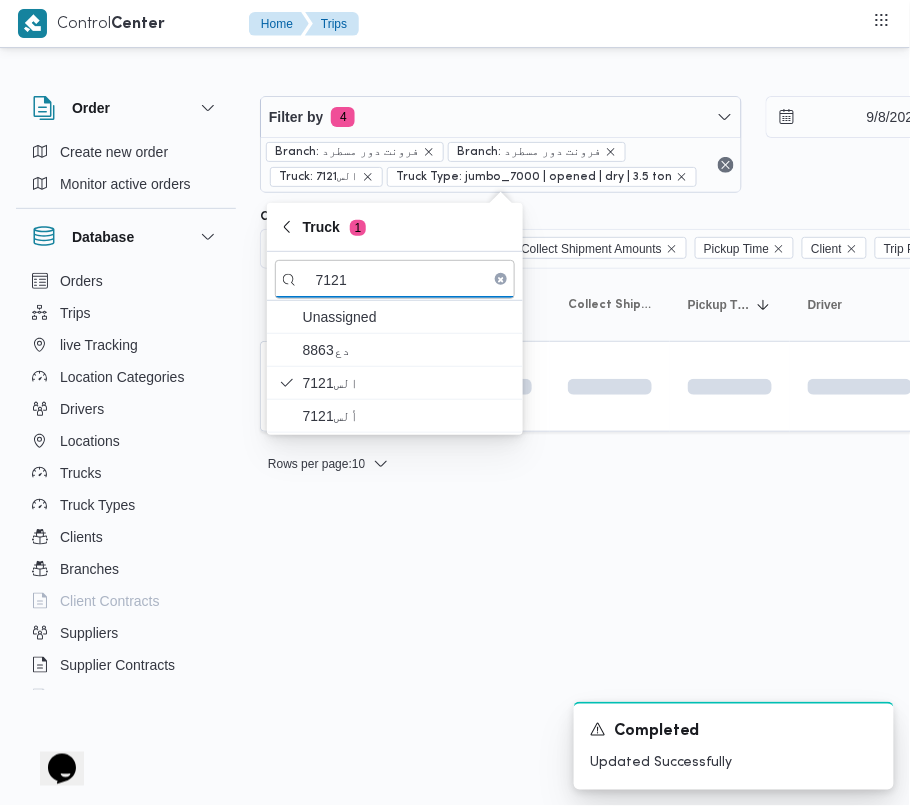 click on "Control  Center Home Trips Order Create new order Monitor active orders Database Orders Trips live Tracking Location Categories Drivers Locations Trucks Truck Types Clients Branches Client Contracts Suppliers Supplier Contracts Devices Users Projects SP Projects Admins organization assignees Tags Filter by 4 Branch: فرونت دور مسطرد Branch: فرونت دور مسطرد  Truck: الس7121 Truck Type: jumbo_7000 | opened | dry | 3.5 ton 9/8/2025 → 9/8/2025 Group By Truck Columns Trip ID App Geofencing Collect Shipment Amounts Pickup Time Client Trip Points Driver Supplier Truck Status Platform Sorting Trip ID Click to sort in ascending order App Click to sort in ascending order Geofencing Click to sort in ascending order Collect Shipment Amounts Pickup Time Click to sort in ascending order Client Click to sort in ascending order Trip Points Driver Click to sort in ascending order Supplier Click to sort in ascending order Truck Click to sort in ascending order Status Platform Actions Rows per page" at bounding box center (455, 403) 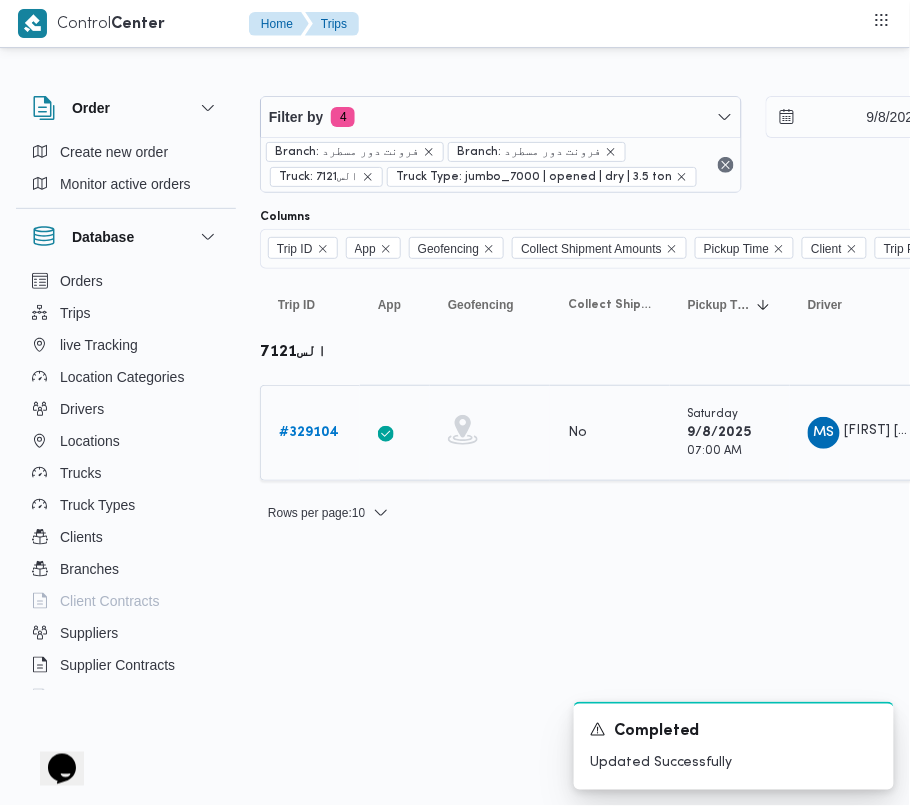 click on "# 329104" at bounding box center (309, 432) 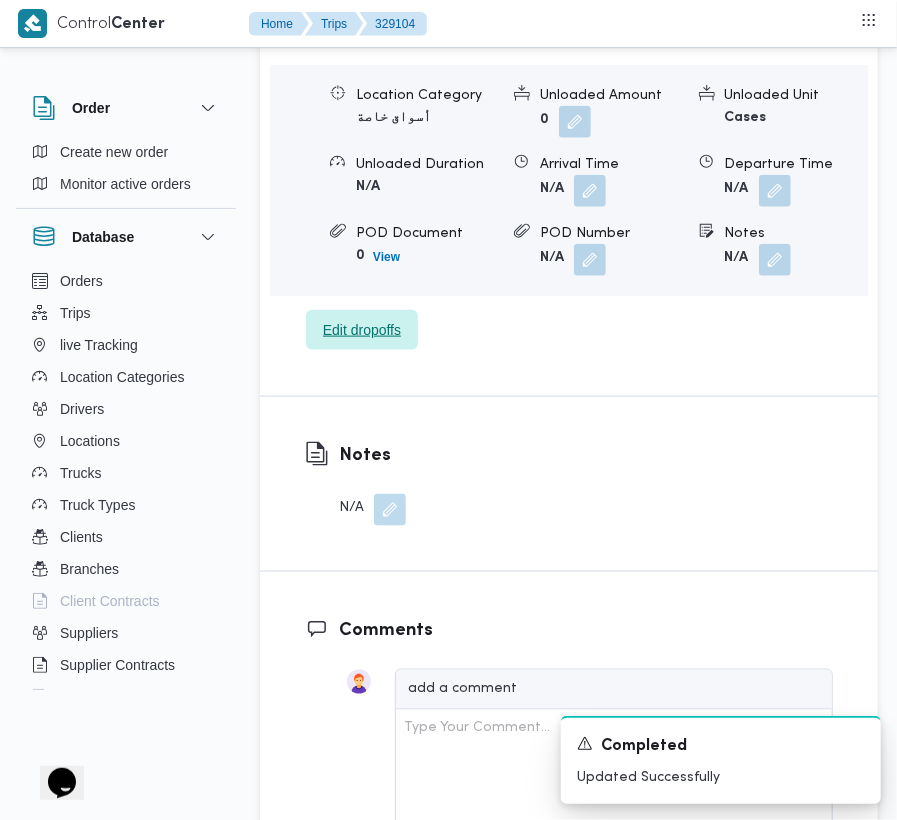 click on "Edit dropoffs" at bounding box center (362, 330) 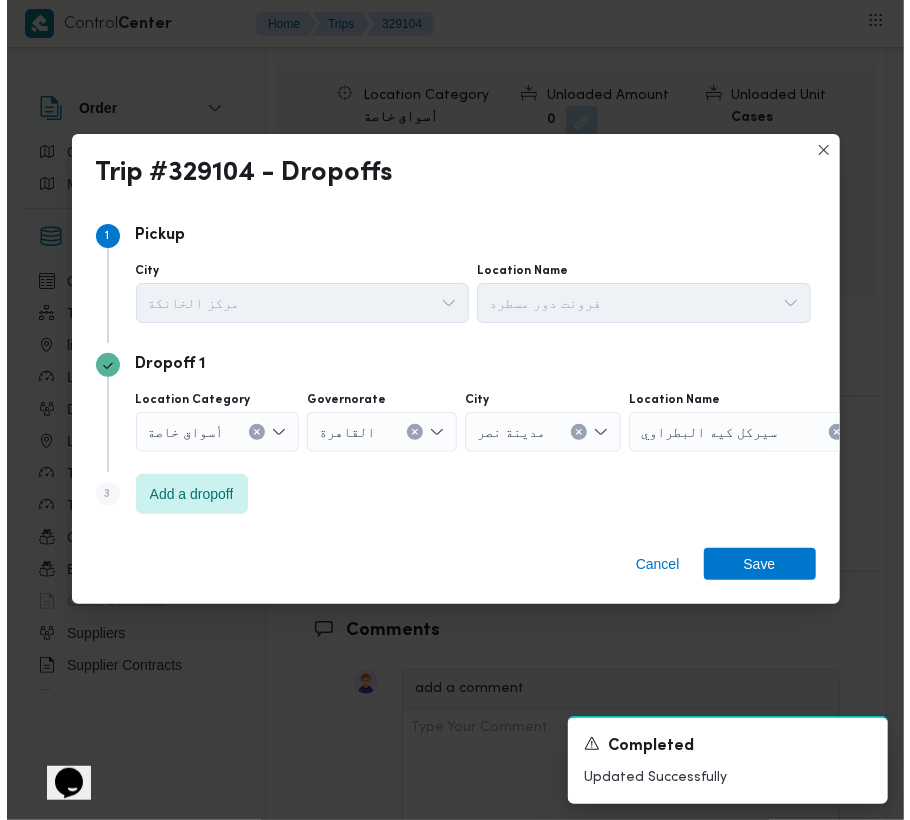 scroll, scrollTop: 3281, scrollLeft: 0, axis: vertical 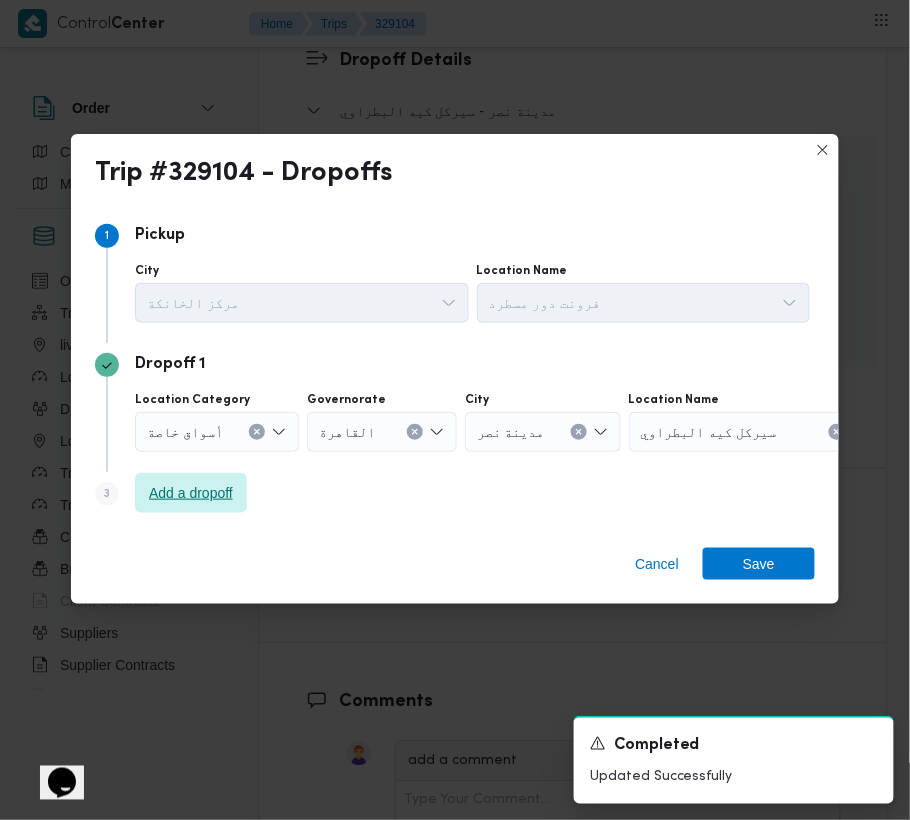click on "Add a dropoff" at bounding box center [191, 493] 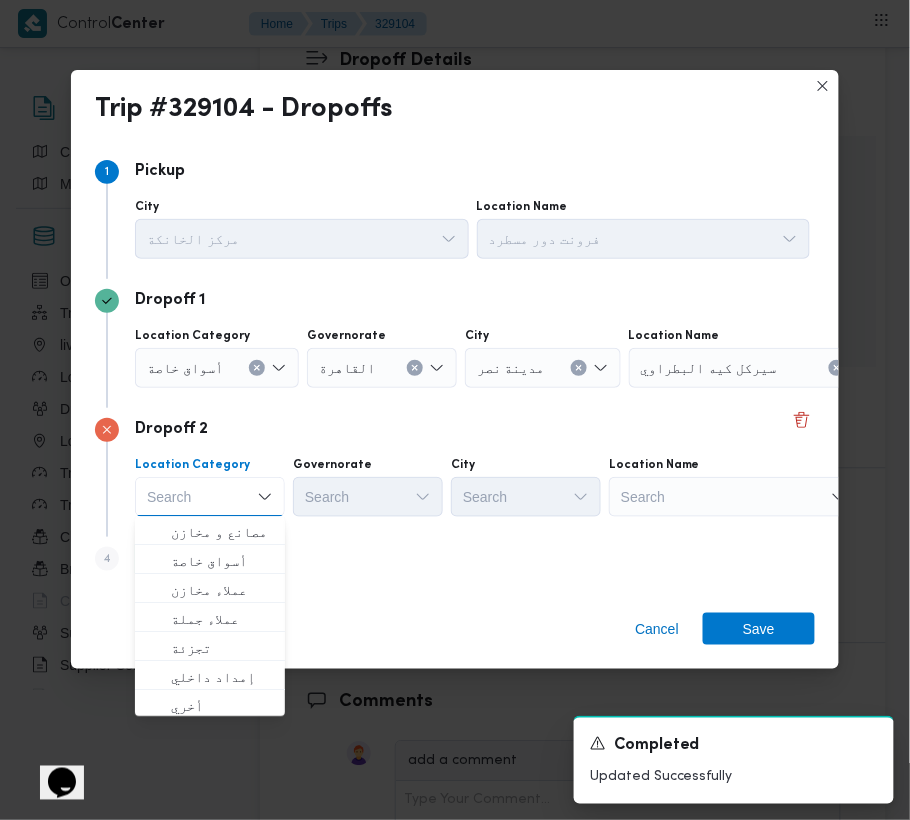 click on "Search" at bounding box center (754, 368) 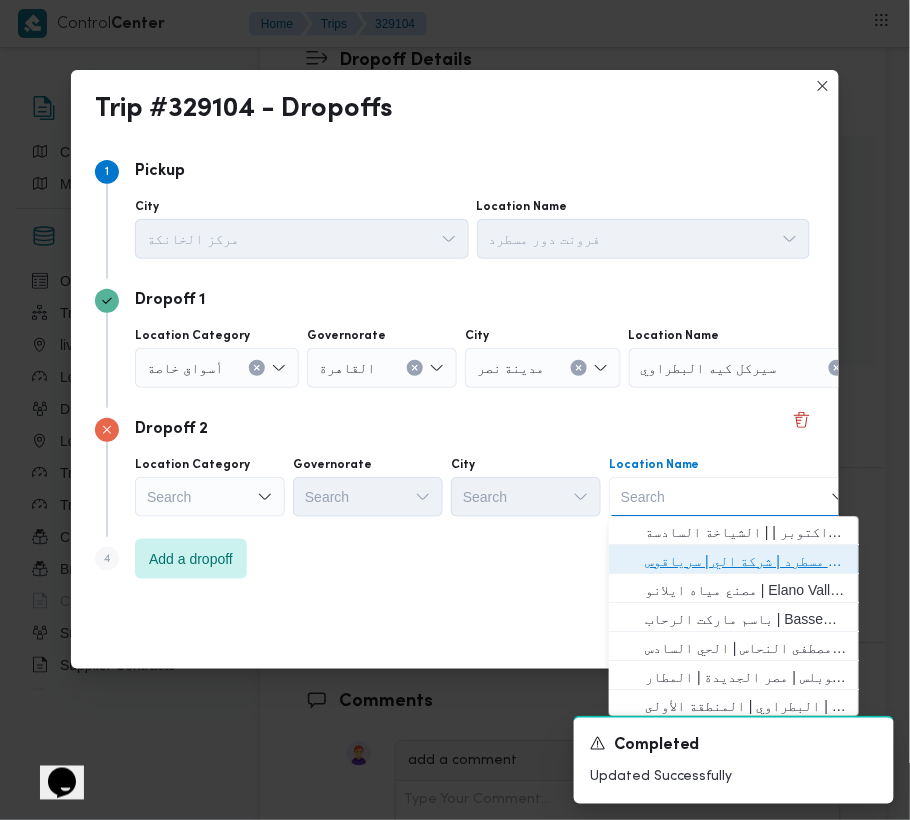 click on "فرونت دور مسطرد | شركة الي | سرياقوس" at bounding box center (746, 562) 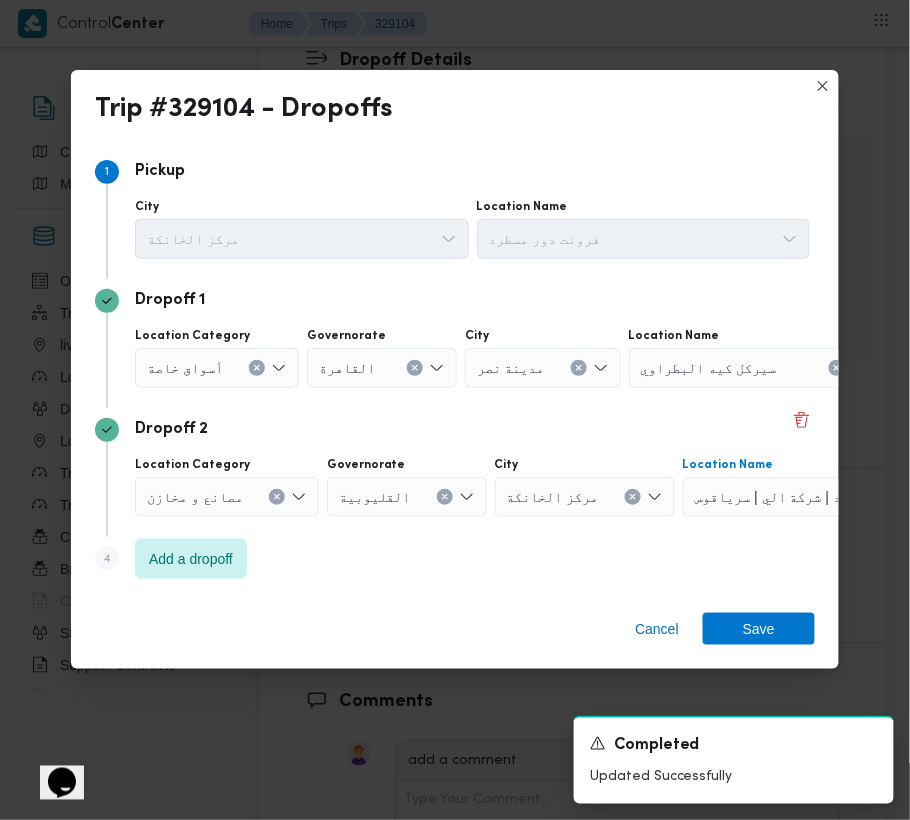 click on "أسواق خاصة" at bounding box center (217, 368) 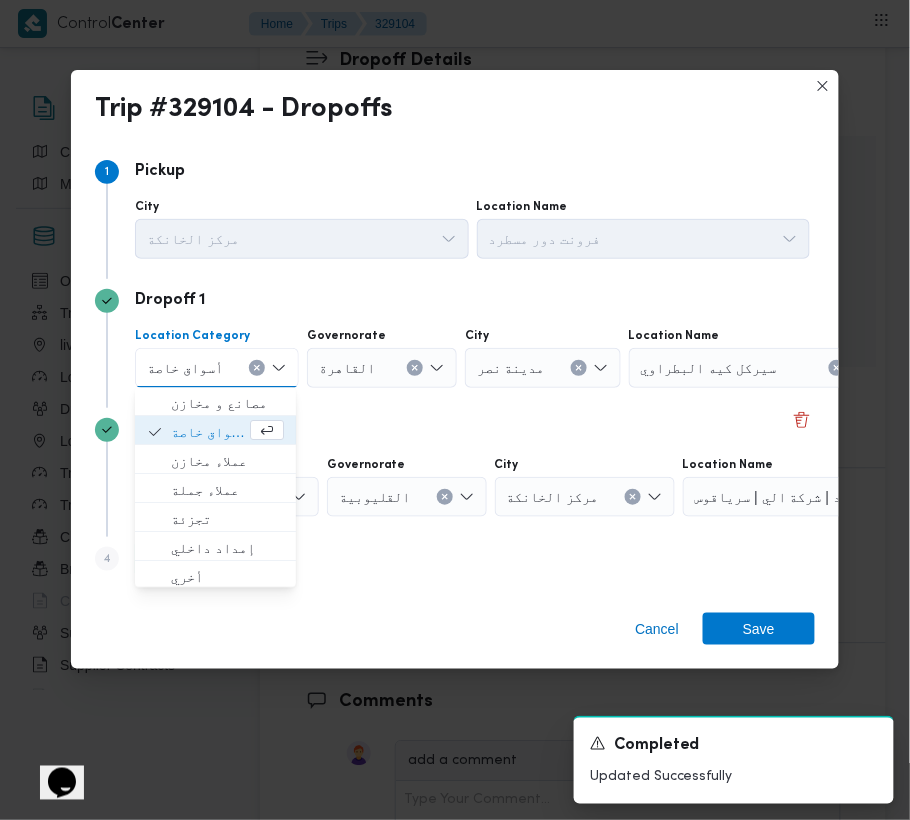 click at bounding box center [257, 368] 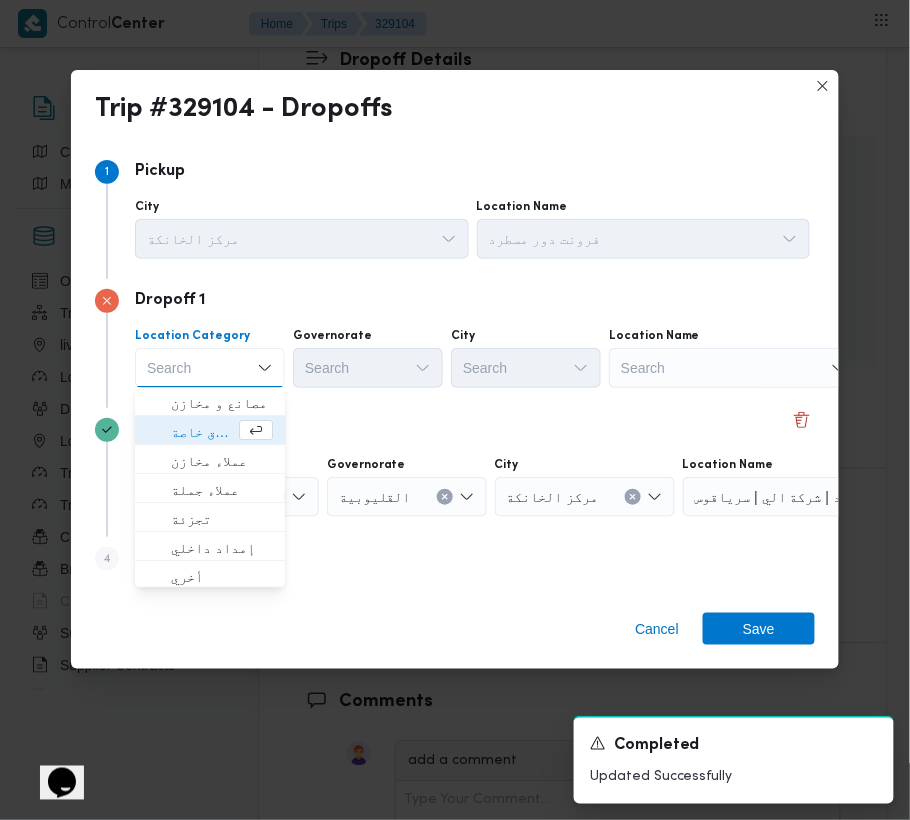 click on "Search" at bounding box center (734, 368) 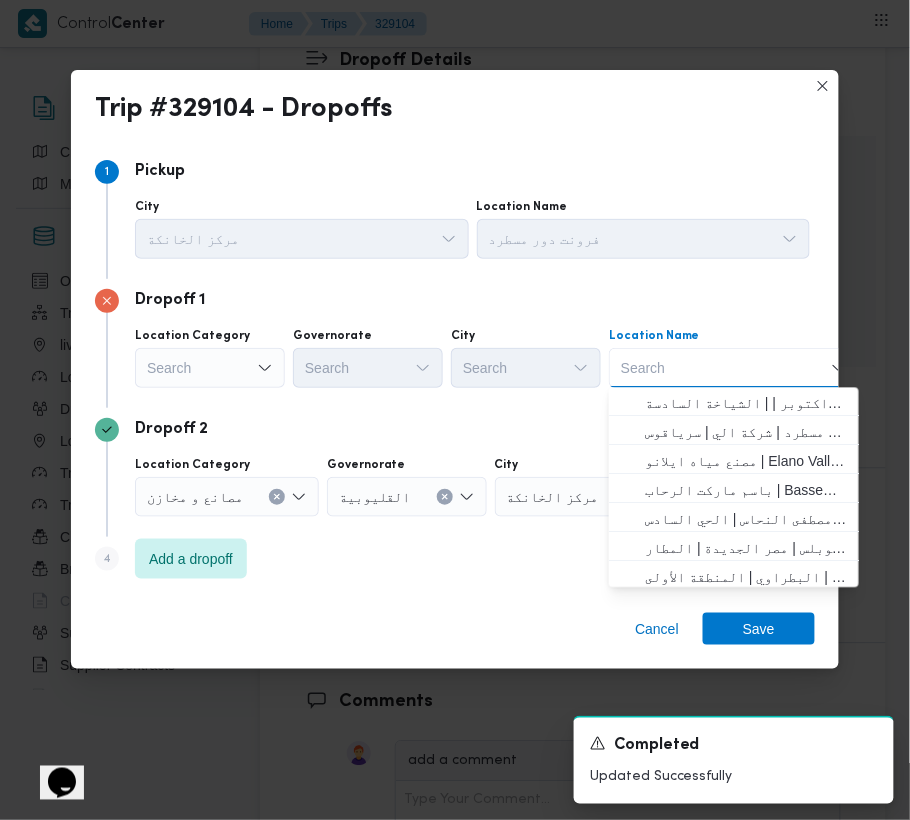paste on "فكتوريا" 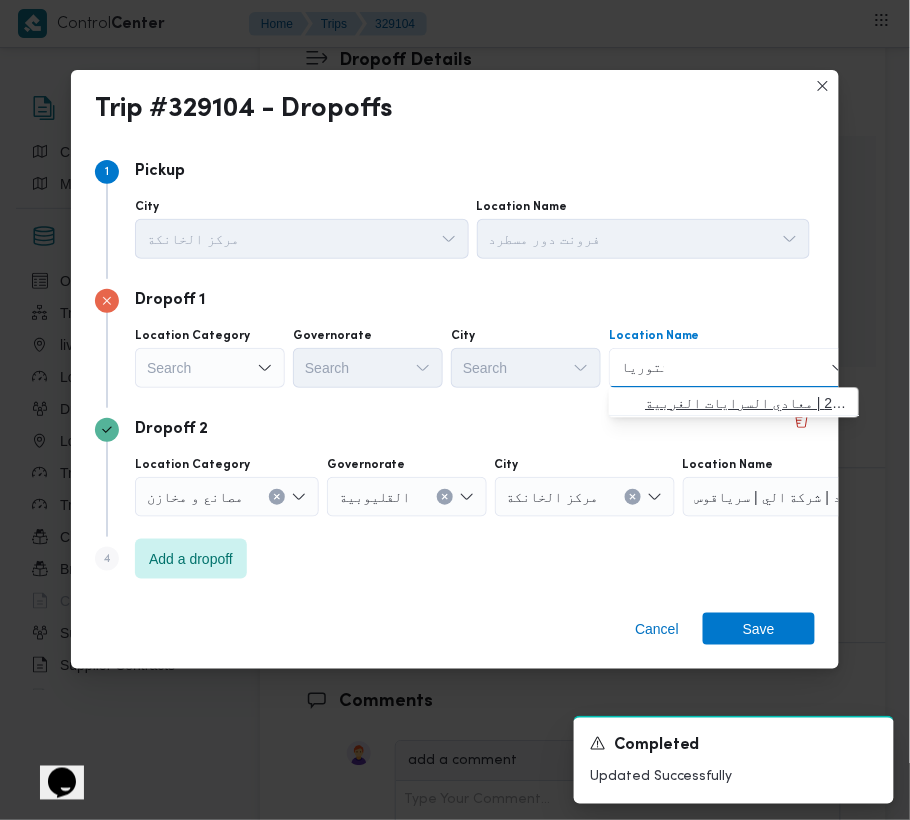 type on "فكتوريا" 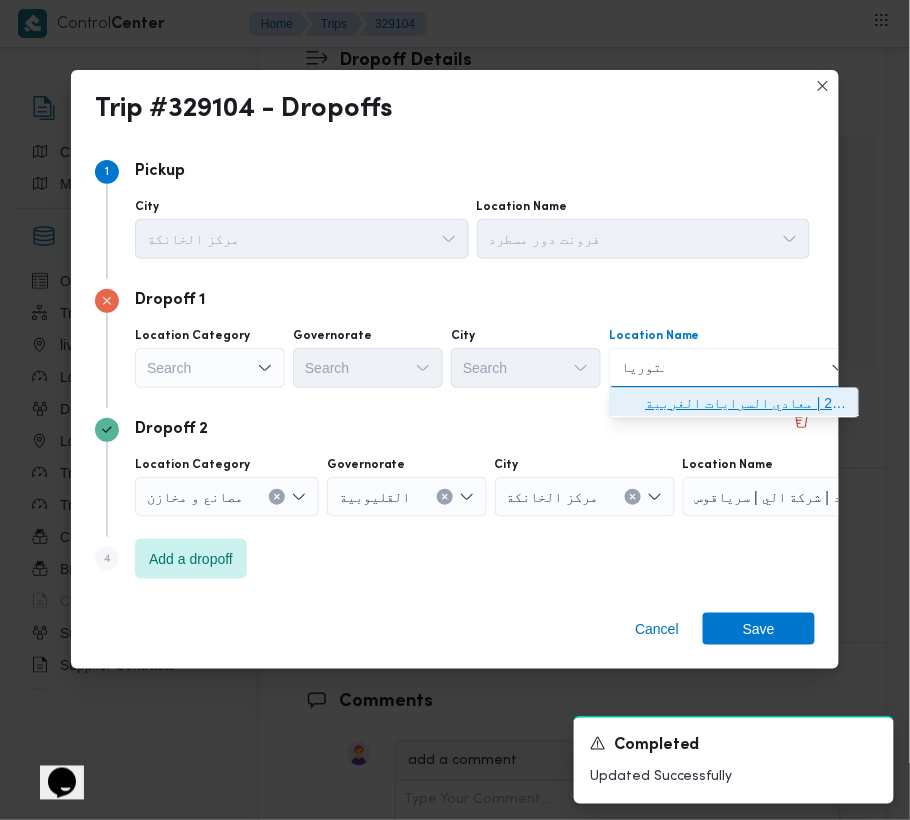 click on "معادي  فكتوريا  | 253 | معادي السرايات الغربية" at bounding box center [746, 404] 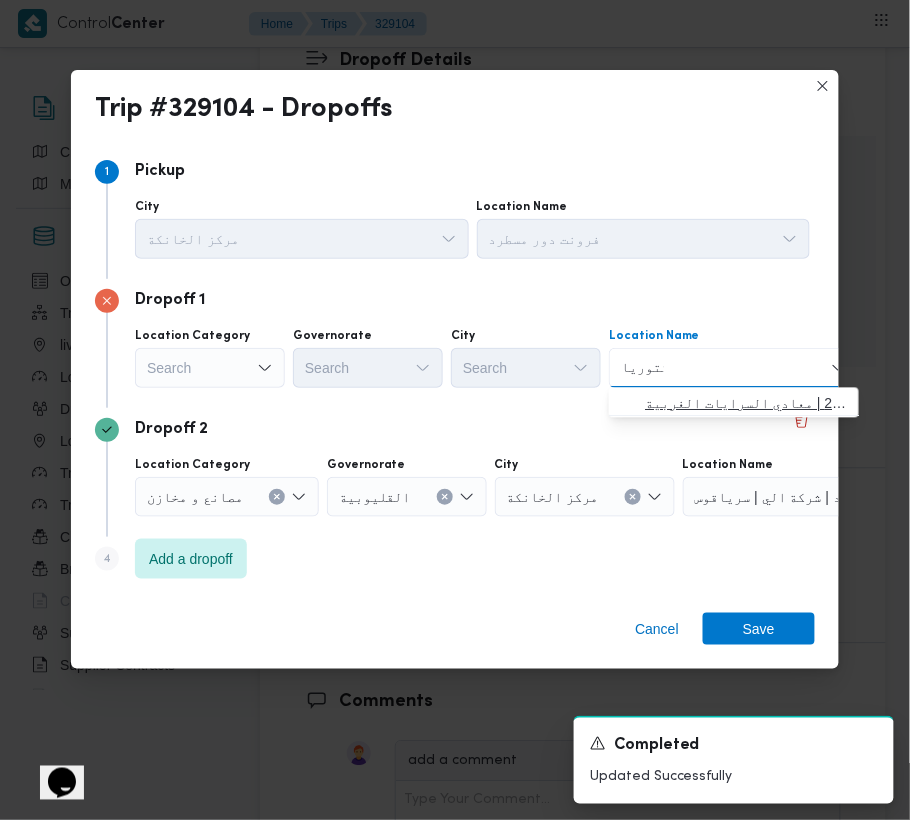 type 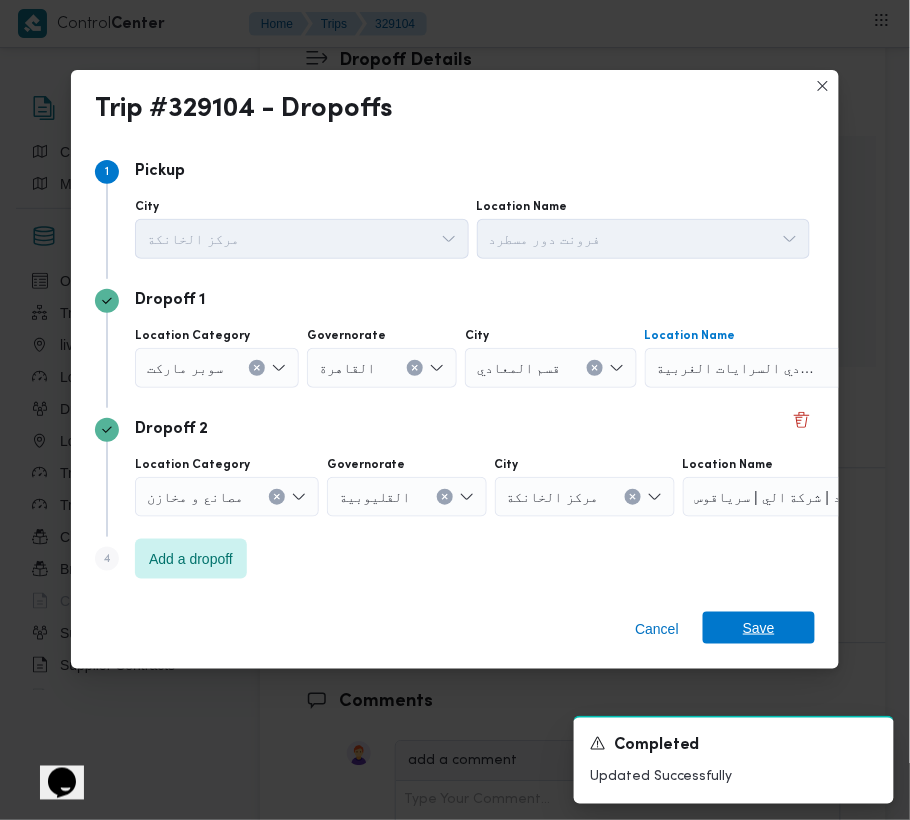 click on "Cancel Save" at bounding box center [455, 633] 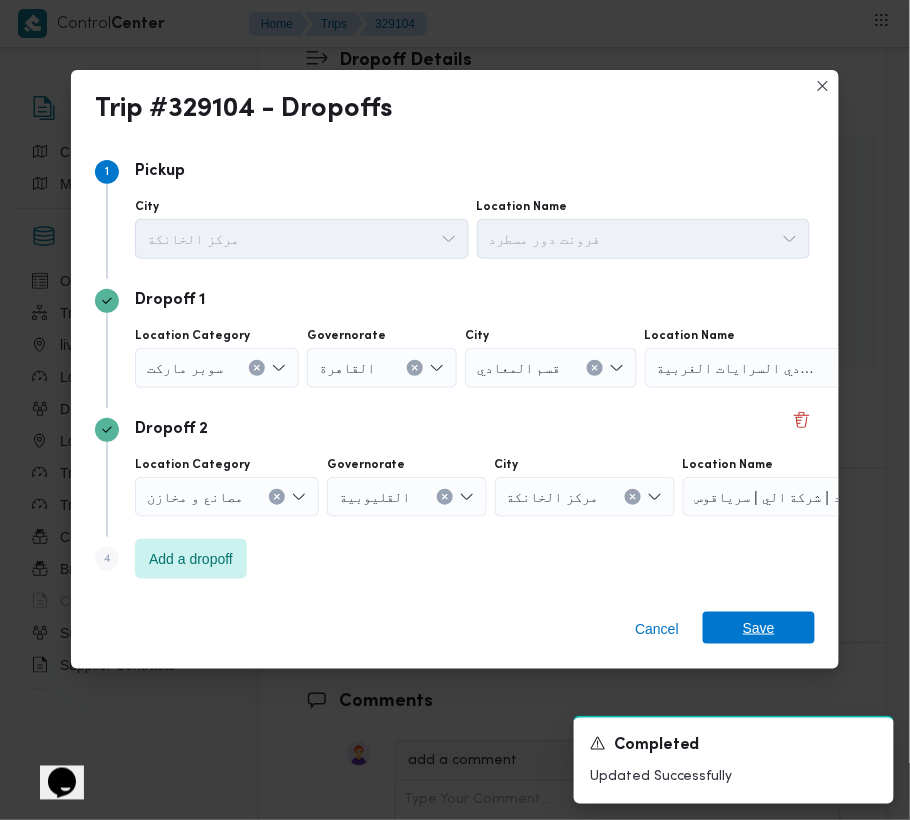 click on "Save" at bounding box center (759, 628) 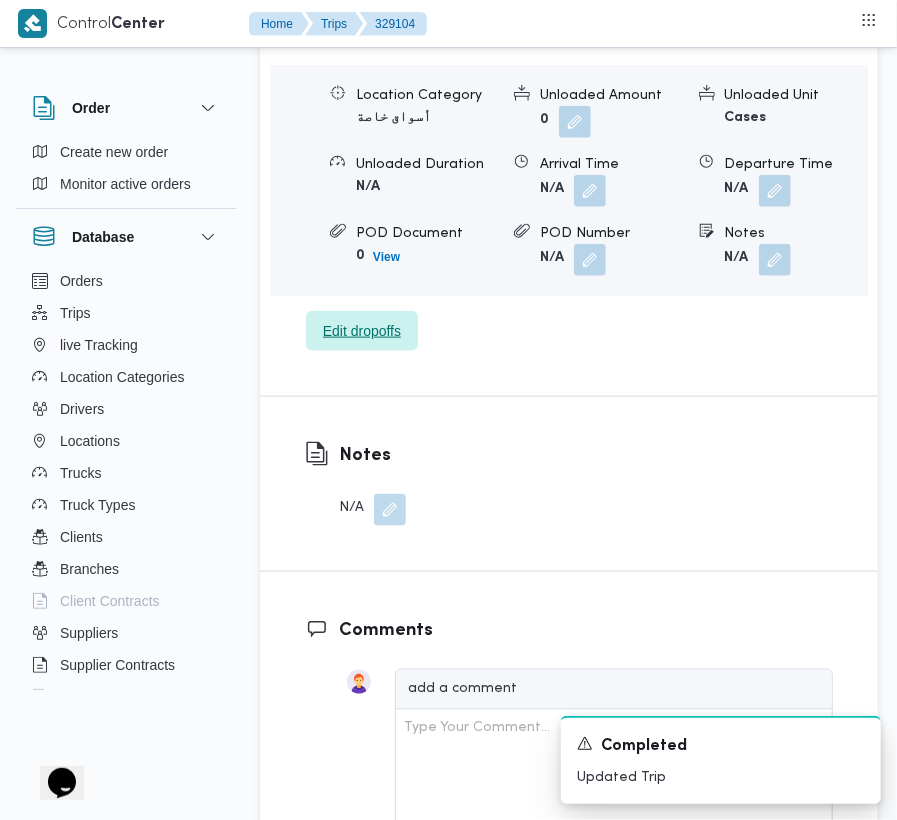 scroll, scrollTop: 2660, scrollLeft: 0, axis: vertical 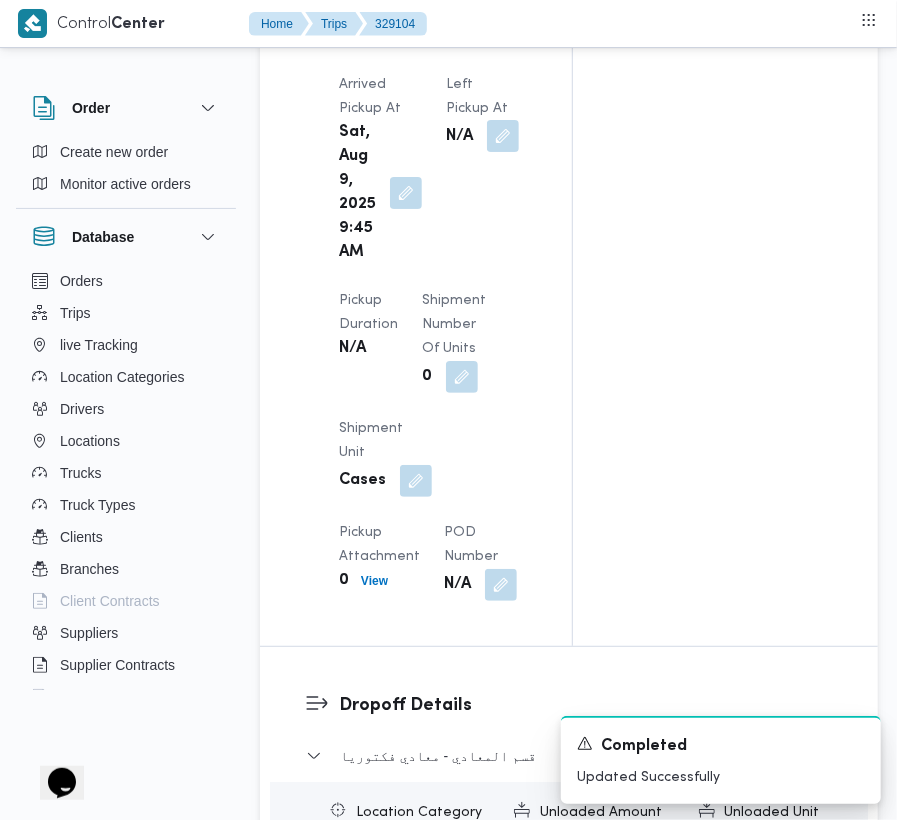 drag, startPoint x: 528, startPoint y: 140, endPoint x: 514, endPoint y: 140, distance: 14 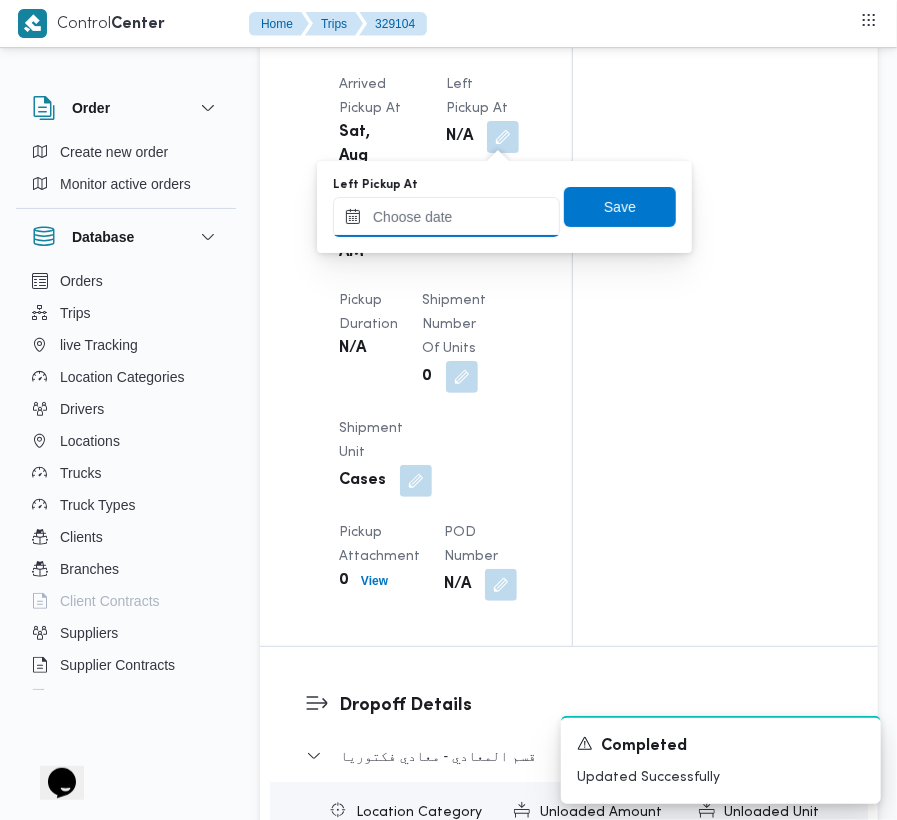 click on "Left Pickup At" at bounding box center [446, 217] 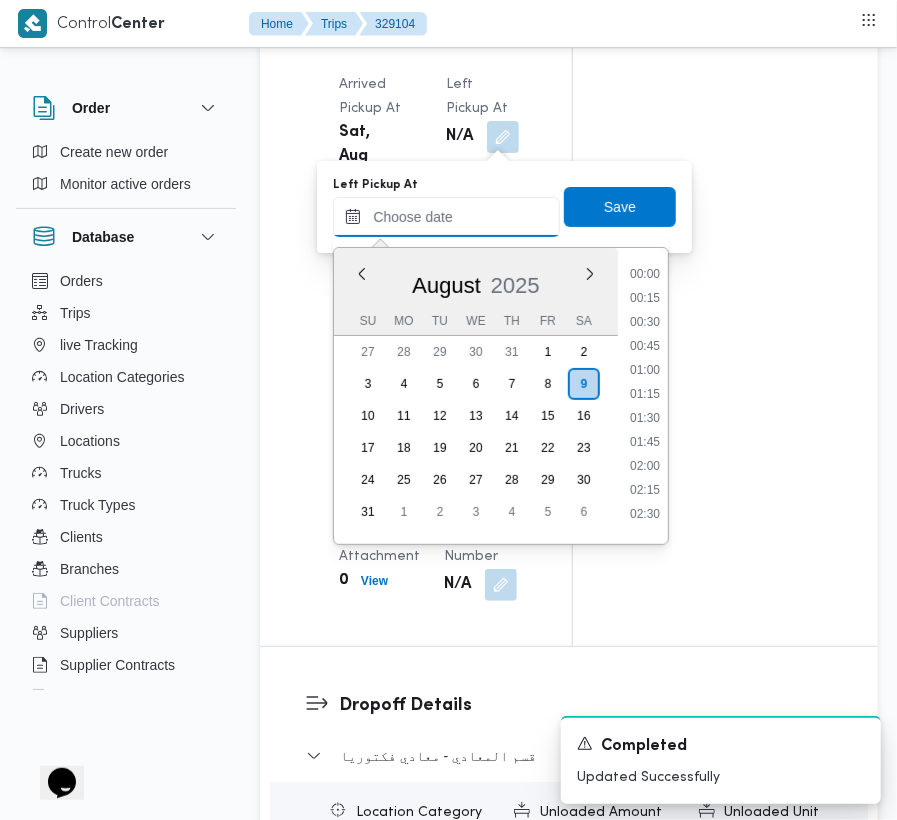 paste on "9/8/2025 9:00" 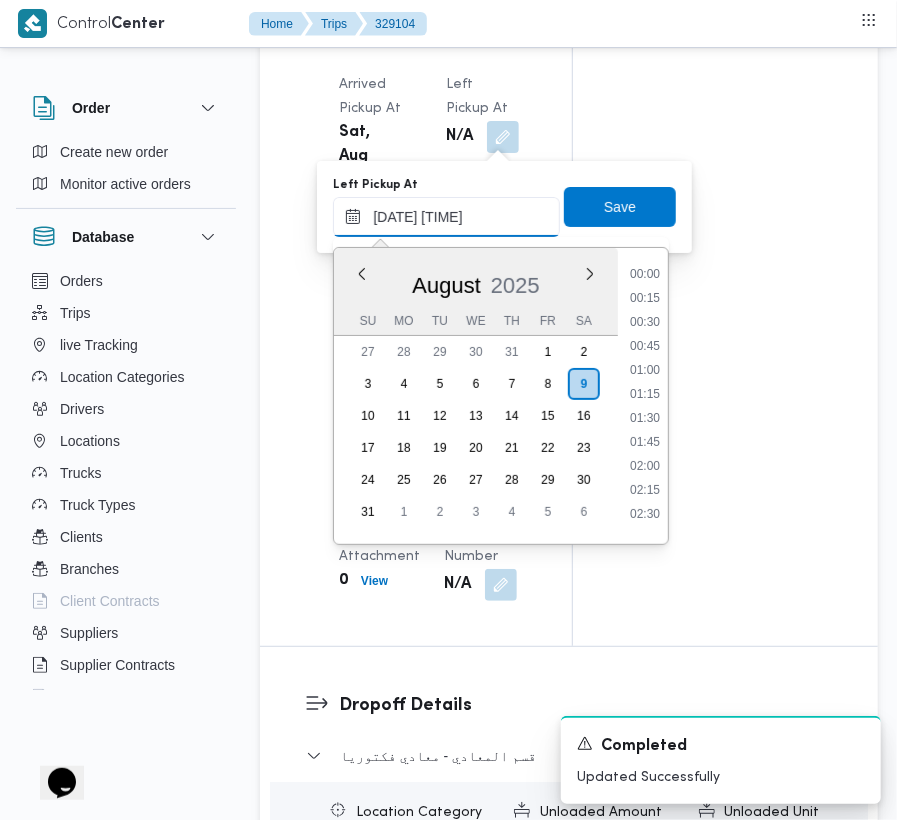 scroll, scrollTop: 864, scrollLeft: 0, axis: vertical 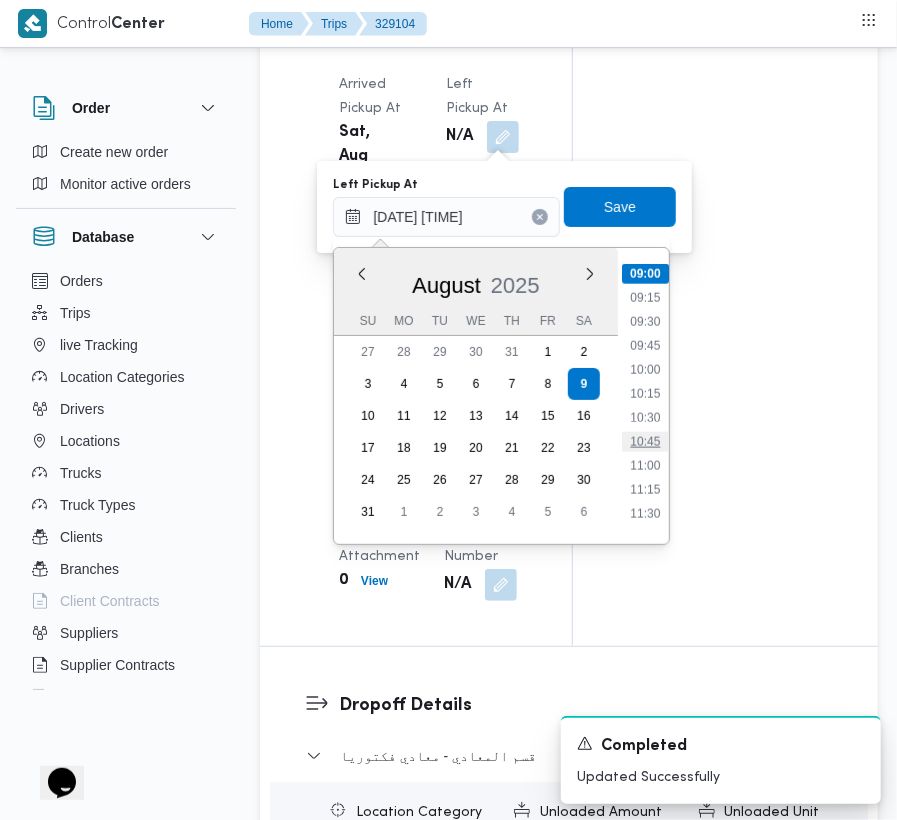 click on "10:45" at bounding box center (646, 442) 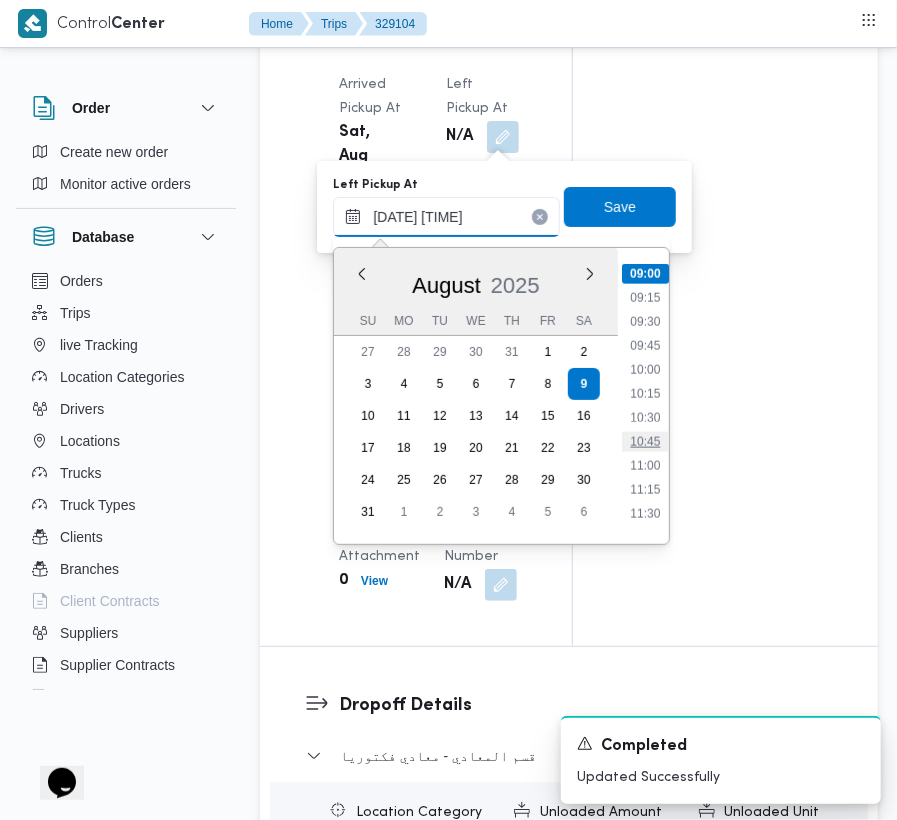 type on "09/08/2025 10:45" 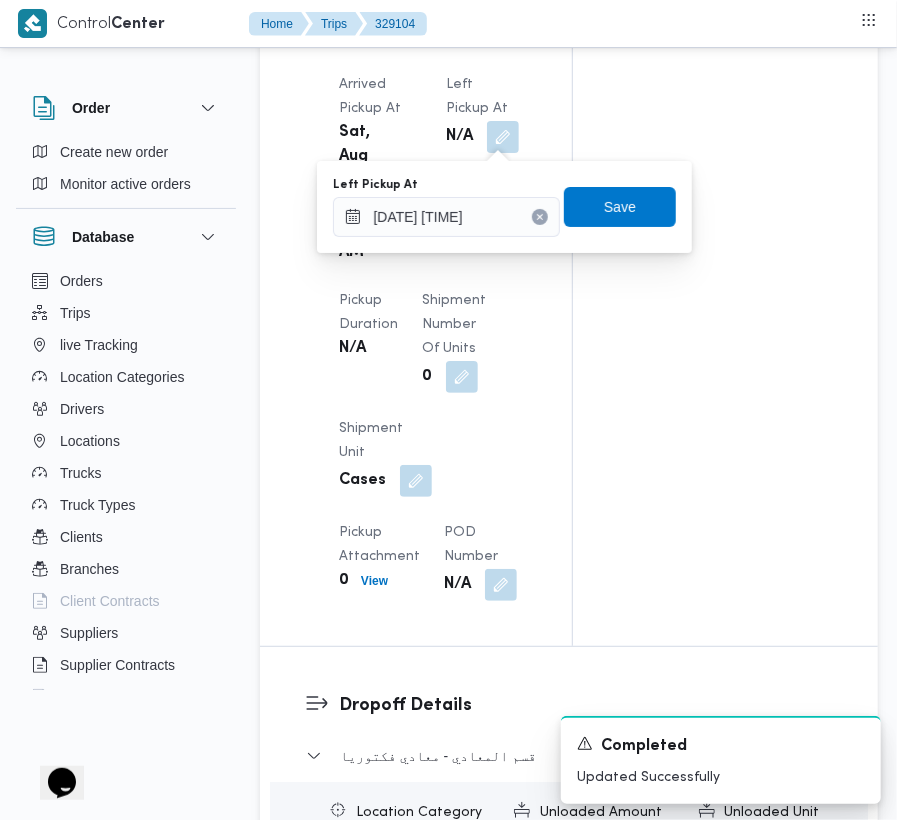 click on "Left Pickup At 09/08/2025 10:45 Save" at bounding box center (504, 207) 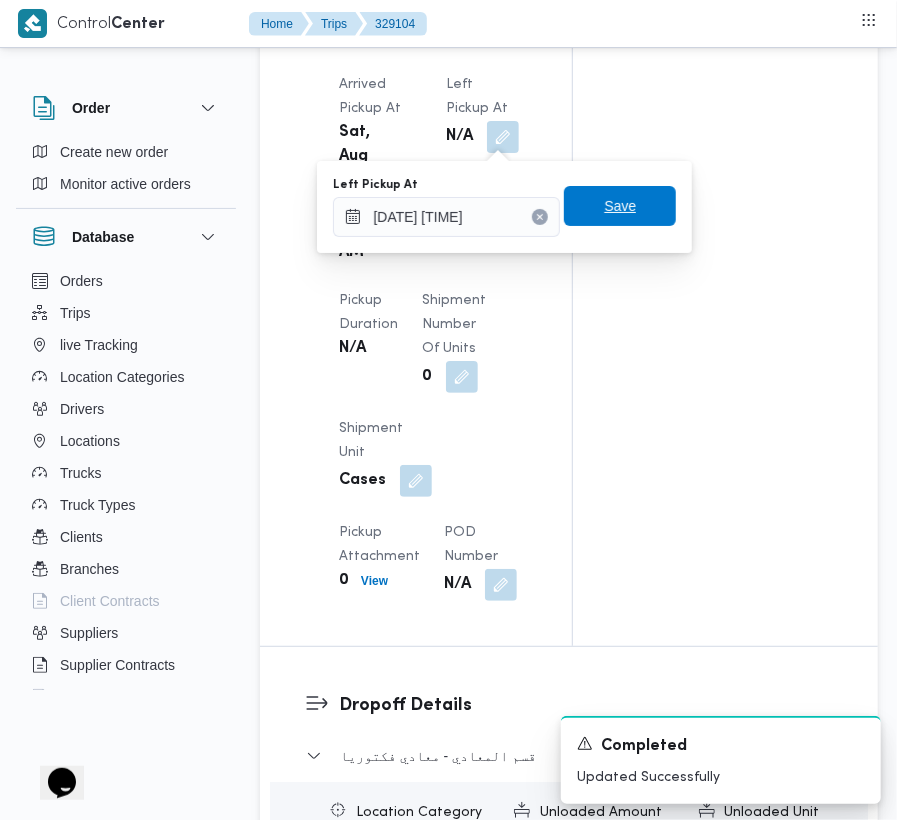 click on "Save" at bounding box center [620, 206] 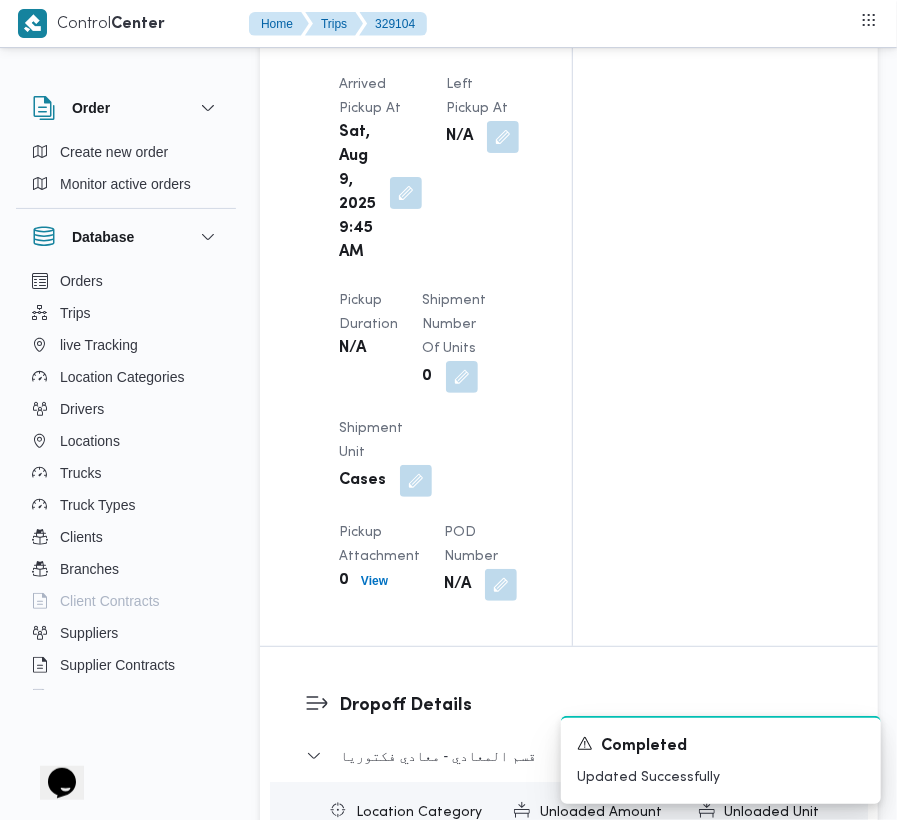 click on "Assignees Checklist Dropoffs details entered Driver Assigned Truck Assigned Documents for pickup Documents for dropoff Confirmed Data" at bounding box center (725, -824) 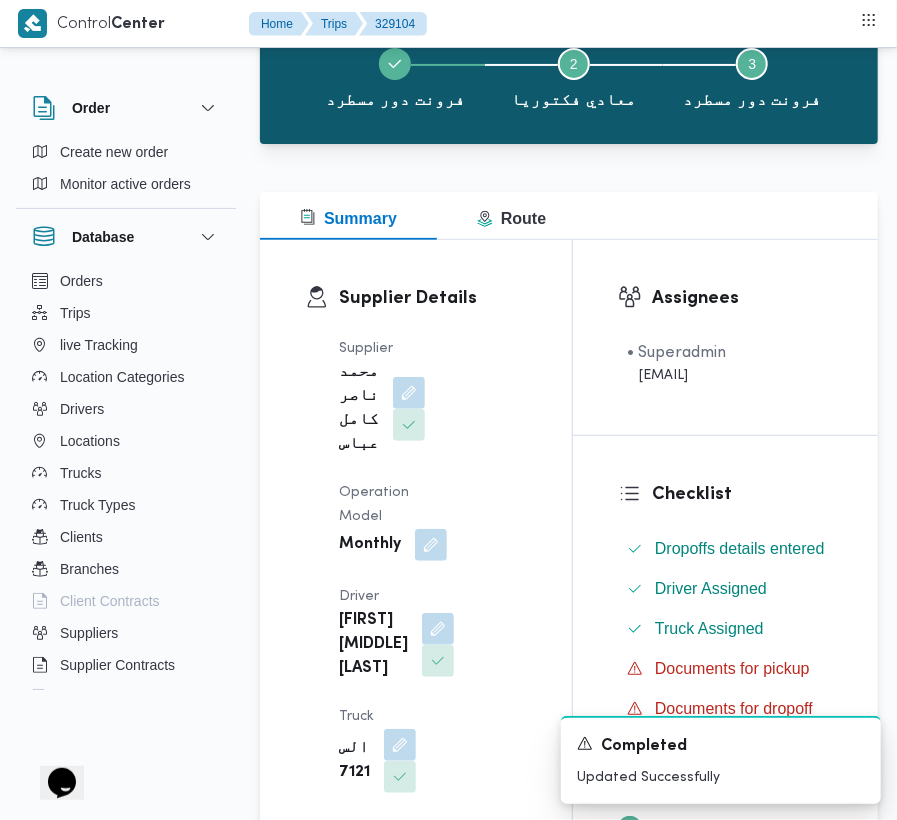scroll, scrollTop: 0, scrollLeft: 0, axis: both 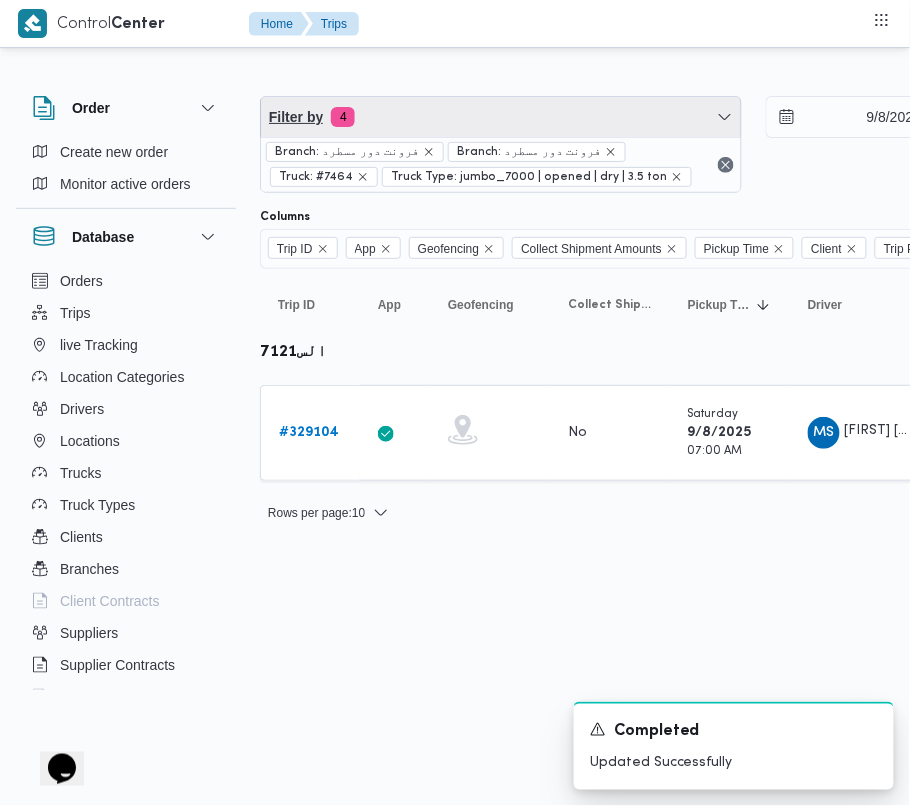 click on "Filter by 4" at bounding box center [501, 117] 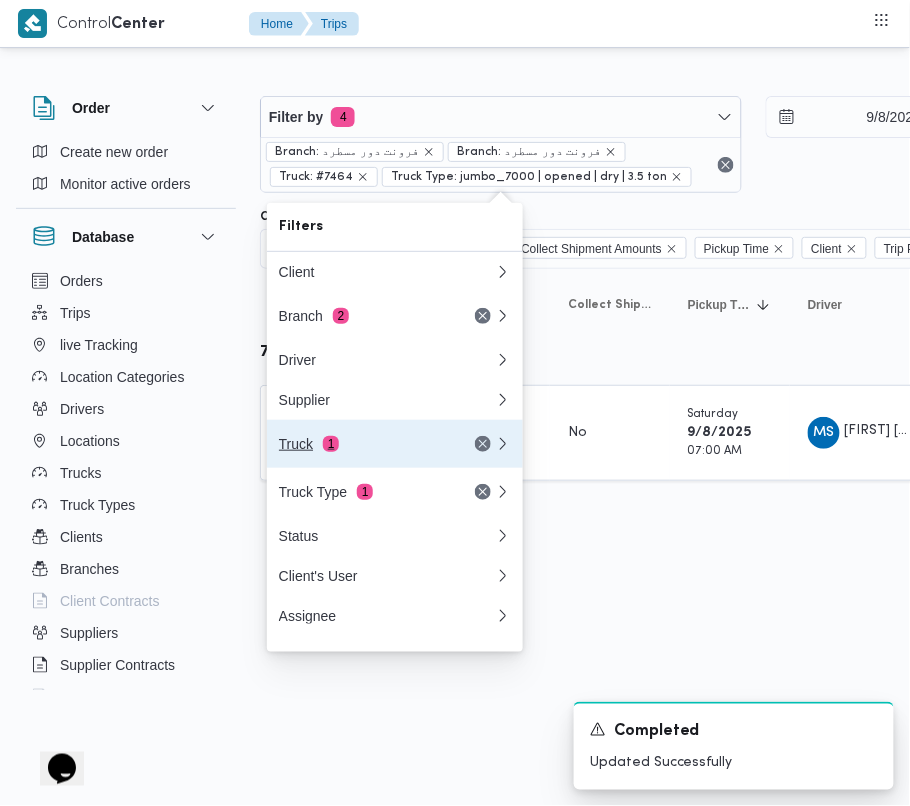 click on "Truck 1" at bounding box center (395, 444) 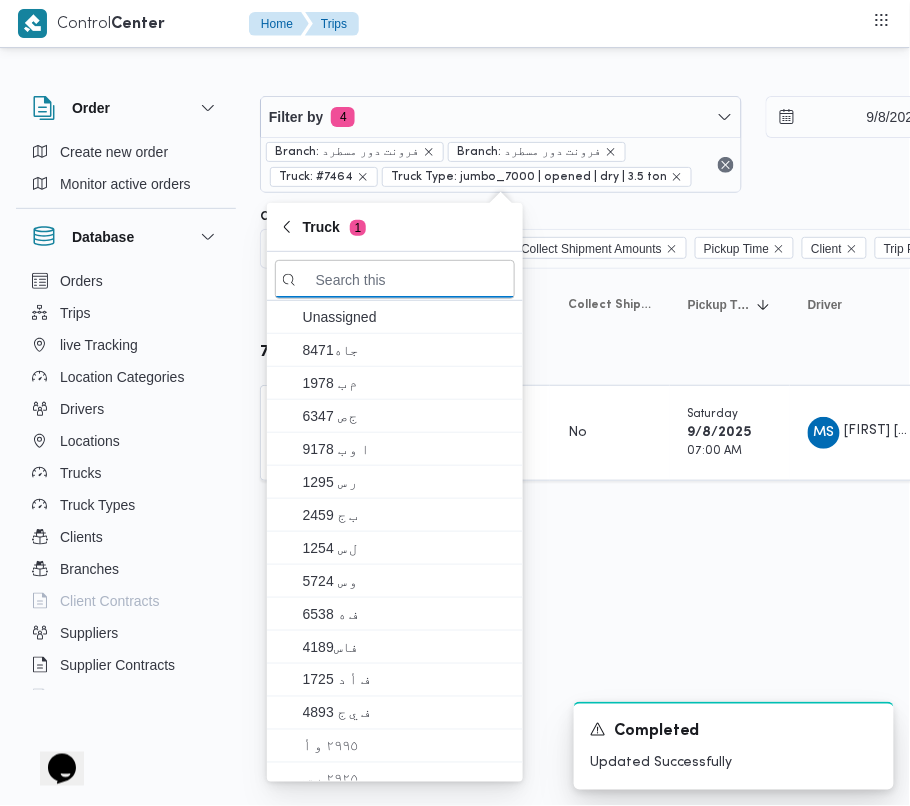 paste on "9283" 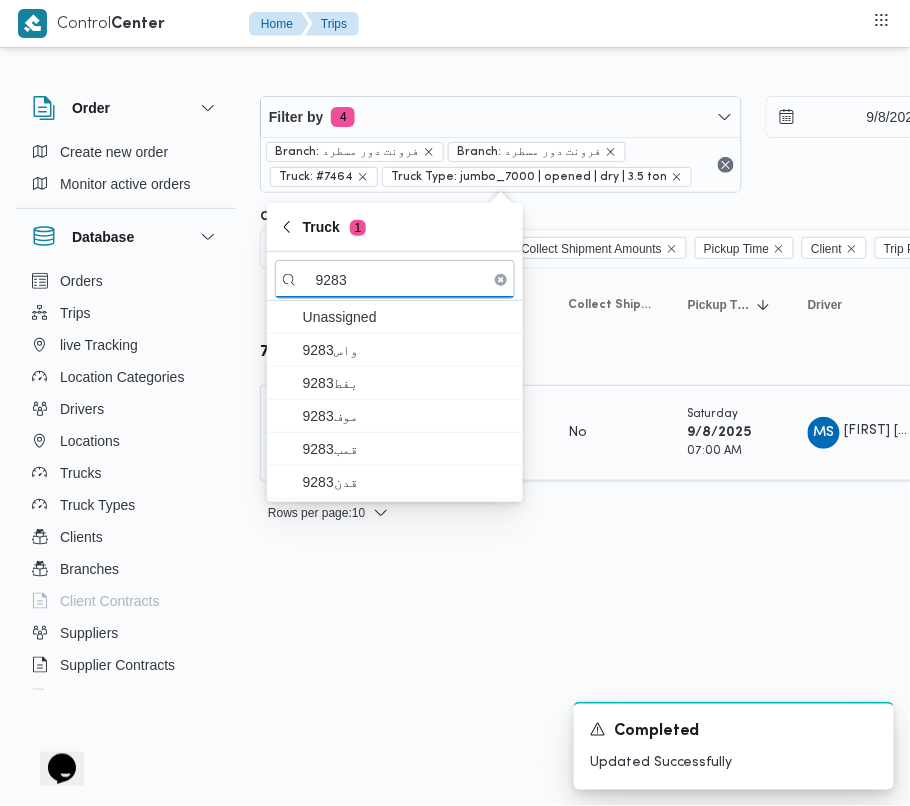 type on "9283" 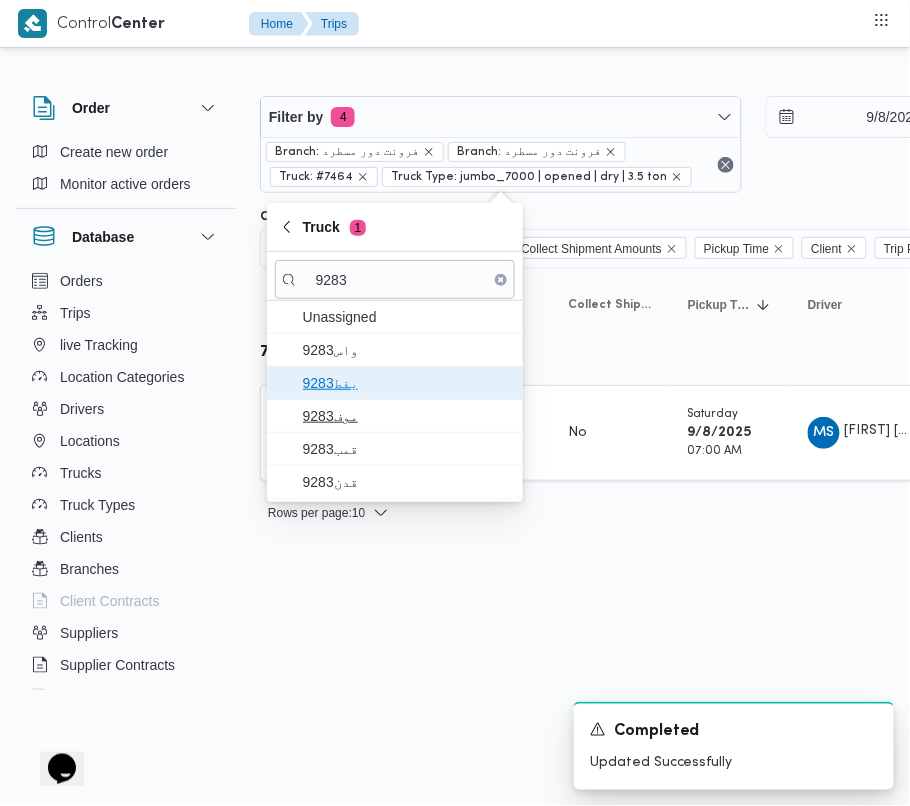 drag, startPoint x: 332, startPoint y: 386, endPoint x: 340, endPoint y: 417, distance: 32.01562 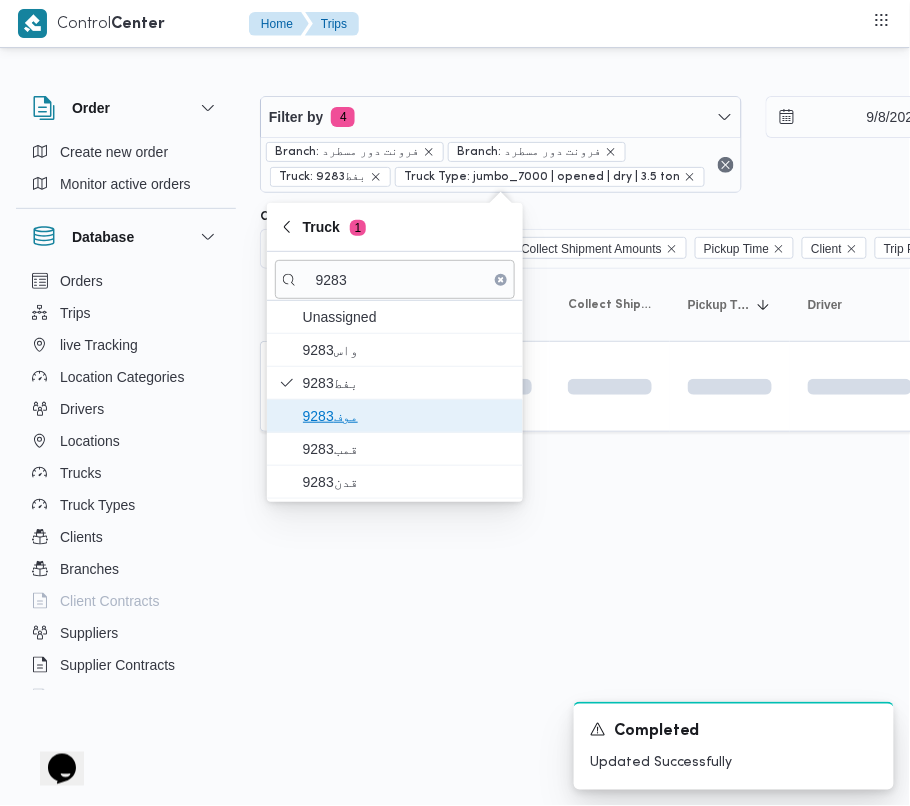 click on "9283موف" at bounding box center [407, 416] 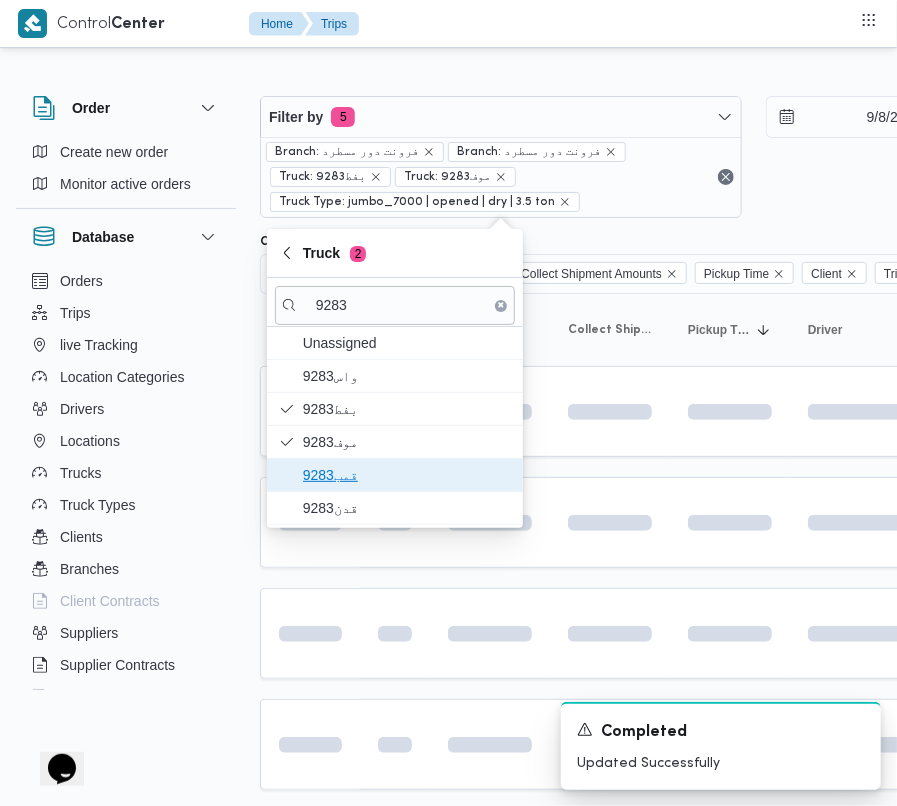 click on "قمب9283" at bounding box center (395, 475) 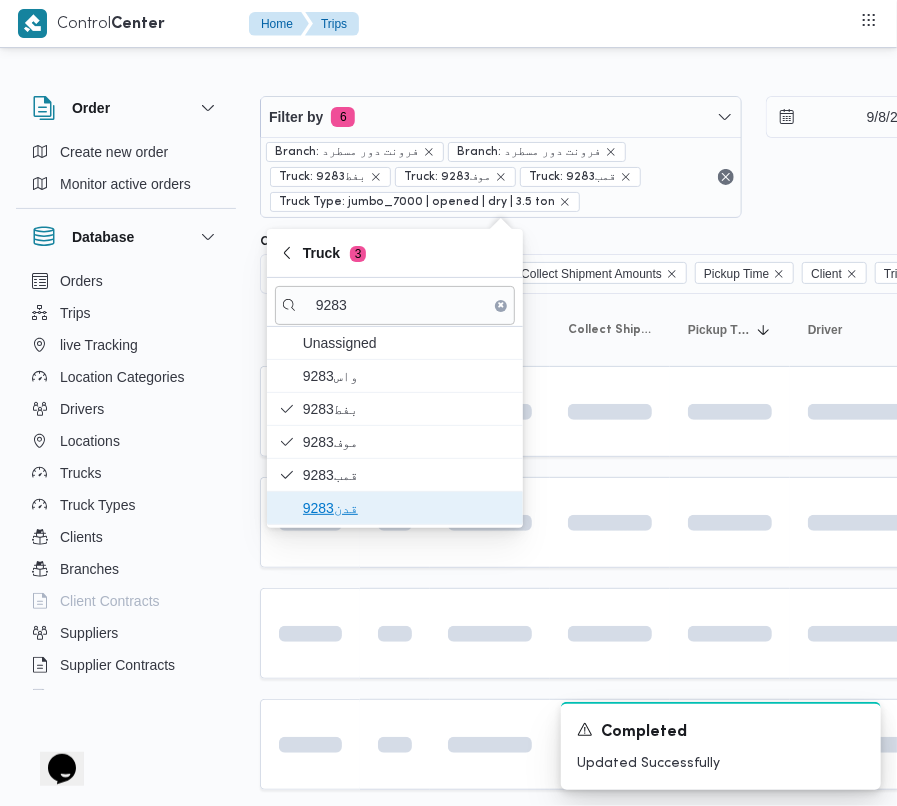 click on "قدن9283" at bounding box center (407, 508) 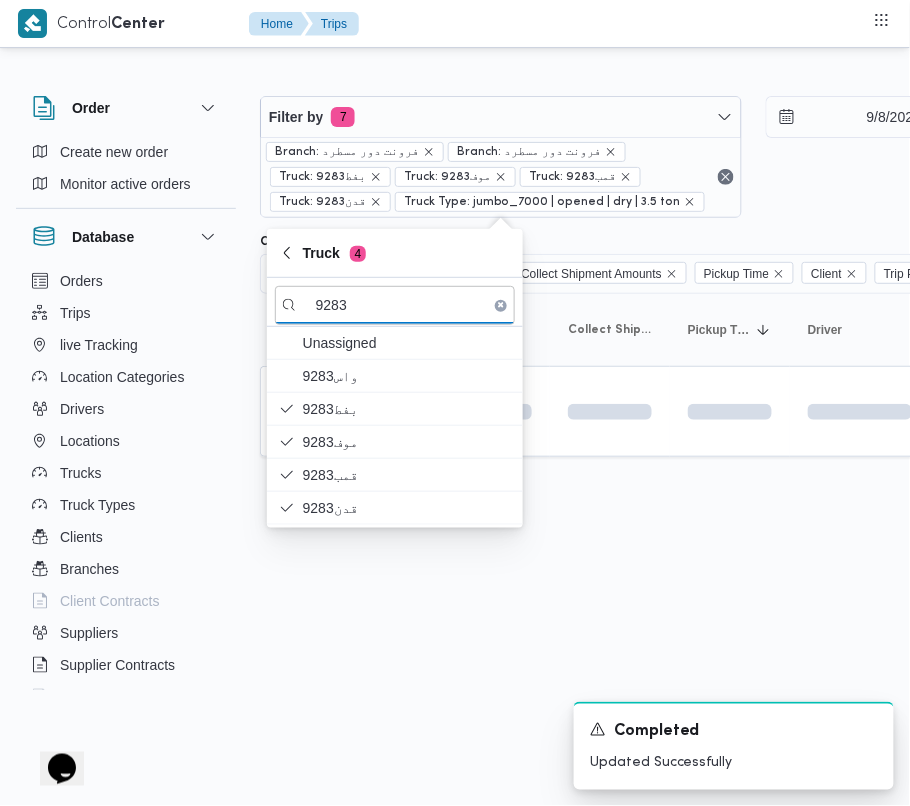 click on "Control  Center Home Trips Order Create new order Monitor active orders Database Orders Trips live Tracking Location Categories Drivers Locations Trucks Truck Types Clients Branches Client Contracts Suppliers Supplier Contracts Devices Users Projects SP Projects Admins organization assignees Tags Filter by 7 Branch: فرونت دور مسطرد Branch: فرونت دور مسطرد  Truck: 9283بفط Truck: 9283موف Truck: قمب9283 Truck: قدن9283 Truck Type: jumbo_7000 | opened | dry | 3.5 ton 9/8/2025 → 9/8/2025 Group By Truck Columns Trip ID App Geofencing Collect Shipment Amounts Pickup Time Client Trip Points Driver Supplier Truck Status Platform Sorting Trip ID Click to sort in ascending order App Click to sort in ascending order Geofencing Click to sort in ascending order Collect Shipment Amounts Pickup Time Click to sort in ascending order Client Click to sort in ascending order Trip Points Driver Click to sort in ascending order Supplier Click to sort in ascending order Truck Status Platform 1" at bounding box center (455, 403) 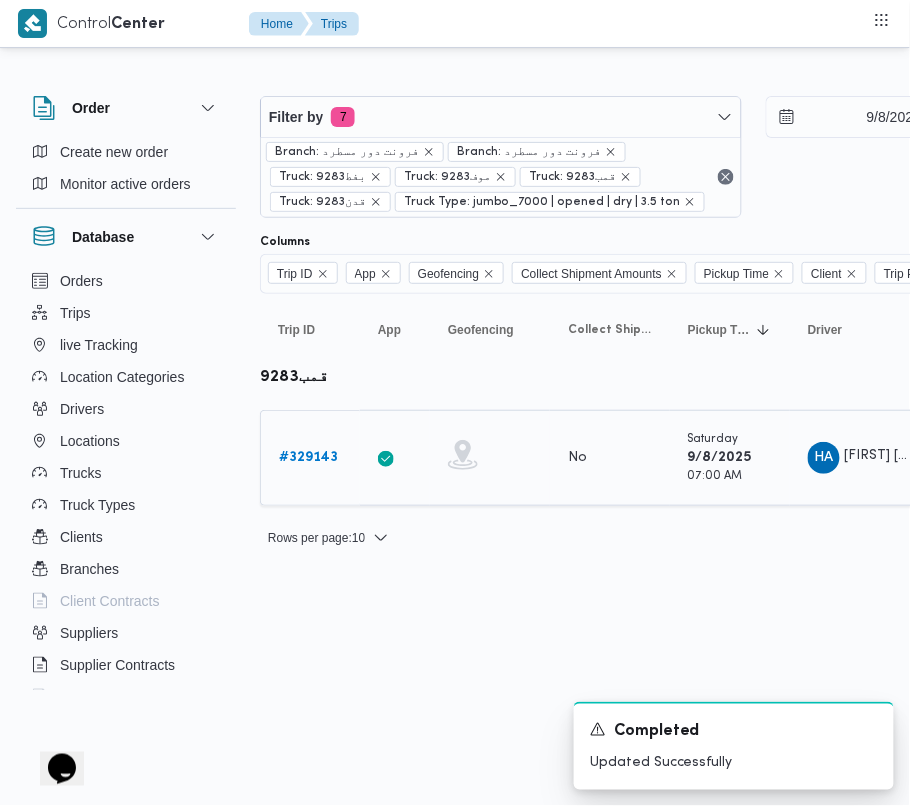 click on "# 329143" at bounding box center [308, 457] 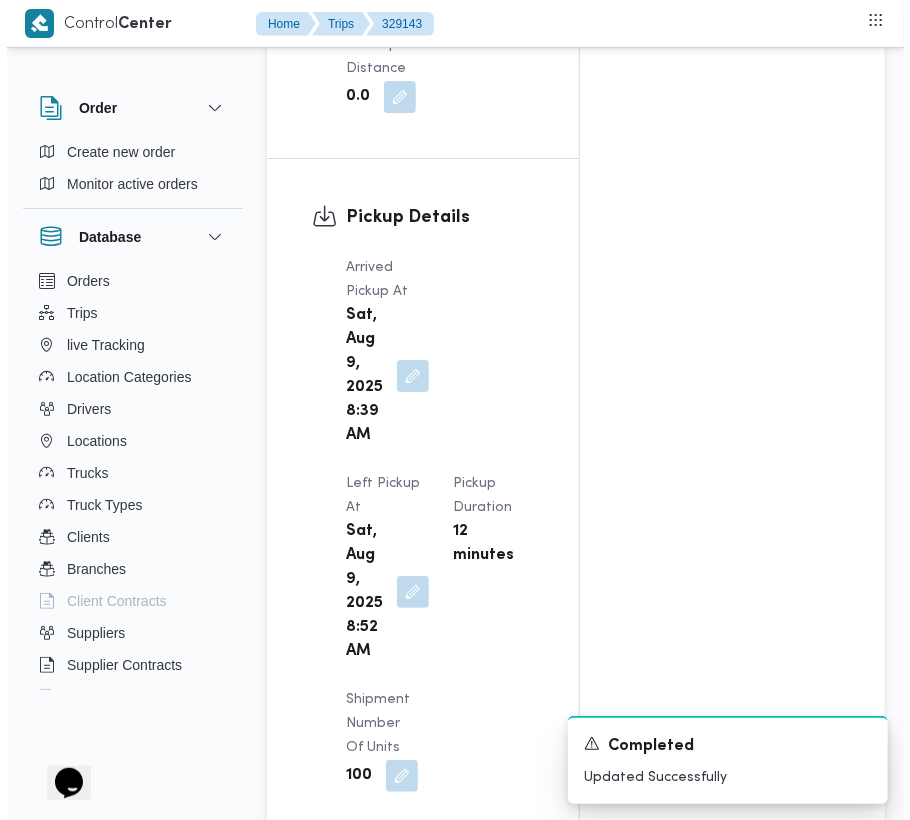 scroll, scrollTop: 3377, scrollLeft: 0, axis: vertical 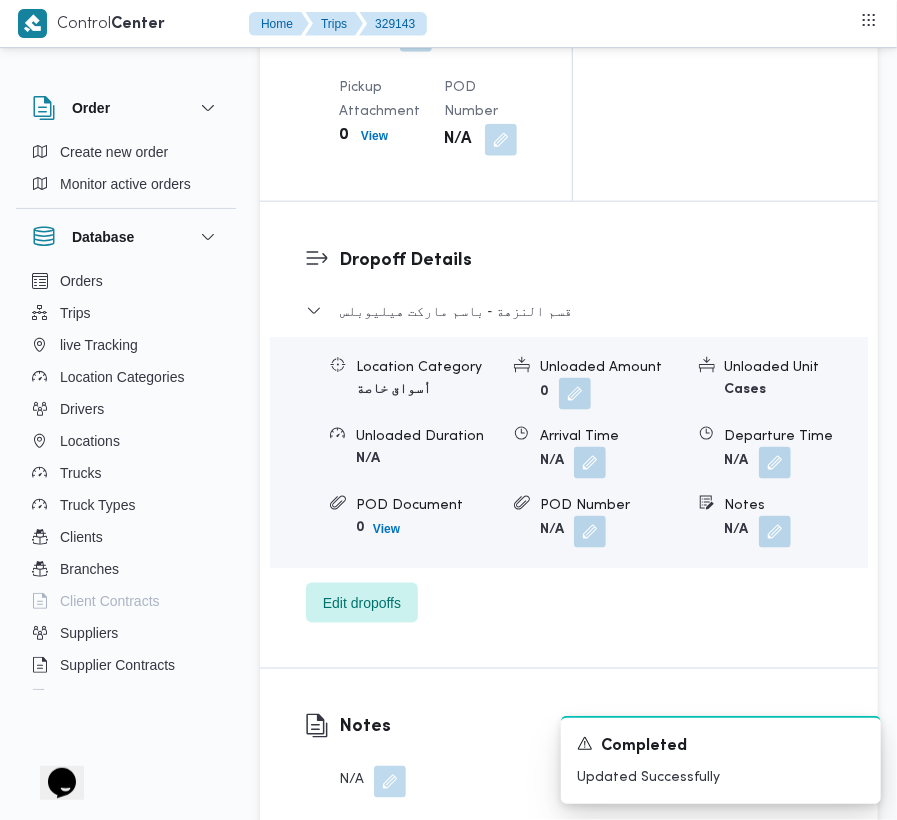click on "Dropoff Details قسم النزهة -
باسم ماركت هيليوبلس Location Category أسواق خاصة Unloaded Amount 0 Unloaded Unit Cases Unloaded Duration N/A Arrival Time N/A Departure Time N/A POD Document 0 View POD Number N/A Notes N/A Edit dropoffs" at bounding box center [569, 435] 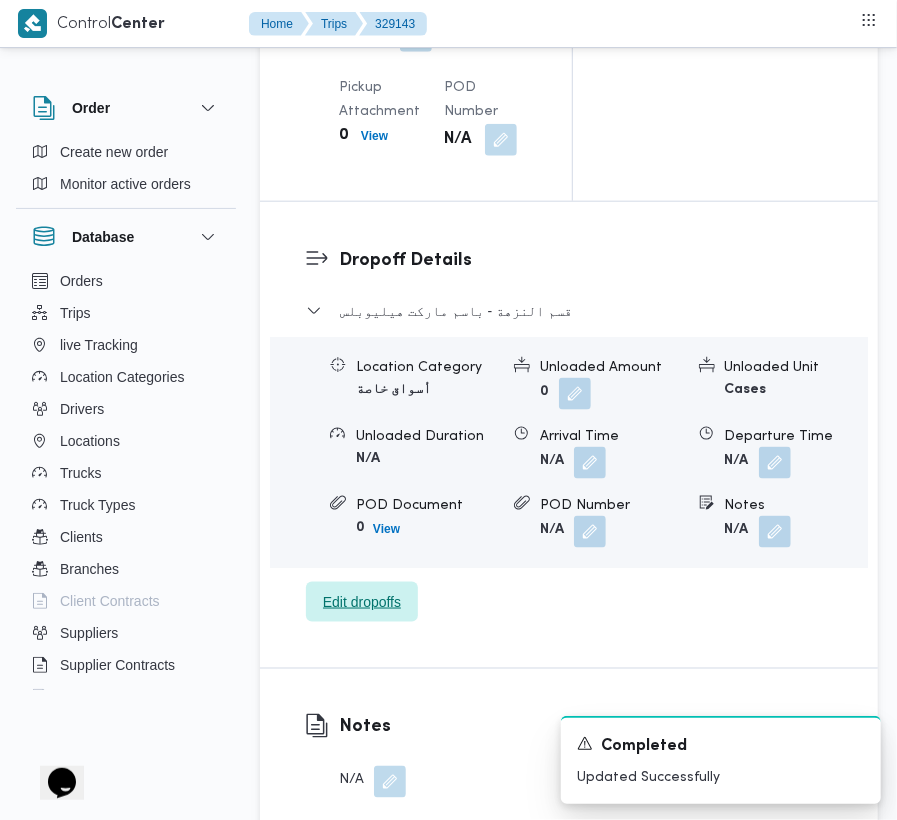 click on "Edit dropoffs" at bounding box center [362, 602] 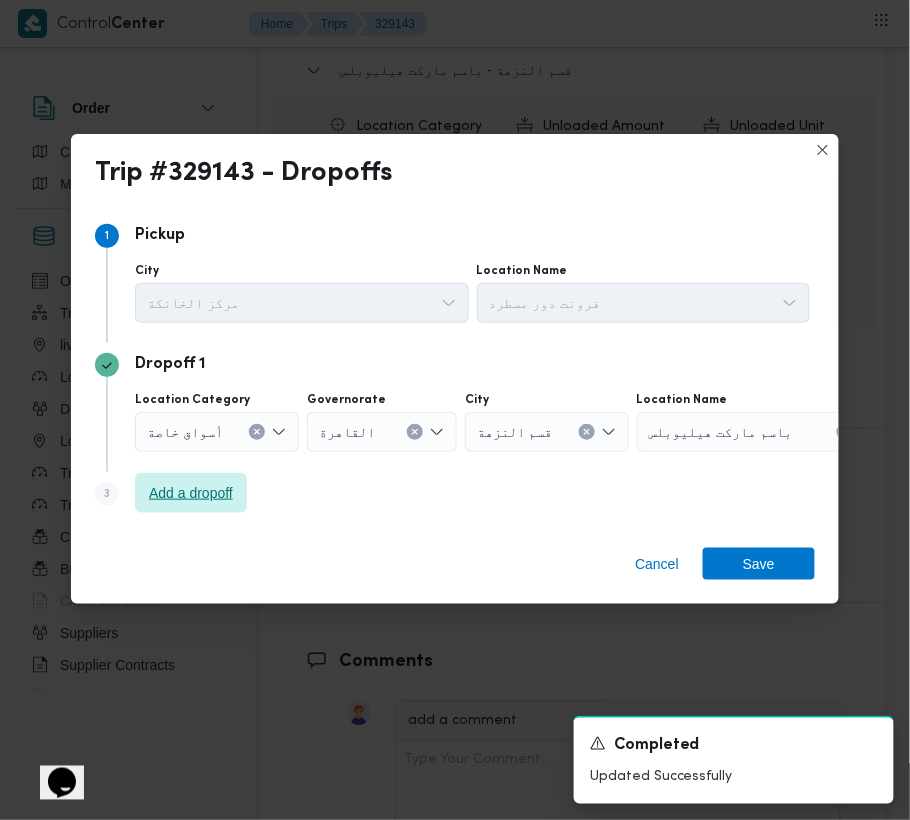 click on "Add a dropoff" at bounding box center (191, 493) 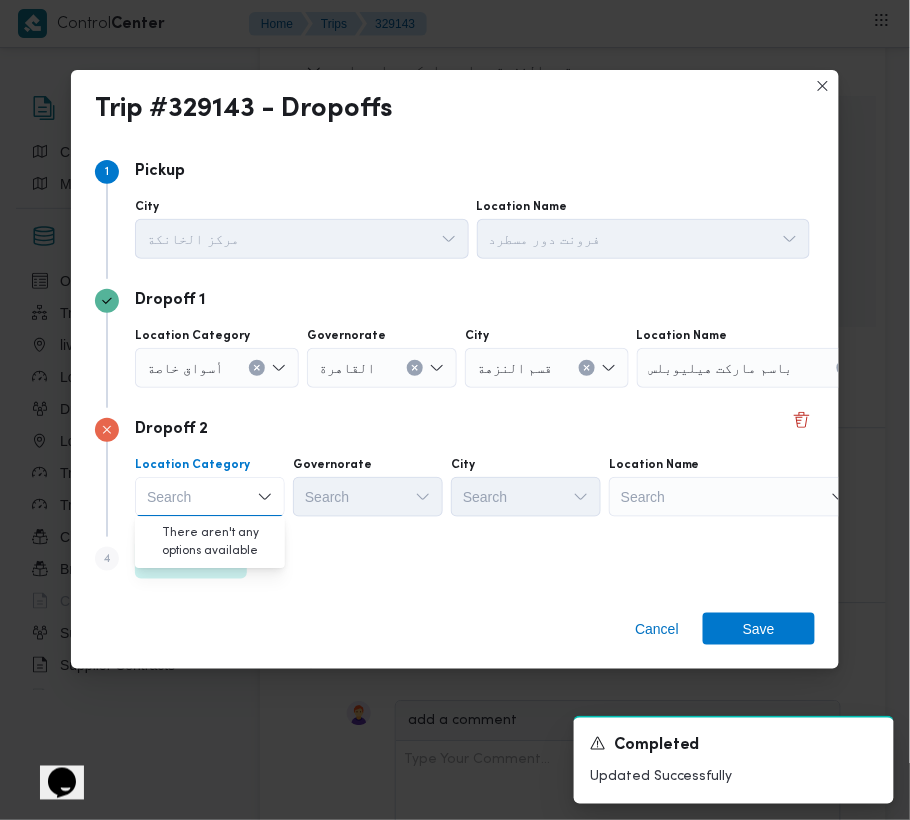 click on "Search" at bounding box center [762, 368] 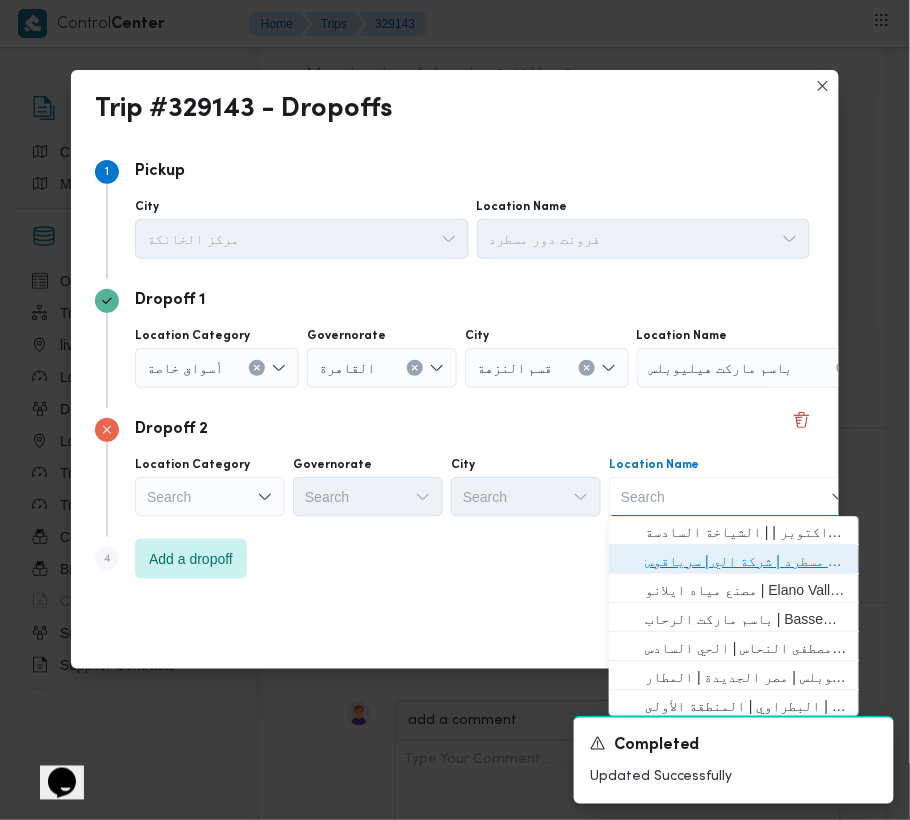 click on "فرونت دور مسطرد | شركة الي | سرياقوس" at bounding box center (746, 562) 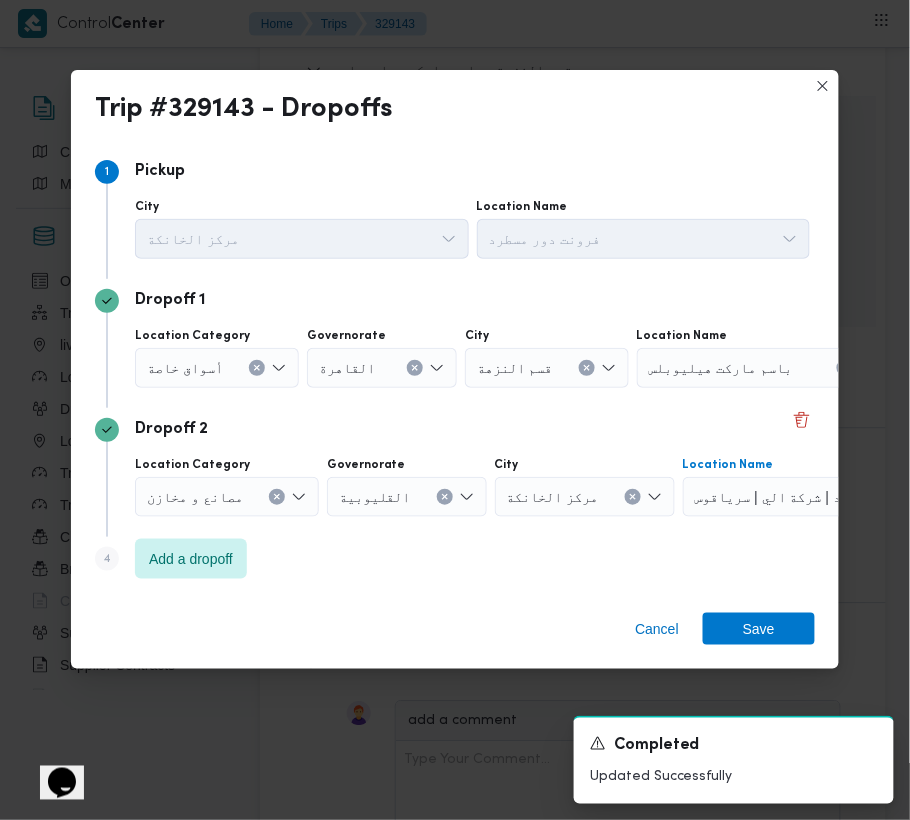 click 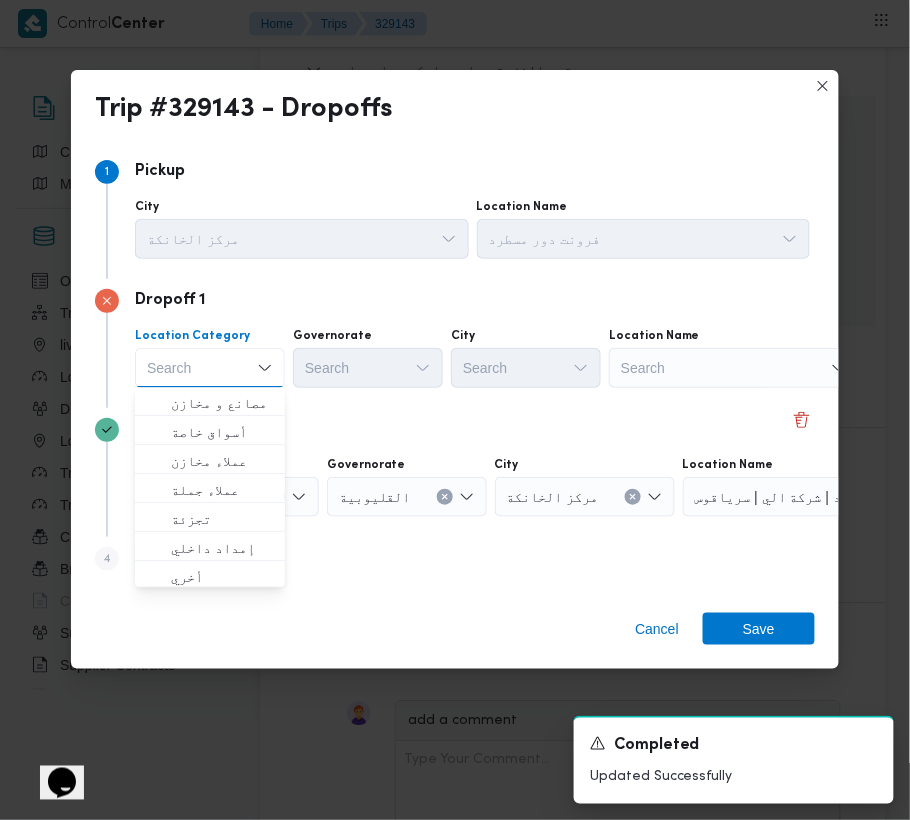 click on "Search" at bounding box center (734, 368) 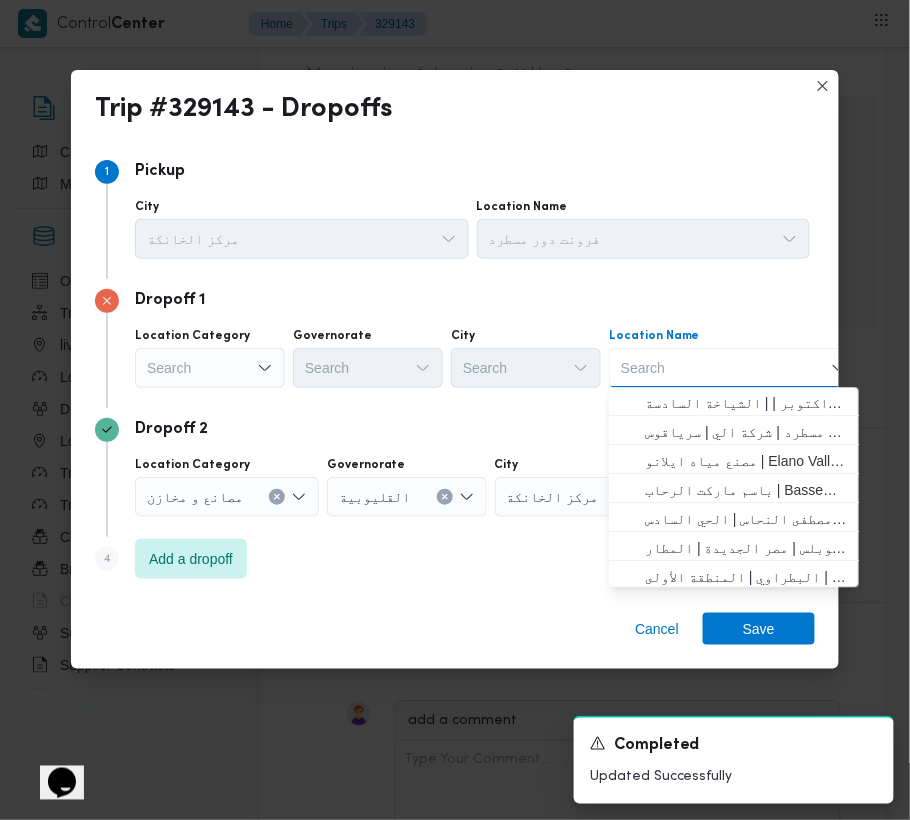 paste on "Othaim" 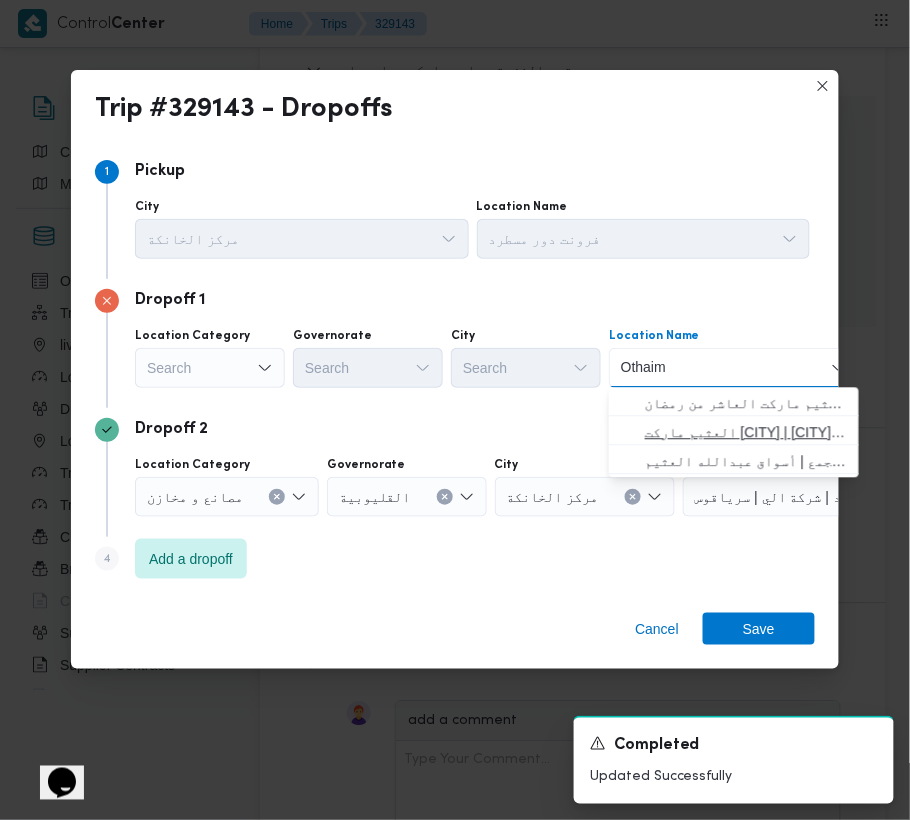 type on "Othaim" 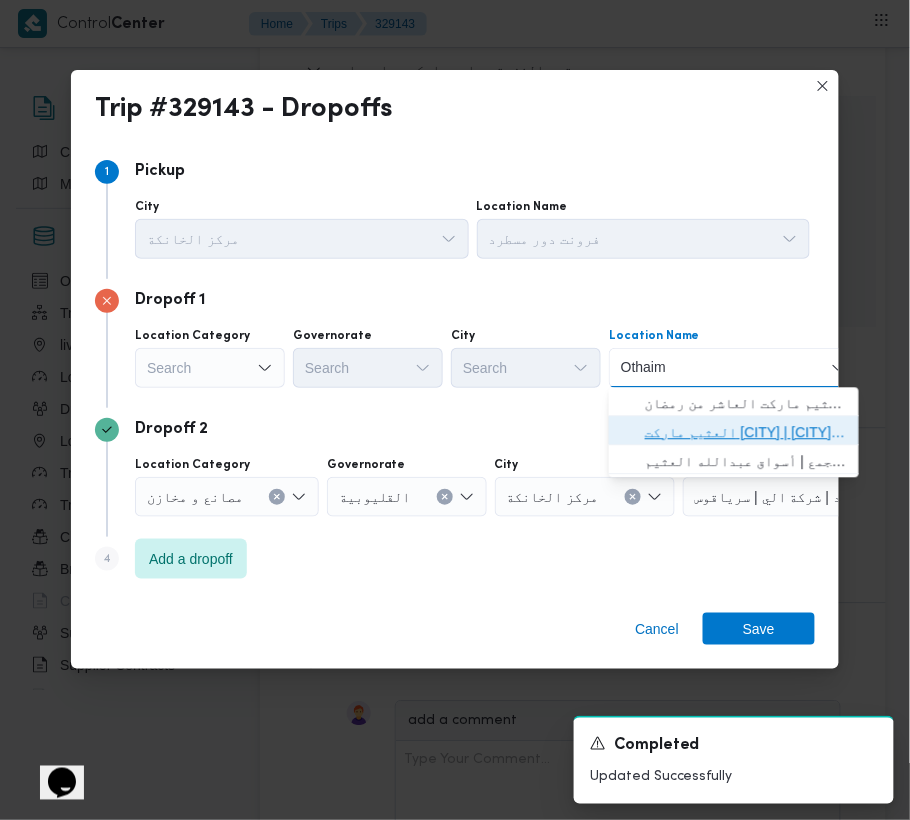 click on "العثيم ماركت مدينة نصر | مدينه نصر | المنطقة الأولى" at bounding box center (746, 433) 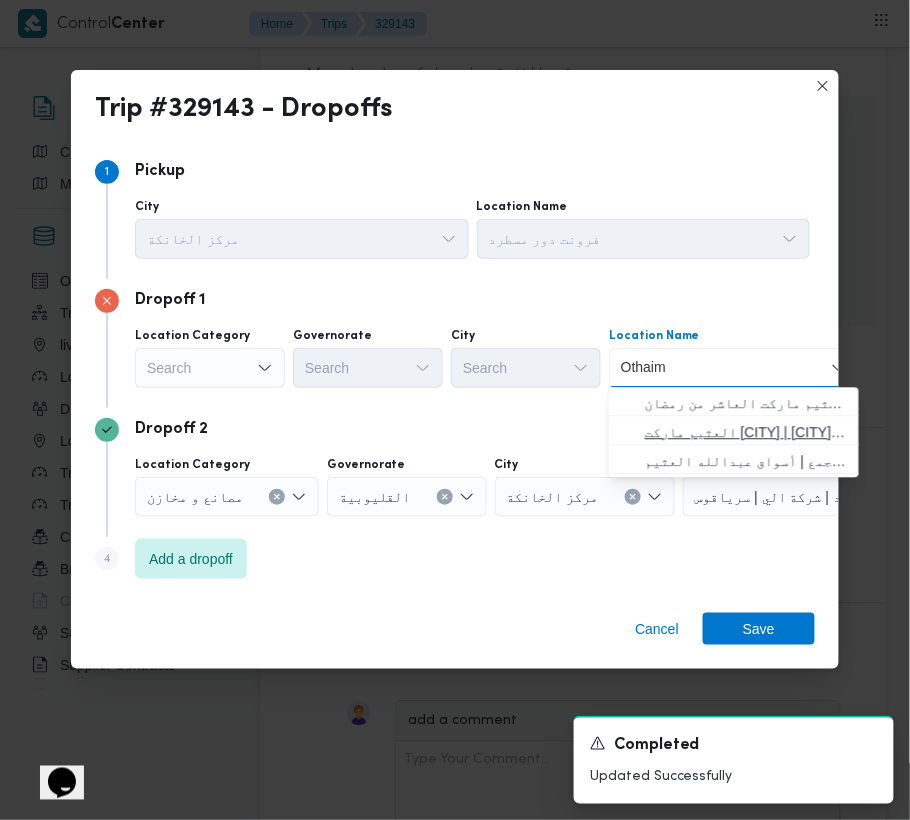 type 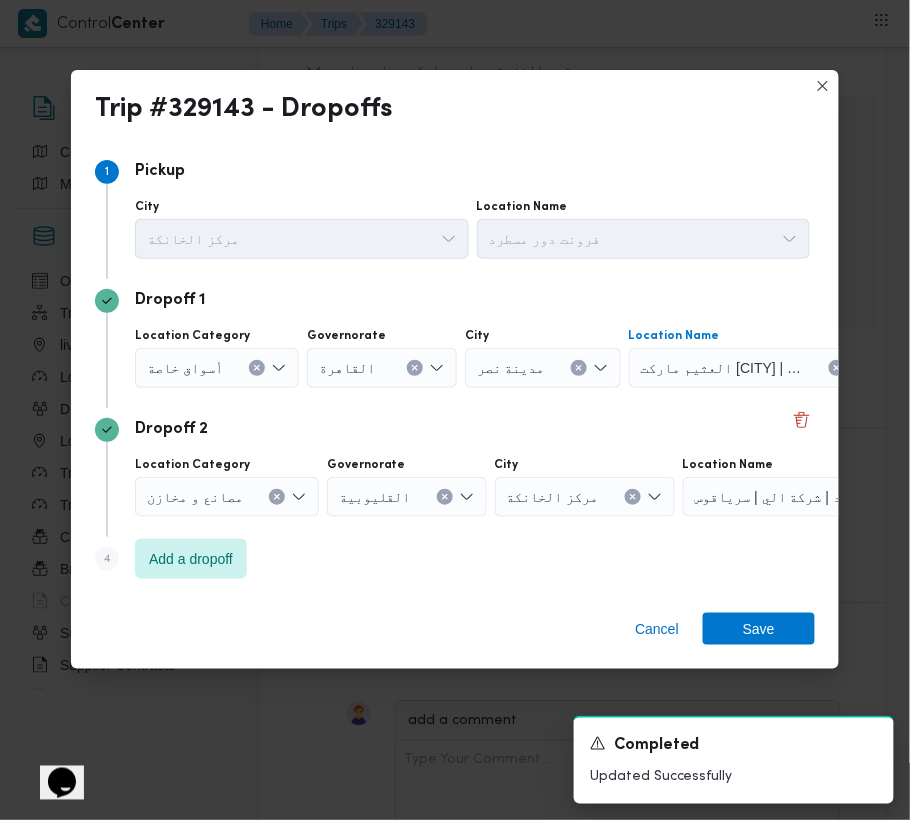 click on "Dropoff 2 Location Category مصانع و مخازن Governorate القليوبية City مركز الخانكة Location Name فرونت دور مسطرد | شركة الي | سرياقوس" at bounding box center (455, 472) 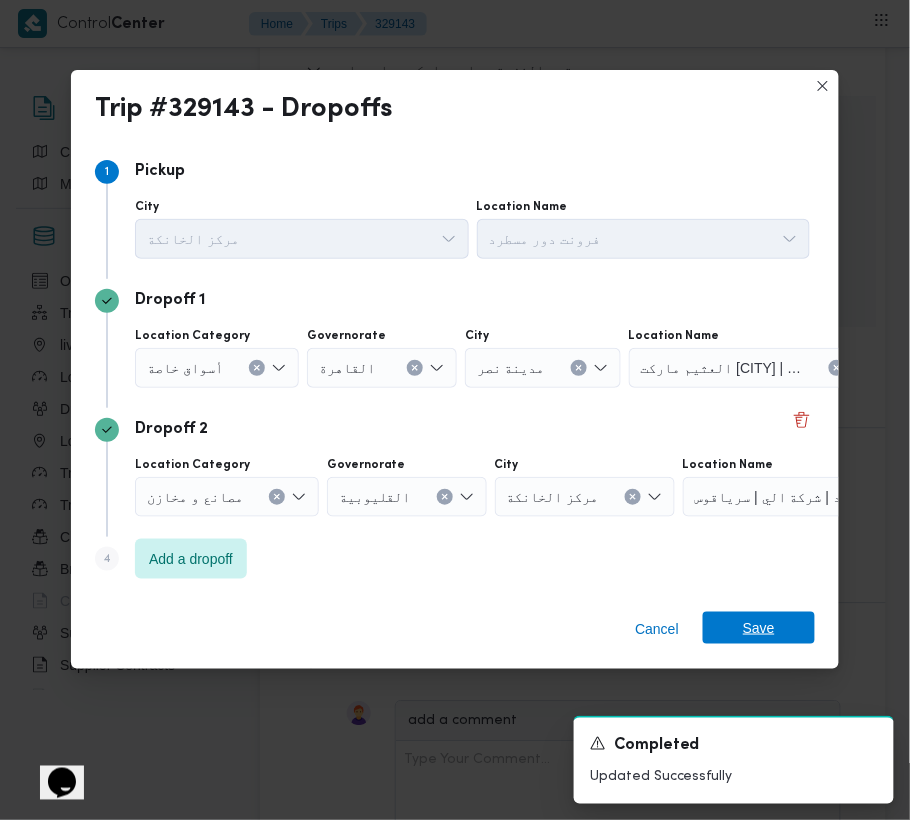 click on "Save" at bounding box center (759, 628) 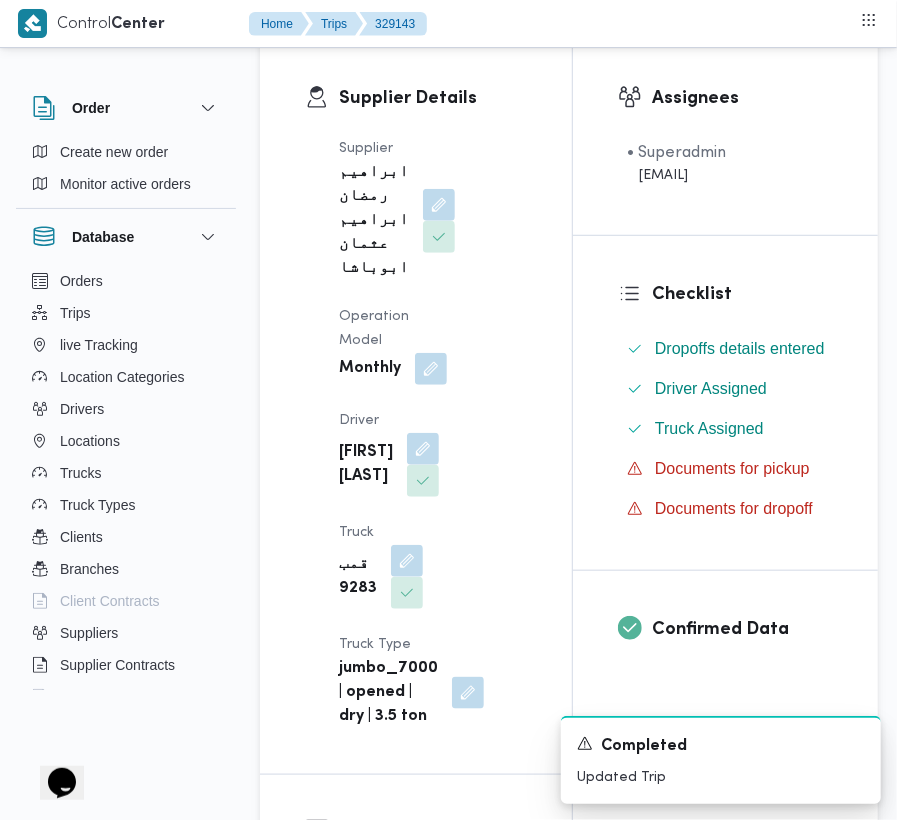 scroll, scrollTop: 0, scrollLeft: 0, axis: both 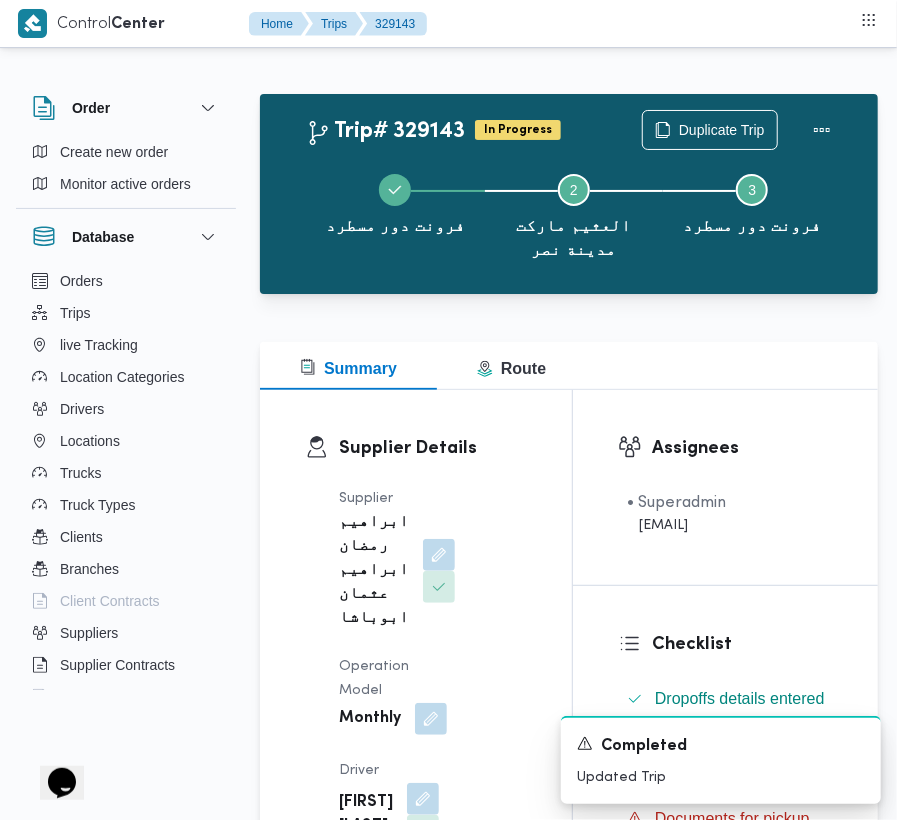 click on "Supplier Details Supplier ابراهيم رمضان ابراهيم عثمان ابوباشا Operation Model Monthly Driver حسن احمد محمد محمد Truck قمب 9283 Truck Type jumbo_7000 | opened | dry | 3.5 ton" at bounding box center [416, 757] 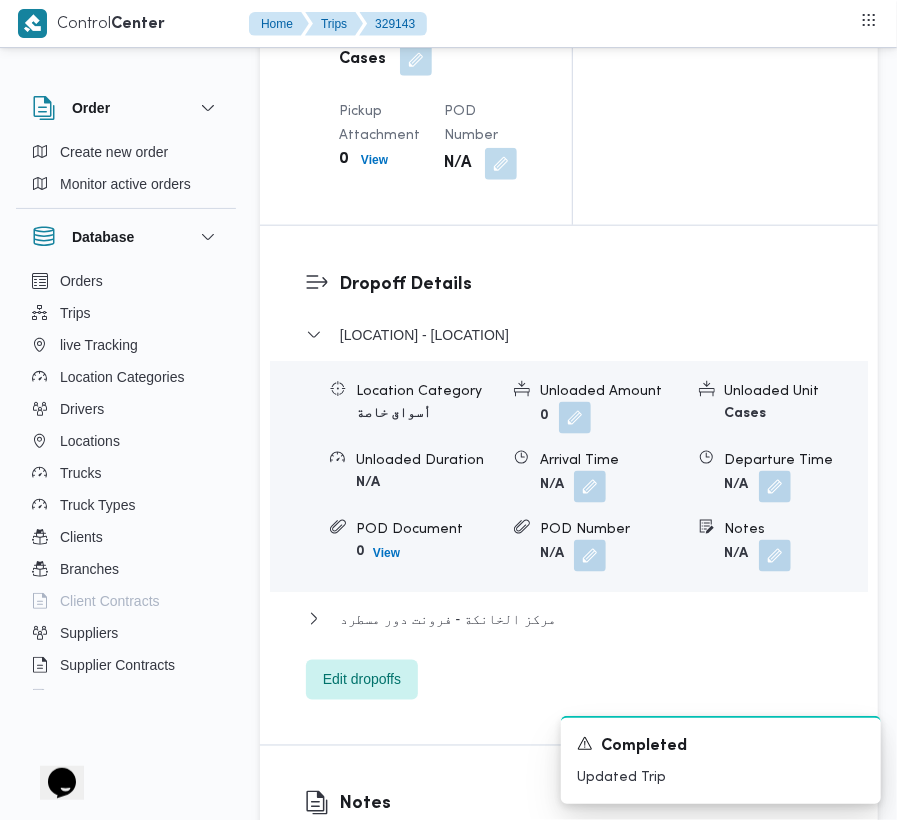 scroll, scrollTop: 2533, scrollLeft: 0, axis: vertical 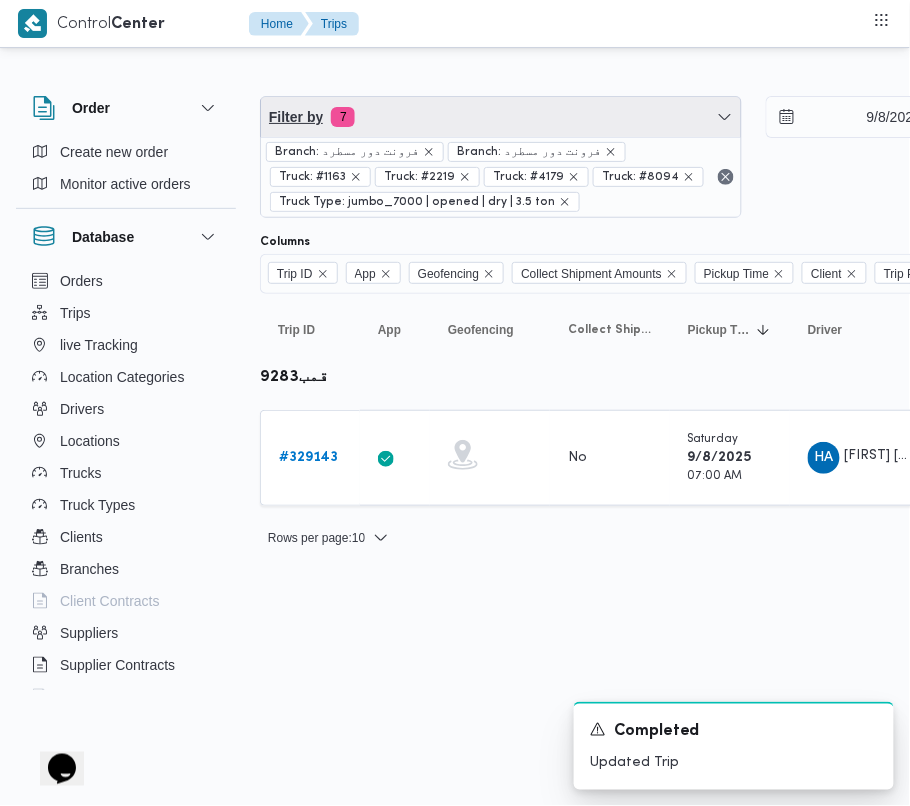 click on "Filter by 7" at bounding box center (501, 117) 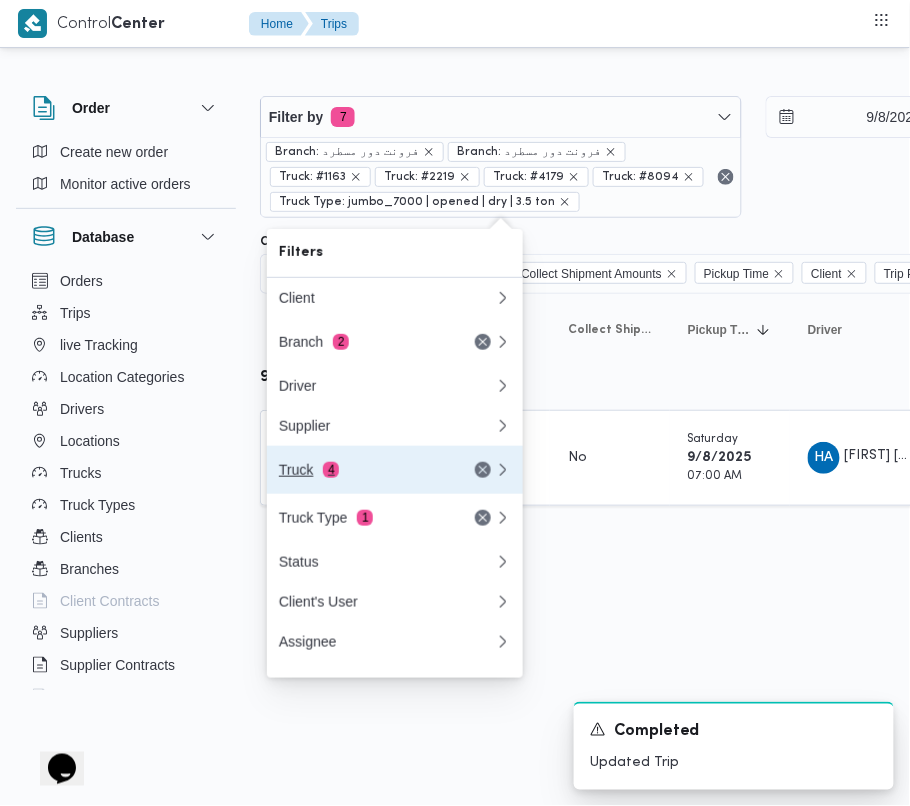 click on "Truck 4" at bounding box center [363, 470] 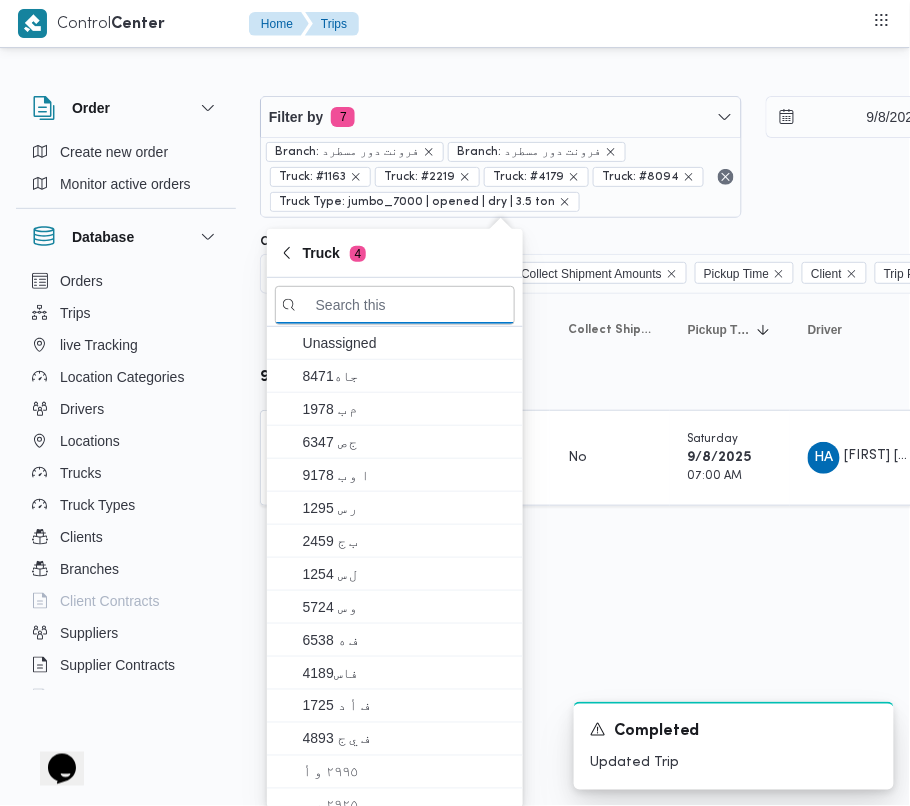 paste on "3853" 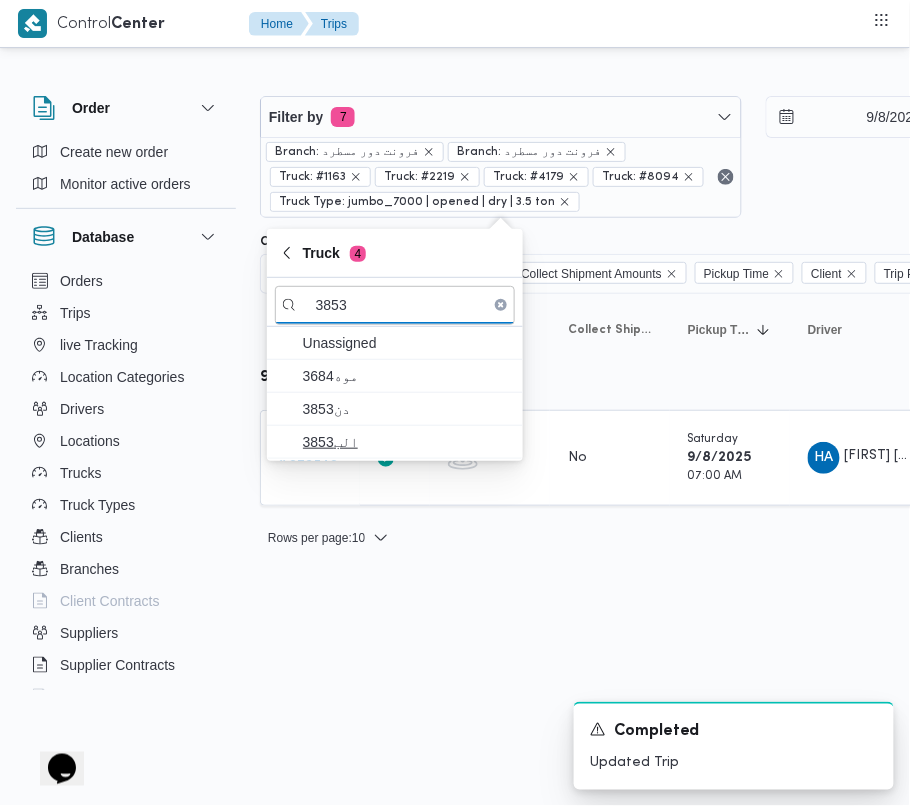 type on "3853" 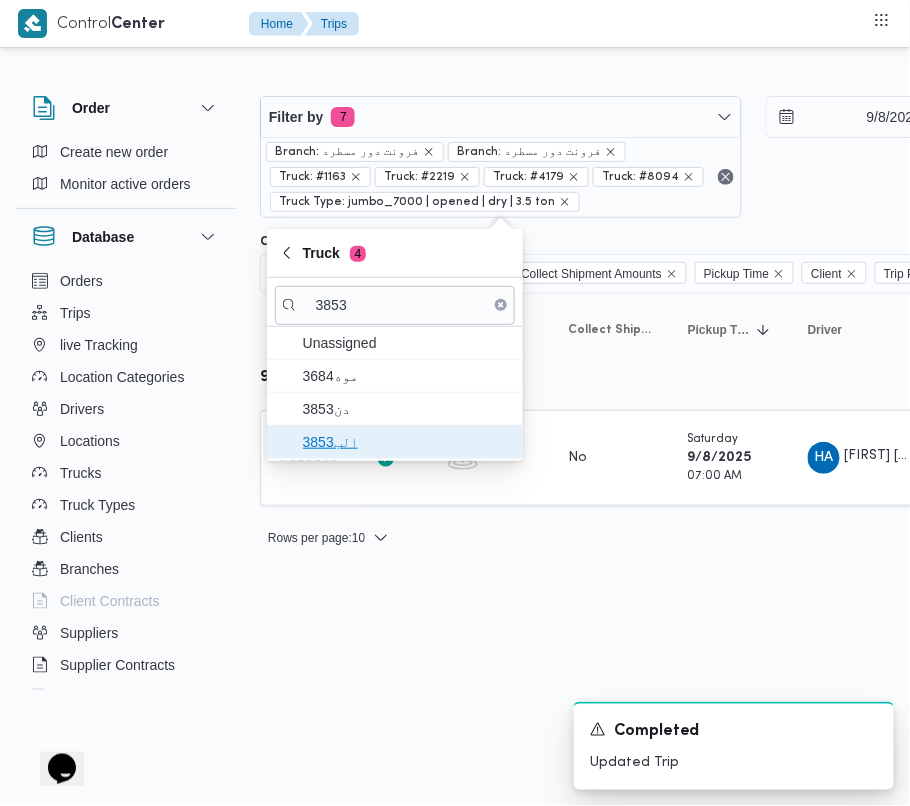 click on "الب3853" at bounding box center (407, 442) 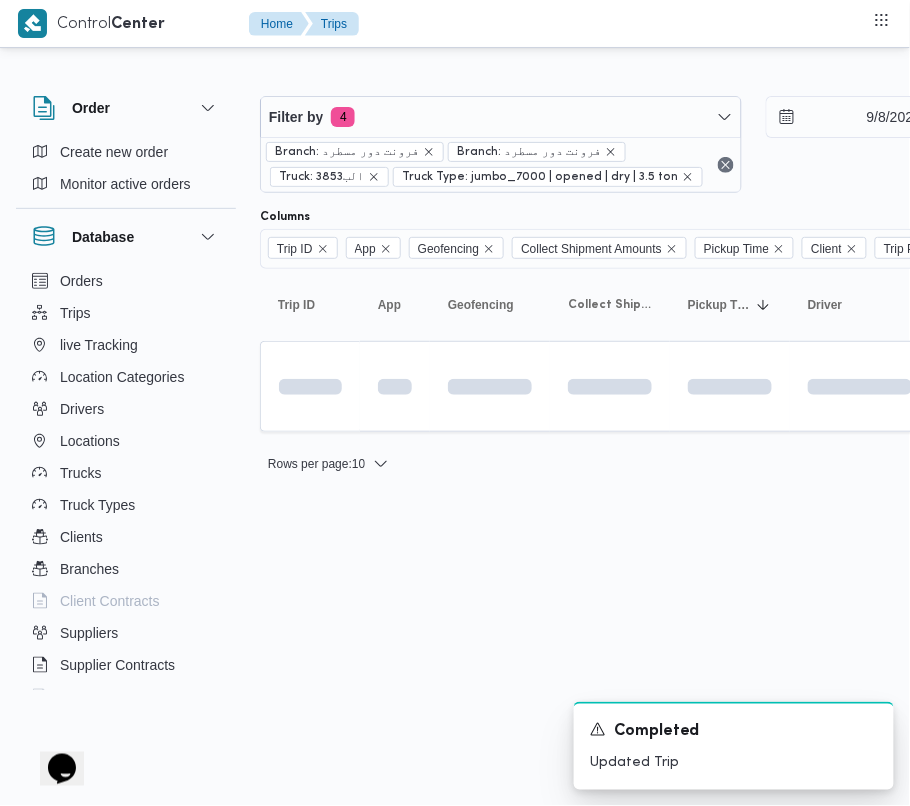 click on "Control  Center Home Trips Order Create new order Monitor active orders Database Orders Trips live Tracking Location Categories Drivers Locations Trucks Truck Types Clients Branches Client Contracts Suppliers Supplier Contracts Devices Users Projects SP Projects Admins organization assignees Tags Filter by 4 Branch: فرونت دور مسطرد Branch: فرونت دور مسطرد  Truck: الب3853 Truck Type: jumbo_7000 | opened | dry | 3.5 ton 9/8/2025 → 9/8/2025 Group By Truck Columns Trip ID App Geofencing Collect Shipment Amounts Pickup Time Client Trip Points Driver Supplier Truck Status Platform Sorting Trip ID Click to sort in ascending order App Click to sort in ascending order Geofencing Click to sort in ascending order Collect Shipment Amounts Pickup Time Click to sort in ascending order Client Click to sort in ascending order Trip Points Driver Click to sort in ascending order Supplier Click to sort in ascending order Truck Click to sort in ascending order Status Platform Actions Rows per page" at bounding box center [455, 403] 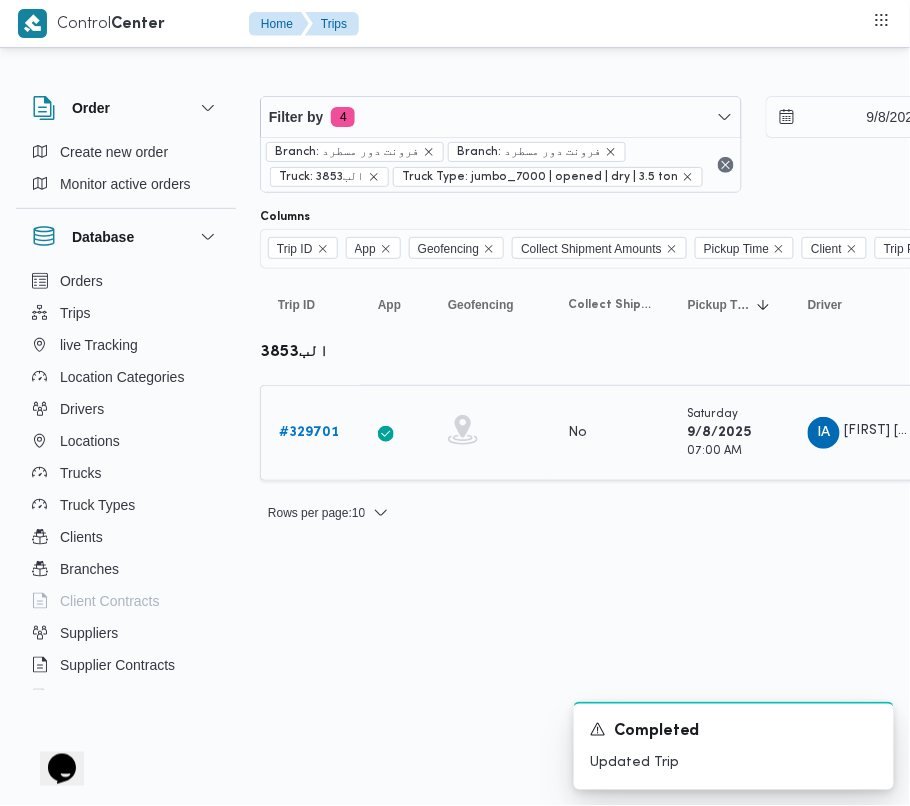 click on "# 329701" at bounding box center [309, 432] 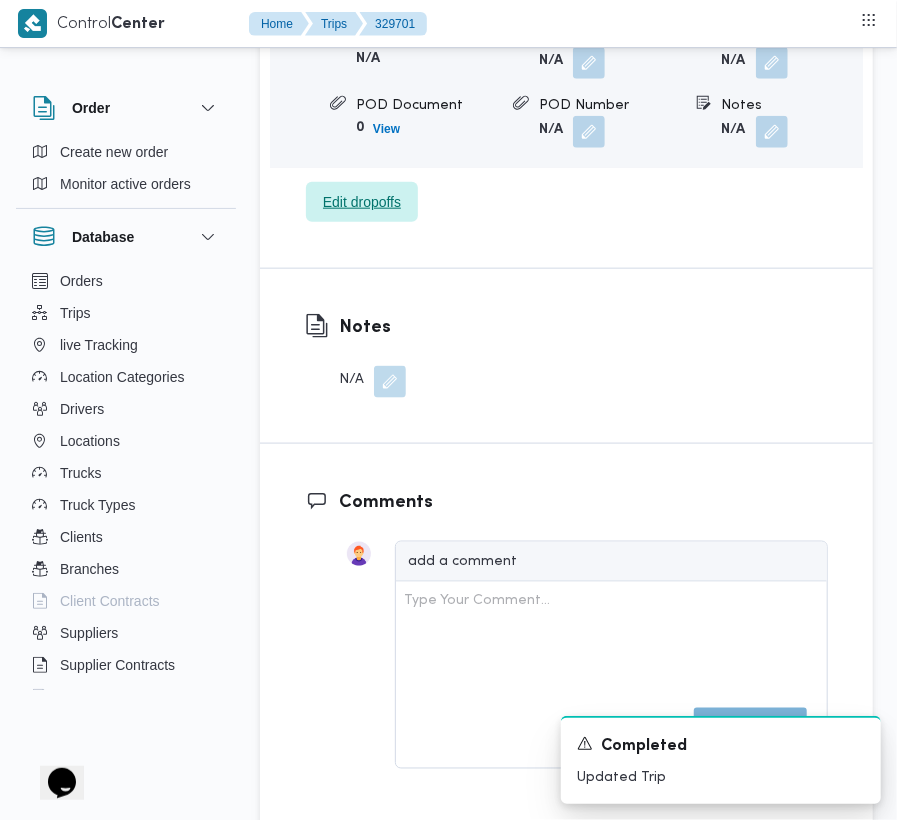 click on "Edit dropoffs" at bounding box center [362, 202] 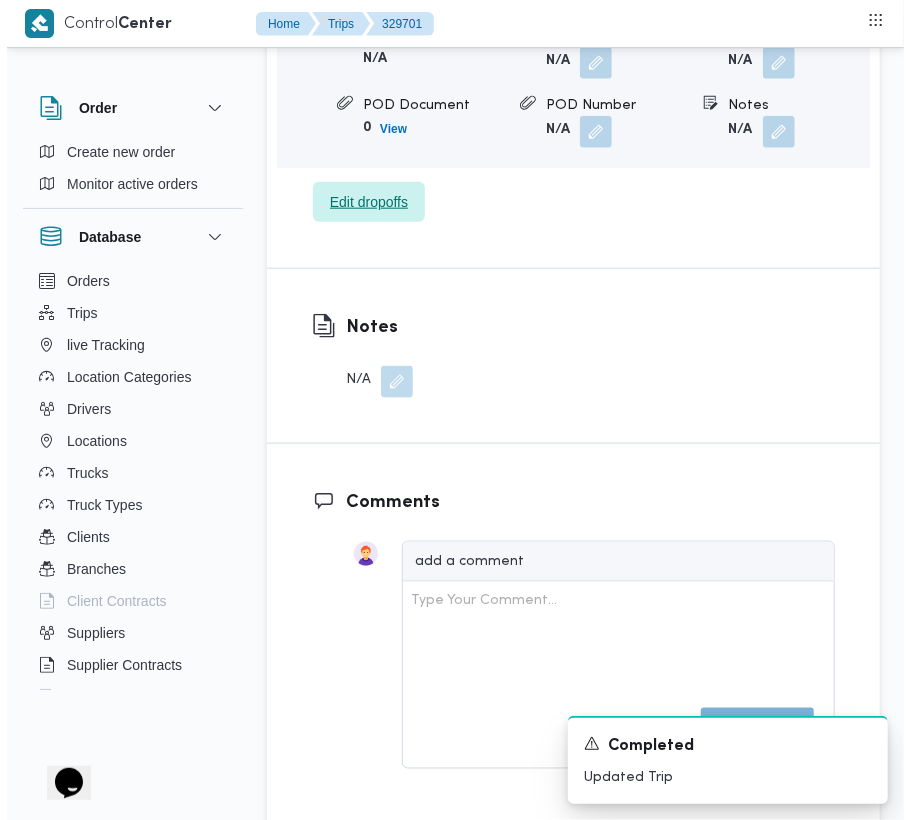 scroll, scrollTop: 3185, scrollLeft: 0, axis: vertical 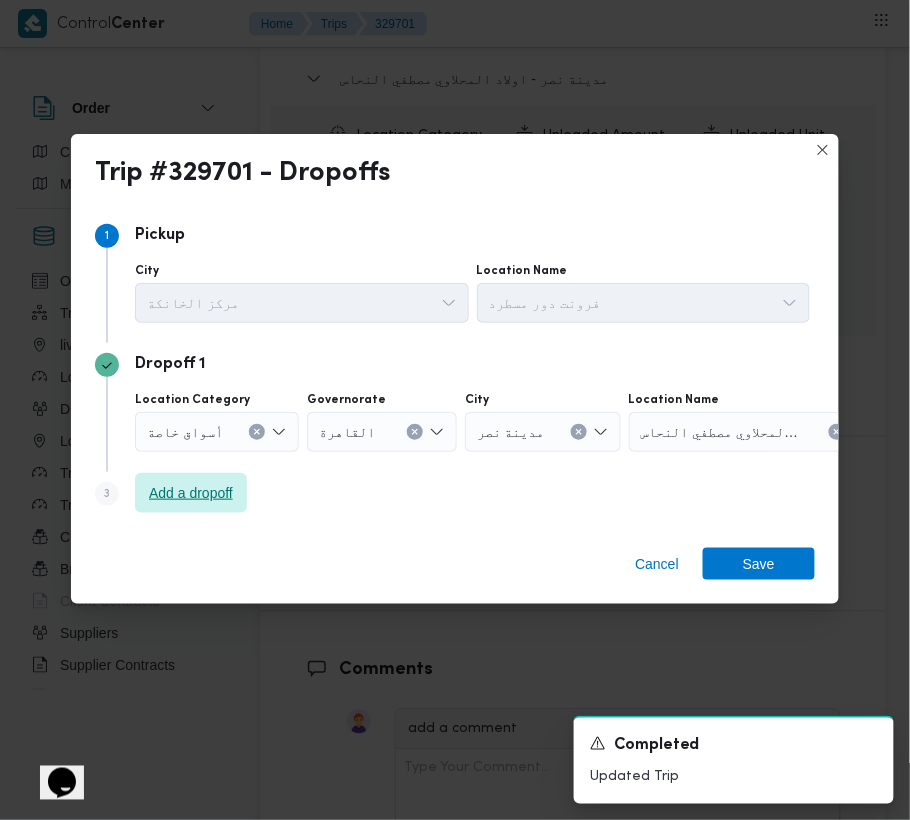 click on "Step 3 is disabled 3 Add a dropoff" at bounding box center [455, 498] 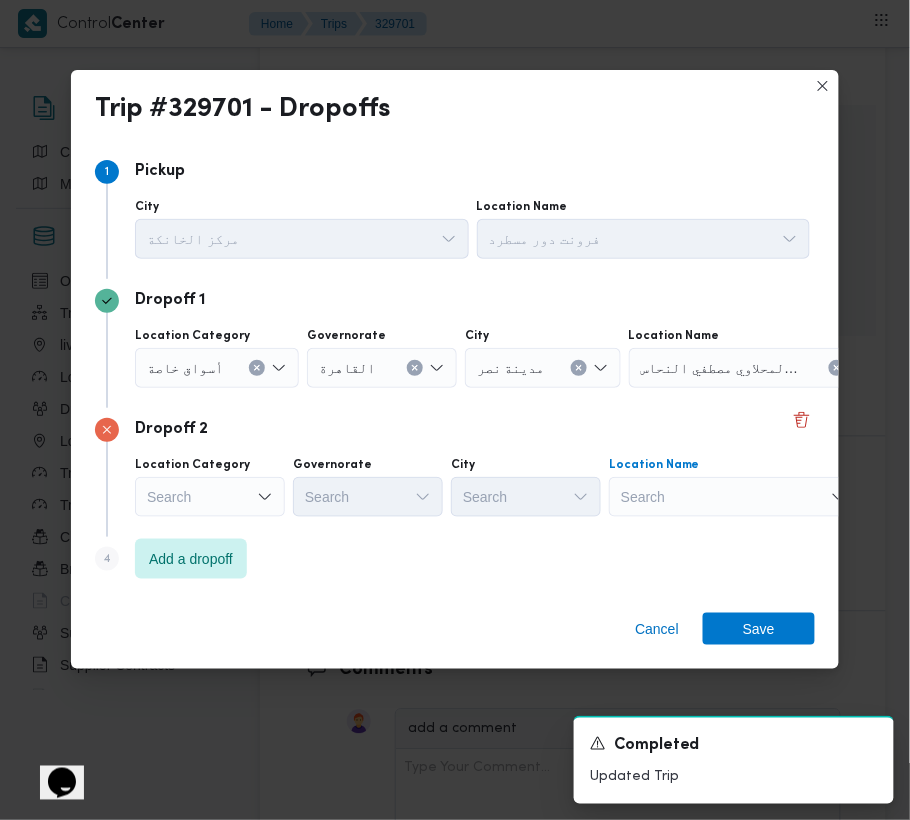 click on "Search" at bounding box center (754, 368) 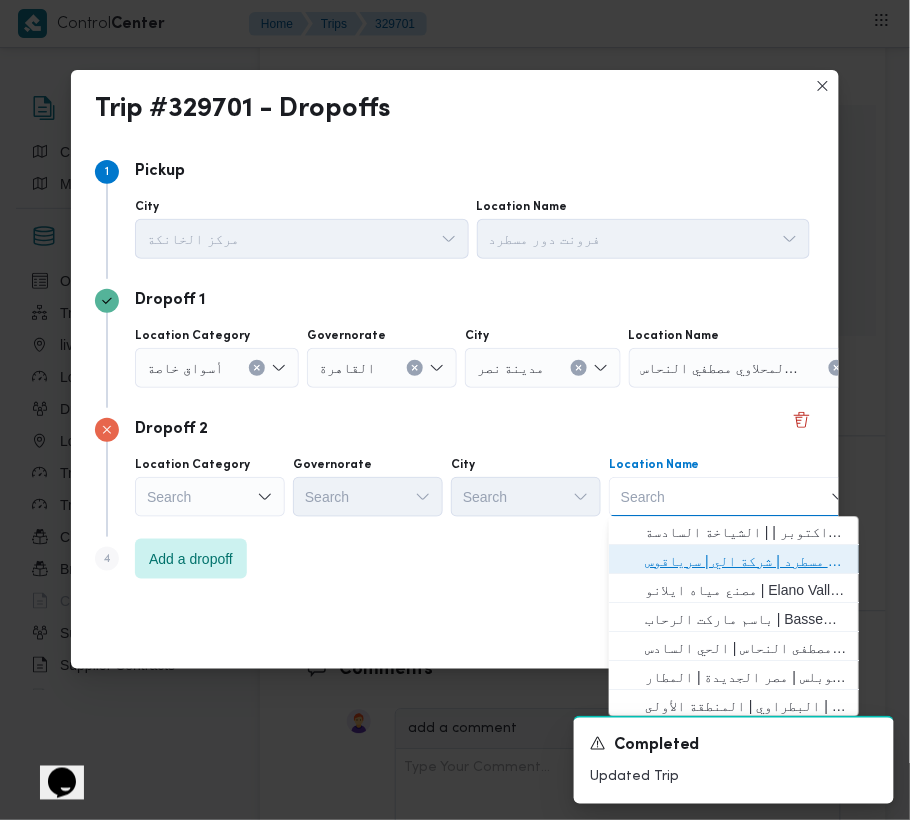 drag, startPoint x: 753, startPoint y: 549, endPoint x: 696, endPoint y: 530, distance: 60.083275 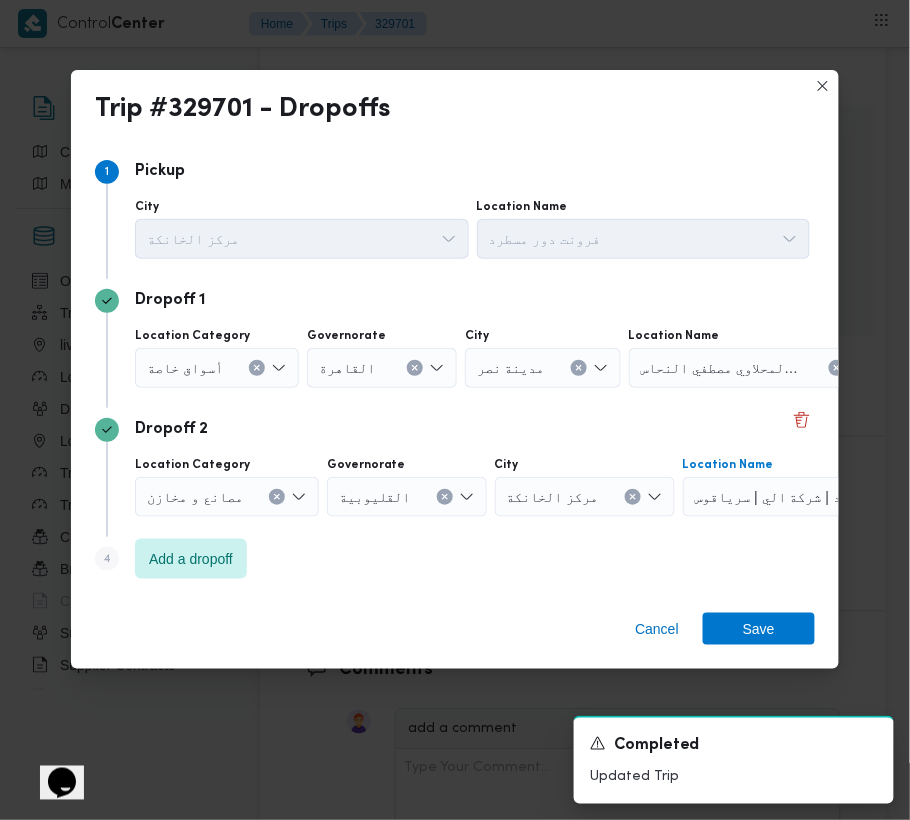 click on "القاهرة" at bounding box center (382, 368) 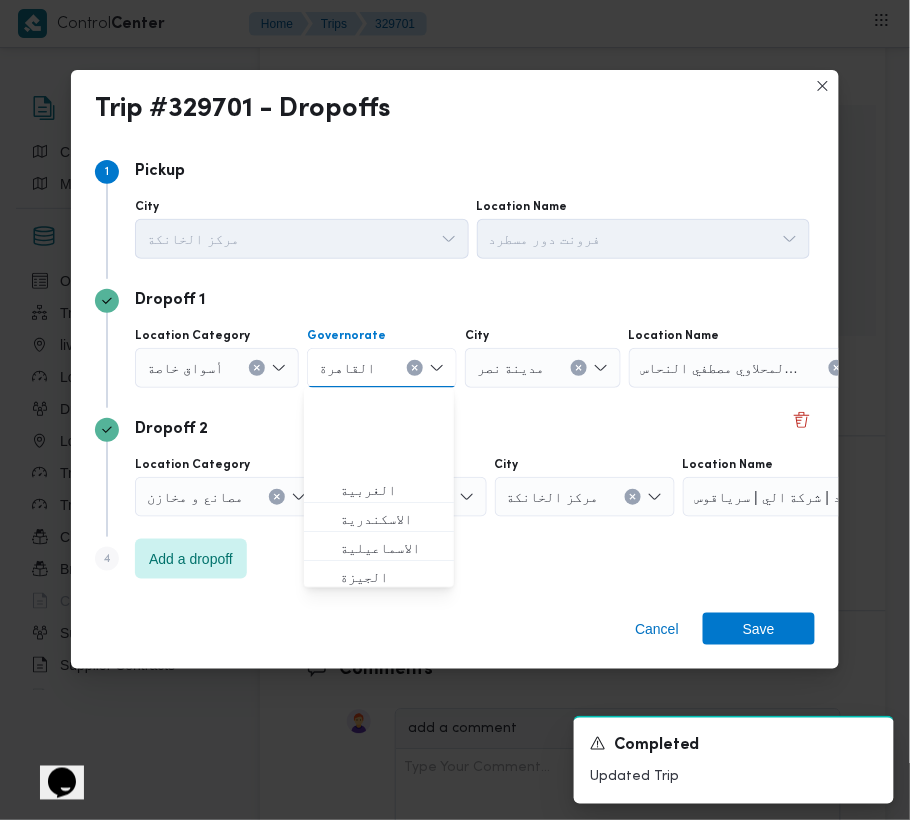 scroll, scrollTop: 118, scrollLeft: 0, axis: vertical 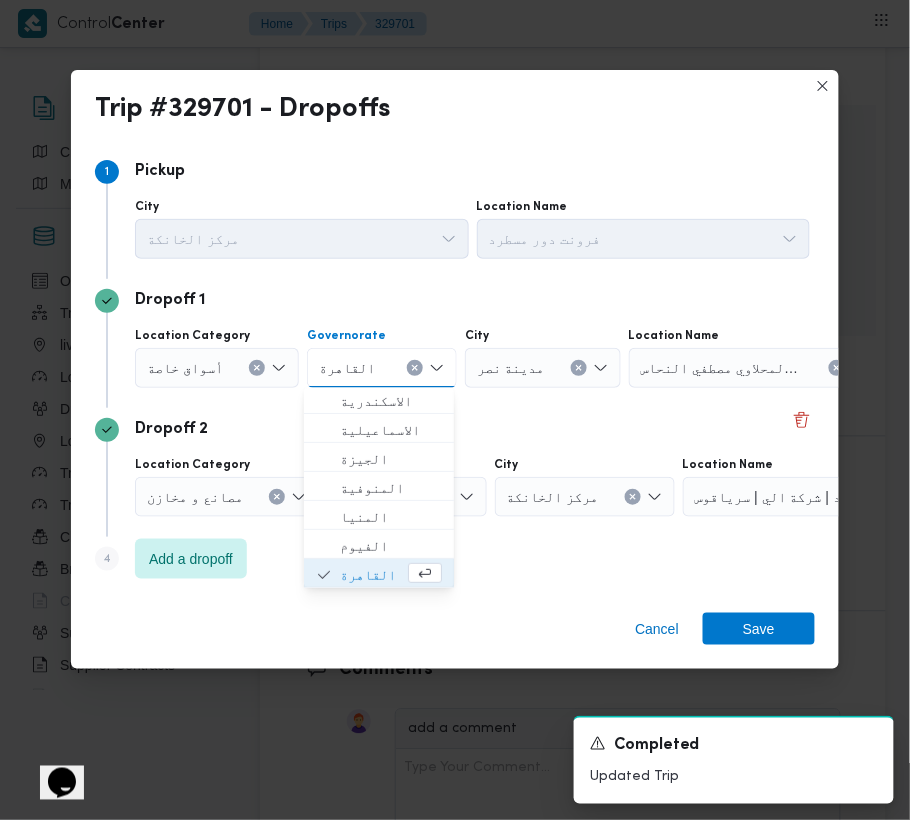drag, startPoint x: 416, startPoint y: 364, endPoint x: 500, endPoint y: 365, distance: 84.00595 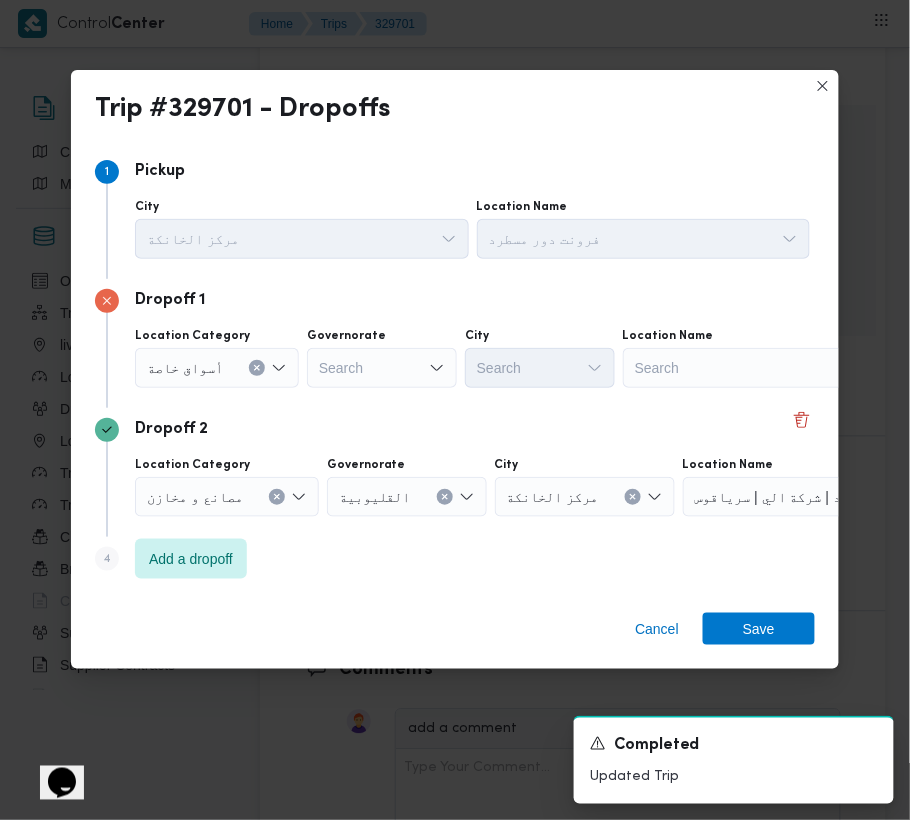 click on "Search" at bounding box center [748, 368] 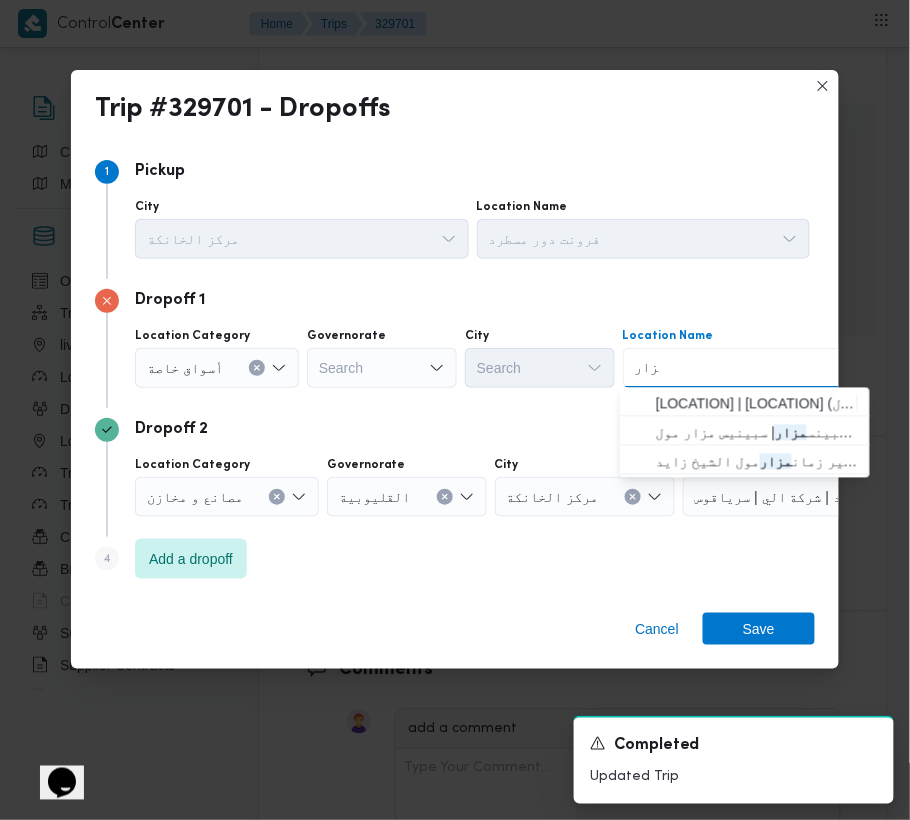 type on "مزار مول" 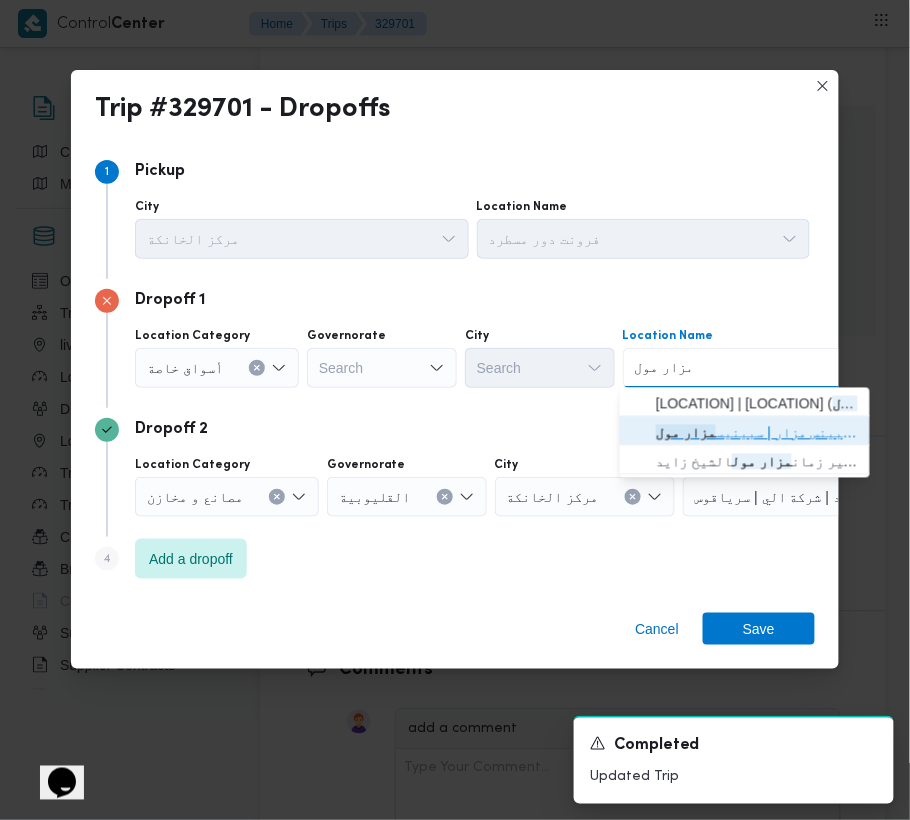 click on "مزار مول" at bounding box center [686, 433] 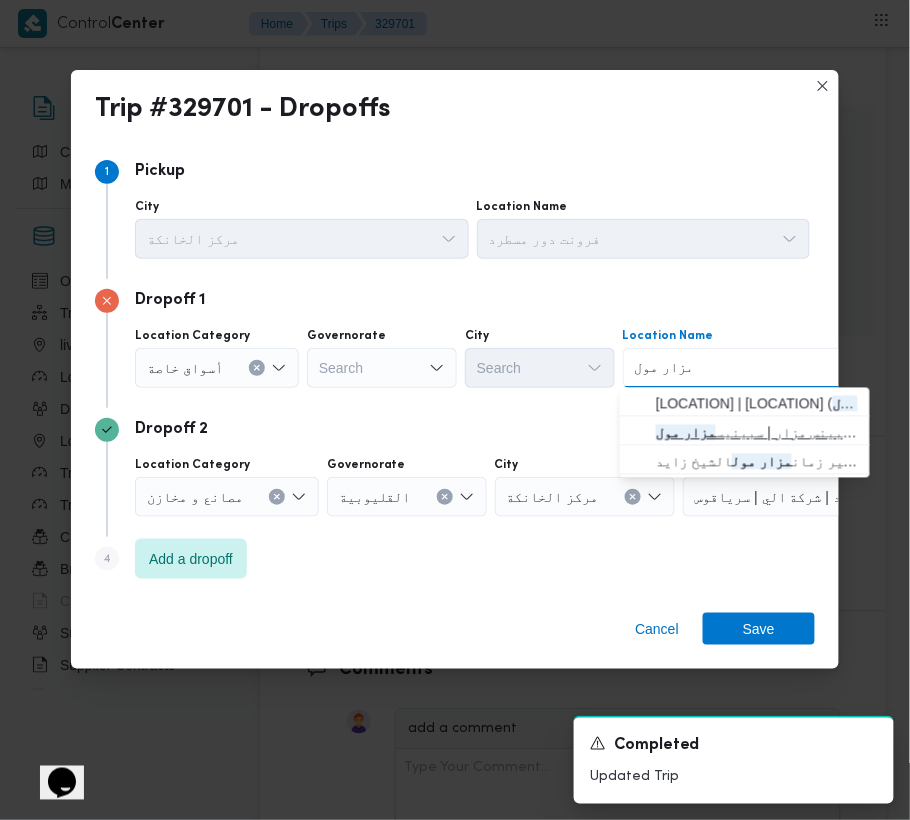 type 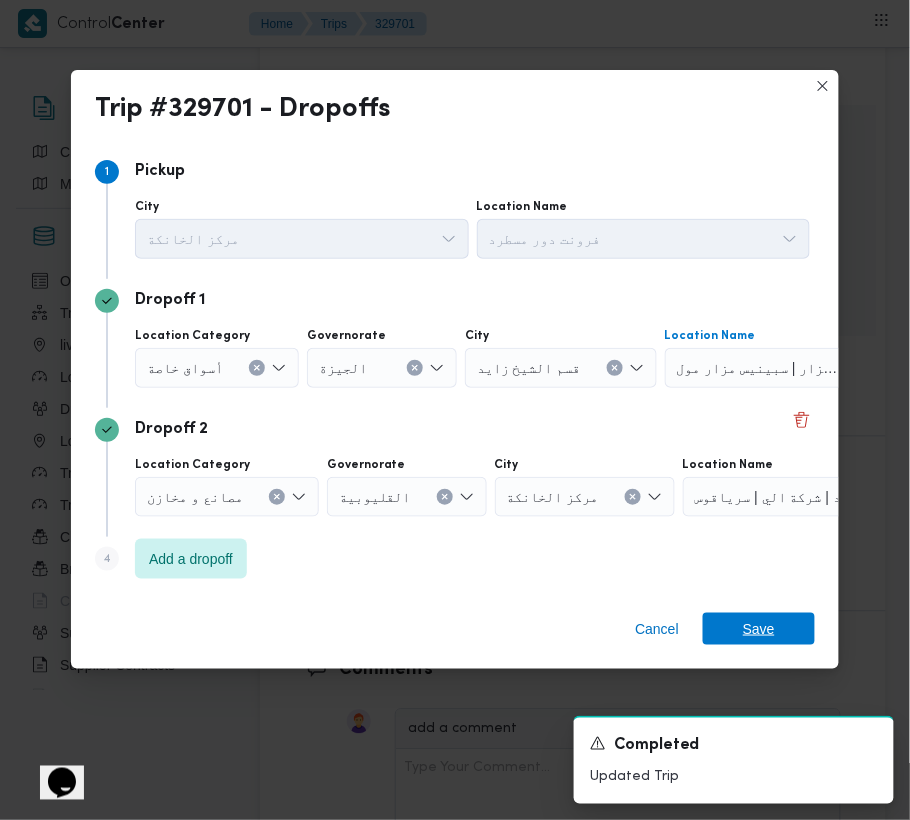 click on "Save" at bounding box center (759, 629) 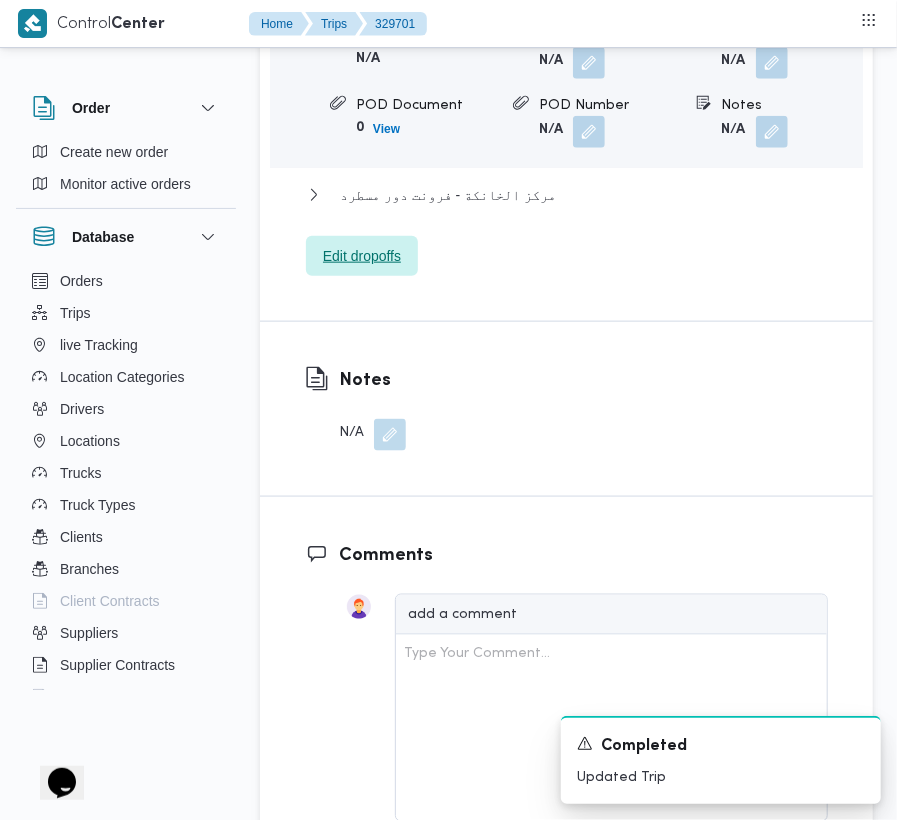 scroll, scrollTop: 2660, scrollLeft: 0, axis: vertical 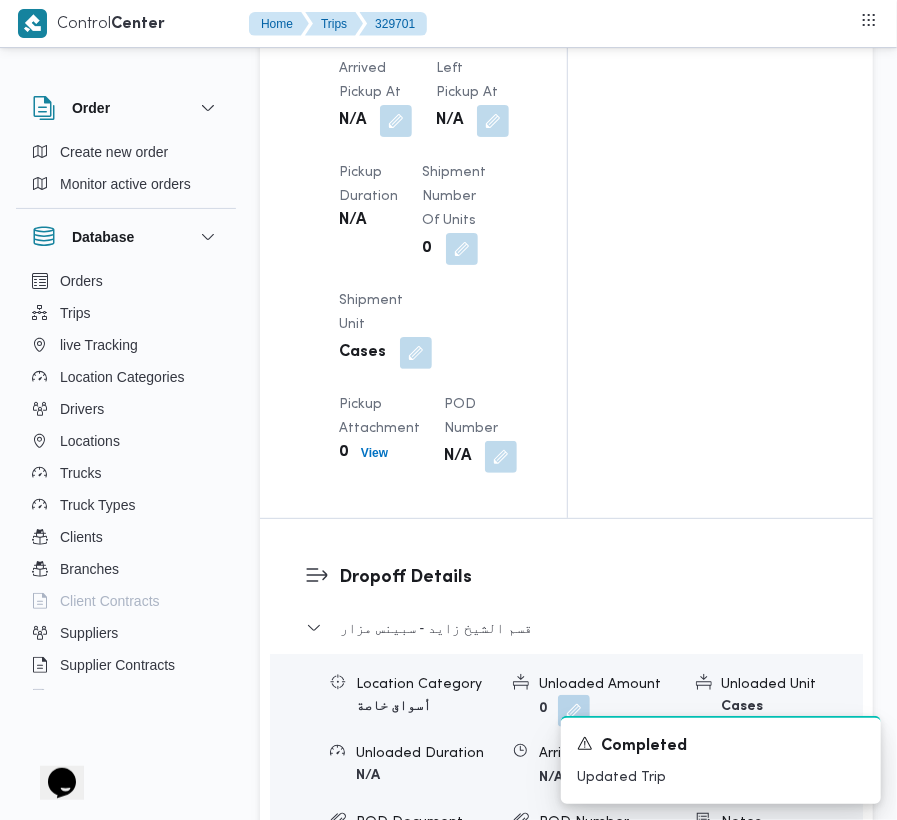 click on "Arrived Pickup At N/A Left Pickup At N/A Pickup Duration N/A Shipment Number of Units 0 Shipment Unit Cases Pickup Attachment 0 View POD Number N/A" at bounding box center [430, 265] 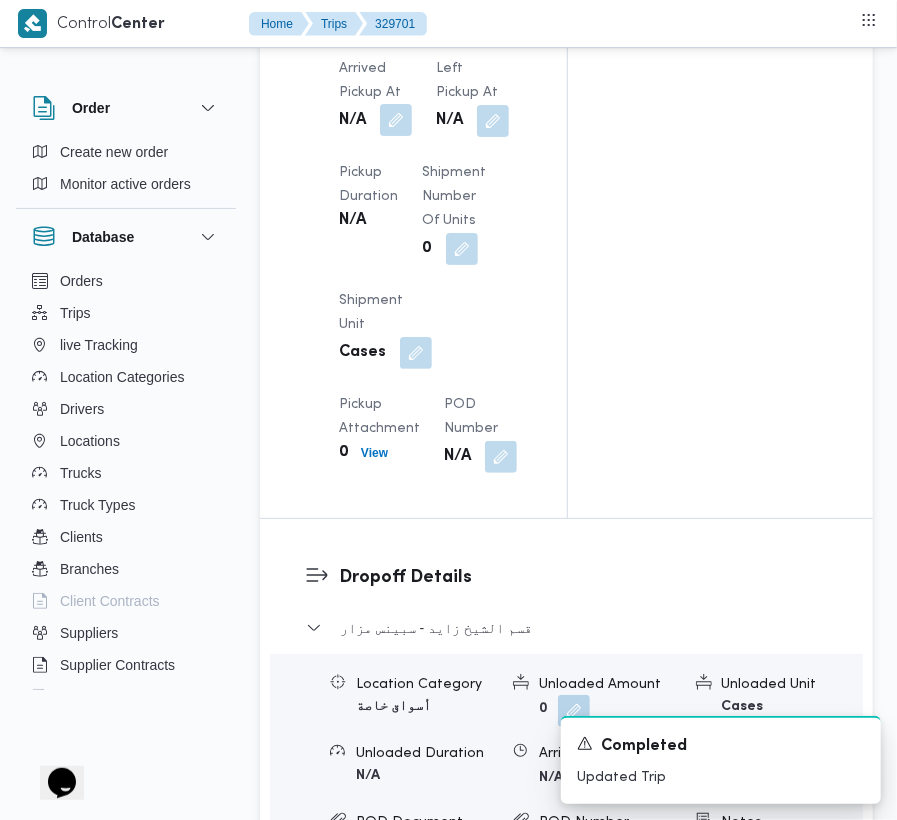 click at bounding box center [396, 120] 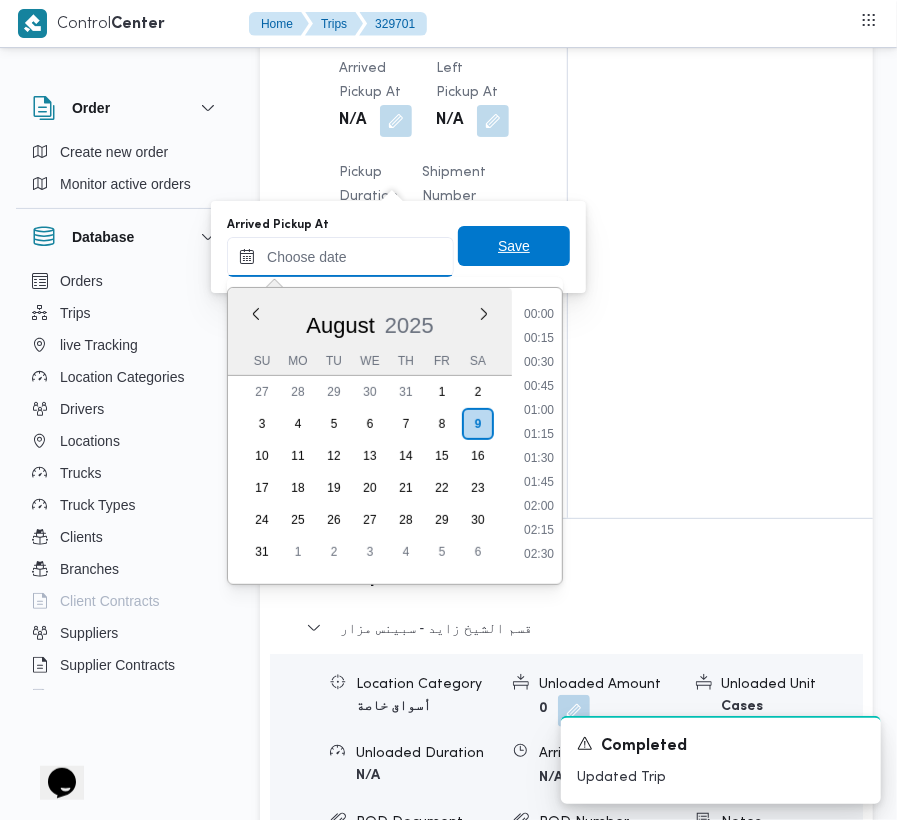 drag, startPoint x: 378, startPoint y: 258, endPoint x: 445, endPoint y: 266, distance: 67.47592 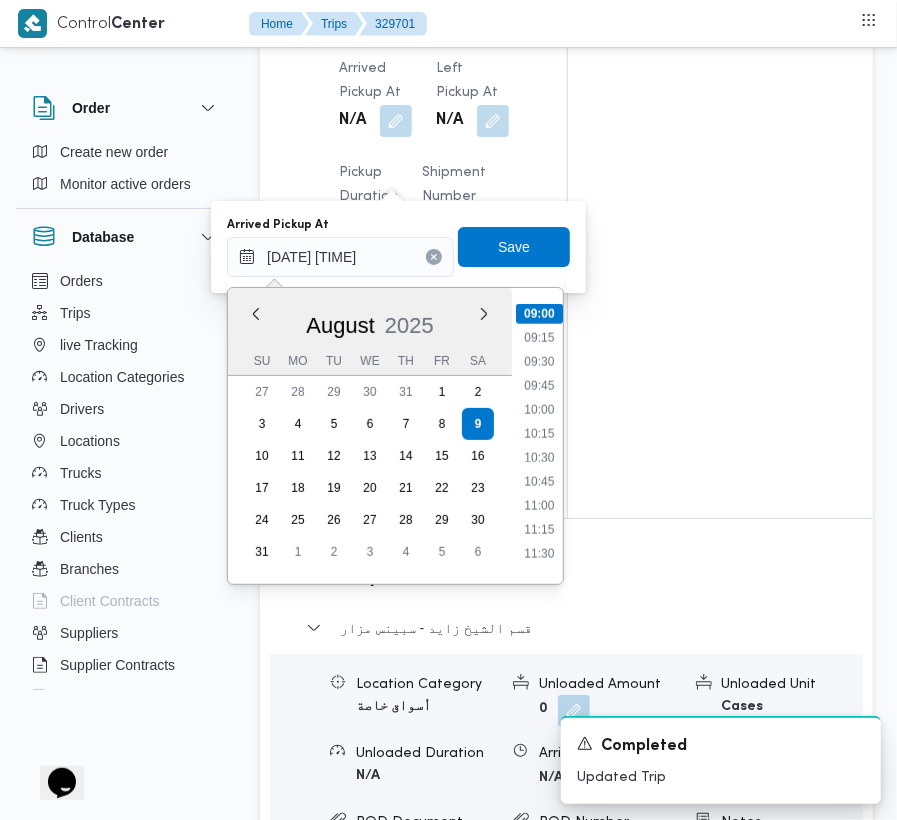 scroll, scrollTop: 640, scrollLeft: 0, axis: vertical 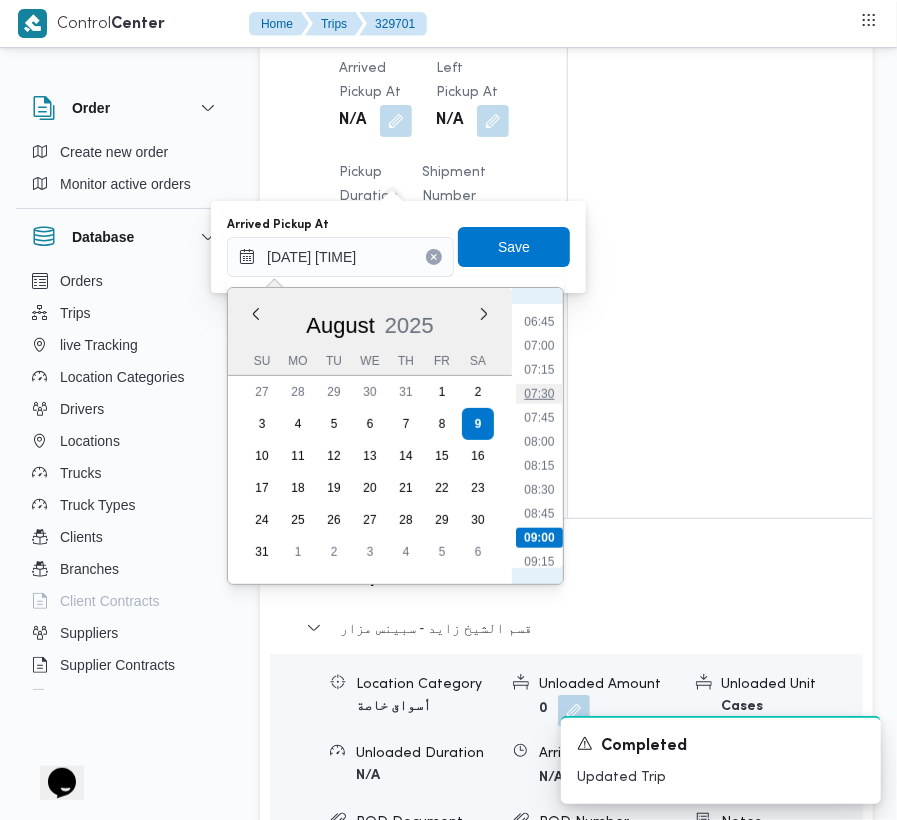 click on "07:30" at bounding box center [539, 394] 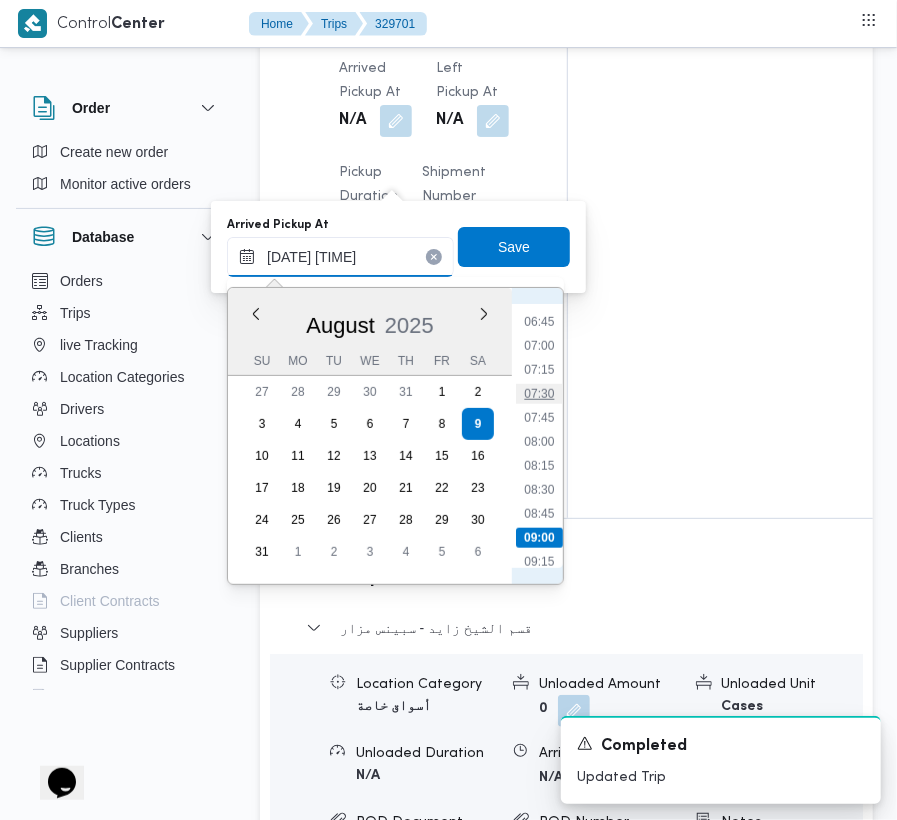 type on "09/08/2025 07:30" 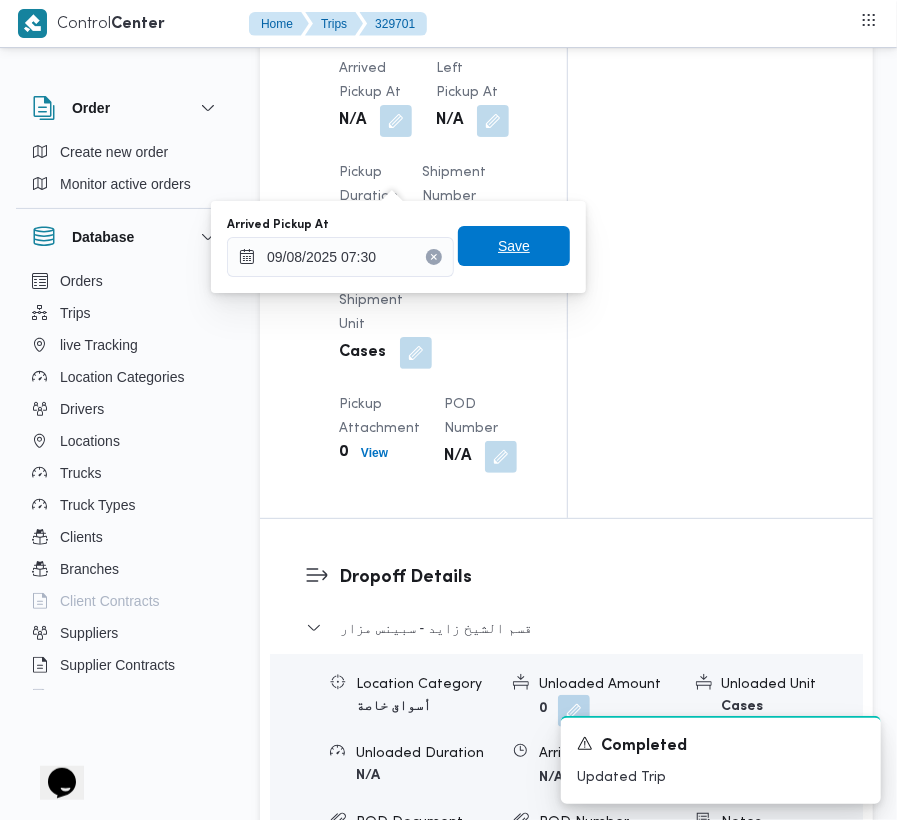 click on "Save" at bounding box center [514, 246] 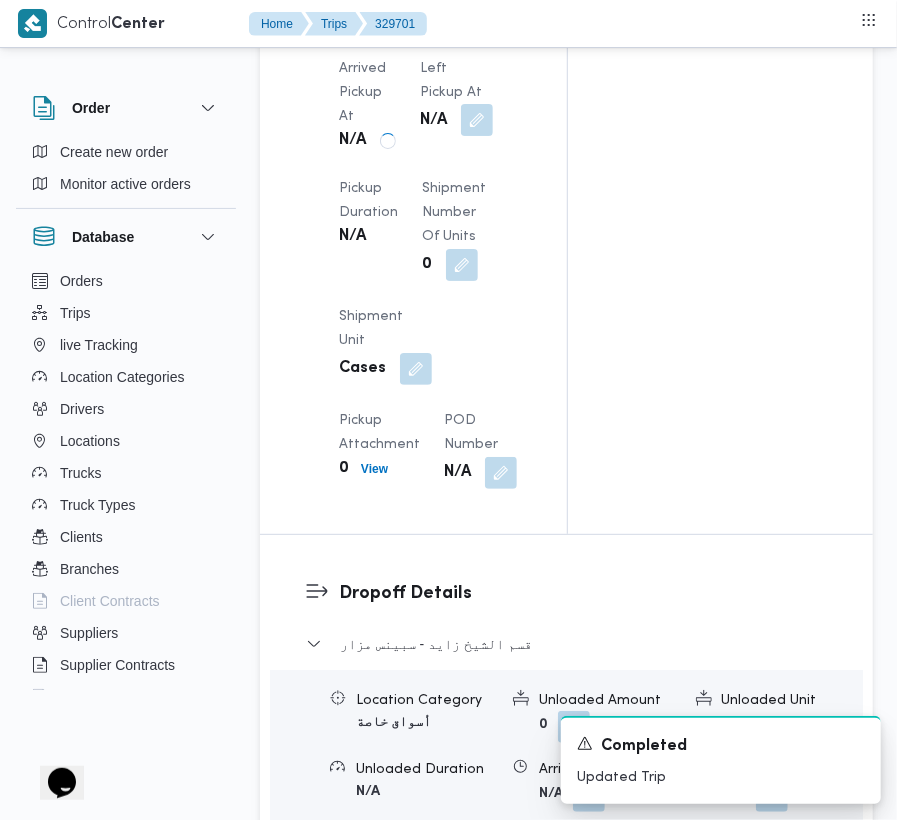 click at bounding box center [477, 120] 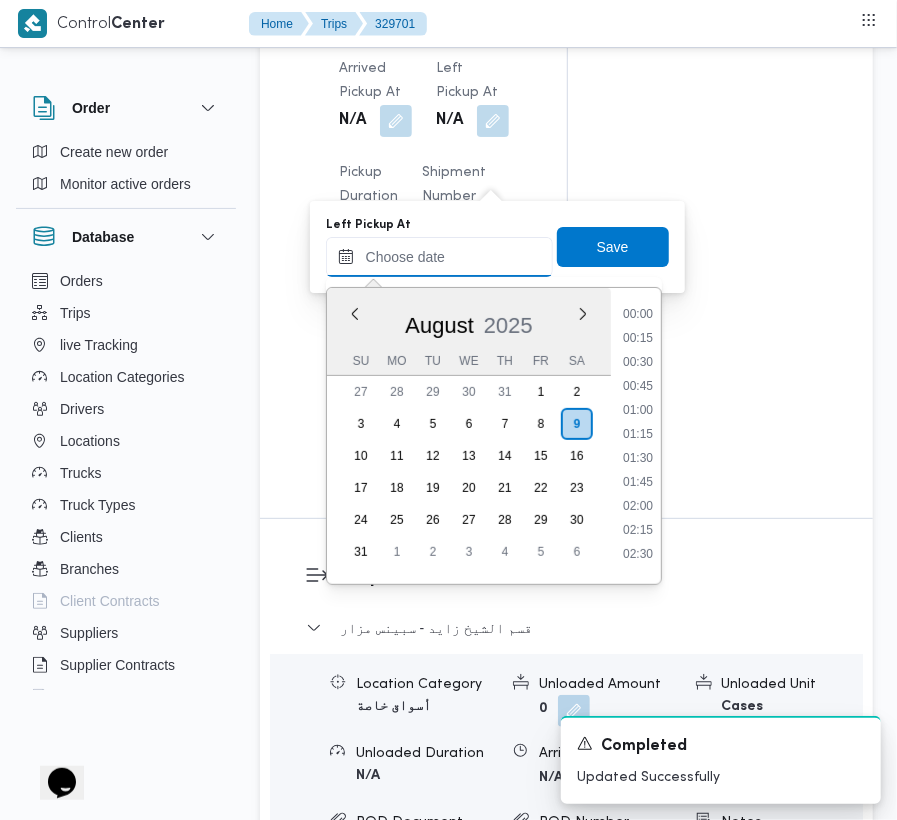 drag, startPoint x: 468, startPoint y: 246, endPoint x: 528, endPoint y: 260, distance: 61.611687 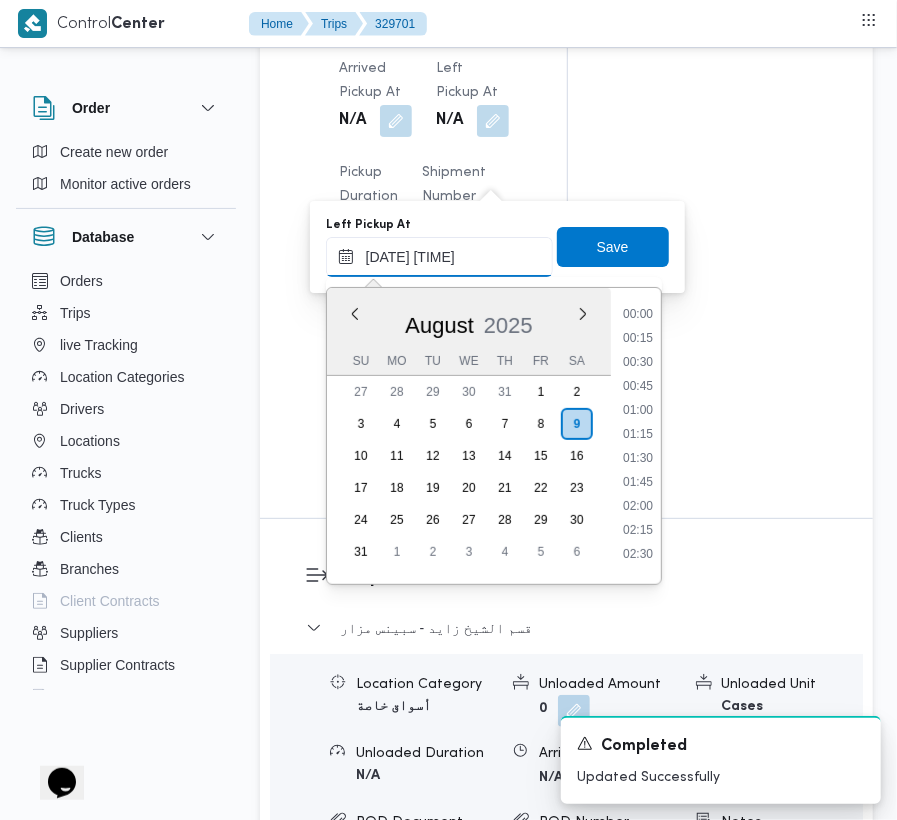 scroll, scrollTop: 864, scrollLeft: 0, axis: vertical 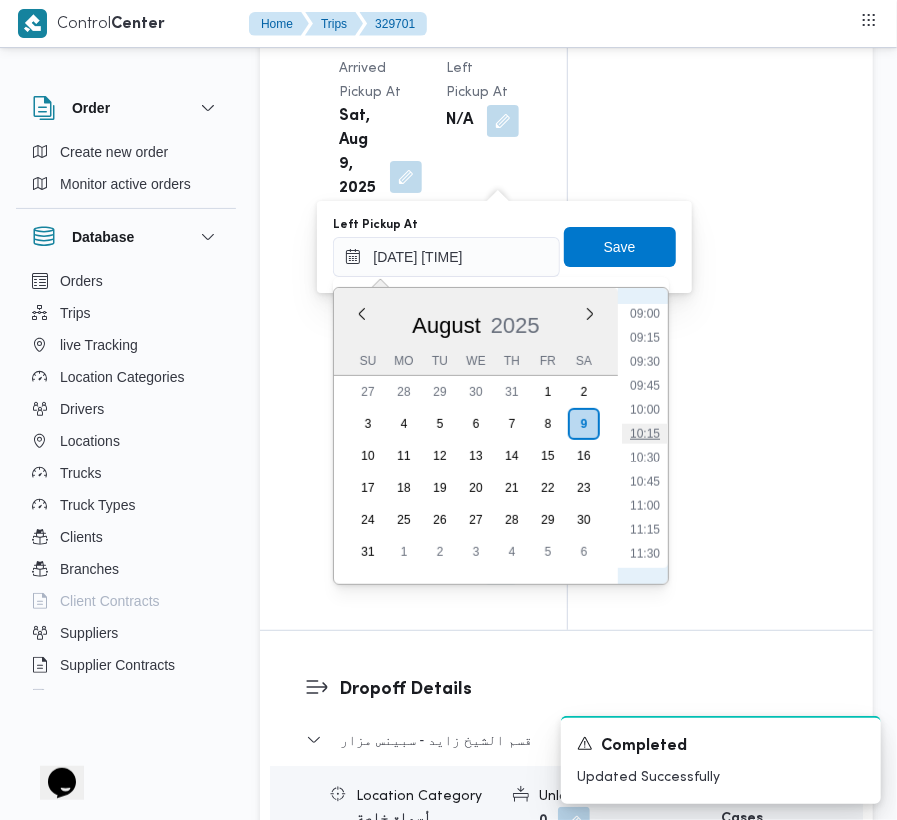 click on "00:00 00:15 00:30 00:45 01:00 01:15 01:30 01:45 02:00 02:15 02:30 02:45 03:00 03:15 03:30 03:45 04:00 04:15 04:30 04:45 05:00 05:15 05:30 05:45 06:00 06:15 06:30 06:45 07:00 07:15 07:30 07:45 08:00 08:15 08:30 08:45 09:00 09:15 09:30 09:45 10:00 10:15 10:30 10:45 11:00 11:15 11:30 11:45 12:00 12:15 12:30 12:45 13:00 13:15 13:30 13:45 14:00 14:15 14:30 14:45 15:00 15:15 15:30 15:45 16:00 16:15 16:30 16:45 17:00 17:15 17:30 17:45 18:00 18:15 18:30 18:45 19:00 19:15 19:30 19:45 20:00 20:15 20:30 20:45 21:00 21:15 21:30 21:45 22:00 22:15 22:30 22:45 23:00 23:15 23:30 23:45" at bounding box center [645, 436] 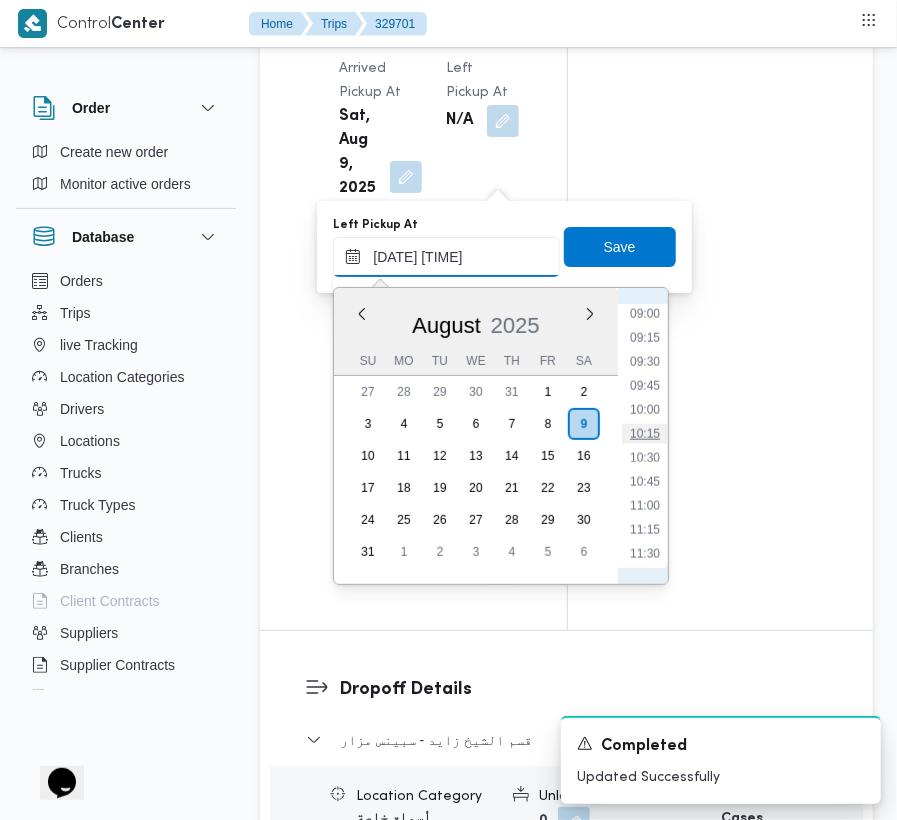 type on "09/08/2025 10:15" 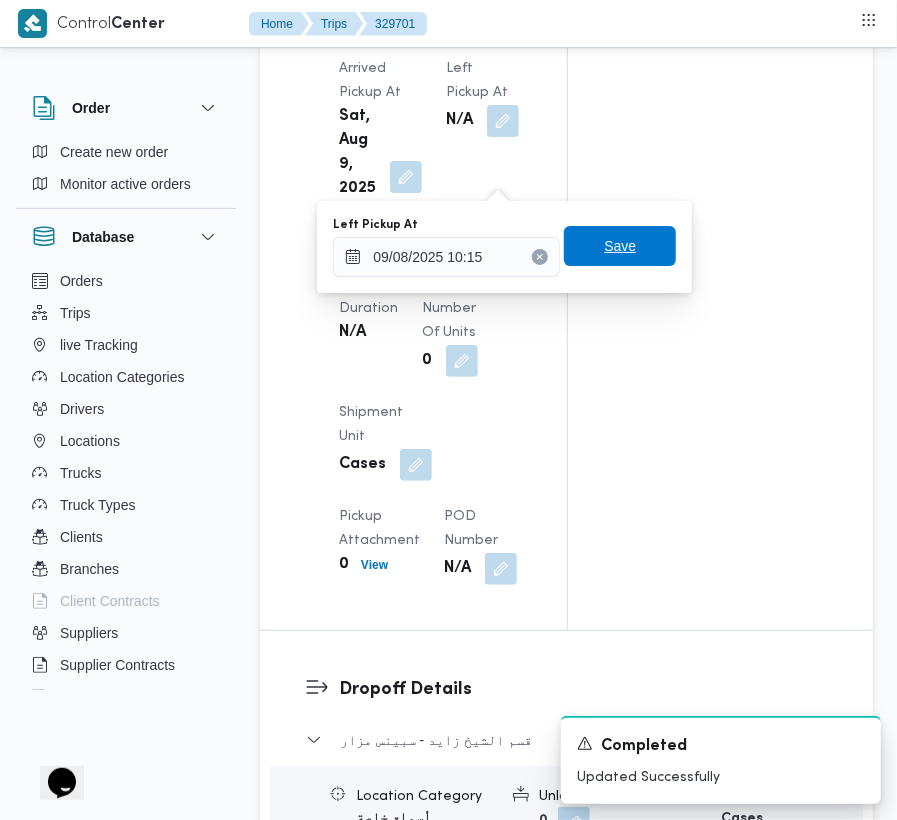 click on "Save" at bounding box center (620, 246) 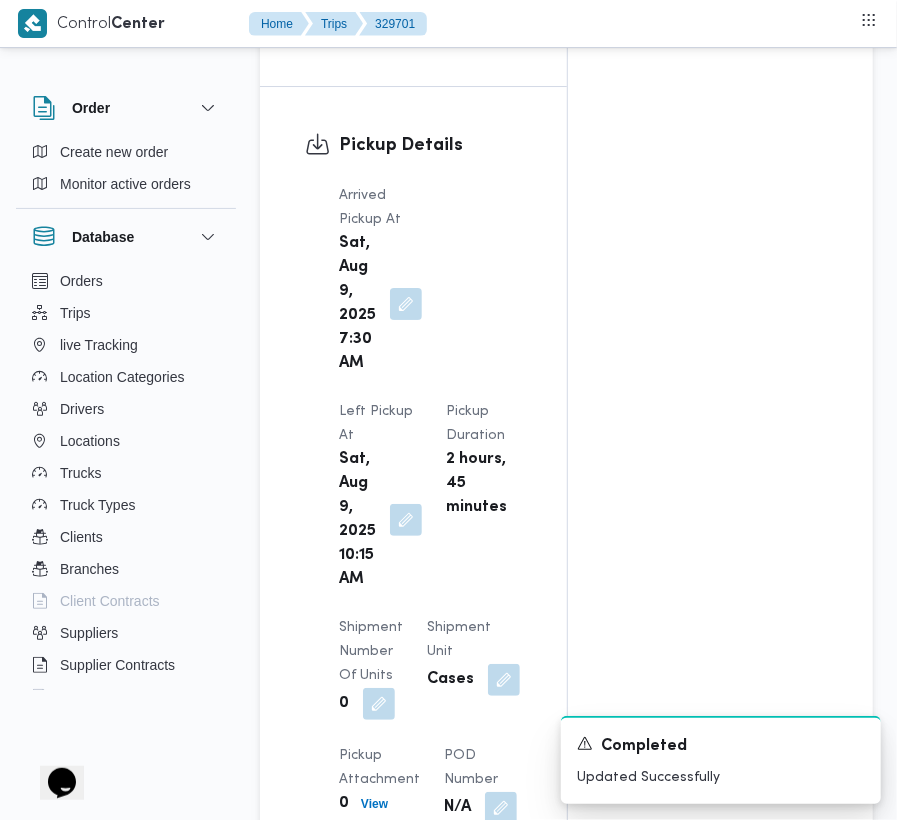 scroll, scrollTop: 0, scrollLeft: 0, axis: both 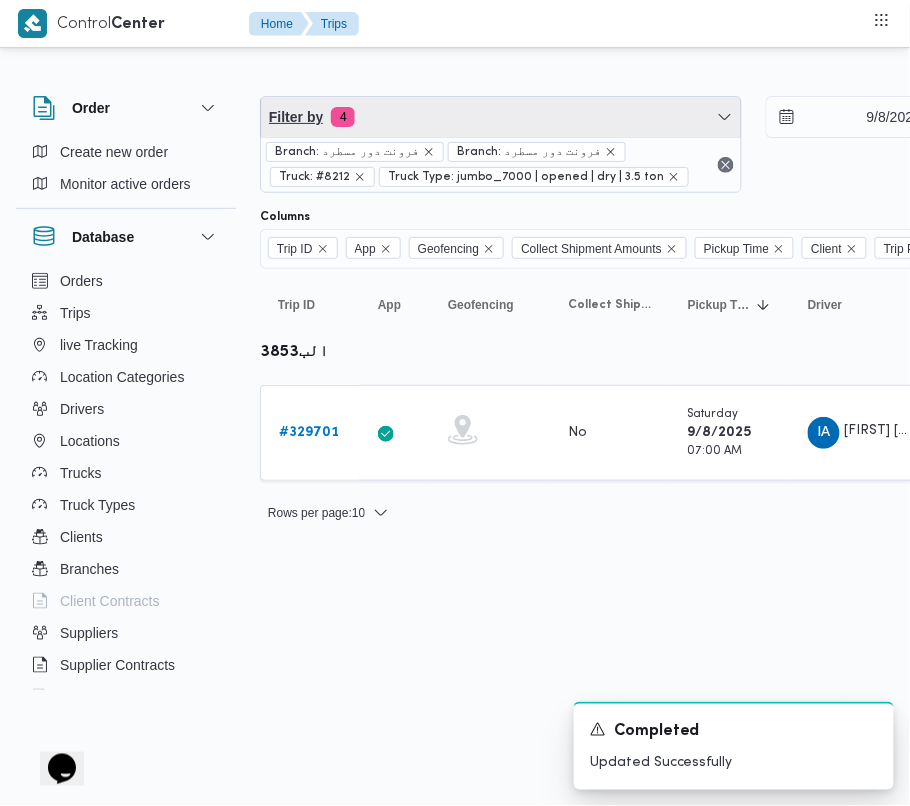 click on "Filter by 4" at bounding box center [501, 117] 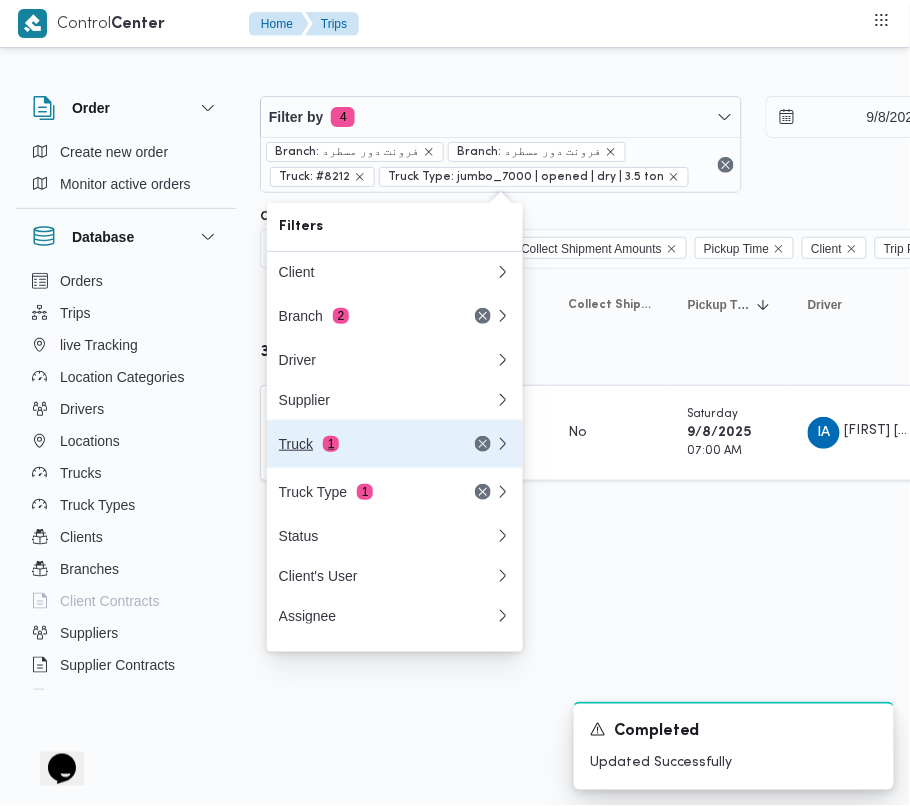 click on "1" at bounding box center [331, 444] 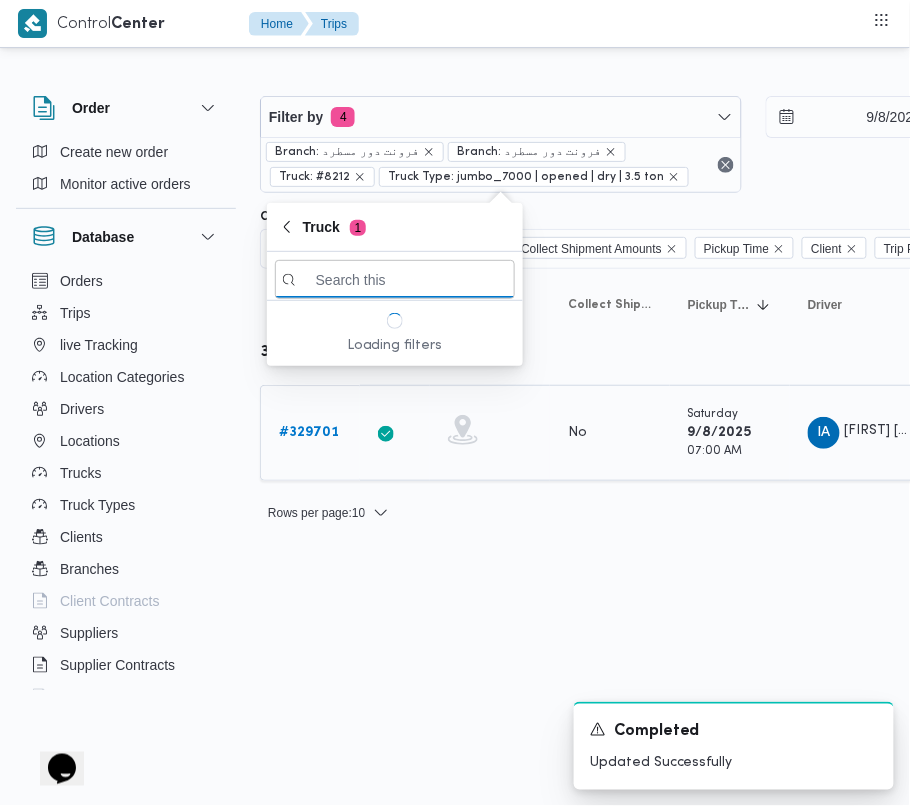 paste on "5319" 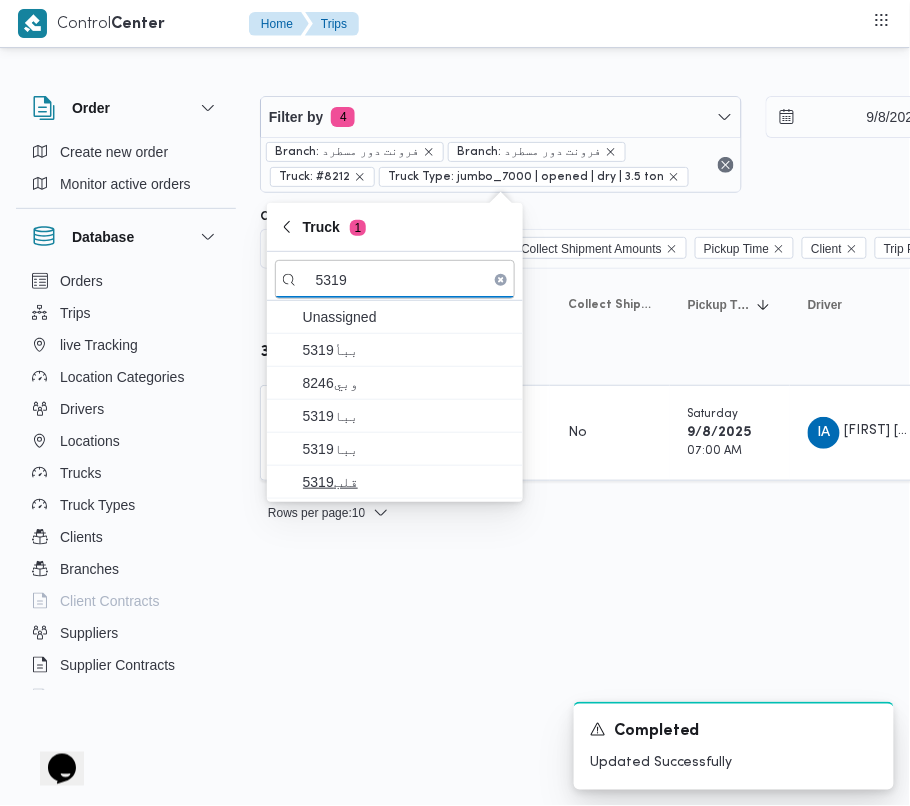 type on "5319" 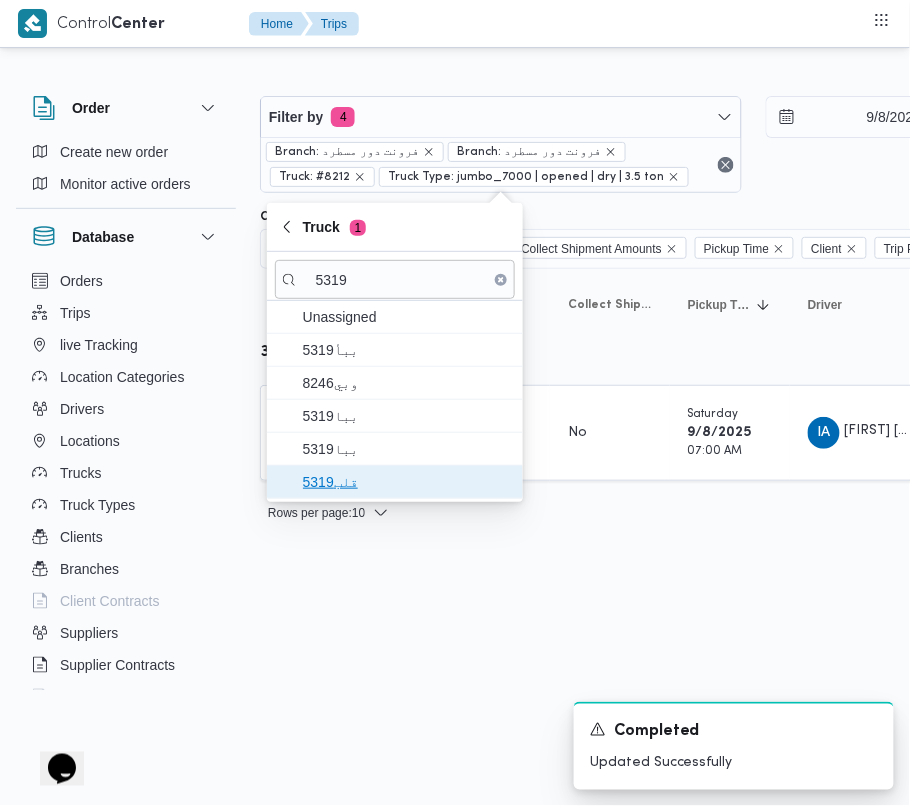 click on "قلب5319" at bounding box center (407, 482) 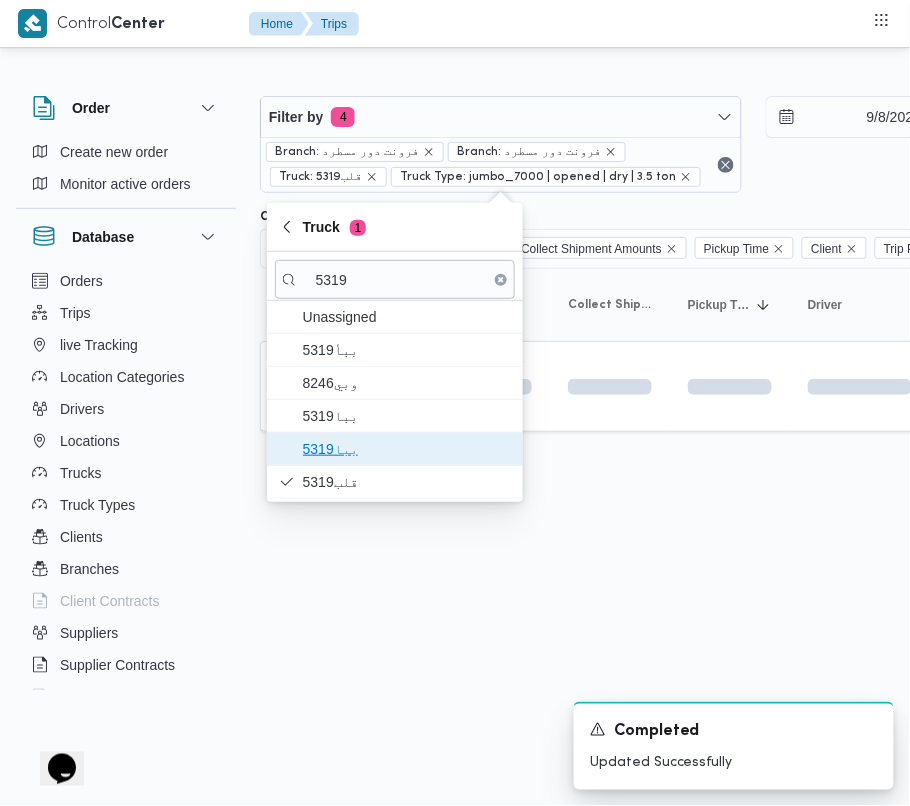 click on "ببا5319" at bounding box center (407, 449) 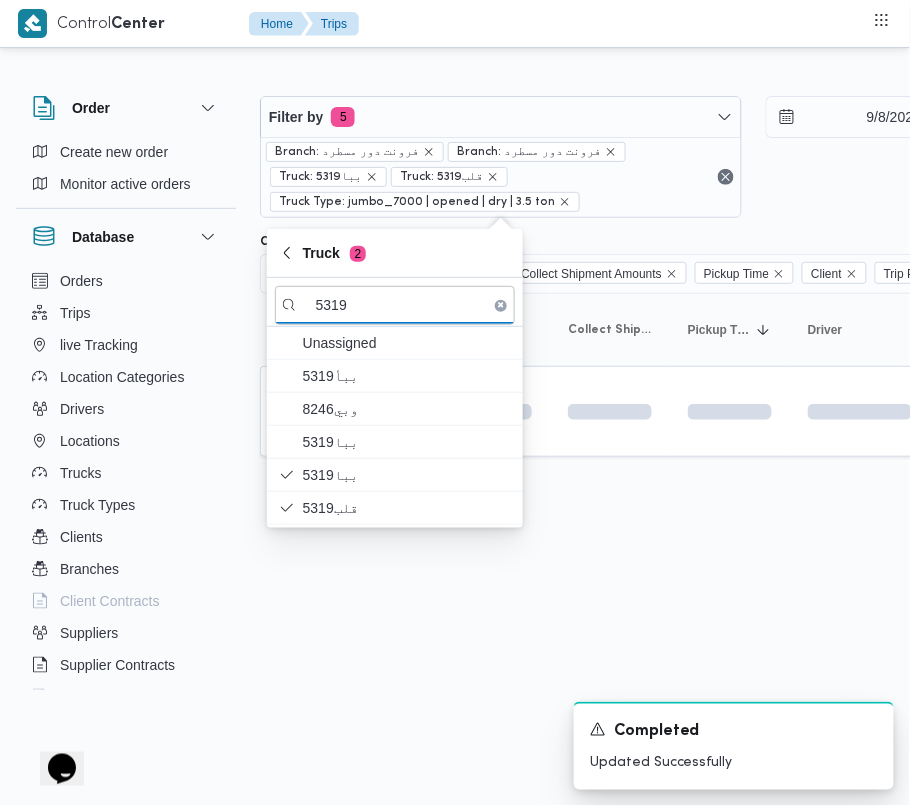 click on "Control  Center Home Trips Order Create new order Monitor active orders Database Orders Trips live Tracking Location Categories Drivers Locations Trucks Truck Types Clients Branches Client Contracts Suppliers Supplier Contracts Devices Users Projects SP Projects Admins organization assignees Tags Filter by 5 Branch: فرونت دور مسطرد Branch: فرونت دور مسطرد  Truck: ببا5319 Truck: قلب5319 Truck Type: jumbo_7000 | opened | dry | 3.5 ton 9/8/2025 → 9/8/2025 Group By Truck Columns Trip ID App Geofencing Collect Shipment Amounts Pickup Time Client Trip Points Driver Supplier Truck Status Platform Sorting Trip ID Click to sort in ascending order App Click to sort in ascending order Geofencing Click to sort in ascending order Collect Shipment Amounts Pickup Time Click to sort in ascending order Client Click to sort in ascending order Trip Points Driver Click to sort in ascending order Supplier Click to sort in ascending order Truck Click to sort in ascending order Status Platform :  1" at bounding box center [455, 403] 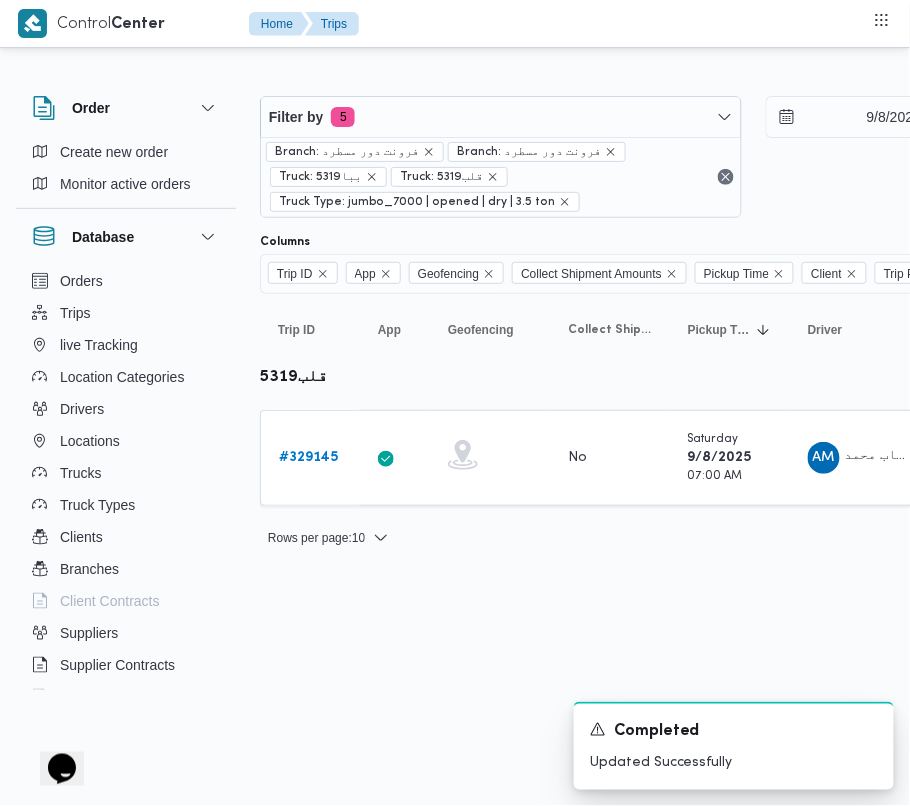 click on "Trip ID # 329145" at bounding box center [310, 458] 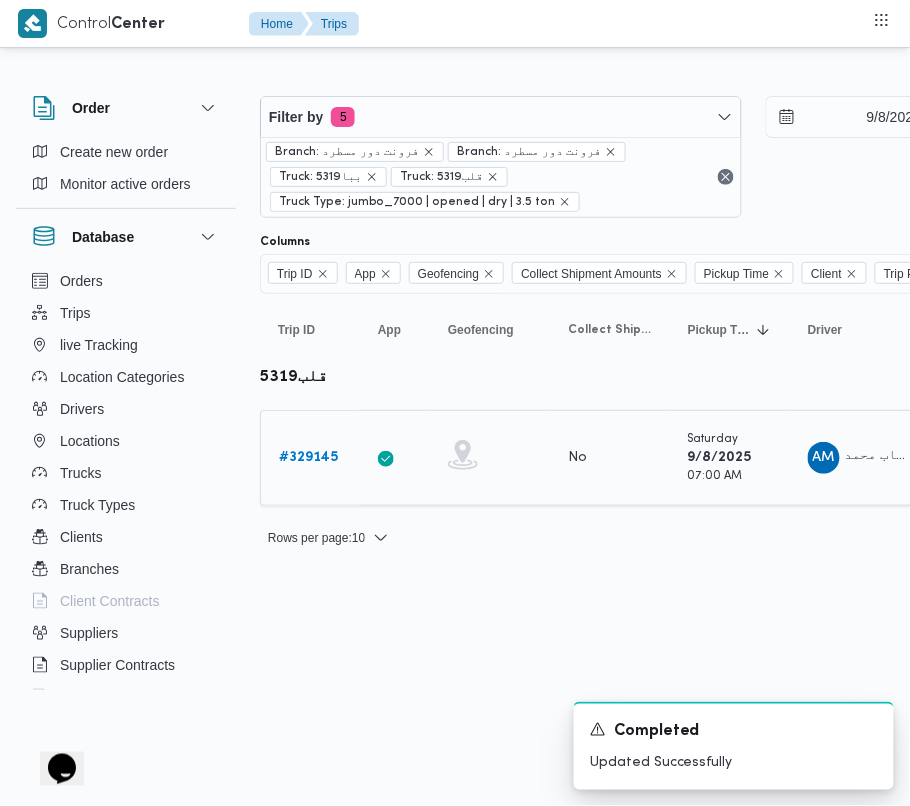 click on "# 329145" at bounding box center (308, 457) 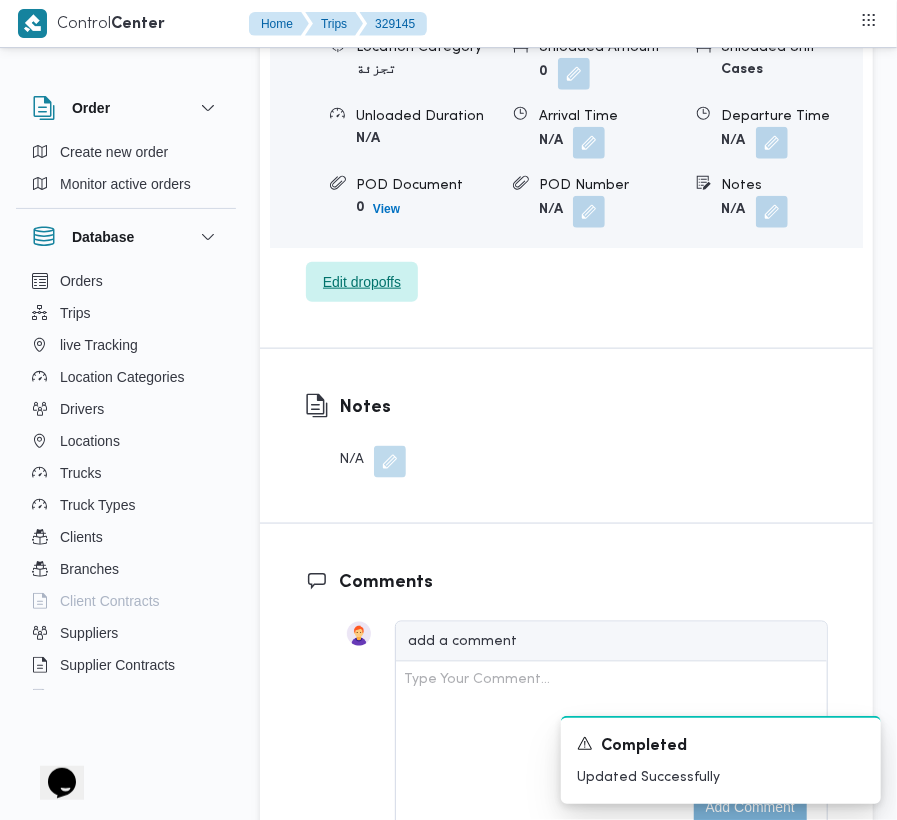 click on "Edit dropoffs" at bounding box center (362, 282) 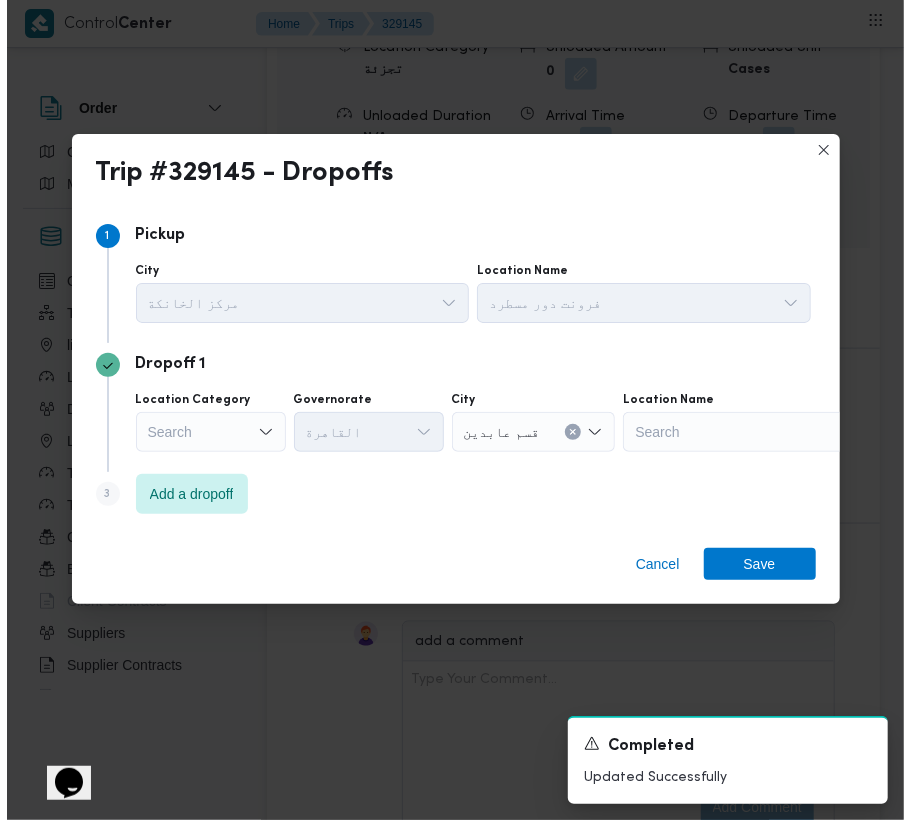 scroll, scrollTop: 3297, scrollLeft: 0, axis: vertical 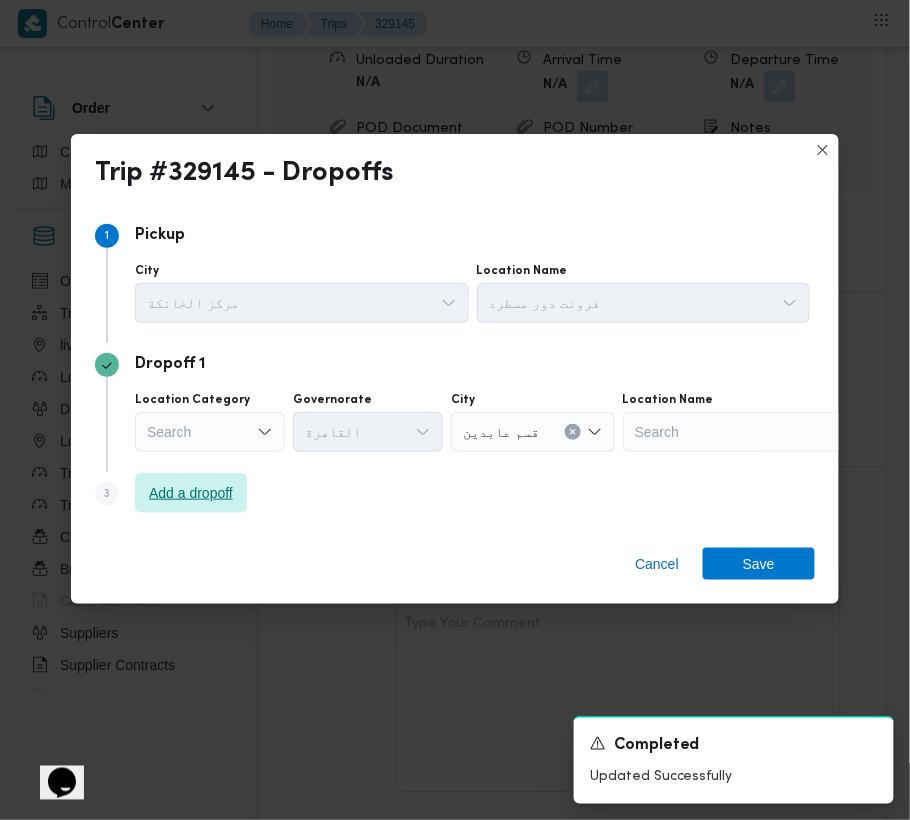 drag, startPoint x: 190, startPoint y: 490, endPoint x: 200, endPoint y: 496, distance: 11.661903 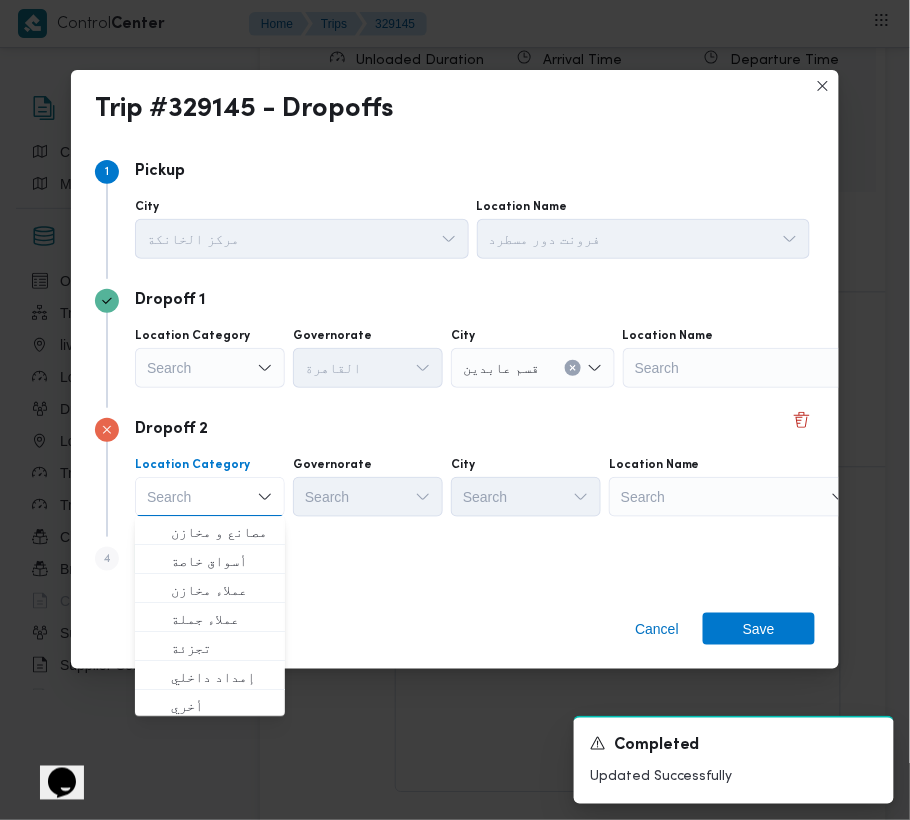click on "Search" at bounding box center (748, 368) 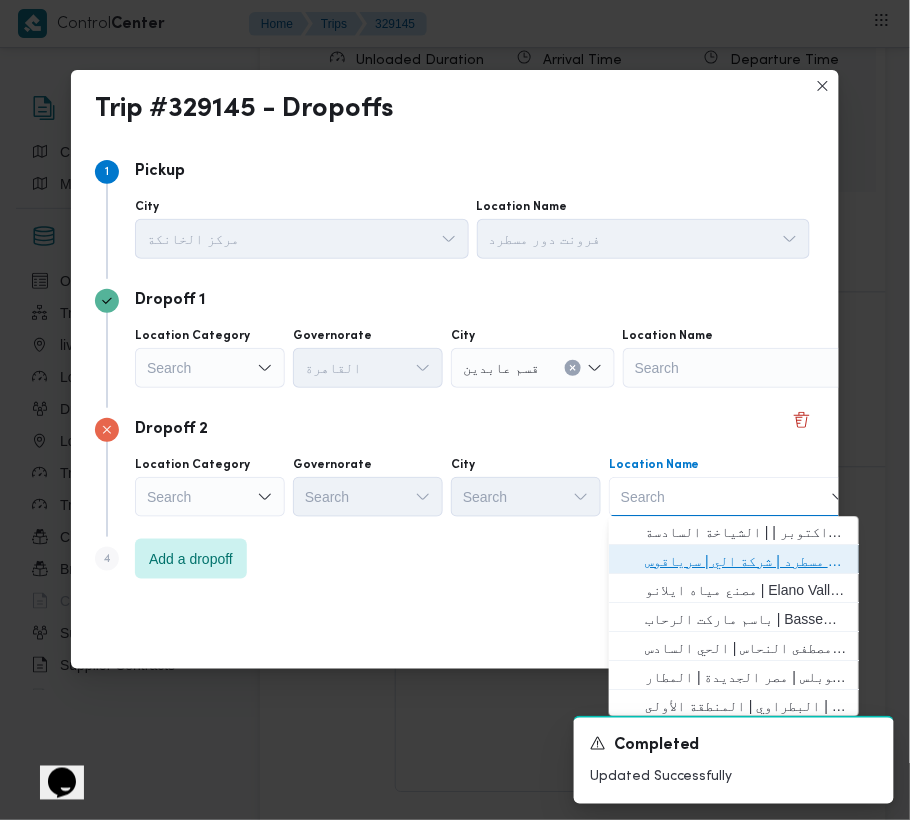 click on "فرونت دور مسطرد | شركة الي | سرياقوس" at bounding box center (734, 562) 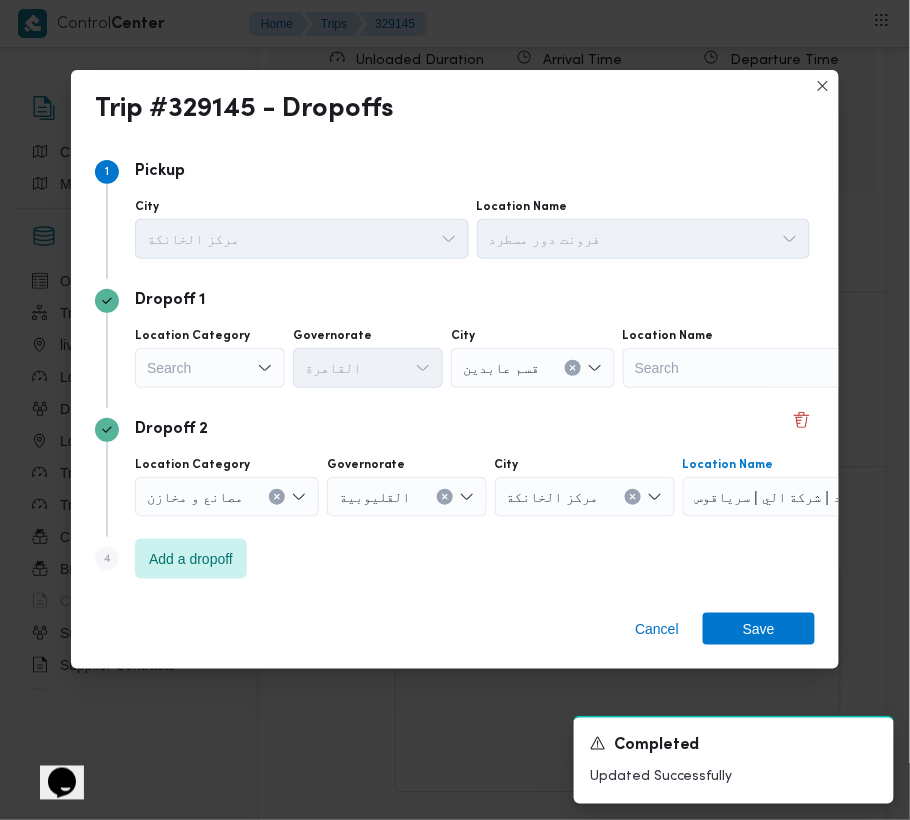 click 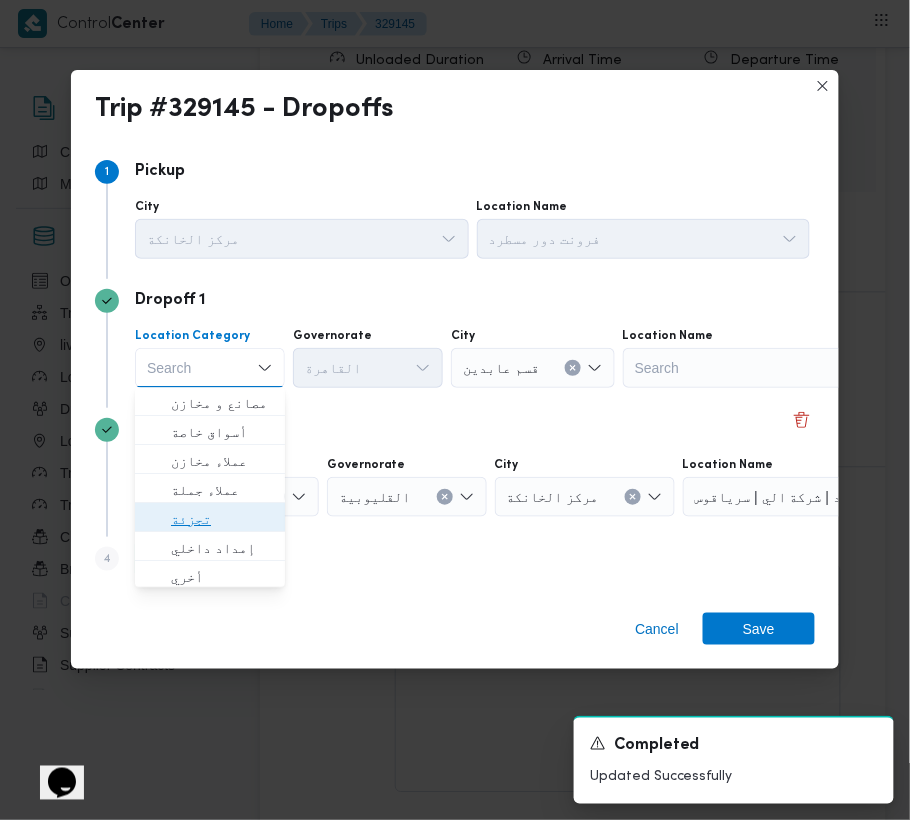 click on "تجزئة" at bounding box center (222, 520) 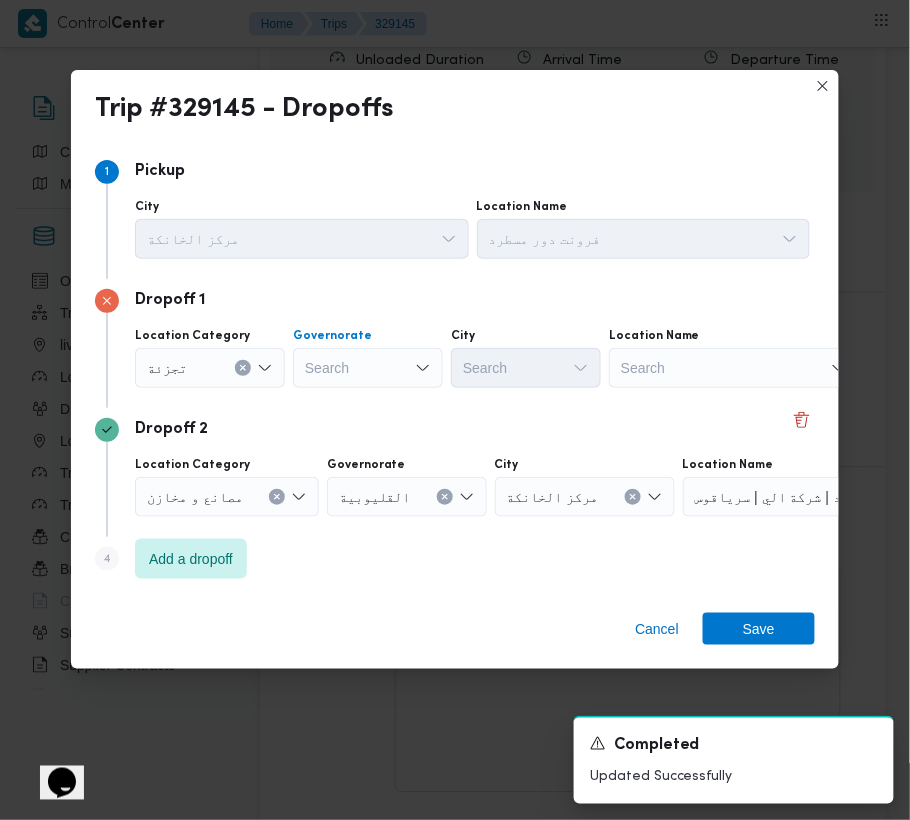 click on "Search" at bounding box center (368, 368) 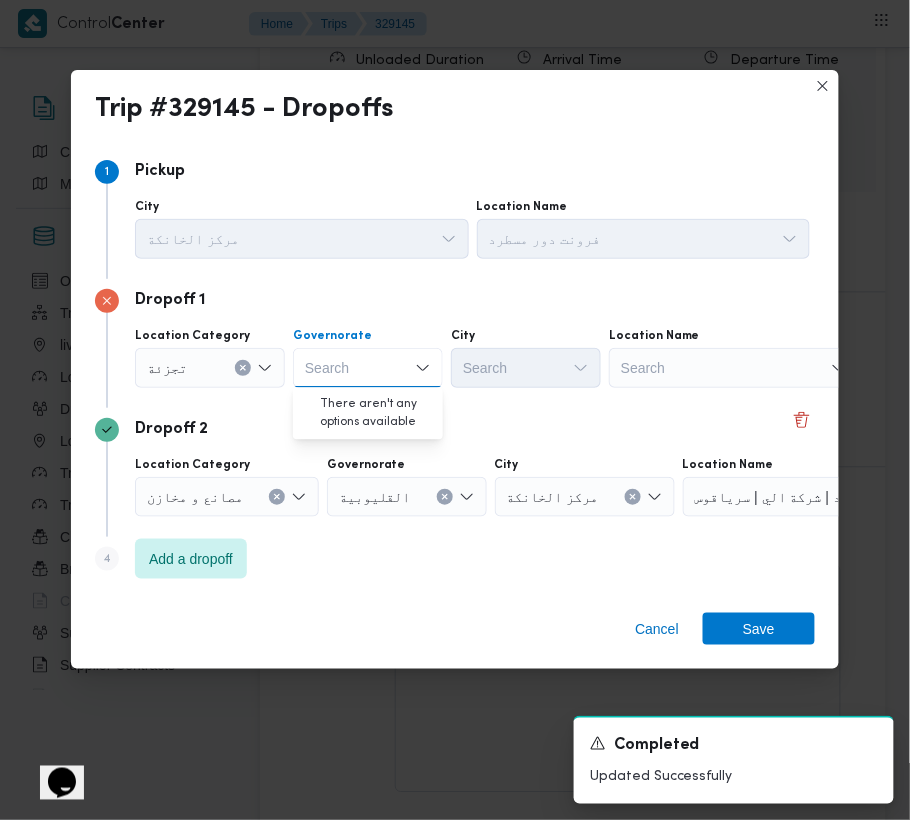 paste on "قاهرة" 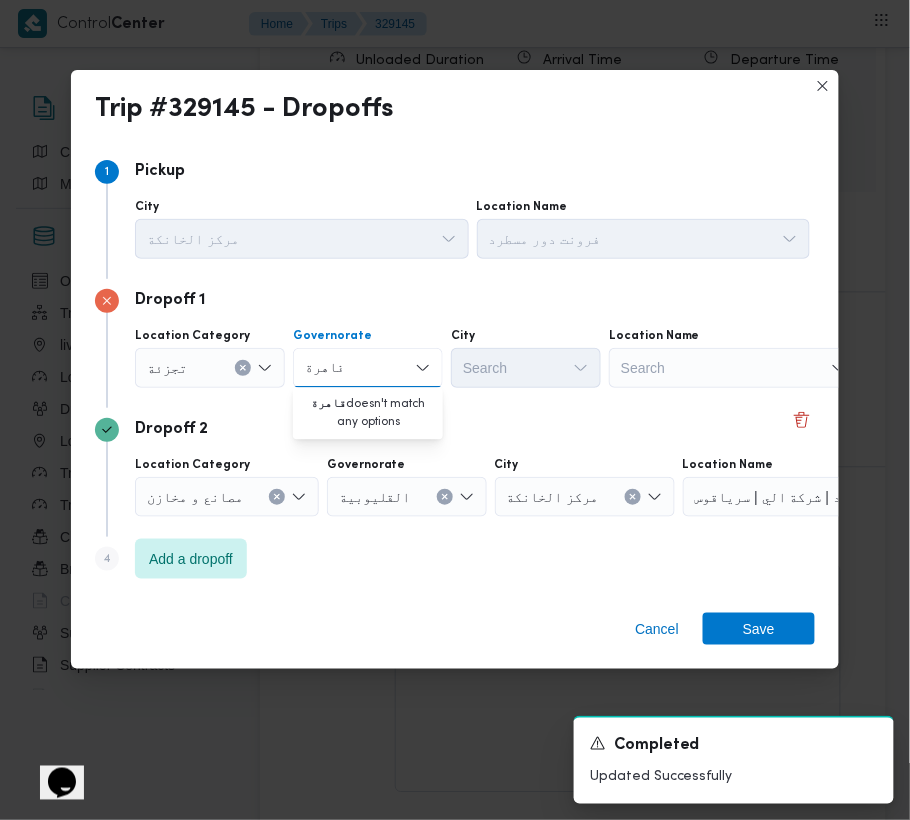 type on "قاهرة" 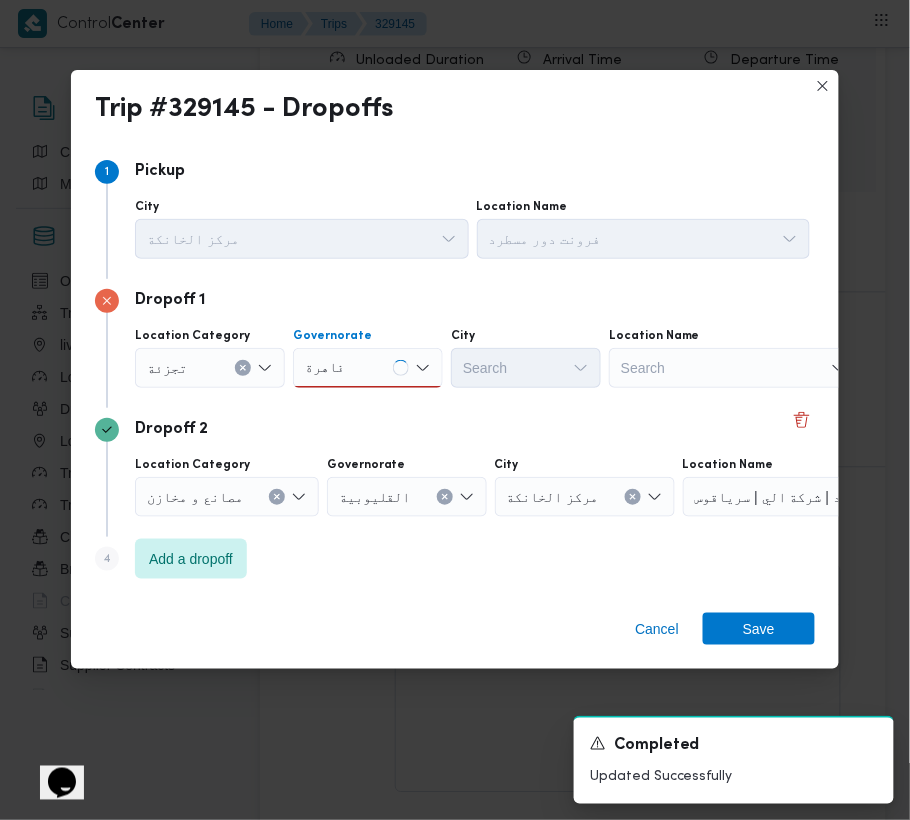 click on "قاهرة قاهرة" at bounding box center [368, 368] 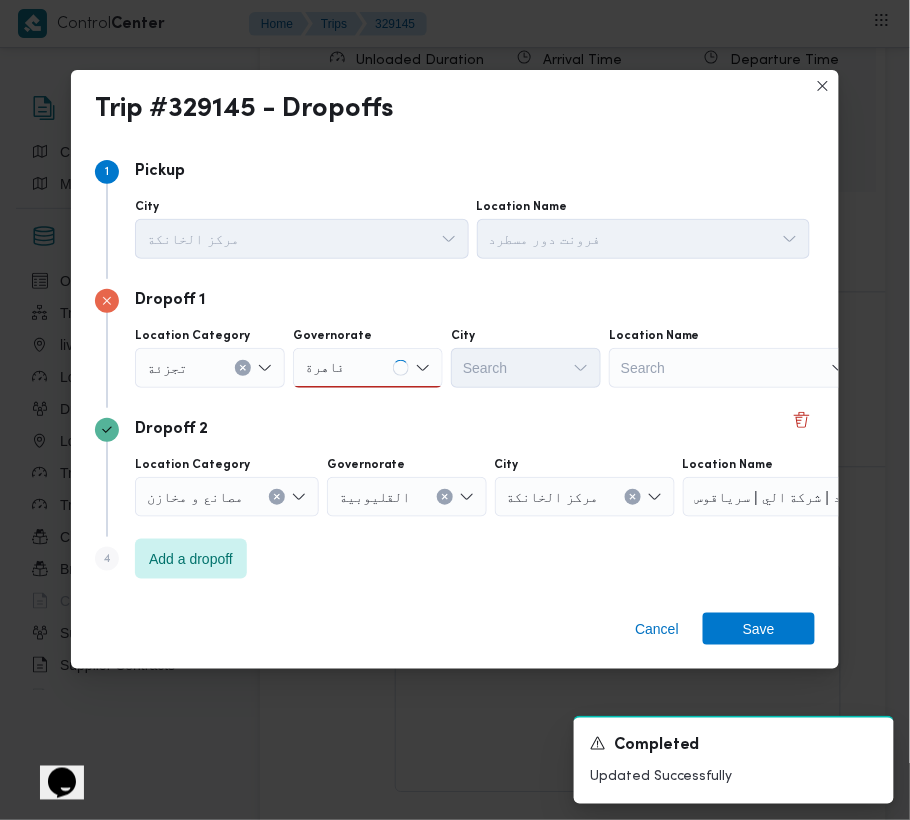 click on "قاهرة قاهرة" at bounding box center [368, 368] 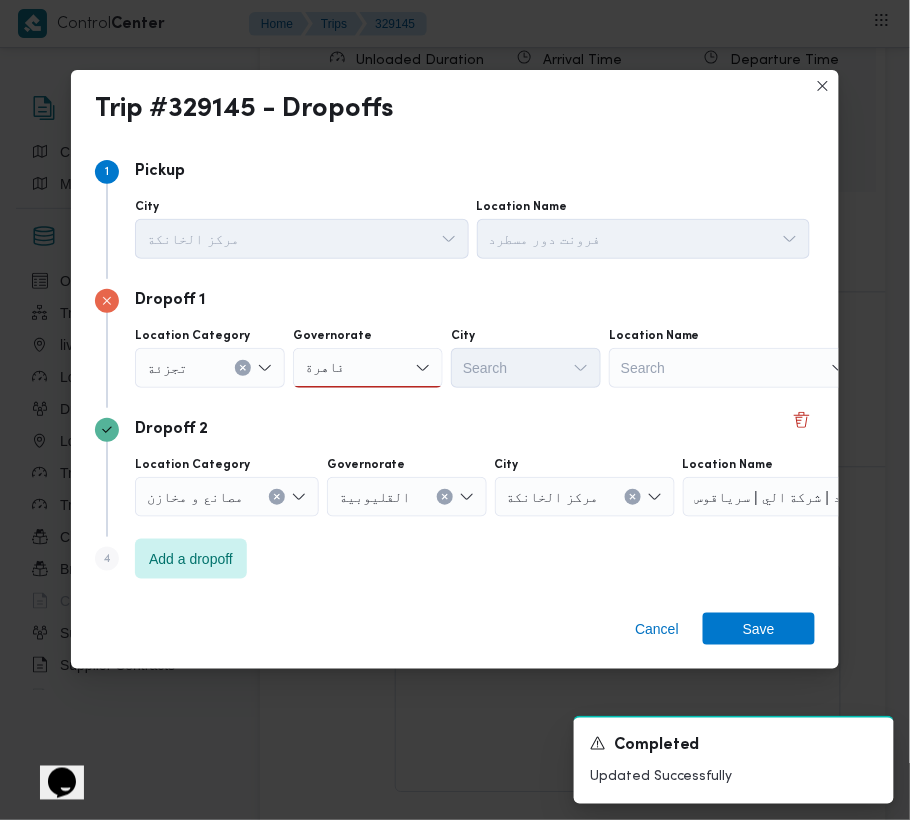 click on "قاهرة قاهرة" at bounding box center [368, 368] 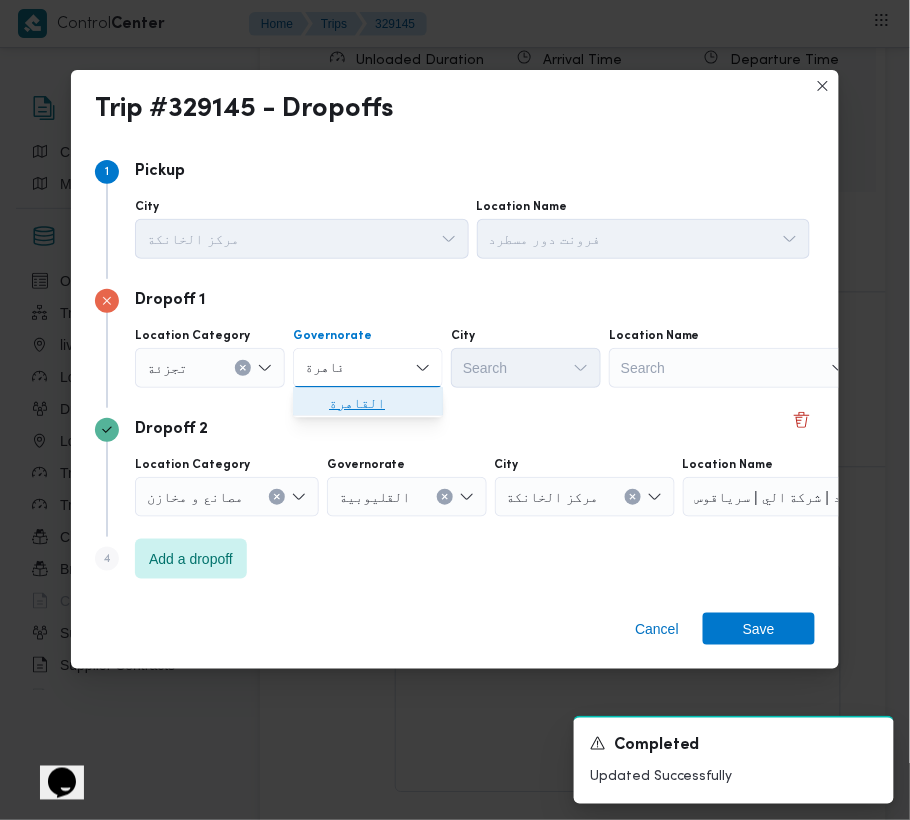 drag, startPoint x: 366, startPoint y: 408, endPoint x: 430, endPoint y: 406, distance: 64.03124 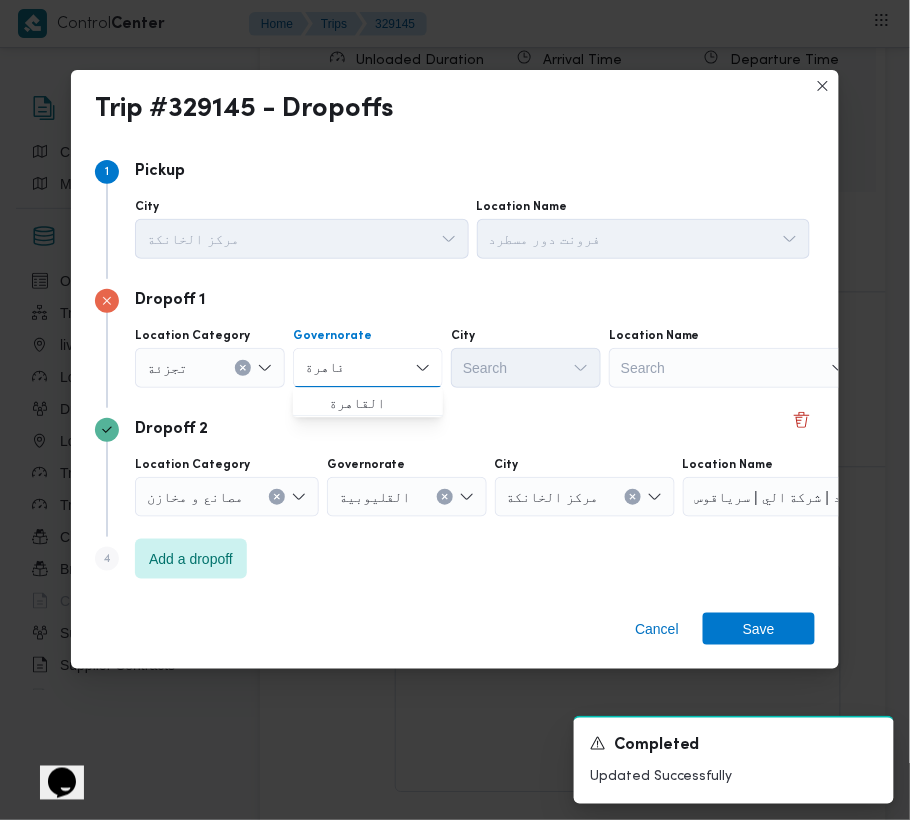 type 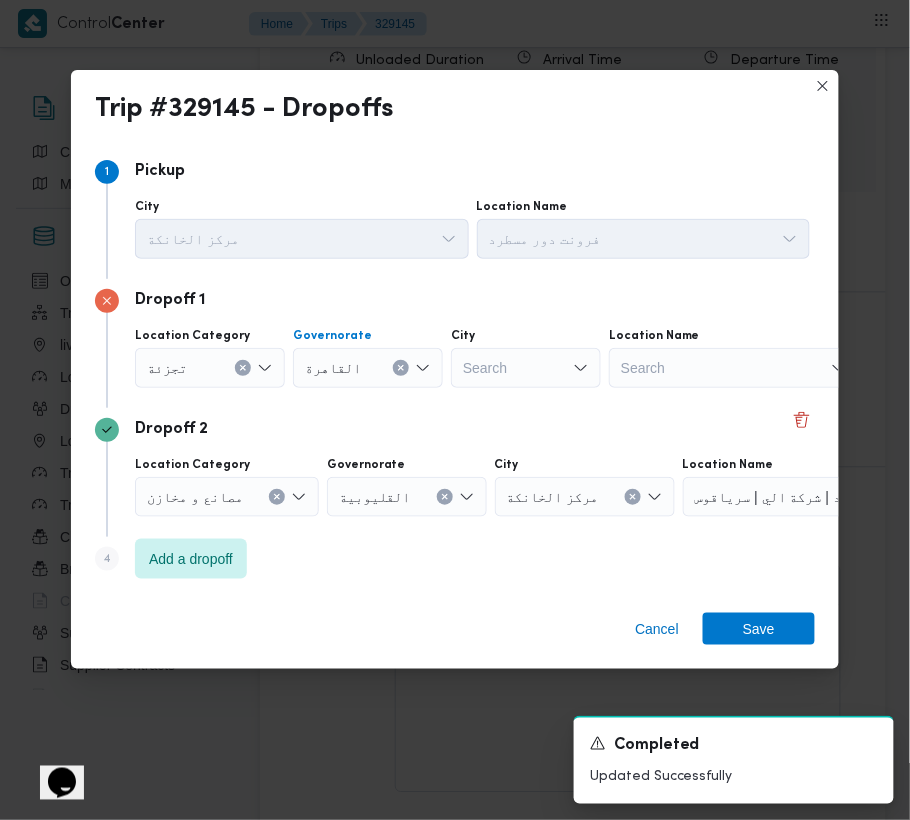 click on "Search" at bounding box center [526, 368] 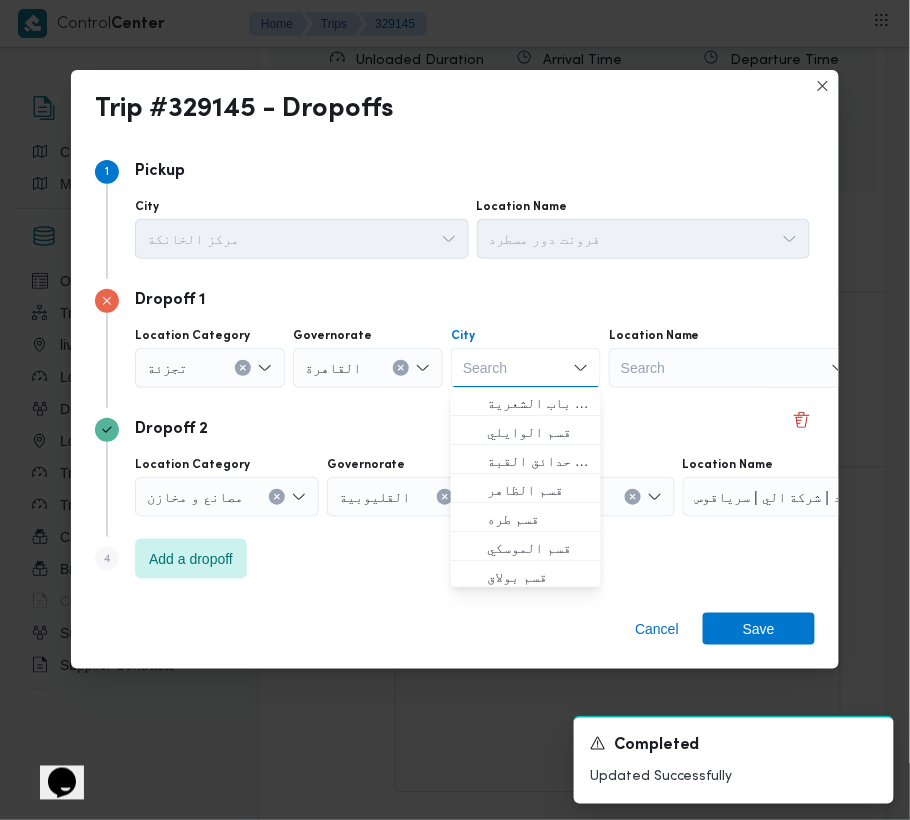 paste on "قاهرة" 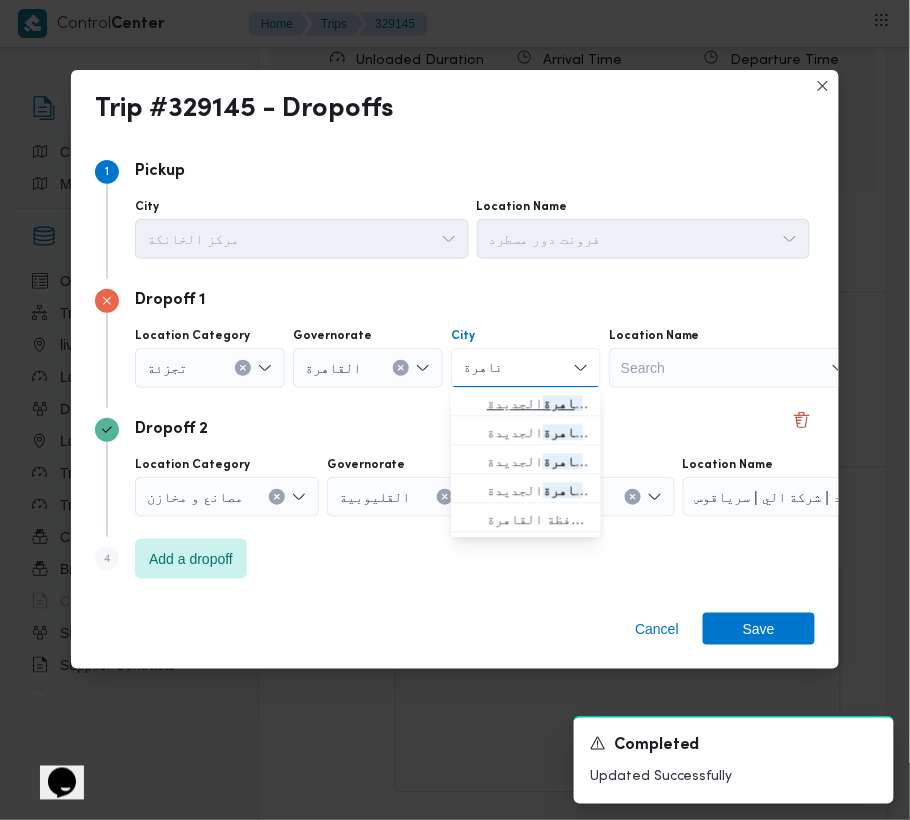 type on "قاهرة" 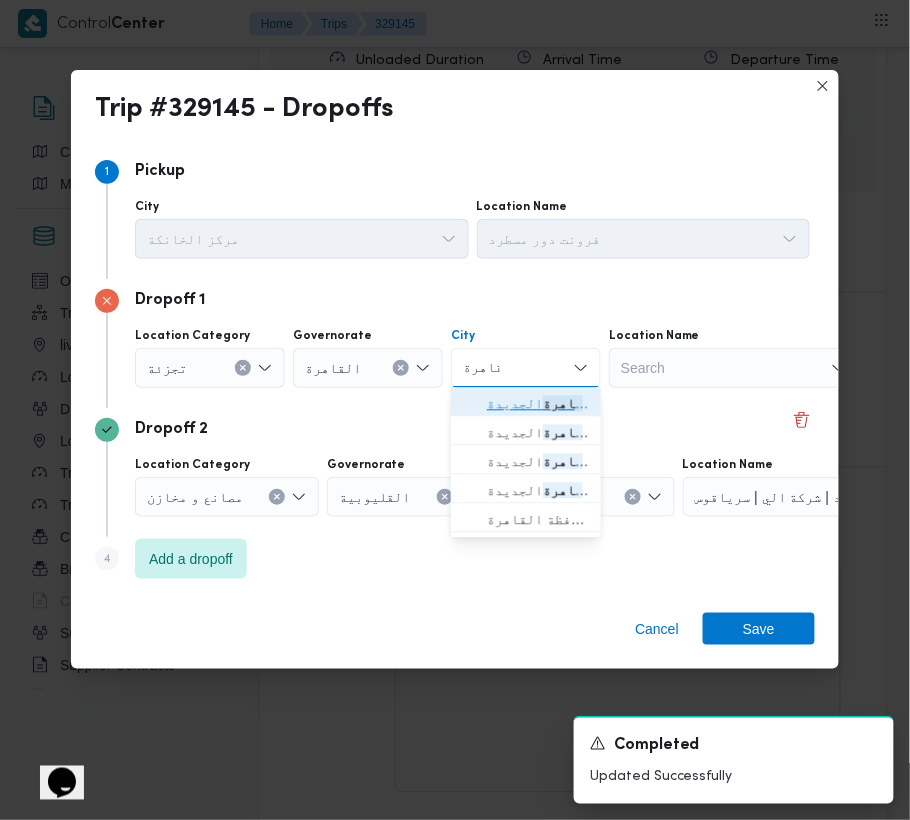 click on "قسم أول ال قاهرة  الجديدة" at bounding box center (538, 404) 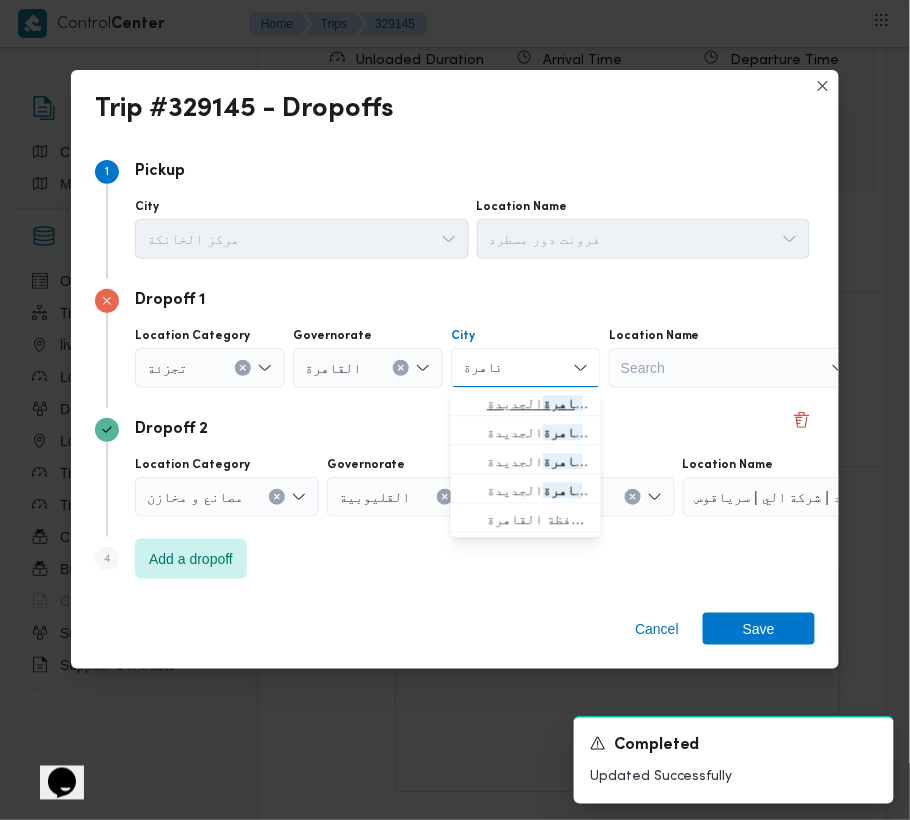 type 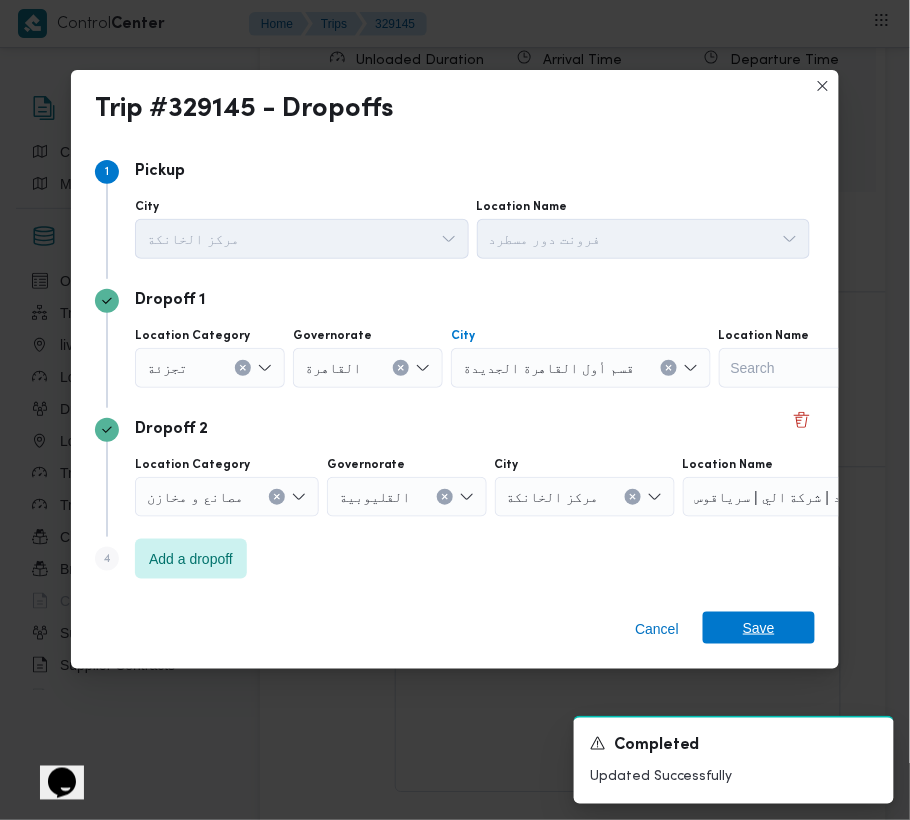 click on "Save" at bounding box center (759, 628) 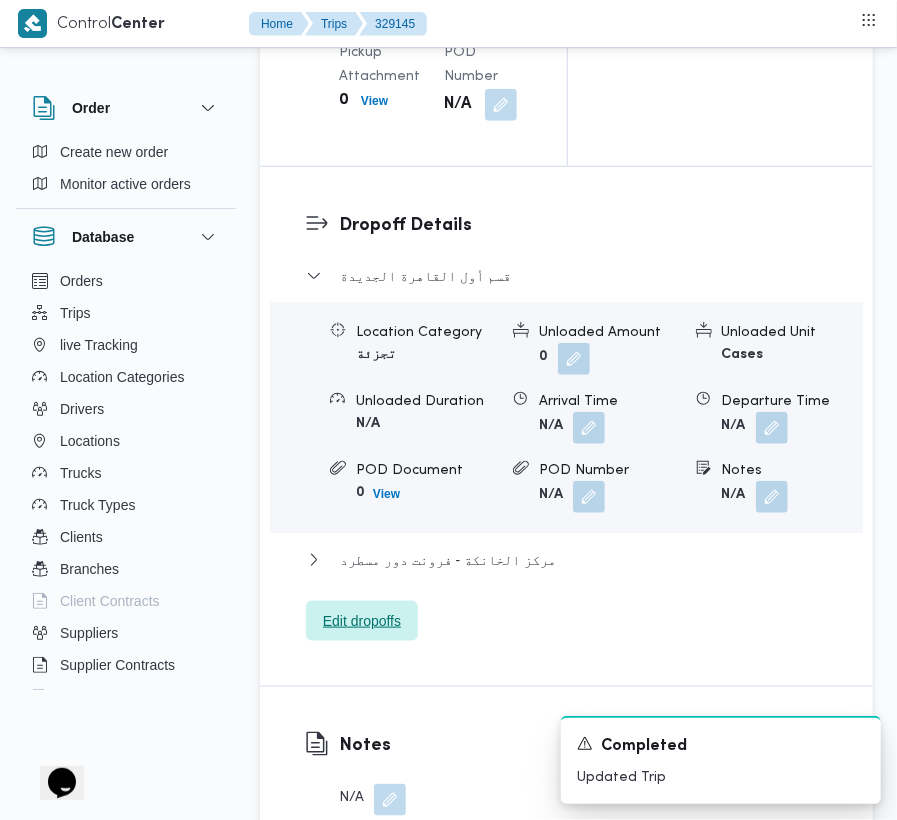 scroll, scrollTop: 3098, scrollLeft: 0, axis: vertical 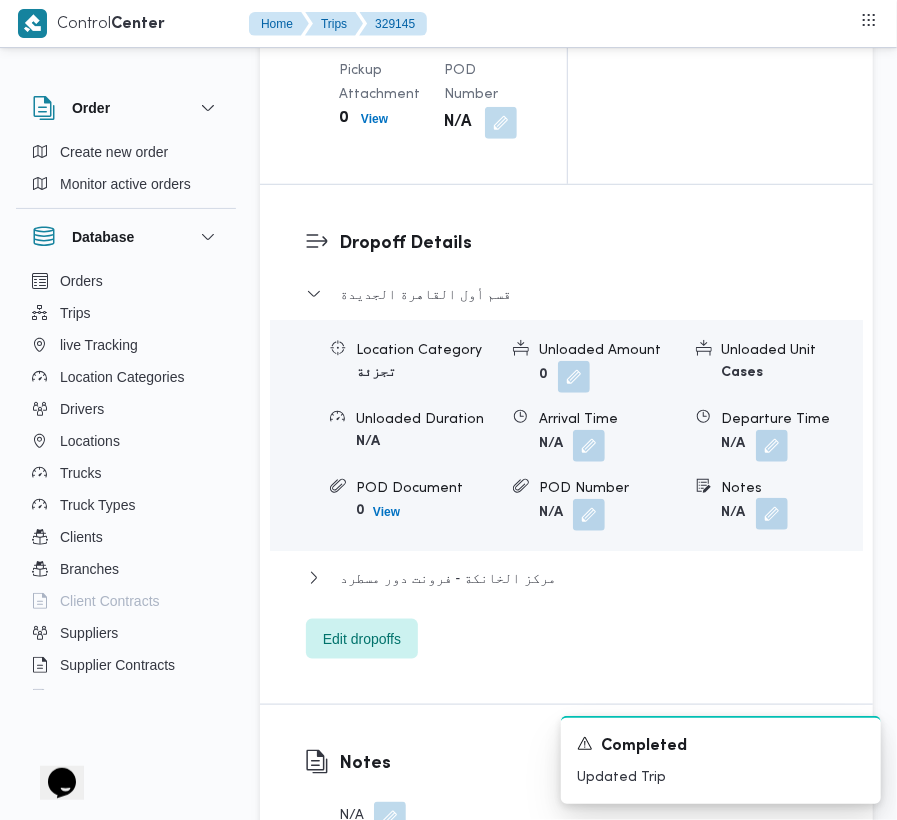 click at bounding box center [772, 514] 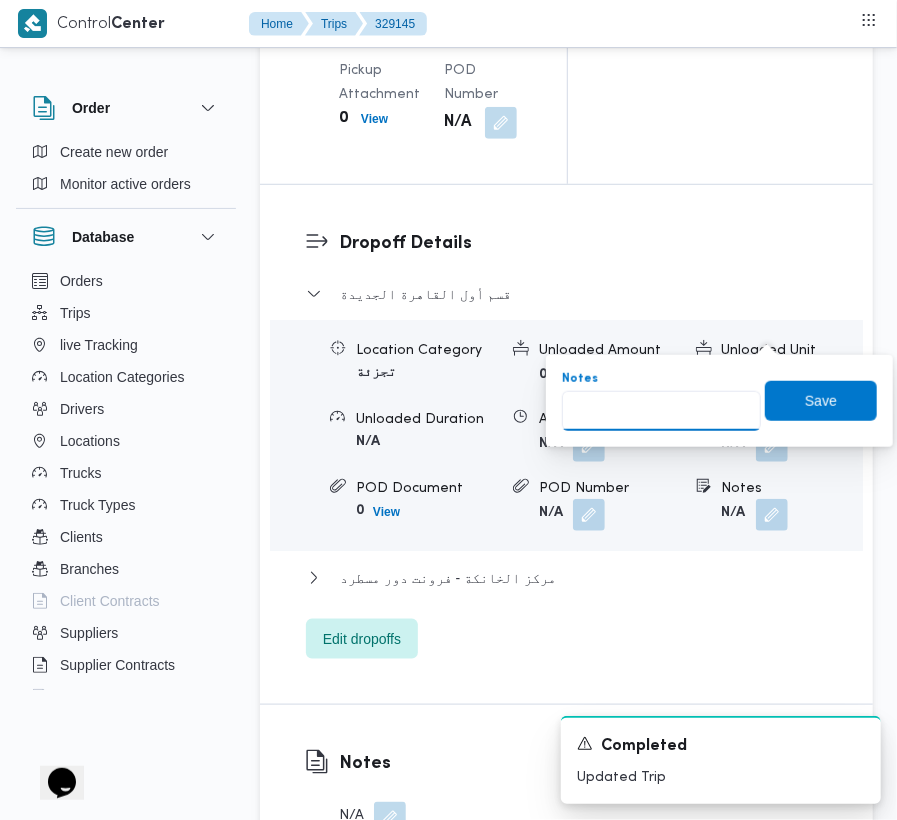 click on "Notes" at bounding box center (661, 411) 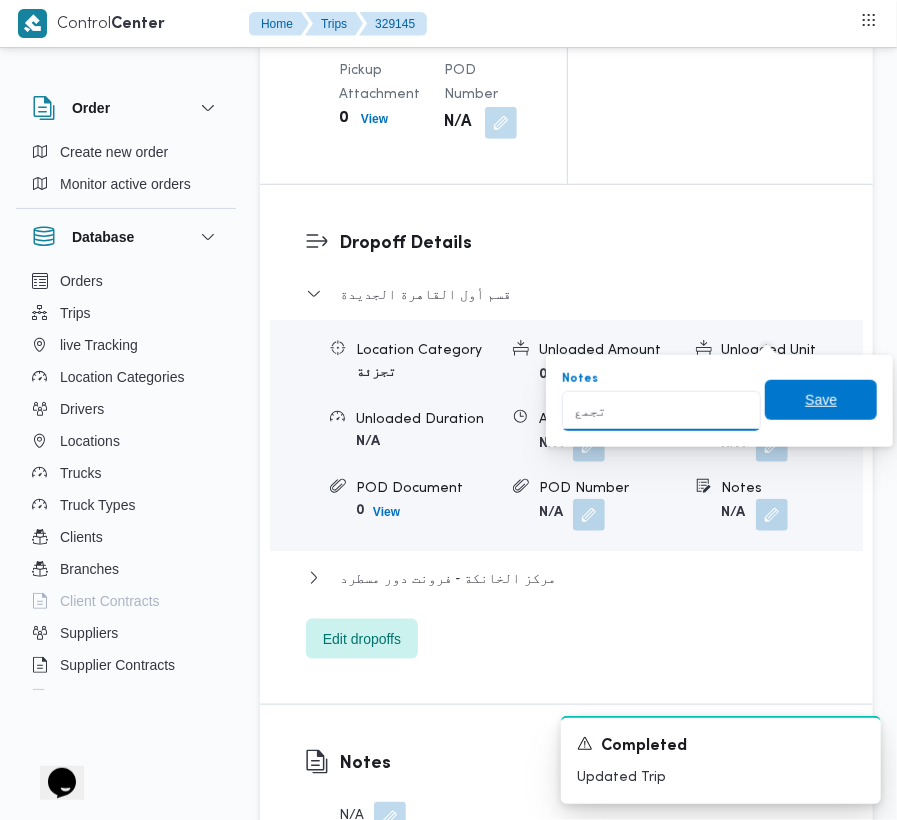 type on "تجمع" 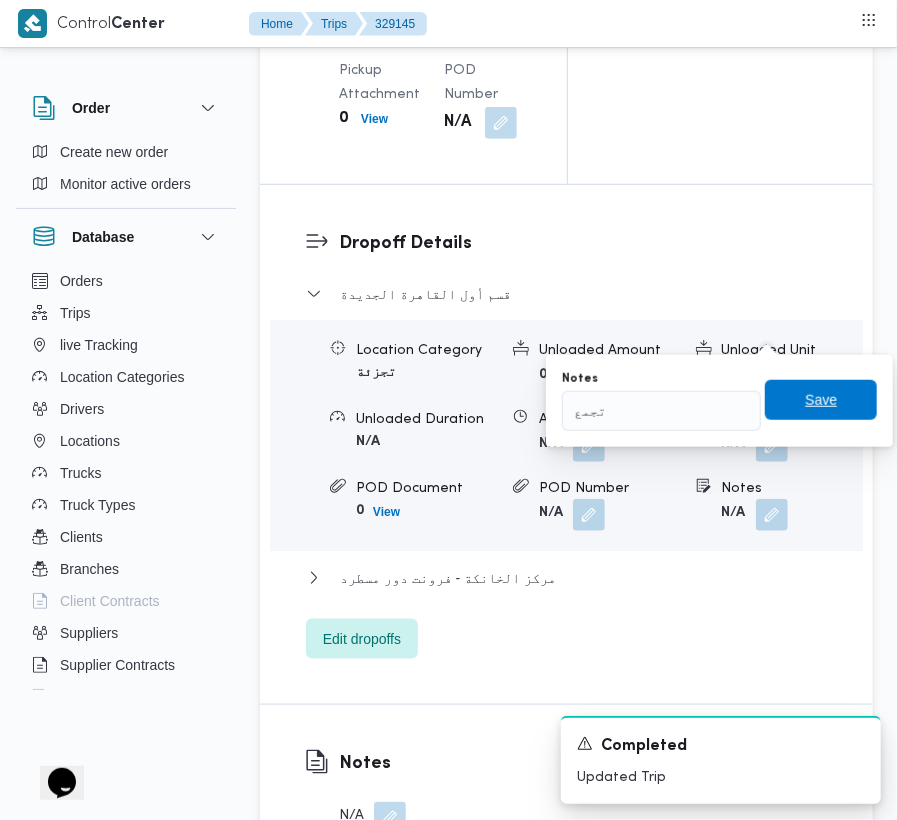 click on "Save" at bounding box center (821, 400) 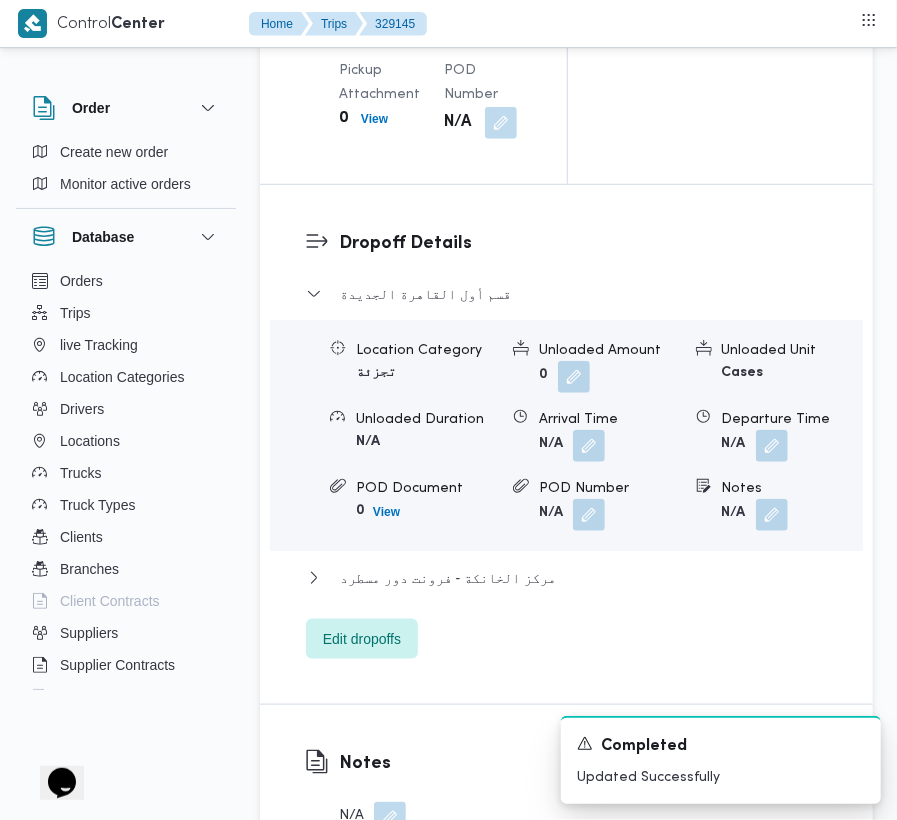 scroll, scrollTop: 2381, scrollLeft: 0, axis: vertical 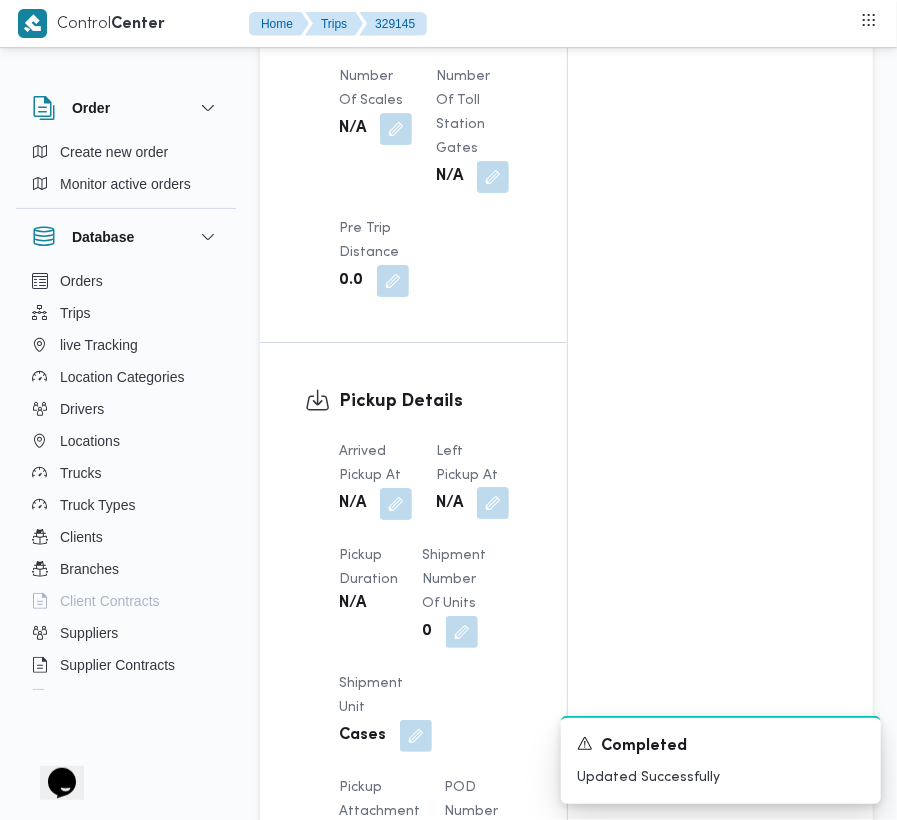 click at bounding box center [493, 503] 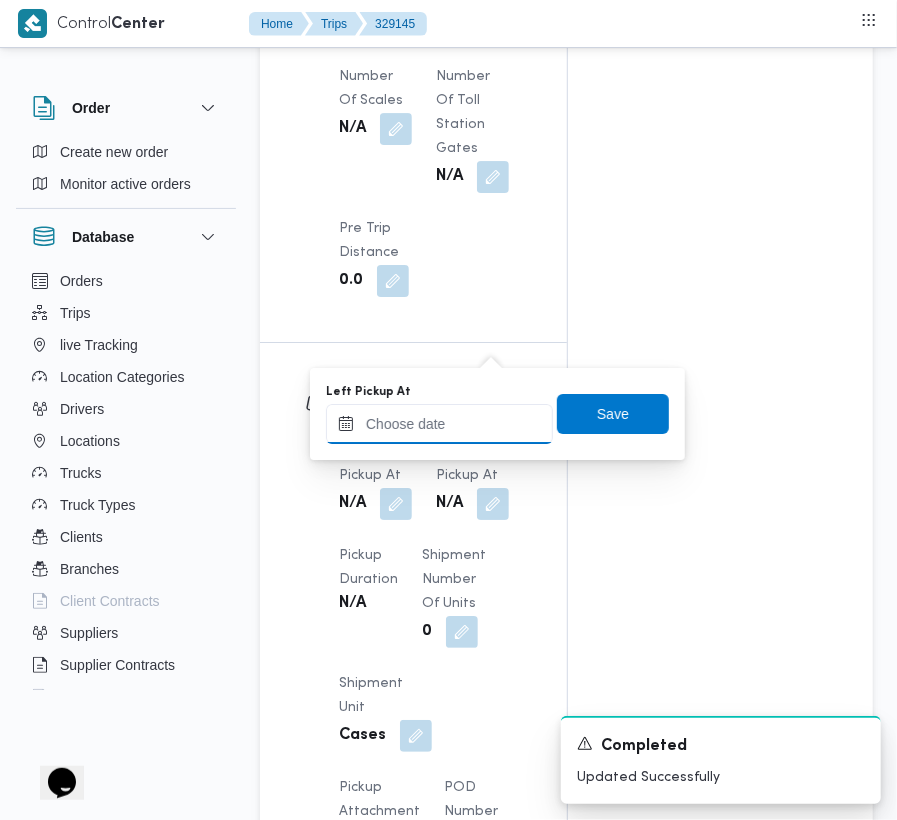 click on "Left Pickup At" at bounding box center (439, 424) 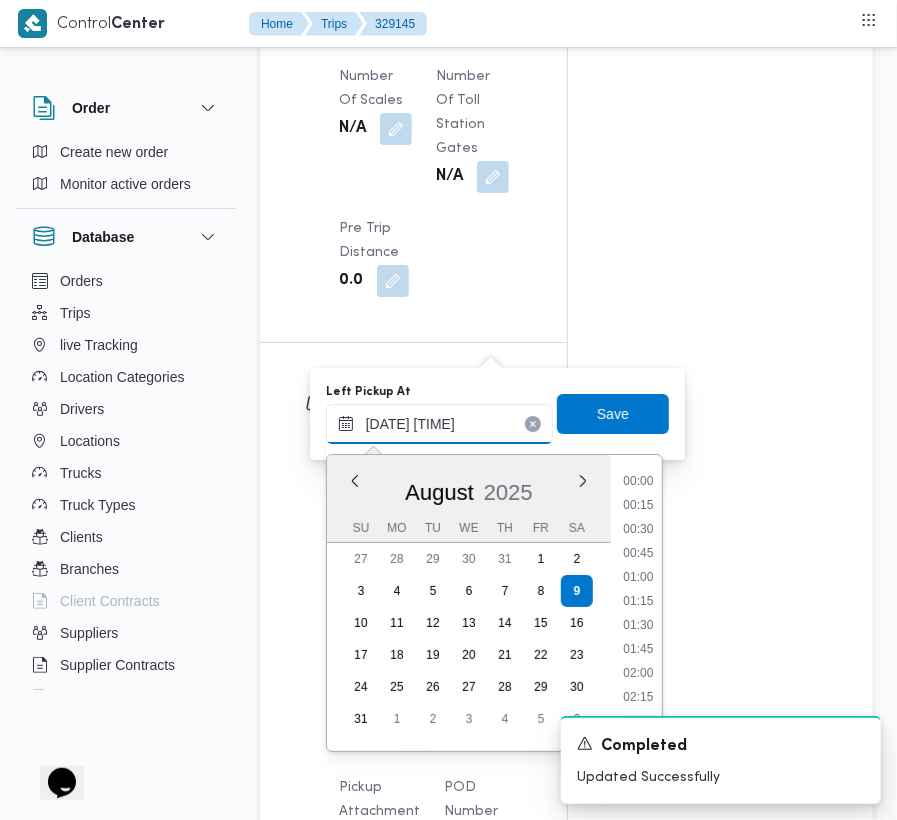 scroll, scrollTop: 864, scrollLeft: 0, axis: vertical 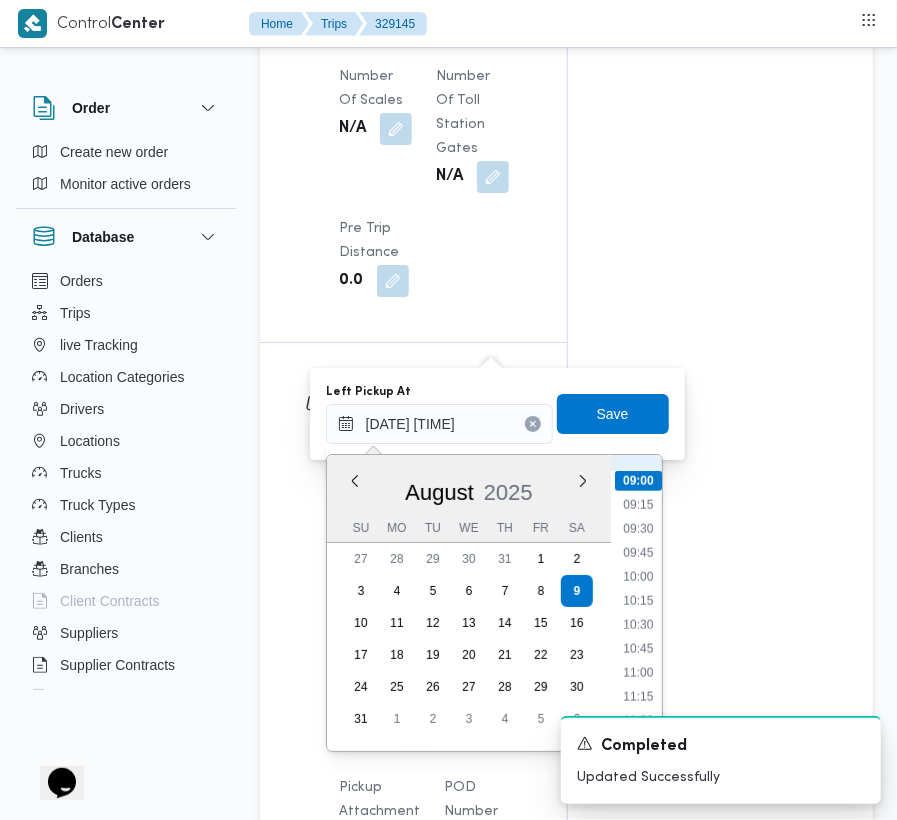 drag, startPoint x: 653, startPoint y: 574, endPoint x: 638, endPoint y: 566, distance: 17 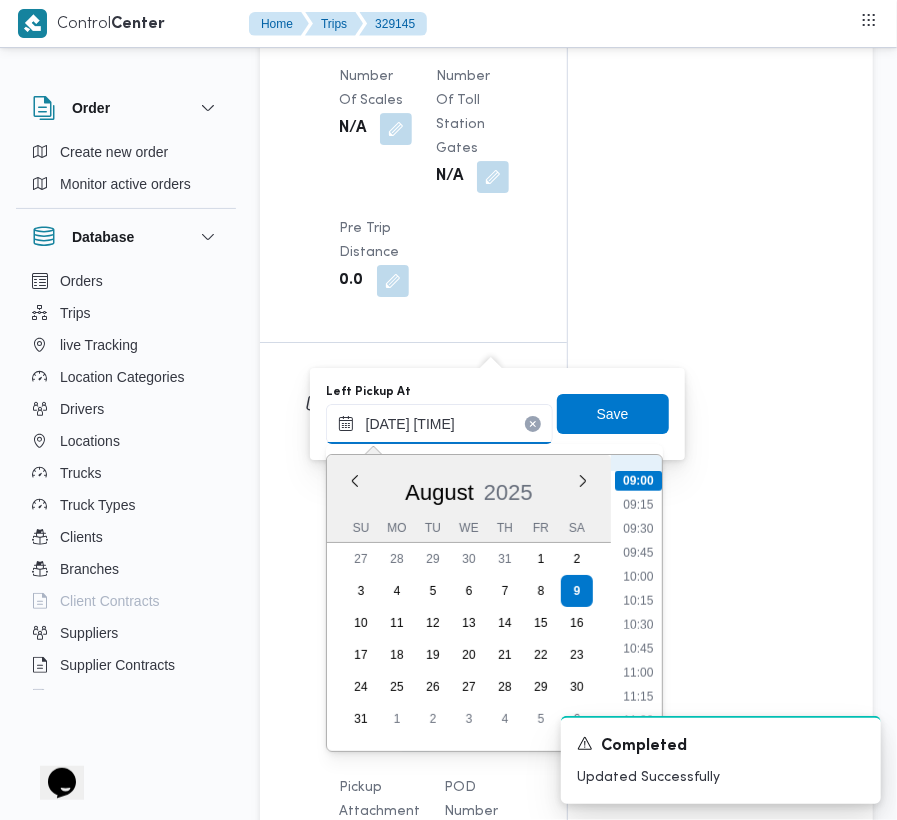 type on "09/08/2025 10:00" 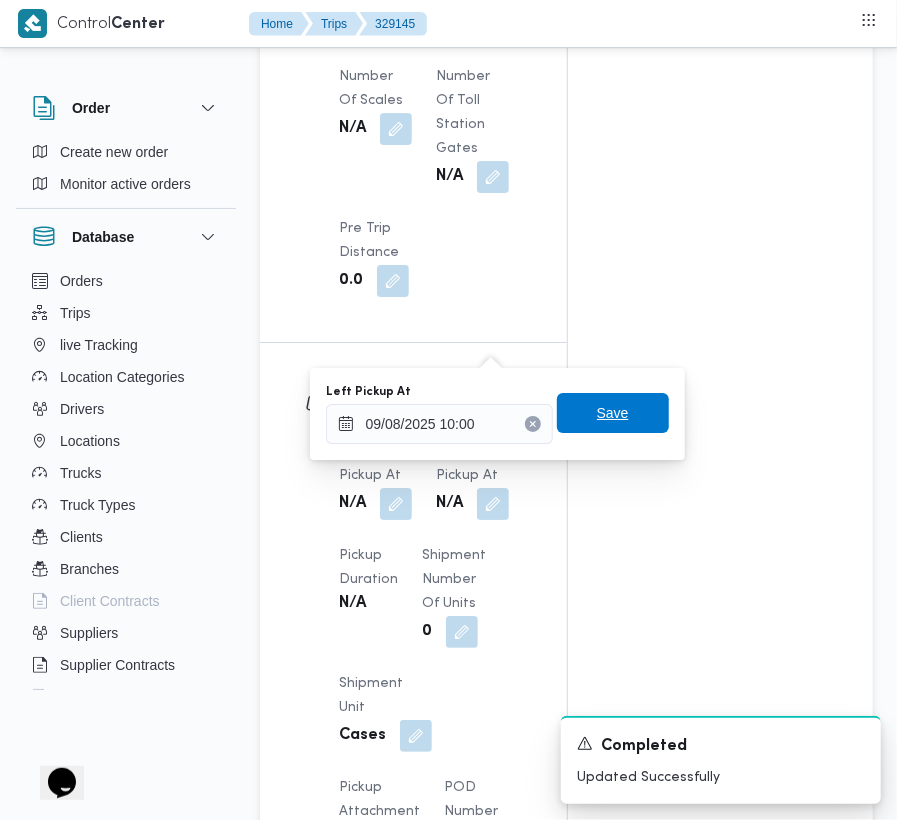 click on "Save" at bounding box center (613, 413) 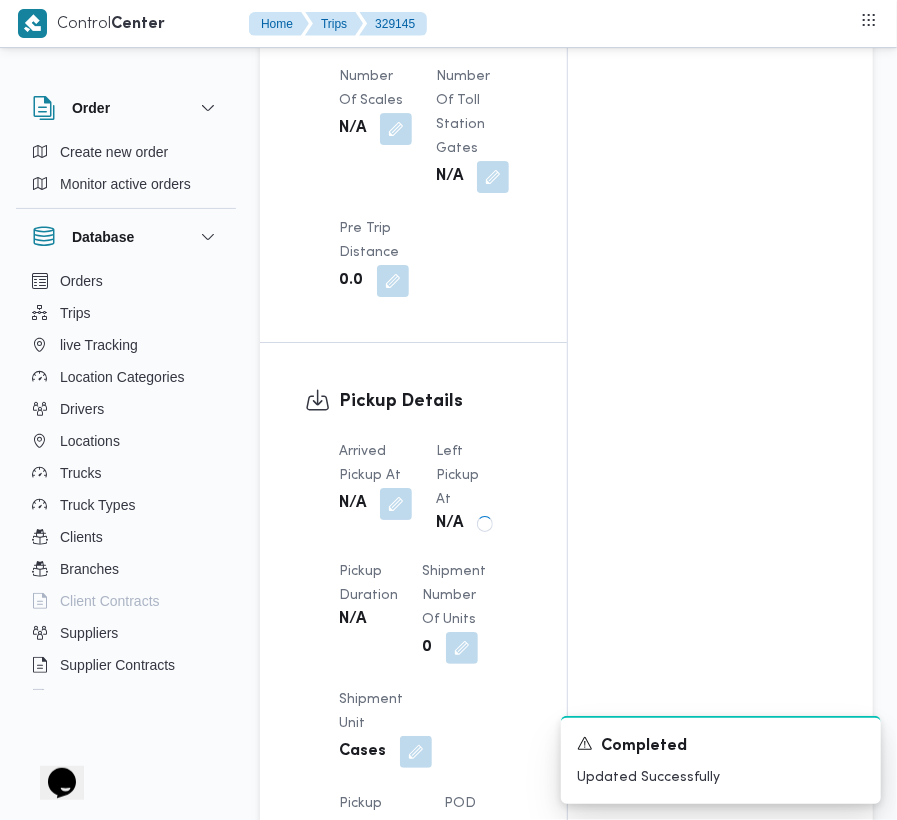 click on "Arrived Pickup At" at bounding box center [375, 464] 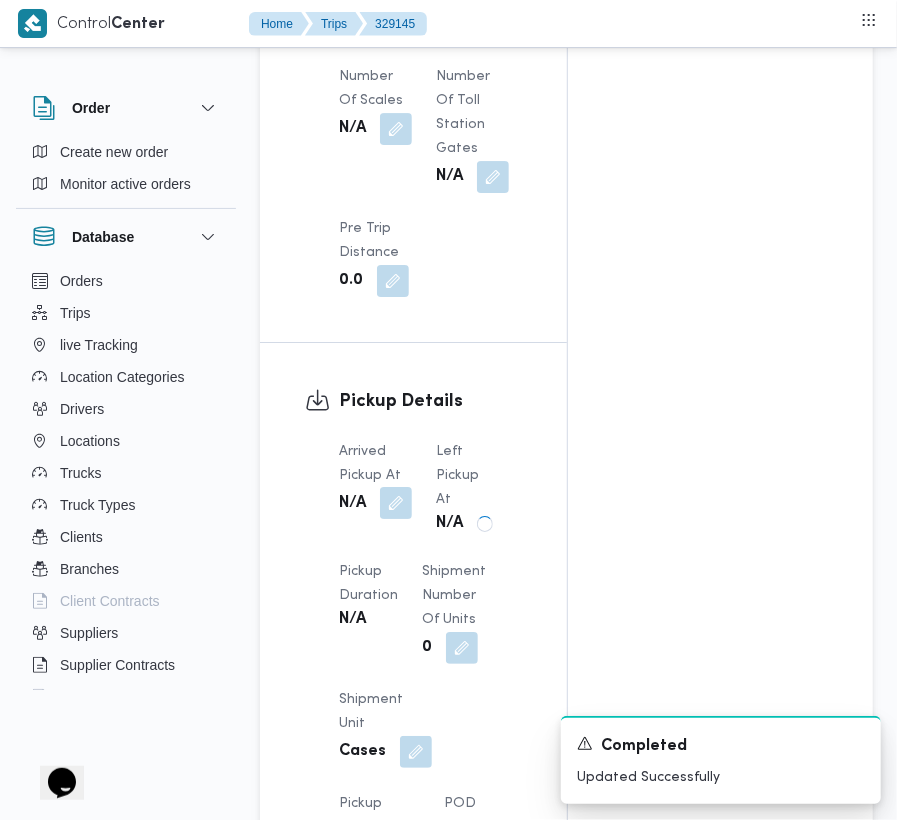 click at bounding box center [396, 503] 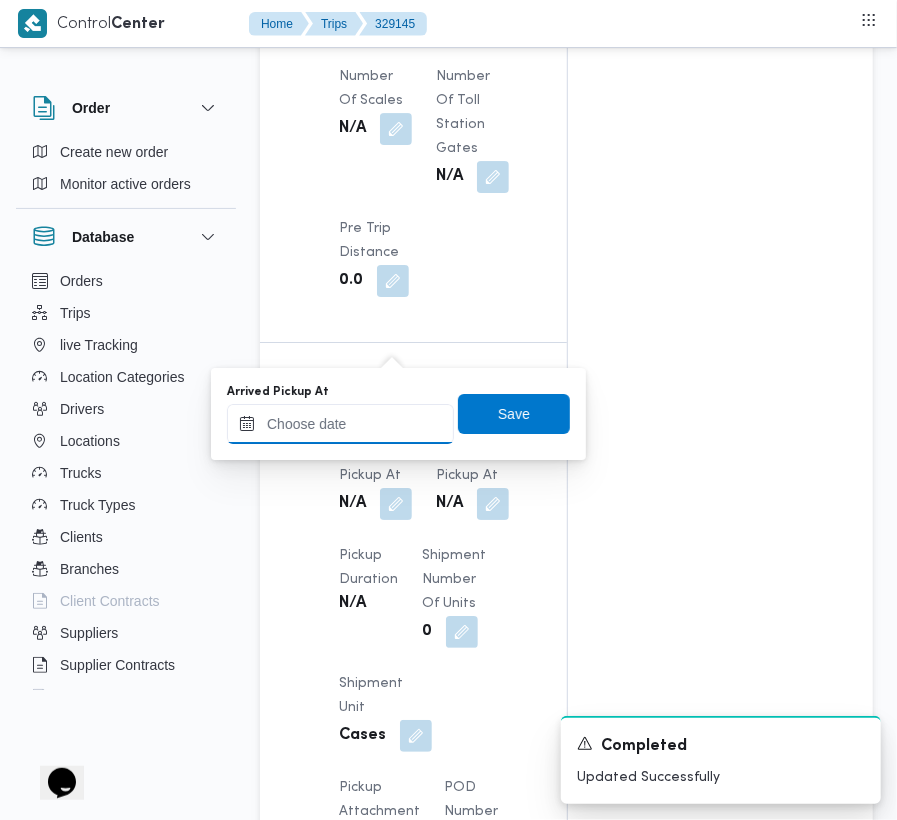 click on "Arrived Pickup At" at bounding box center [340, 424] 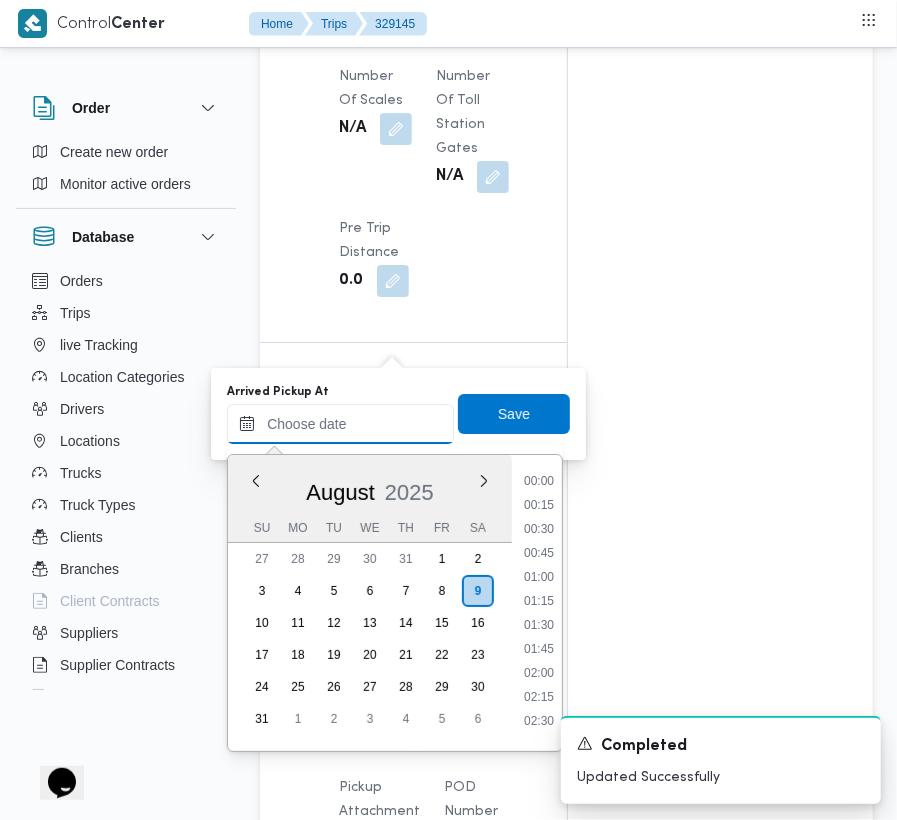 paste on "9/8/2025 9:00" 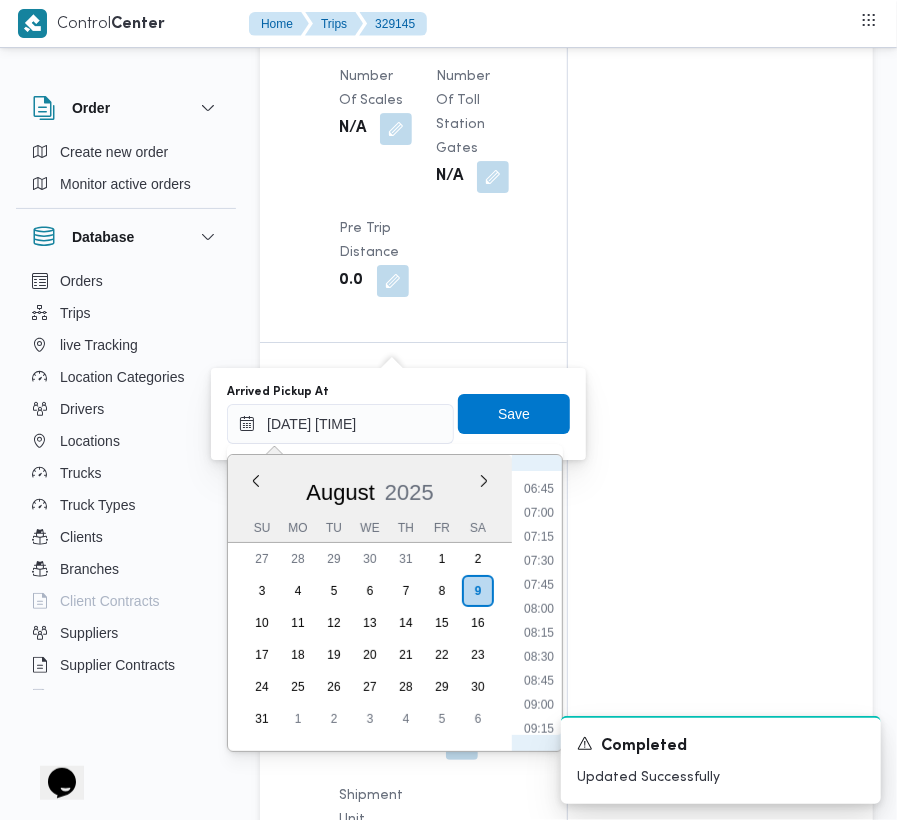 scroll, scrollTop: 416, scrollLeft: 0, axis: vertical 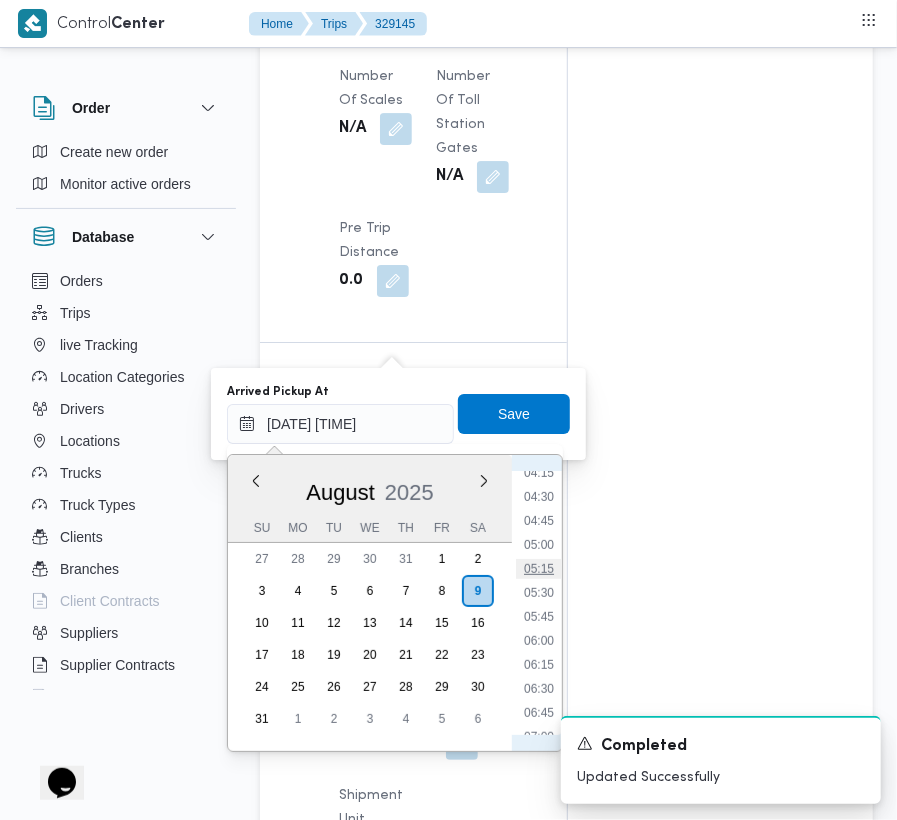click on "05:15" at bounding box center (539, 569) 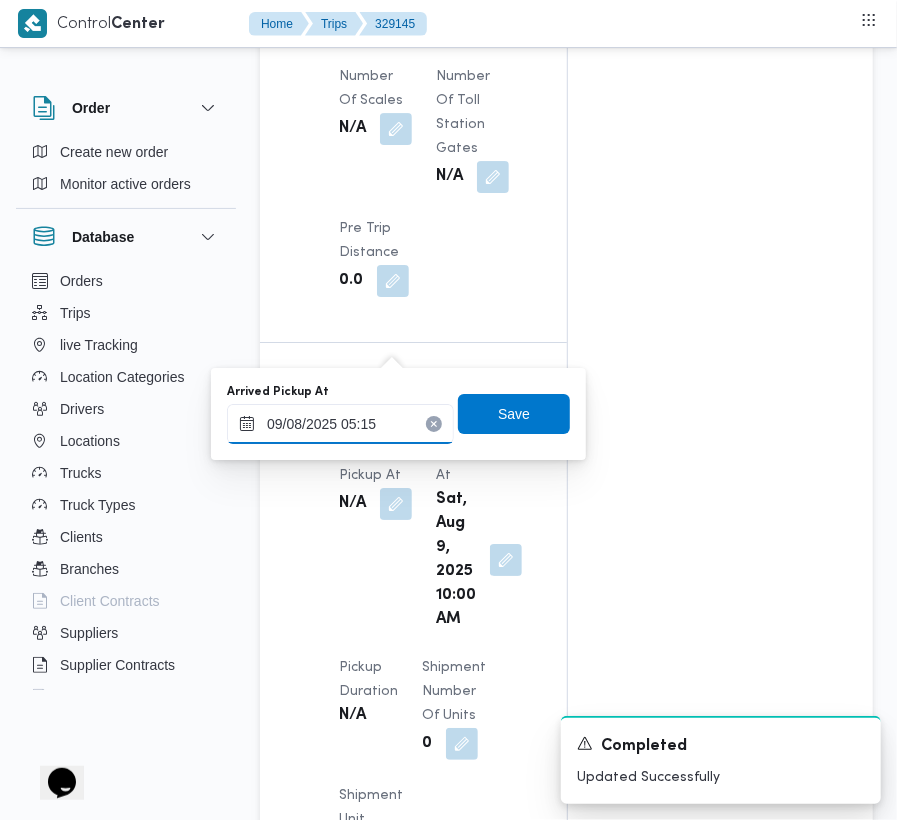 drag, startPoint x: 384, startPoint y: 433, endPoint x: 400, endPoint y: 434, distance: 16.03122 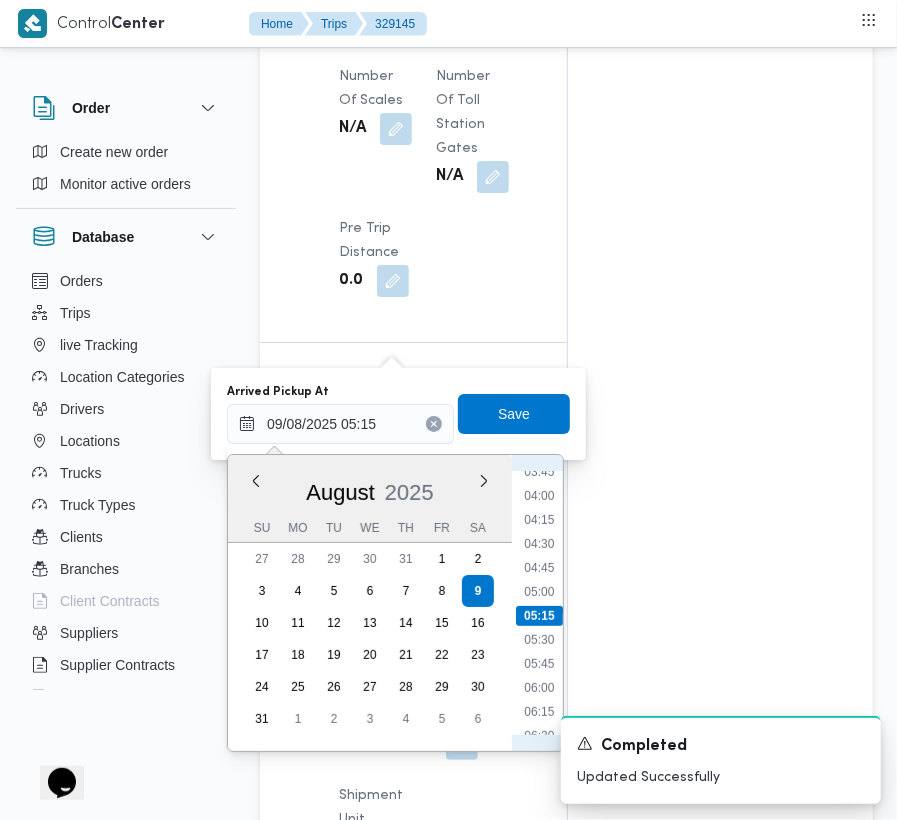 scroll, scrollTop: 593, scrollLeft: 0, axis: vertical 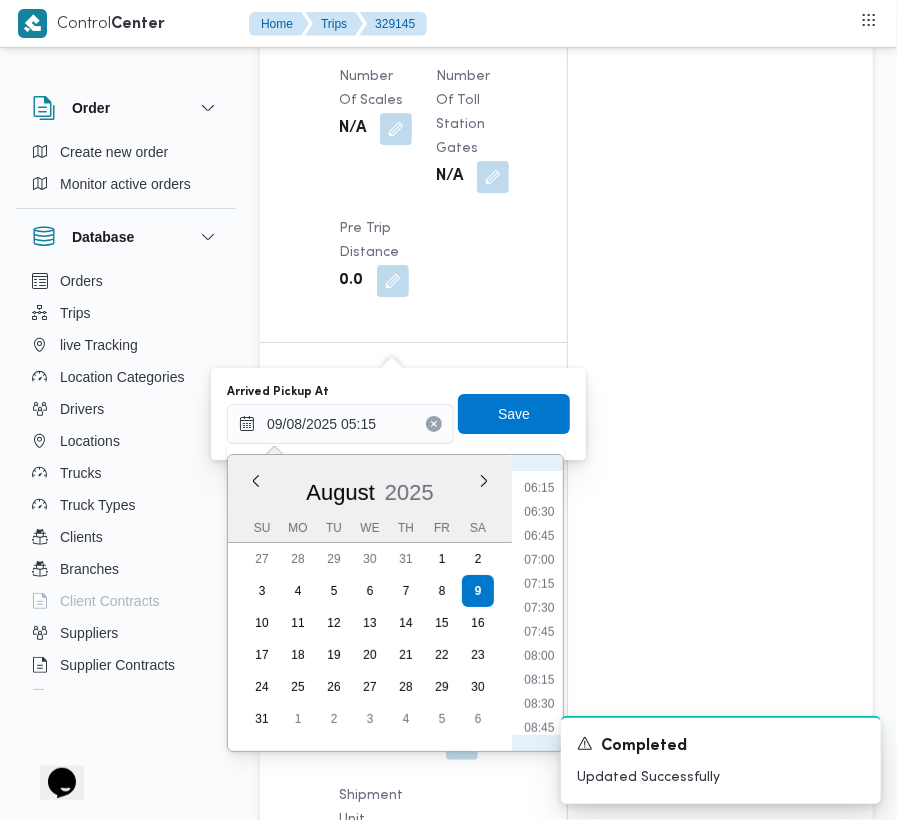 click on "08:15" at bounding box center [539, 680] 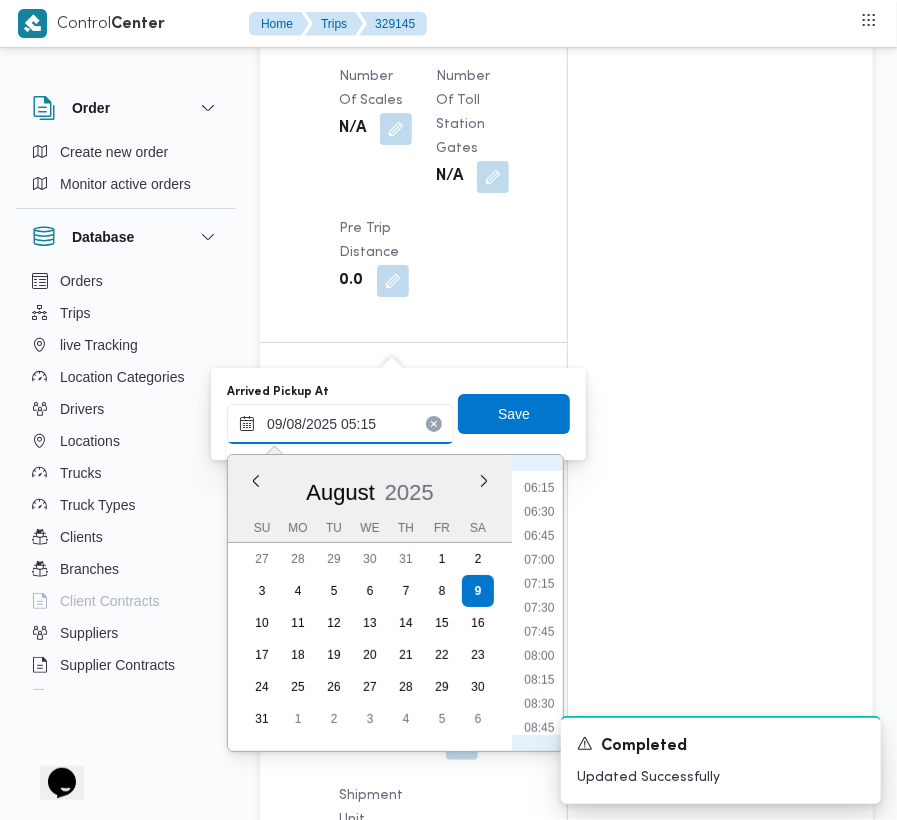 type on "09/08/2025 08:15" 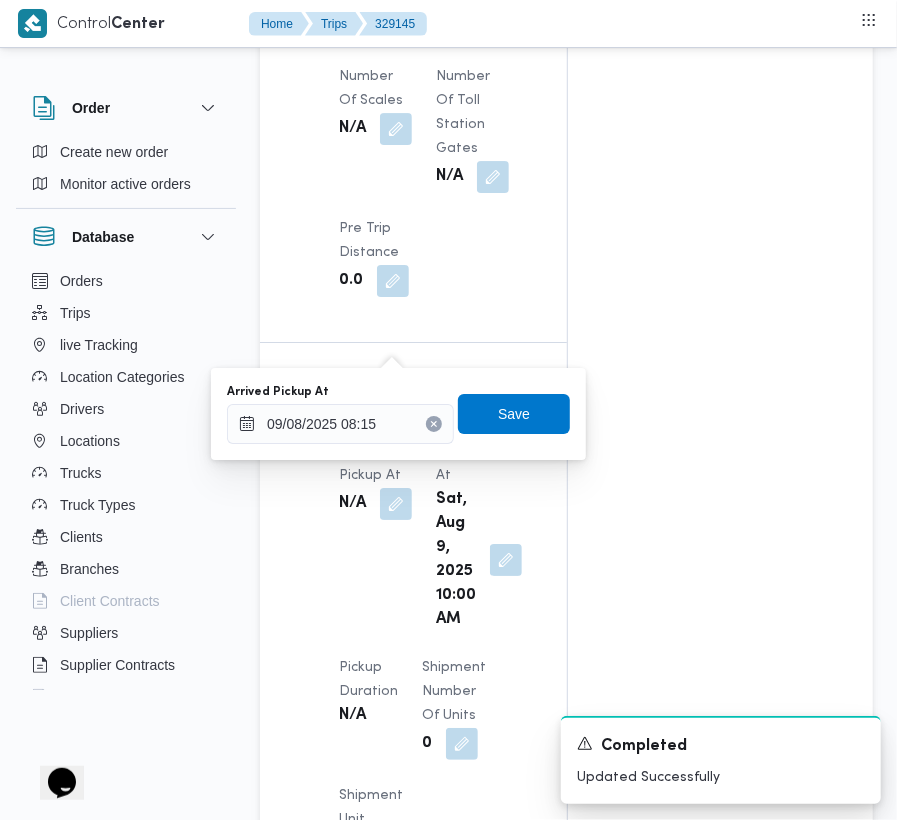 click on "Arrived Pickup At 09/08/2025 08:15 Save" at bounding box center [398, 414] 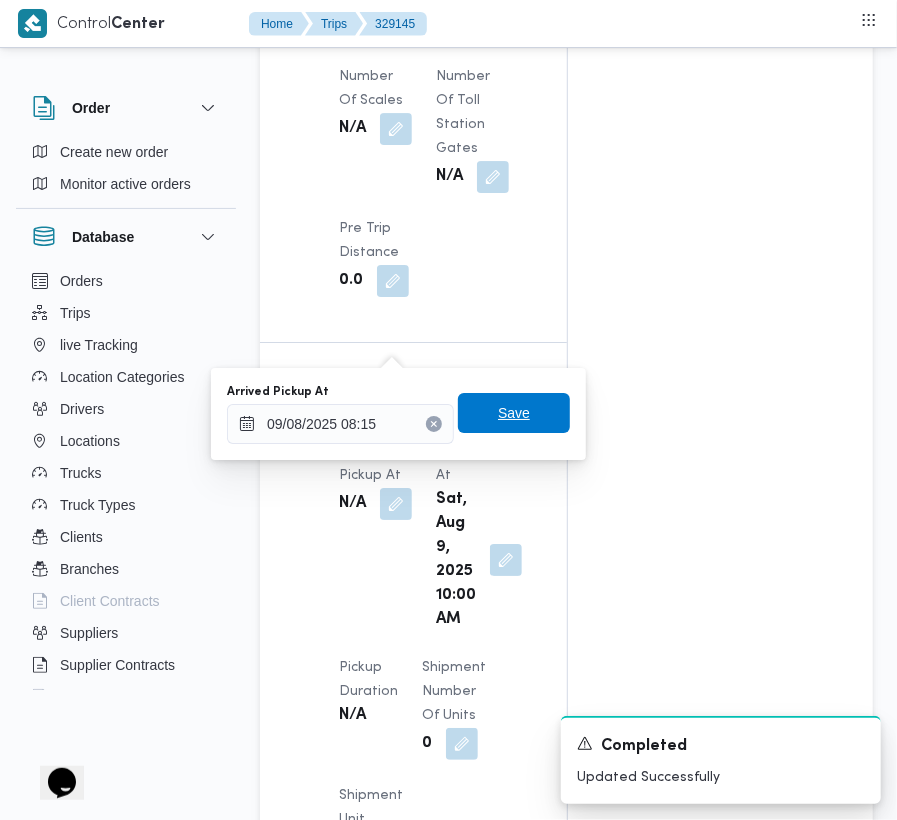 click on "Save" at bounding box center (514, 413) 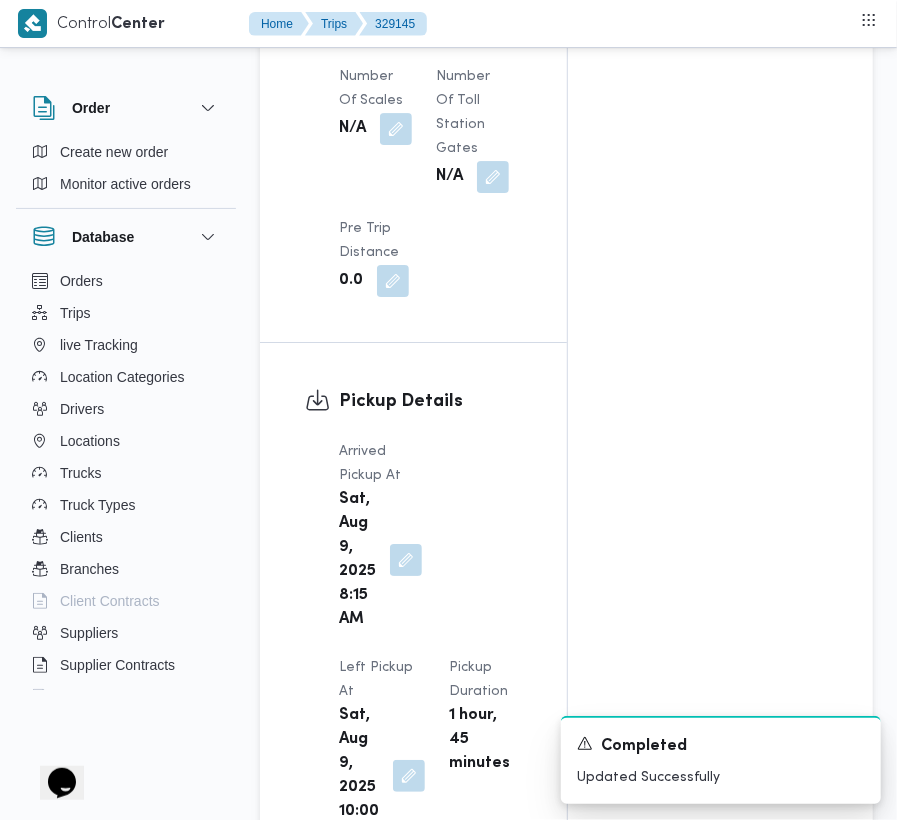 scroll, scrollTop: 0, scrollLeft: 0, axis: both 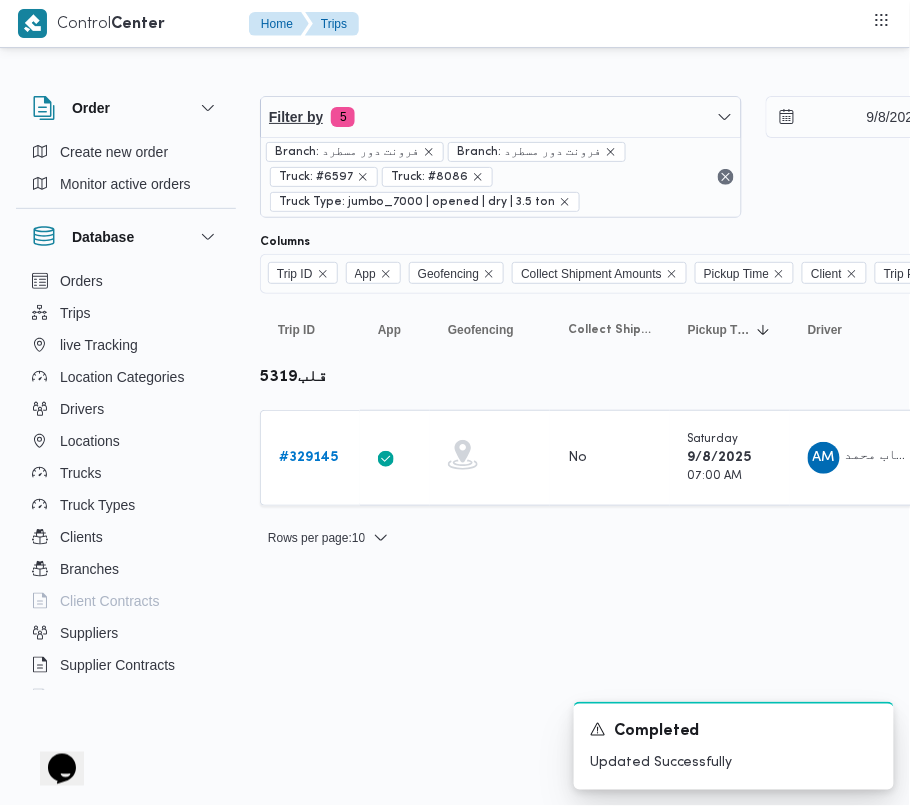 click on "Filter by 5 Branch: فرونت دور مسطرد Branch: فرونت دور مسطرد  Truck: #6597 Truck: #8086 Truck Type: jumbo_7000 | opened | dry | 3.5 ton 9/8/2025 → 9/8/2025" at bounding box center (753, 157) 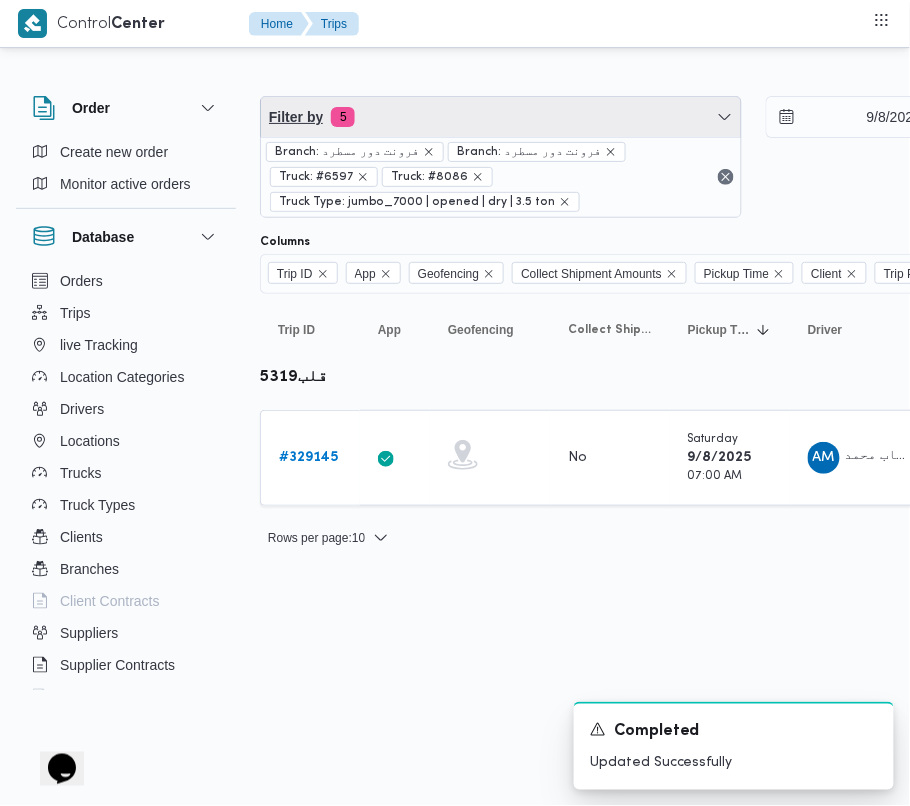 click on "Filter by 5" at bounding box center (501, 117) 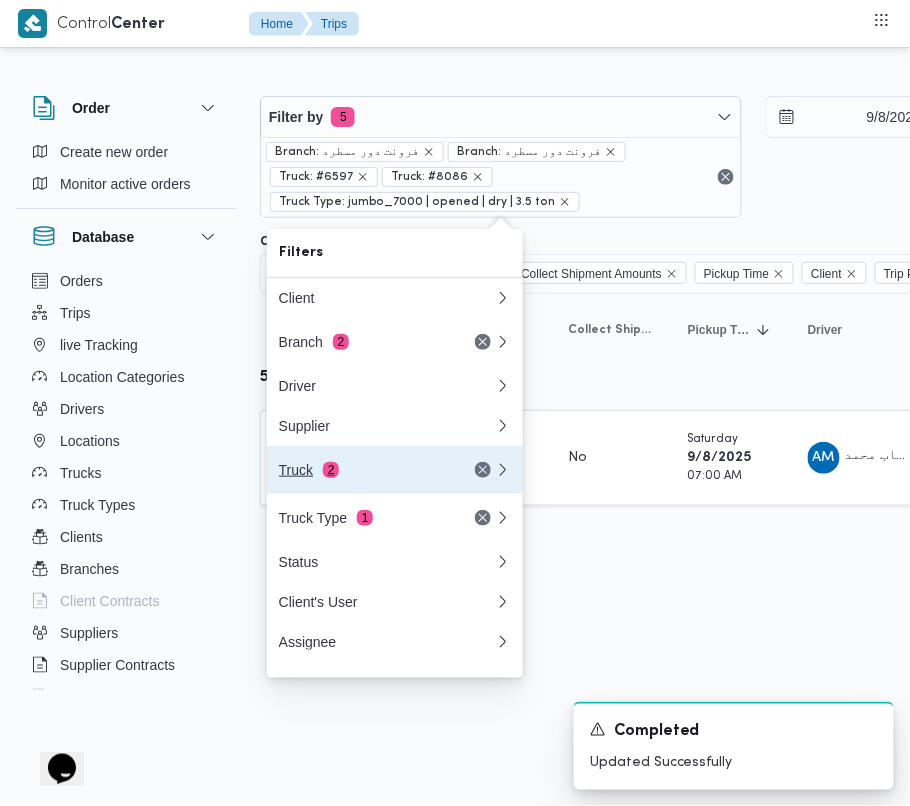 click on "Truck 2" at bounding box center (363, 470) 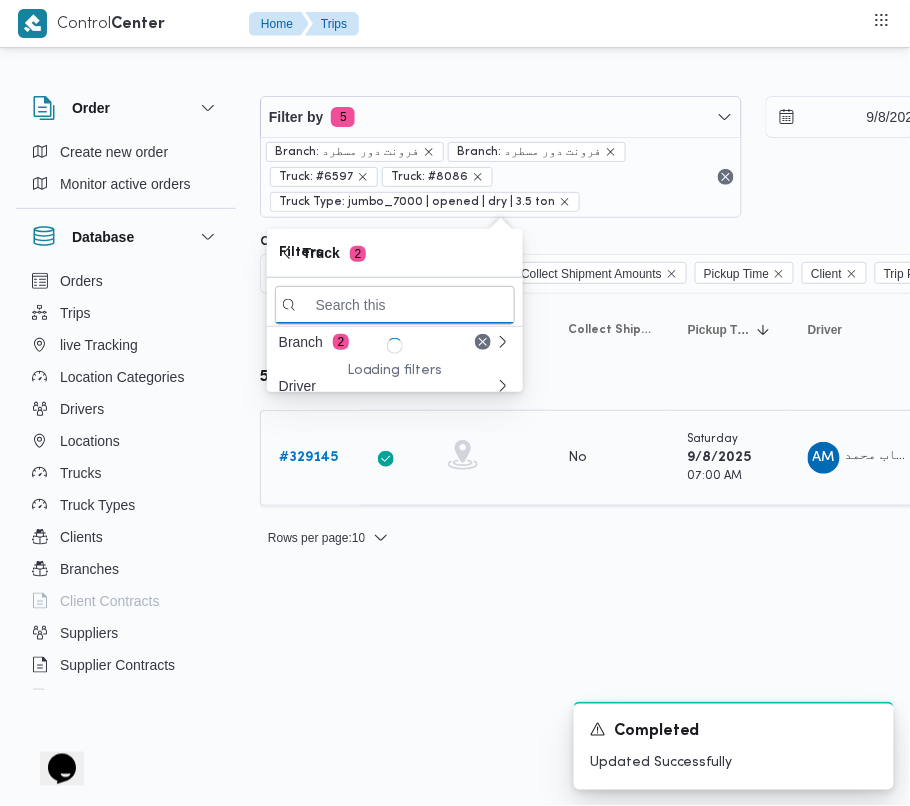 paste on "4843" 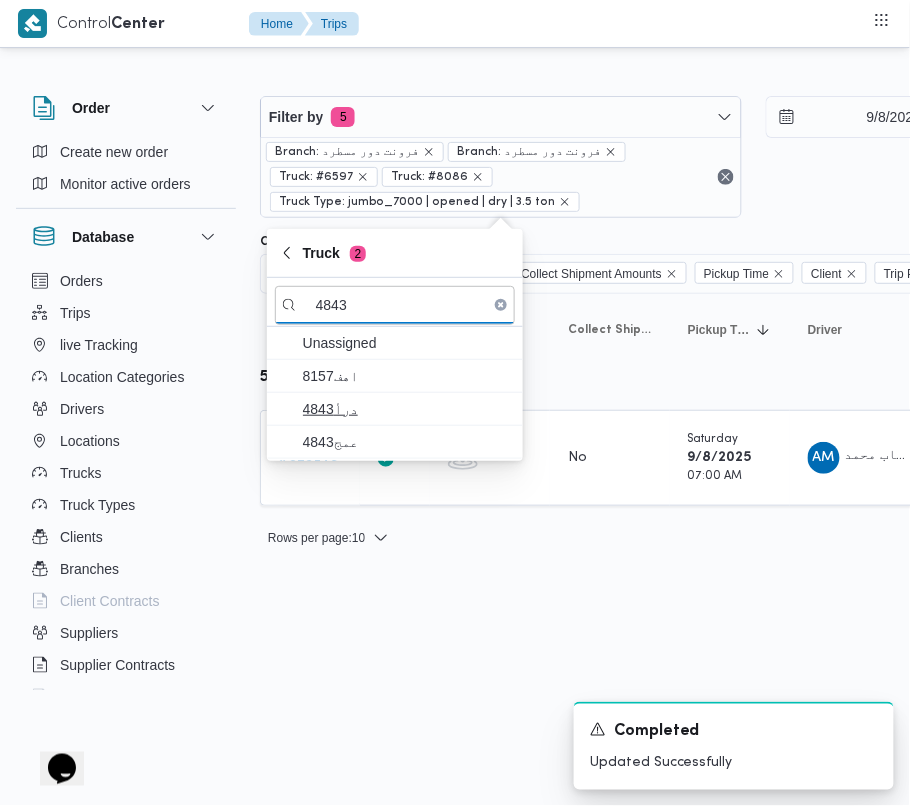type on "4843" 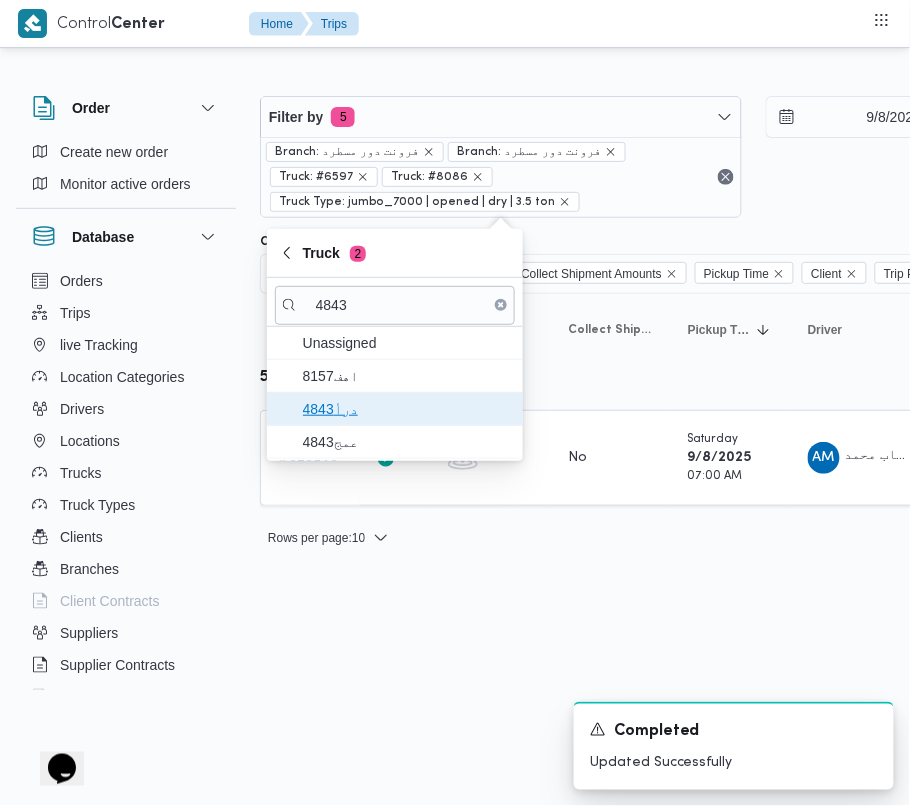 click on "درأ4843" at bounding box center [395, 409] 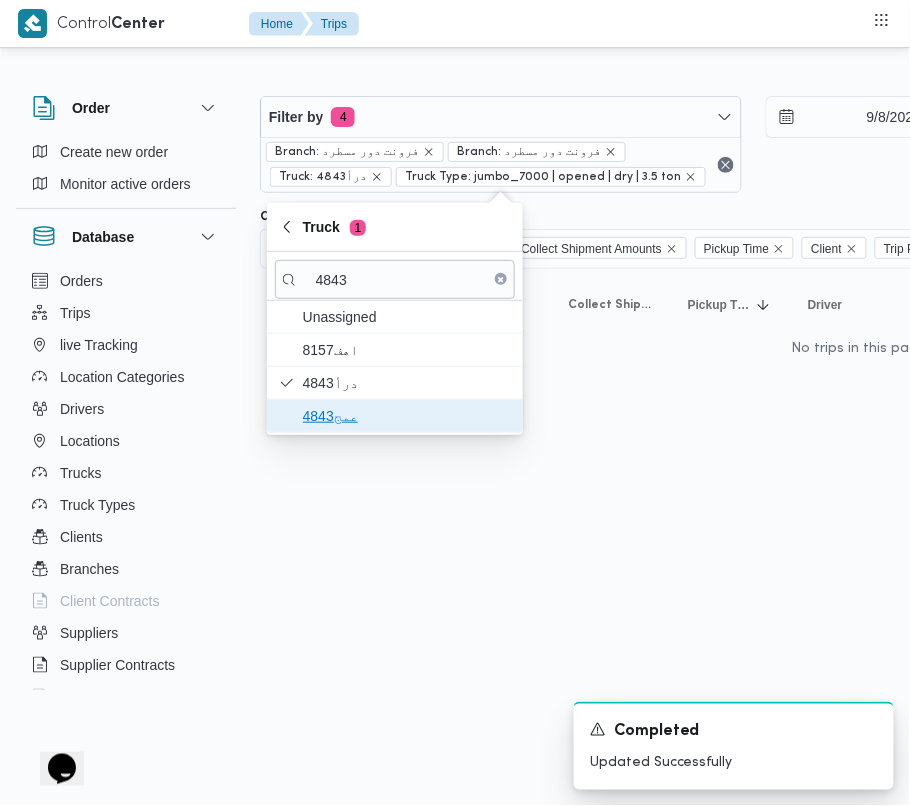 click on "عمج4843" at bounding box center [407, 416] 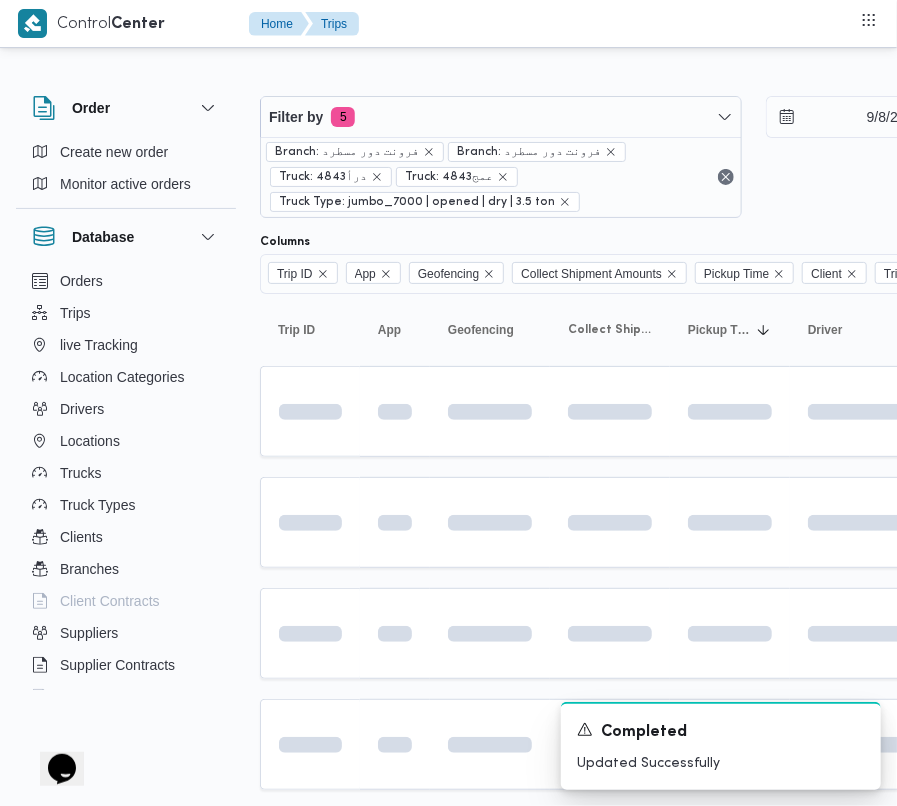 click on "Trip ID Click to sort in ascending order App Click to sort in ascending order Geofencing Click to sort in ascending order Collect Shipment Amounts Pickup Time Click to sort in ascending order Client Click to sort in ascending order Trip Points Driver Click to sort in ascending order Supplier Click to sort in ascending order Truck Click to sort in ascending order Status Click to sort in ascending order Platform Click to sort in ascending order Actions" at bounding box center (860, 885) 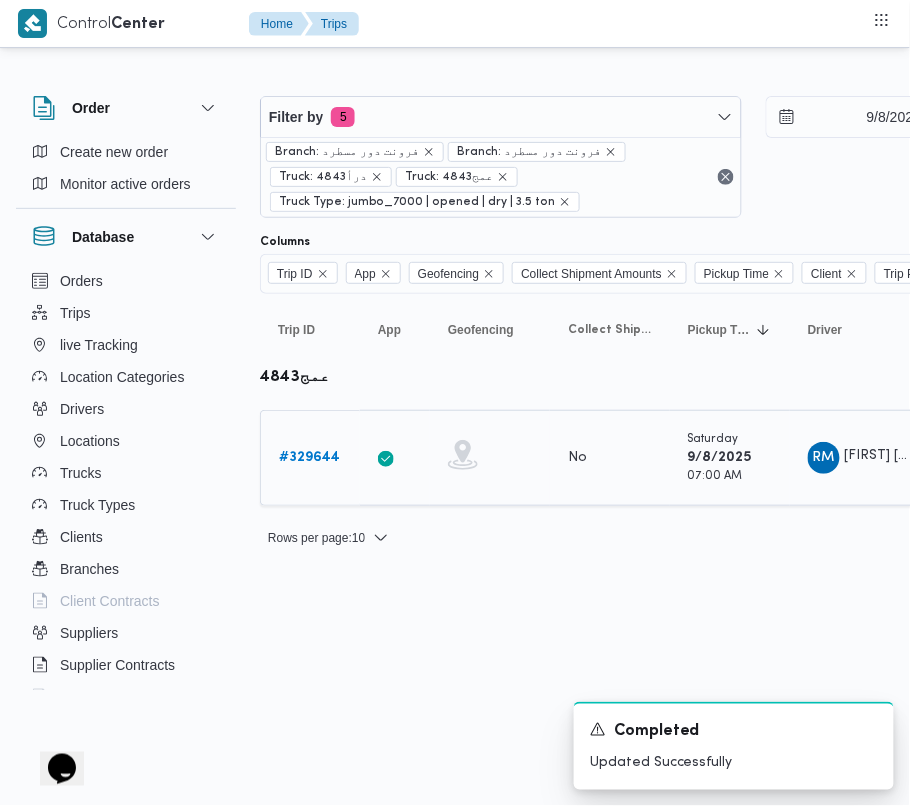 click on "# 329644" at bounding box center (310, 458) 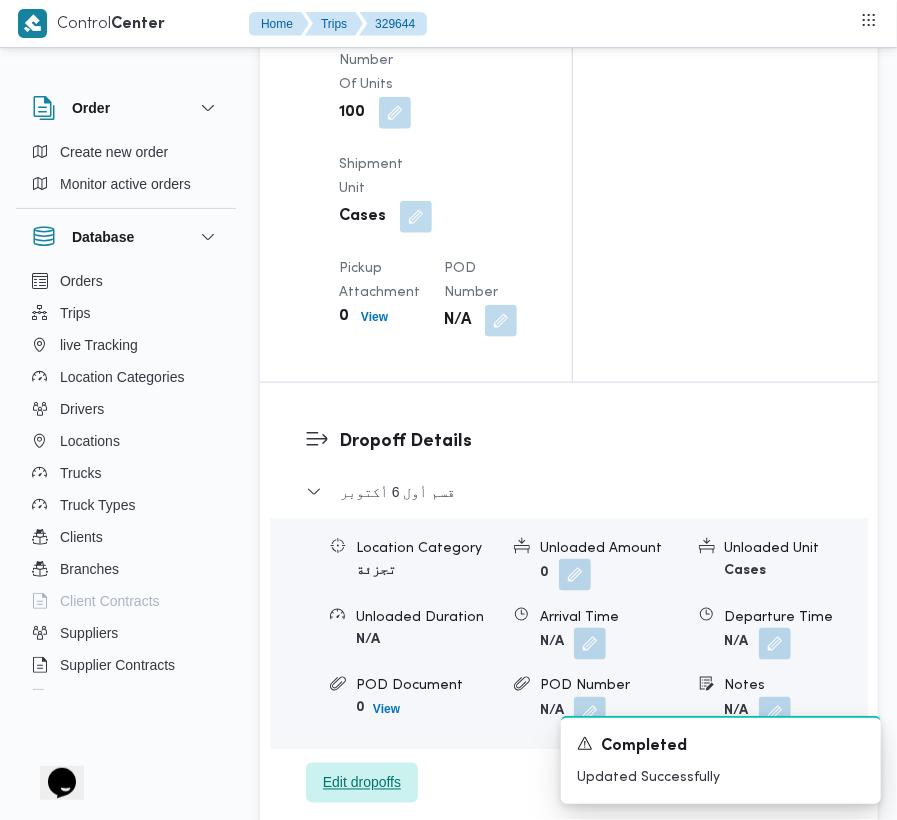 click on "Edit dropoffs" at bounding box center [362, 783] 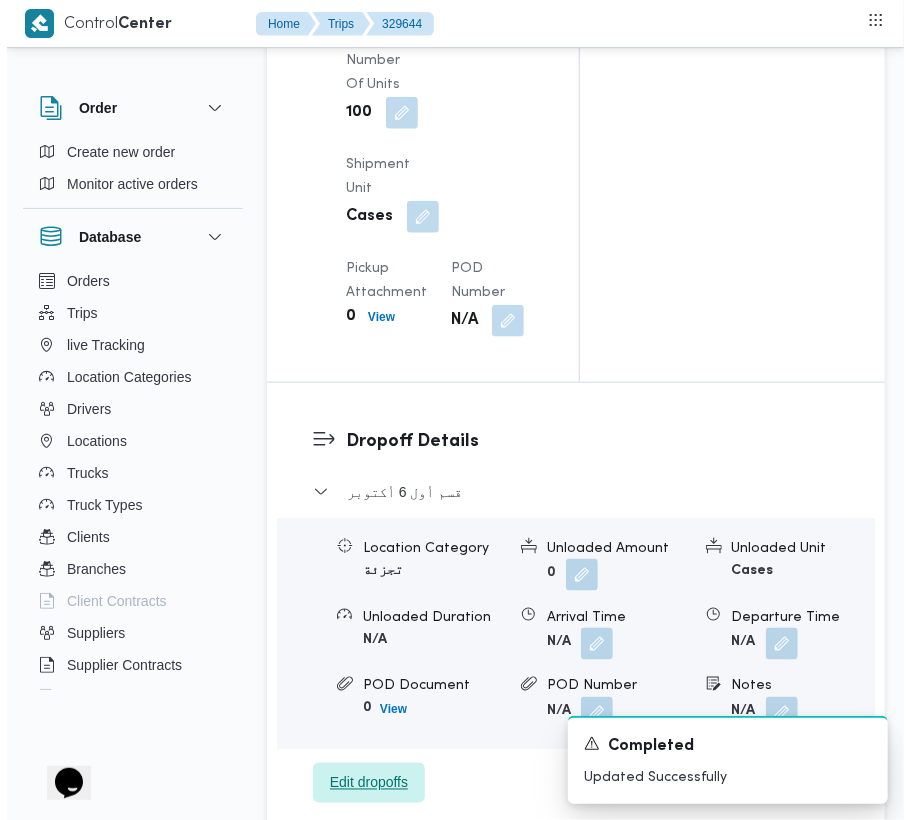 scroll, scrollTop: 3265, scrollLeft: 0, axis: vertical 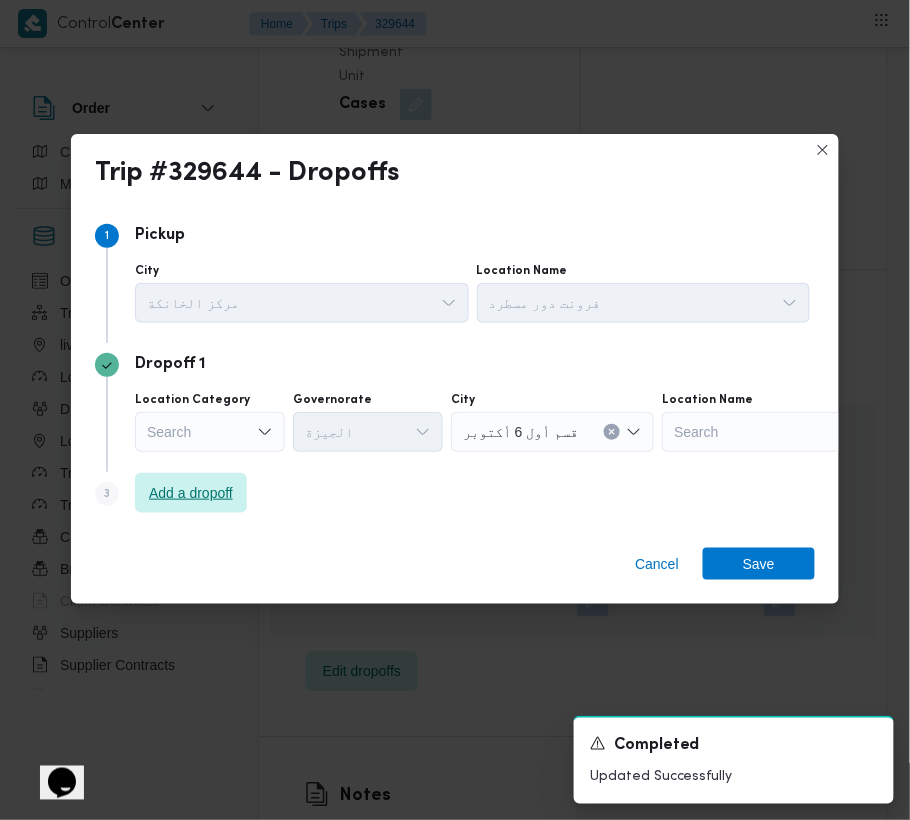 click on "Add a dropoff" at bounding box center (191, 493) 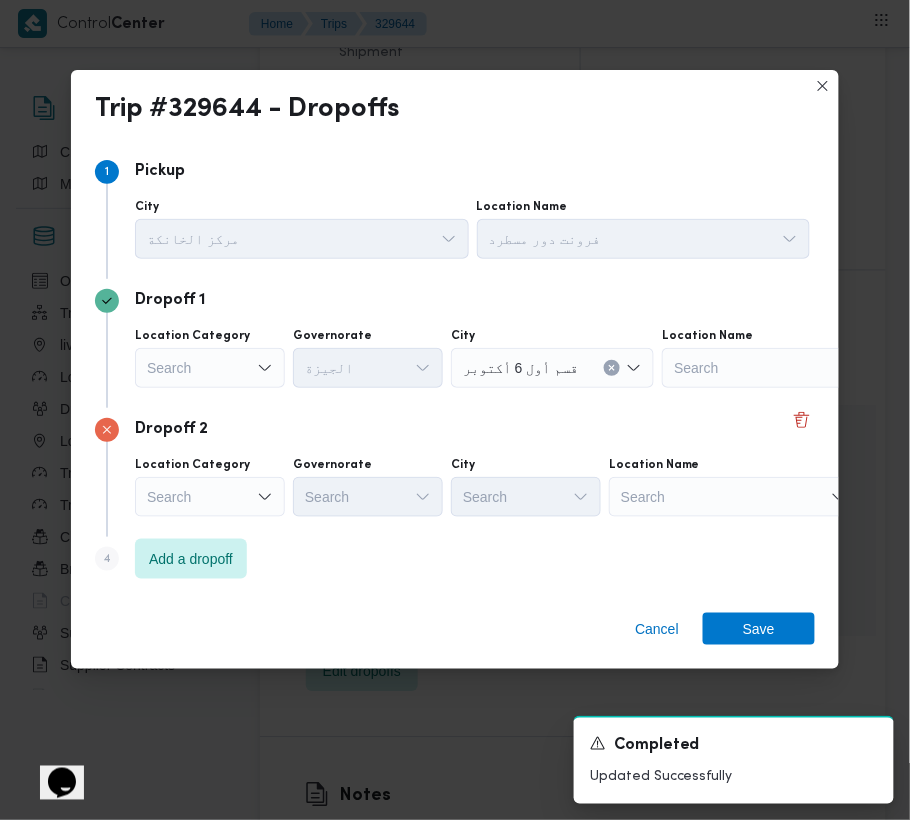 click on "Step 1 1 Pickup City مركز الخانكة Location Name فرونت دور مسطرد Dropoff 1 Location Category Search Governorate الجيزة City قسم أول 6 أكتوبر Location Name Search Dropoff 2 Location Category Search Governorate Search City Search Location Name Search Step 4 is disabled 4 Add a dropoff" at bounding box center [455, 369] 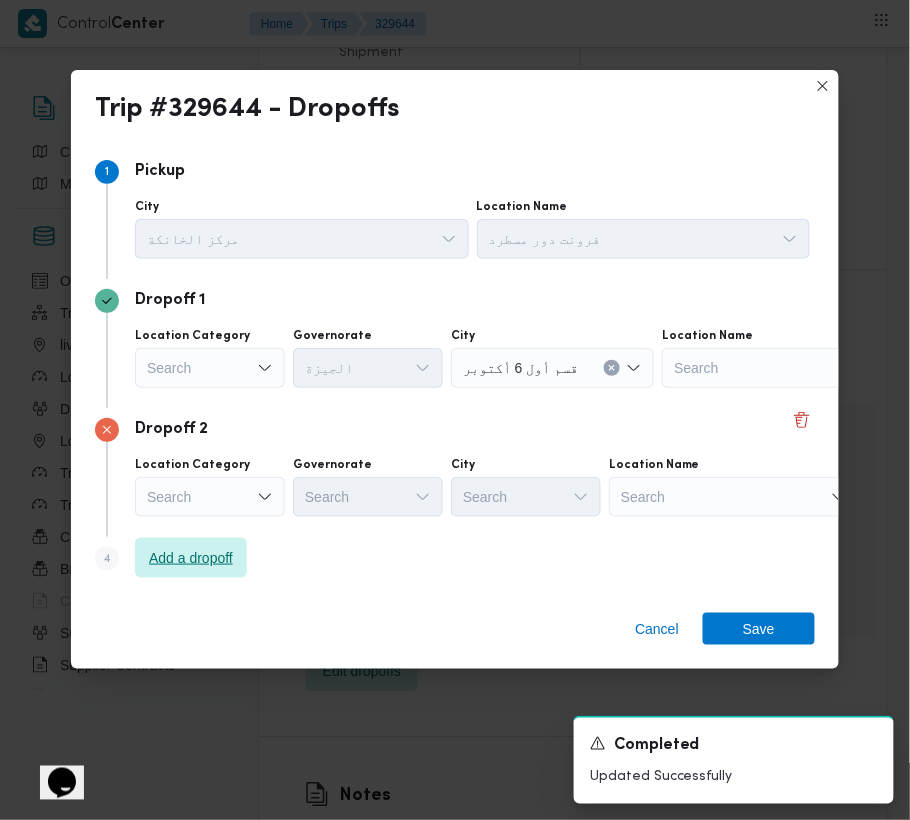 click on "Add a dropoff" at bounding box center (191, 558) 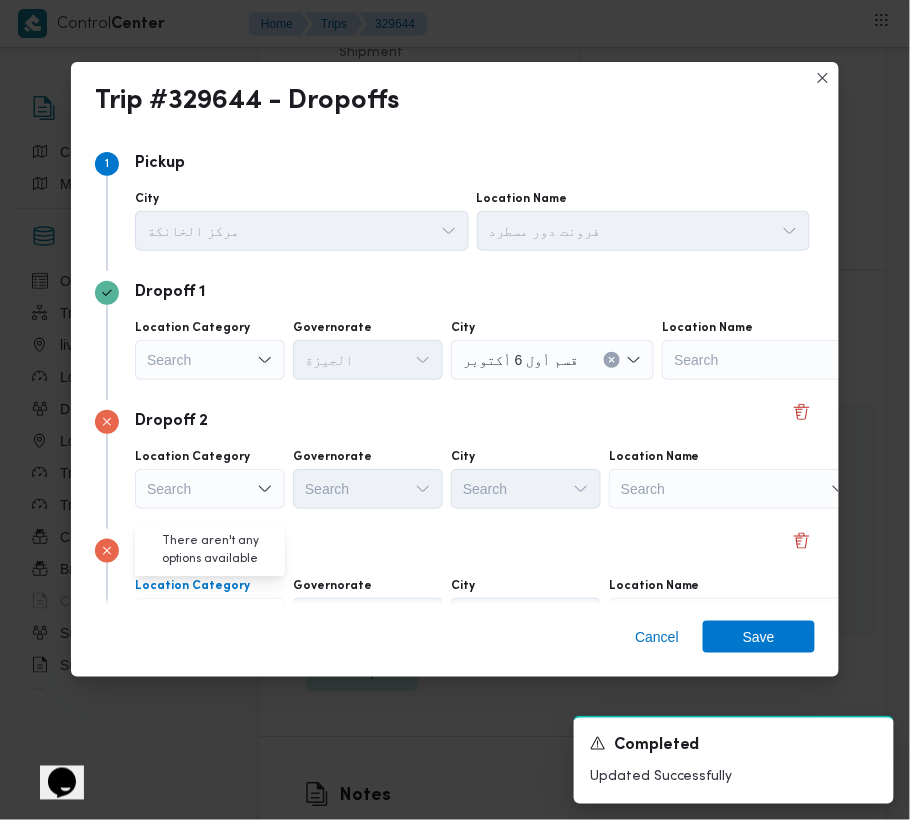 scroll, scrollTop: 113, scrollLeft: 0, axis: vertical 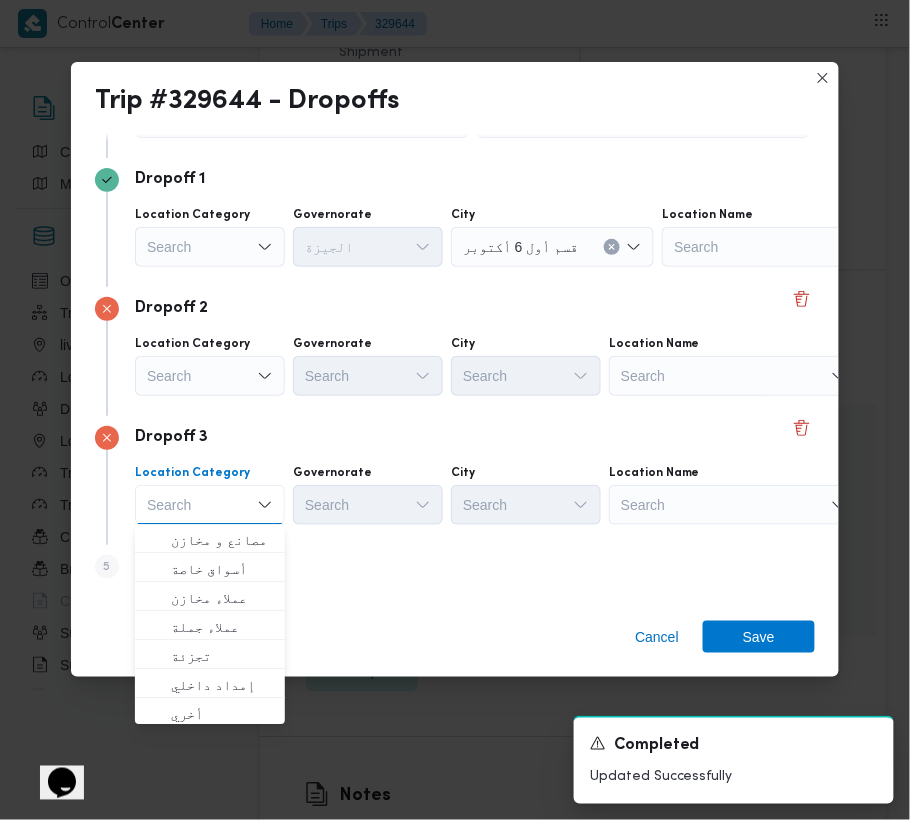 click on "Search" at bounding box center (787, 247) 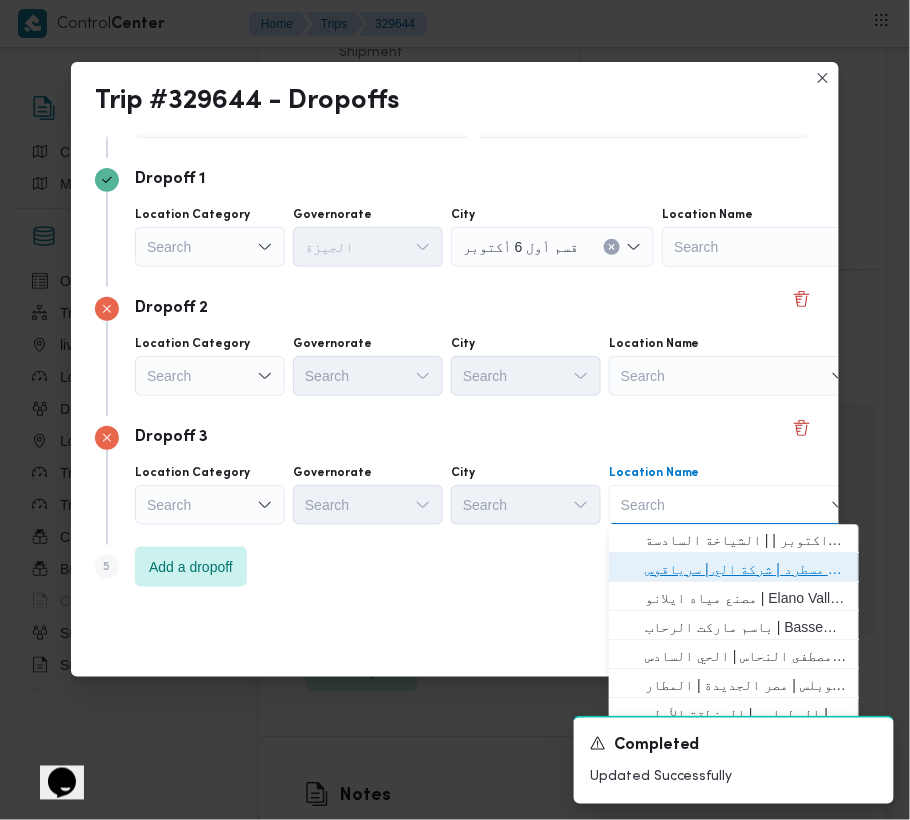 click on "فرونت دور مسطرد | شركة الي | سرياقوس" at bounding box center [746, 570] 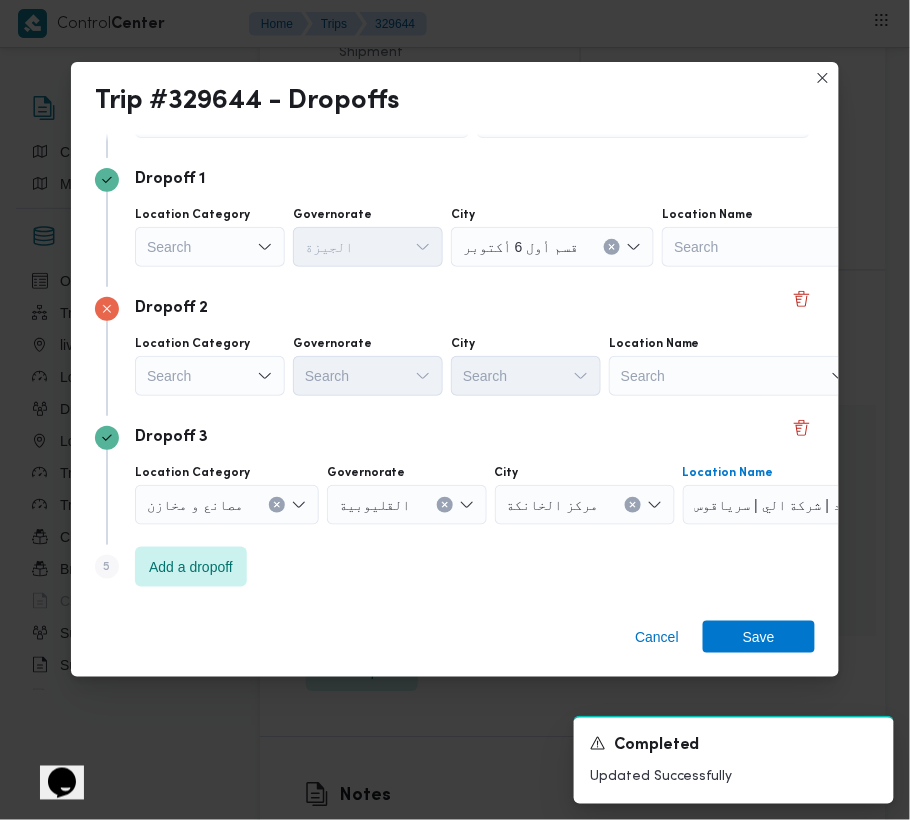 click on "Search" at bounding box center [210, 247] 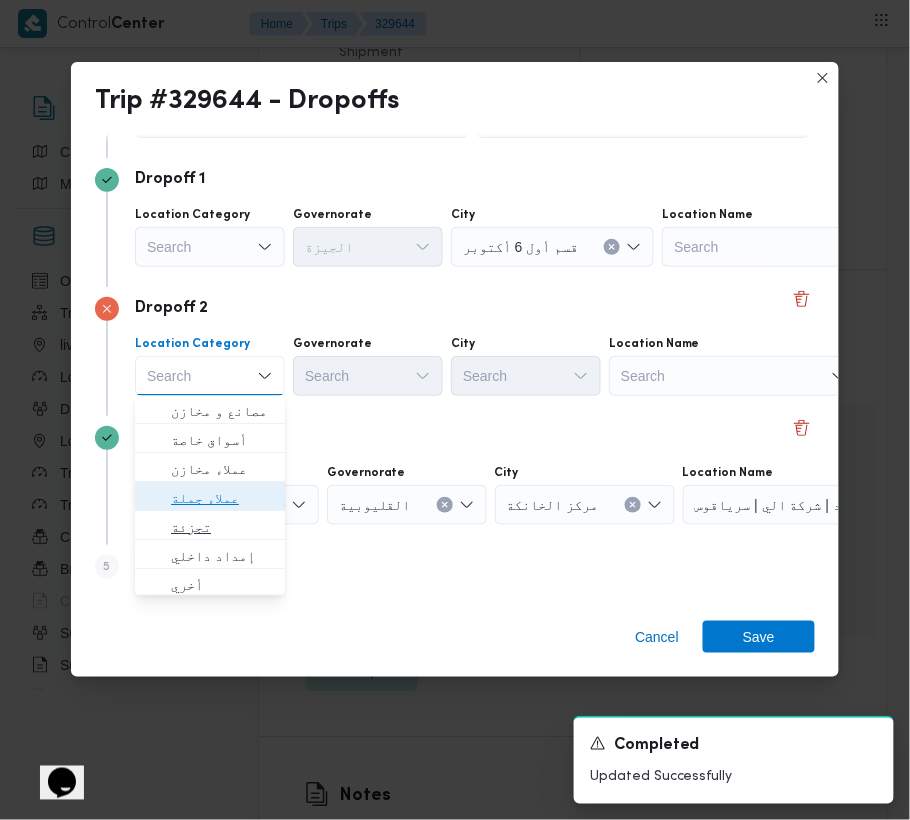 click on "مصانع و مخازن أسواق خاصة عملاء مخازن عملاء جملة تجزئة إمداد داخلي أخري أسواق خاصة إكسبرس اعمال بناء" at bounding box center (210, 758) 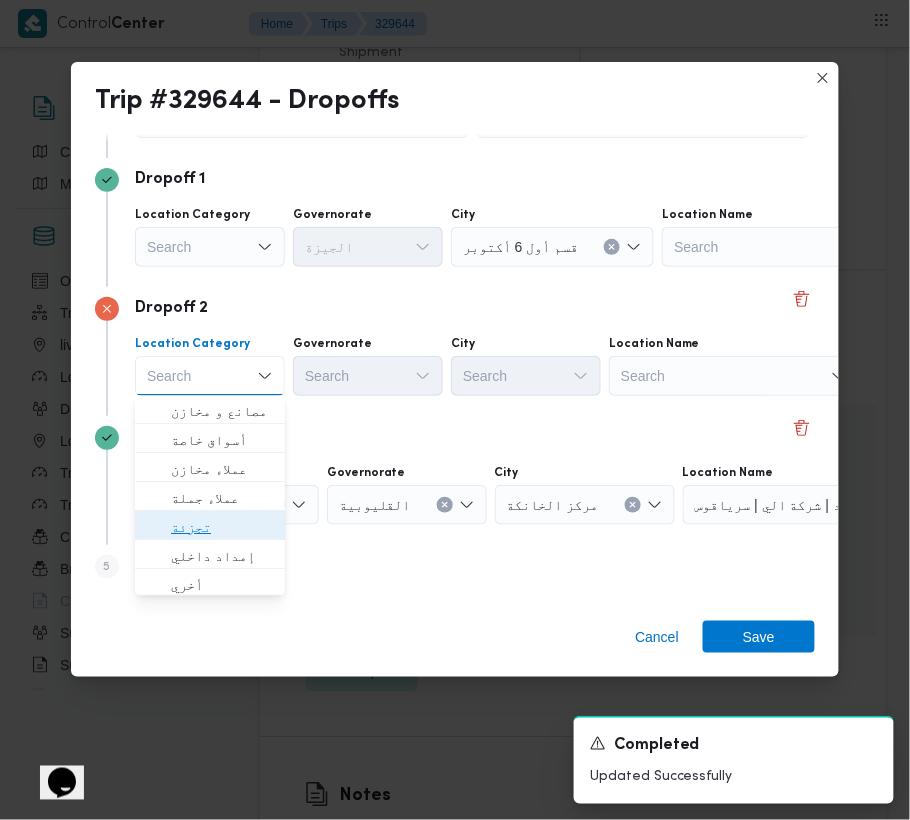 click on "تجزئة" at bounding box center [222, 528] 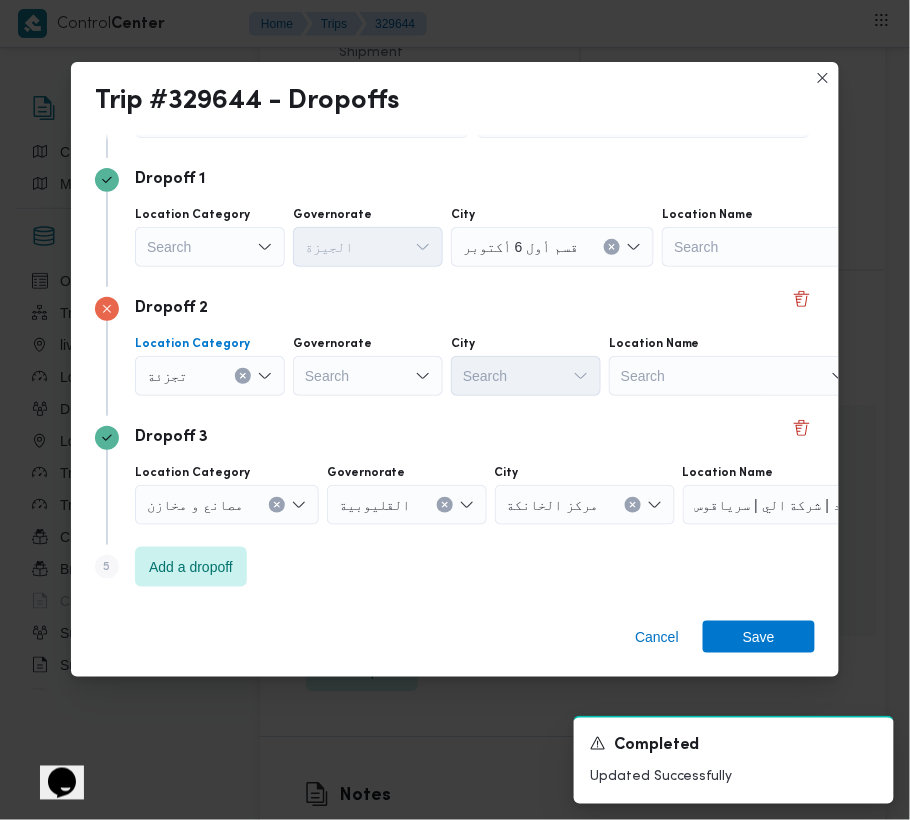 click on "Search" at bounding box center [210, 247] 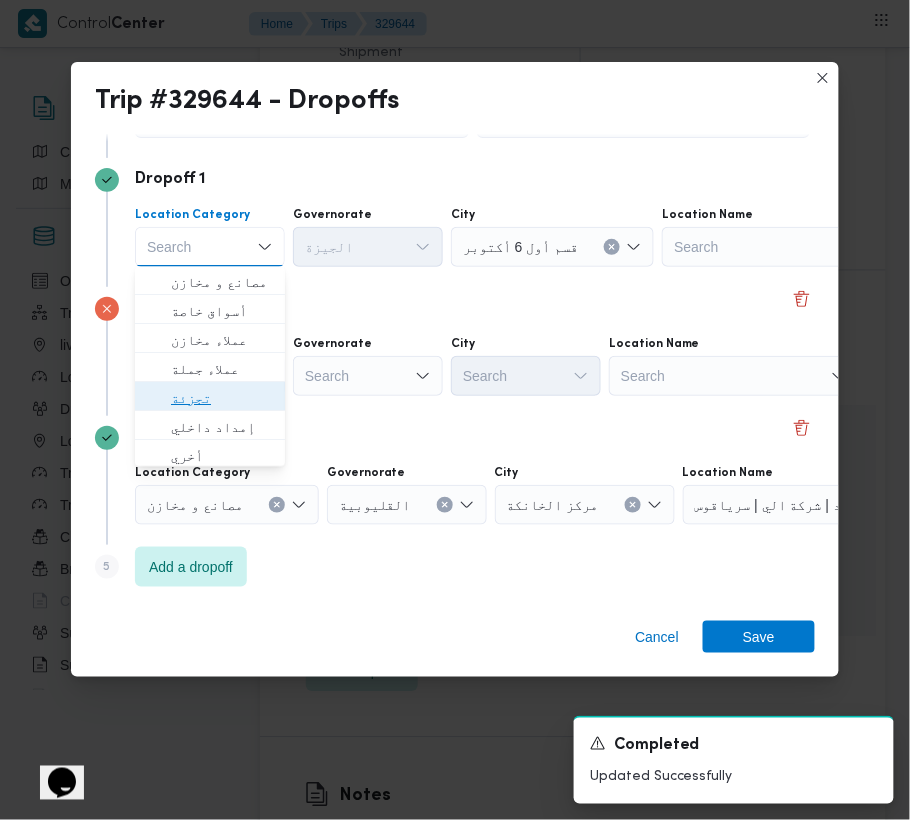 drag, startPoint x: 201, startPoint y: 398, endPoint x: 238, endPoint y: 404, distance: 37.48333 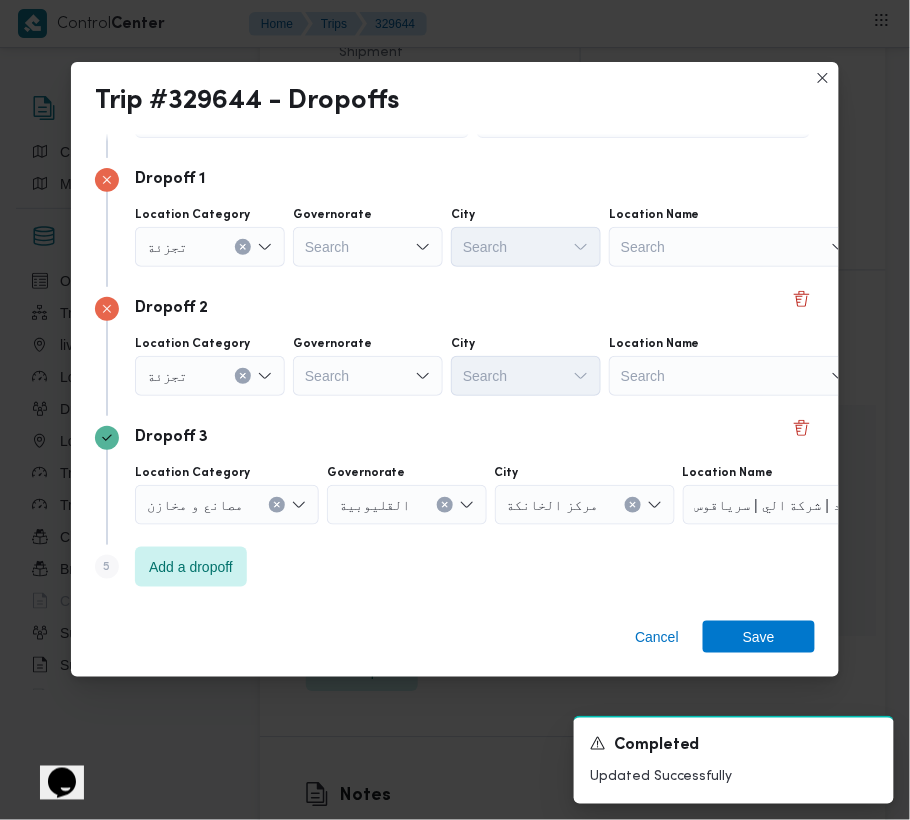 click on "Dropoff 2 Location Category تجزئة Governorate Search City Search Location Name Search" at bounding box center (455, 351) 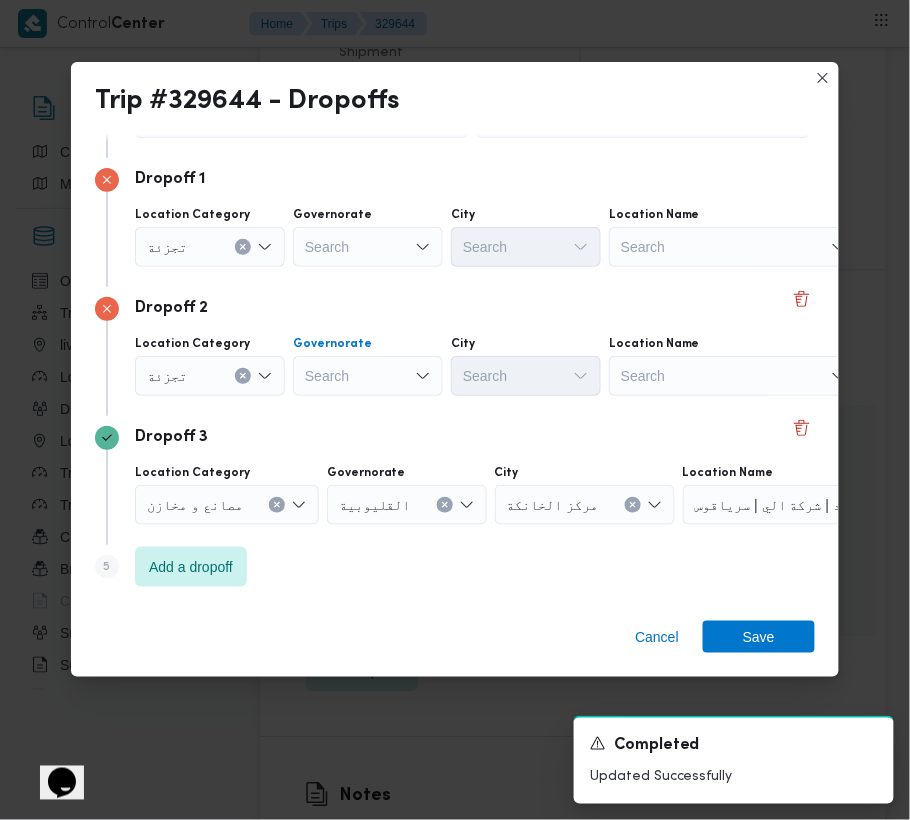 drag, startPoint x: 328, startPoint y: 394, endPoint x: 342, endPoint y: 377, distance: 22.022715 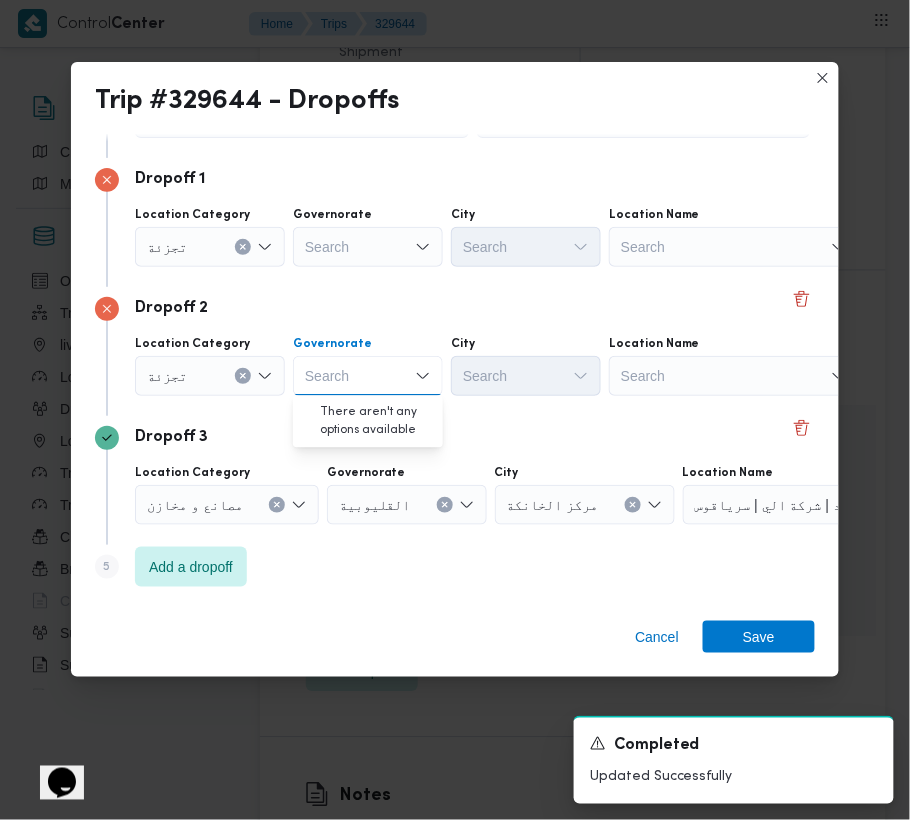 click on "Search" at bounding box center [368, 376] 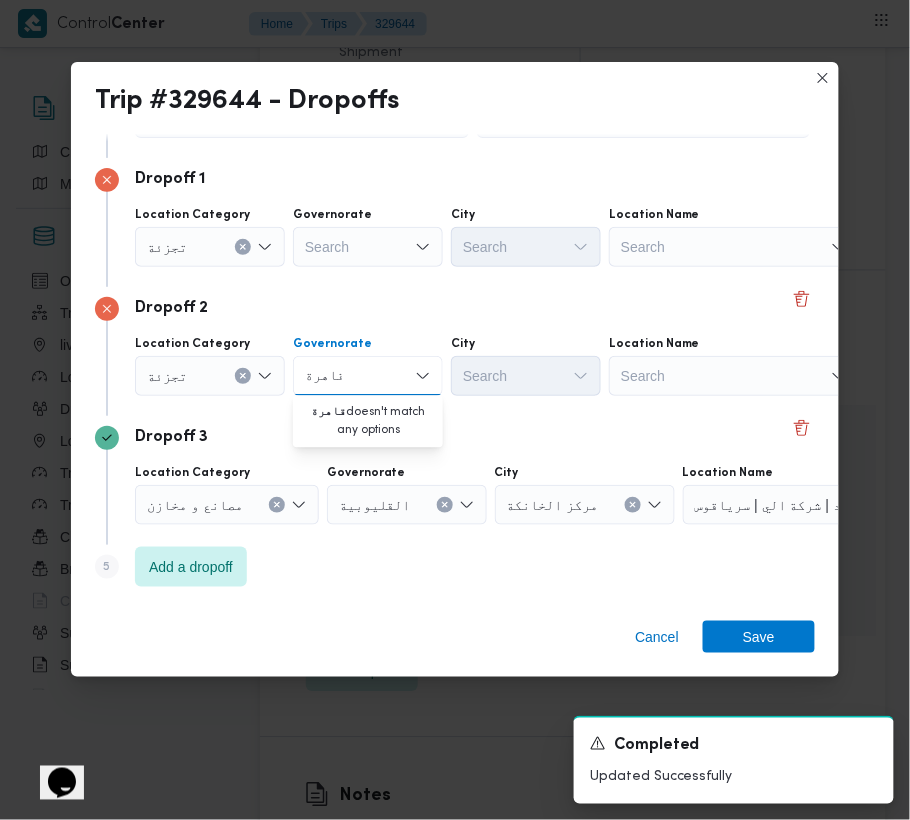 type on "قاهرة" 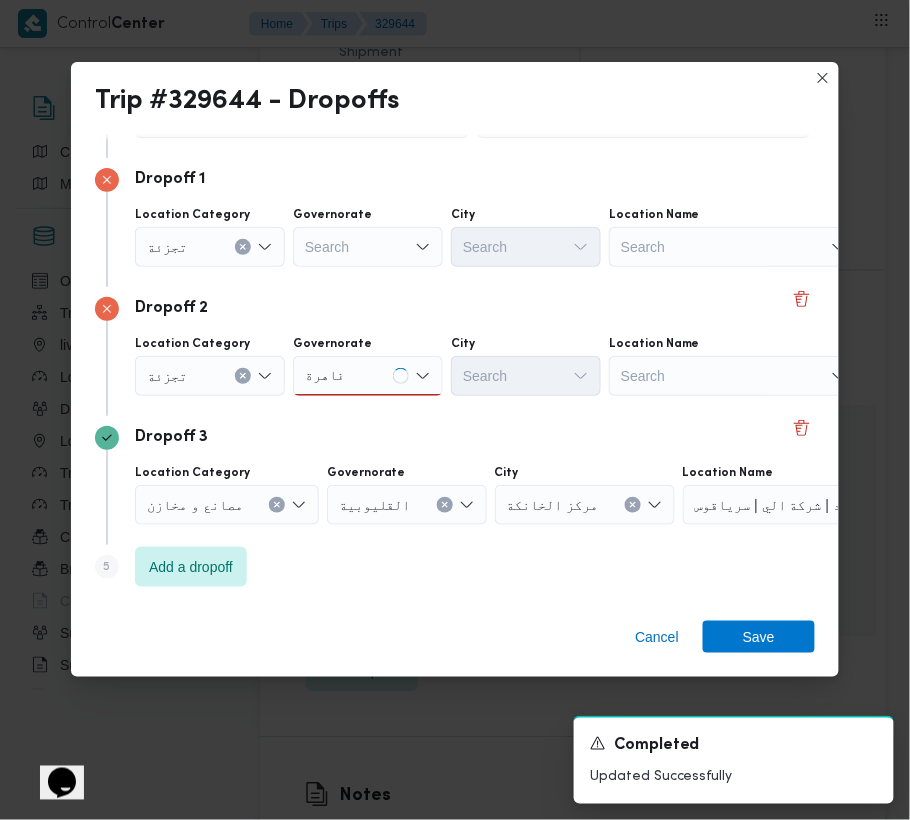 click on "Search" at bounding box center (368, 247) 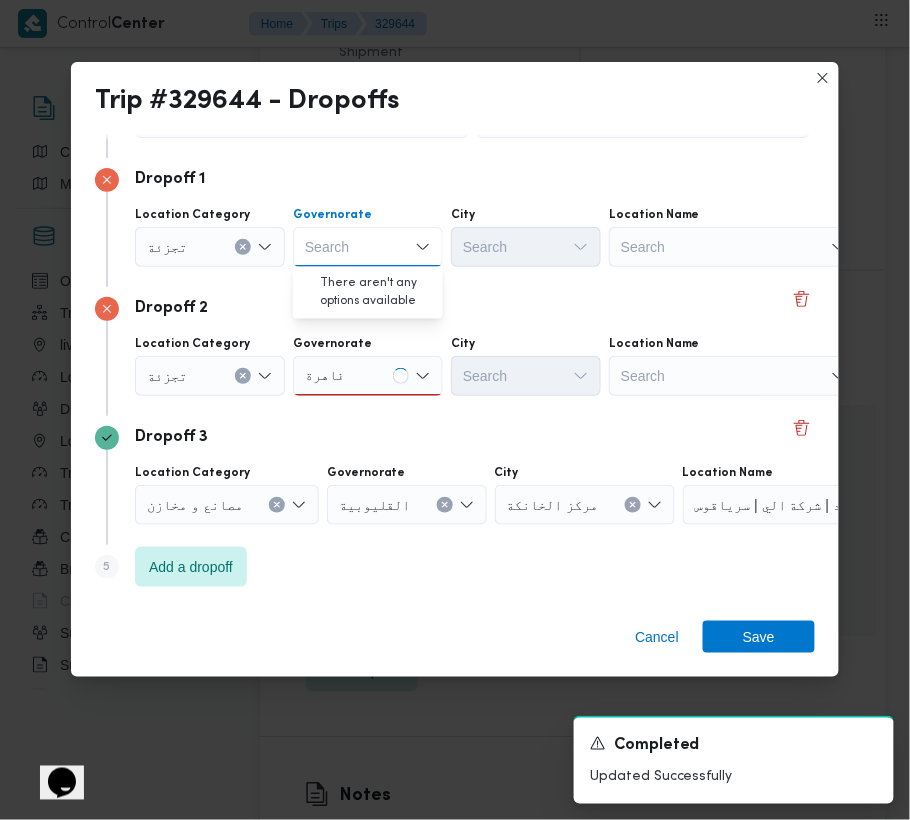 paste on "قاهرة" 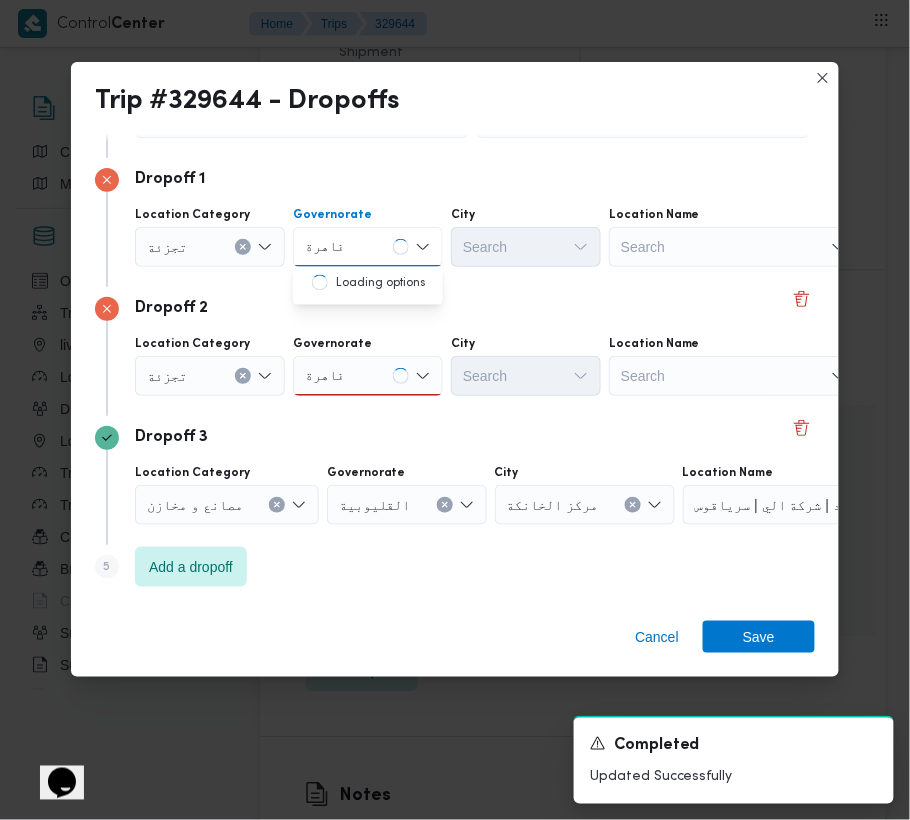 type on "قاهرة" 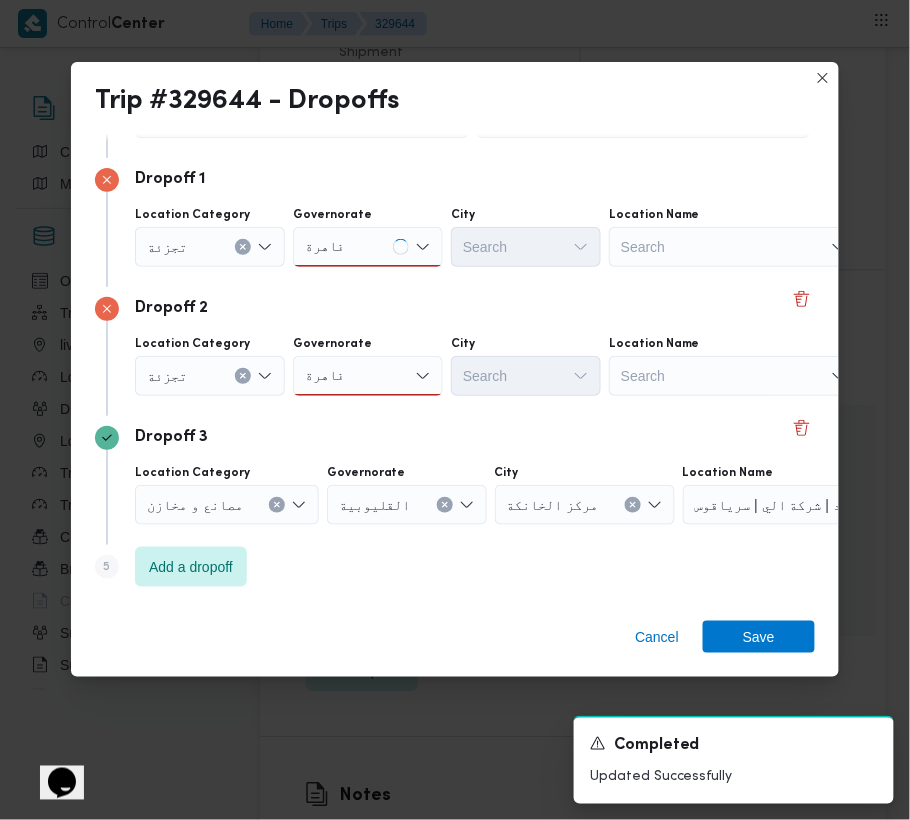 click on "Governorate قاهرة قاهرة" at bounding box center [368, 237] 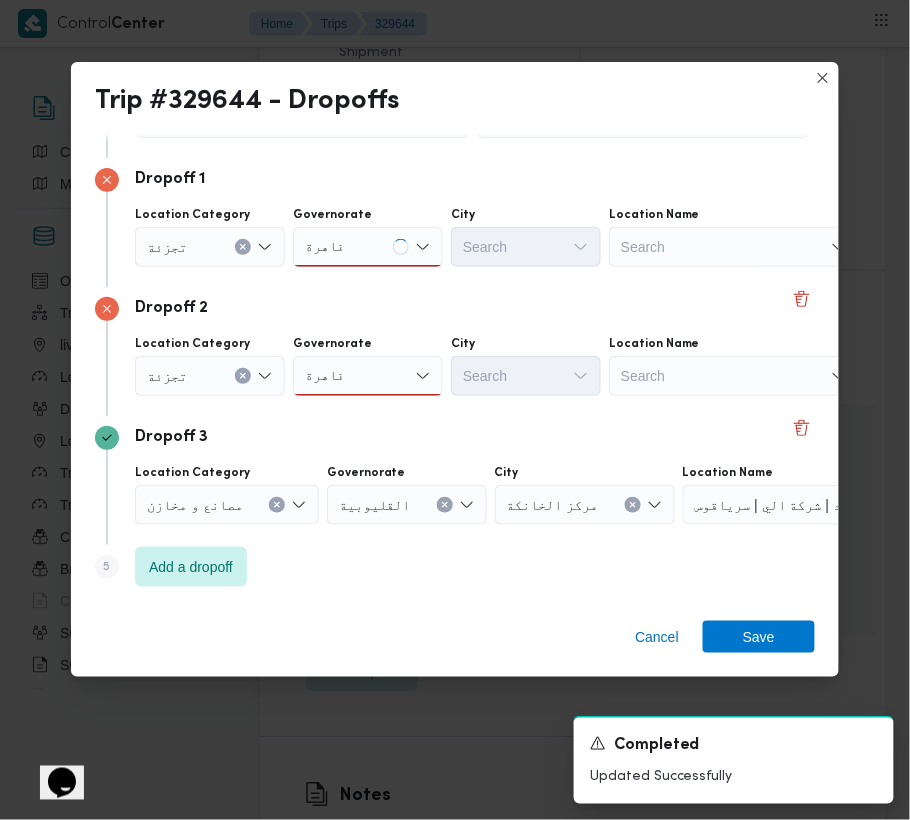 click on "Location Category تجزئة Governorate قاهرة قاهرة  City Search Location Name Search" at bounding box center (472, 237) 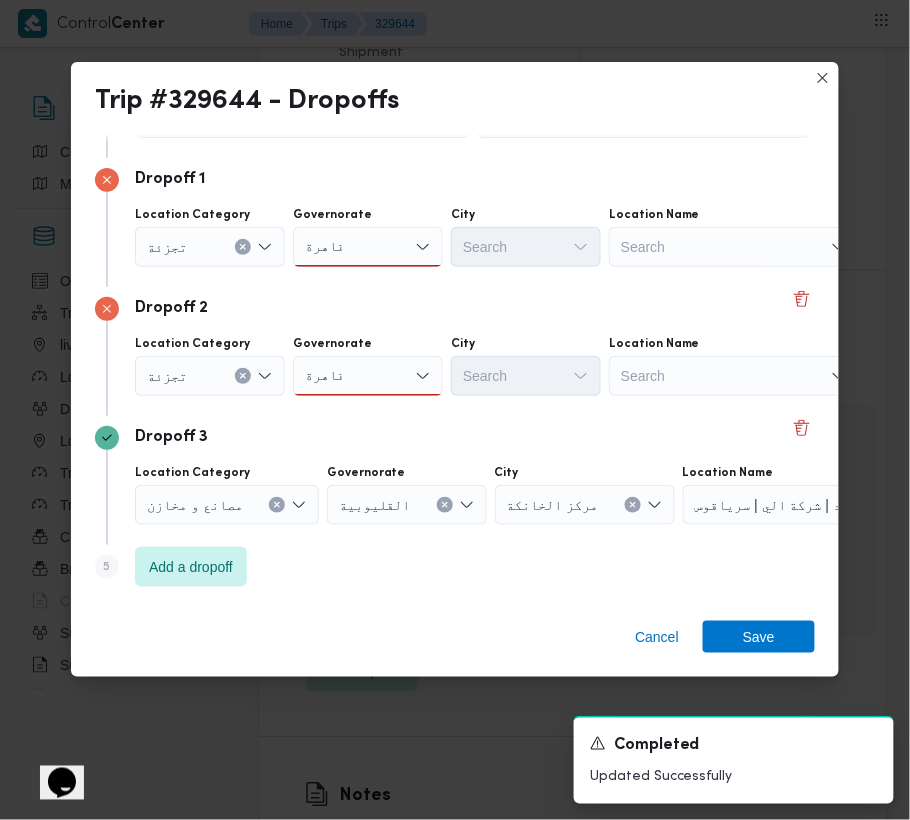click on "قاهرة قاهرة" at bounding box center (368, 247) 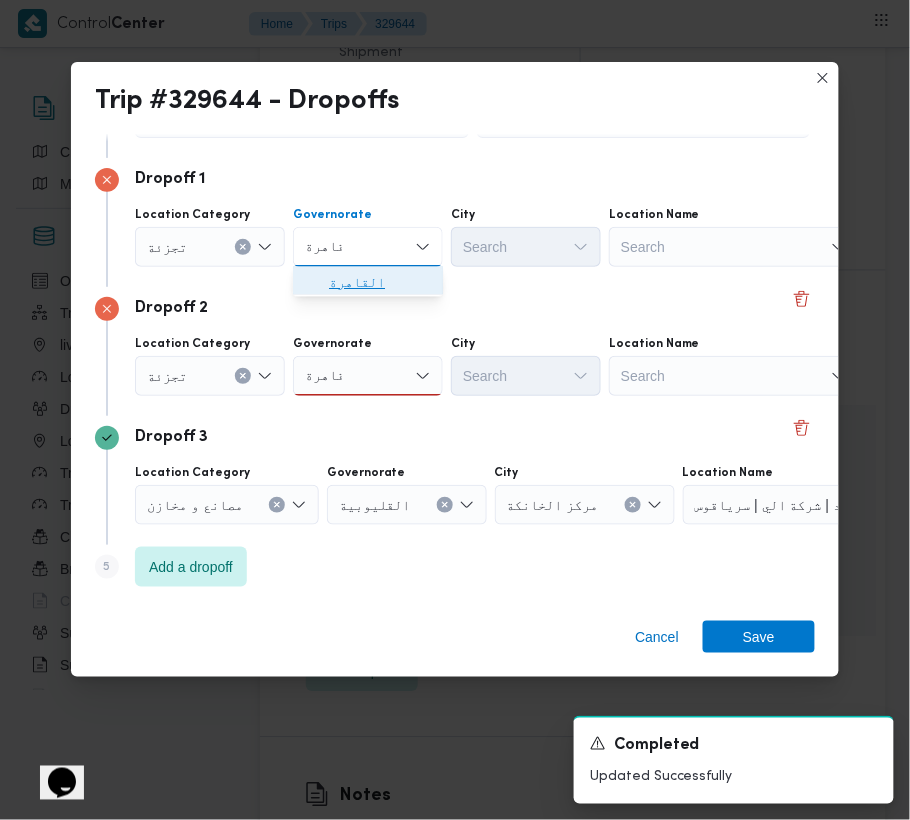 click on "القاهرة" at bounding box center [380, 283] 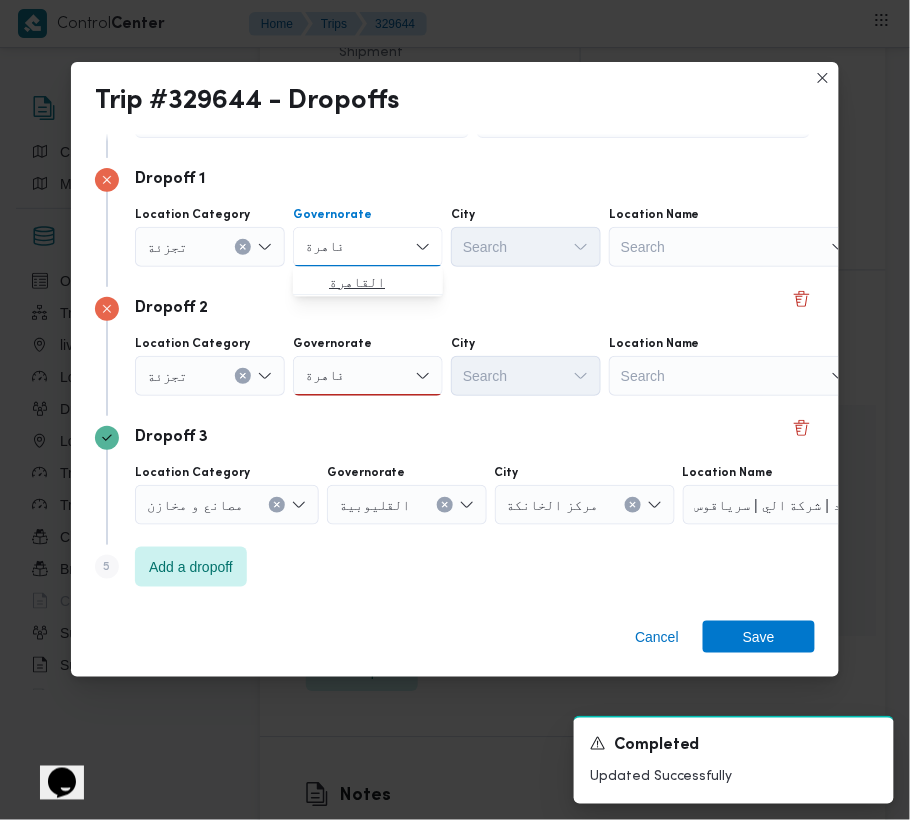 type 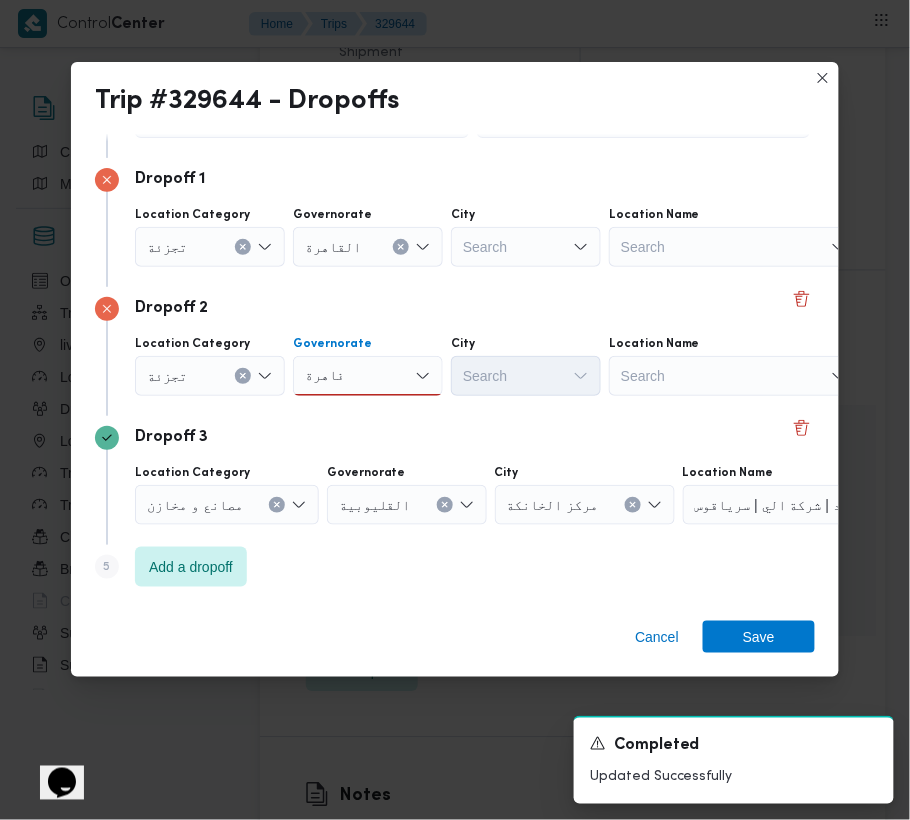 drag, startPoint x: 377, startPoint y: 358, endPoint x: 389, endPoint y: 392, distance: 36.05551 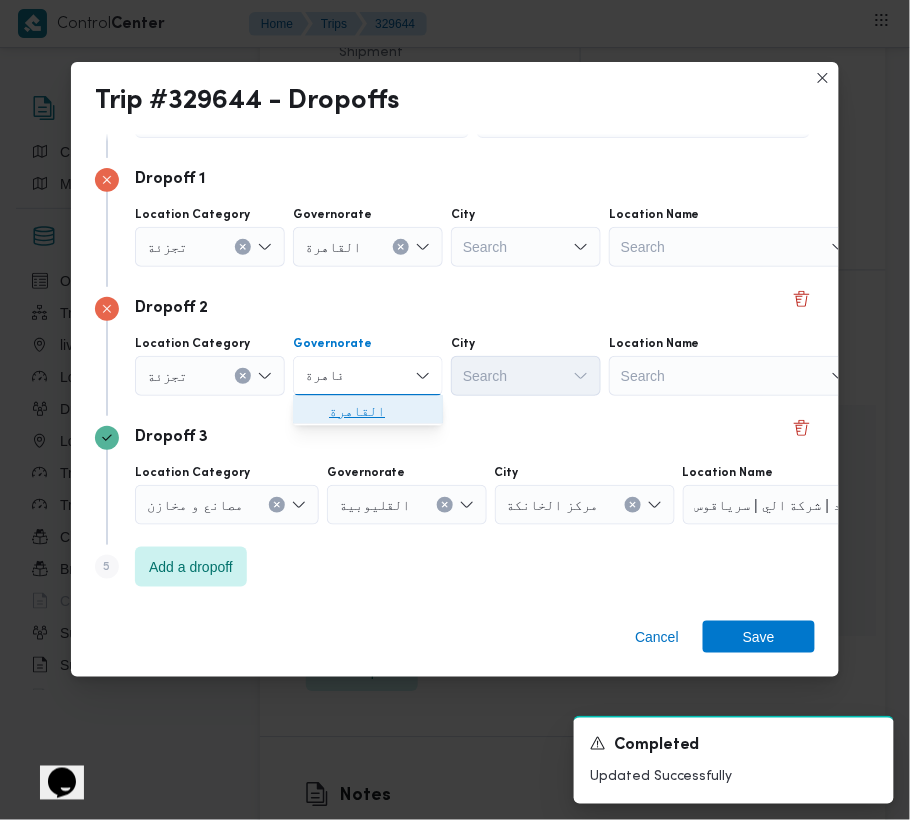 drag, startPoint x: 390, startPoint y: 409, endPoint x: 413, endPoint y: 414, distance: 23.537205 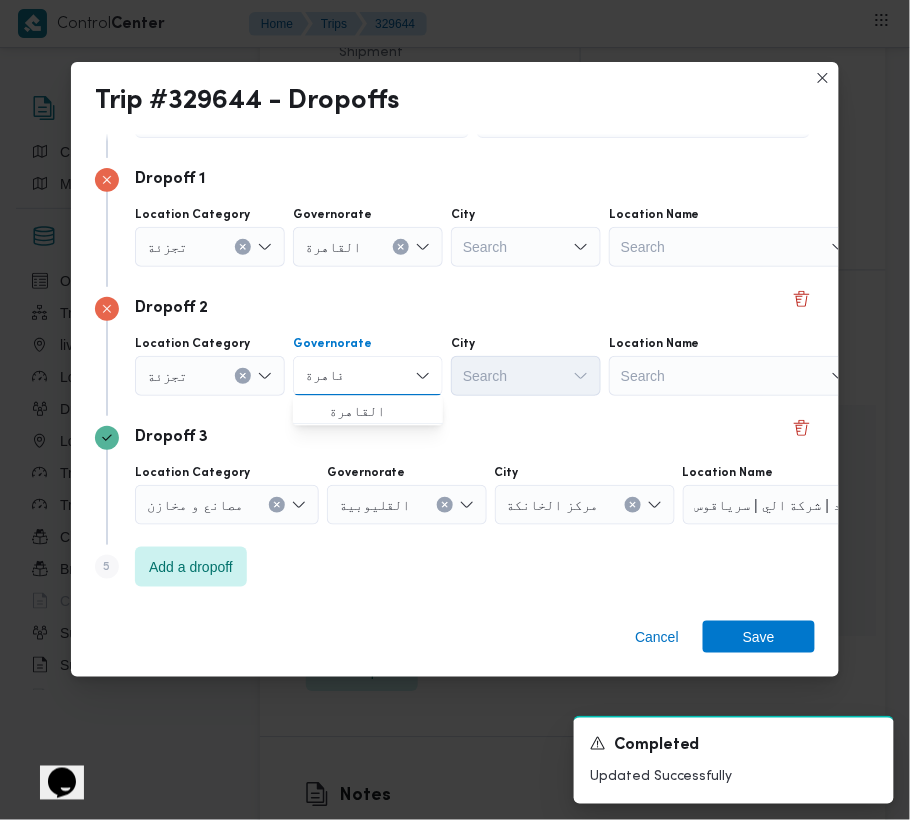 type 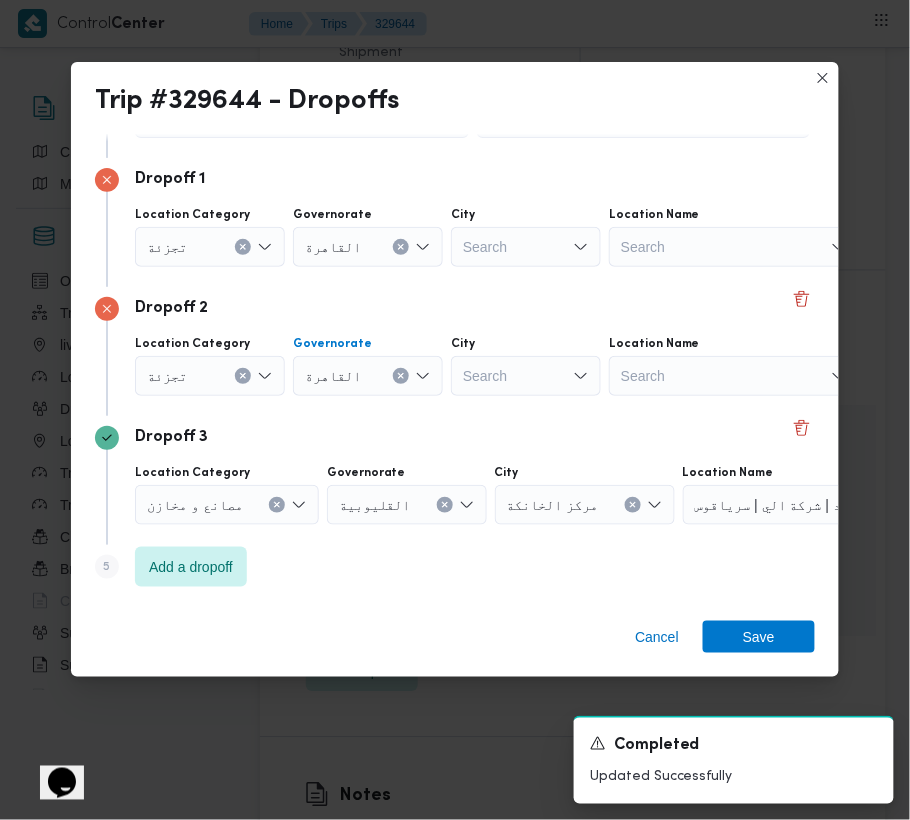 click on "Search" at bounding box center [526, 247] 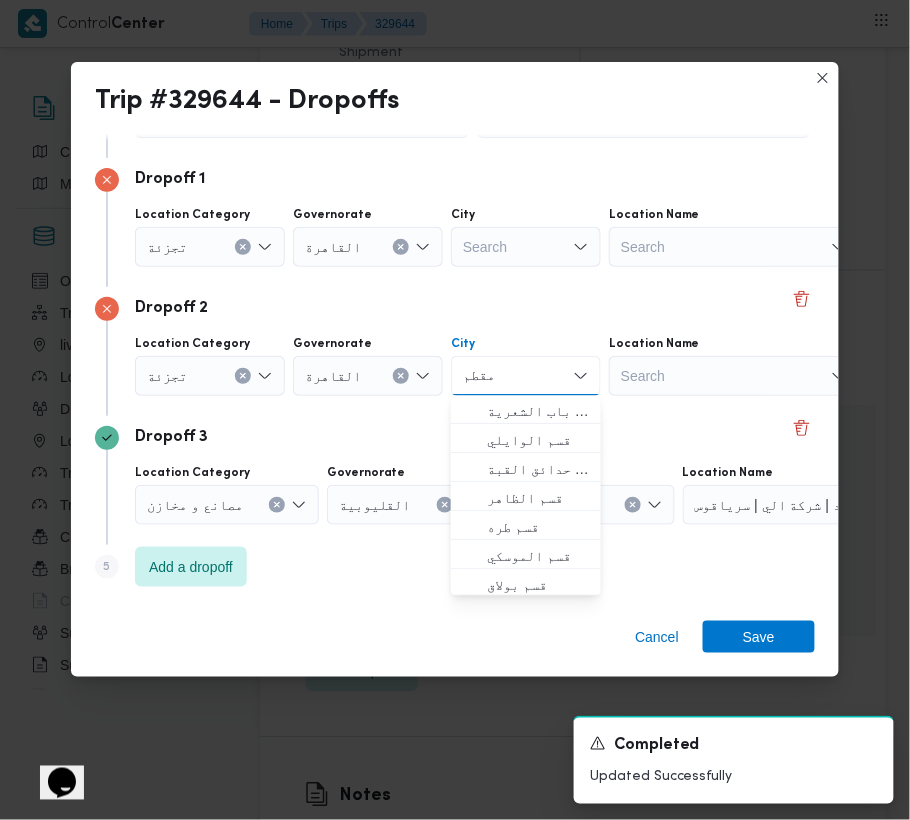type on "مقطم" 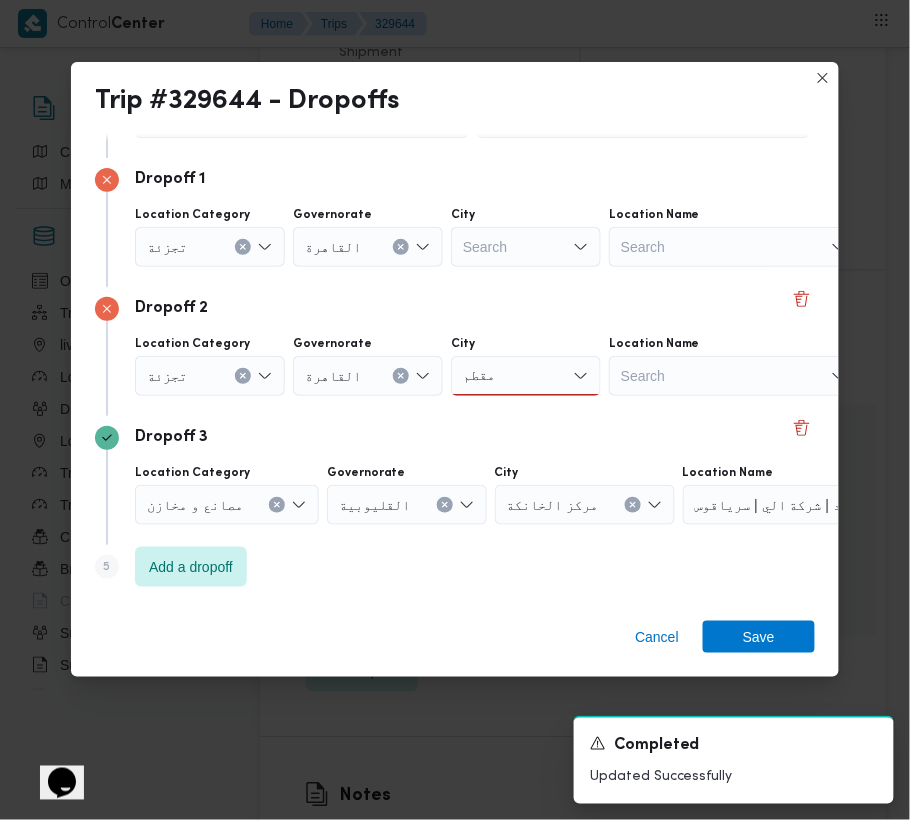 click on "Search" at bounding box center (526, 247) 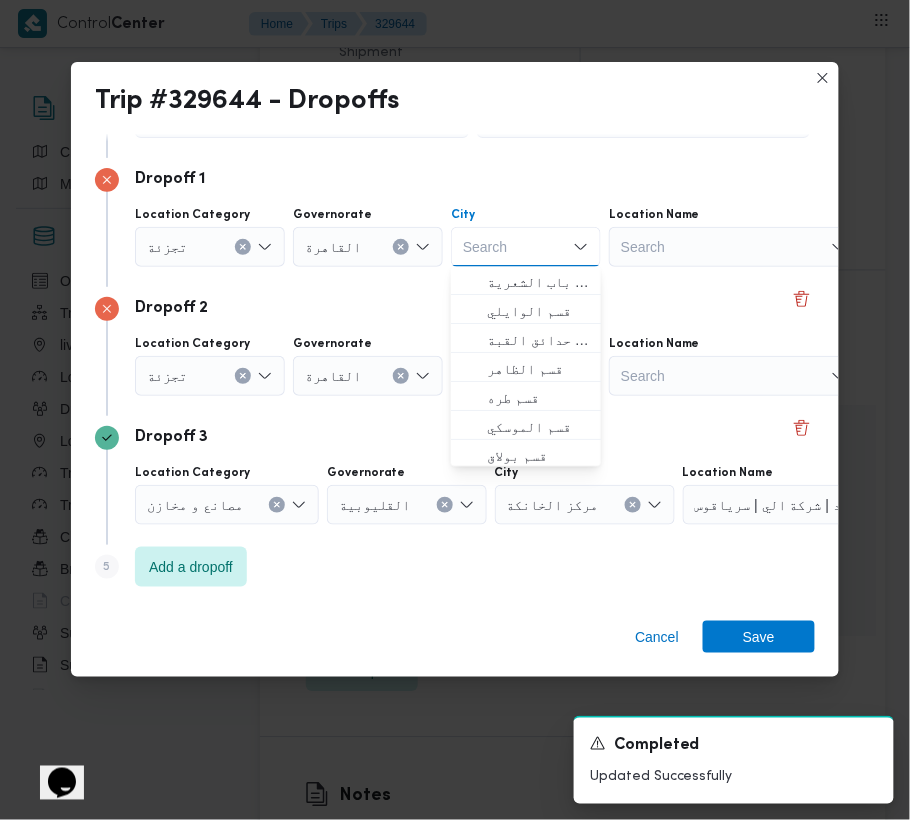 paste on "المعادي" 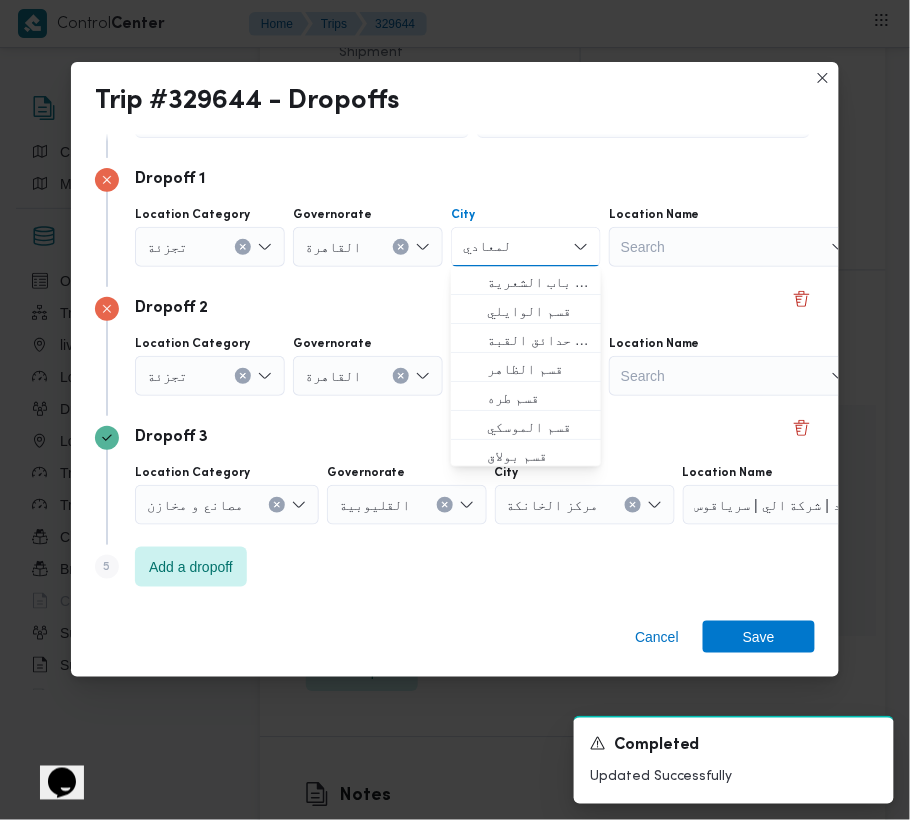 type on "المعادي" 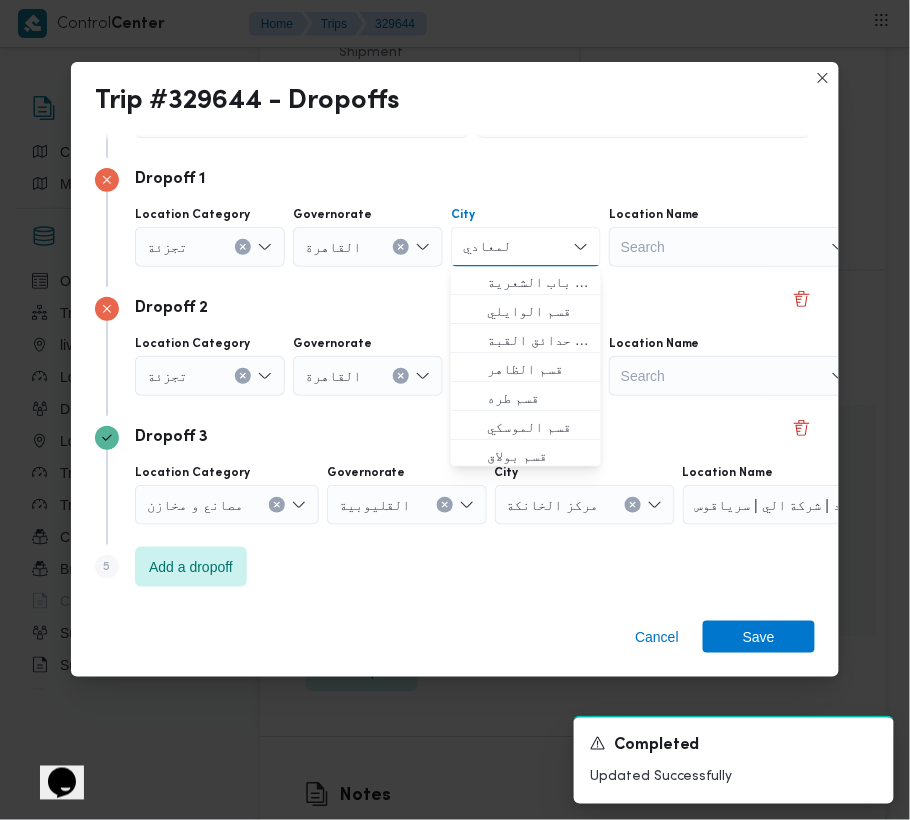 click on "القاهرة" at bounding box center [368, 247] 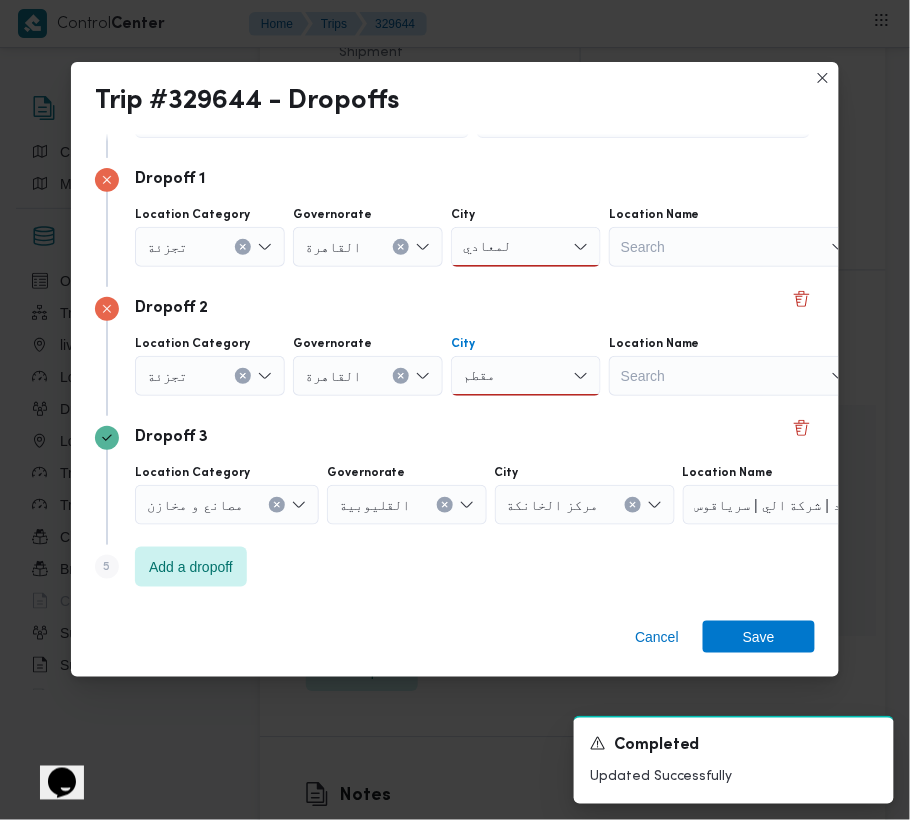 click on "مقطم مقطم" at bounding box center (526, 247) 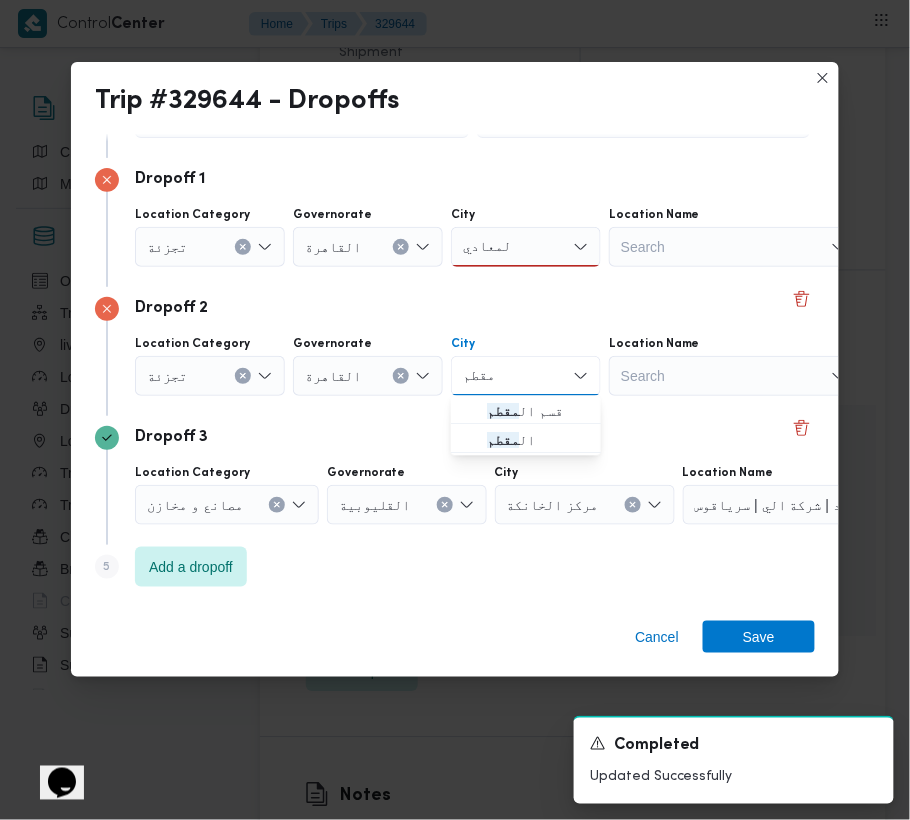 click on "مقطم مقطم Combo box. Selected. مقطم. Selected. Combo box input. Search. Type some text or, to display a list of choices, press Down Arrow. To exit the list of choices, press Escape." at bounding box center (526, 376) 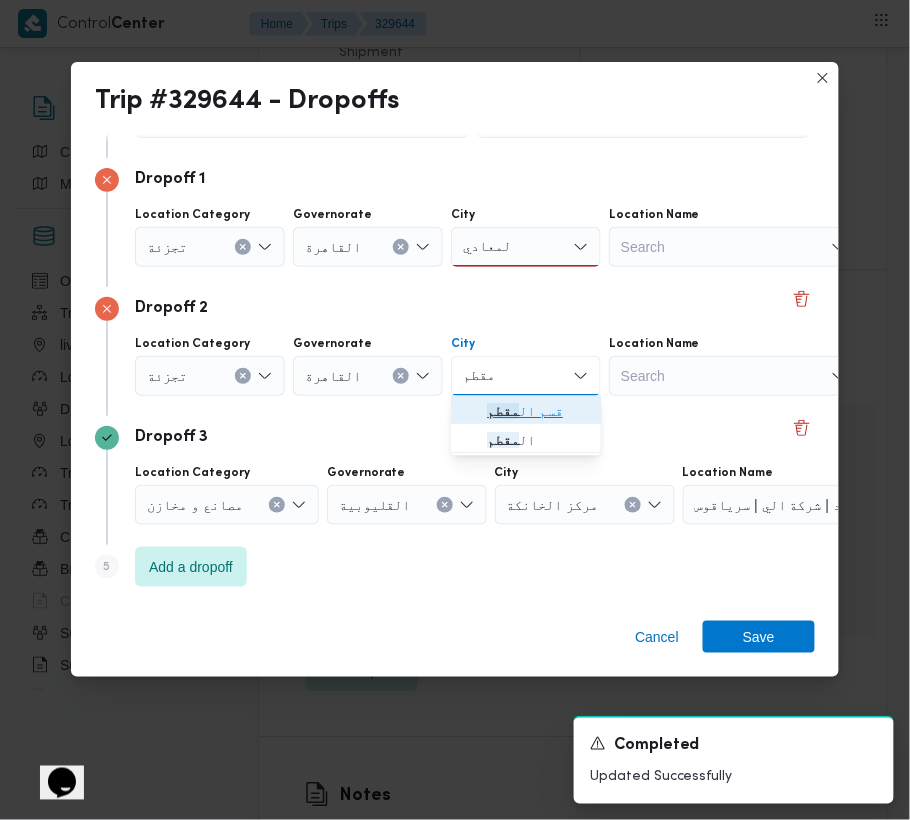 click on "مقطم" at bounding box center (503, 412) 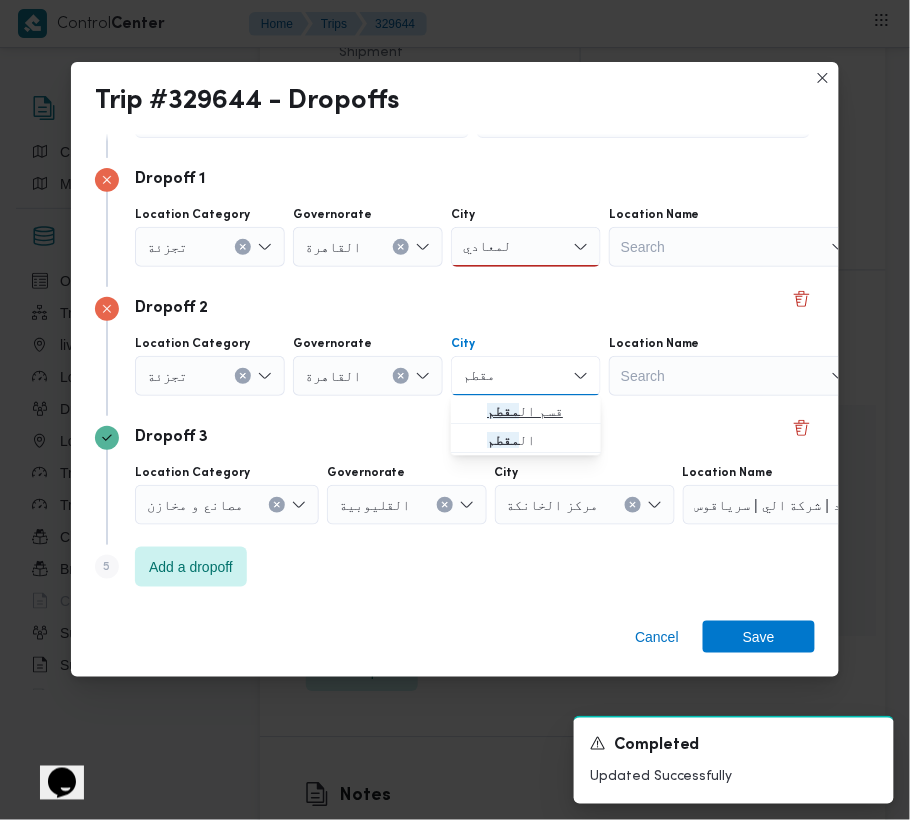 type 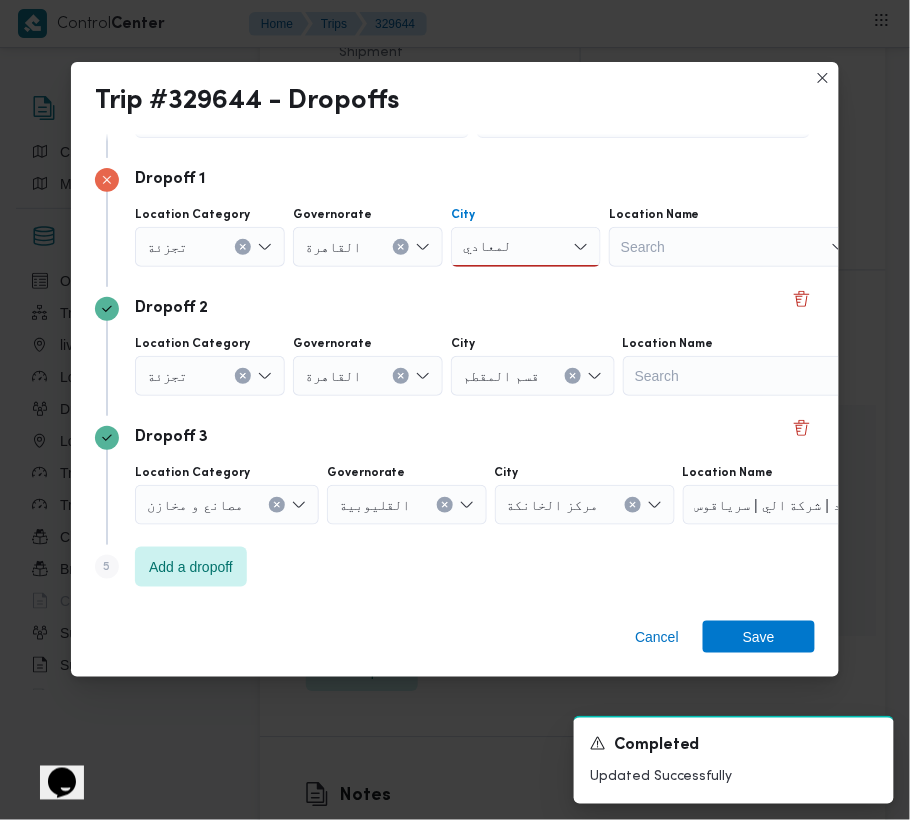 click on "المعادي المعادي" at bounding box center [526, 247] 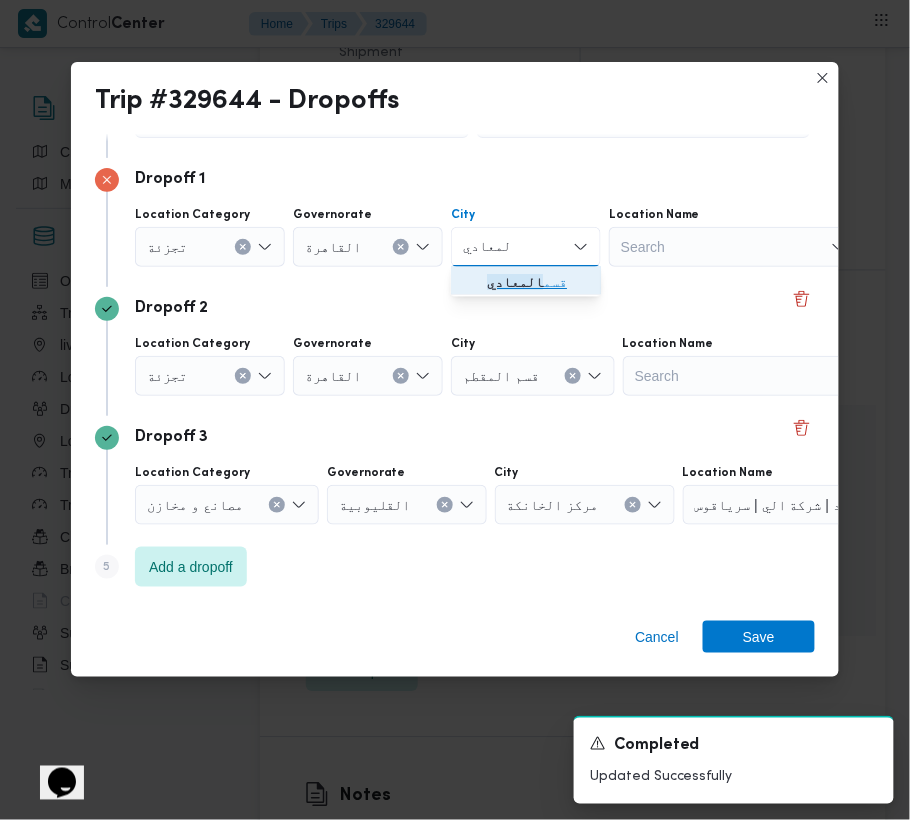 drag, startPoint x: 546, startPoint y: 278, endPoint x: 556, endPoint y: 286, distance: 12.806249 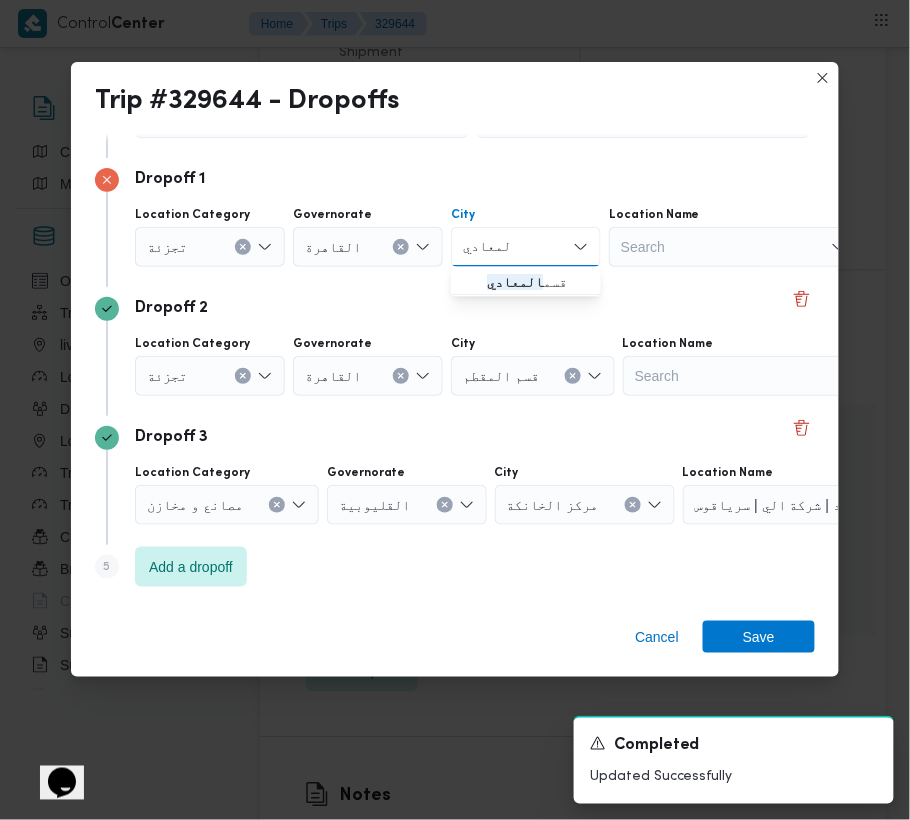 type 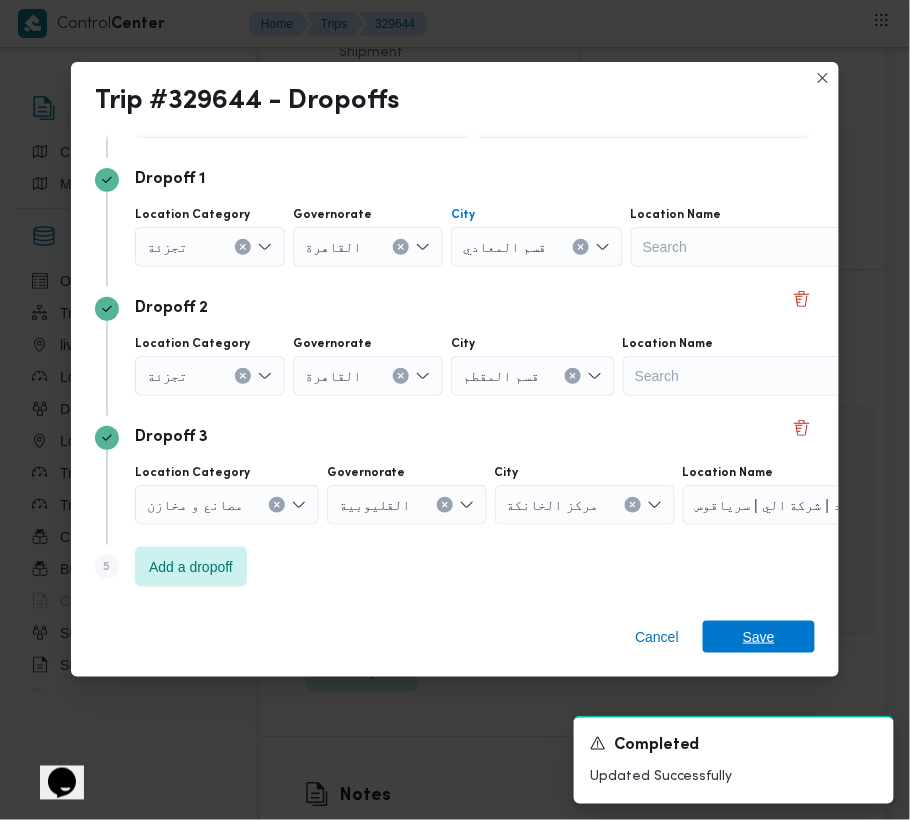 click on "Save" at bounding box center [759, 637] 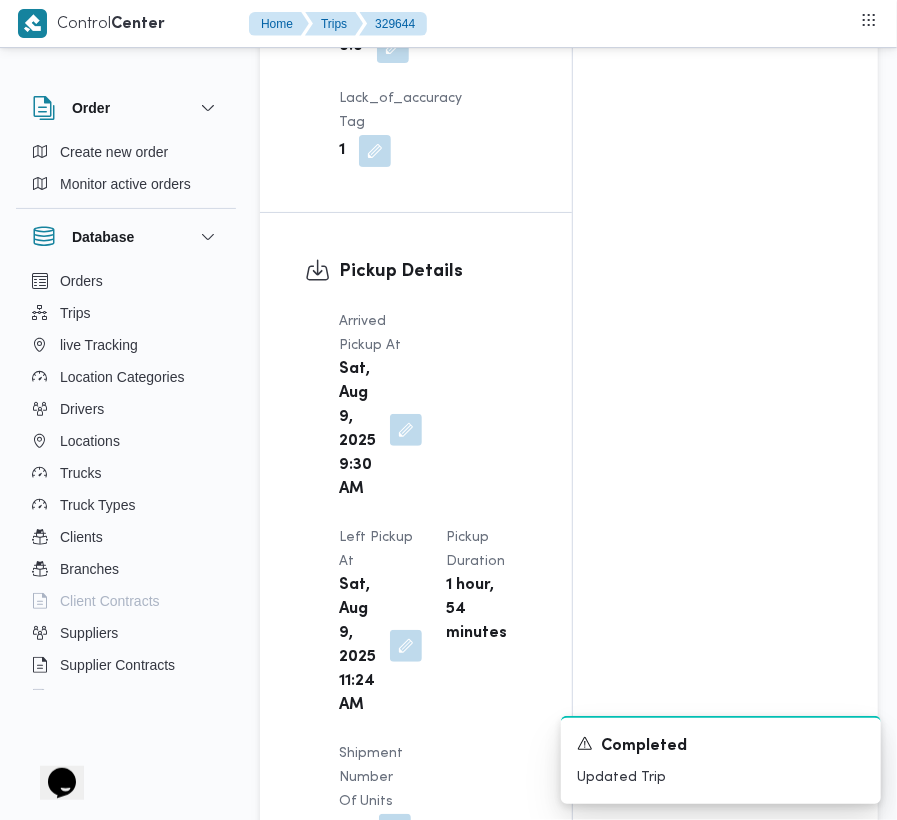 scroll, scrollTop: 0, scrollLeft: 0, axis: both 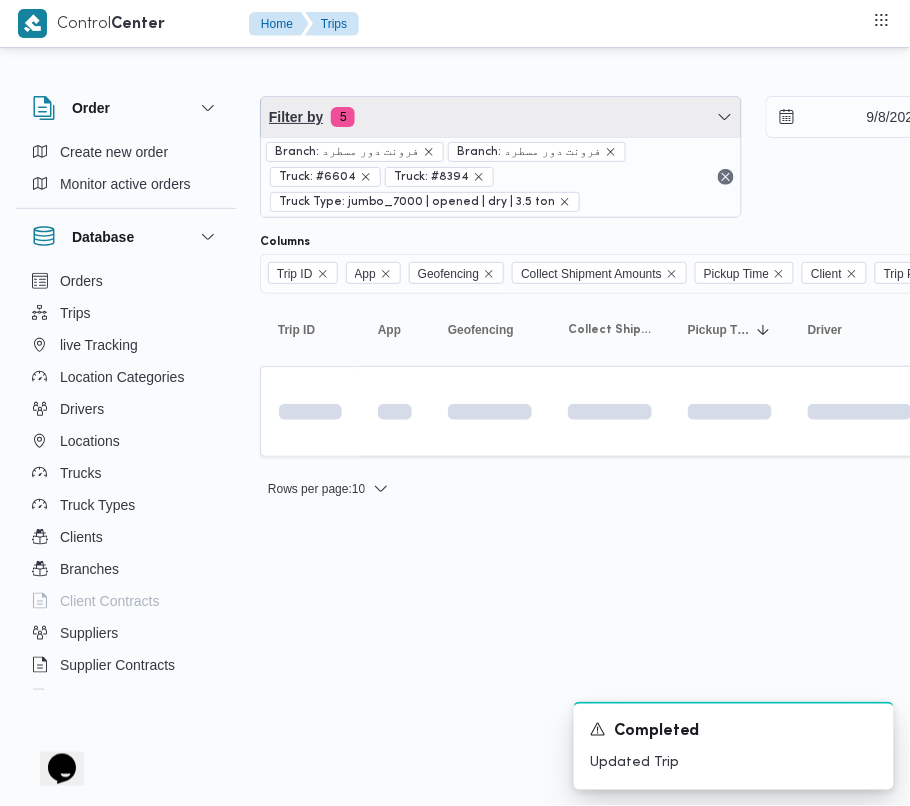 click on "Filter by 5" at bounding box center [501, 117] 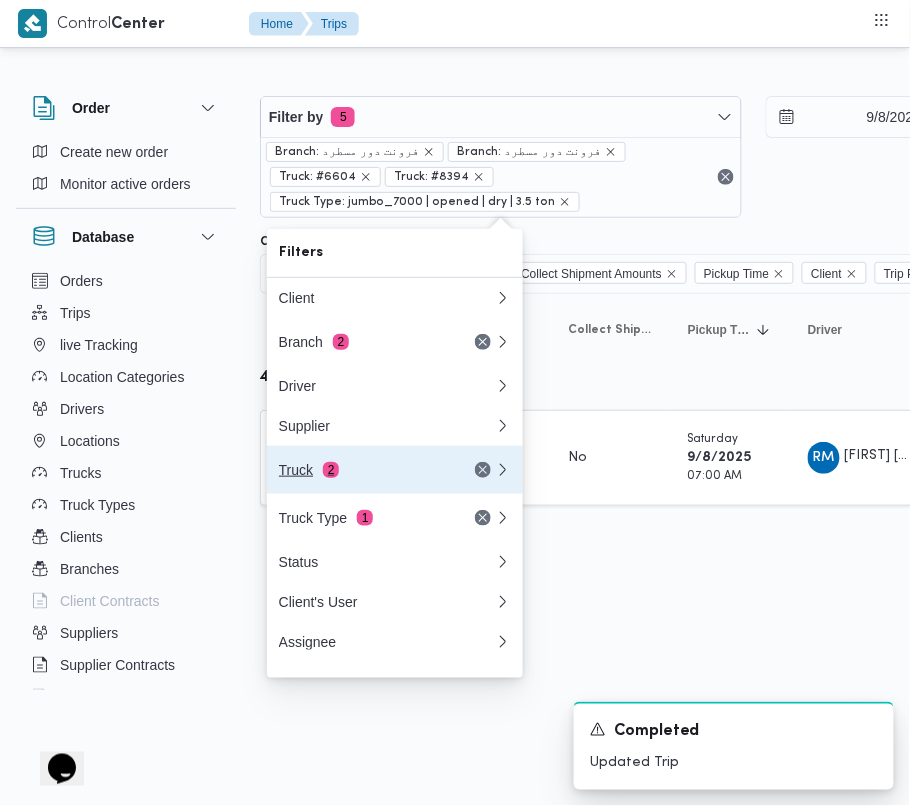 click on "Truck 2" at bounding box center [363, 470] 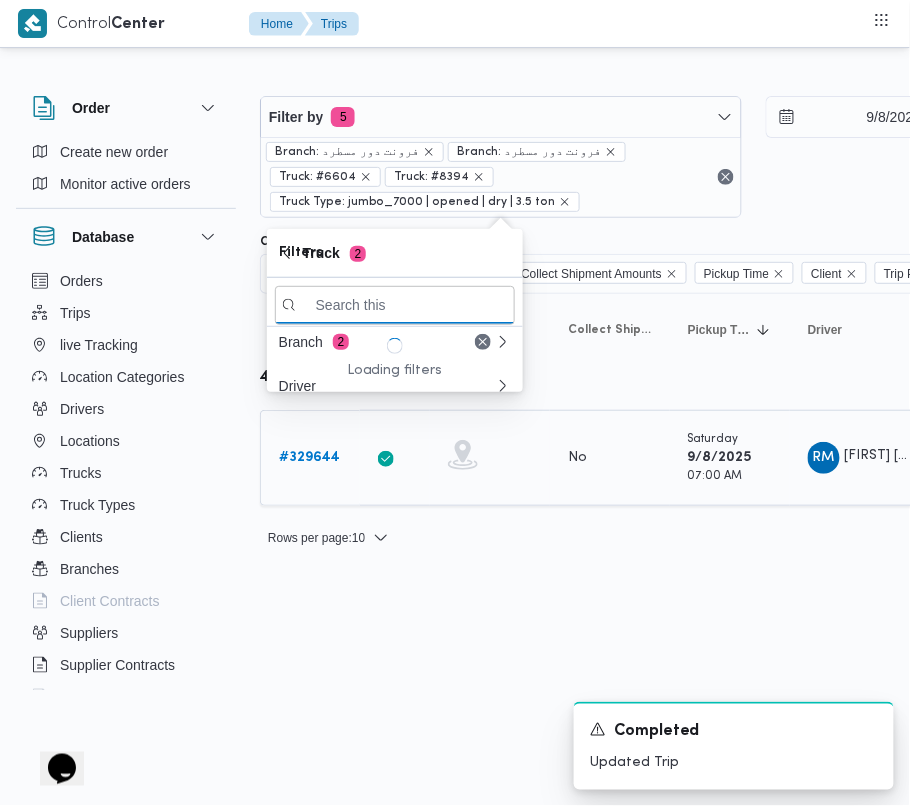 paste on "8382" 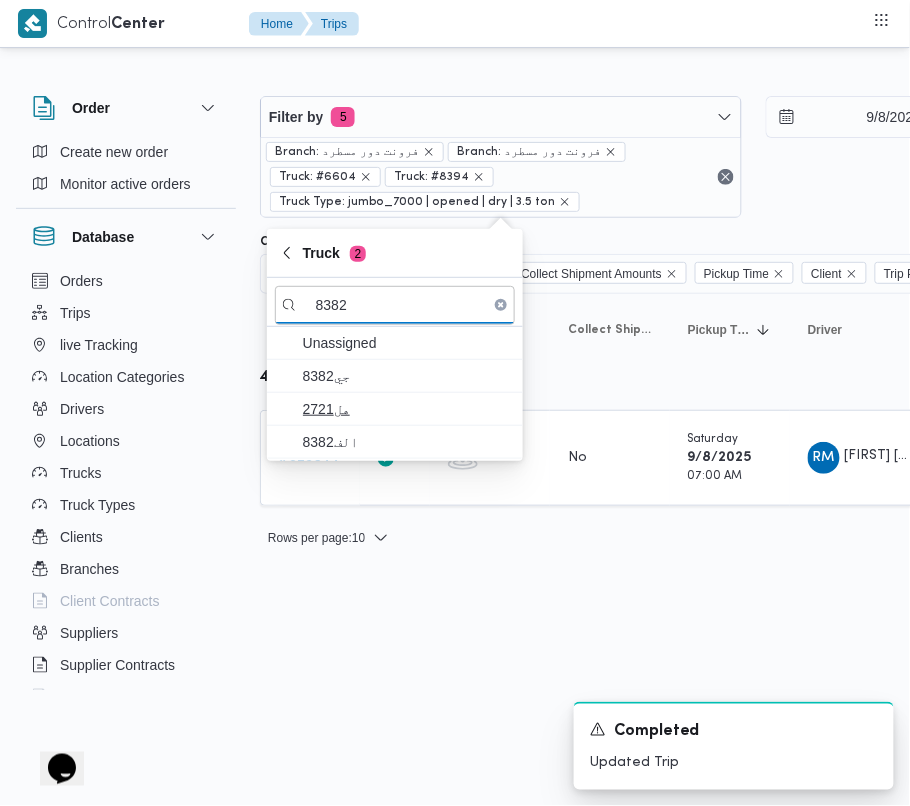 type on "8382" 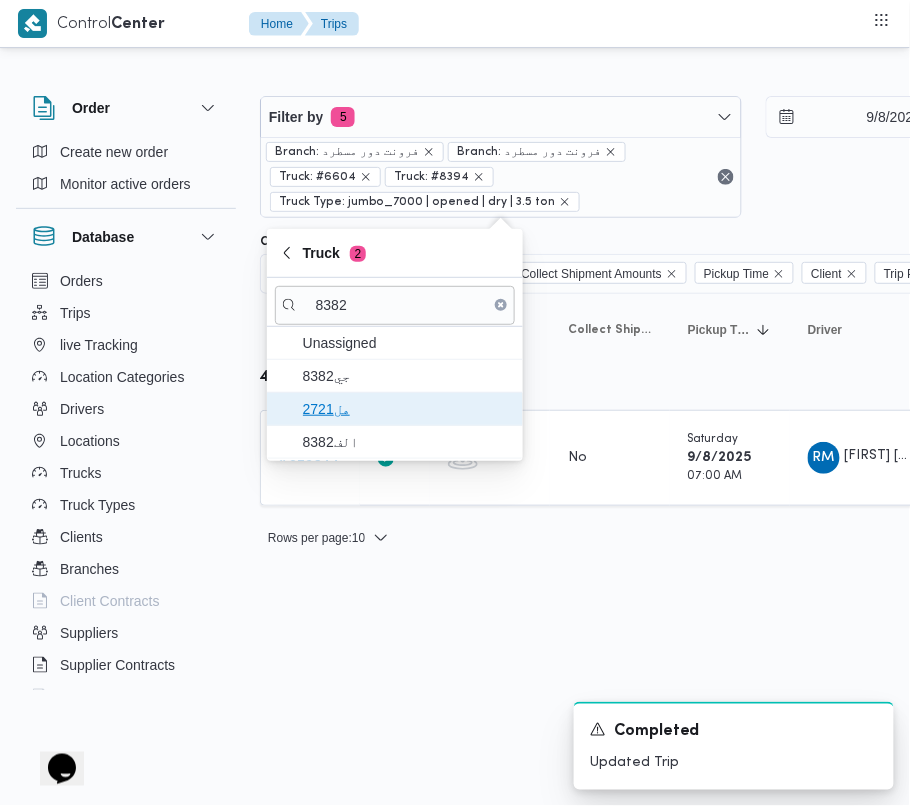 click on "هل2721" at bounding box center (407, 409) 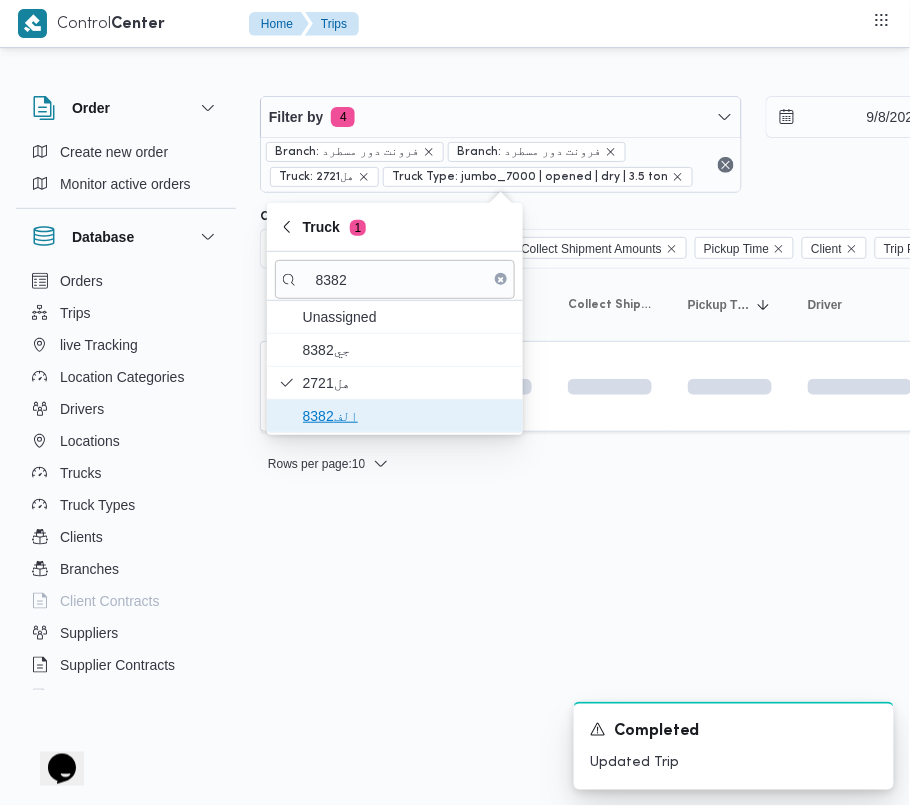 click on "الف8382" at bounding box center (407, 416) 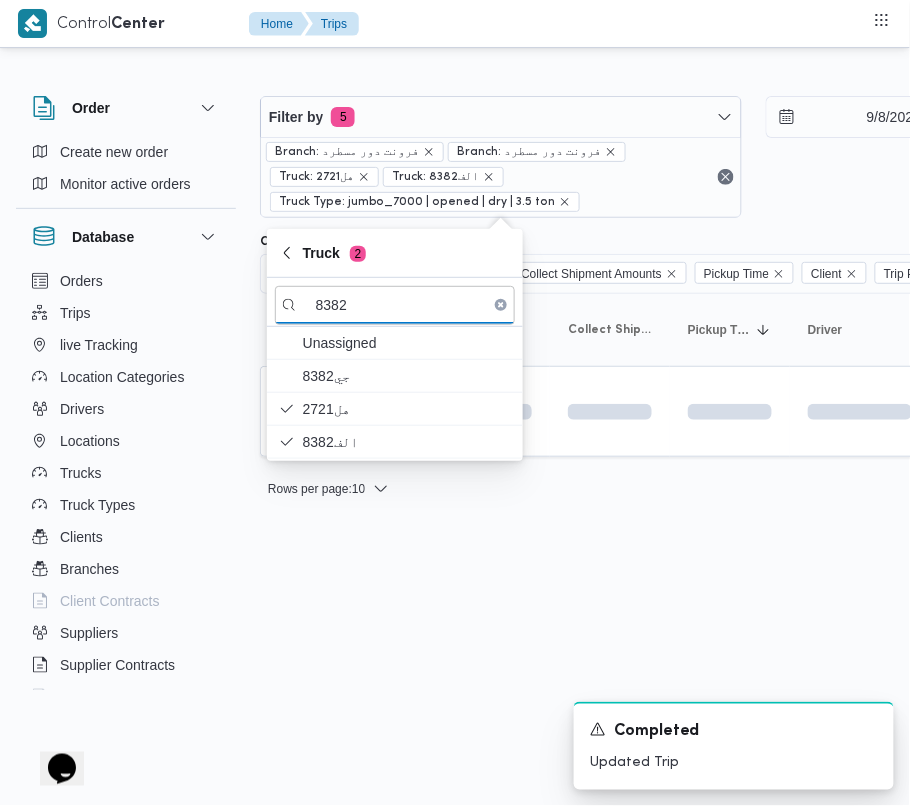 click on "Control  Center Home Trips Order Create new order Monitor active orders Database Orders Trips live Tracking Location Categories Drivers Locations Trucks Truck Types Clients Branches Client Contracts Suppliers Supplier Contracts Devices Users Projects SP Projects Admins organization assignees Tags Filter by 5 Branch: فرونت دور مسطرد Branch: فرونت دور مسطرد  Truck: هل2721 Truck: الف8382 Truck Type: jumbo_7000 | opened | dry | 3.5 ton 9/8/2025 → 9/8/2025 Group By Truck Columns Trip ID App Geofencing Collect Shipment Amounts Pickup Time Client Trip Points Driver Supplier Truck Status Platform Sorting Trip ID Click to sort in ascending order App Click to sort in ascending order Geofencing Click to sort in ascending order Collect Shipment Amounts Pickup Time Click to sort in ascending order Client Click to sort in ascending order Trip Points Driver Click to sort in ascending order Supplier Click to sort in ascending order Truck Click to sort in ascending order Status Platform :  10" at bounding box center [455, 403] 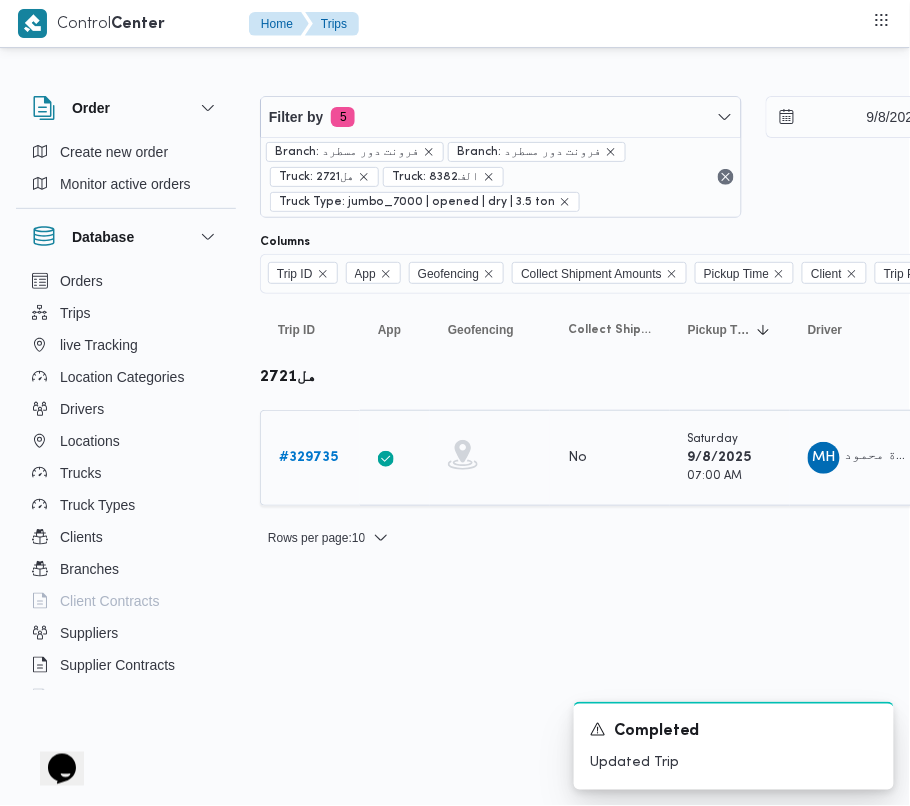 click on "Trip ID # 329735" at bounding box center [310, 458] 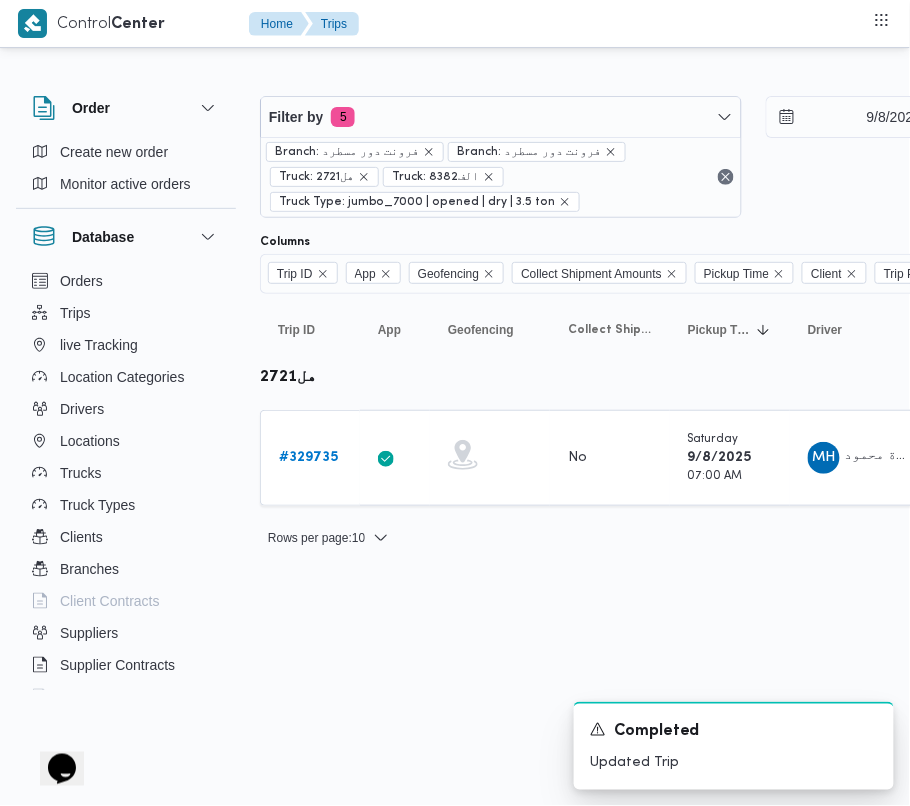 click on "Filter by 5 Branch: فرونت دور مسطرد Branch: فرونت دور مسطرد  Truck: هل2721 Truck: الف8382 Truck Type: jumbo_7000 | opened | dry | 3.5 ton" at bounding box center (501, 157) 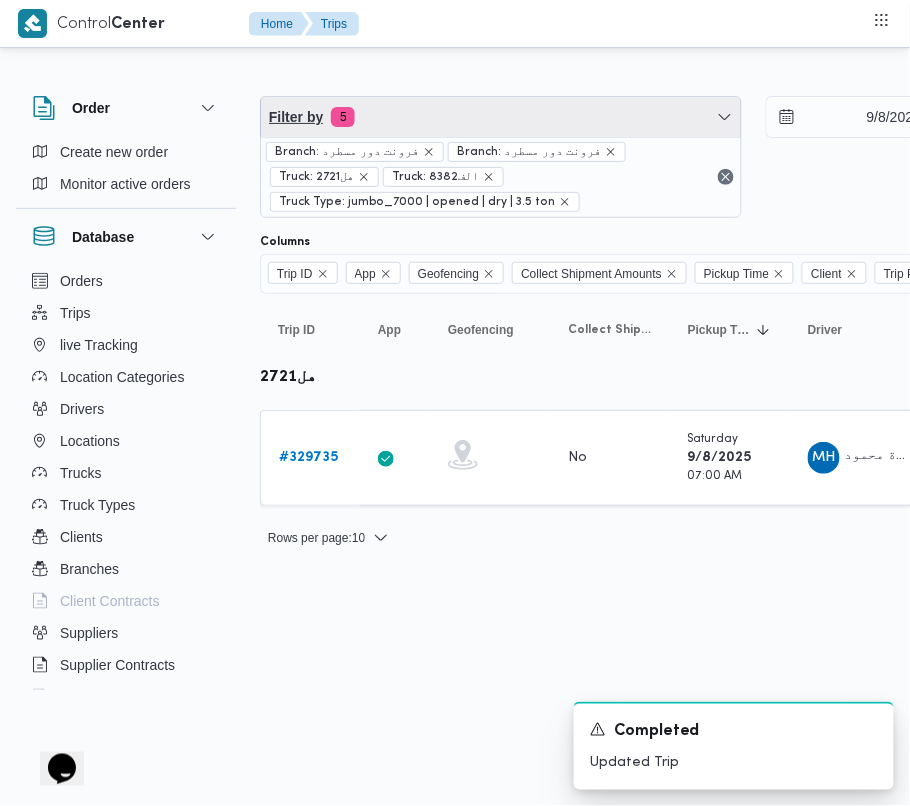 click on "Filter by 5" at bounding box center (501, 117) 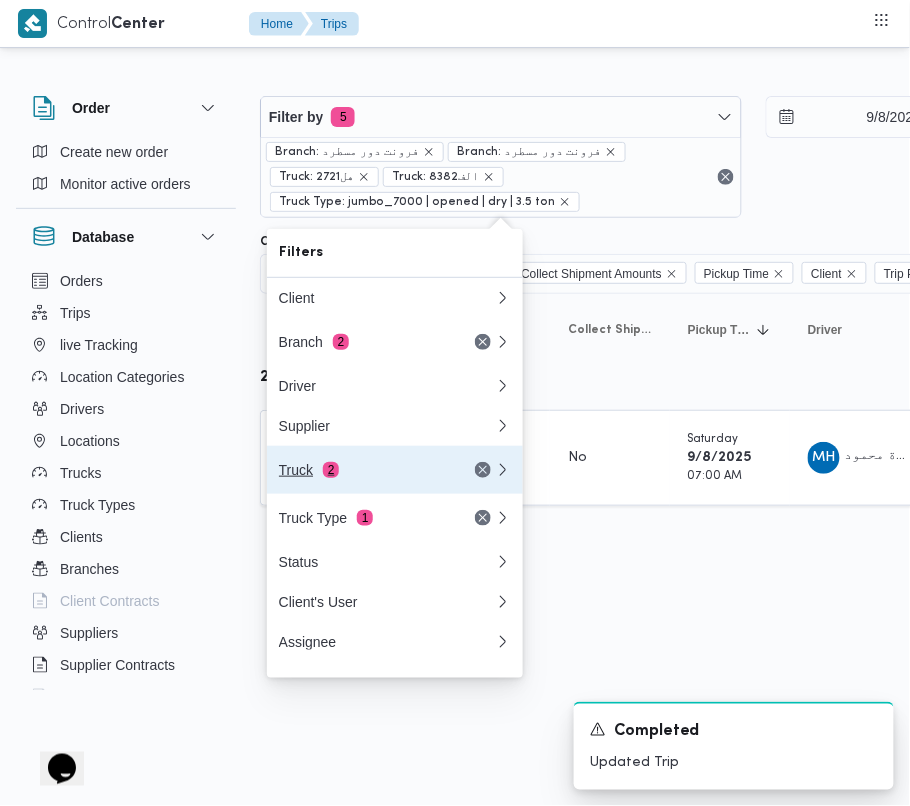 click on "2" at bounding box center [331, 470] 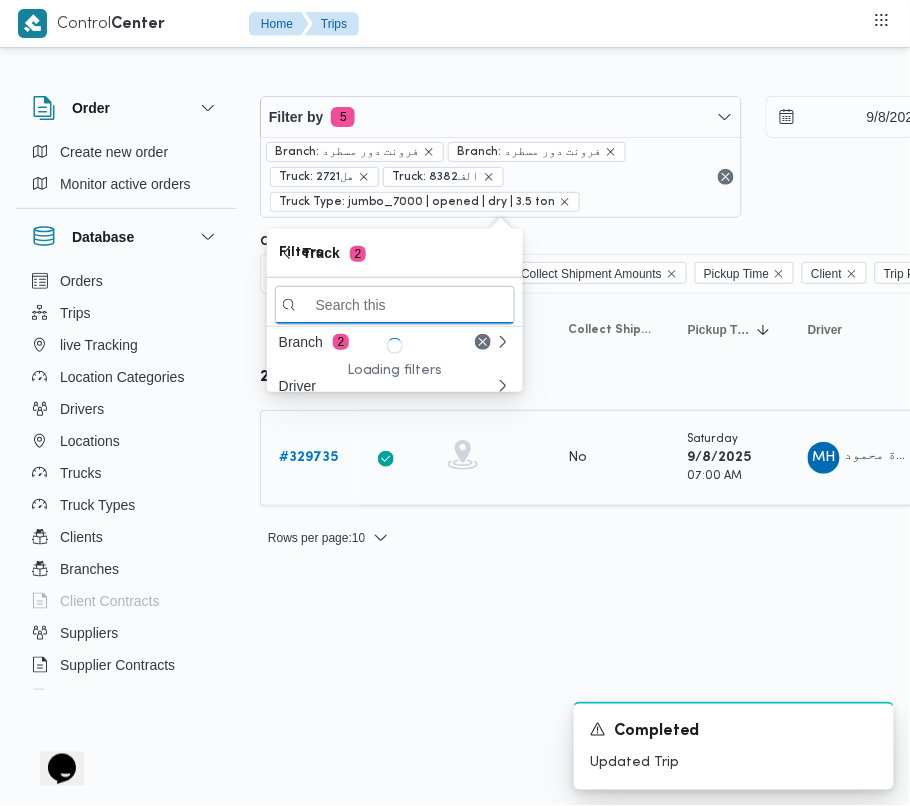 paste on "8382" 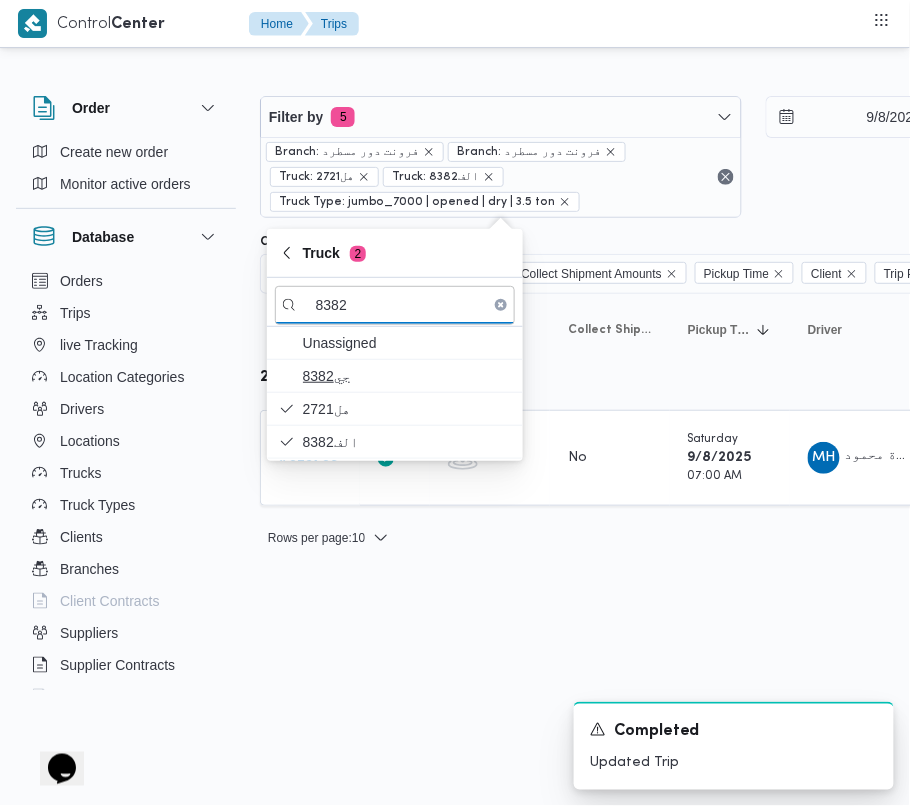 type on "8382" 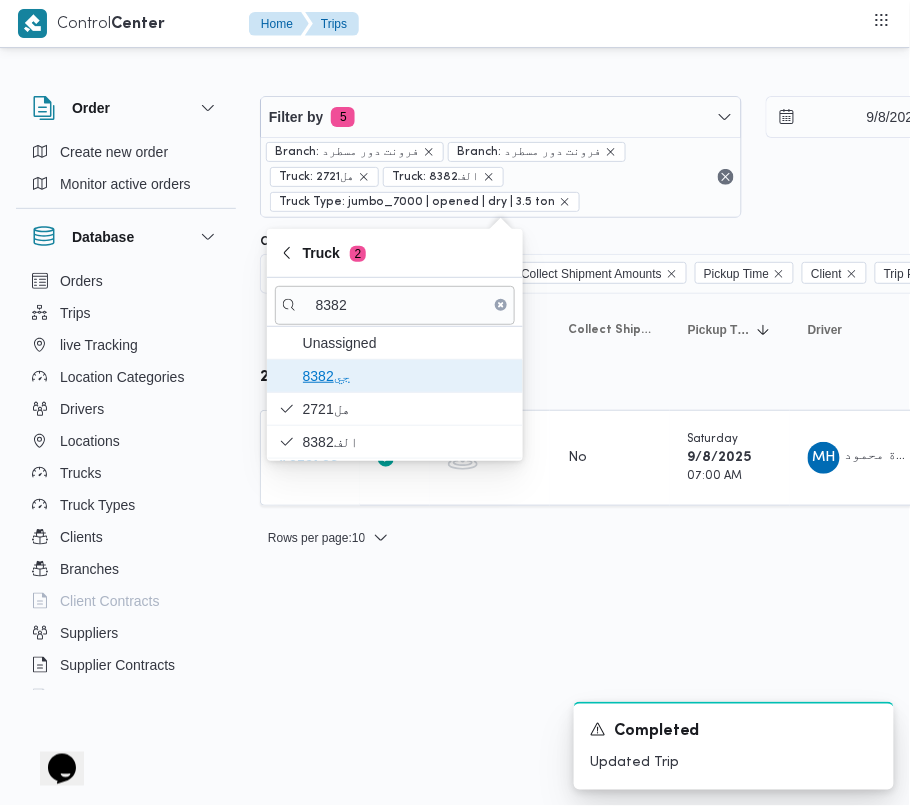 click on "جي8382" at bounding box center (395, 376) 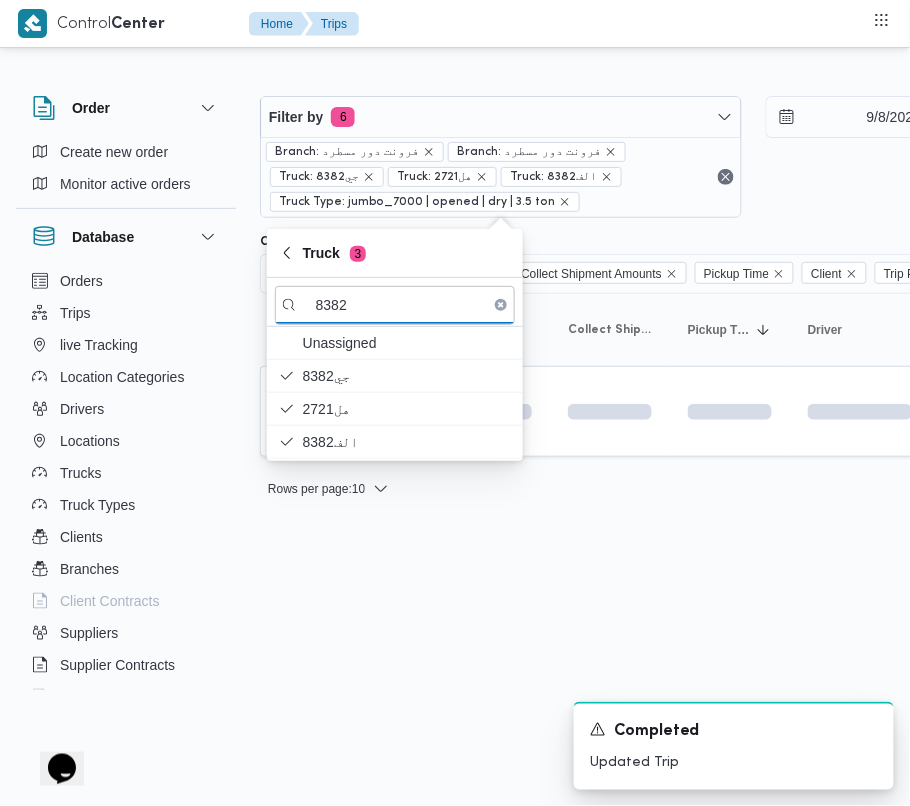 click on "Control  Center Home Trips Order Create new order Monitor active orders Database Orders Trips live Tracking Location Categories Drivers Locations Trucks Truck Types Clients Branches Client Contracts Suppliers Supplier Contracts Devices Users Projects SP Projects Admins organization assignees Tags Filter by 6 Branch: فرونت دور مسطرد Branch: فرونت دور مسطرد  Truck: جي8382 Truck: هل2721 Truck: الف8382 Truck Type: jumbo_7000 | opened | dry | 3.5 ton 9/8/2025 → 9/8/2025 Group By Truck Columns Trip ID App Geofencing Collect Shipment Amounts Pickup Time Client Trip Points Driver Supplier Truck Status Platform Sorting Trip ID Click to sort in ascending order App Click to sort in ascending order Geofencing Click to sort in ascending order Collect Shipment Amounts Pickup Time Click to sort in ascending order Client Click to sort in ascending order Trip Points Driver Click to sort in ascending order Supplier Click to sort in ascending order Truck Click to sort in ascending order Status" at bounding box center [455, 403] 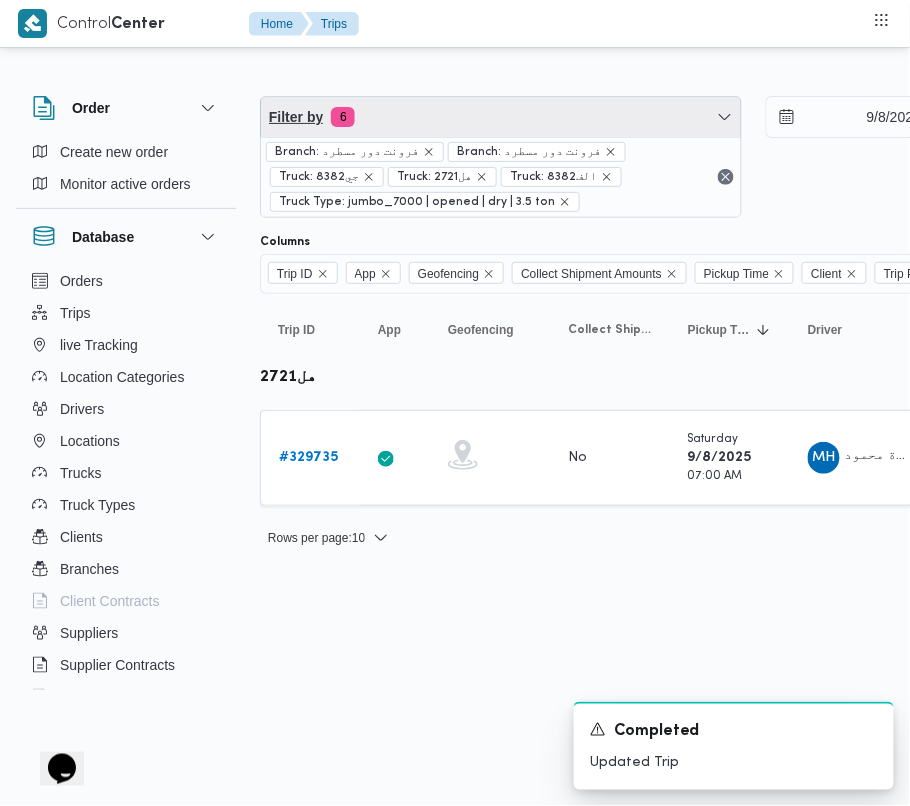 drag, startPoint x: 540, startPoint y: 116, endPoint x: 537, endPoint y: 161, distance: 45.099888 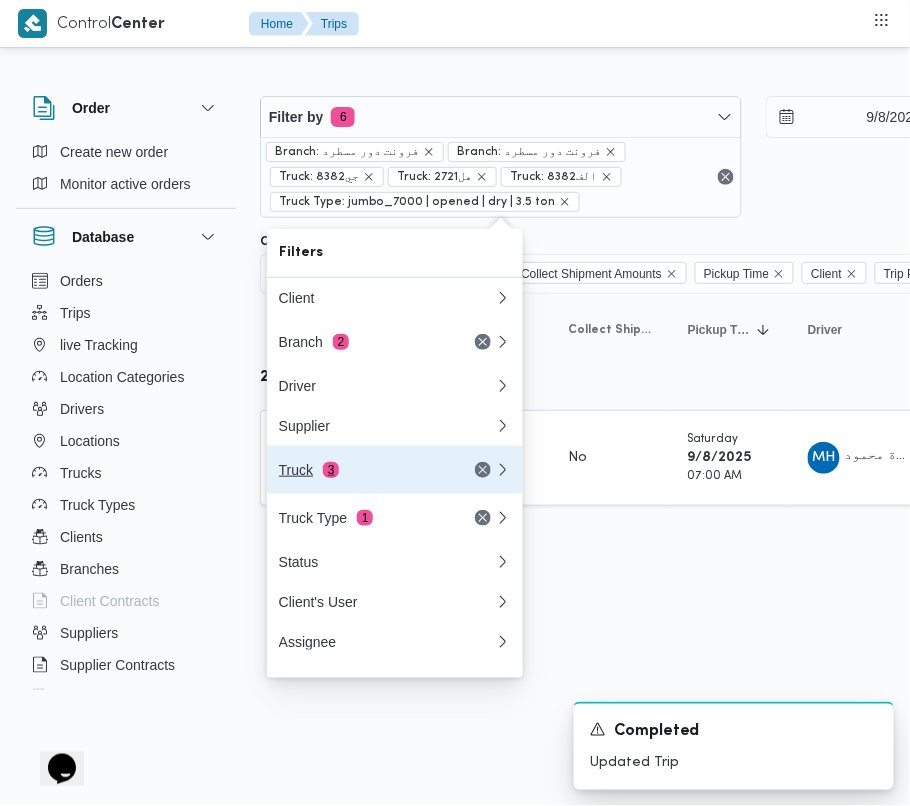 drag, startPoint x: 414, startPoint y: 469, endPoint x: 369, endPoint y: 482, distance: 46.840153 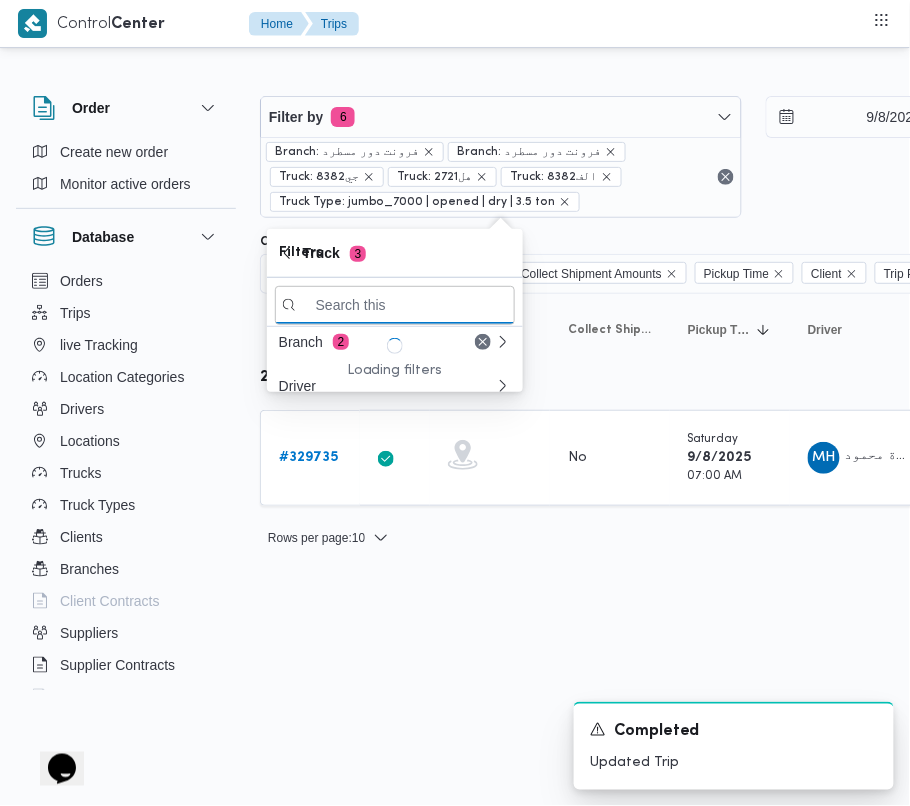 paste on "6348" 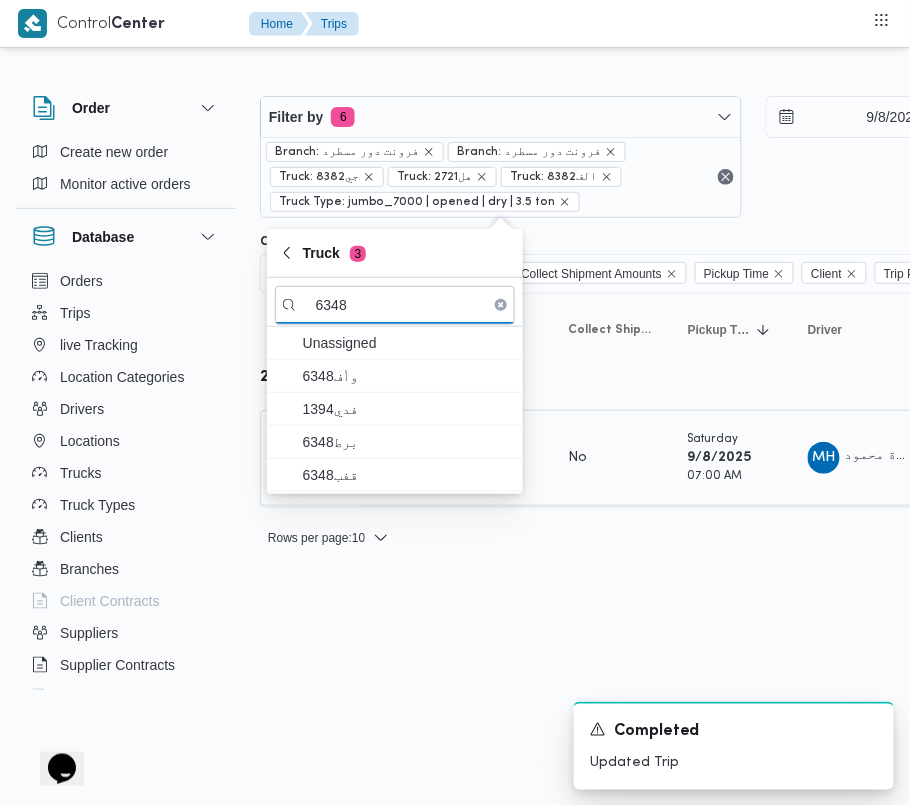 type on "6348" 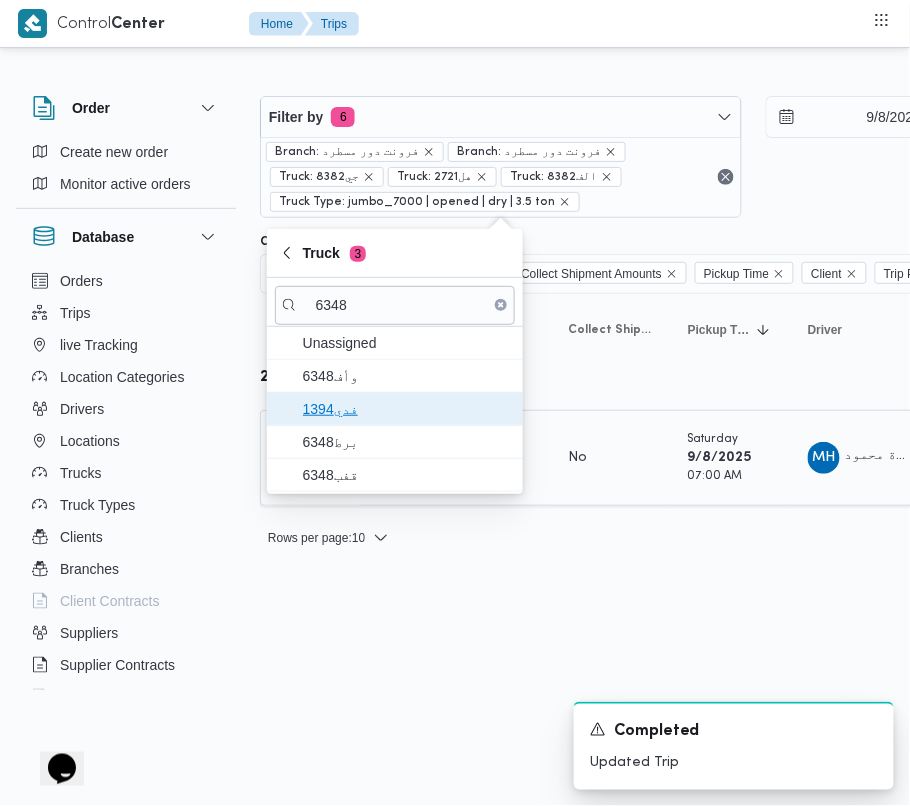 click on "فدي1394" at bounding box center (407, 409) 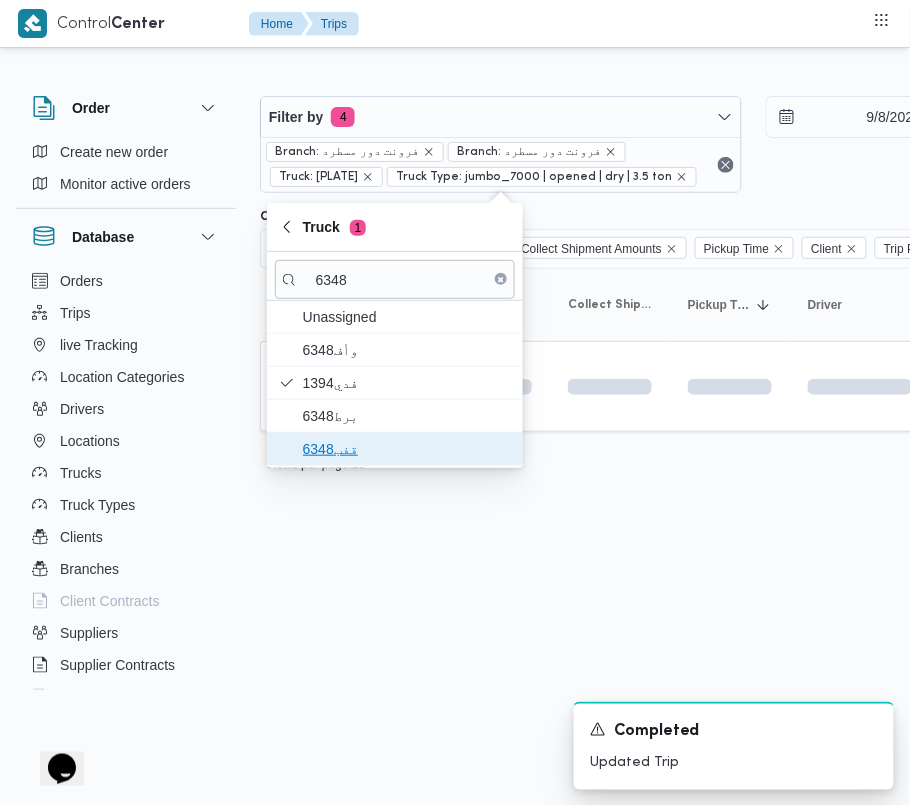 click on "قفب6348" at bounding box center (407, 449) 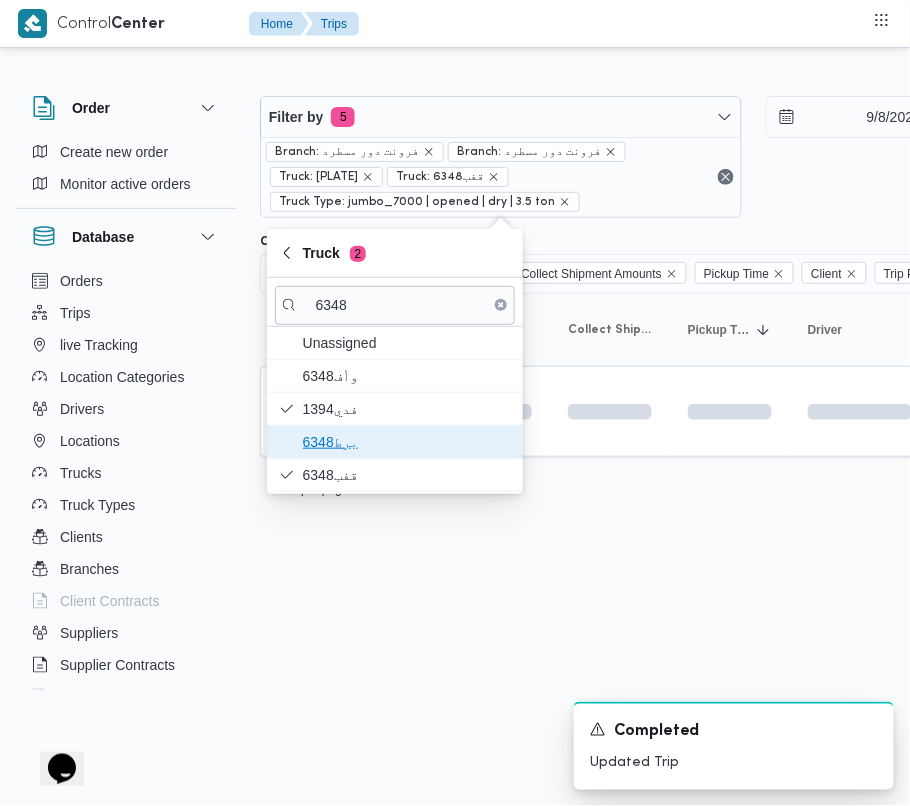 click on "برط6348" at bounding box center (407, 442) 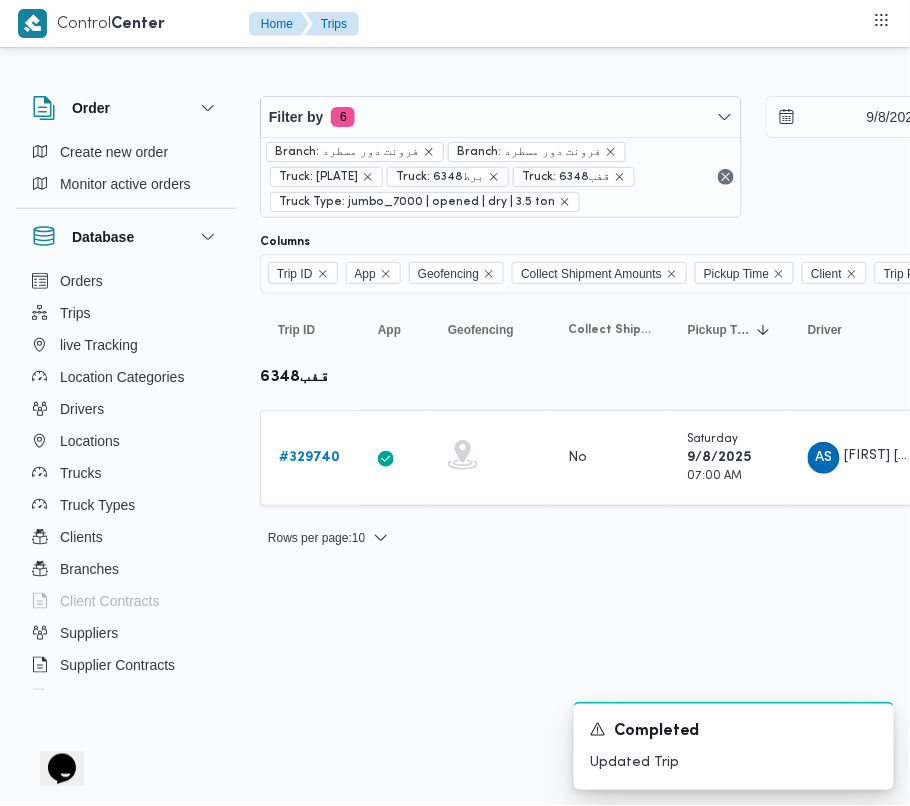 click on "Filter by 6 Branch: فرونت دور مسطرد Branch: فرونت دور مسطرد  Truck: فدي1394 Truck: برط6348 Truck: قفب6348 Truck Type: jumbo_7000 | opened | dry | 3.5 ton 9/8/2025 → 9/8/2025 Group By Truck Columns Trip ID App Geofencing Collect Shipment Amounts Pickup Time Client Trip Points Driver Supplier Truck Status Platform Sorting Trip ID Click to sort in ascending order App Click to sort in ascending order Geofencing Click to sort in ascending order Collect Shipment Amounts Pickup Time Click to sort in ascending order Client Click to sort in ascending order Trip Points Driver Click to sort in ascending order Supplier Click to sort in ascending order Truck Click to sort in ascending order Status Click to sort in ascending order Platform Click to sort in ascending order Actions قفب6348 Trip ID # 329740 App Geofencing Collect Shipment Amounts No Pickup Time Saturday 9/8/2025 07:00 AM   Client Frontdoor Trip Points فرونت دور مسطرد 01:09 AM Driver AS Supplier MS Truck :" at bounding box center [443, 313] 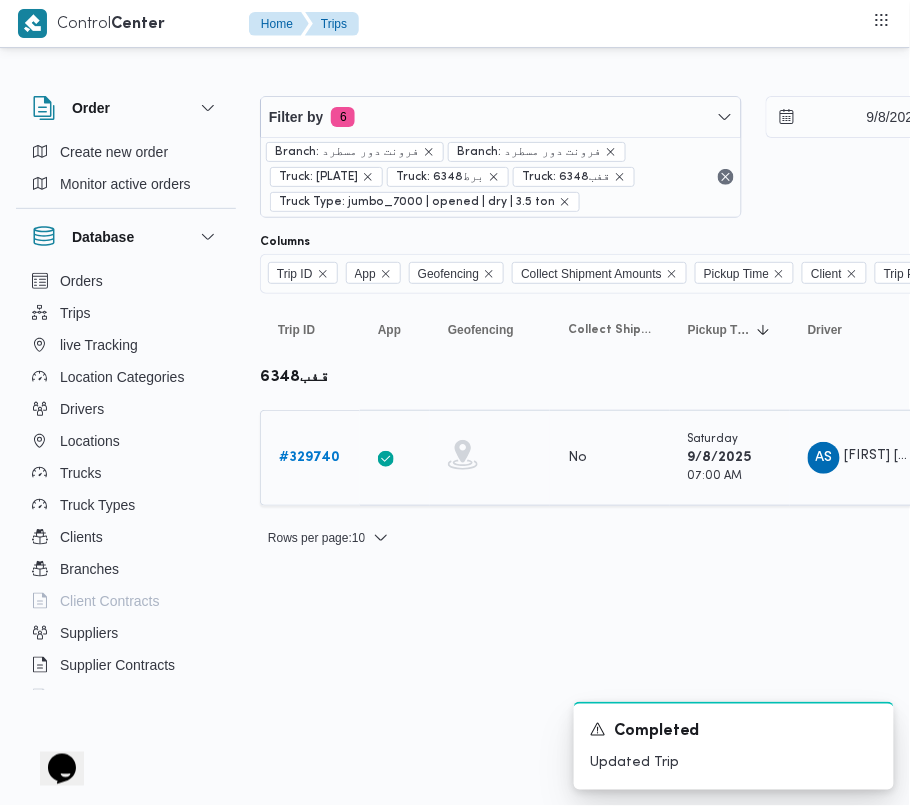 click on "# 329740" at bounding box center (309, 458) 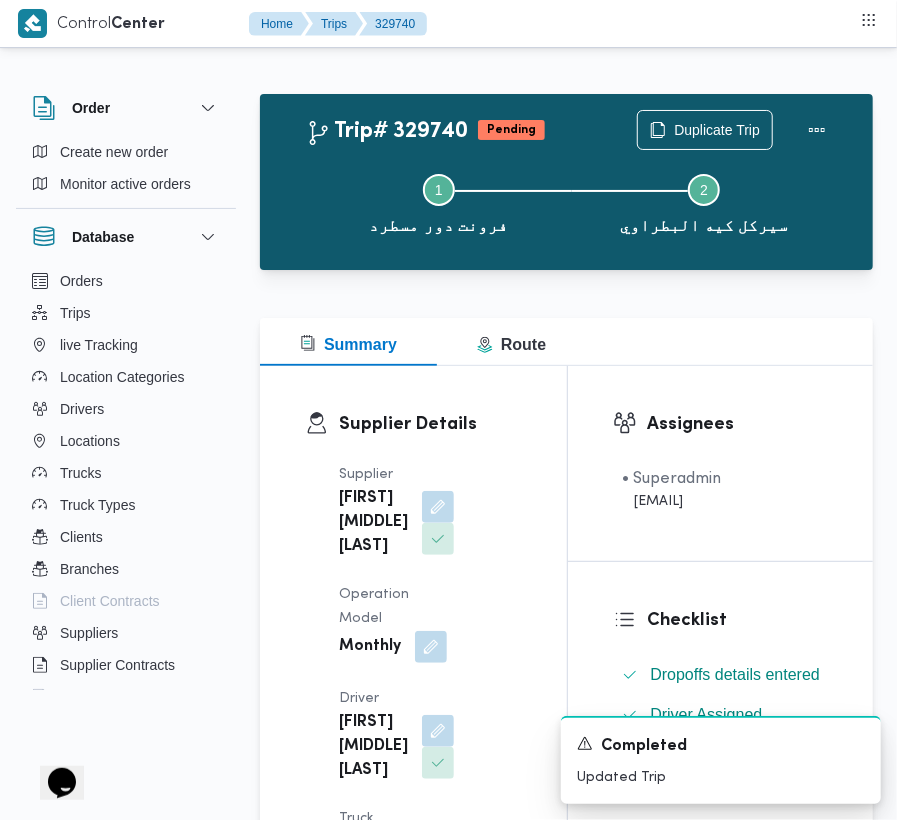 scroll, scrollTop: 1689, scrollLeft: 0, axis: vertical 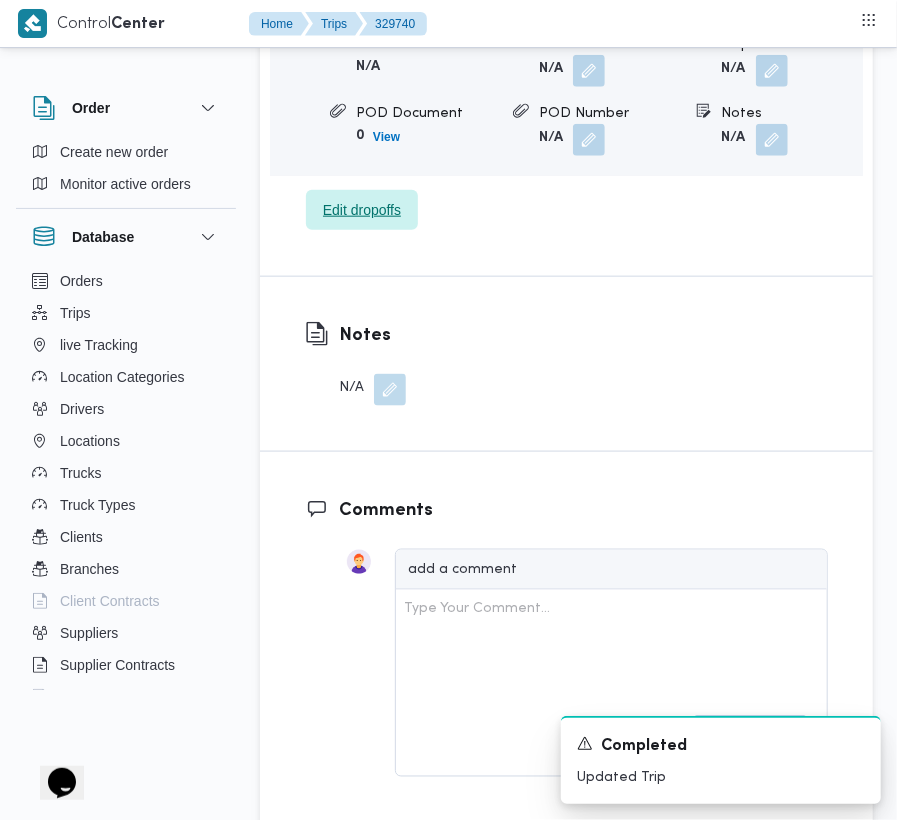 click on "Edit dropoffs" at bounding box center (362, 210) 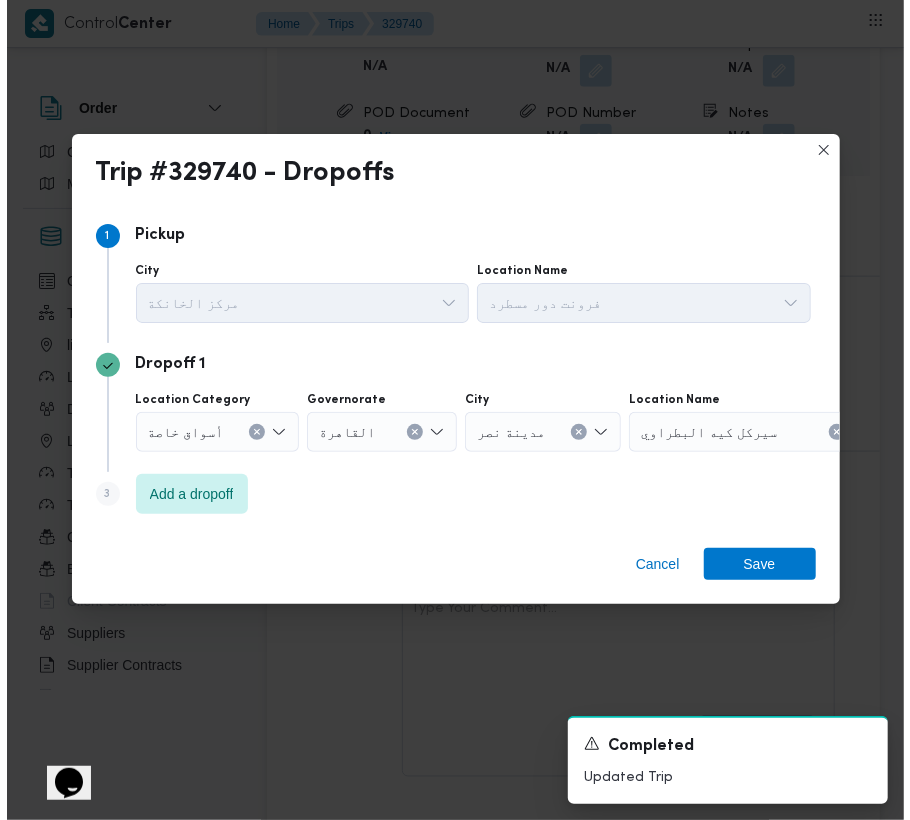 scroll, scrollTop: 3185, scrollLeft: 0, axis: vertical 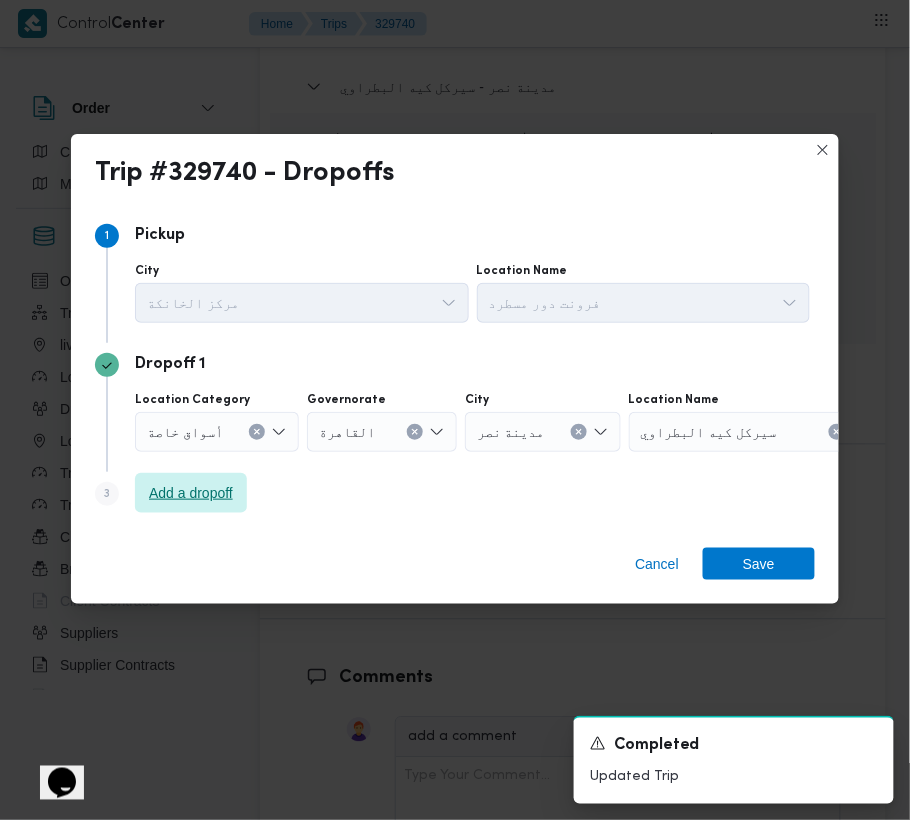 drag, startPoint x: 222, startPoint y: 490, endPoint x: 225, endPoint y: 500, distance: 10.440307 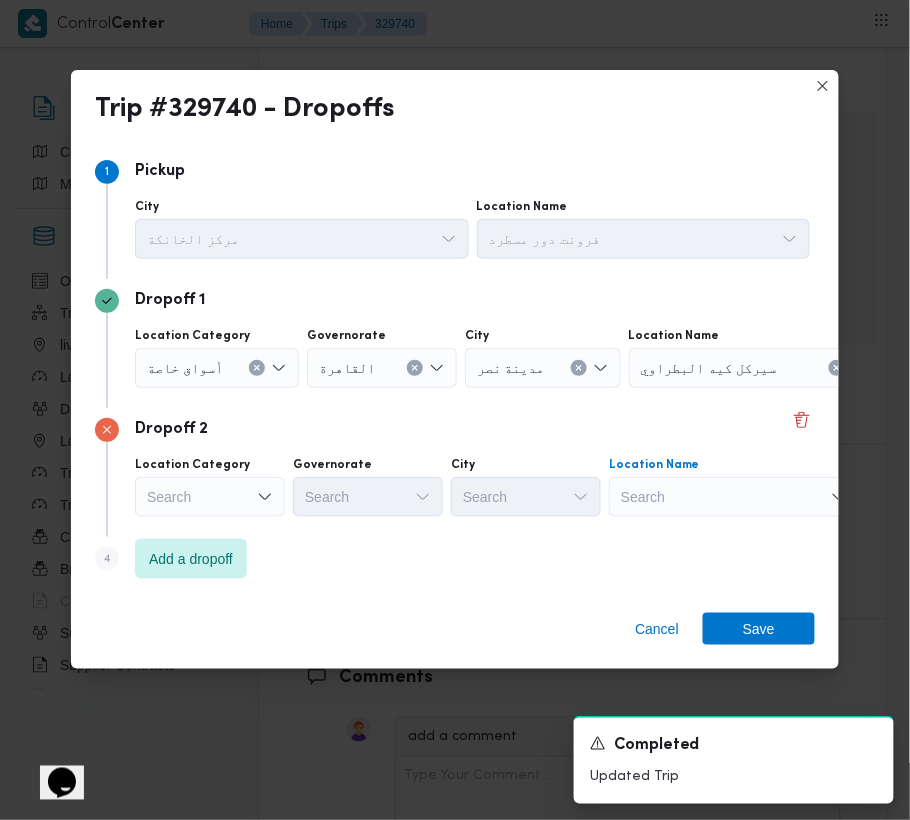 click on "Search" at bounding box center [754, 368] 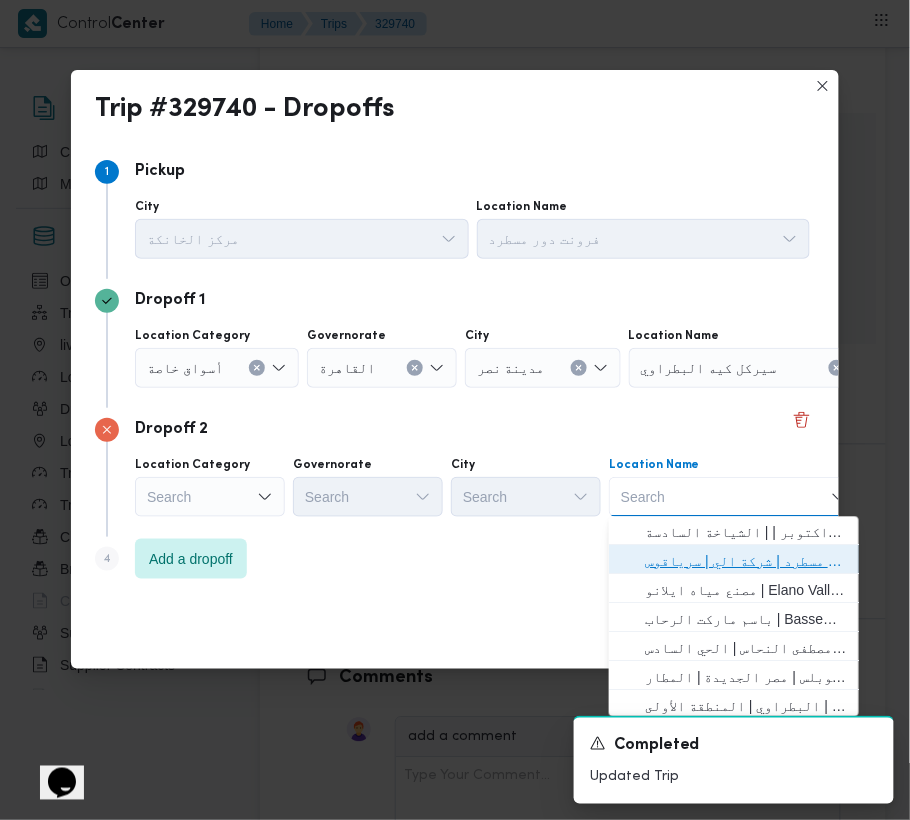 drag, startPoint x: 793, startPoint y: 549, endPoint x: 646, endPoint y: 481, distance: 161.96605 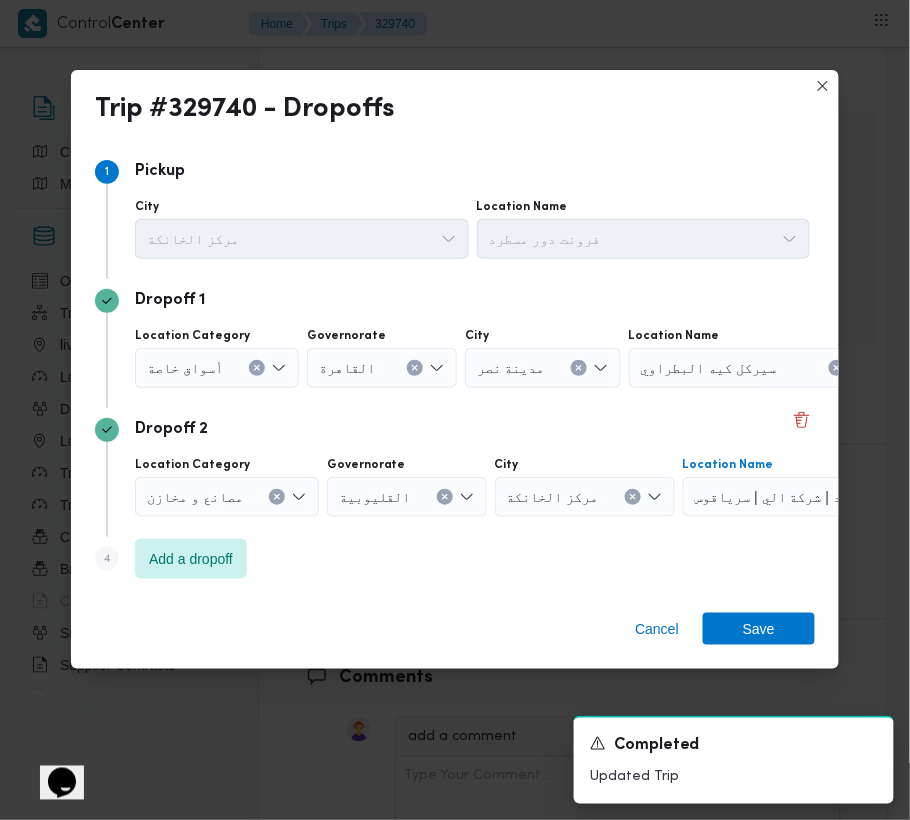 drag, startPoint x: 420, startPoint y: 362, endPoint x: 404, endPoint y: 354, distance: 17.888544 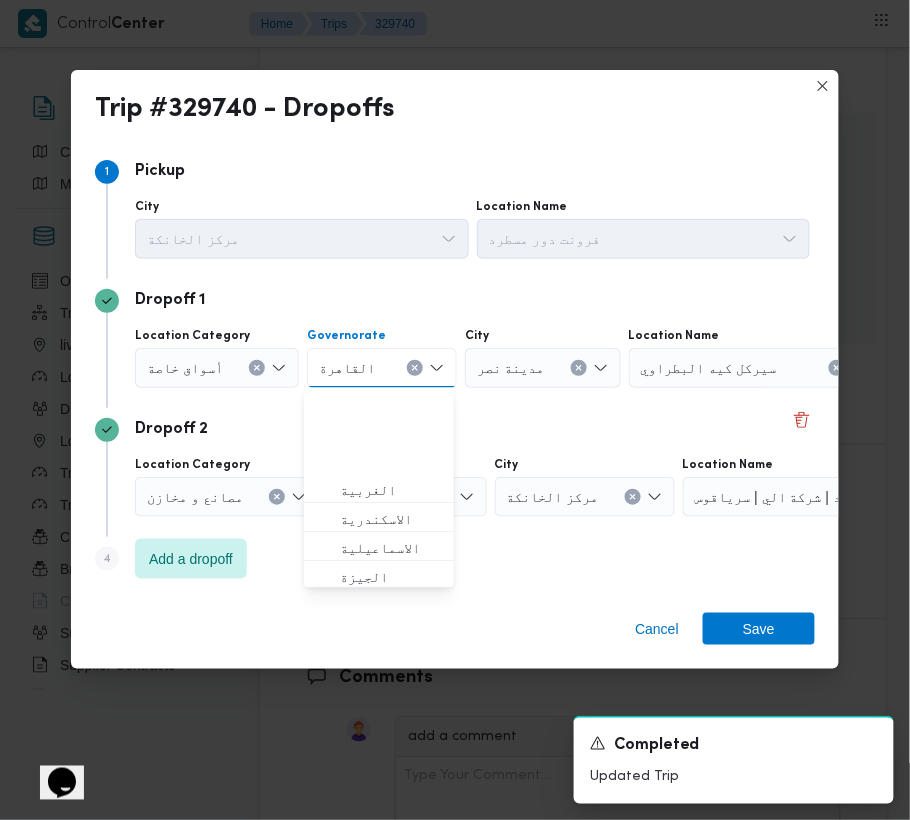 drag, startPoint x: 397, startPoint y: 354, endPoint x: 414, endPoint y: 358, distance: 17.464249 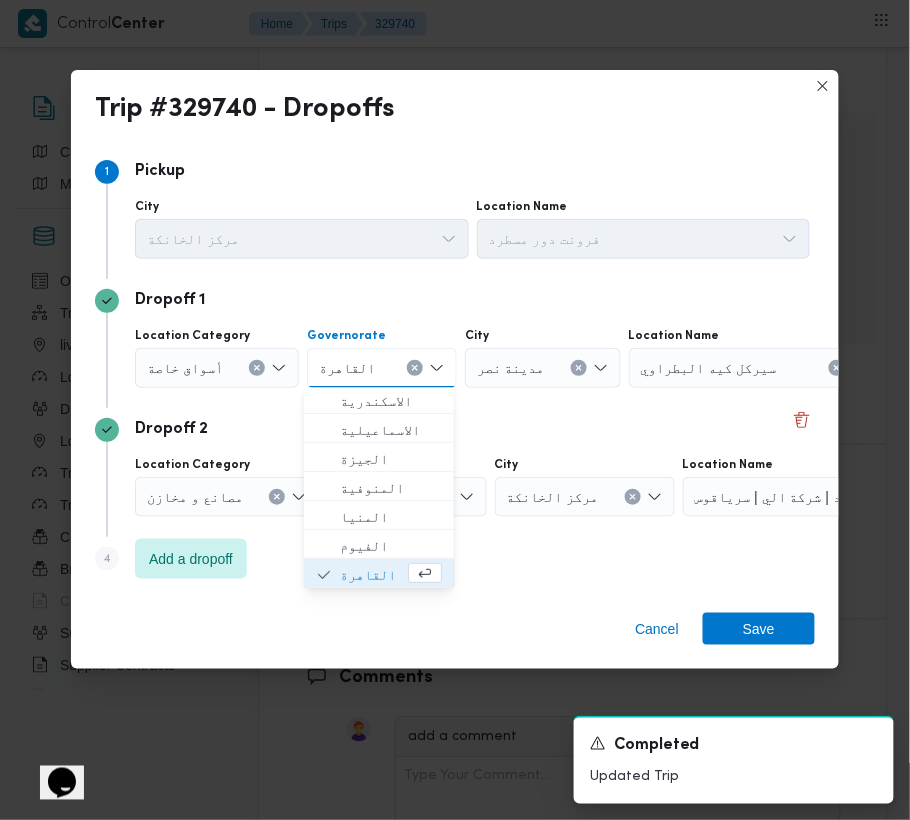 click on "القاهرة" at bounding box center (382, 368) 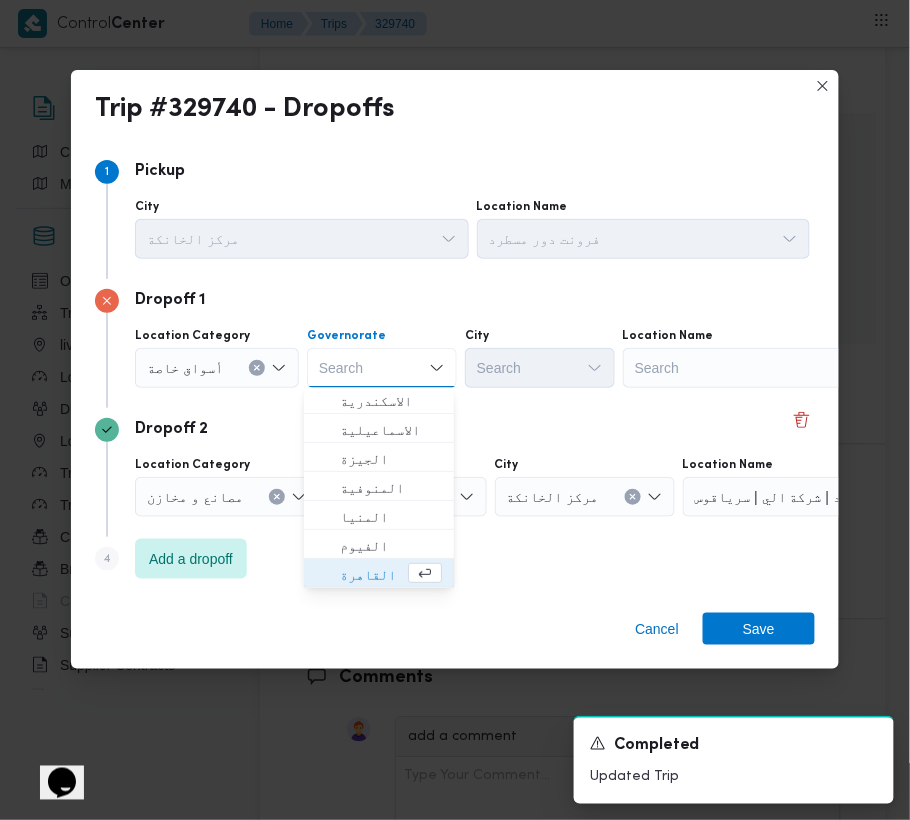 click on "Search" at bounding box center (748, 368) 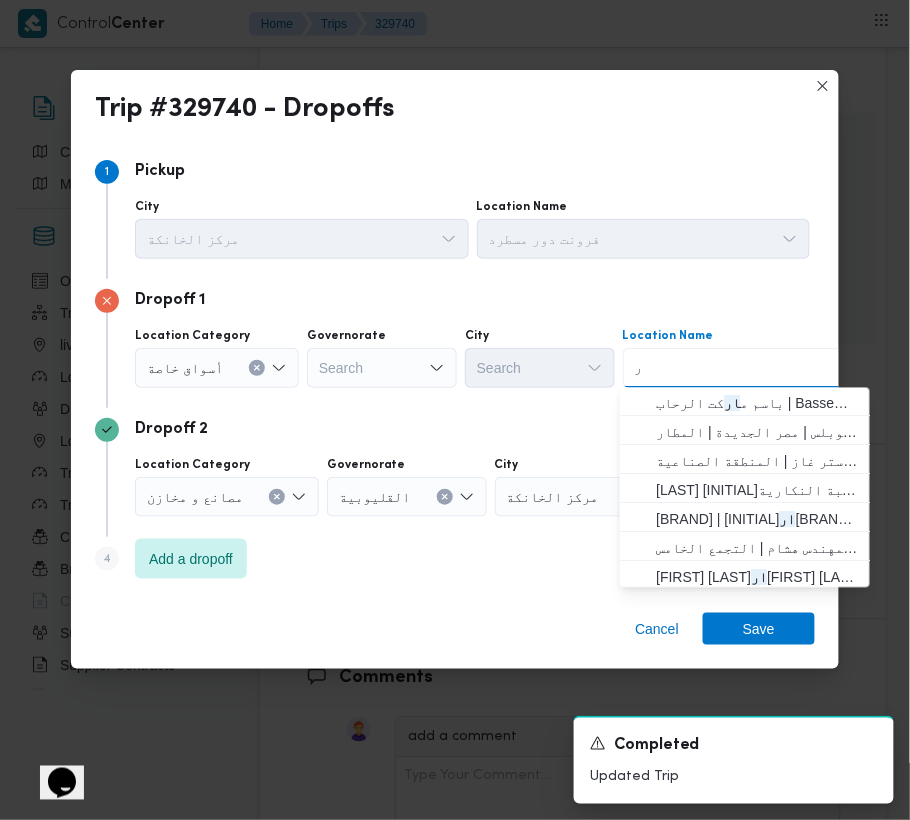 type on "ارينا" 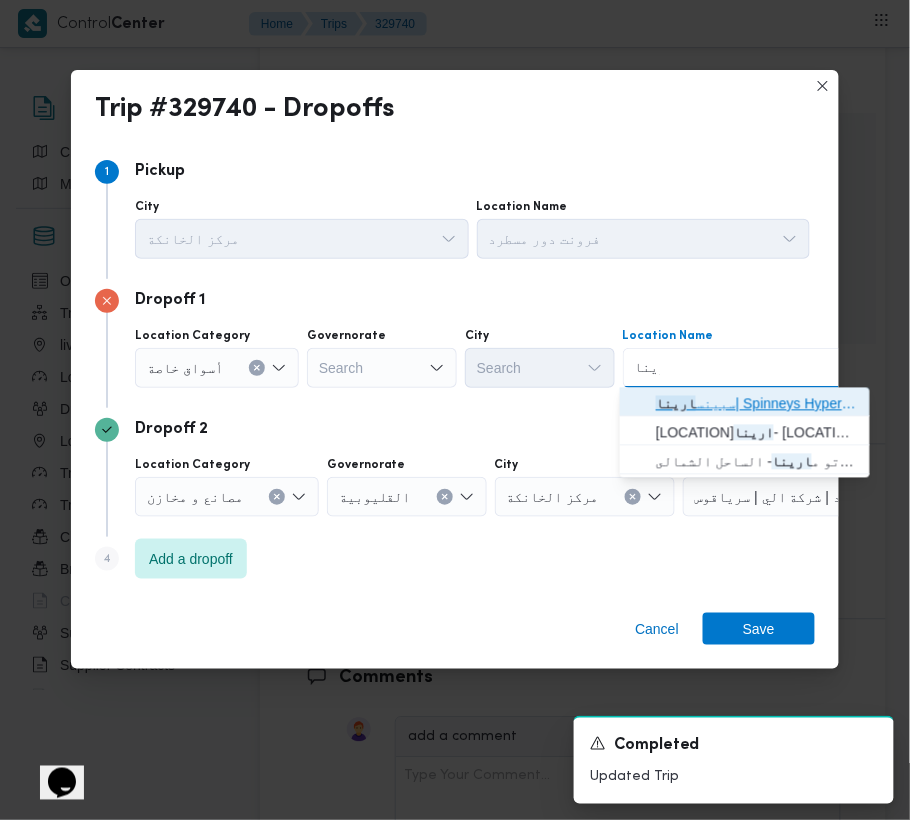 click on "سبينس  ارينا  | Spinneys Hypermarket | null" at bounding box center (757, 404) 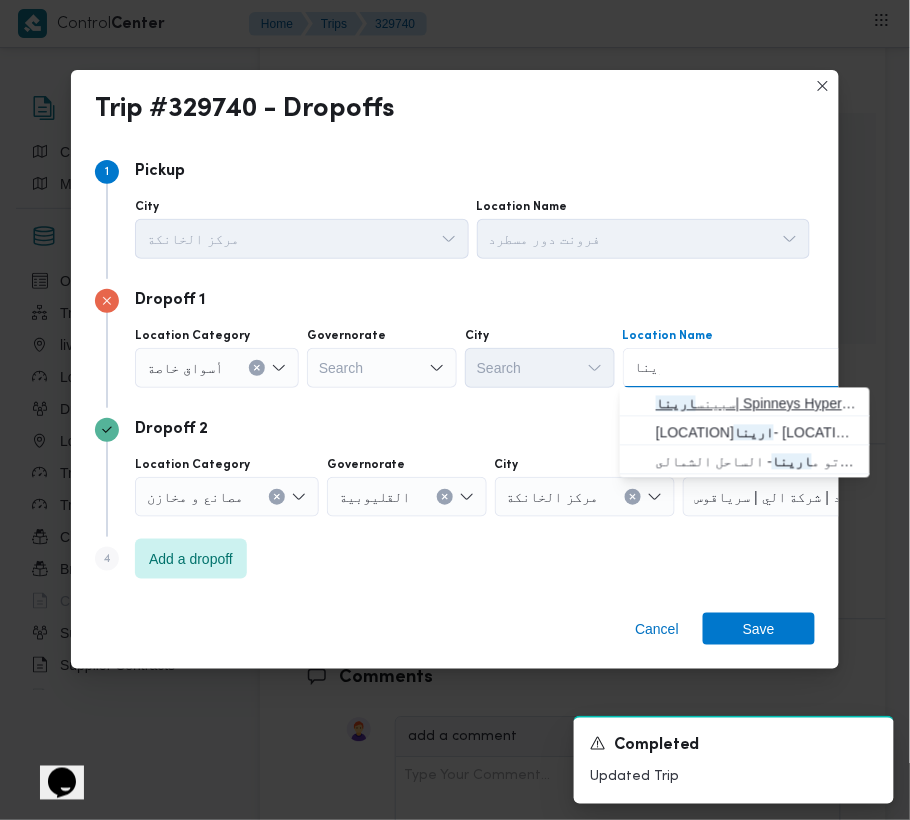 type 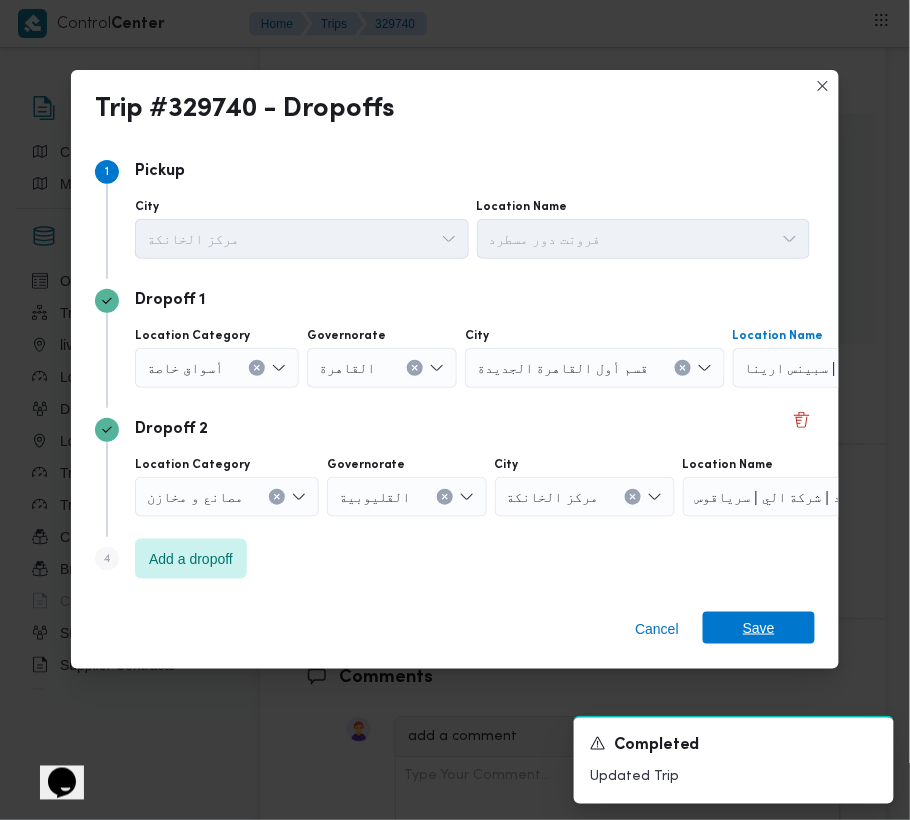 click on "Save" at bounding box center (759, 628) 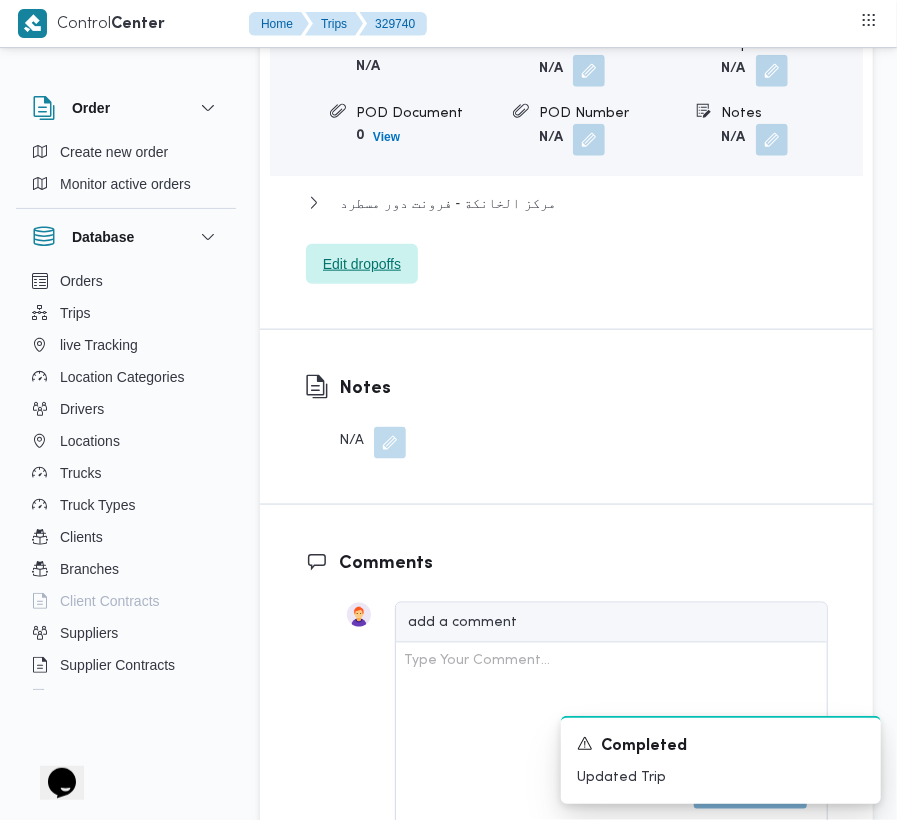 scroll, scrollTop: 2660, scrollLeft: 0, axis: vertical 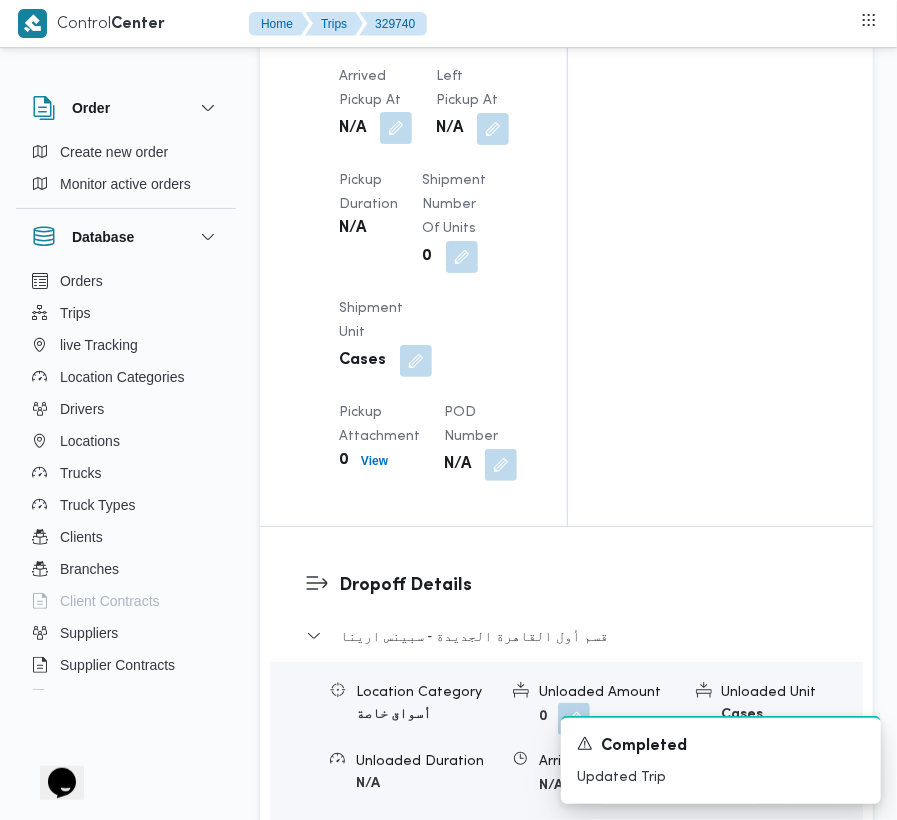 click at bounding box center (396, 128) 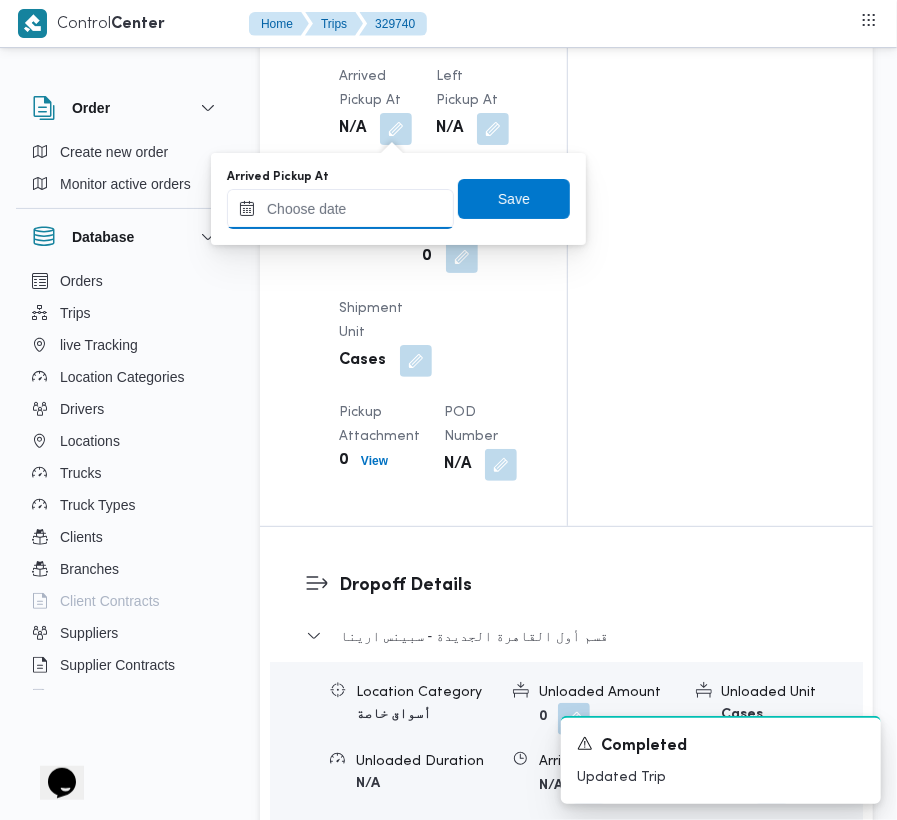 click on "Arrived Pickup At" at bounding box center (340, 209) 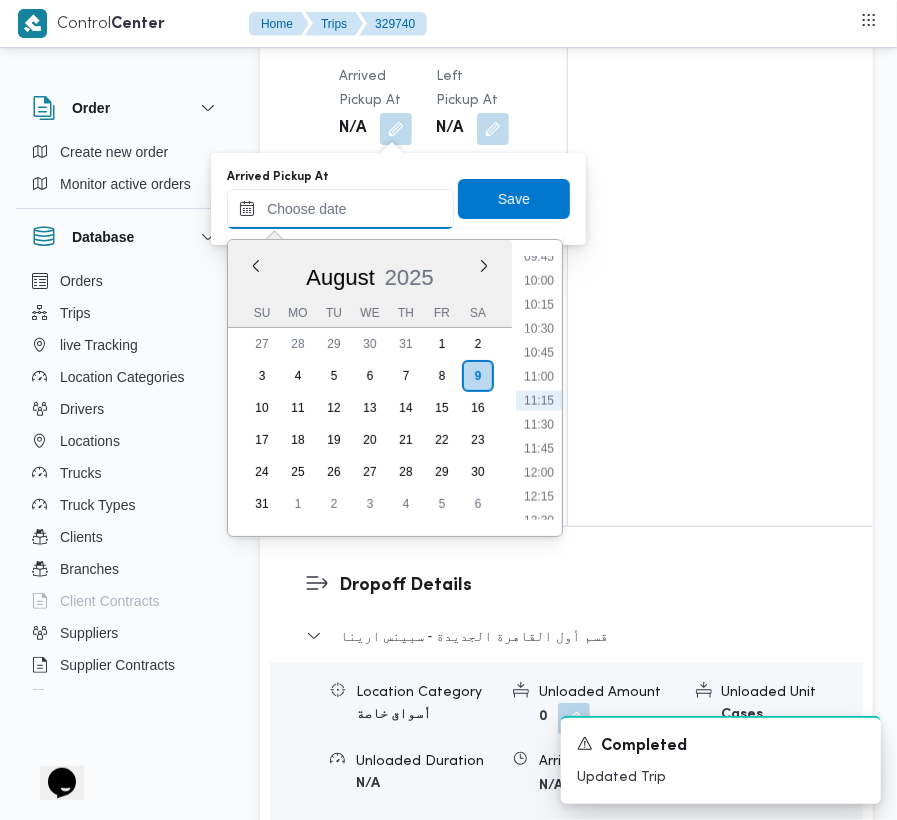 paste on "[DATE] [TIME]" 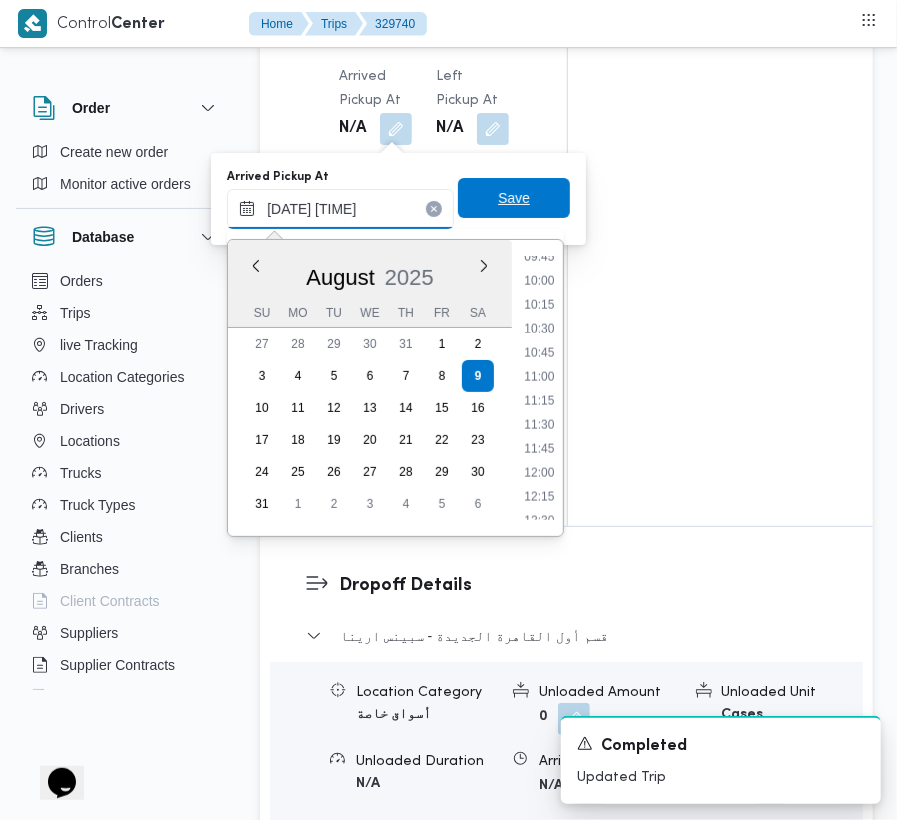 scroll, scrollTop: 720, scrollLeft: 0, axis: vertical 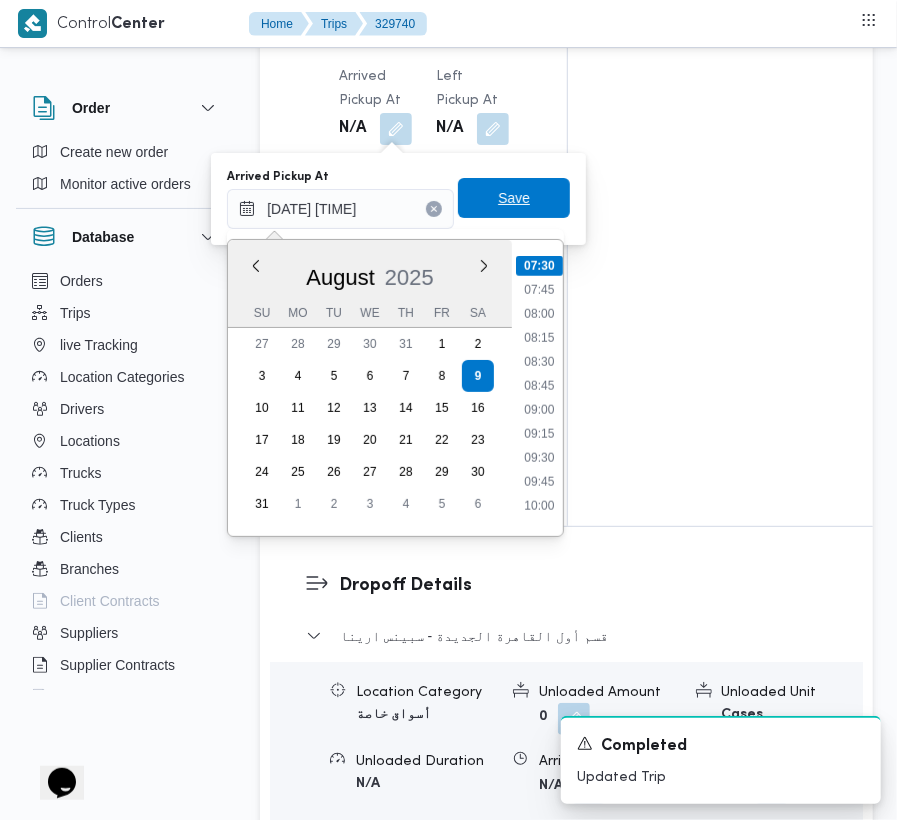 type on "09/08/2025 07:30" 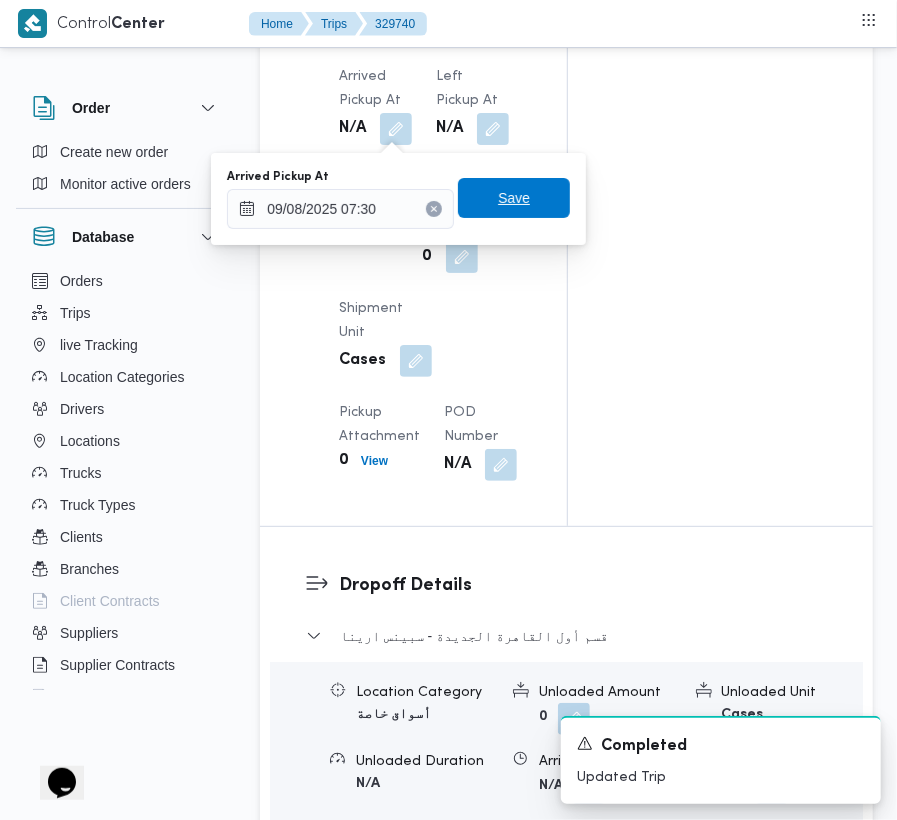click on "Save" at bounding box center [514, 198] 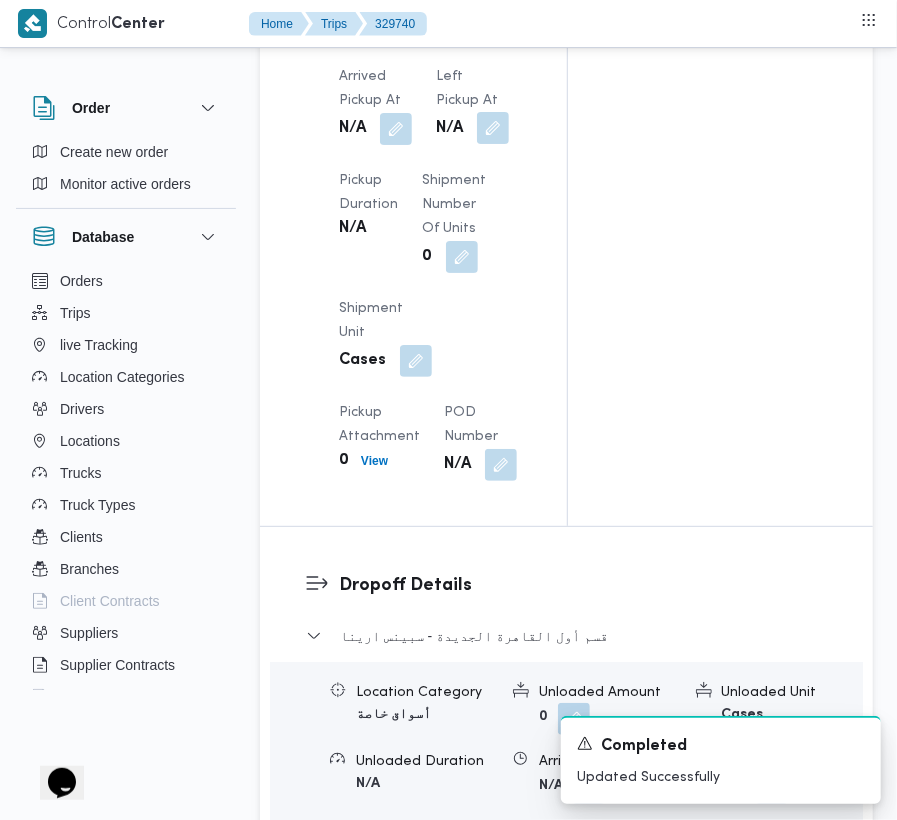 click at bounding box center [493, 128] 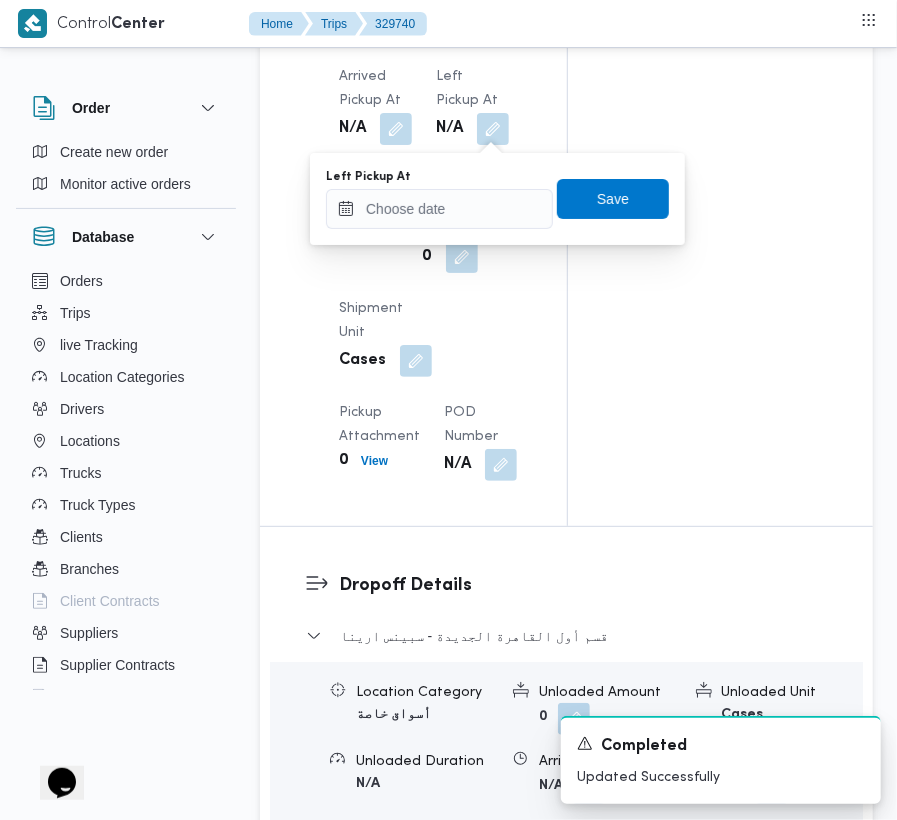 click on "Arrived Pickup At N/A Left Pickup At N/A Pickup Duration N/A Shipment Number of Units 0 Shipment Unit Cases Pickup Attachment 0 View POD Number N/A" at bounding box center [430, 273] 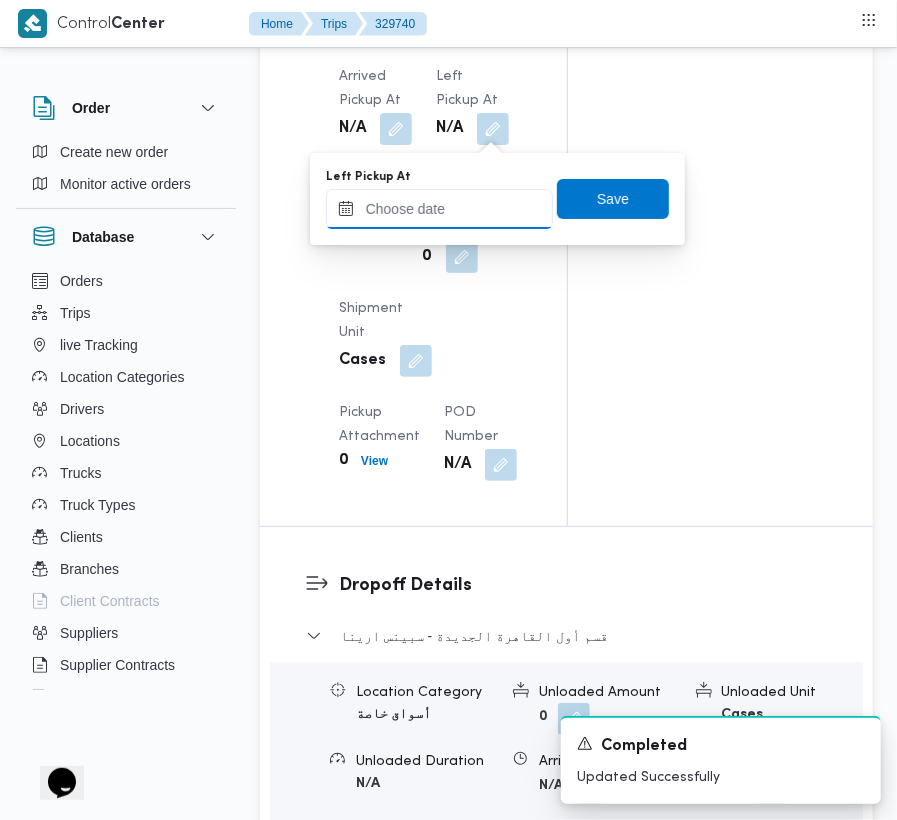 click on "Left Pickup At" at bounding box center [439, 209] 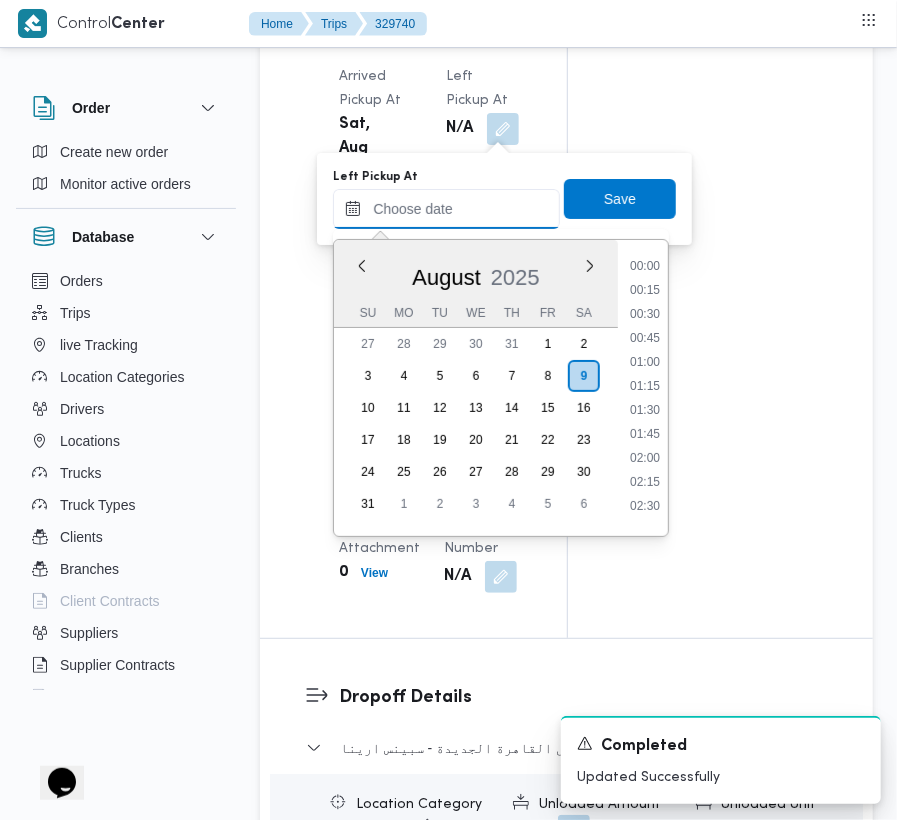 scroll, scrollTop: 945, scrollLeft: 0, axis: vertical 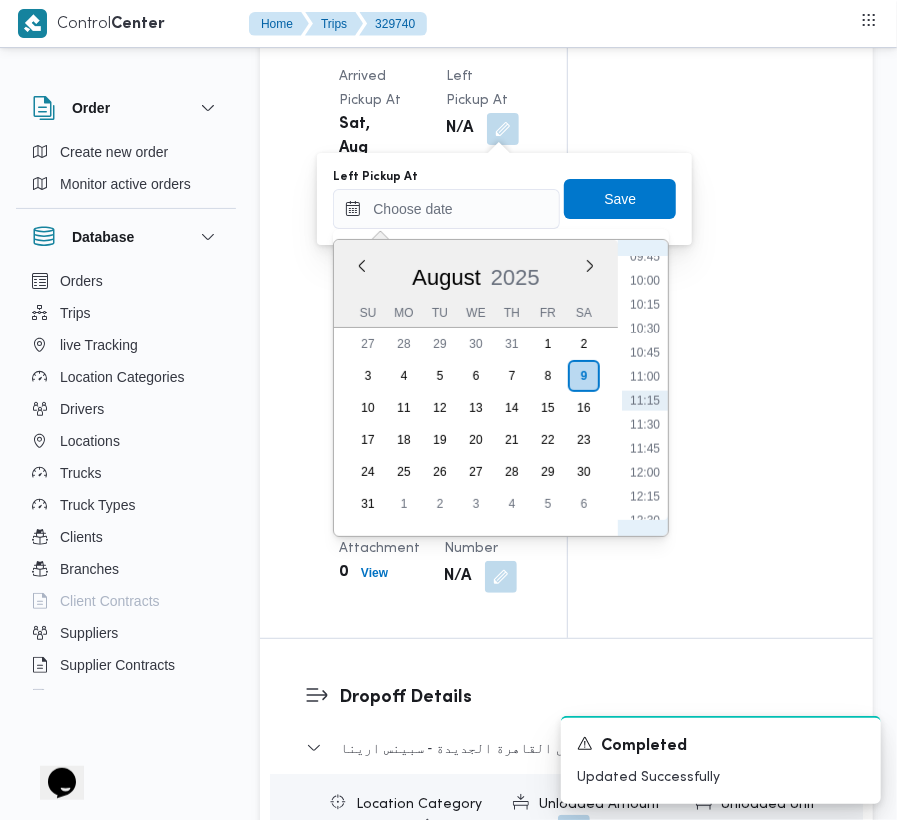 click on "10:15" at bounding box center [645, 305] 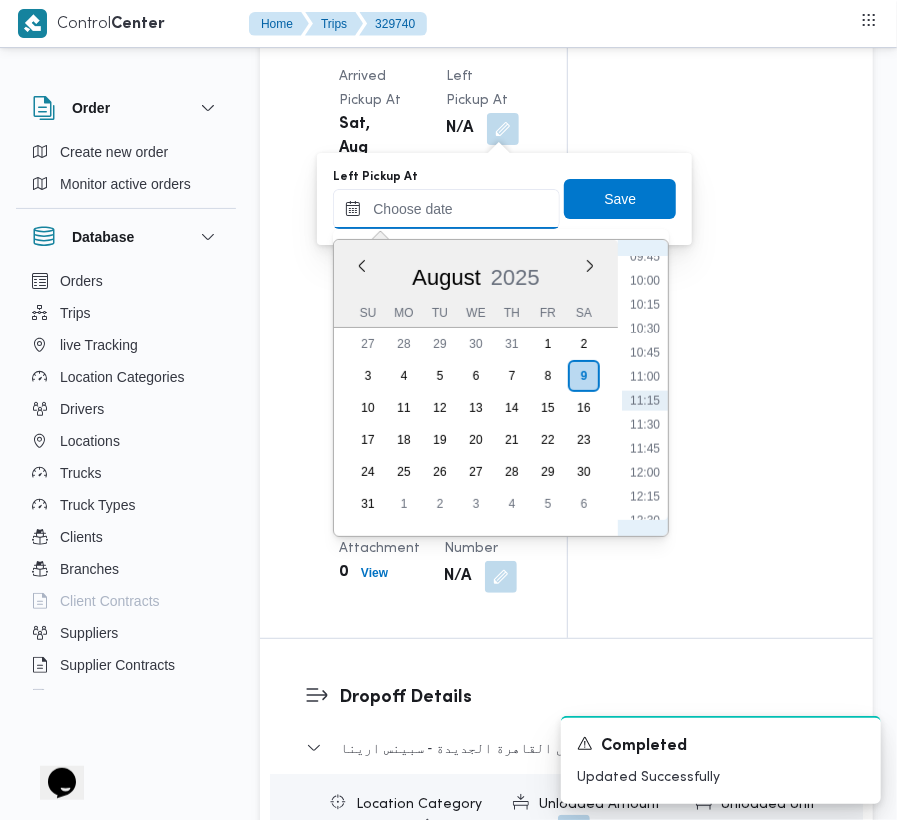 type on "09/08/2025 10:15" 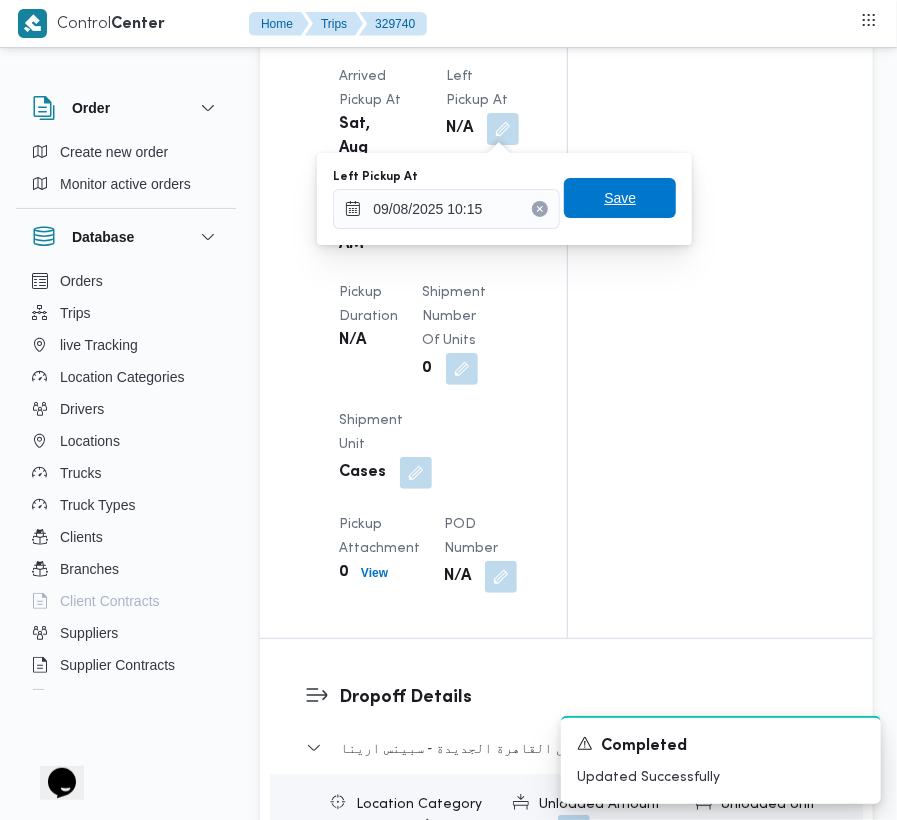 click on "Save" at bounding box center [620, 198] 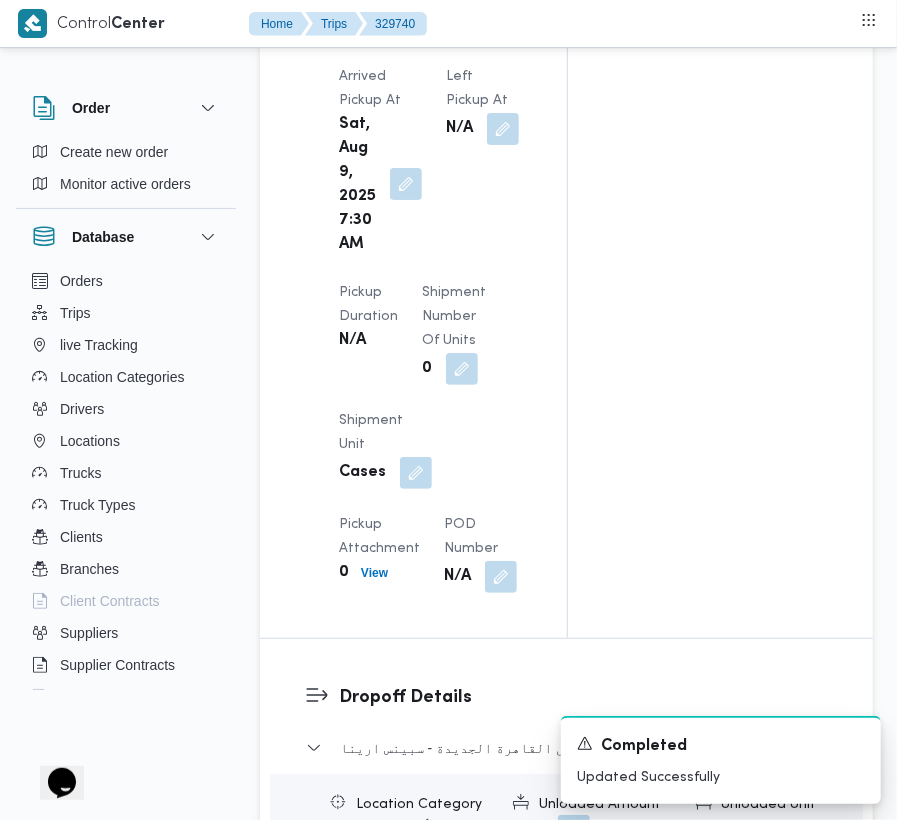 click at bounding box center [406, 184] 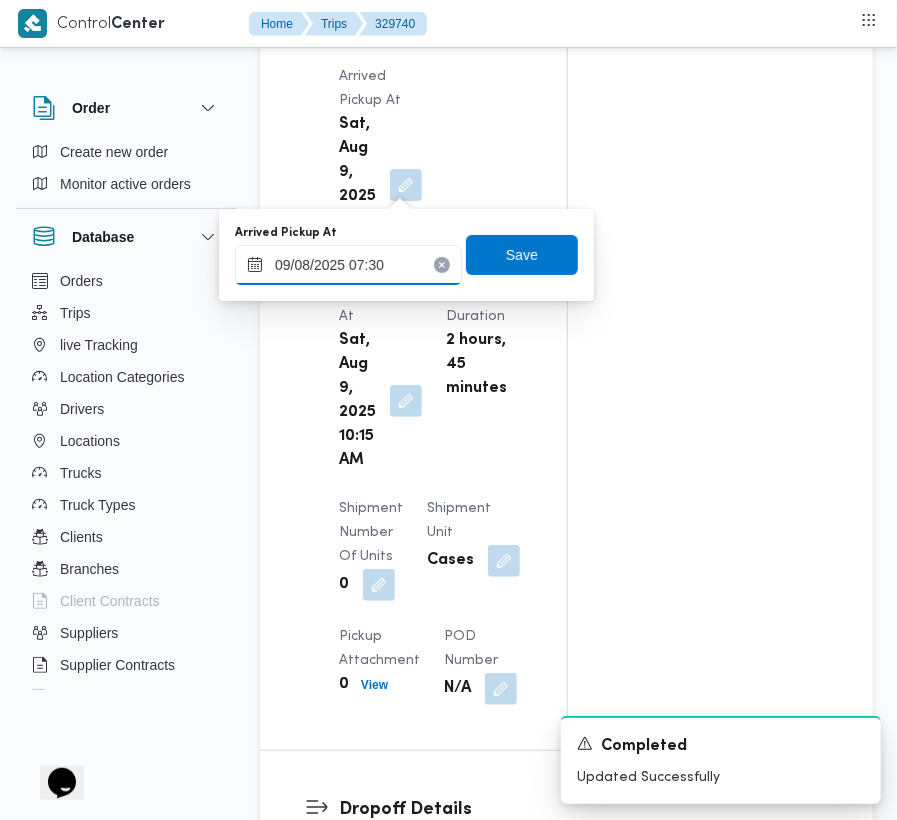 click on "09/08/2025 07:30" at bounding box center (348, 265) 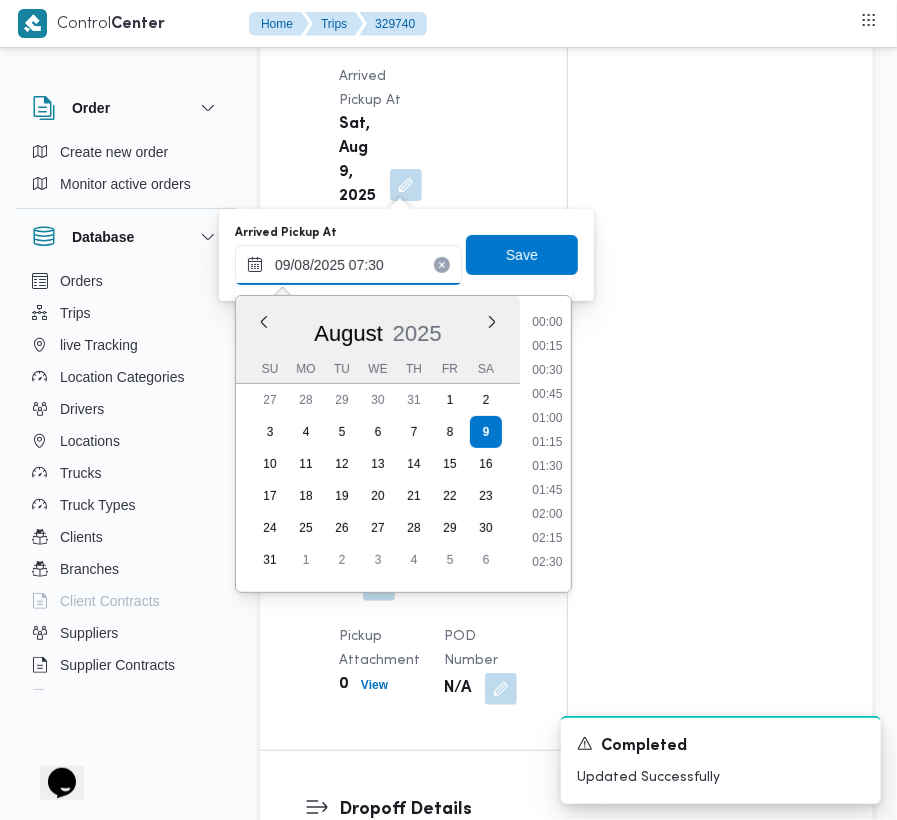 scroll, scrollTop: 585, scrollLeft: 0, axis: vertical 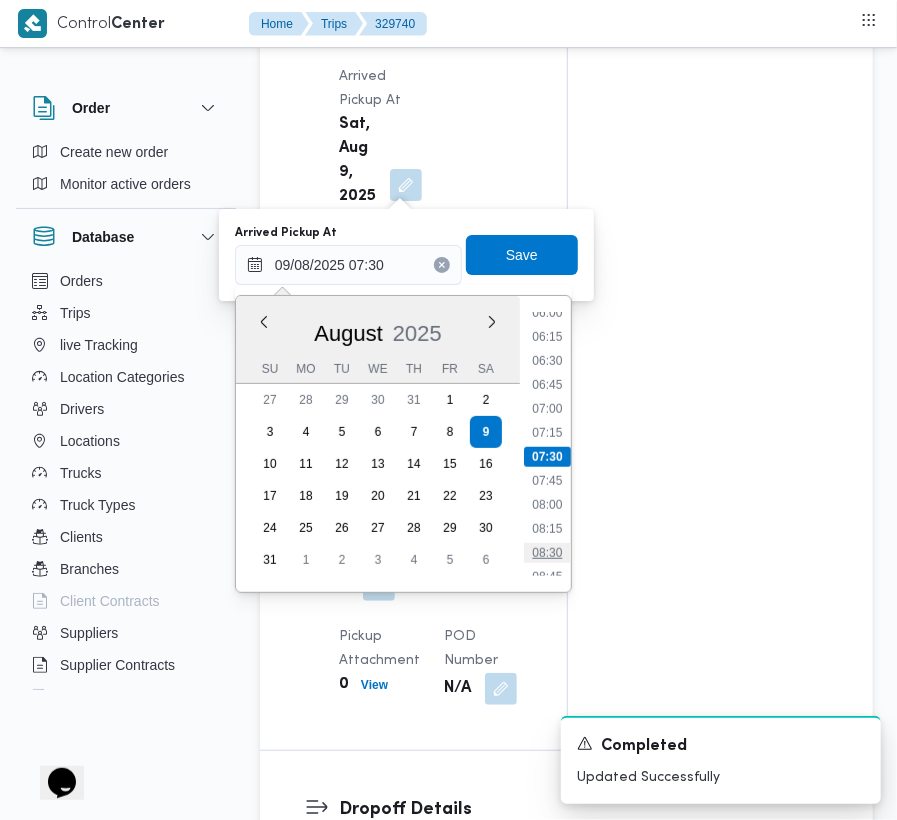 drag, startPoint x: 546, startPoint y: 550, endPoint x: 550, endPoint y: 526, distance: 24.33105 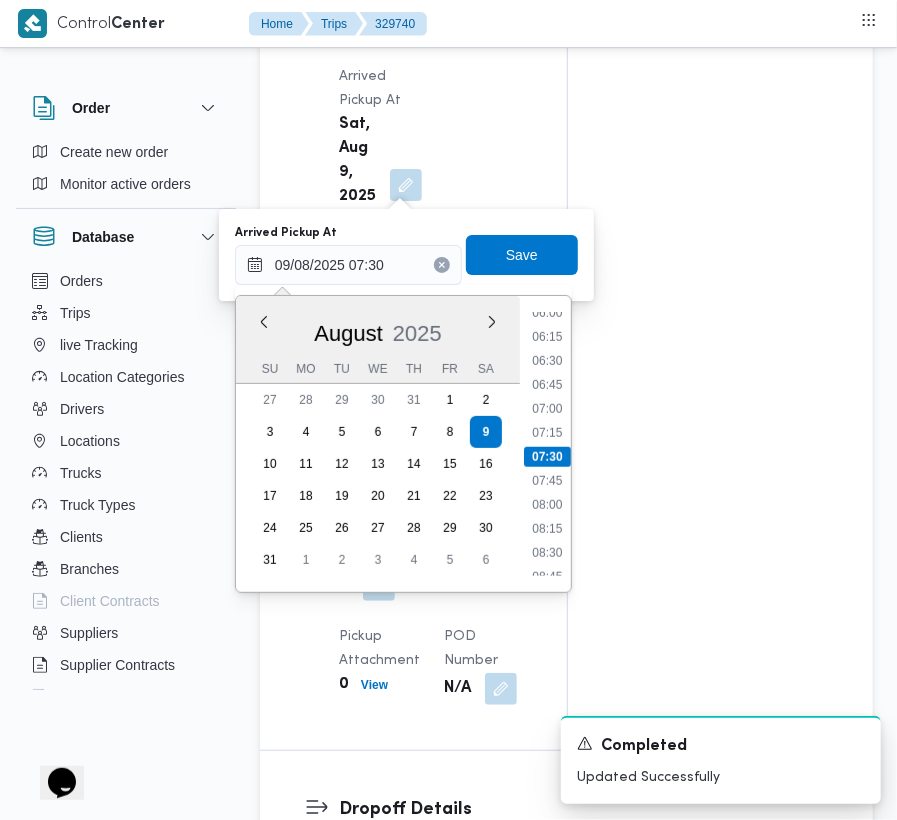 click on "08:30" at bounding box center [547, 553] 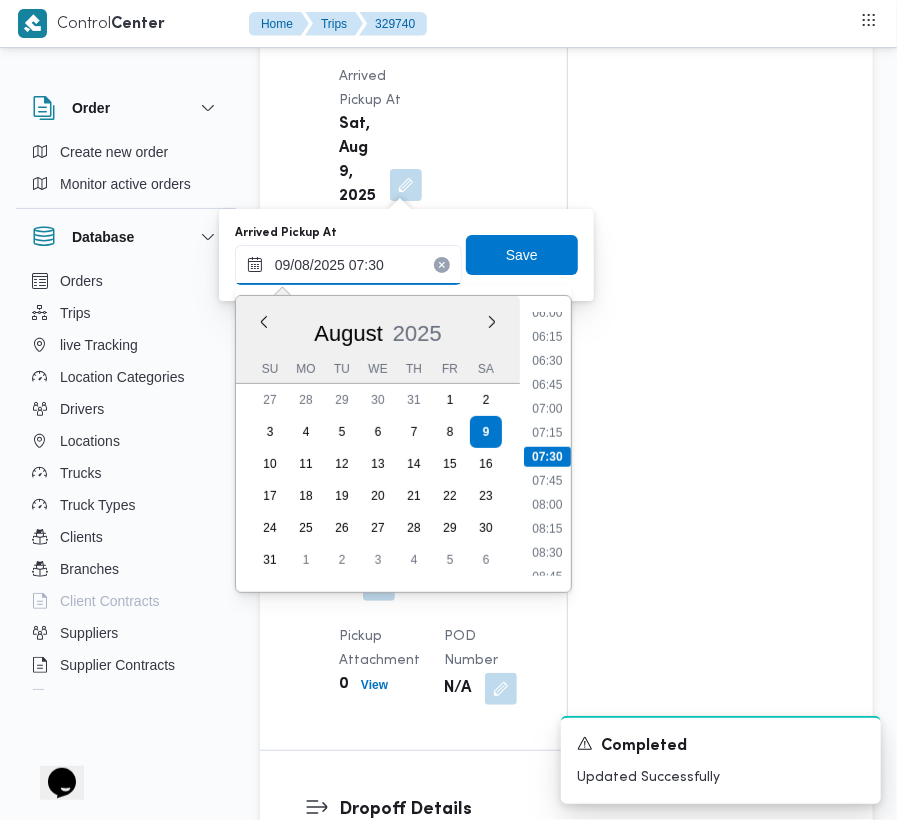 type on "09/08/2025 07:30" 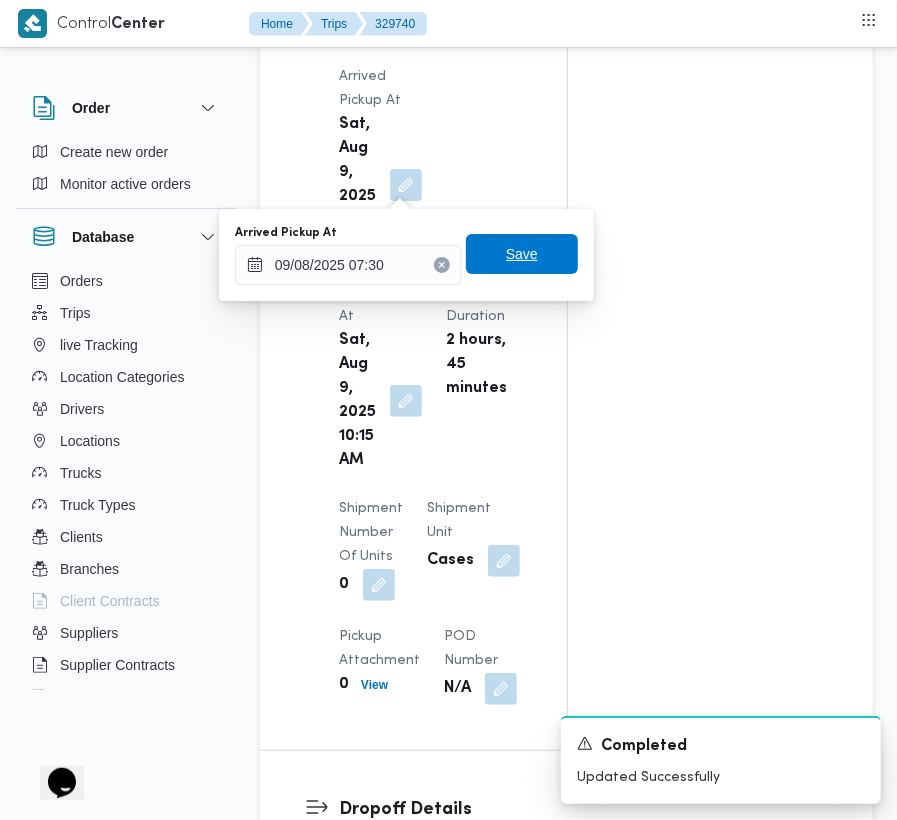 click on "Save" at bounding box center (522, 254) 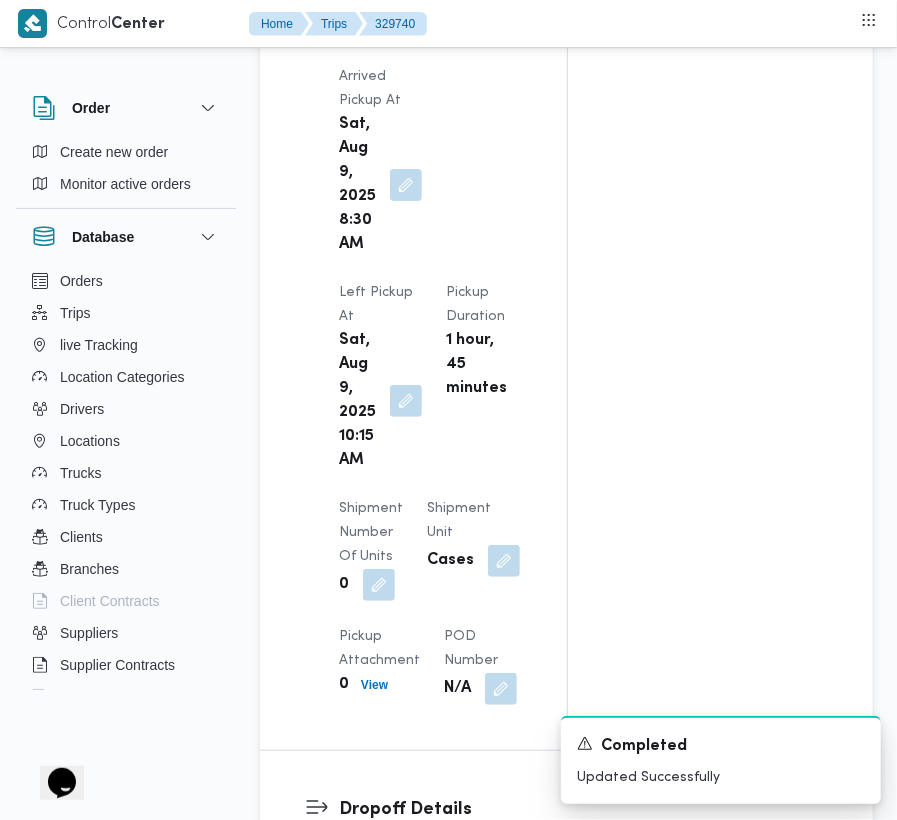 click on "Arrived Pickup At Sat, Aug 9, 2025 8:30 AM Left Pickup At Sat, Aug 9, 2025 10:15 AM Pickup Duration 1 hour, 45 minutes Shipment Number of Units 0 Shipment Unit Cases Pickup Attachment 0 View POD Number N/A" at bounding box center [430, 385] 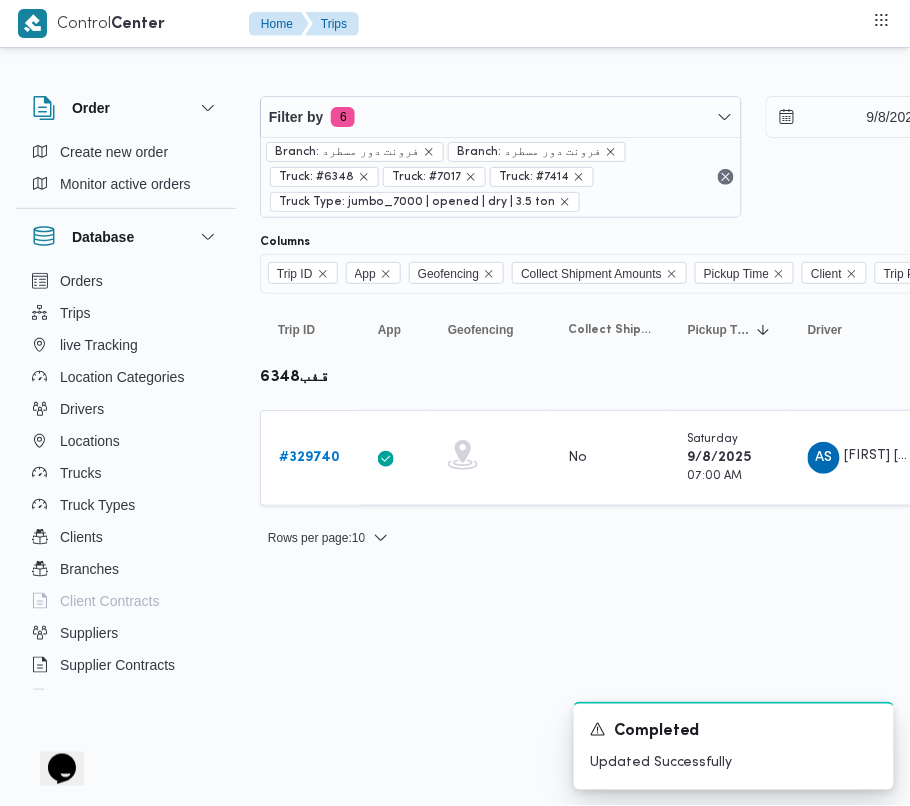 click at bounding box center (860, 80) 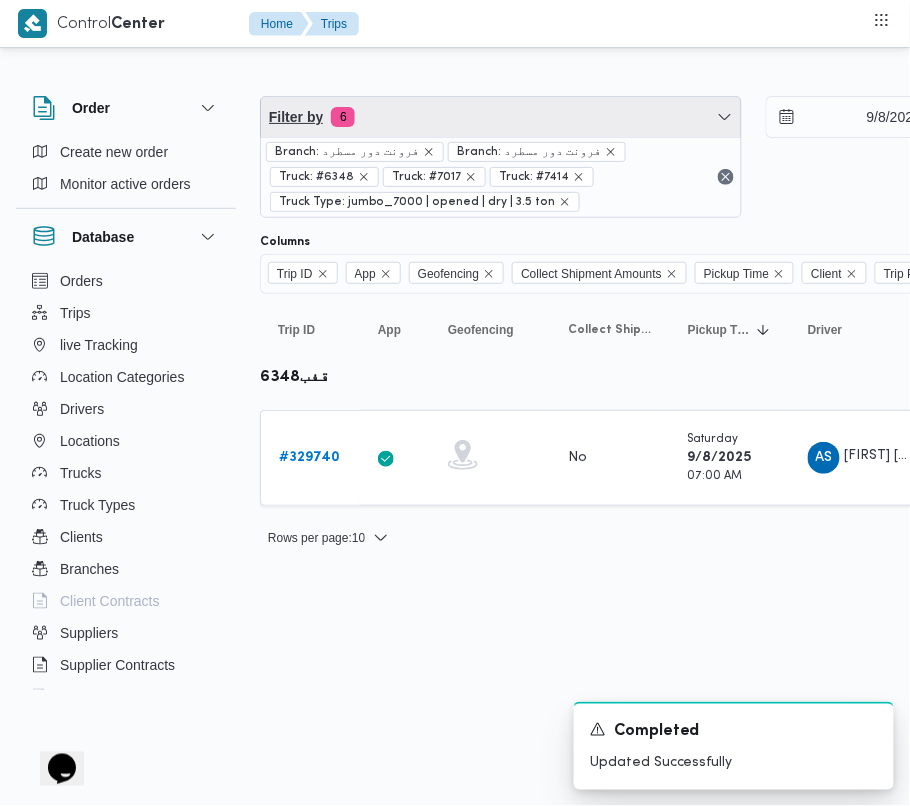 click on "Filter by 6" at bounding box center [501, 117] 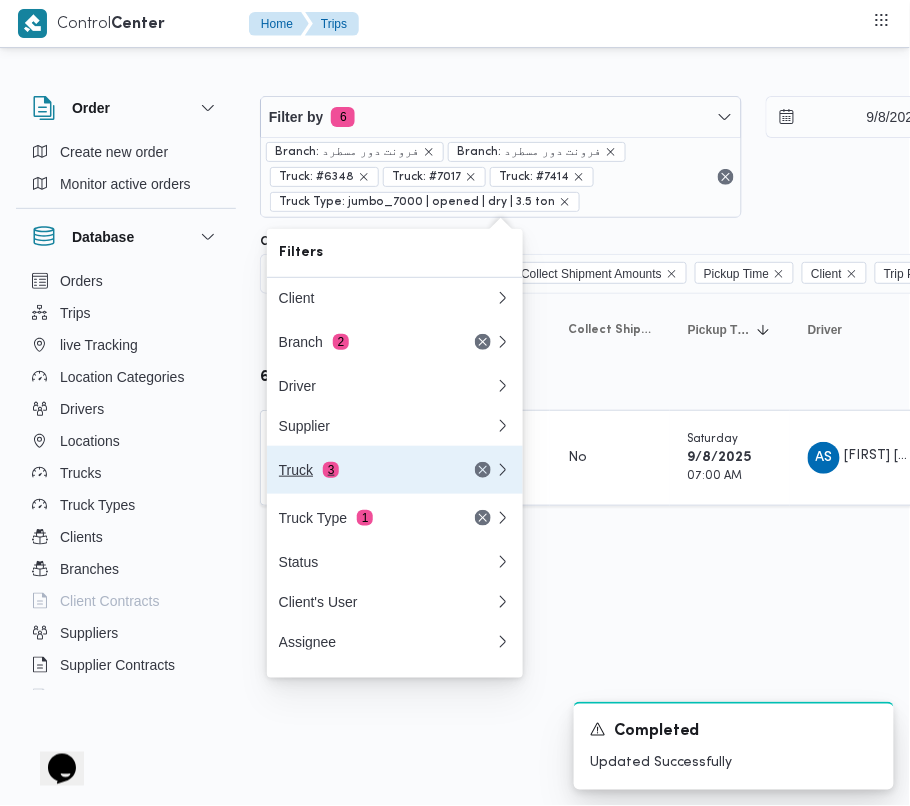 click on "Truck 3" at bounding box center (363, 470) 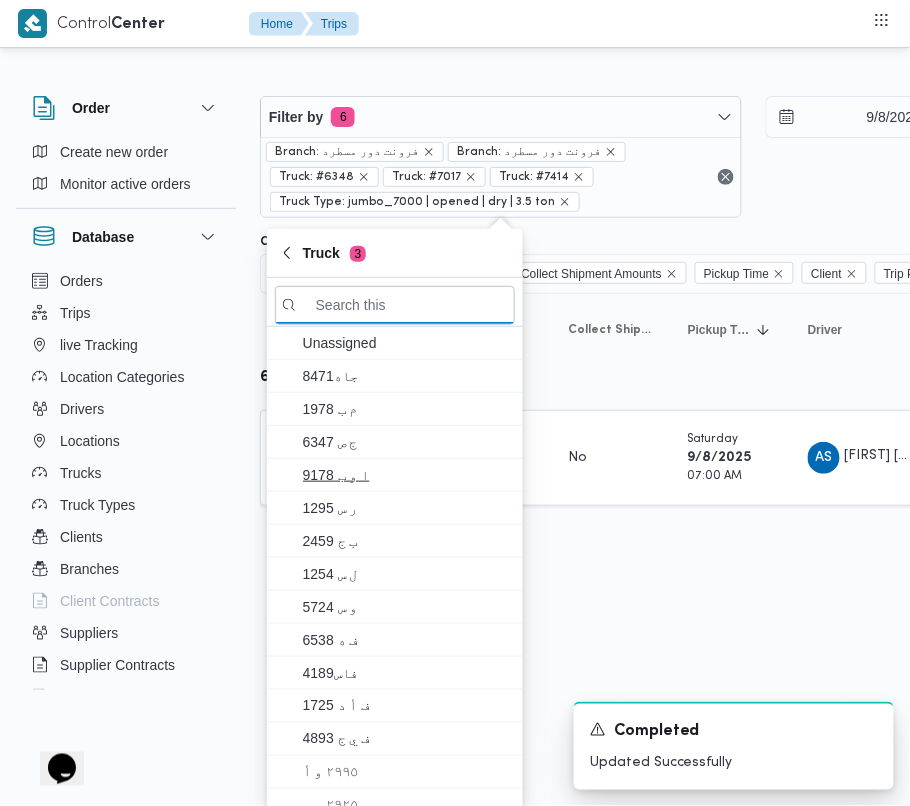 paste on "7349" 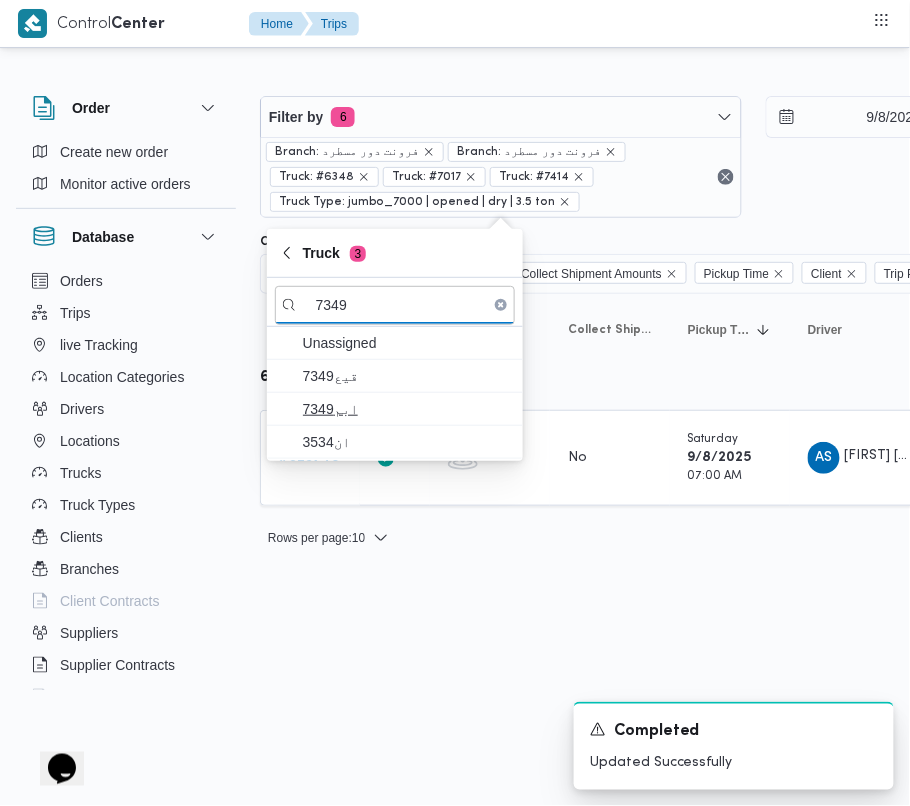 type on "7349" 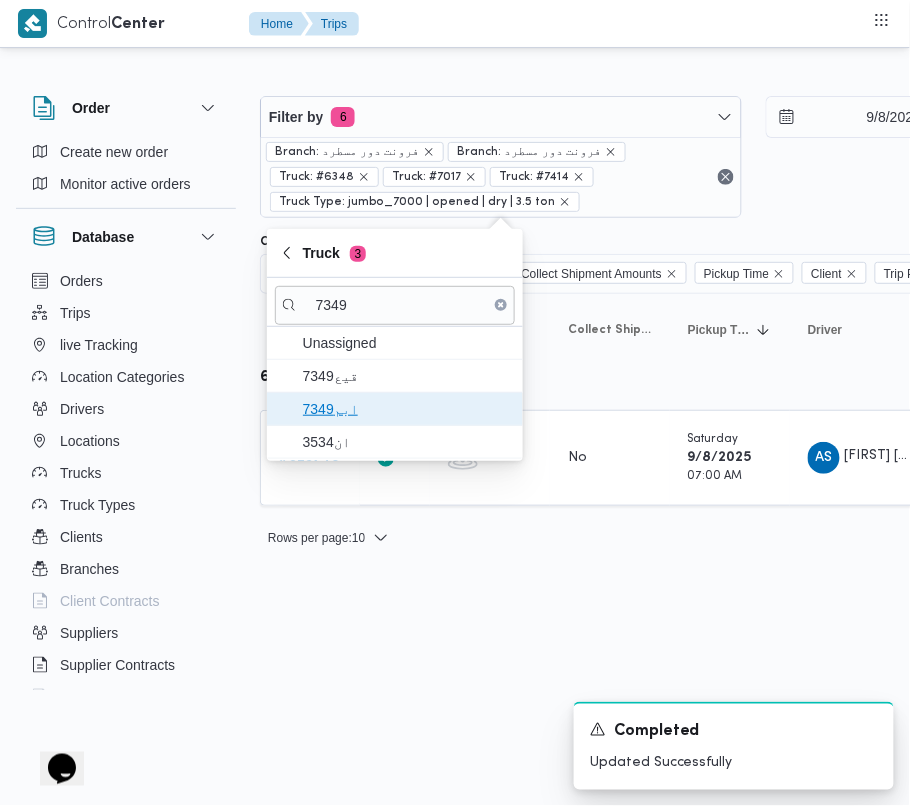 click on "ابم7349" at bounding box center [407, 409] 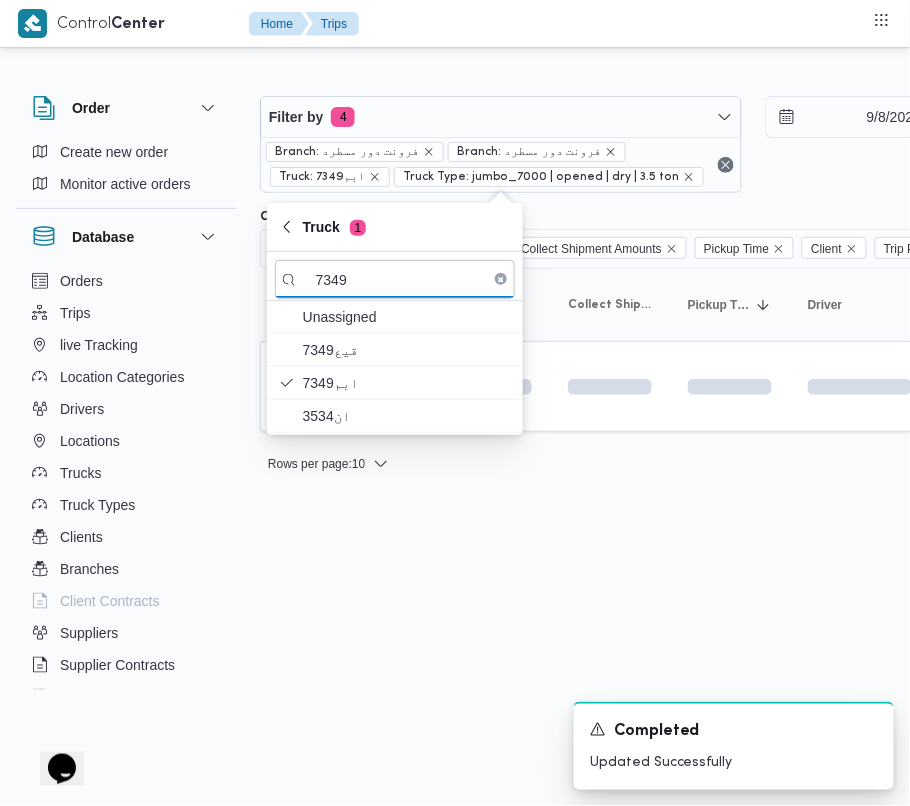 click on "Control  Center Home Trips Order Create new order Monitor active orders Database Orders Trips live Tracking Location Categories Drivers Locations Trucks Truck Types Clients Branches Client Contracts Suppliers Supplier Contracts Devices Users Projects SP Projects Admins organization assignees Tags Filter by 4 Branch: فرونت دور مسطرد Branch: فرونت دور مسطرد  Truck: ابم7349 Truck Type: jumbo_7000 | opened | dry | 3.5 ton 9/8/2025 → 9/8/2025 Group By Truck Columns Trip ID App Geofencing Collect Shipment Amounts Pickup Time Client Trip Points Driver Supplier Truck Status Platform Sorting Trip ID Click to sort in ascending order App Click to sort in ascending order Geofencing Click to sort in ascending order Collect Shipment Amounts Pickup Time Click to sort in ascending order Client Click to sort in ascending order Trip Points Driver Click to sort in ascending order Supplier Click to sort in ascending order Truck Click to sort in ascending order Status Platform Actions Rows per page" at bounding box center (455, 403) 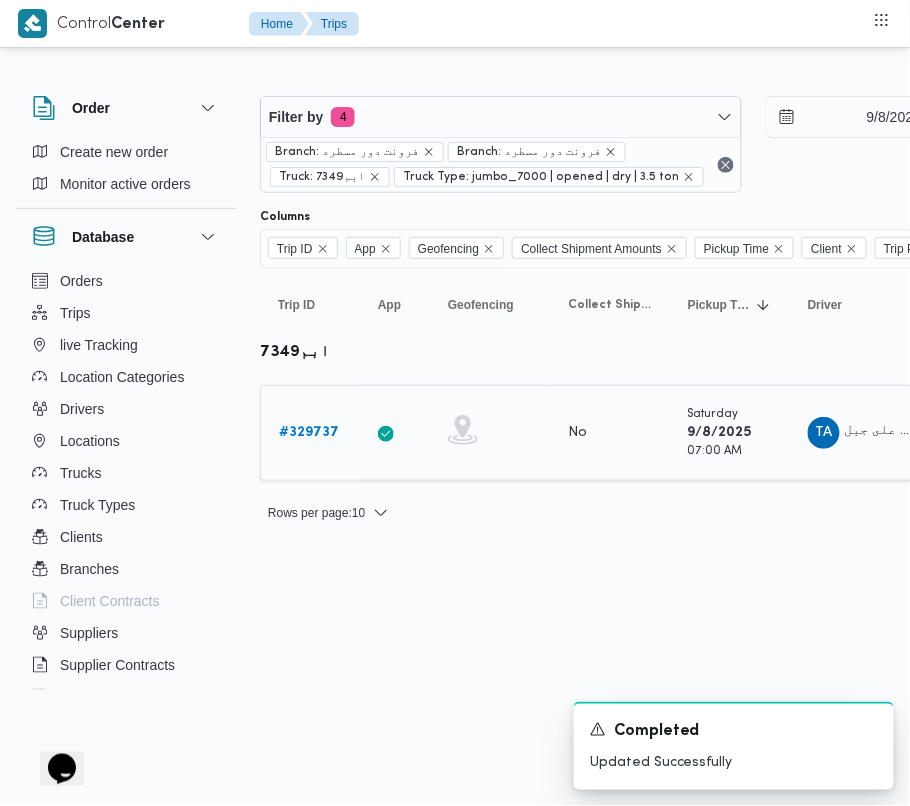 click on "# 329737" at bounding box center [309, 432] 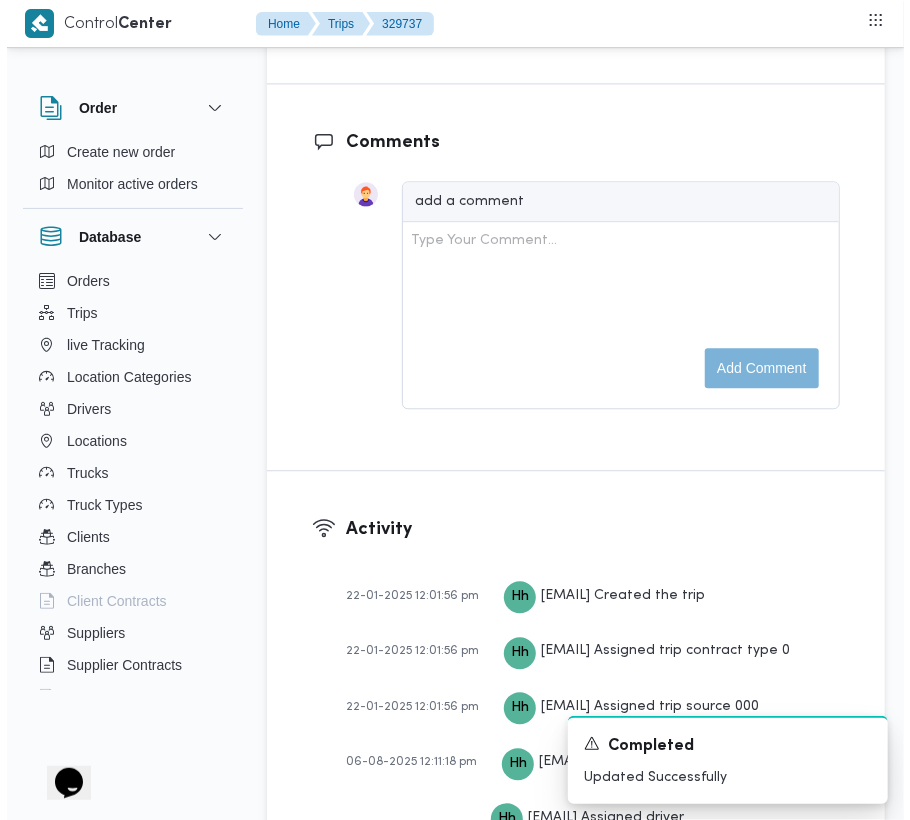scroll, scrollTop: 3377, scrollLeft: 0, axis: vertical 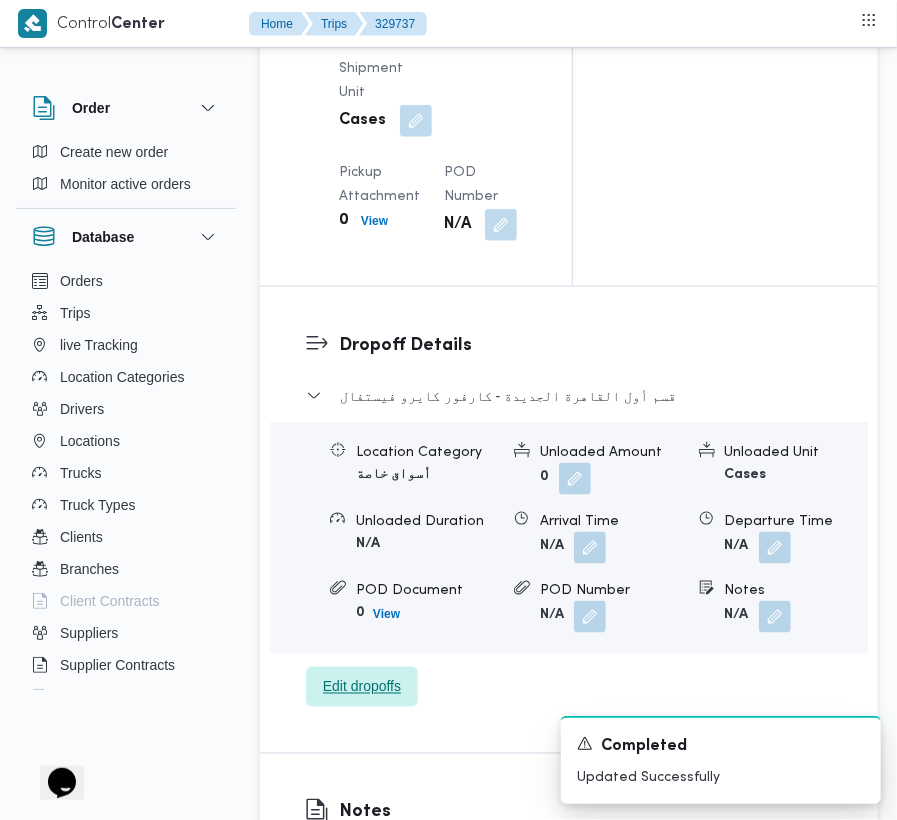 drag, startPoint x: 377, startPoint y: 644, endPoint x: 377, endPoint y: 693, distance: 49 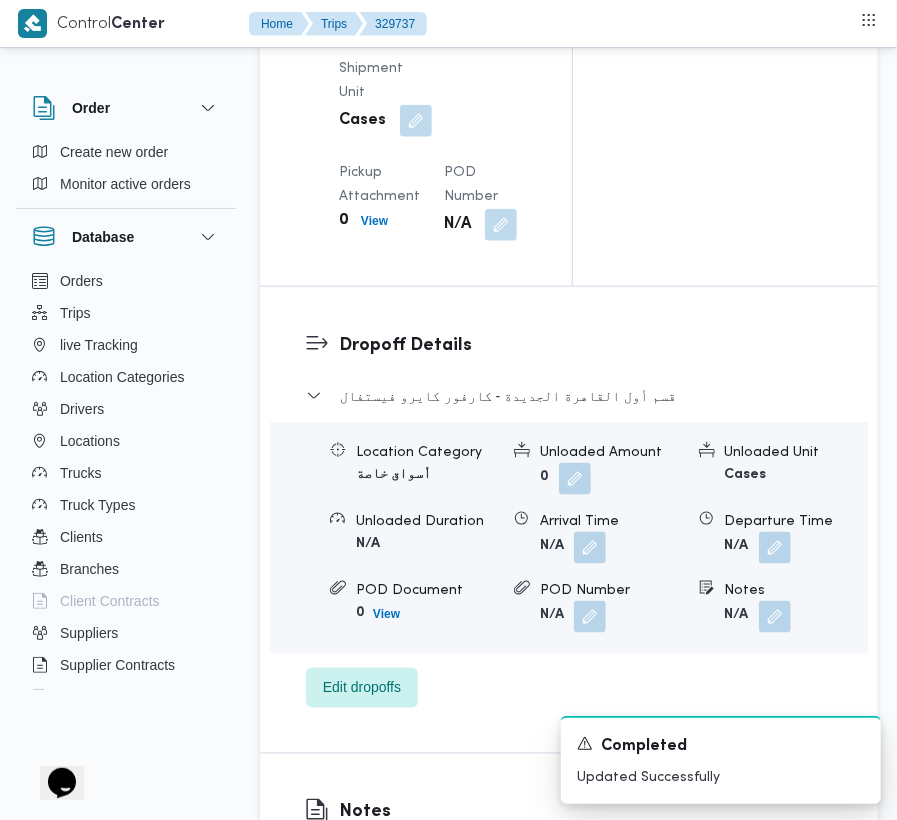 click on "Dropoff Details قسم أول القاهرة الجديدة -
كارفور كايرو فيستفال Location Category أسواق خاصة Unloaded Amount 0 Unloaded Unit Cases Unloaded Duration N/A Arrival Time N/A Departure Time N/A POD Document 0 View POD Number N/A Notes N/A Edit dropoffs" at bounding box center (569, 520) 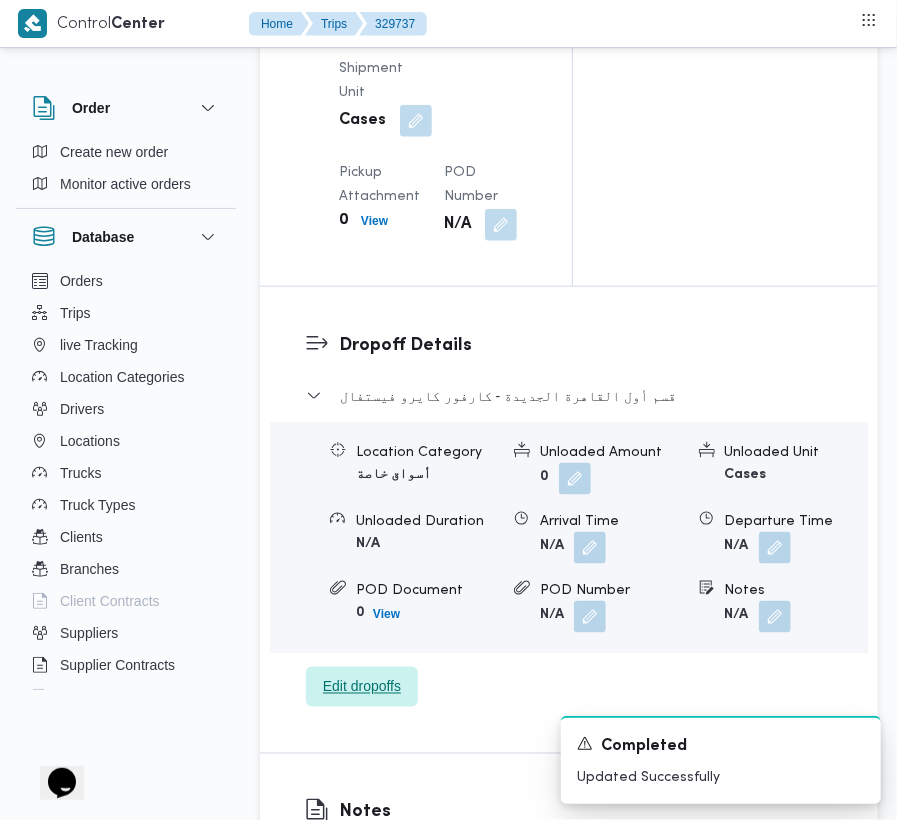 click on "Edit dropoffs" at bounding box center [362, 687] 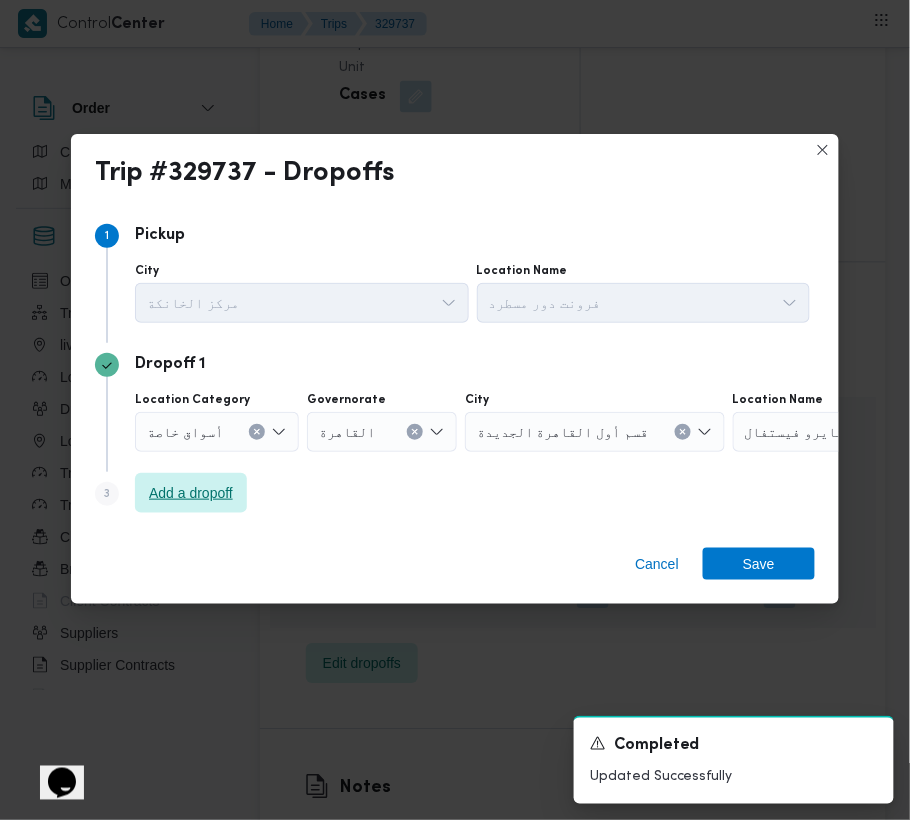 click on "Add a dropoff" at bounding box center [191, 493] 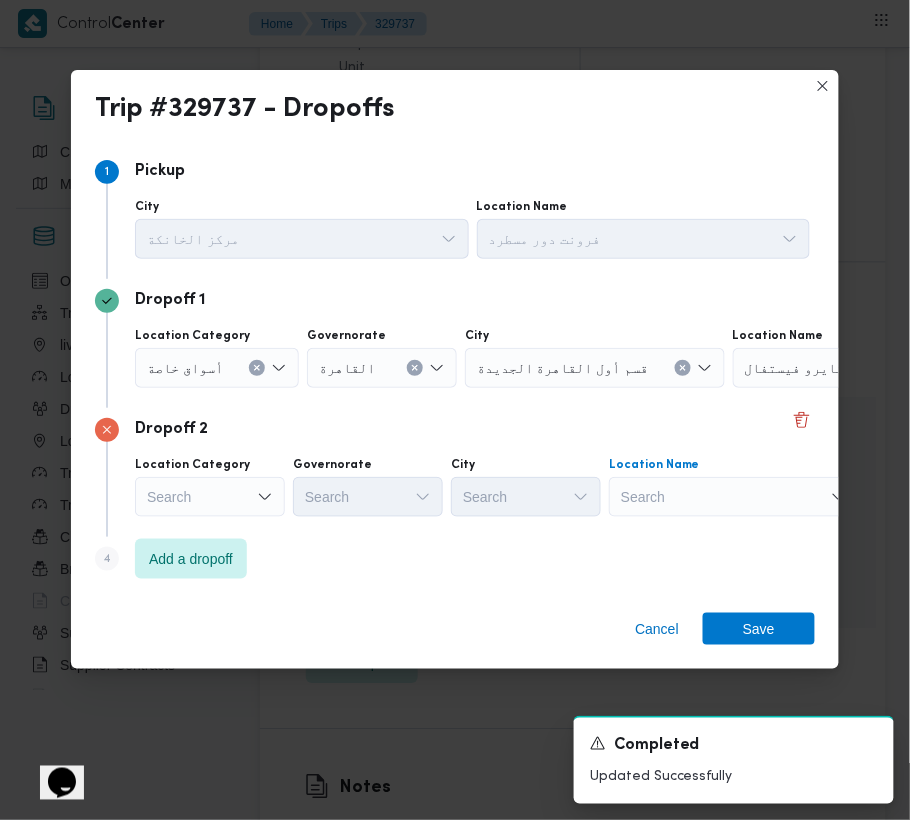 click at bounding box center (905, 368) 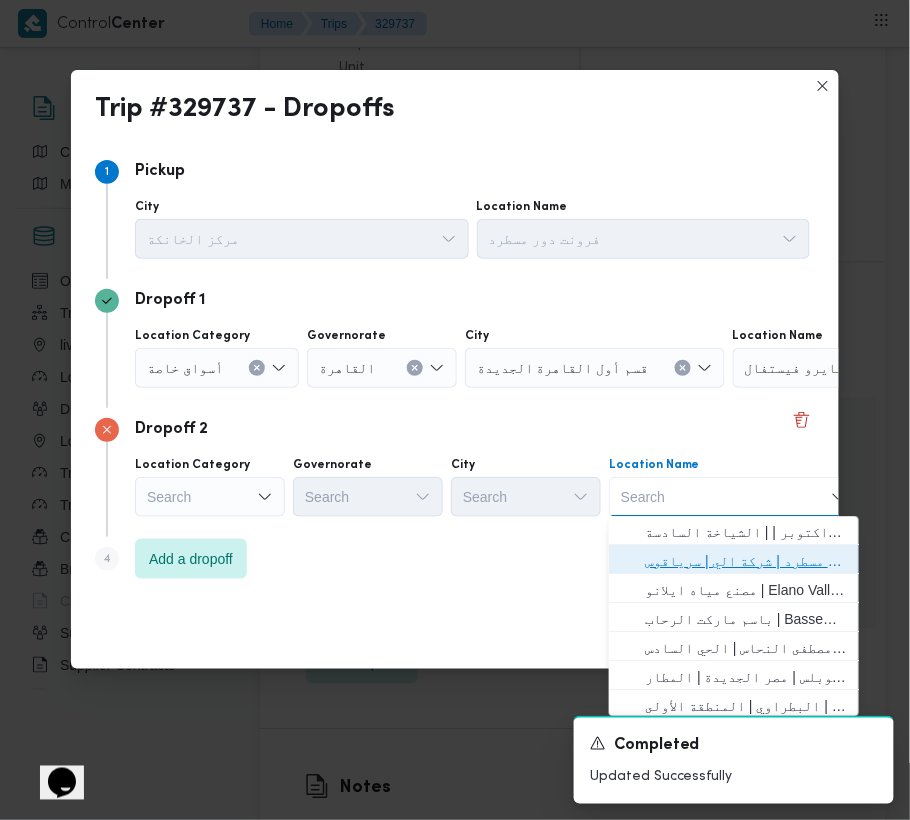 click on "فرونت دور مسطرد | شركة الي | سرياقوس" at bounding box center (746, 562) 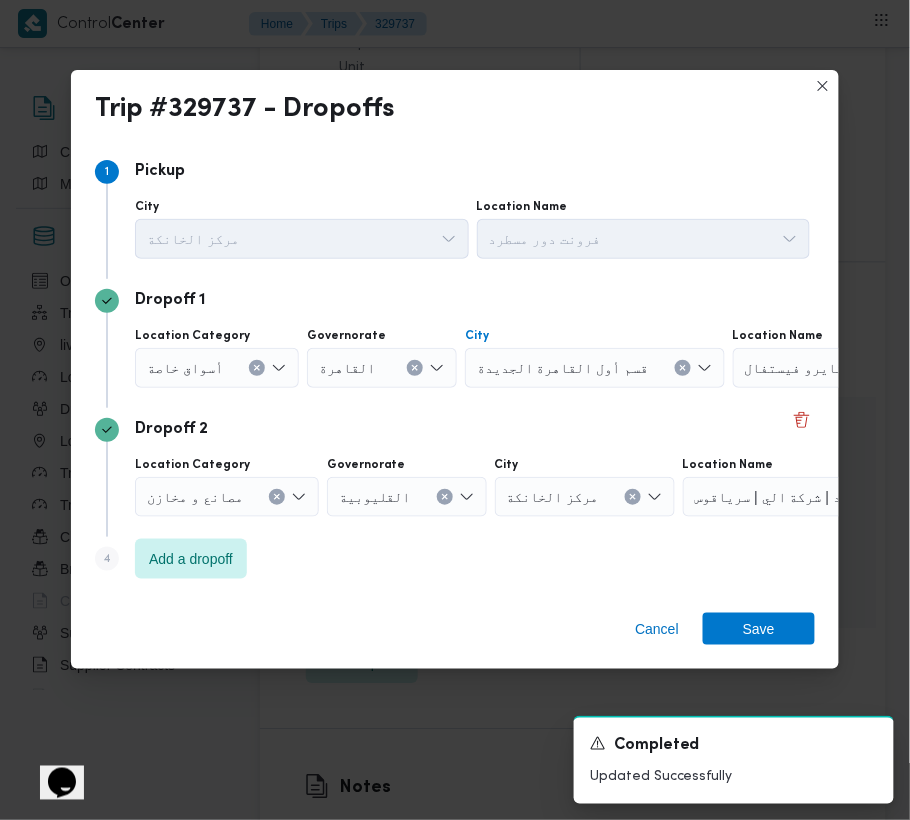 click on "قسم أول القاهرة الجديدة" at bounding box center [595, 368] 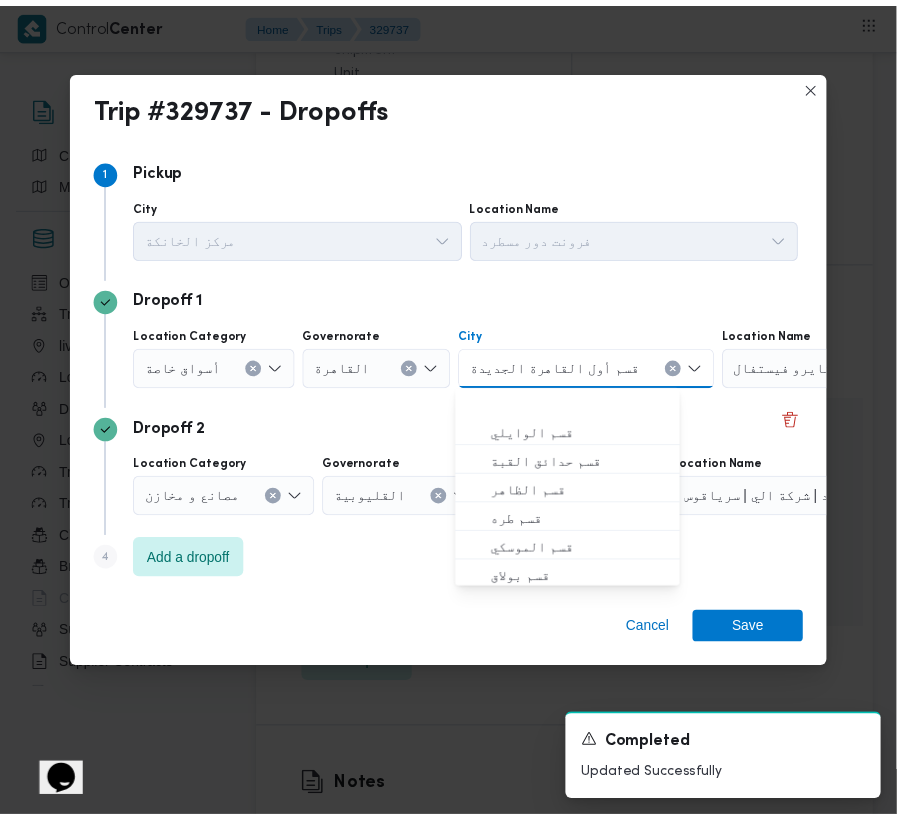 scroll, scrollTop: 61, scrollLeft: 0, axis: vertical 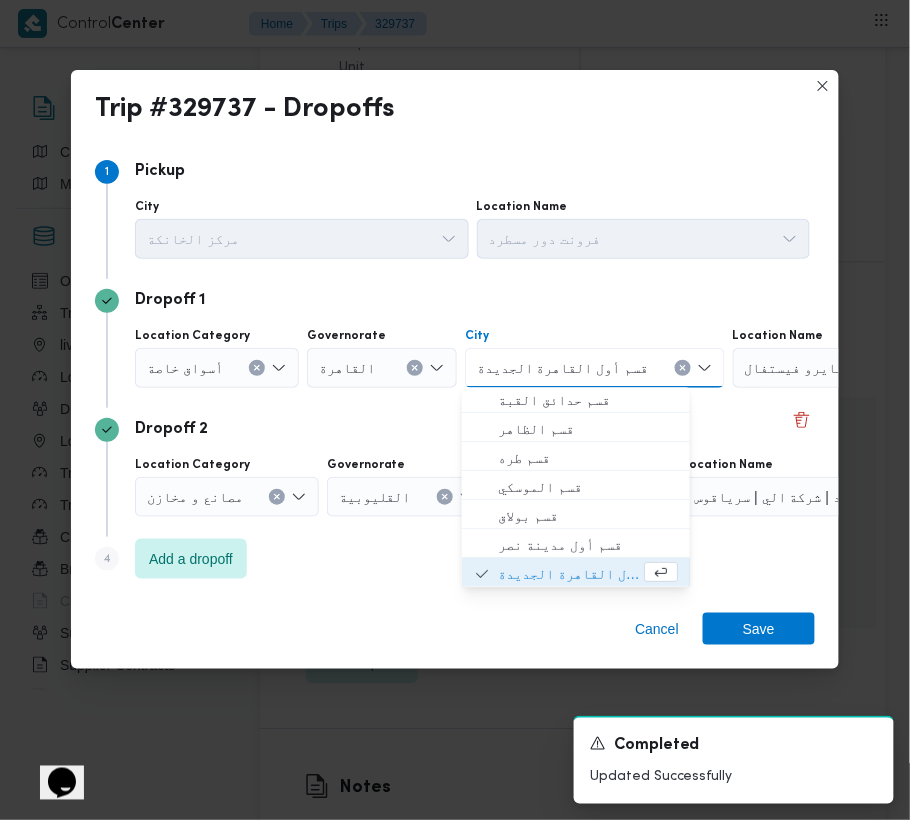 click at bounding box center (683, 368) 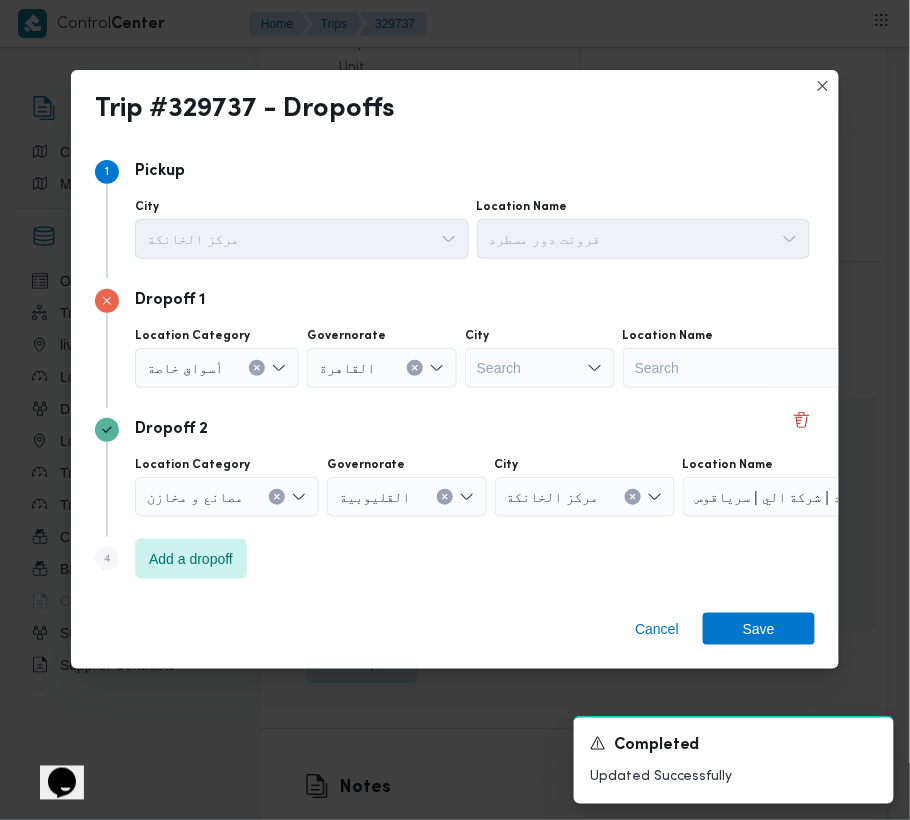 click on "Search" at bounding box center [748, 368] 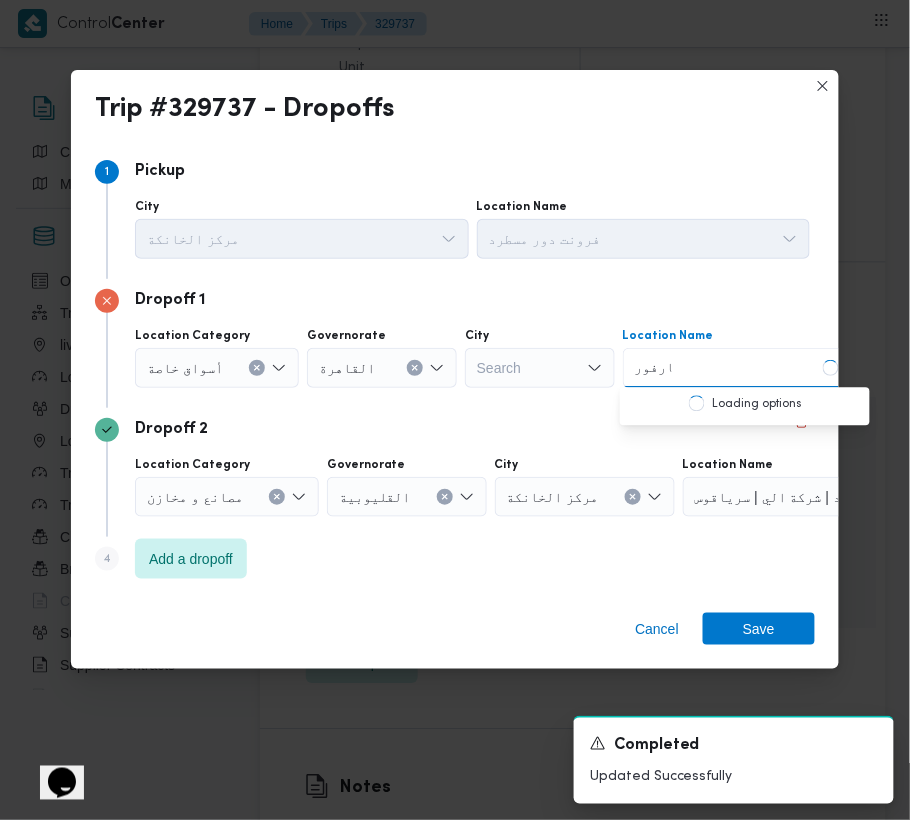 type on "كارفور مد" 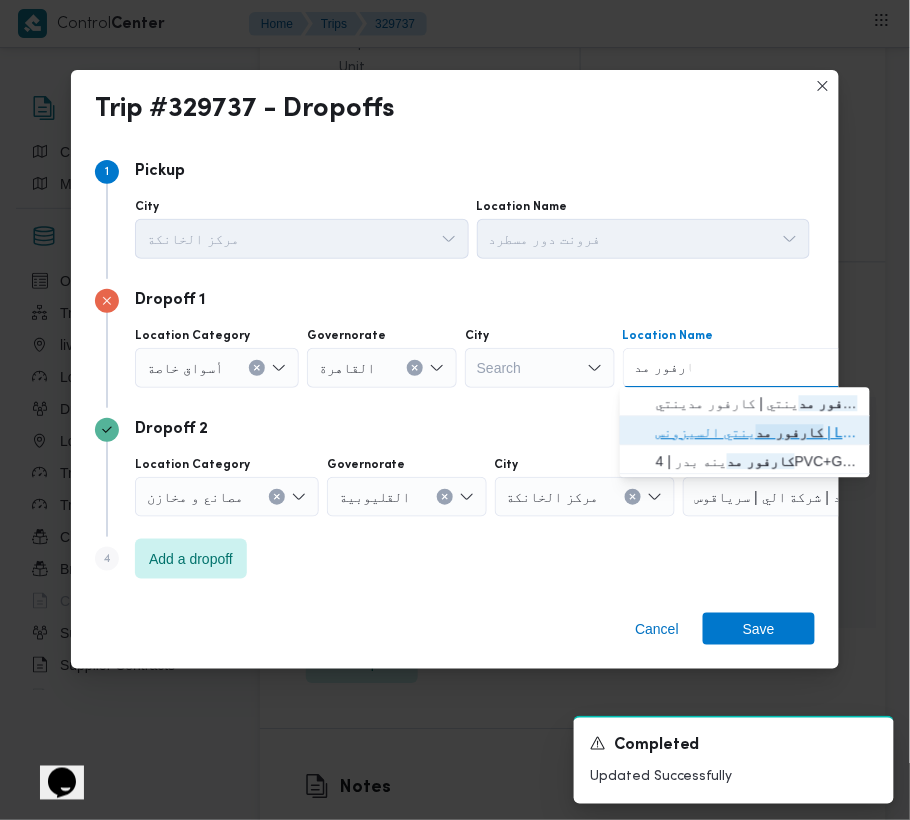 click on "كارفور مد ينتي السيزونس | La Poire Cafe | null" at bounding box center [757, 433] 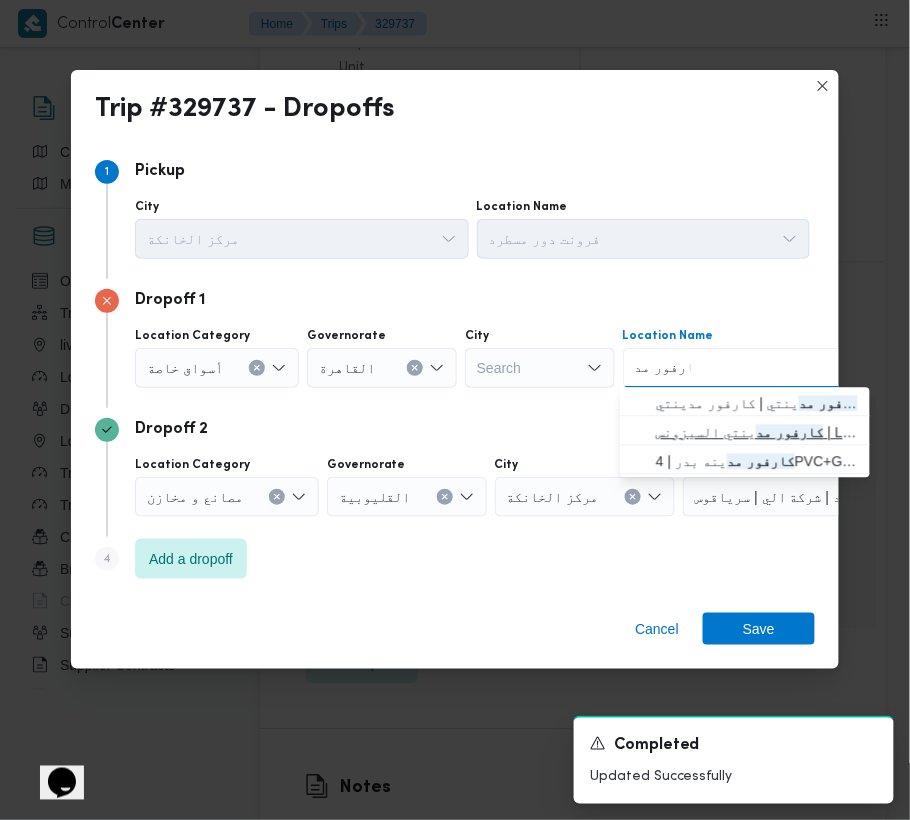 type 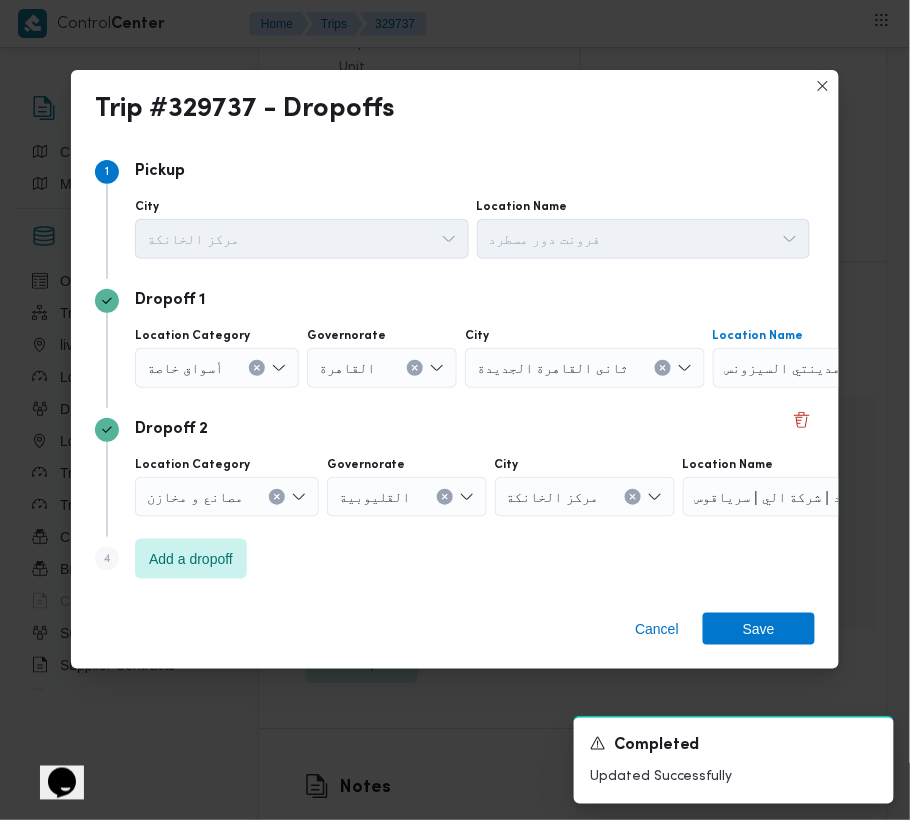 click on "Cancel Save" at bounding box center [455, 633] 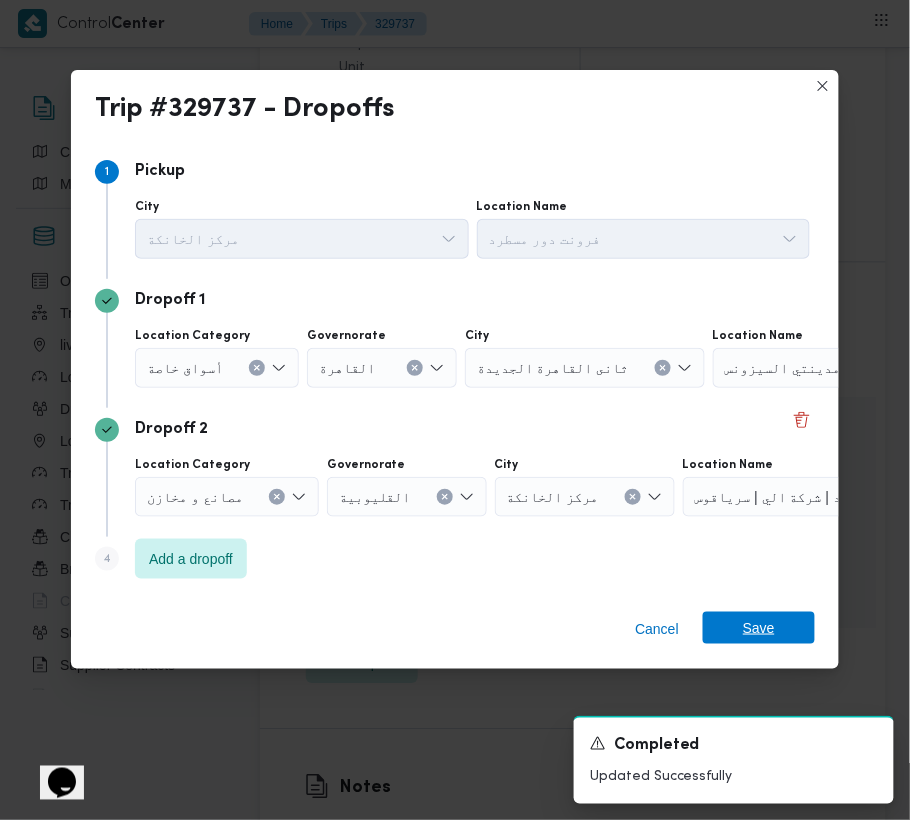 click on "Save" at bounding box center (759, 628) 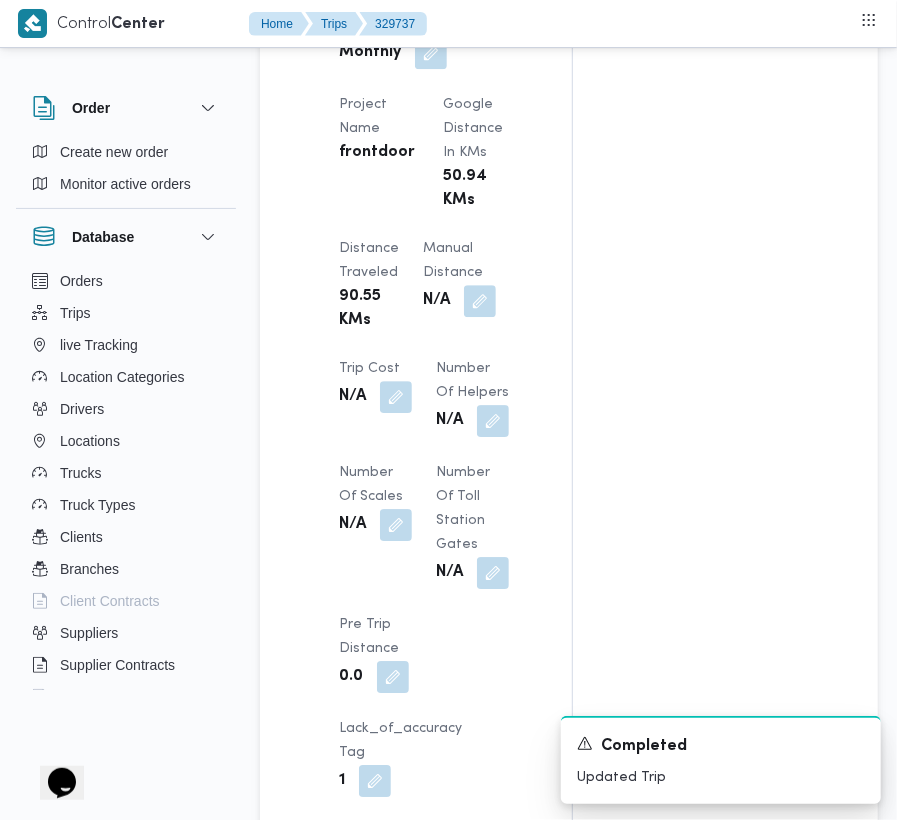 scroll, scrollTop: 2716, scrollLeft: 0, axis: vertical 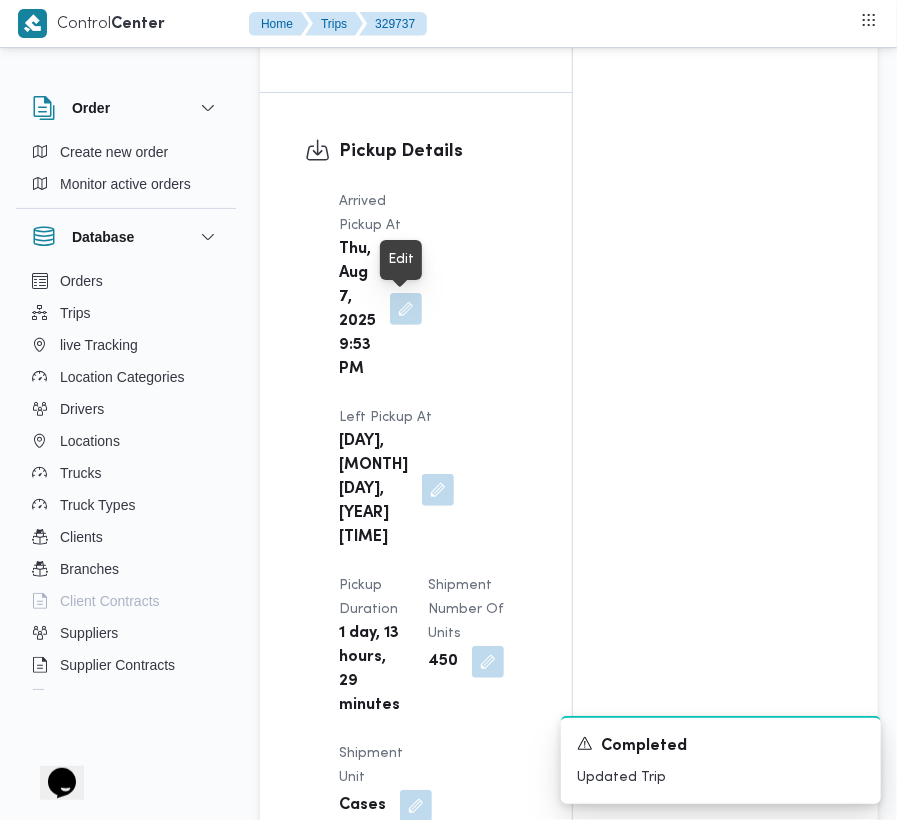 click at bounding box center (406, 309) 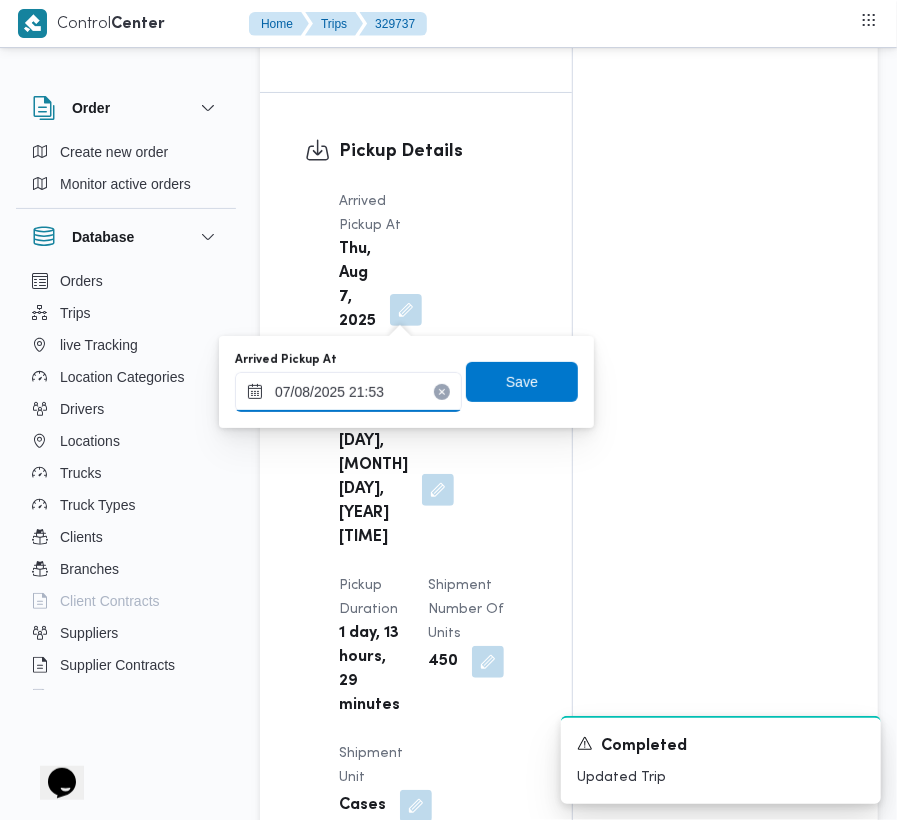 click on "07/08/2025 21:53" at bounding box center [348, 392] 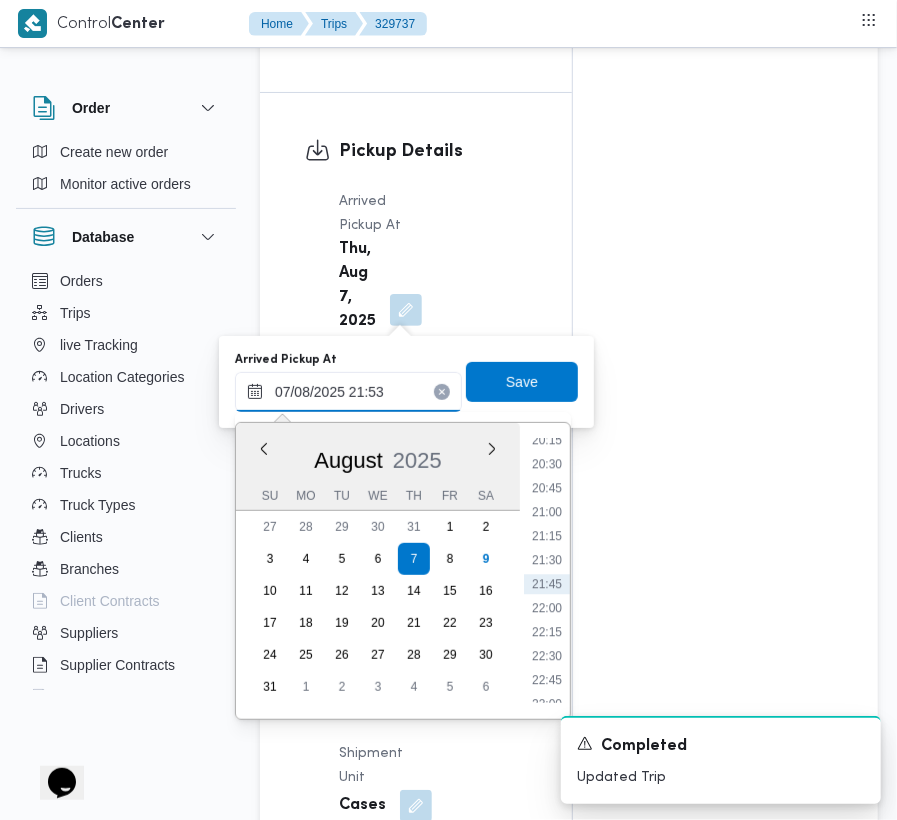 click on "07/08/2025 21:53" at bounding box center [348, 392] 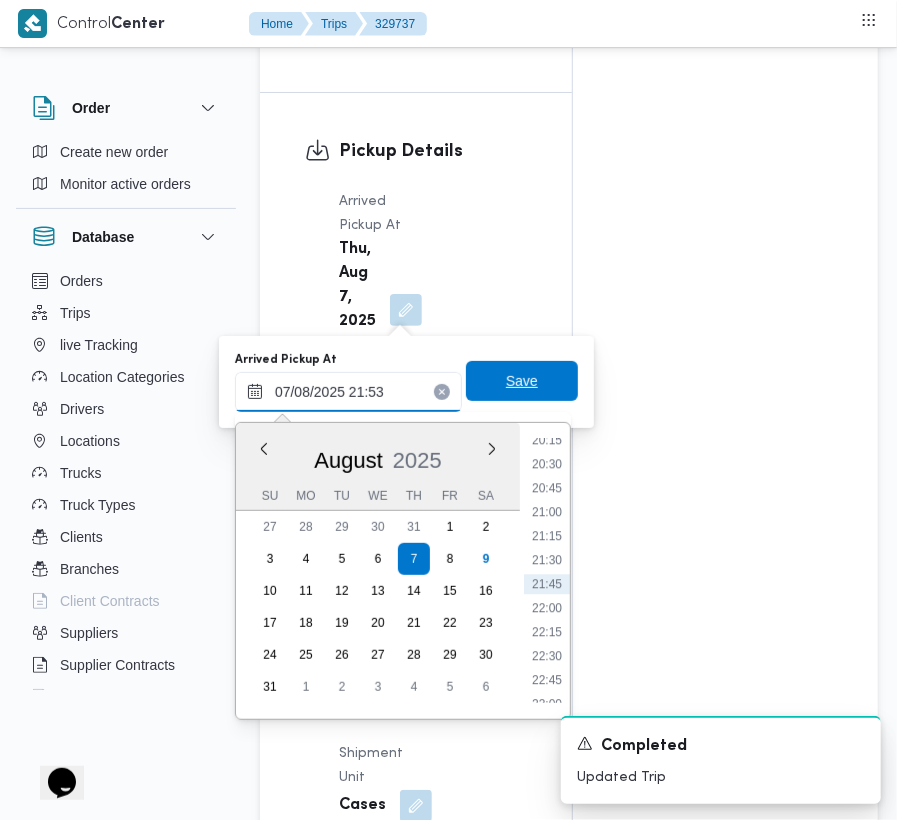 paste on "9/8/2025 9:00" 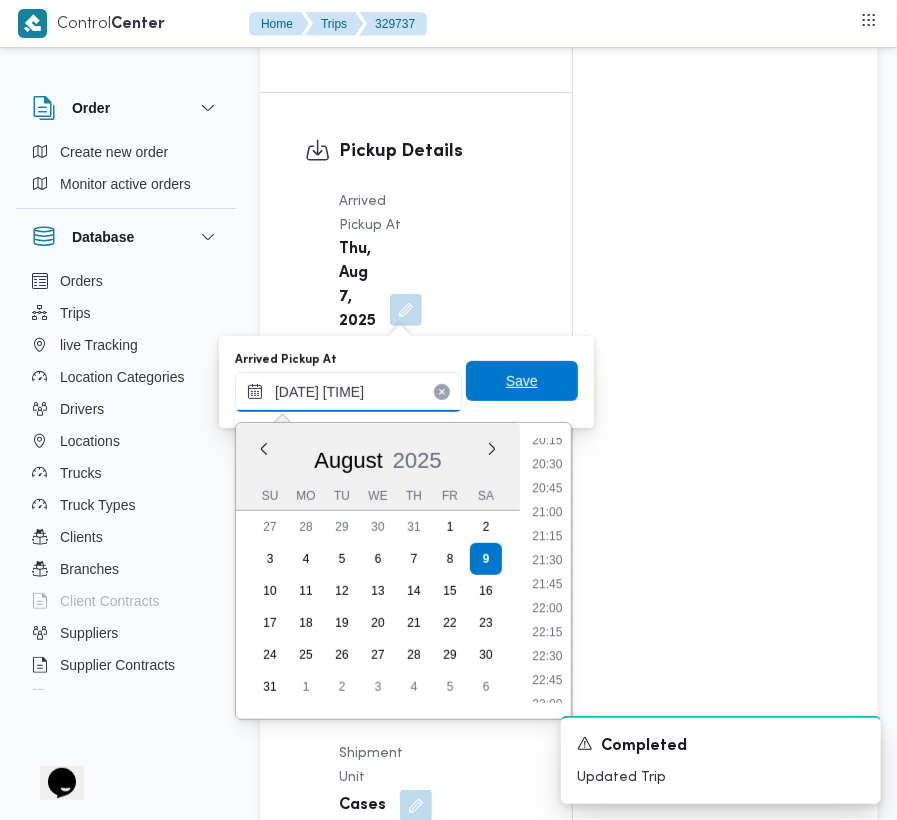 scroll, scrollTop: 864, scrollLeft: 0, axis: vertical 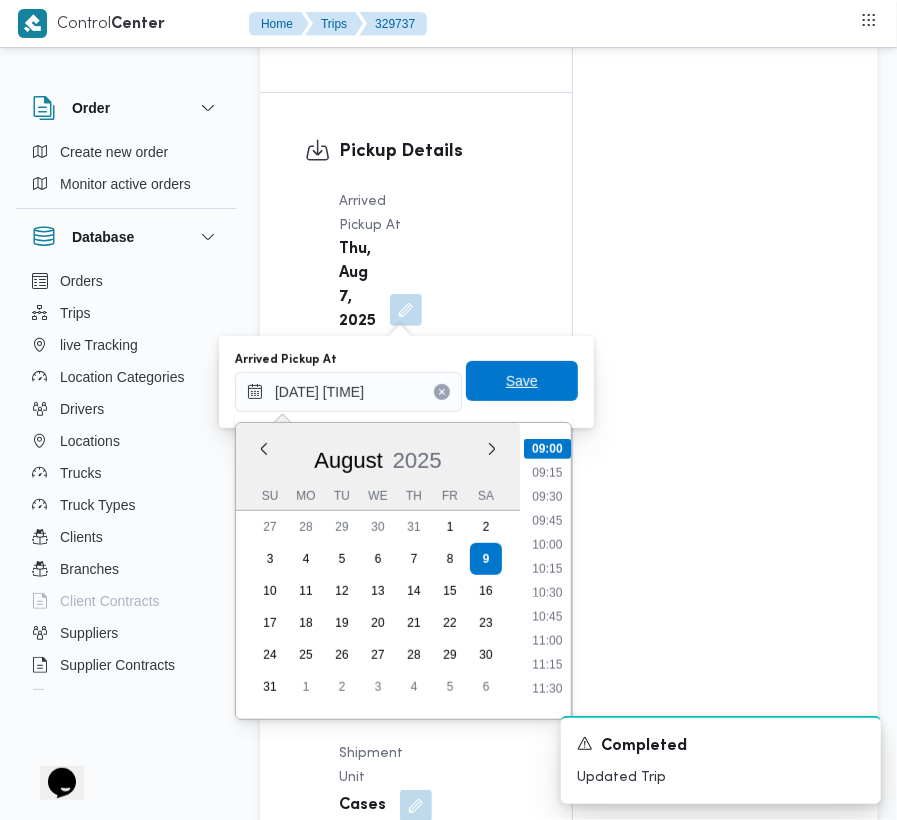 type on "09/08/2025 09:00" 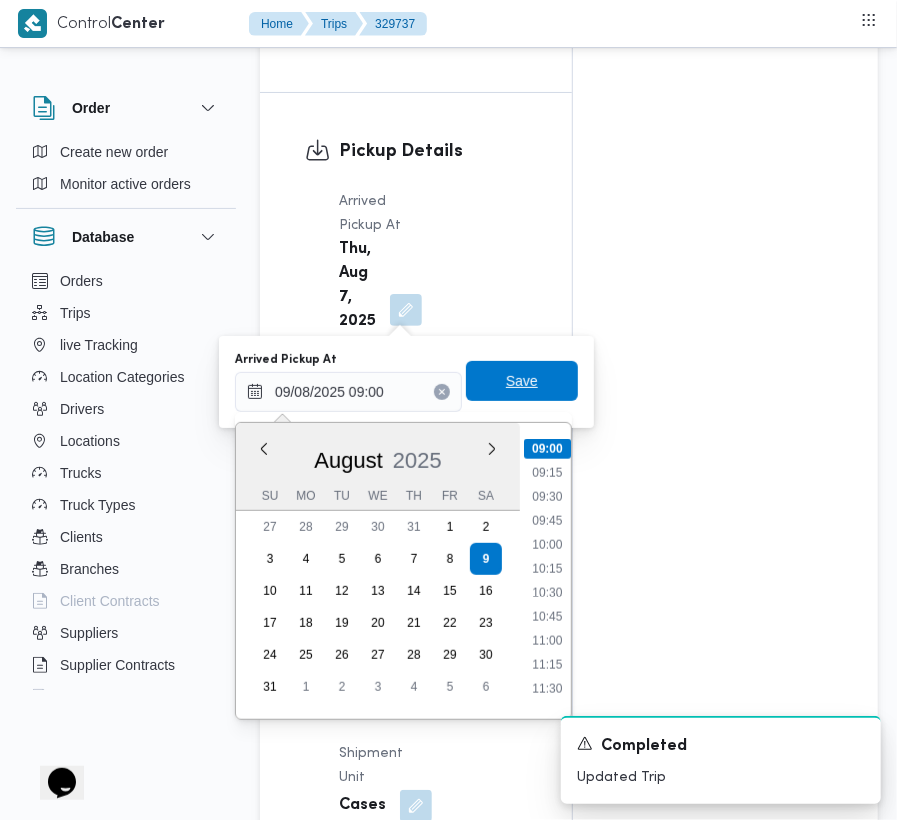 click on "Save" at bounding box center [522, 381] 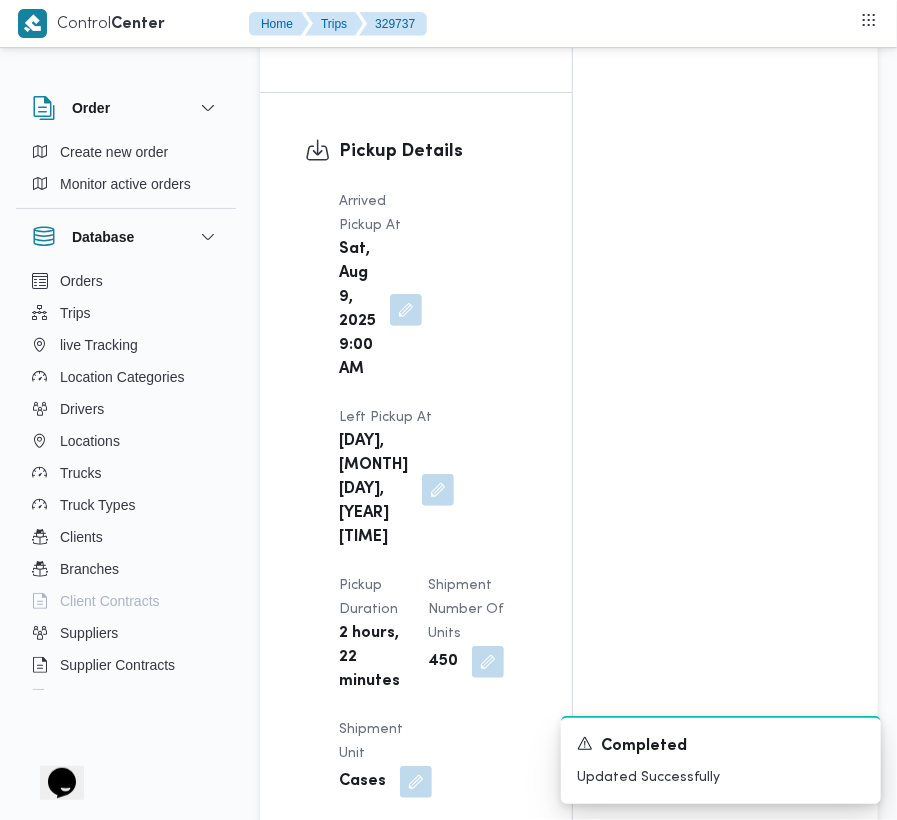 click on "Arrived Pickup At Sat, Aug 9, 2025 9:00 AM Left Pickup At Sat, Aug 9, 2025 11:22 AM Pickup Duration 2 hours, 22 minutes Shipment Number of Units 450 Shipment Unit Cases Pickup Attachment 0 View POD Number N/A" at bounding box center (433, 546) 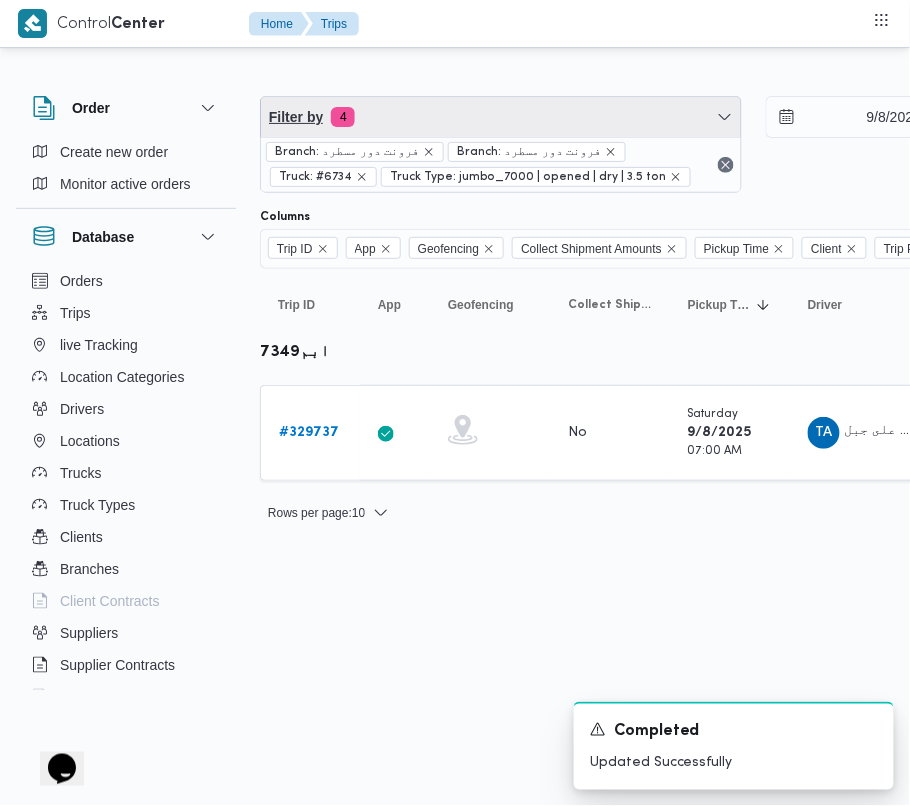 click on "Filter by 4" at bounding box center (501, 117) 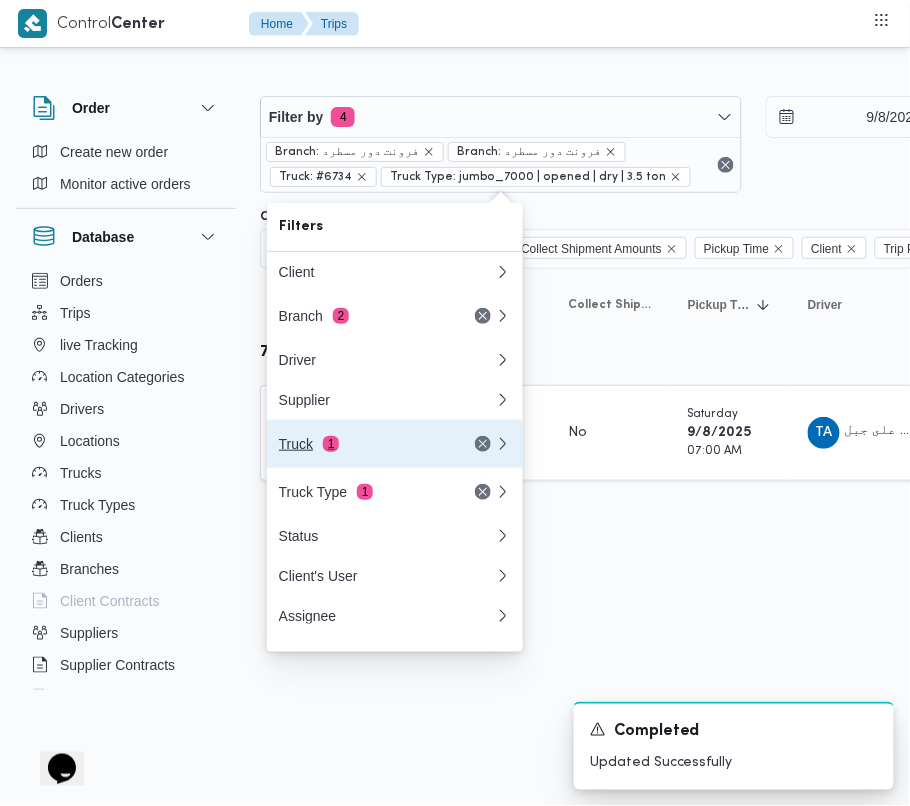 click on "Truck 1" at bounding box center [363, 444] 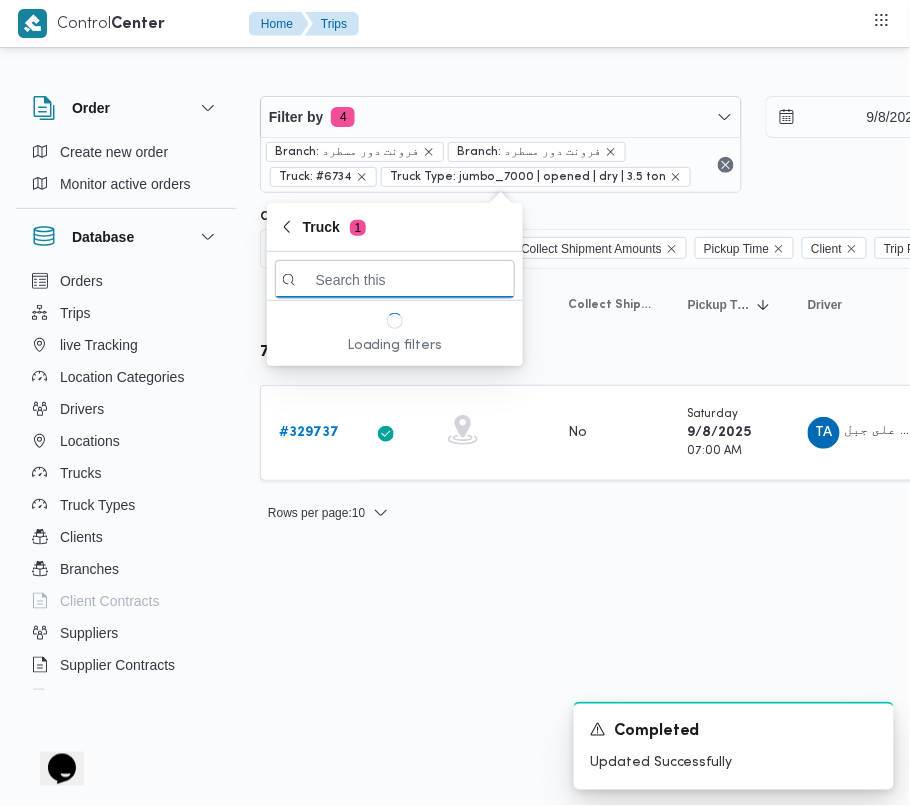 paste on "قسن1689" 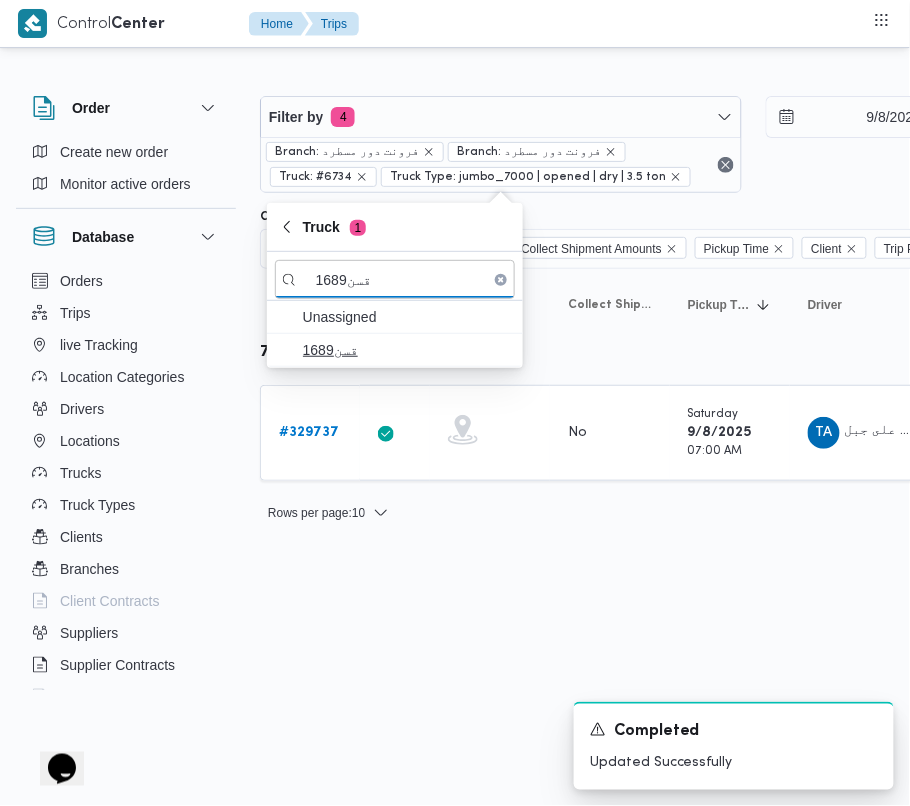 type on "قسن1689" 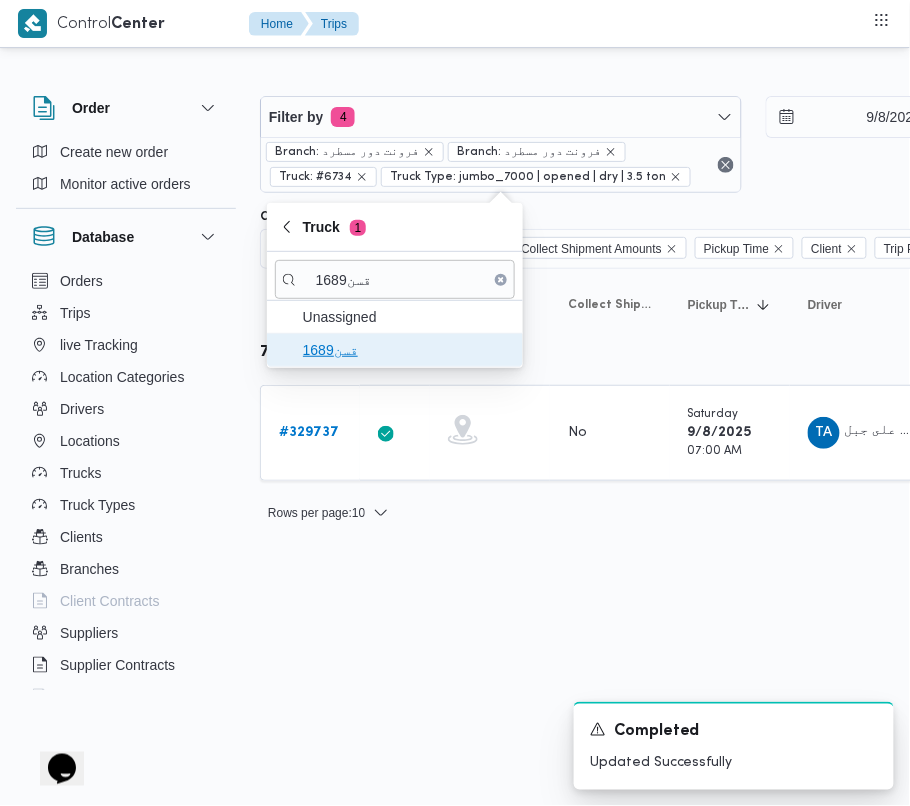 click on "قسن1689" at bounding box center (407, 350) 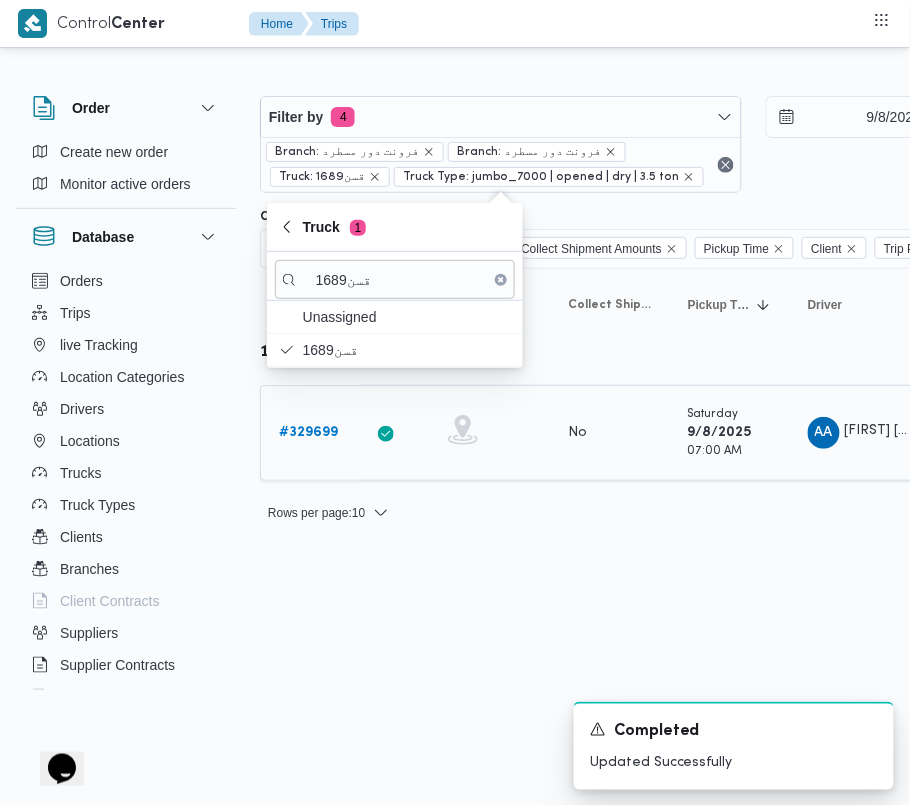 click on "# 329699" at bounding box center (308, 433) 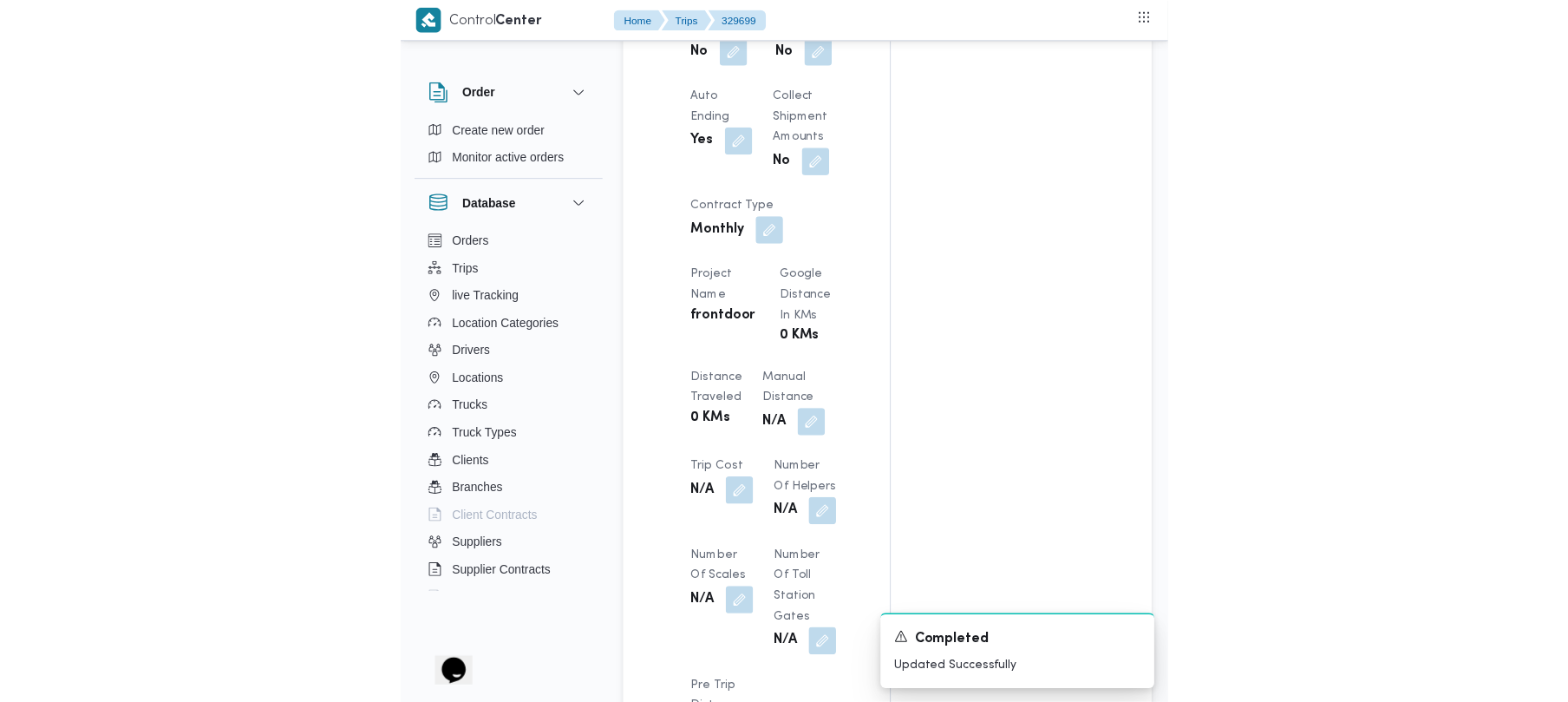 scroll, scrollTop: 732, scrollLeft: 0, axis: vertical 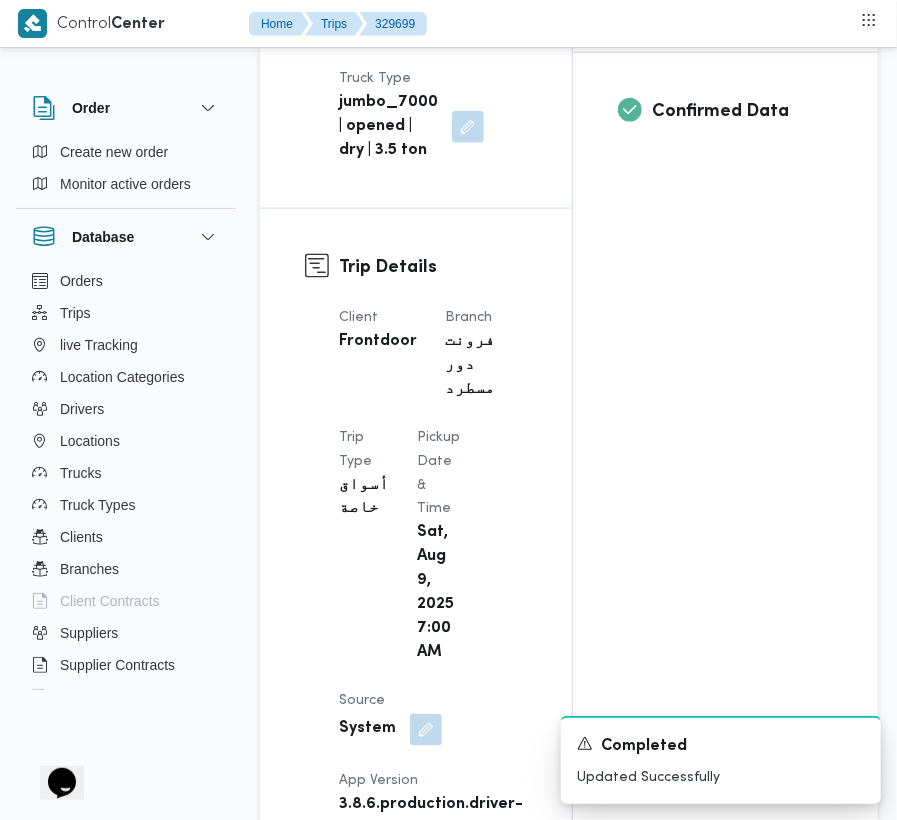 click at bounding box center [405, -6] 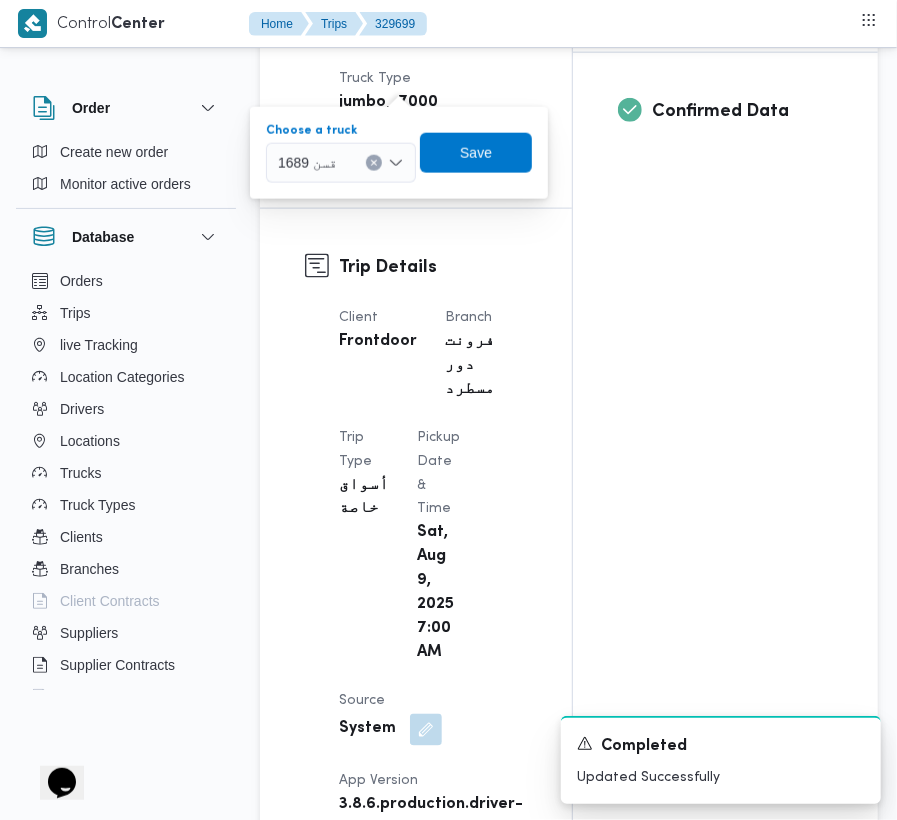 click at bounding box center (346, 163) 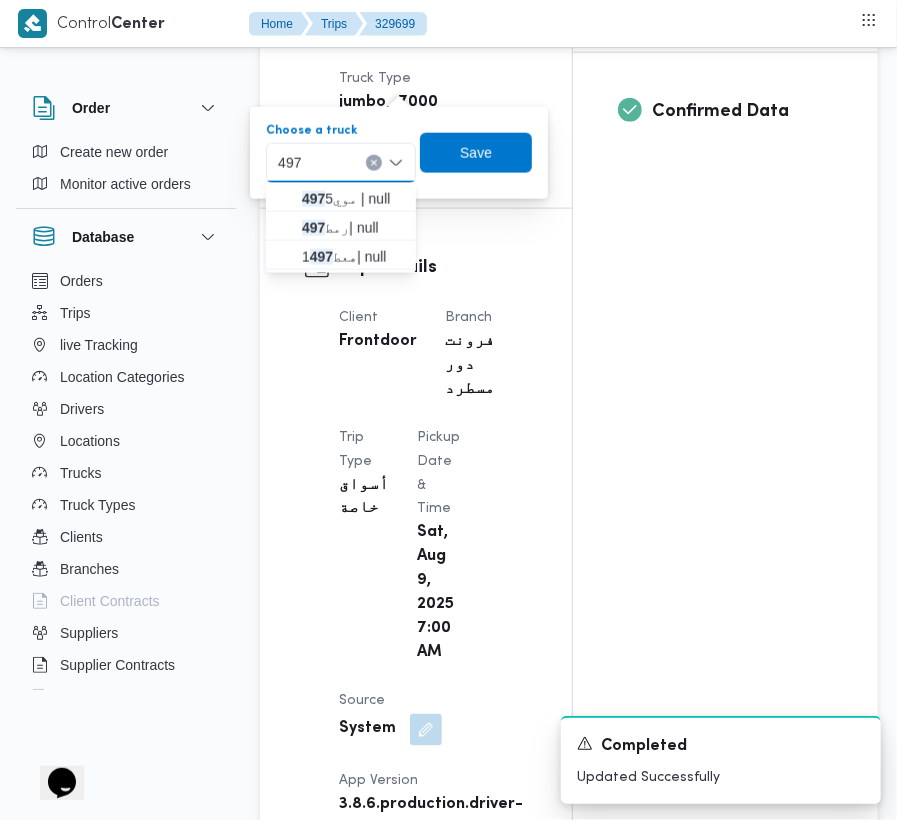 type on "497" 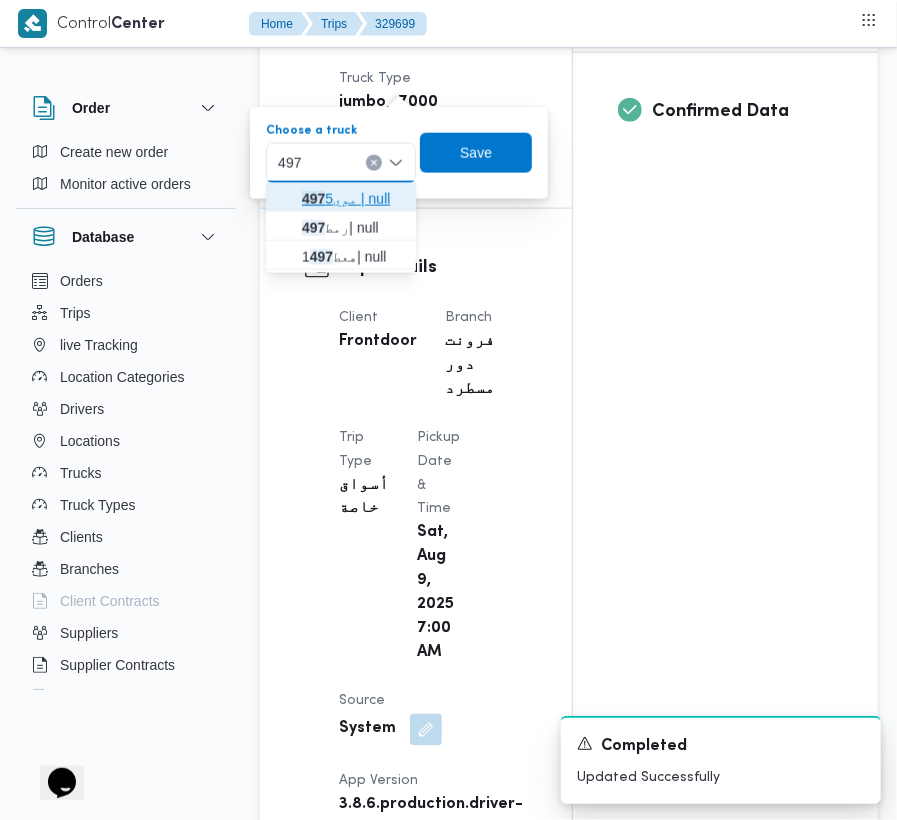 click 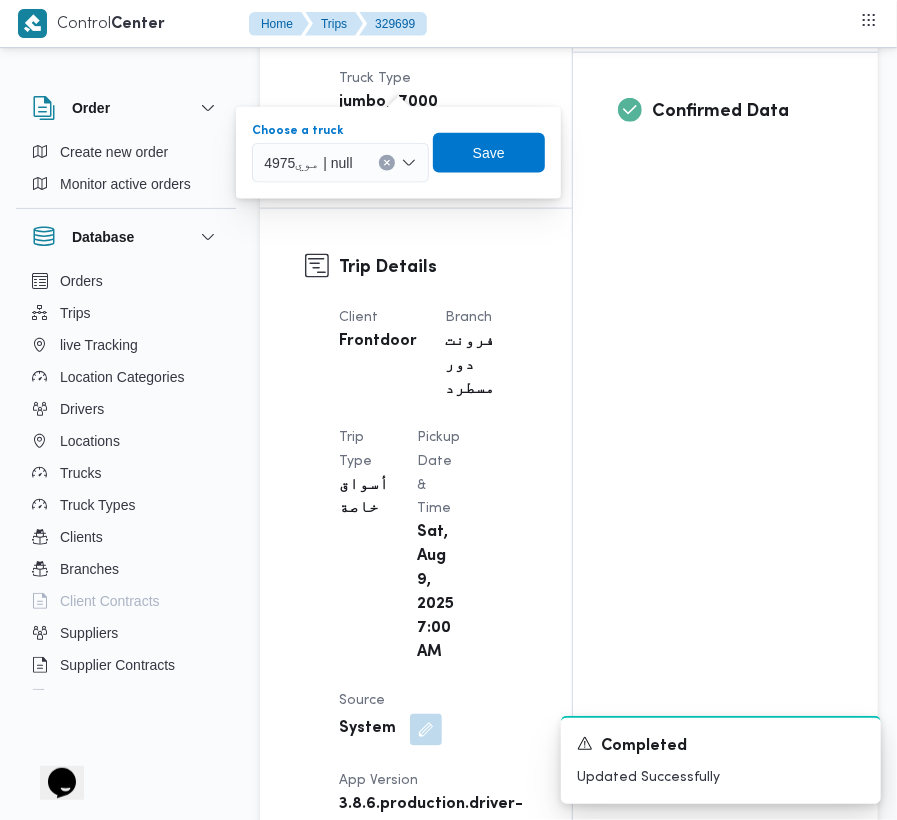 click on "موي4975 | null" at bounding box center (308, 162) 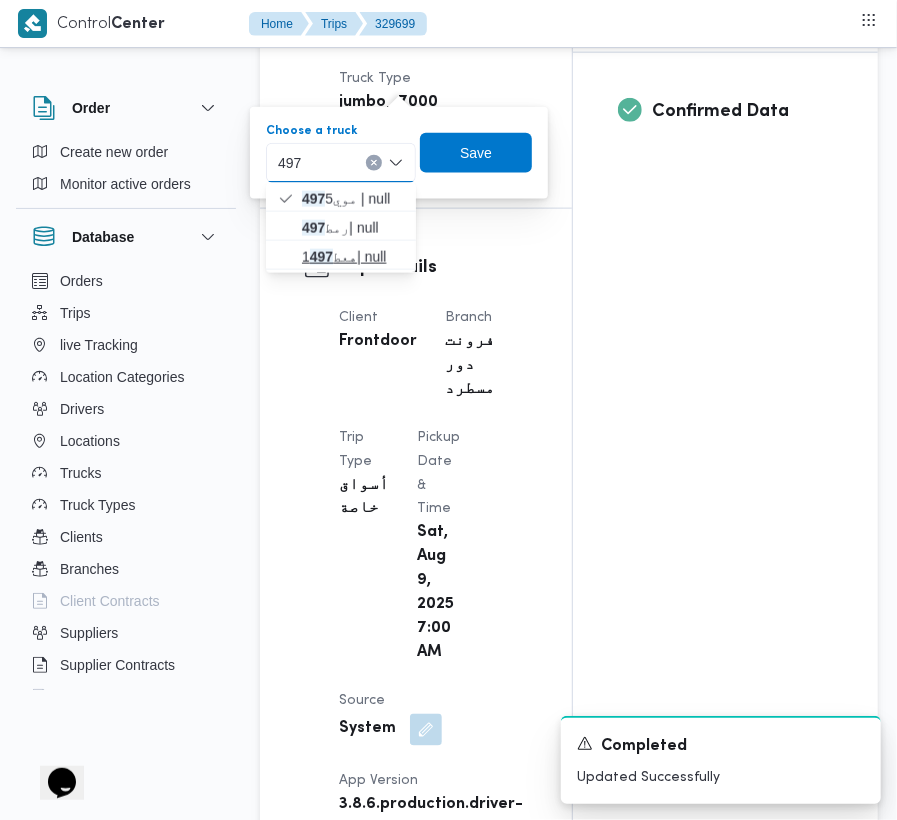 type on "497" 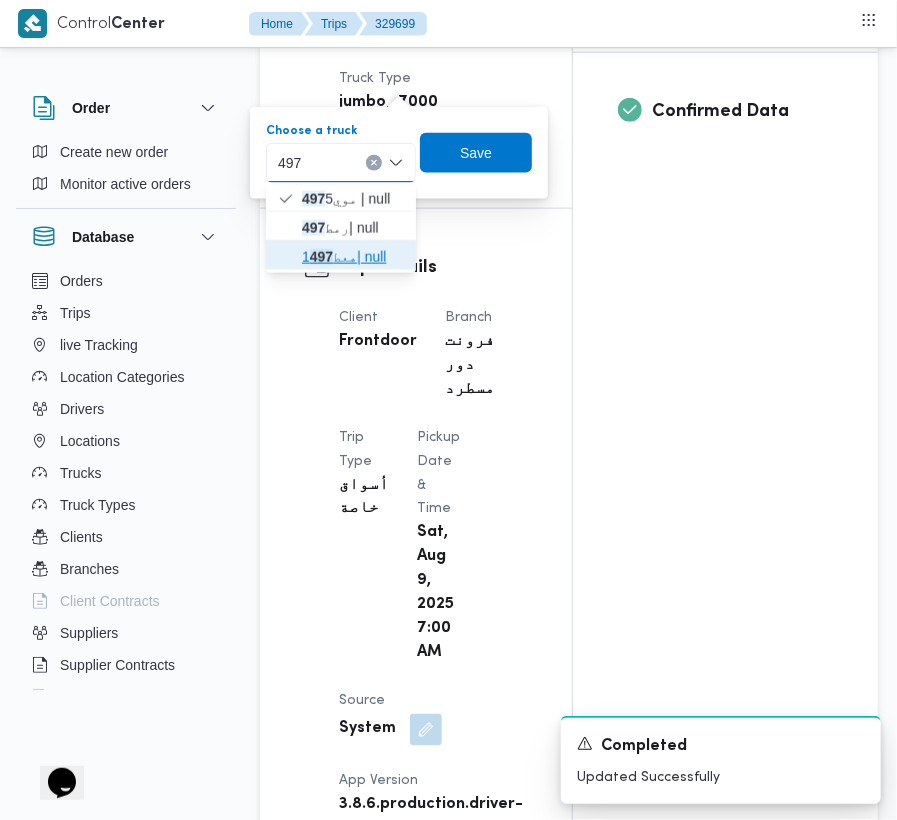 click on "هعط1 497  | null" at bounding box center [341, 257] 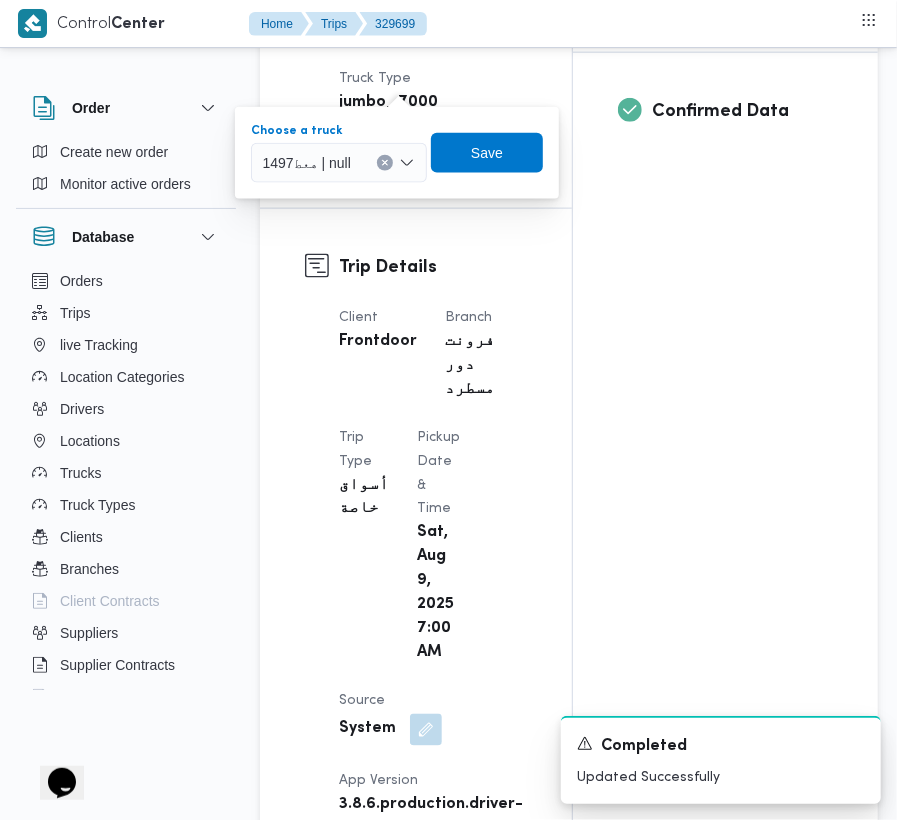 click on "هعط1497 | null" at bounding box center (307, 162) 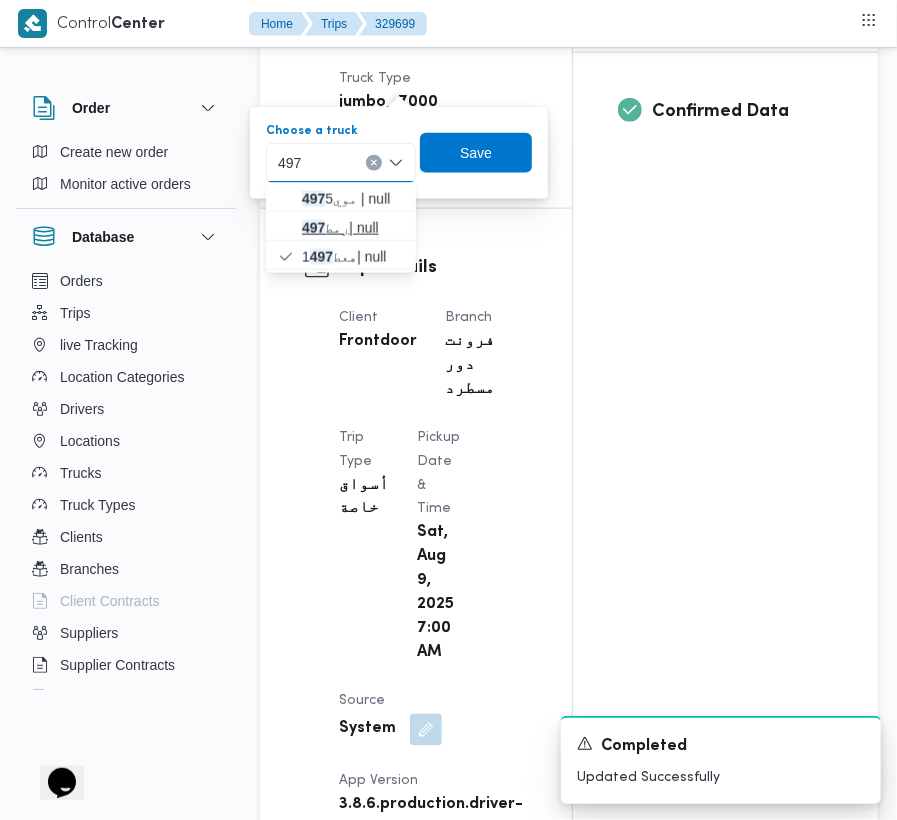 type on "497" 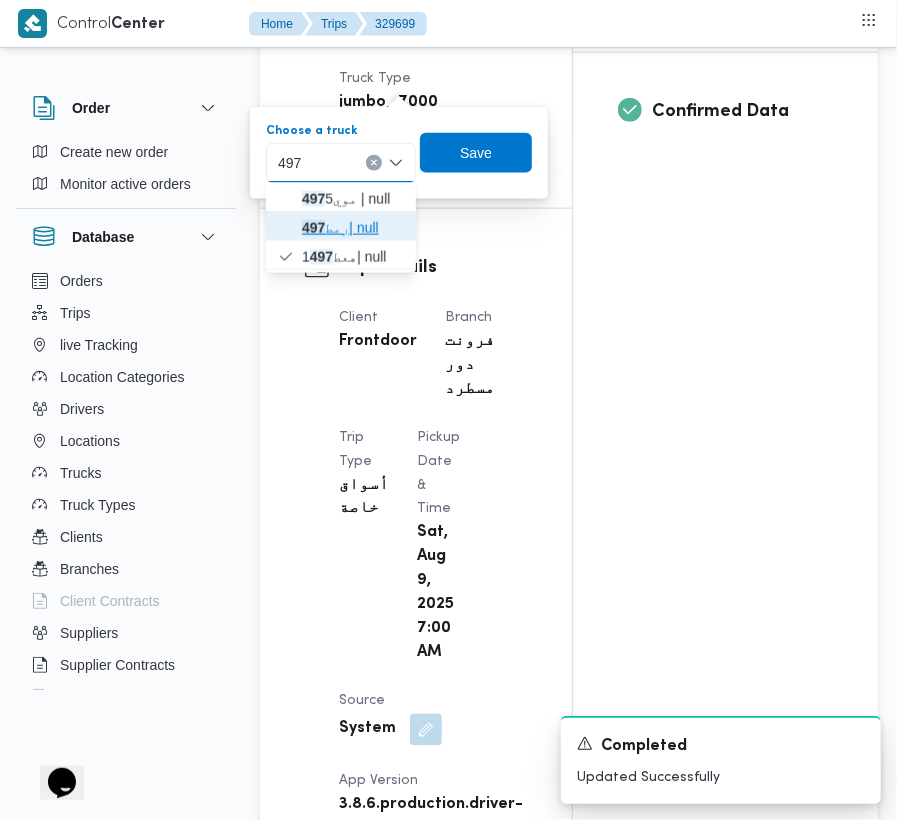 click 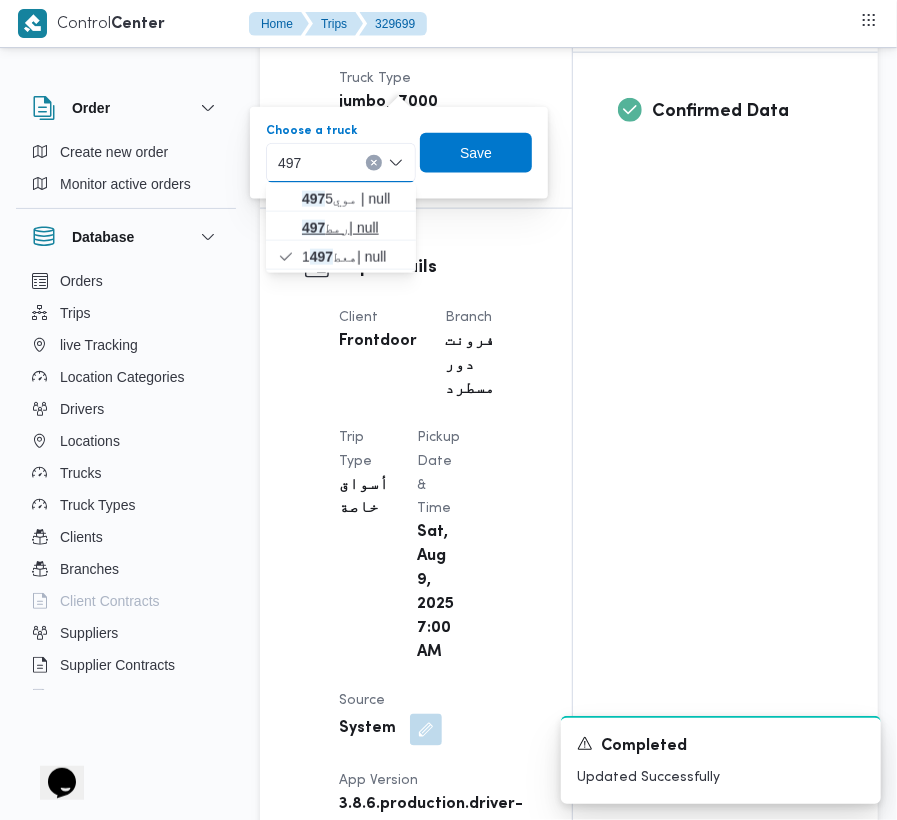 type 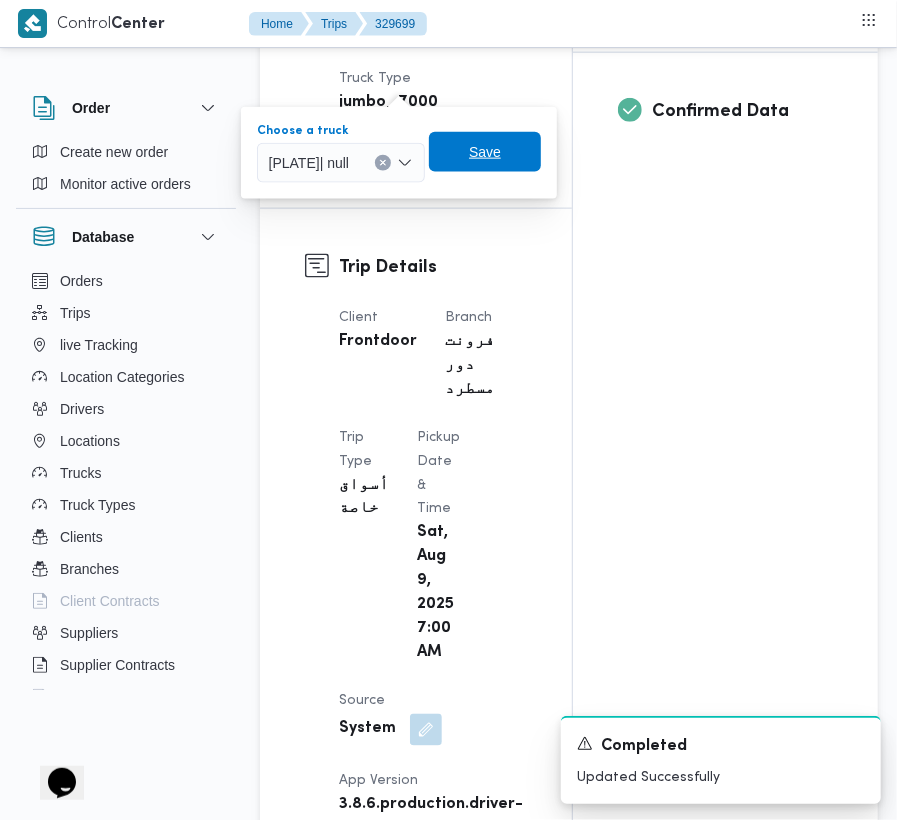 click on "Save" at bounding box center (485, 152) 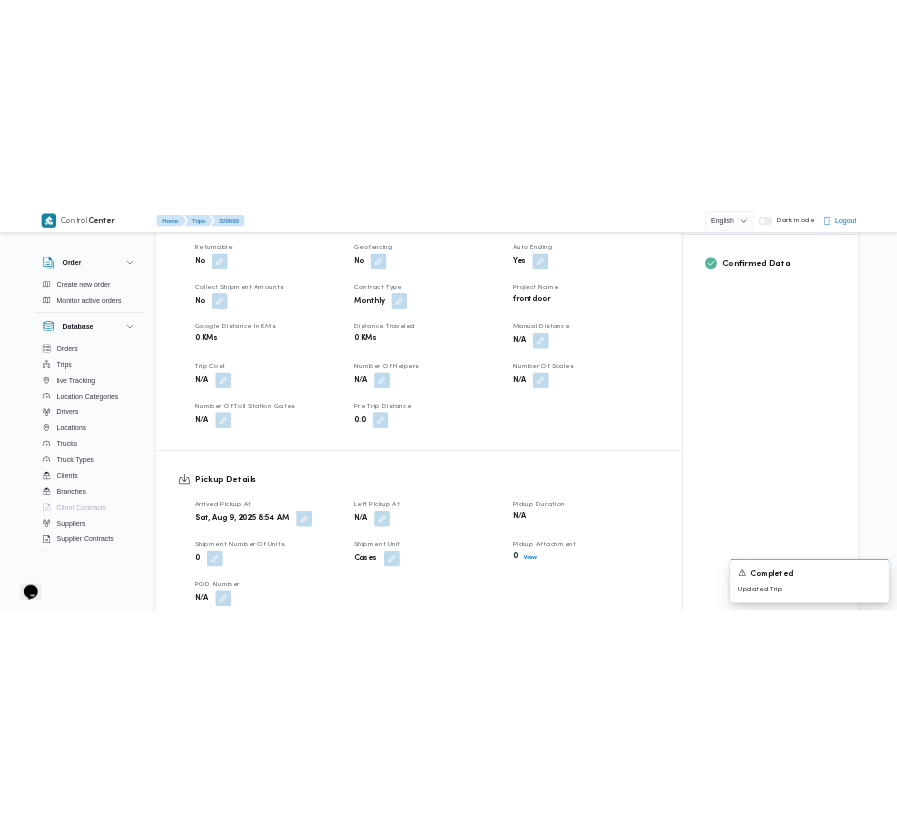 scroll, scrollTop: 0, scrollLeft: 0, axis: both 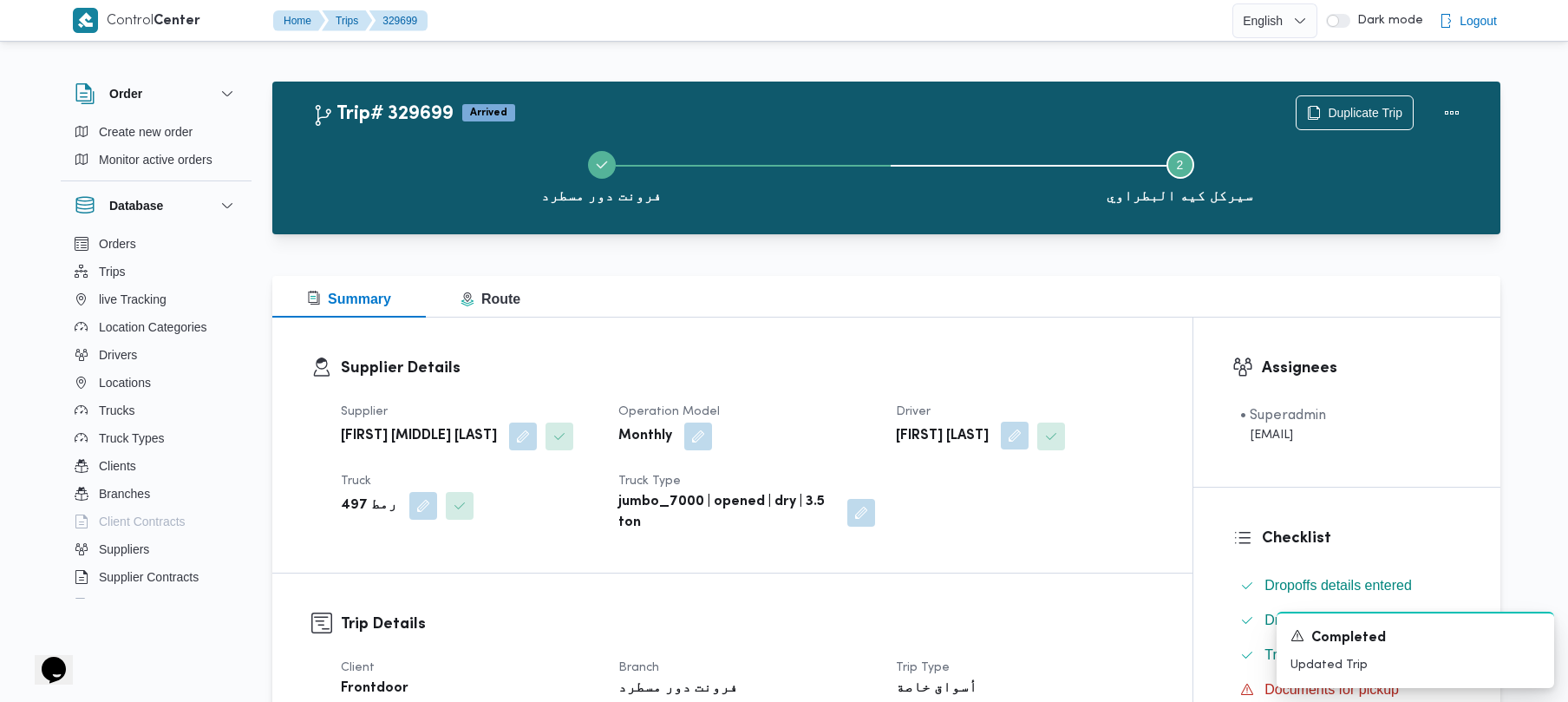 click at bounding box center [1015, 436] 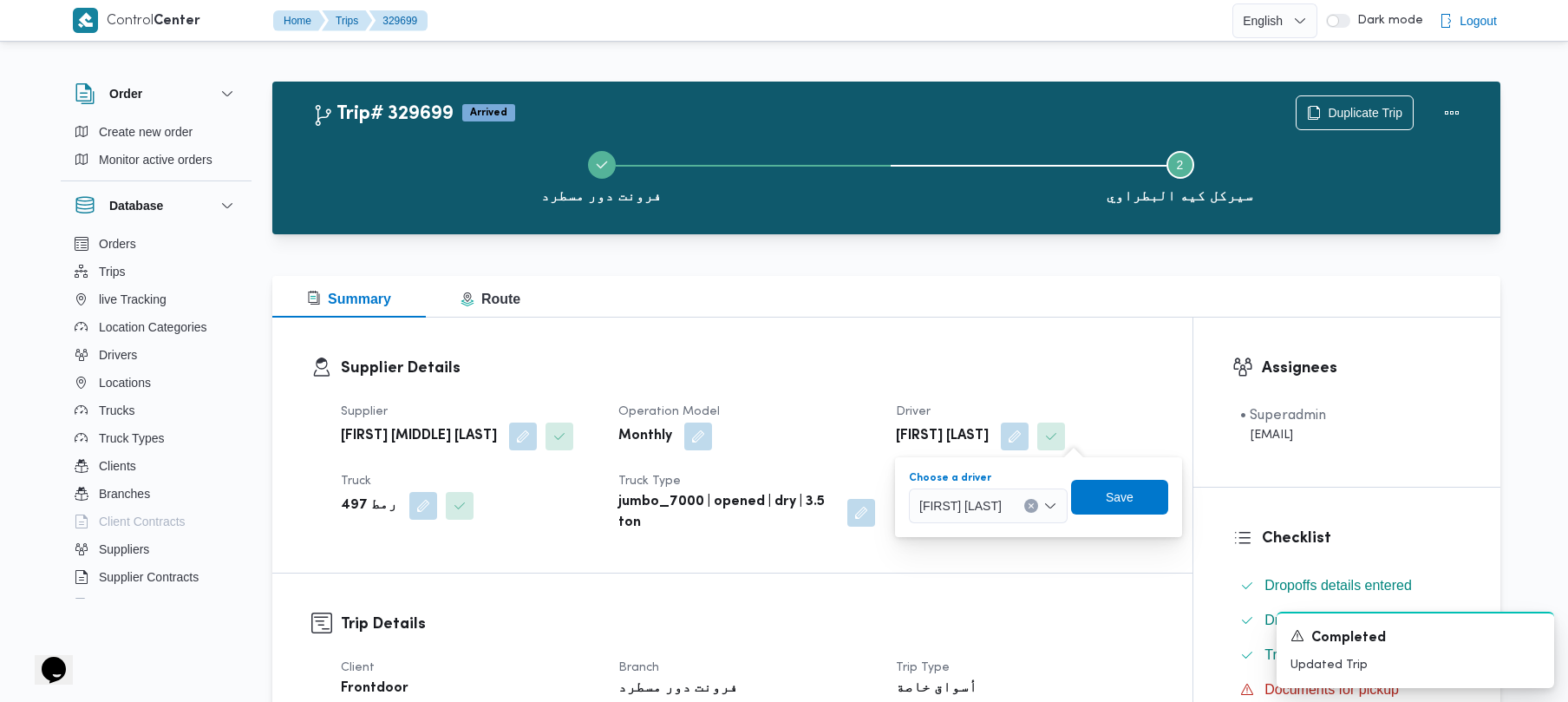click on "عيد عبدالنبي عبدالقادر بسيوني" at bounding box center [960, 505] 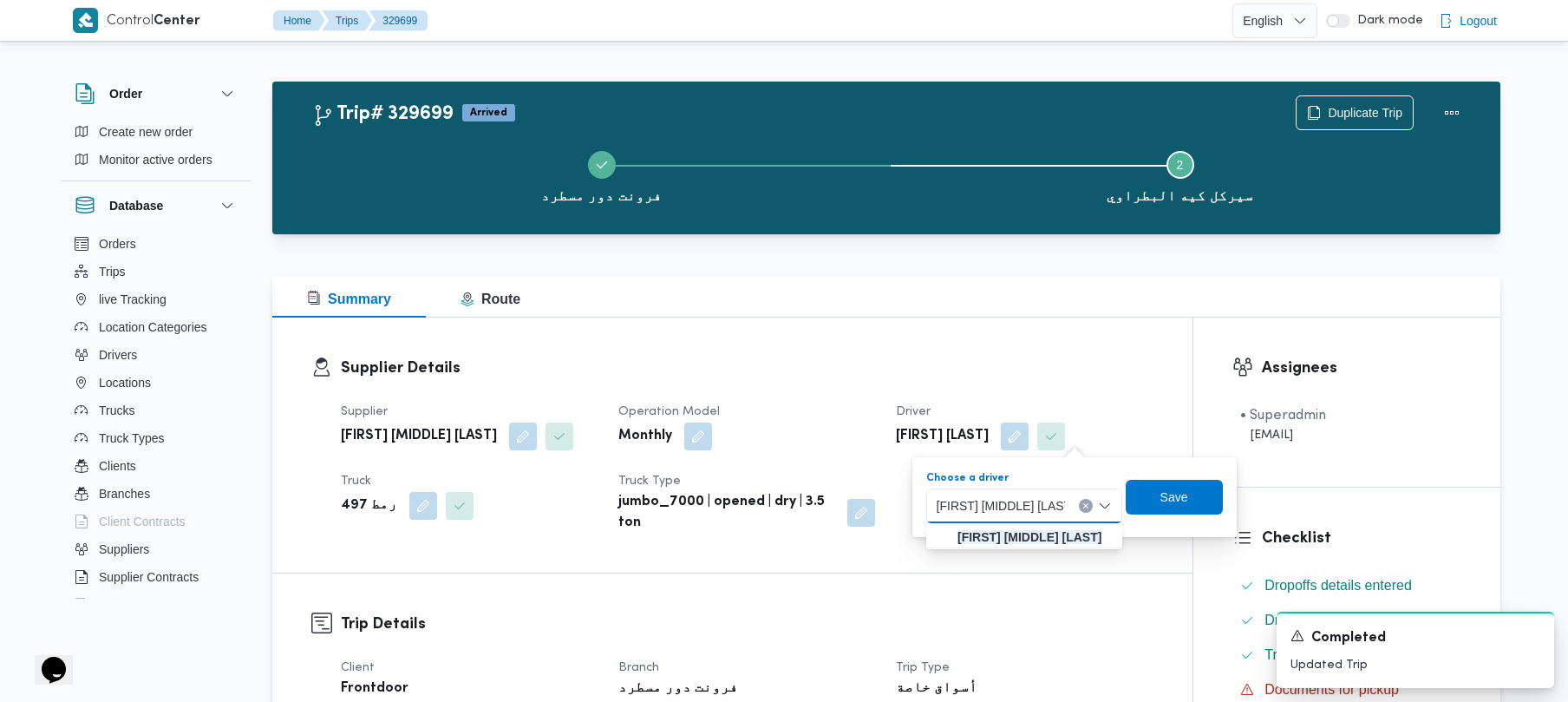 type on "احمد سعيد محمد طير البر" 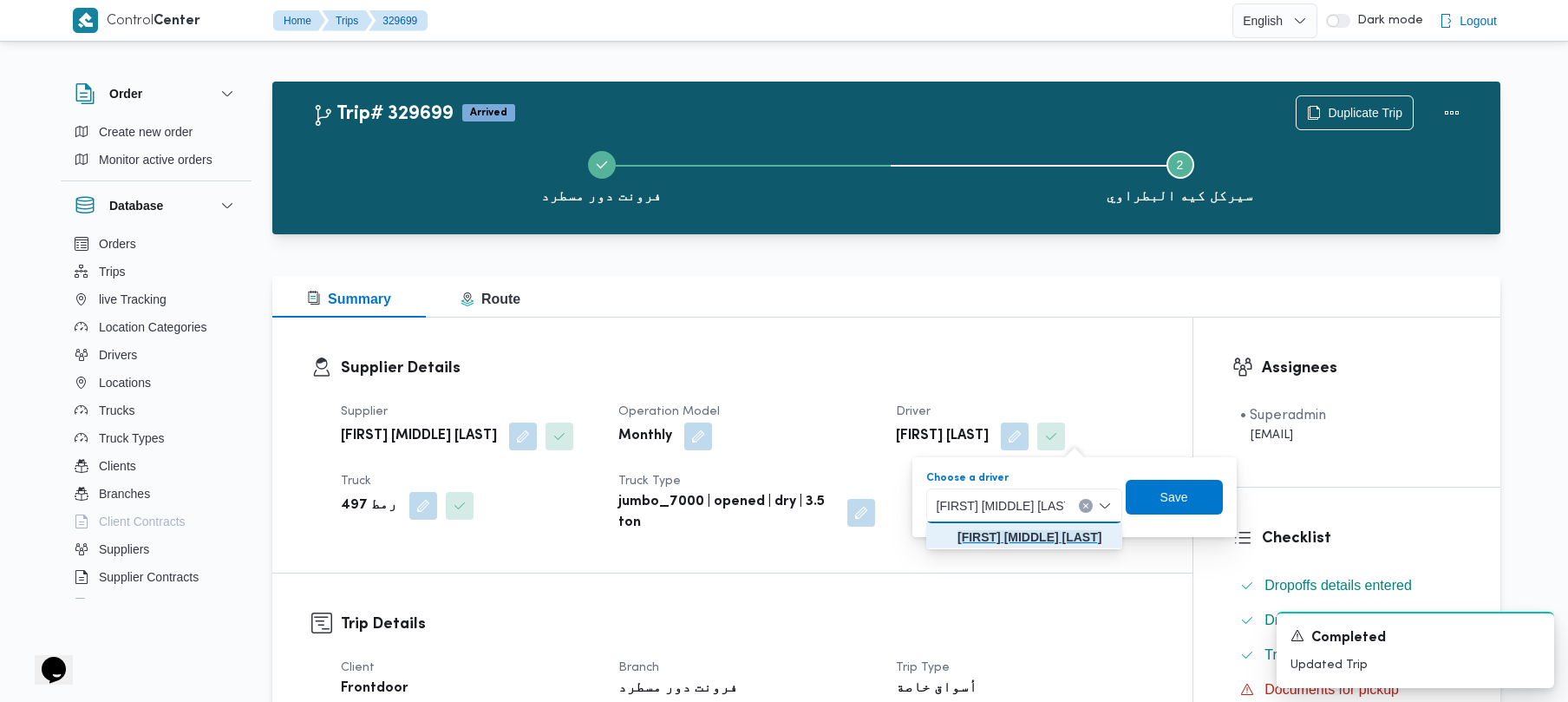 click on "احمد سعيد محمد طير البر" 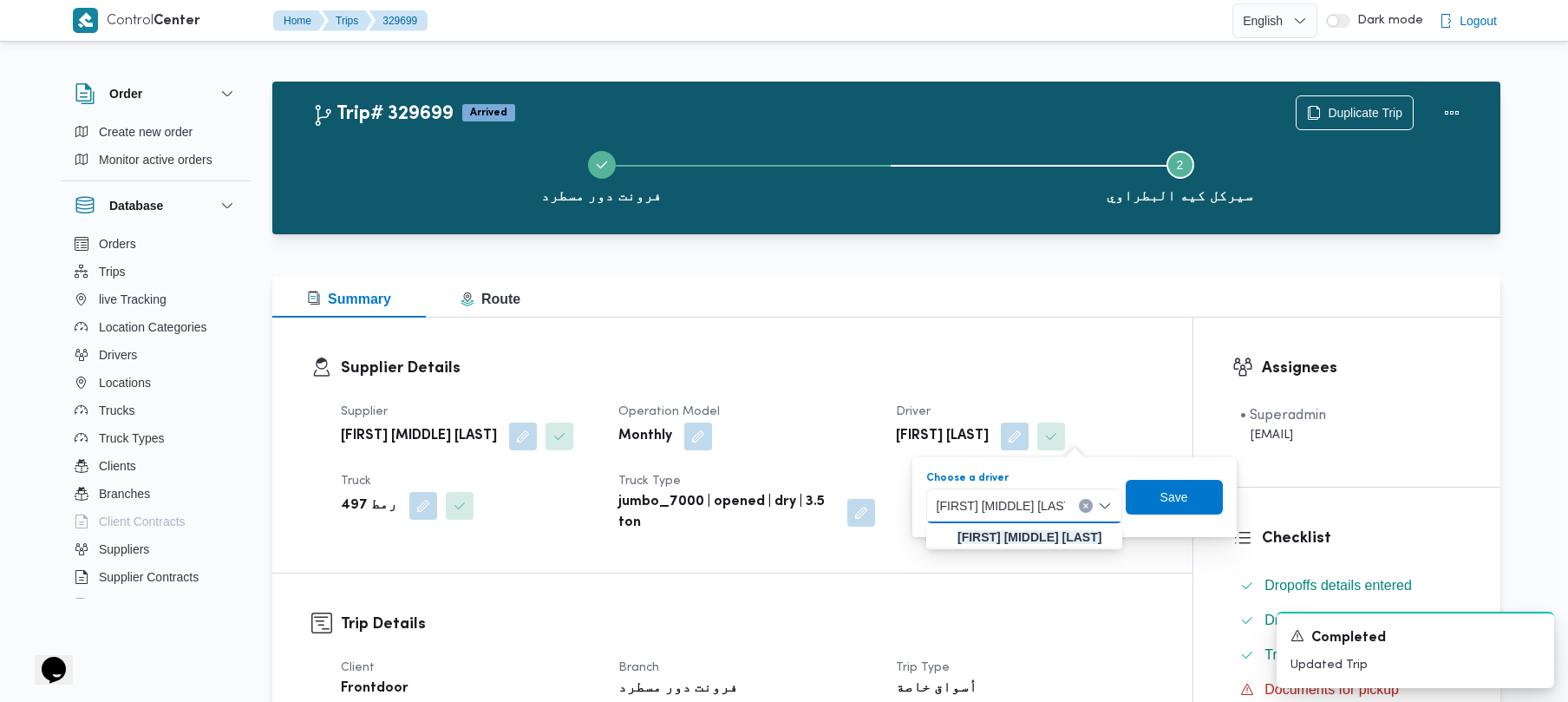 type 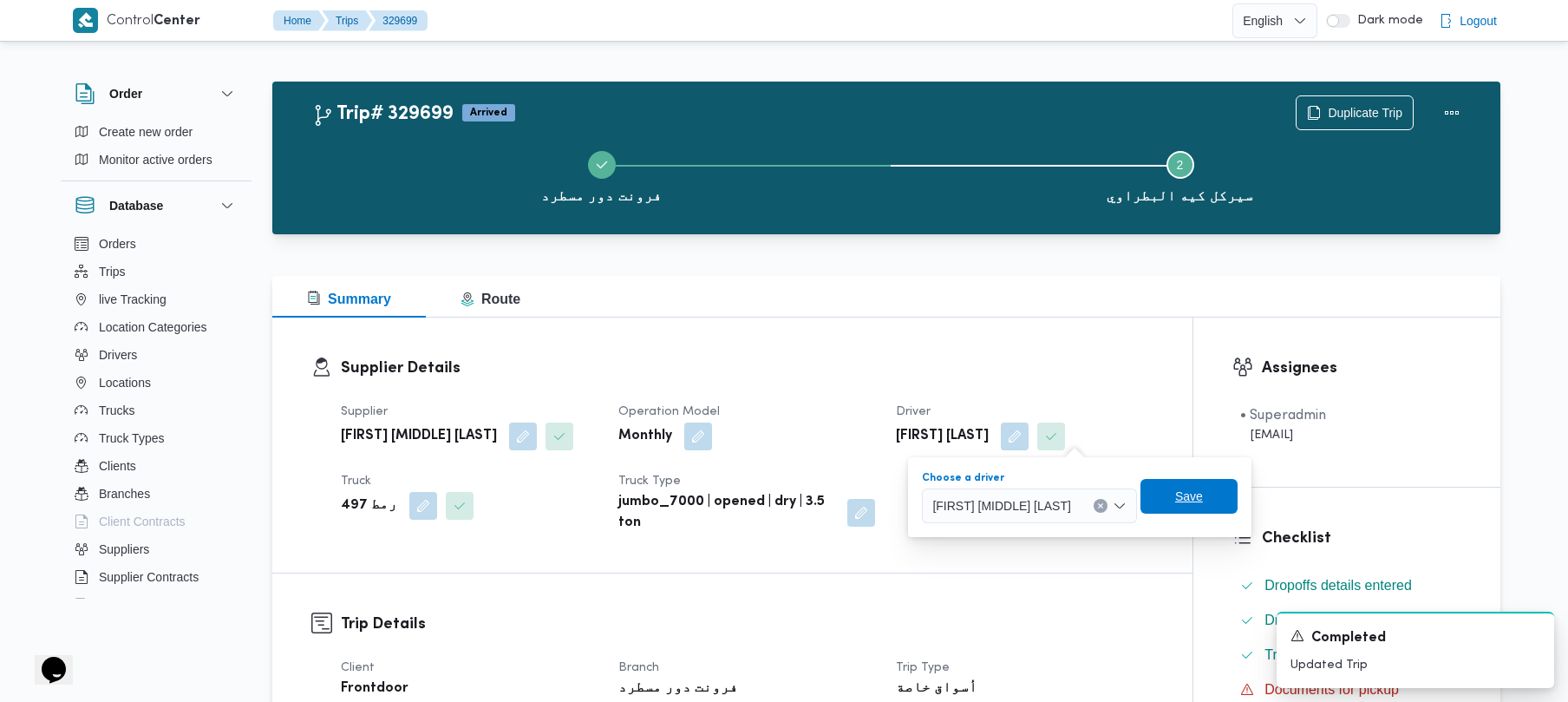 click on "Save" at bounding box center [1189, 496] 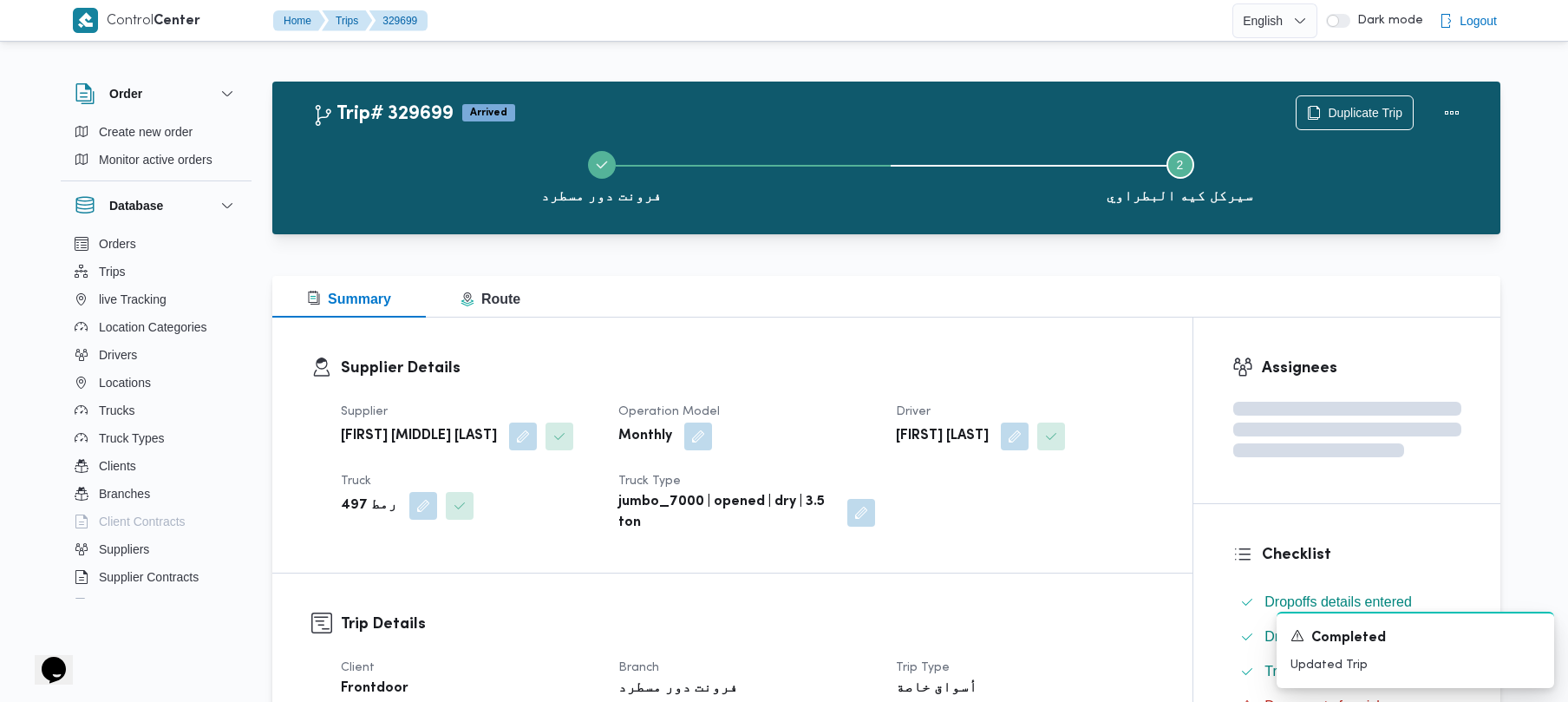 click on "Supplier Details Supplier محمد صلاح عبداللطيف الشريف Operation Model Monthly Driver عيد عبدالنبي عبدالقادر بسيوني Truck رمط 497 Truck Type jumbo_7000 | opened | dry | 3.5 ton" at bounding box center [732, 445] 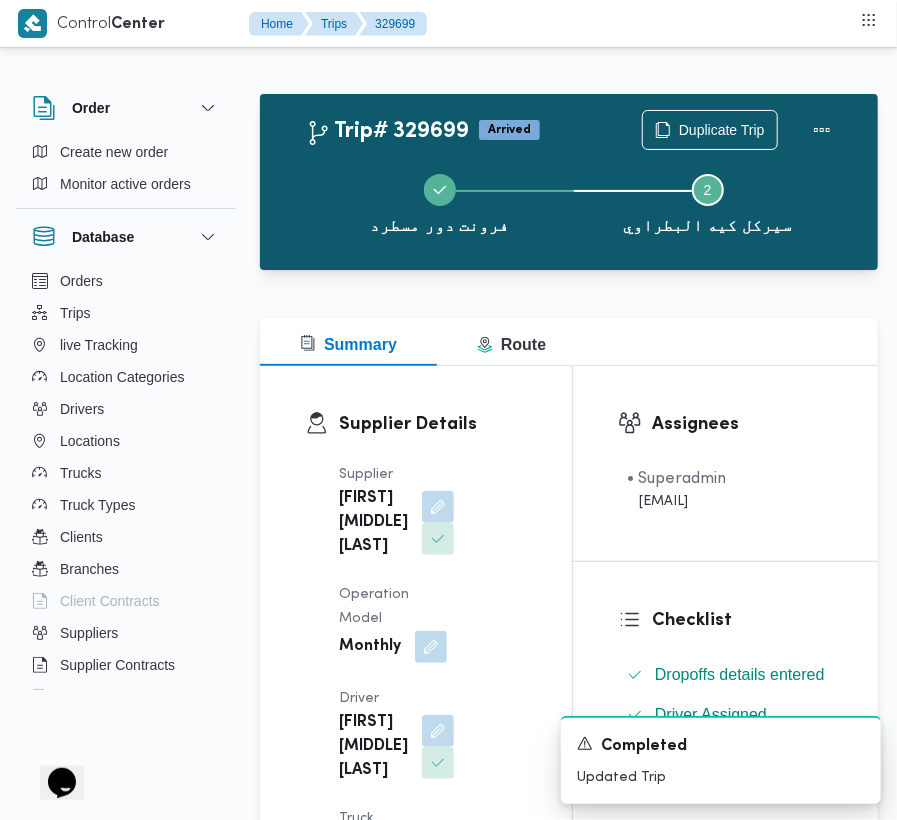 scroll, scrollTop: 2533, scrollLeft: 0, axis: vertical 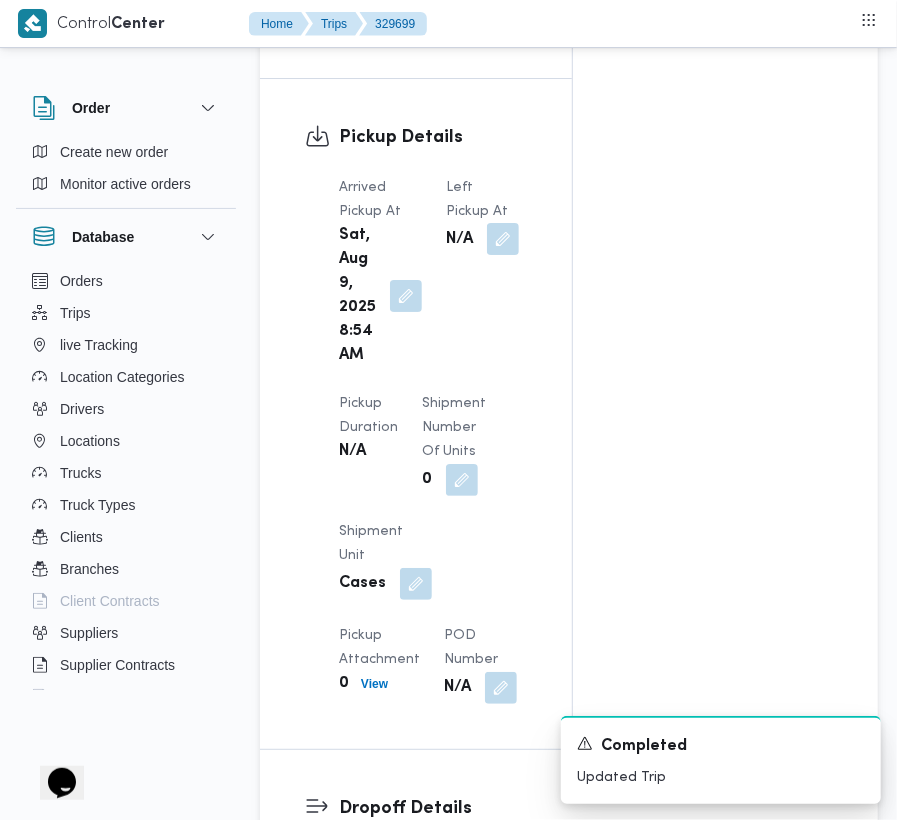 click at bounding box center (503, 239) 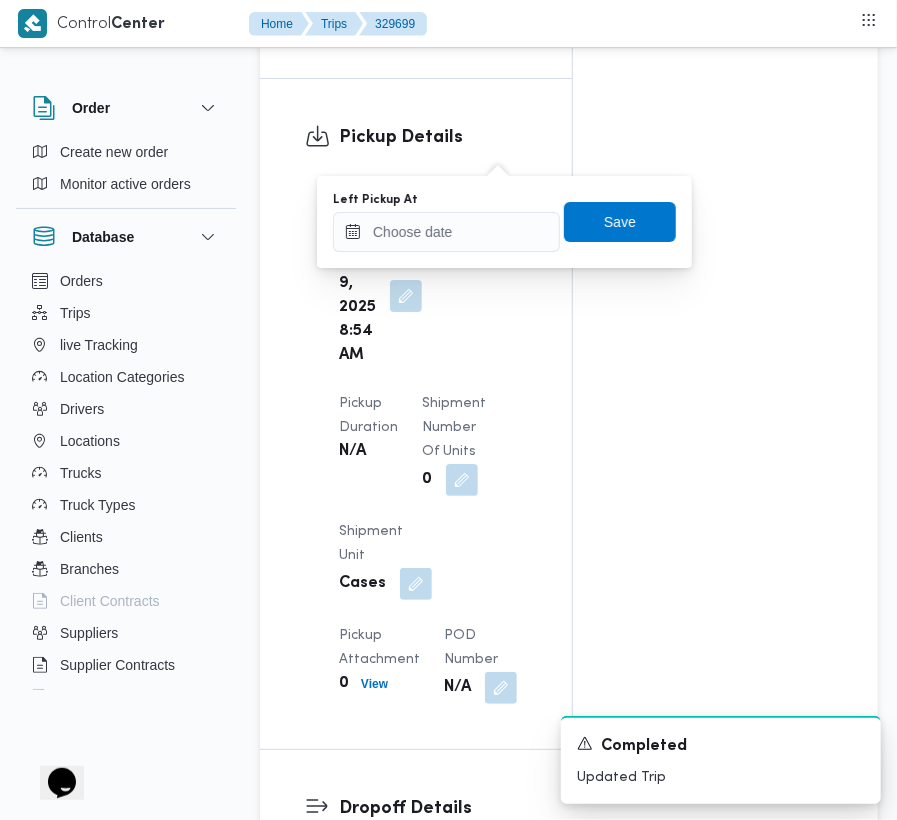 click on "You are in a dialog. To close this dialog, hit escape. Left Pickup At Save" at bounding box center (504, 222) 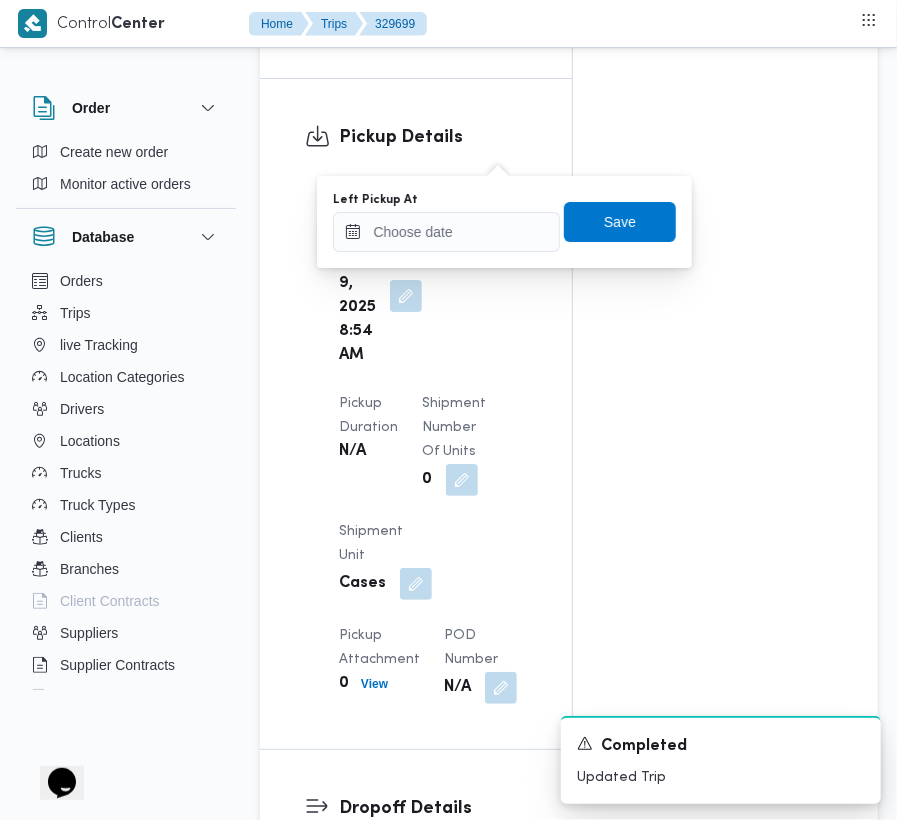 click on "Left Pickup At Save" at bounding box center [504, 222] 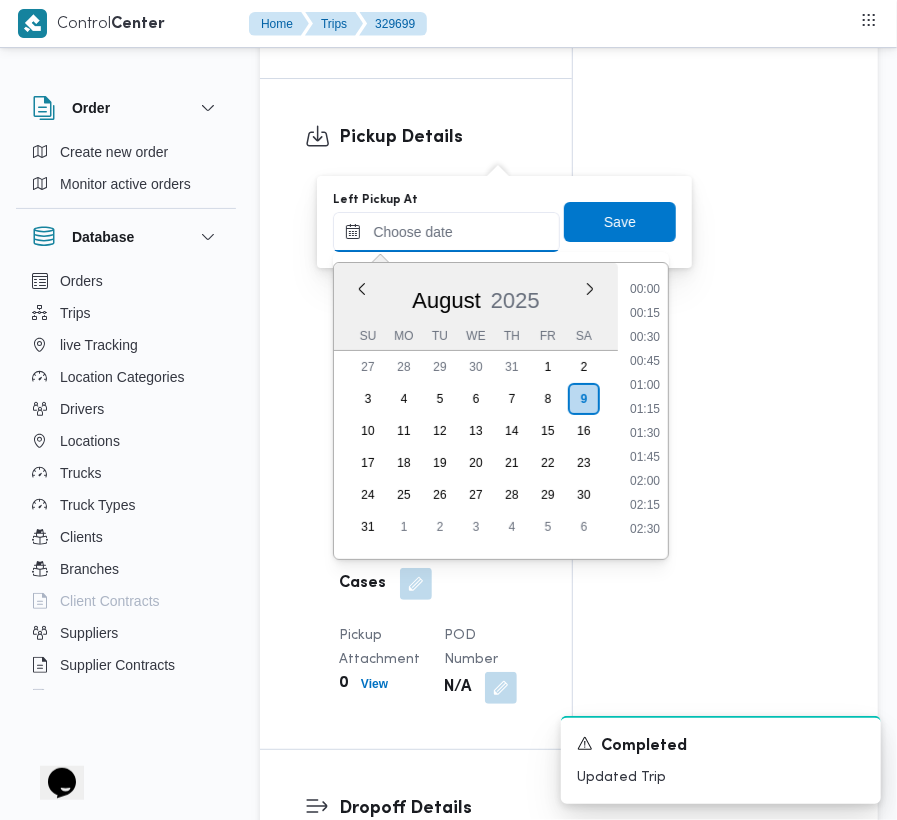 scroll, scrollTop: 969, scrollLeft: 0, axis: vertical 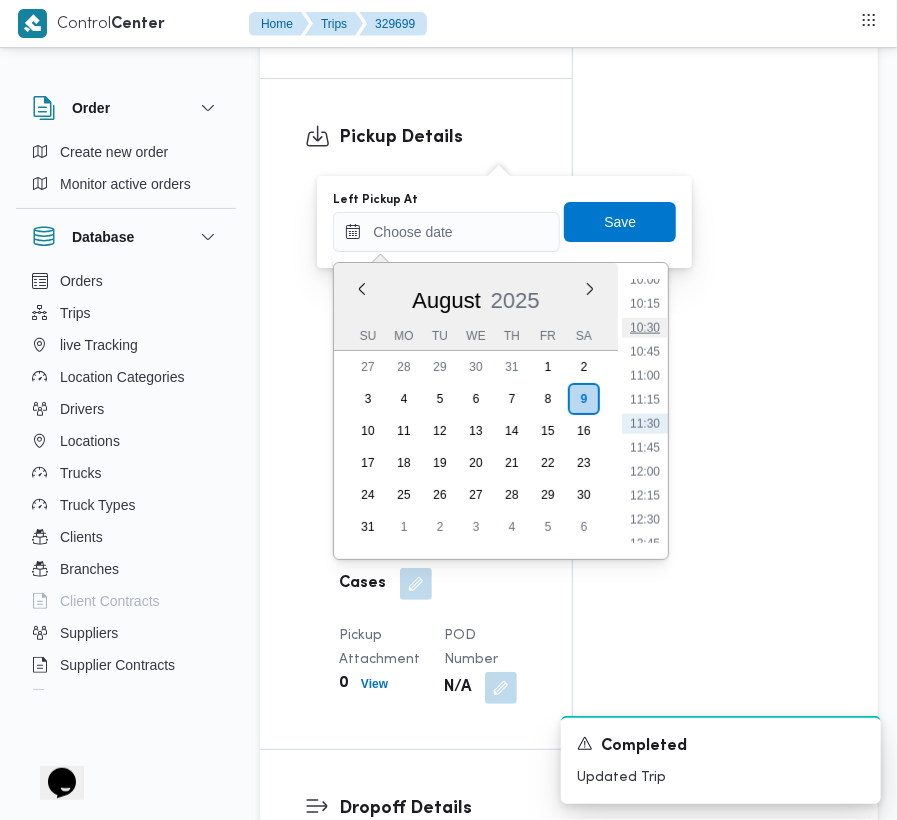 click on "10:30" at bounding box center (645, 328) 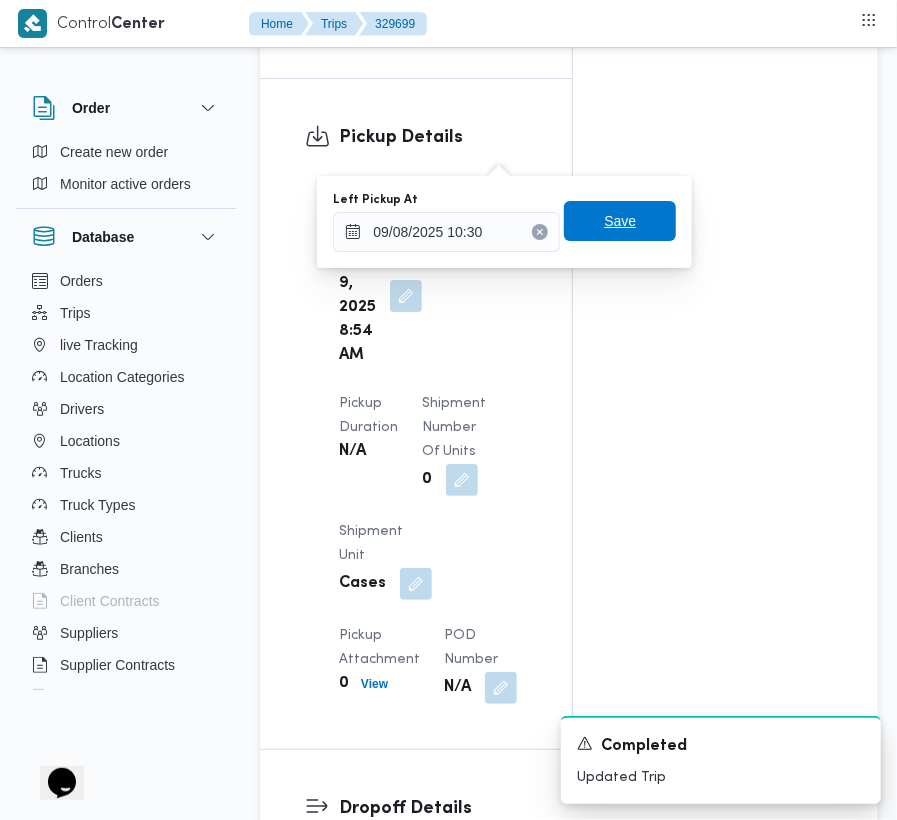 click on "Save" at bounding box center (620, 221) 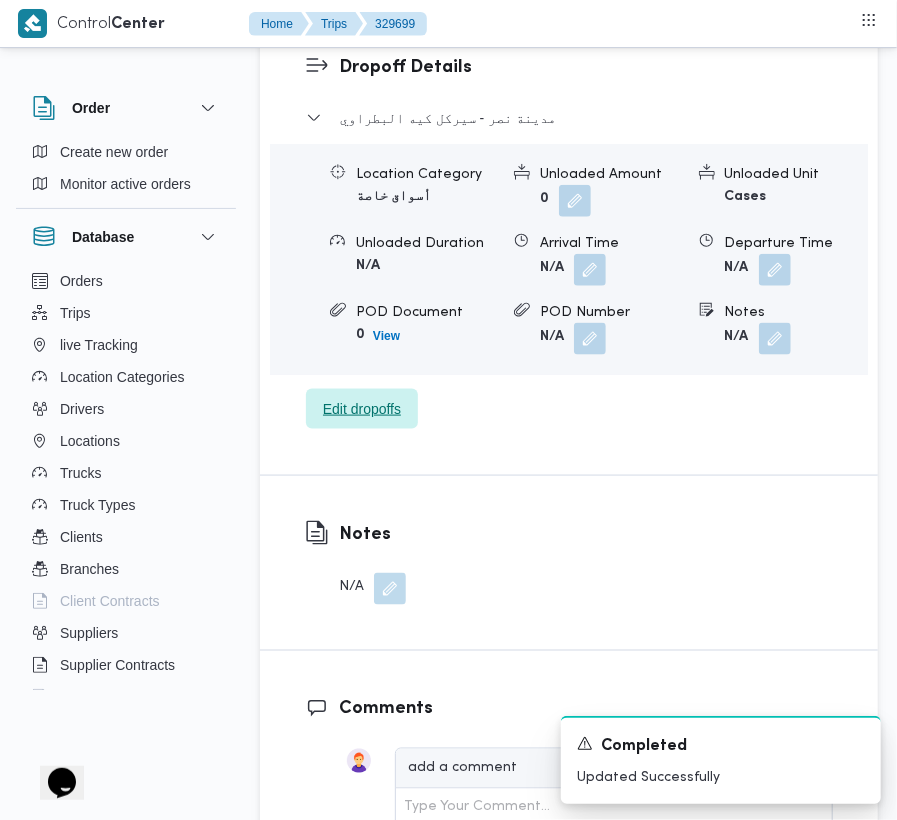 click on "Edit dropoffs" at bounding box center (362, 409) 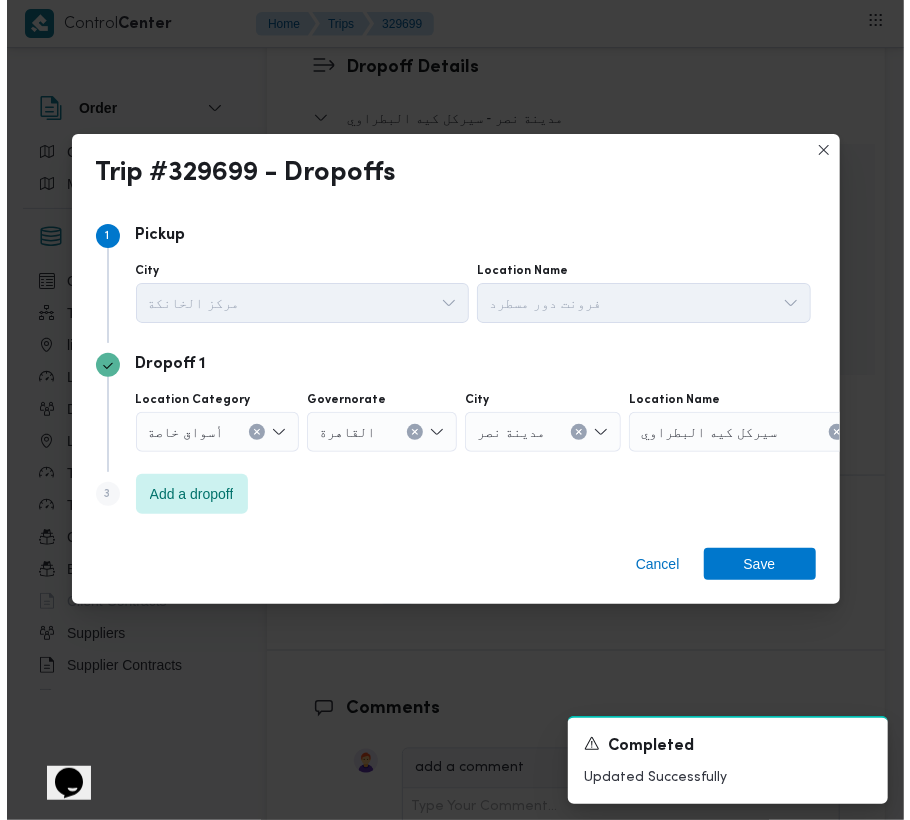 scroll, scrollTop: 3282, scrollLeft: 0, axis: vertical 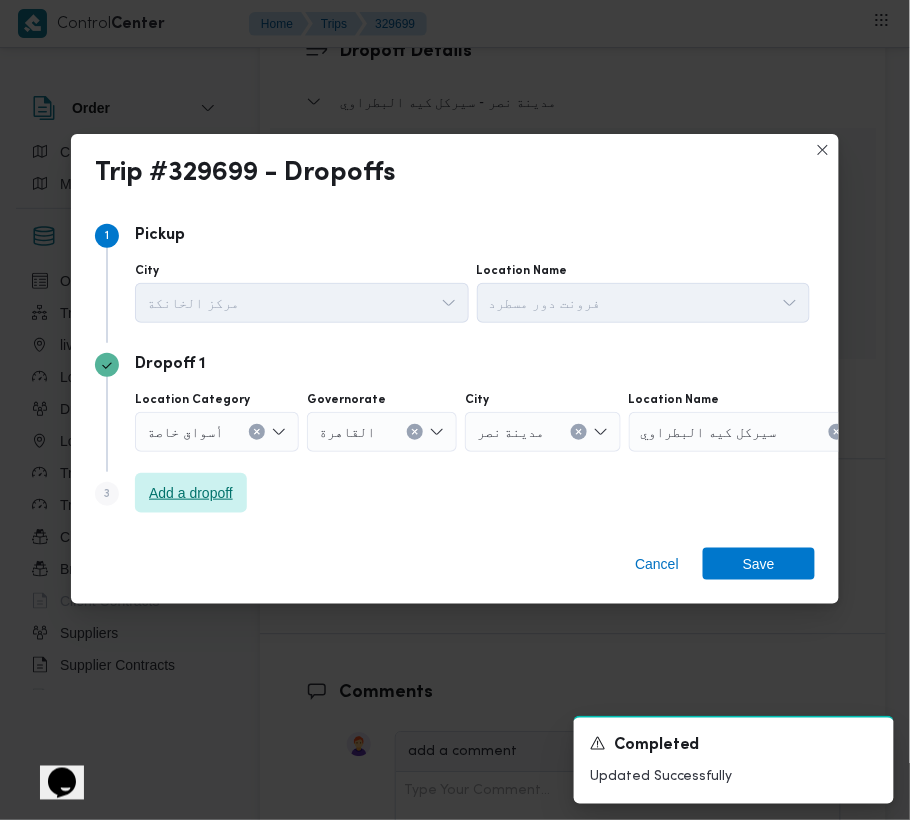 click on "Add a dropoff" at bounding box center (191, 493) 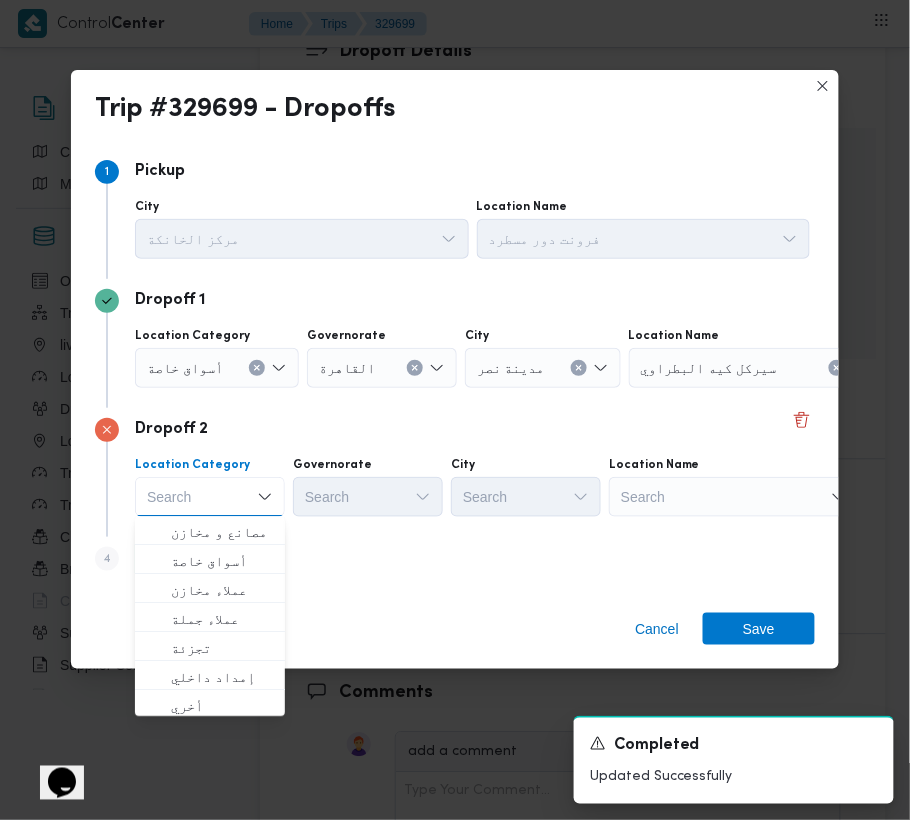 click on "Search" at bounding box center (754, 368) 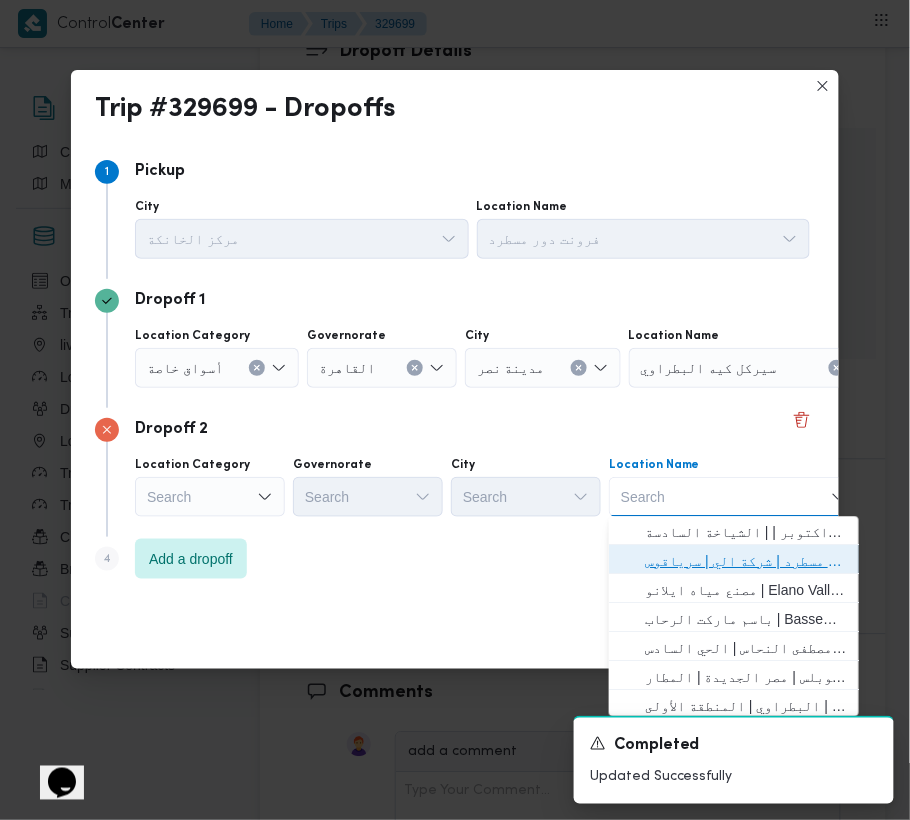 click on "فرونت دور مسطرد | شركة الي | سرياقوس" at bounding box center (746, 562) 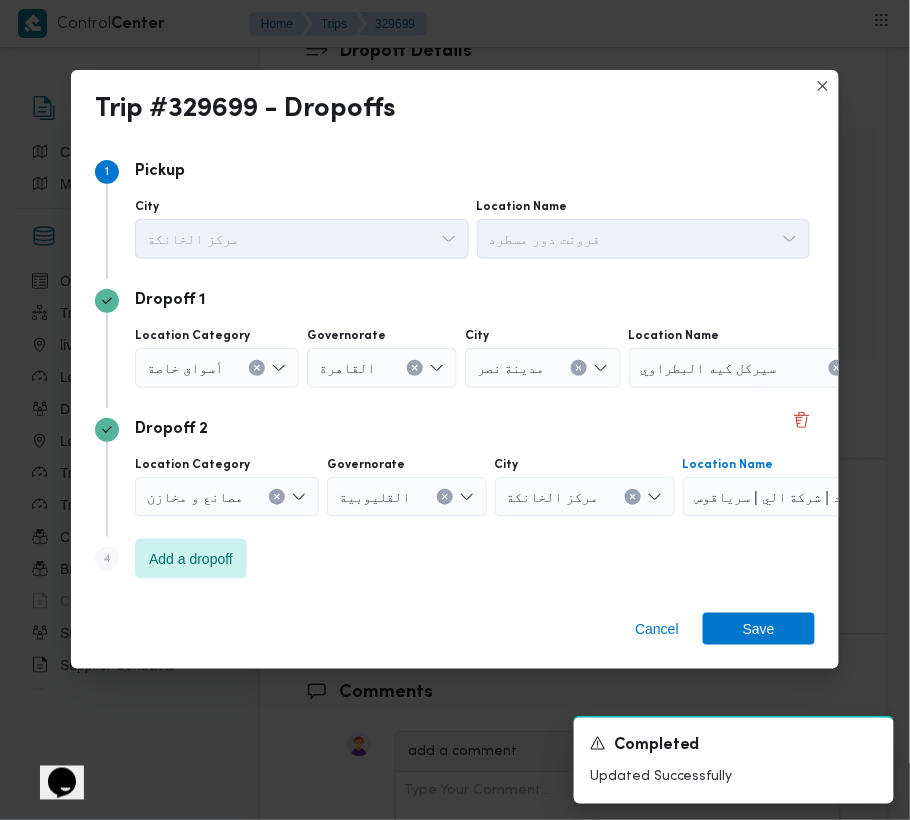 click 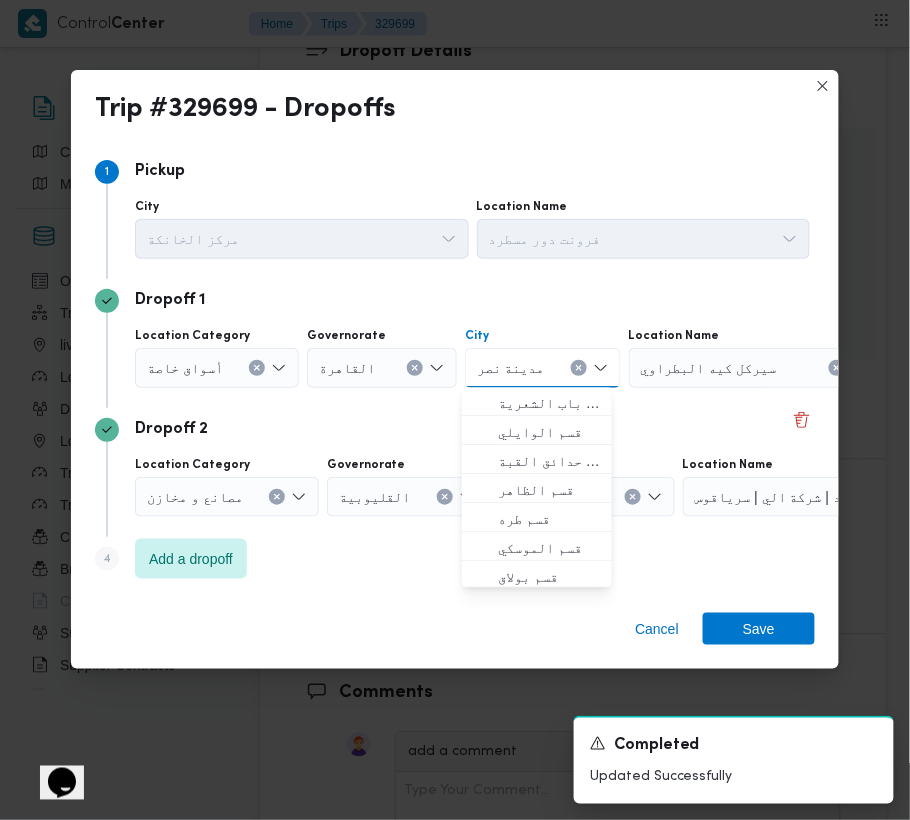 drag, startPoint x: 574, startPoint y: 364, endPoint x: 638, endPoint y: 362, distance: 64.03124 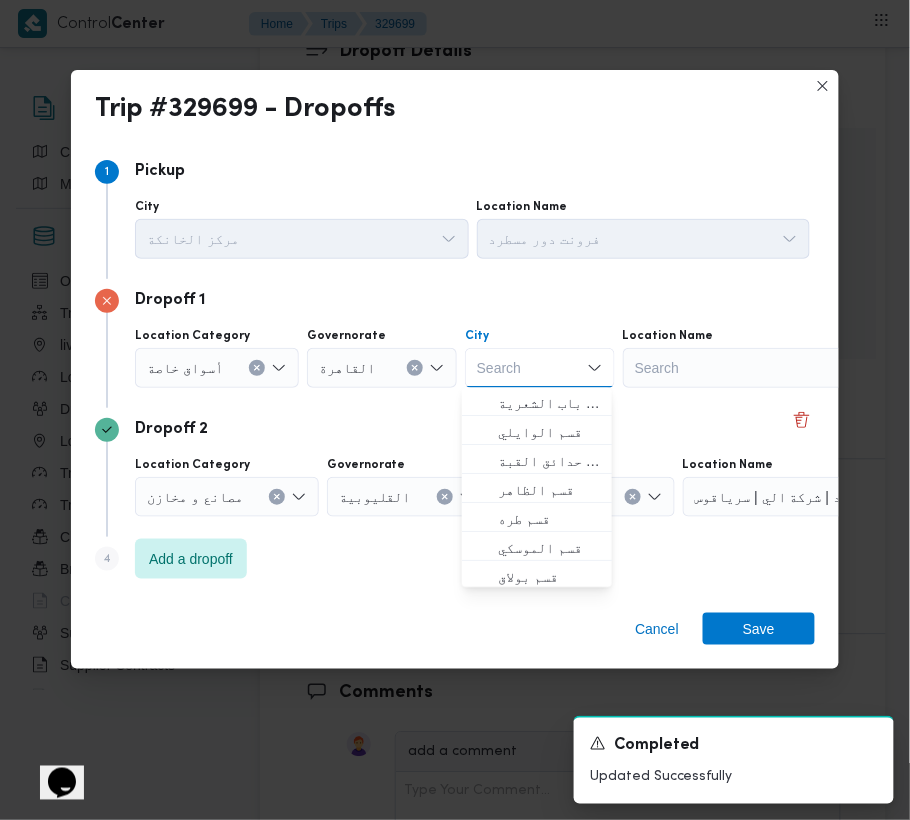 click on "Search" at bounding box center [748, 368] 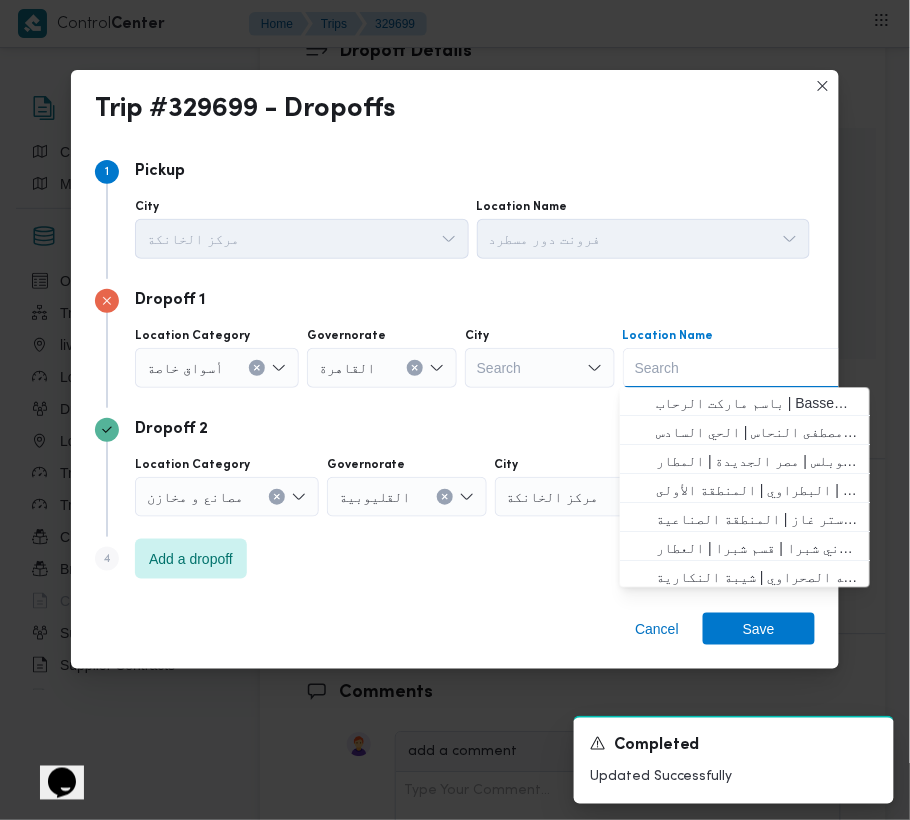paste on "سعودي سفنكس" 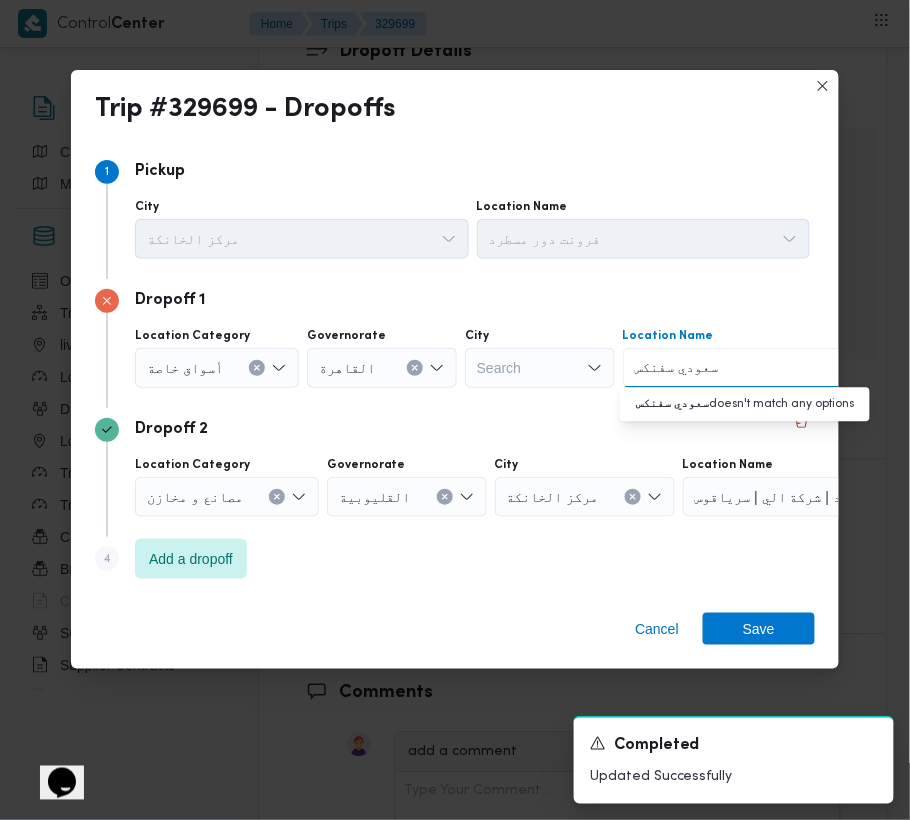 drag, startPoint x: 662, startPoint y: 364, endPoint x: 505, endPoint y: 388, distance: 158.8238 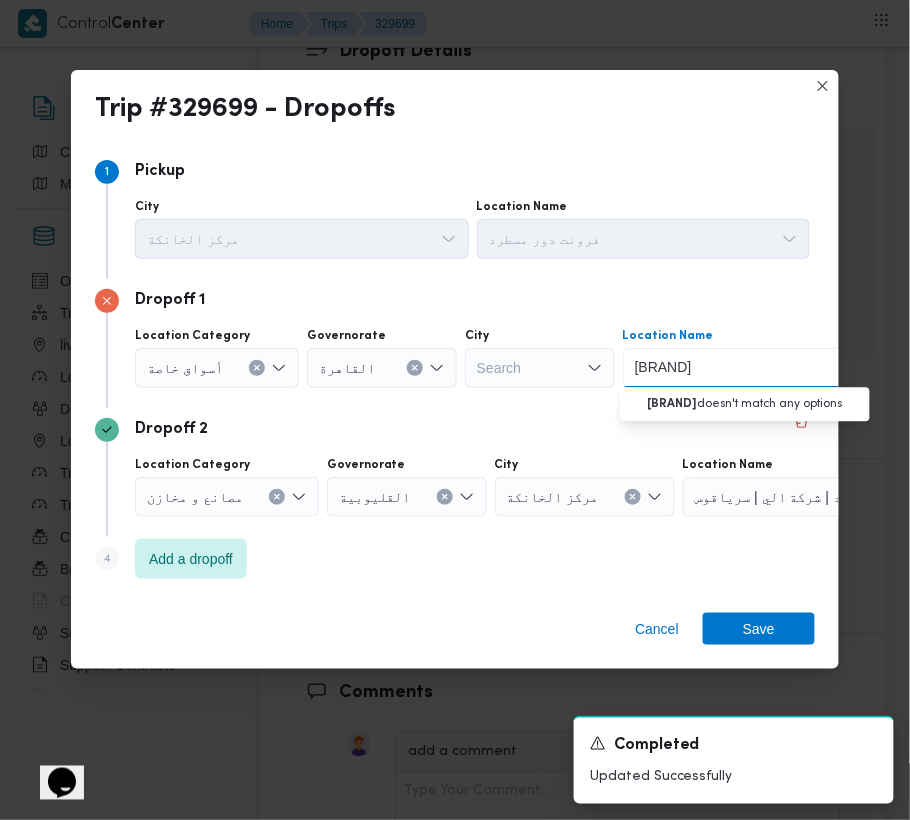 drag, startPoint x: 646, startPoint y: 369, endPoint x: 576, endPoint y: 365, distance: 70.11419 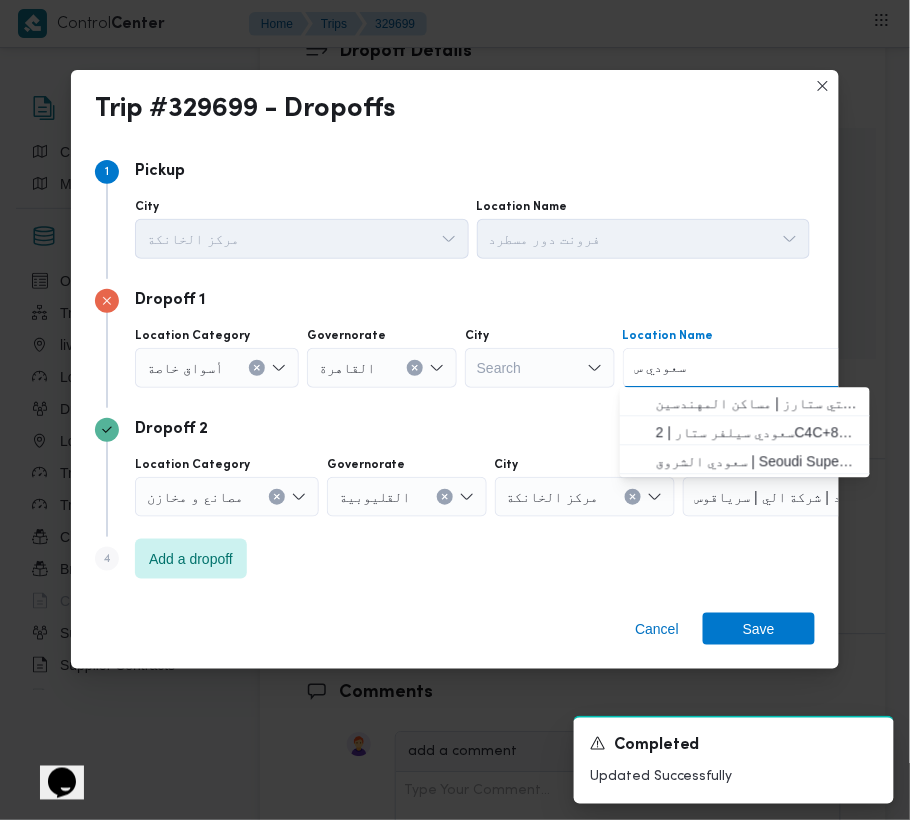 click 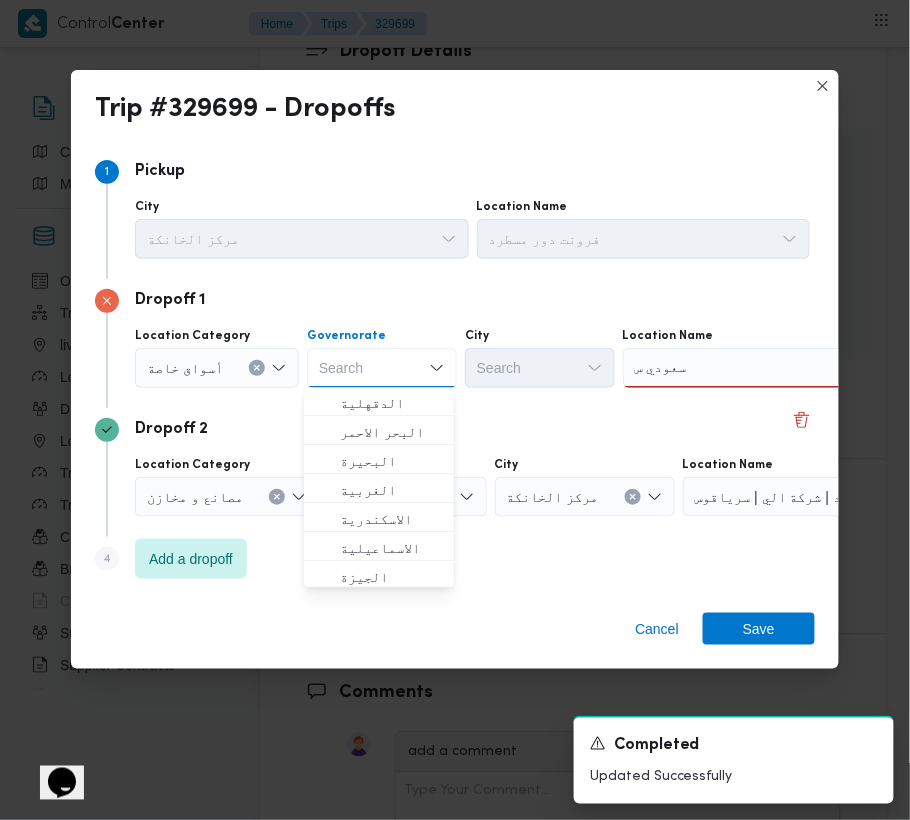 click on "سعودي س سعودي س" at bounding box center (748, 368) 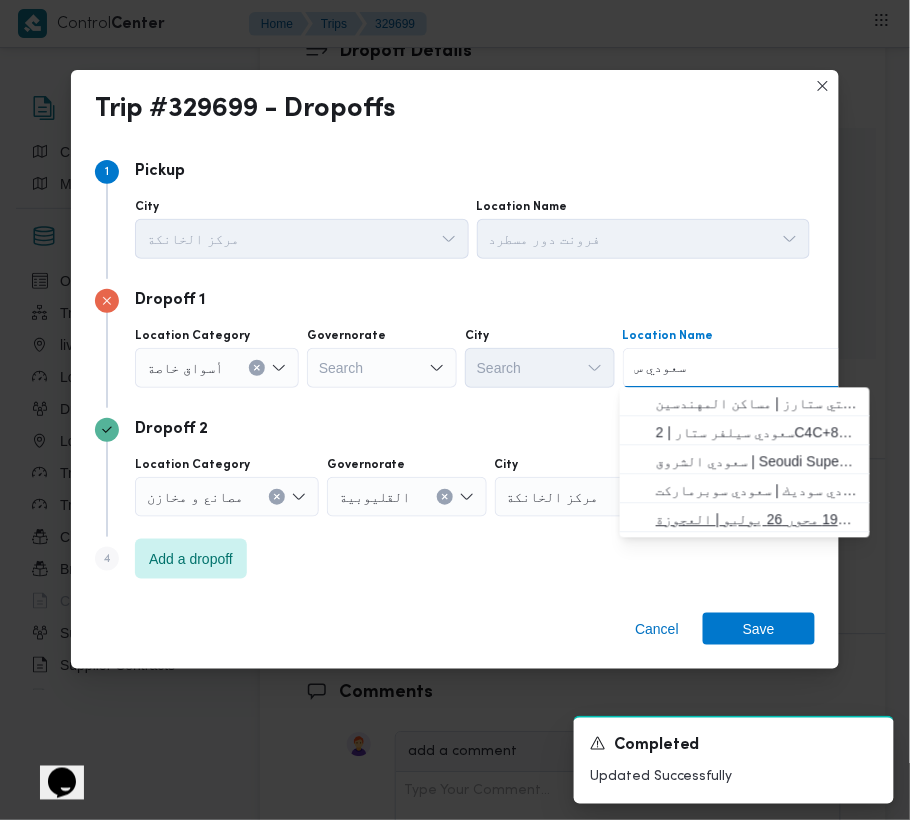 type on "سعودي س" 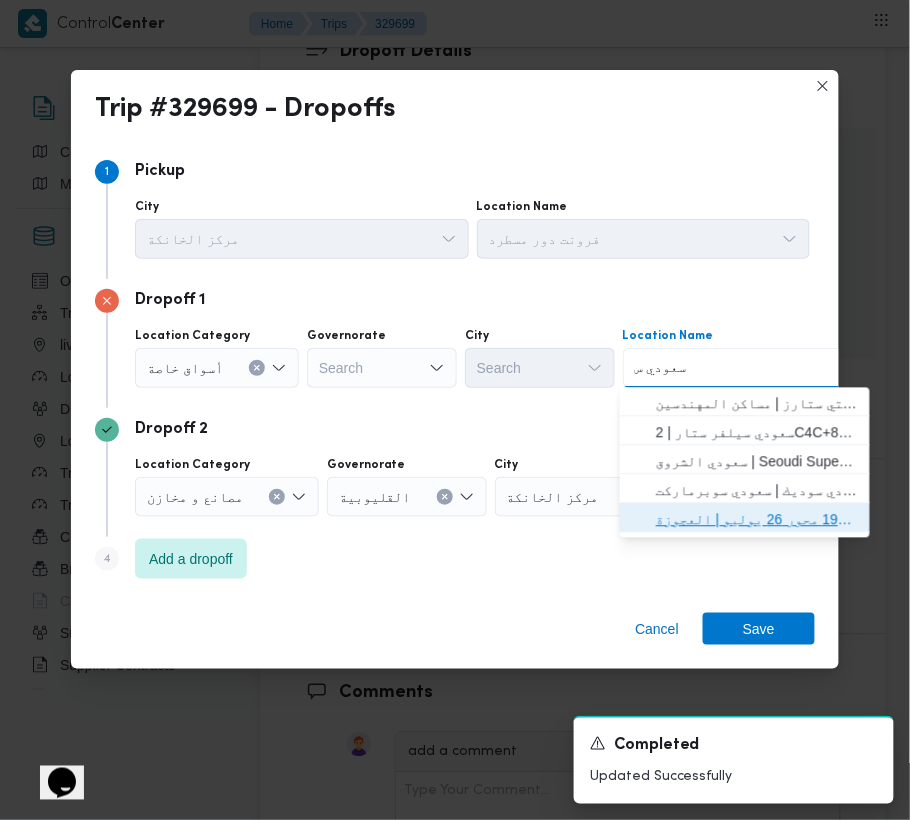 click on "سعودي سفينكس | 193 محور 26 يوليو | العجوزة" at bounding box center [757, 520] 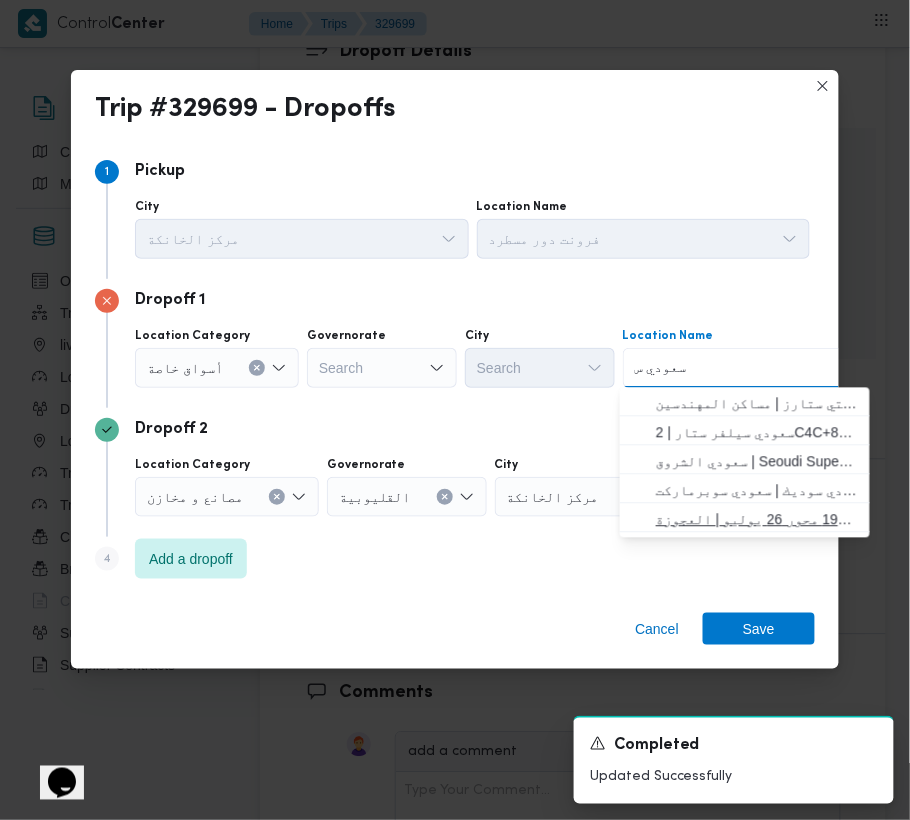 type 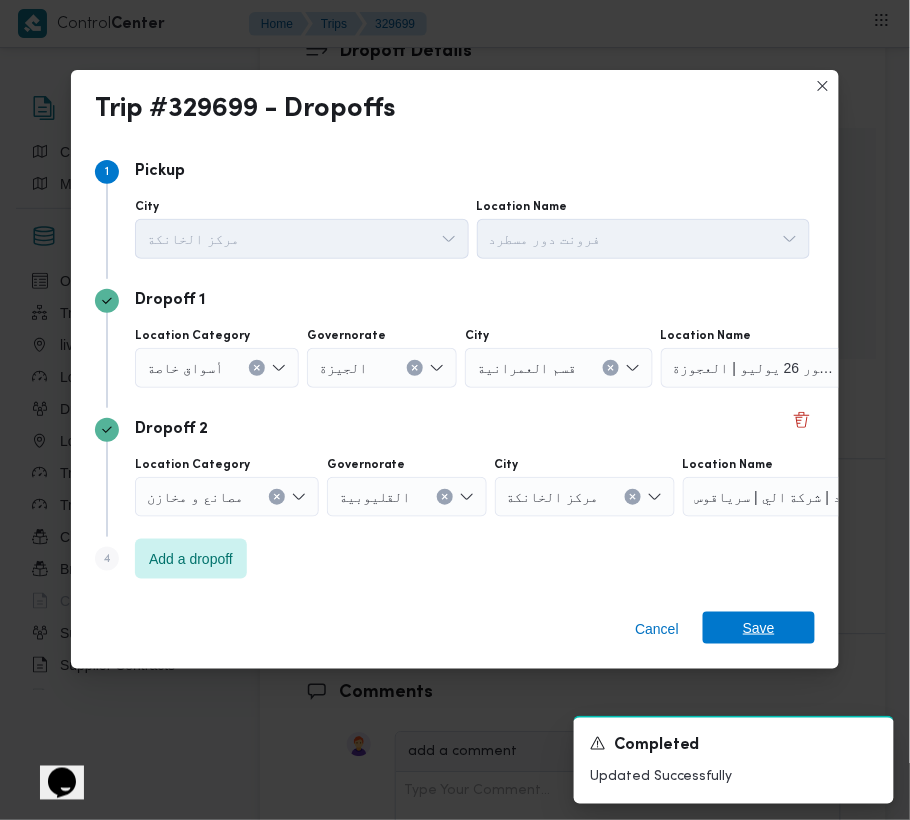 click on "Save" at bounding box center (759, 628) 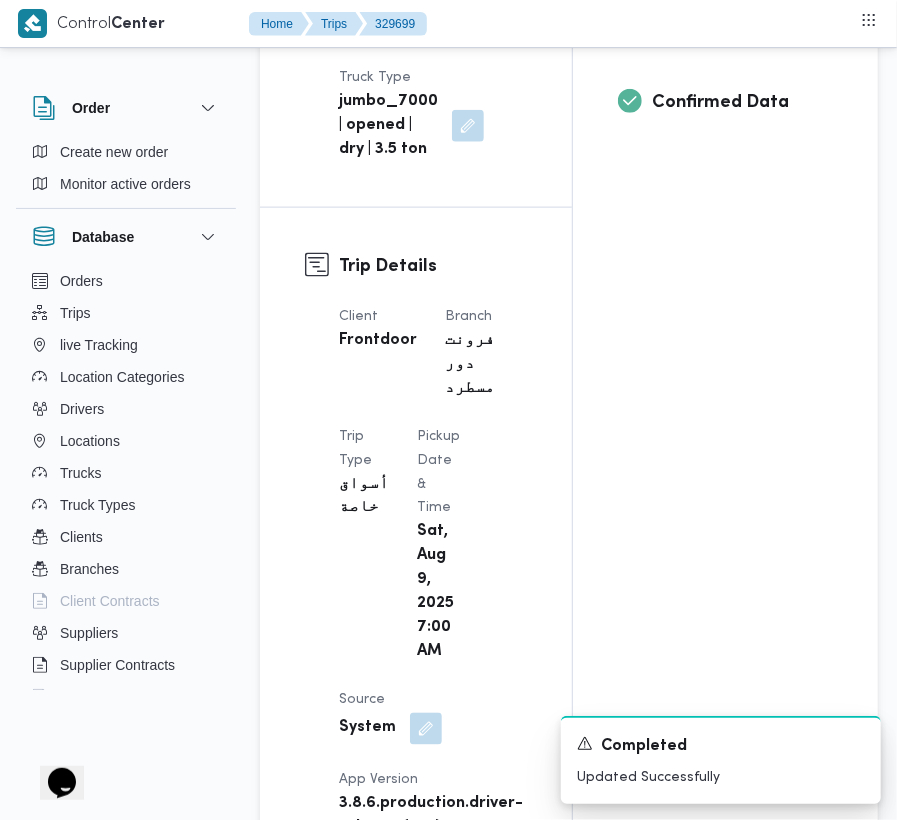 scroll, scrollTop: 9, scrollLeft: 0, axis: vertical 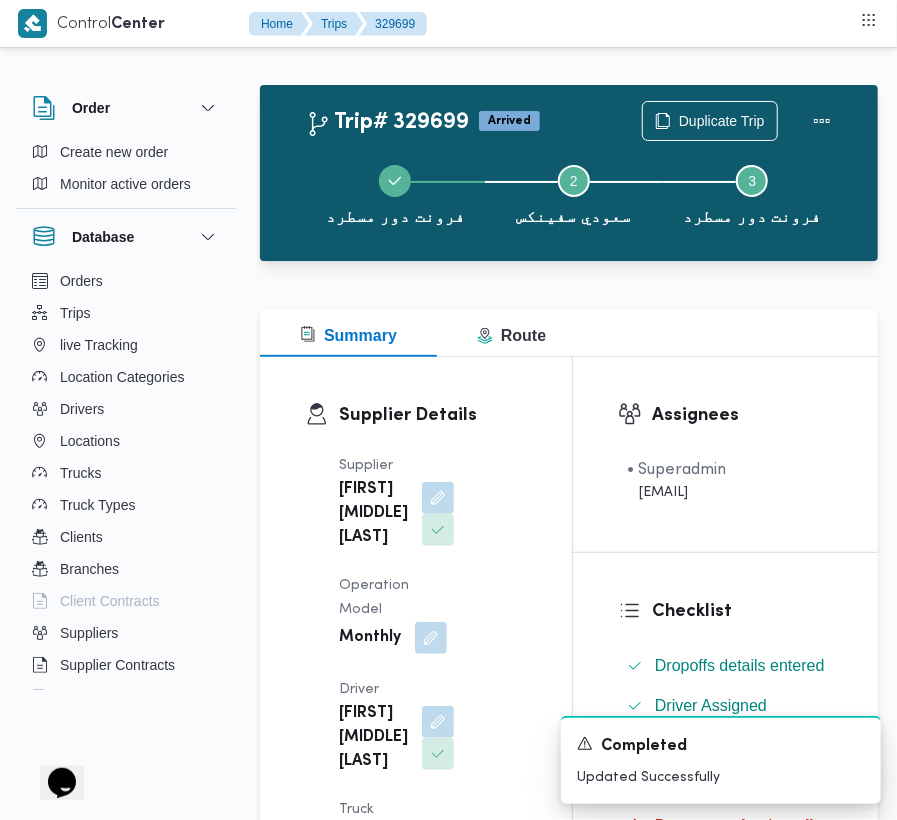 click on "[FIRST] [LAST] [FIRST]" at bounding box center (373, 514) 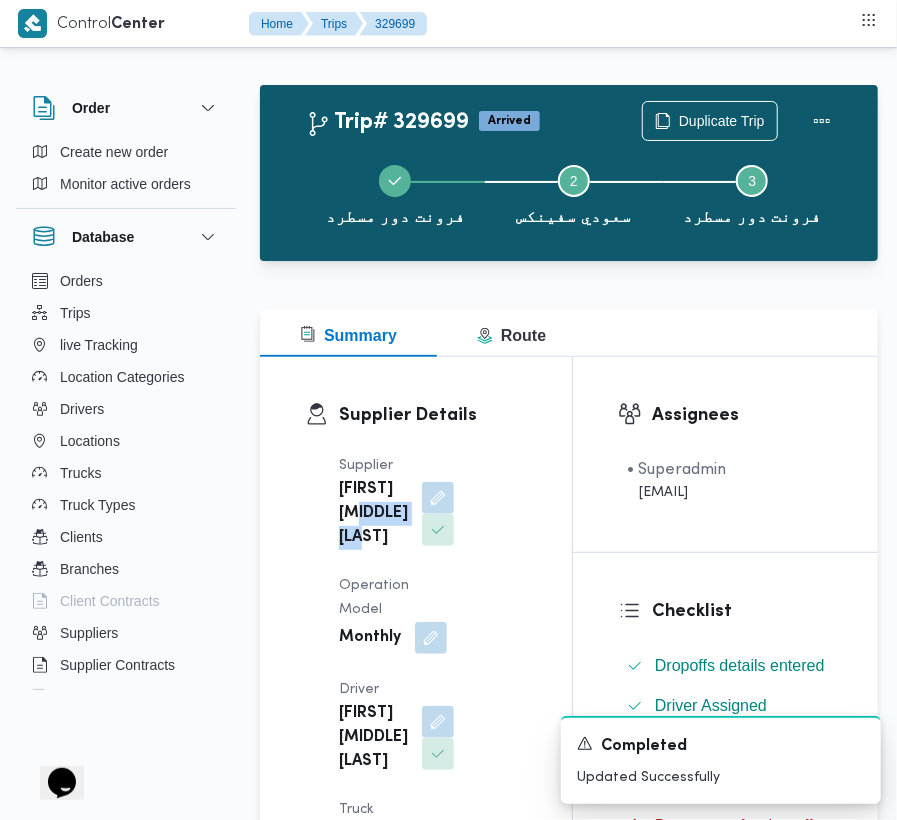 click on "[FIRST] [LAST] [FIRST]" at bounding box center (373, 514) 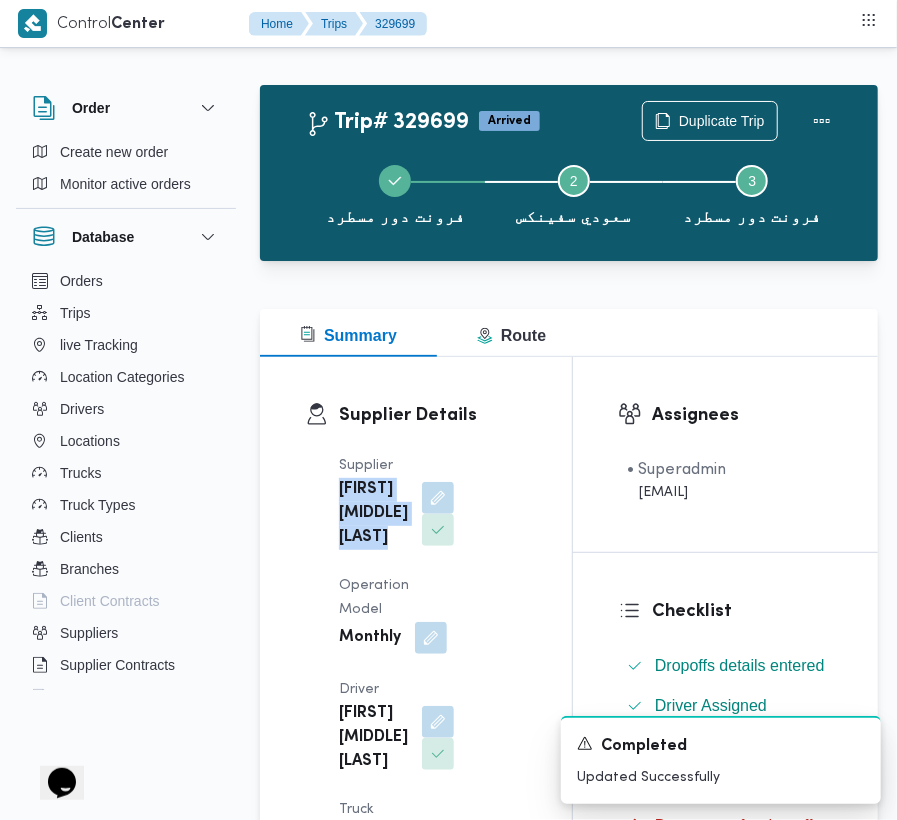 click on "[FIRST] [LAST] [FIRST]" at bounding box center (373, 514) 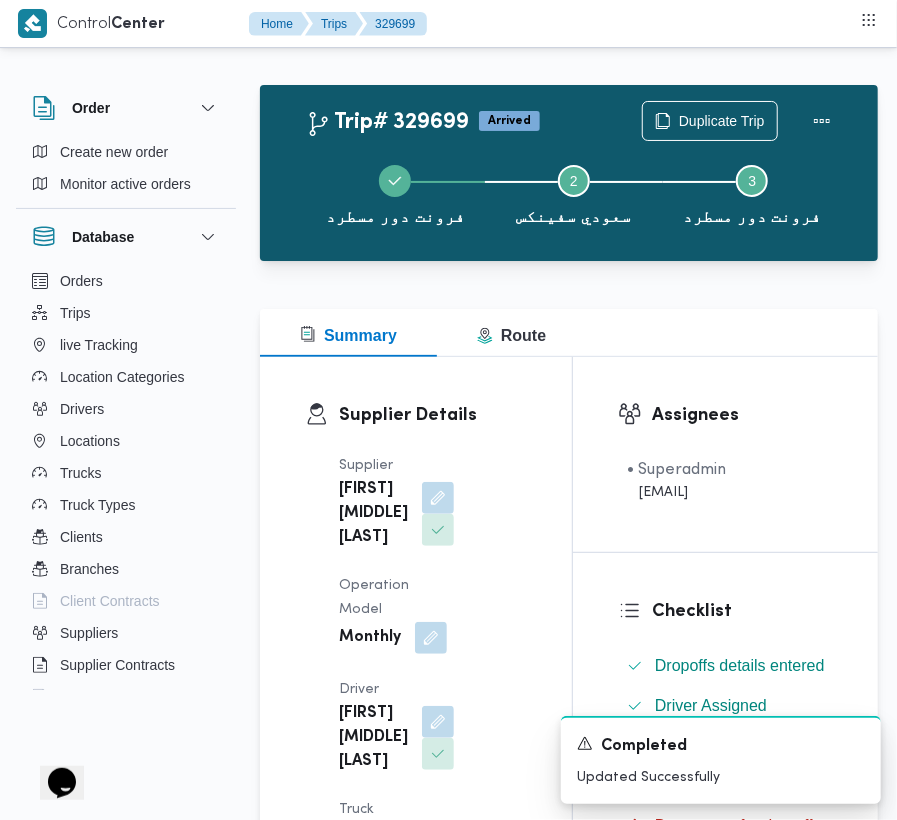 click on "احمد سعيد محمد طير البر" at bounding box center [373, 738] 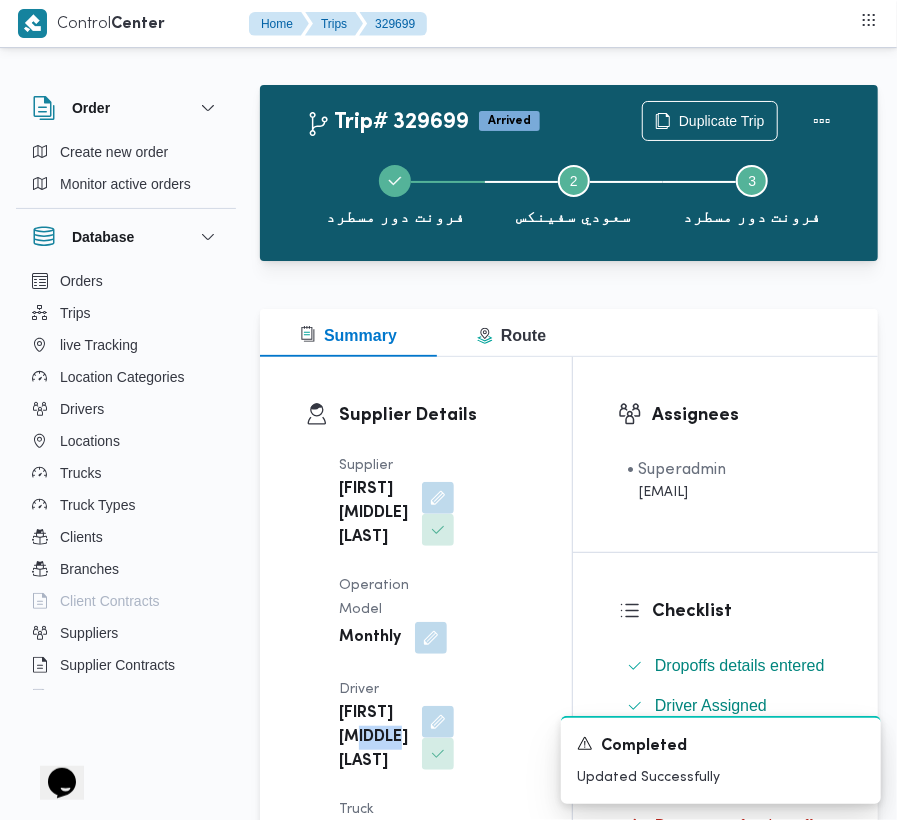click on "احمد سعيد محمد طير البر" at bounding box center [373, 738] 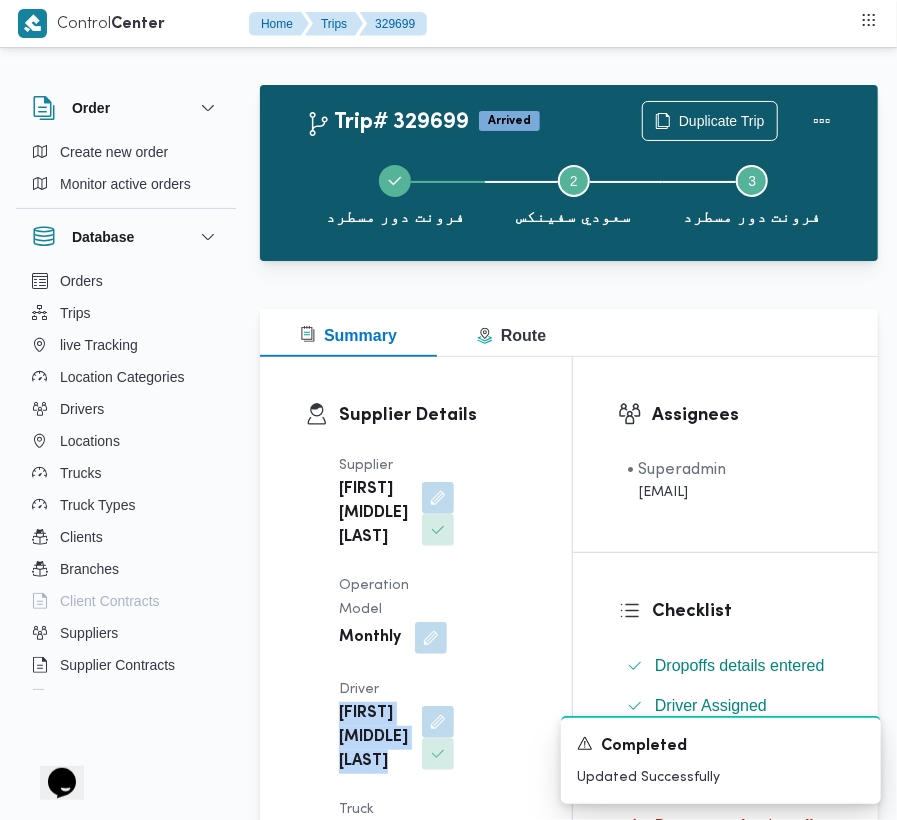 click on "احمد سعيد محمد طير البر" at bounding box center [373, 738] 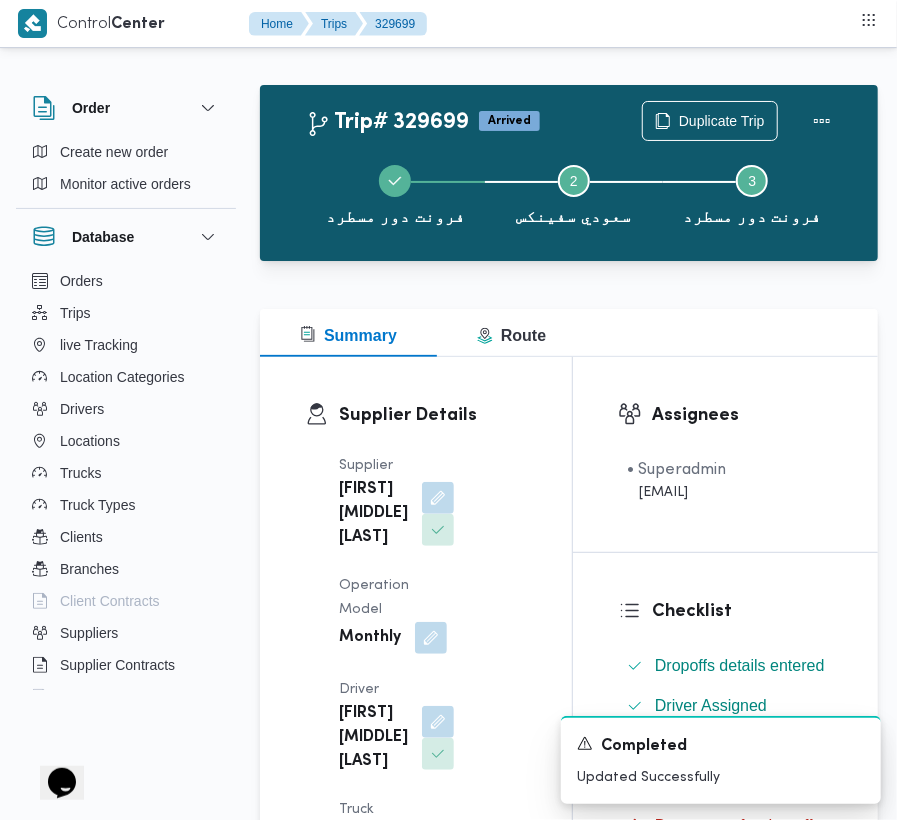 click on "رمط 497" at bounding box center [354, 854] 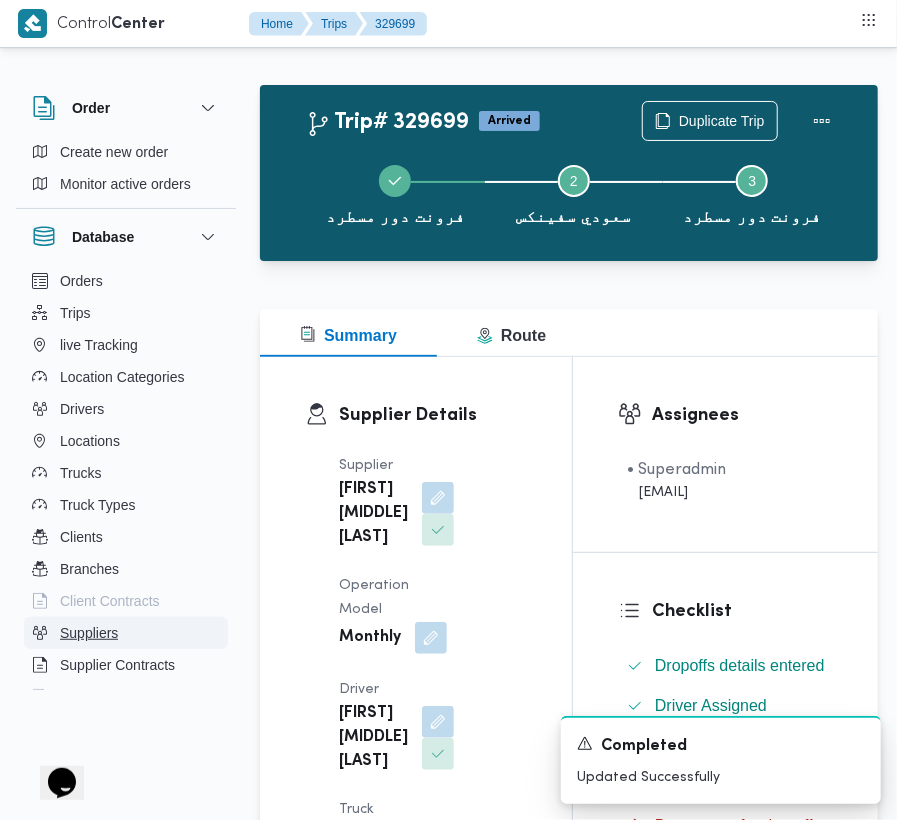 copy on "497" 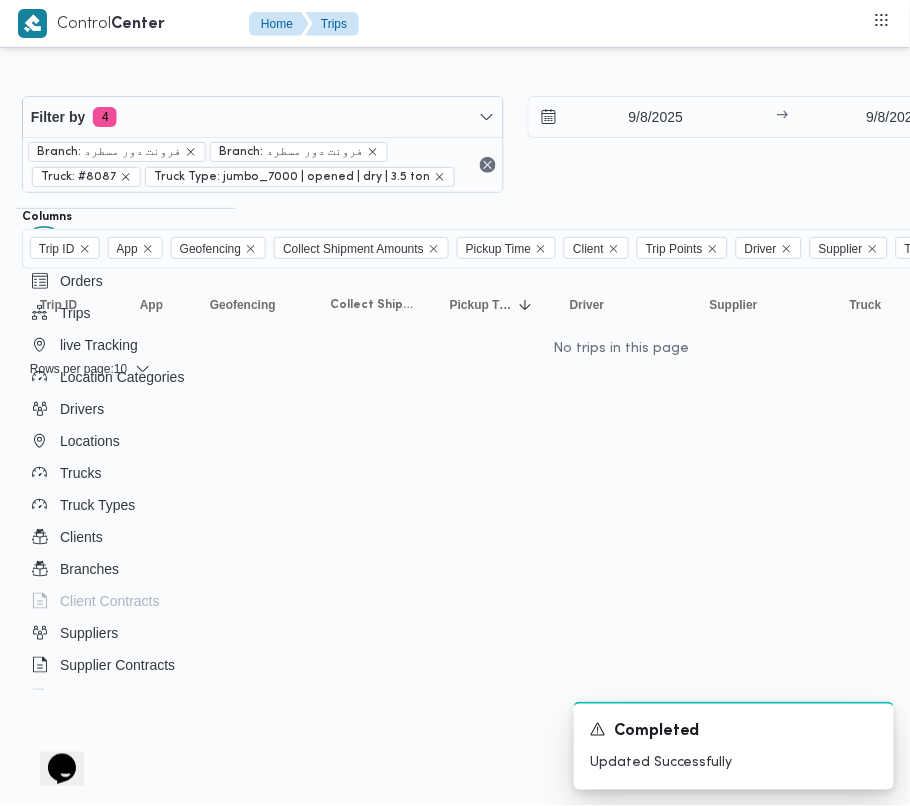 scroll, scrollTop: 0, scrollLeft: 253, axis: horizontal 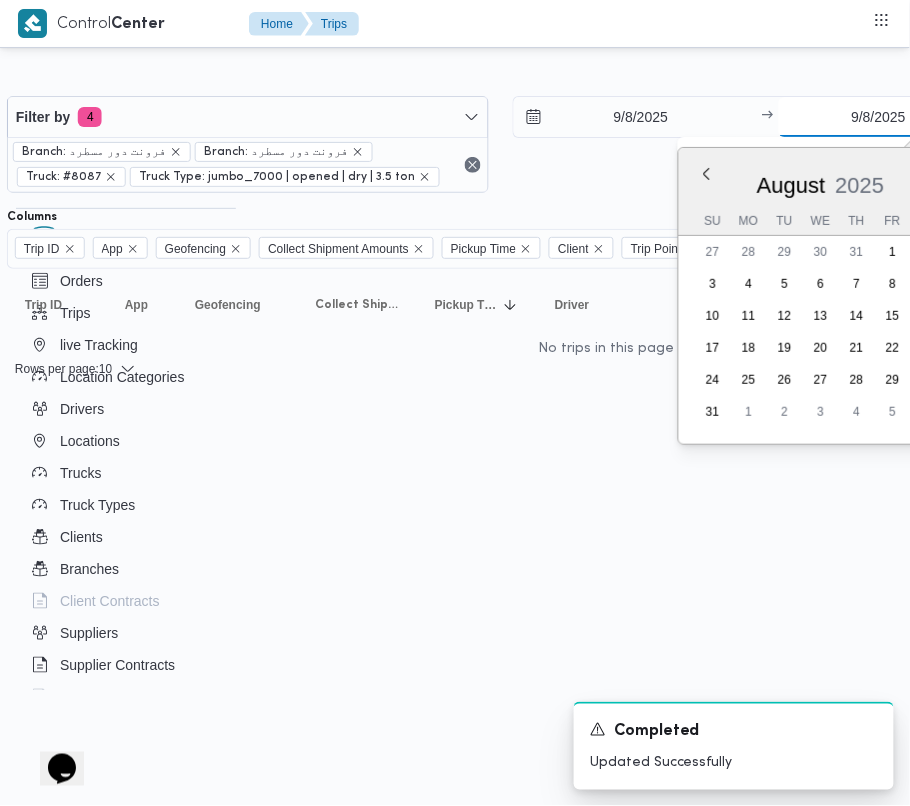 click on "9/8/2025" at bounding box center [878, 117] 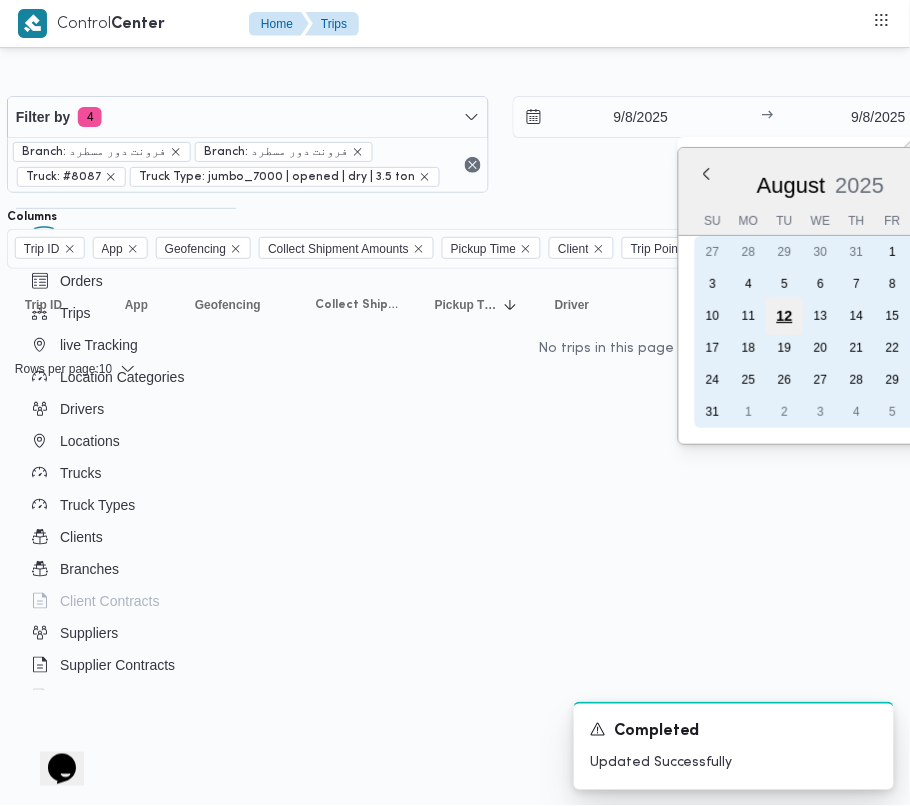 click on "12" at bounding box center [785, 316] 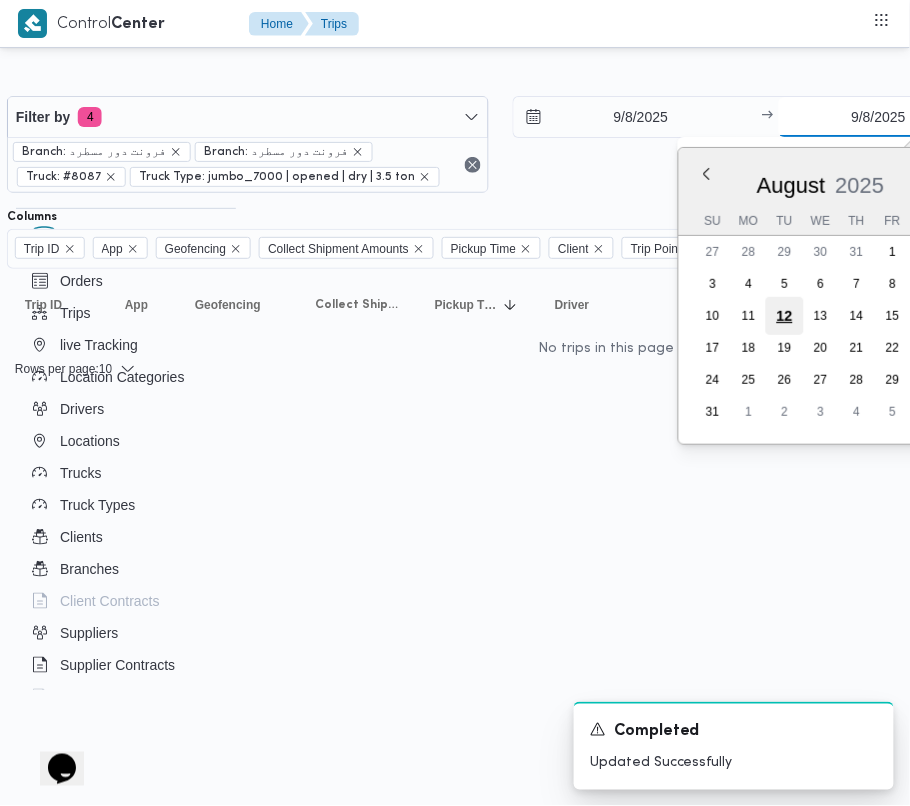 type on "12/8/2025" 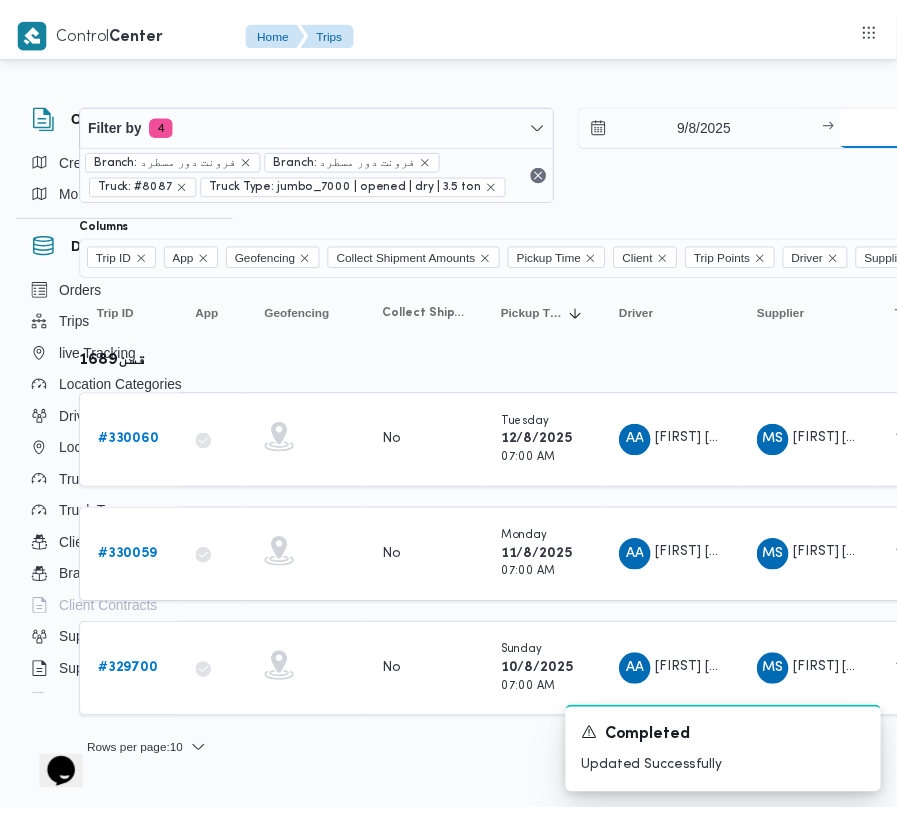 scroll, scrollTop: 0, scrollLeft: 0, axis: both 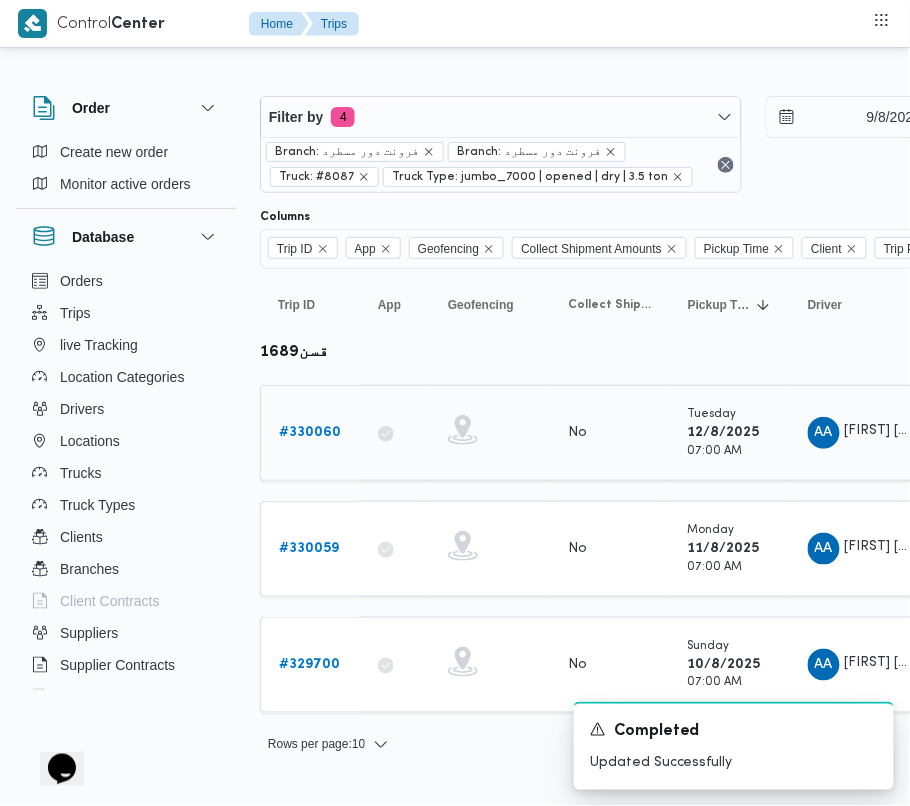 click on "# 330060" at bounding box center (310, 433) 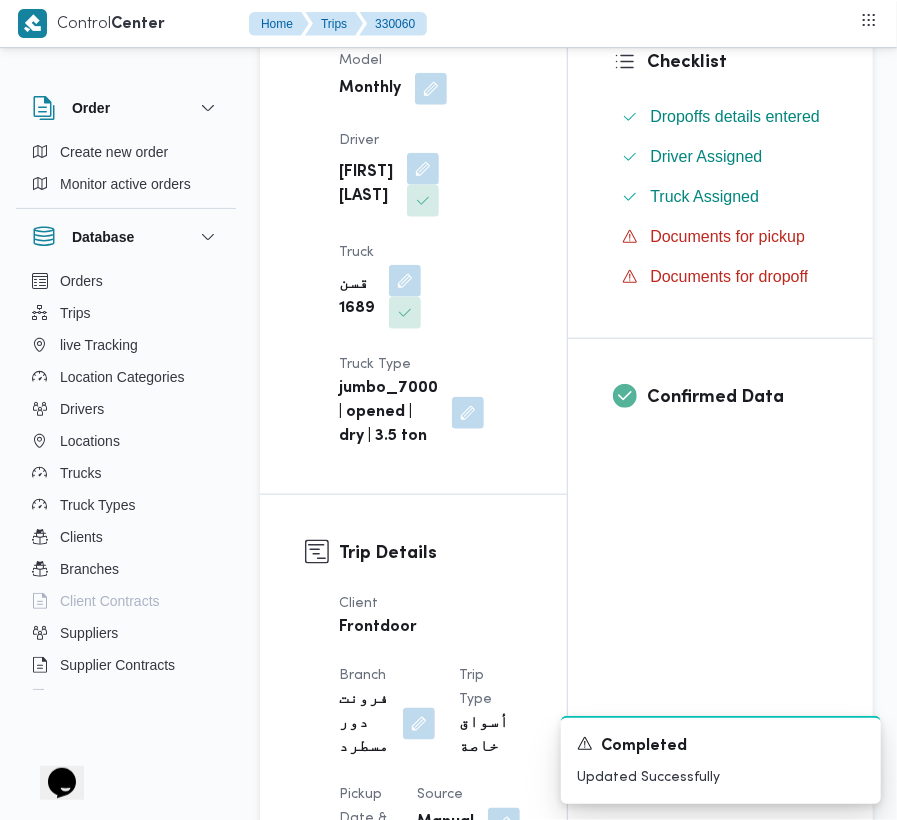 scroll, scrollTop: 566, scrollLeft: 0, axis: vertical 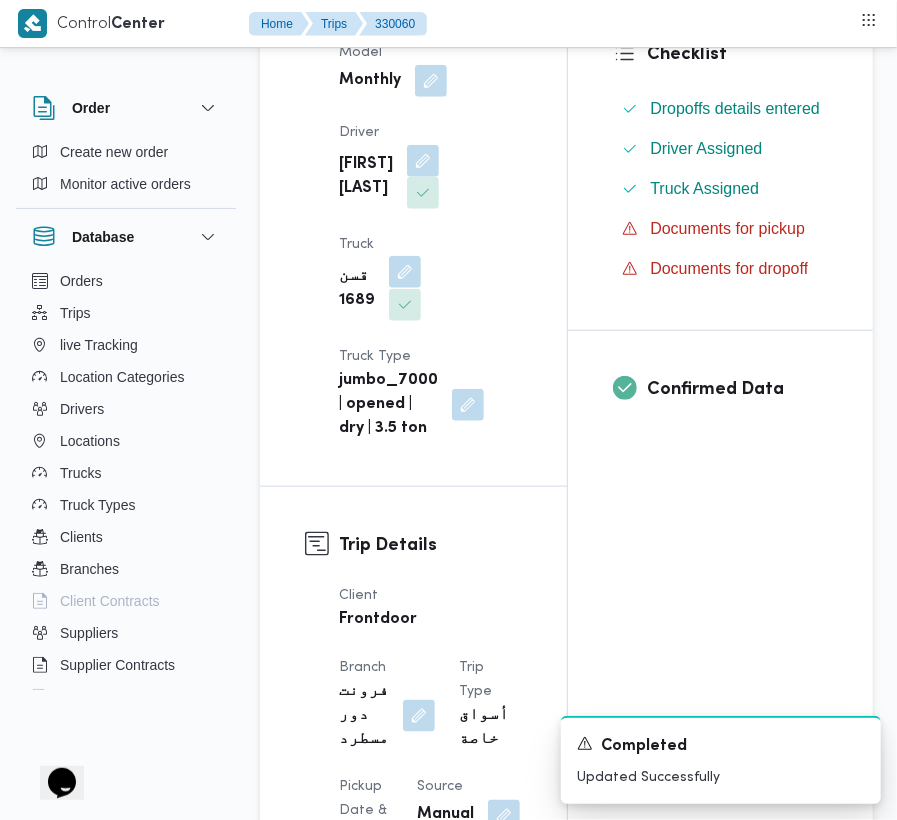 click at bounding box center [405, 272] 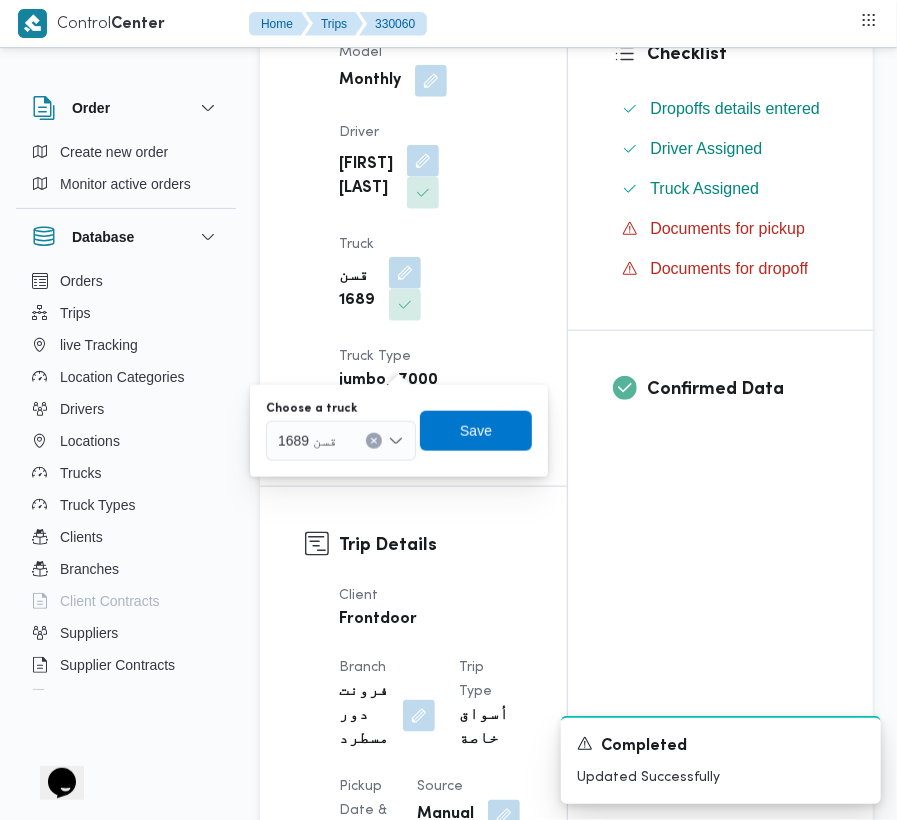 click on "قسن 1689" at bounding box center [341, 441] 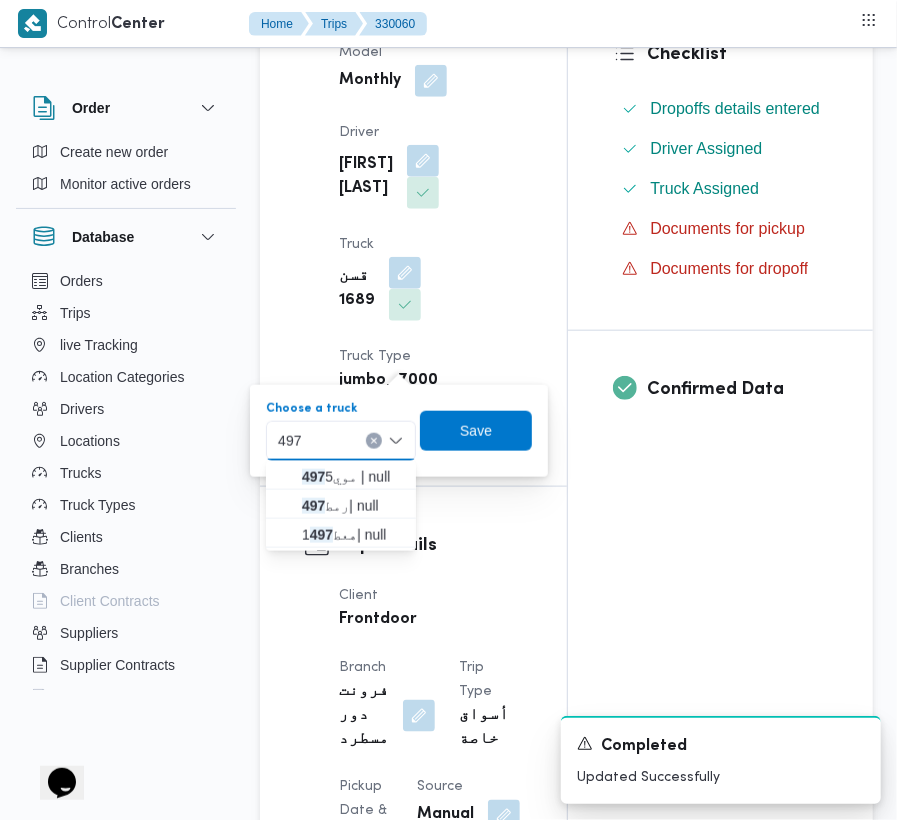 type on "497" 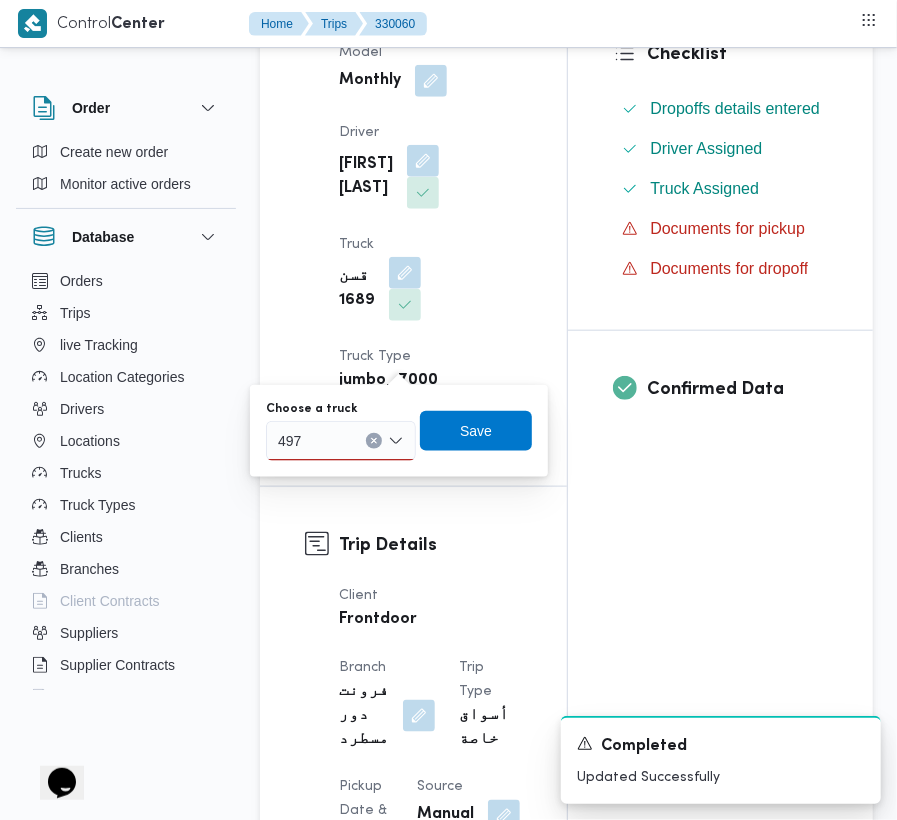 click on "497 497" at bounding box center [341, 441] 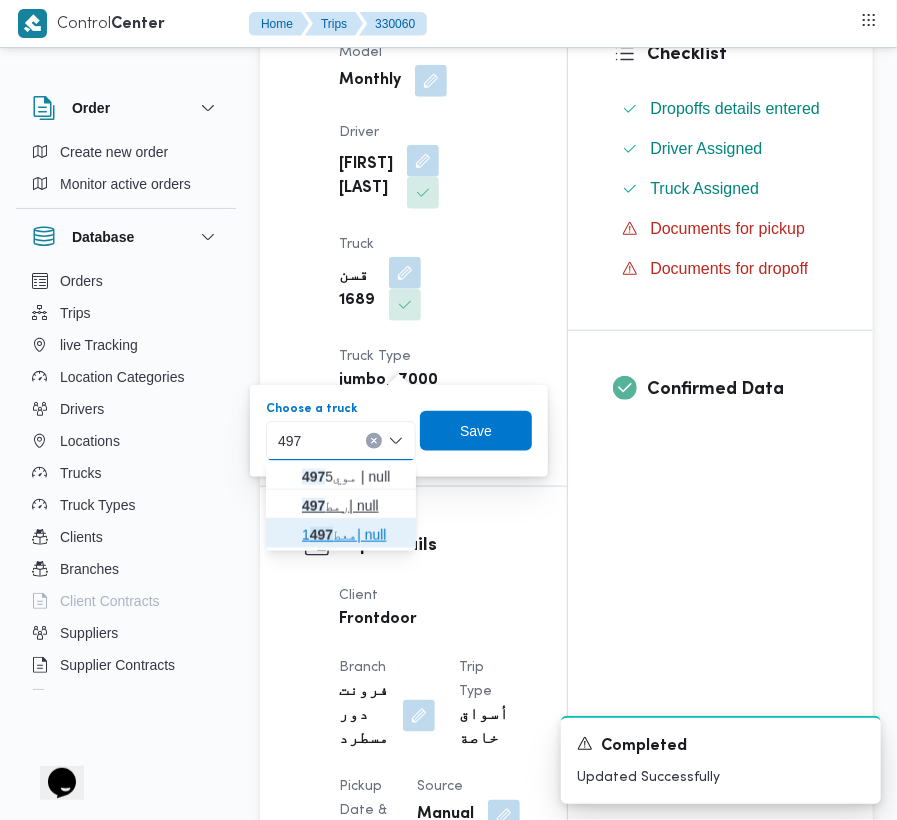drag, startPoint x: 358, startPoint y: 522, endPoint x: 346, endPoint y: 505, distance: 20.808653 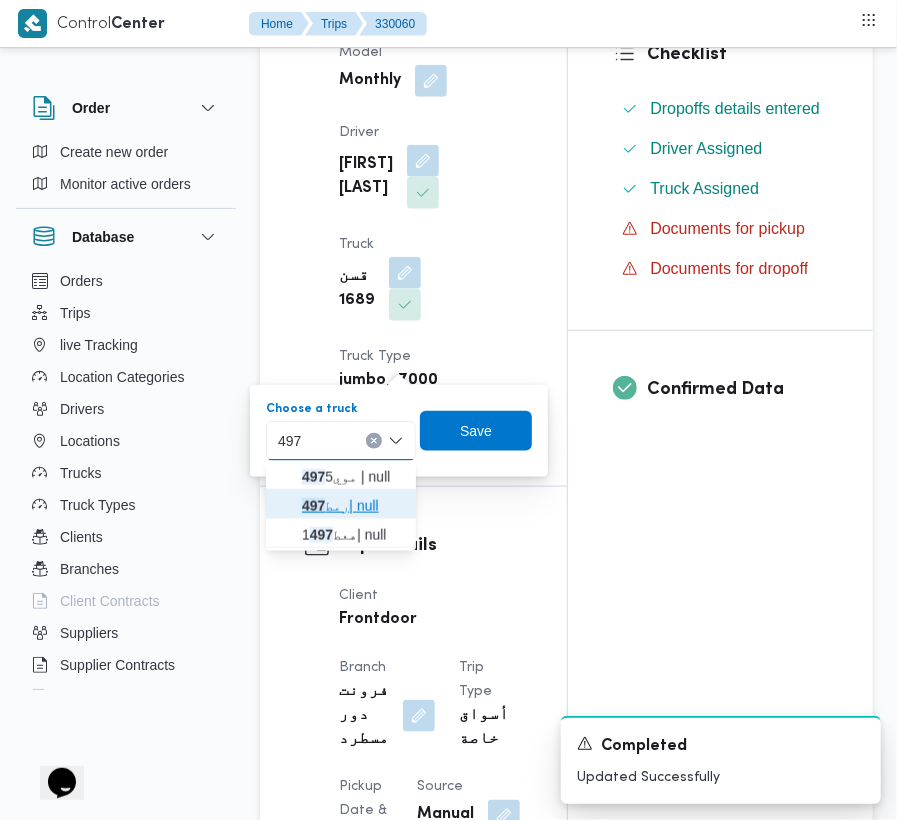 click on "رمط 497  | null" at bounding box center (353, 506) 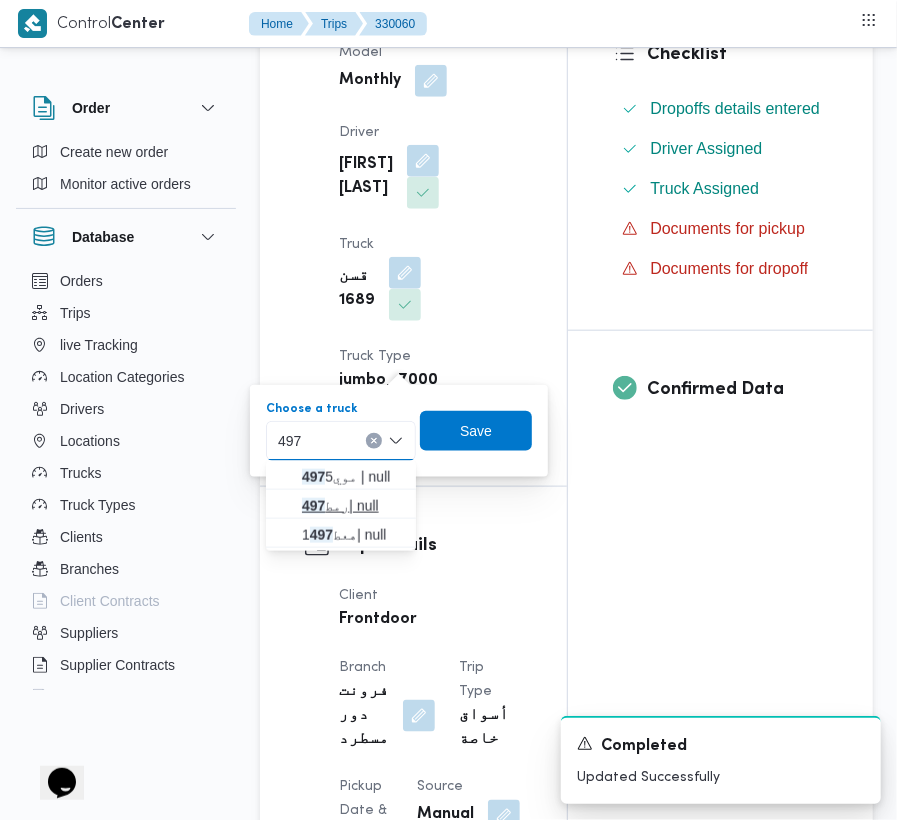 type 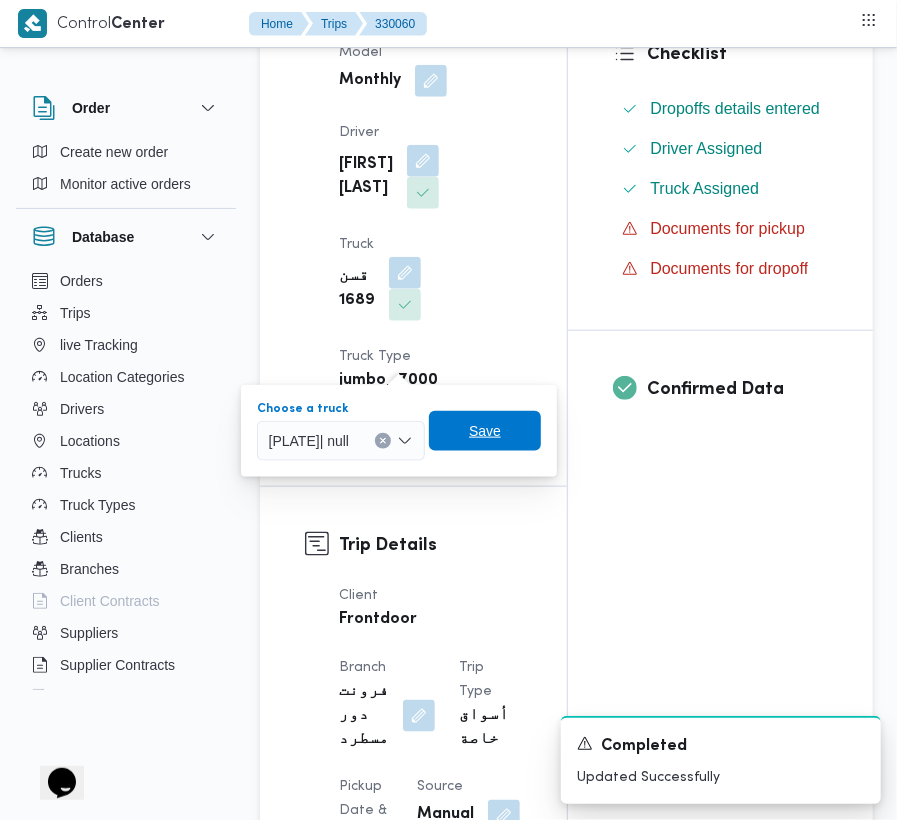 drag, startPoint x: 458, startPoint y: 438, endPoint x: 428, endPoint y: 346, distance: 96.76776 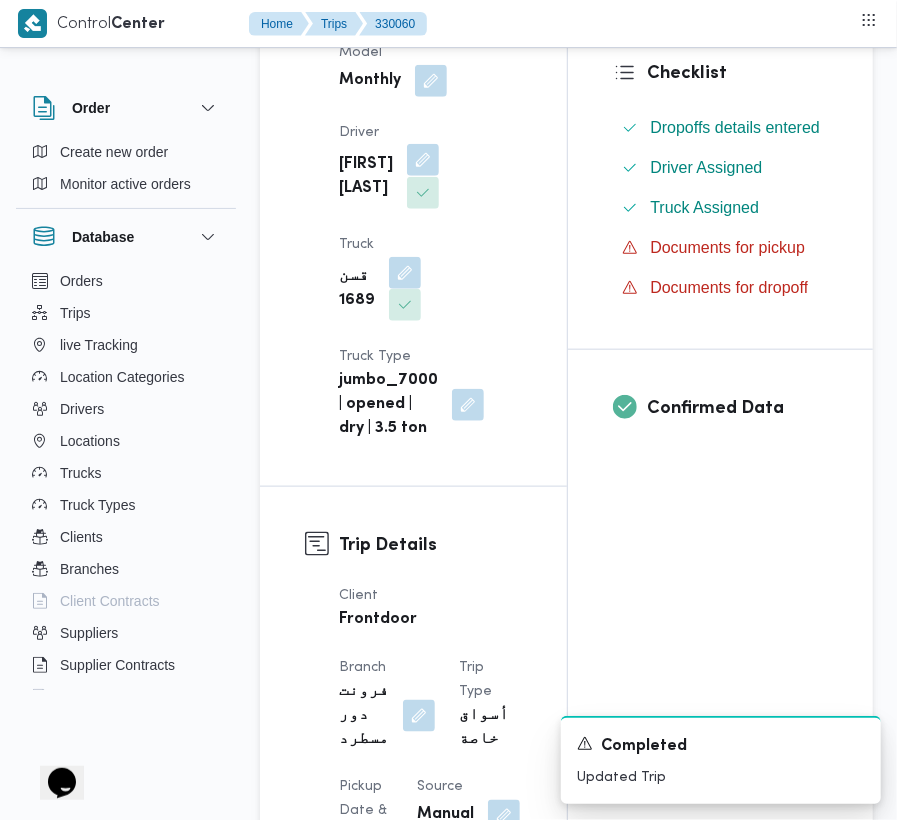 drag, startPoint x: 405, startPoint y: 200, endPoint x: 414, endPoint y: 226, distance: 27.513634 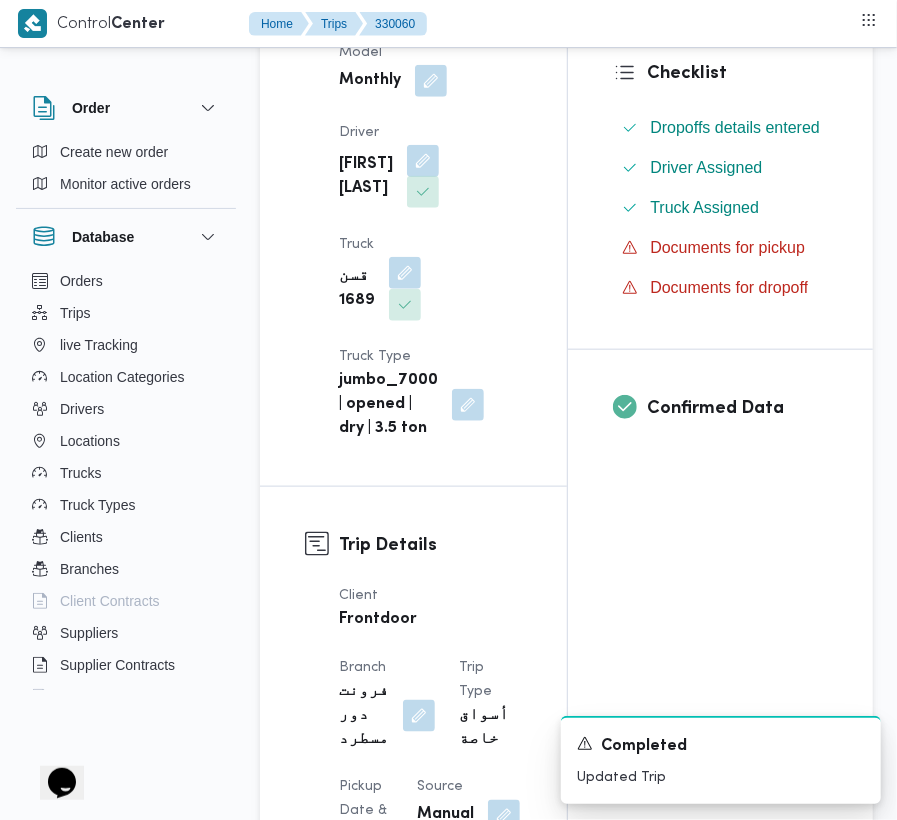click at bounding box center (423, 161) 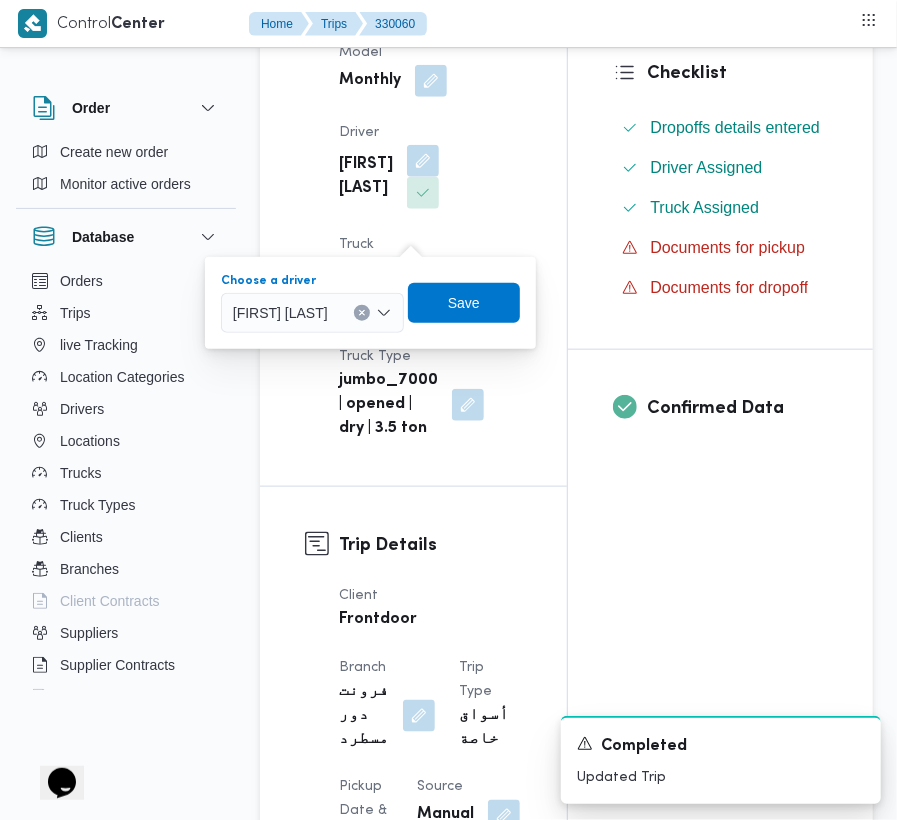 click at bounding box center [337, 313] 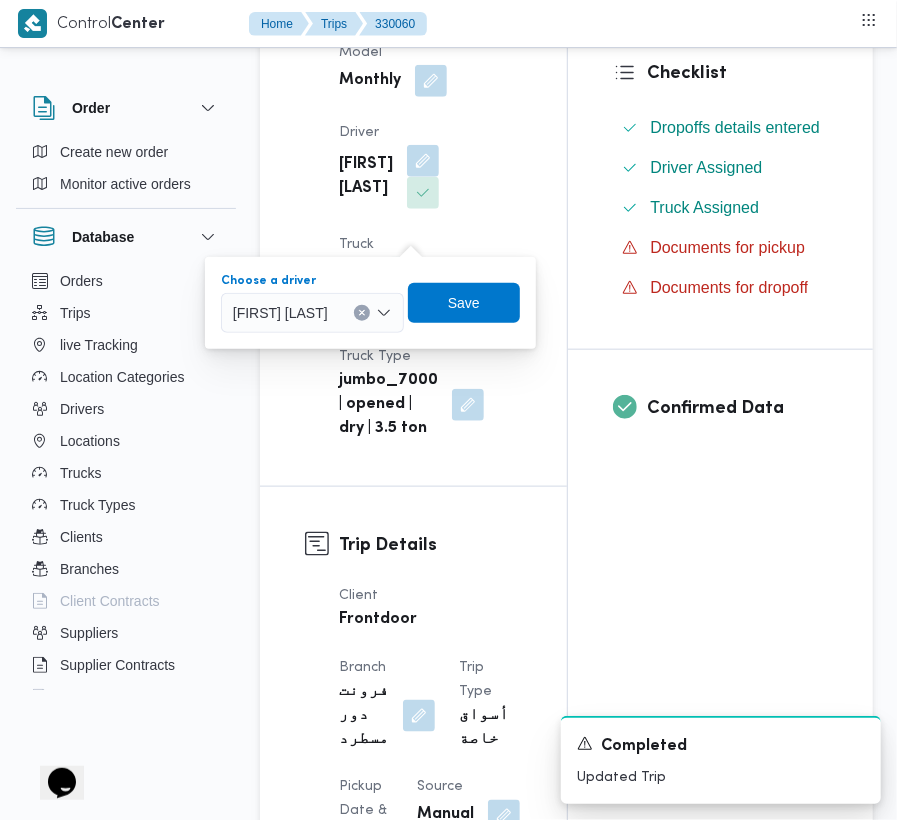 paste on "احمد سعيد محمد طير البر" 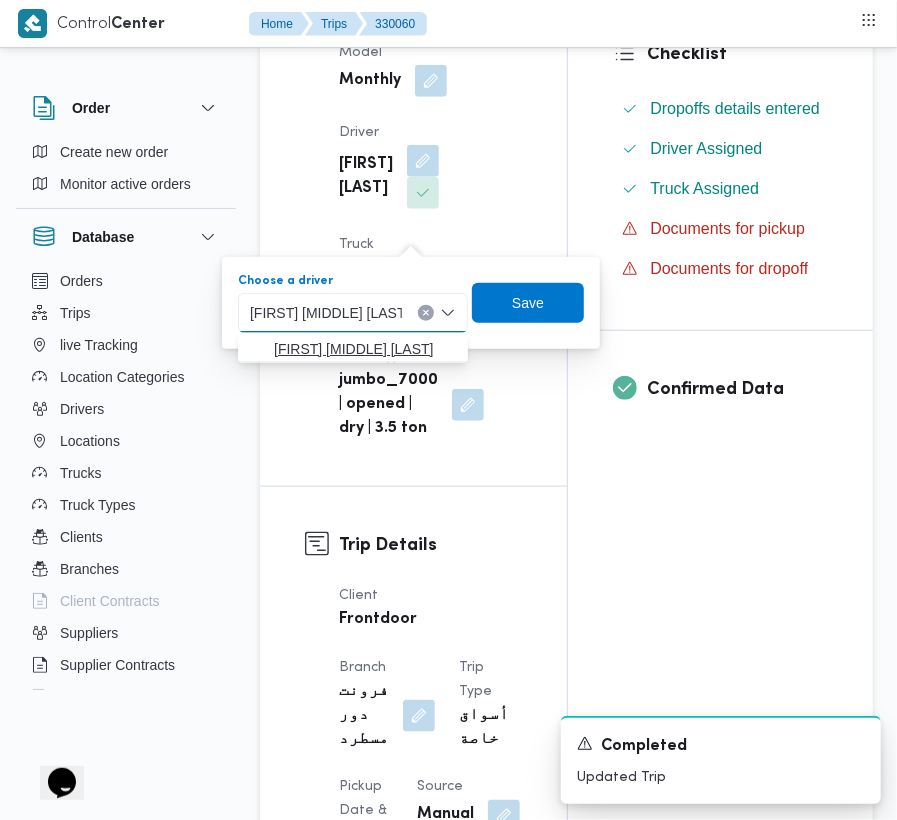 type on "احمد سعيد محمد طير البر" 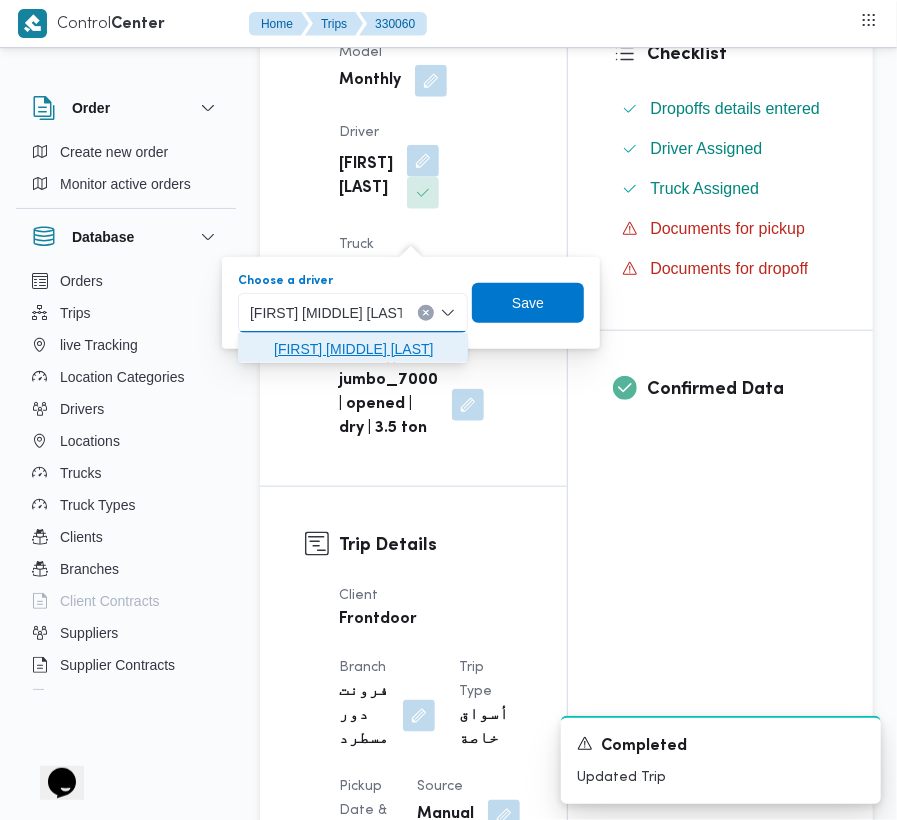 click on "احمد سعيد محمد طير البر" at bounding box center (365, 349) 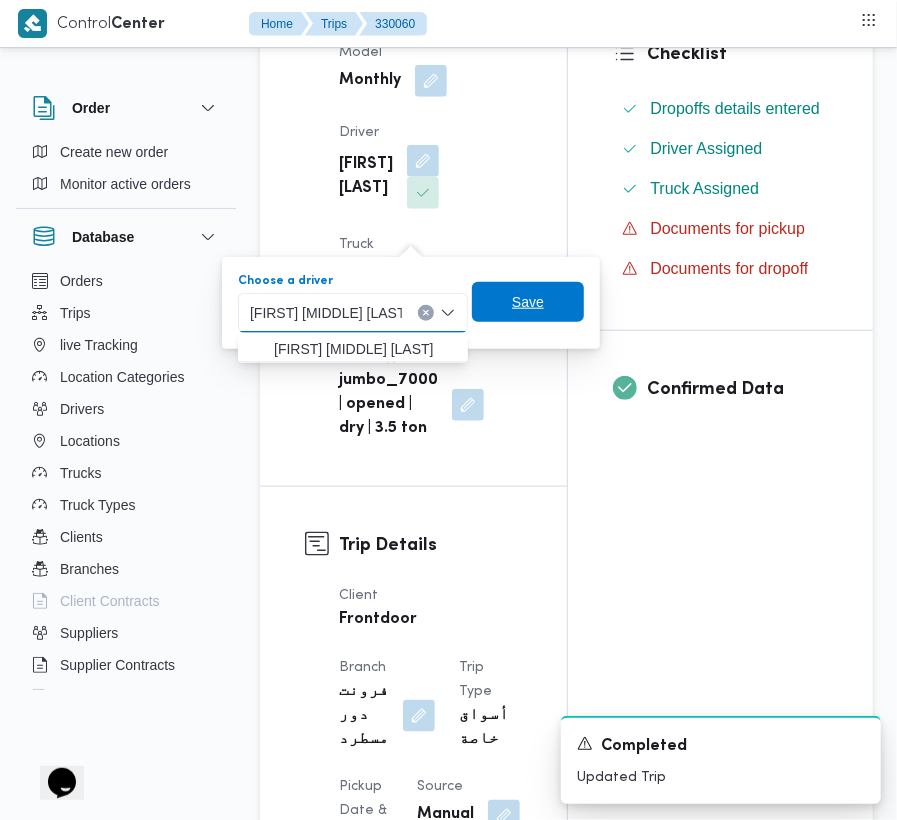 type 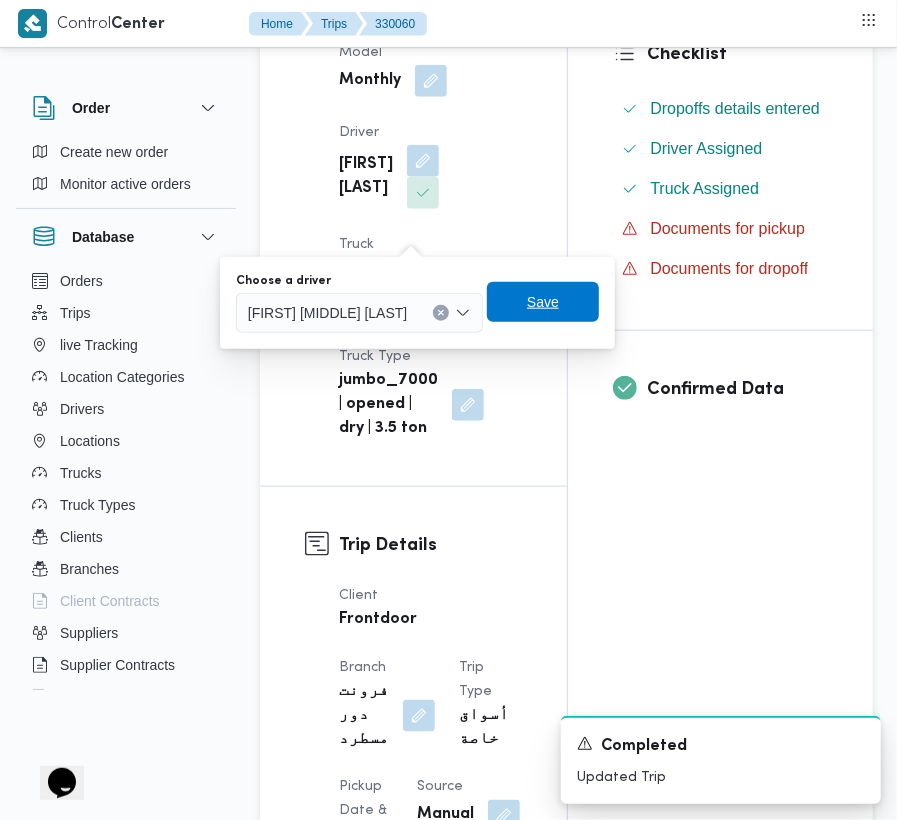 click on "Save" at bounding box center [543, 302] 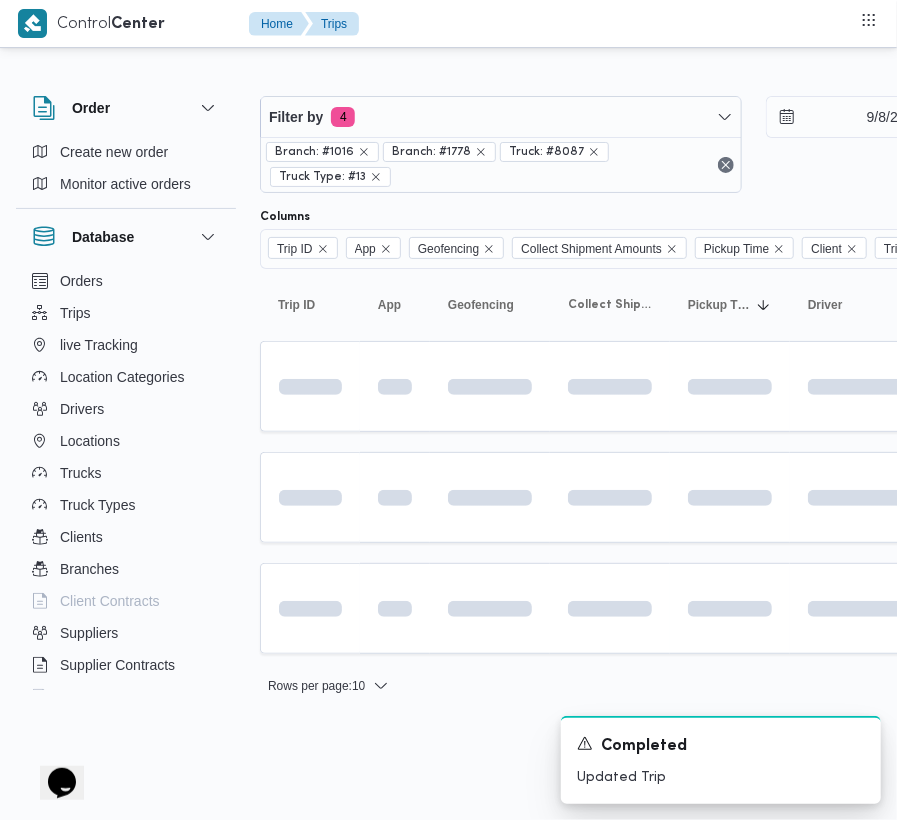 scroll, scrollTop: 0, scrollLeft: 0, axis: both 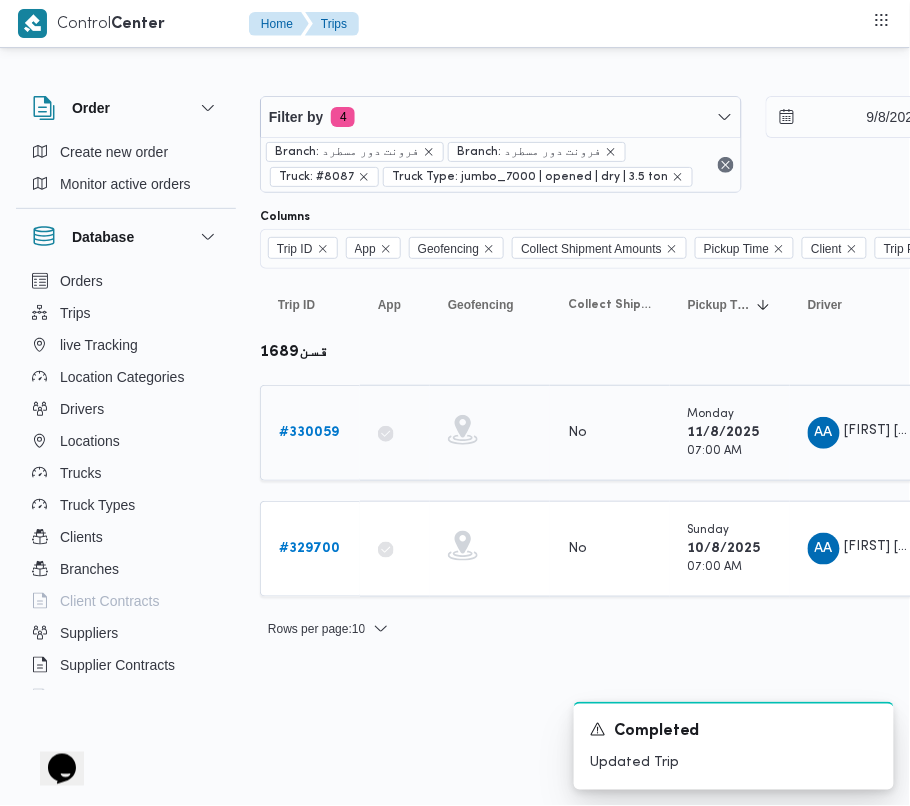 click on "# 330059" at bounding box center [309, 432] 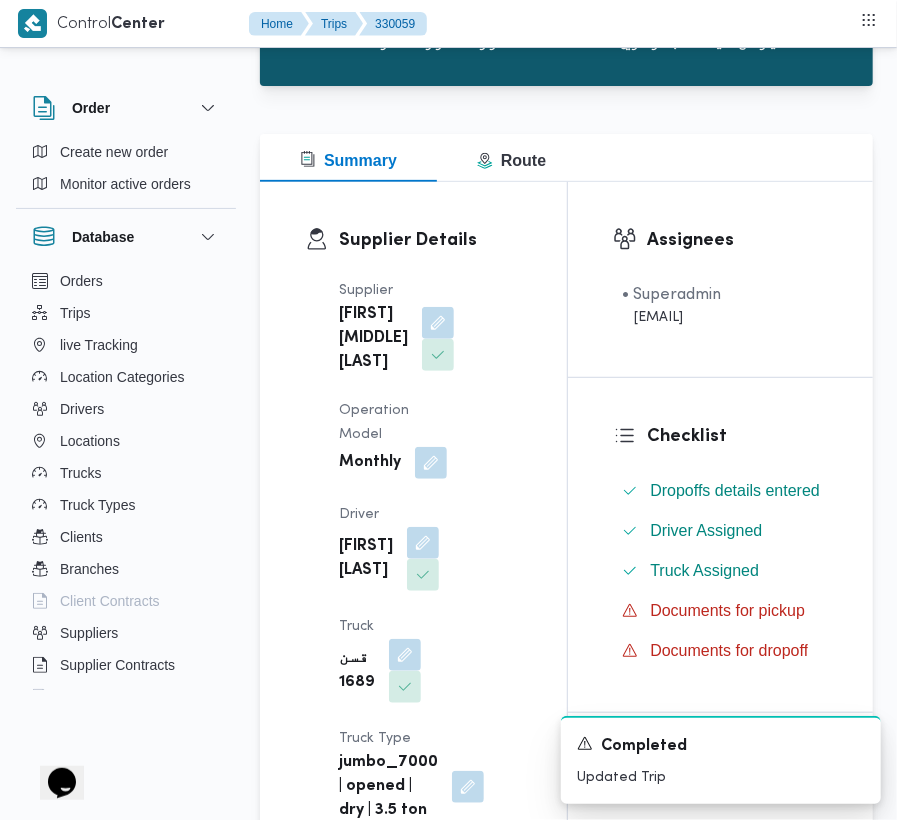 scroll, scrollTop: 466, scrollLeft: 0, axis: vertical 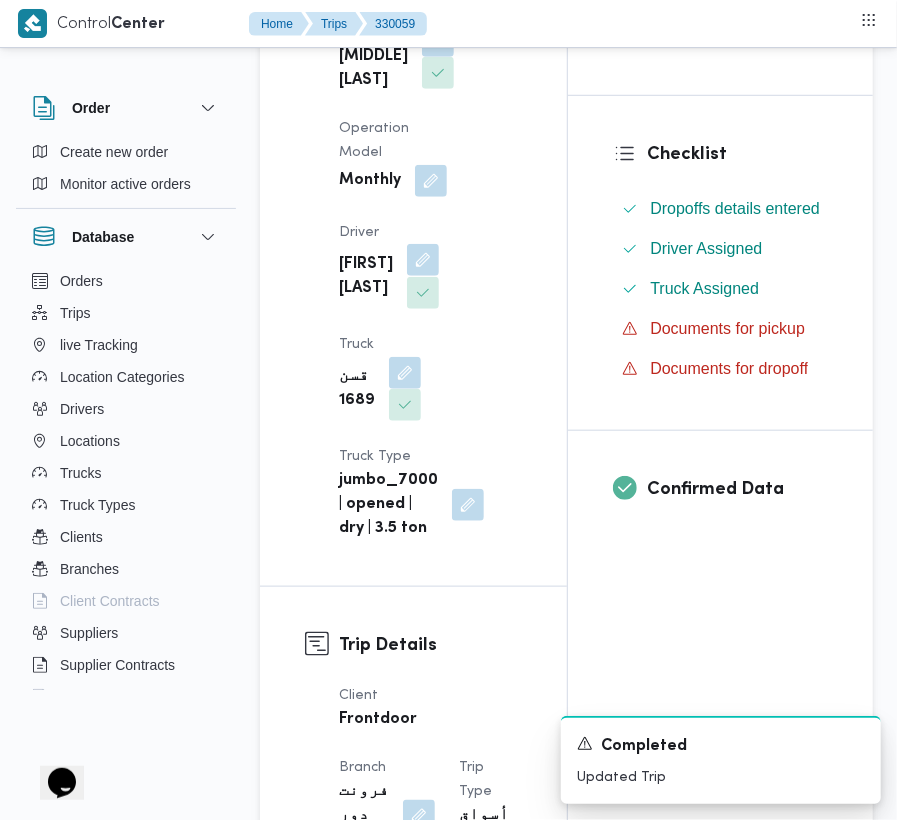 click at bounding box center (423, 260) 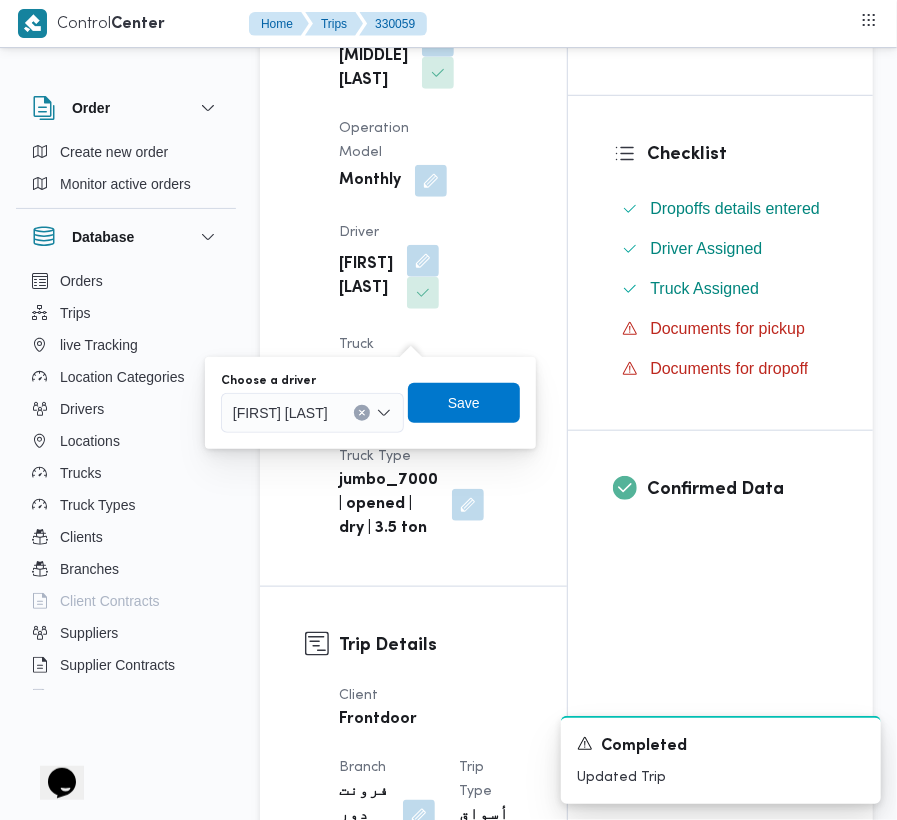 click on "عيد عبدالنبي عبدالقادر بسيوني" at bounding box center [280, 412] 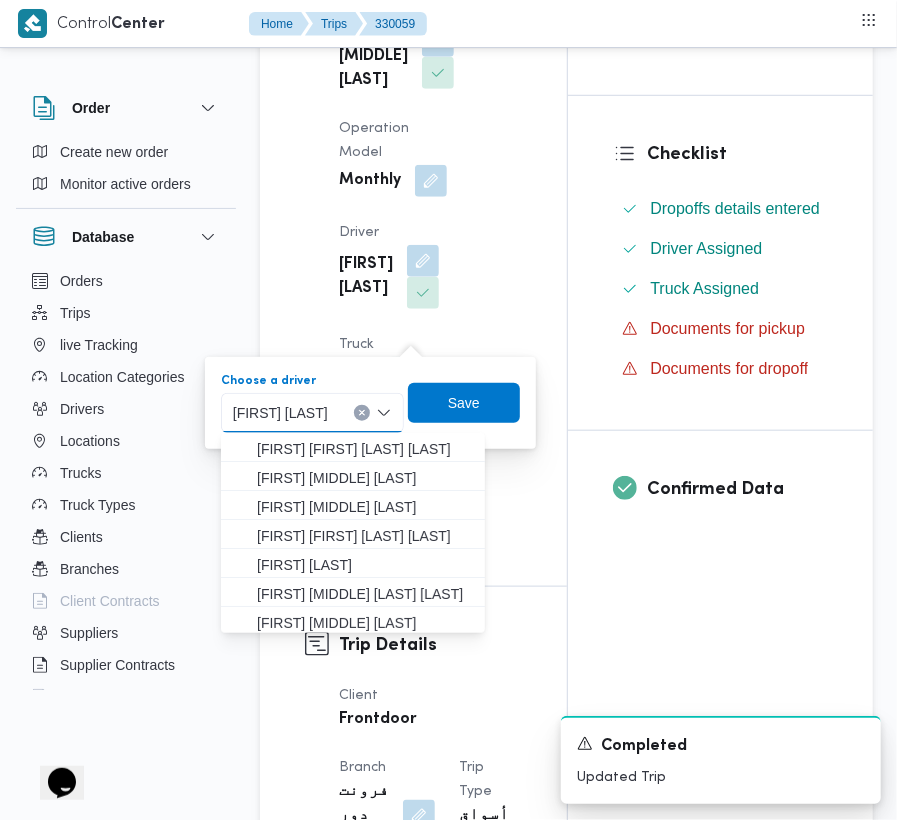 paste on "احمد سعيد محمد طير البر" 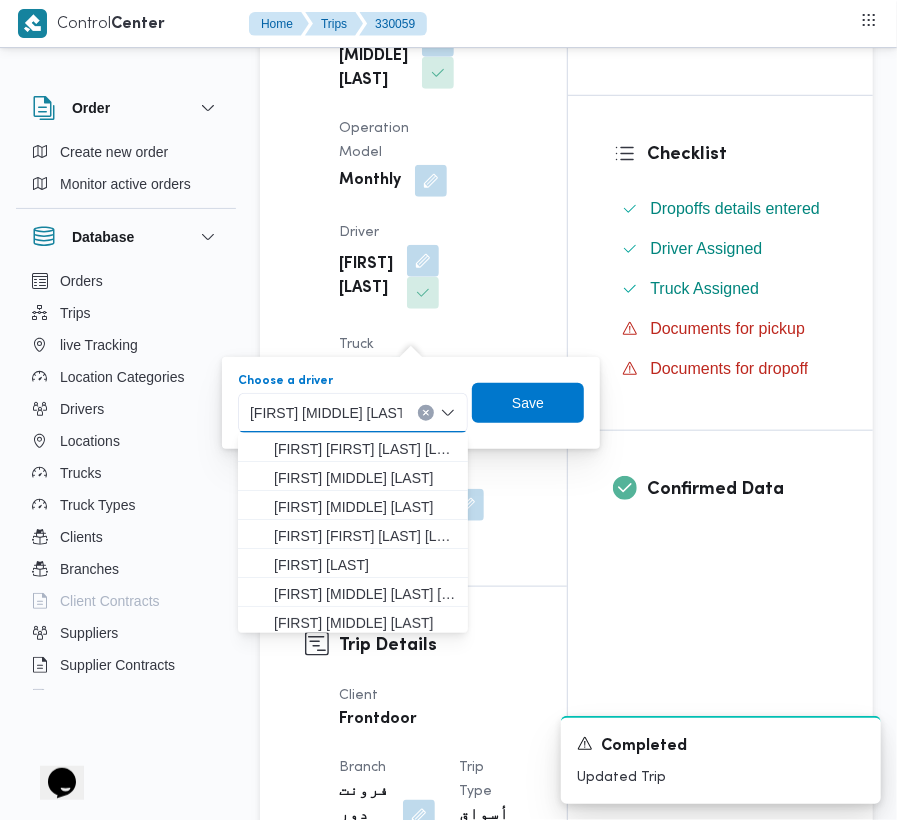 type on "احمد سعيد محمد طير البر" 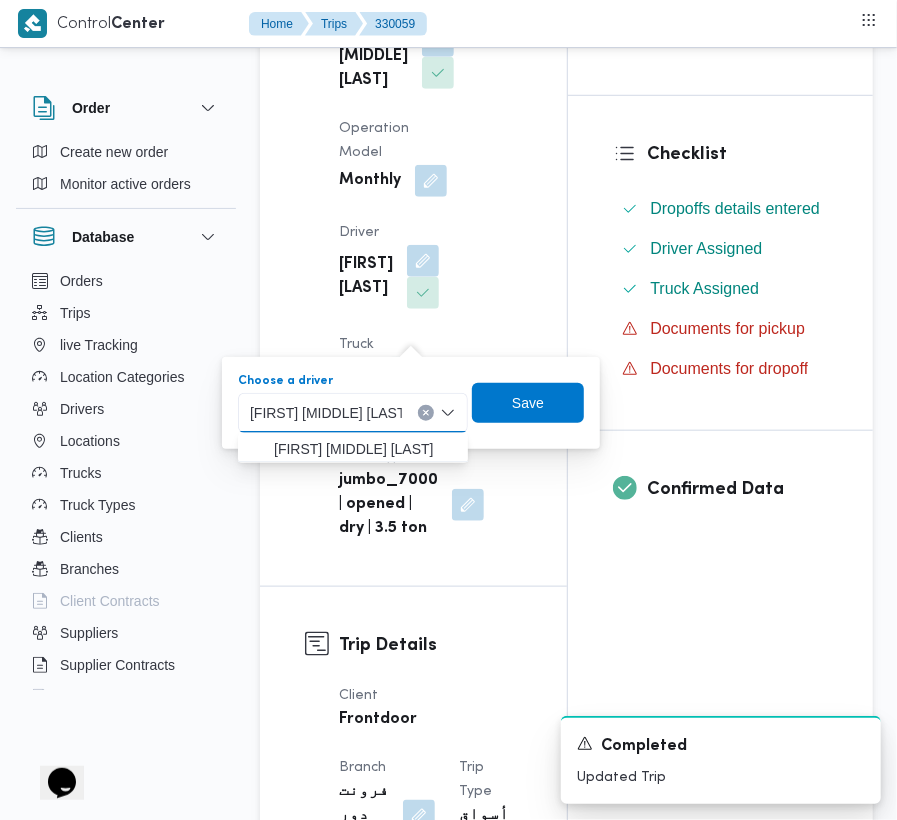click on "احمد سعيد محمد طير البر" at bounding box center (326, 413) 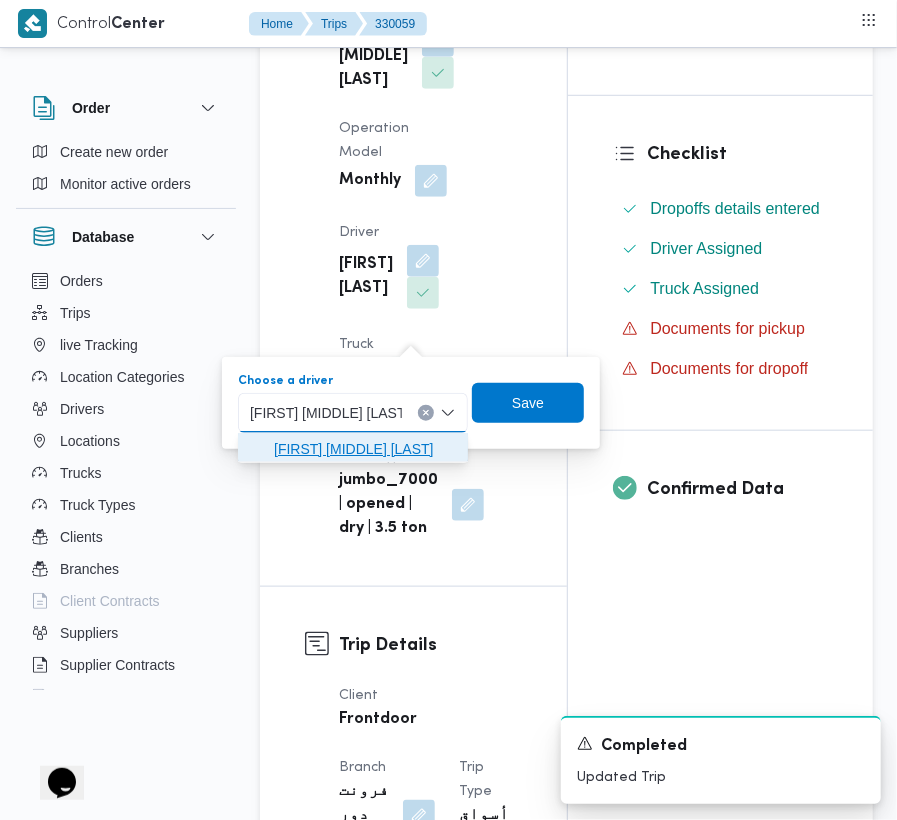 click on "احمد سعيد محمد طير البر" at bounding box center [365, 449] 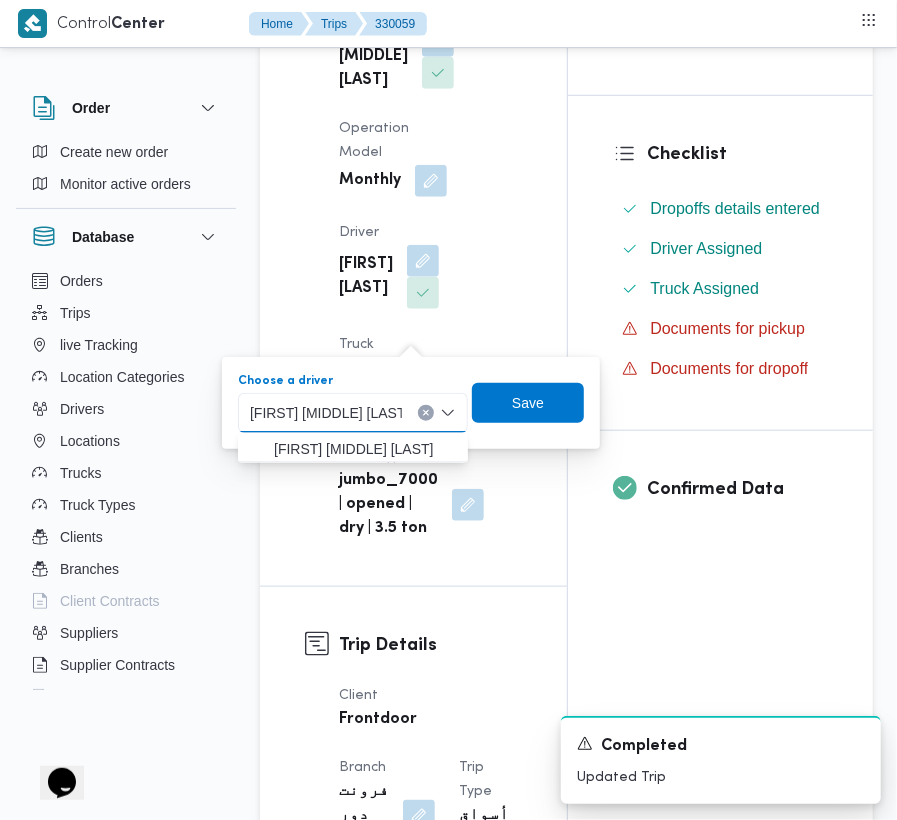 type 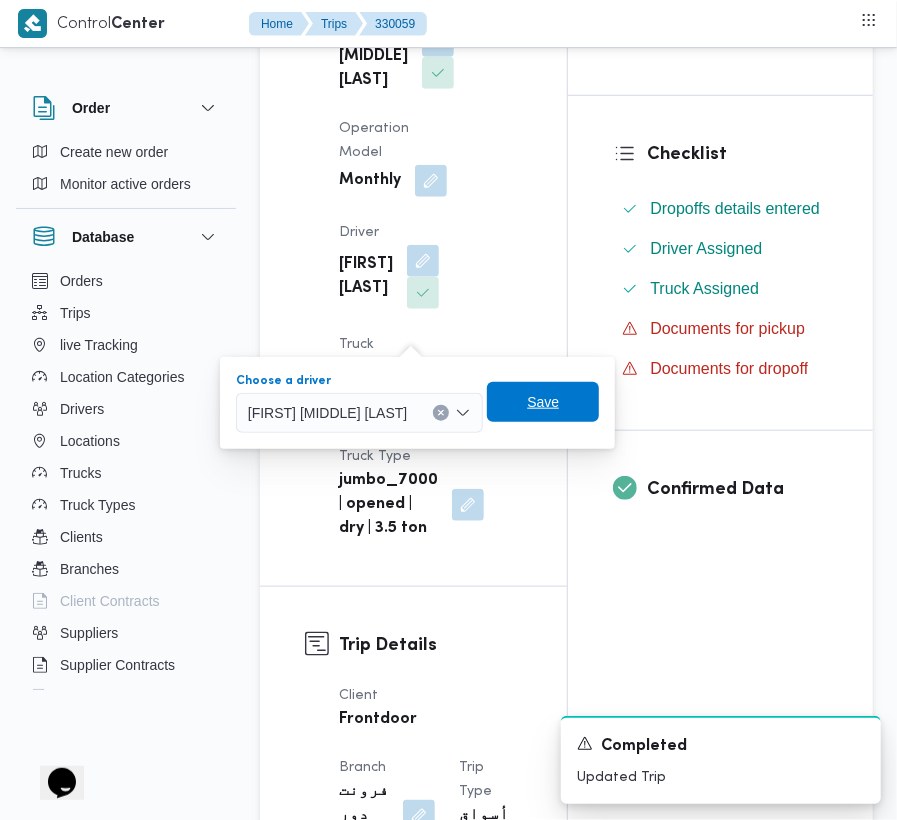 click on "Save" at bounding box center (543, 402) 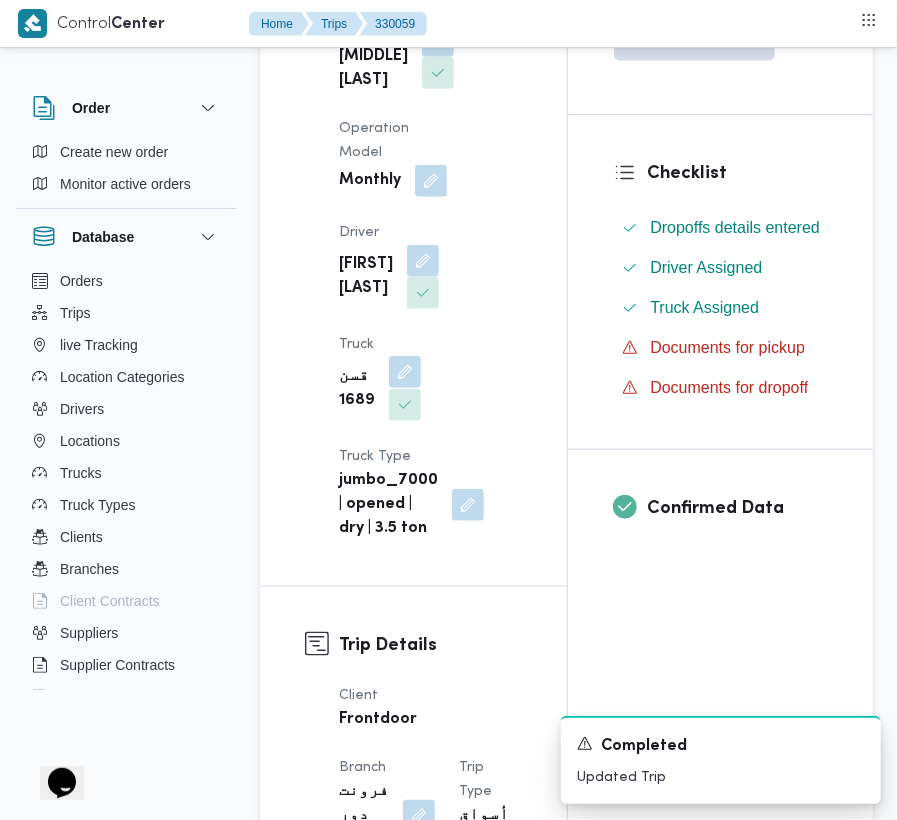 click at bounding box center [405, 372] 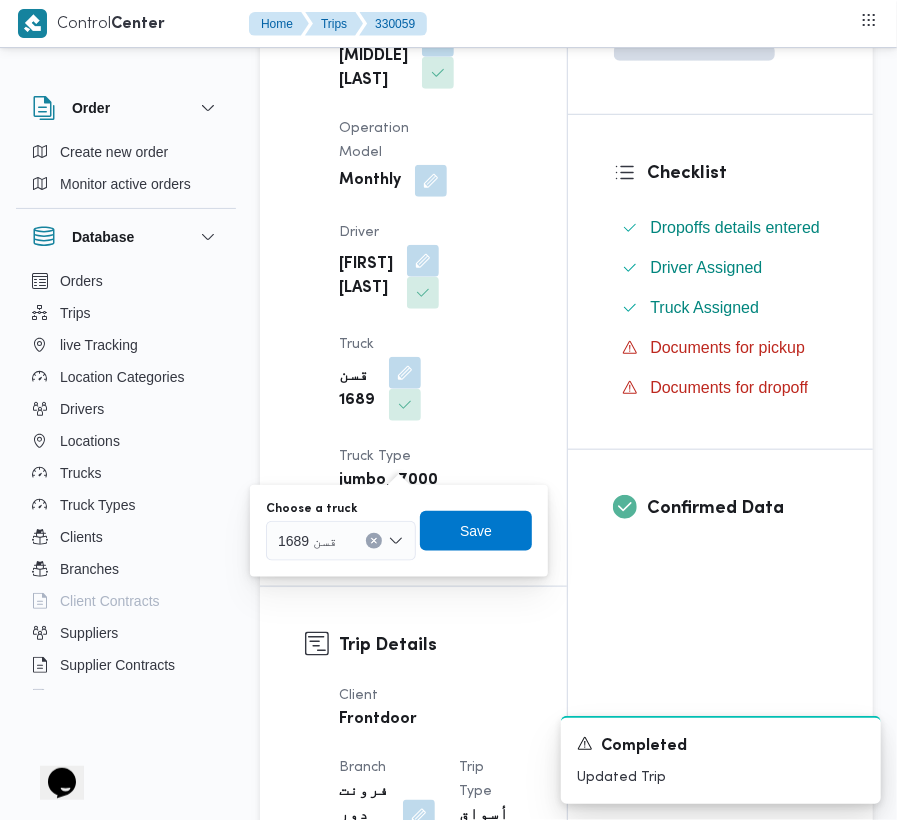 click on "You are in a dialog. To close this dialog, hit escape. Choose a truck قسن 1689 Save" at bounding box center (399, 531) 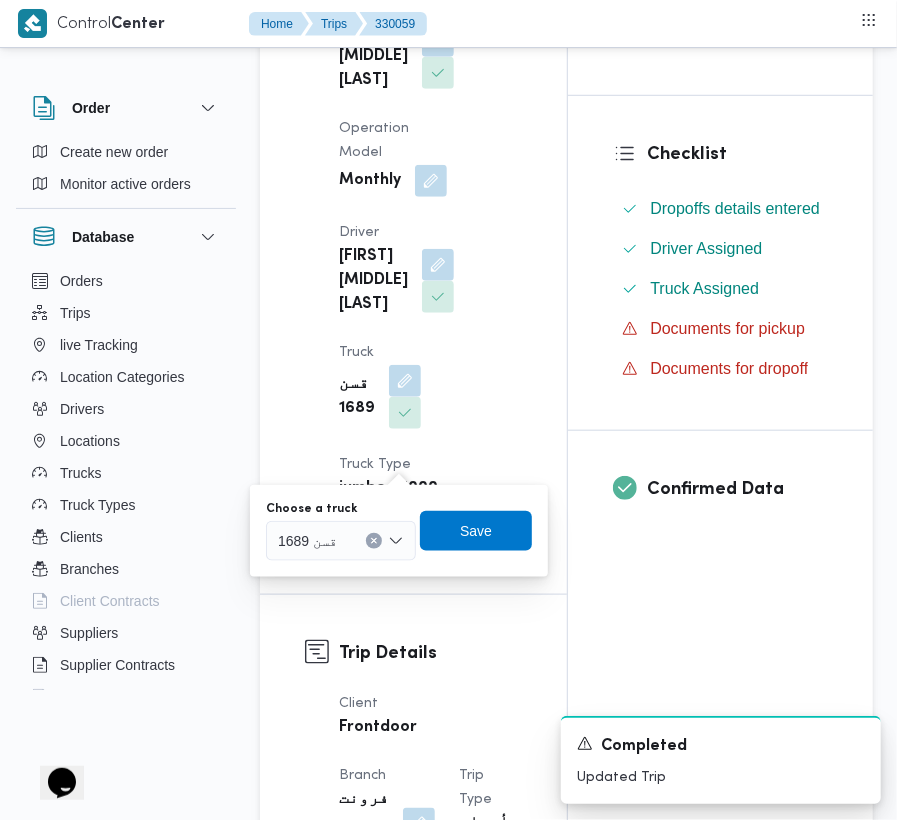 click on "Control  Center Home Trips 330059 Order Create new order Monitor active orders Database Orders Trips live Tracking Location Categories Drivers Locations Trucks Truck Types Clients Branches Client Contracts Suppliers Supplier Contracts Devices Users Projects SP Projects Admins organization assignees Tags Trip# 330059 Pending Duplicate Trip   Step 1 is incomplete 1 فرونت دور مسطرد Step 2 is incomplete 2 سيركل كيه البطراوي Summary Route Supplier Details Supplier محمد صلاح عبداللطيف الشريف Operation Model Monthly Driver احمد سعيد محمد طير البر Truck قسن 1689 Truck Type jumbo_7000 | opened | dry | 3.5 ton Trip Details Client Frontdoor Branch فرونت دور مسطرد Trip Type أسواق خاصة Pickup date & time Mon, Aug 11, 2025 7:00 AM Source Manual Returnable No Geofencing No Auto Ending Yes Collect Shipment Amounts No Contract Type Monthly Project Name frontdoor Google distance in KMs 0 KMs Distance Traveled 0 KMs Manual Distance 0" at bounding box center (448, 1971) 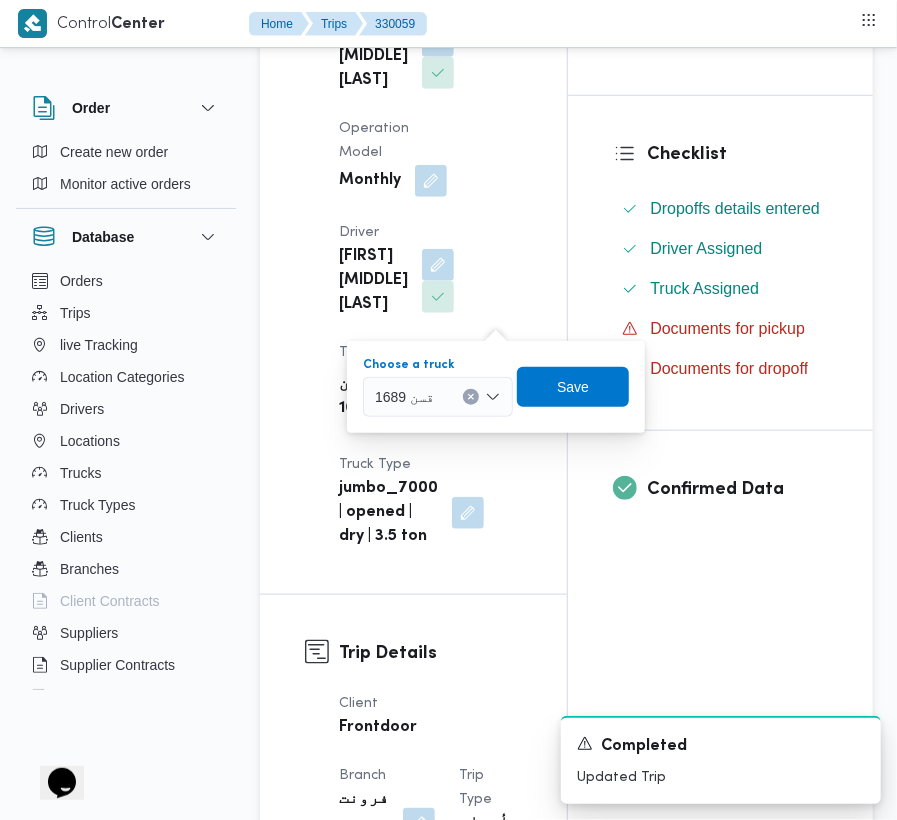 click on "قسن 1689" at bounding box center (438, 397) 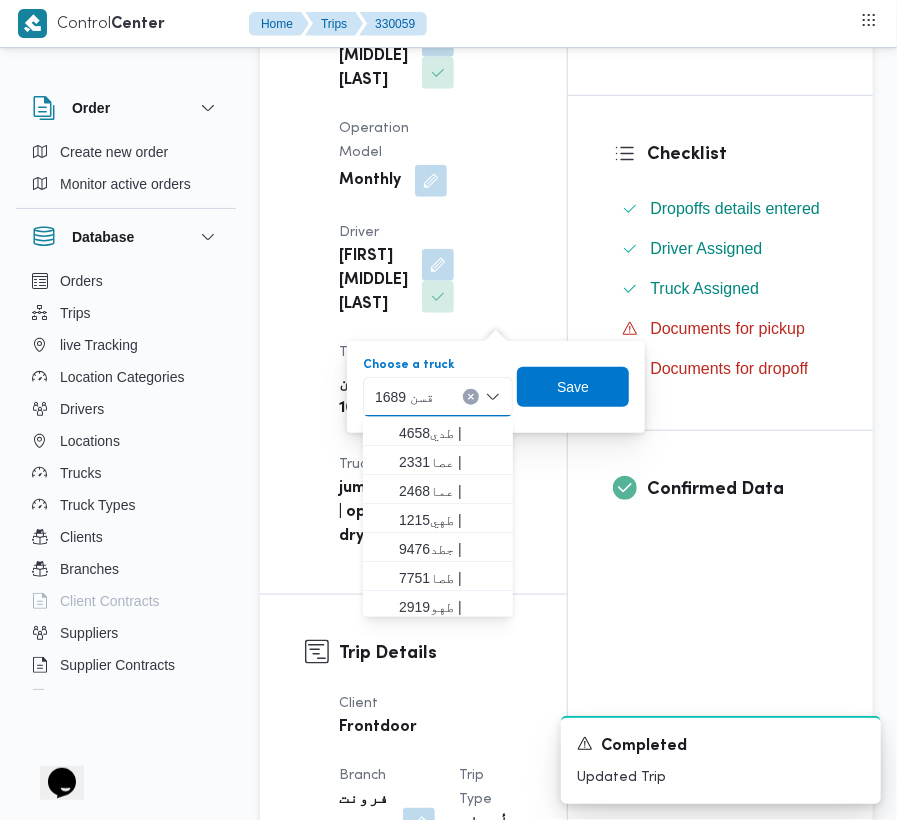 paste on "497" 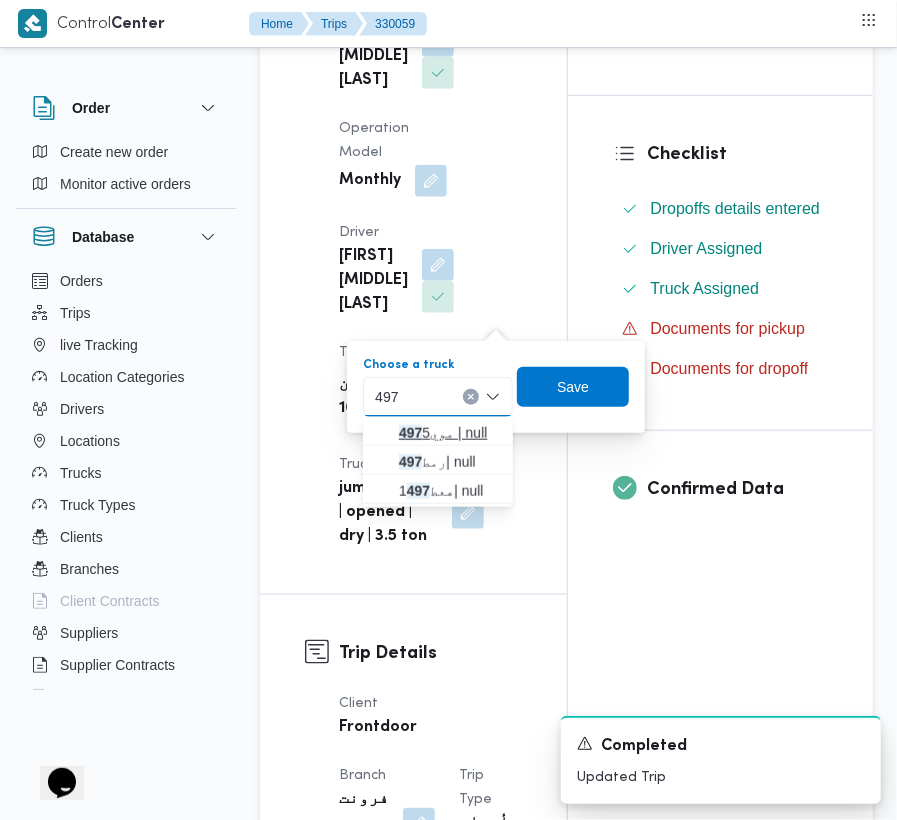 type on "497" 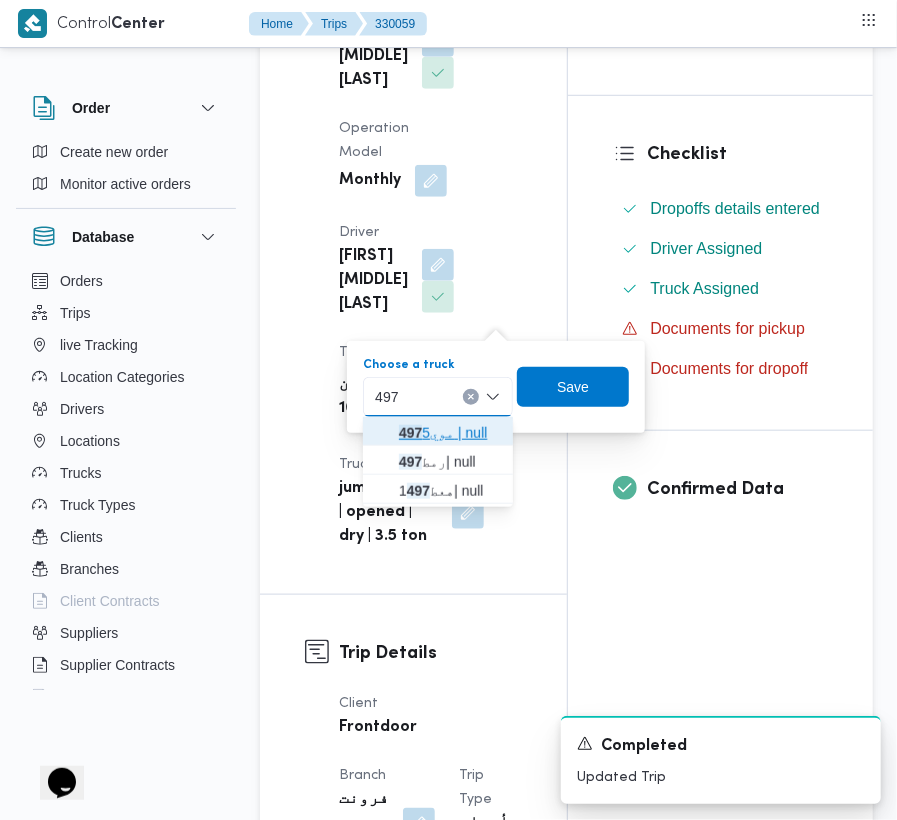 click 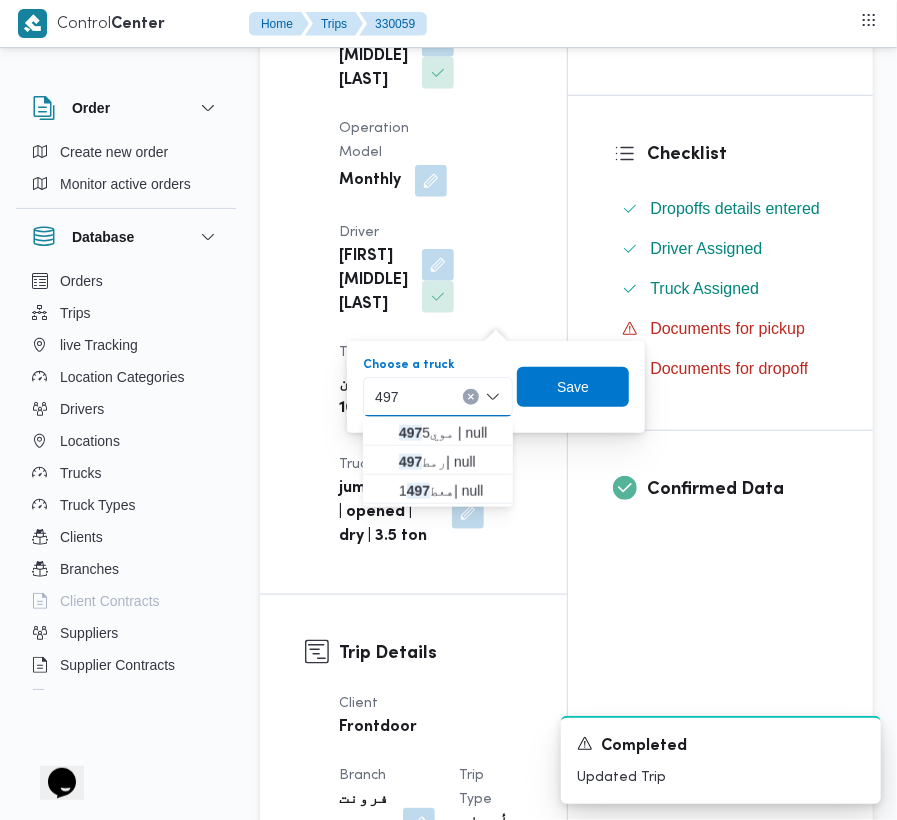 type 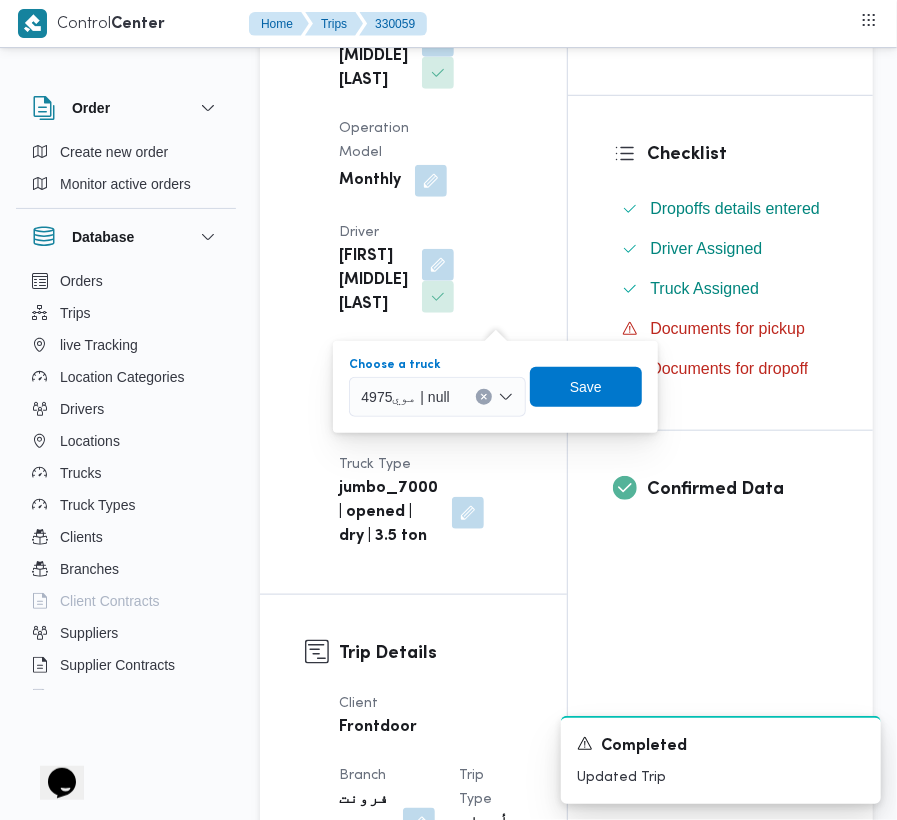 click on "Choose a truck موي4975 | null Combo box. Selected. موي4975 | null. Press Backspace to delete موي4975 | null. Combo box input. Search. Type some text or, to display a list of choices, press Down Arrow. To exit the list of choices, press Escape. Save" at bounding box center [495, 387] 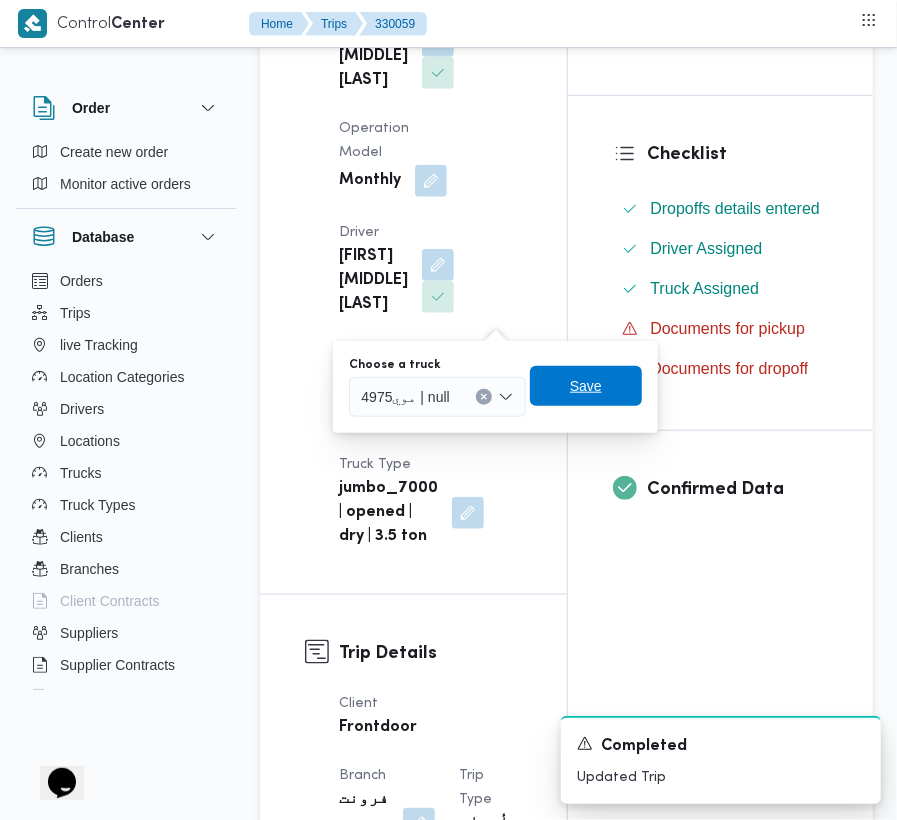 click on "Save" at bounding box center [586, 386] 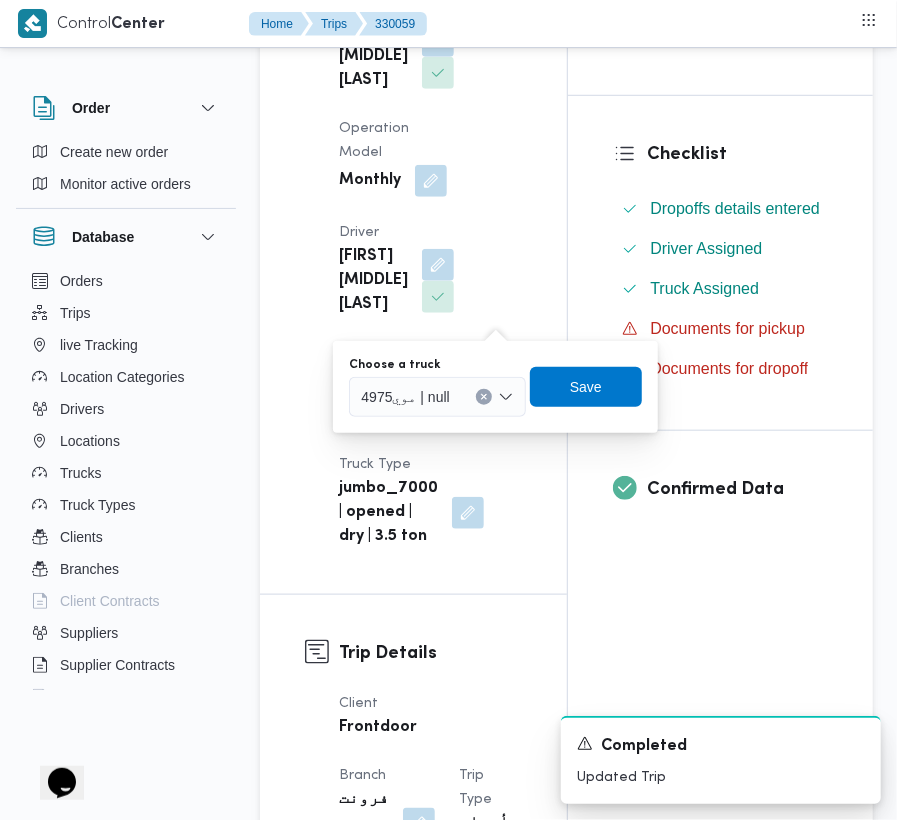 click on "Checklist Dropoffs details entered Driver Assigned Truck Assigned Documents for pickup Documents for dropoff" at bounding box center (720, 263) 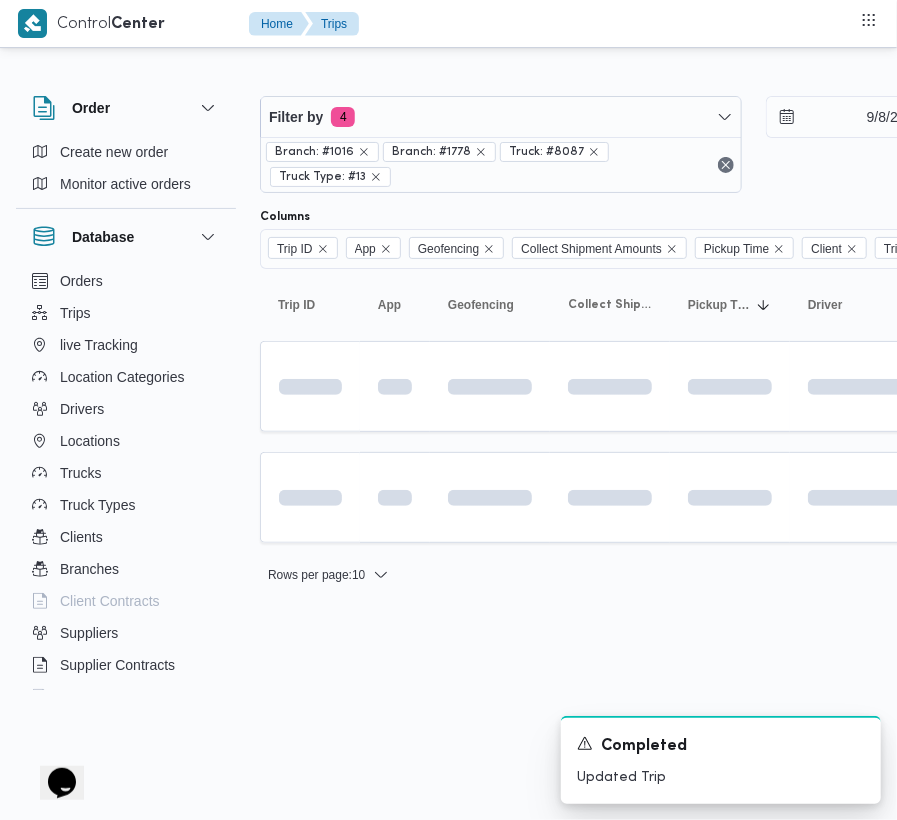 scroll, scrollTop: 0, scrollLeft: 0, axis: both 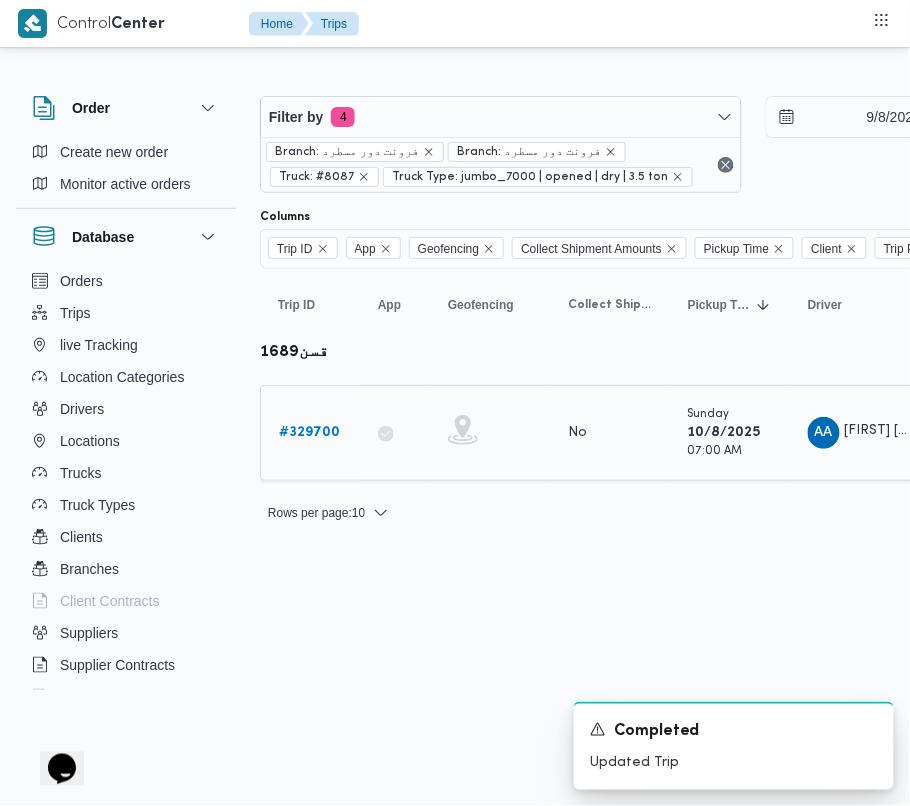 click on "# 329700" at bounding box center (309, 433) 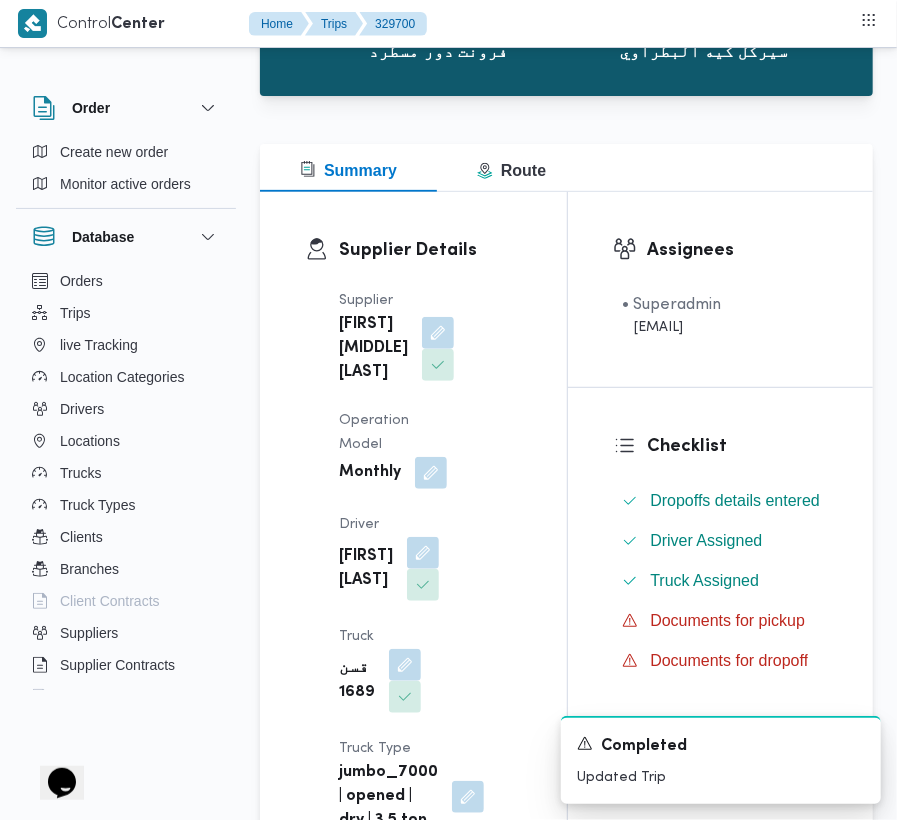 scroll, scrollTop: 433, scrollLeft: 0, axis: vertical 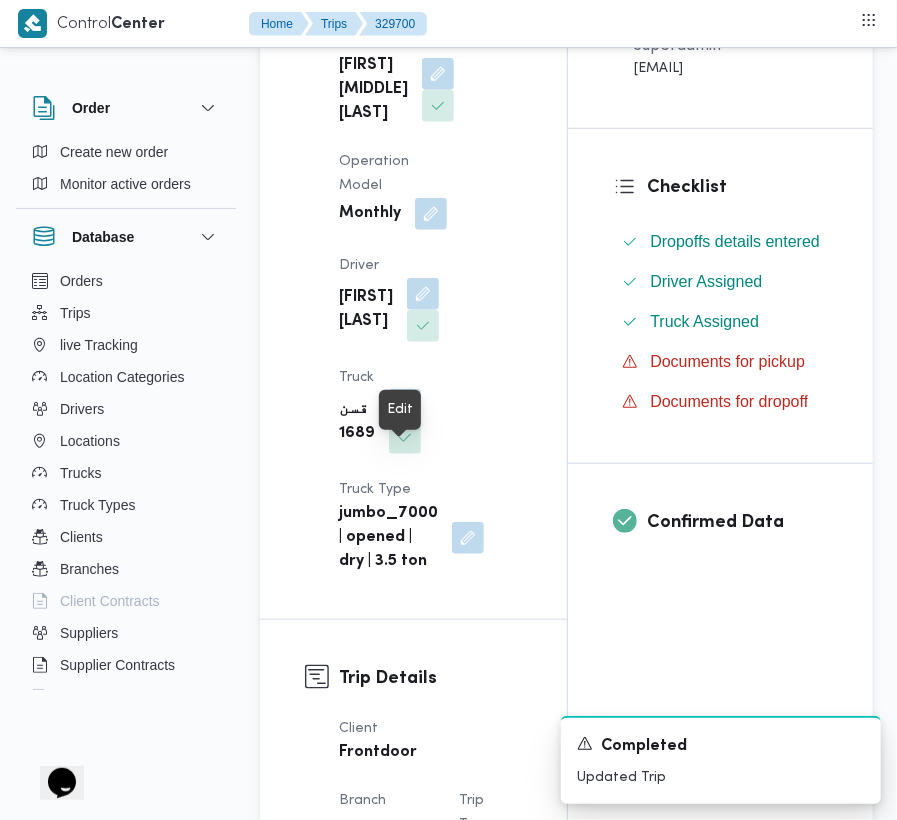 click at bounding box center [405, 405] 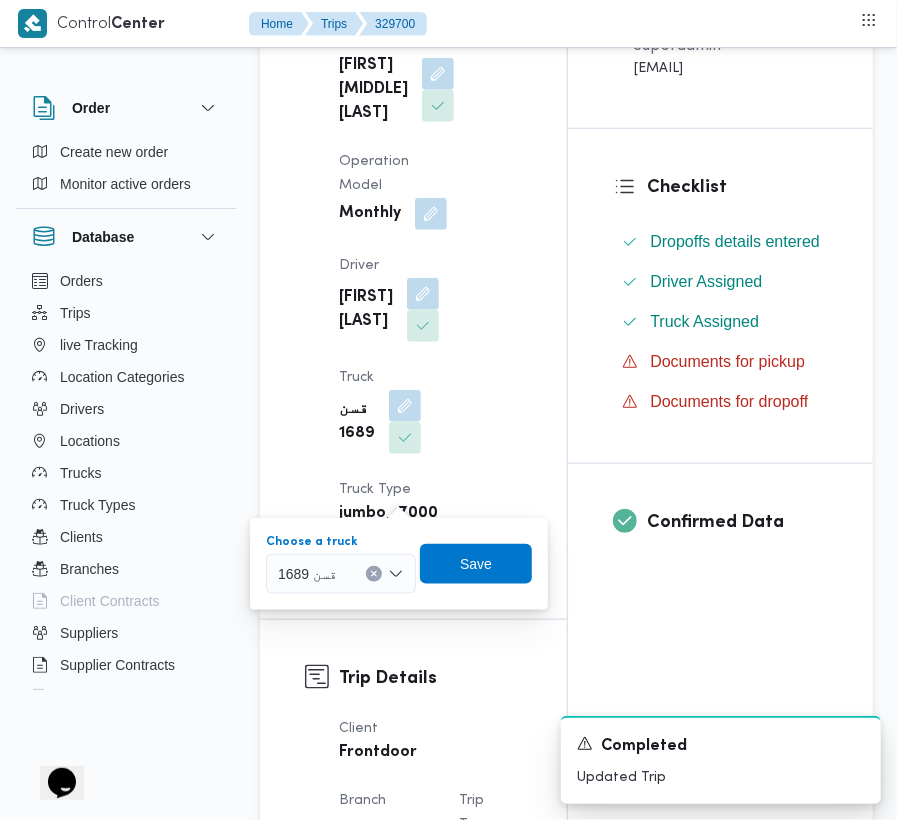 click on "قسن 1689" at bounding box center (341, 574) 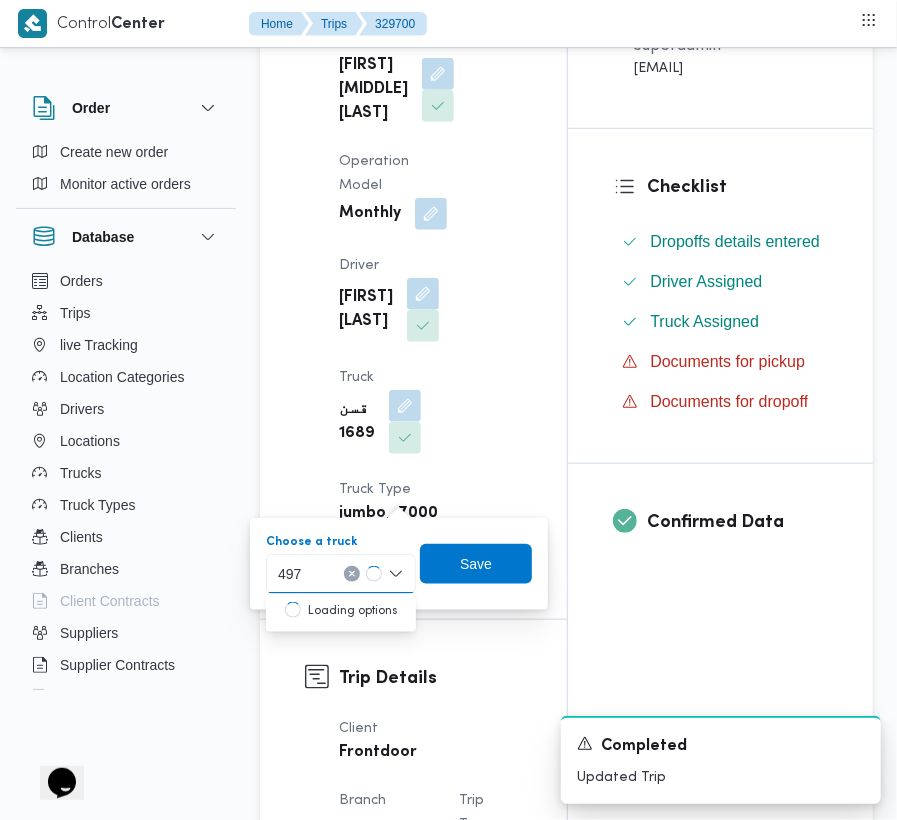 type on "497" 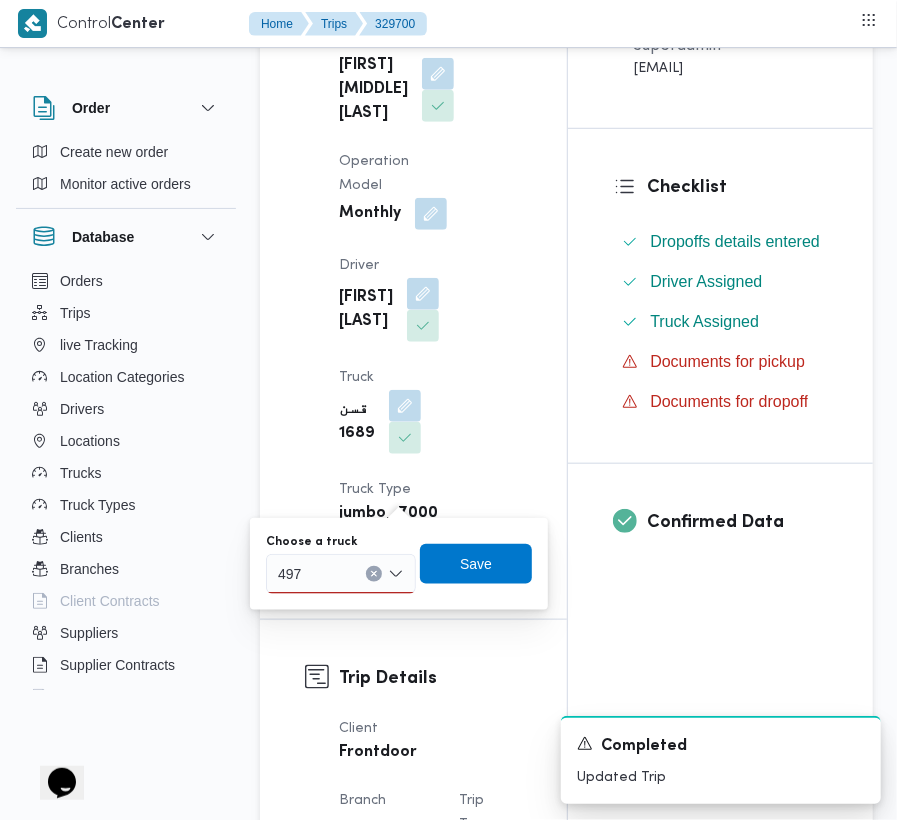 click on "497 497" at bounding box center [341, 574] 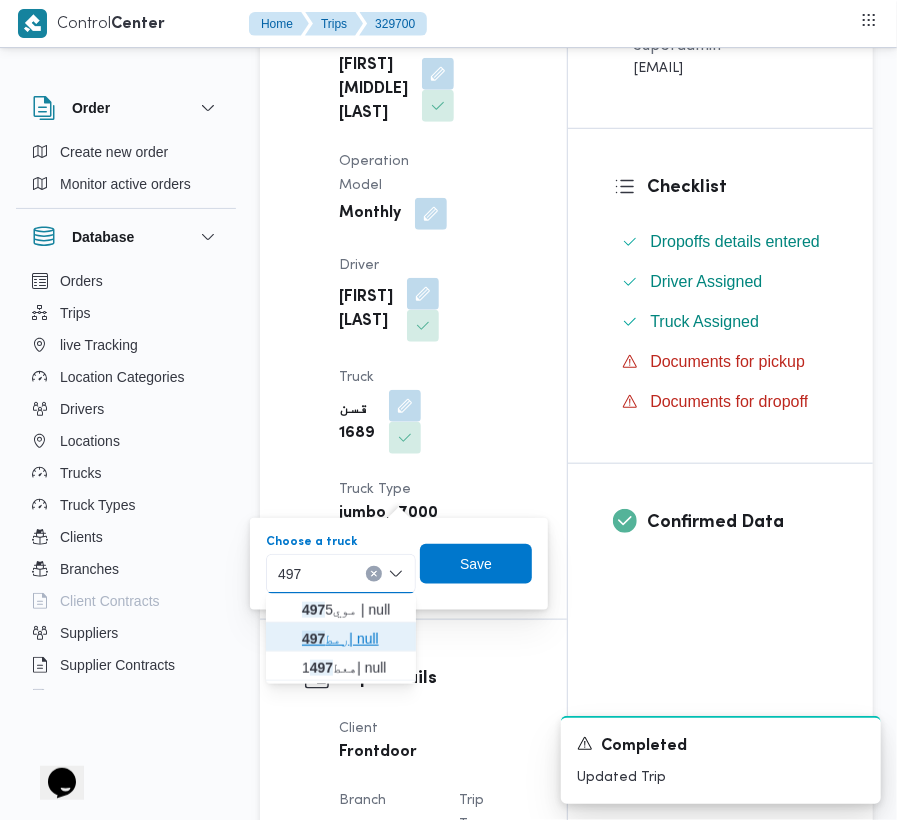 click on "رمط 497  | null" at bounding box center (353, 639) 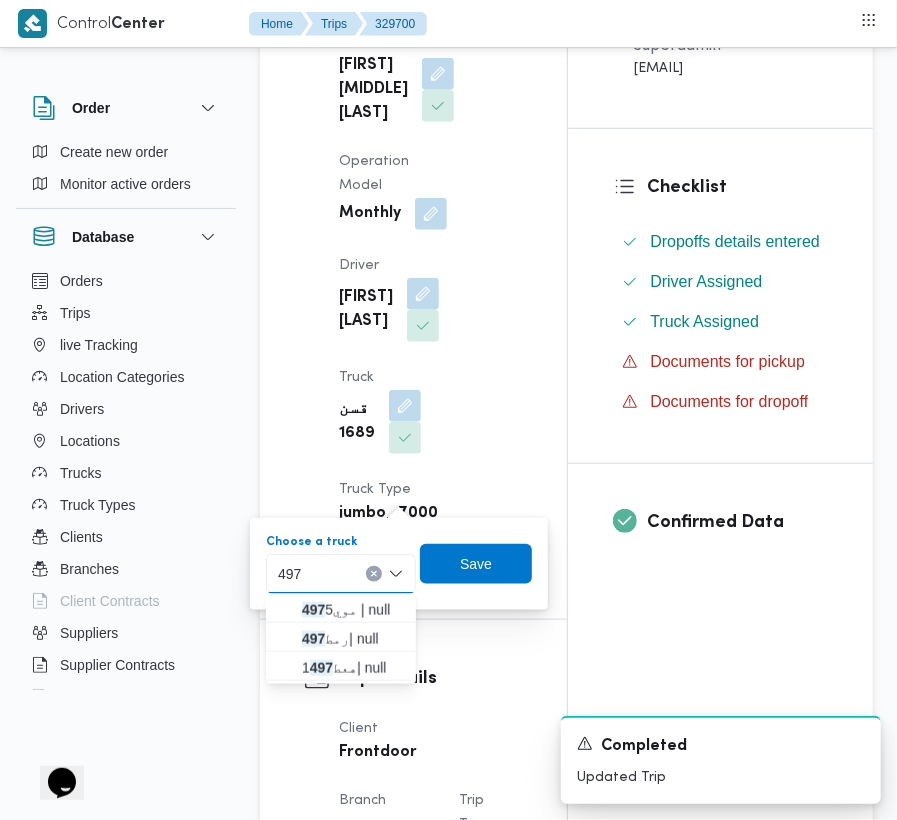 type 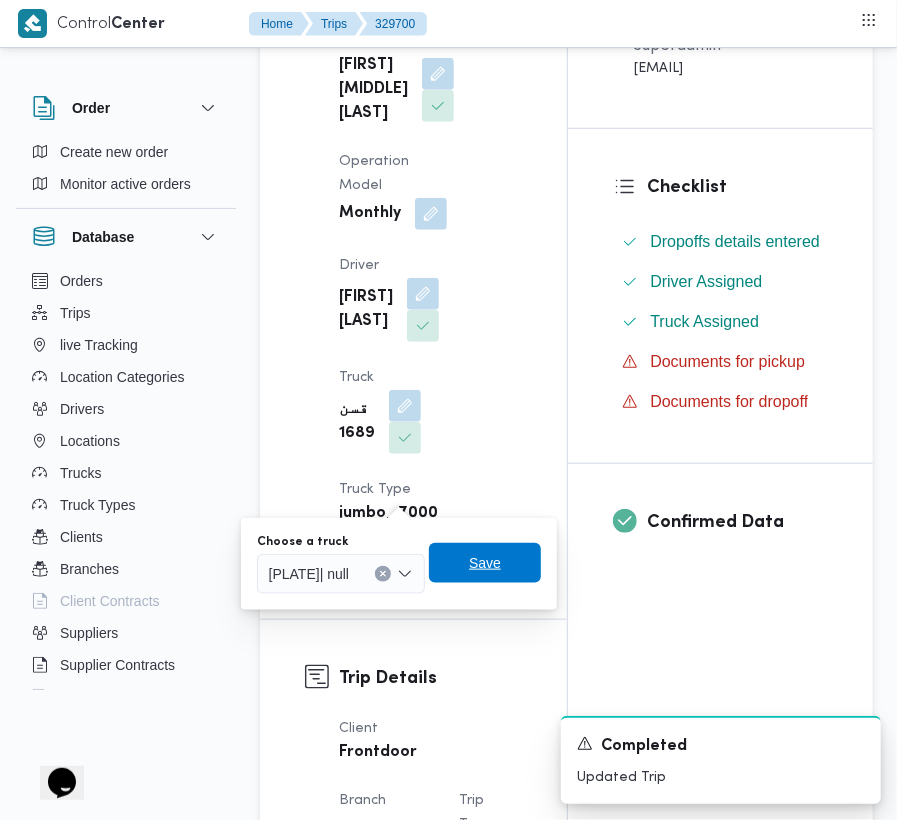click on "Save" at bounding box center (485, 563) 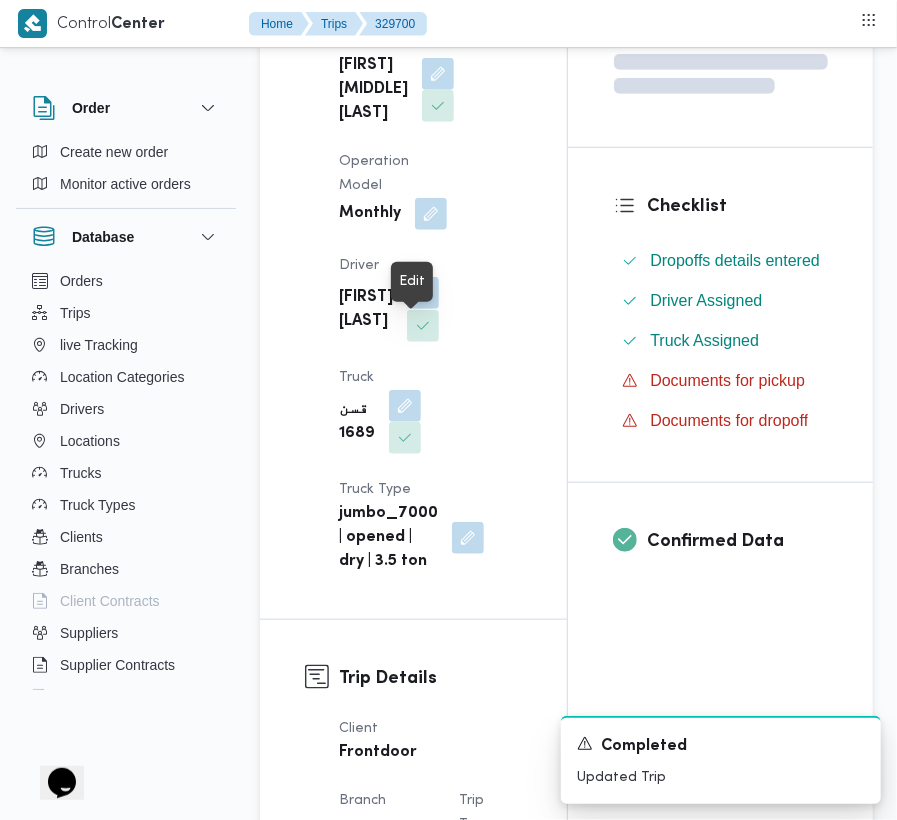 click at bounding box center (423, 293) 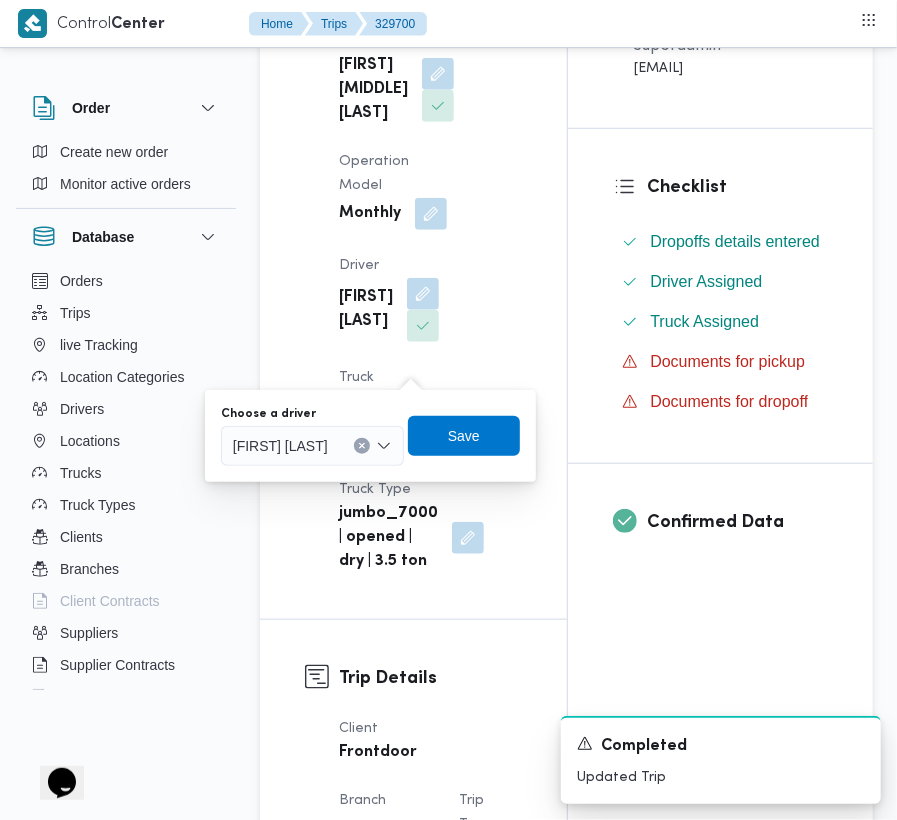 click on "عيد عبدالنبي عبدالقادر بسيوني" at bounding box center (280, 445) 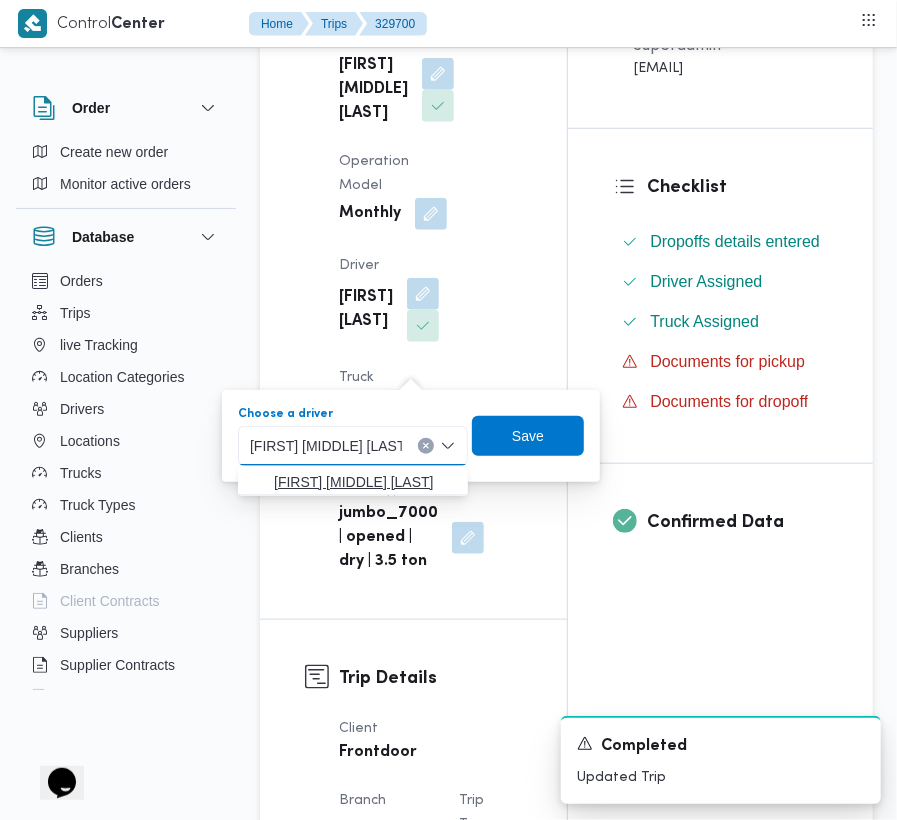 type on "احمد سعيد محمد طير البر" 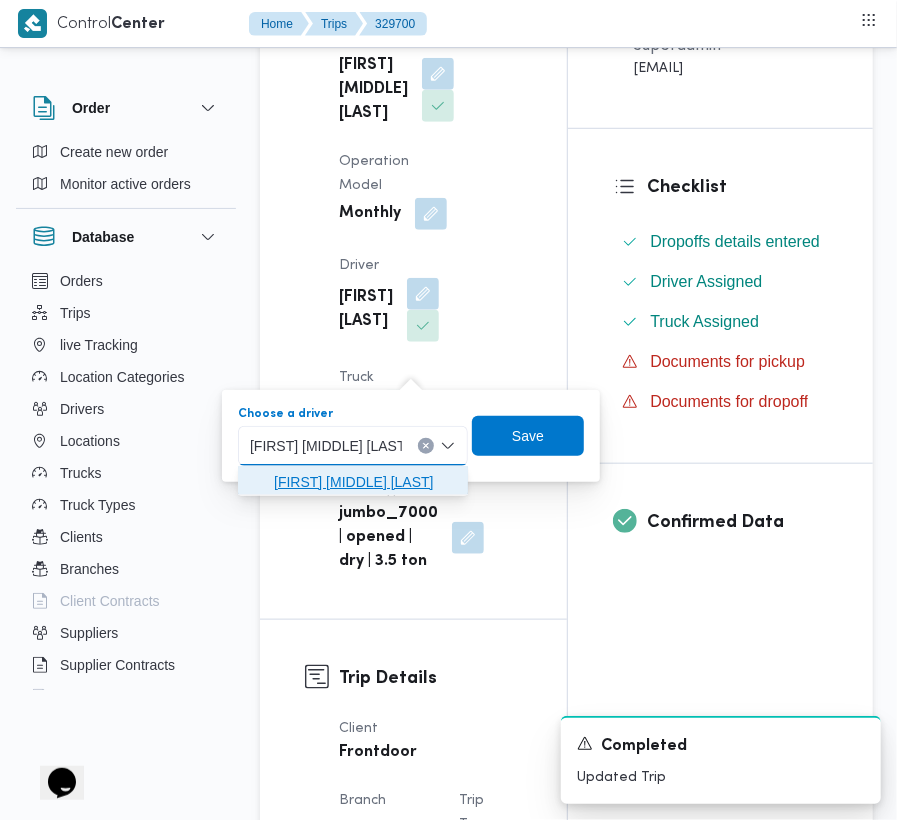 click on "احمد سعيد محمد طير البر" at bounding box center (365, 482) 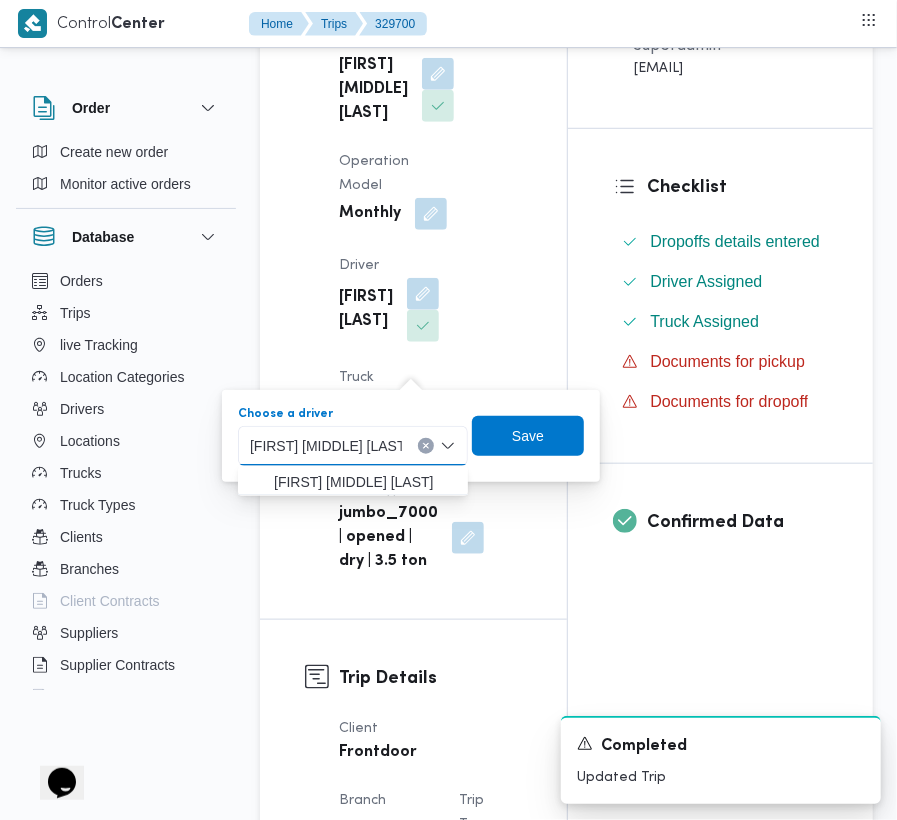 type 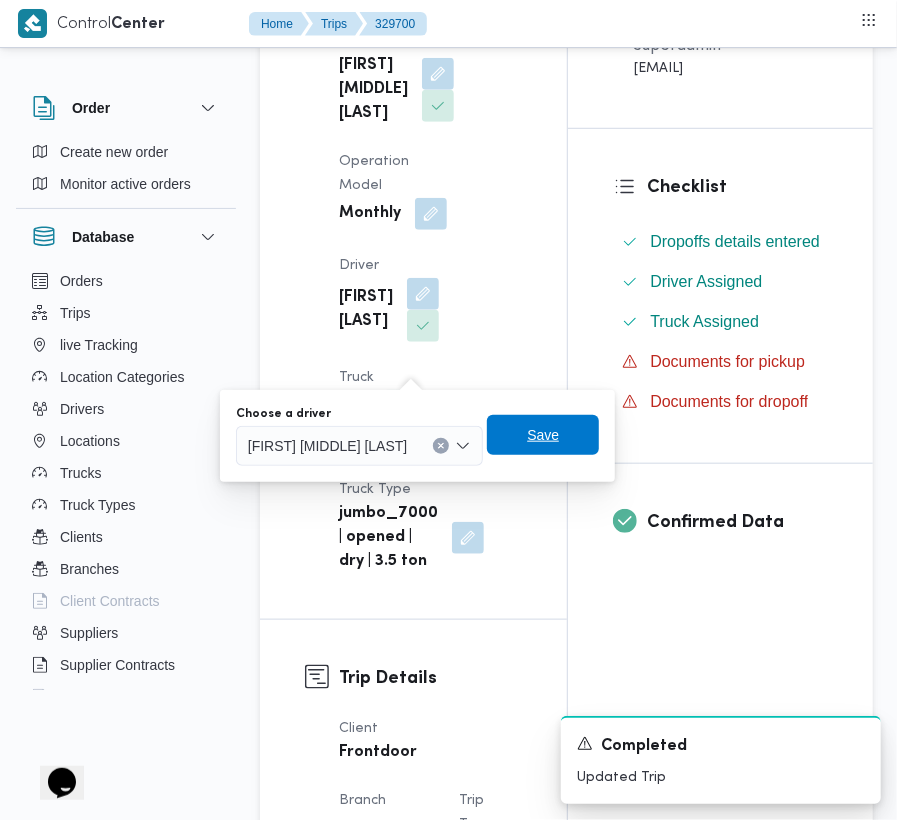 click on "Save" at bounding box center [543, 435] 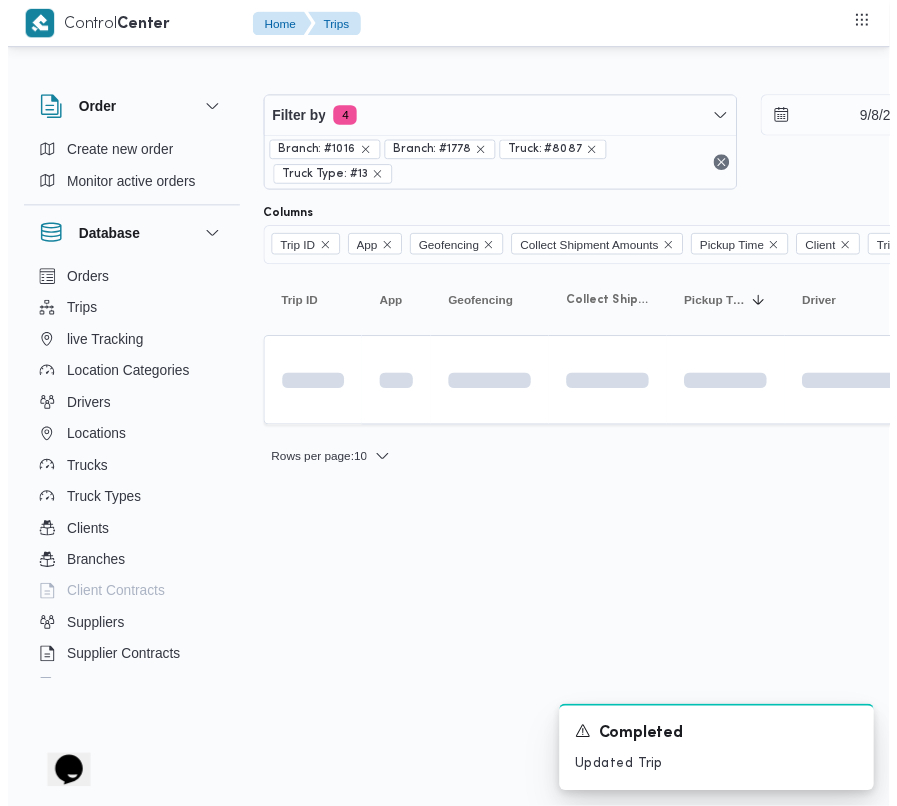 scroll, scrollTop: 0, scrollLeft: 0, axis: both 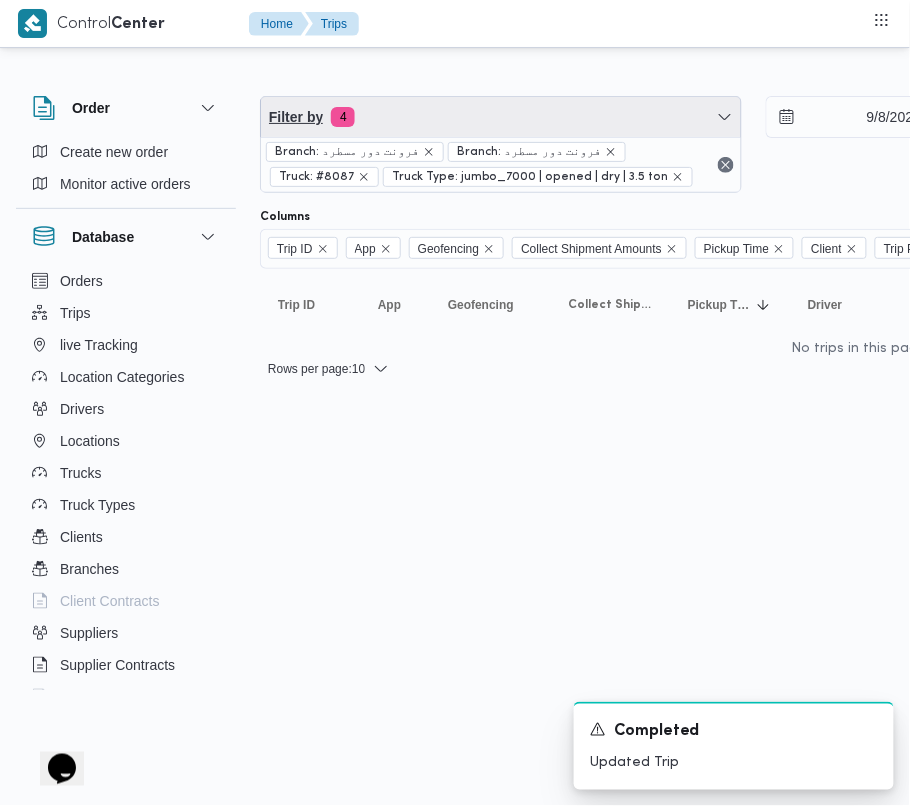click on "Filter by 4" at bounding box center [501, 117] 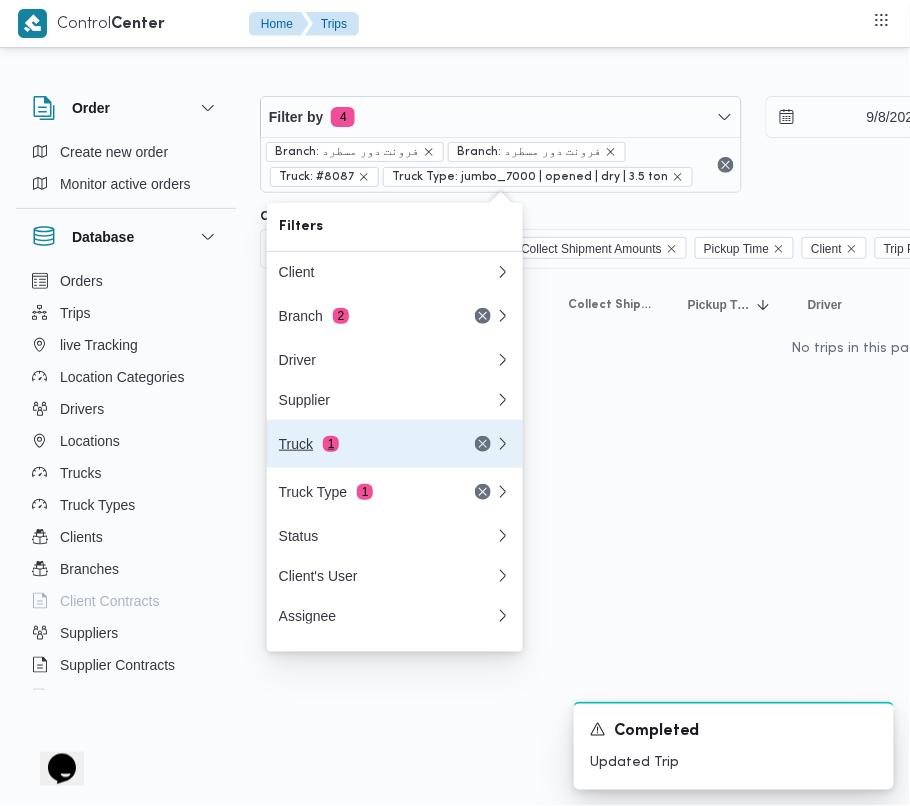 click on "Truck 1" at bounding box center (363, 444) 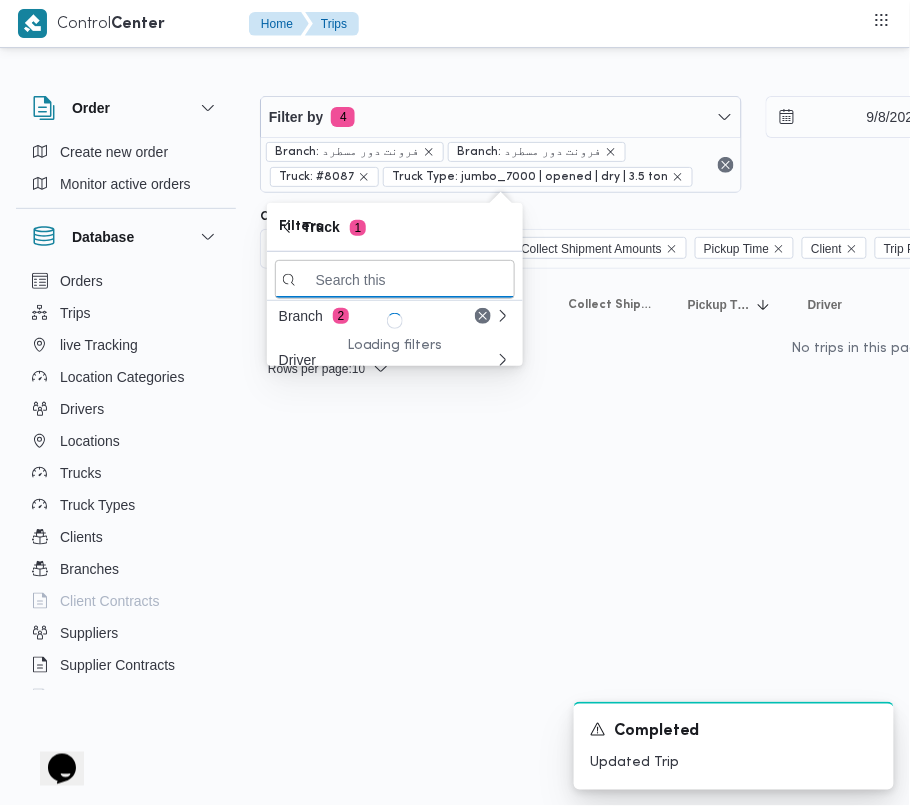 paste on "6941" 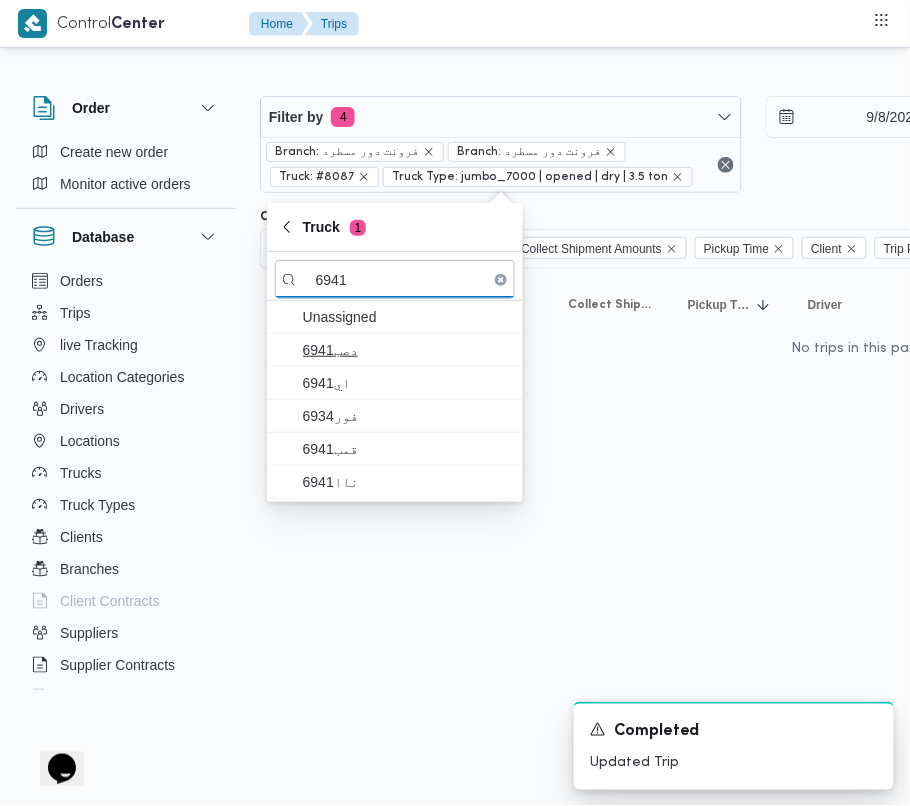 type on "6941" 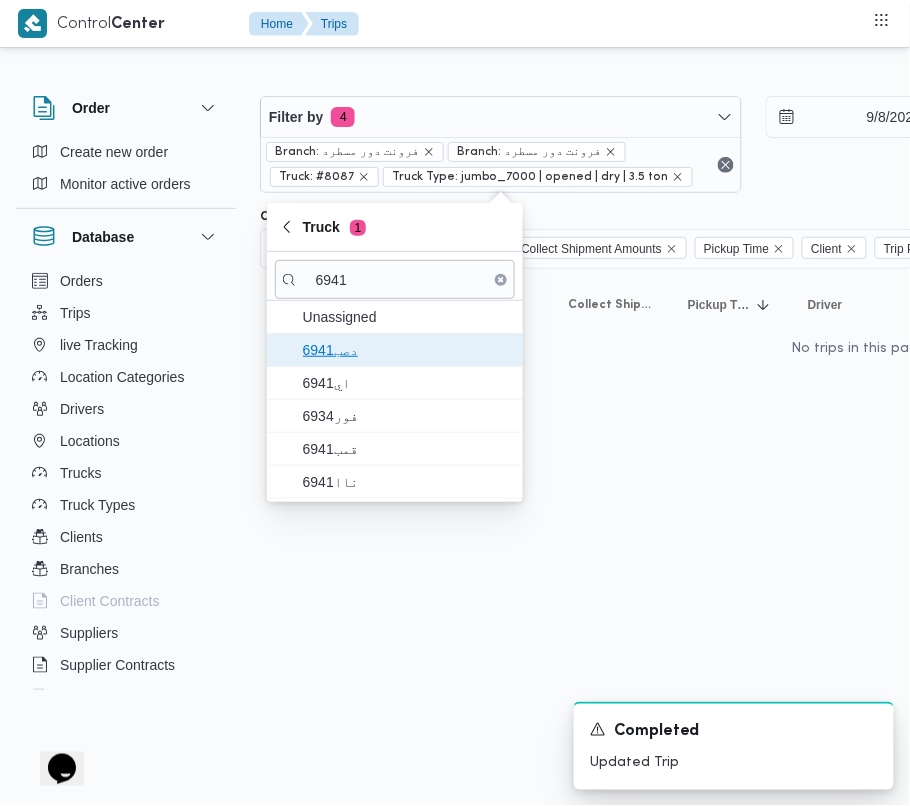 click on "دصب6941" at bounding box center [407, 350] 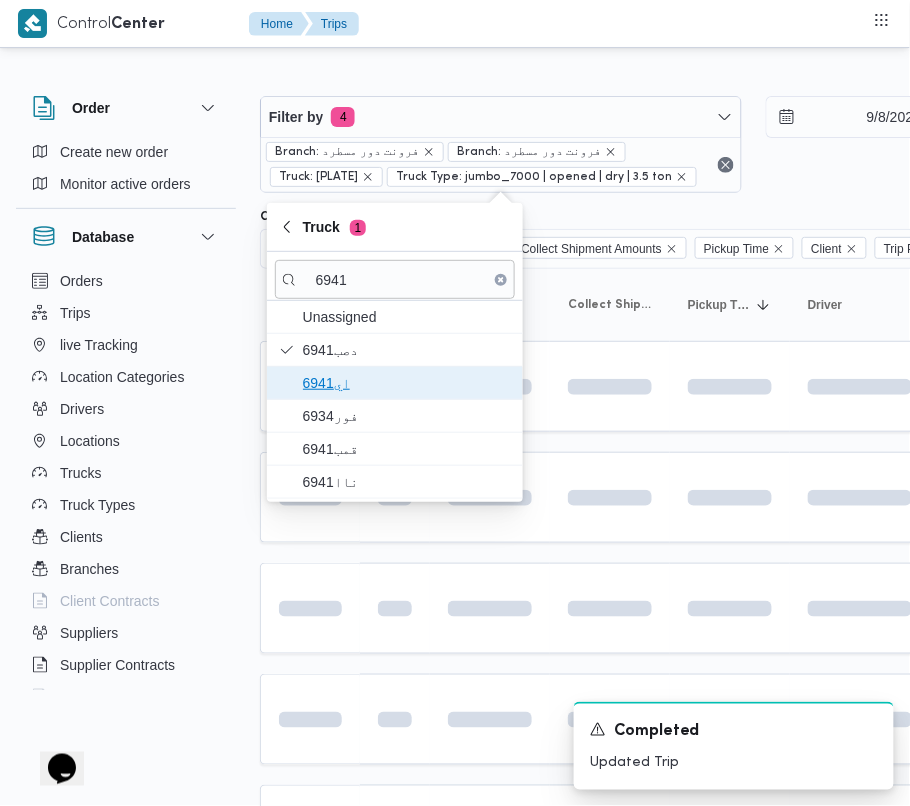 click on "اي6941" at bounding box center [407, 383] 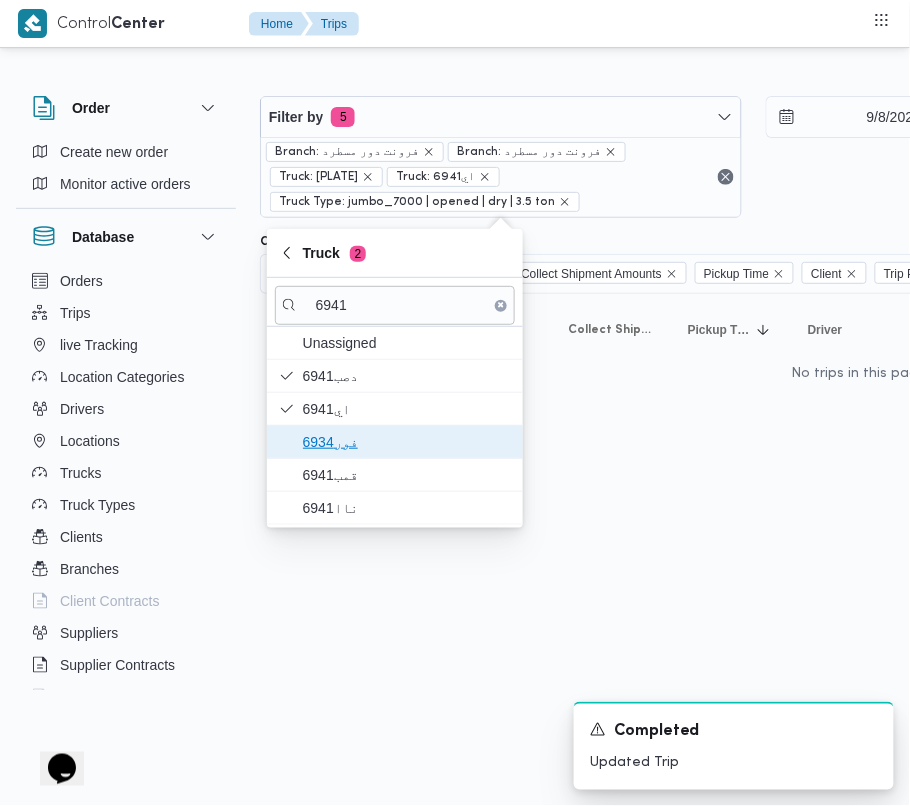 click on "فور6934" at bounding box center [395, 442] 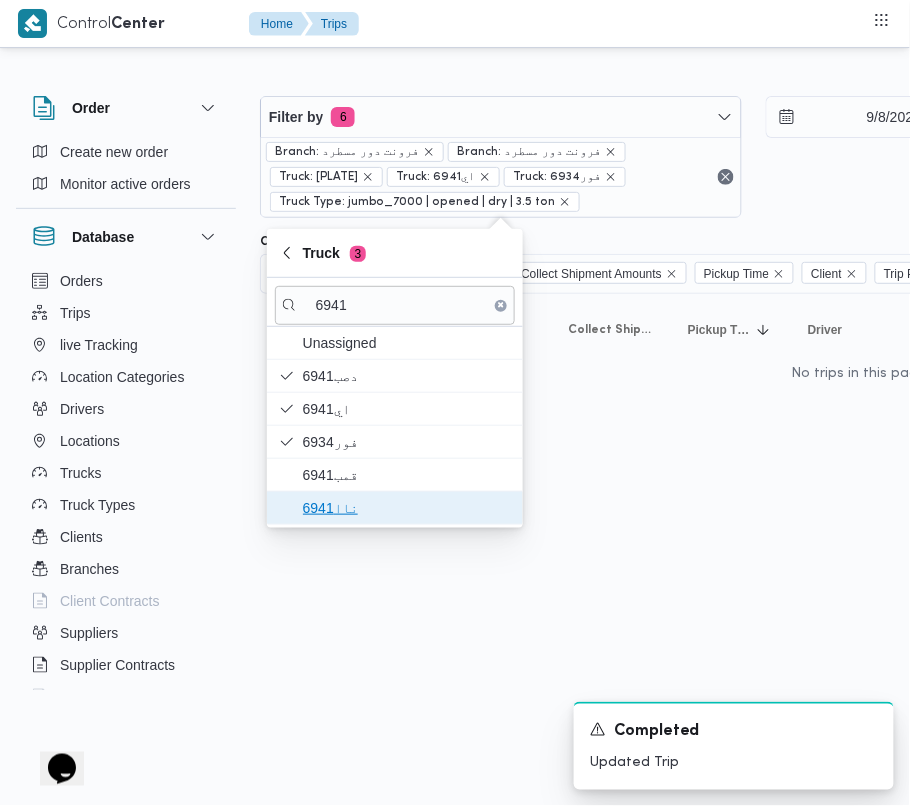 click on "ناا6941" at bounding box center (407, 508) 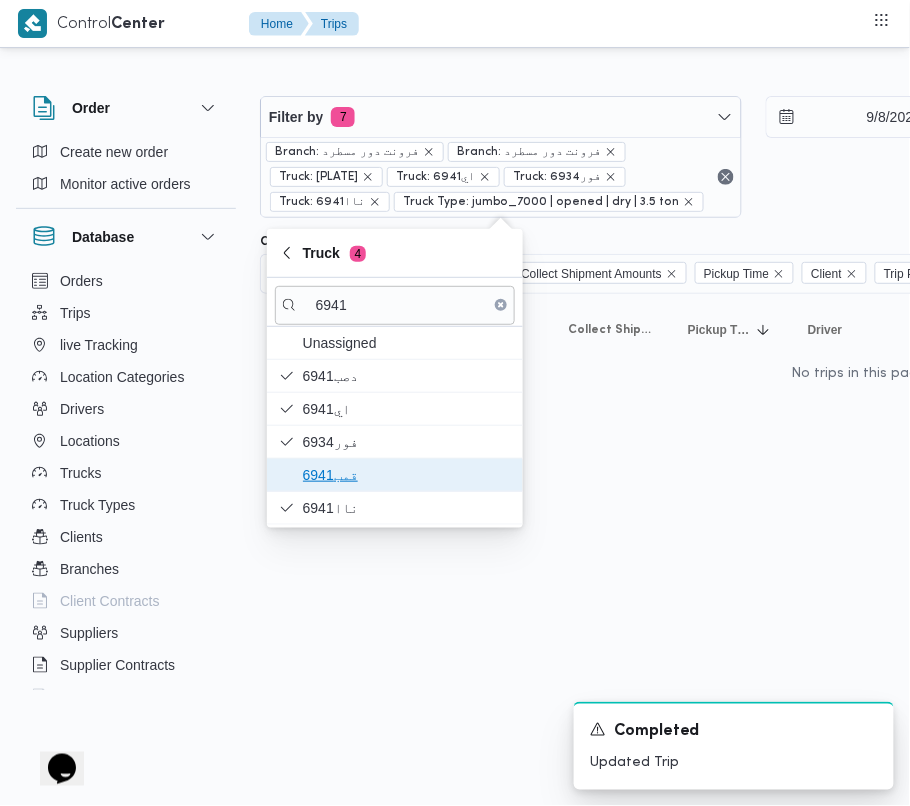click on "قمب6941" at bounding box center [407, 475] 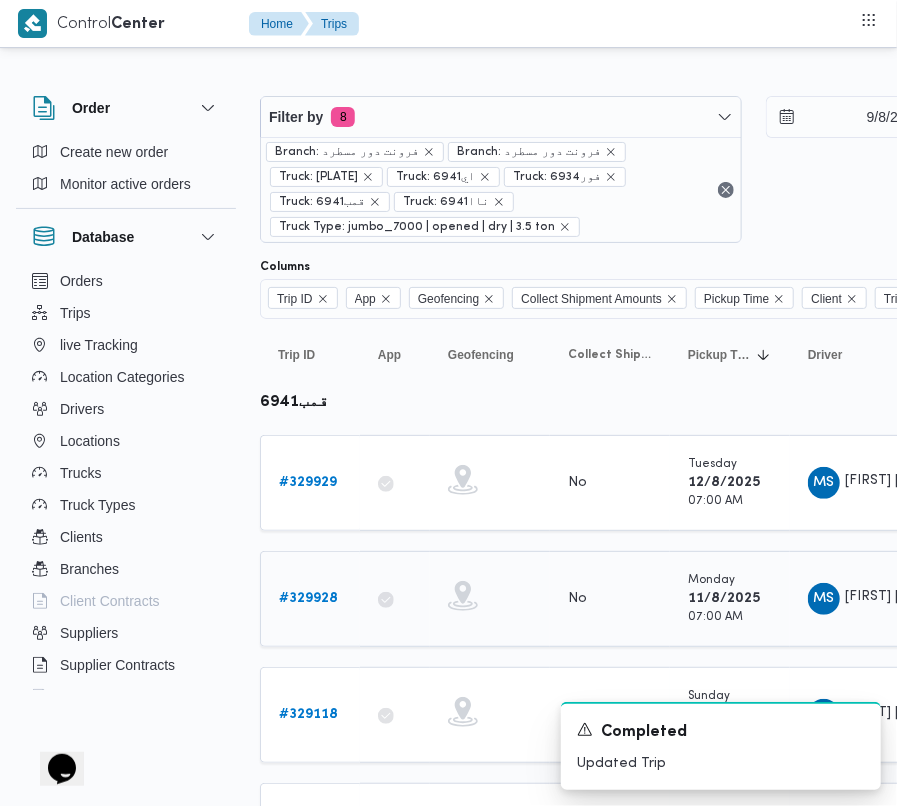 drag, startPoint x: 490, startPoint y: 616, endPoint x: 474, endPoint y: 604, distance: 20 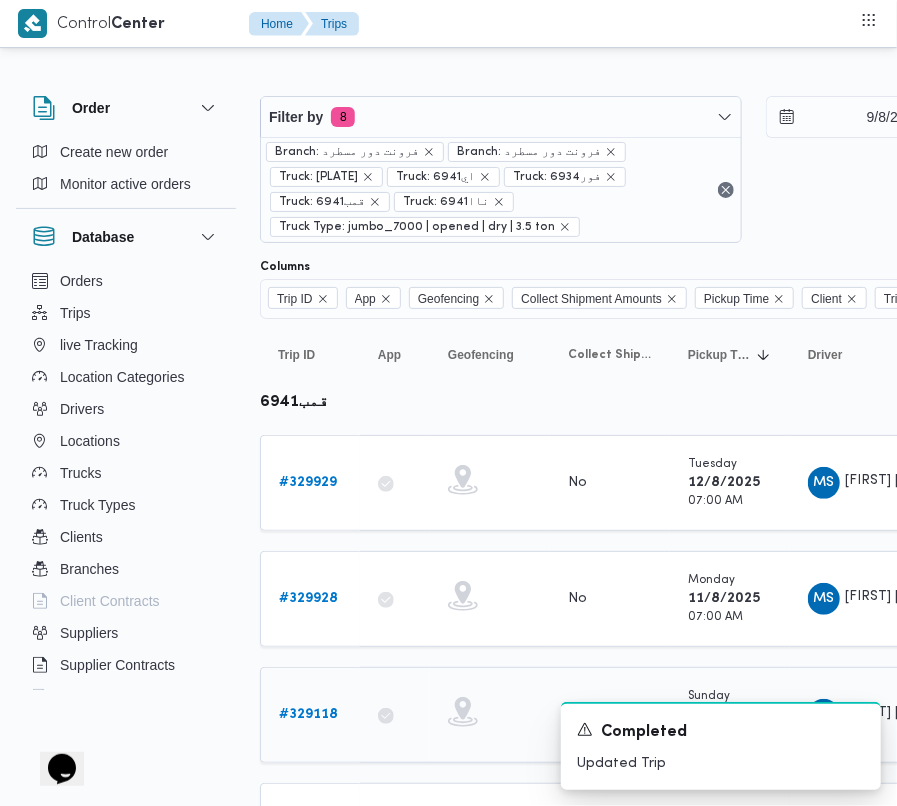 scroll, scrollTop: 145, scrollLeft: 0, axis: vertical 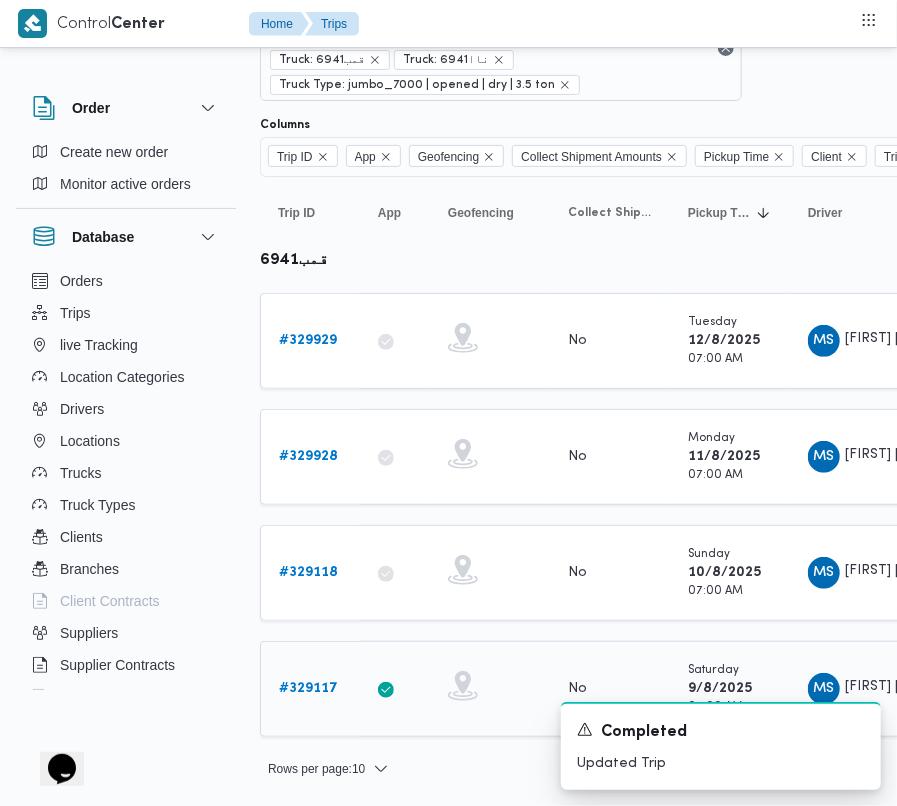 click on "# 329117" at bounding box center [308, 688] 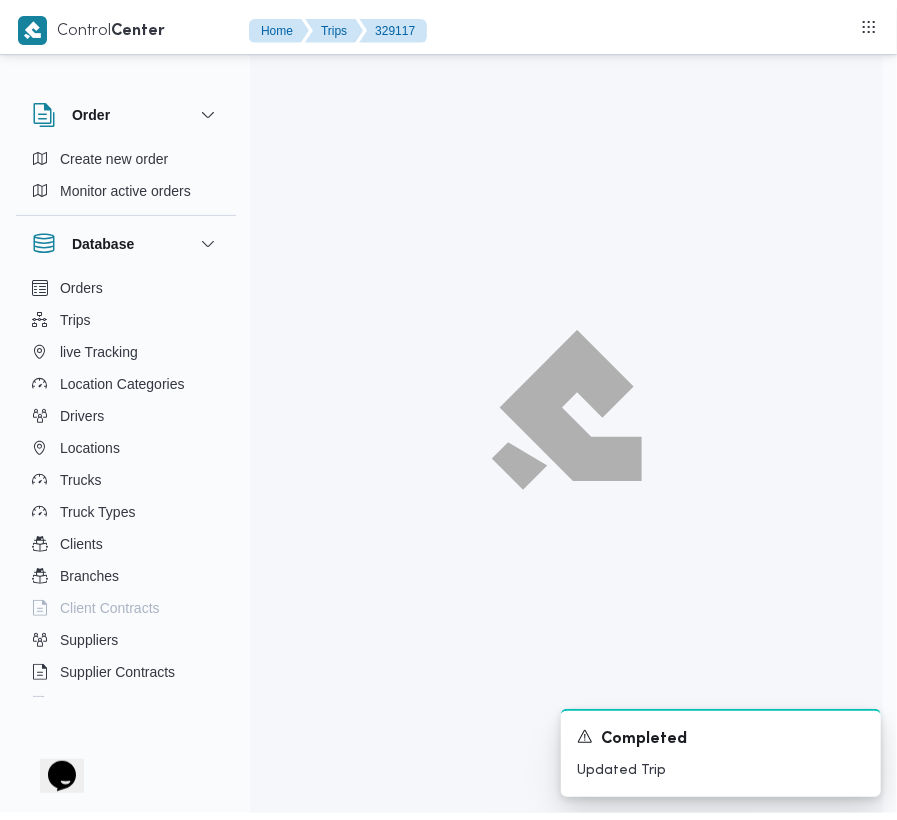 scroll, scrollTop: 0, scrollLeft: 0, axis: both 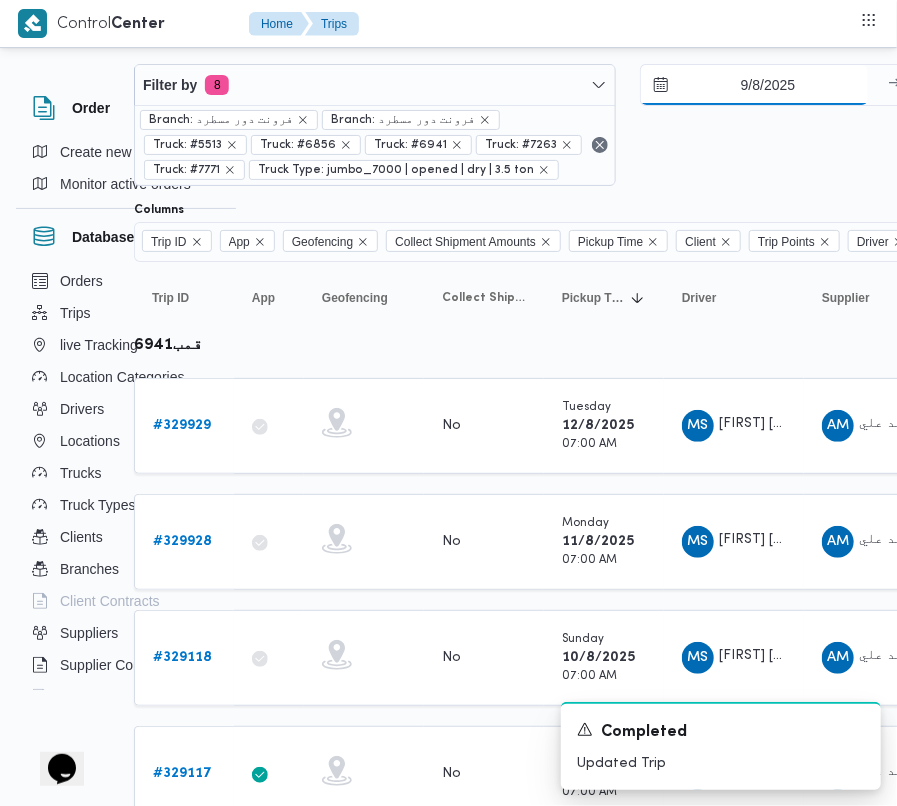 click on "9/8/2025" at bounding box center (754, 85) 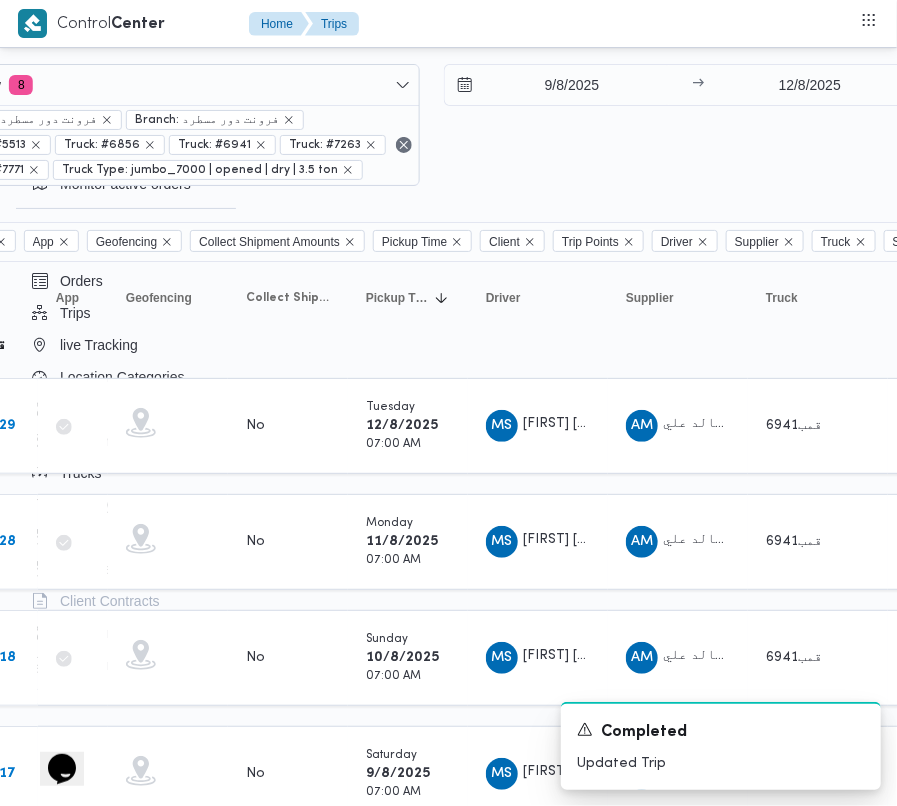scroll, scrollTop: 32, scrollLeft: 345, axis: both 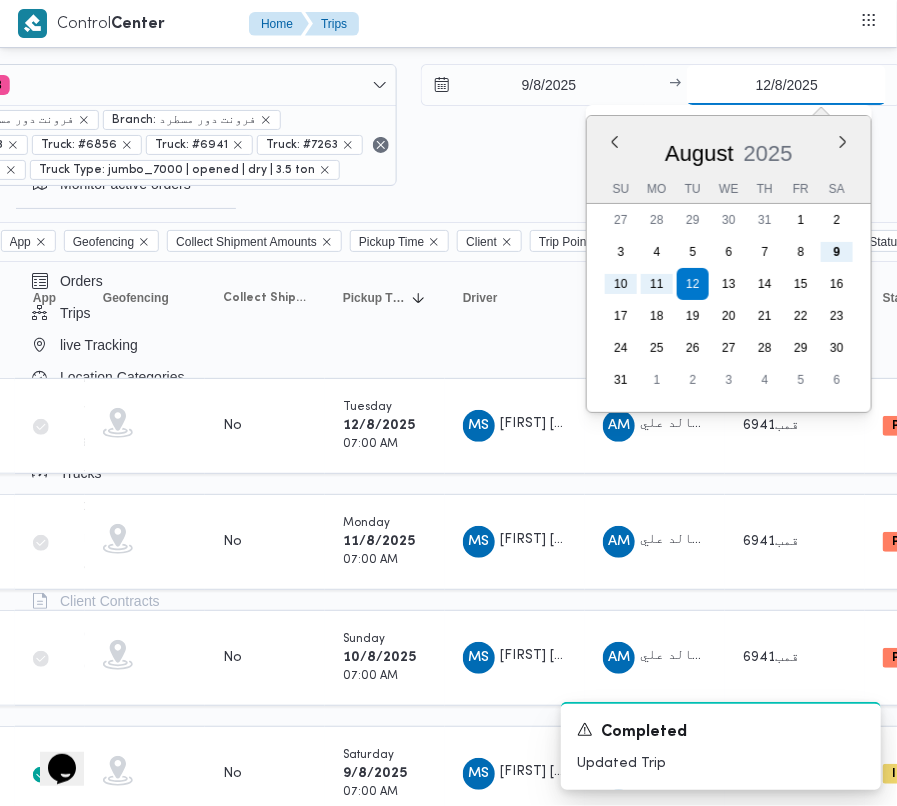 drag, startPoint x: 744, startPoint y: 72, endPoint x: 756, endPoint y: 104, distance: 34.176014 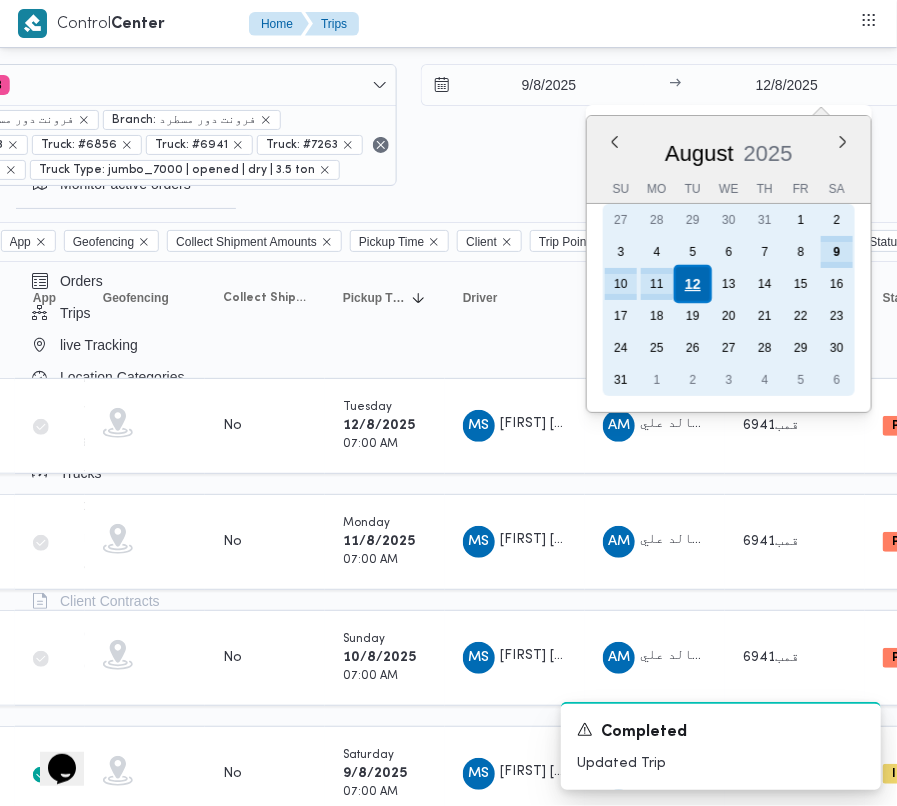 click on "12" at bounding box center [693, 284] 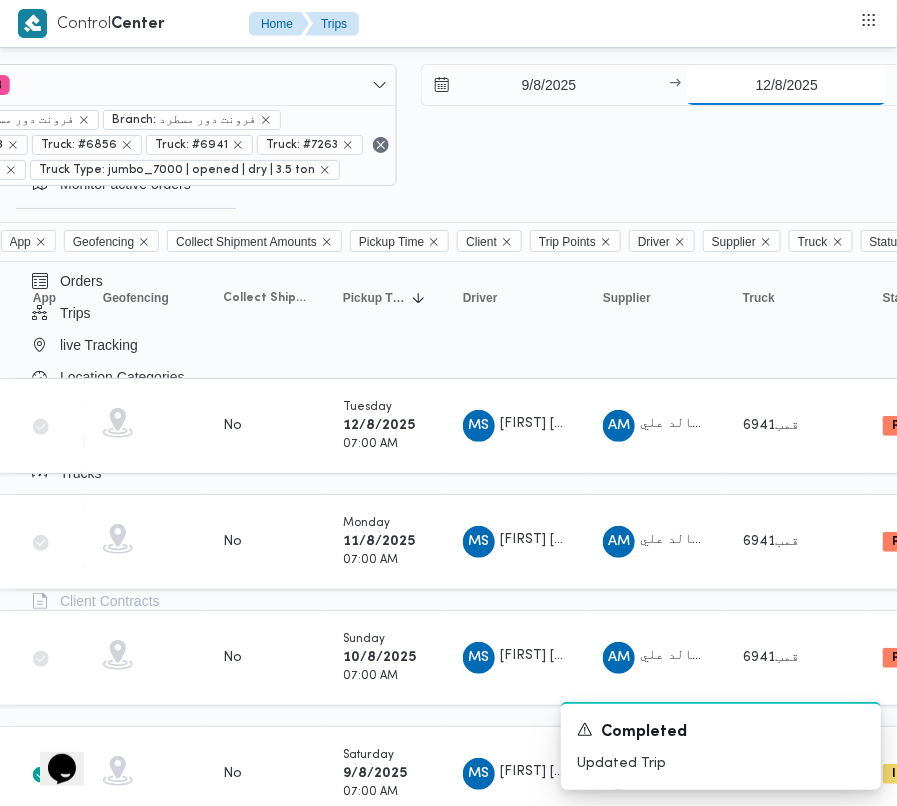 click on "12/8/2025" at bounding box center [786, 85] 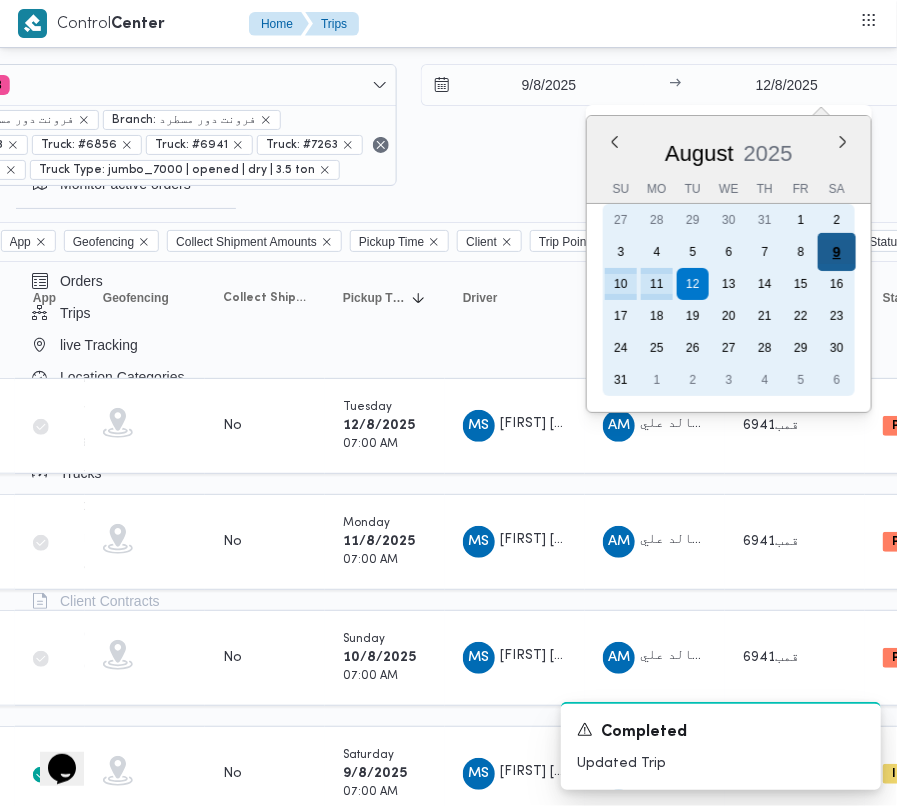 click on "9" at bounding box center [837, 252] 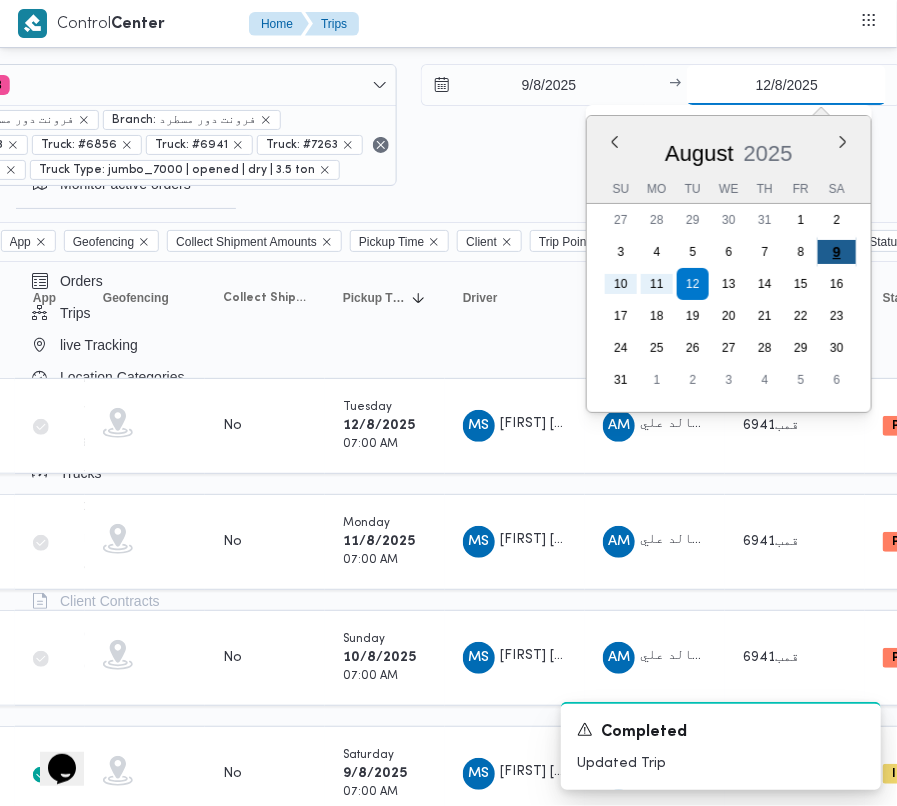 type on "9/8/2025" 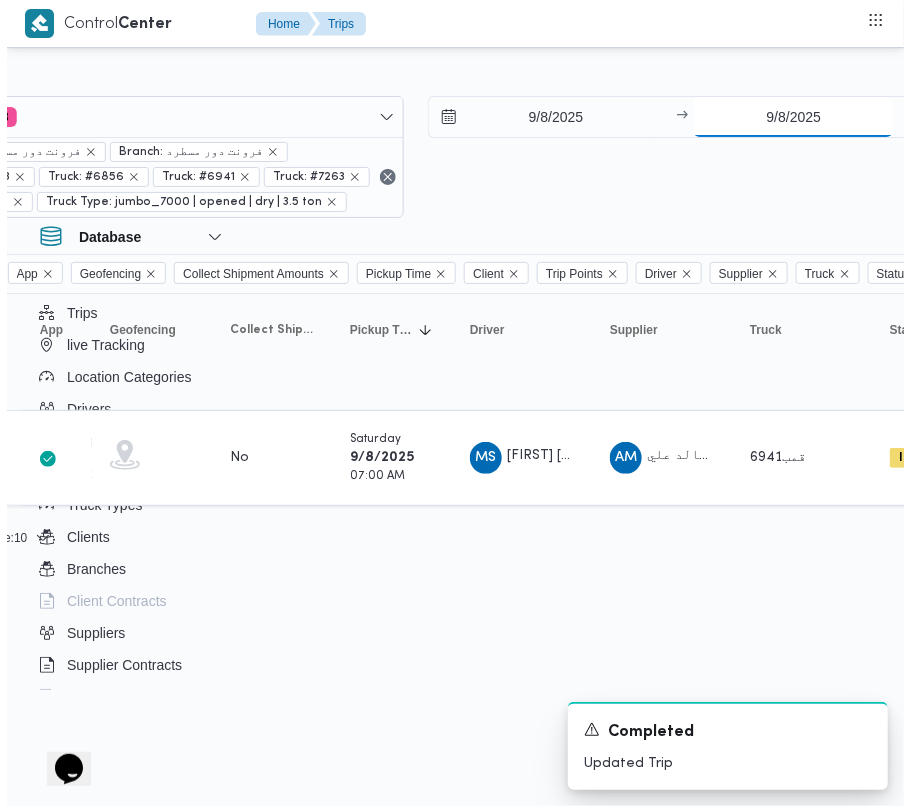 scroll, scrollTop: 0, scrollLeft: 345, axis: horizontal 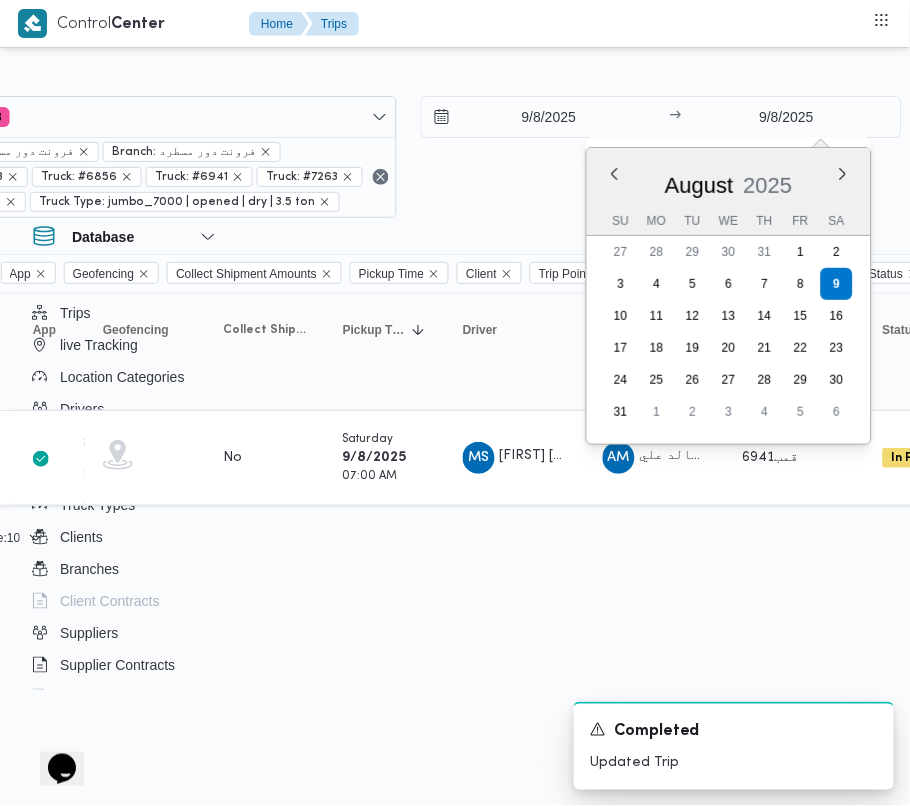 click on "Filter by 8 Branch: فرونت دور مسطرد Branch: فرونت دور مسطرد  Truck: #5513 Truck: #6856 Truck: #6941 Truck: #7263 Truck: #7771 Truck Type: jumbo_7000 | opened | dry | 3.5 ton 9/8/2025 → 9/8/2025 Previous Month Next month August 2025 August 2025 Su Mo Tu We Th Fr Sa 27 28 29 30 31 1 2 3 4 5 6 7 8 9 10 11 12 13 14 15 16 17 18 19 20 21 22 23 24 25 26 27 28 29 30 31 1 2 3 4 5 6" at bounding box center [408, 157] 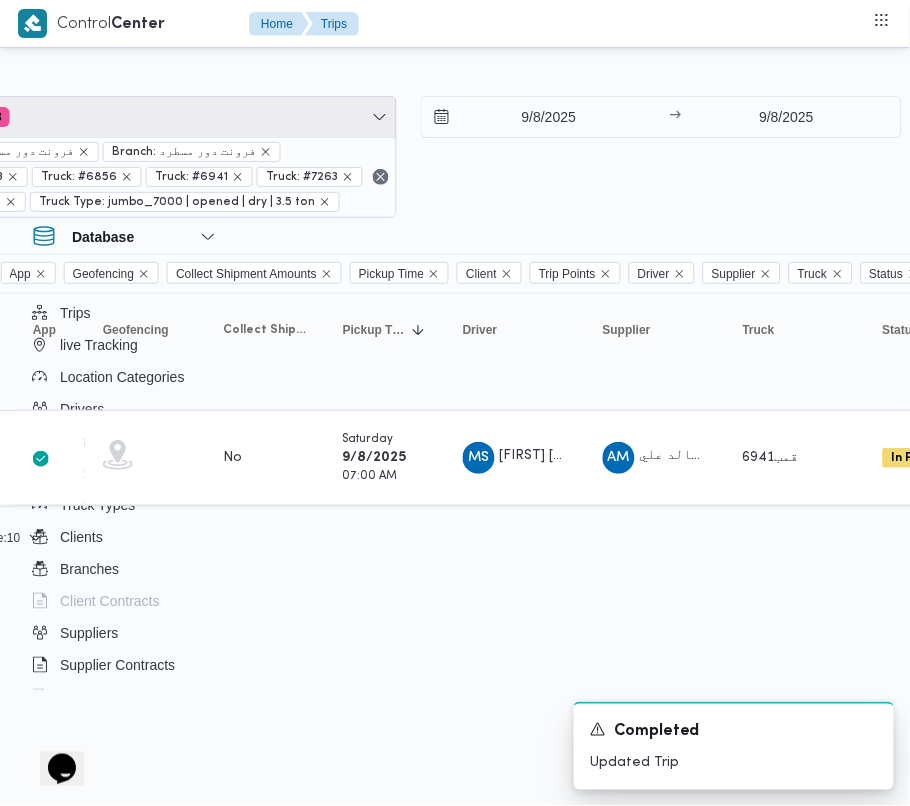 click on "Filter by 8" at bounding box center [156, 117] 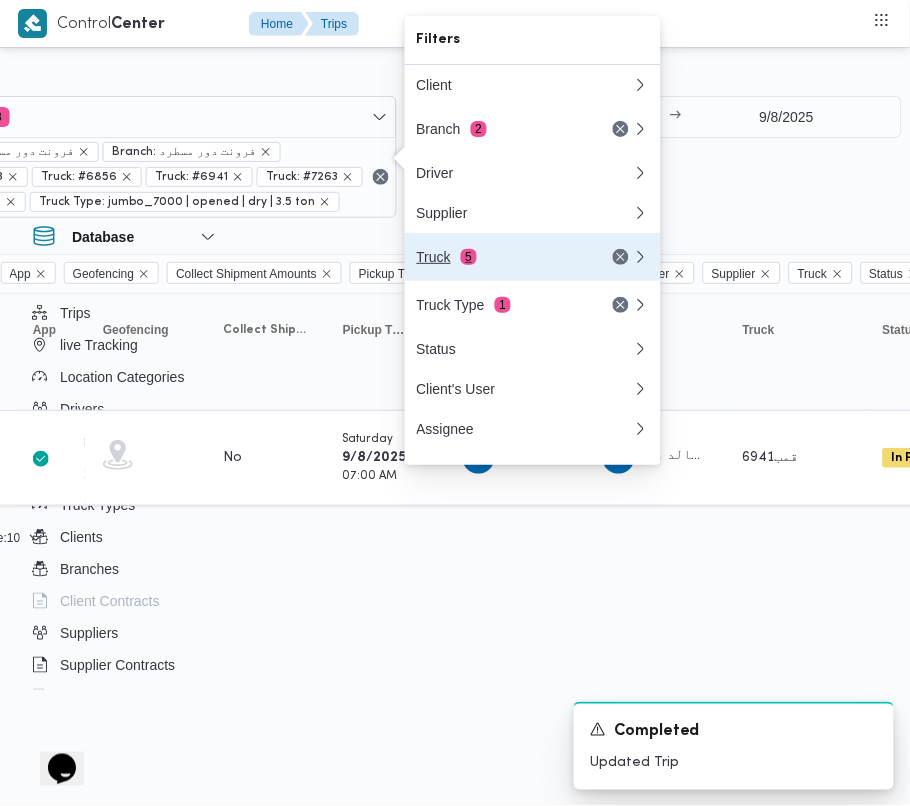 click on "Truck 5" at bounding box center (501, 257) 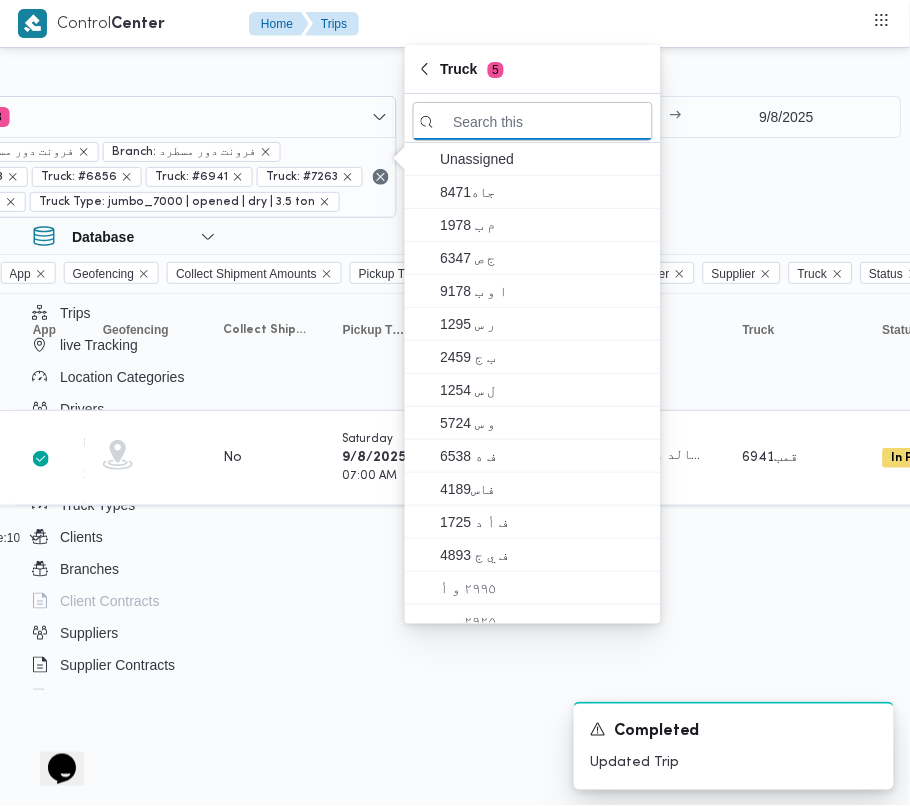 paste on "قلن3598" 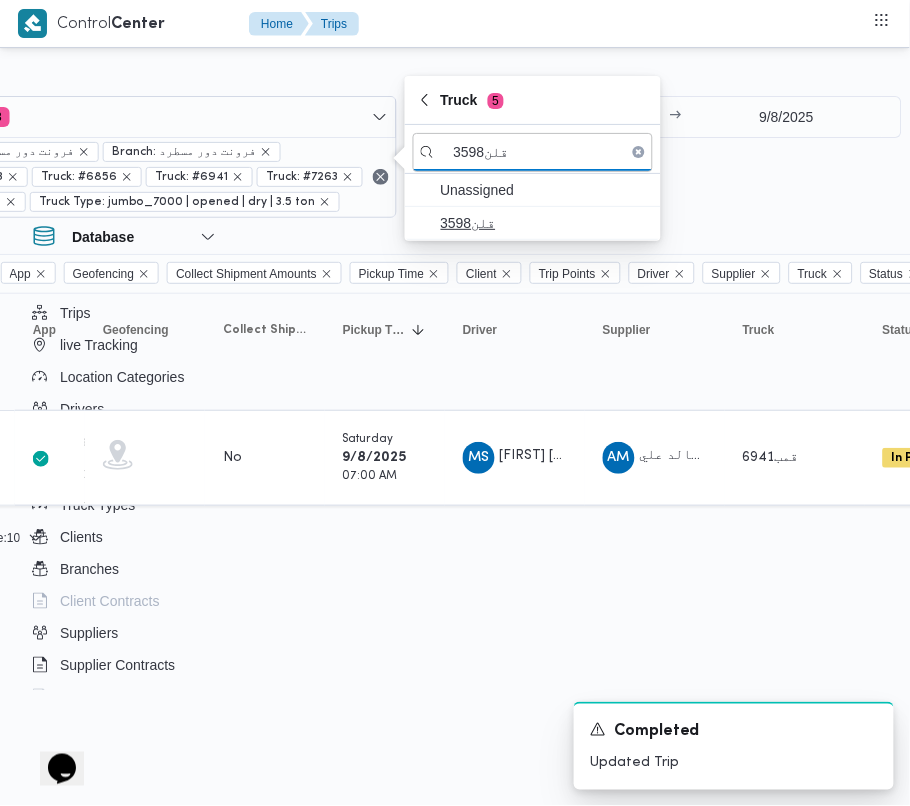 type on "قلن3598" 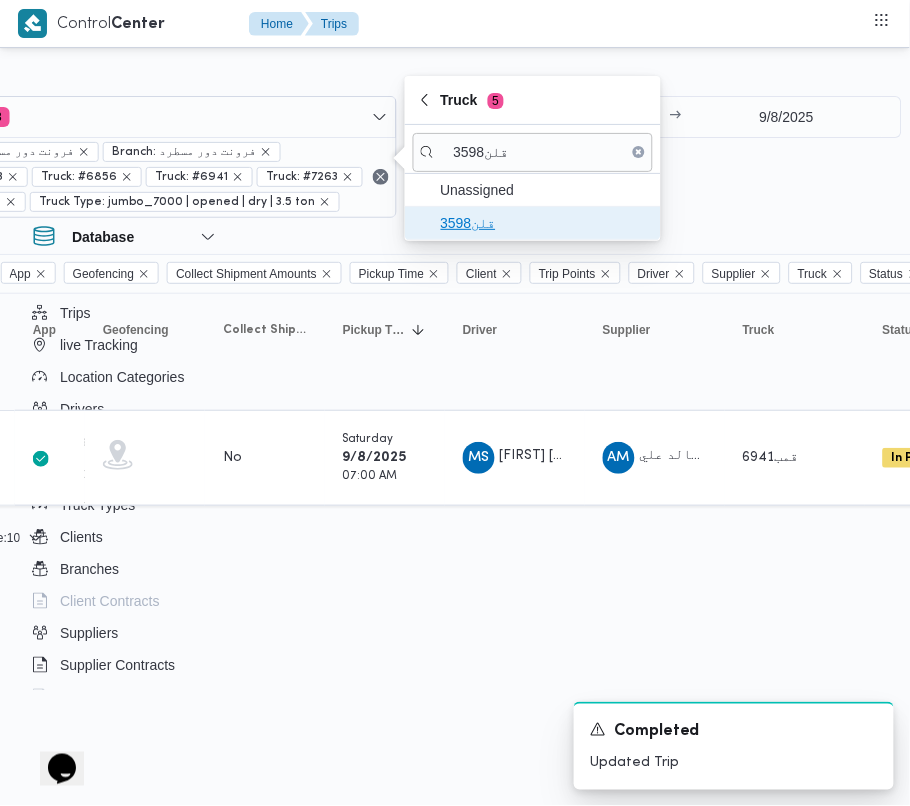 click on "قلن3598" at bounding box center [545, 223] 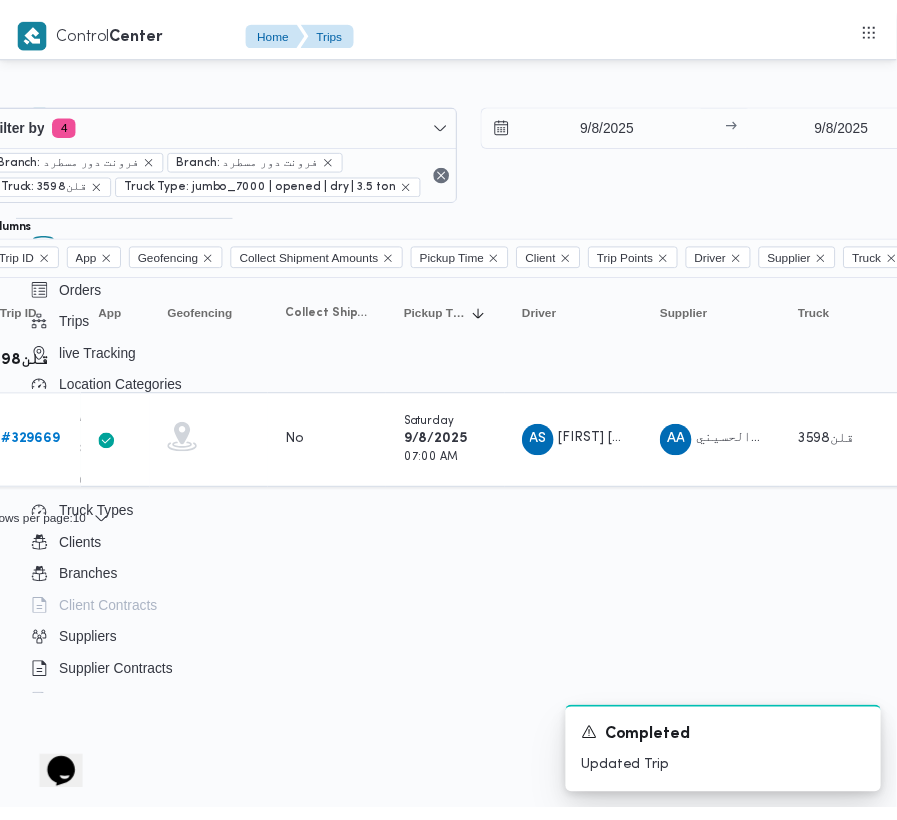 scroll, scrollTop: 0, scrollLeft: 0, axis: both 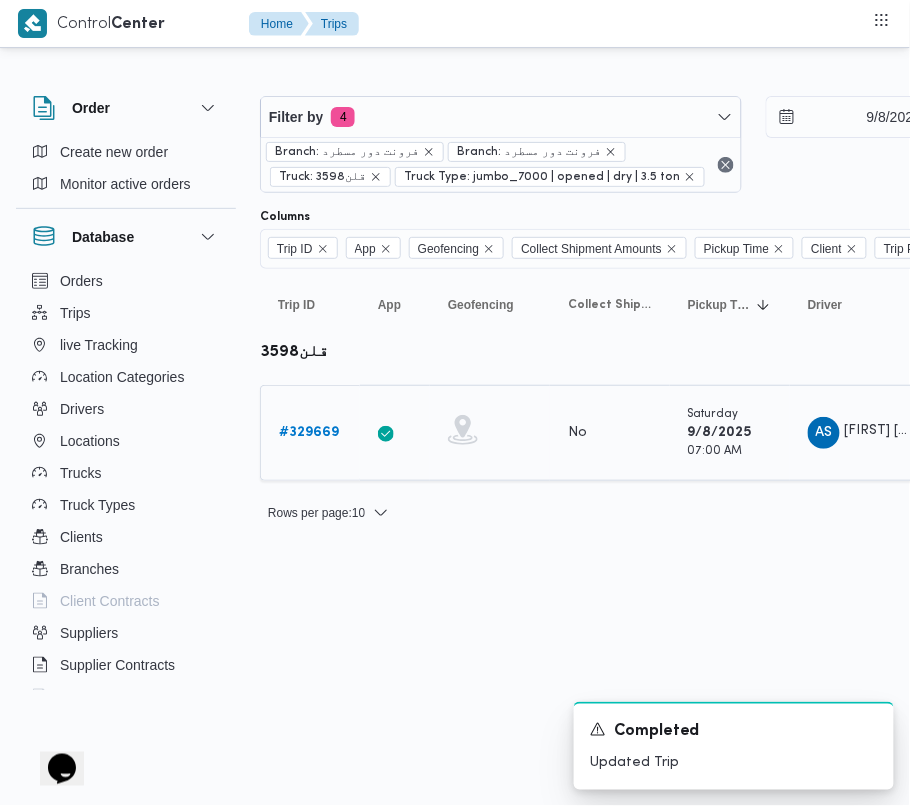 click on "# 329669" at bounding box center [309, 432] 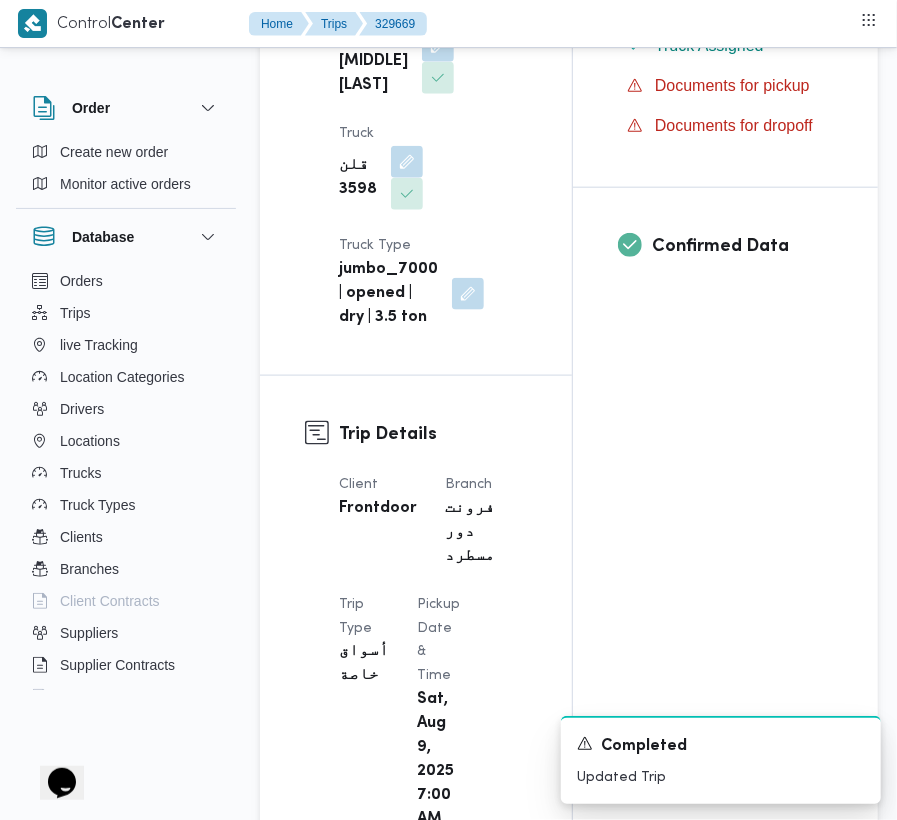 scroll, scrollTop: 781, scrollLeft: 0, axis: vertical 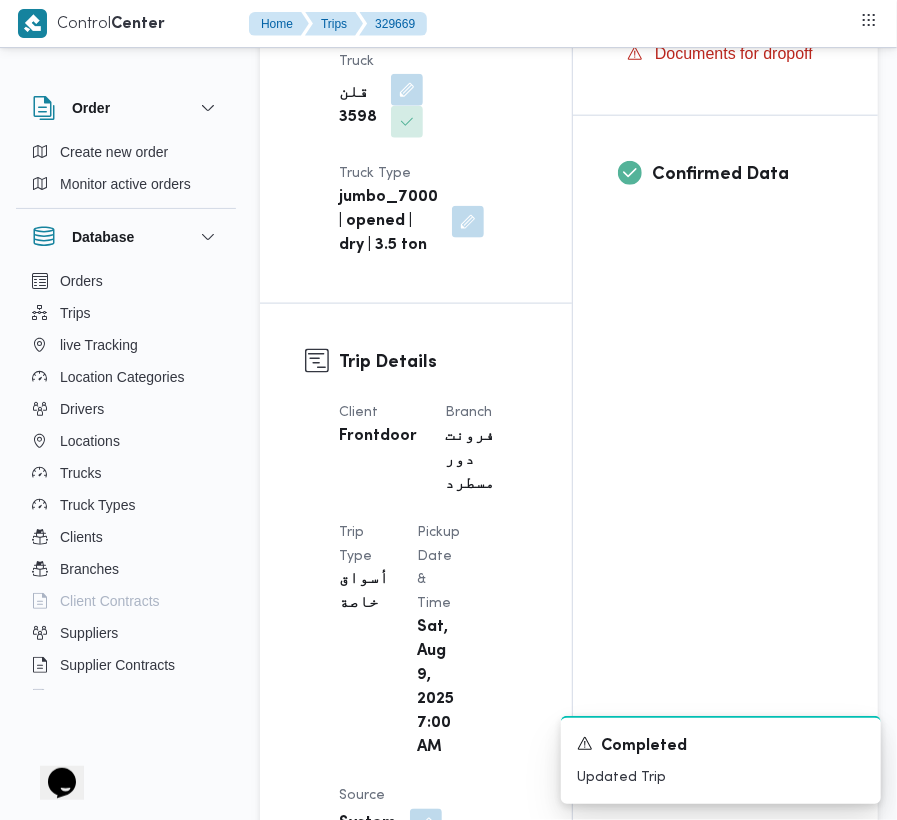 click on "Trip# 329669 Arrived Duplicate Trip   فرونت دور مسطرد Step 2 is incomplete 2 كارفور كايرو فيستفال Summary Route Supplier Details Supplier عبدالقادر عادل عبدالقادر الحسيني Operation Model Monthly Driver عيد سيد عيد سيد بيومي  Truck قلن 3598 Truck Type jumbo_7000 | opened | dry | 3.5 ton Trip Details Client Frontdoor Branch فرونت دور مسطرد Trip Type أسواق خاصة Pickup date & time Sat, Aug 9, 2025 7:00 AM Source System App Version 3.8.6.production.driver-release (166) Returnable No Geofencing No Auto Ending Yes Collect Shipment Amounts No Contract Type Monthly Project Name frontdoor Google distance in KMs 0 KMs Distance Traveled 0 KMs Manual Distance N/A Trip Cost N/A Number of Helpers N/A Number of Scales N/A Number of Toll Station Gates N/A Pre Trip Distance 0.0 Pickup Details Arrived Pickup At Sat, Aug 9, 2025 9:02 AM Left Pickup At N/A Pickup Duration N/A Shipment Number of Units 0 Shipment Unit Cases 0 View" at bounding box center [436, 1853] 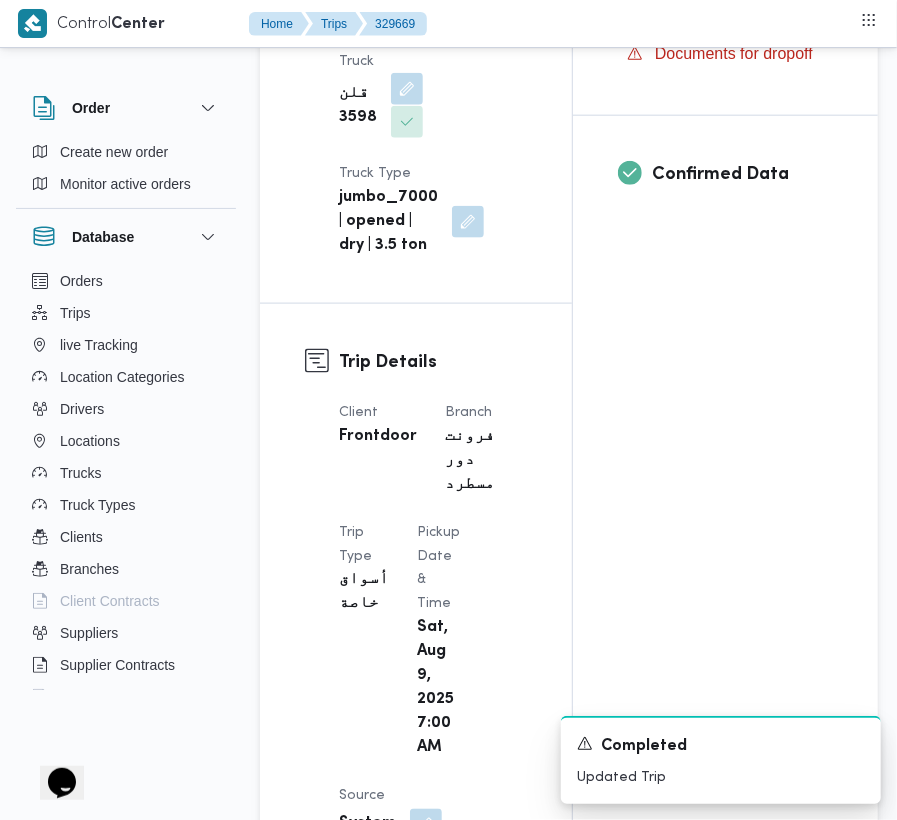 click on "قلن 3598" at bounding box center [381, 106] 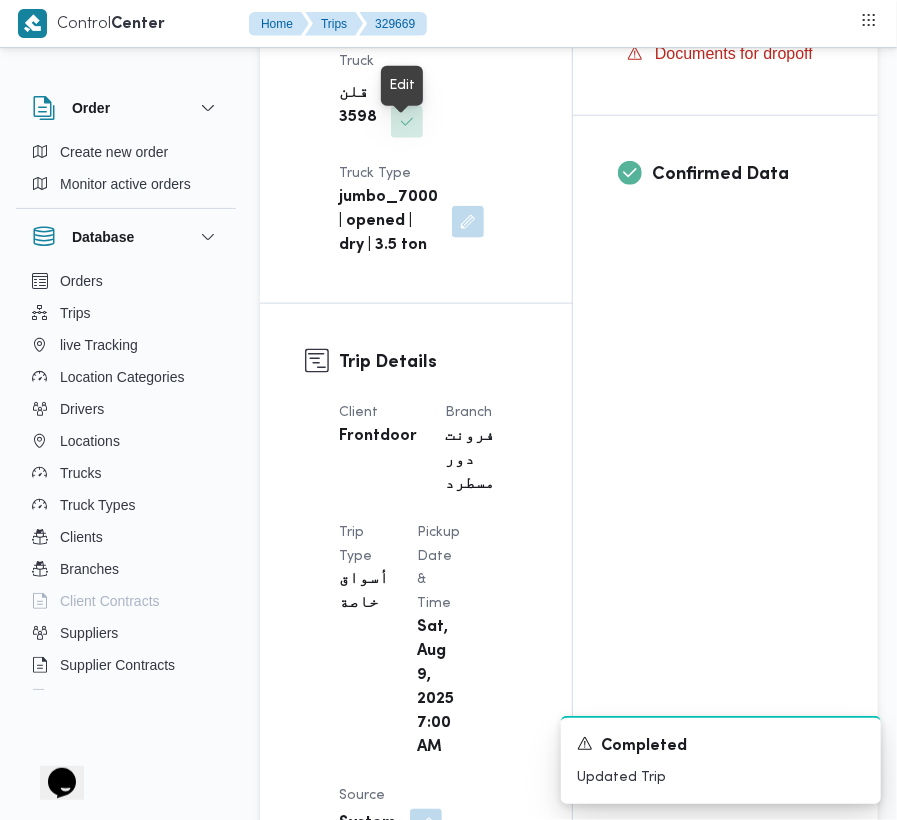 click at bounding box center (407, 89) 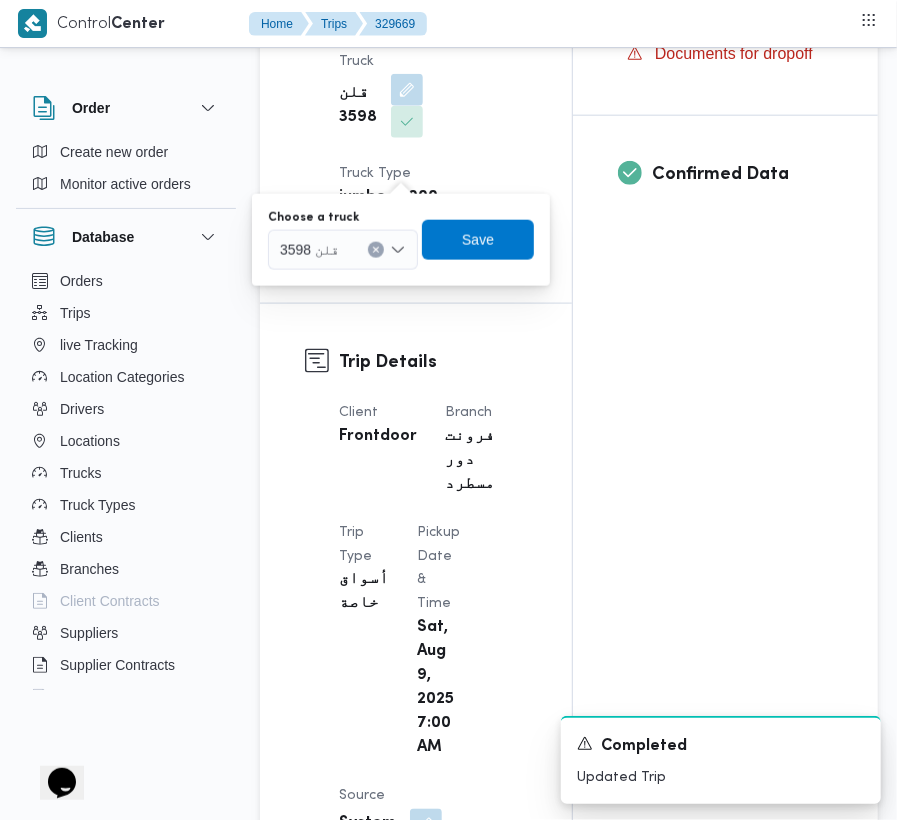 click at bounding box center [376, 250] 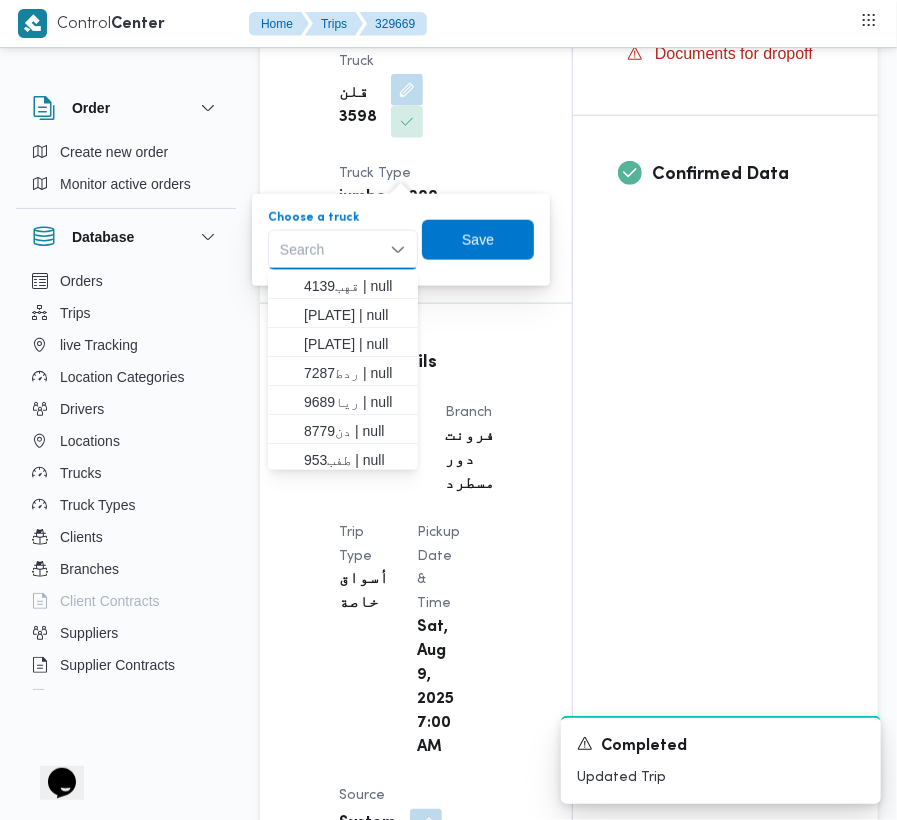 paste on "6375" 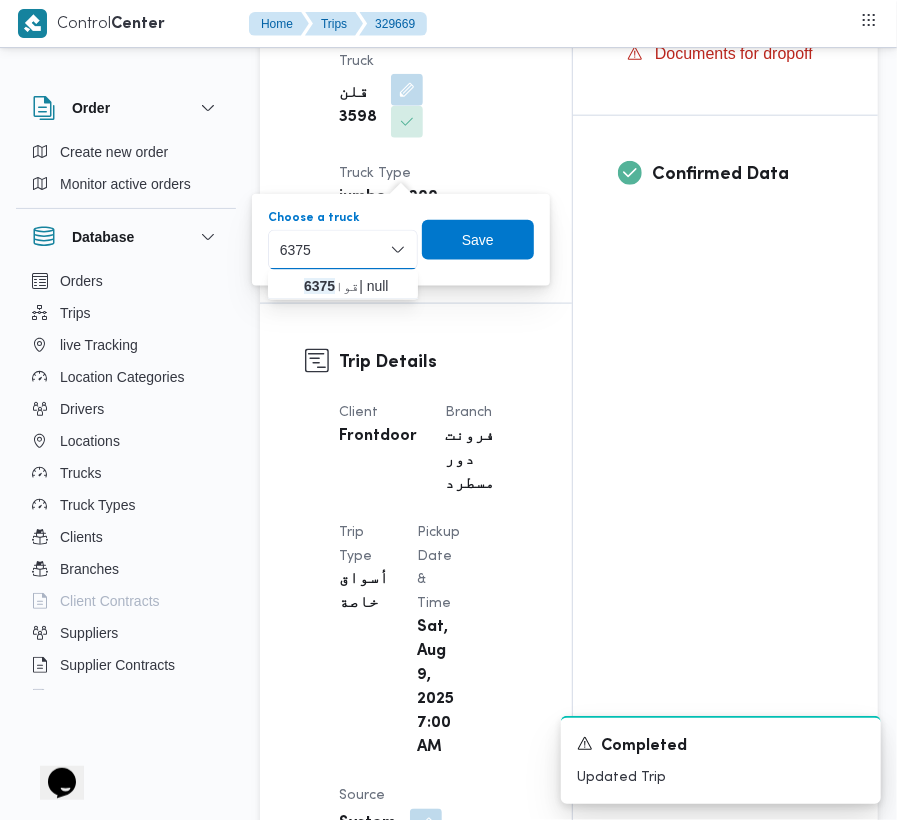 type on "6375" 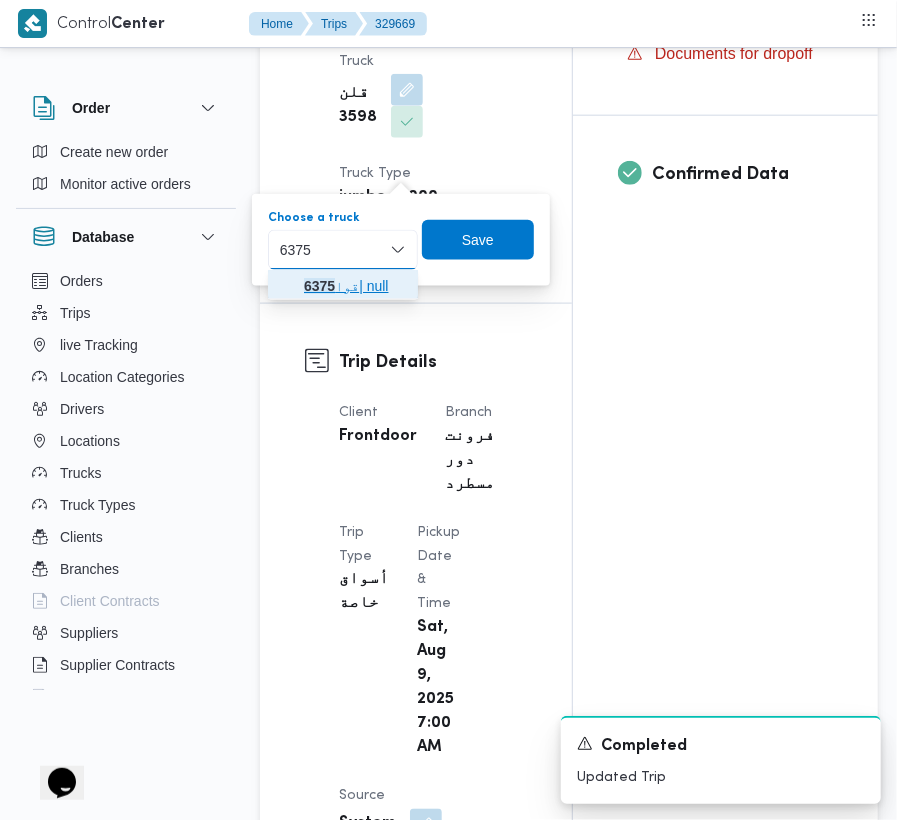 drag, startPoint x: 296, startPoint y: 277, endPoint x: 288, endPoint y: 284, distance: 10.630146 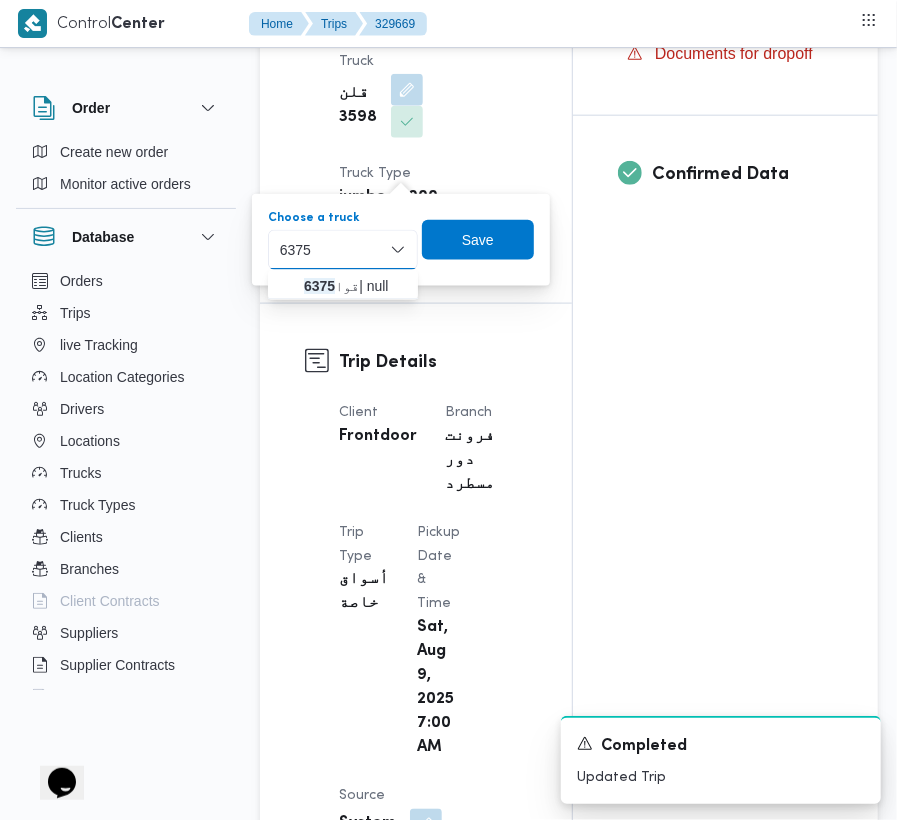 type 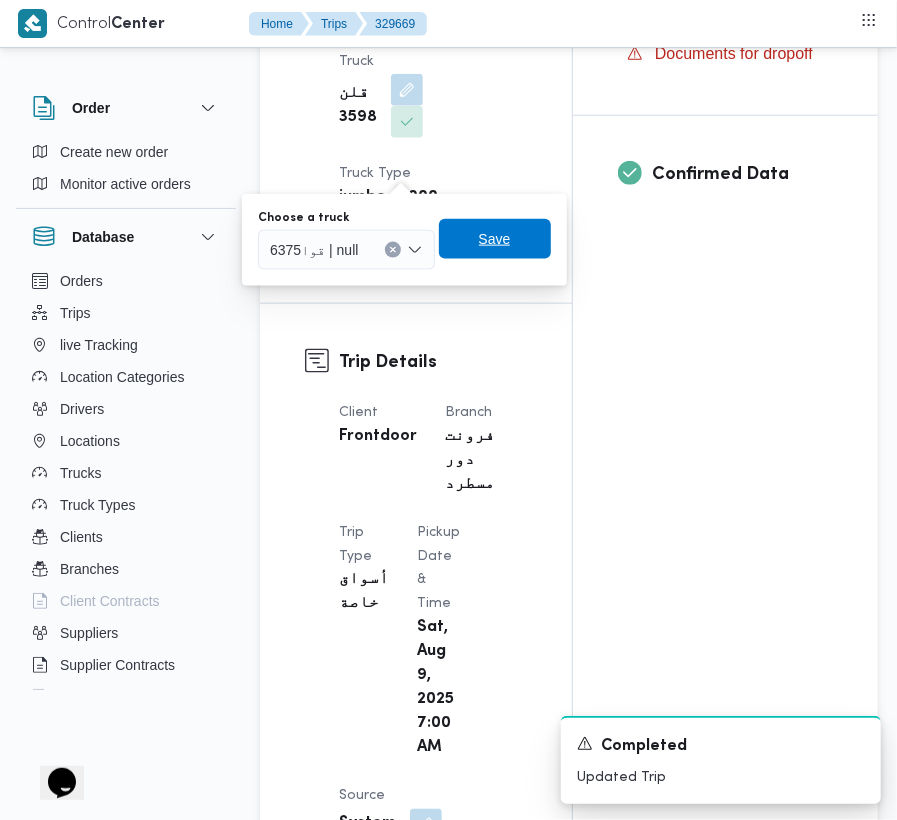 click on "Save" at bounding box center [495, 239] 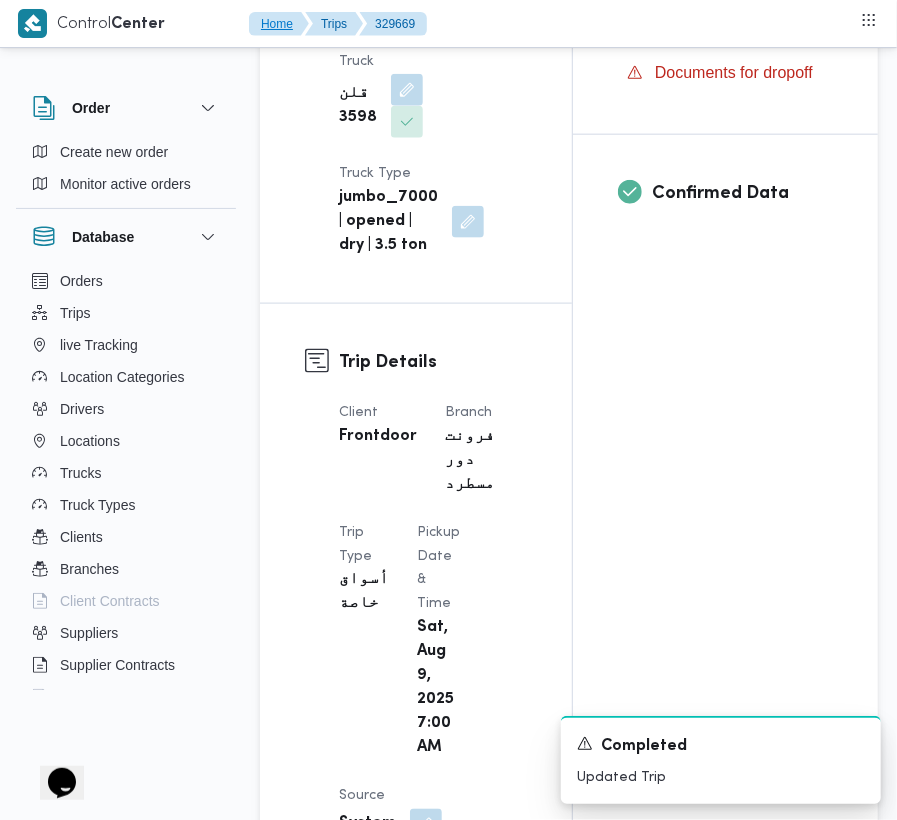 type 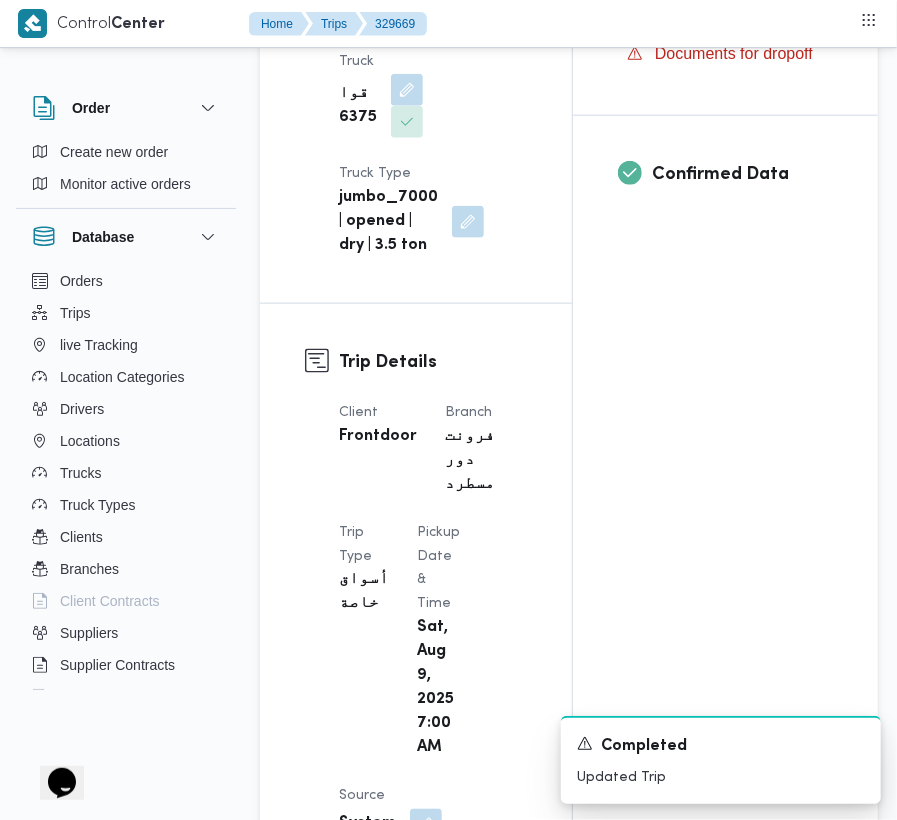 click on "Supplier عبدالقادر عادل عبدالقادر الحسيني Operation Model Monthly Driver عيد سيد عيد سيد بيومي  Truck قوا 6375 Truck Type jumbo_7000 | opened | dry | 3.5 ton" at bounding box center (433, -30) 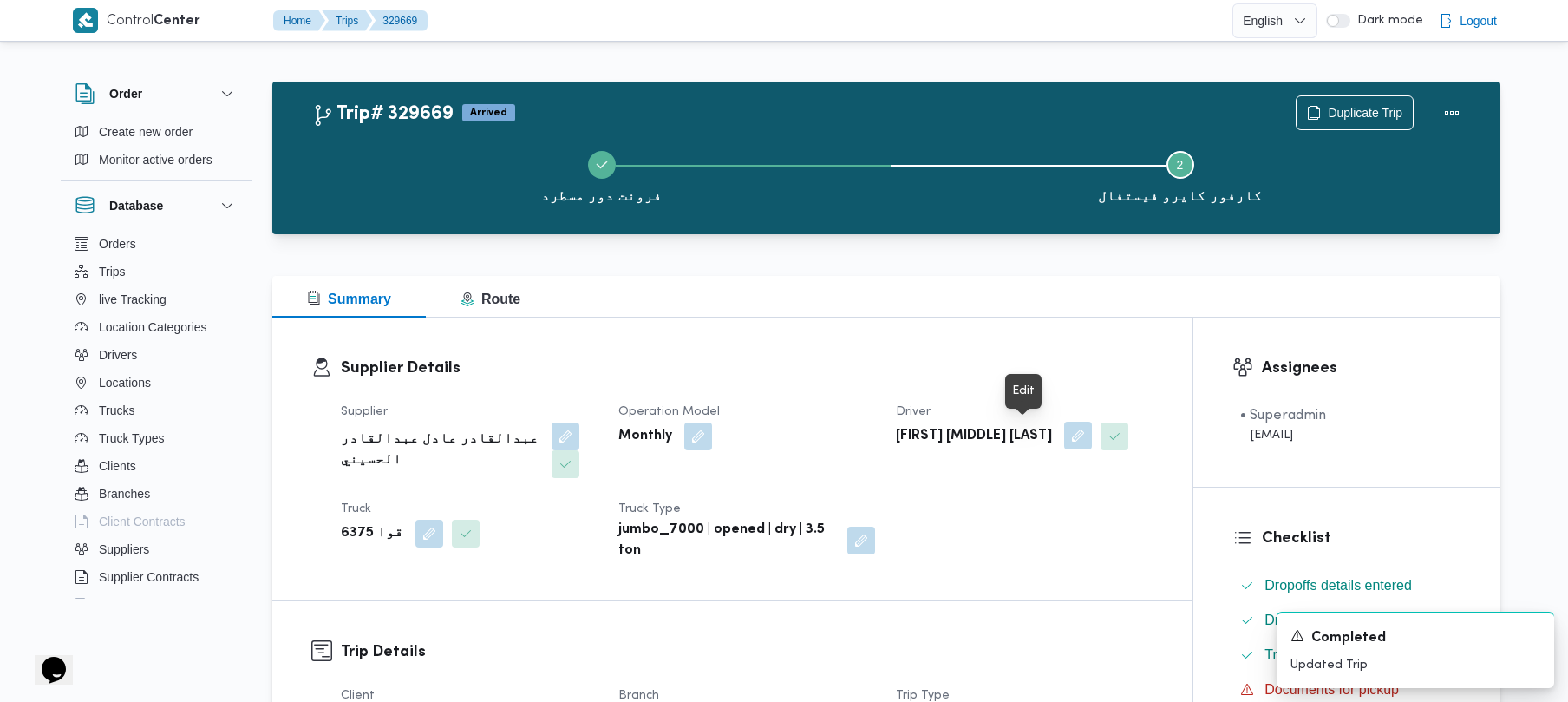 click at bounding box center (1078, 436) 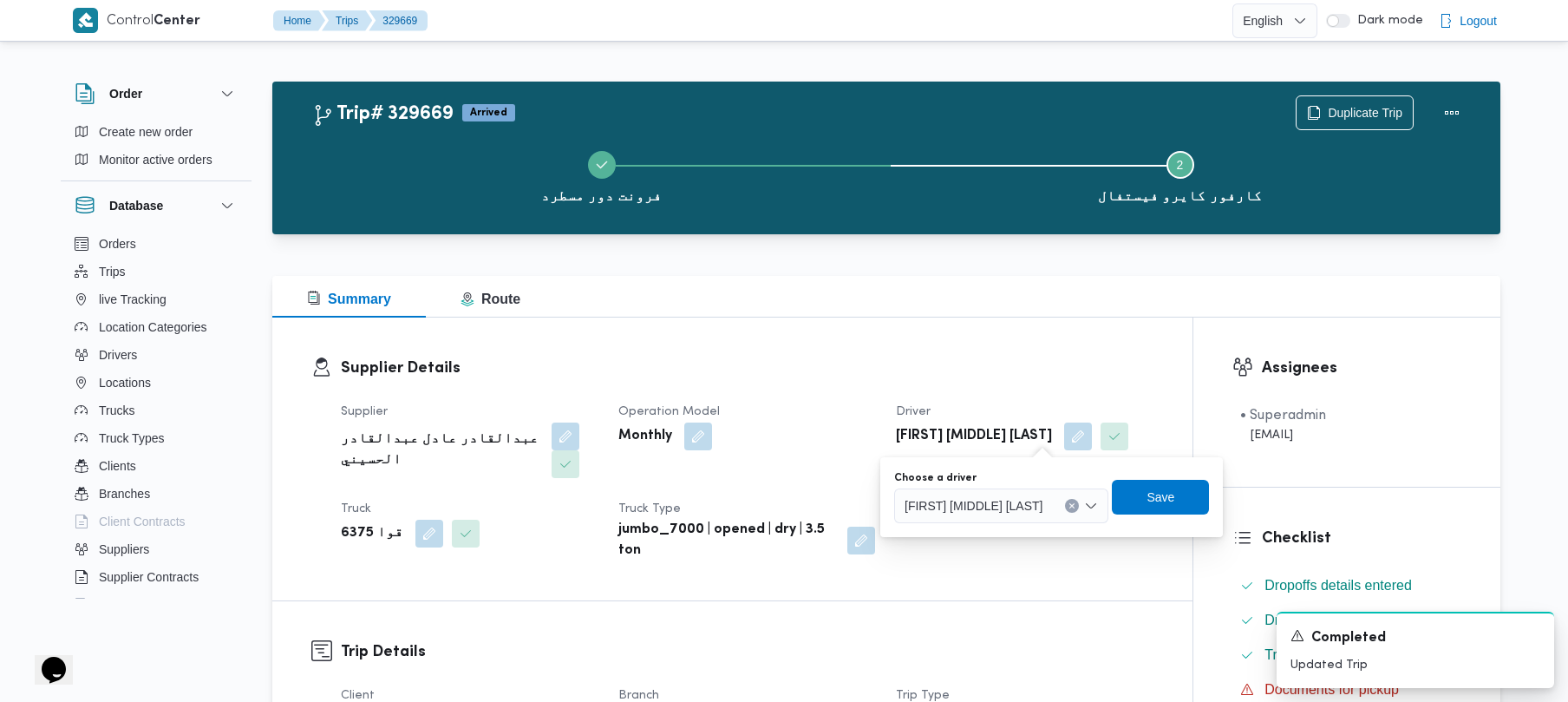 click on "عيد سيد عيد سيد بيومي" at bounding box center (1001, 506) 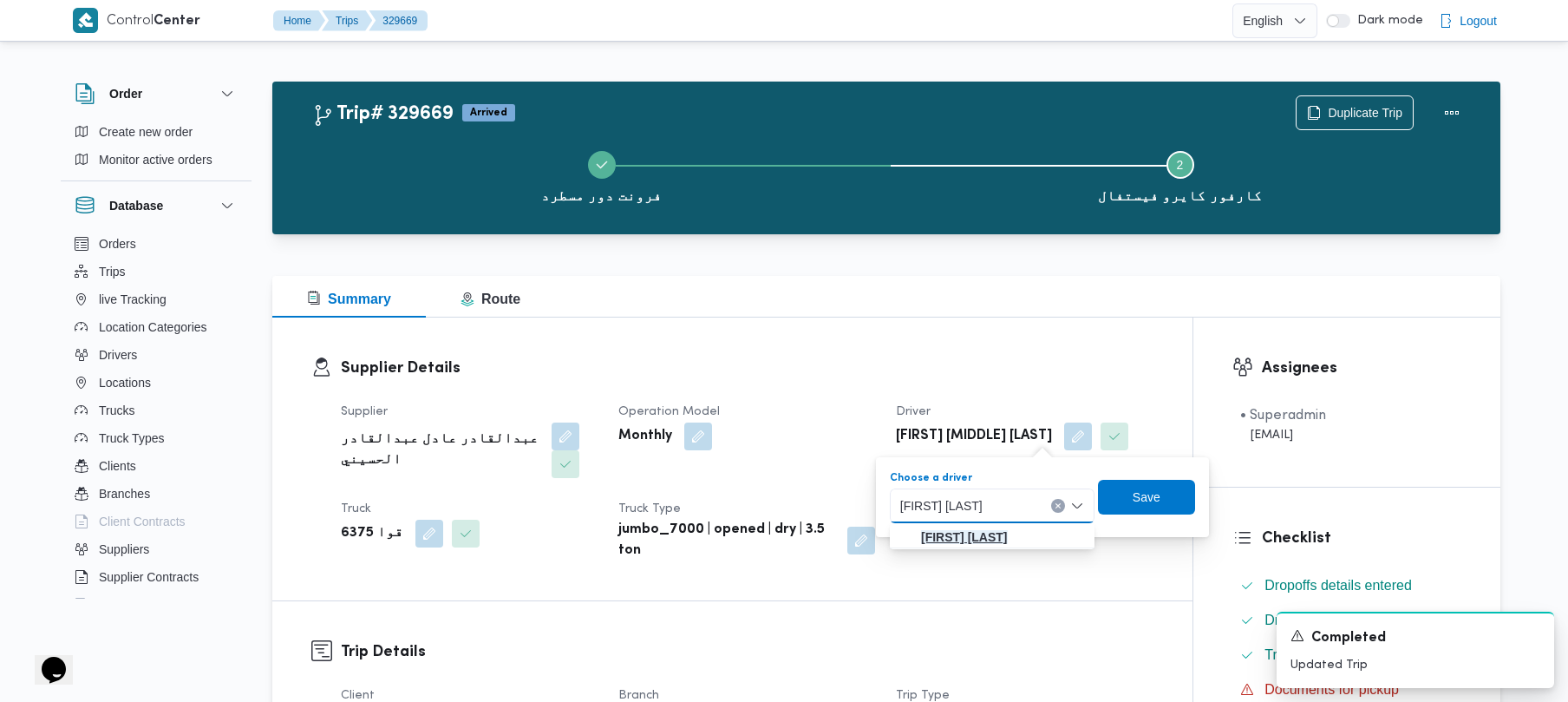 type on "محمد عبدالشافى احمد على" 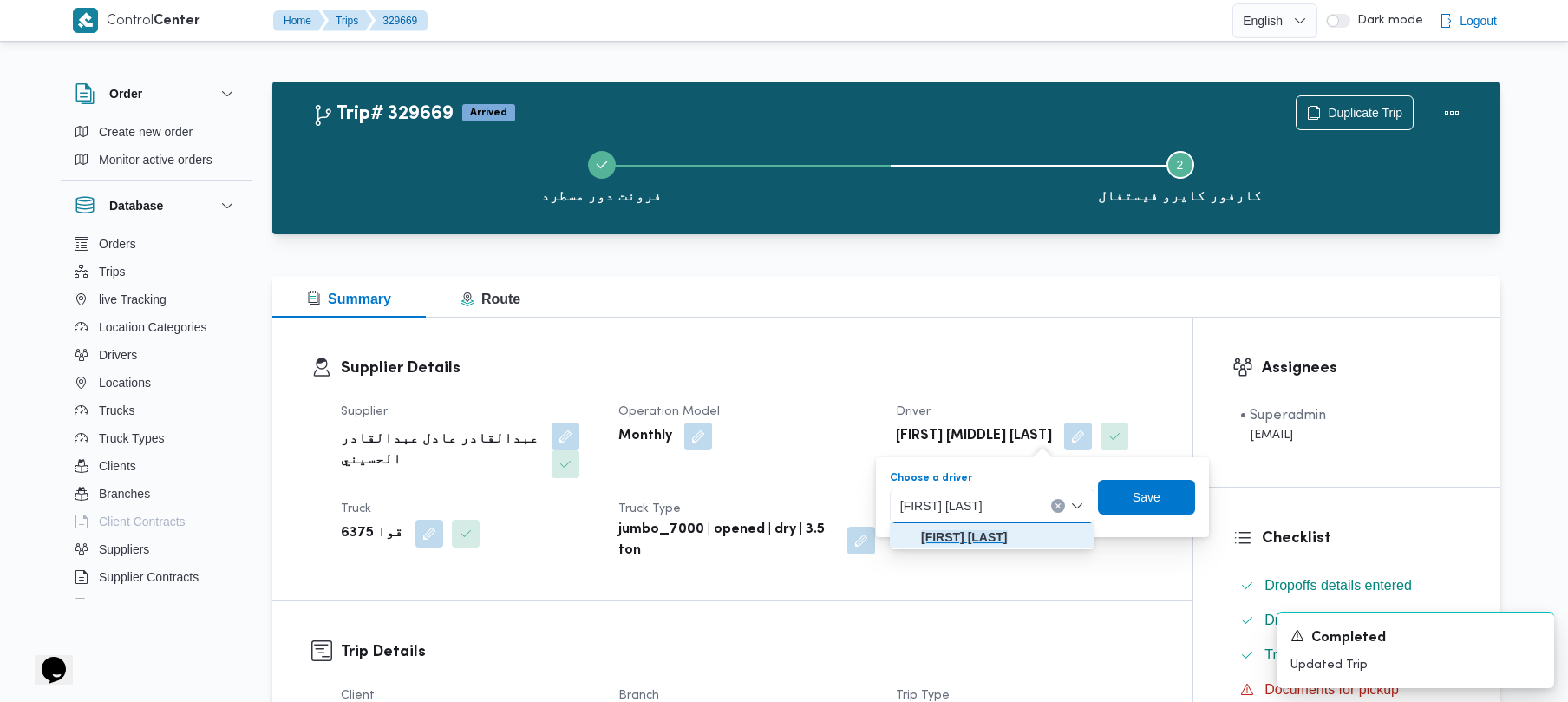 click on "محمد عبدالشافى احمد على" 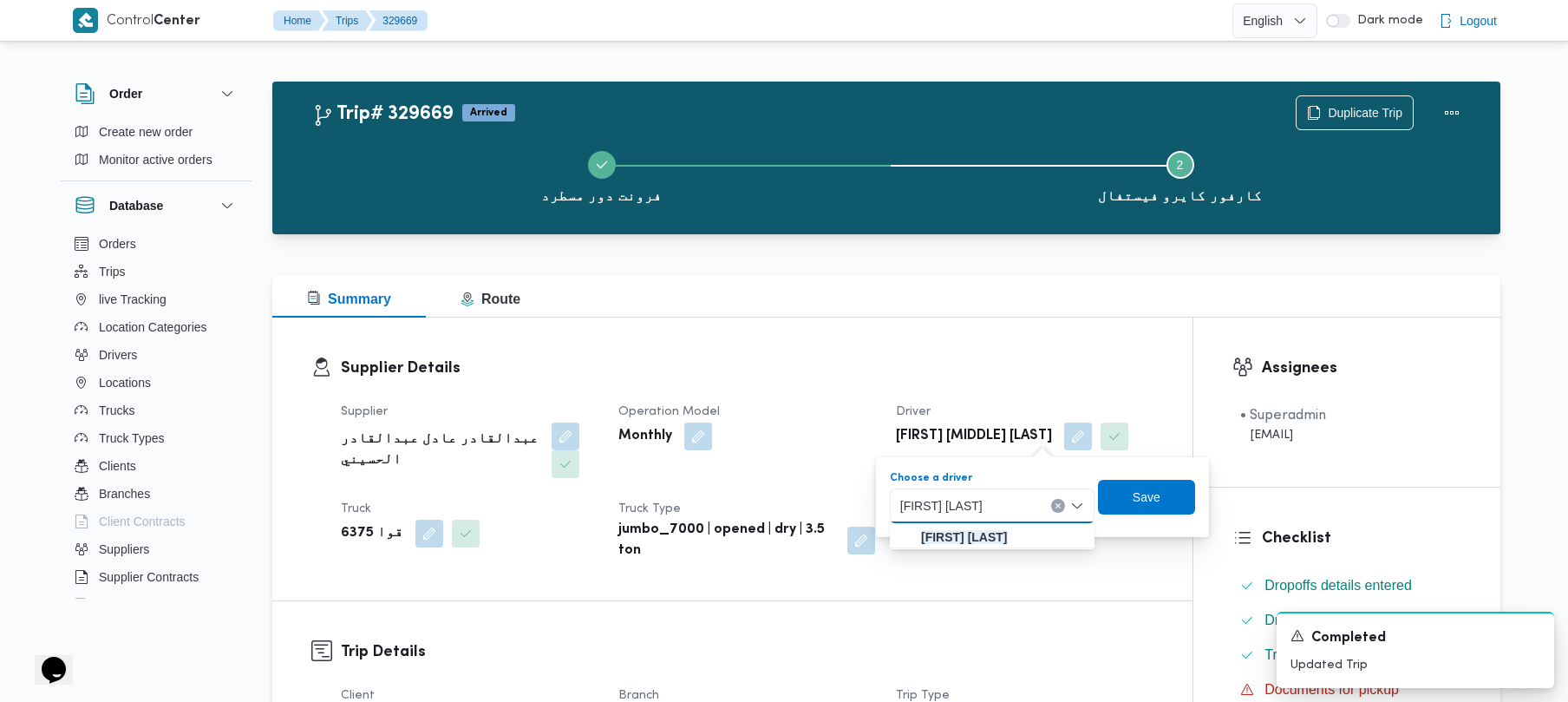 type 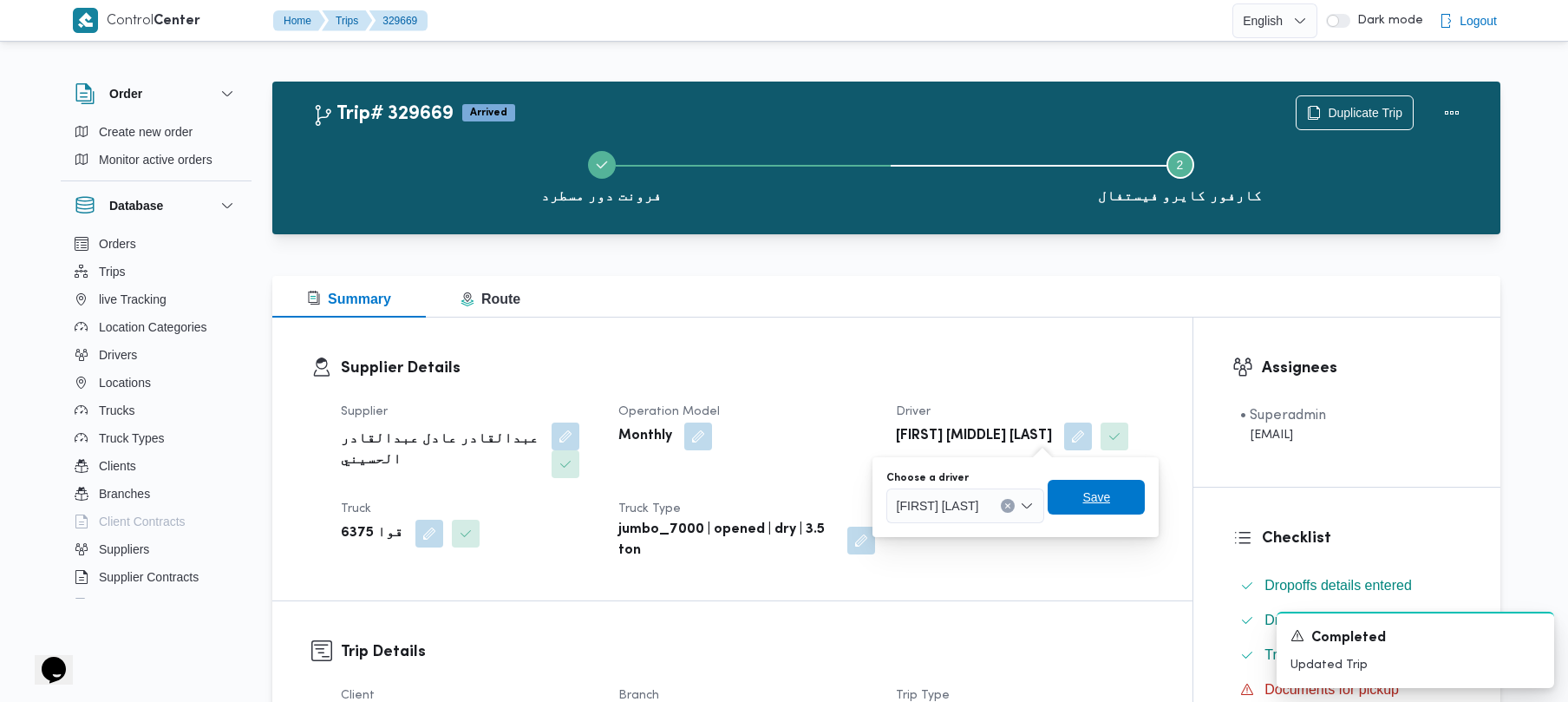 click on "Save" at bounding box center [1096, 497] 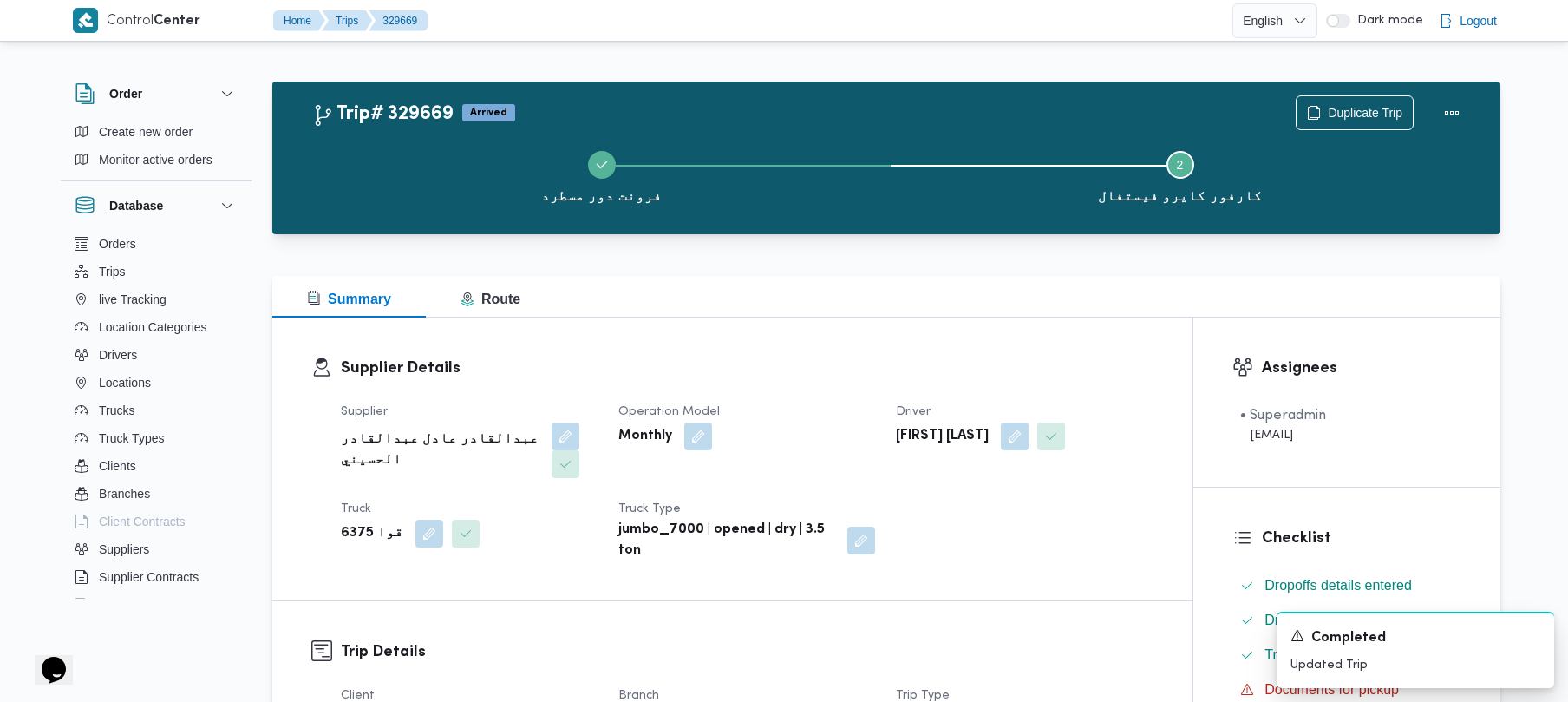 click on "Supplier عبدالقادر عادل عبدالقادر الحسيني Operation Model Monthly Driver محمد عبدالشافى احمد على Truck قوا 6375 Truck Type jumbo_7000 | opened | dry | 3.5 ton" at bounding box center [747, 482] 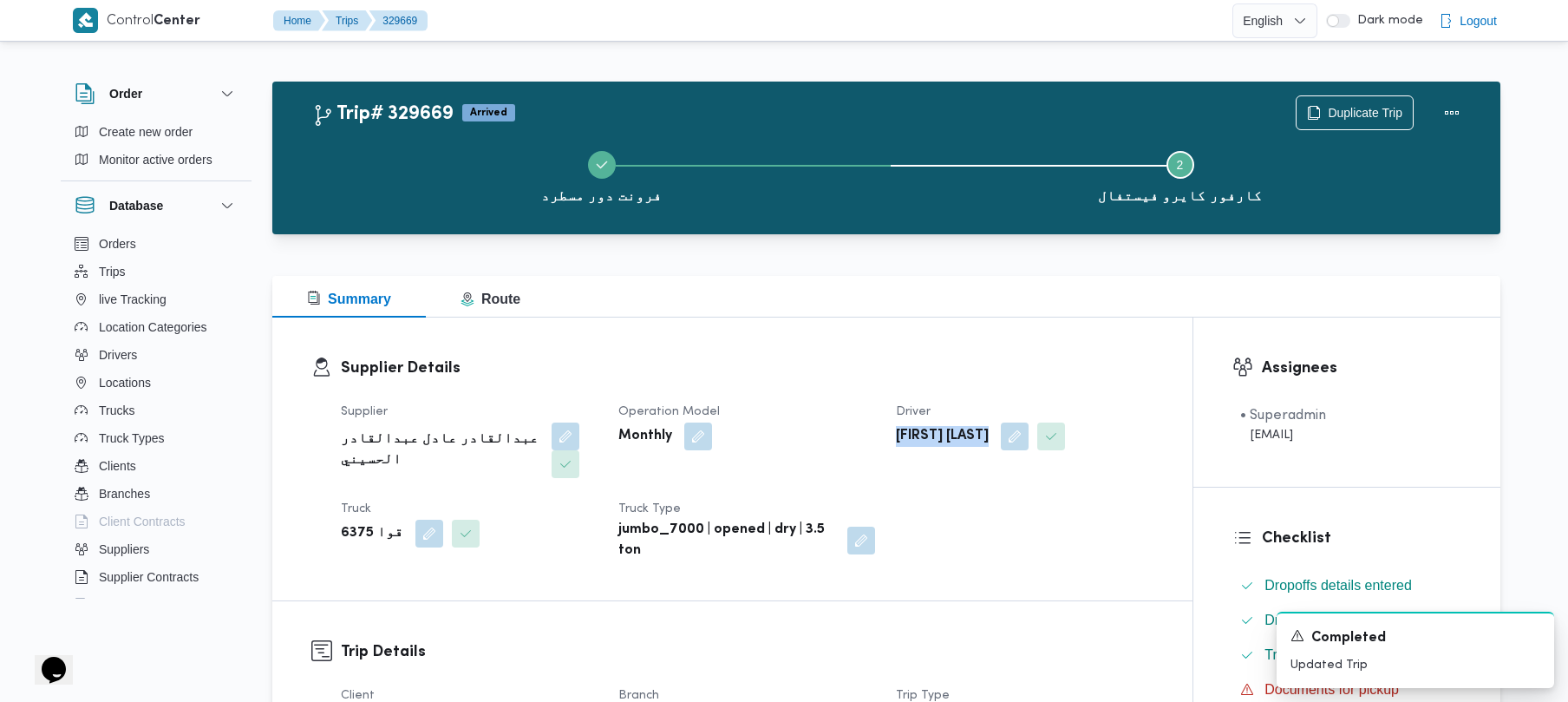 click on "محمد عبدالشافى احمد على" at bounding box center (942, 436) 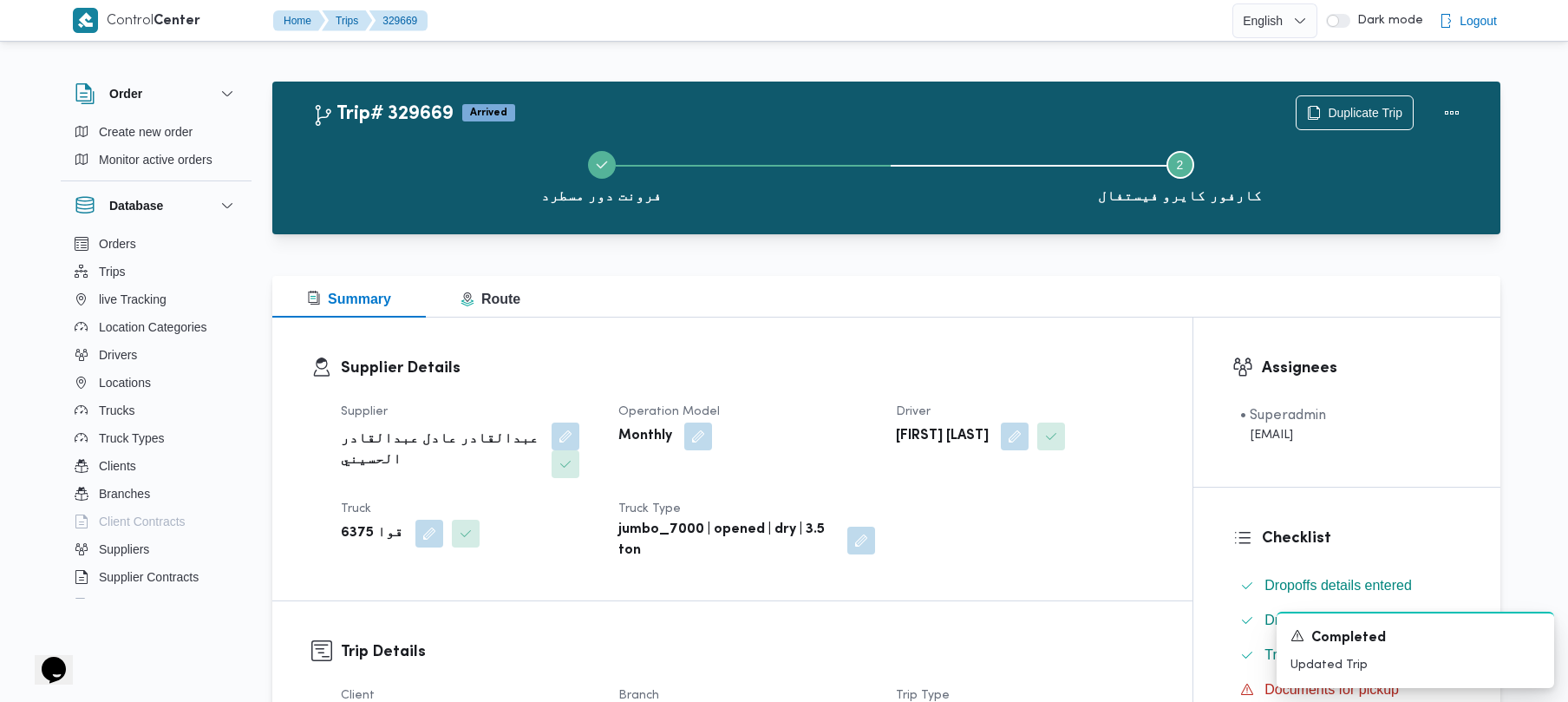 click on "قوا 6375" at bounding box center [372, 534] 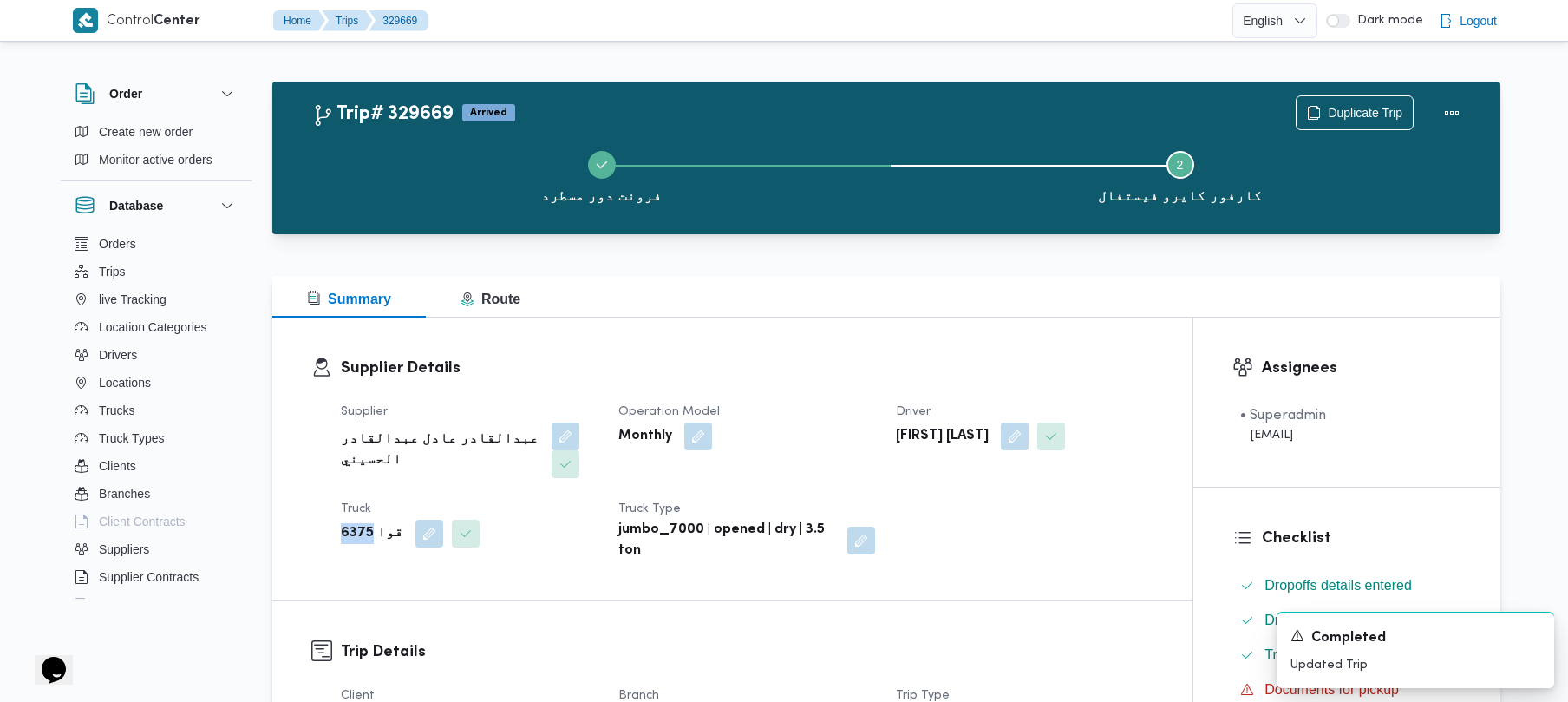 click on "قوا 6375" at bounding box center (372, 534) 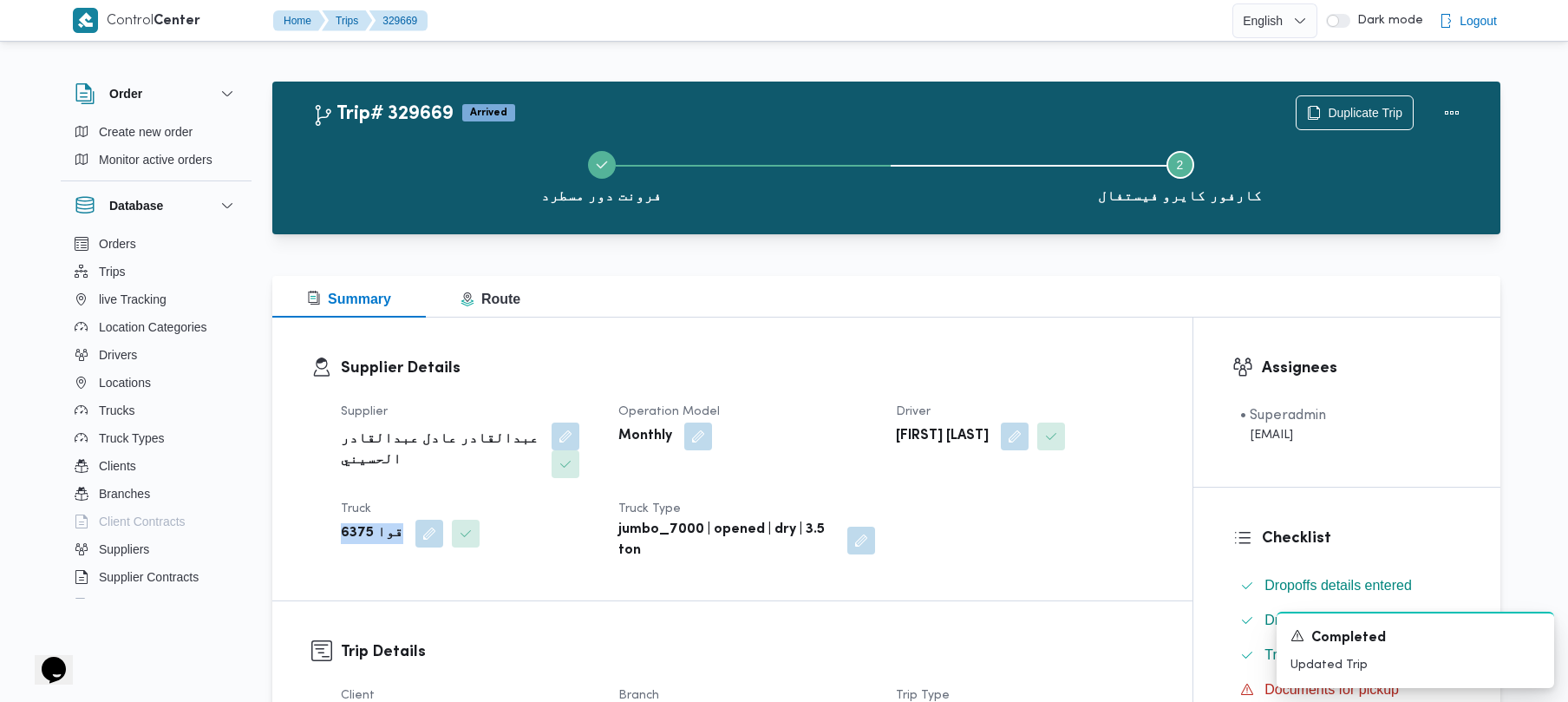 click on "قوا 6375" at bounding box center [372, 534] 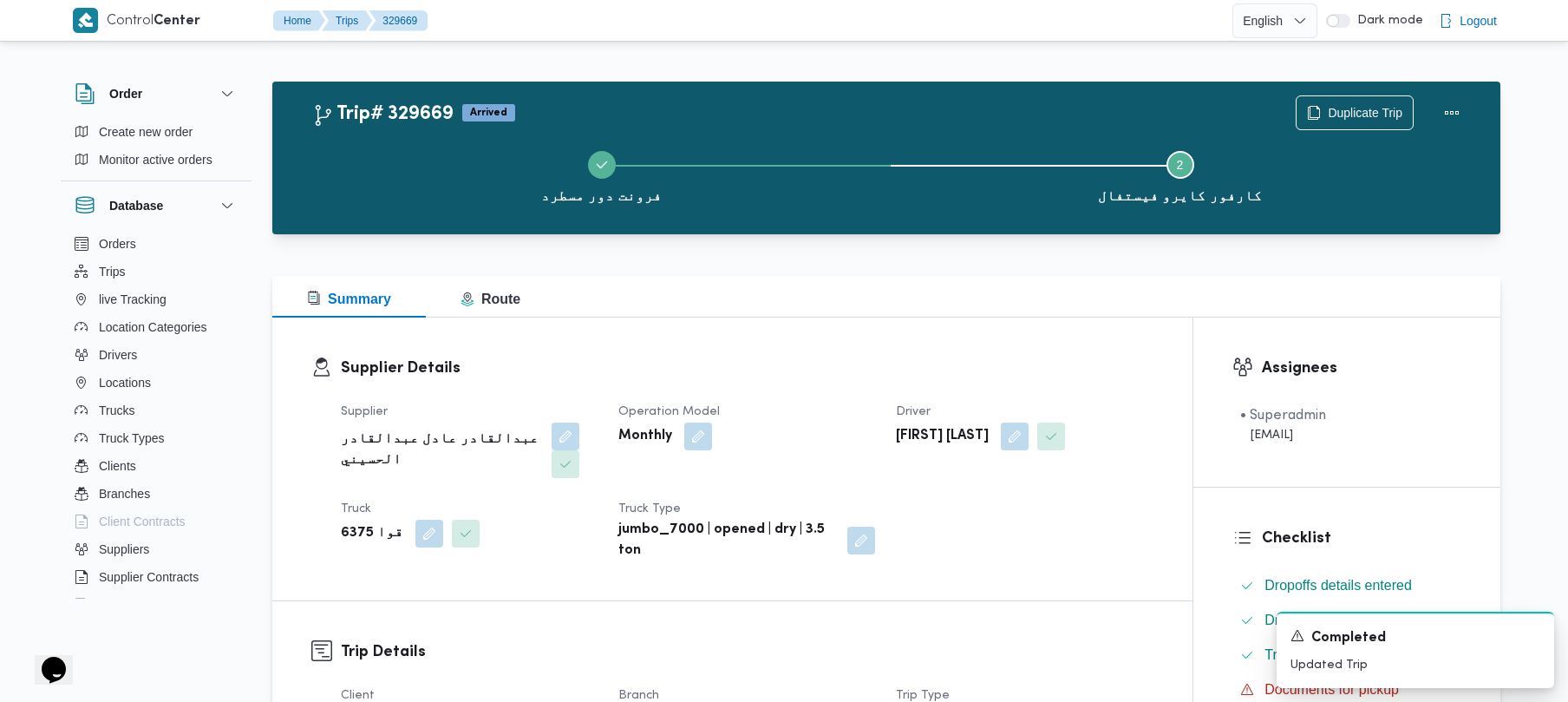 drag, startPoint x: 546, startPoint y: 482, endPoint x: 538, endPoint y: 481, distance: 8.062258 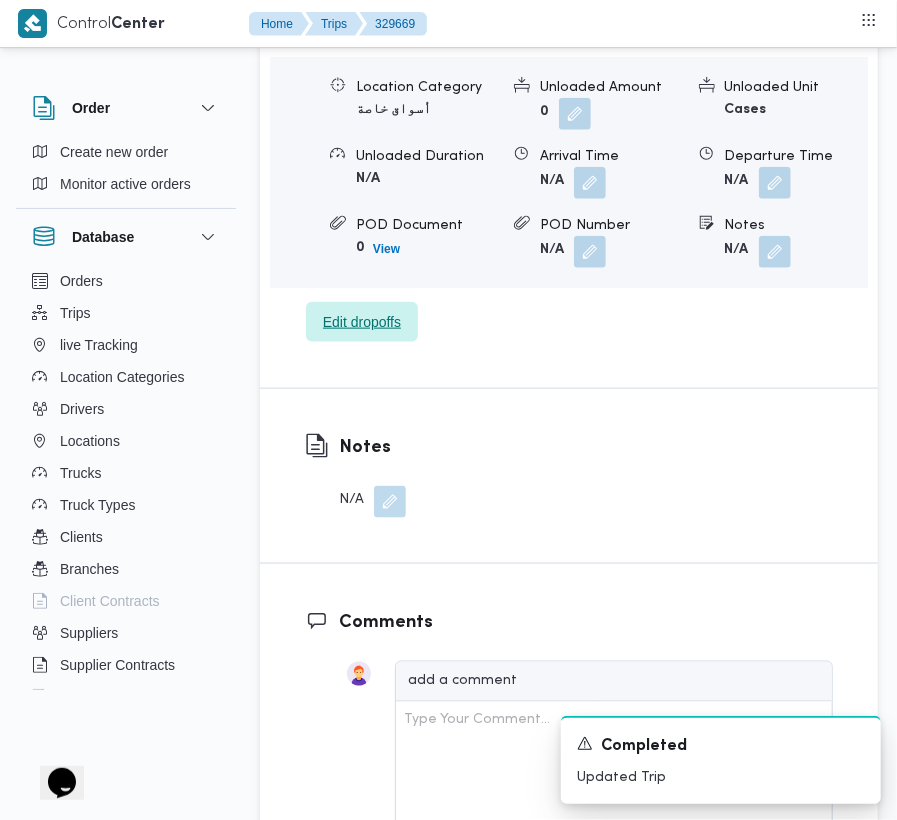 click on "Edit dropoffs" at bounding box center (362, 322) 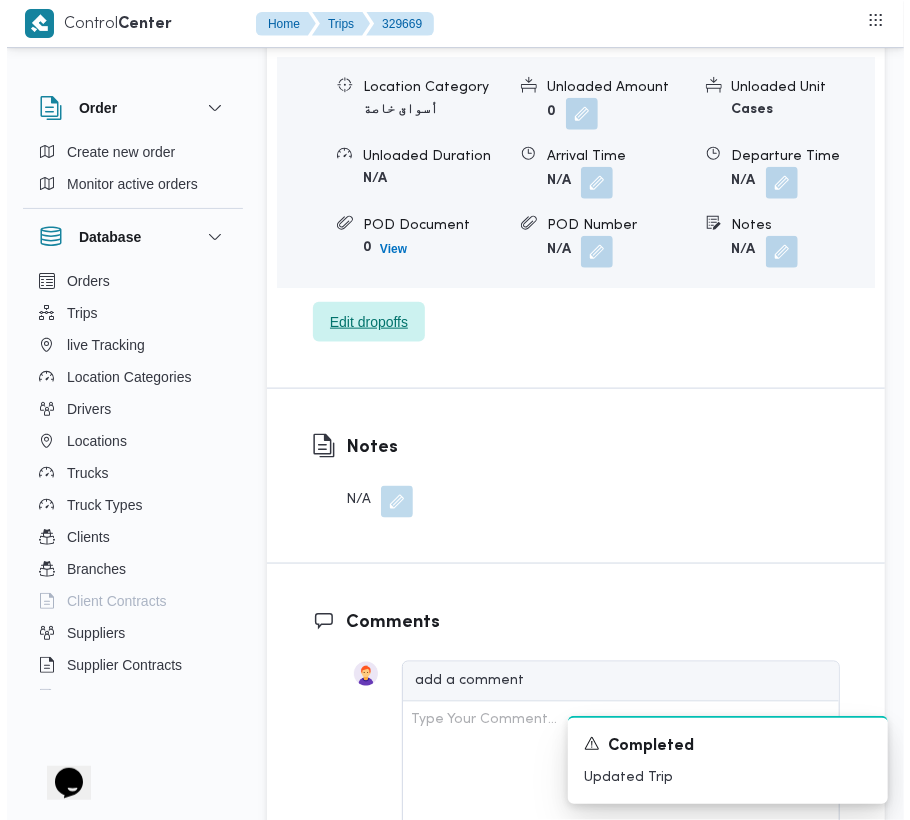 scroll, scrollTop: 3393, scrollLeft: 0, axis: vertical 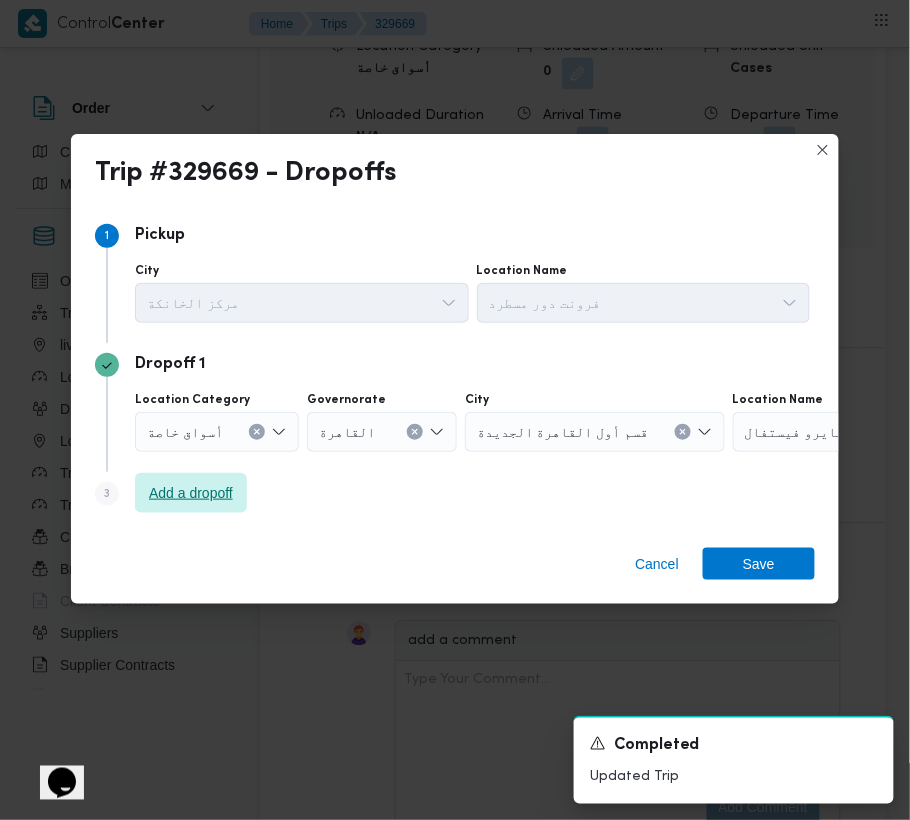 click on "Add a dropoff" at bounding box center (191, 493) 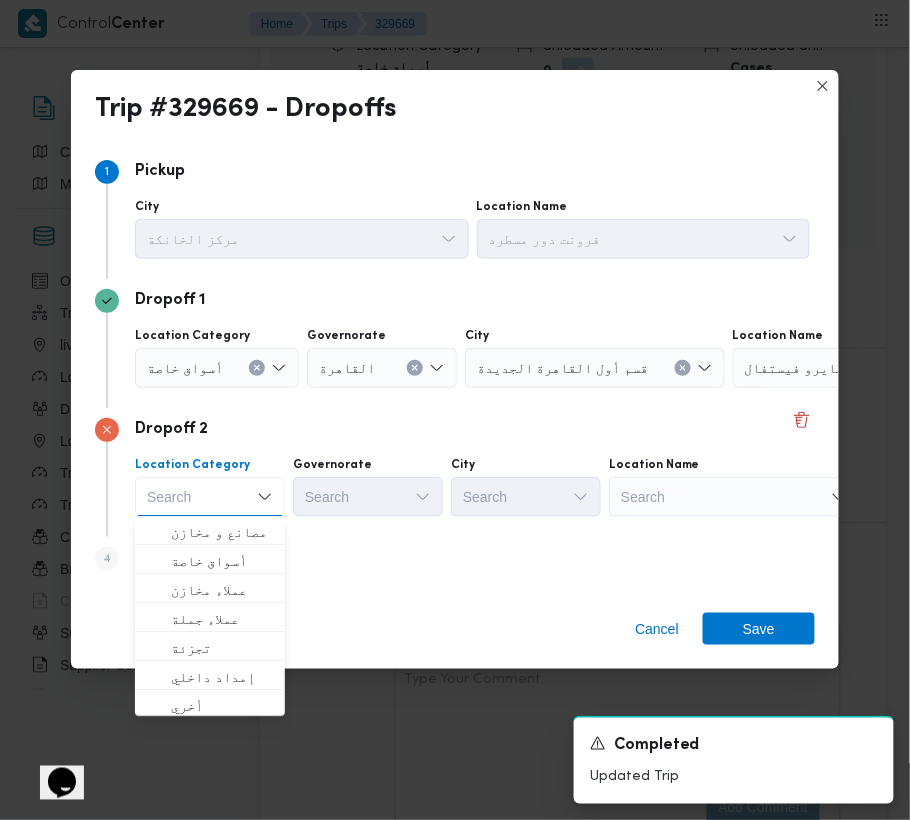 drag, startPoint x: 714, startPoint y: 445, endPoint x: 712, endPoint y: 486, distance: 41.04875 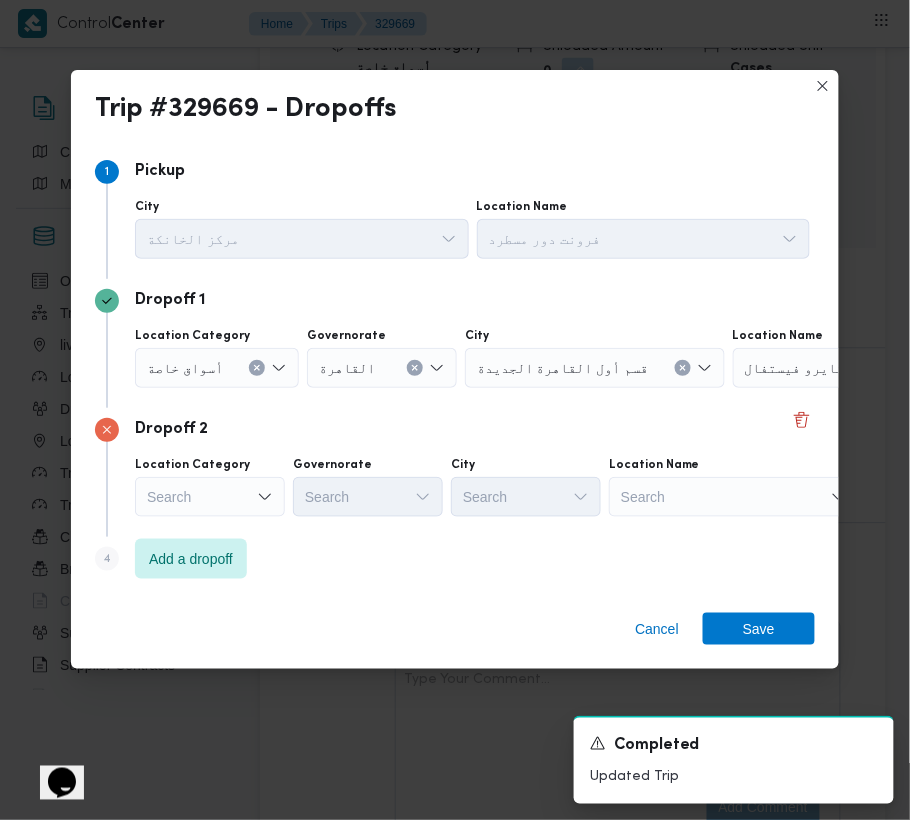 click on "Search" at bounding box center (858, 368) 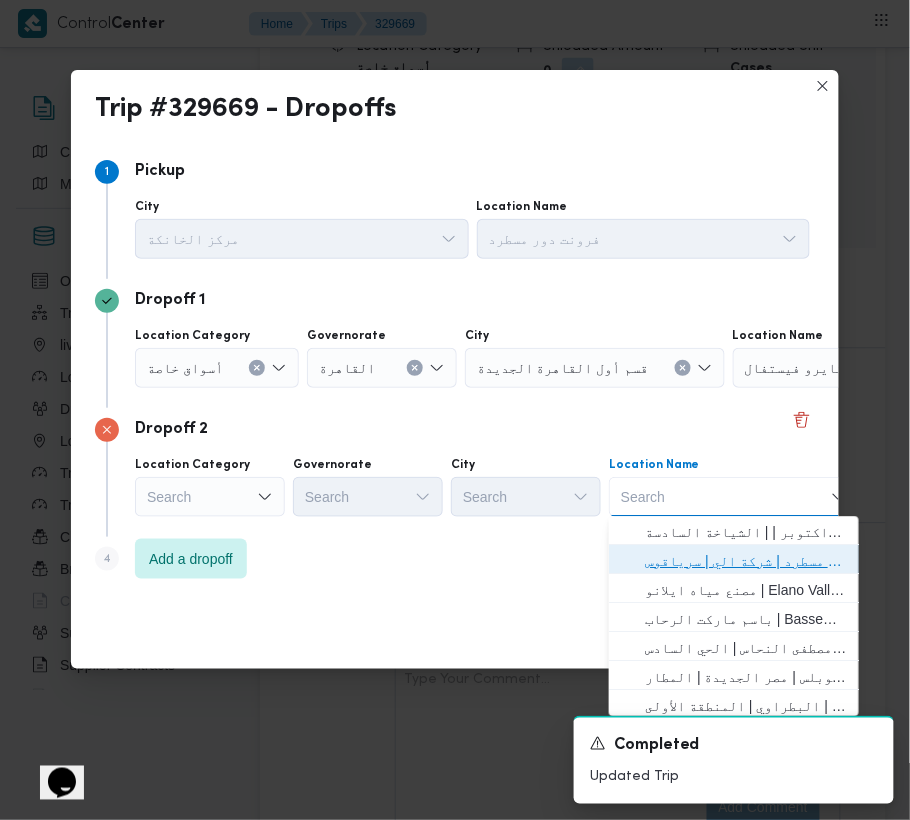 drag, startPoint x: 665, startPoint y: 550, endPoint x: 554, endPoint y: 542, distance: 111.28792 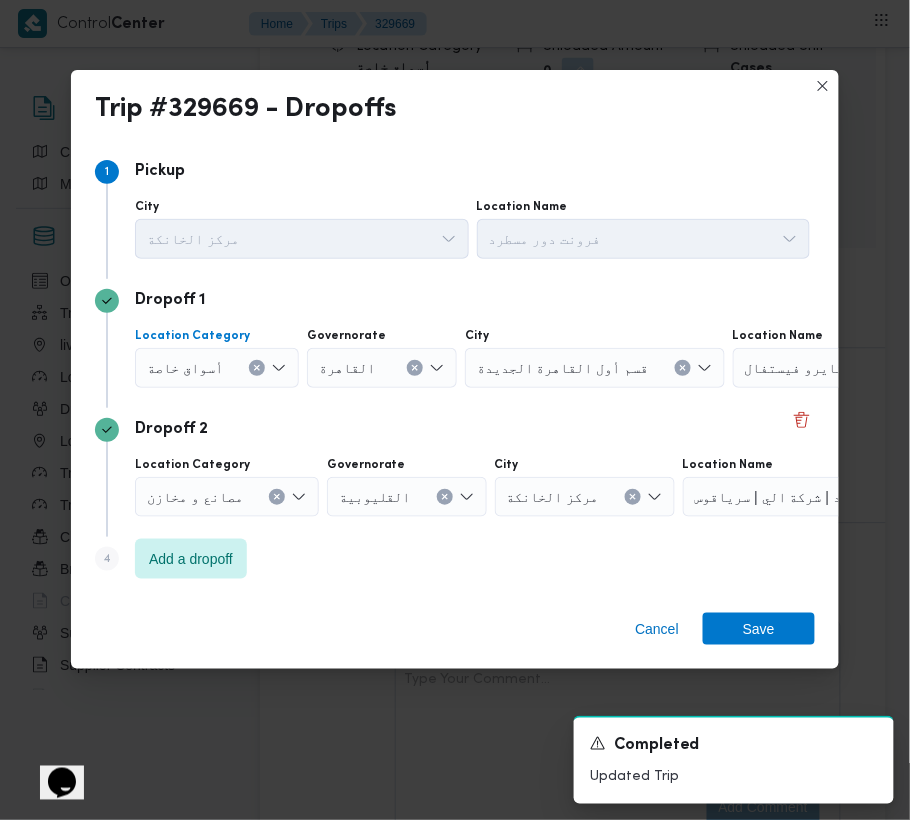 click at bounding box center (232, 368) 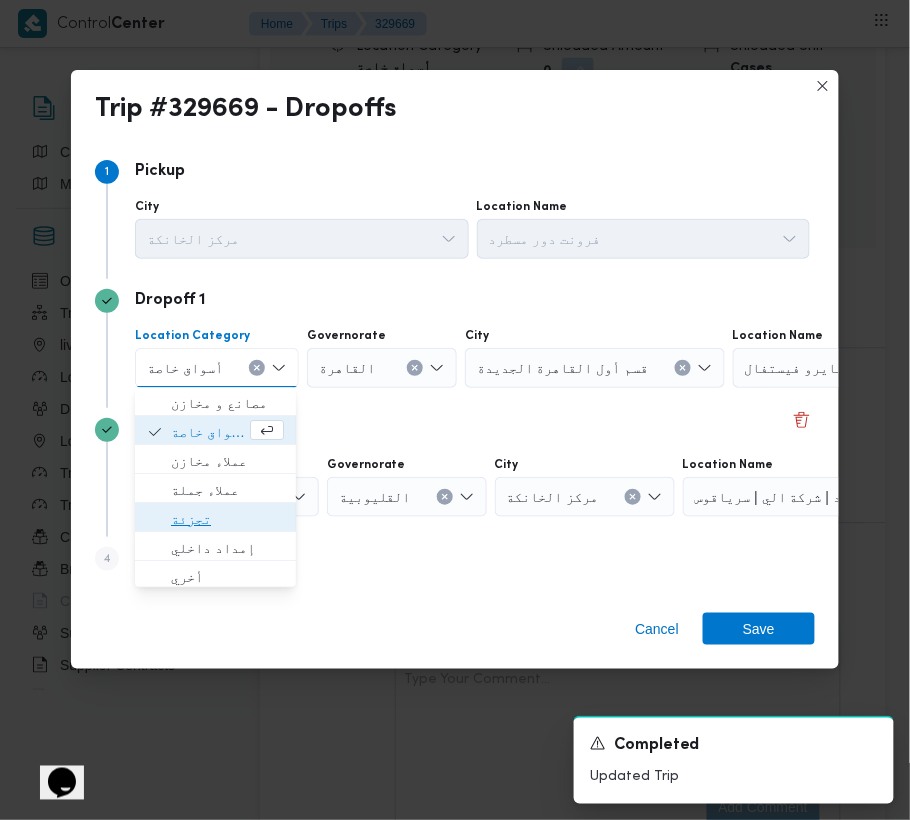click on "تجزئة" at bounding box center [227, 520] 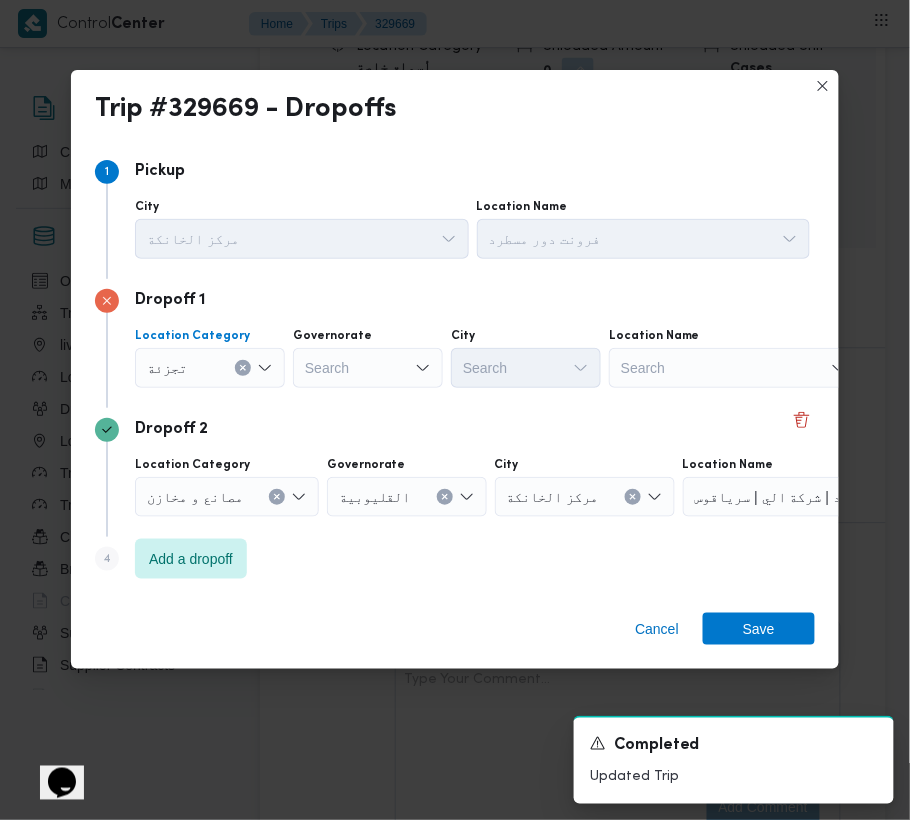 click on "Search" at bounding box center [368, 368] 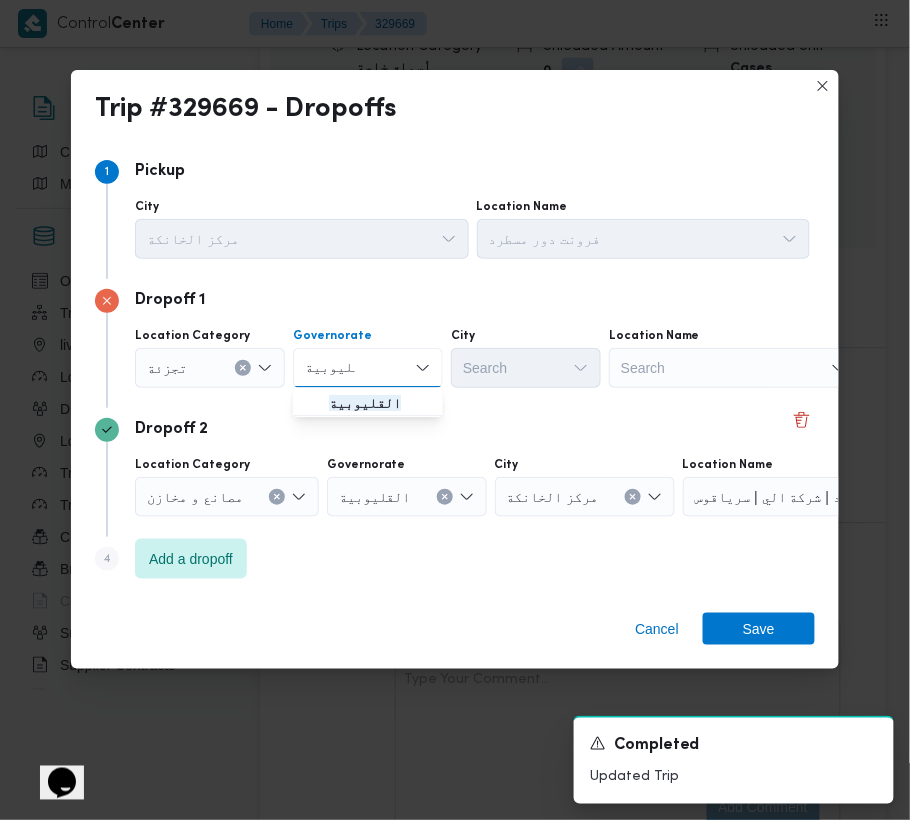 type on "القليوبية" 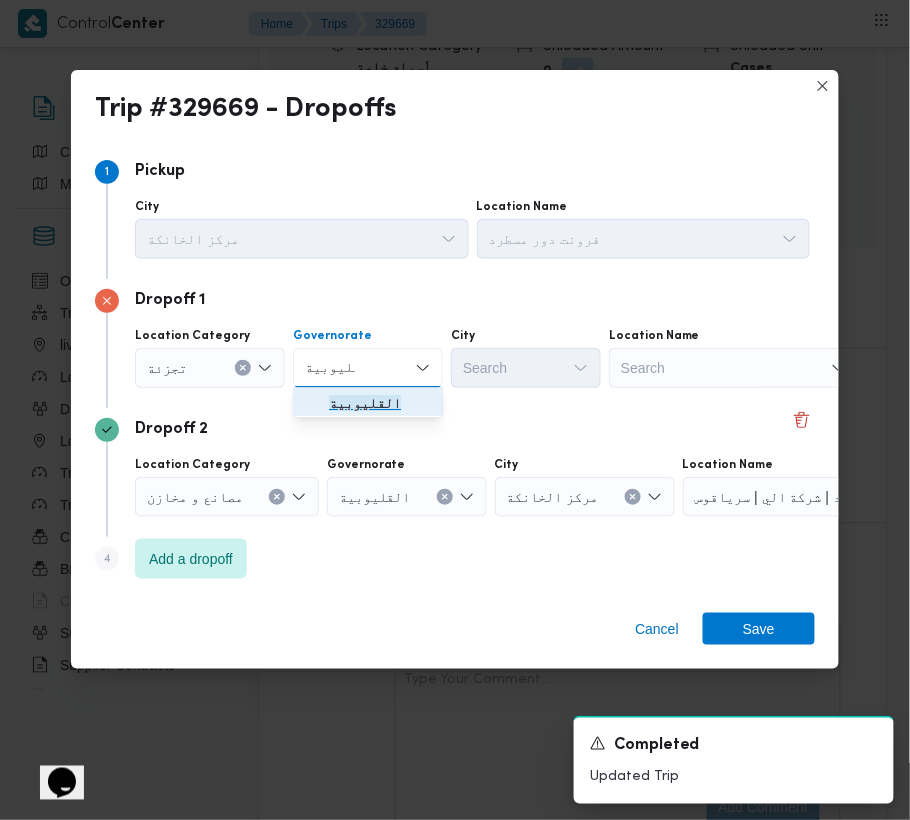 drag, startPoint x: 385, startPoint y: 390, endPoint x: 380, endPoint y: 380, distance: 11.18034 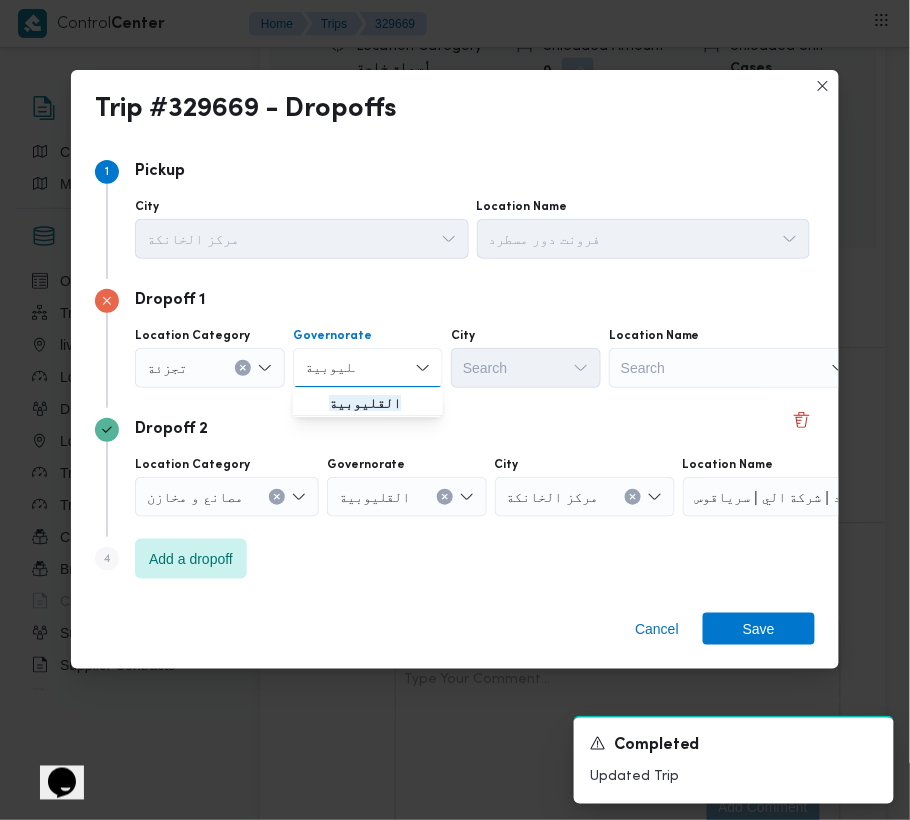 type 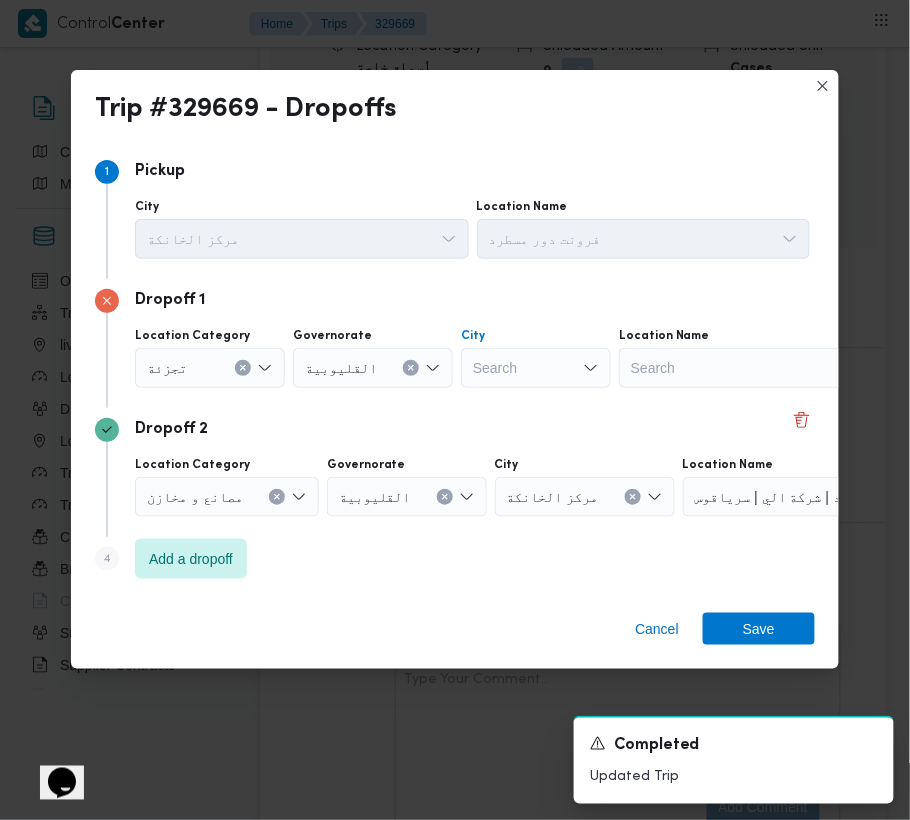 click on "Search" at bounding box center (536, 368) 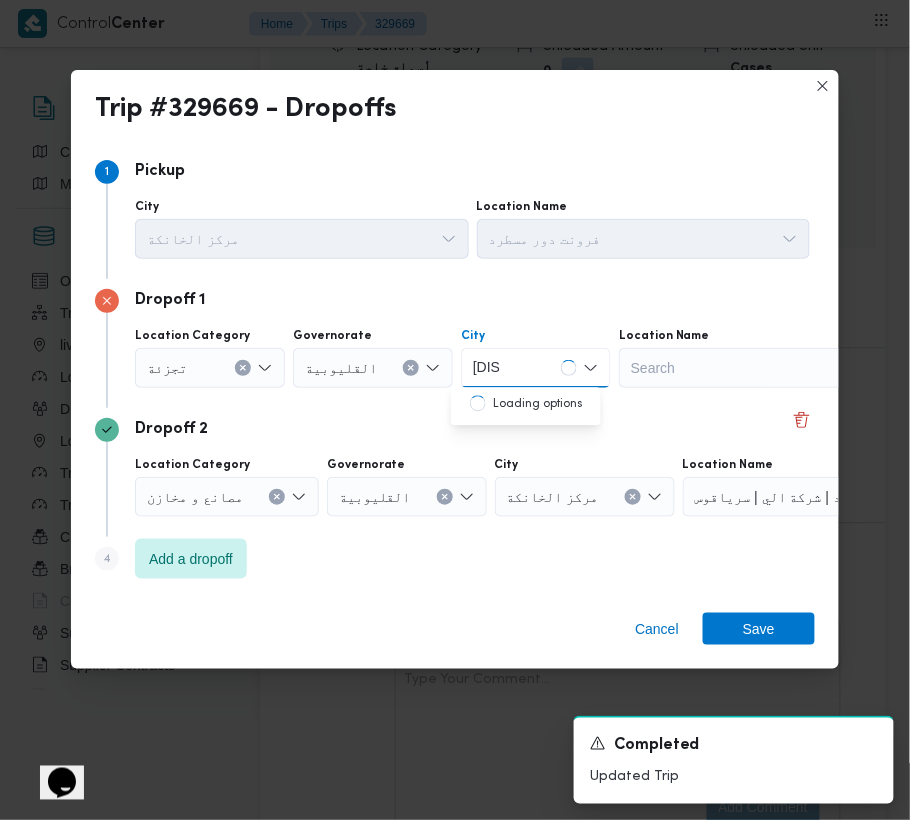 type on "شبرا الخيمة" 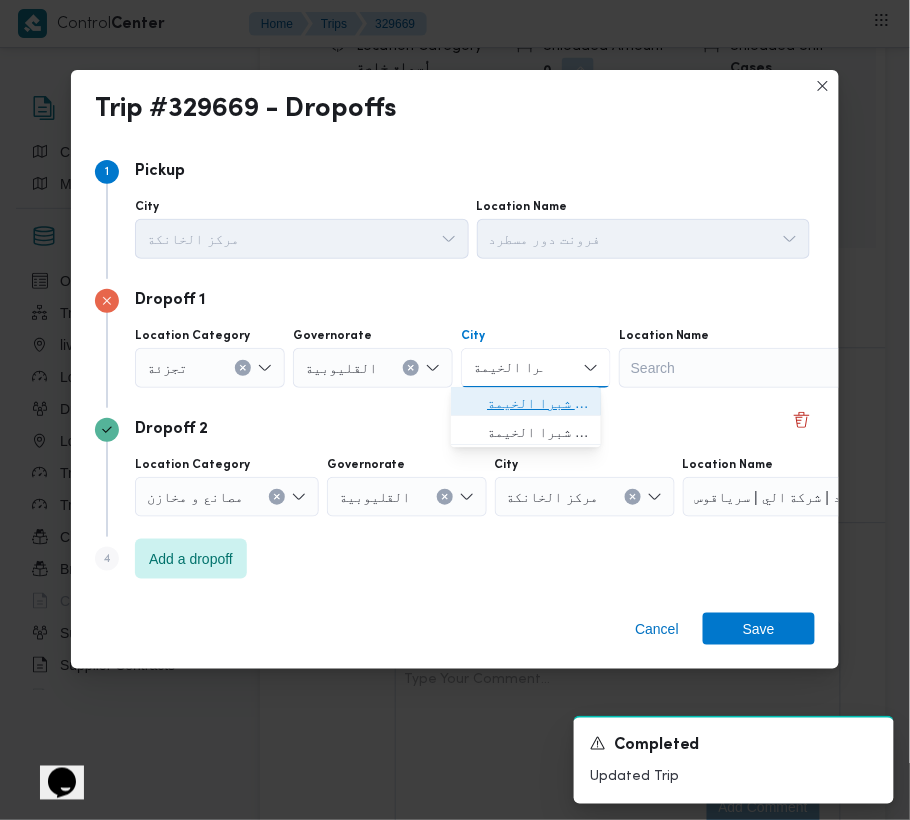 drag, startPoint x: 530, startPoint y: 409, endPoint x: 544, endPoint y: 413, distance: 14.56022 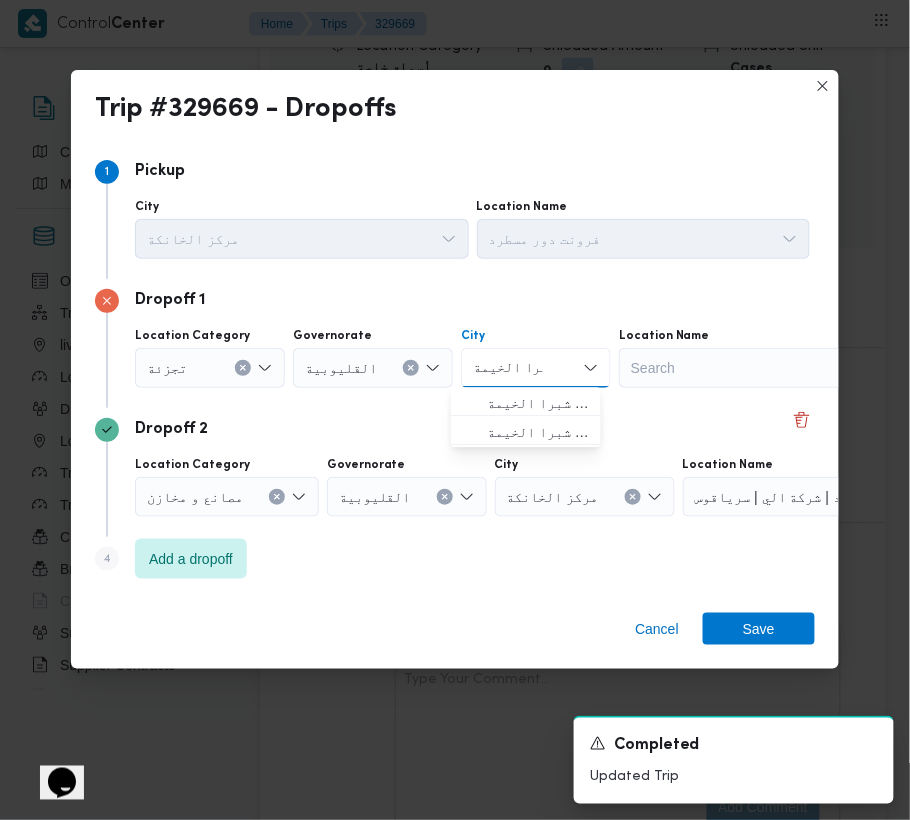 type 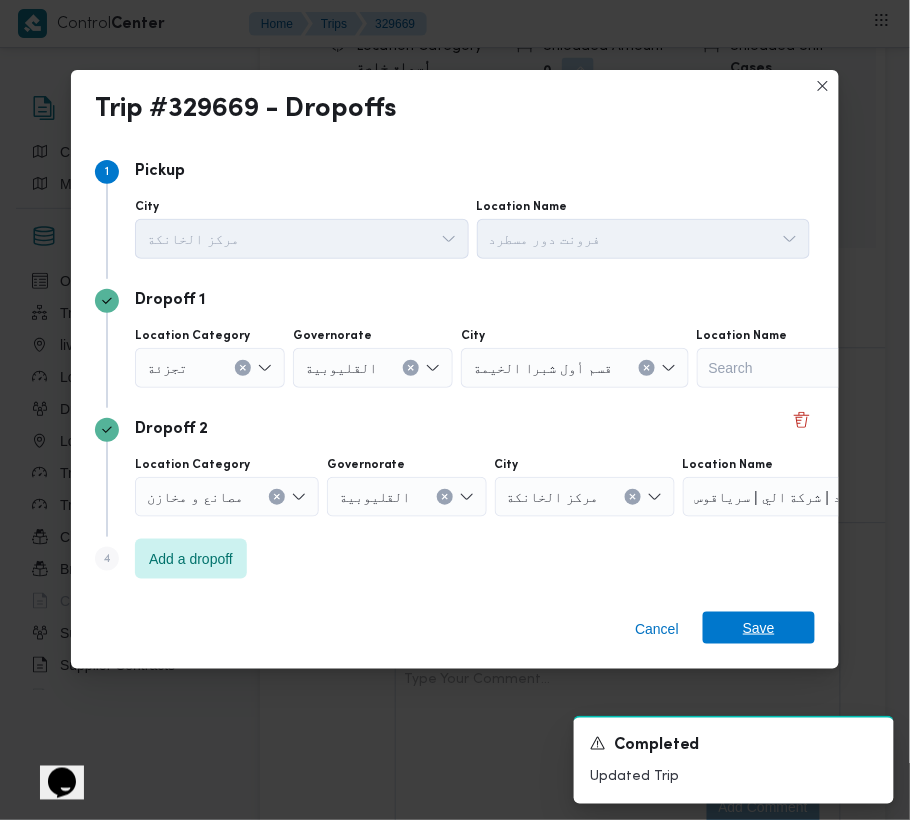 click on "Save" at bounding box center (759, 628) 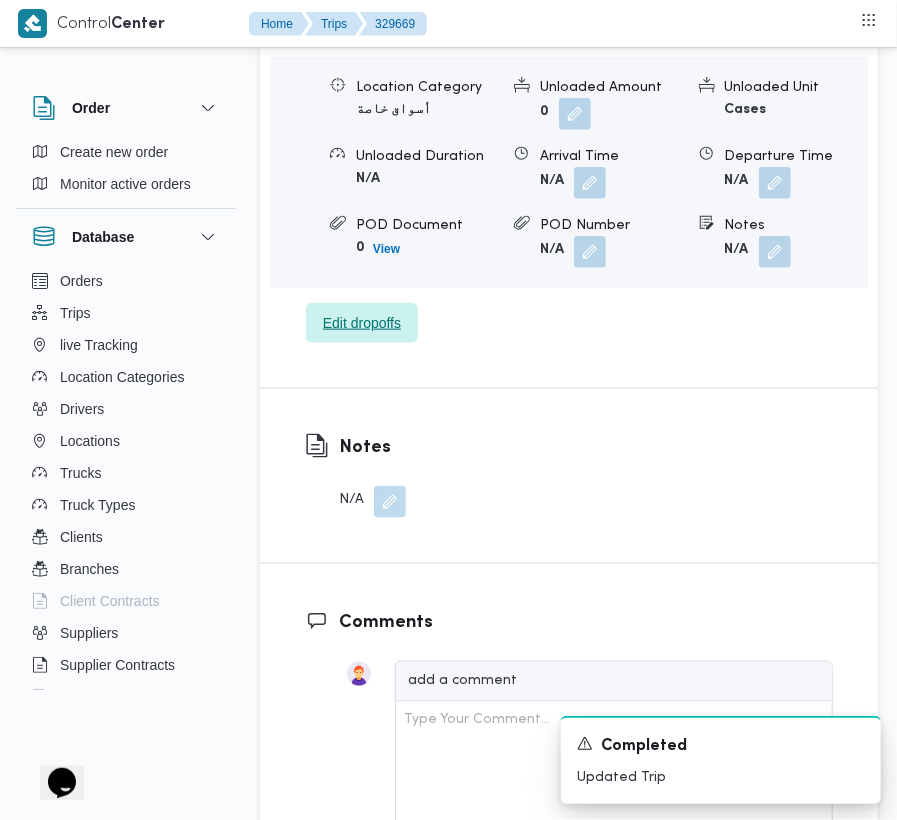 scroll, scrollTop: 2660, scrollLeft: 0, axis: vertical 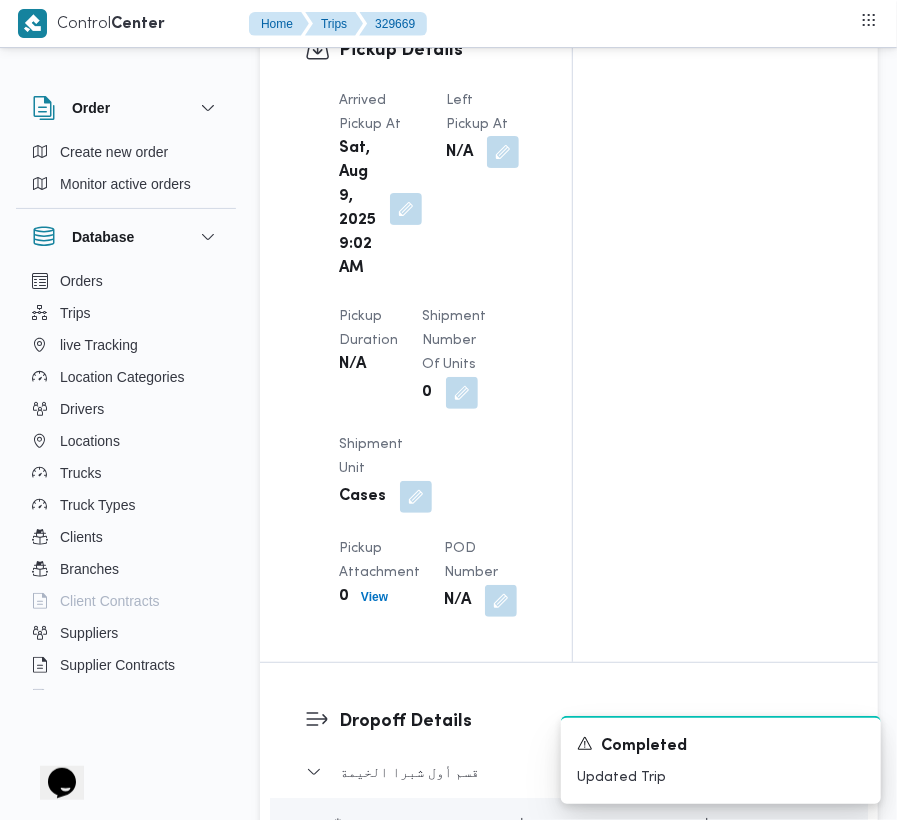 click at bounding box center [503, 152] 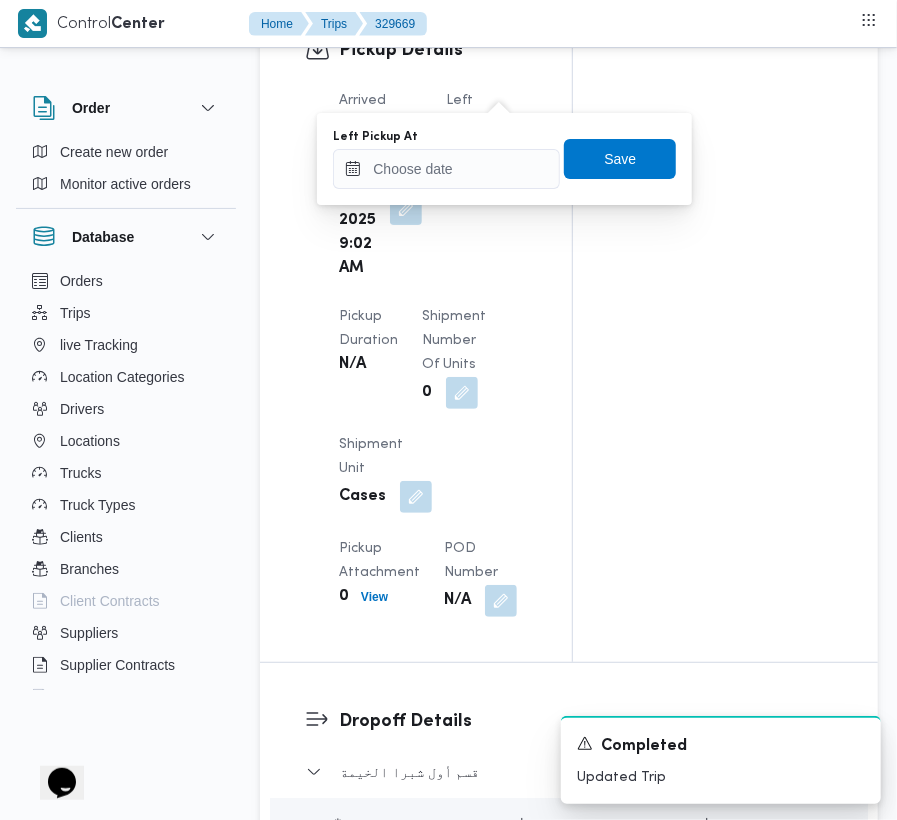 drag, startPoint x: 494, startPoint y: 205, endPoint x: 464, endPoint y: 180, distance: 39.051247 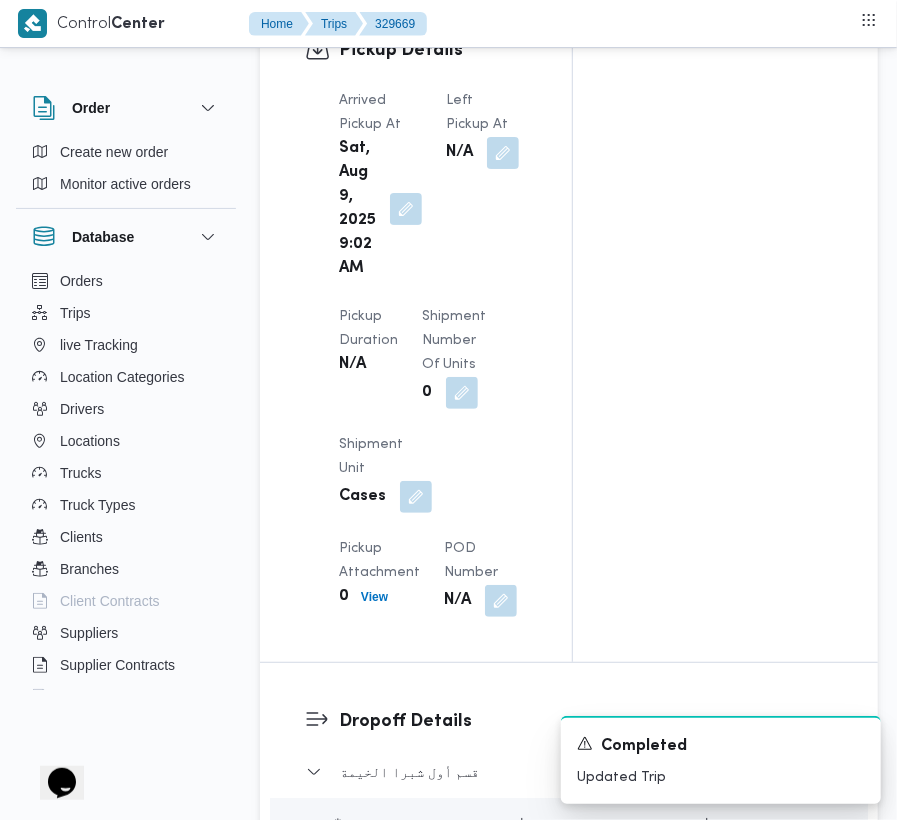 click on "Left Pickup At N/A" at bounding box center [482, 185] 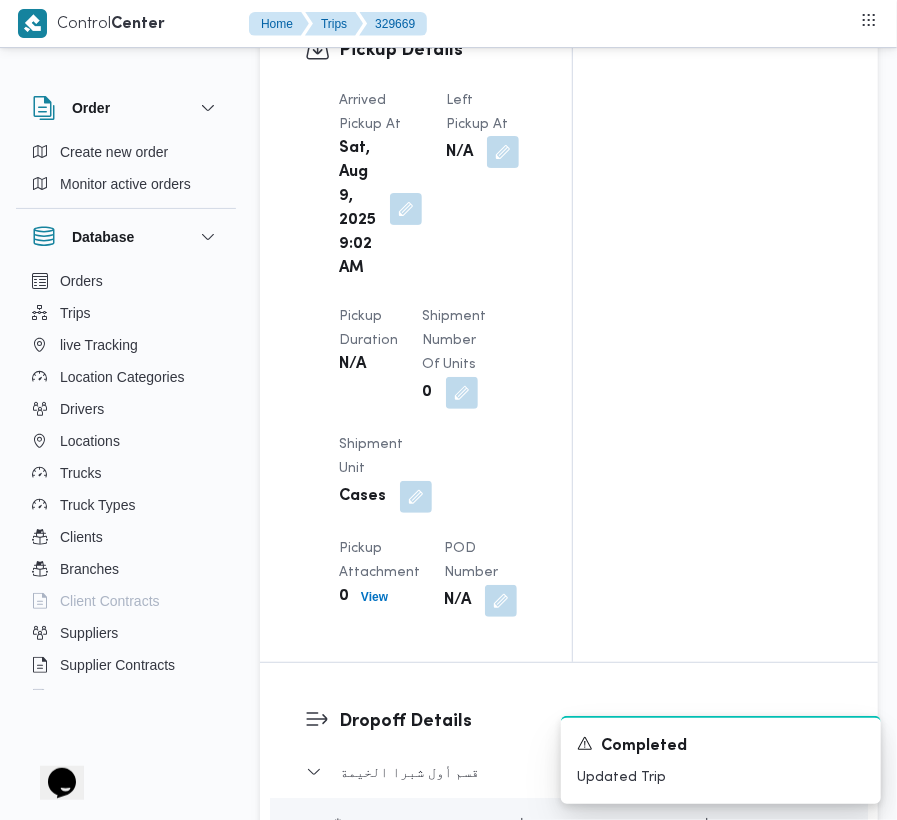 click at bounding box center (503, 152) 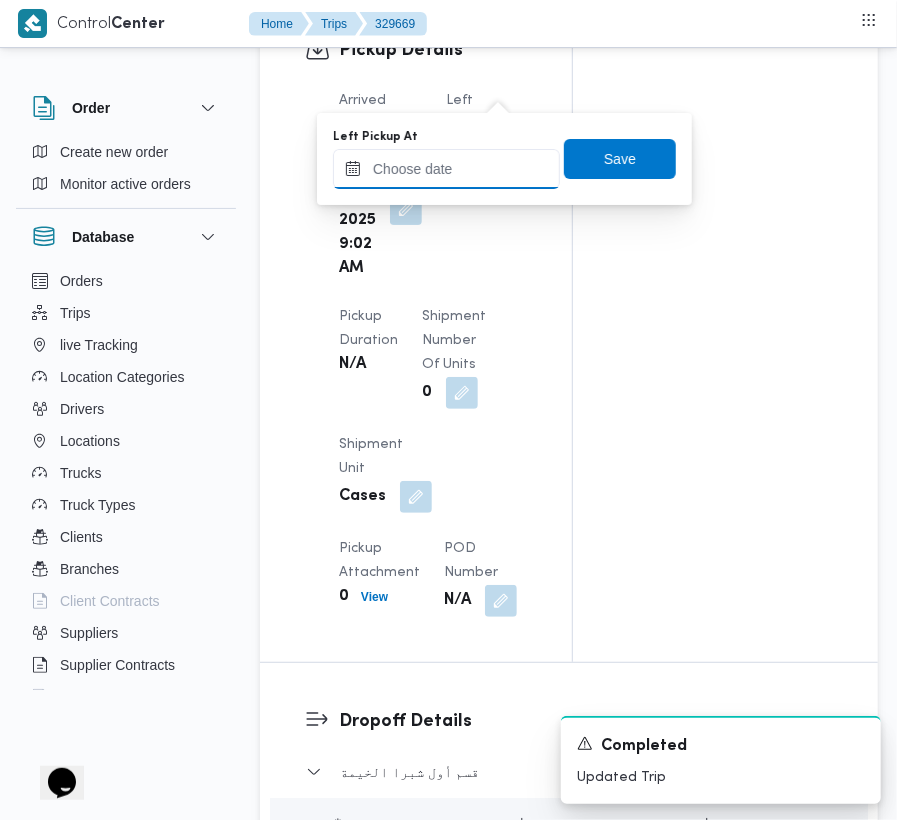 click on "Left Pickup At" at bounding box center (446, 169) 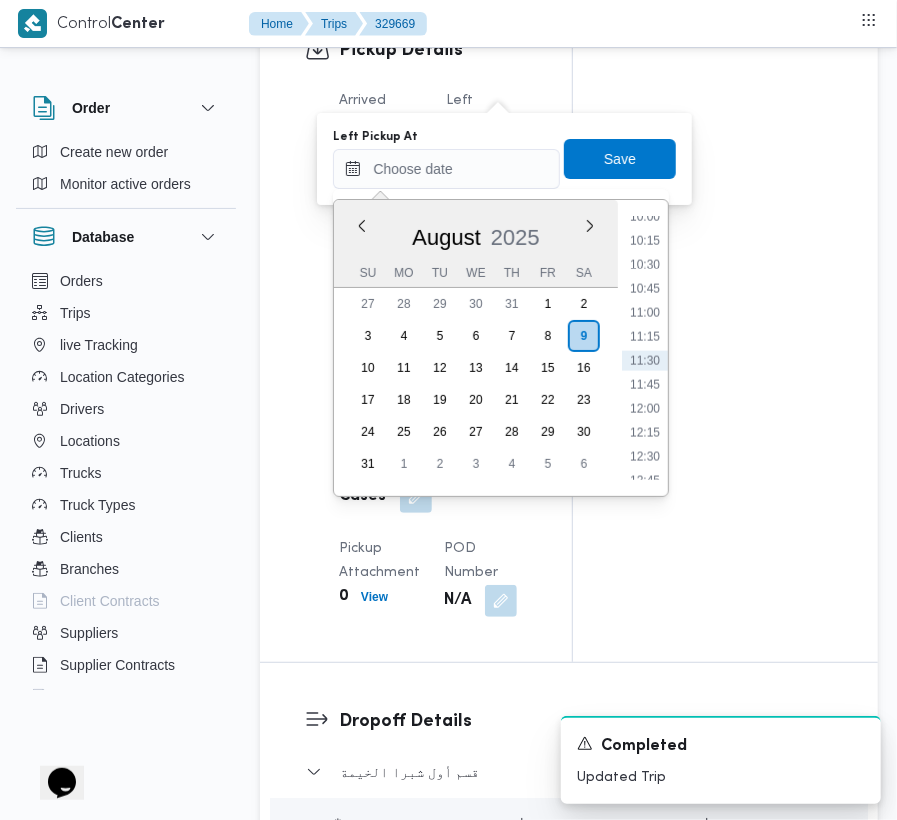 scroll, scrollTop: 745, scrollLeft: 0, axis: vertical 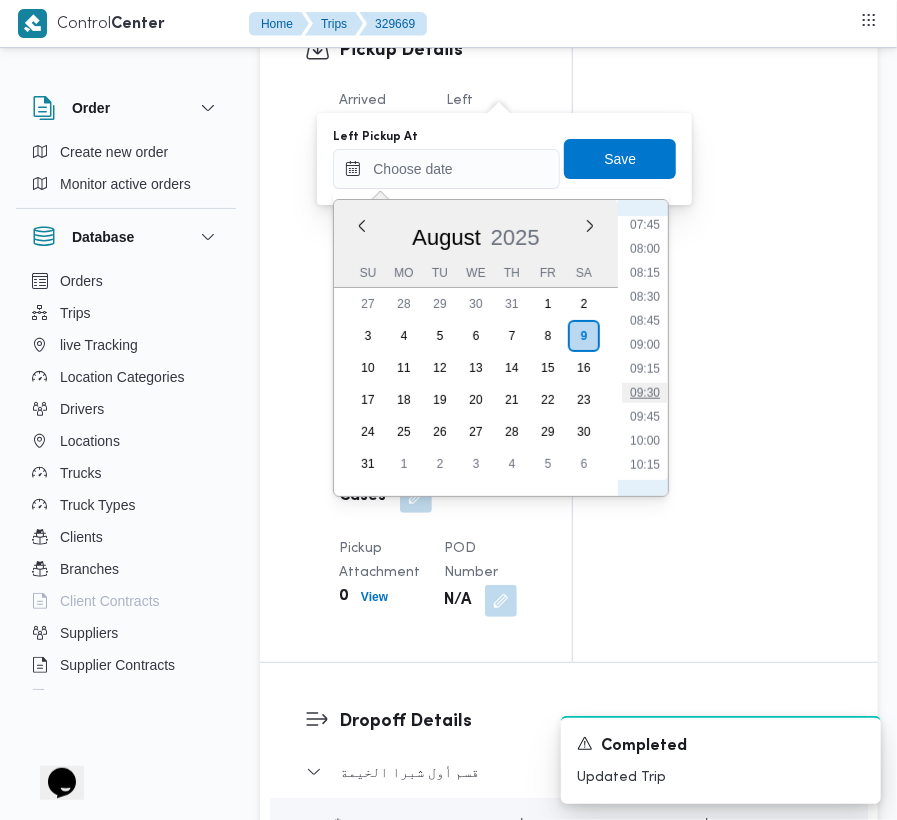 click on "09:30" at bounding box center (645, 393) 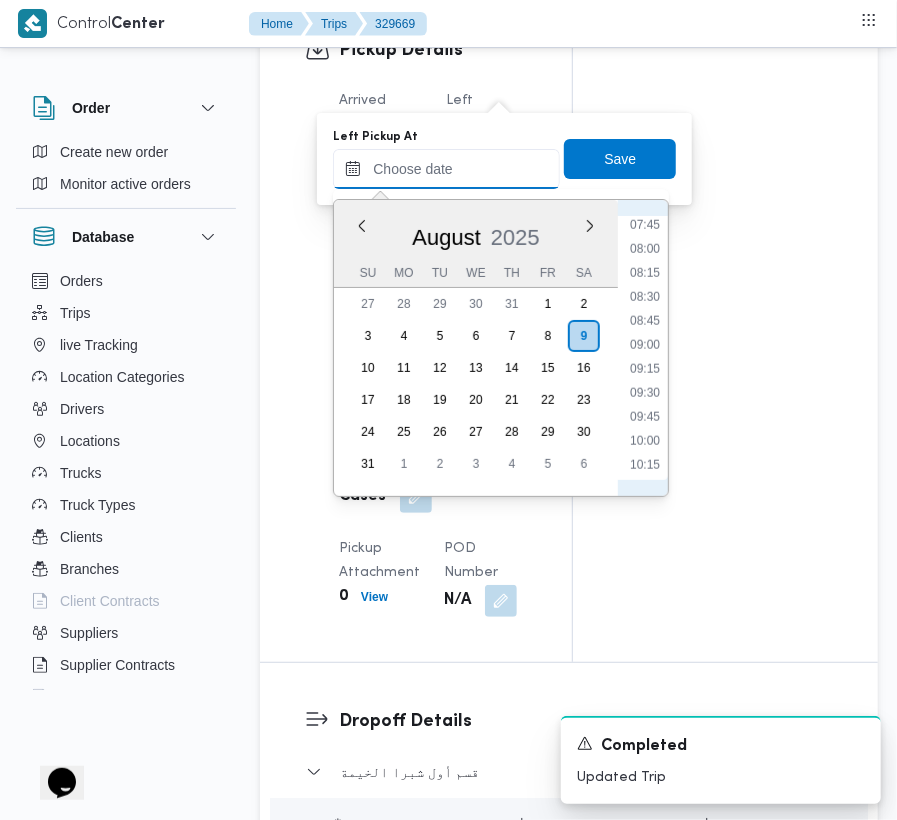 type on "09/08/2025 09:30" 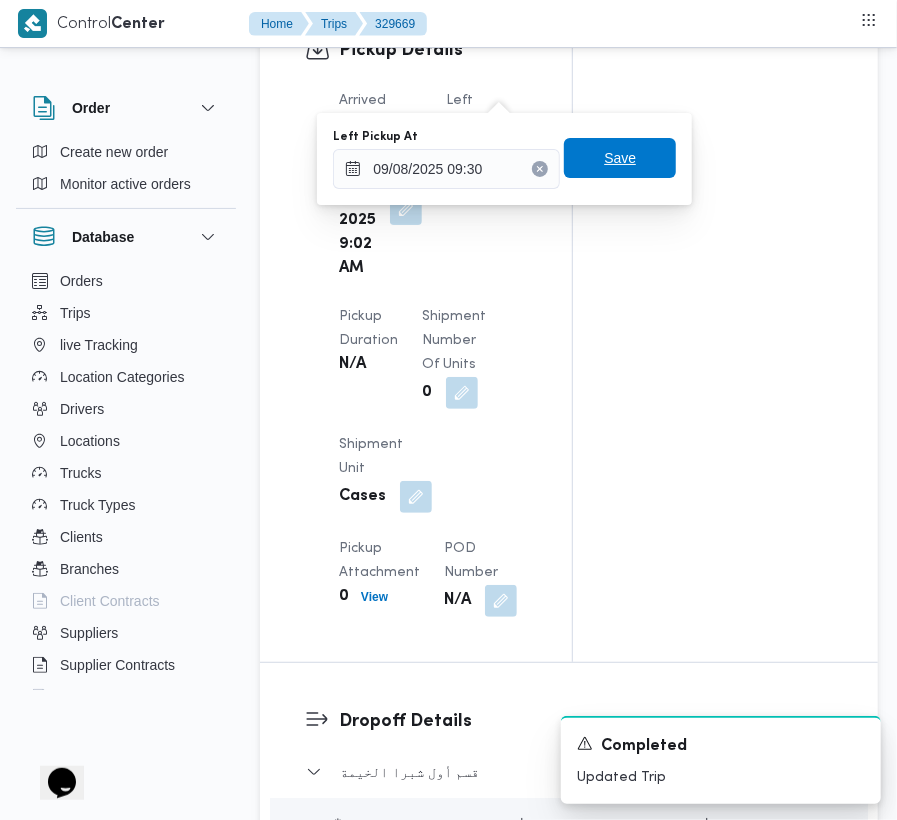 click on "Save" at bounding box center (620, 158) 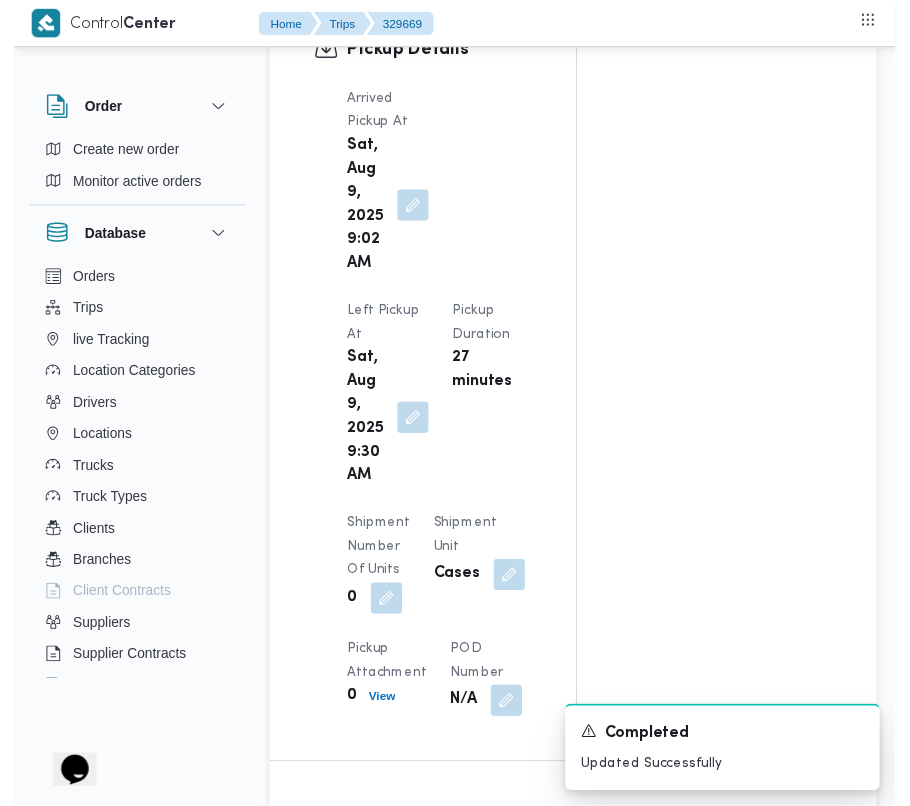 scroll, scrollTop: 0, scrollLeft: 0, axis: both 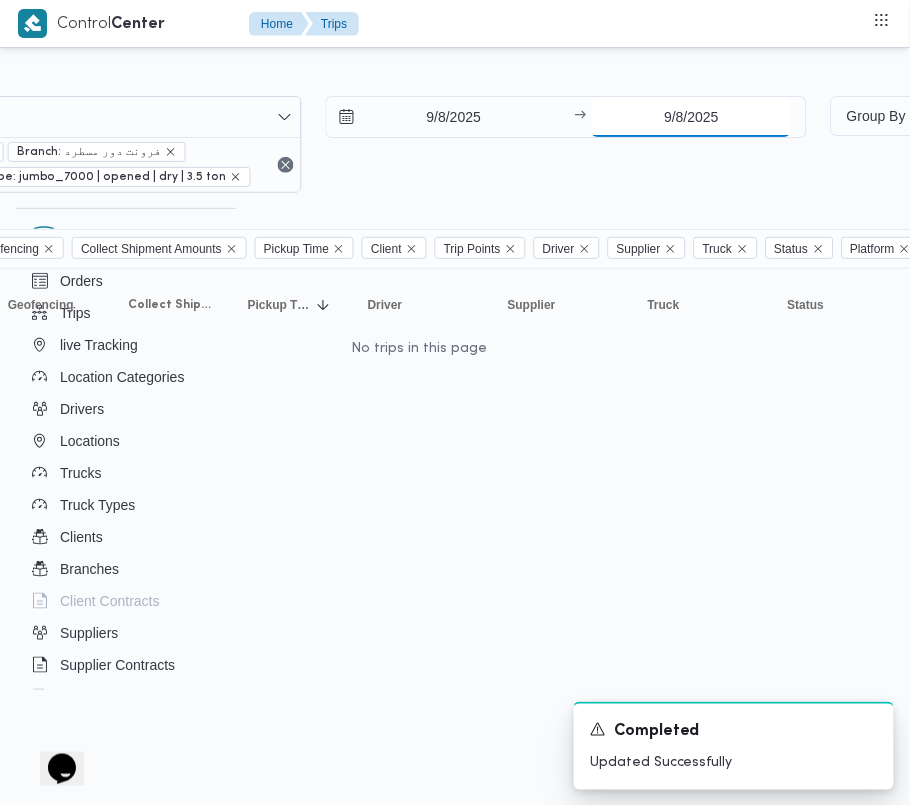 click on "9/8/2025" at bounding box center [691, 117] 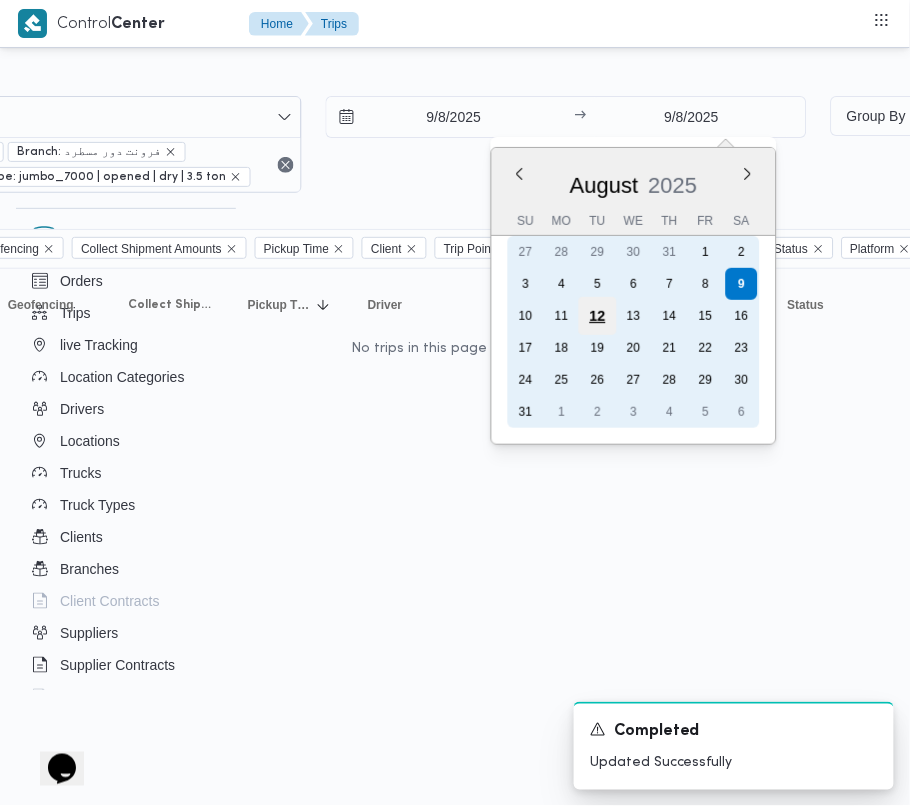 click on "12" at bounding box center (598, 316) 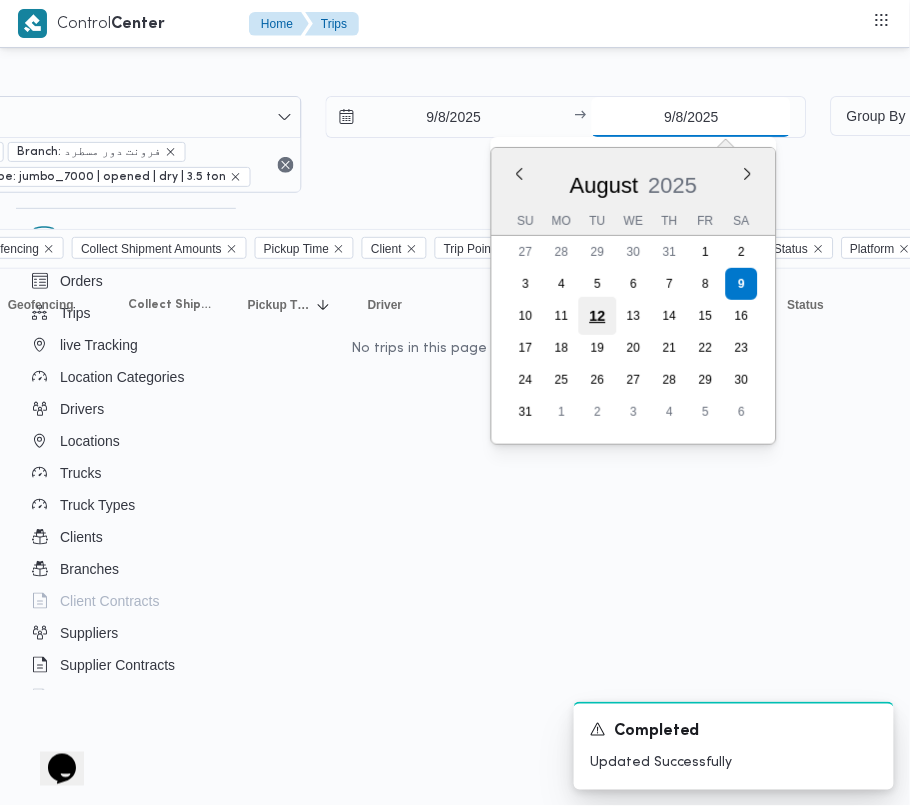 type on "12/8/2025" 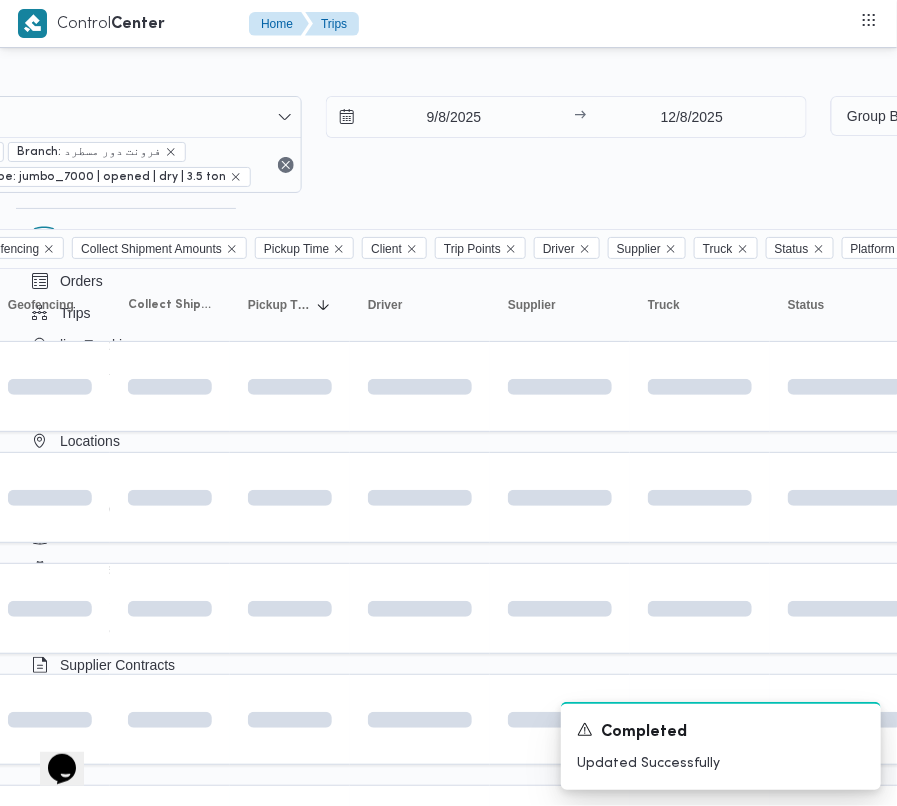 drag, startPoint x: 405, startPoint y: 805, endPoint x: 401, endPoint y: 818, distance: 13.601471 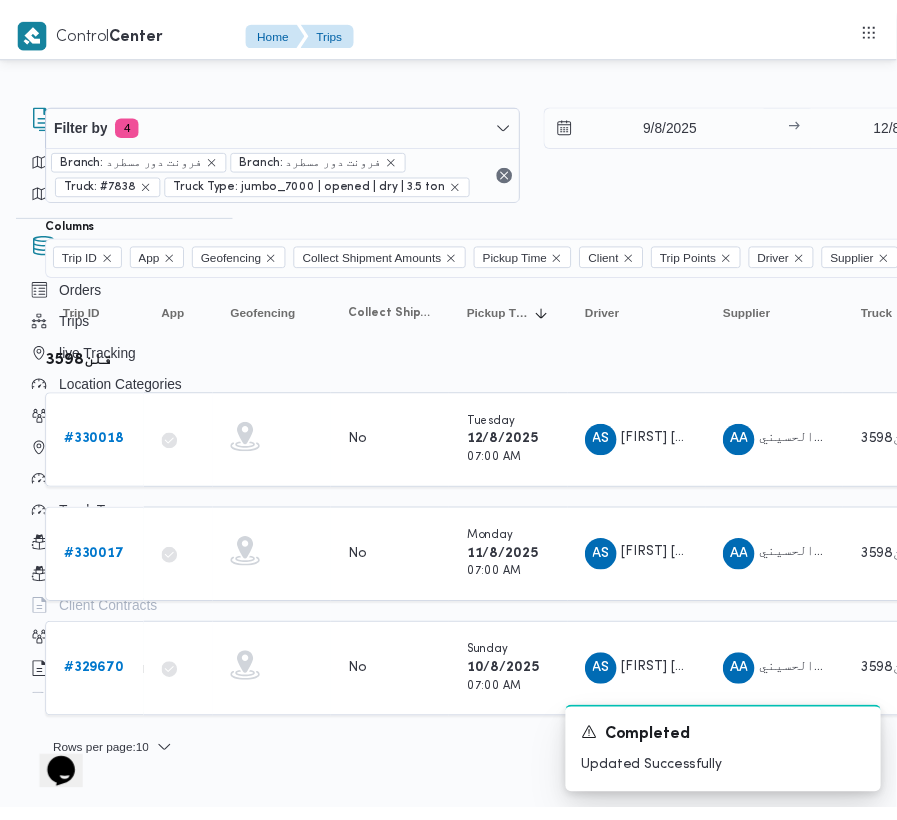 scroll, scrollTop: 0, scrollLeft: 0, axis: both 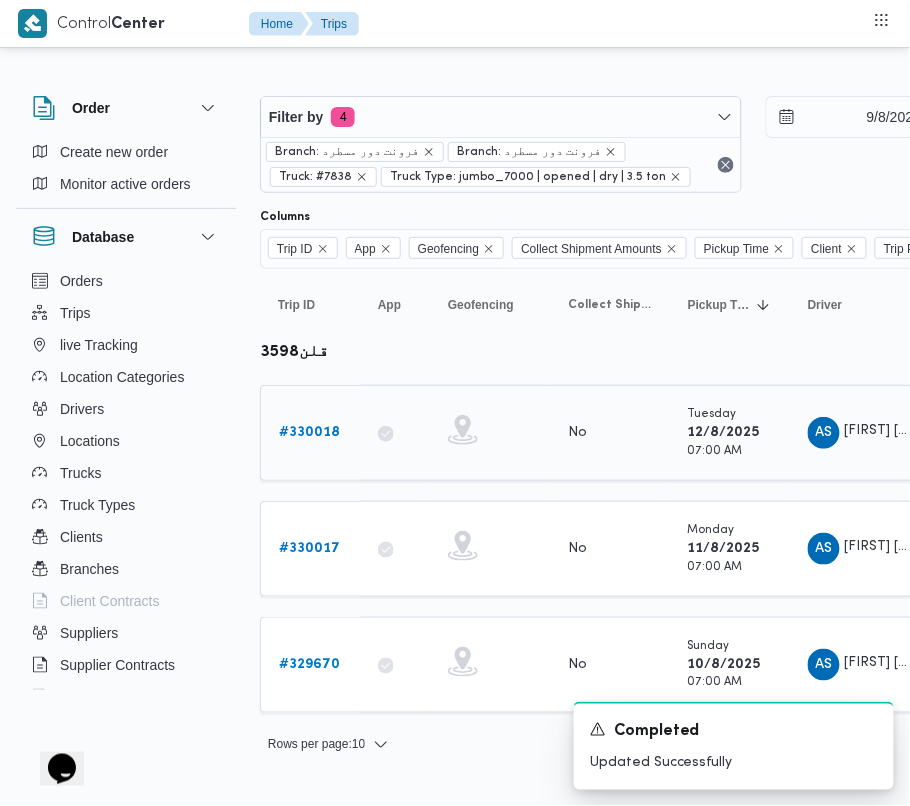 click on "# 330018" at bounding box center [309, 433] 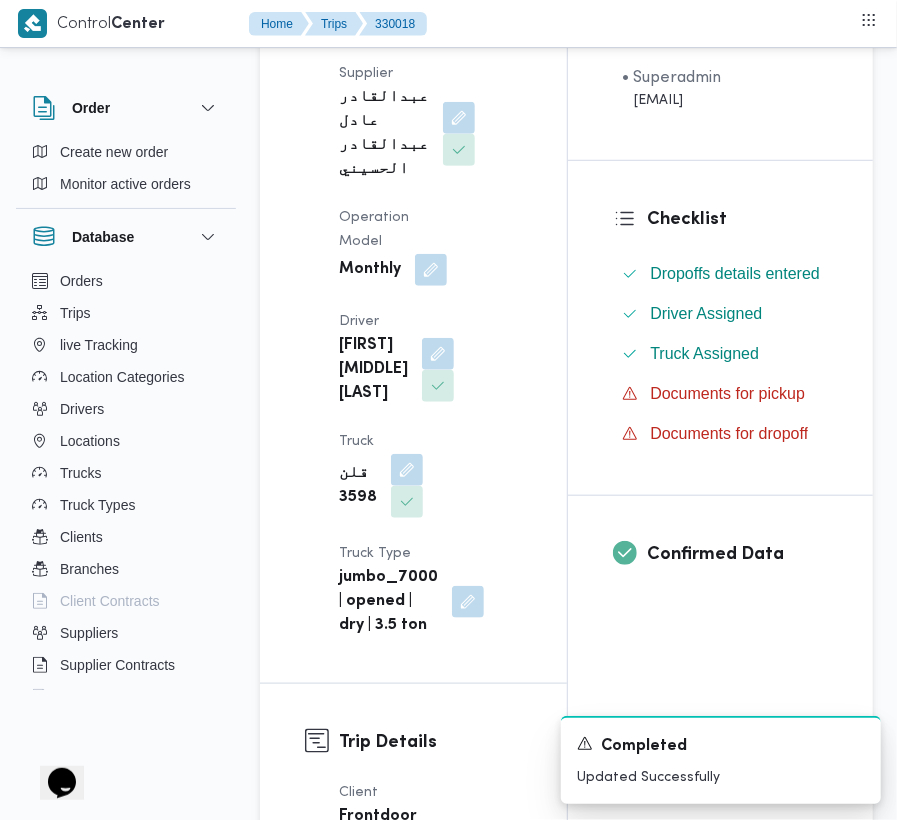 scroll, scrollTop: 426, scrollLeft: 0, axis: vertical 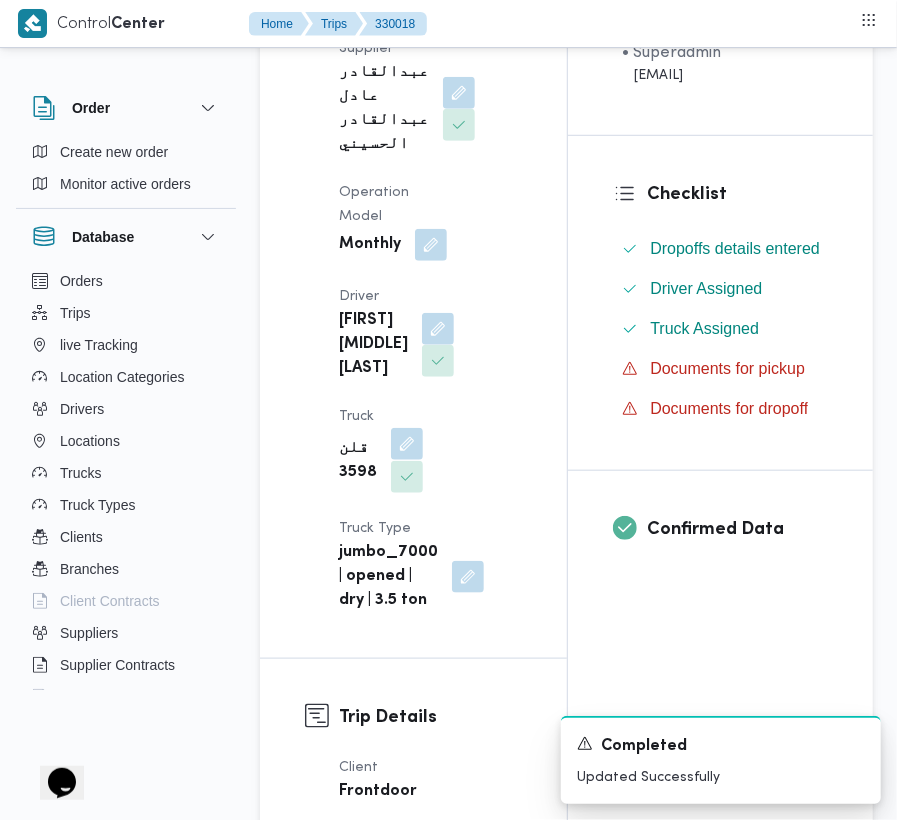 click at bounding box center [407, 444] 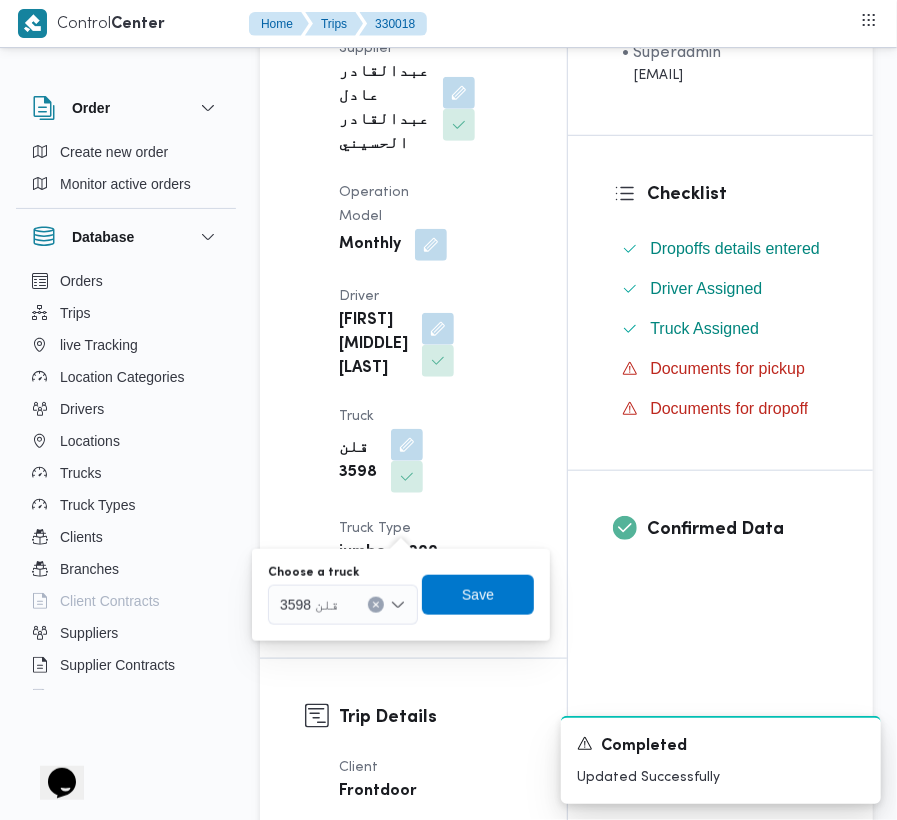 click on "قلن 3598" at bounding box center [343, 605] 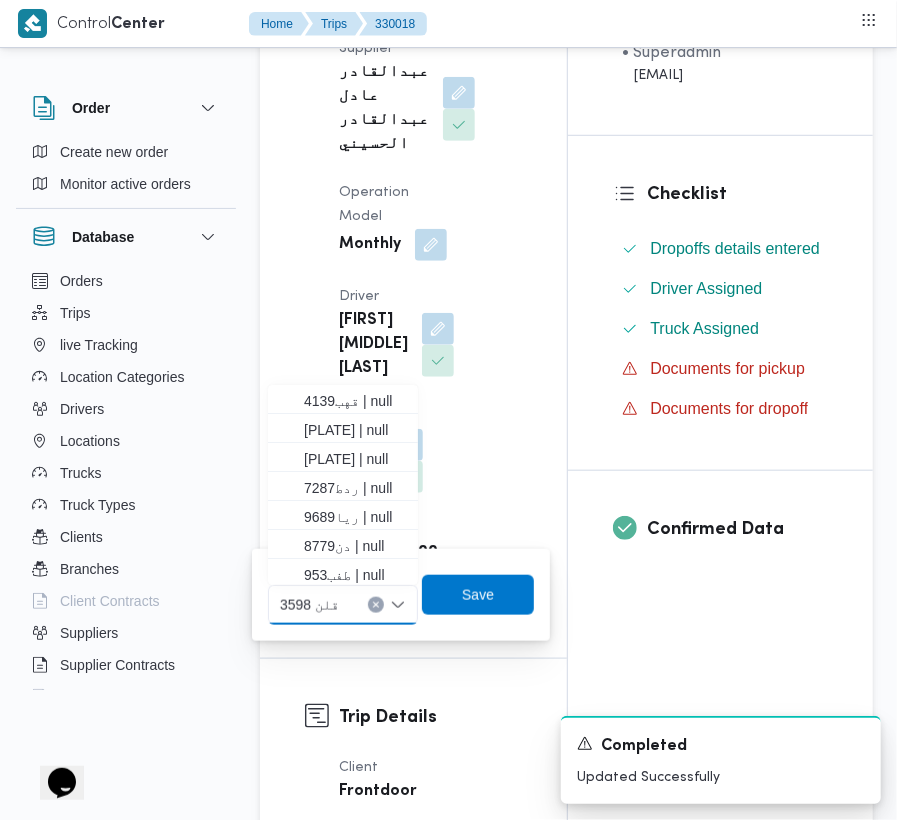 paste on "6375" 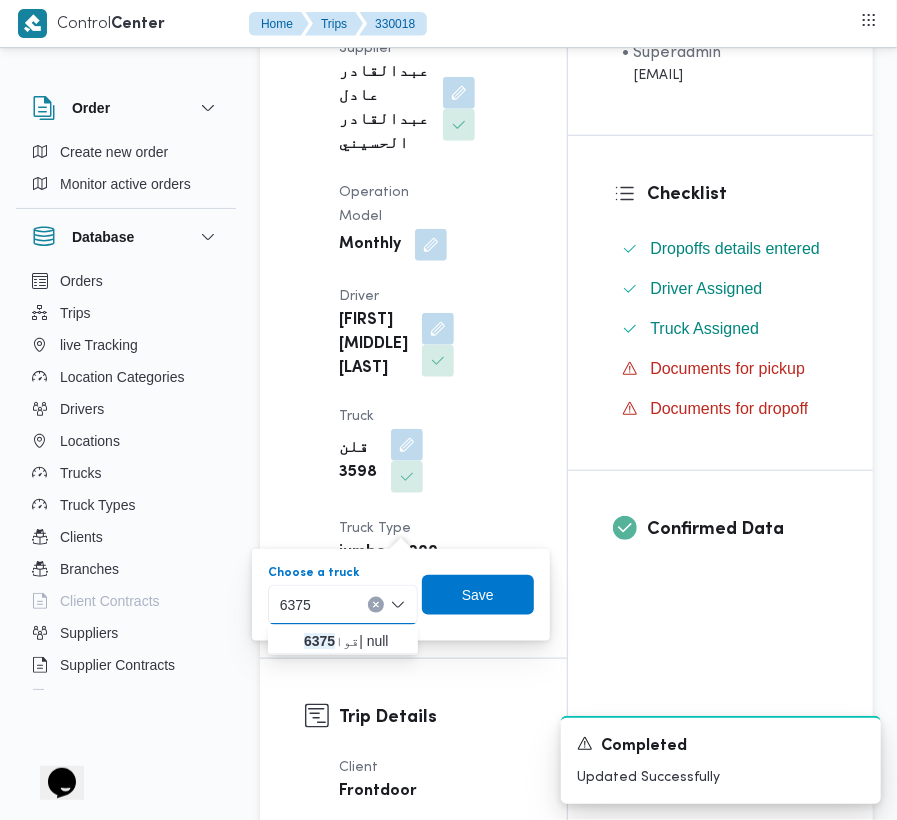 type on "6375" 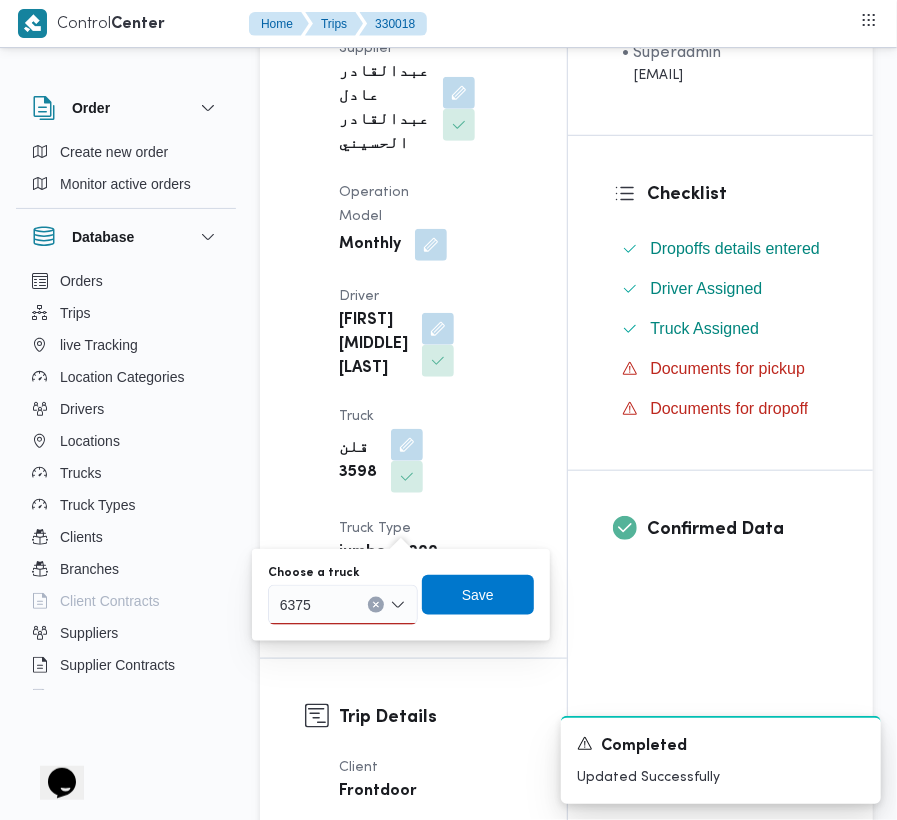 click on "6375 6375" at bounding box center [343, 605] 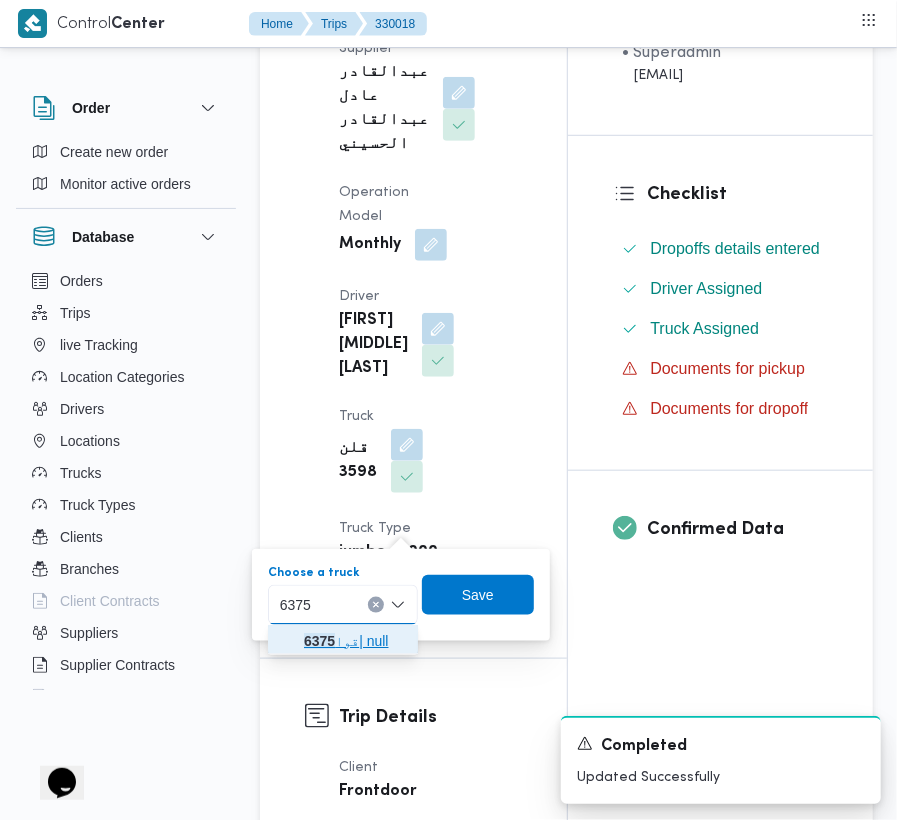 drag, startPoint x: 338, startPoint y: 638, endPoint x: 450, endPoint y: 616, distance: 114.14027 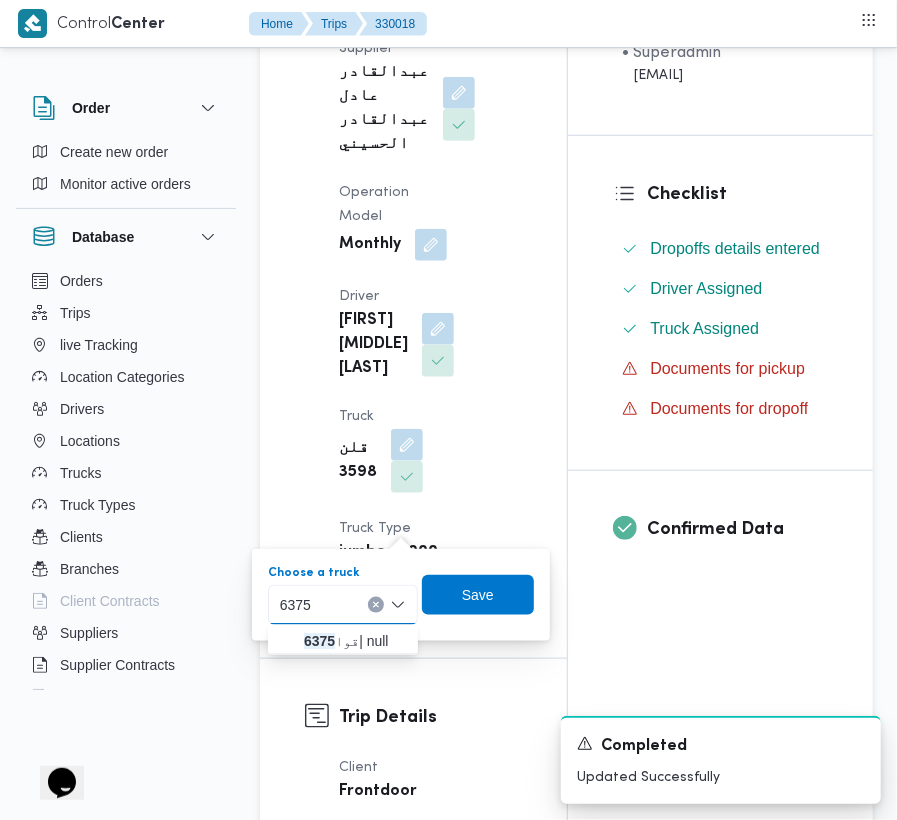 type 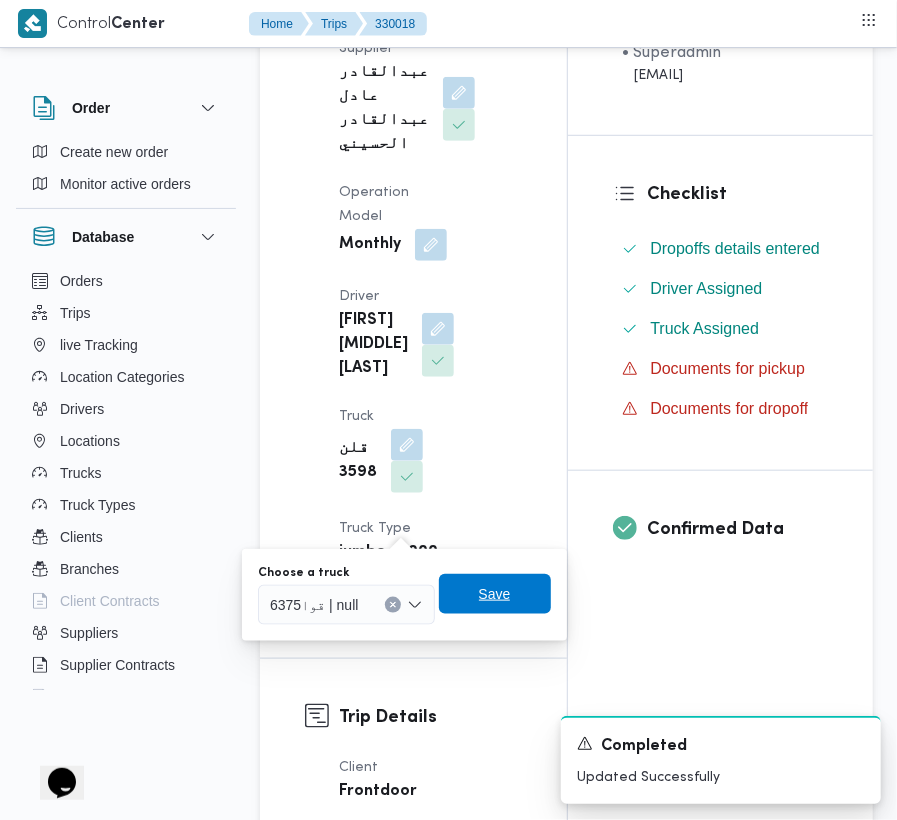 click on "Choose a truck قوا6375 | null Save" at bounding box center (404, 595) 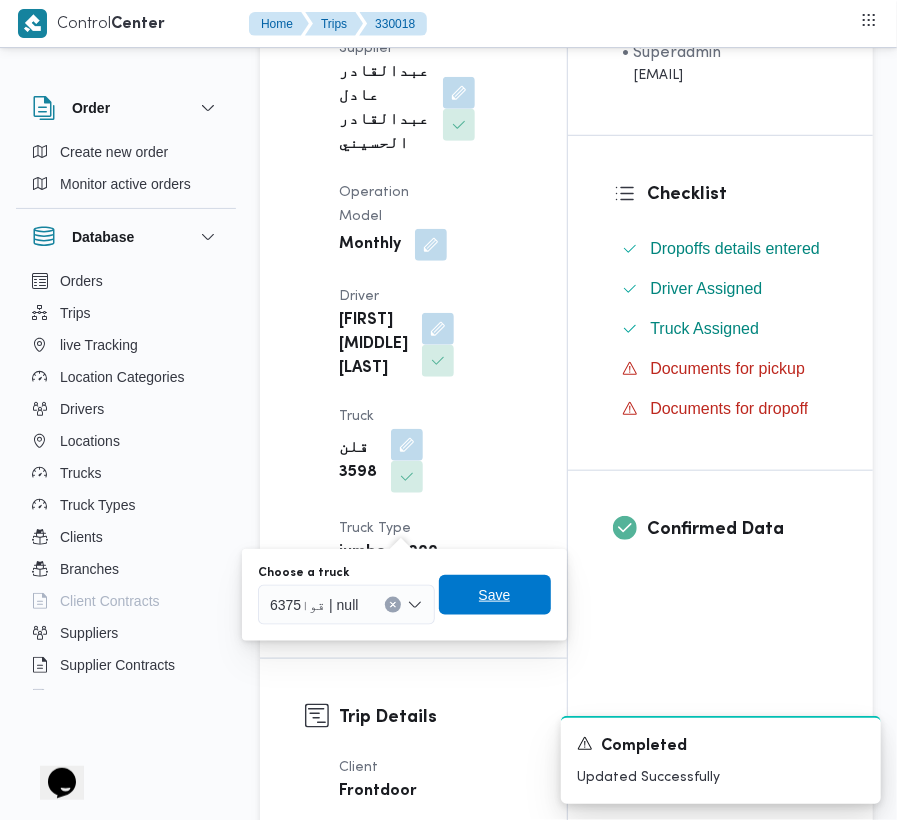 drag, startPoint x: 502, startPoint y: 594, endPoint x: 457, endPoint y: 333, distance: 264.8509 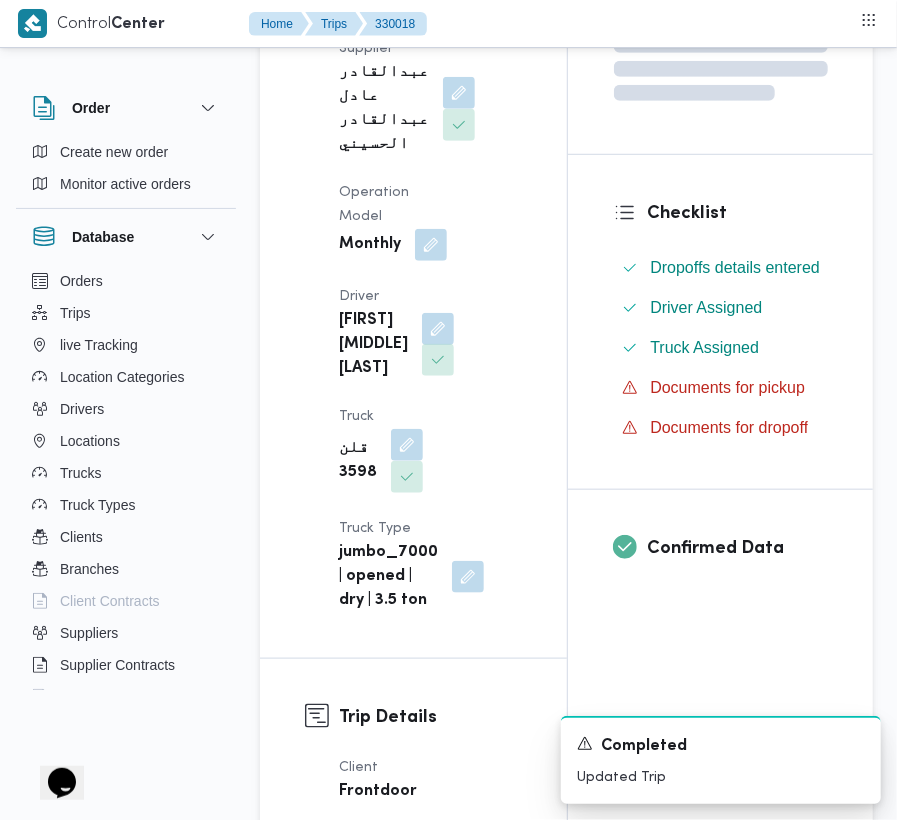 drag, startPoint x: 397, startPoint y: 341, endPoint x: 397, endPoint y: 394, distance: 53 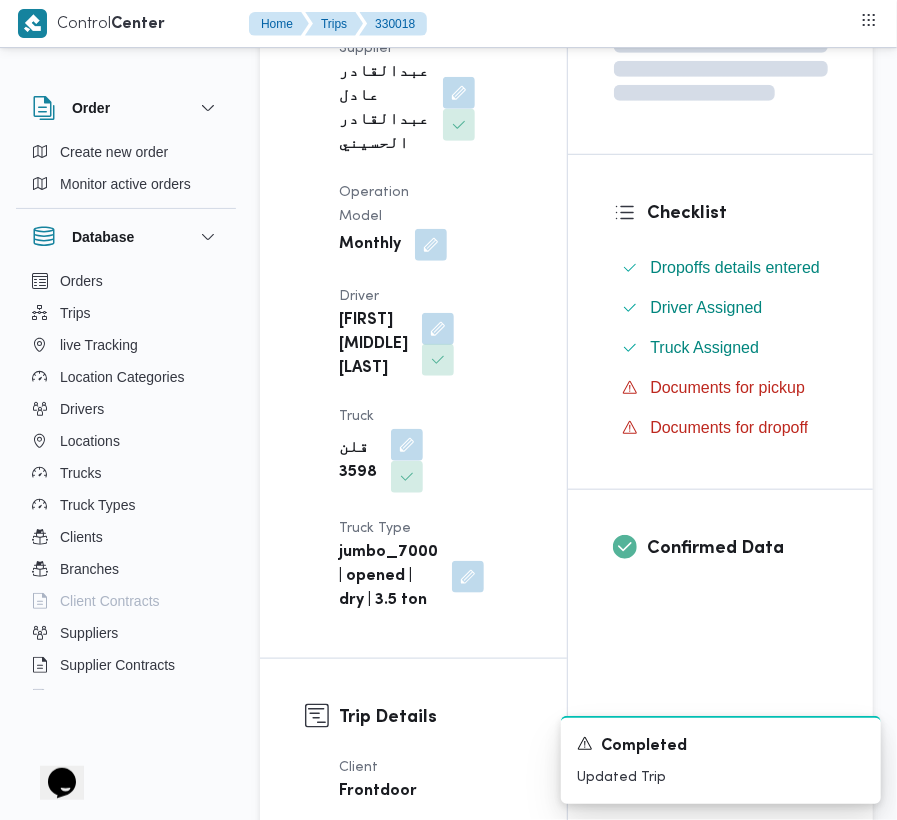 click at bounding box center [438, 329] 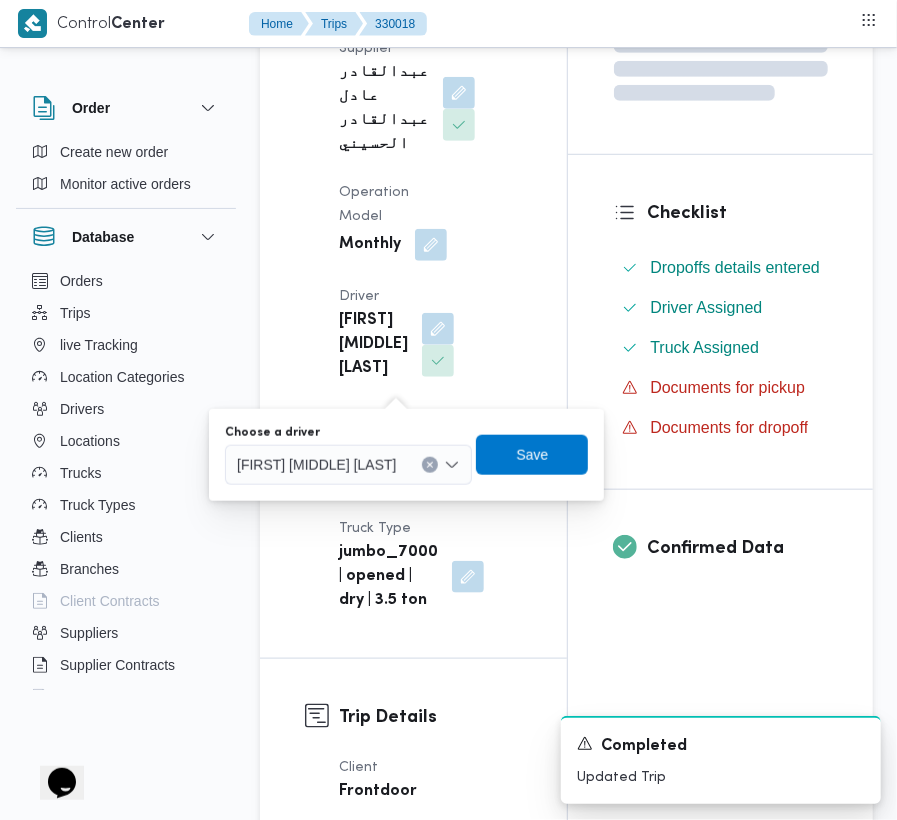 click on "عيد سيد عيد سيد بيومي" at bounding box center [316, 464] 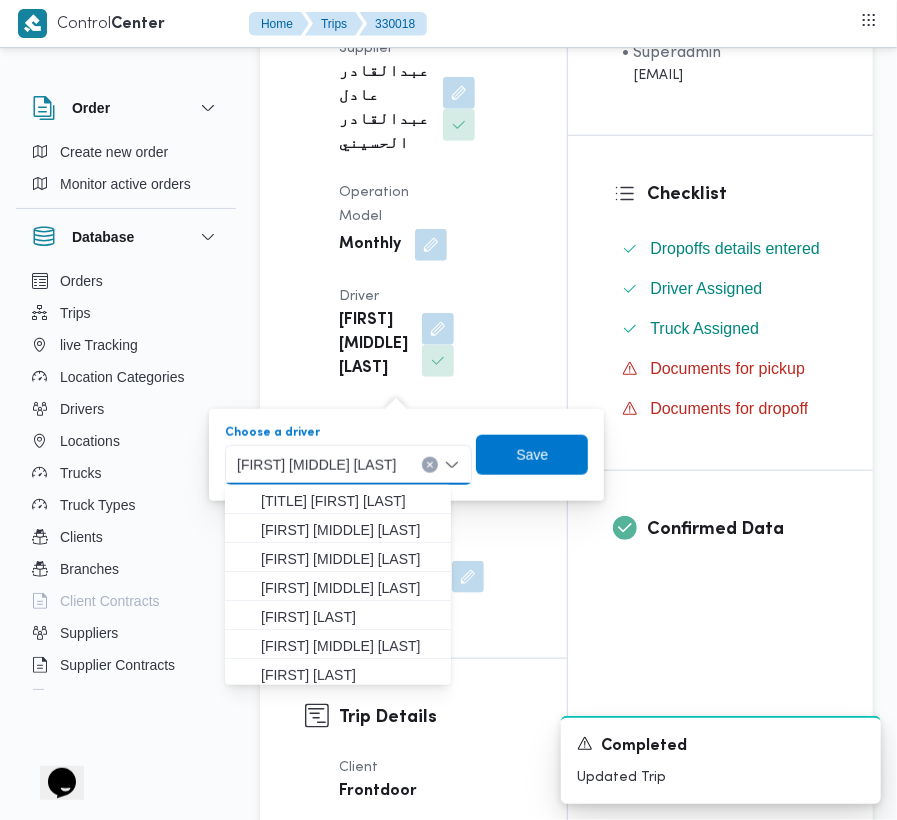 paste on "محمد عبدالشافى احمد على" 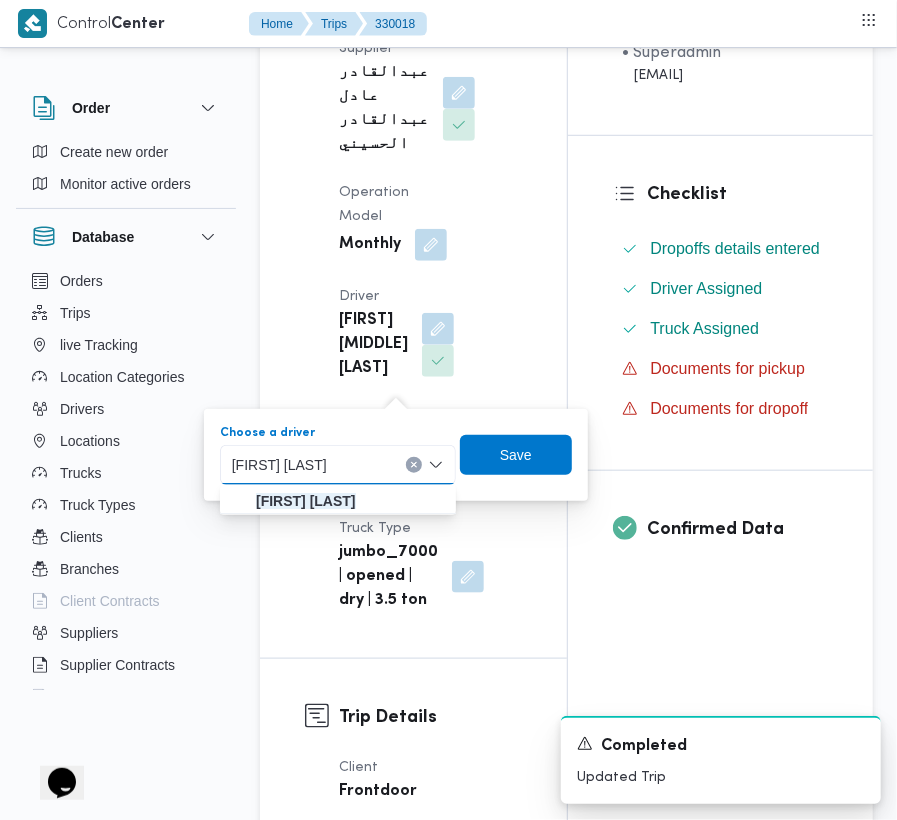 type on "محمد عبدالشافى احمد على" 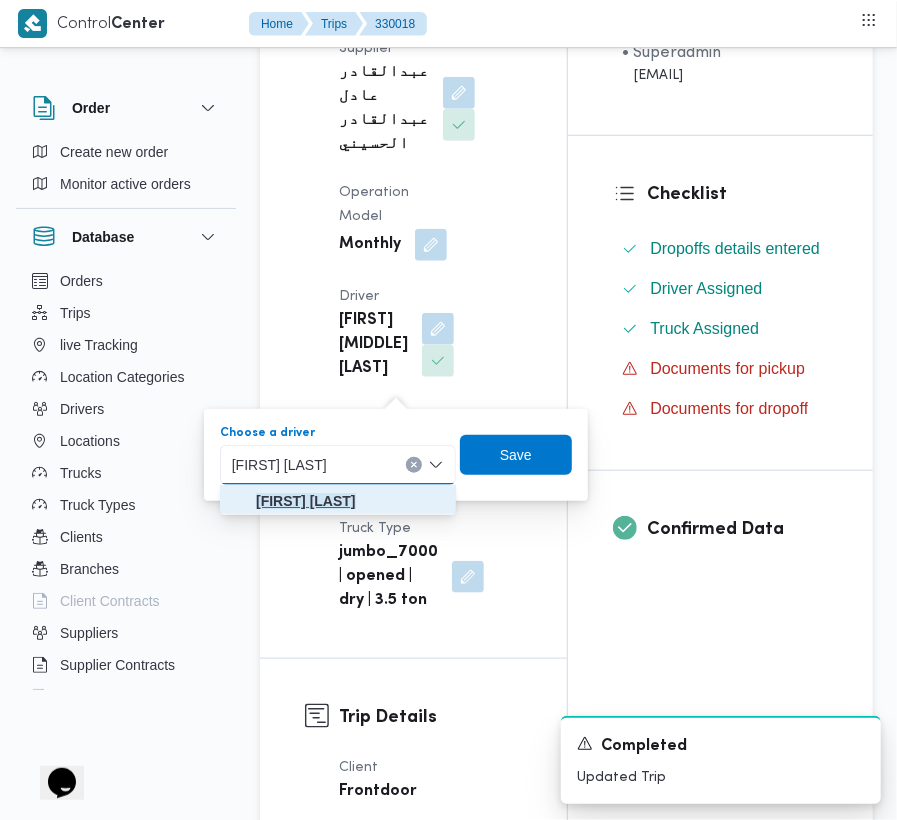 drag, startPoint x: 362, startPoint y: 476, endPoint x: 290, endPoint y: 484, distance: 72.443085 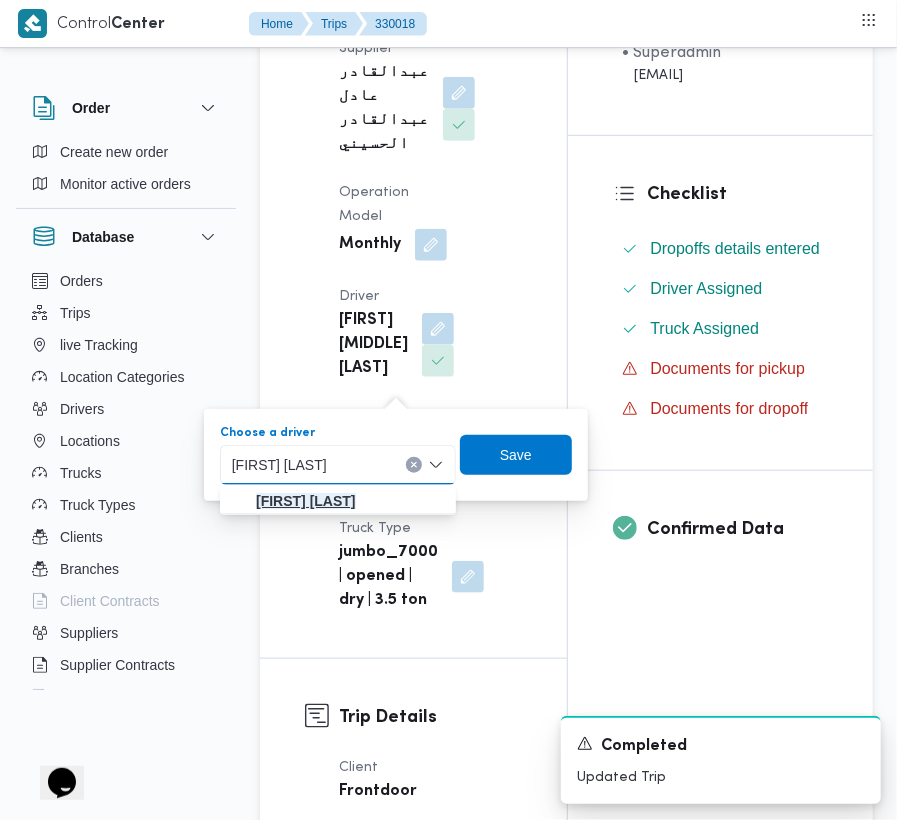 type 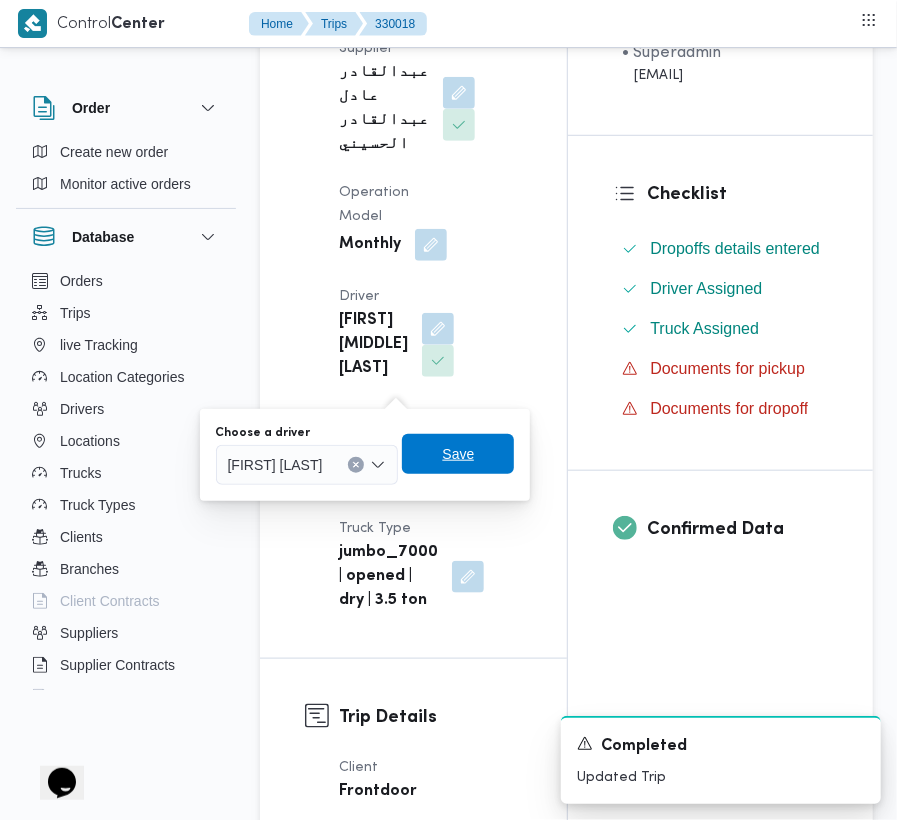 click on "Save" at bounding box center (458, 454) 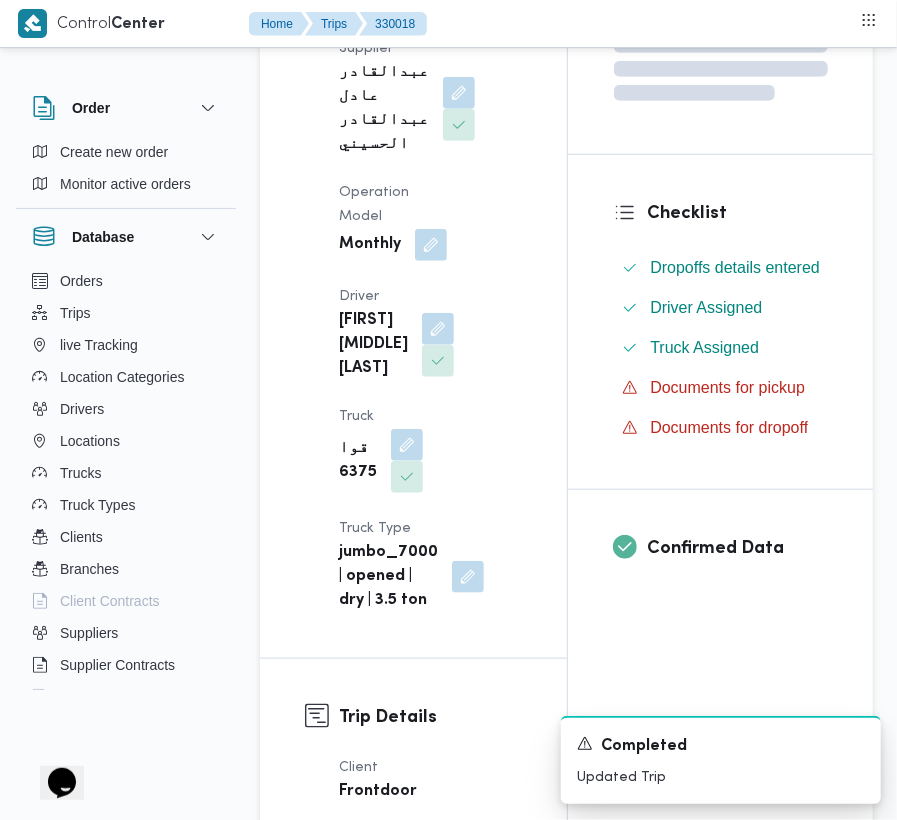 click on "Supplier عبدالقادر عادل عبدالقادر الحسيني Operation Model Monthly Driver عيد سيد عيد سيد بيومي  Truck قوا 6375 Truck Type jumbo_7000 | opened | dry | 3.5 ton" at bounding box center (430, 325) 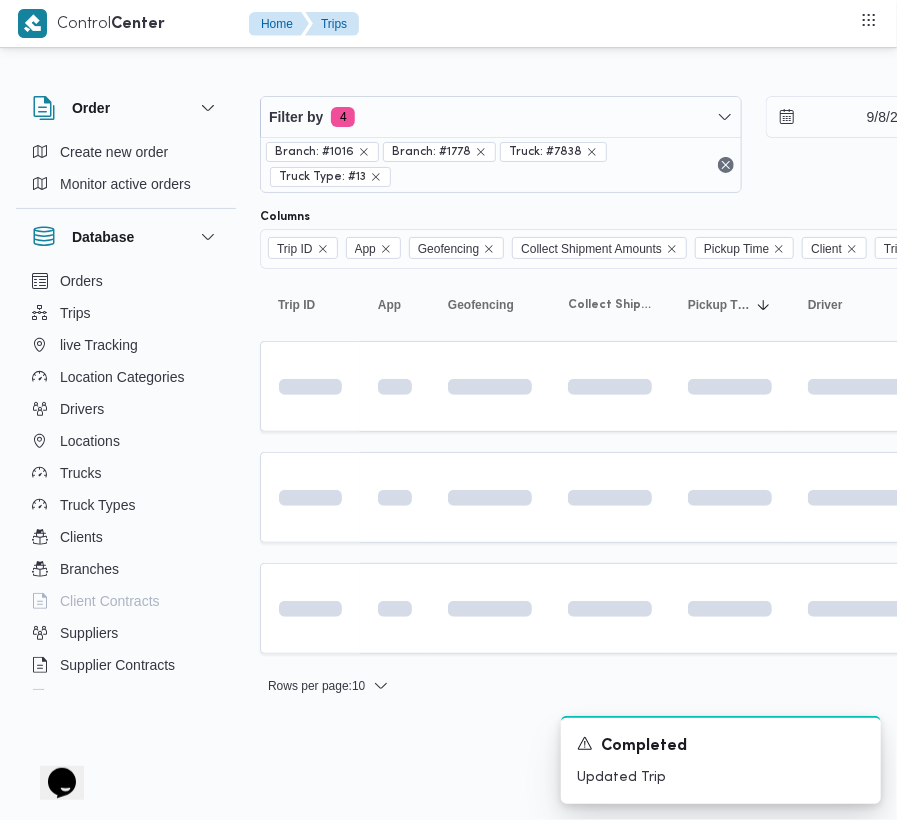 scroll, scrollTop: 0, scrollLeft: 0, axis: both 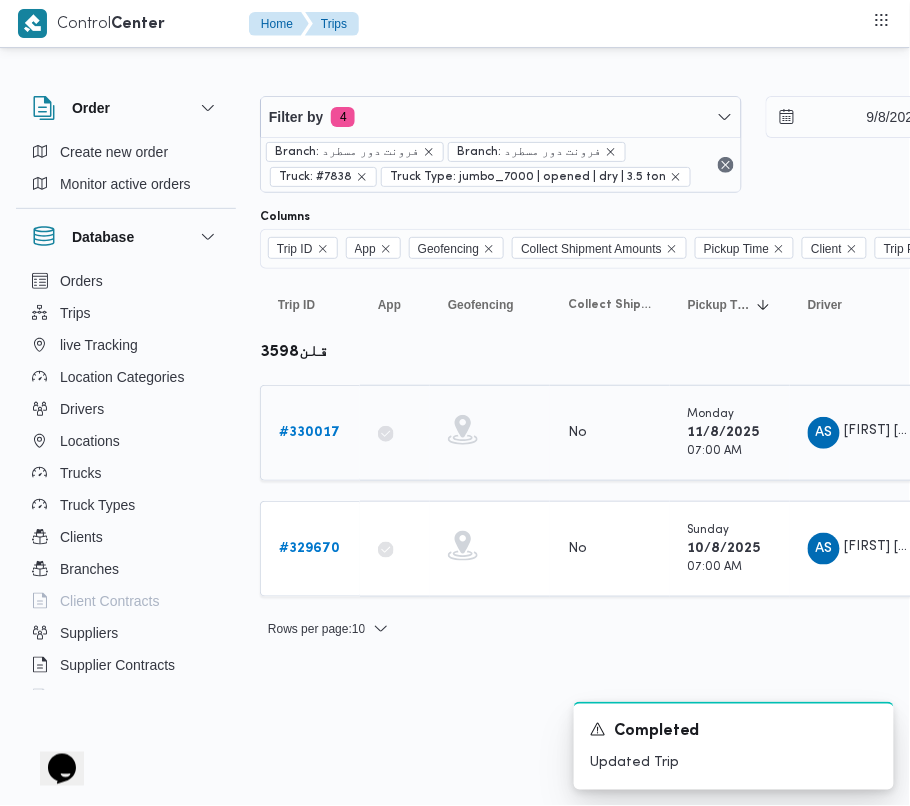 click on "# 330017" at bounding box center (309, 432) 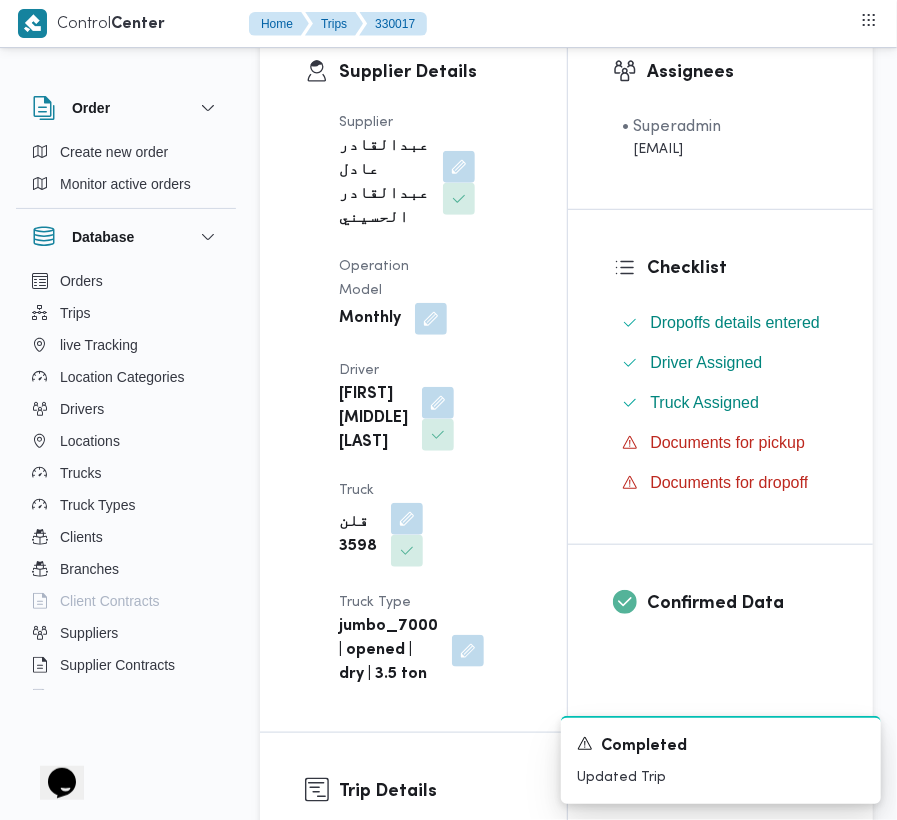 scroll, scrollTop: 360, scrollLeft: 0, axis: vertical 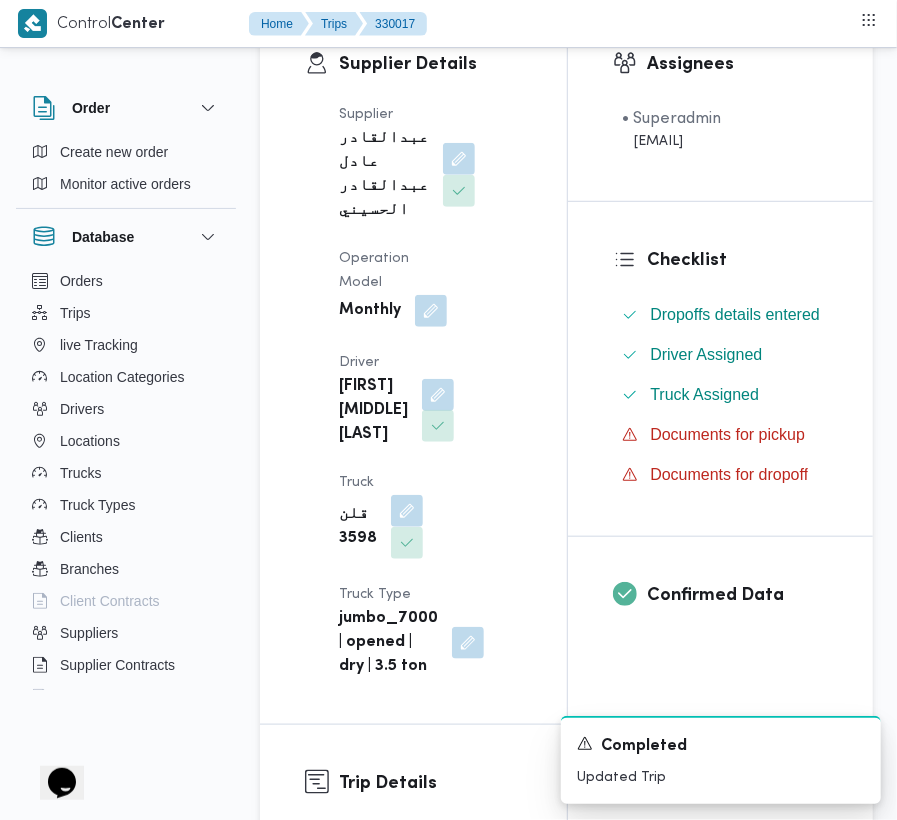 drag, startPoint x: 392, startPoint y: 413, endPoint x: 397, endPoint y: 438, distance: 25.495098 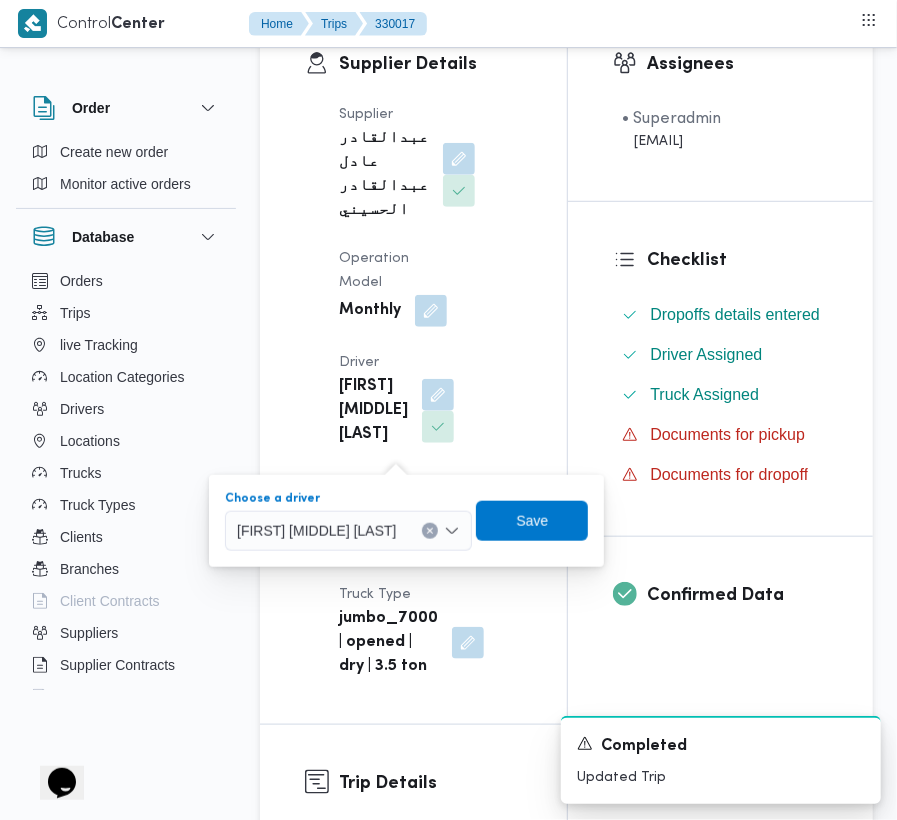 click on "عيد سيد عيد سيد بيومي" at bounding box center [316, 530] 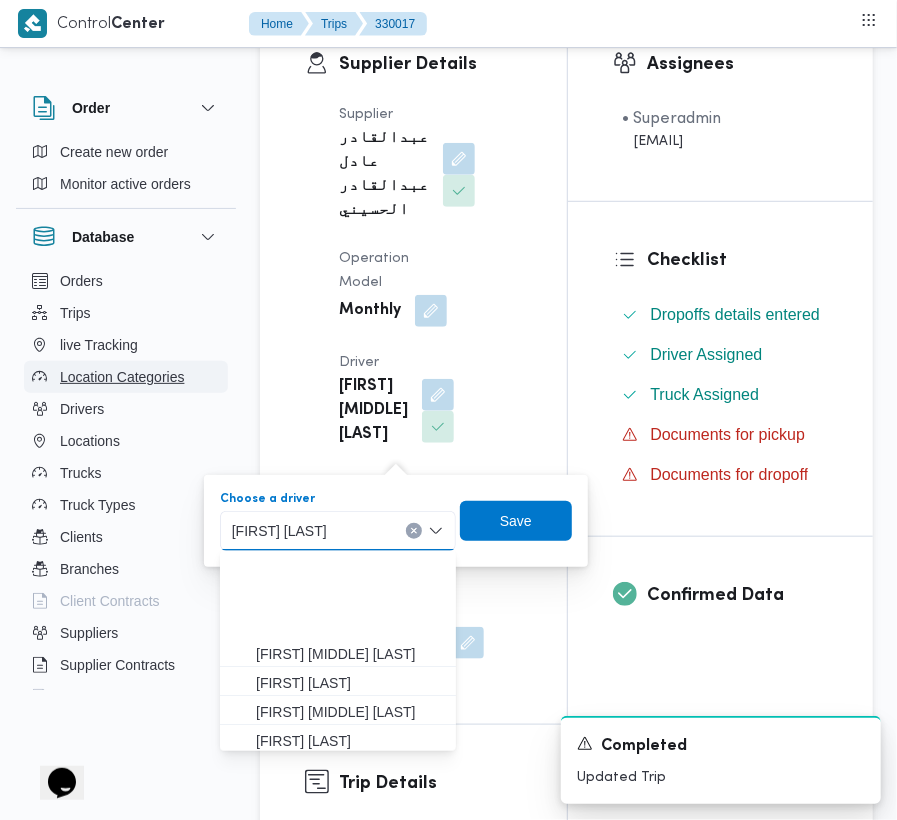 scroll, scrollTop: 118, scrollLeft: 0, axis: vertical 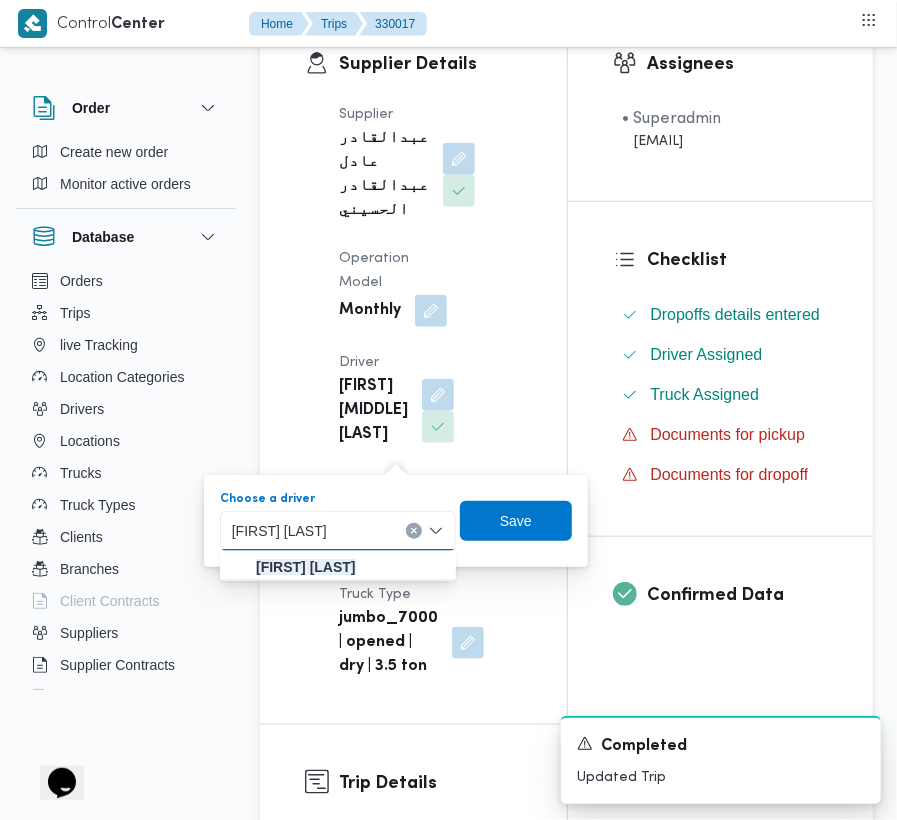 type on "محمد عبدالشافى احمد على" 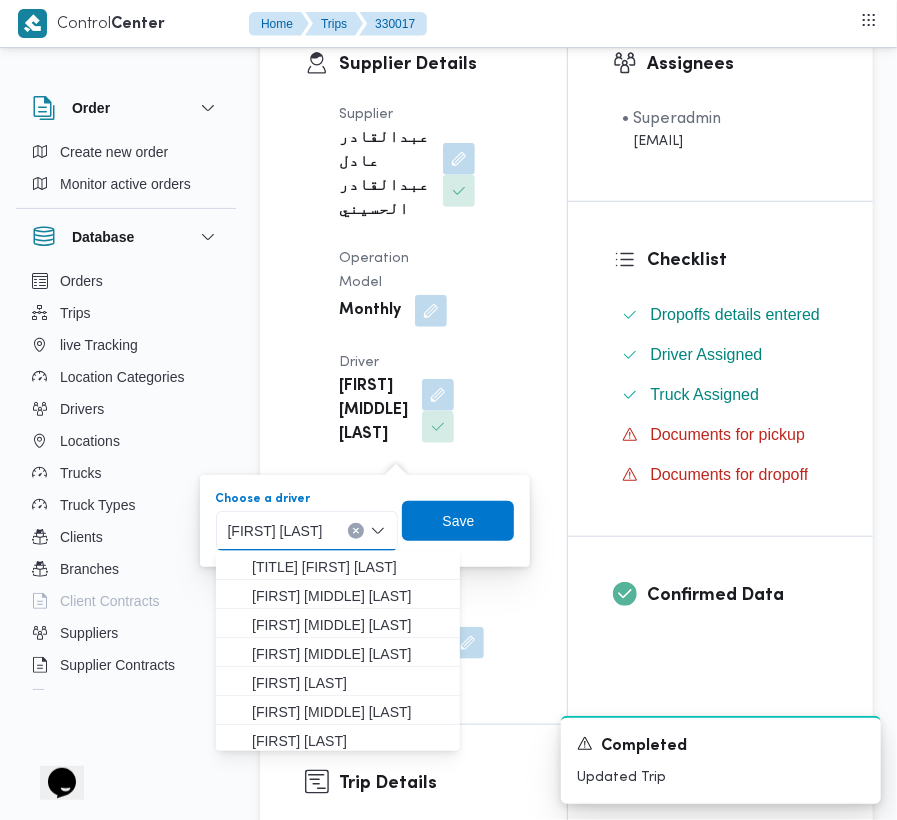 click on "محمد عبدالشافى احمد على" at bounding box center (275, 530) 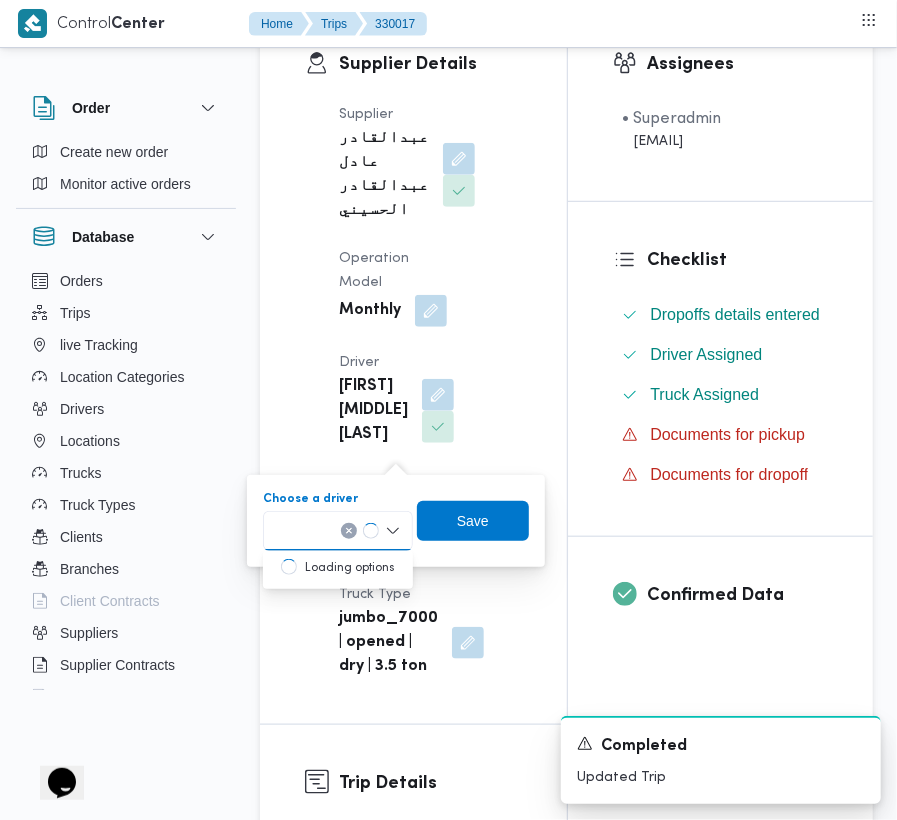 type 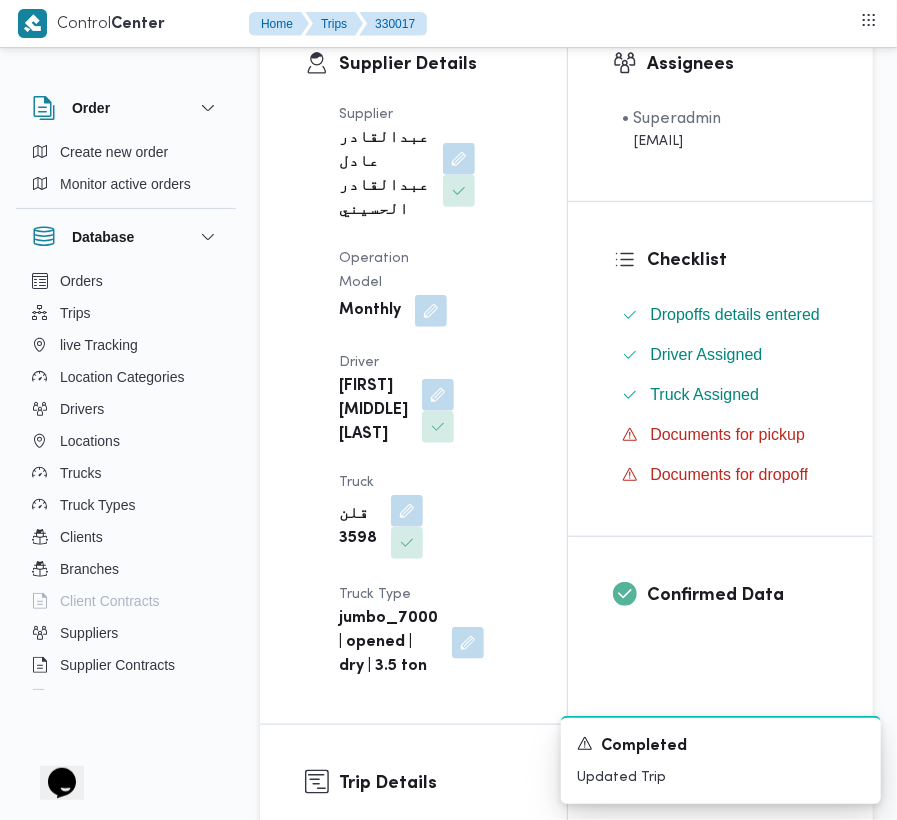 click on "Supplier عبدالقادر عادل عبدالقادر الحسيني Operation Model Monthly Driver عيد سيد عيد سيد بيومي  Truck قلن 3598 Truck Type jumbo_7000 | opened | dry | 3.5 ton" at bounding box center (430, 391) 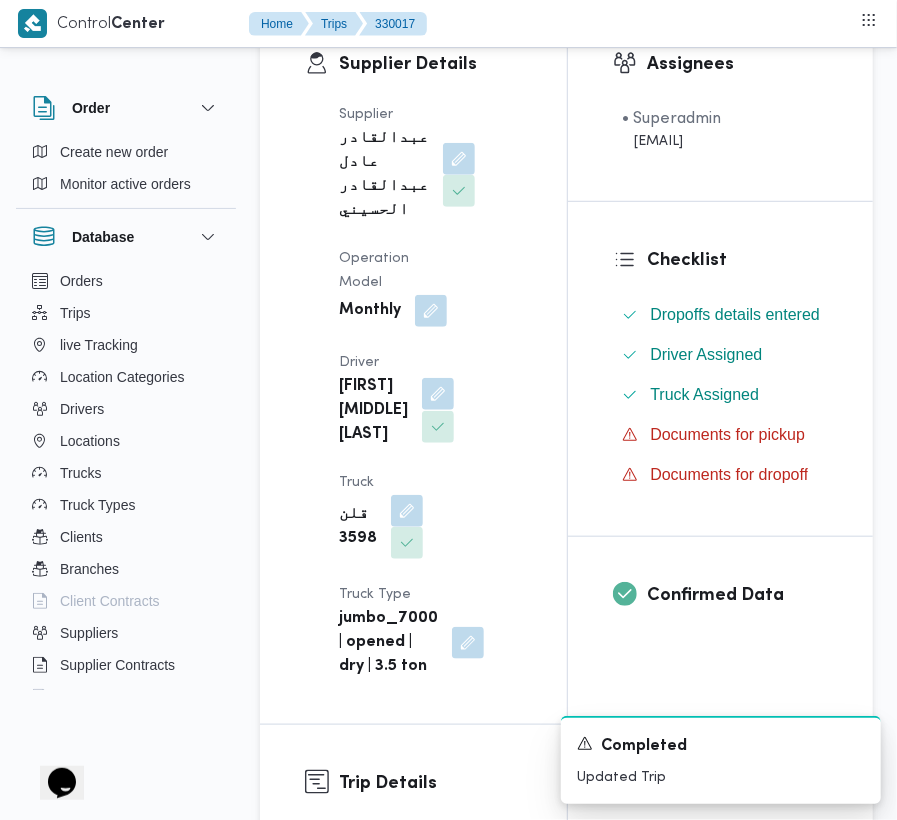click at bounding box center (438, 394) 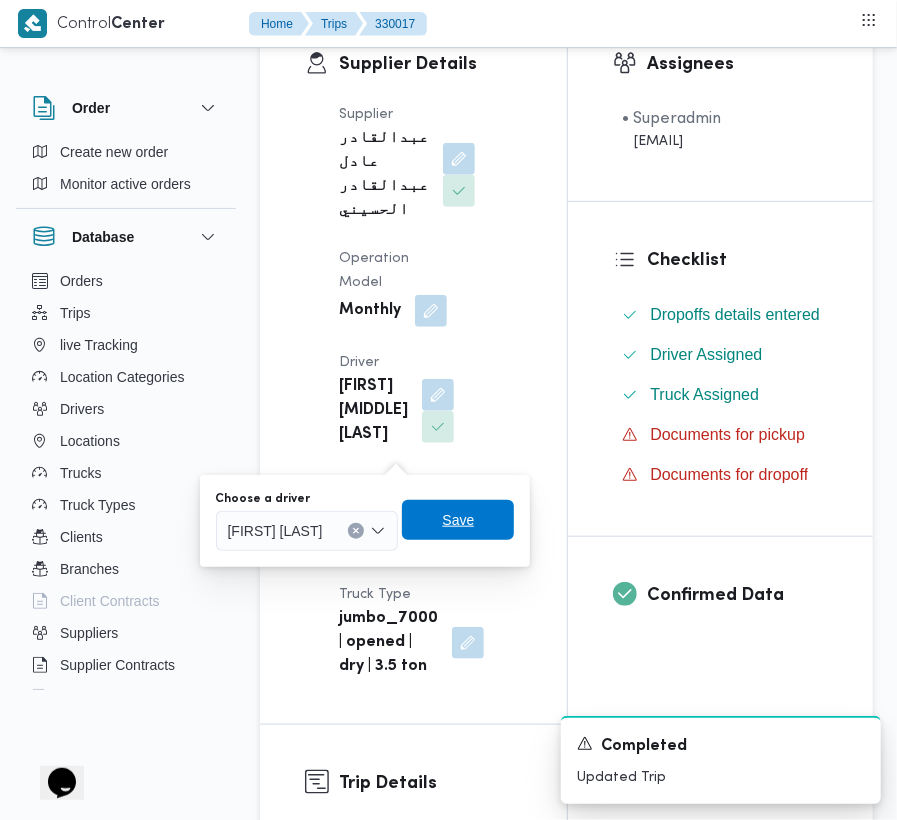 click on "Save" at bounding box center [458, 520] 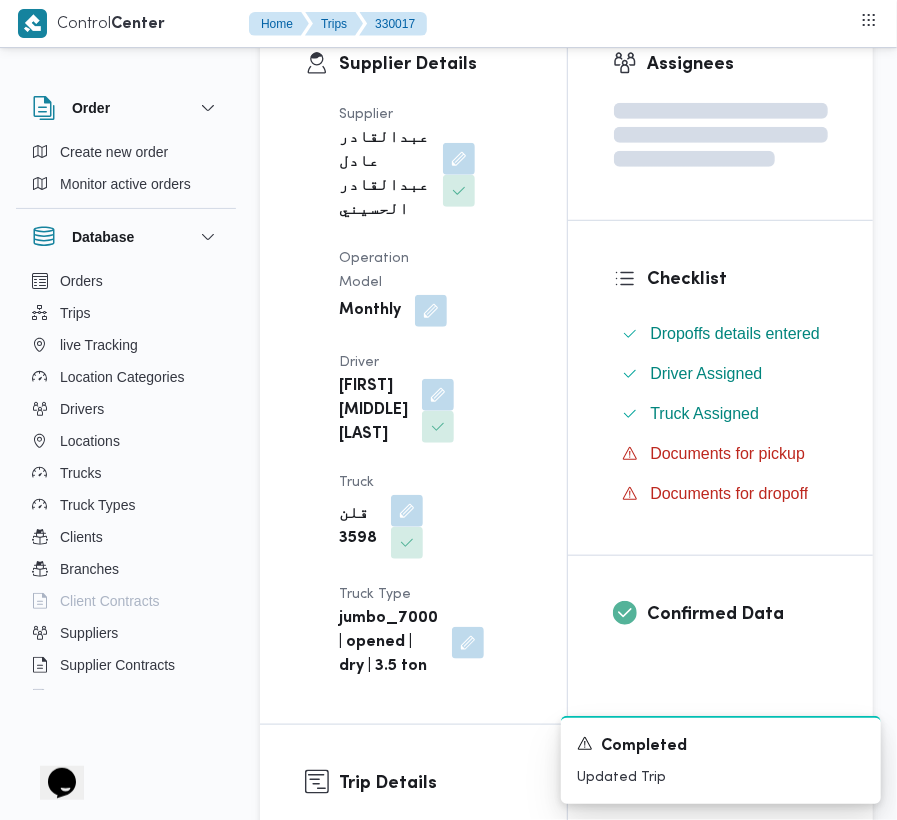 drag, startPoint x: 410, startPoint y: 558, endPoint x: 397, endPoint y: 580, distance: 25.553865 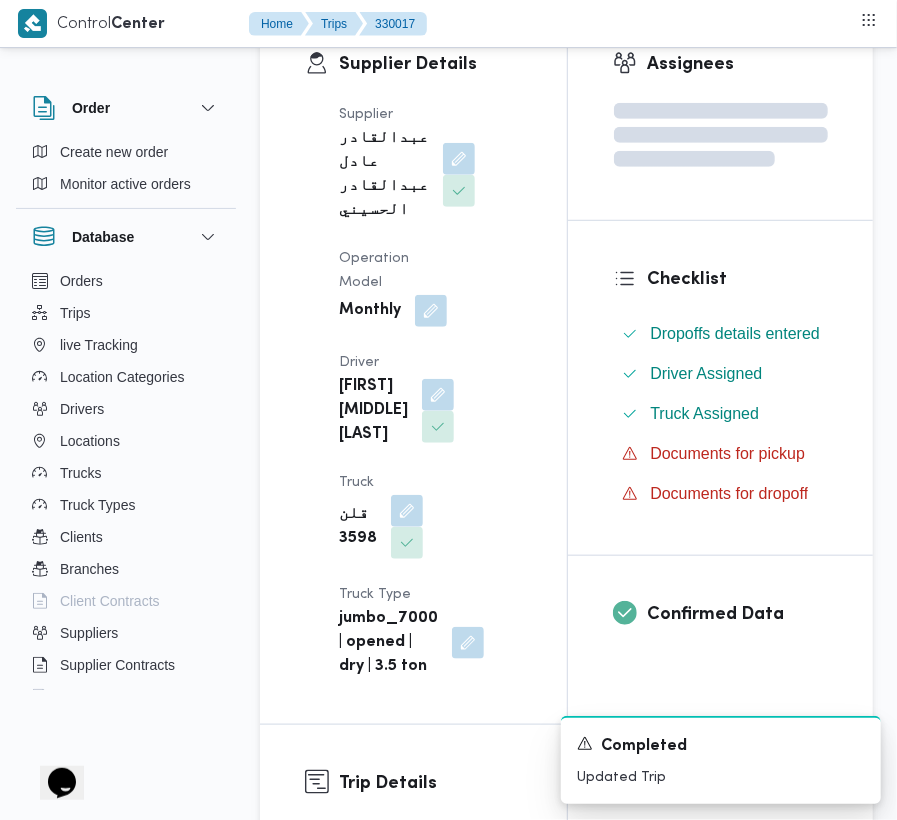 click at bounding box center [407, 511] 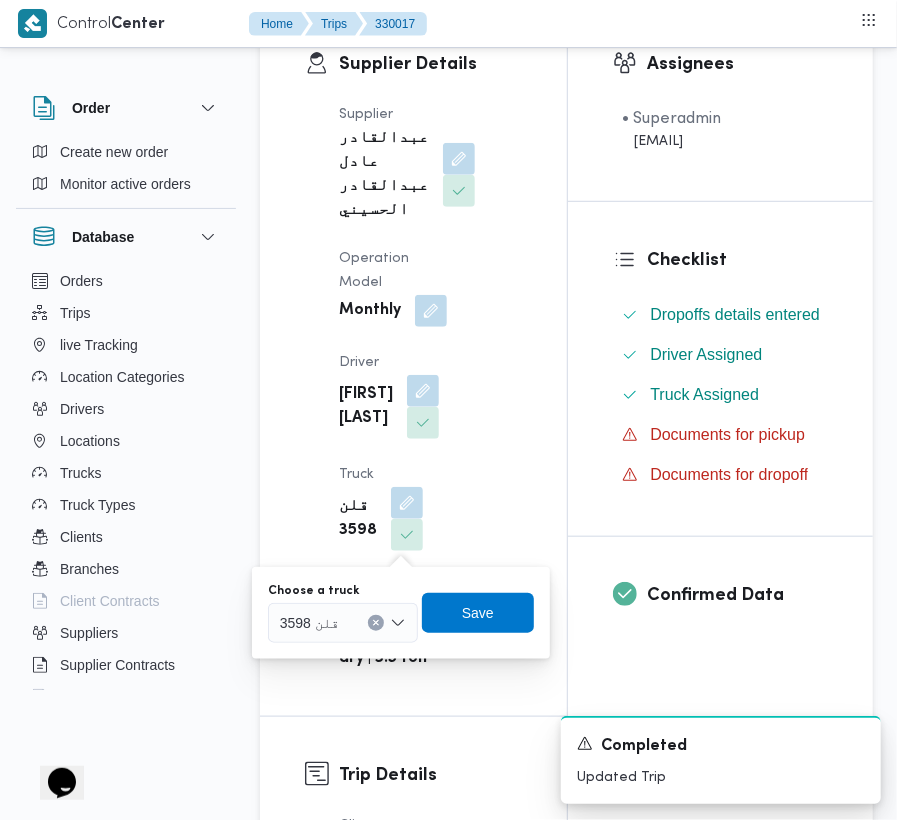 click on "You are in a dialog. To close this dialog, hit escape. Choose a truck قلن 3598 Save" at bounding box center [401, 613] 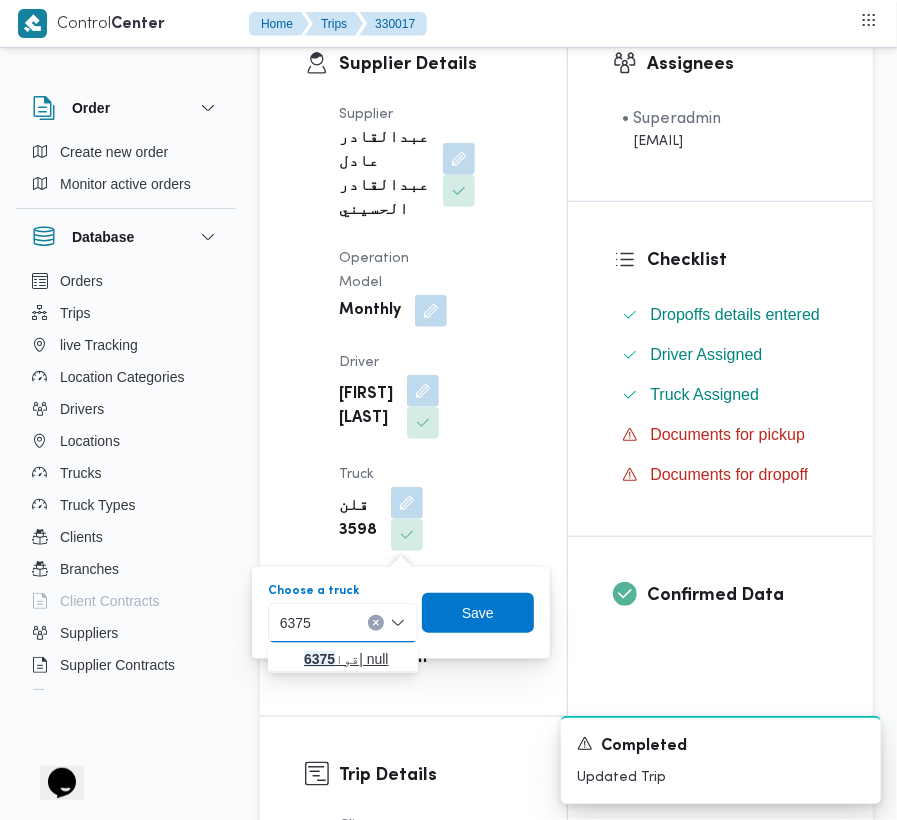 type on "6375" 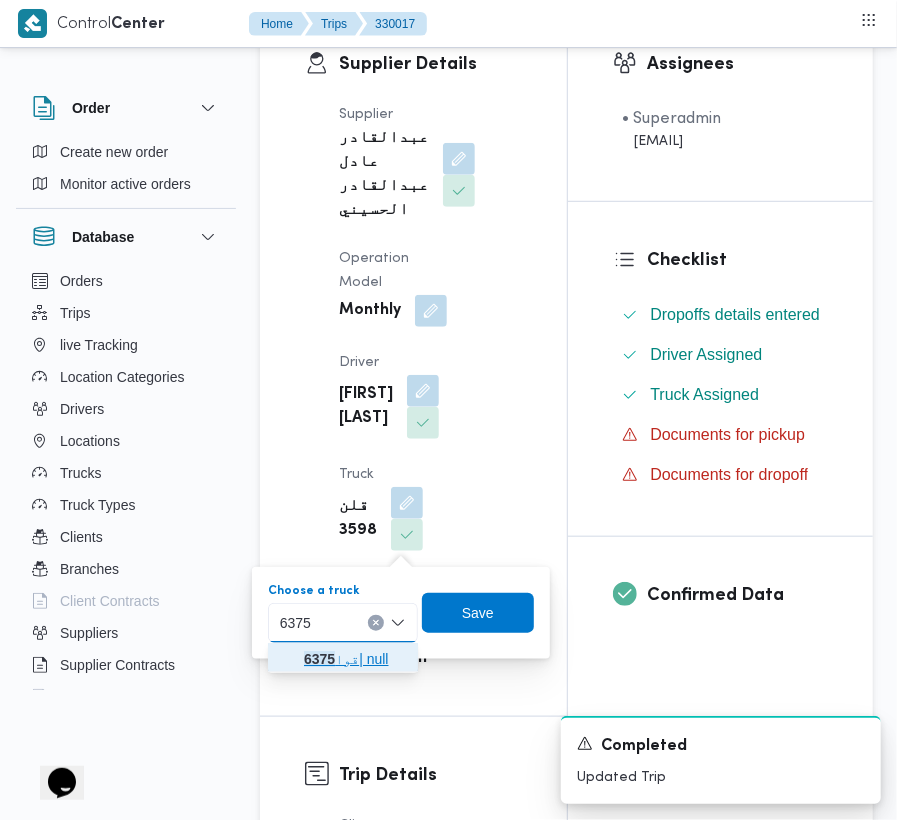 click 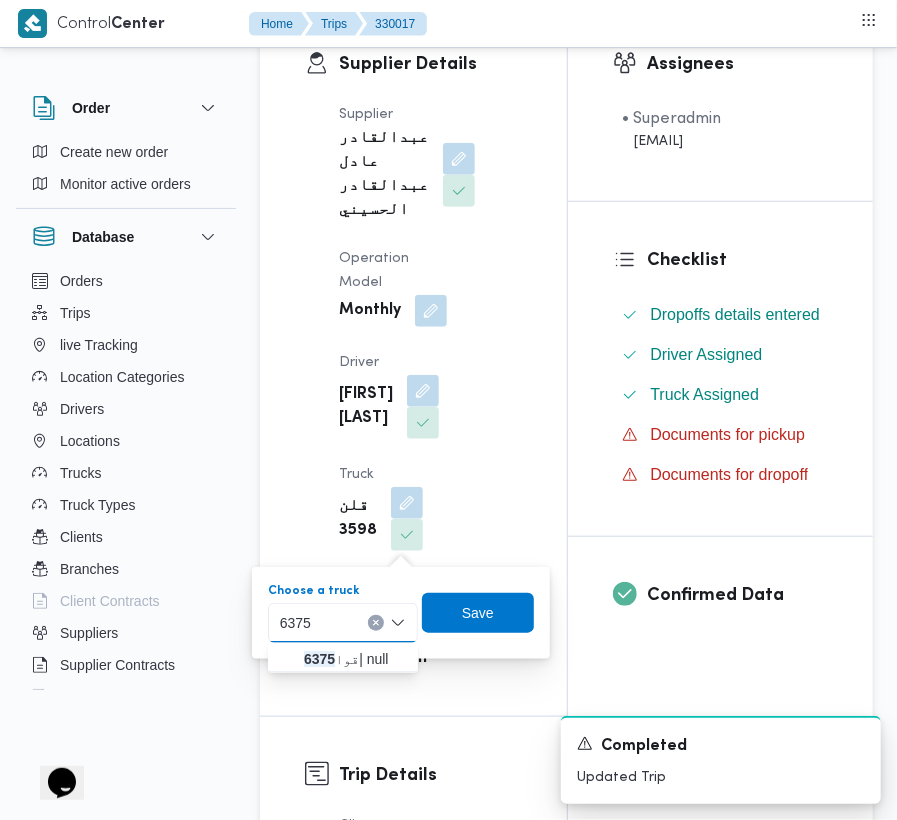 type 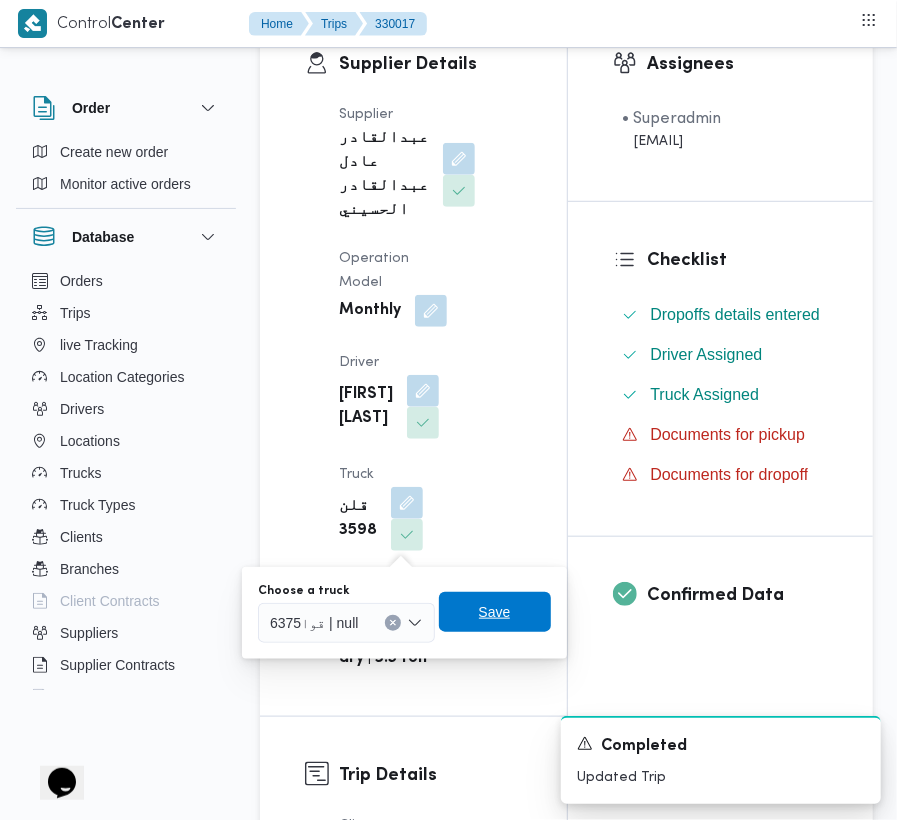 click on "Save" at bounding box center (495, 612) 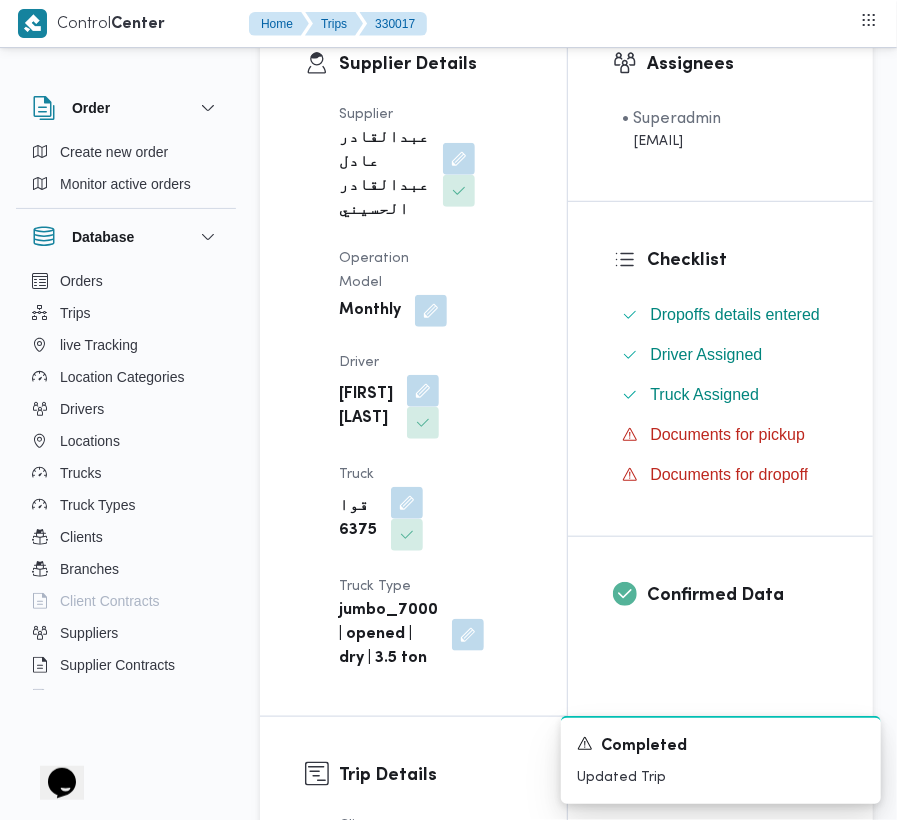 scroll, scrollTop: 0, scrollLeft: 0, axis: both 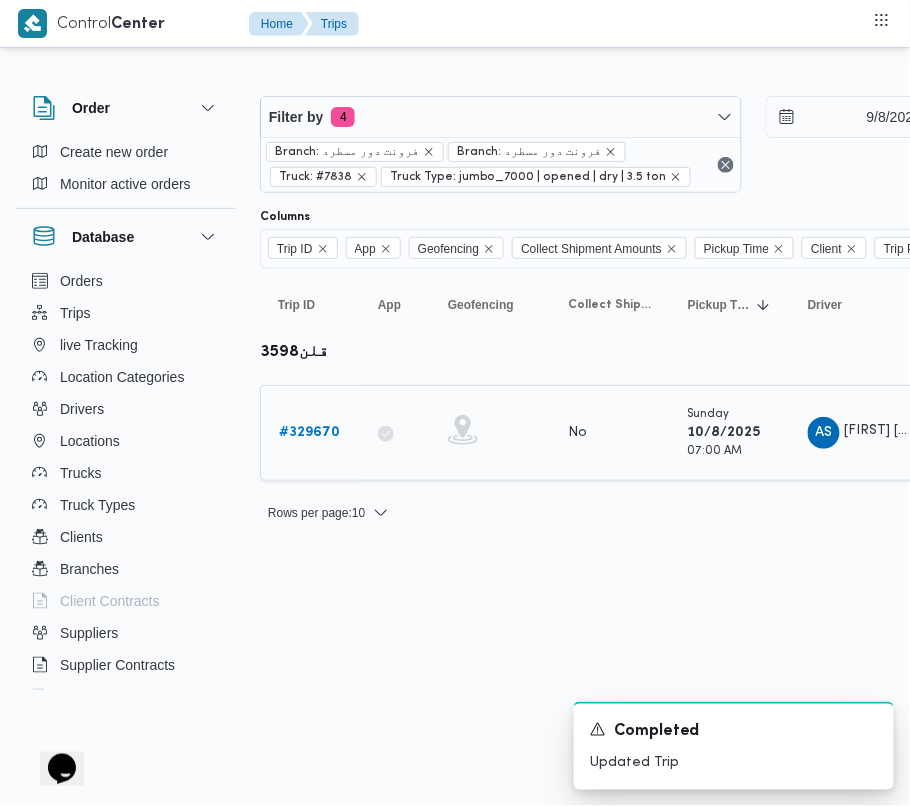 click on "# 329670" at bounding box center (309, 433) 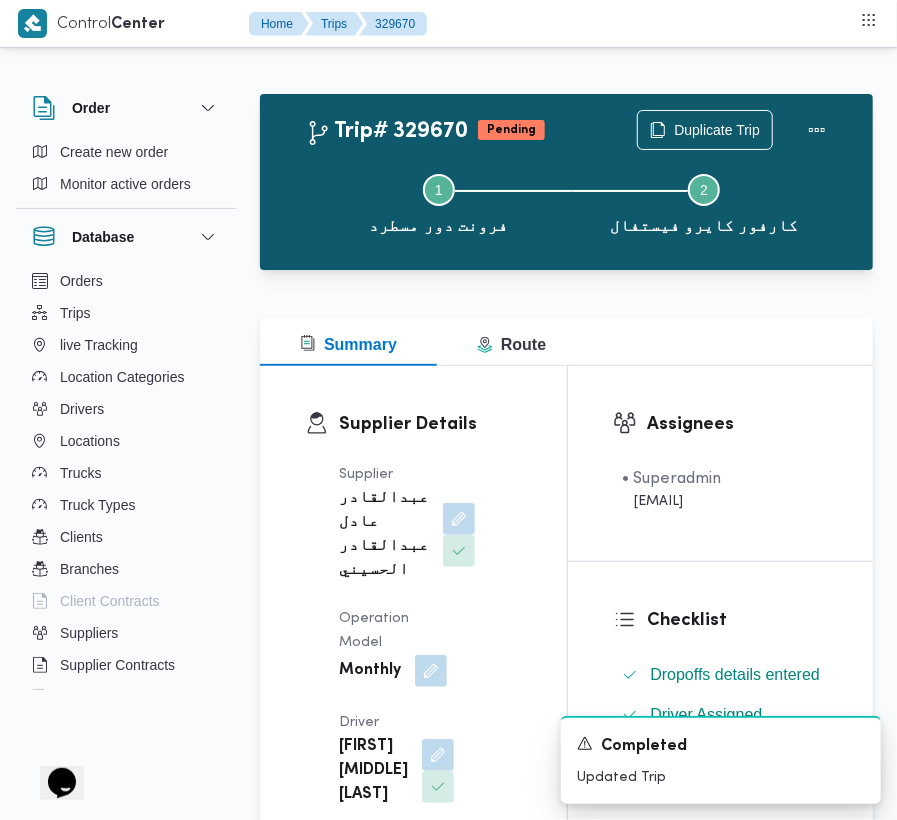 scroll, scrollTop: 844, scrollLeft: 0, axis: vertical 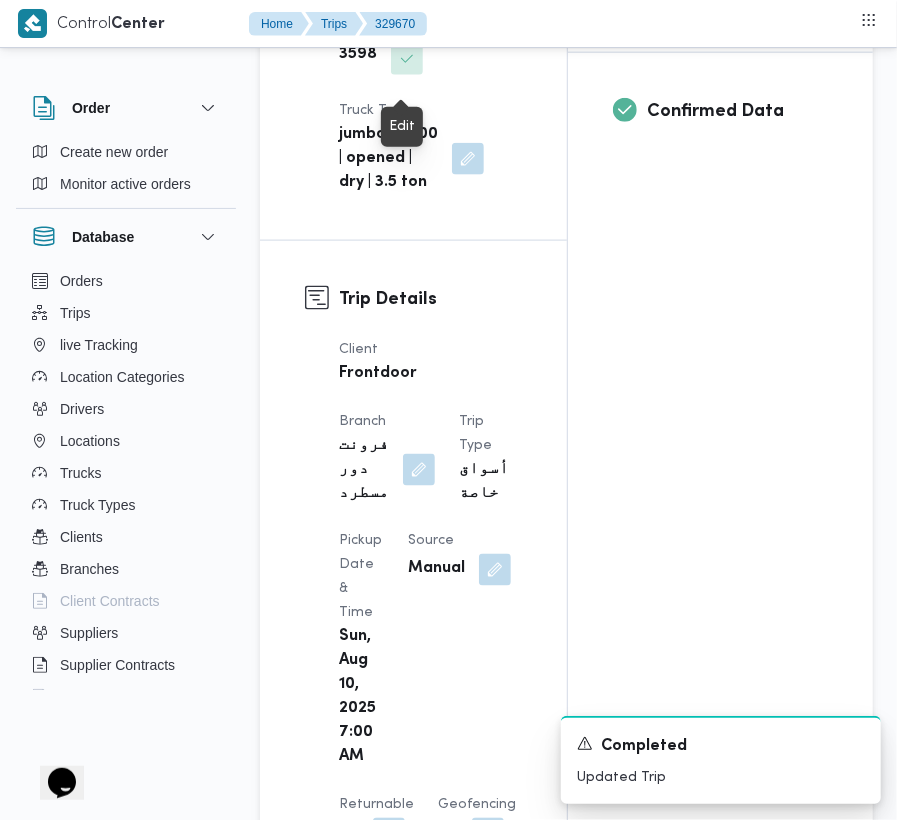 click at bounding box center [402, 27] 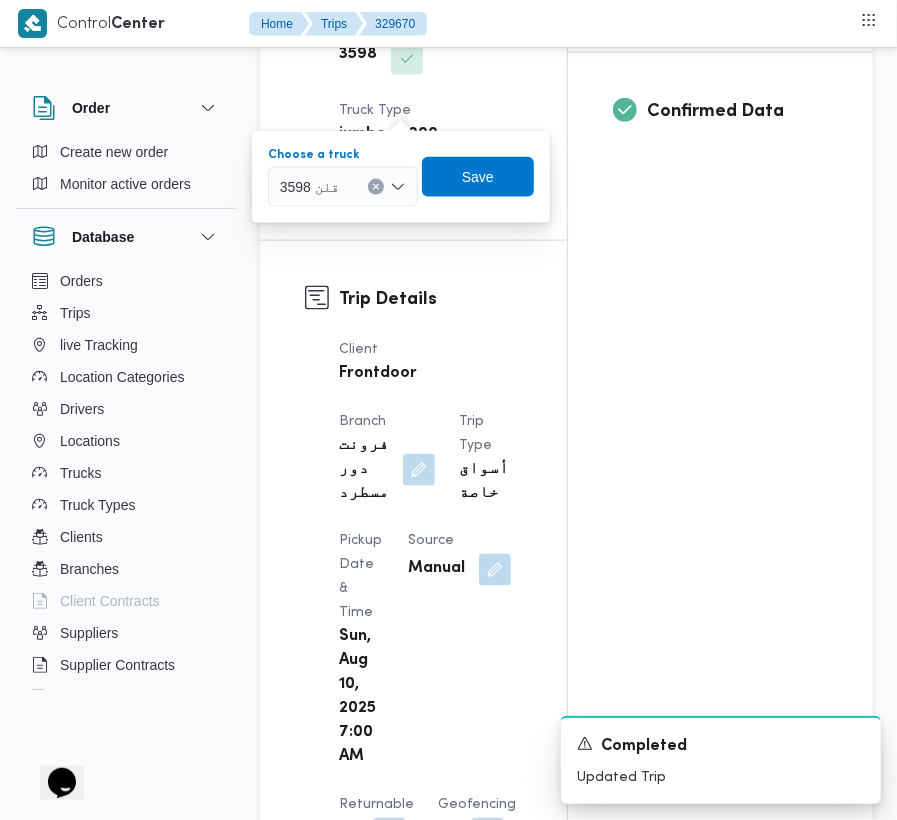 click on "قلن 3598" at bounding box center (343, 187) 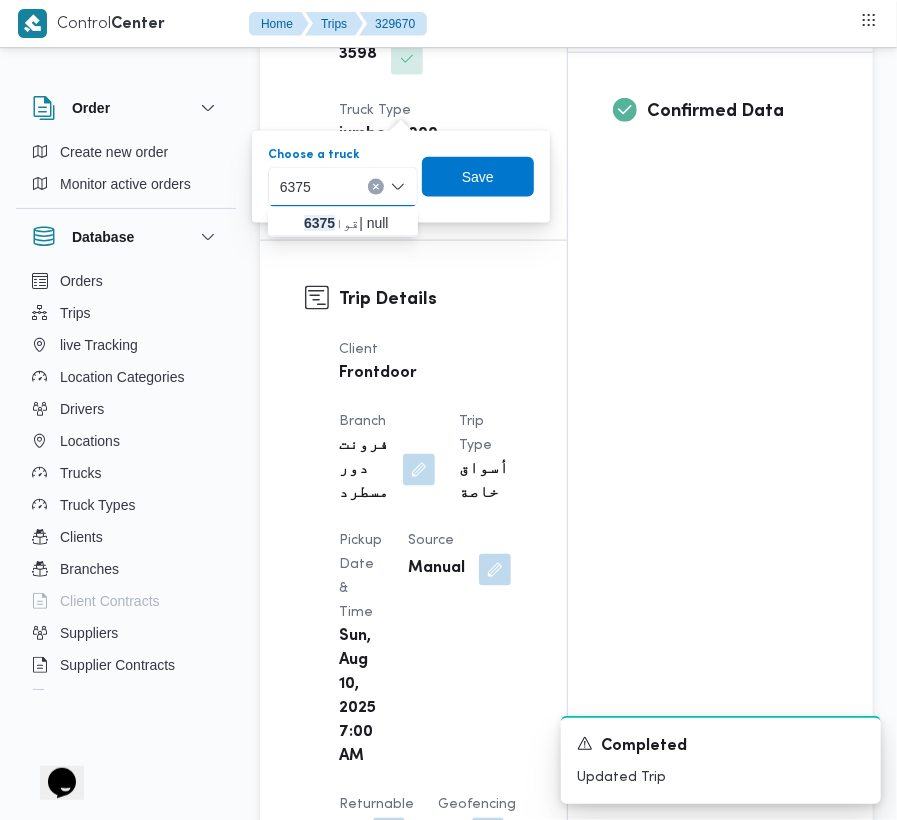 type on "6375" 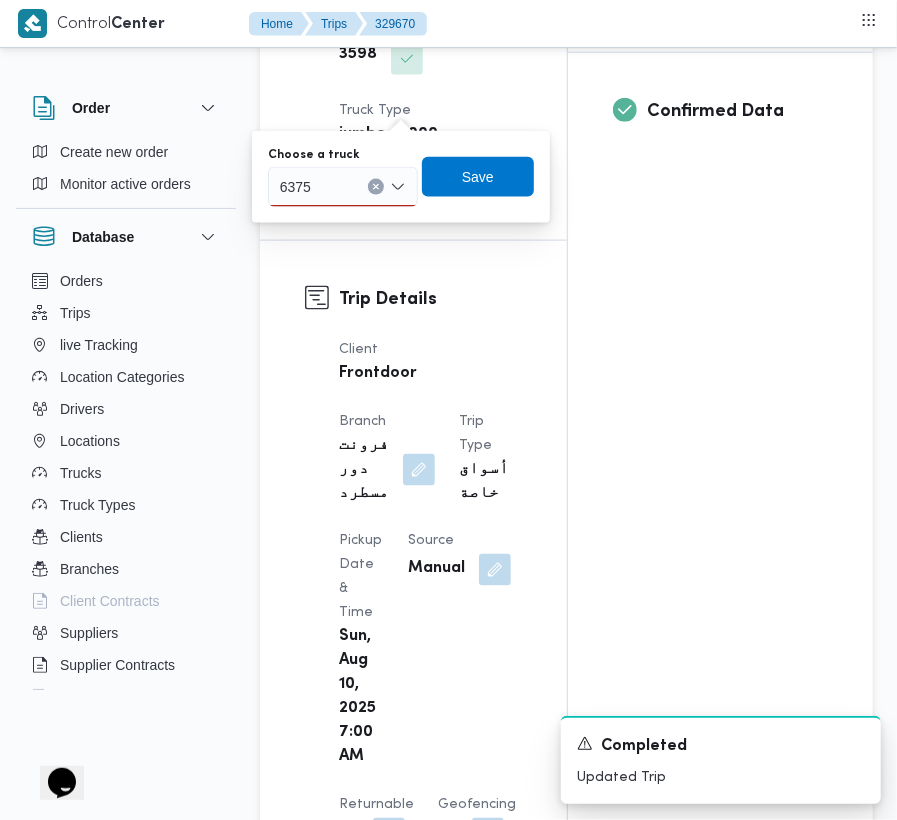 drag, startPoint x: 337, startPoint y: 166, endPoint x: 340, endPoint y: 176, distance: 10.440307 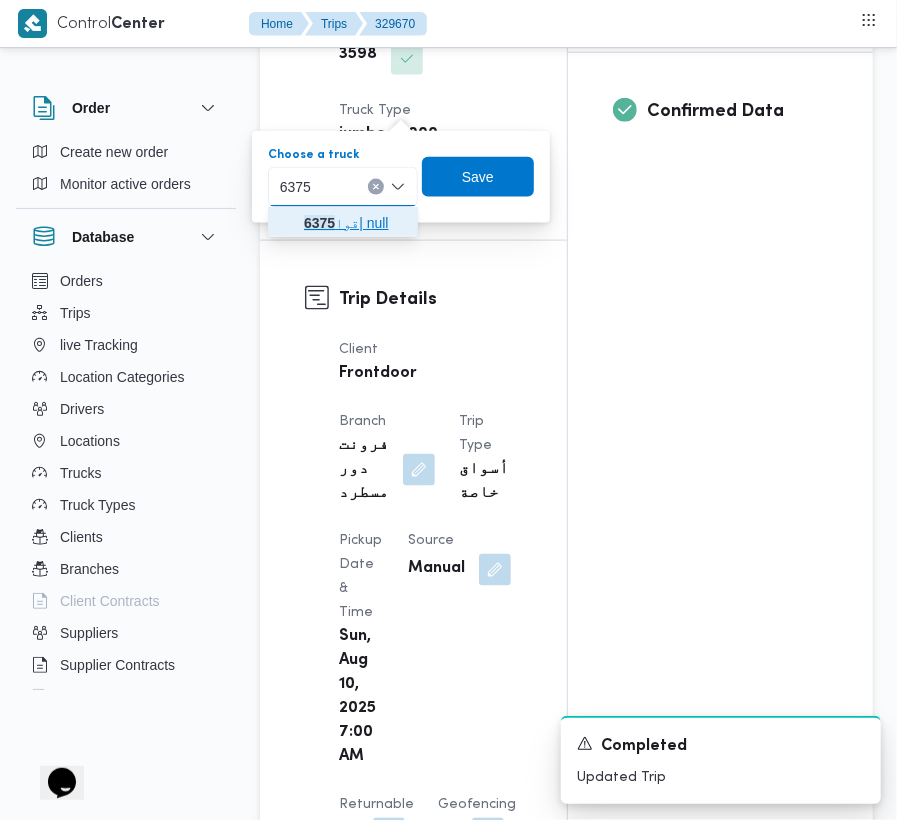 click on "6375" at bounding box center [319, 223] 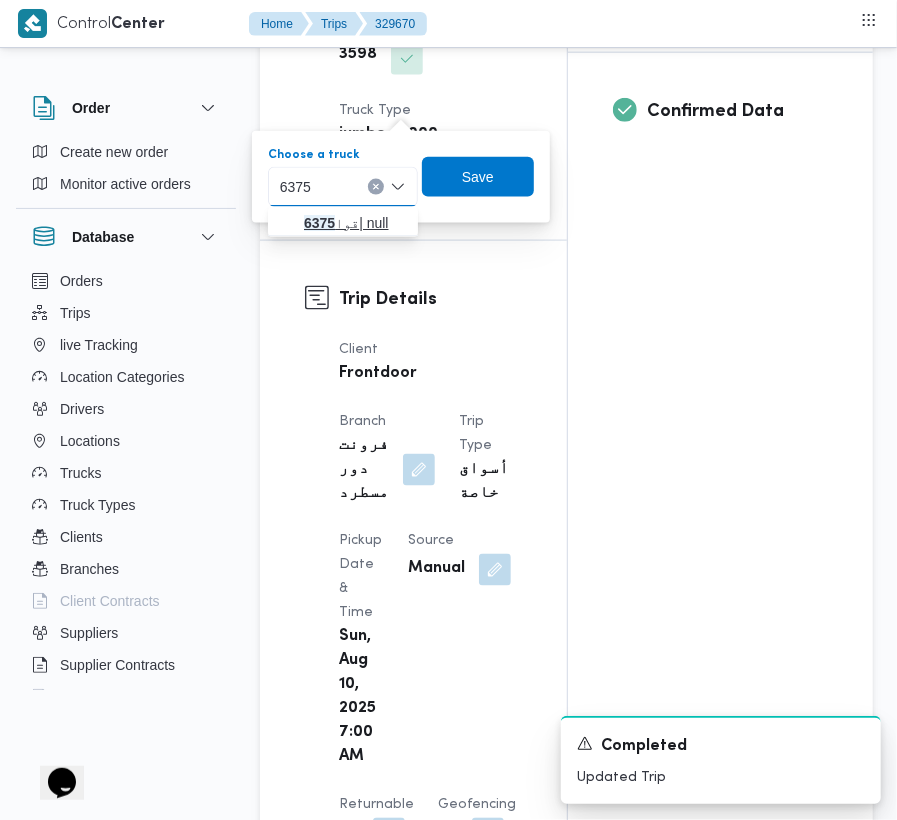 type 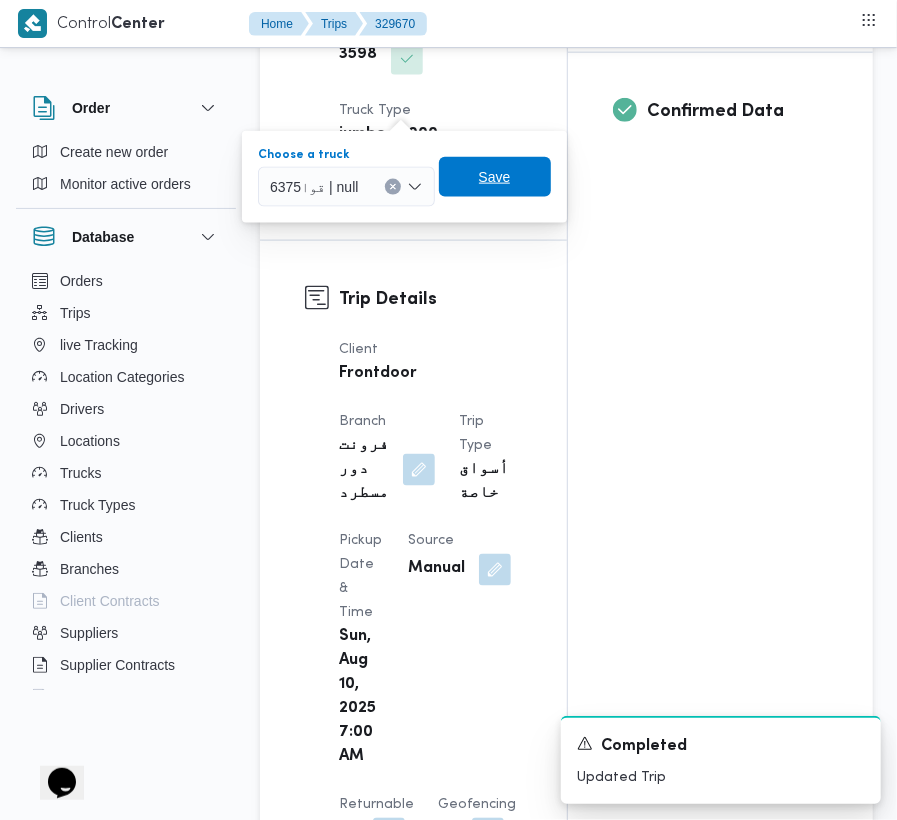 click on "Save" at bounding box center [495, 177] 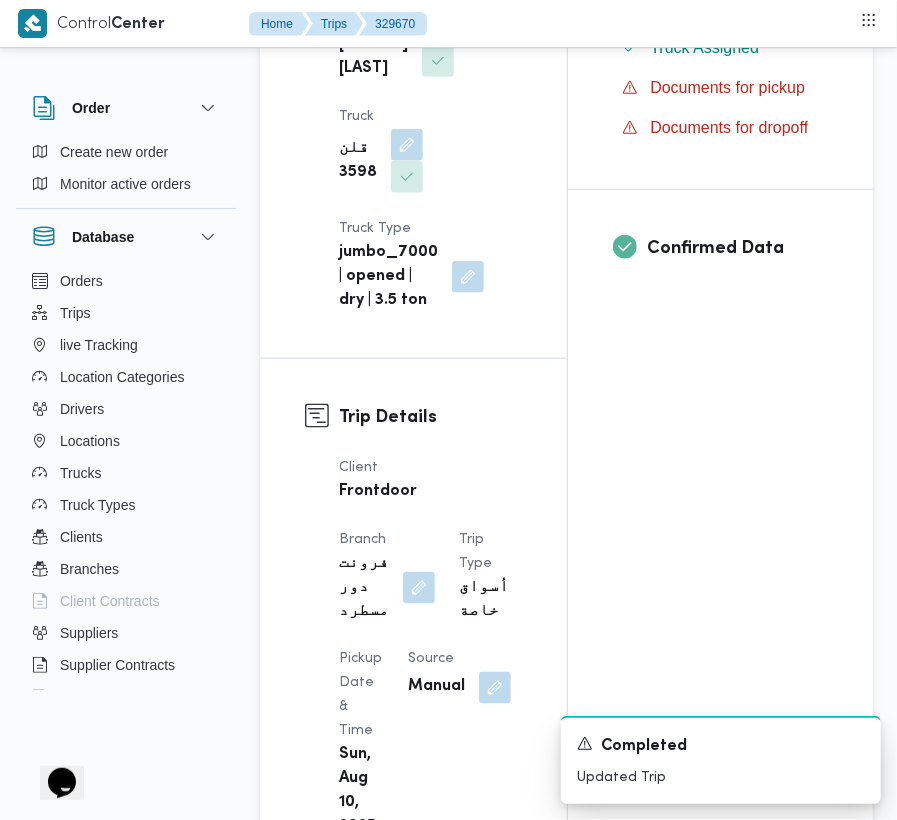 scroll, scrollTop: 702, scrollLeft: 0, axis: vertical 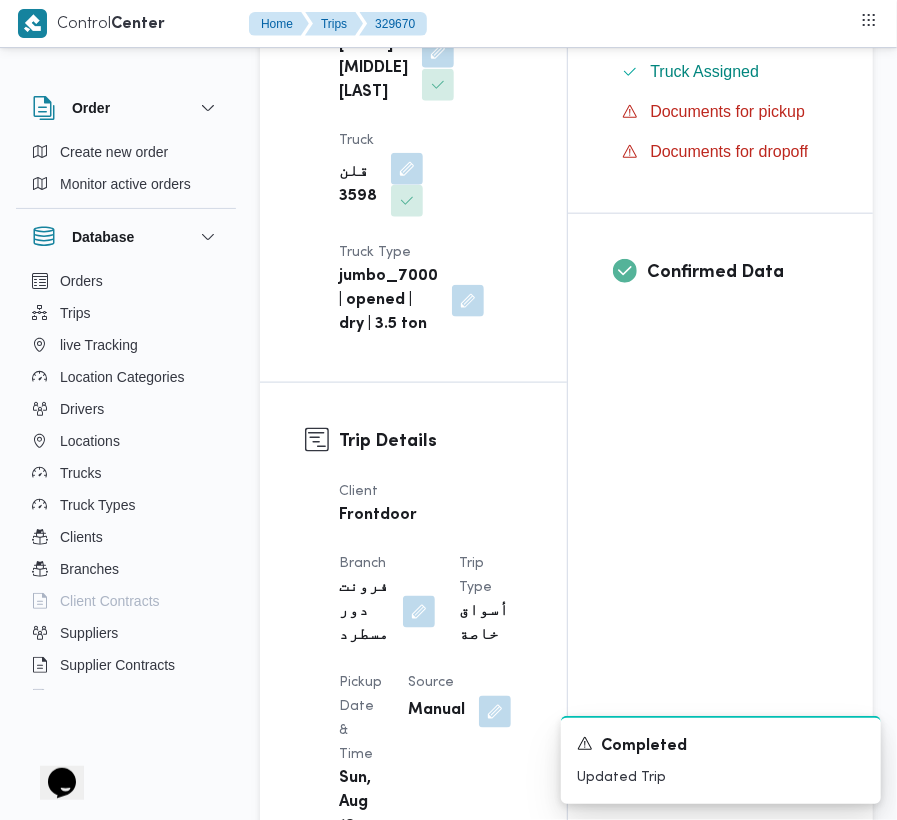 click at bounding box center [438, 52] 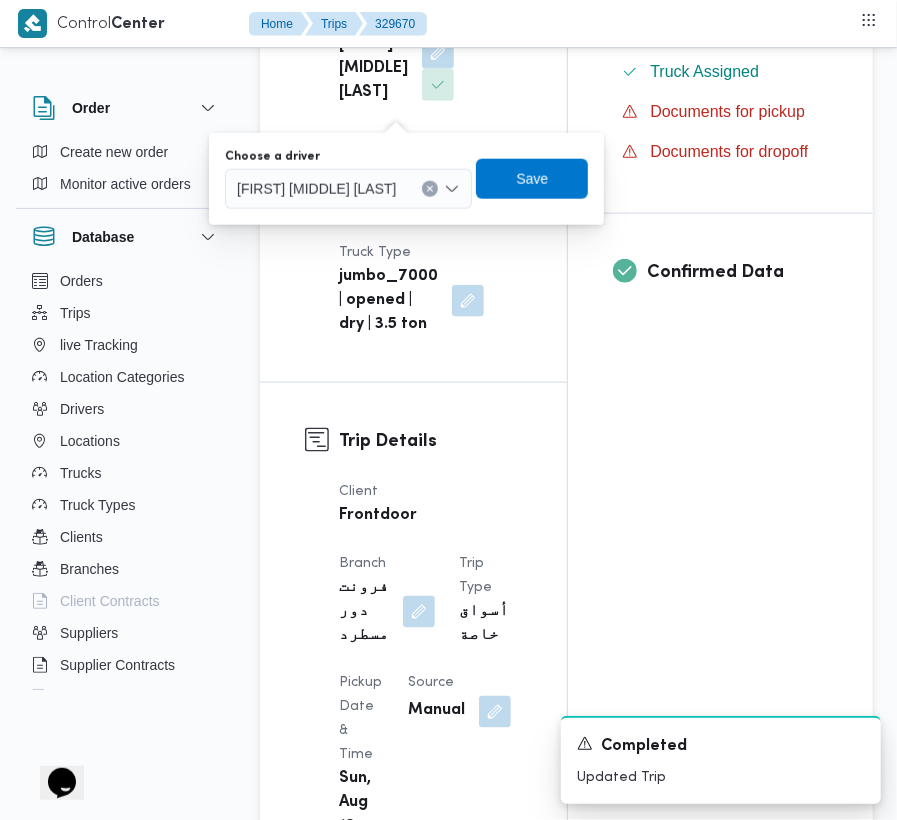 click on "عيد سيد عيد سيد بيومي" at bounding box center (316, 188) 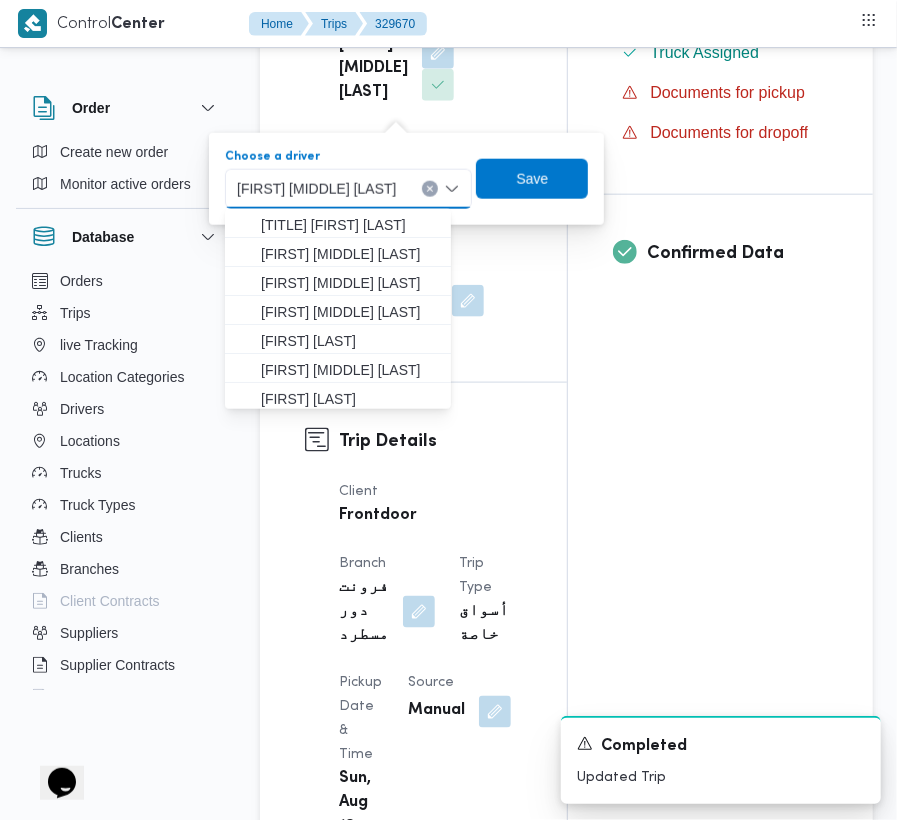 paste on "محمد عبدالشافى احمد على" 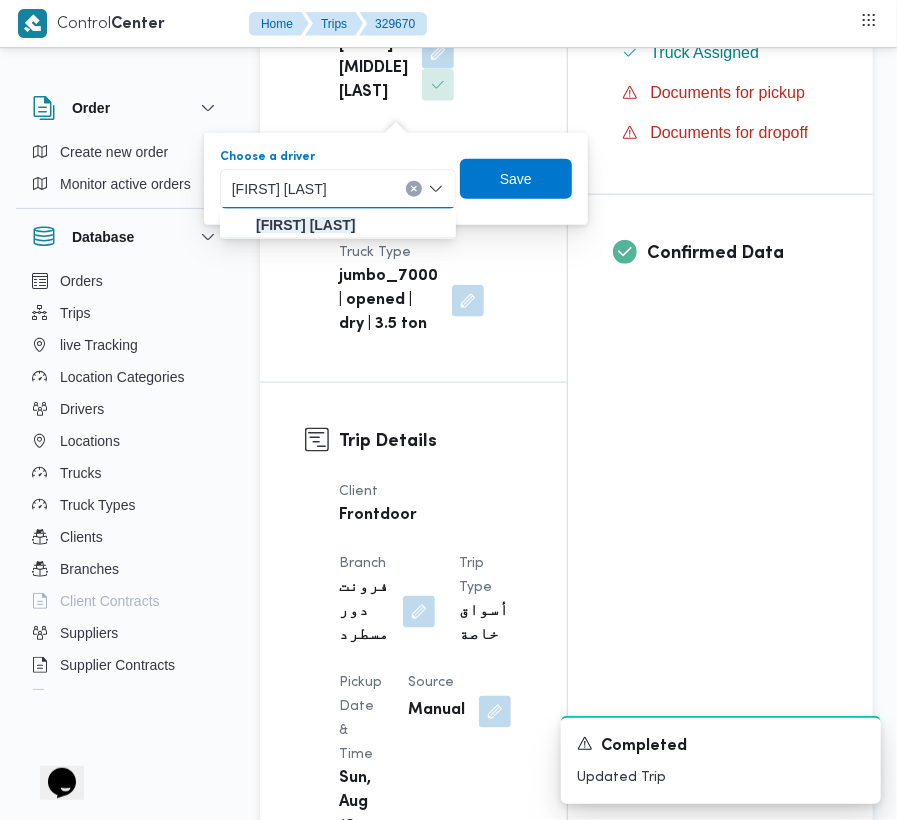 type on "محمد عبدالشافى احمد على" 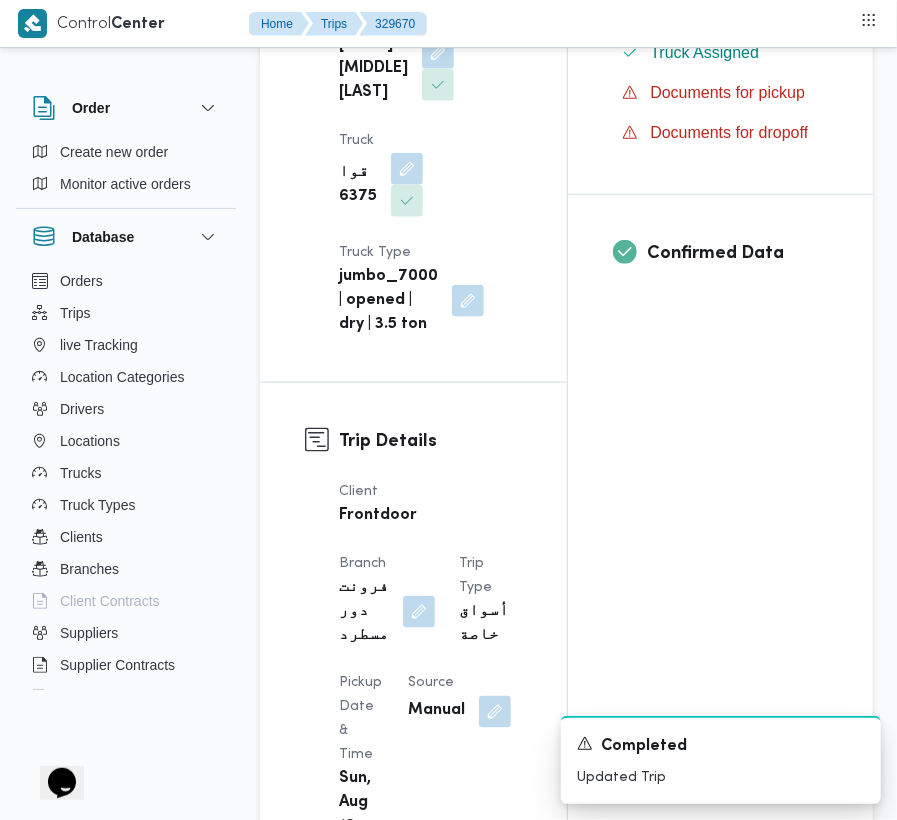 click on "Supplier عبدالقادر عادل عبدالقادر الحسيني Operation Model Monthly Driver عيد سيد عيد سيد بيومي  Truck قوا 6375 Truck Type jumbo_7000 | opened | dry | 3.5 ton" at bounding box center (430, 49) 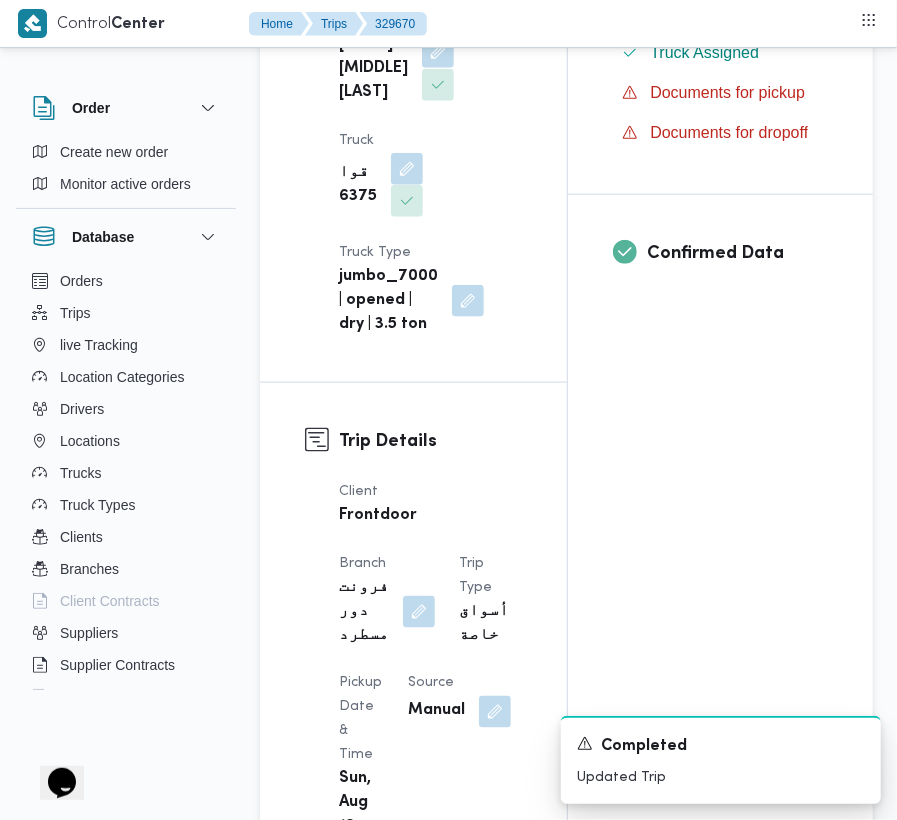 click at bounding box center [438, 52] 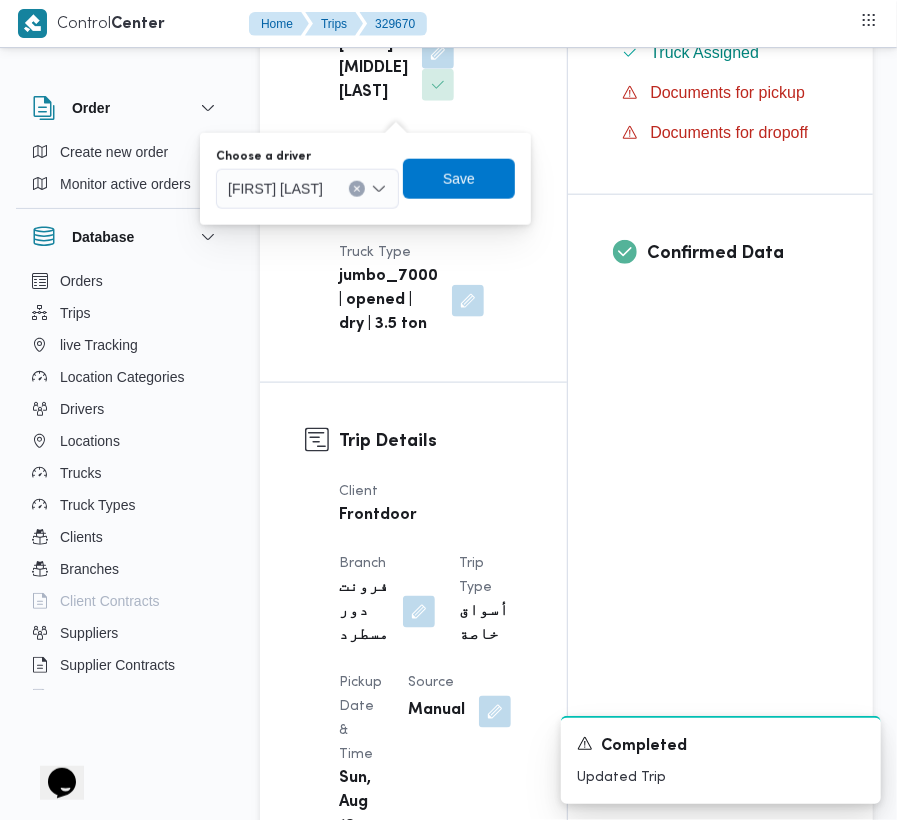 drag, startPoint x: 365, startPoint y: 154, endPoint x: 370, endPoint y: 177, distance: 23.537205 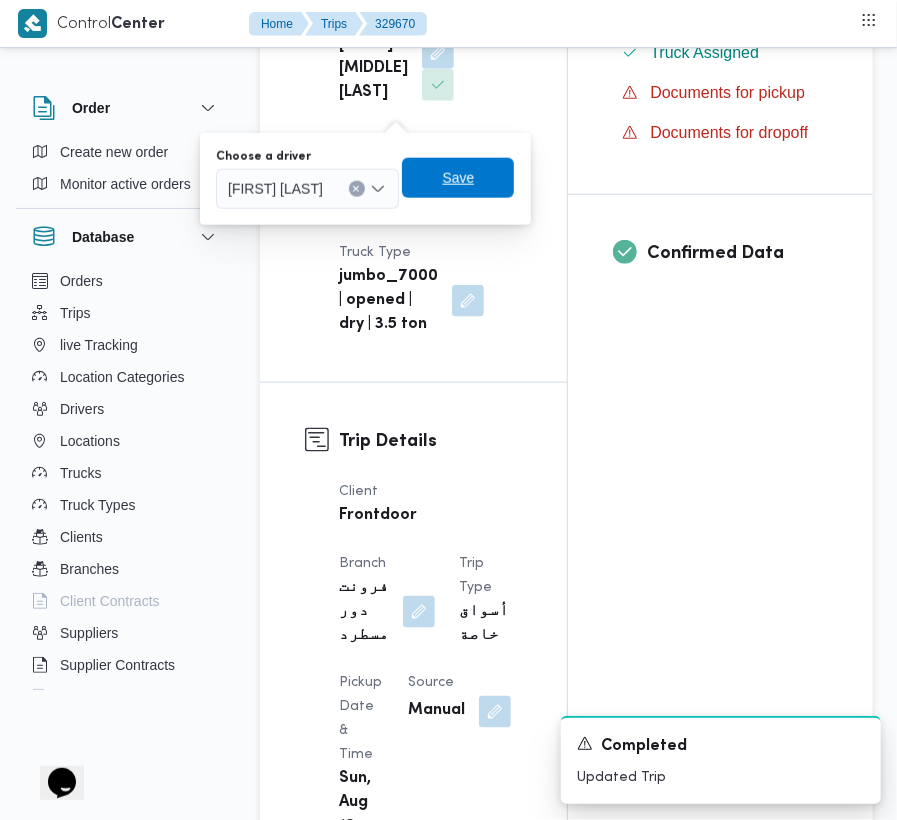 click on "Save" at bounding box center [458, 178] 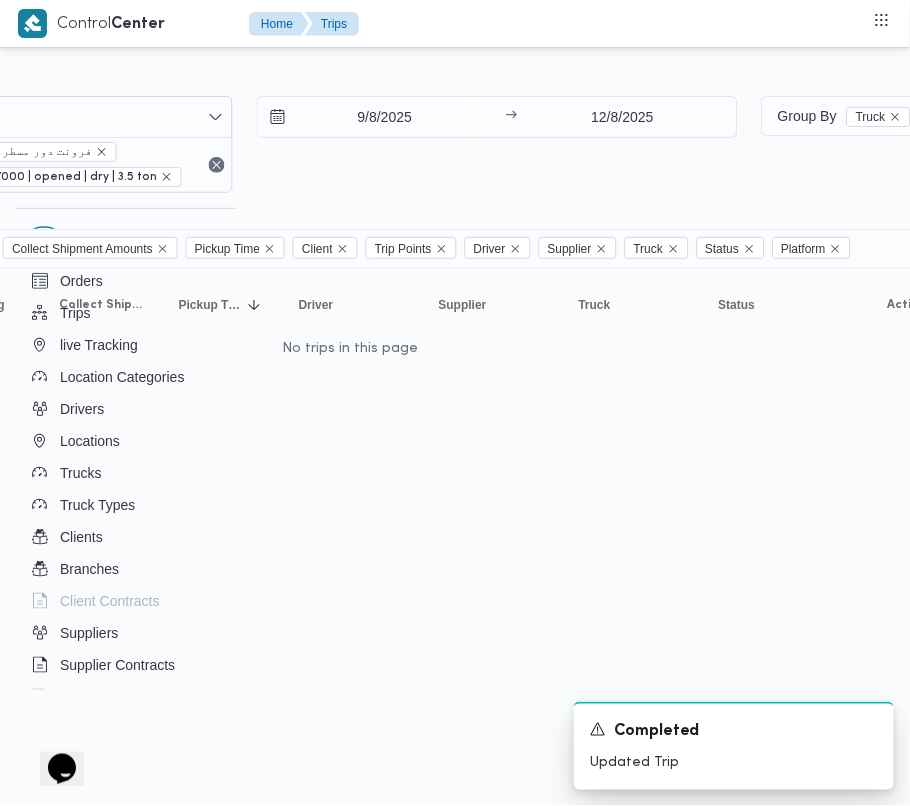 scroll, scrollTop: 0, scrollLeft: 525, axis: horizontal 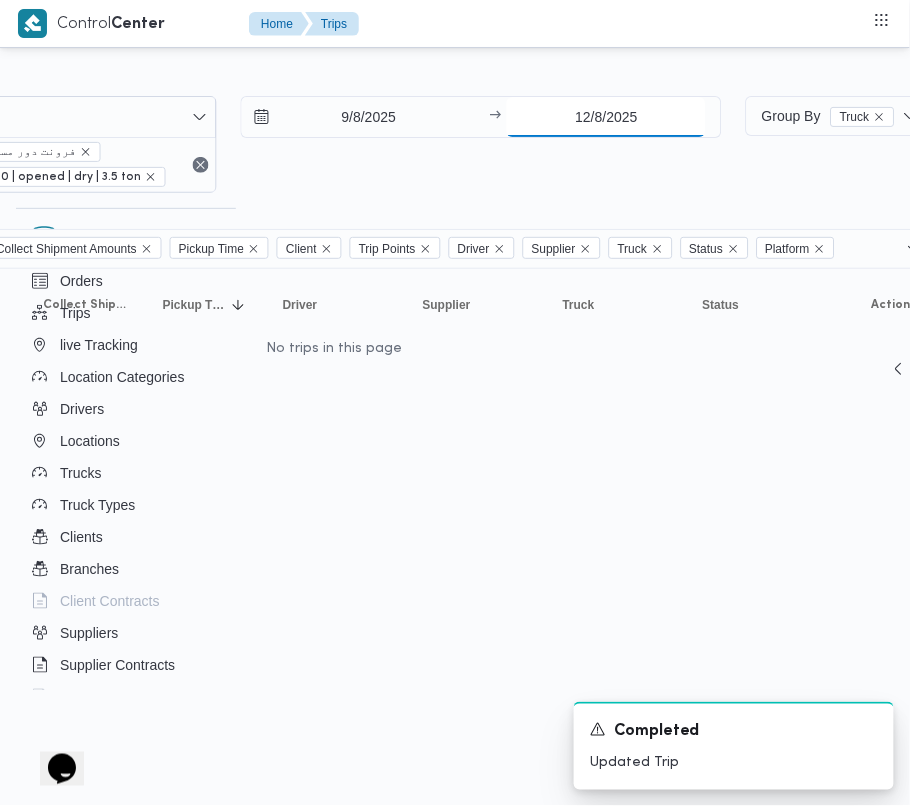 drag, startPoint x: 574, startPoint y: 102, endPoint x: 589, endPoint y: 125, distance: 27.45906 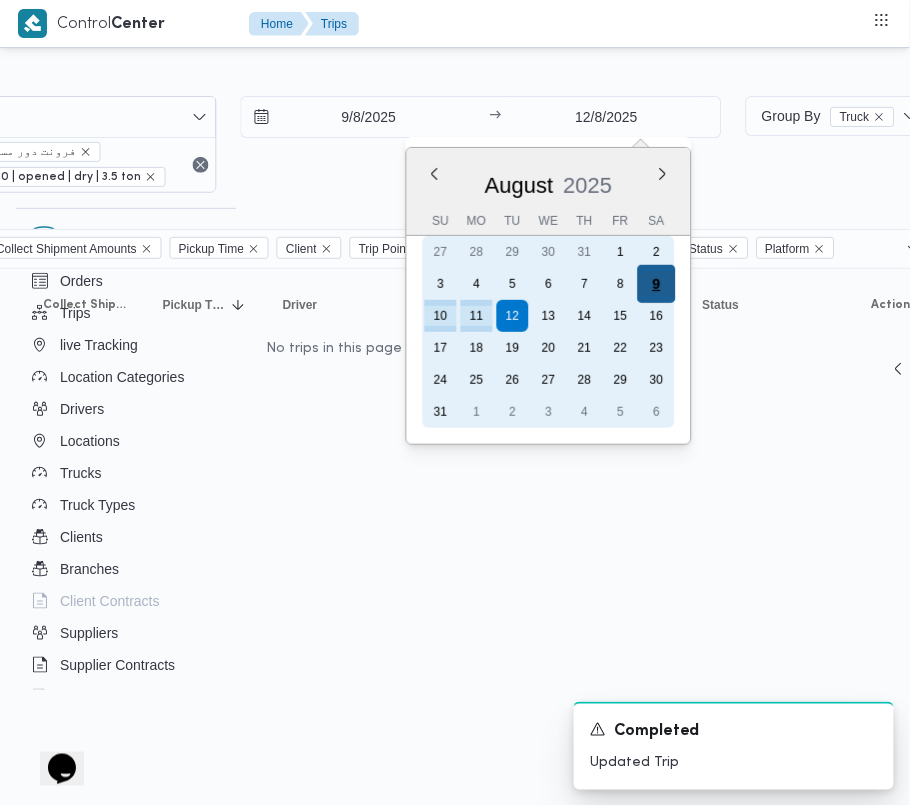 click on "9" at bounding box center [657, 284] 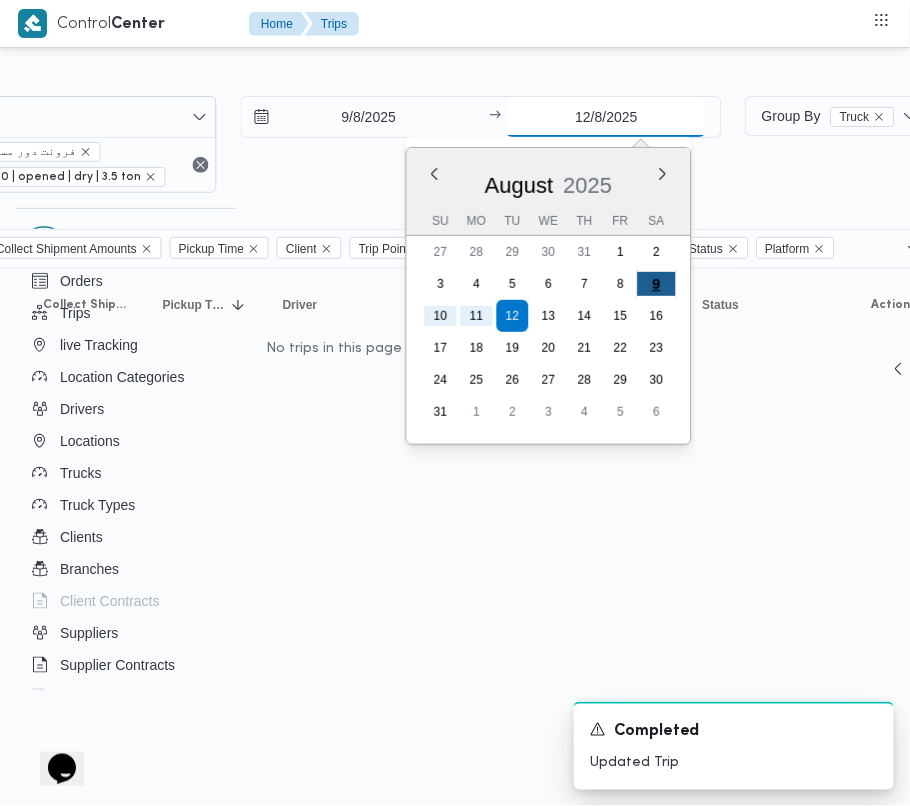 type on "9/8/2025" 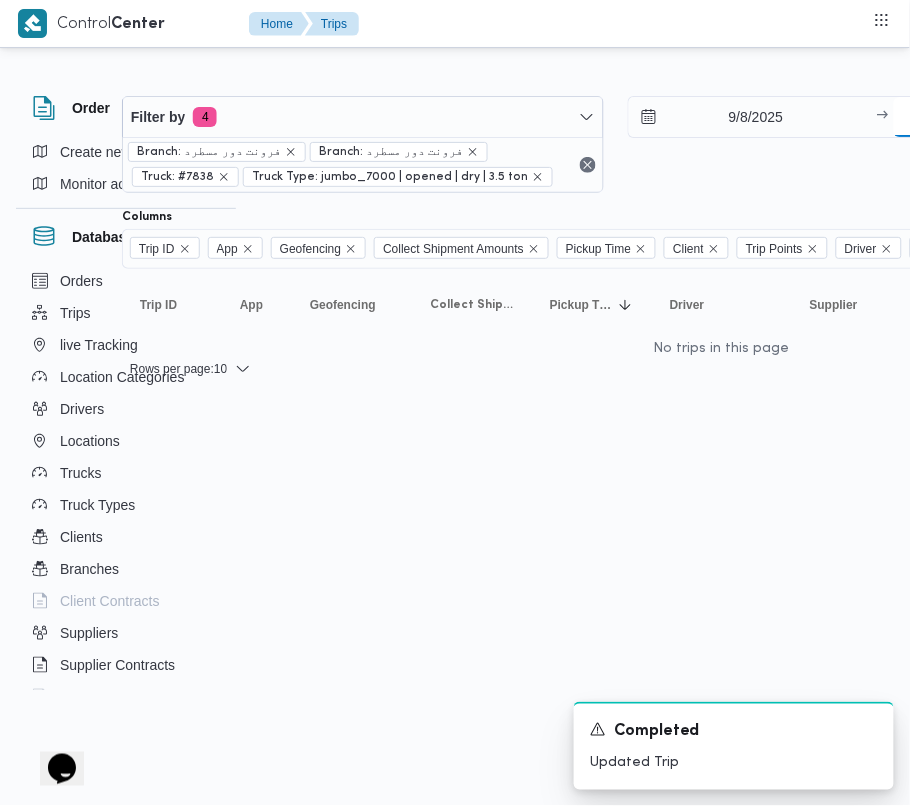 scroll, scrollTop: 0, scrollLeft: 92, axis: horizontal 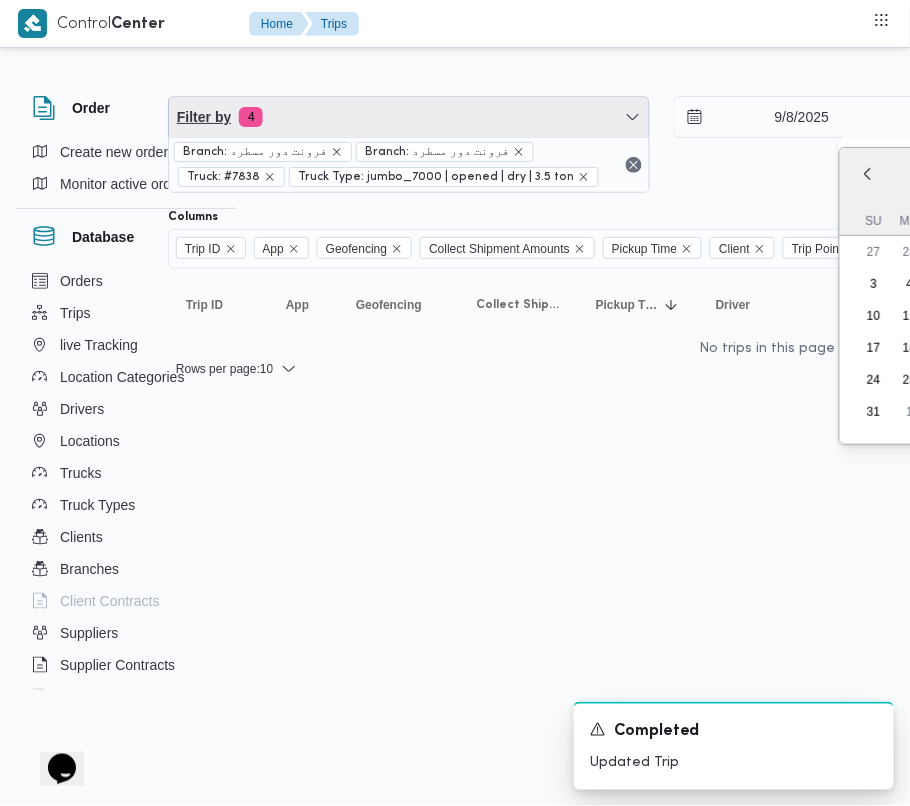 click on "Filter by 4" at bounding box center [409, 117] 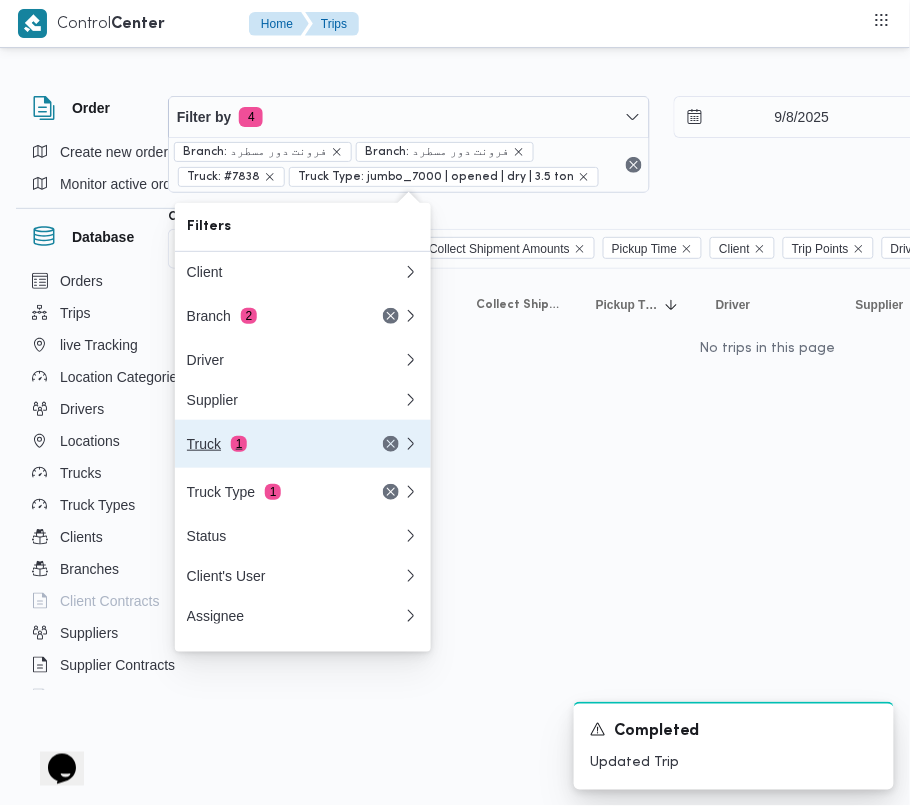click on "Truck 1" at bounding box center (271, 444) 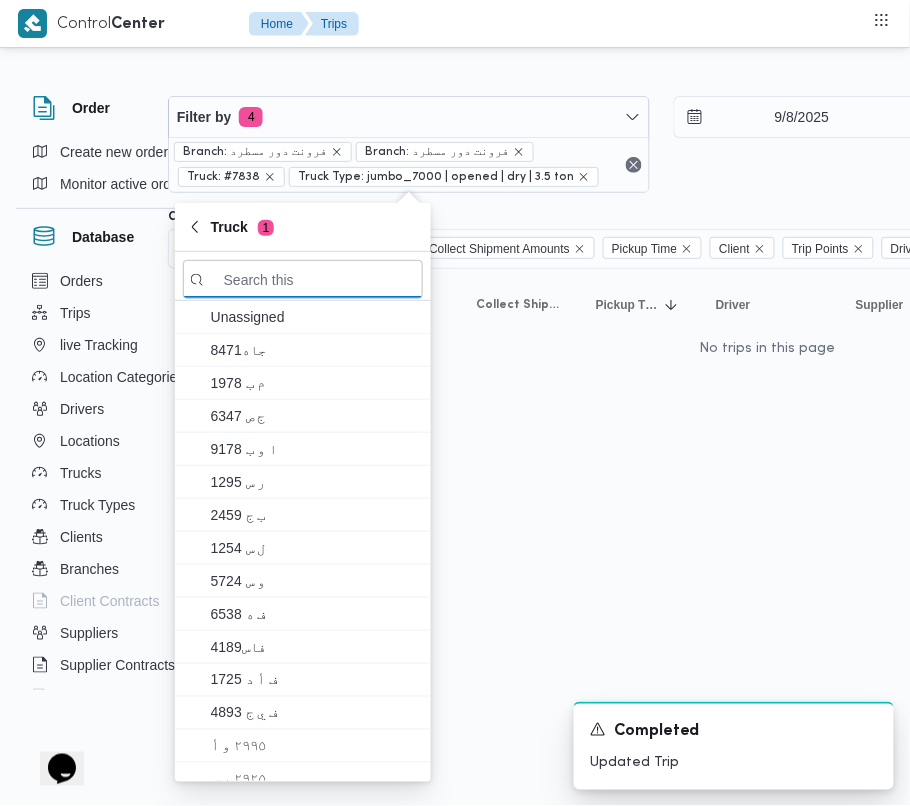 paste on "عصر3396" 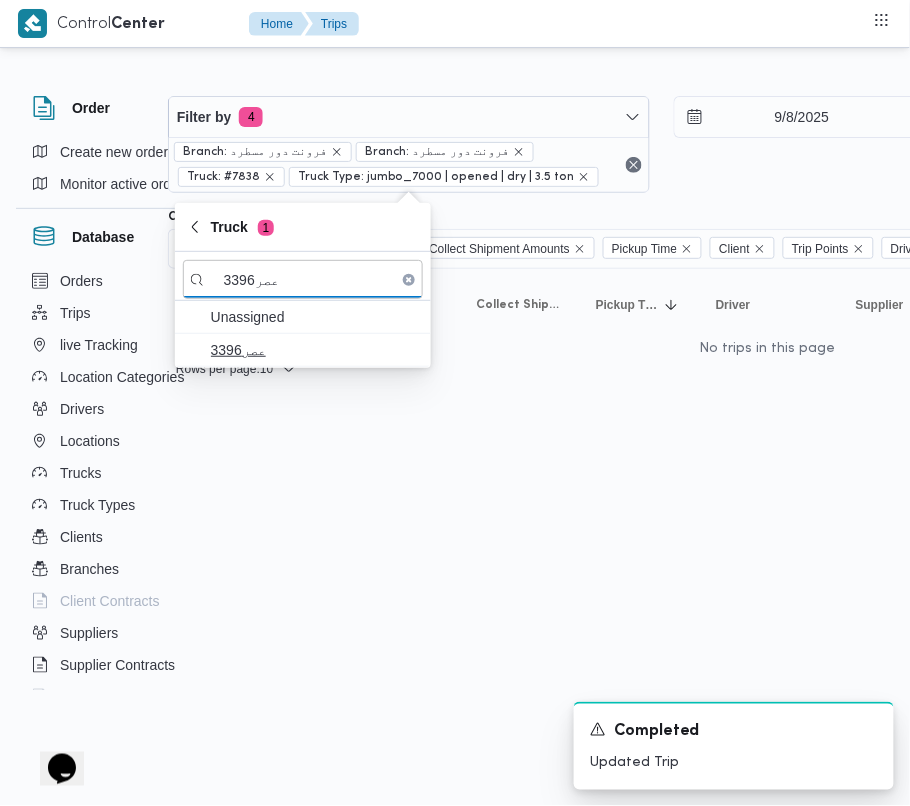 type on "عصر3396" 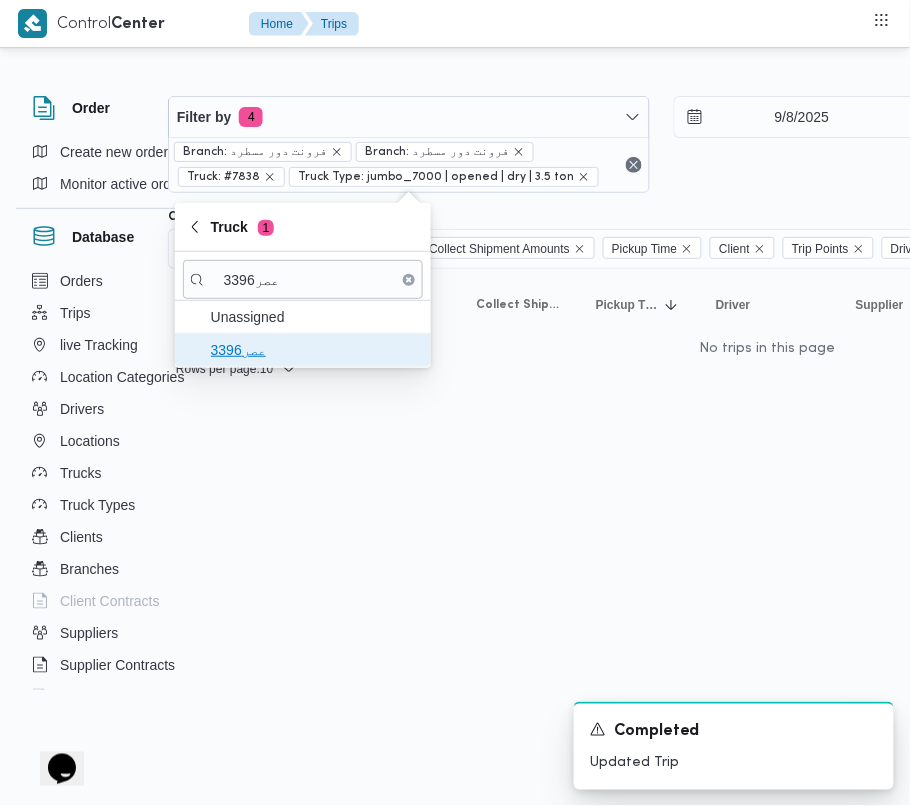 click on "عصر3396" at bounding box center [315, 350] 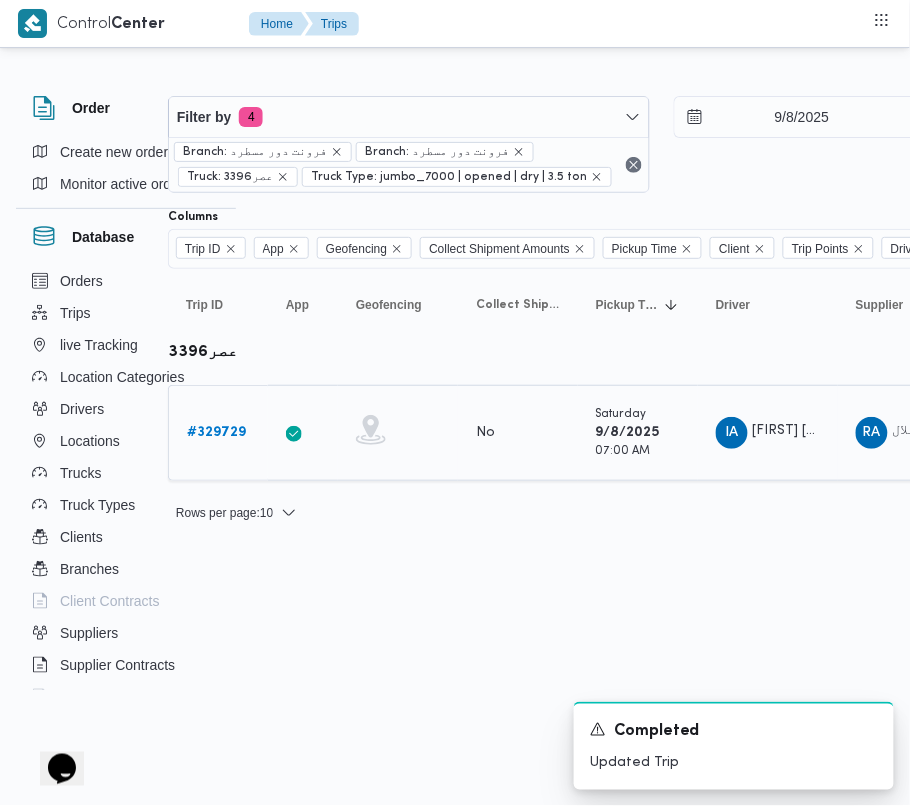 click on "# 329729" at bounding box center (216, 433) 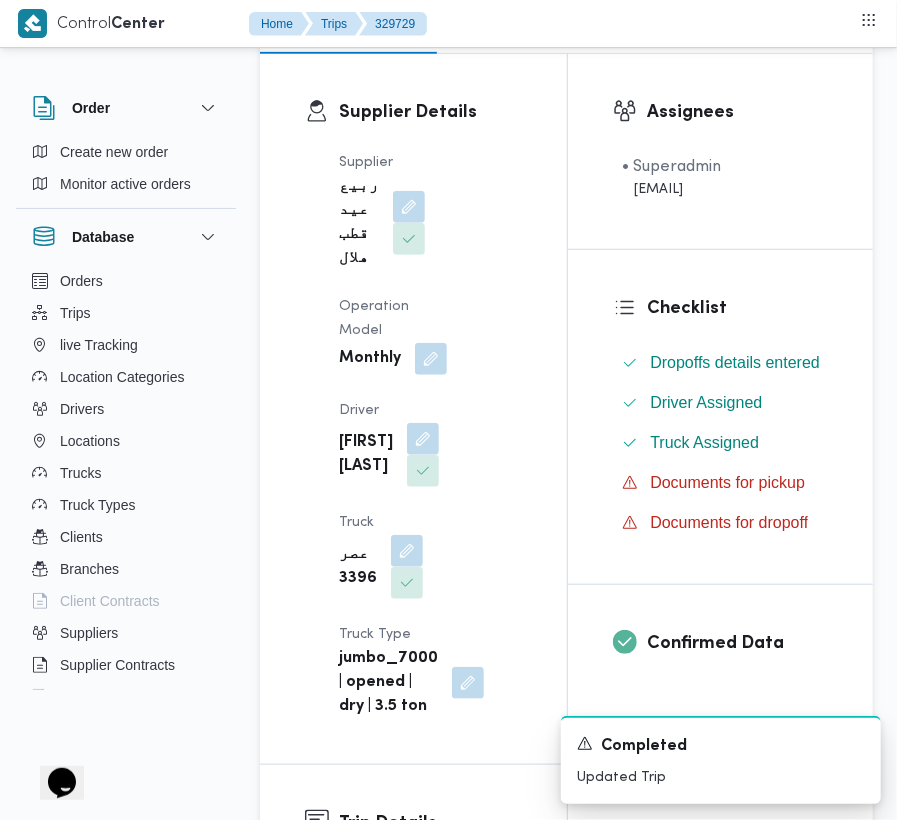 scroll, scrollTop: 364, scrollLeft: 0, axis: vertical 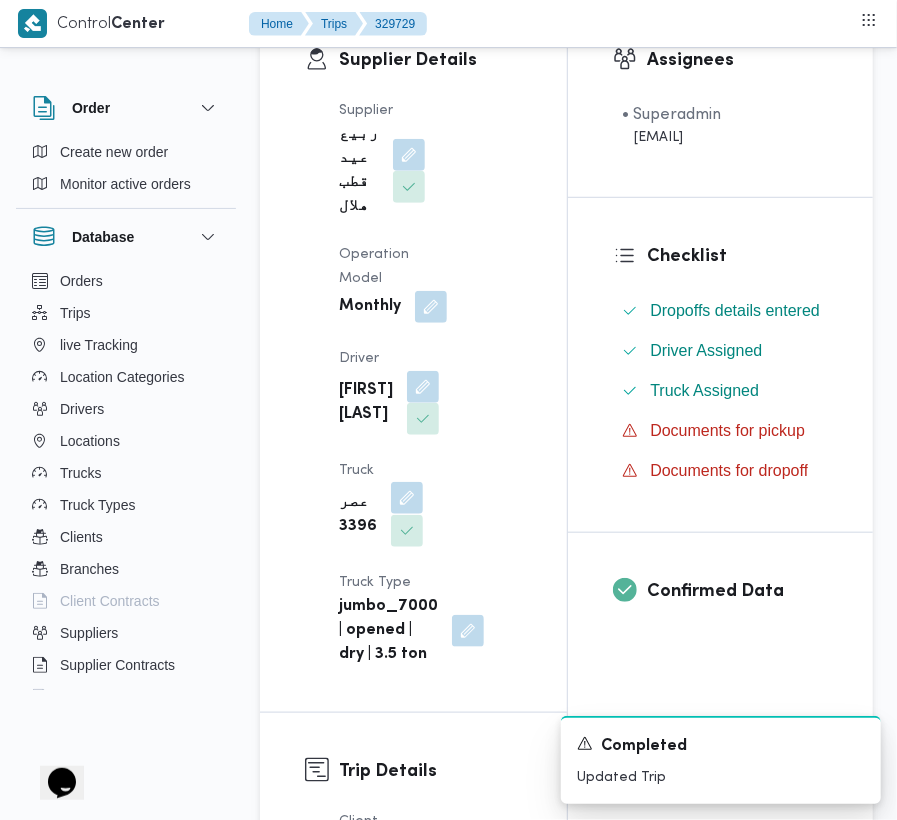 click at bounding box center (407, 498) 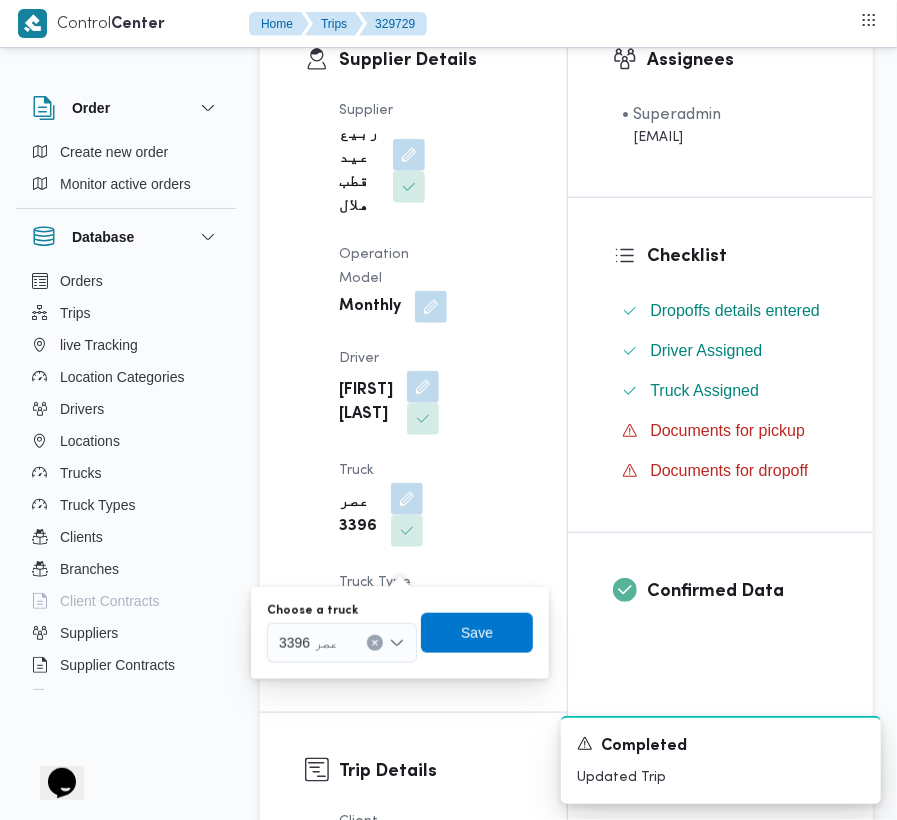 click at bounding box center (347, 643) 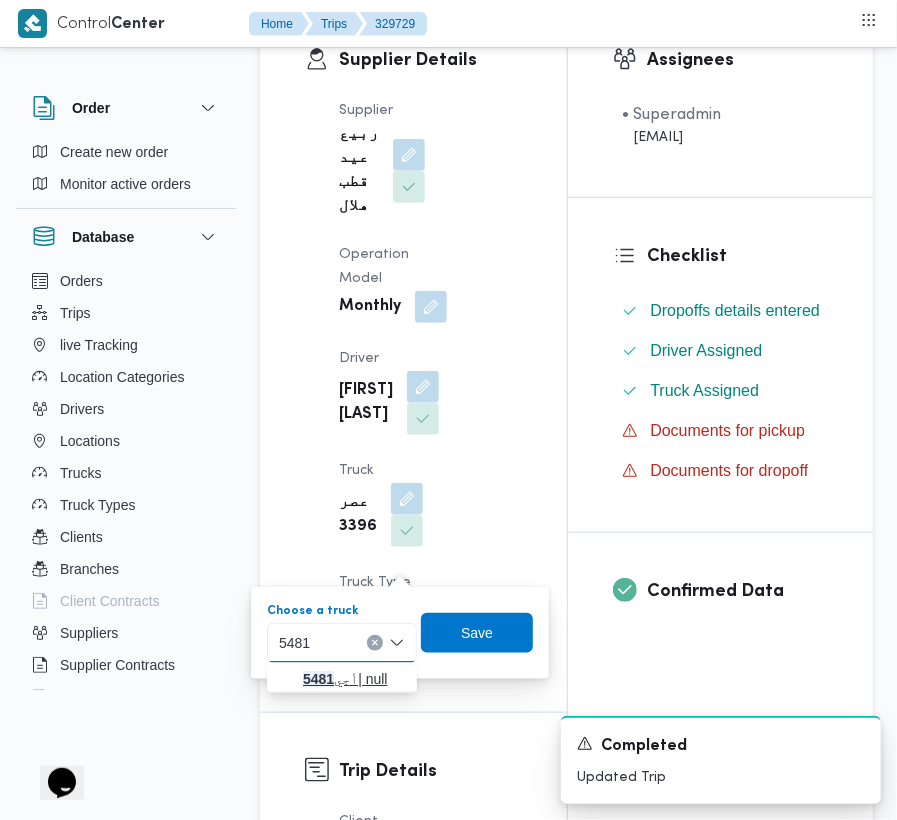 type on "5481" 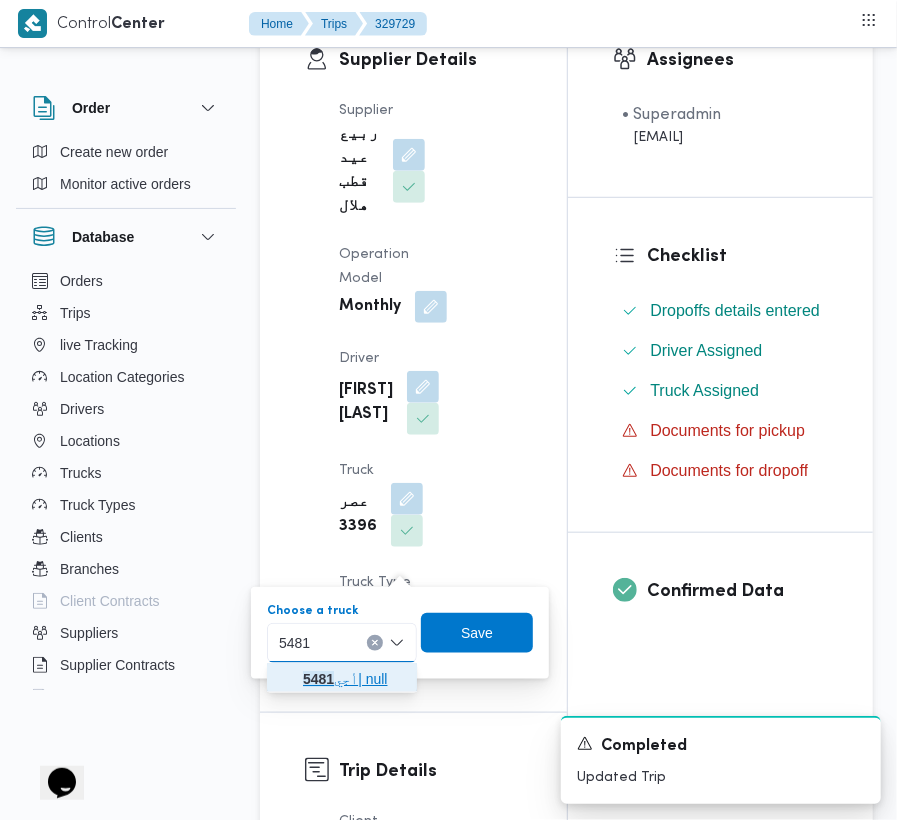 click on "أجي 5481  | null" at bounding box center (342, 679) 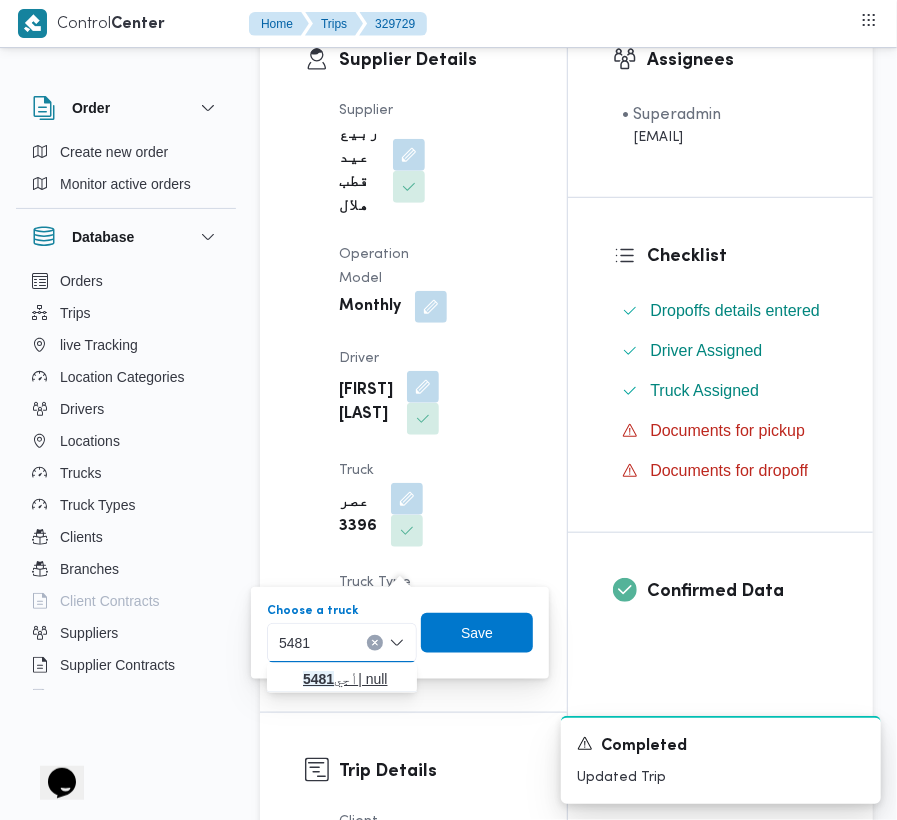 type 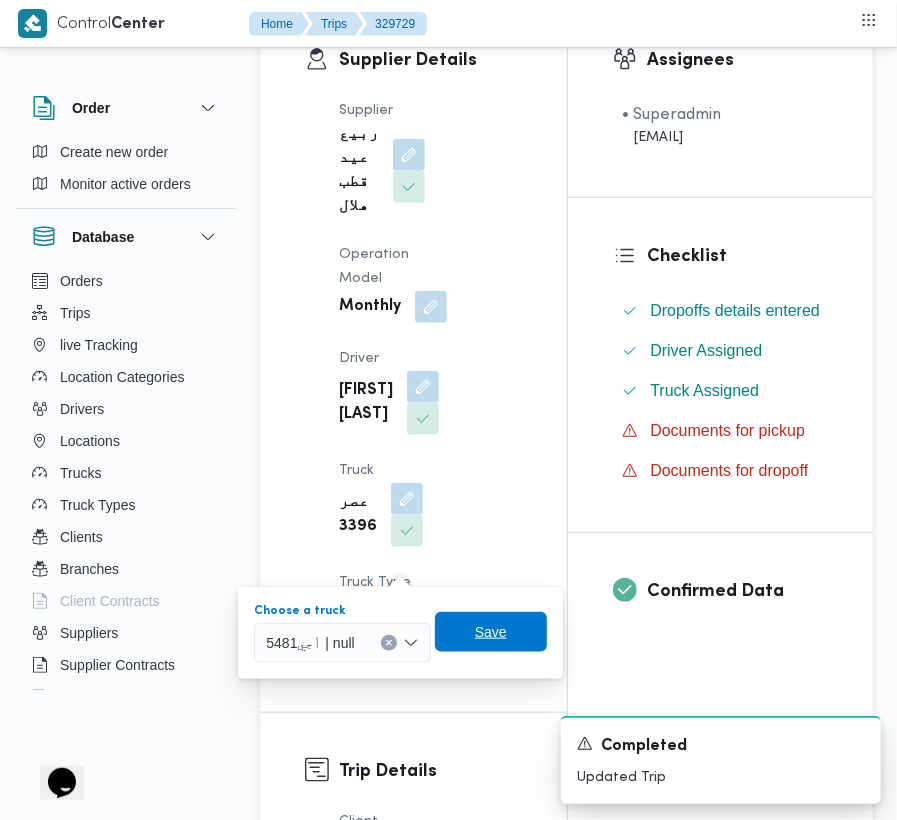 click on "Save" at bounding box center (491, 632) 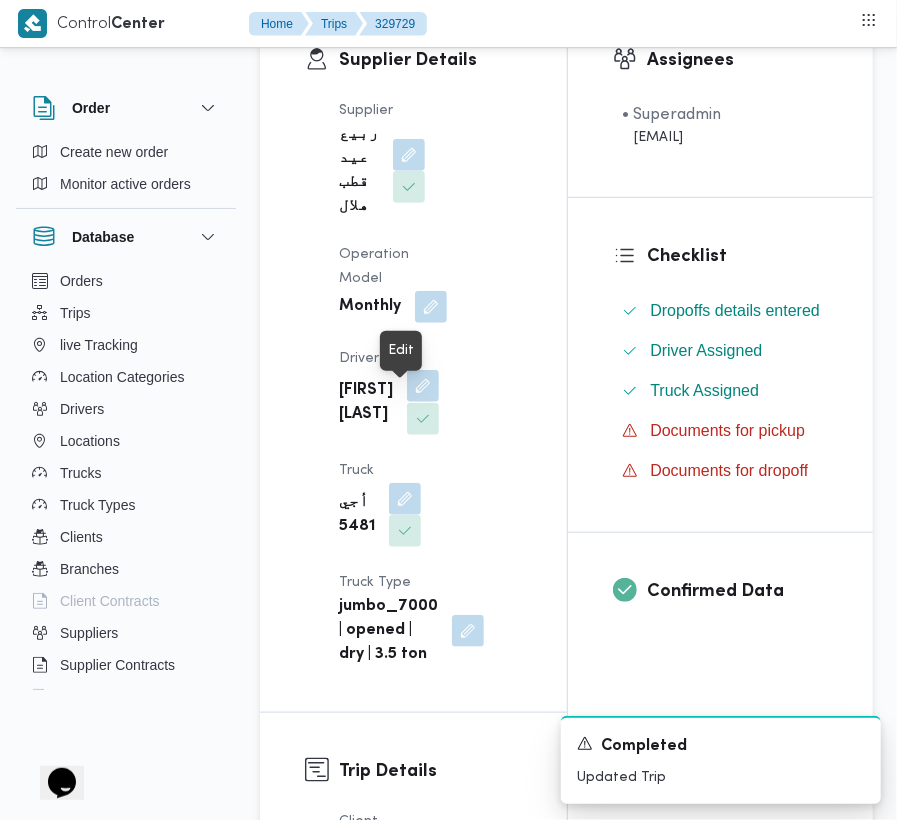 click at bounding box center [423, 386] 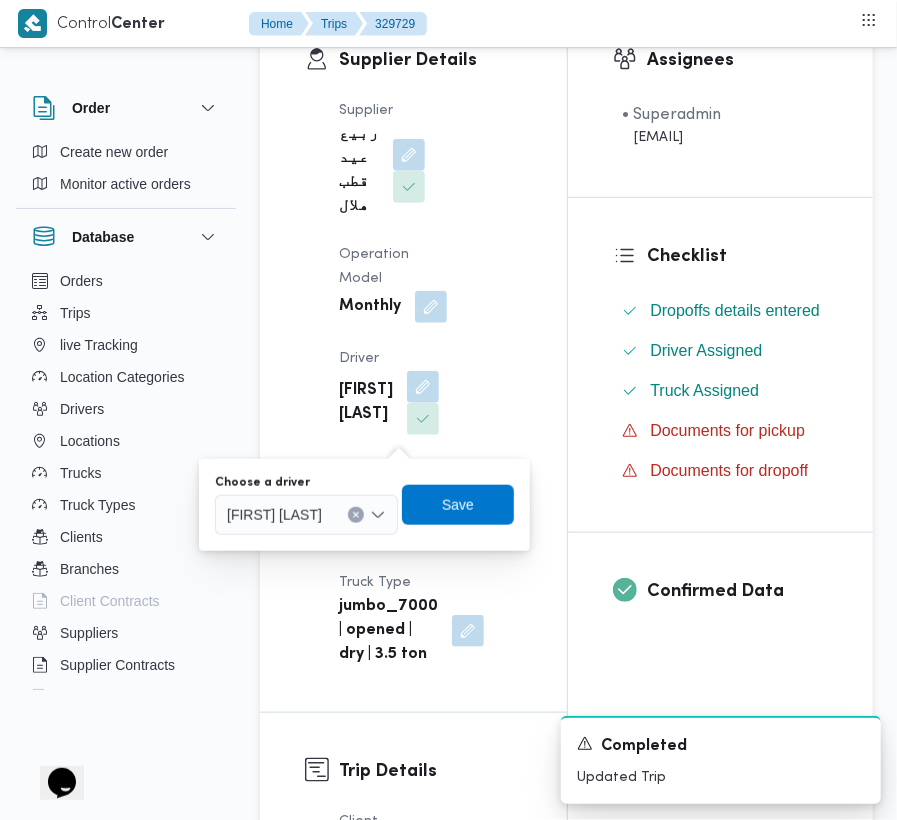click on "ابراهيم عاطف ابراهيم الابيدي" at bounding box center [306, 515] 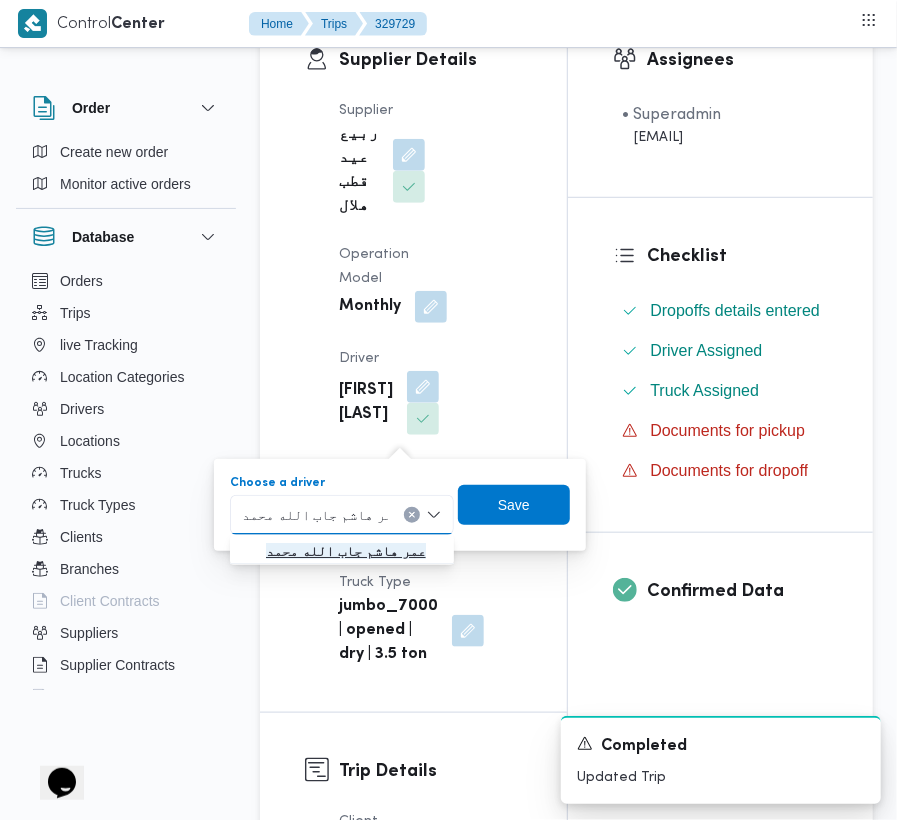 type on "عمر هاشم جاب الله محمد" 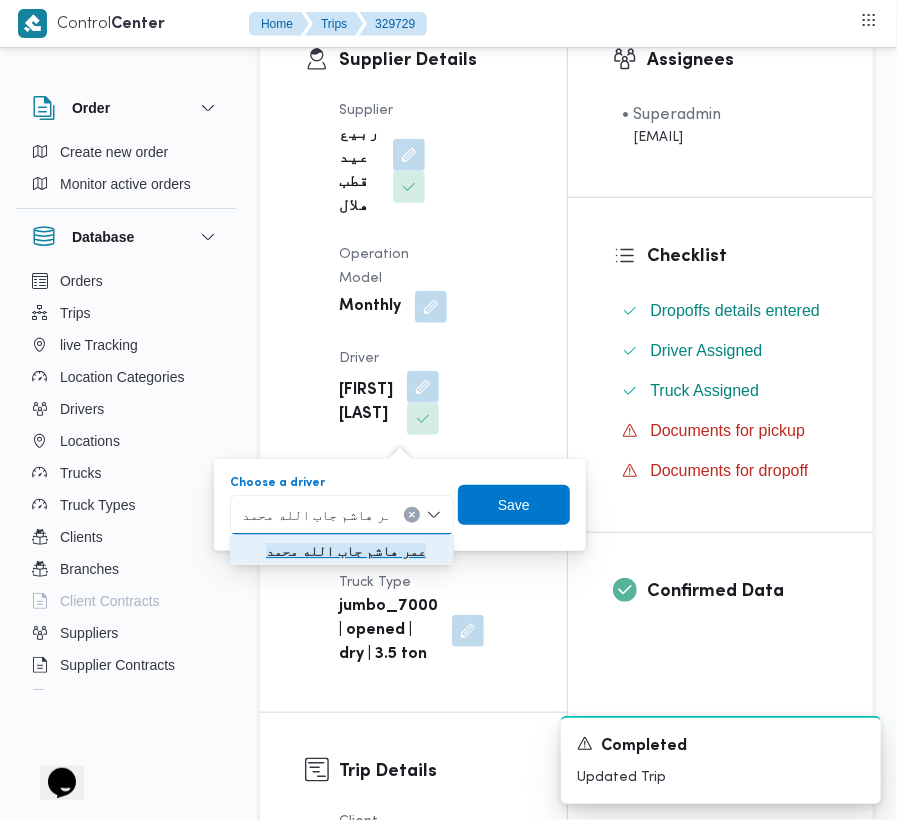 click on "عمر هاشم جاب الله محمد" 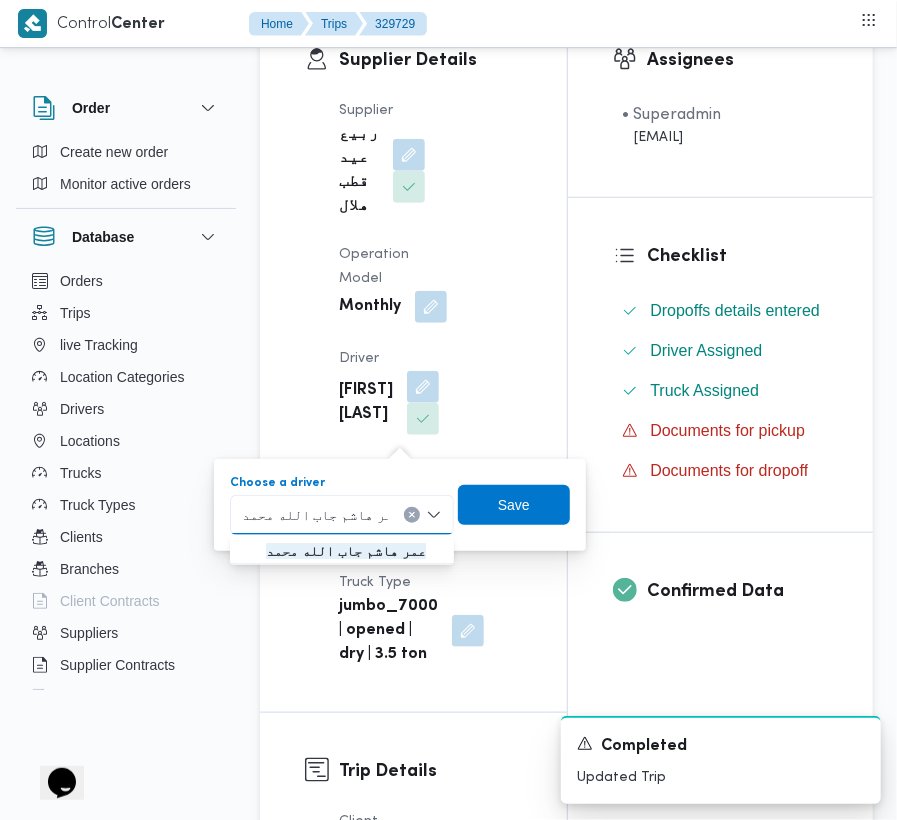 type 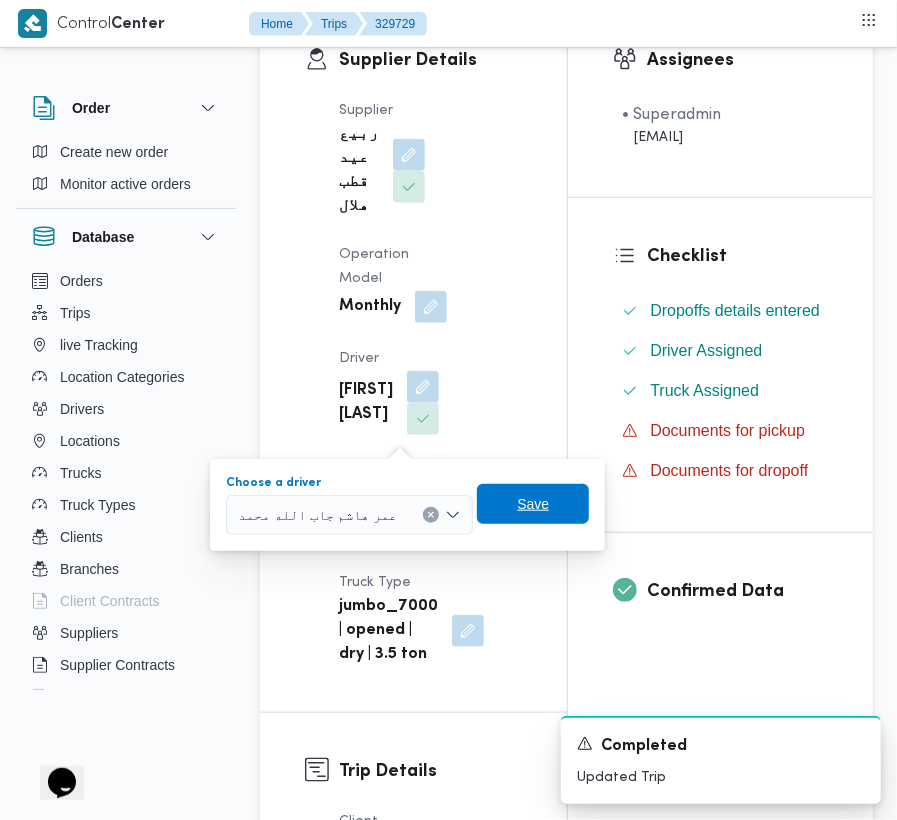 click on "Save" at bounding box center (533, 504) 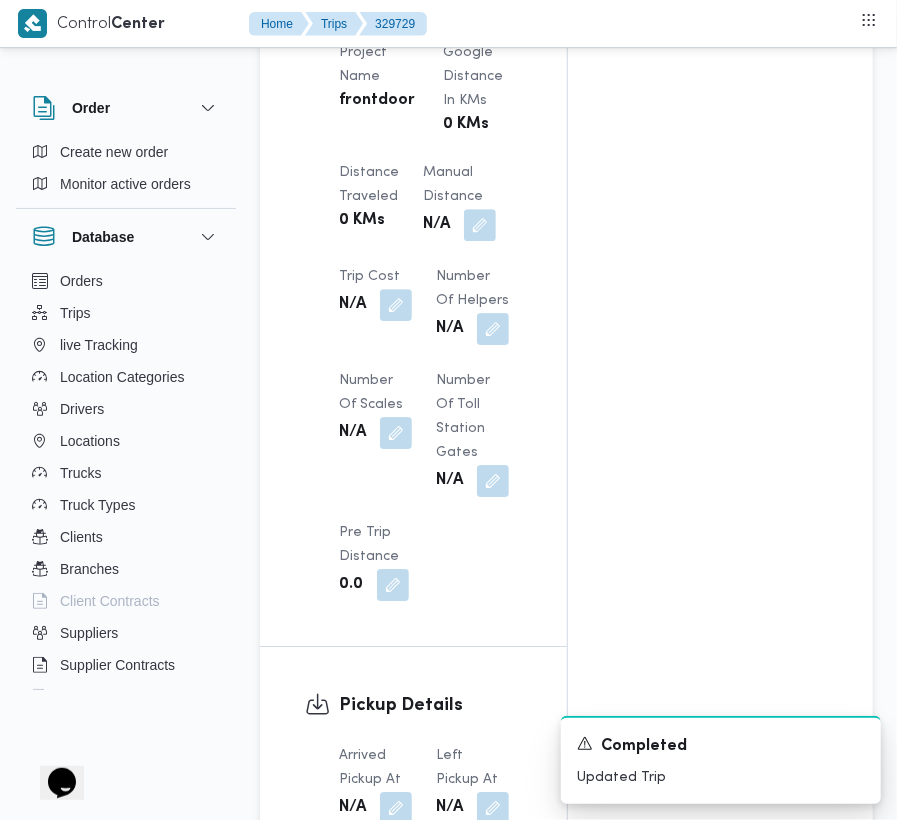 click on "Pickup Details Arrived Pickup At N/A Left Pickup At N/A Pickup Duration N/A Shipment Number of Units 0 Shipment Unit Cases Pickup Attachment 0 View POD Number N/A" at bounding box center (413, 926) 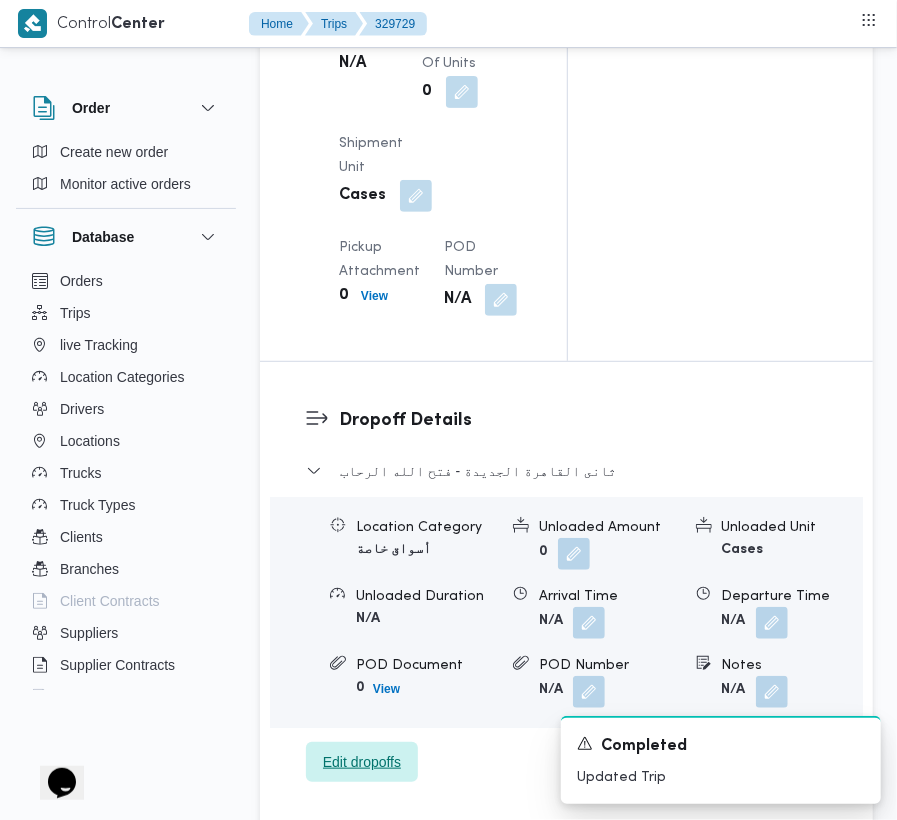 click on "Edit dropoffs" at bounding box center (362, 762) 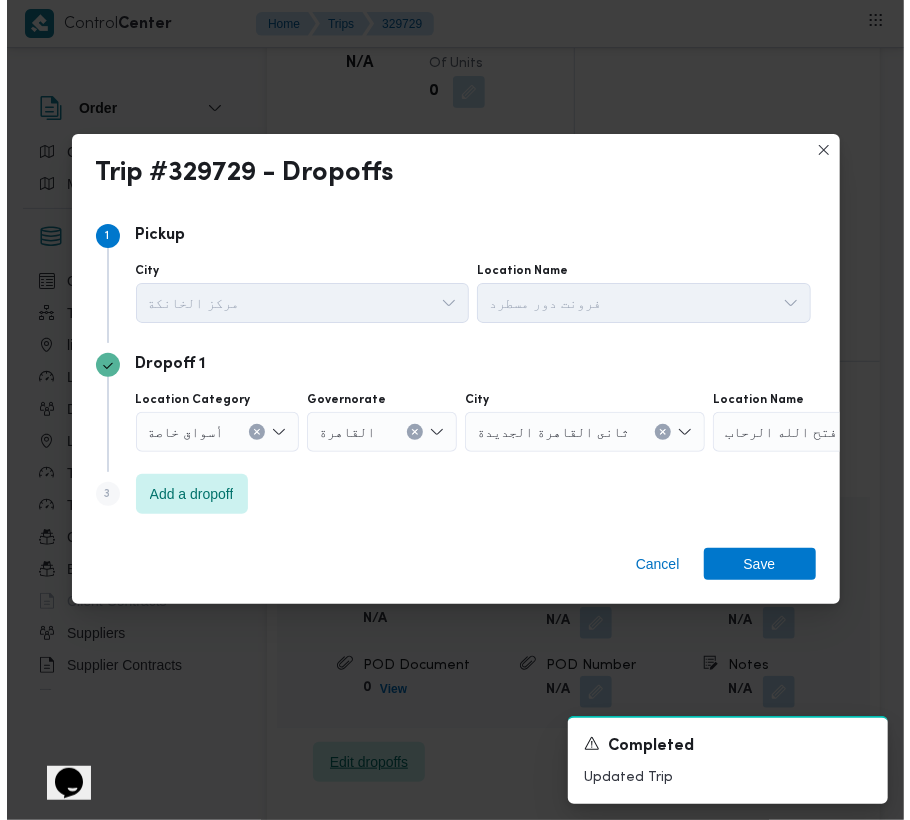 scroll, scrollTop: 2801, scrollLeft: 0, axis: vertical 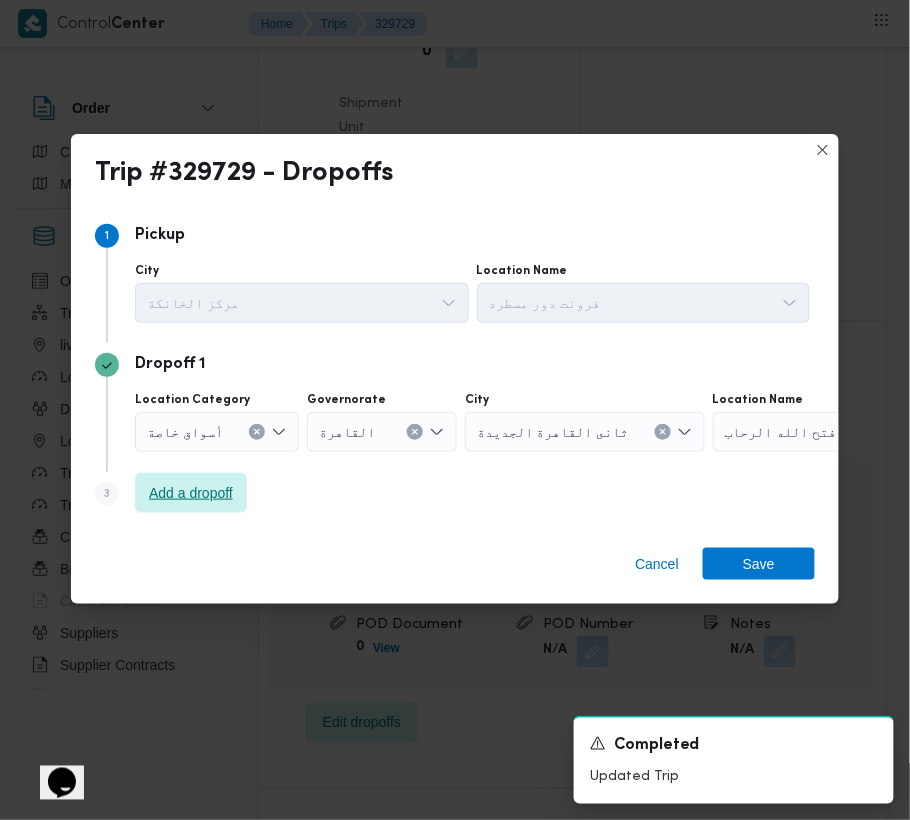 click on "Add a dropoff" at bounding box center (191, 493) 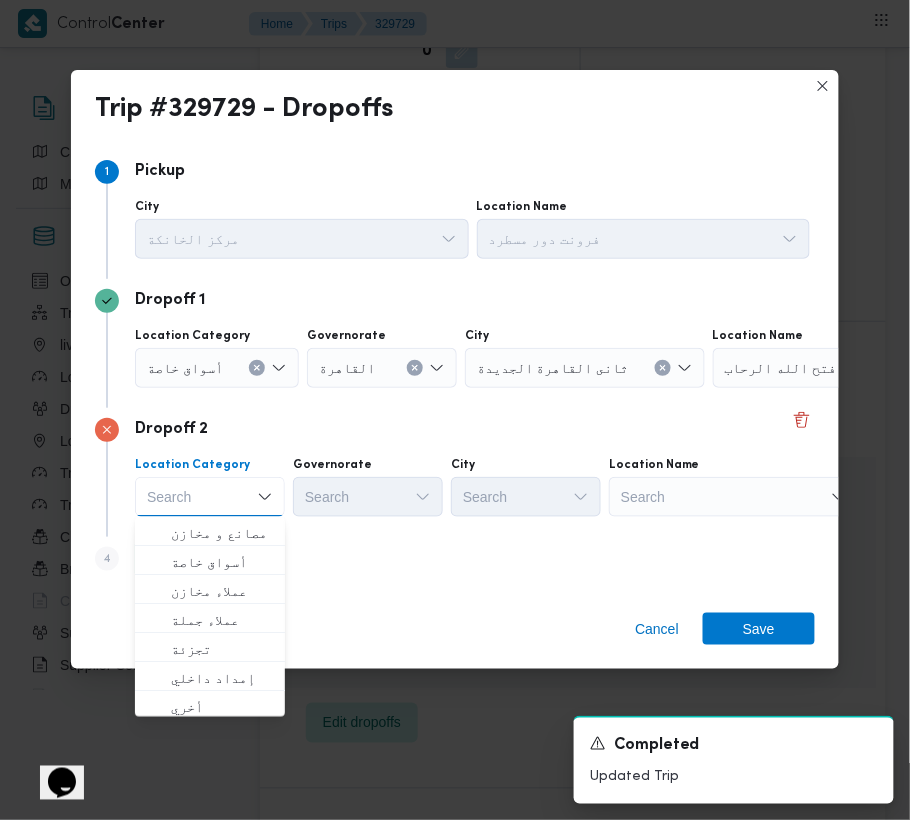 click on "Search" at bounding box center [838, 368] 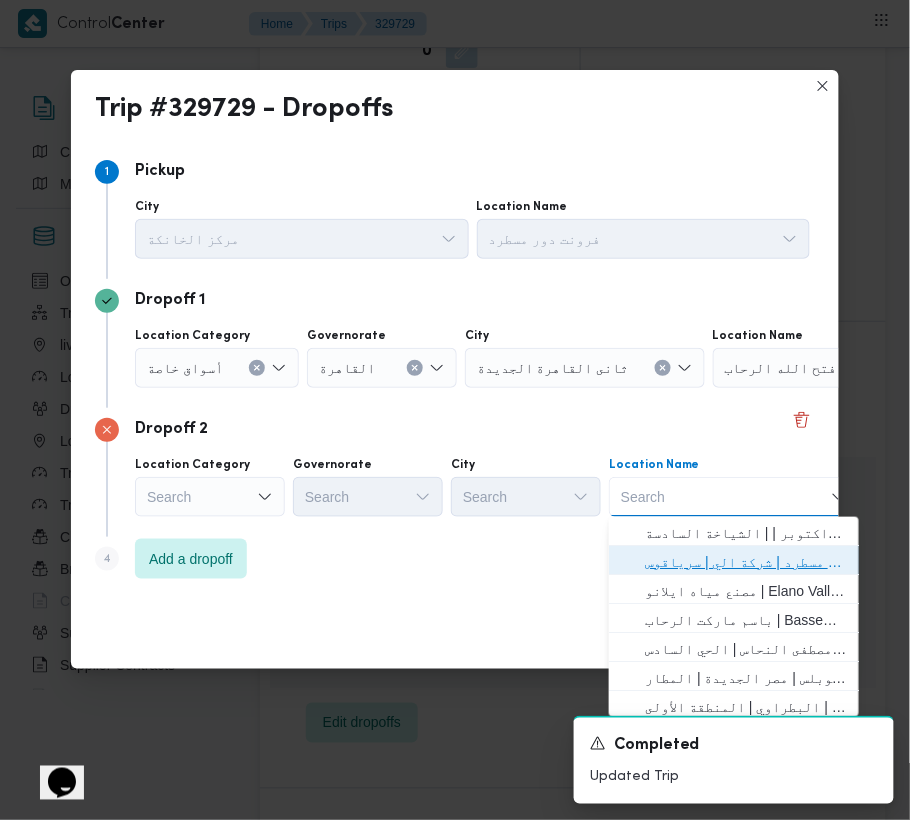 drag, startPoint x: 718, startPoint y: 546, endPoint x: 525, endPoint y: 472, distance: 206.70027 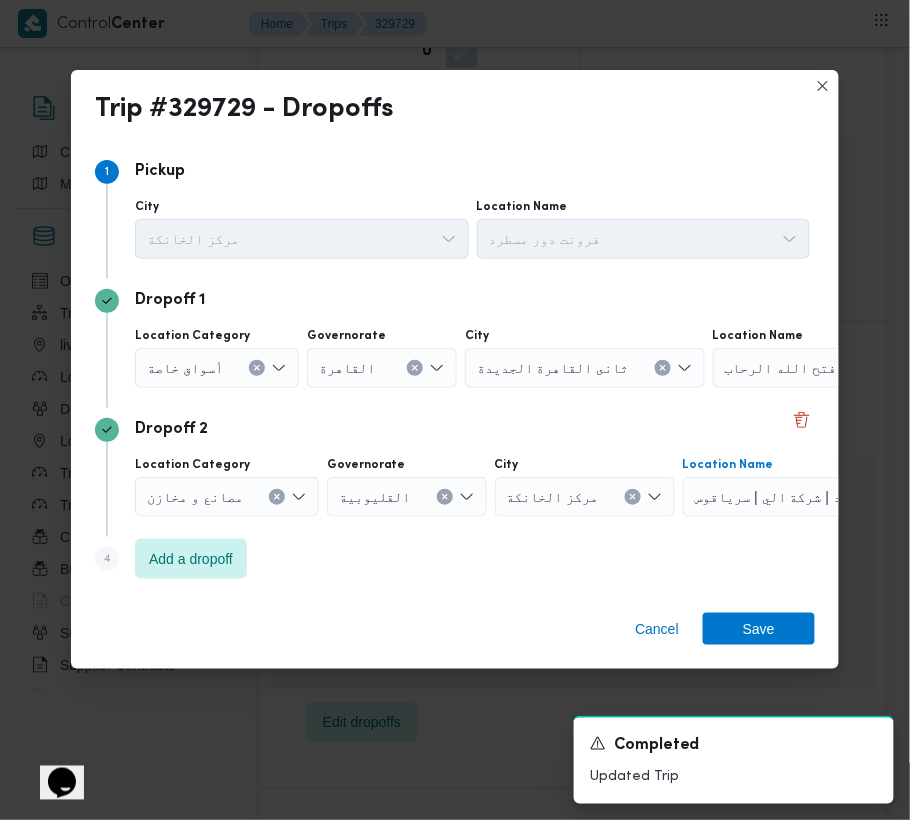 click 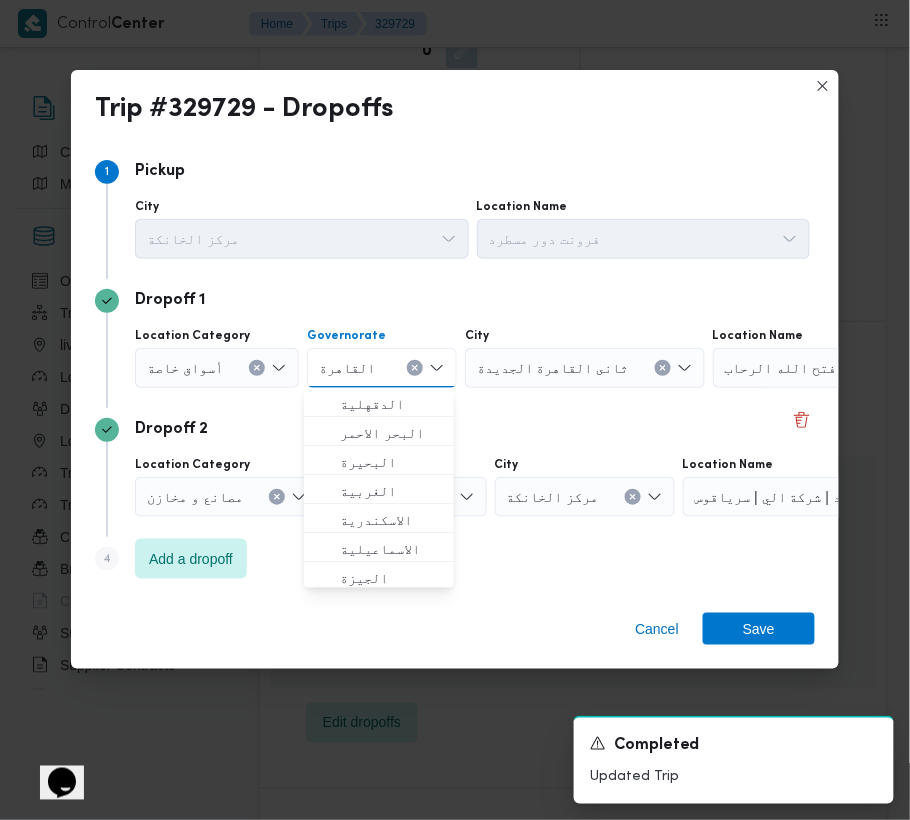 click 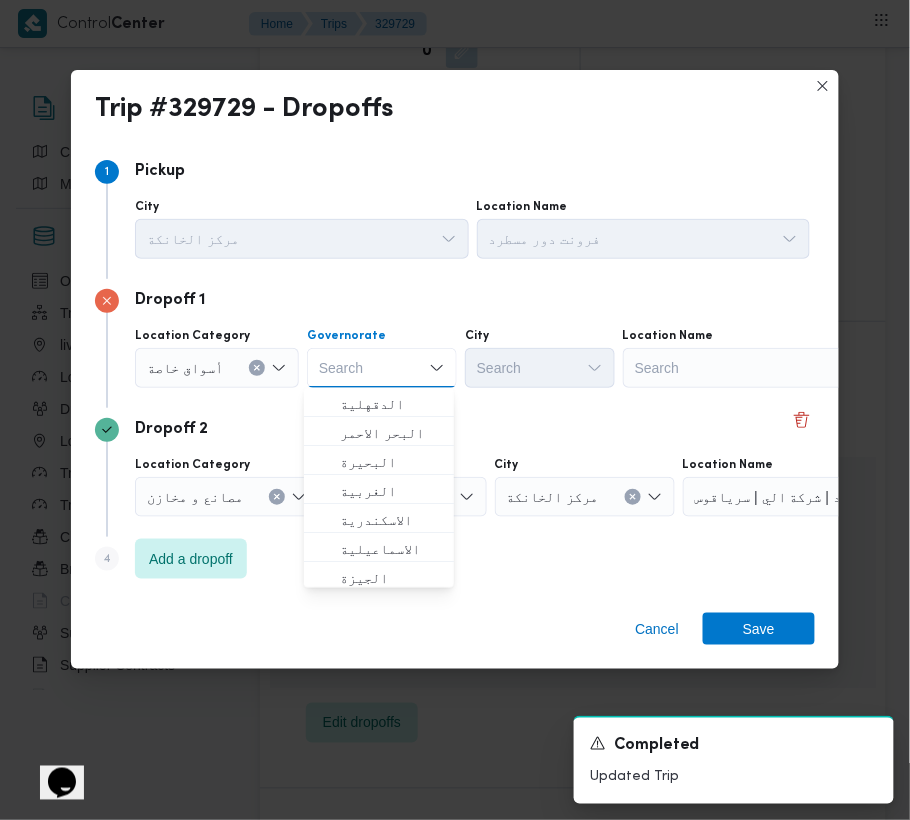 click at bounding box center [636, 368] 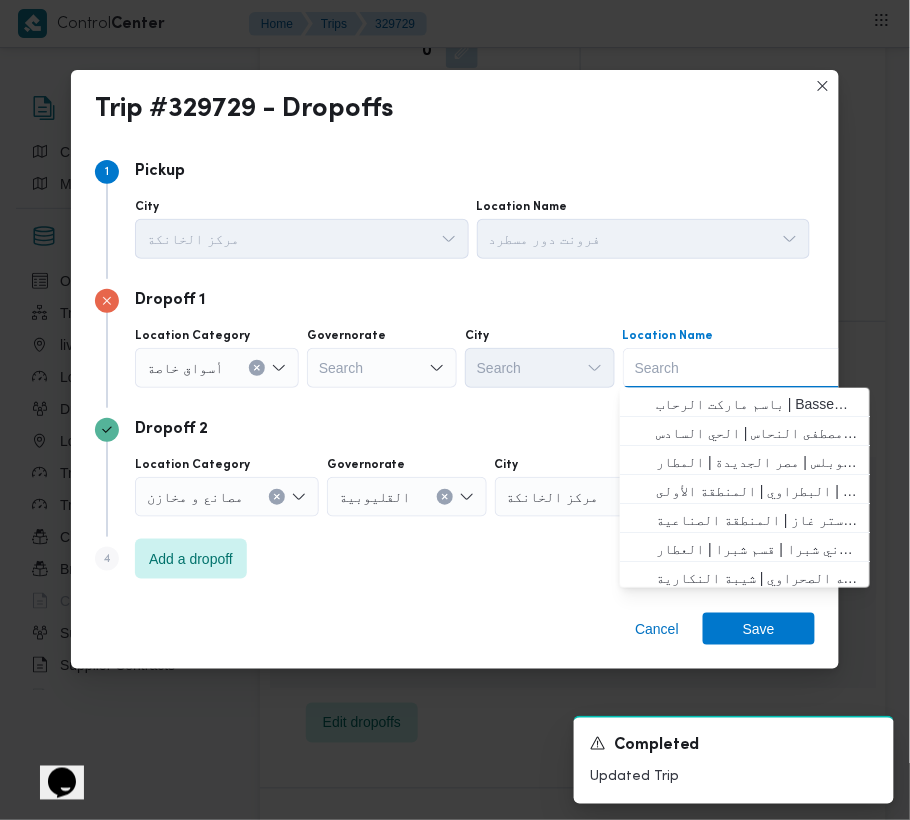 paste on "سيتي سنتر" 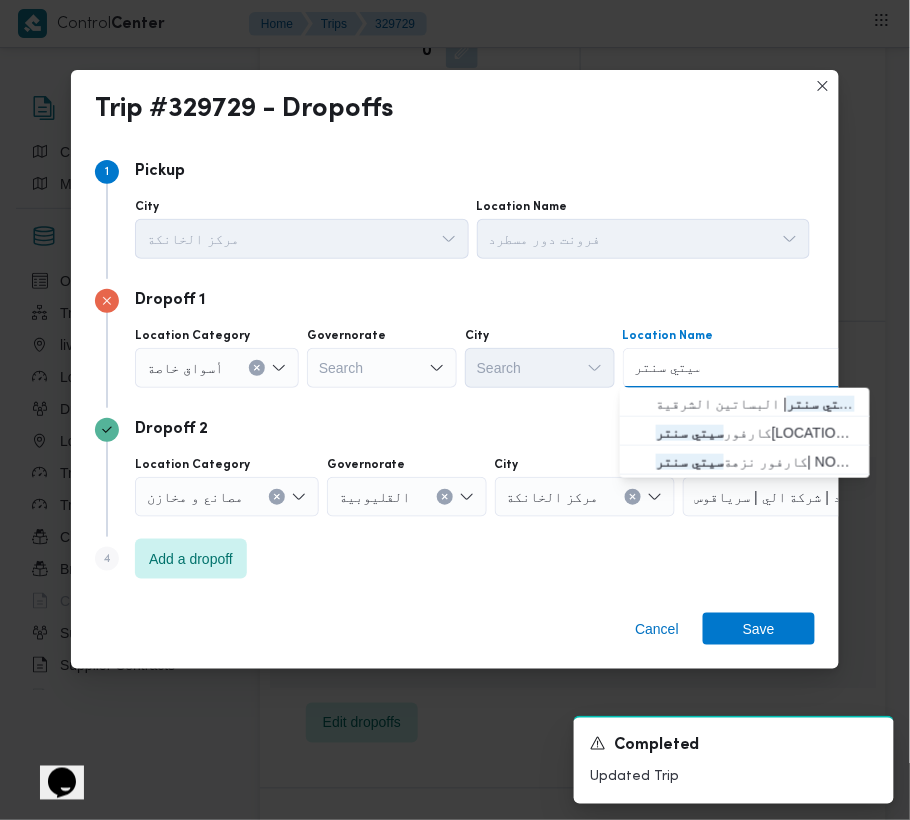 type on "سيتي سنتر" 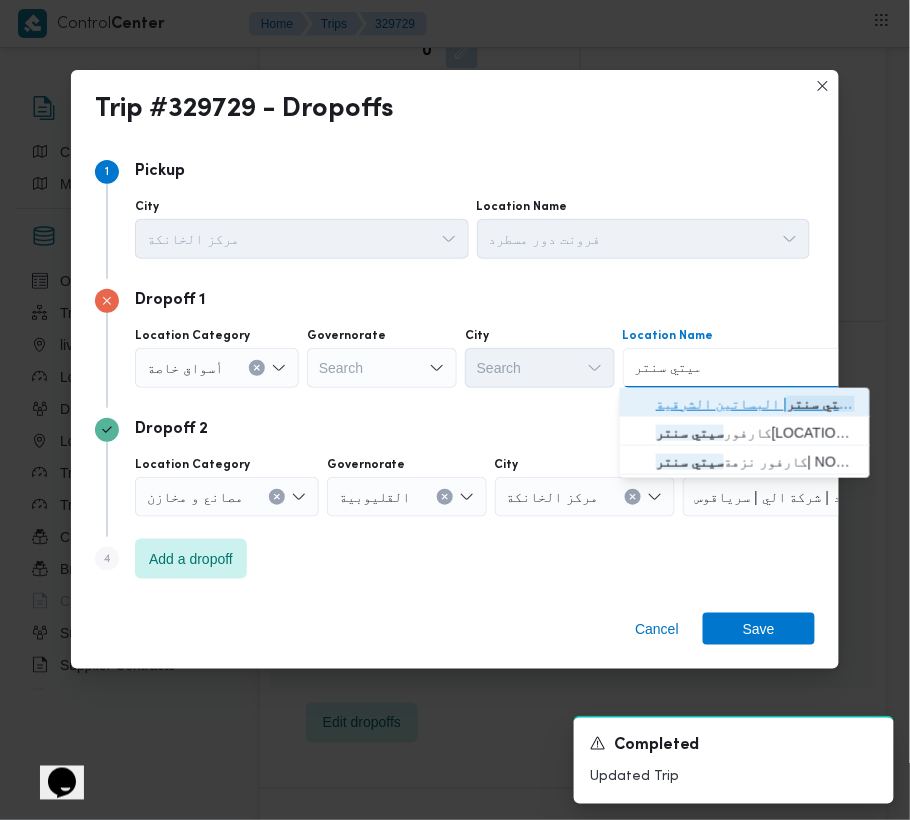 click on "كارفور المعادي  | كارفور المعادي  سيتي سنتر  | البساتين الشرقية" at bounding box center [757, 404] 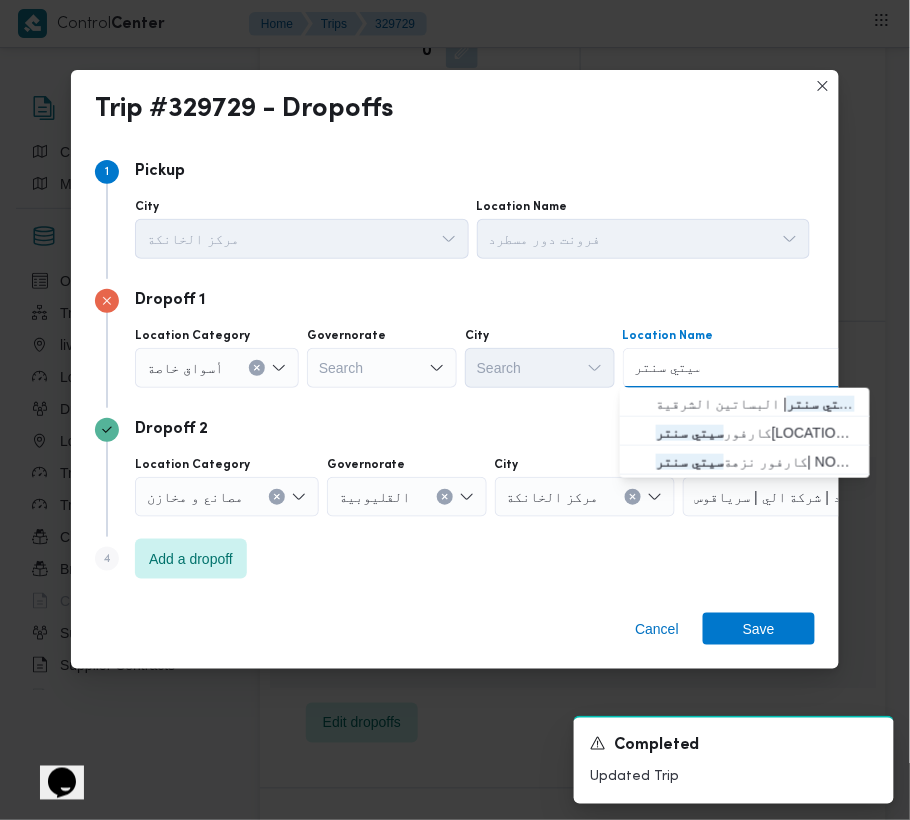 type 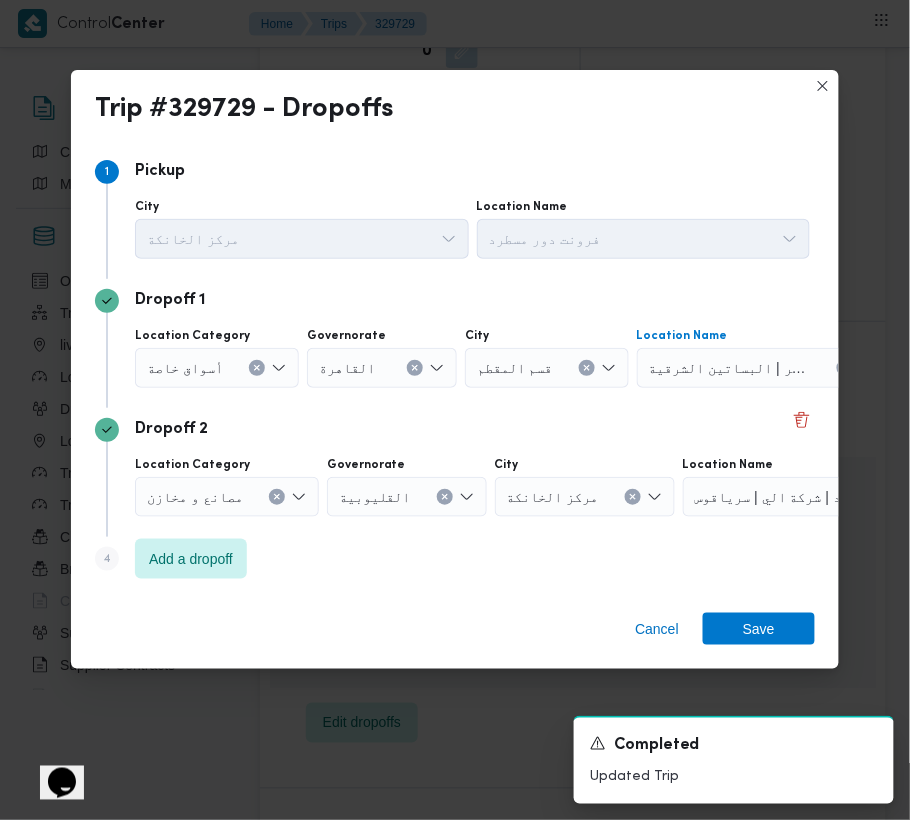 click on "Cancel Save" at bounding box center (455, 633) 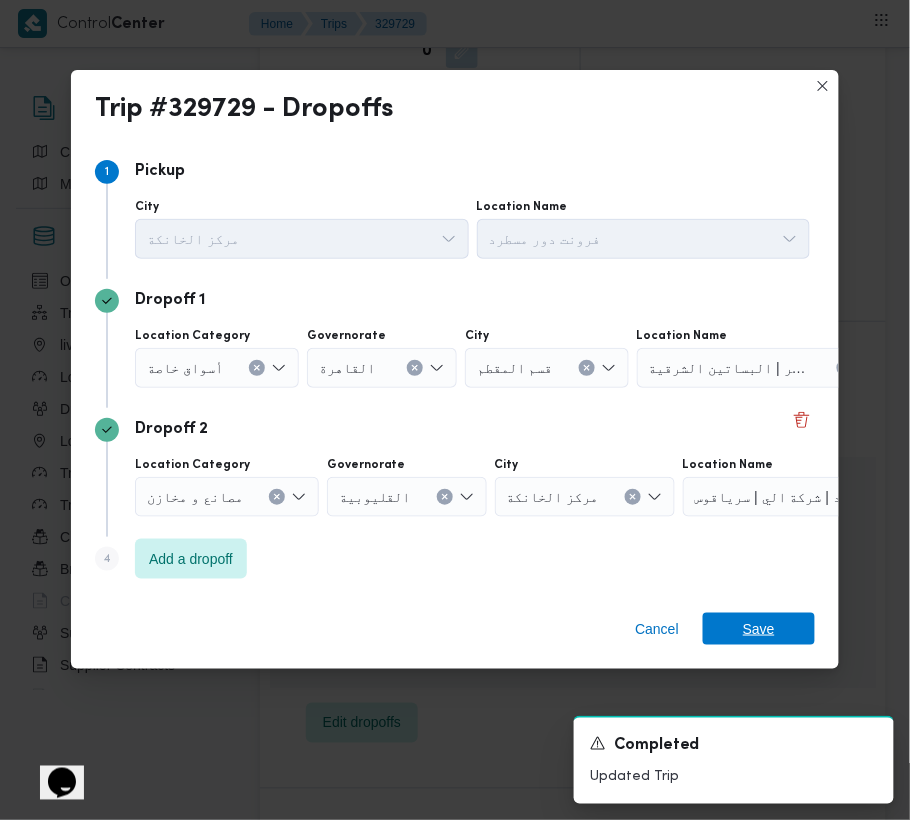 click on "Save" at bounding box center (759, 629) 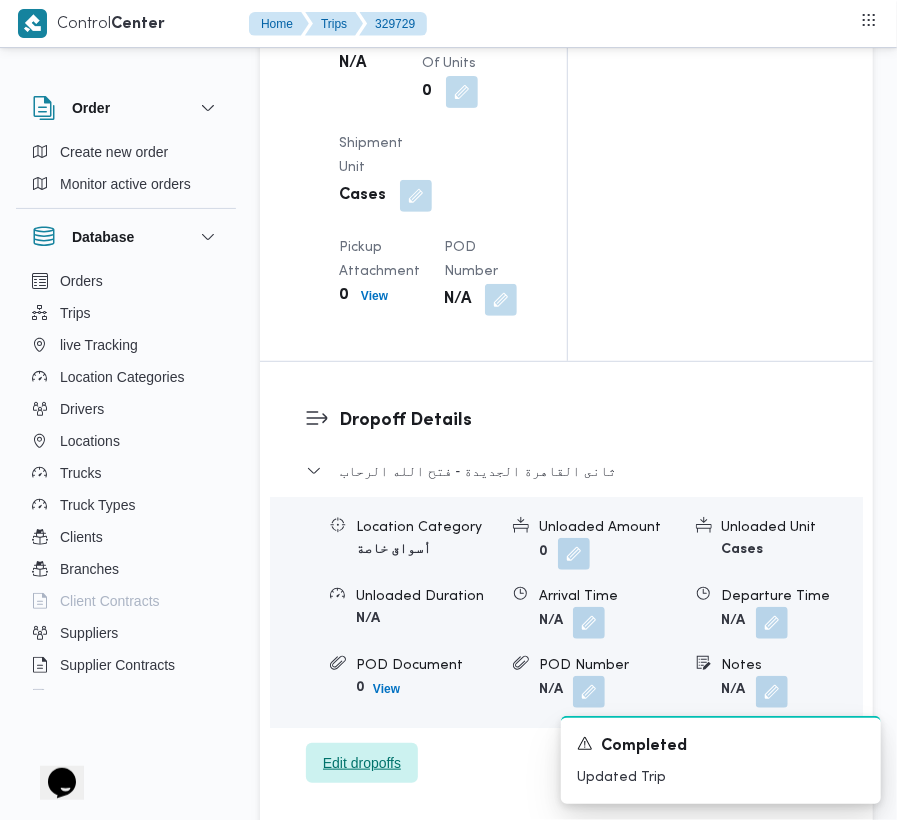 scroll, scrollTop: 2180, scrollLeft: 0, axis: vertical 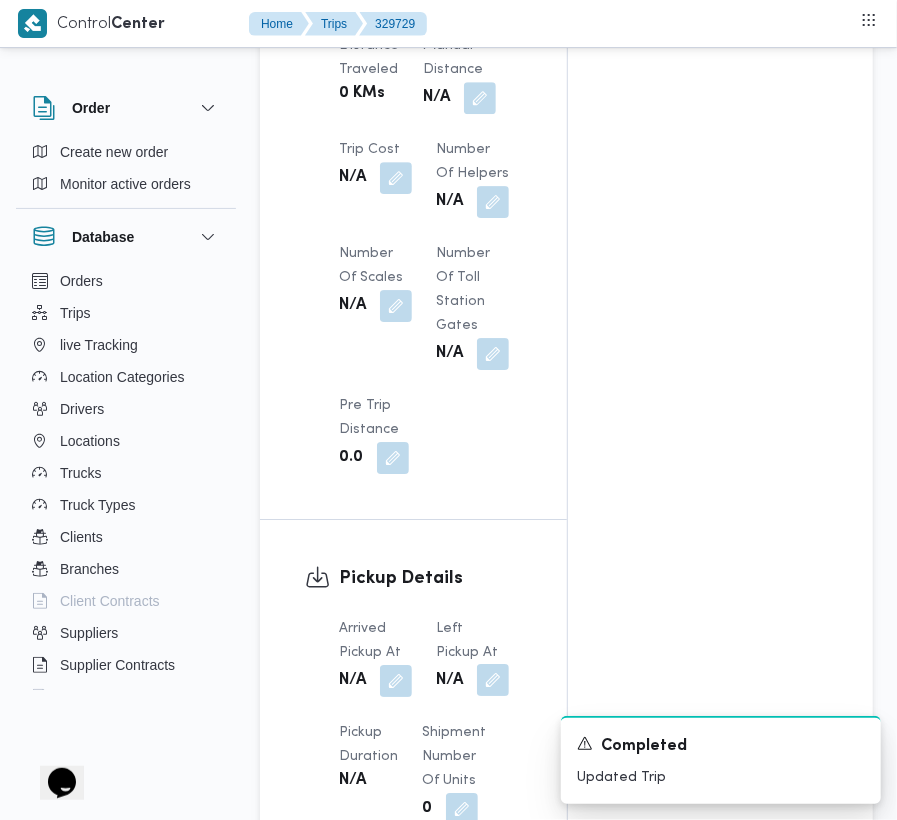 drag, startPoint x: 506, startPoint y: 518, endPoint x: 477, endPoint y: 541, distance: 37.01351 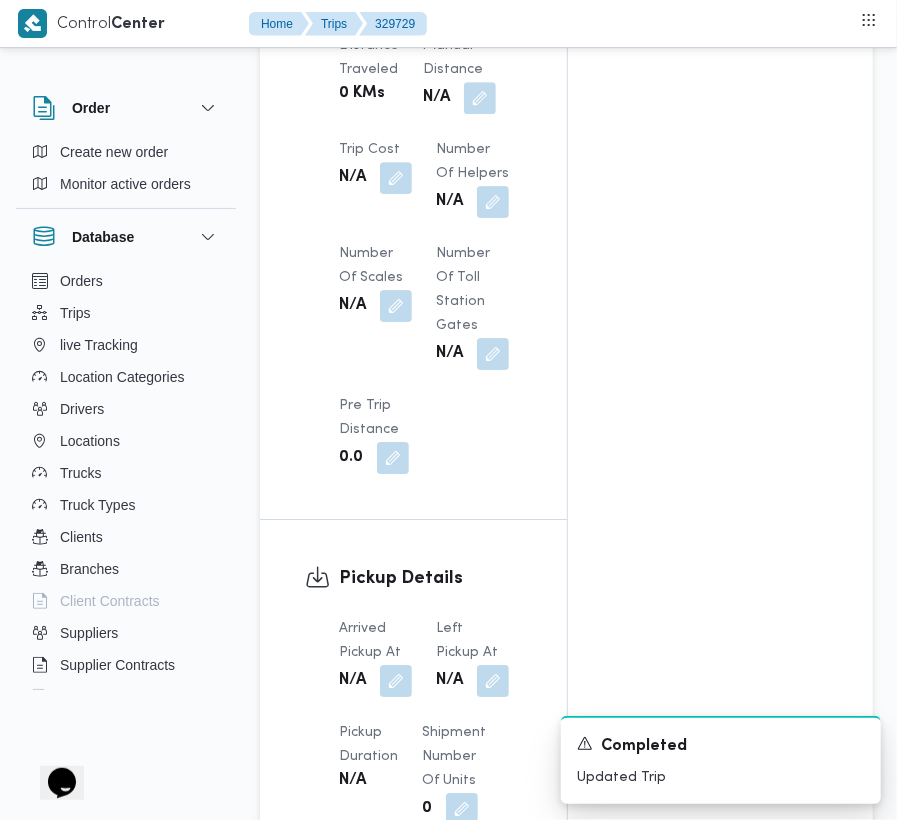 type 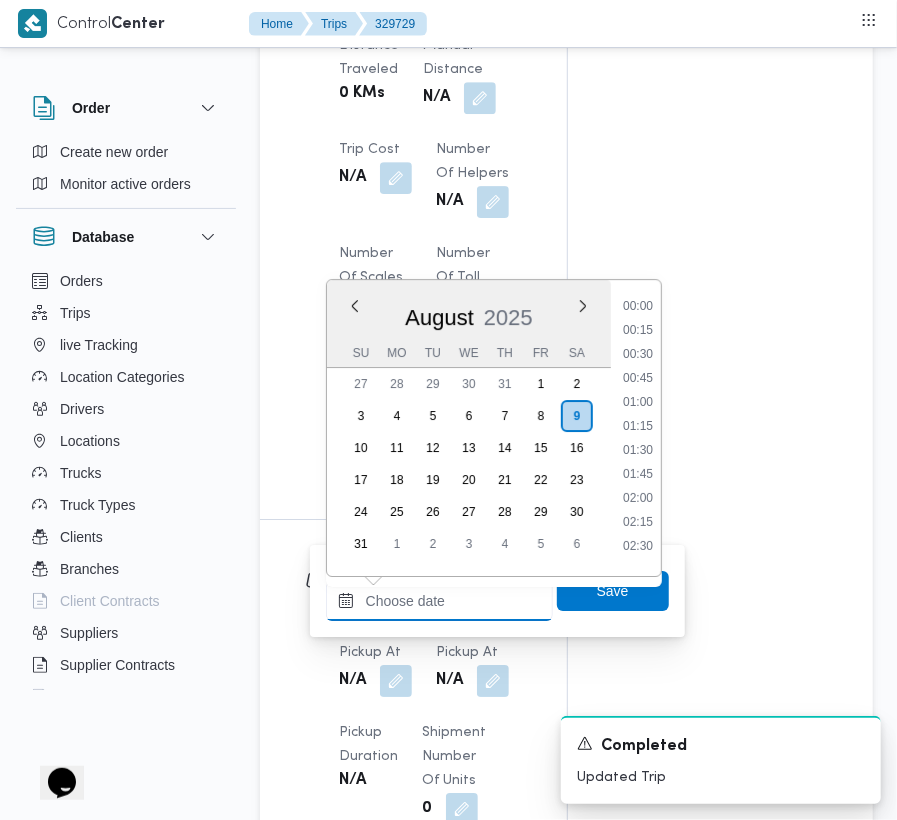 drag, startPoint x: 457, startPoint y: 584, endPoint x: 486, endPoint y: 593, distance: 30.364452 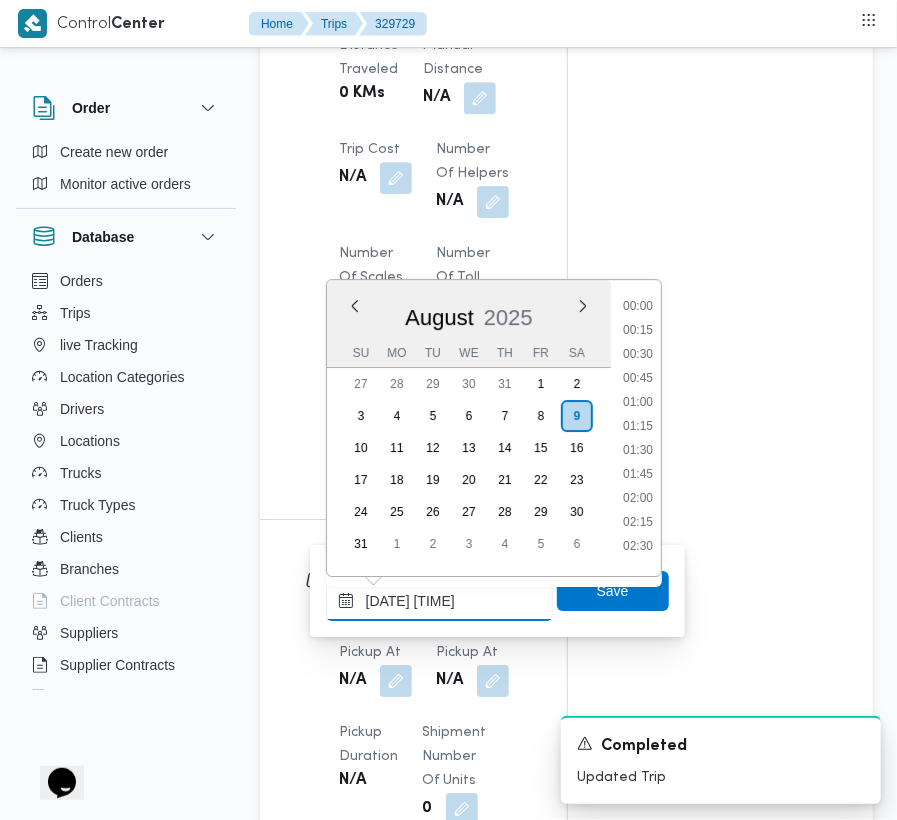 scroll, scrollTop: 864, scrollLeft: 0, axis: vertical 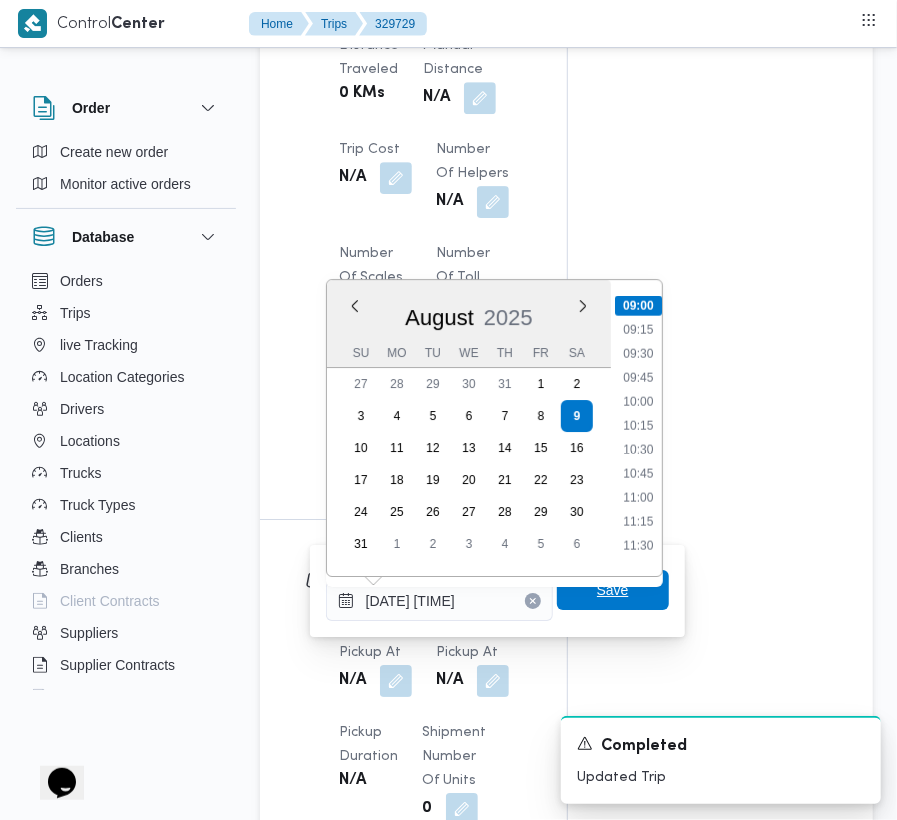 type on "09/08/2025 09:00" 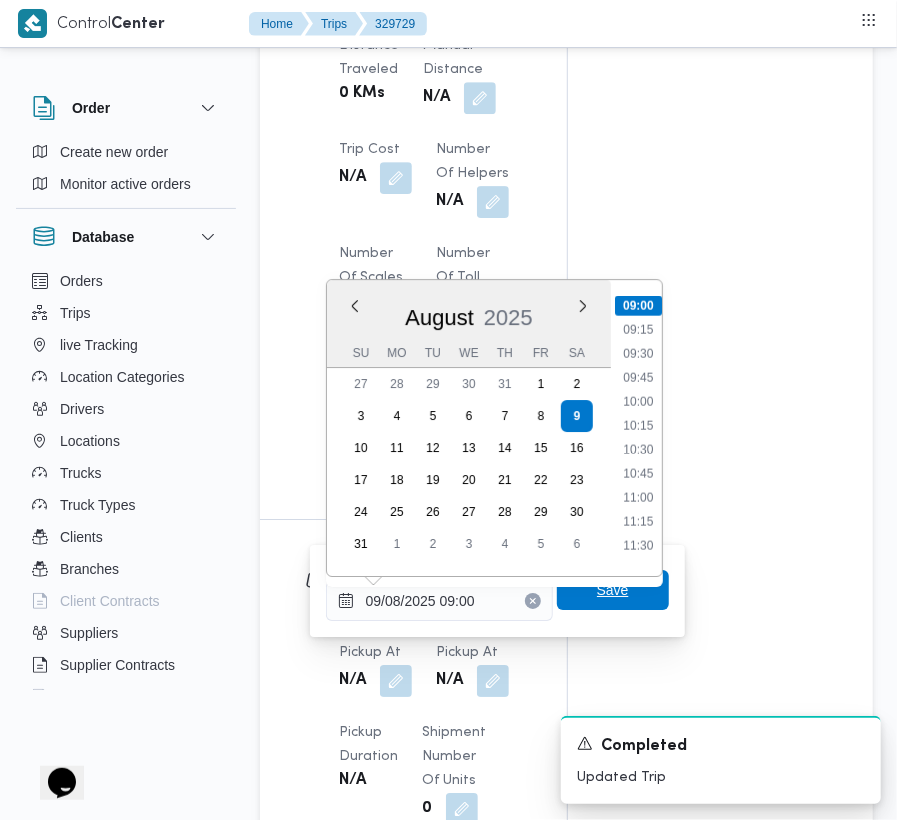 click on "Save" at bounding box center (613, 590) 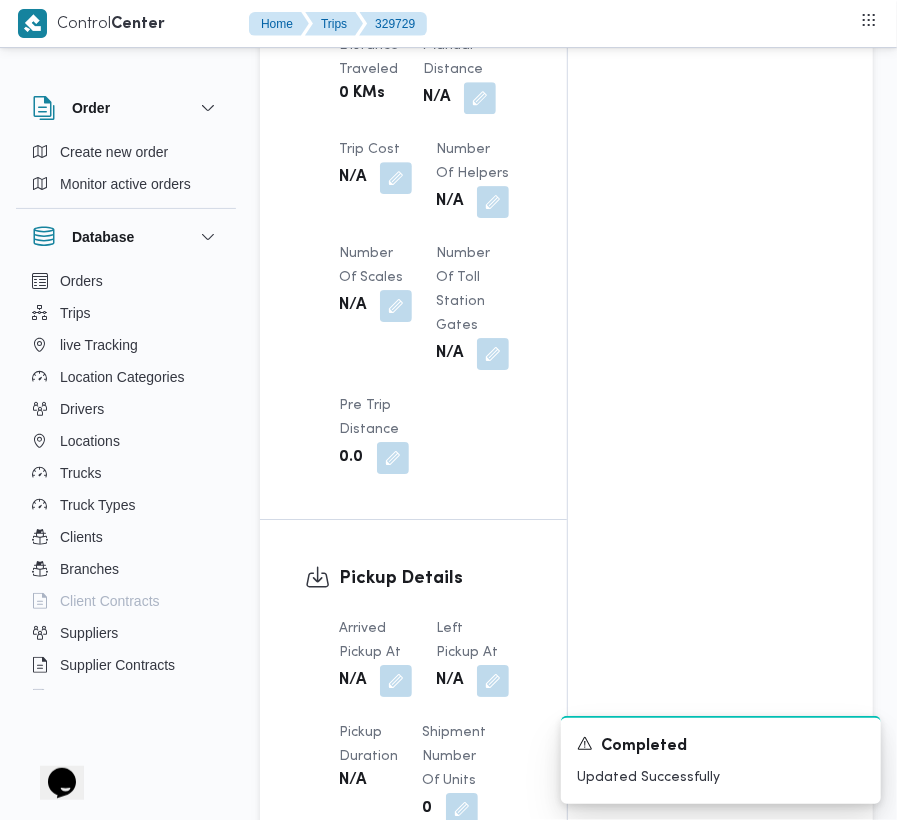 drag, startPoint x: 386, startPoint y: 492, endPoint x: 398, endPoint y: 502, distance: 15.6205 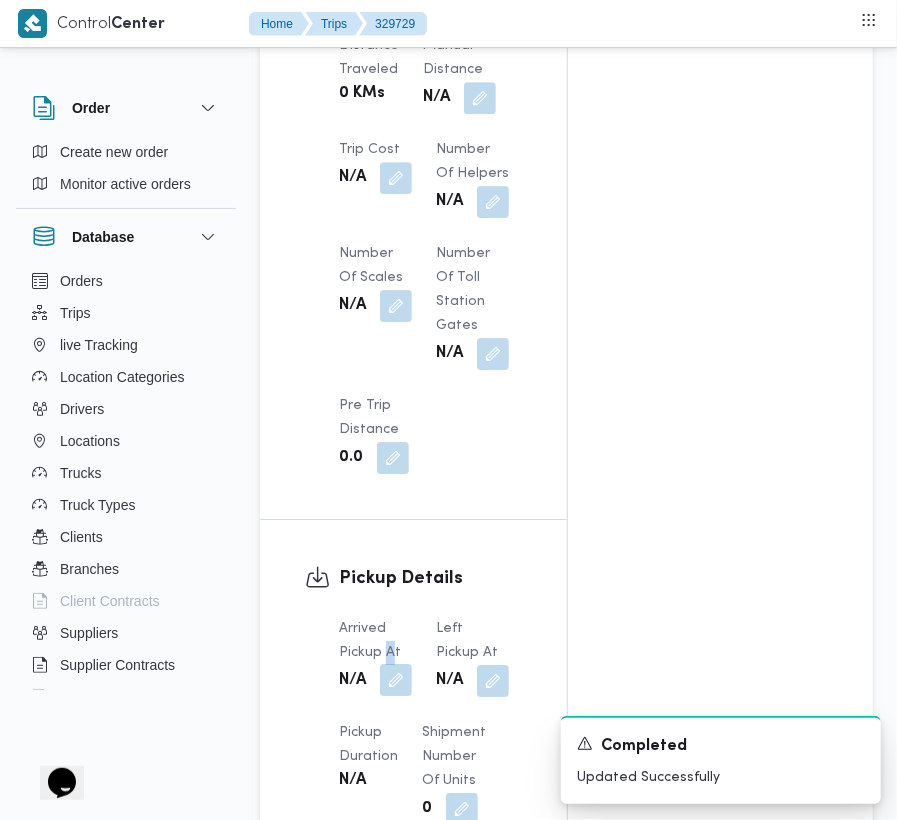 click at bounding box center (396, 680) 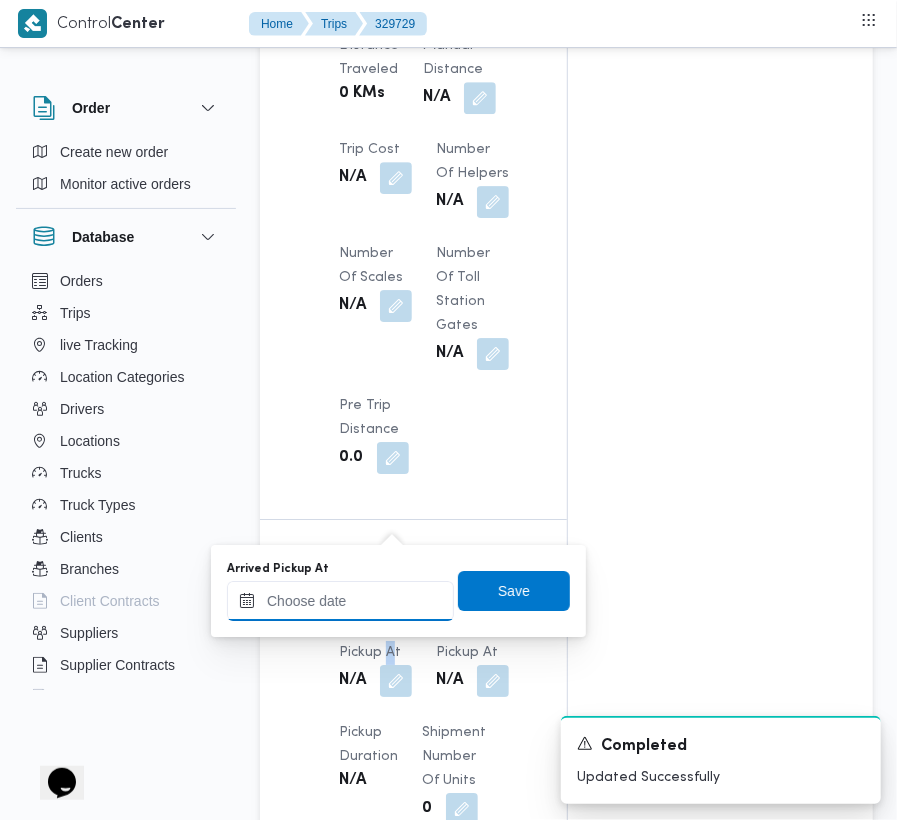 click on "Arrived Pickup At" at bounding box center [340, 601] 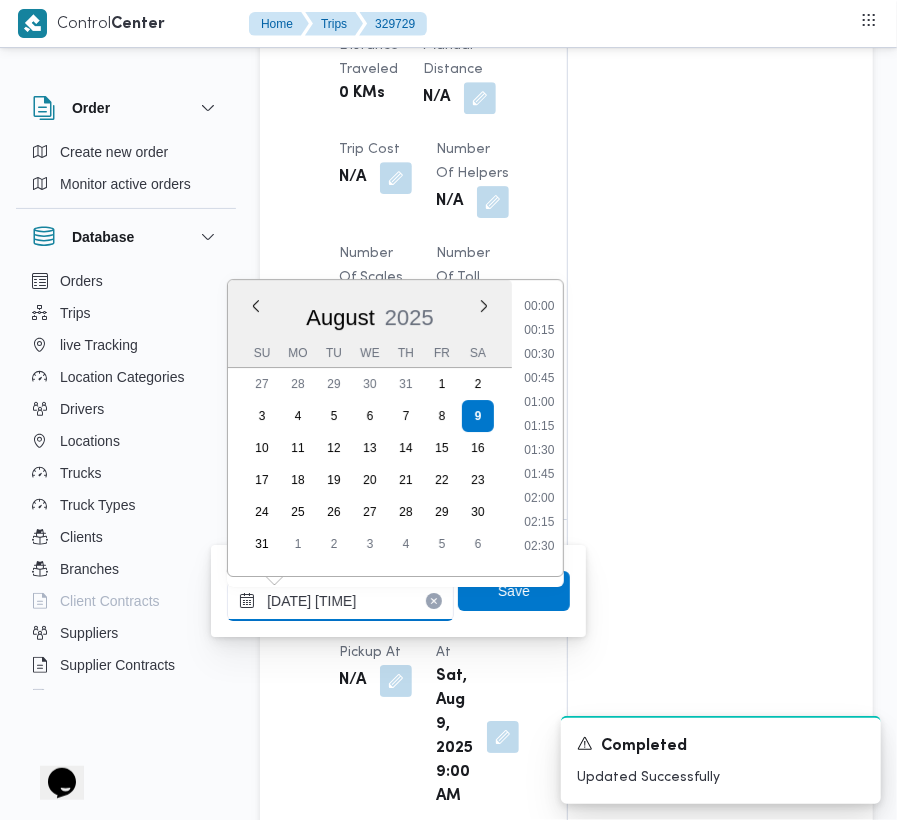 scroll, scrollTop: 864, scrollLeft: 0, axis: vertical 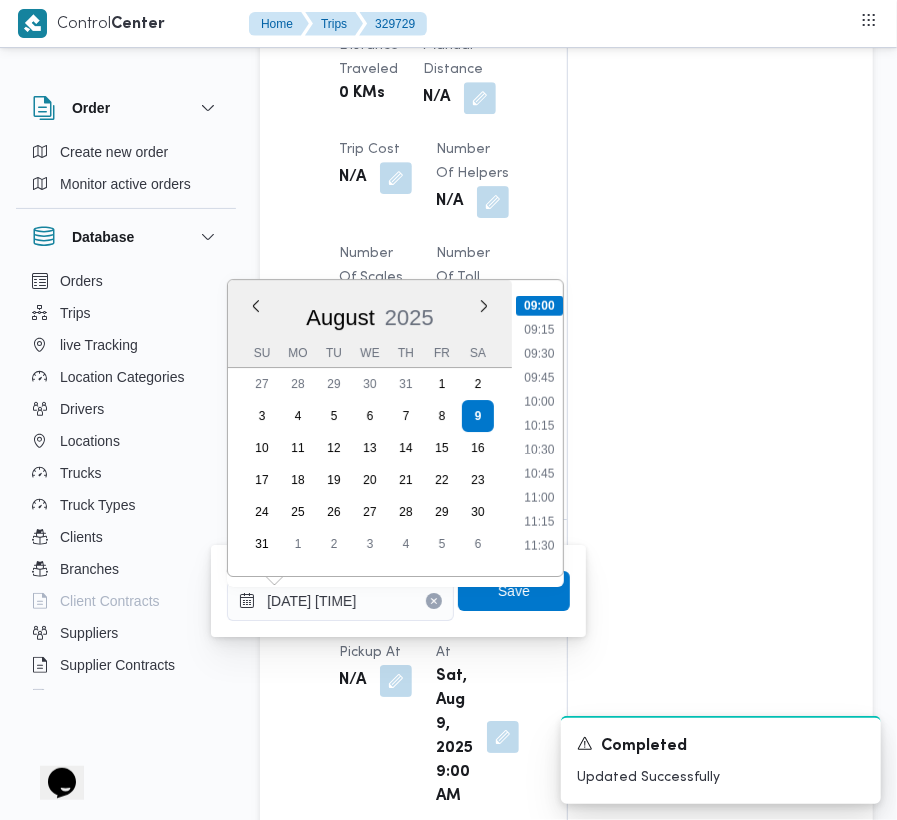click on "09:30" at bounding box center [539, 354] 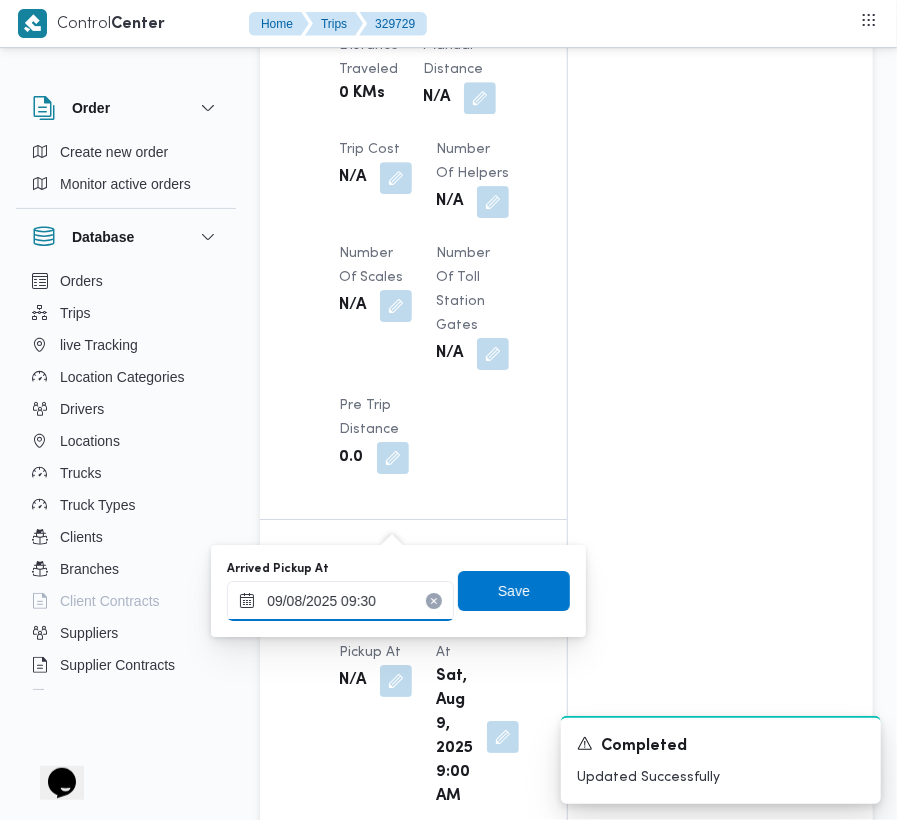 click on "09/08/2025 09:30" at bounding box center [340, 601] 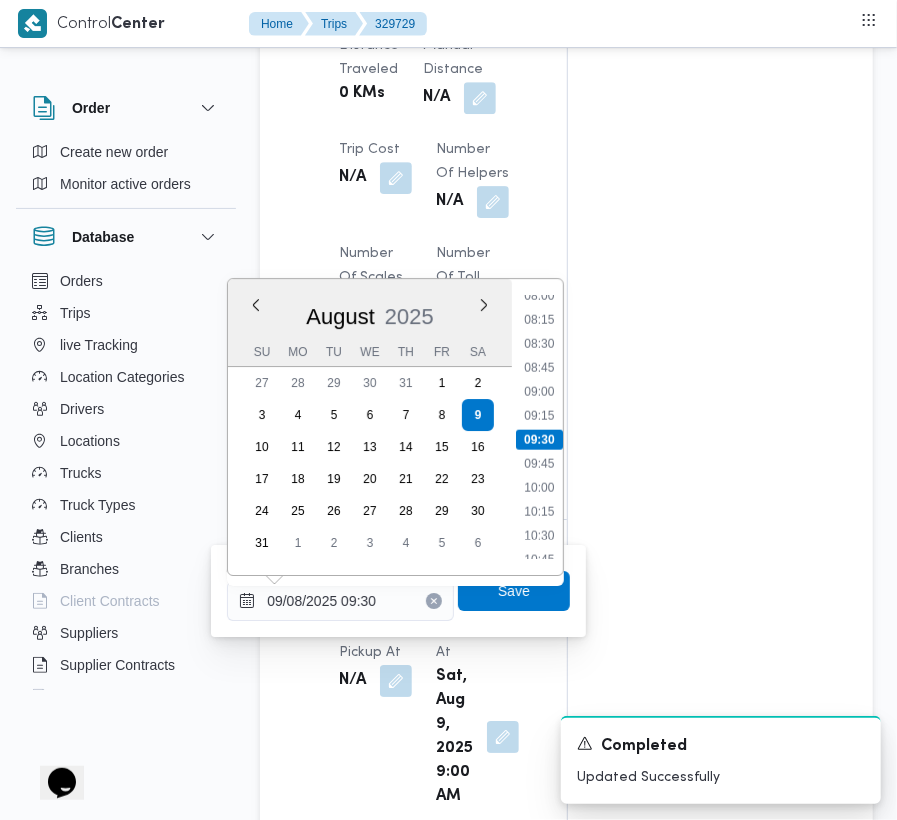 scroll, scrollTop: 552, scrollLeft: 0, axis: vertical 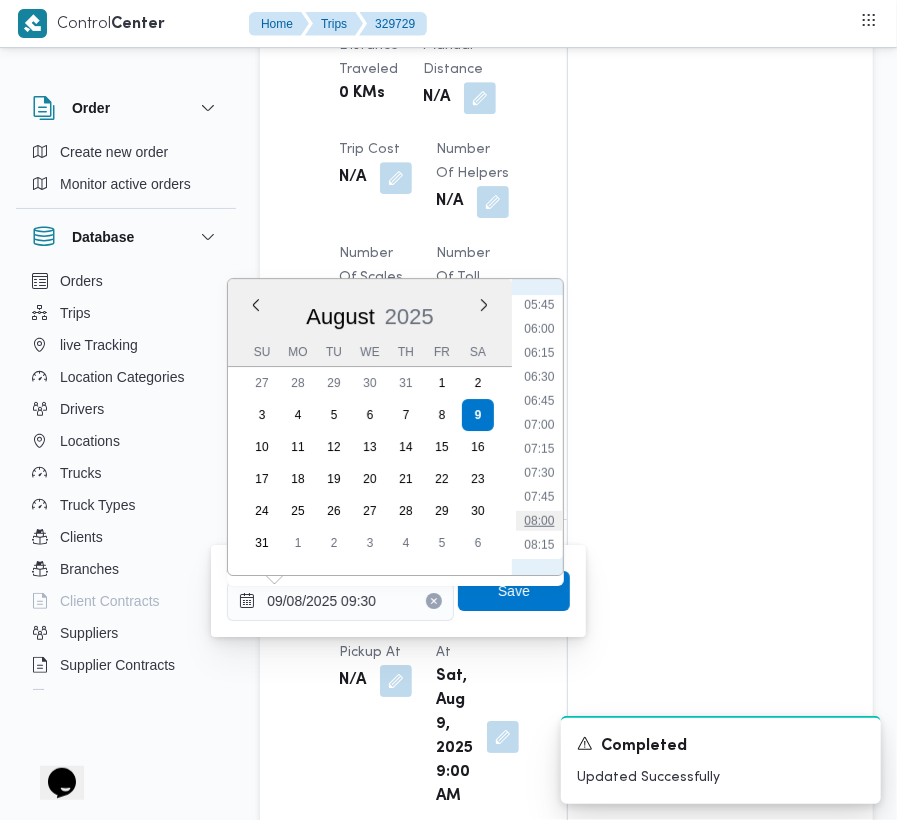 click on "08:00" at bounding box center [539, 521] 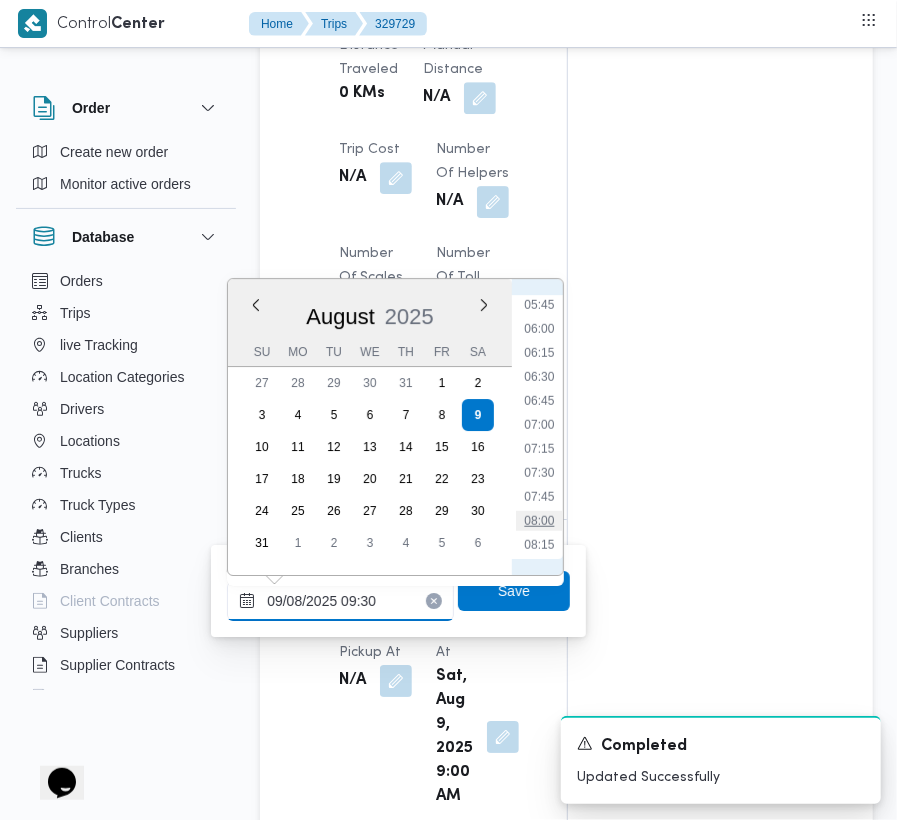 type on "09/08/2025 08:00" 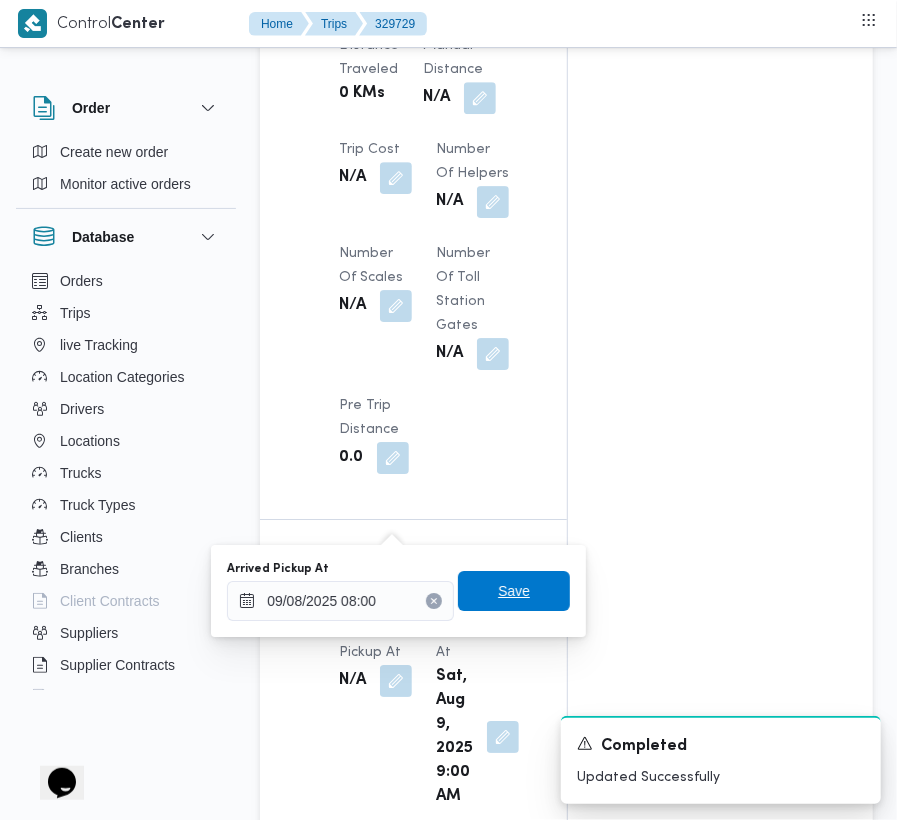 drag, startPoint x: 510, startPoint y: 605, endPoint x: 458, endPoint y: 497, distance: 119.86659 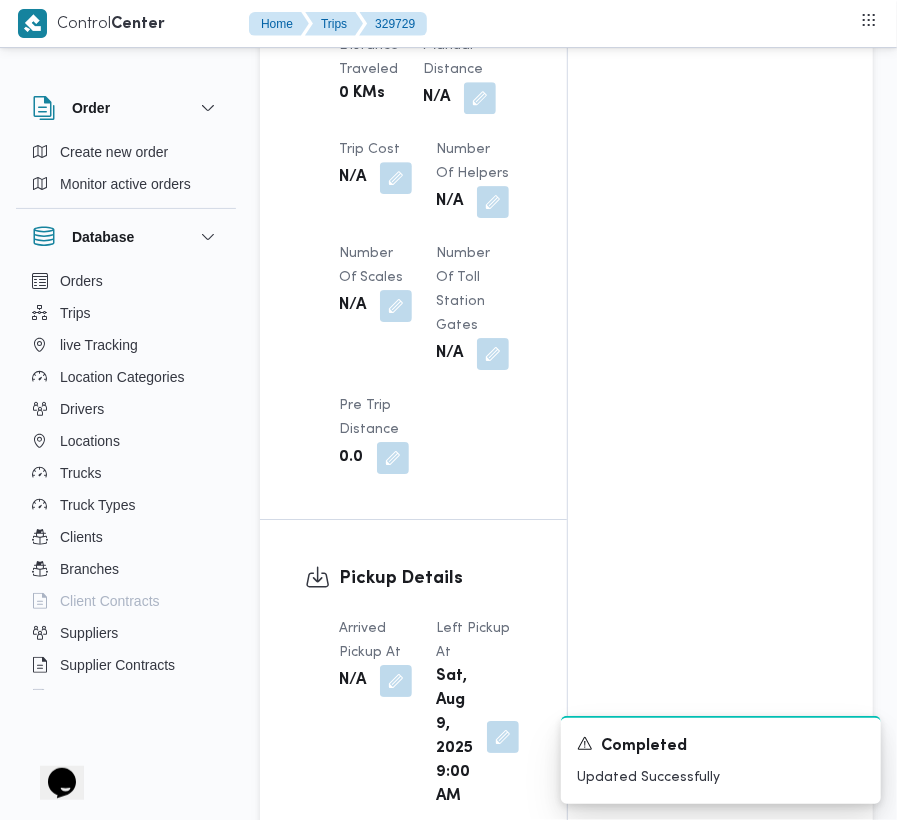 scroll, scrollTop: 492, scrollLeft: 0, axis: vertical 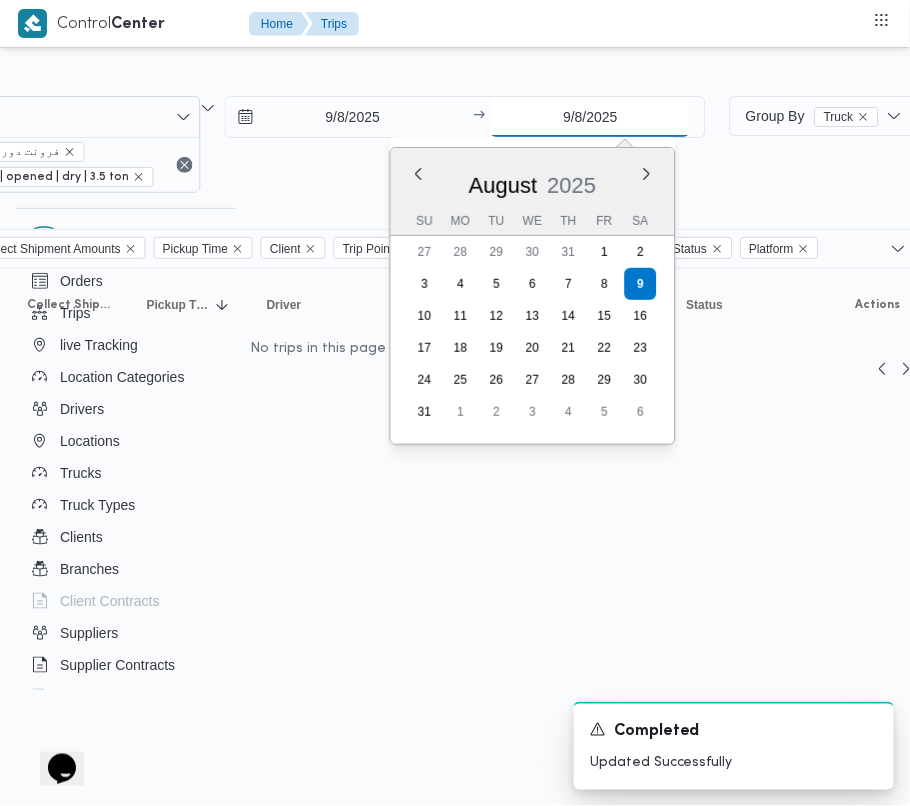 click on "9/8/2025" at bounding box center (590, 117) 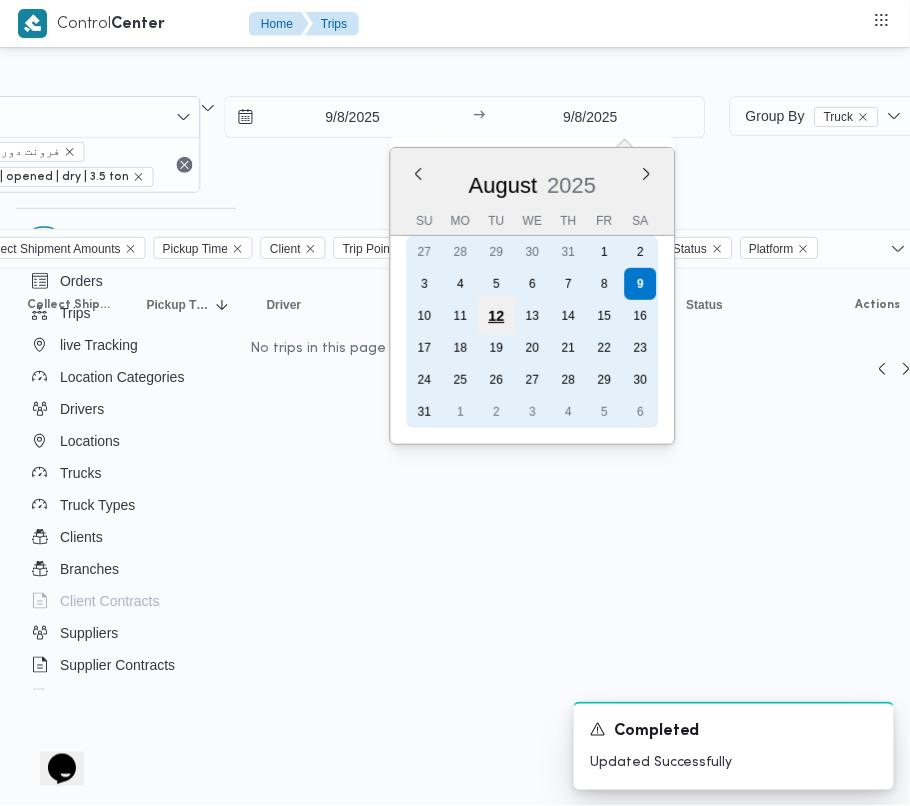 click on "12" at bounding box center (497, 316) 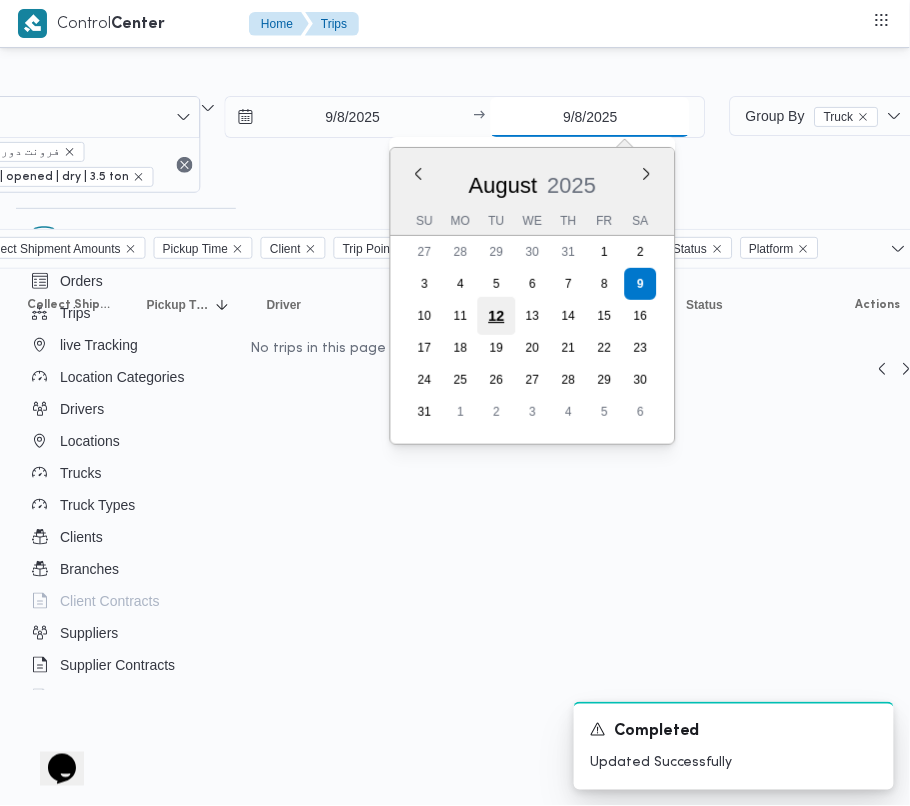 type on "12/8/2025" 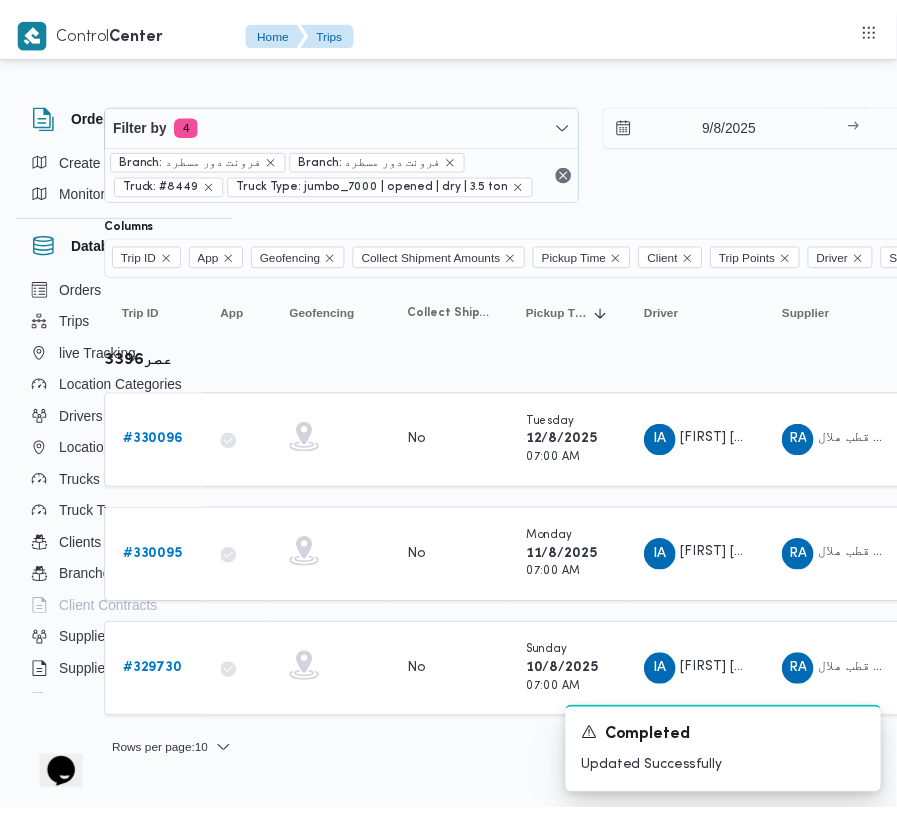 scroll, scrollTop: 0, scrollLeft: 0, axis: both 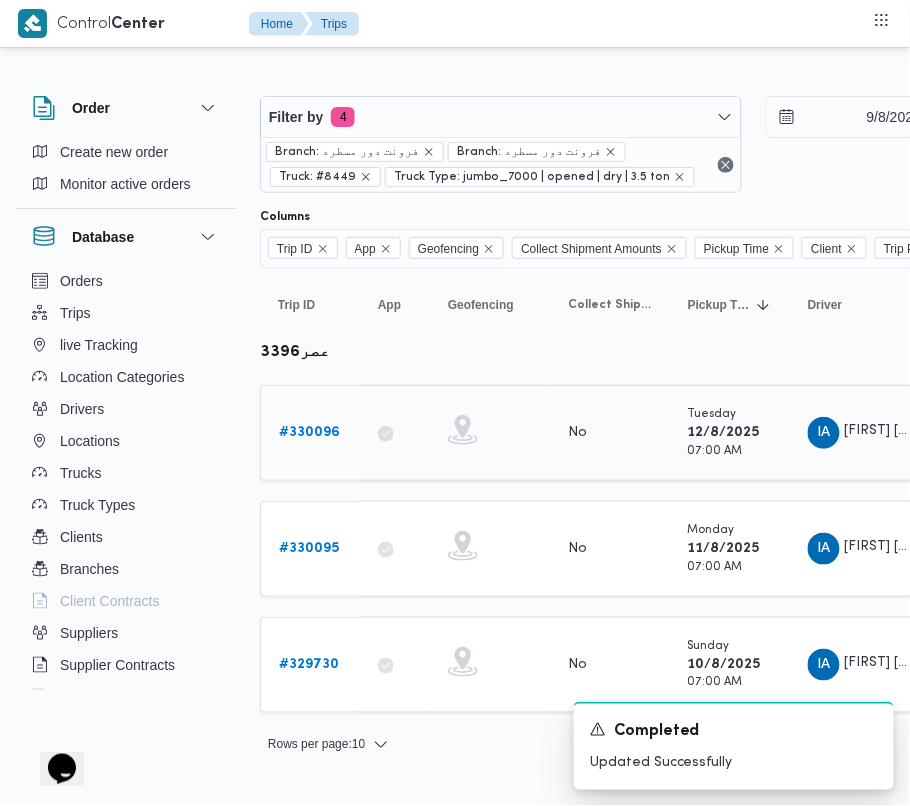 click on "# 330096" at bounding box center [309, 432] 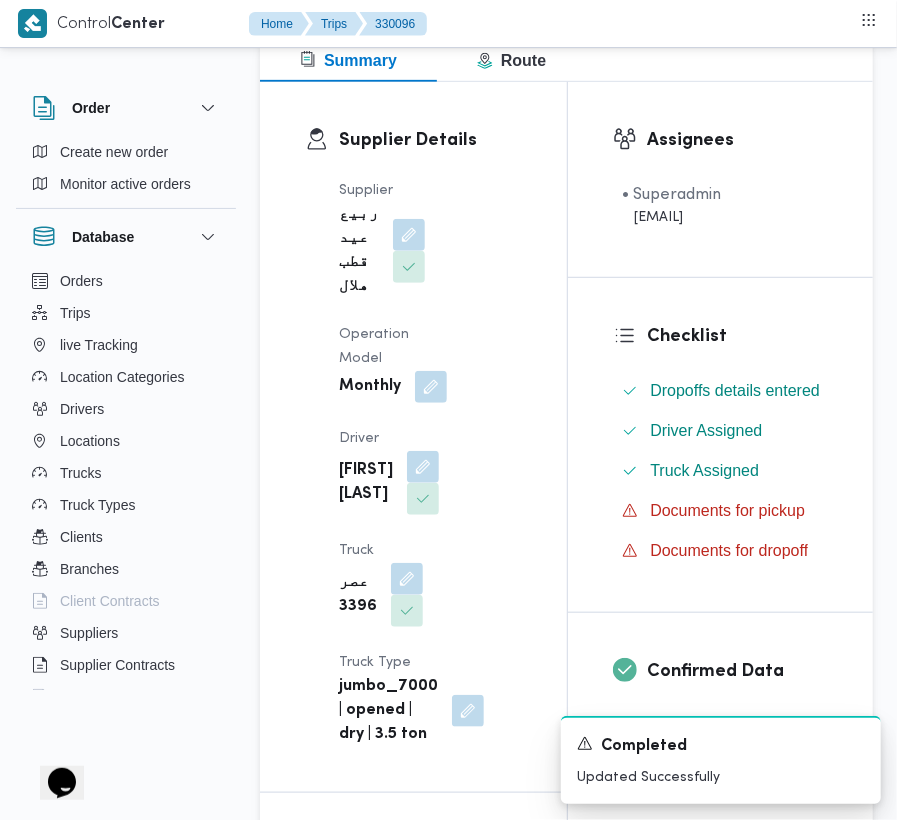 scroll, scrollTop: 400, scrollLeft: 0, axis: vertical 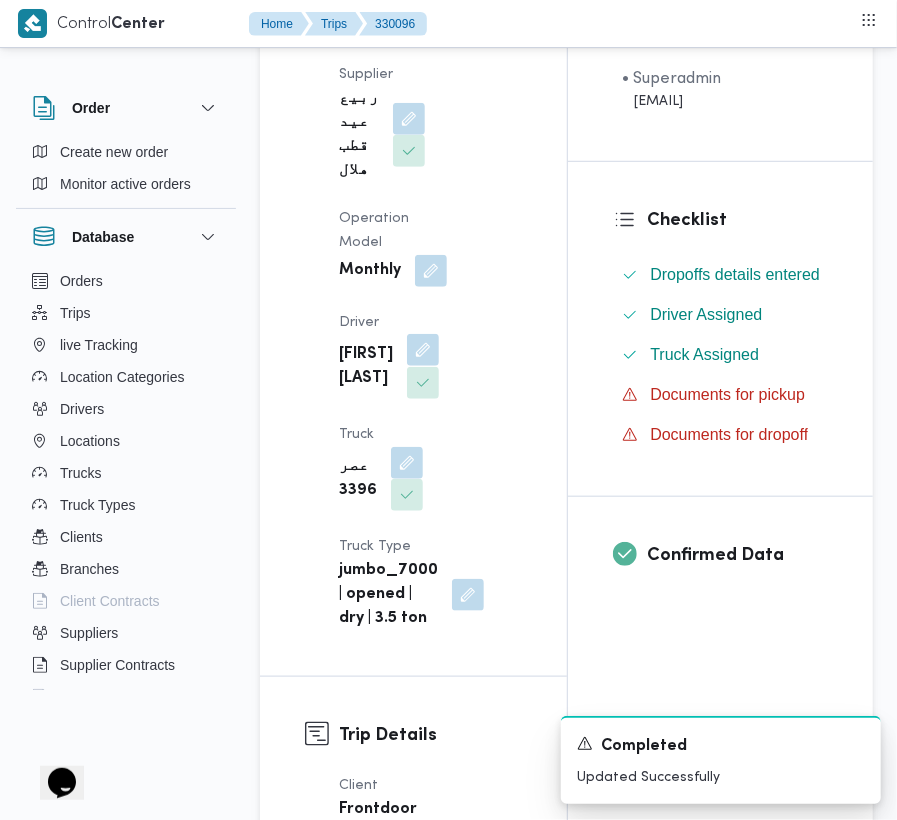 click at bounding box center (423, 350) 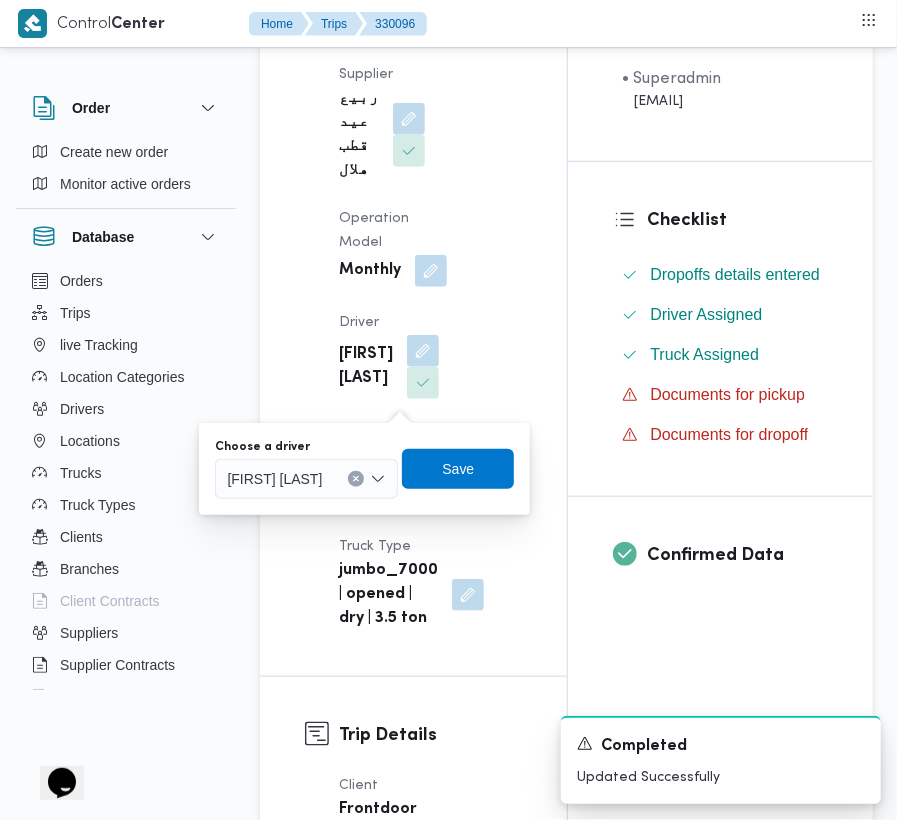 click on "Supplier ربيع عيد قطب هلال Operation Model Monthly Driver ابراهيم عاطف ابراهيم الابيدي Truck عصر 3396 Truck Type jumbo_7000 | opened | dry | 3.5 ton" at bounding box center (430, 347) 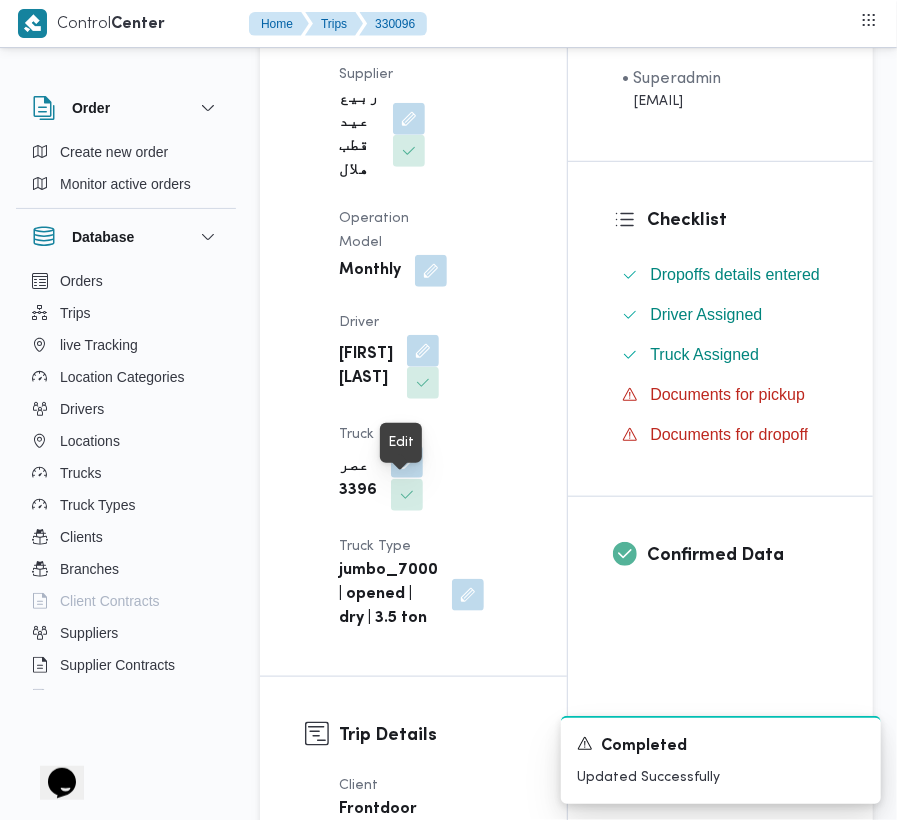 click at bounding box center [407, 462] 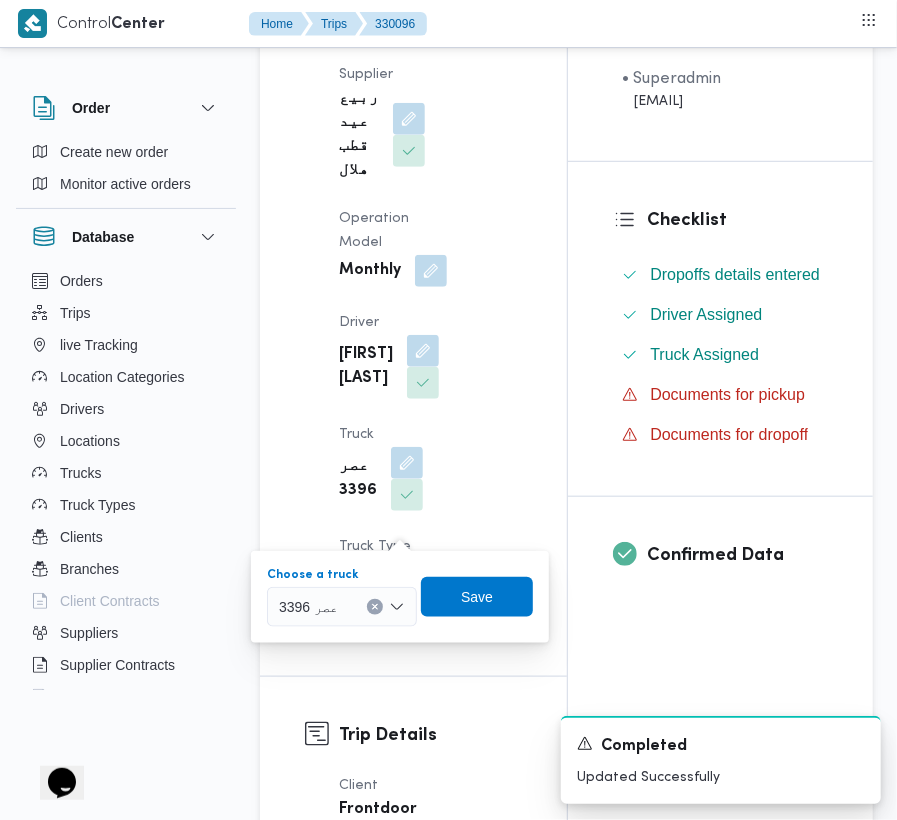 click on "عصر 3396" at bounding box center (342, 607) 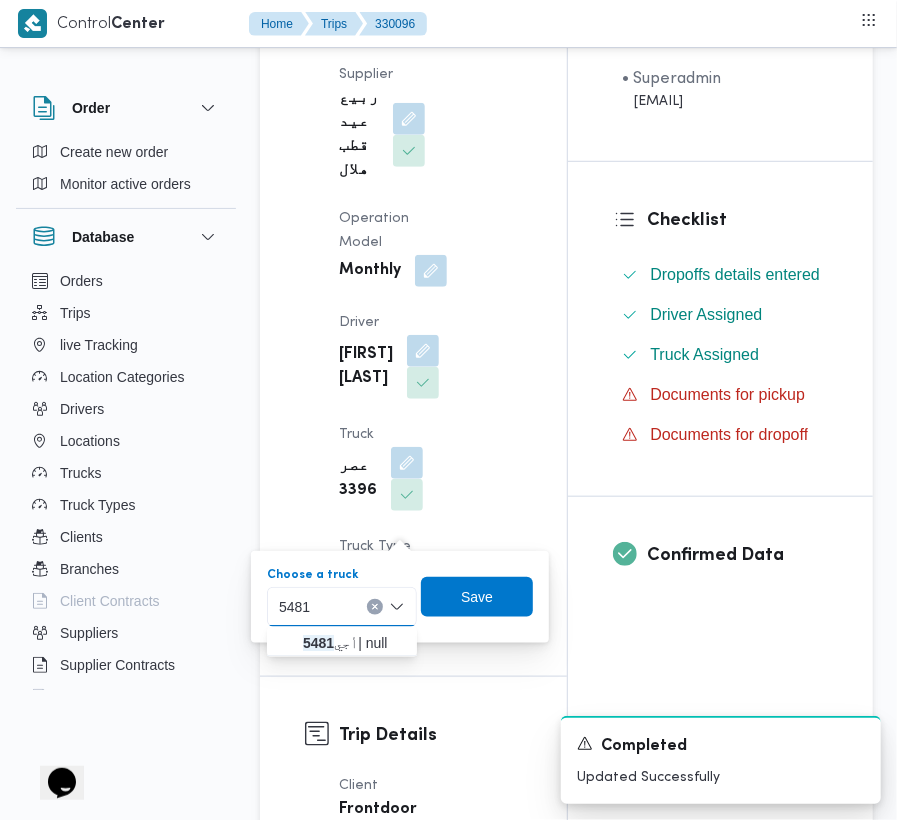 type on "5481" 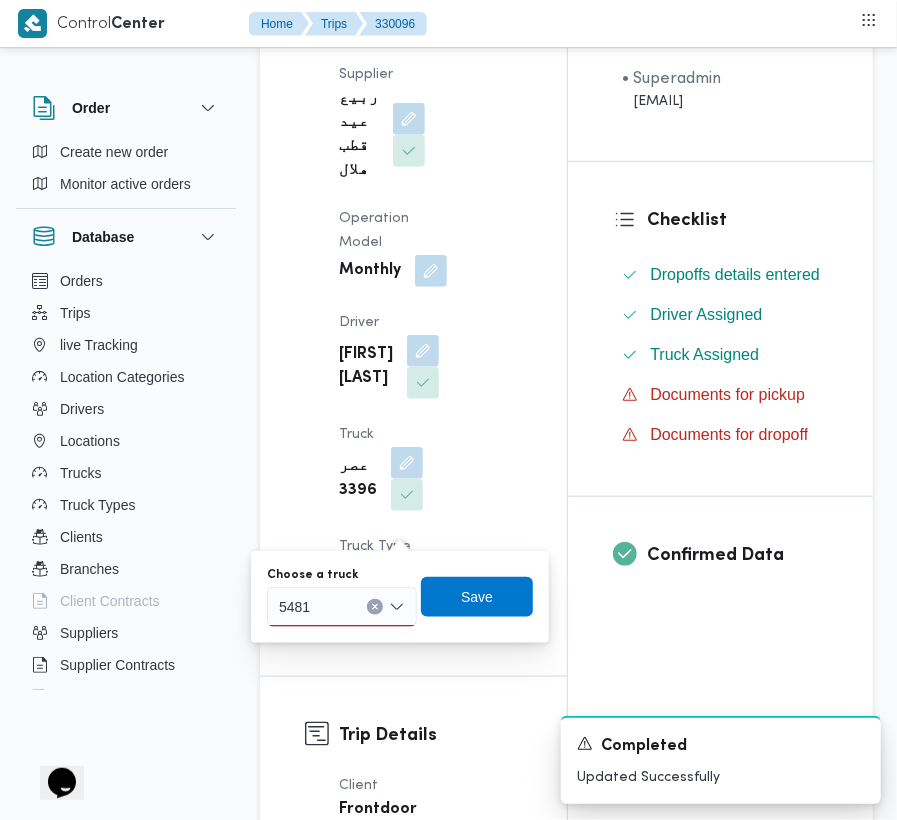 click on "5481 5481" at bounding box center [342, 607] 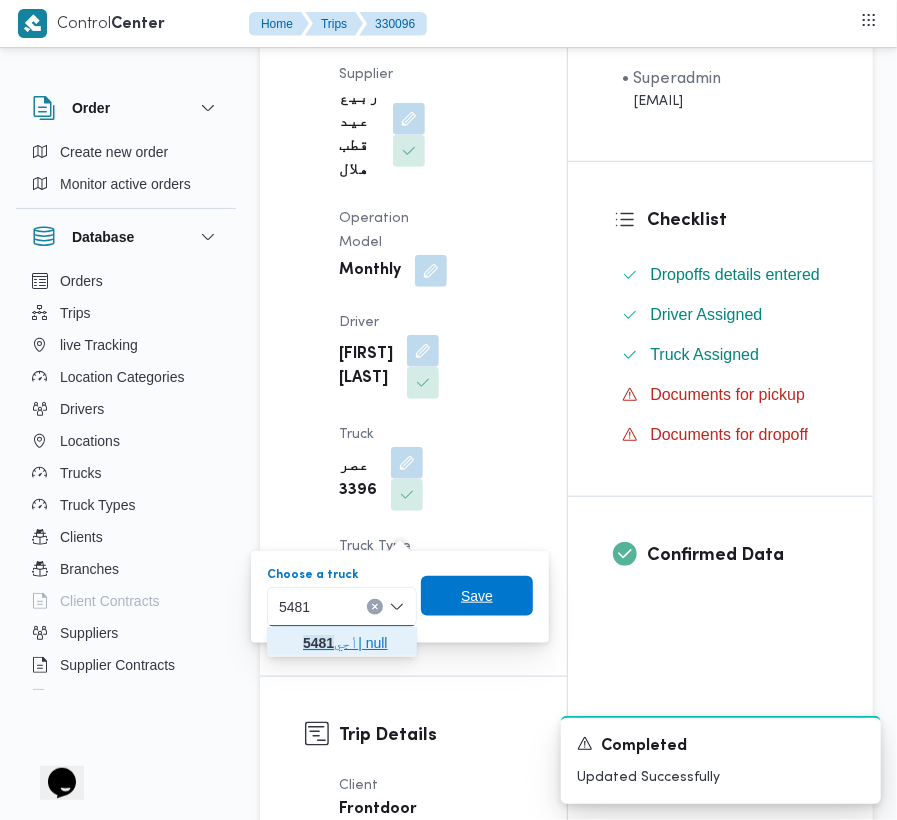 drag, startPoint x: 337, startPoint y: 634, endPoint x: 490, endPoint y: 601, distance: 156.51837 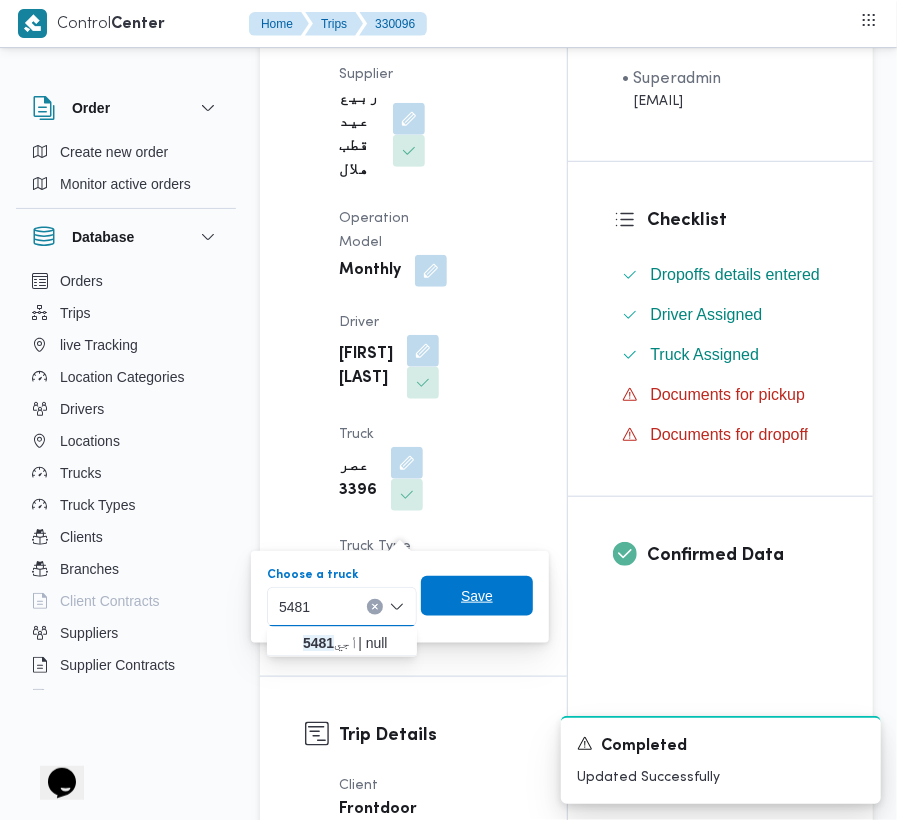type 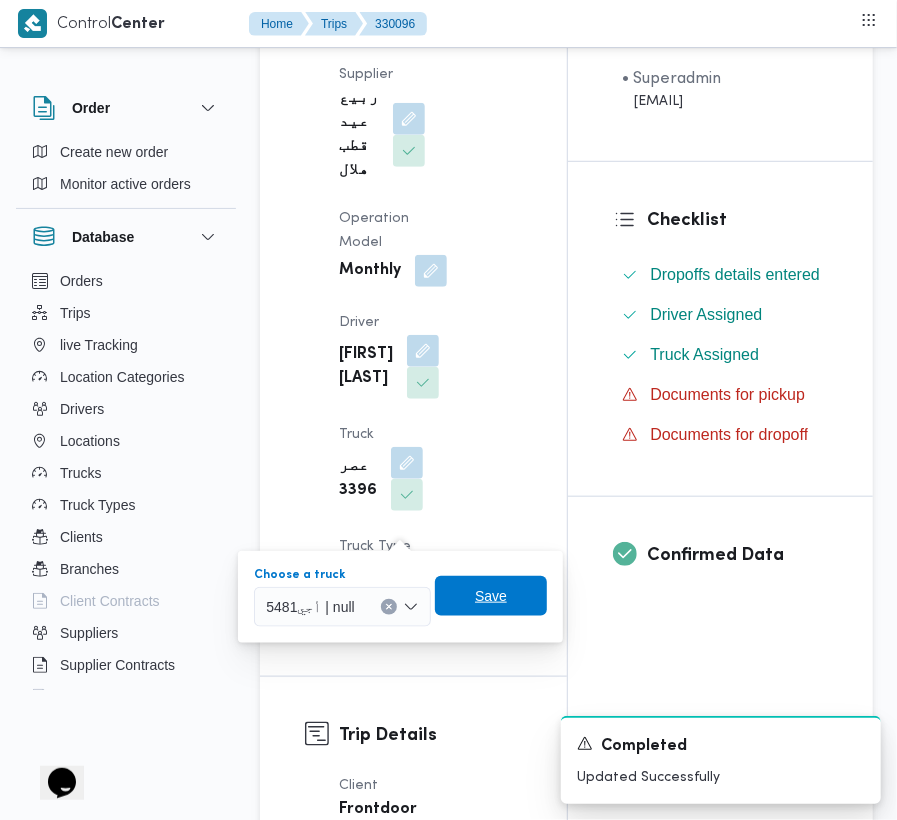 click on "Save" at bounding box center (491, 596) 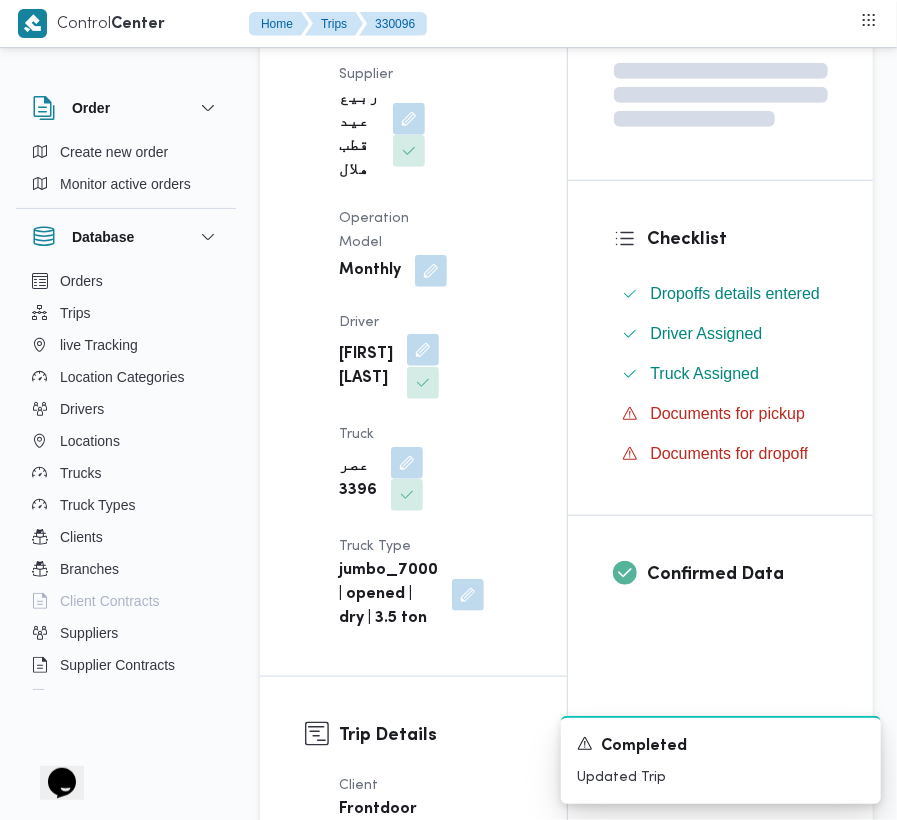click at bounding box center (423, 350) 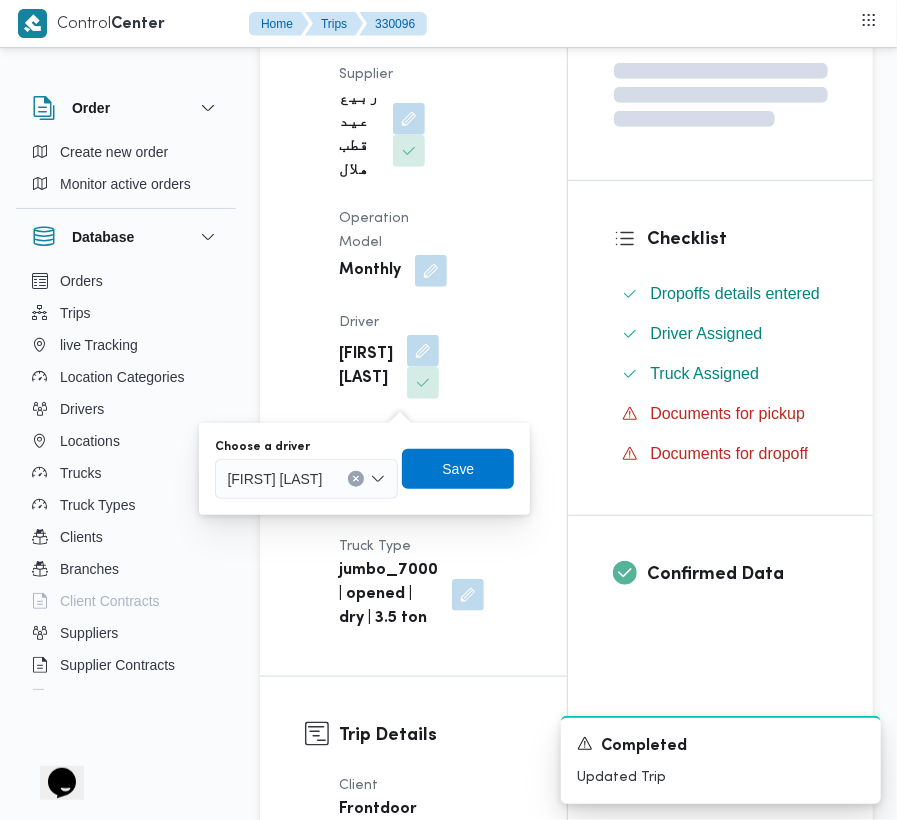 click on "ابراهيم عاطف ابراهيم الابيدي" at bounding box center (274, 478) 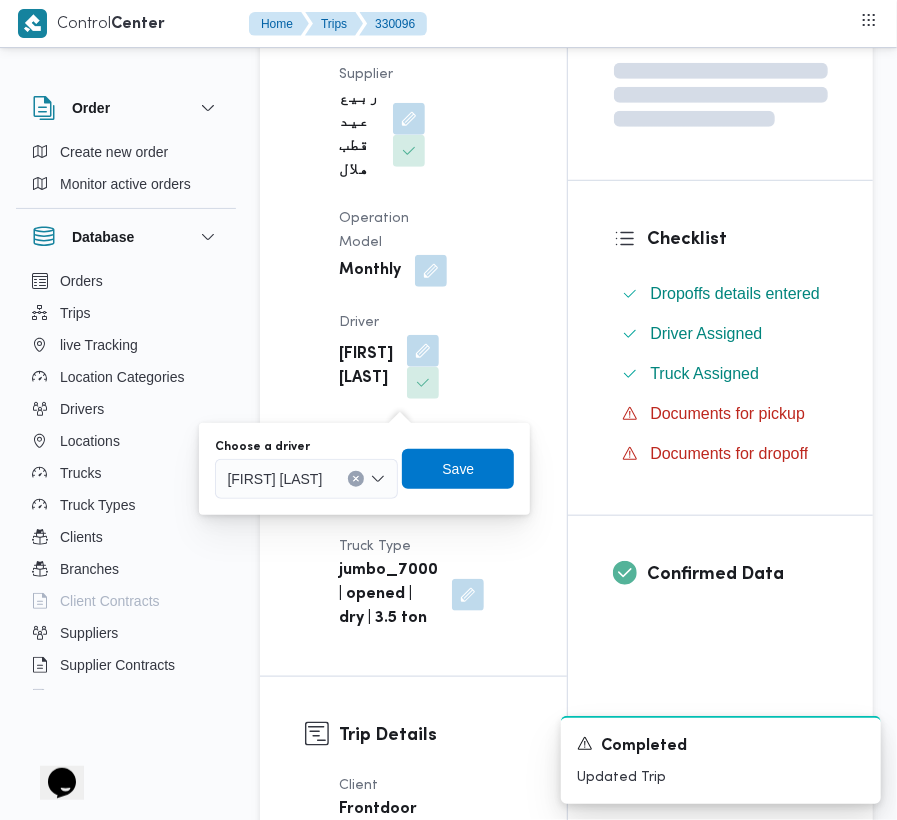 paste on "مر هاشم جاب الله محمد" 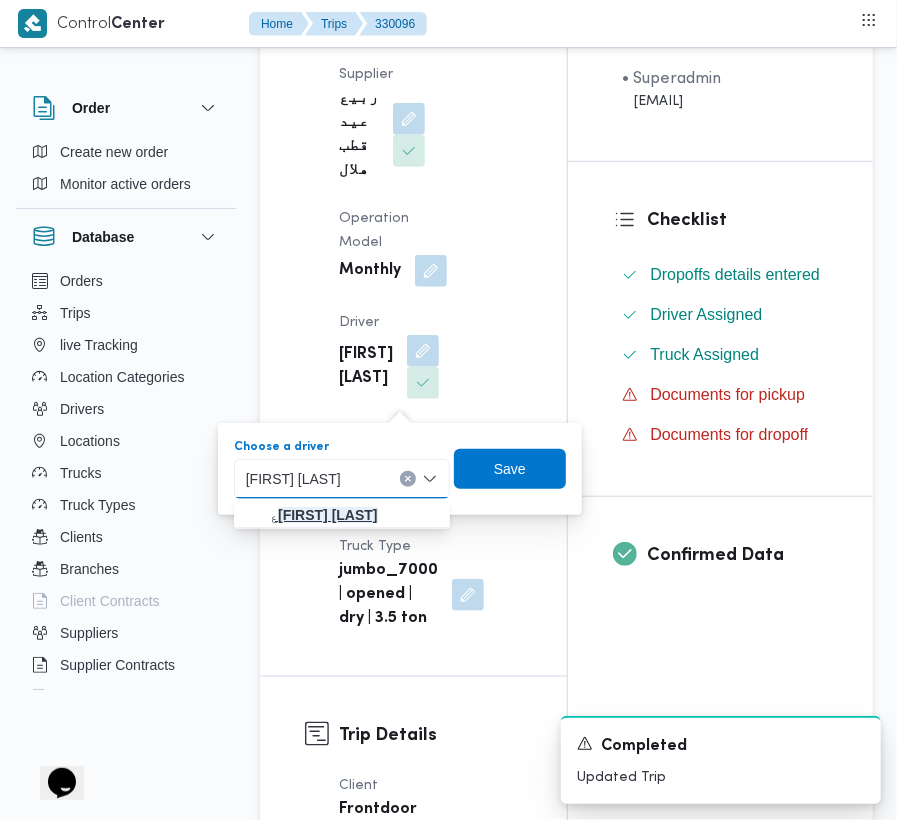 type on "مر هاشم جاب الله محمد" 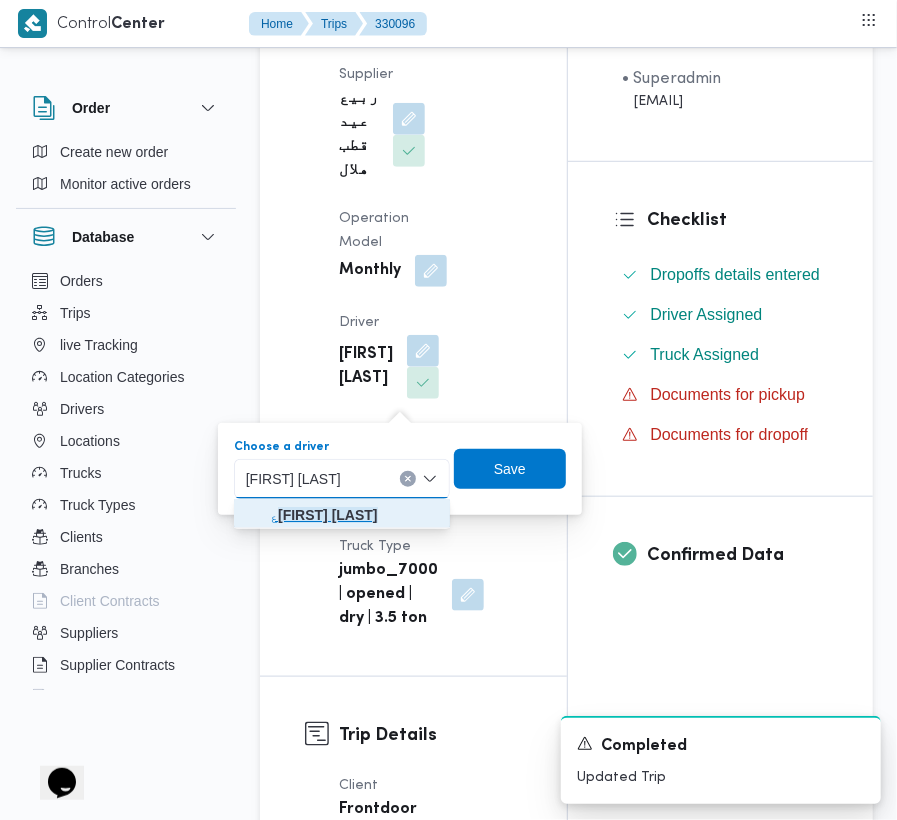 click on "مر هاشم جاب الله محمد" at bounding box center (328, 515) 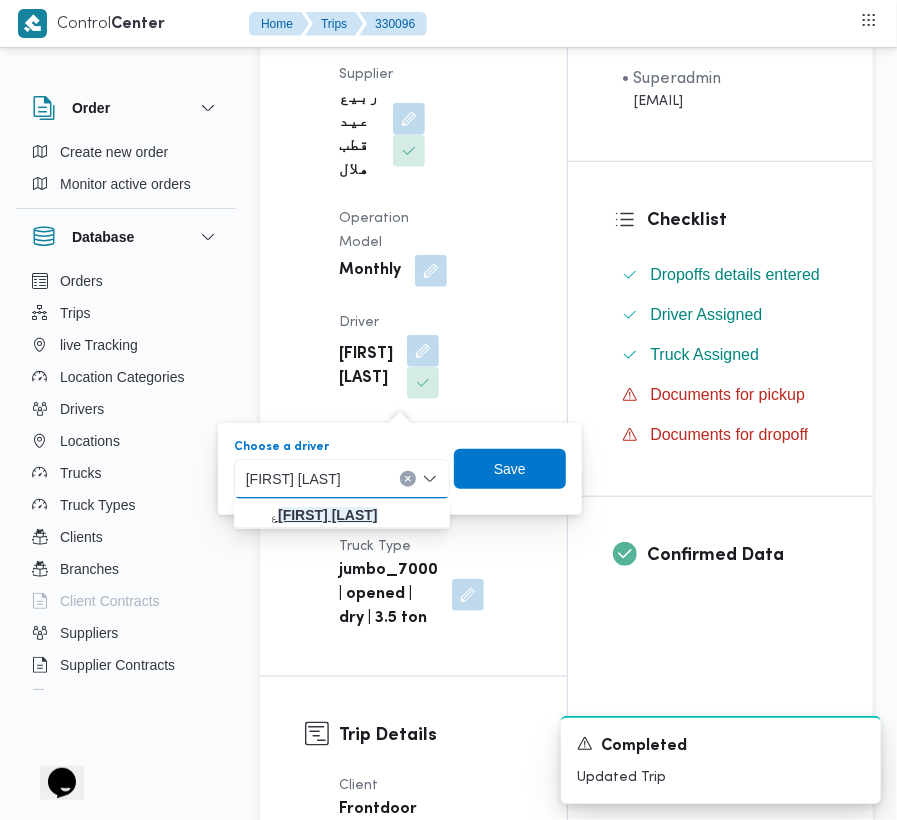 type 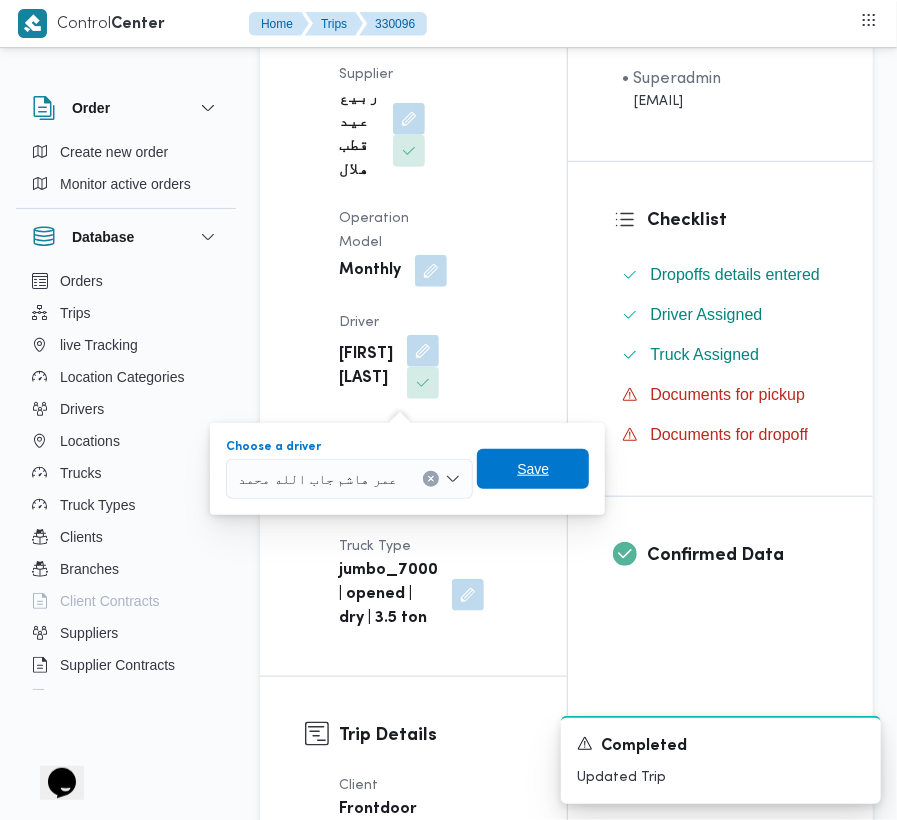 click on "Save" at bounding box center (533, 469) 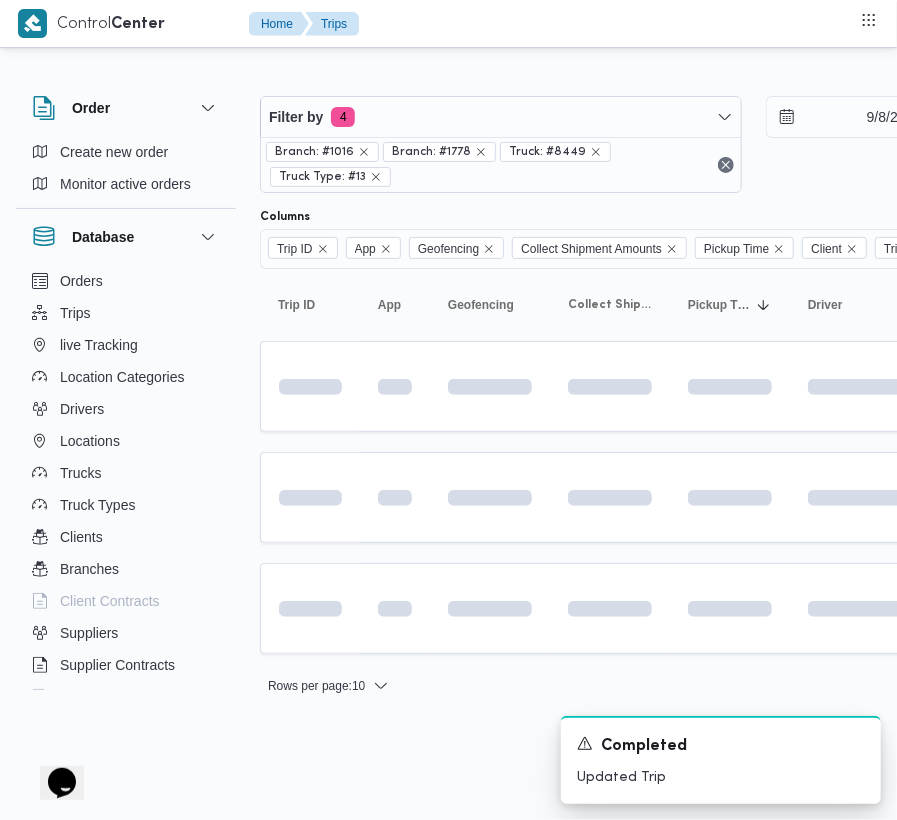 scroll, scrollTop: 0, scrollLeft: 0, axis: both 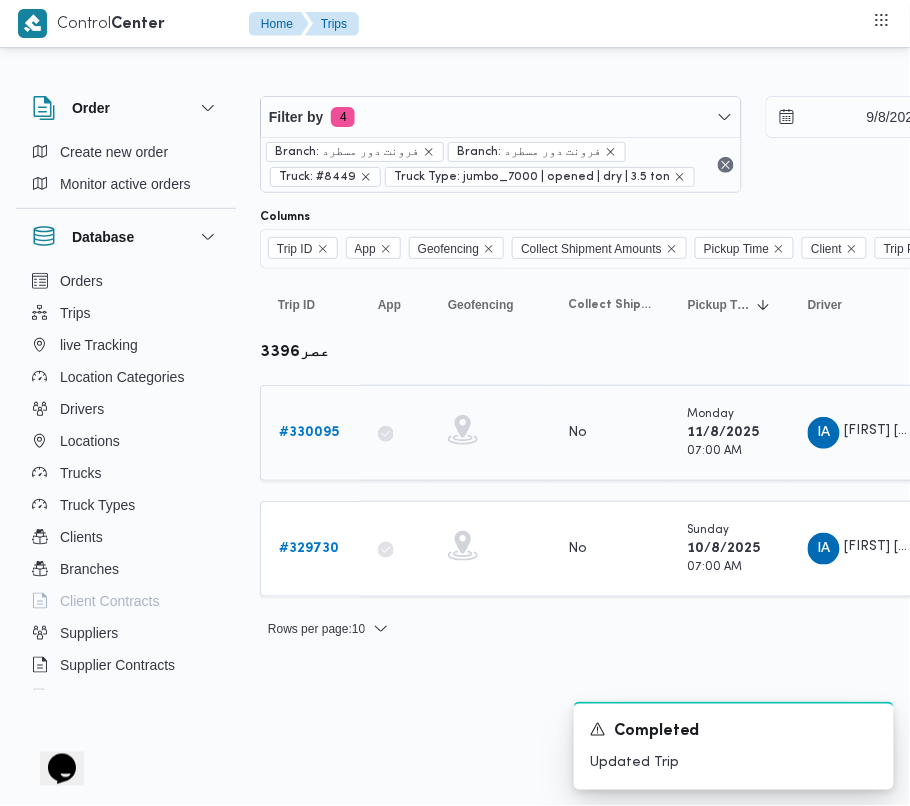 click on "# 330095" at bounding box center [310, 433] 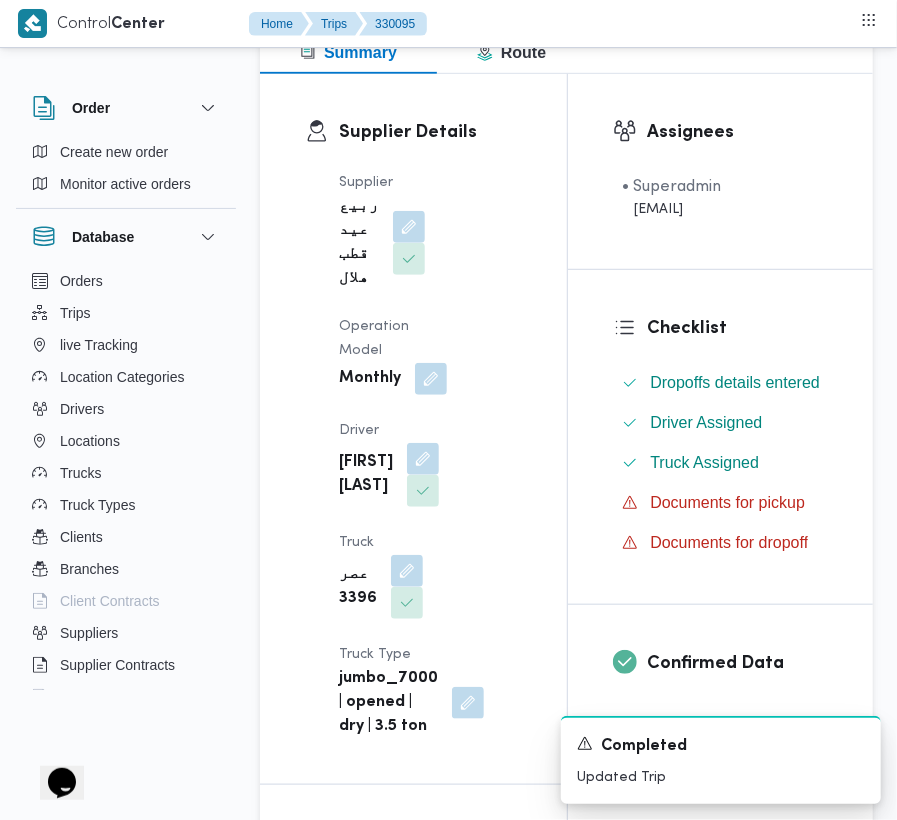 scroll, scrollTop: 492, scrollLeft: 0, axis: vertical 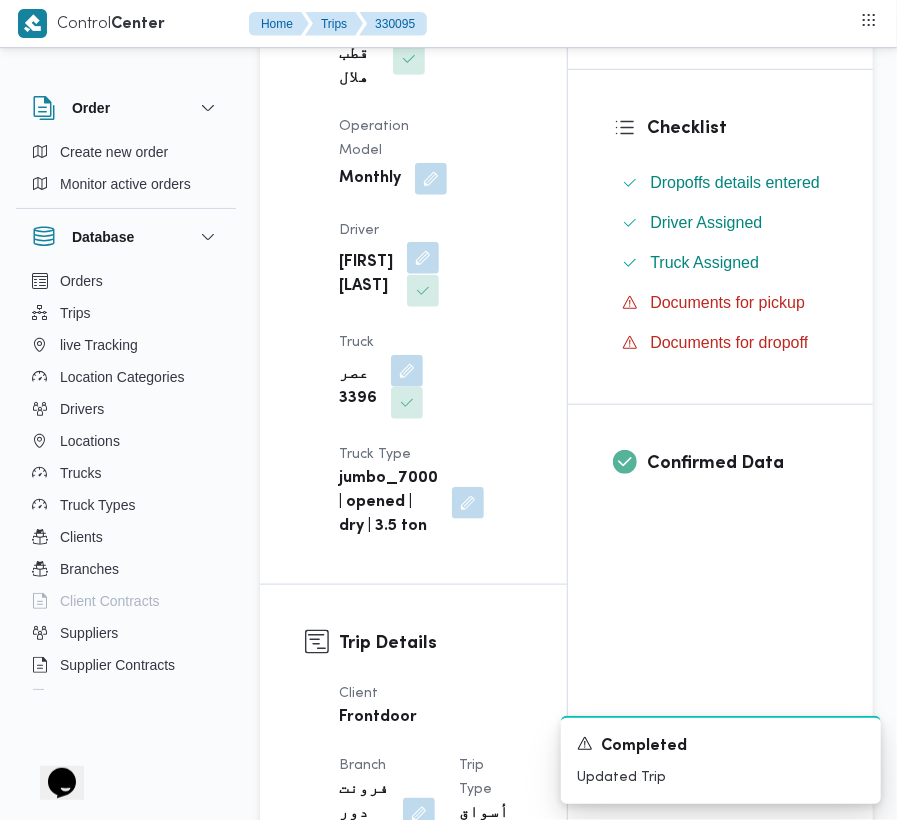 click at bounding box center [423, 258] 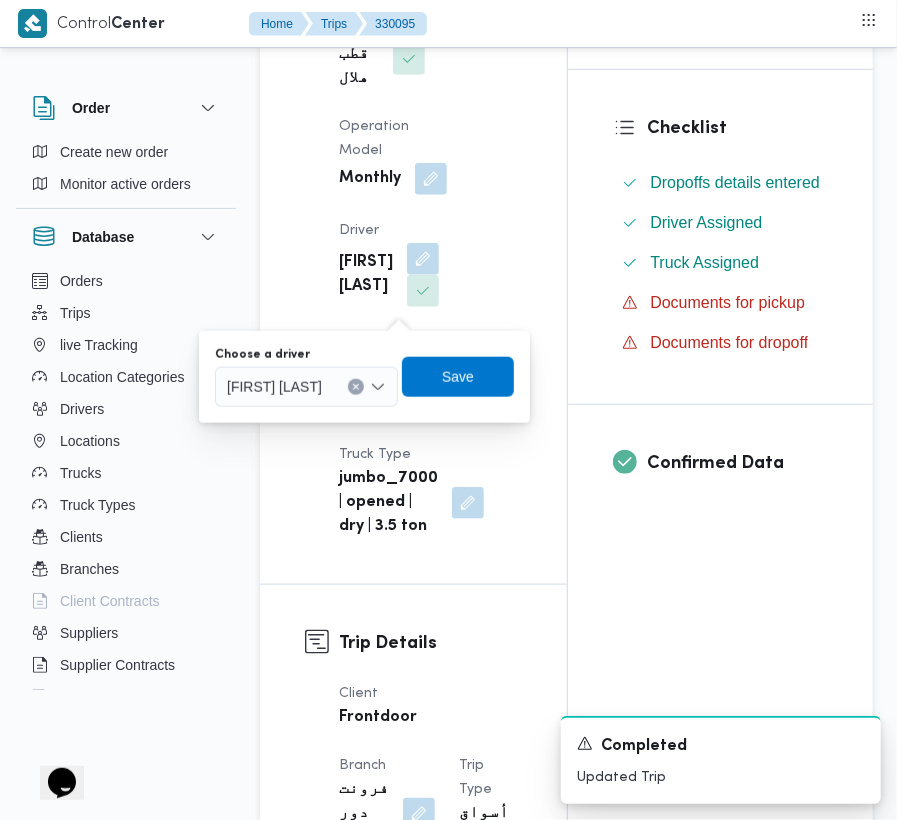 click on "ابراهيم عاطف ابراهيم الابيدي" at bounding box center (306, 387) 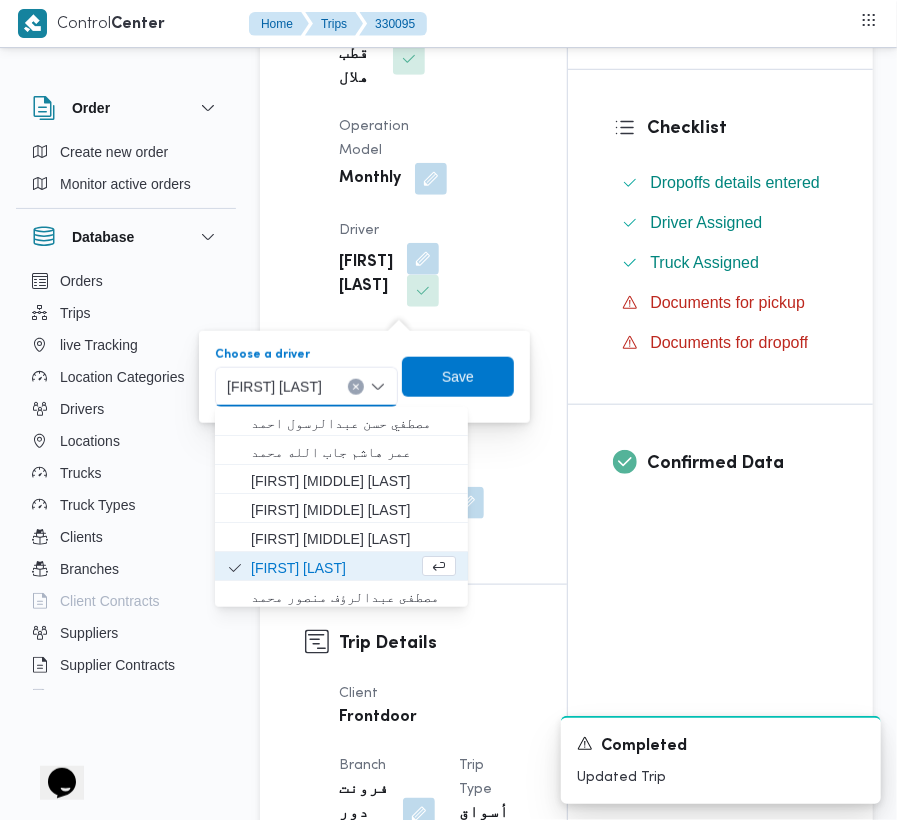 paste on "مر هاشم جاب الله محمد" 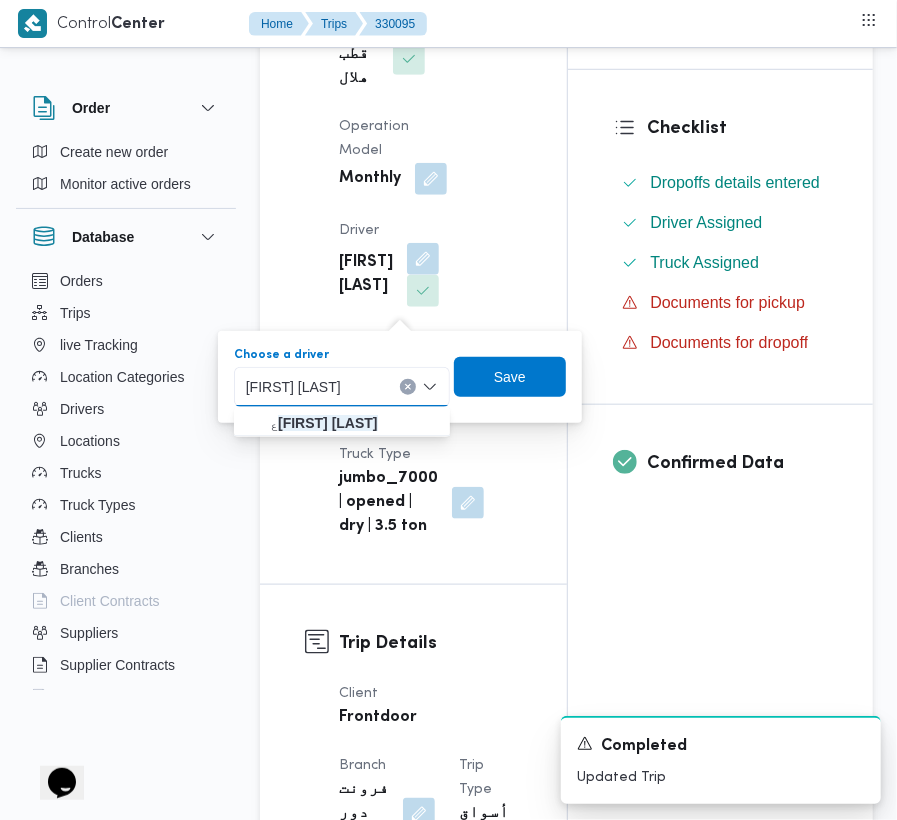 type on "مر هاشم جاب الله محمد" 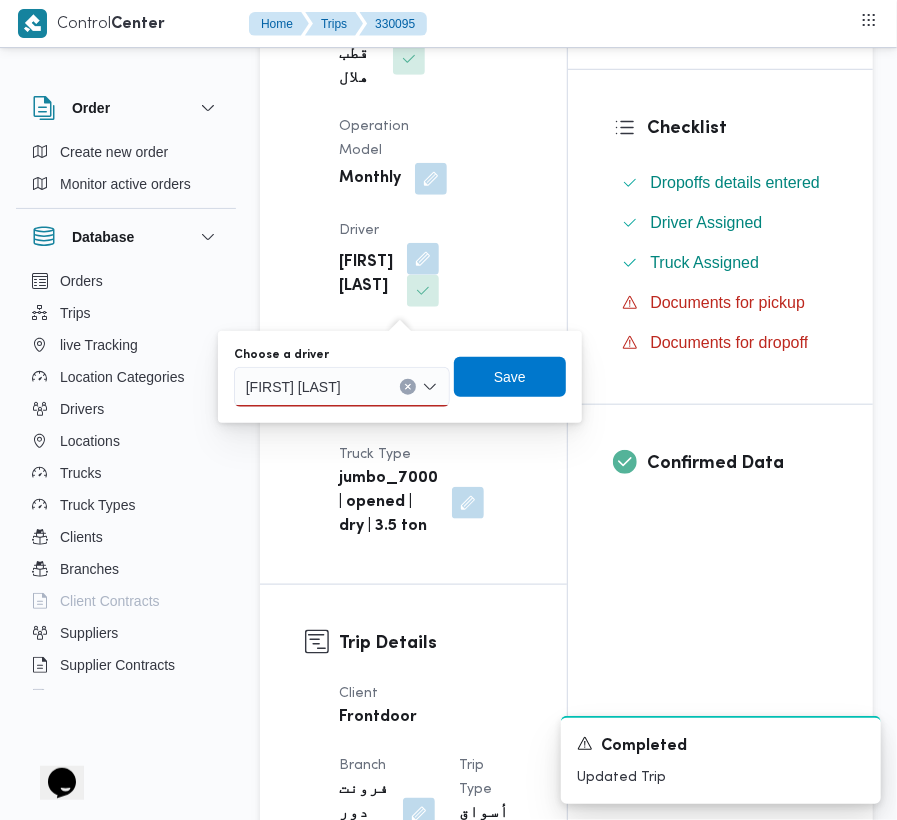 click on "مر هاشم جاب الله محمد مر هاشم جاب الله محمد" at bounding box center [342, 387] 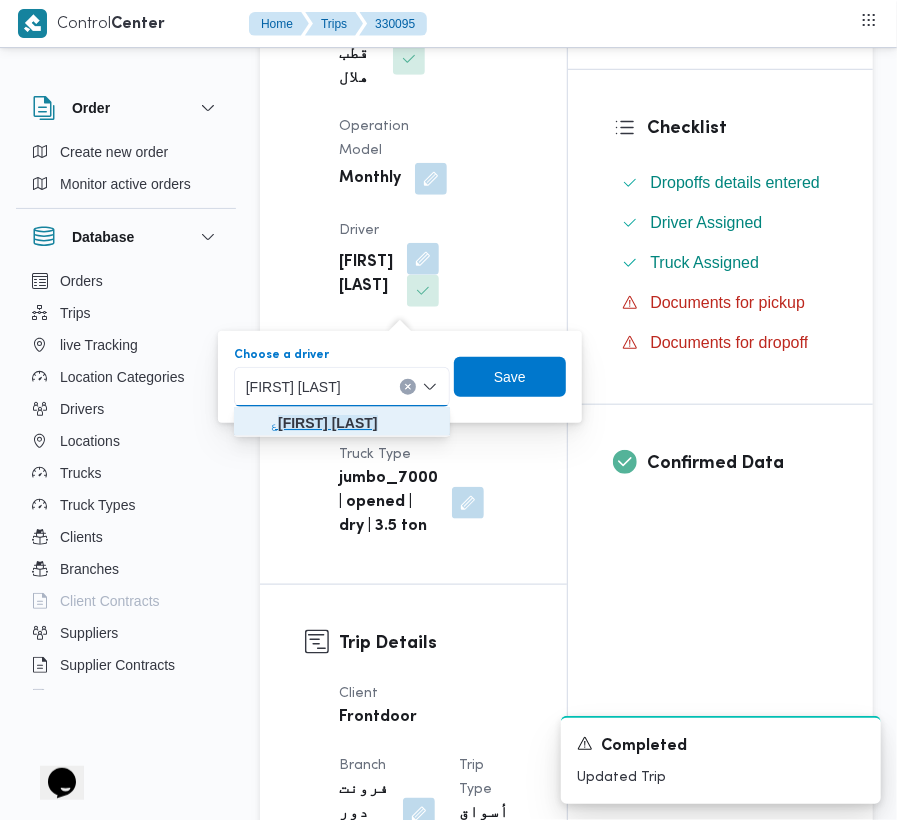 click on "مر هاشم جاب الله محمد" at bounding box center (328, 423) 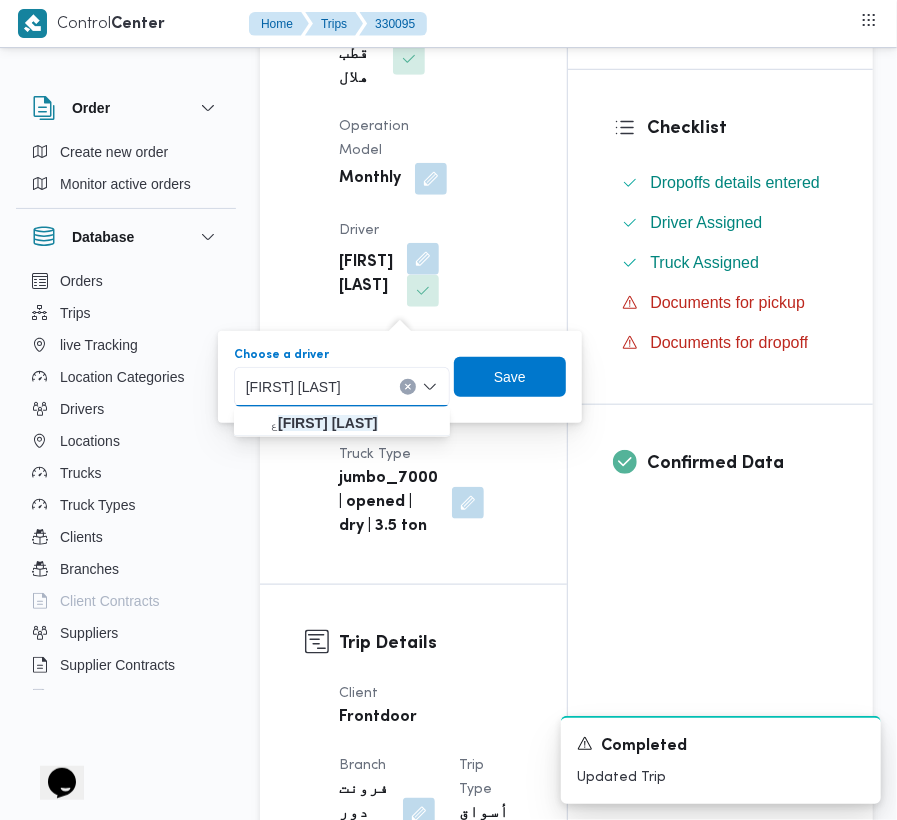 type 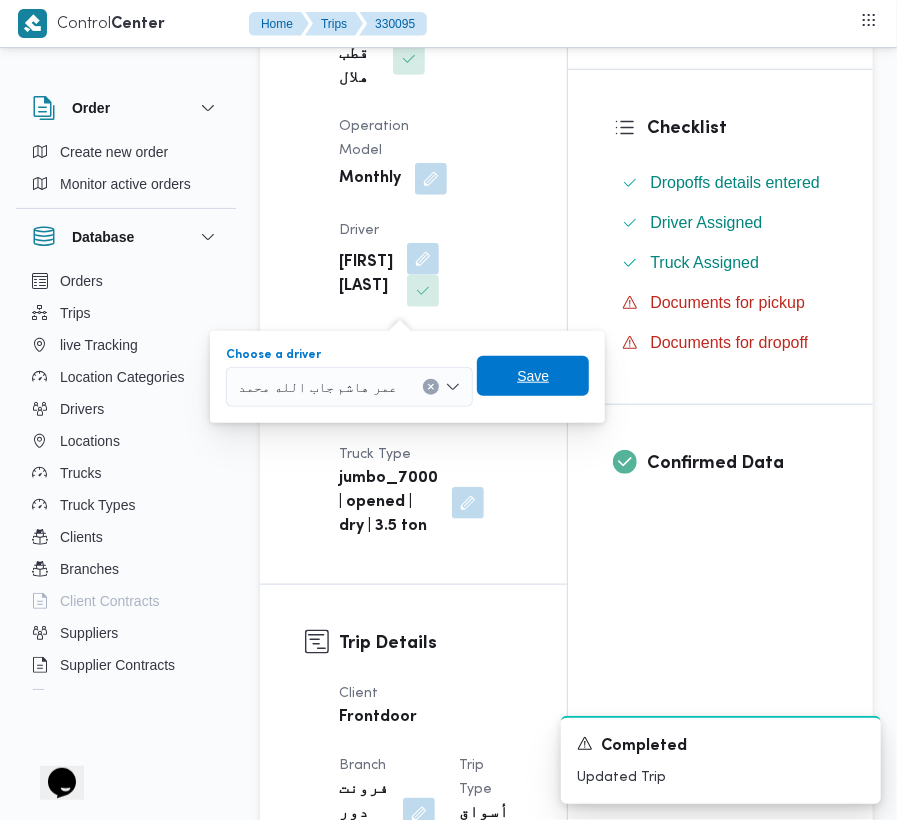 click on "Save" at bounding box center [533, 376] 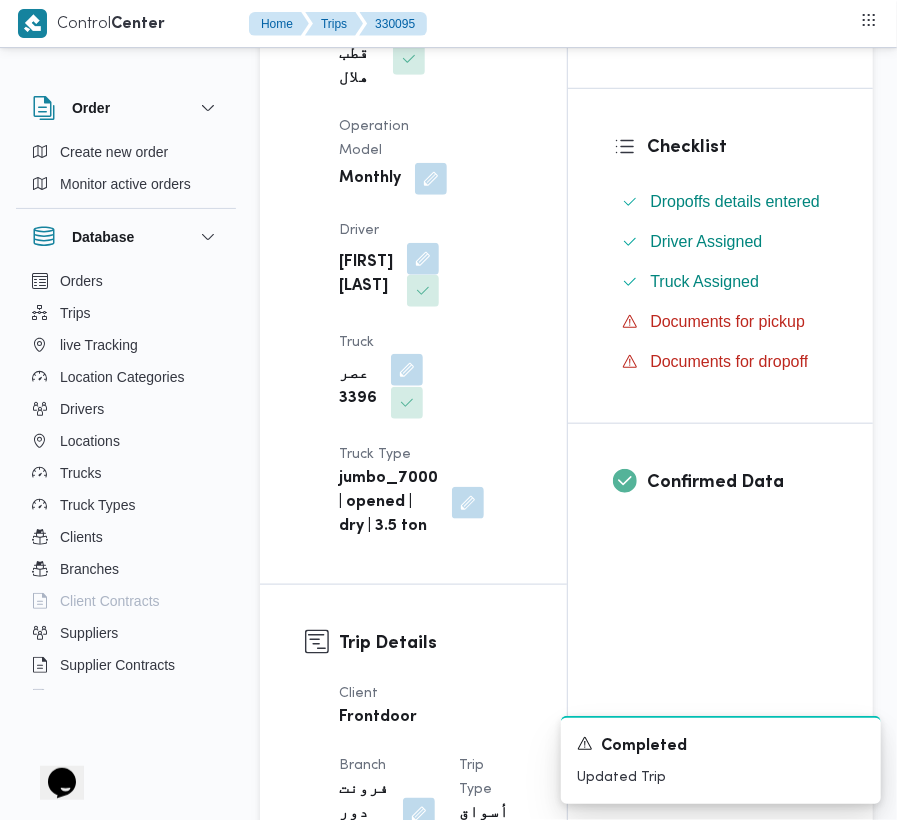 click on "Supplier ربيع عيد قطب هلال Operation Model Monthly Driver ابراهيم عاطف ابراهيم الابيدي Truck عصر 3396 Truck Type jumbo_7000 | opened | dry | 3.5 ton" at bounding box center [430, 255] 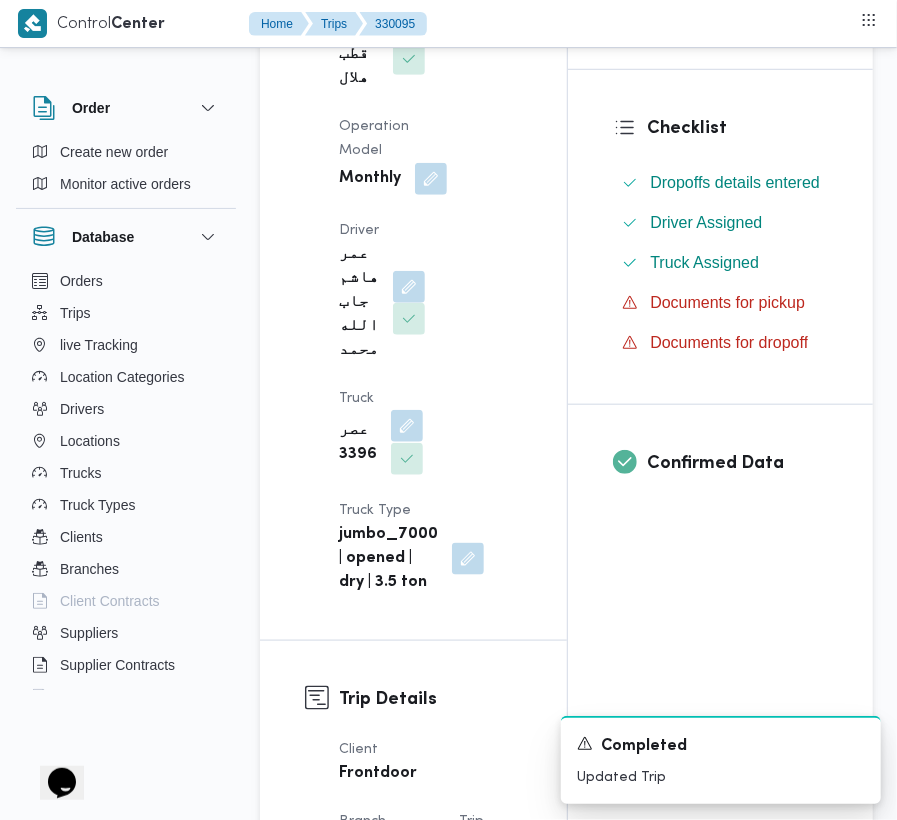 click at bounding box center (407, 426) 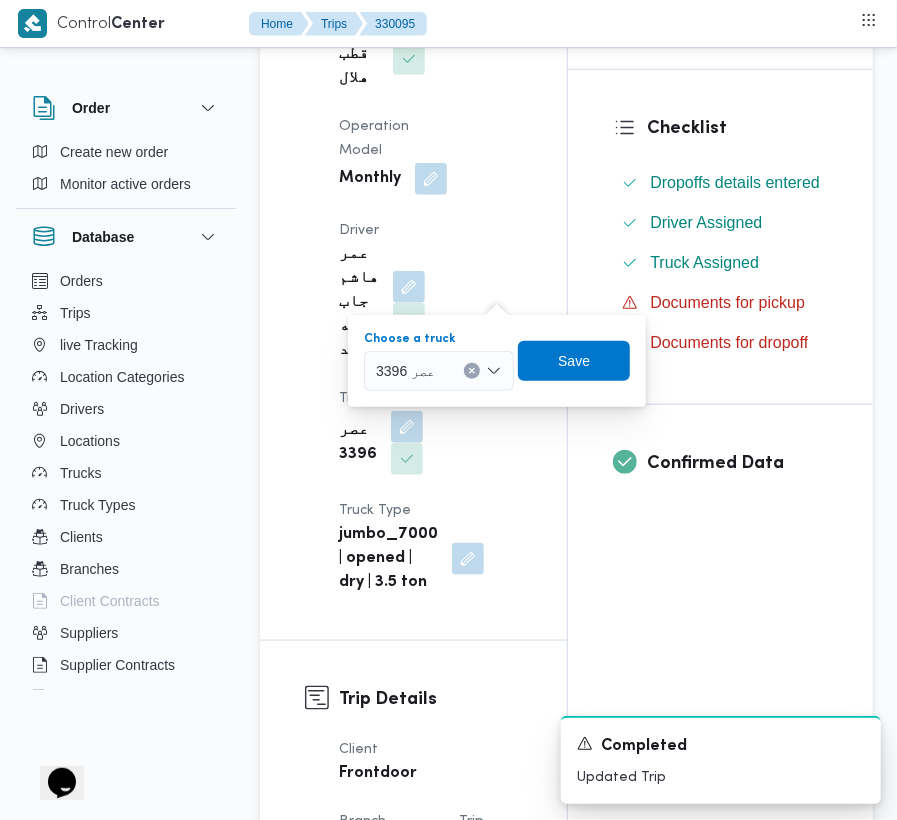 click on "عصر 3396" at bounding box center [439, 371] 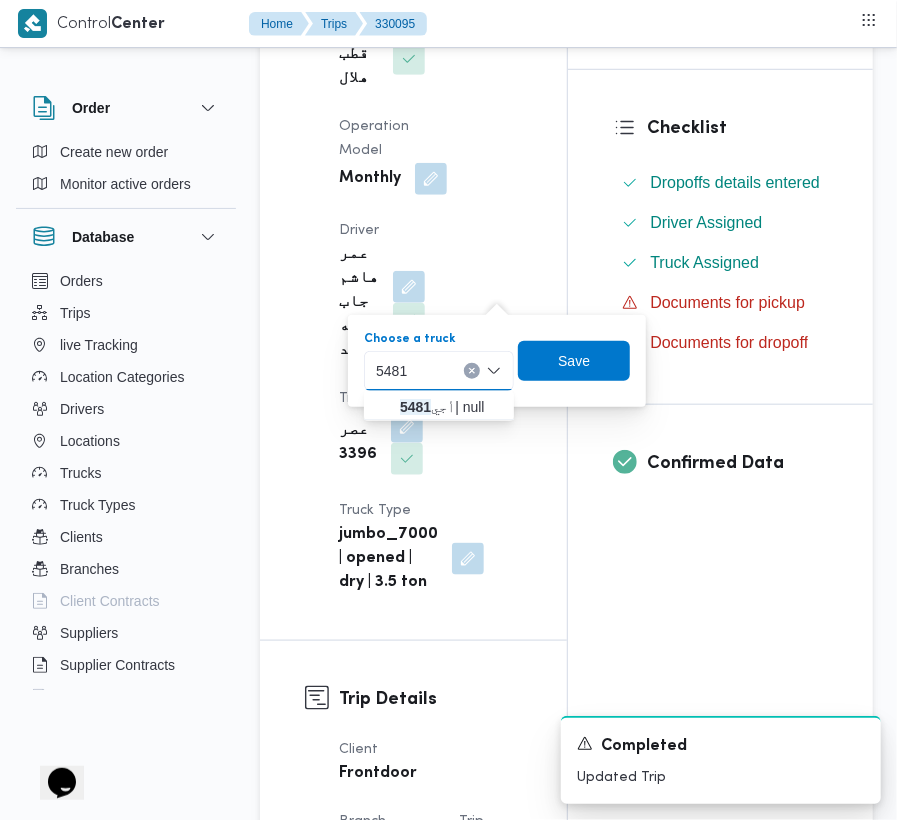 type on "5481" 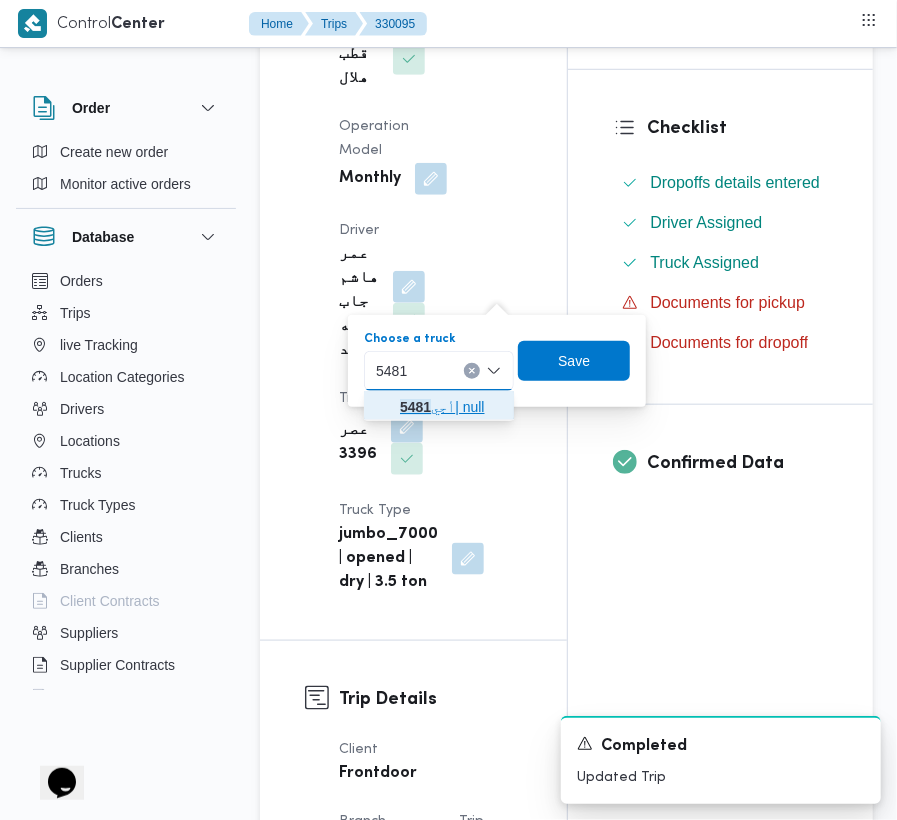 click 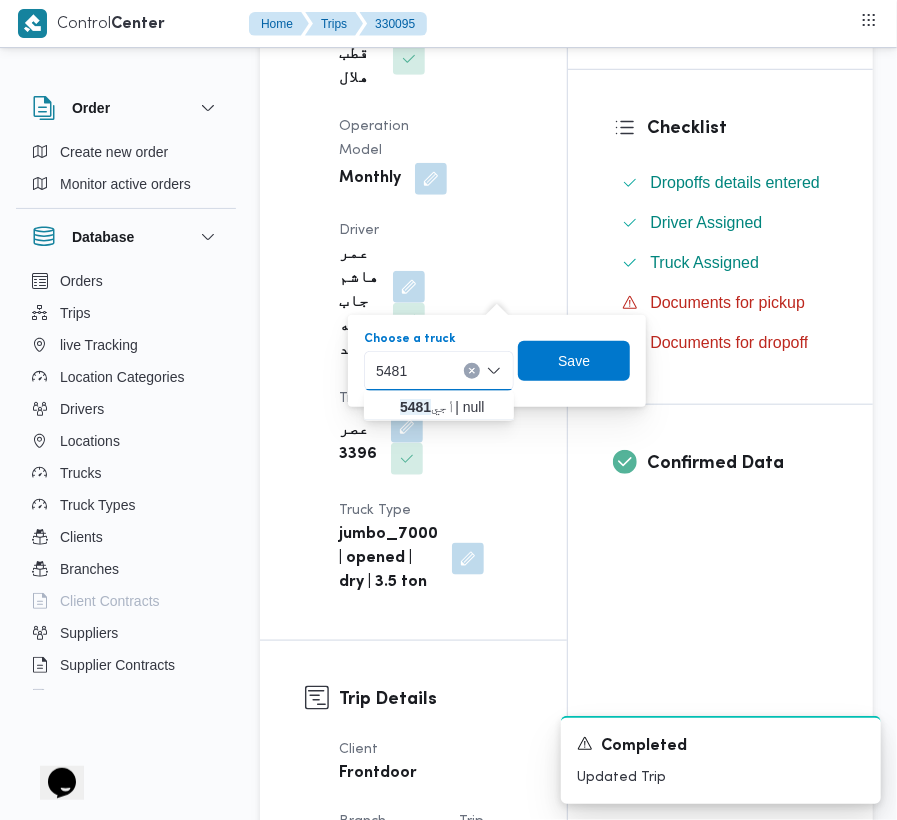 type 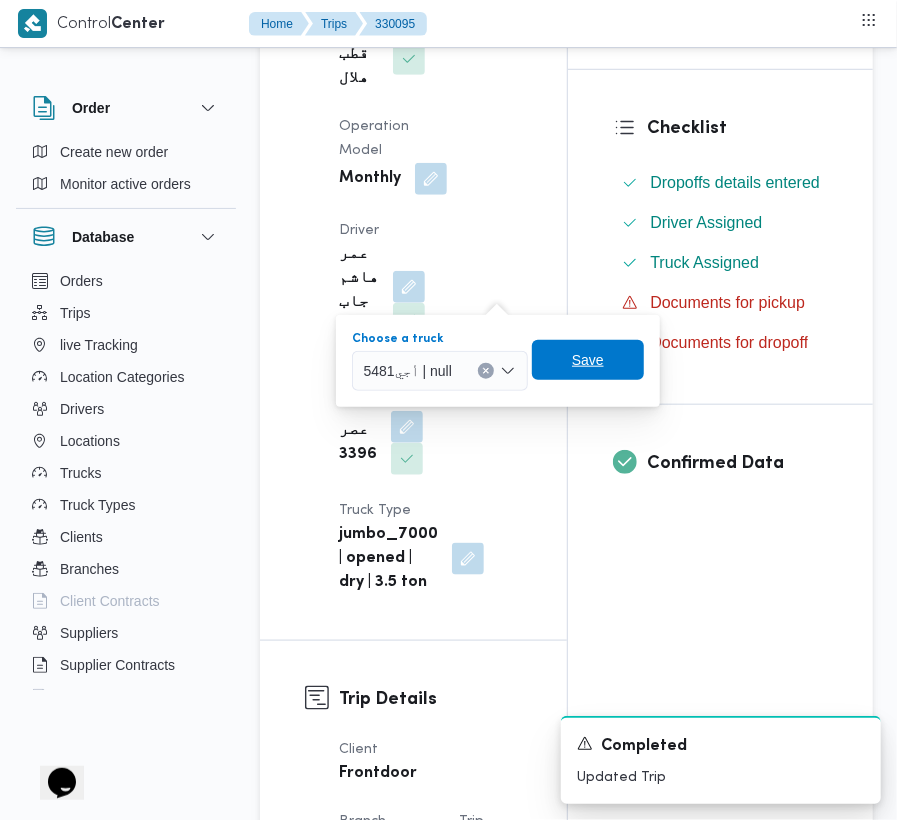 click on "Save" at bounding box center (588, 360) 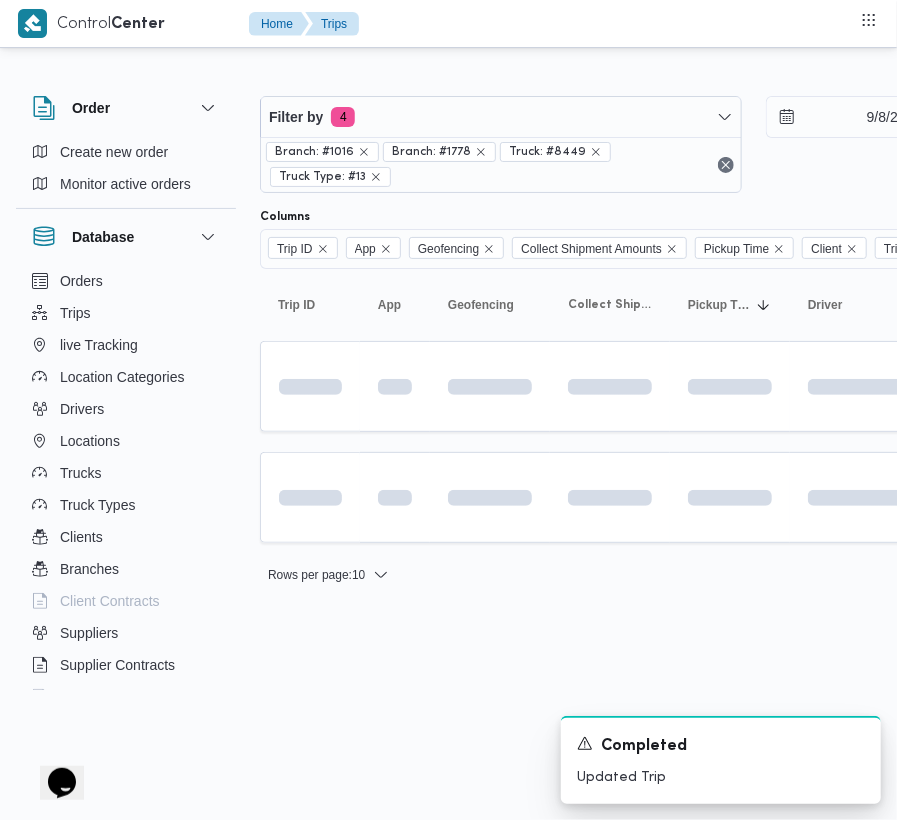 scroll, scrollTop: 0, scrollLeft: 0, axis: both 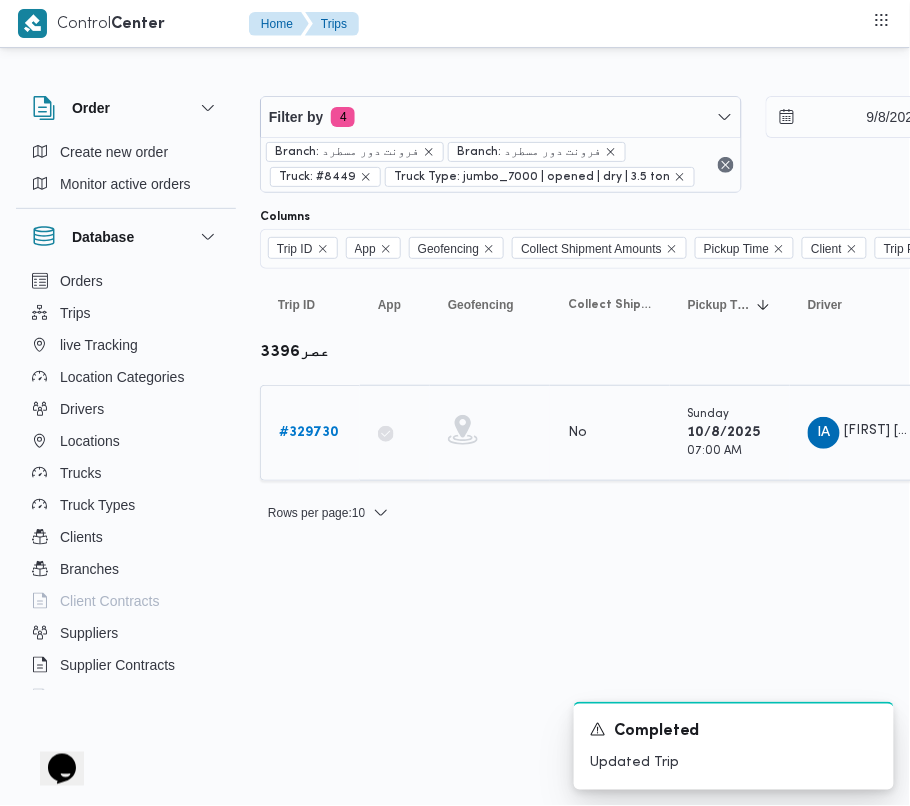click on "# 329730" at bounding box center (309, 432) 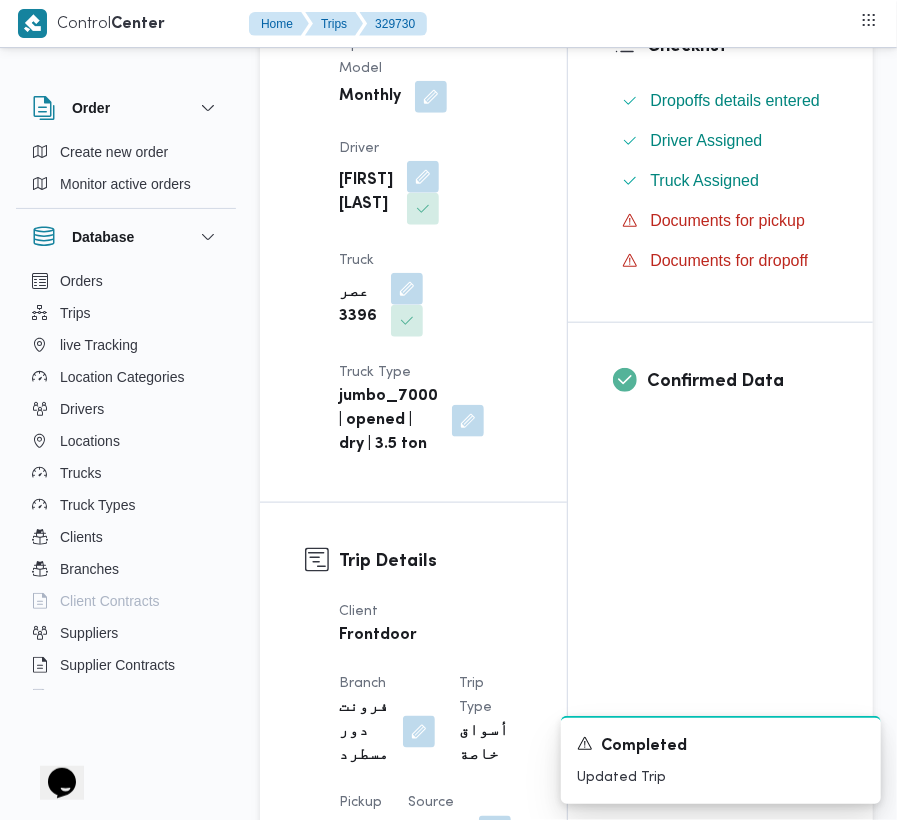 scroll, scrollTop: 600, scrollLeft: 0, axis: vertical 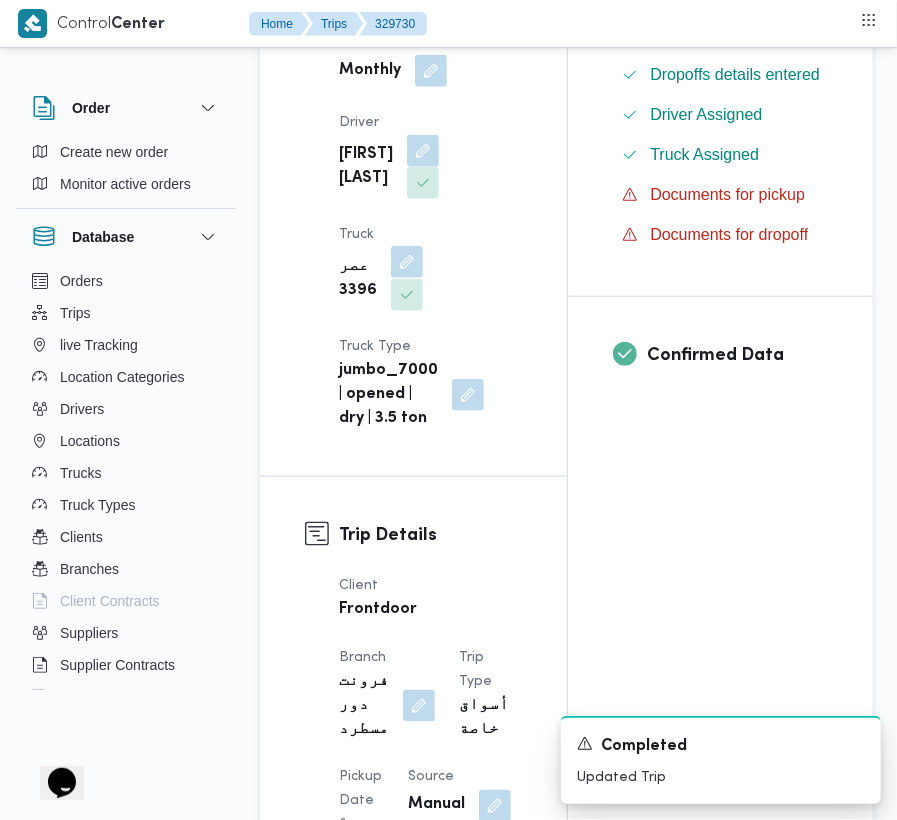 click at bounding box center (407, 262) 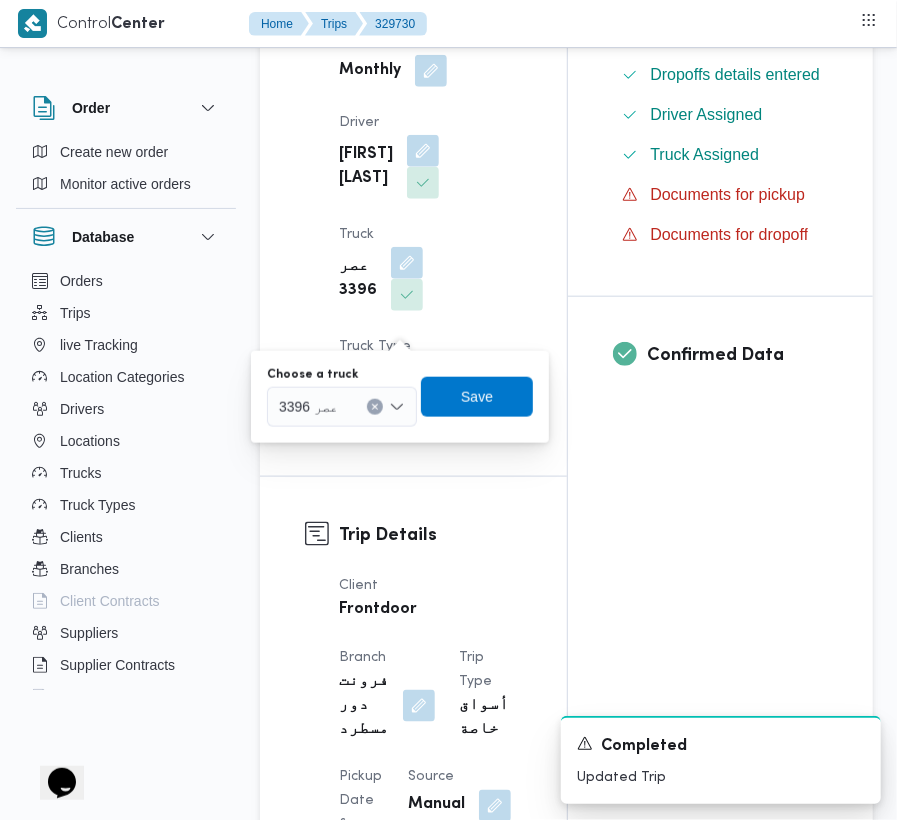 click on "عصر 3396" at bounding box center (342, 407) 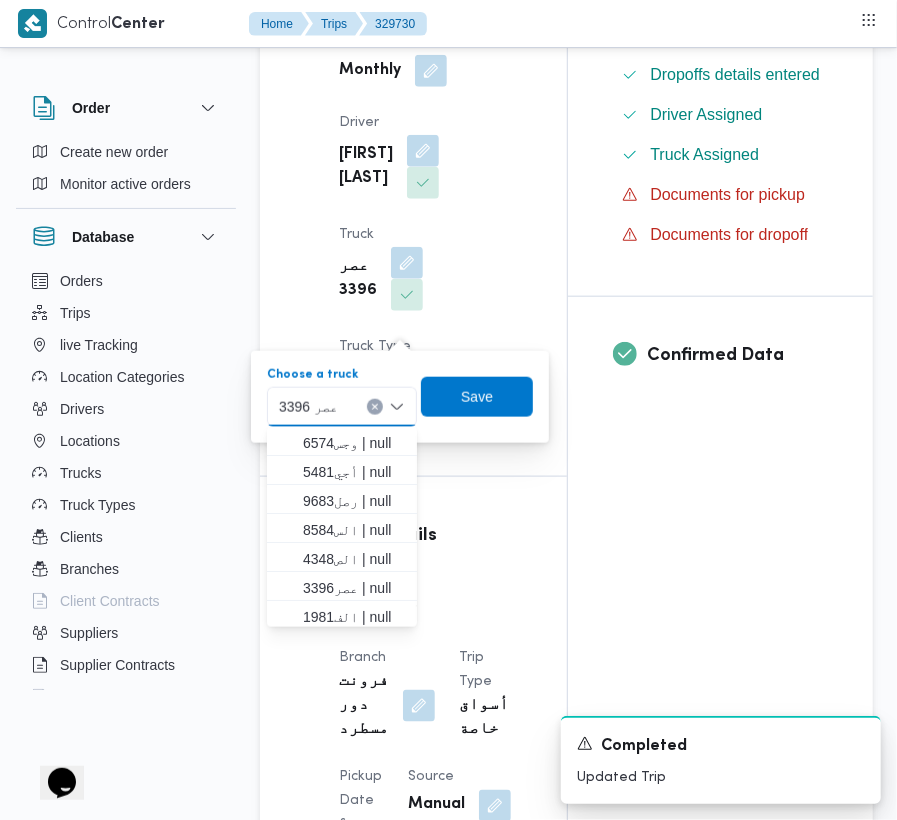 paste on "5481" 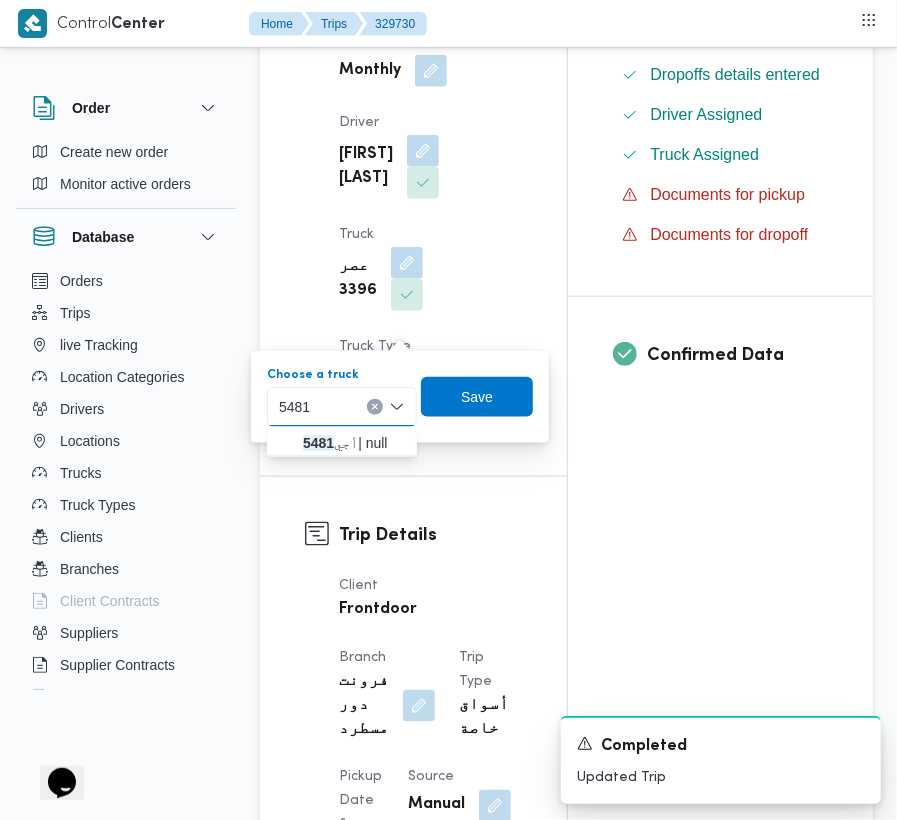 type on "5481" 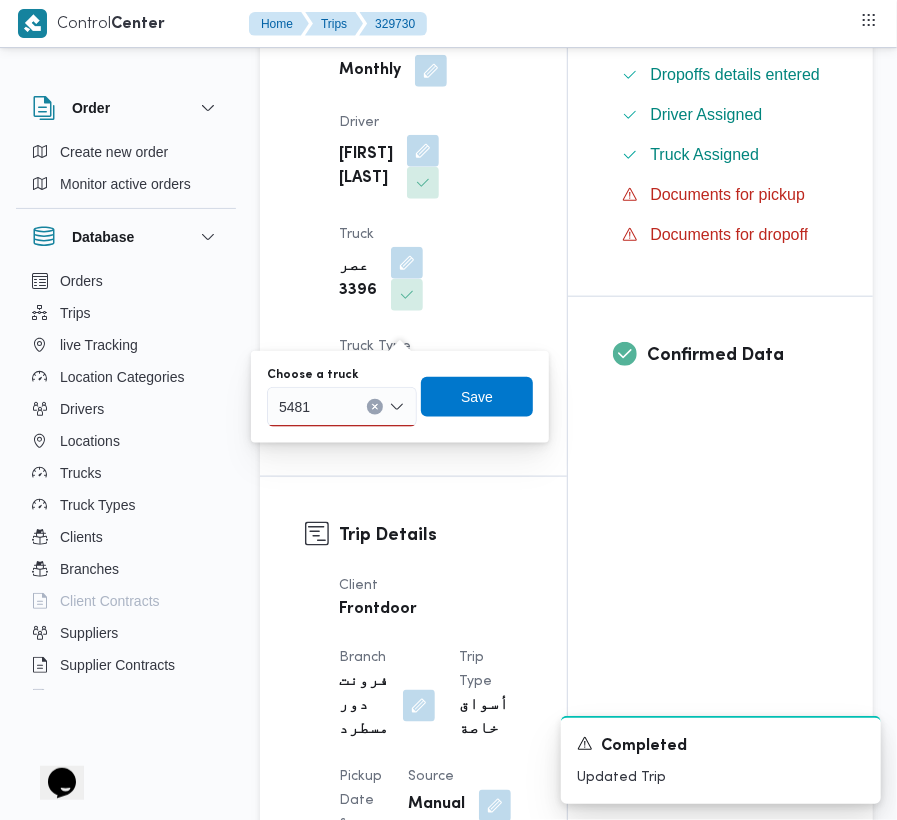 click on "5481 5481" at bounding box center (342, 407) 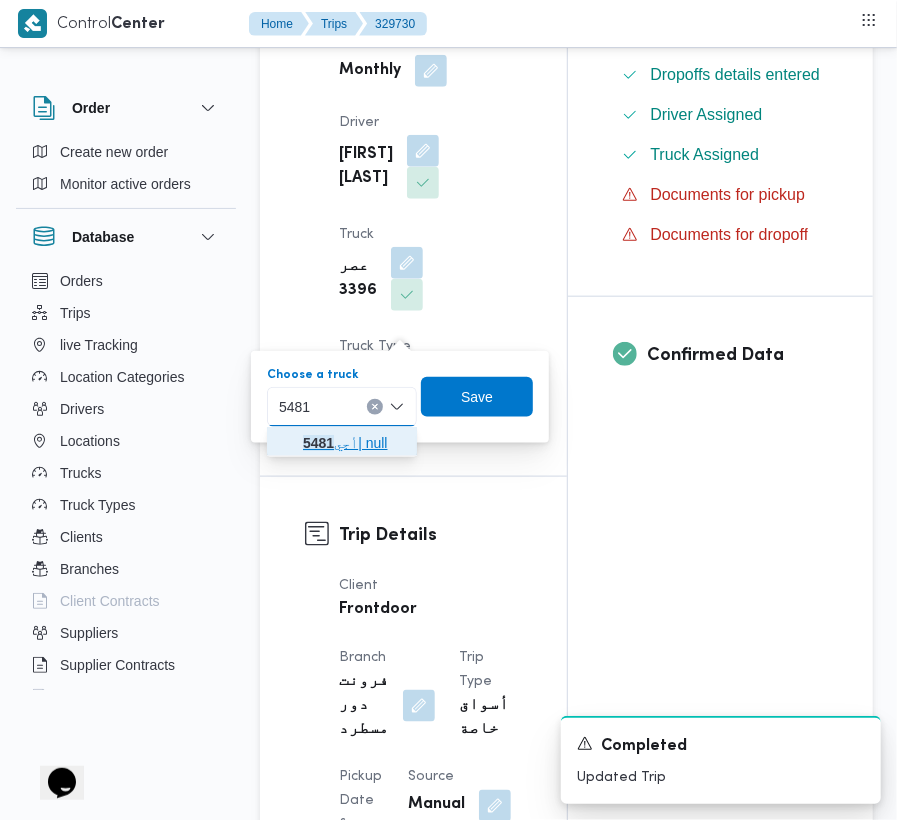 click on "أجي 5481  | null" at bounding box center [354, 443] 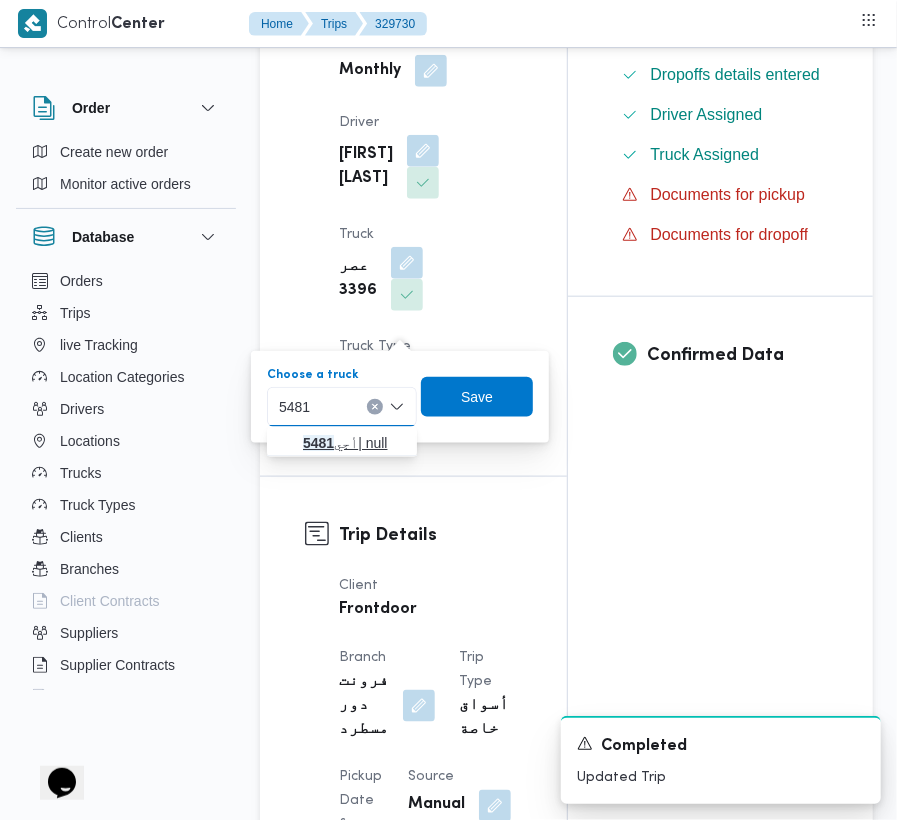 type 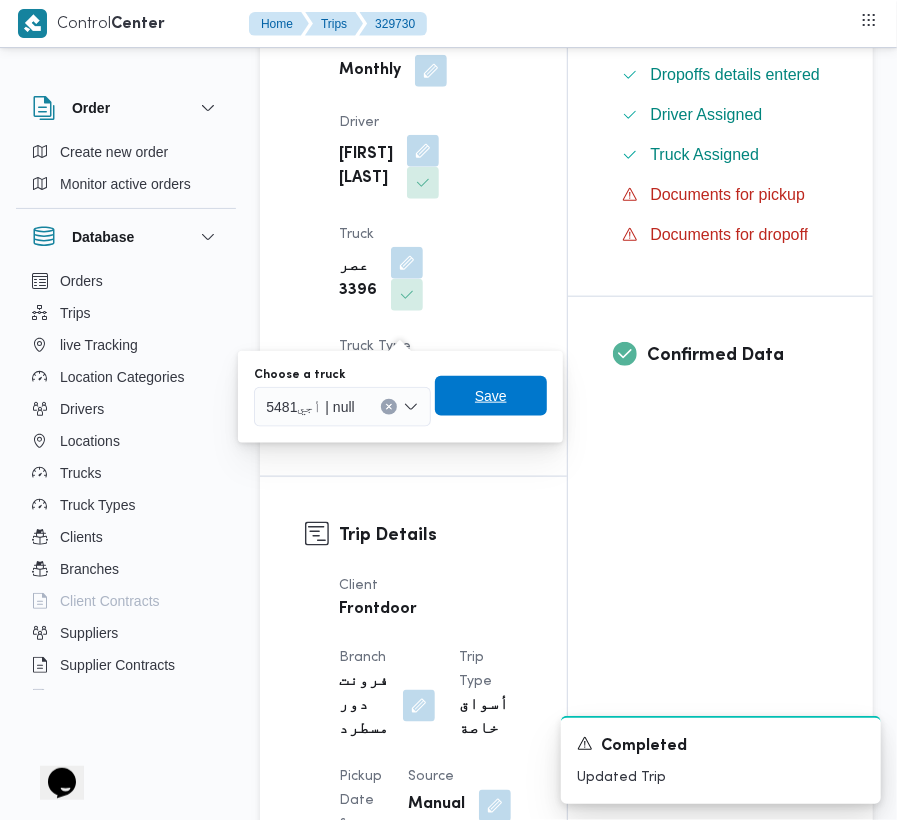 click on "Save" at bounding box center (491, 396) 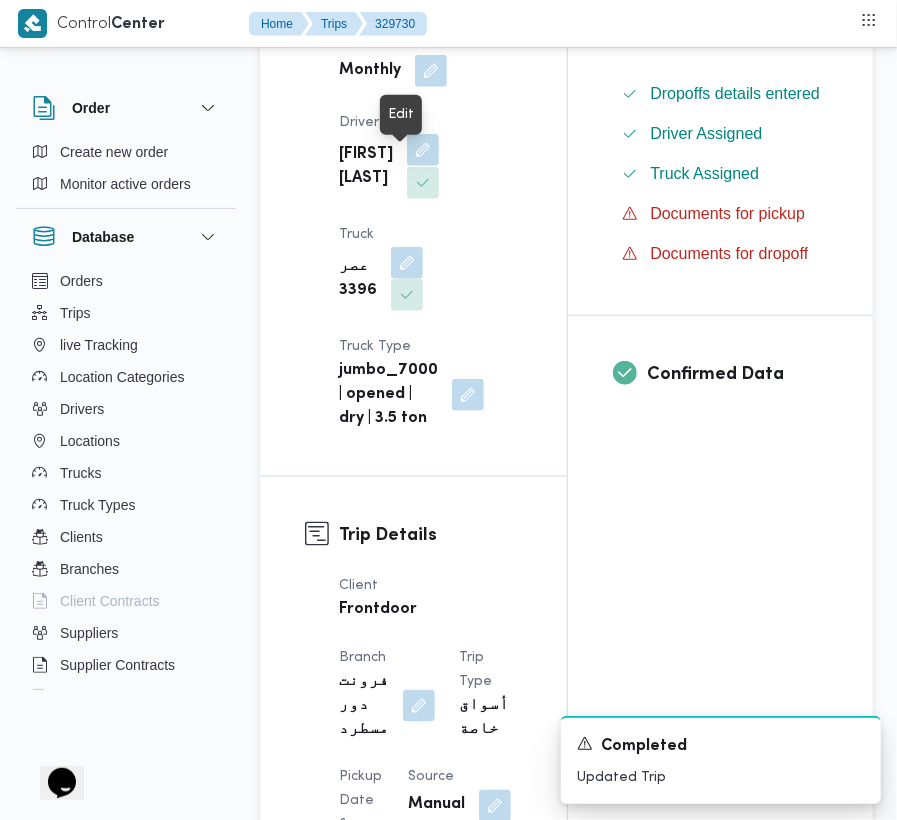 click at bounding box center (423, 150) 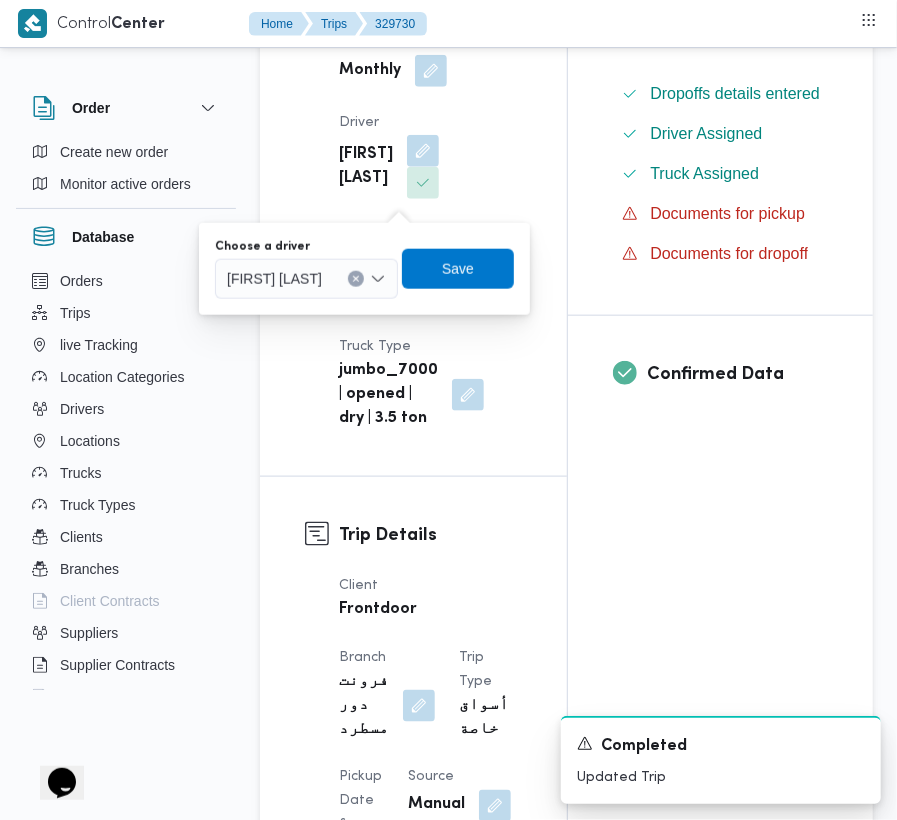click on "ابراهيم عاطف ابراهيم الابيدي" at bounding box center [274, 278] 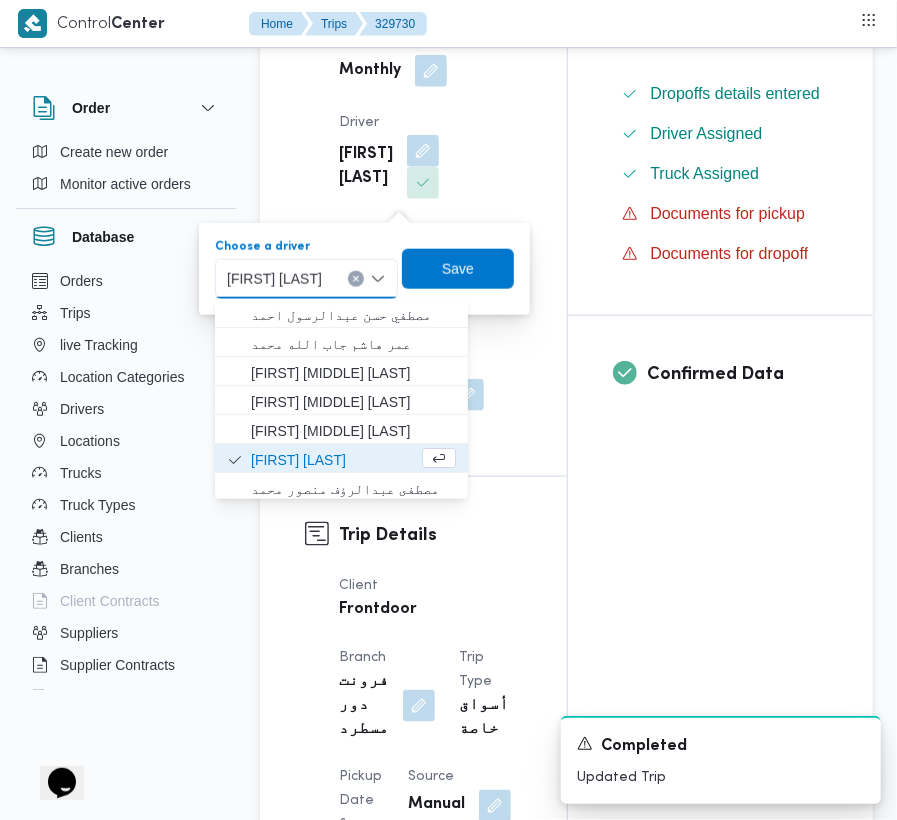 paste on "عمر هاشم جاب الله محمد" 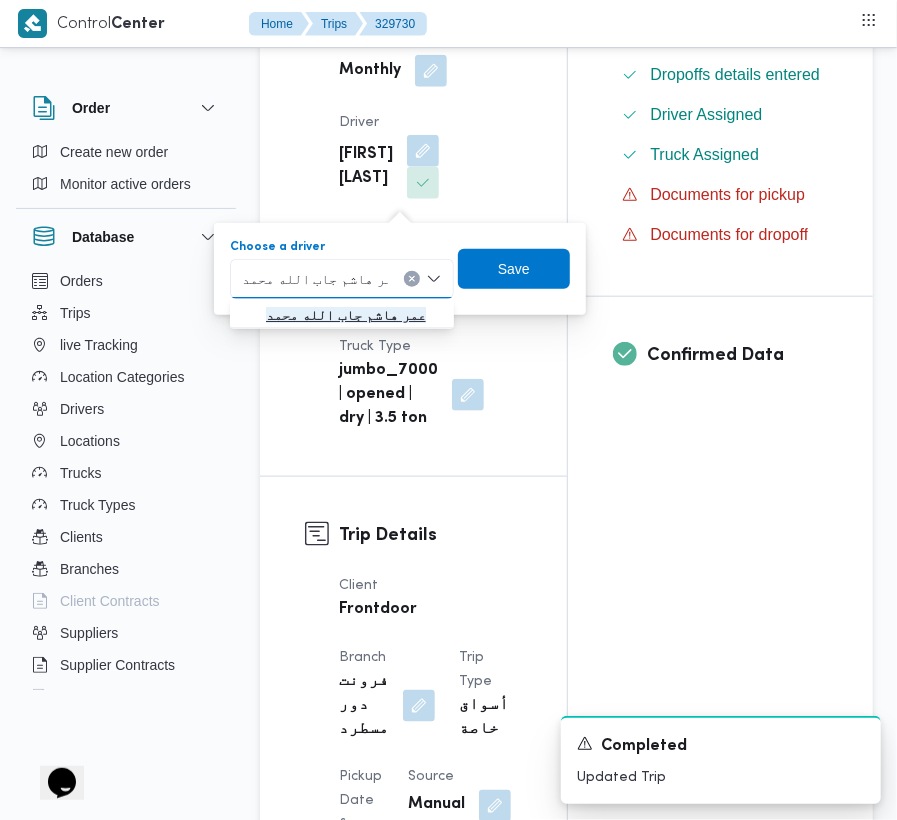 type on "عمر هاشم جاب الله محمد" 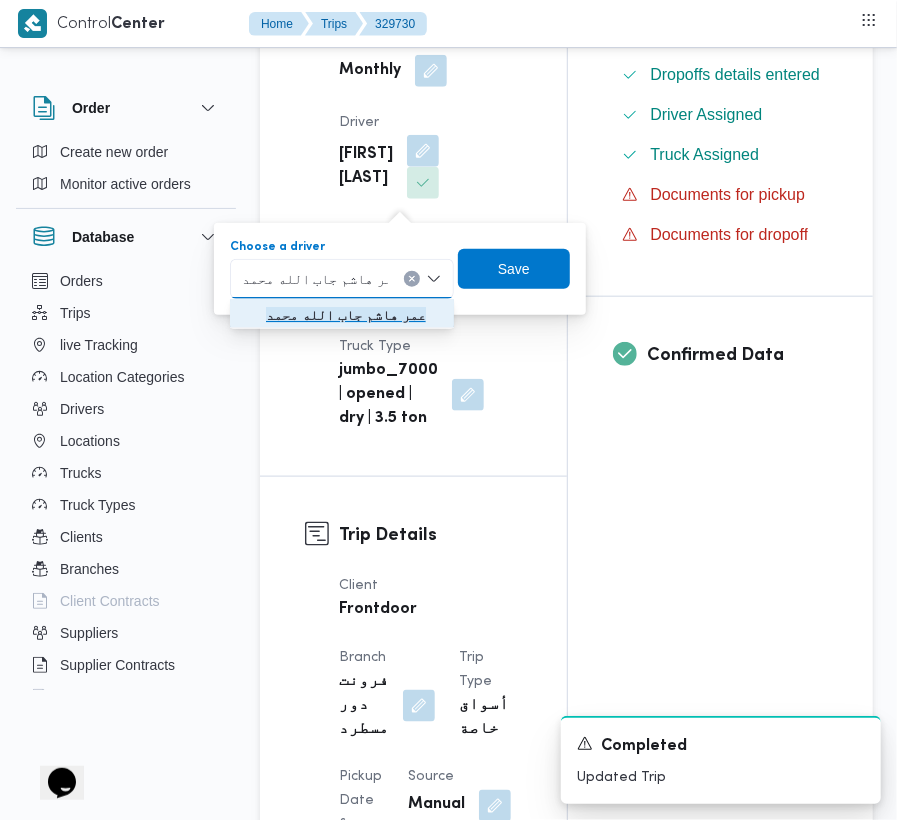 click on "عمر هاشم جاب الله محمد" 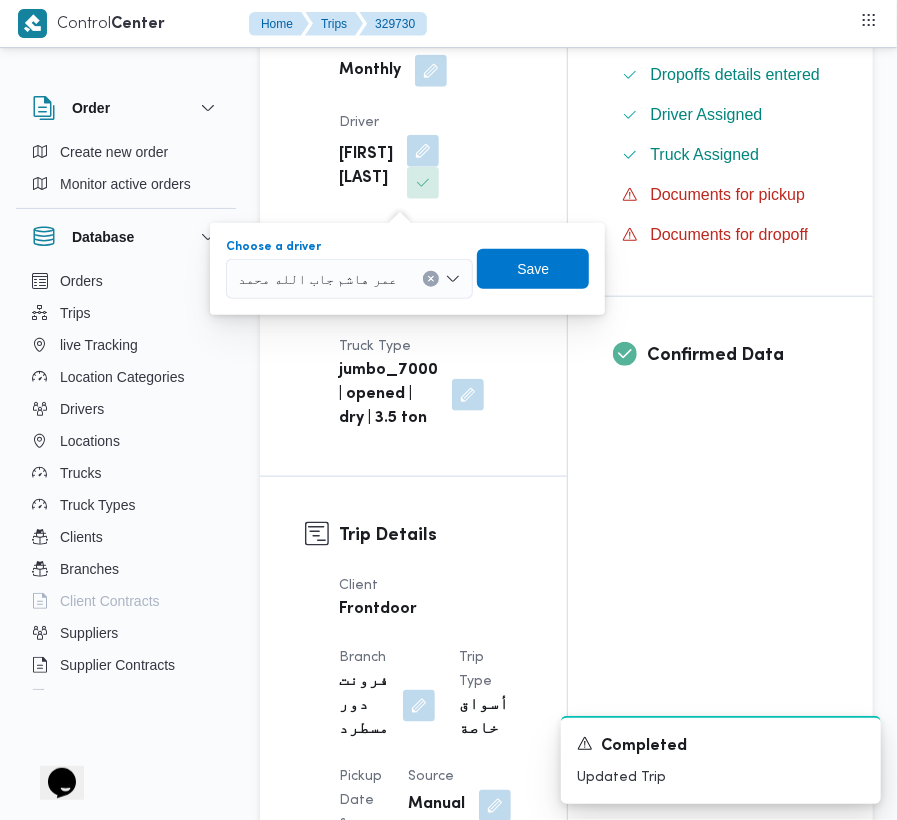 type 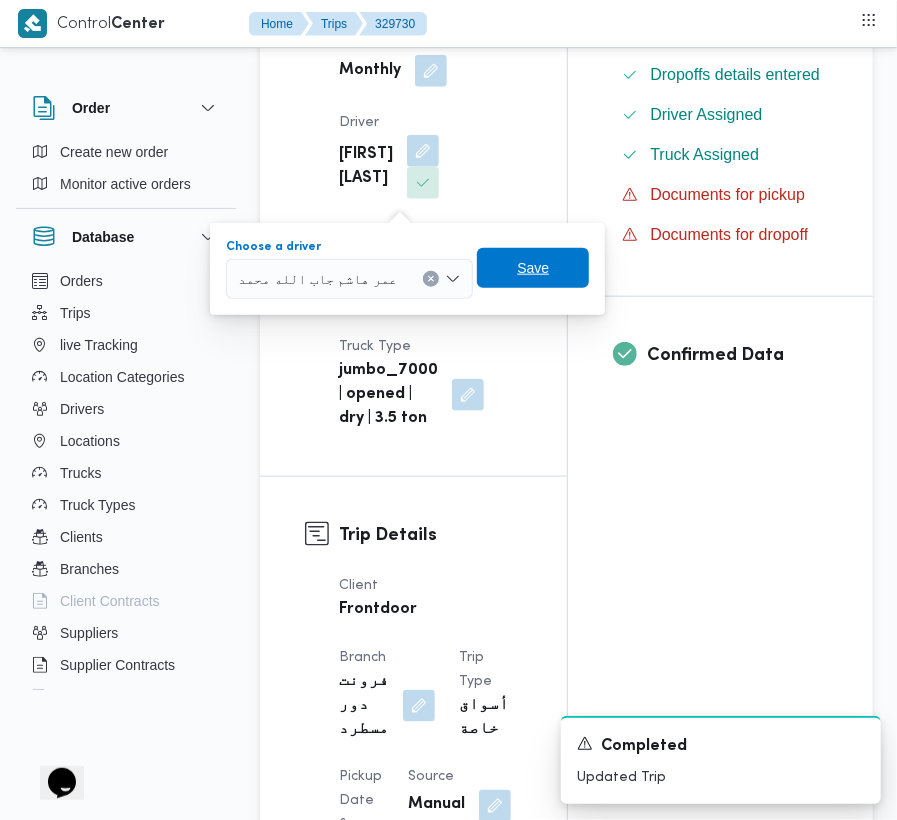 click on "Save" at bounding box center [533, 268] 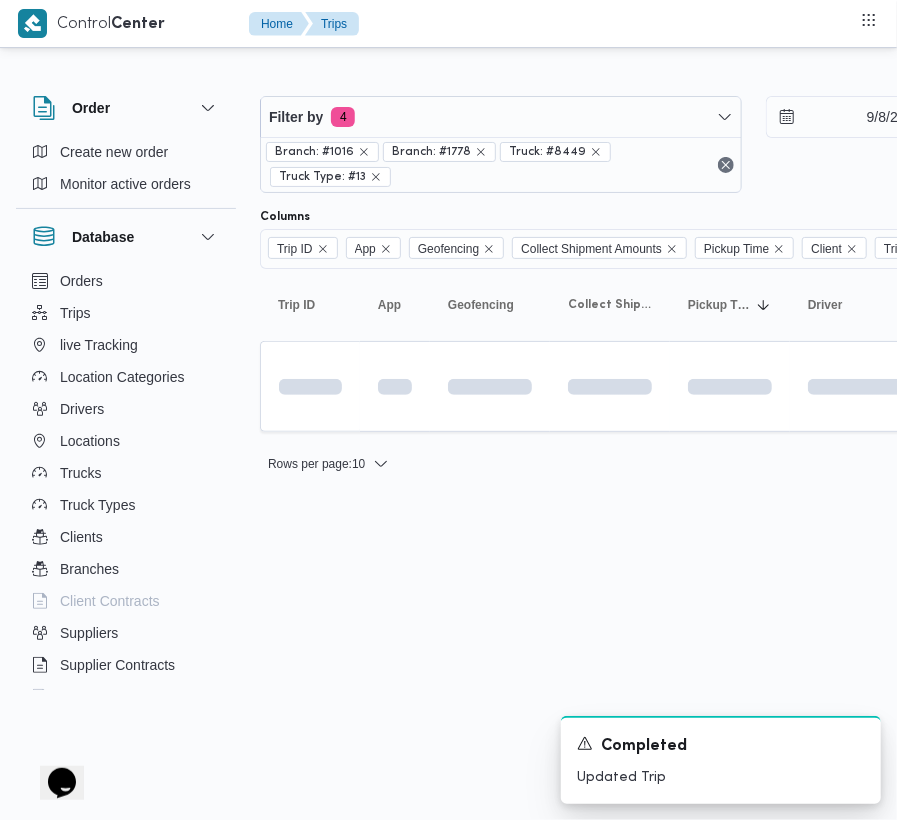 scroll, scrollTop: 0, scrollLeft: 0, axis: both 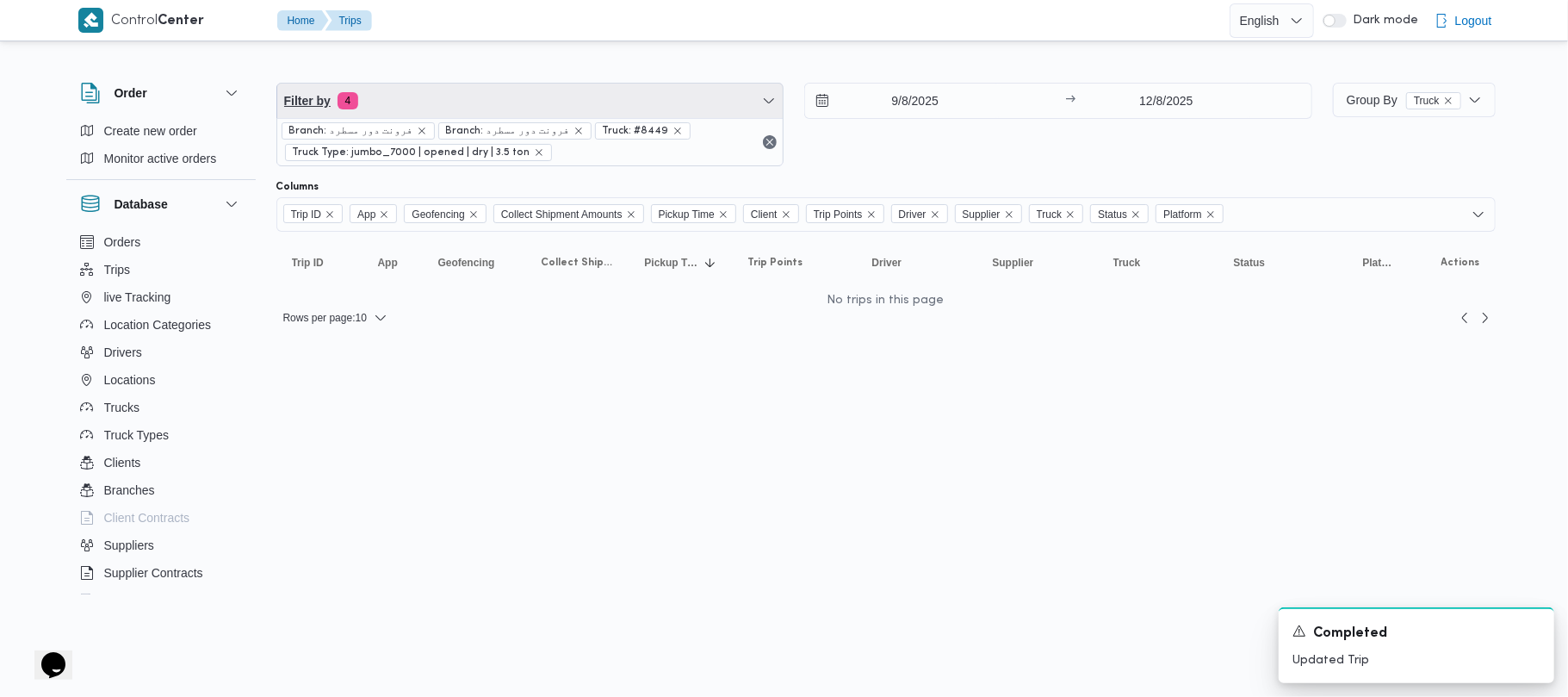 drag, startPoint x: 529, startPoint y: 107, endPoint x: 530, endPoint y: 141, distance: 34.0147 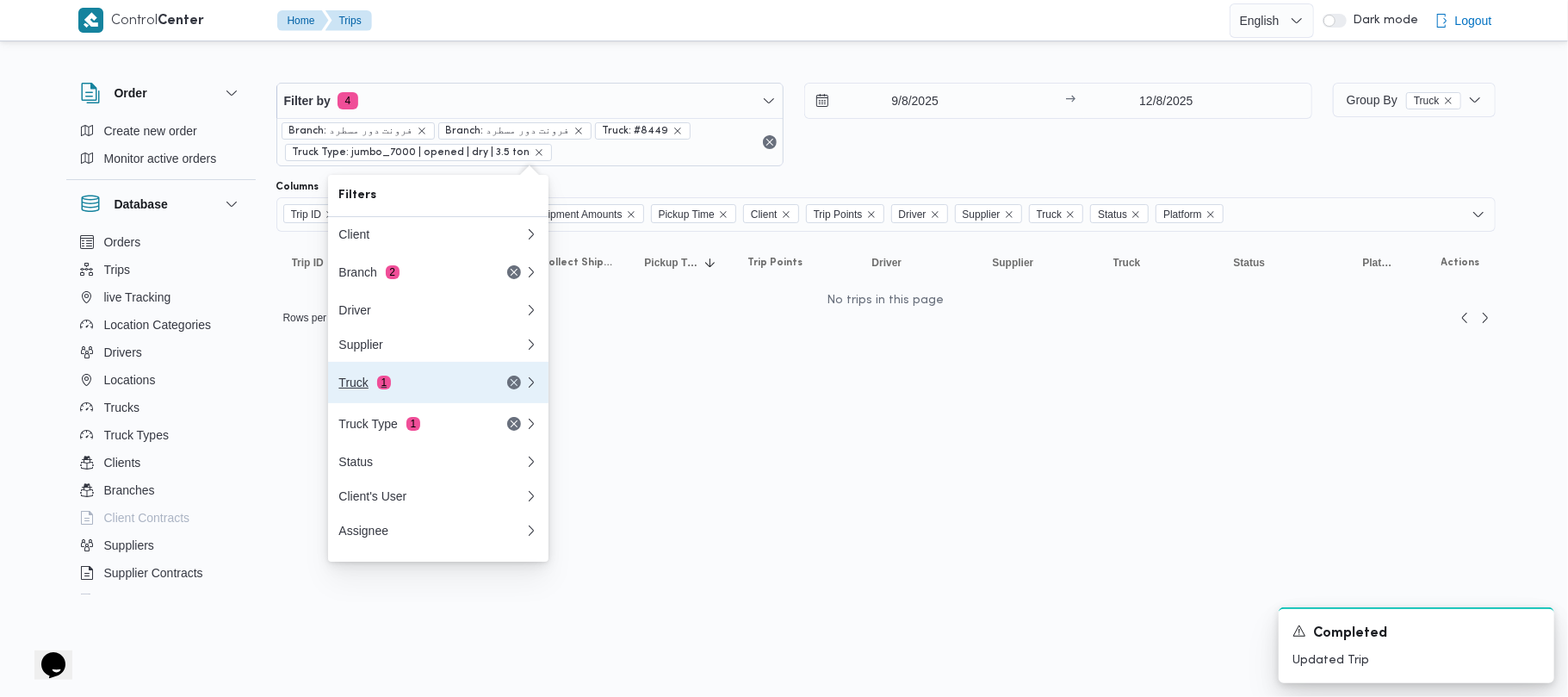 click on "Truck 1" at bounding box center (438, 383) 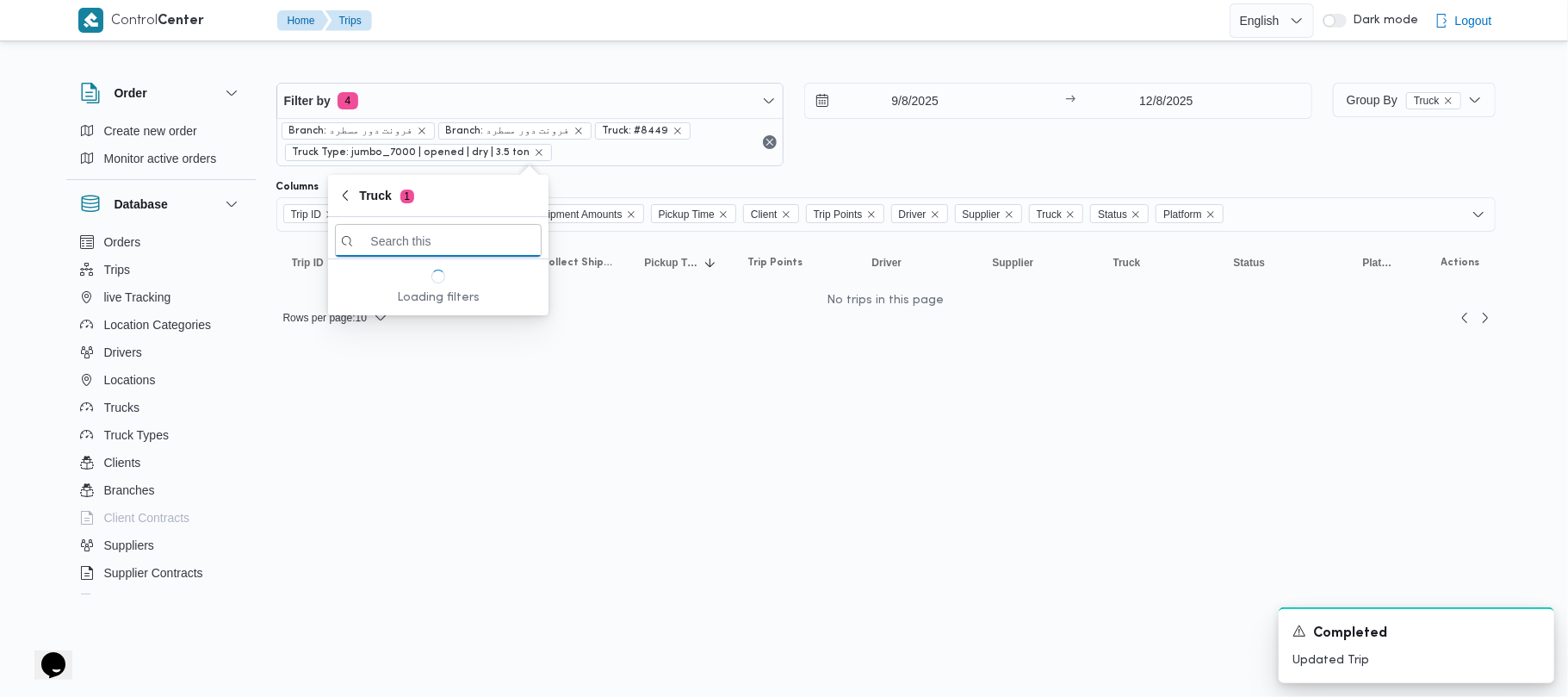 paste on "قفب3695" 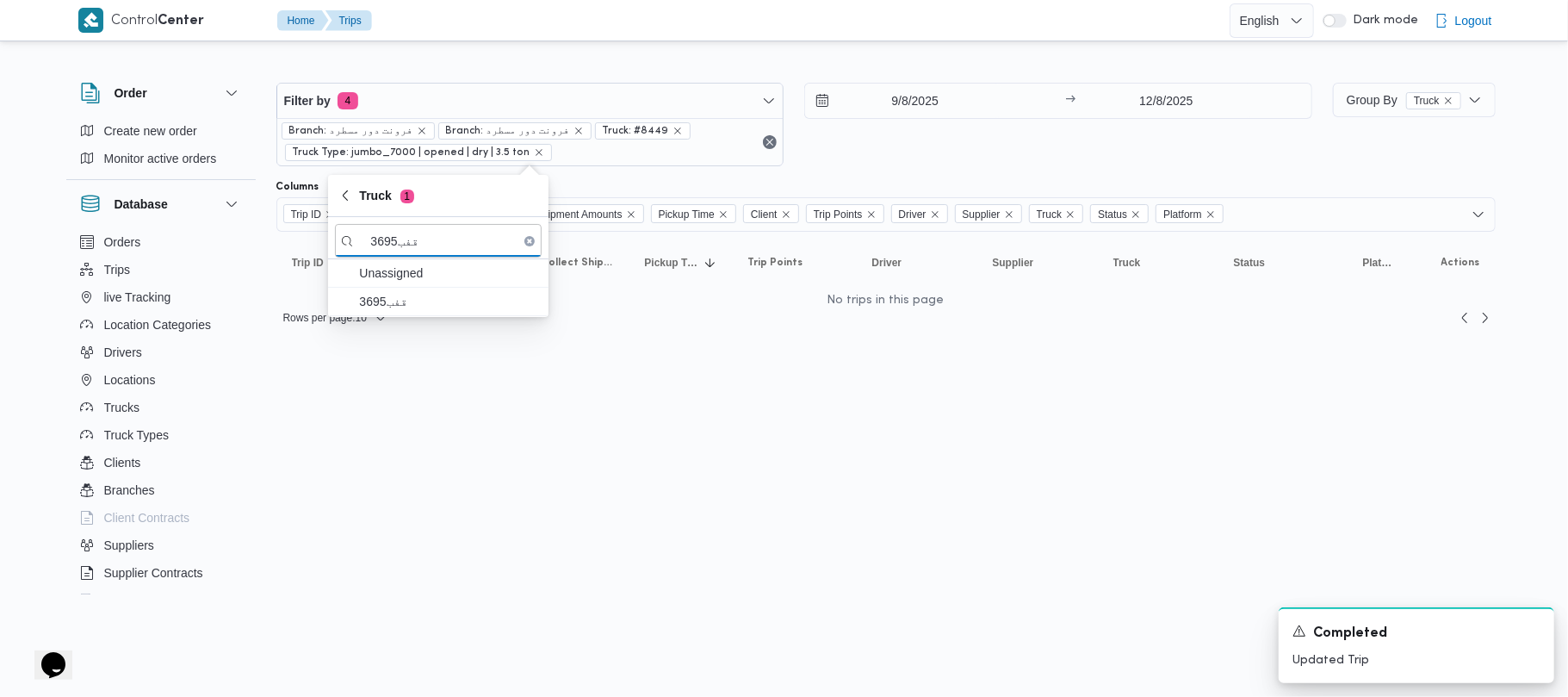 type on "قفب3695" 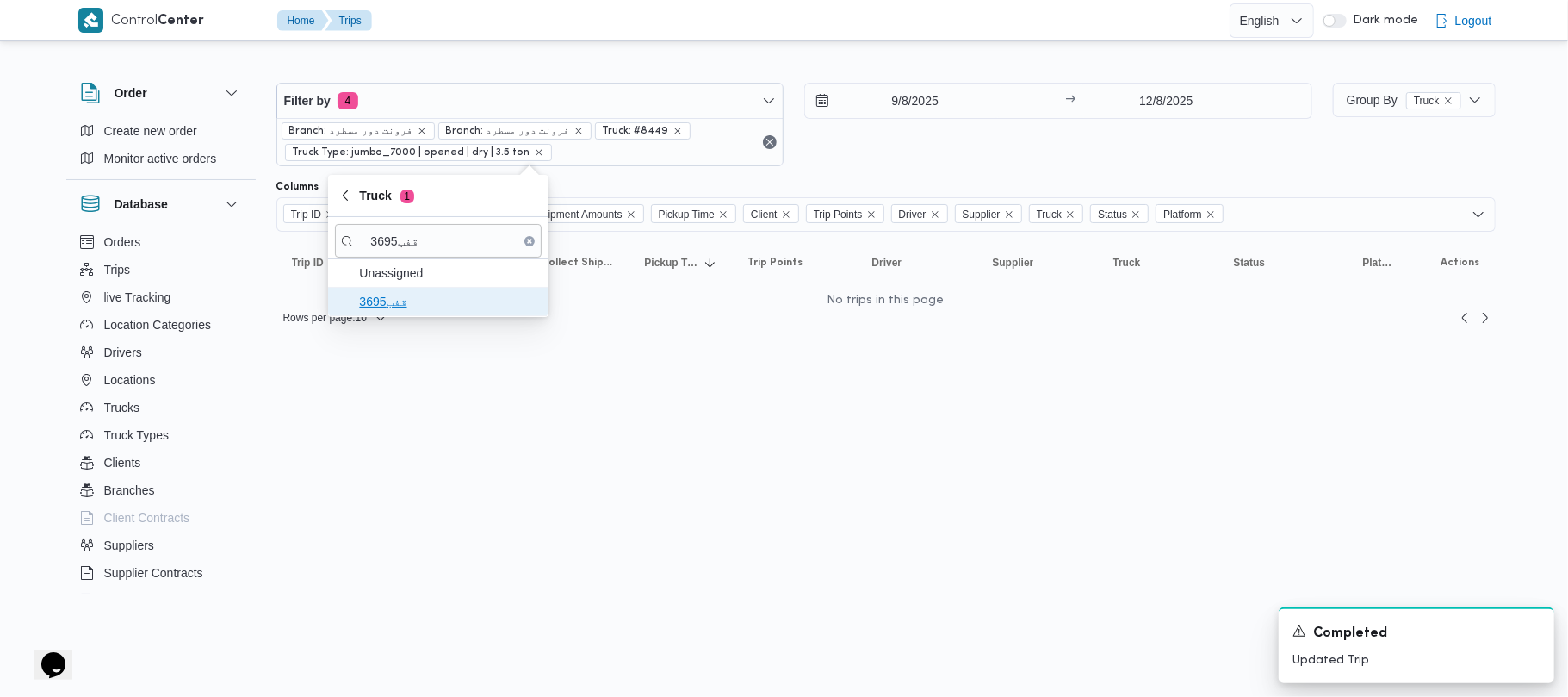 click on "قفب3695" at bounding box center [449, 302] 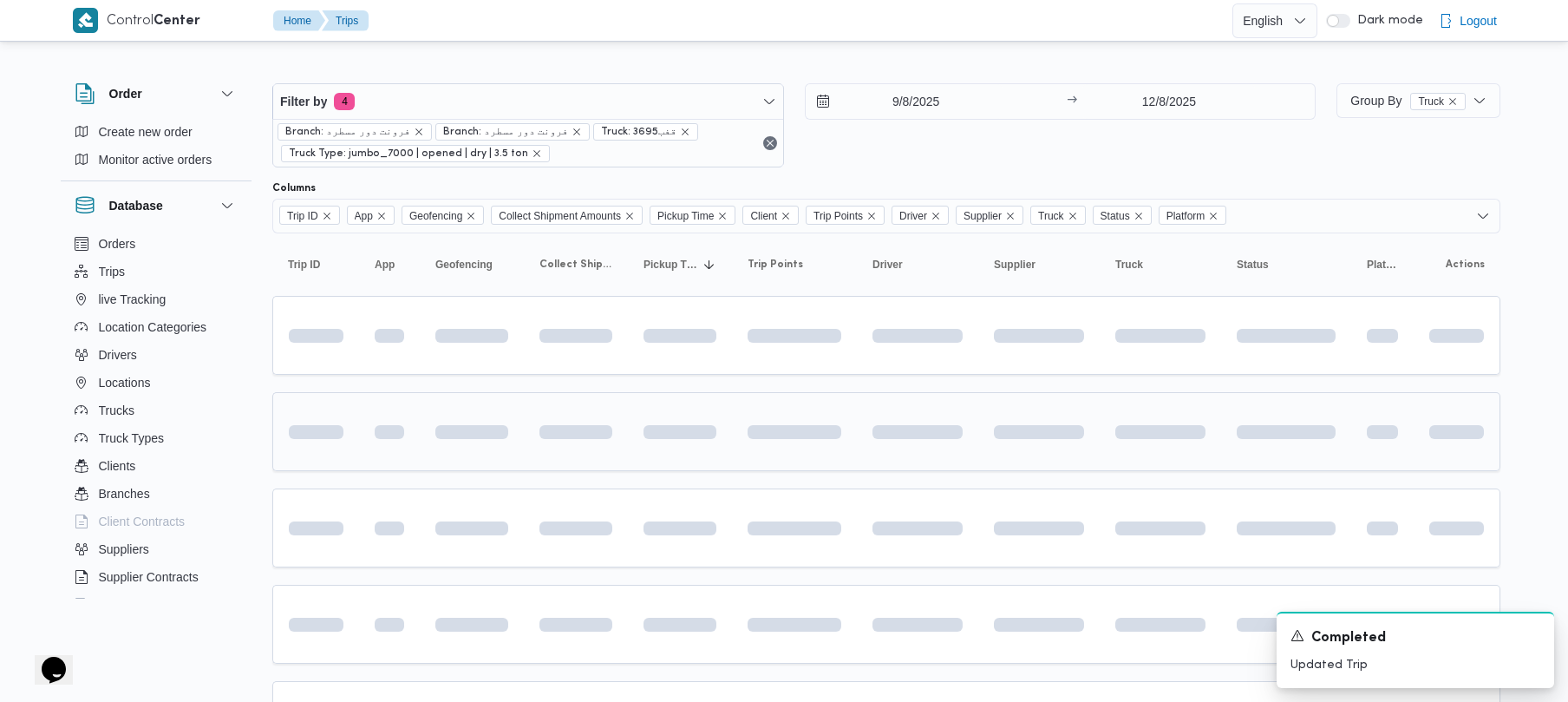 click at bounding box center [472, 431] 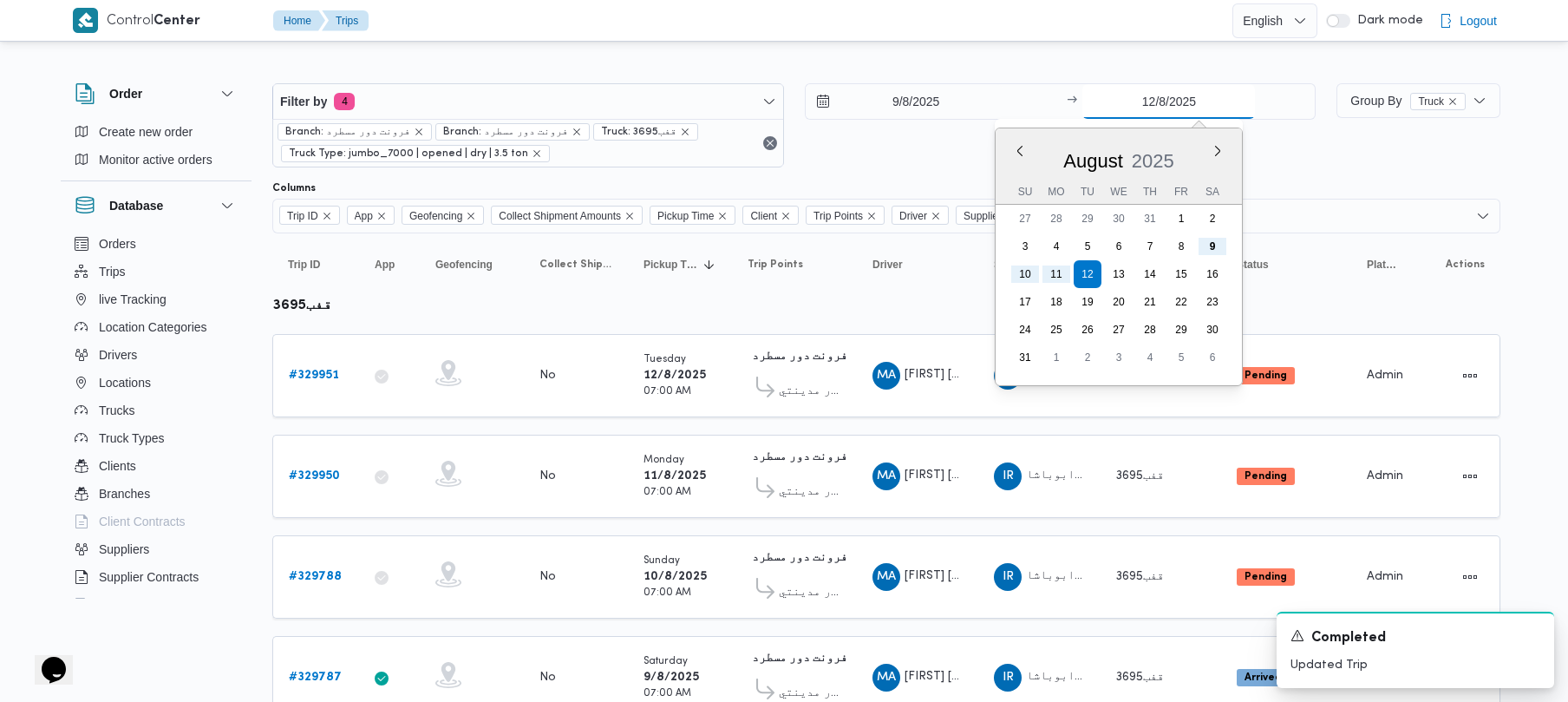 click on "12/8/2025" at bounding box center [1168, 102] 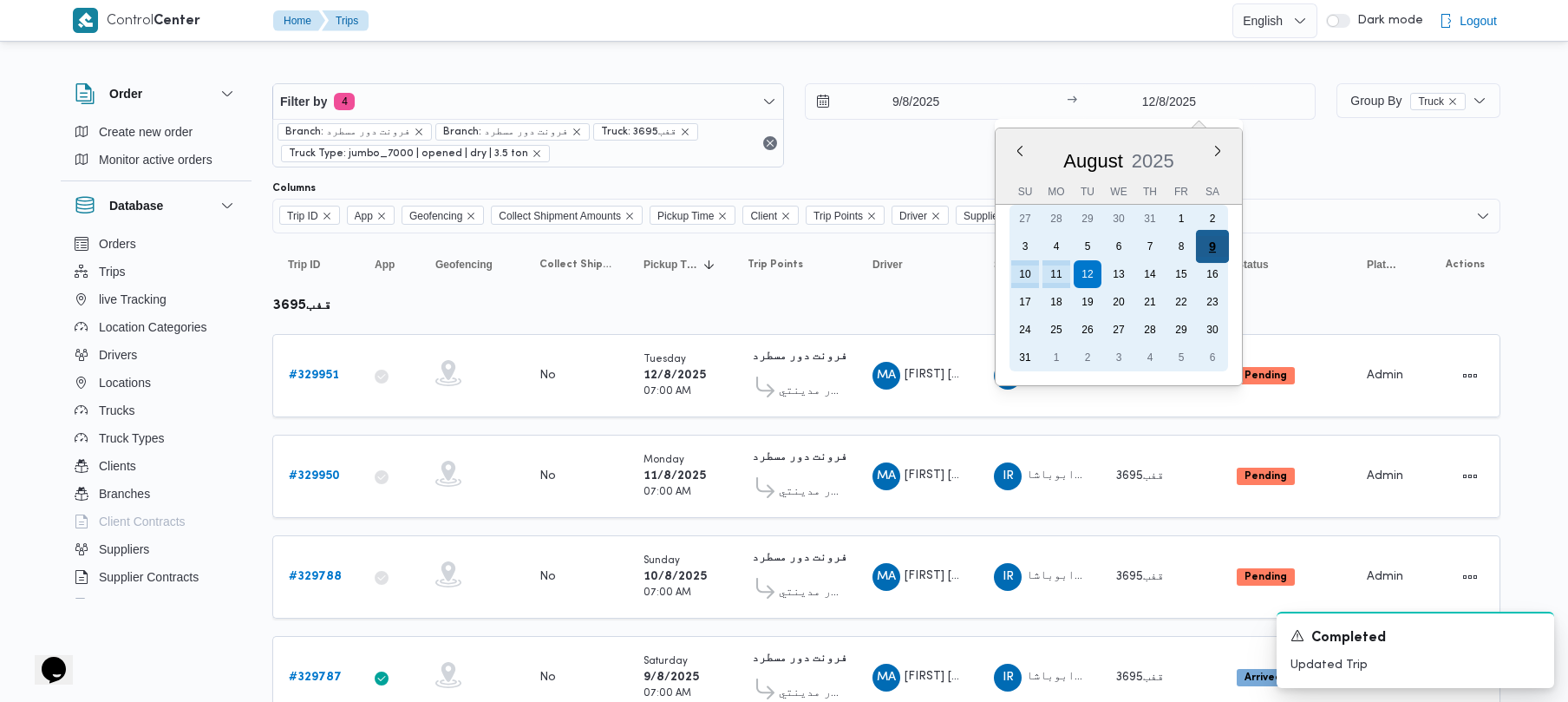 click on "9" at bounding box center (1212, 246) 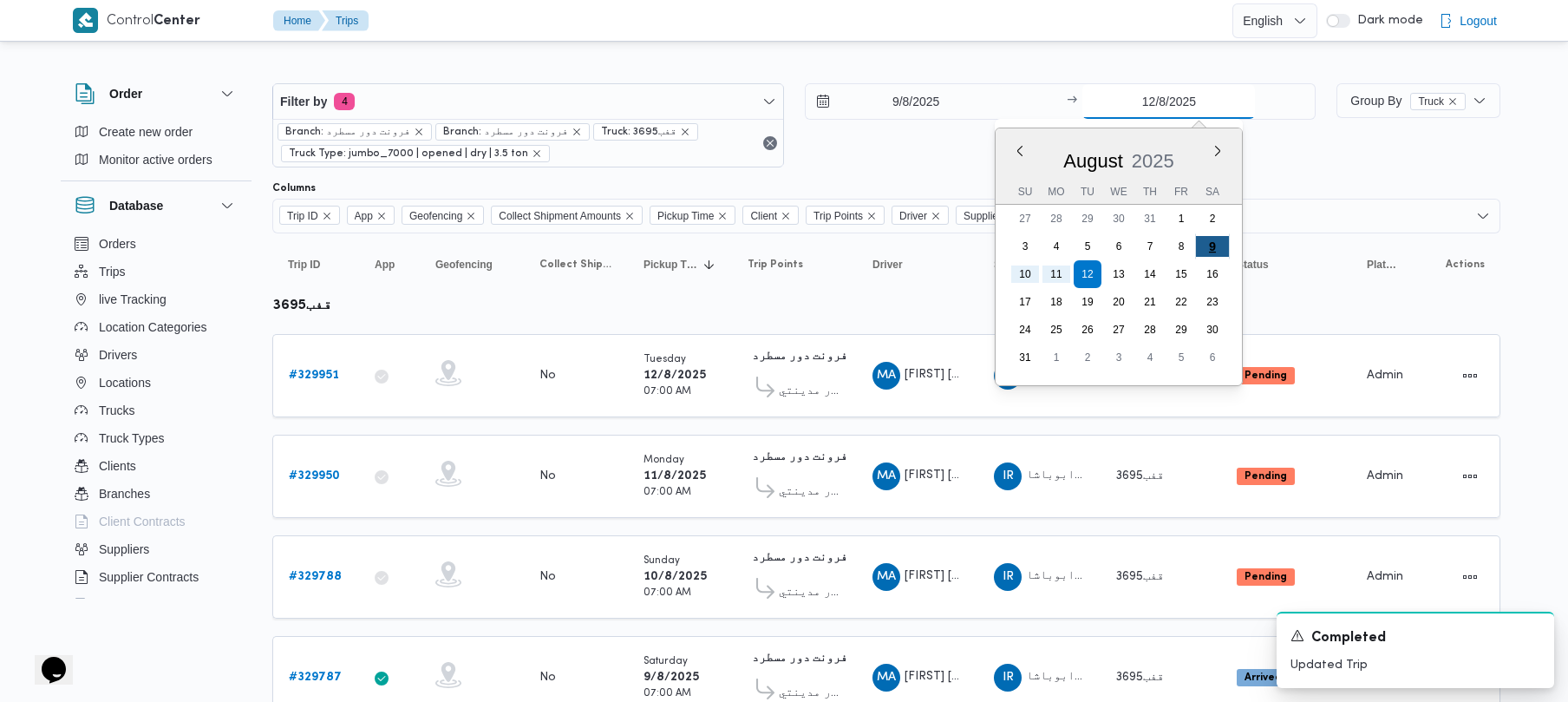 type on "9/8/2025" 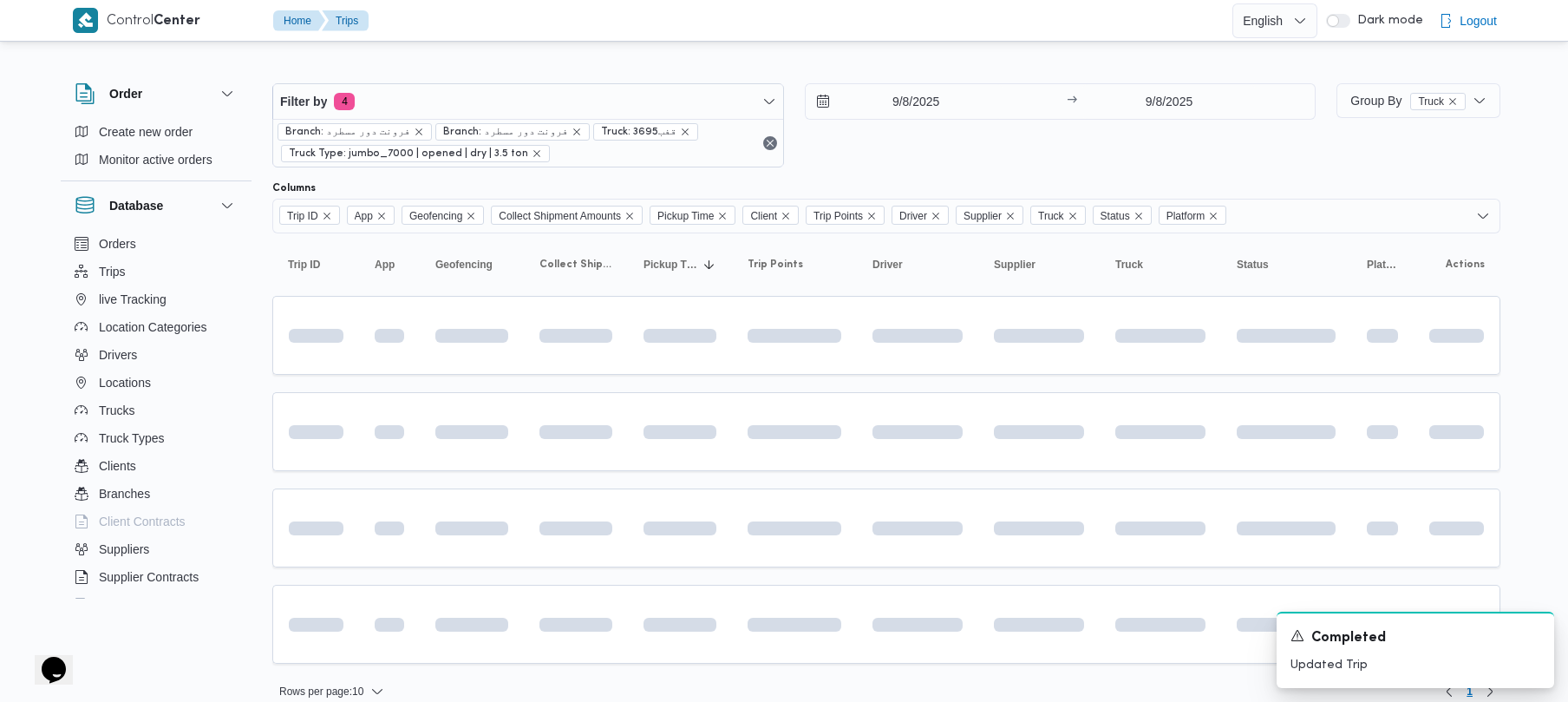 click on "9/8/2025 → 9/8/2025" at bounding box center [1061, 125] 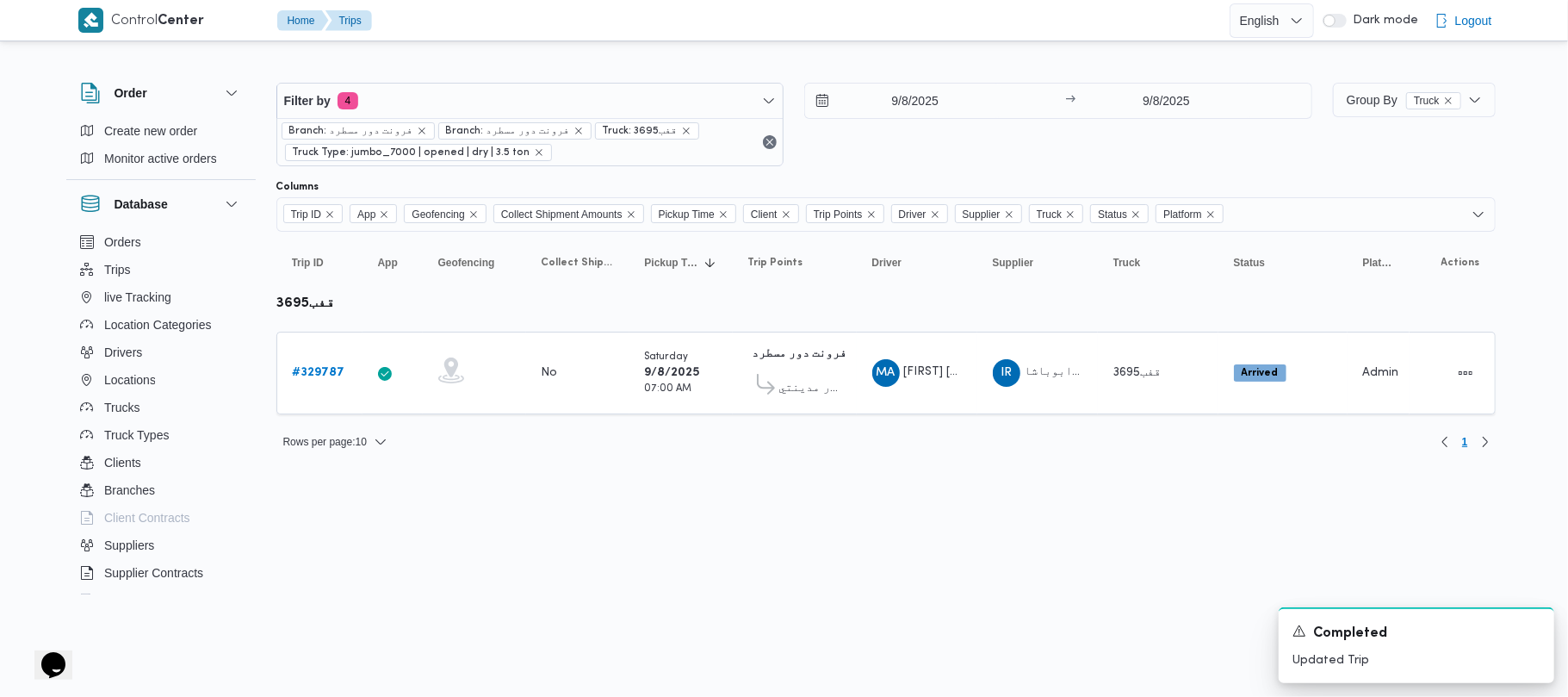 click on "9/8/2025 → 9/8/2025" at bounding box center (1058, 124) 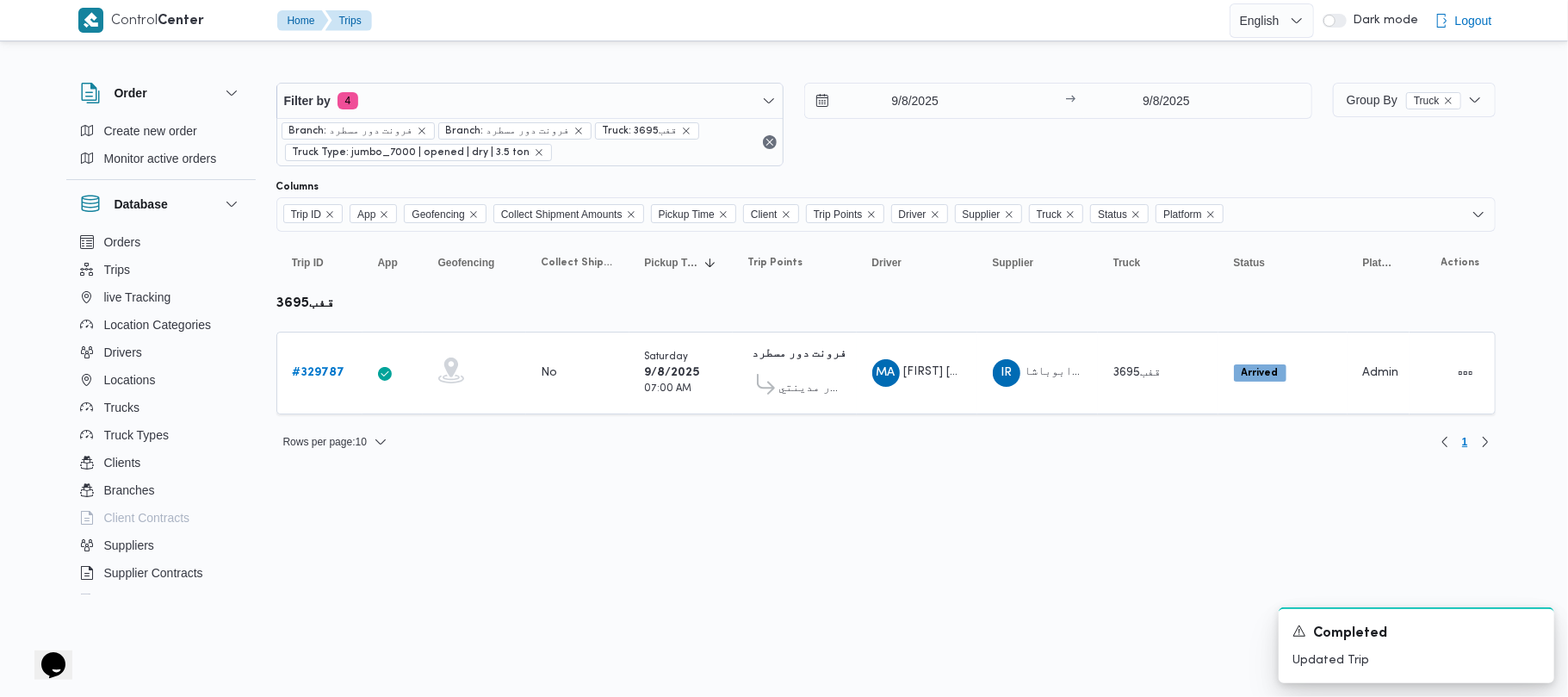 click on "Control  Center Home Trips English عربي Dark mode Logout Order Create new order Monitor active orders Database Orders Trips live Tracking Location Categories Drivers Locations Trucks Truck Types Clients Branches Client Contracts Suppliers Supplier Contracts Devices Users Projects SP Projects Admins organization assignees Tags Filter by 4 Branch: فرونت دور مسطرد Branch: فرونت دور مسطرد  Truck: قفب3695 Truck Type: jumbo_7000 | opened | dry | 3.5 ton 9/8/2025 → 9/8/2025 Group By Truck Columns Trip ID App Geofencing Collect Shipment Amounts Pickup Time Client Trip Points Driver Supplier Truck Status Platform Sorting Trip ID Click to sort in ascending order App Click to sort in ascending order Geofencing Click to sort in ascending order Collect Shipment Amounts Pickup Time Click to sort in ascending order Client Click to sort in ascending order Trip Points Driver Click to sort in ascending order Supplier Click to sort in ascending order Truck Click to sort in ascending order # No" at bounding box center [784, 348] 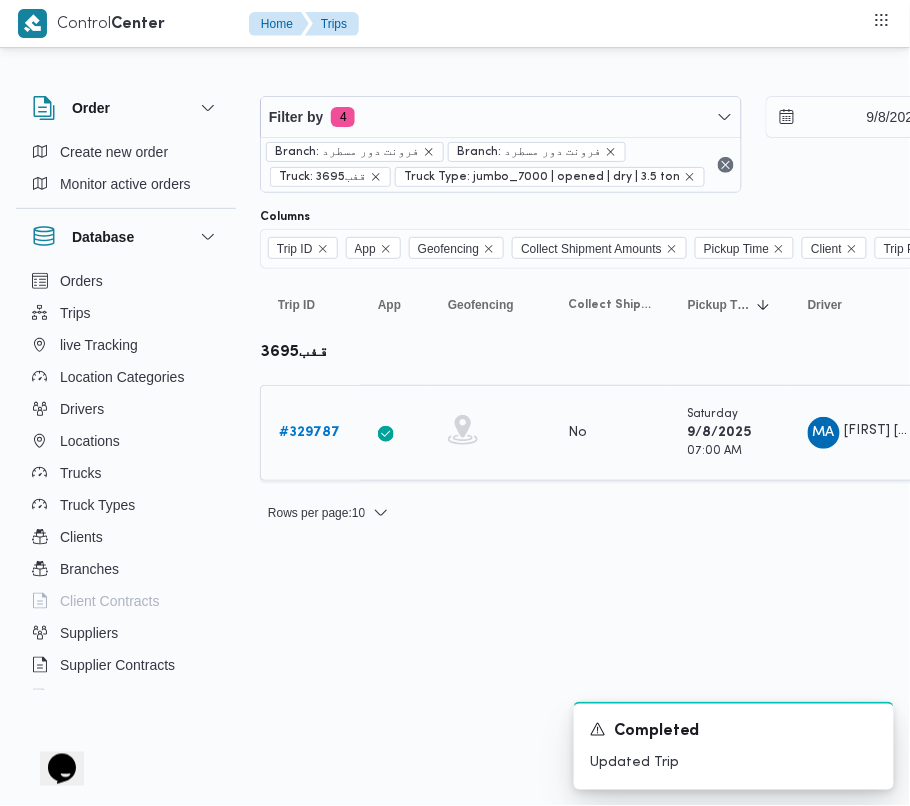 click on "# 329787" at bounding box center [309, 432] 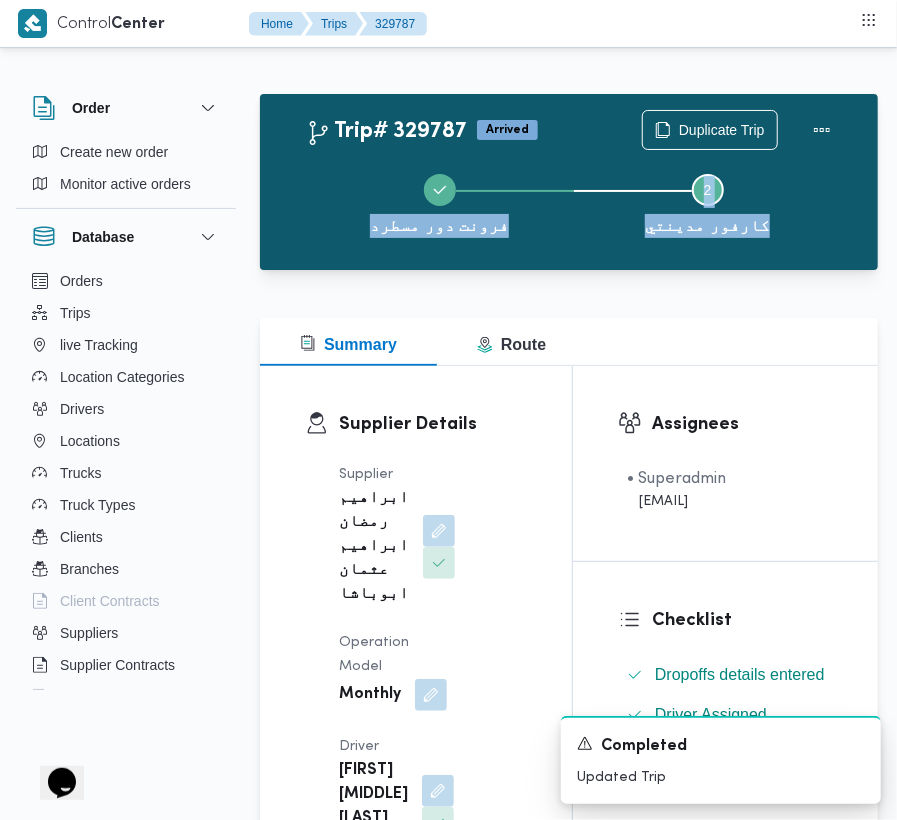 drag, startPoint x: 893, startPoint y: 93, endPoint x: 900, endPoint y: 104, distance: 13.038404 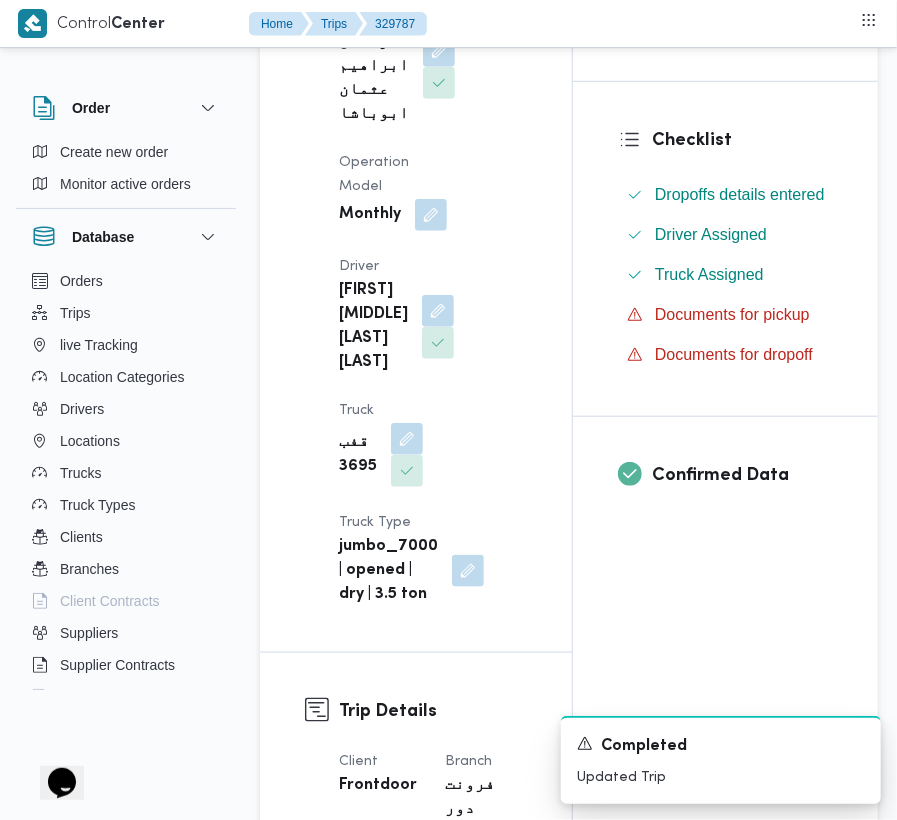 scroll, scrollTop: 516, scrollLeft: 0, axis: vertical 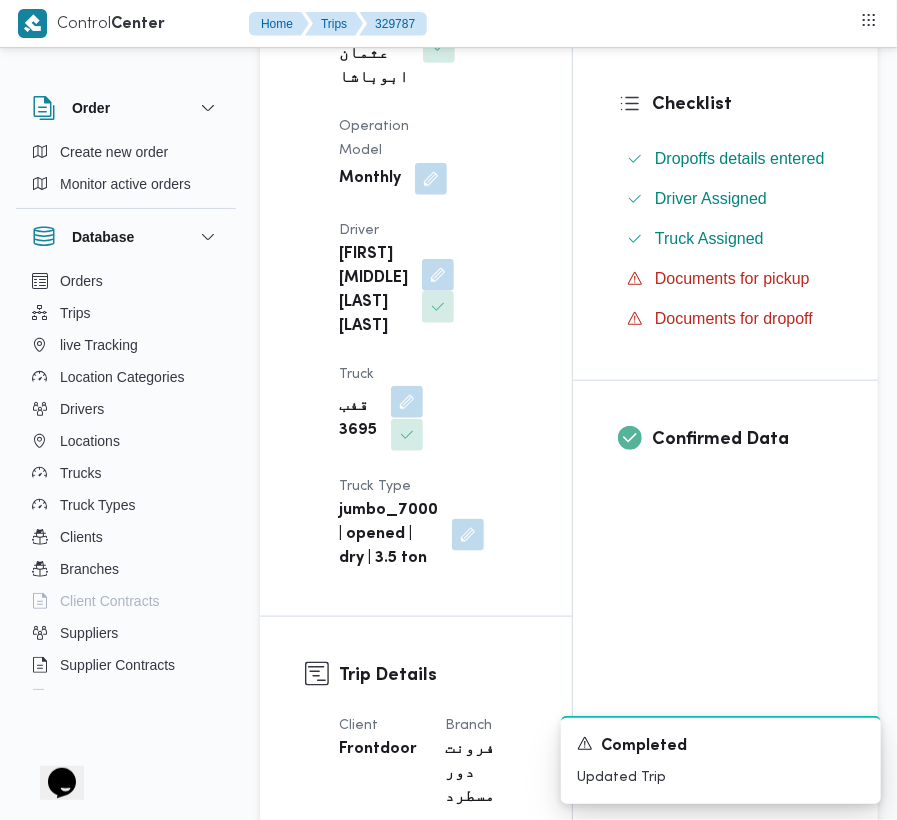 click at bounding box center [407, 402] 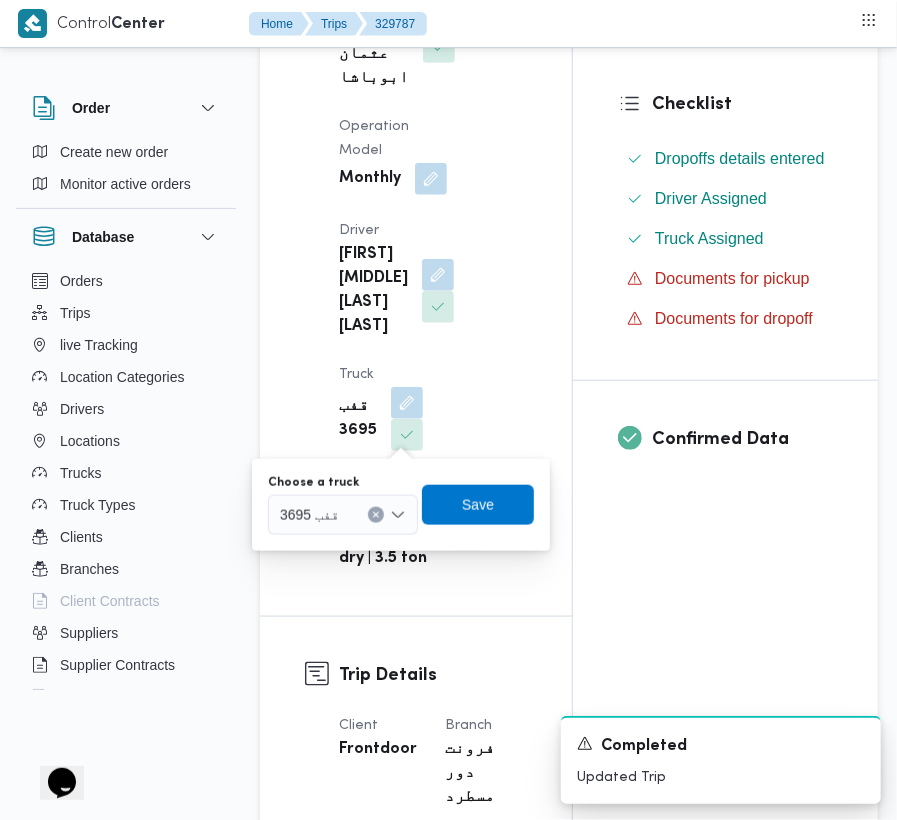 click on "قفب 3695" at bounding box center [309, 514] 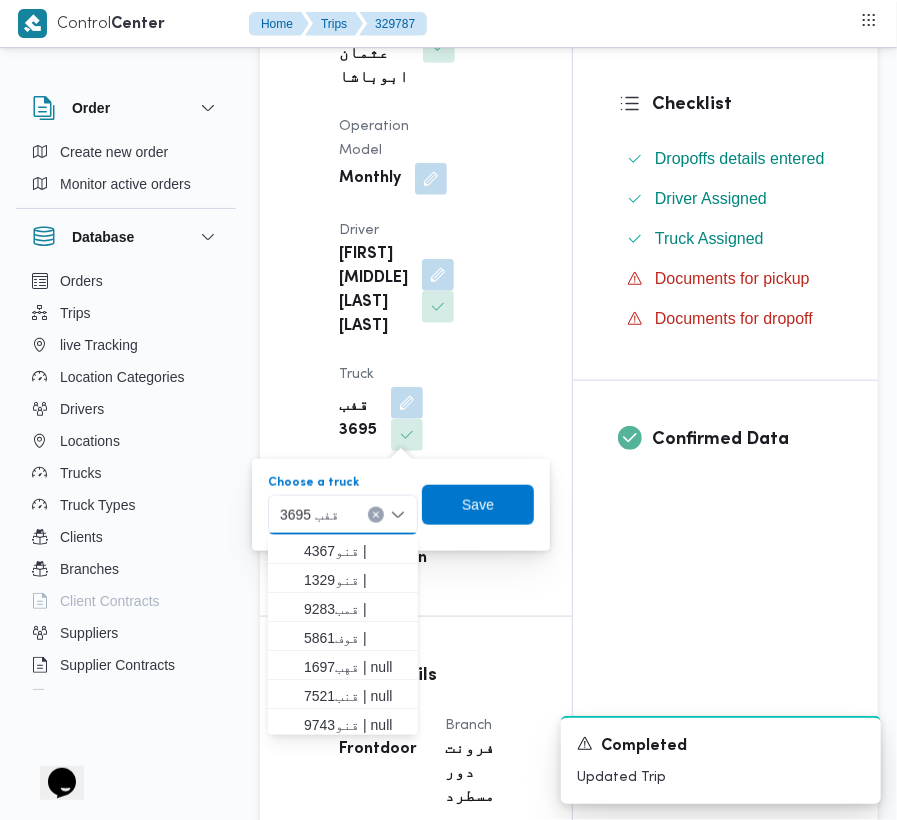 paste on "2319" 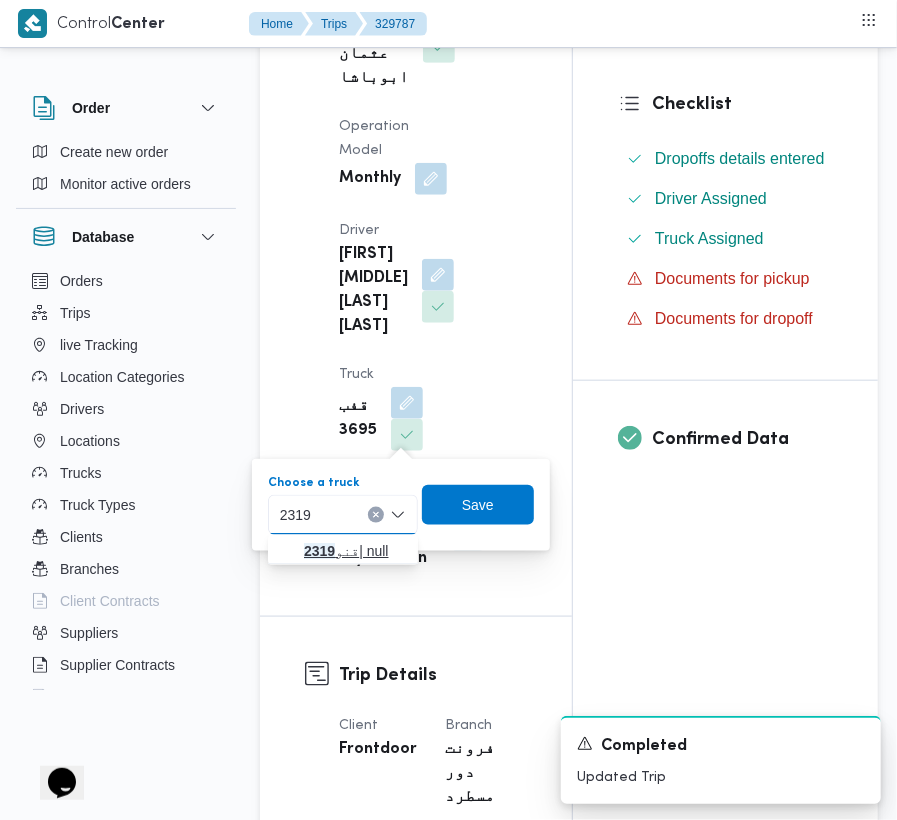 type on "2319" 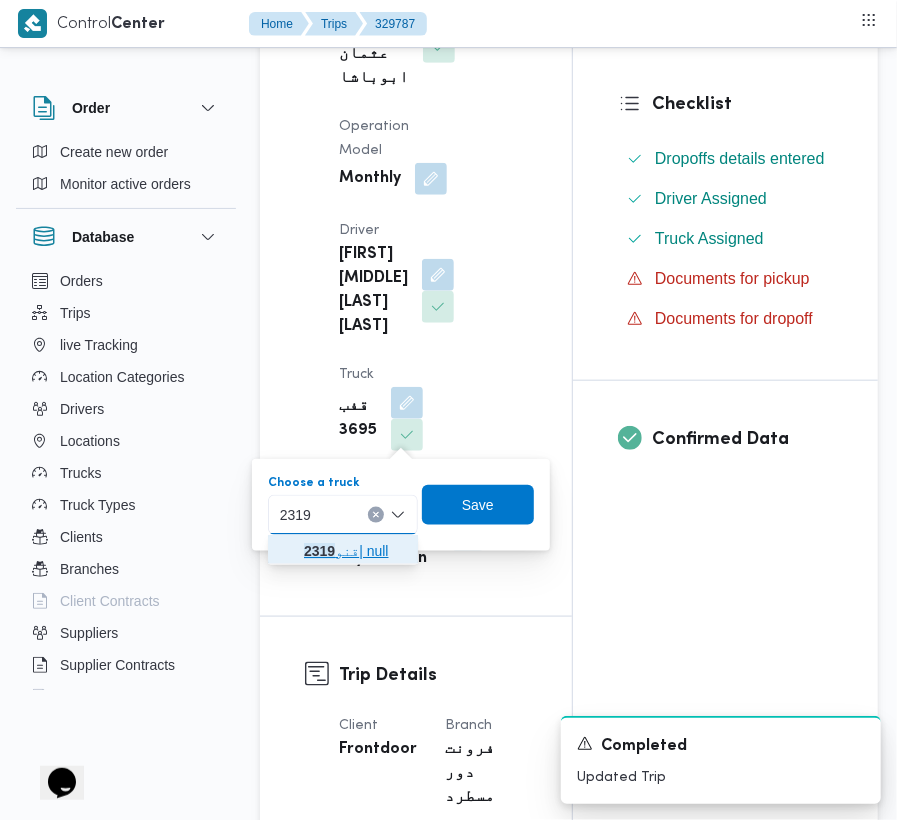 click on "2319" at bounding box center [319, 551] 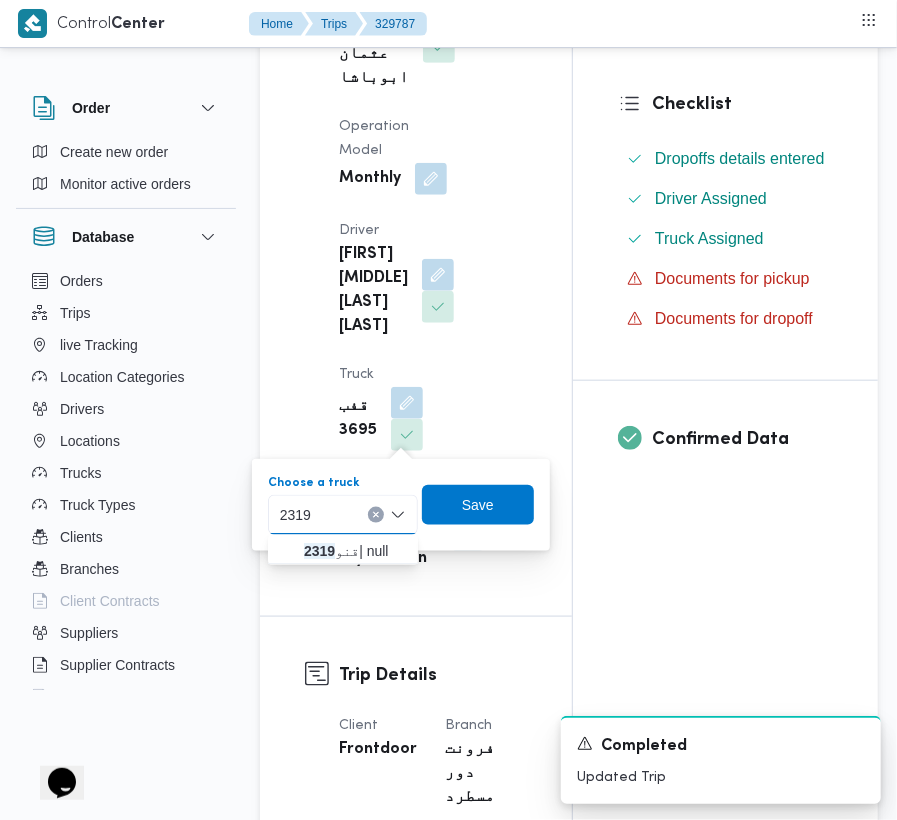 type 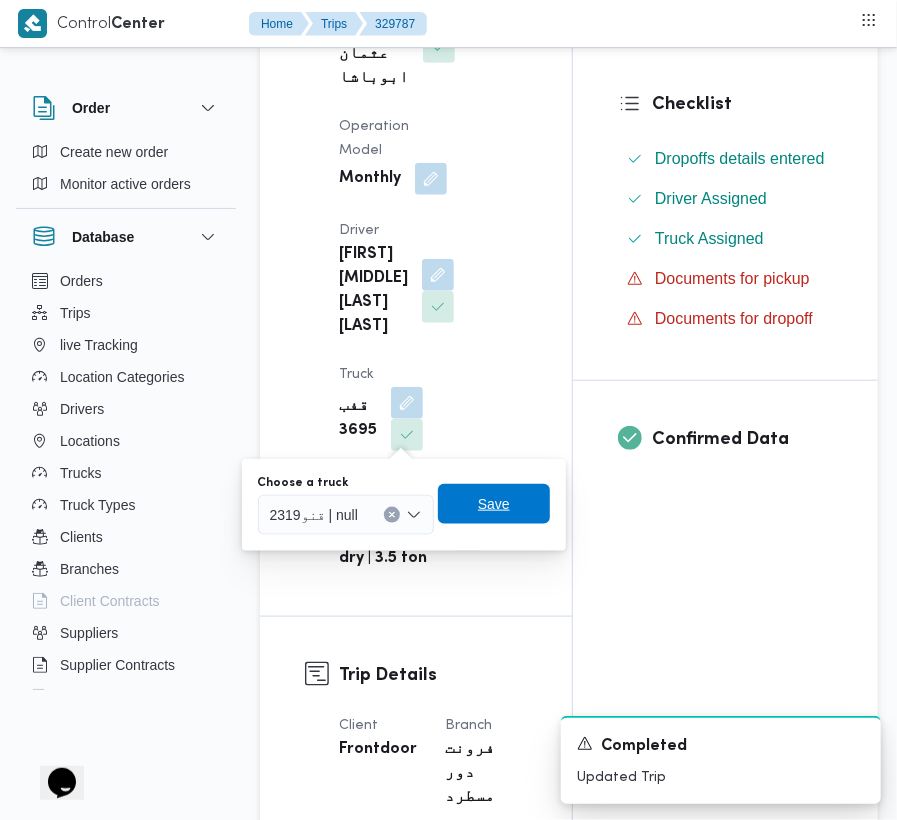 click on "Save" at bounding box center (494, 504) 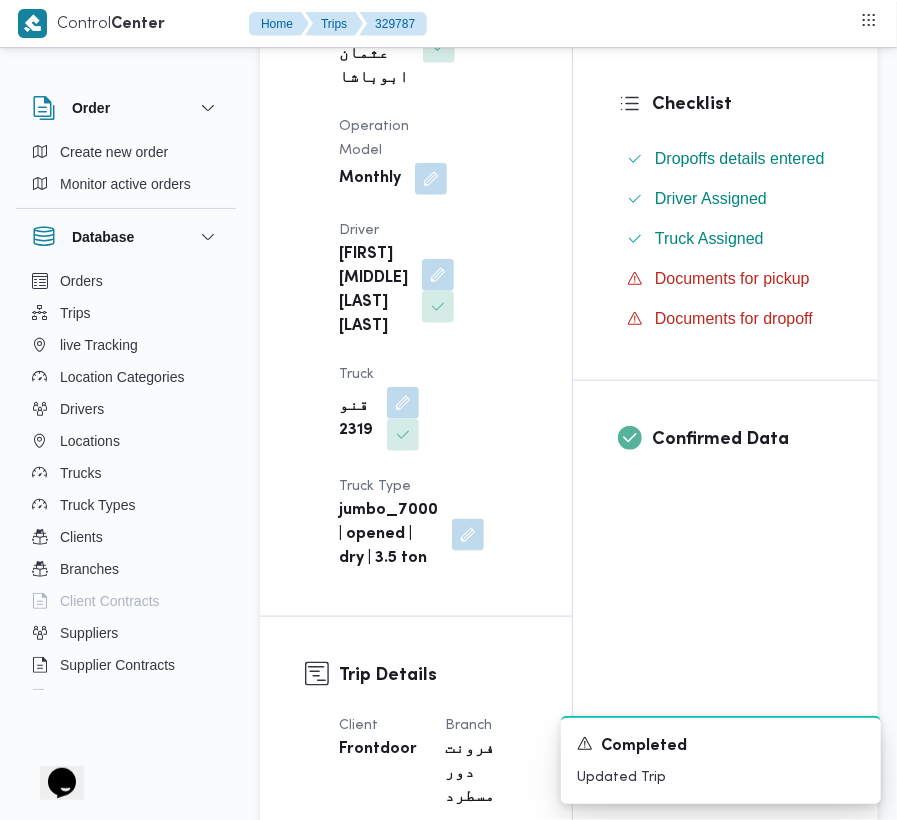 scroll, scrollTop: 0, scrollLeft: 0, axis: both 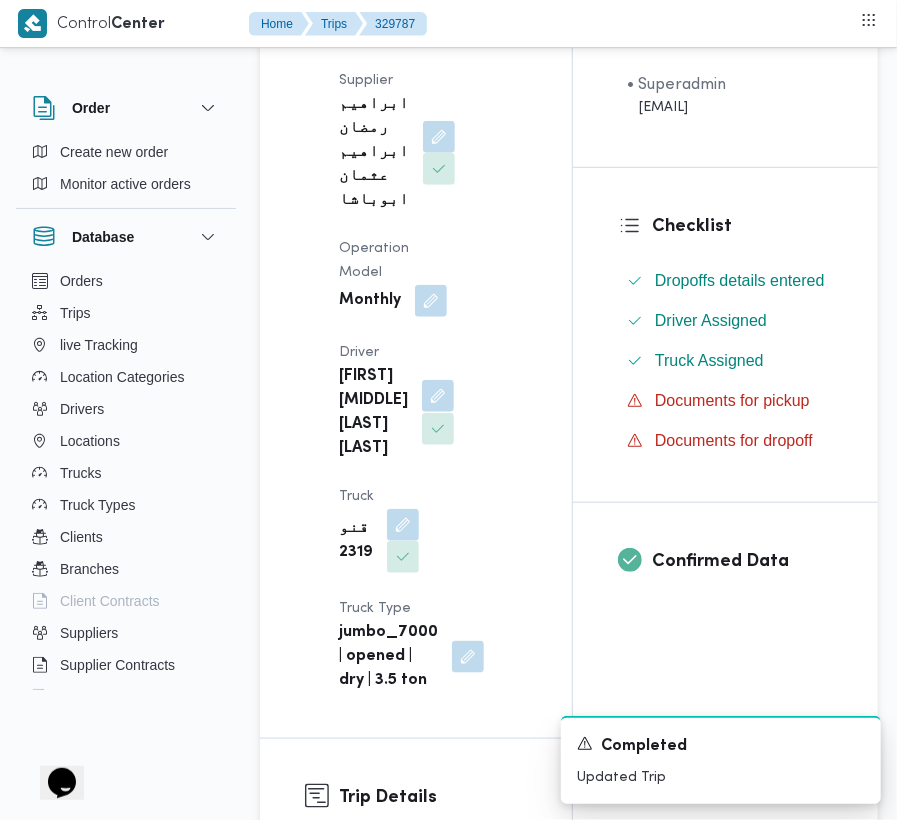 click at bounding box center (433, 397) 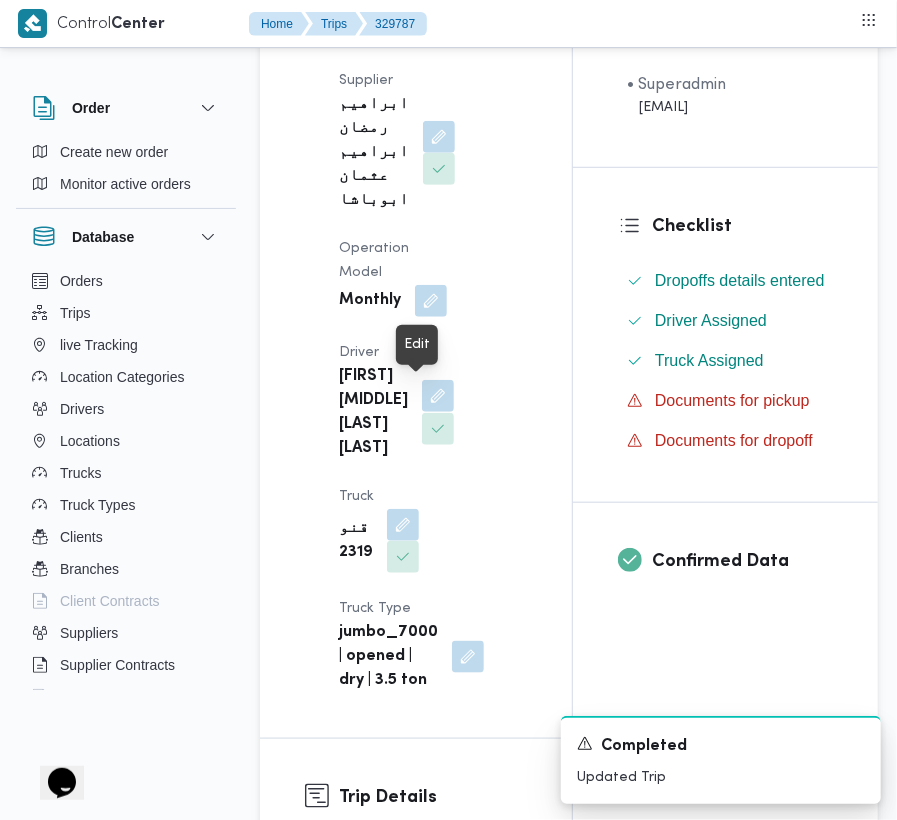 click at bounding box center [438, 396] 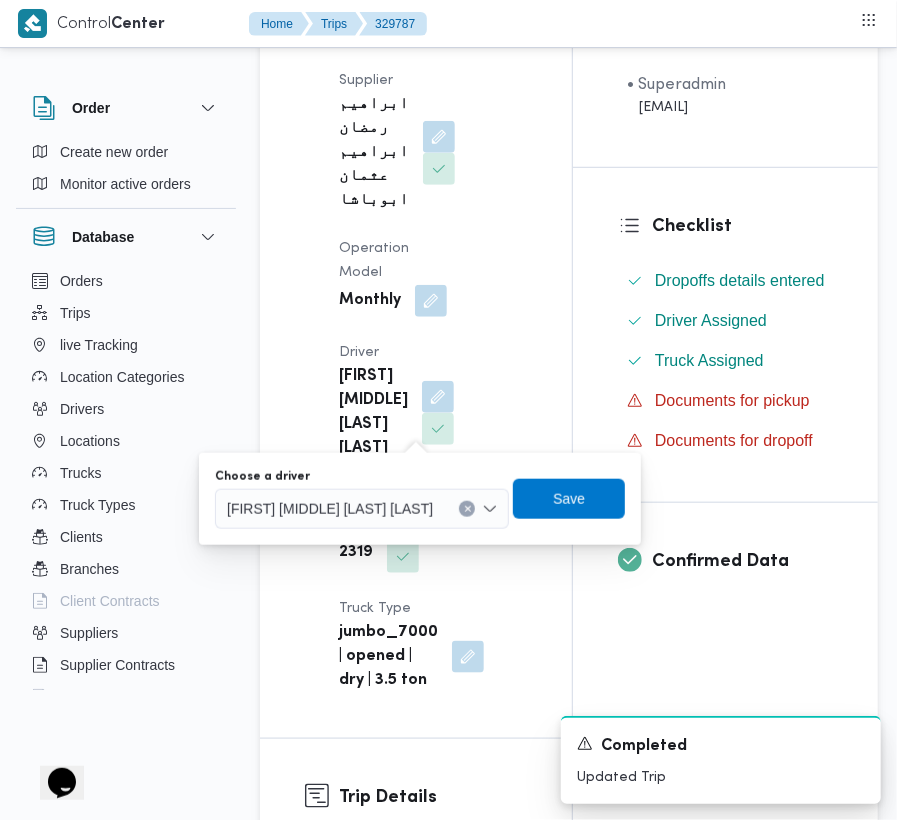 click on "محمود عبدالظاهر عبدالنبي جاد الله" at bounding box center (362, 509) 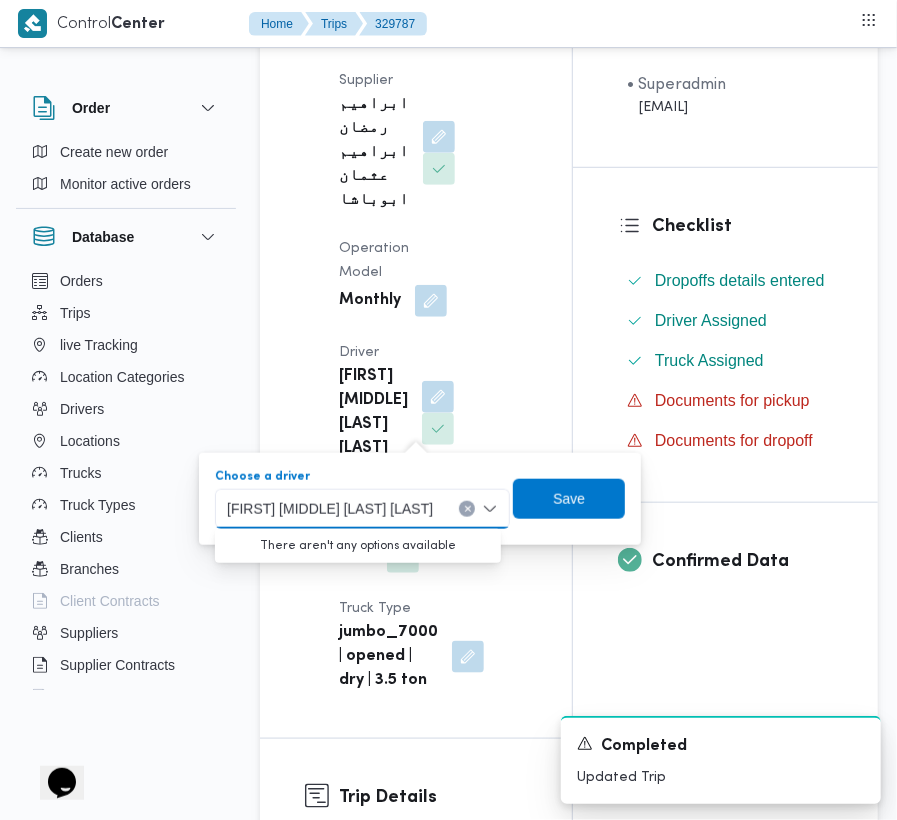 click on "محمود عبدالظاهر عبدالنبي جاد الله" at bounding box center [330, 508] 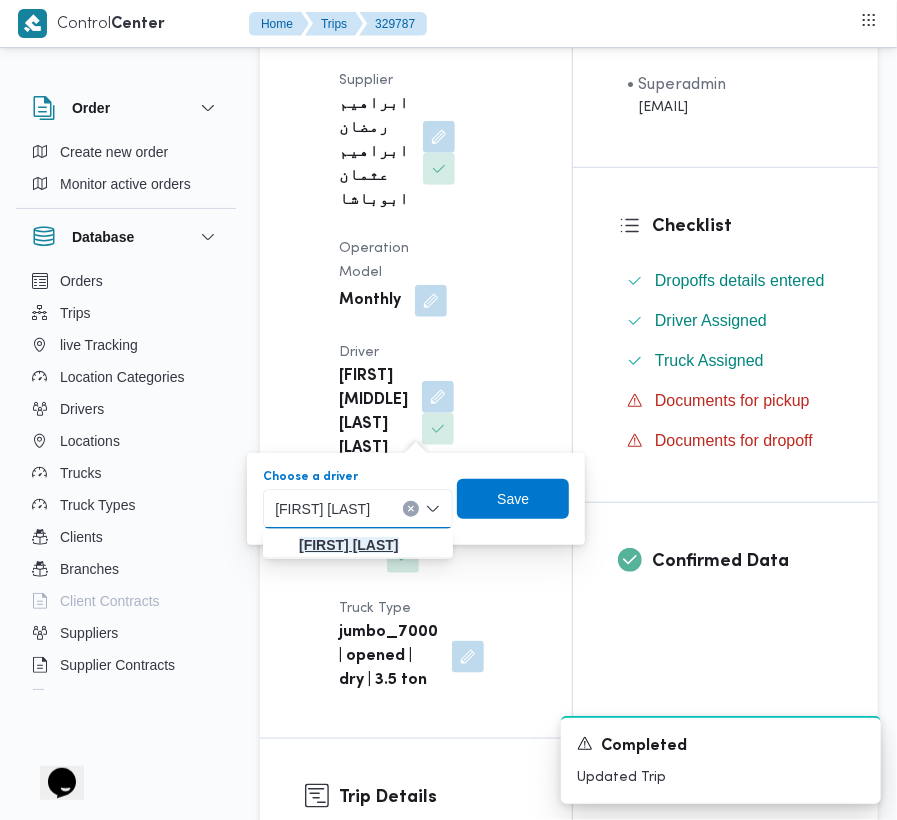 type on "احمد سيد على سيد" 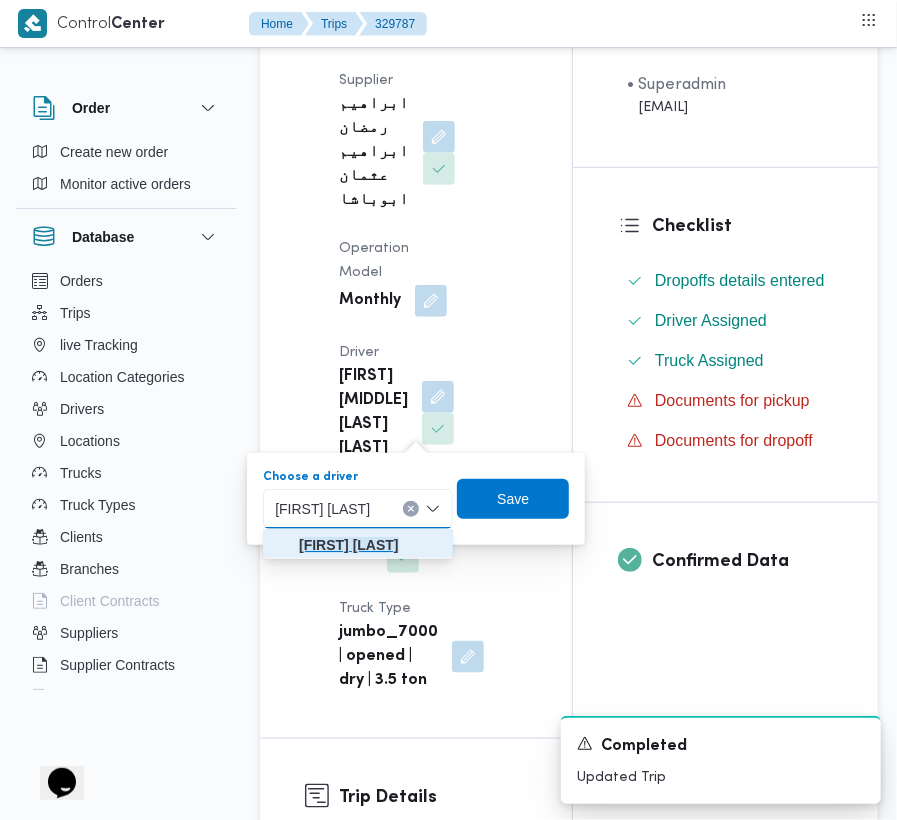 click on "احمد سيد على سيد" 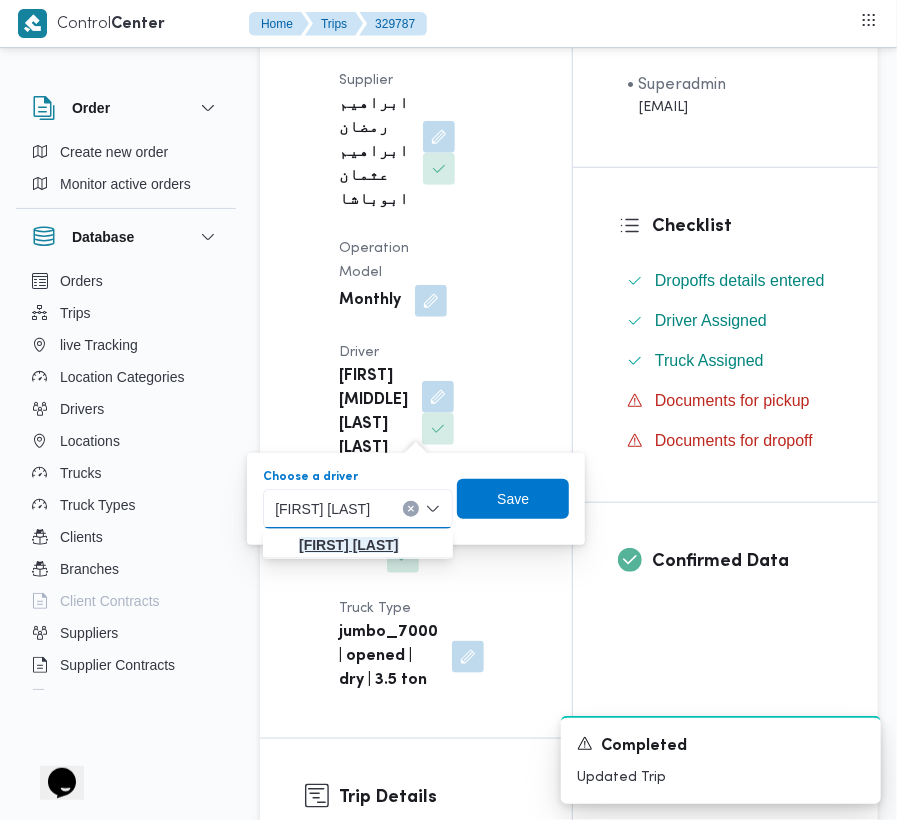 type 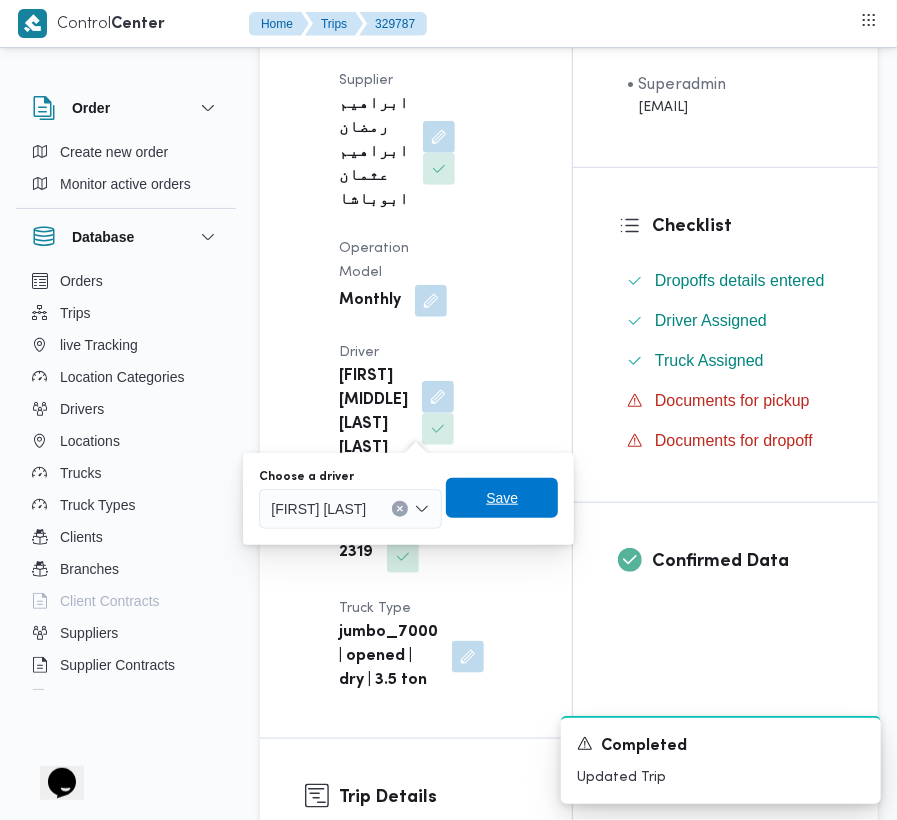 click on "Save" at bounding box center (502, 498) 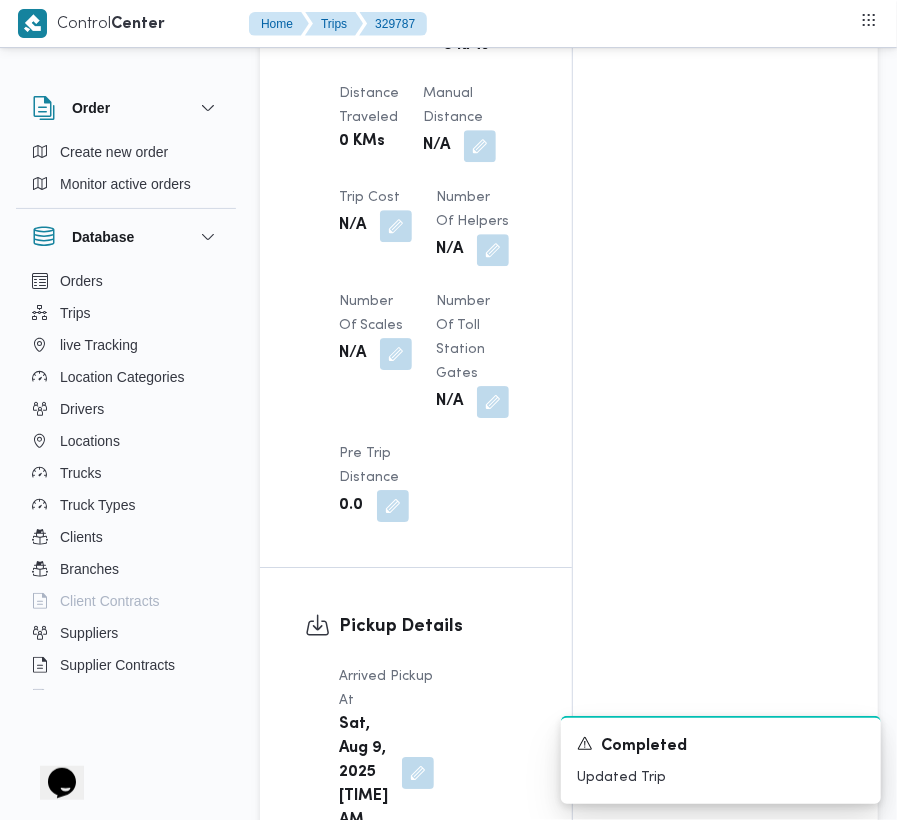 scroll, scrollTop: 2928, scrollLeft: 0, axis: vertical 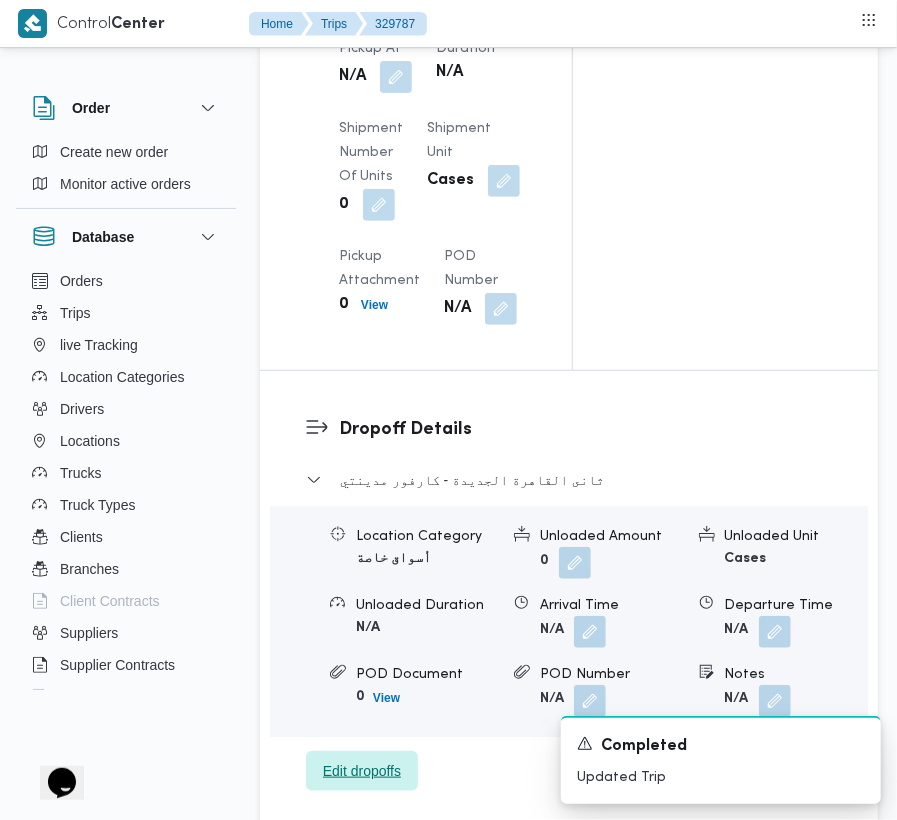 click on "Edit dropoffs" at bounding box center [362, 771] 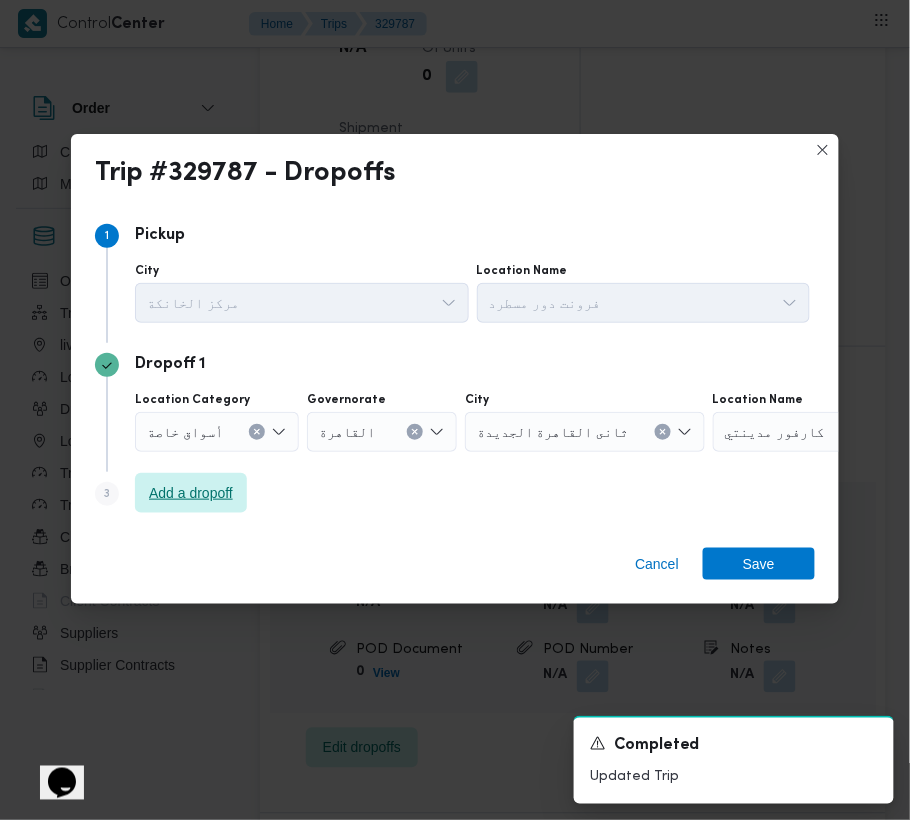 click on "Step 3 is disabled 3 Add a dropoff" at bounding box center [455, 498] 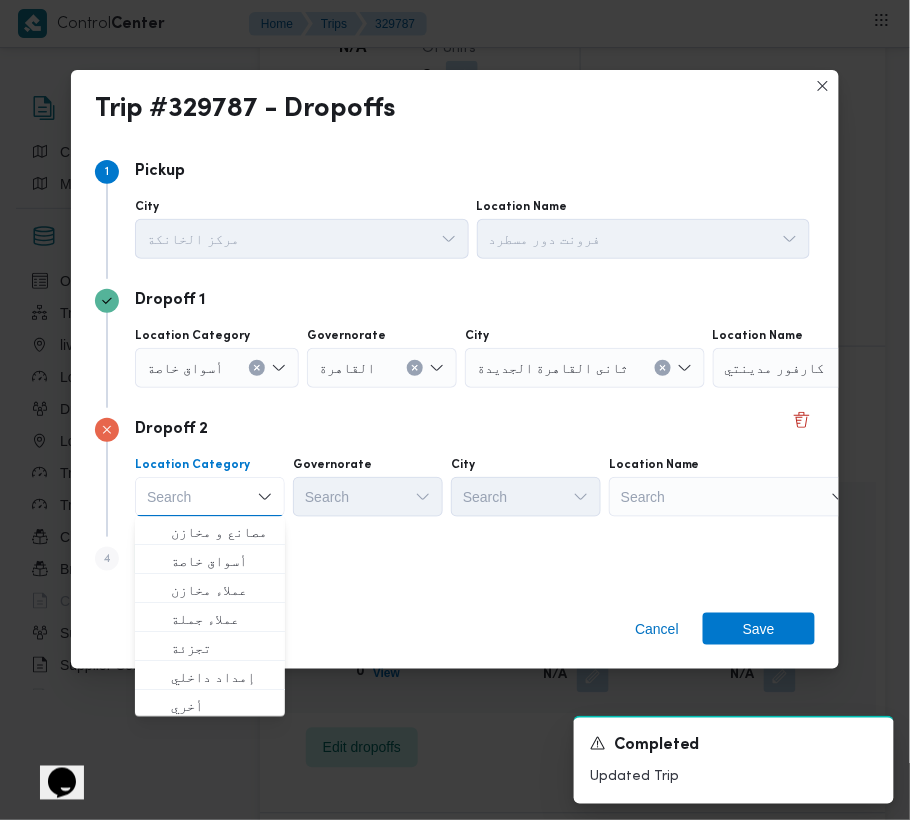 click on "Search" at bounding box center (838, 368) 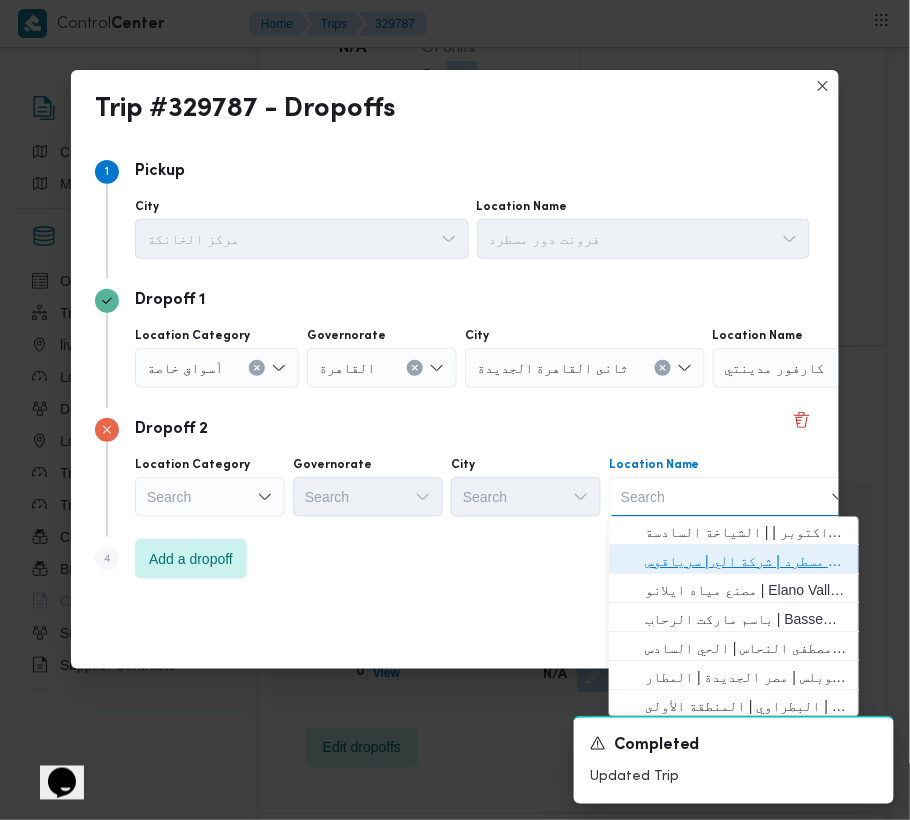 click on "فرونت دور مسطرد | شركة الي | سرياقوس" at bounding box center (734, 562) 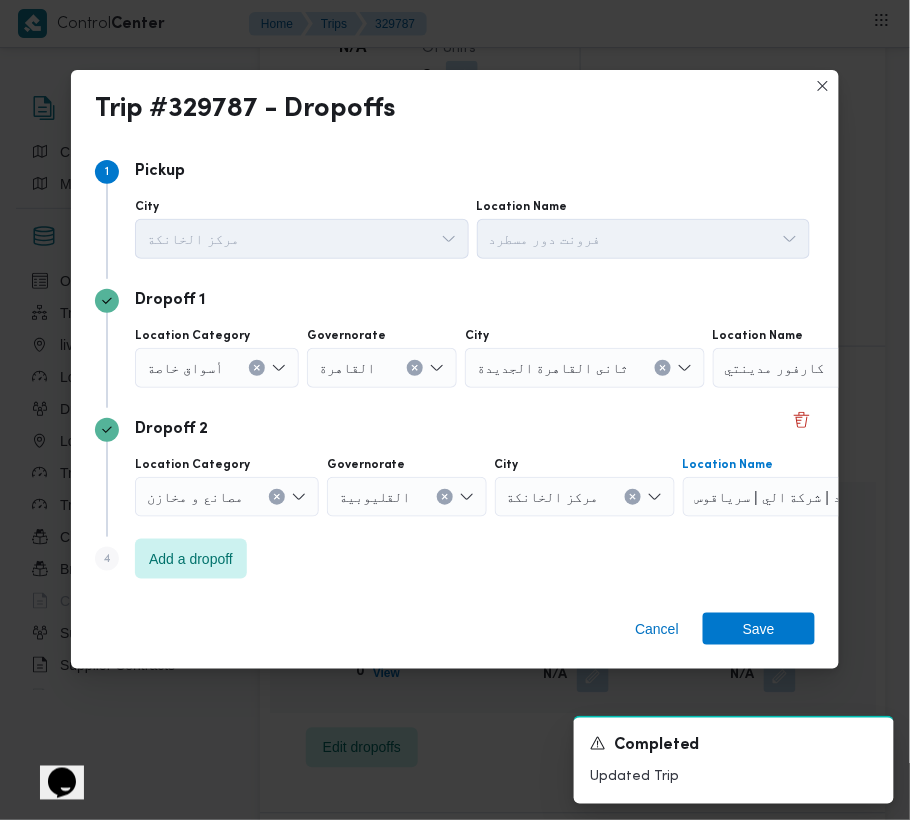 click at bounding box center [415, 368] 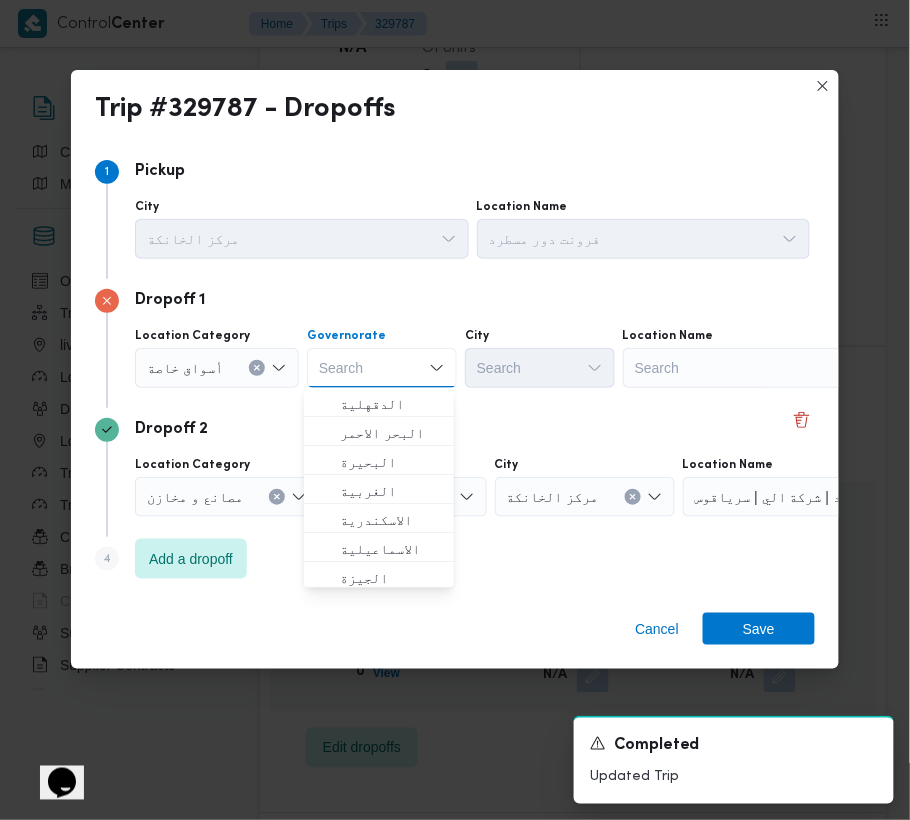 click on "Search" at bounding box center (748, 368) 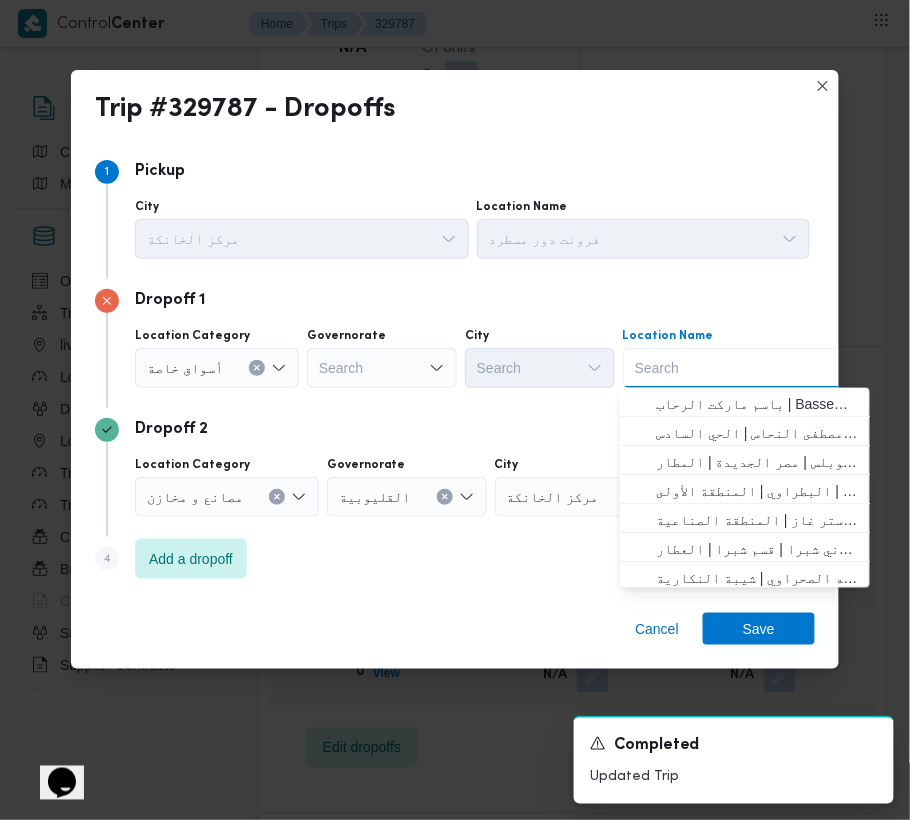 paste on "اوسكار الالف مسكن" 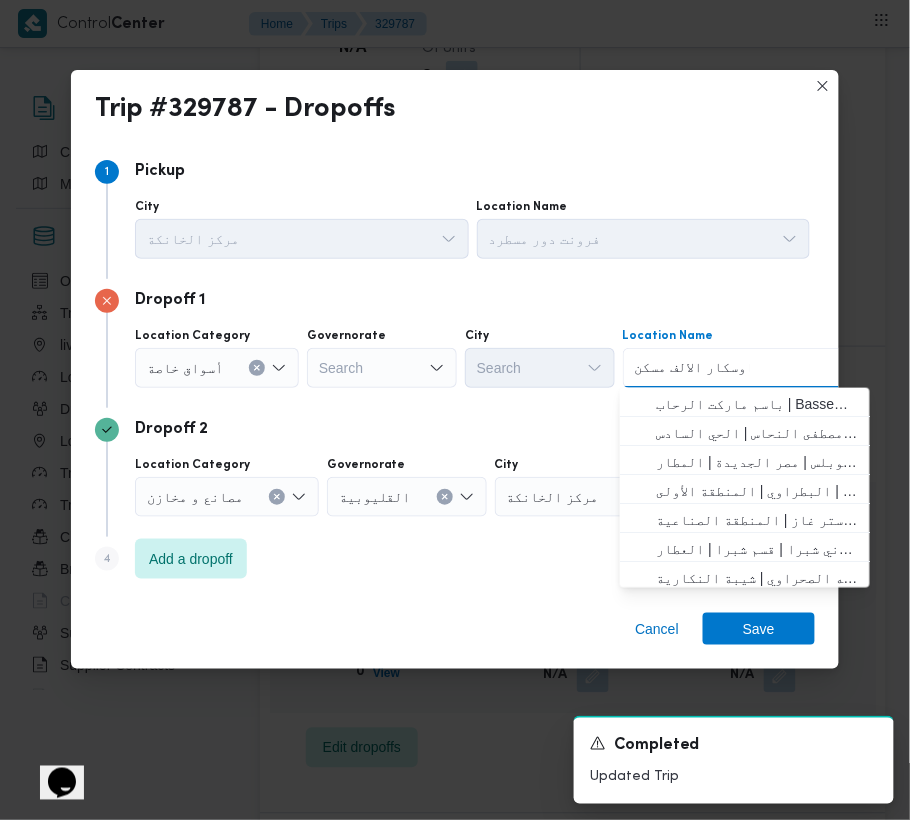 type on "اوسكار الالف مسكن" 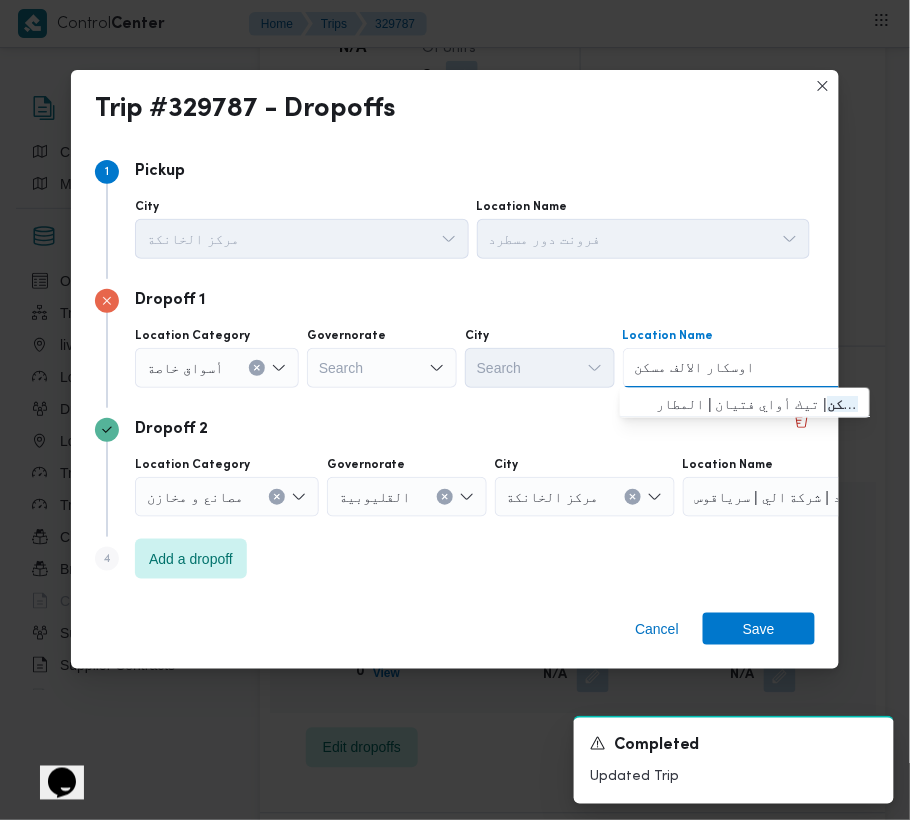 click on "اوسكار الالف مسكن  | تيك أواي فتيان | المطار" at bounding box center [757, 404] 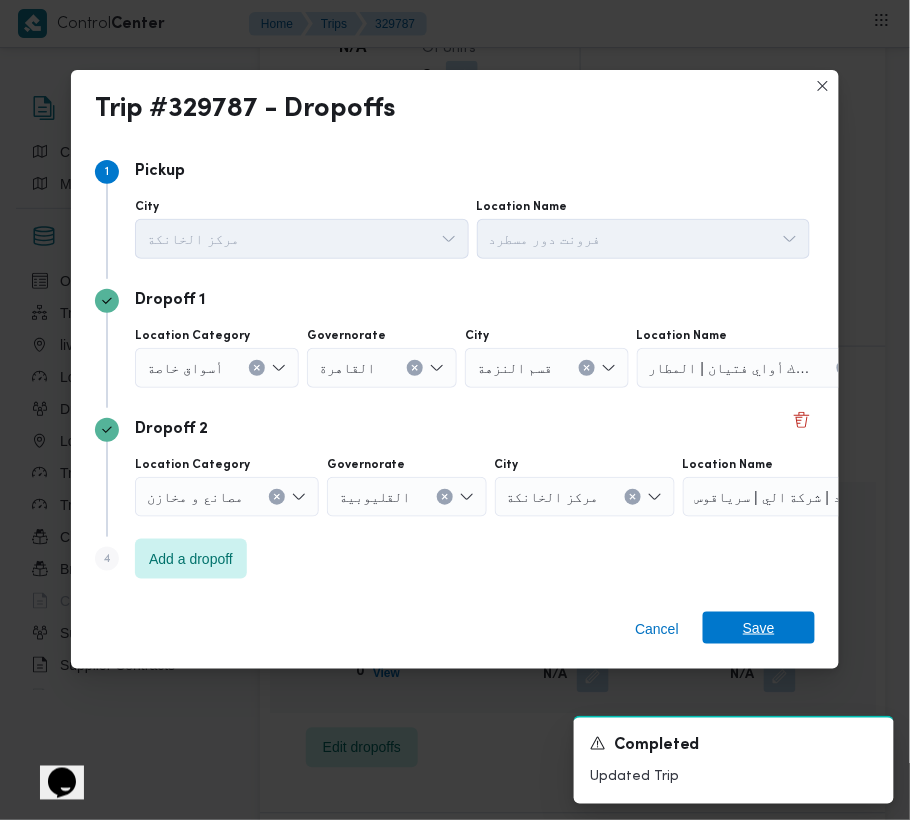 click on "Save" at bounding box center [759, 628] 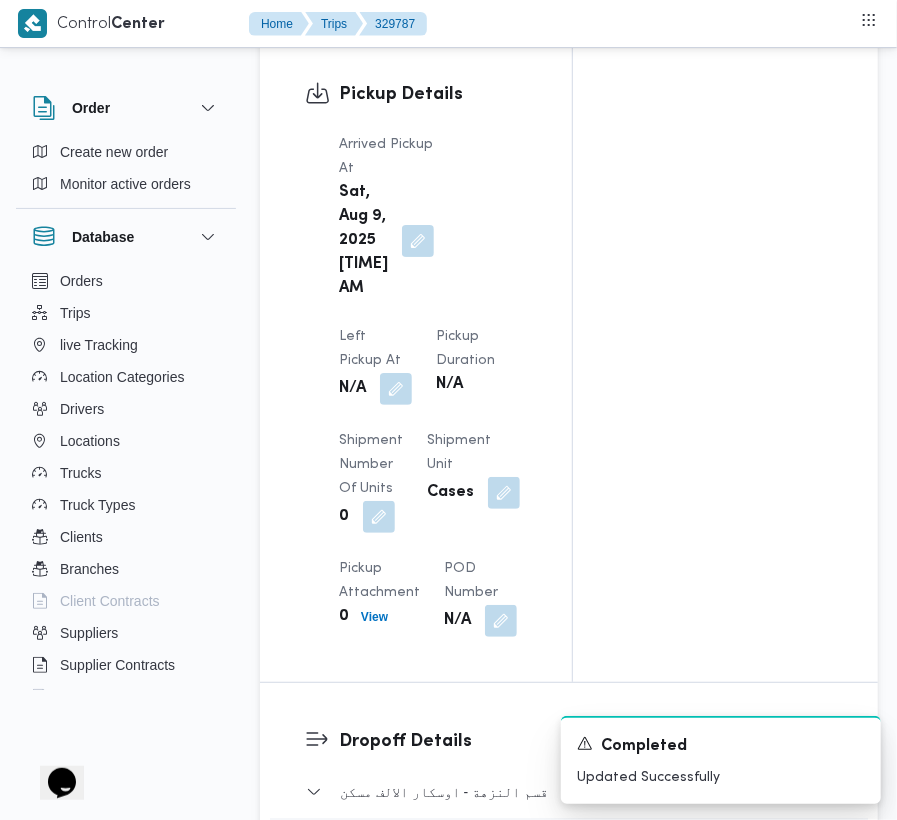 scroll, scrollTop: 2537, scrollLeft: 0, axis: vertical 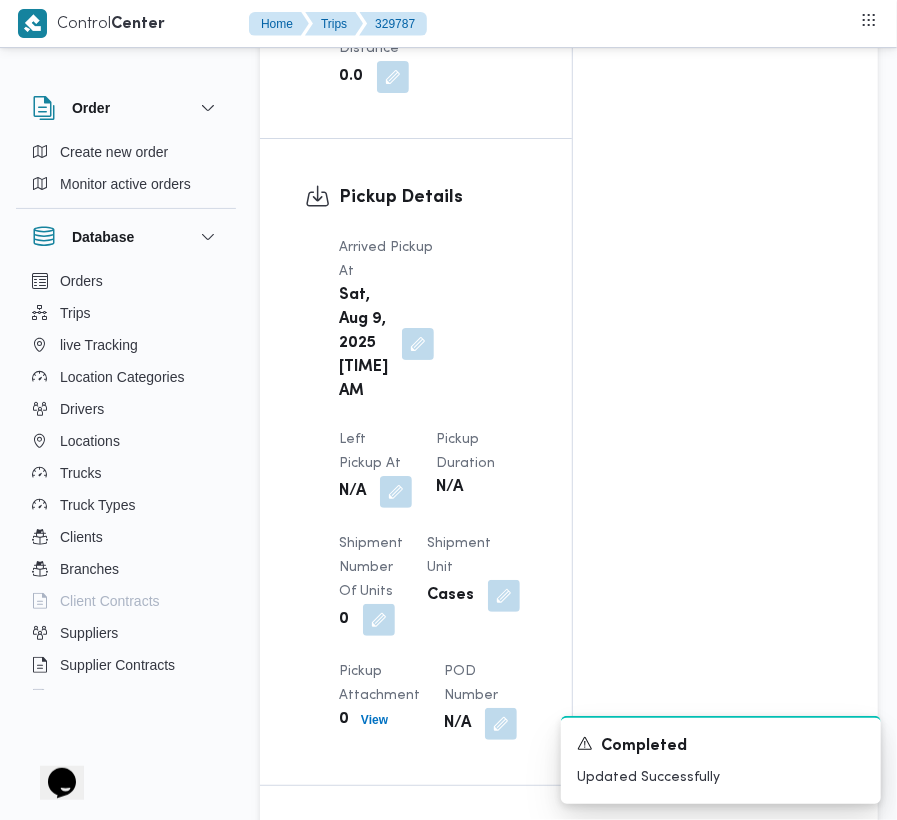 drag, startPoint x: 908, startPoint y: 497, endPoint x: 889, endPoint y: 432, distance: 67.72001 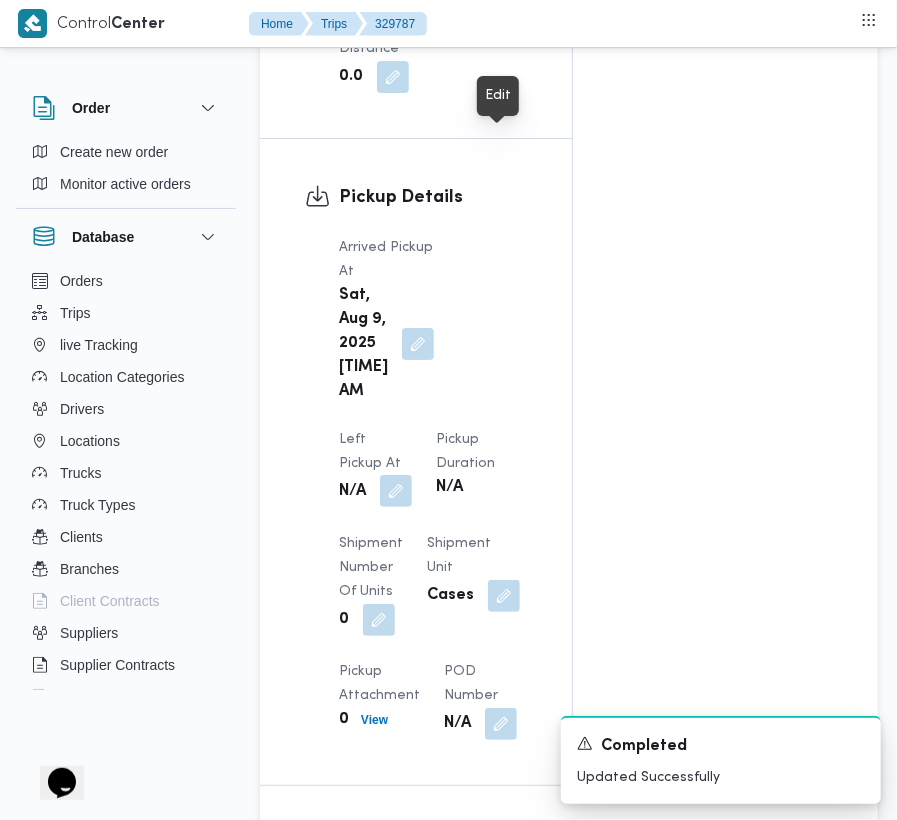 click at bounding box center [396, 491] 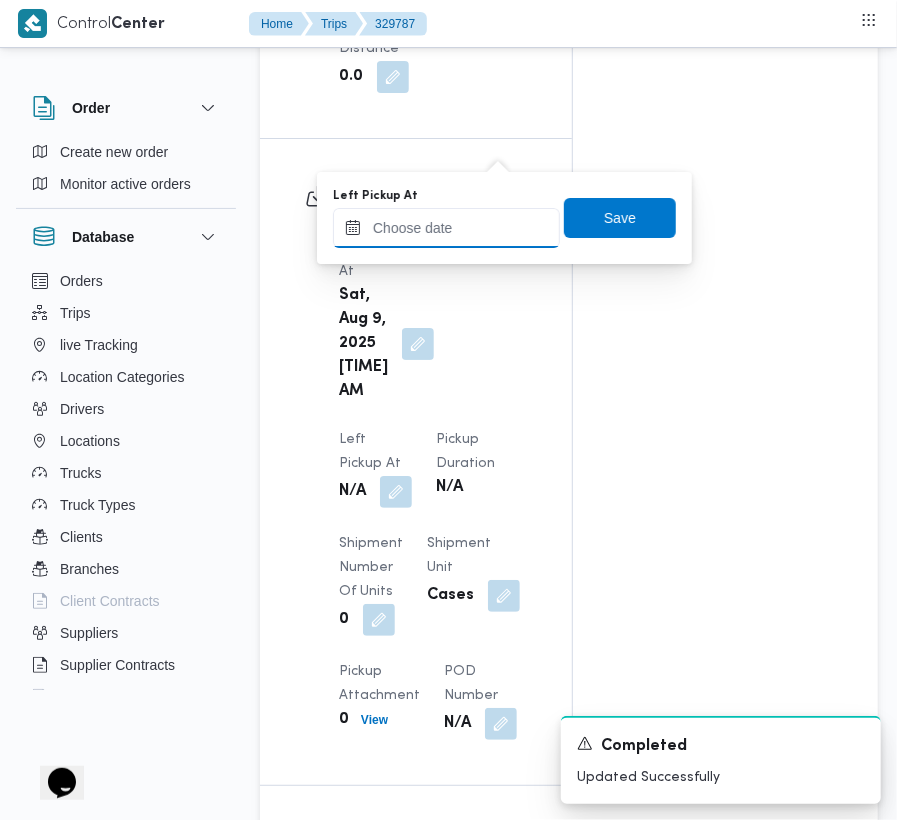 drag, startPoint x: 504, startPoint y: 152, endPoint x: 480, endPoint y: 240, distance: 91.214035 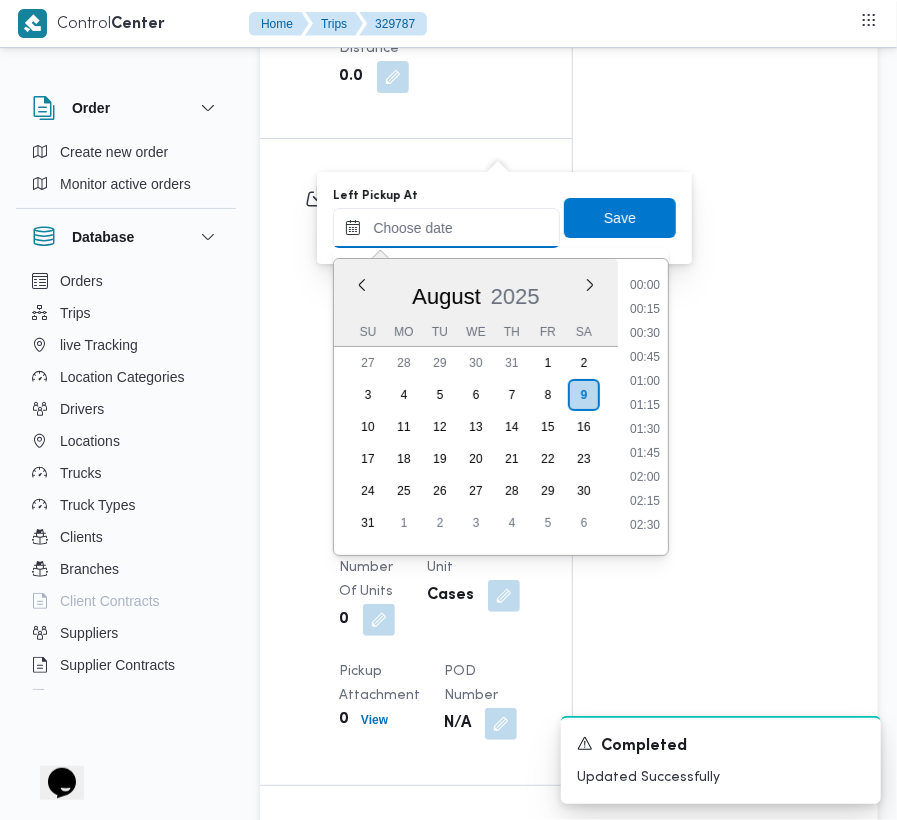 scroll, scrollTop: 993, scrollLeft: 0, axis: vertical 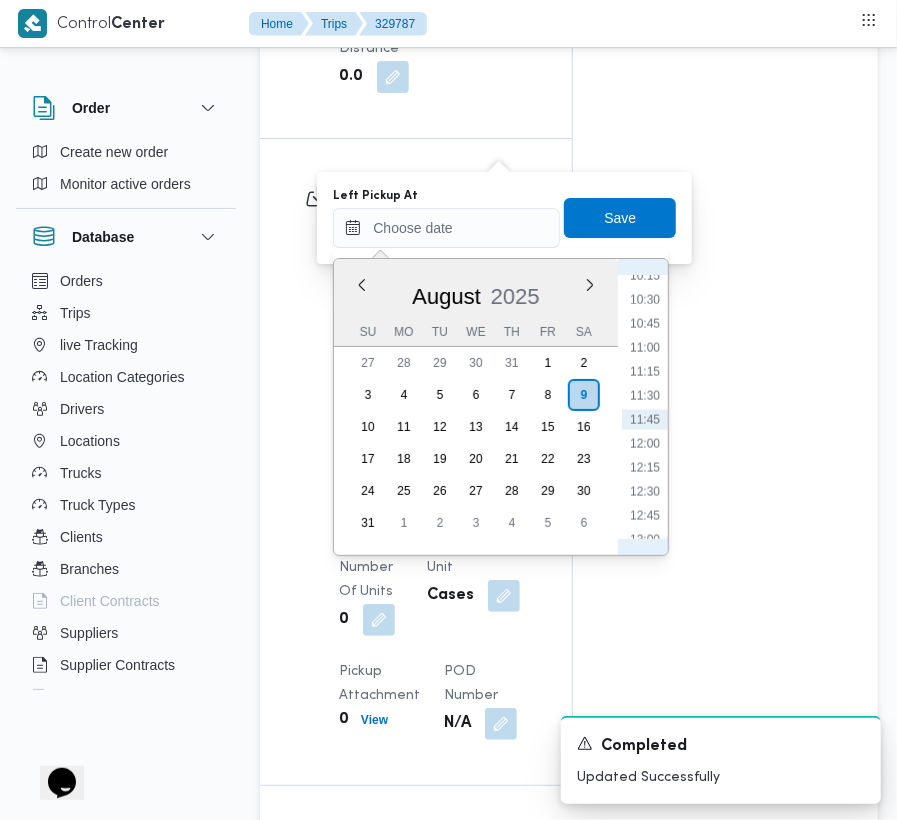 click on "00:00 00:15 00:30 00:45 01:00 01:15 01:30 01:45 02:00 02:15 02:30 02:45 03:00 03:15 03:30 03:45 04:00 04:15 04:30 04:45 05:00 05:15 05:30 05:45 06:00 06:15 06:30 06:45 07:00 07:15 07:30 07:45 08:00 08:15 08:30 08:45 09:00 09:15 09:30 09:45 10:00 10:15 10:30 10:45 11:00 11:15 11:30 11:45 12:00 12:15 12:30 12:45 13:00 13:15 13:30 13:45 14:00 14:15 14:30 14:45 15:00 15:15 15:30 15:45 16:00 16:15 16:30 16:45 17:00 17:15 17:30 17:45 18:00 18:15 18:30 18:45 19:00 19:15 19:30 19:45 20:00 20:15 20:30 20:45 21:00 21:15 21:30 21:45 22:00 22:15 22:30 22:45 23:00 23:15 23:30 23:45" at bounding box center [645, 407] 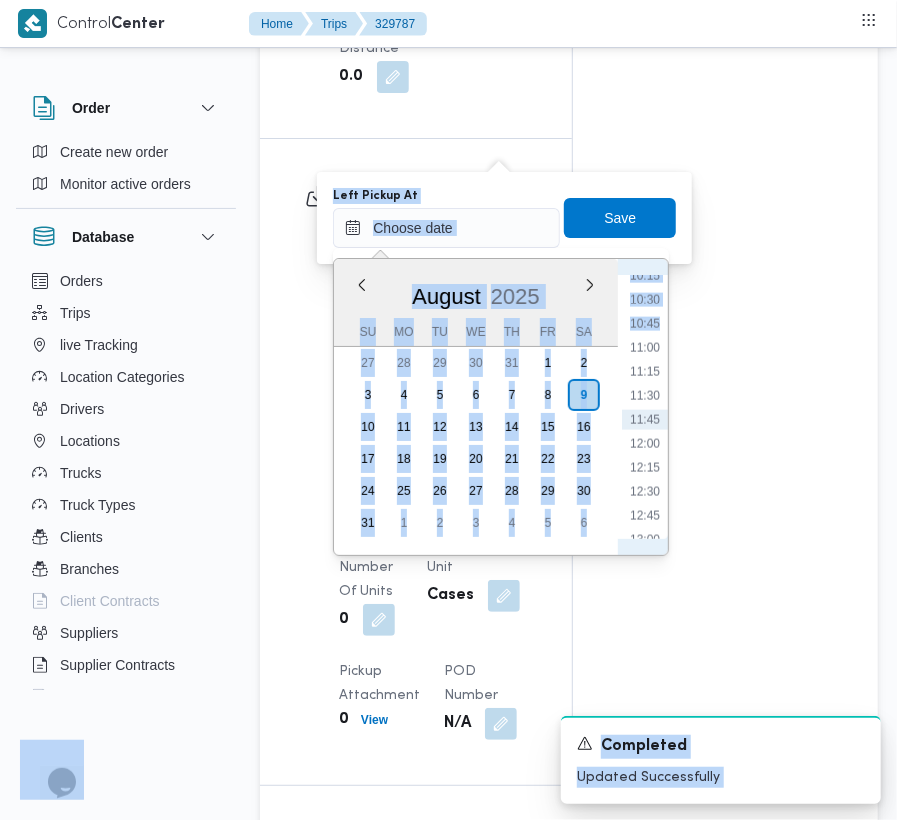 scroll, scrollTop: 769, scrollLeft: 0, axis: vertical 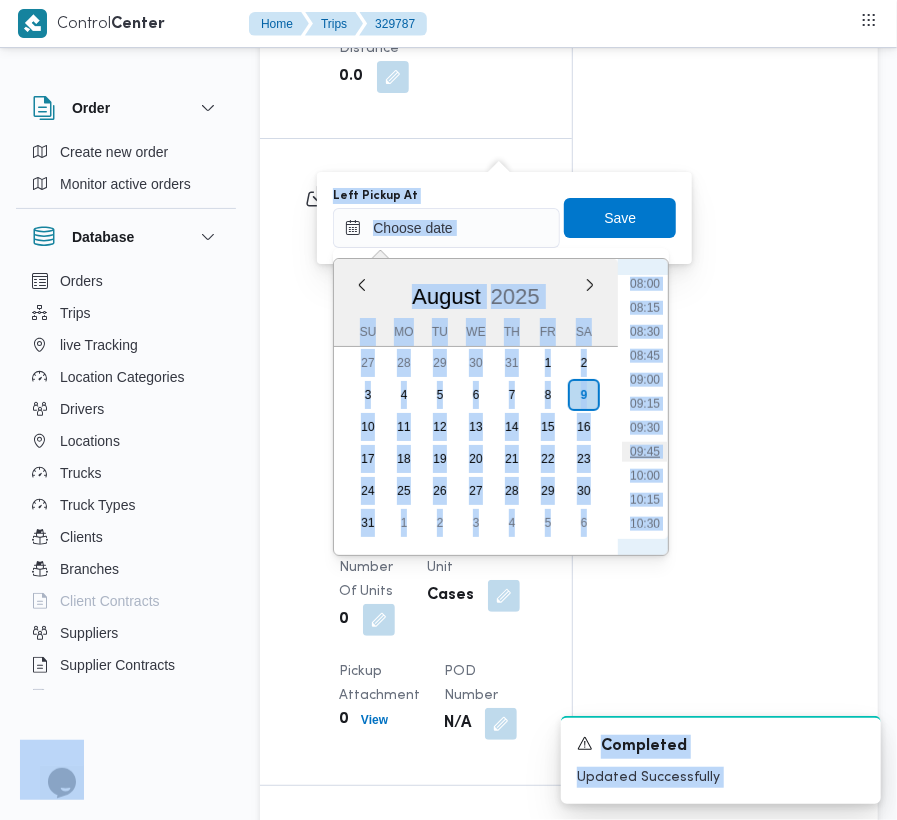 click on "09:45" at bounding box center [645, 452] 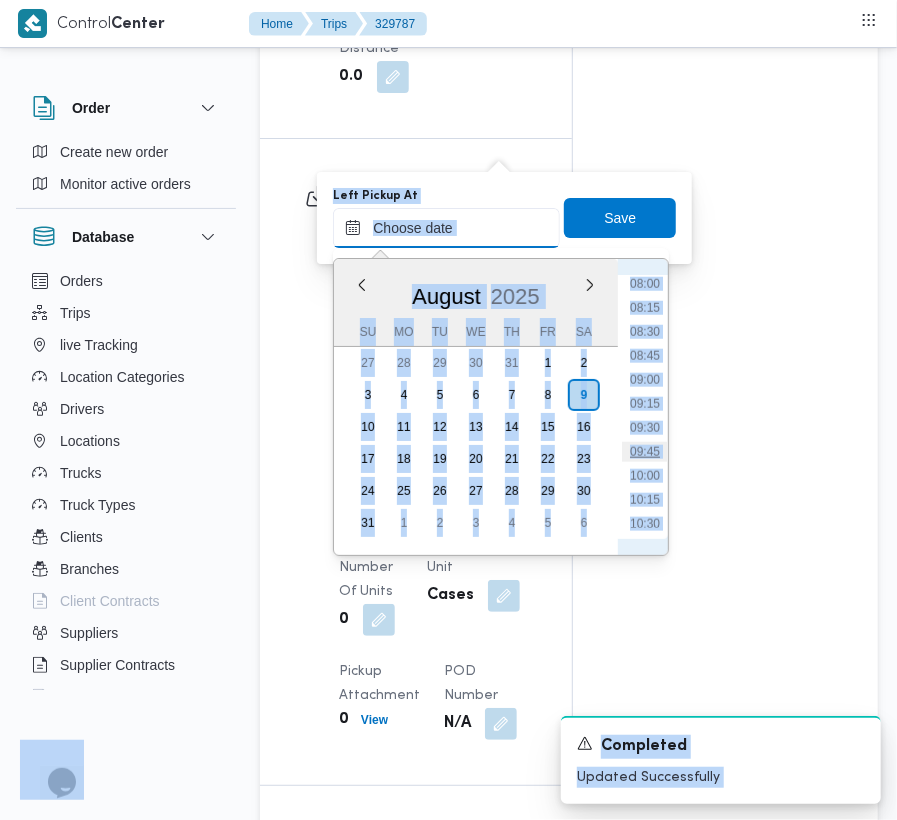 type on "09/08/2025 09:45" 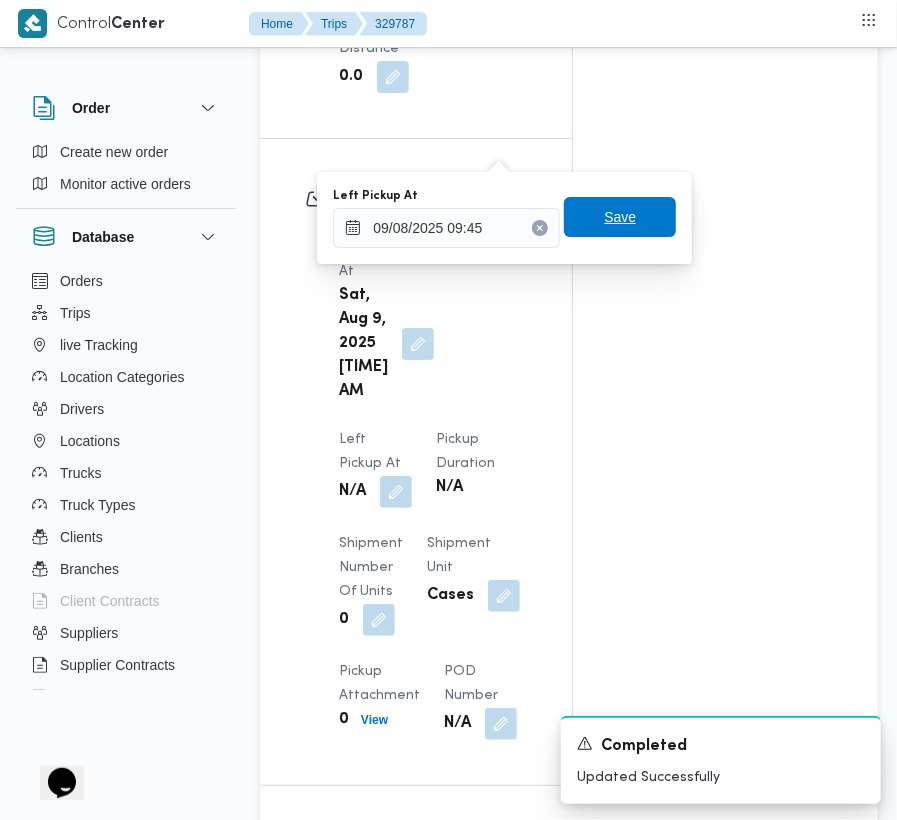 click on "Save" at bounding box center [620, 217] 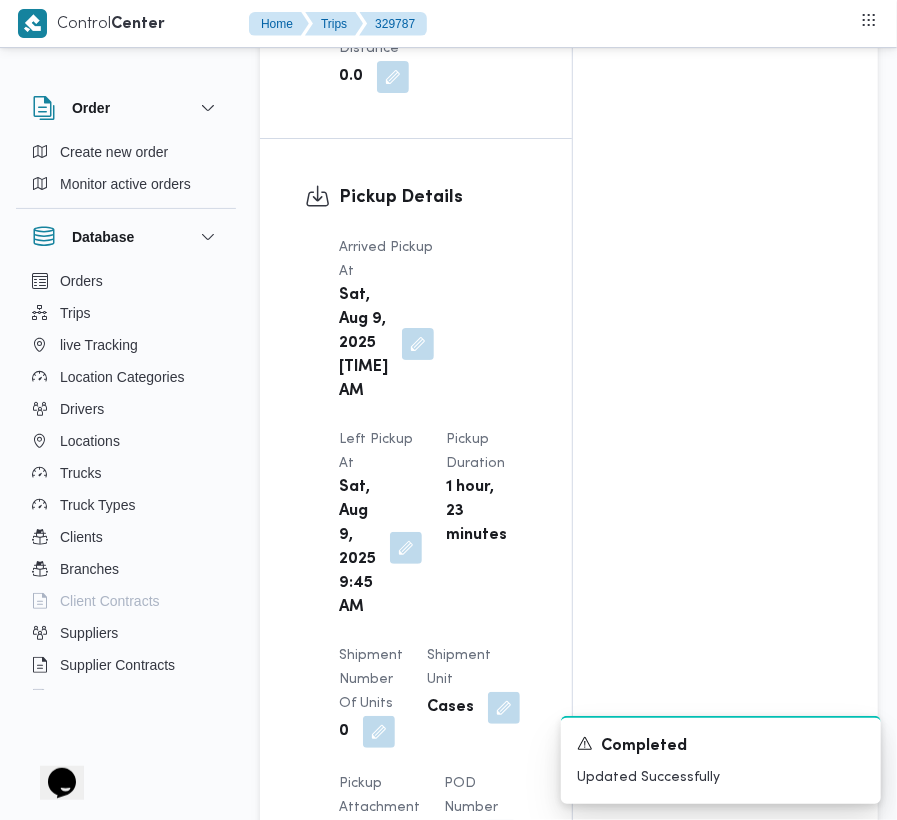 click on "Assignees •   Superadmin mohamed.nabil@illa.com.eg Checklist Dropoffs details entered Driver Assigned Truck Assigned Documents for pickup Documents for dropoff Confirmed Data" at bounding box center [725, -625] 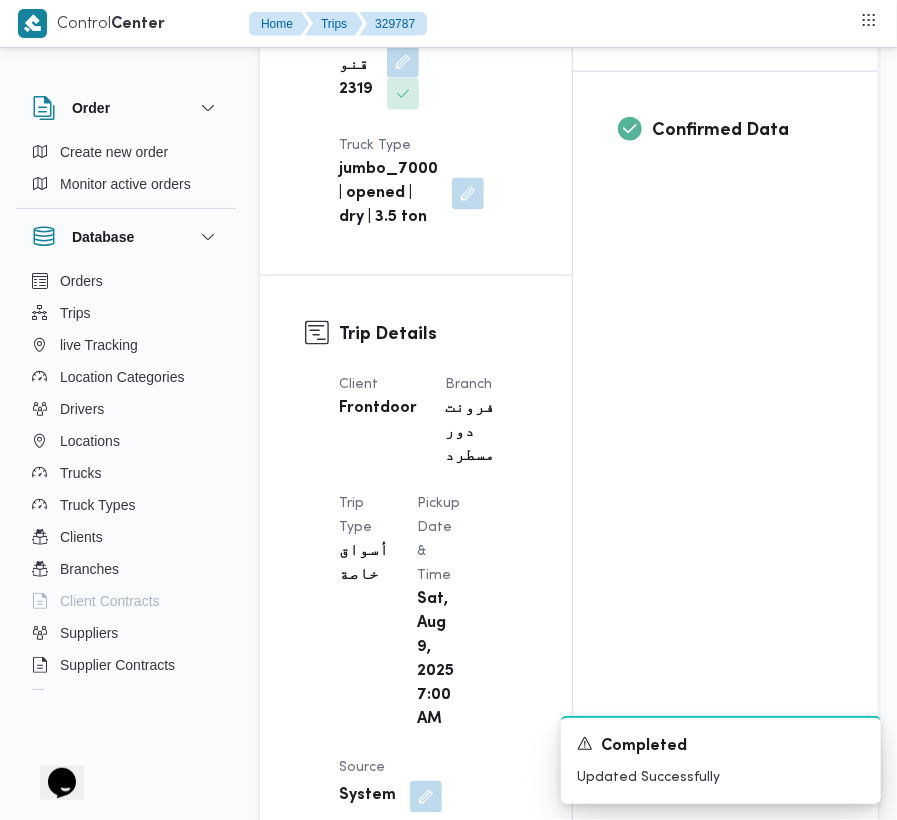 scroll, scrollTop: 0, scrollLeft: 0, axis: both 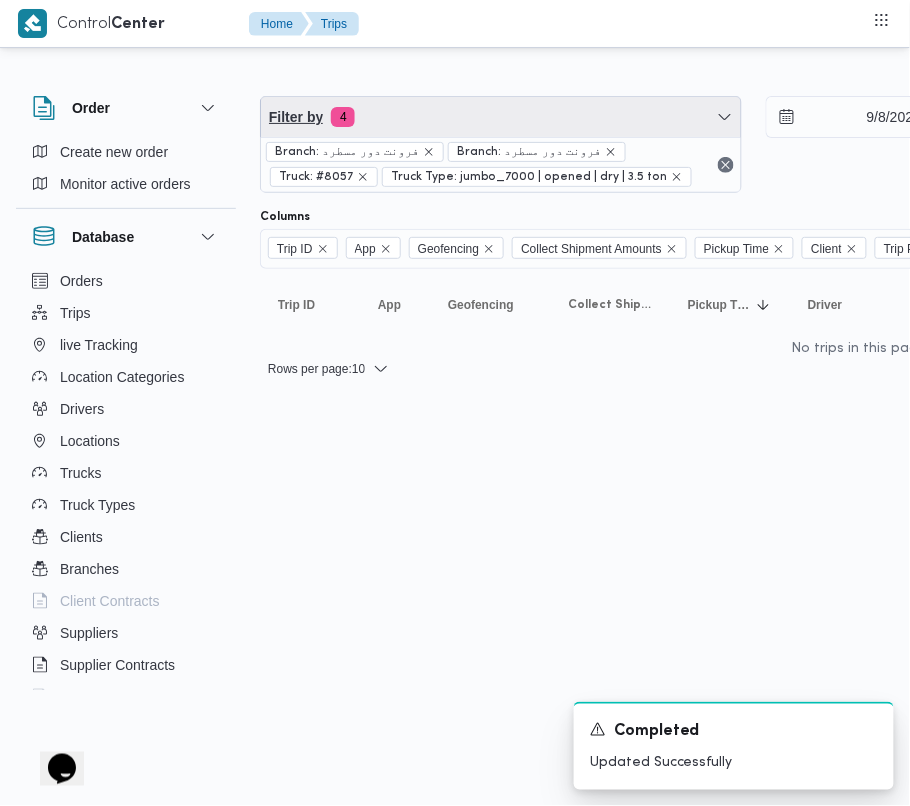 drag, startPoint x: 422, startPoint y: 100, endPoint x: 425, endPoint y: 185, distance: 85.052925 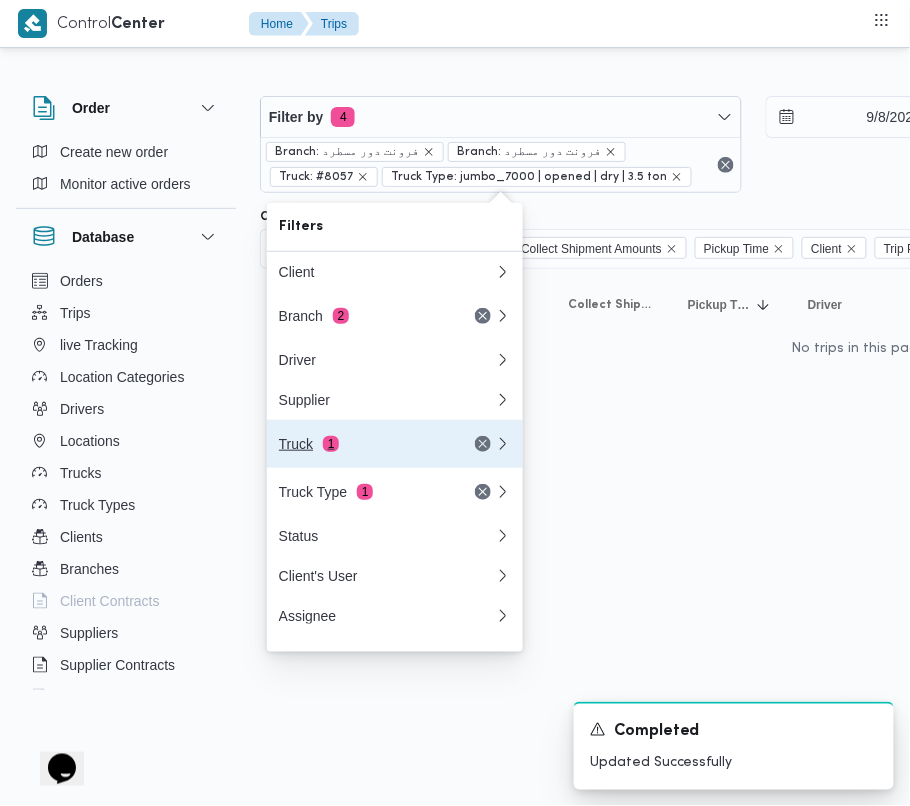click on "Truck 1" at bounding box center (363, 444) 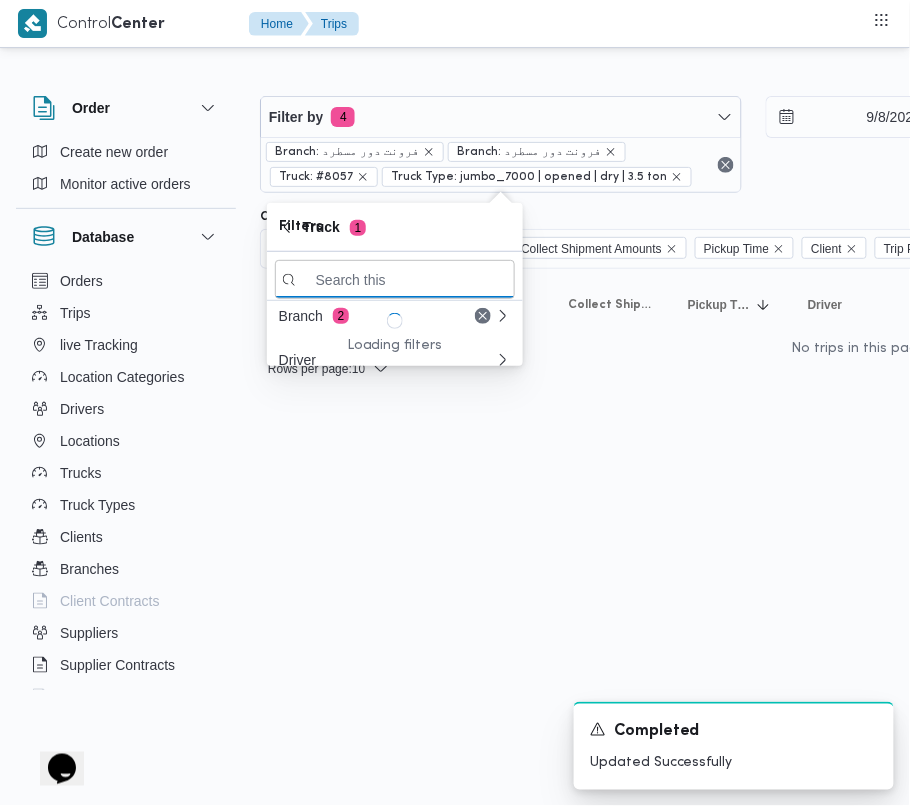 paste on "قلب2694" 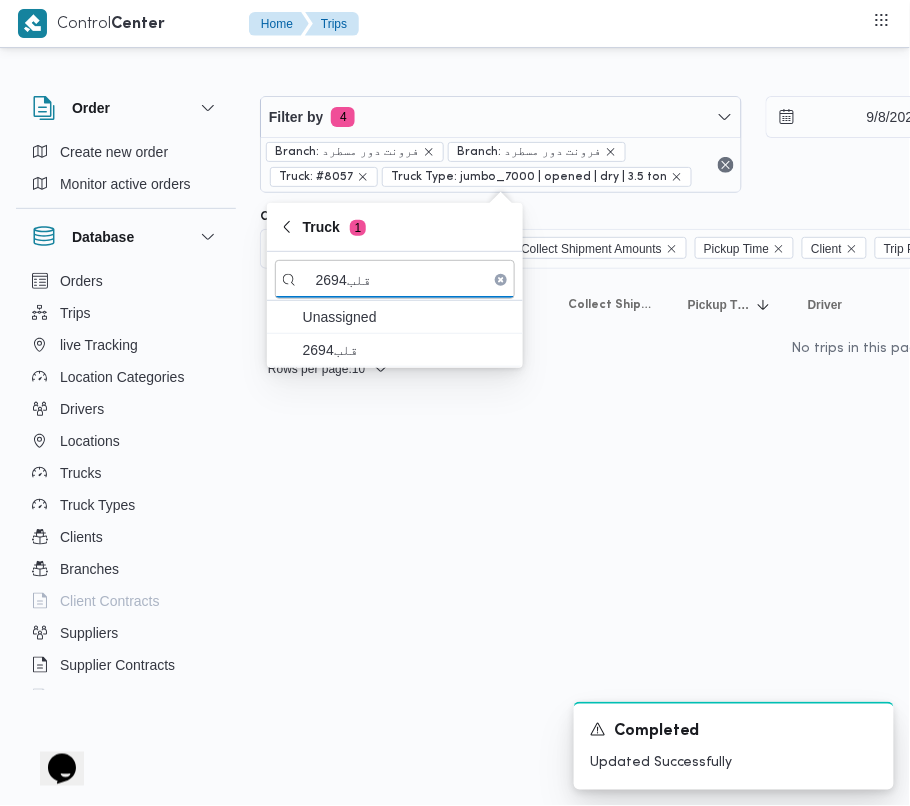 type on "قلب2694" 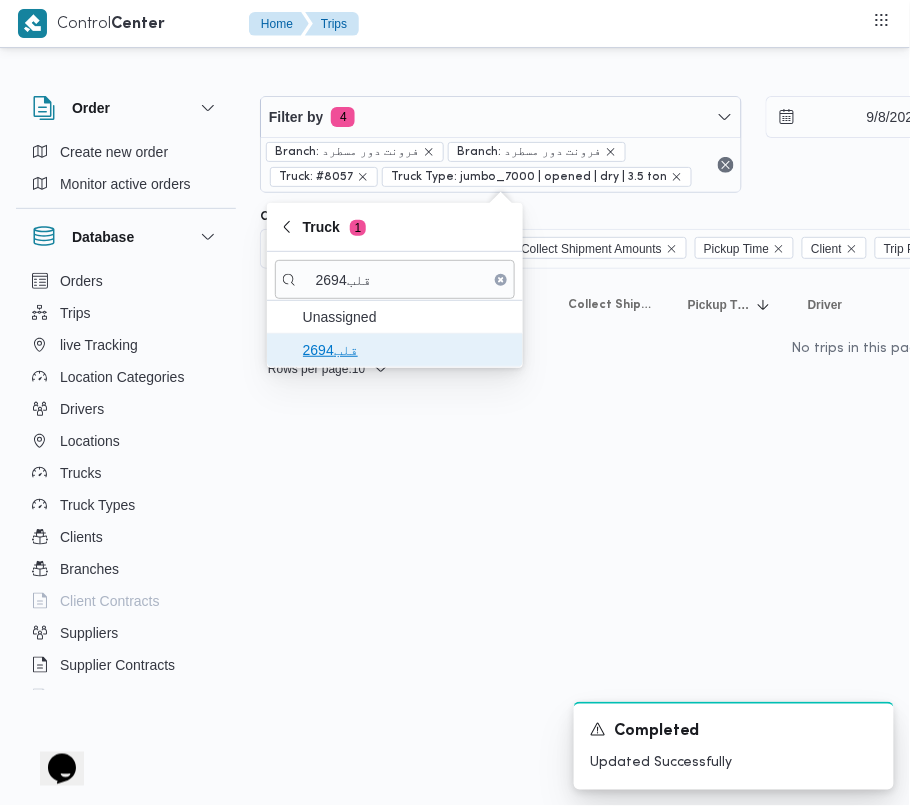 click on "قلب2694" at bounding box center (407, 350) 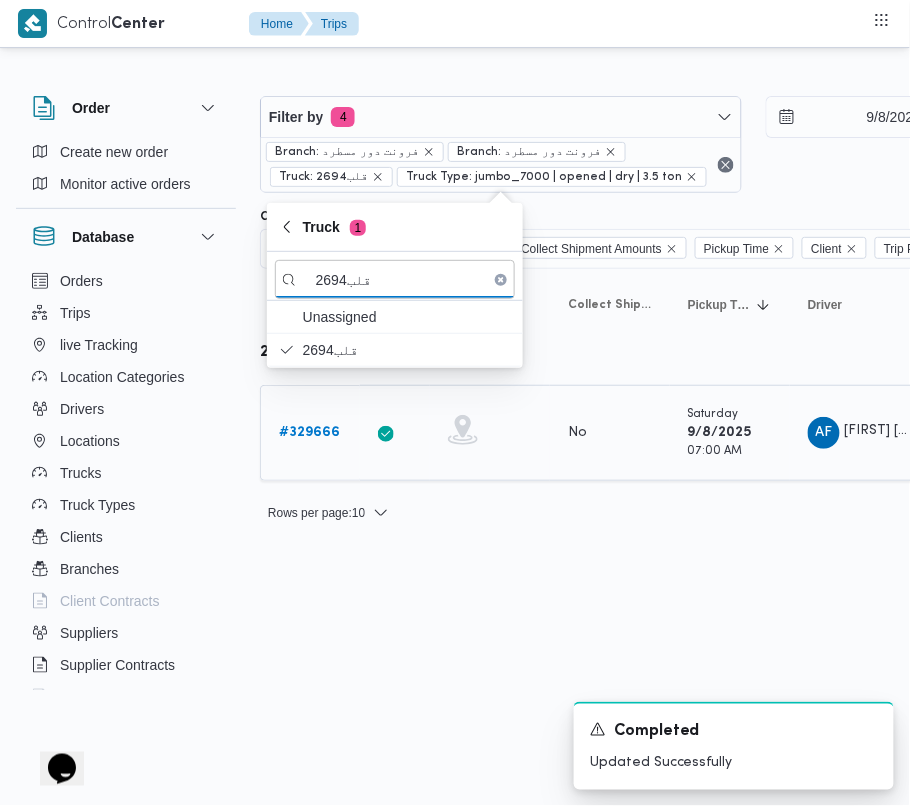 click on "# 329666" at bounding box center [309, 432] 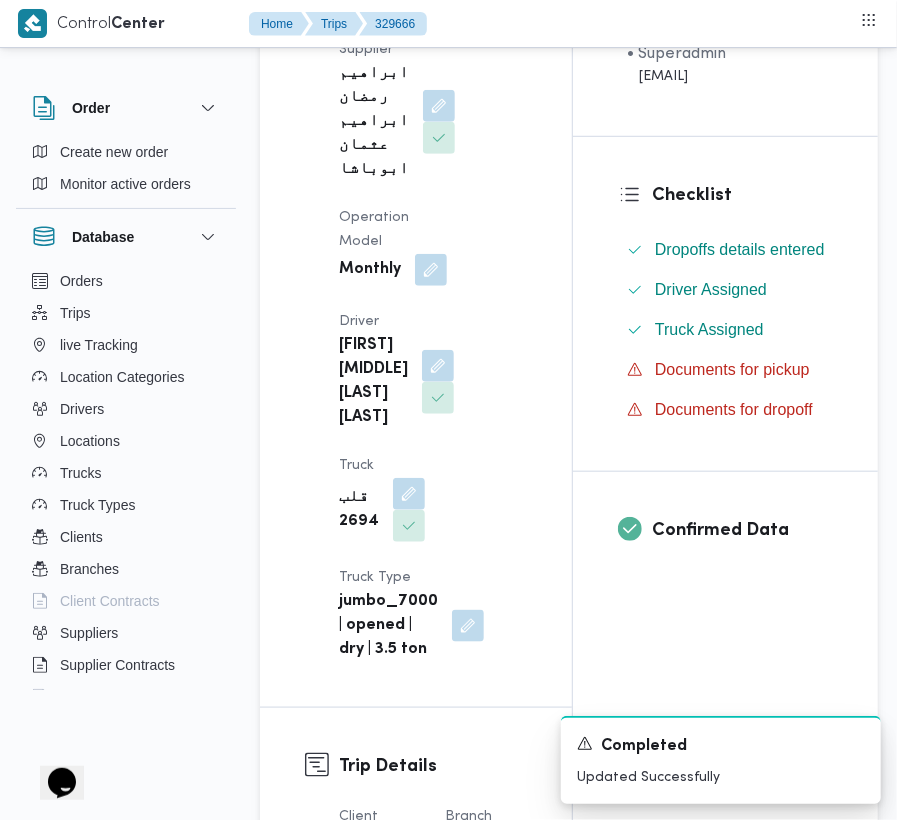 scroll, scrollTop: 468, scrollLeft: 0, axis: vertical 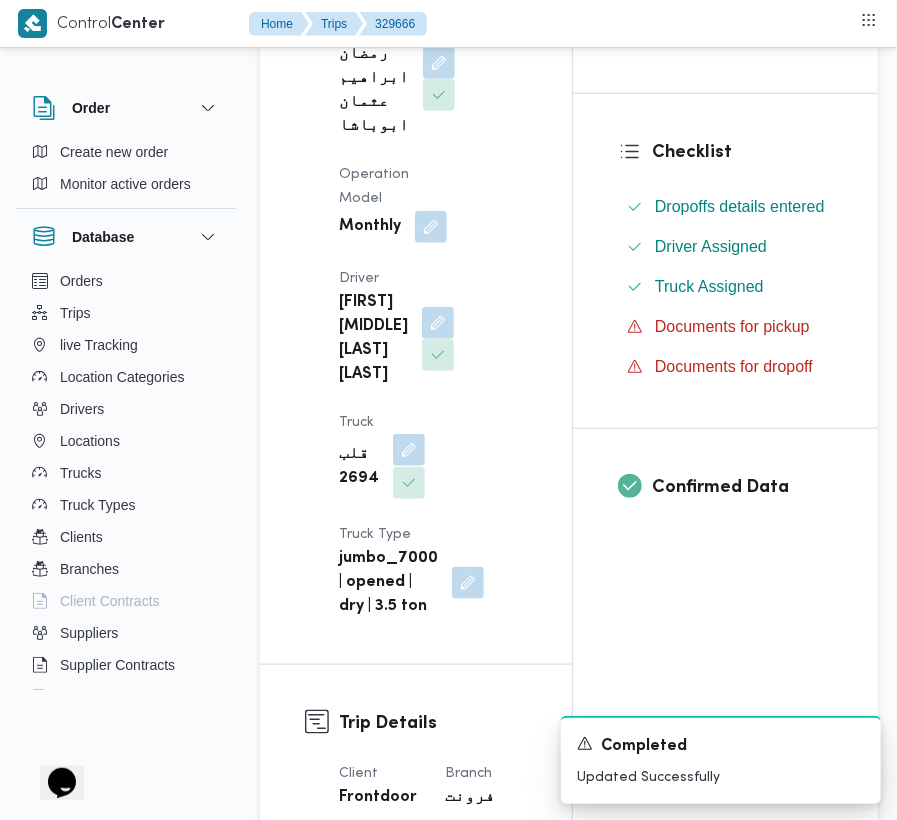 drag, startPoint x: 418, startPoint y: 437, endPoint x: 416, endPoint y: 452, distance: 15.132746 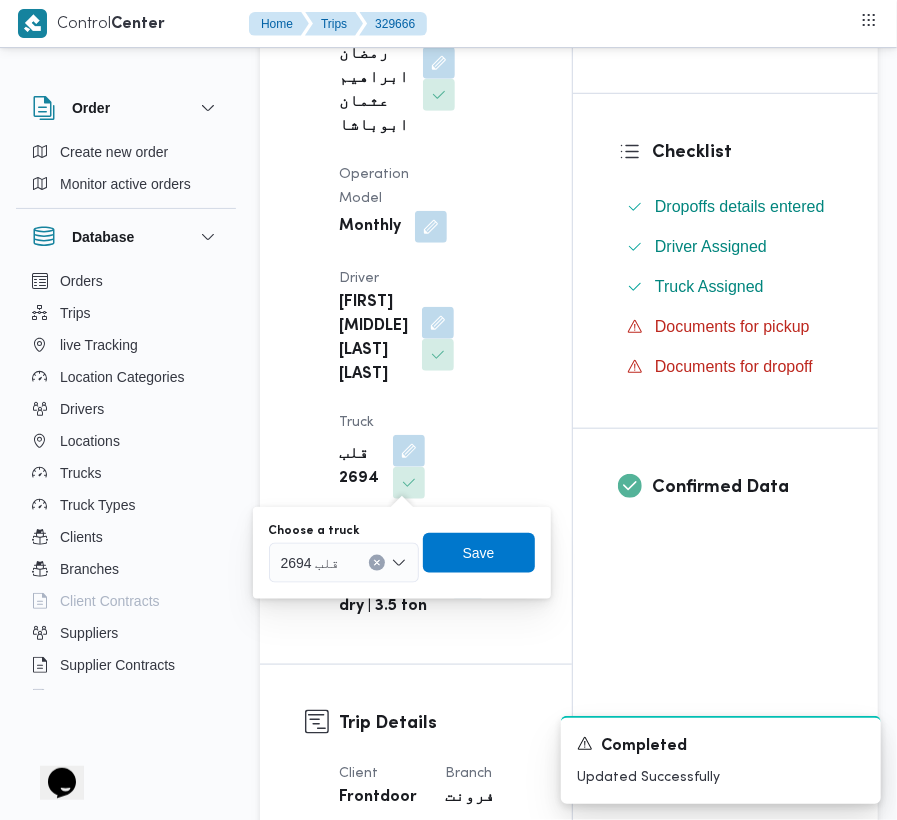 click on "قلب 2694" at bounding box center (344, 563) 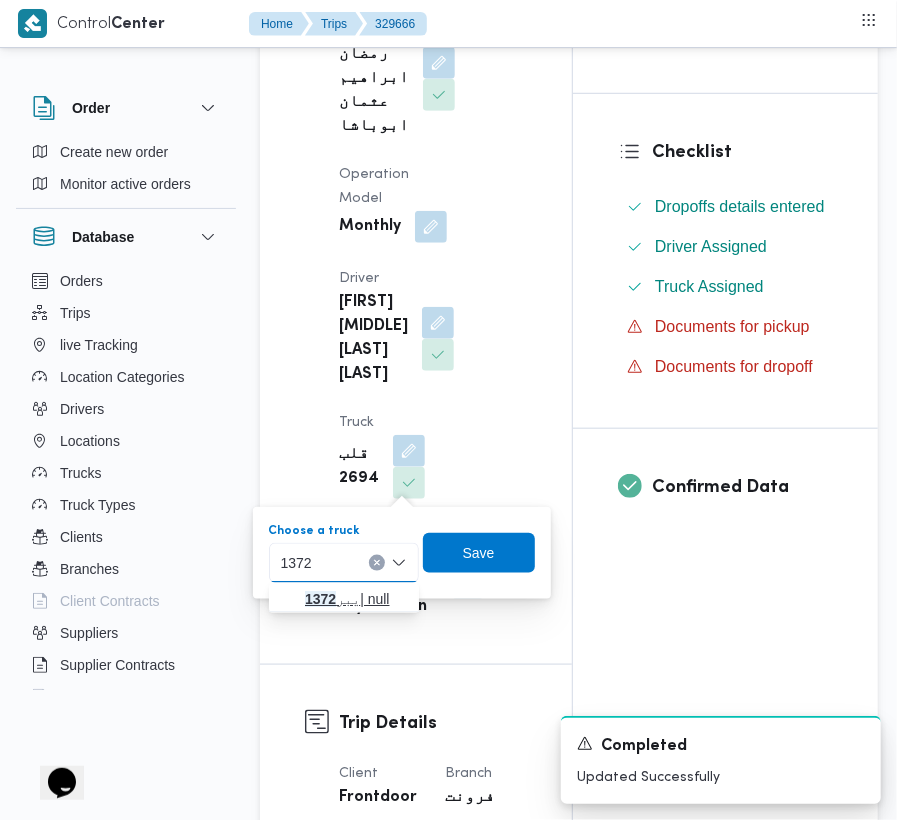 type on "1372" 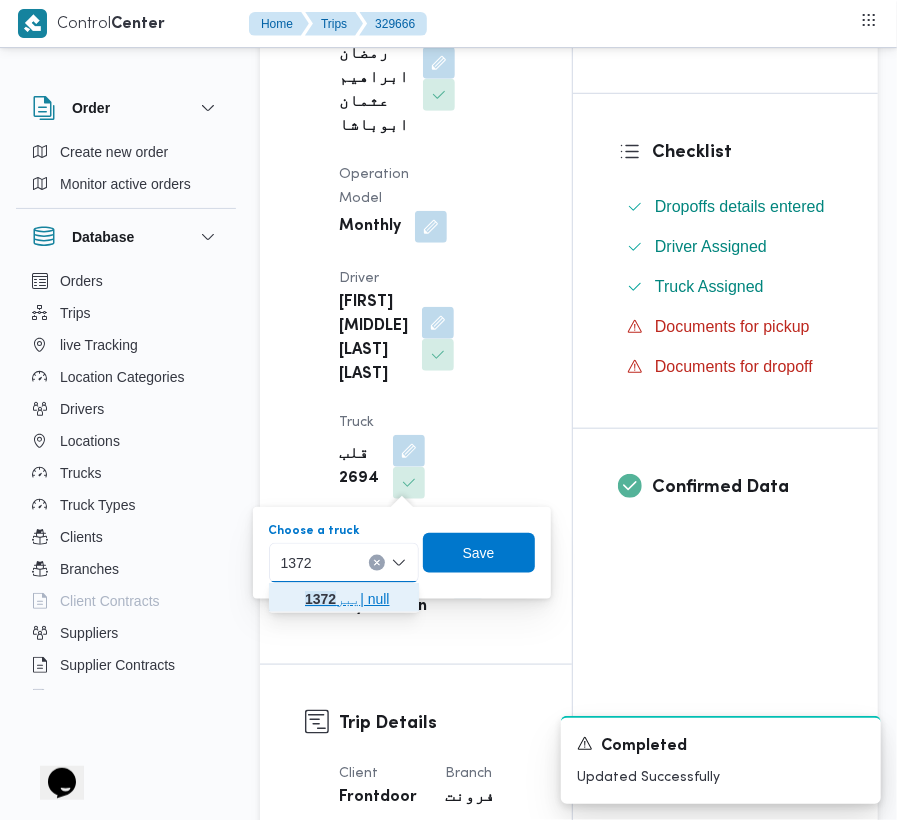 click 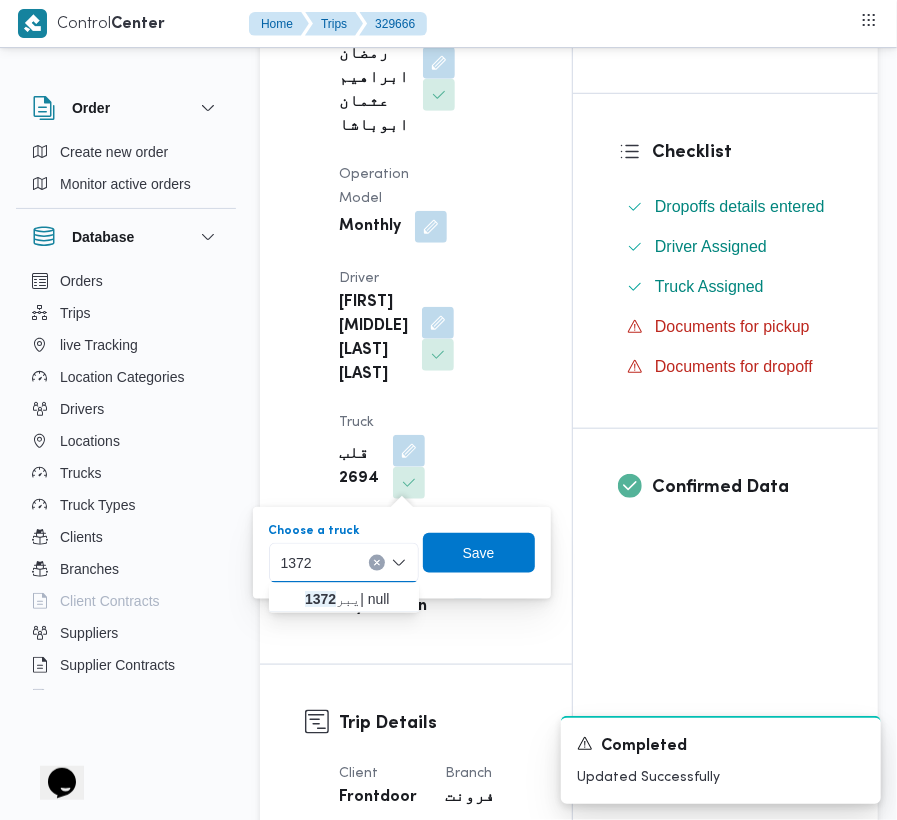 type 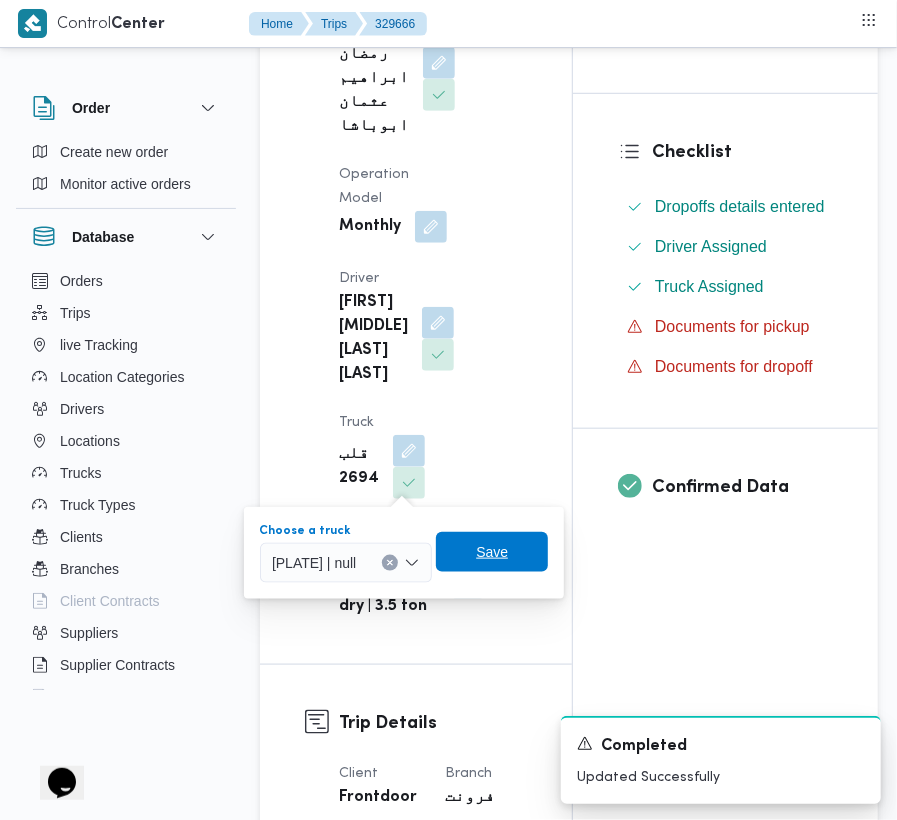 click on "Save" at bounding box center (492, 552) 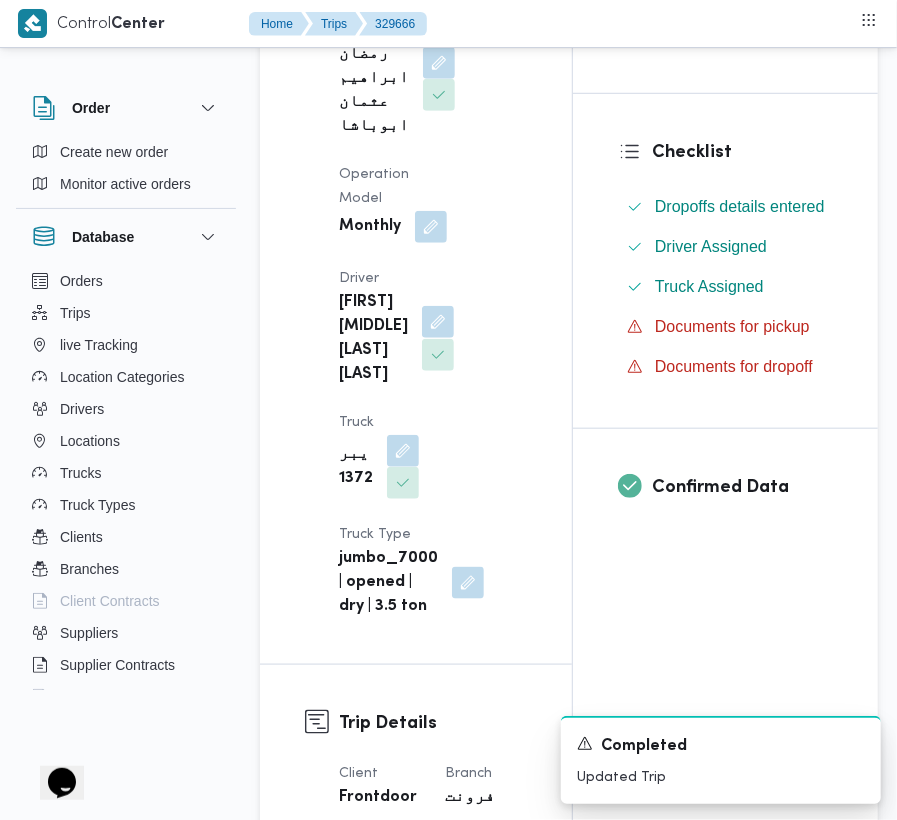 click at bounding box center (438, 322) 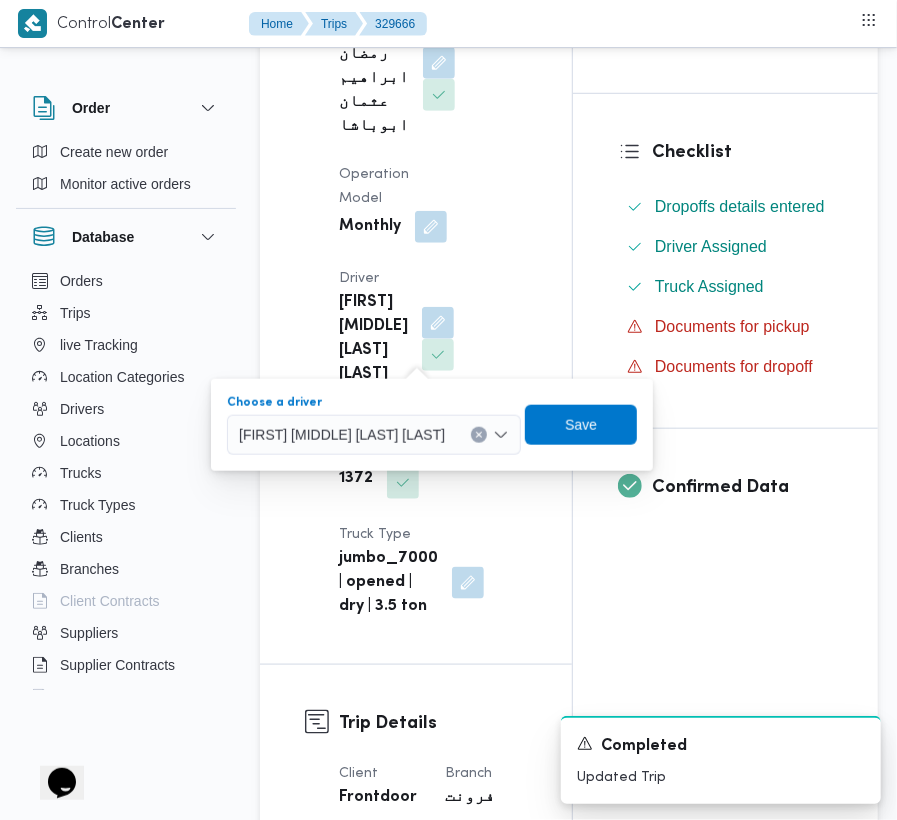 click on "عبدالعاطي فرج مصطفي احمد" at bounding box center [342, 434] 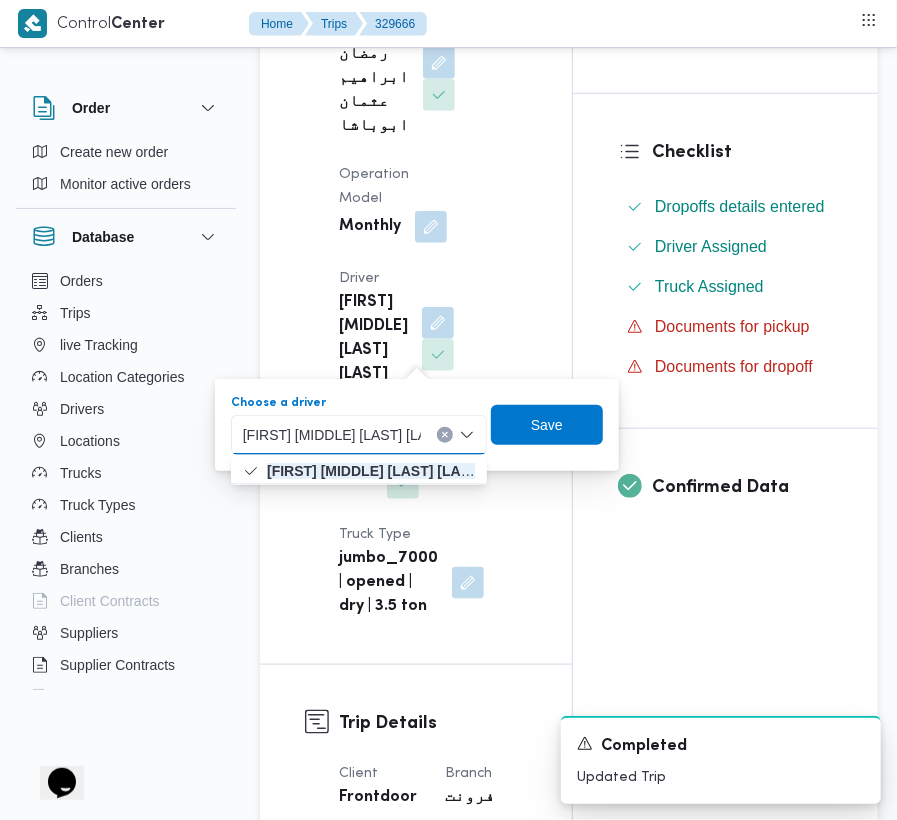 type on "عبدالعاطي فرج مصطفي احمد" 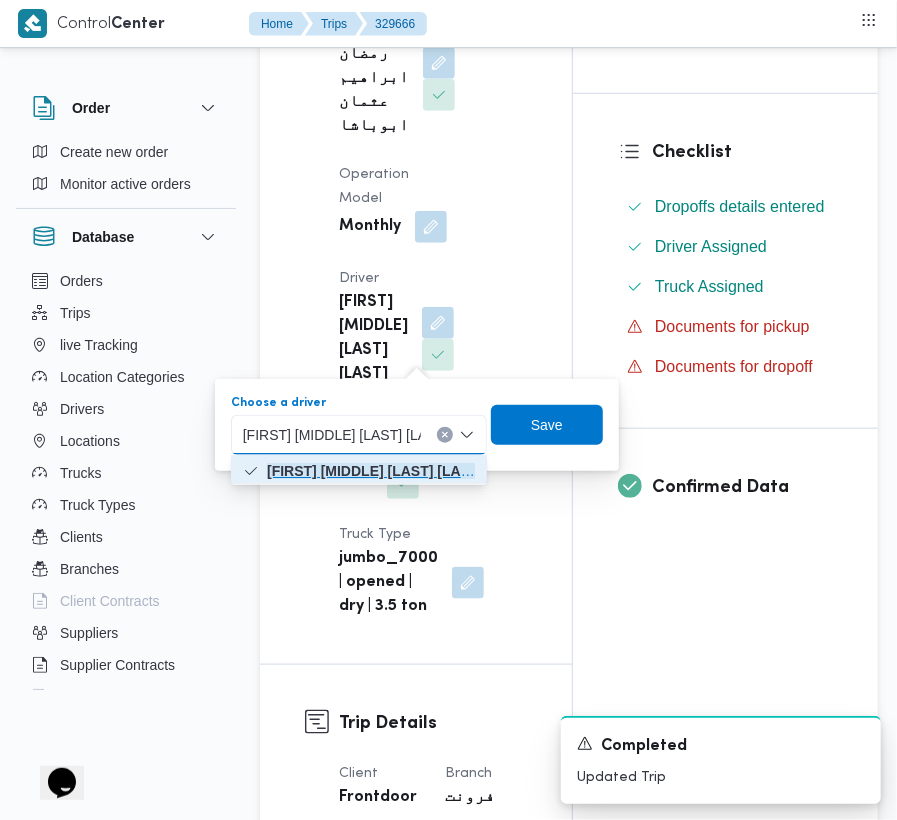 click on "عبدالعاطي فرج مصطفي احمد" 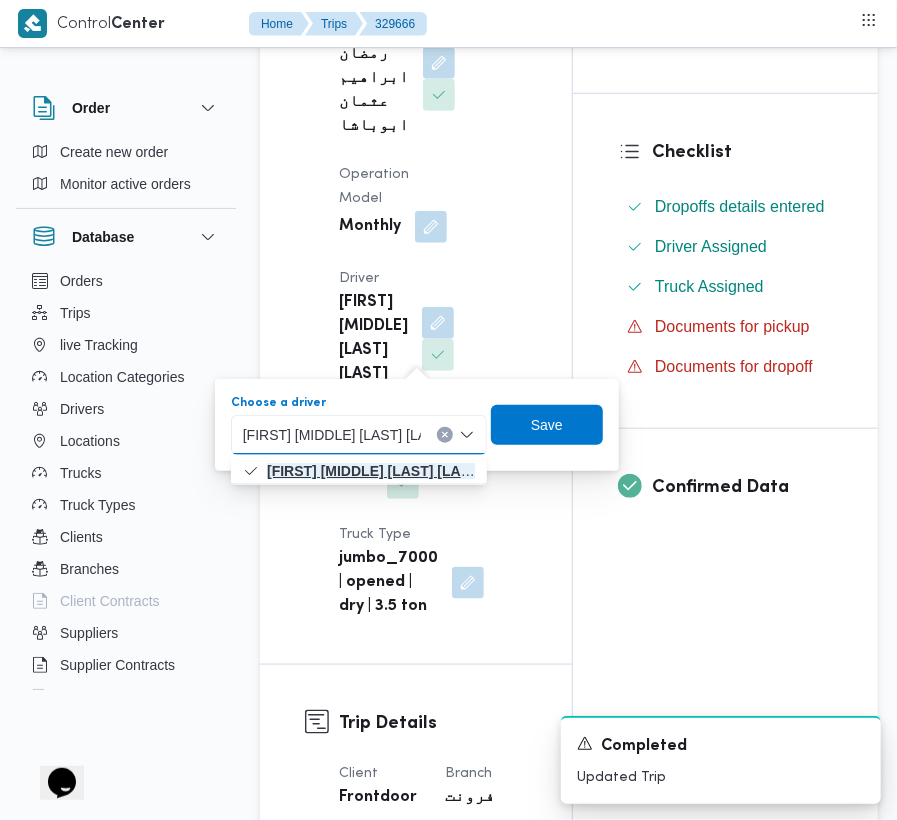 type 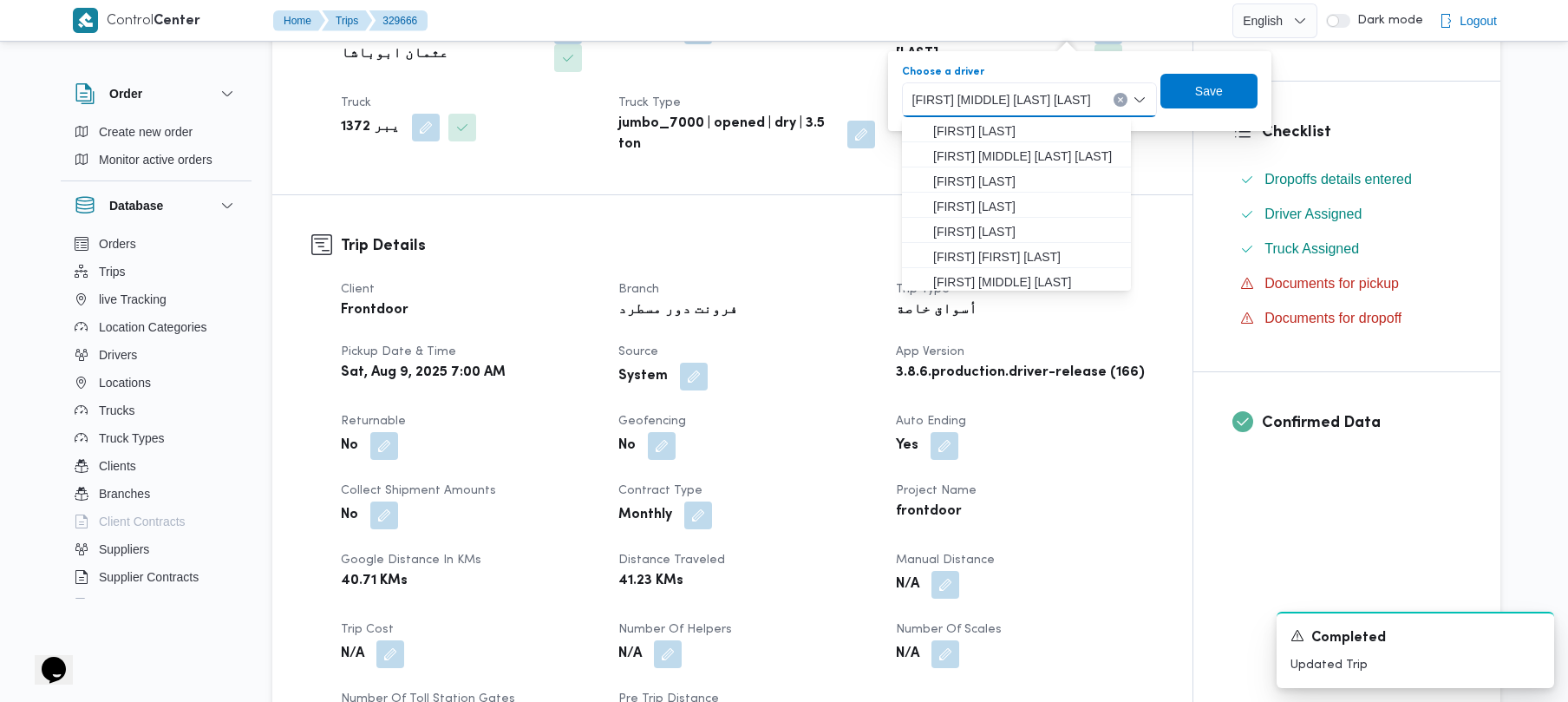 click on "Supplier Details Supplier ابراهيم رمضان ابراهيم عثمان ابوباشا Operation Model Monthly Driver عبدالعاطي فرج مصطفي احمد  Truck يبر 1372 Truck Type jumbo_7000 | opened | dry | 3.5 ton" at bounding box center (732, 53) 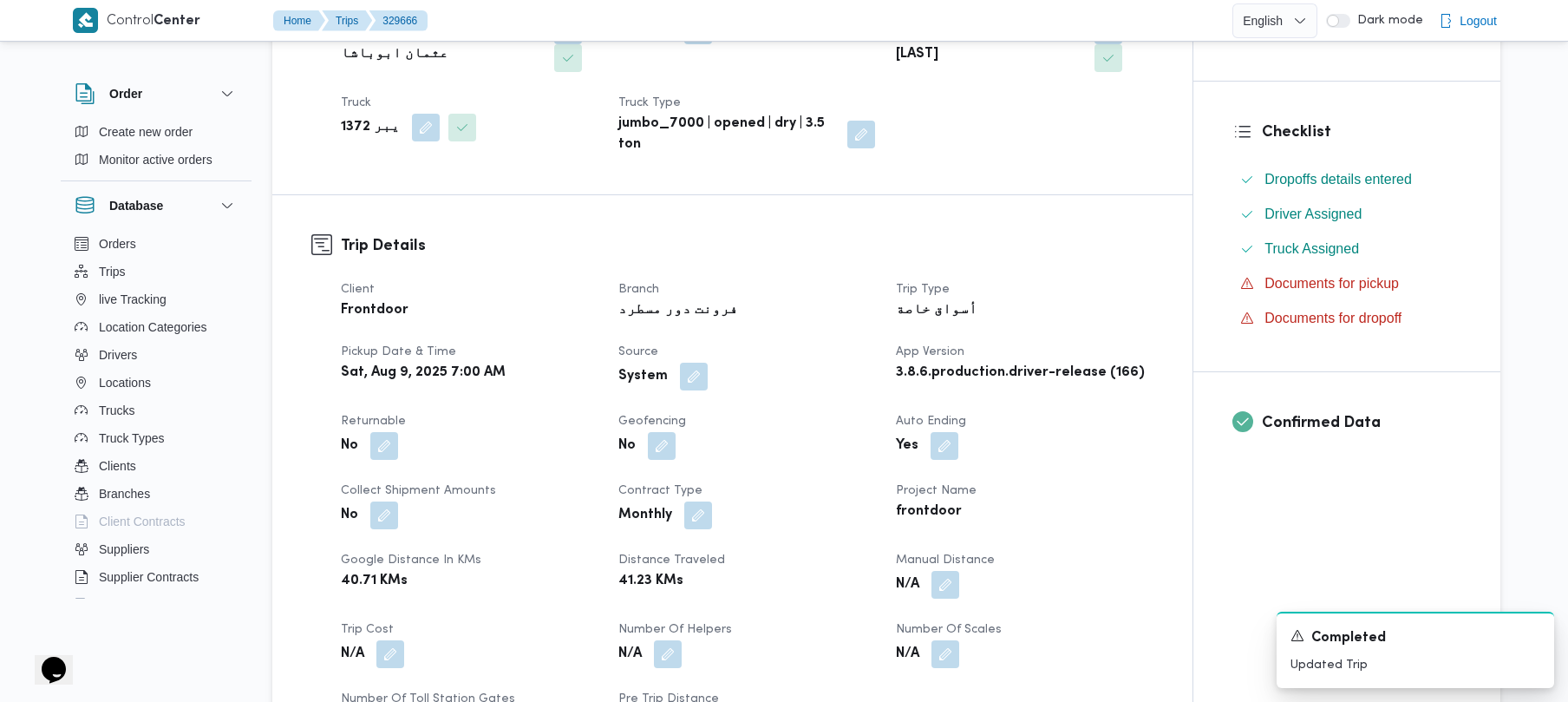 click on "Supplier Details Supplier ابراهيم رمضان ابراهيم عثمان ابوباشا Operation Model Monthly Driver عبدالعاطي فرج مصطفي احمد  Truck يبر 1372 Truck Type jumbo_7000 | opened | dry | 3.5 ton" at bounding box center [732, 53] 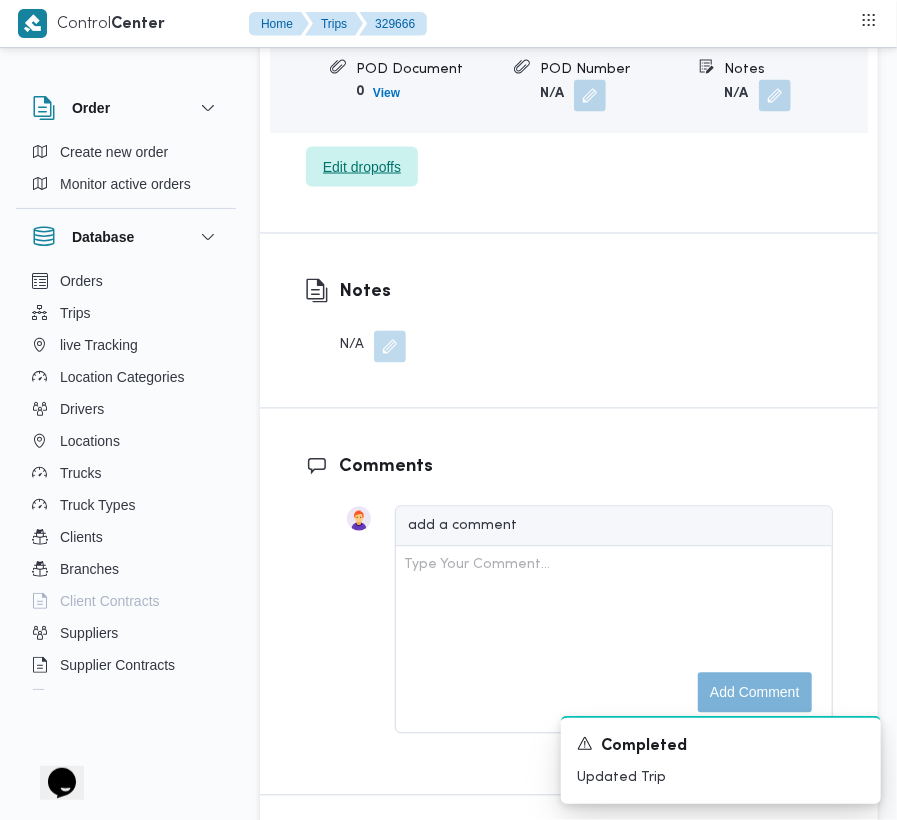 click on "Edit dropoffs" at bounding box center (362, 167) 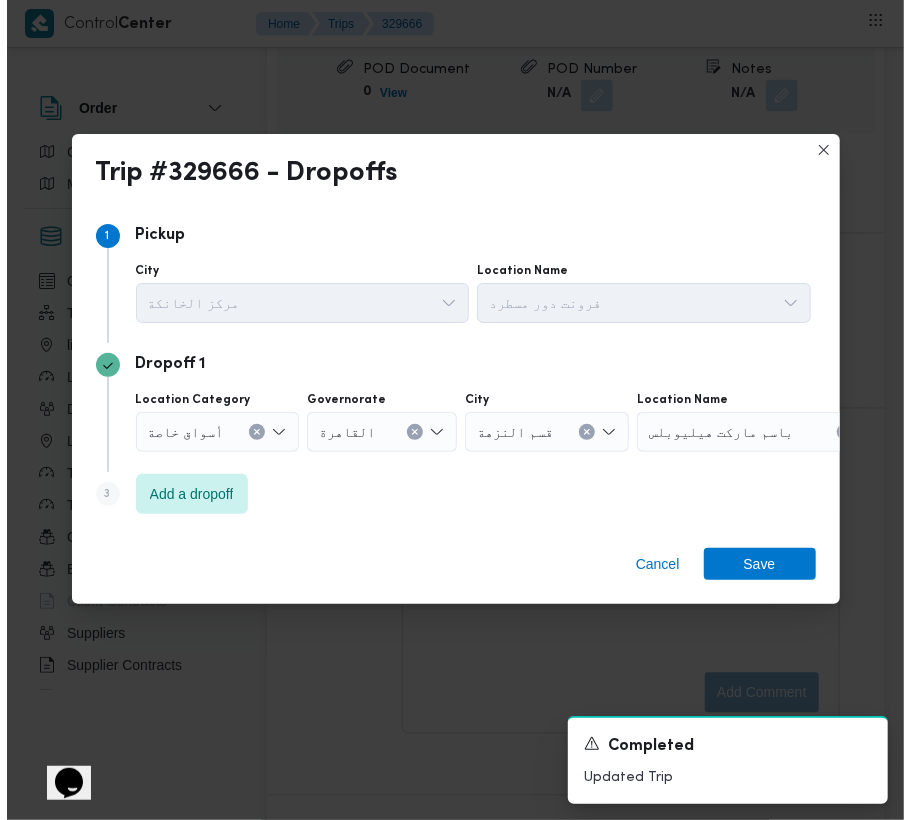 scroll, scrollTop: 3645, scrollLeft: 0, axis: vertical 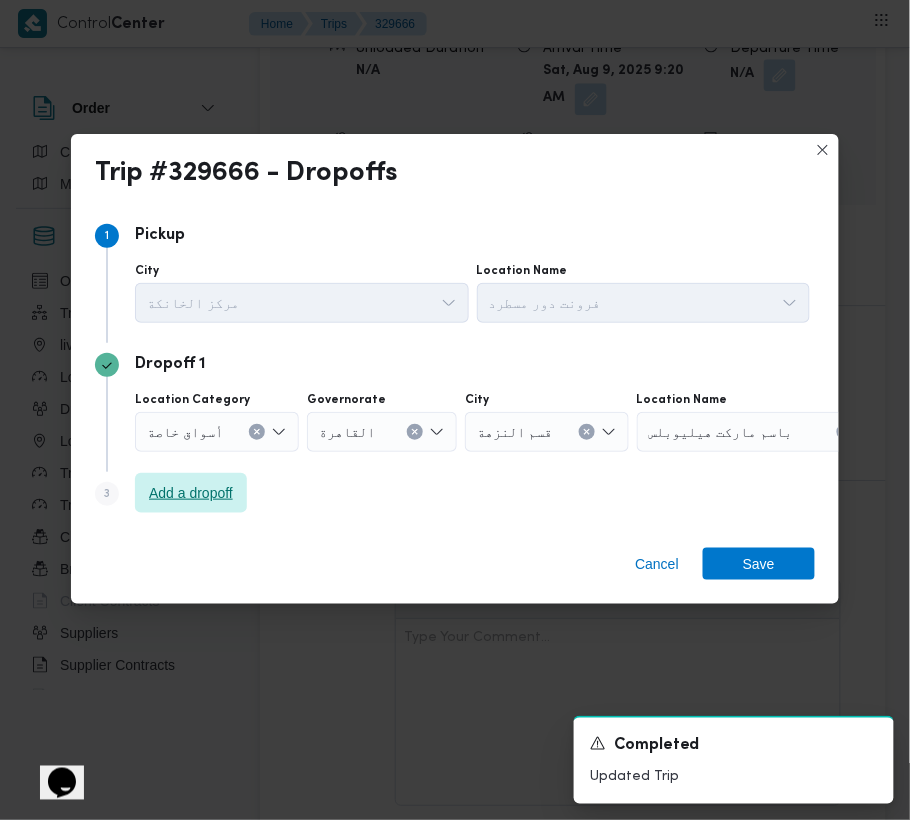 click on "Add a dropoff" at bounding box center (191, 493) 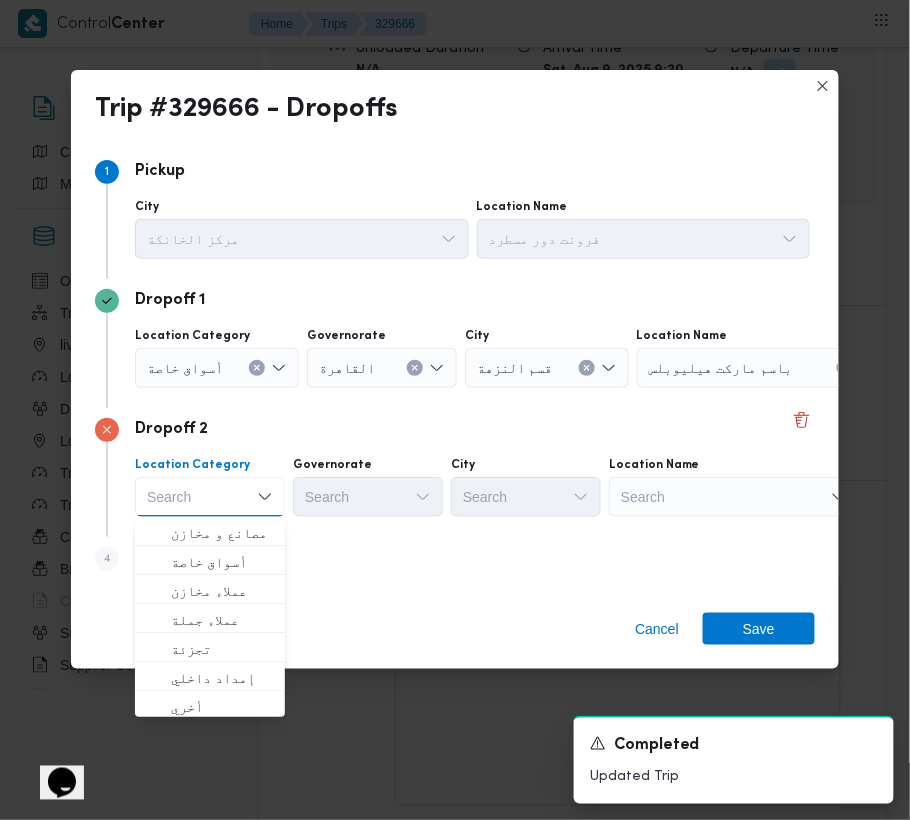 drag, startPoint x: 752, startPoint y: 481, endPoint x: 761, endPoint y: 498, distance: 19.235384 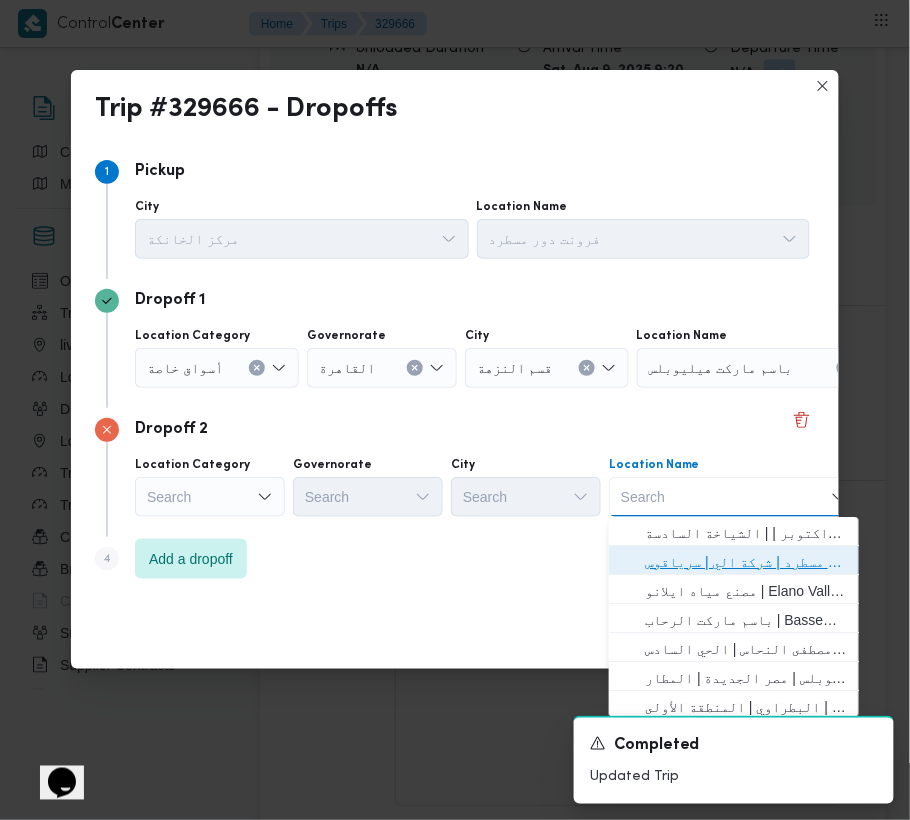 drag, startPoint x: 762, startPoint y: 556, endPoint x: 570, endPoint y: 496, distance: 201.15666 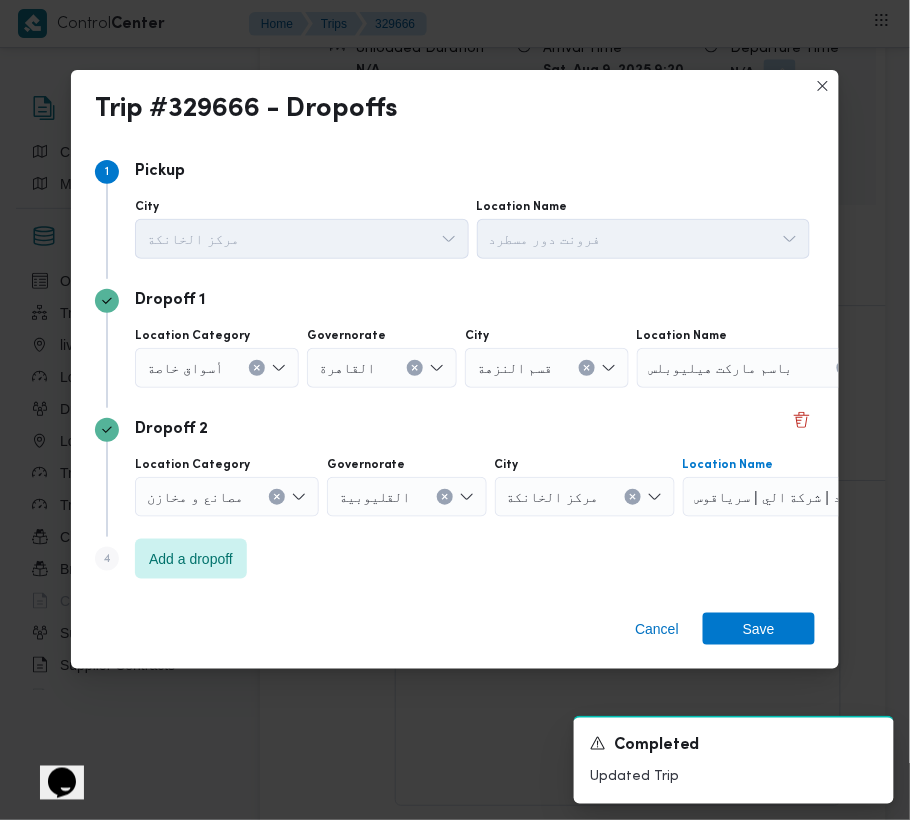 click 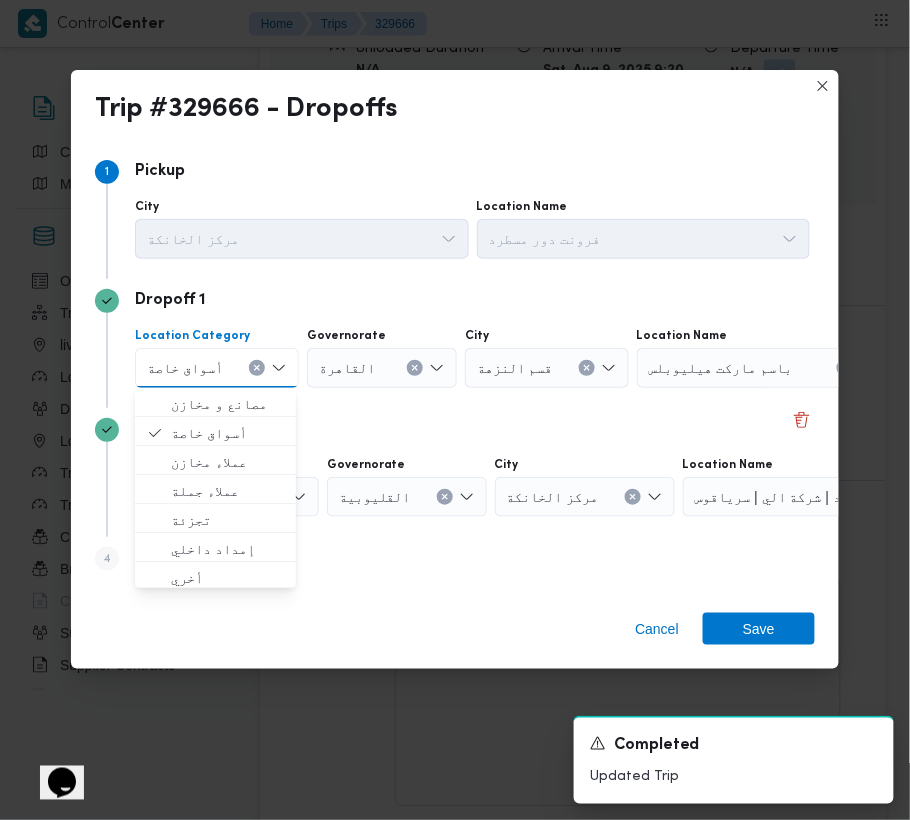 click on "أسواق خاصة Combo box. Selected. أسواق خاصة. Press Backspace to delete أسواق خاصة. Combo box input. Search. Type some text or, to display a list of choices, press Down Arrow. To exit the list of choices, press Escape." at bounding box center [217, 368] 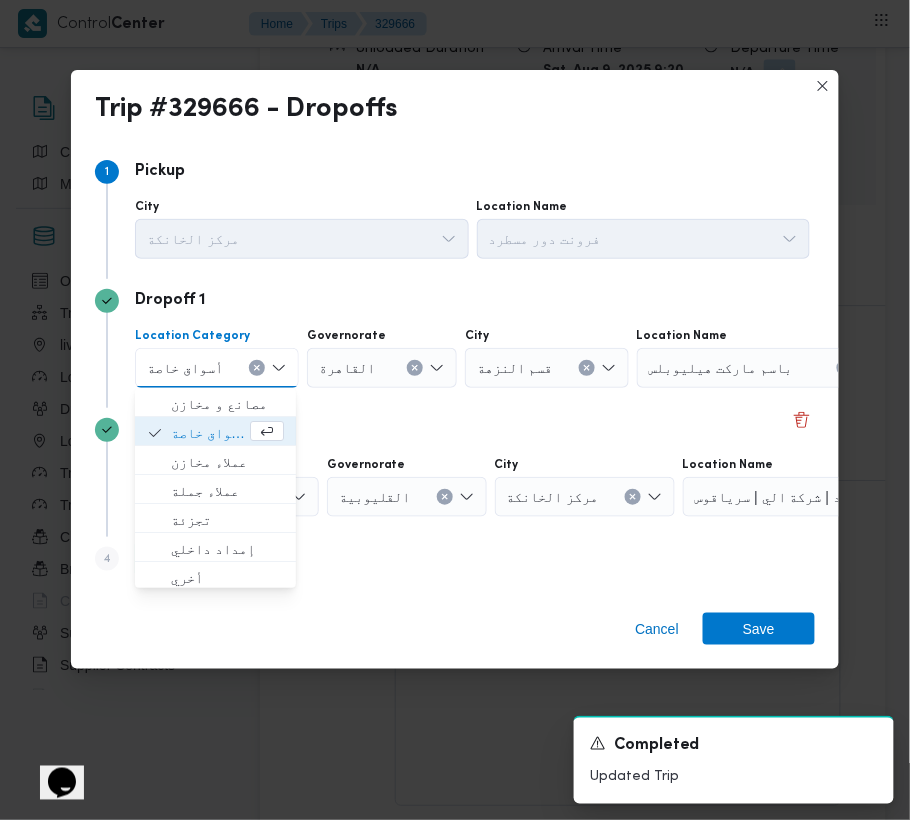 click 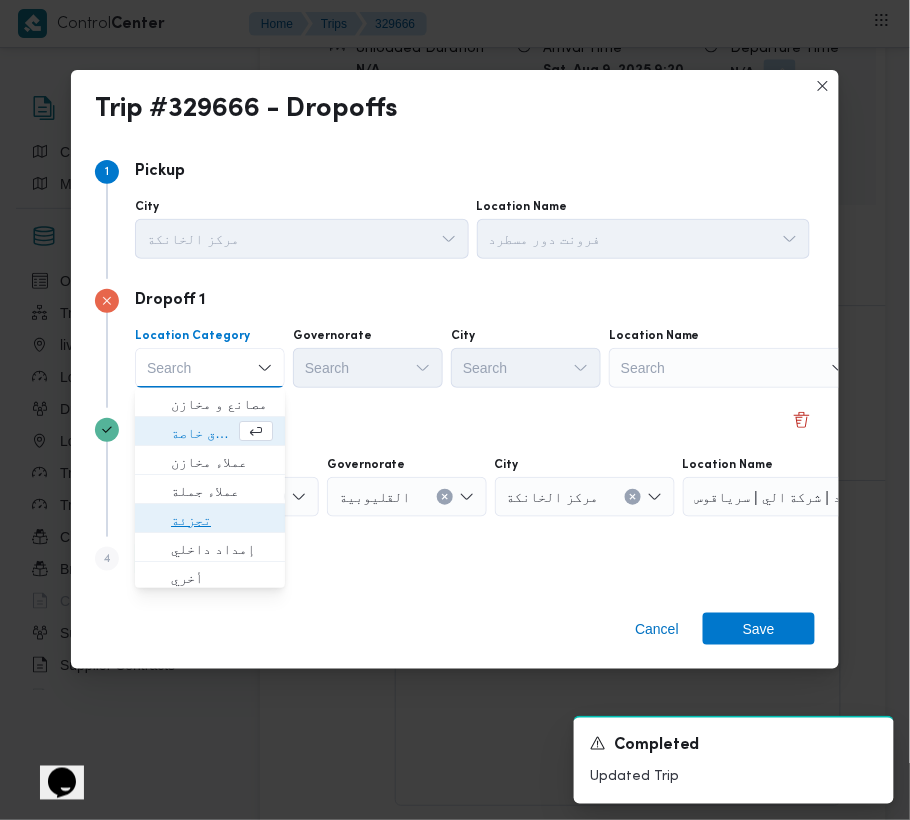 click on "تجزئة" at bounding box center [222, 520] 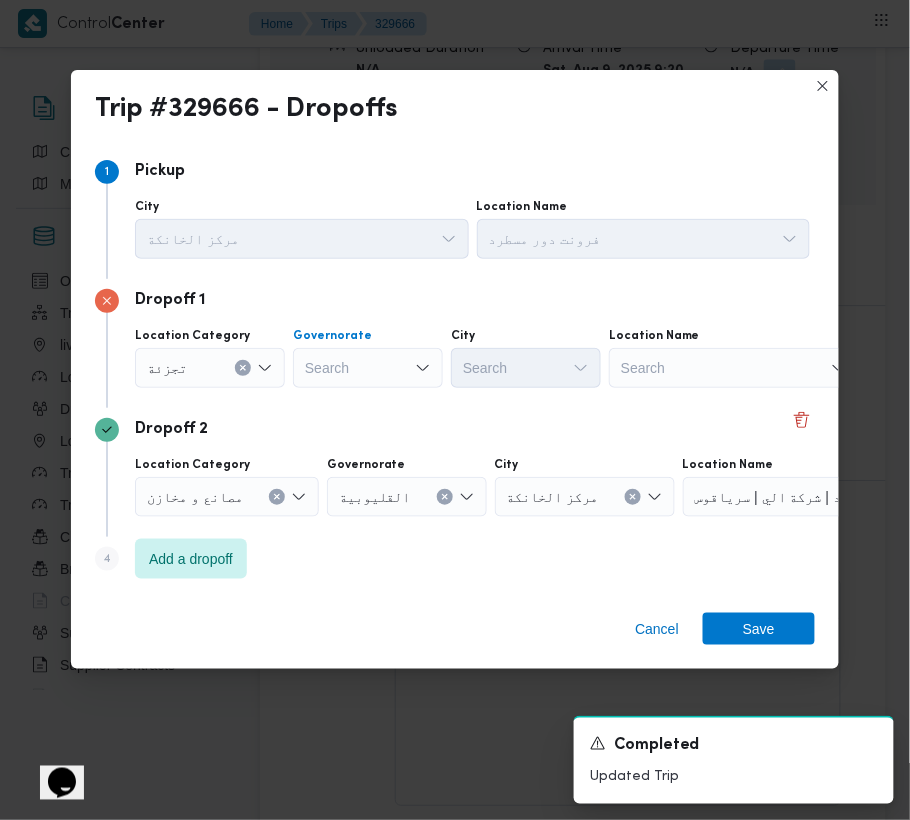 click on "Search" at bounding box center [368, 368] 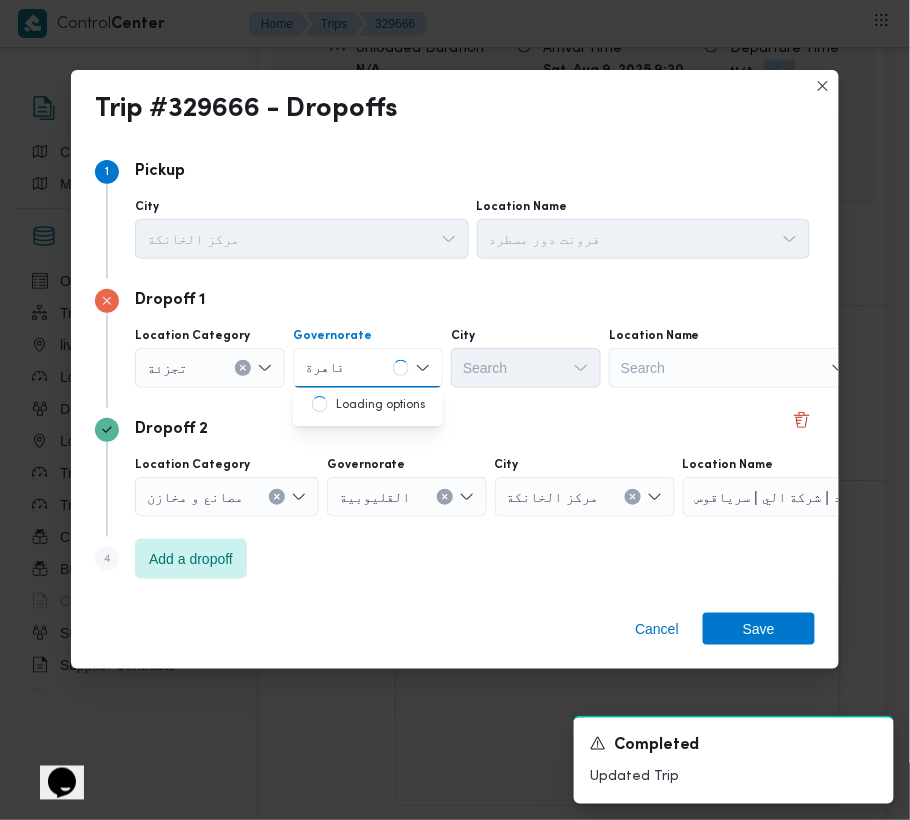 type on "قاهرة" 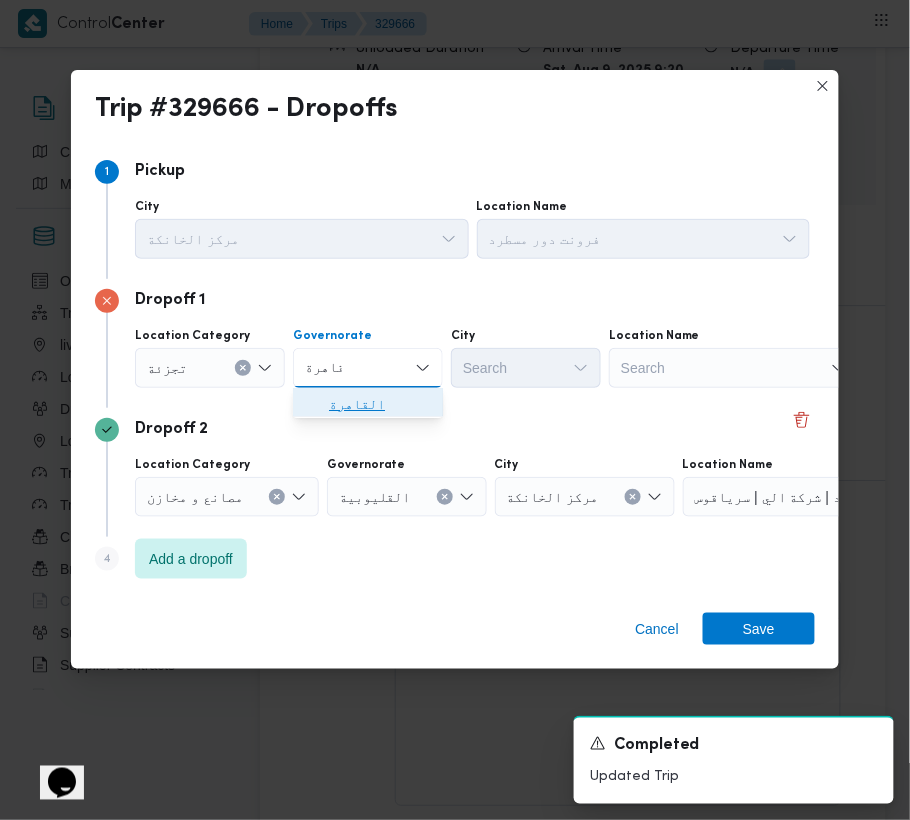 click on "القاهرة" at bounding box center (380, 404) 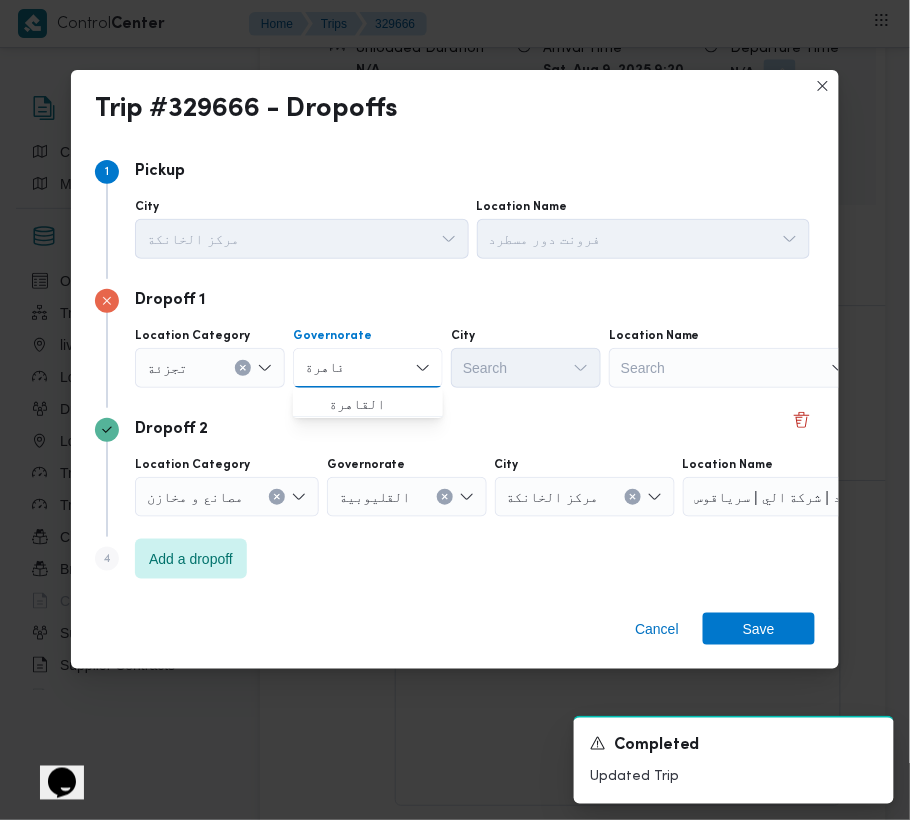 type 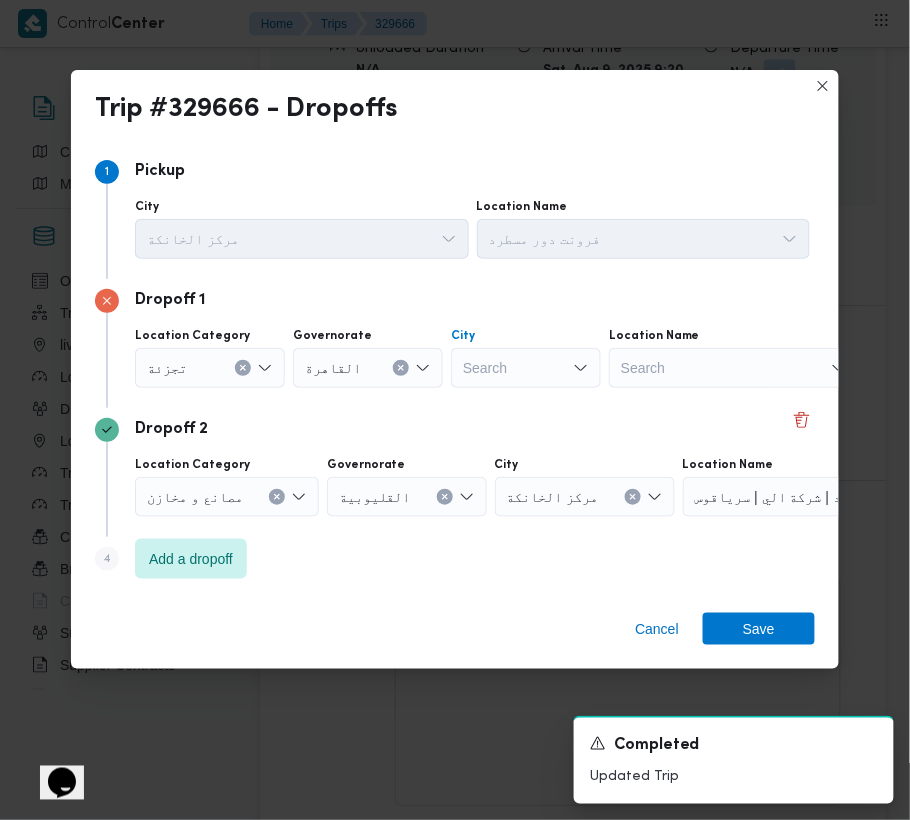 click on "Search" at bounding box center (526, 368) 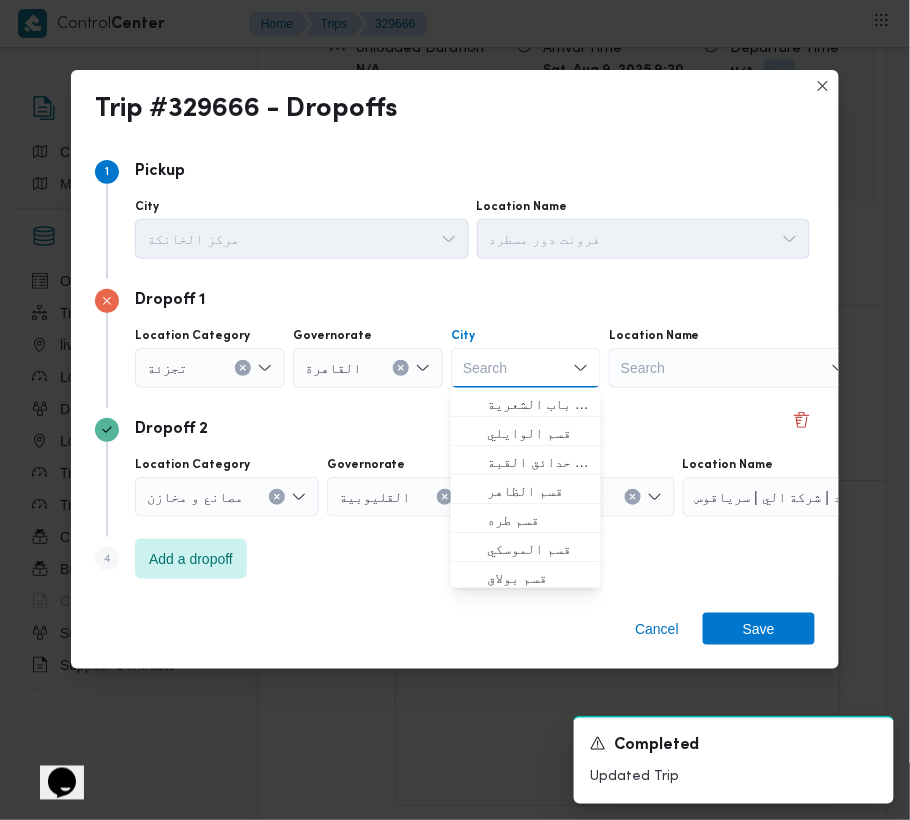 paste on "قاهرة" 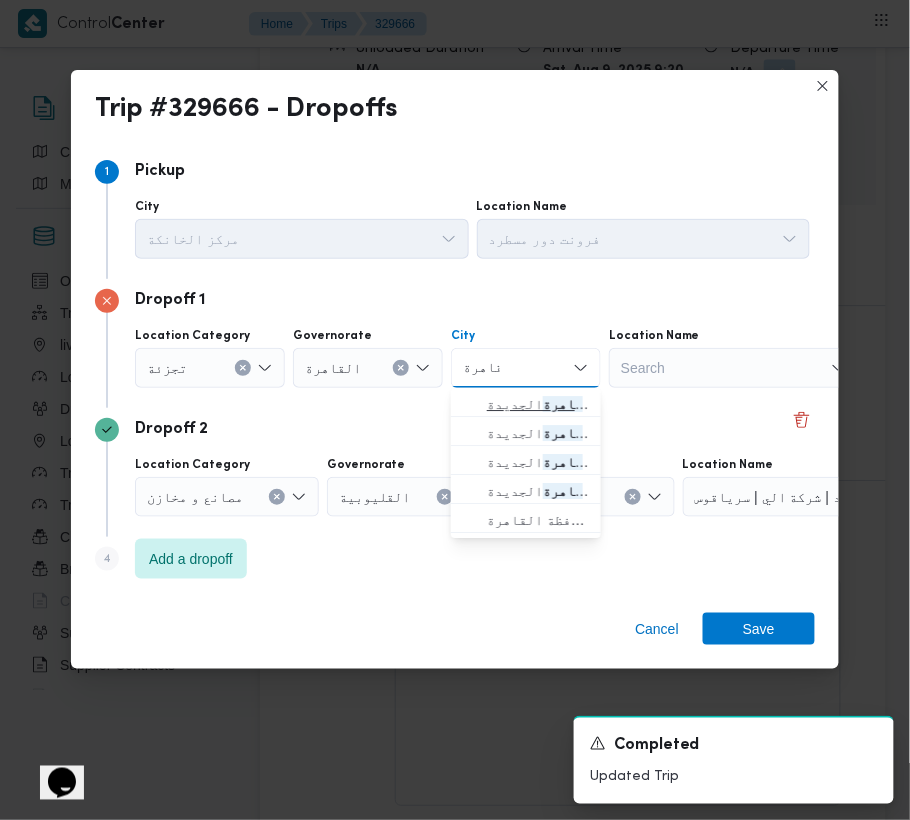 type on "قاهرة" 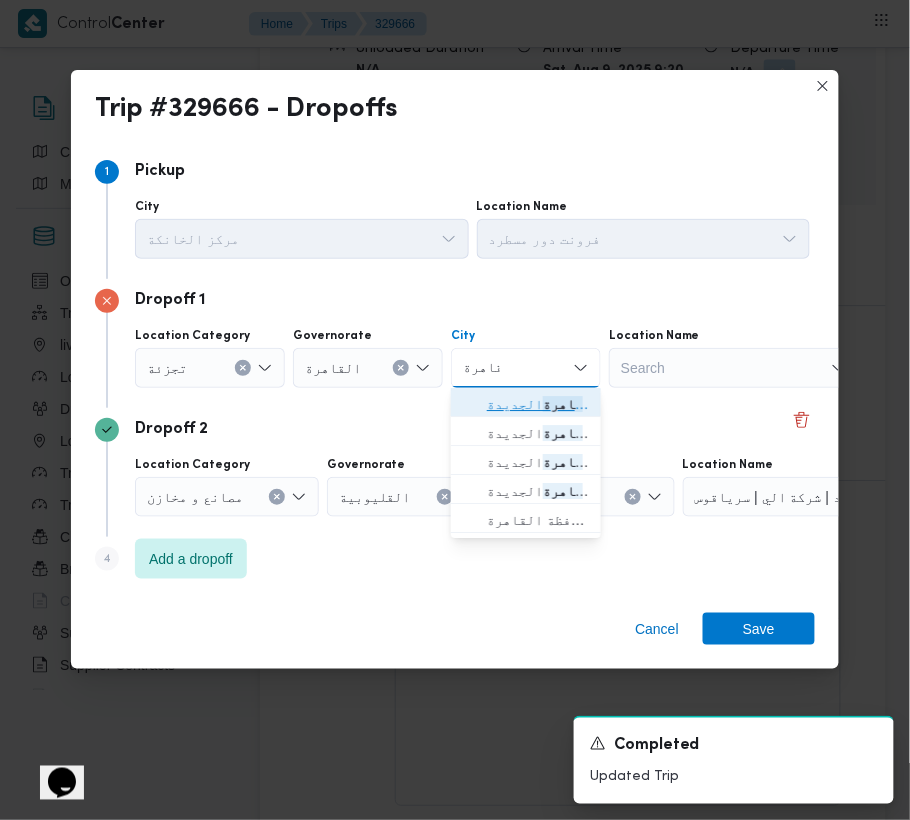 click 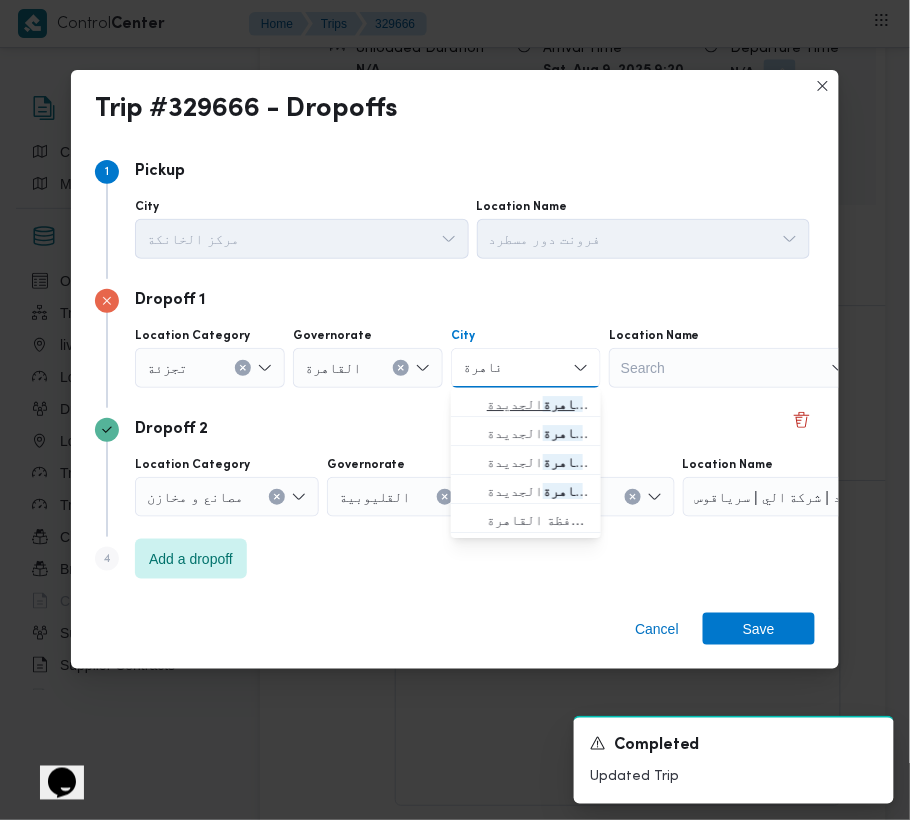 type 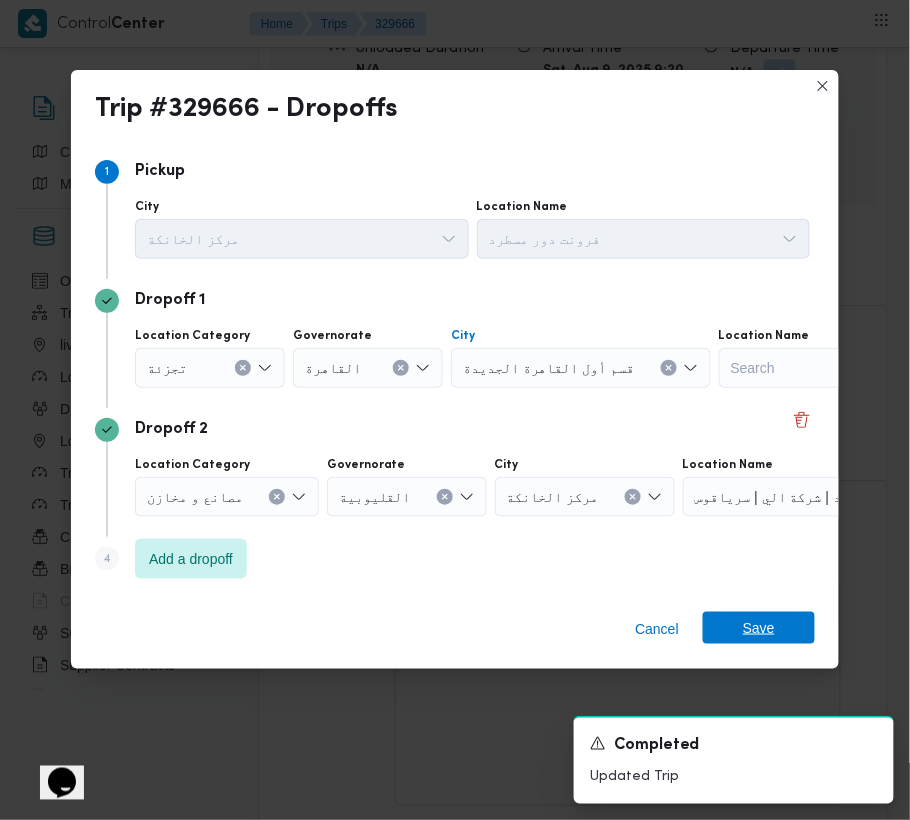 click on "Save" at bounding box center (759, 628) 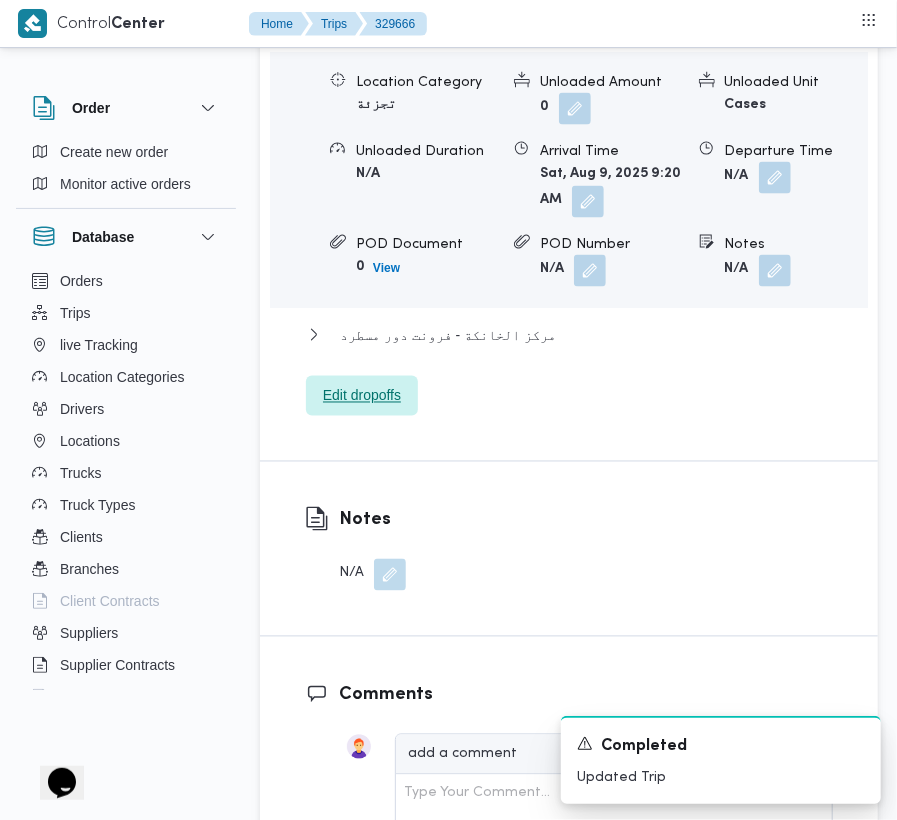 scroll, scrollTop: 3618, scrollLeft: 0, axis: vertical 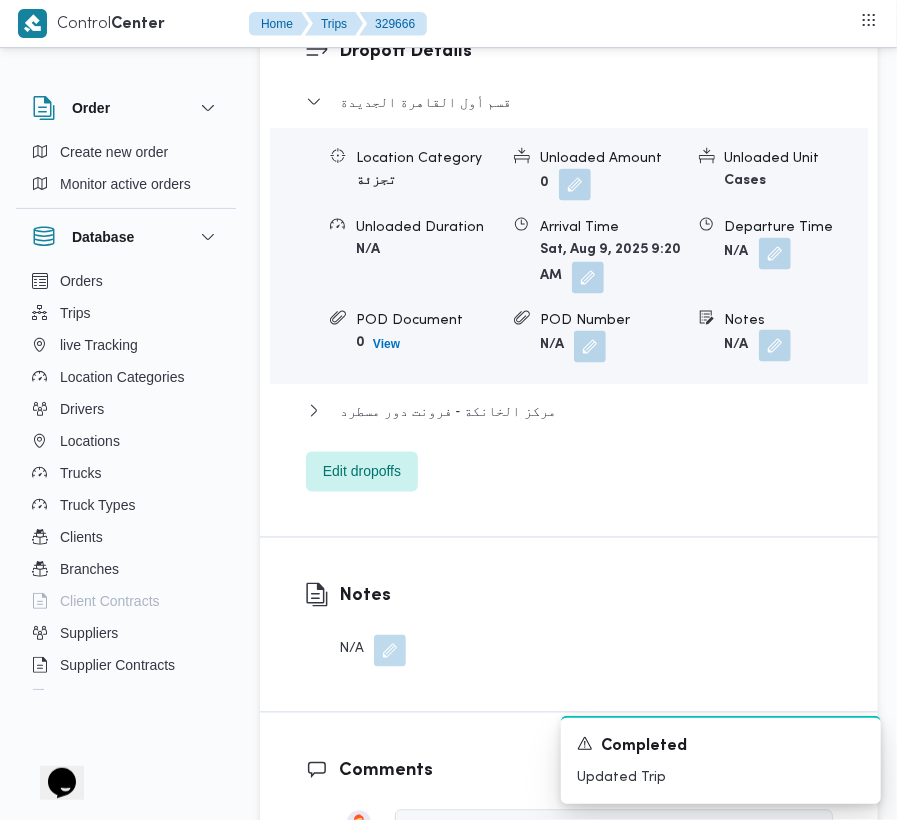 click at bounding box center [775, 346] 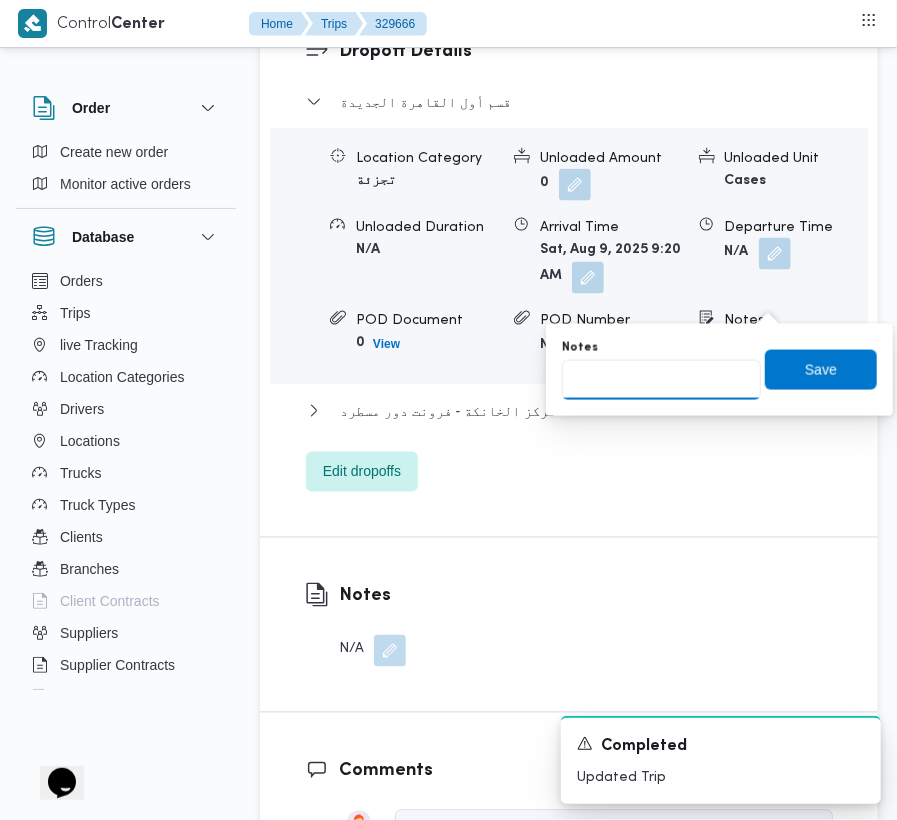 drag, startPoint x: 681, startPoint y: 382, endPoint x: 698, endPoint y: 386, distance: 17.464249 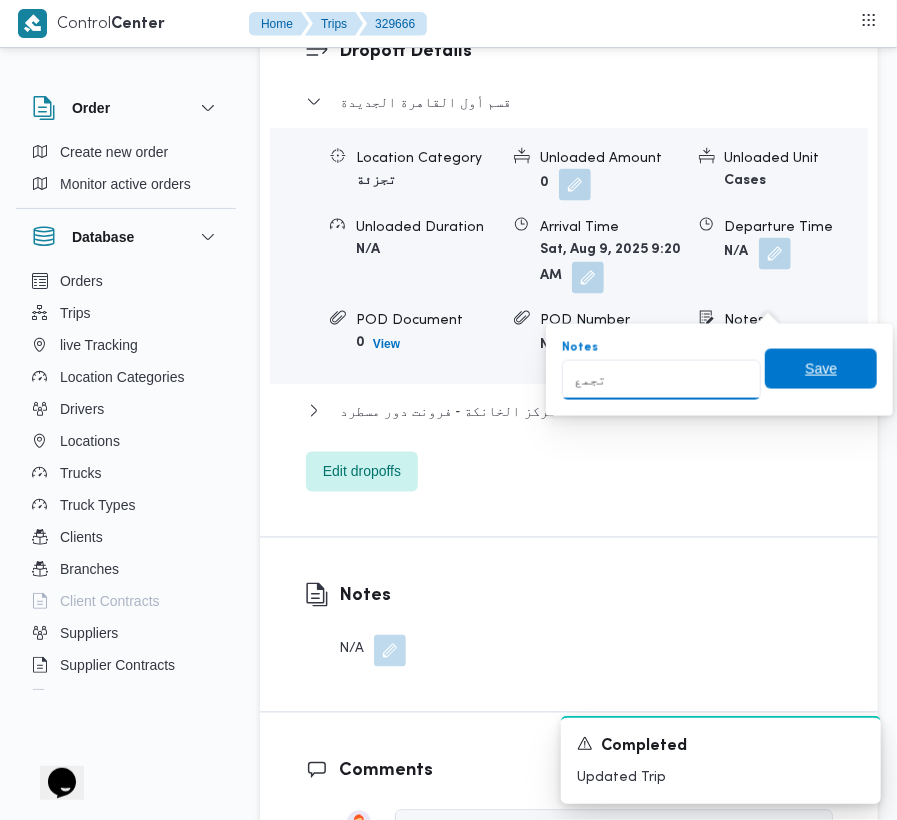 type on "تجمع" 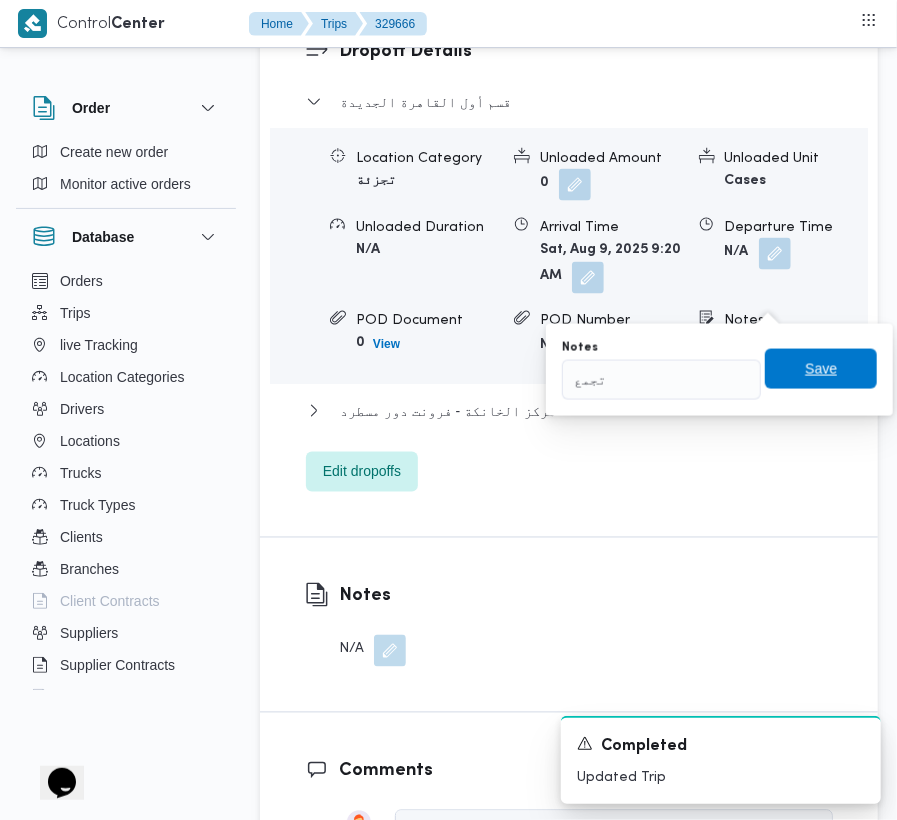 click on "Save" at bounding box center (821, 369) 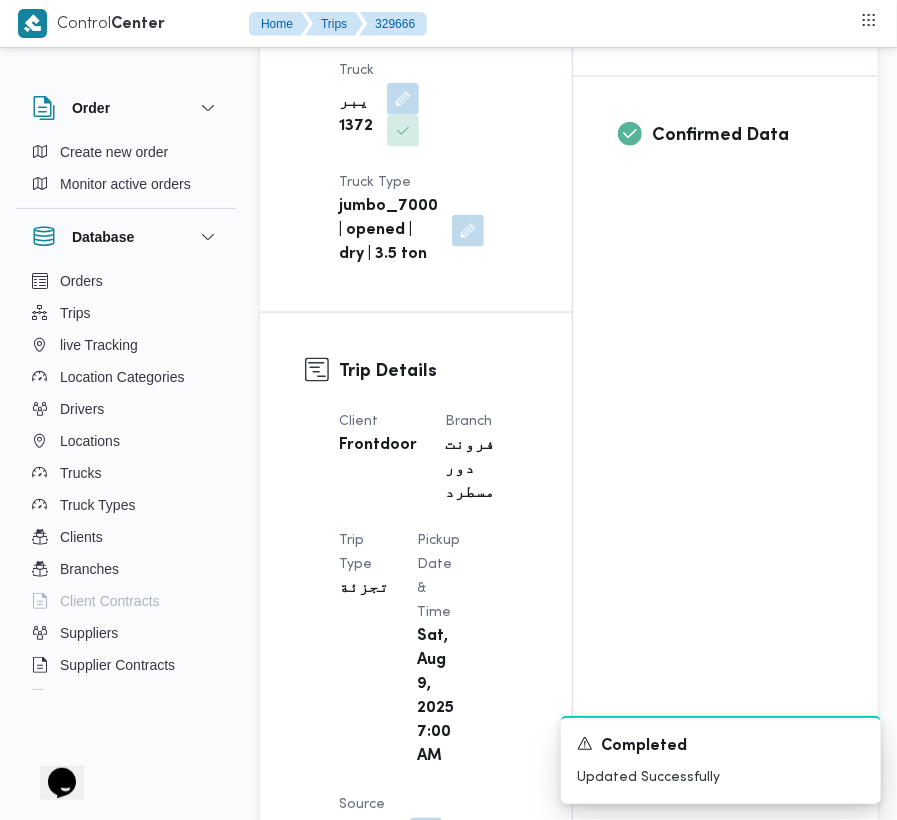 scroll, scrollTop: 0, scrollLeft: 0, axis: both 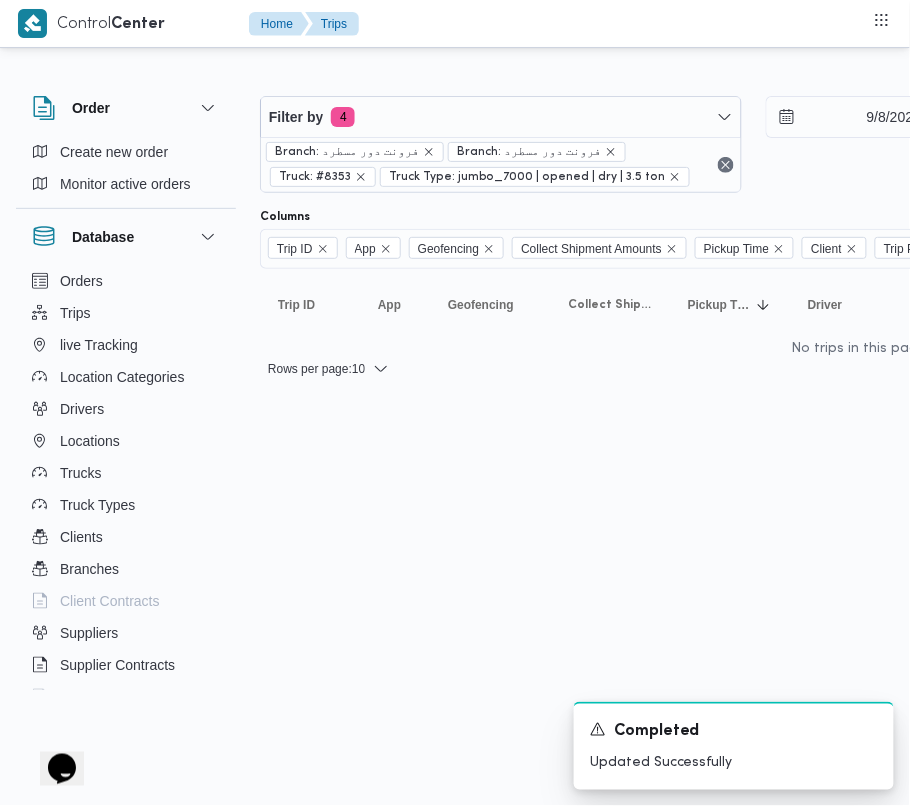 click on "Filter by 4 Branch: فرونت دور مسطرد Branch: فرونت دور مسطرد  Truck: #8353 Truck Type: jumbo_7000 | opened | dry | 3.5 ton 9/8/2025 → 9/8/2025" at bounding box center [753, 144] 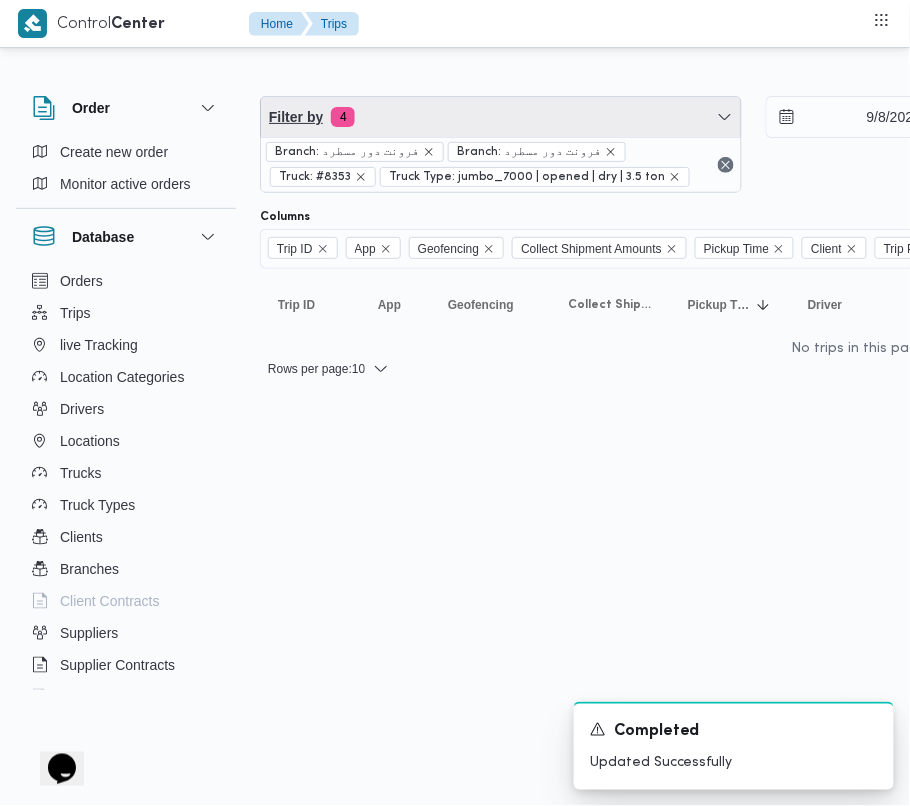 click on "Filter by 4" at bounding box center [501, 117] 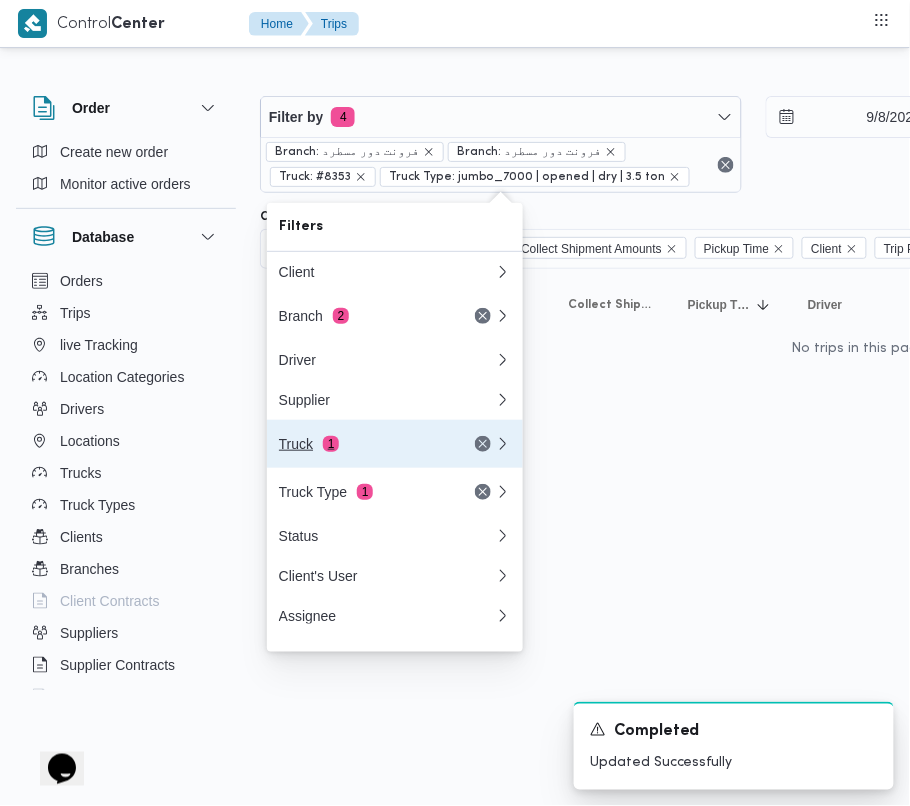 click on "Truck 1" at bounding box center [395, 444] 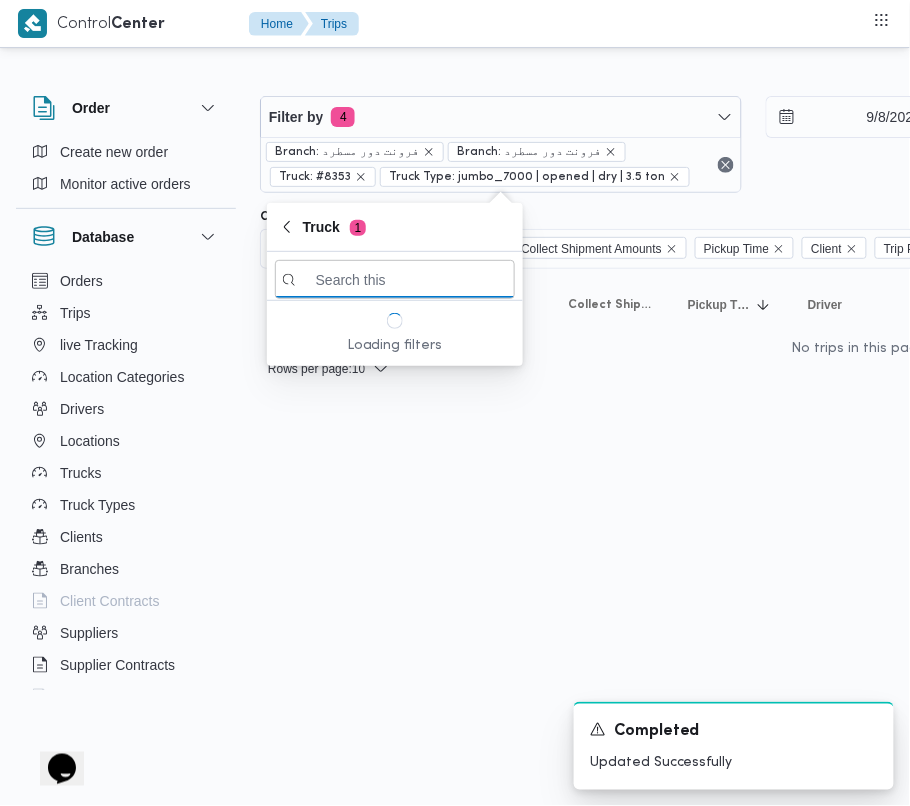 paste on "مبط2146" 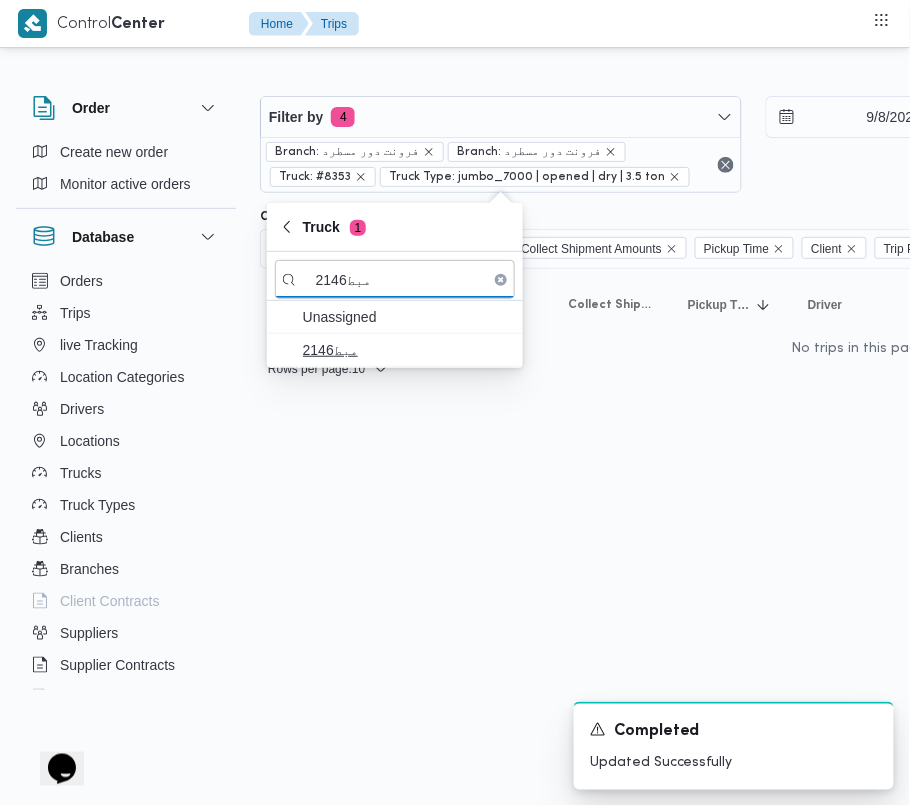 type on "مبط2146" 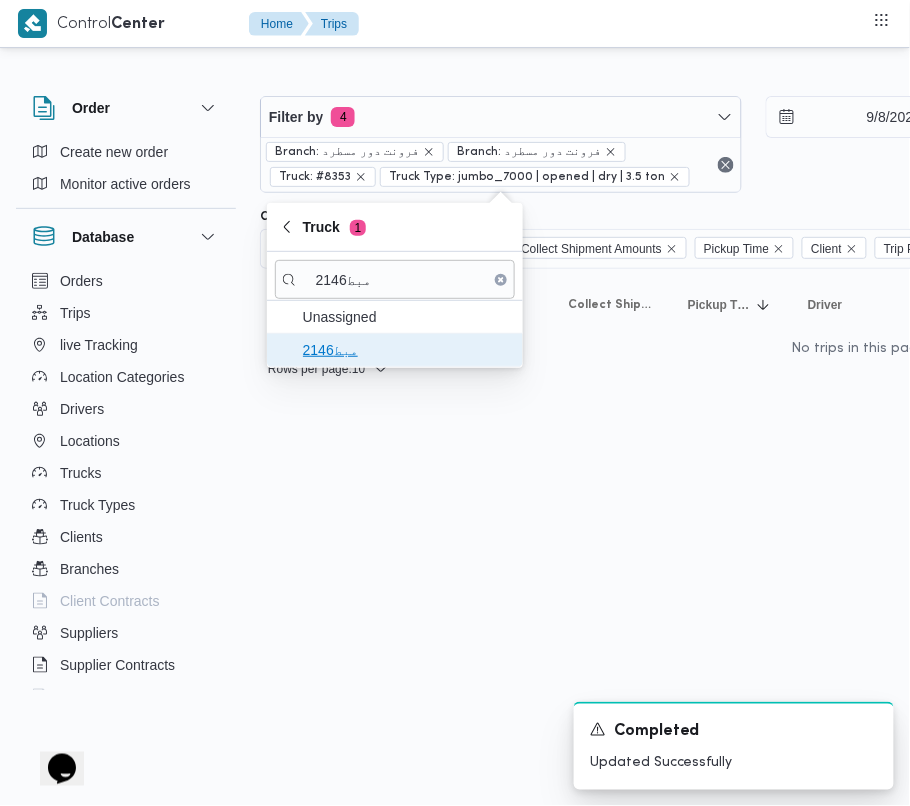 click on "مبط2146" at bounding box center (407, 350) 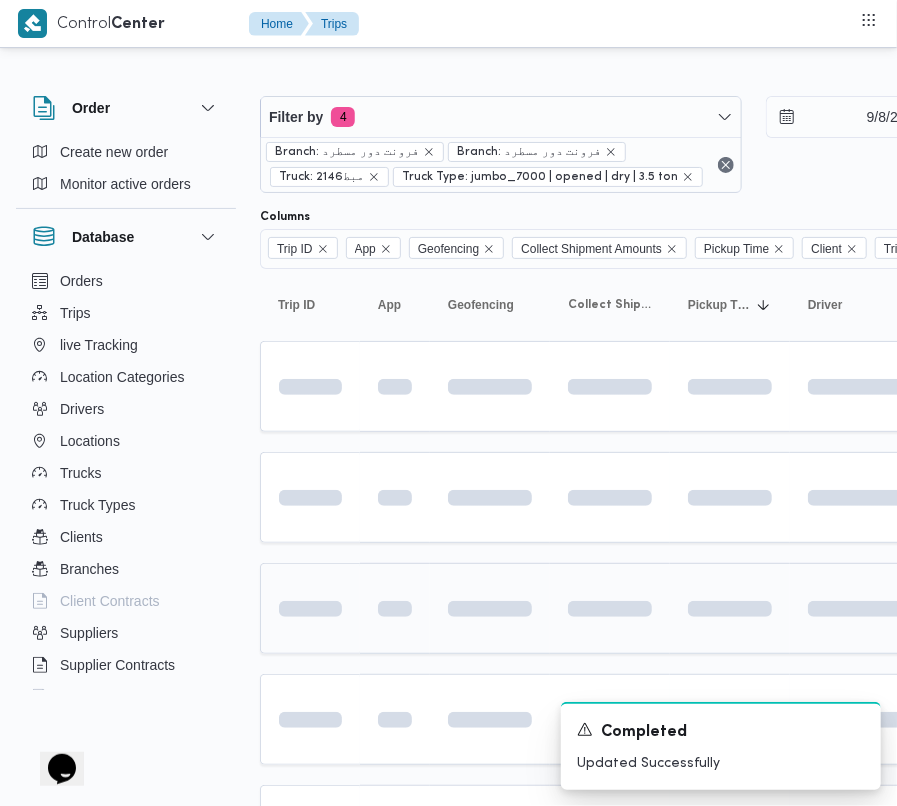click at bounding box center (310, 608) 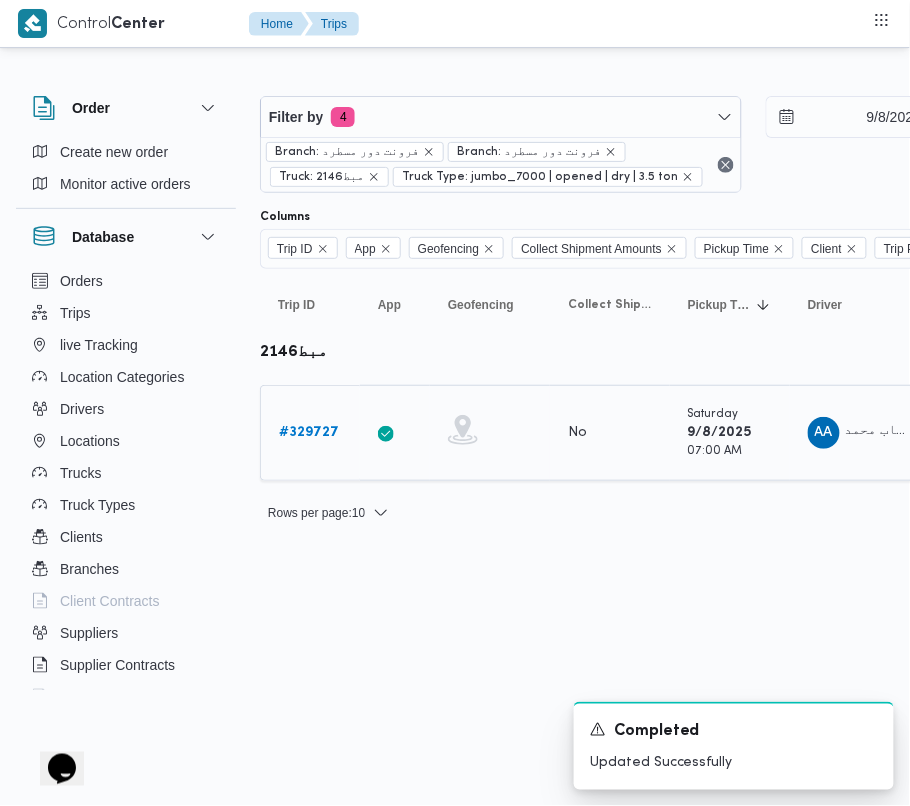 click on "# 329727" at bounding box center (309, 432) 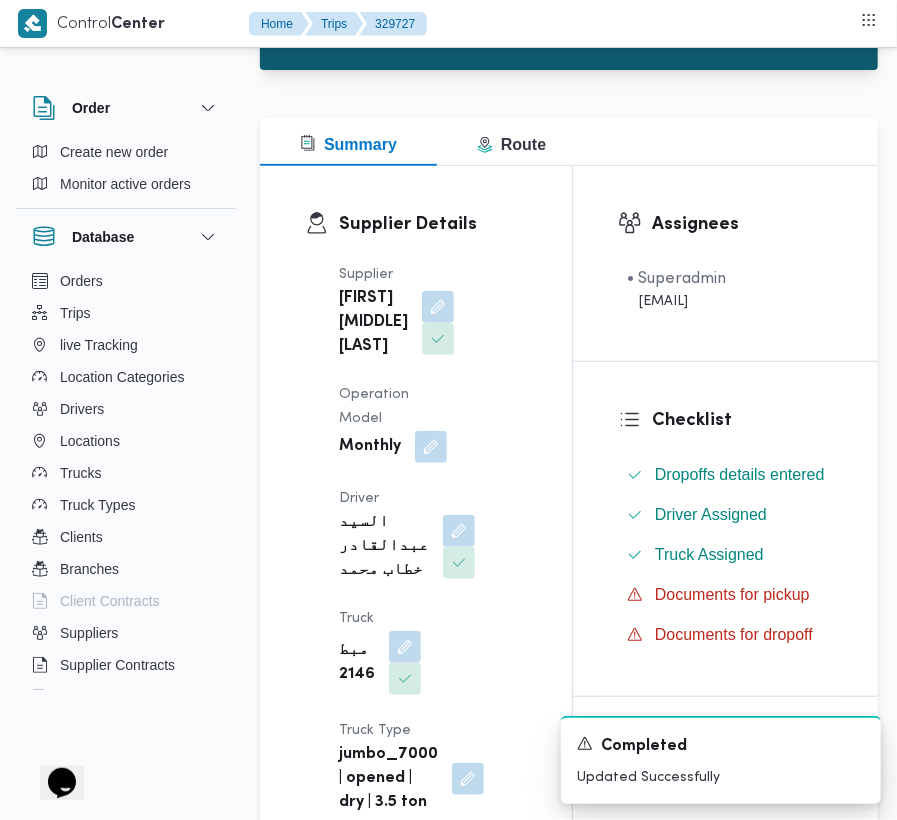 scroll, scrollTop: 336, scrollLeft: 0, axis: vertical 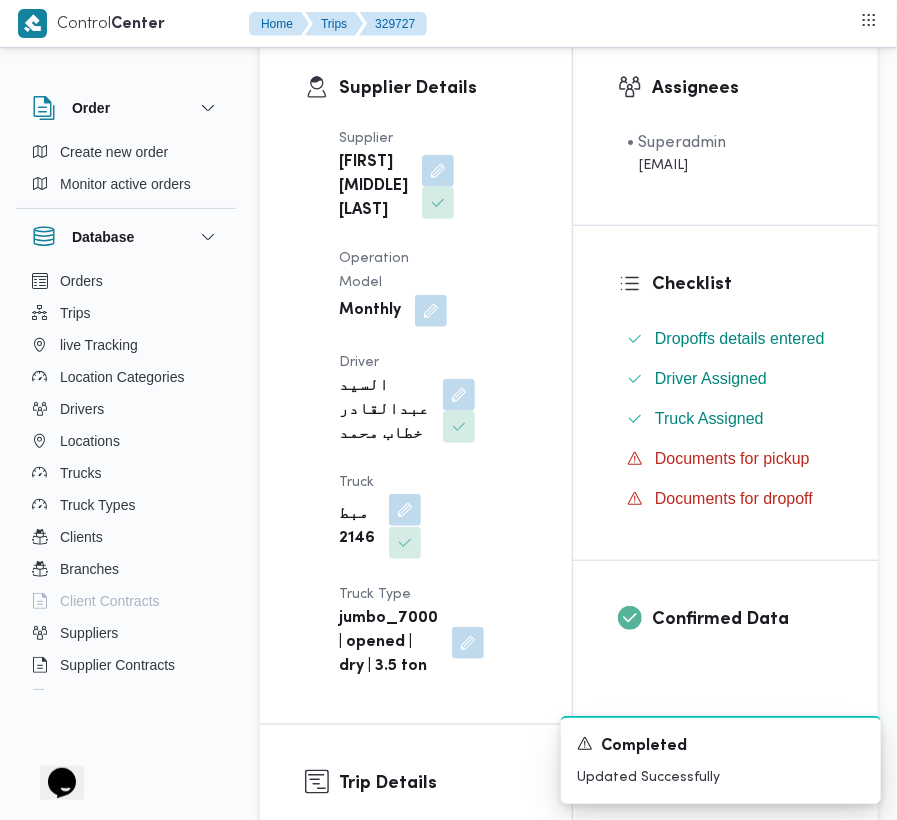 click at bounding box center (405, 510) 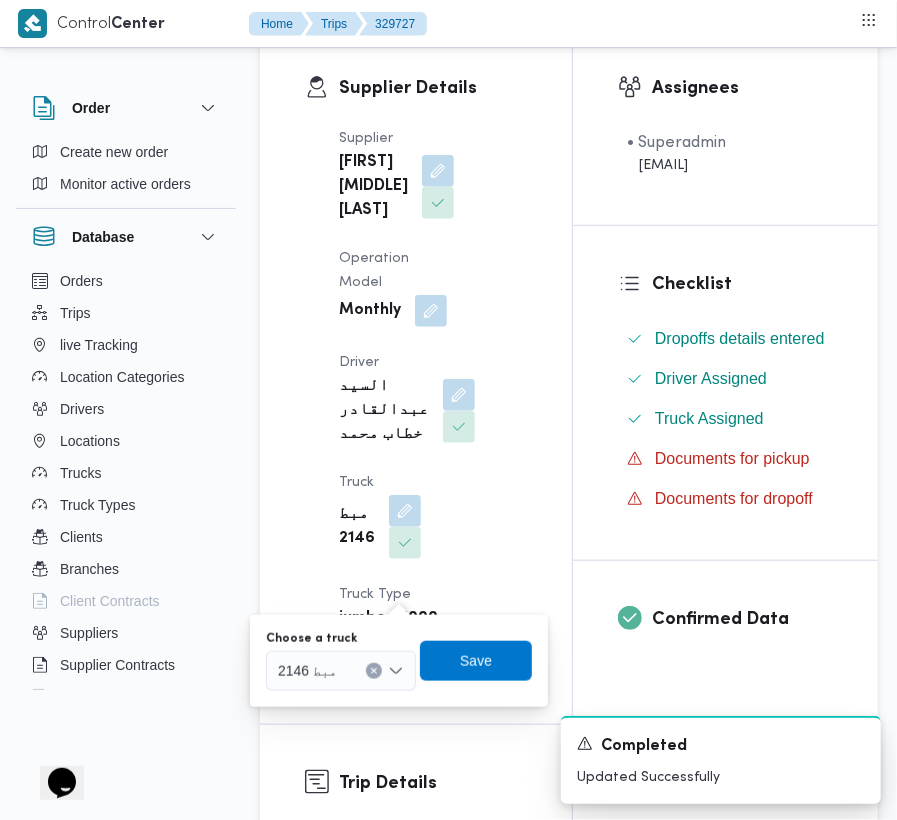 click on "مبط 2146" at bounding box center [341, 671] 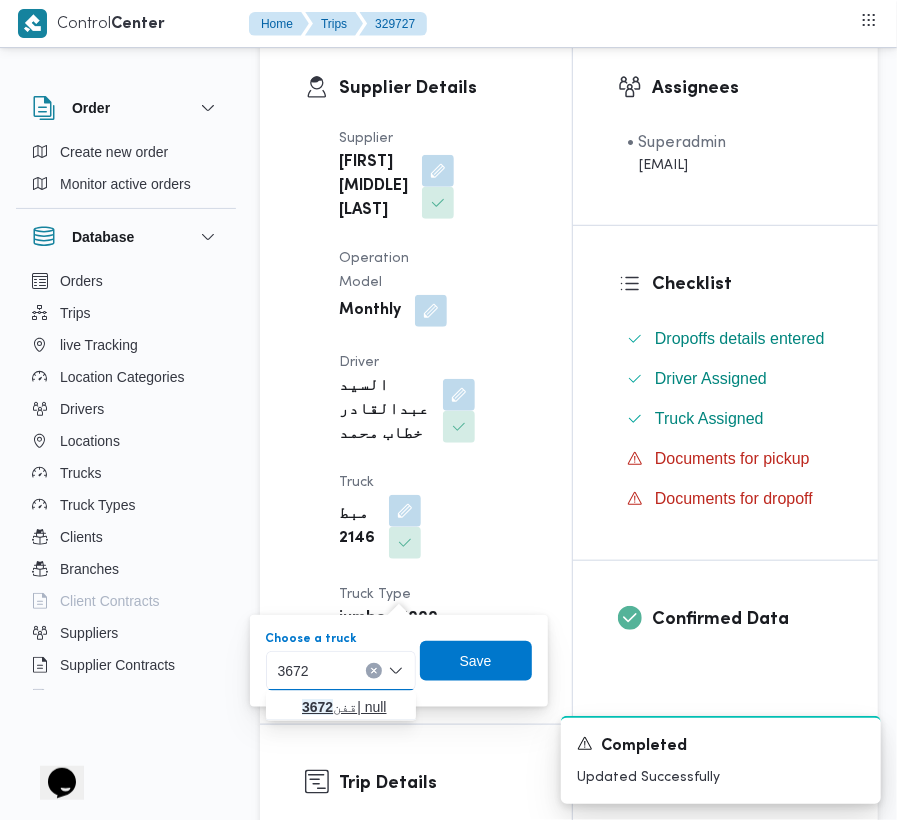 type on "3672" 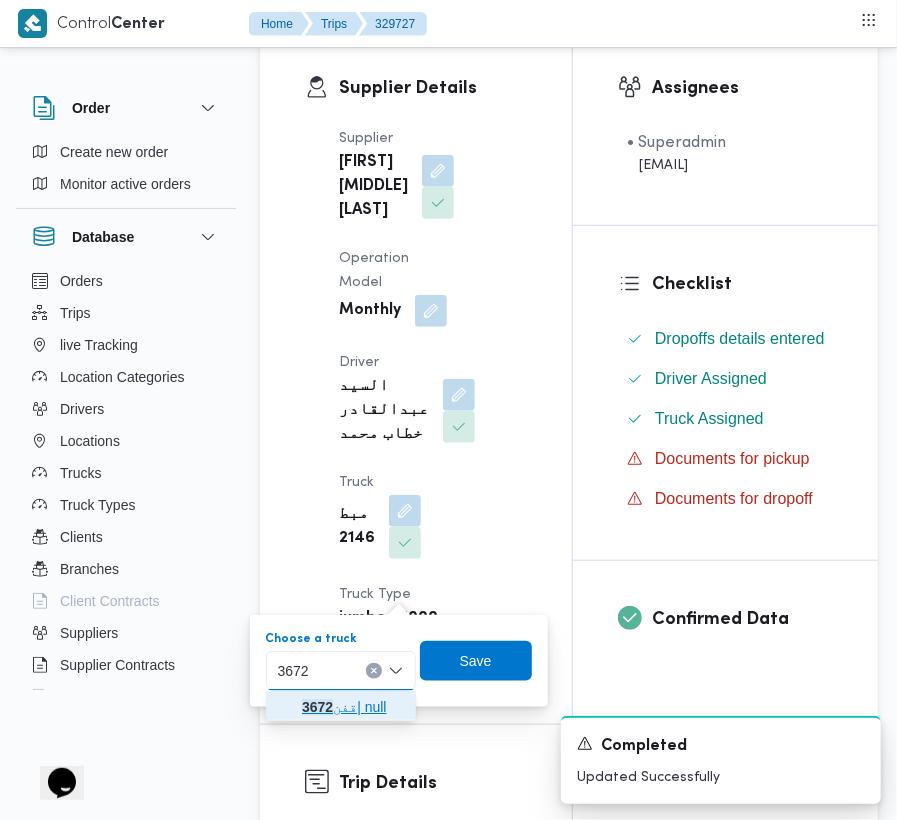 click on "قفن 3672  | null" at bounding box center [341, 707] 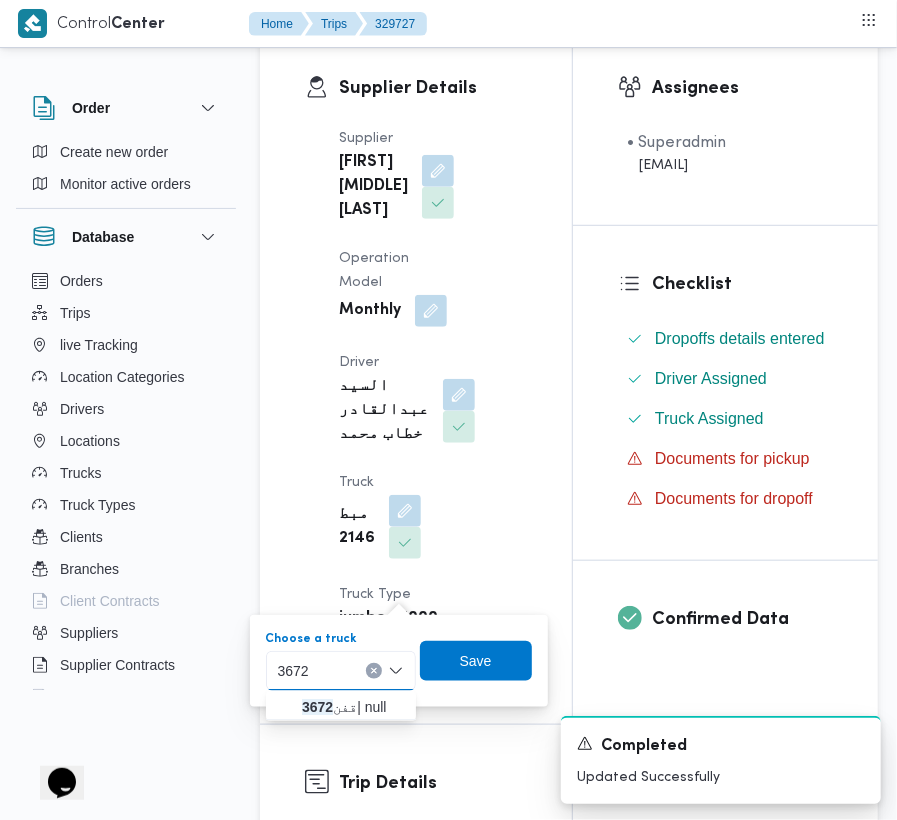 type 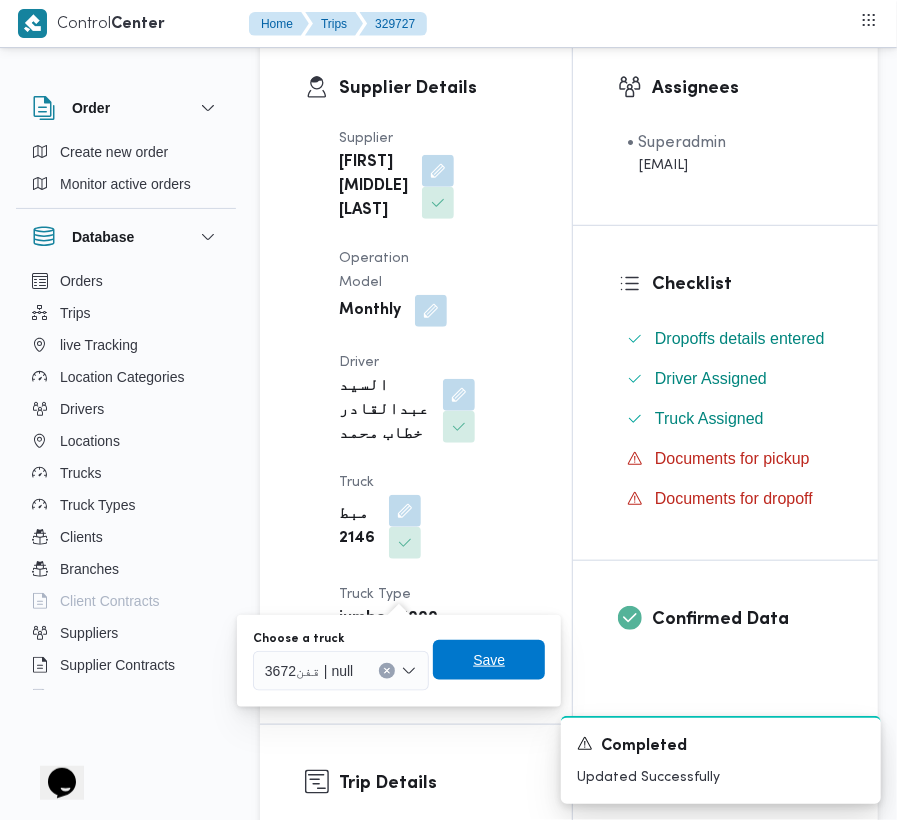 click on "Save" at bounding box center [489, 660] 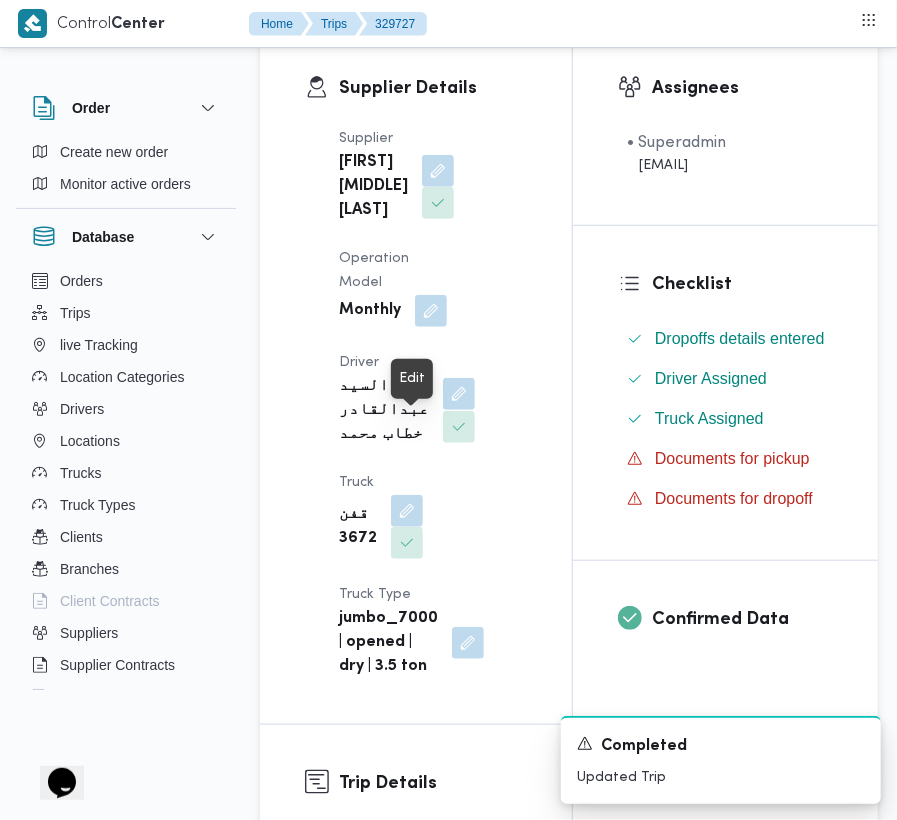 click at bounding box center (459, 394) 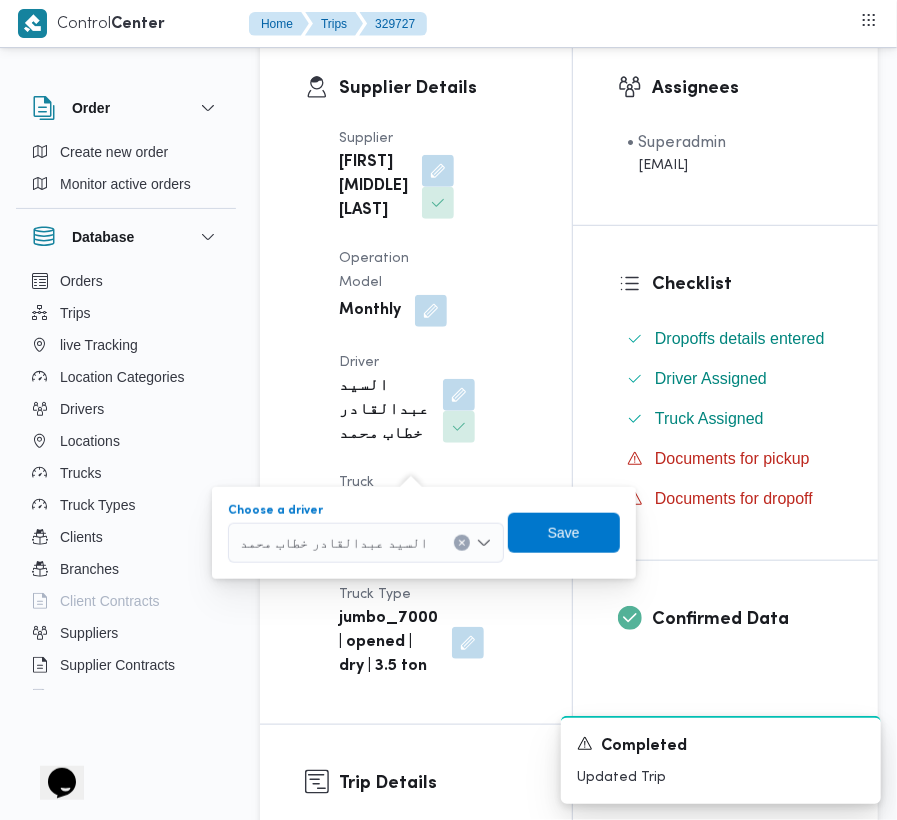 click on "السيد عبدالقادر خطاب محمد" at bounding box center (334, 542) 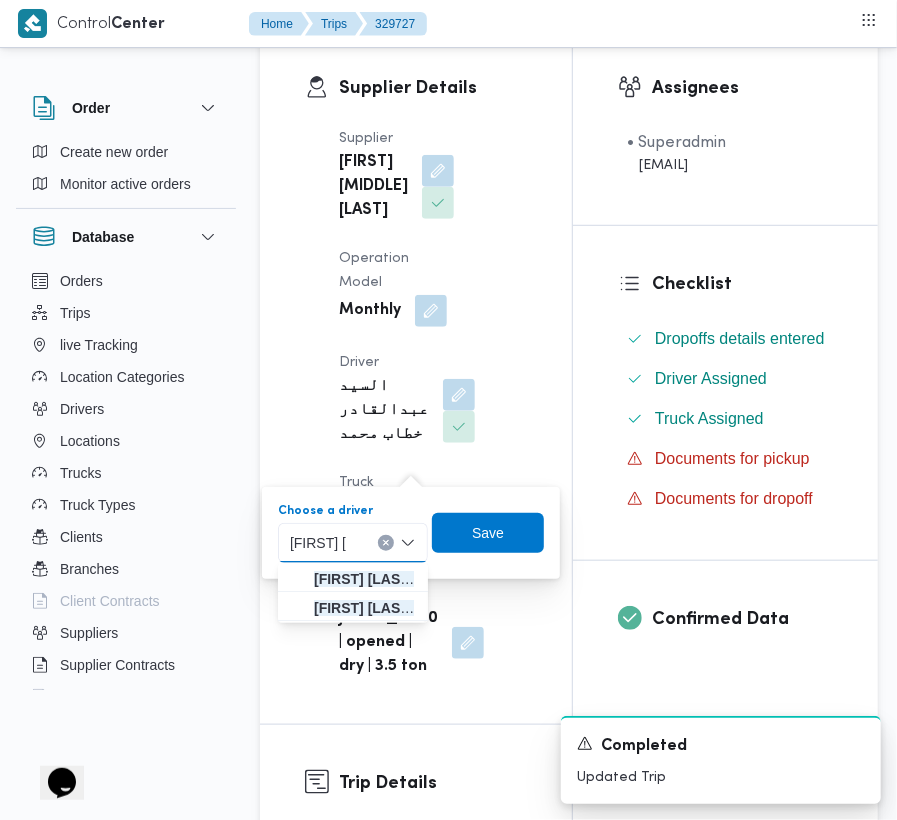 type on "محمود كمال" 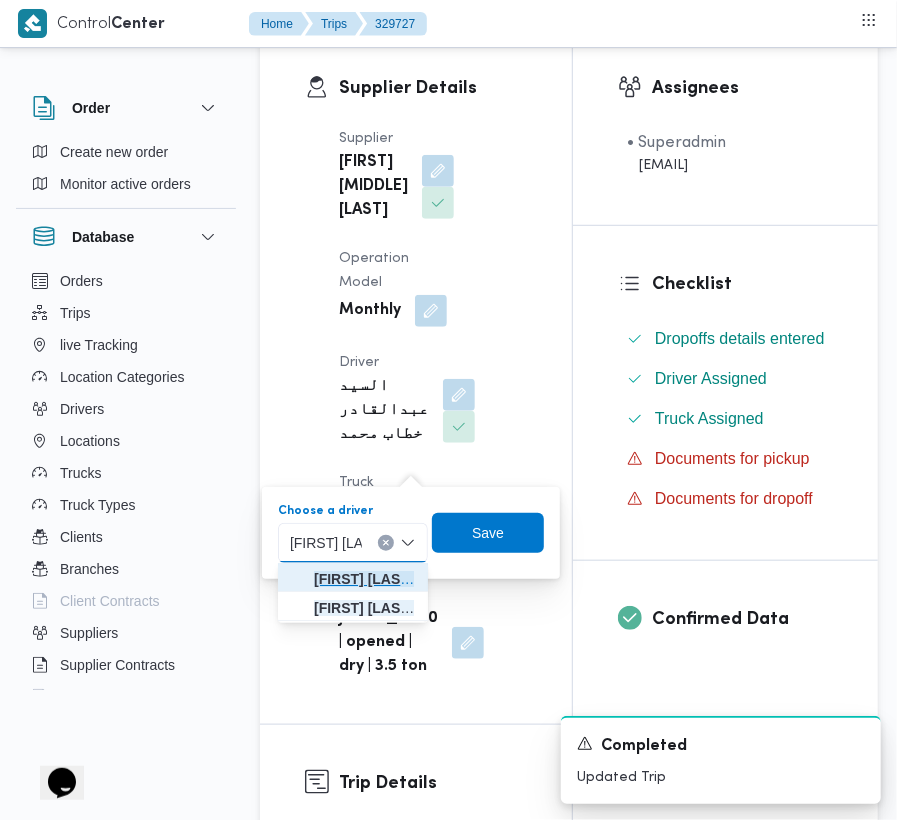 click on "محمود كمال  كامل عبادي" at bounding box center (365, 579) 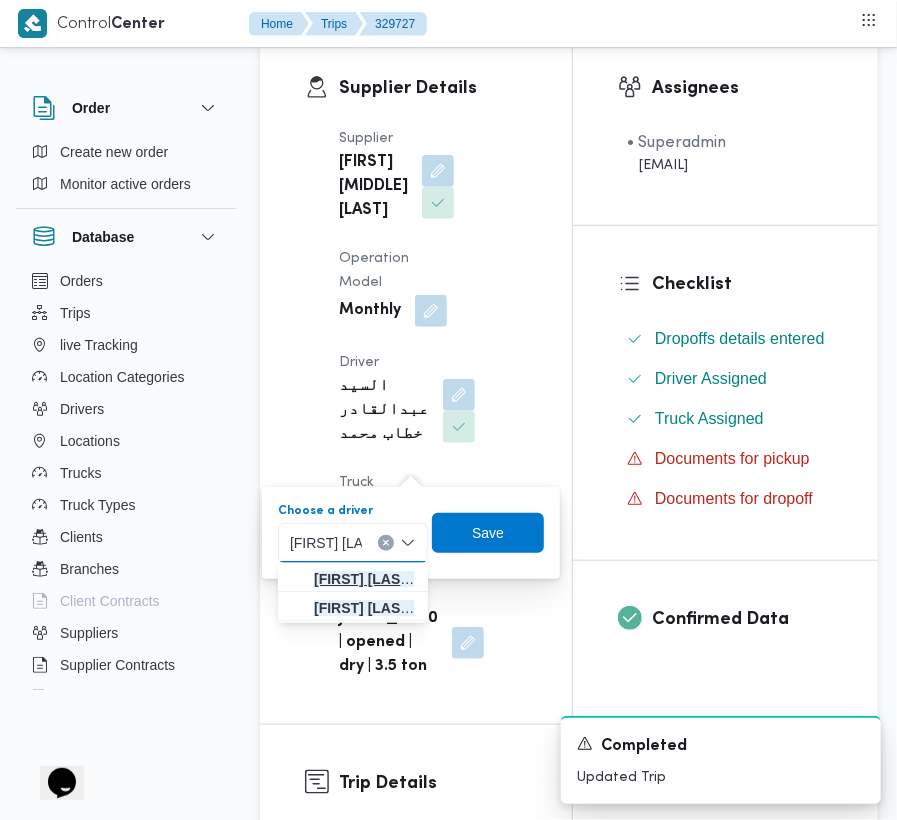 type 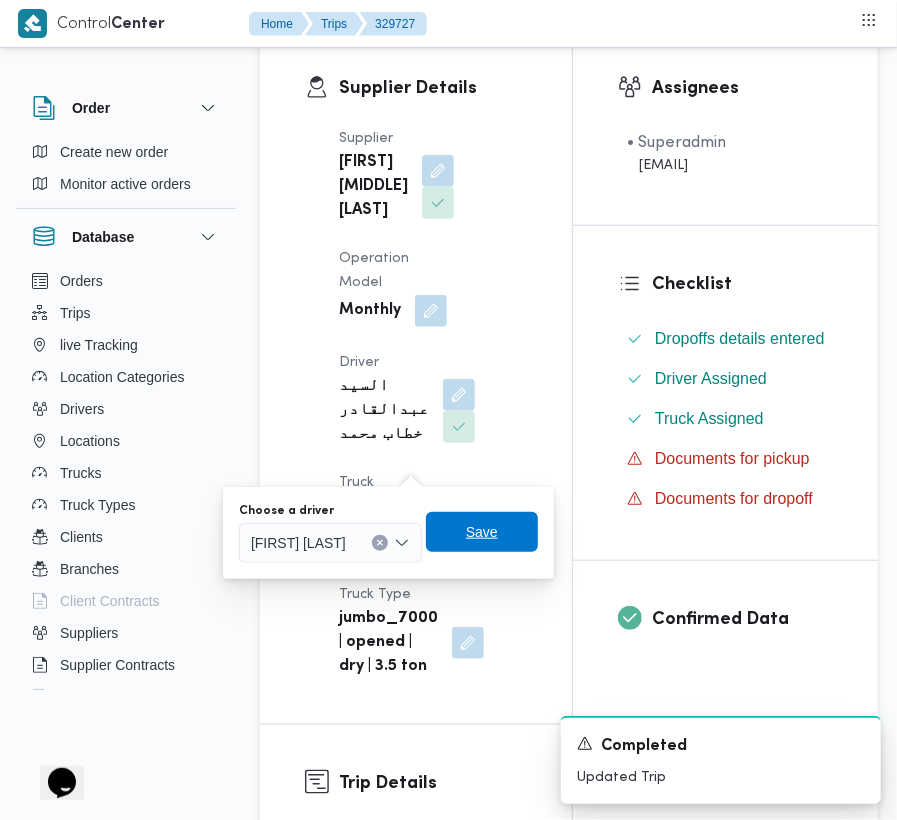 click on "Save" at bounding box center [482, 532] 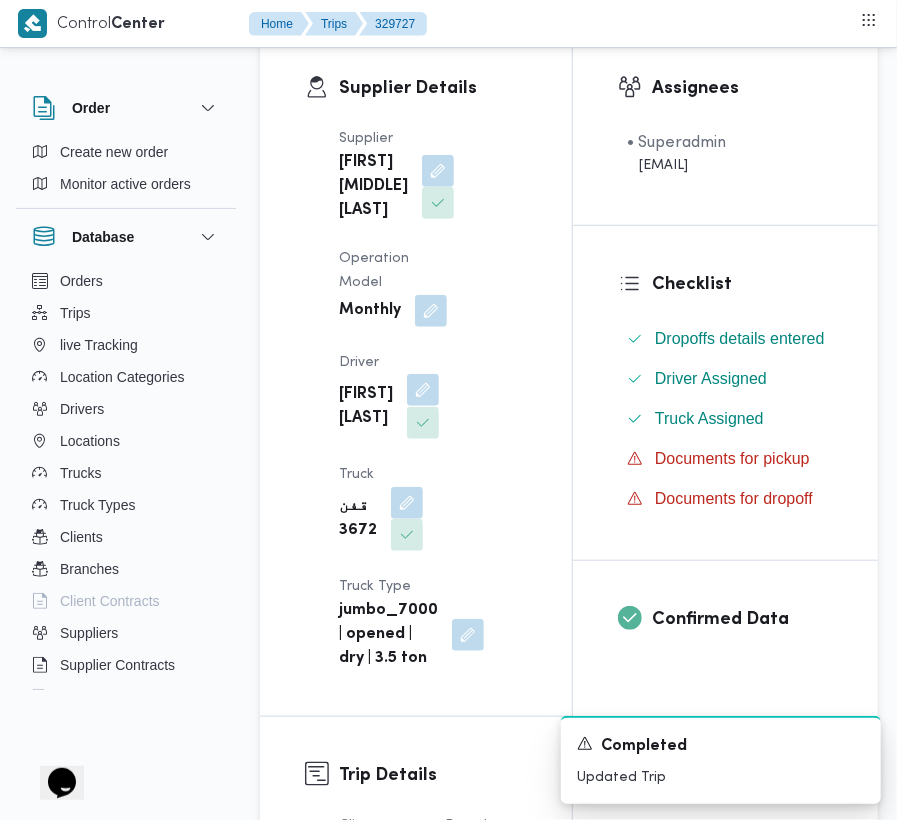 click at bounding box center (423, 390) 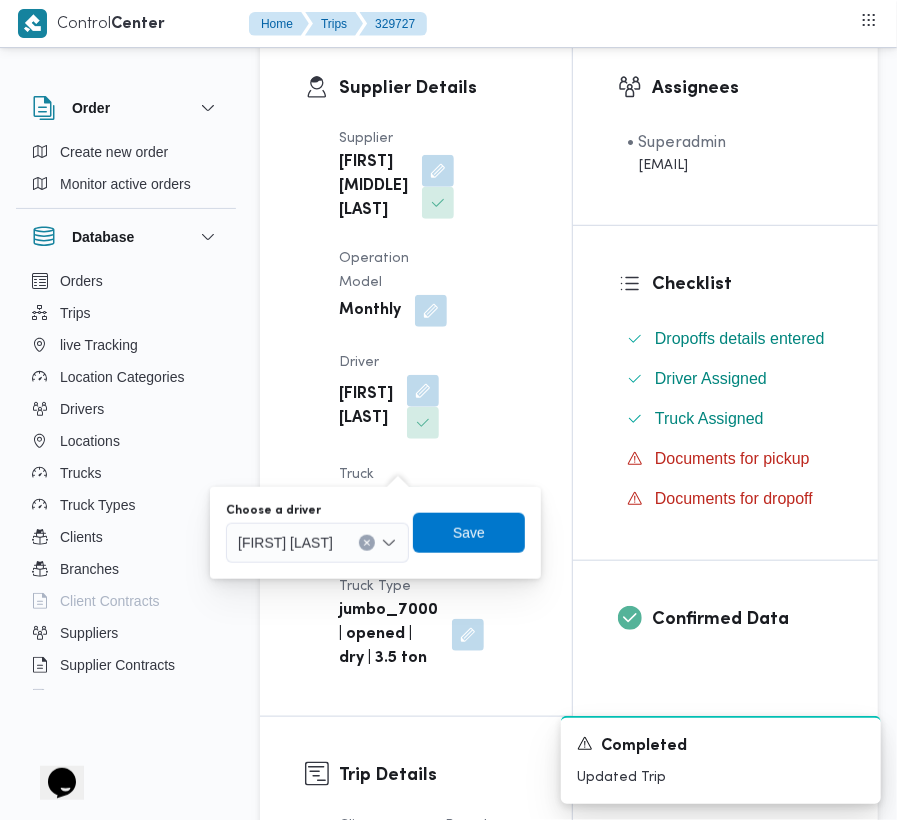 click on "محمود كمال كامل عبادي" at bounding box center (285, 542) 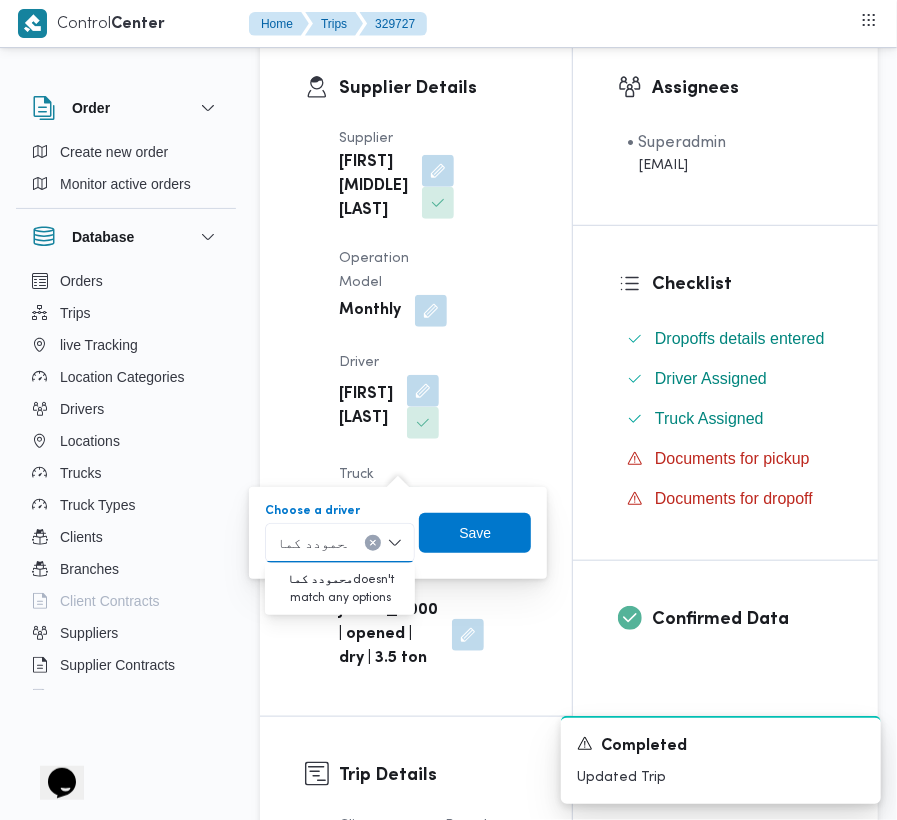 click on "محمودد كما" at bounding box center [312, 543] 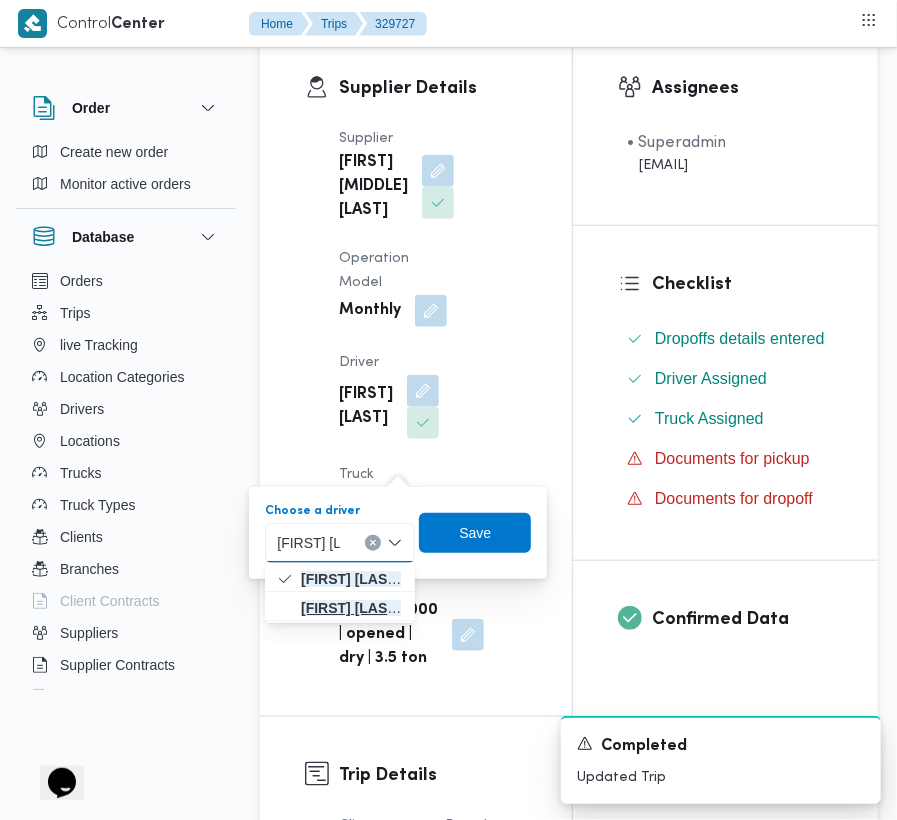 type on "محمود كما" 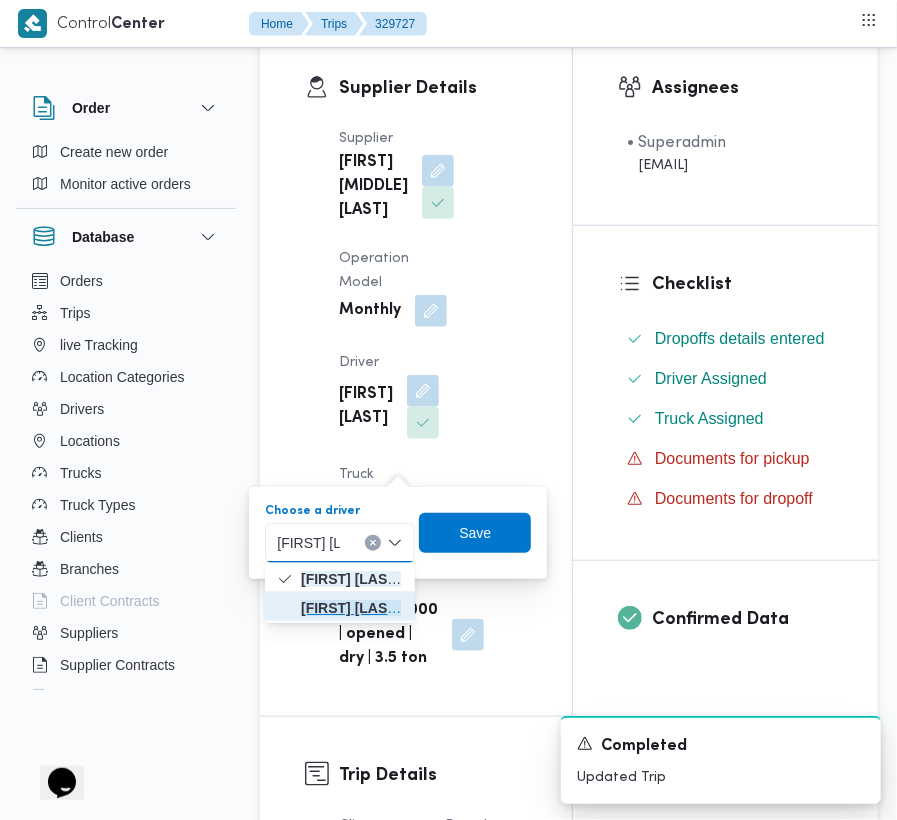 click on "محمود كما ل عبدالغني محمود ابراهيم" at bounding box center (352, 608) 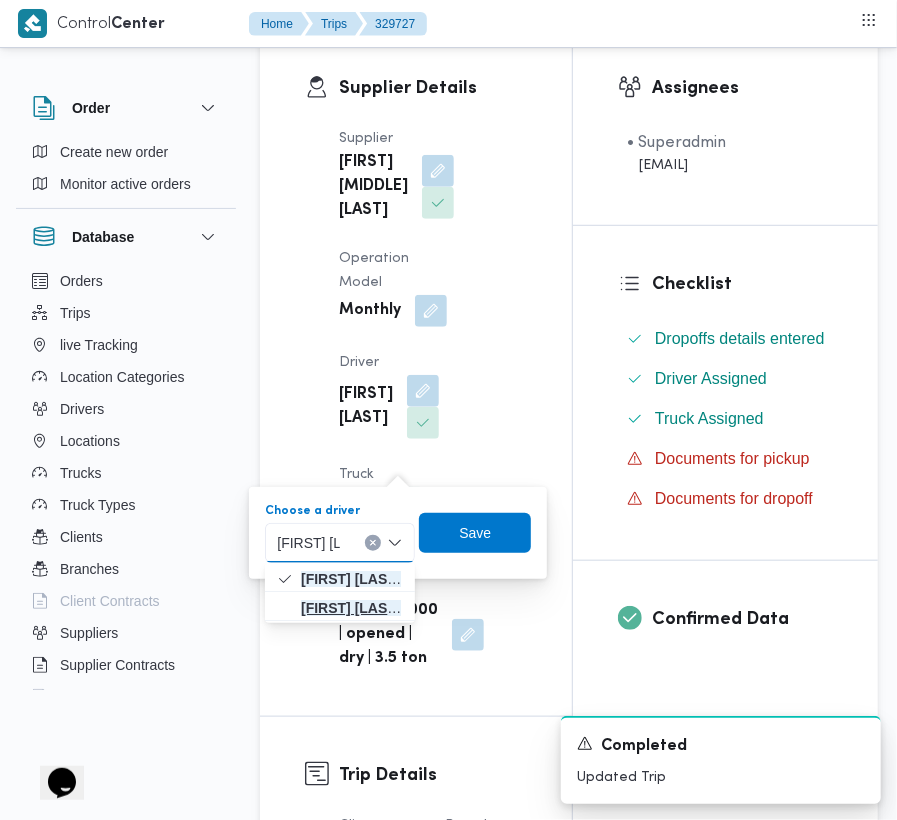 type 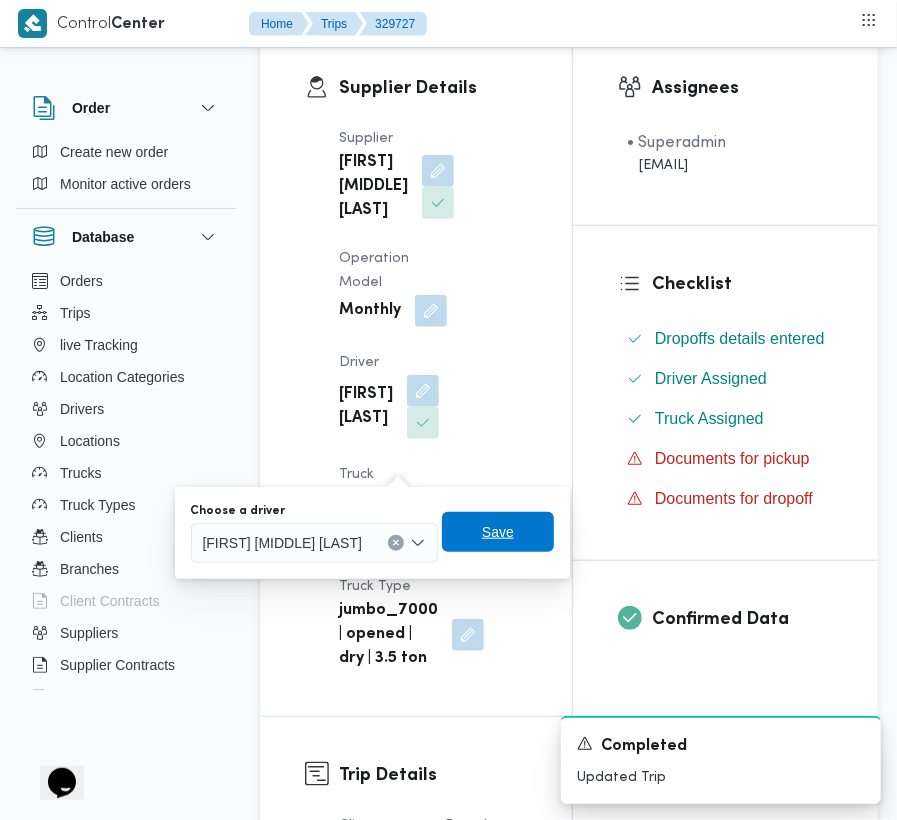 click on "Save" at bounding box center (498, 532) 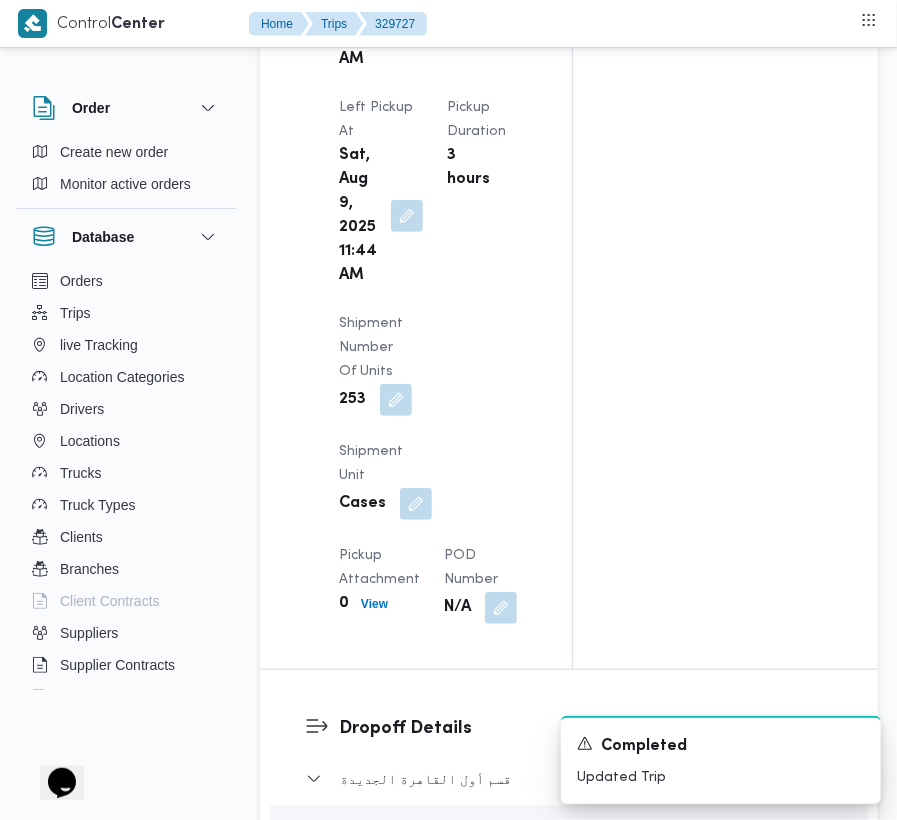 scroll, scrollTop: 3714, scrollLeft: 0, axis: vertical 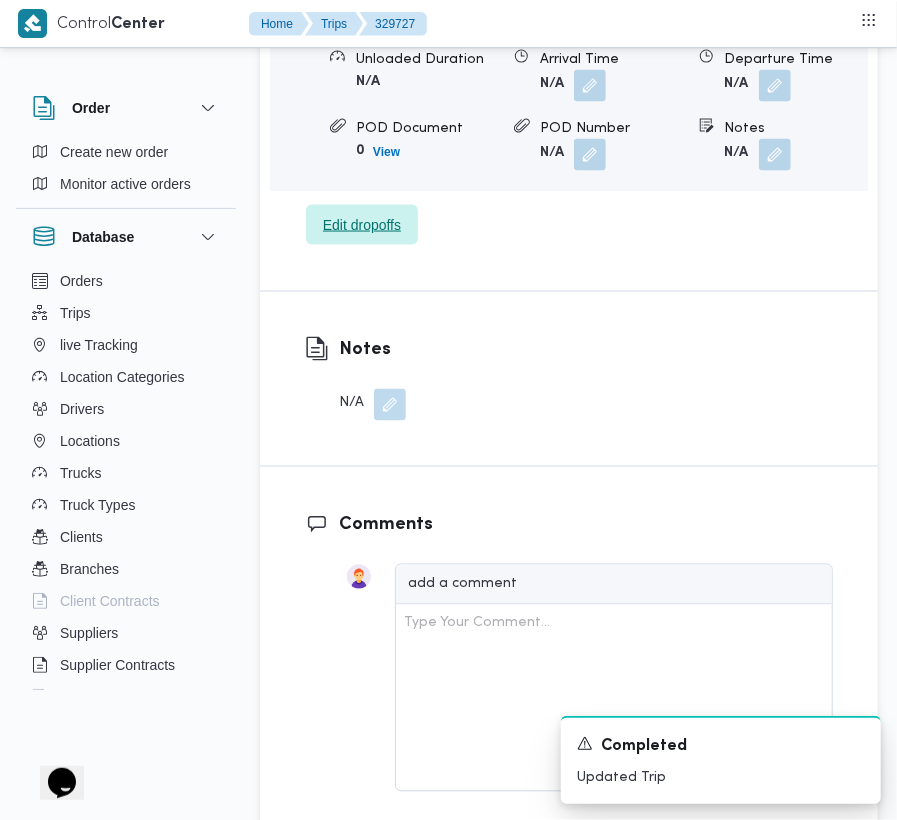 click on "Edit dropoffs" at bounding box center (362, 225) 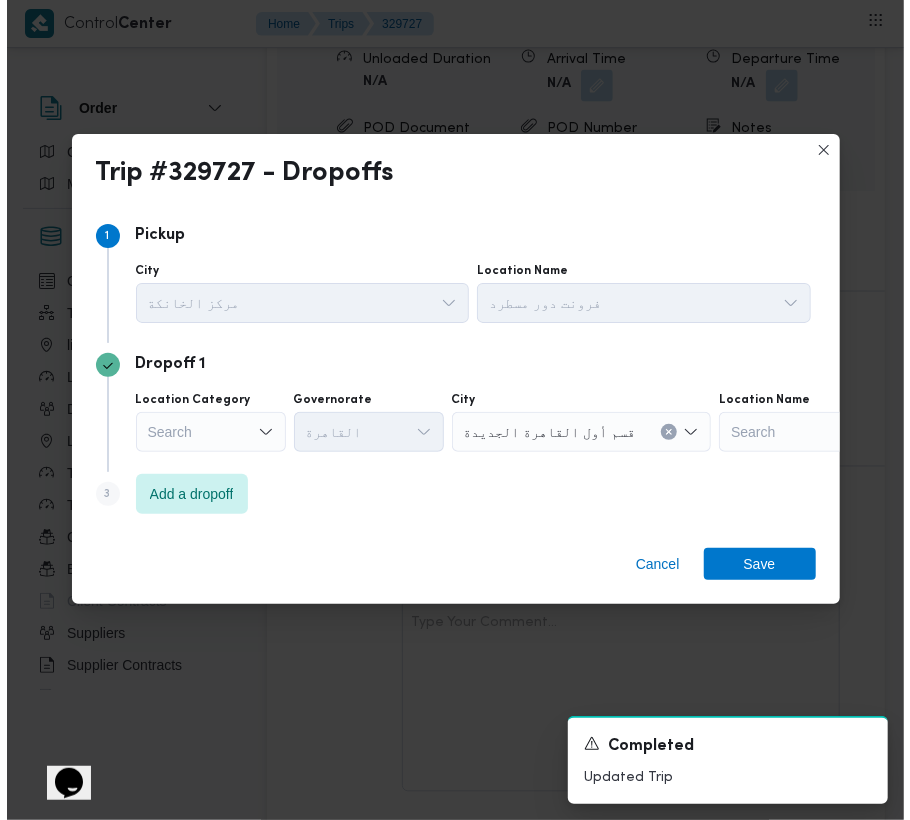scroll, scrollTop: 3514, scrollLeft: 0, axis: vertical 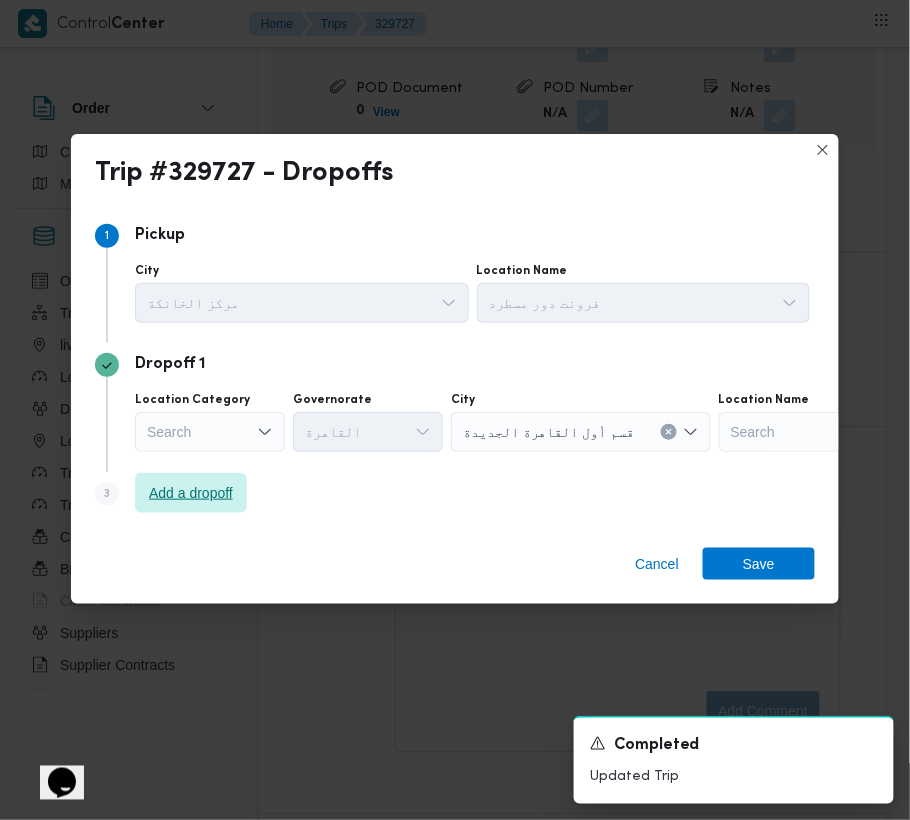 click on "Add a dropoff" at bounding box center (191, 493) 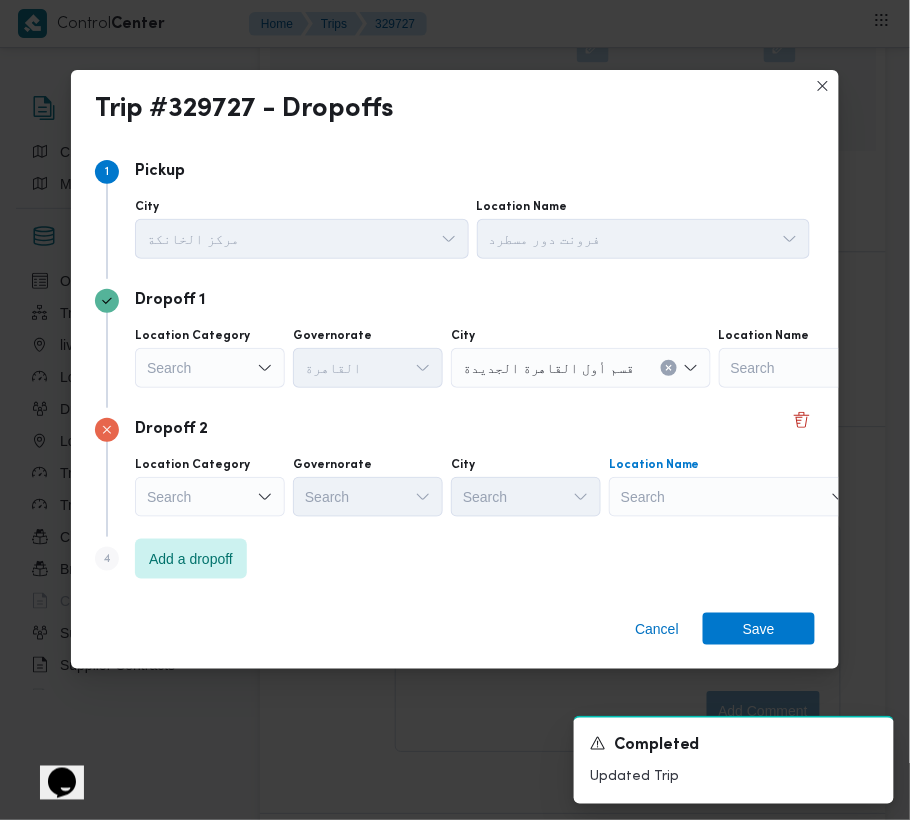 click on "Search" at bounding box center (844, 368) 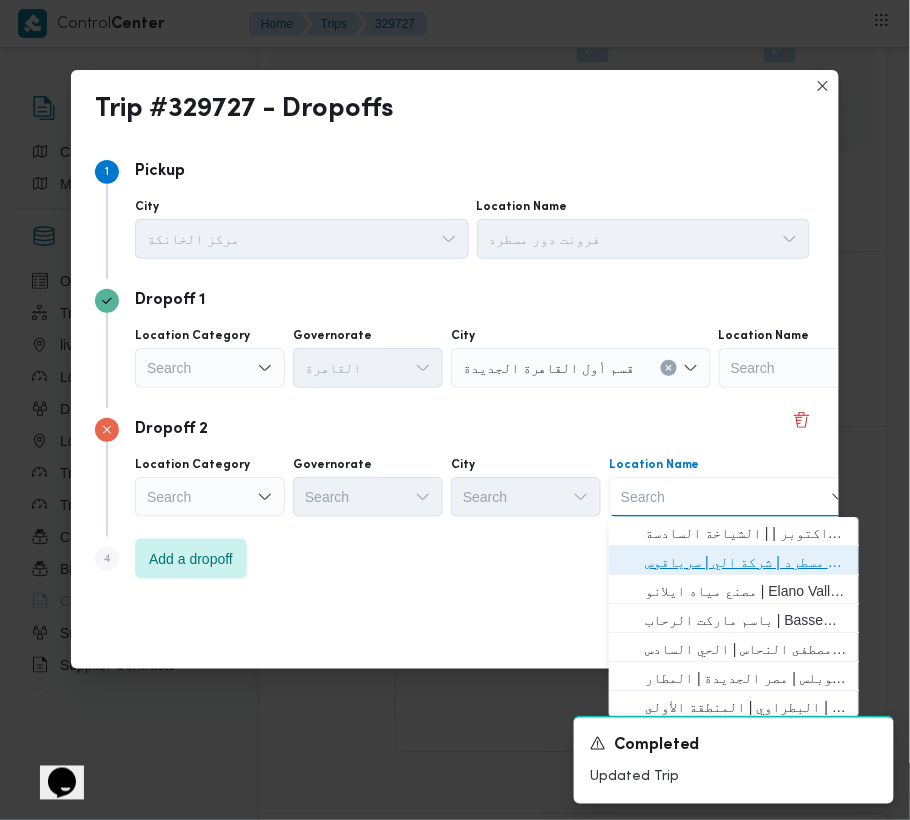 click on "فرونت دور مسطرد | شركة الي | سرياقوس" at bounding box center [746, 562] 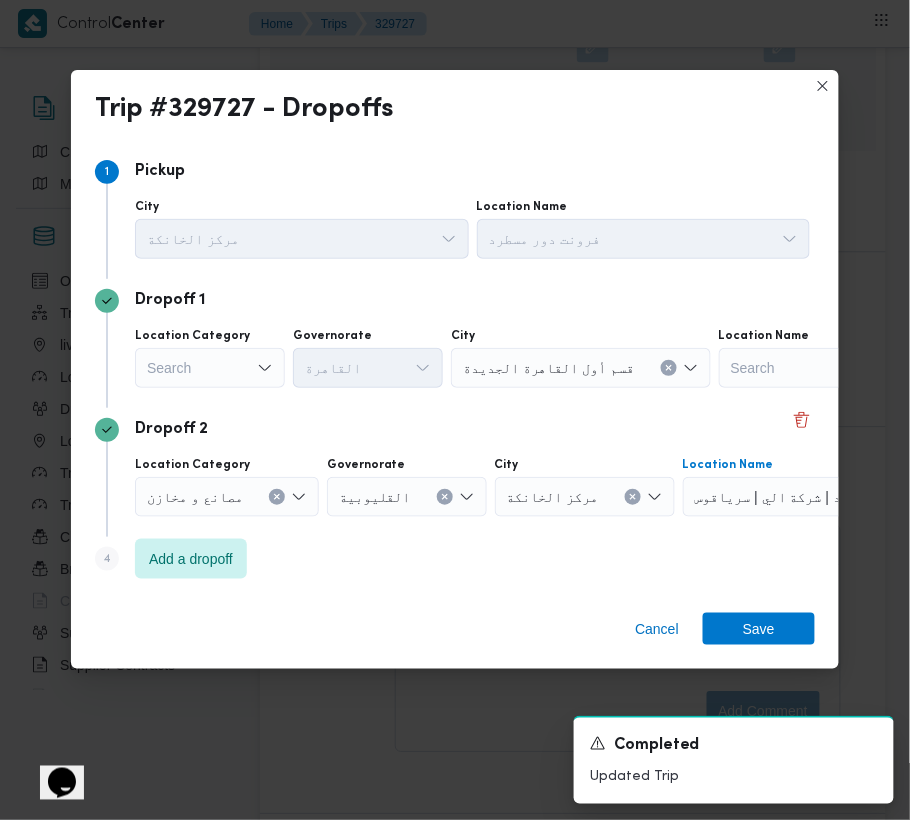 click 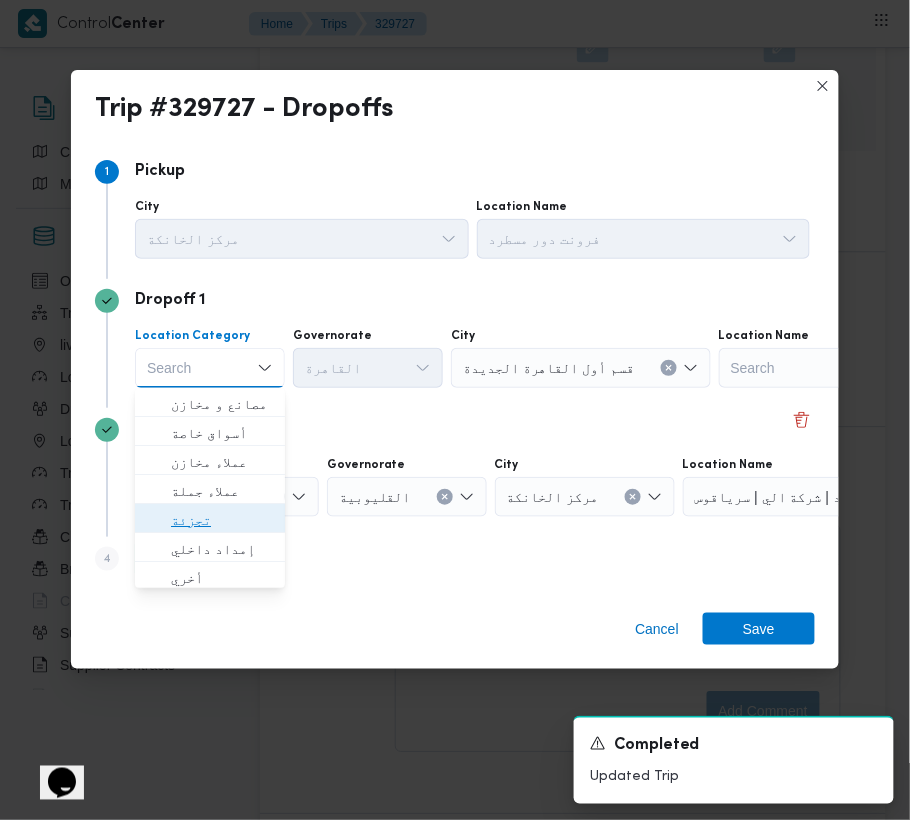 click on "تجزئة" at bounding box center [222, 520] 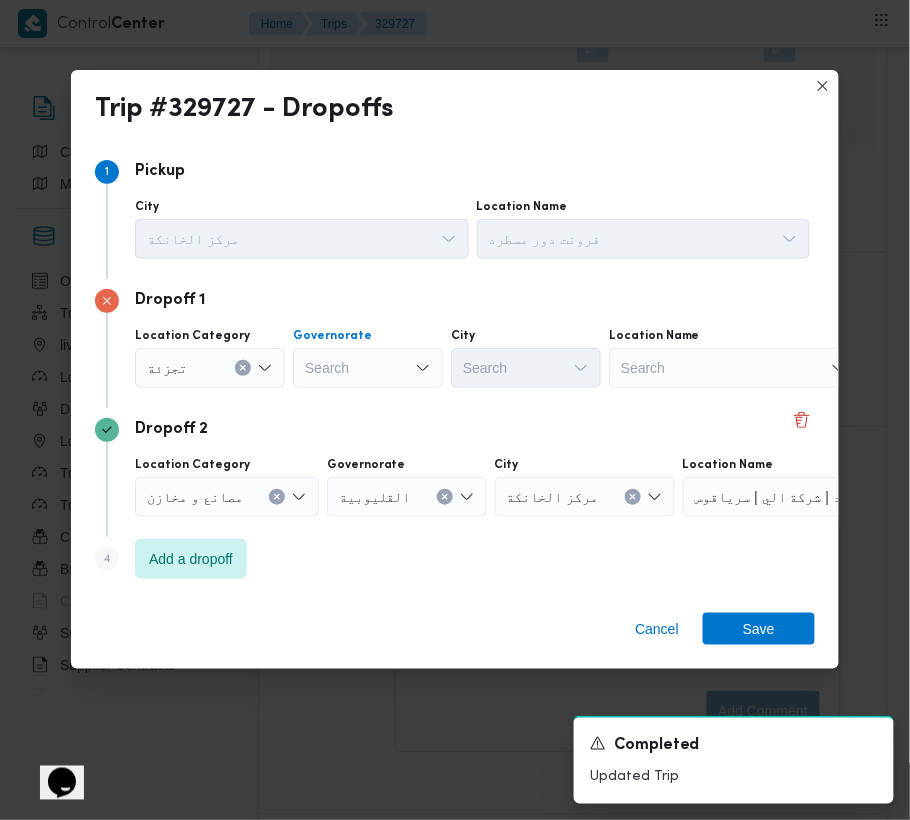 click on "Search" at bounding box center (368, 368) 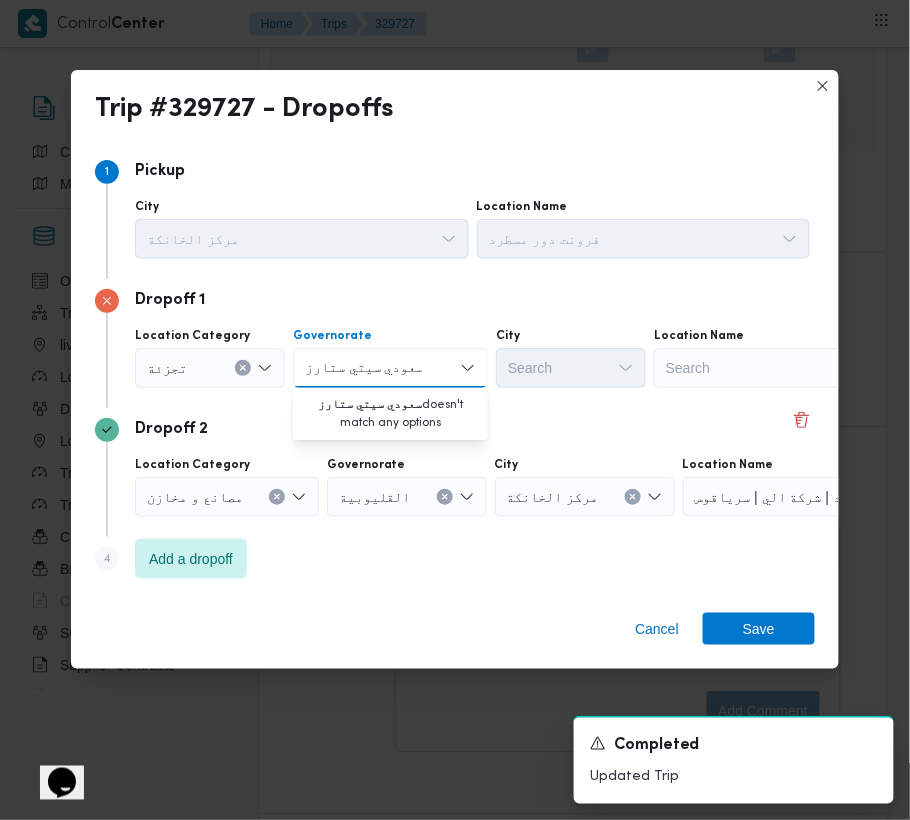 type on "سعودي سيتي ستارز" 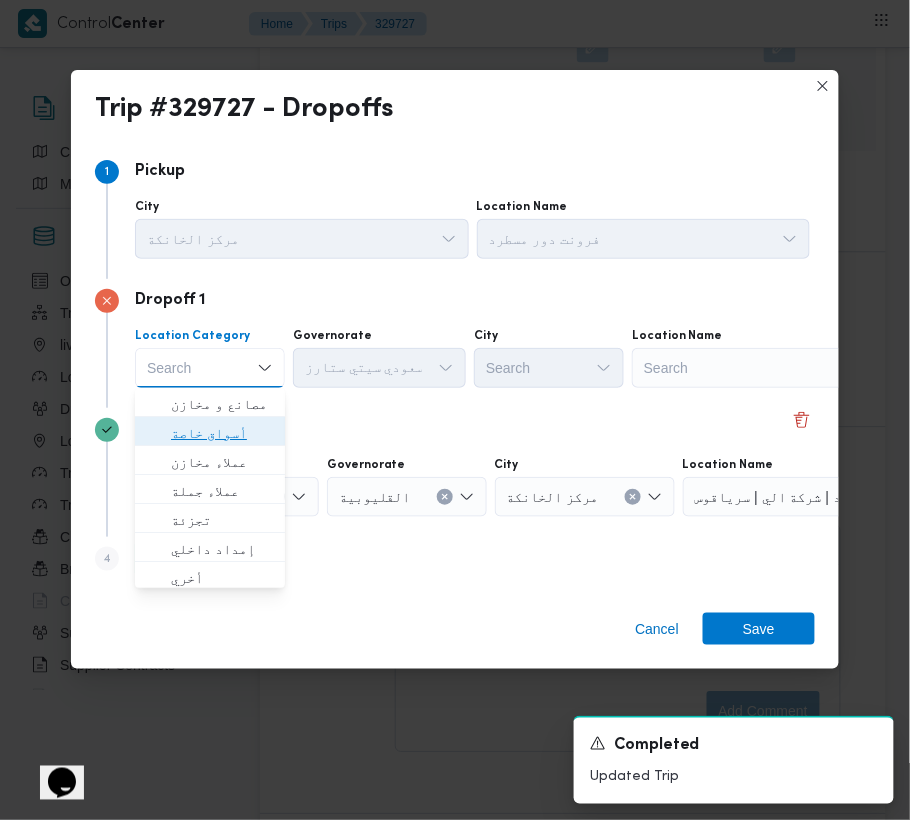 click on "أسواق خاصة" at bounding box center (222, 433) 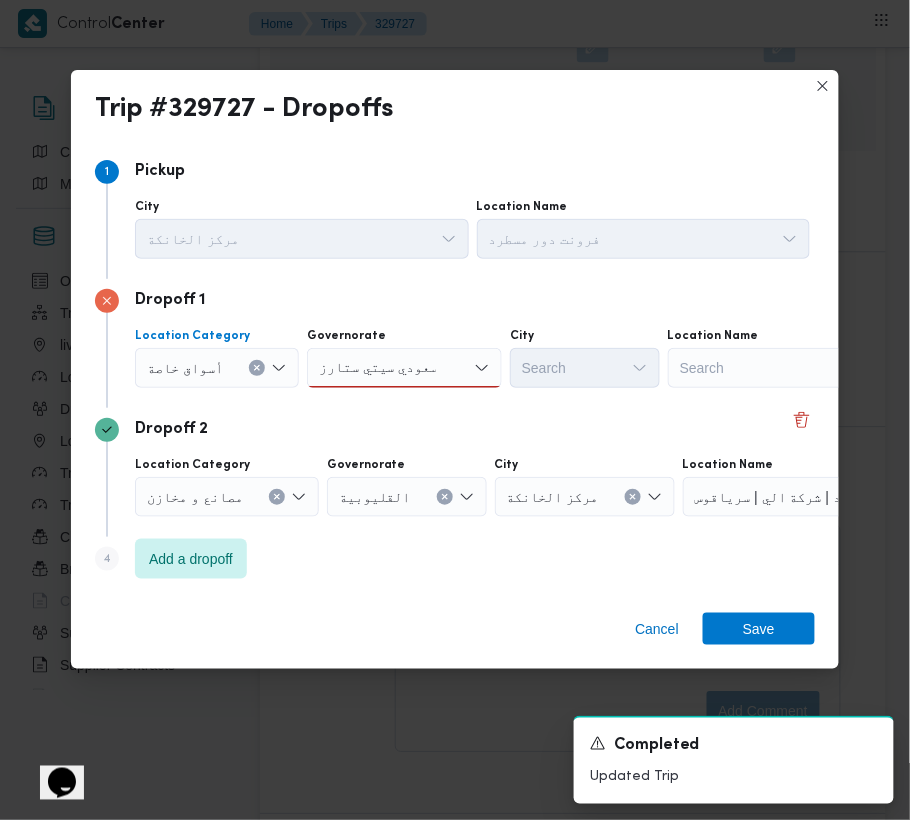 drag, startPoint x: 677, startPoint y: 645, endPoint x: 669, endPoint y: 633, distance: 14.422205 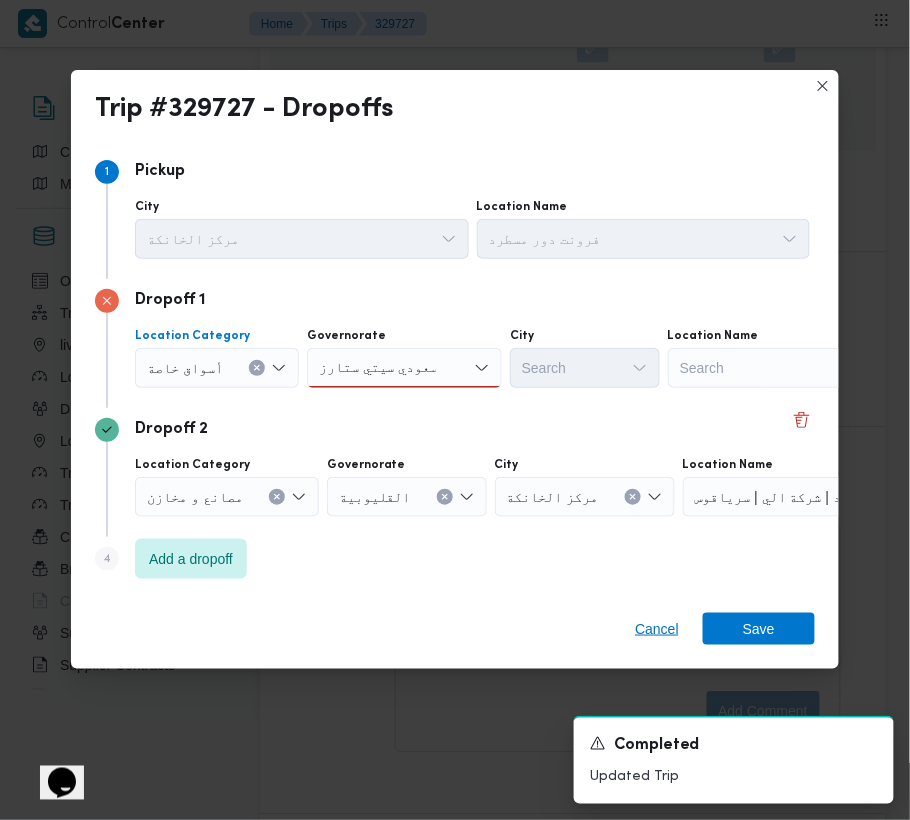 click on "Cancel Save" at bounding box center (455, 633) 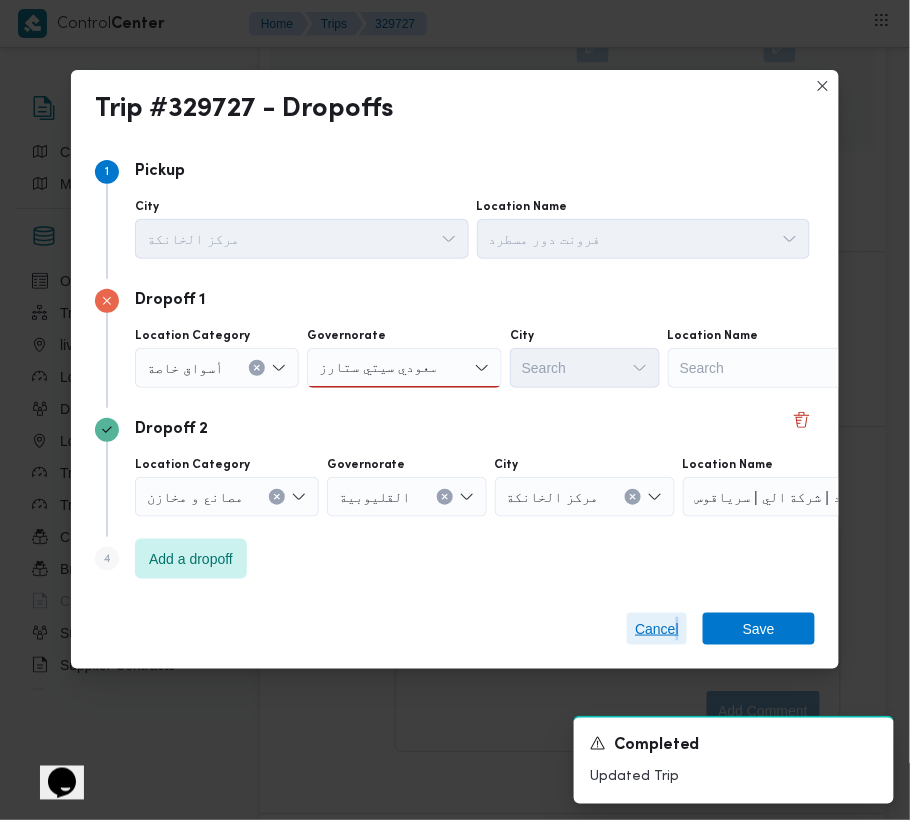 click on "Cancel" at bounding box center (657, 629) 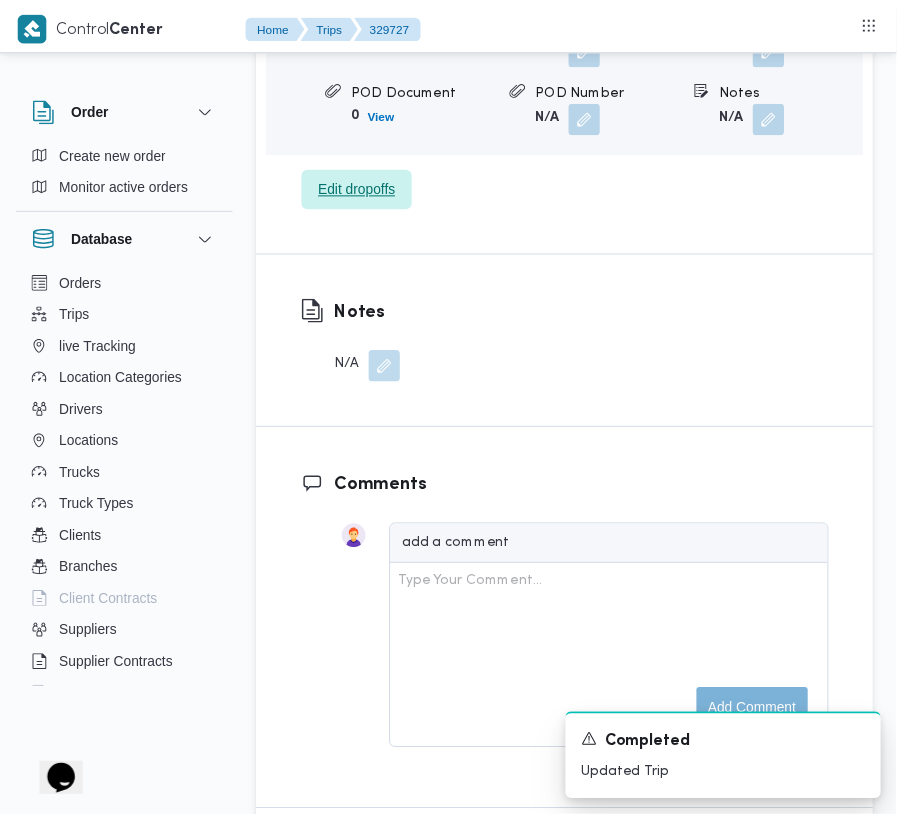 scroll, scrollTop: 3714, scrollLeft: 0, axis: vertical 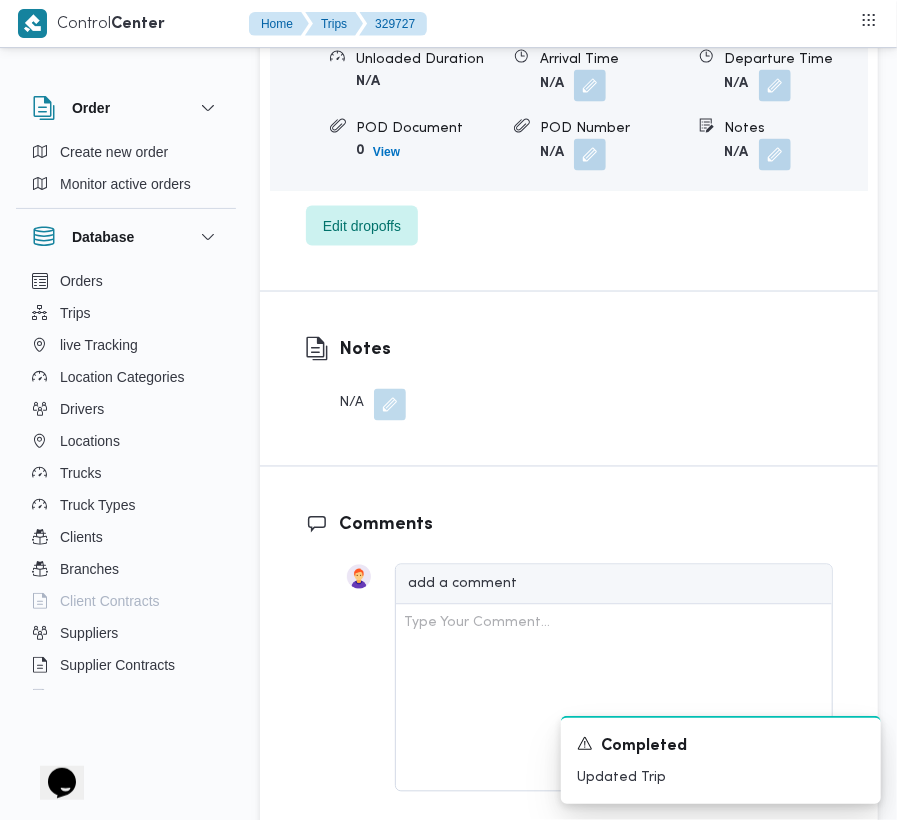 click on "قسم أول القاهرة الجديدة Location Category تجزئة Unloaded Amount 0 Unloaded Unit Cases Unloaded Duration N/A Arrival Time N/A Departure Time N/A POD Document 0 View POD Number N/A Notes N/A Edit dropoffs" at bounding box center [569, 84] 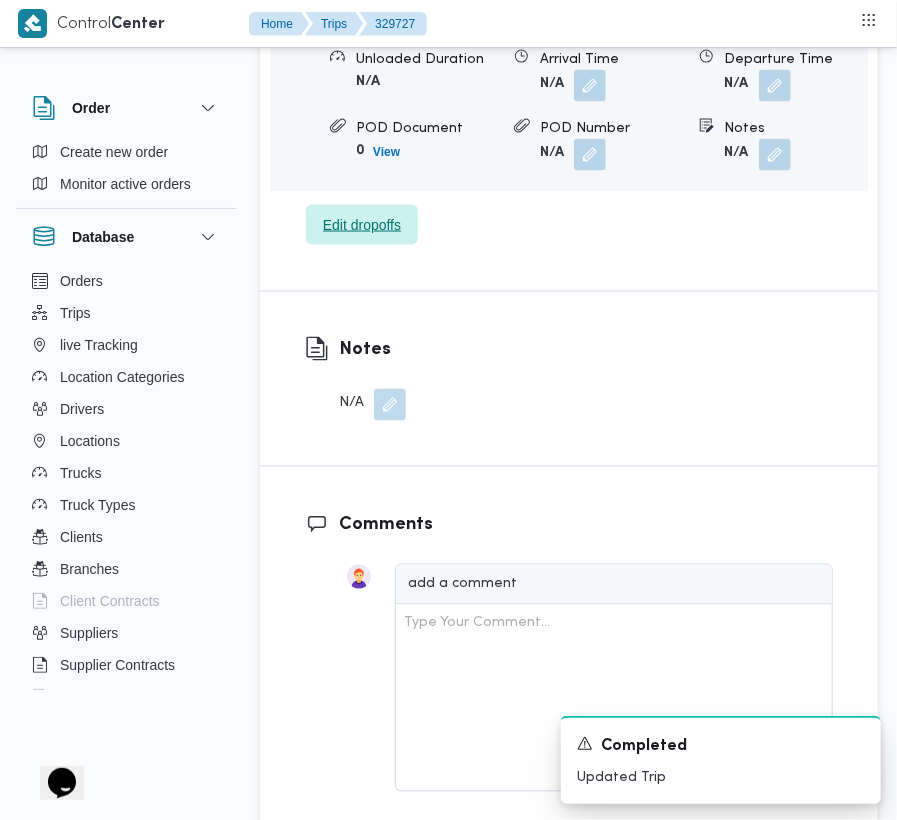 click on "Edit dropoffs" at bounding box center (362, 225) 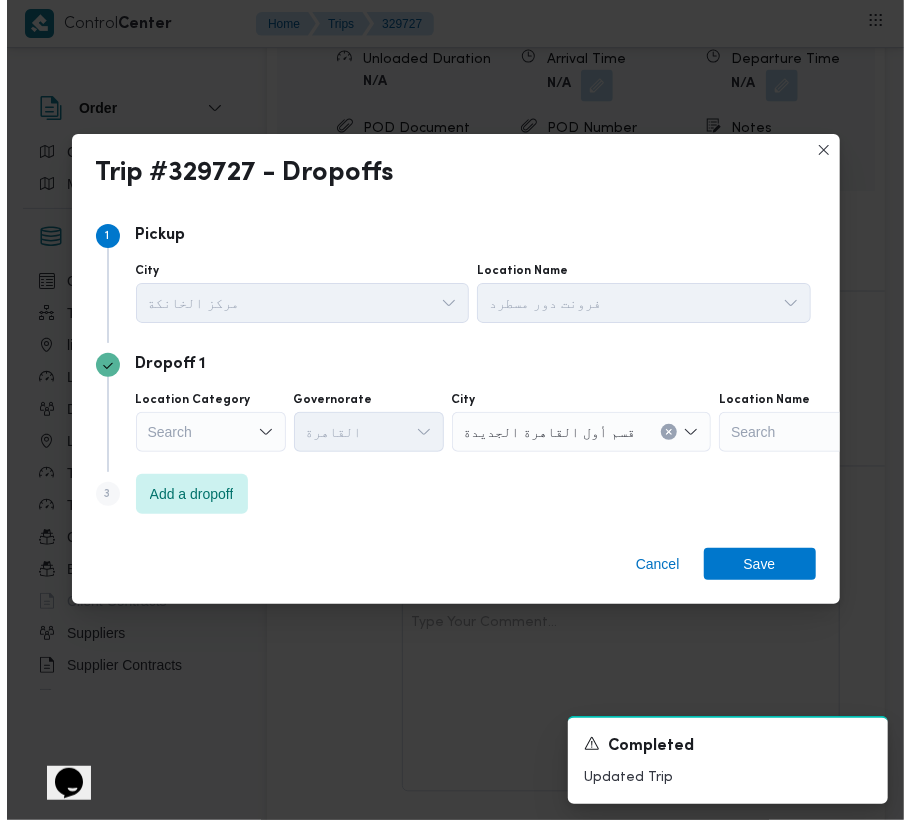 scroll, scrollTop: 3514, scrollLeft: 0, axis: vertical 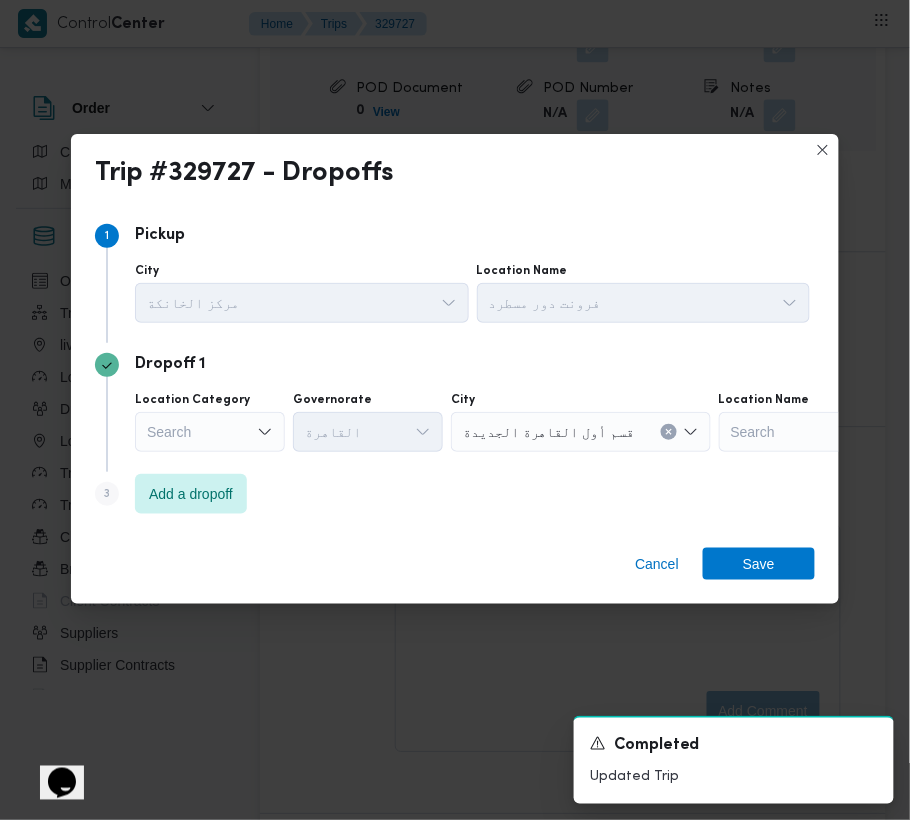 click on "Search" at bounding box center [210, 432] 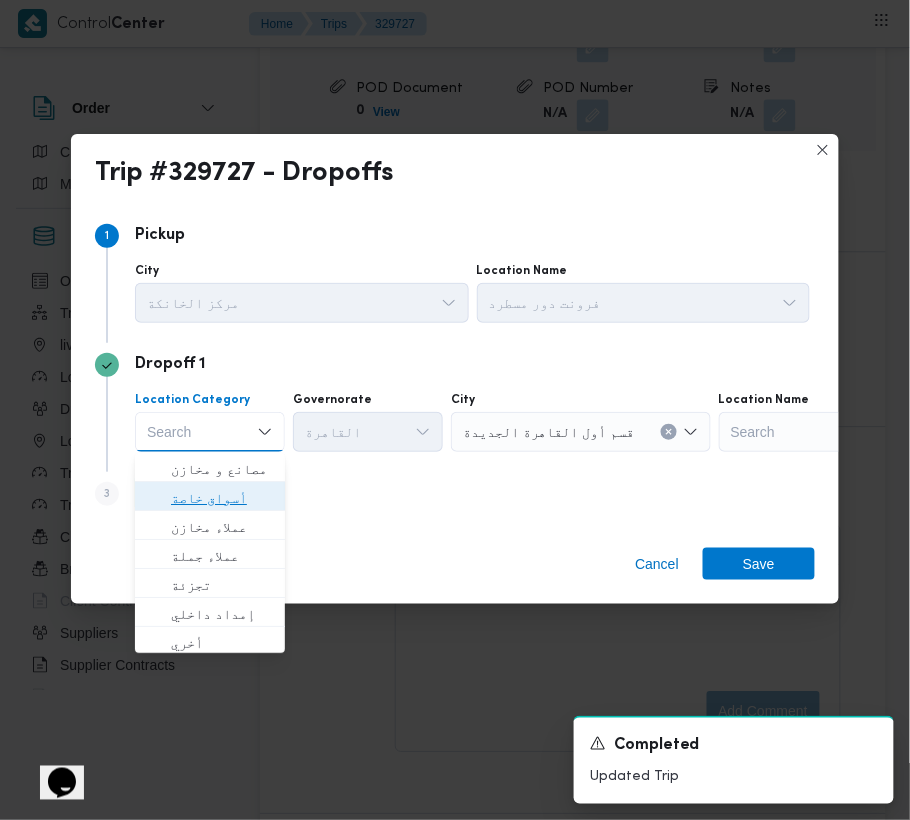 drag, startPoint x: 240, startPoint y: 496, endPoint x: 228, endPoint y: 496, distance: 12 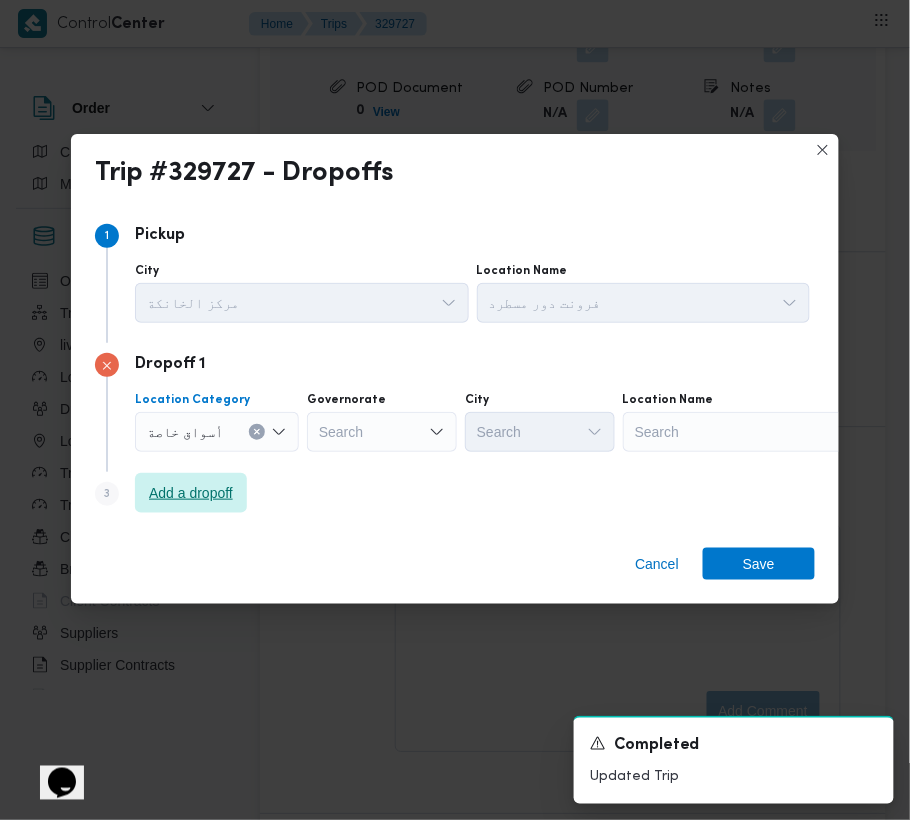 click on "Add a dropoff" at bounding box center (191, 493) 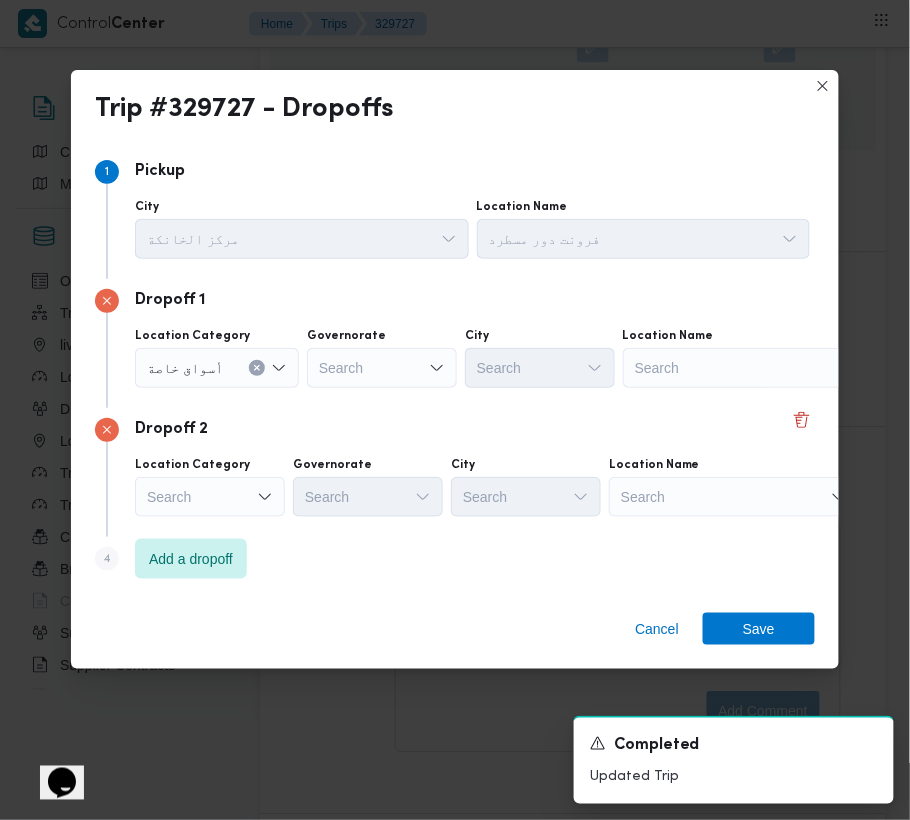 click on "Location Name" at bounding box center [644, 207] 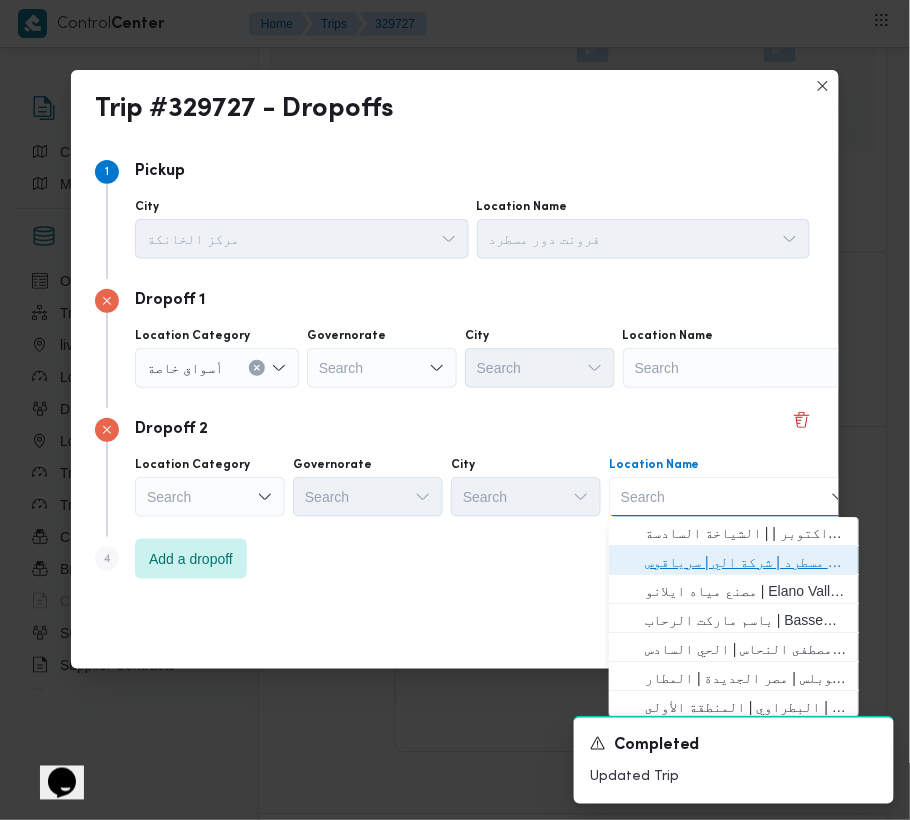 click on "فرونت دور مسطرد | شركة الي | سرياقوس" at bounding box center [746, 562] 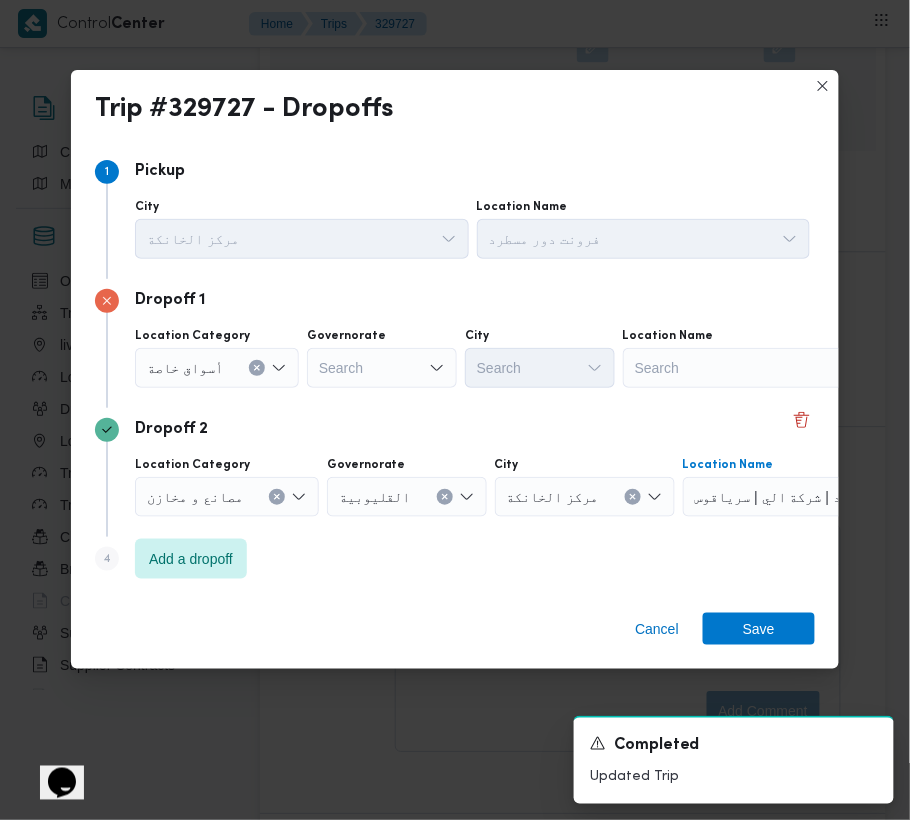 click on "Search" at bounding box center [748, 368] 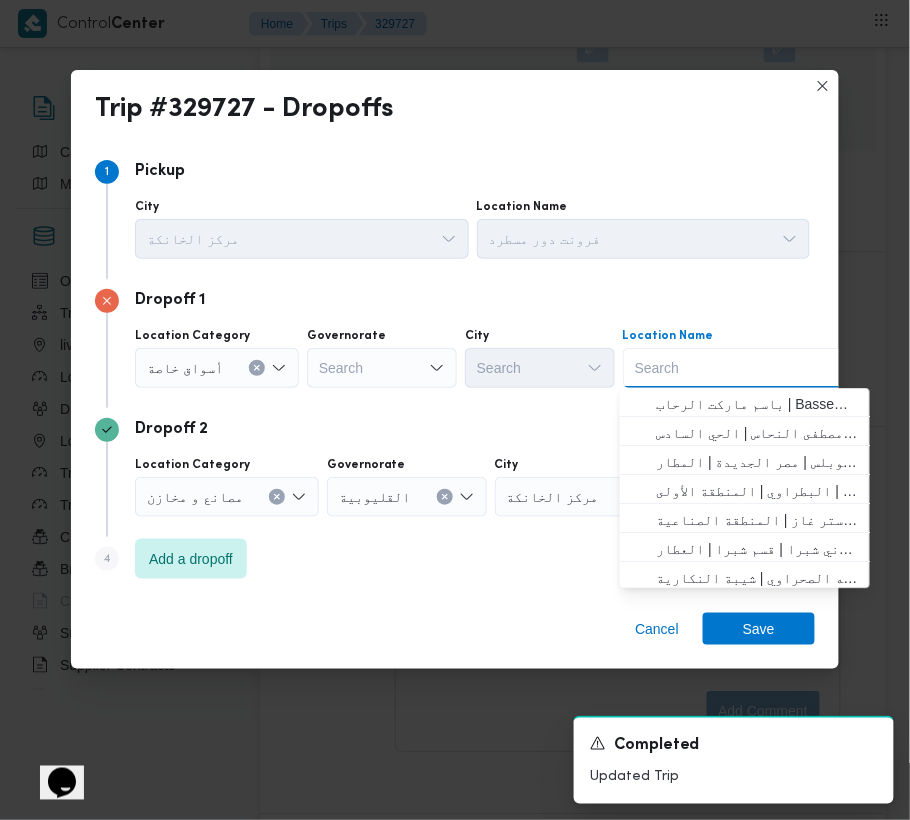 paste on "سعودي سيتي ستارز" 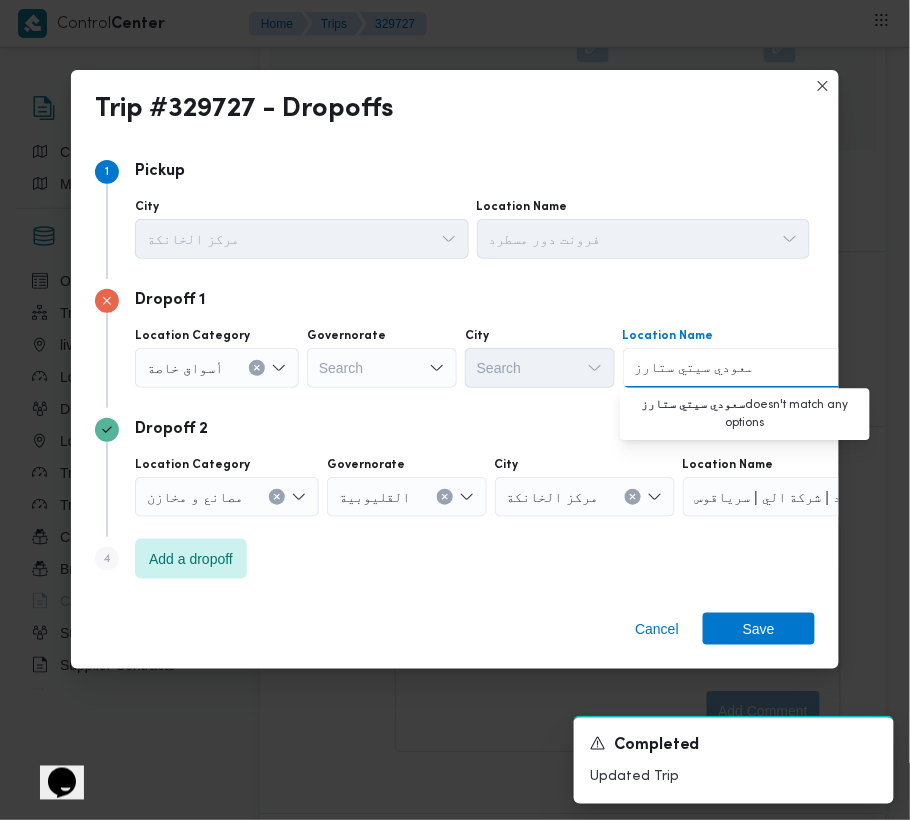 click on "Location Category أسواق خاصة Governorate Search City Search Location Name سعودي سيتي ستارز سعودي سيتي ستارز Combo box. Selected. سعودي سيتي ستارز. Selected. Combo box input. Search. Type some text or, to display a list of choices, press Down Arrow. To exit the list of choices, press Escape." at bounding box center (472, 358) 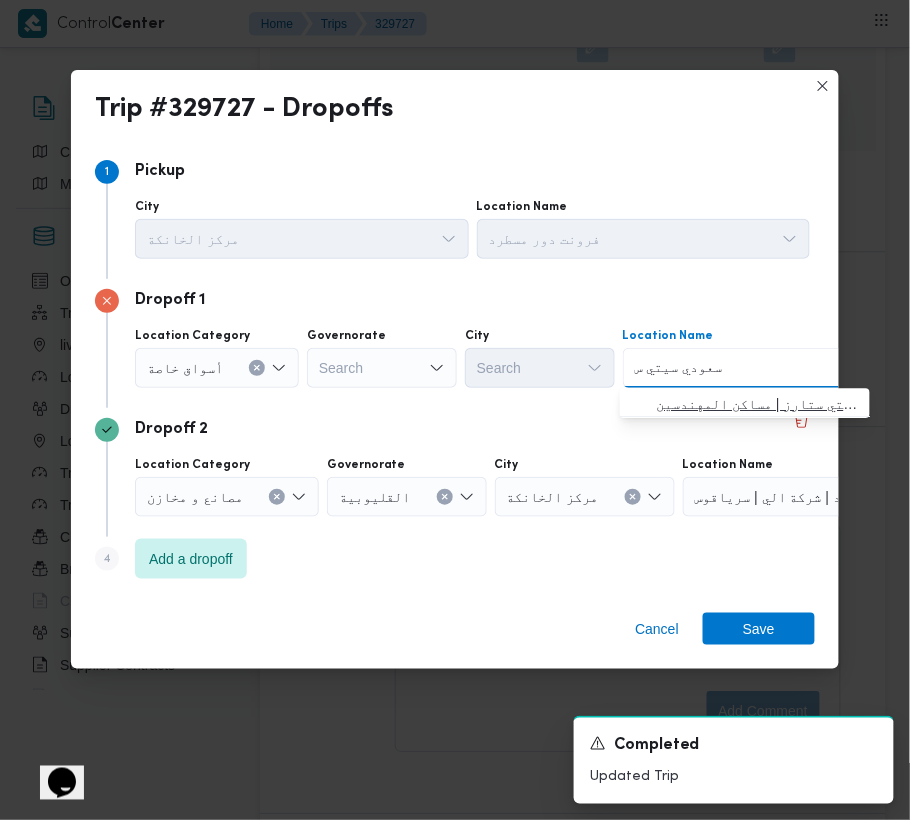 type on "سعودي سيتي س" 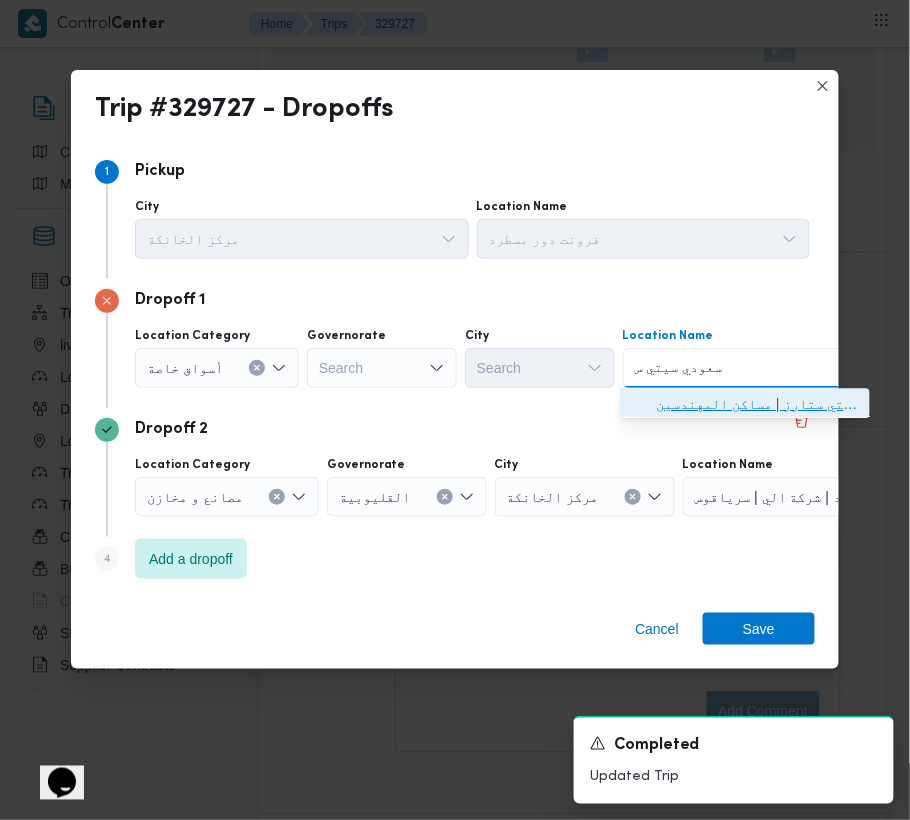 click on "سعودي سيتي ستار  | سعودي سوبر ماركت - فرع سيتي ستارز | مساكن المهندسين" at bounding box center [757, 404] 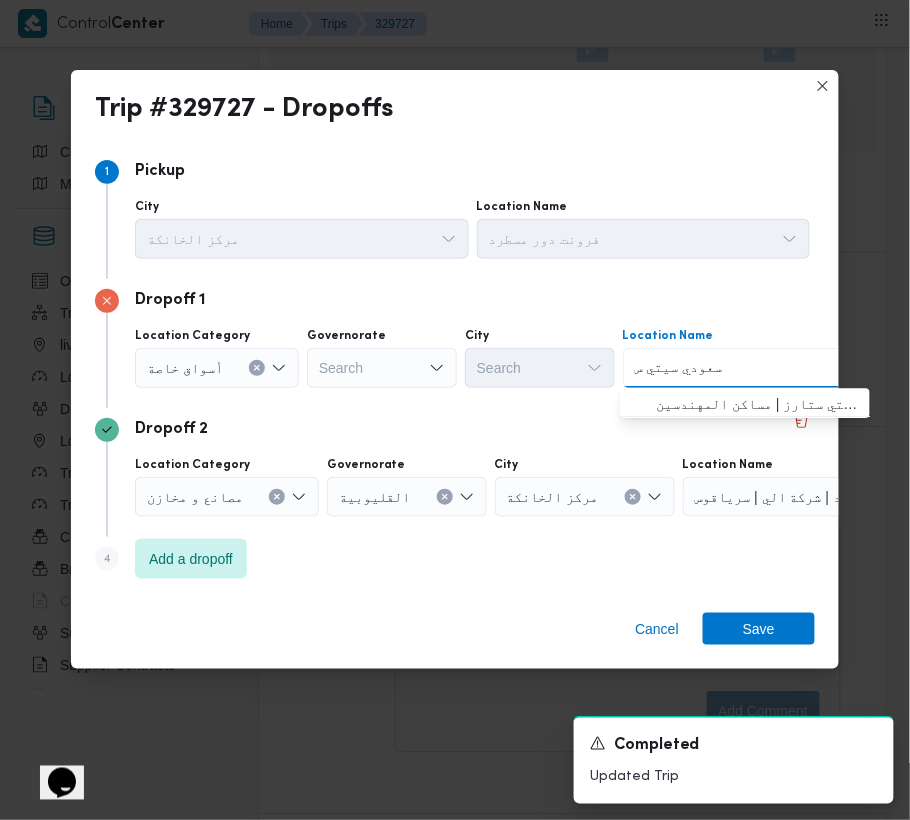type 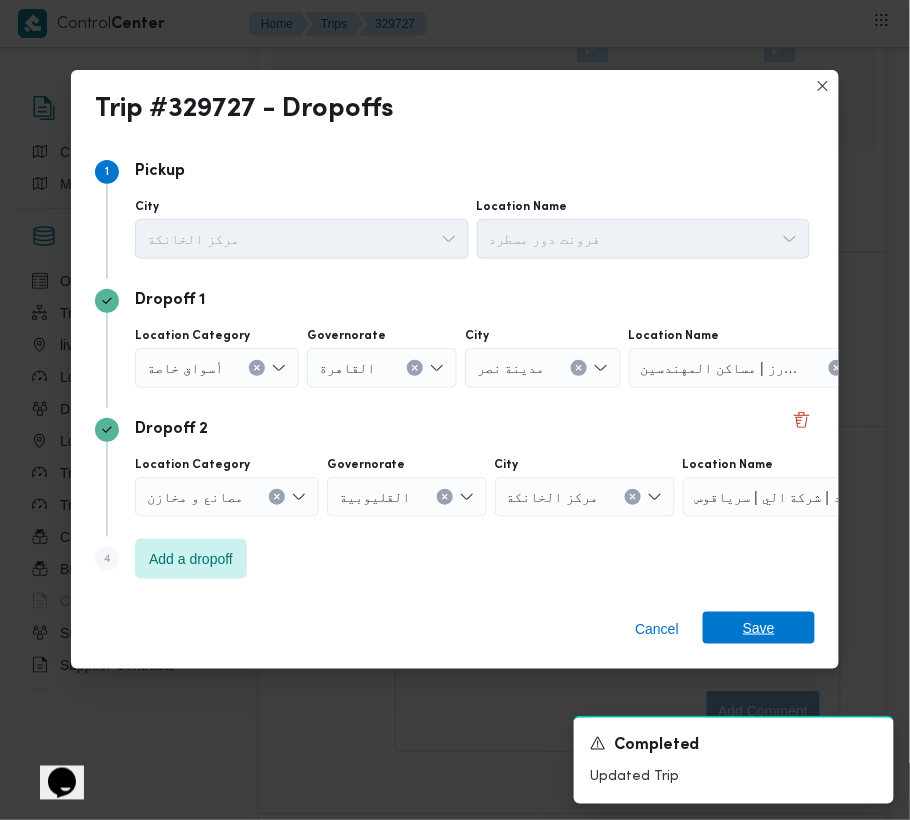 click on "Save" at bounding box center [759, 628] 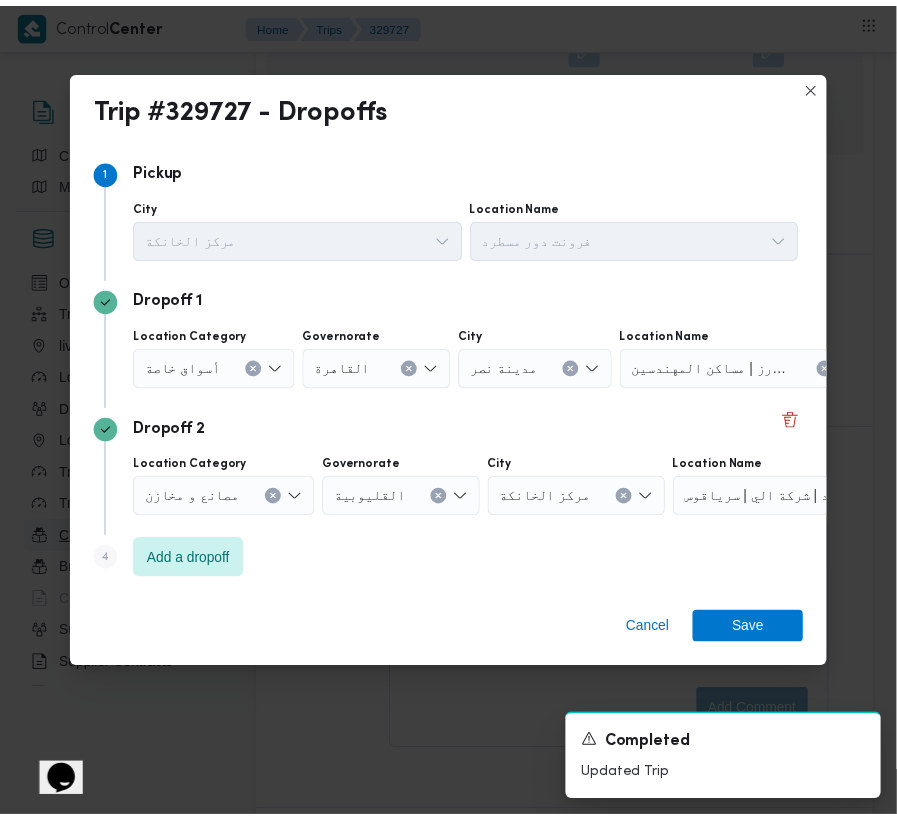 scroll, scrollTop: 3714, scrollLeft: 0, axis: vertical 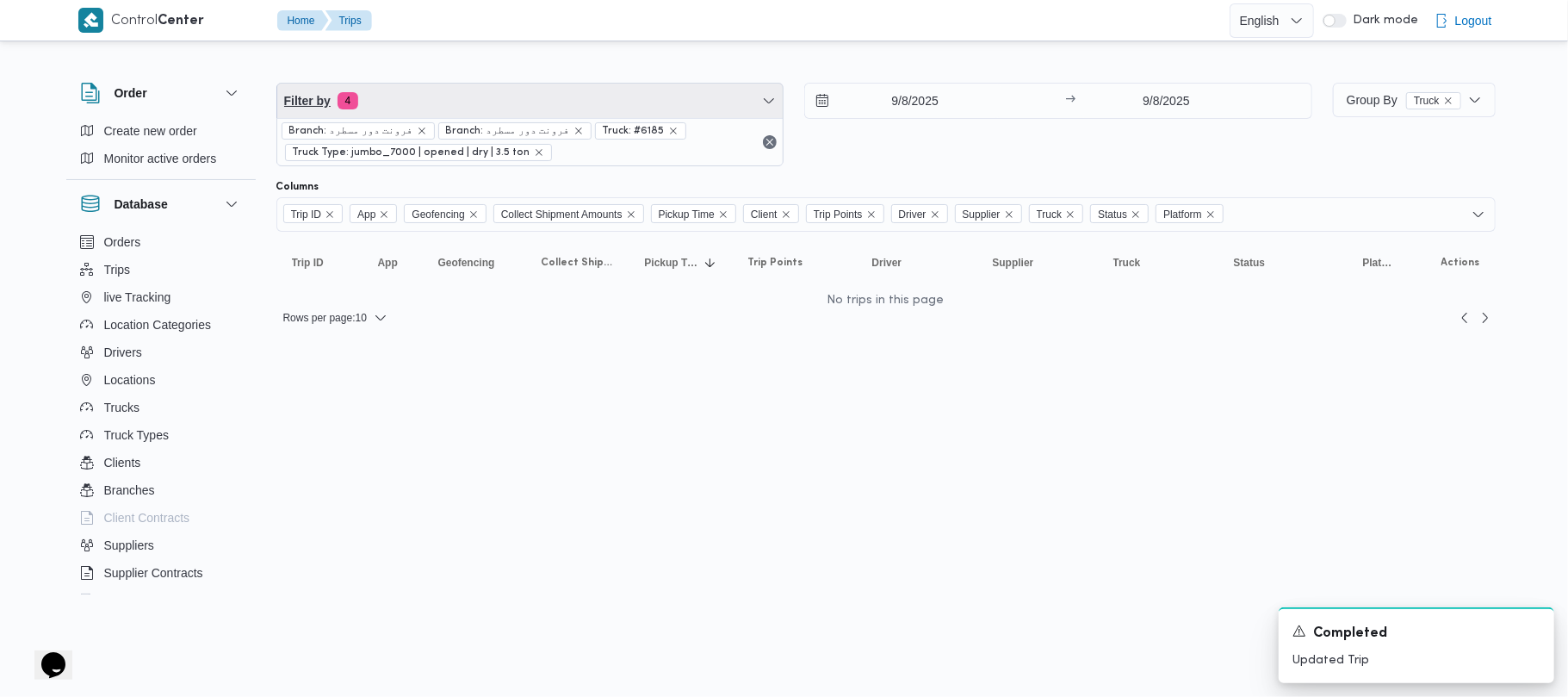 click on "Filter by 4" at bounding box center (530, 101) 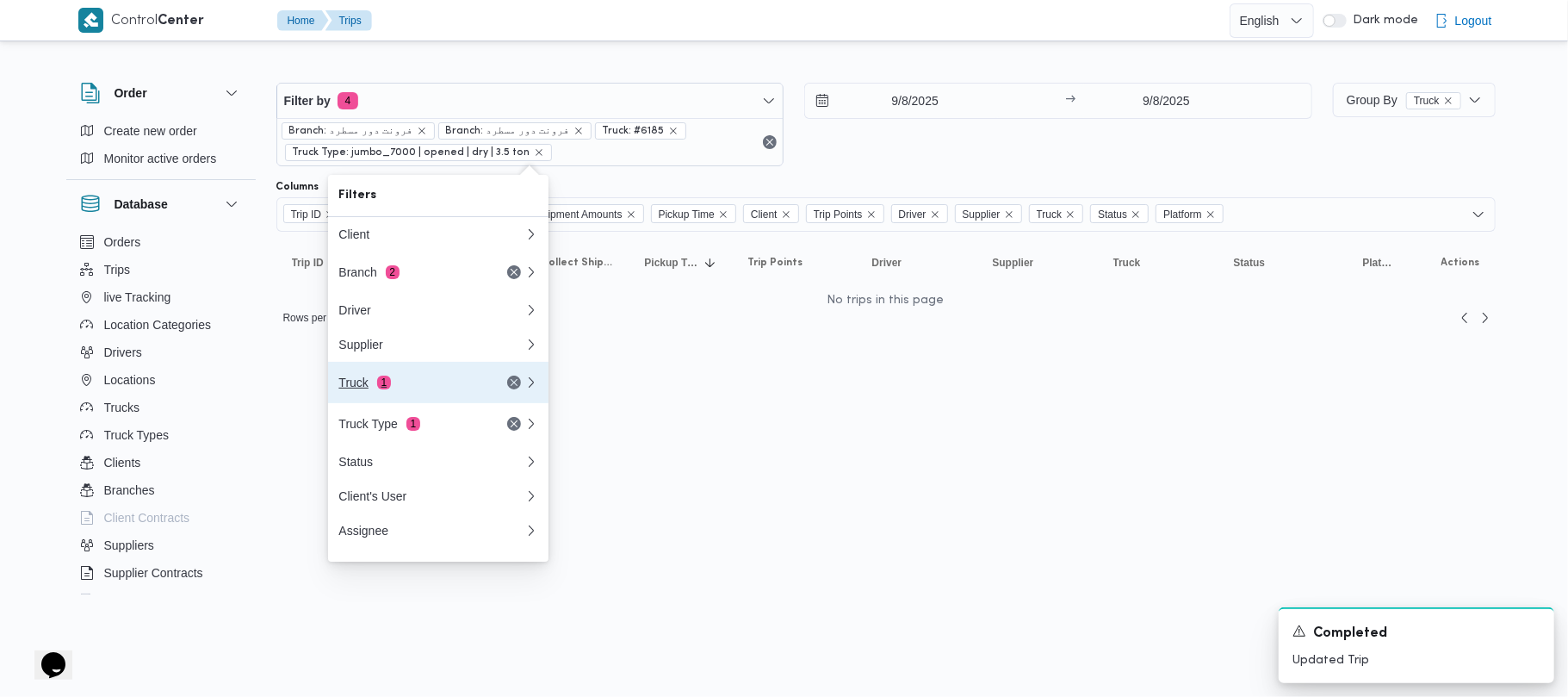 click on "Truck 1" at bounding box center (411, 383) 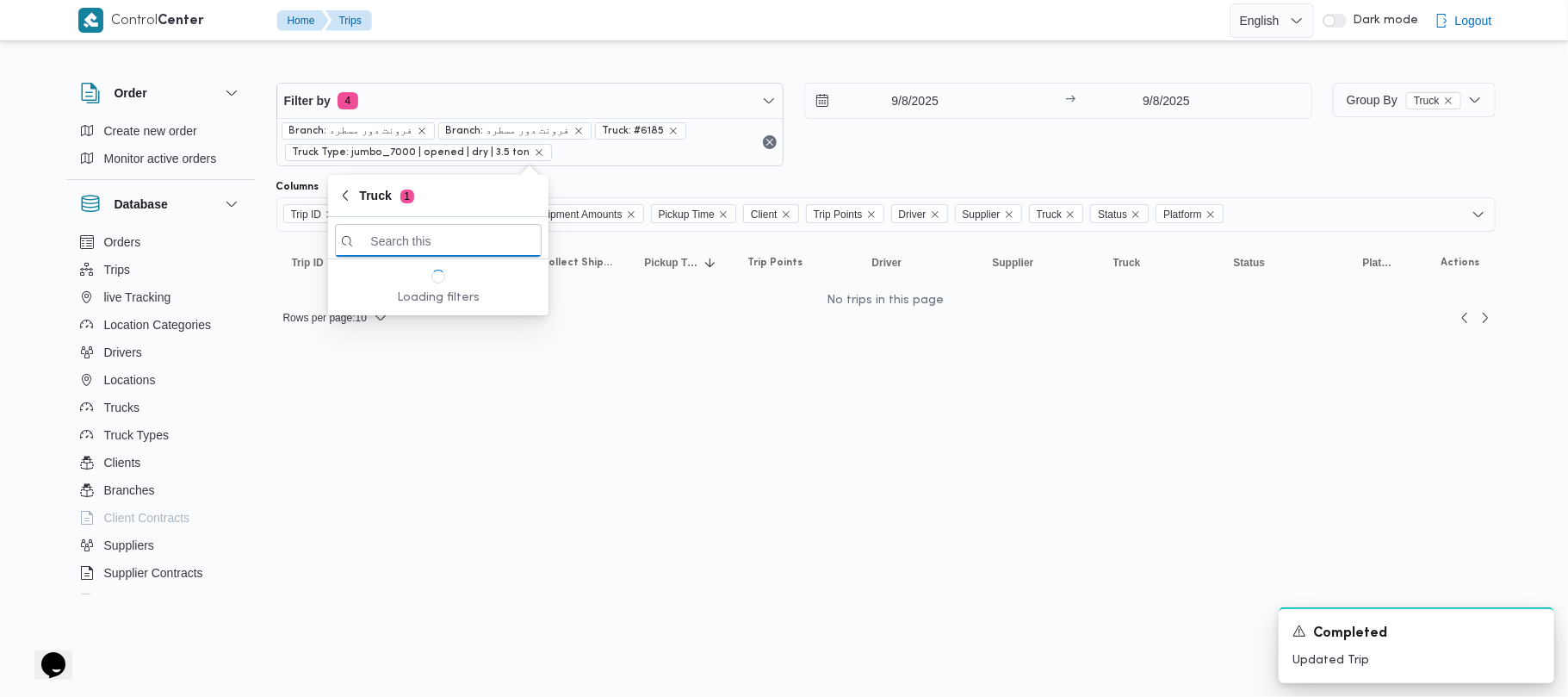 paste on "قدن9412" 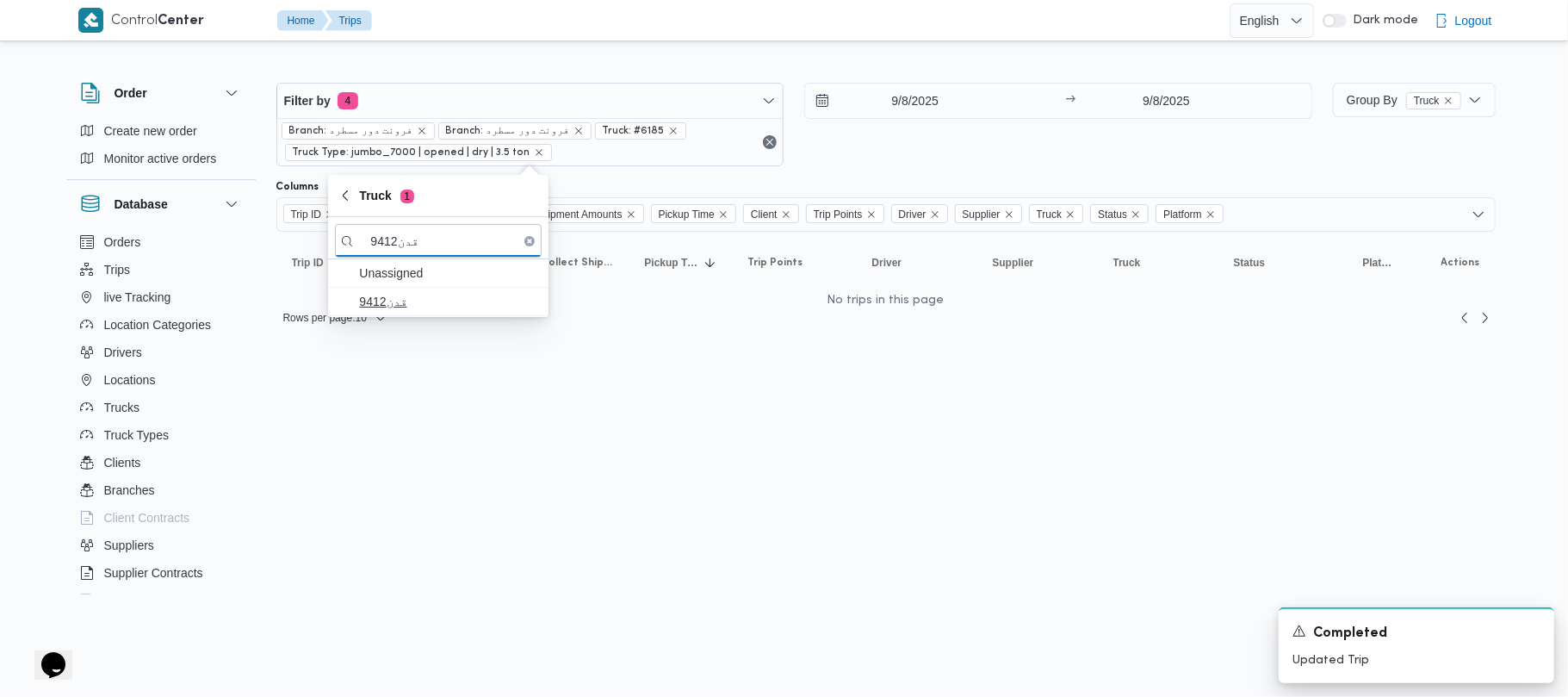 type on "قدن9412" 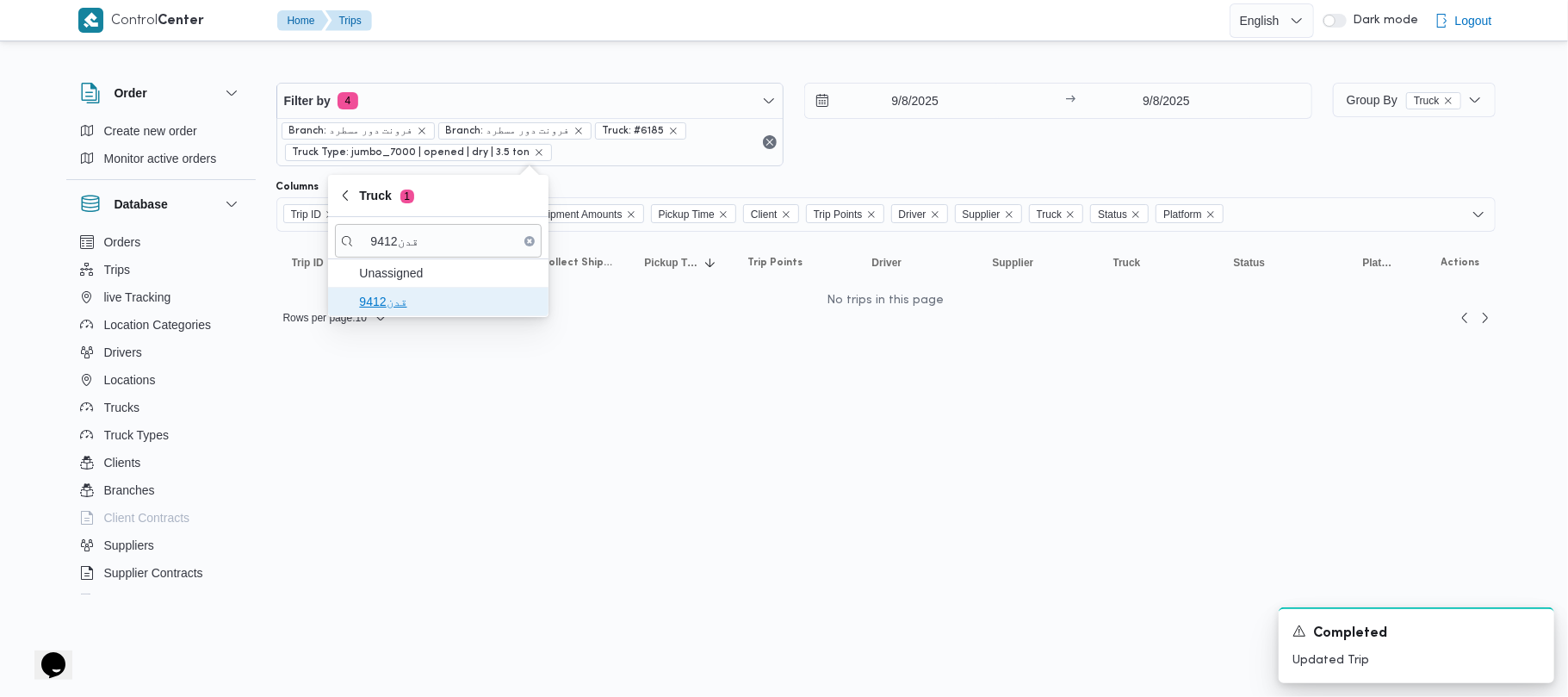 click on "قدن9412" at bounding box center (449, 302) 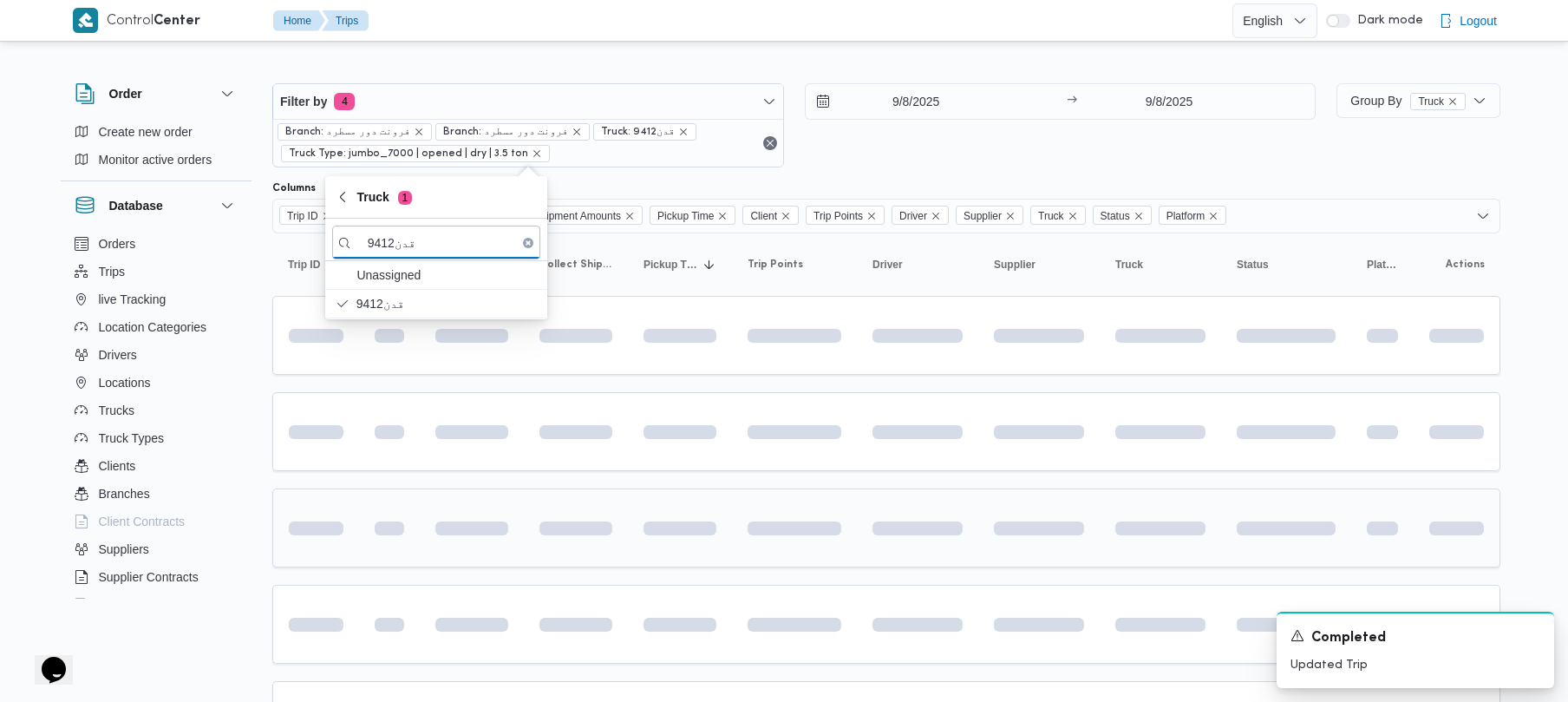click at bounding box center (389, 528) 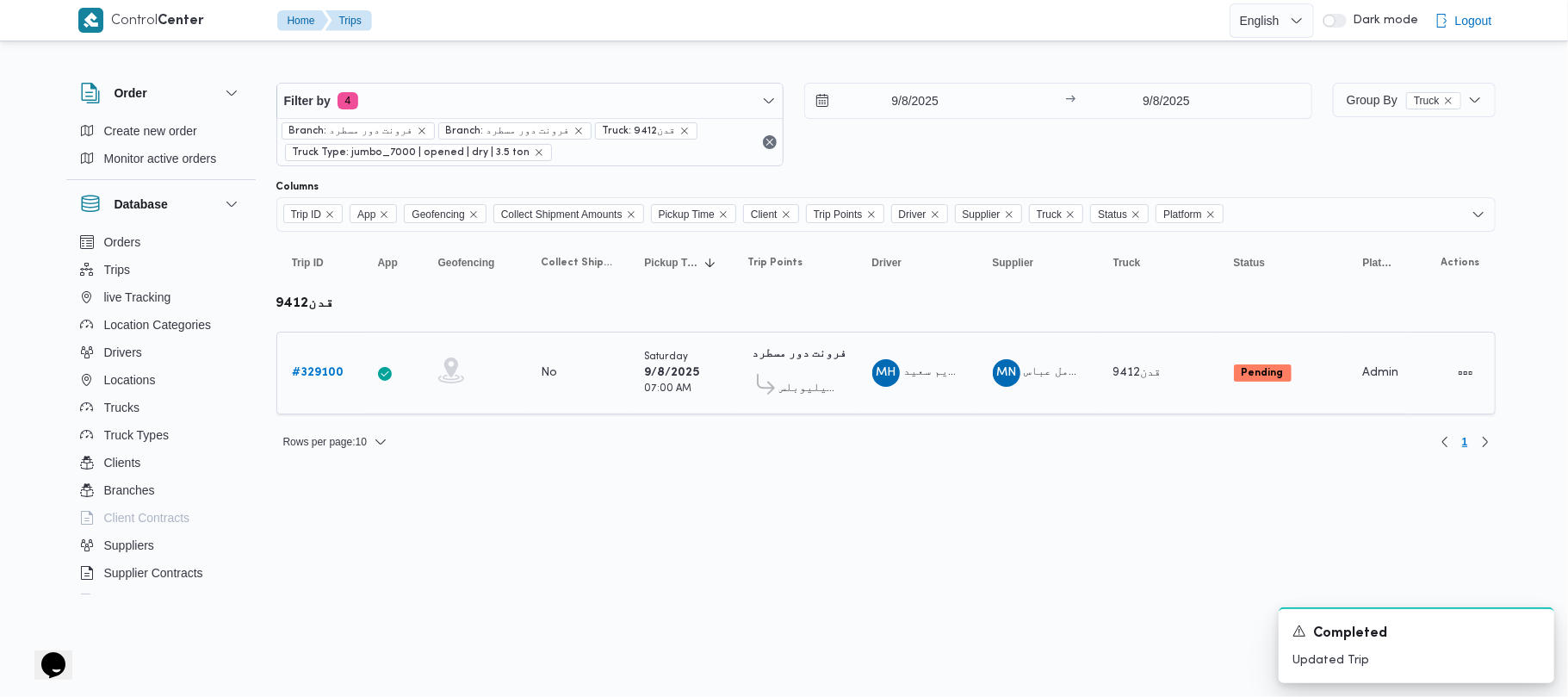 click on "# 329100" at bounding box center (319, 372) 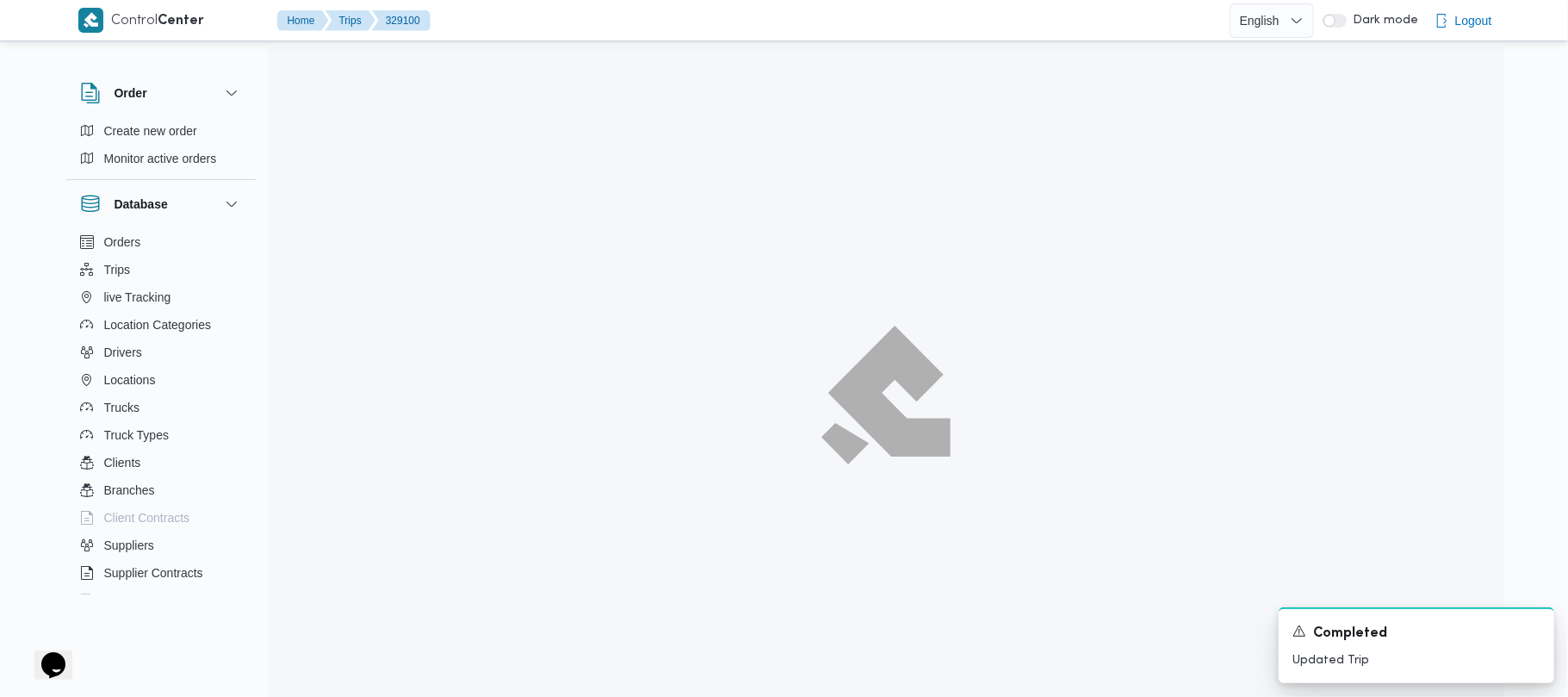 click at bounding box center [886, 395] 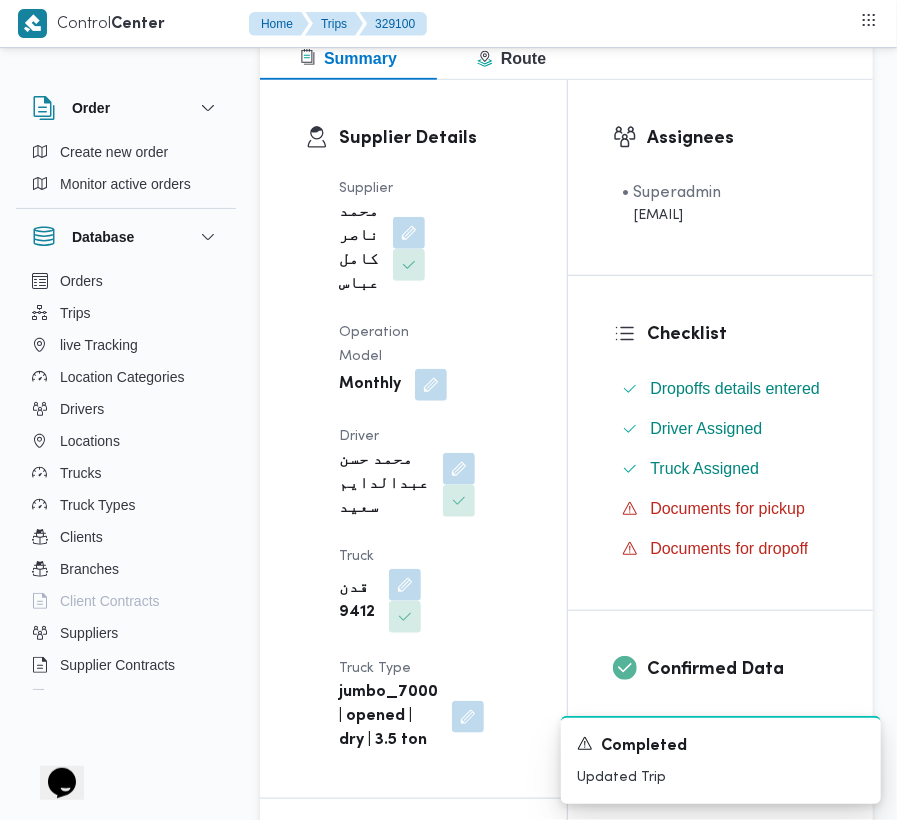 scroll, scrollTop: 356, scrollLeft: 0, axis: vertical 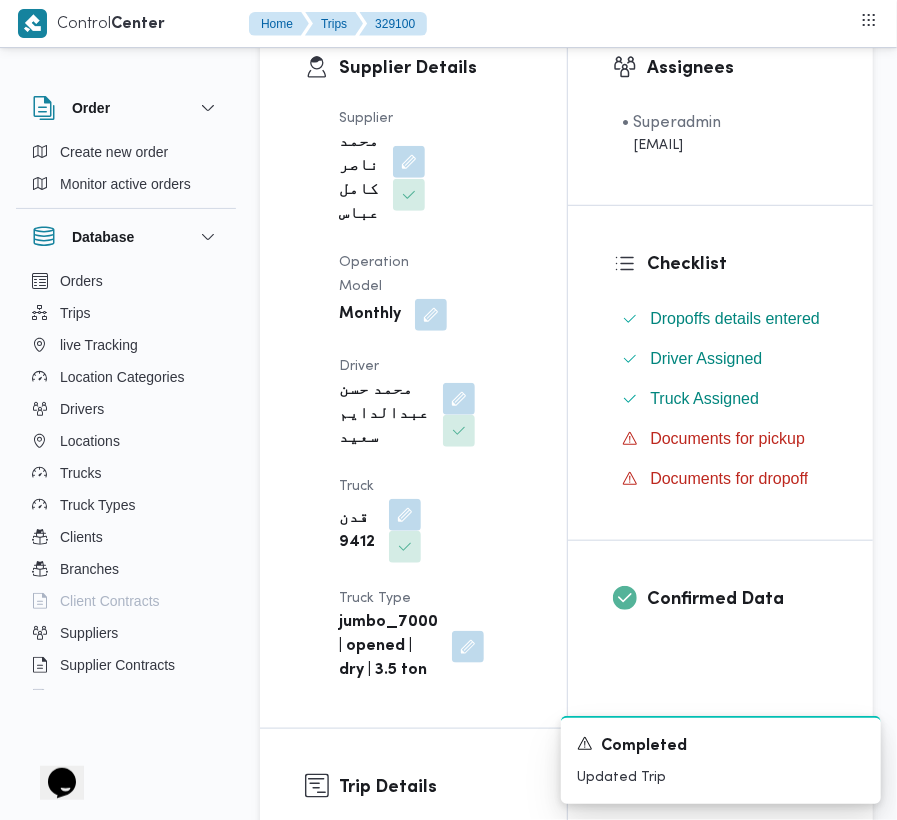 drag, startPoint x: 414, startPoint y: 144, endPoint x: 406, endPoint y: 154, distance: 12.806249 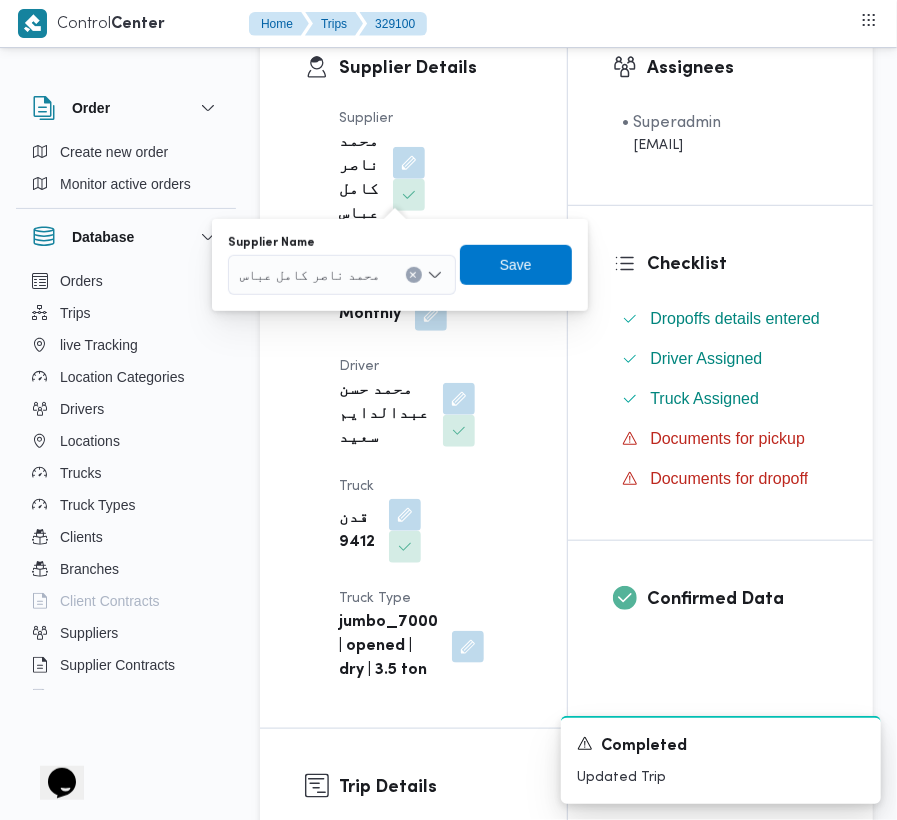 drag, startPoint x: 376, startPoint y: 248, endPoint x: 369, endPoint y: 273, distance: 25.96151 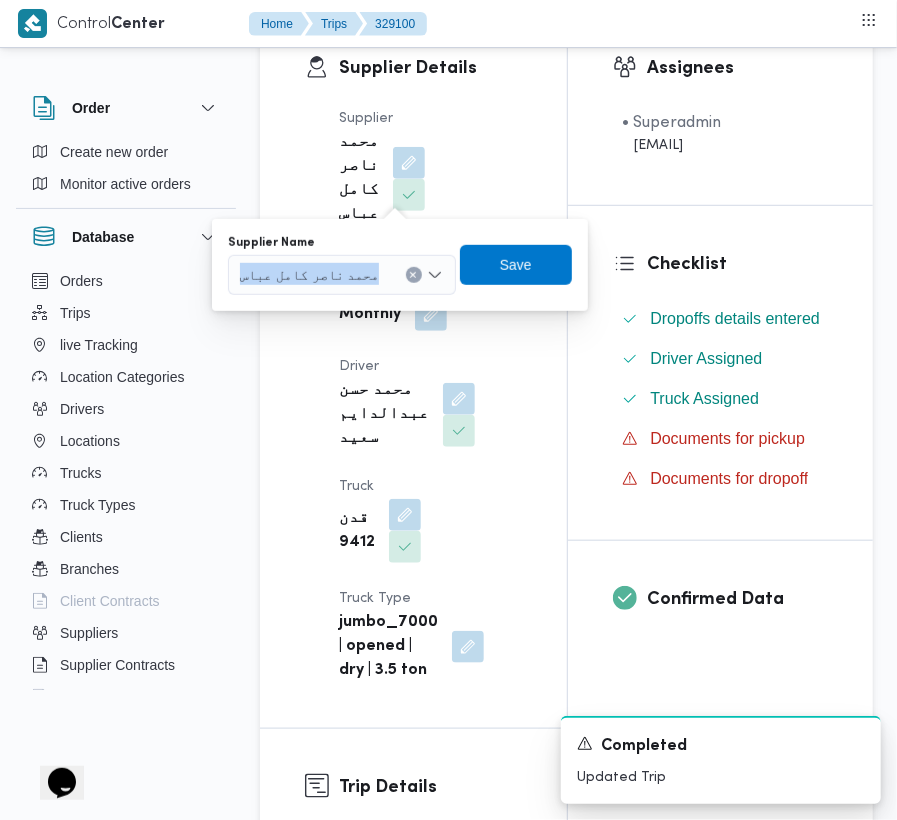 click on "محمد ناصر كامل عباس" at bounding box center [310, 274] 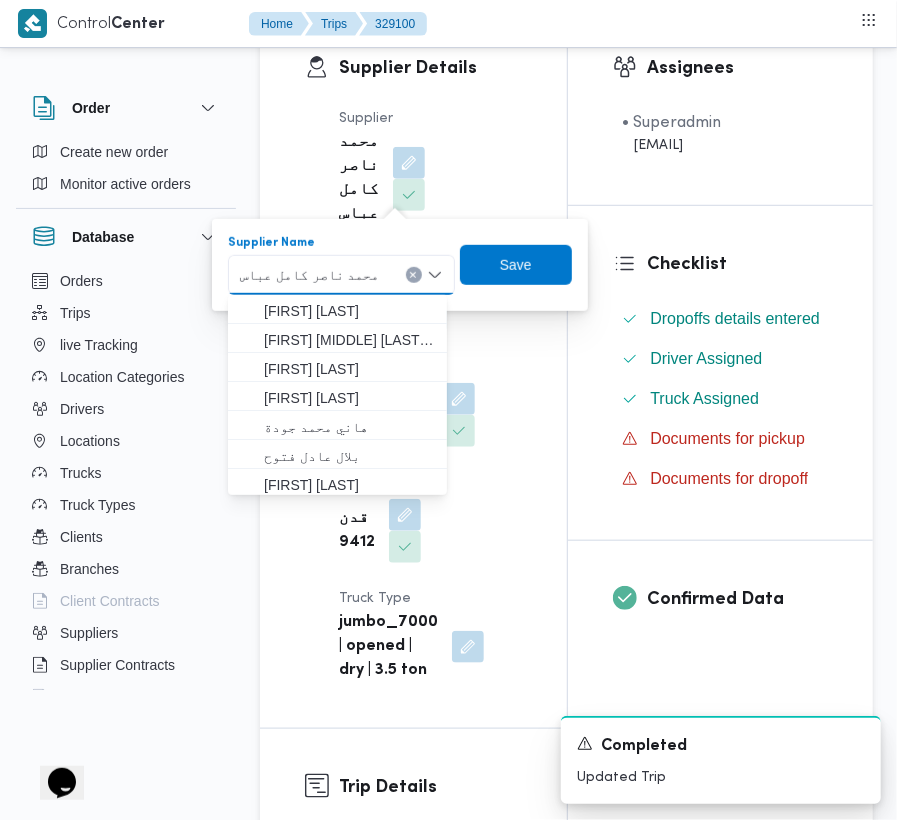 paste on "على يحي" 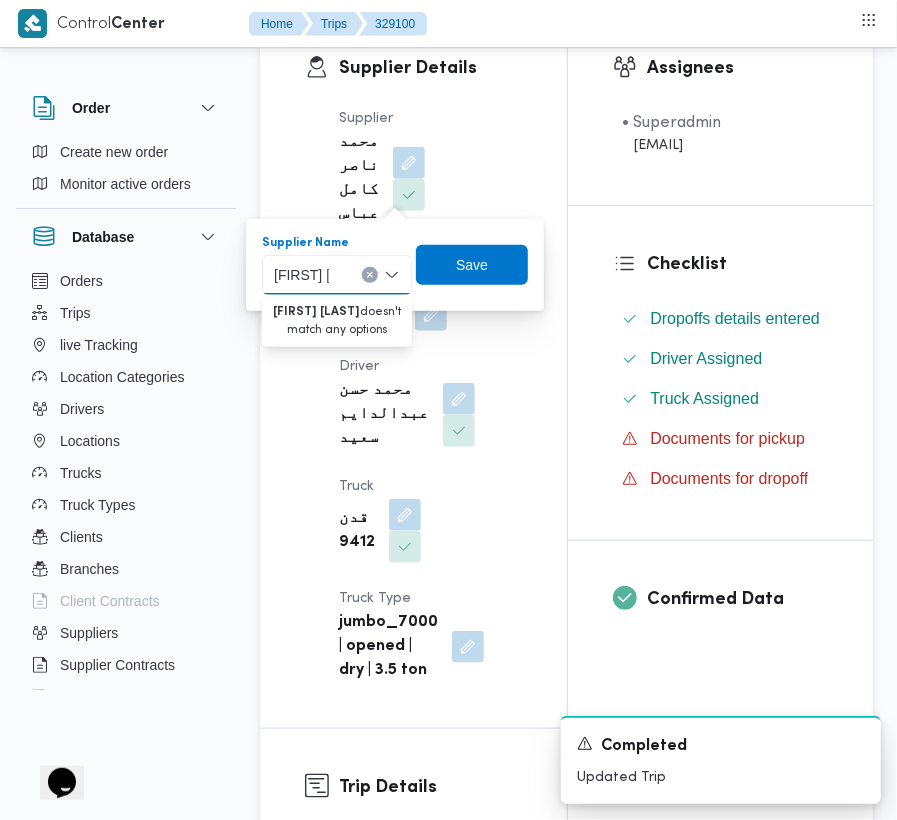 click on "على يحي" at bounding box center [301, 275] 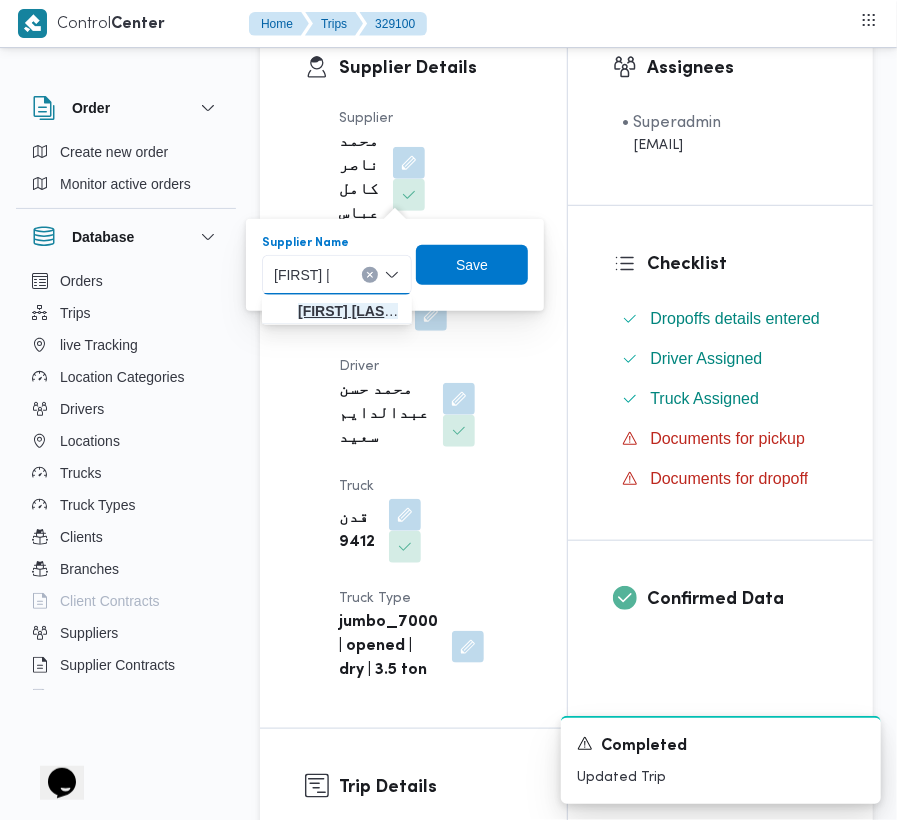 type on "علي يحي" 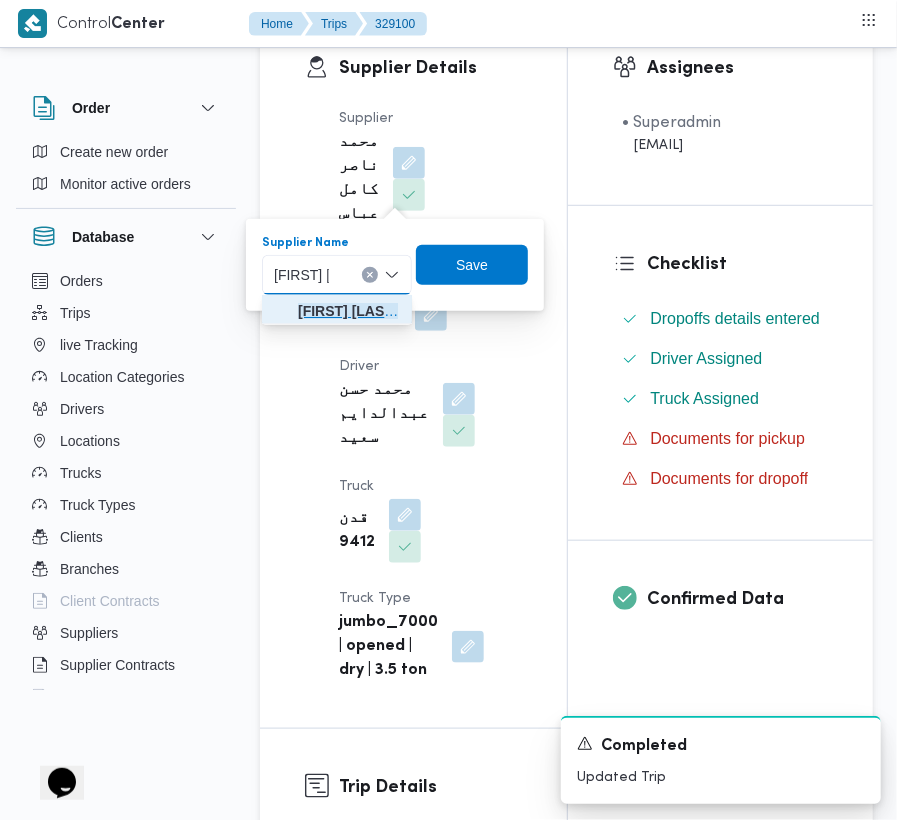 click on "علي يحي ي علي مهران حسنين" at bounding box center (349, 311) 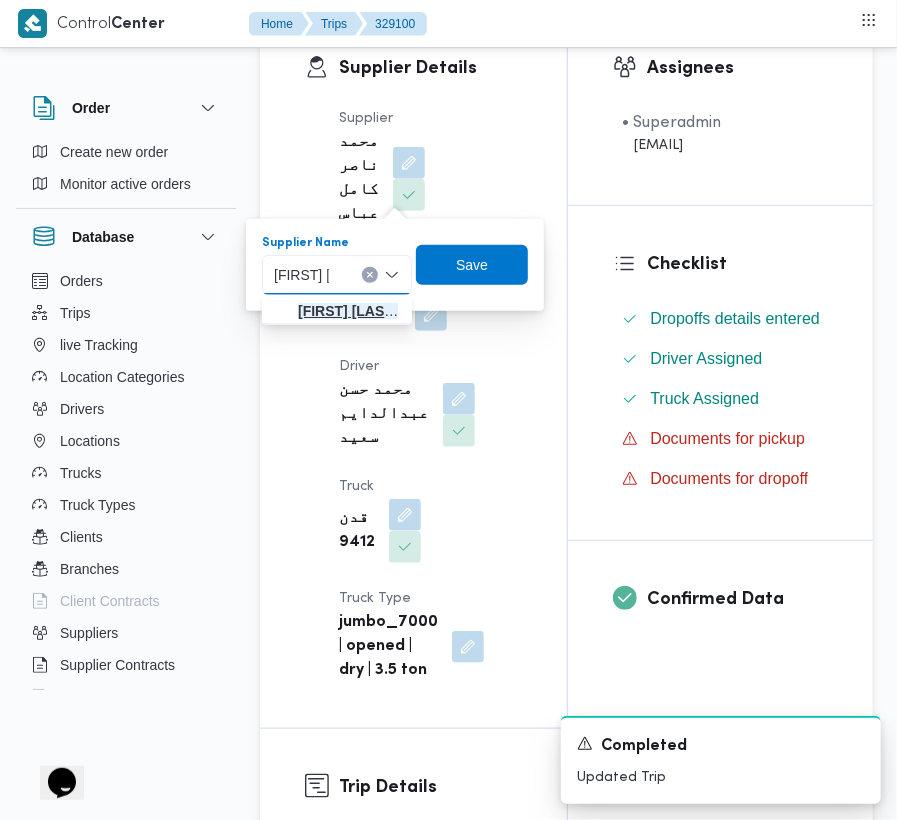 type 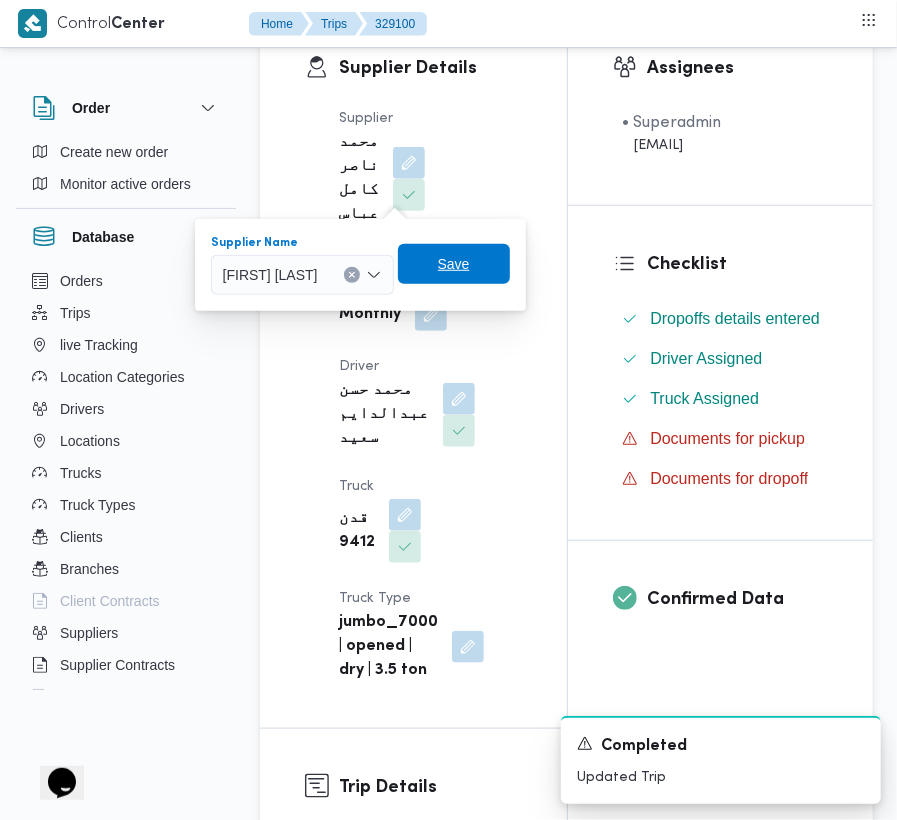 click on "Save" at bounding box center [454, 264] 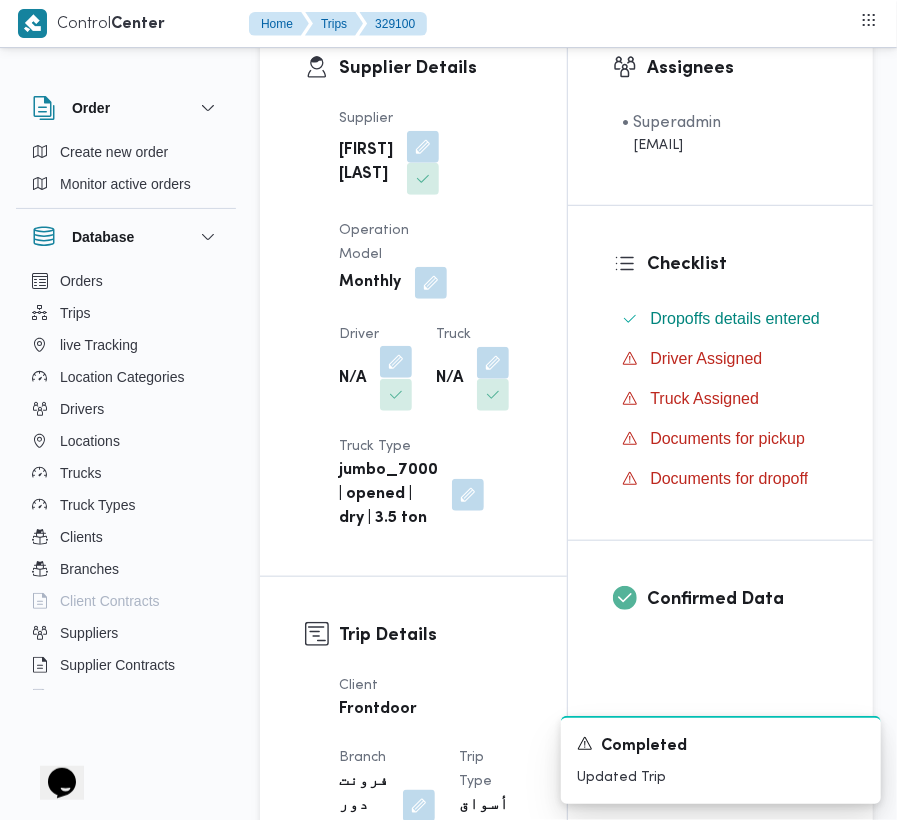 click on "N/A" at bounding box center [375, 379] 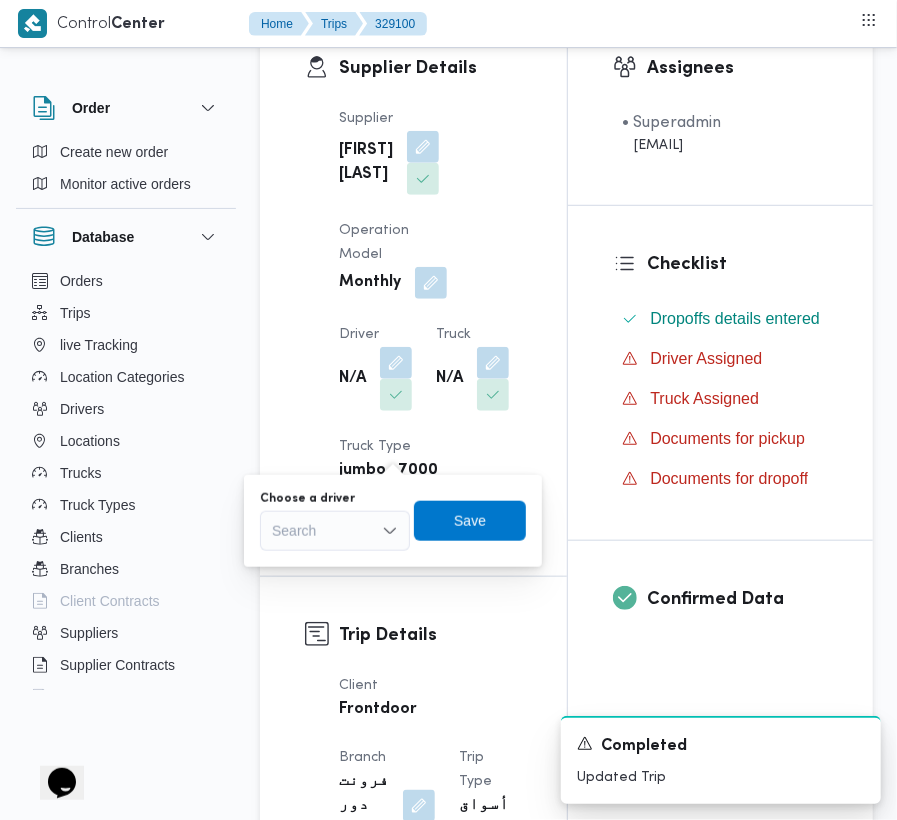 click on "Search" at bounding box center (335, 531) 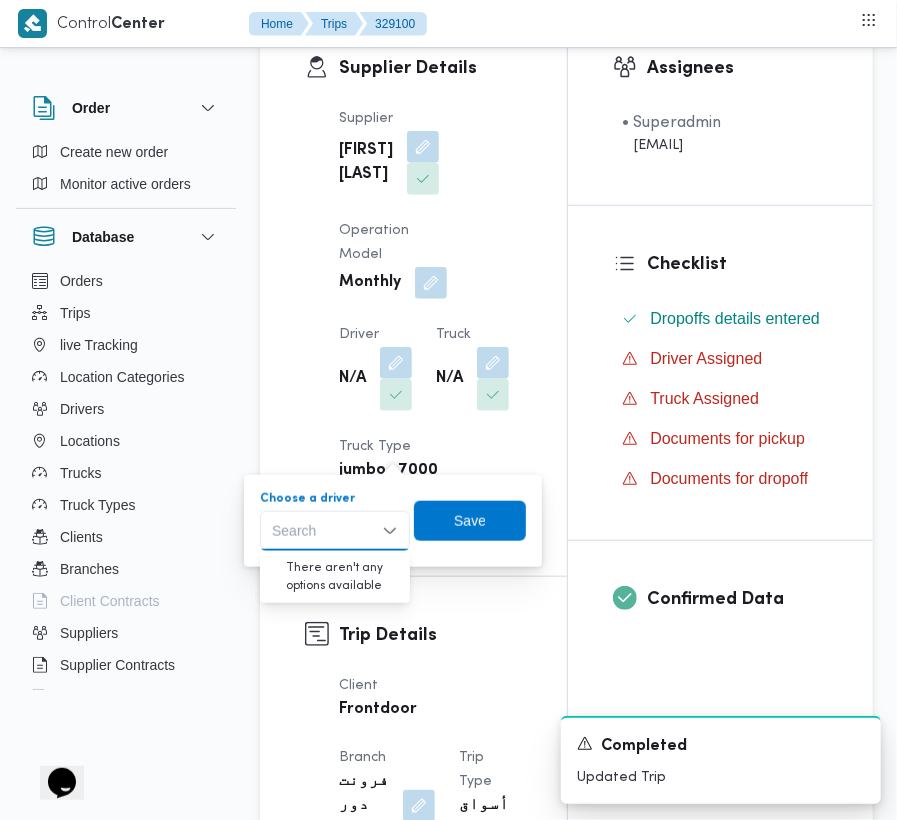 paste on "عابد" 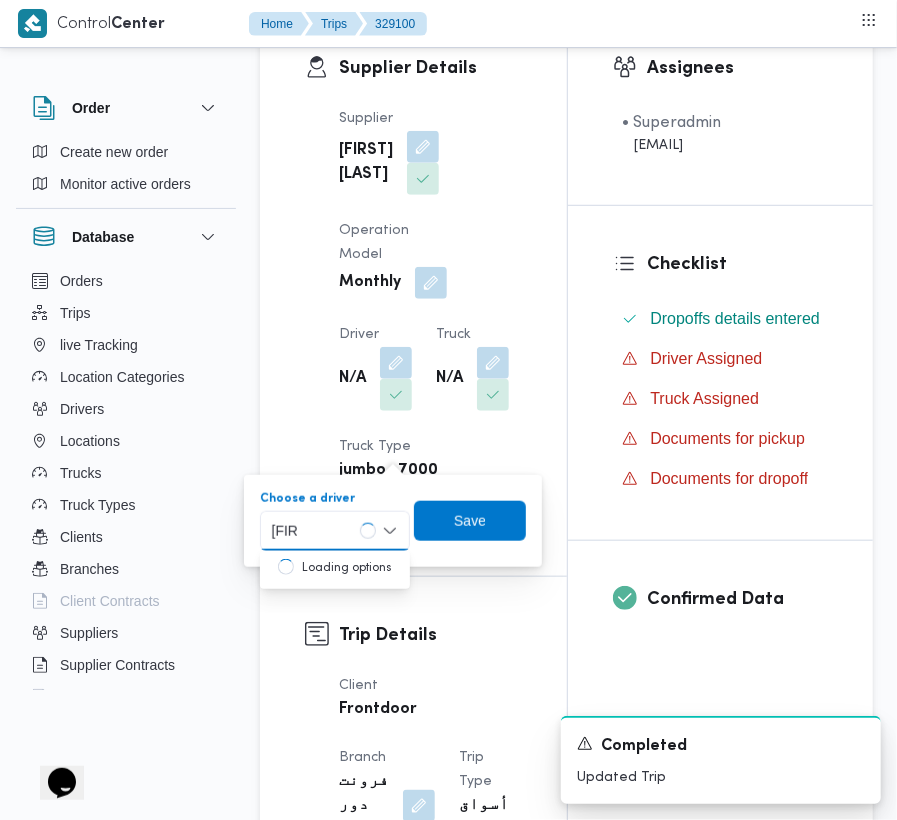 type on "عابد" 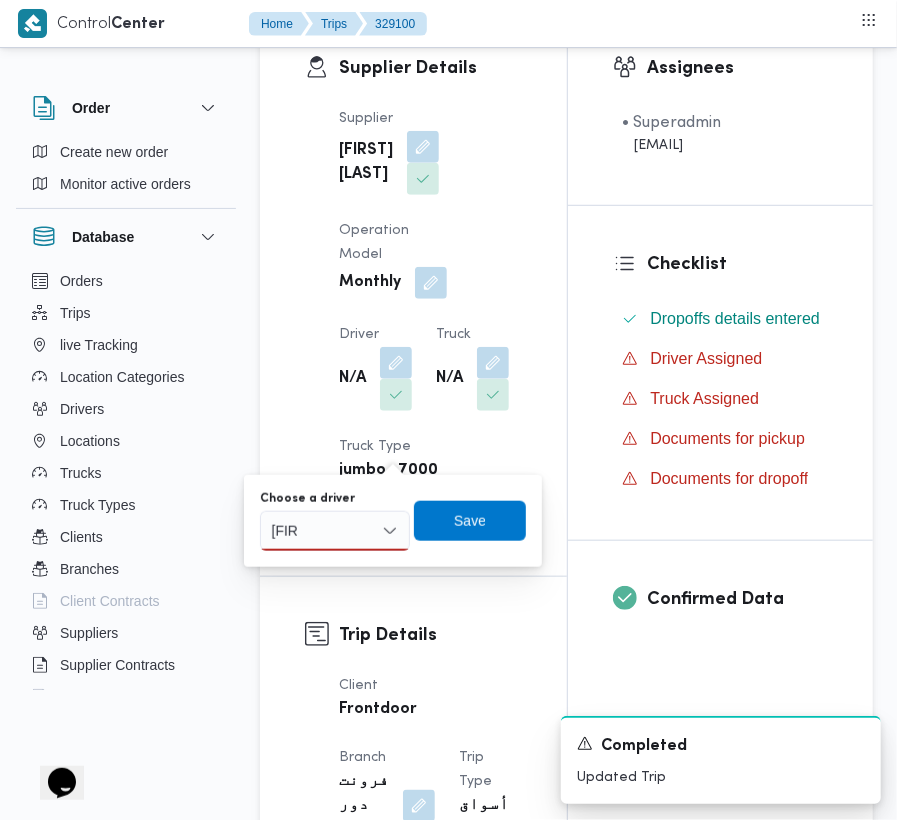 click on "عابد عابد" at bounding box center [335, 531] 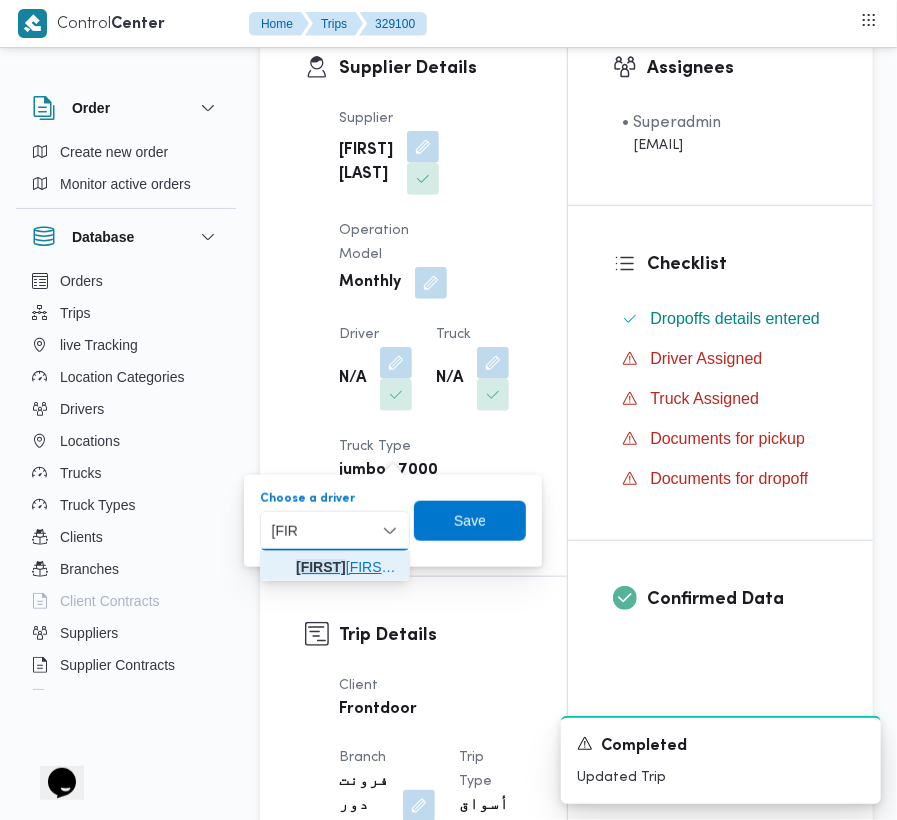 click on "عابد  هارون محمد هارون" at bounding box center [347, 567] 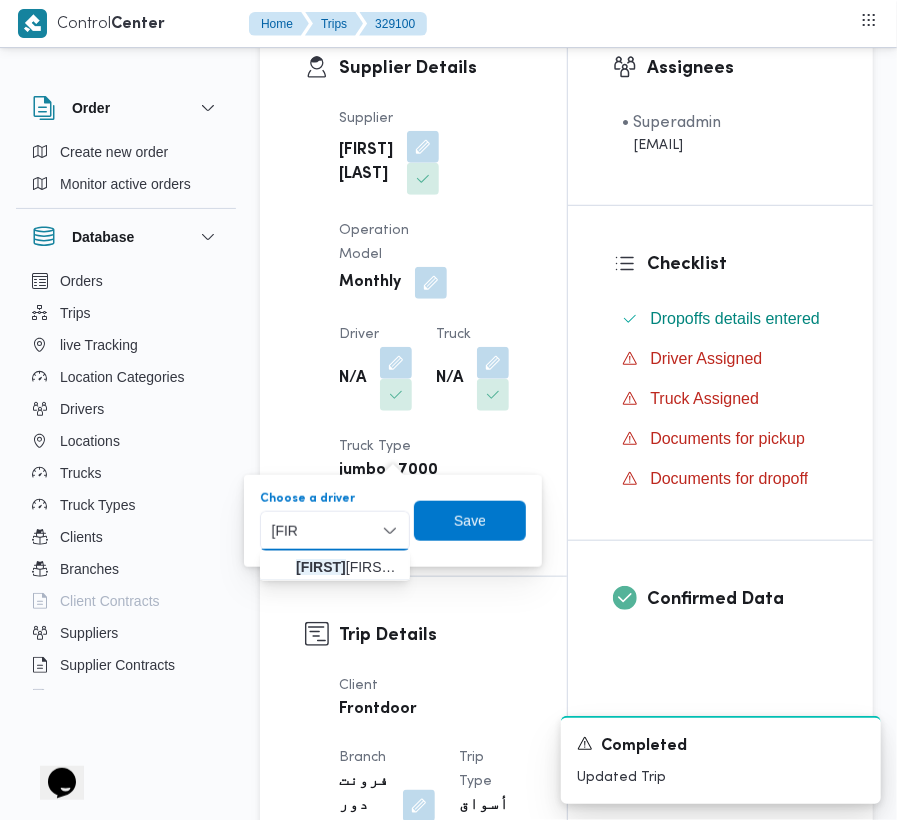 type 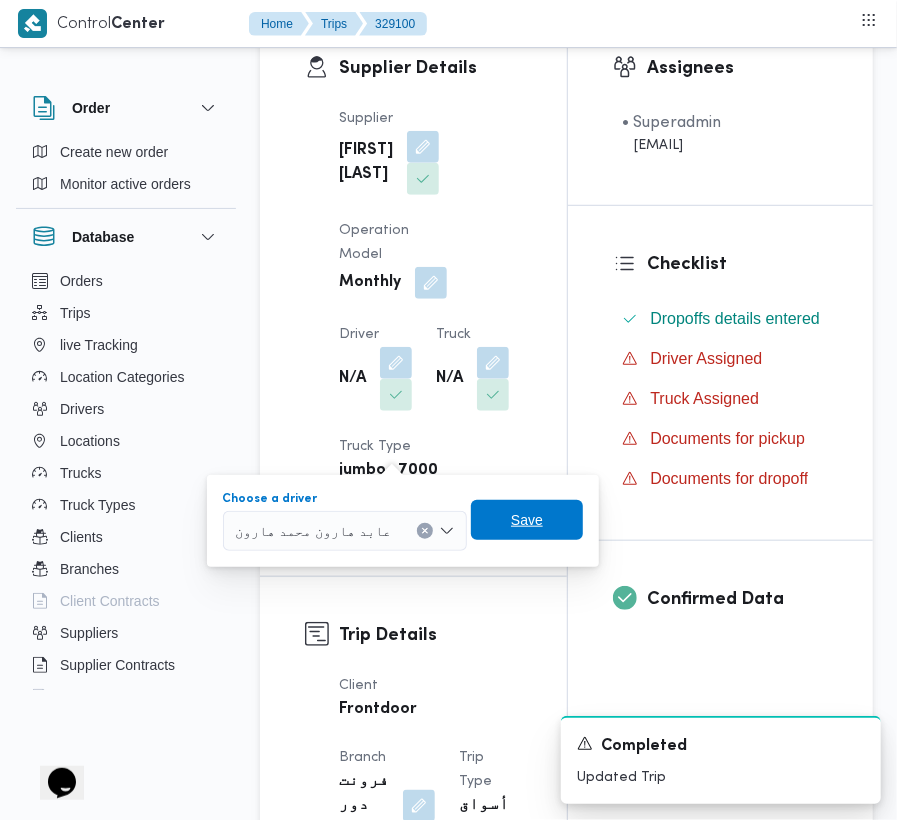 click on "Save" at bounding box center (527, 520) 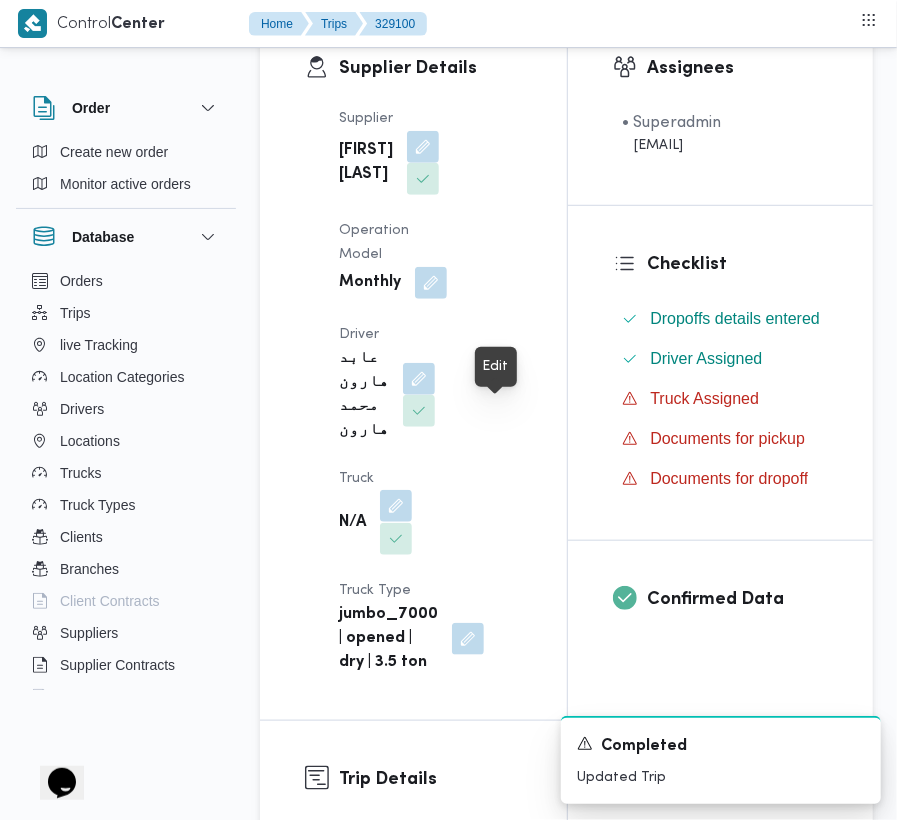 click at bounding box center [396, 506] 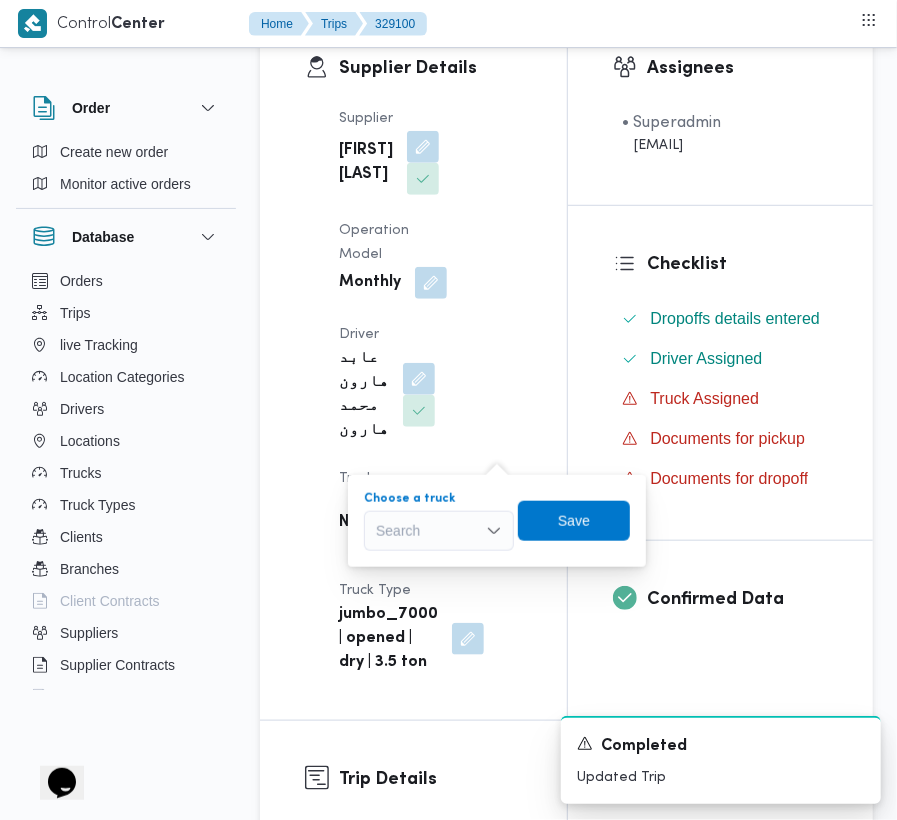 click on "Search" at bounding box center (439, 531) 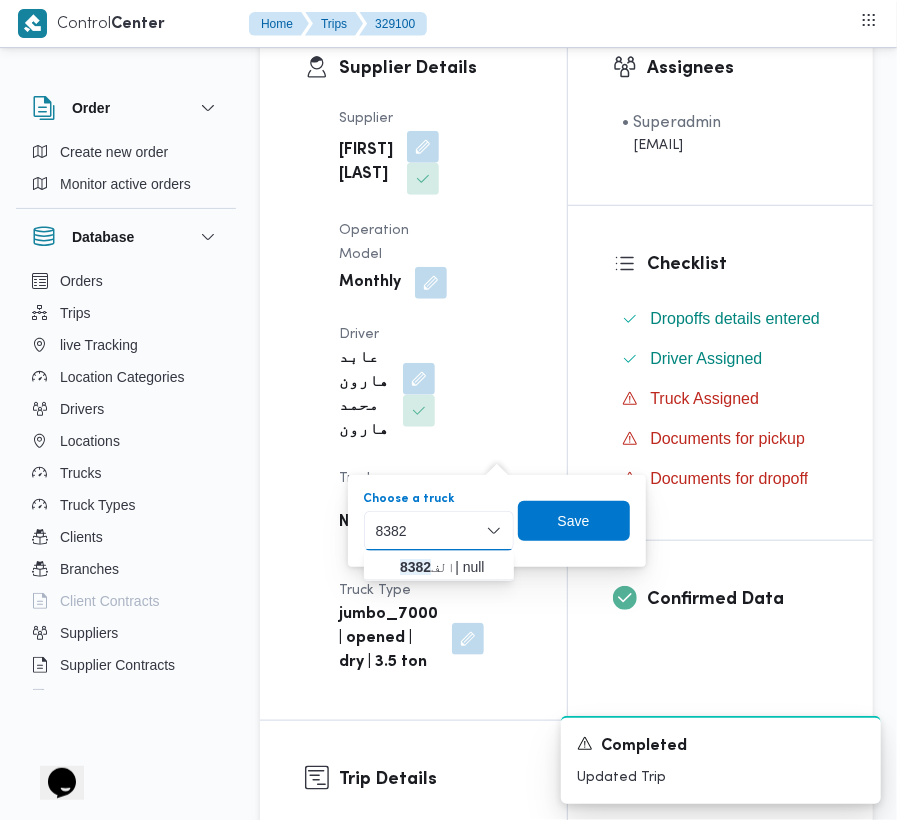 type on "8382" 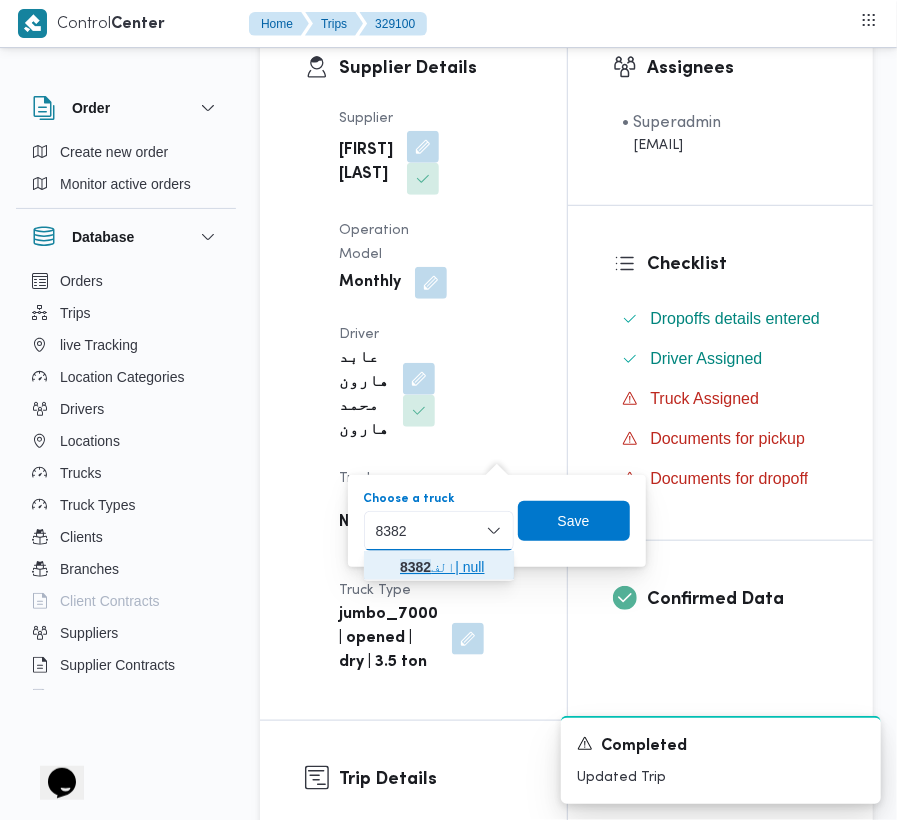 click on "8382" at bounding box center (415, 567) 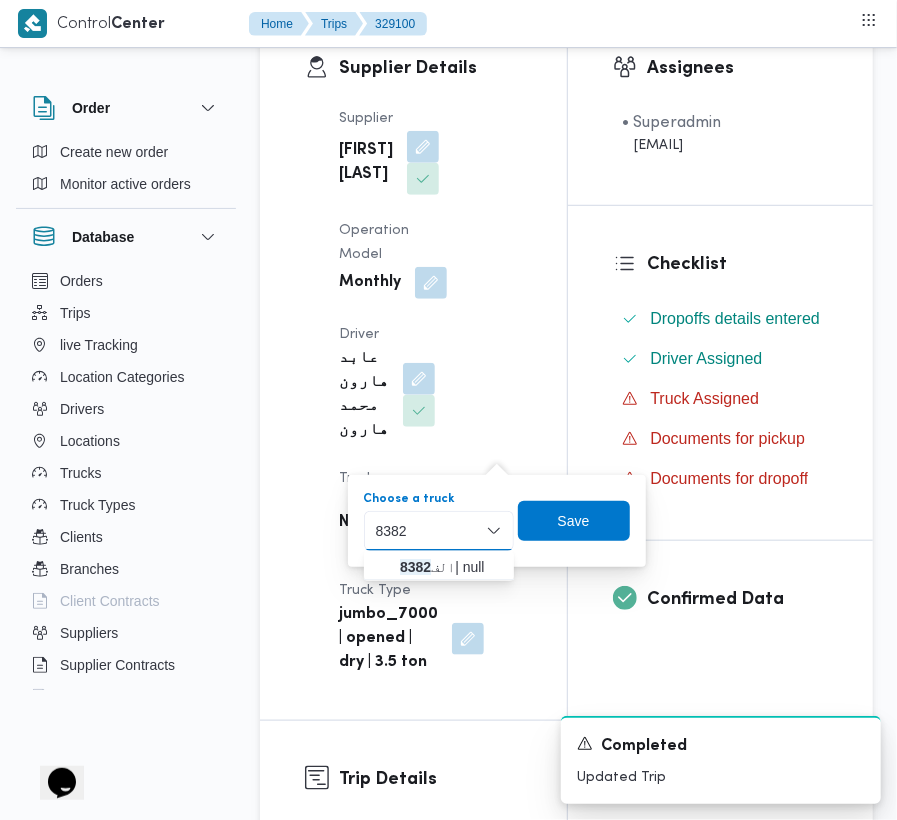 type 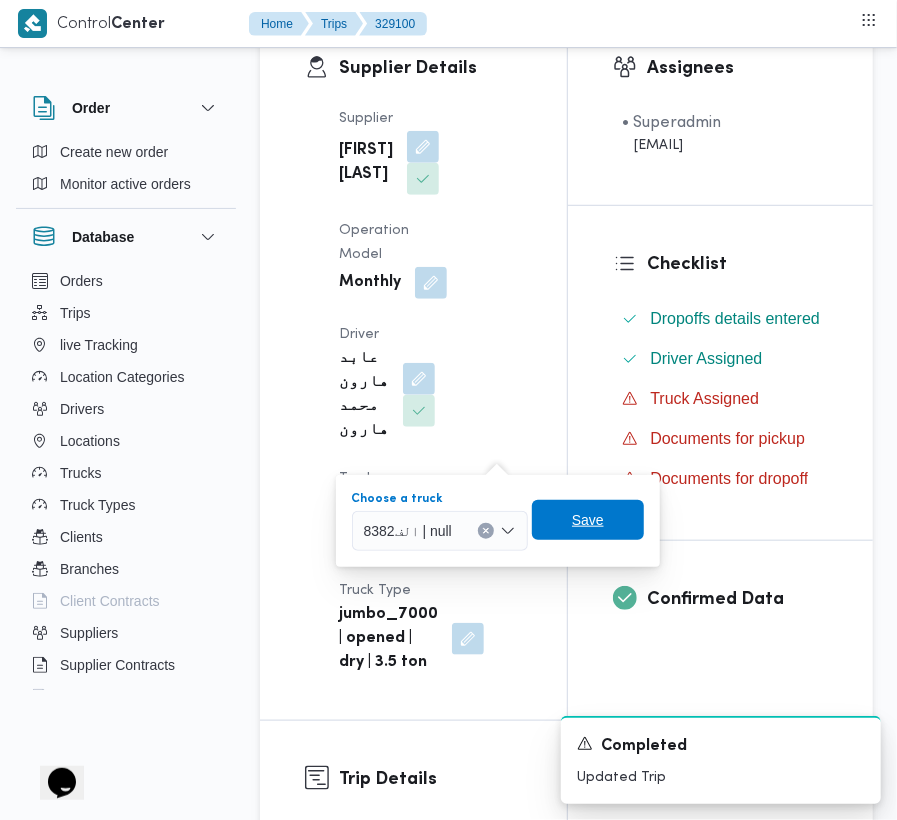 click on "Save" at bounding box center [588, 520] 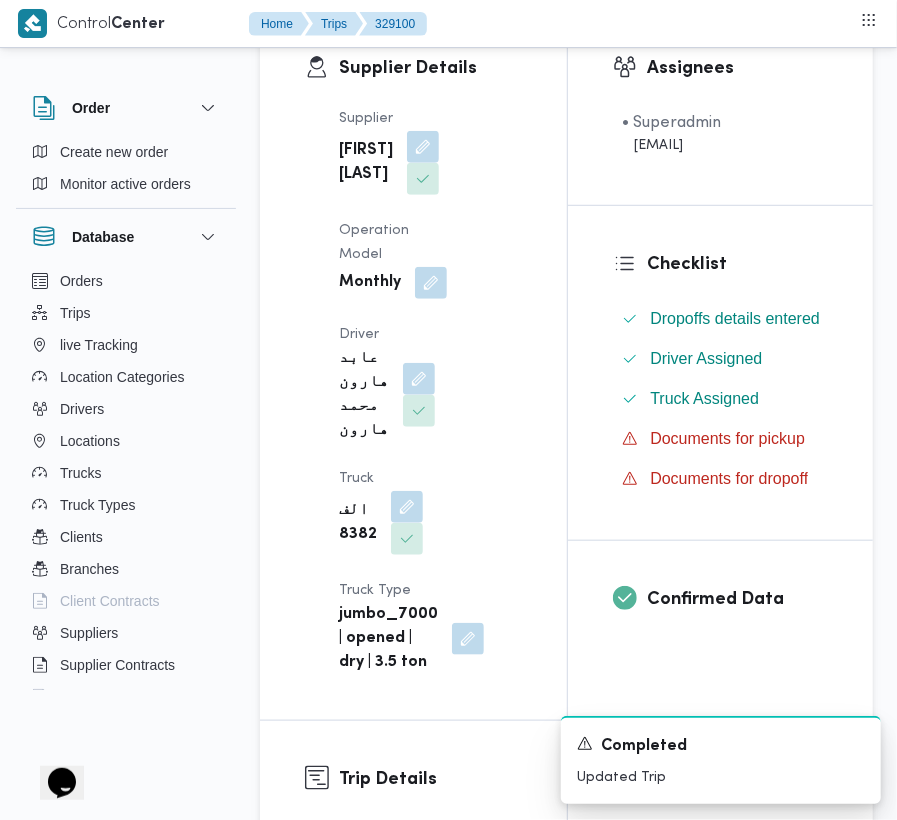 click on "Supplier Details Supplier علي يحيي علي مهران حسنين Operation Model Monthly Driver عابد هارون محمد هارون Truck الف 8382 Truck Type jumbo_7000 | opened | dry | 3.5 ton" at bounding box center [413, 365] 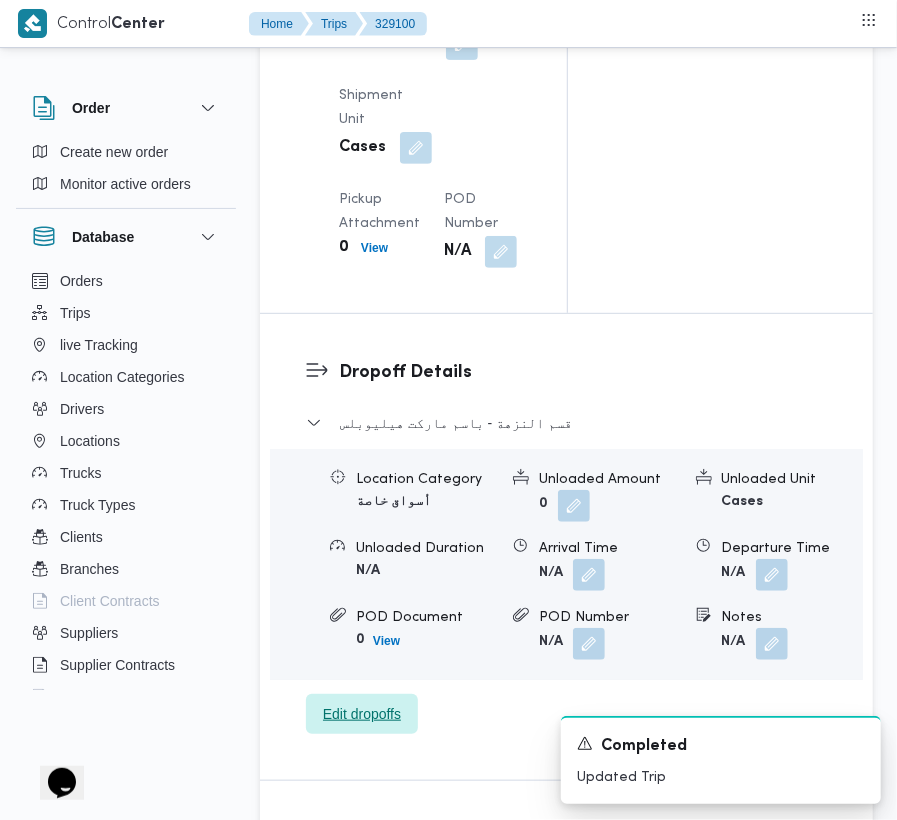 click on "Edit dropoffs" at bounding box center [362, 714] 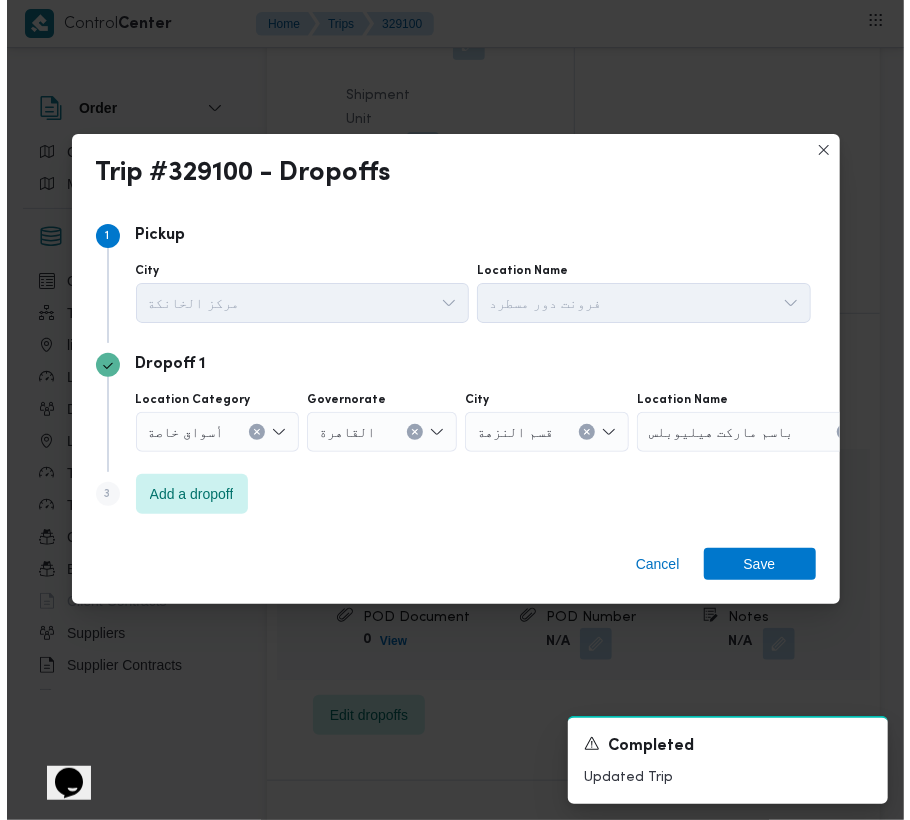 scroll, scrollTop: 2681, scrollLeft: 0, axis: vertical 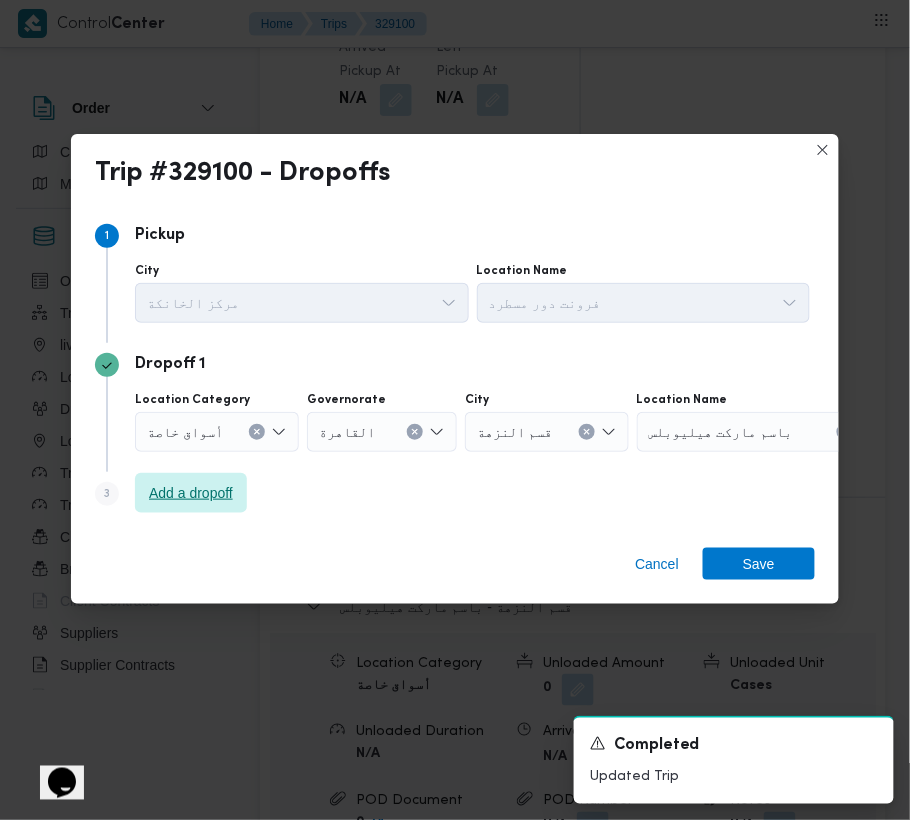 click on "Add a dropoff" at bounding box center (191, 493) 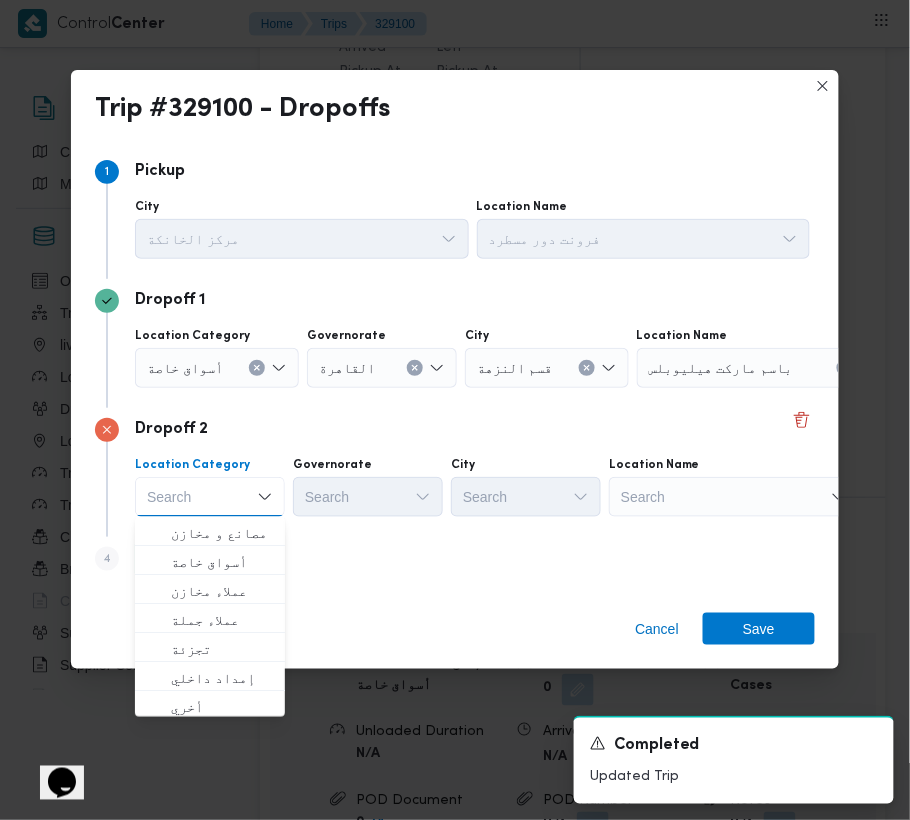 click on "Location Category Search Combo box. Selected. Combo box input. Search. Type some text or, to display a list of choices, press Down Arrow. To exit the list of choices, press Escape. Governorate Search City Search Location Name Search" at bounding box center (472, 487) 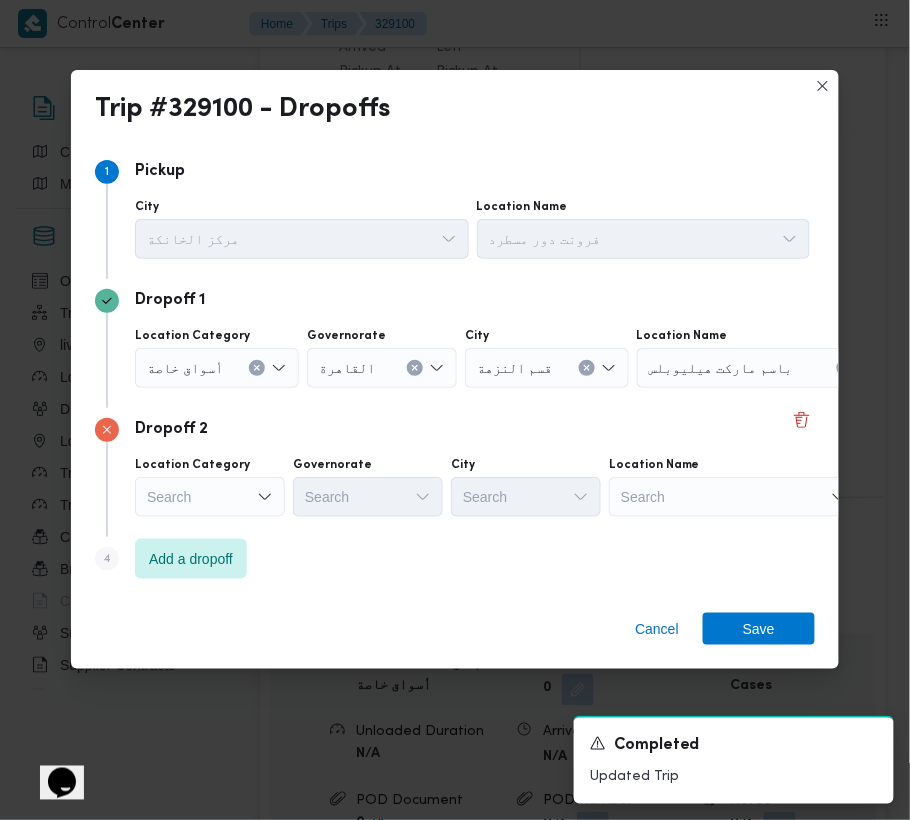 drag, startPoint x: 689, startPoint y: 502, endPoint x: 693, endPoint y: 514, distance: 12.649111 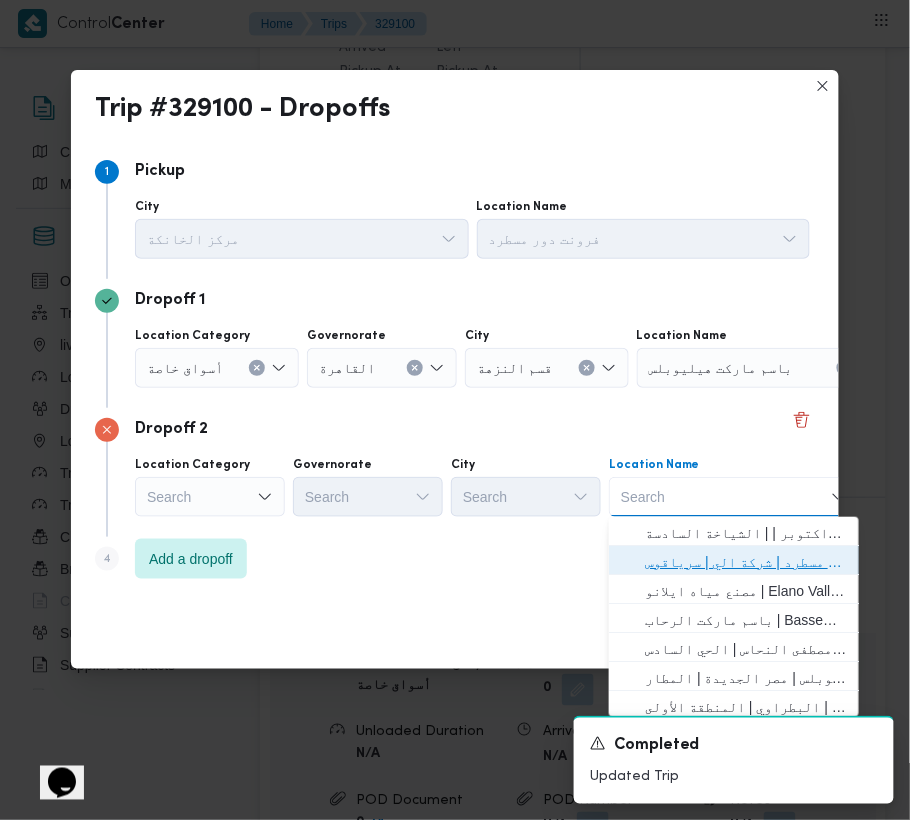 drag, startPoint x: 705, startPoint y: 565, endPoint x: 533, endPoint y: 517, distance: 178.57211 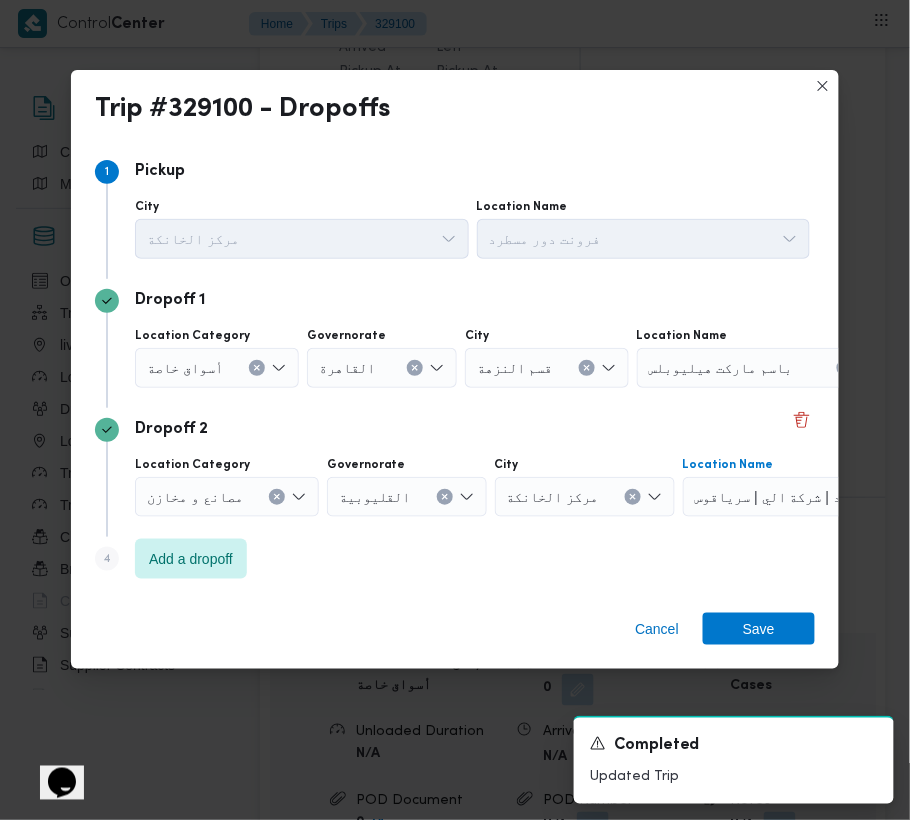 click on "Location Category" at bounding box center [232, 368] 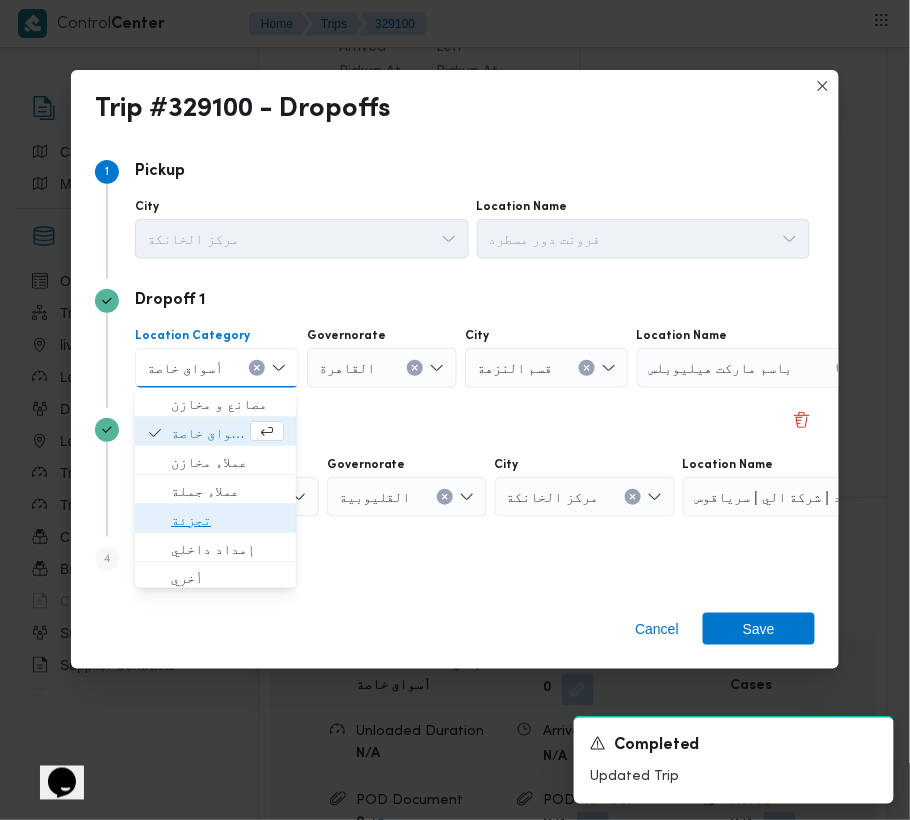 drag, startPoint x: 192, startPoint y: 513, endPoint x: 218, endPoint y: 502, distance: 28.231188 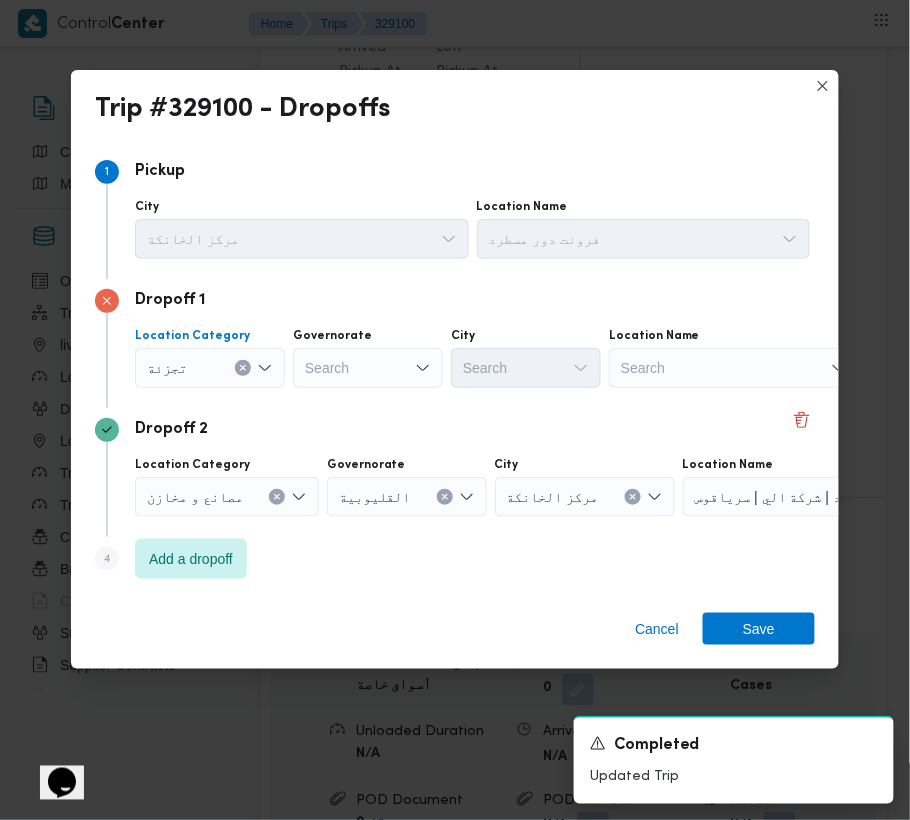 click on "Search" at bounding box center (368, 368) 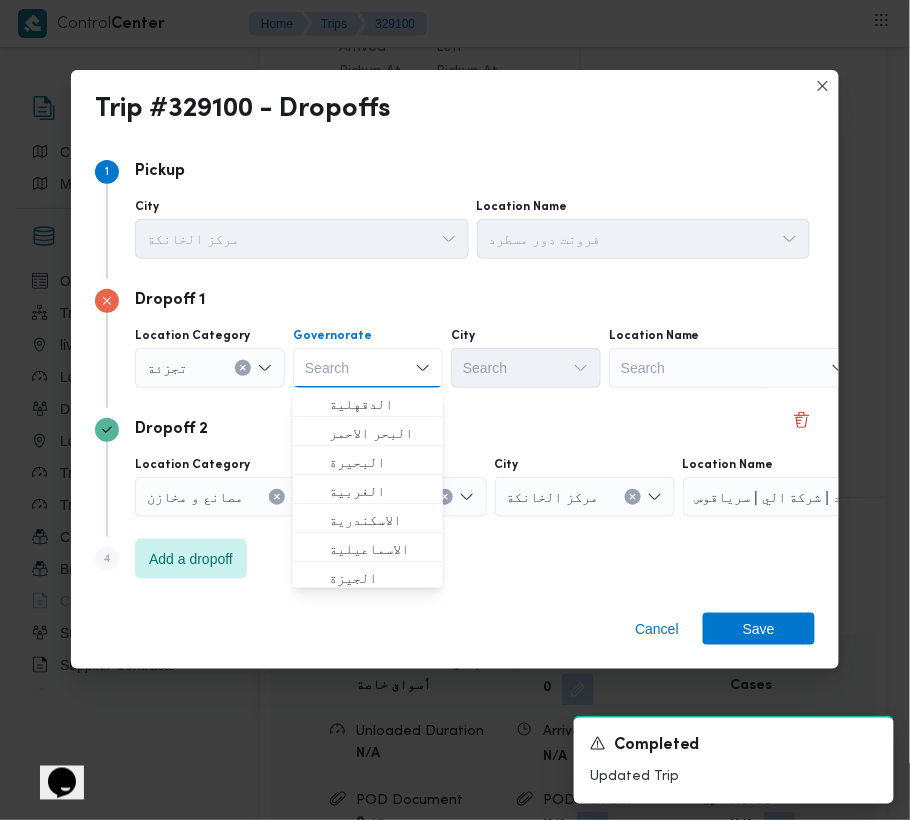 paste on "قاهرة" 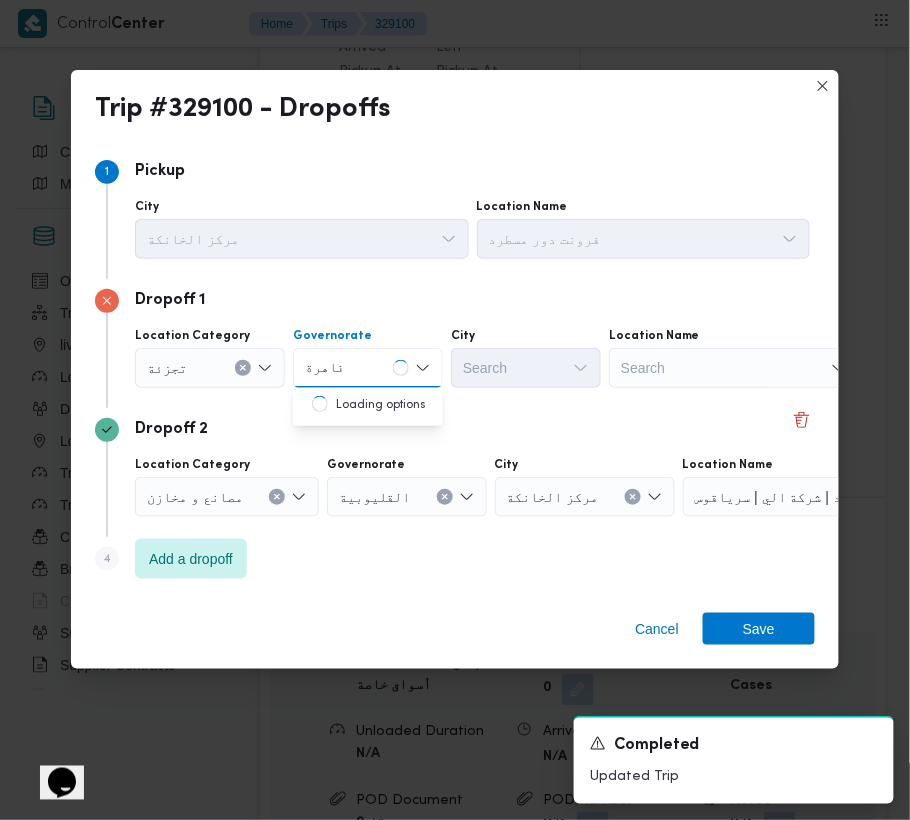 type on "قاهرة" 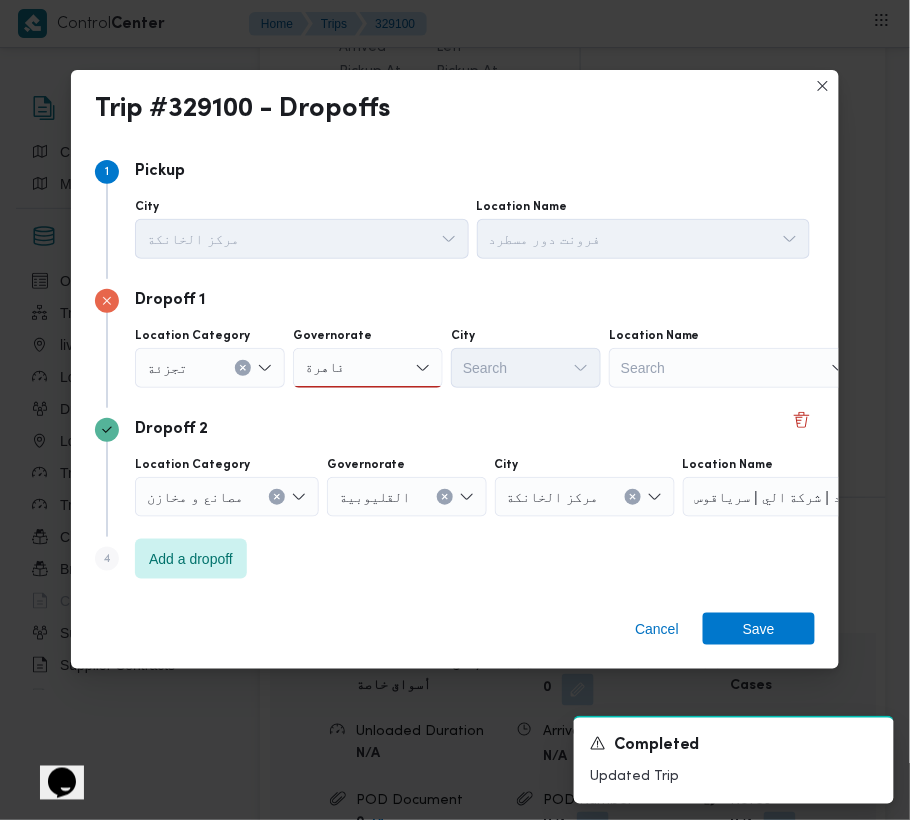 click on "قاهرة قاهرة" at bounding box center [368, 368] 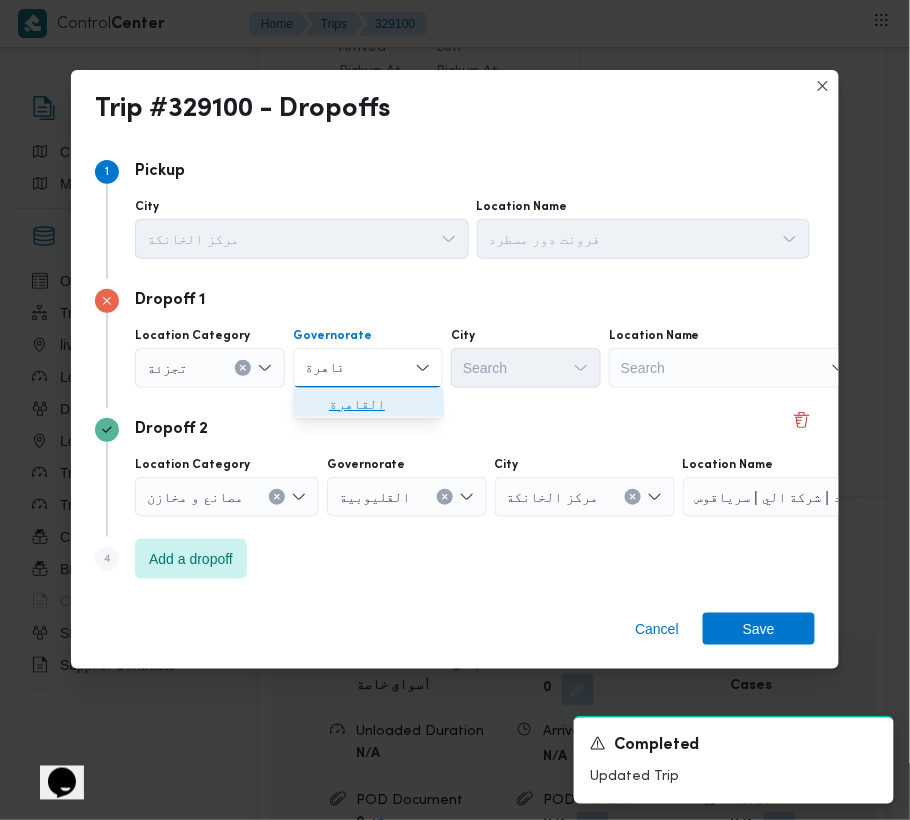 drag, startPoint x: 357, startPoint y: 392, endPoint x: 398, endPoint y: 396, distance: 41.19466 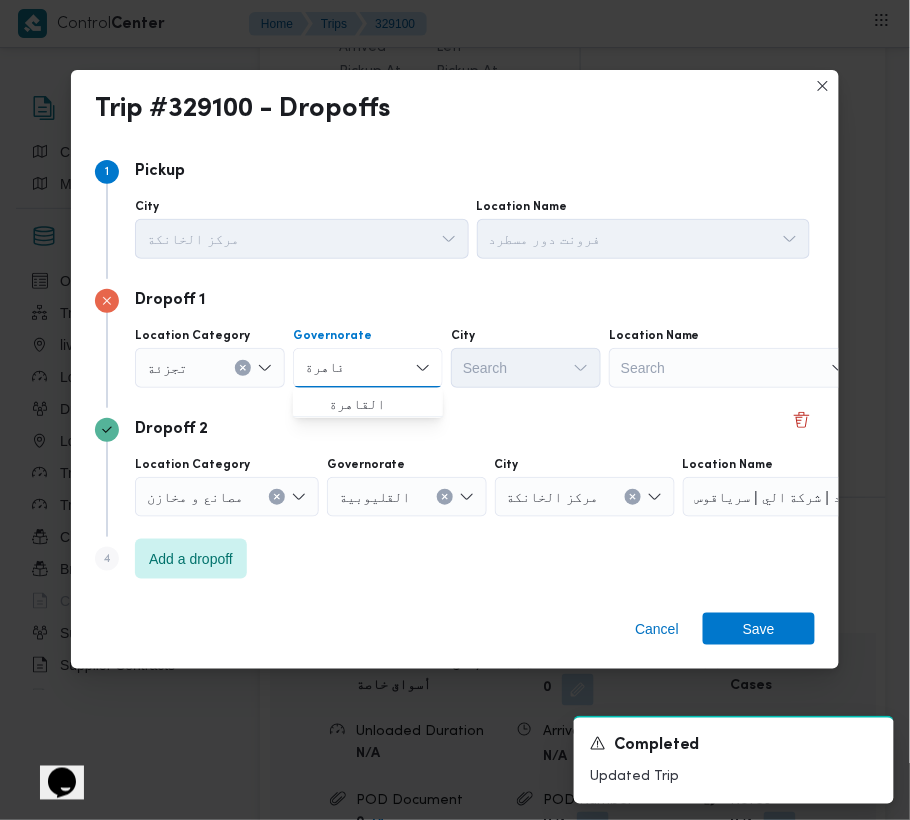 type 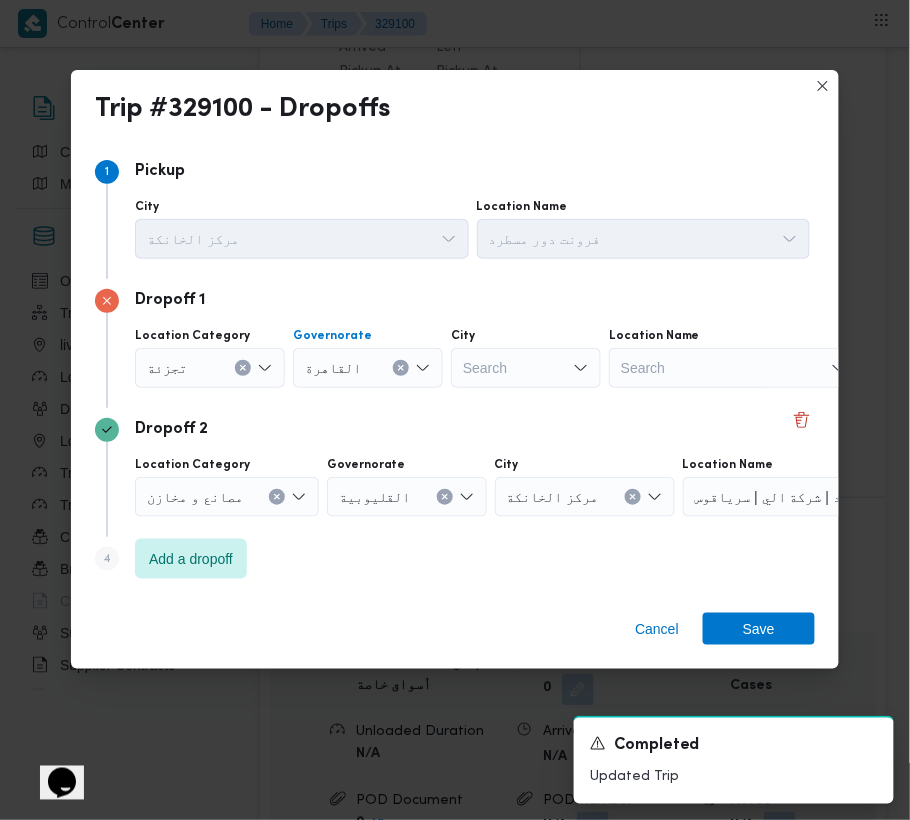 click on "Search" at bounding box center [526, 368] 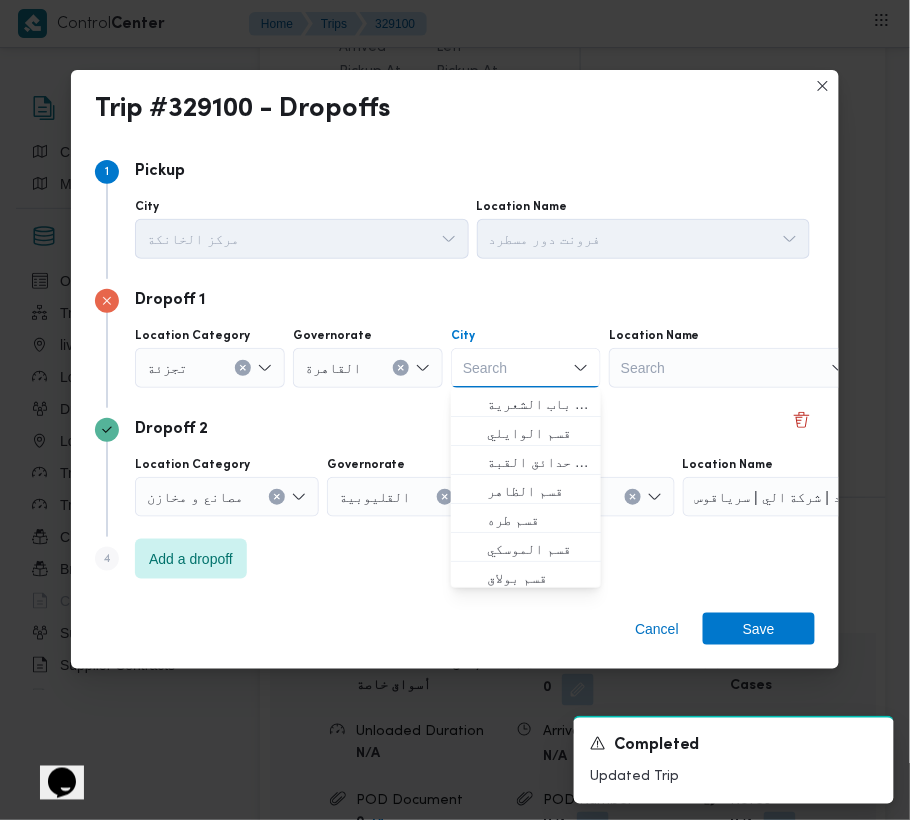 paste on "قاهرة" 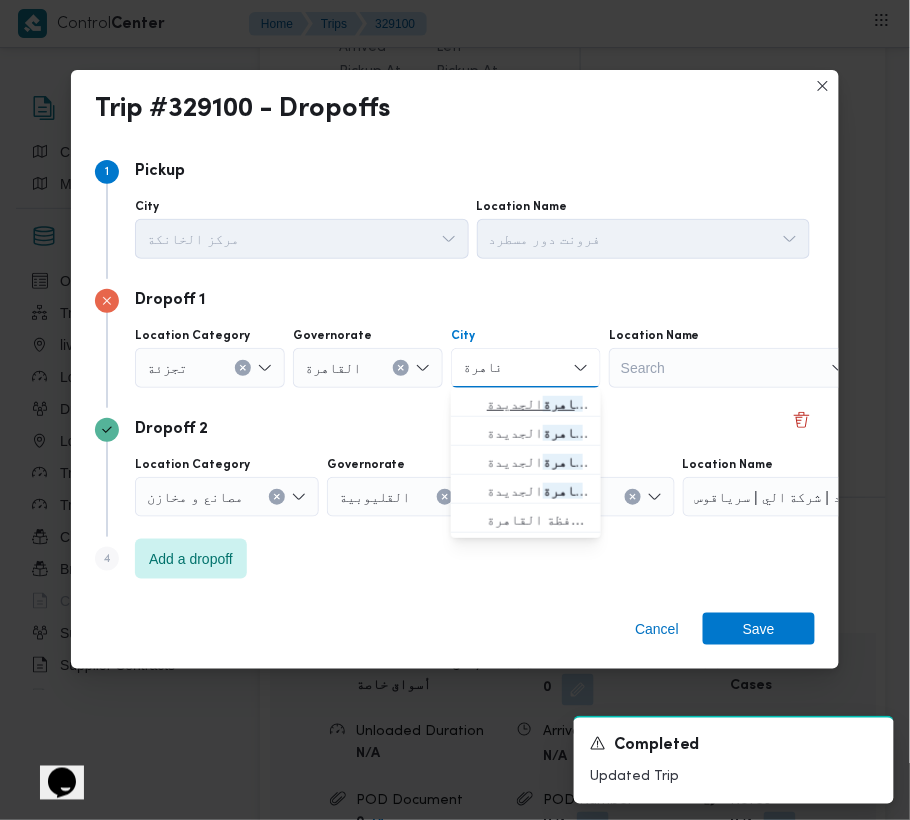 type on "قاهرة" 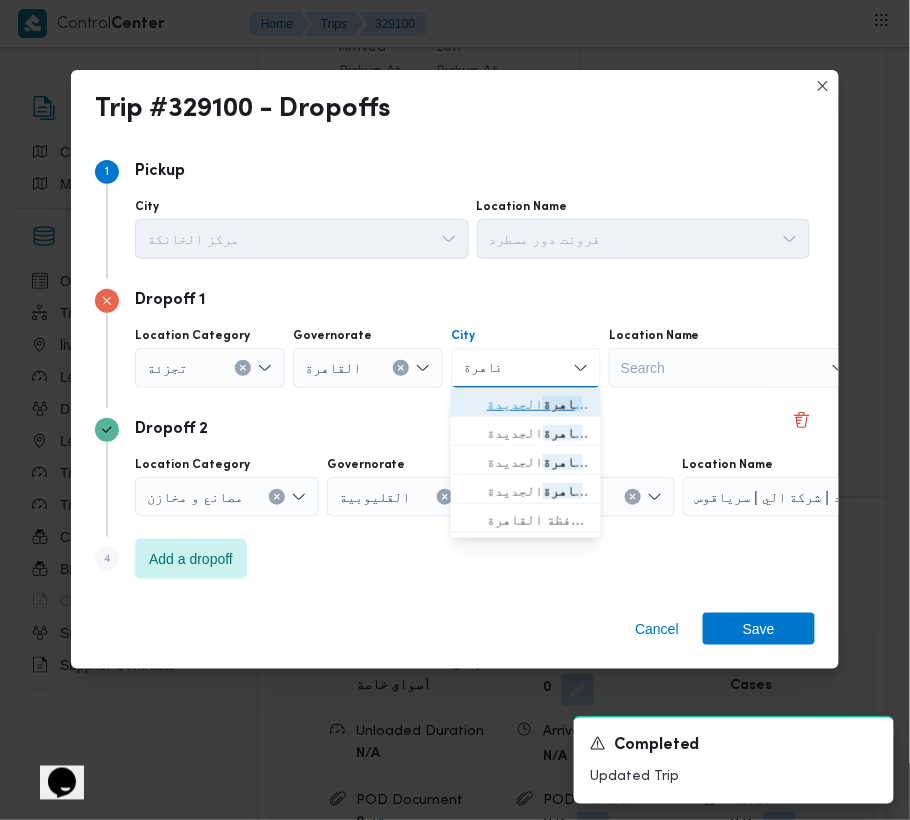click 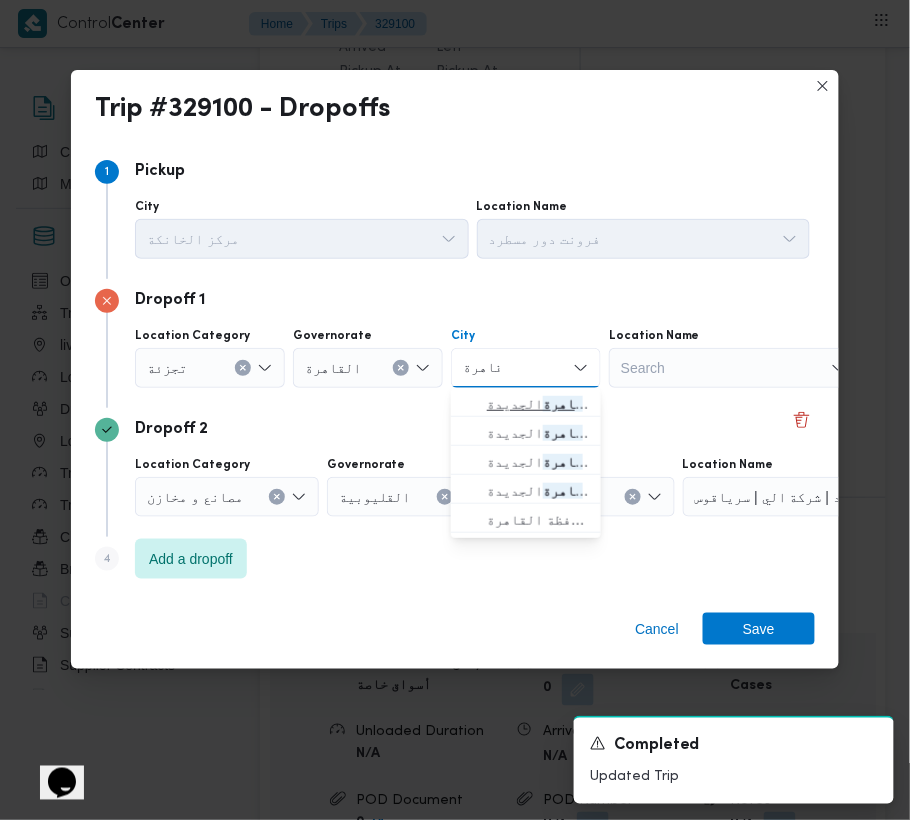 type 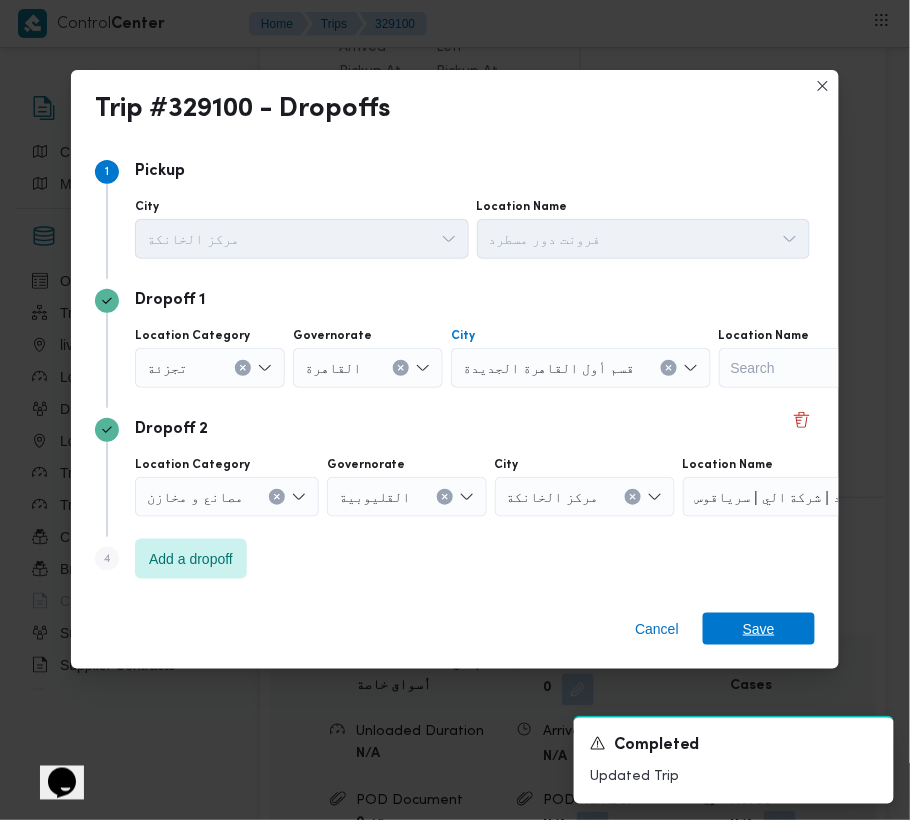 click on "Save" at bounding box center [759, 629] 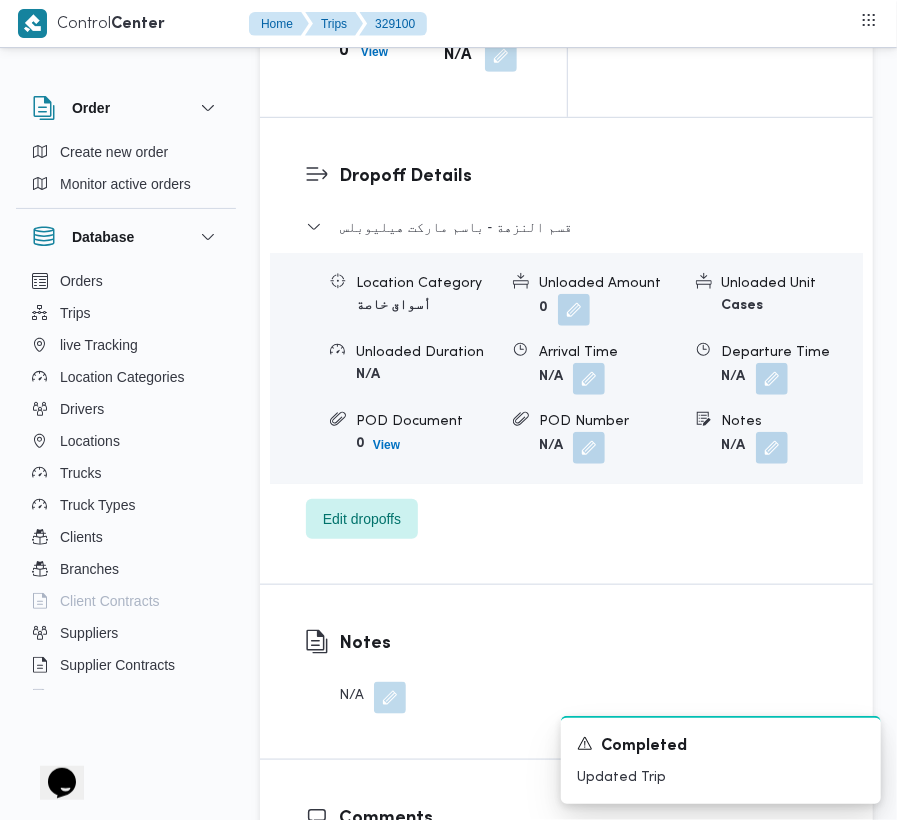 scroll, scrollTop: 3109, scrollLeft: 0, axis: vertical 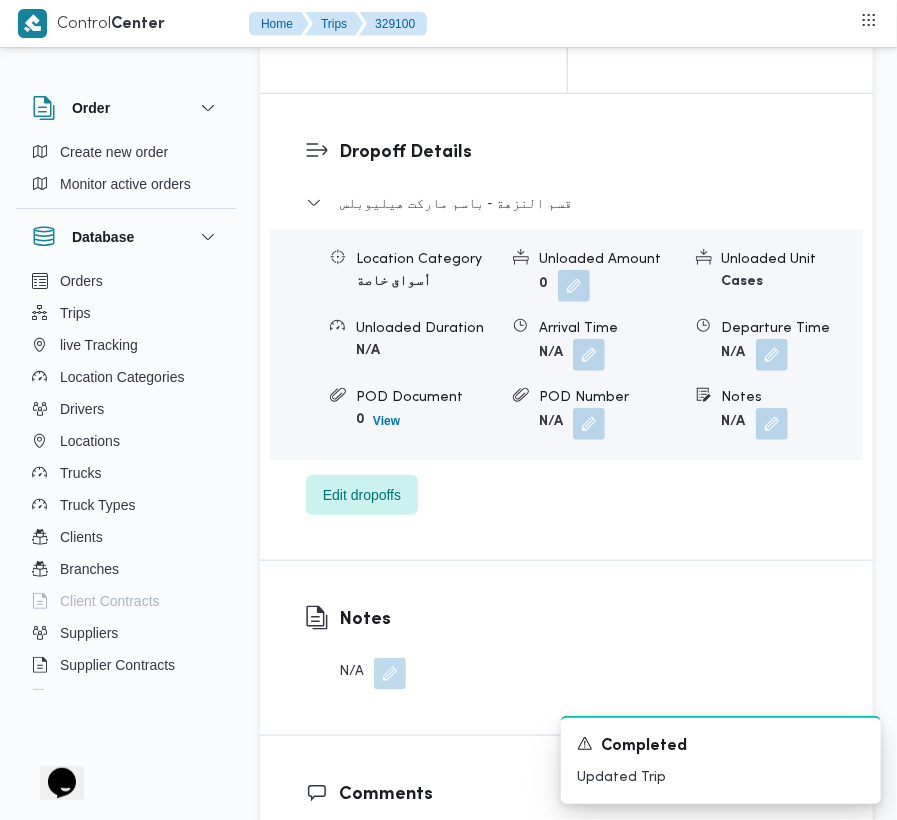 click on "Location Category أسواق خاصة Unloaded Amount 0 Unloaded Unit Cases Unloaded Duration N/A Arrival Time N/A Departure Time N/A POD Document 0 View POD Number N/A Notes N/A" at bounding box center [566, 344] 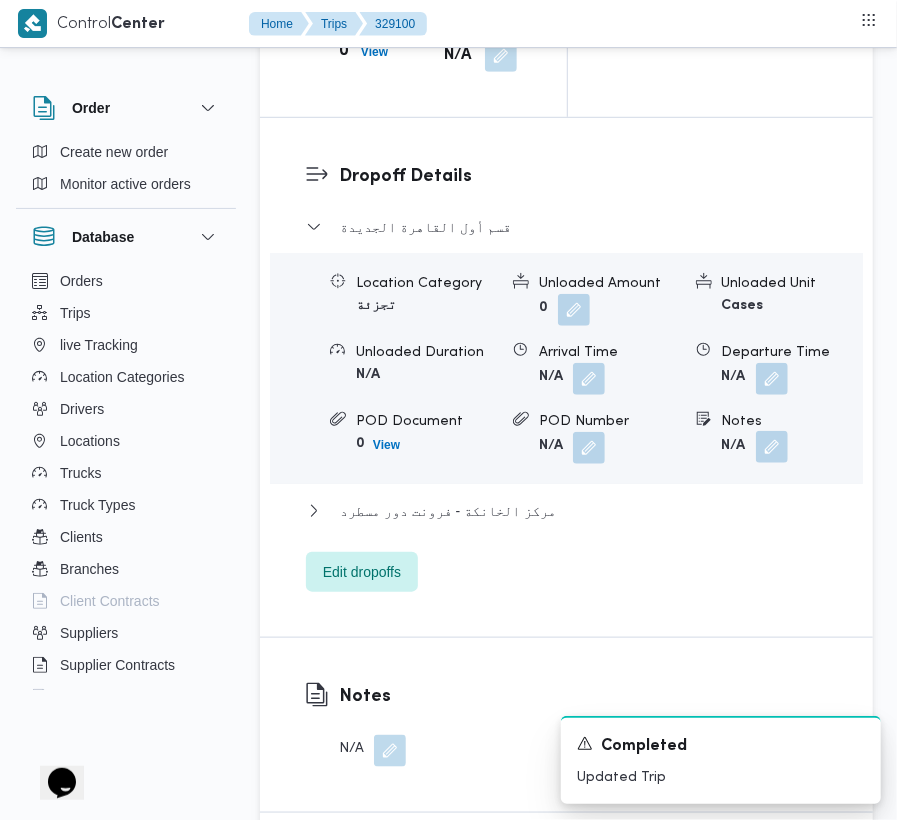 drag, startPoint x: 766, startPoint y: 432, endPoint x: 725, endPoint y: 457, distance: 48.02083 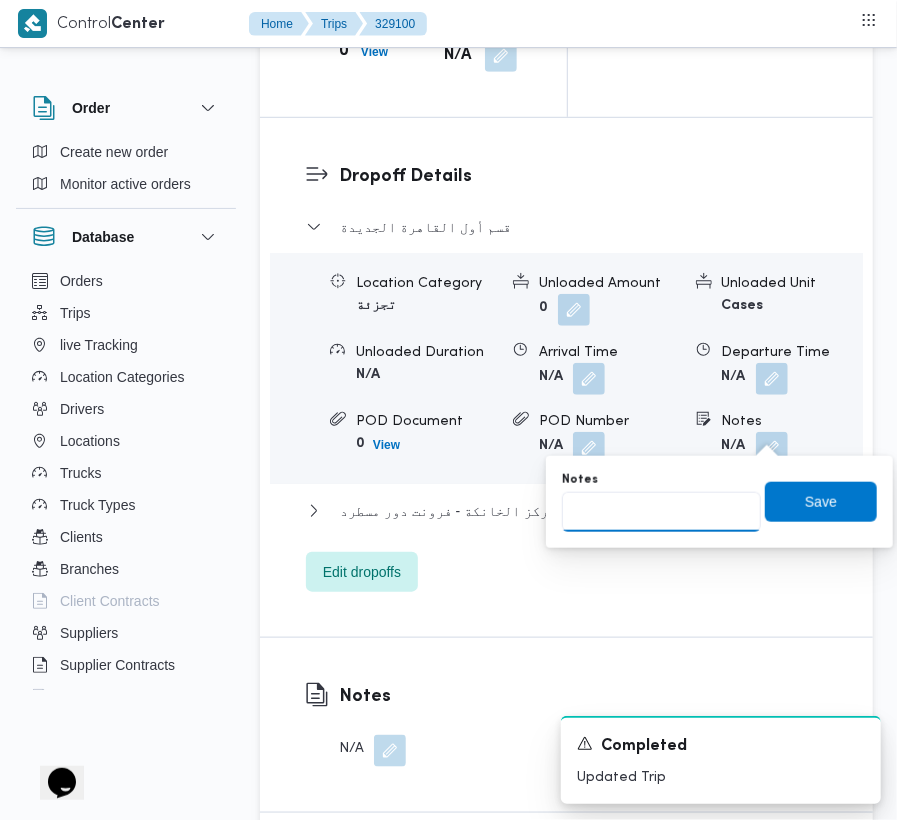 drag, startPoint x: 661, startPoint y: 500, endPoint x: 661, endPoint y: 512, distance: 12 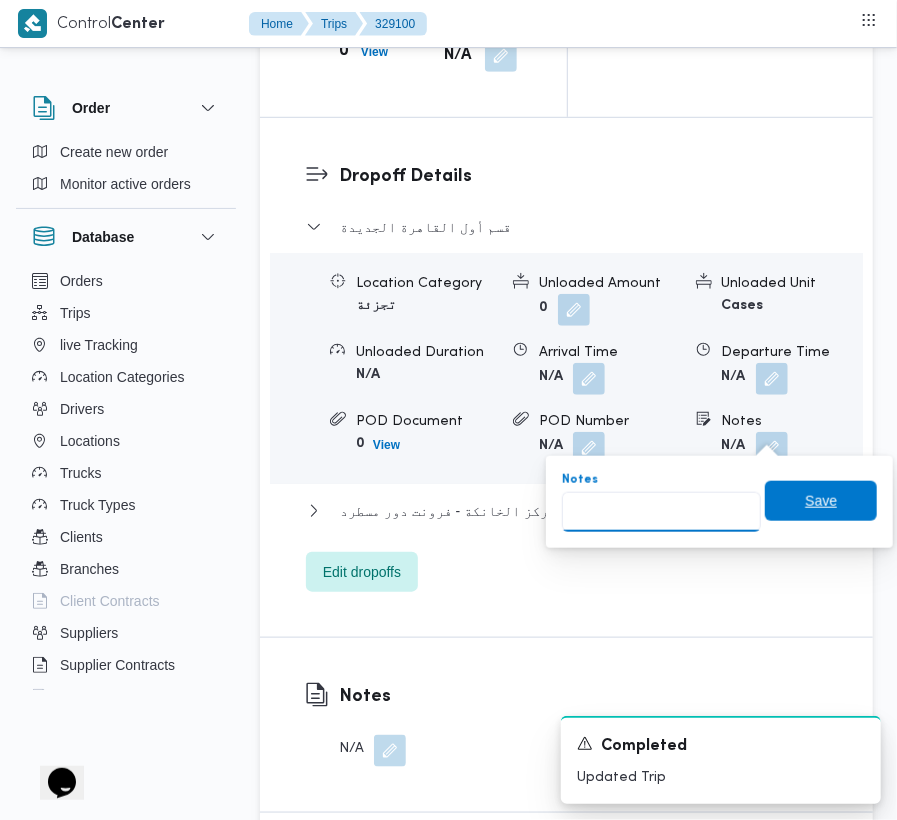 paste on "تجمع" 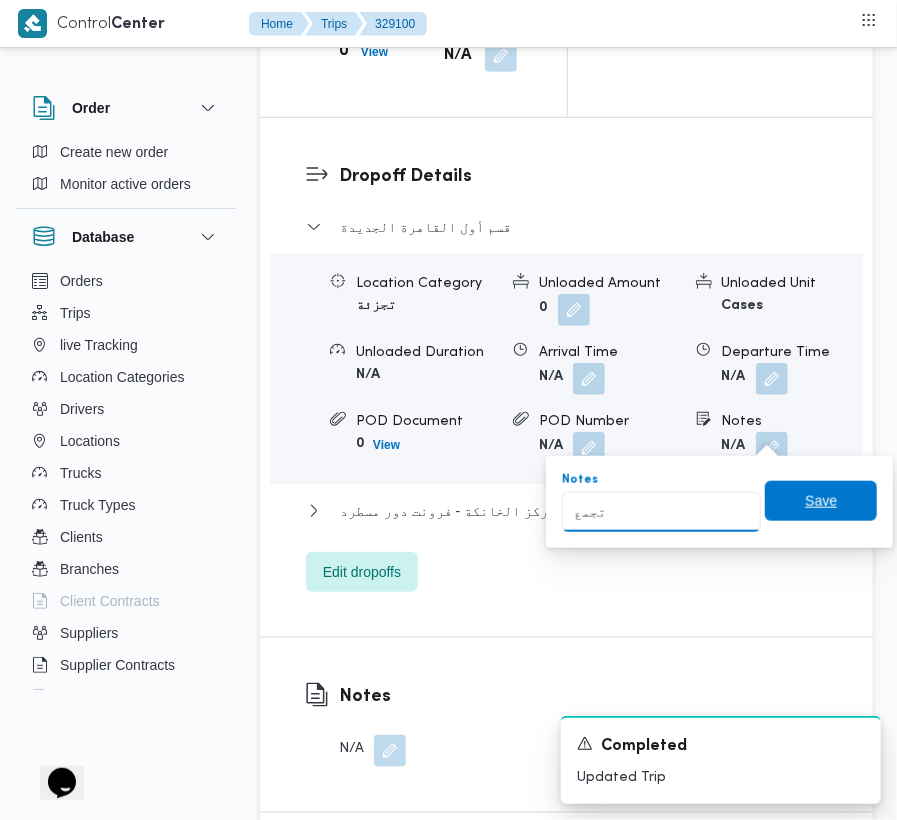 type on "تجمع" 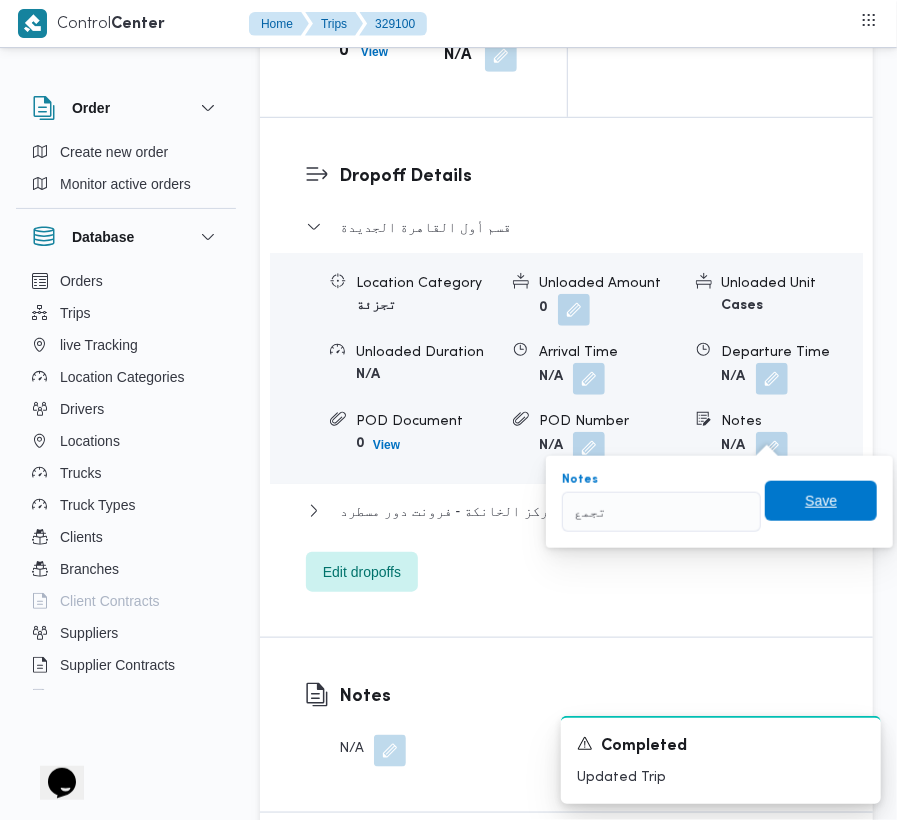 click on "Save" at bounding box center (821, 501) 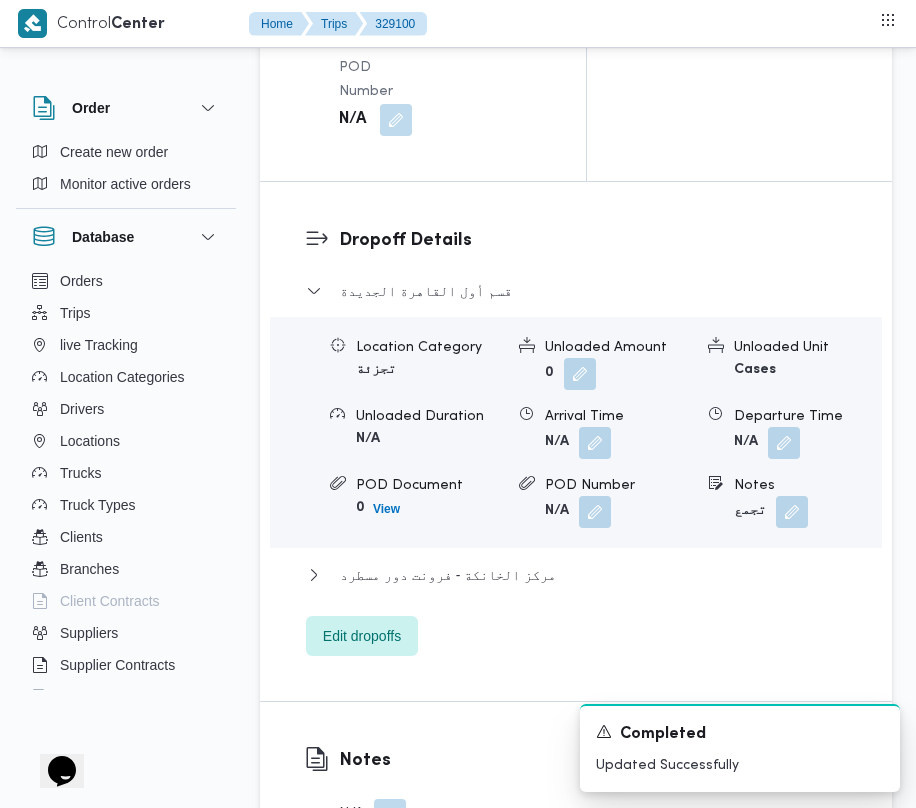 scroll, scrollTop: 2194, scrollLeft: 0, axis: vertical 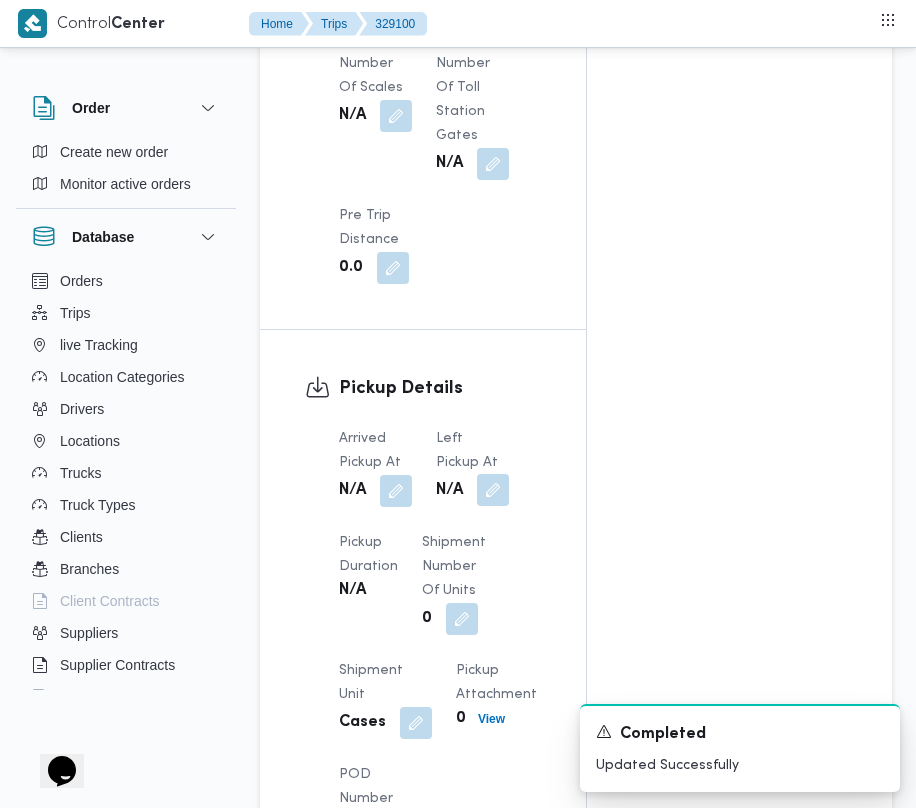 click at bounding box center (493, 490) 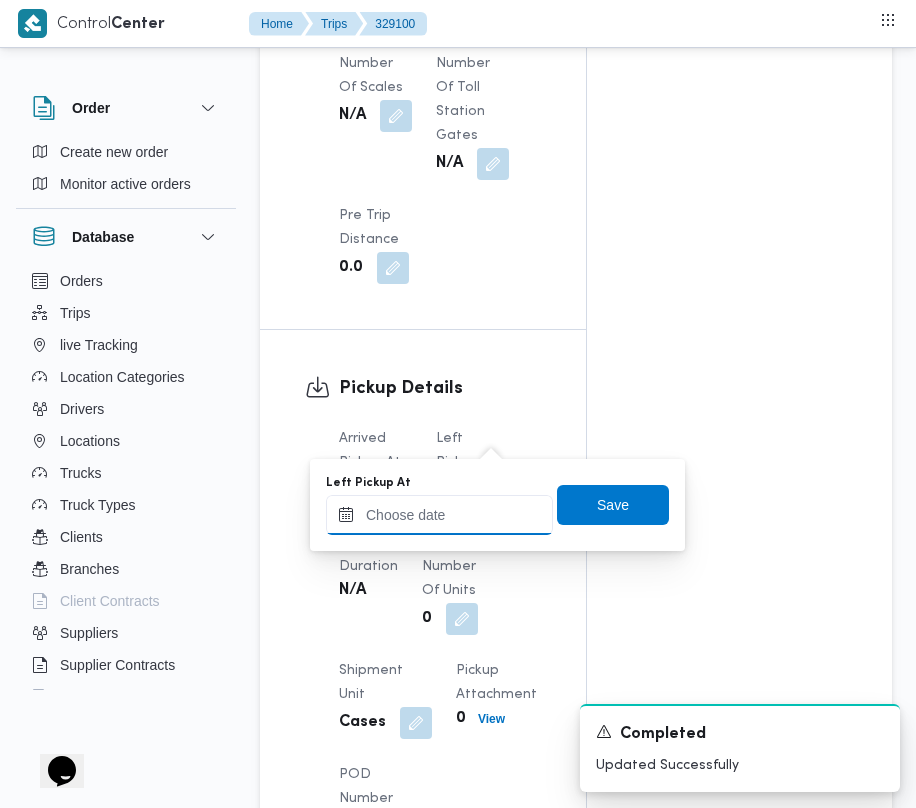 click on "Left Pickup At" at bounding box center [439, 515] 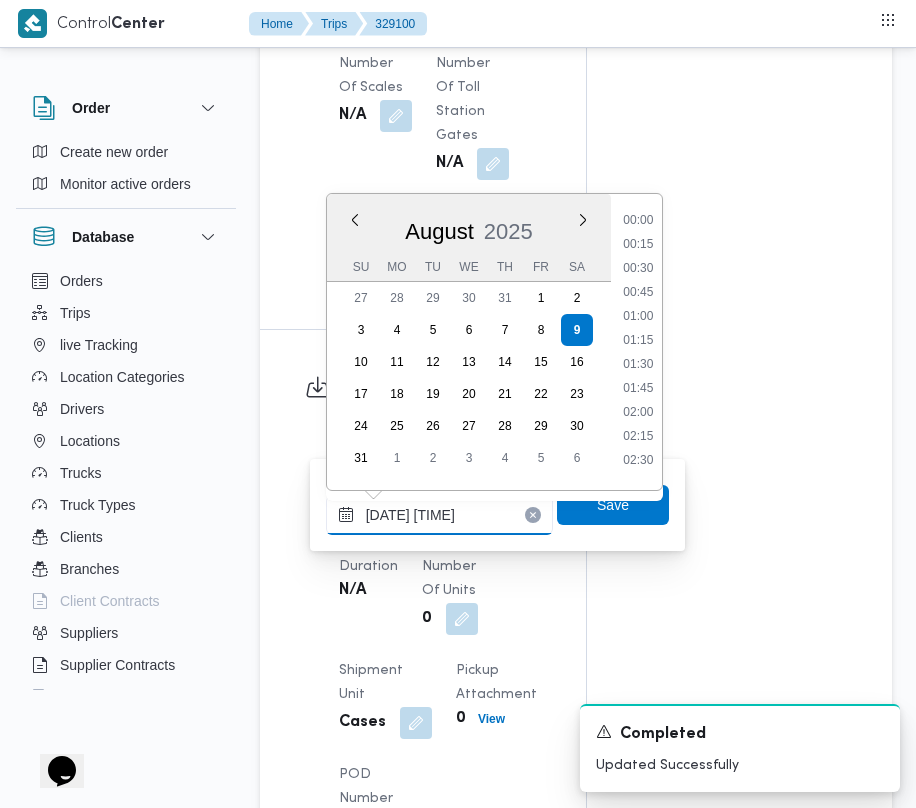 scroll, scrollTop: 864, scrollLeft: 0, axis: vertical 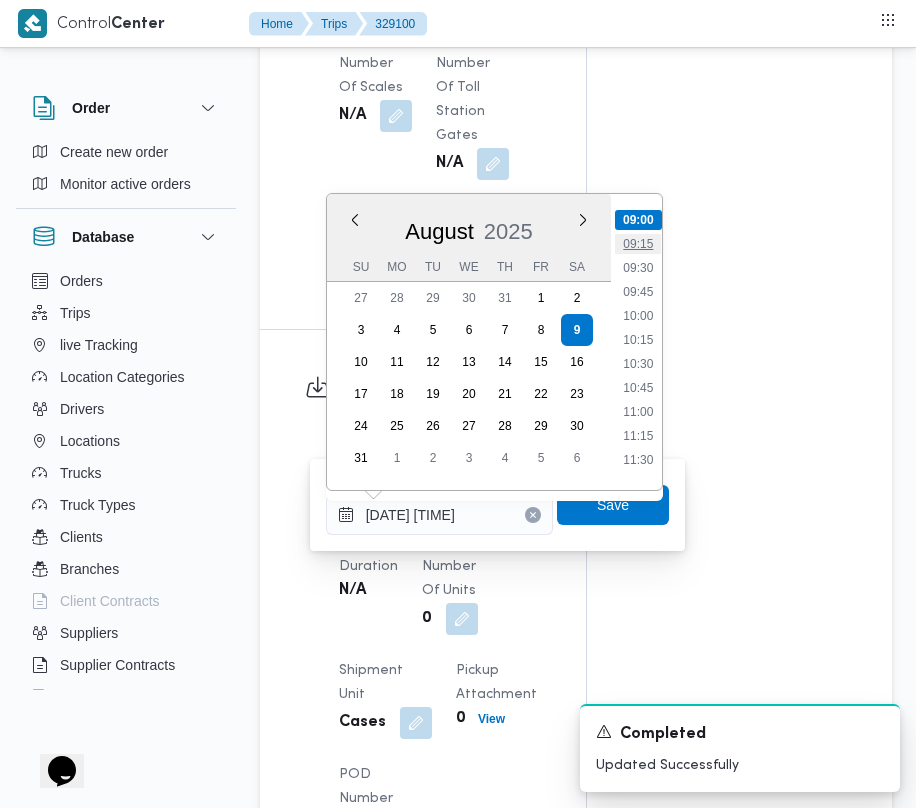 click on "09:15" at bounding box center (638, 244) 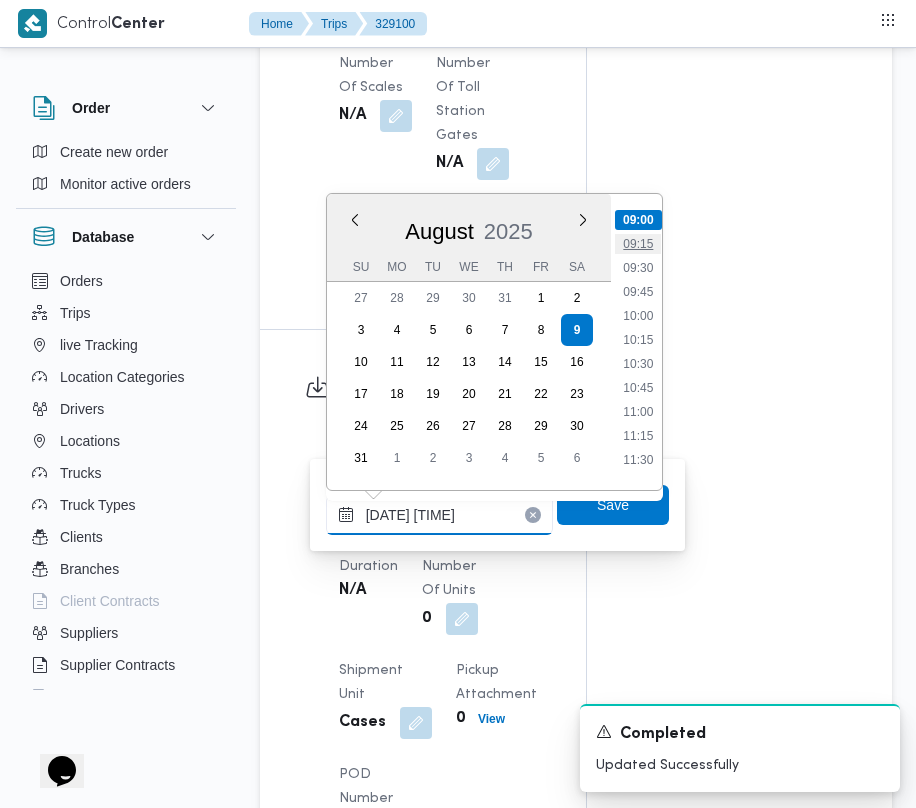 type on "09/08/2025 09:15" 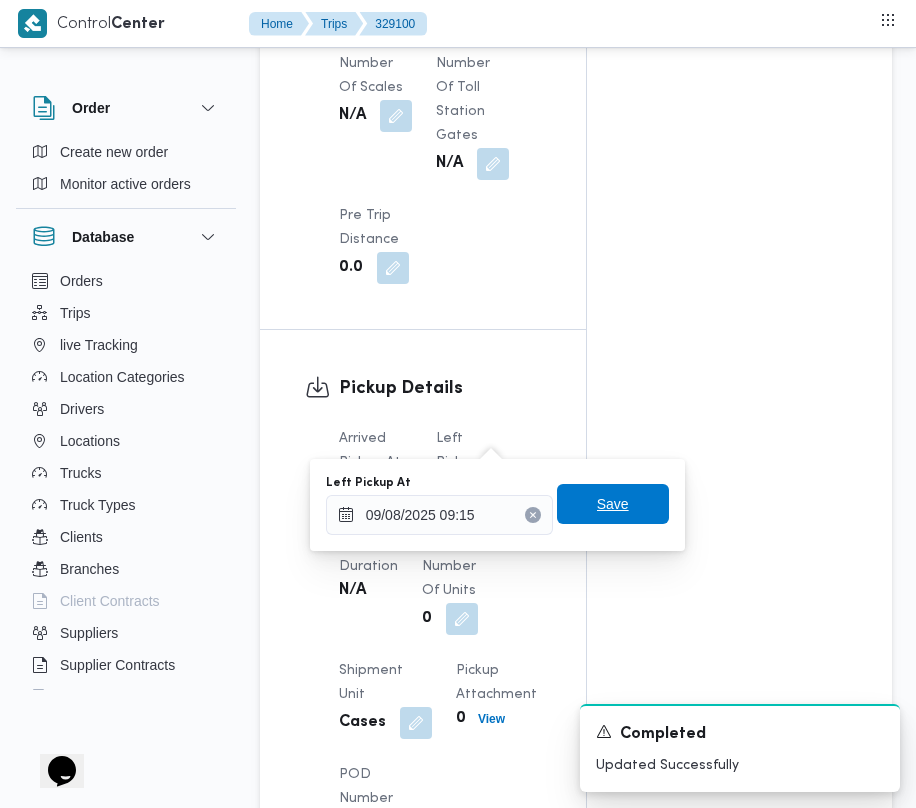 click on "Save" at bounding box center [613, 504] 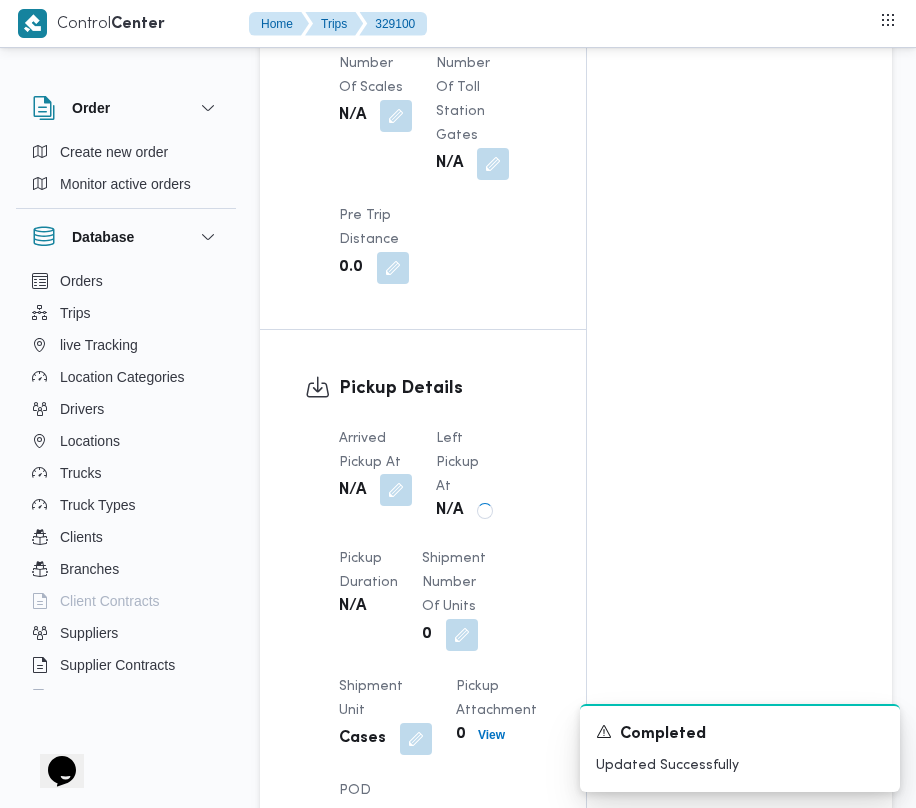 drag, startPoint x: 386, startPoint y: 402, endPoint x: 393, endPoint y: 420, distance: 19.313208 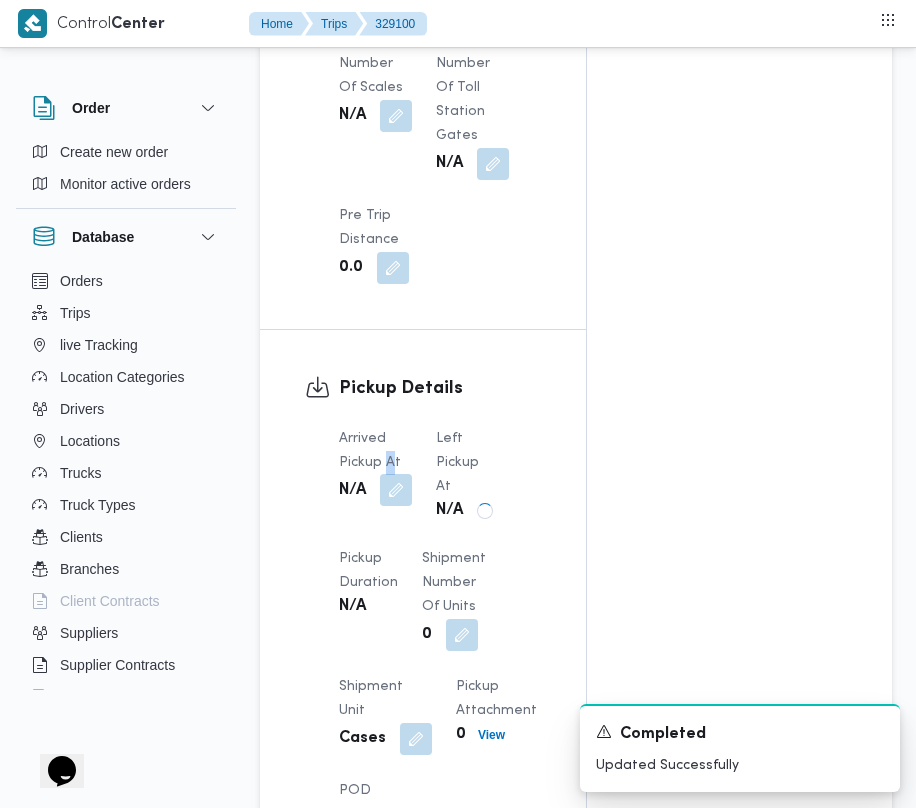 click at bounding box center [396, 490] 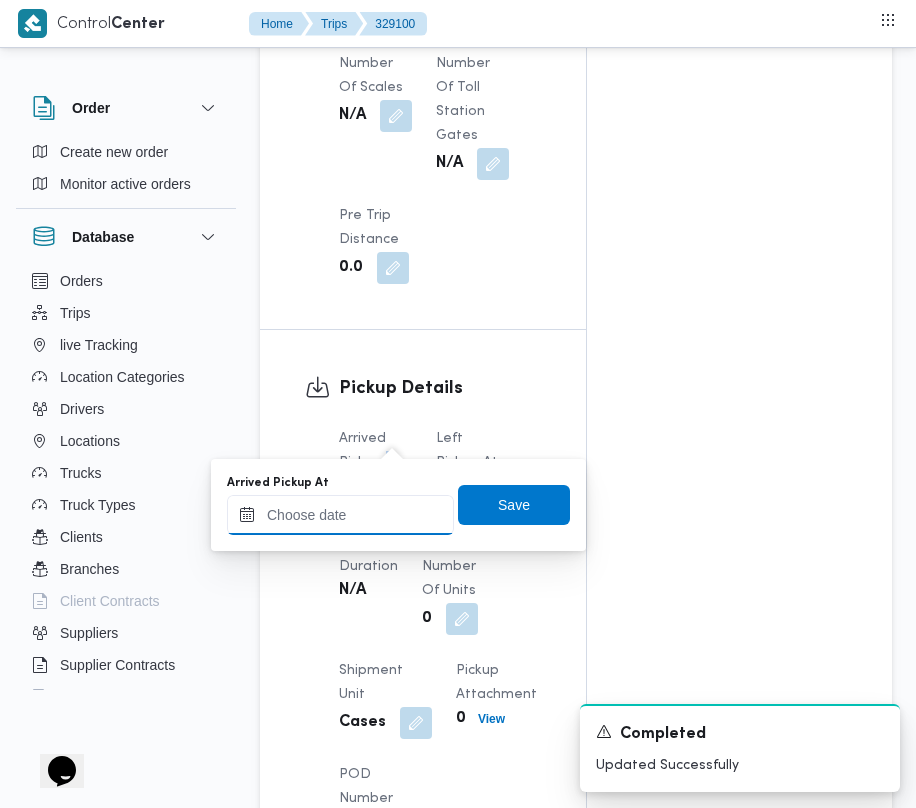 click on "Arrived Pickup At" at bounding box center (340, 515) 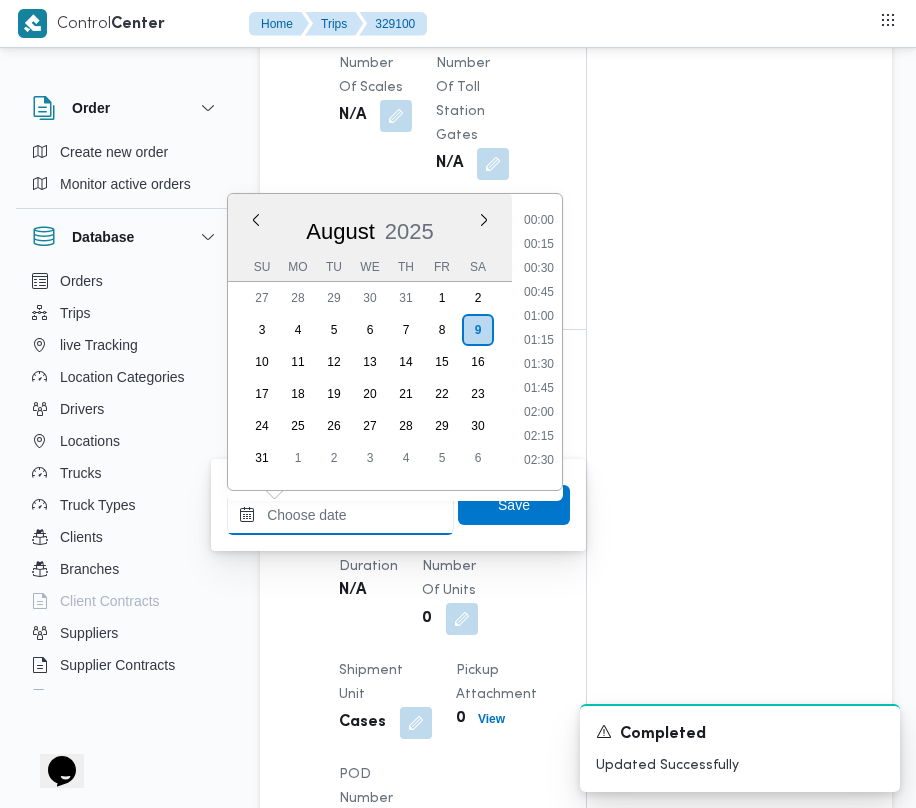 paste on "9/8/2025 9:00" 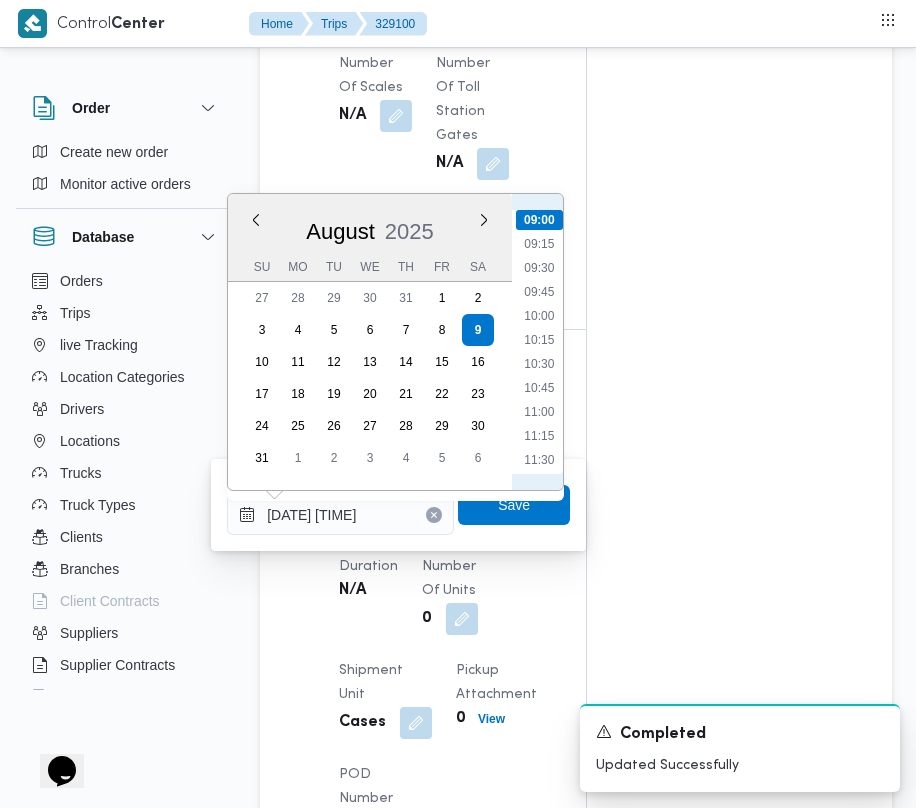 scroll, scrollTop: 638, scrollLeft: 0, axis: vertical 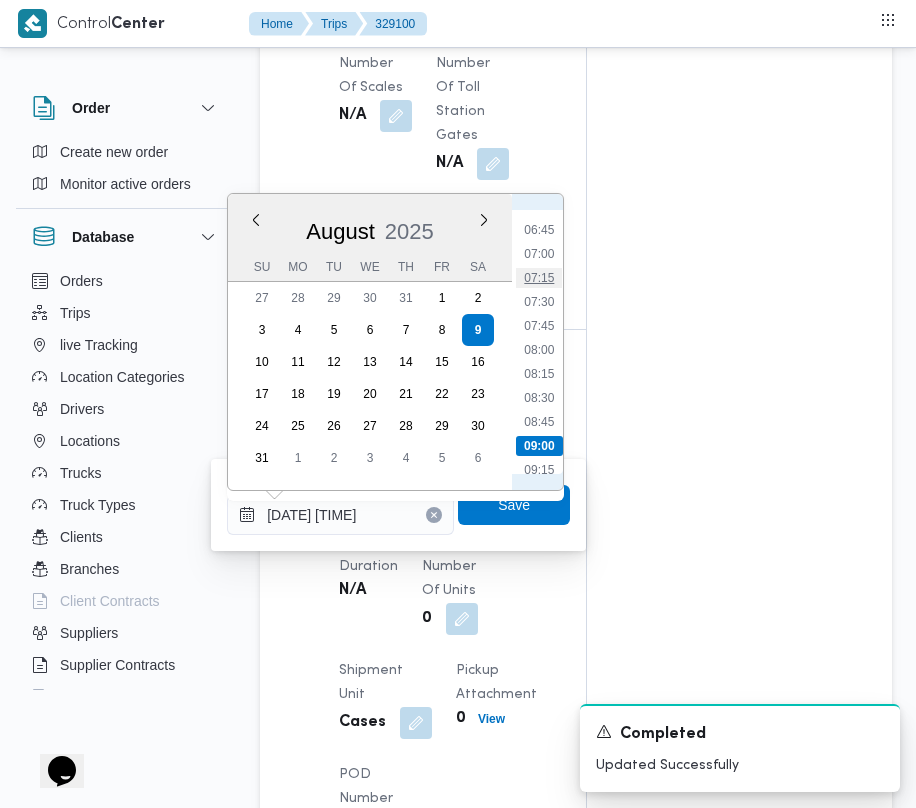 click on "07:15" at bounding box center (539, 278) 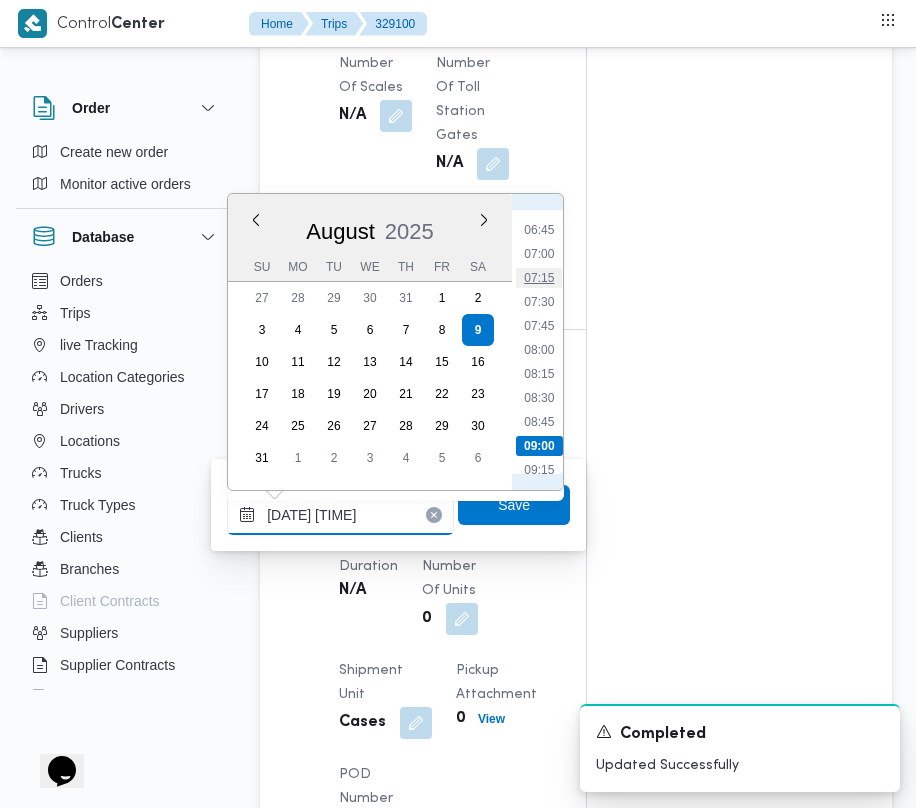 type on "09/08/2025 07:15" 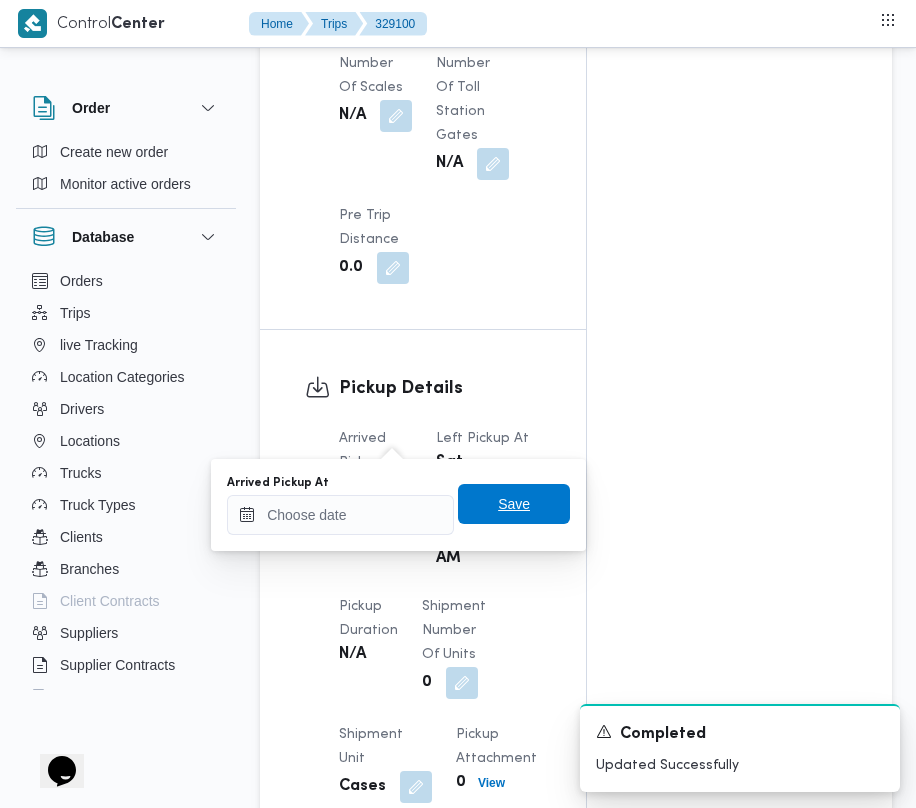 click on "Save" at bounding box center [514, 504] 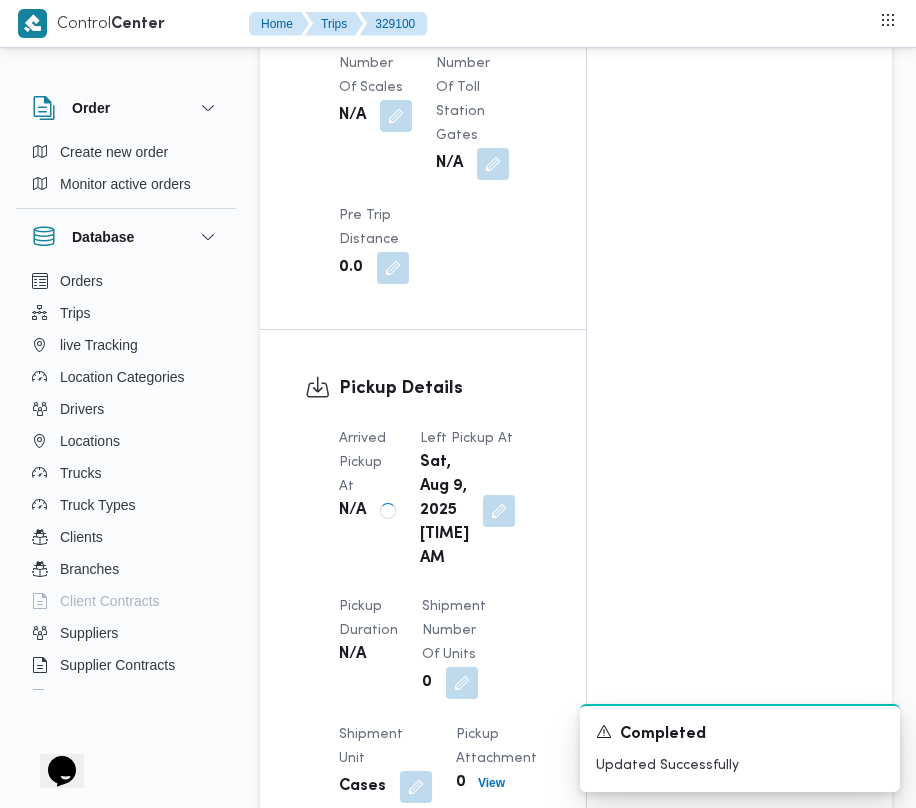 click on "Pickup Details Arrived Pickup At N/A Left Pickup At Sat, Aug 9, 2025 9:15 AM Pickup Duration N/A Shipment Number of Units 0 Shipment Unit Cases Pickup Attachment 0 View POD Number N/A" at bounding box center [423, 641] 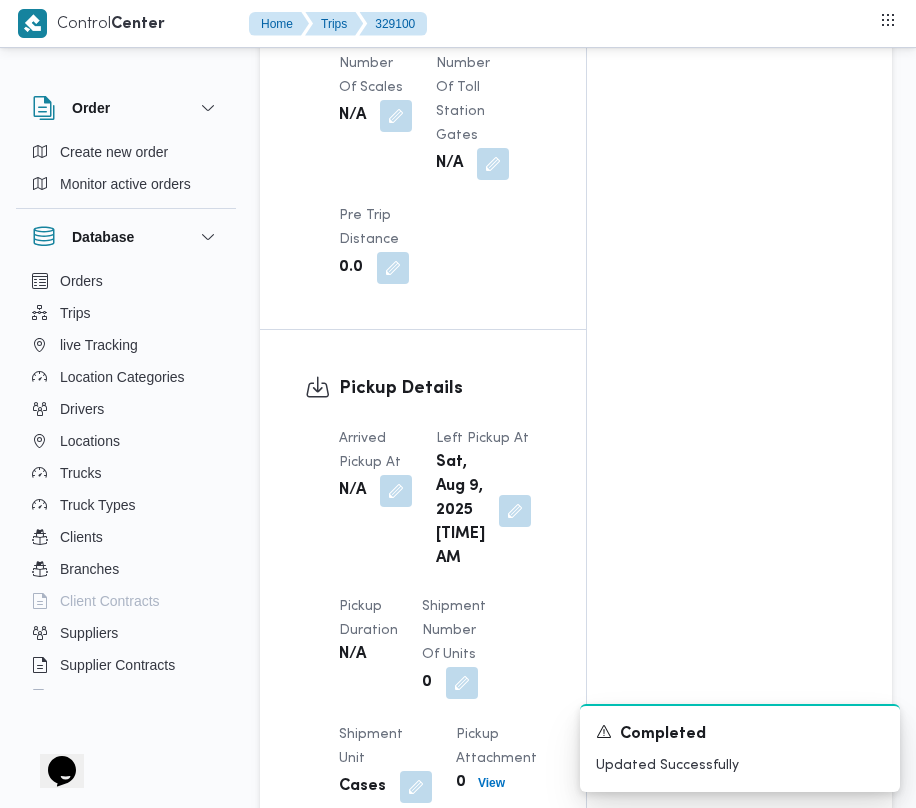 click on "Arrived Pickup At N/A Left Pickup At Sat, Aug 9, 2025 9:15 AM Pickup Duration N/A Shipment Number of Units 0 Shipment Unit Cases Pickup Attachment 0 View POD Number N/A" at bounding box center (440, 667) 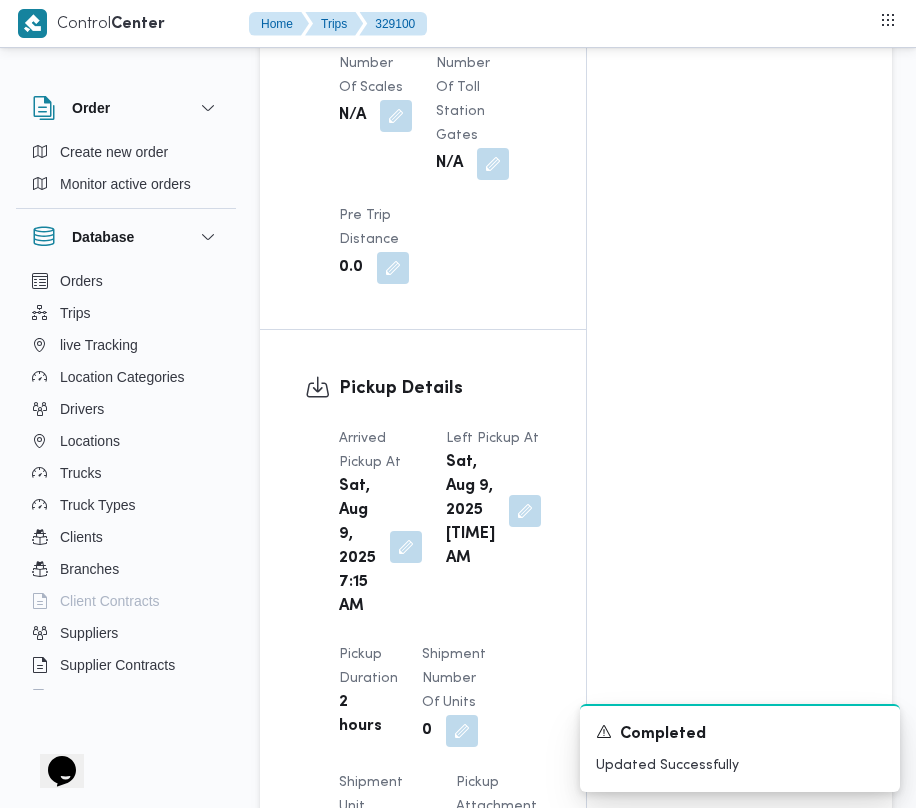 click on "Sat, Aug 9, 2025 7:15 AM" at bounding box center [380, 547] 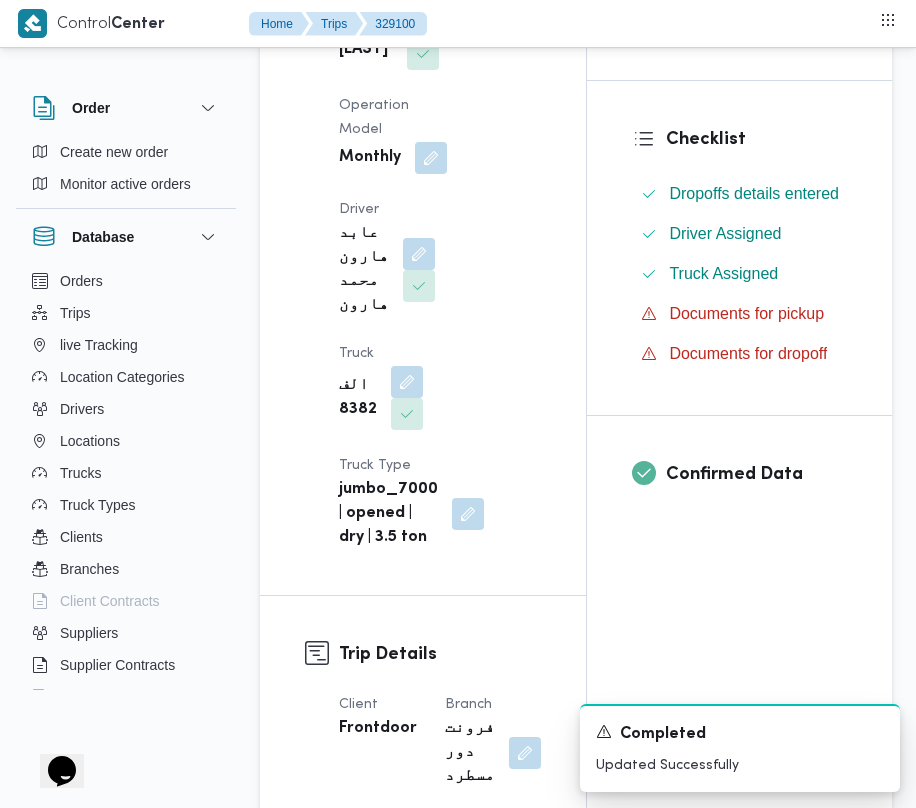 scroll, scrollTop: 0, scrollLeft: 0, axis: both 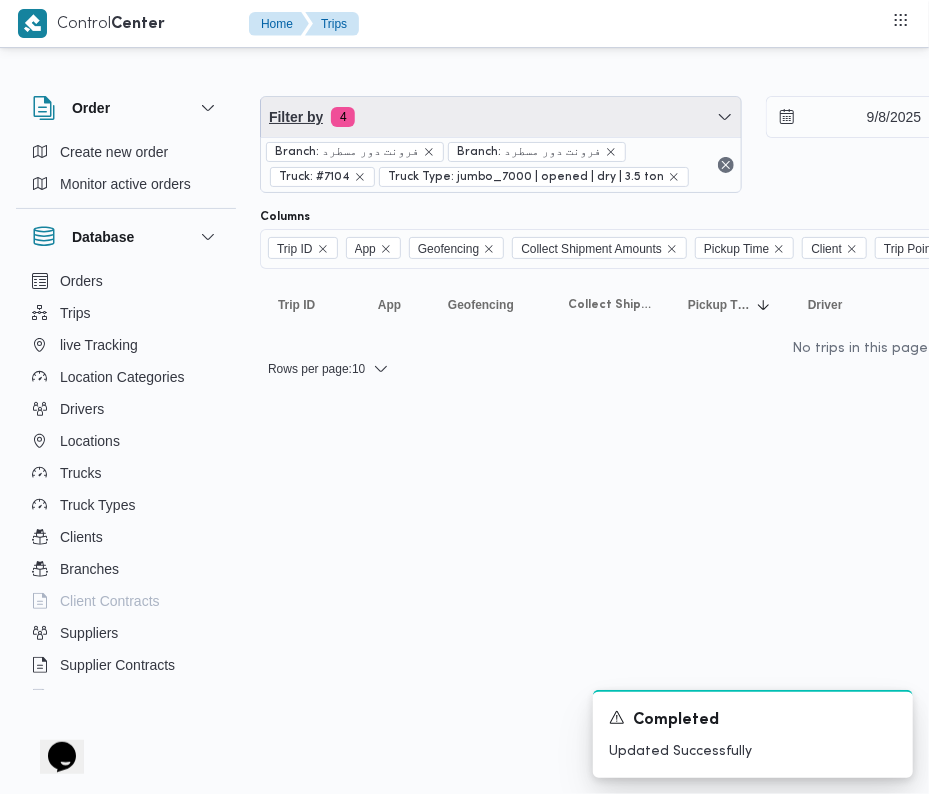 click on "Filter by 4" at bounding box center (501, 117) 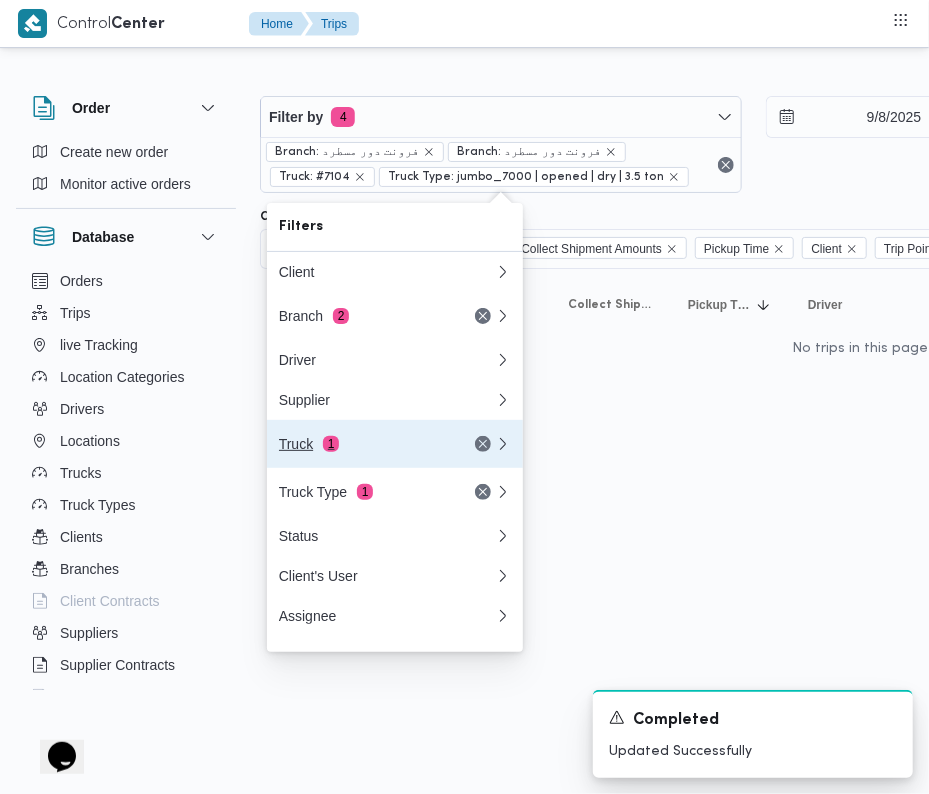 click on "Truck 1" at bounding box center [363, 444] 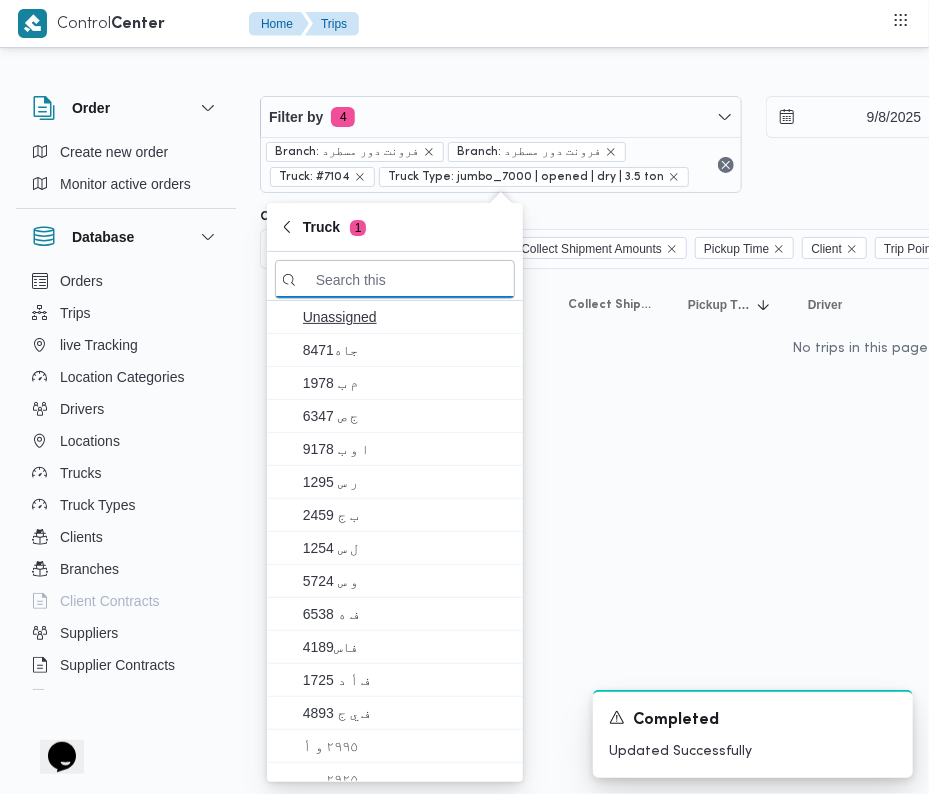 paste 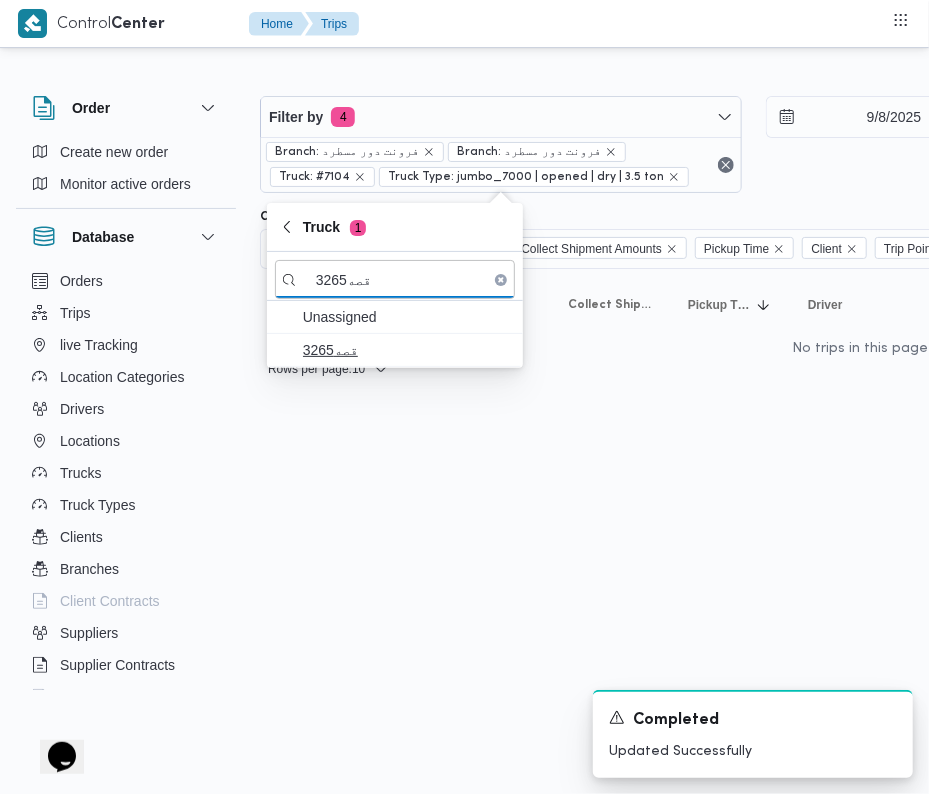 type on "قصه3265" 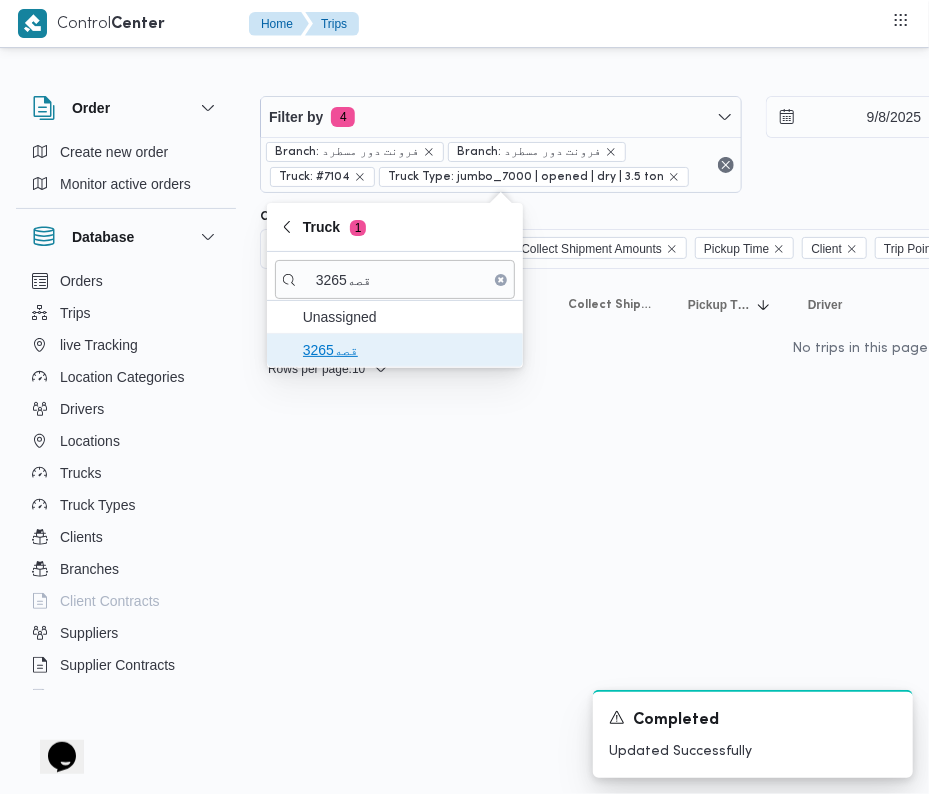 click on "قصه3265" at bounding box center (407, 350) 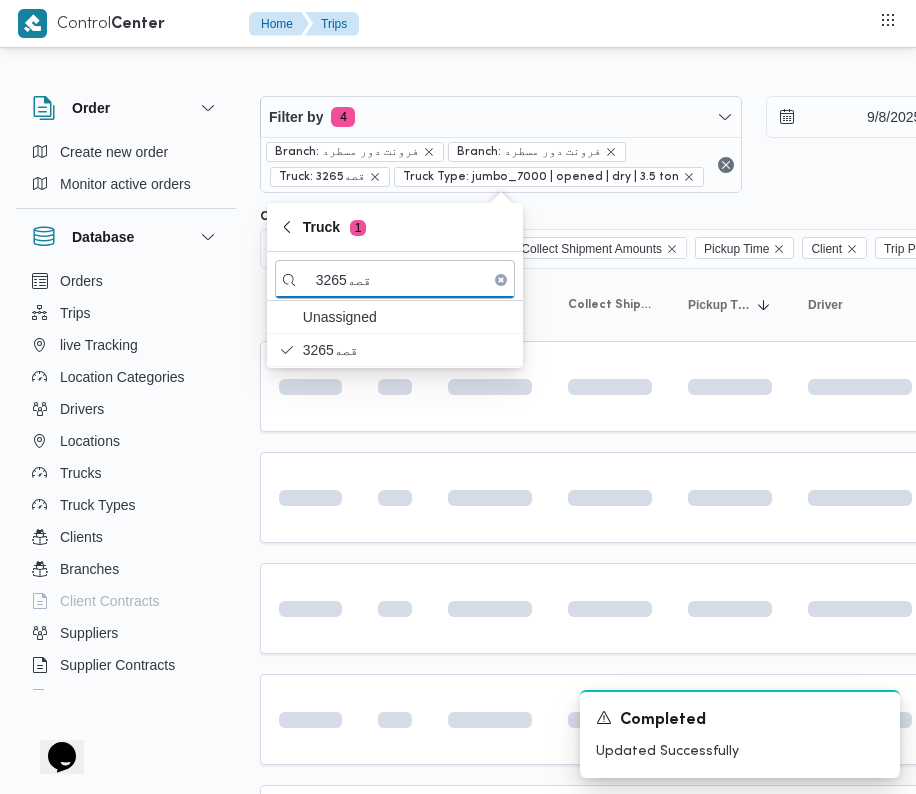 click on "Trip ID Click to sort in ascending order App Click to sort in ascending order Geofencing Click to sort in ascending order Collect Shipment Amounts Pickup Time Click to sort in ascending order Client Click to sort in ascending order Trip Points Driver Click to sort in ascending order Supplier Click to sort in ascending order Truck Click to sort in ascending order Status Click to sort in ascending order Platform Click to sort in ascending order Actions" at bounding box center [860, 860] 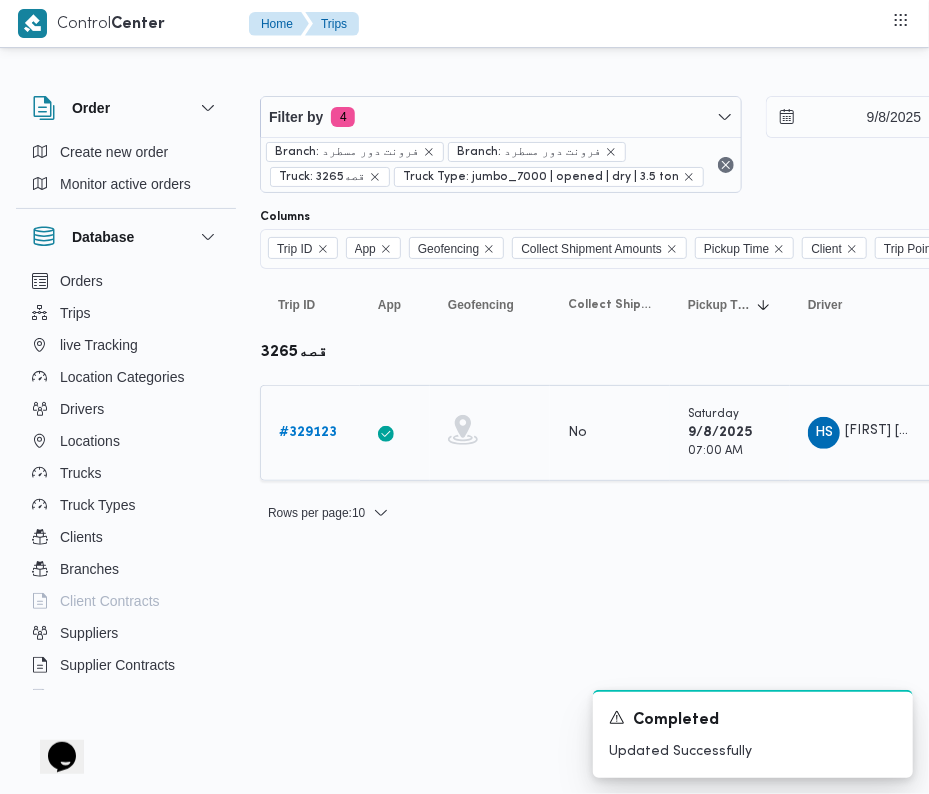 click on "# 329123" at bounding box center (308, 432) 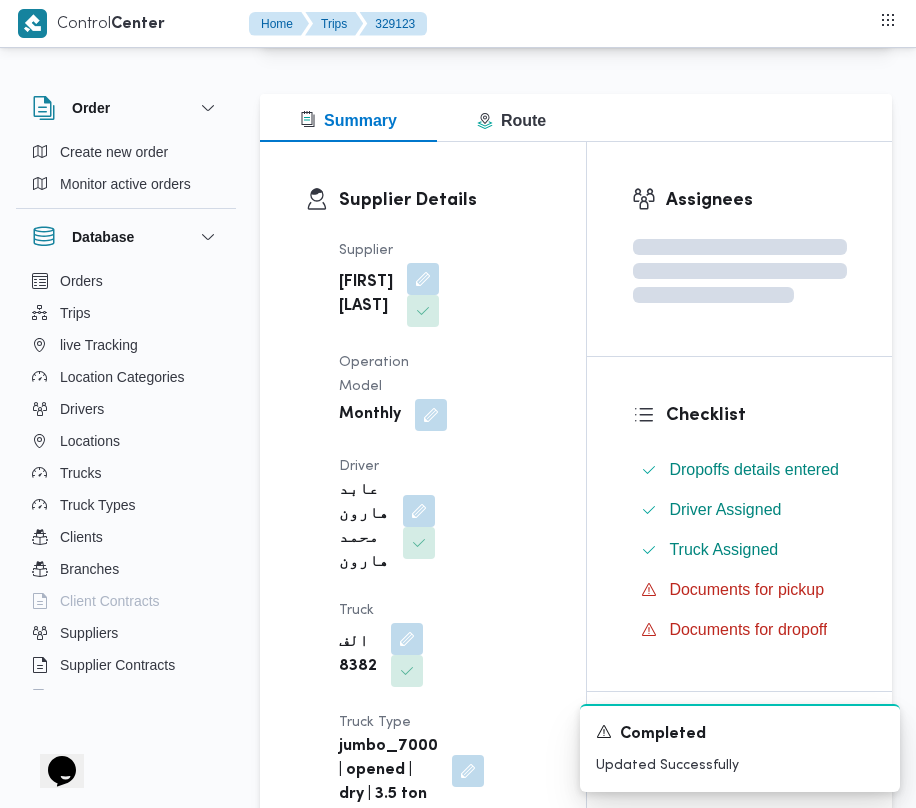 scroll, scrollTop: 257, scrollLeft: 0, axis: vertical 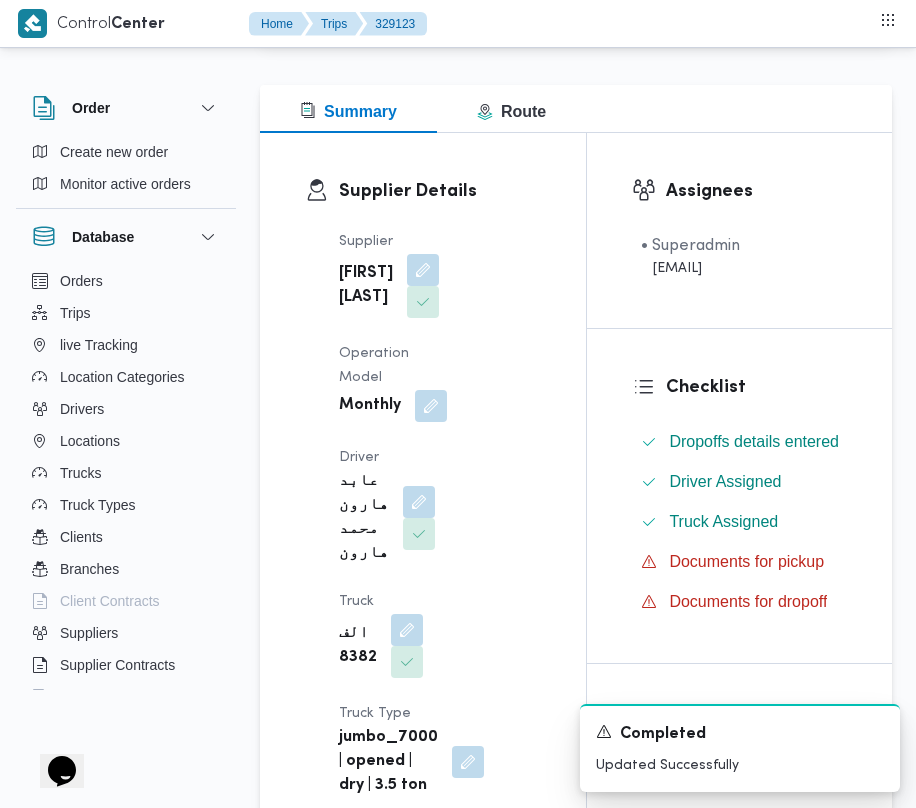 click on "Supplier علي يحيي علي مهران حسنين Operation Model Monthly Driver عابد هارون محمد هارون Truck الف 8382 Truck Type jumbo_7000 | opened | dry | 3.5 ton" at bounding box center [440, 514] 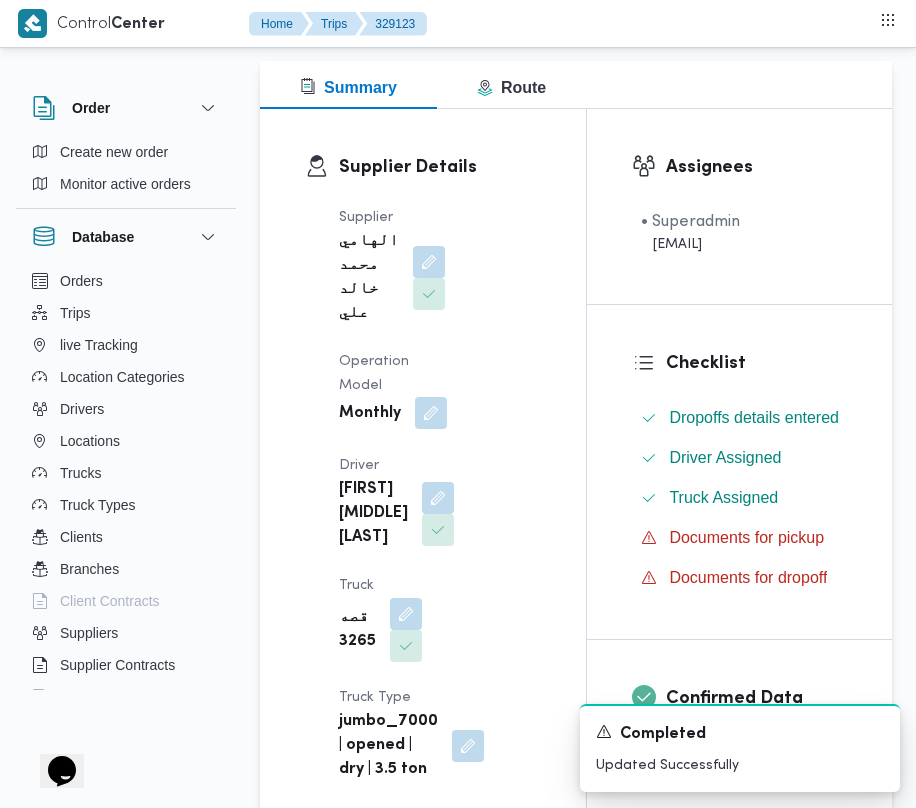 click at bounding box center [431, 413] 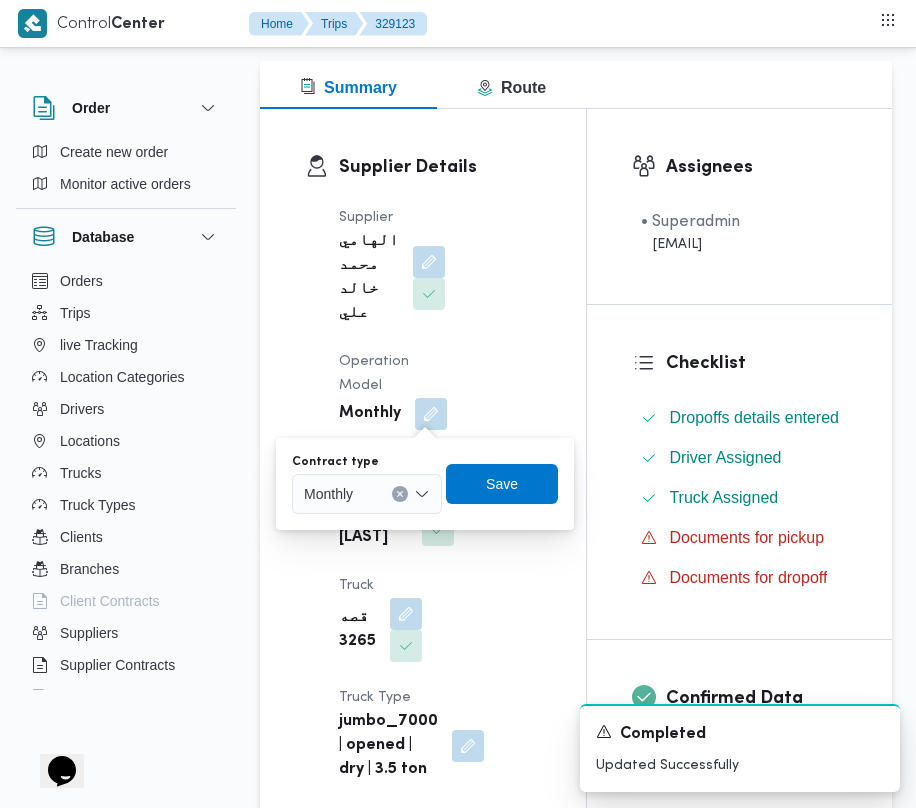 click on "Monthly" at bounding box center [367, 494] 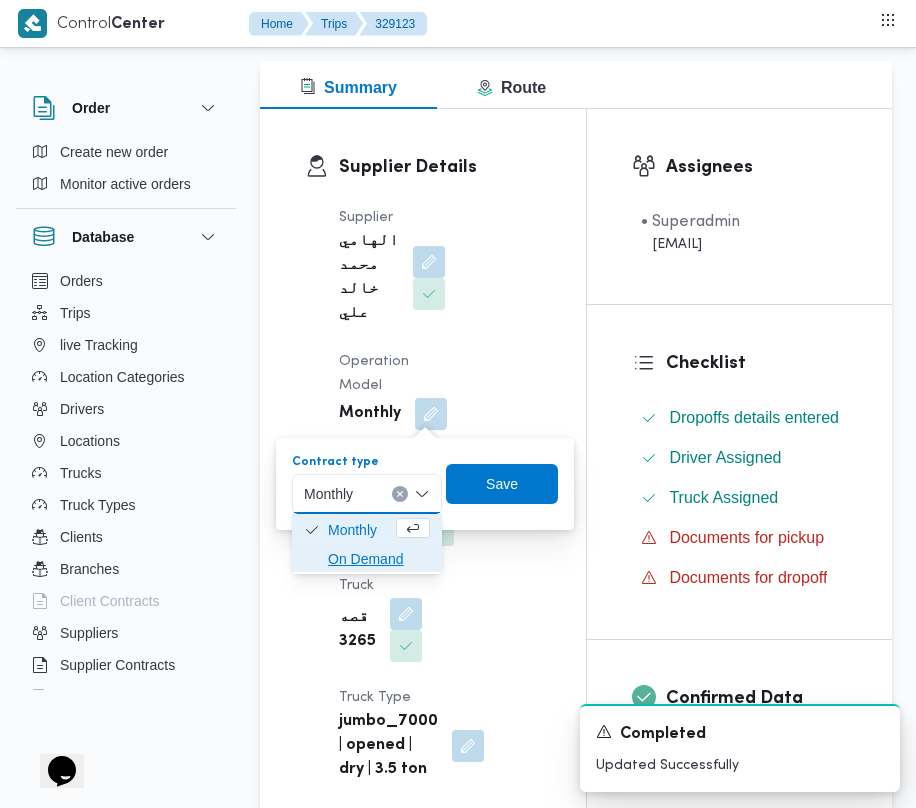 click on "On Demand" at bounding box center (379, 559) 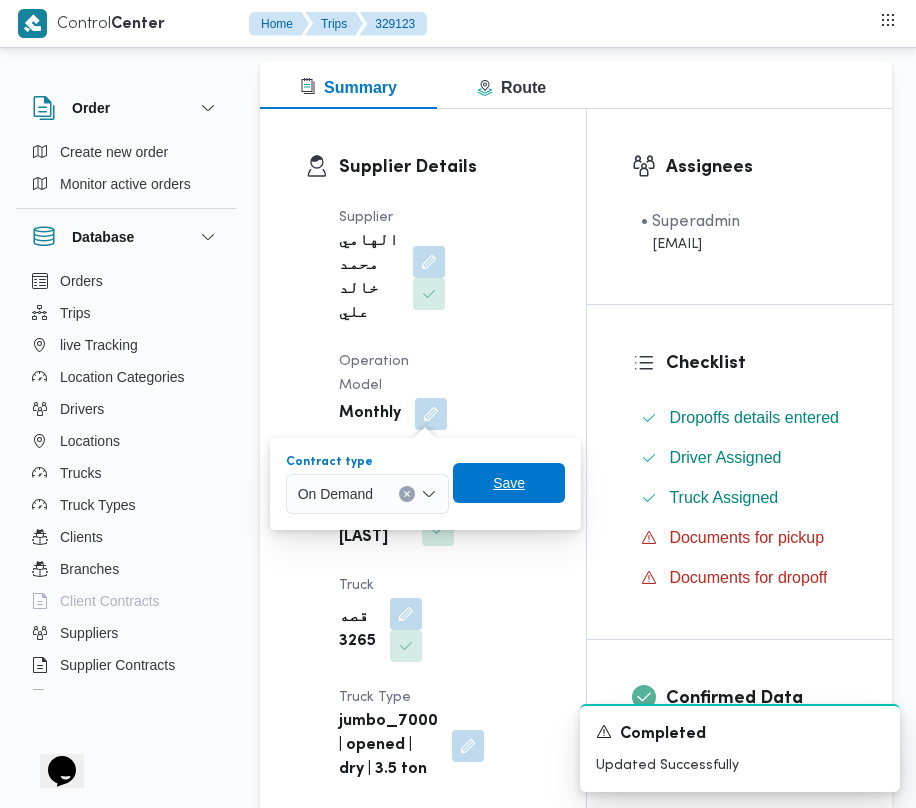 click on "Save" at bounding box center (509, 483) 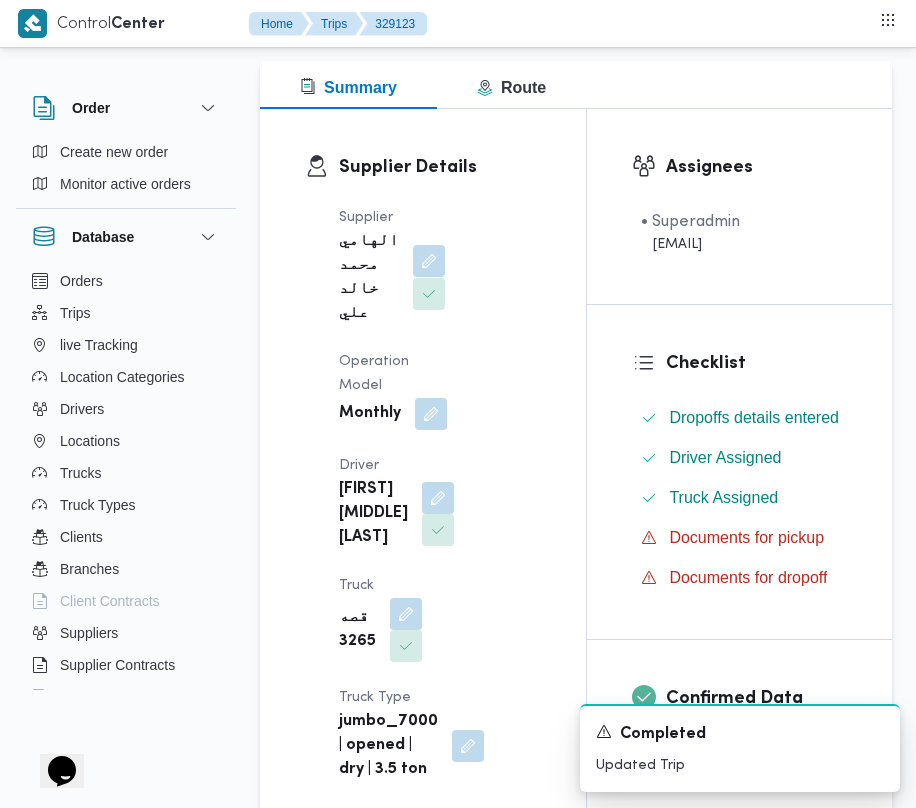 click at bounding box center [429, 261] 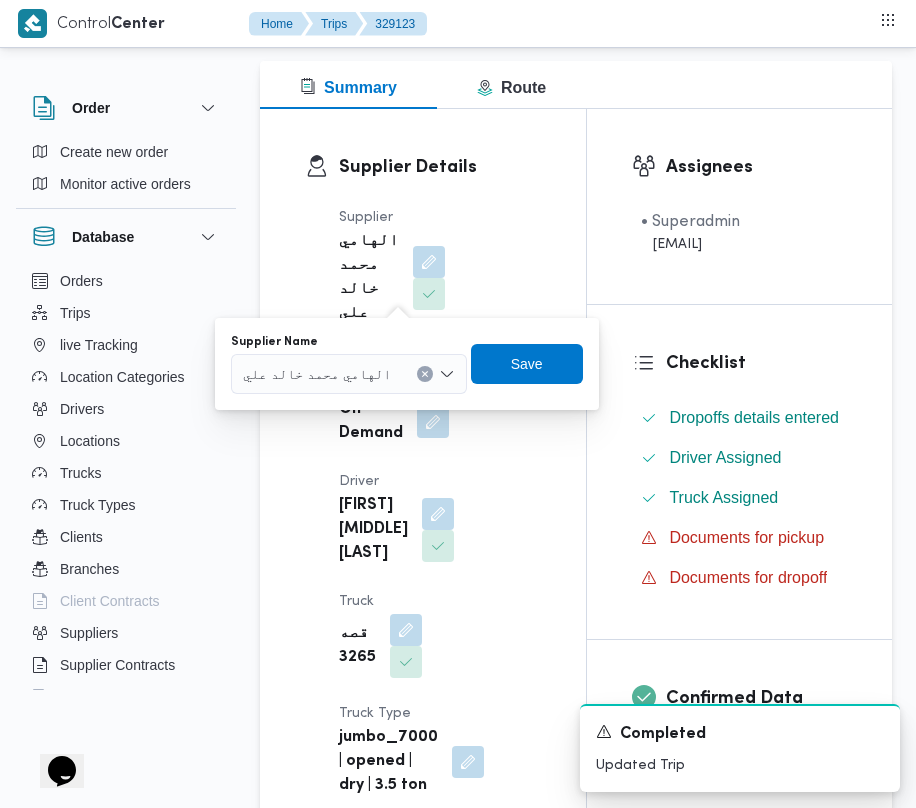 click on "You are in a dialog. To close this dialog, hit escape. Supplier Name الهامي محمد خالد علي Save" at bounding box center (407, 364) 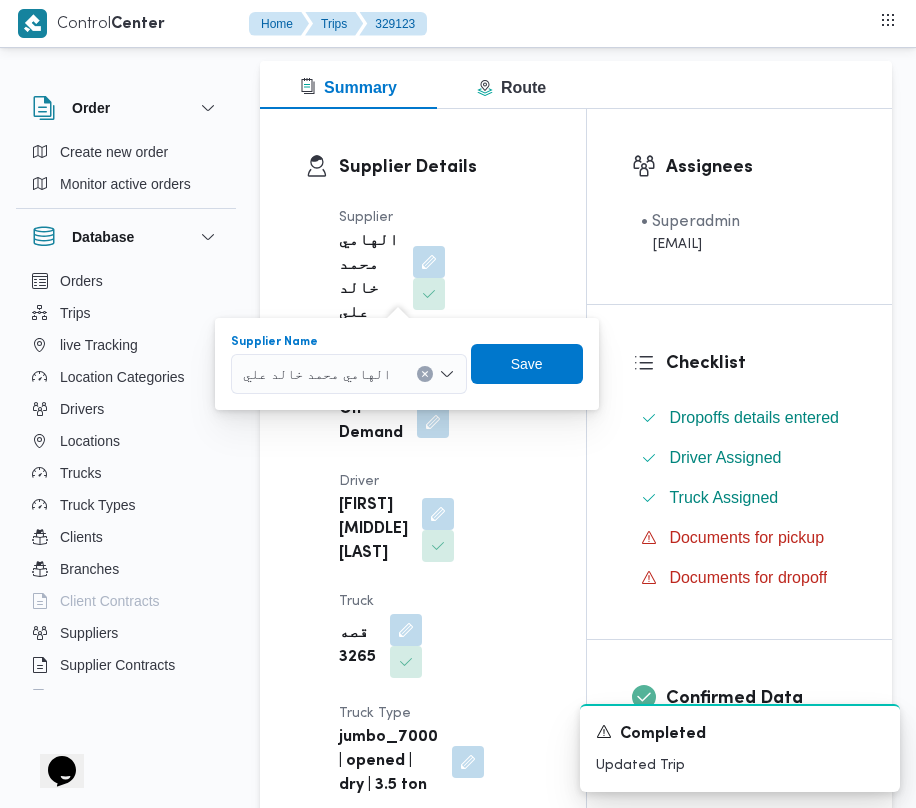 click on "الهامي محمد خالد علي" at bounding box center (317, 373) 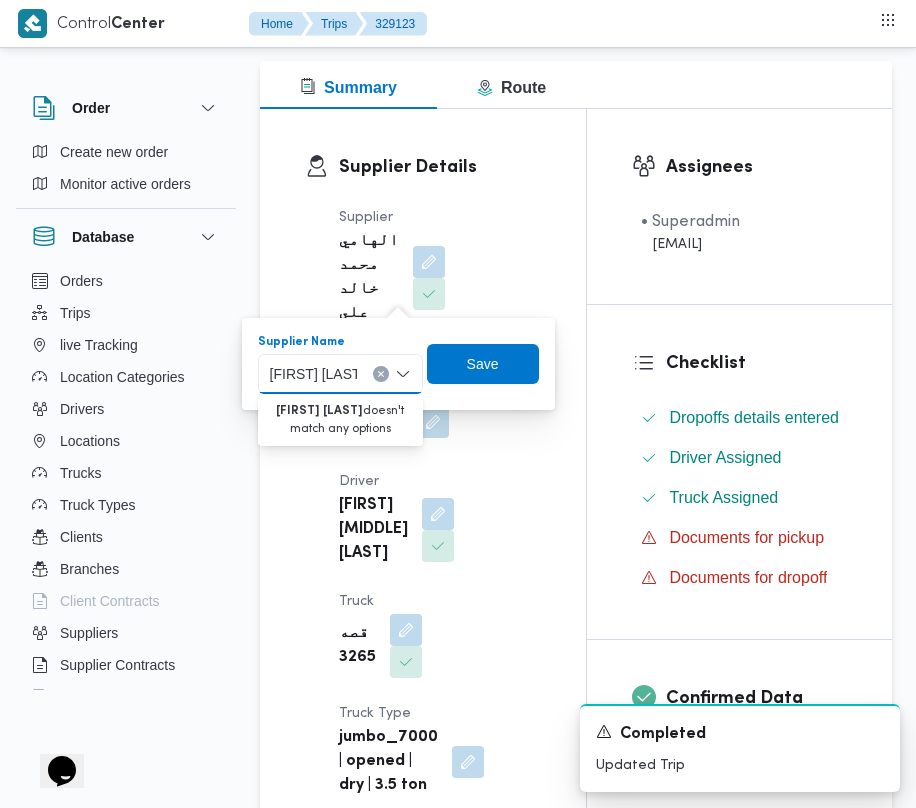 click on "ابراهيم ابو باشا" at bounding box center [313, 374] 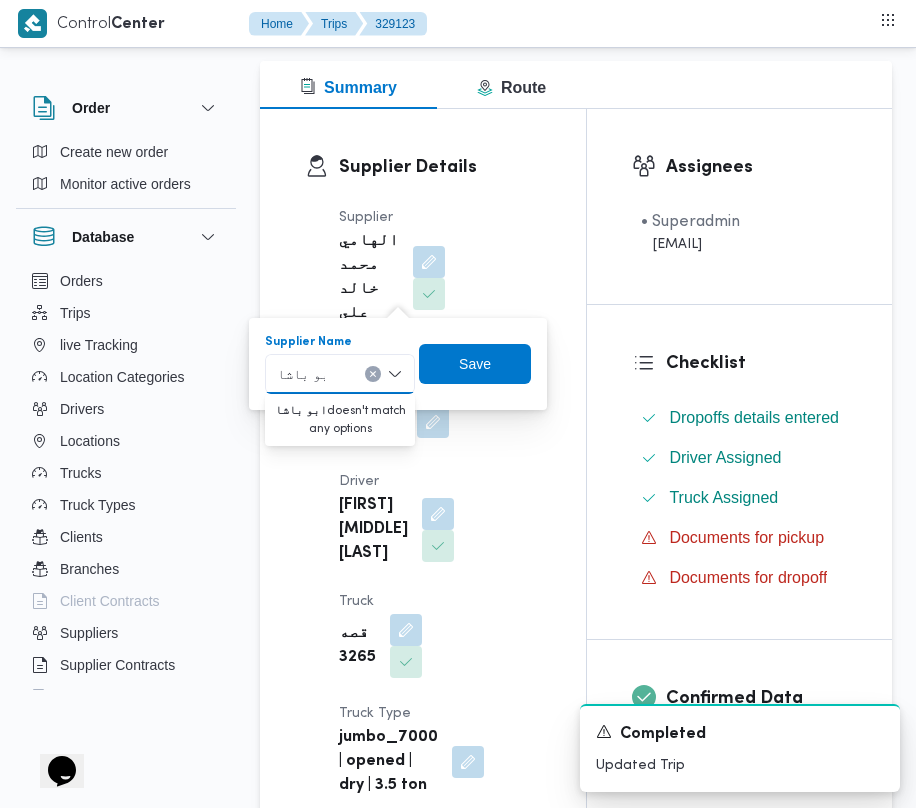 drag, startPoint x: 308, startPoint y: 369, endPoint x: 337, endPoint y: 370, distance: 29.017237 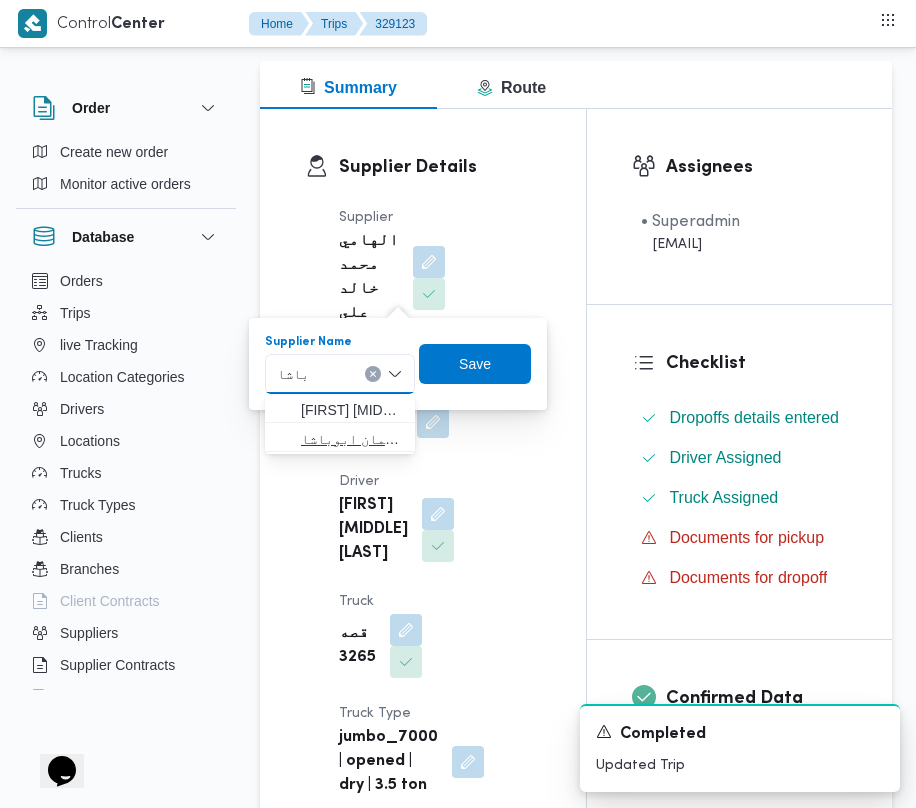 type on "باشا" 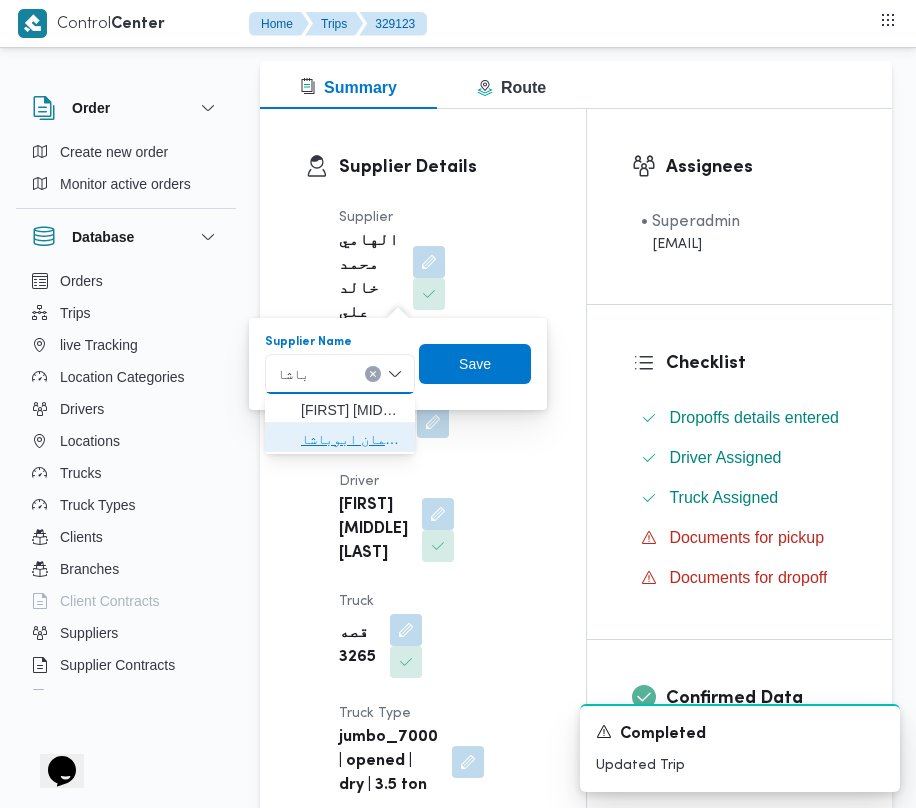 click on "ابراهيم رمضان ابراهيم عثمان ابوباشا" at bounding box center [352, 439] 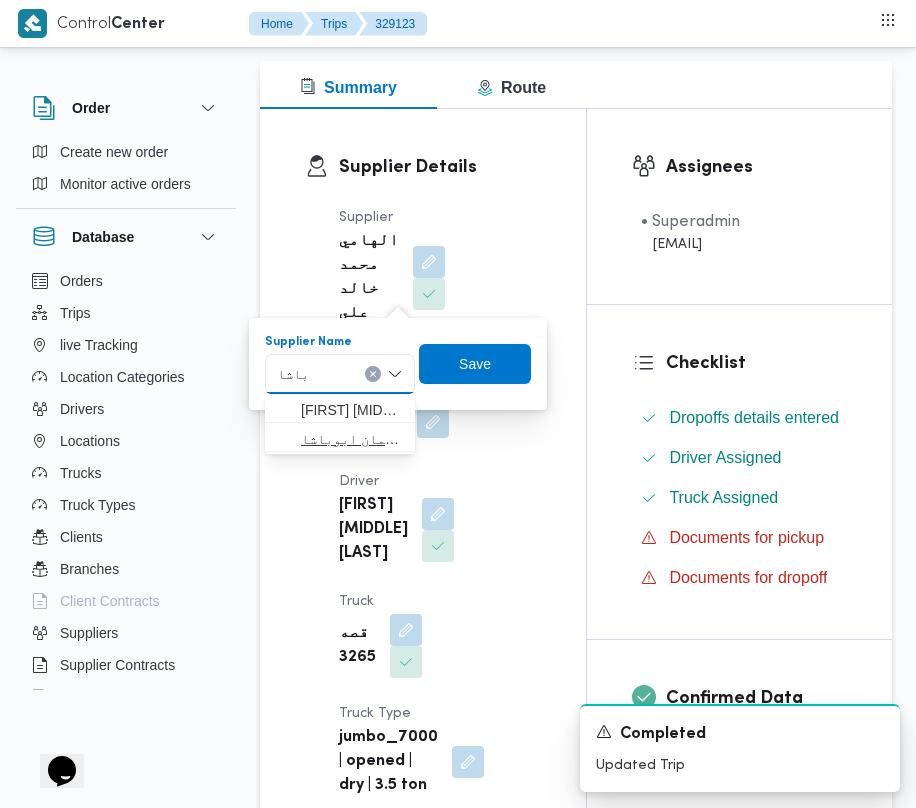 type 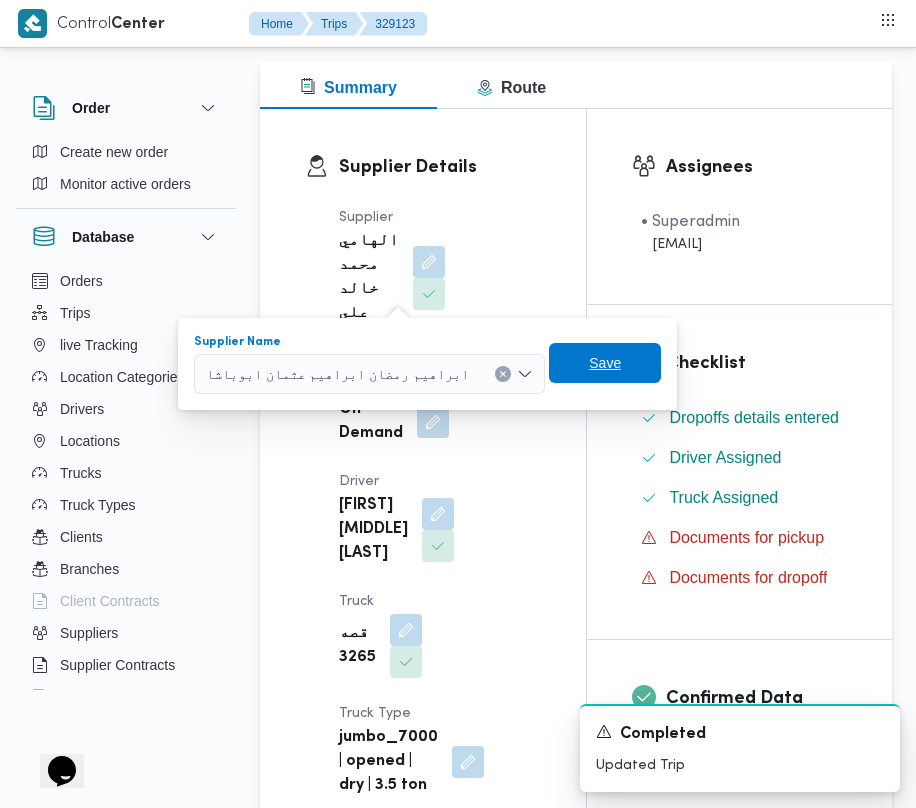 click on "Save" at bounding box center (605, 363) 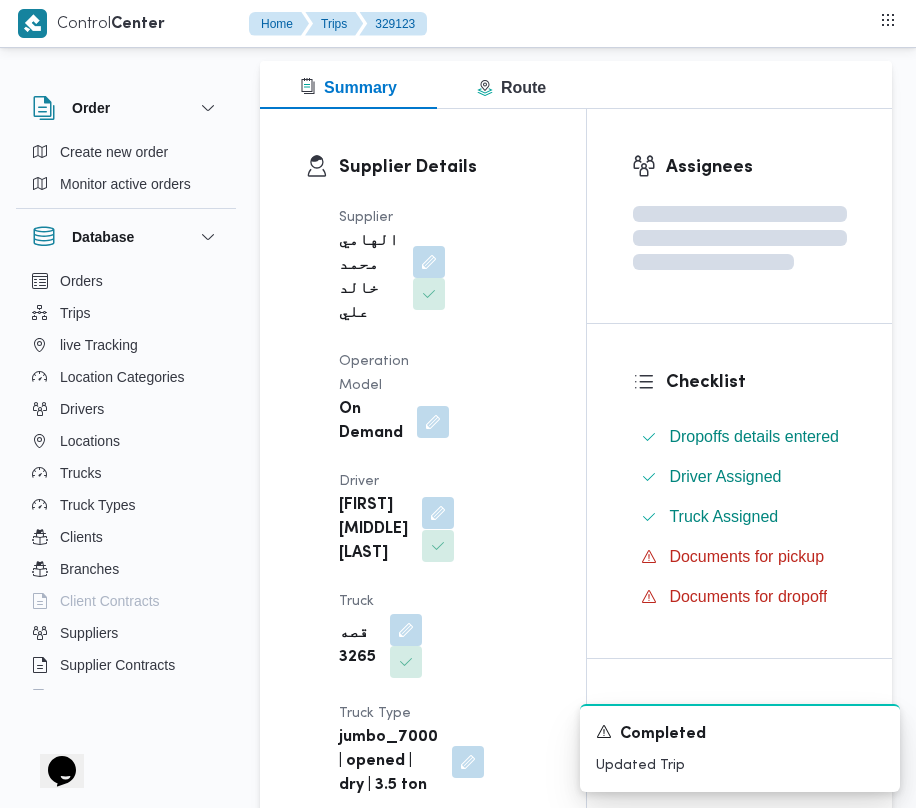 click at bounding box center (438, 513) 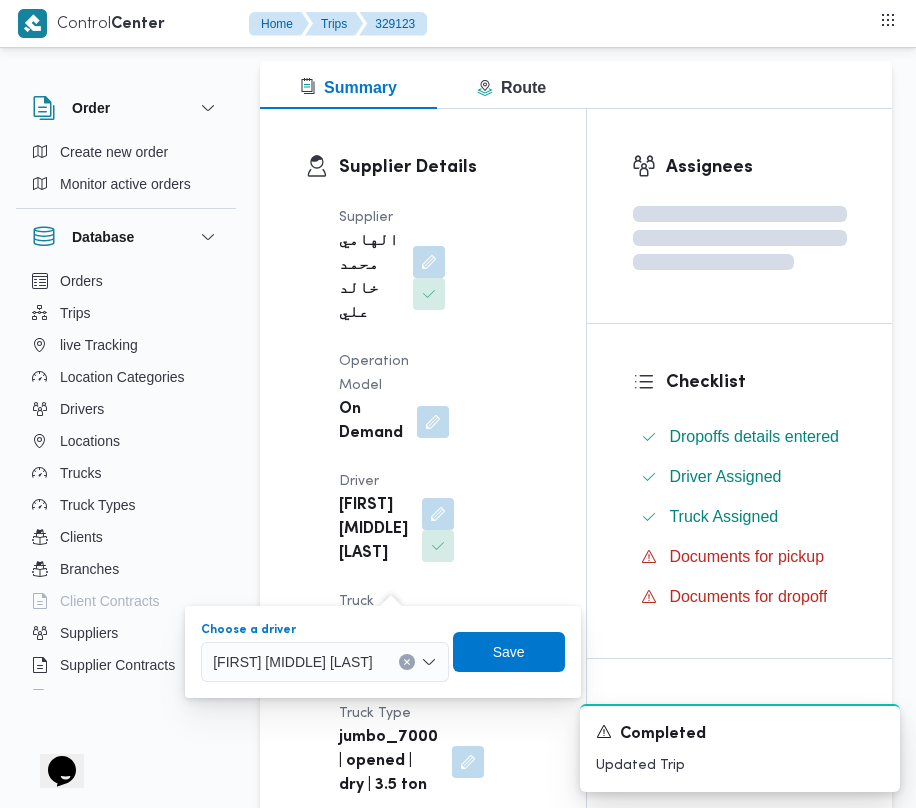 click on "هاني سيد محمد محمد فج النور" at bounding box center [292, 661] 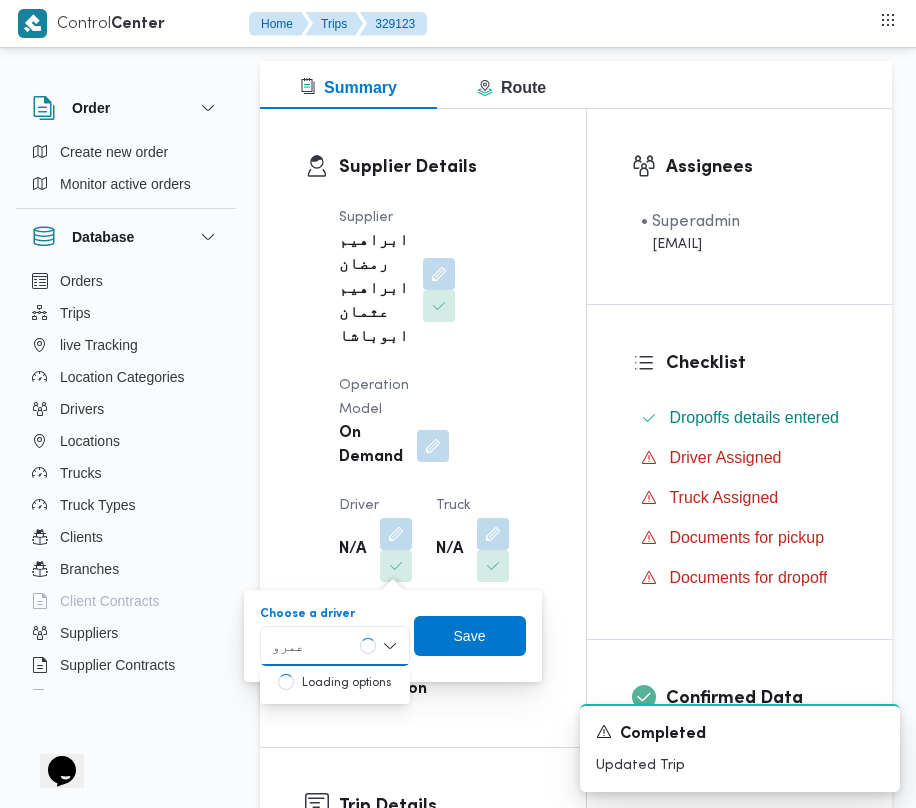 click on "Choose a driver عمرو عمرو Combo box. Selected. عمرو. Selected. Combo box input. Search. Type some text or, to display a list of choices, press Down Arrow. To exit the list of choices, press Escape." at bounding box center [335, 636] 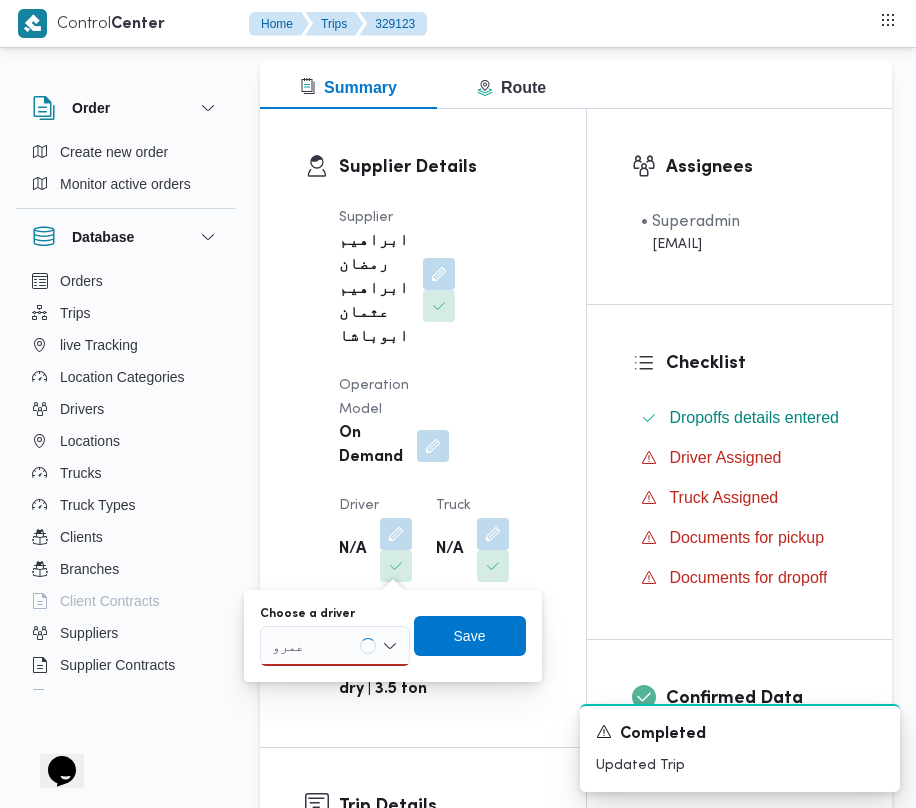 click on "عمرو عمرو" at bounding box center [335, 646] 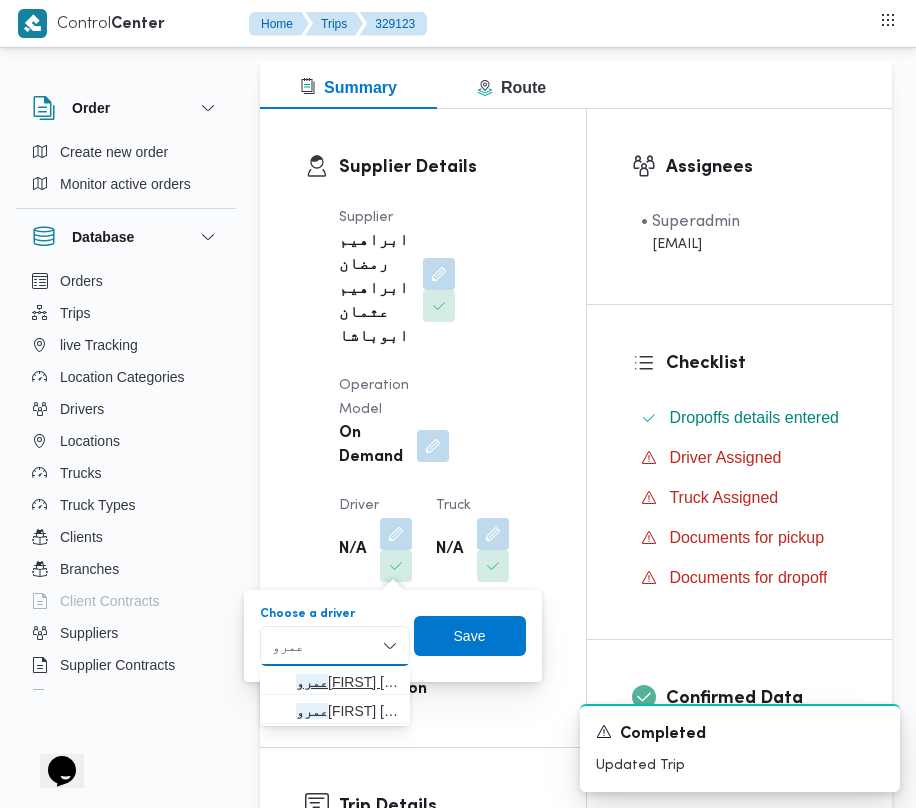 type on "عمرو" 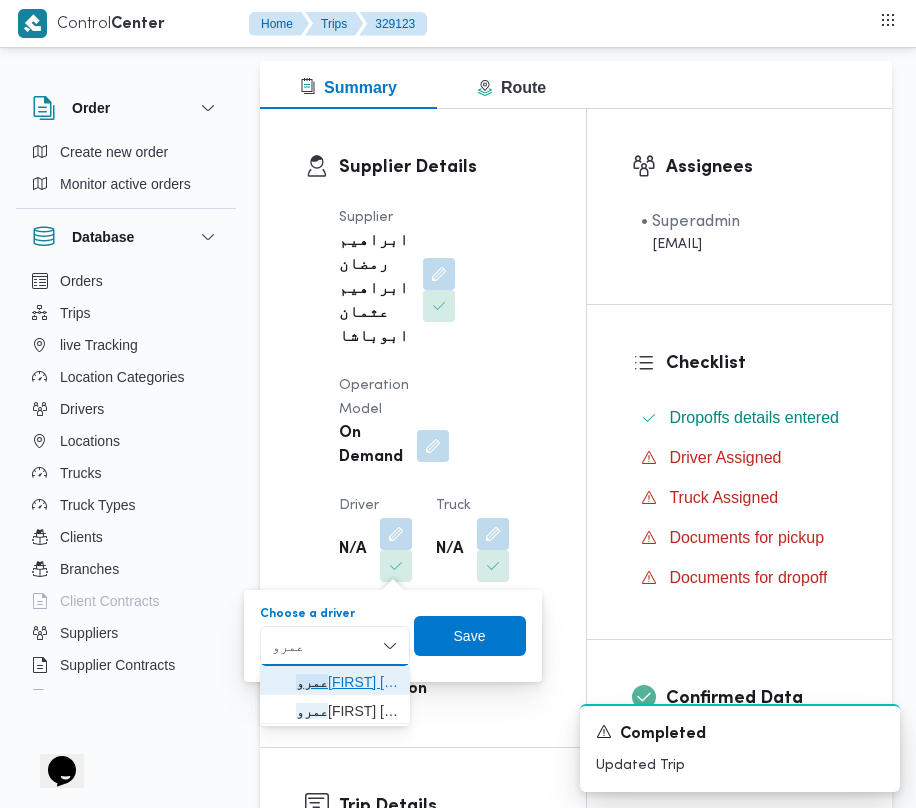 click on "عمرو  محمد فوزي حافظ عواد" at bounding box center [335, 682] 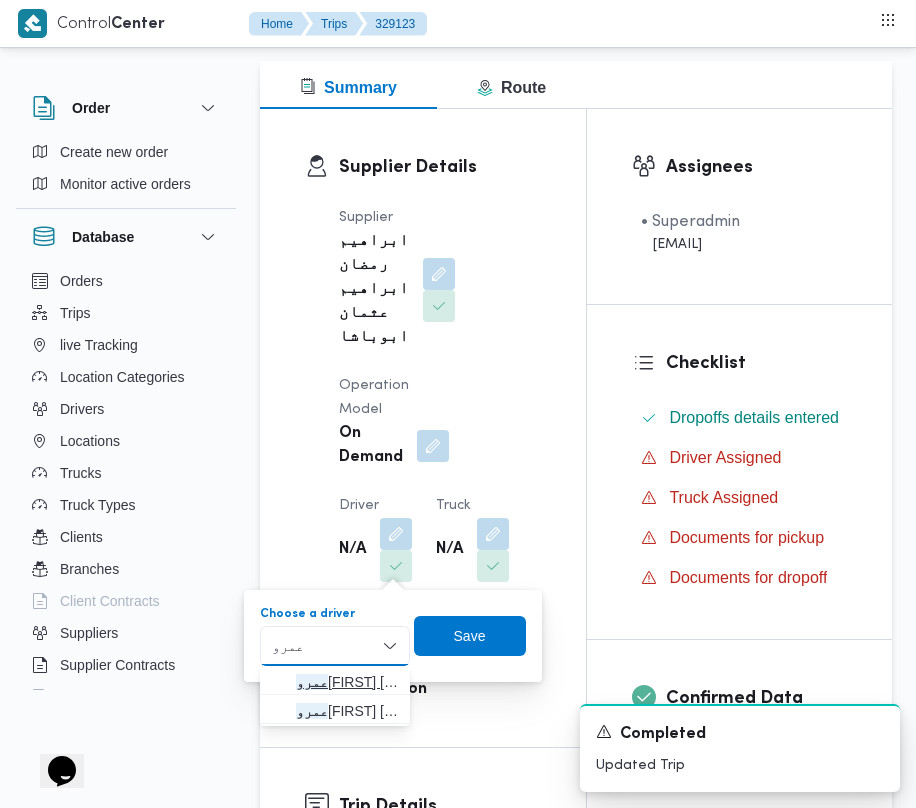 type 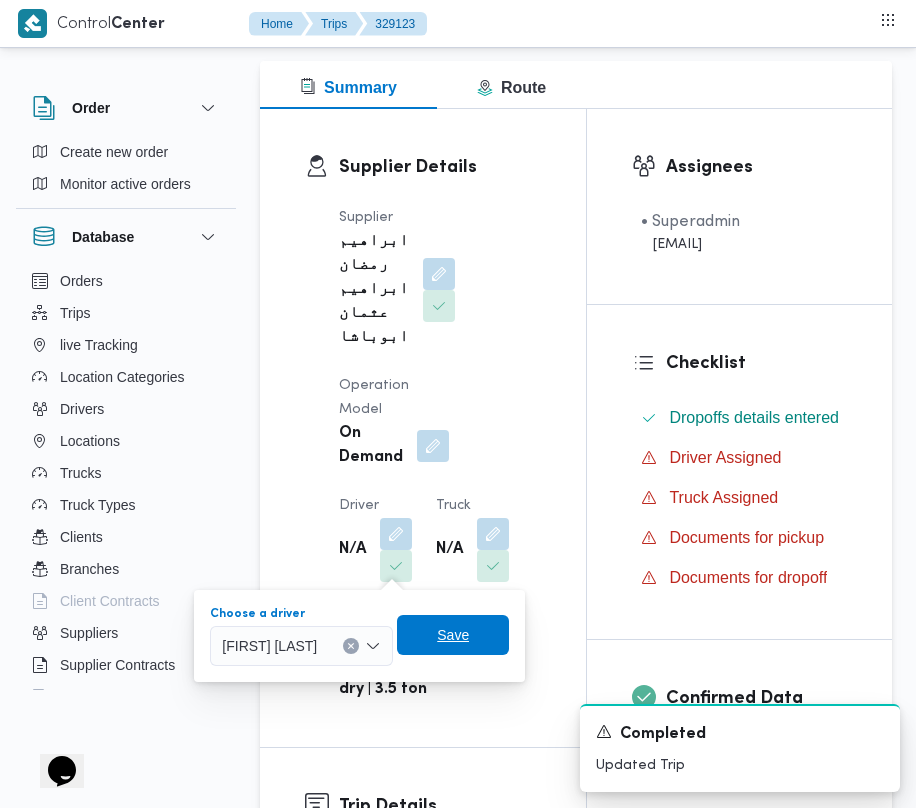 click on "Save" at bounding box center (453, 635) 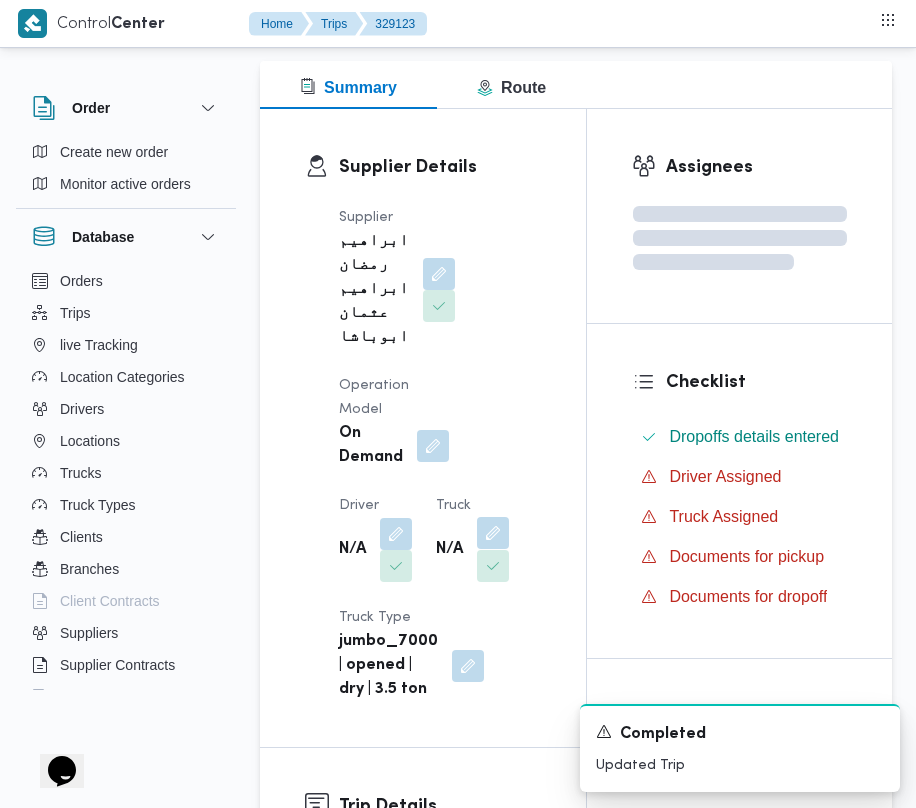 drag, startPoint x: 506, startPoint y: 520, endPoint x: 496, endPoint y: 529, distance: 13.453624 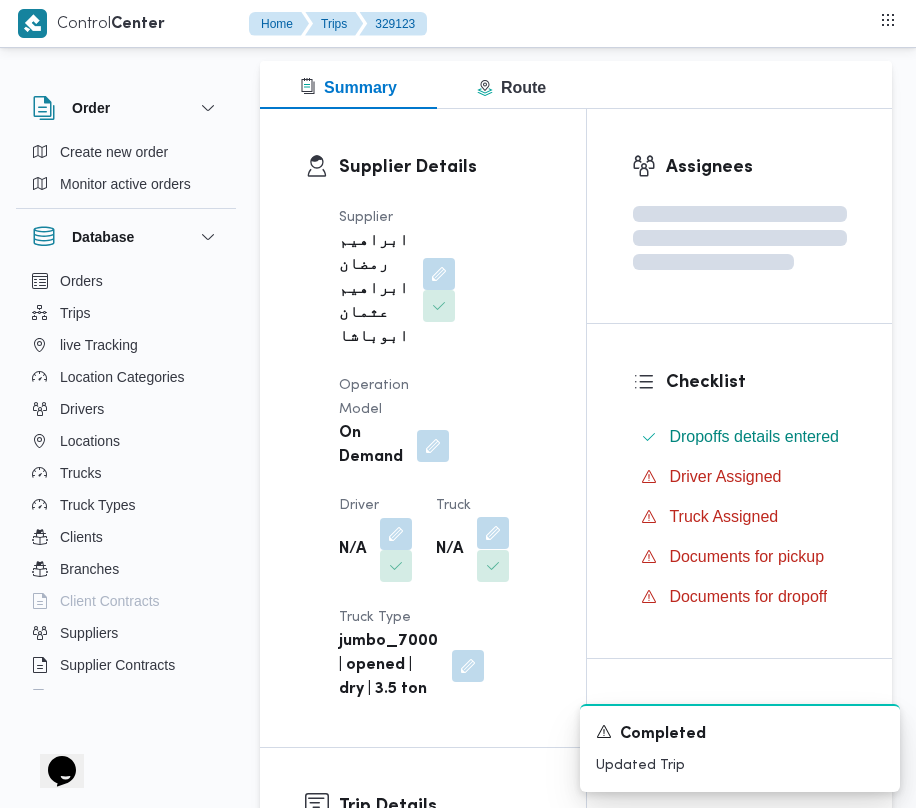 click at bounding box center [493, 533] 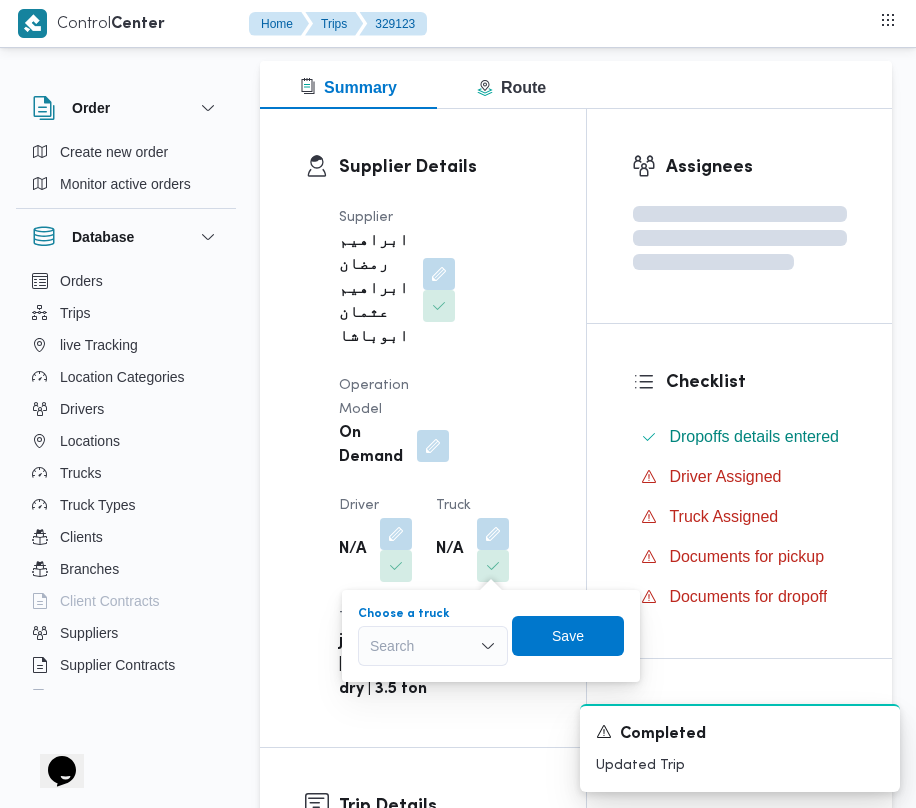 click on "Search" at bounding box center (433, 646) 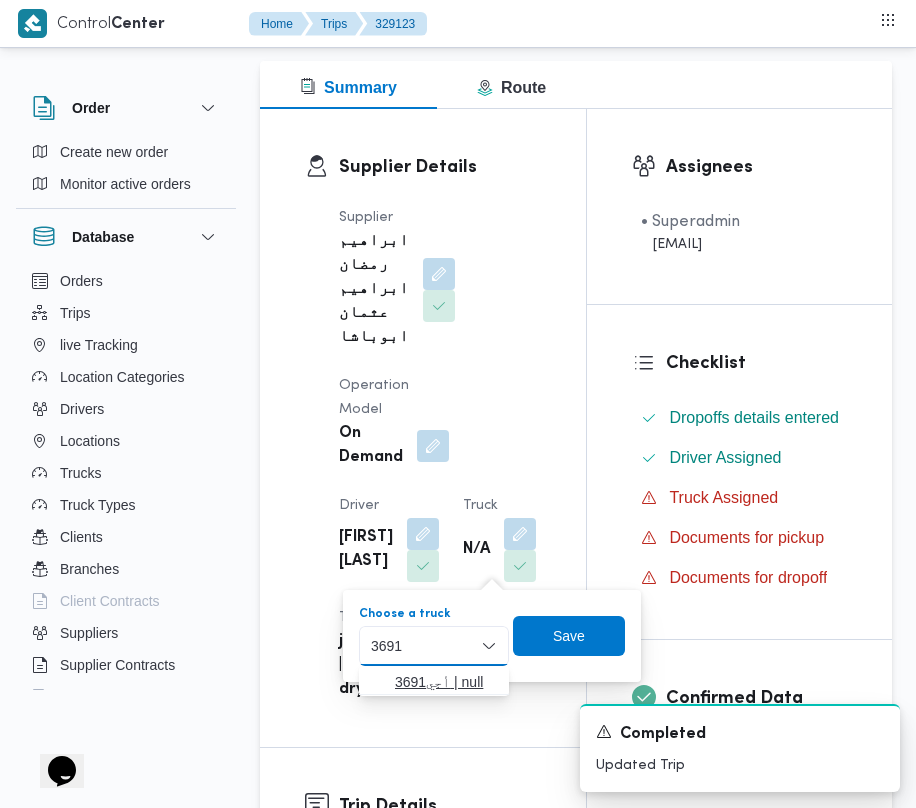 type on "3691" 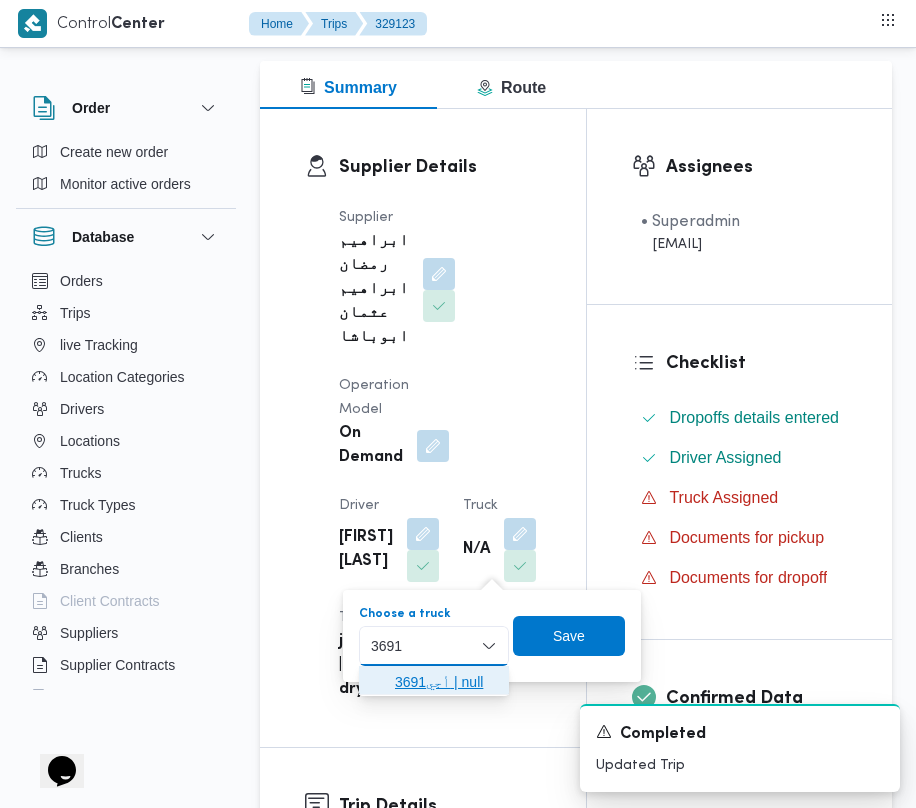 click on "أجي3691 | null" at bounding box center (434, 682) 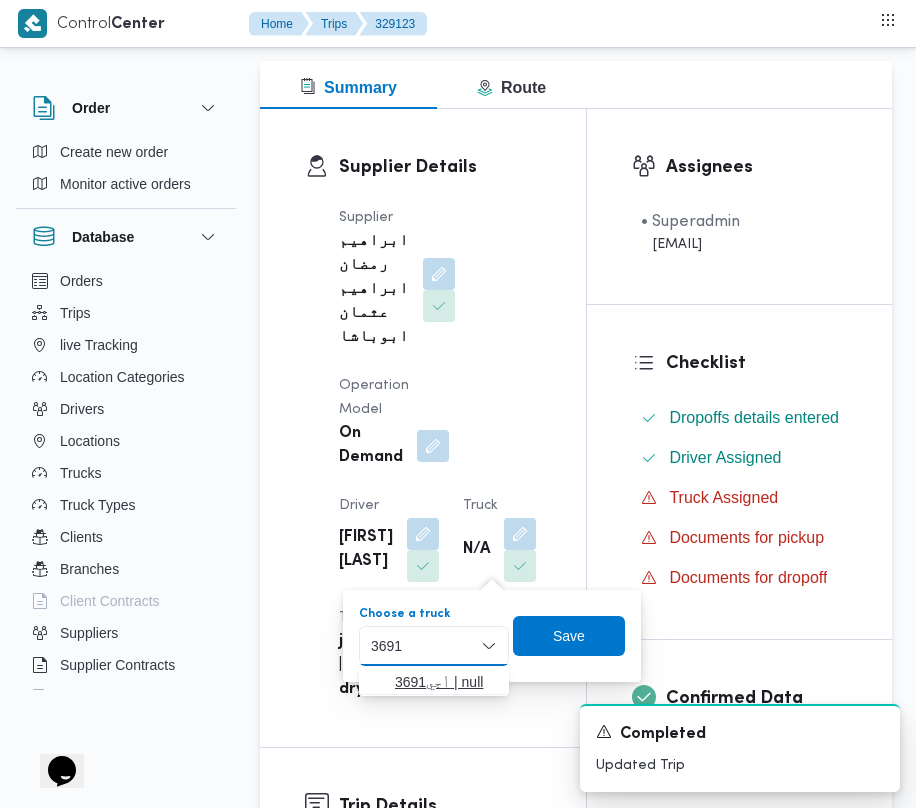 type 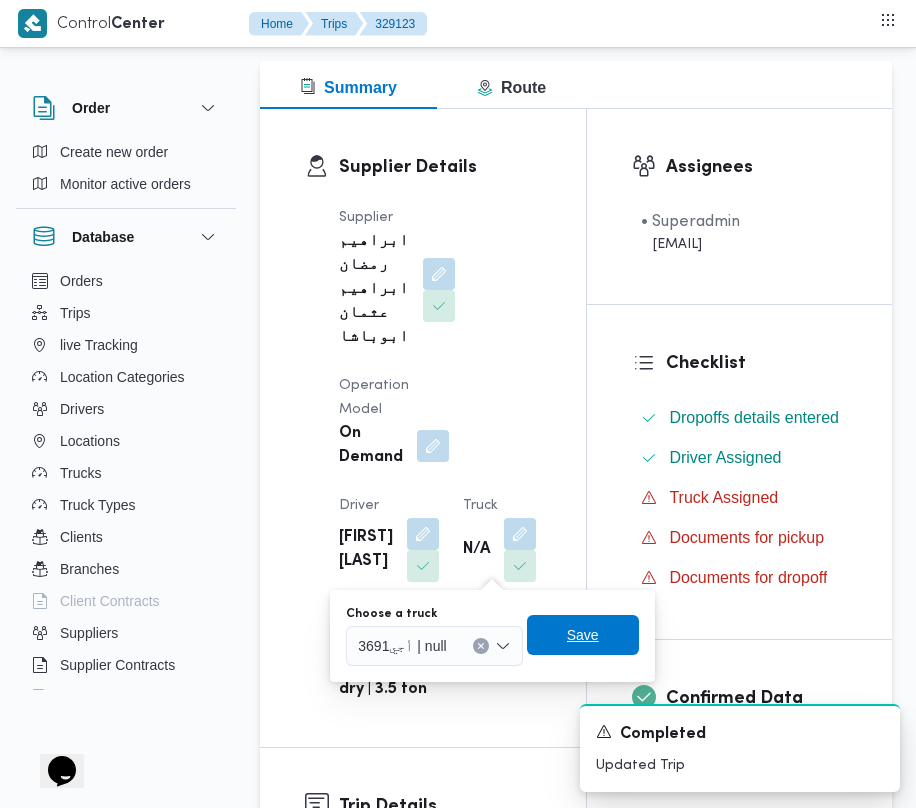 click on "Save" at bounding box center [583, 635] 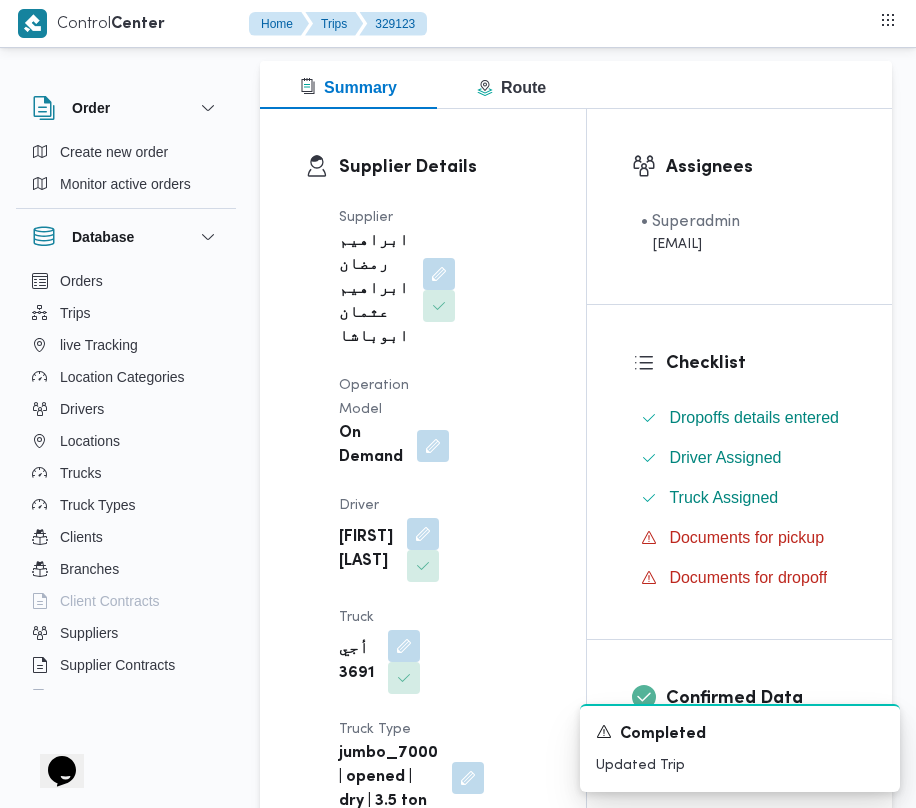 click on "Supplier ابراهيم رمضان ابراهيم عثمان ابوباشا Operation Model On Demand Driver عمرو محمد فوزي حافظ عواد Truck أجي 3691 Truck Type jumbo_7000 | opened | dry | 3.5 ton" at bounding box center [440, 510] 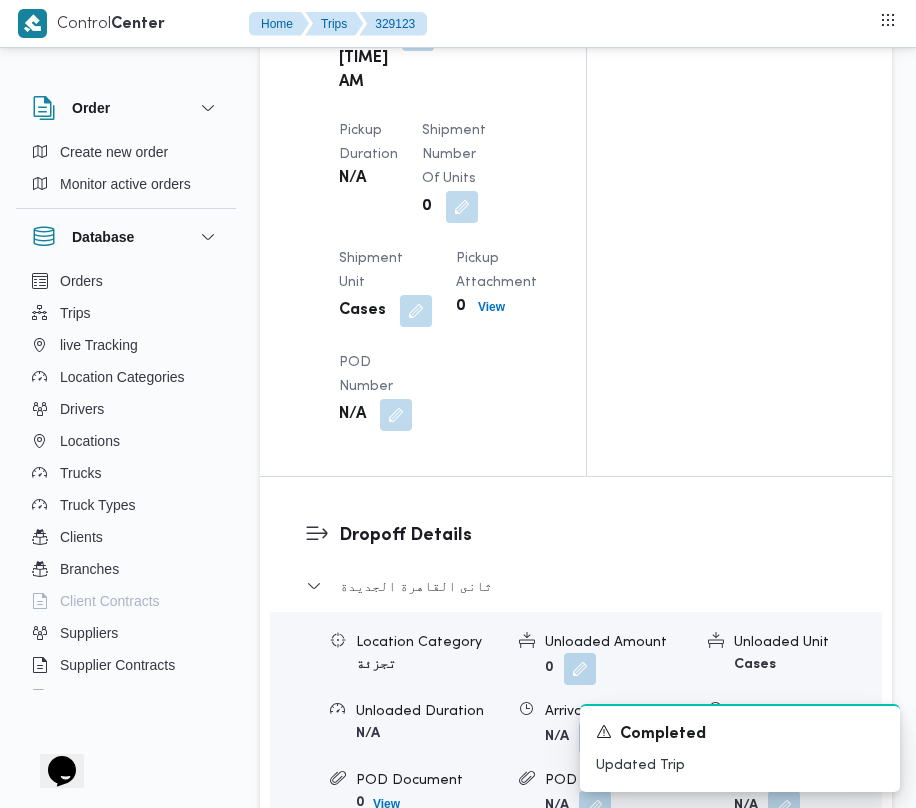 scroll, scrollTop: 3634, scrollLeft: 0, axis: vertical 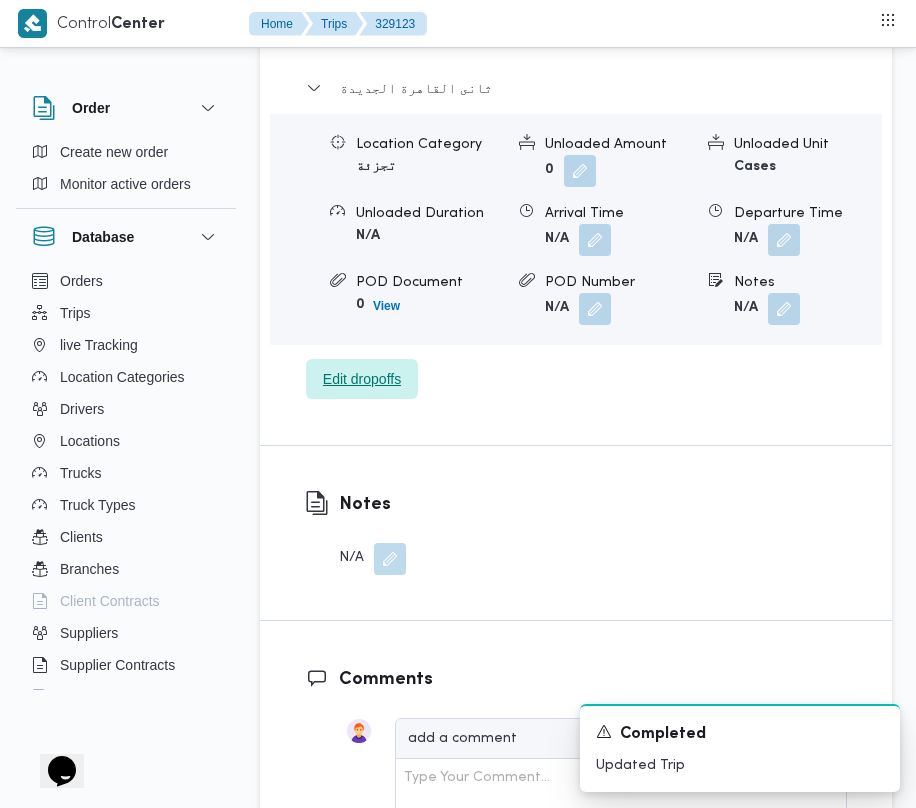 click on "Edit dropoffs" at bounding box center (362, 379) 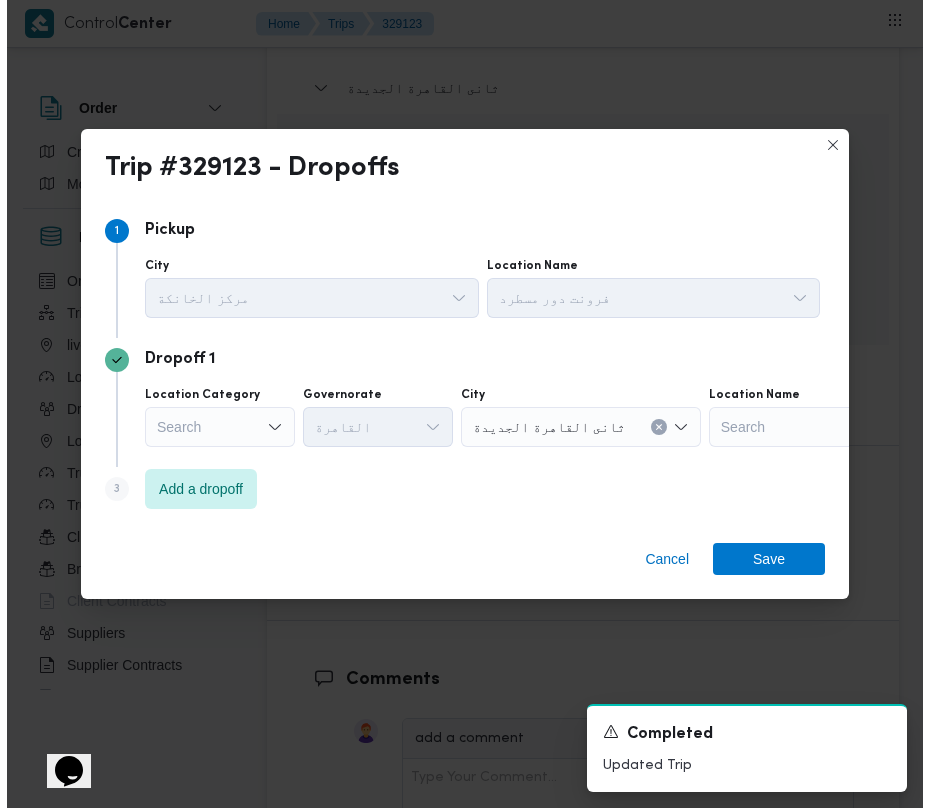 scroll, scrollTop: 3168, scrollLeft: 0, axis: vertical 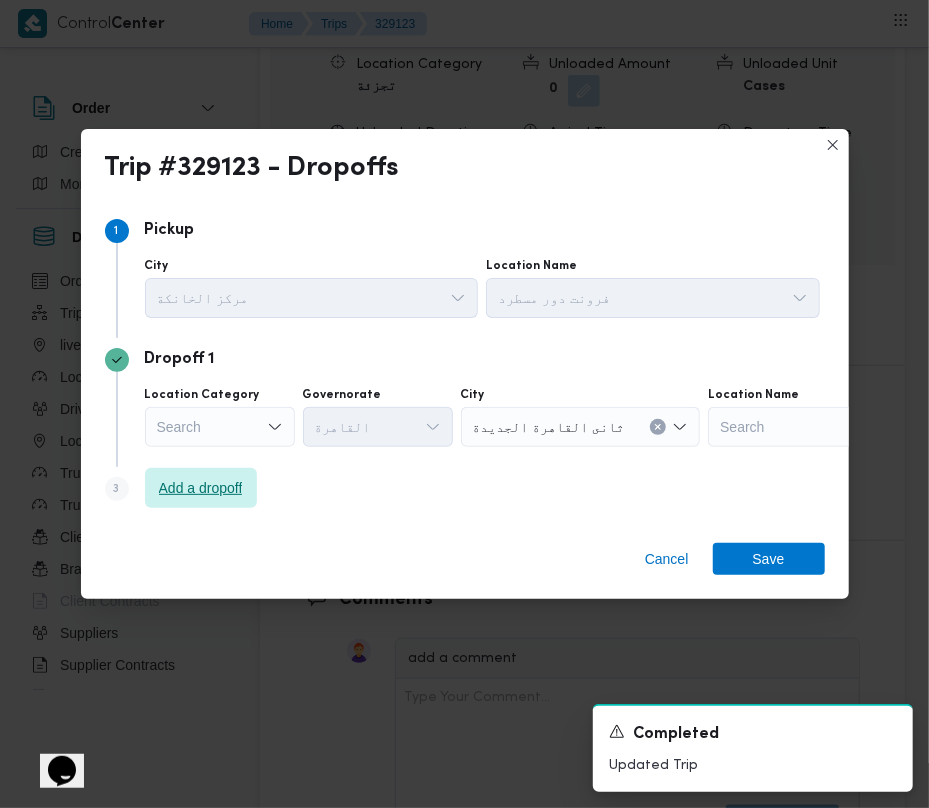 click on "Add a dropoff" at bounding box center [201, 488] 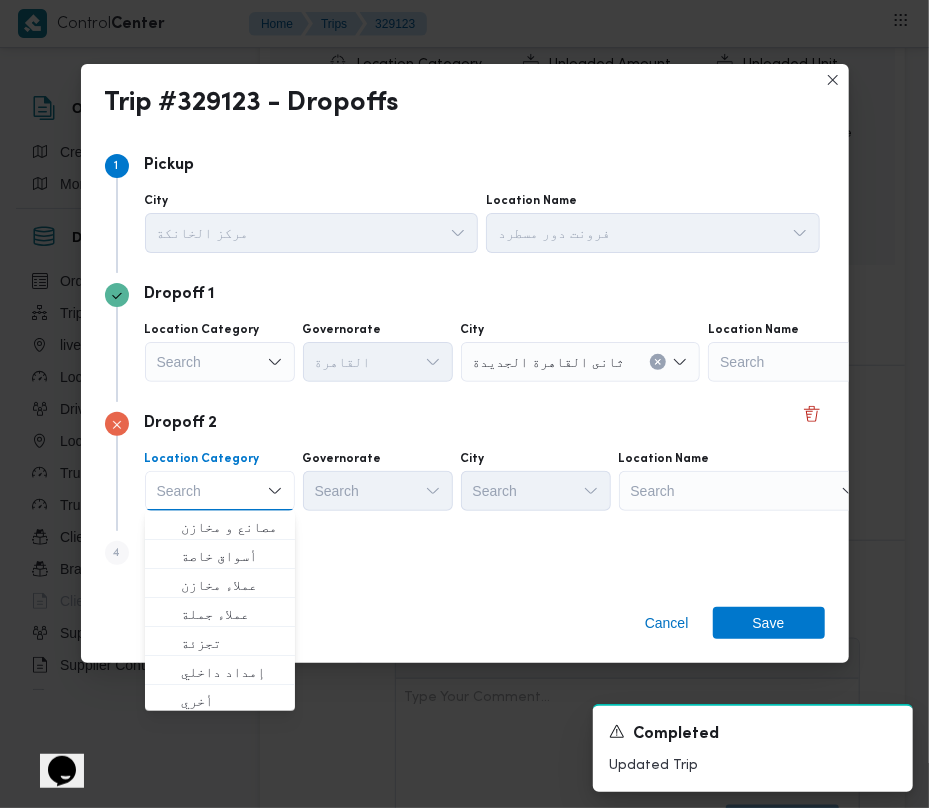 click on "Search" at bounding box center (833, 362) 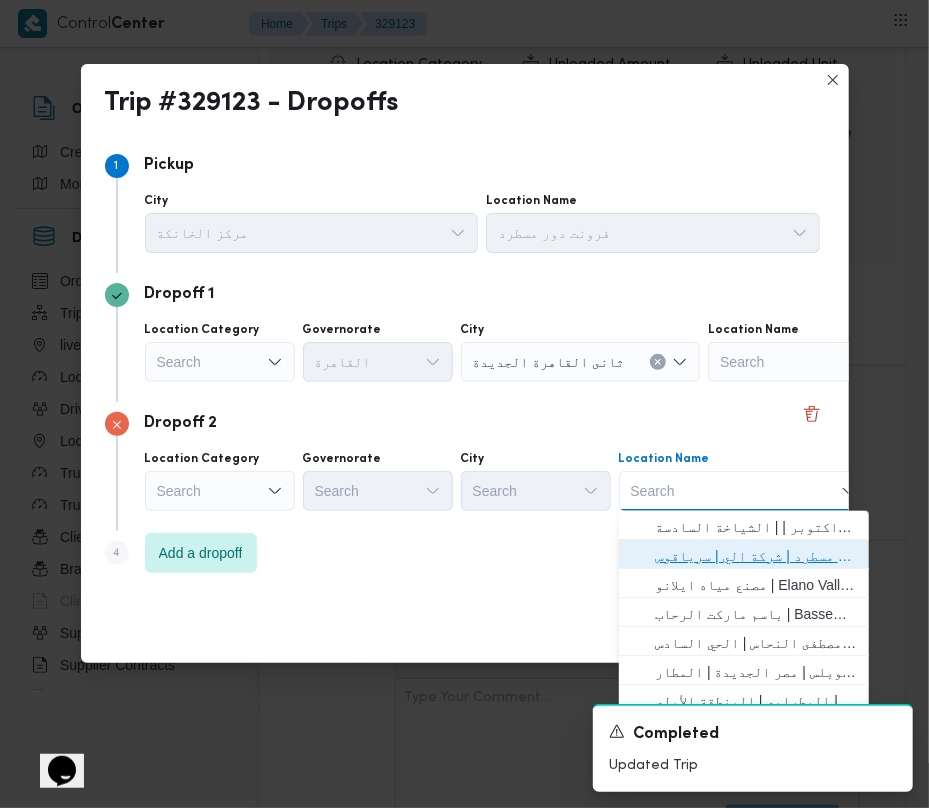 click on "فرونت دور مسطرد | شركة الي | سرياقوس" at bounding box center [756, 556] 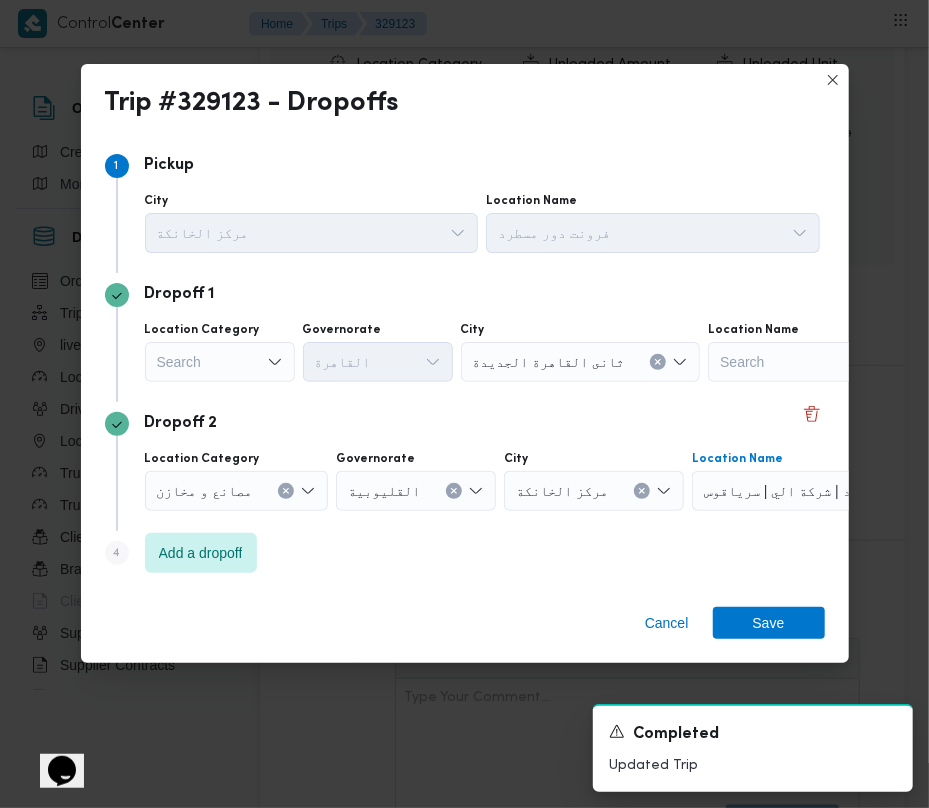 click on "Search" at bounding box center (220, 362) 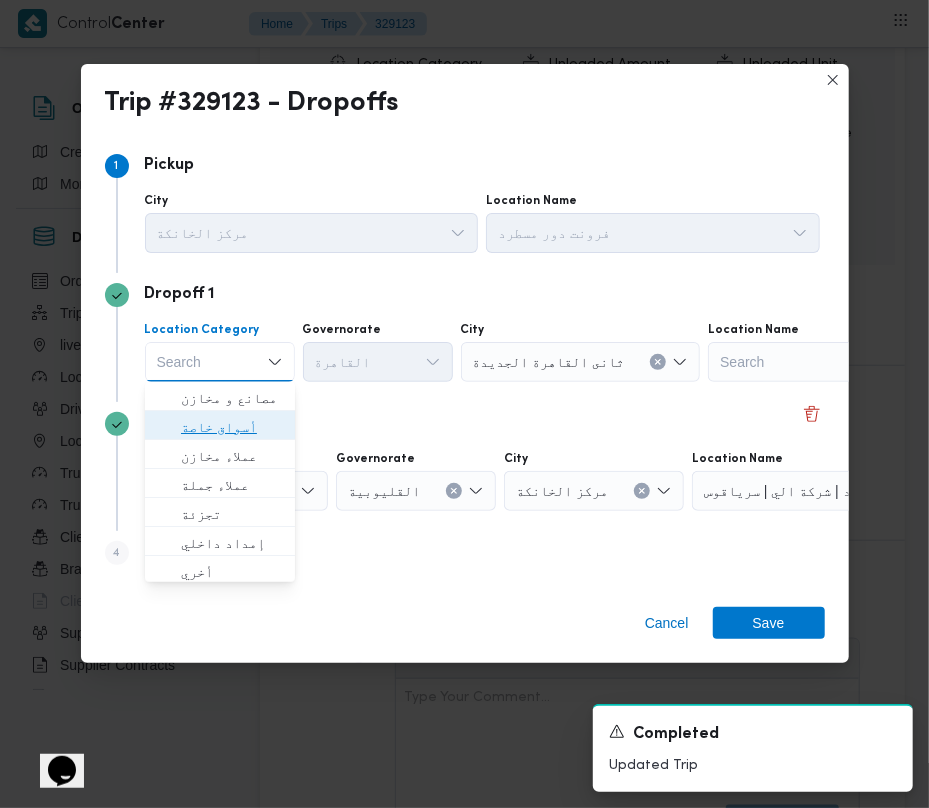 click on "أسواق خاصة" at bounding box center (232, 427) 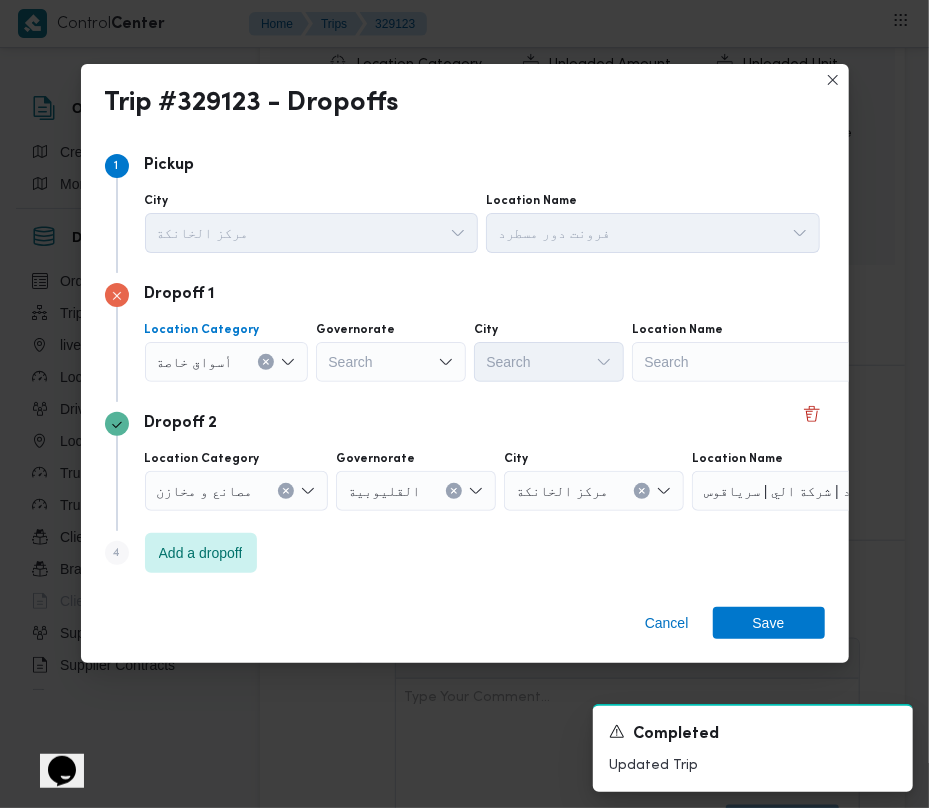 click on "Location Category أسواق خاصة Combo box. Selected. أسواق خاصة. Press Backspace to delete أسواق خاصة. Combo box input. Search. Type some text or, to display a list of choices, press Down Arrow. To exit the list of choices, press Escape. Governorate Search City Search Location Name Search" at bounding box center (482, 352) 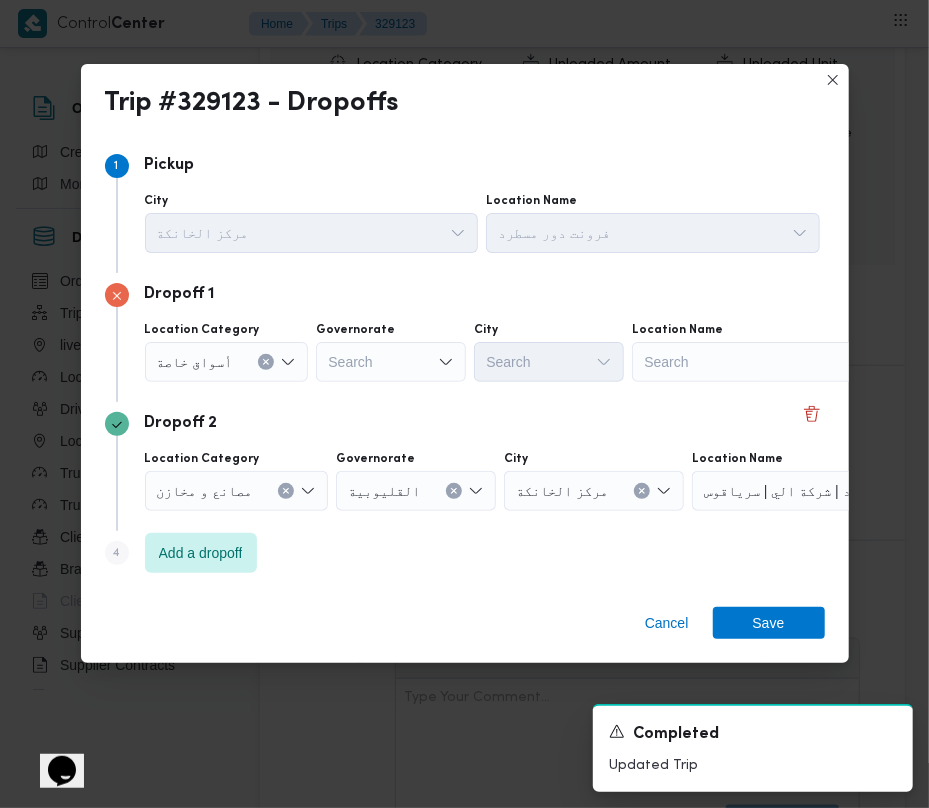 click on "Search" at bounding box center [757, 362] 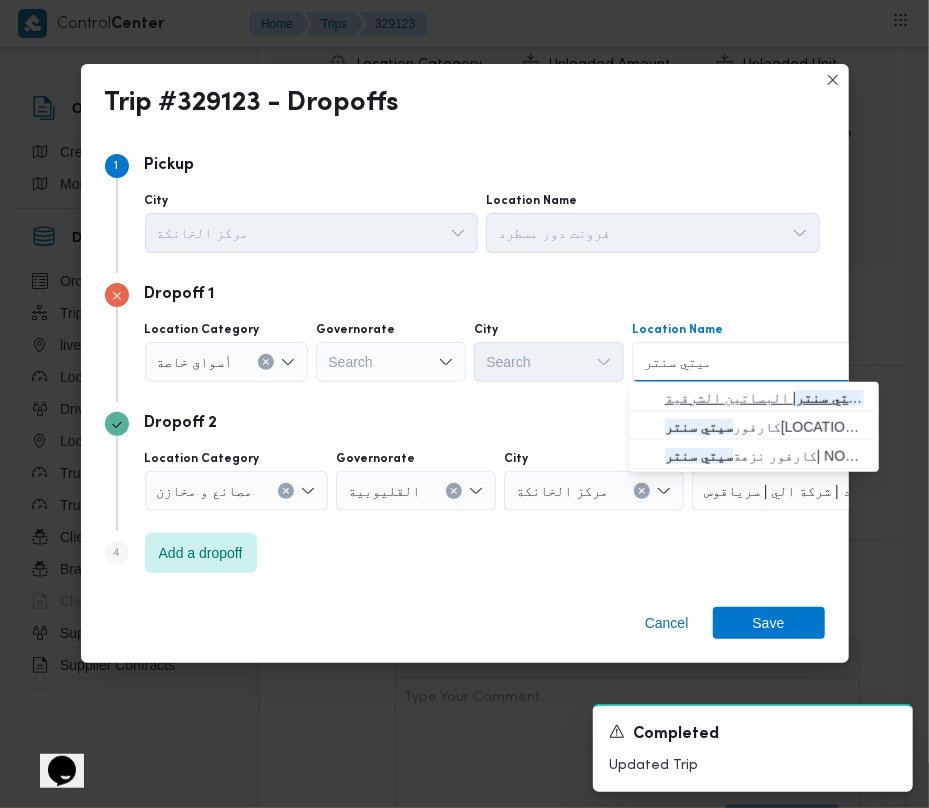 type on "سيتي سنتر" 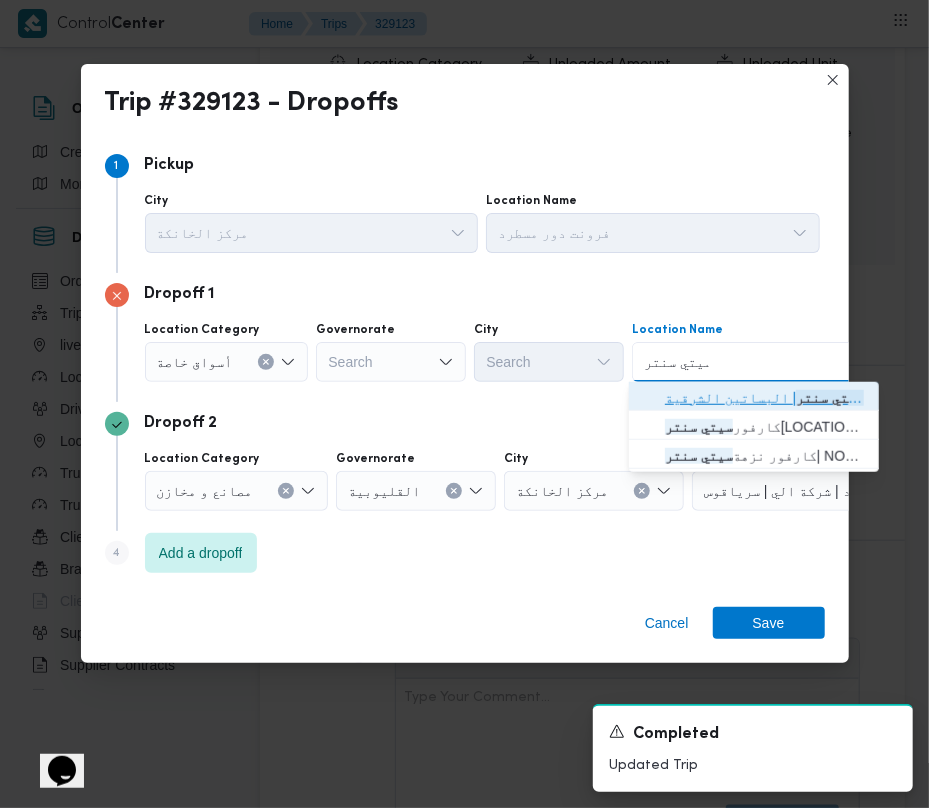 click on "كارفور المعادي  | كارفور المعادي  سيتي سنتر  | البساتين الشرقية" at bounding box center [754, 398] 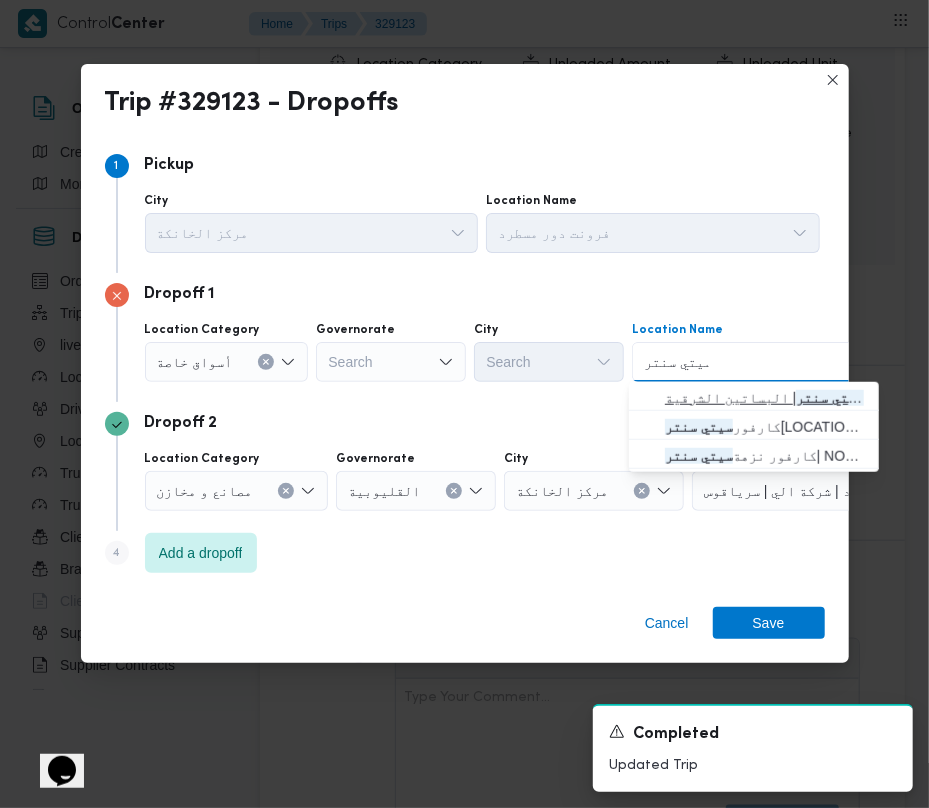 type 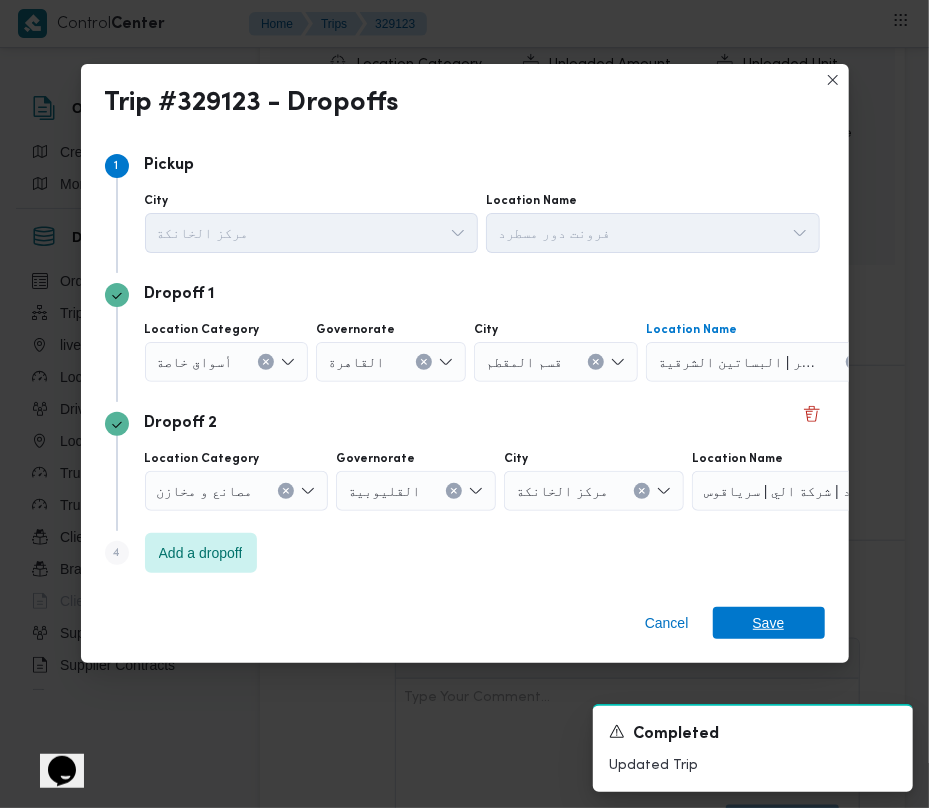 click on "Save" at bounding box center (769, 623) 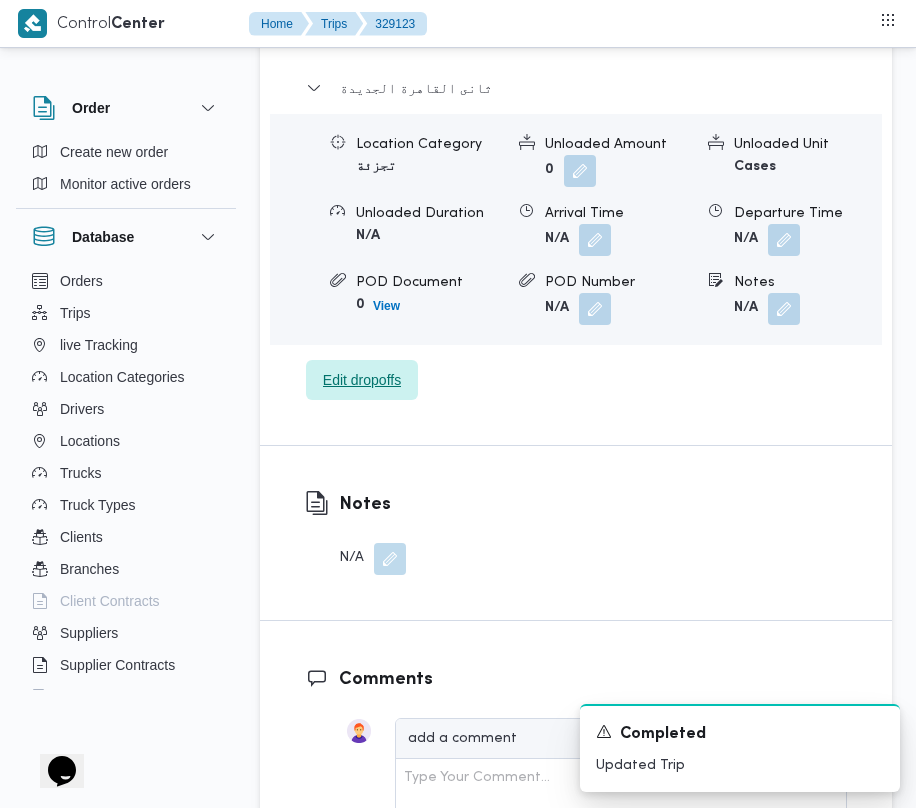 scroll, scrollTop: 2581, scrollLeft: 0, axis: vertical 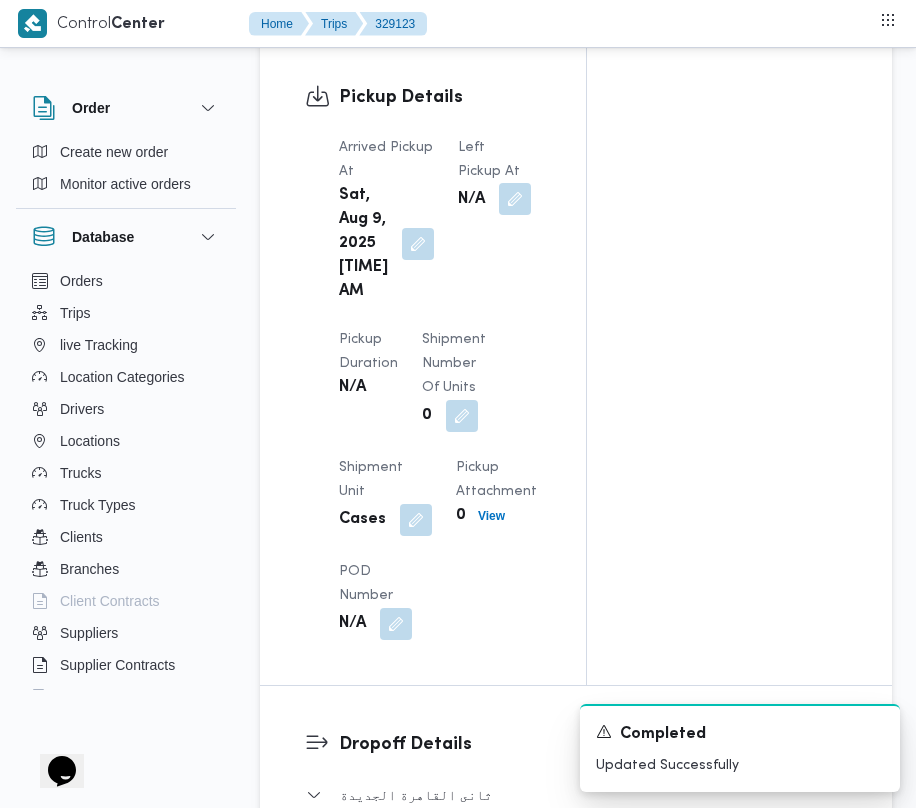 drag, startPoint x: 502, startPoint y: 141, endPoint x: 505, endPoint y: 156, distance: 15.297058 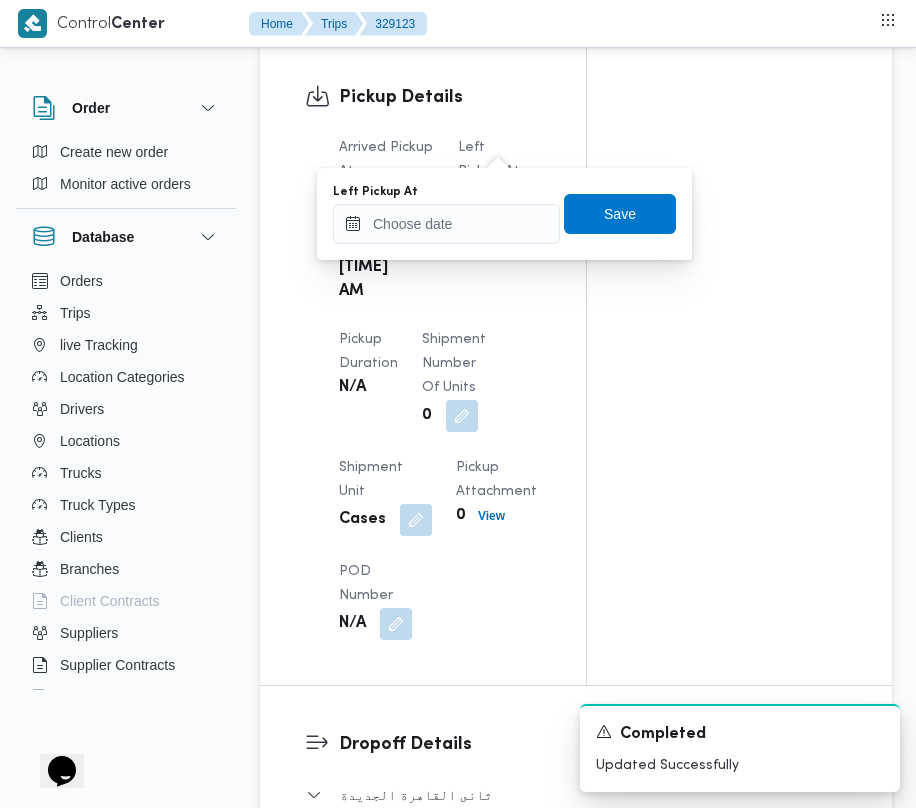 click on "Left Pickup At N/A" at bounding box center (494, 220) 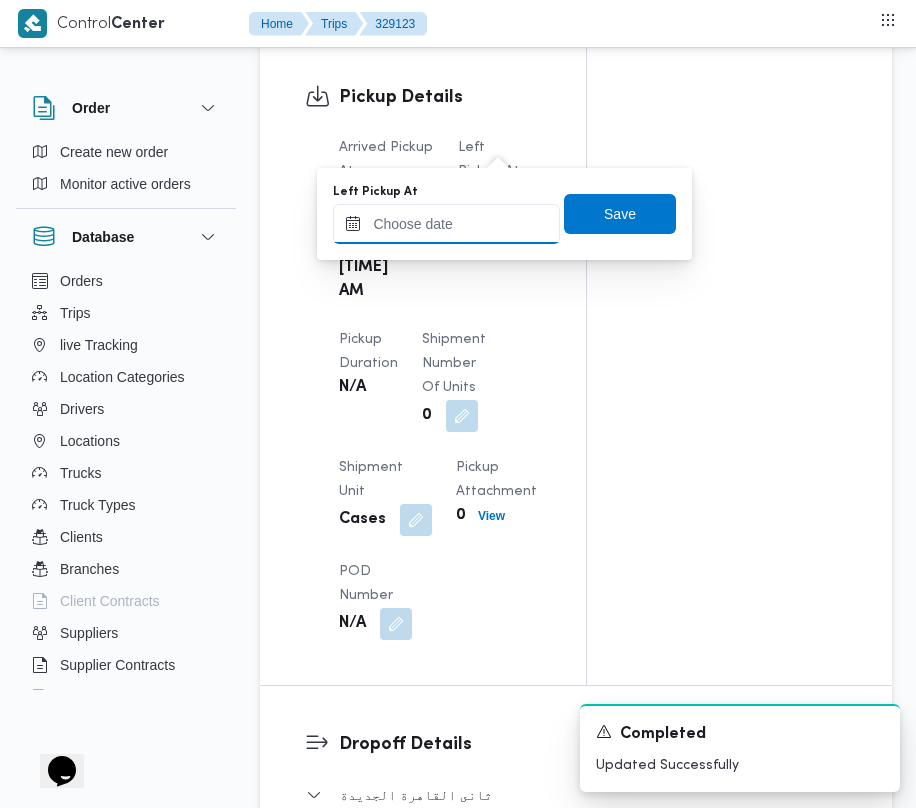 click on "Left Pickup At" at bounding box center (446, 224) 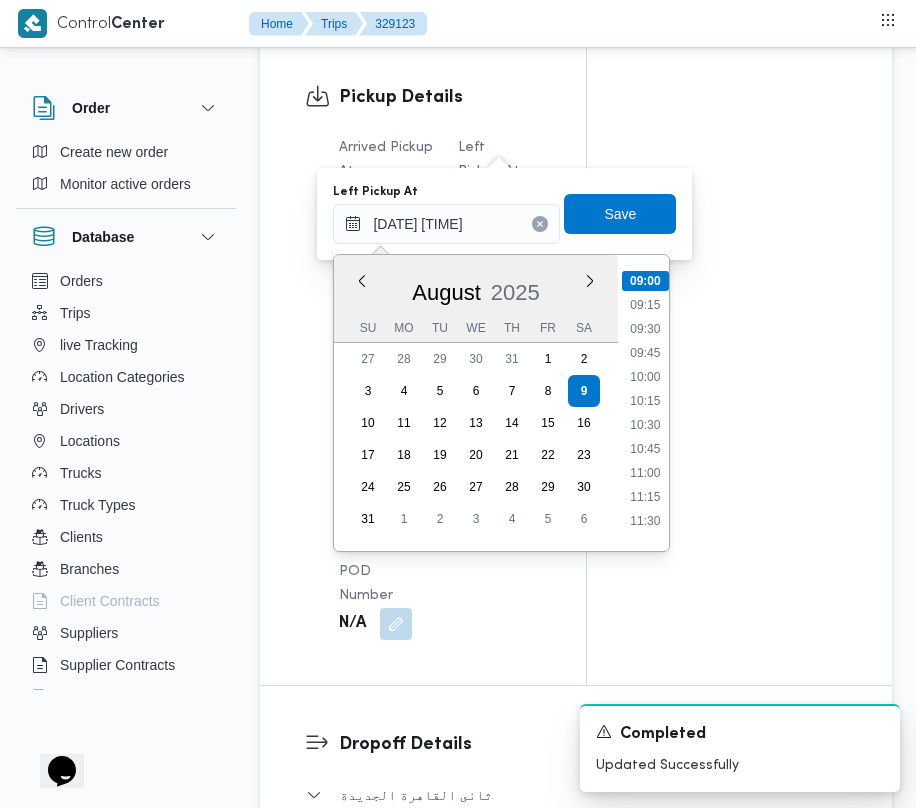 scroll, scrollTop: 850, scrollLeft: 0, axis: vertical 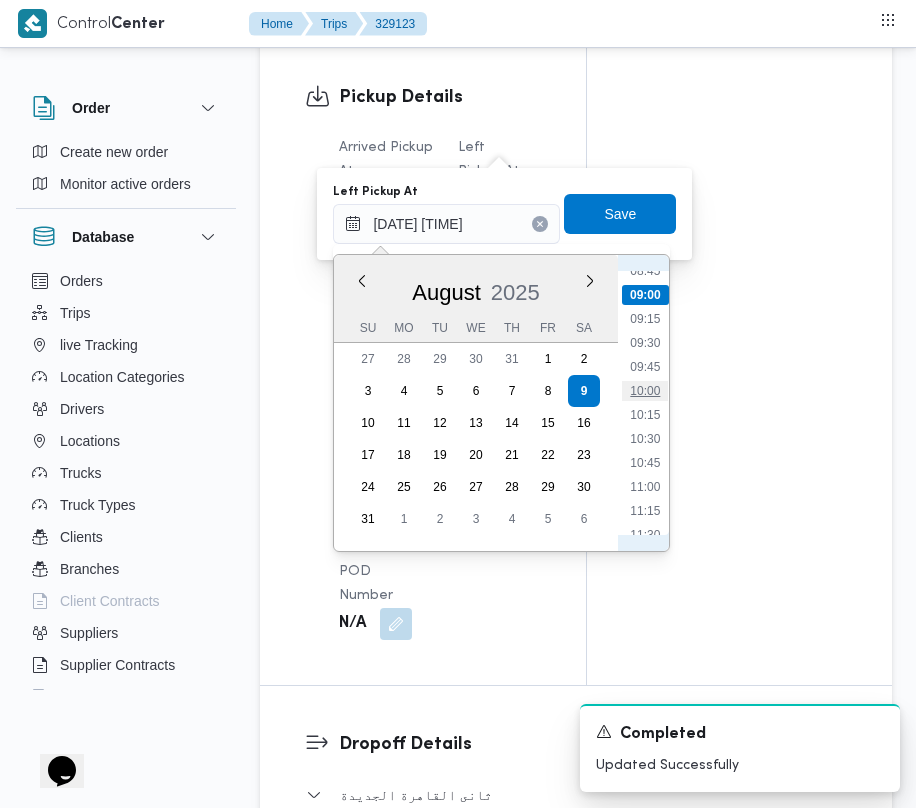 click on "10:00" at bounding box center [646, 391] 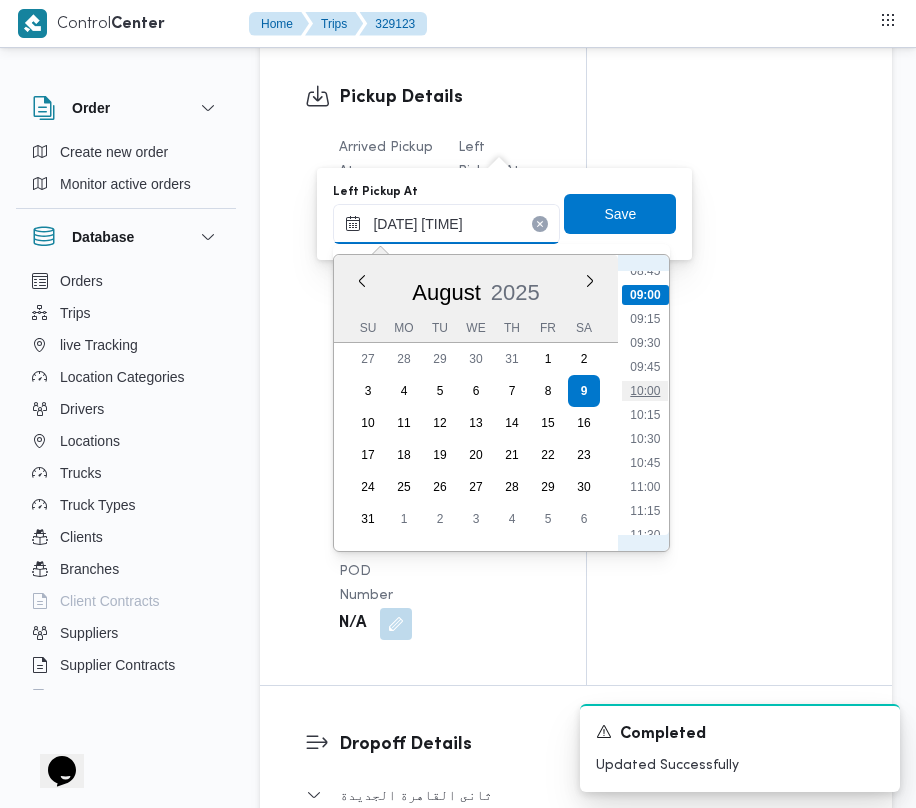 type on "09/08/2025 10:00" 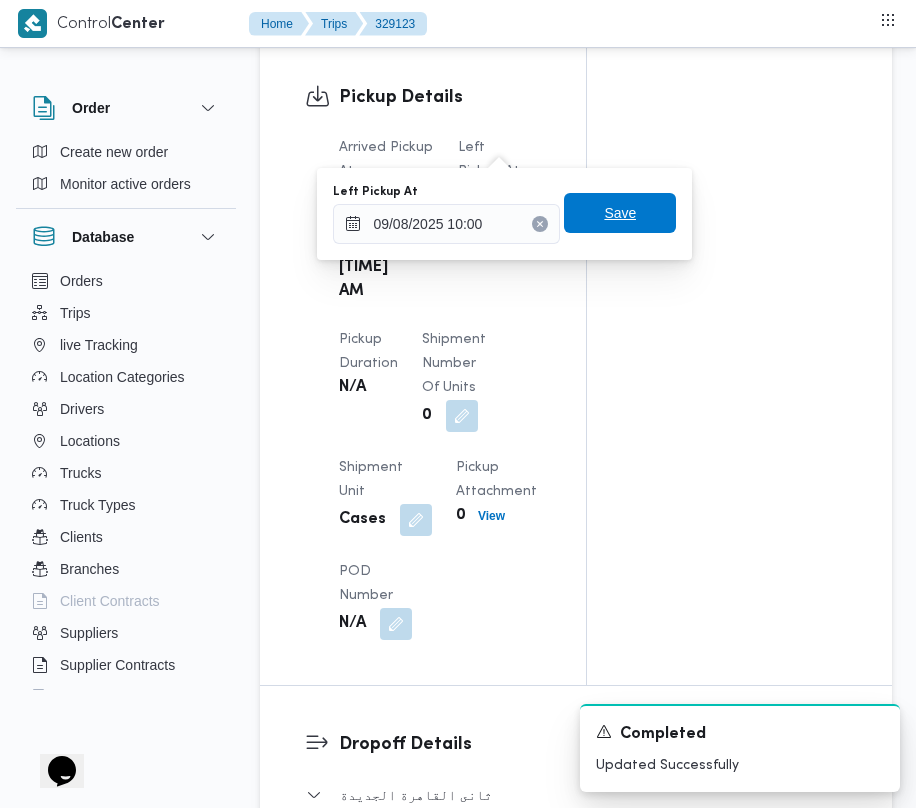 click on "Save" at bounding box center [620, 213] 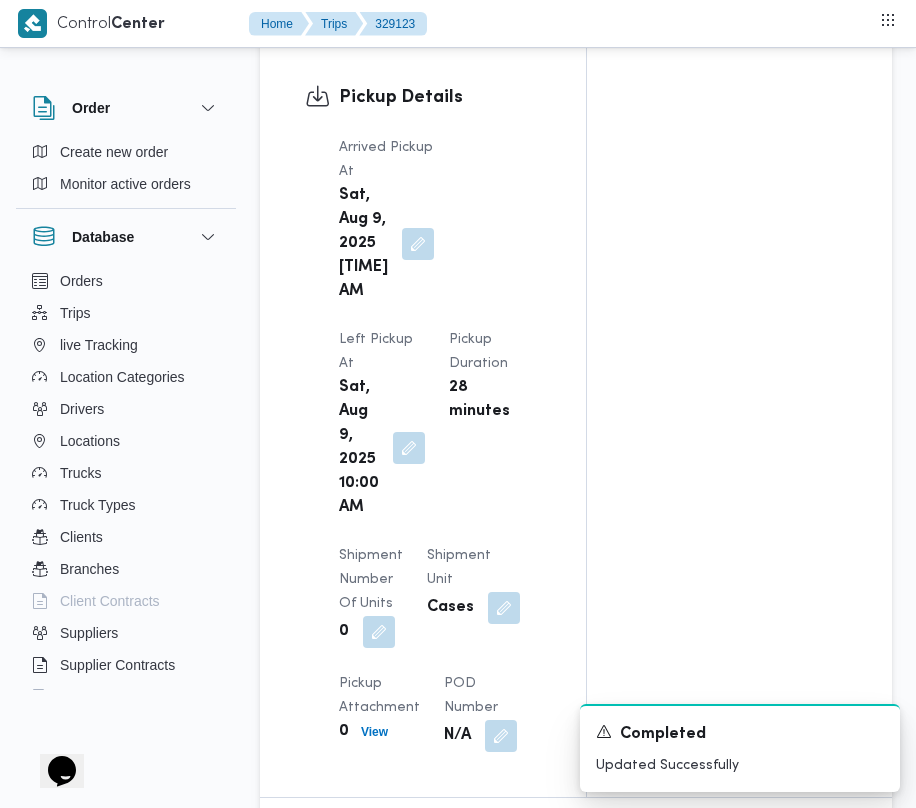 click on "Assignees •   Superadmin mohamed.nabil@illa.com.eg Checklist Dropoffs details entered Driver Assigned Truck Assigned Documents for pickup Documents for dropoff Confirmed Data" at bounding box center [739, -709] 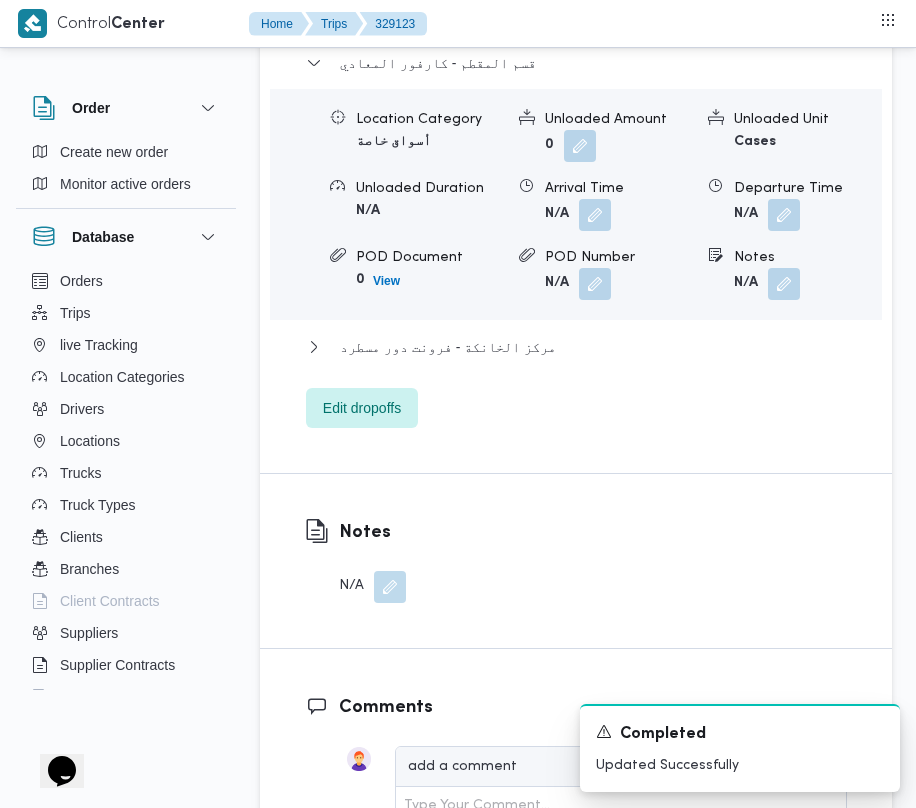 scroll, scrollTop: 2581, scrollLeft: 0, axis: vertical 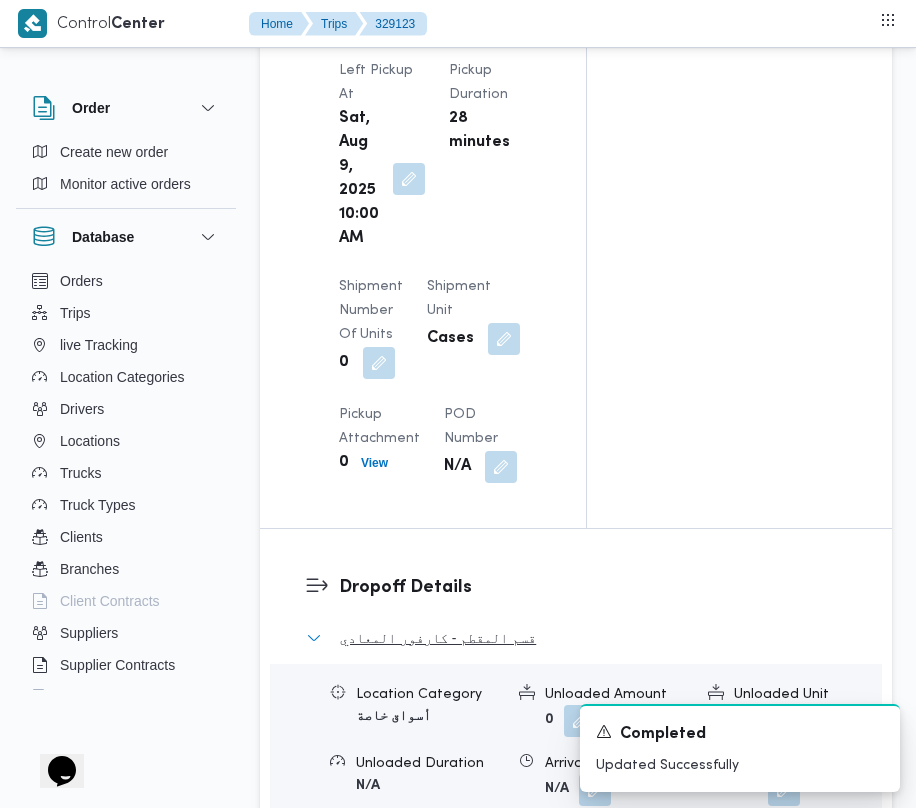 click on "قسم المقطم -
كارفور المعادي" at bounding box center (438, 638) 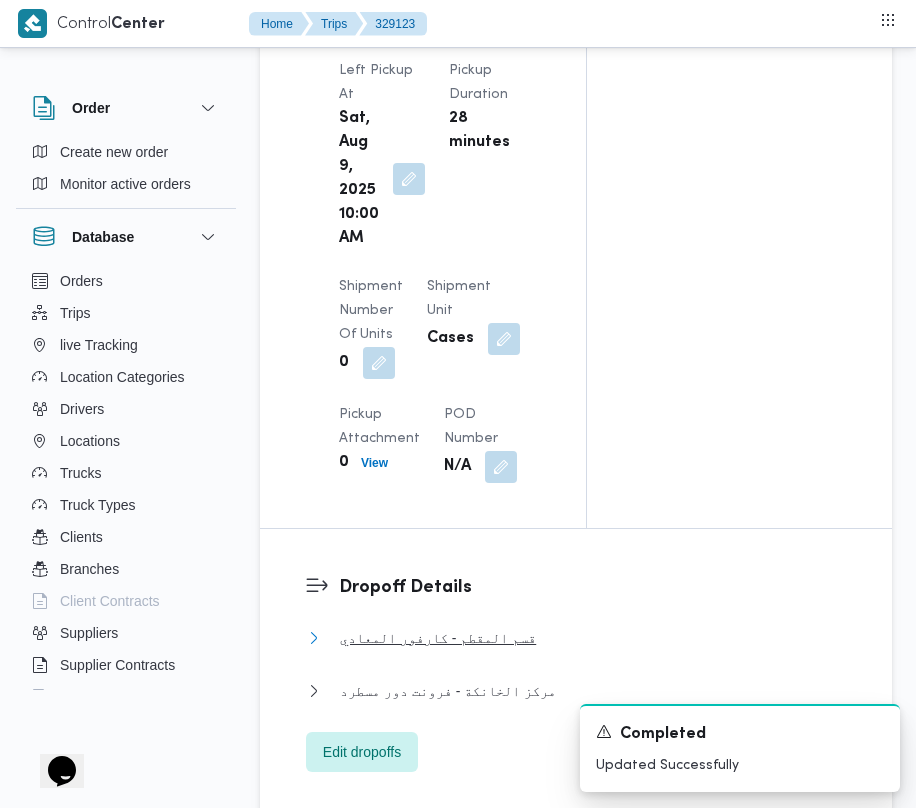 scroll, scrollTop: 2144, scrollLeft: 0, axis: vertical 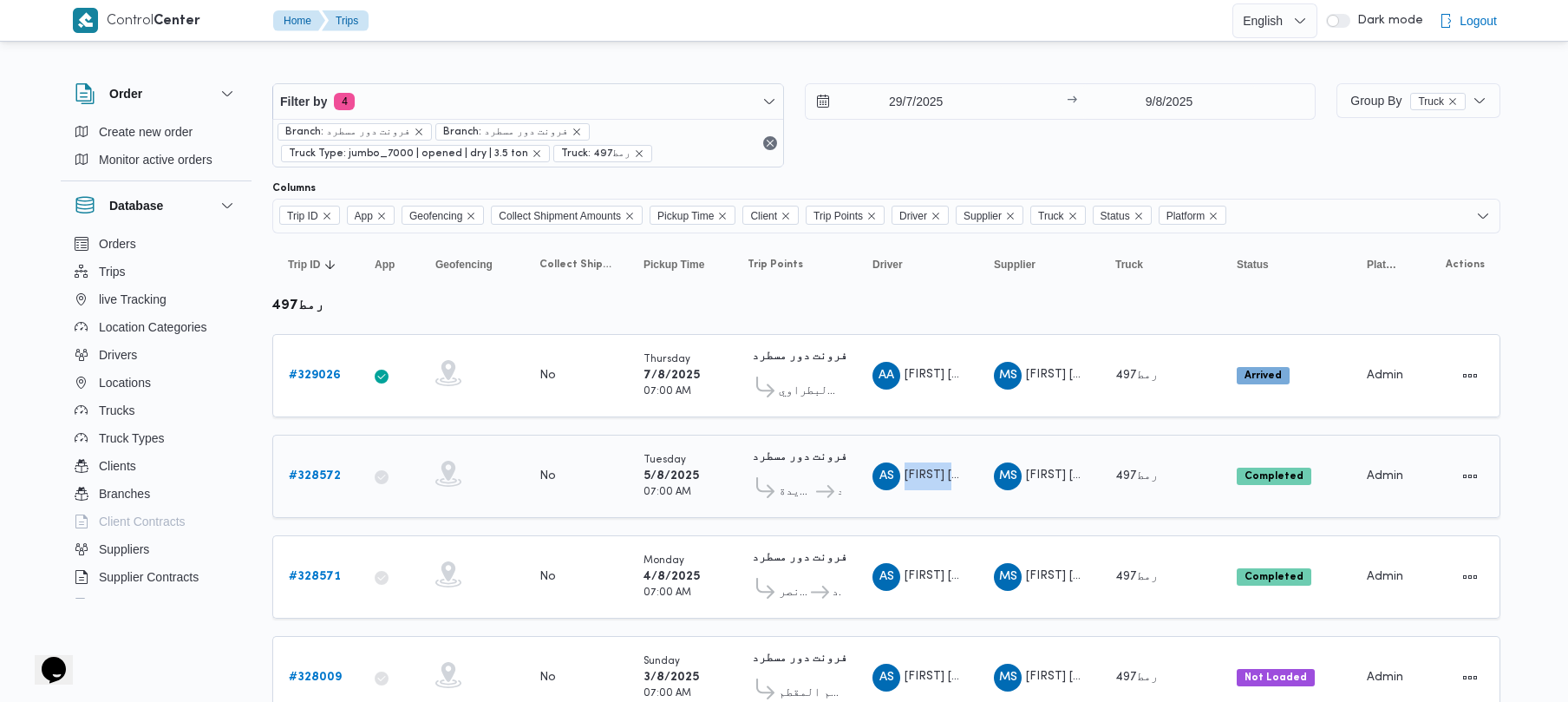 click on "AS احمد سعيد محمد طير البر" at bounding box center (918, 476) 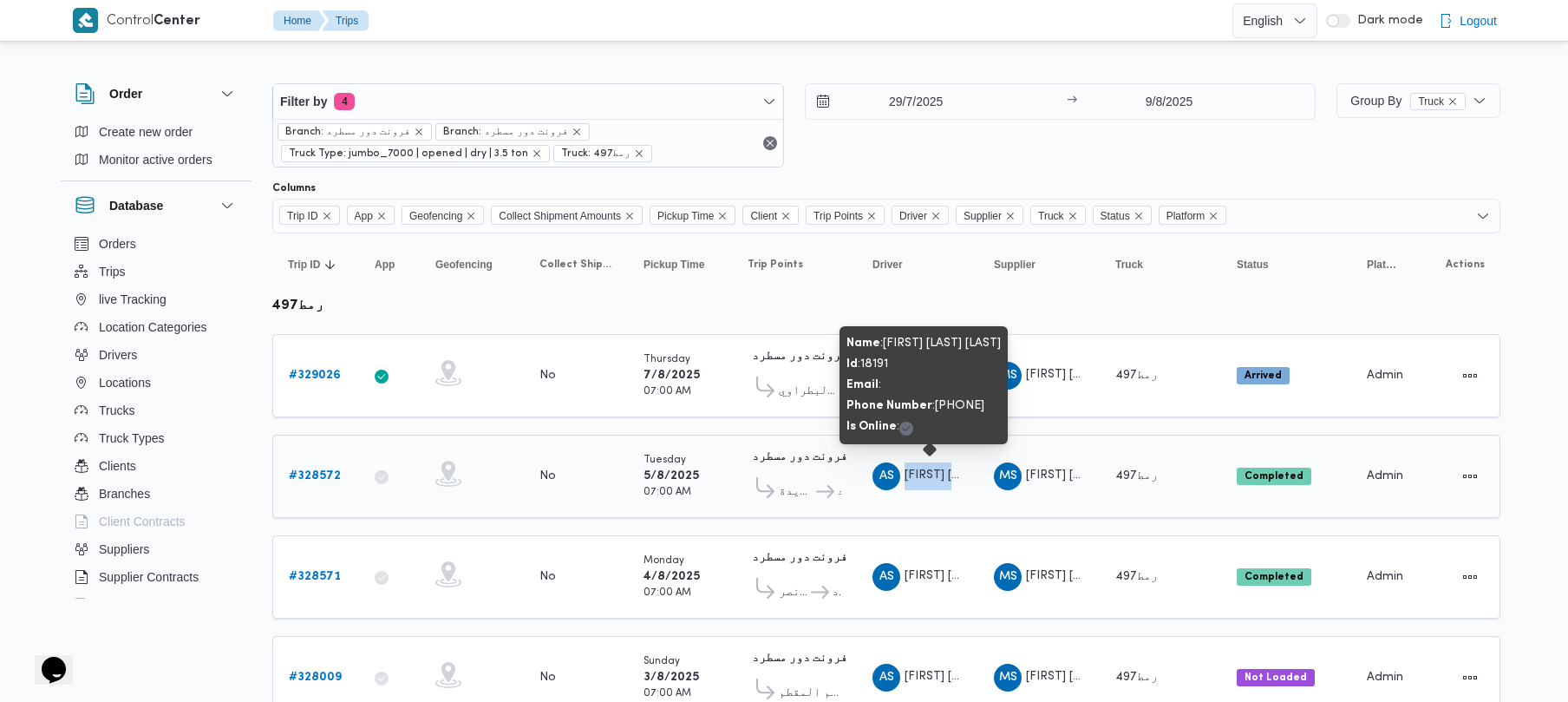 click on "AS احمد سعيد محمد طير البر" at bounding box center (918, 476) 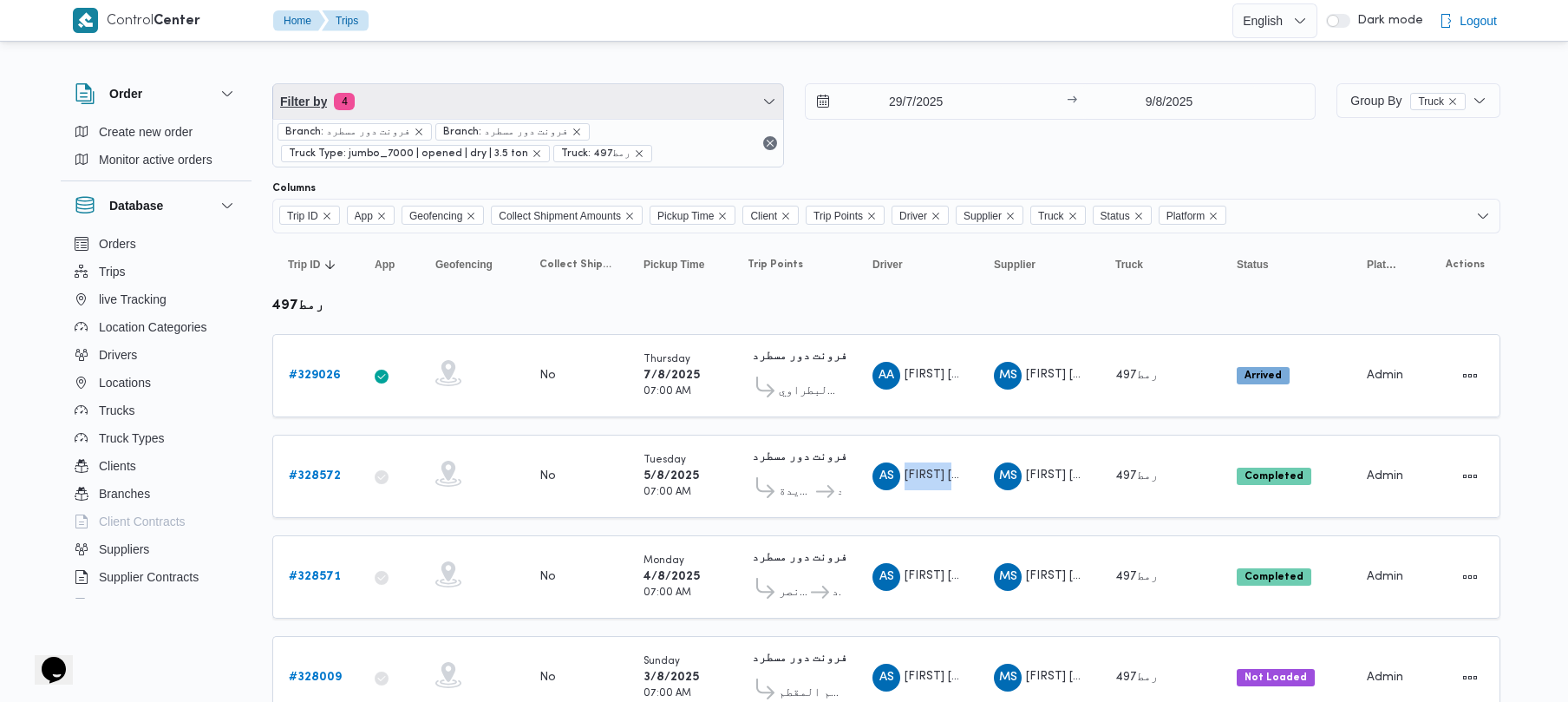 drag, startPoint x: 466, startPoint y: 105, endPoint x: 477, endPoint y: 160, distance: 56.089215 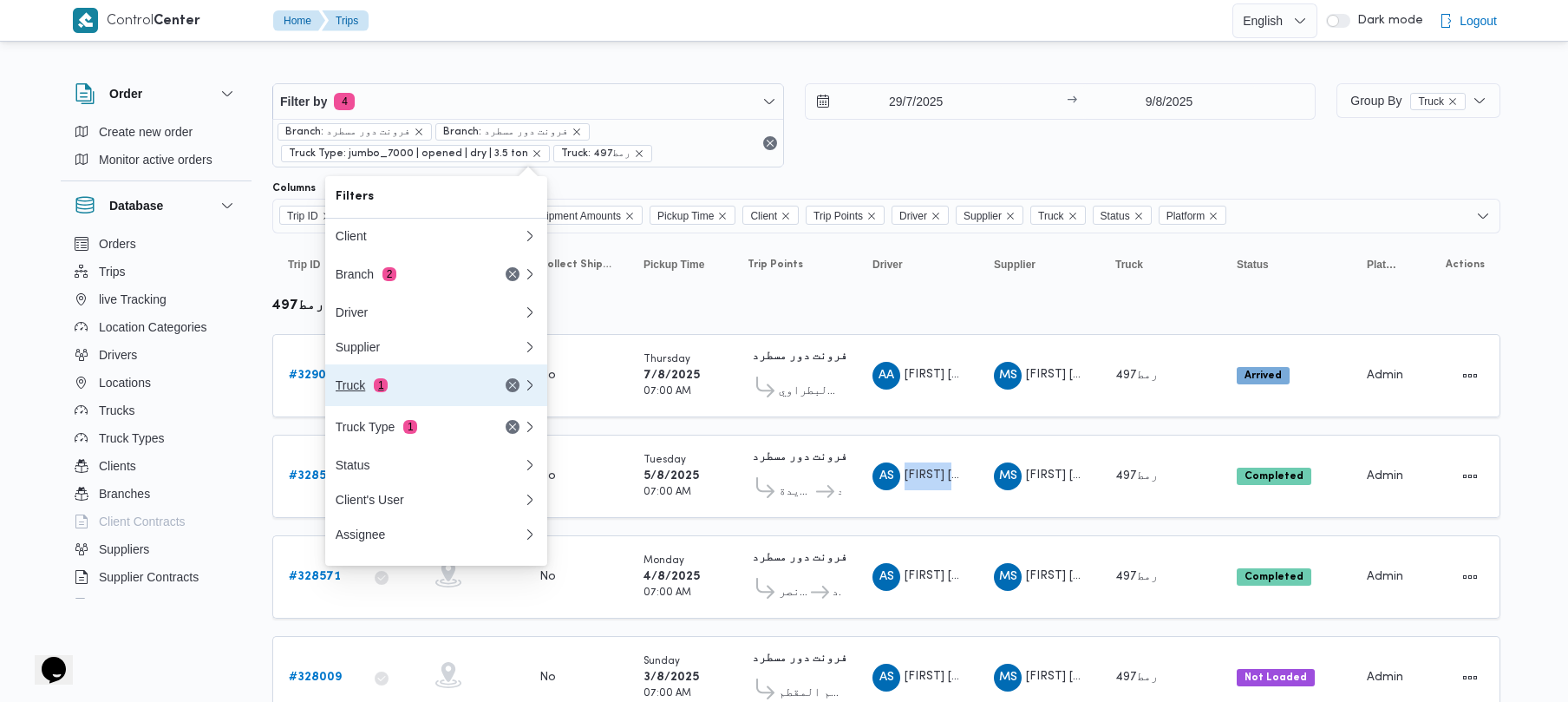 click on "Truck 1" at bounding box center [408, 385] 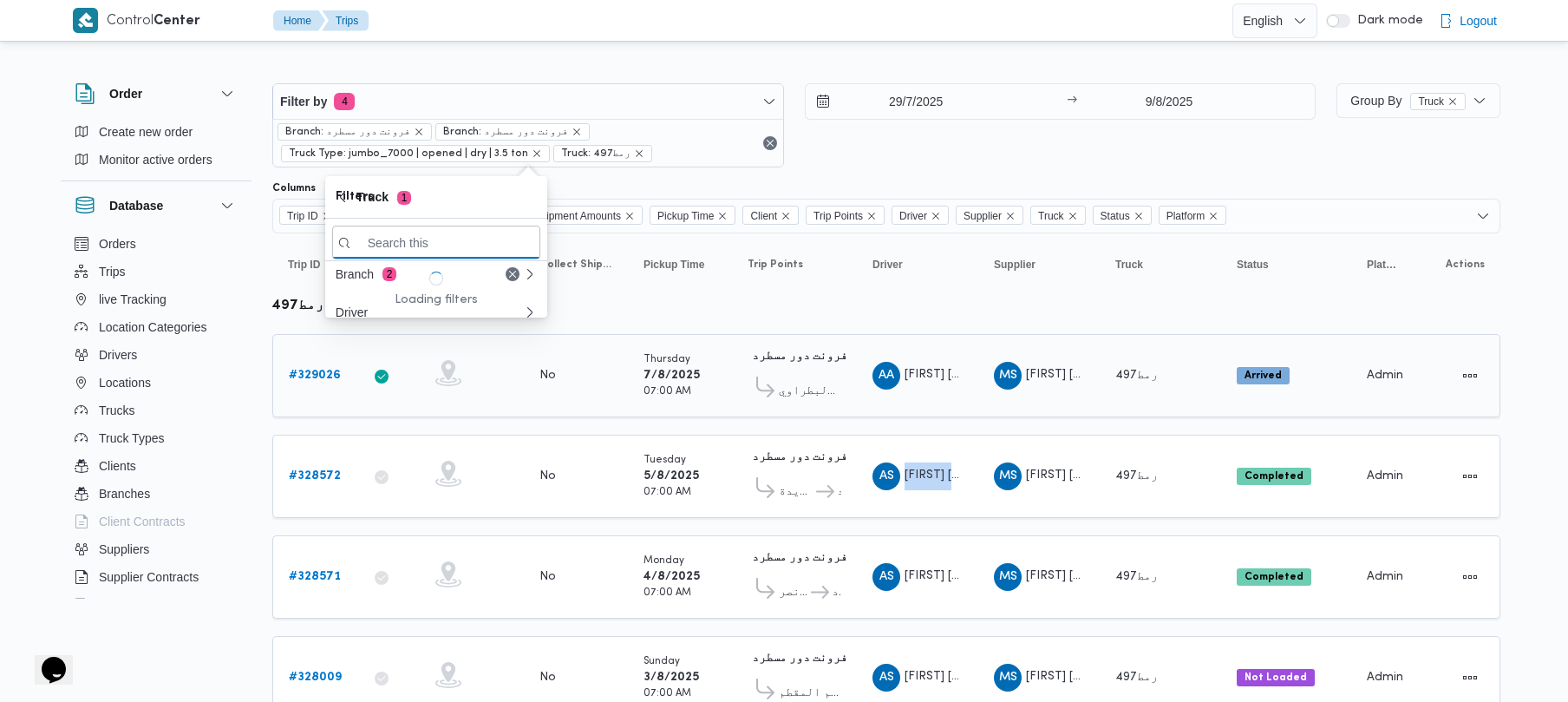 paste on "6375" 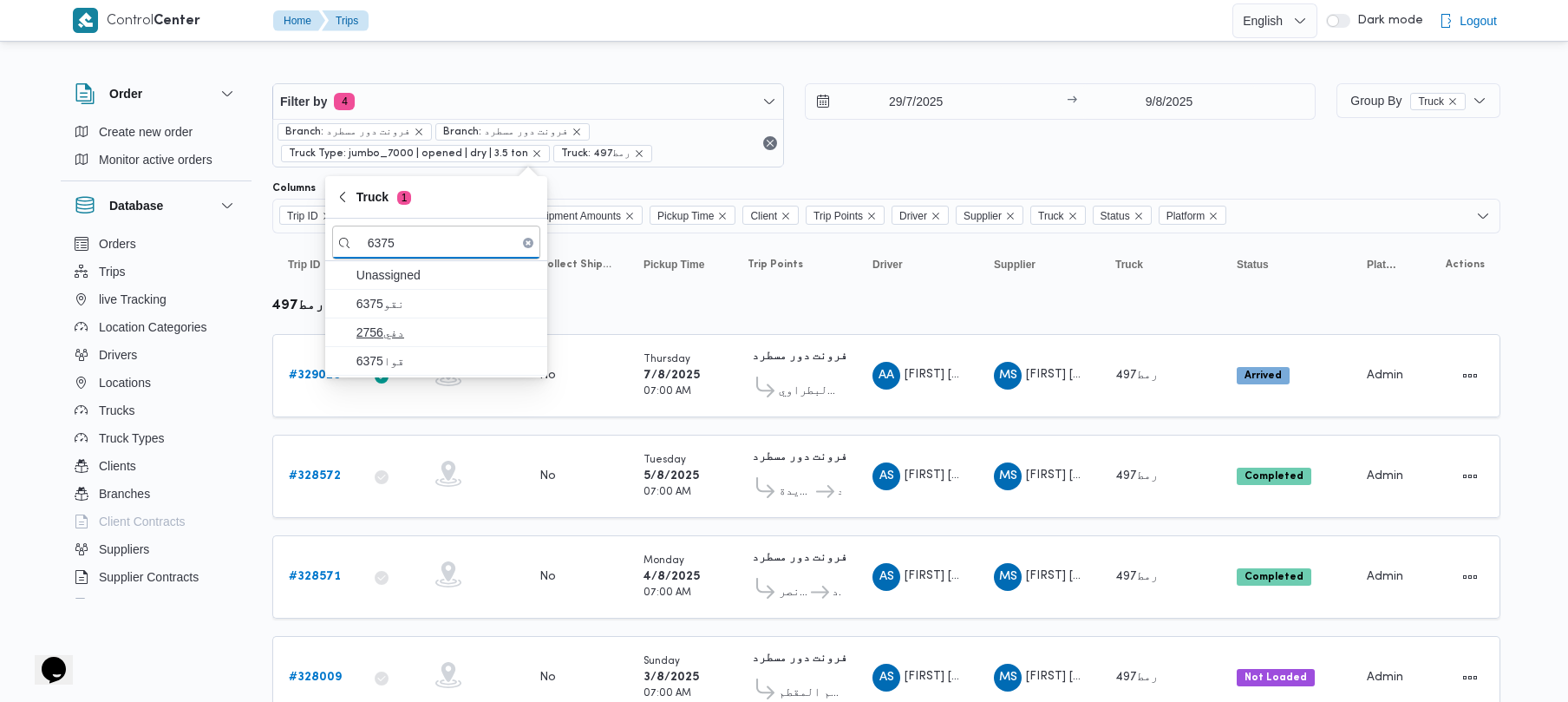 type on "6375" 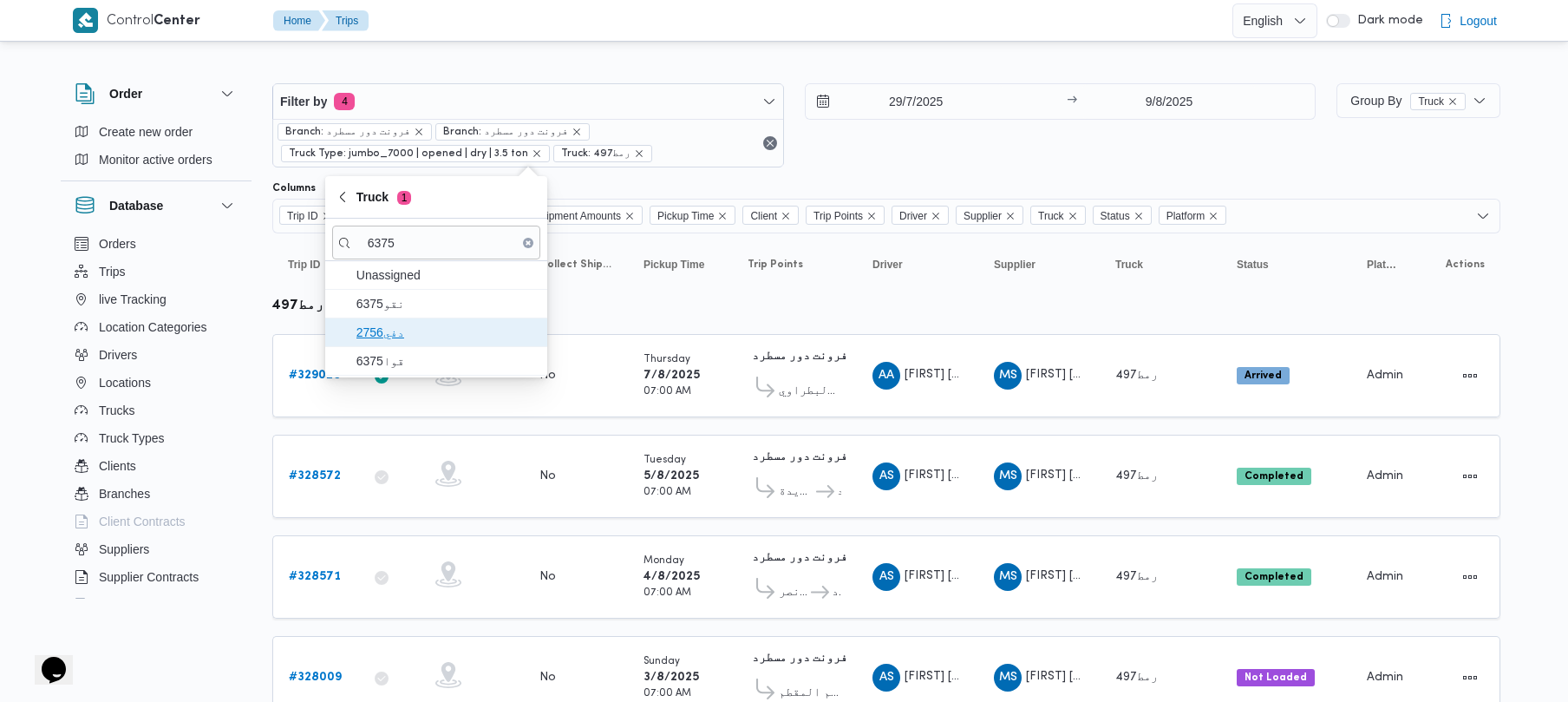 drag, startPoint x: 387, startPoint y: 323, endPoint x: 394, endPoint y: 337, distance: 15.652476 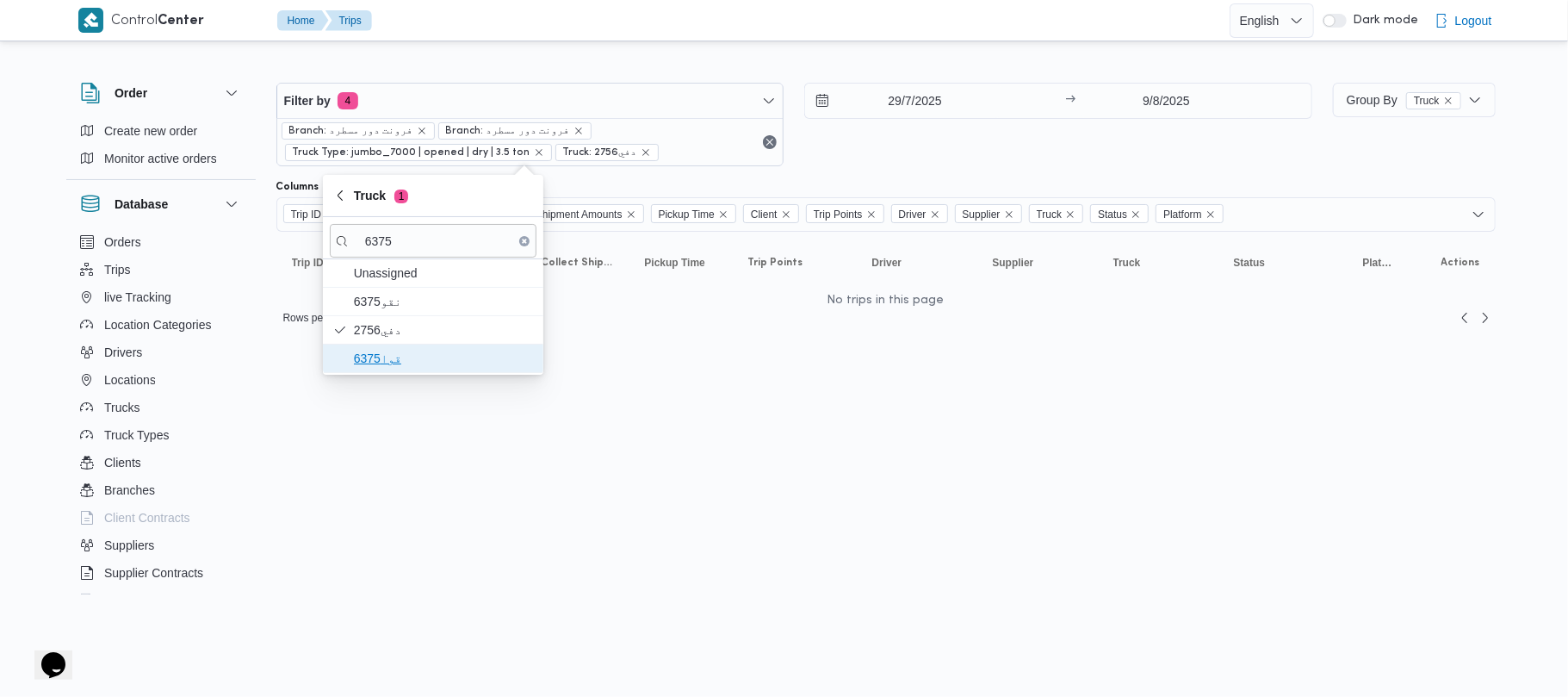 click on "قوا6375" at bounding box center (433, 358) 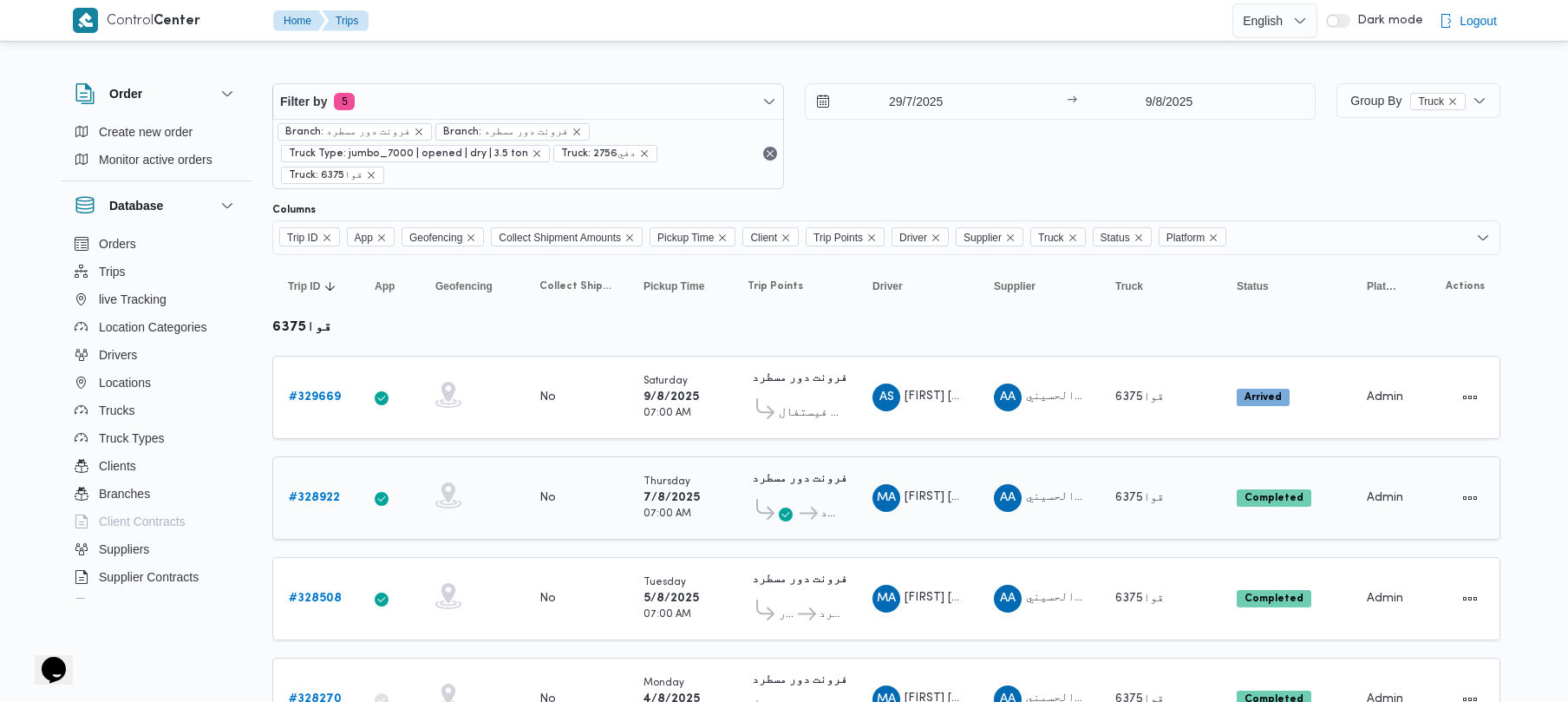 click on "MA محمد عبدالشافى احمد على" at bounding box center (918, 498) 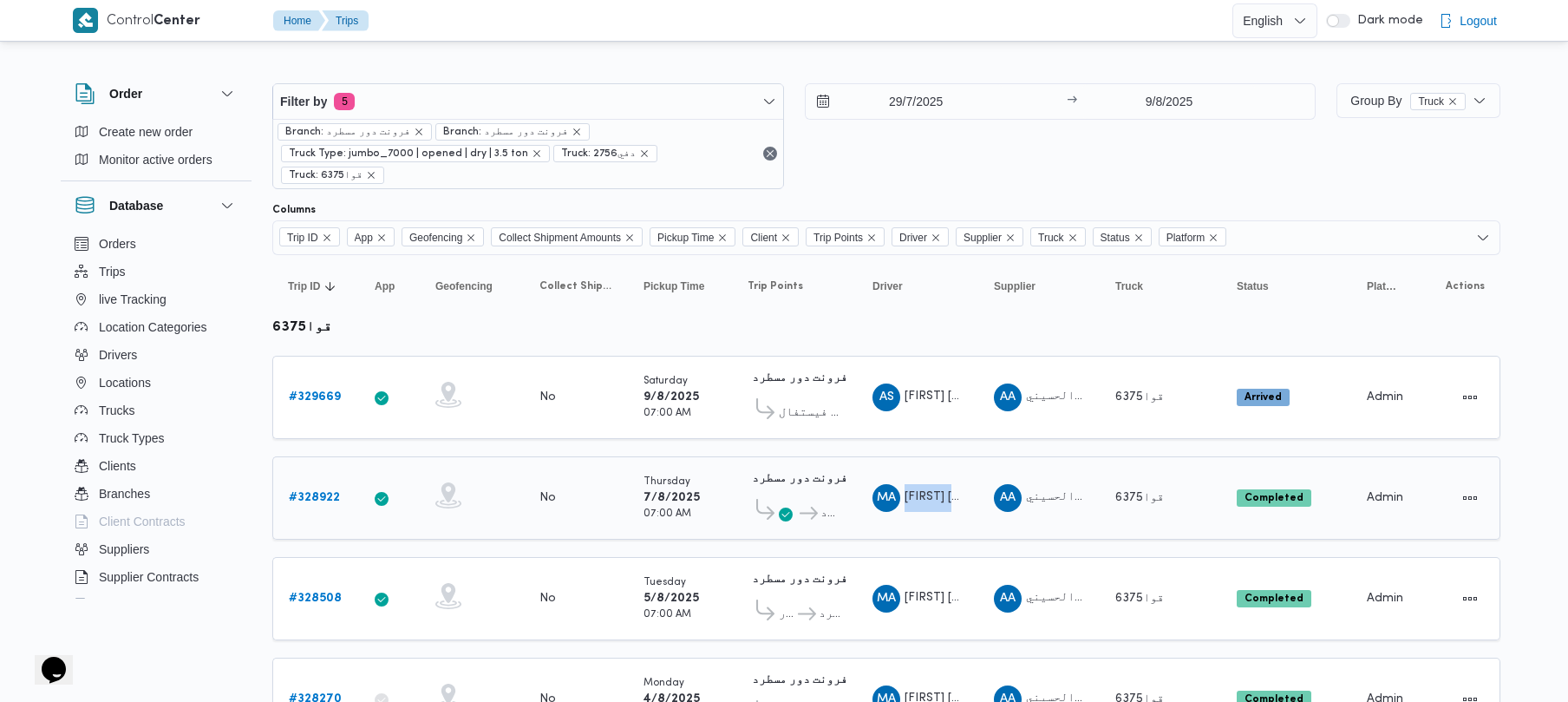 click on "MA محمد عبدالشافى احمد على" at bounding box center [918, 498] 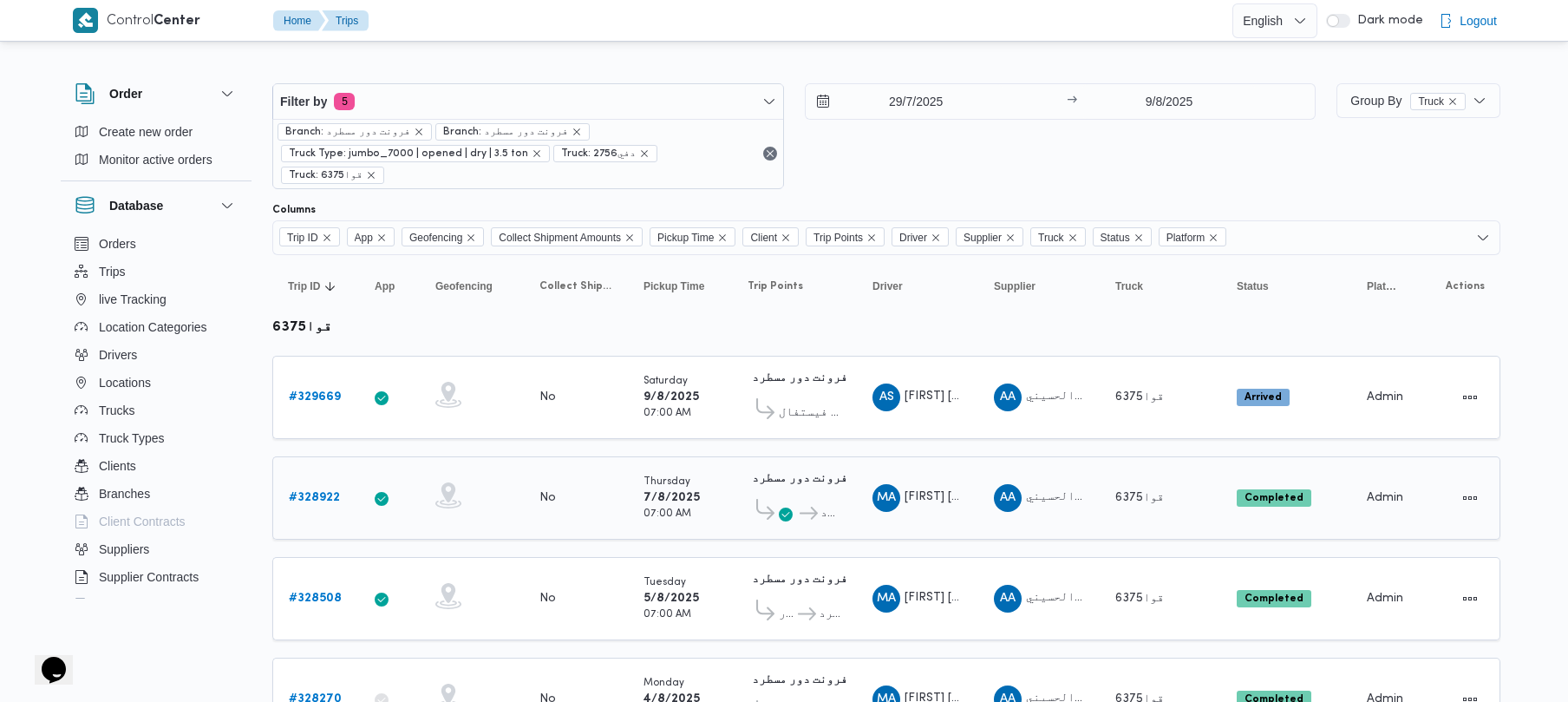 click on "MA محمد عبدالشافى احمد على" at bounding box center [918, 498] 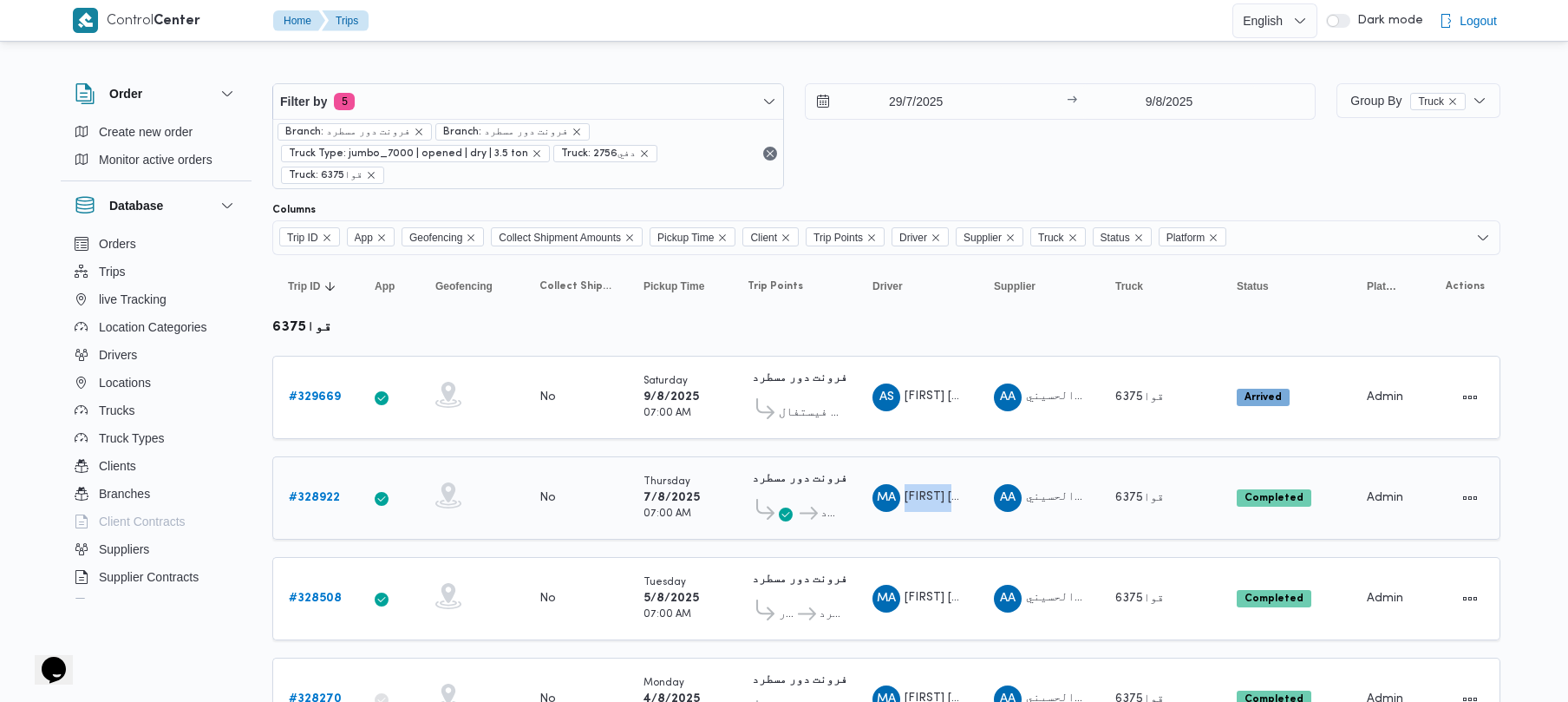 click on "MA محمد عبدالشافى احمد على" at bounding box center (918, 498) 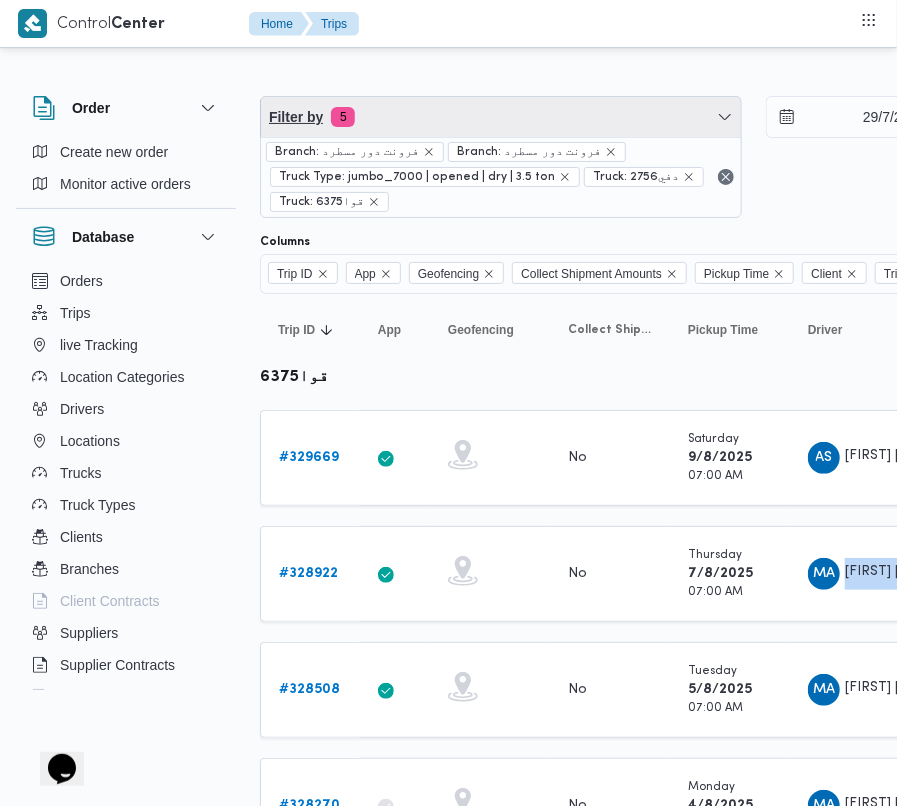 click on "Filter by 5" at bounding box center [501, 117] 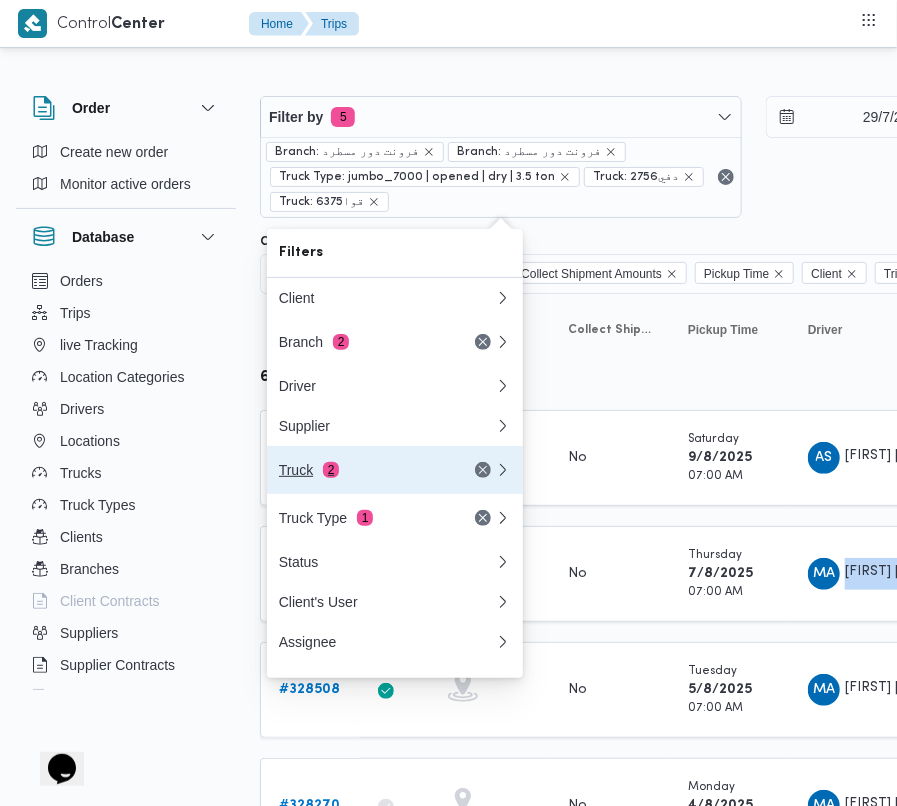 click on "Truck 2" at bounding box center [363, 470] 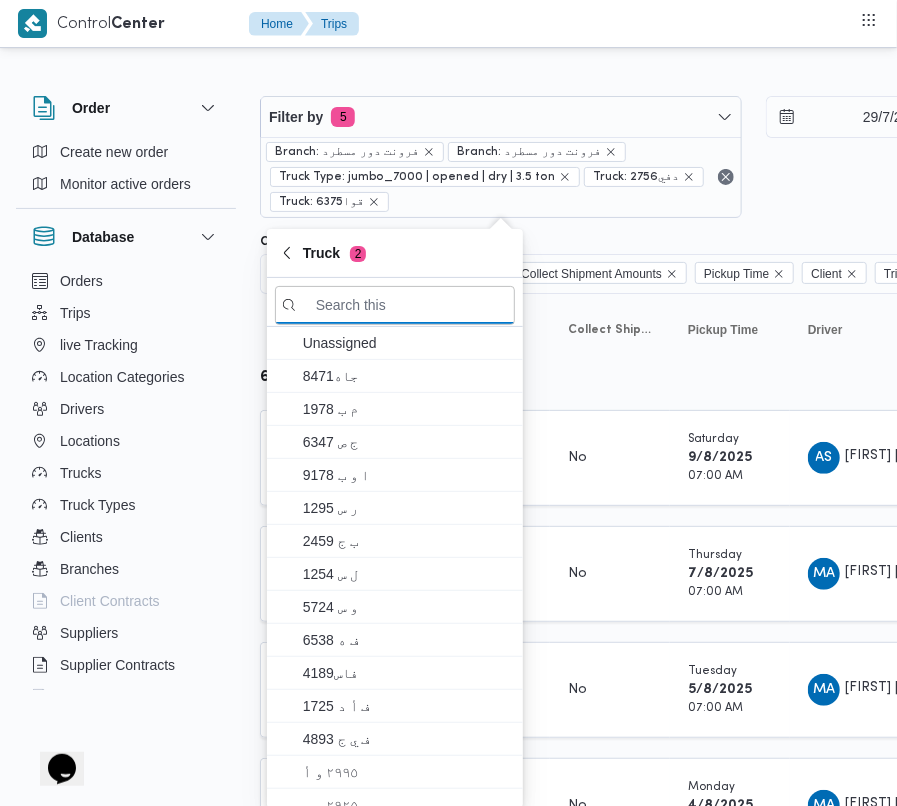 paste on "5481" 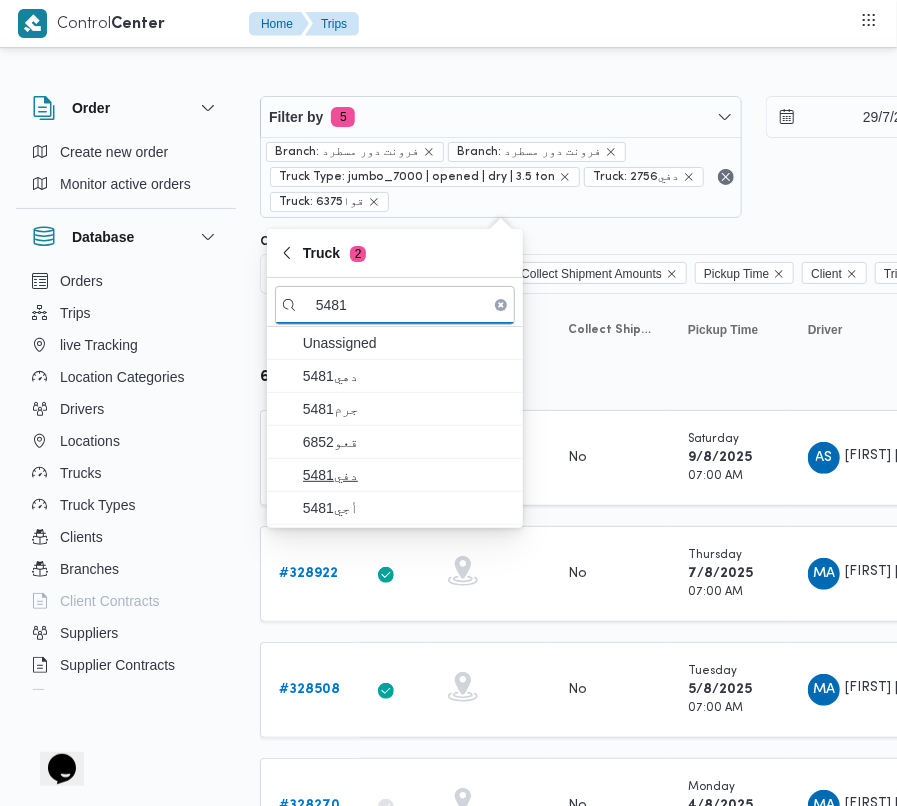 type on "5481" 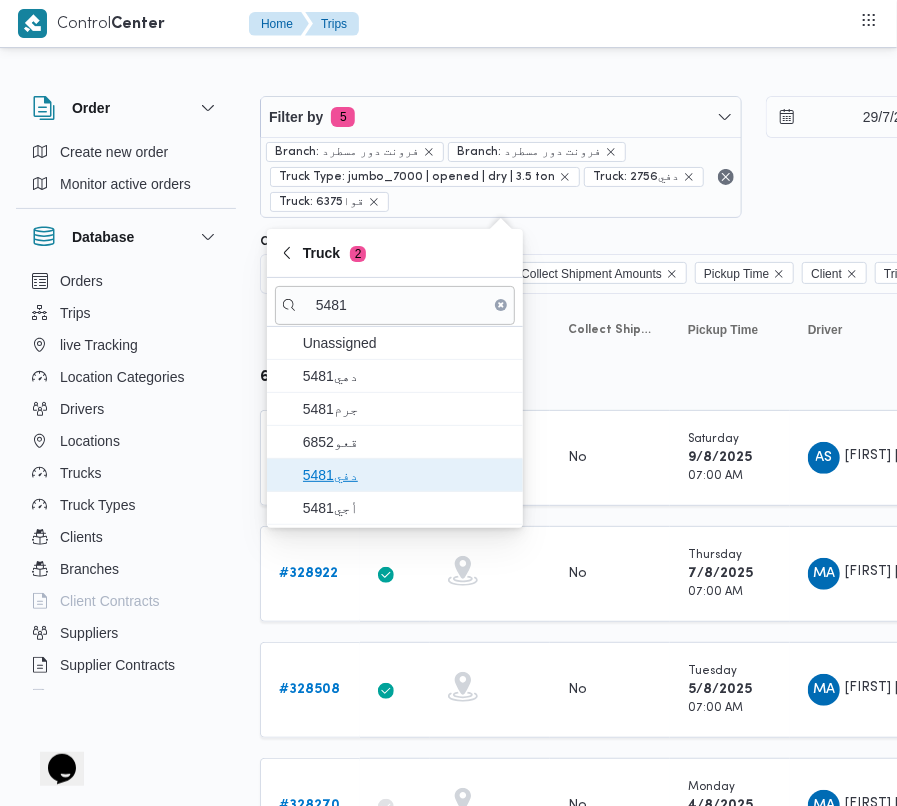 click on "دفي5481" at bounding box center (407, 475) 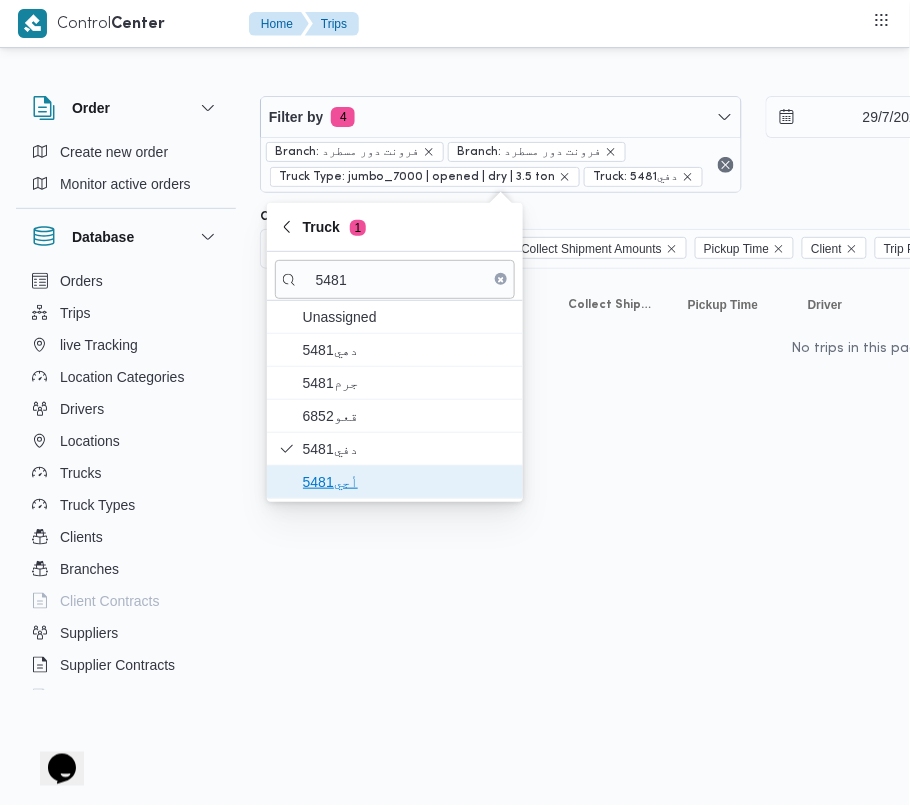 click on "أجي5481" at bounding box center (407, 482) 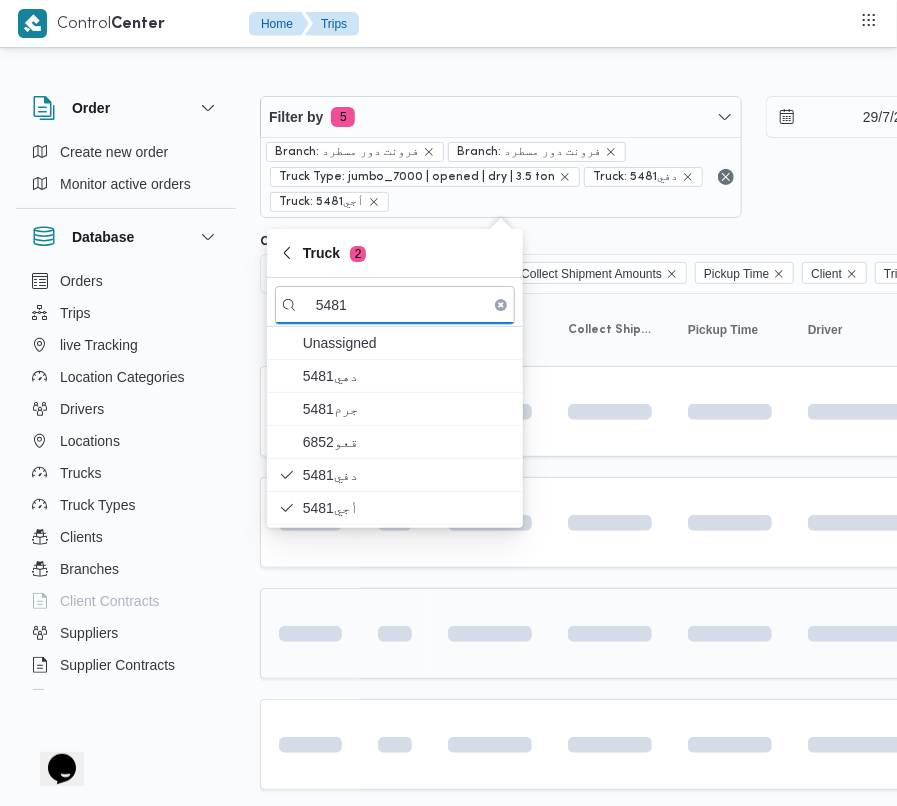 click at bounding box center [395, 634] 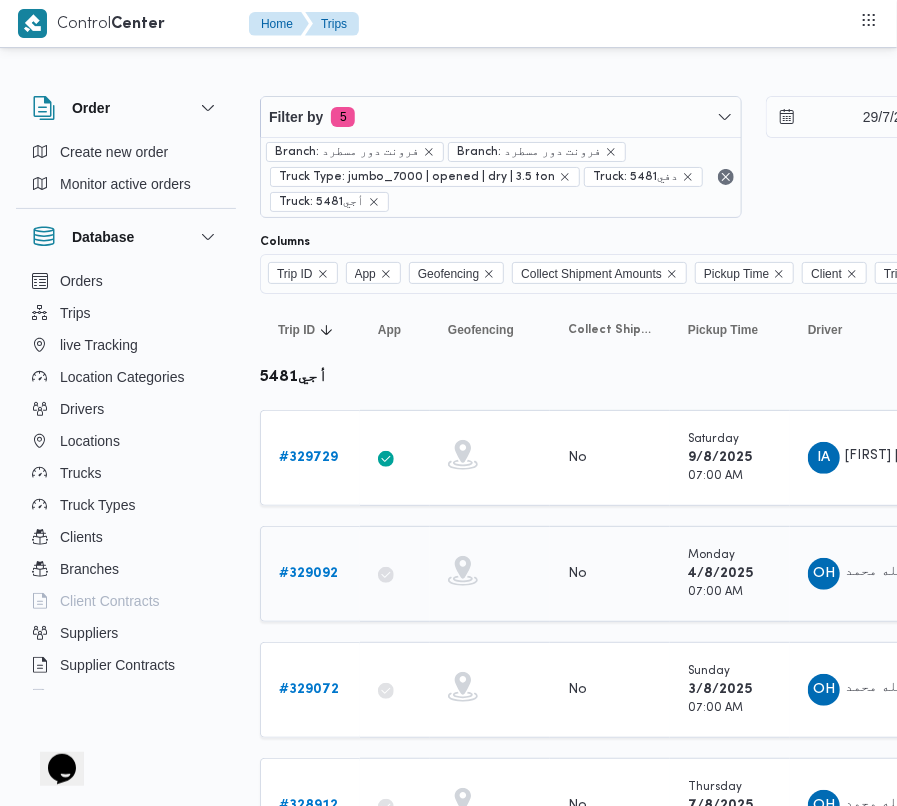 click on "# 329092" at bounding box center [310, 574] 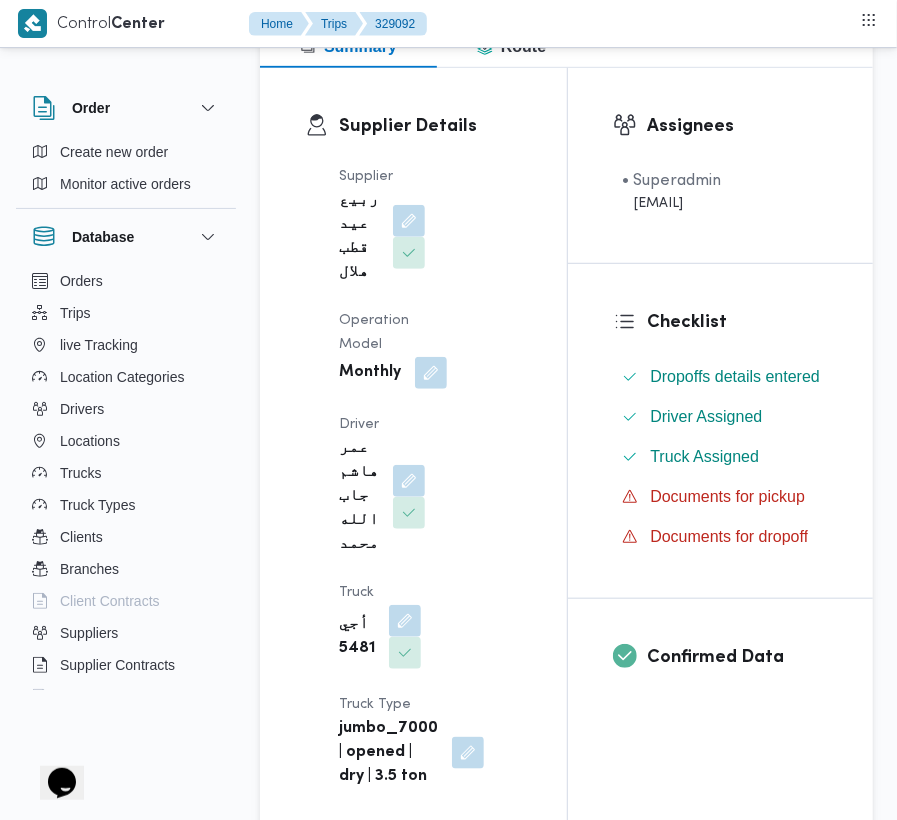 scroll, scrollTop: 309, scrollLeft: 0, axis: vertical 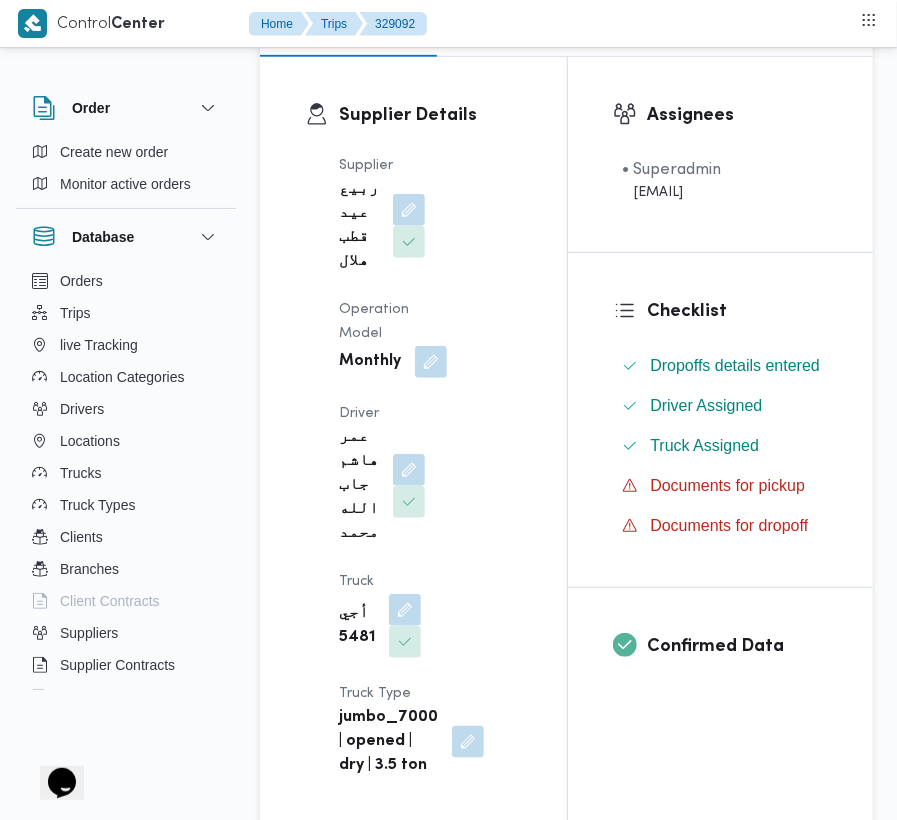 click on "عمر هاشم جاب الله محمد" at bounding box center (359, 486) 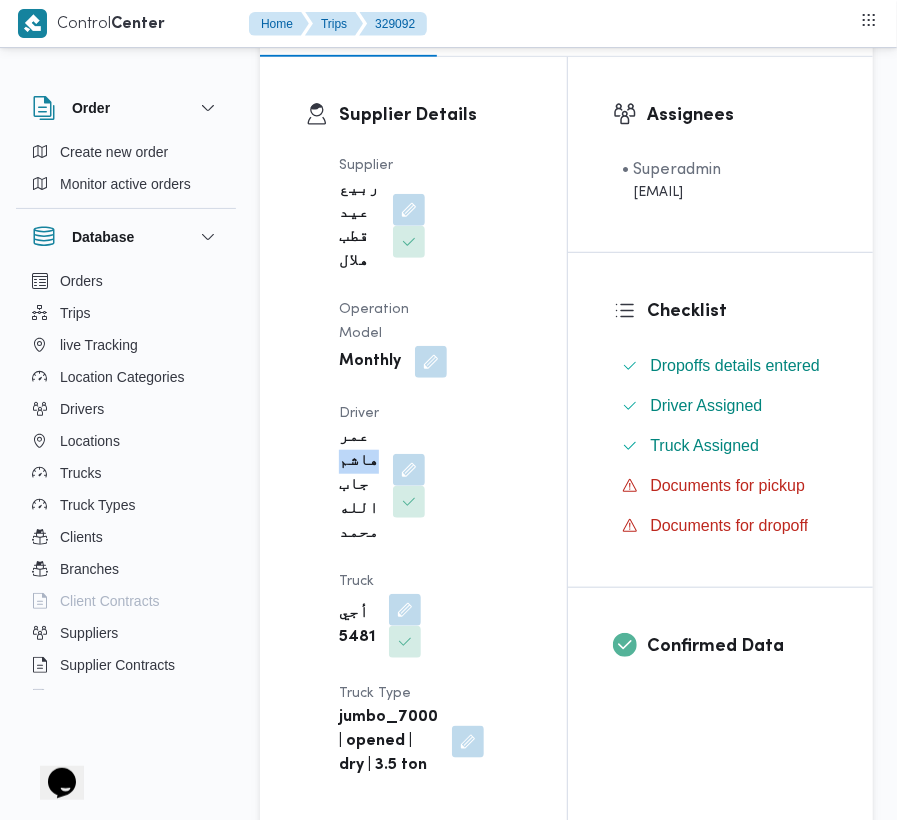 click on "عمر هاشم جاب الله محمد" at bounding box center (359, 486) 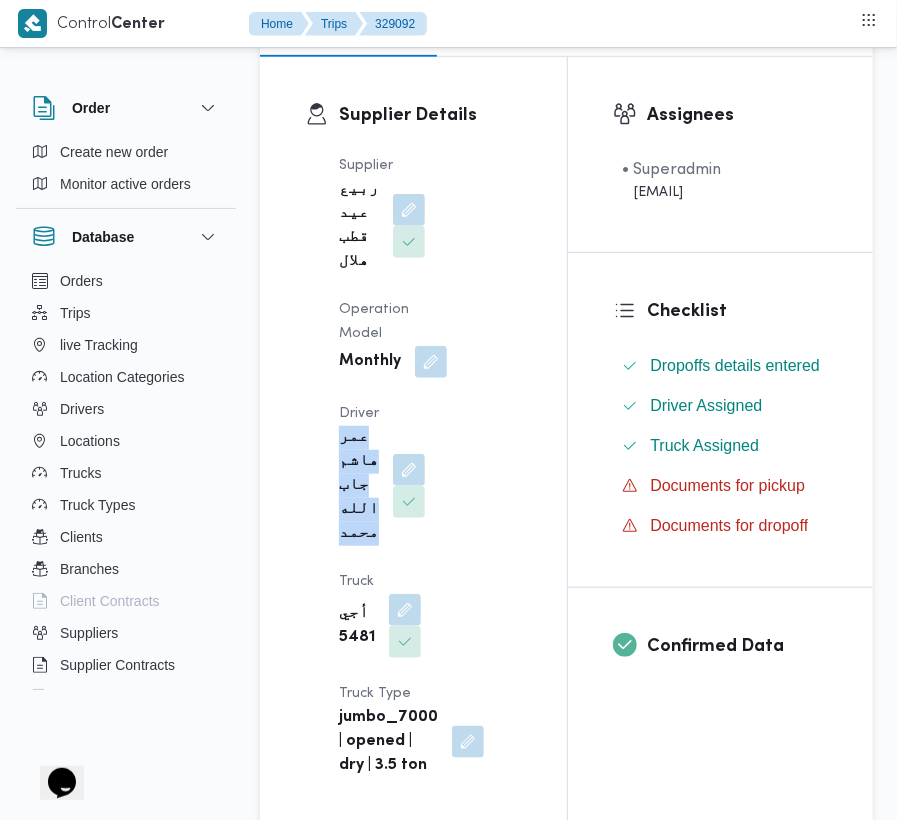 click on "عمر هاشم جاب الله محمد" at bounding box center (359, 486) 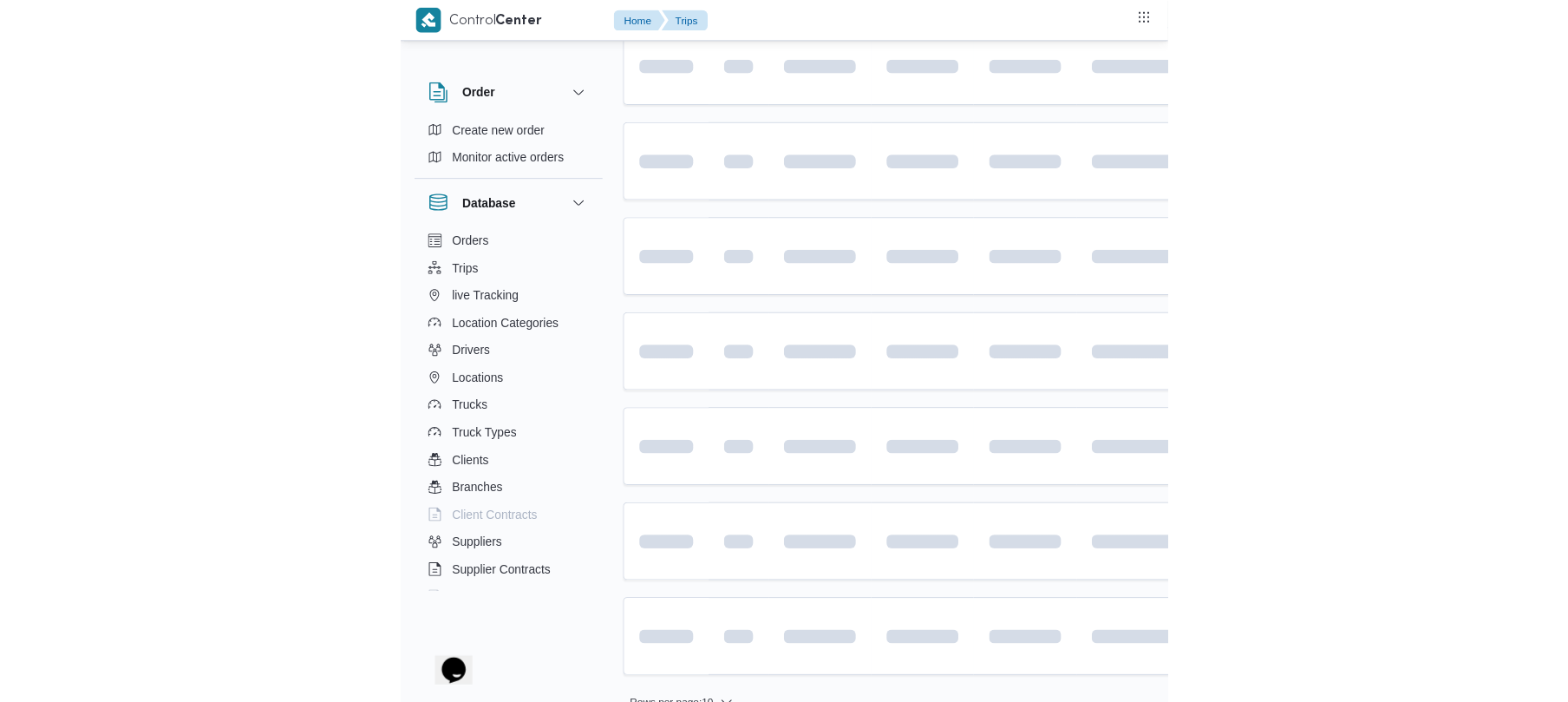 scroll, scrollTop: 0, scrollLeft: 0, axis: both 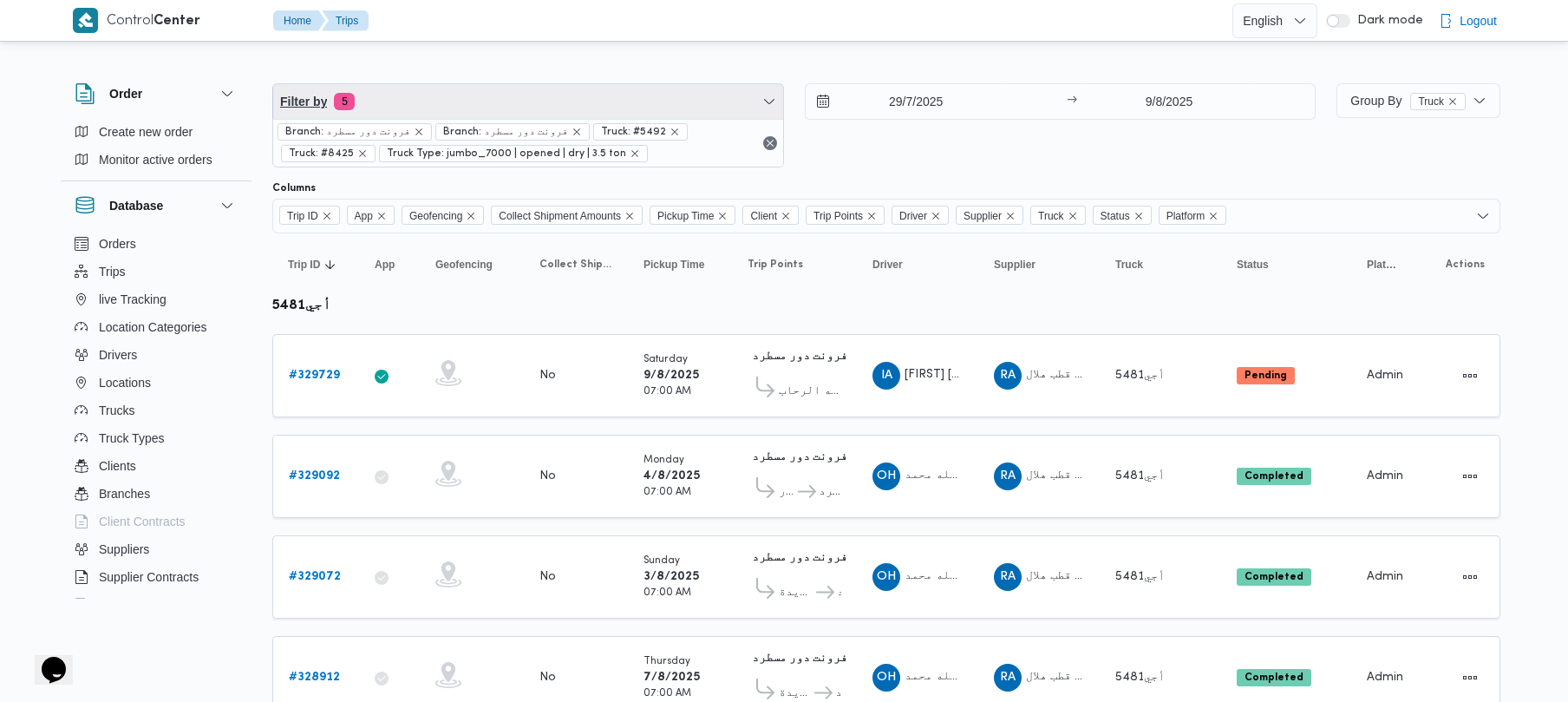 click on "Filter by 5" at bounding box center (528, 102) 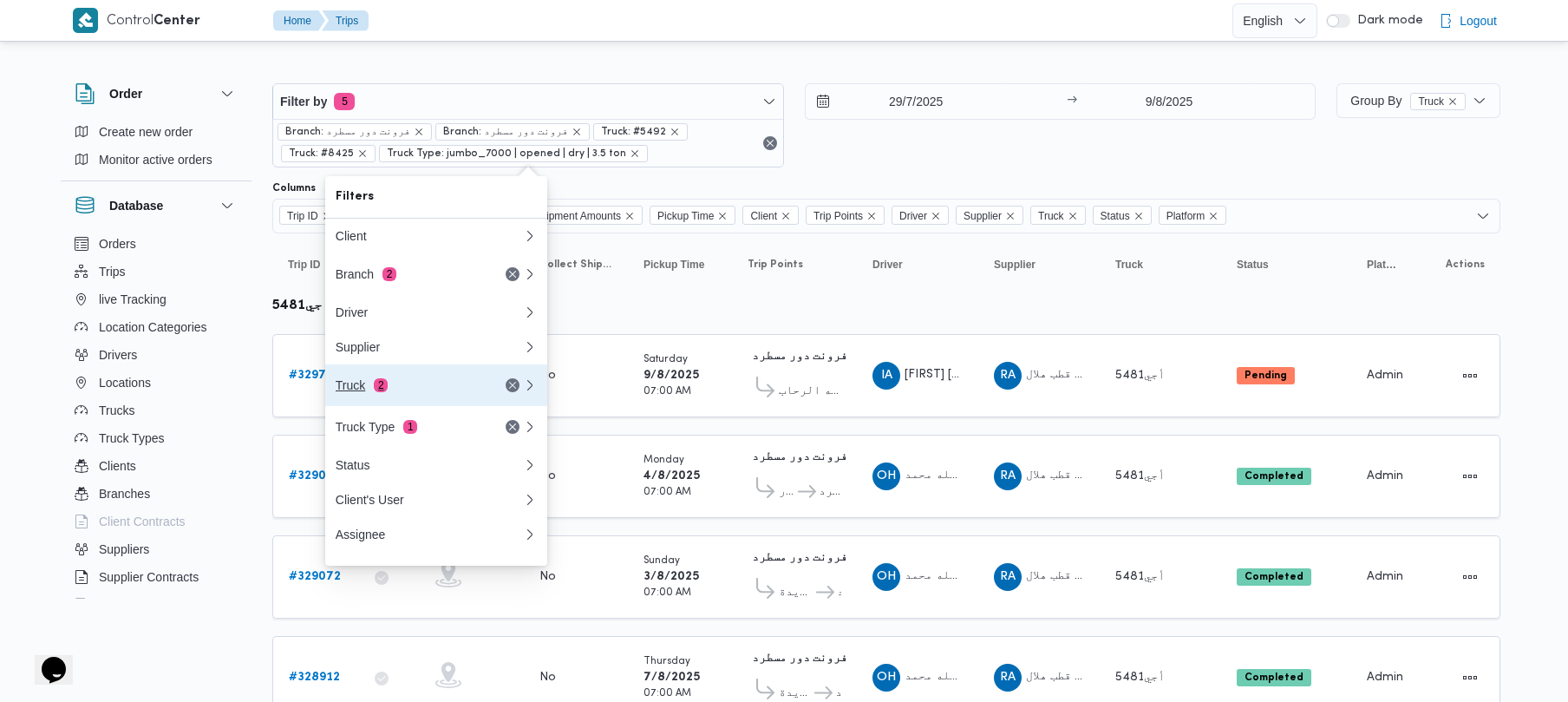 click on "2" at bounding box center (381, 385) 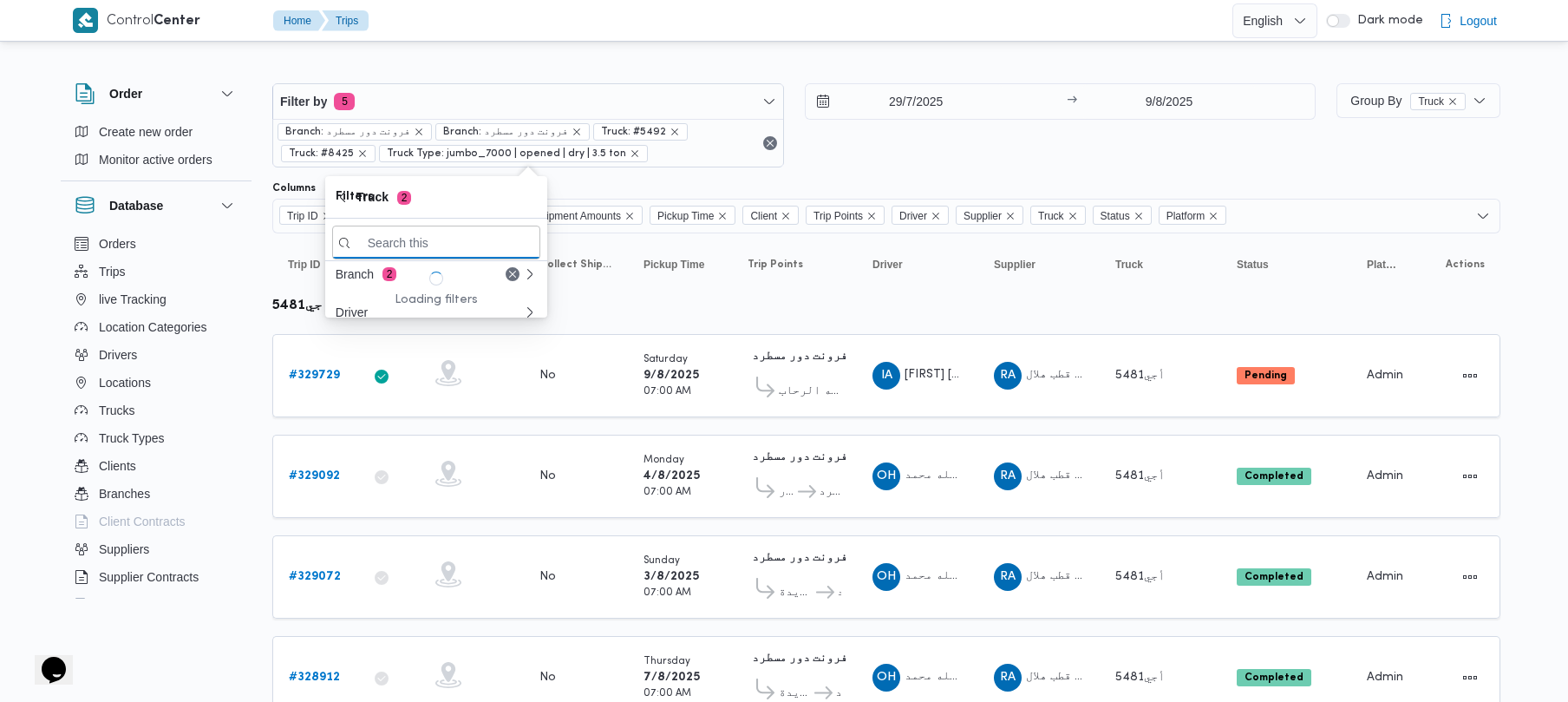 paste on "2784" 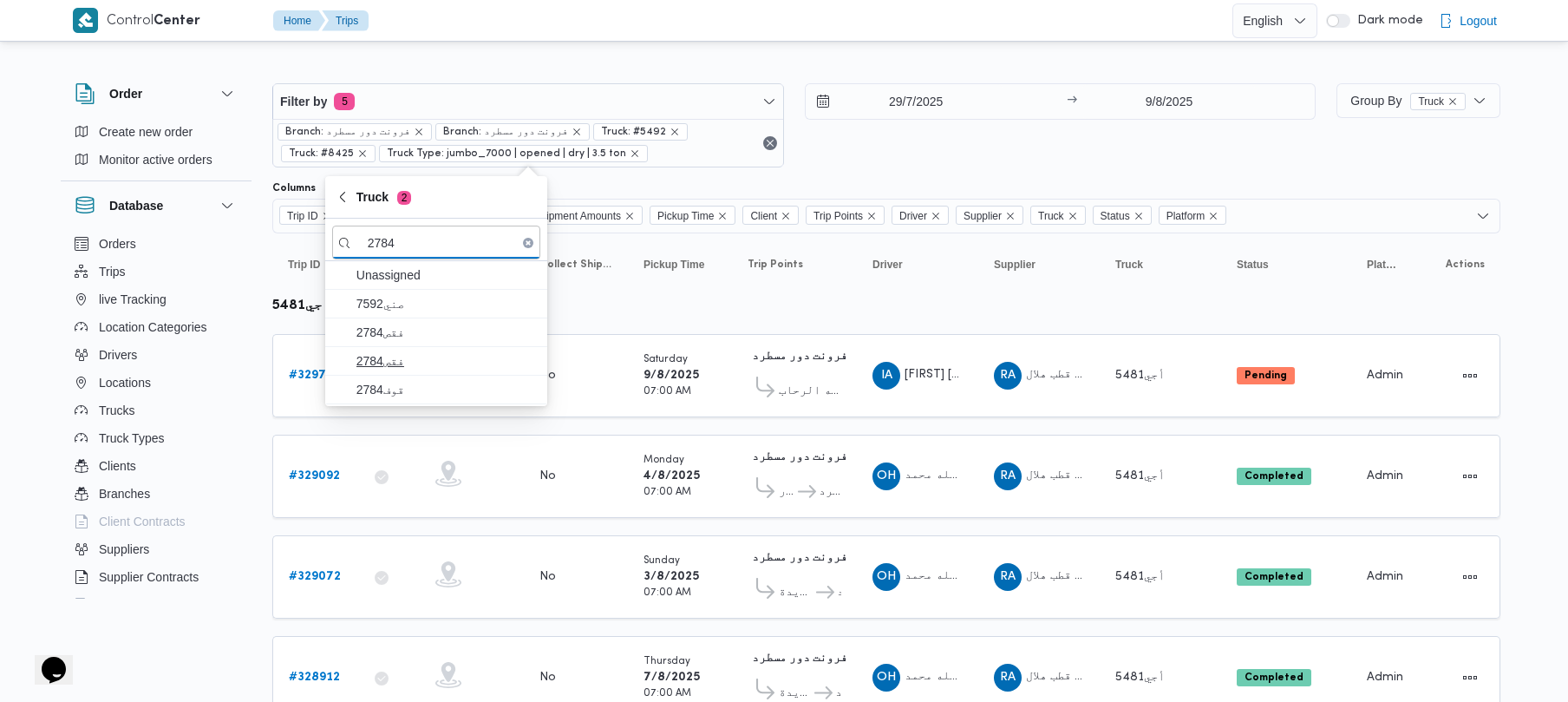 type on "2784" 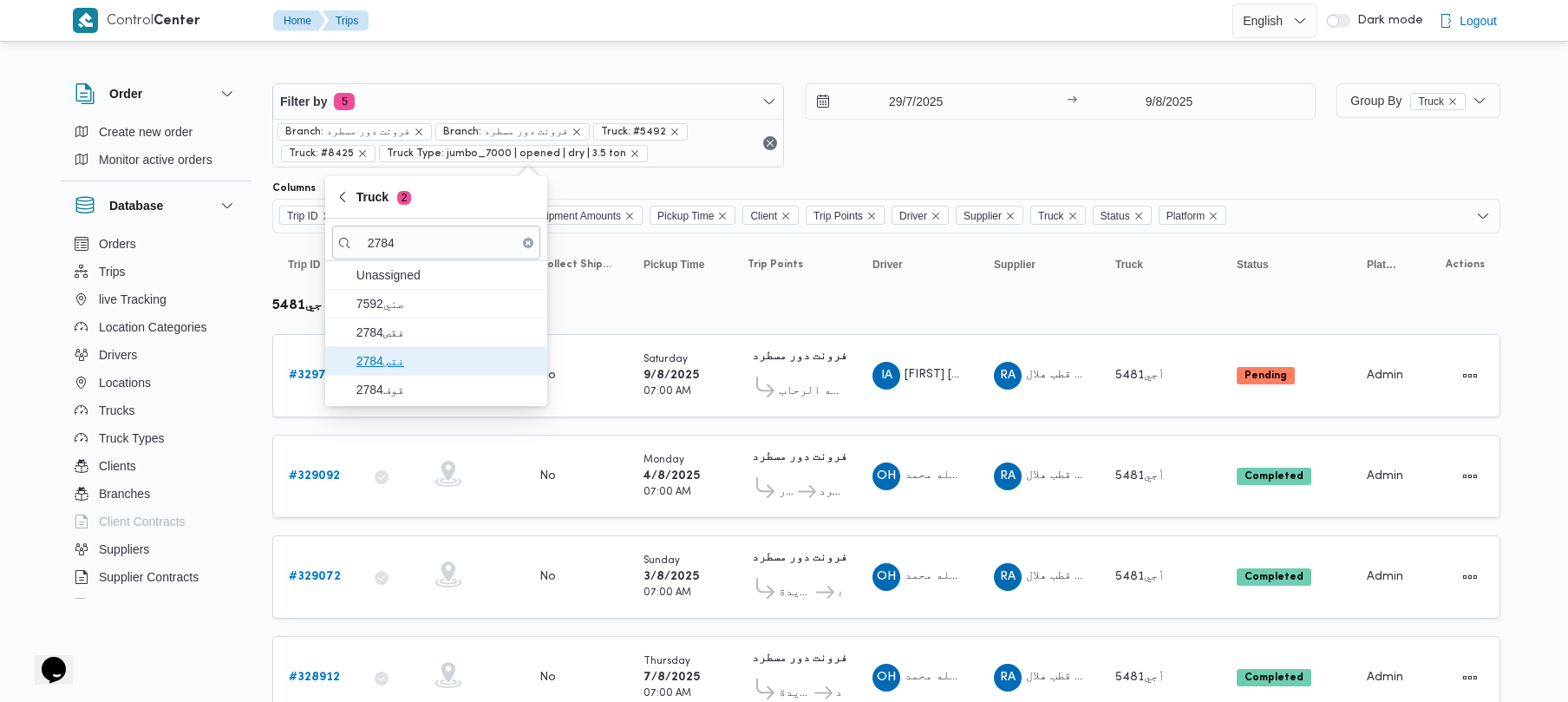 click on "فقص2784" at bounding box center [447, 361] 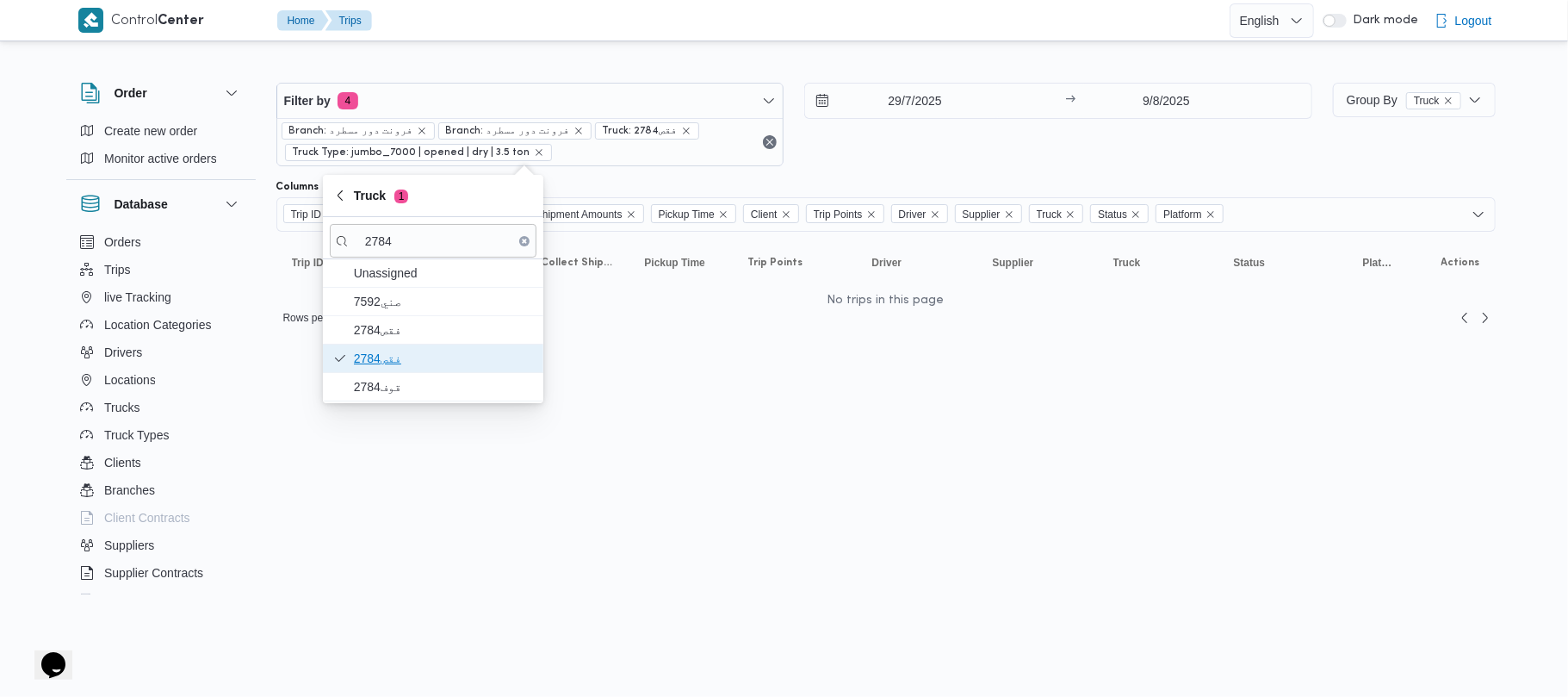 click on "فقص2784" at bounding box center (433, 358) 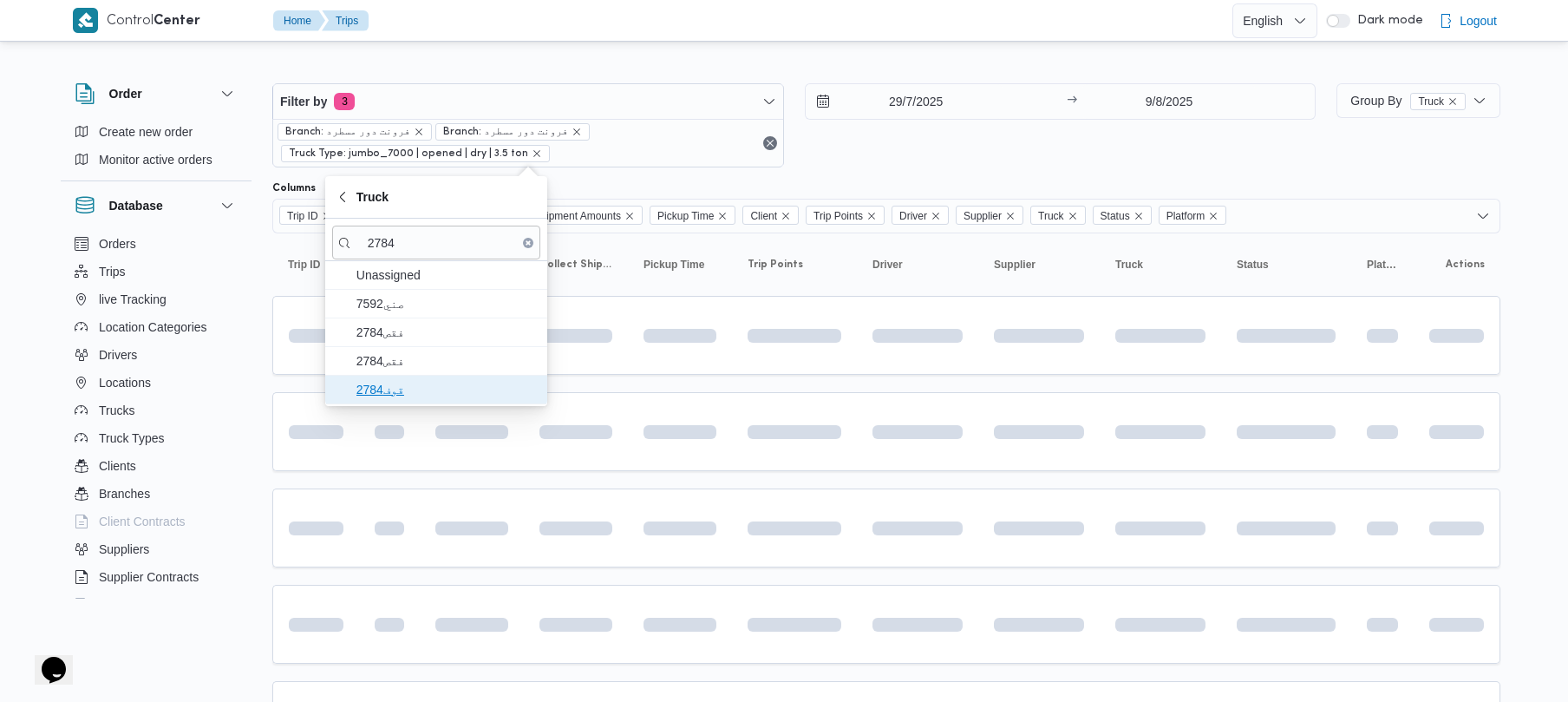 click on "قوف2784" at bounding box center [447, 390] 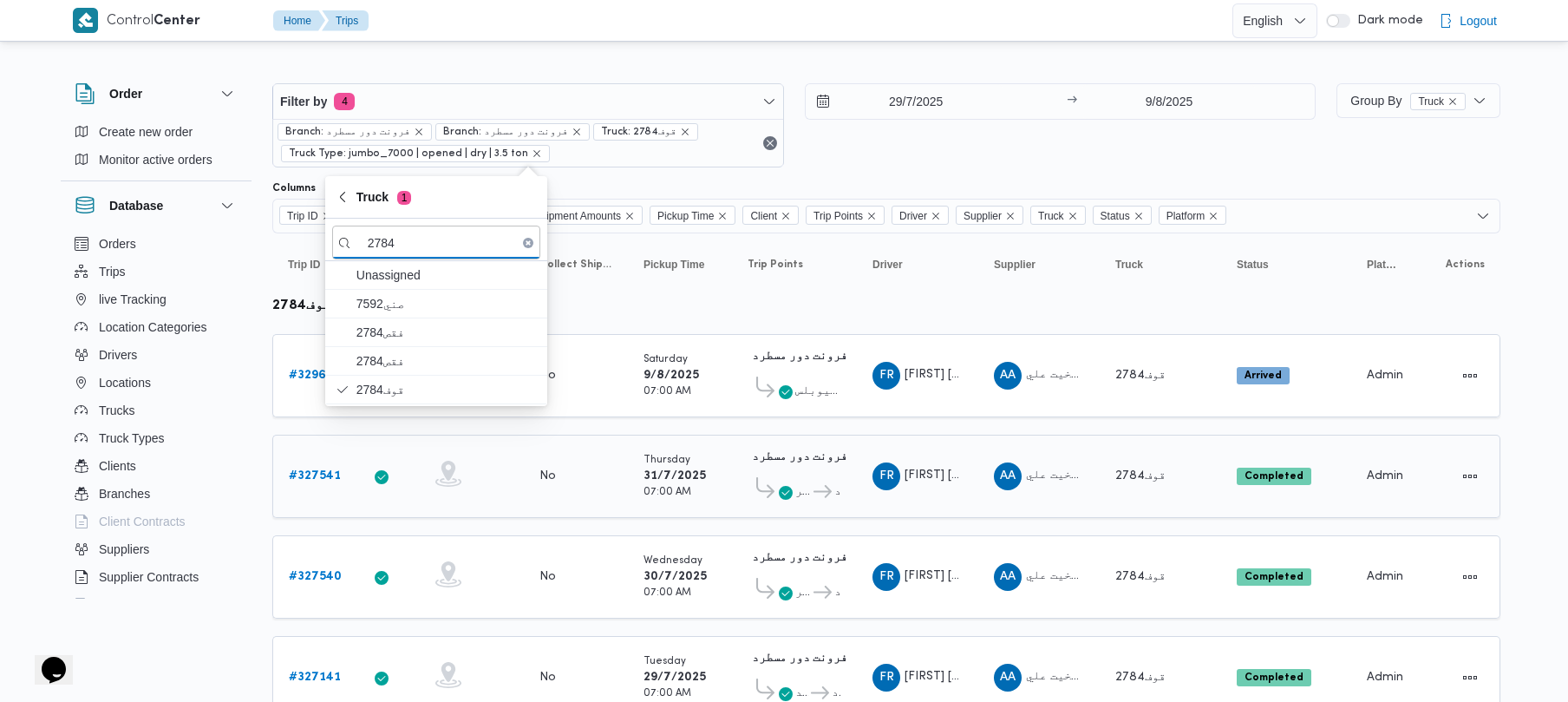click on "FR فهمي رفعت فهمي حكيم" at bounding box center (918, 476) 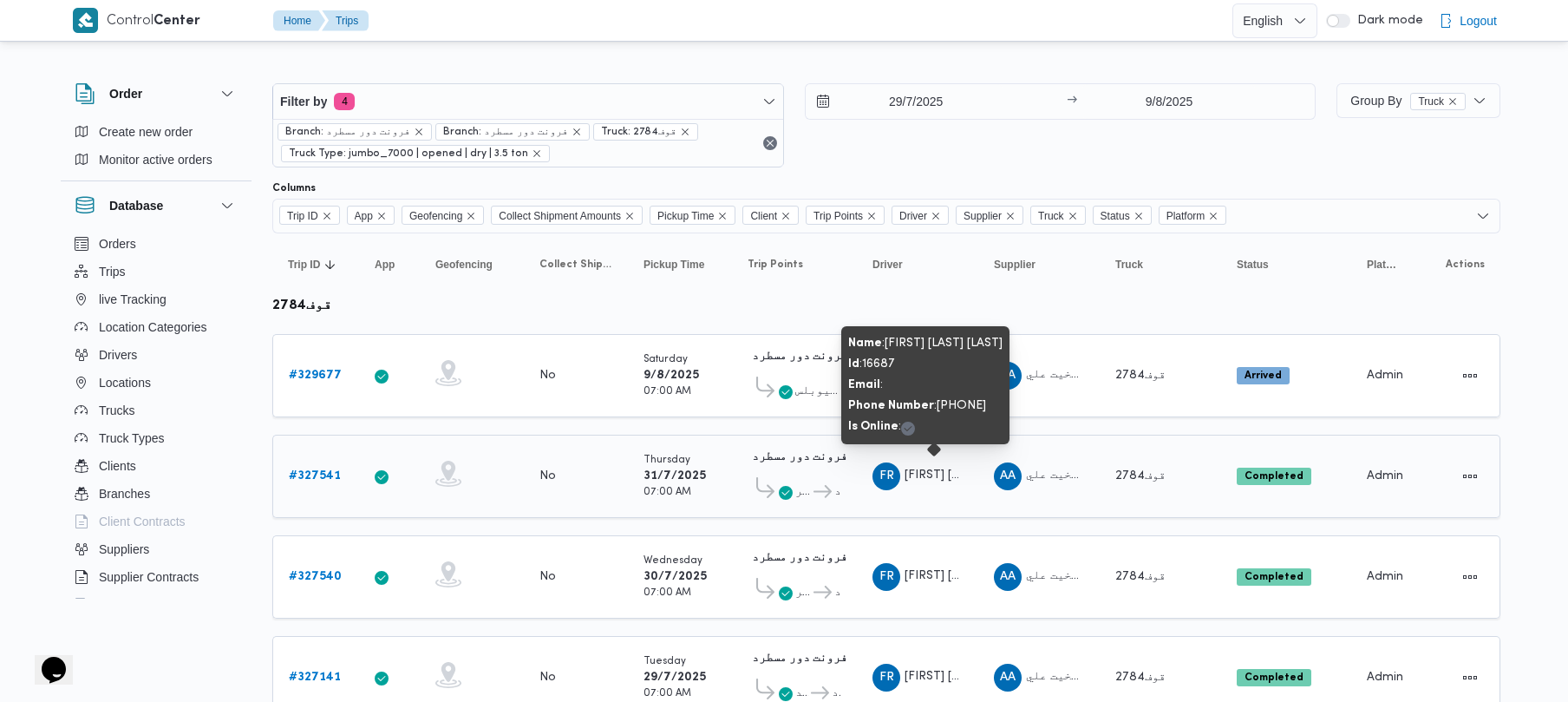 click on "FR فهمي رفعت فهمي حكيم" at bounding box center [918, 476] 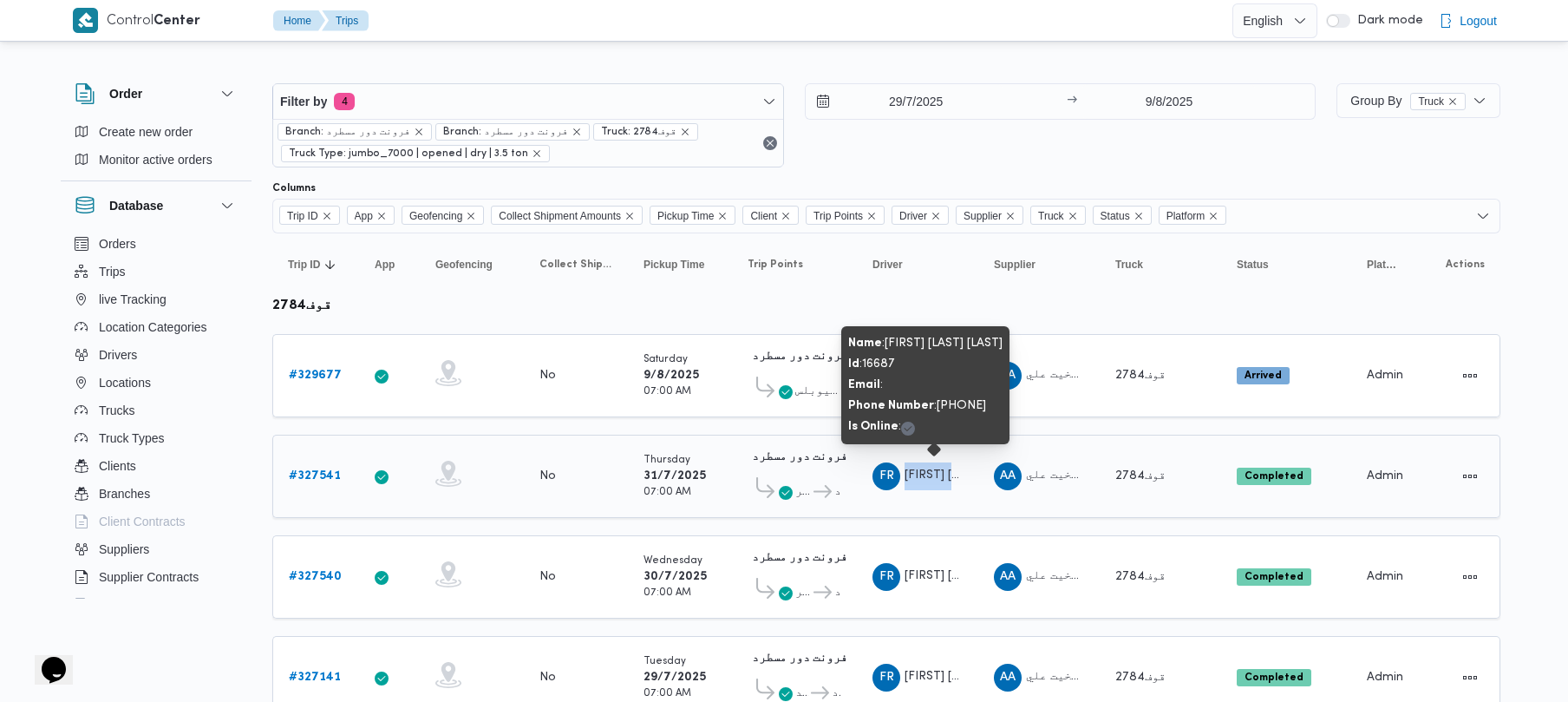 click on "FR فهمي رفعت فهمي حكيم" at bounding box center (918, 476) 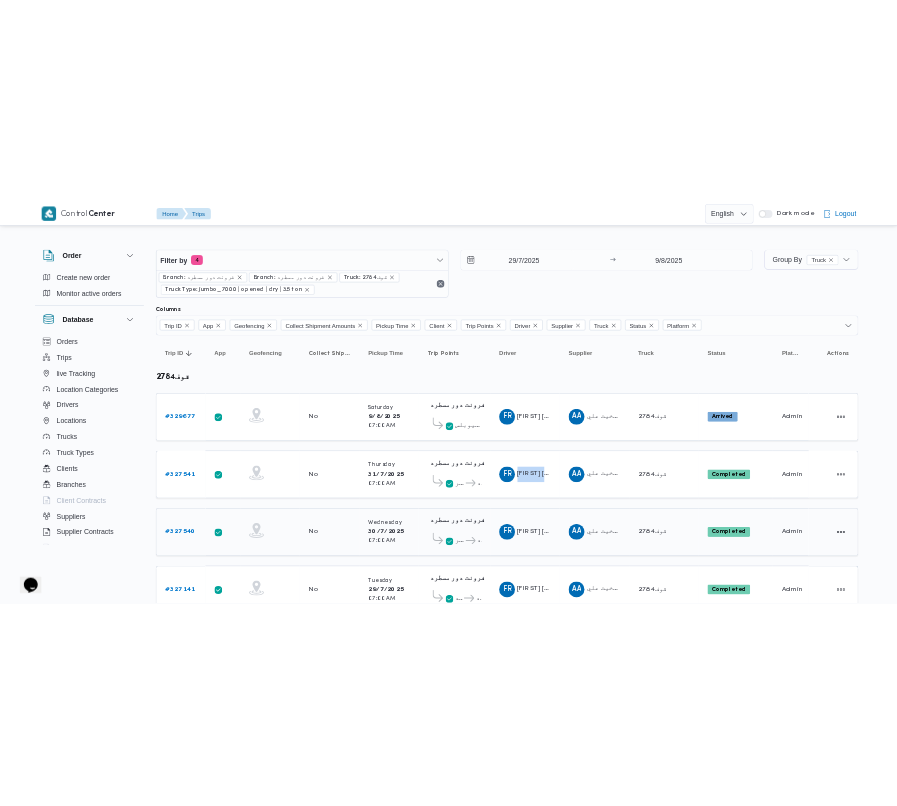 scroll, scrollTop: 90, scrollLeft: 0, axis: vertical 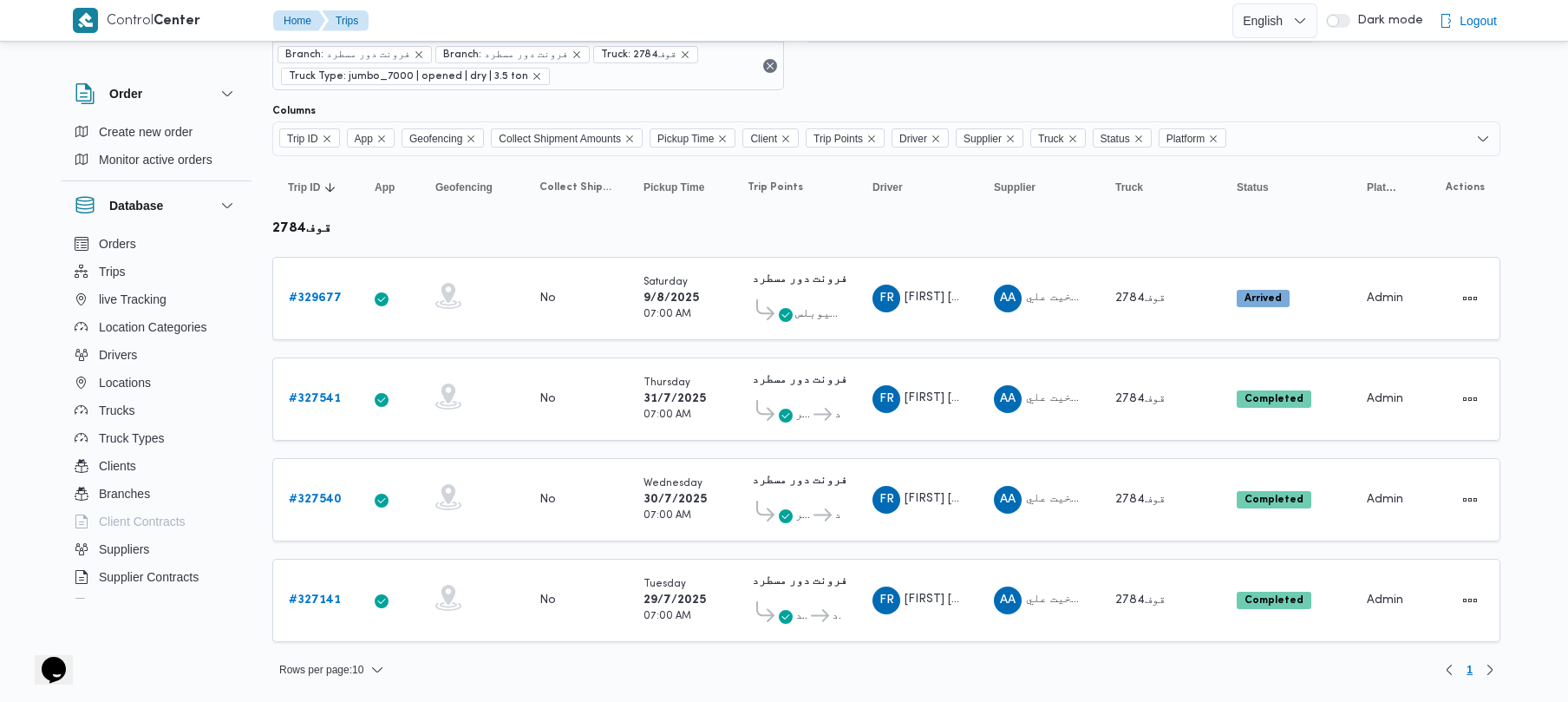 click on "29/7/2025 → 9/8/2025" at bounding box center (1061, 48) 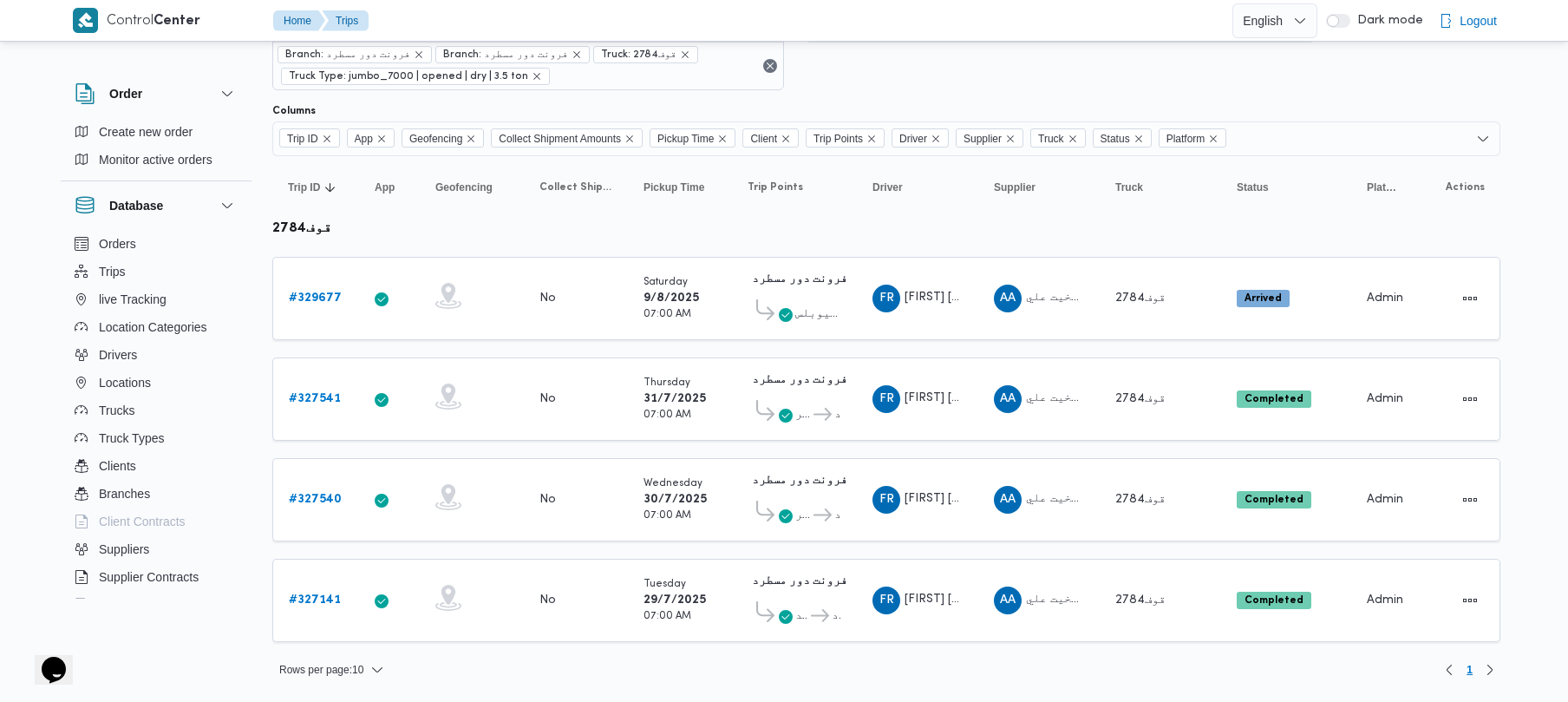 click on "29/7/2025 → 9/8/2025" at bounding box center [1061, 48] 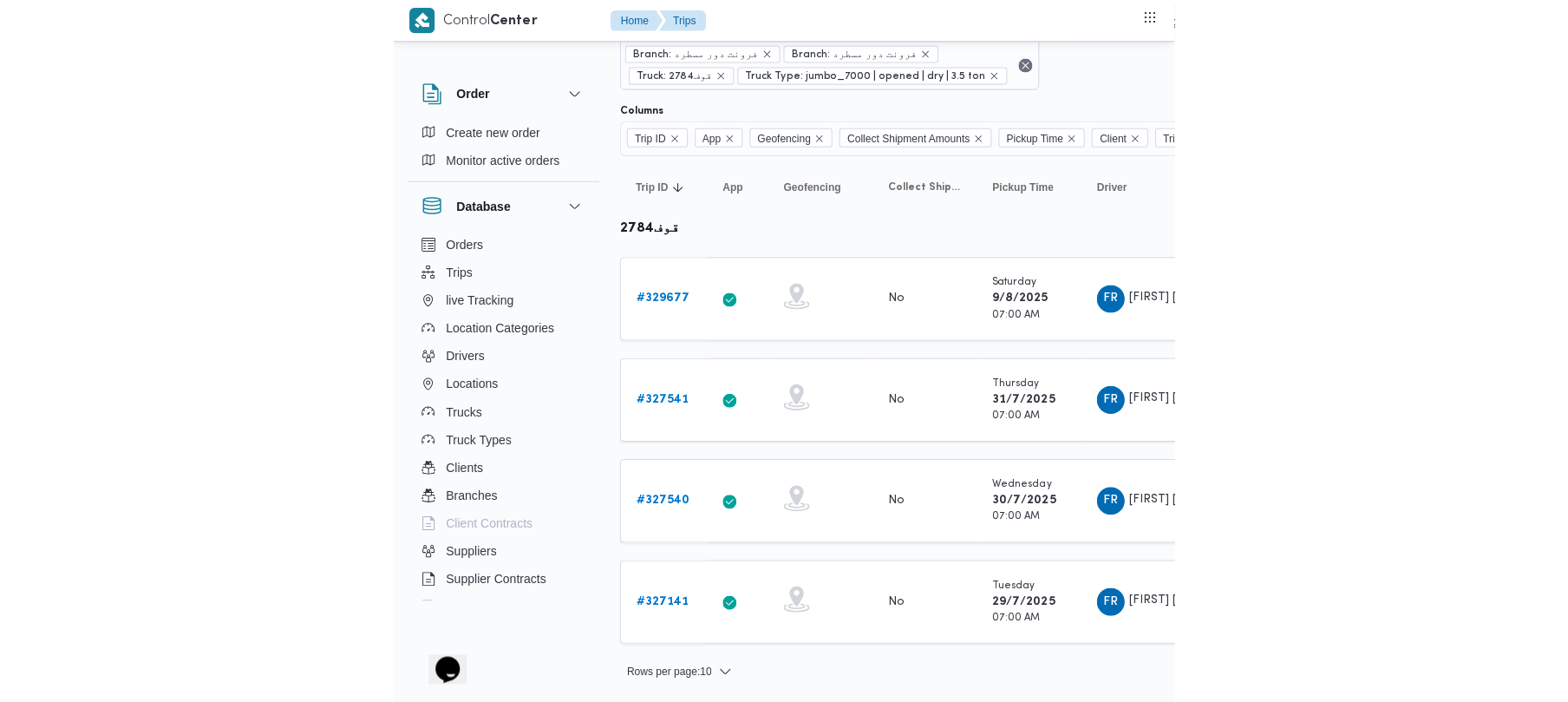 scroll, scrollTop: 0, scrollLeft: 0, axis: both 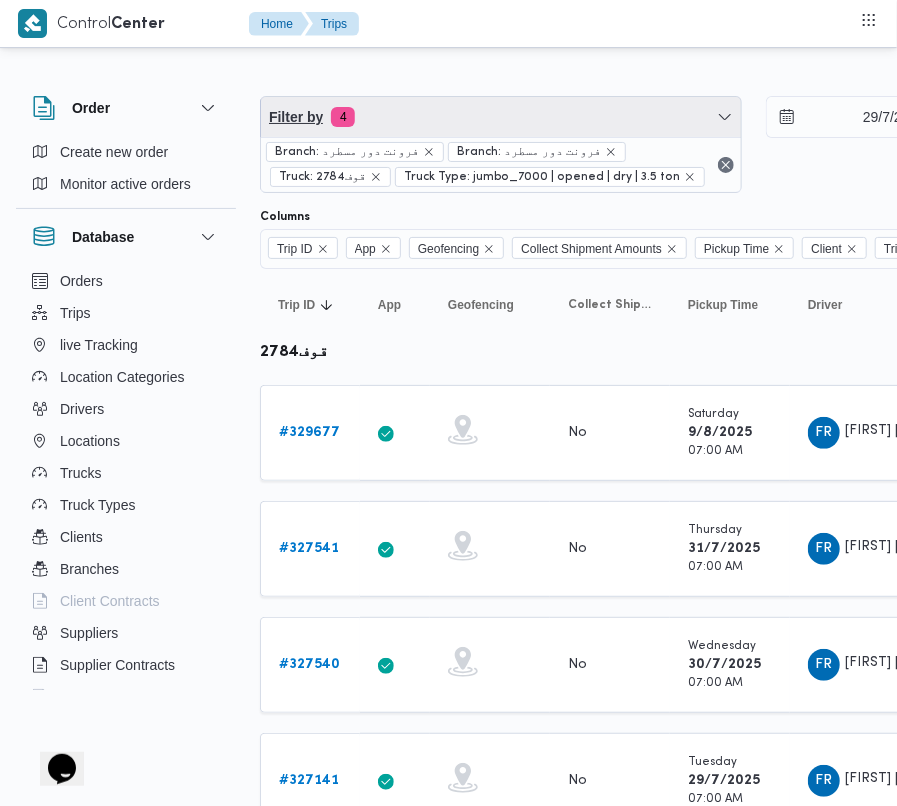 click on "Filter by 4" at bounding box center (501, 117) 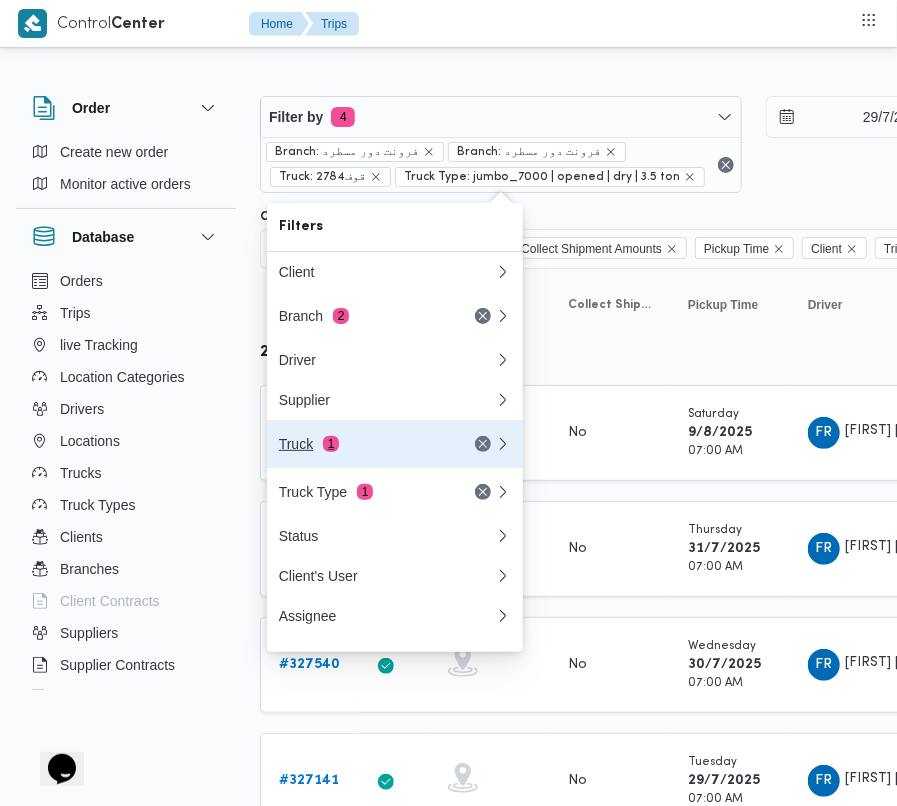 click on "1" at bounding box center [331, 444] 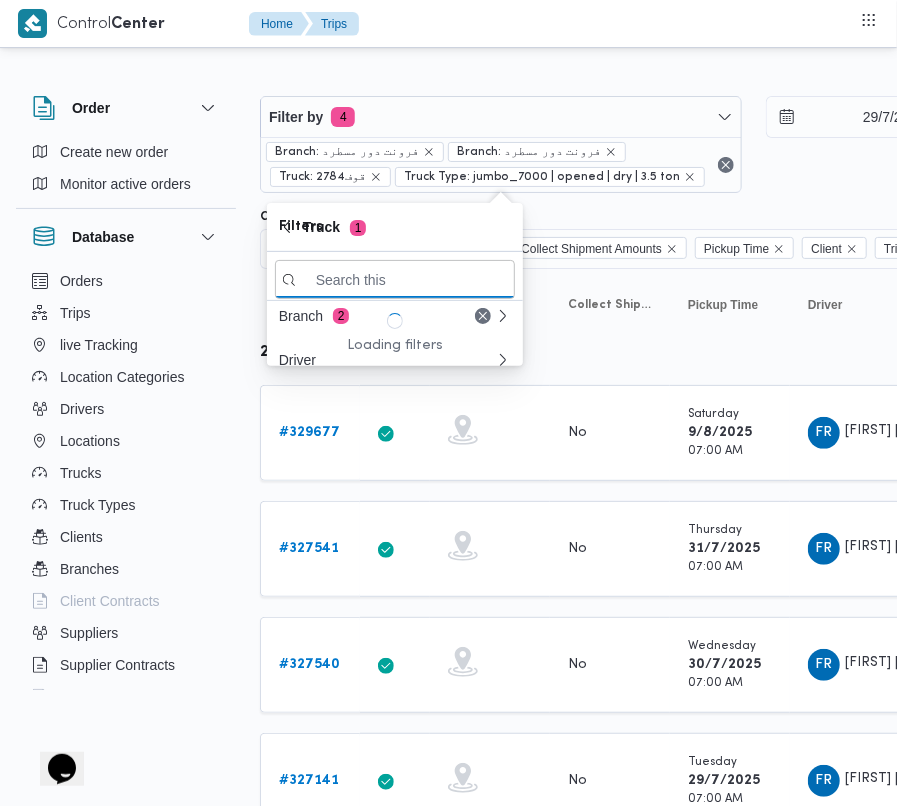 paste on "2319" 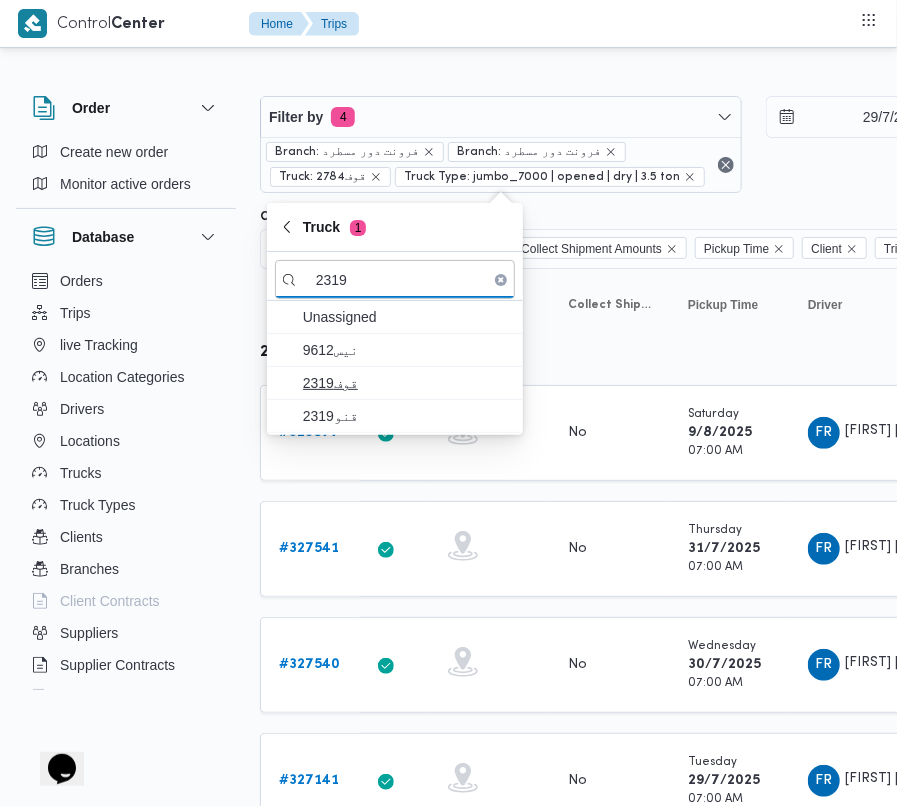 type on "2319" 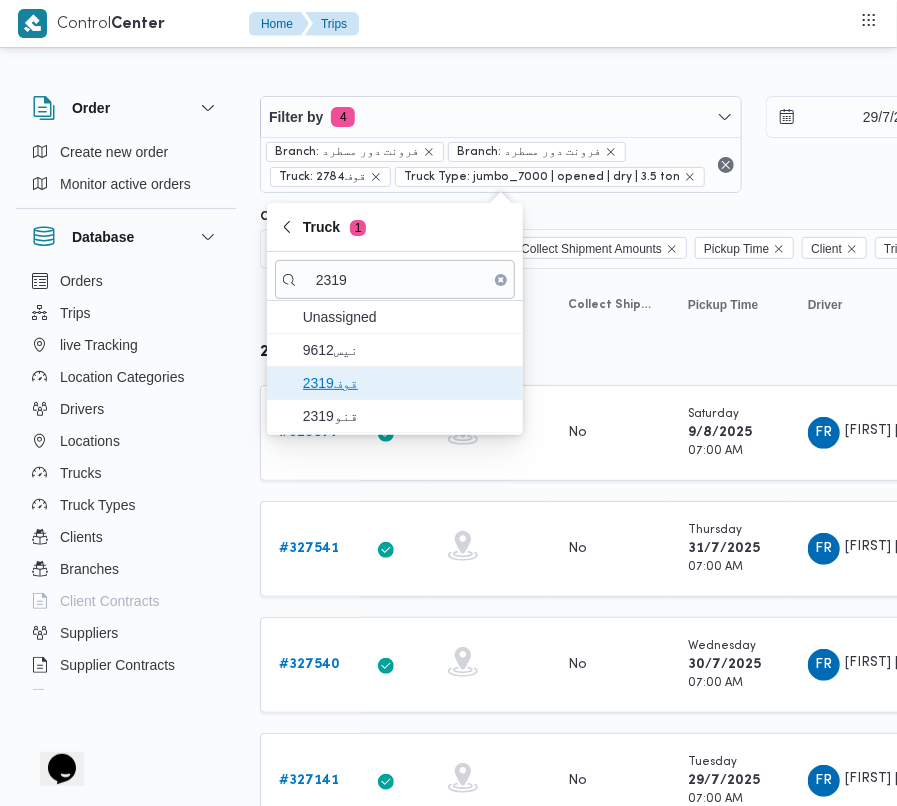 click on "2319قوف" at bounding box center [407, 383] 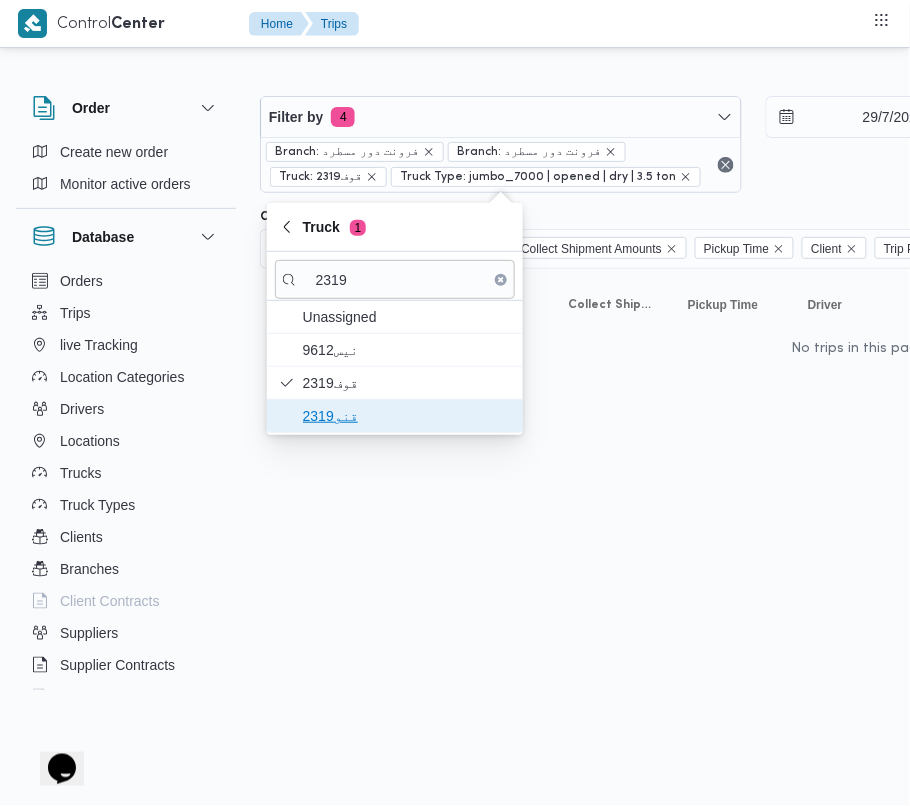click on "قنو2319" at bounding box center [407, 416] 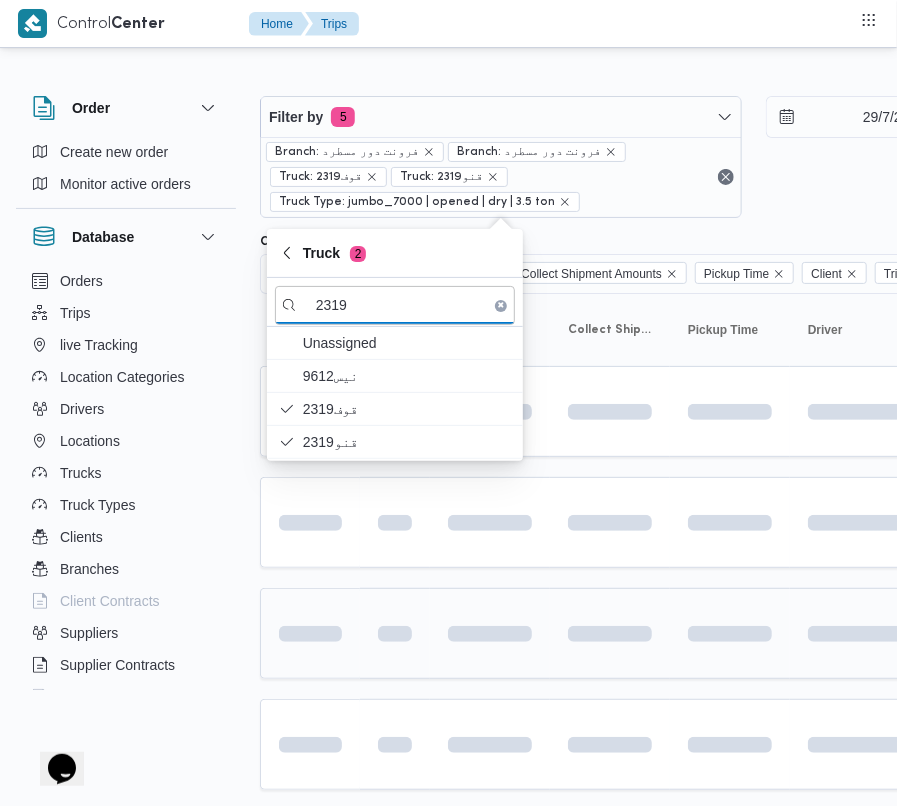 click at bounding box center (310, 633) 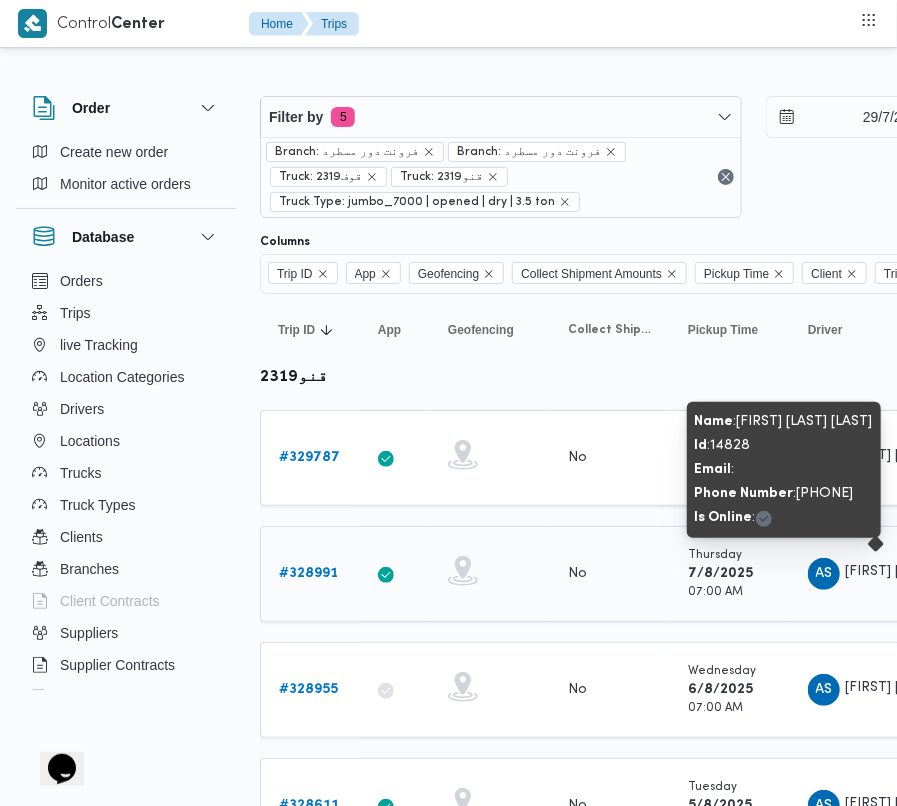 click on "AS احمد سيد على سيد" at bounding box center (860, 574) 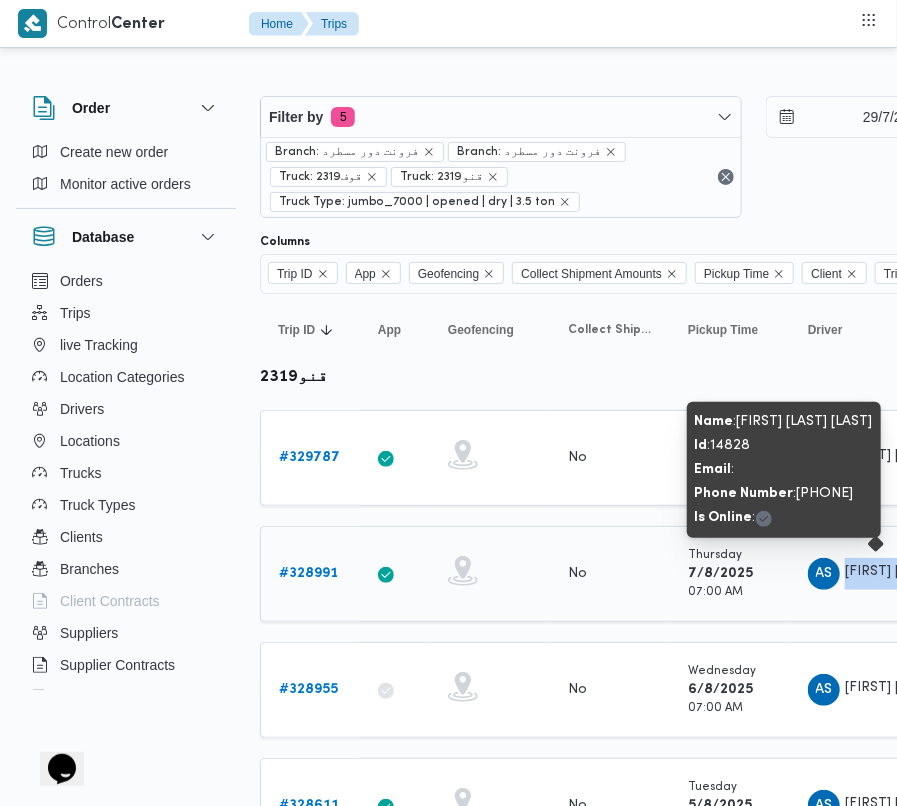 click on "AS احمد سيد على سيد" 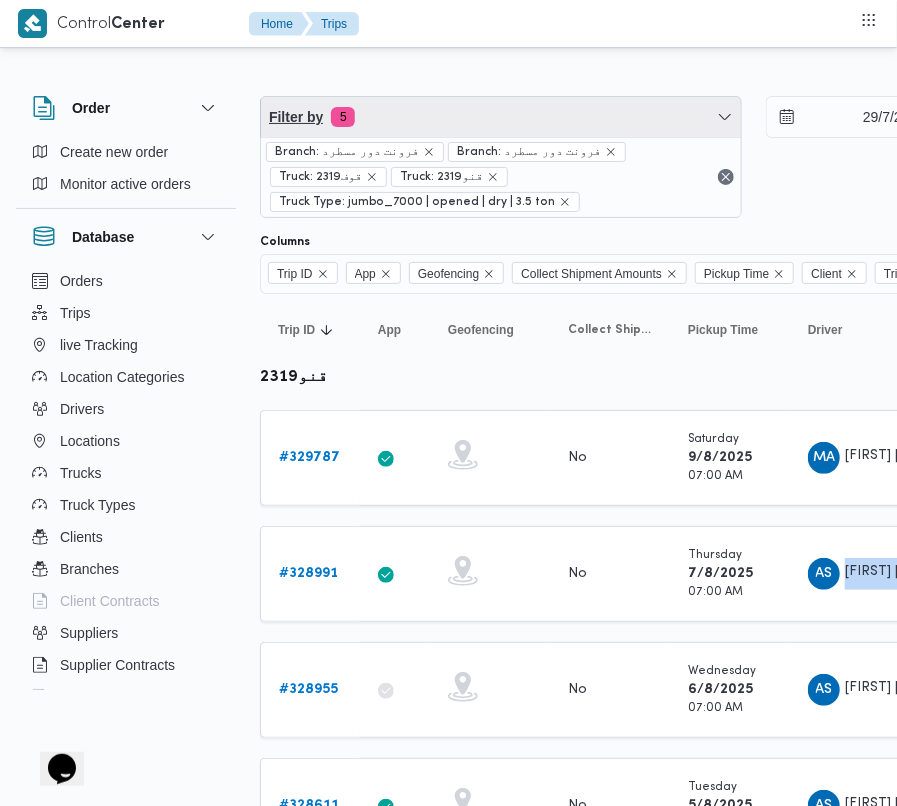 click on "Filter by 5" 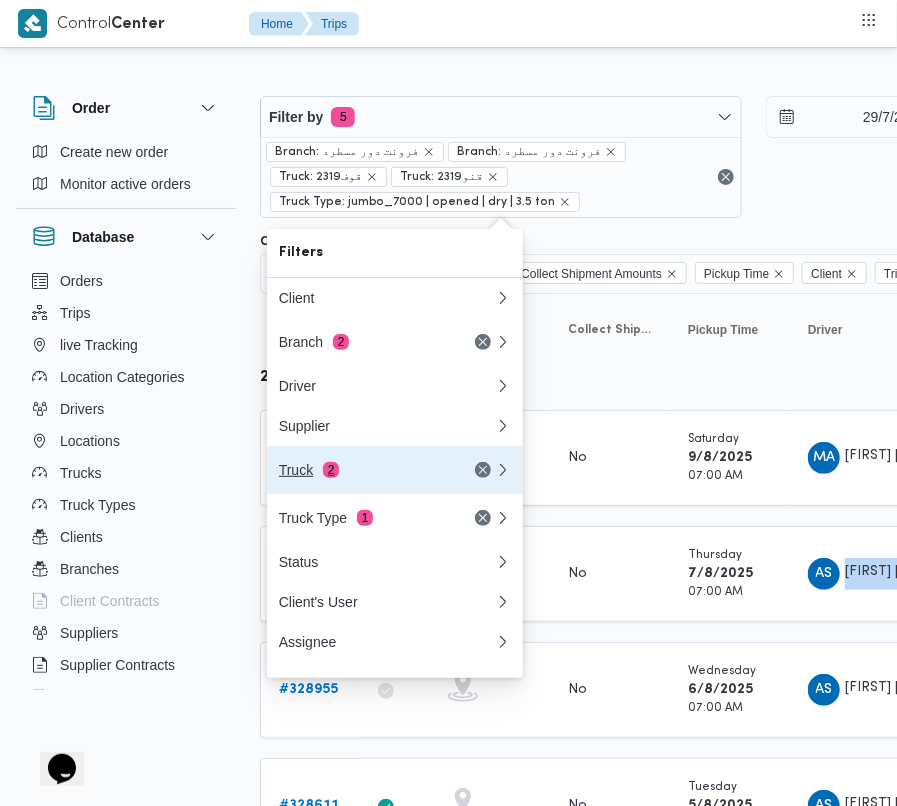 click on "Truck 2" 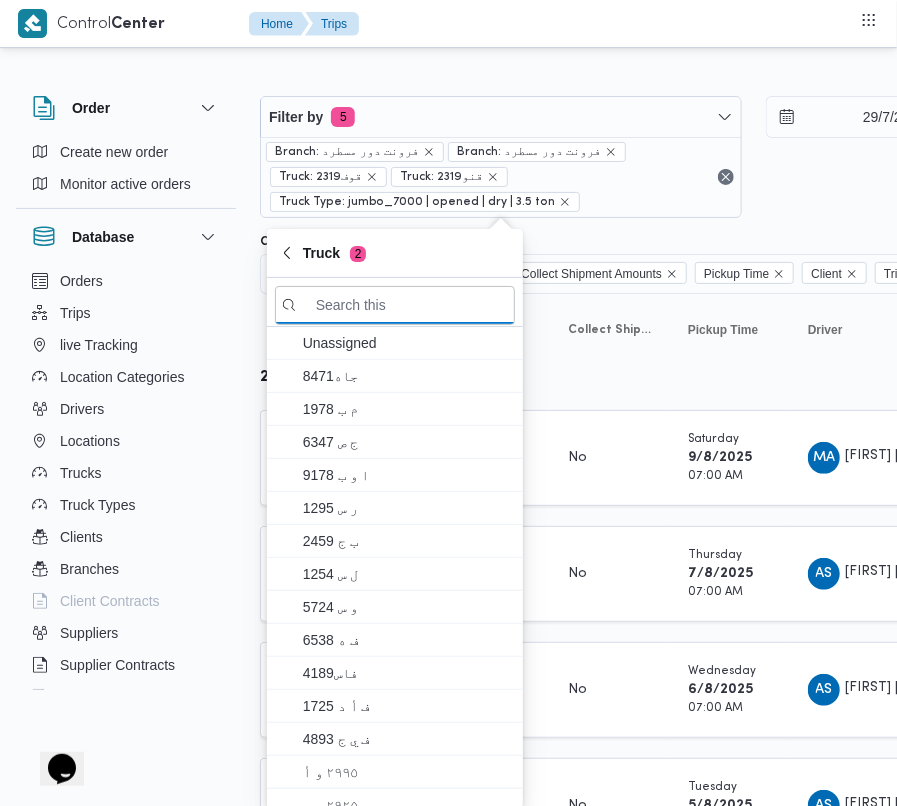 paste on "1372" 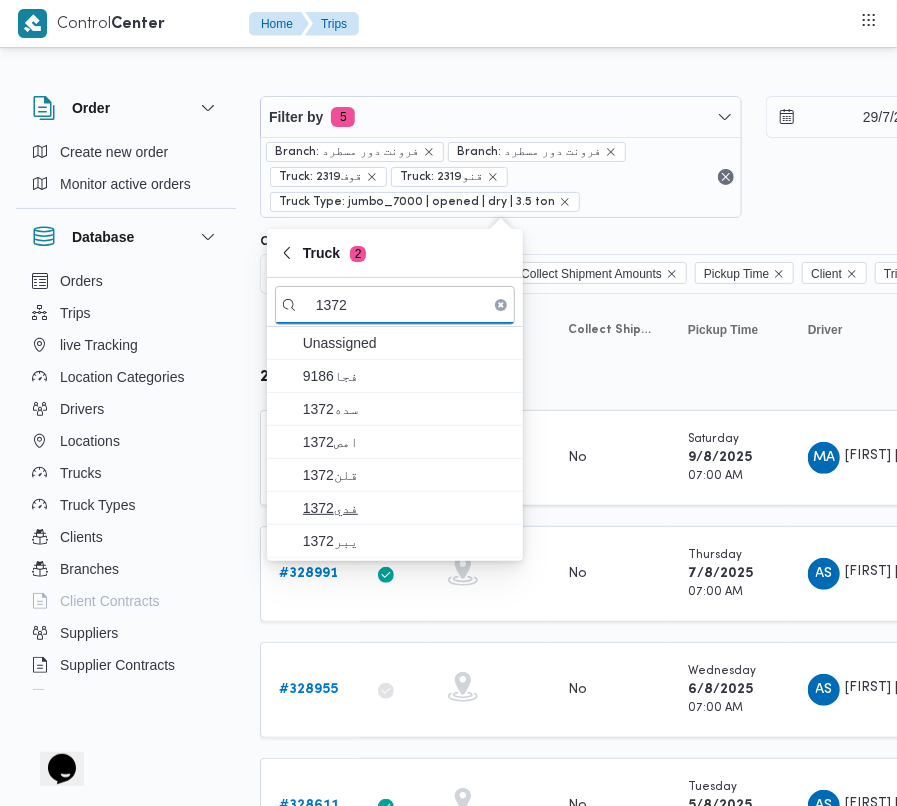 type on "1372" 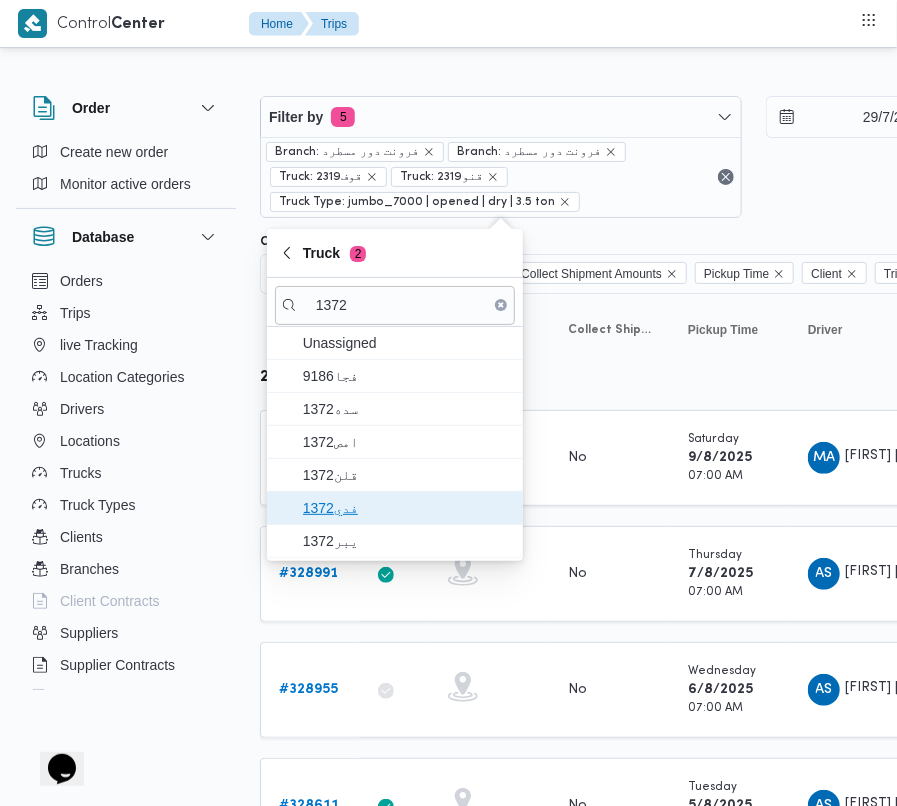 click on "فدي1372" 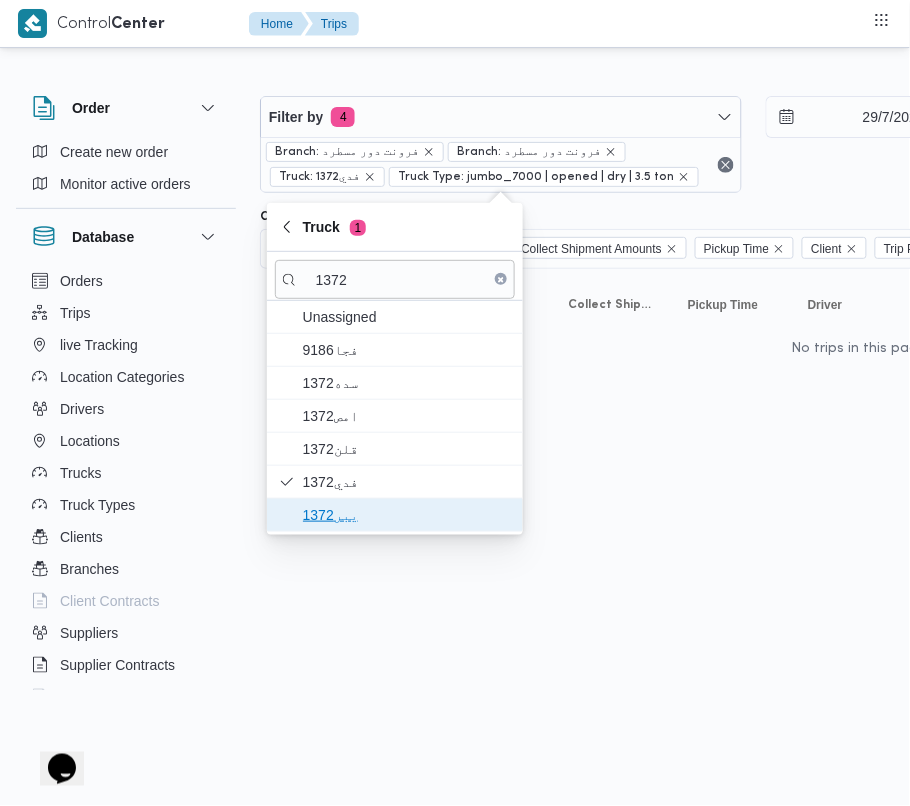 click on "يبر1372" 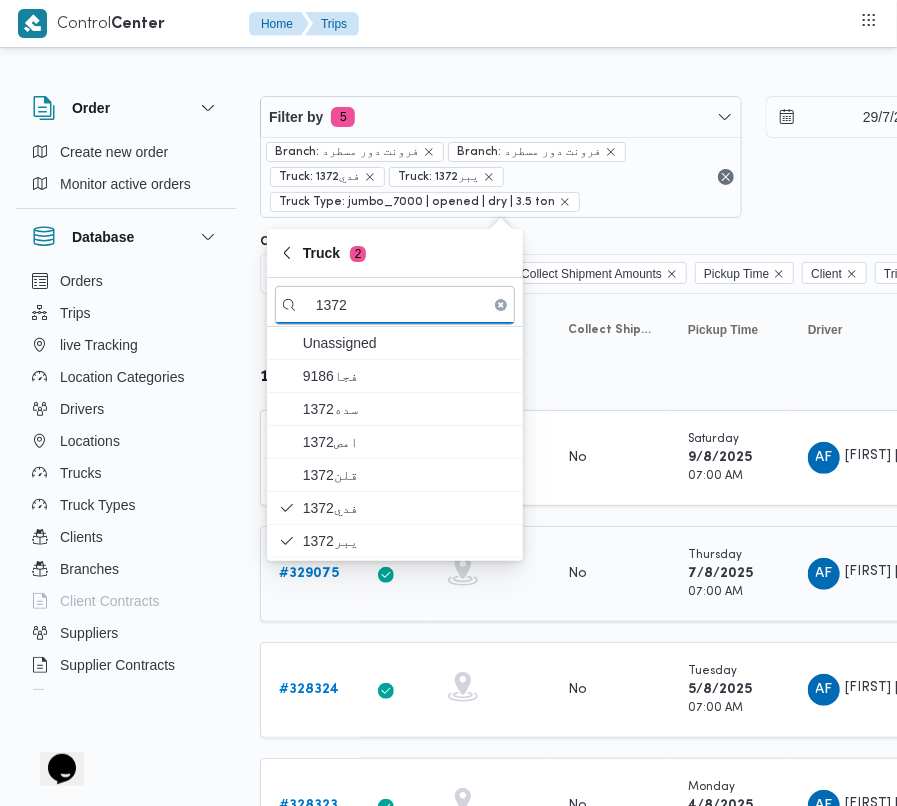 click on "AF عبدالعاطي فرج مصطفي احمد" 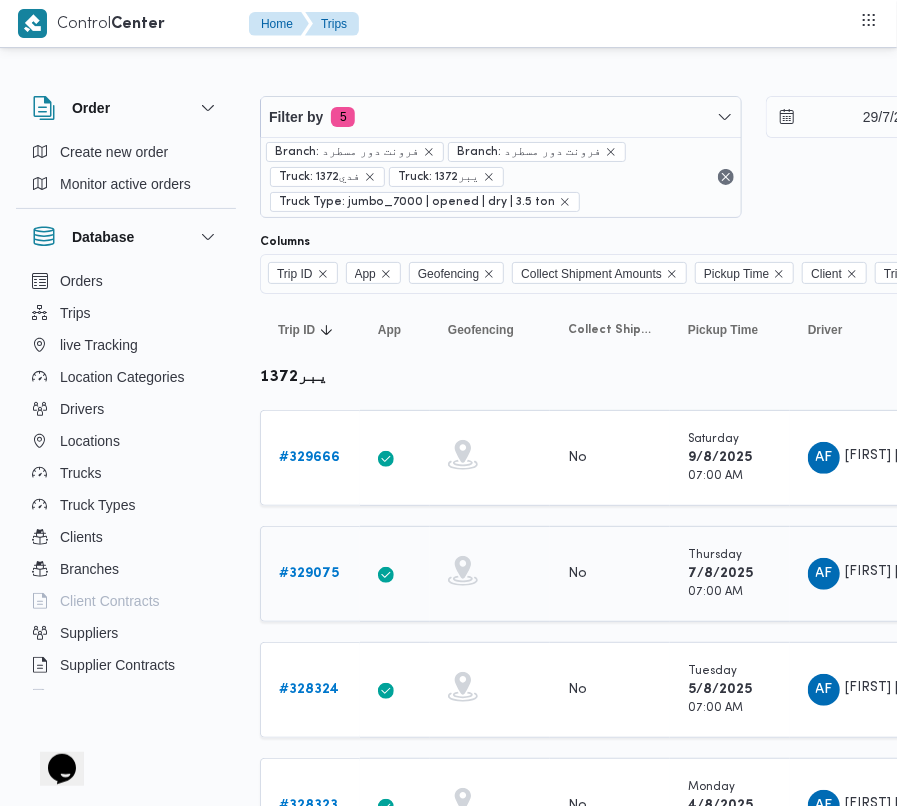 click on "AF عبدالعاطي فرج مصطفي احمد" 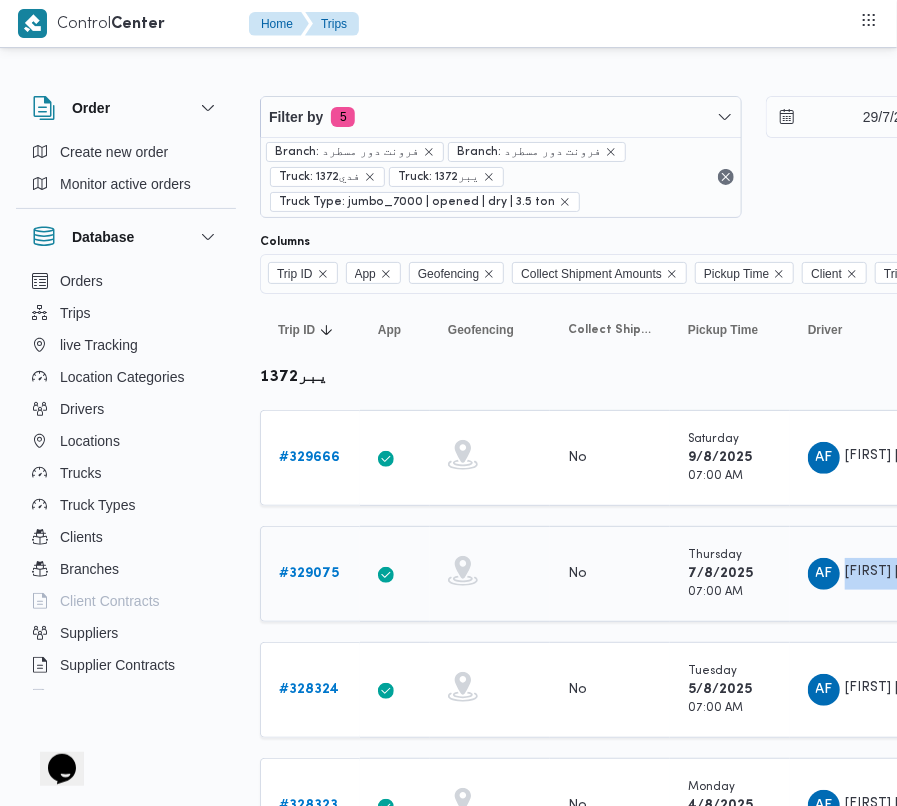click on "AF عبدالعاطي فرج مصطفي احمد" 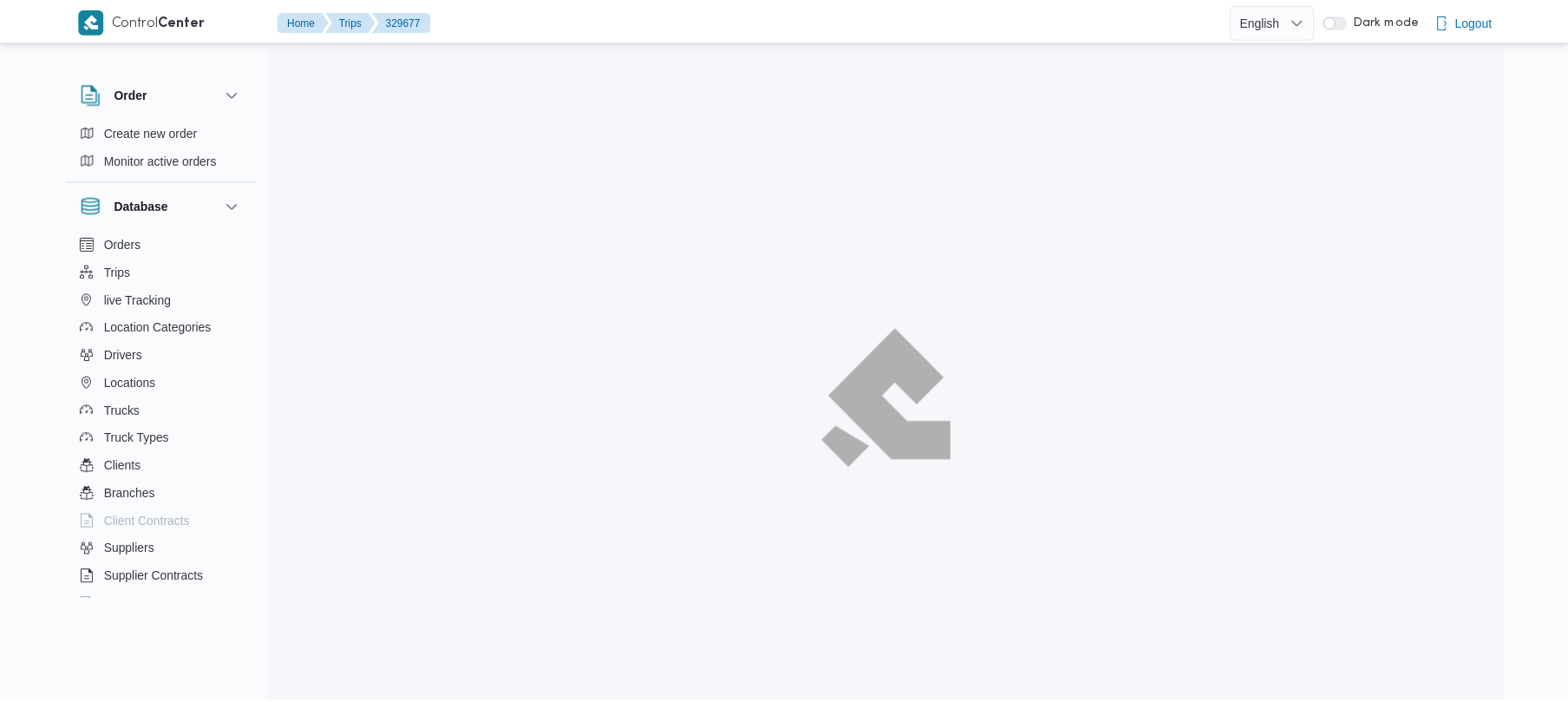 scroll, scrollTop: 0, scrollLeft: 0, axis: both 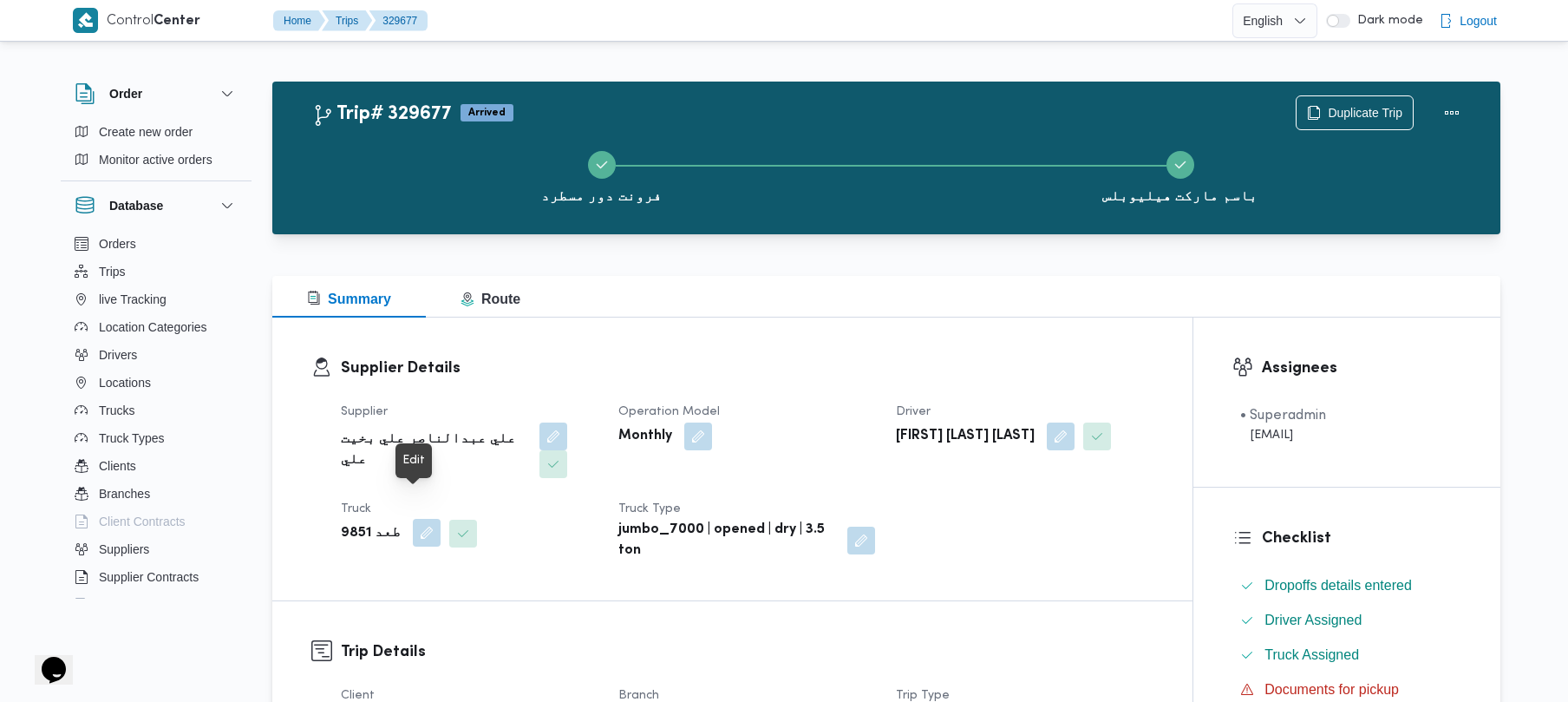 click at bounding box center (427, 533) 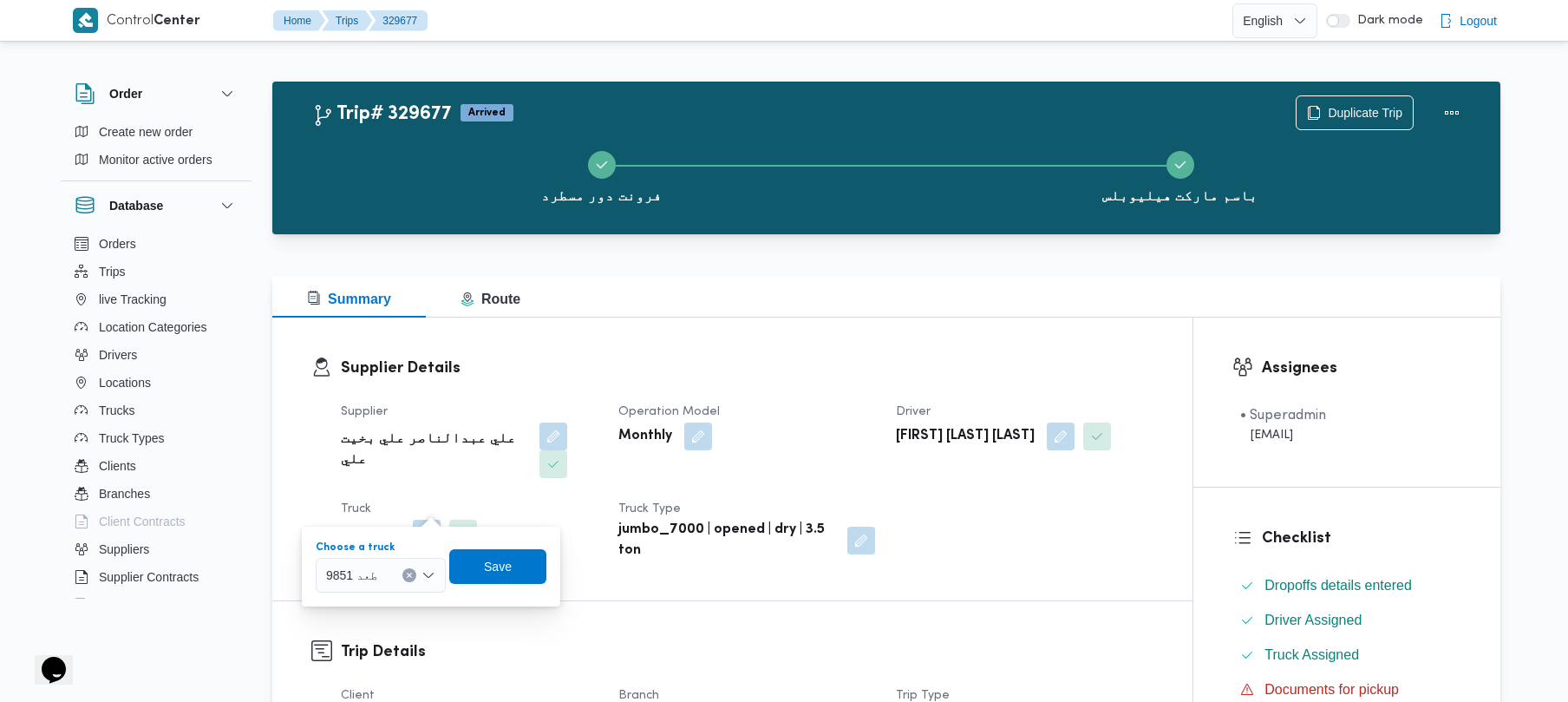 click on "طعد 9851" at bounding box center [351, 574] 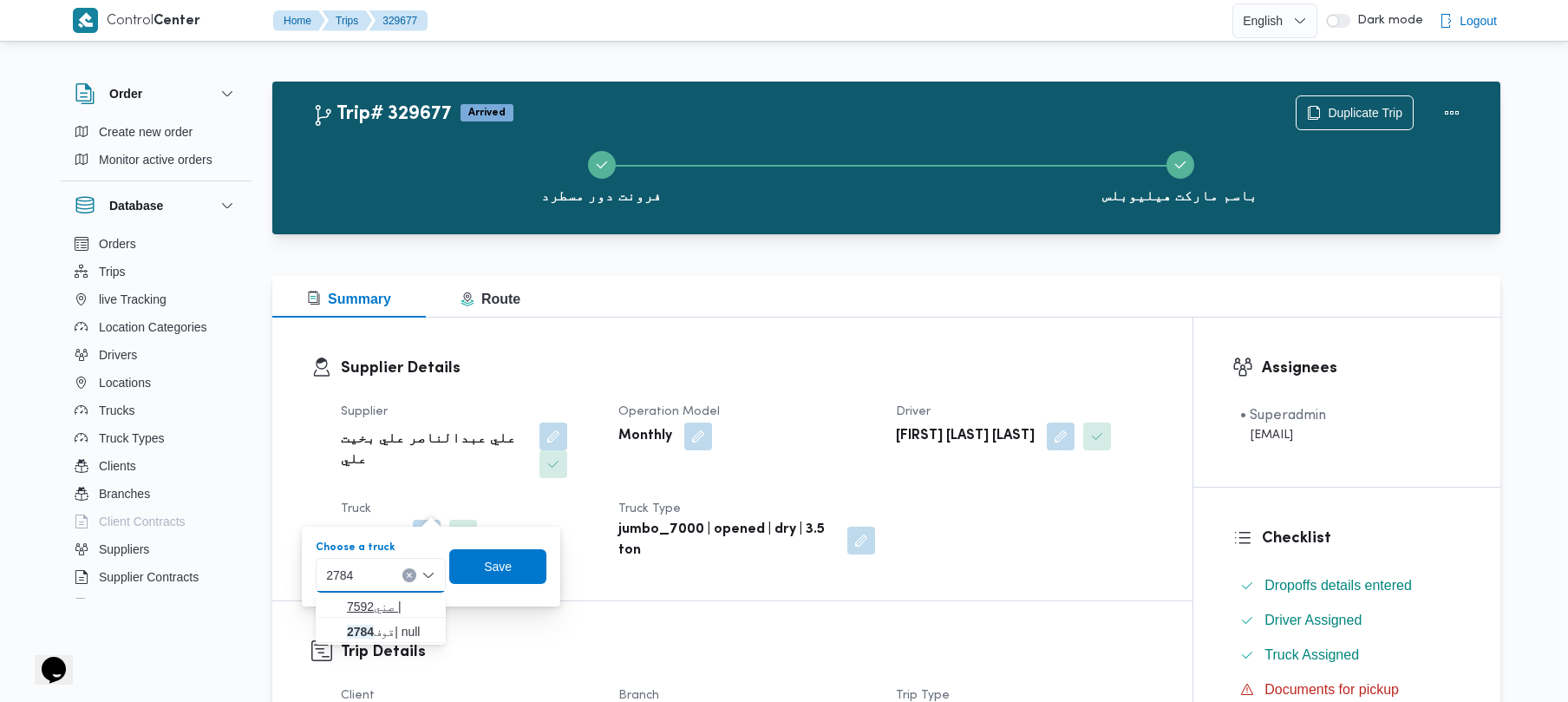 type on "2784" 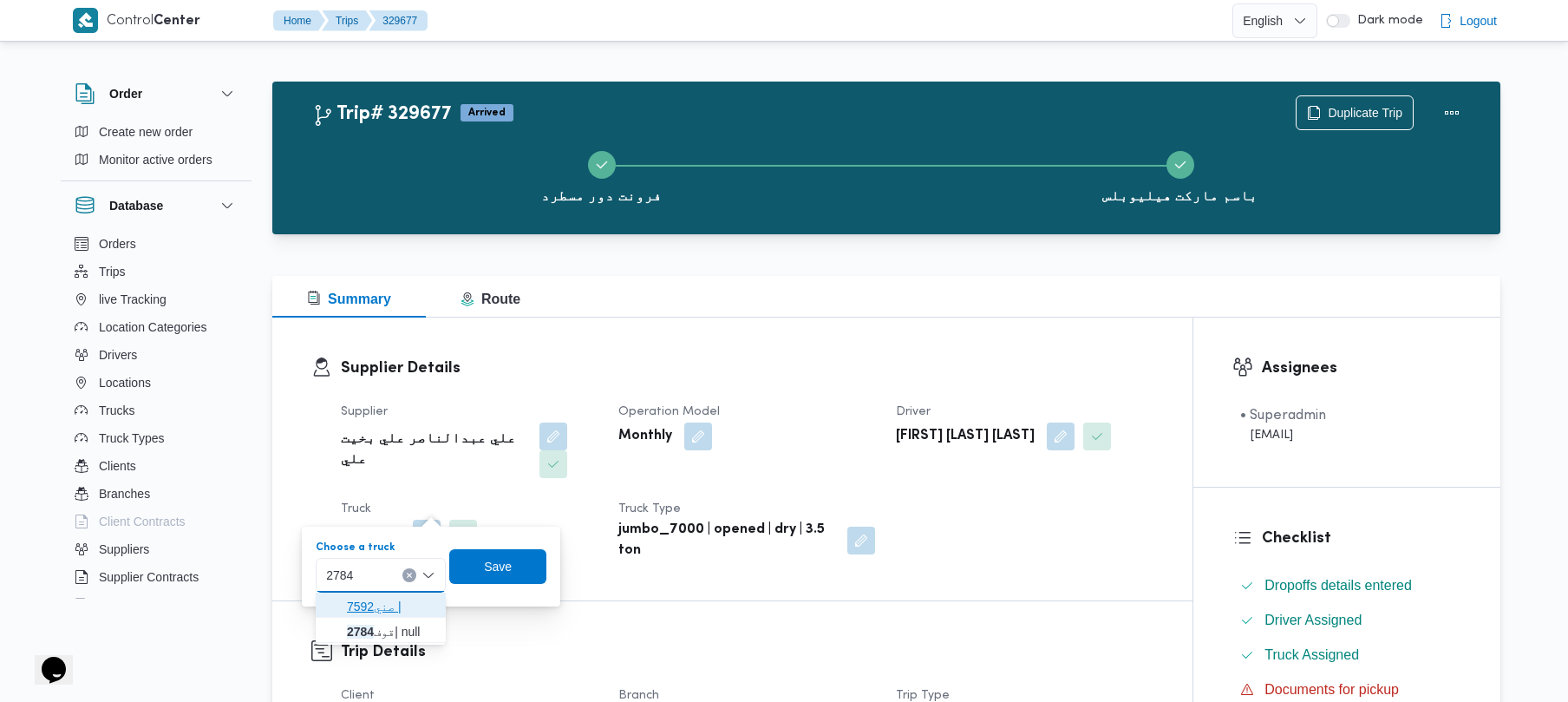 click on "7592صني |" at bounding box center (381, 607) 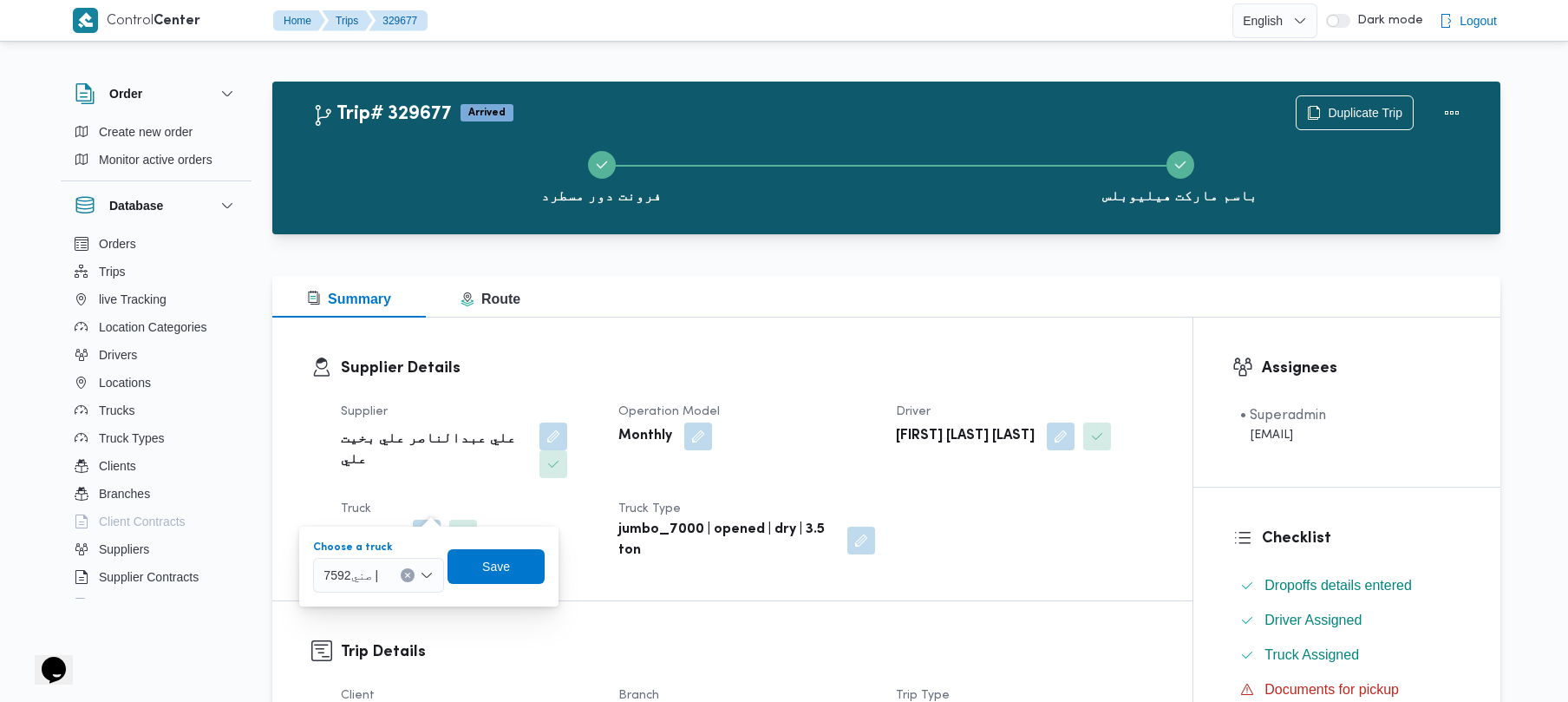 click on "7592صني |" at bounding box center [387, 575] 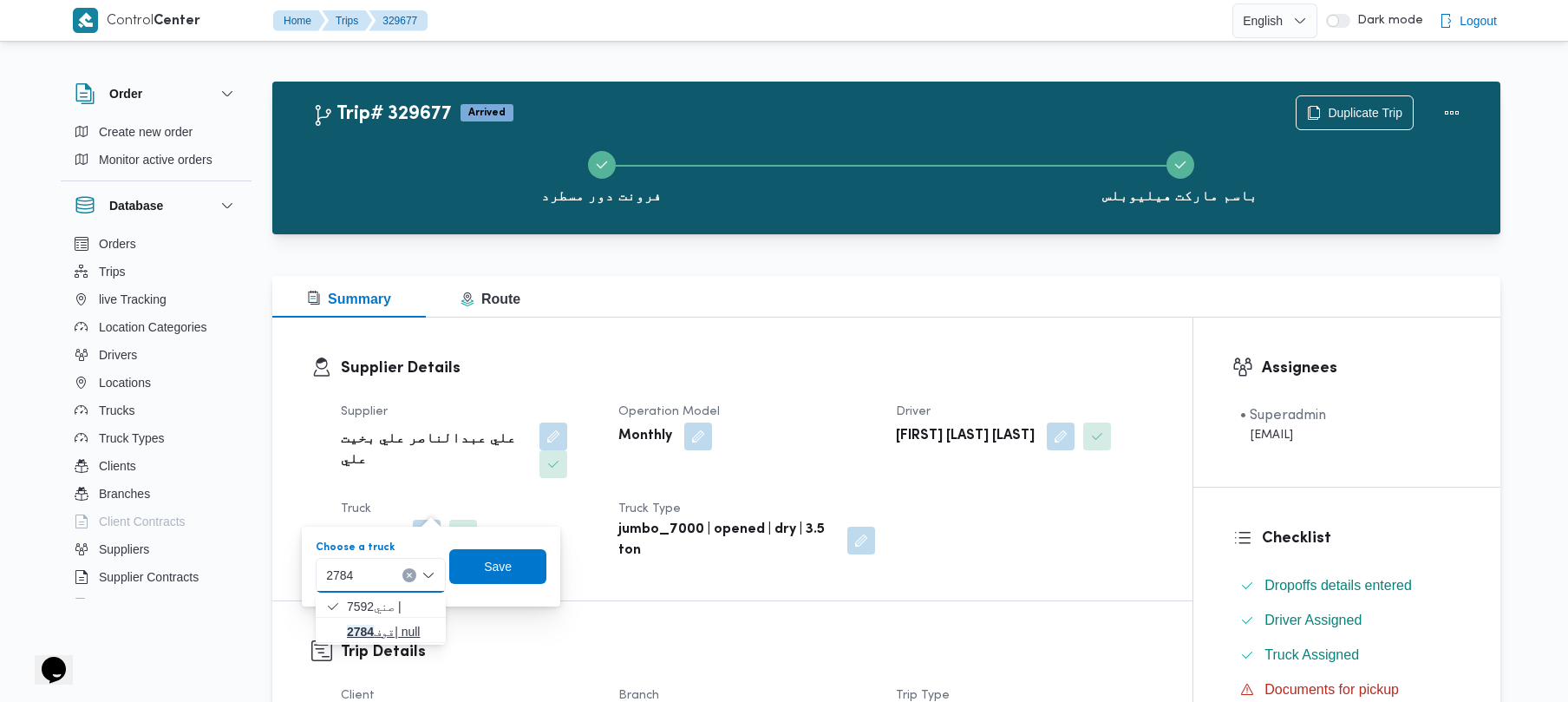 type on "2784" 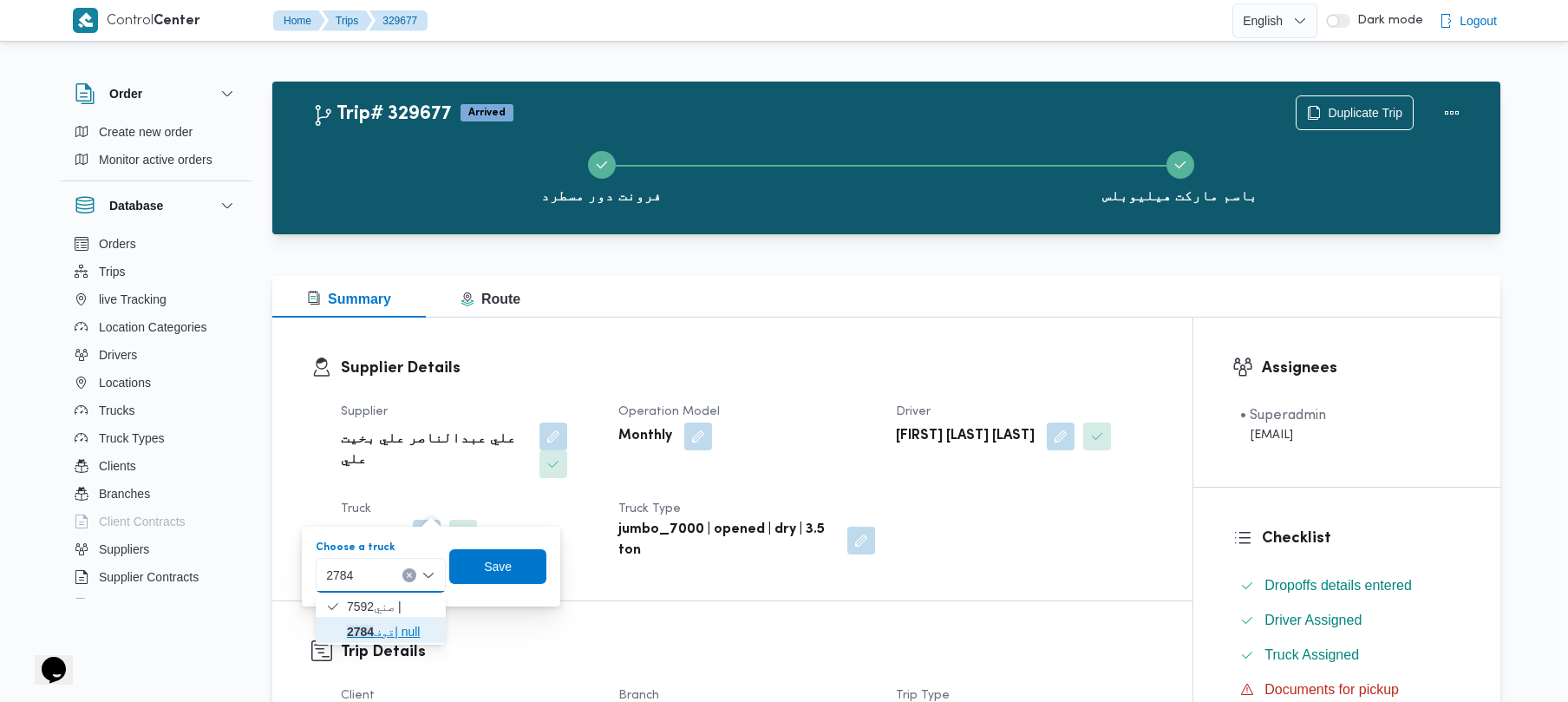 click 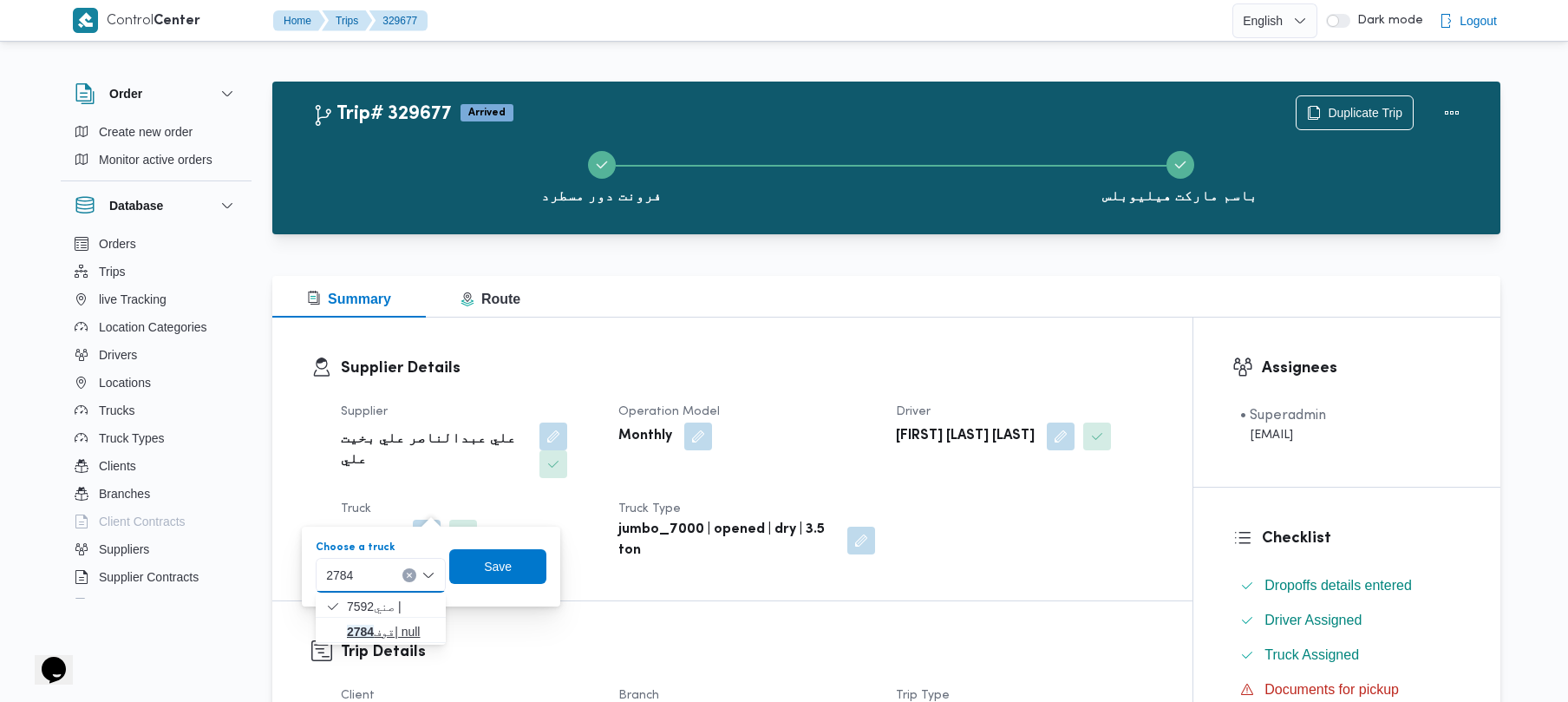 type 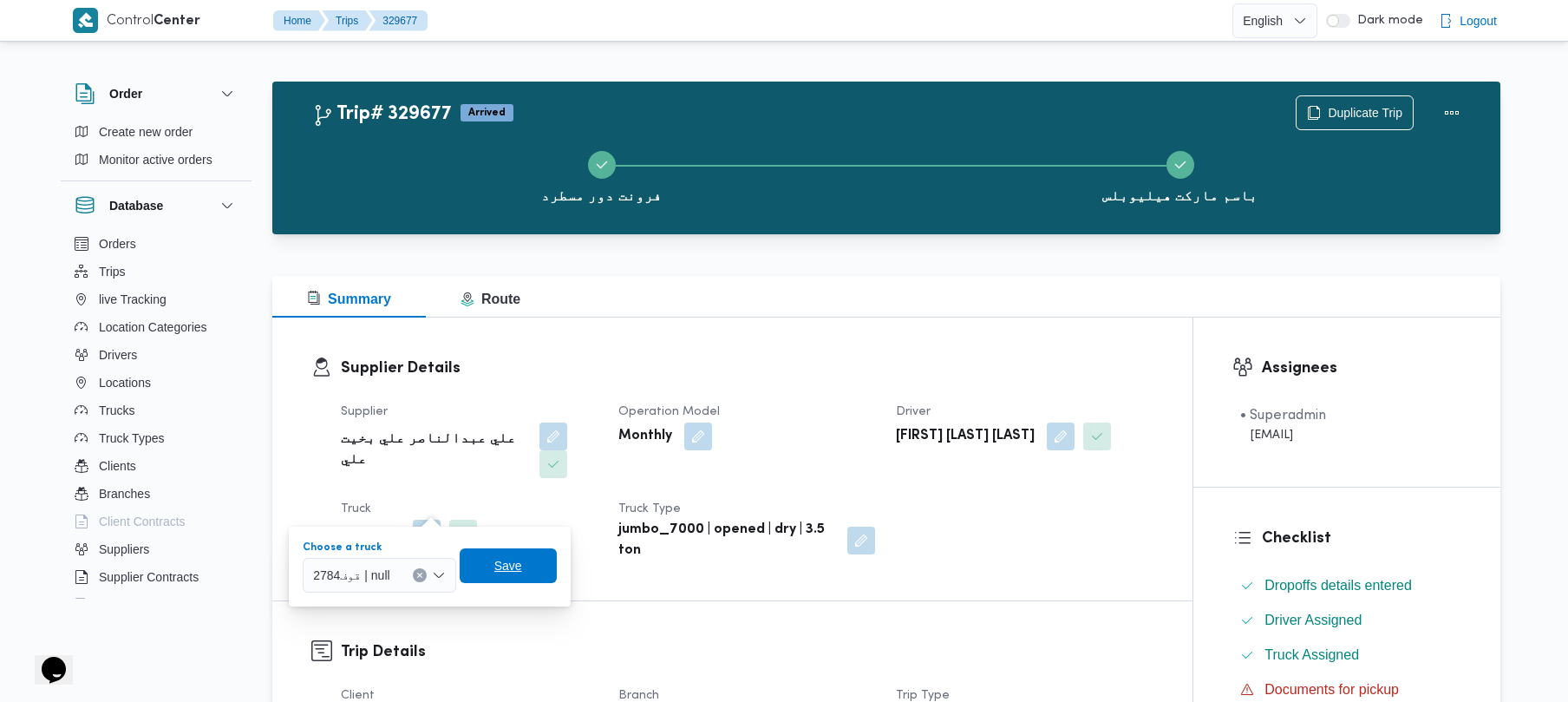 click on "Save" at bounding box center [508, 566] 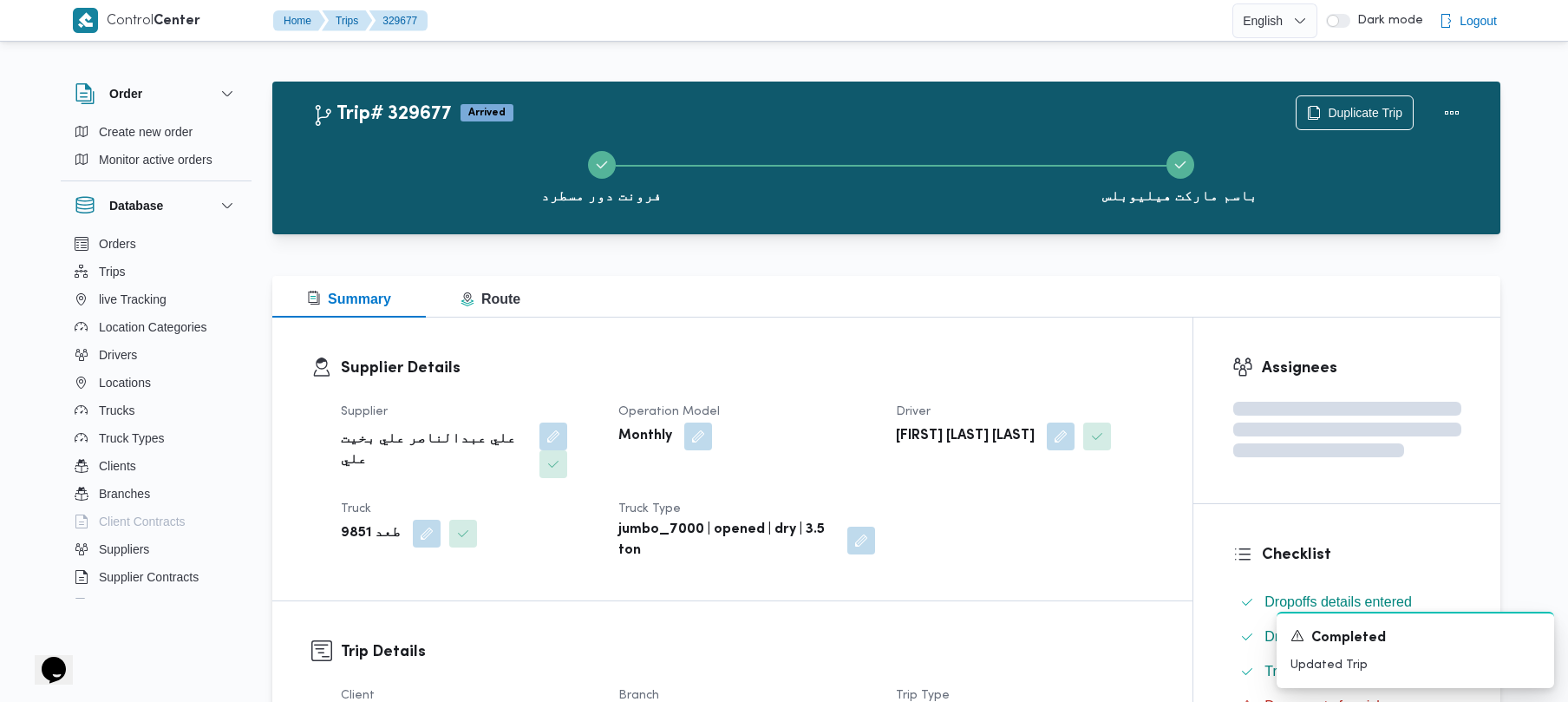 click on "Supplier Details Supplier علي عبدالناصر علي بخيت علي Operation Model Monthly Driver فهمي رفعت فهمي حكيم Truck طعد 9851 Truck Type jumbo_7000 | opened | dry | 3.5 ton" at bounding box center (732, 459) 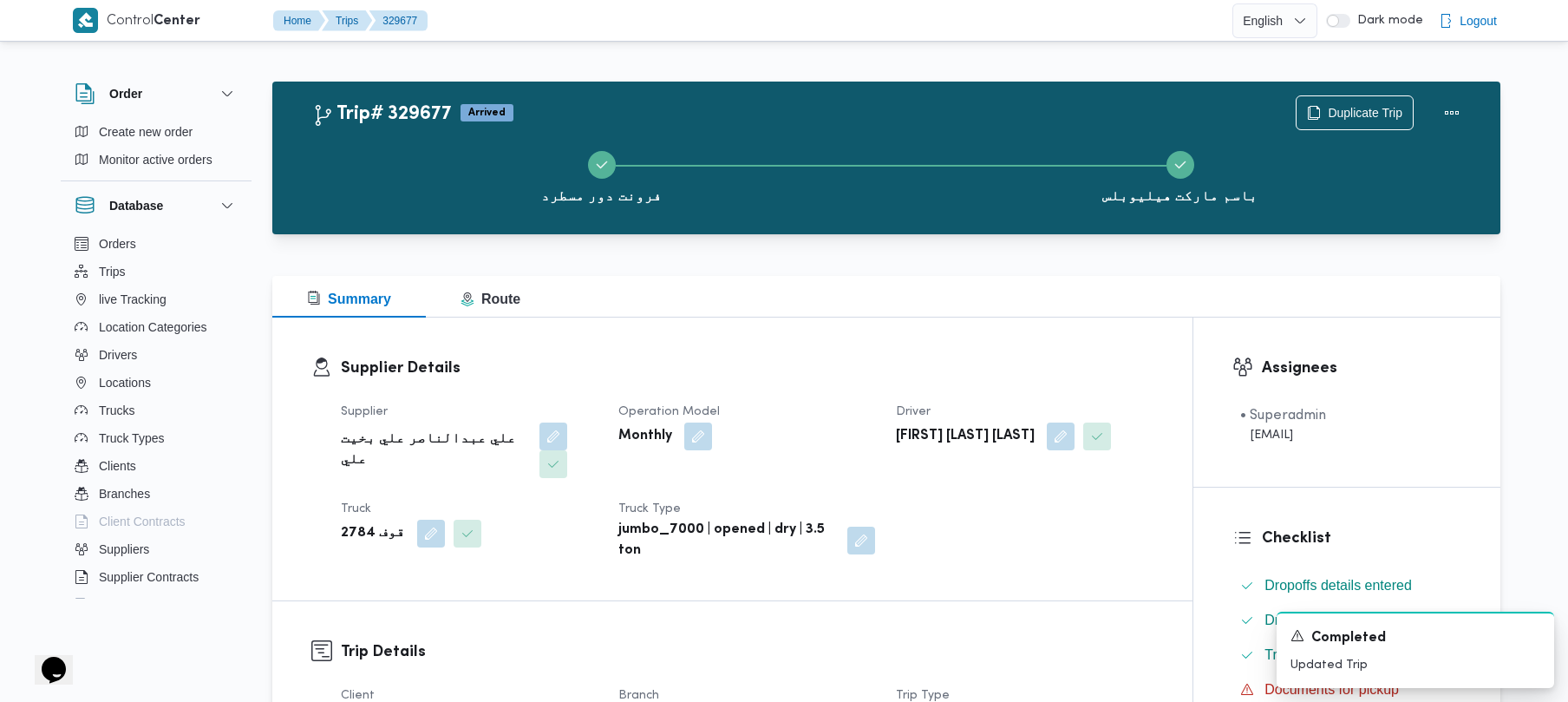 click at bounding box center [463, 534] 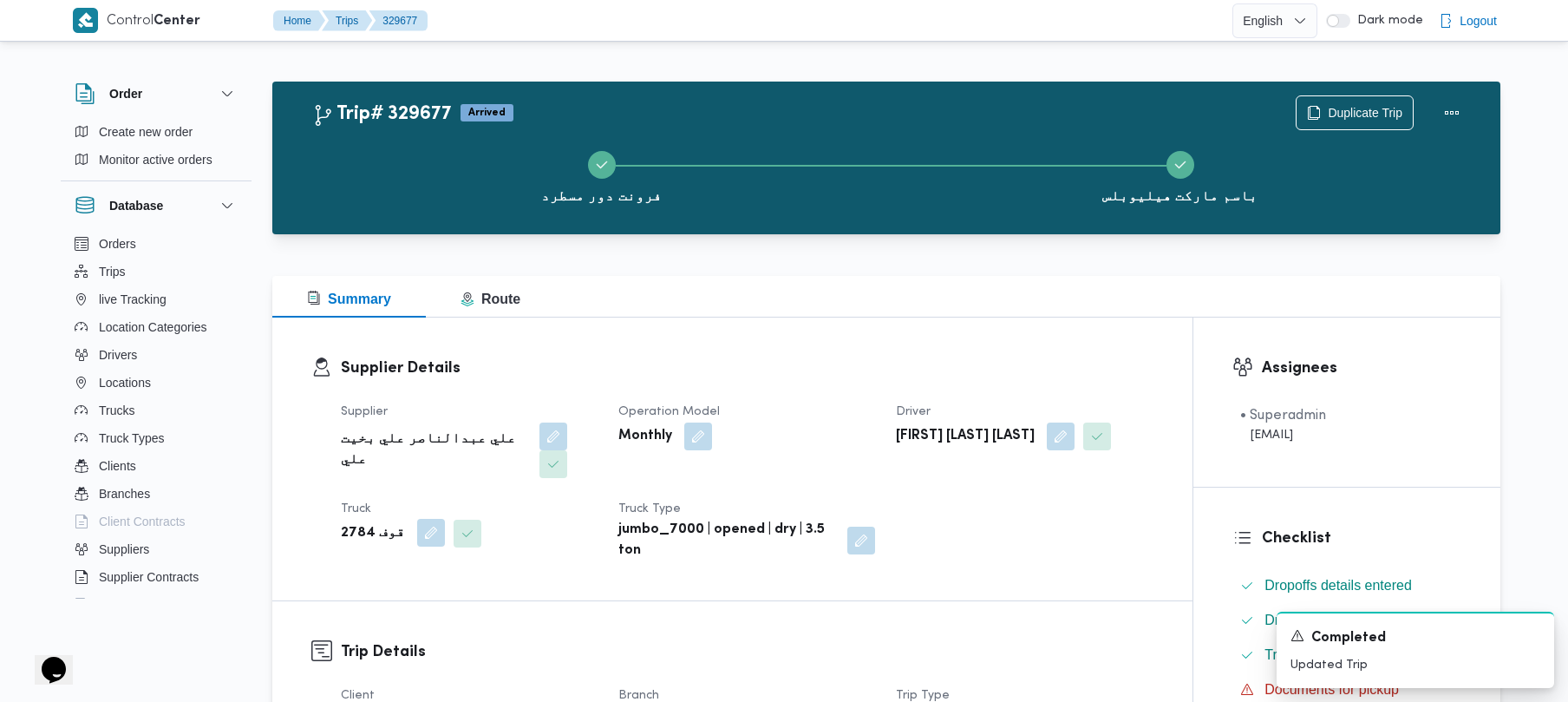 click at bounding box center [431, 533] 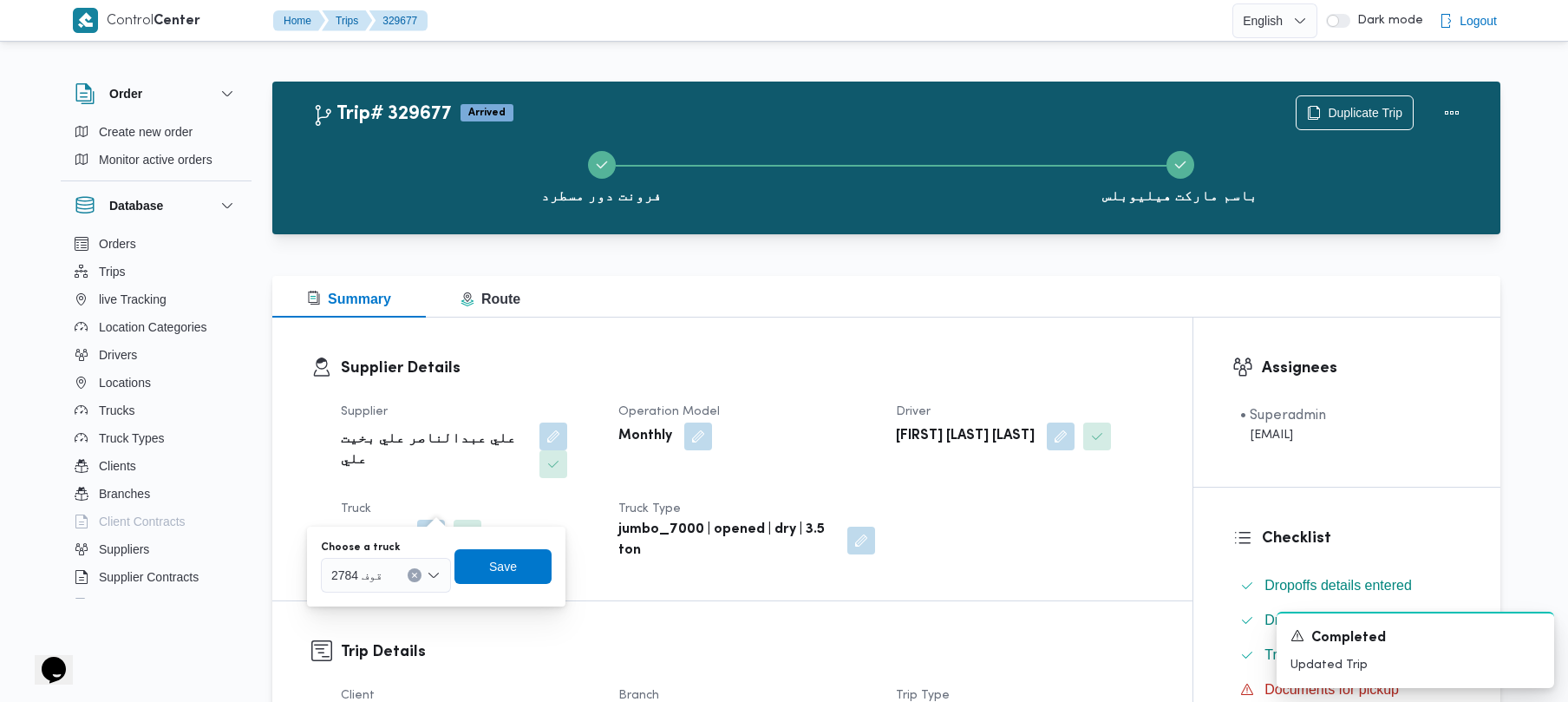click on "قوف 2784" at bounding box center [356, 574] 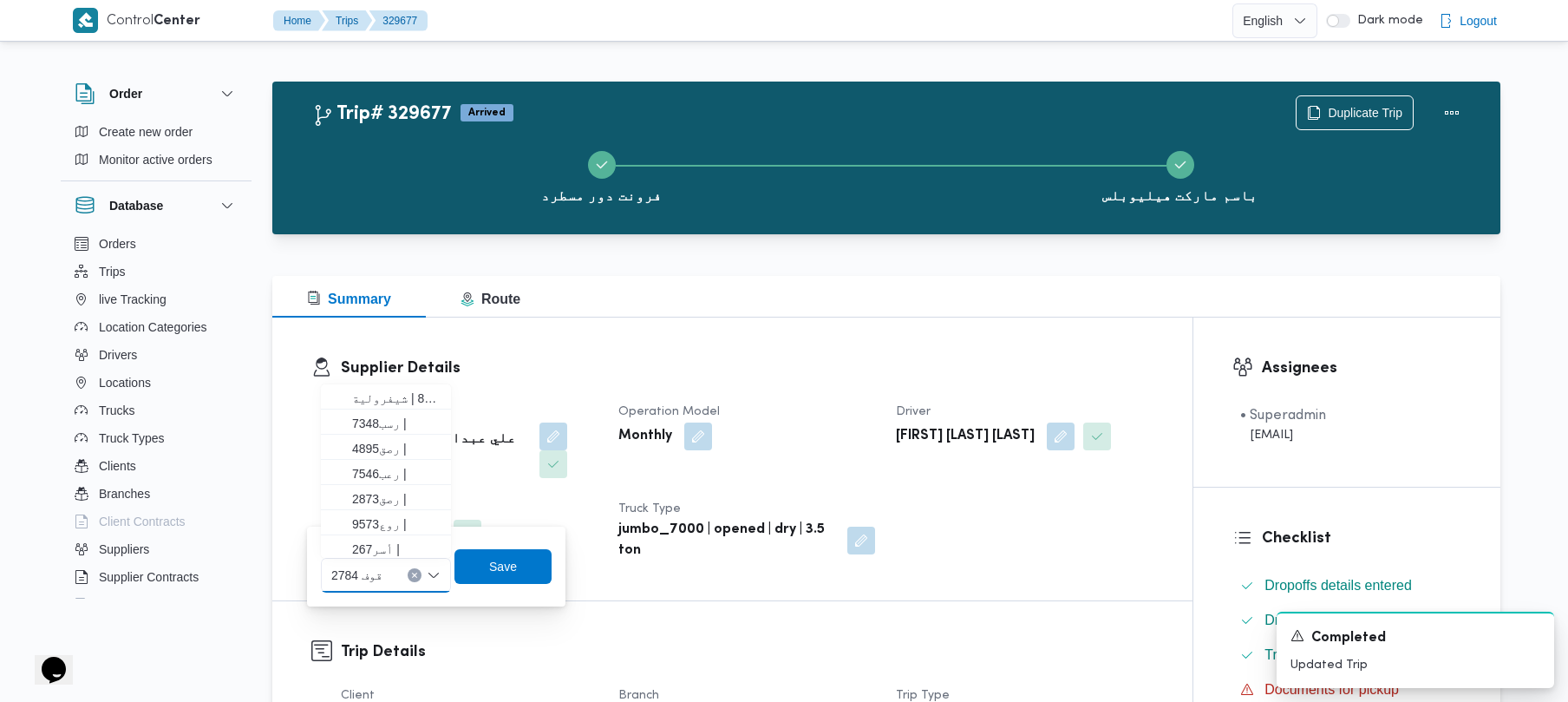 paste on "2784" 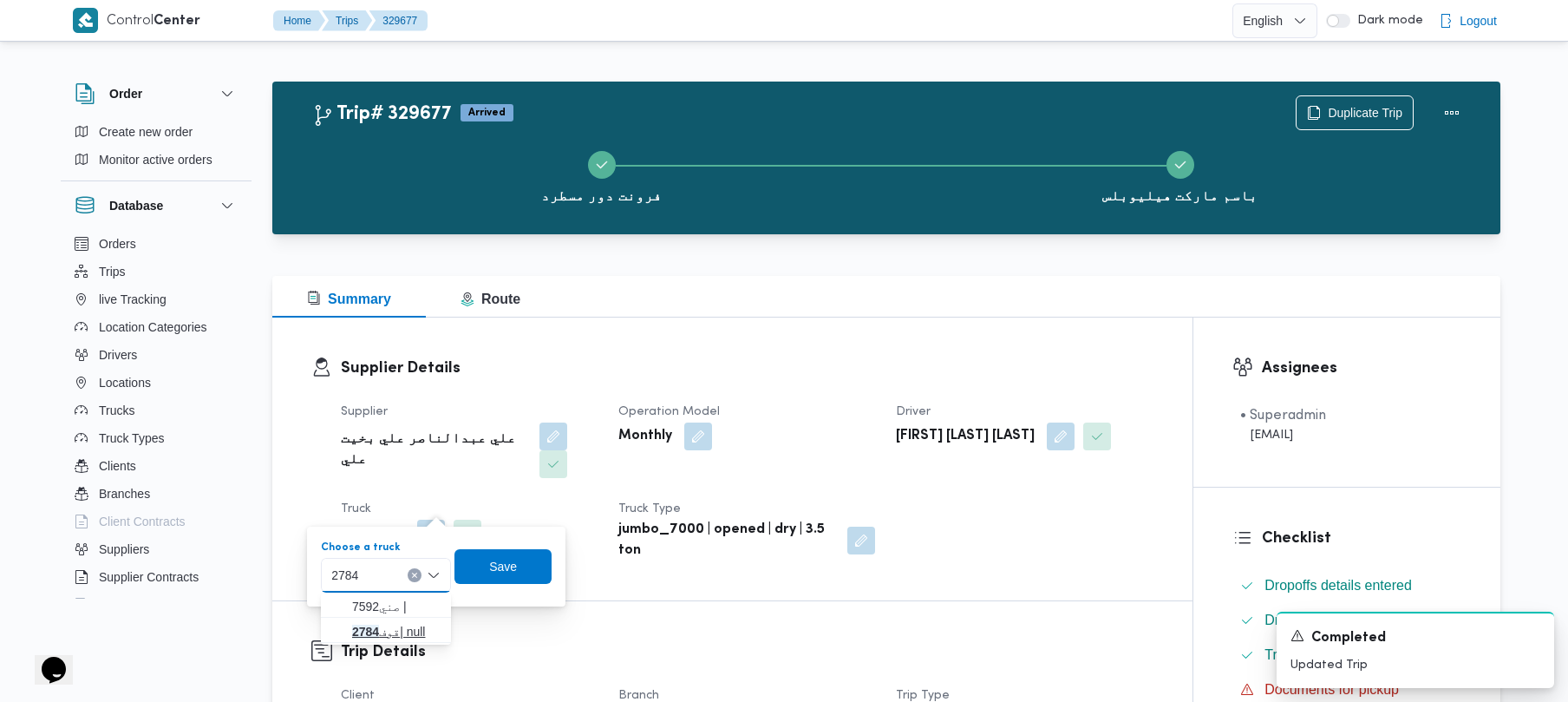 type on "2784" 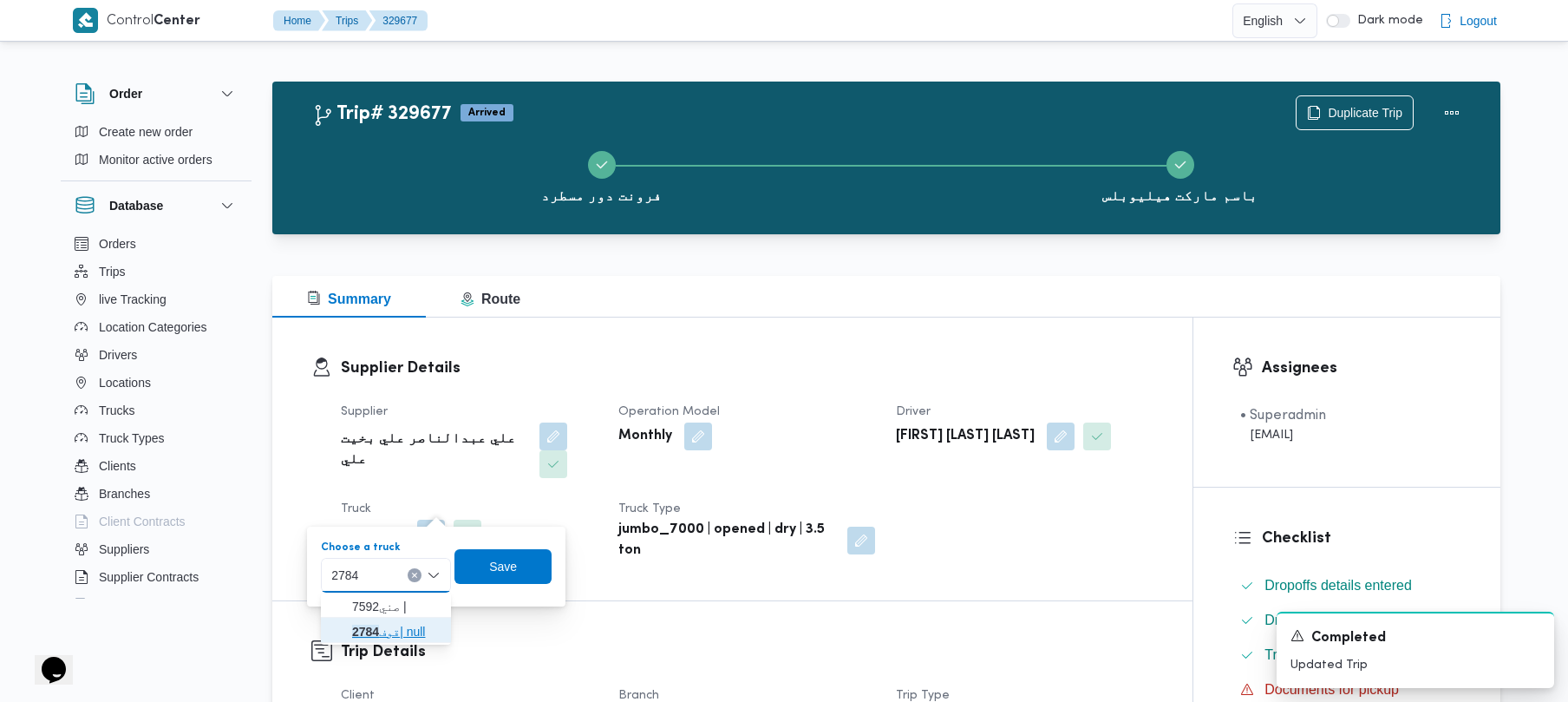 click on "2784" at bounding box center (365, 632) 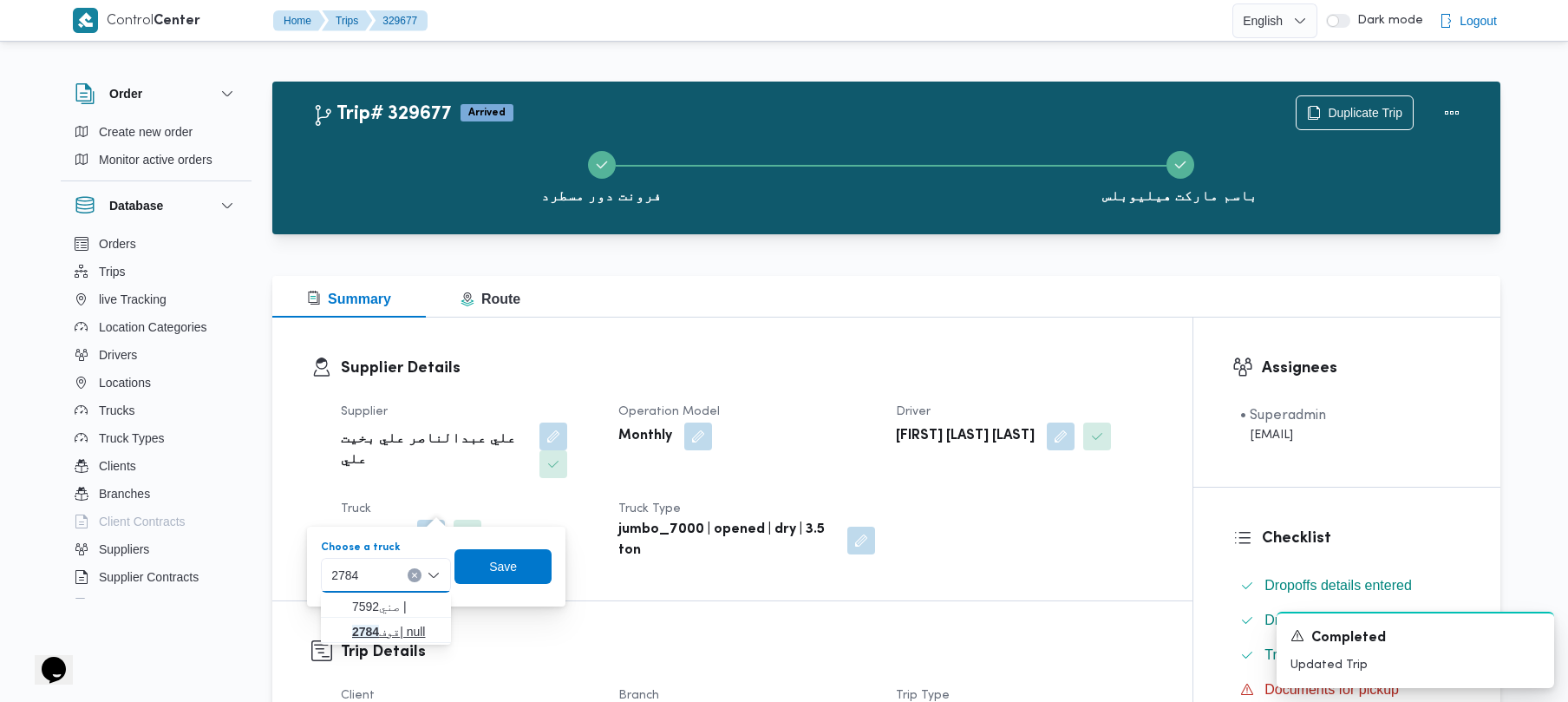 type 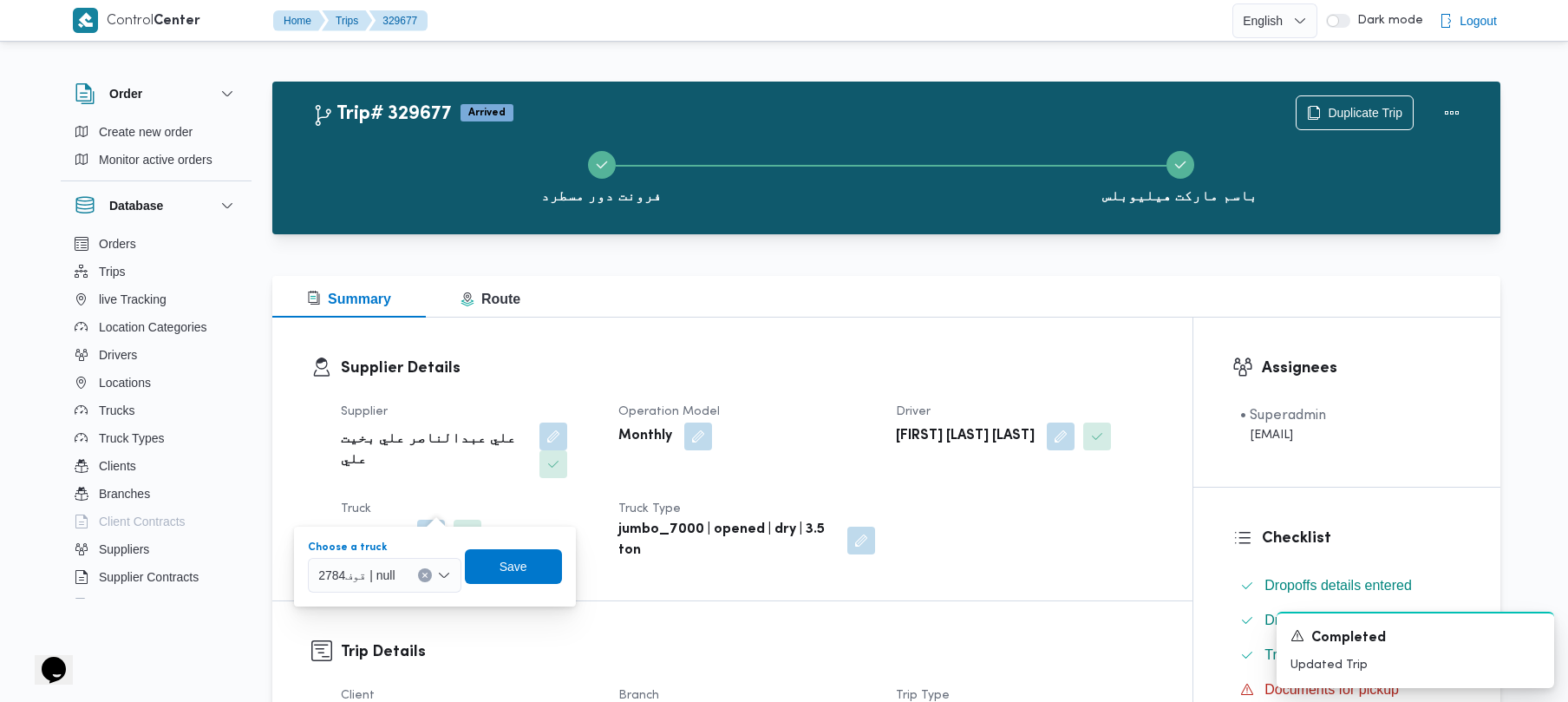 click on "Supplier Details Supplier علي عبدالناصر علي بخيت علي Operation Model Monthly Driver فهمي رفعت فهمي حكيم Truck قوف 2784 Truck Type jumbo_7000 | opened | dry | 3.5 ton" at bounding box center (747, 459) 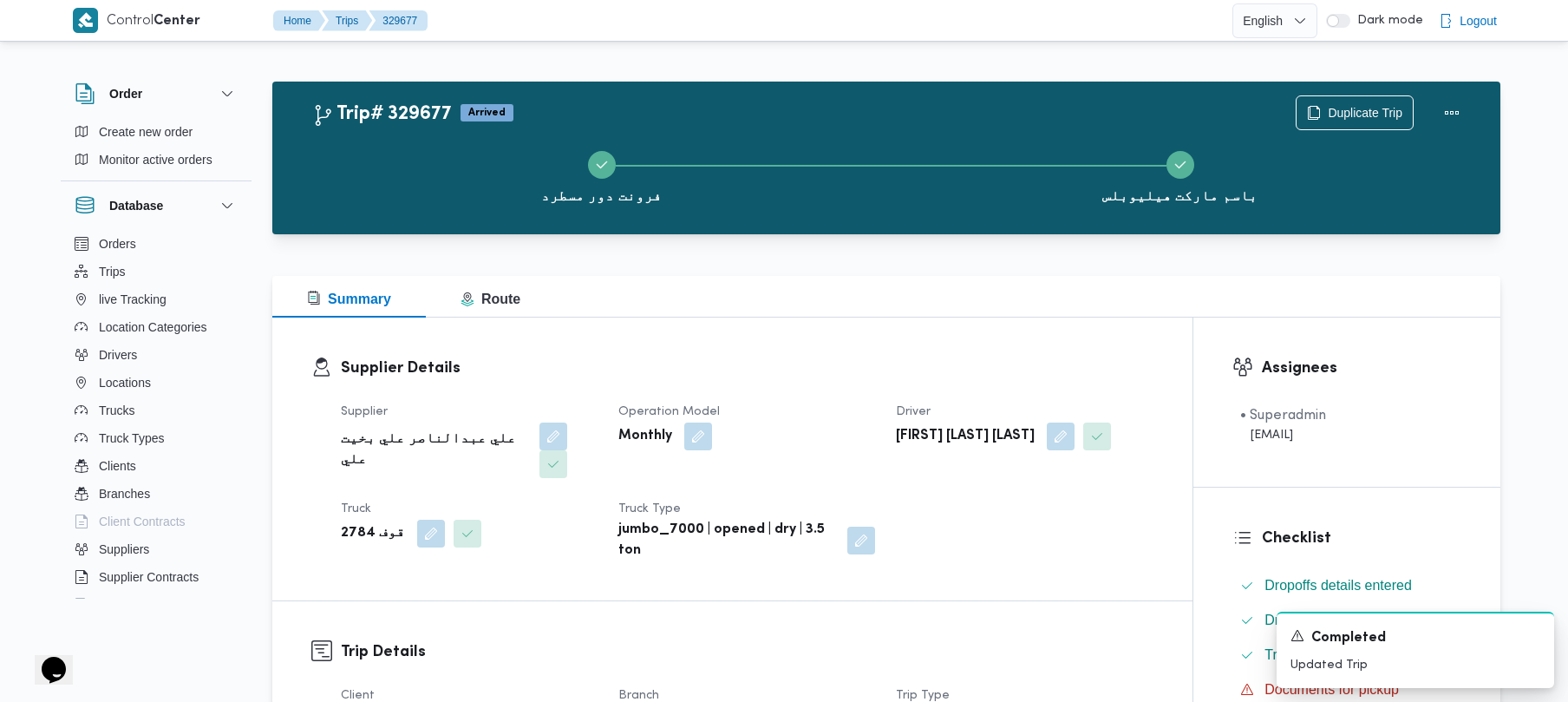 click on "Supplier Details" at bounding box center (747, 368) 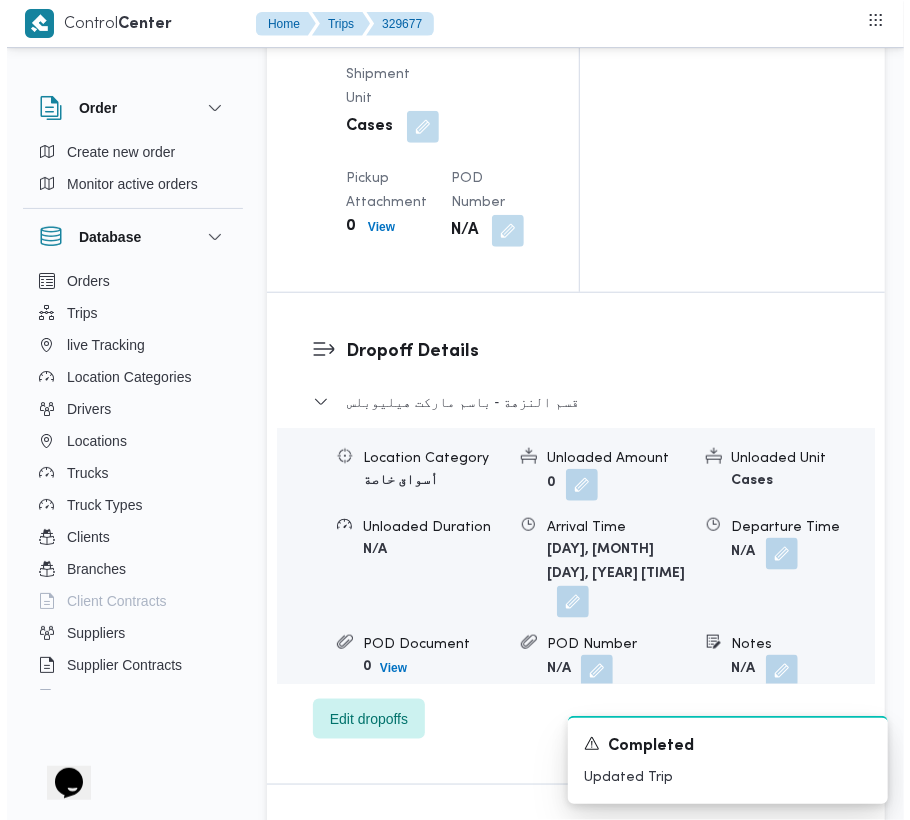 scroll, scrollTop: 3377, scrollLeft: 0, axis: vertical 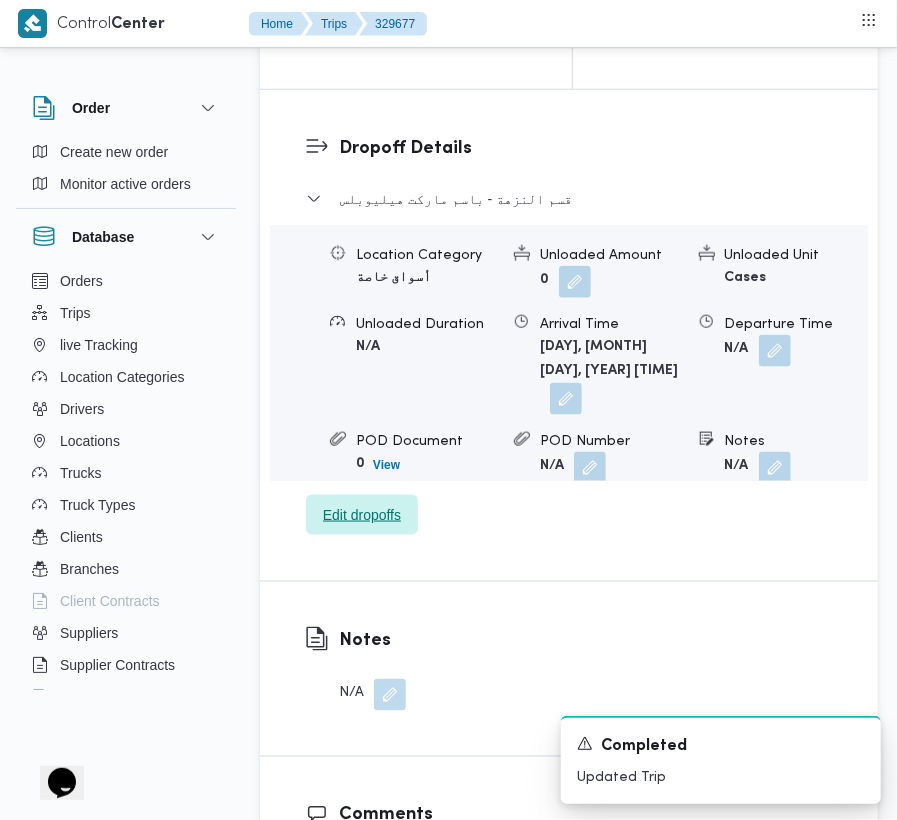 click on "Edit dropoffs" at bounding box center (362, 419) 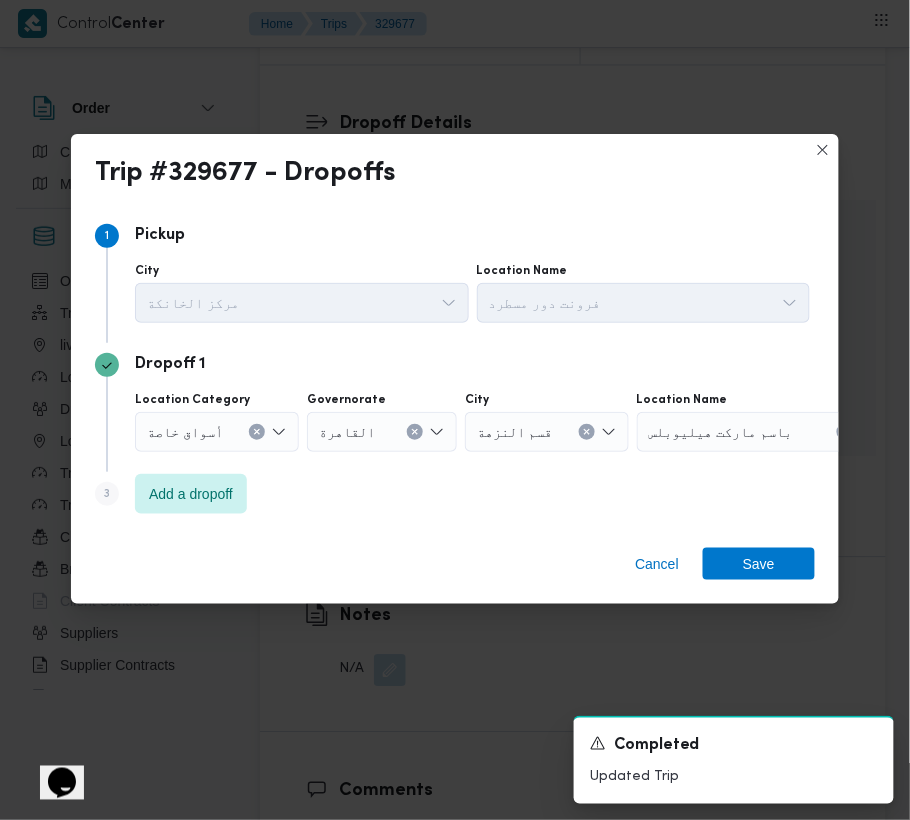 drag, startPoint x: 166, startPoint y: 520, endPoint x: 202, endPoint y: 518, distance: 36.05551 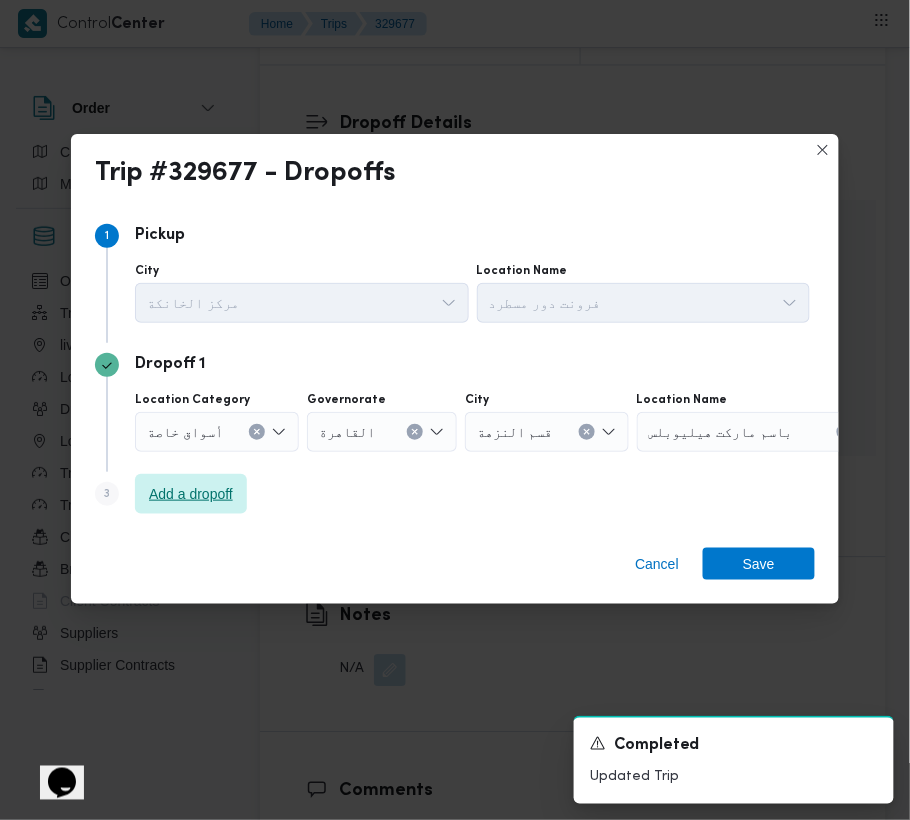 drag, startPoint x: 208, startPoint y: 502, endPoint x: 292, endPoint y: 522, distance: 86.34813 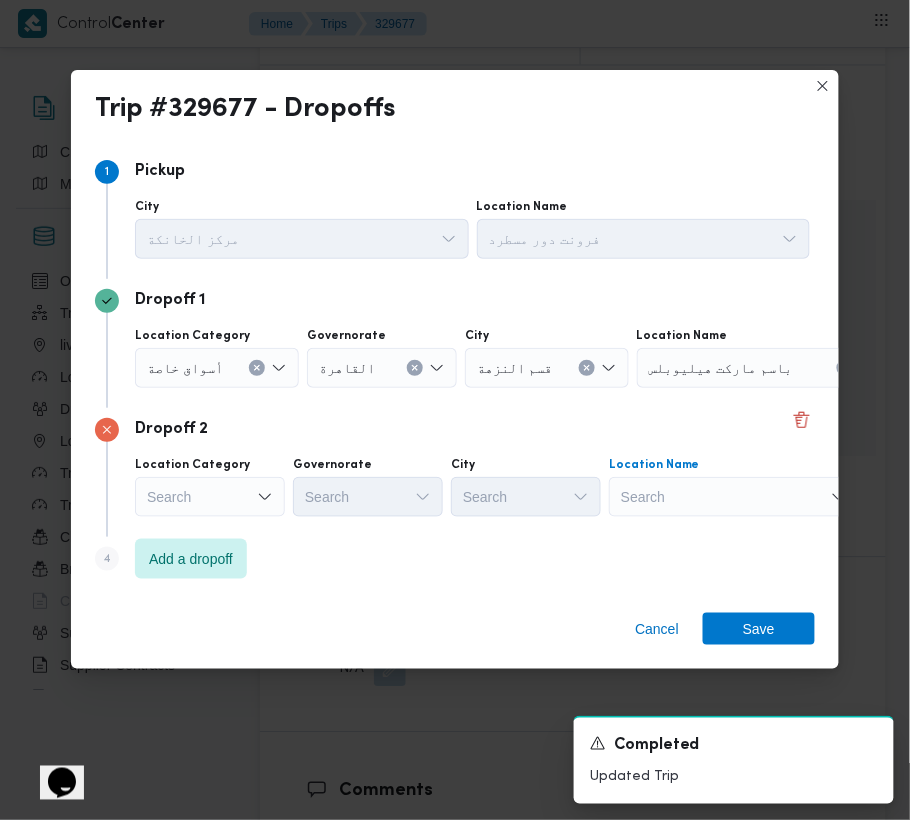 click on "Search" at bounding box center (762, 368) 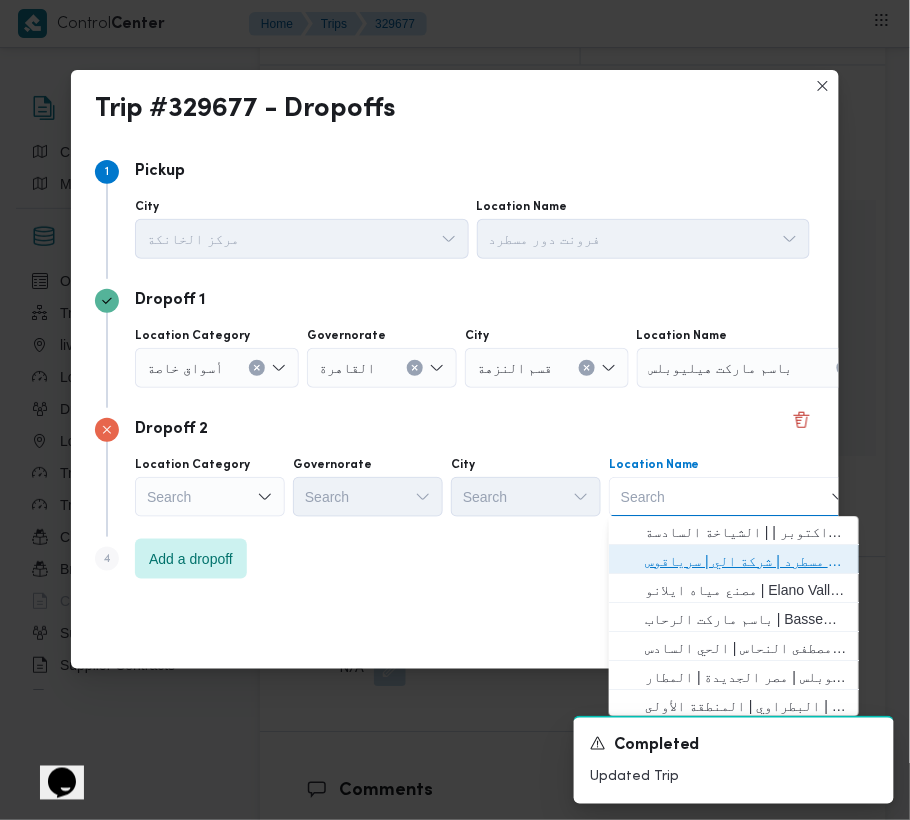 drag, startPoint x: 685, startPoint y: 560, endPoint x: 570, endPoint y: 517, distance: 122.77622 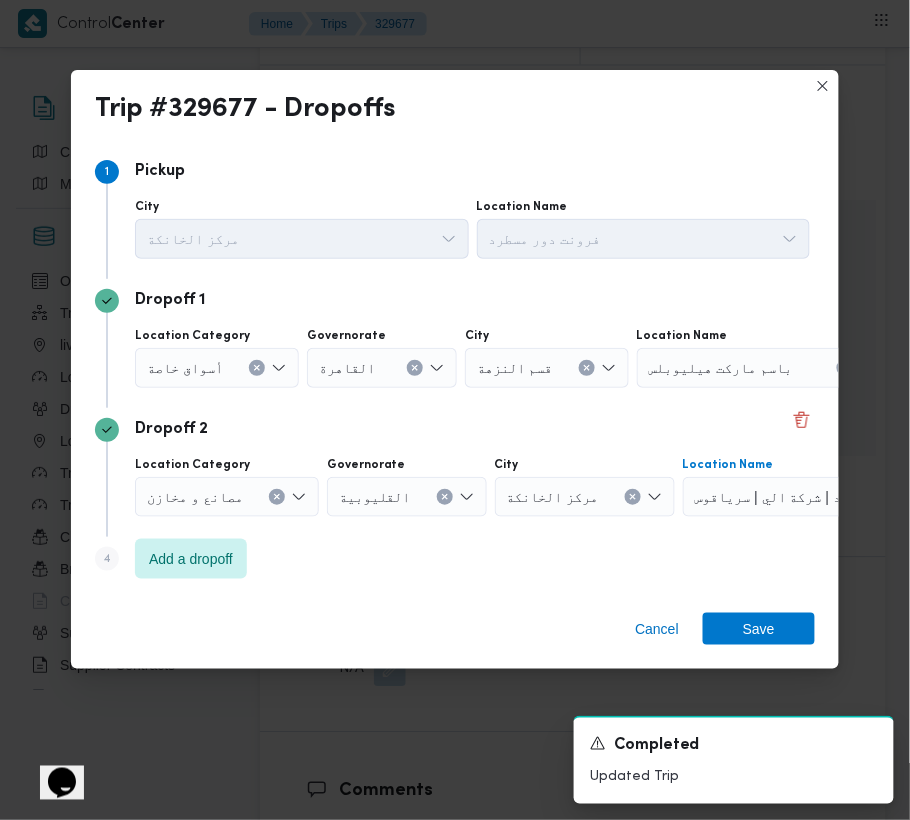 click on "أسواق خاصة" at bounding box center (217, 368) 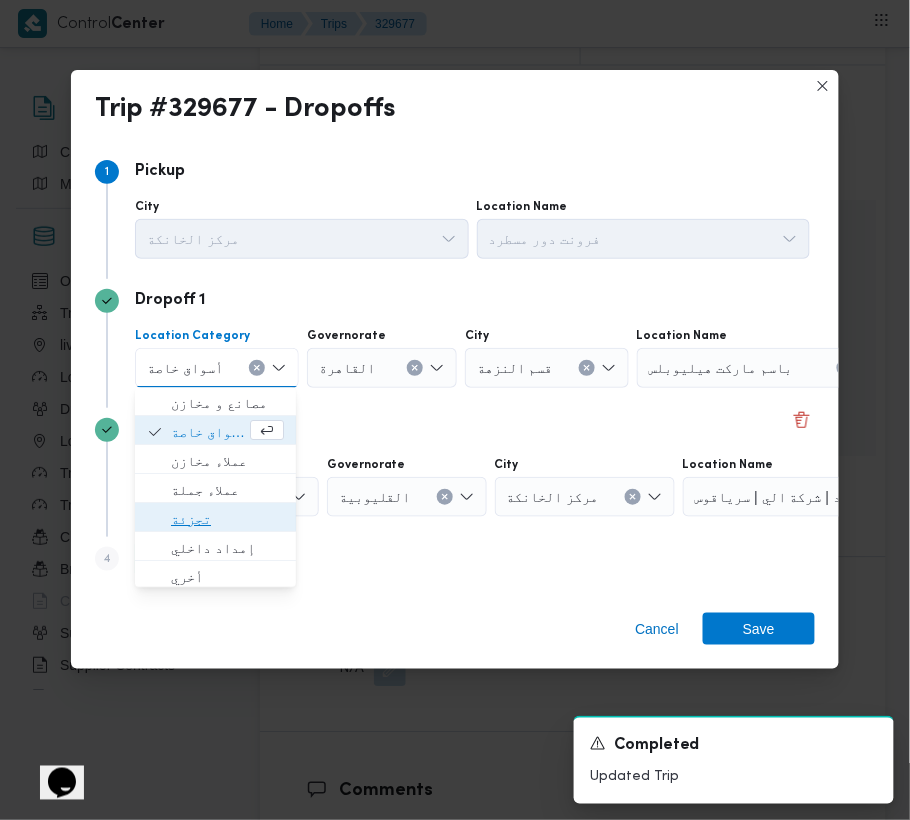 click on "تجزئة" at bounding box center [227, 520] 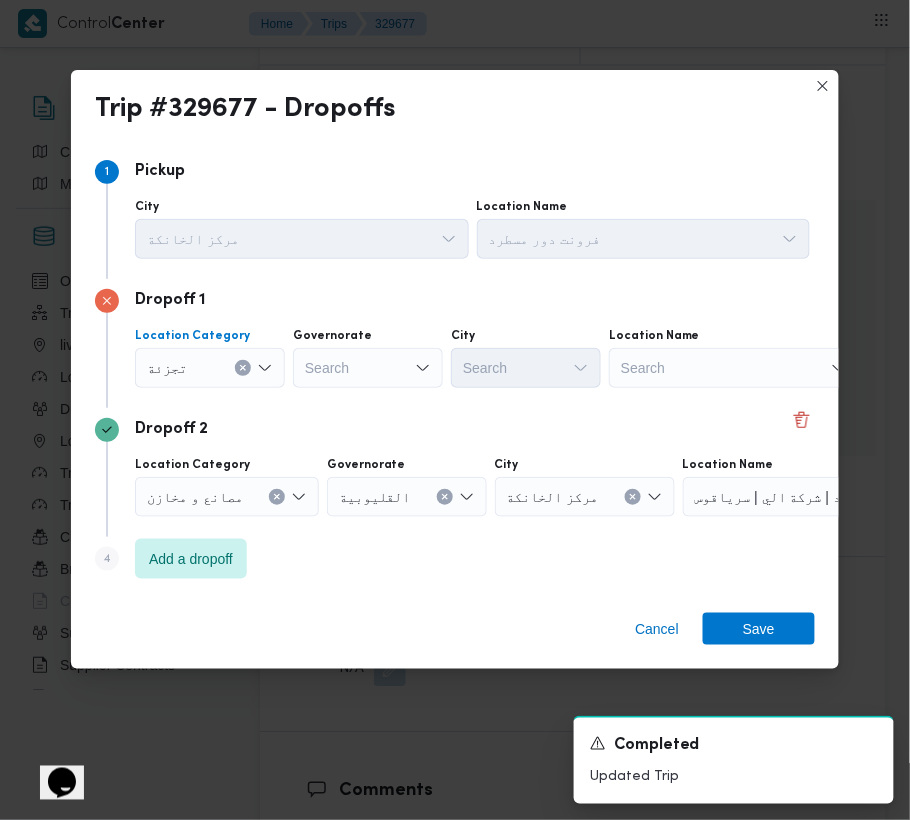 click on "Dropoff 1 Location Category تجزئة Combo box. Selected. تجزئة. Press Backspace to delete تجزئة. Combo box input. Search. Type some text or, to display a list of choices, press Down Arrow. To exit the list of choices, press Escape. Governorate Search City Search Location Name Search" at bounding box center (455, 343) 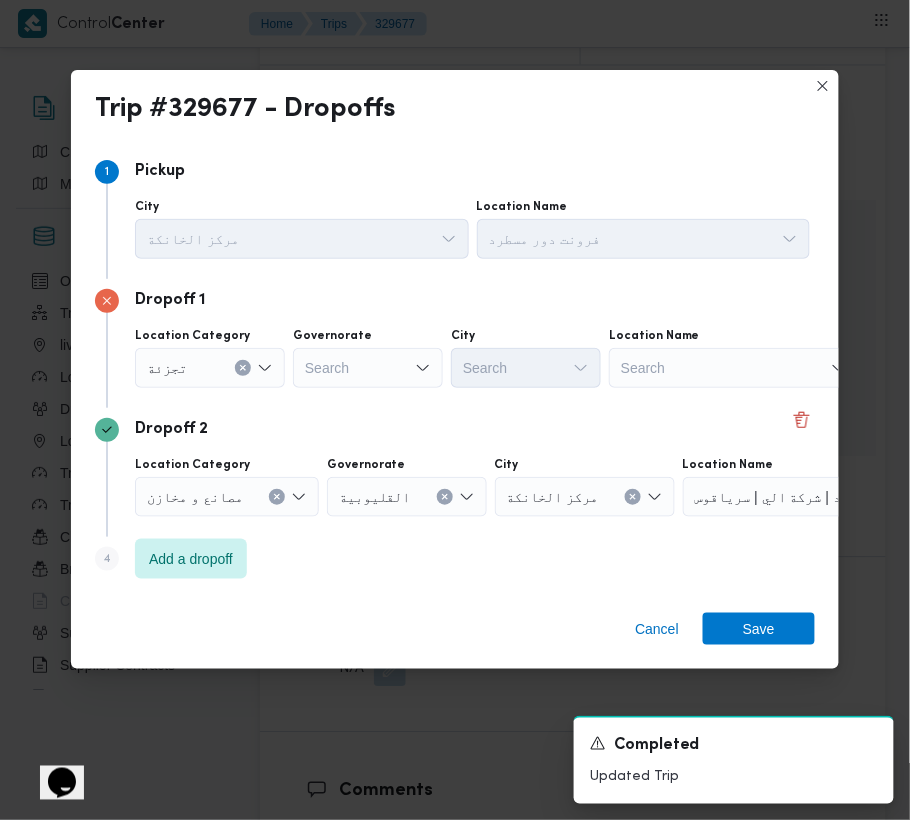 click on "Search" at bounding box center [368, 368] 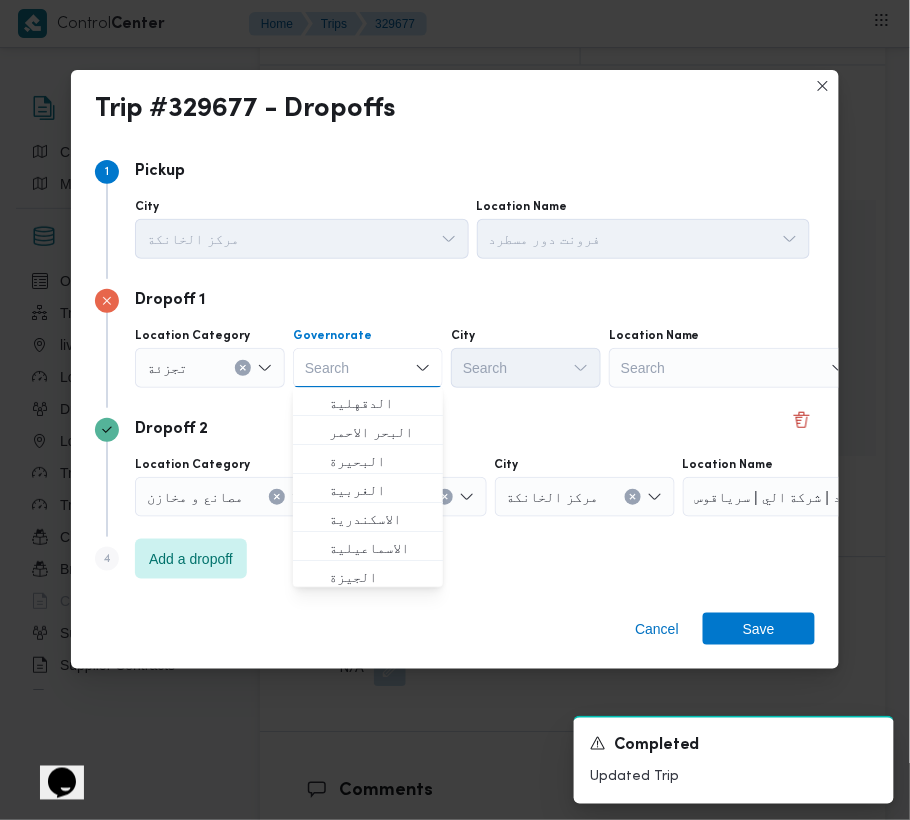 paste on "قاهرة" 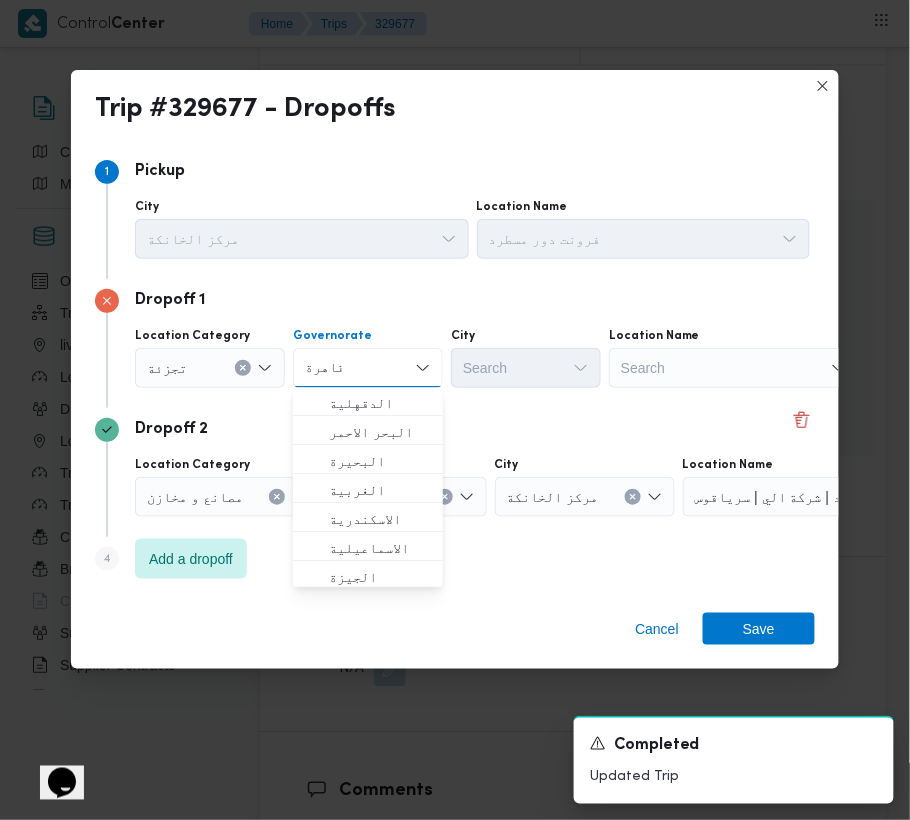 type on "قاهرة" 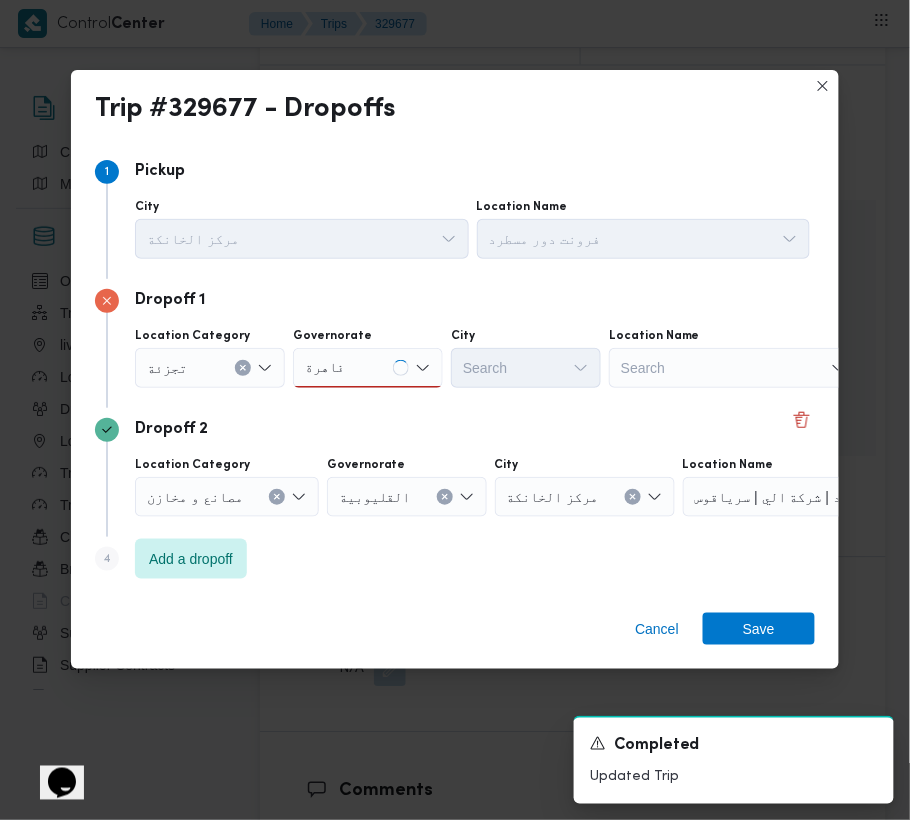 drag, startPoint x: 348, startPoint y: 344, endPoint x: 362, endPoint y: 365, distance: 25.23886 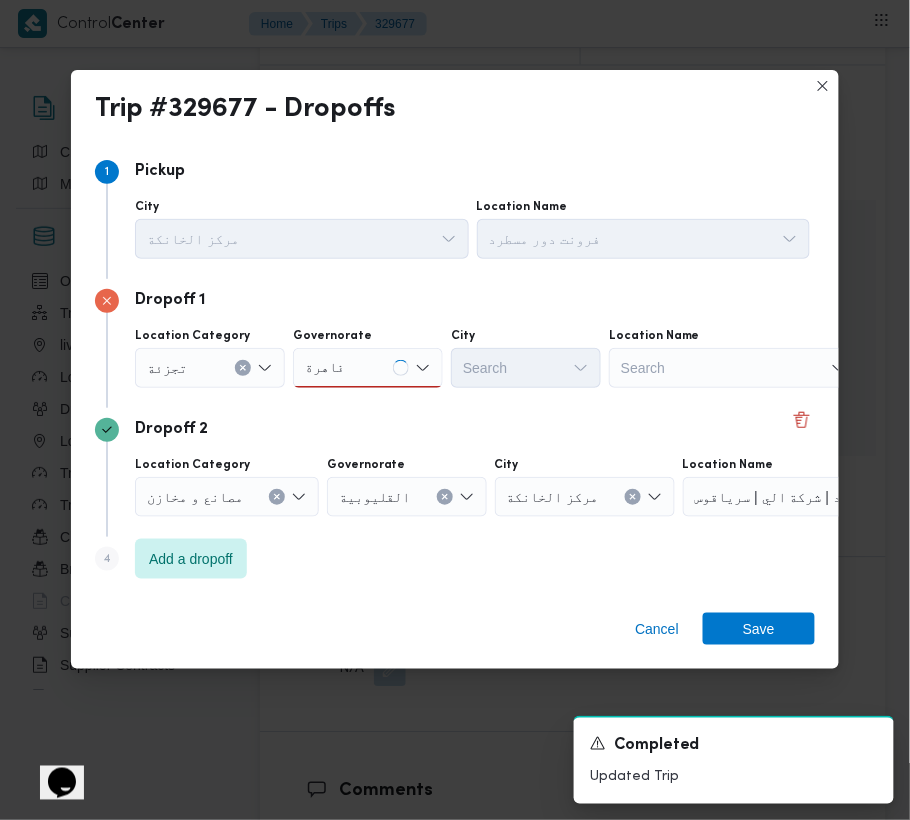 click on "Location Category تجزئة Governorate قاهرة قاهرة  City Search Location Name Search" at bounding box center (472, 358) 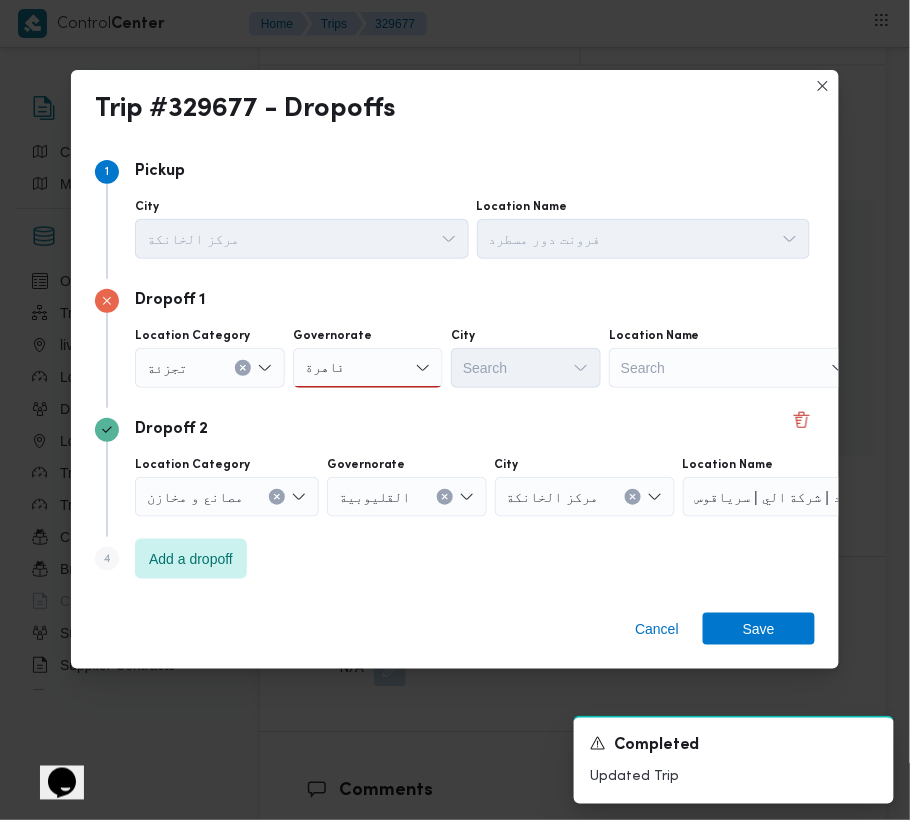 click on "قاهرة قاهرة" at bounding box center [368, 368] 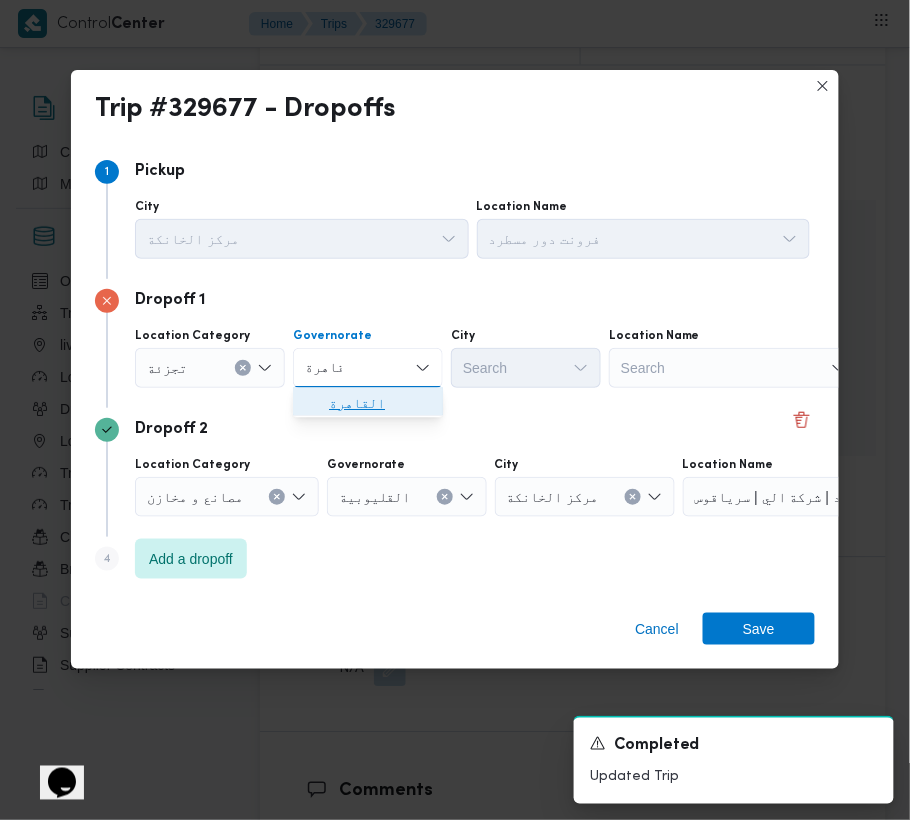 click on "القاهرة" at bounding box center [380, 404] 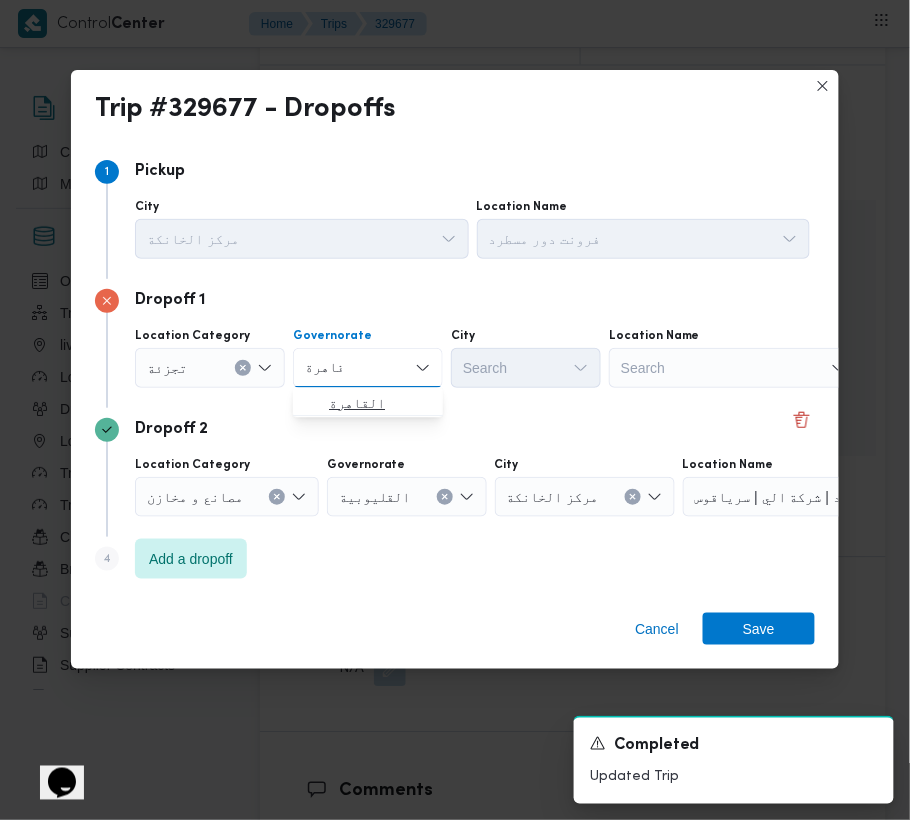 type 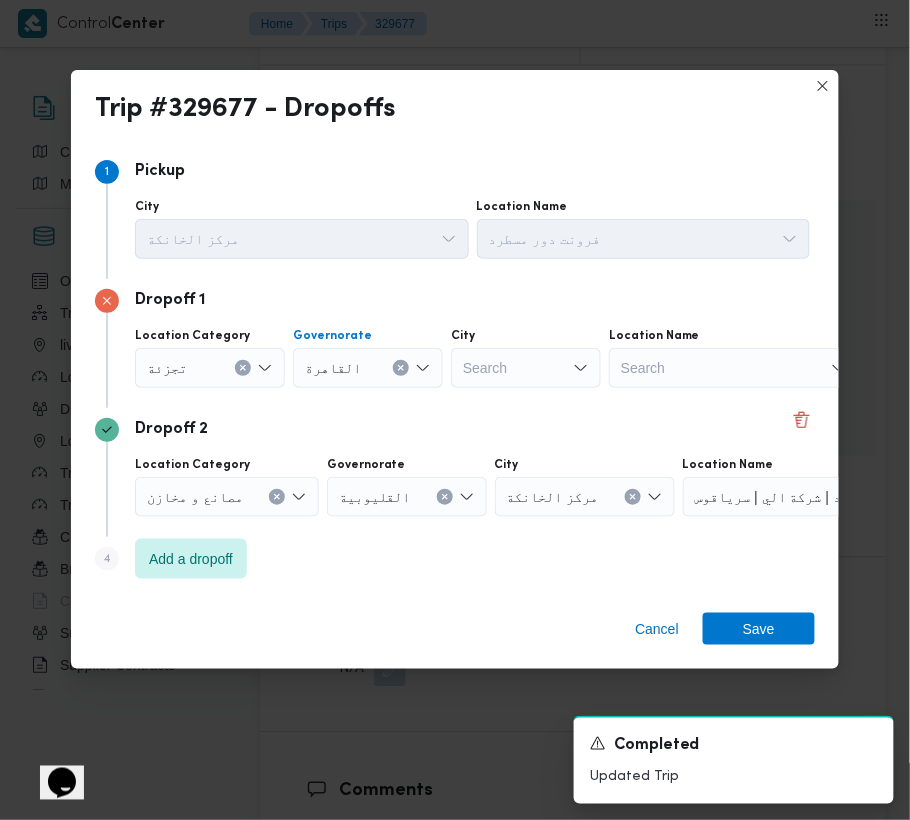 click on "Location Category تجزئة Governorate القاهرة Combo box. Selected. القاهرة. Press Backspace to delete القاهرة. Combo box input. Search. Type some text or, to display a list of choices, press Down Arrow. To exit the list of choices, press Escape. City Search Location Name Search" at bounding box center [472, 358] 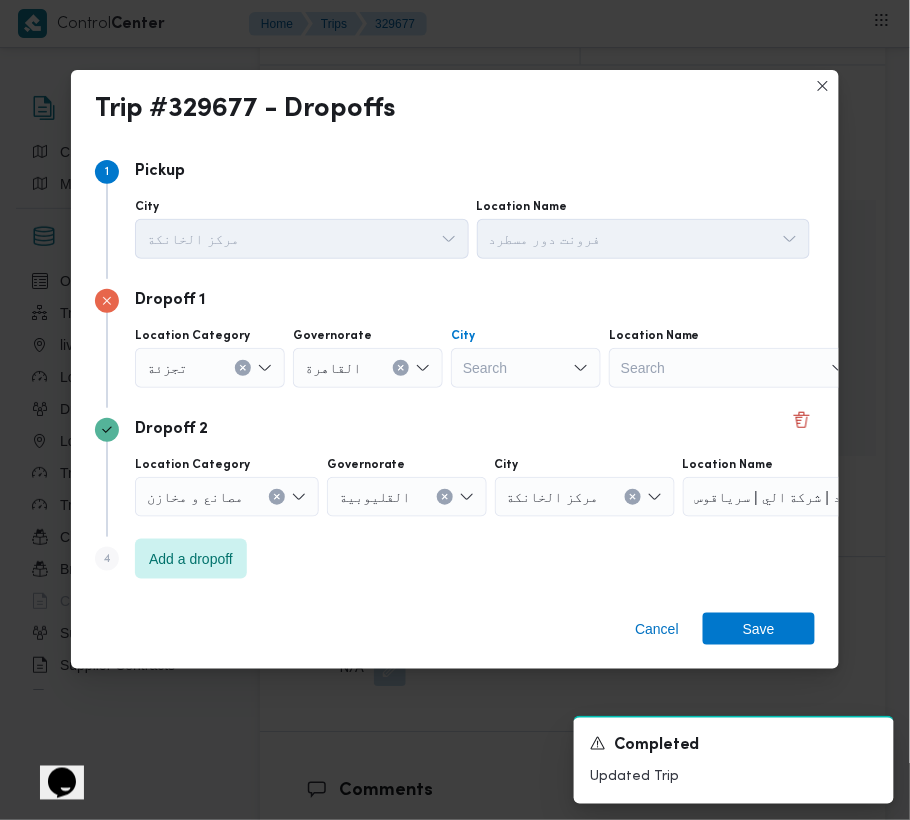click on "Search" at bounding box center (526, 368) 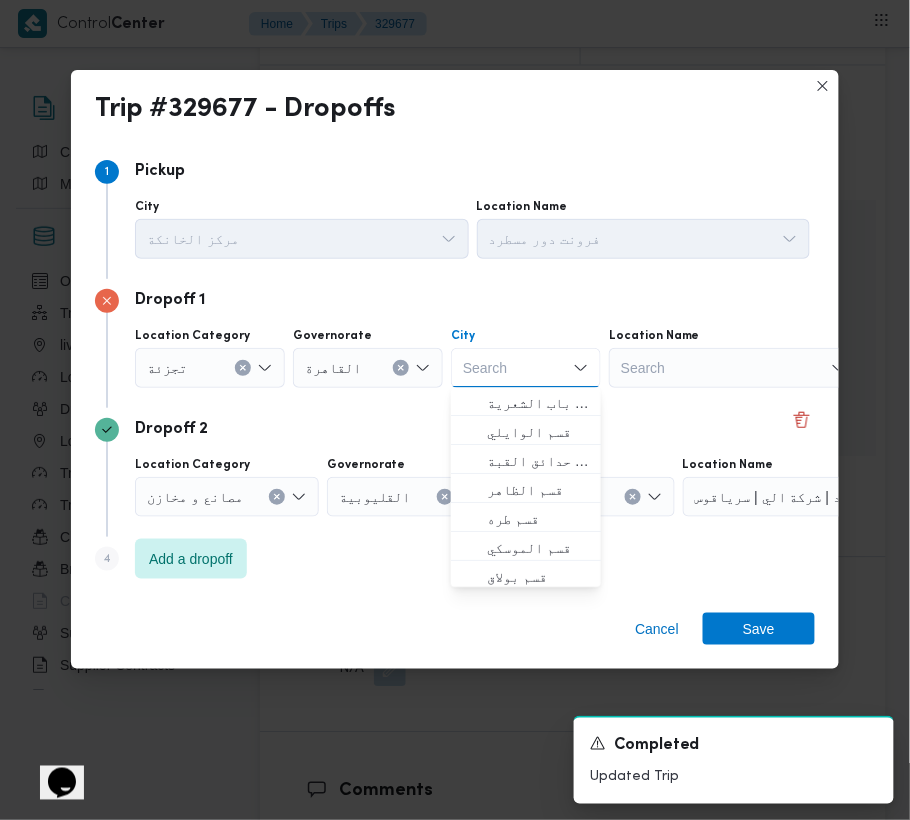 paste on "قاهرة" 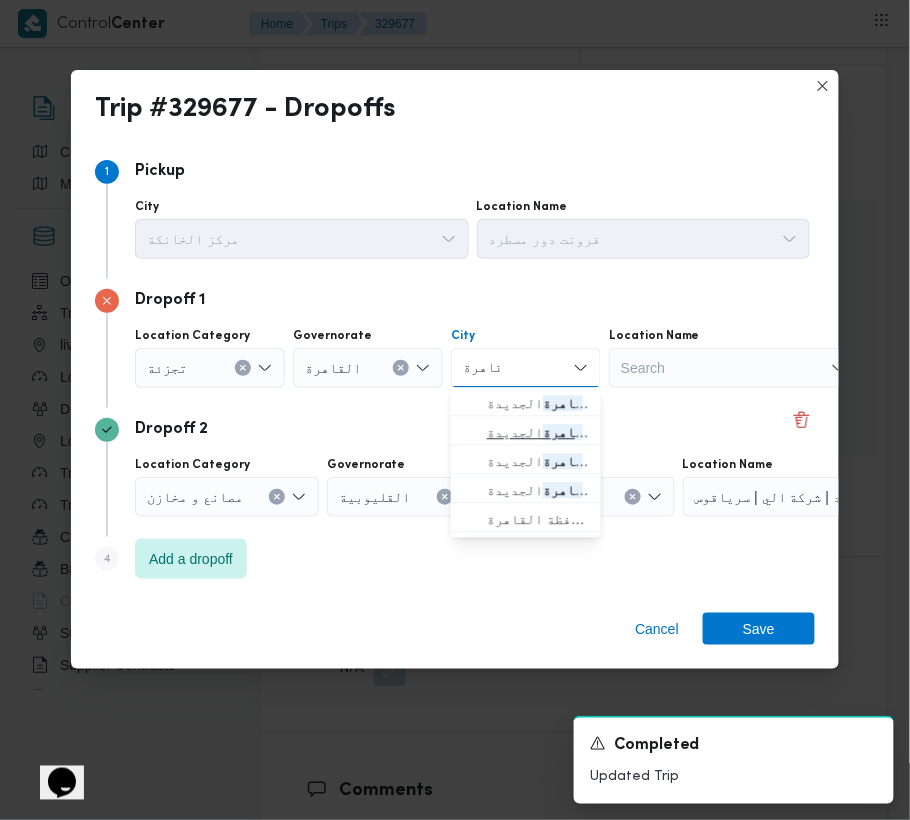 type on "قاهرة" 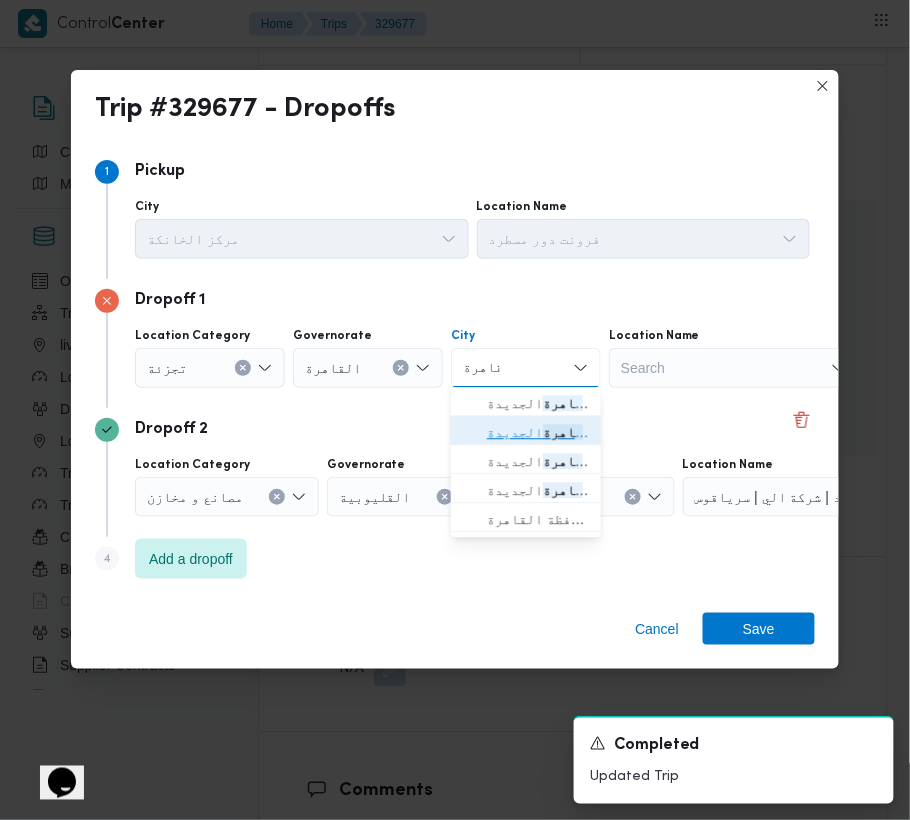click on "قسم ثالث ال قاهرة  الجديدة" at bounding box center (526, 433) 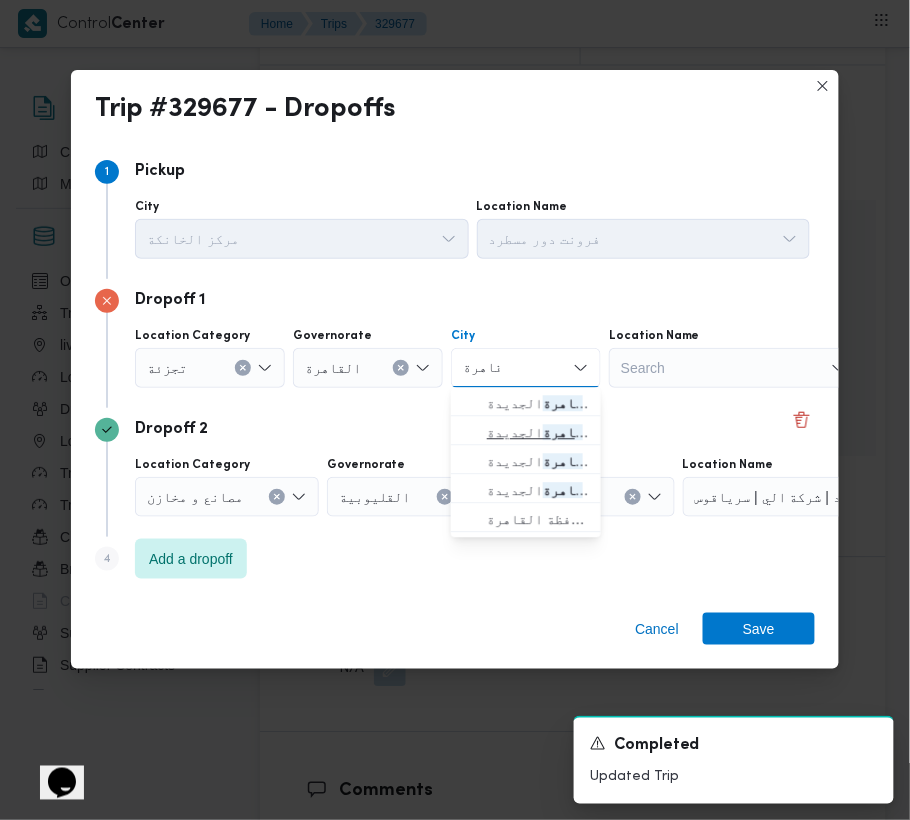 type 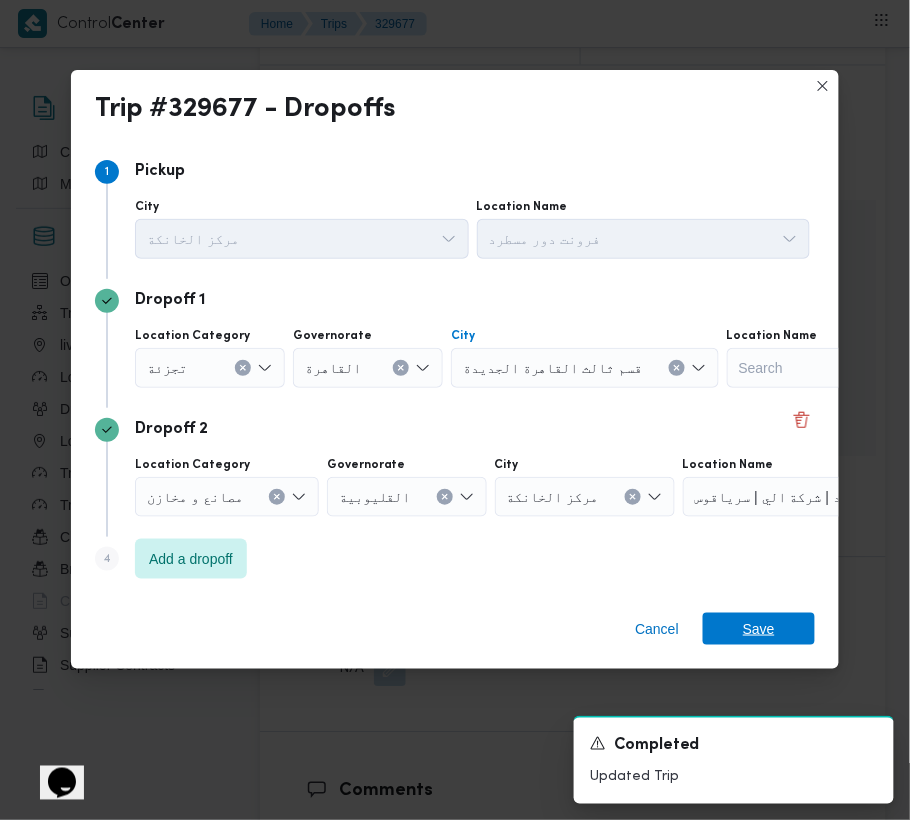click on "Save" at bounding box center [759, 629] 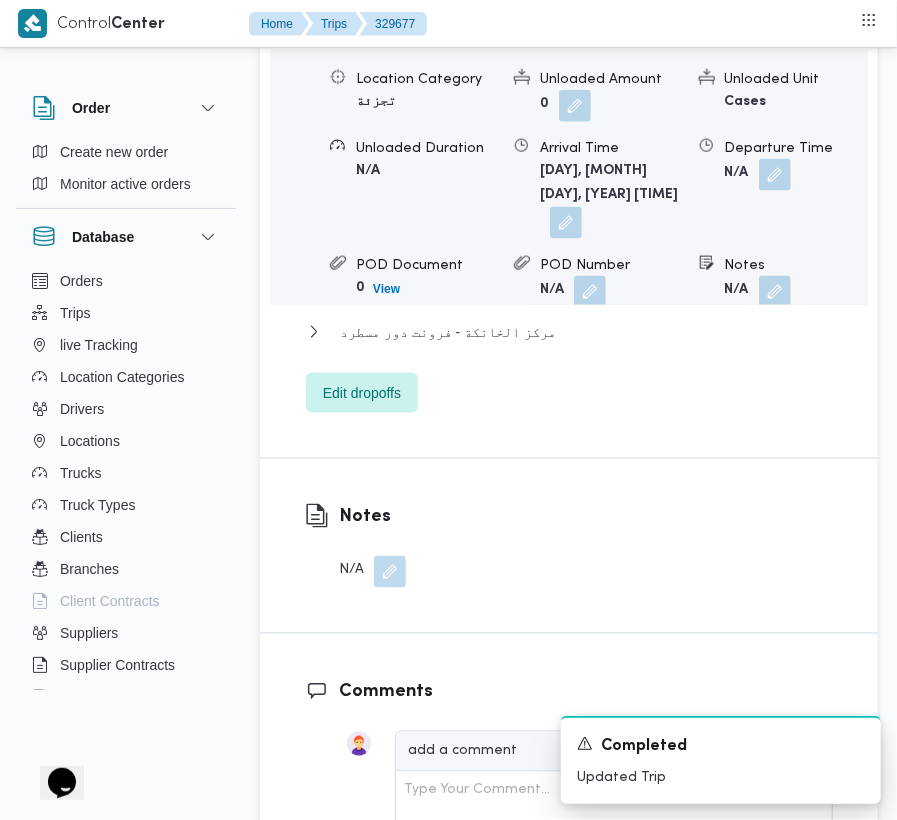 scroll, scrollTop: 3601, scrollLeft: 0, axis: vertical 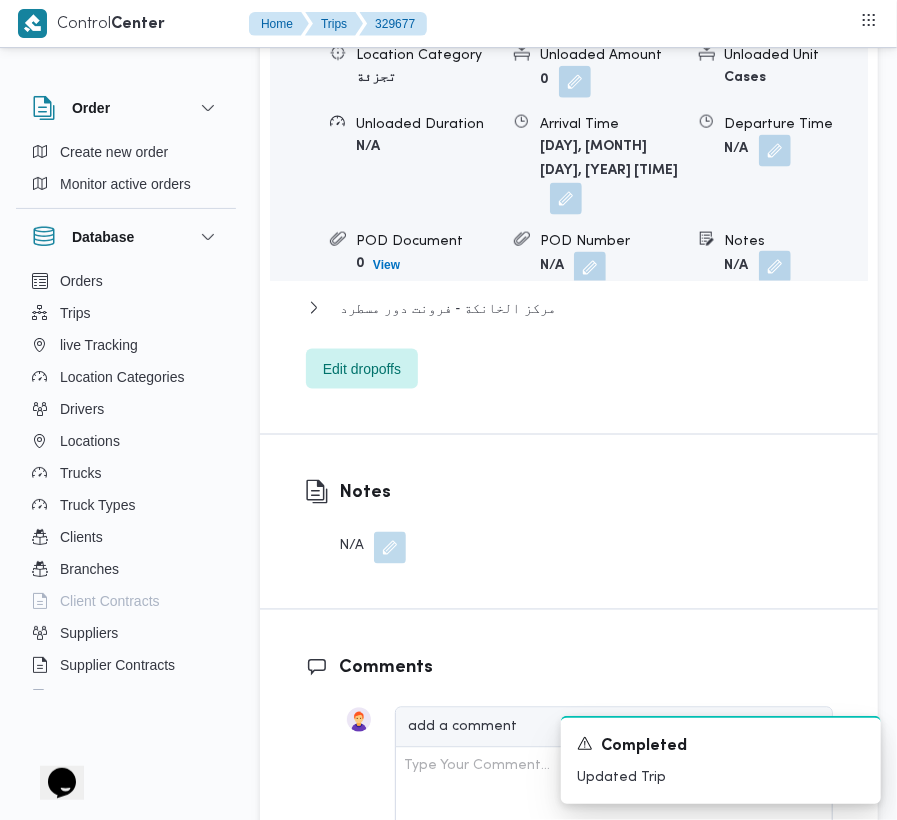 click at bounding box center [775, 123] 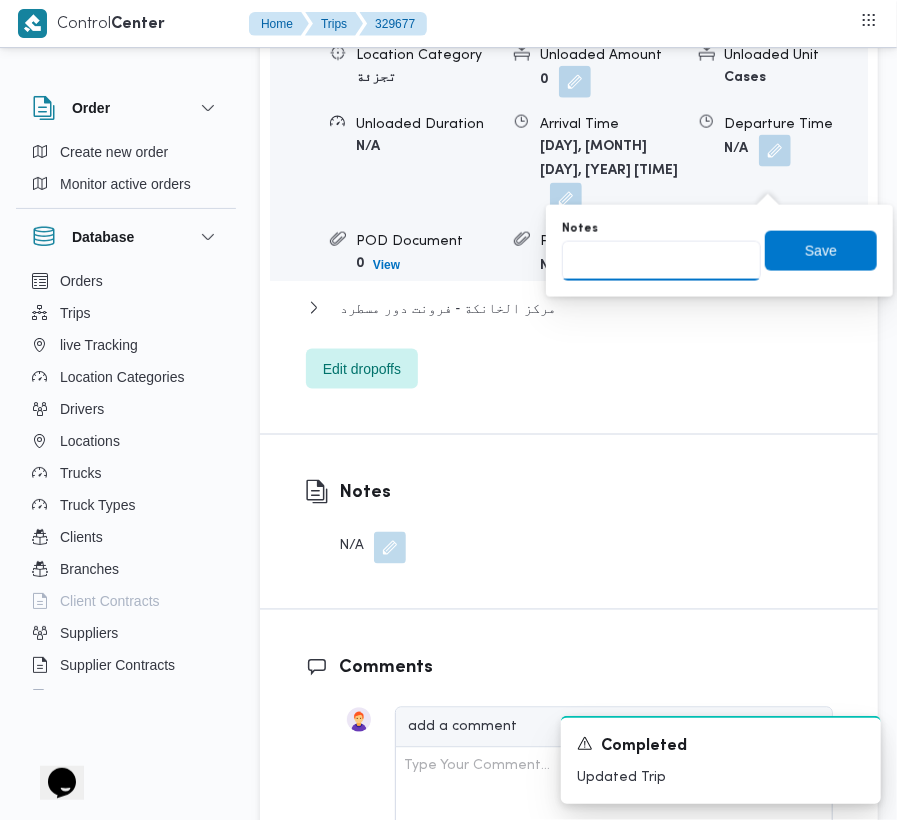click on "Notes" at bounding box center [661, 261] 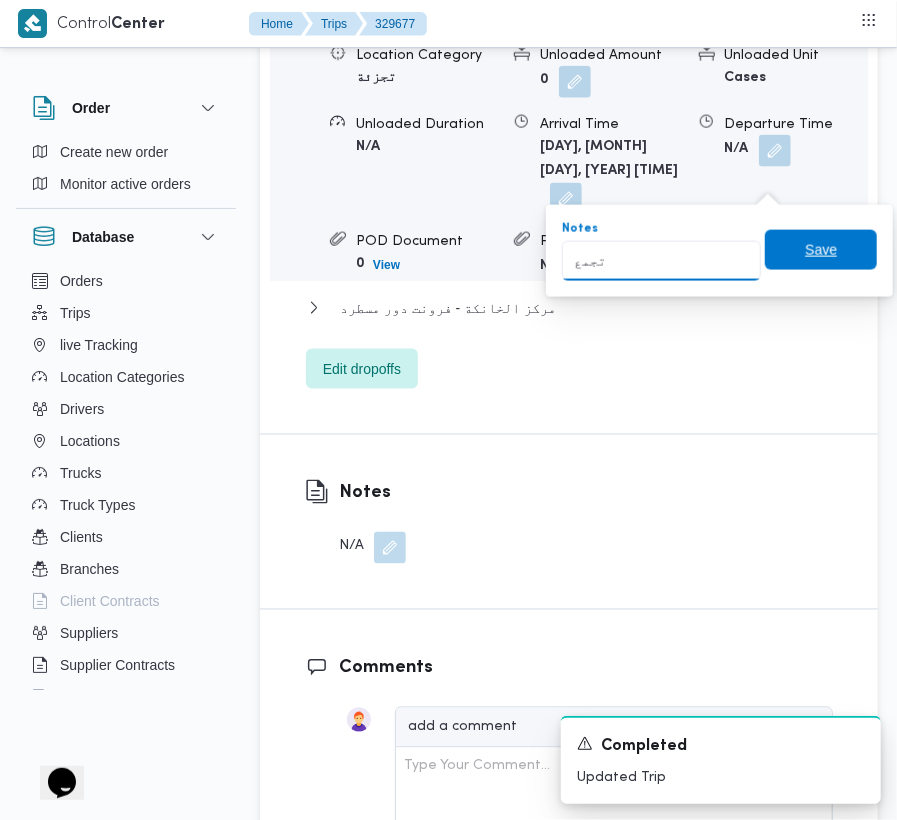 type on "تجمع" 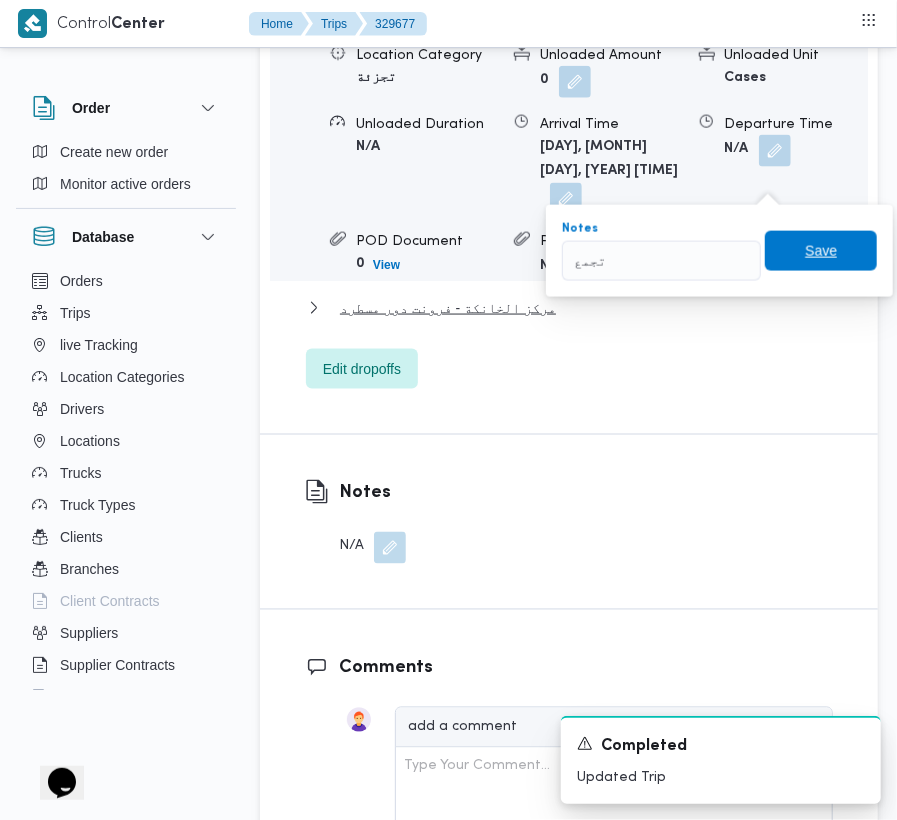 click on "Save" at bounding box center [821, 251] 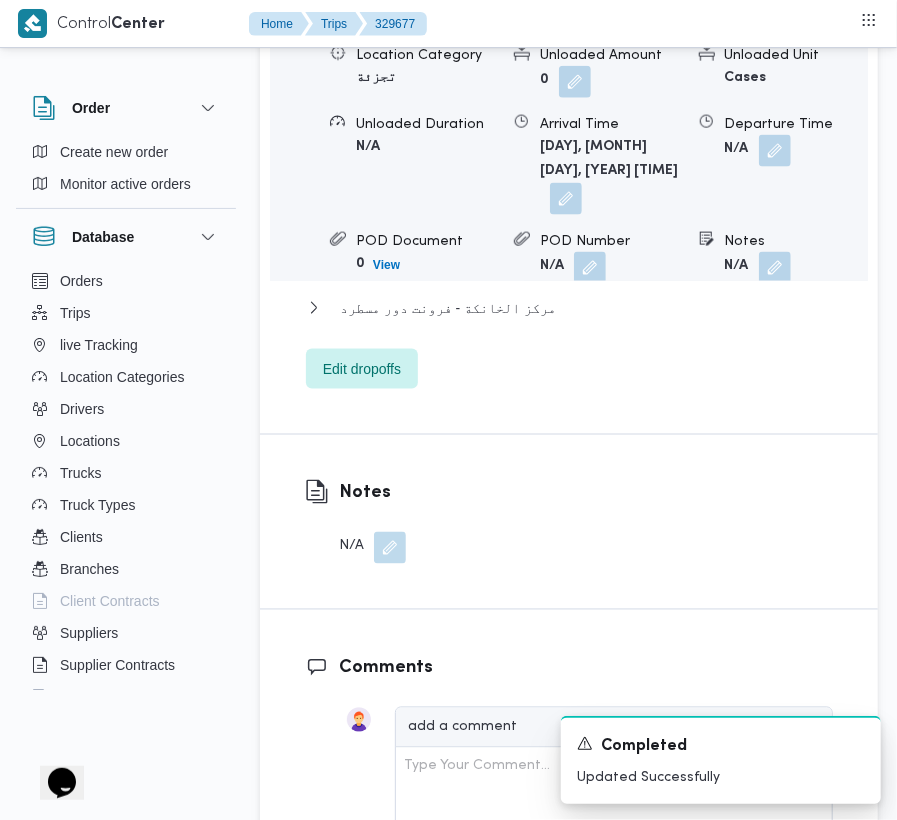 click on "Departure Time N/A" at bounding box center [796, 44] 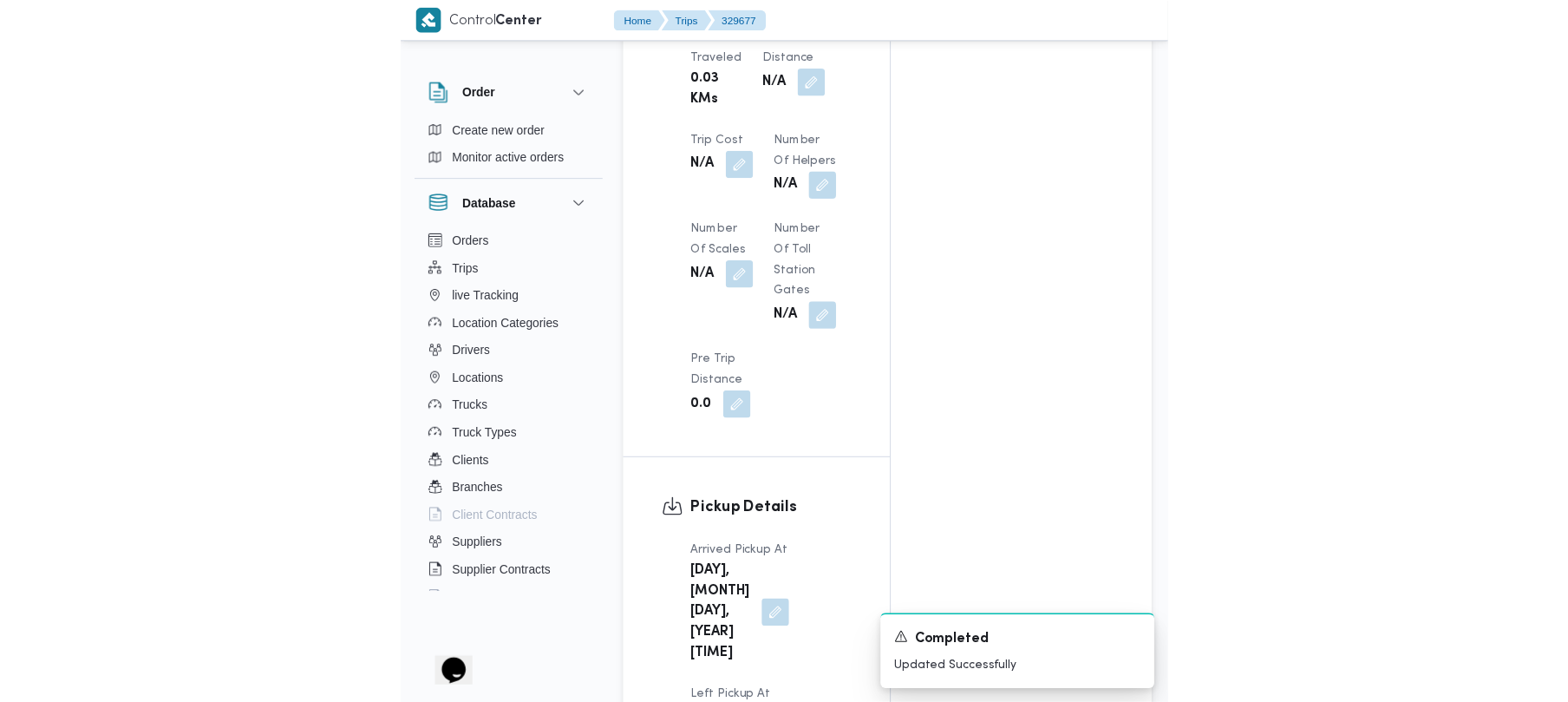 scroll, scrollTop: 1567, scrollLeft: 0, axis: vertical 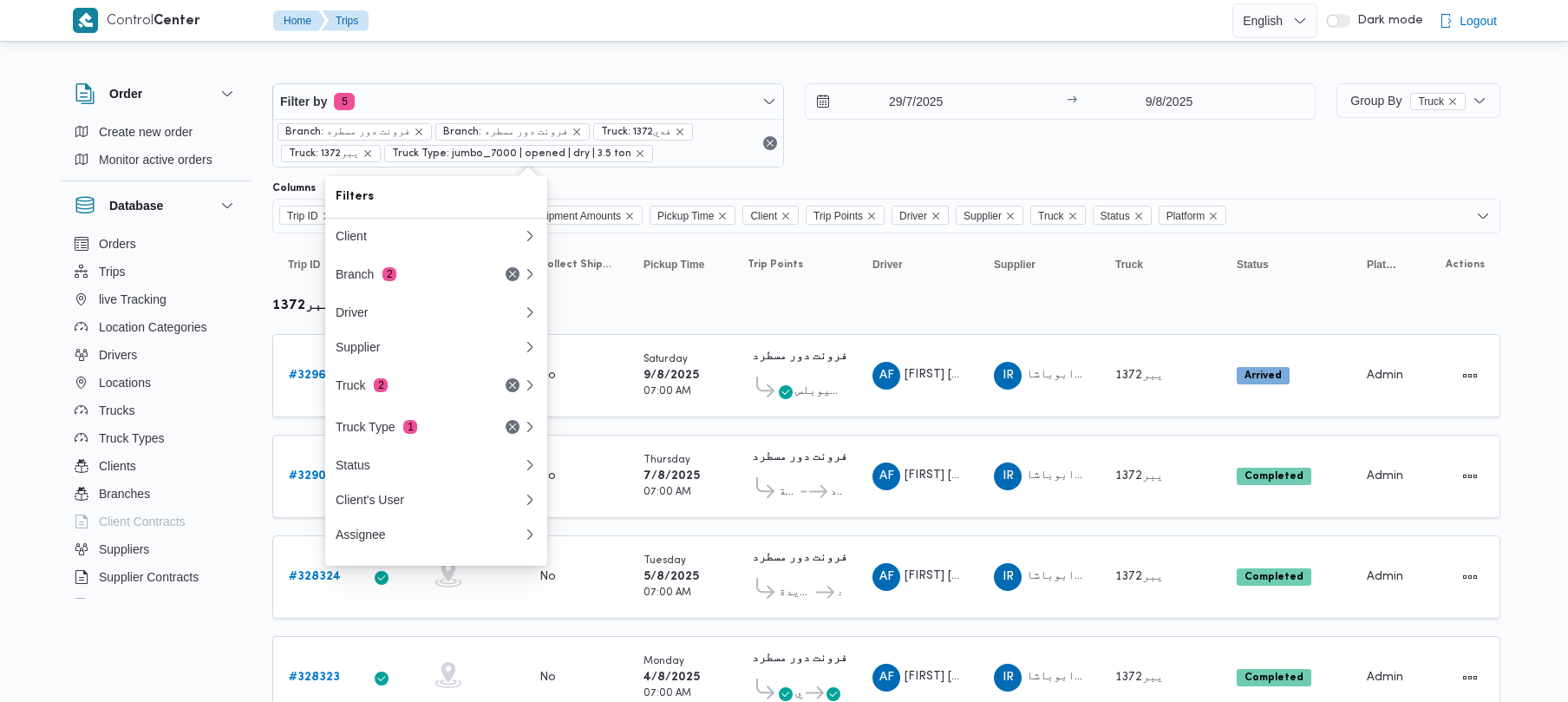 click on "Filter by 5" at bounding box center (528, 102) 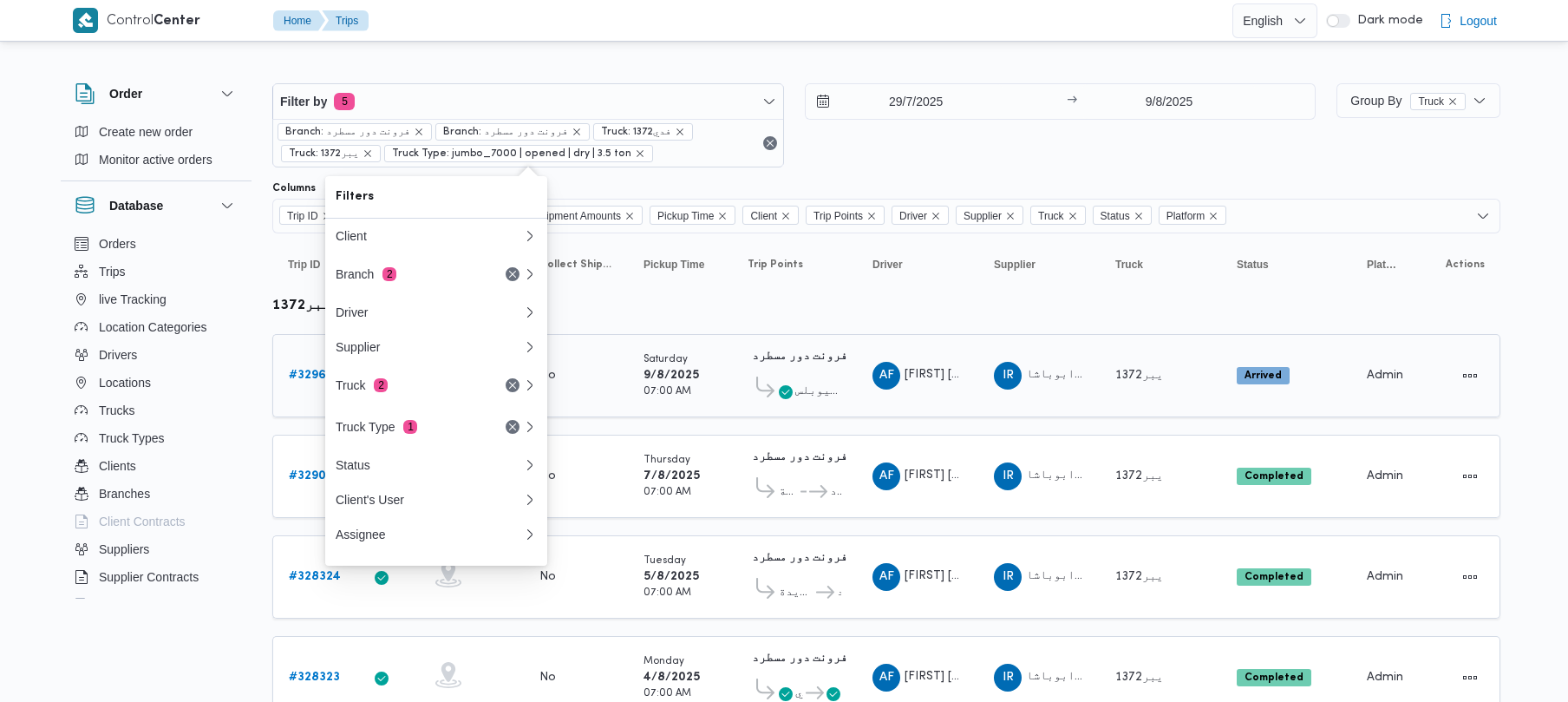 scroll, scrollTop: 0, scrollLeft: 0, axis: both 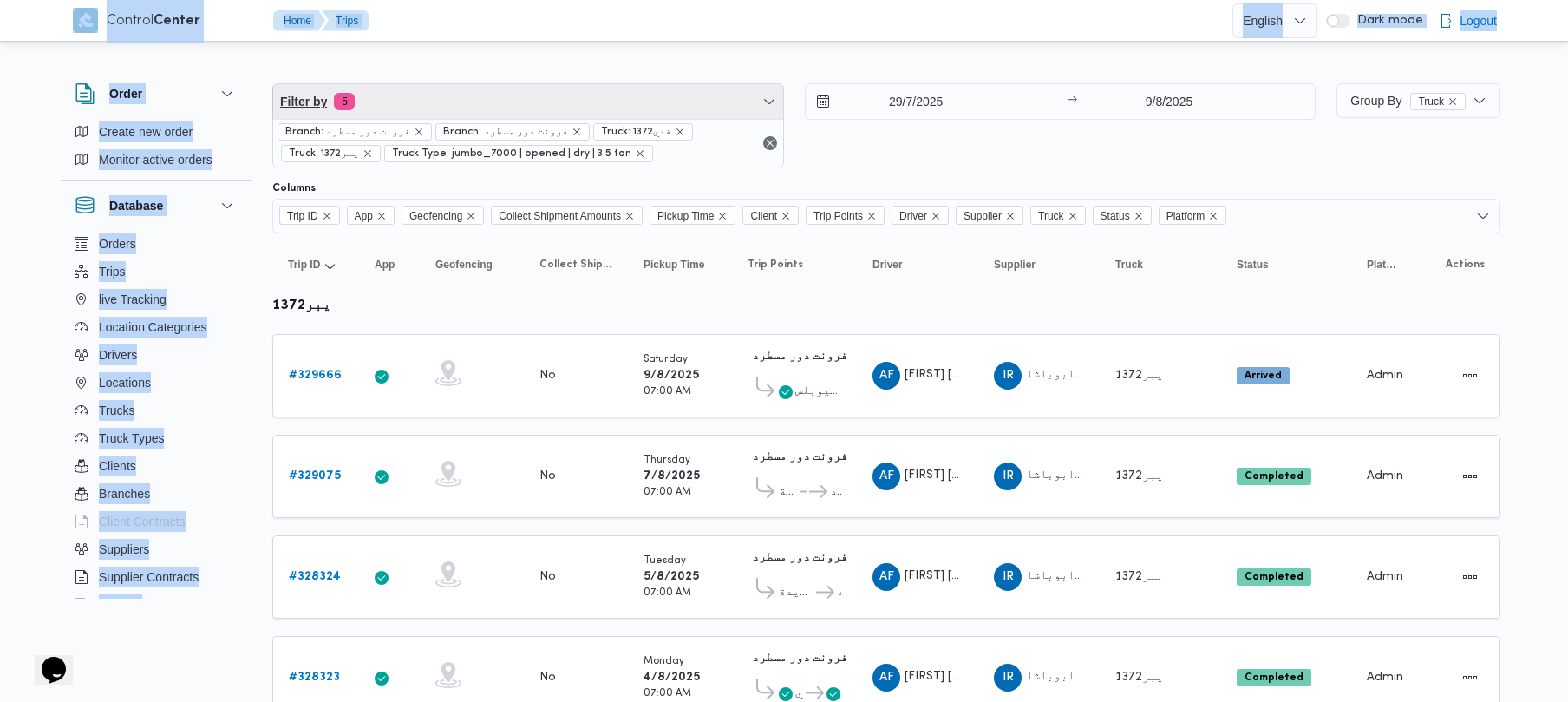 click on "Filter by 5" at bounding box center [528, 102] 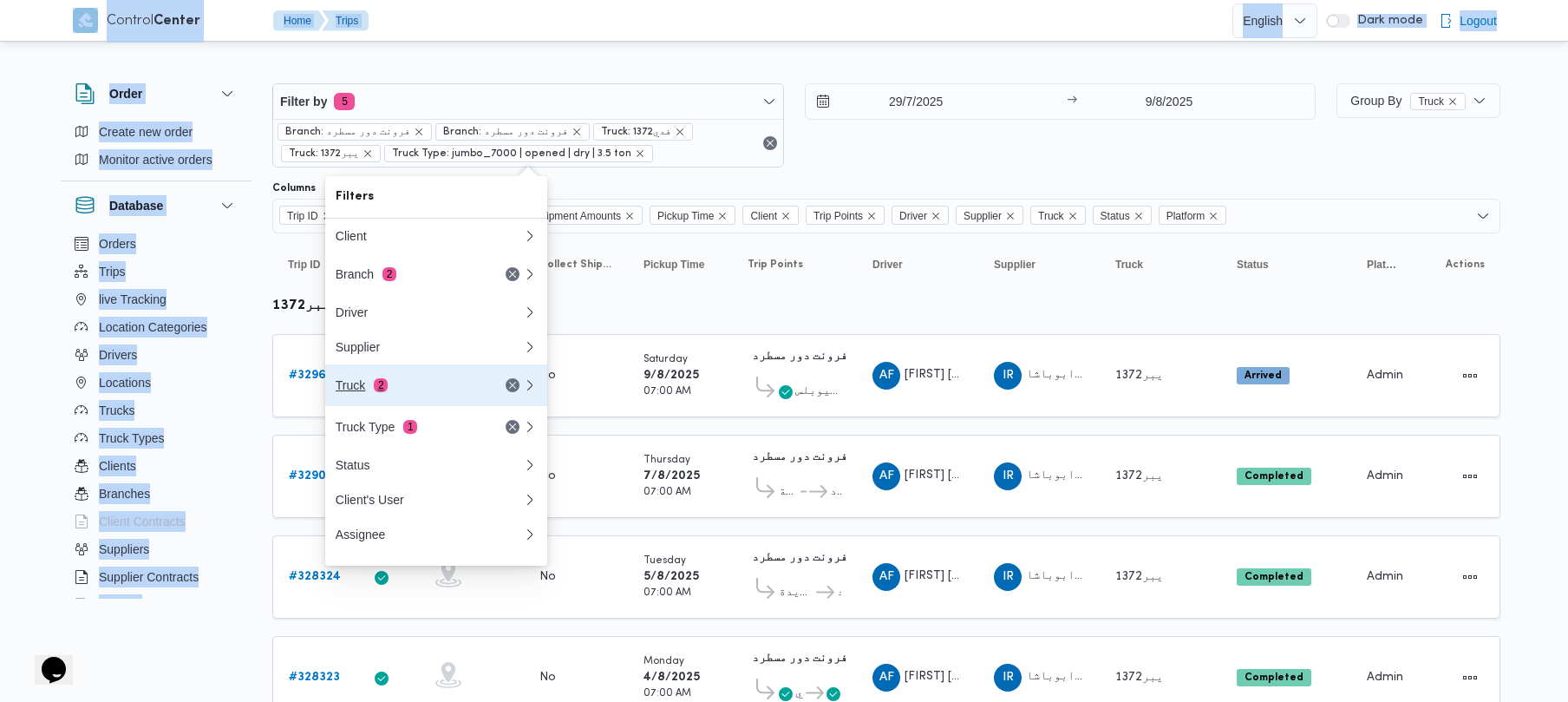 click on "Truck 2" at bounding box center [436, 385] 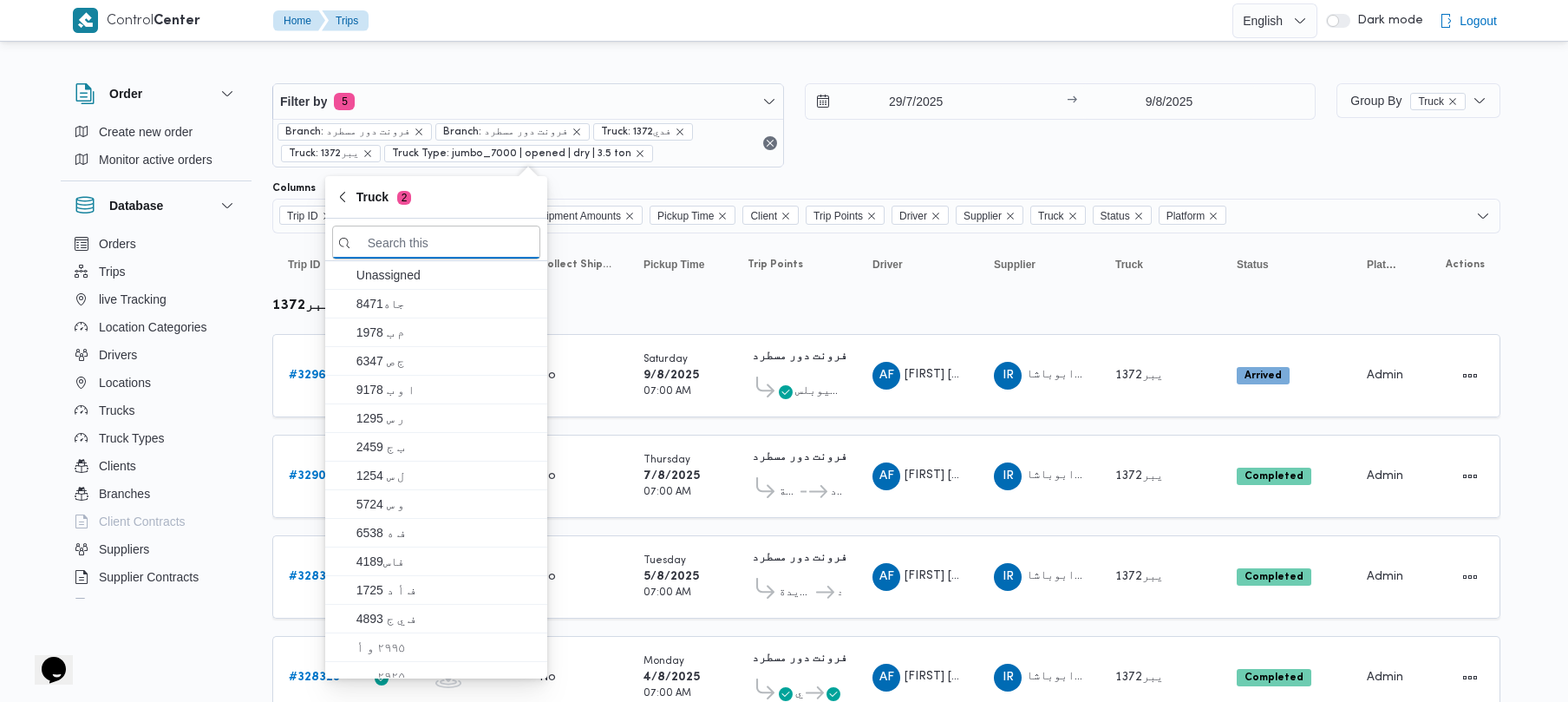 paste on "5861" 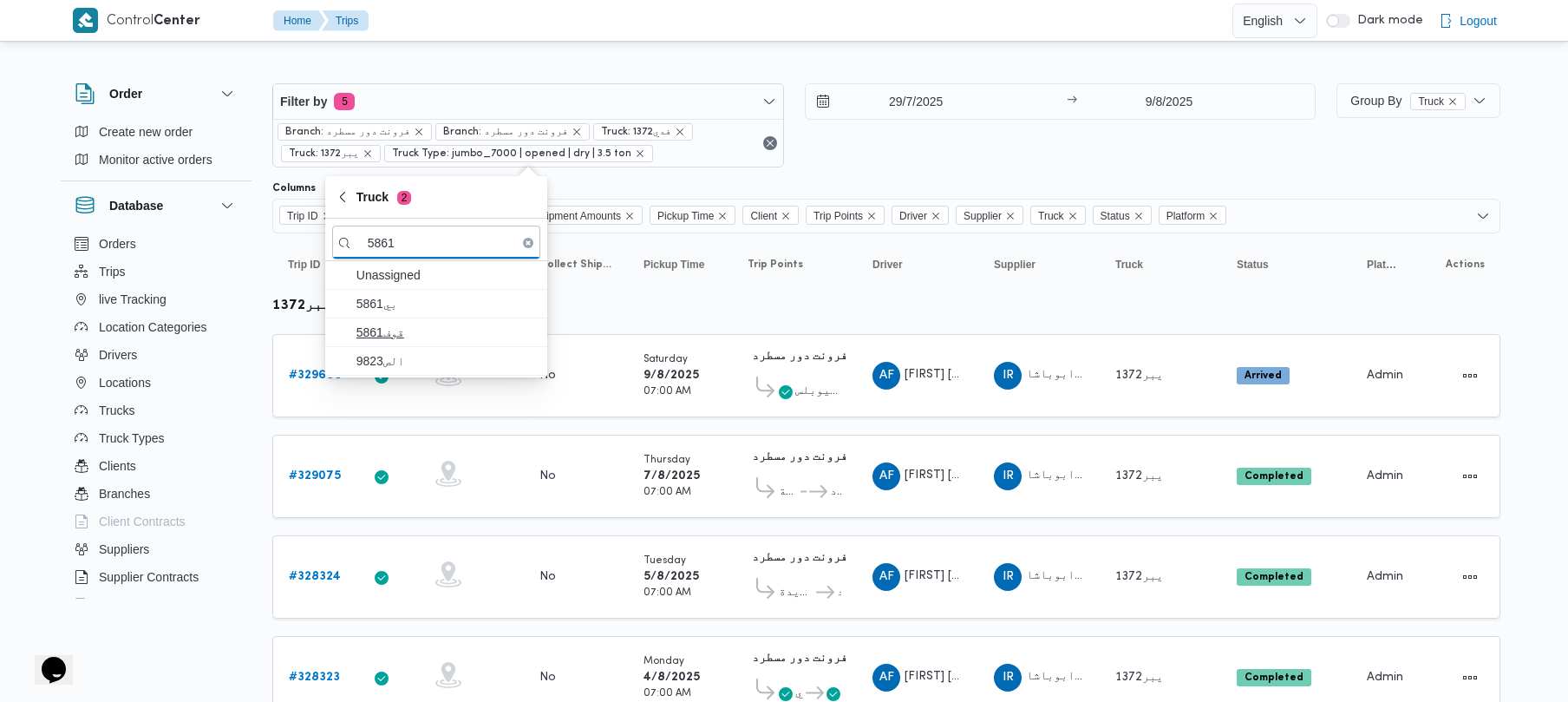 type on "5861" 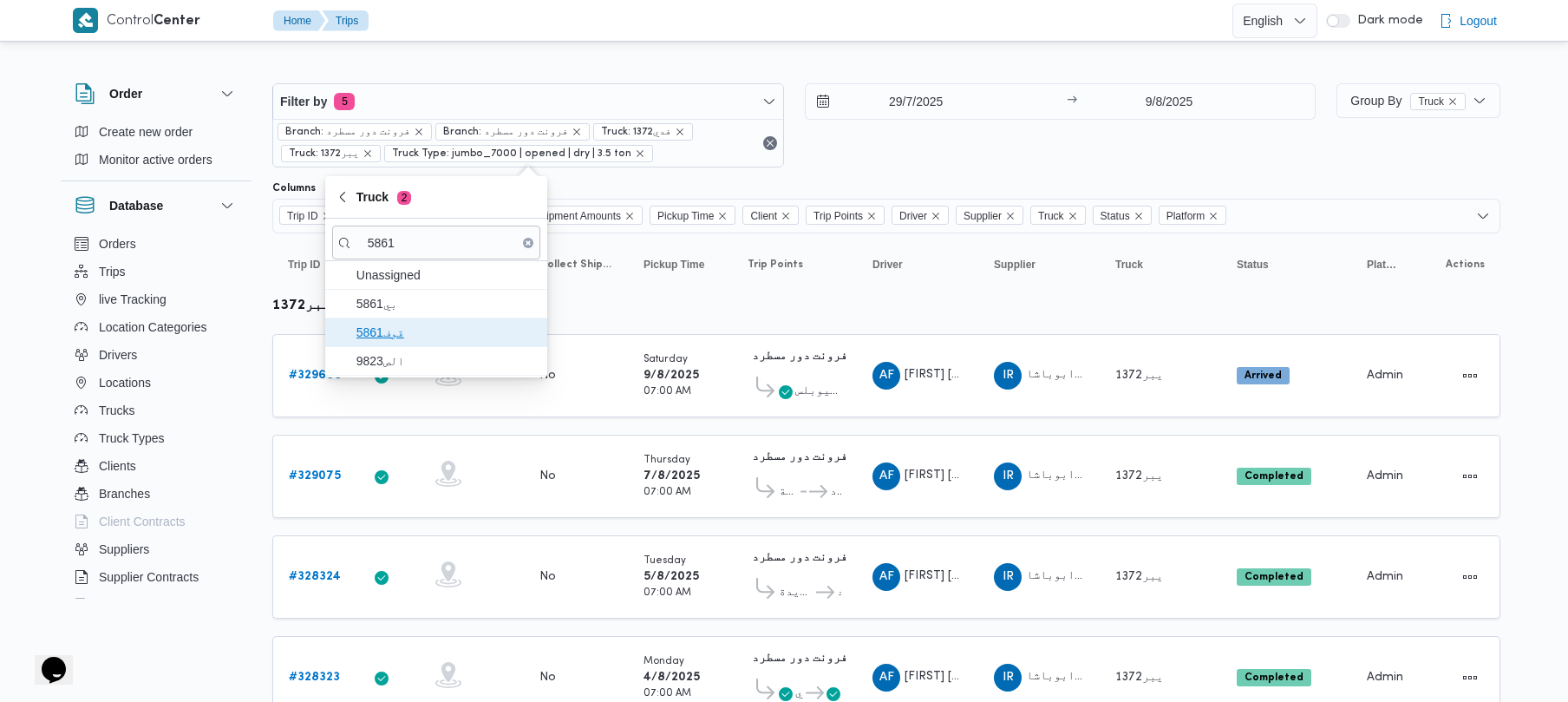drag, startPoint x: 407, startPoint y: 323, endPoint x: 410, endPoint y: 345, distance: 22.203603 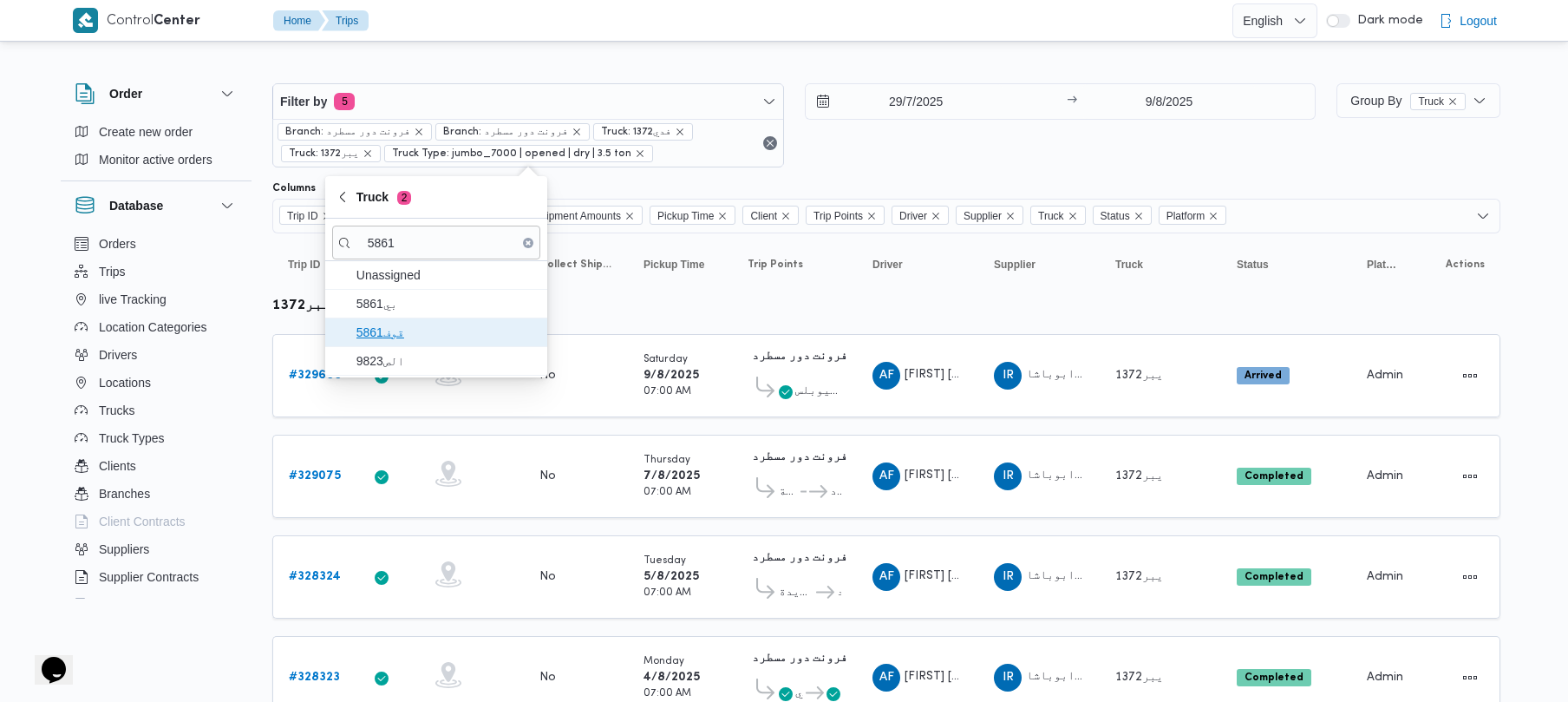 click on "قوف5861" at bounding box center [447, 332] 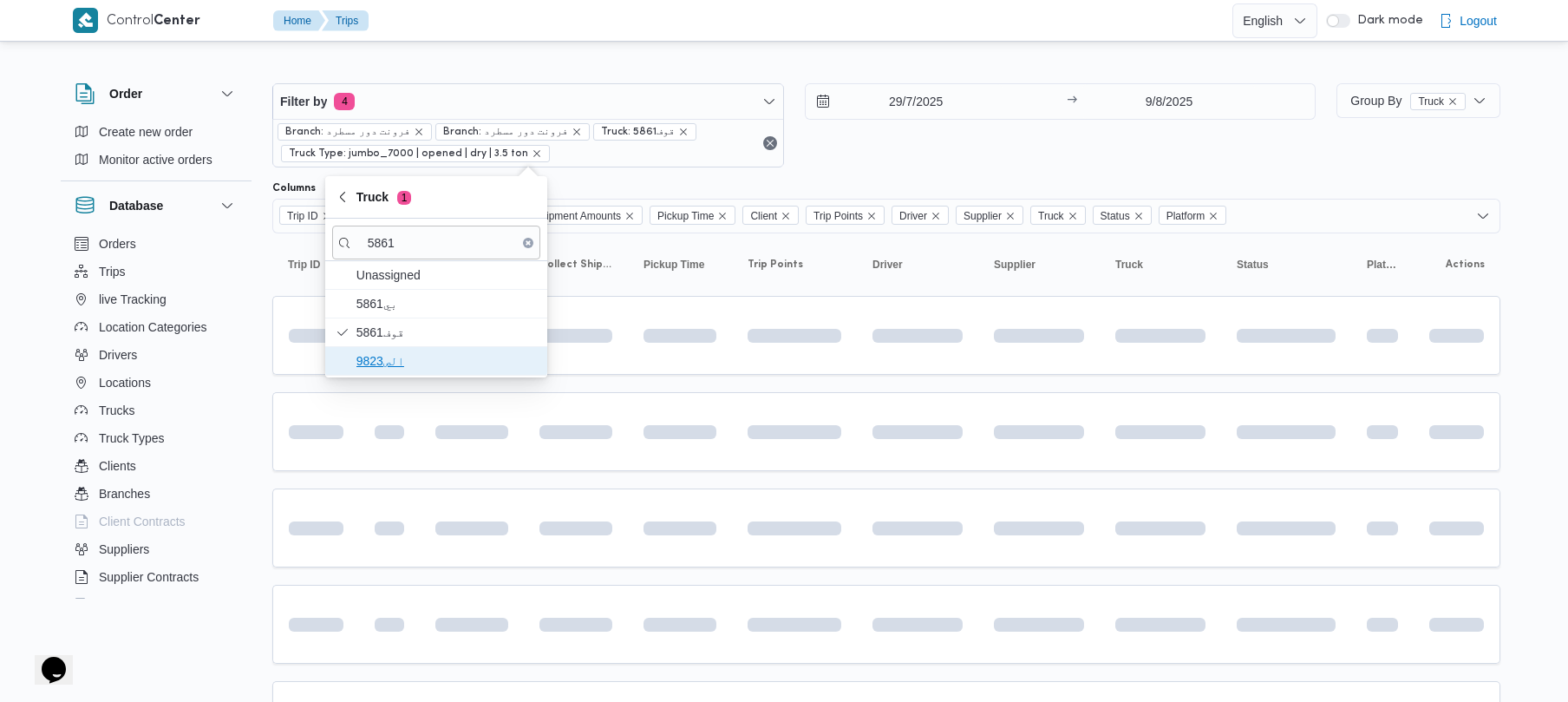 click on "الص9823" at bounding box center [447, 361] 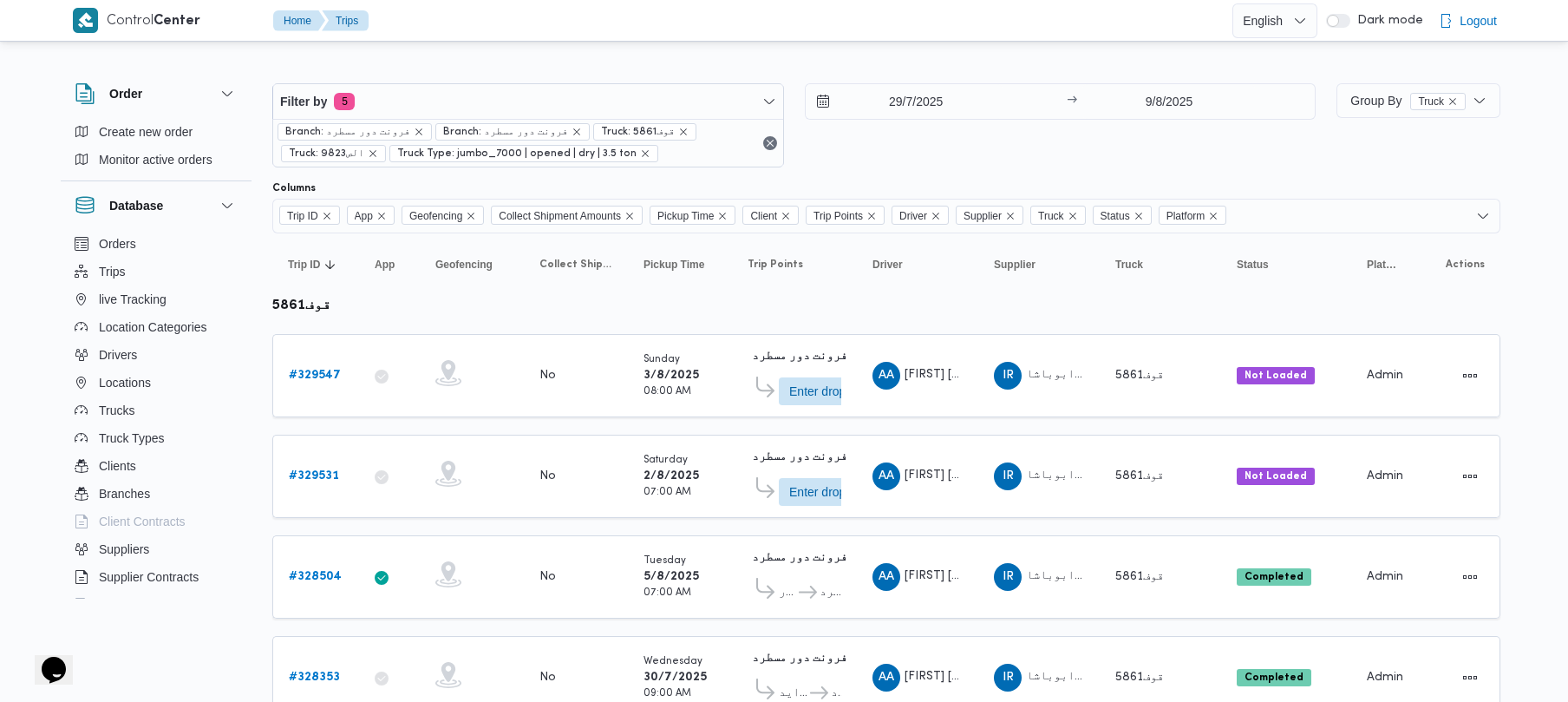 click on "29/7/2025 → 9/8/2025" at bounding box center (1061, 125) 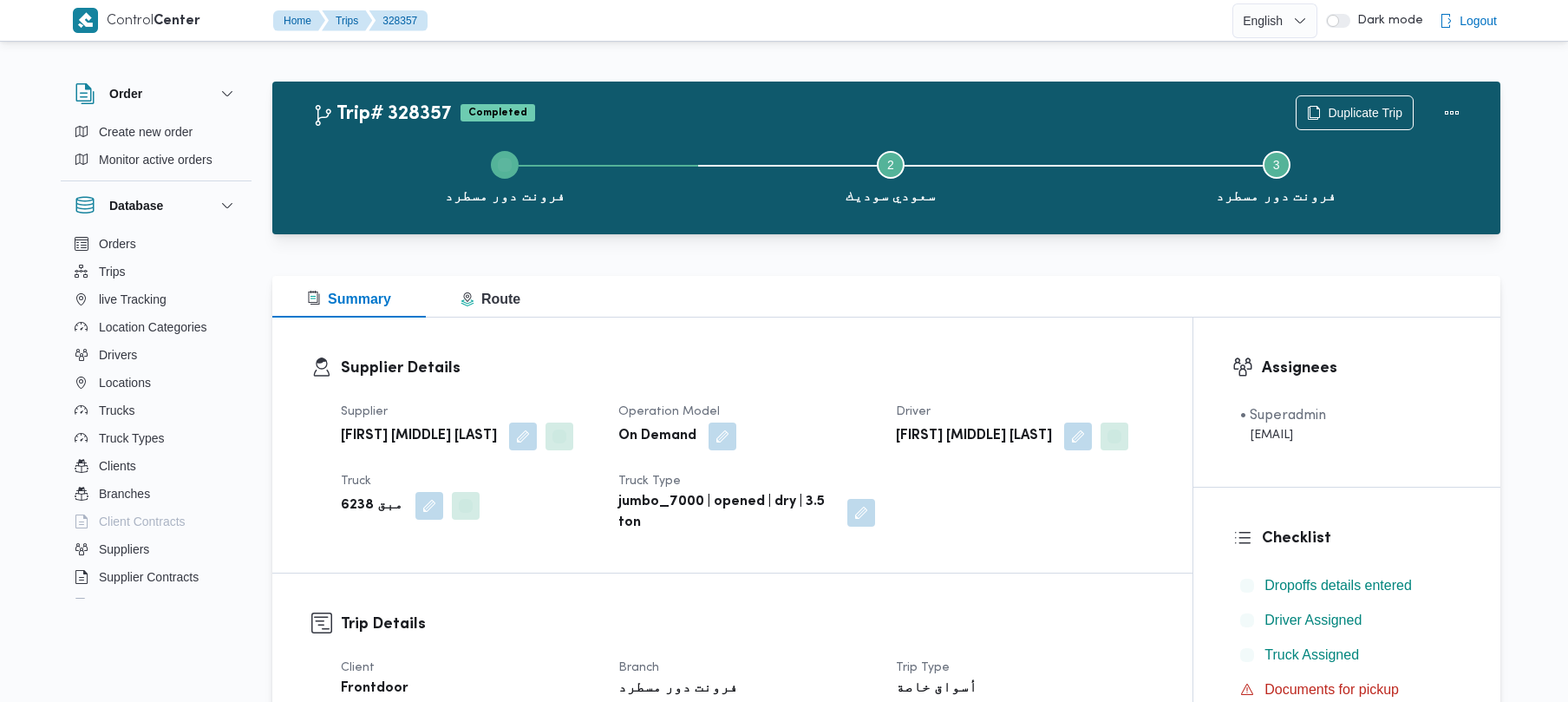 scroll, scrollTop: 0, scrollLeft: 0, axis: both 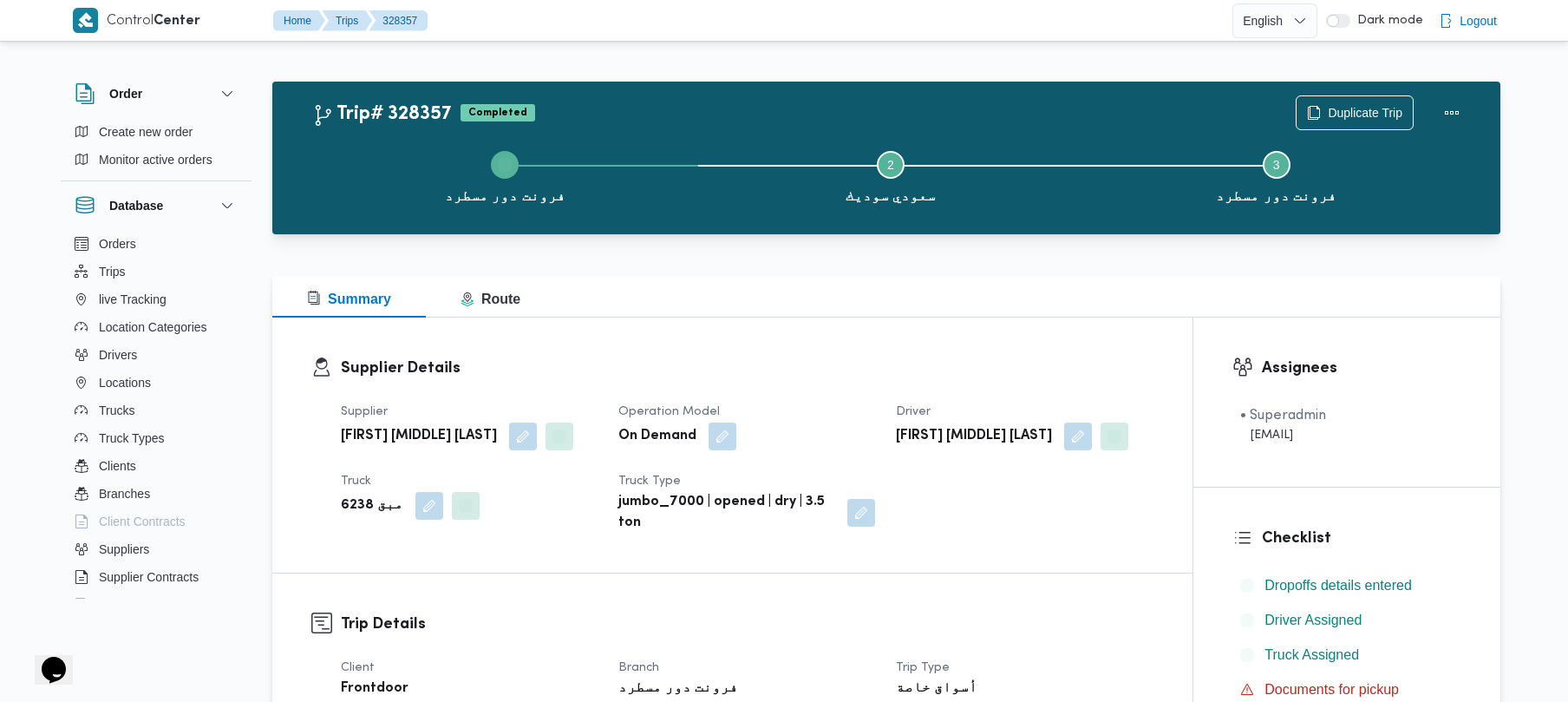 drag, startPoint x: 923, startPoint y: 358, endPoint x: 944, endPoint y: 358, distance: 21 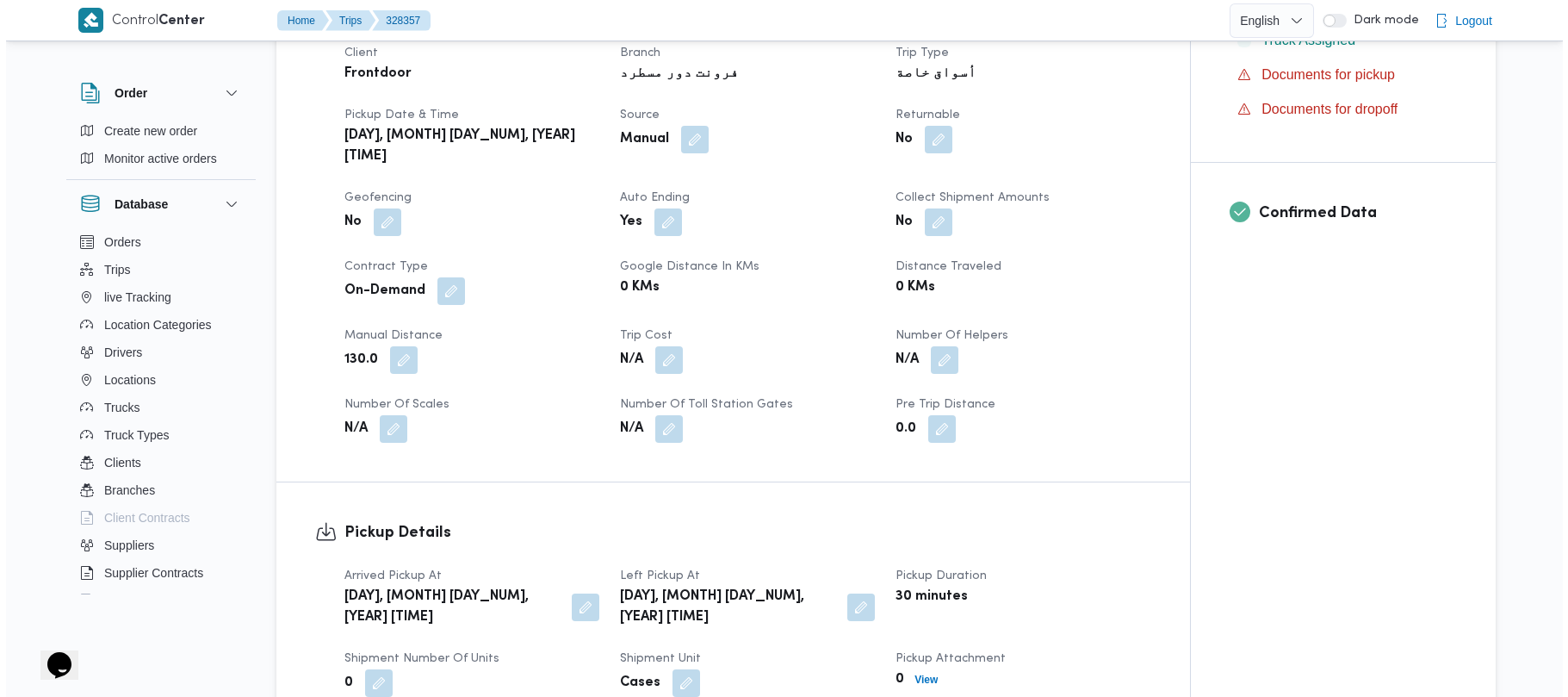 scroll, scrollTop: 0, scrollLeft: 0, axis: both 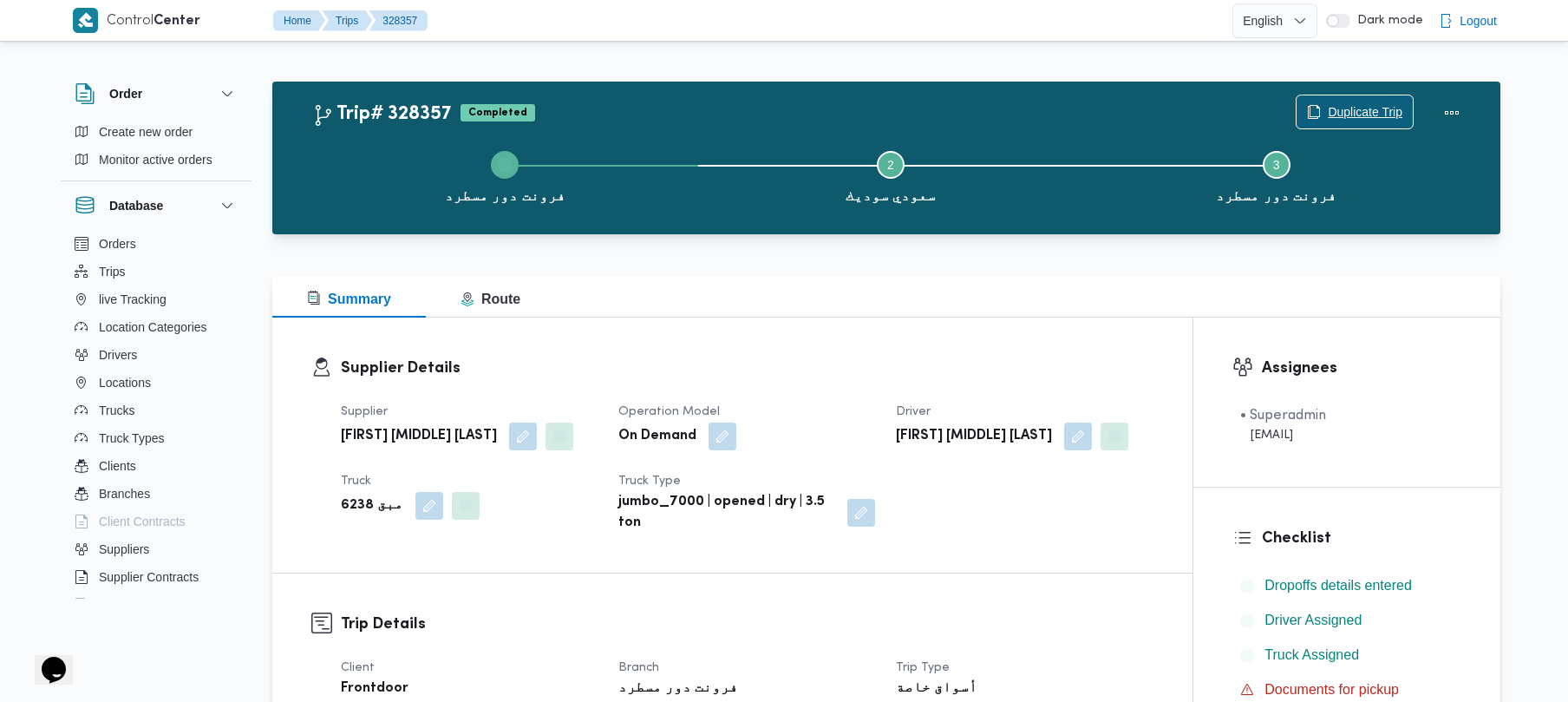 click on "Duplicate Trip" at bounding box center (1355, 113) 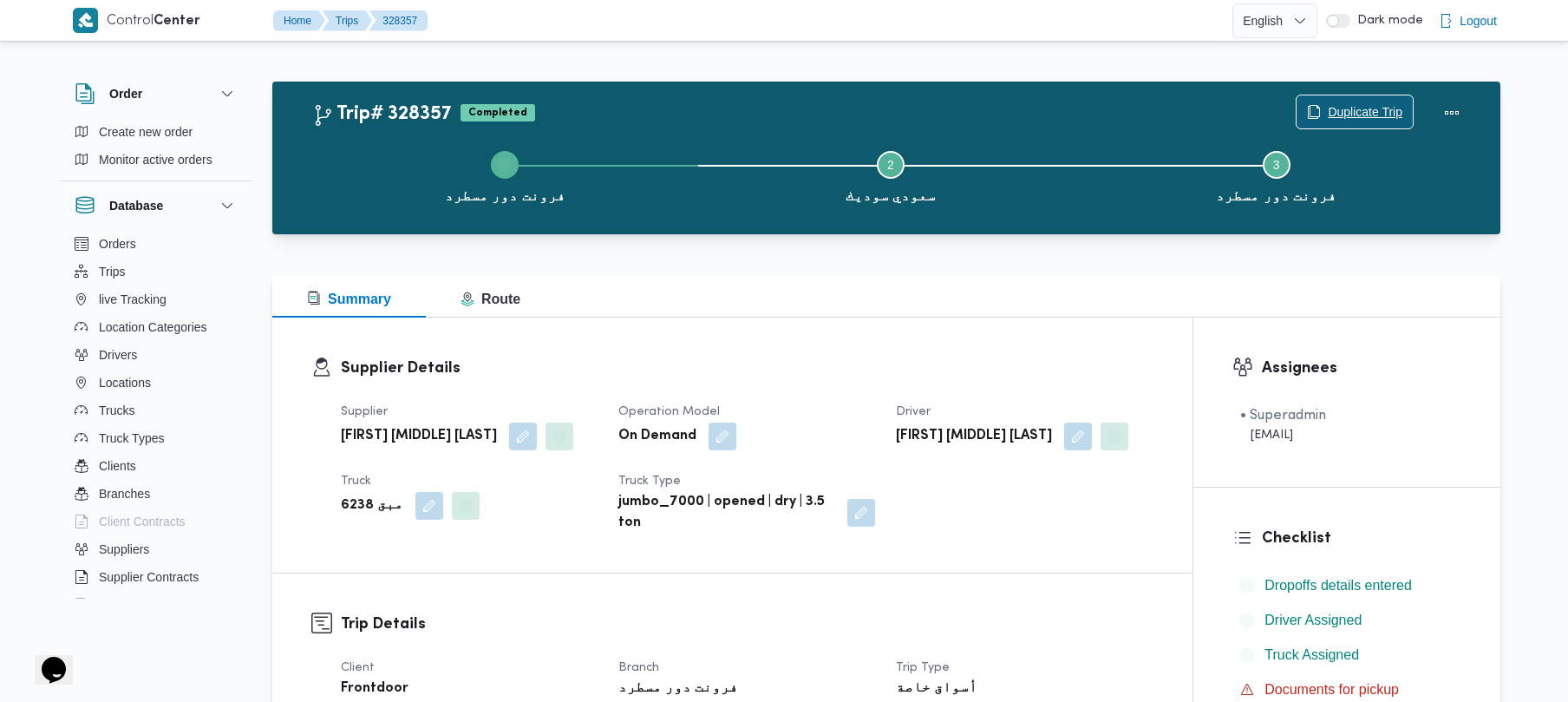 click on "Duplicate Trip" at bounding box center [1365, 112] 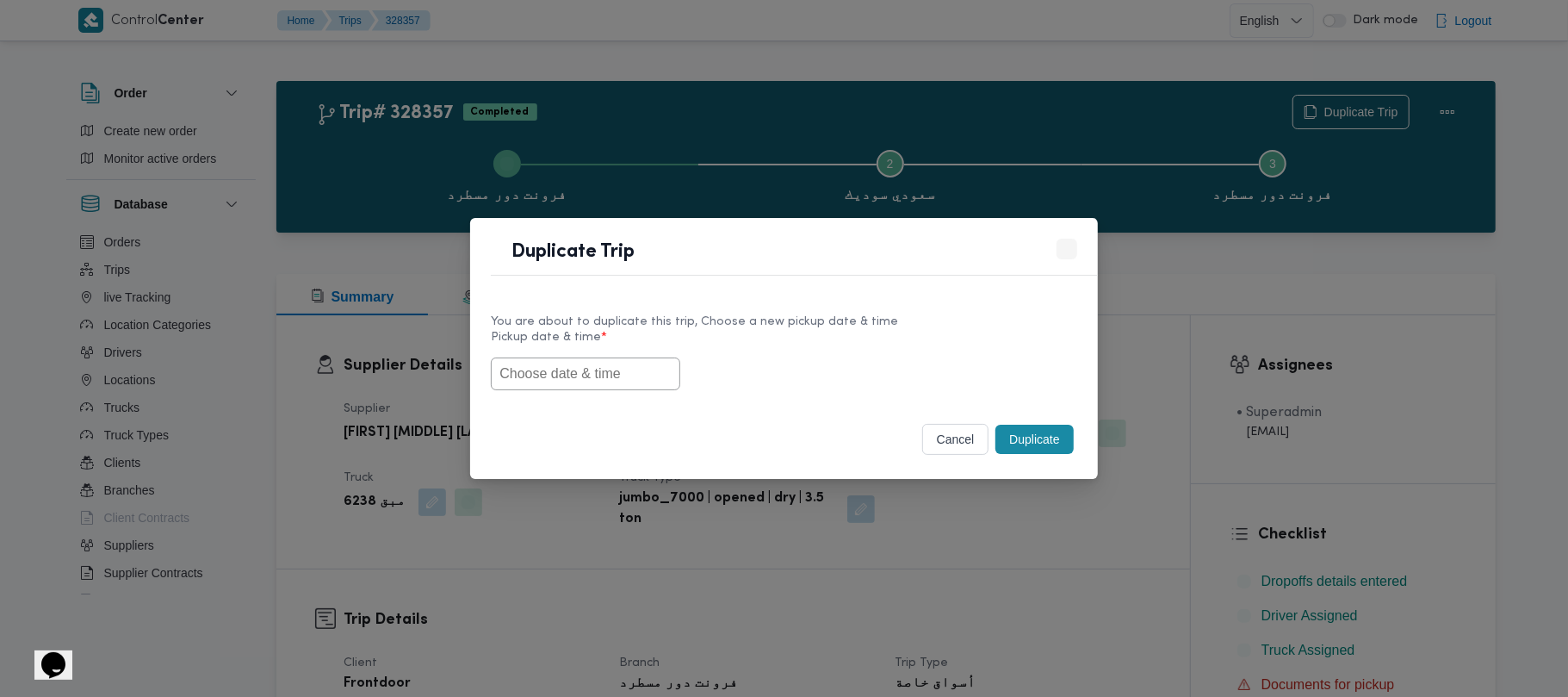 click at bounding box center (586, 374) 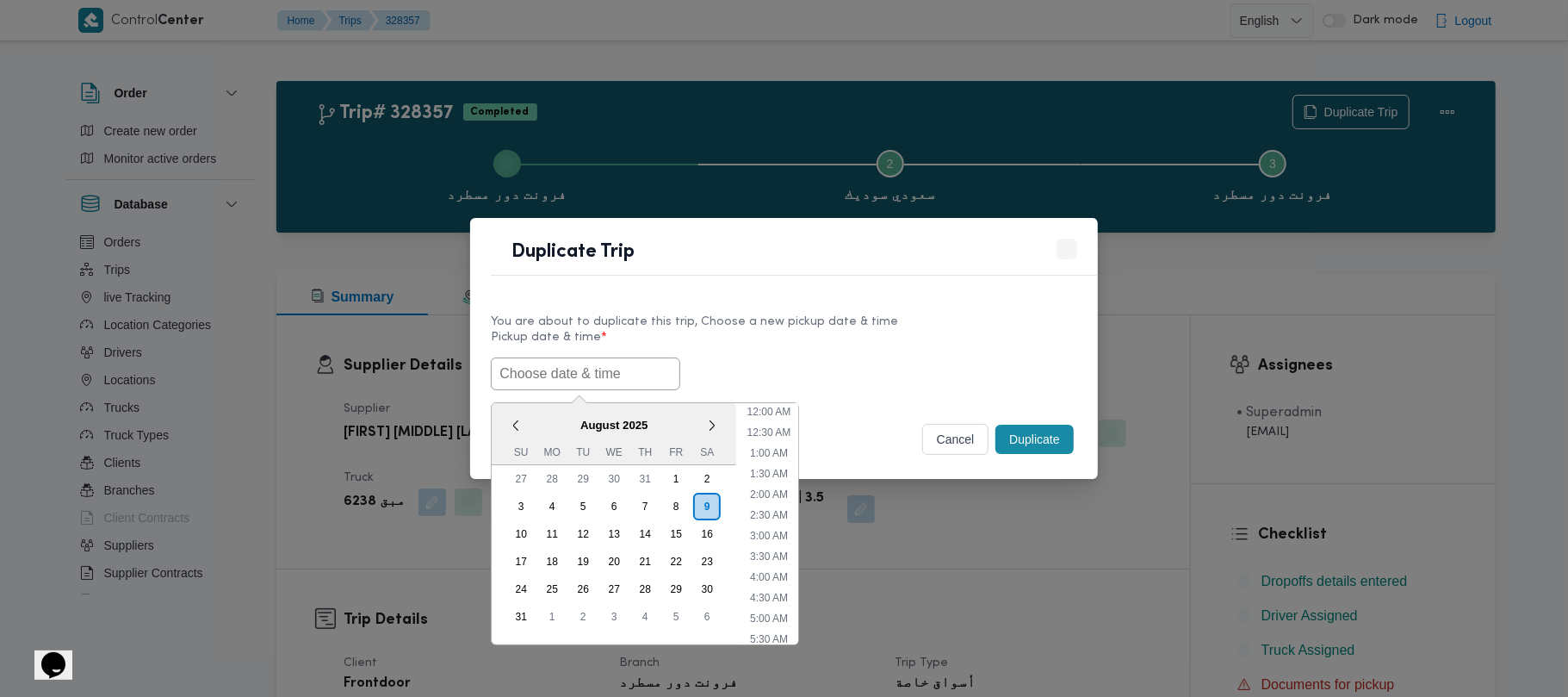scroll, scrollTop: 408, scrollLeft: 0, axis: vertical 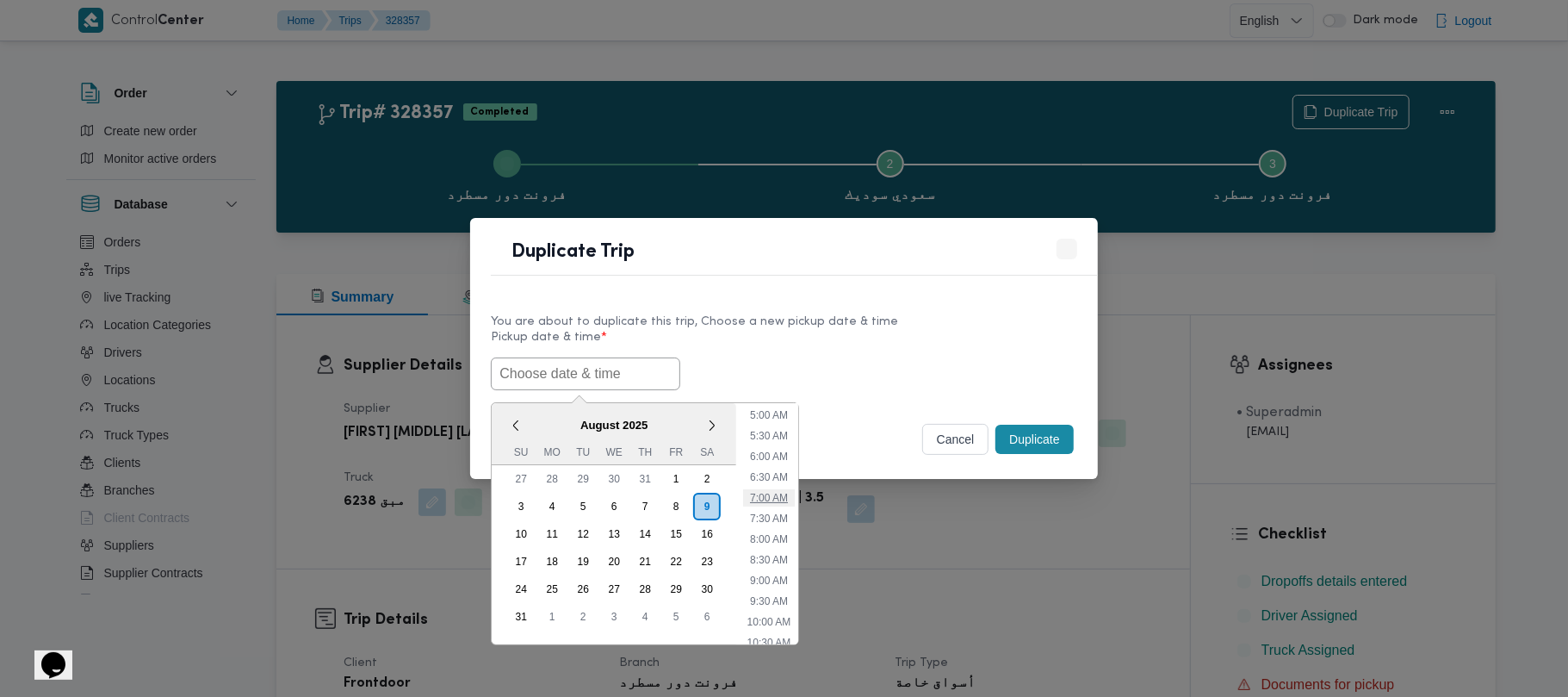click on "7:00 AM" at bounding box center [769, 498] 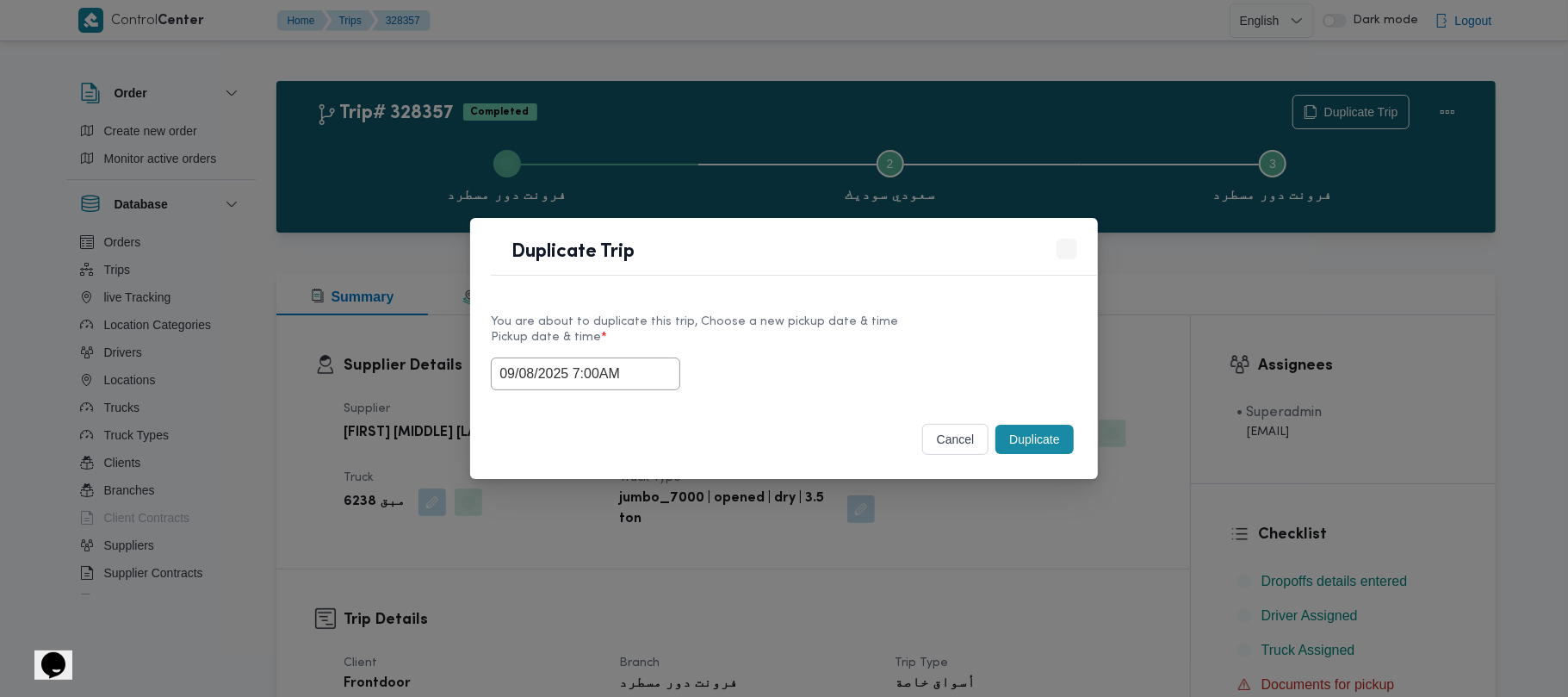 click on "cancel Duplicate" at bounding box center (784, 443) 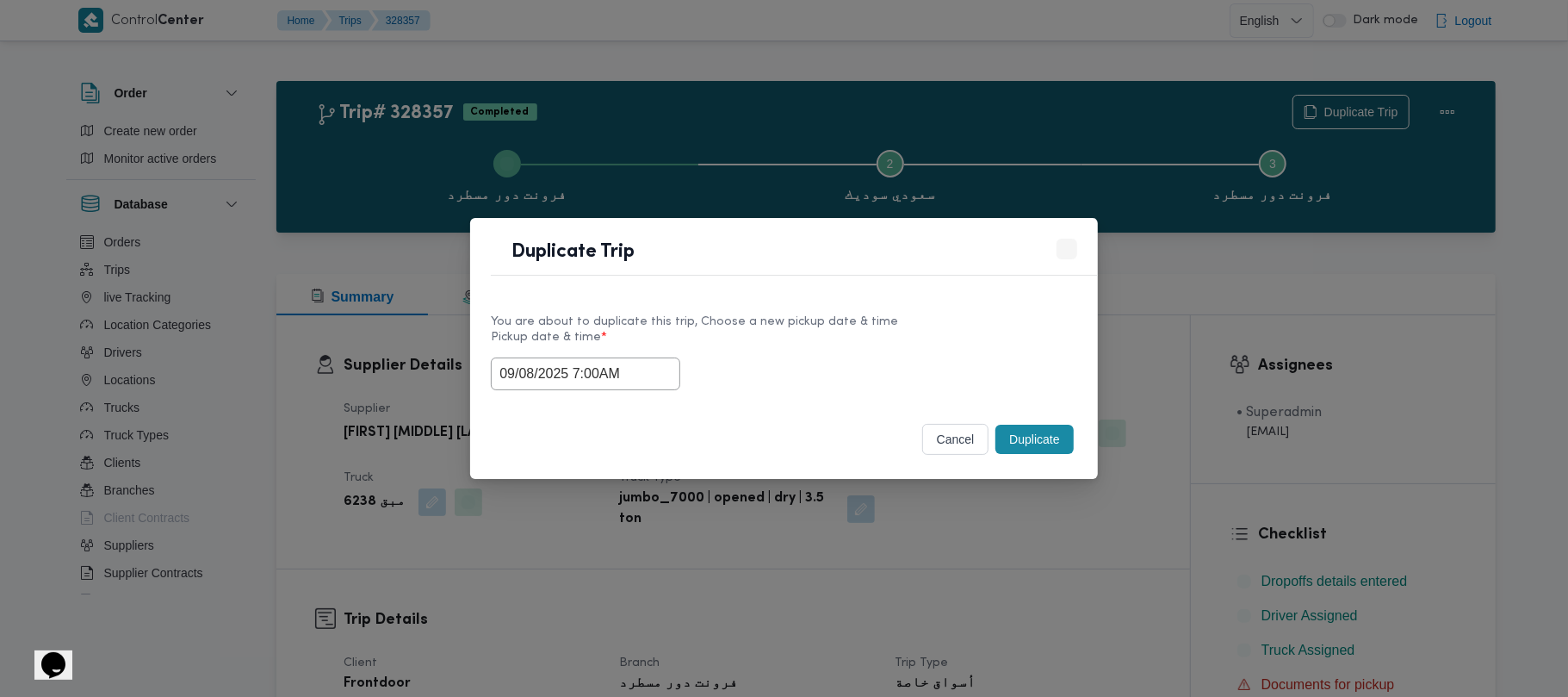 click on "Selected date: Saturday, August 9th, 2025 at 7:00 AM [DATE] [TIME]" at bounding box center (784, 374) 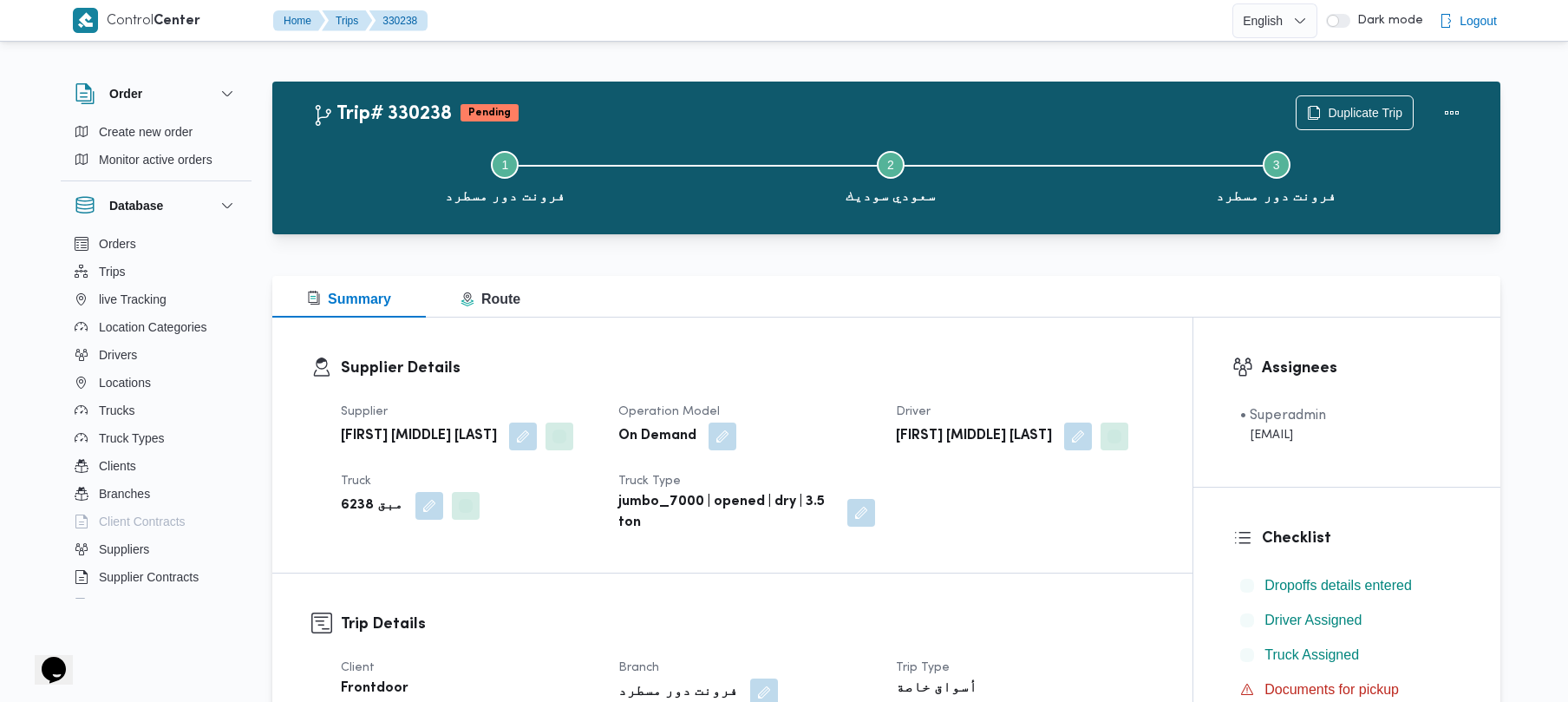 click on "Supplier Details" at bounding box center [747, 368] 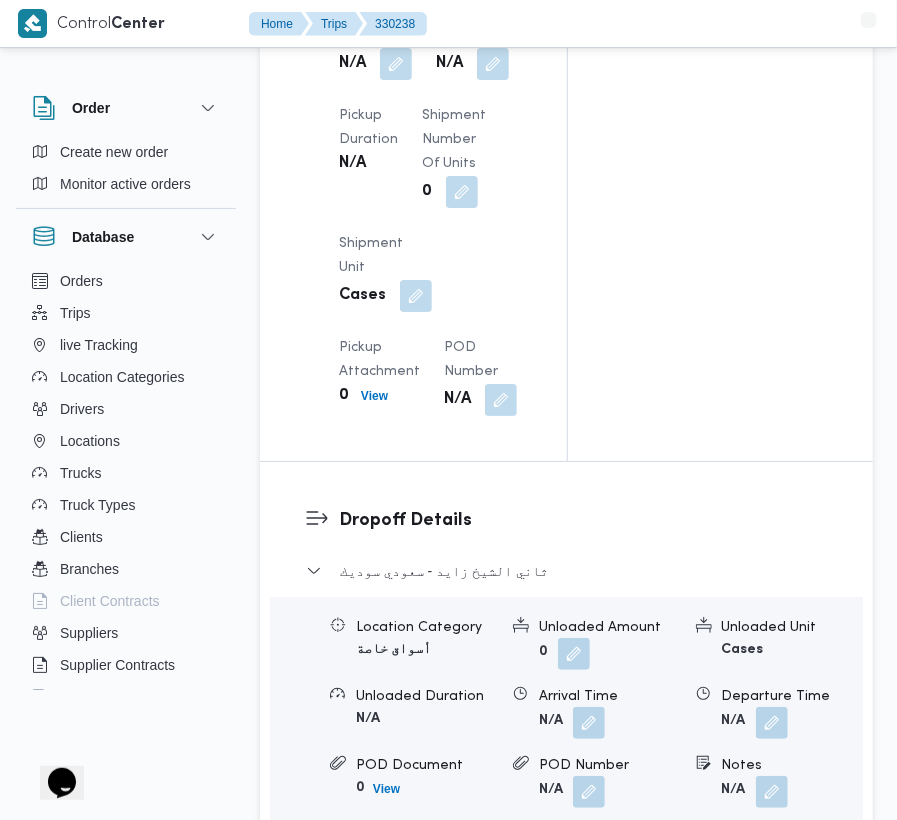 scroll, scrollTop: 3377, scrollLeft: 0, axis: vertical 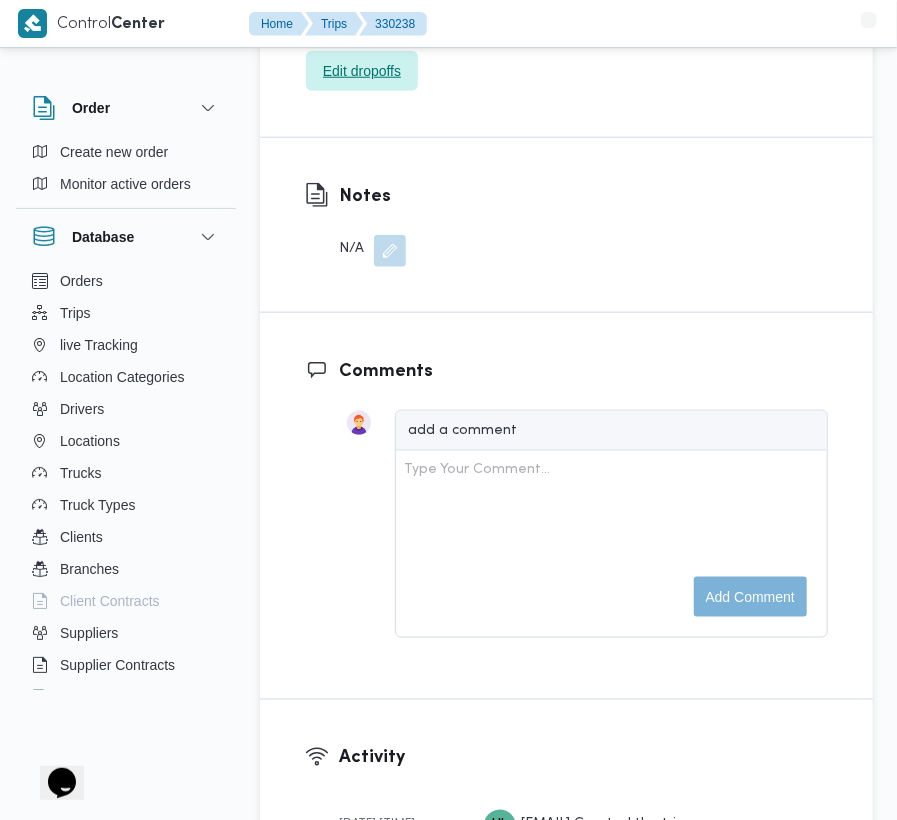 click on "Edit dropoffs" at bounding box center [362, 71] 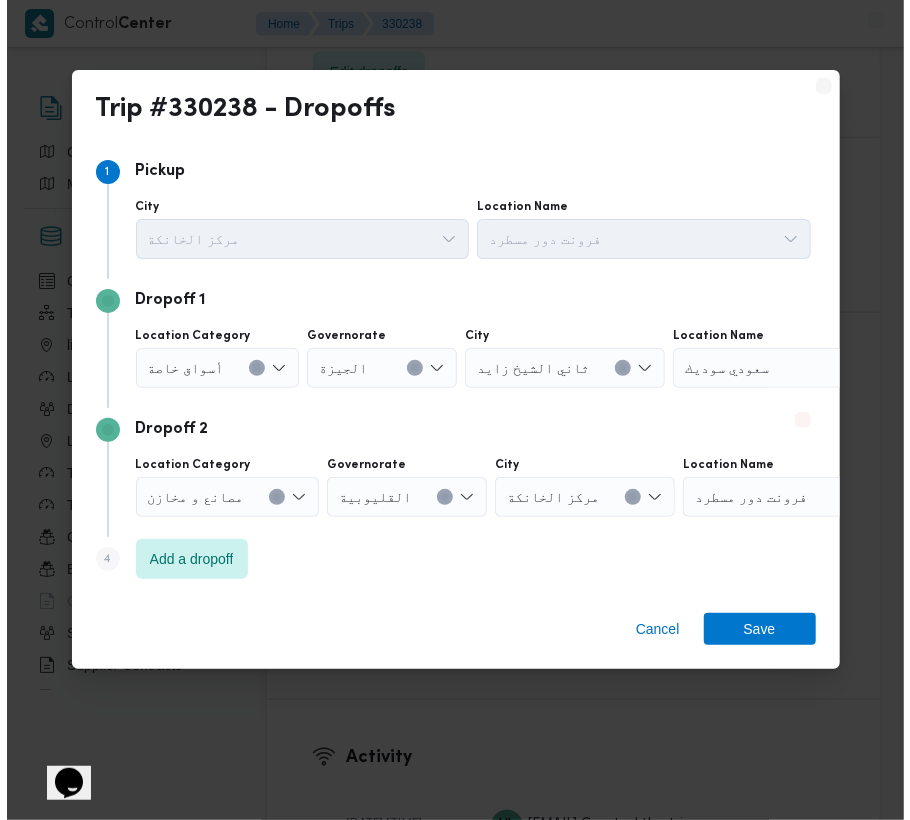 scroll, scrollTop: 3297, scrollLeft: 0, axis: vertical 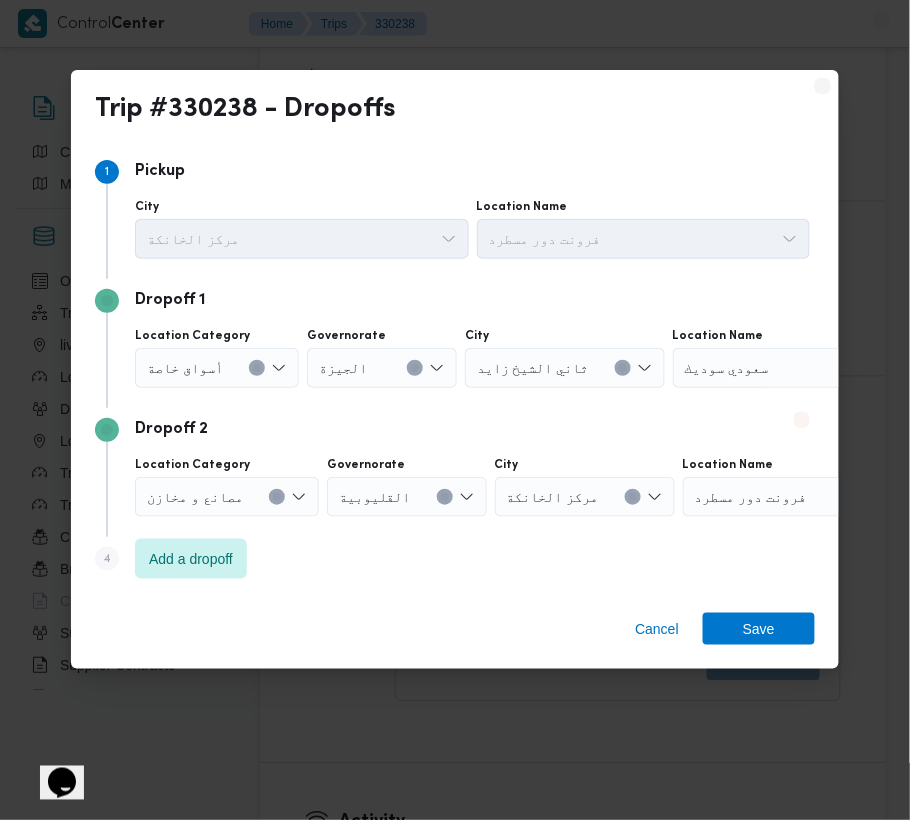 click 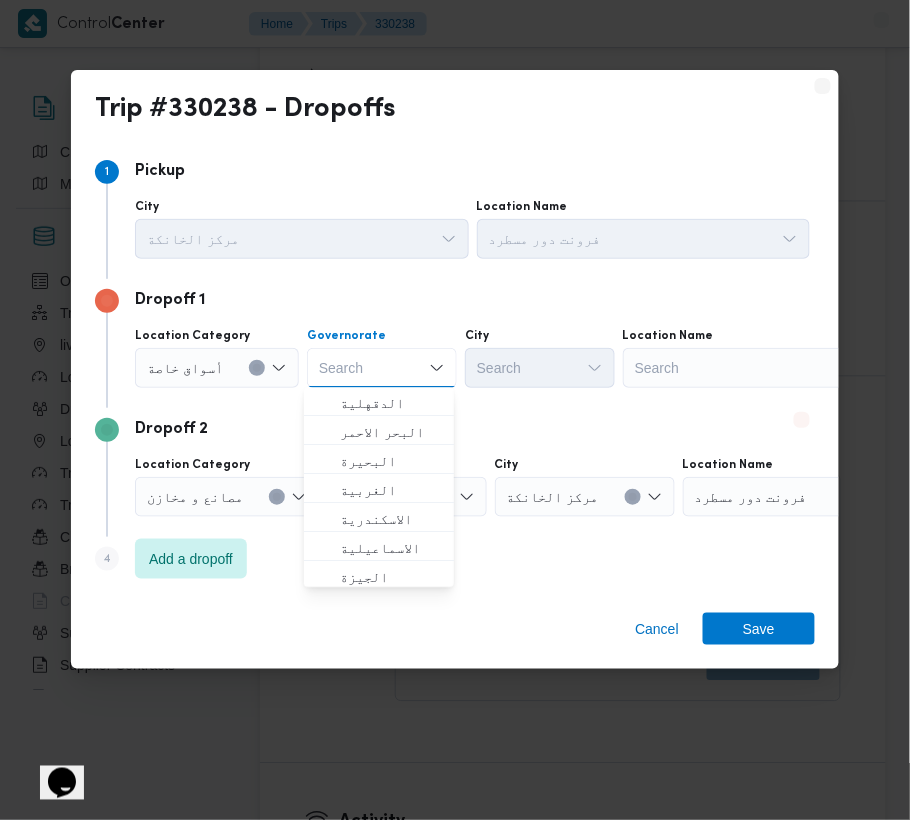 click on "Search" at bounding box center (748, 368) 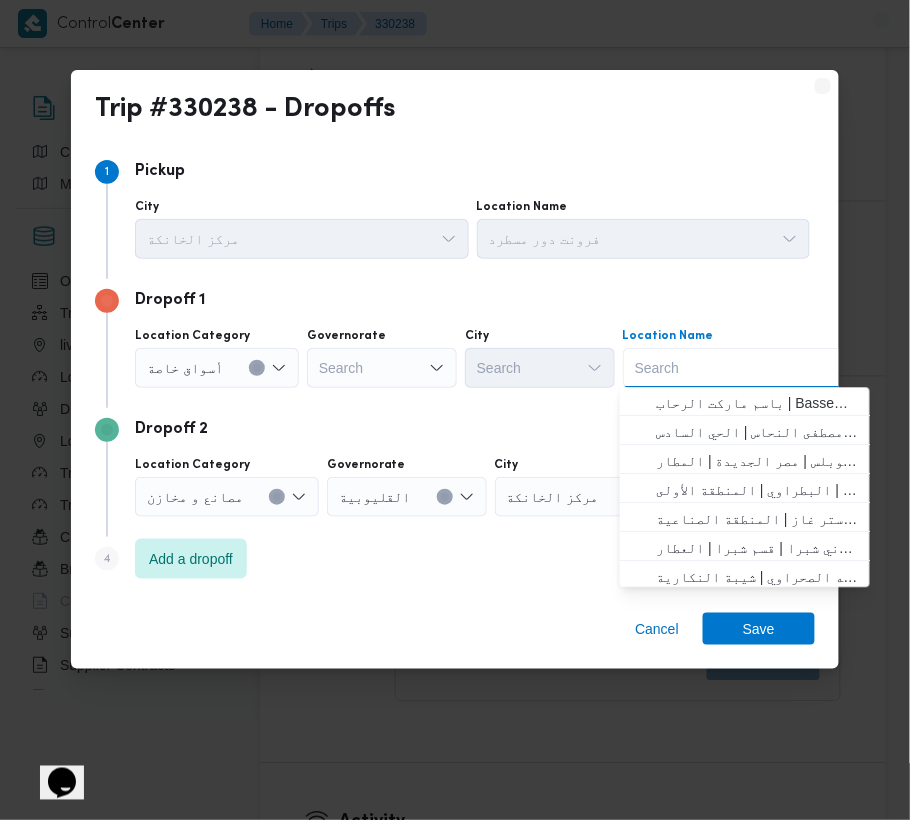 paste on "سعودي سيتي ستارز" 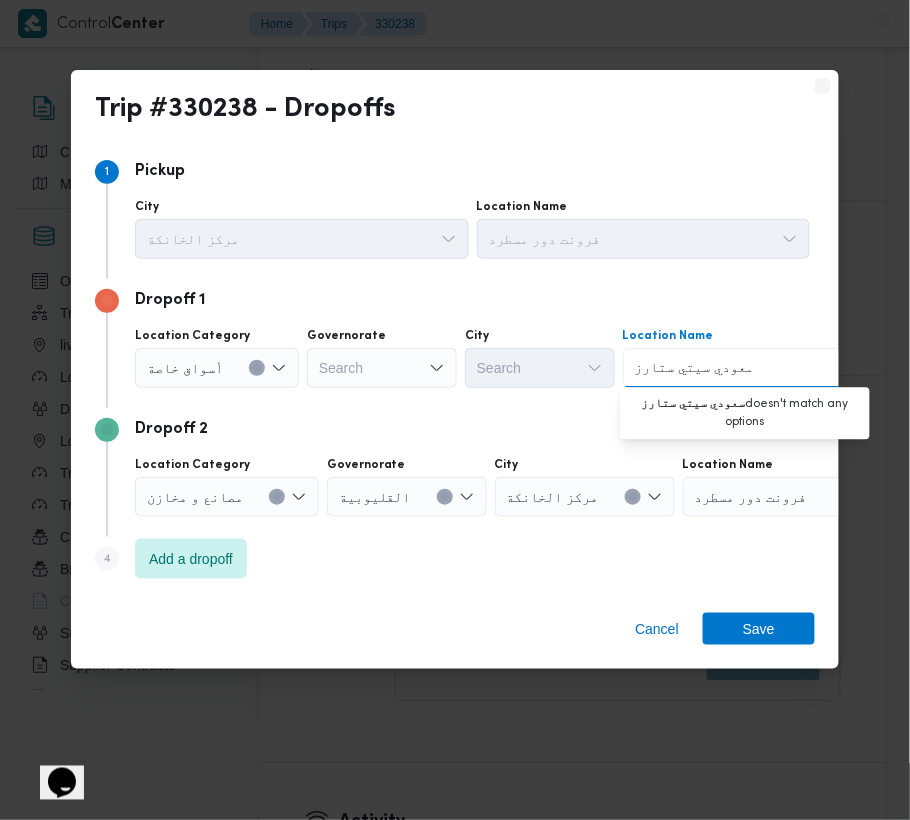 drag, startPoint x: 637, startPoint y: 369, endPoint x: 613, endPoint y: 370, distance: 24.020824 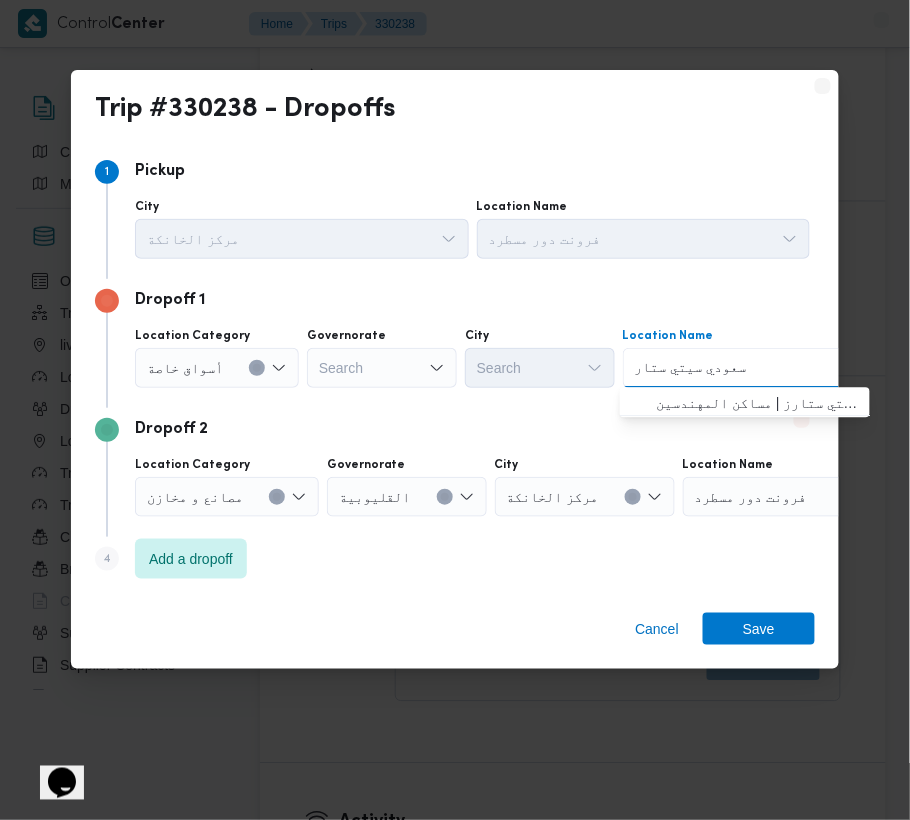 type on "سعودي سيتي ستار" 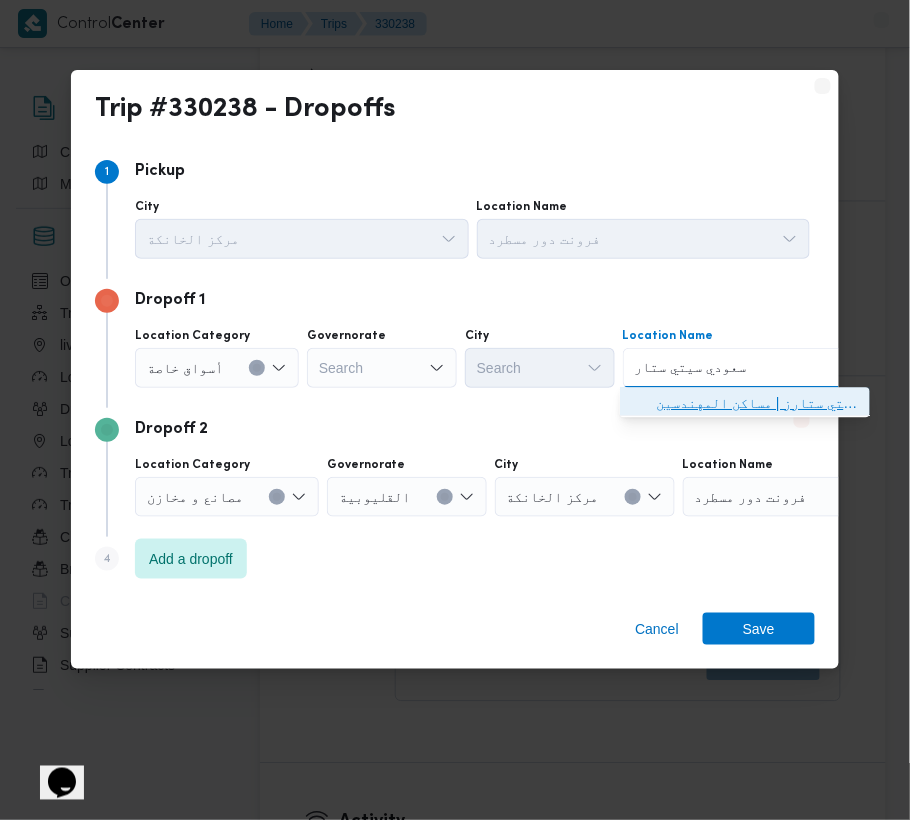 click on "[CITY] [CITY]   | [CITY] [CITY] - فرع [CITY] [CITY] | مساكن المهندسين" at bounding box center [757, 404] 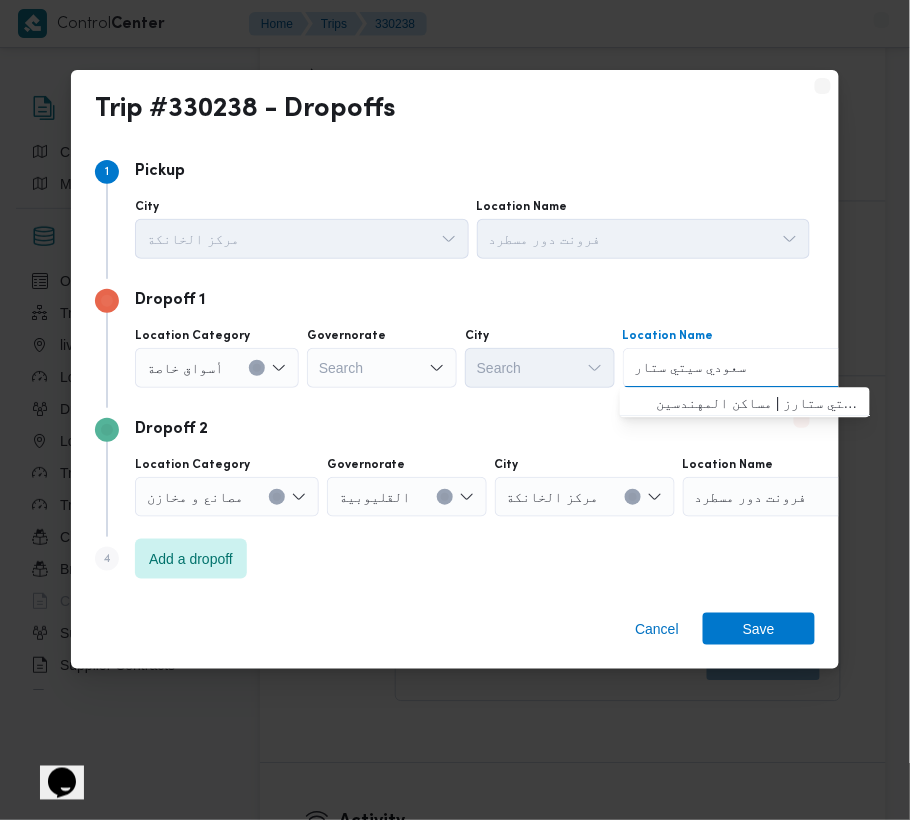 type 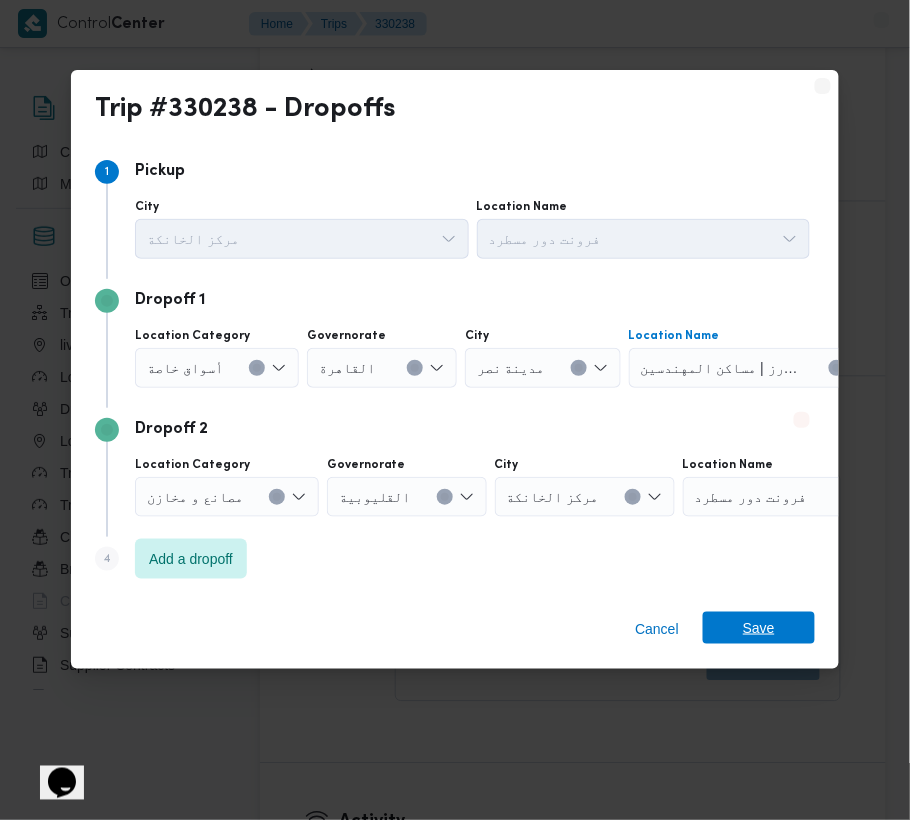 click on "Save" at bounding box center (759, 628) 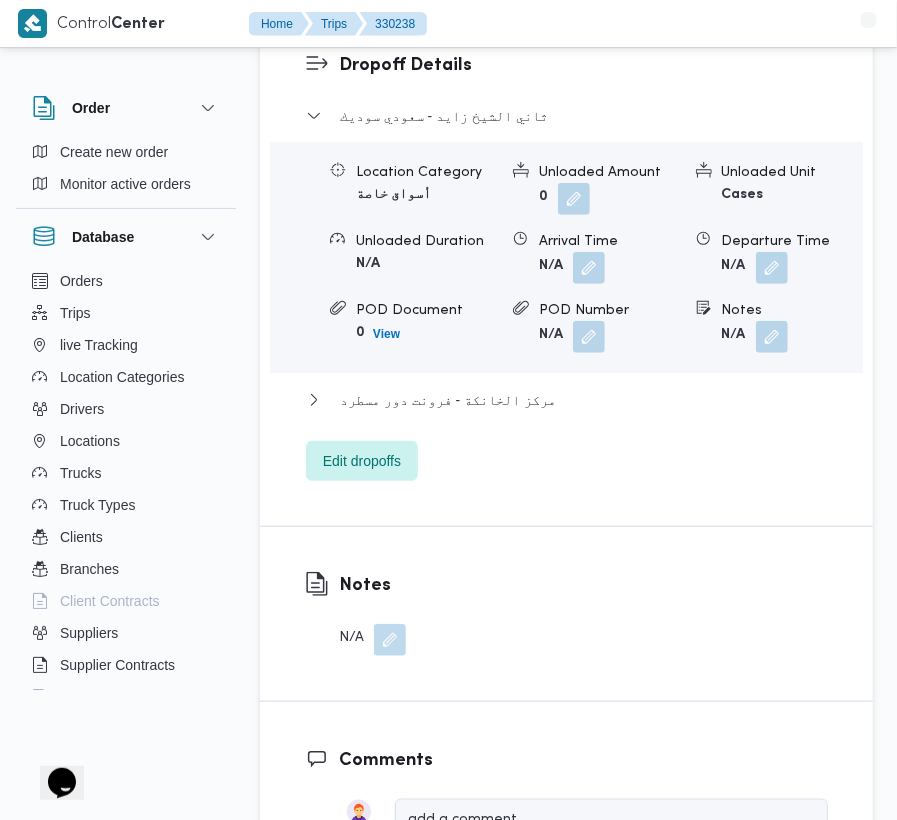 scroll, scrollTop: 3008, scrollLeft: 0, axis: vertical 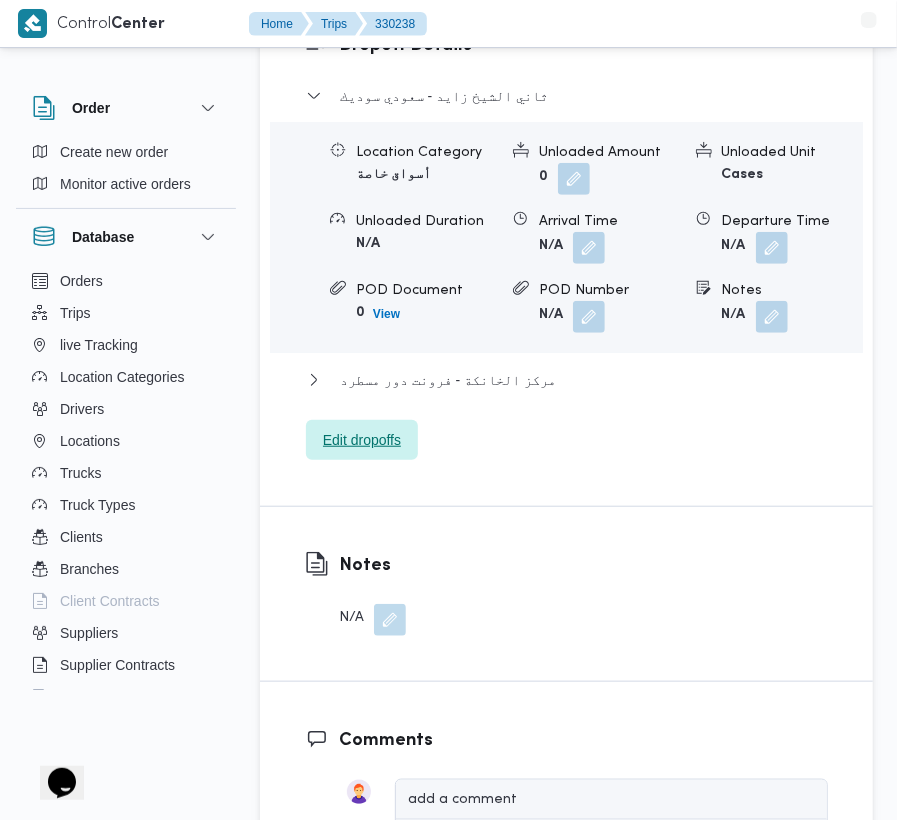 click on "Edit dropoffs" at bounding box center [362, 440] 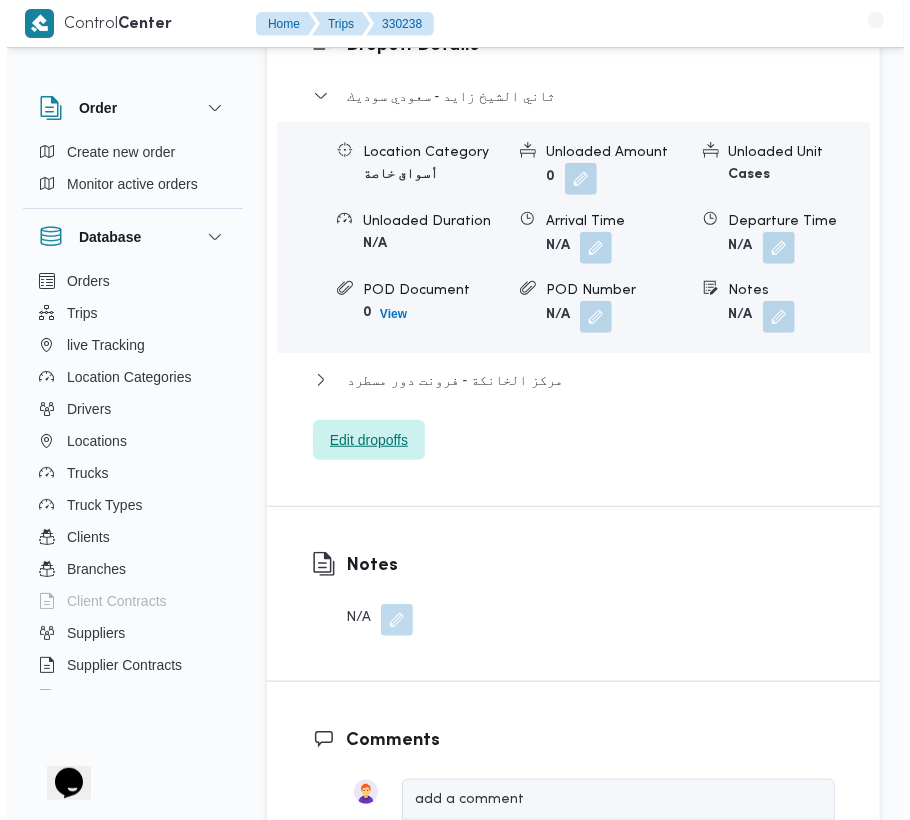 scroll, scrollTop: 2928, scrollLeft: 0, axis: vertical 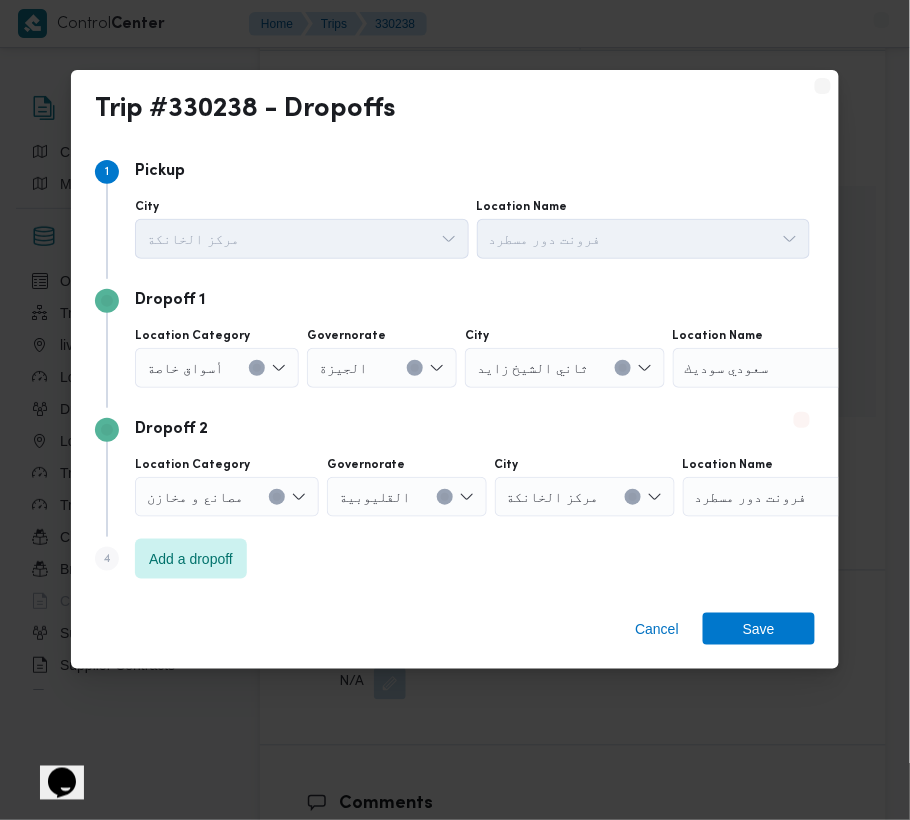 click on "الجيزة" at bounding box center (382, 368) 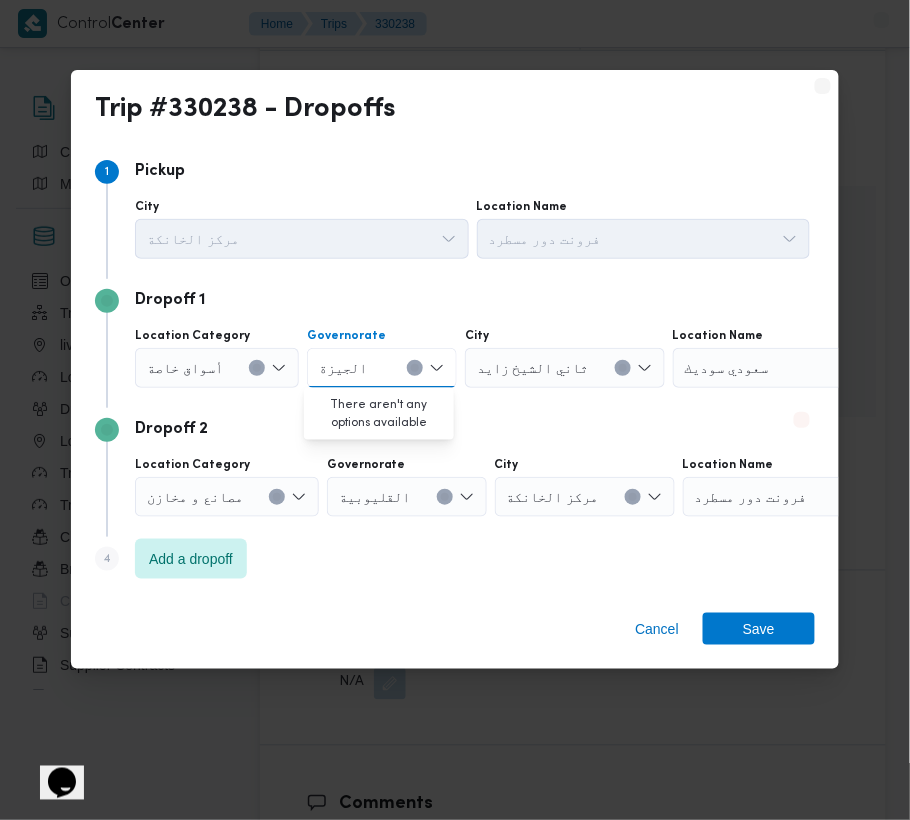 click on "[CITY] Combo box. Selected. [CITY]. Press Backspace to delete [CITY]. Combo box input. Search. Type some text or, to display a list of choices, press Down Arrow. To exit the list of choices, press Escape." at bounding box center [382, 368] 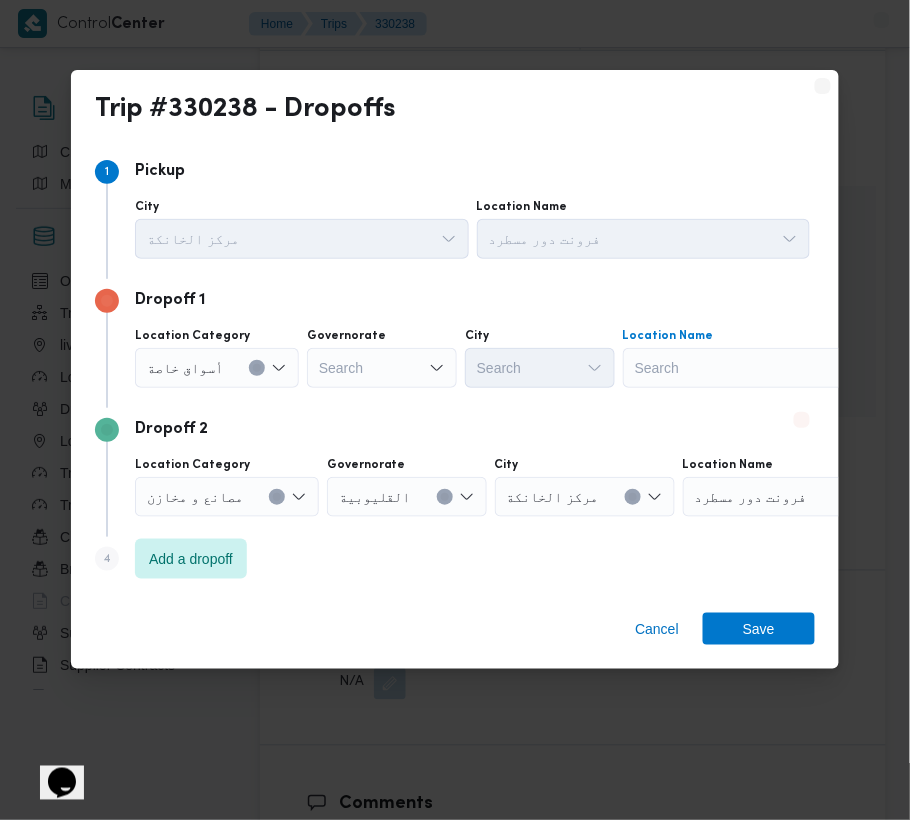 click on "Search" at bounding box center [748, 368] 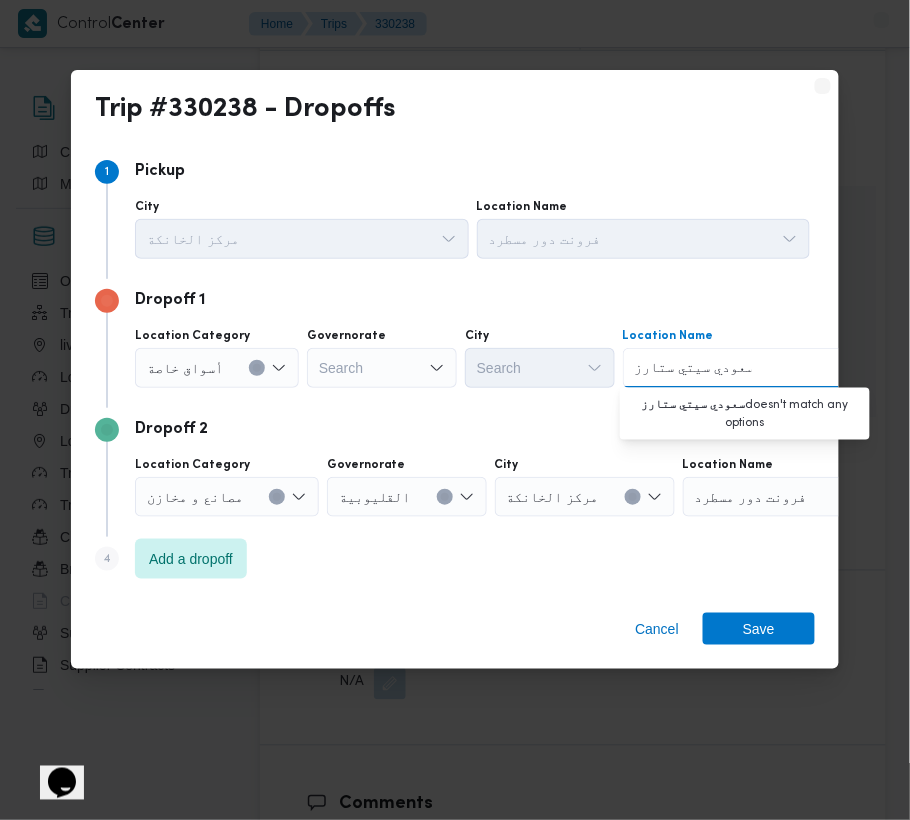 drag, startPoint x: 640, startPoint y: 378, endPoint x: 590, endPoint y: 386, distance: 50.635956 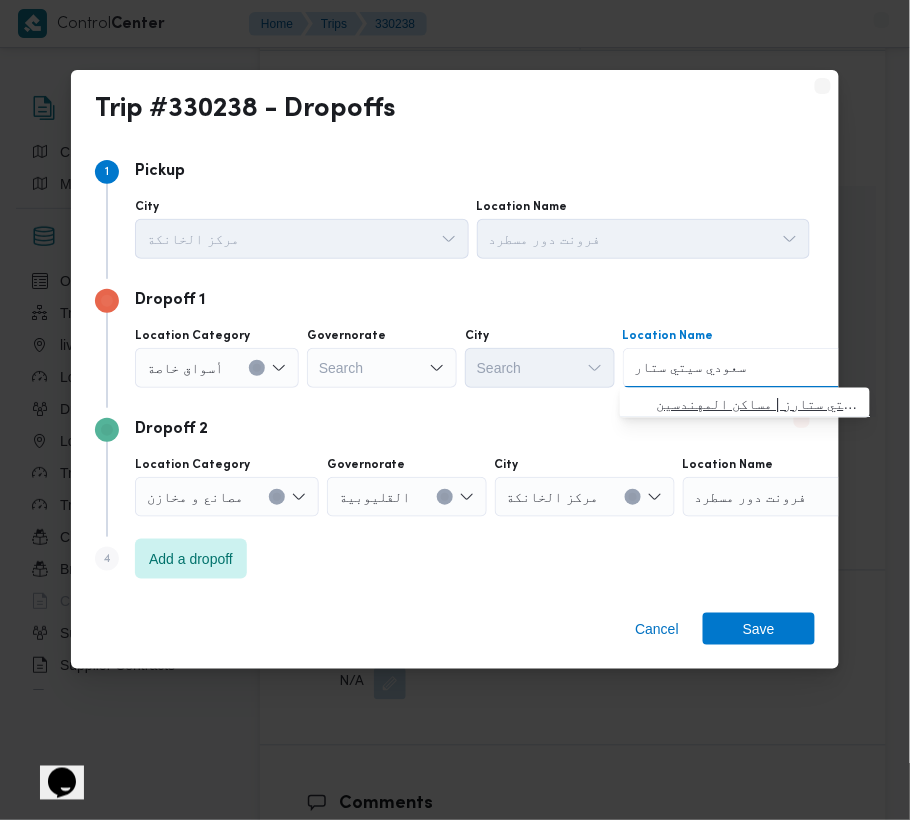 type on "سعودي سيتي ستار" 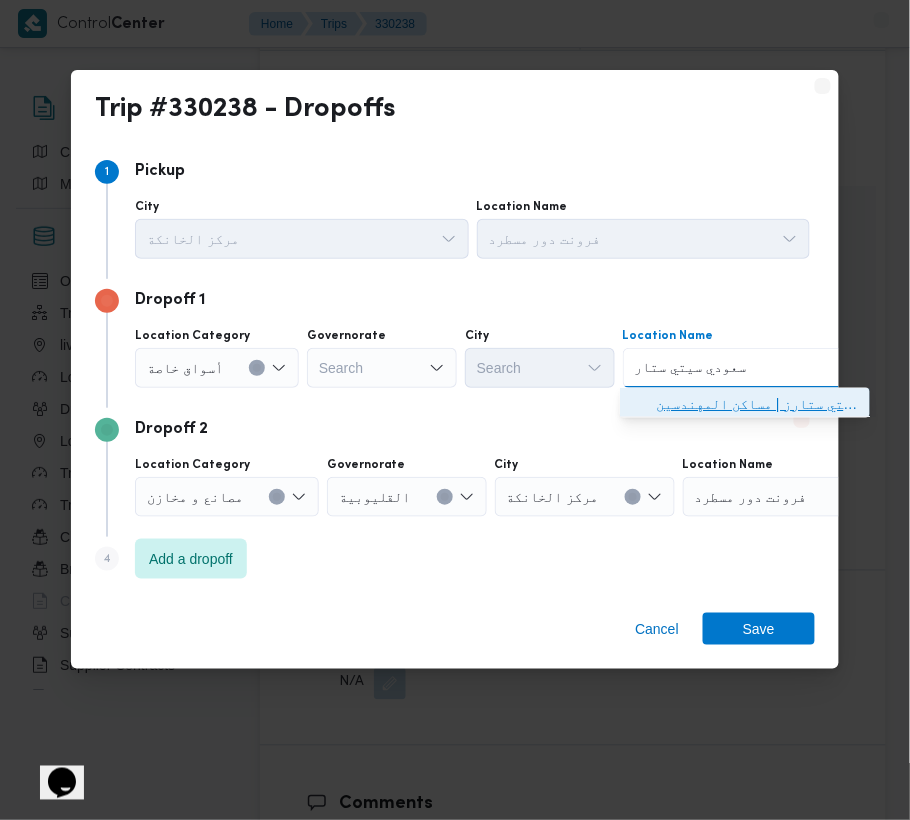 click on "[CITY] [CITY]   | [CITY] [CITY] - فرع [CITY] [CITY] | مساكن المهندسين" at bounding box center (757, 404) 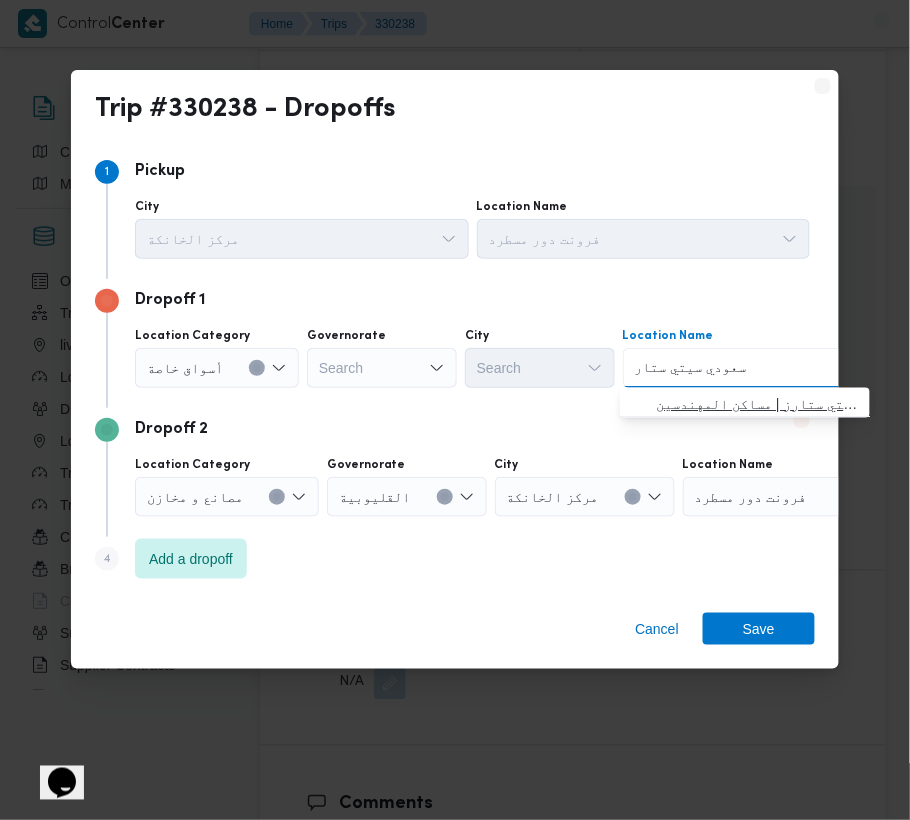 type 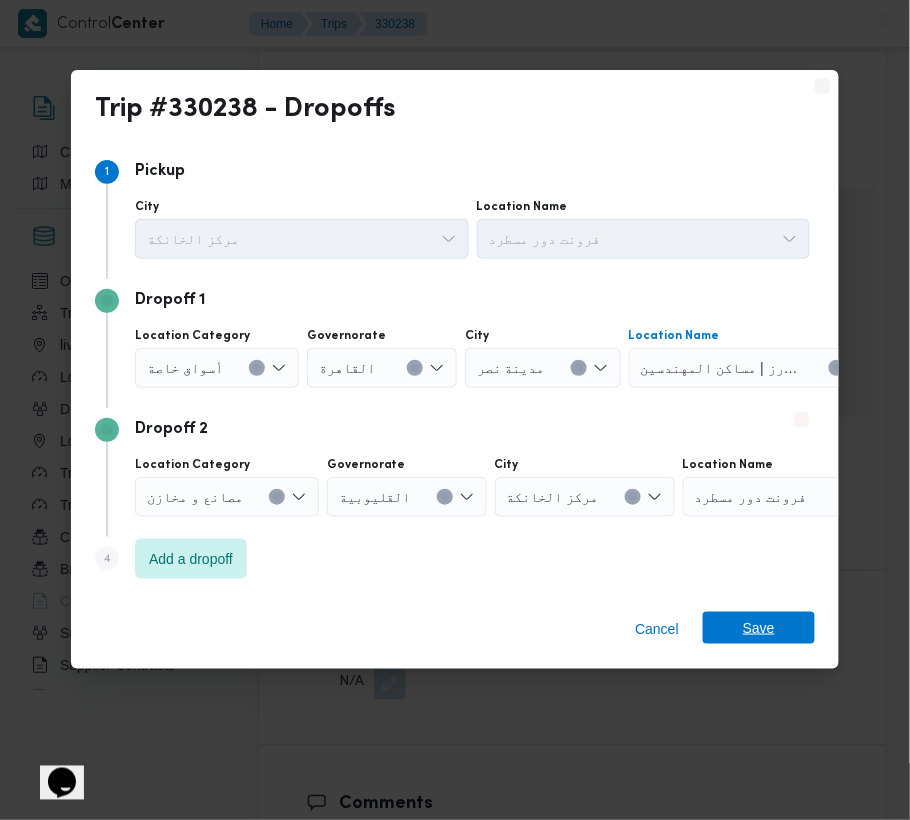 click on "Save" at bounding box center (759, 628) 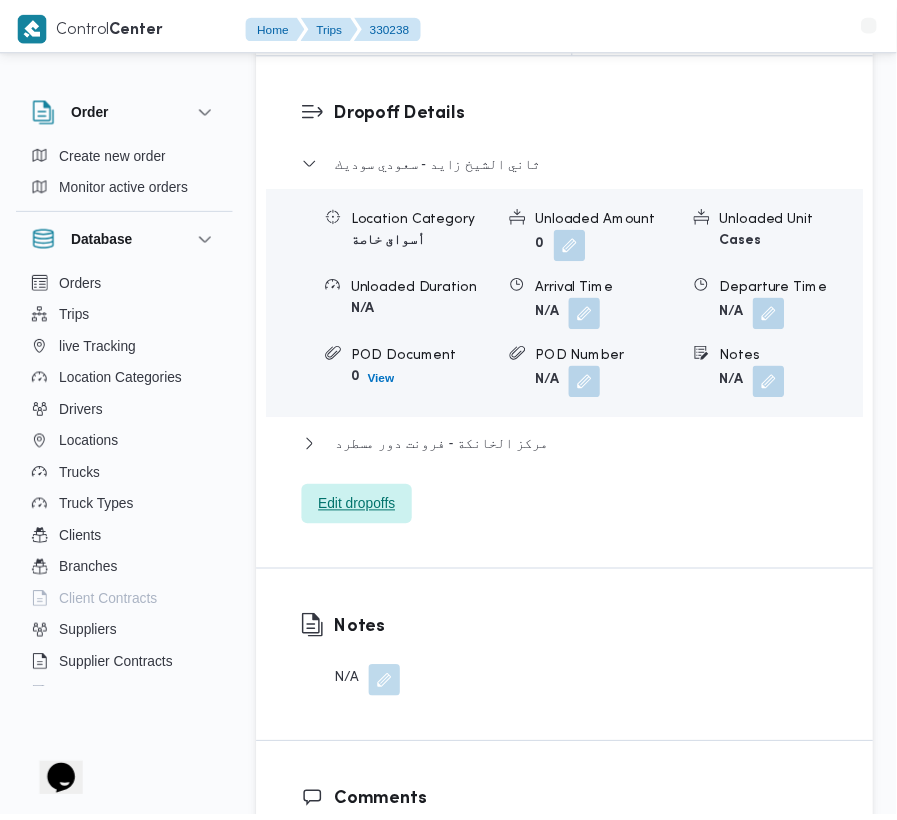 scroll, scrollTop: 3008, scrollLeft: 0, axis: vertical 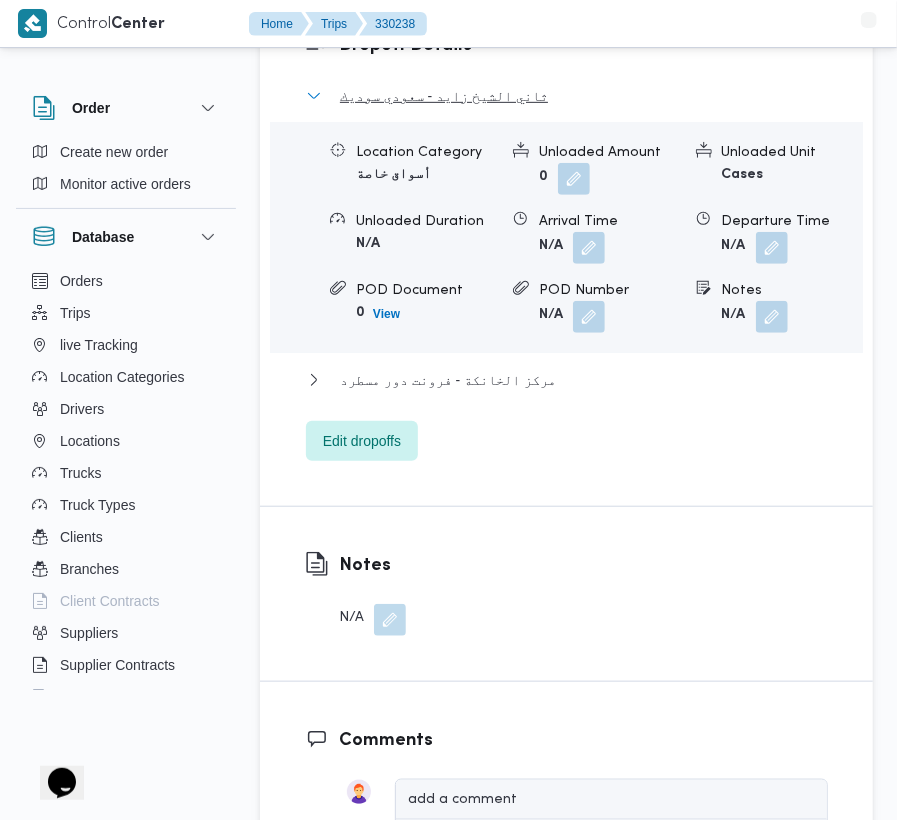 click on "ثاني الشيخ زايد -
سعودي سوديك" at bounding box center [567, 96] 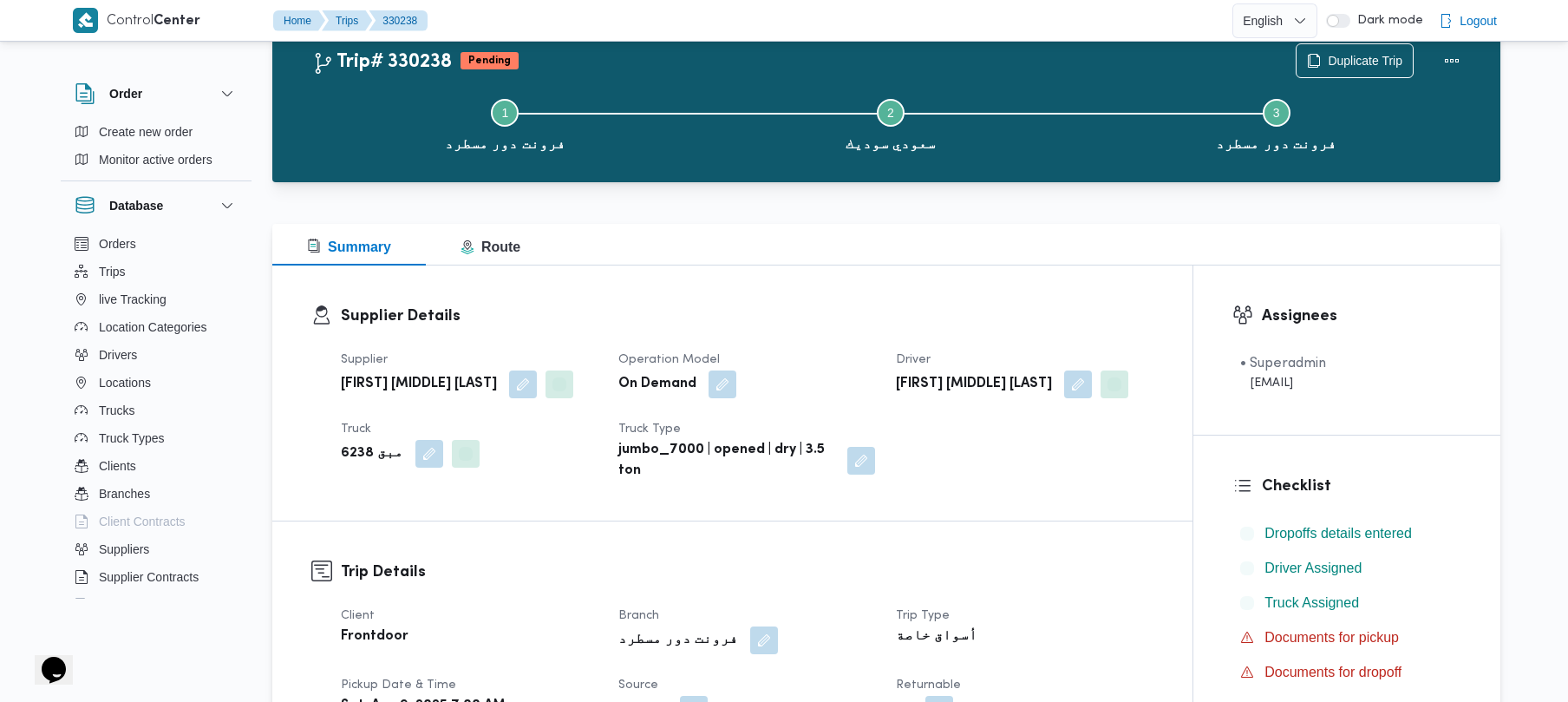 scroll, scrollTop: 0, scrollLeft: 0, axis: both 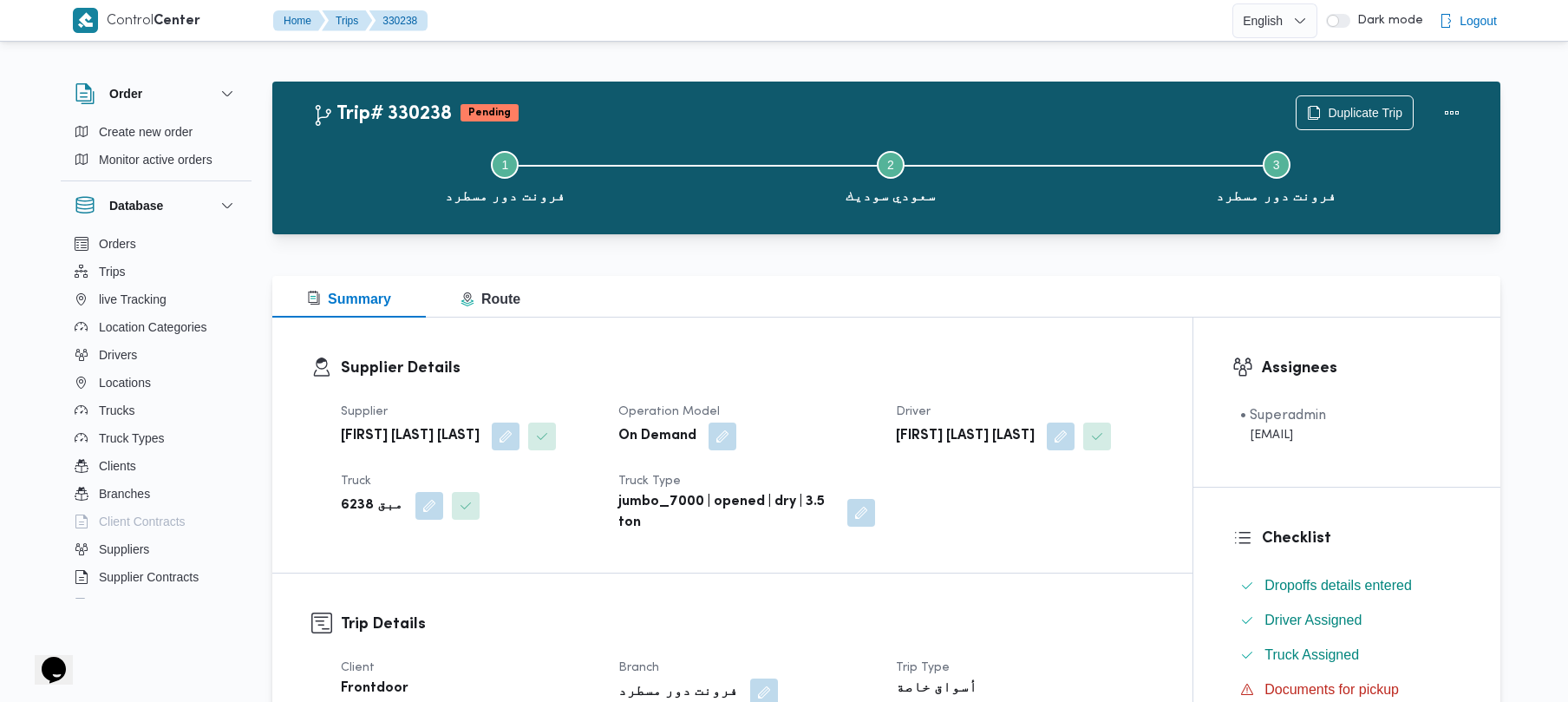 click on "Summary Route" at bounding box center (886, 297) 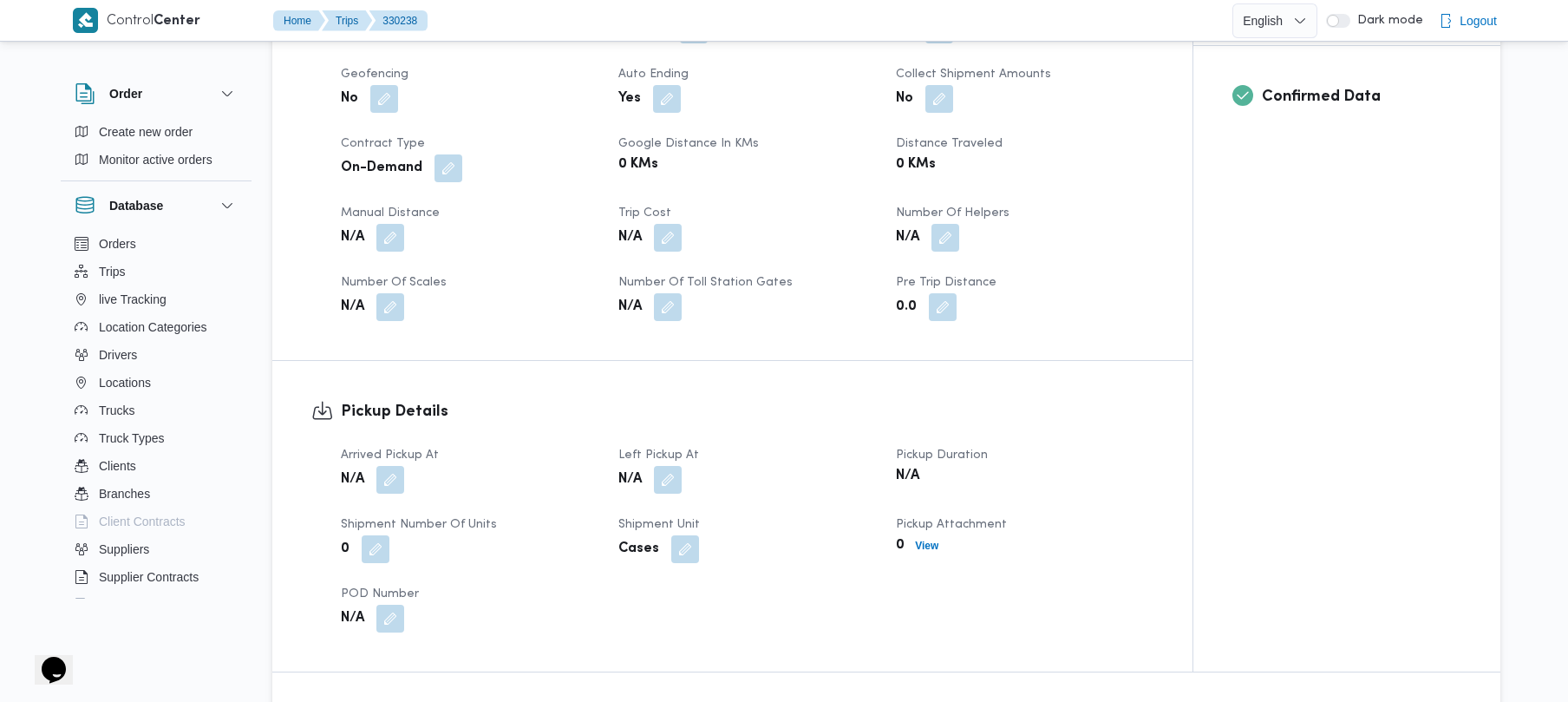 scroll, scrollTop: 1347, scrollLeft: 0, axis: vertical 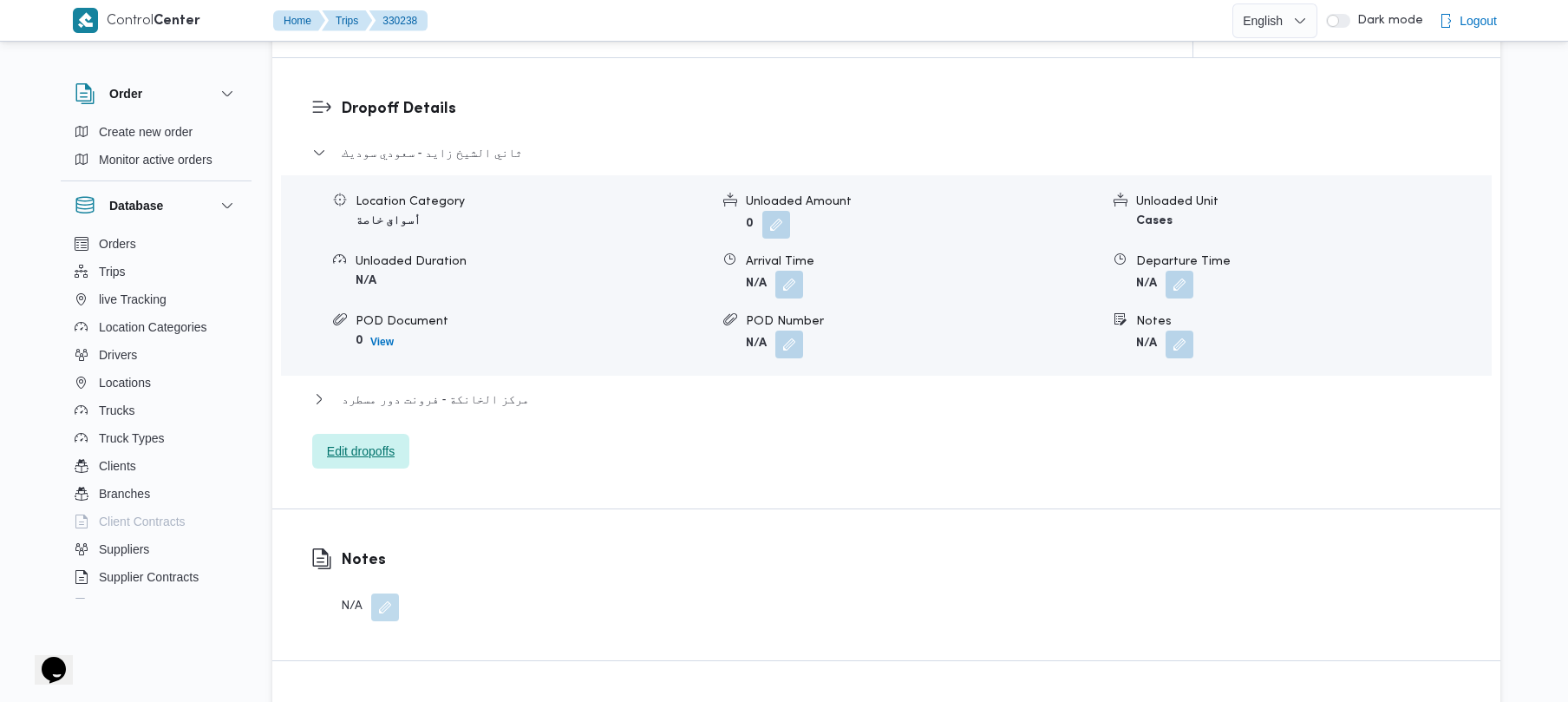click on "Edit dropoffs" at bounding box center (361, 451) 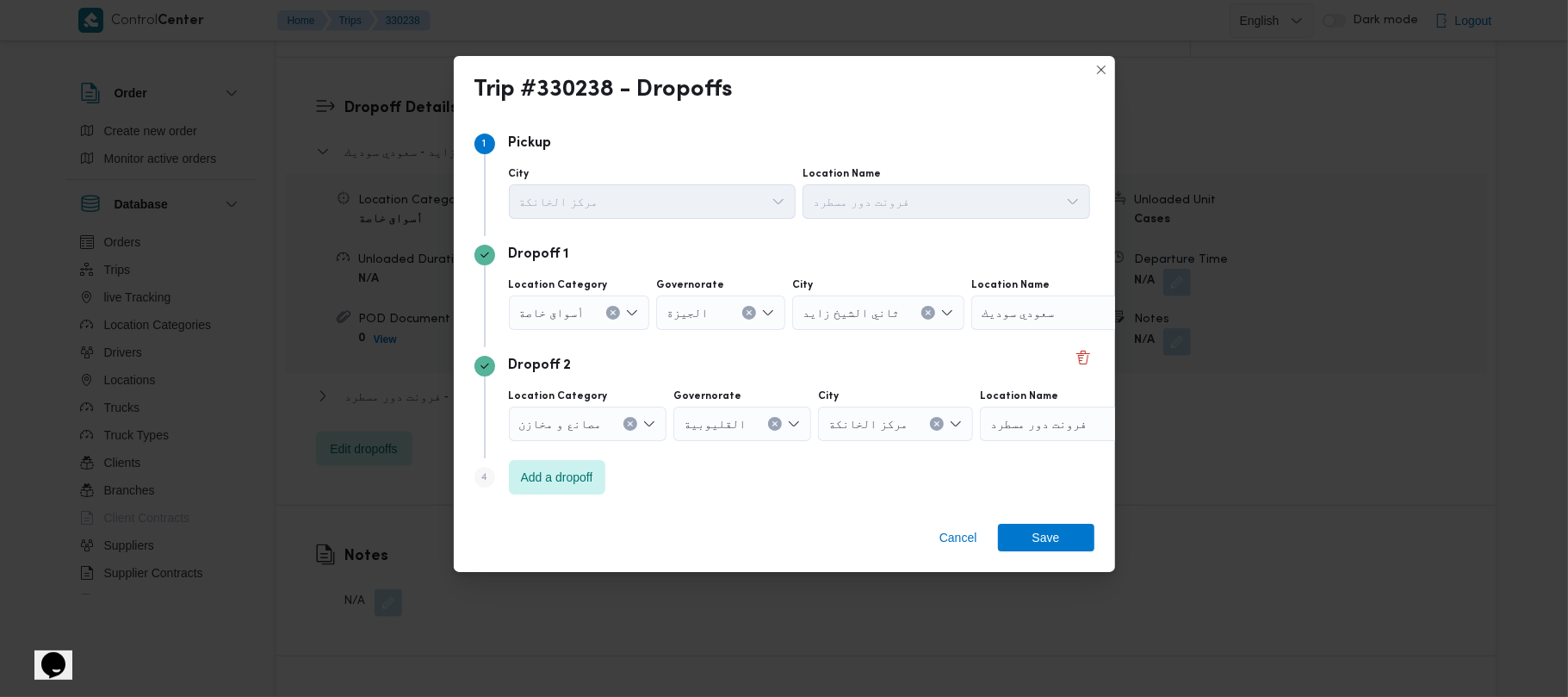 click on "الجيزة" at bounding box center (721, 313) 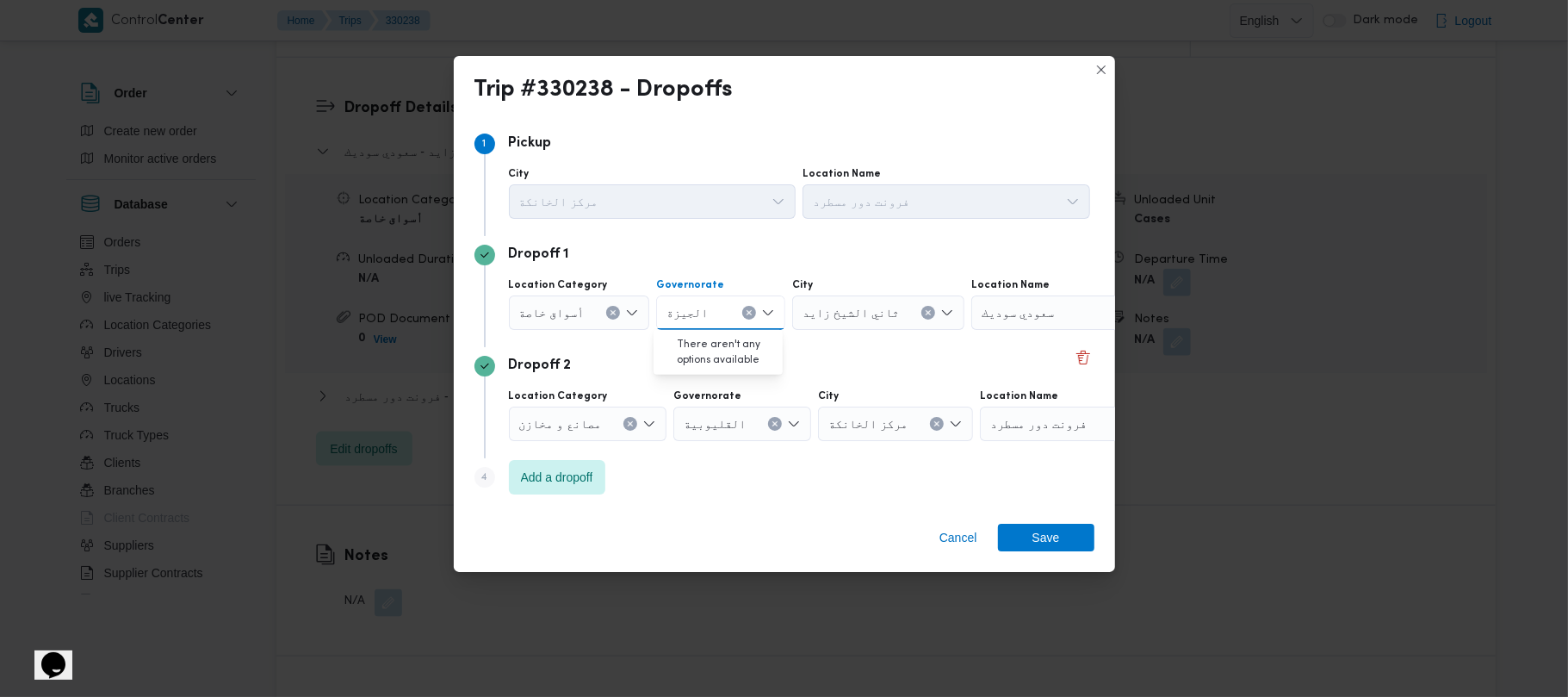 click 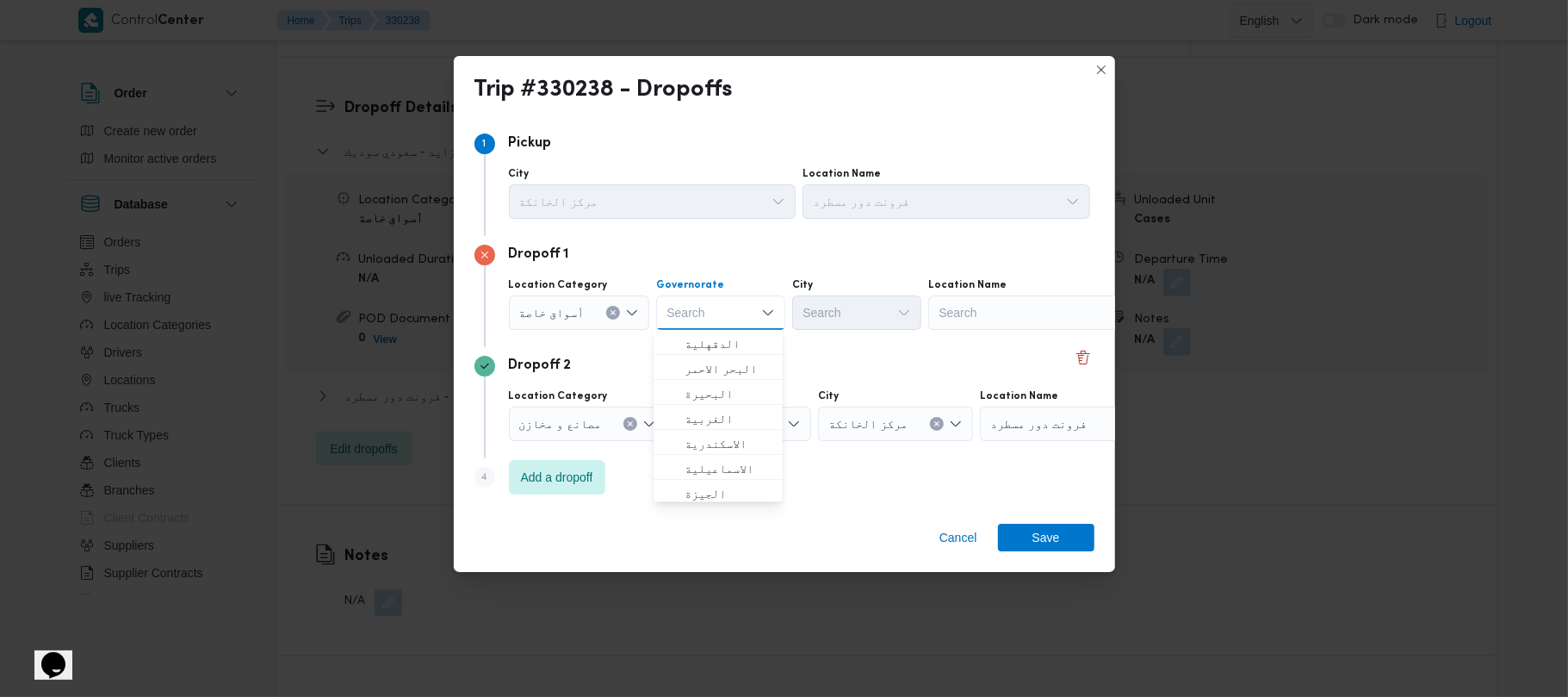 click on "Search" at bounding box center [1036, 313] 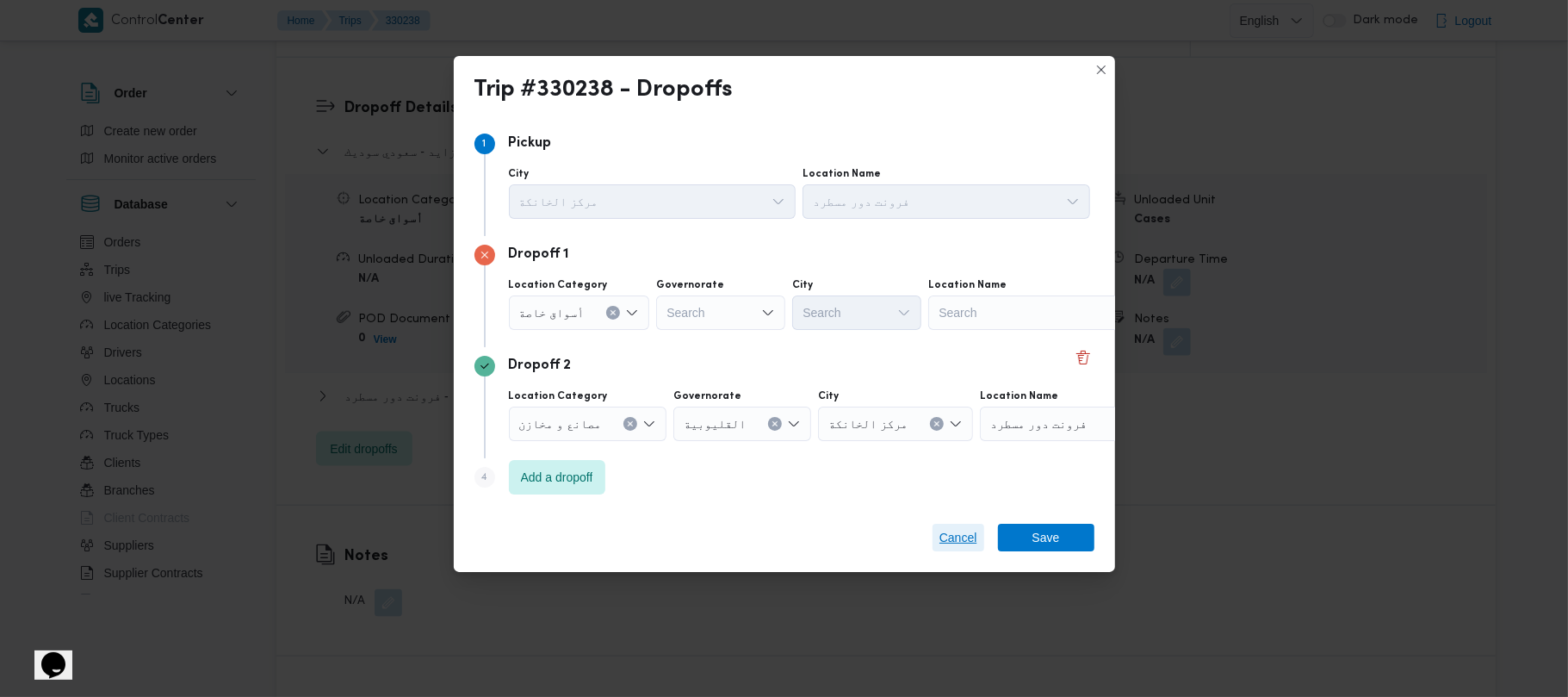 click on "Cancel" at bounding box center (958, 538) 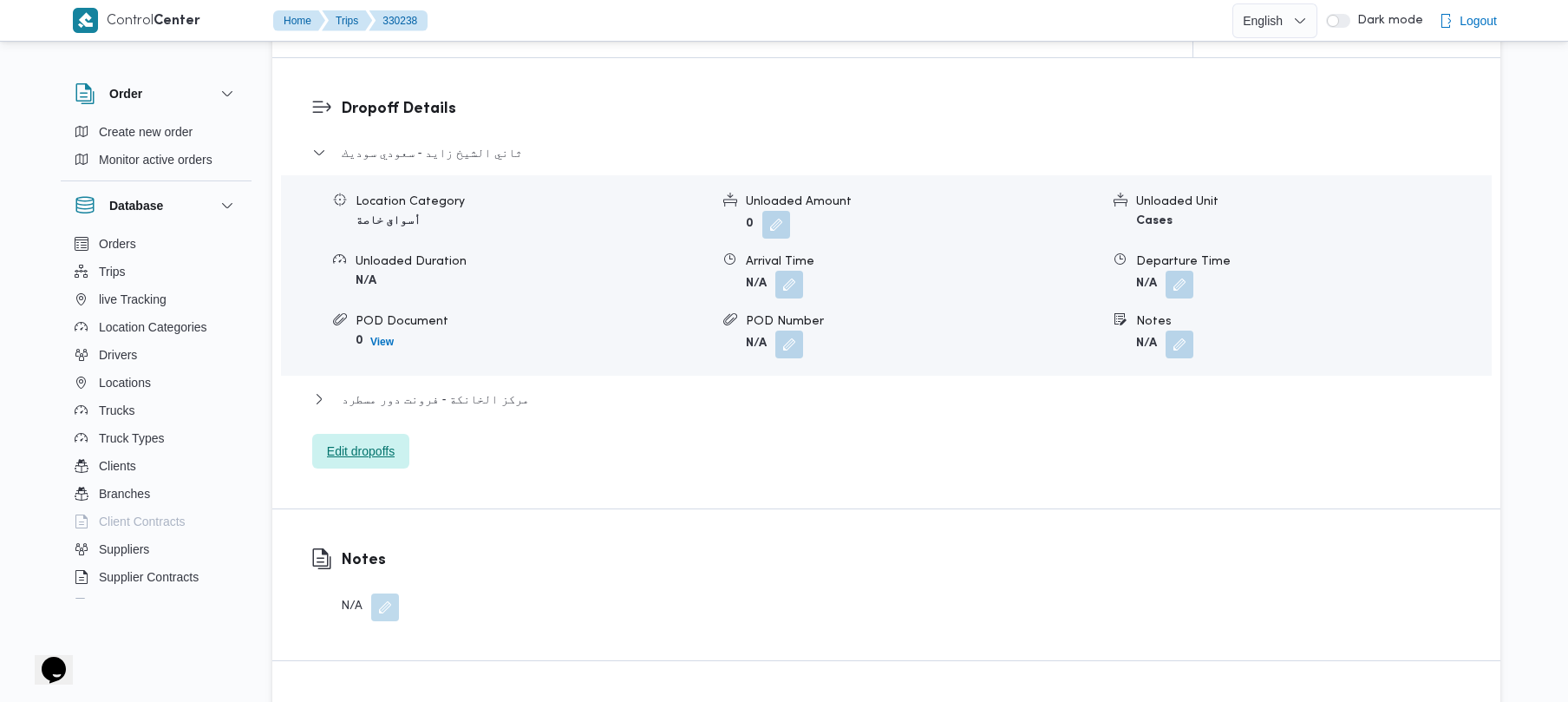 click on "Edit dropoffs" at bounding box center (361, 451) 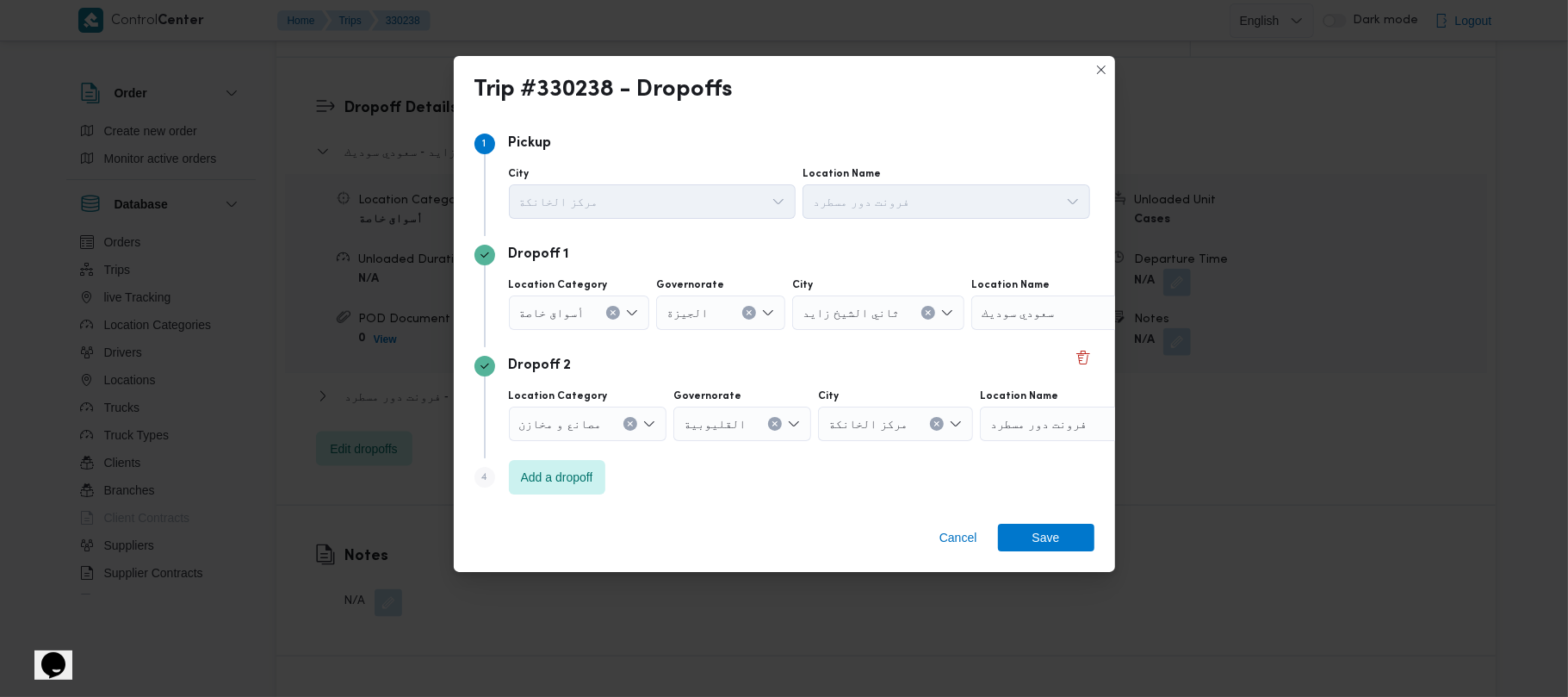 click at bounding box center [749, 313] 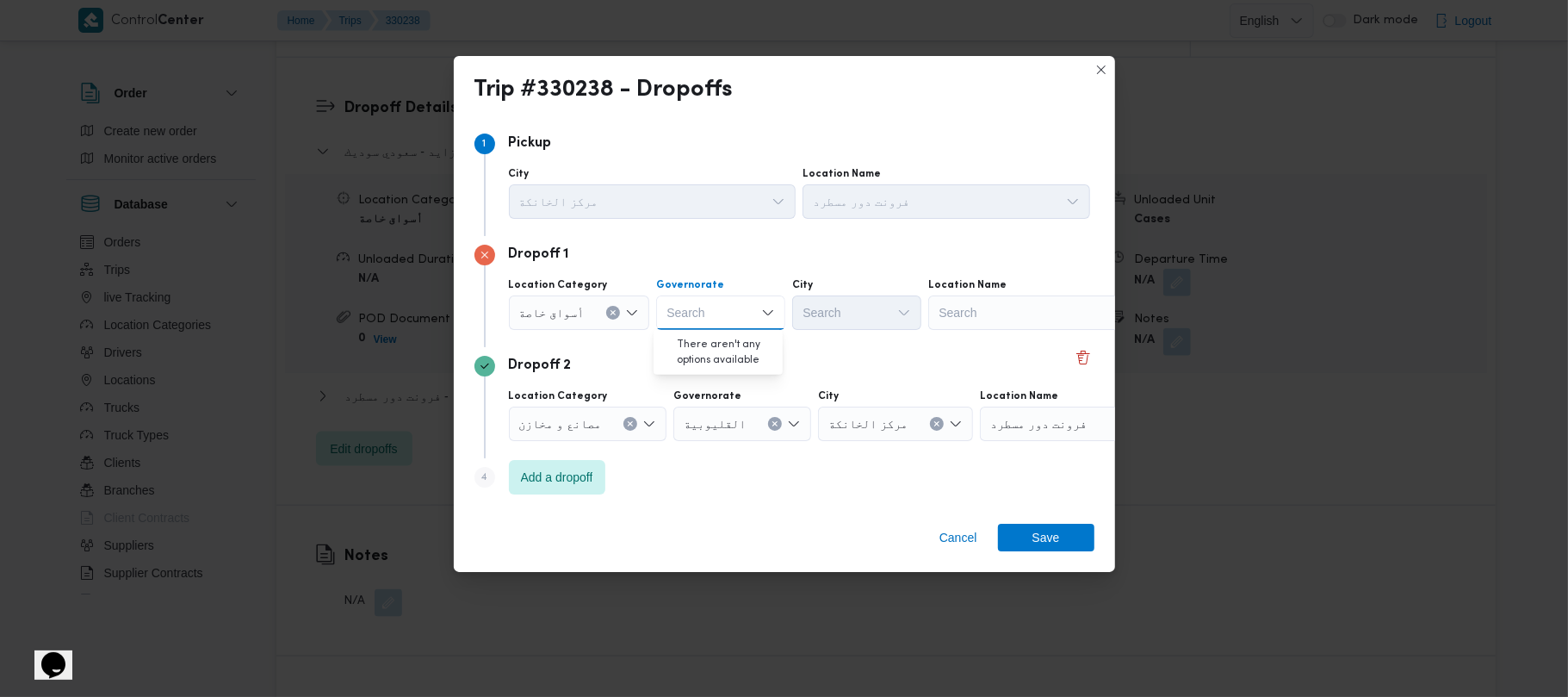 click on "Search" at bounding box center (1036, 313) 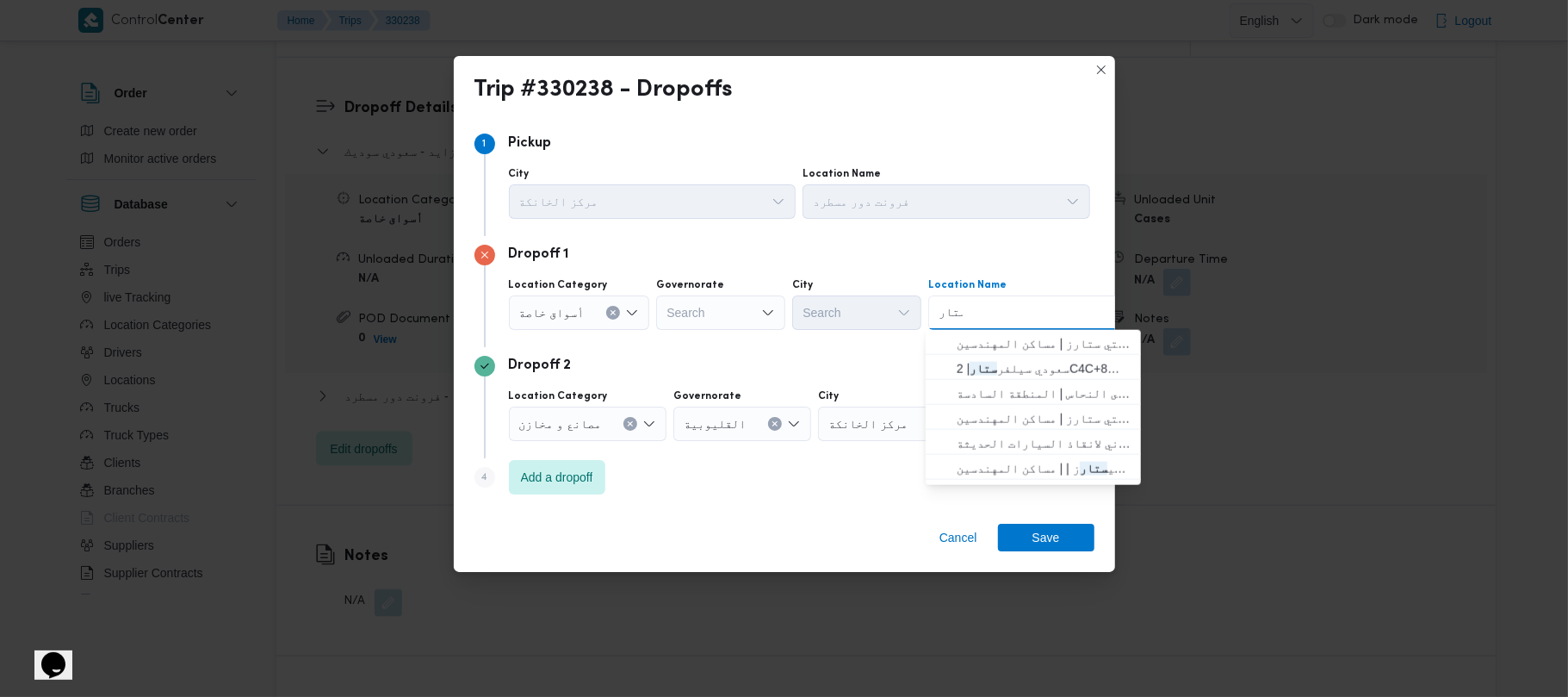 type on "ستارز" 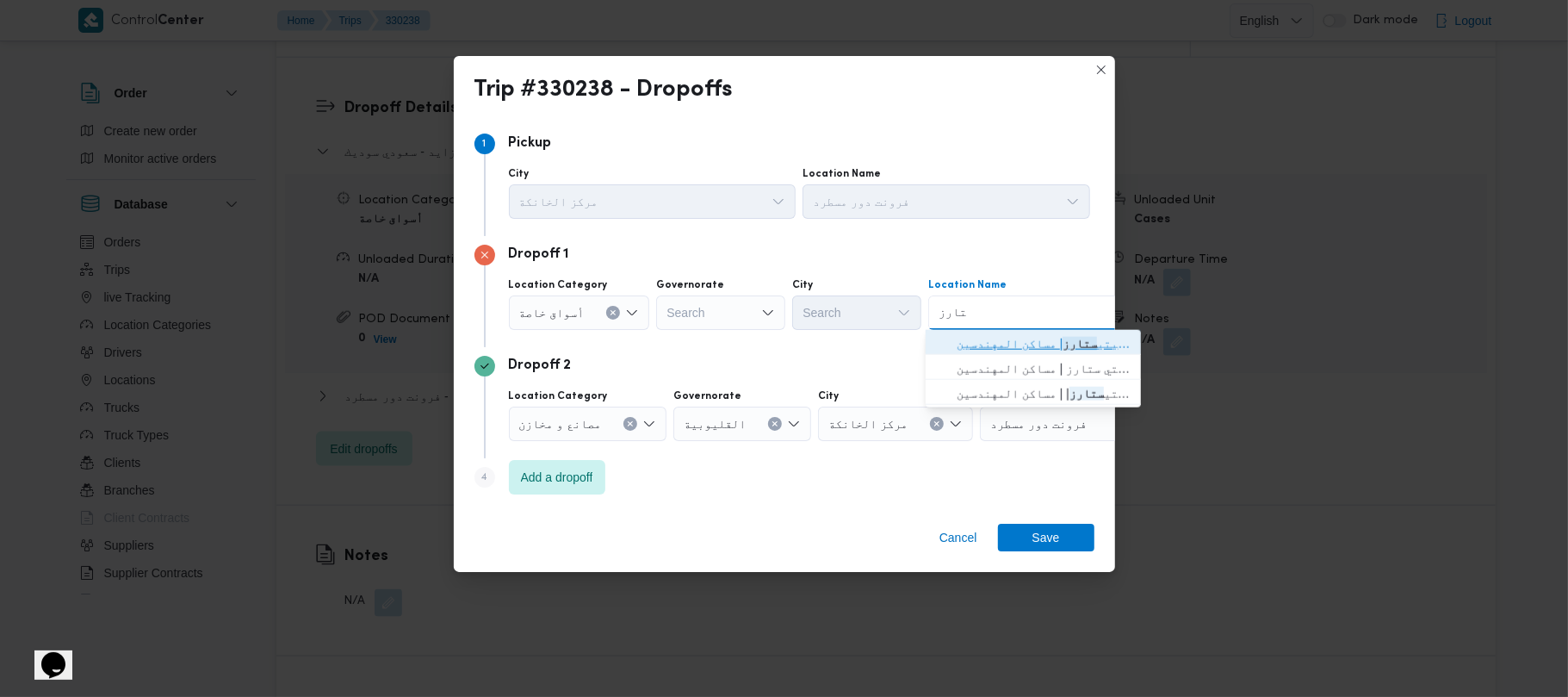 click on "سعودي سيتي ستار  | سعودي سوبر ماركت - فرع سيتي  ستارز  | مساكن المهندسين" at bounding box center (1044, 344) 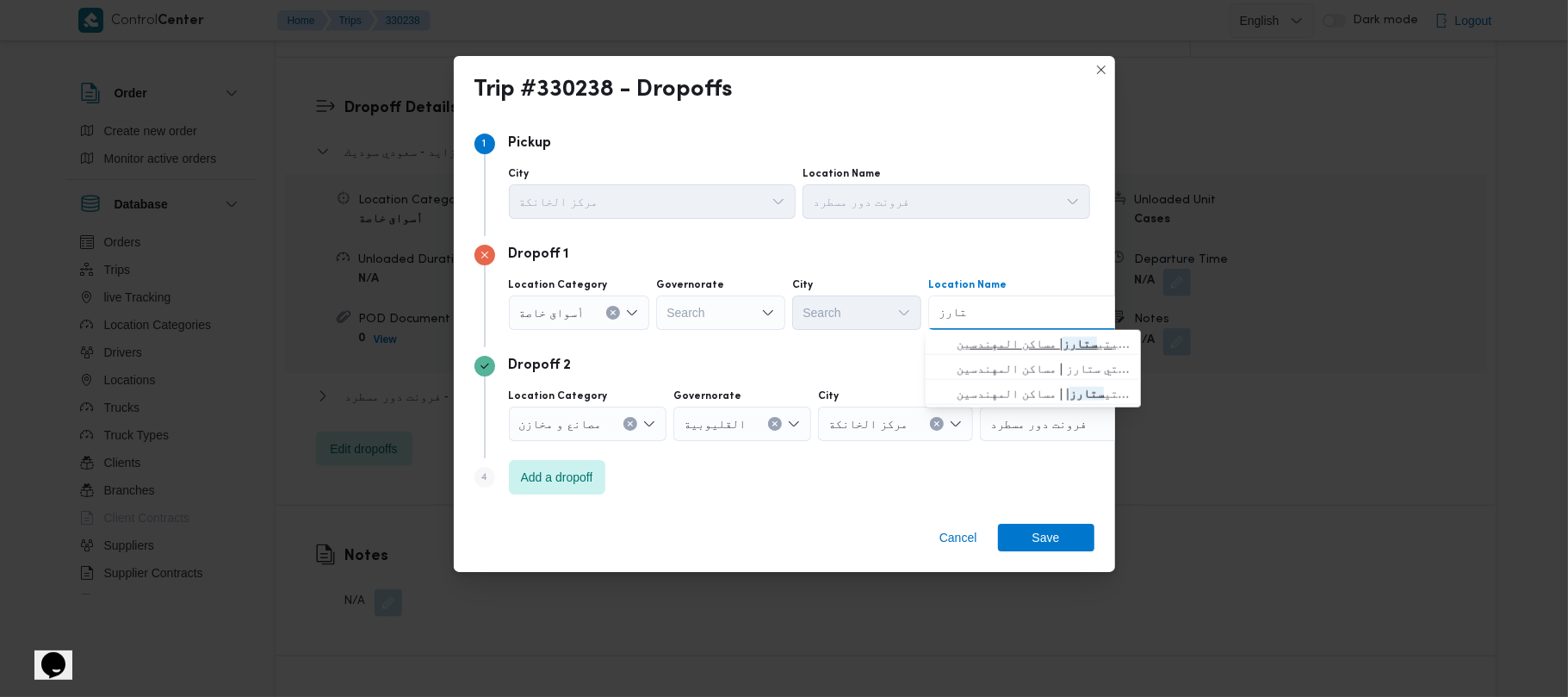 type 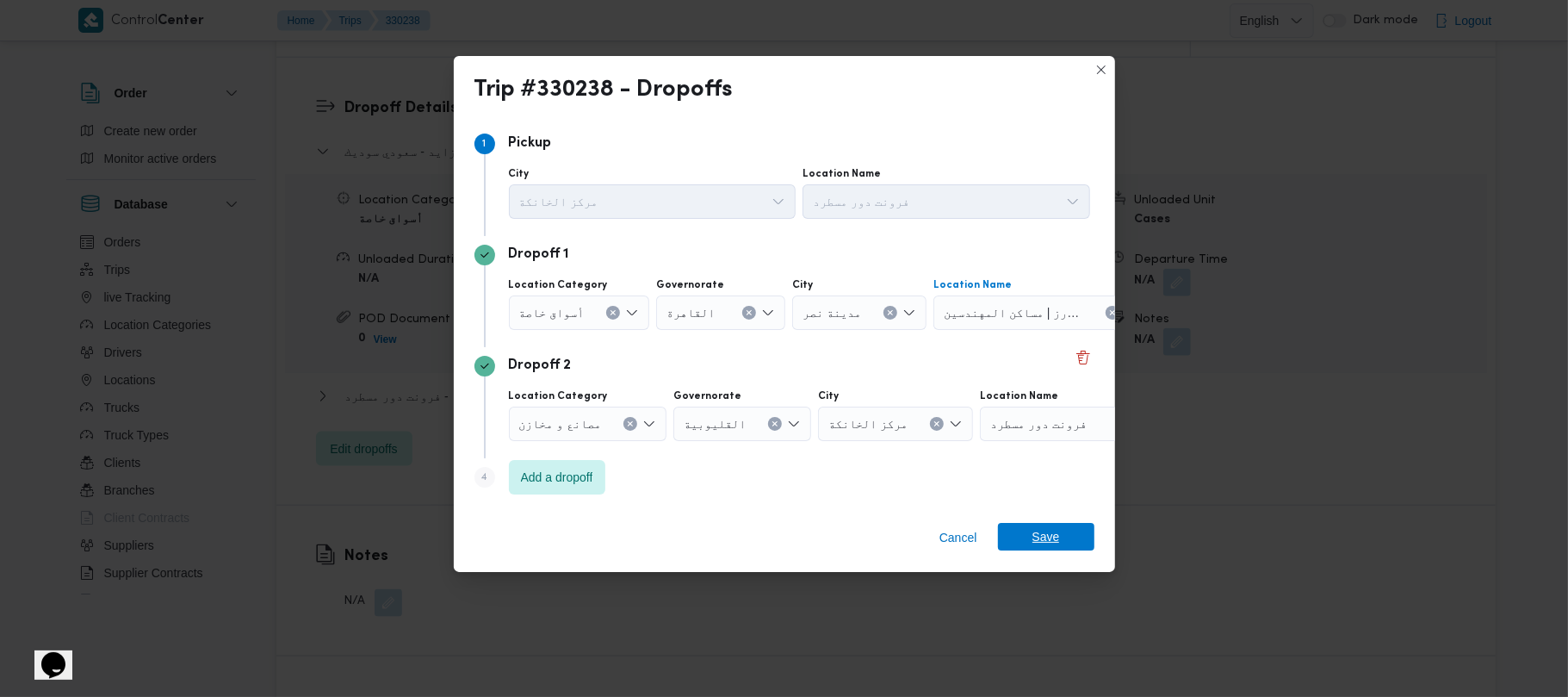 click on "Save" at bounding box center [1046, 537] 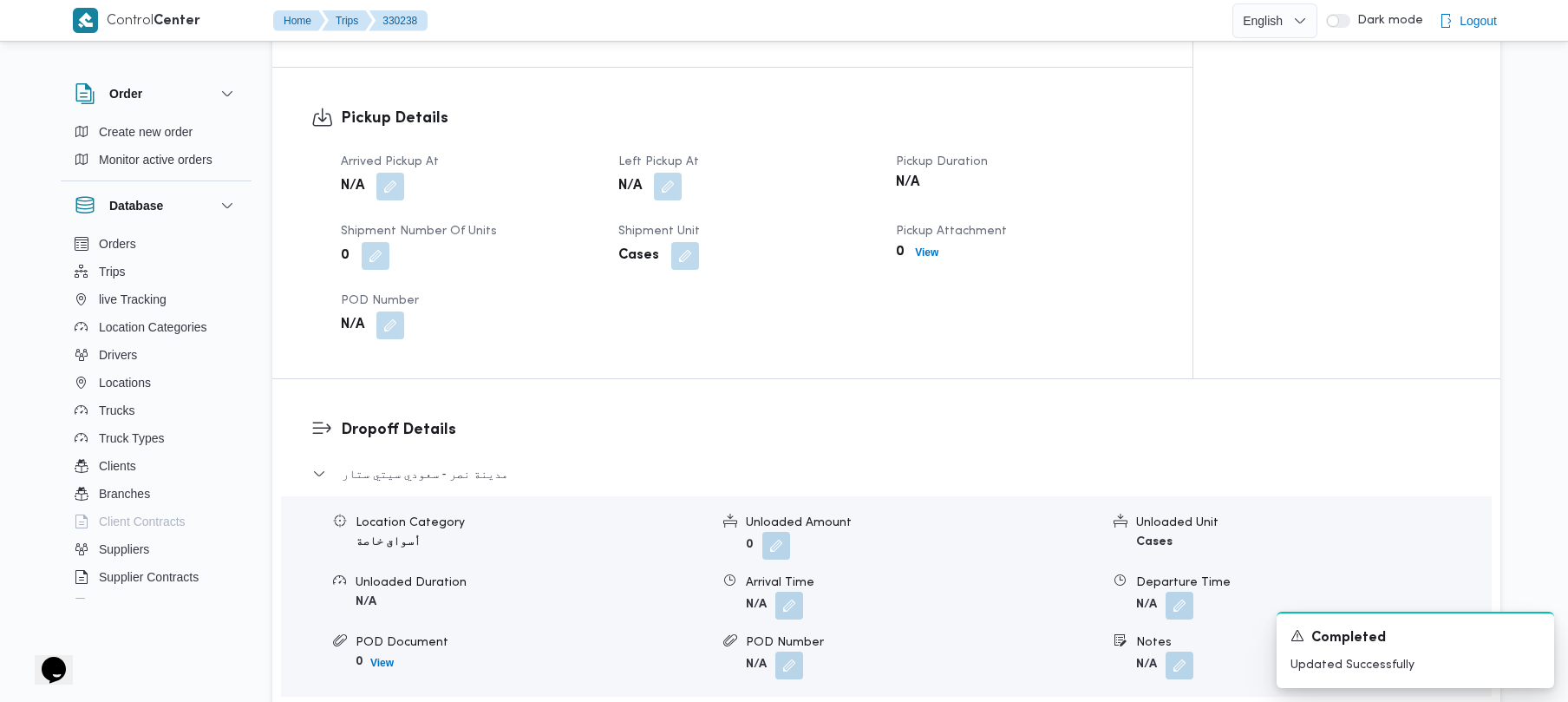 scroll, scrollTop: 1021, scrollLeft: 0, axis: vertical 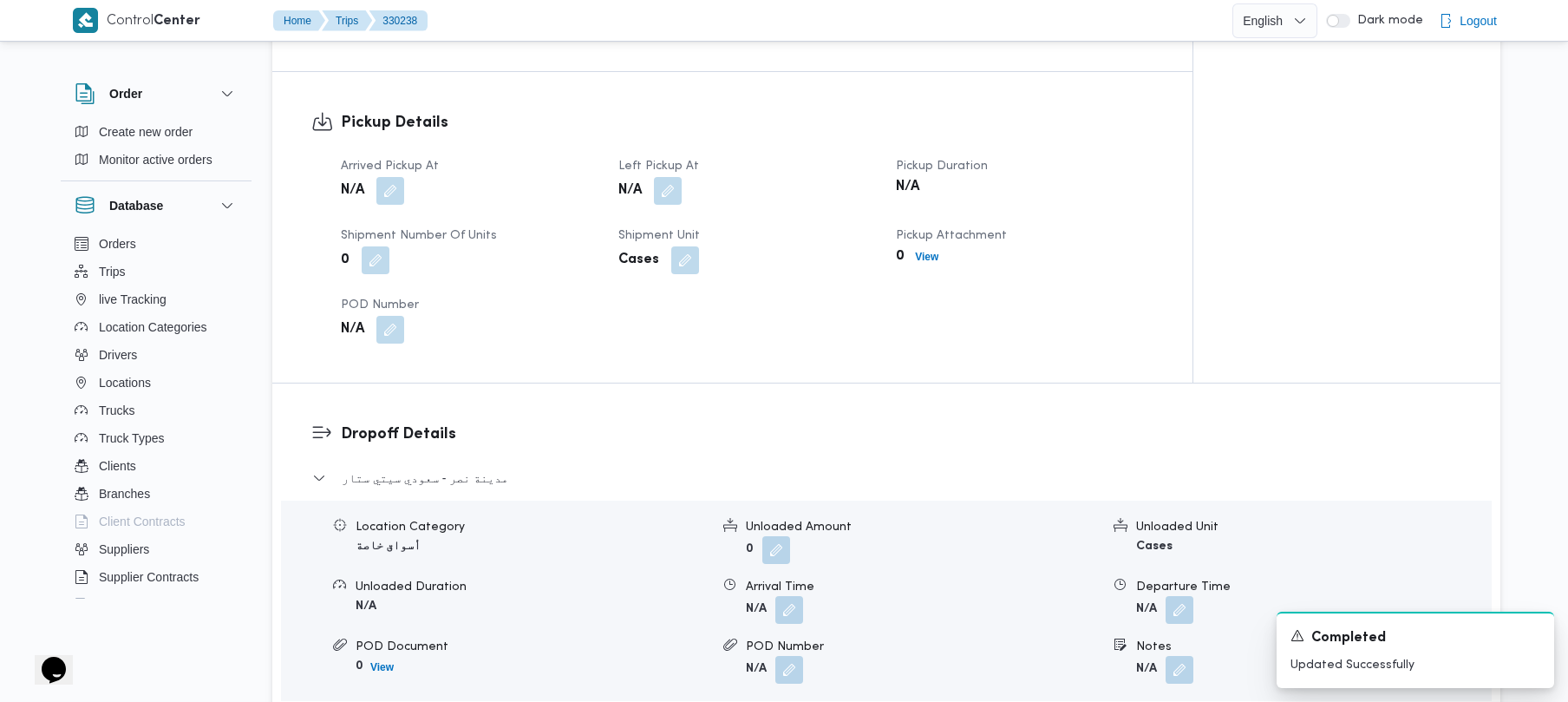 click on "Pickup Details" at bounding box center (747, 122) 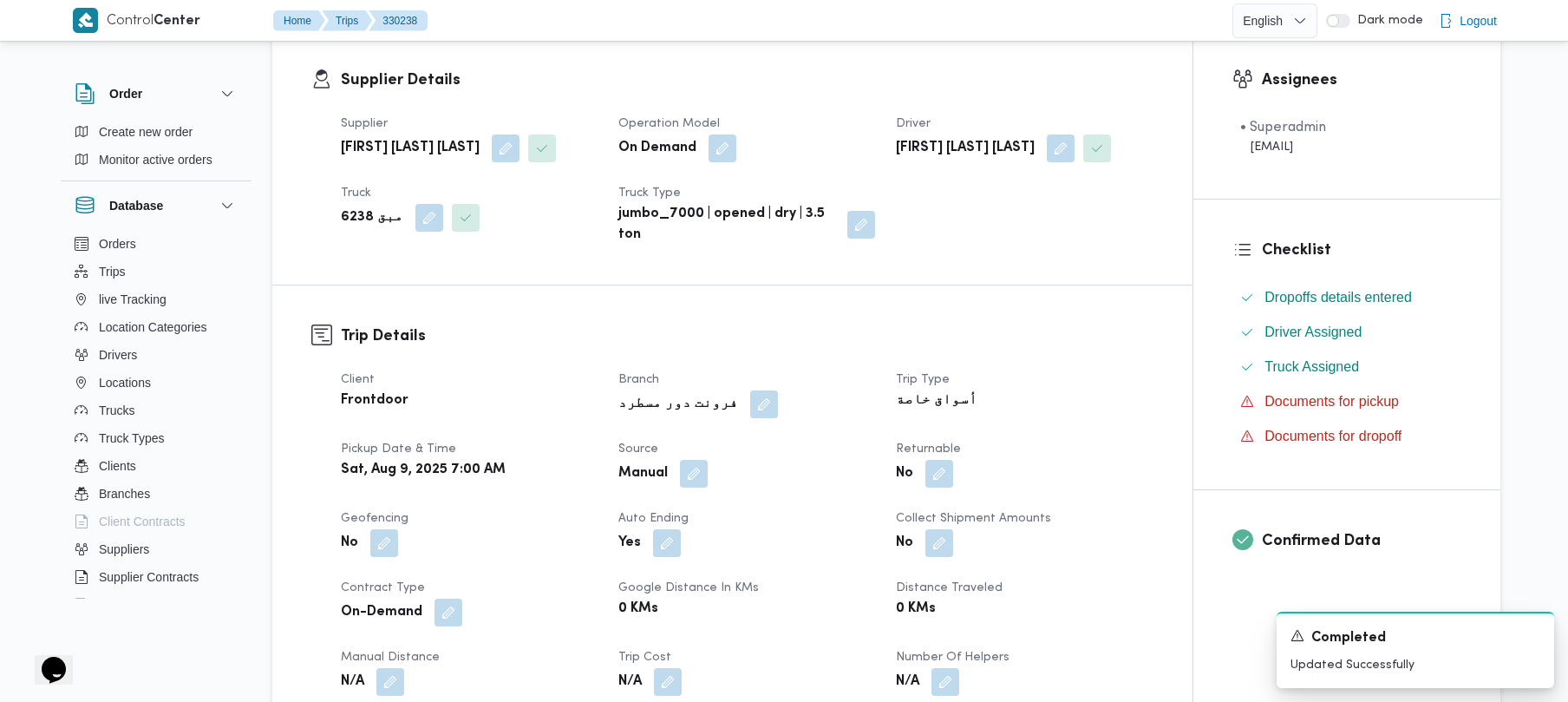 scroll, scrollTop: 1021, scrollLeft: 0, axis: vertical 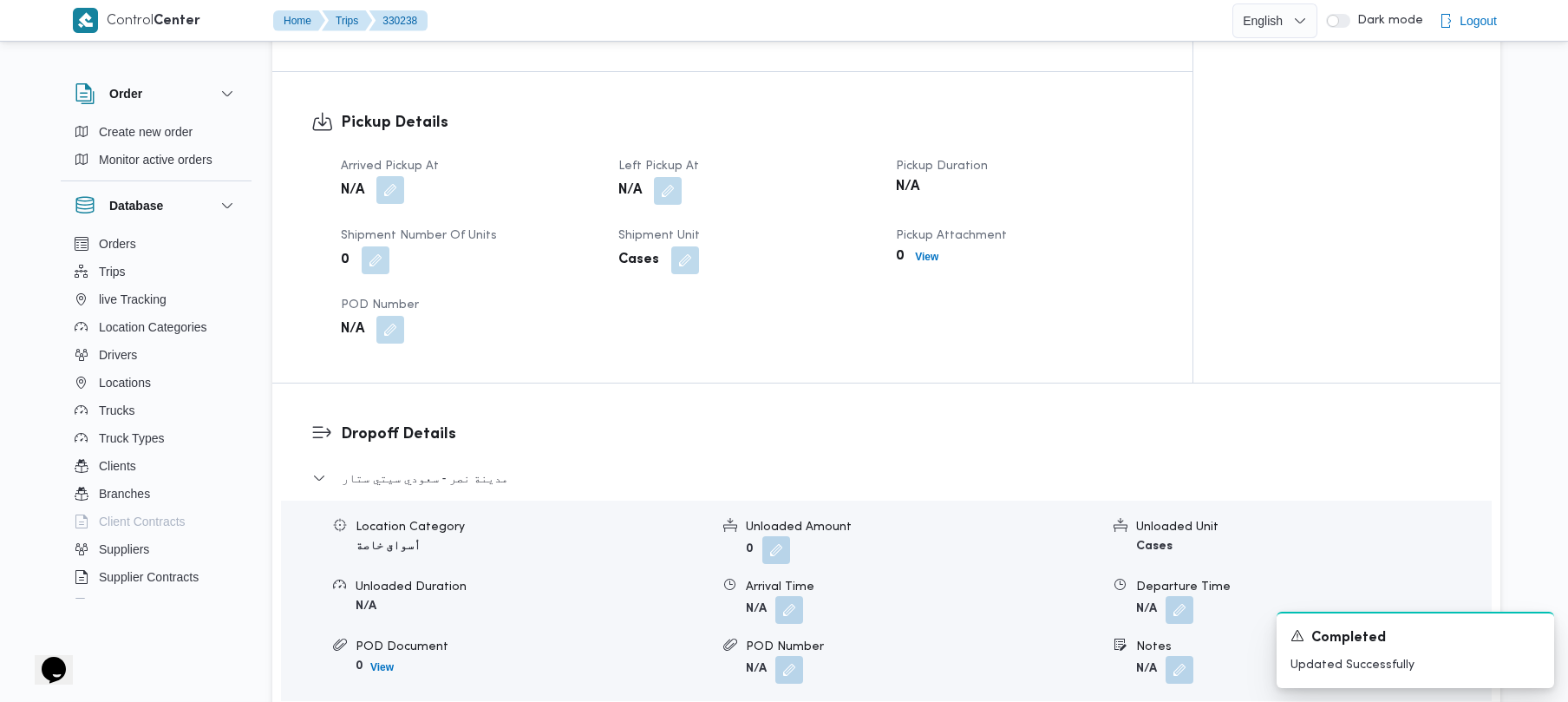 click at bounding box center [390, 190] 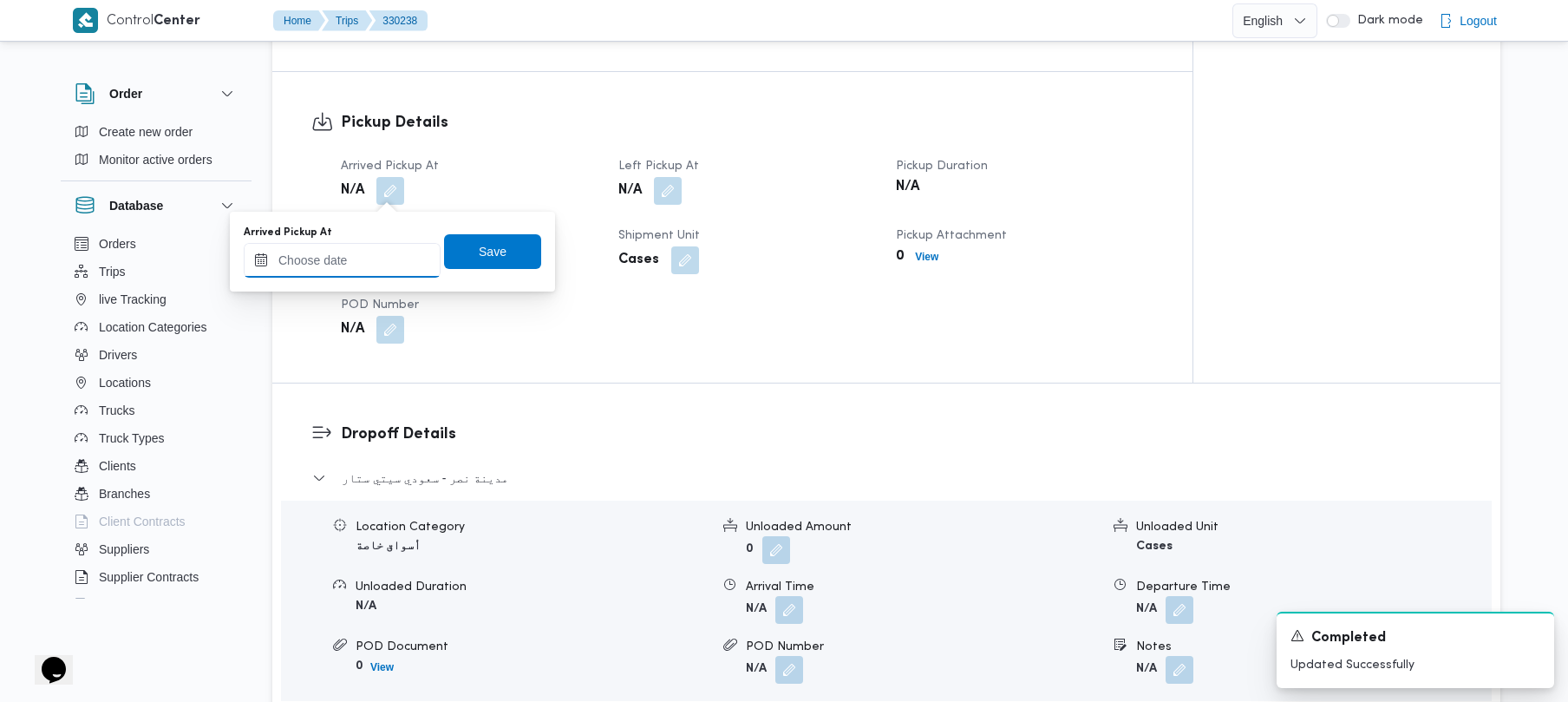 click on "Arrived Pickup At" at bounding box center (342, 260) 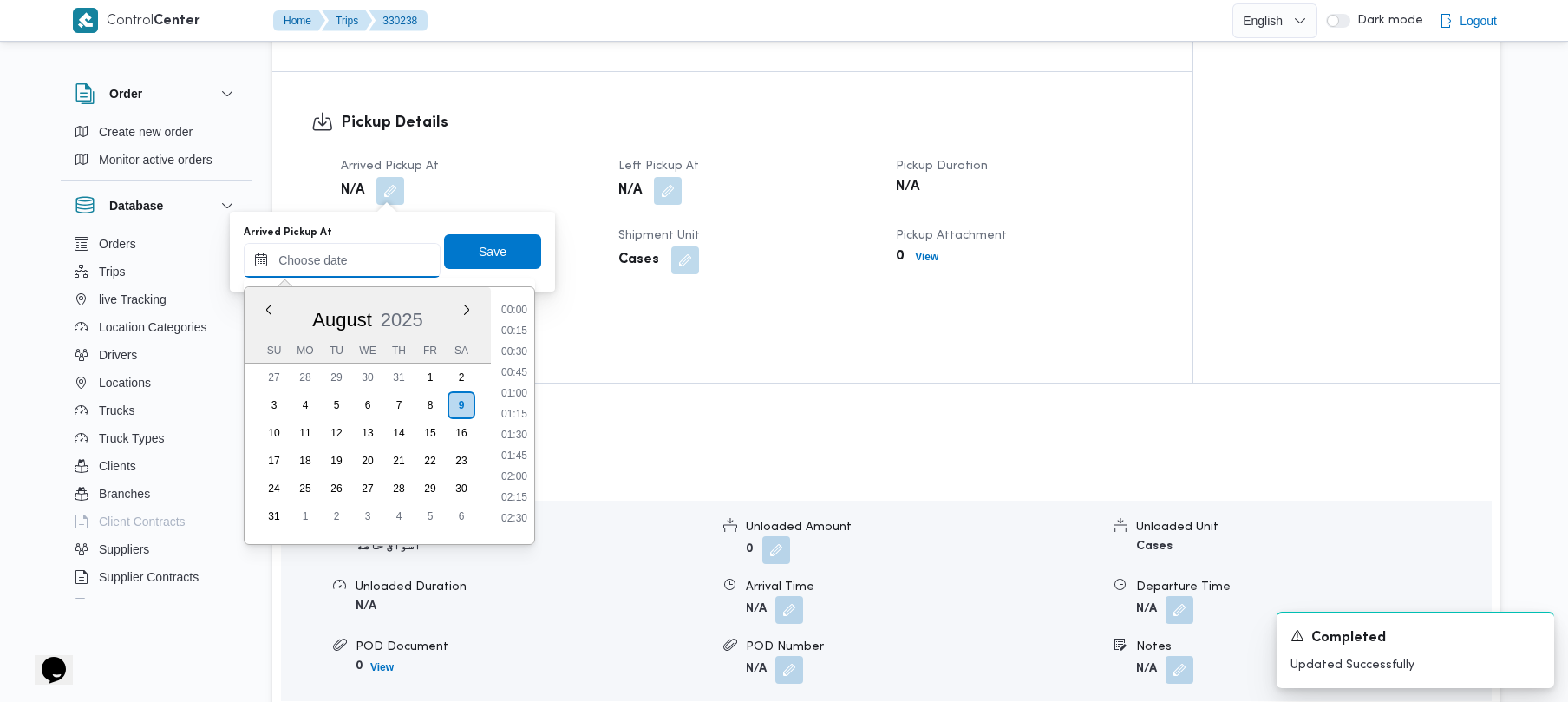 scroll, scrollTop: 945, scrollLeft: 0, axis: vertical 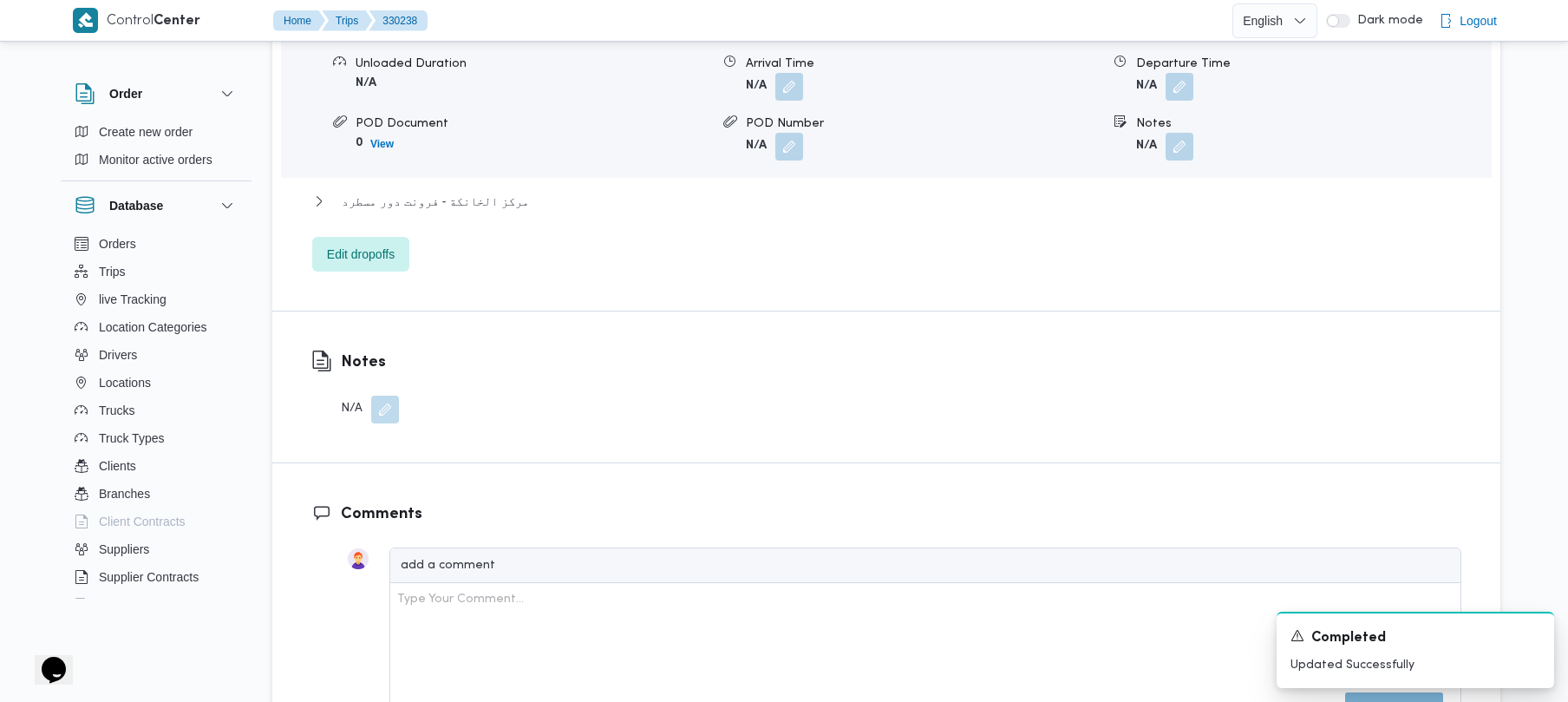 type 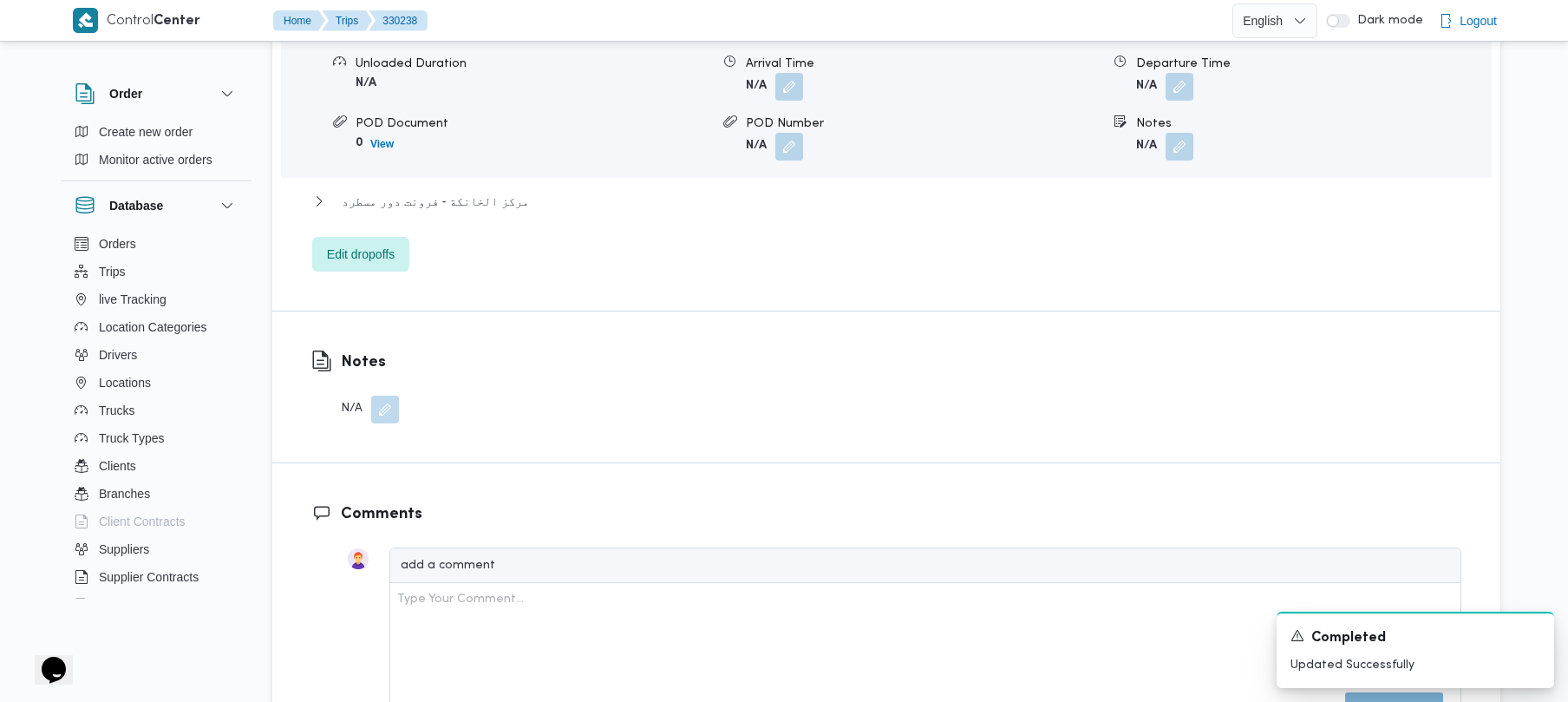 click on "N/A" at bounding box center [923, 147] 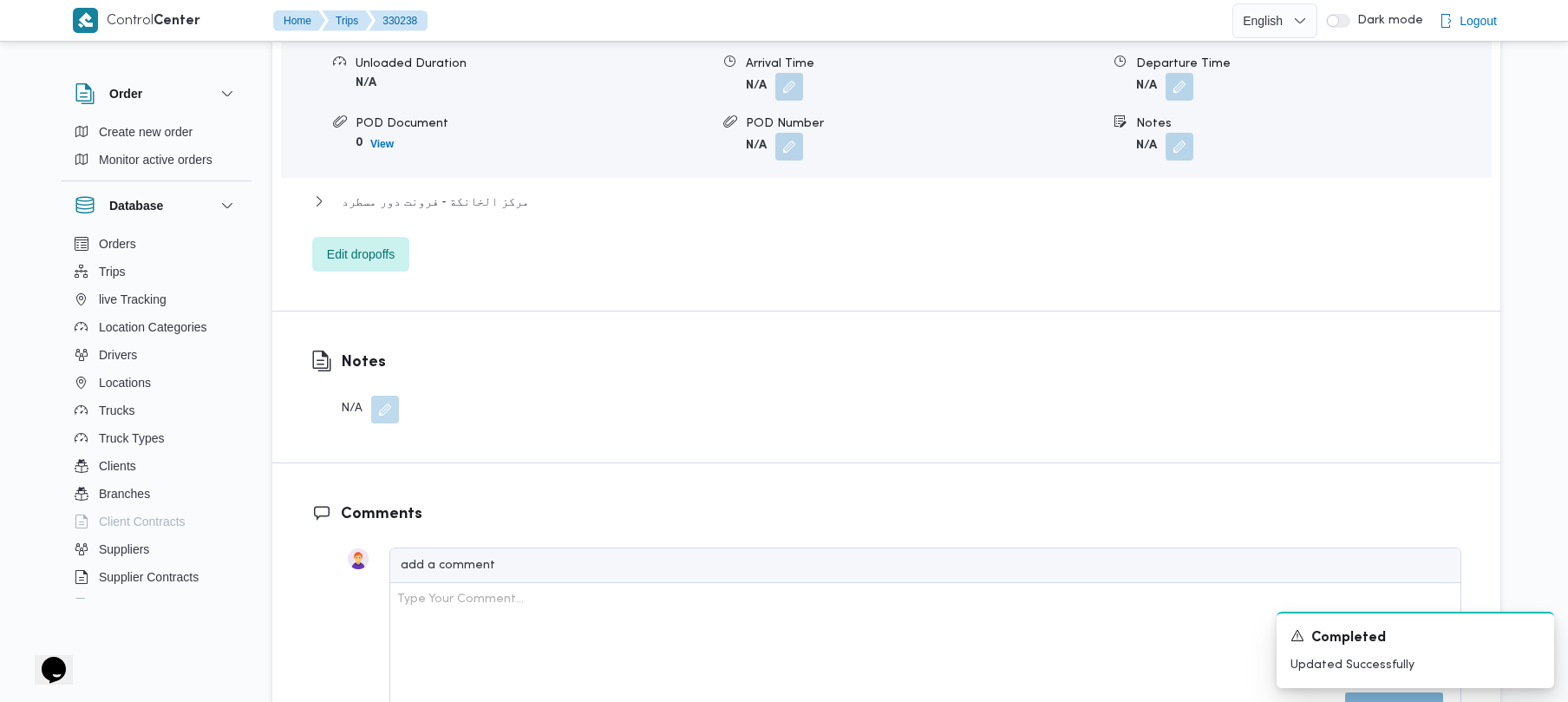 drag, startPoint x: 1565, startPoint y: 481, endPoint x: 1566, endPoint y: 472, distance: 9.055385 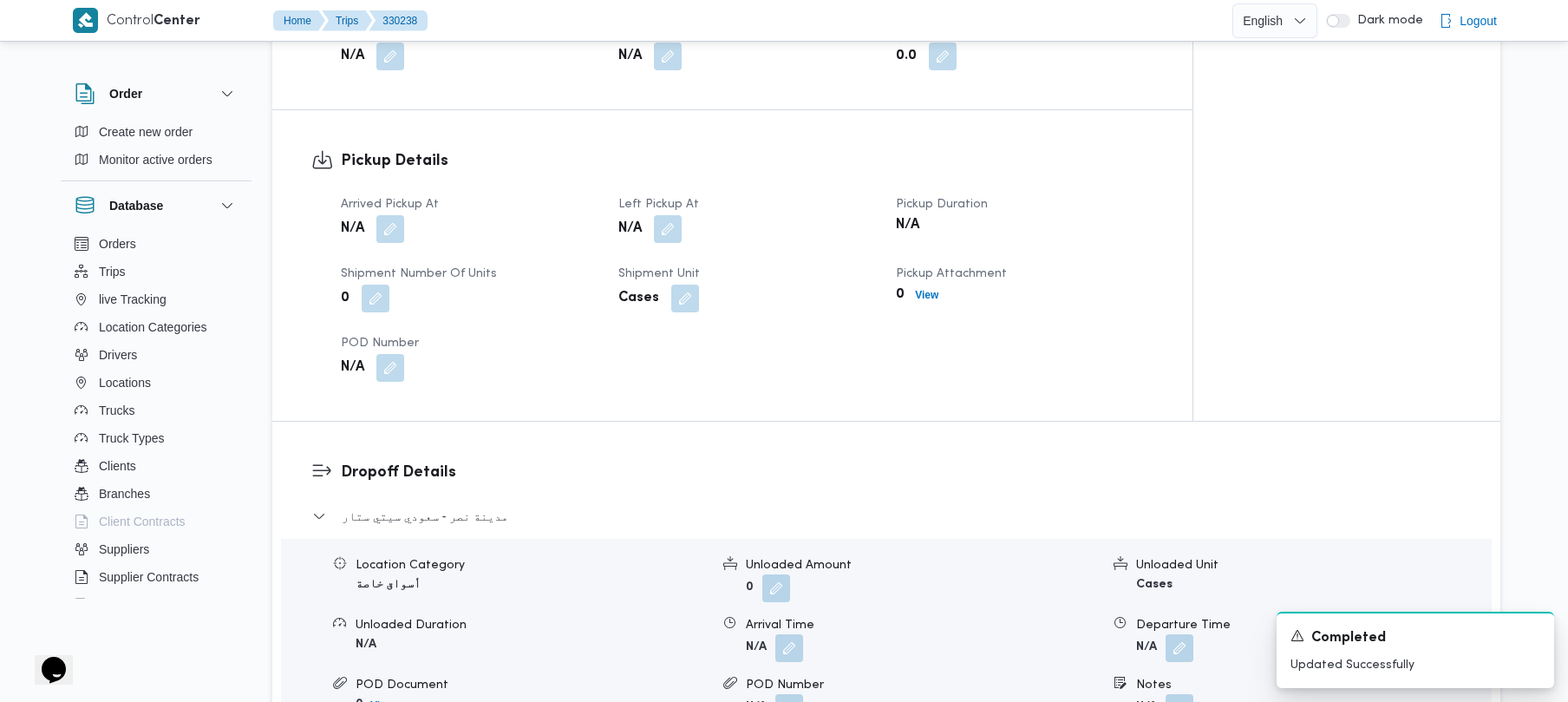 scroll, scrollTop: 979, scrollLeft: 0, axis: vertical 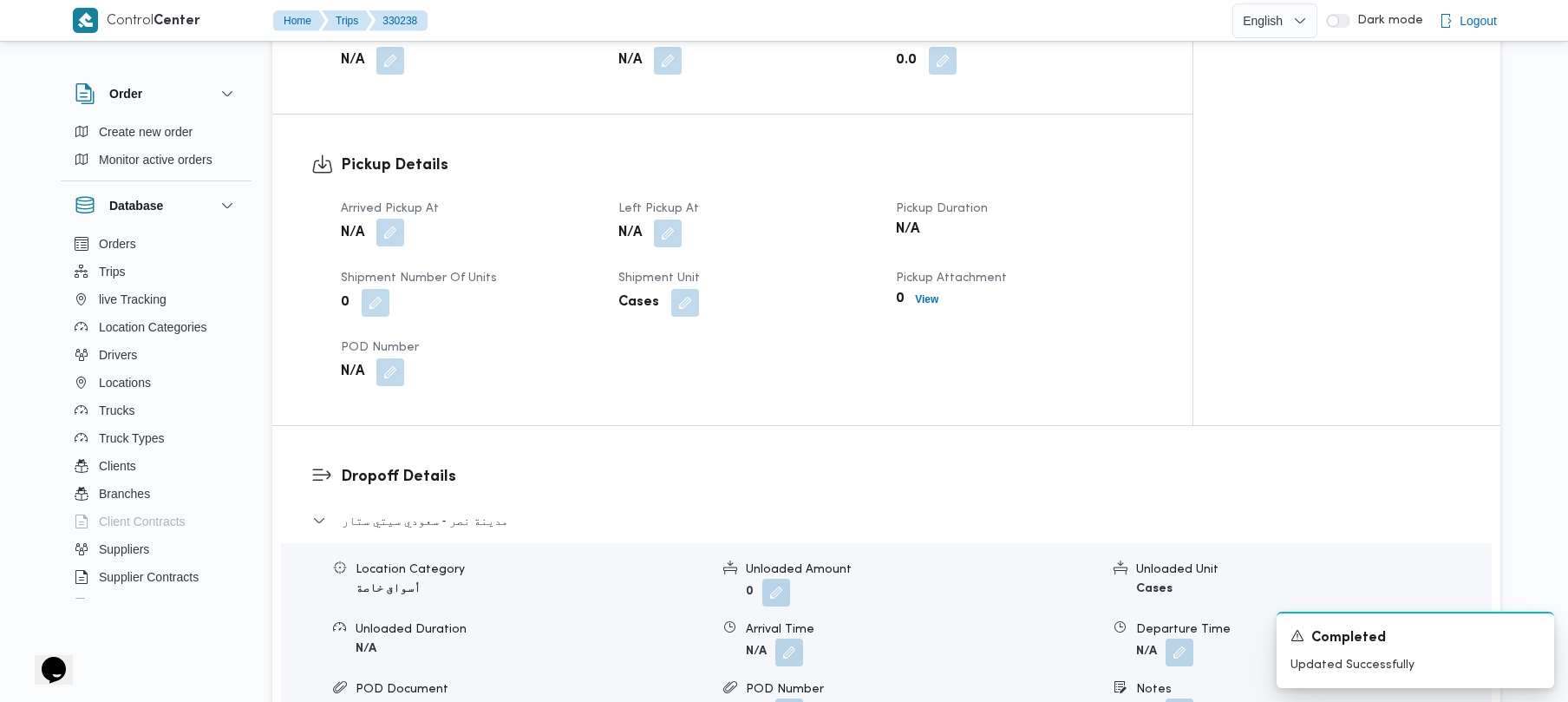 click at bounding box center (390, 233) 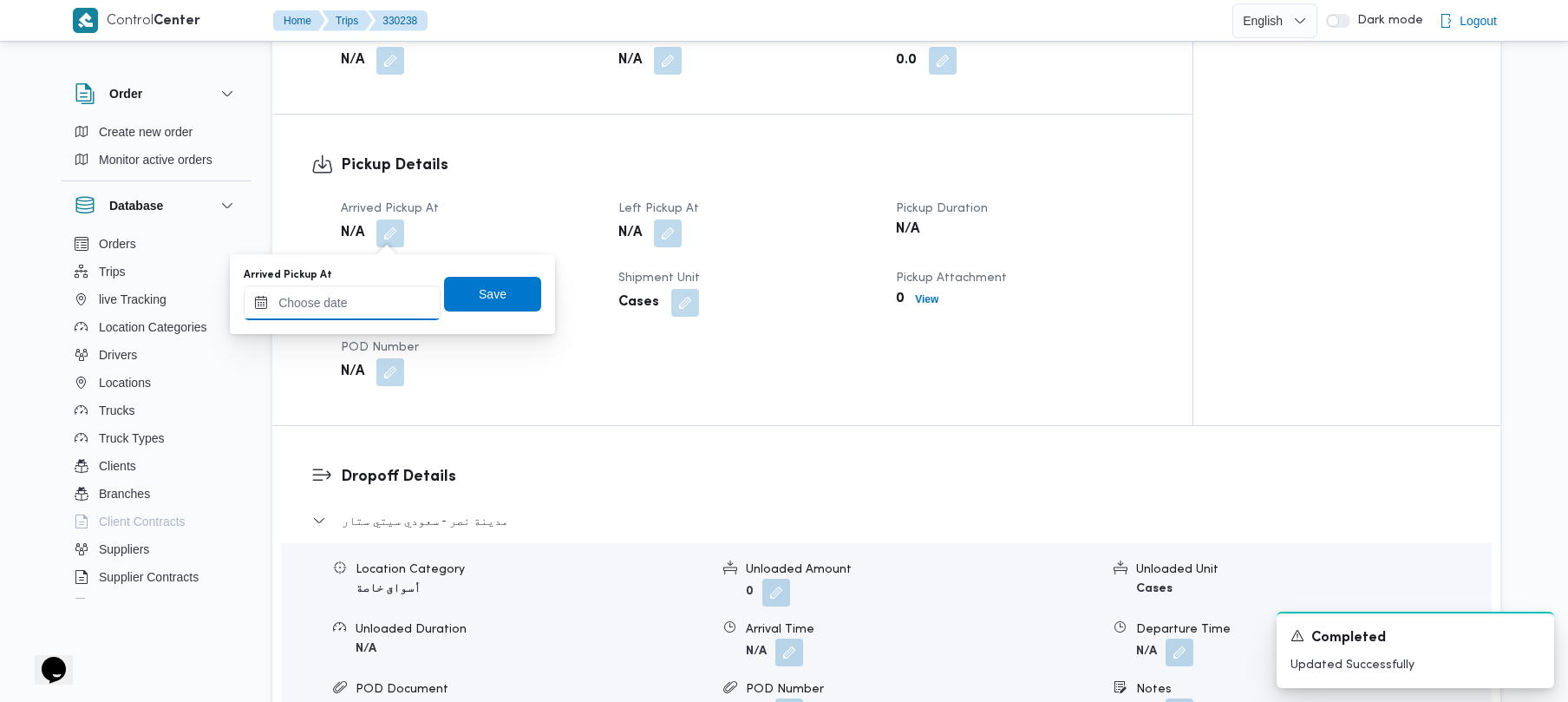 click on "Arrived Pickup At" at bounding box center (342, 303) 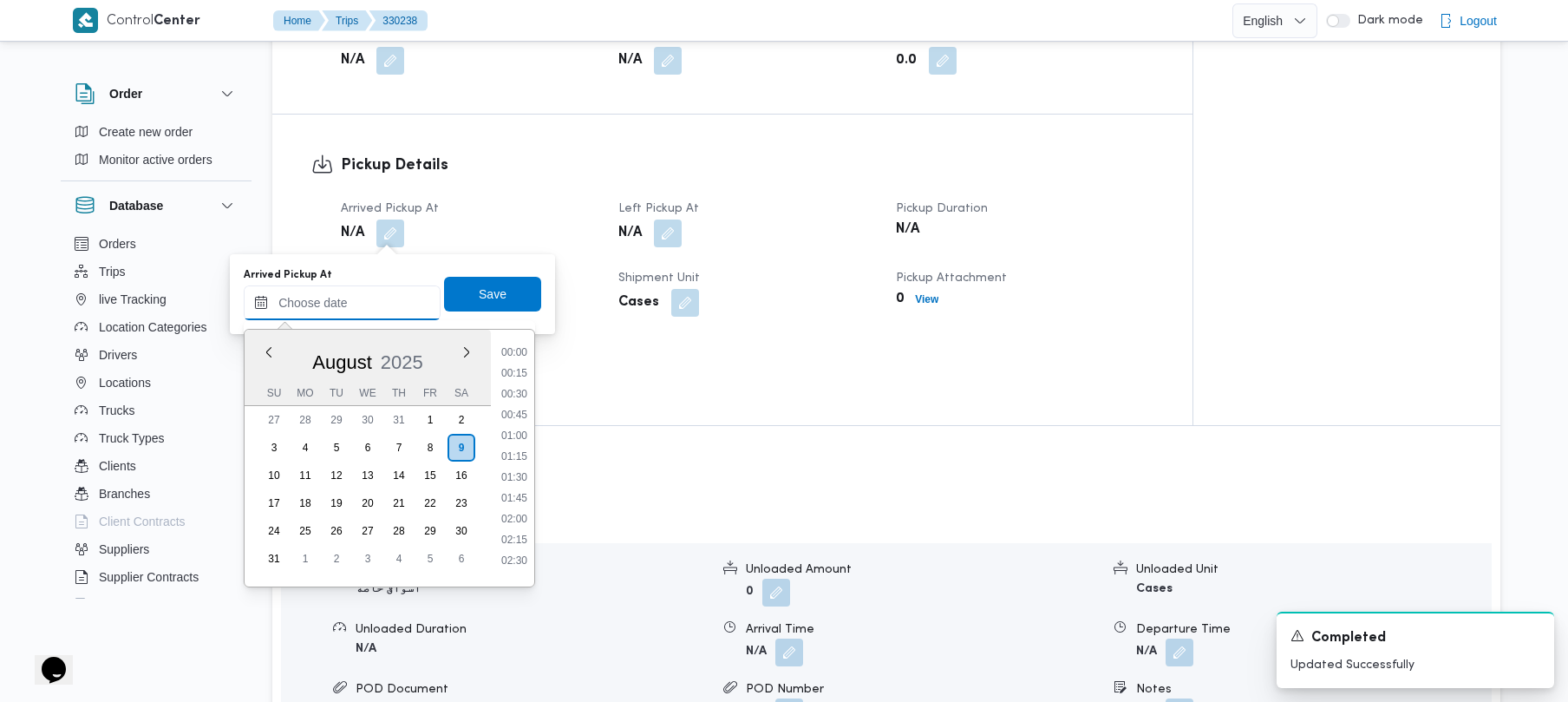 paste on "[DATE] [TIME]" 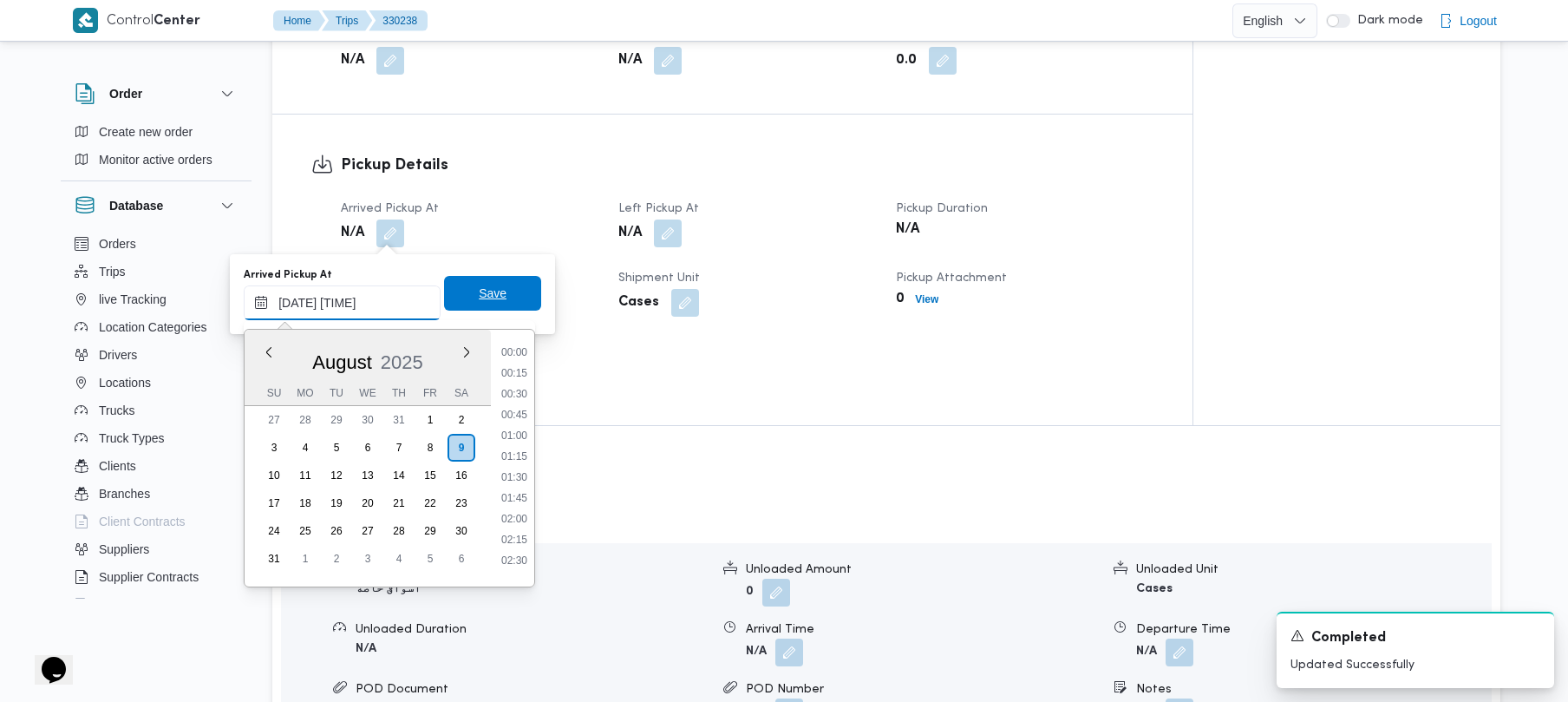scroll, scrollTop: 625, scrollLeft: 0, axis: vertical 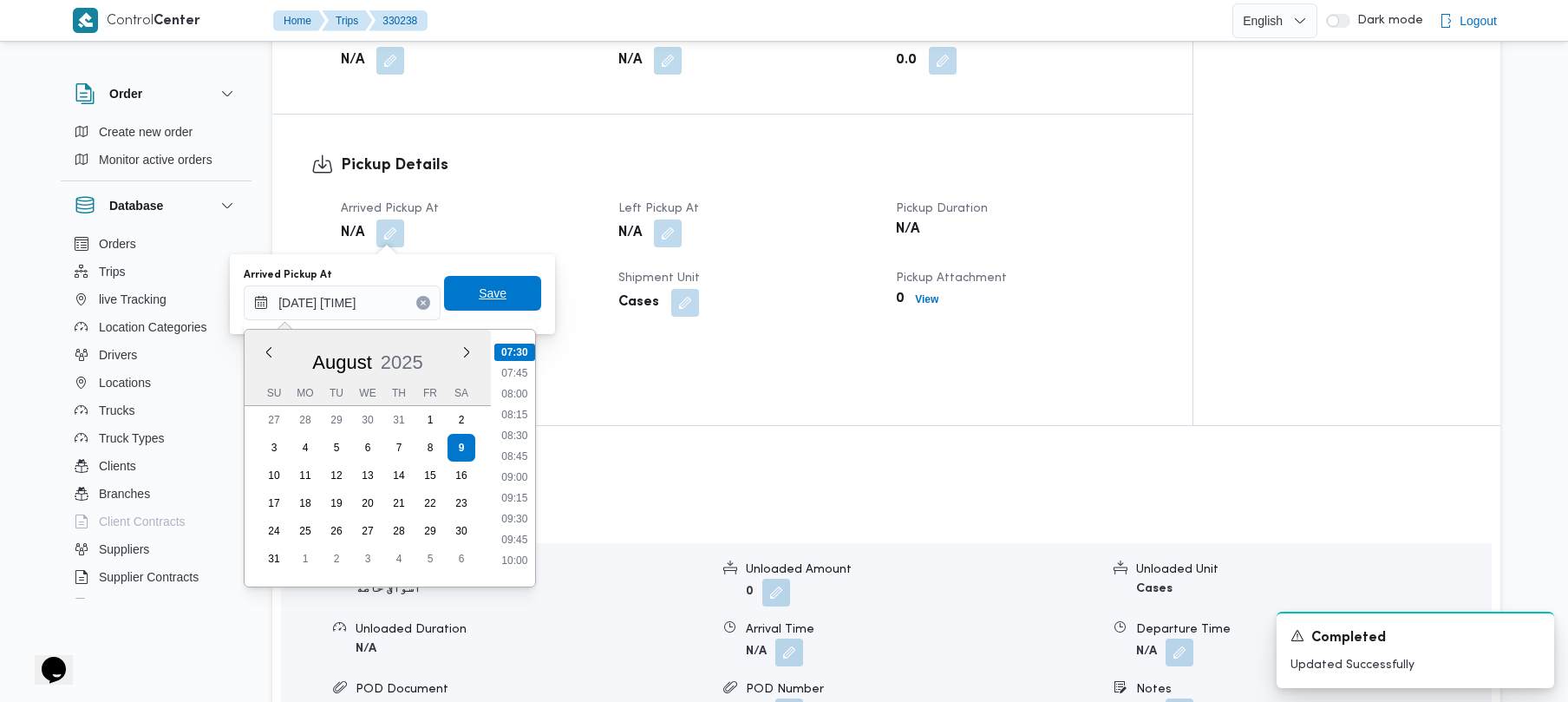 type on "09/08/2025 07:30" 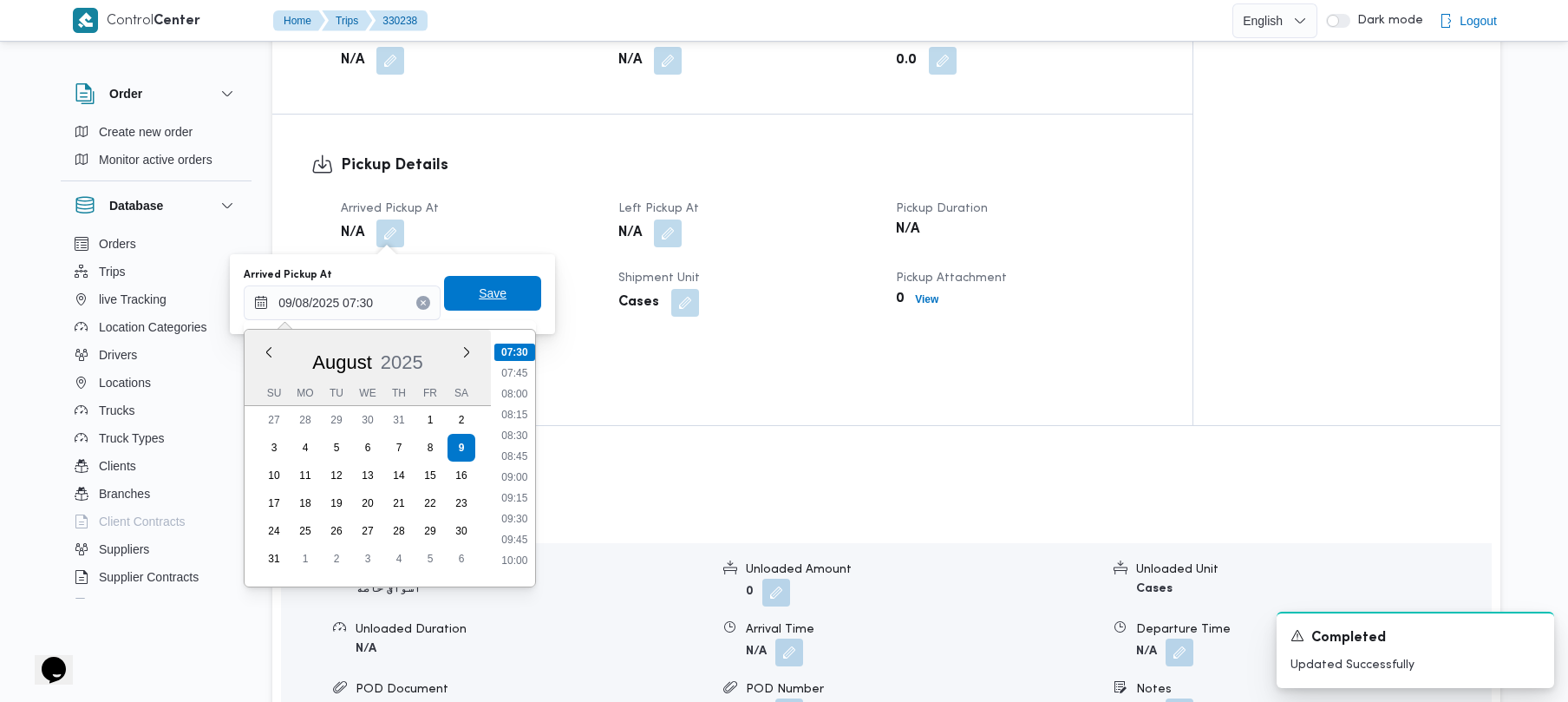 click on "Save" at bounding box center (493, 293) 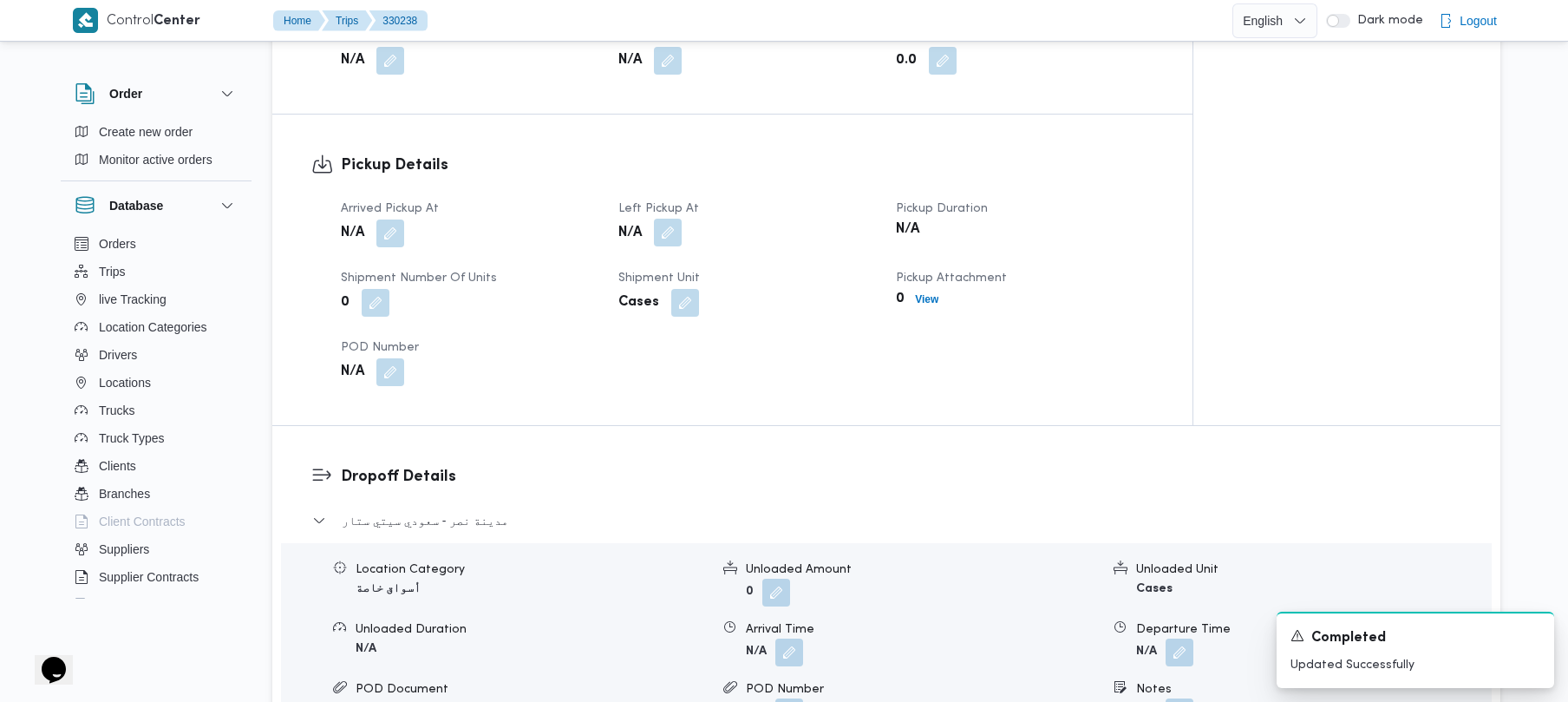 click at bounding box center [668, 233] 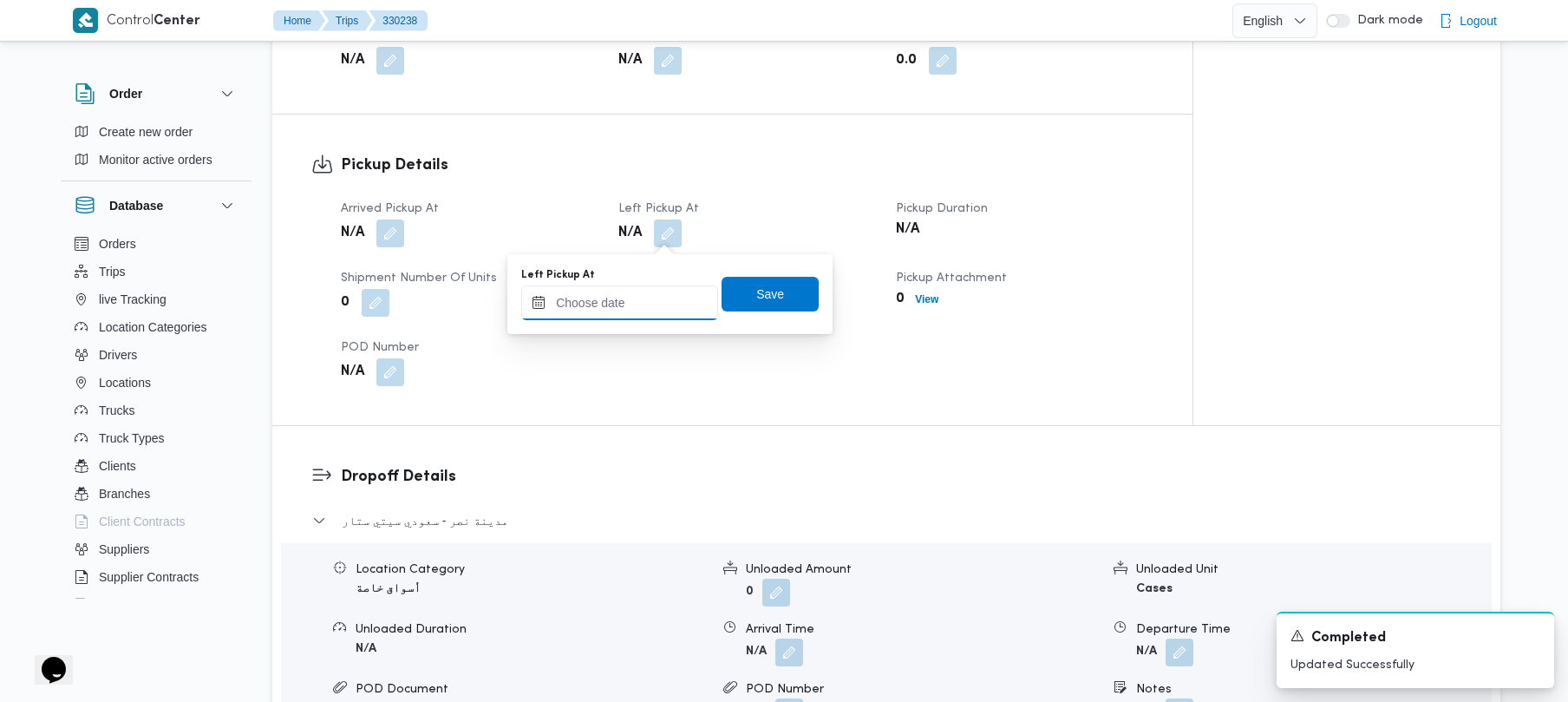 click on "Left Pickup At" at bounding box center (619, 303) 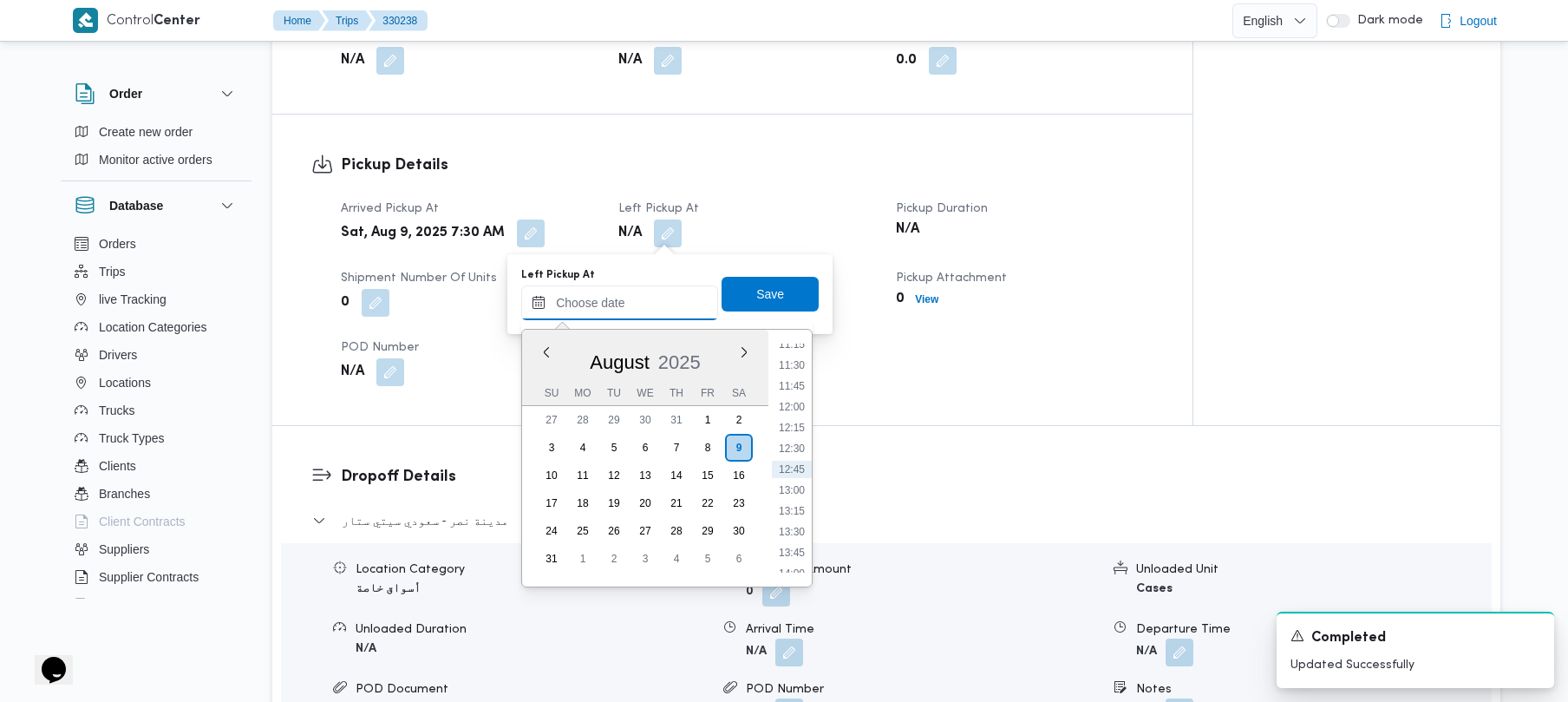 paste on "[DATE] [TIME]" 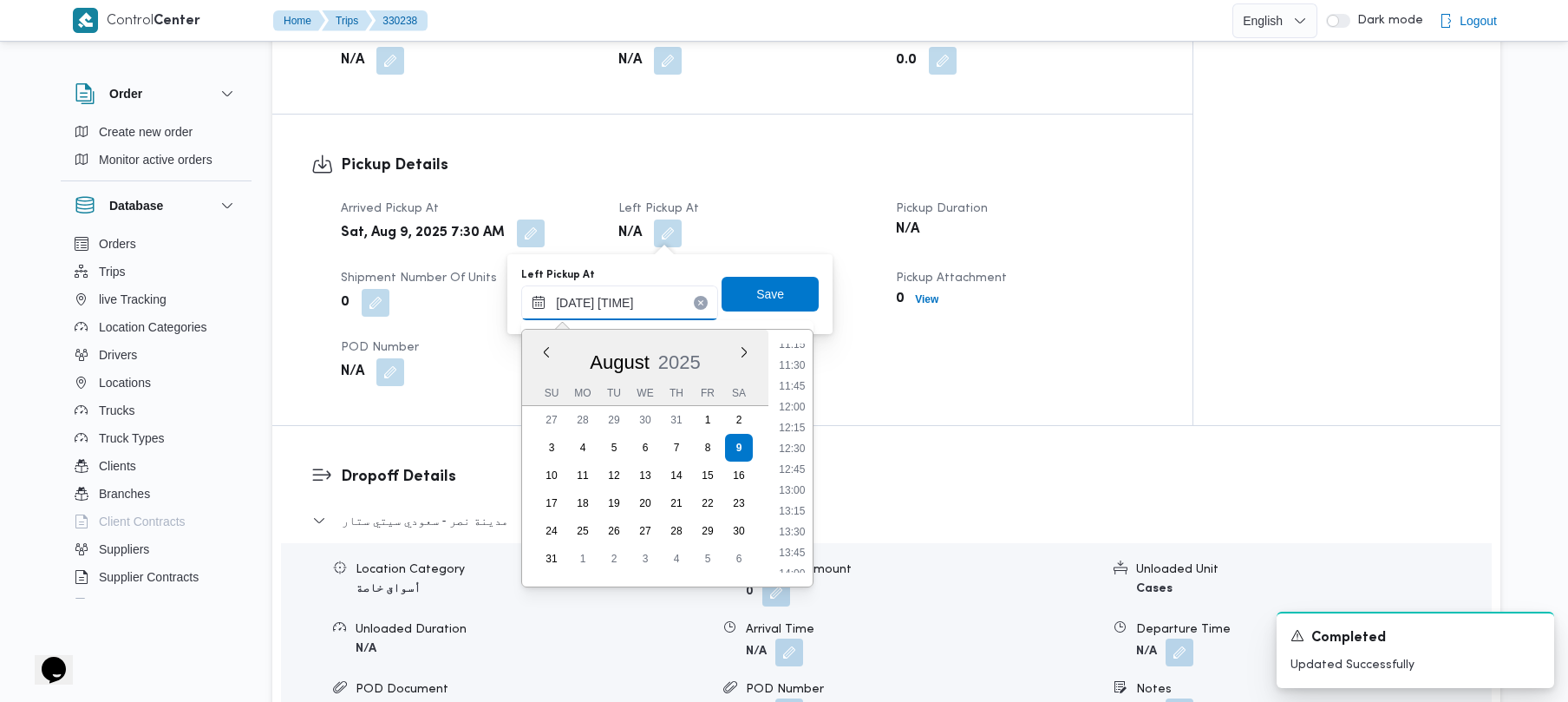 scroll, scrollTop: 625, scrollLeft: 0, axis: vertical 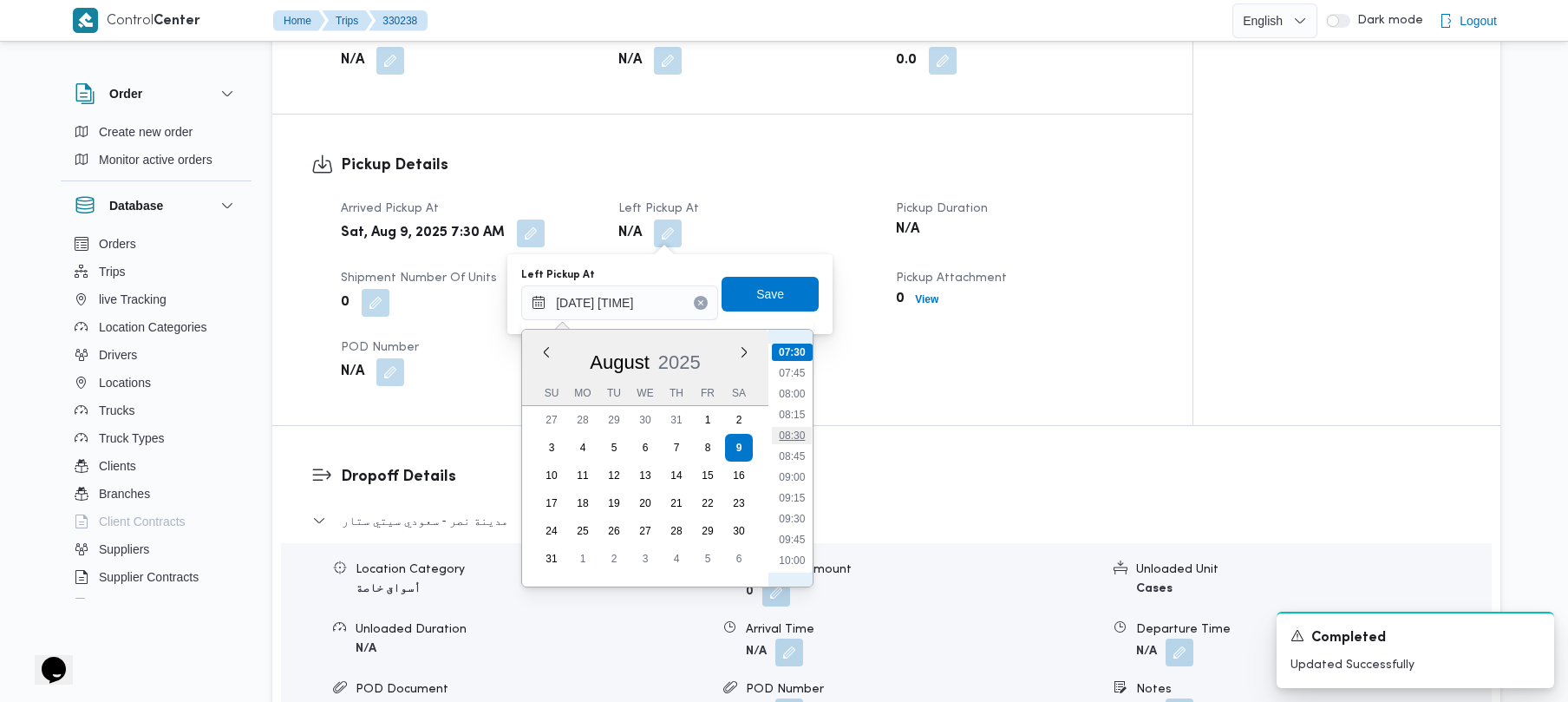 click on "08:30" at bounding box center [792, 436] 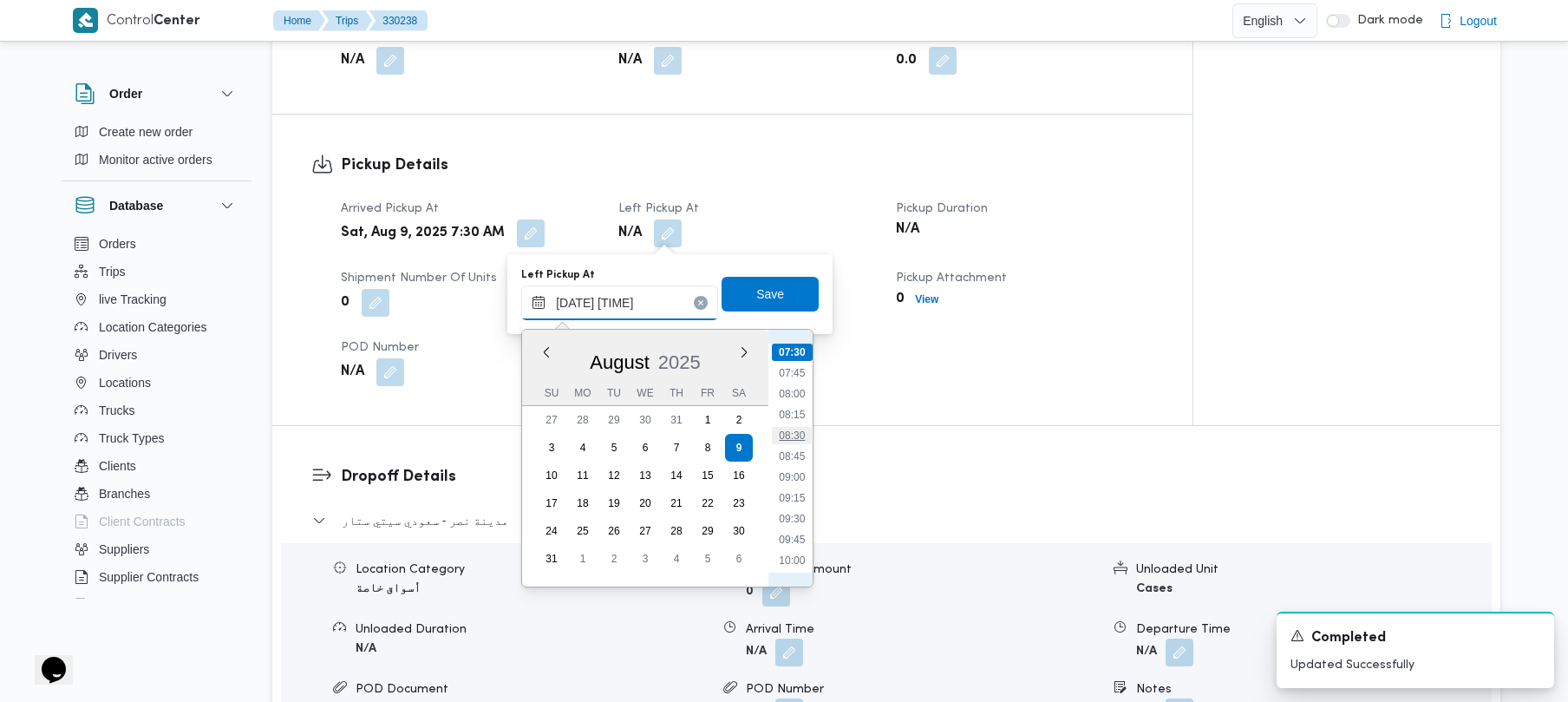 type on "09/08/2025 08:30" 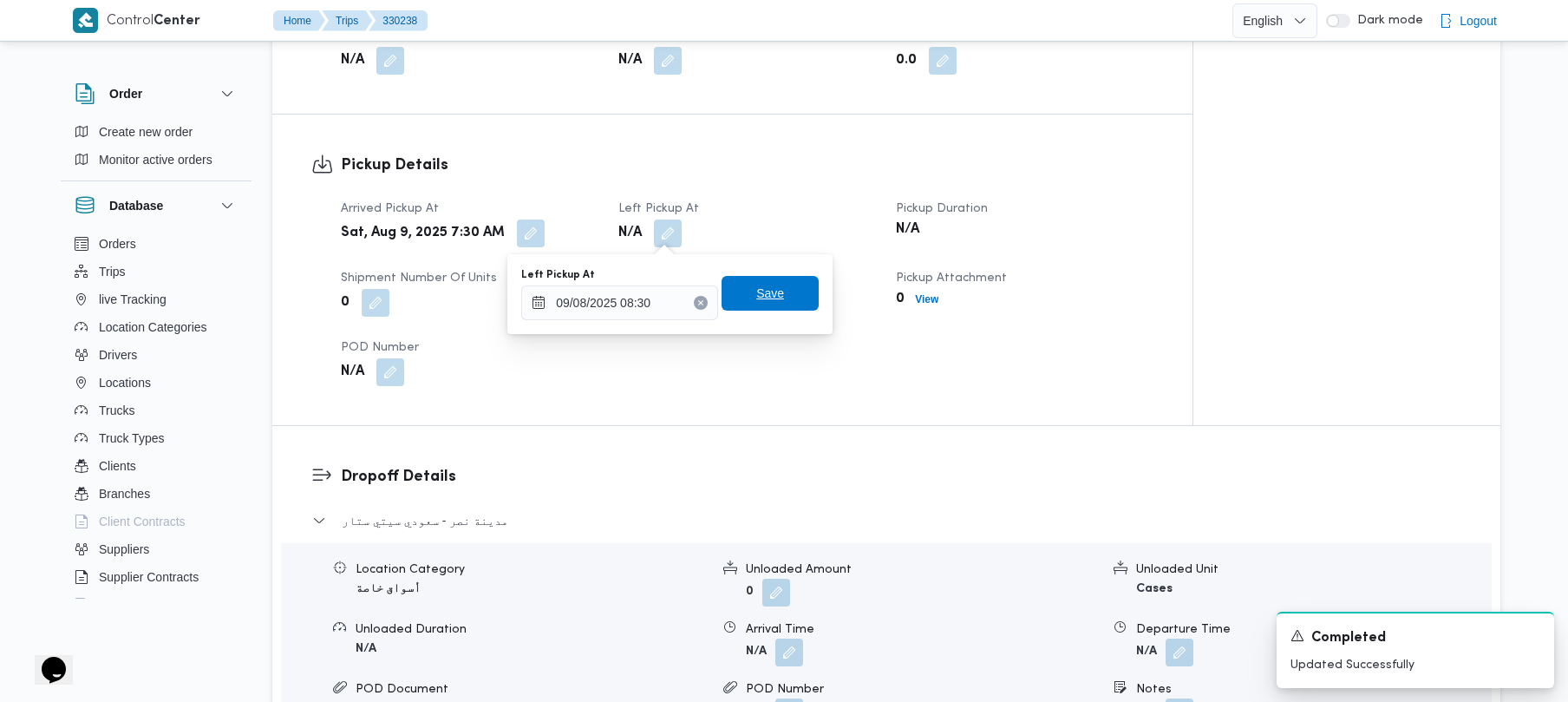 click on "Save" at bounding box center [770, 293] 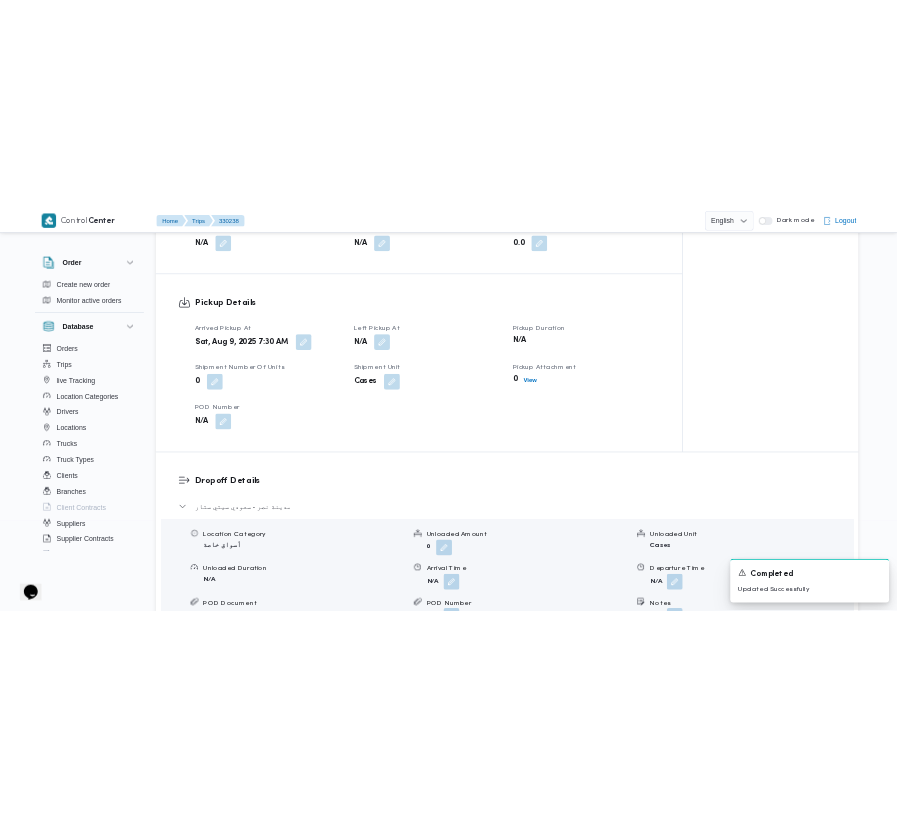 scroll, scrollTop: 0, scrollLeft: 0, axis: both 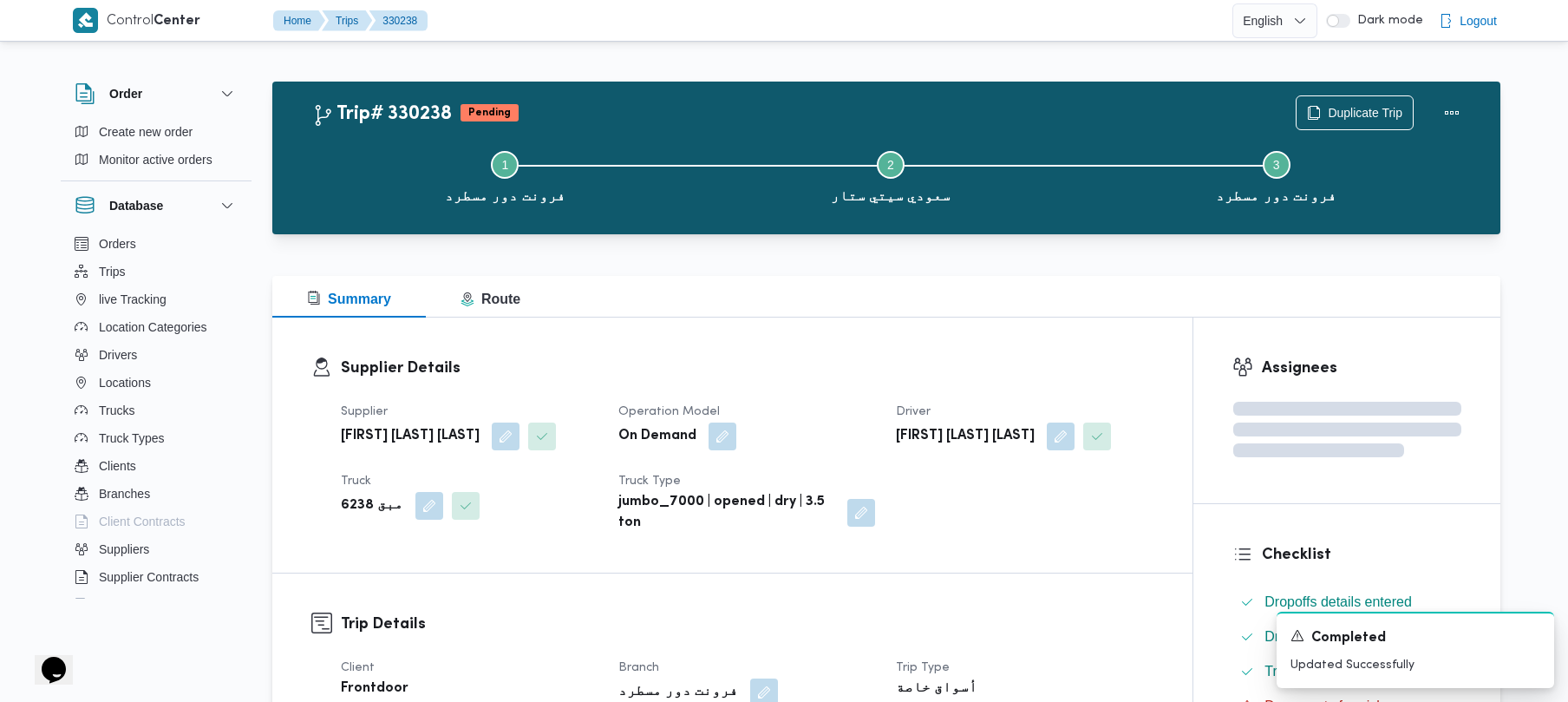 click on "Supplier Details Supplier [FIRST] [LAST] [FIRST] Operation Model On Demand Driver [FIRST] [LAST] [FIRST] Truck مبق 6238 Truck Type jumbo_7000 | opened | dry | 3.5 ton" at bounding box center (732, 445) 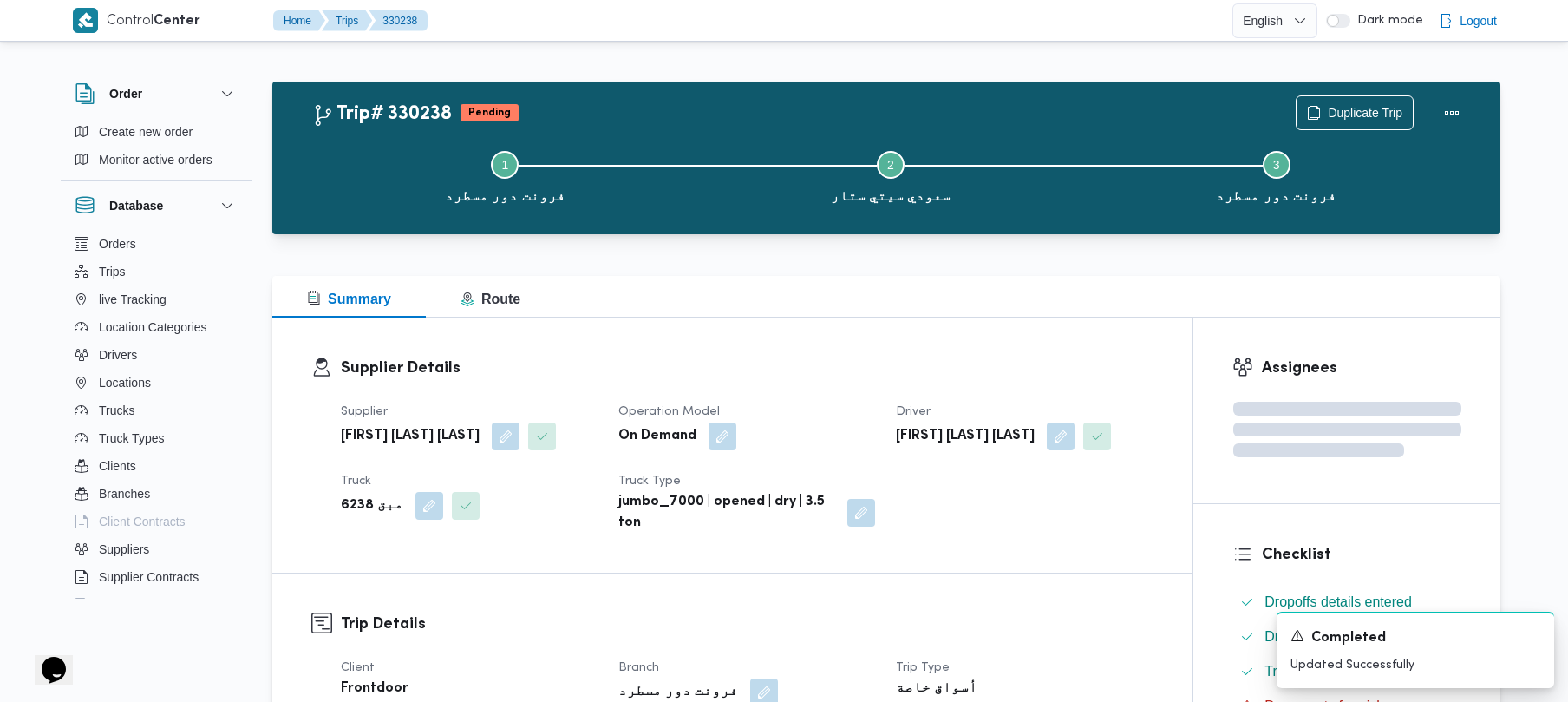click on "Supplier Details" at bounding box center (747, 368) 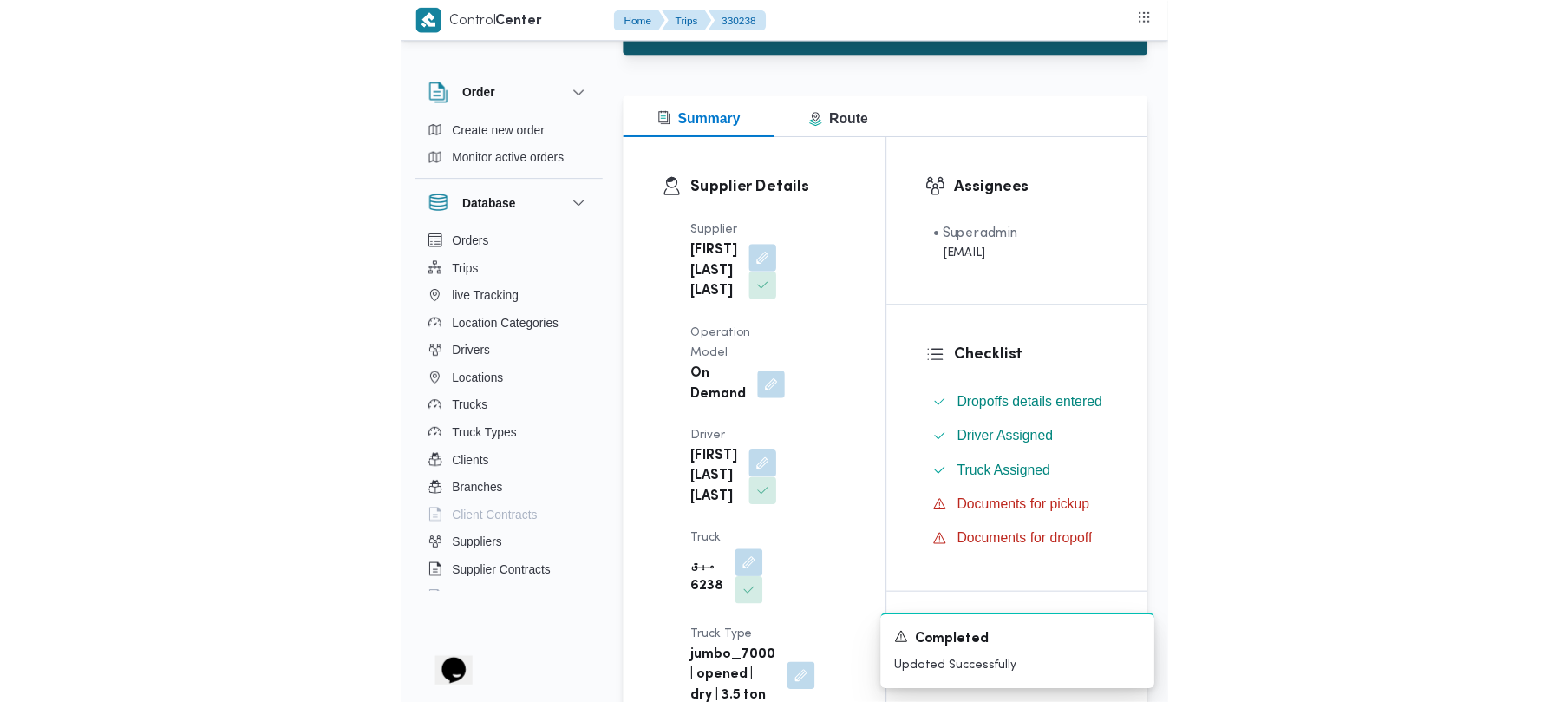 scroll, scrollTop: 246, scrollLeft: 0, axis: vertical 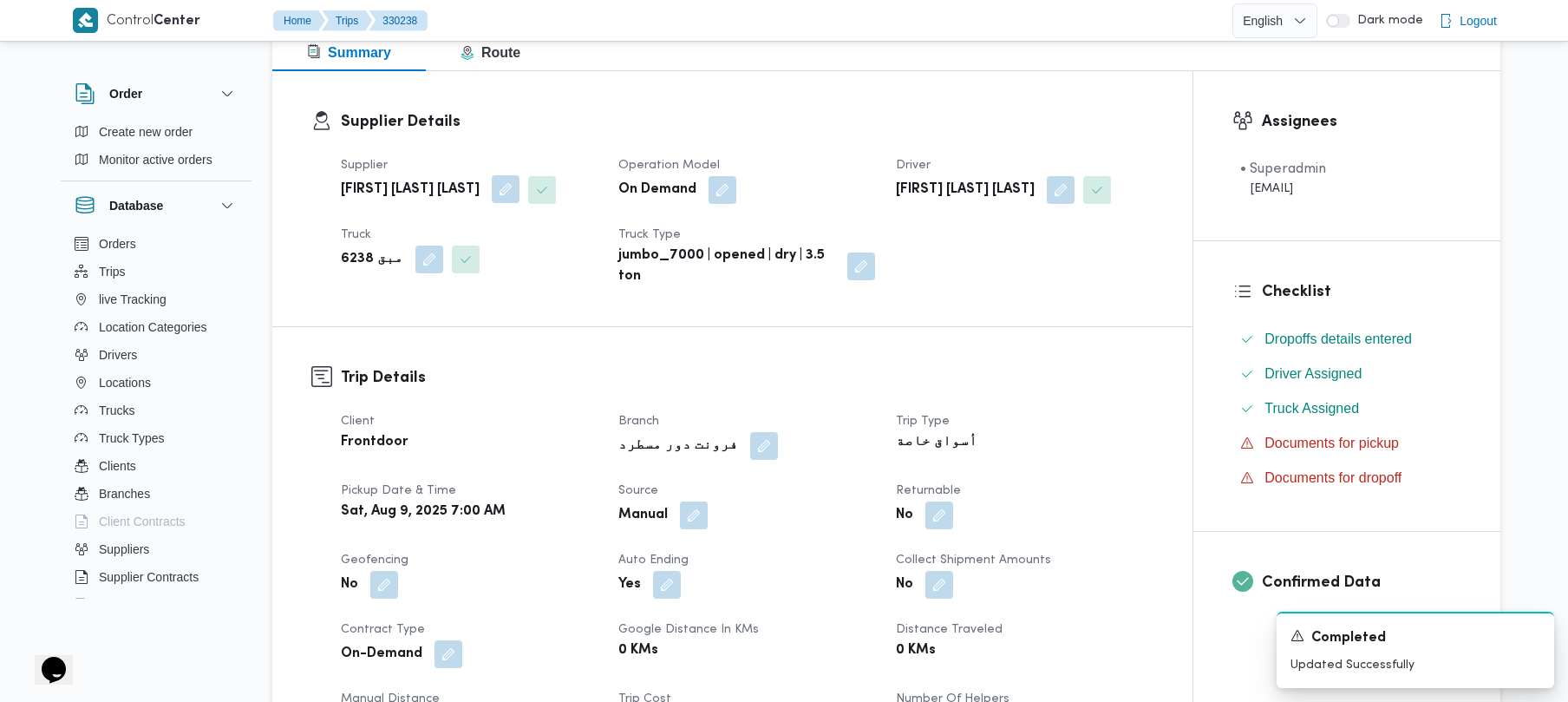 click at bounding box center (510, 189) 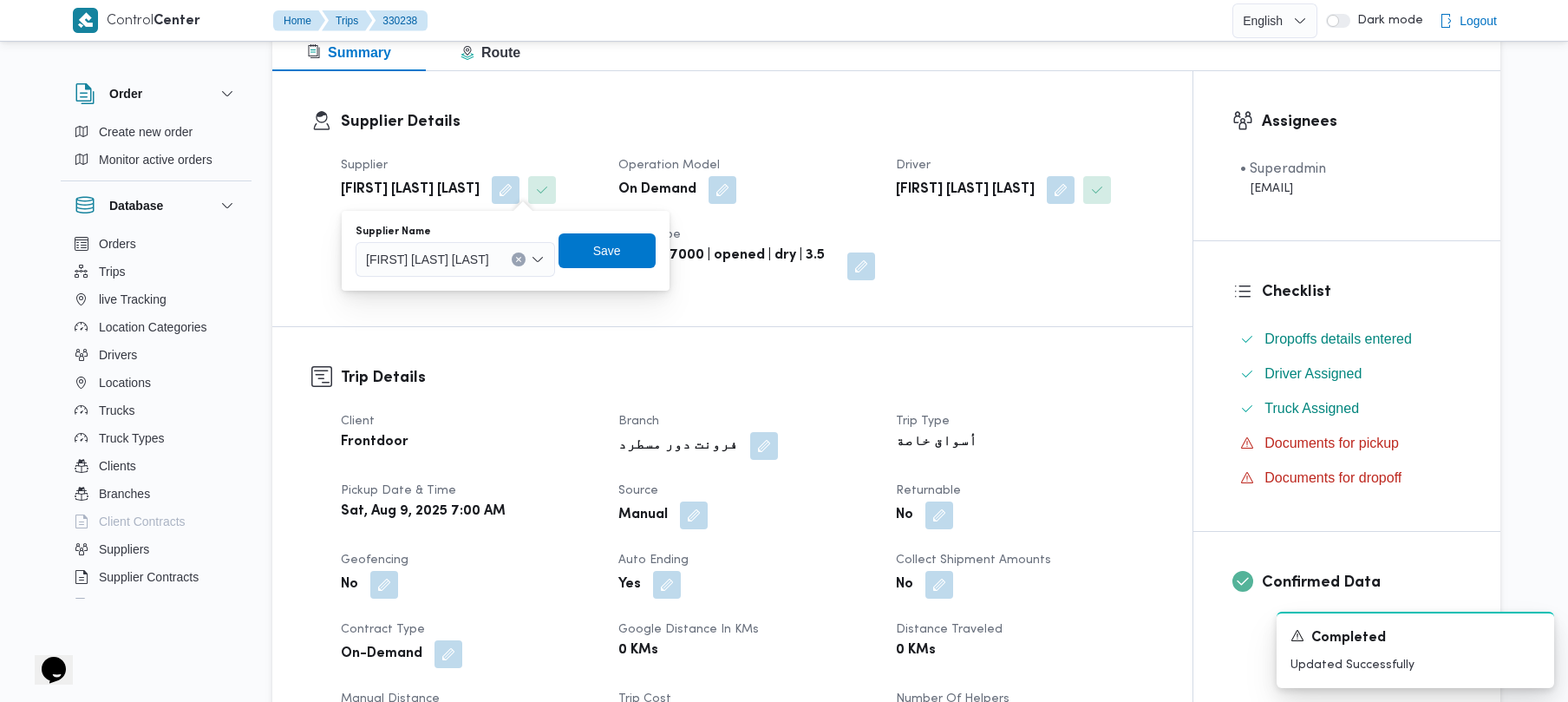 click on "[FIRST] [LAST] [FIRST]" at bounding box center [457, 259] 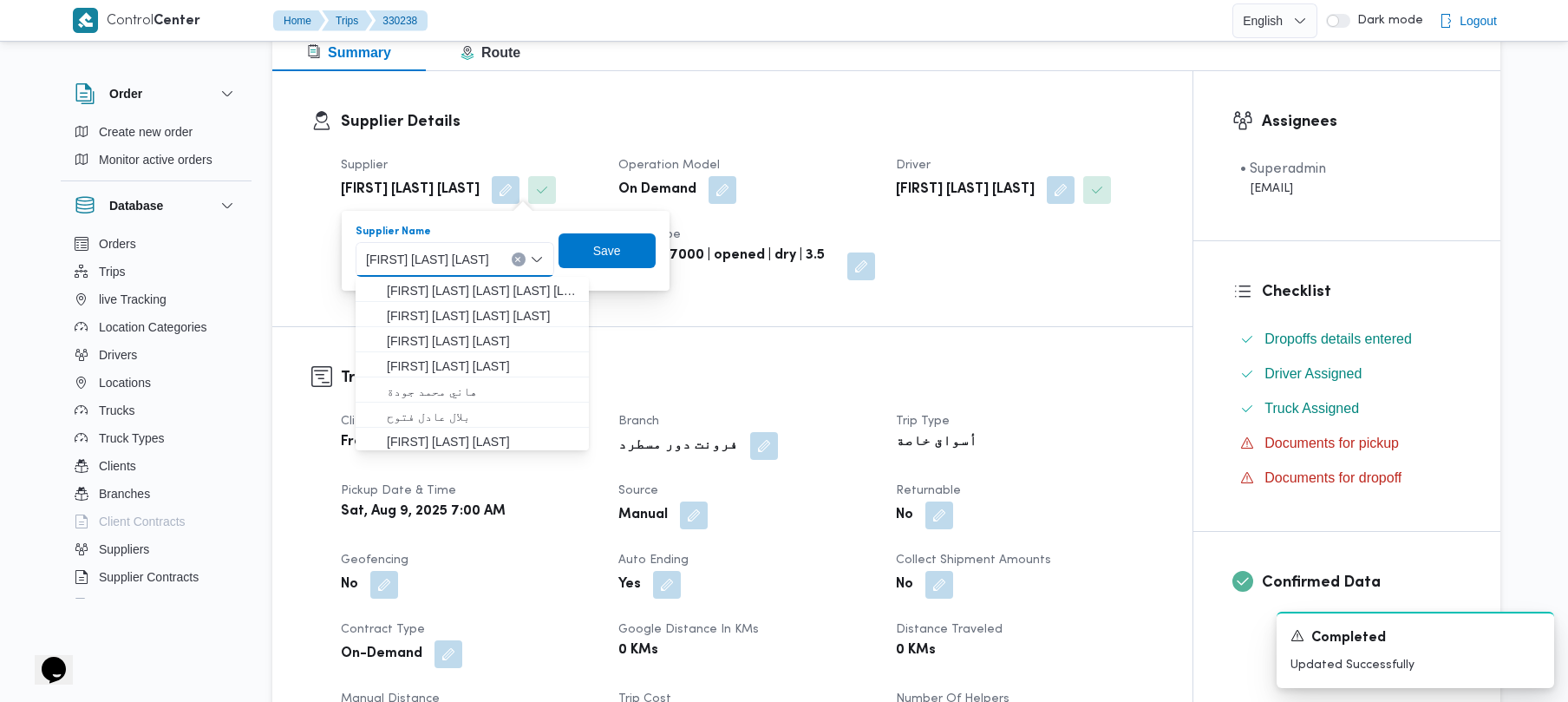 paste on "باشا" 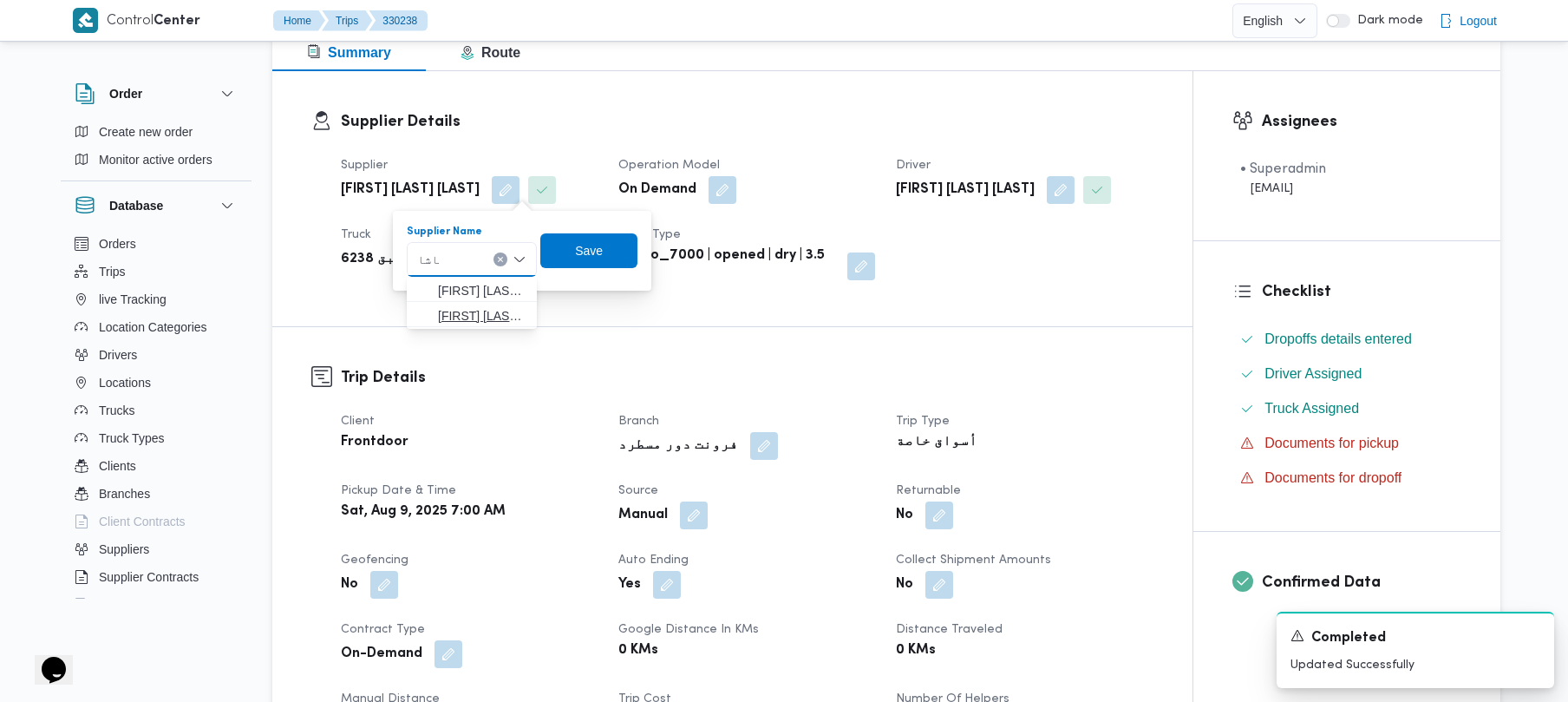 type on "باشا" 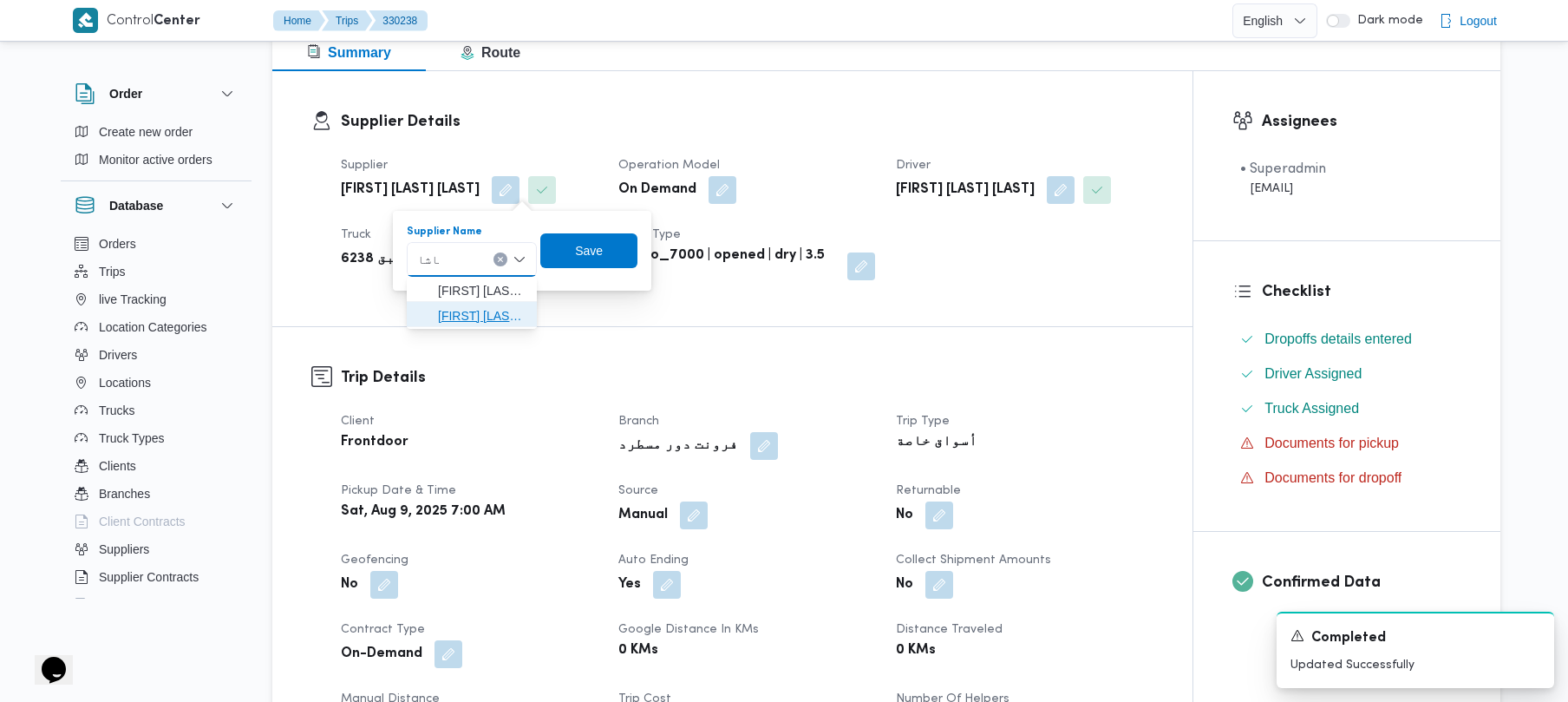 click on "[FIRST] [LAST] [FIRST] [LAST] [FIRST]" at bounding box center [482, 316] 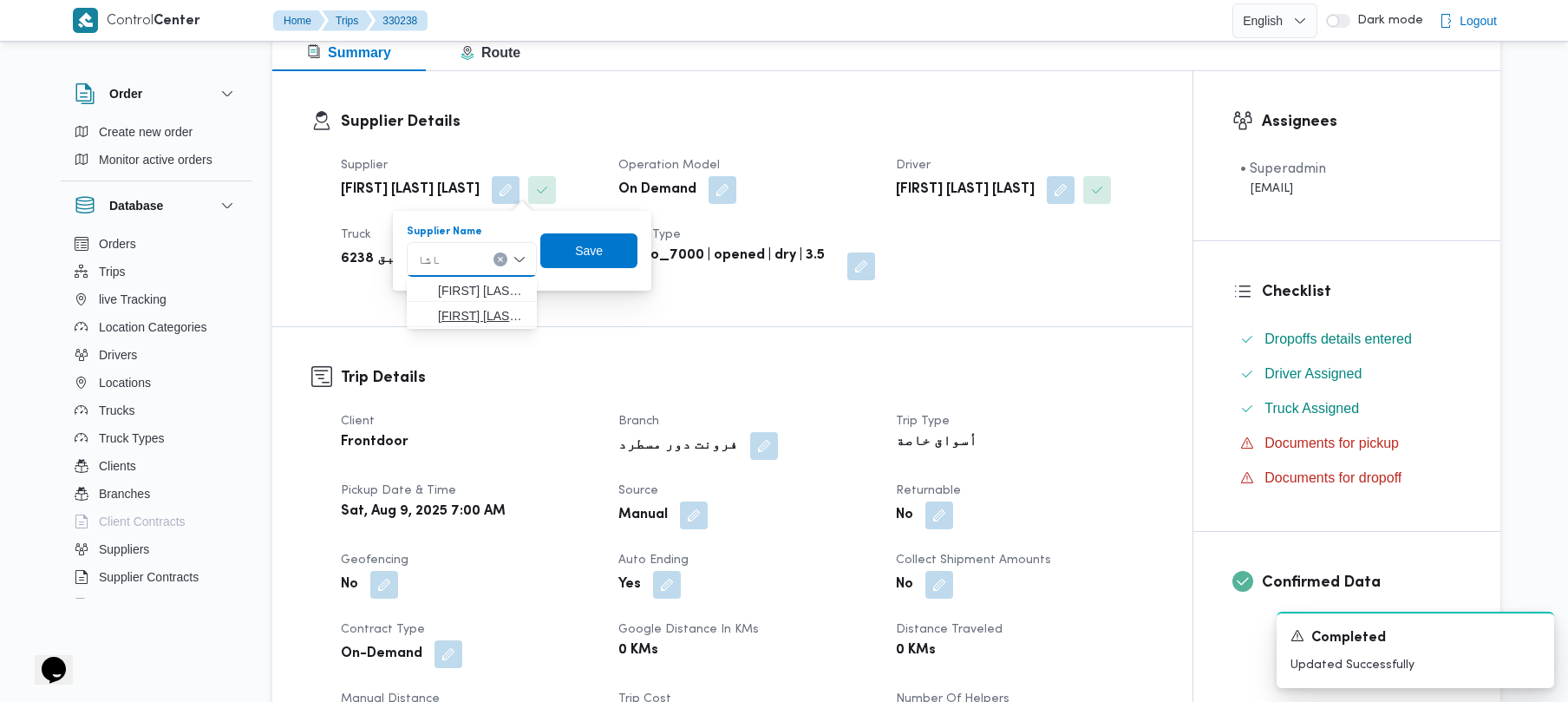 type 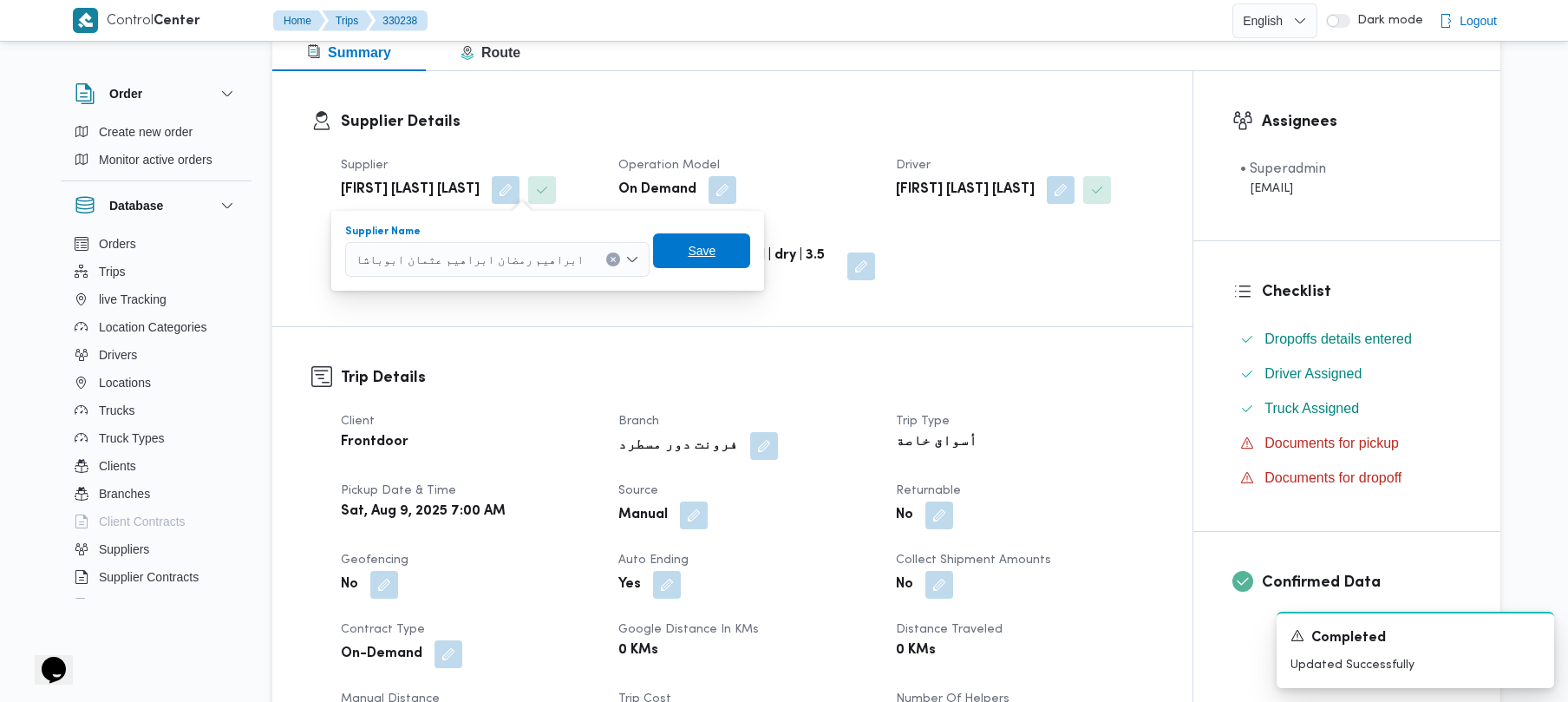 click on "Save" at bounding box center [702, 251] 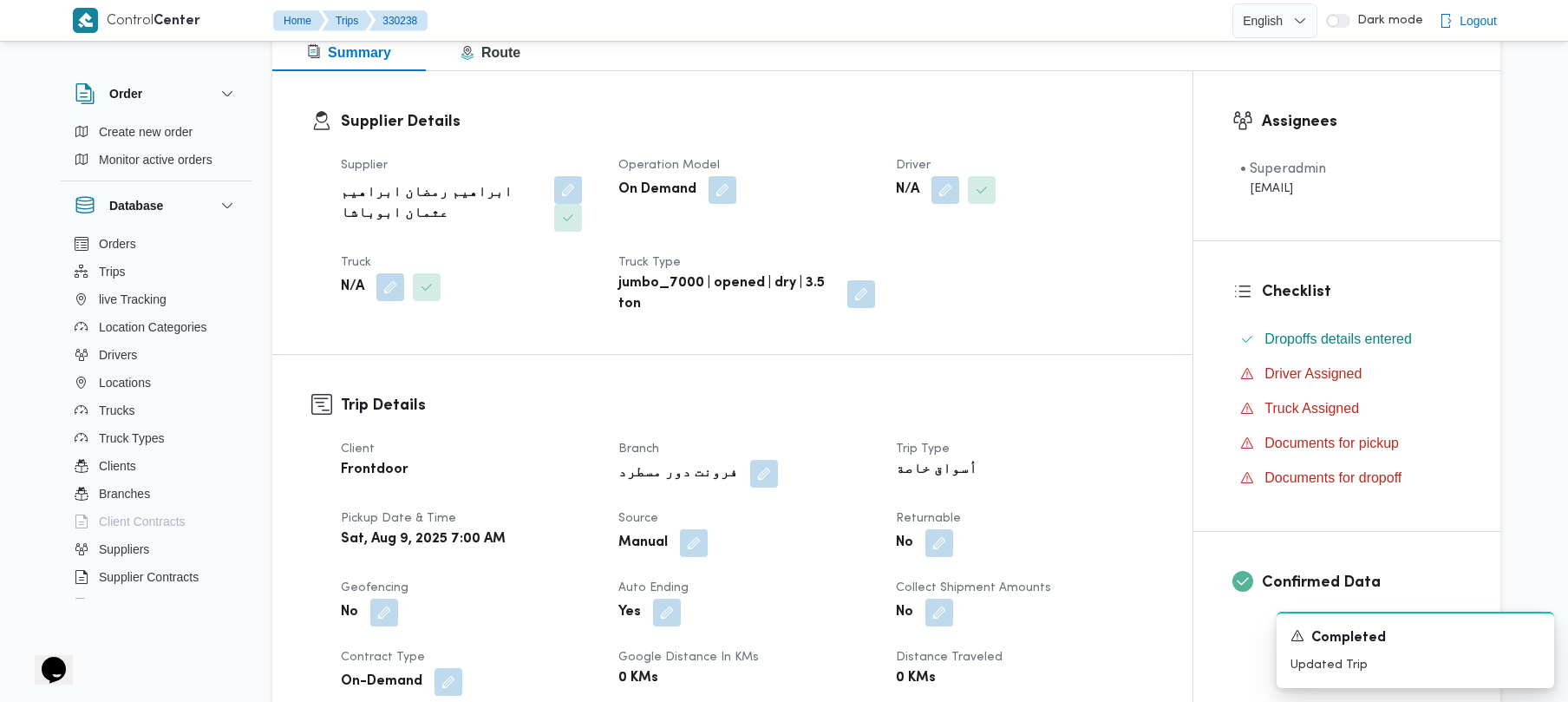 click on "Supplier Details" at bounding box center [747, 121] 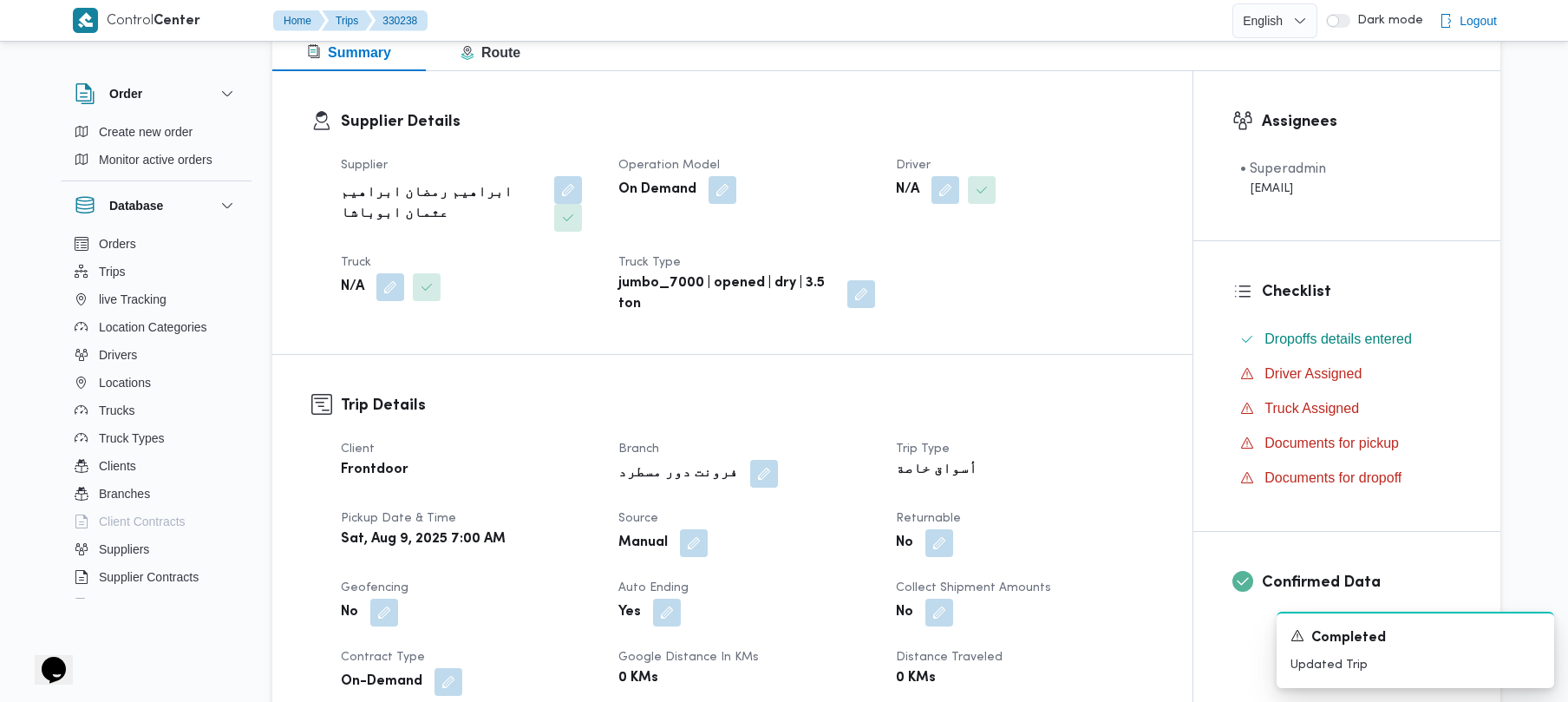 click at bounding box center [422, 287] 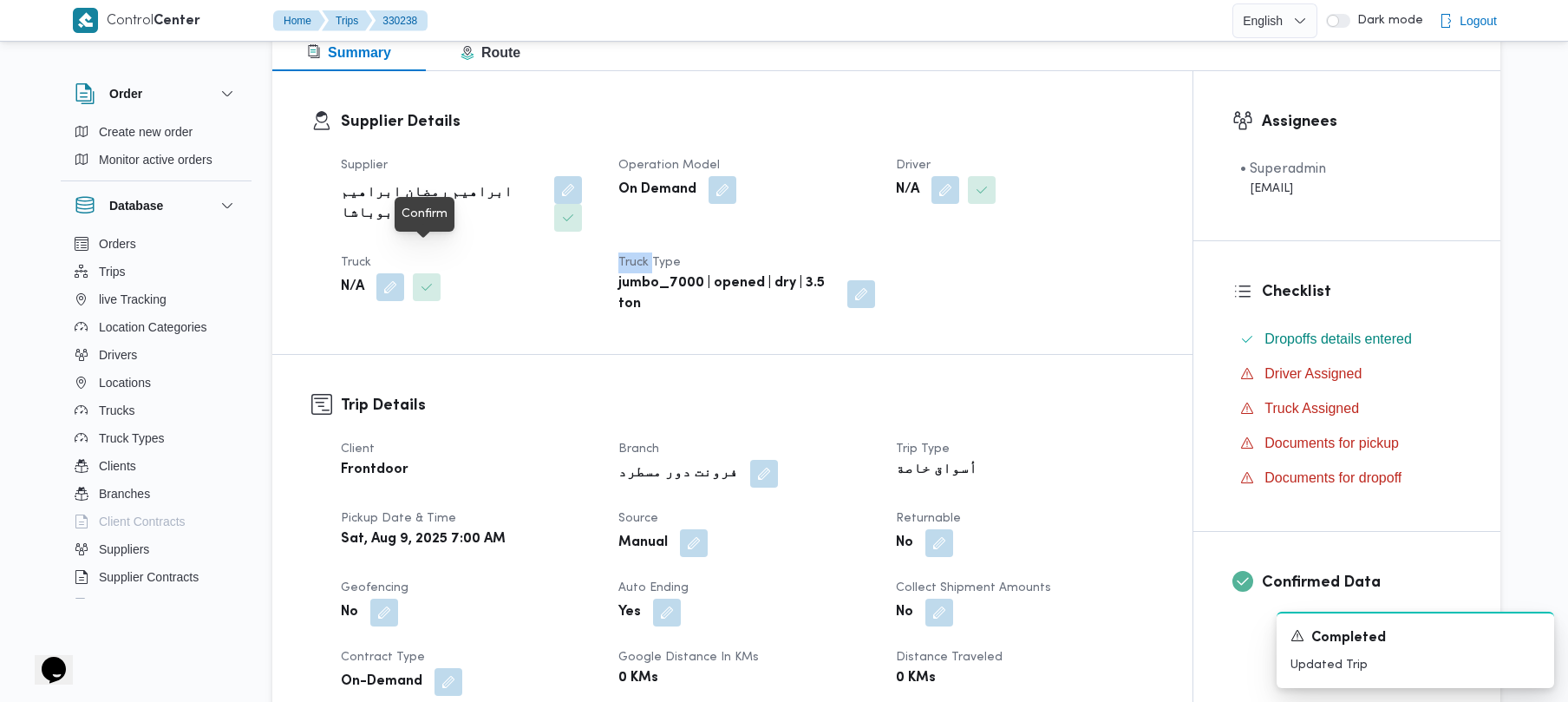 click at bounding box center [422, 287] 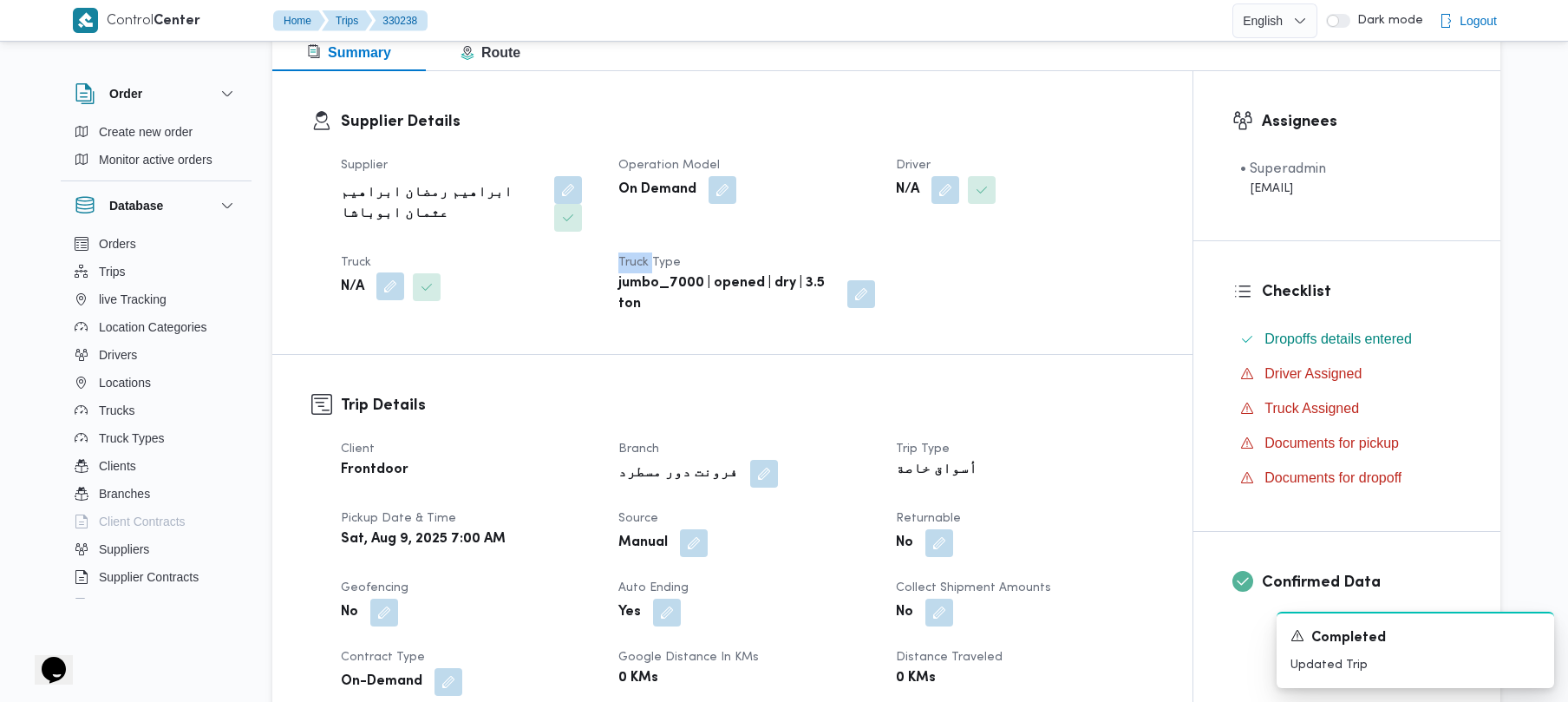 click at bounding box center [390, 286] 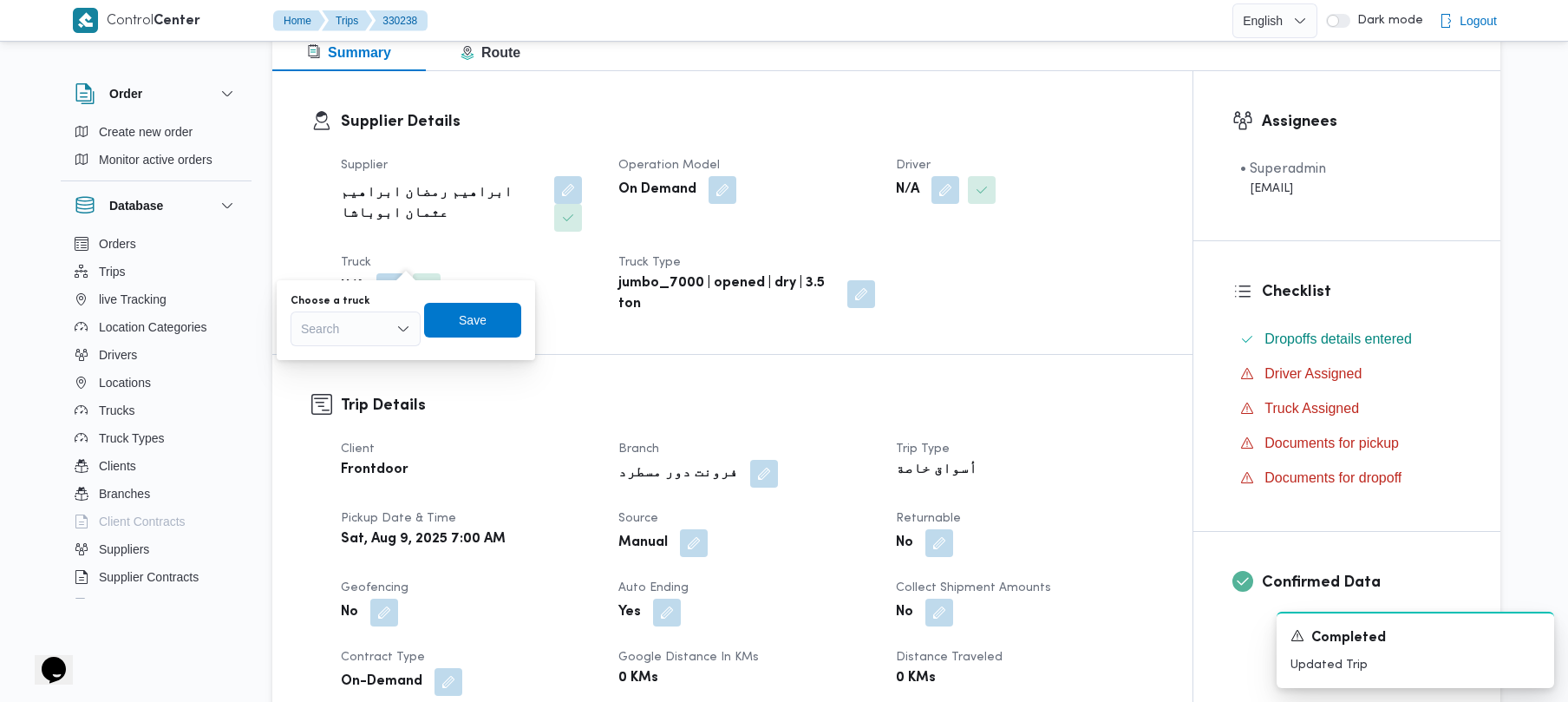 click on "You are in a dialog. To close this dialog, hit escape. Choose a truck Search Save" at bounding box center (406, 320) 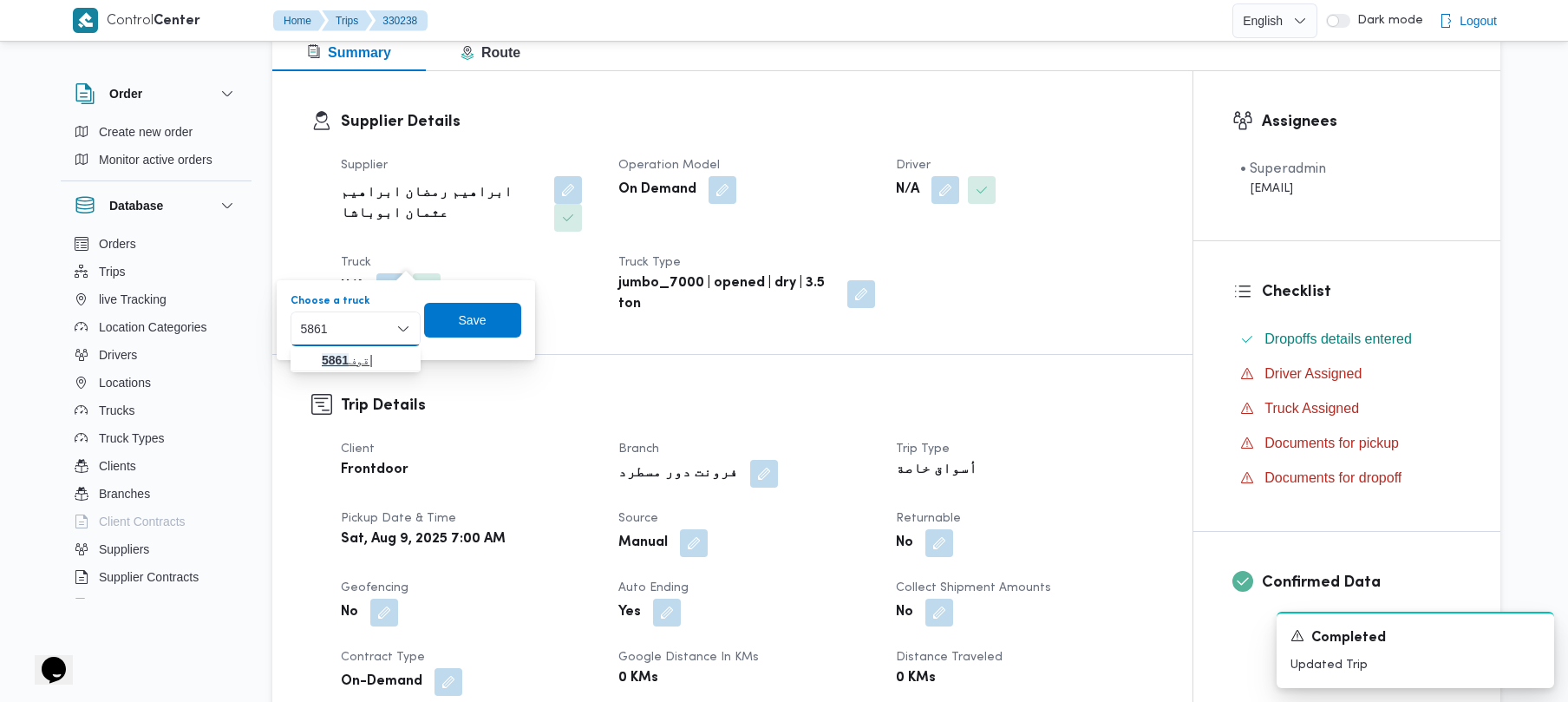 type on "5861" 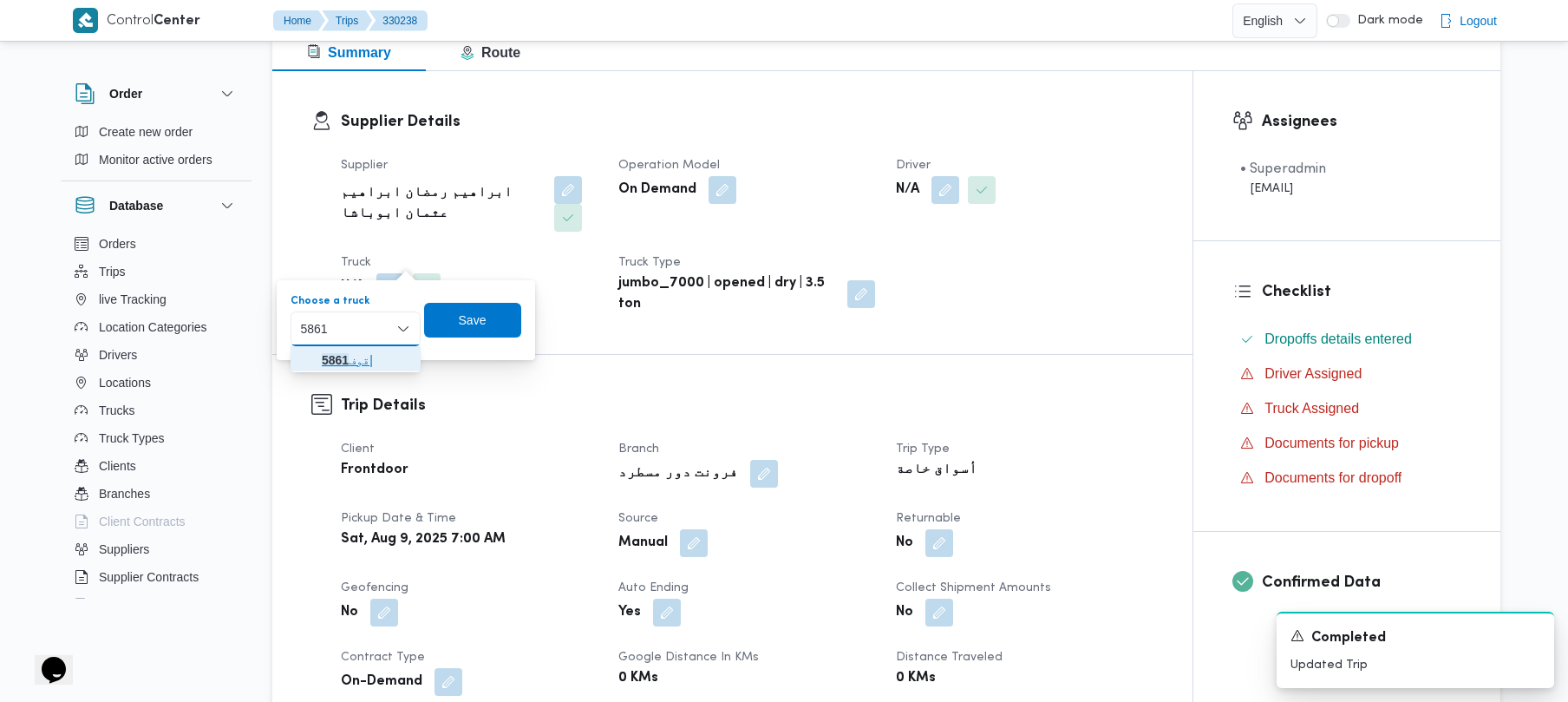 click on "قوف 5861  |" at bounding box center [356, 360] 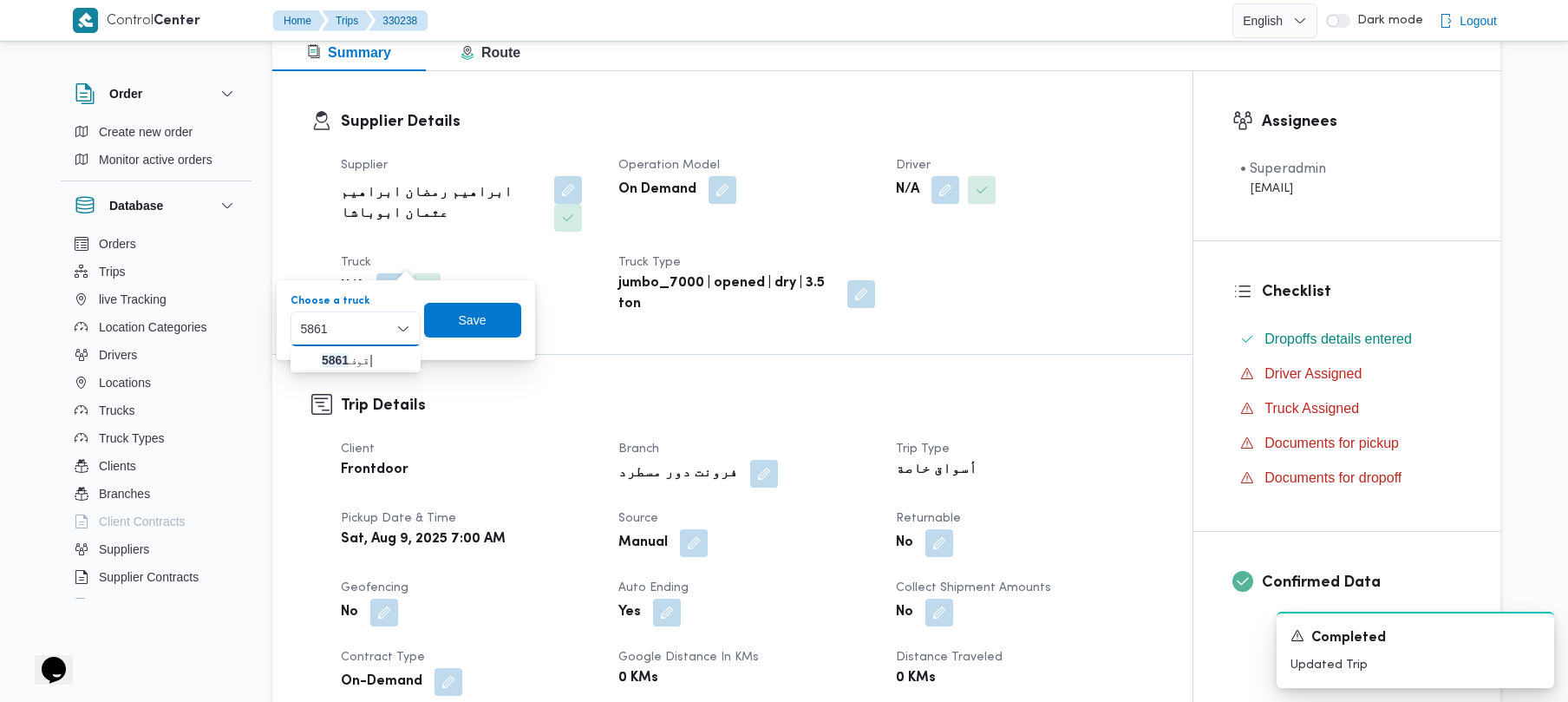 type 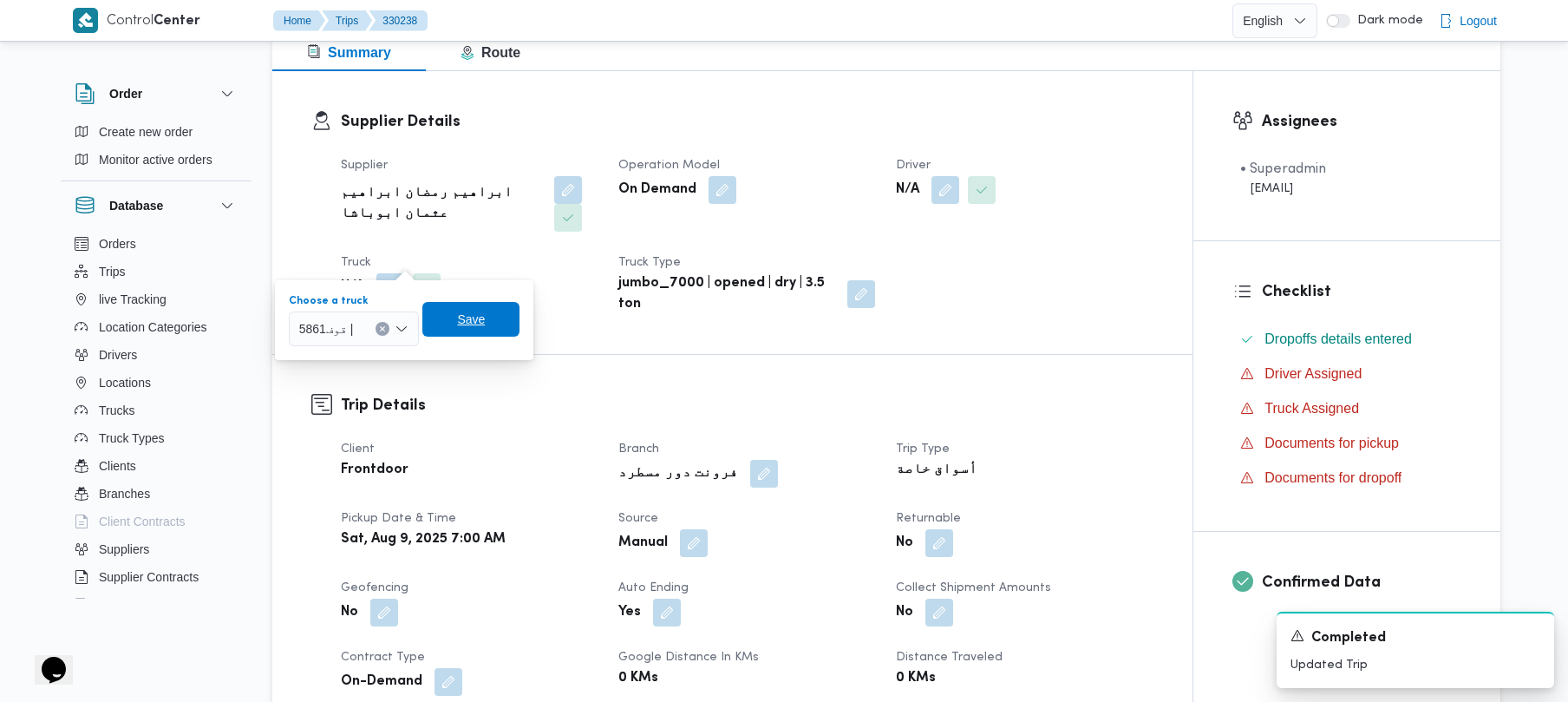 click on "Save" at bounding box center [471, 319] 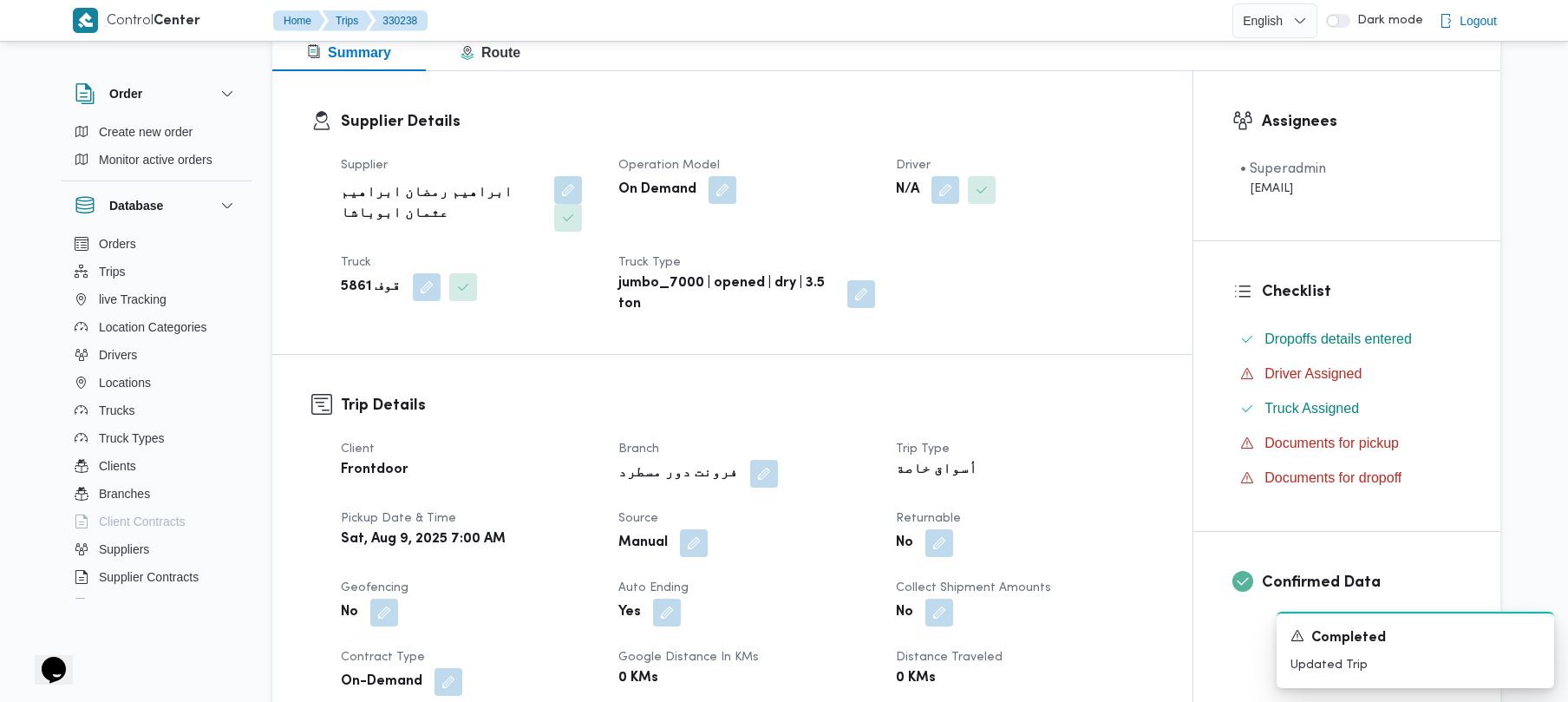 click on "Truck Type" at bounding box center (747, 263) 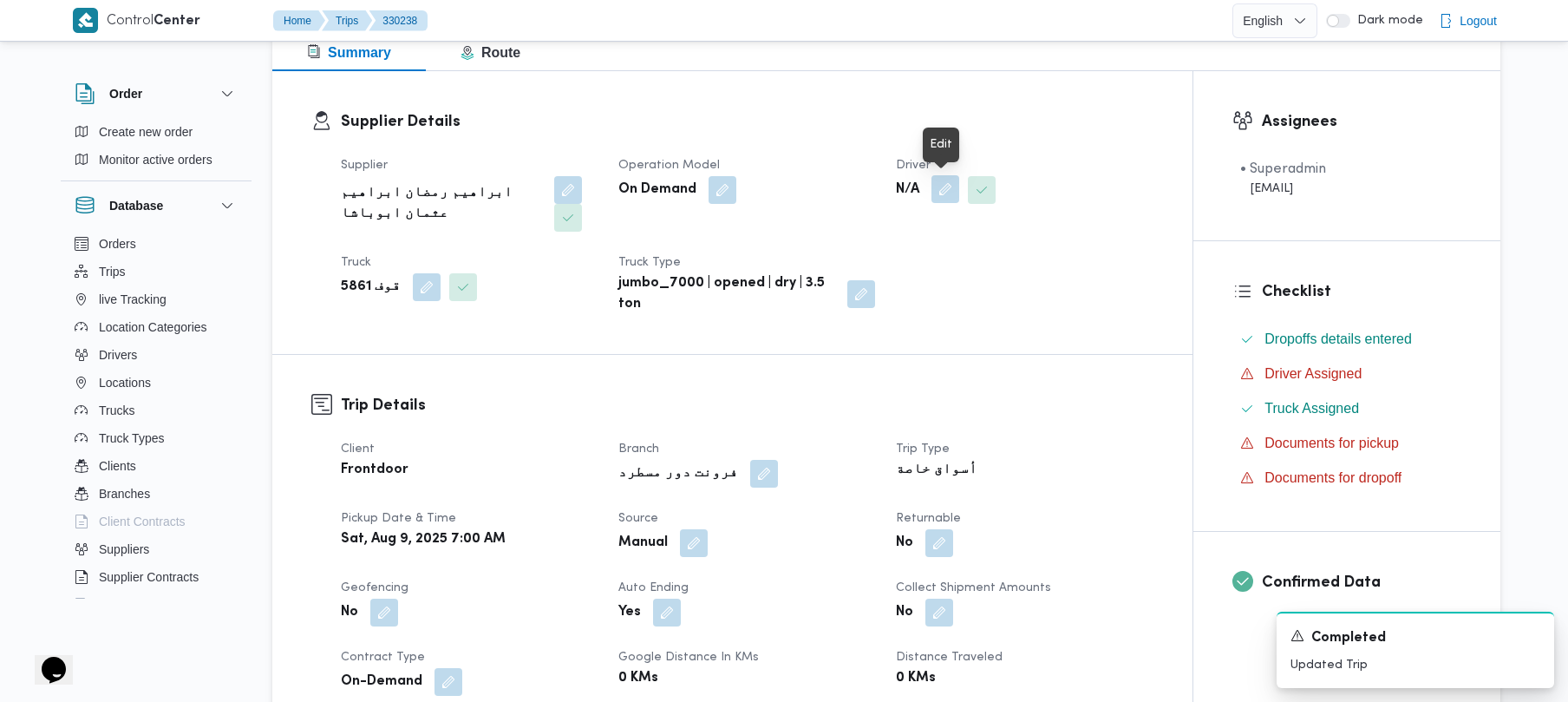 click at bounding box center (945, 189) 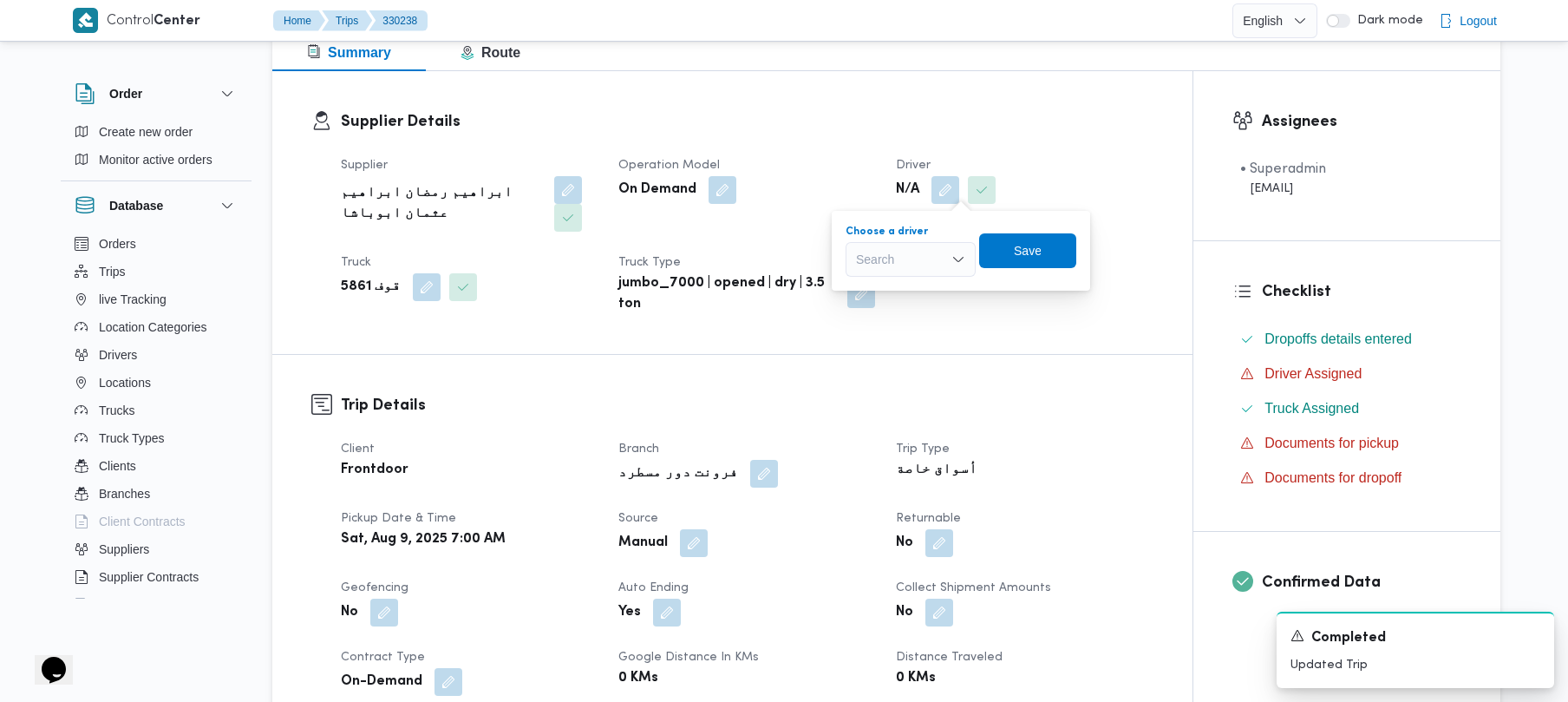 click on "Search" at bounding box center (911, 259) 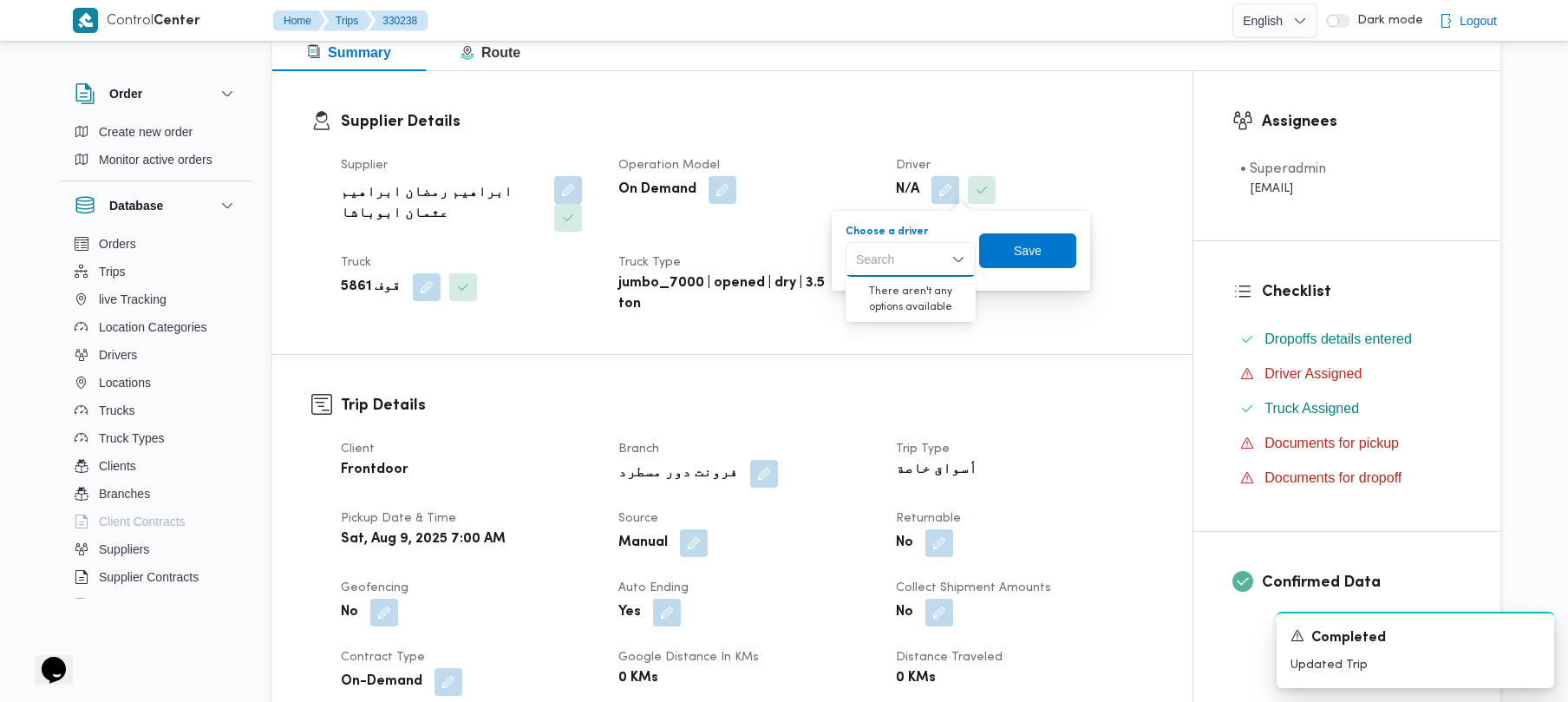paste on "عبدالله" 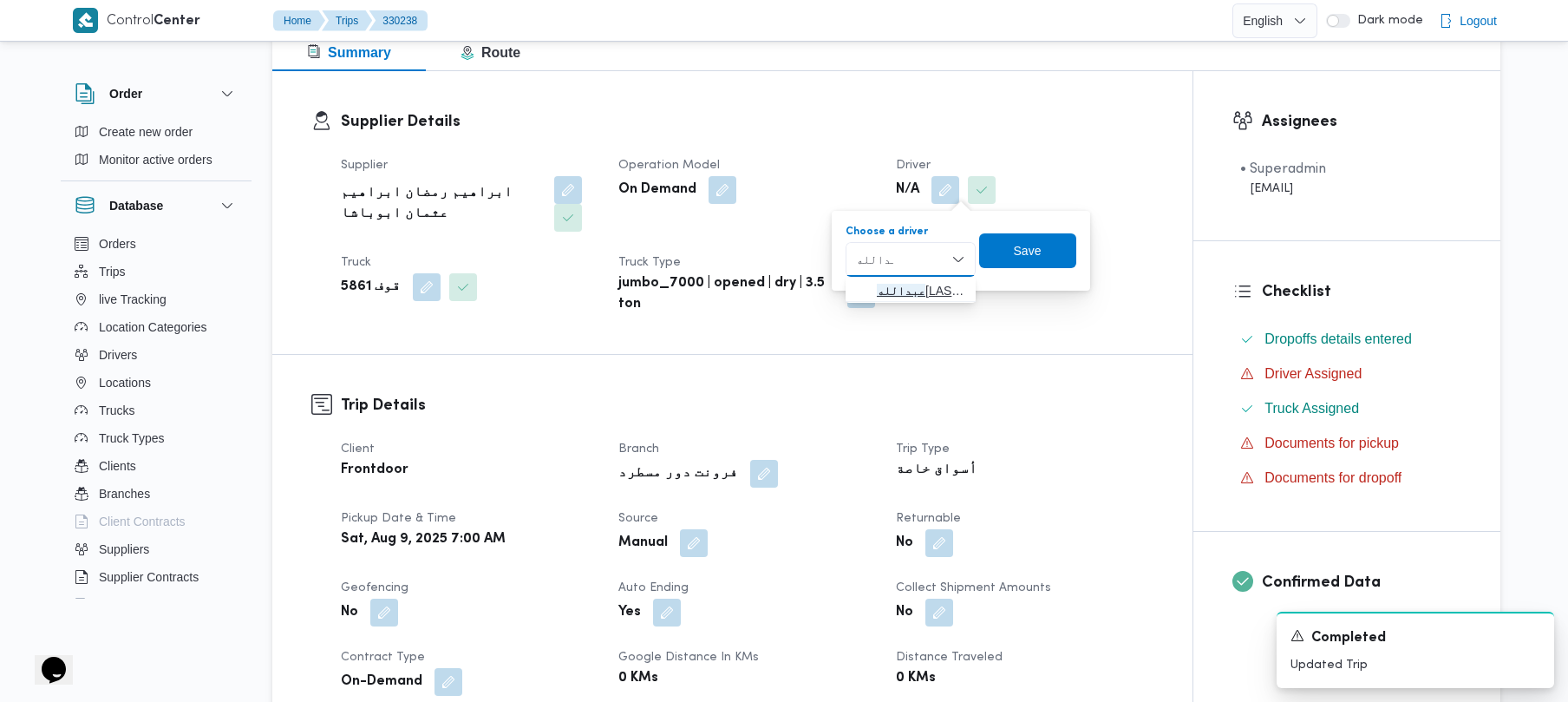 type on "عبدالله" 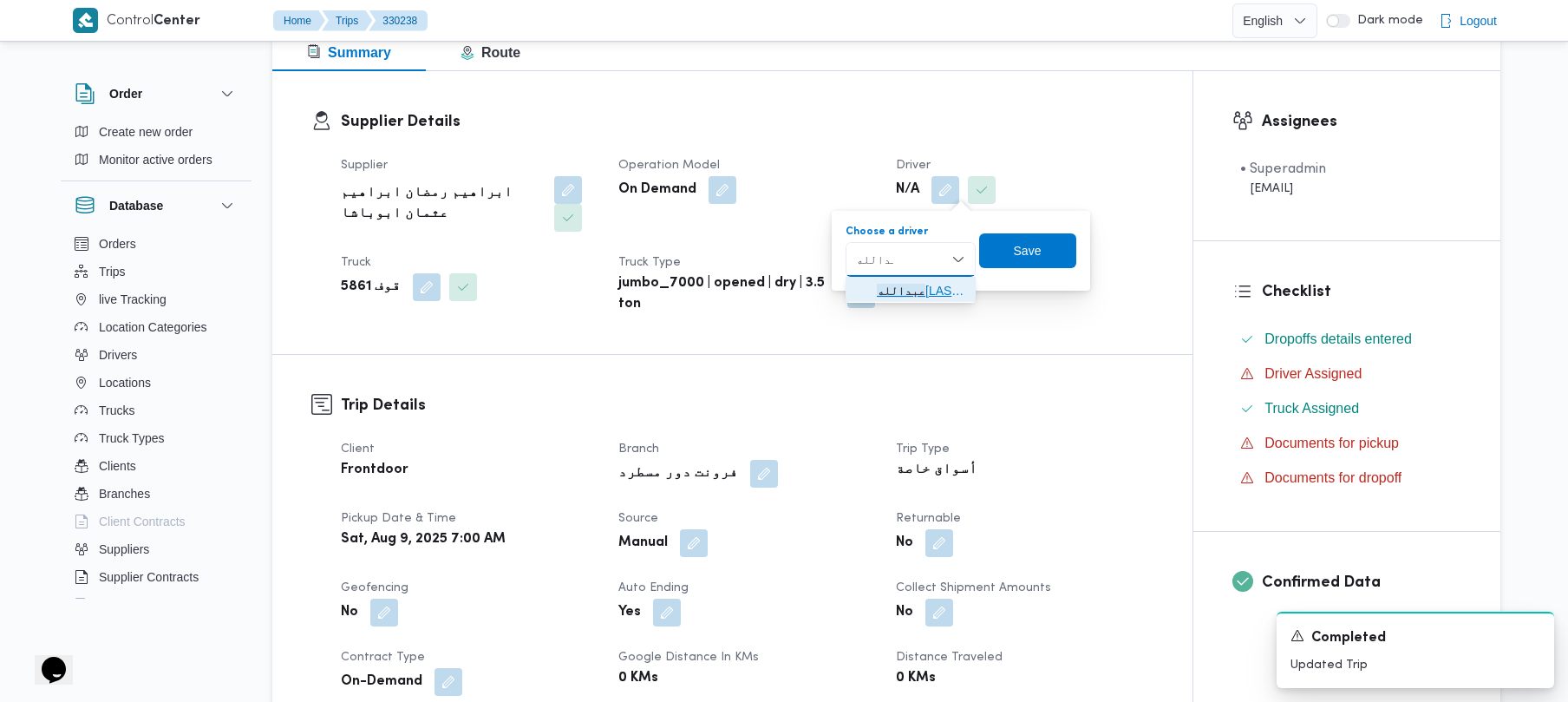 click on "[LAST] [FIRST] [FIRST] [FIRST] [LAST]" at bounding box center (921, 291) 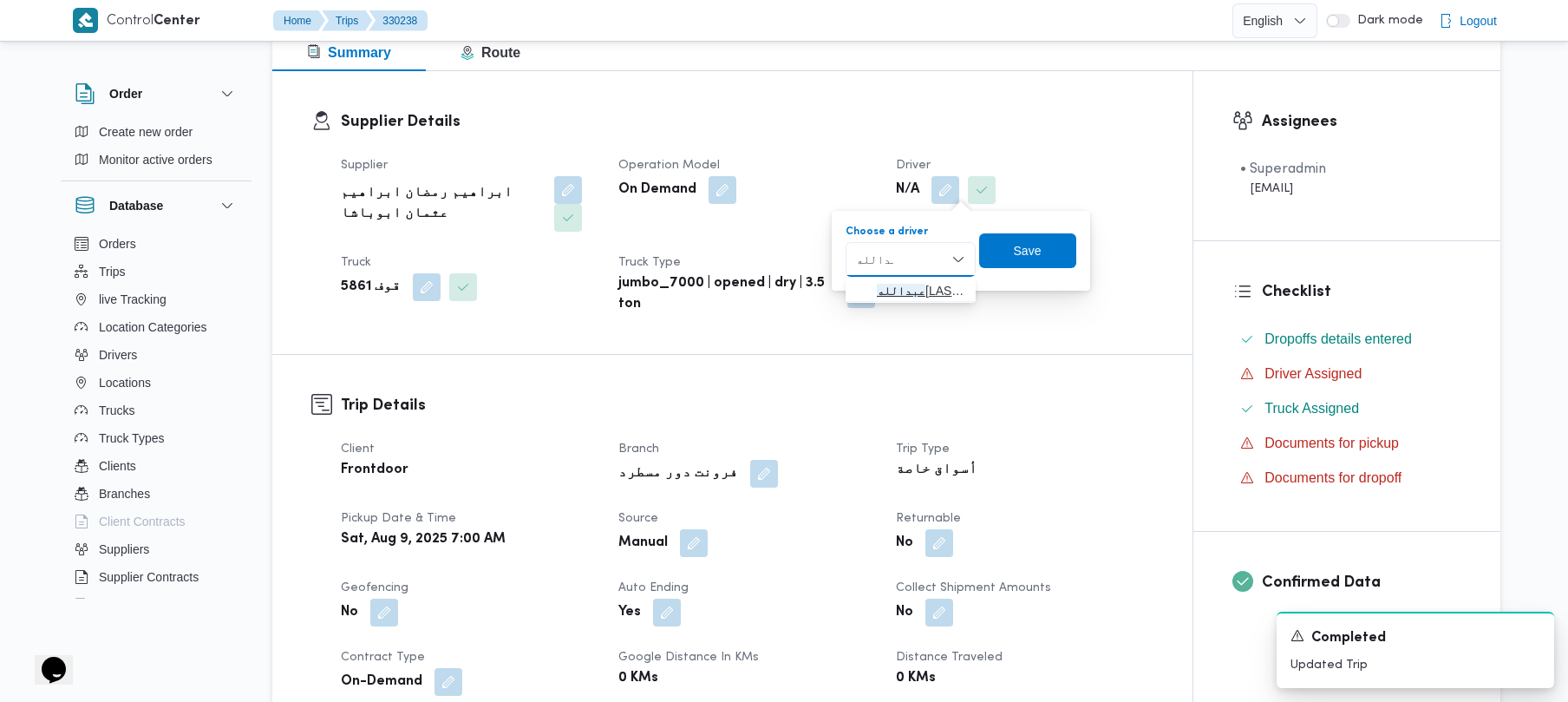 type 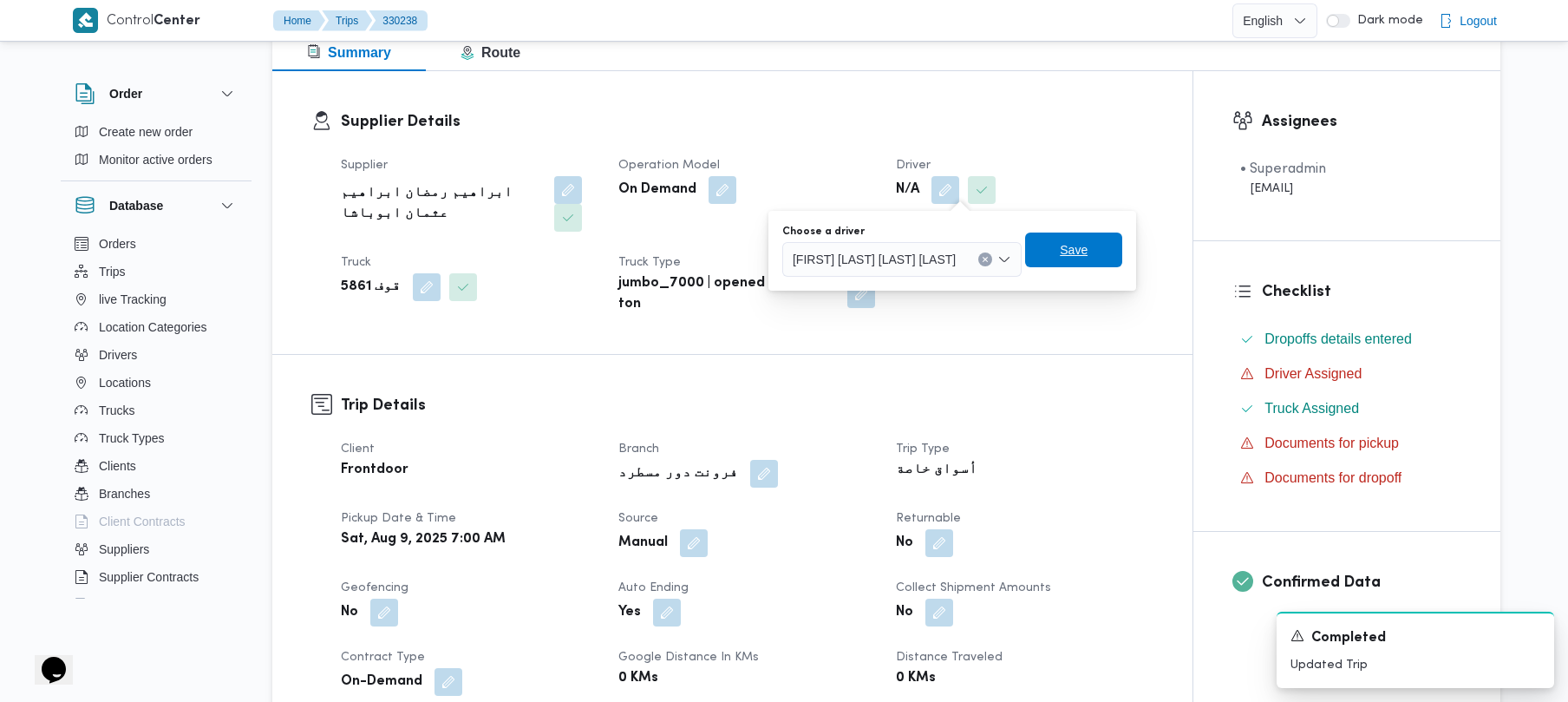 click on "Save" at bounding box center (1124, 250) 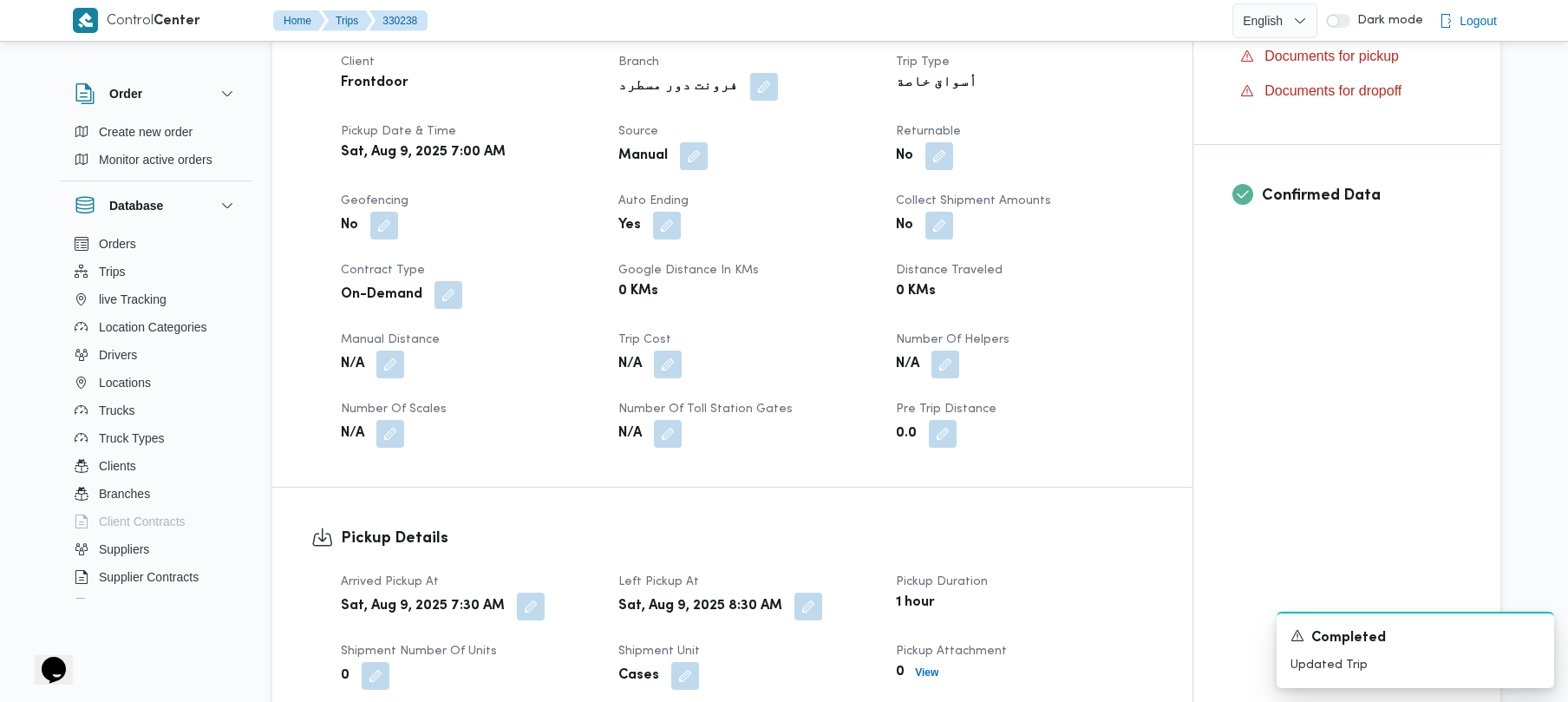 scroll, scrollTop: 0, scrollLeft: 0, axis: both 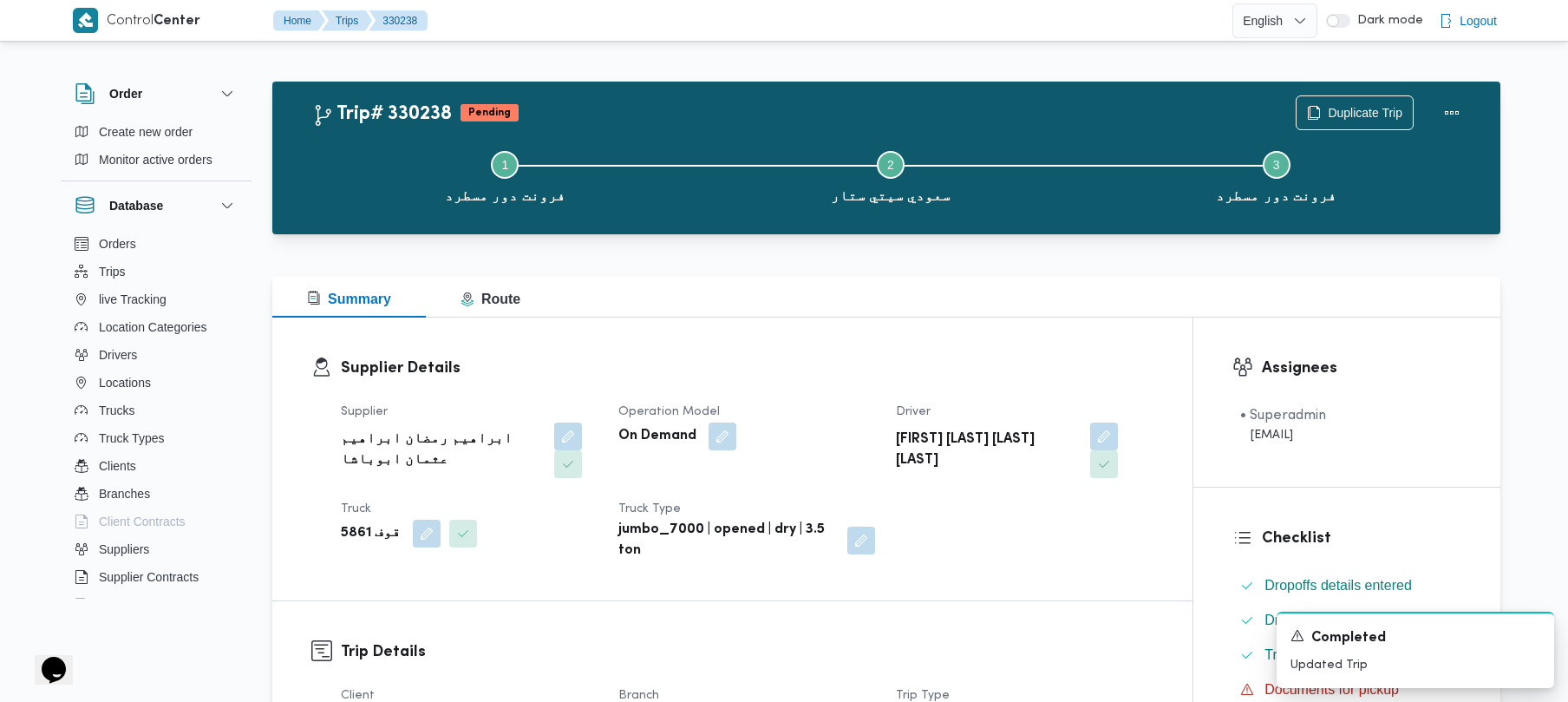 click on "Step 1 is incomplete 1 فرونت دور مسطرد Step 2 is incomplete 2 سعودي سيتي ستار  Step 3 is incomplete 3 فرونت دور مسطرد" at bounding box center [891, 175] 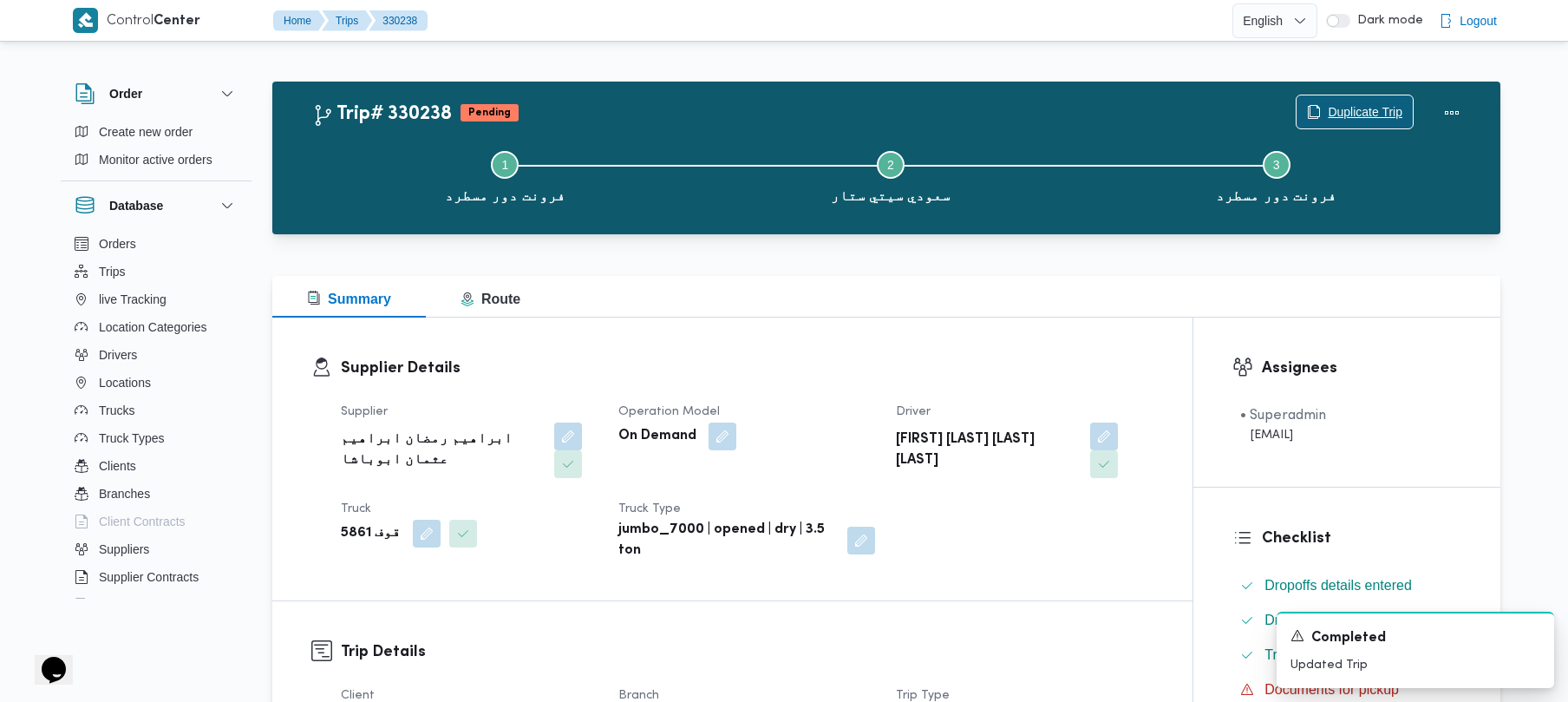 click on "Duplicate Trip" at bounding box center (1355, 112) 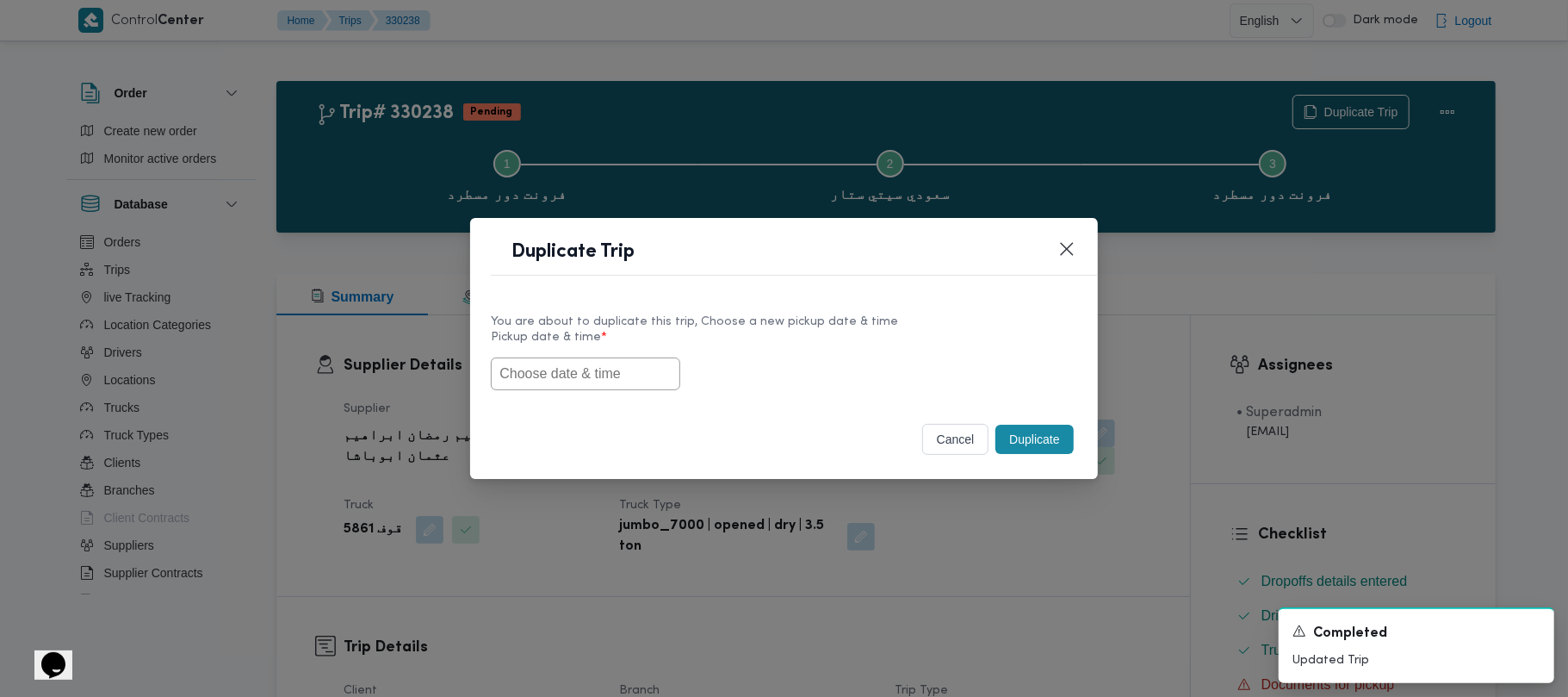 click on "Duplicate Trip You are about to duplicate this trip, Choose a new pickup date & time Pickup date & time   * cancel Duplicate" at bounding box center (784, 348) 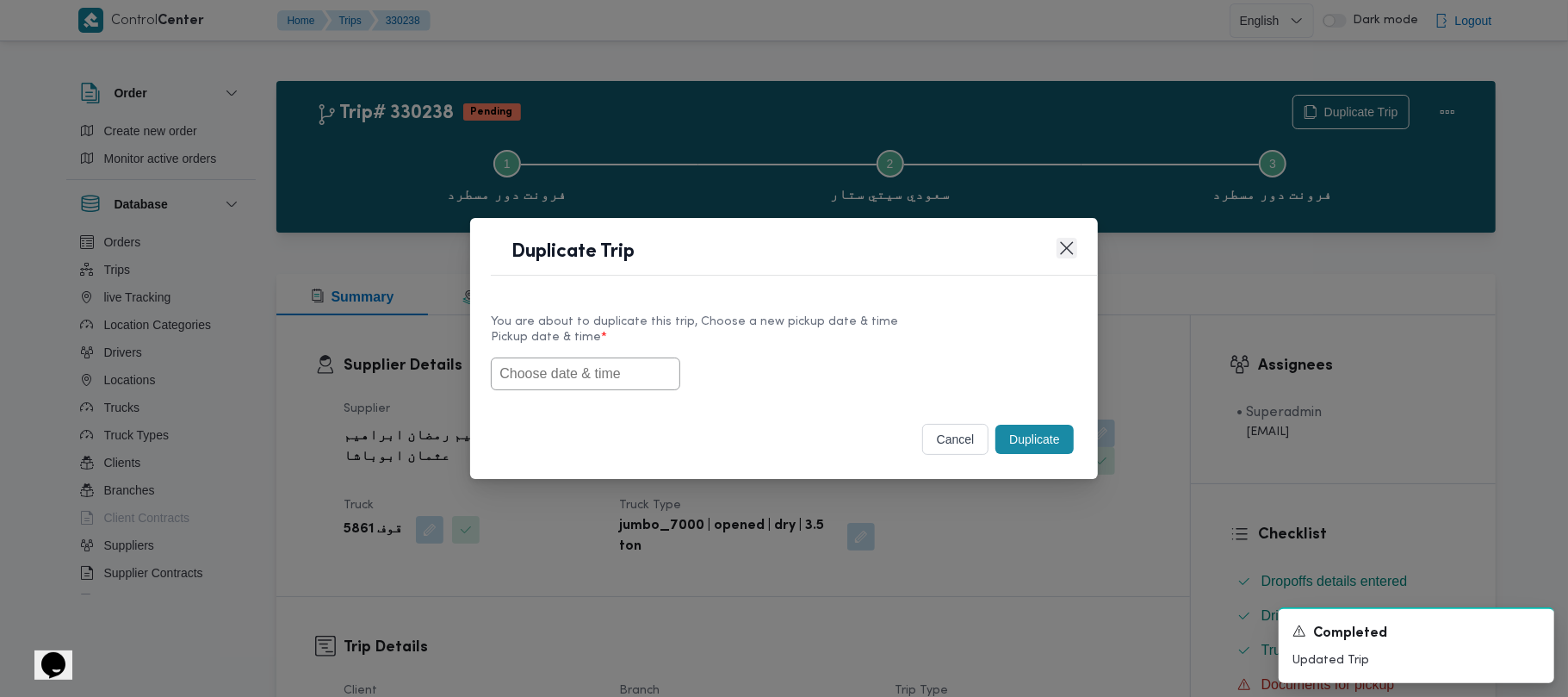 click at bounding box center (1067, 248) 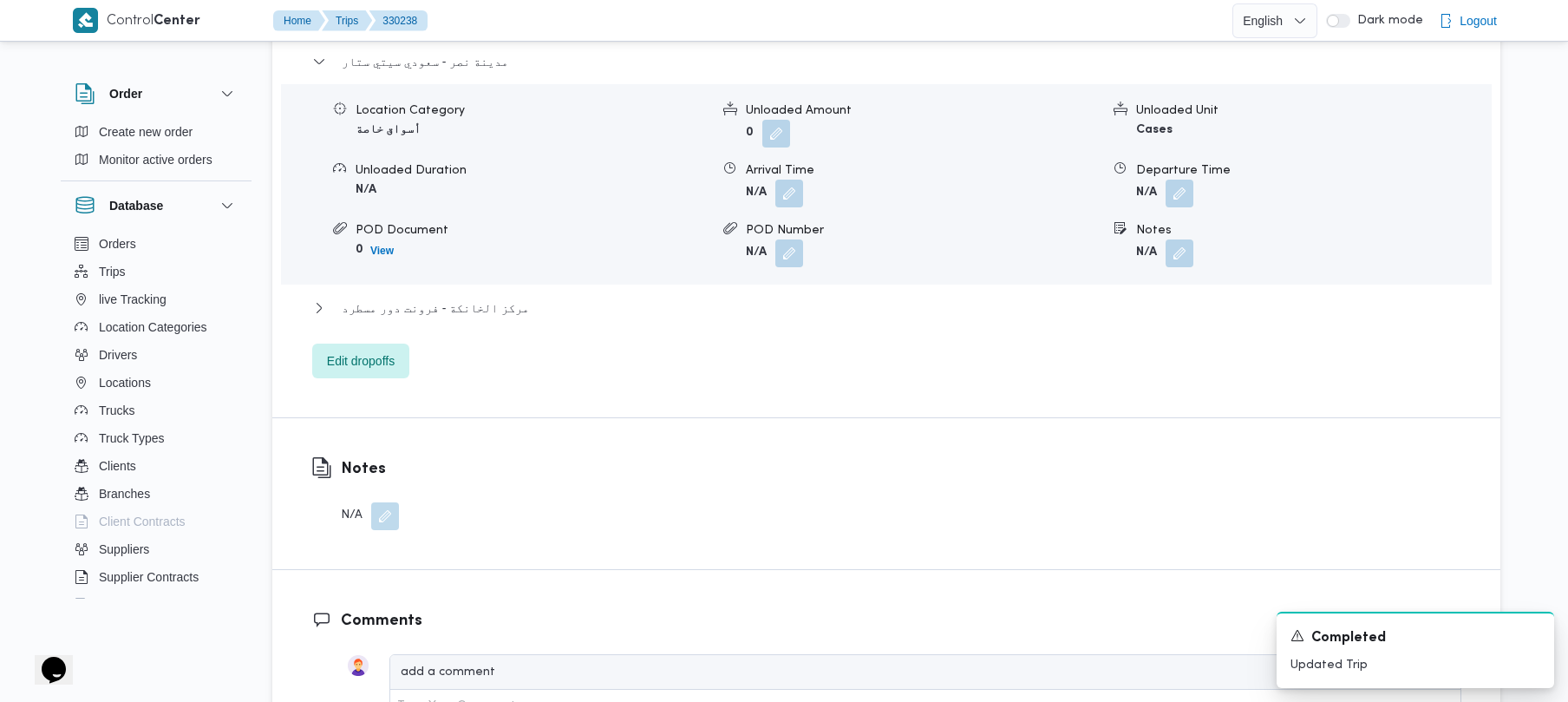scroll, scrollTop: 732, scrollLeft: 0, axis: vertical 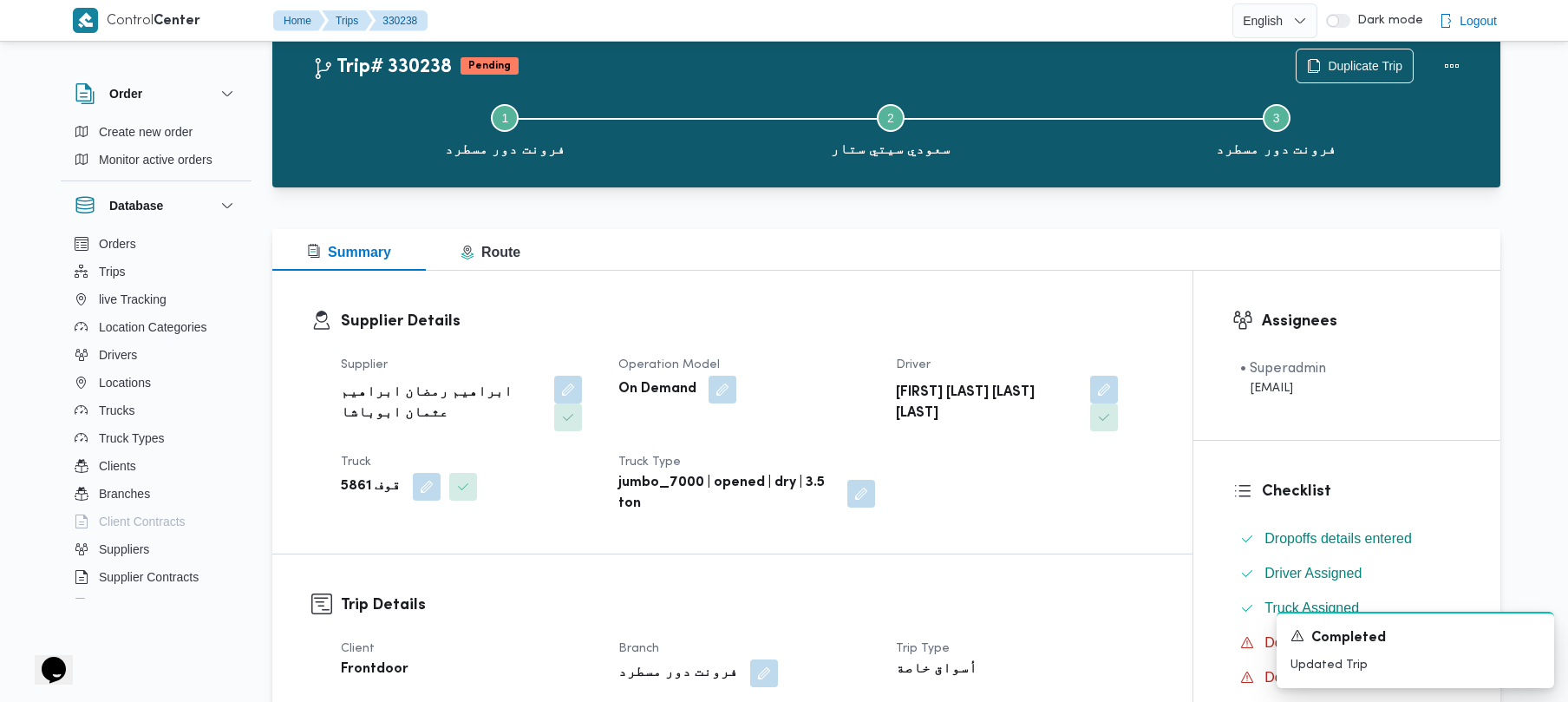click on "Supplier Details Supplier [FIRST] [LAST] [FIRST] [LAST] Operation Model On Demand Driver [LAST] [FIRST] [FIRST] [FIRST] [LAST] Truck قوف 5861 Truck Type jumbo_7000 | opened | dry | 3.5 ton" at bounding box center [732, 412] 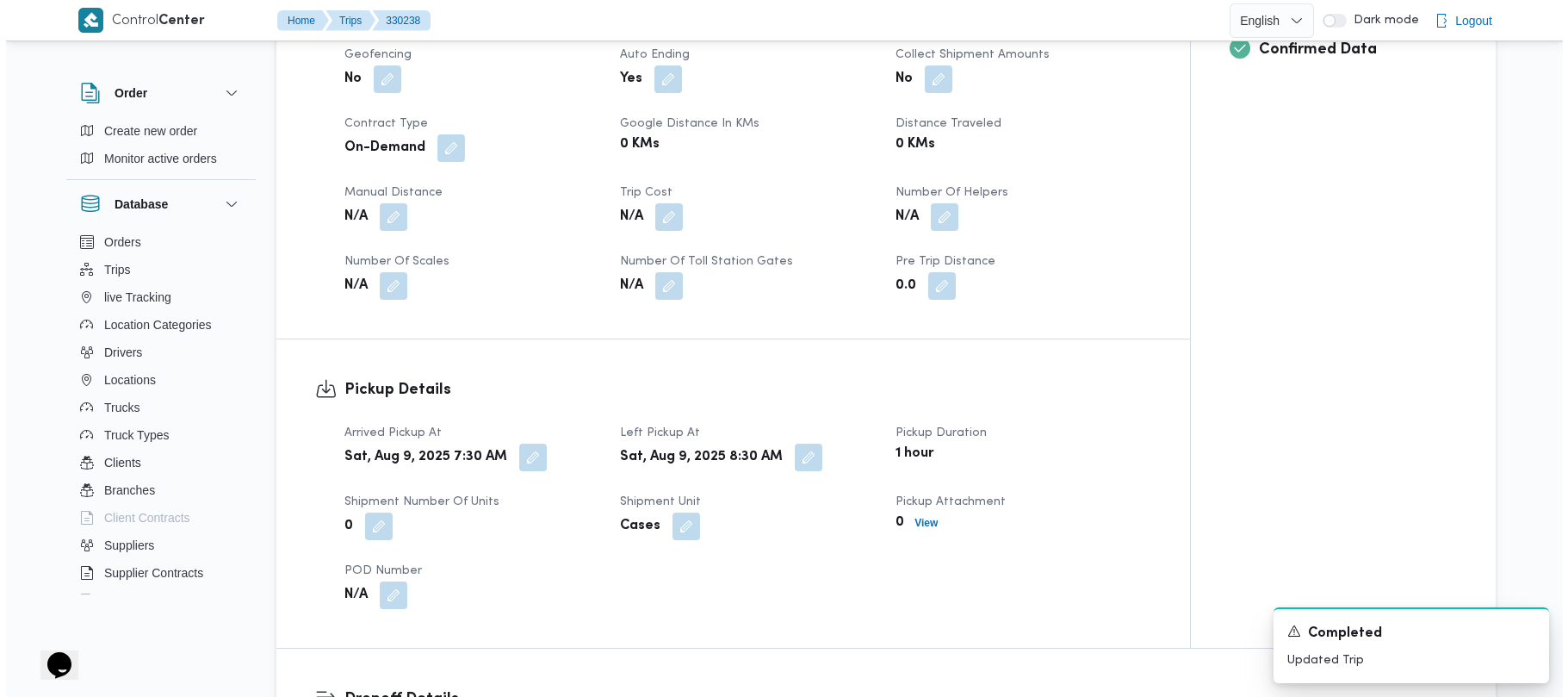 scroll, scrollTop: 0, scrollLeft: 0, axis: both 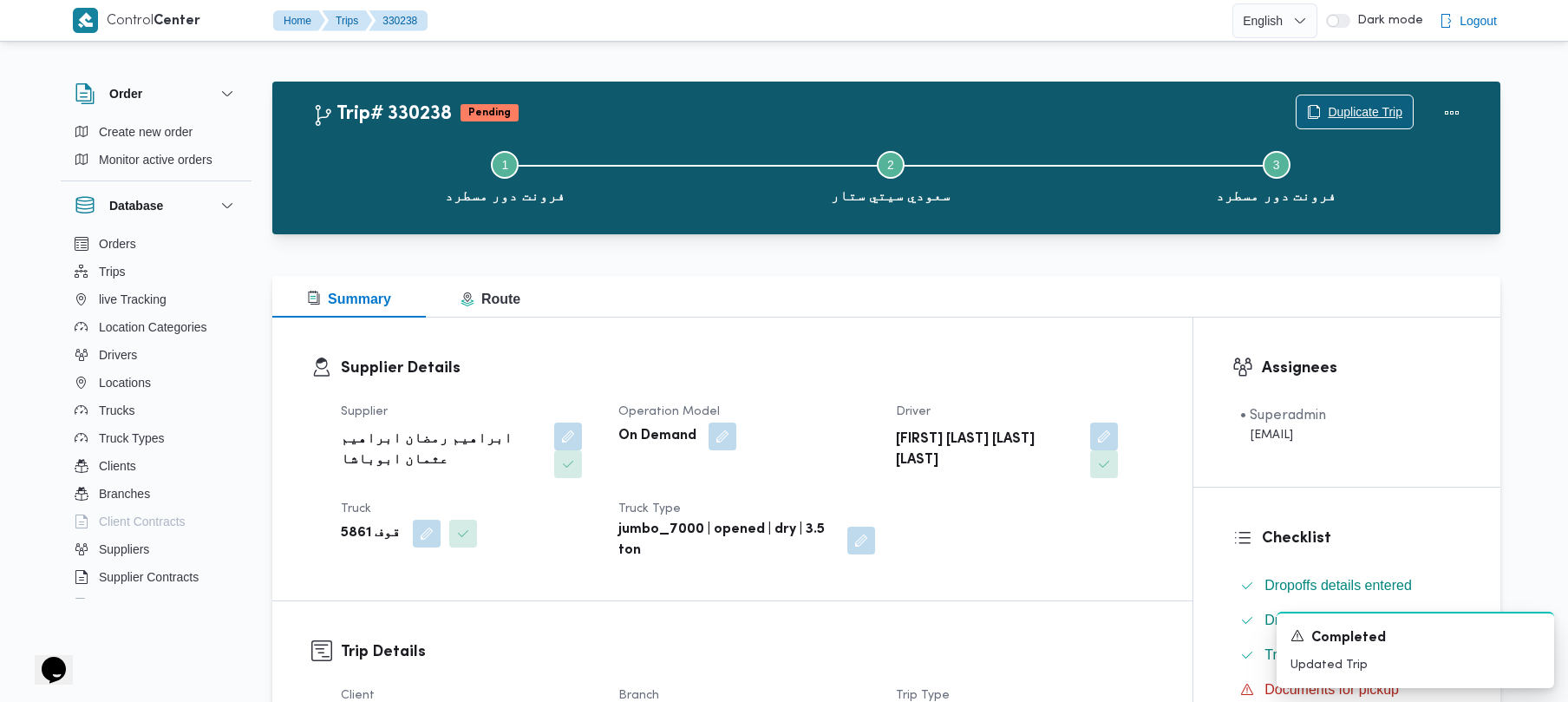 click on "Duplicate Trip" at bounding box center (1355, 112) 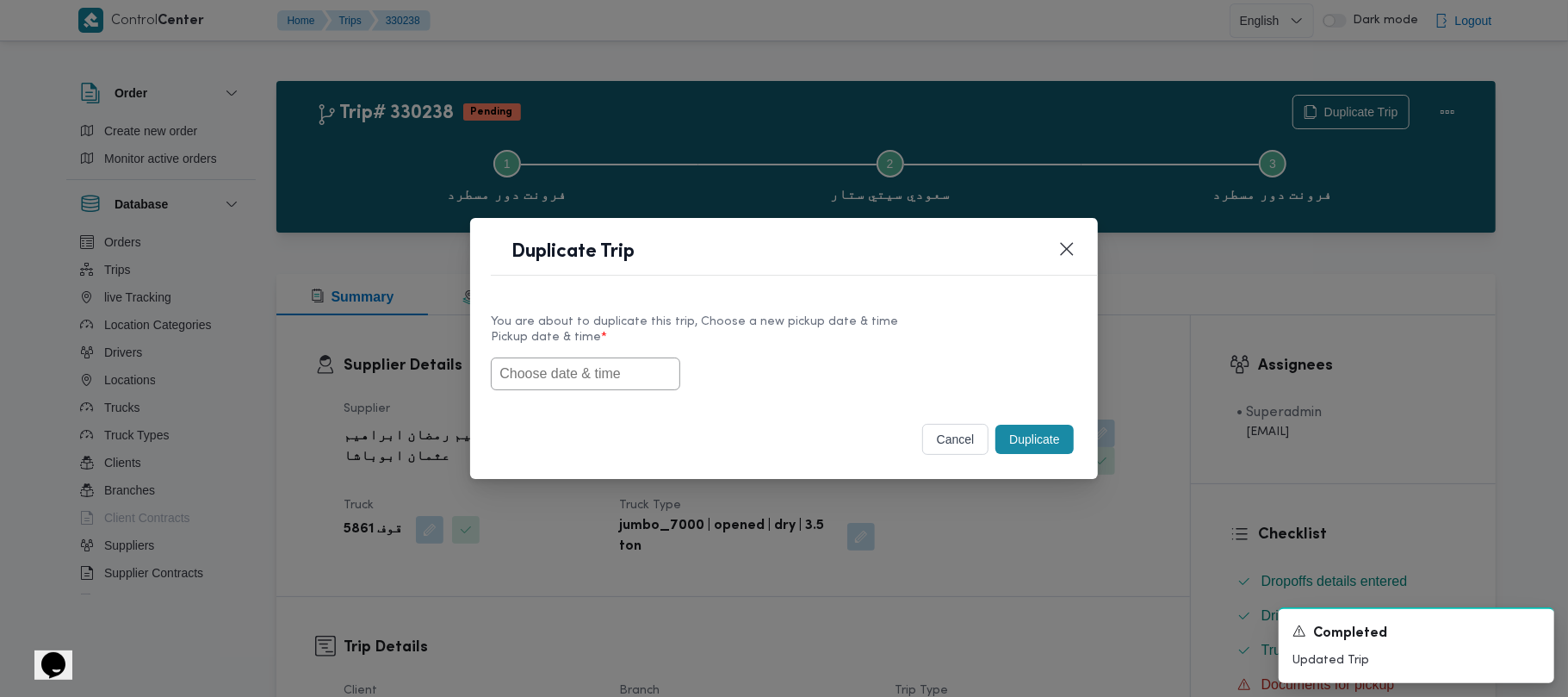 click at bounding box center (586, 374) 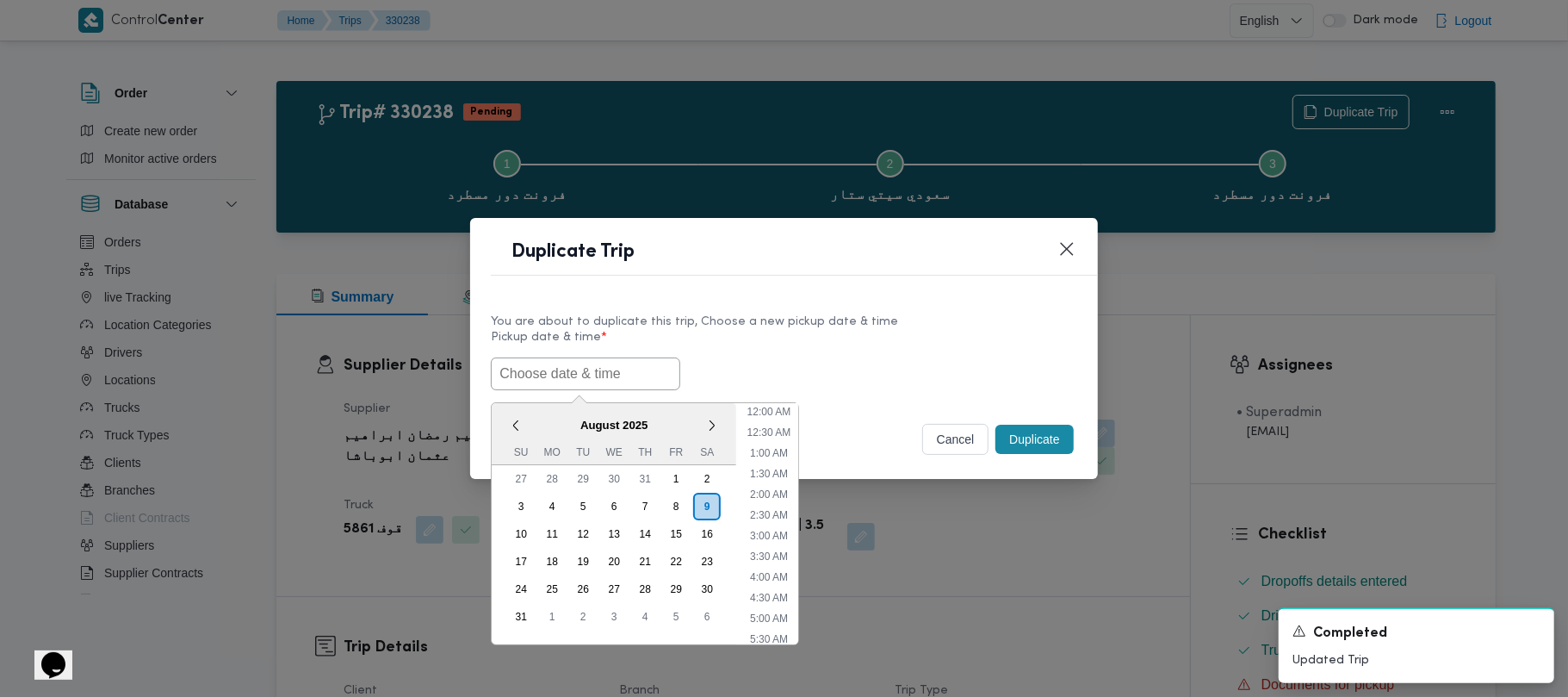 scroll, scrollTop: 408, scrollLeft: 0, axis: vertical 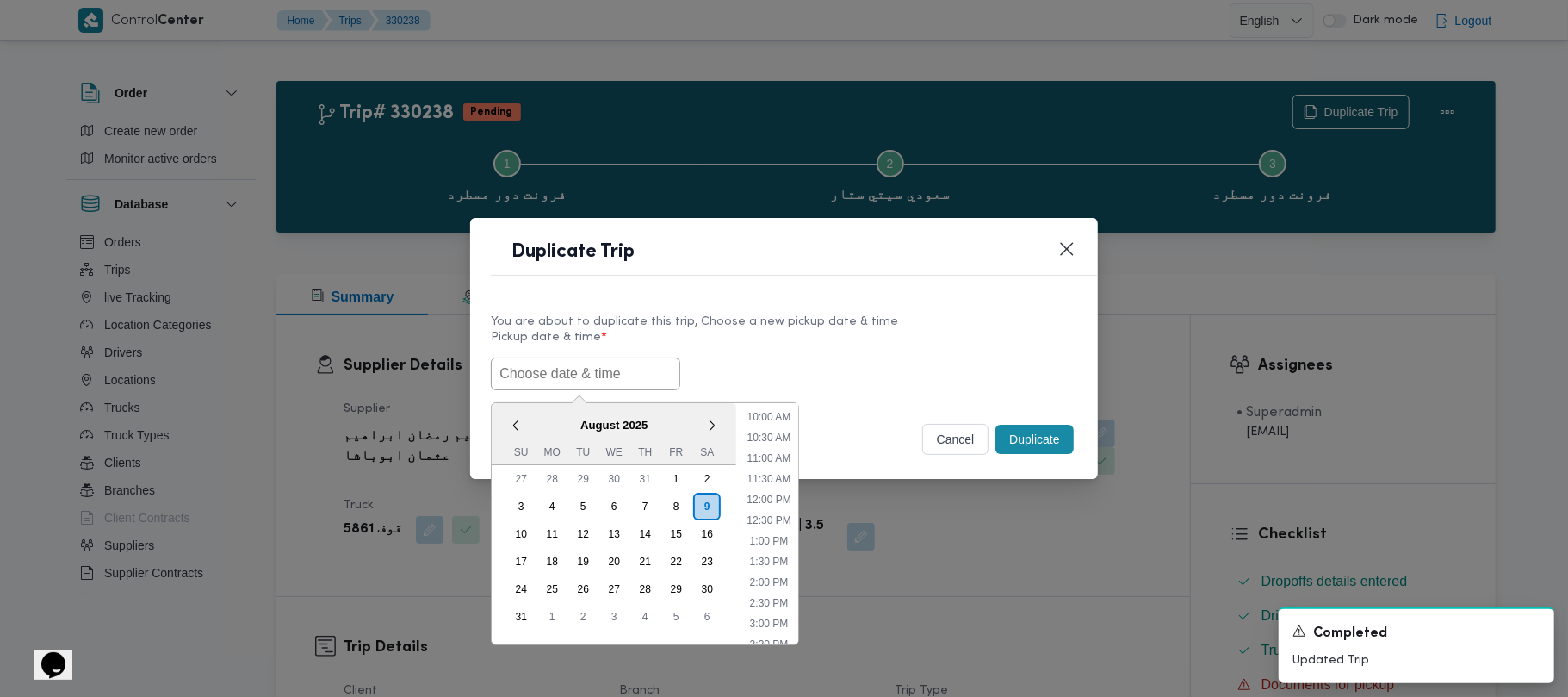 click on "August 2025" at bounding box center (614, 425) 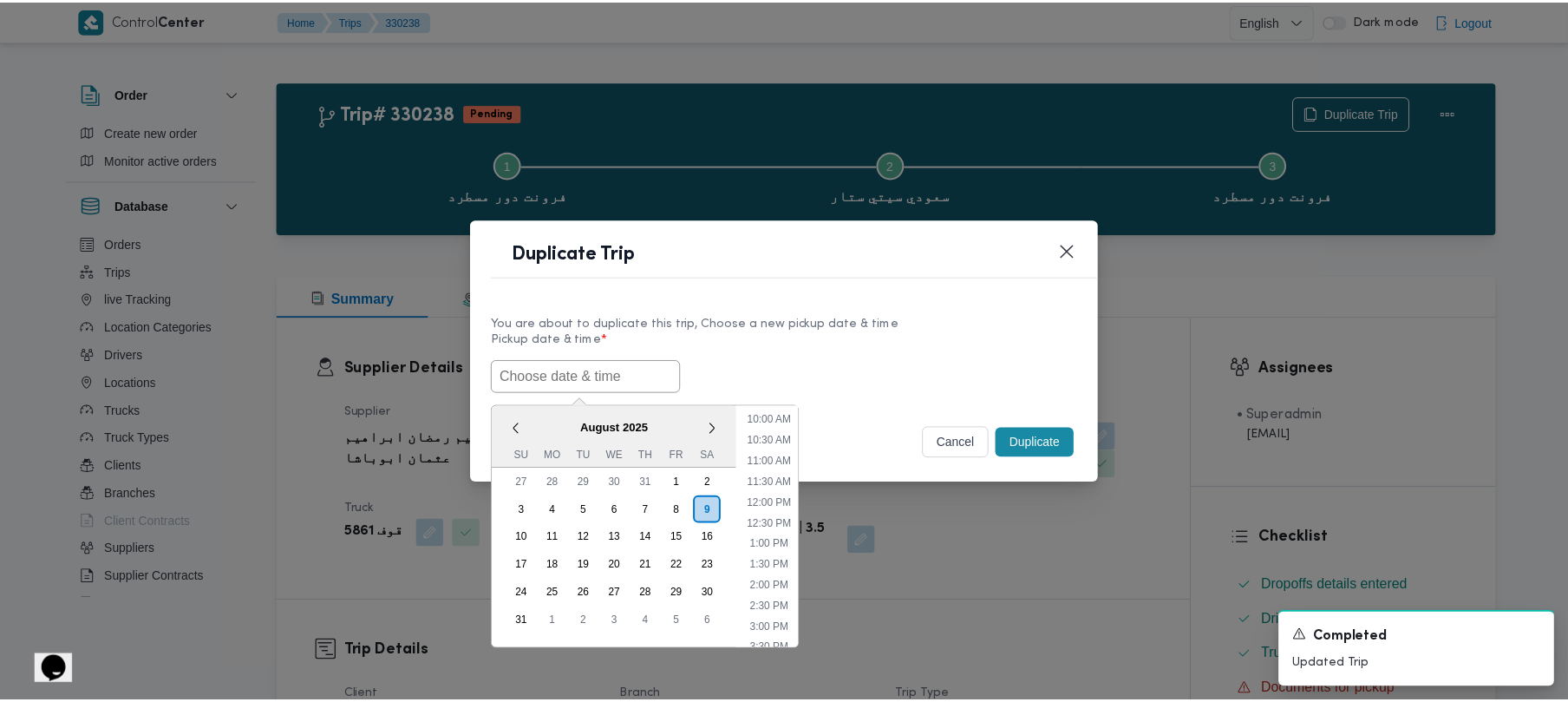 scroll, scrollTop: 205, scrollLeft: 0, axis: vertical 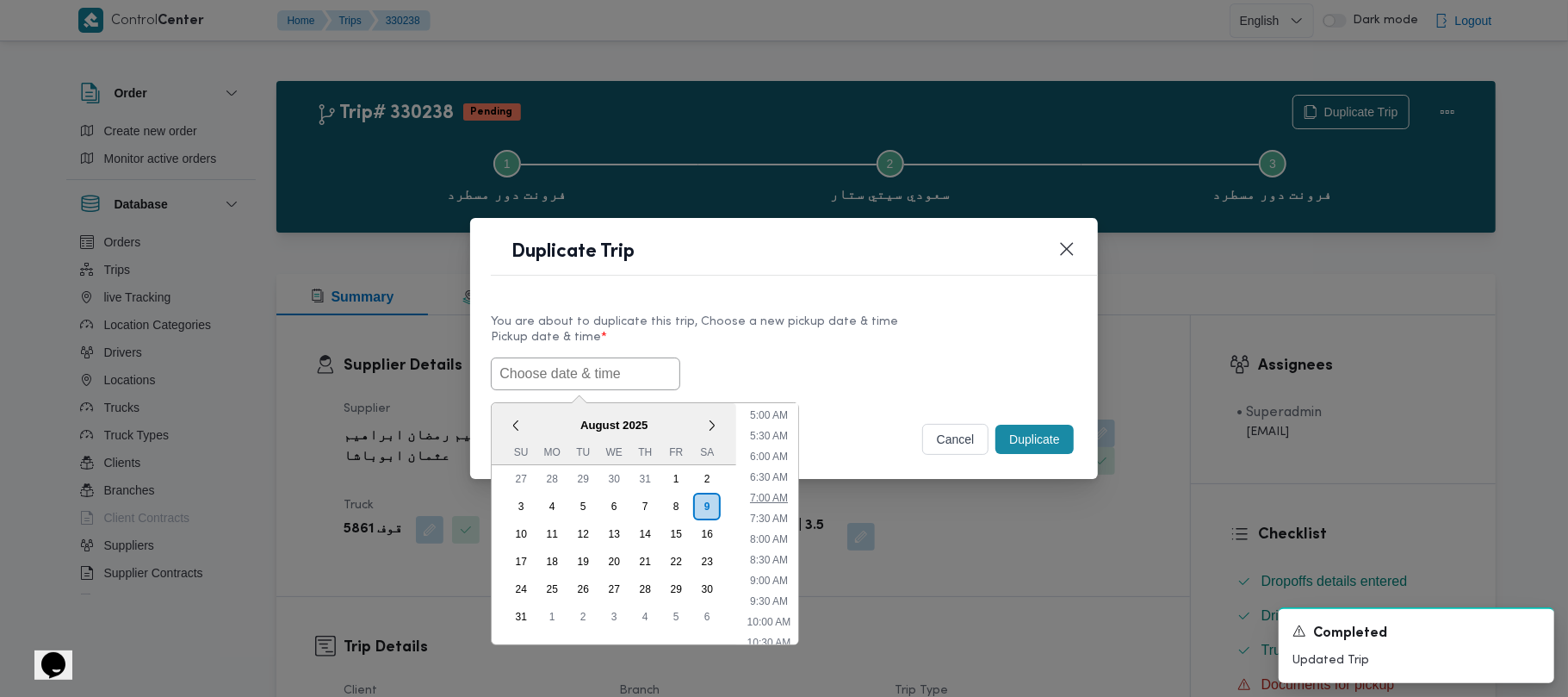 click on "7:00 AM" at bounding box center (769, 498) 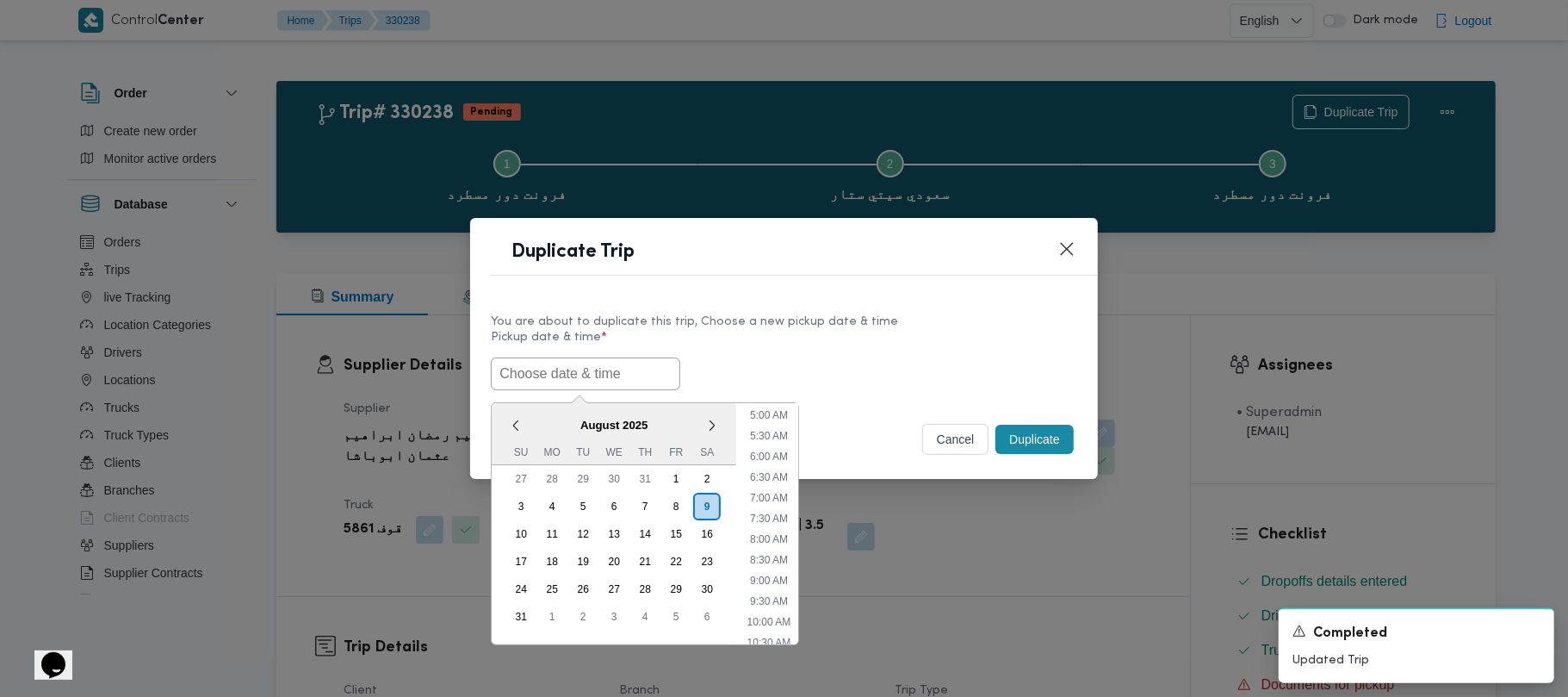 type on "09/08/2025 7:00AM" 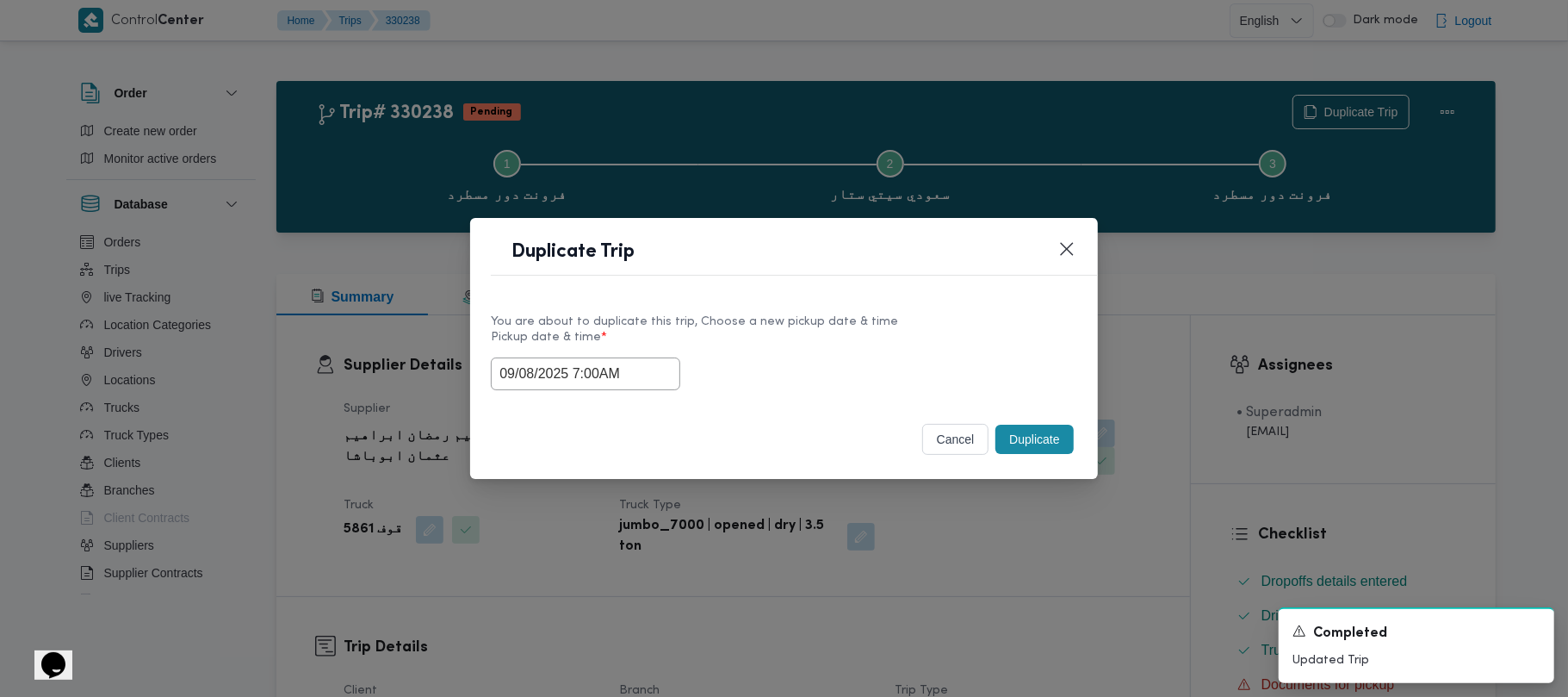 click on "Selected date: Saturday, August 9th, 2025 at 7:00 AM [DATE] [TIME]" at bounding box center [784, 374] 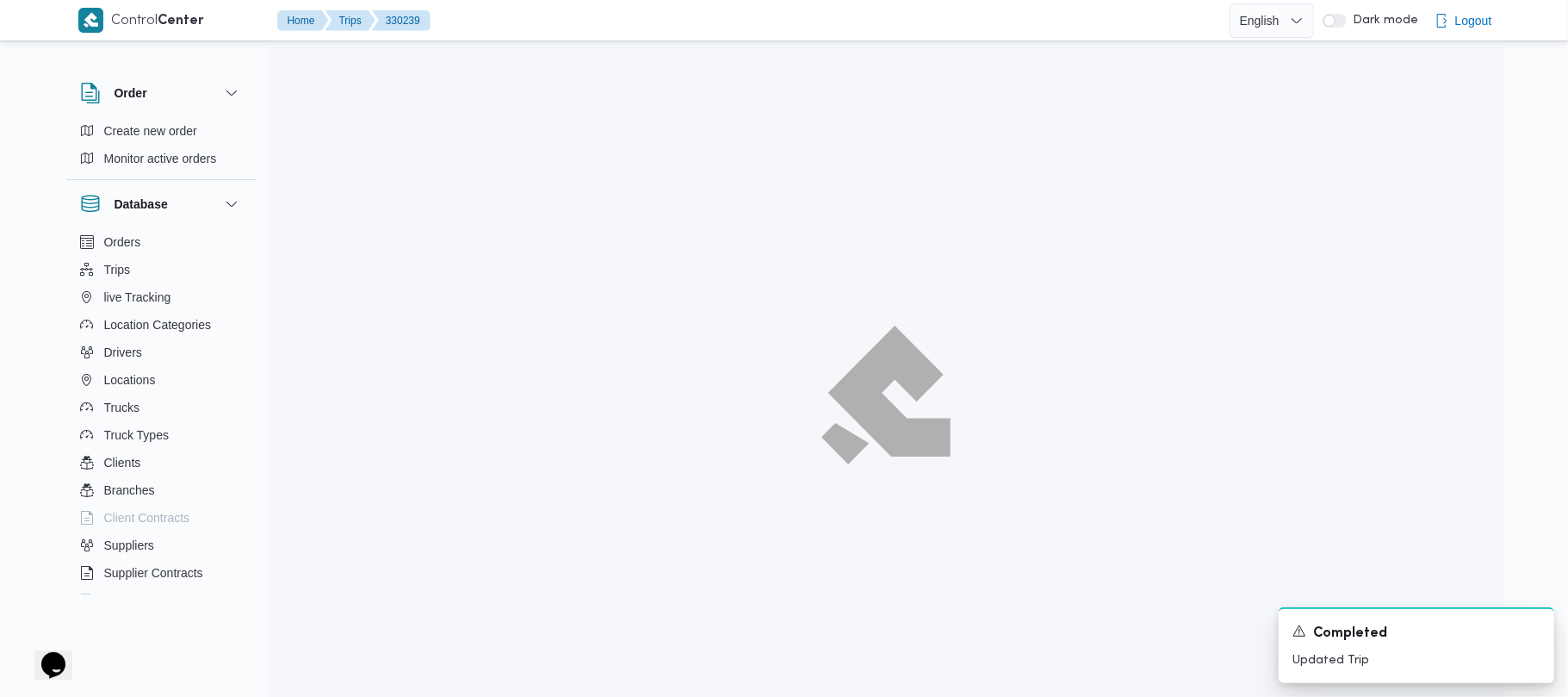 type 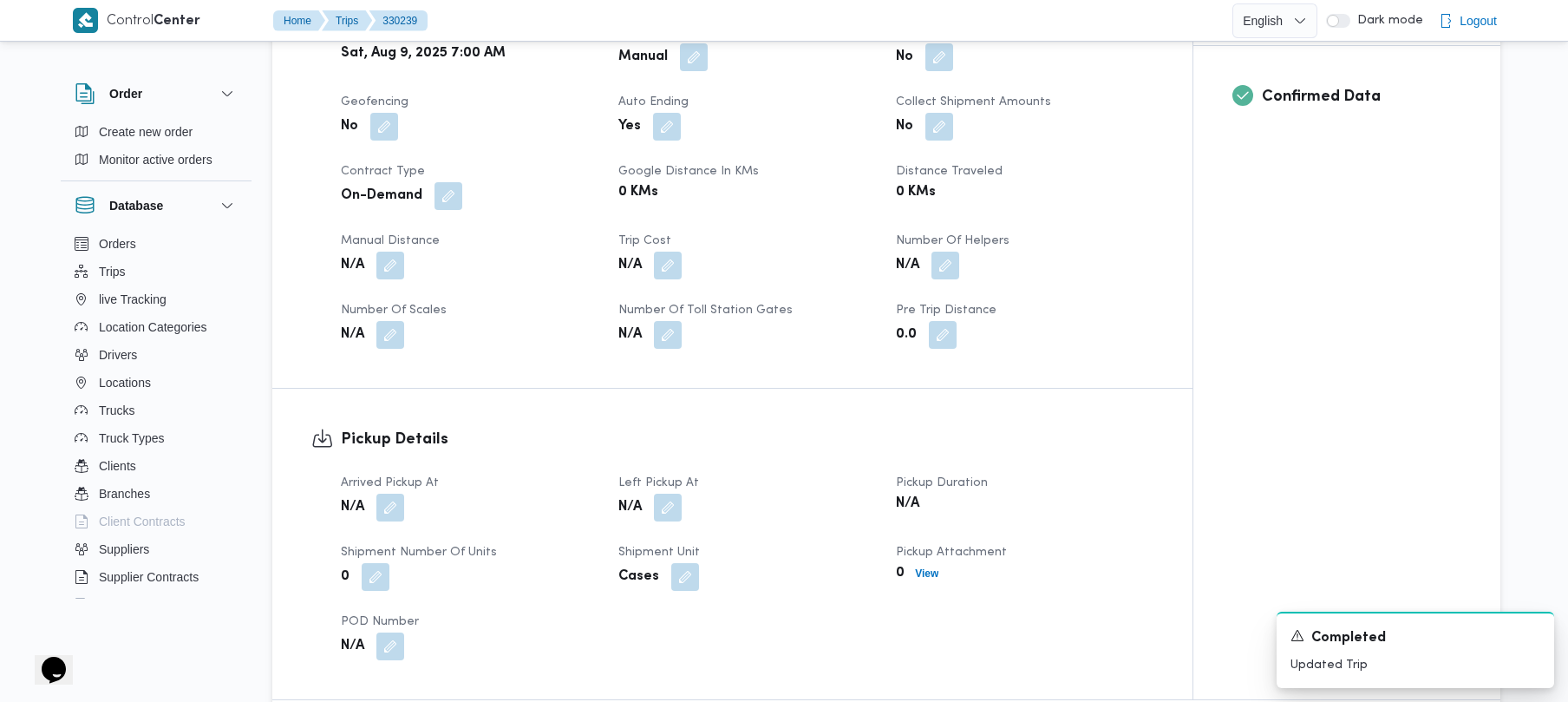 scroll, scrollTop: 0, scrollLeft: 0, axis: both 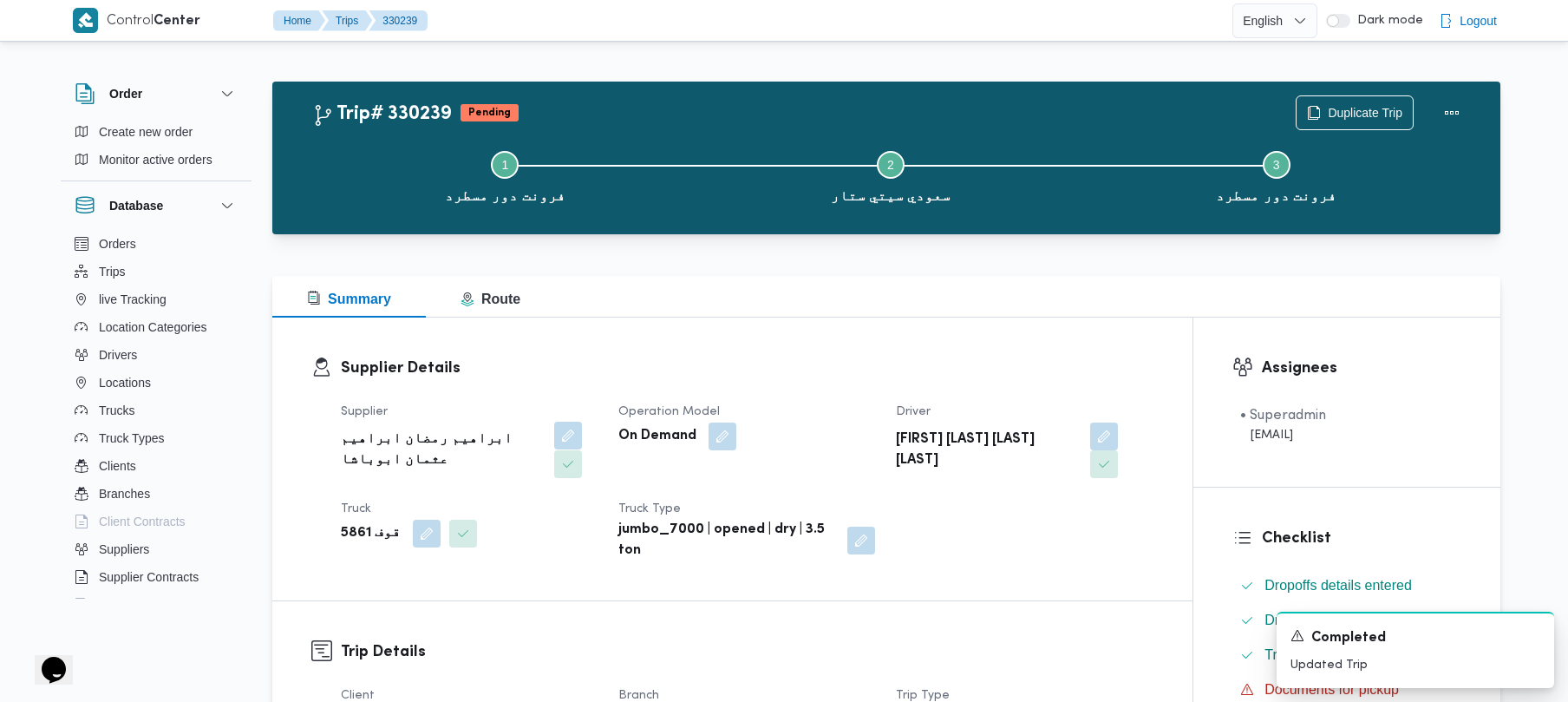 drag, startPoint x: 515, startPoint y: 438, endPoint x: 520, endPoint y: 446, distance: 9.433981 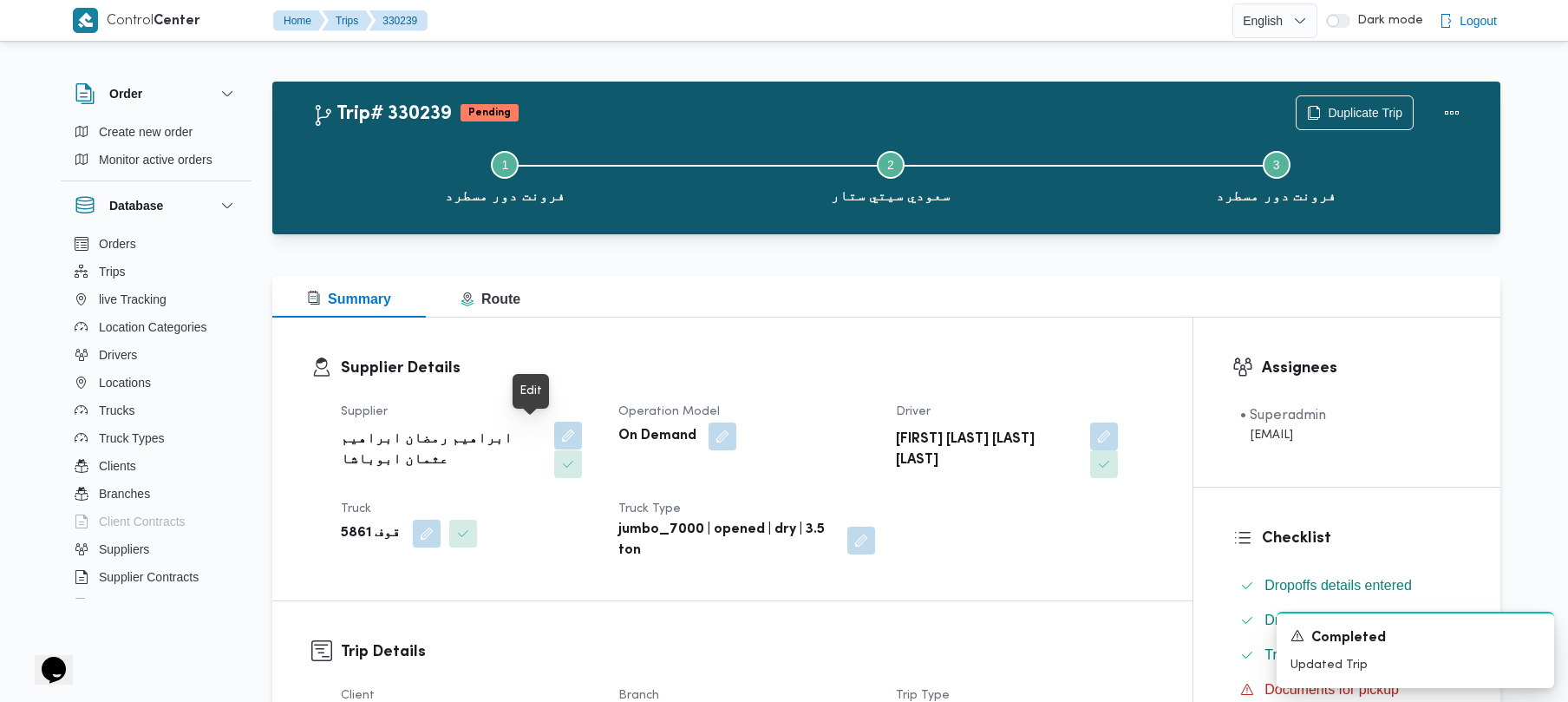 click at bounding box center [568, 436] 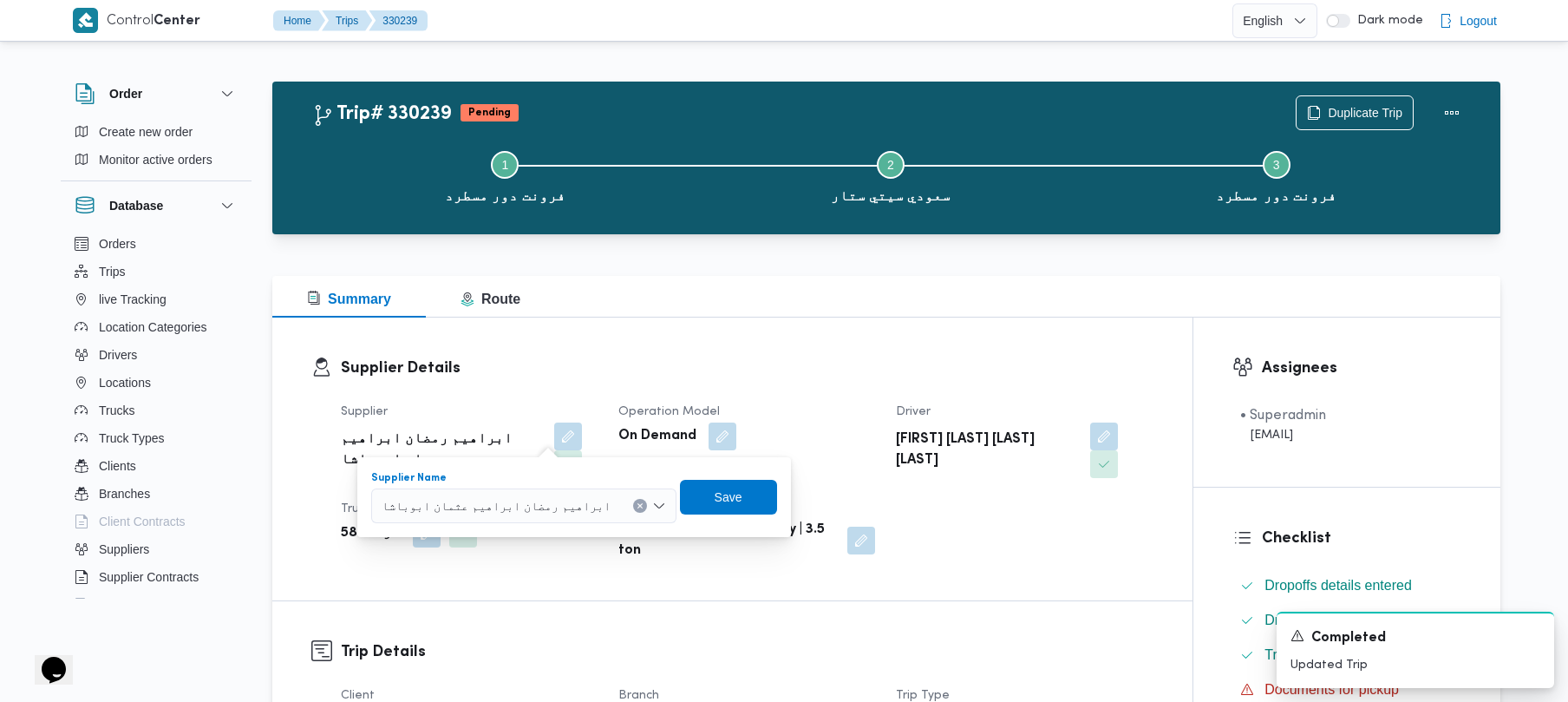 click on "ابراهيم رمضان ابراهيم عثمان ابوباشا" at bounding box center (496, 505) 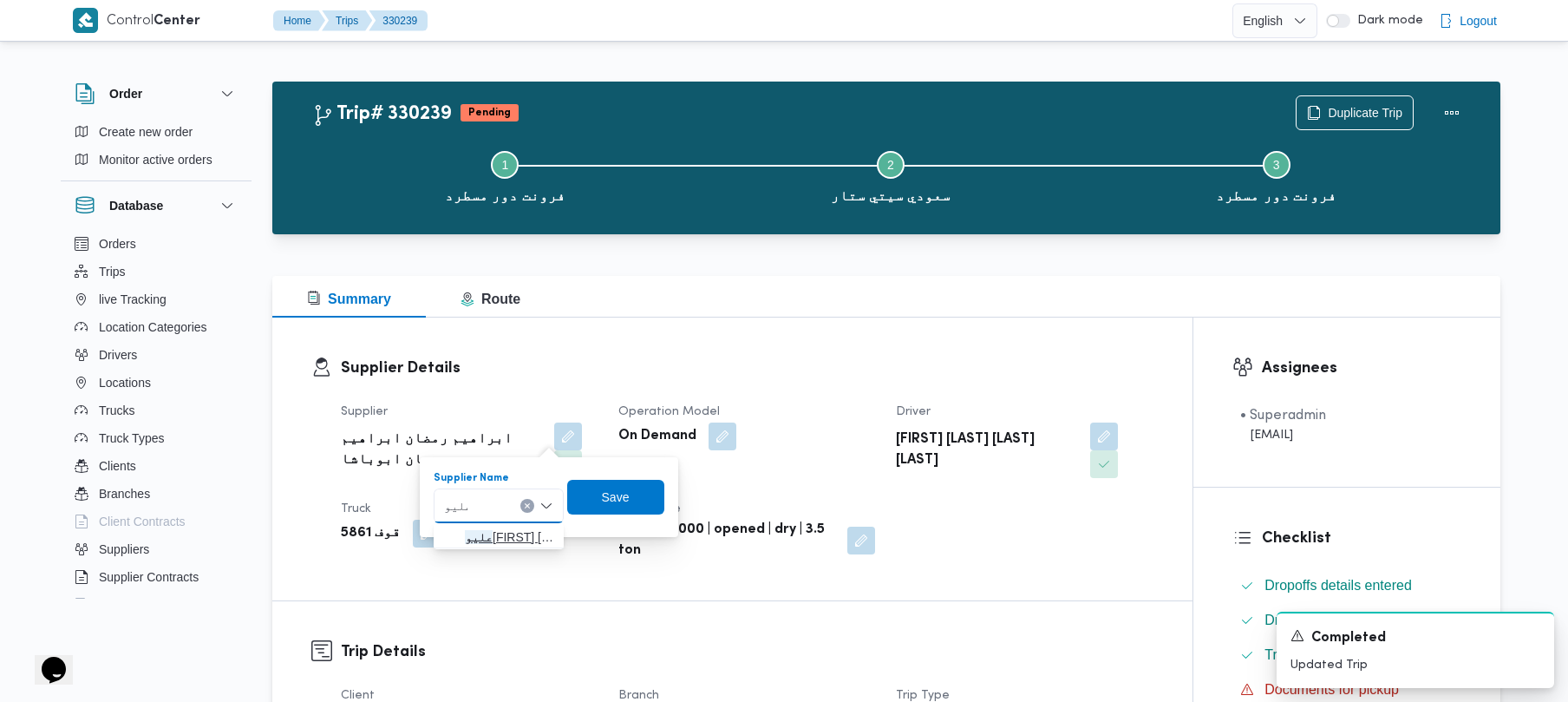 type on "عليو" 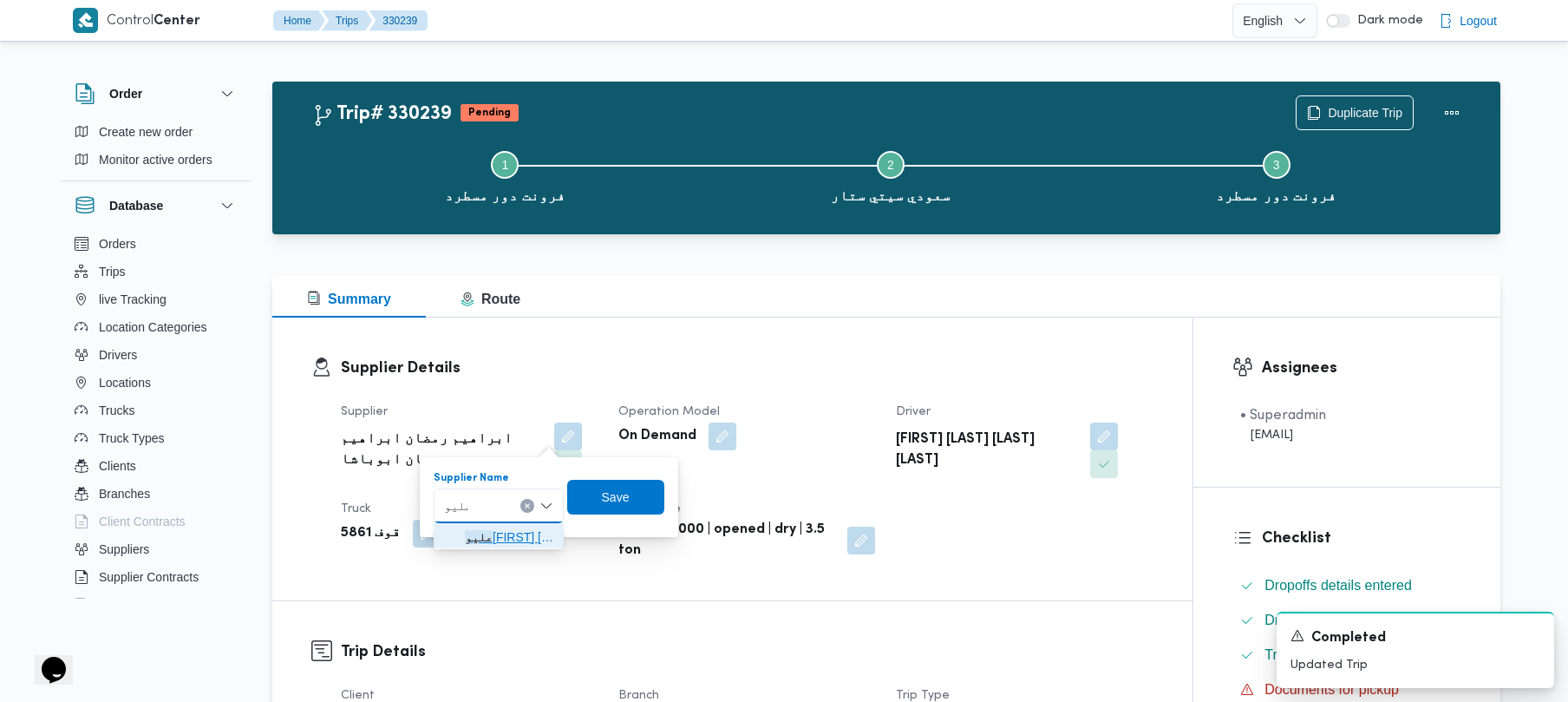 click 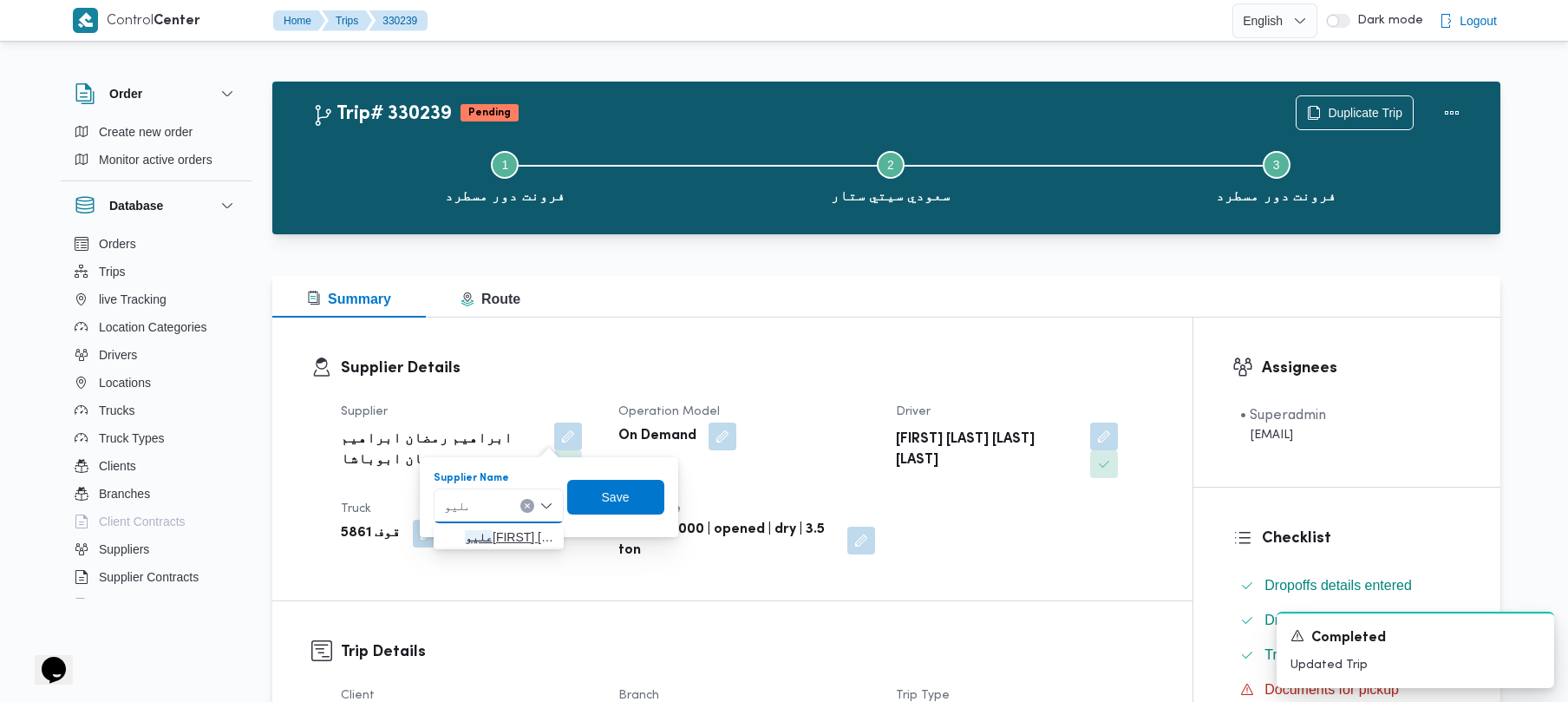 type 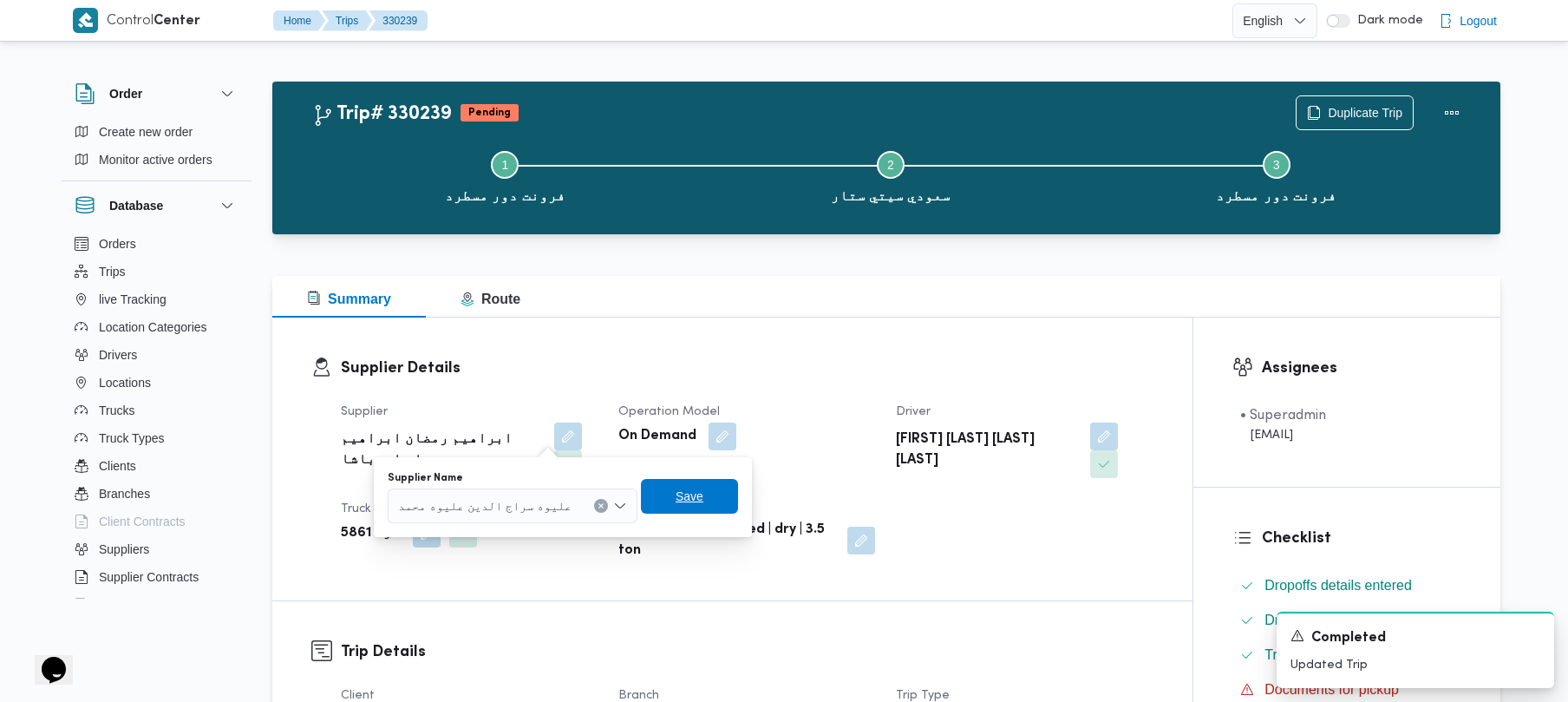 click on "Save" at bounding box center [689, 496] 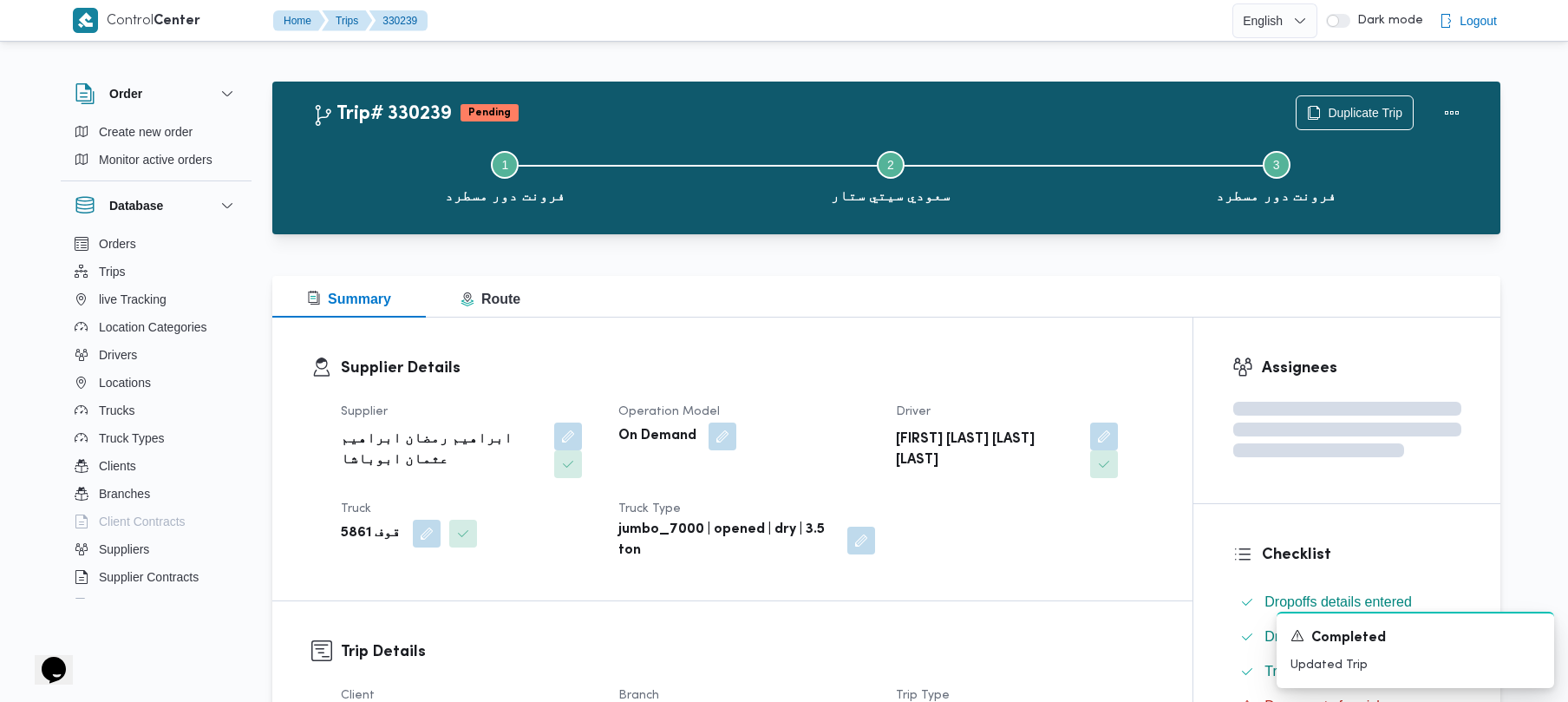 click on "Supplier Details Supplier [FIRST] [LAST] [FIRST] [LAST] Operation Model On Demand Driver [LAST] [FIRST] [FIRST] [FIRST] [LAST] Truck قوف 5861 Truck Type jumbo_7000 | opened | dry | 3.5 ton" at bounding box center (732, 459) 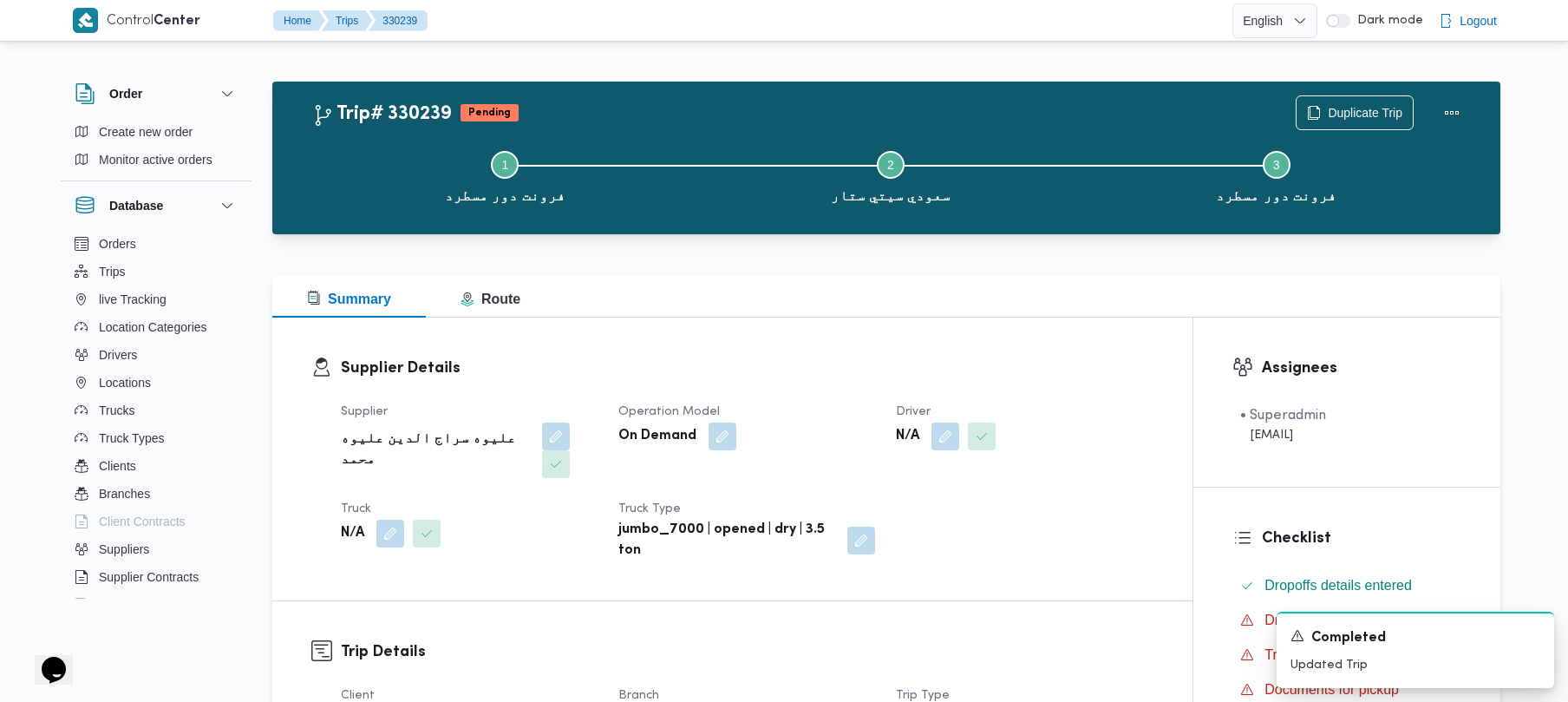 click on "Supplier Details Supplier [FIRST] [LAST] [FIRST] Operation Model On Demand Driver N/A Truck N/A Truck Type jumbo_7000 | opened | dry | 3.5 ton" at bounding box center (732, 459) 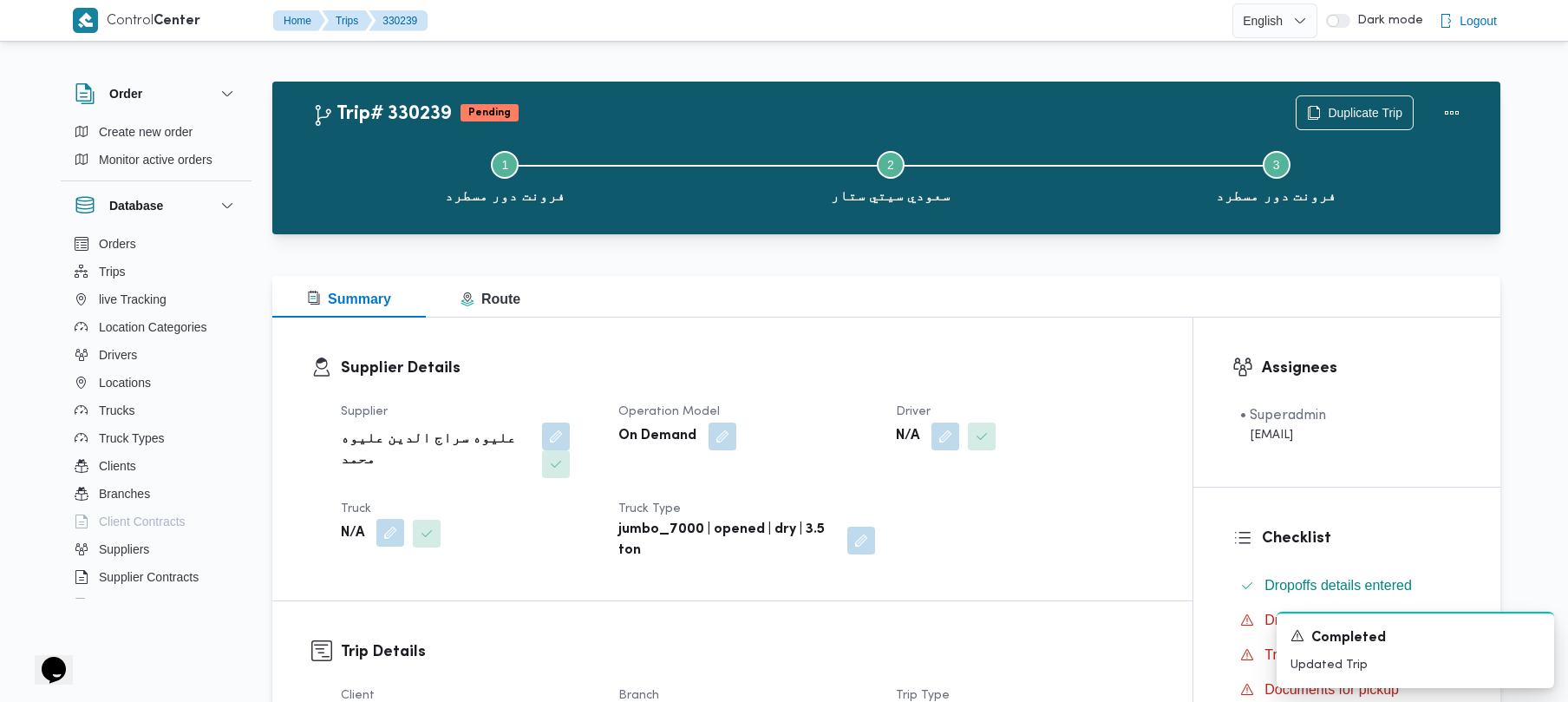click at bounding box center (390, 533) 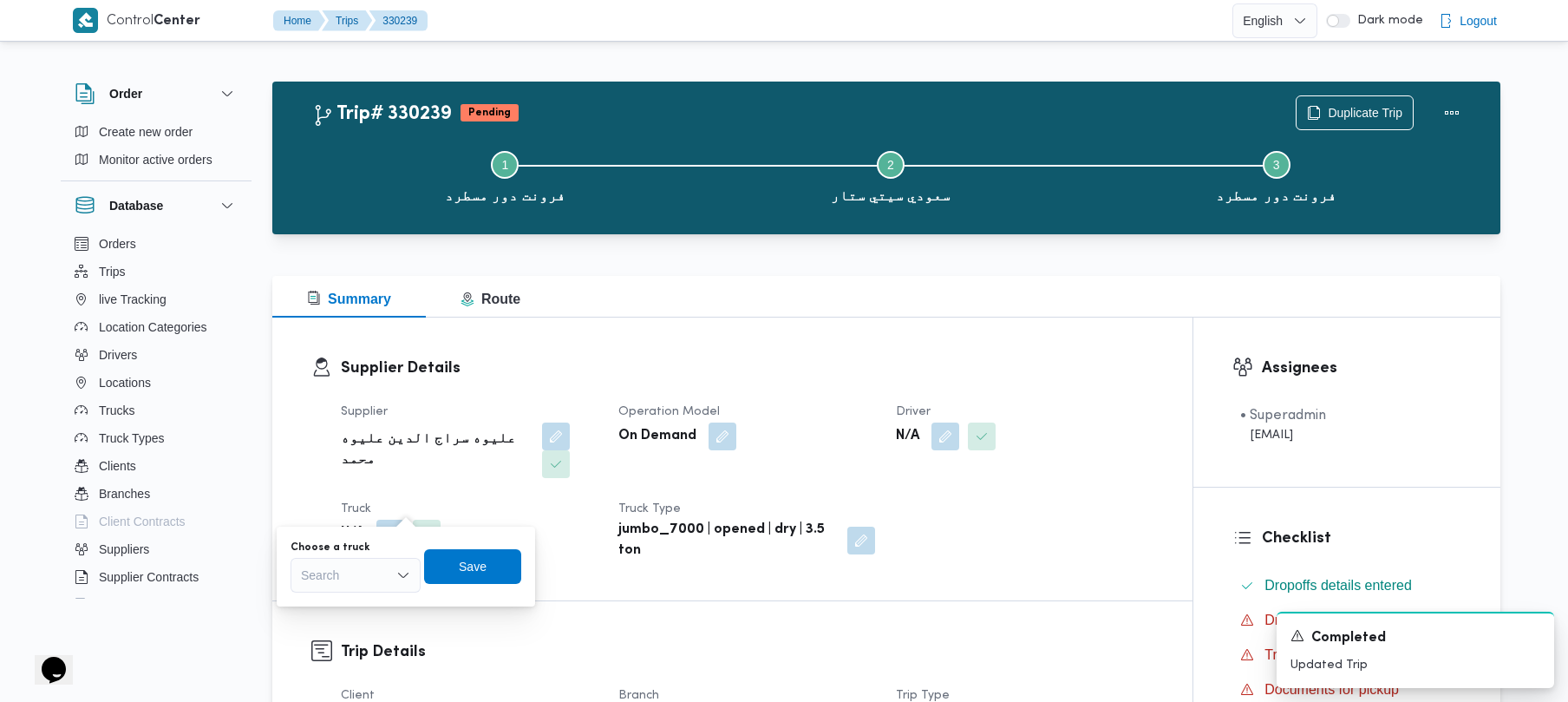click on "Choose a truck Search Save" at bounding box center [406, 567] 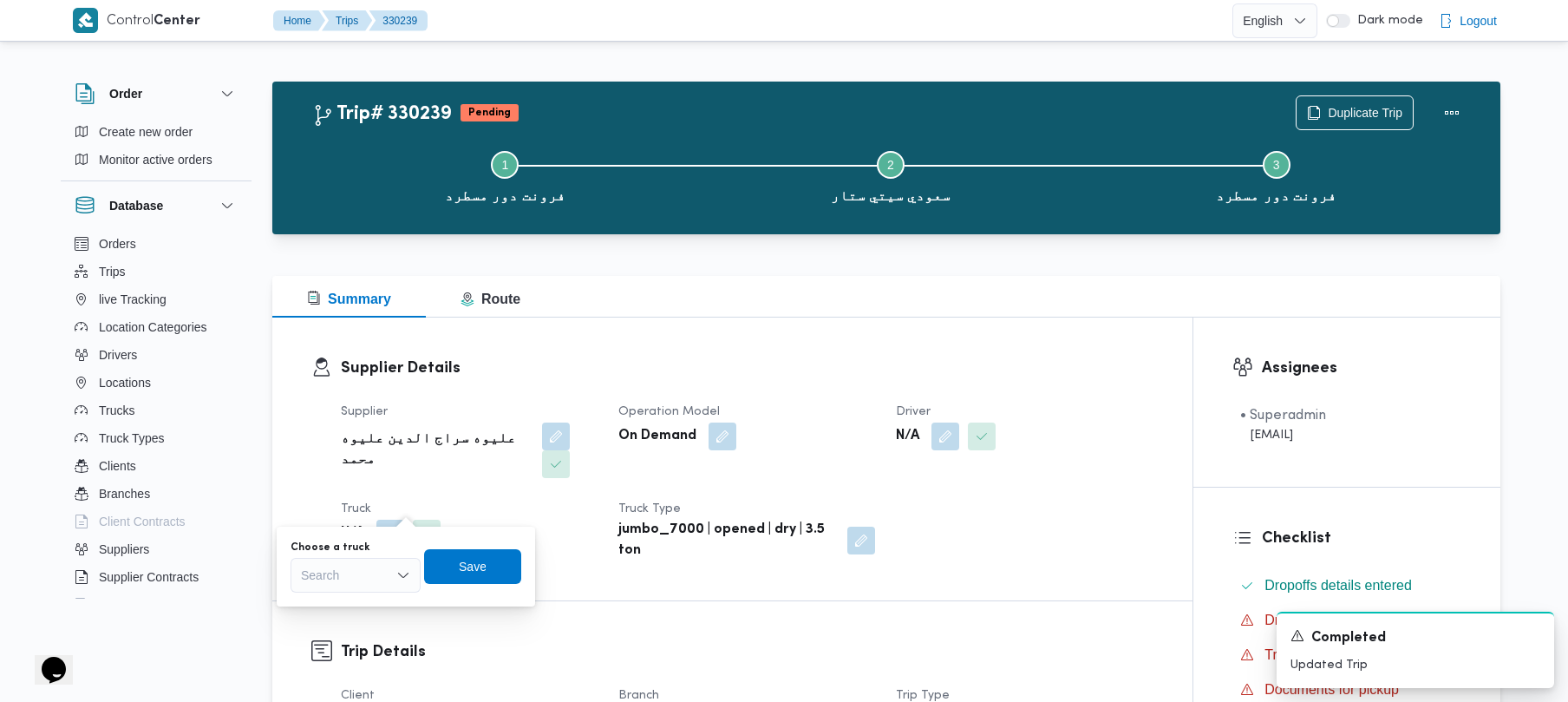 click on "Search" at bounding box center [356, 575] 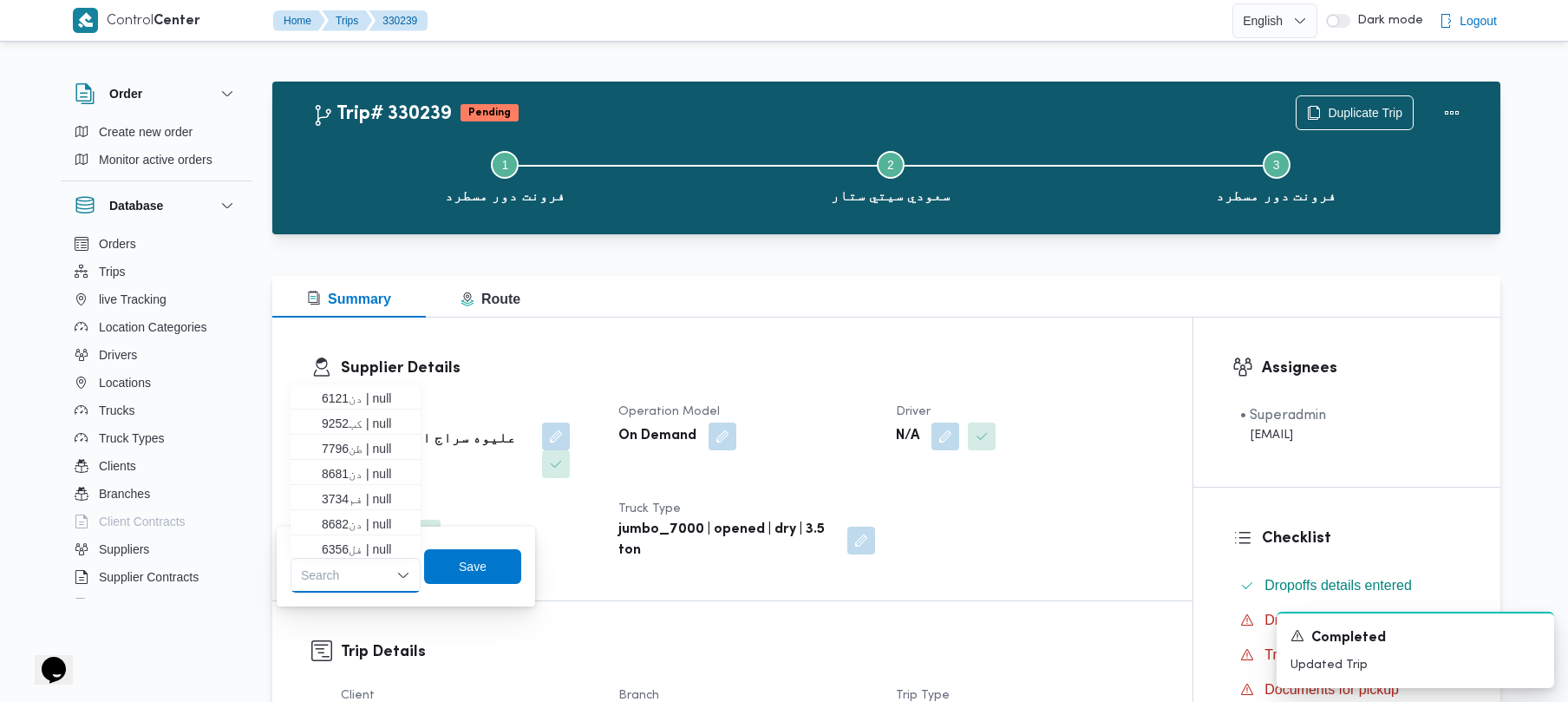 paste on "7883" 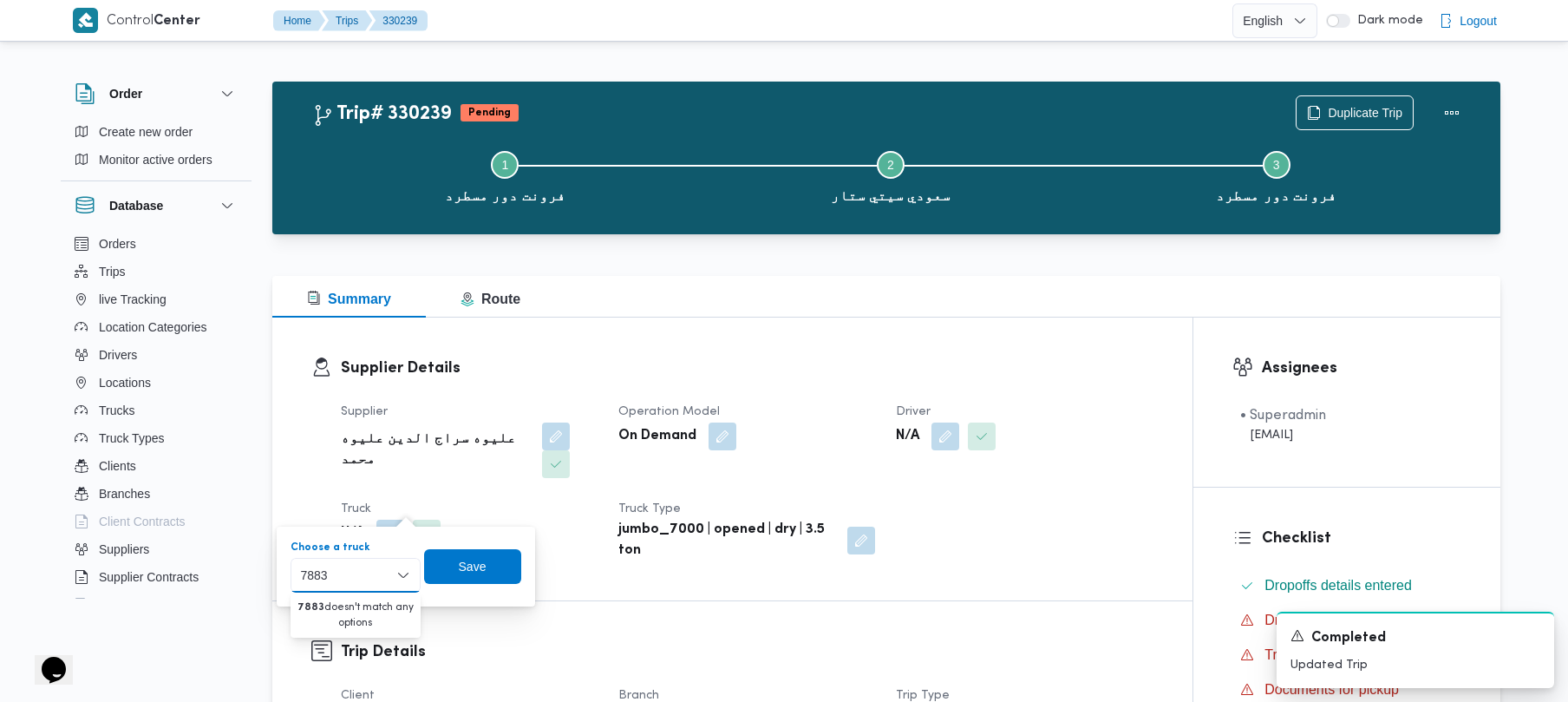 type on "7883" 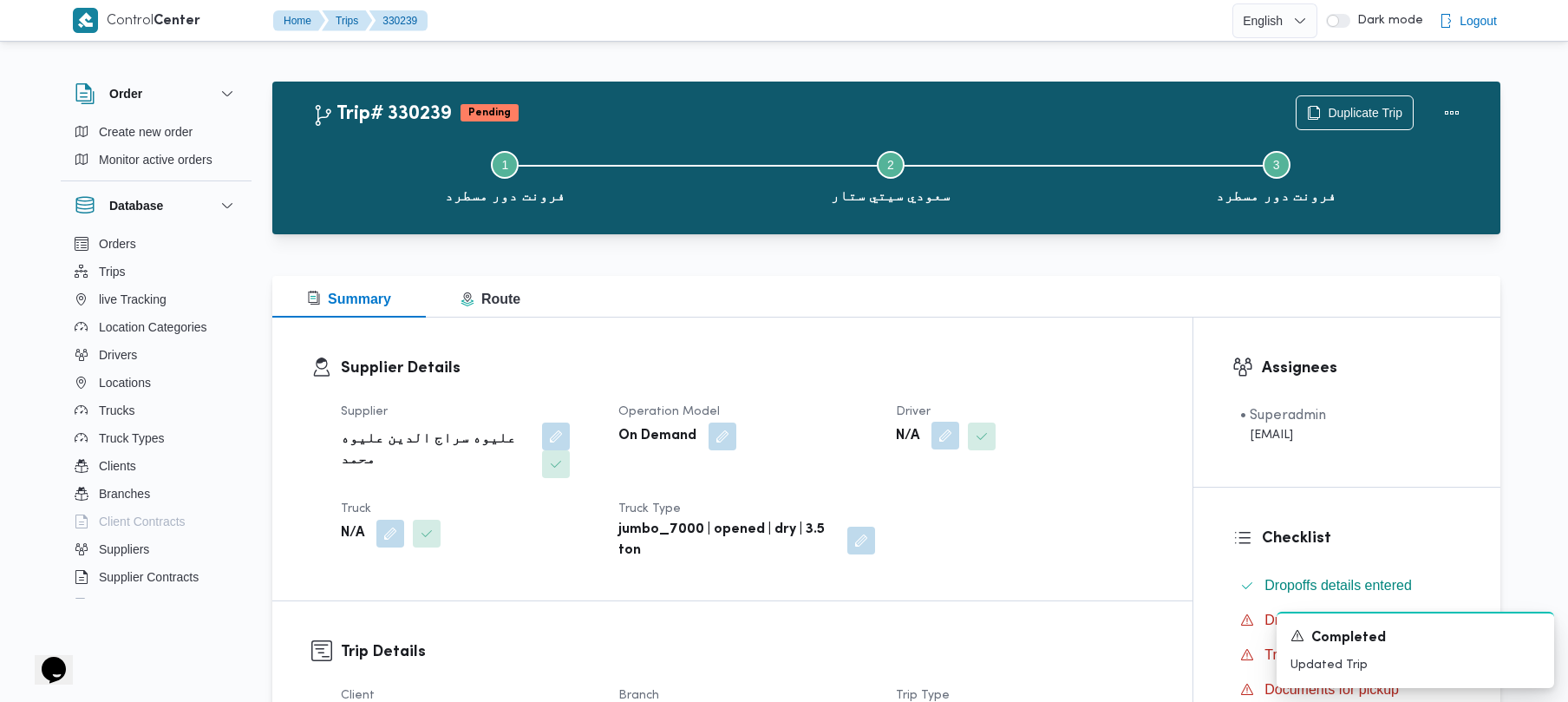 click at bounding box center [945, 436] 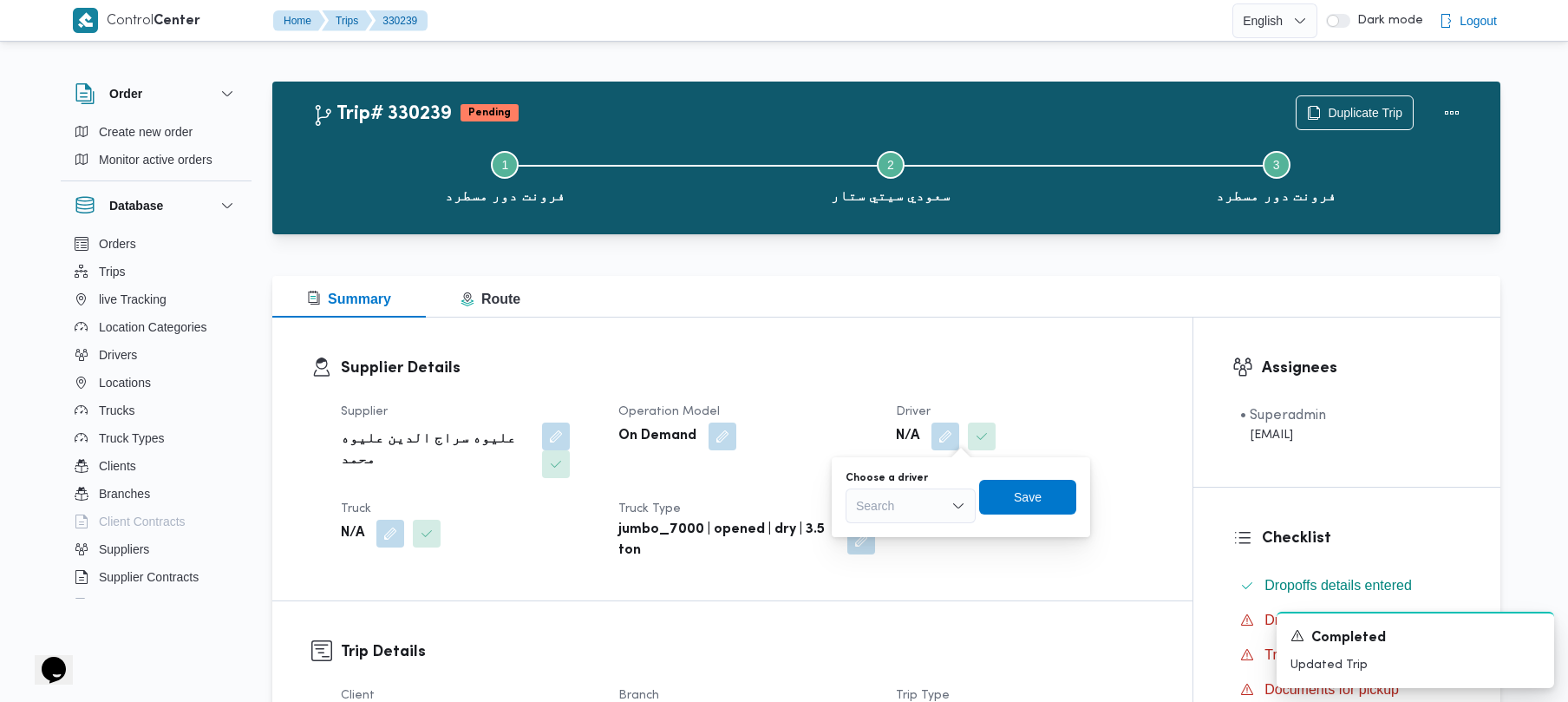 click on "Search" at bounding box center (911, 506) 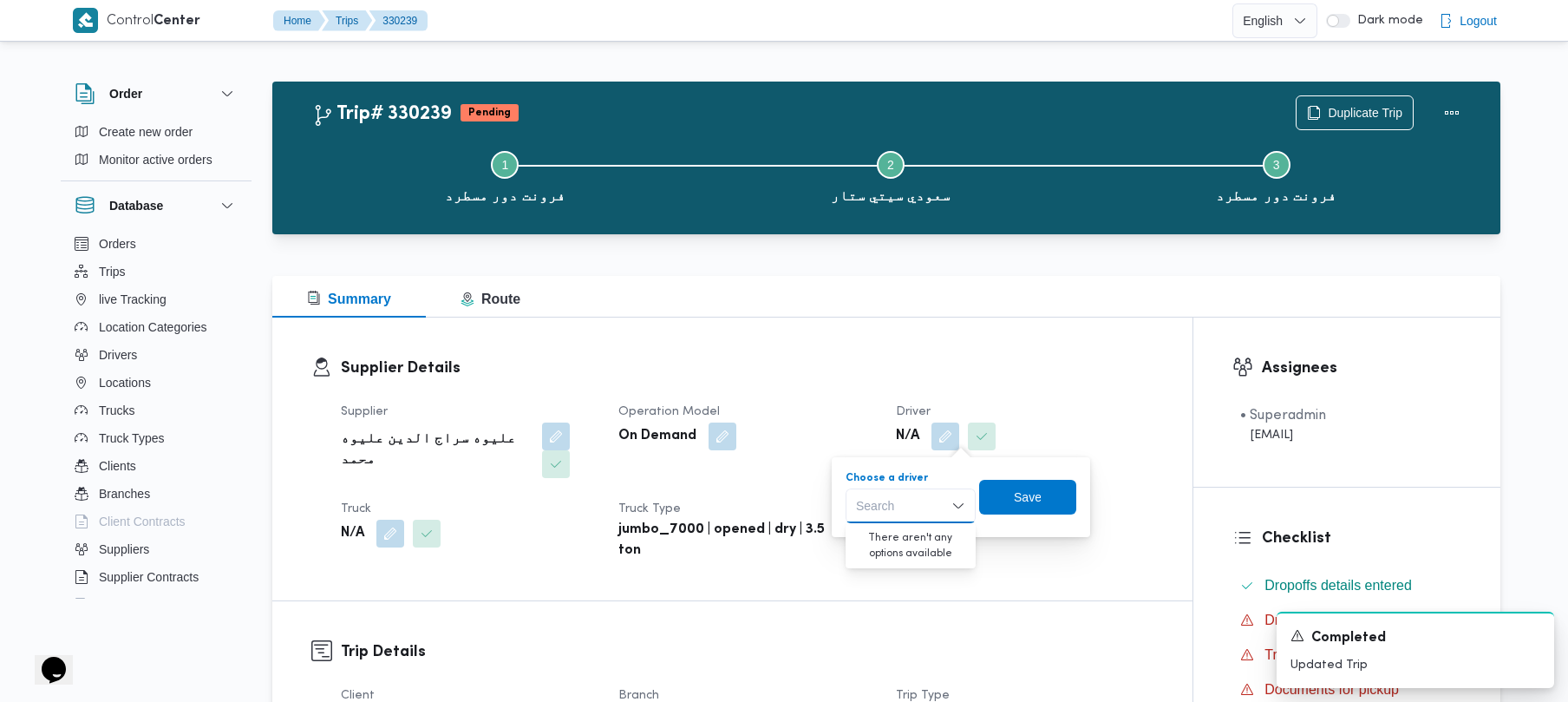 paste on "[FIRST] [LAST]" 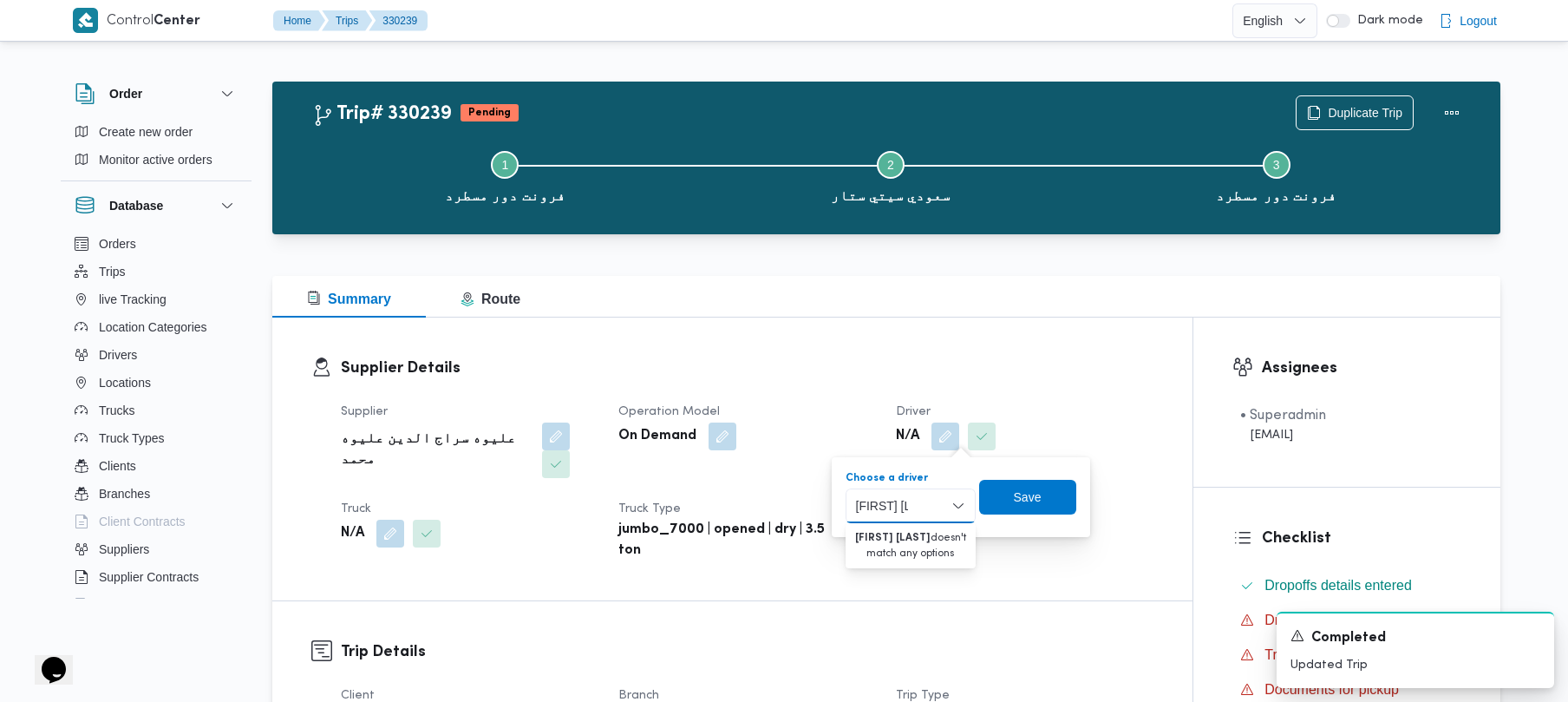 type on "[FIRST] [LAST]" 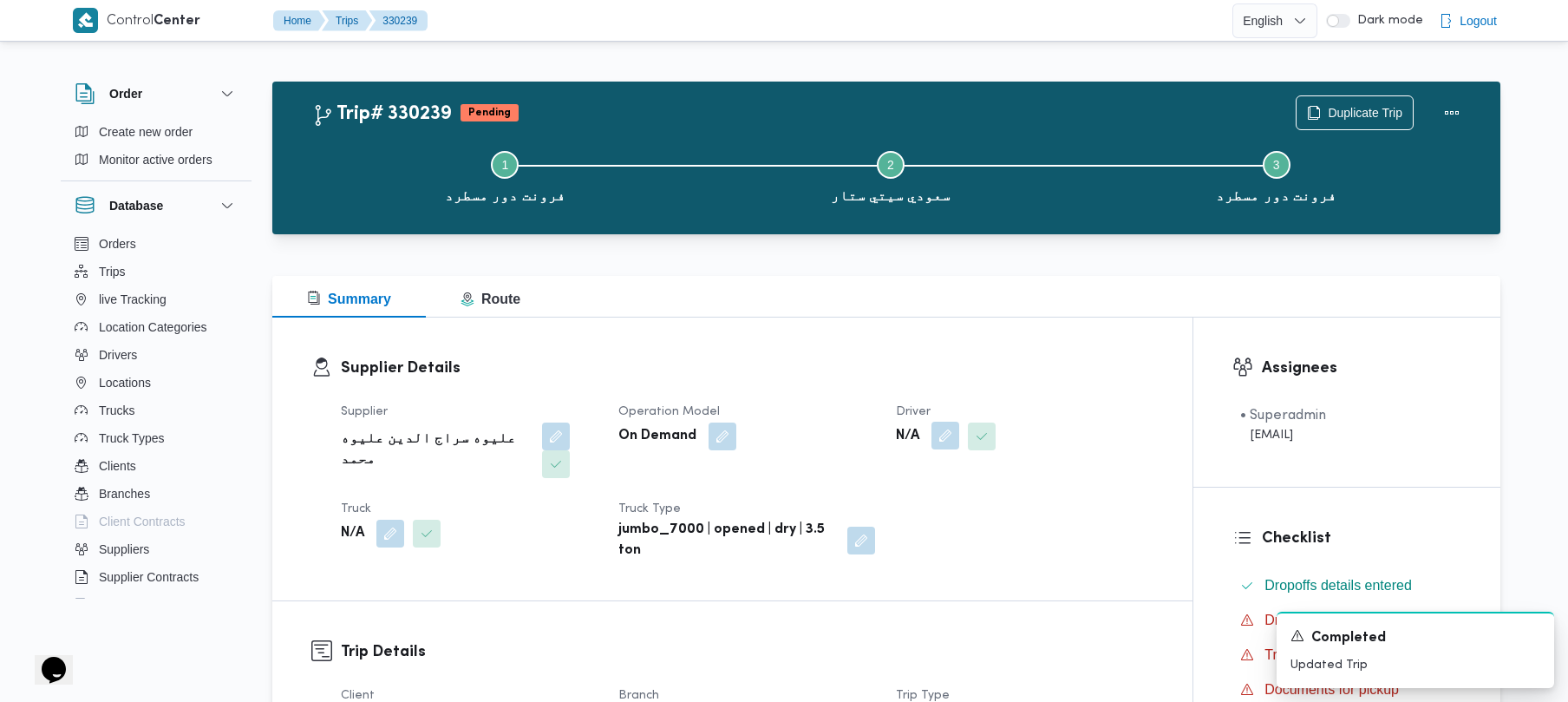 click at bounding box center [945, 436] 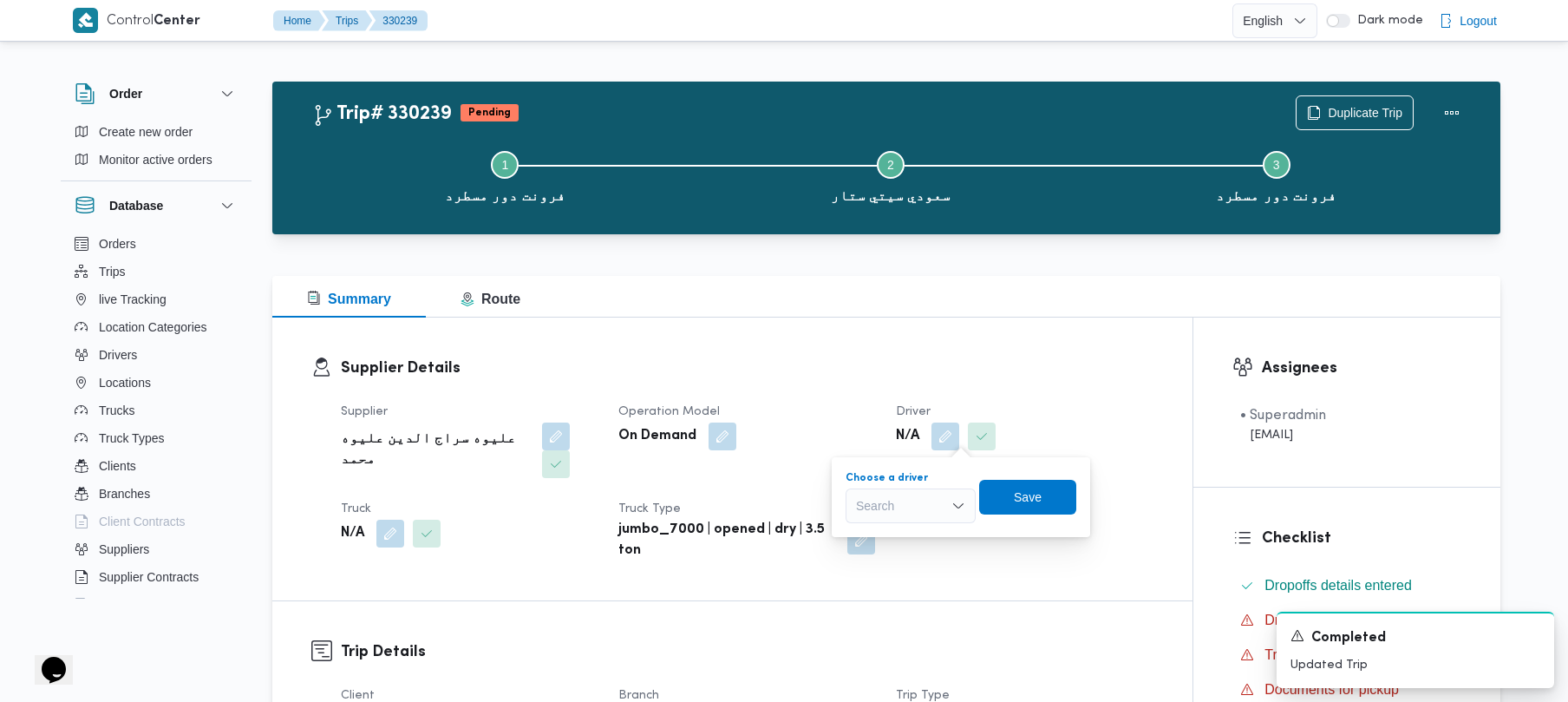 click on "Search" at bounding box center (911, 506) 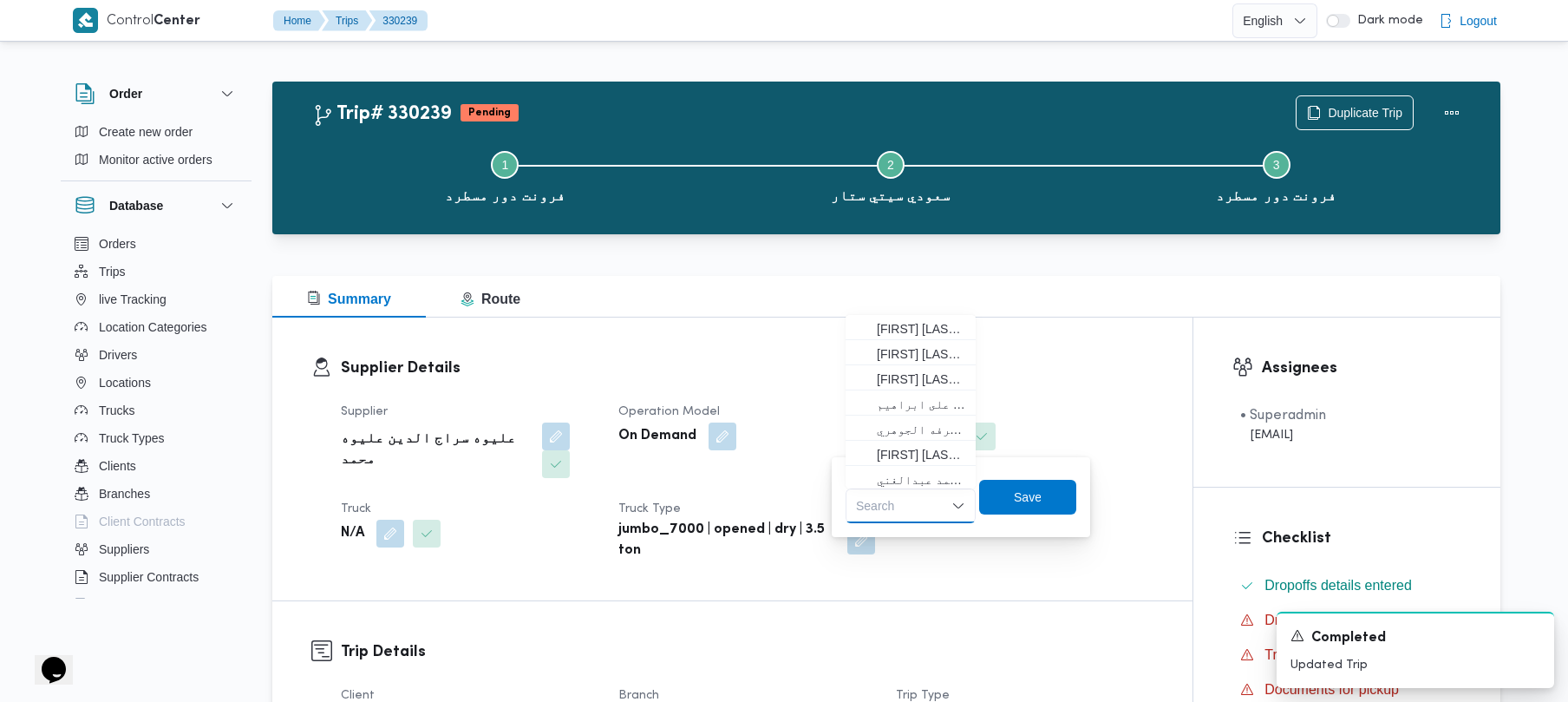 paste on "[FIRST] [LAST]" 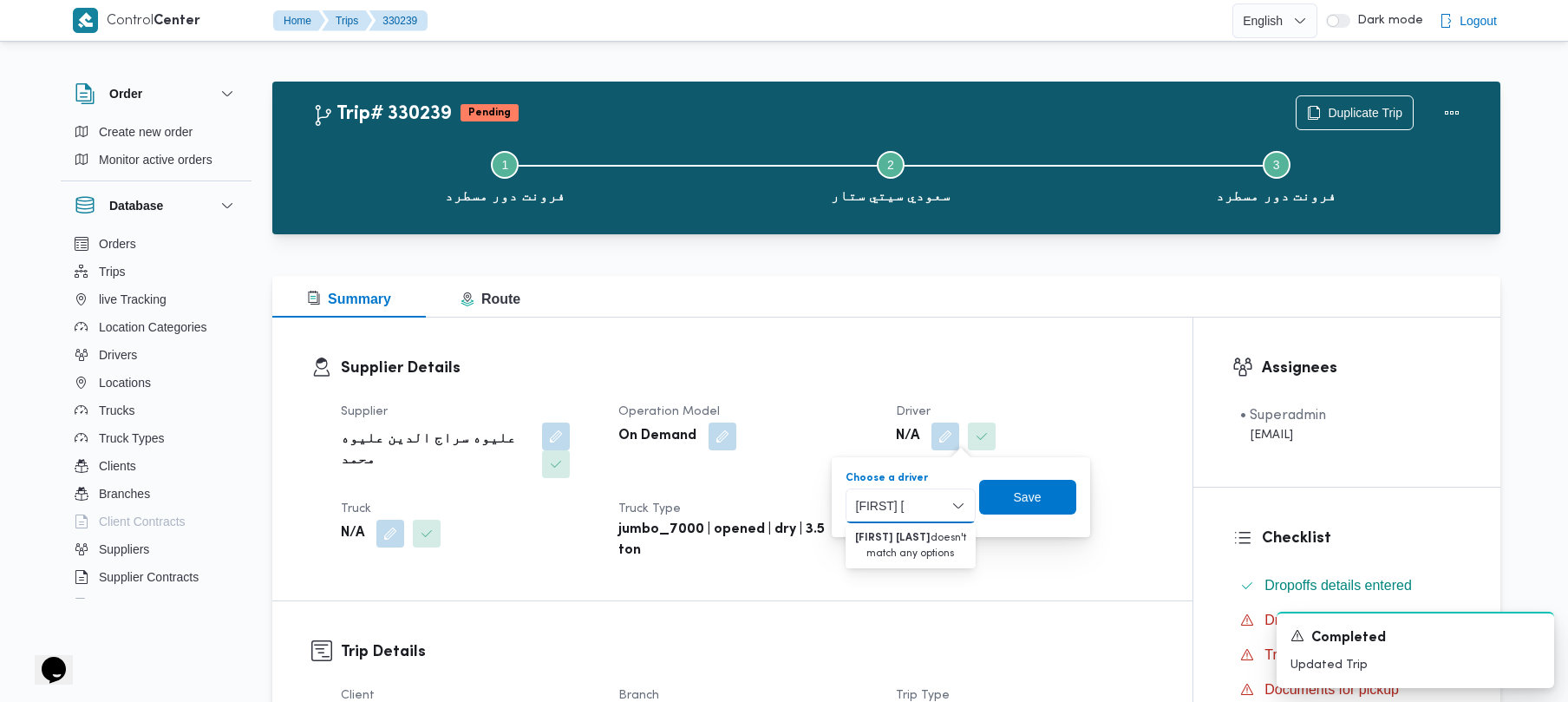 type on "[FIRST] [LAST]" 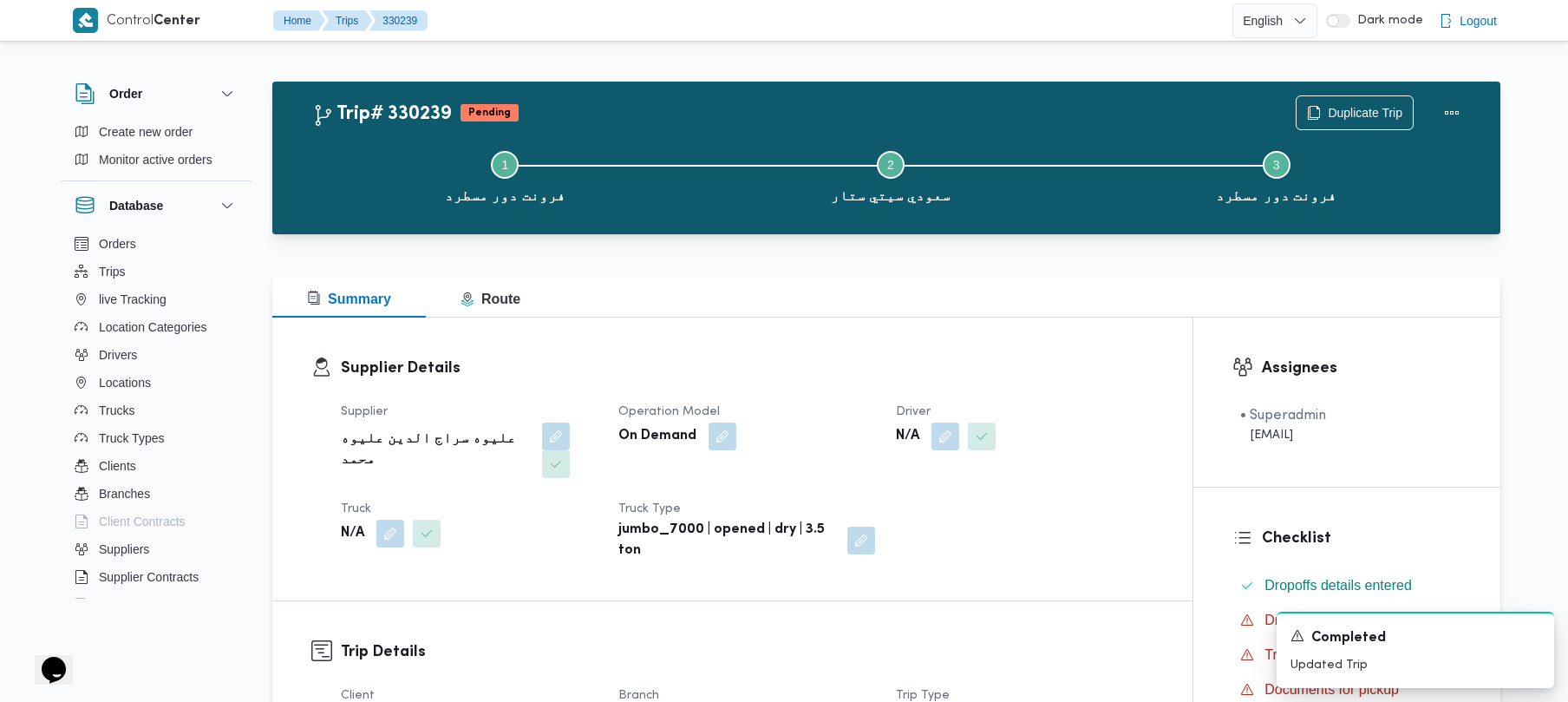 click on "Supplier Details Supplier [FIRST] [LAST] [FIRST] Operation Model On Demand Driver N/A Truck N/A Truck Type jumbo_7000 | opened | dry | 3.5 ton" at bounding box center [732, 459] 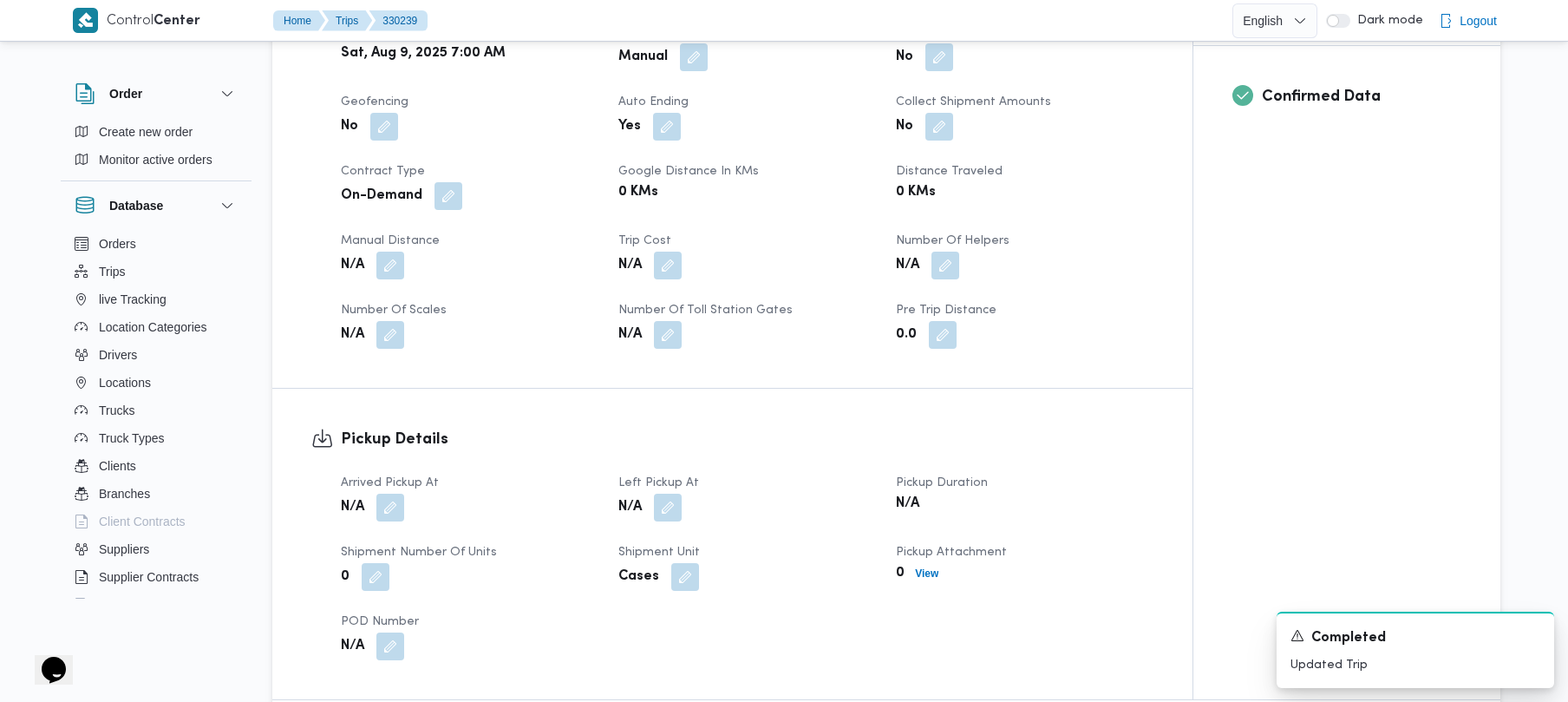 scroll, scrollTop: 1466, scrollLeft: 0, axis: vertical 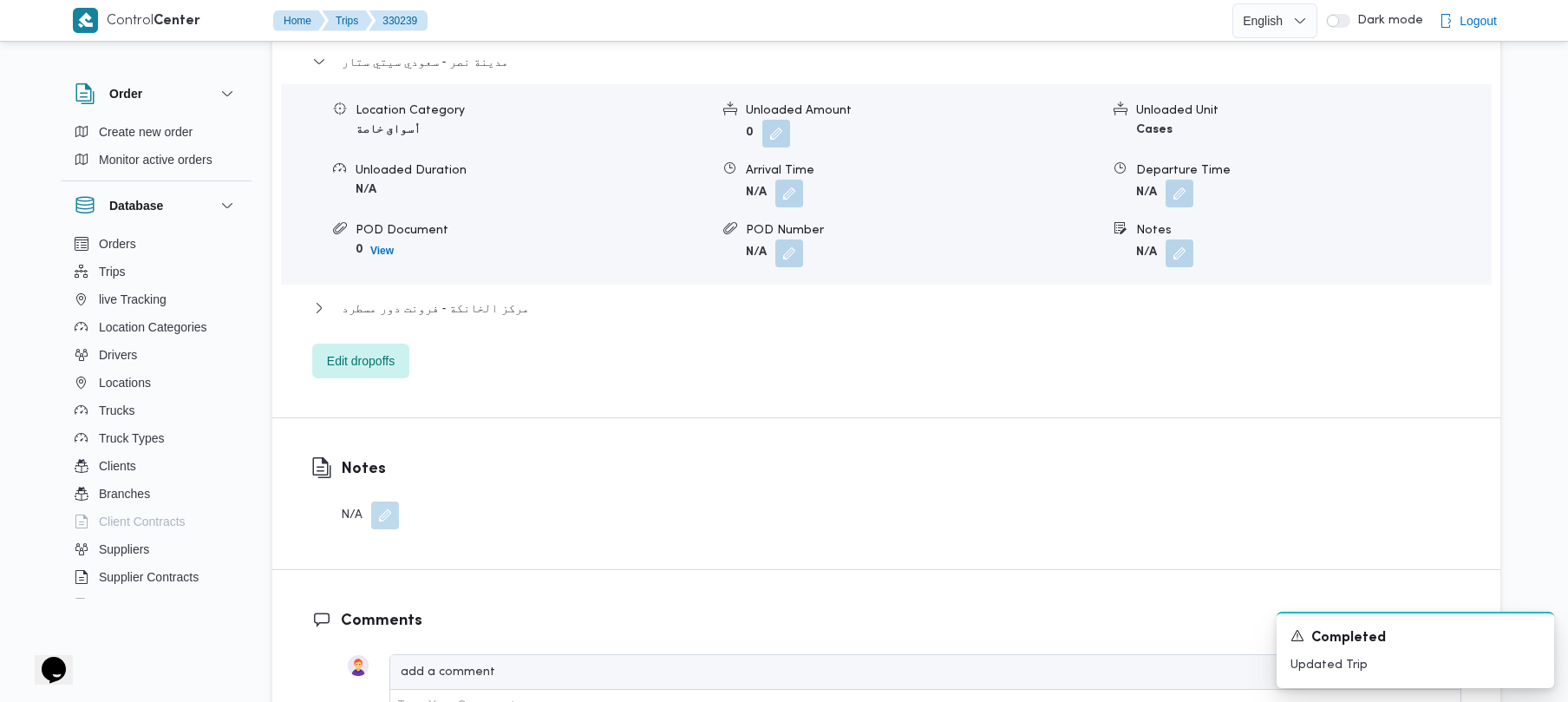 click at bounding box center (385, 515) 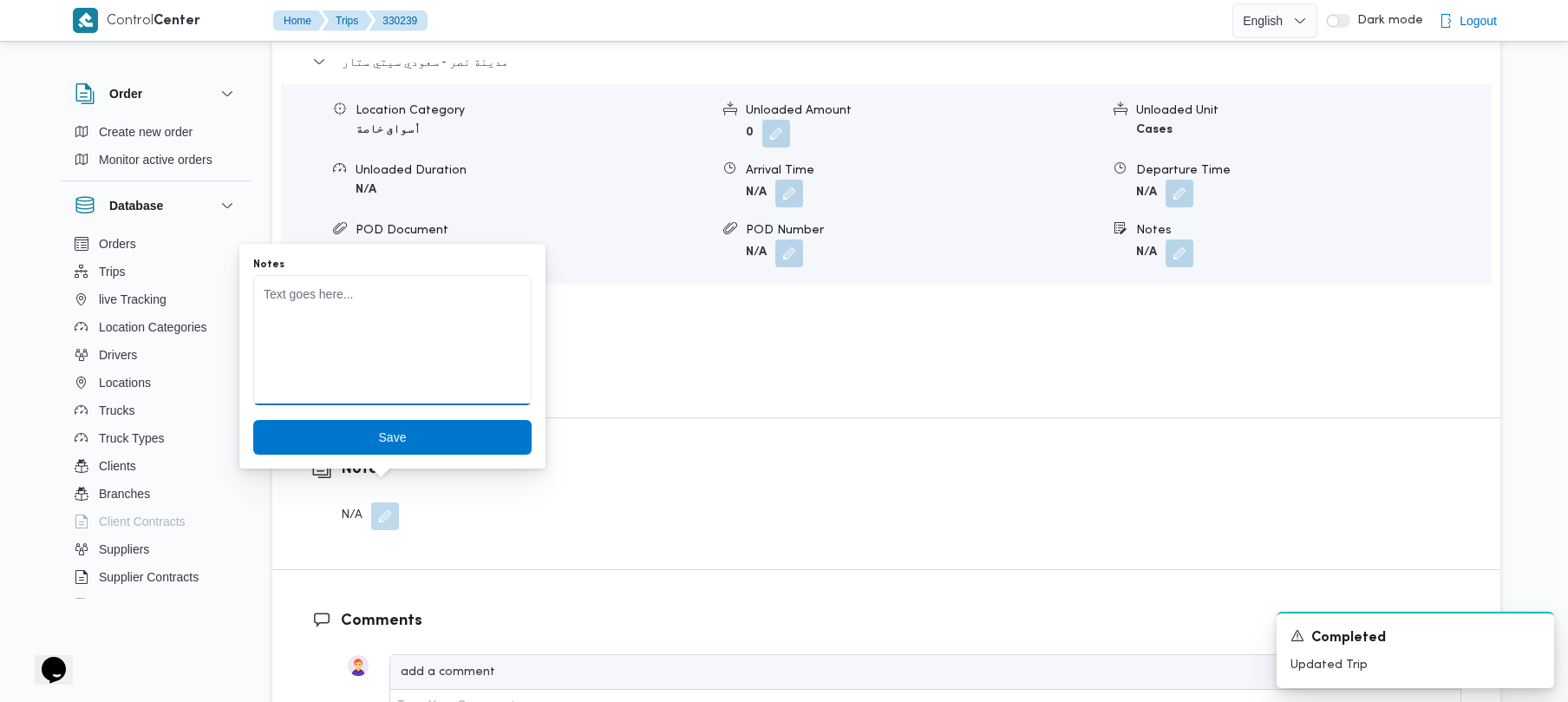 click on "Notes" at bounding box center (392, 340) 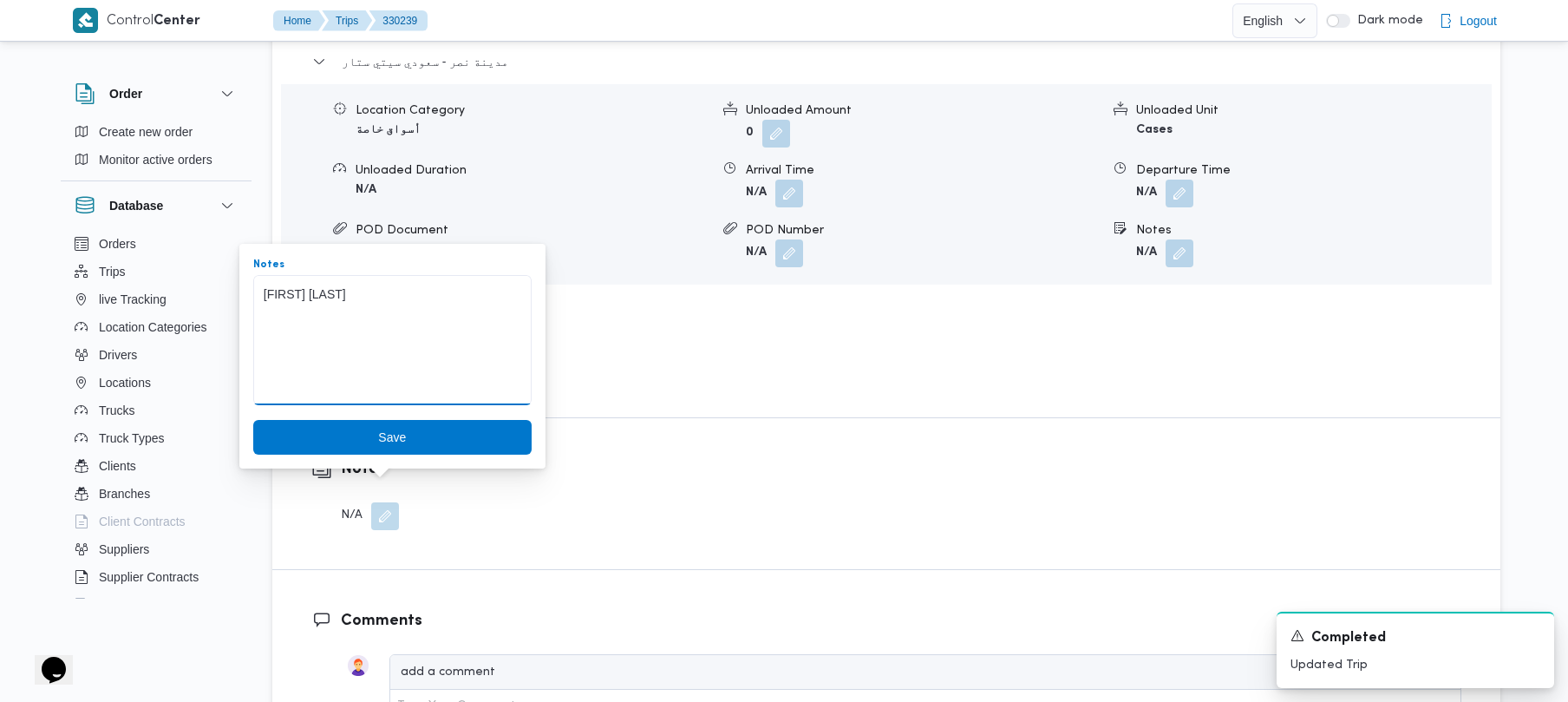 paste on "7883" 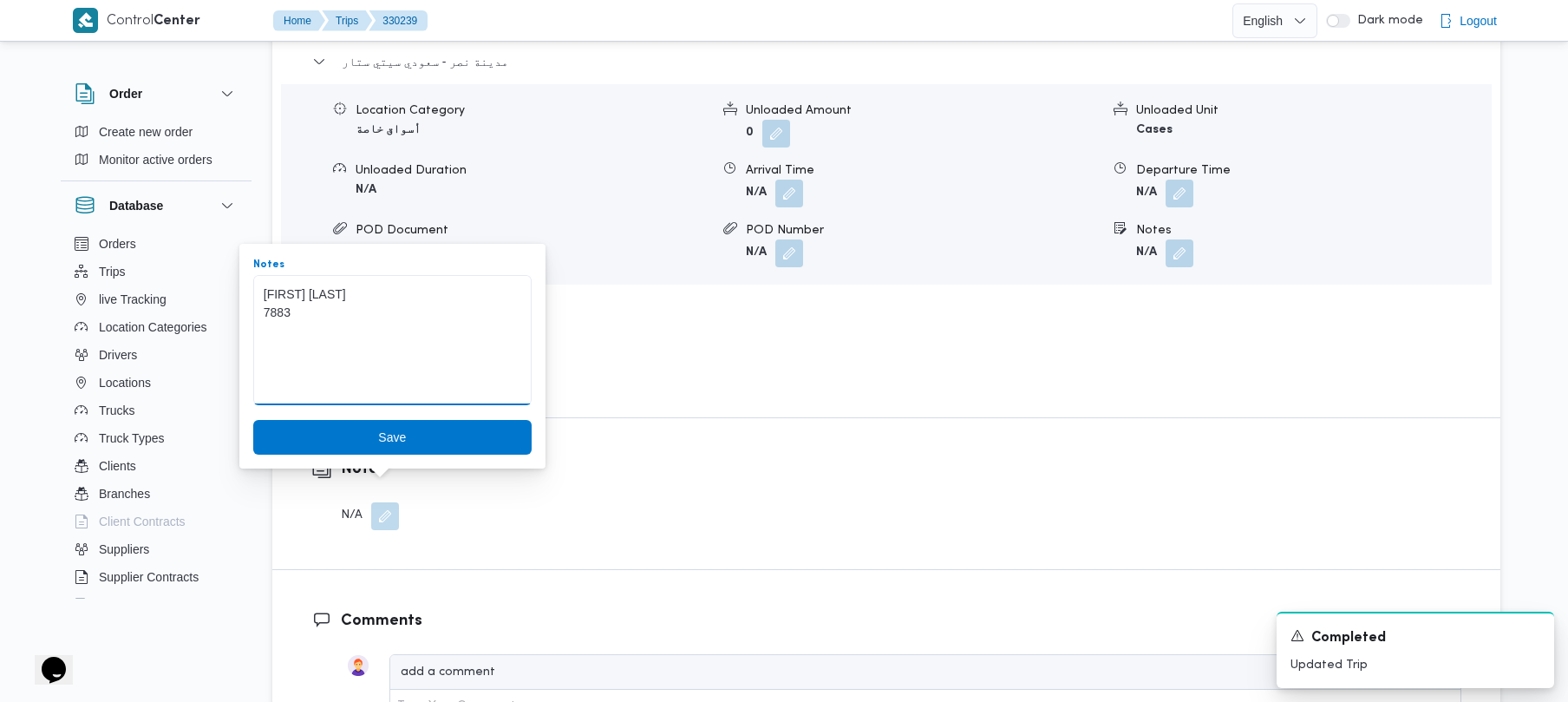 drag, startPoint x: 340, startPoint y: 316, endPoint x: 286, endPoint y: 347, distance: 62.26556 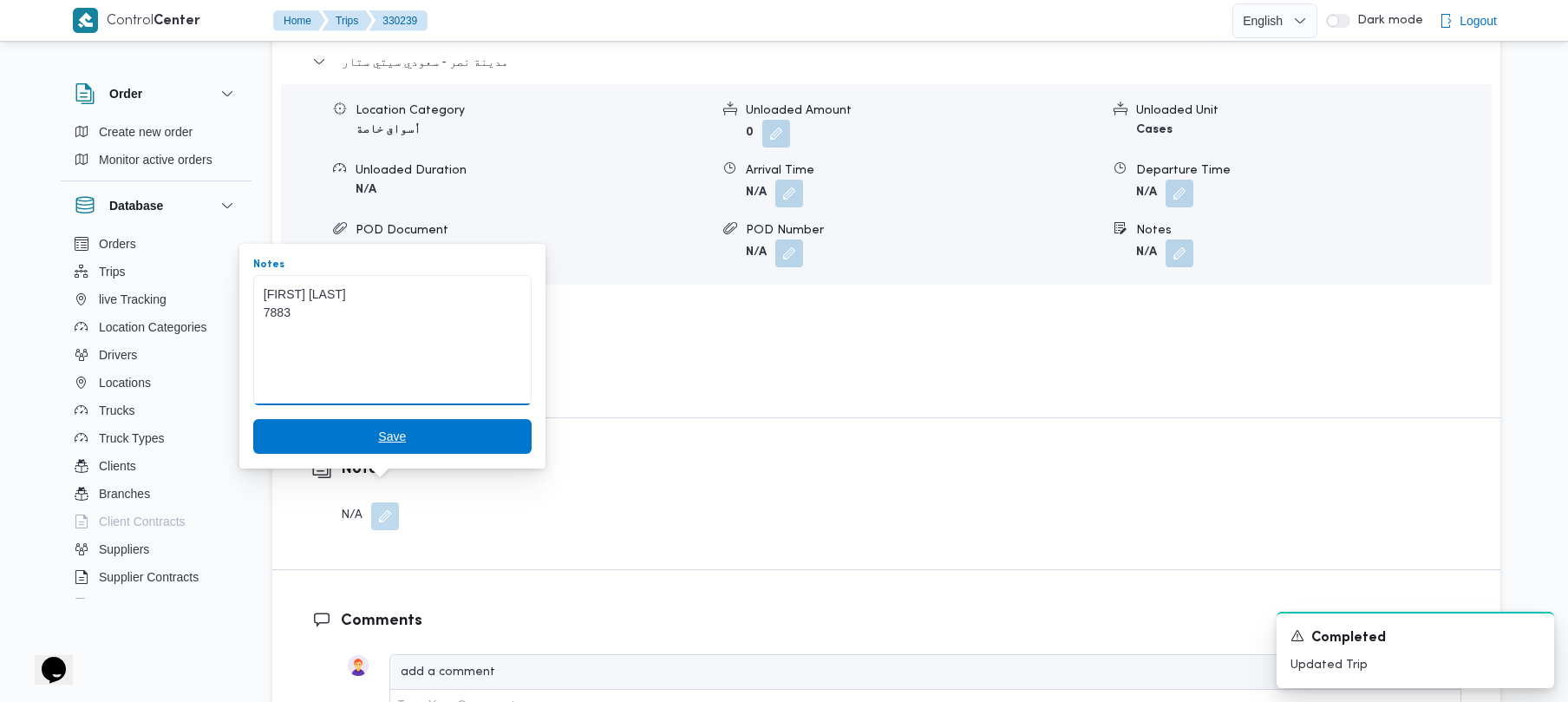 type on "[FIRST] [LAST]
7883" 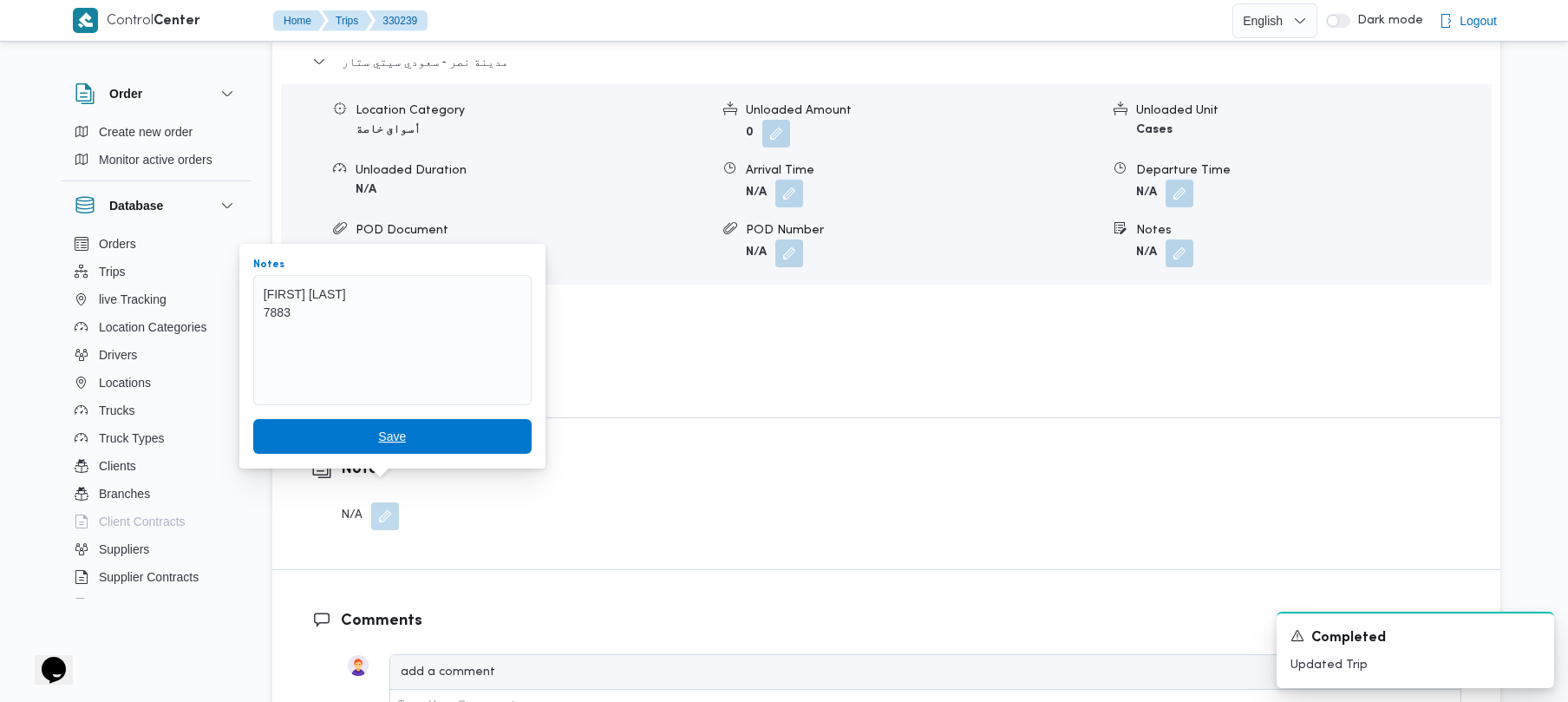 click on "Save" at bounding box center (392, 436) 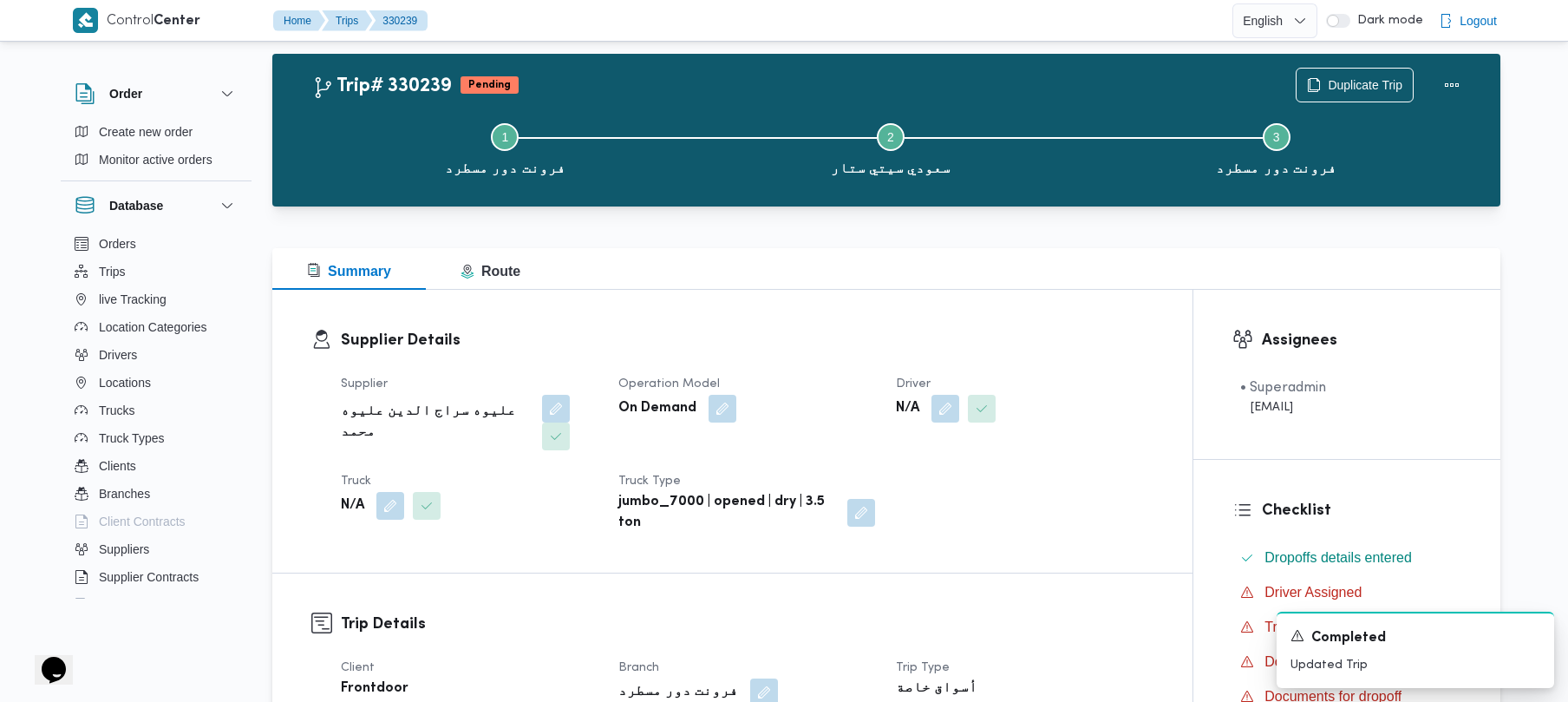 scroll, scrollTop: 0, scrollLeft: 0, axis: both 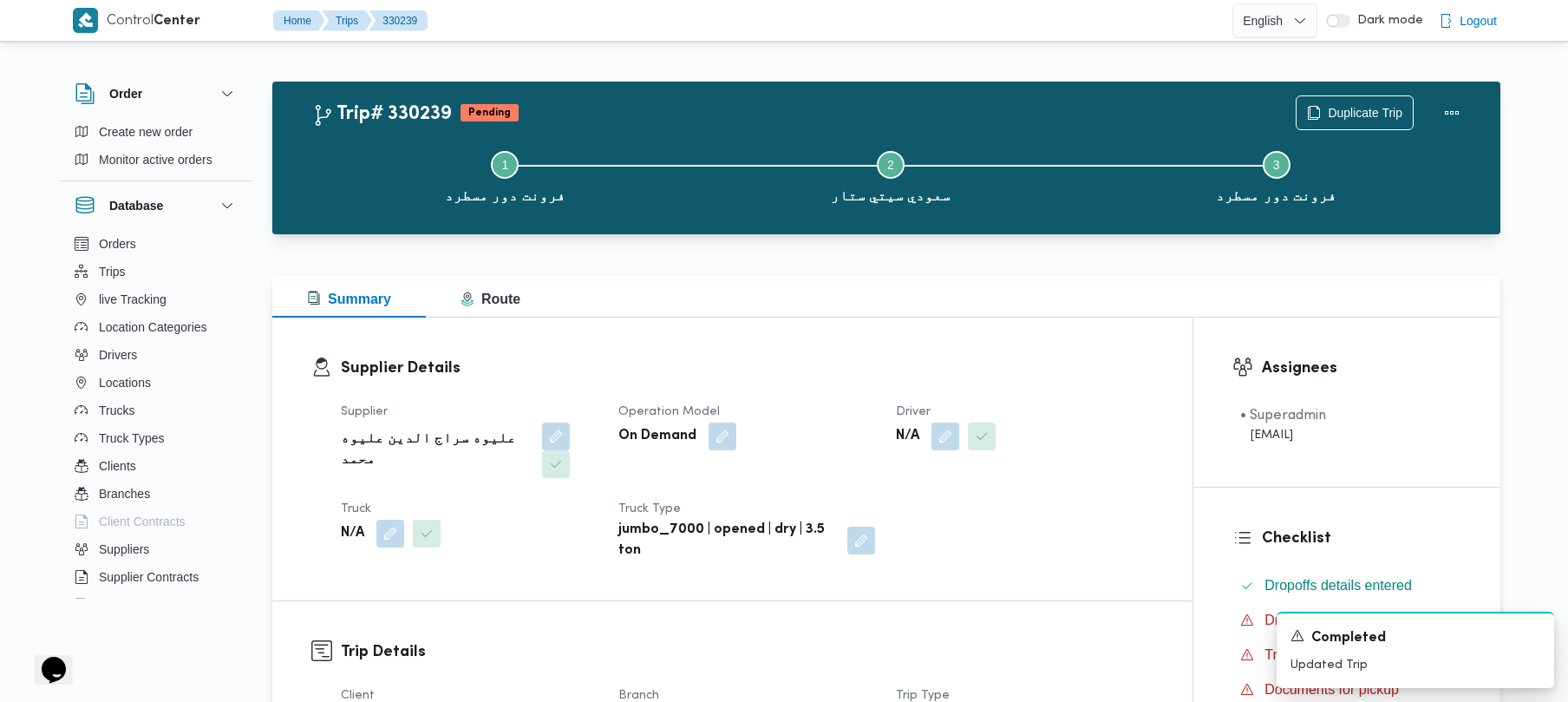 click on "عليوه سراج الدين عليوه محمد" at bounding box center (435, 450) 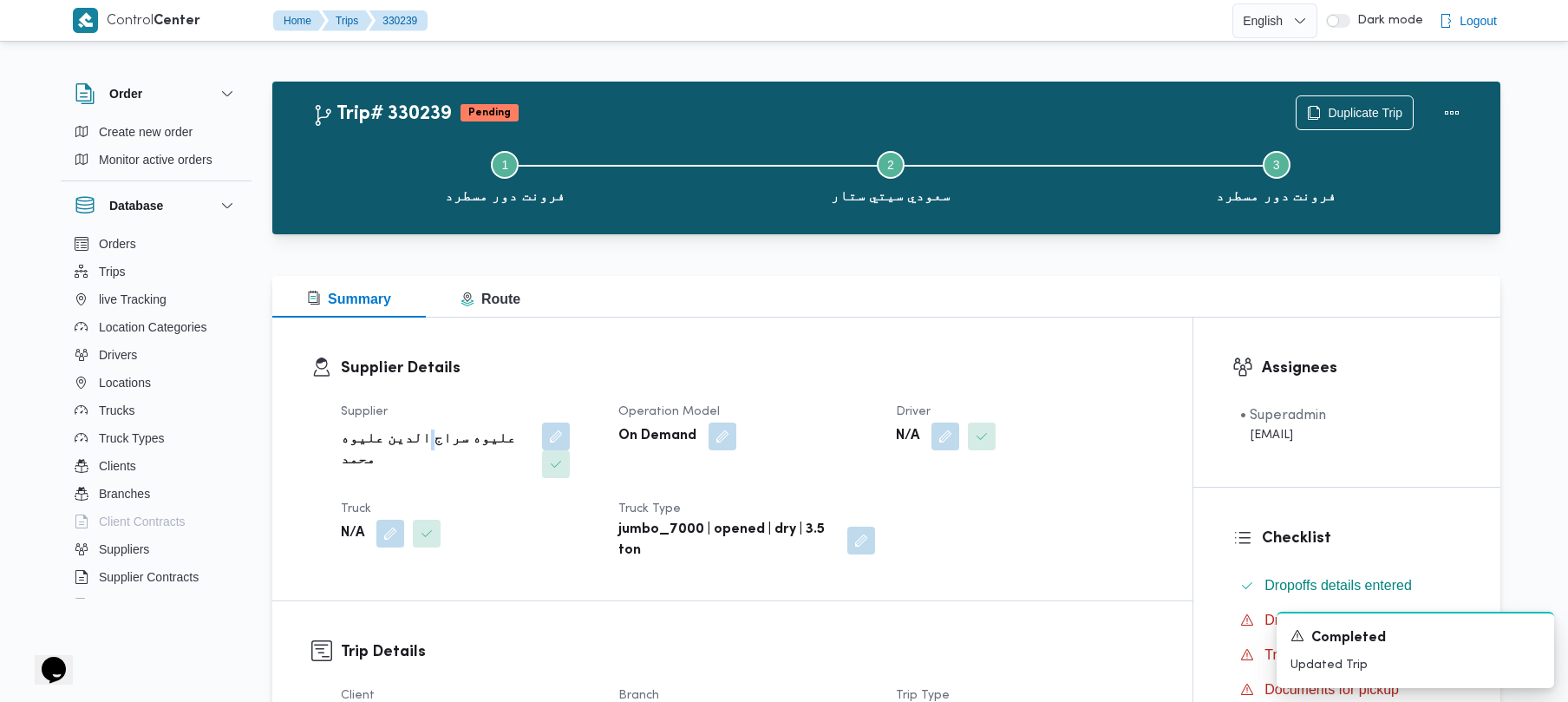 click on "عليوه سراج الدين عليوه محمد" at bounding box center [435, 450] 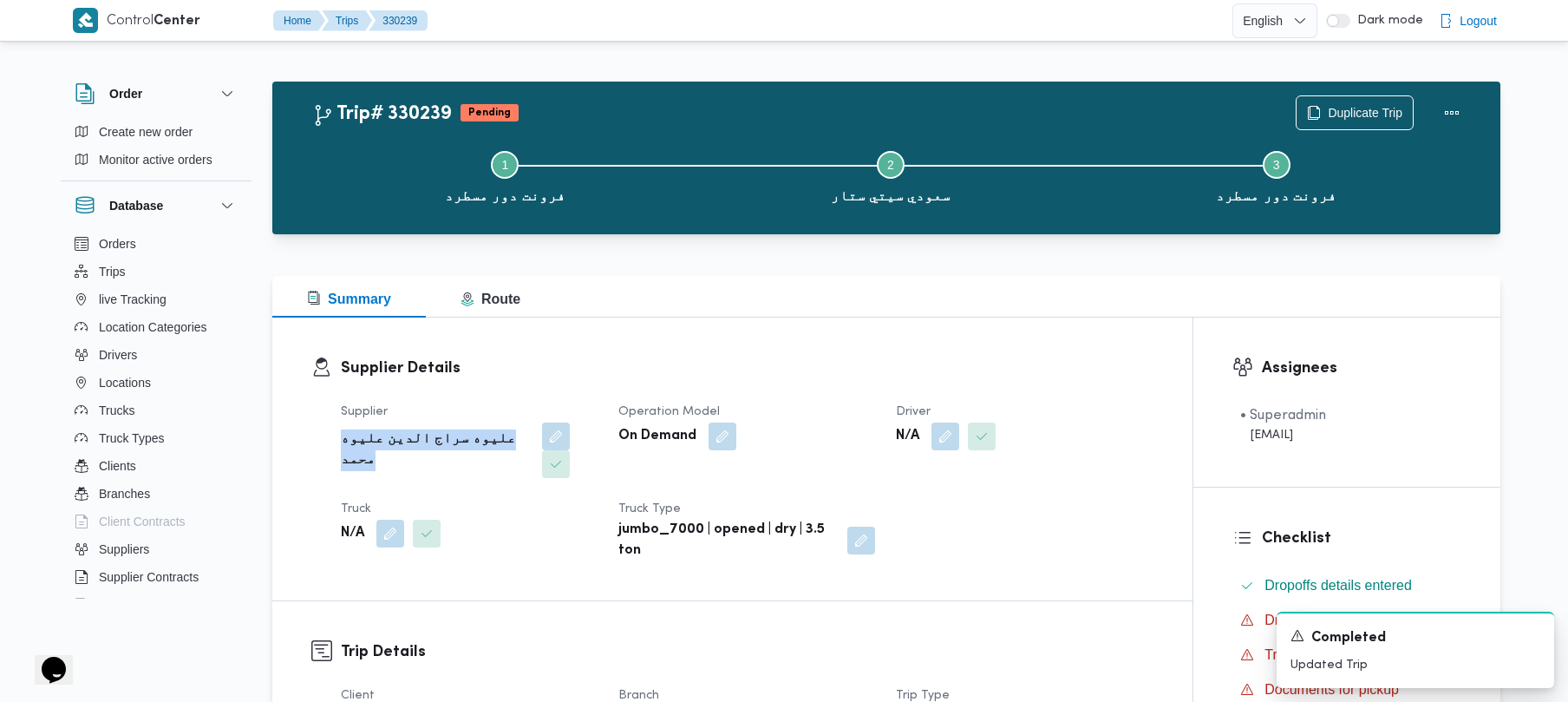 click on "عليوه سراج الدين عليوه محمد" at bounding box center (435, 450) 